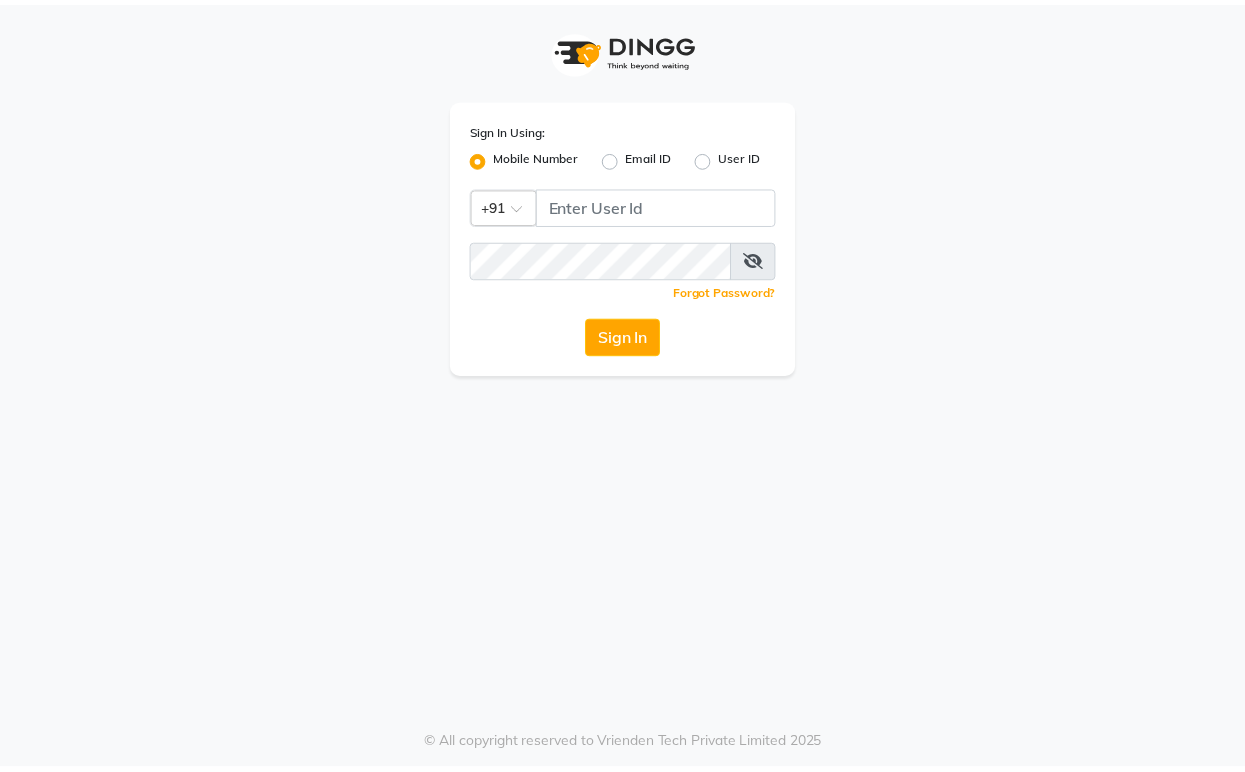 scroll, scrollTop: 0, scrollLeft: 0, axis: both 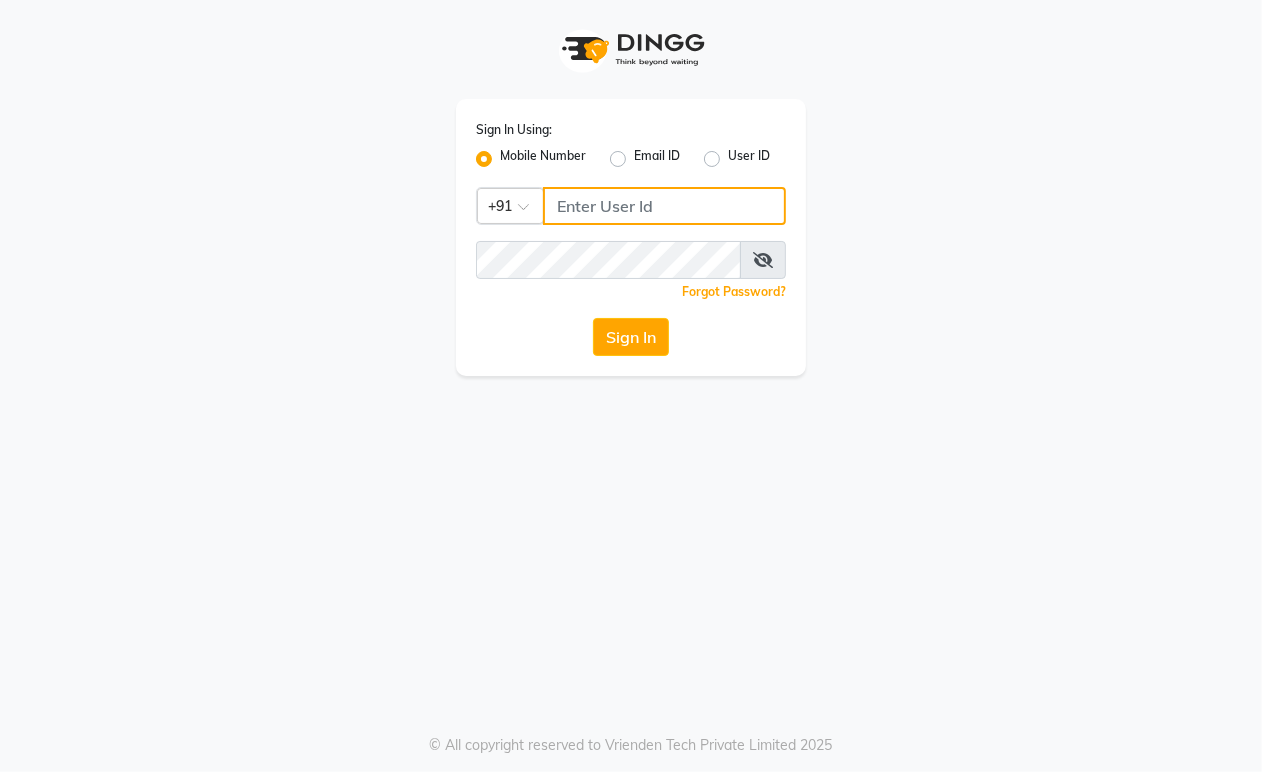 type on "9828338644" 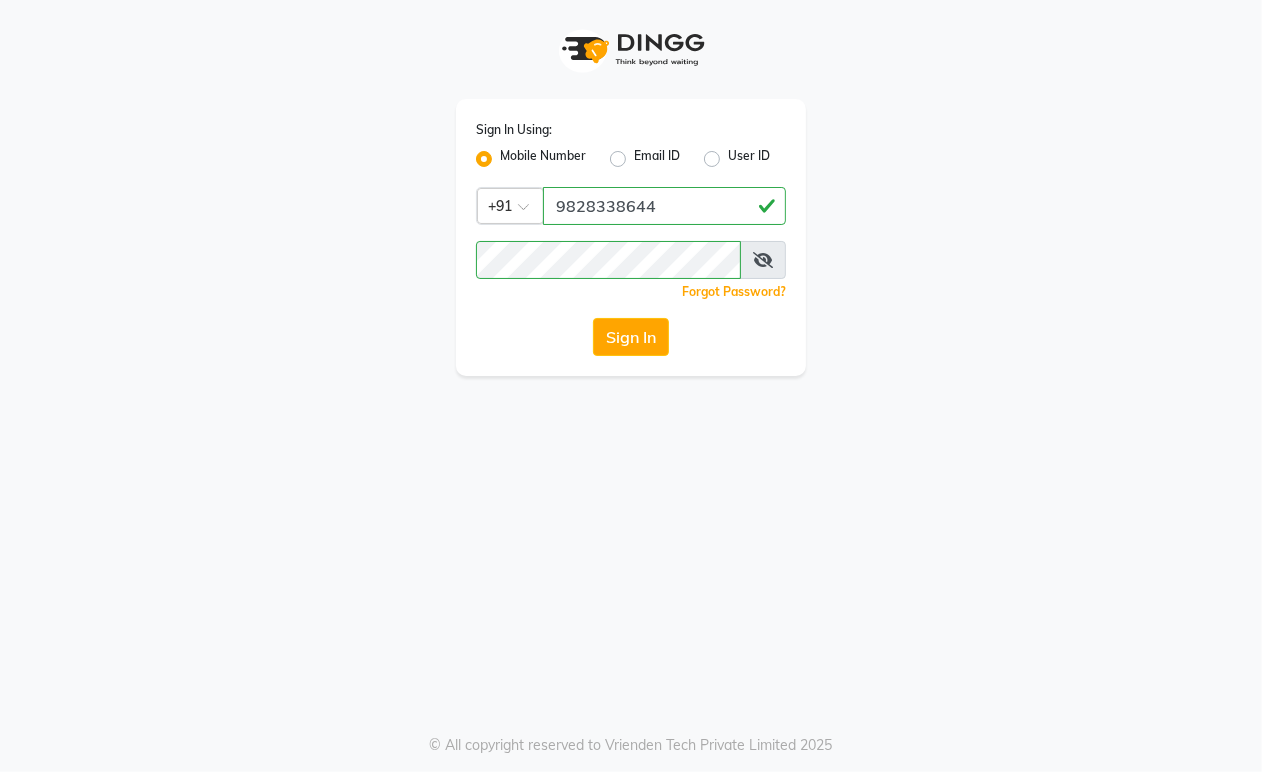 click on "Mobile Number" 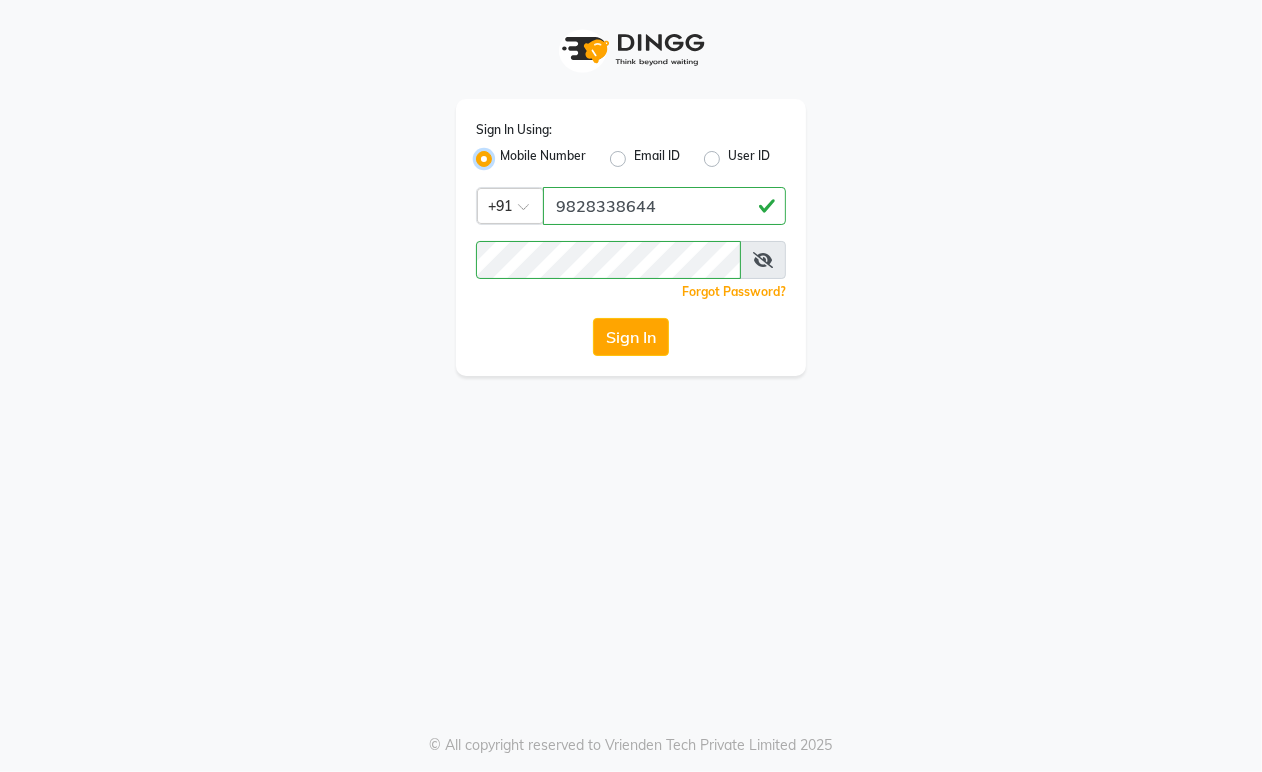 click on "Mobile Number" at bounding box center (506, 153) 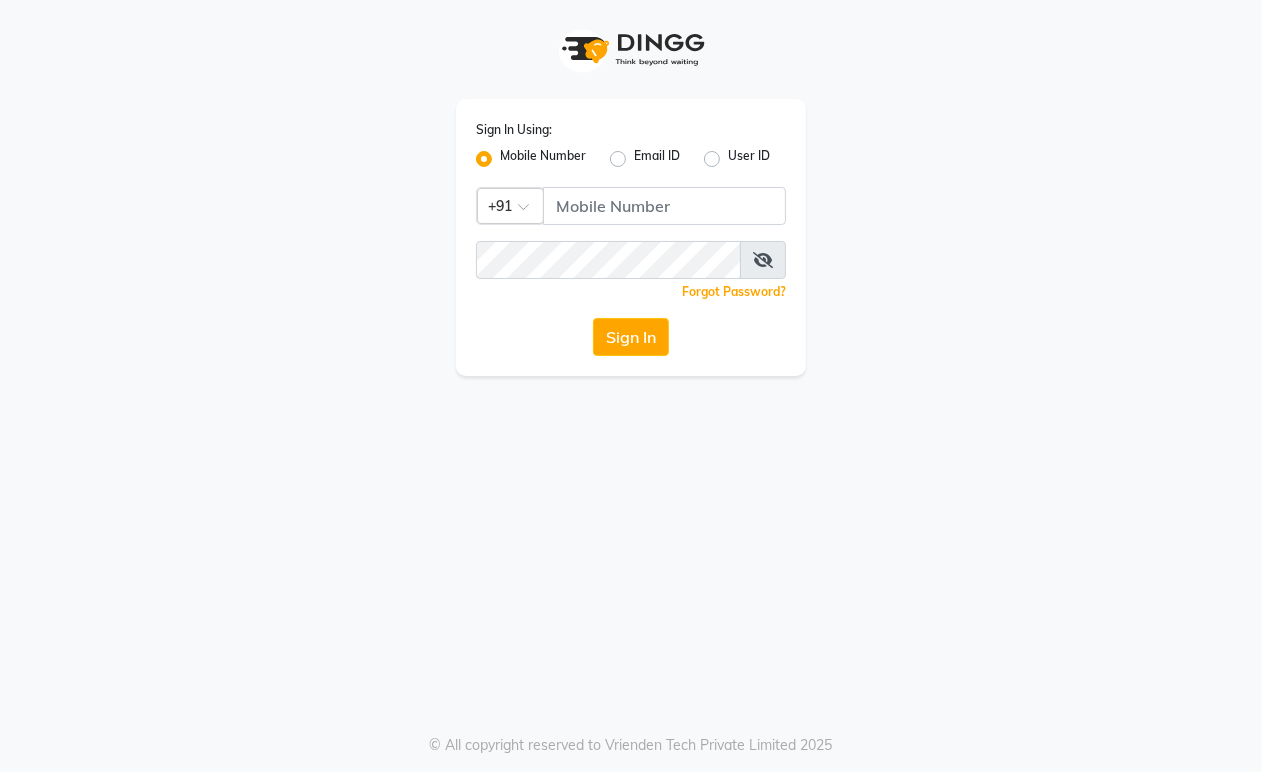 click on "Sign In Using: Mobile Number Email ID User ID Country Code × +91  Remember me Forgot Password?  Sign In" 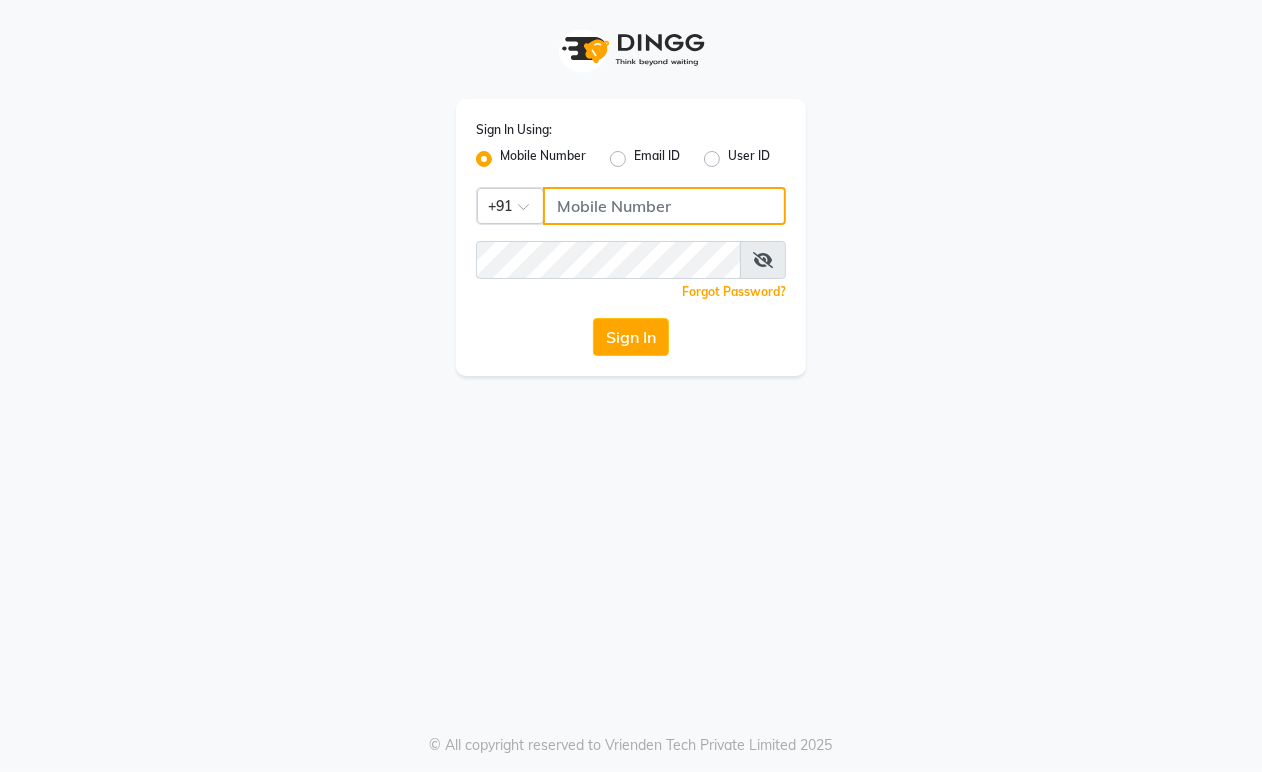 click 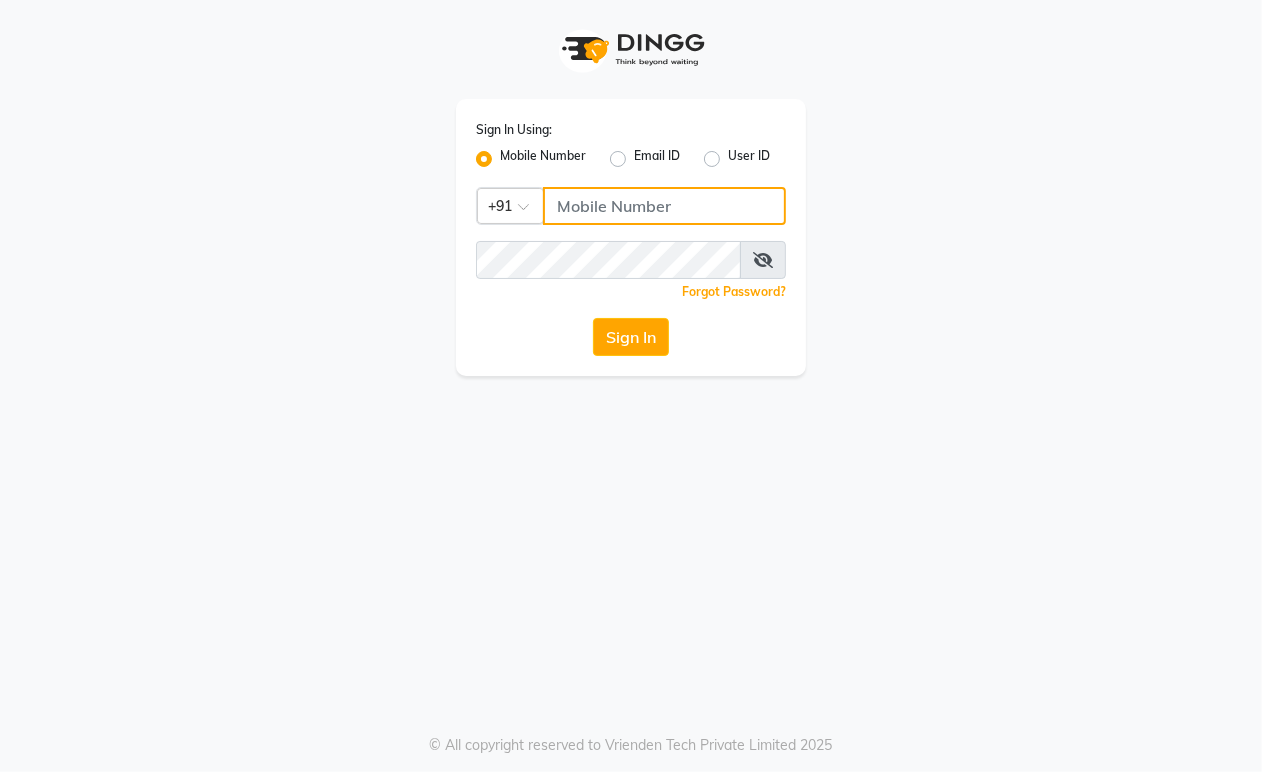 type on "9828338644" 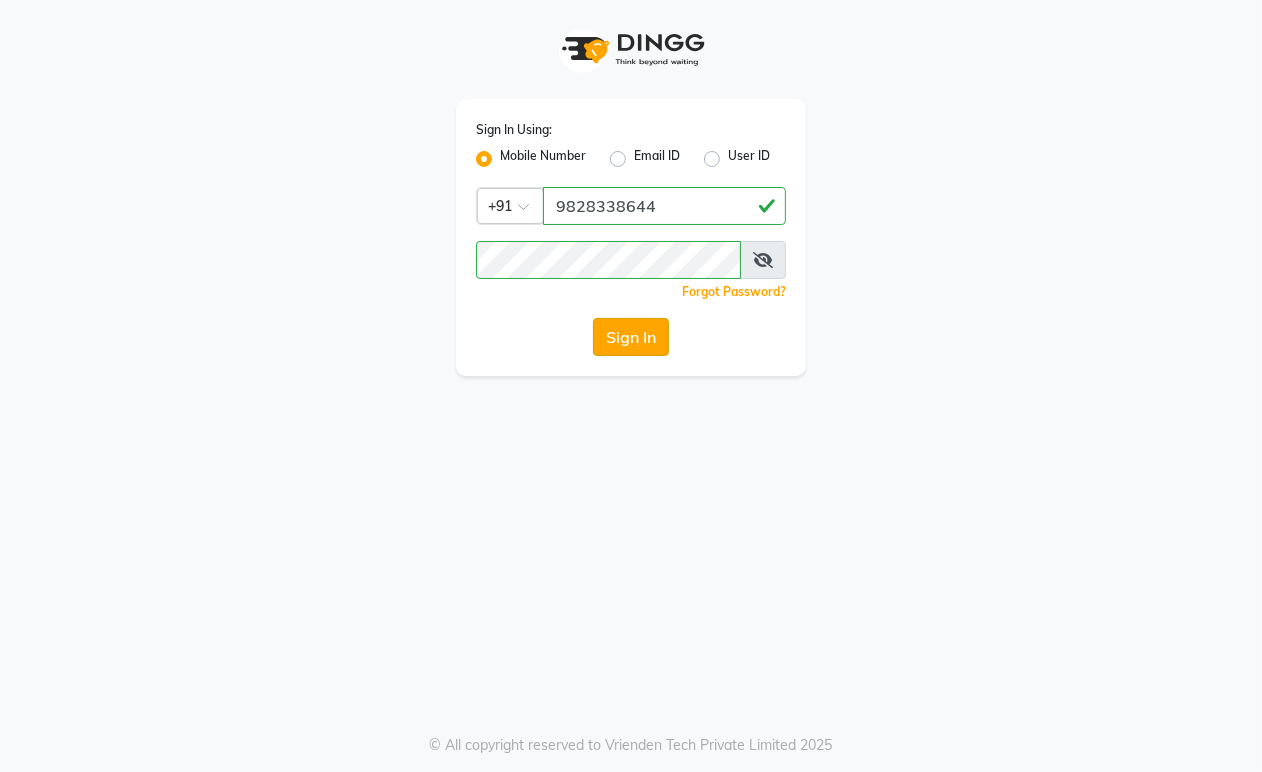 click on "Sign In" 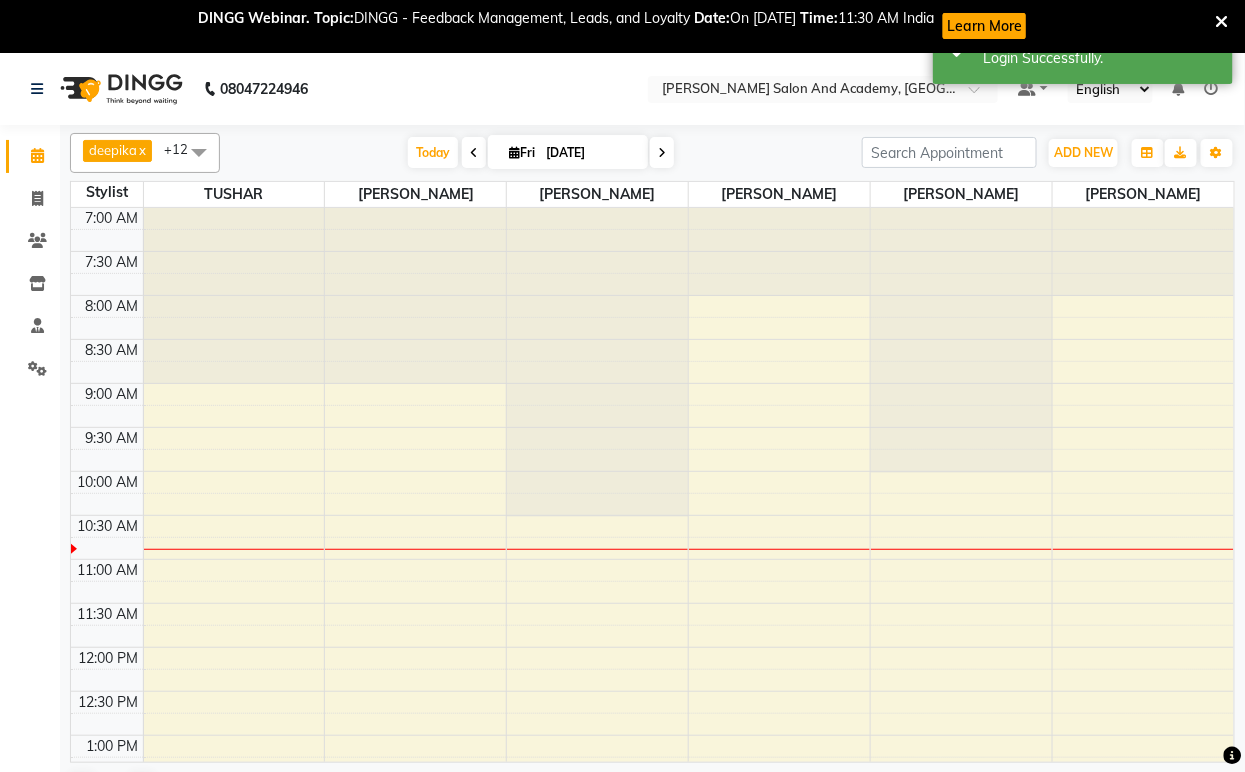scroll, scrollTop: 0, scrollLeft: 0, axis: both 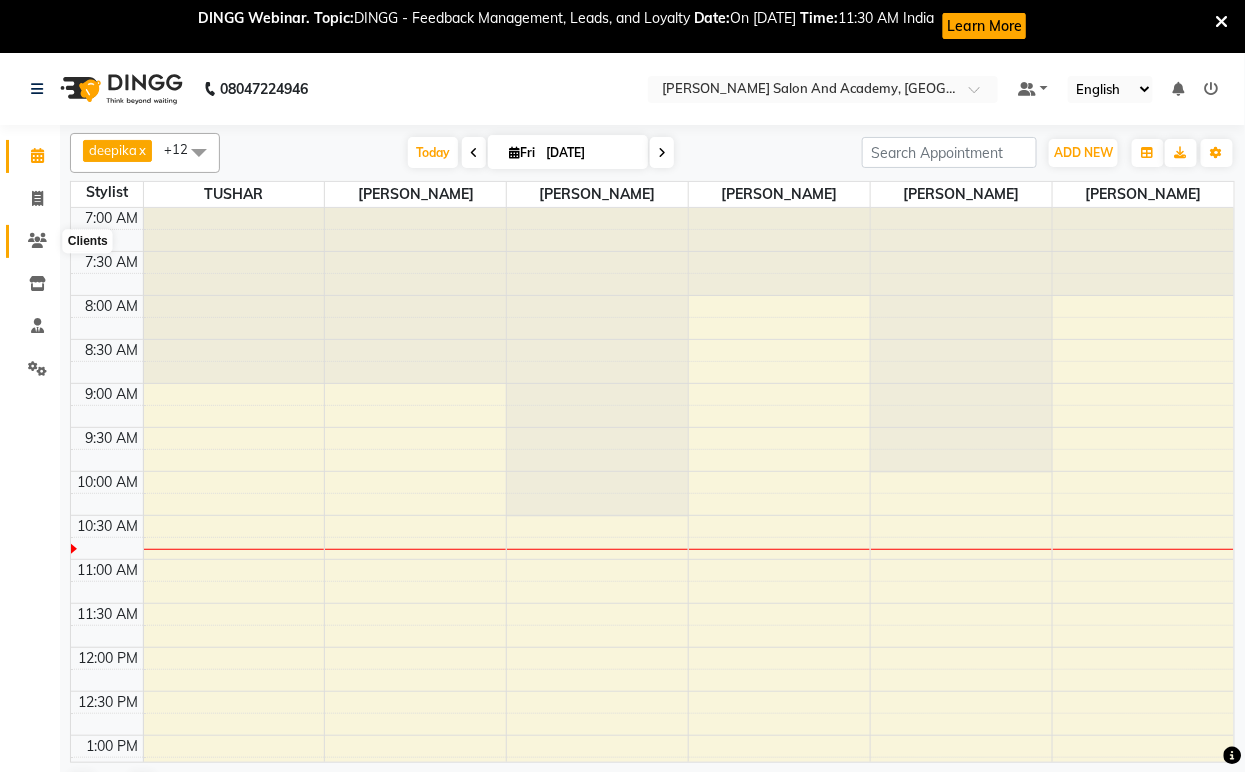 click 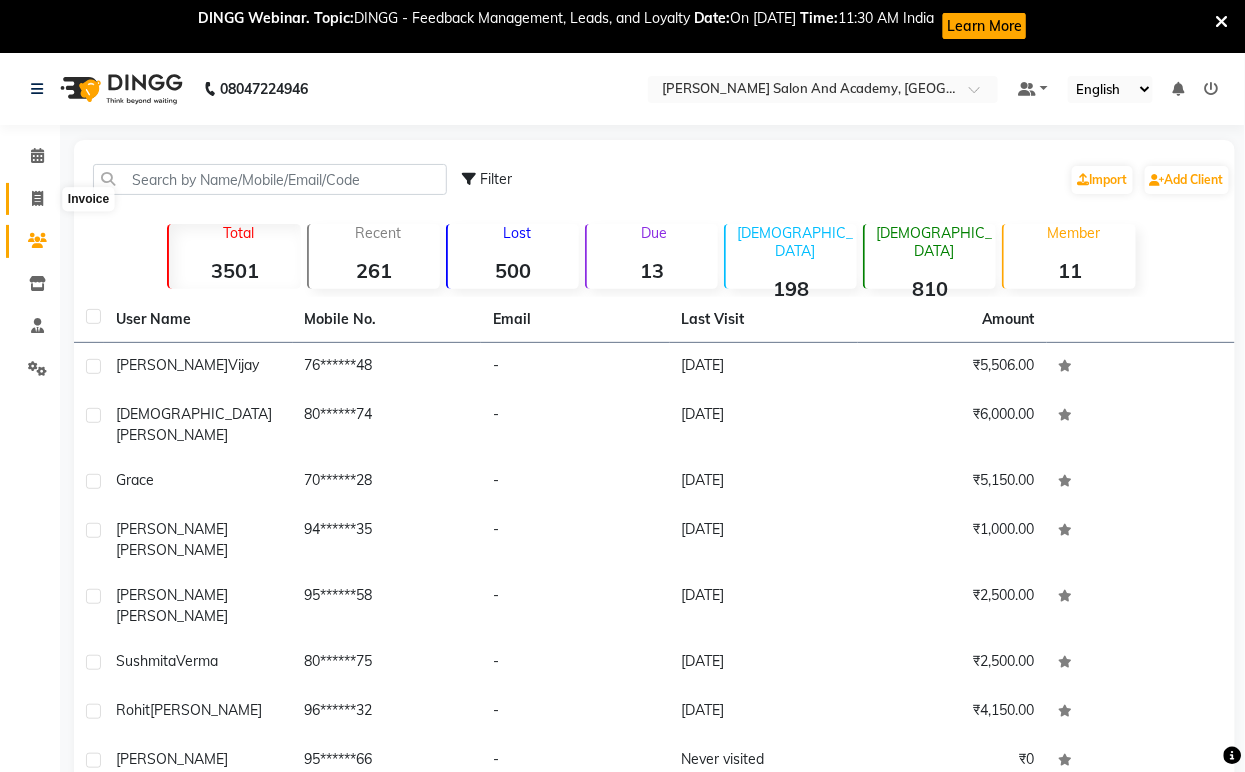 click 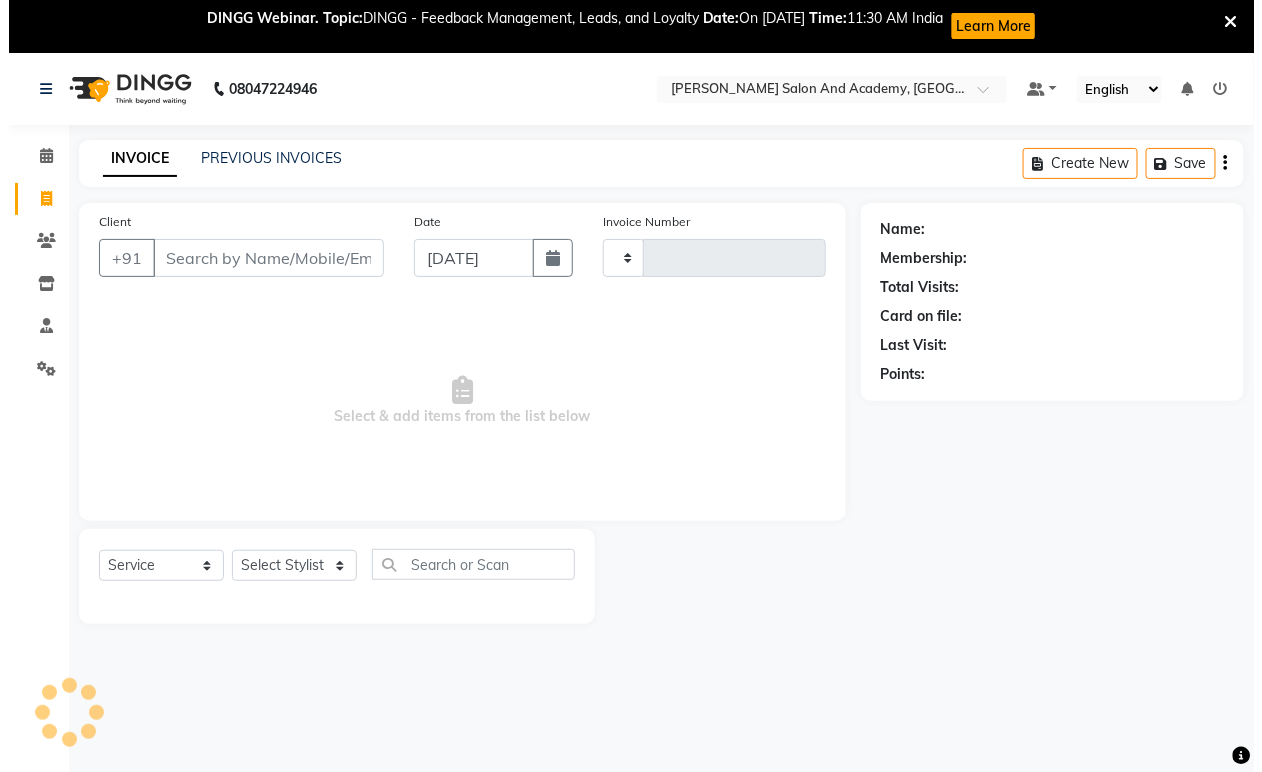 scroll, scrollTop: 53, scrollLeft: 0, axis: vertical 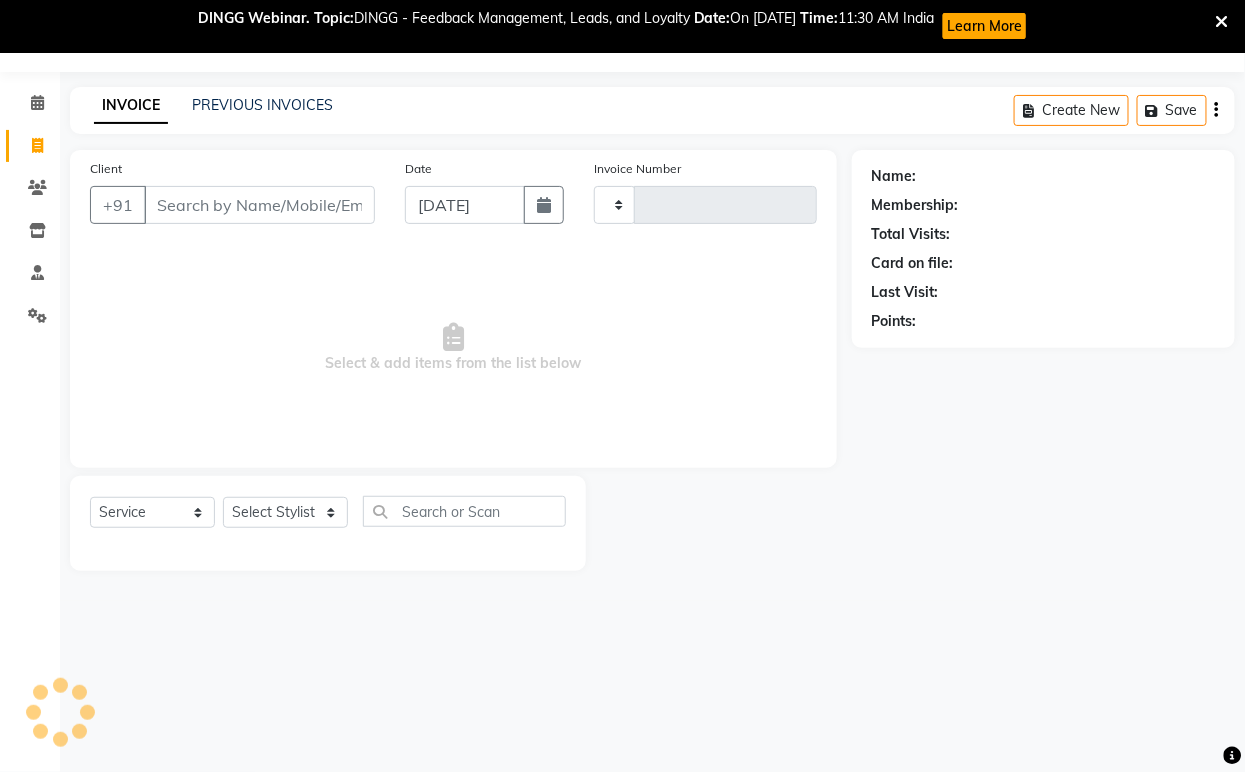type on "0419" 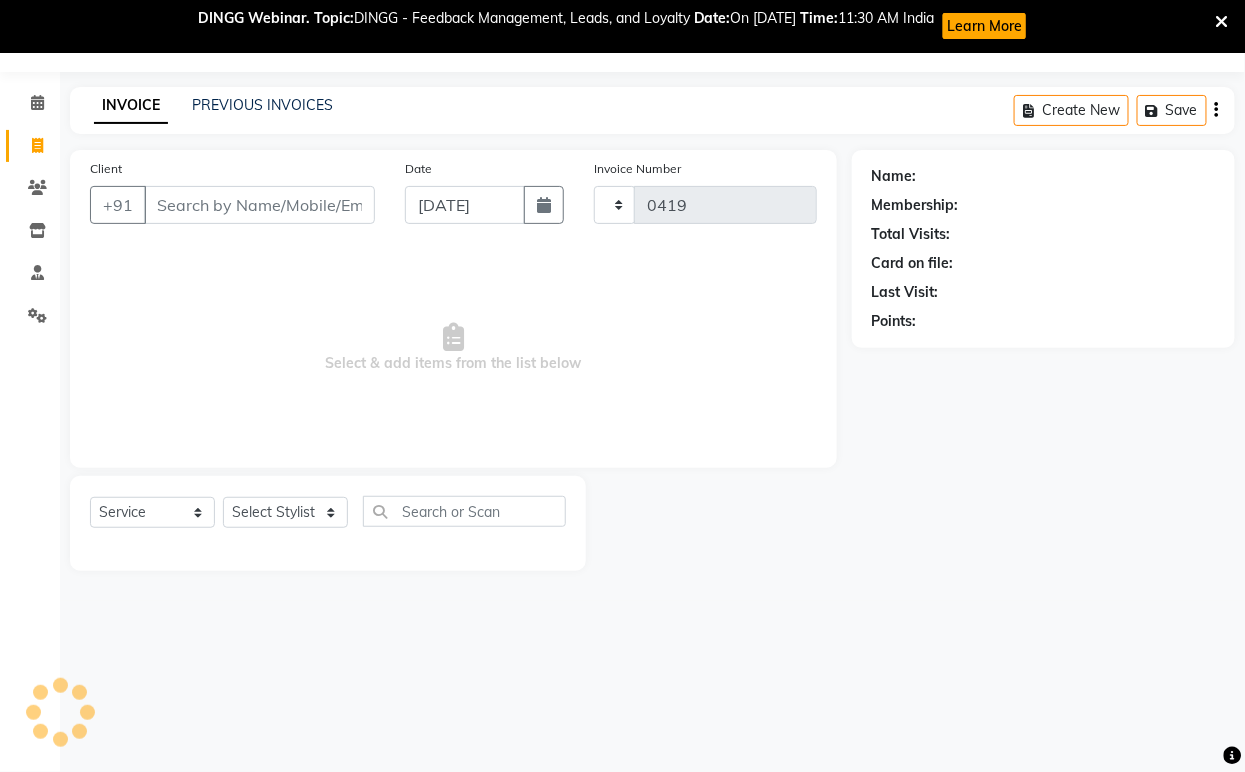 select on "6453" 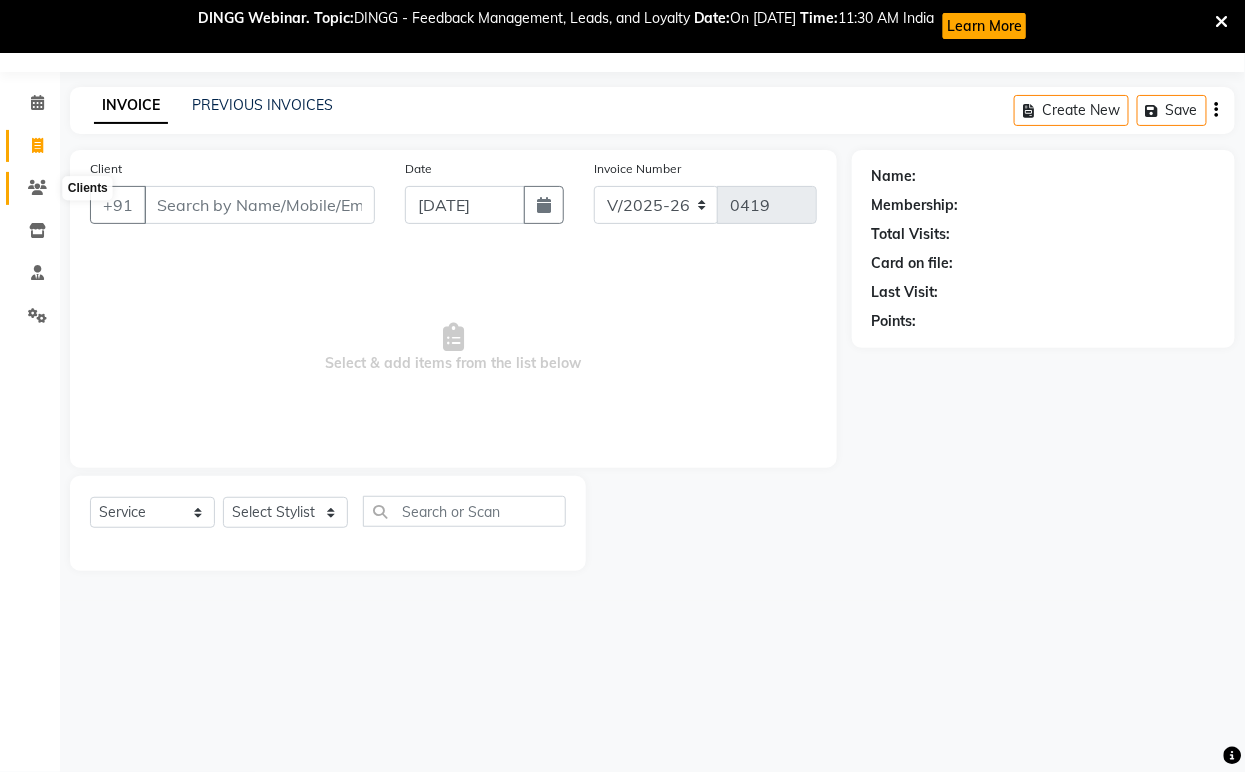 click 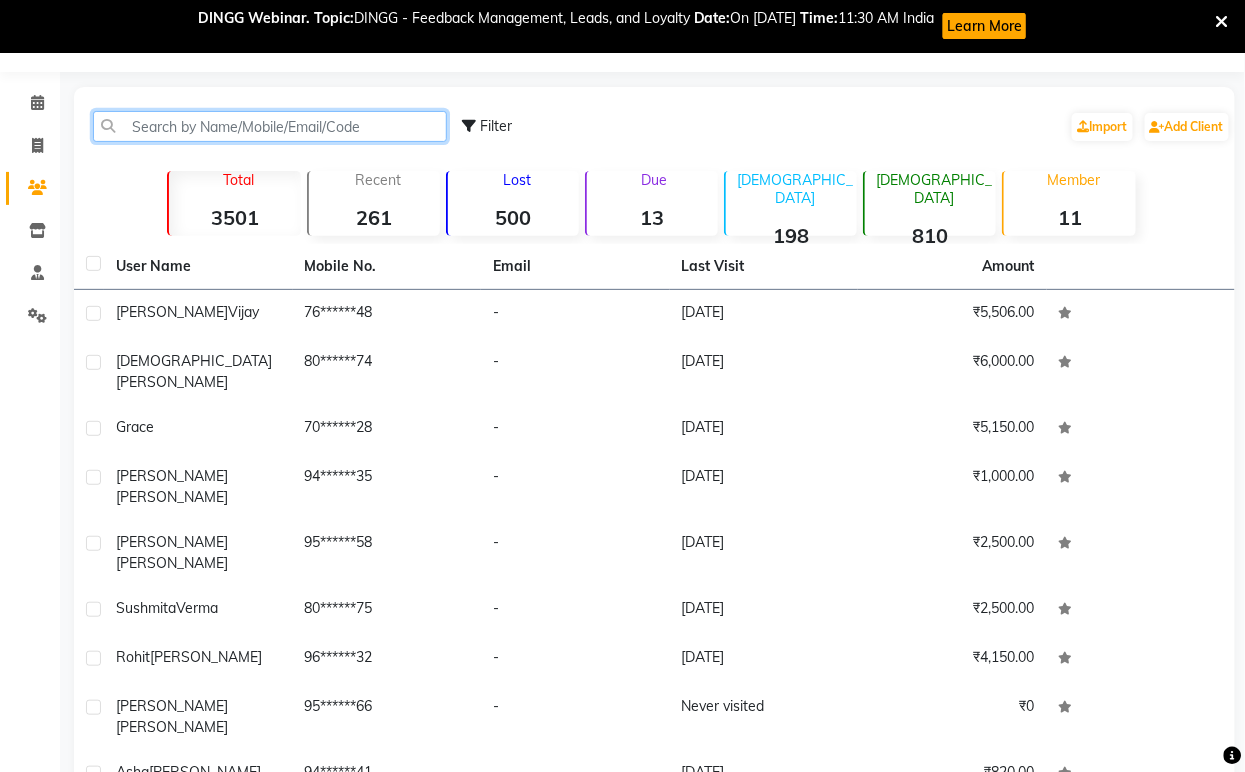 click 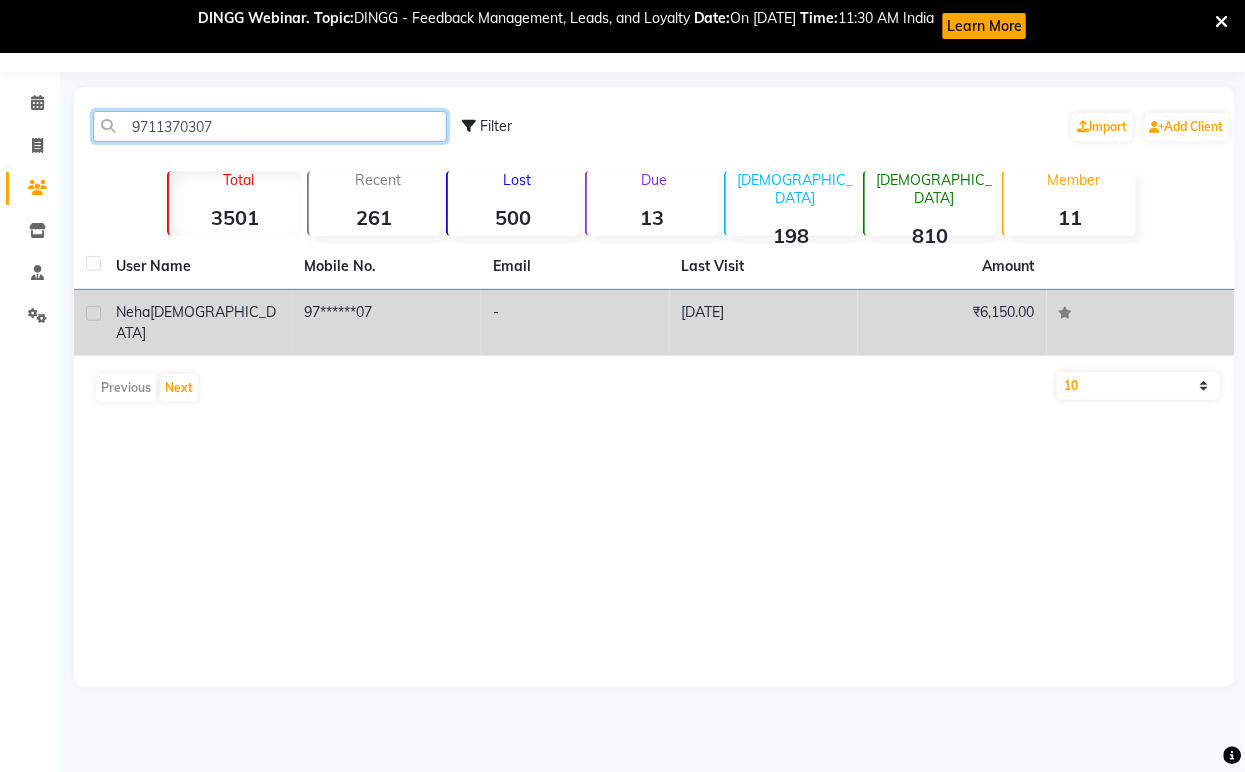 type on "9711370307" 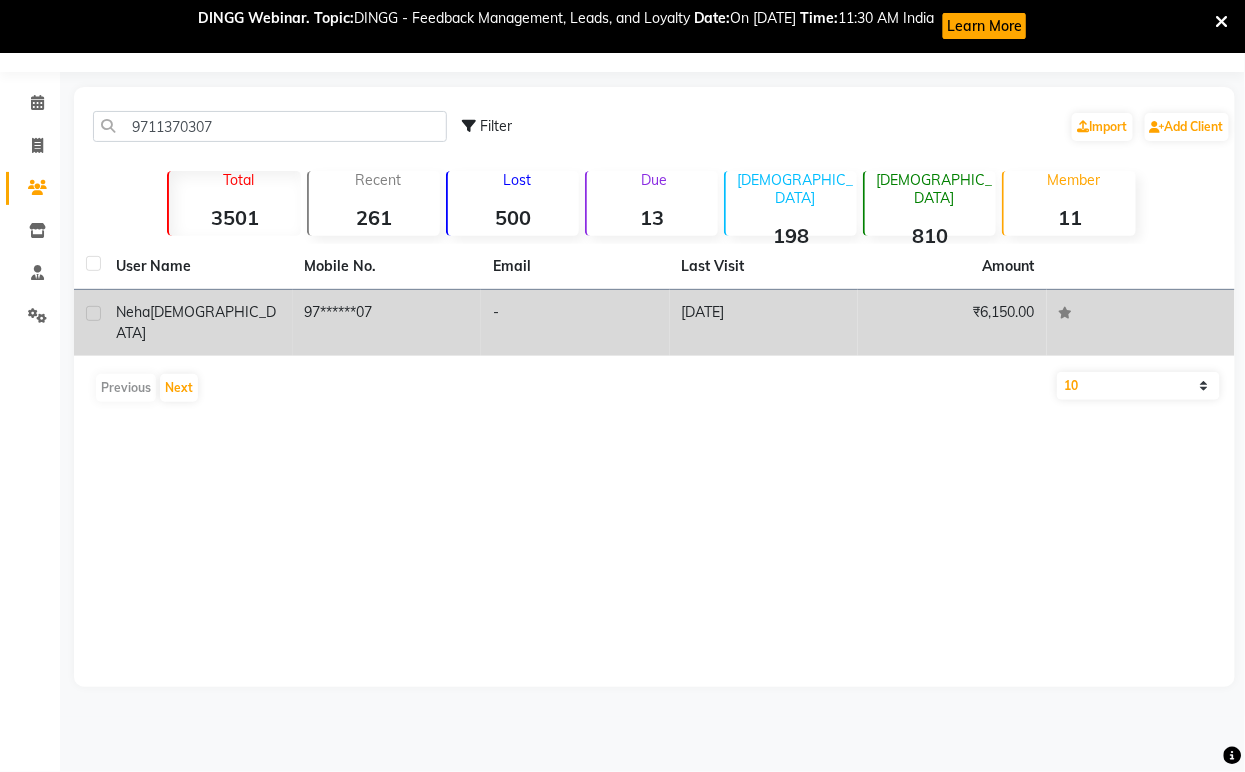 click on "97******07" 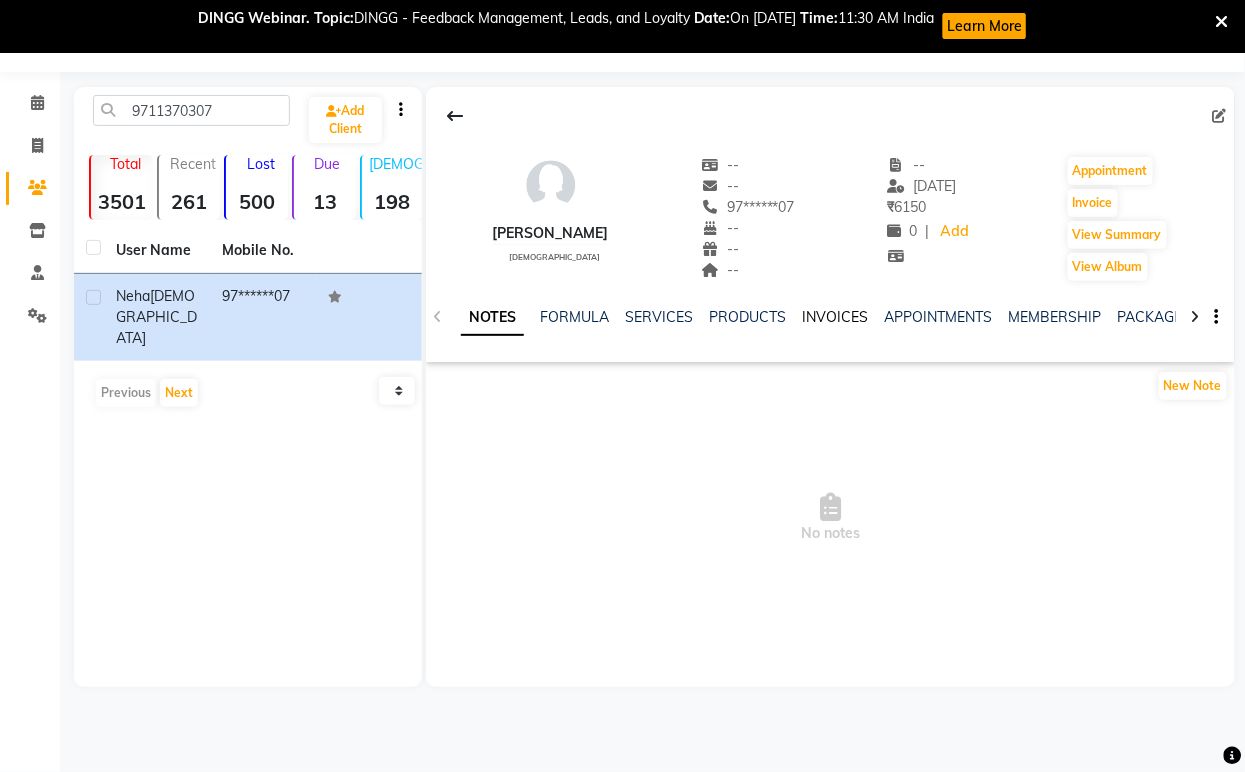 click on "INVOICES" 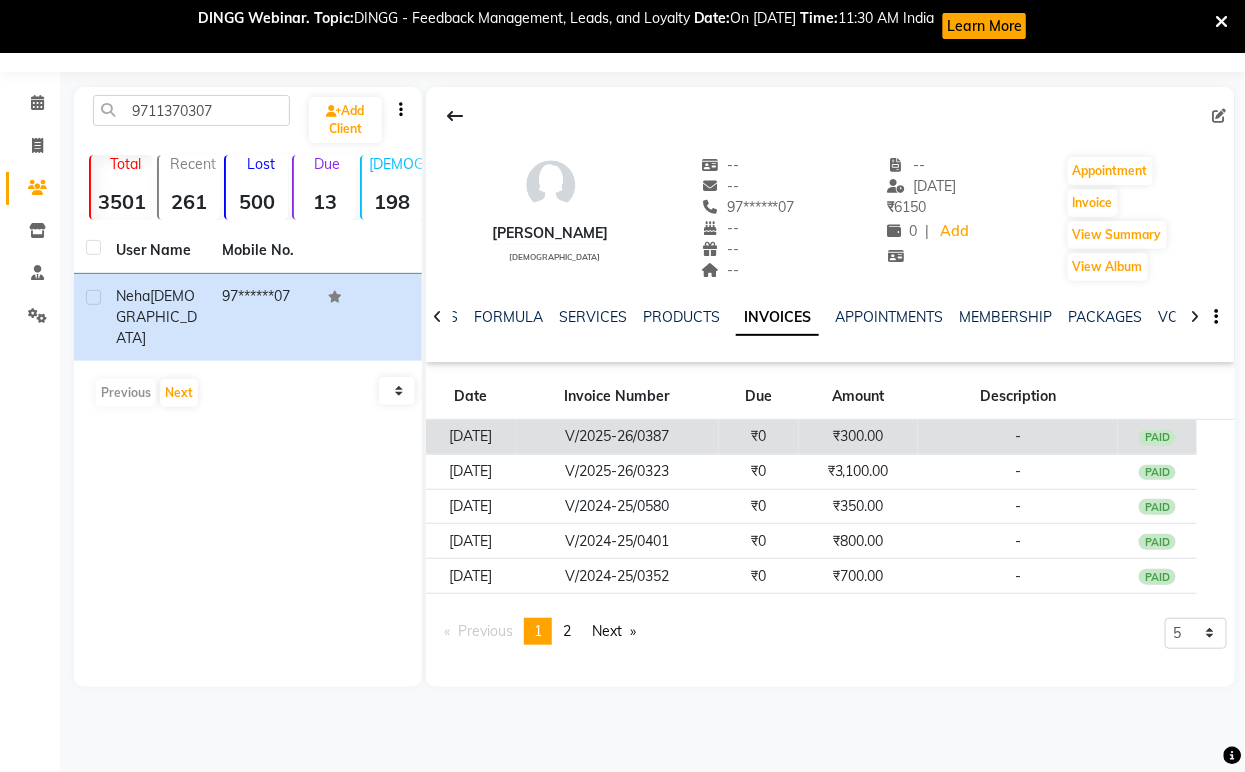 click on "₹300.00" 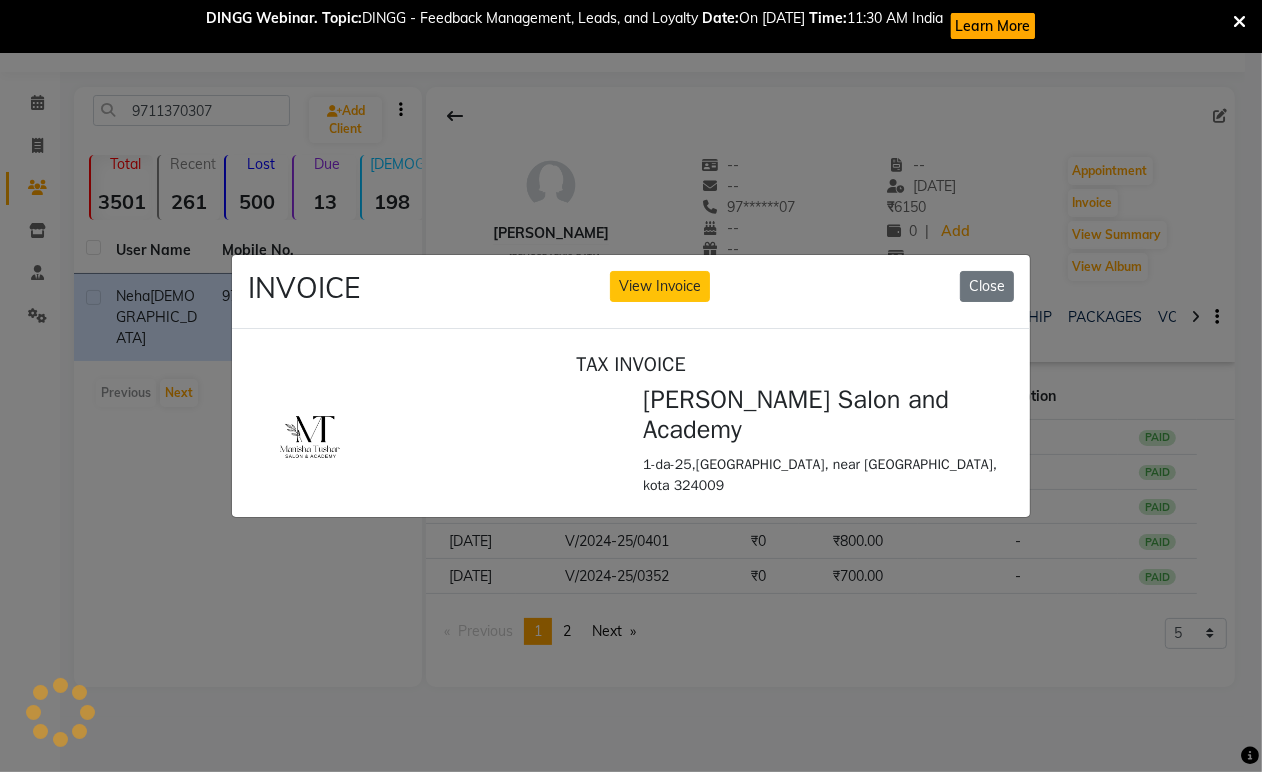 scroll, scrollTop: 0, scrollLeft: 0, axis: both 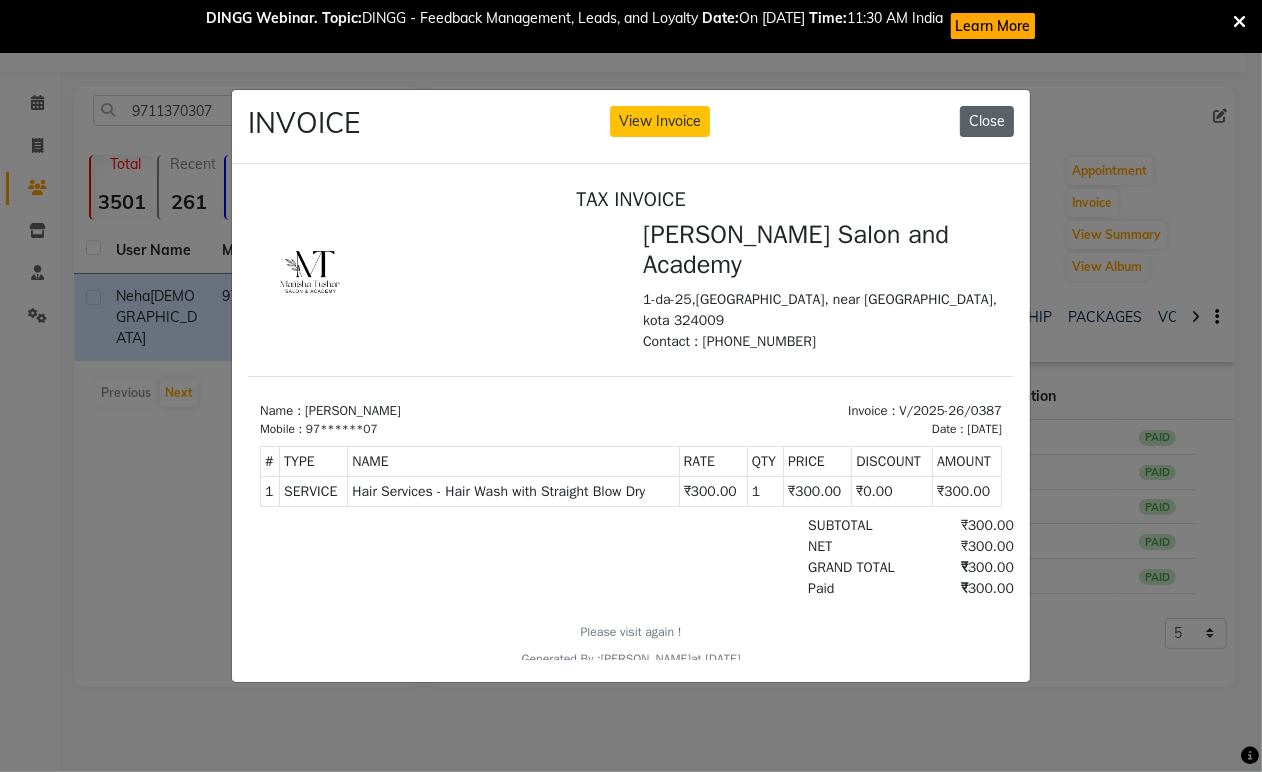 click on "Close" 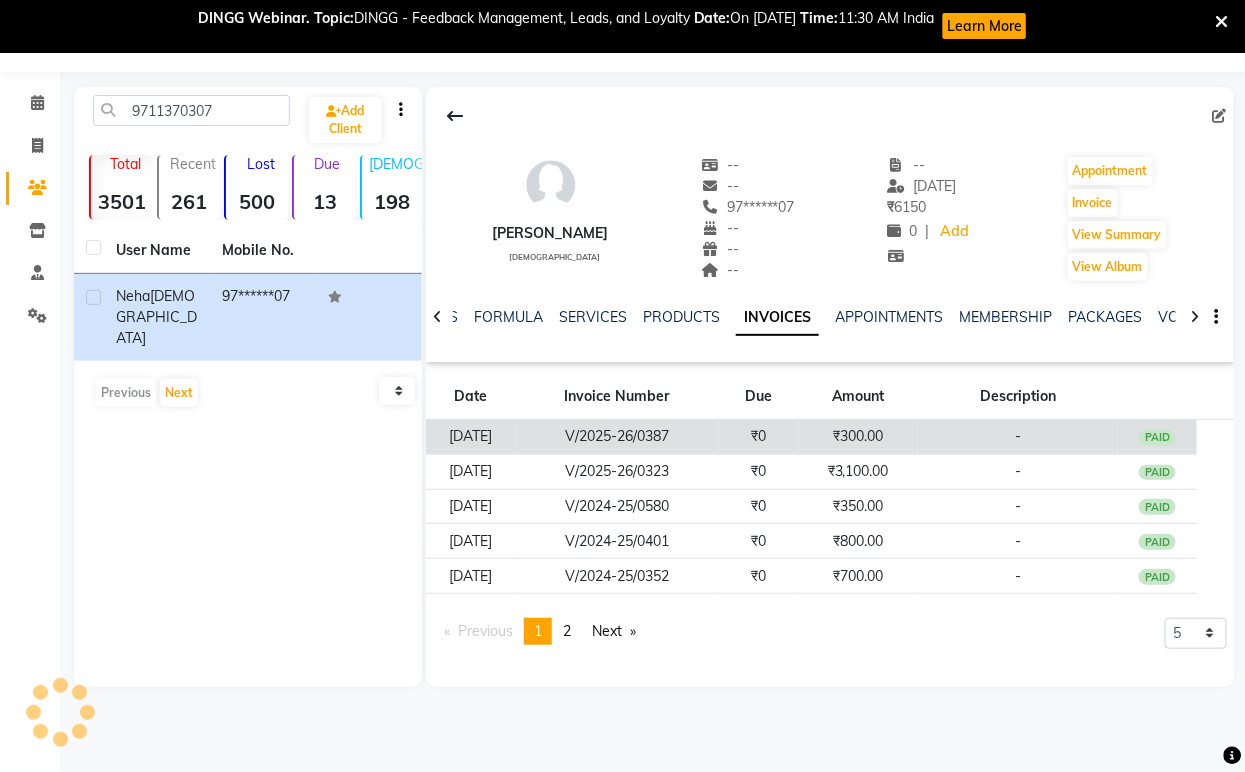 click on "₹300.00" 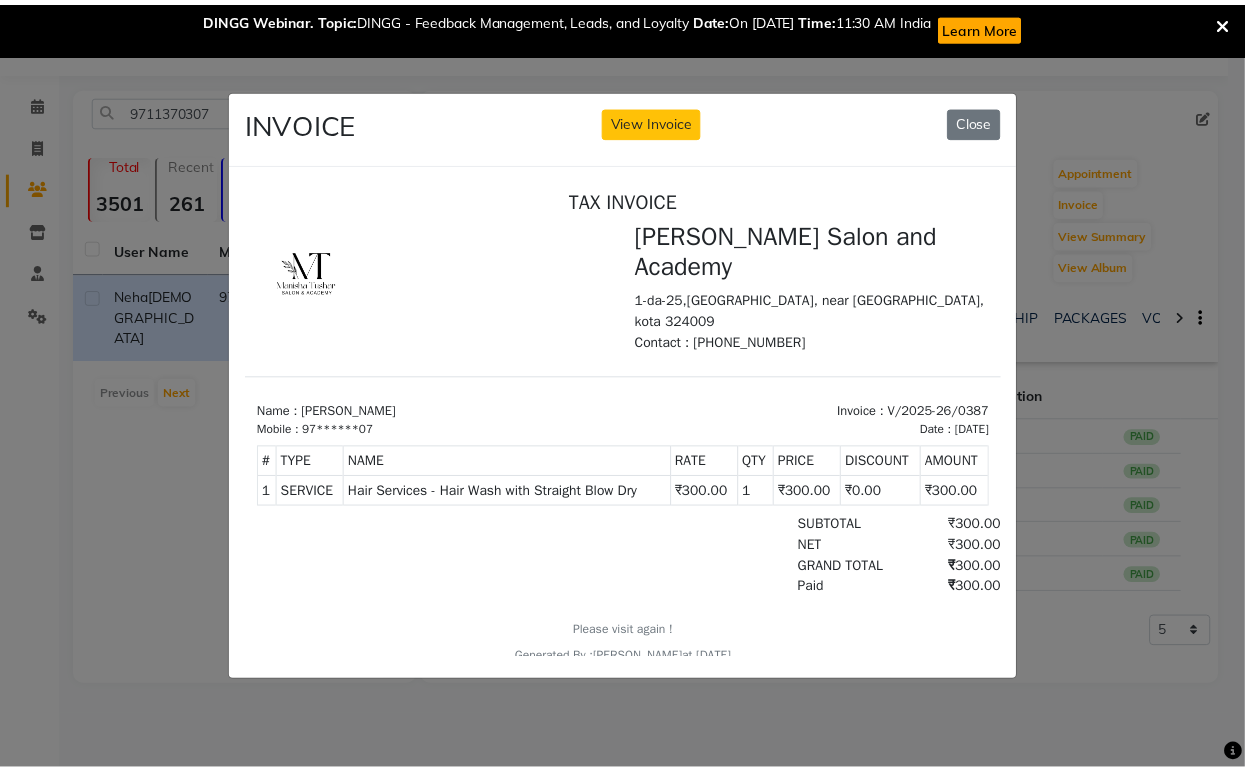 scroll, scrollTop: 0, scrollLeft: 0, axis: both 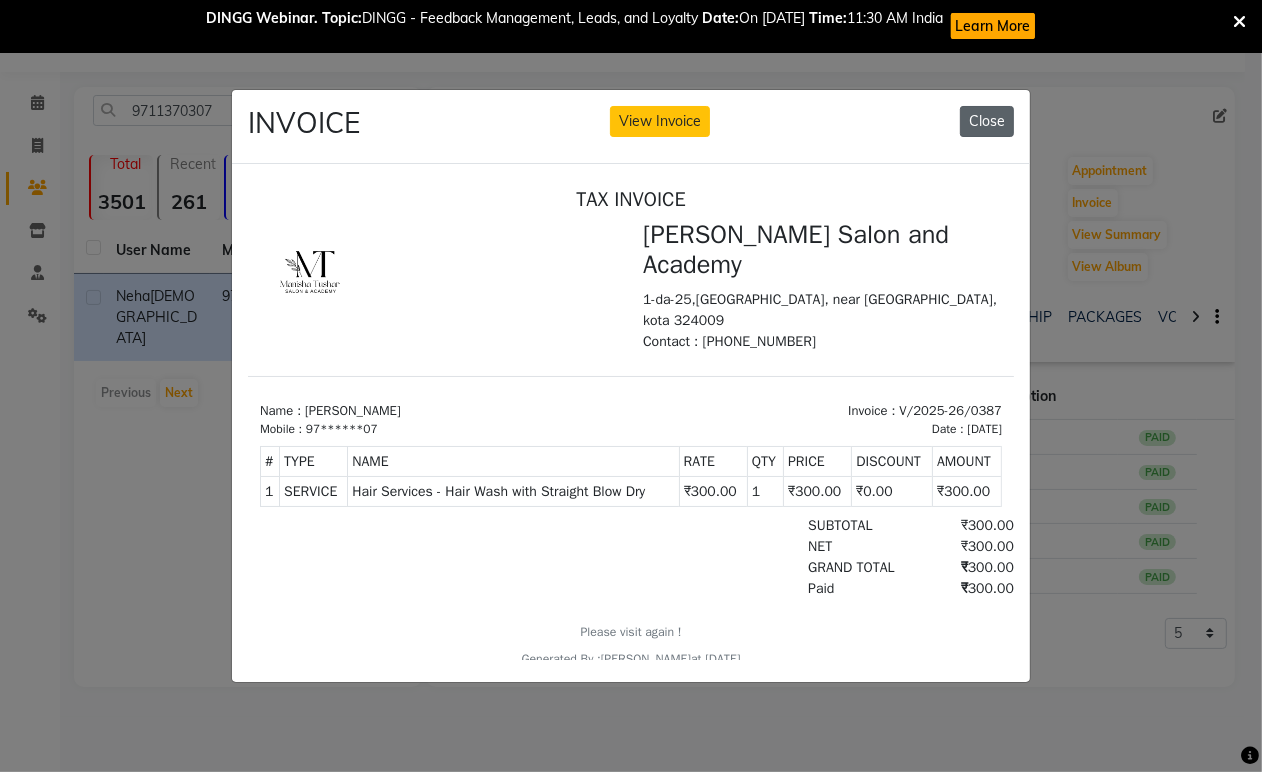 click on "Close" 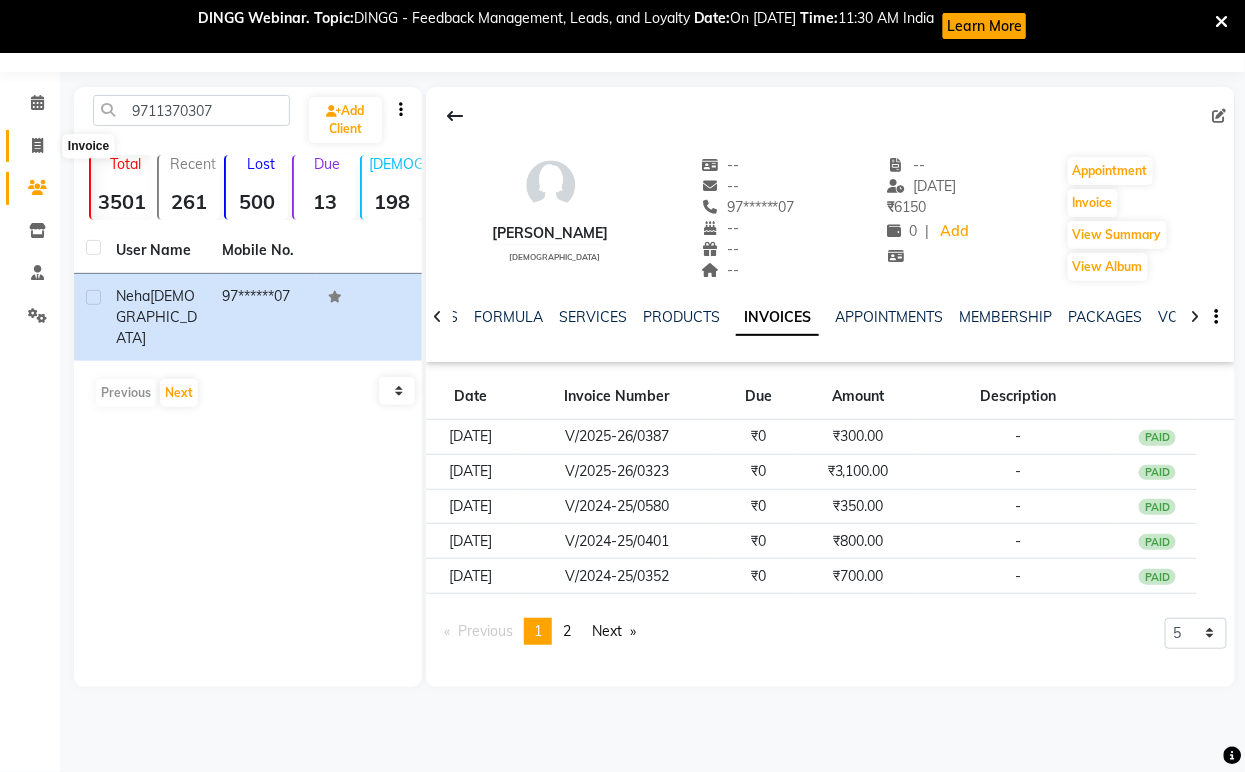 click 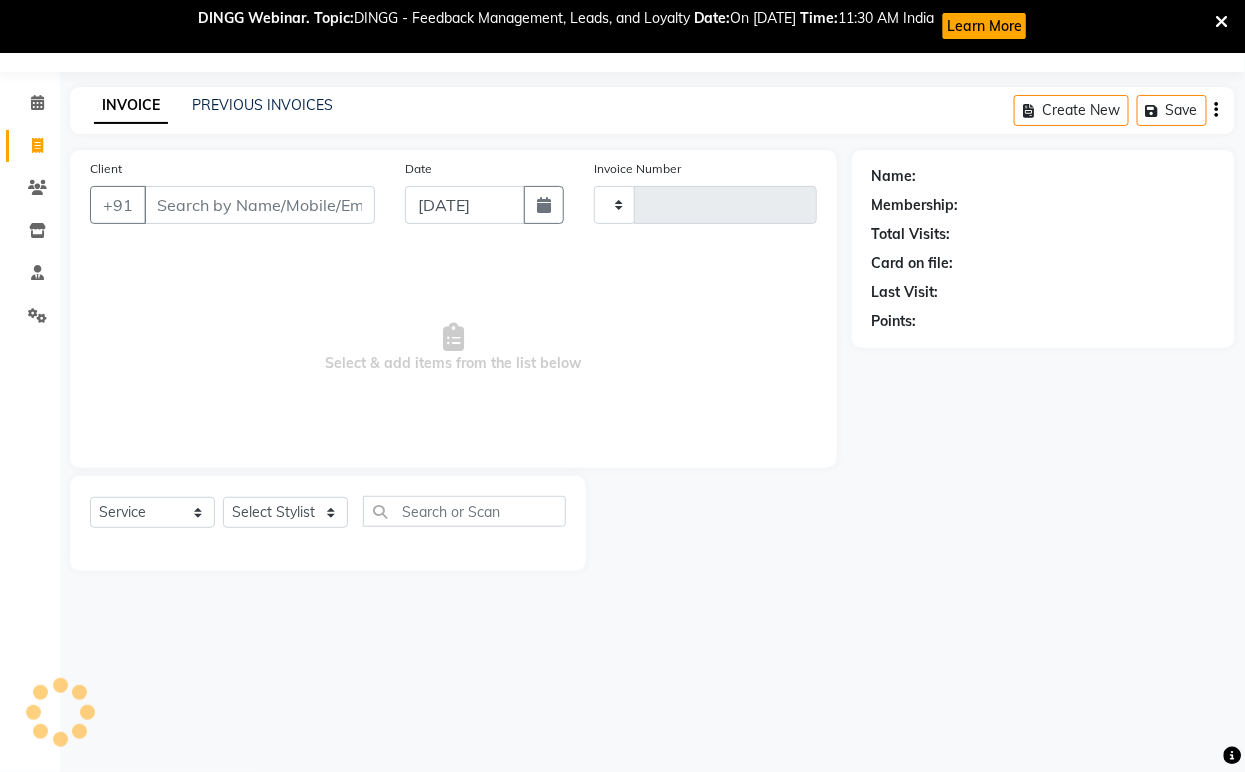 click on "Client" at bounding box center [259, 205] 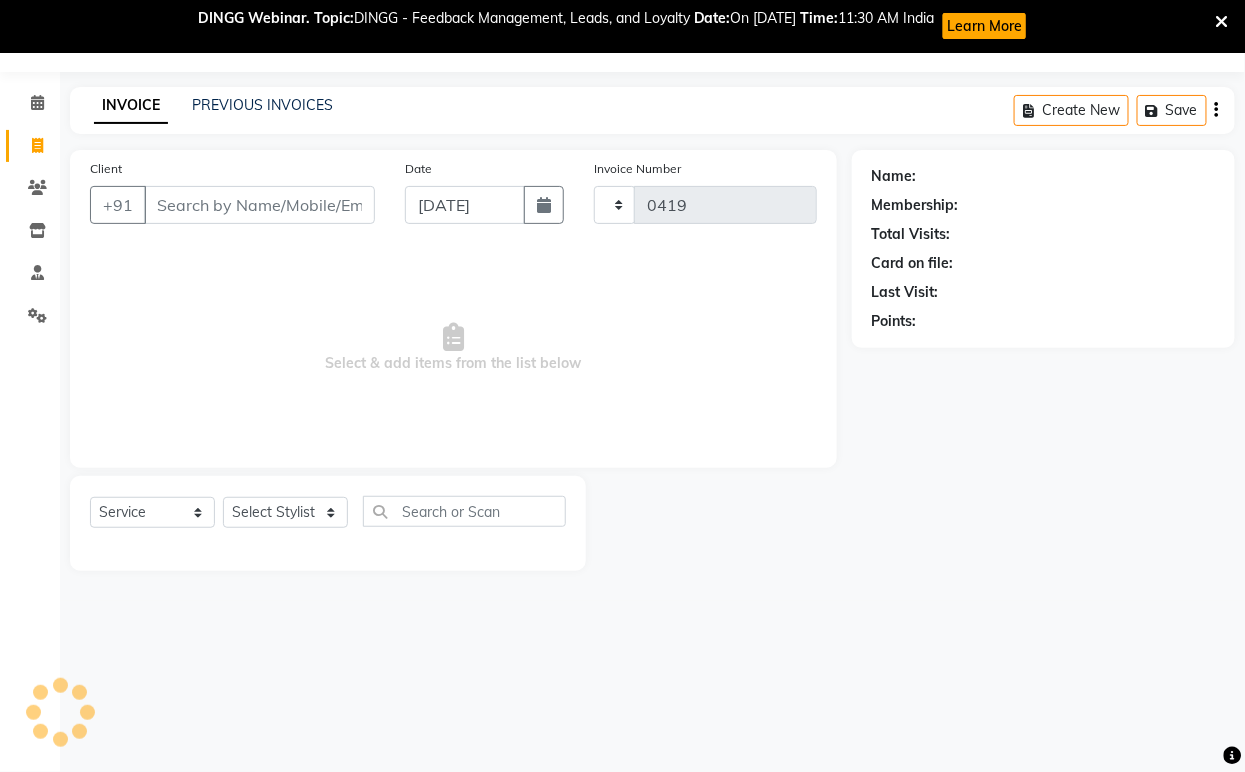 select on "6453" 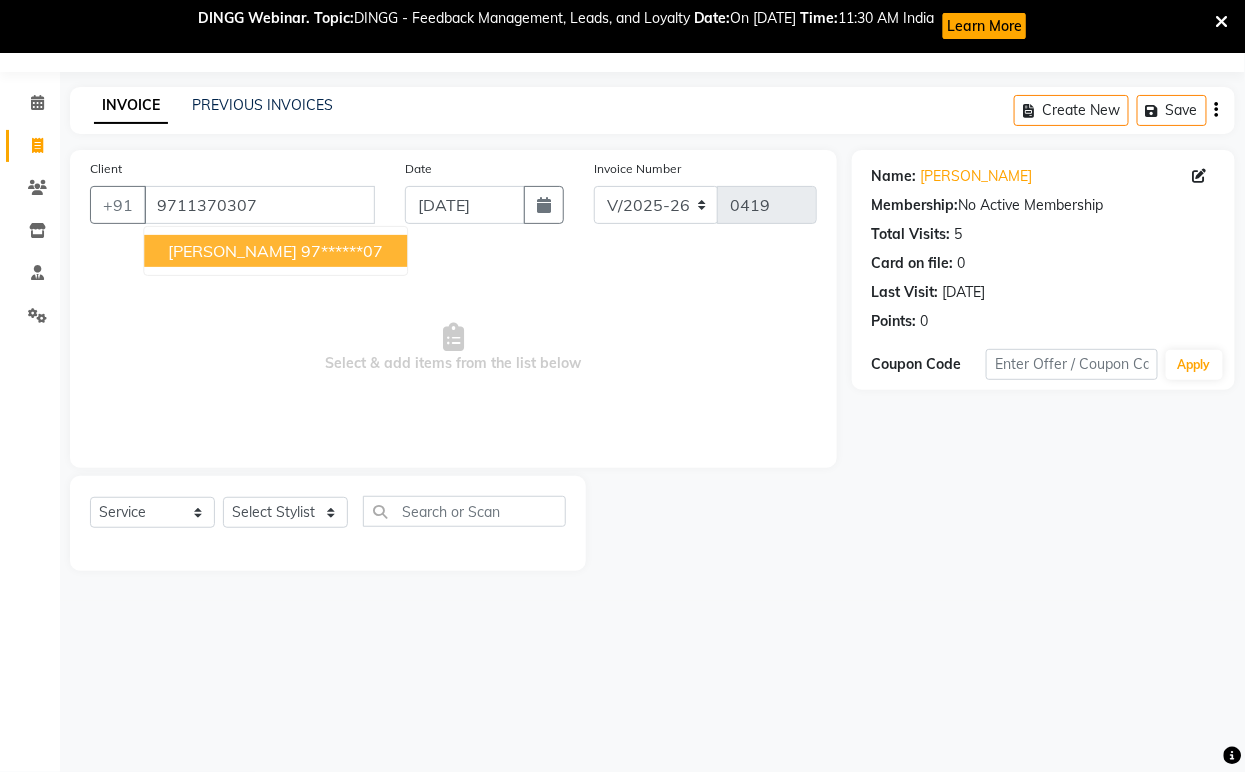 click on "[PERSON_NAME]" at bounding box center [232, 251] 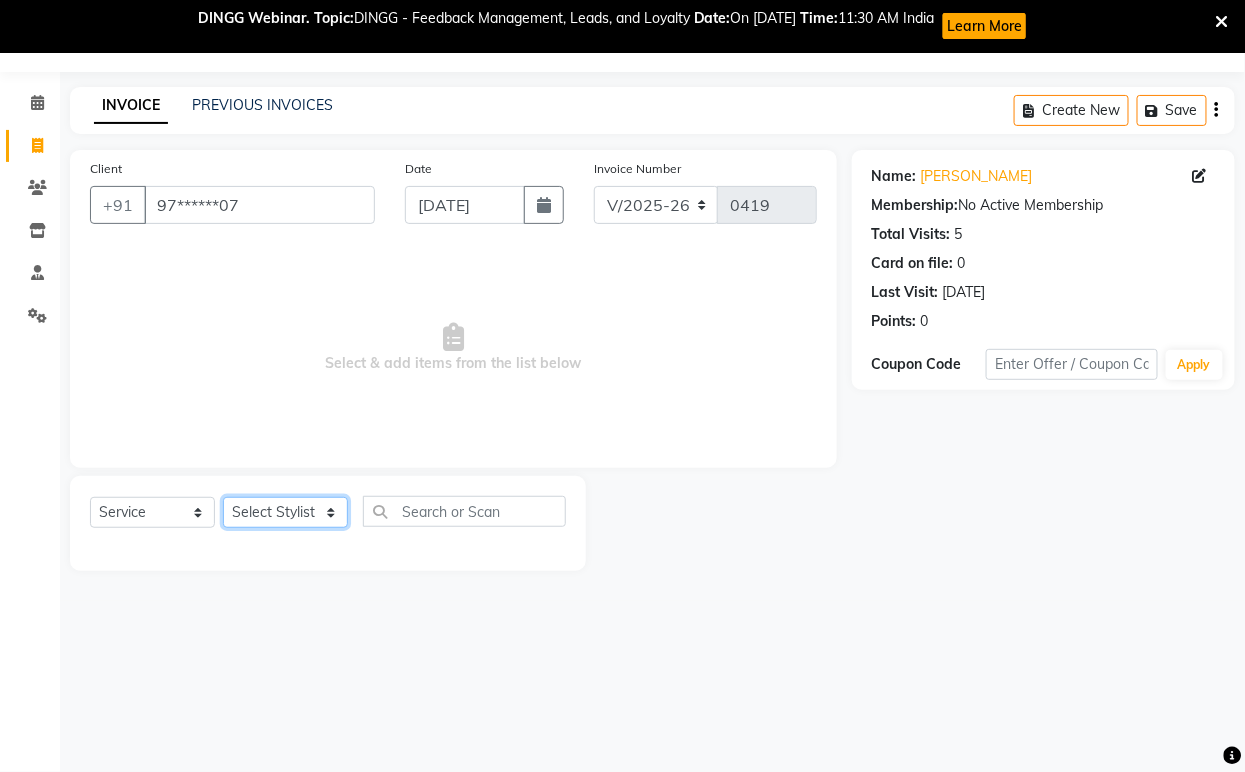 click on "Select Stylist [PERSON_NAME] [PERSON_NAME] [PERSON_NAME] [PERSON_NAME] [PERSON_NAME] Mam [PERSON_NAME] Mohd. Furkan [PERSON_NAME] [PERSON_NAME] Pooja Jaga [PERSON_NAME] [PERSON_NAME] [PERSON_NAME] [PERSON_NAME] di [PERSON_NAME] [PERSON_NAME] [PERSON_NAME] [PERSON_NAME] [PERSON_NAME]" 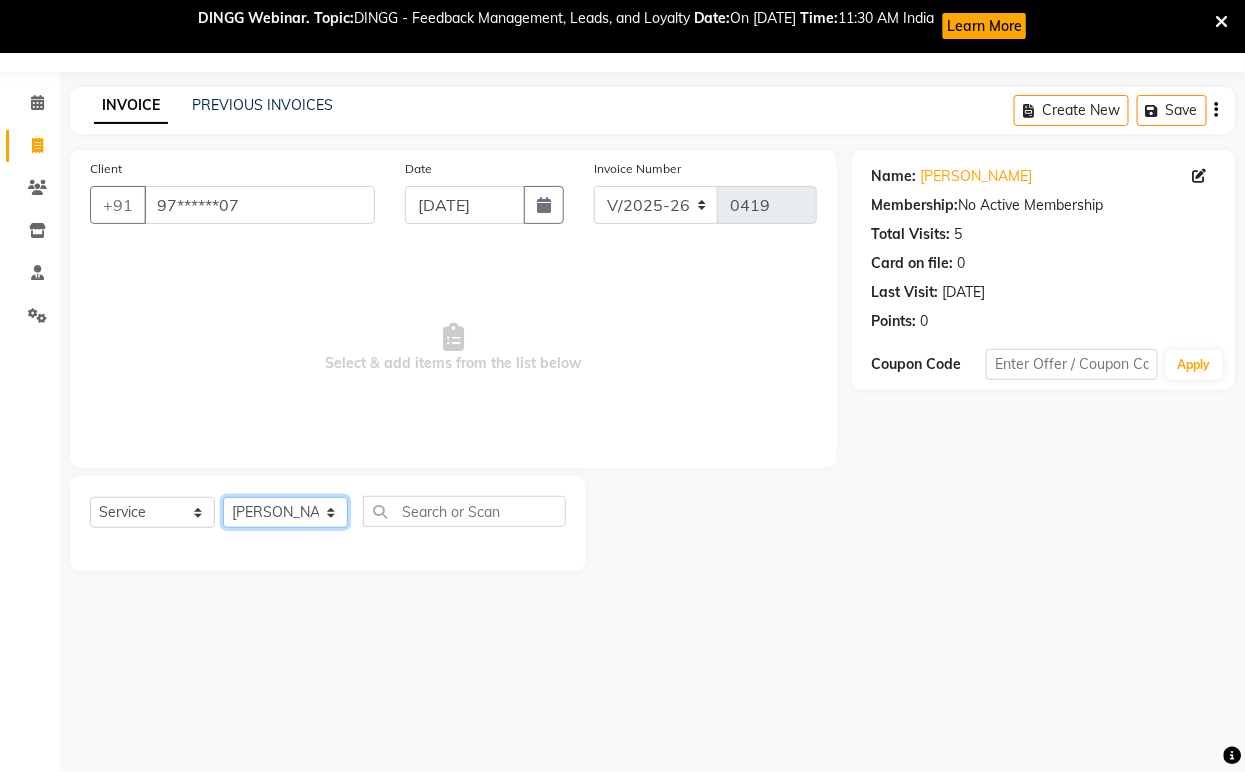 click on "Select Stylist [PERSON_NAME] [PERSON_NAME] [PERSON_NAME] [PERSON_NAME] [PERSON_NAME] Mam [PERSON_NAME] Mohd. Furkan [PERSON_NAME] [PERSON_NAME] Pooja Jaga [PERSON_NAME] [PERSON_NAME] [PERSON_NAME] [PERSON_NAME] di [PERSON_NAME] [PERSON_NAME] [PERSON_NAME] [PERSON_NAME] [PERSON_NAME]" 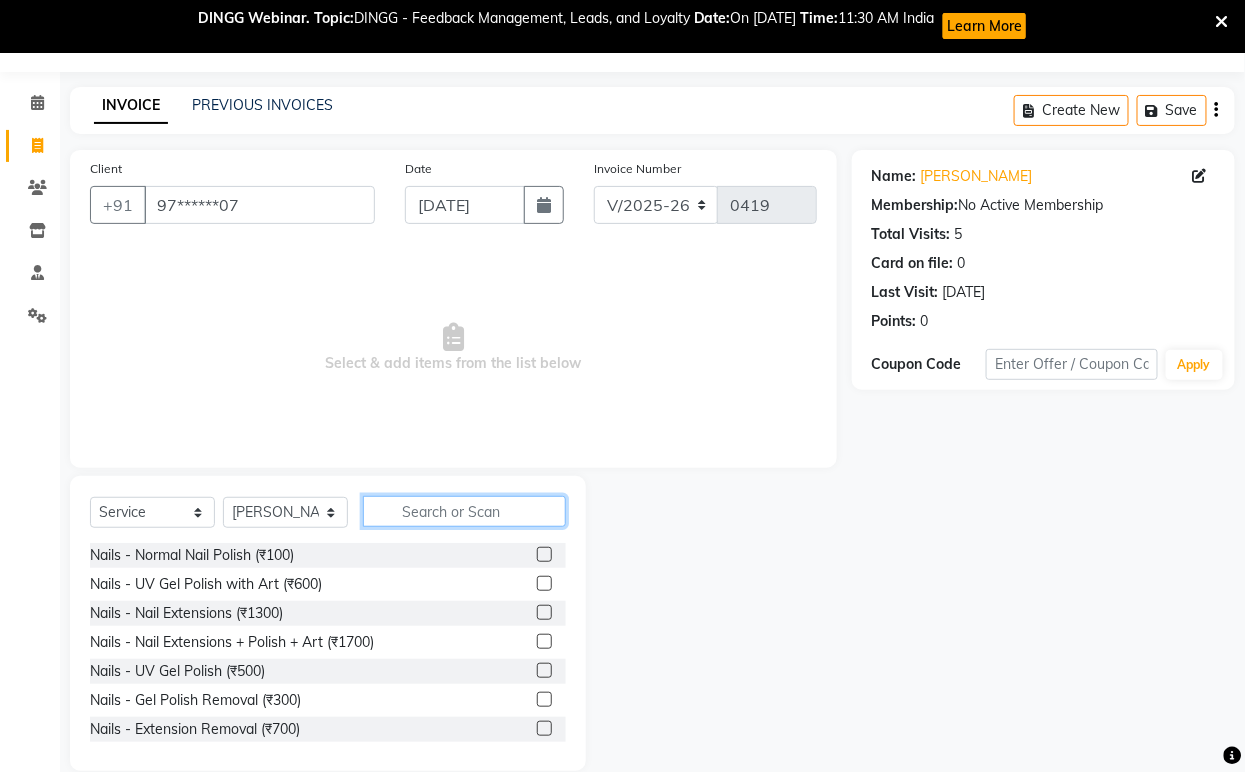 click 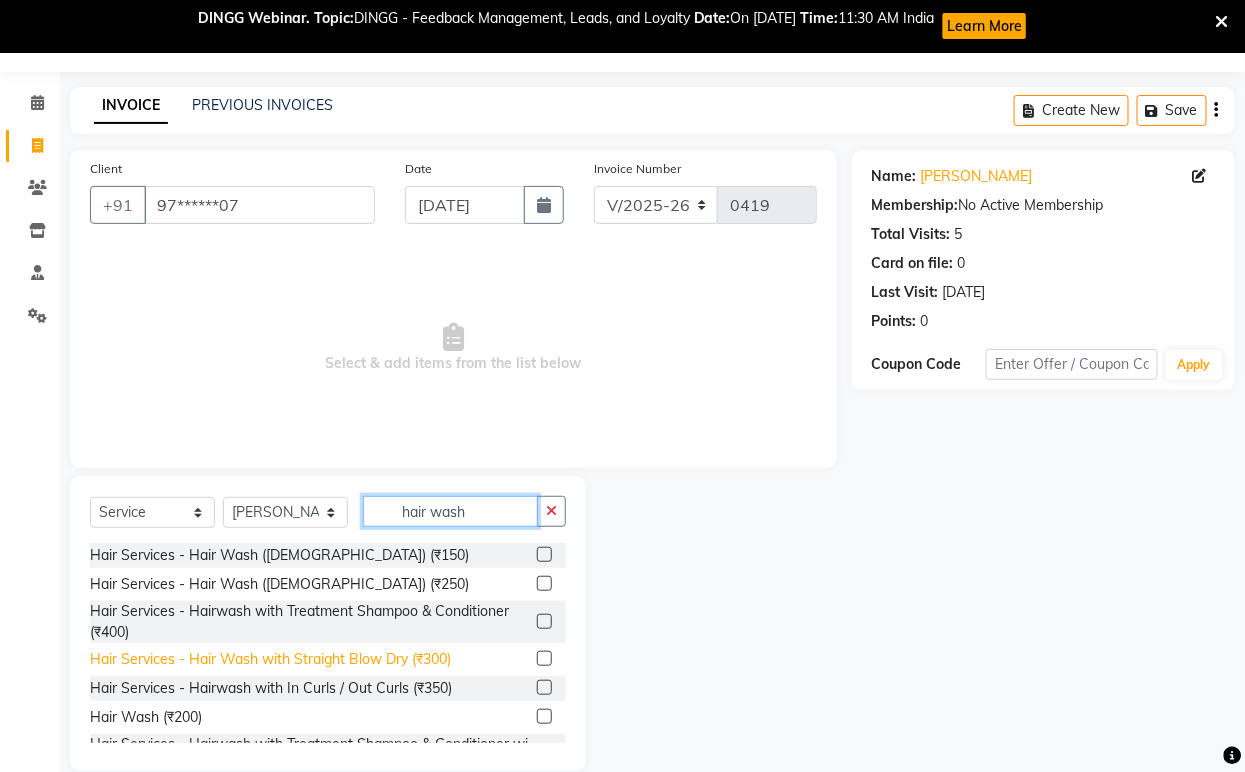 type on "hair wash" 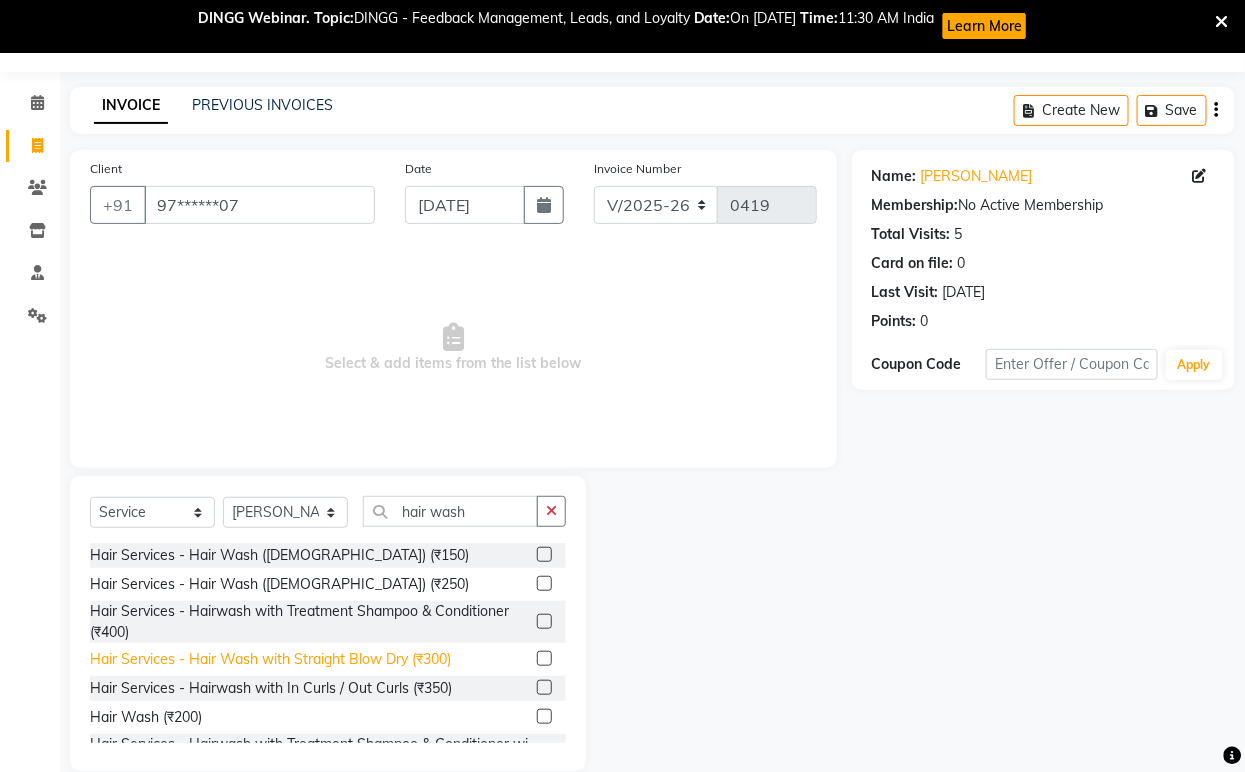 click on "Hair Services - Hair Wash with Straight Blow Dry (₹300)" 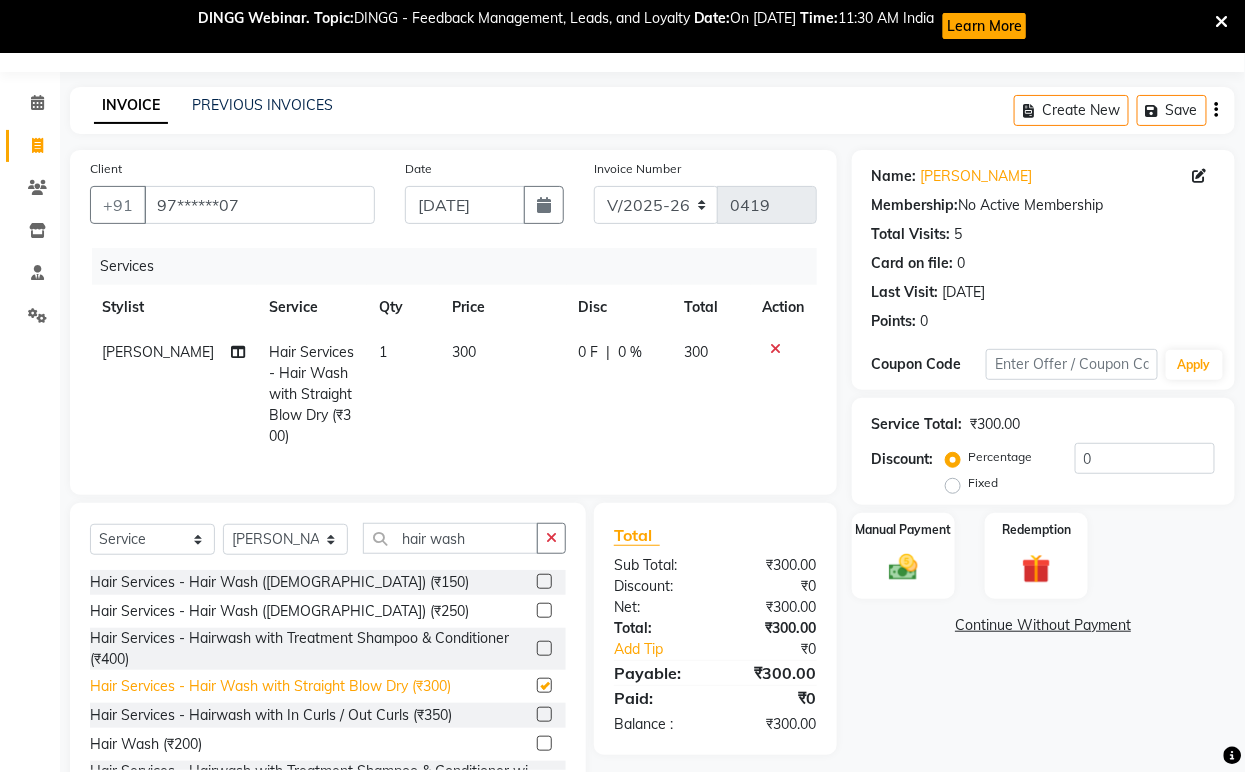 checkbox on "false" 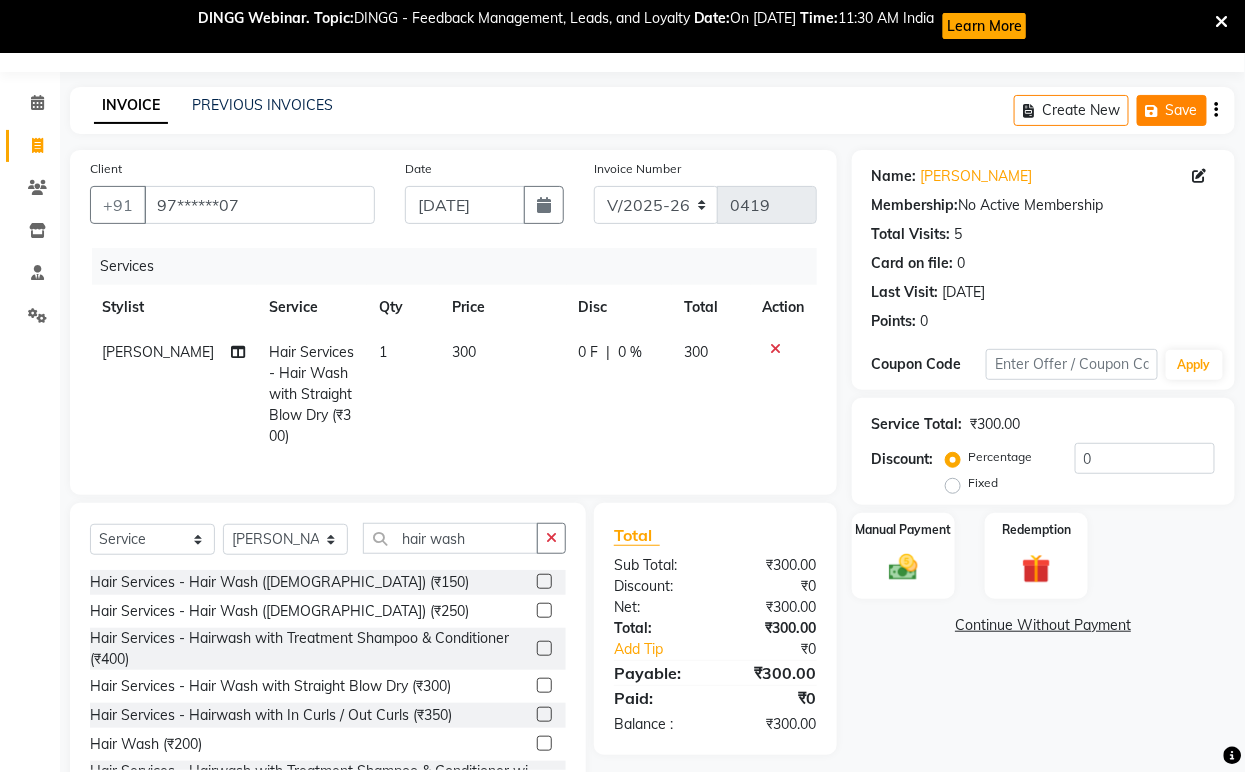 click on "Save" 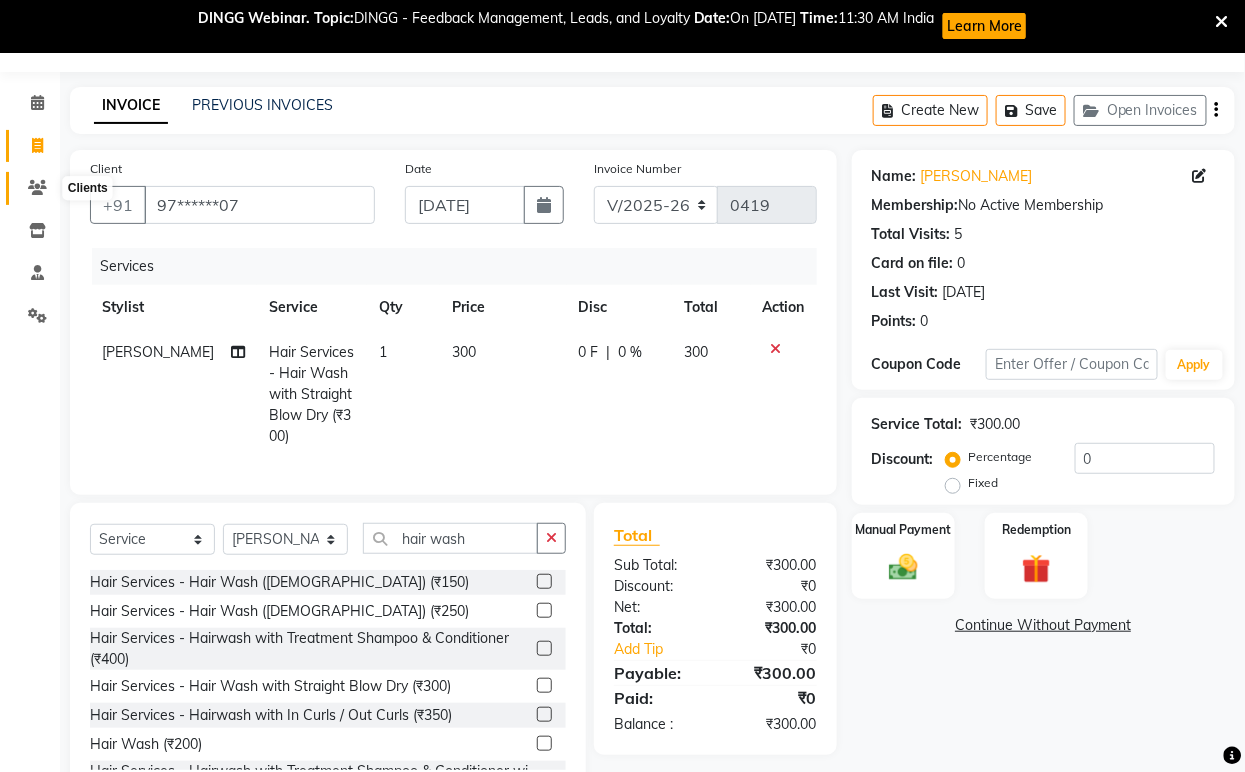 click 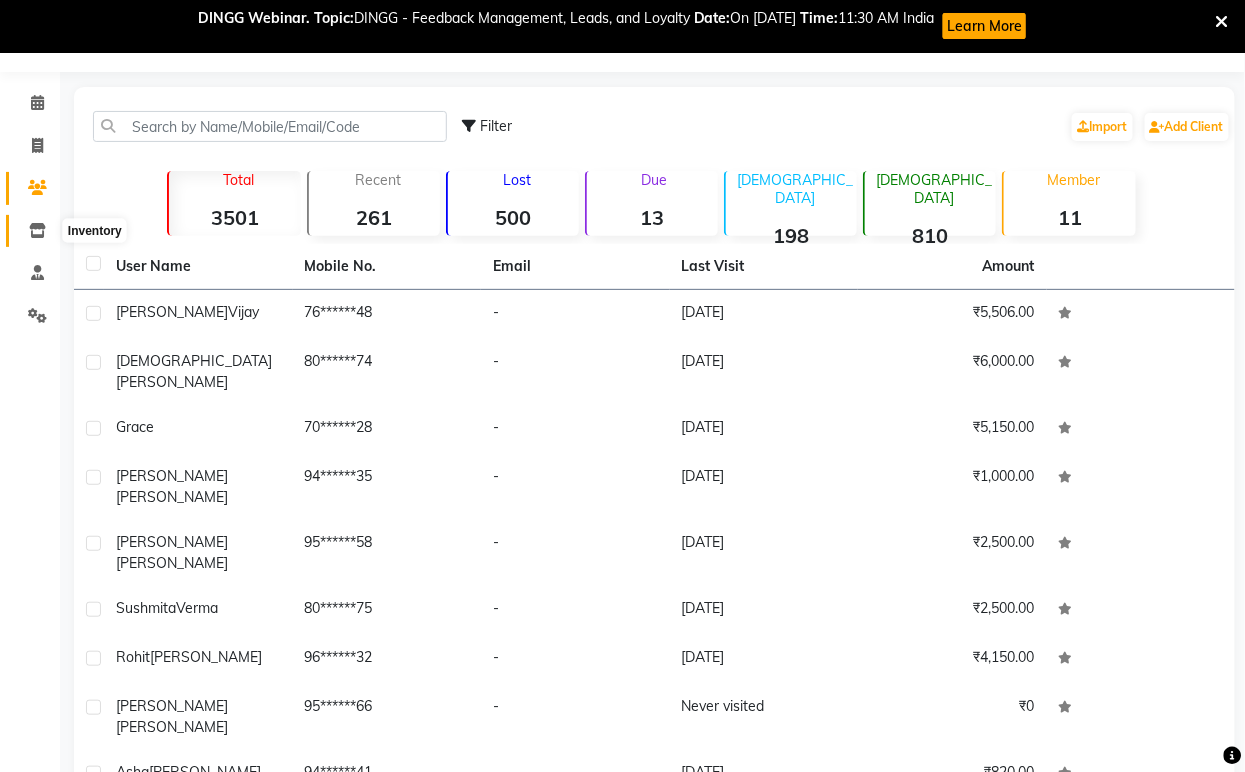 click 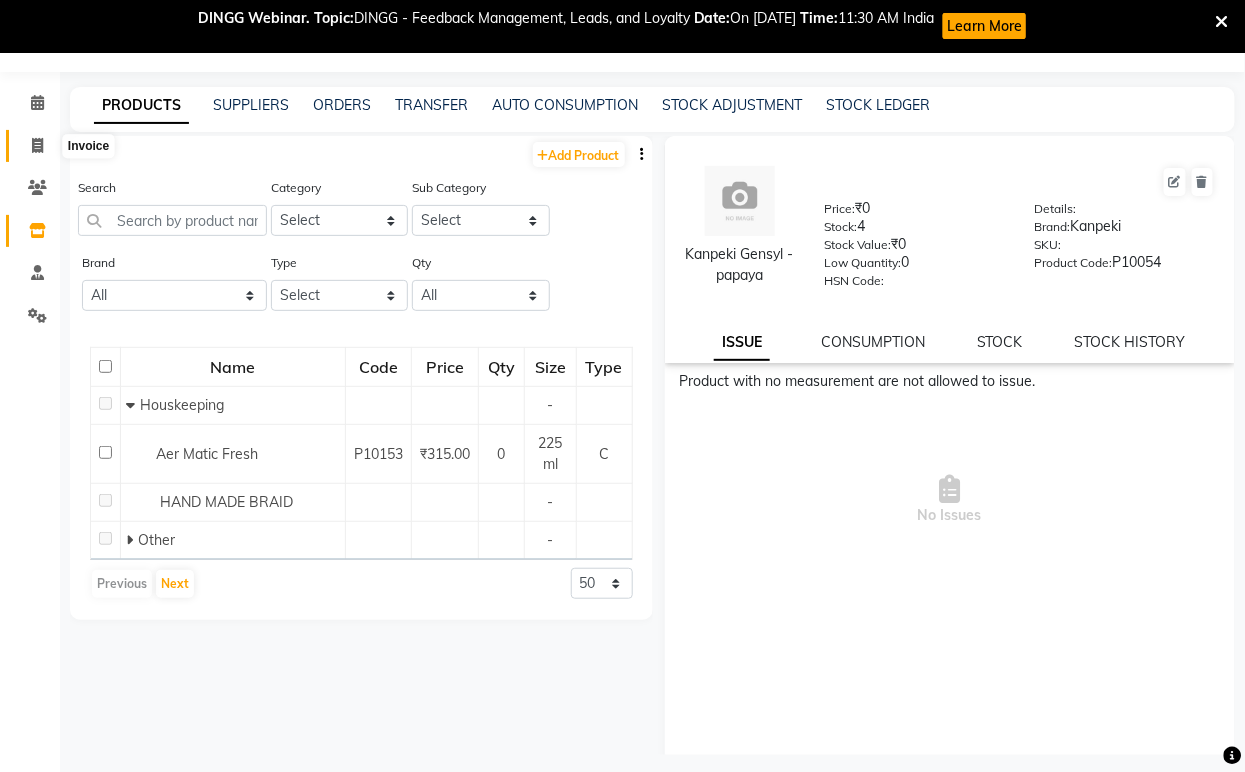 click 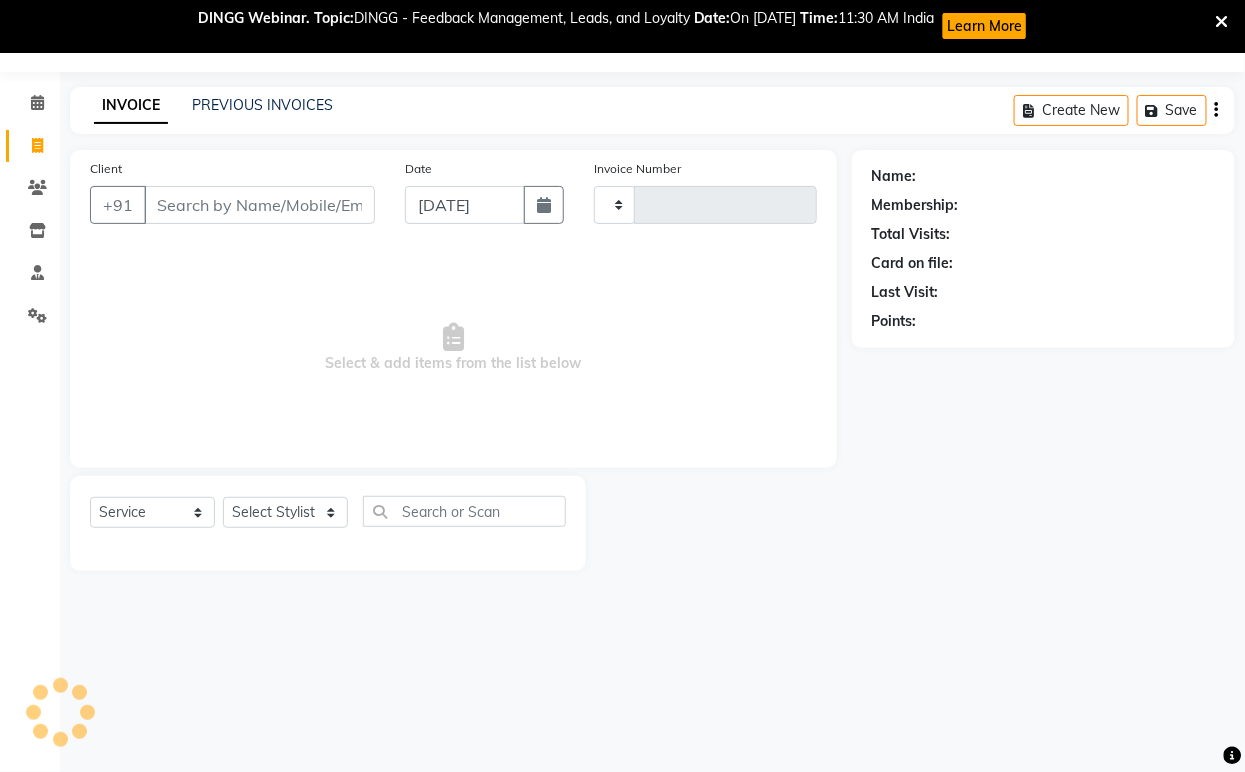 type on "0419" 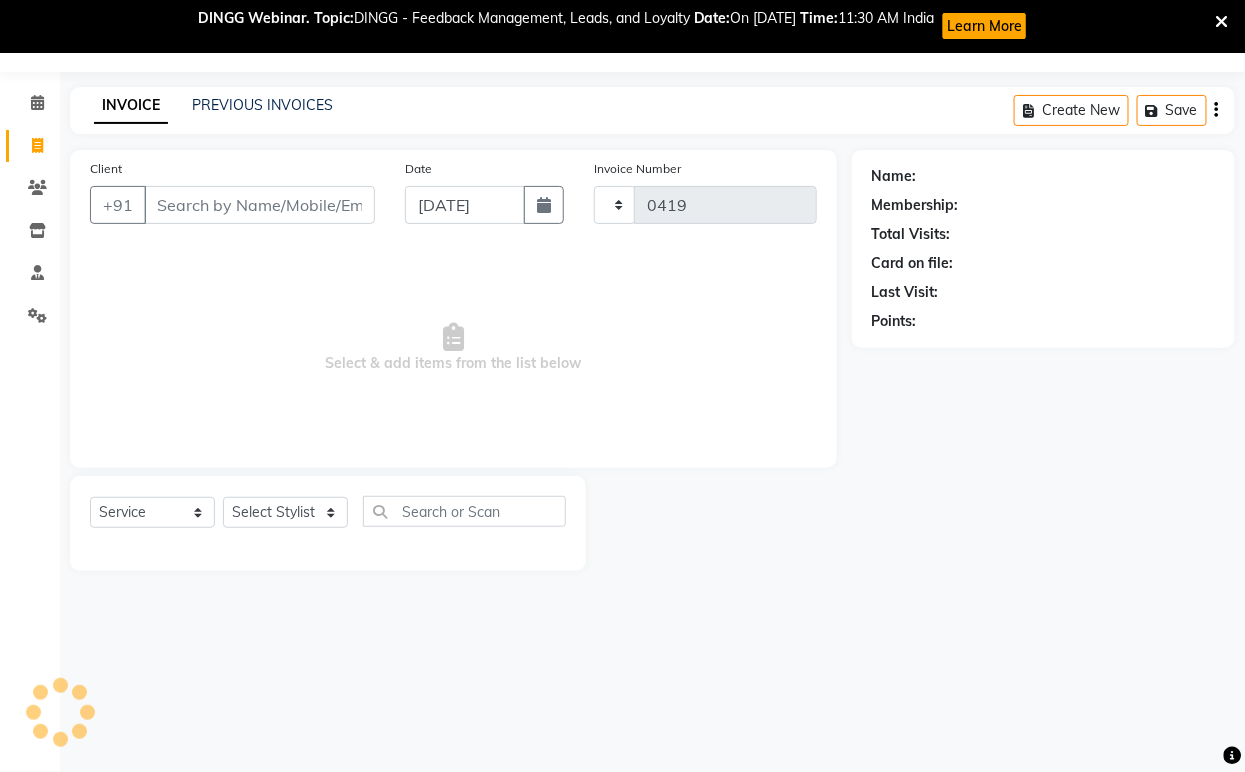 select on "6453" 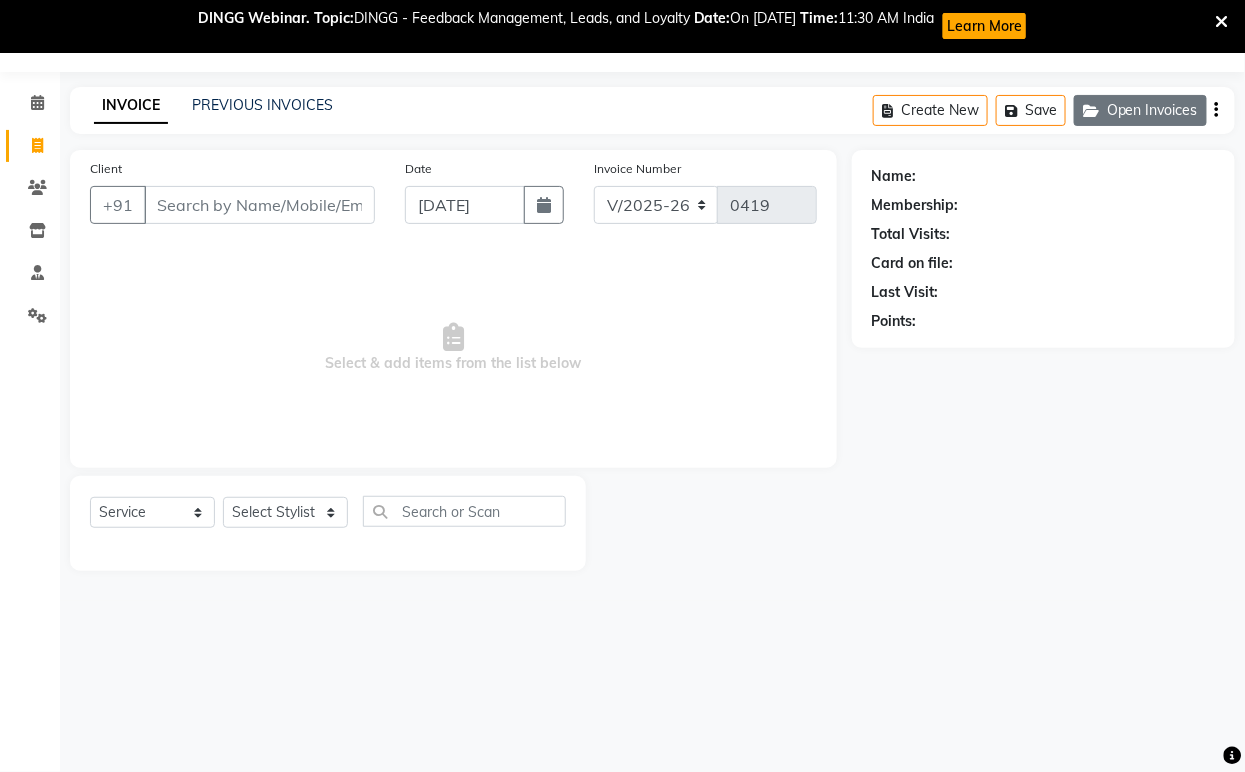 click on "Open Invoices" 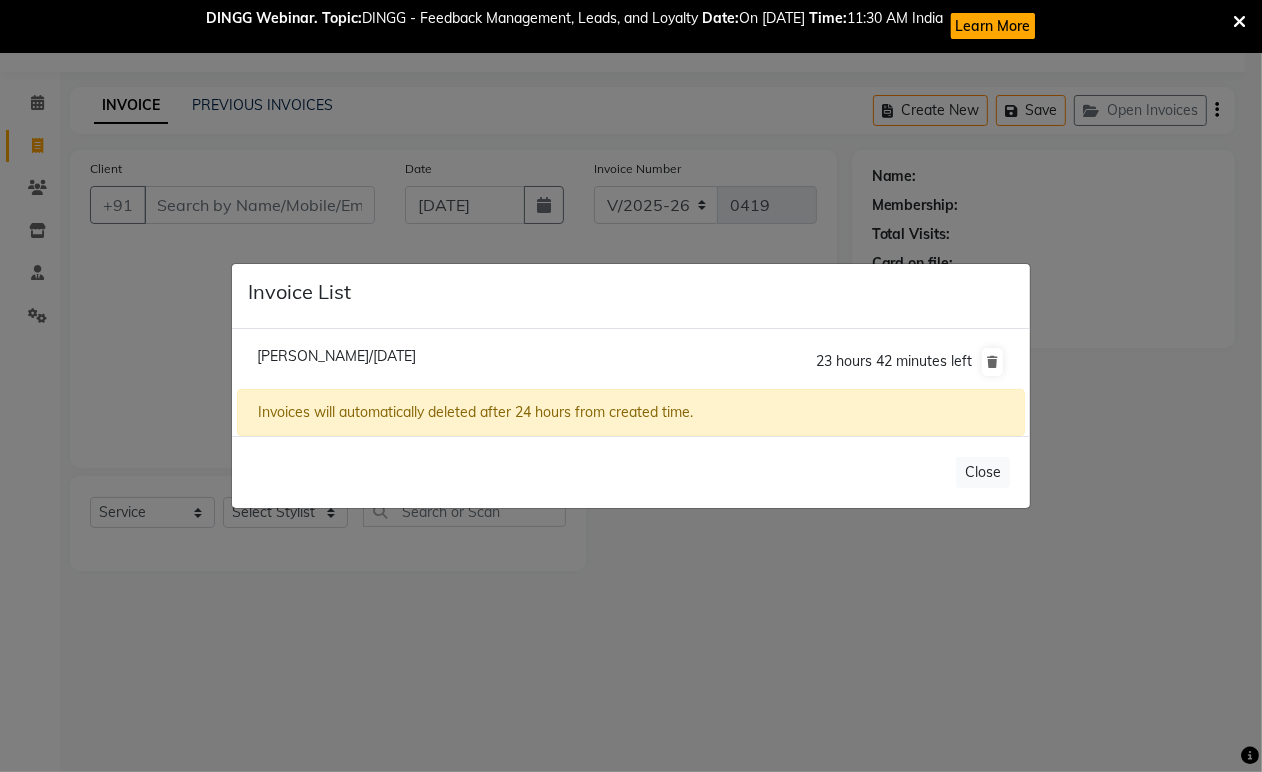 click on "[PERSON_NAME]/[DATE]" 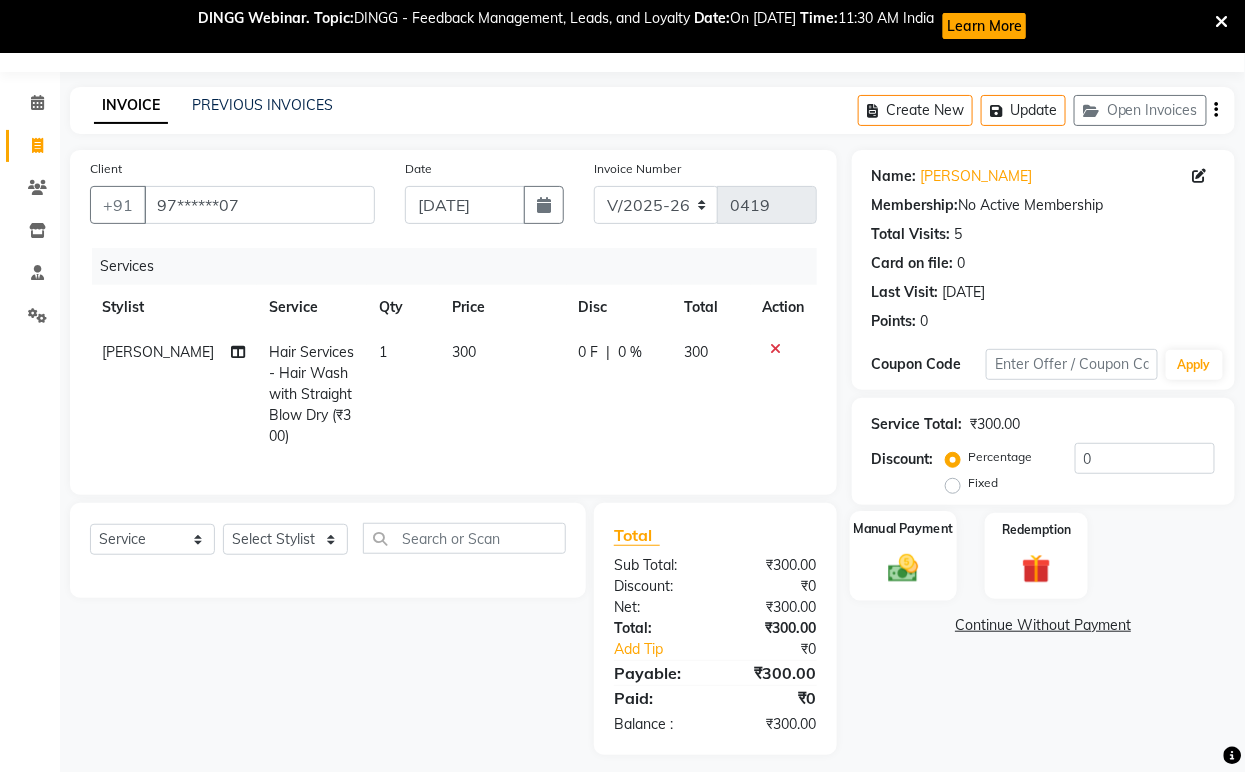 click 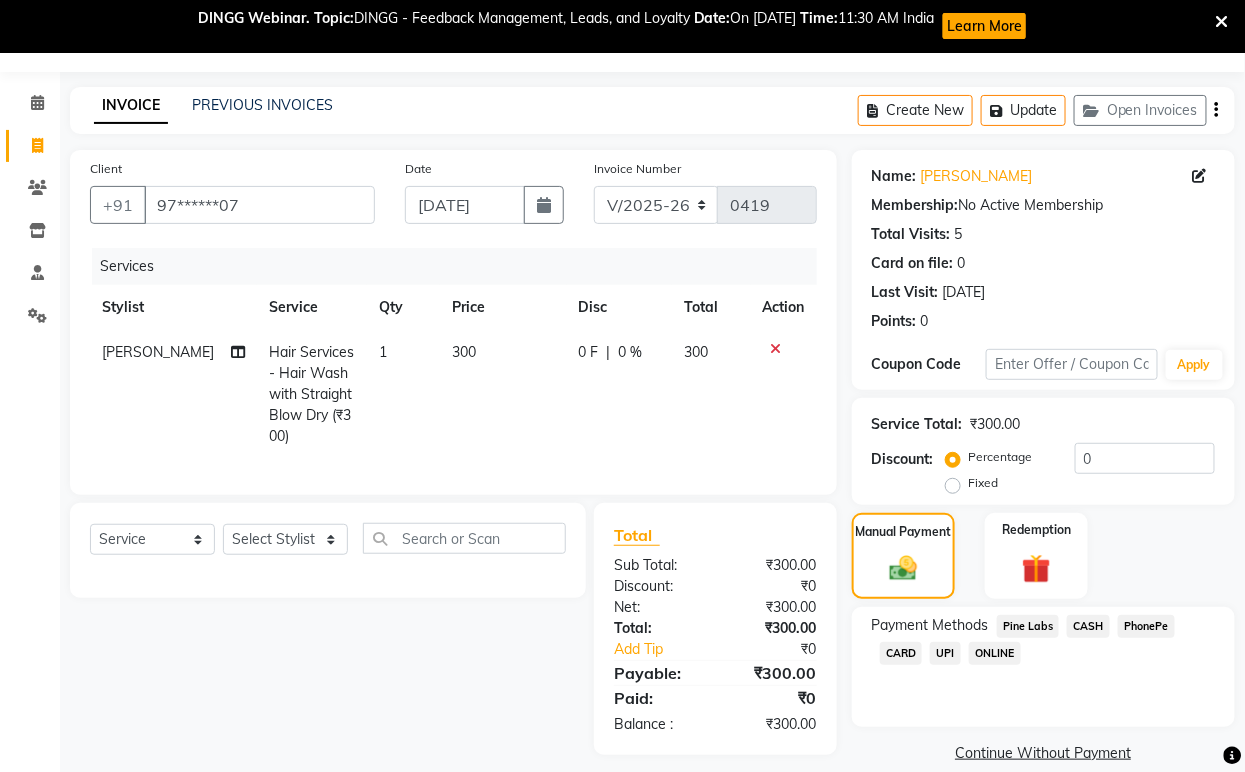 click on "Pine Labs" 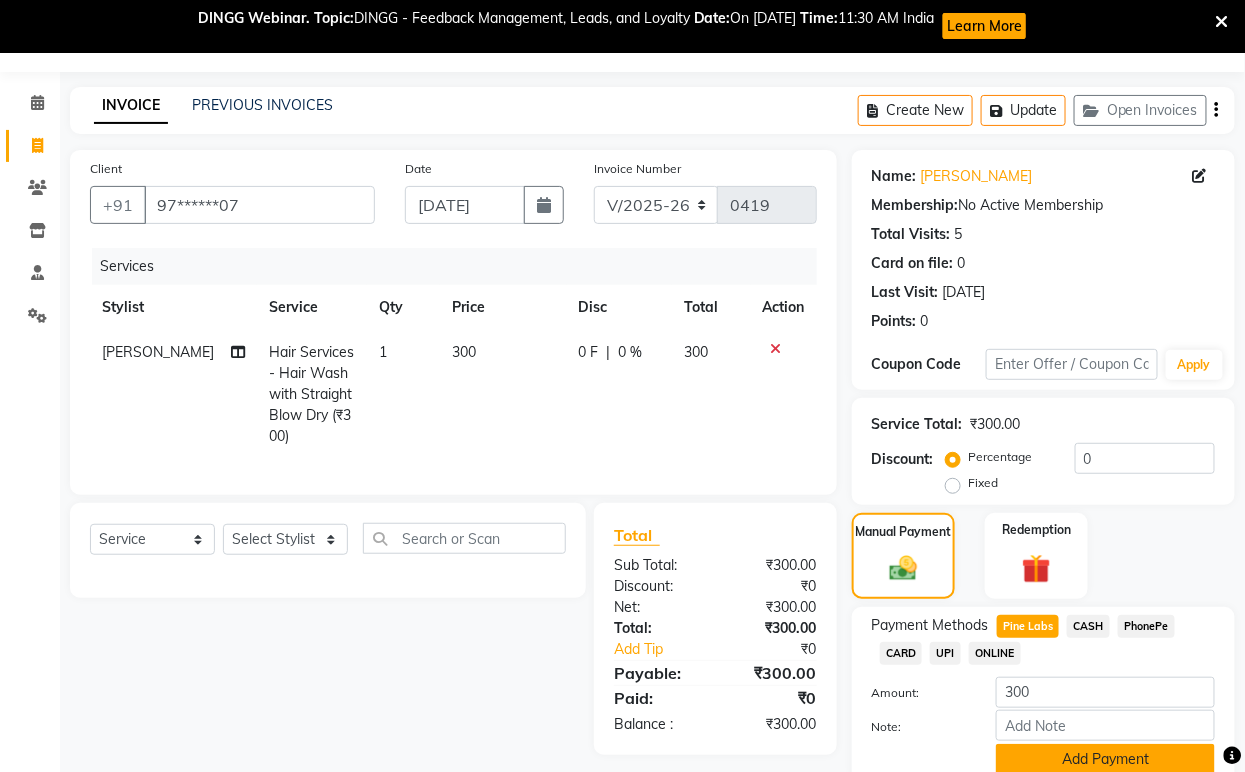 click on "Add Payment" 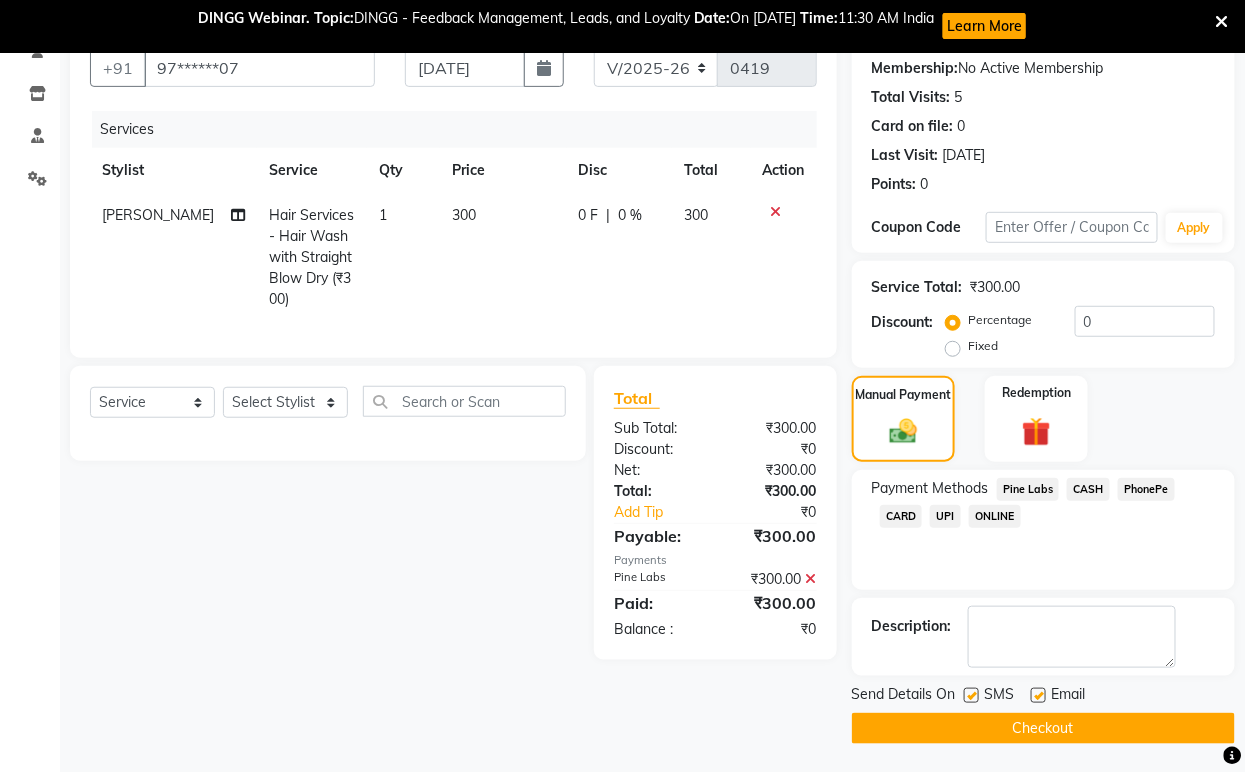 scroll, scrollTop: 192, scrollLeft: 0, axis: vertical 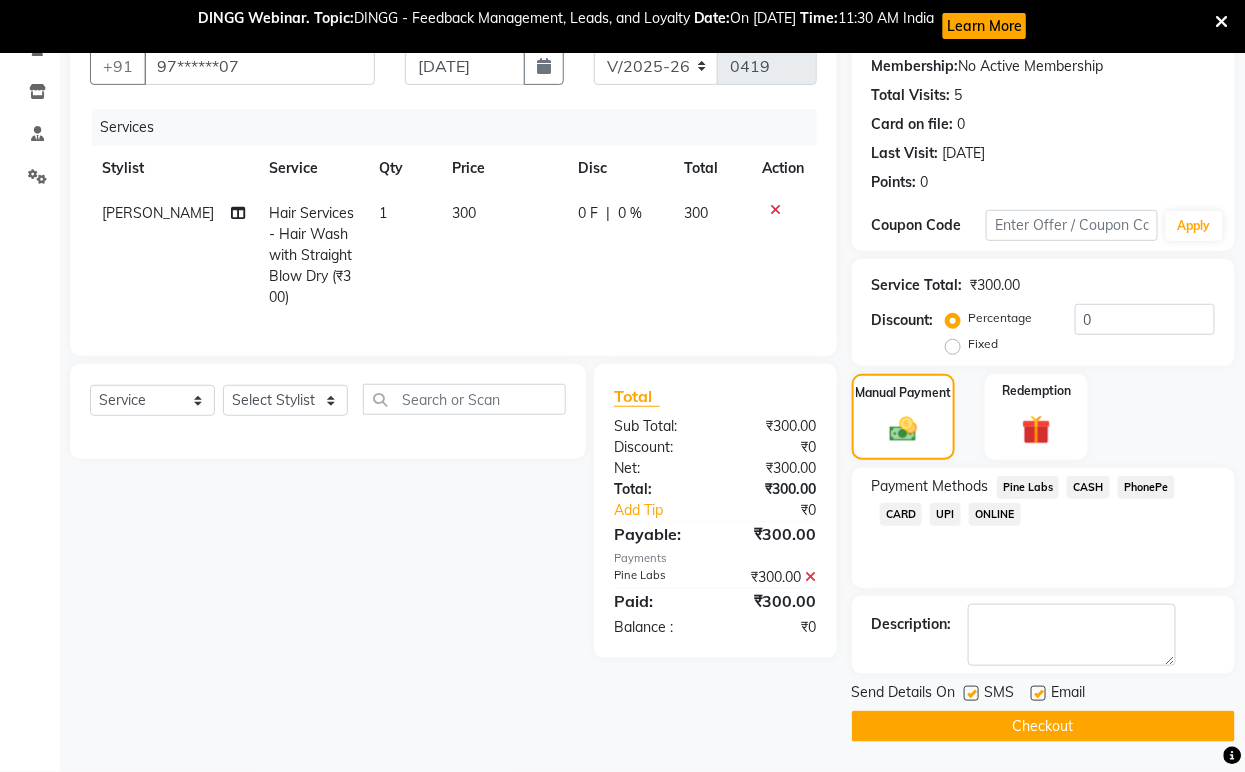 click 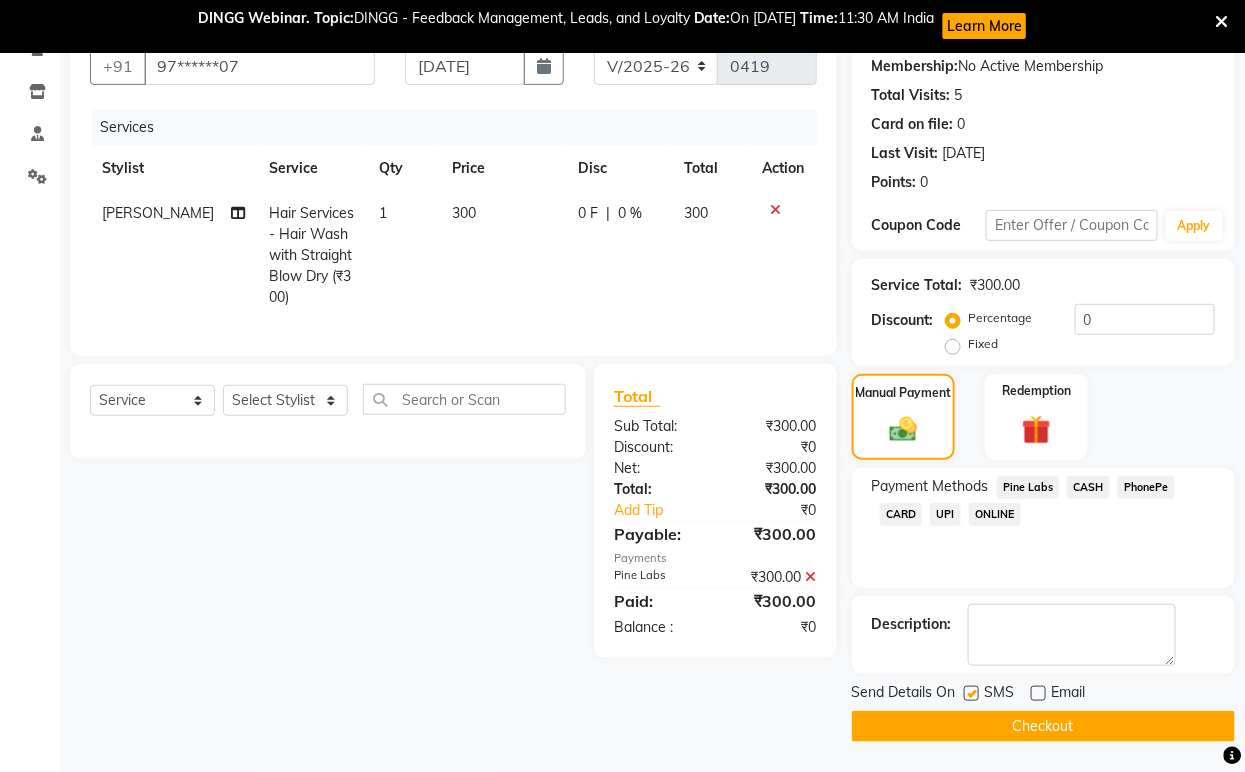 click on "Checkout" 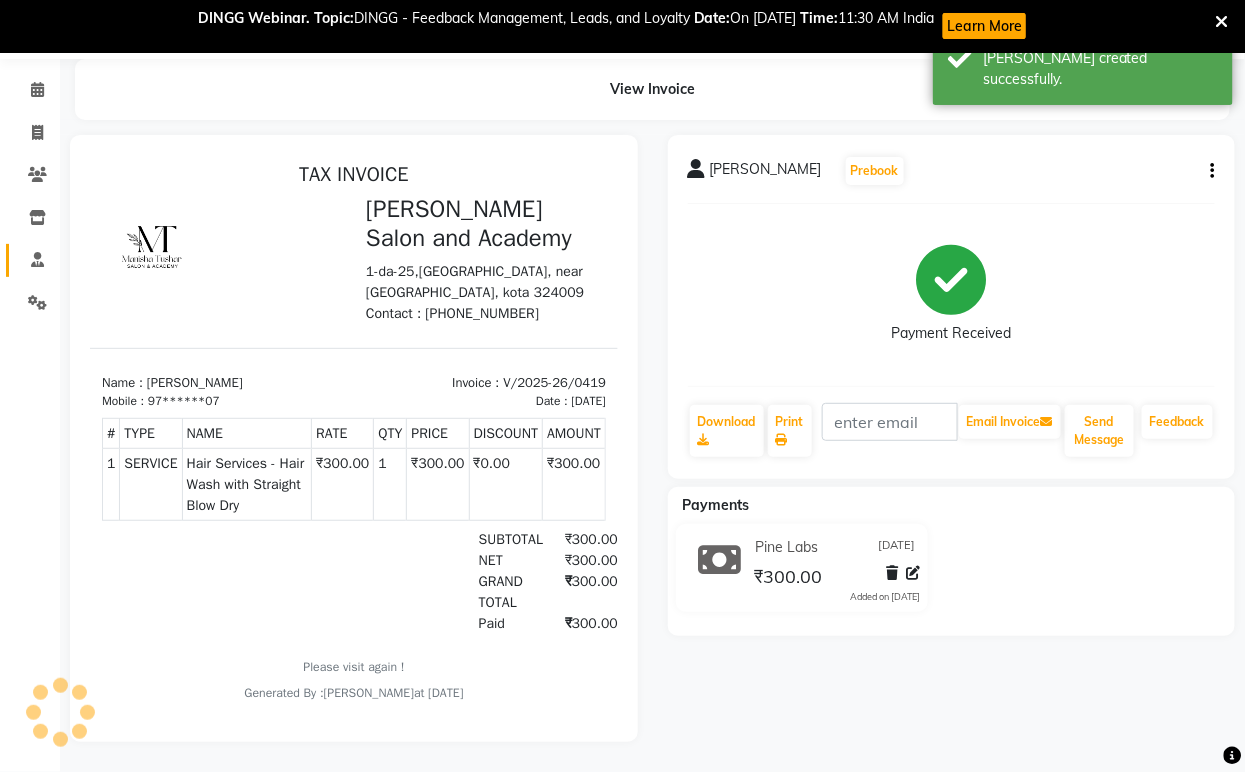 scroll, scrollTop: 0, scrollLeft: 0, axis: both 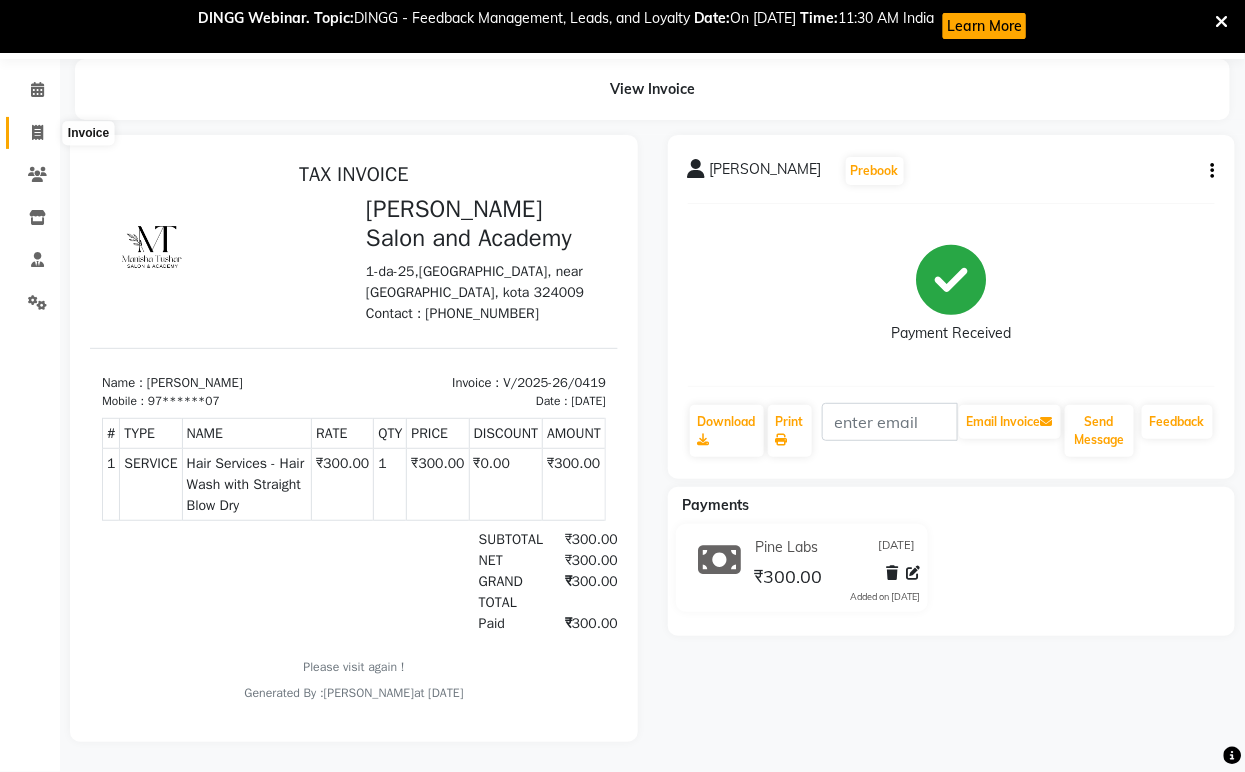 click 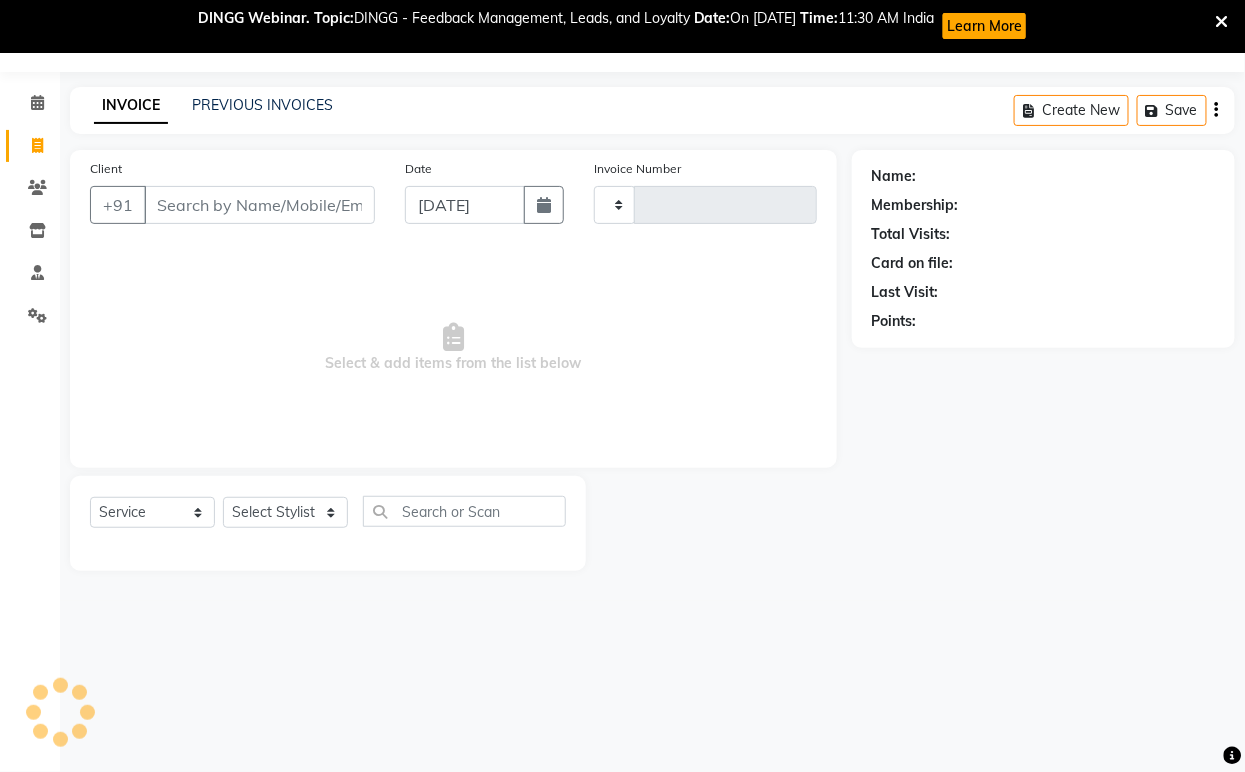 scroll, scrollTop: 53, scrollLeft: 0, axis: vertical 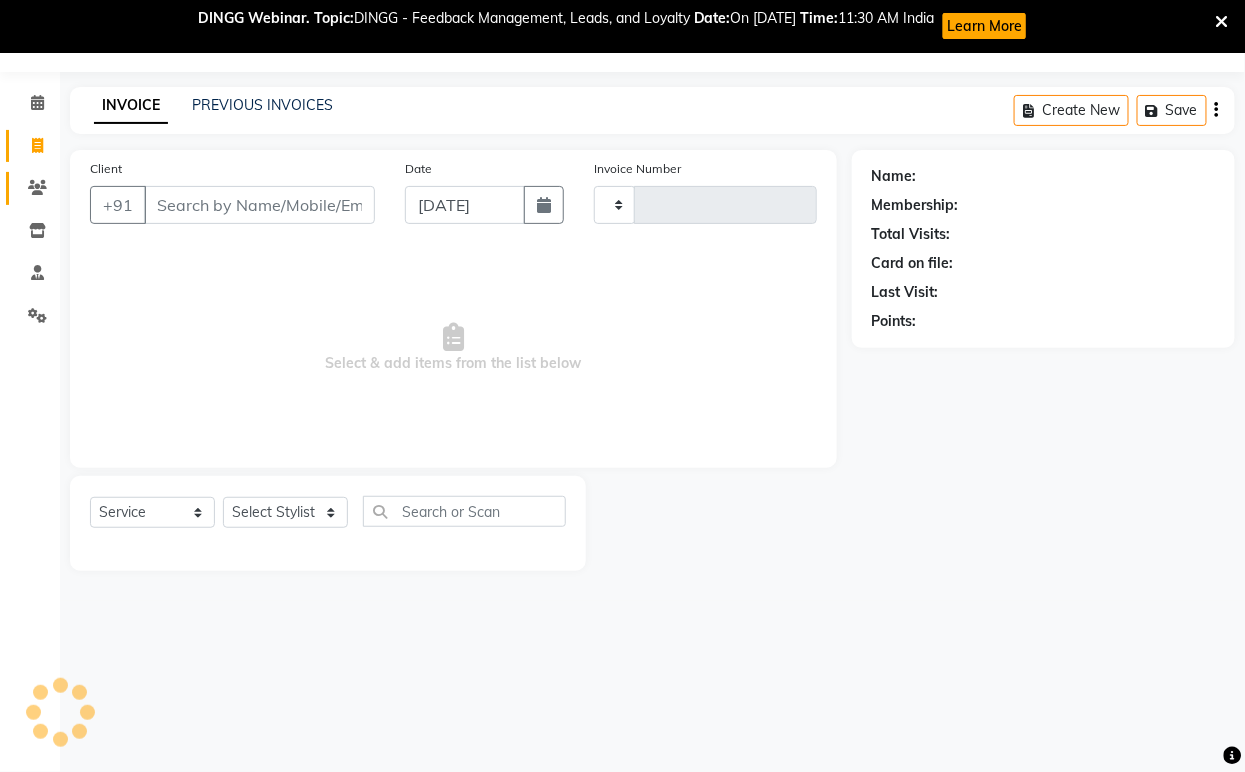 type on "0420" 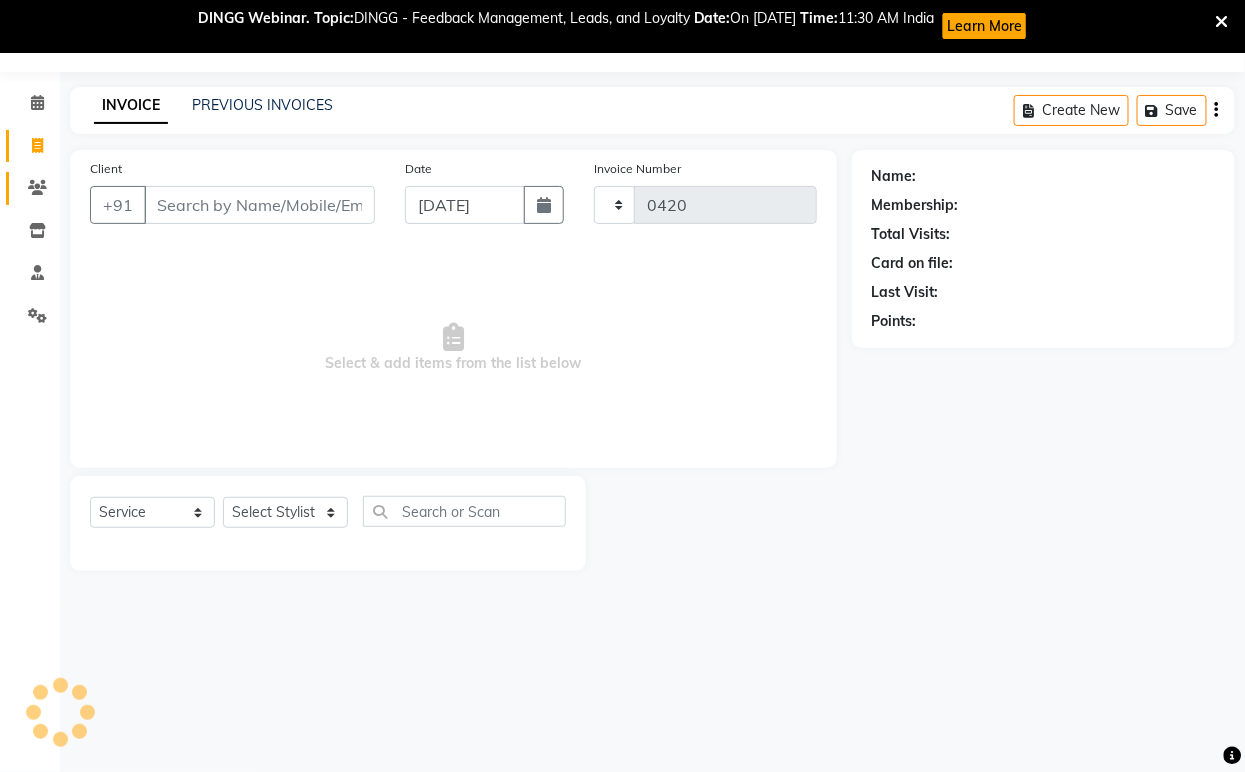 select on "6453" 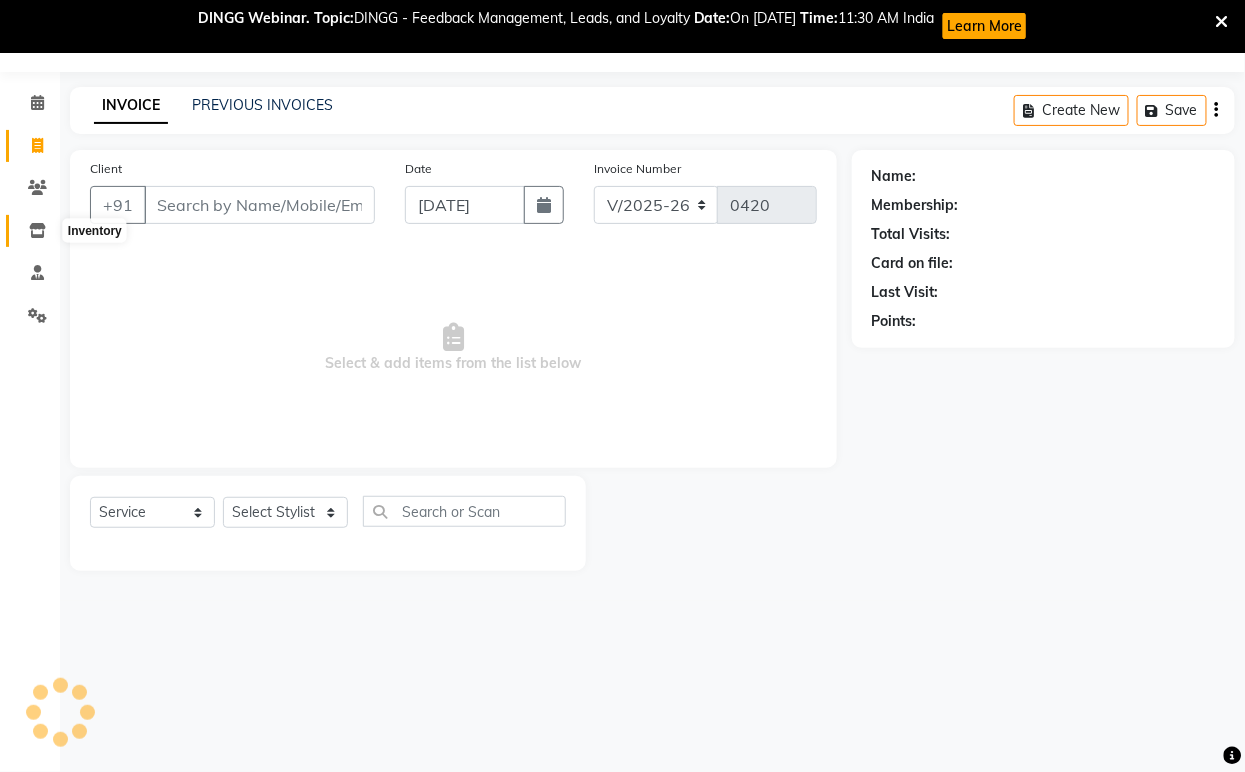 click 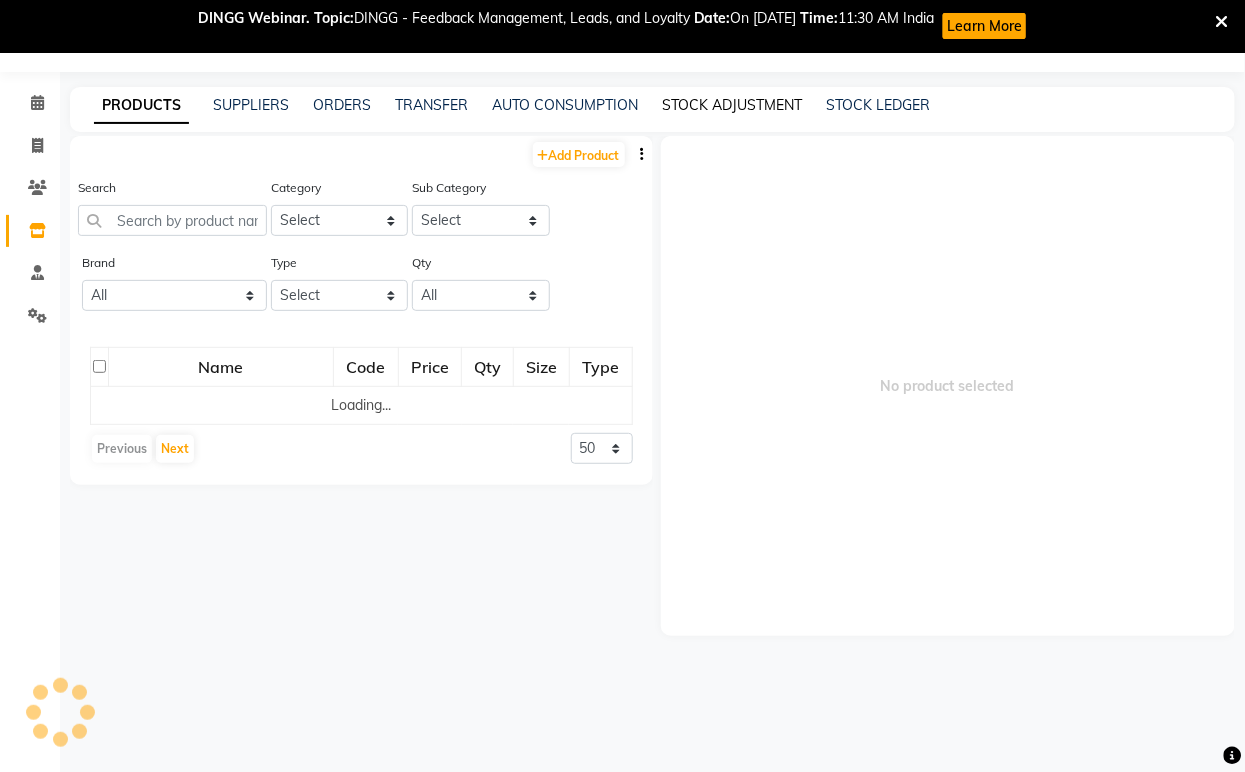 click on "STOCK ADJUSTMENT" 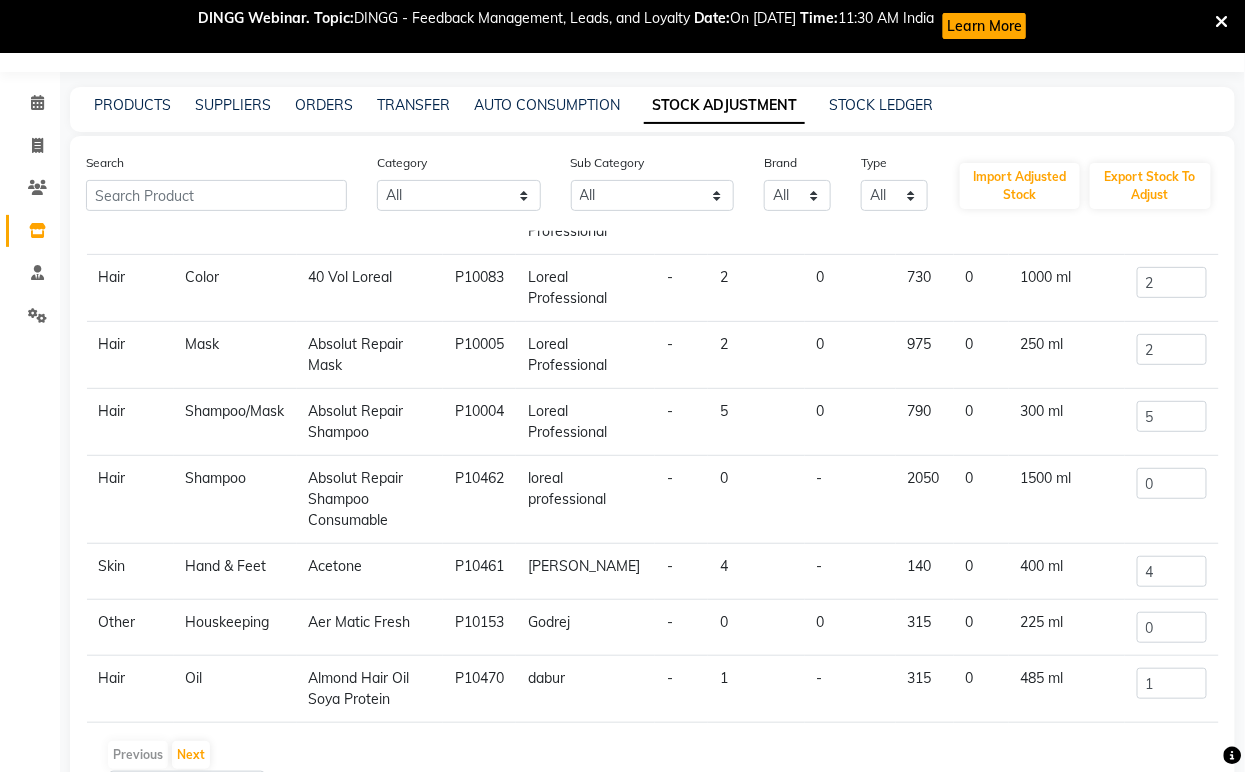 scroll, scrollTop: 253, scrollLeft: 0, axis: vertical 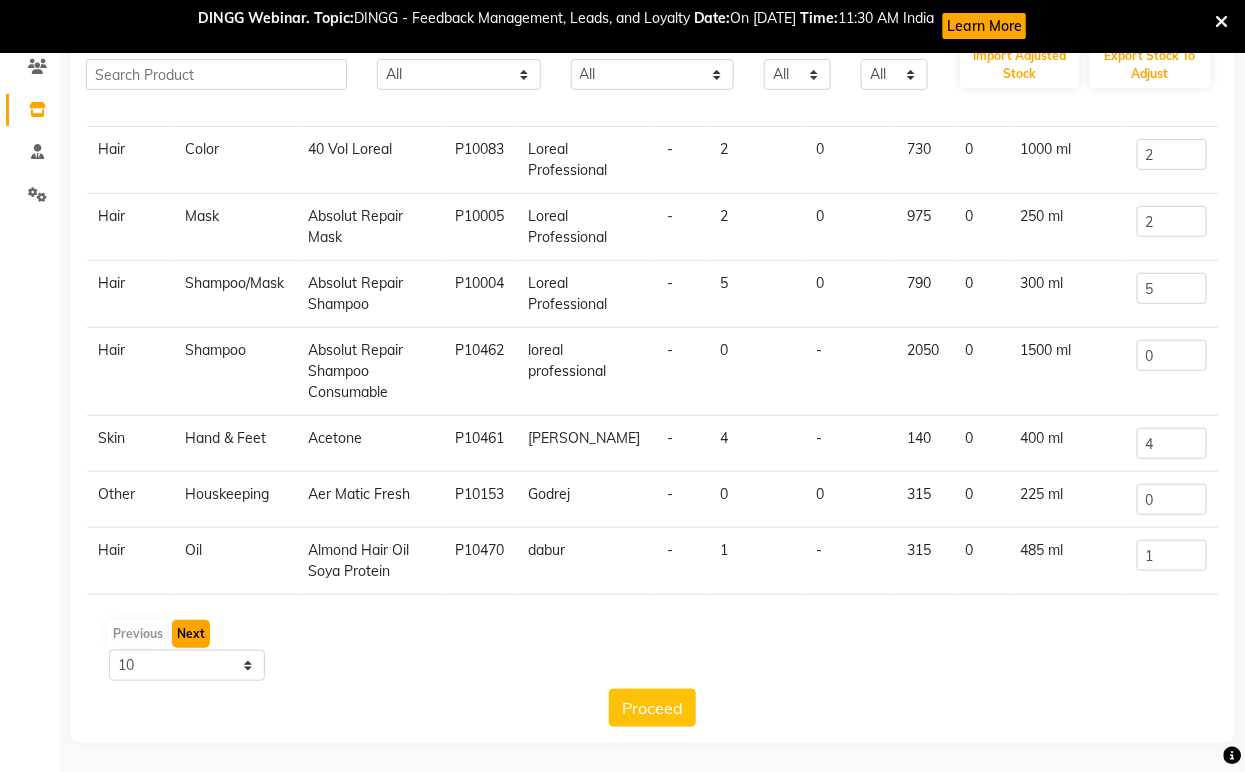click on "Next" 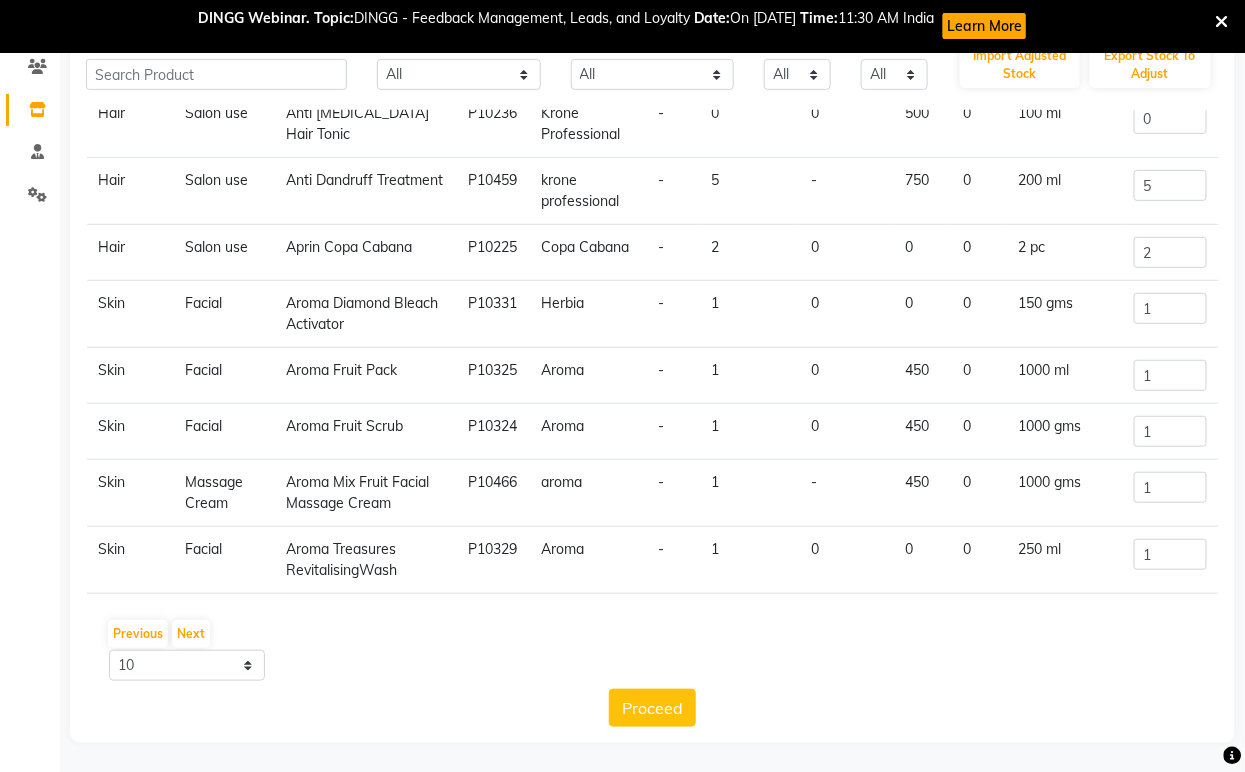 click on "Aroma Mix Fruit Facial Massage Cream" 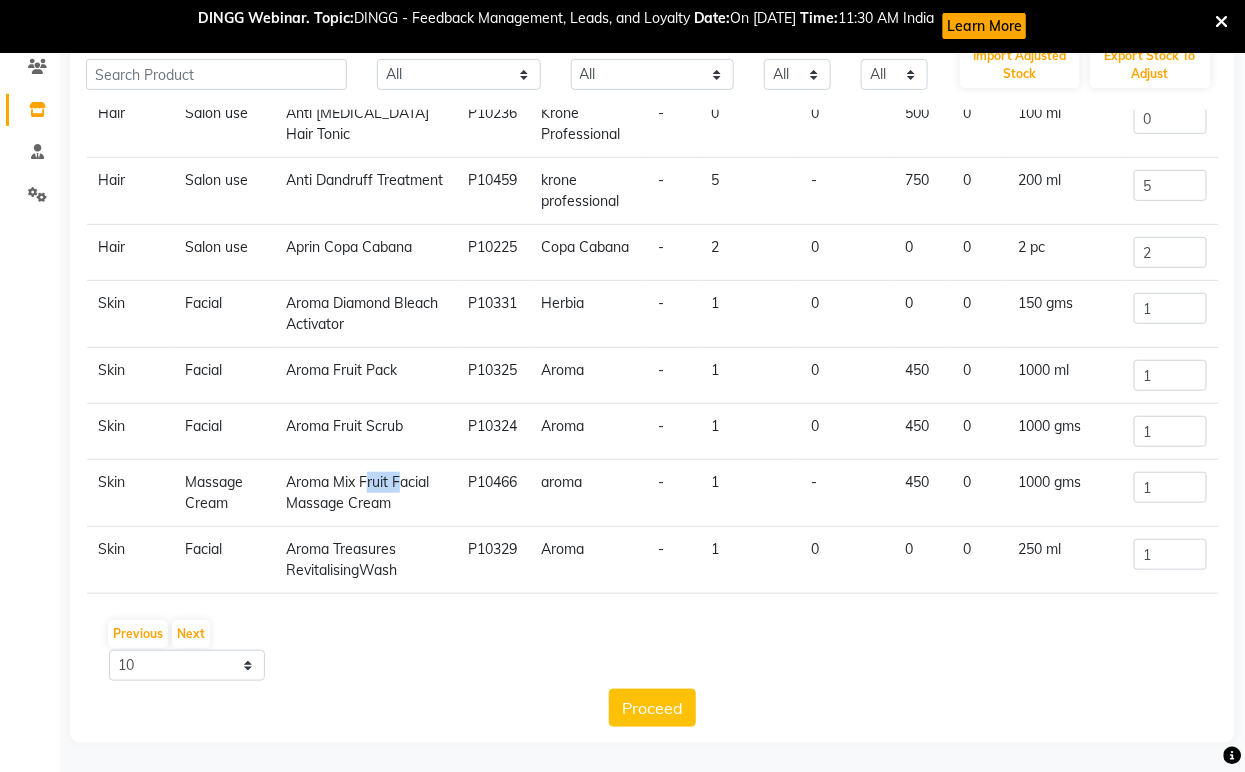 click on "Aroma Mix Fruit Facial Massage Cream" 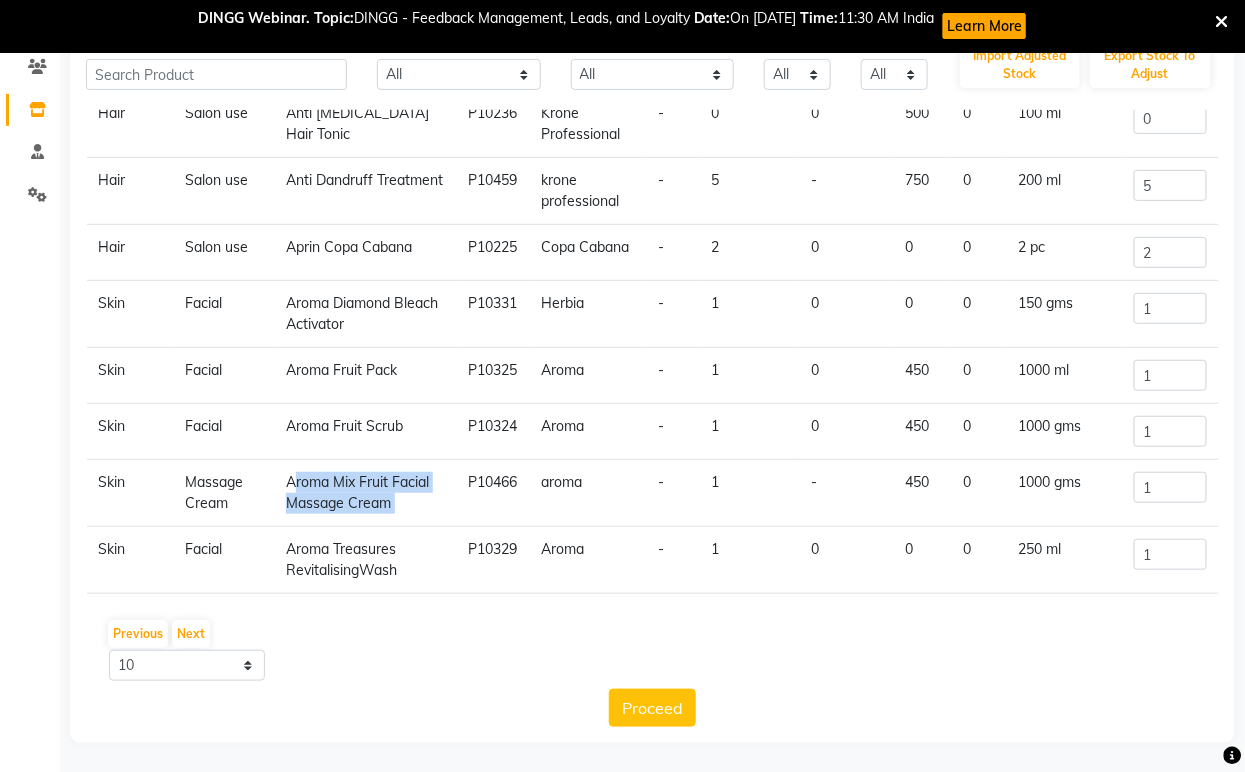 click on "Aroma Mix Fruit Facial Massage Cream" 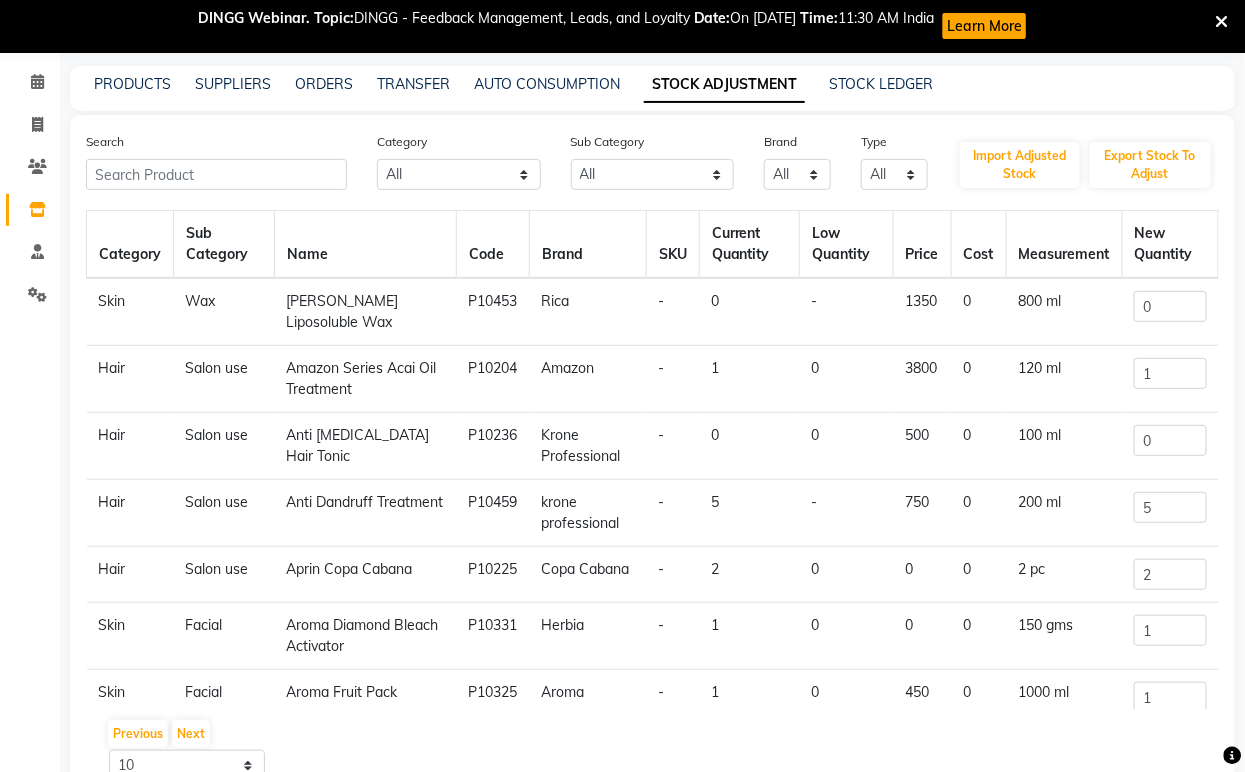 scroll, scrollTop: 0, scrollLeft: 0, axis: both 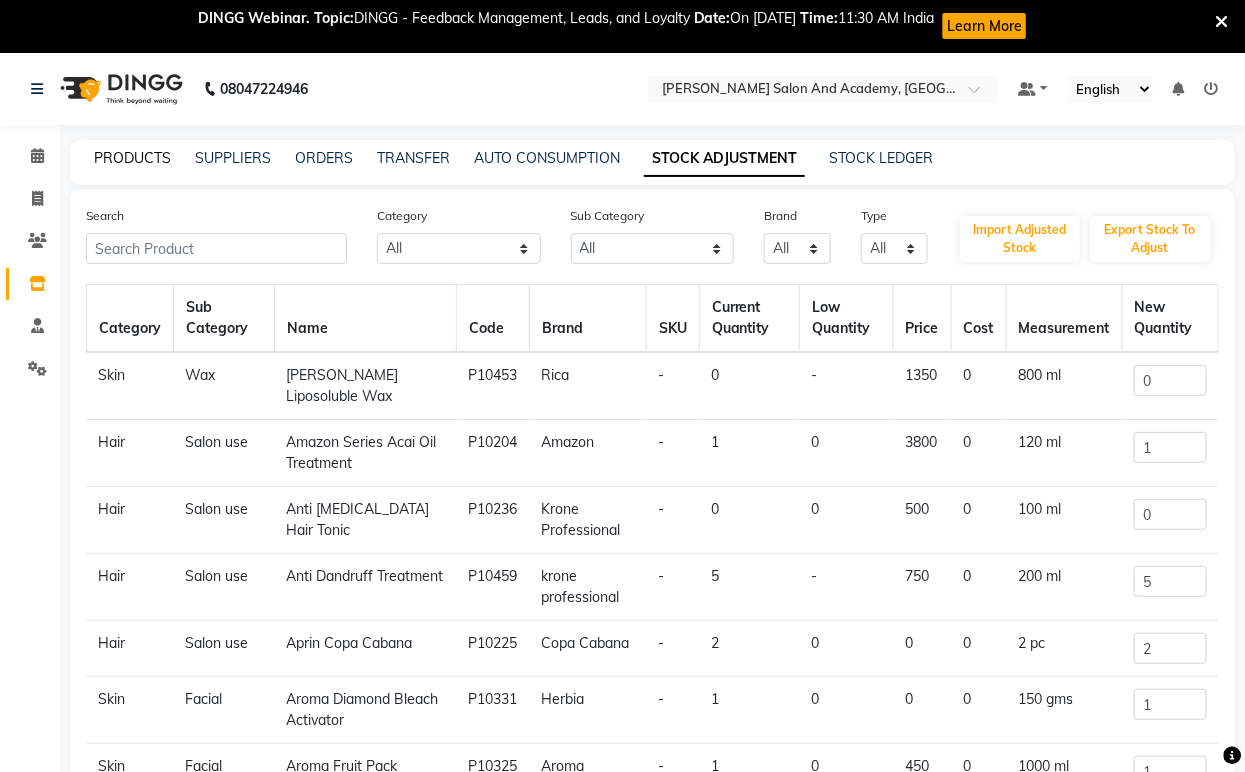 click on "PRODUCTS" 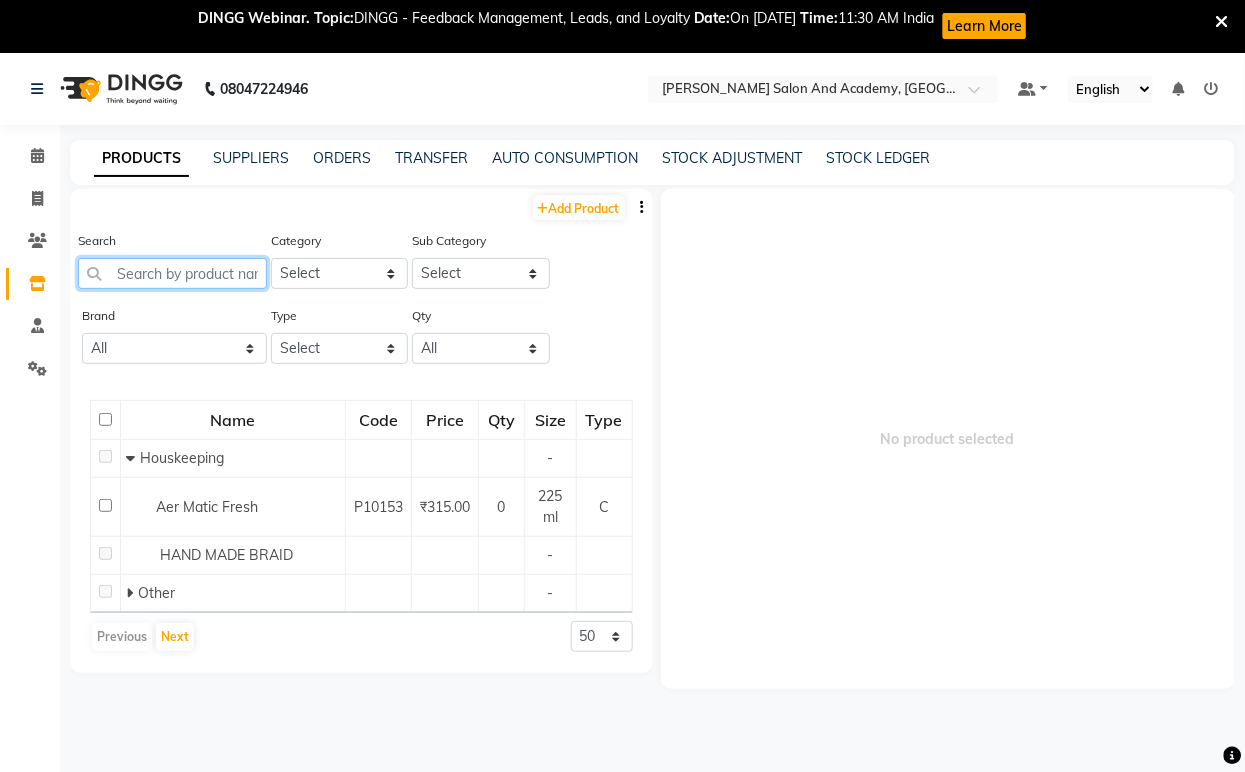 paste on "Aroma Mix Fruit Facial Massage Cream" 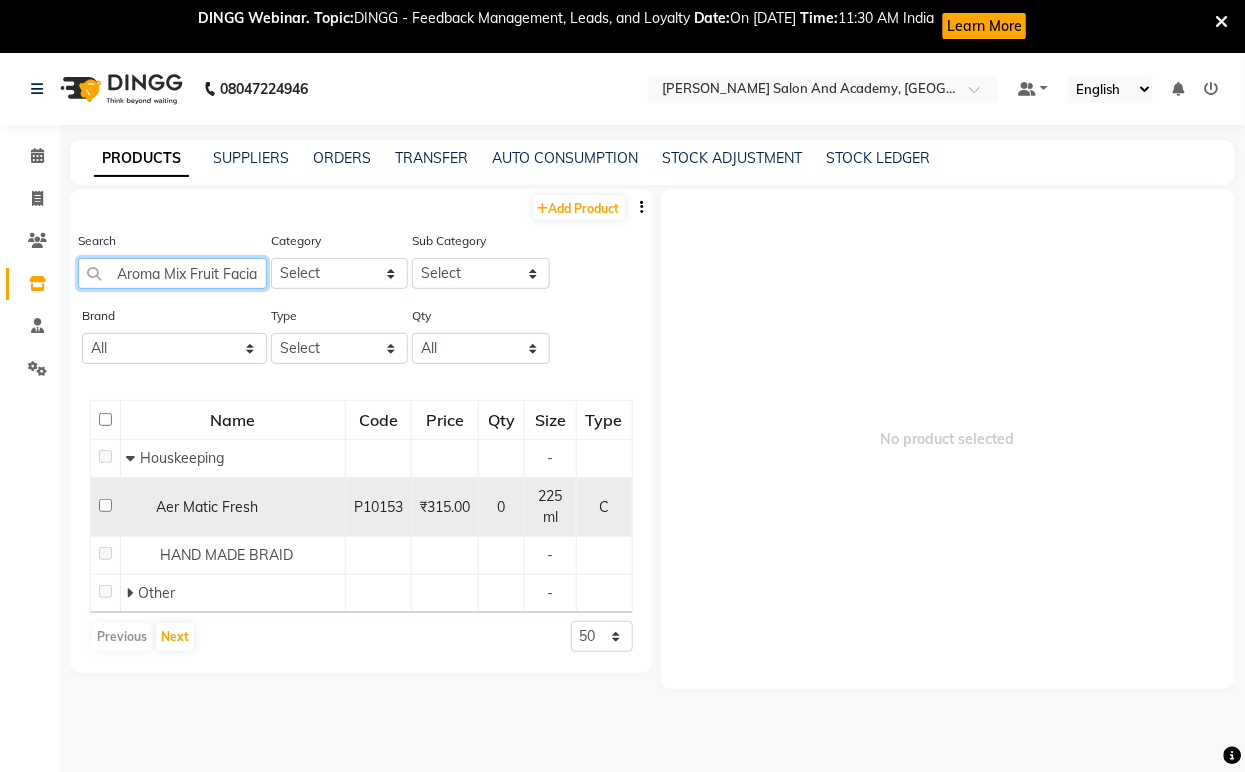 scroll, scrollTop: 0, scrollLeft: 122, axis: horizontal 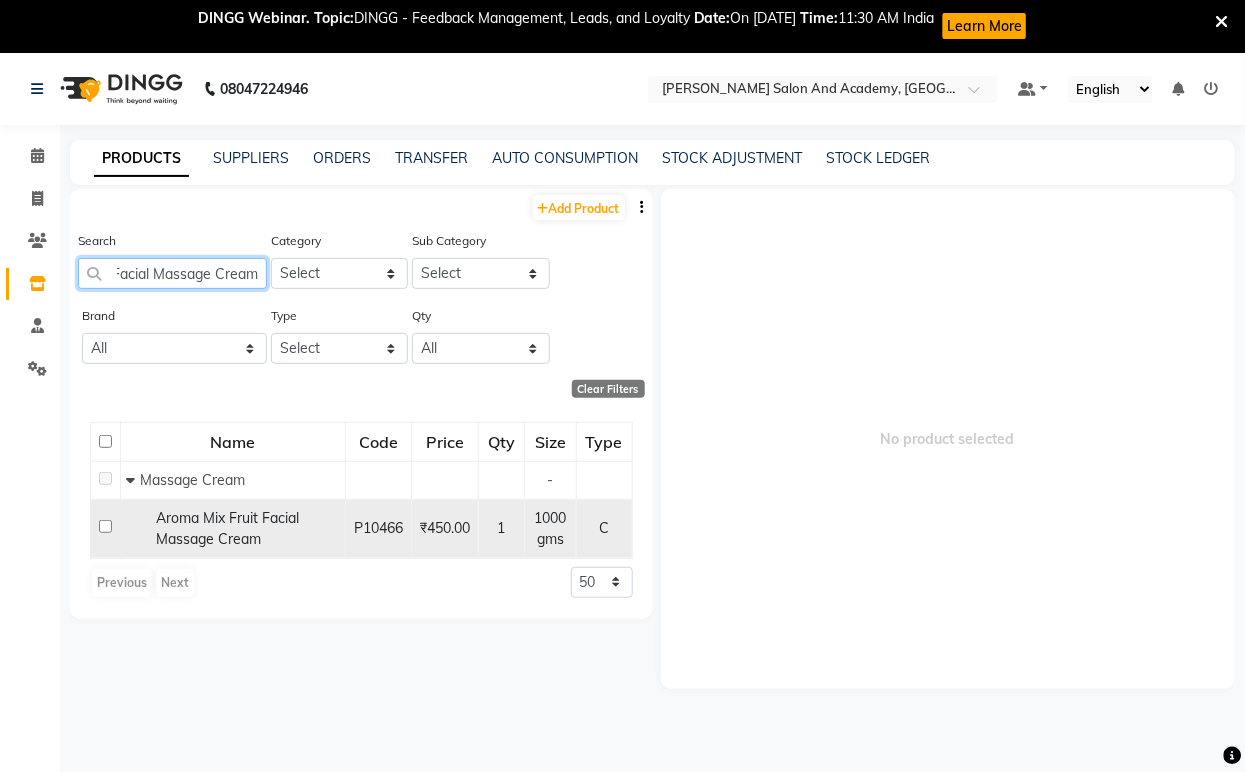 type on "Aroma Mix Fruit Facial Massage Cream" 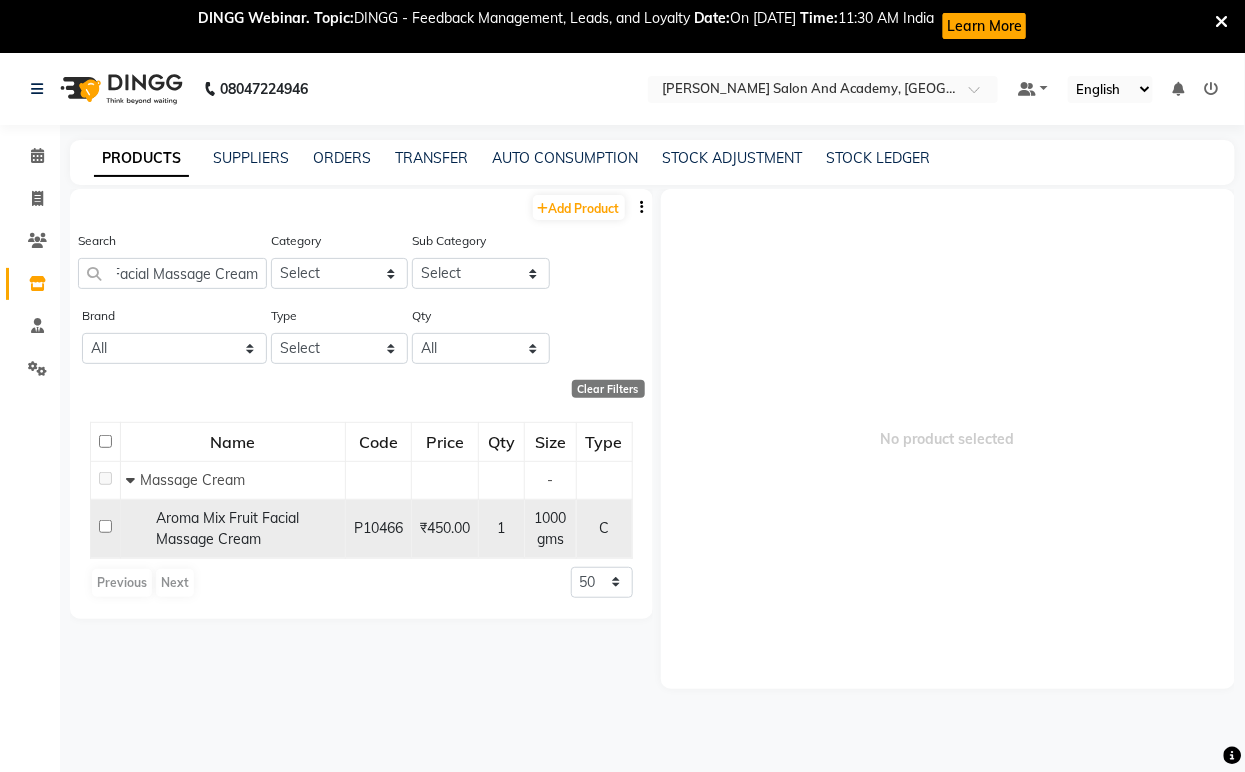 scroll, scrollTop: 0, scrollLeft: 0, axis: both 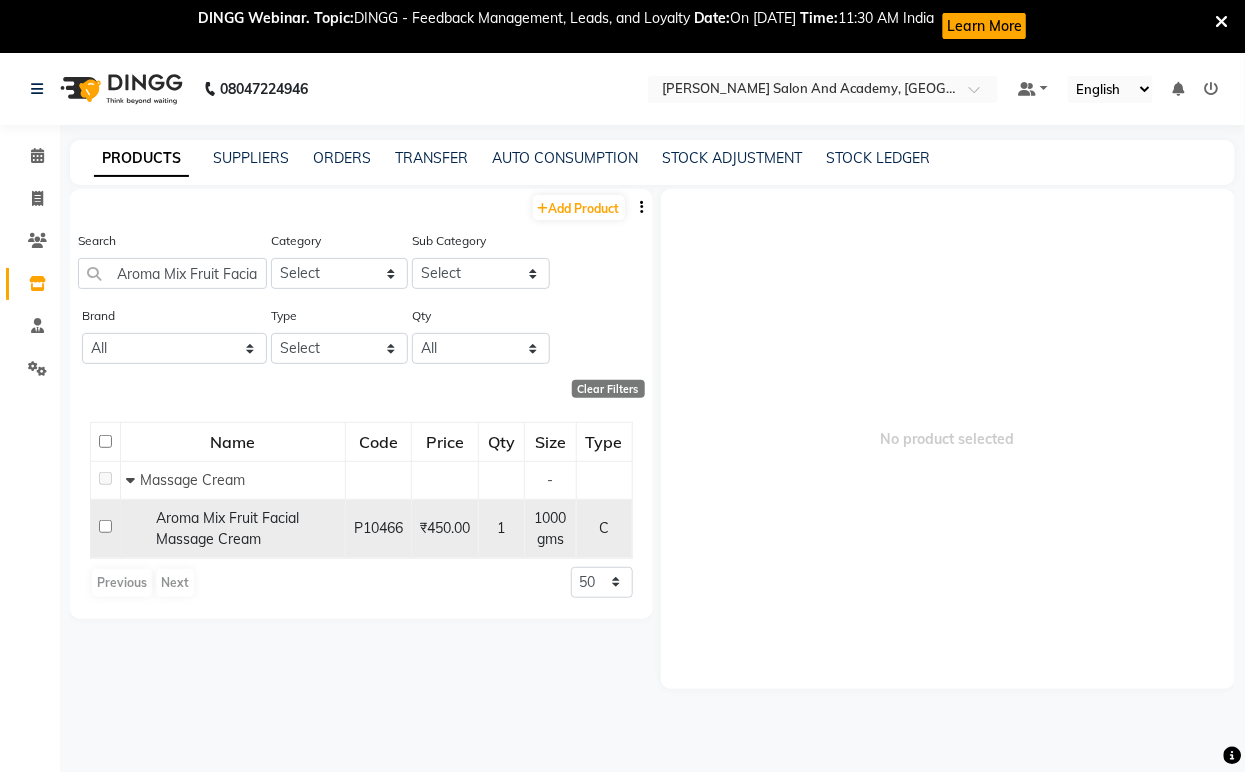 click on "Aroma Mix Fruit Facial Massage Cream" 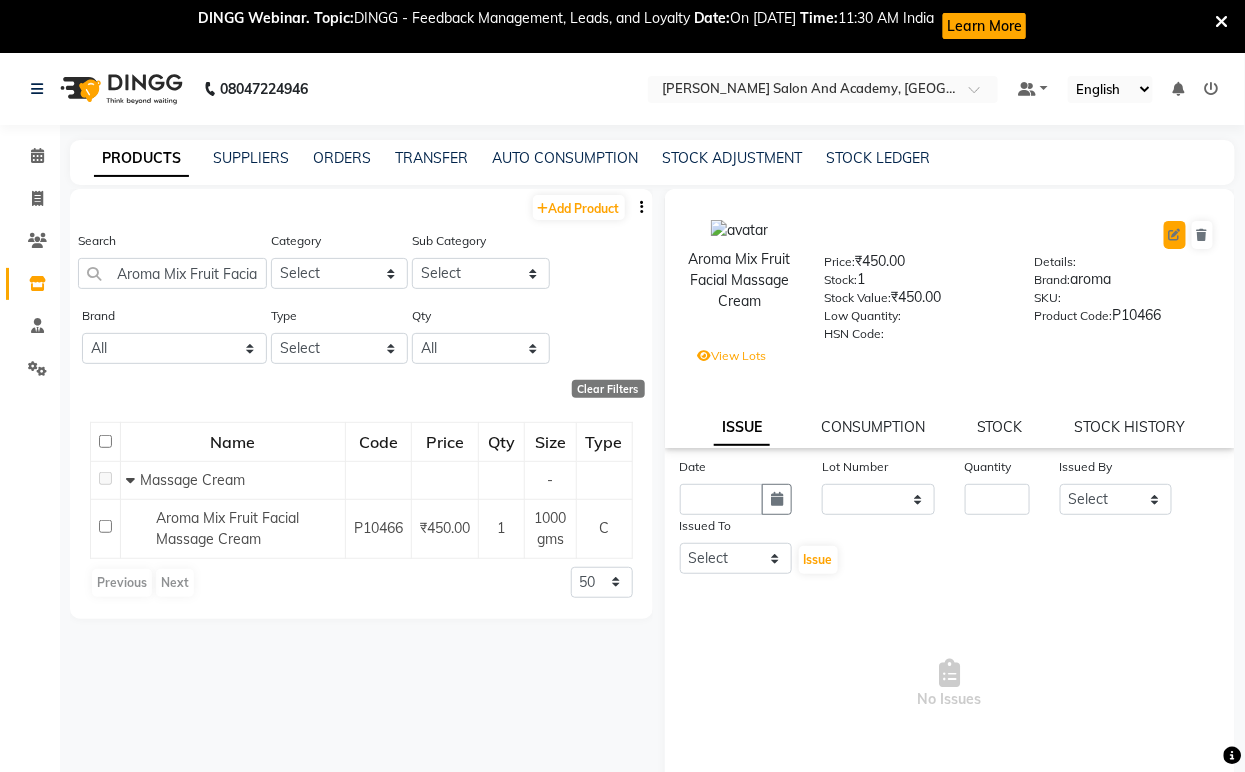 click 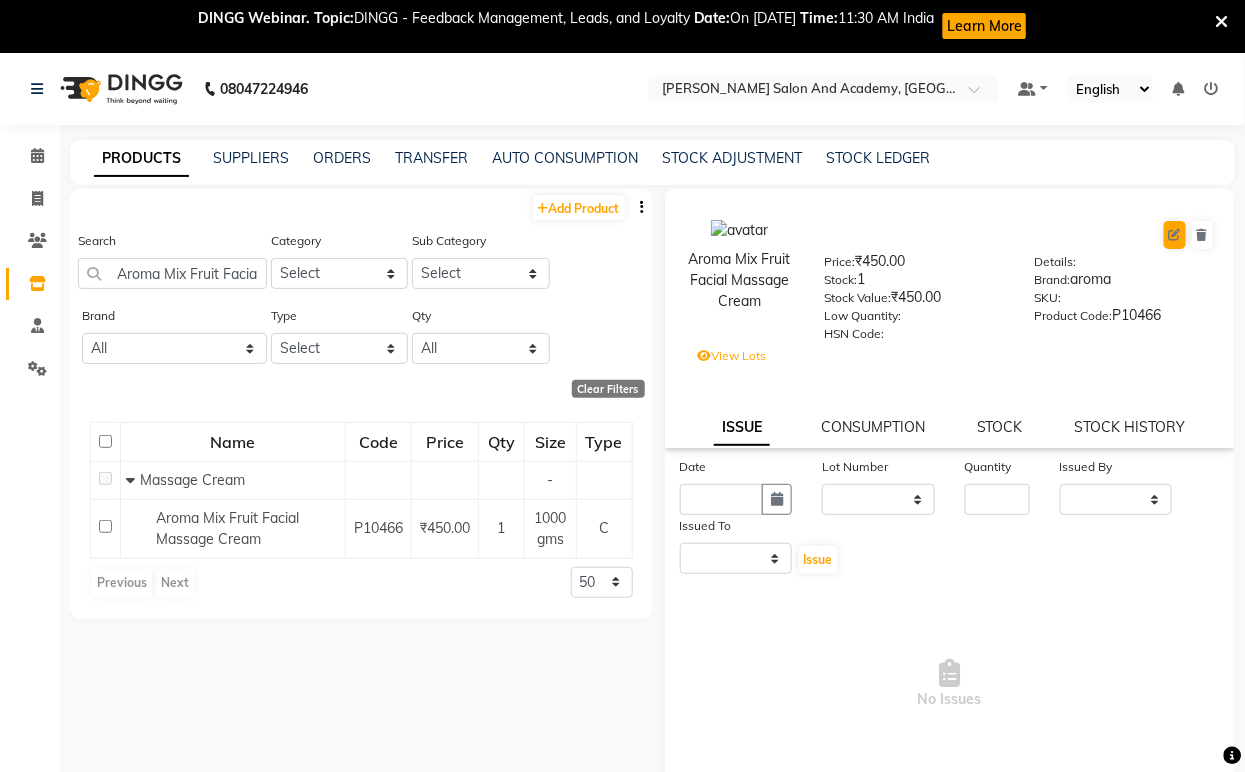 select on "C" 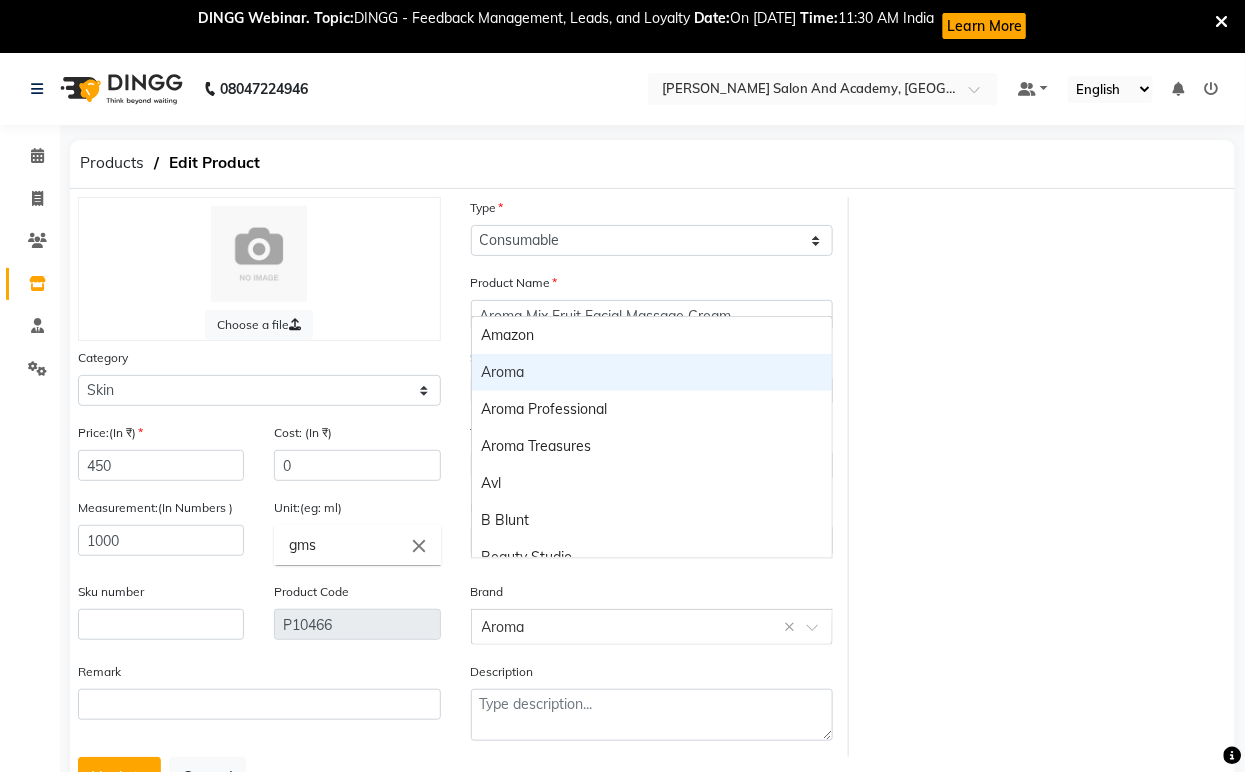 click 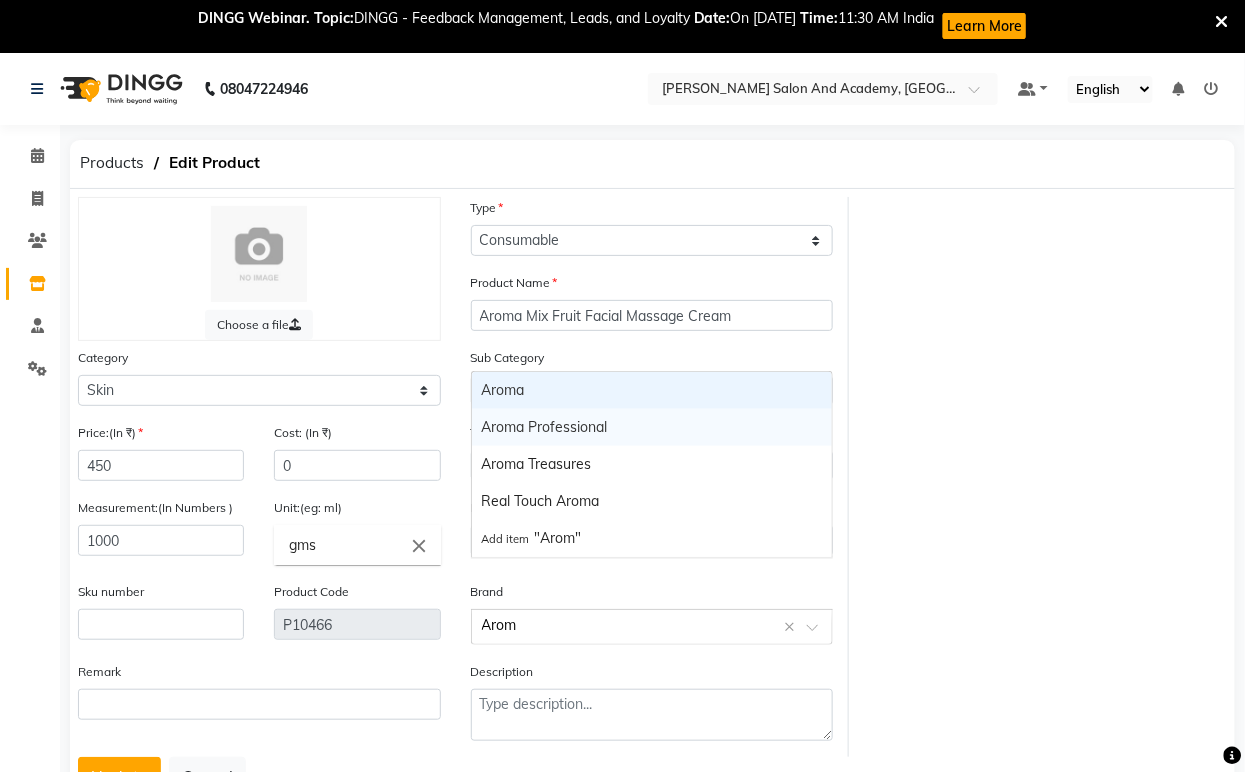 type on "Aroma" 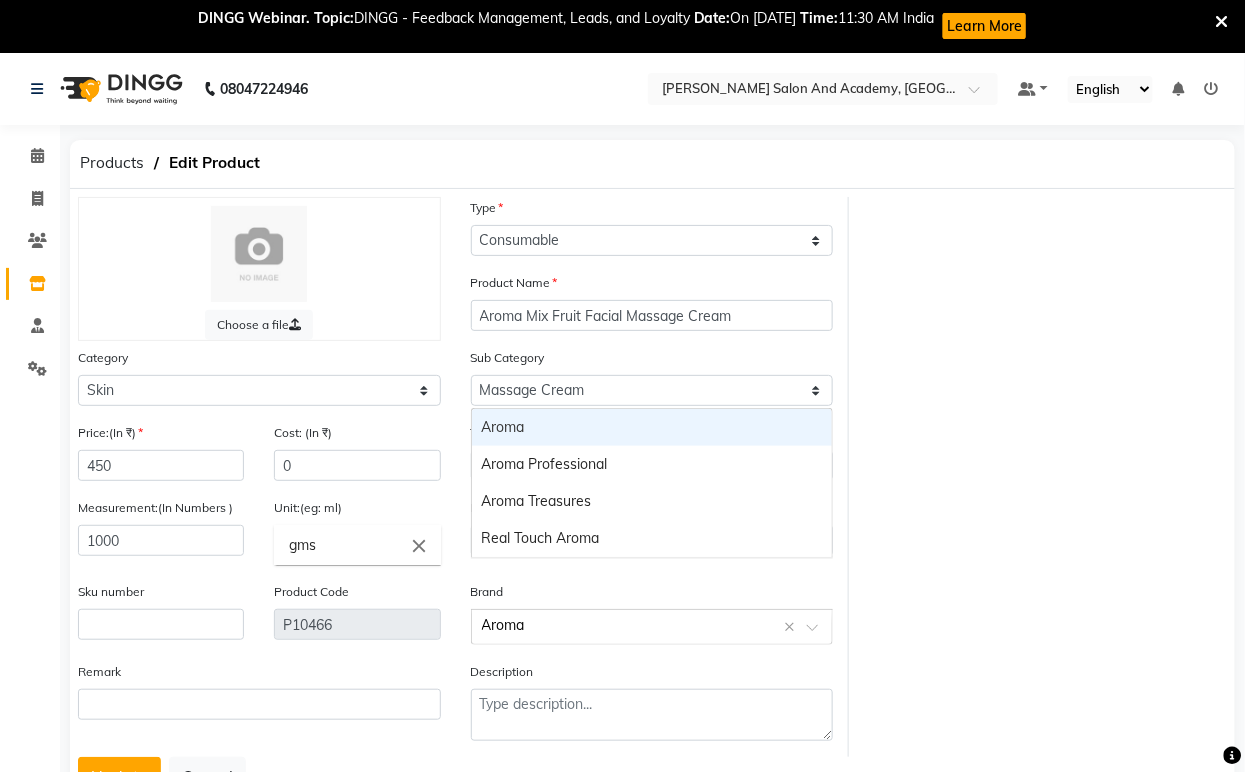 click on "Aroma" at bounding box center (652, 427) 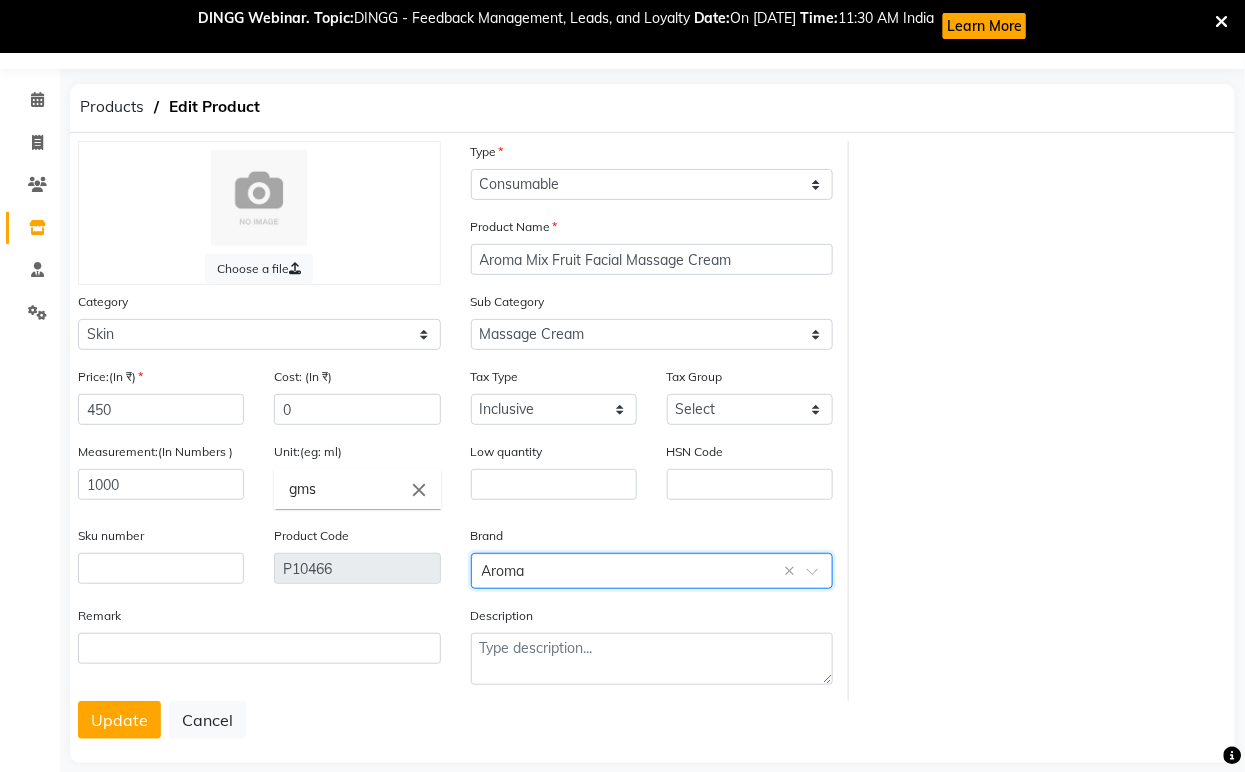 scroll, scrollTop: 83, scrollLeft: 0, axis: vertical 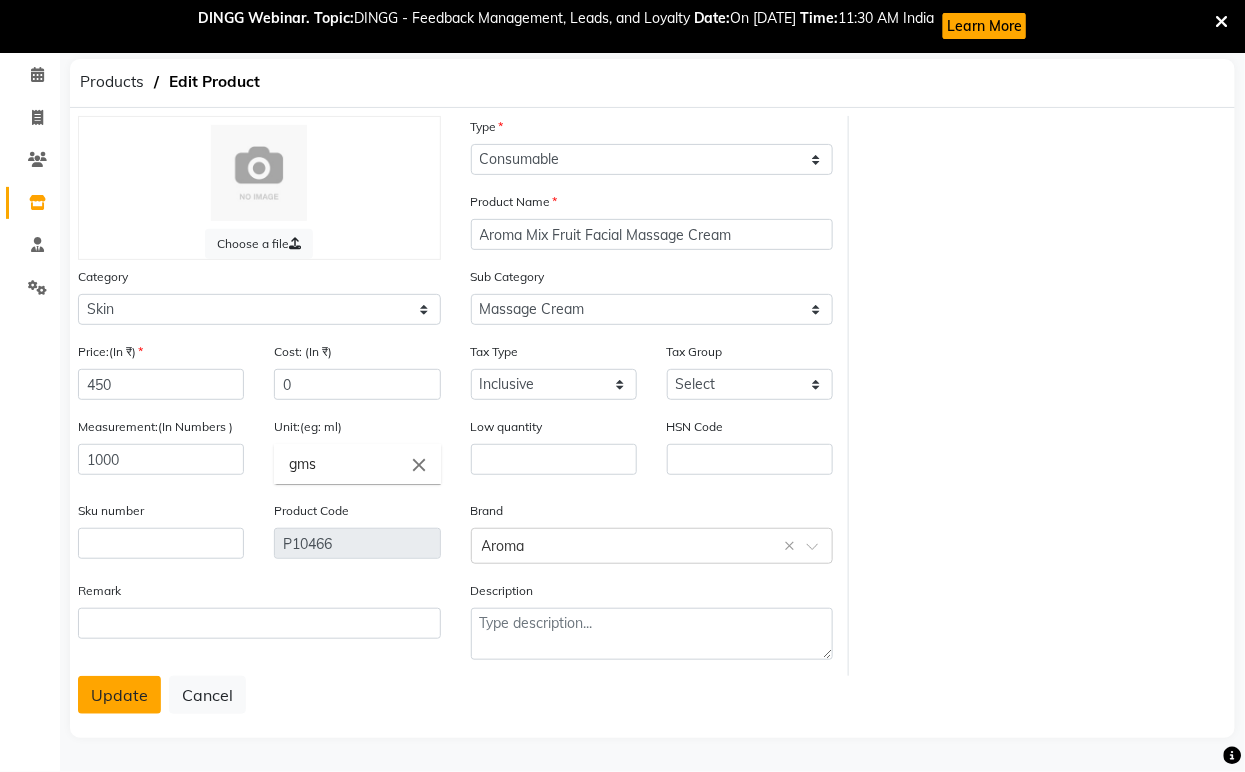 click on "Update" 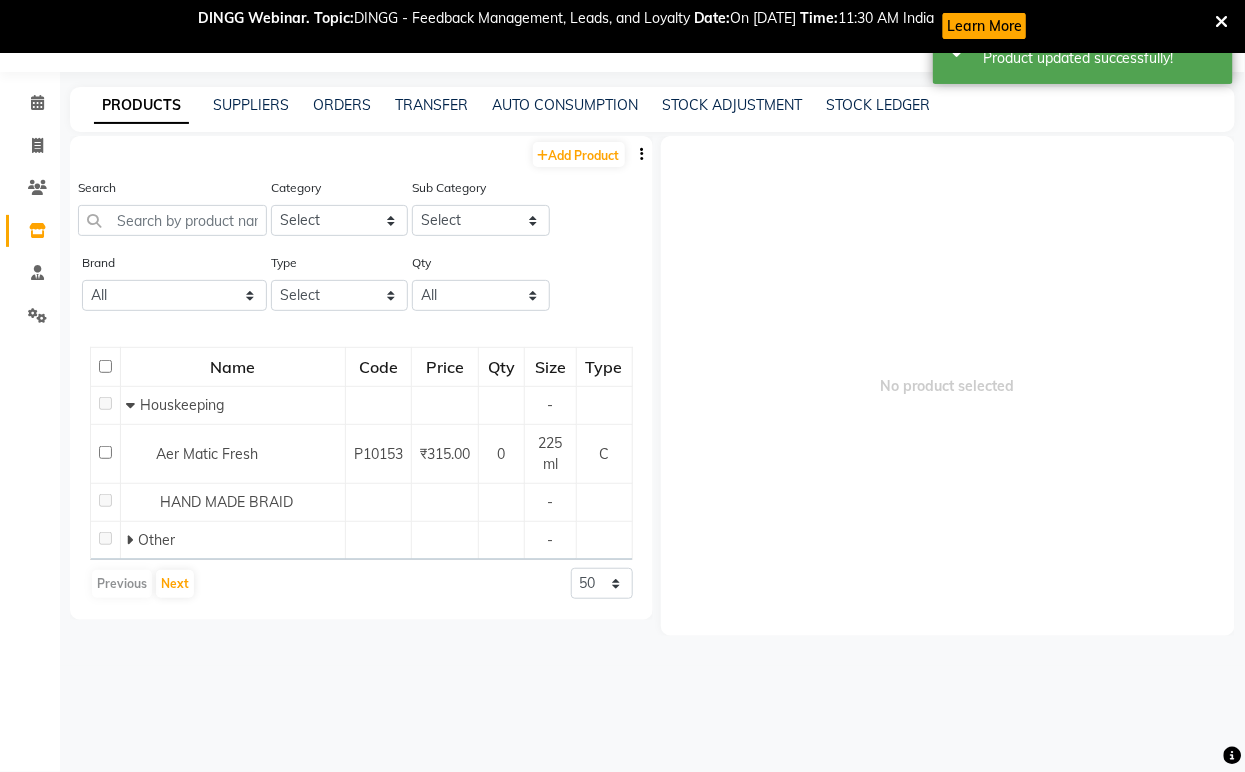 scroll, scrollTop: 65, scrollLeft: 0, axis: vertical 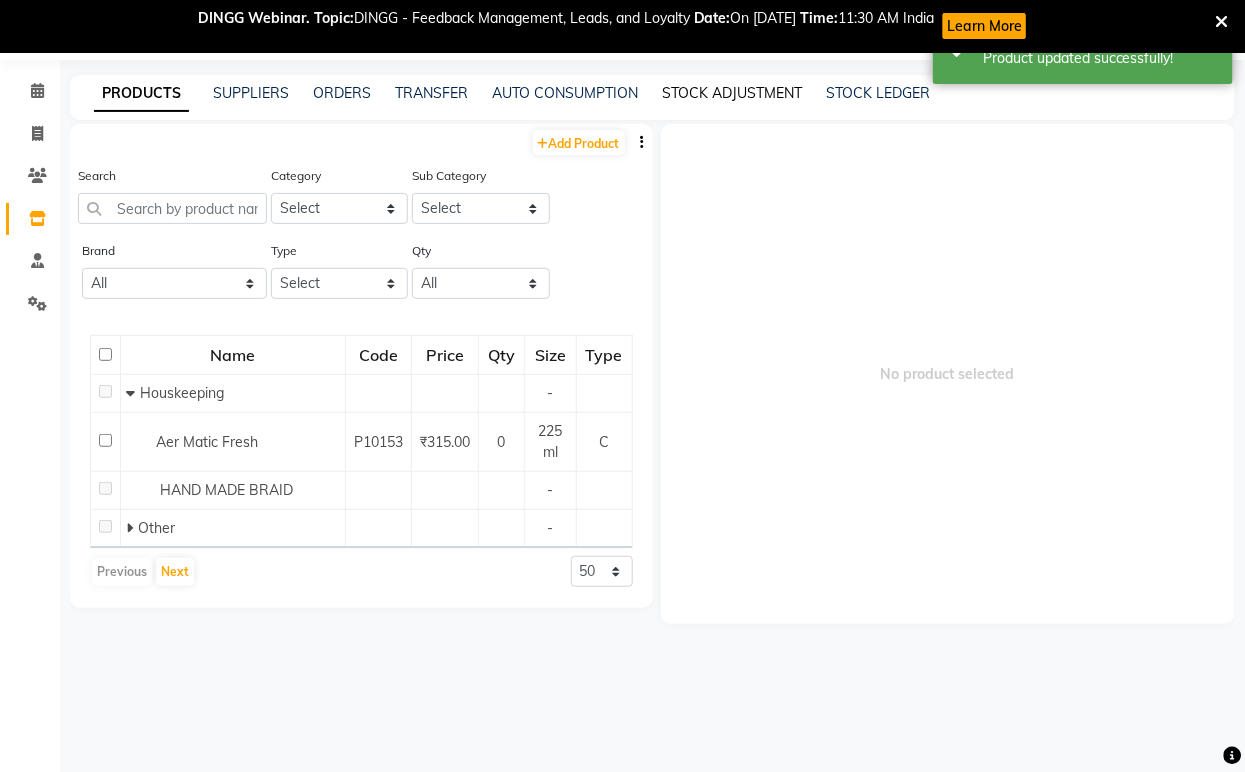 click on "STOCK ADJUSTMENT" 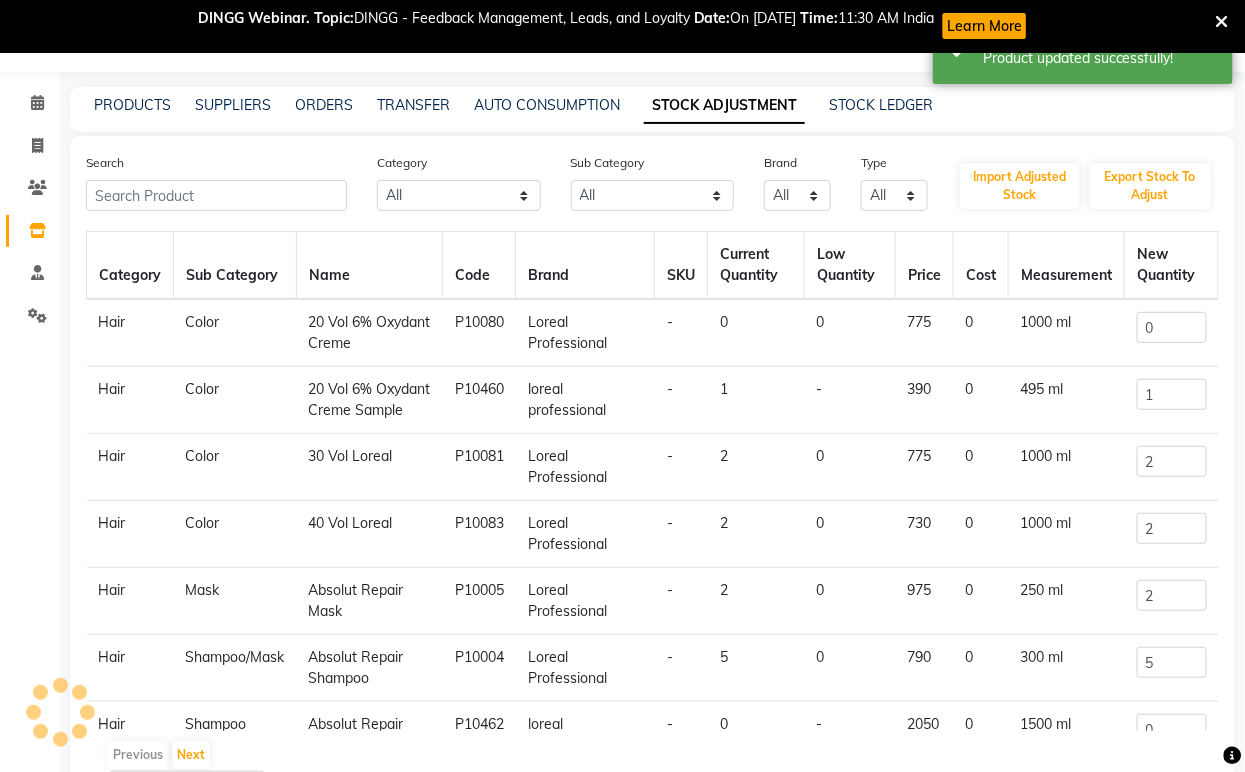 scroll, scrollTop: 65, scrollLeft: 0, axis: vertical 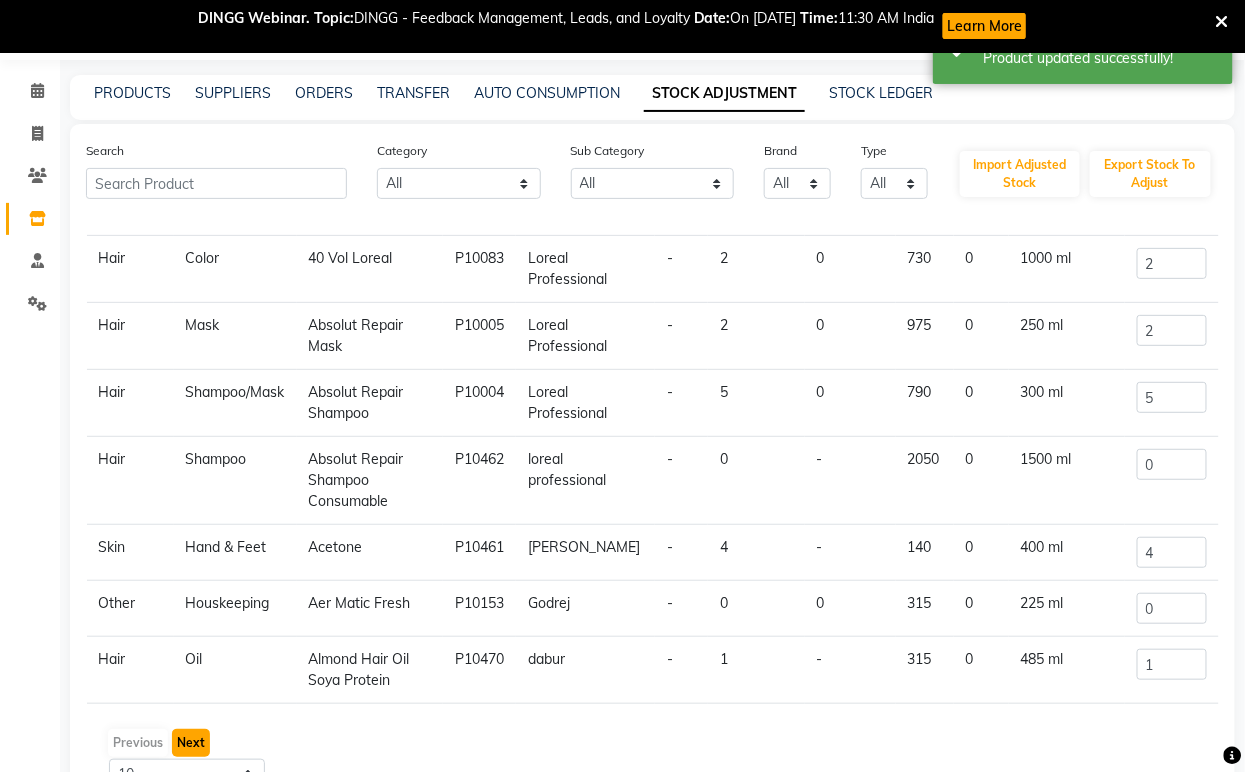click on "Next" 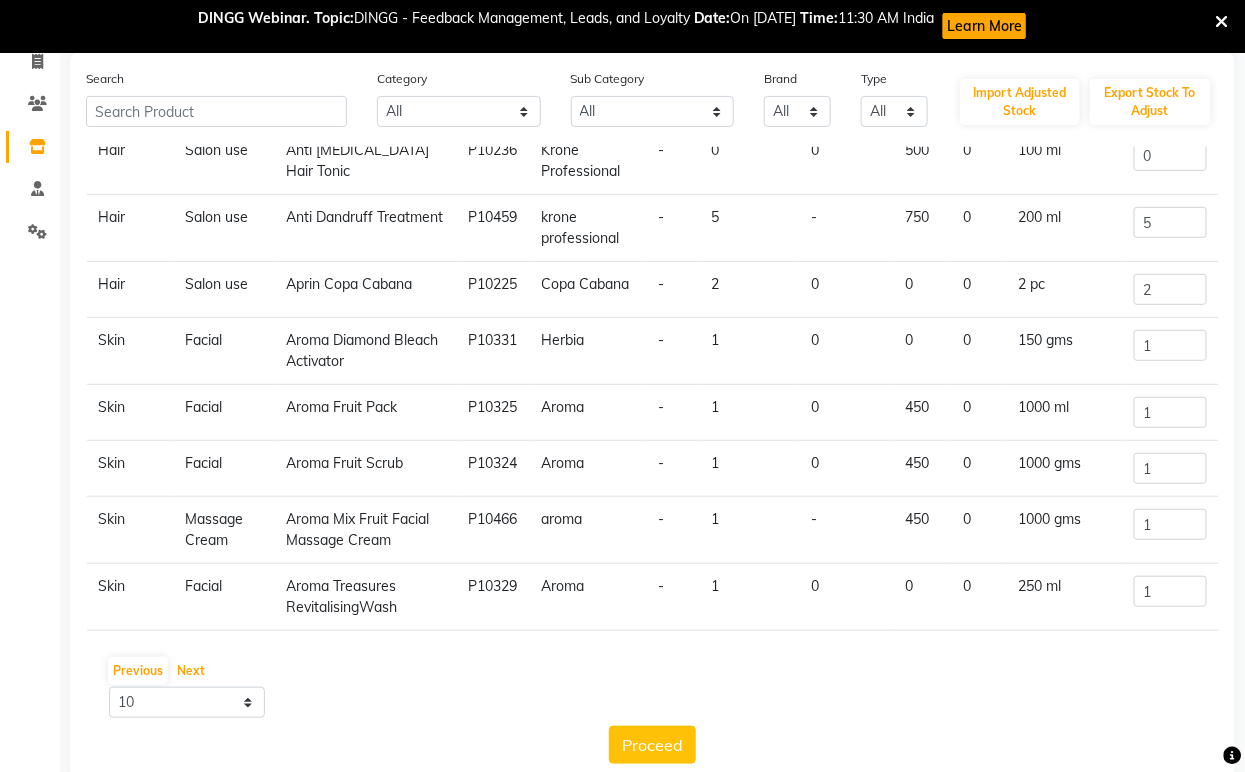 scroll, scrollTop: 174, scrollLeft: 0, axis: vertical 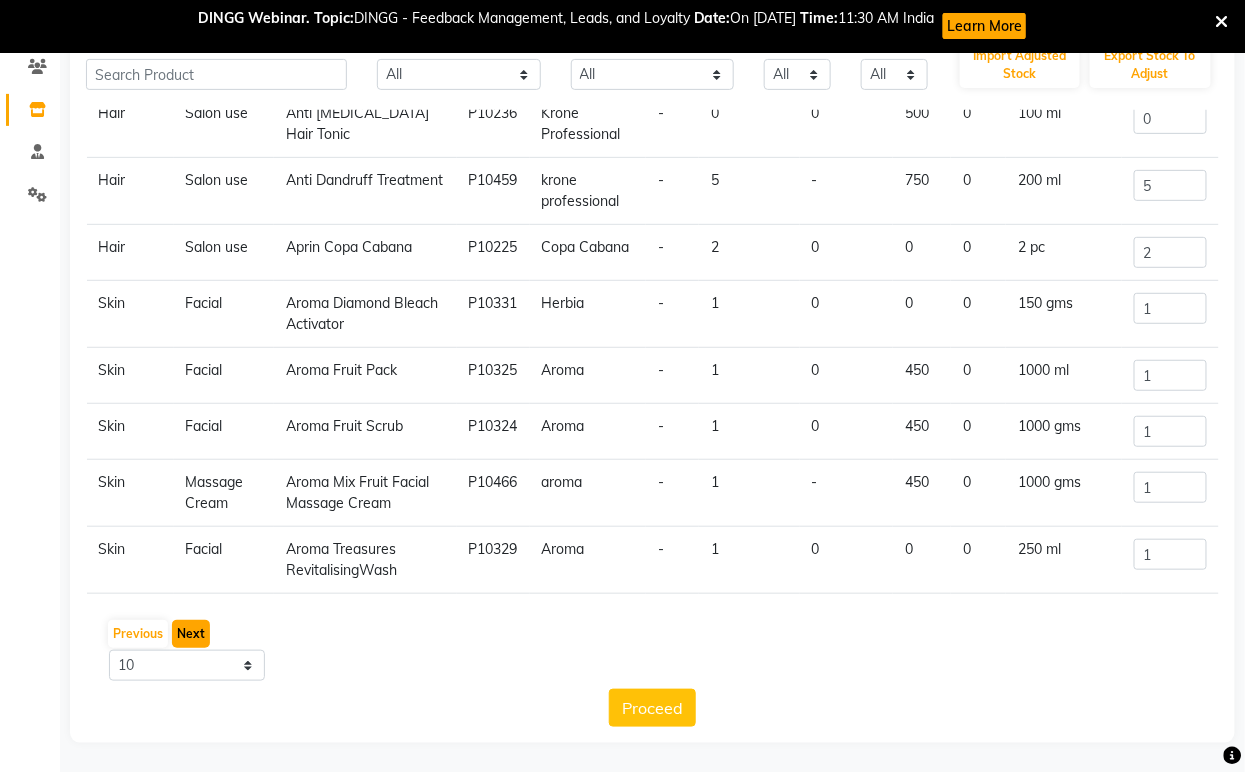 click on "Next" 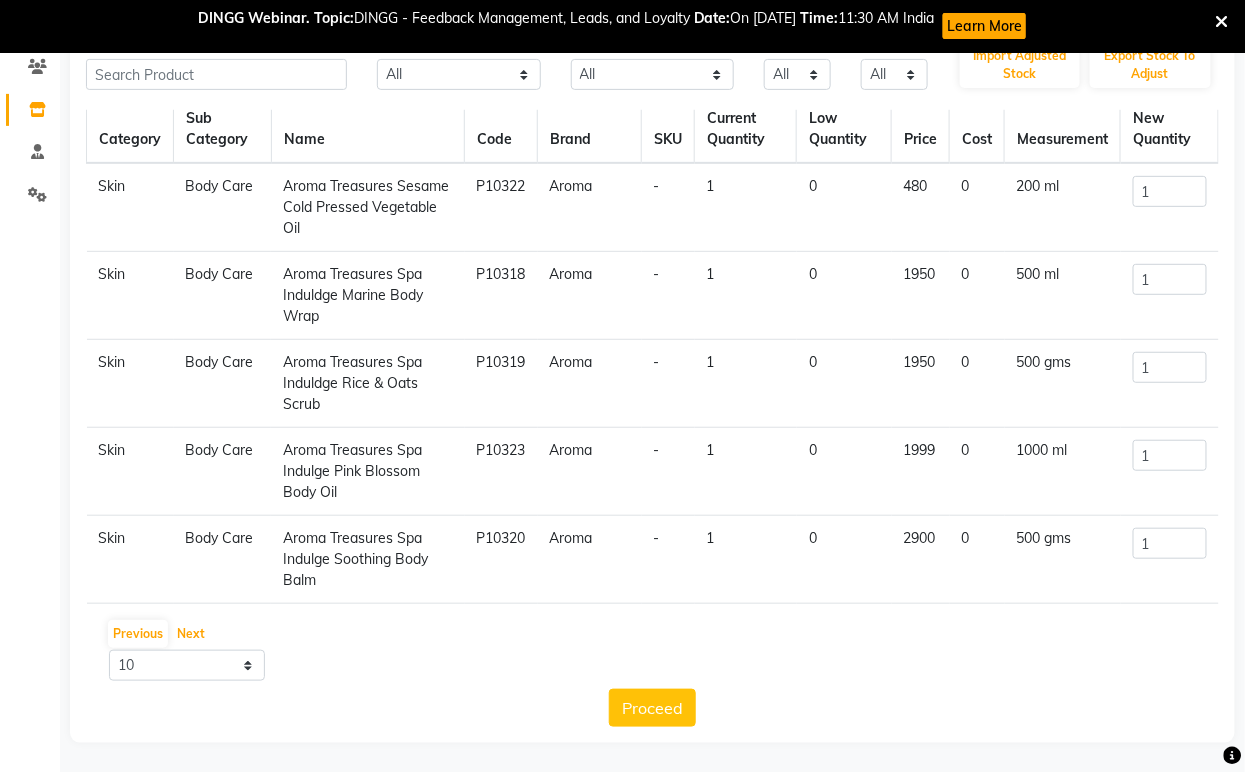 scroll, scrollTop: 0, scrollLeft: 0, axis: both 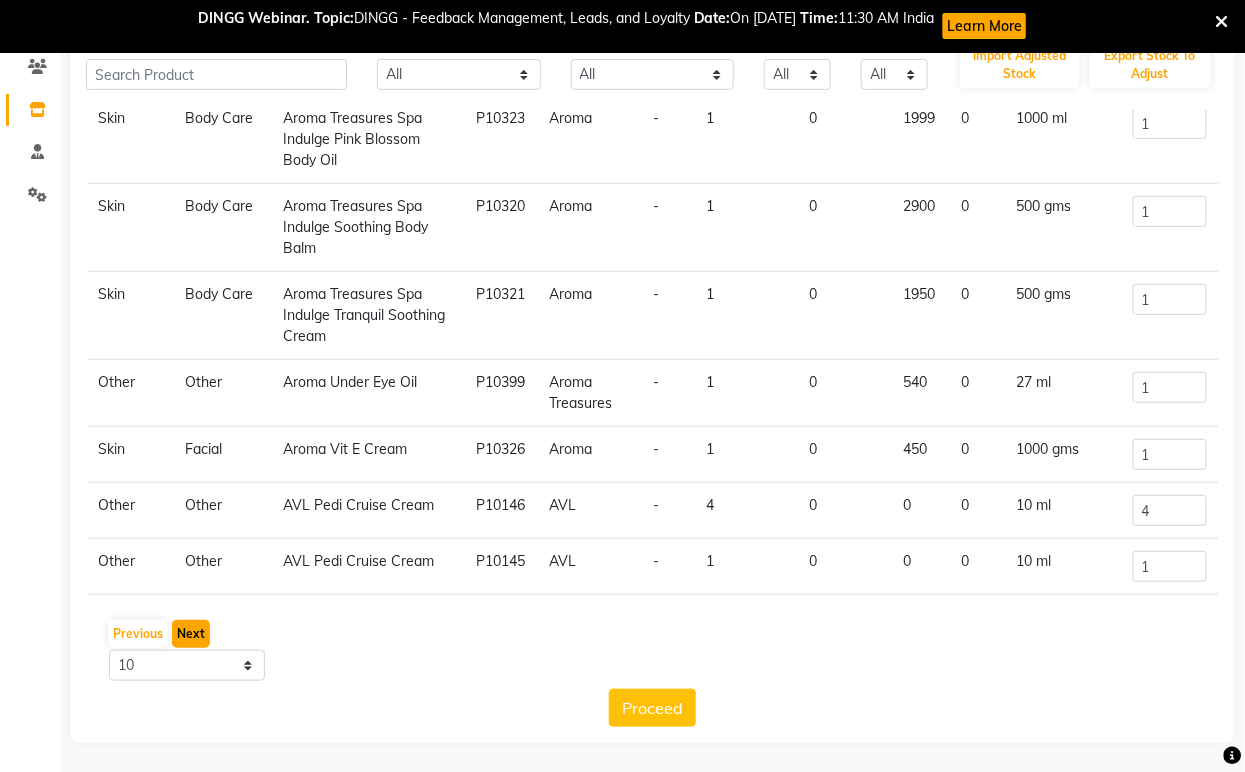 click on "Next" 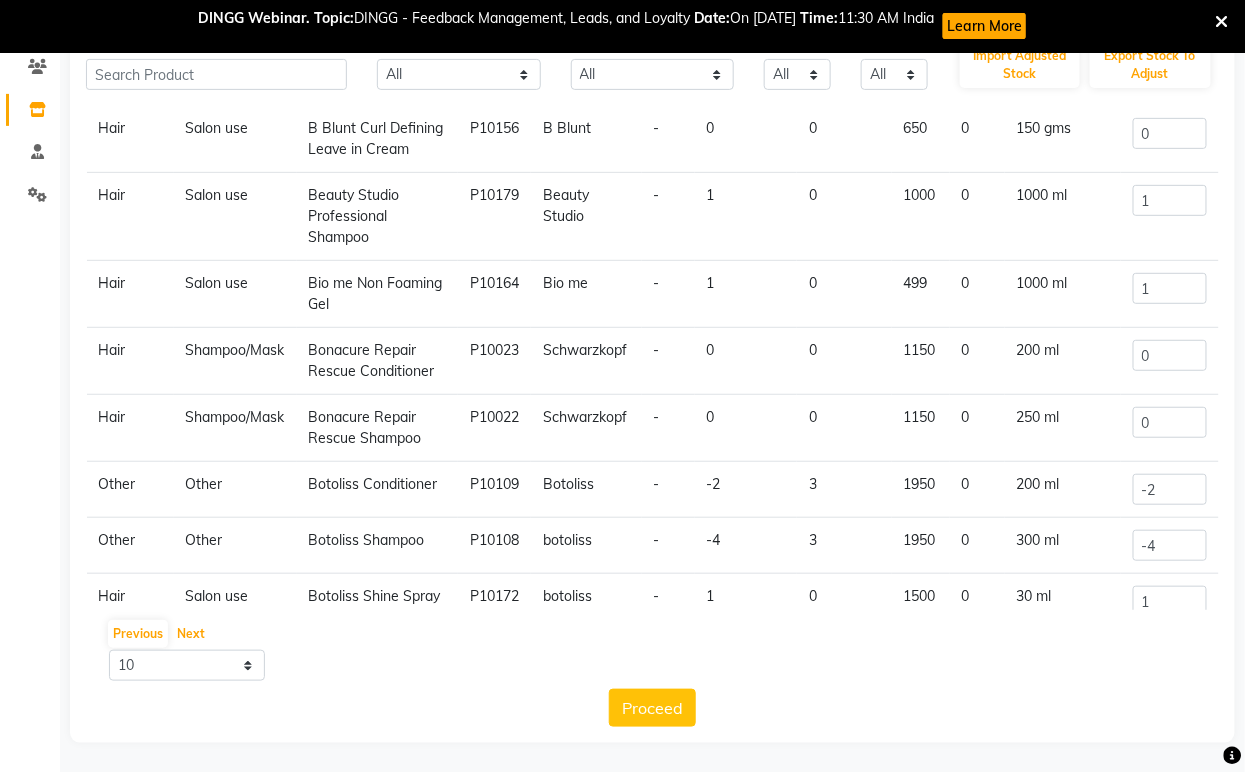 scroll, scrollTop: 0, scrollLeft: 0, axis: both 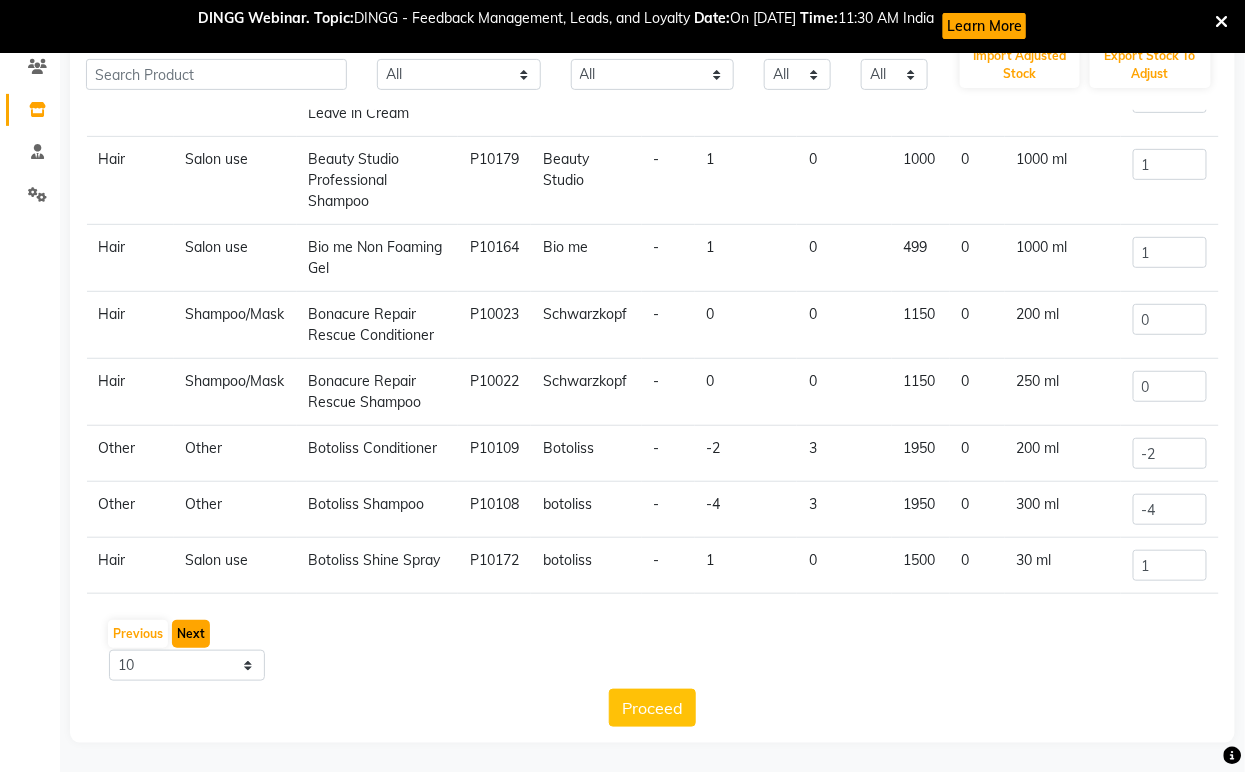 click on "Next" 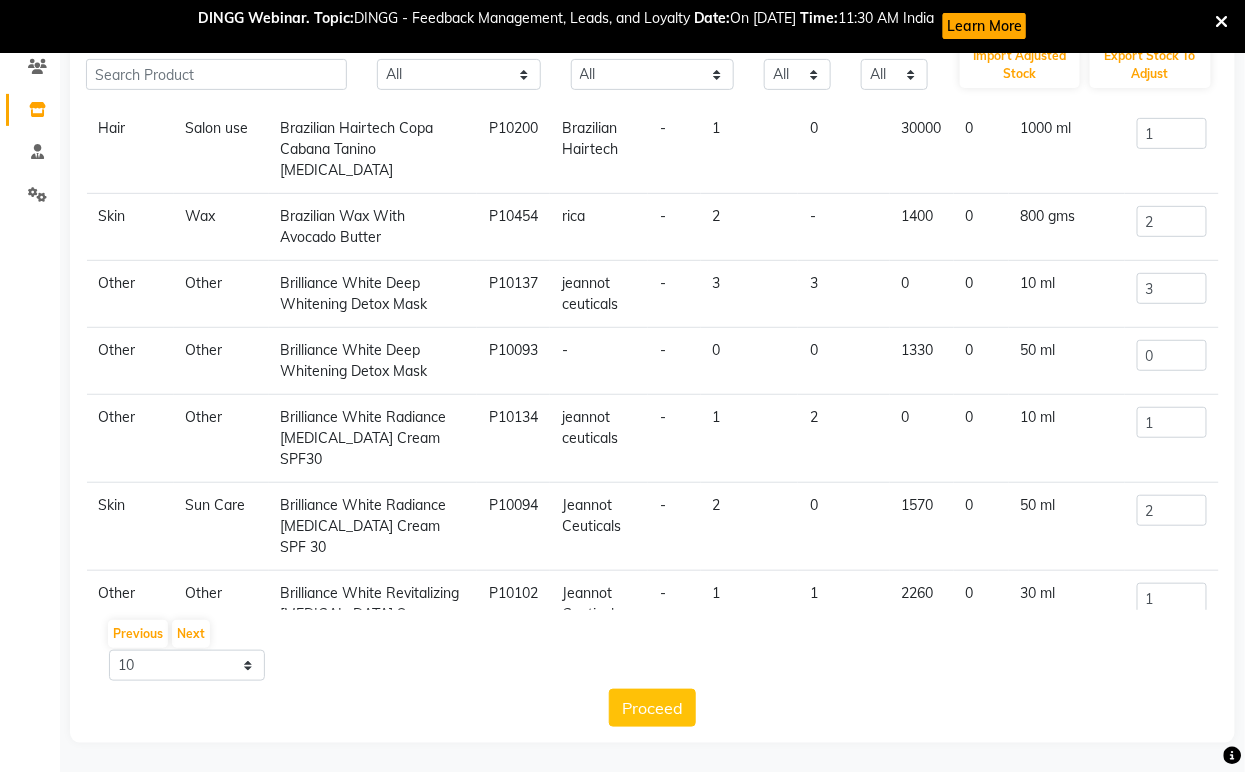 click on "Brilliance White Deep Whitening Detox Mask" 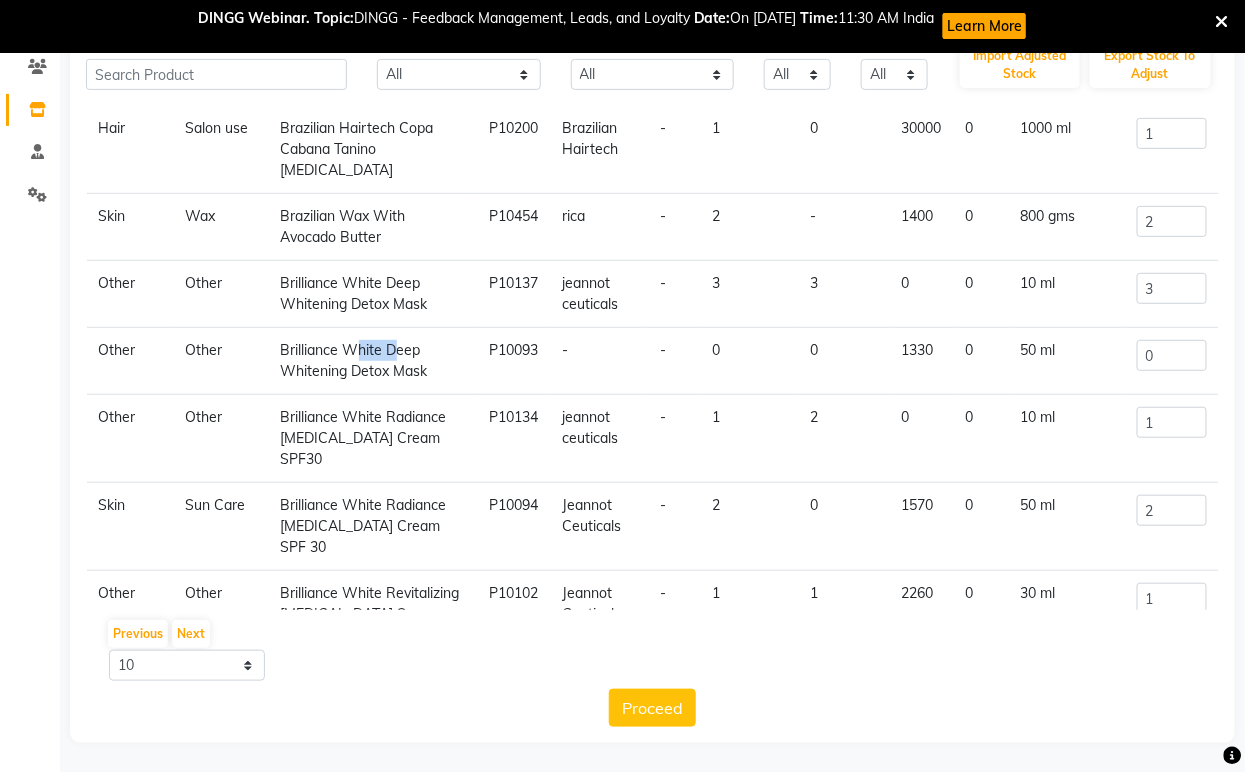 click on "Brilliance White Deep Whitening Detox Mask" 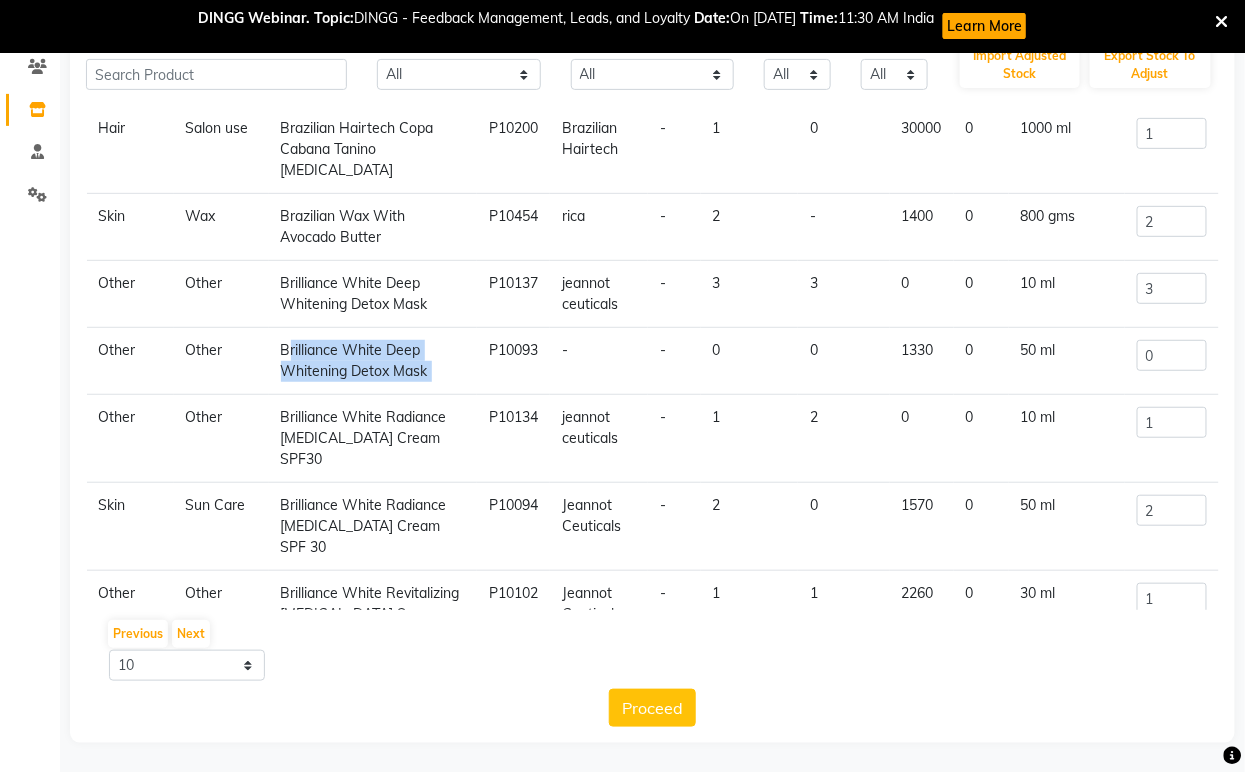 click on "Brilliance White Deep Whitening Detox Mask" 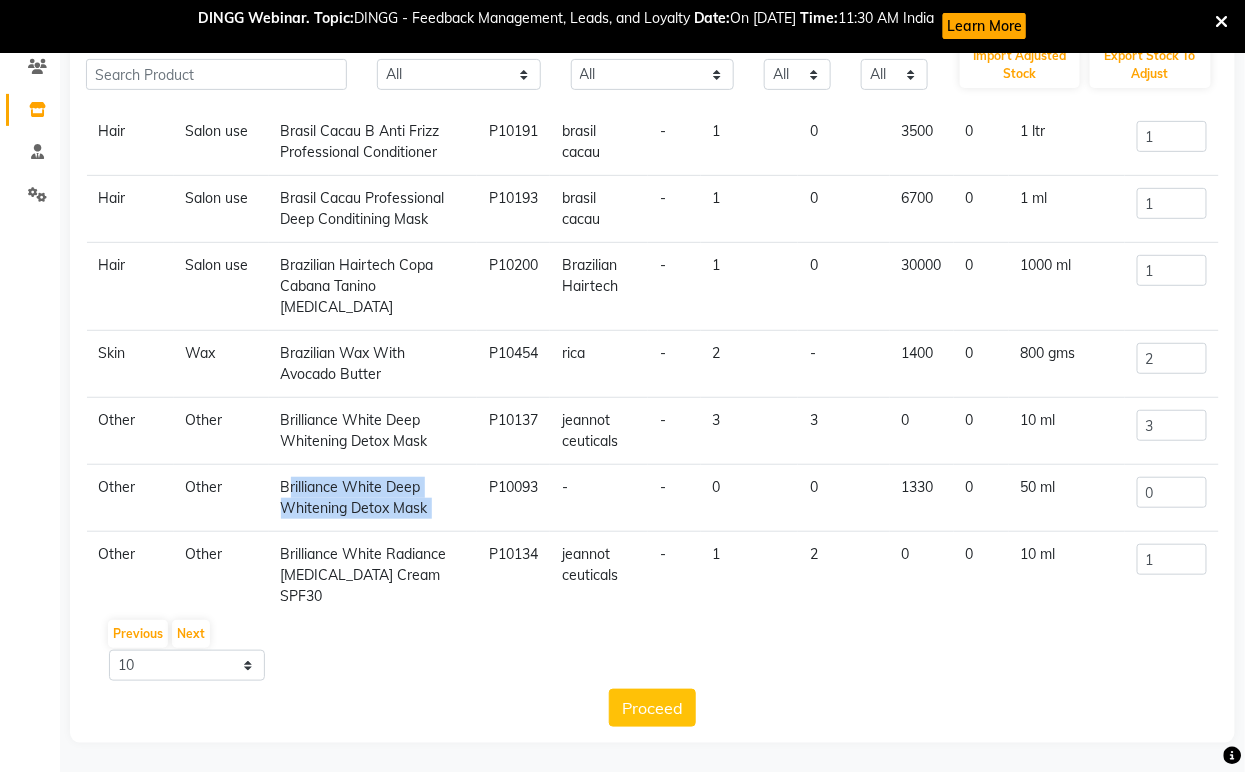 scroll, scrollTop: 0, scrollLeft: 0, axis: both 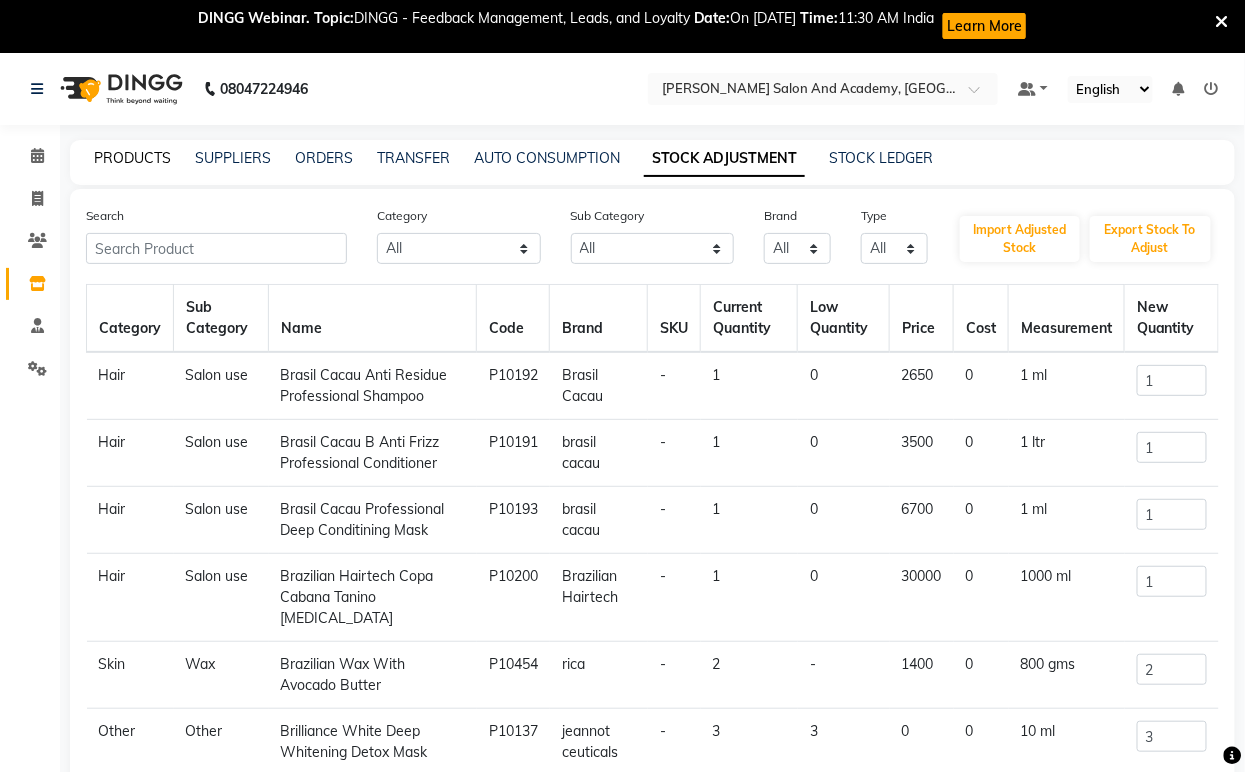 click on "PRODUCTS" 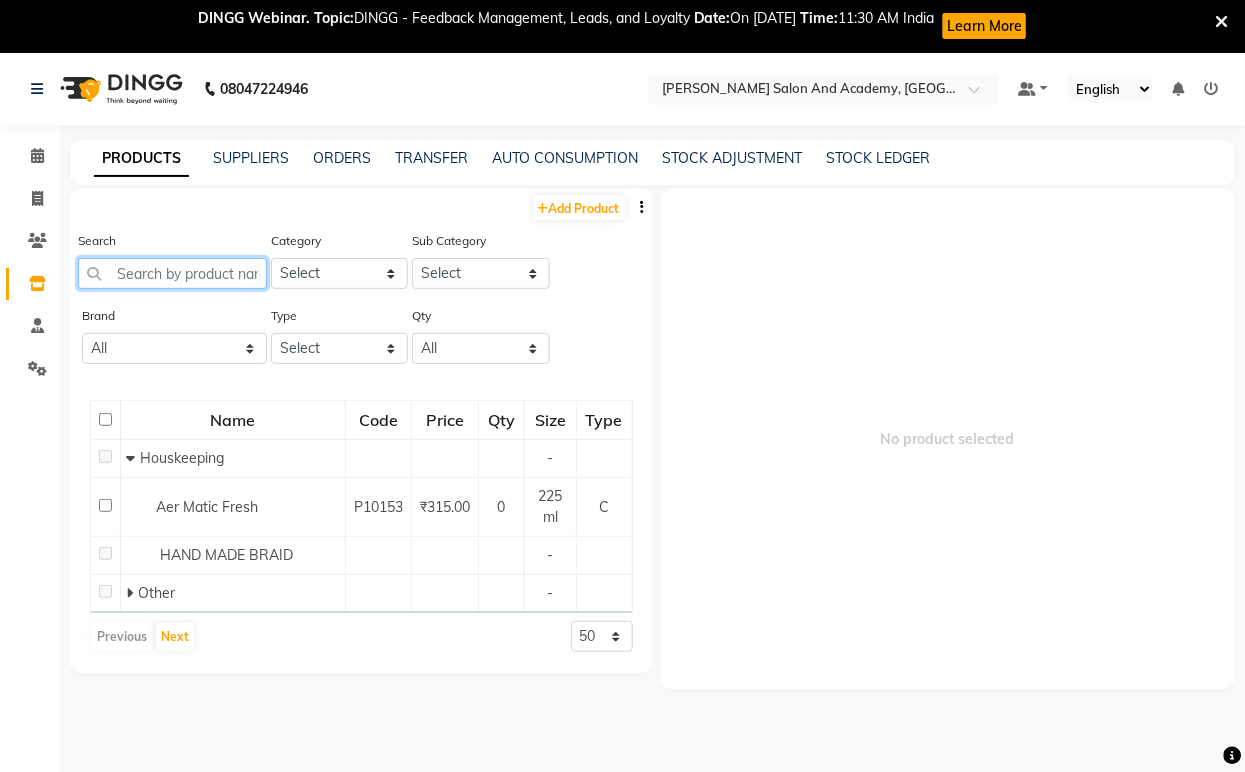 paste on "Brilliance White Deep Whitening Detox Mask" 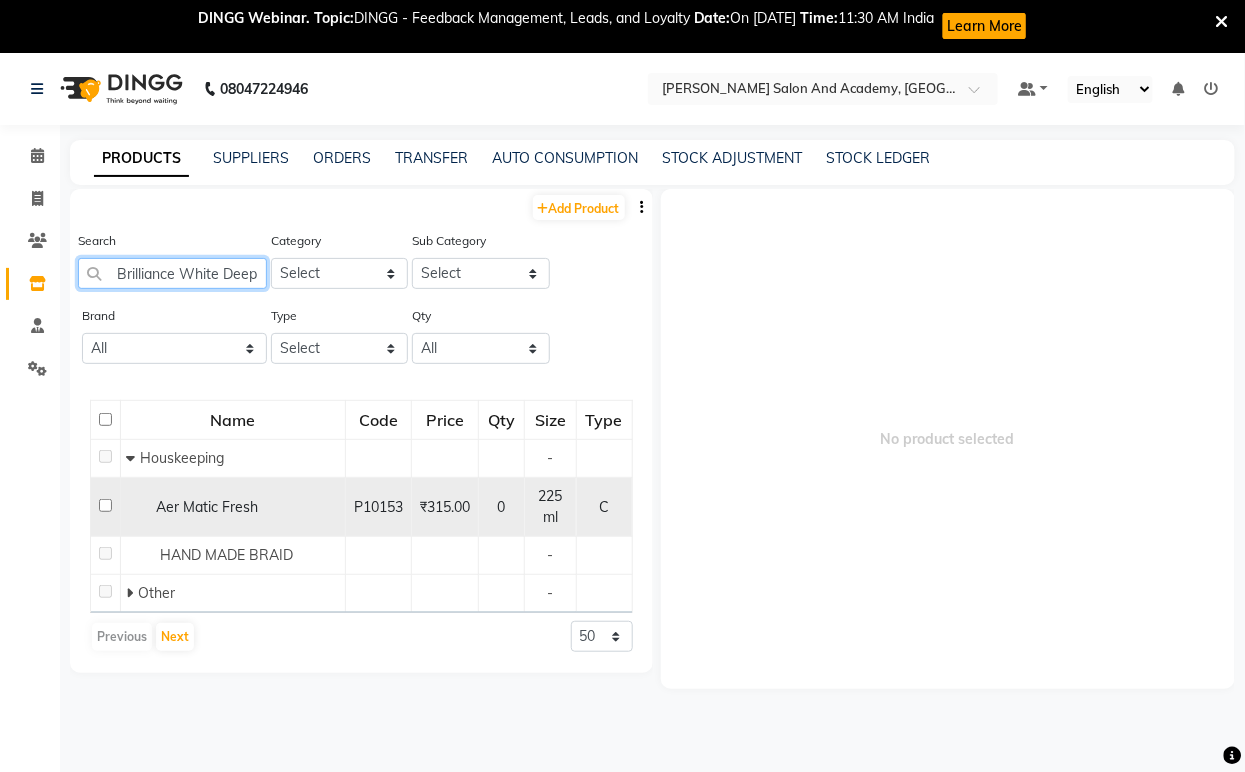 scroll, scrollTop: 0, scrollLeft: 180, axis: horizontal 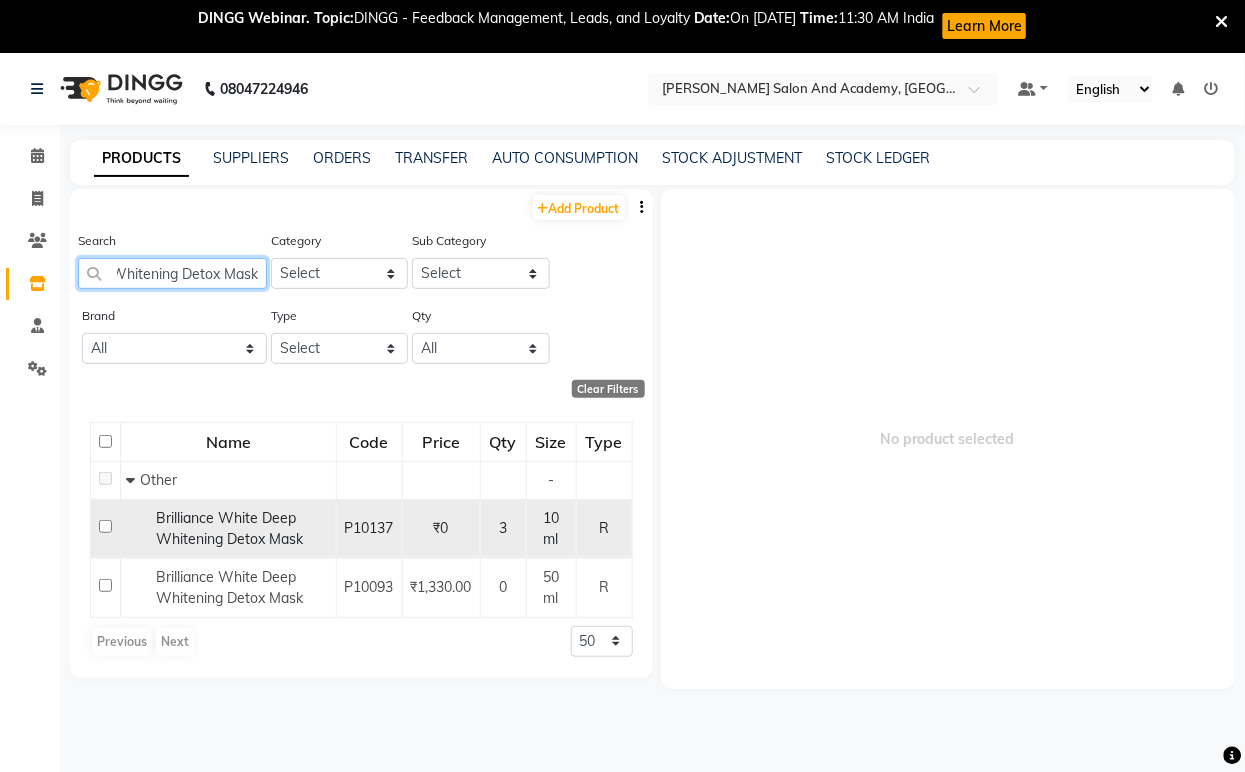 type on "Brilliance White Deep Whitening Detox Mask" 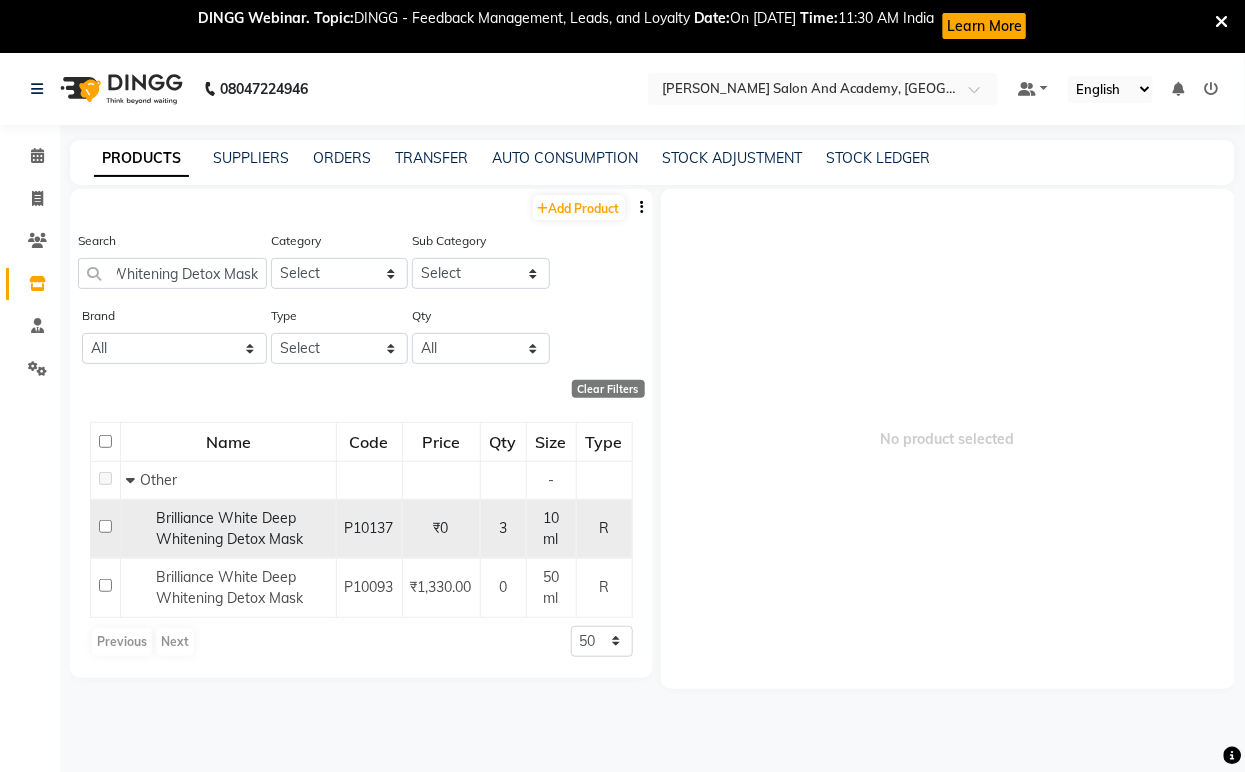 scroll, scrollTop: 0, scrollLeft: 0, axis: both 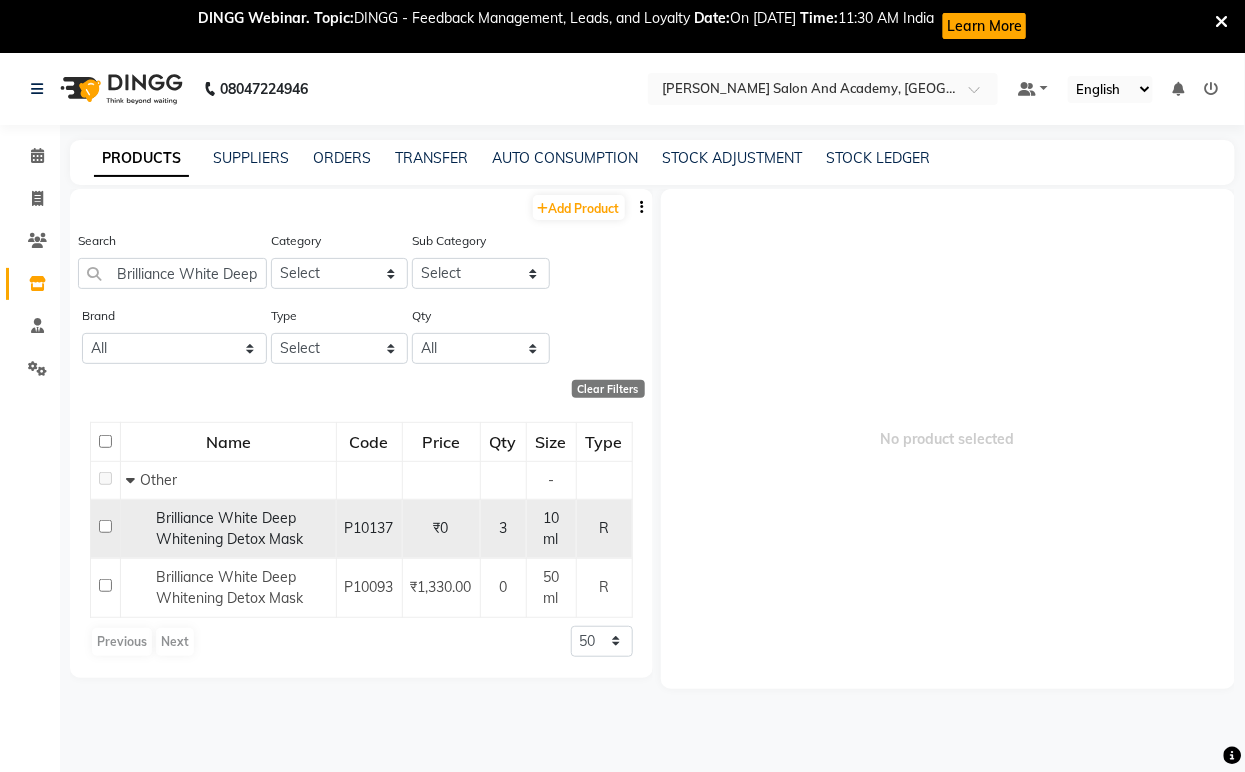 click on "Brilliance White Deep Whitening Detox Mask" 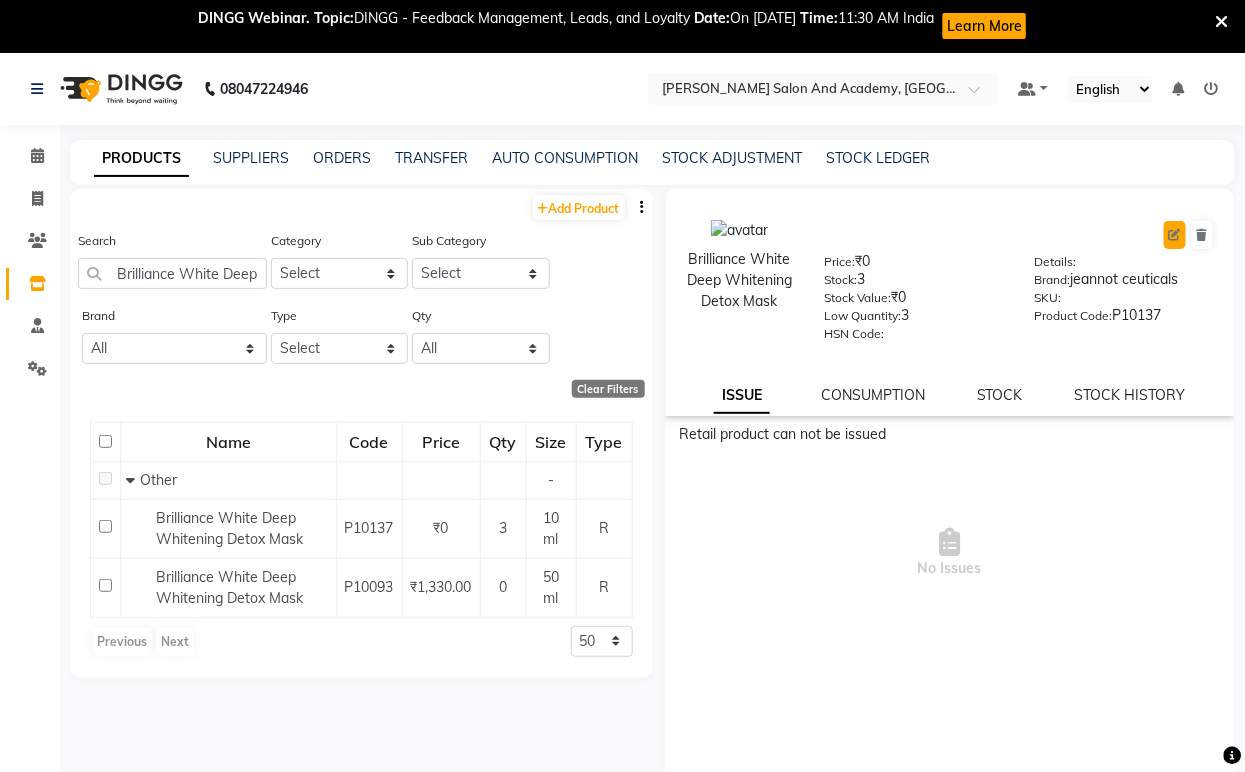click 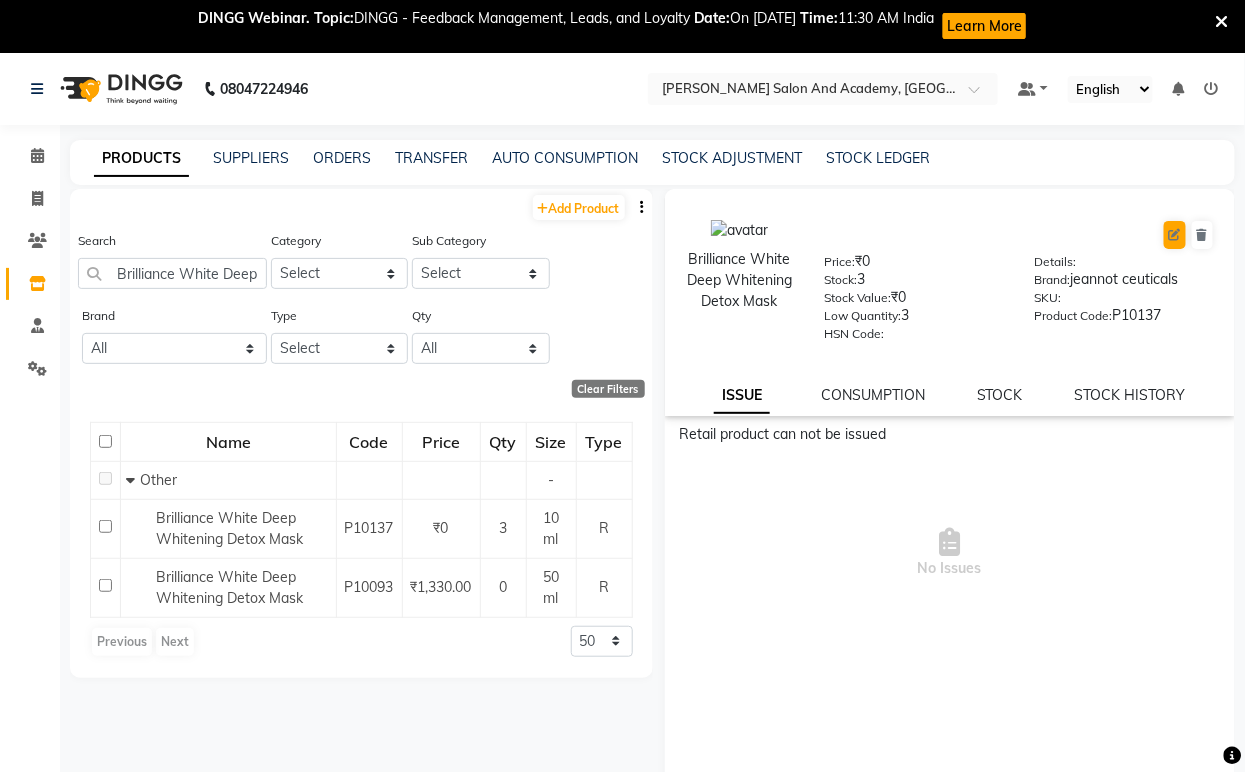 select on "R" 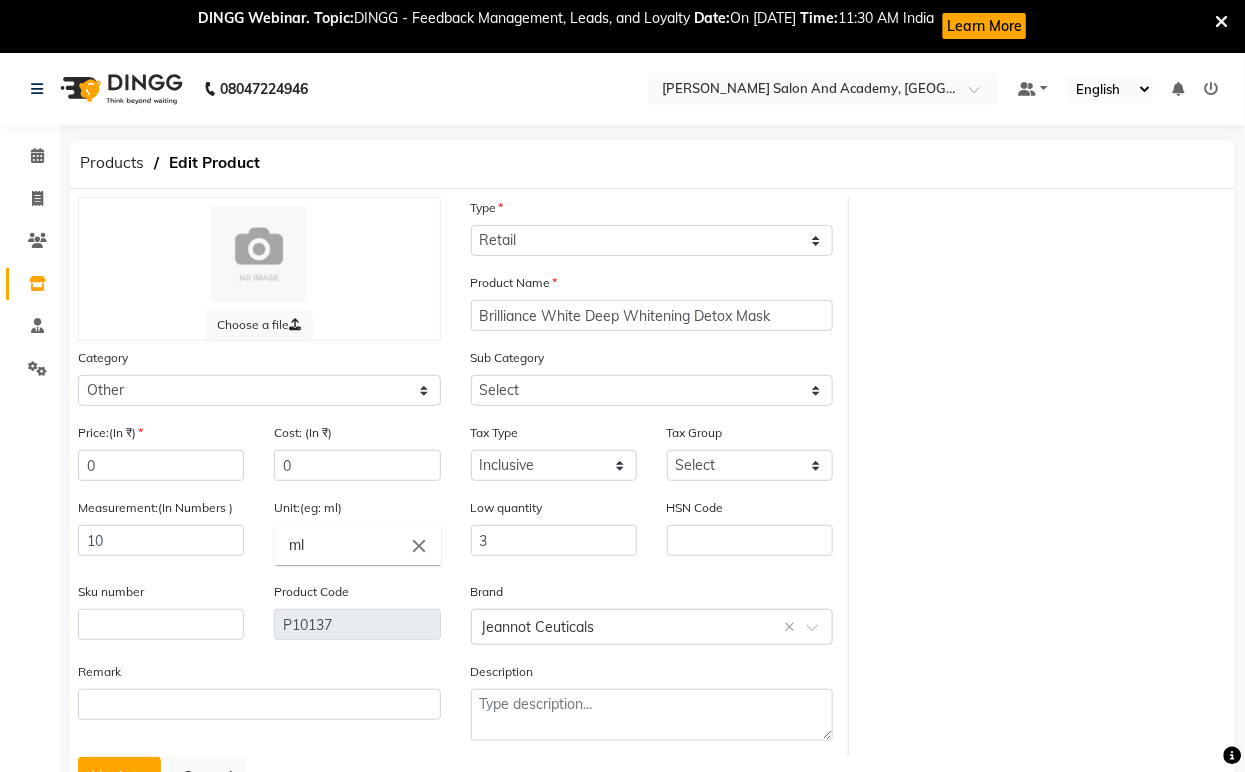 select on "1063801002" 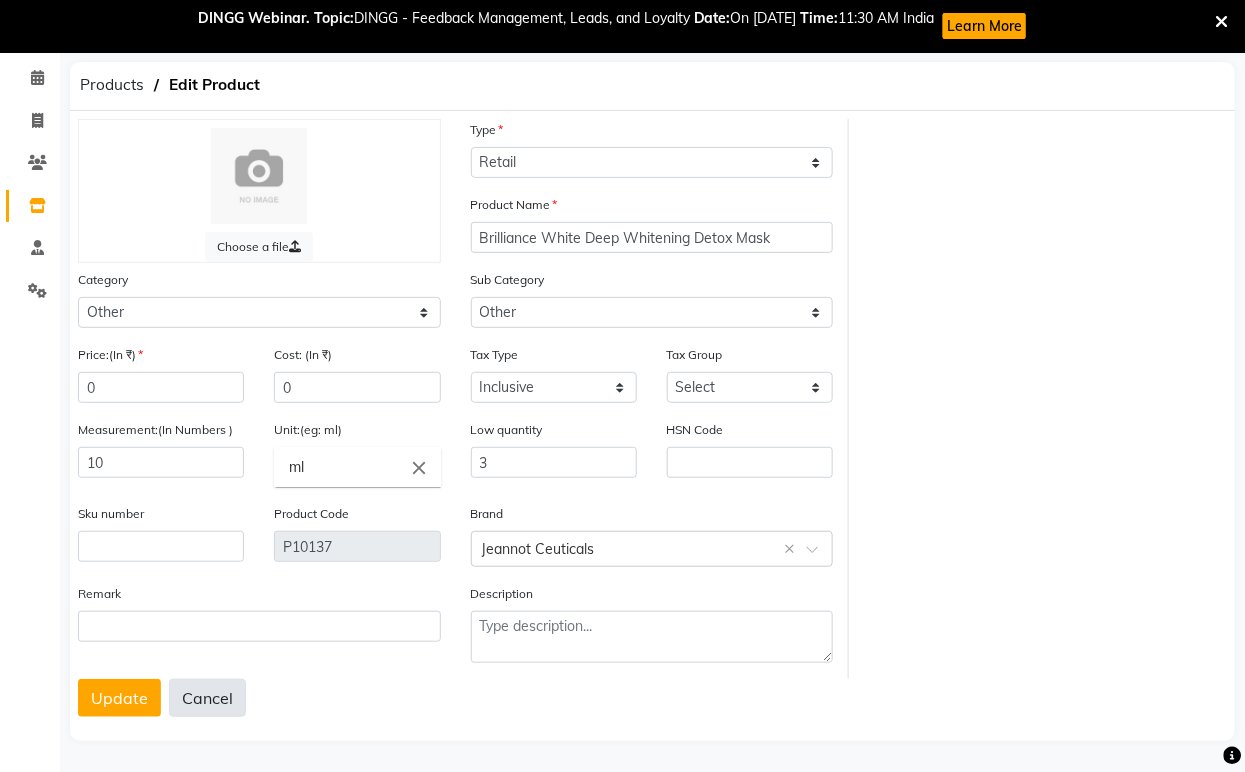 scroll, scrollTop: 83, scrollLeft: 0, axis: vertical 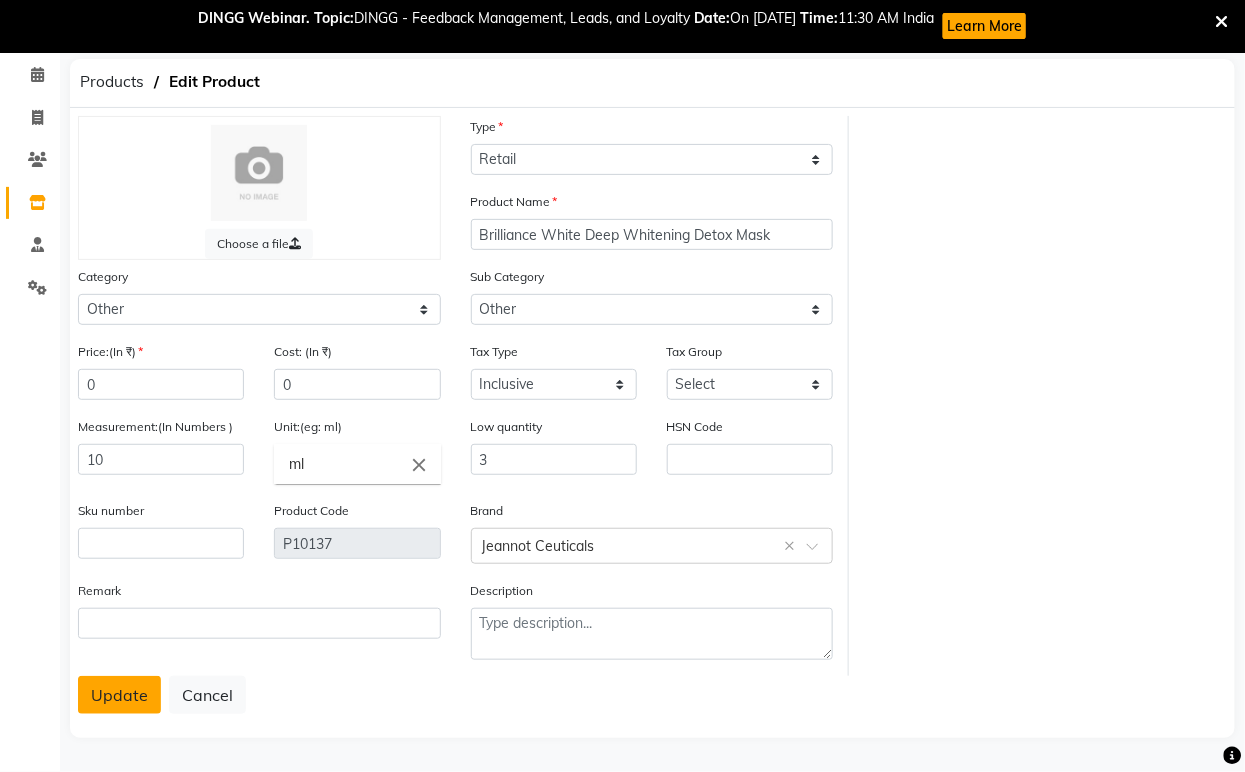 click on "Update" 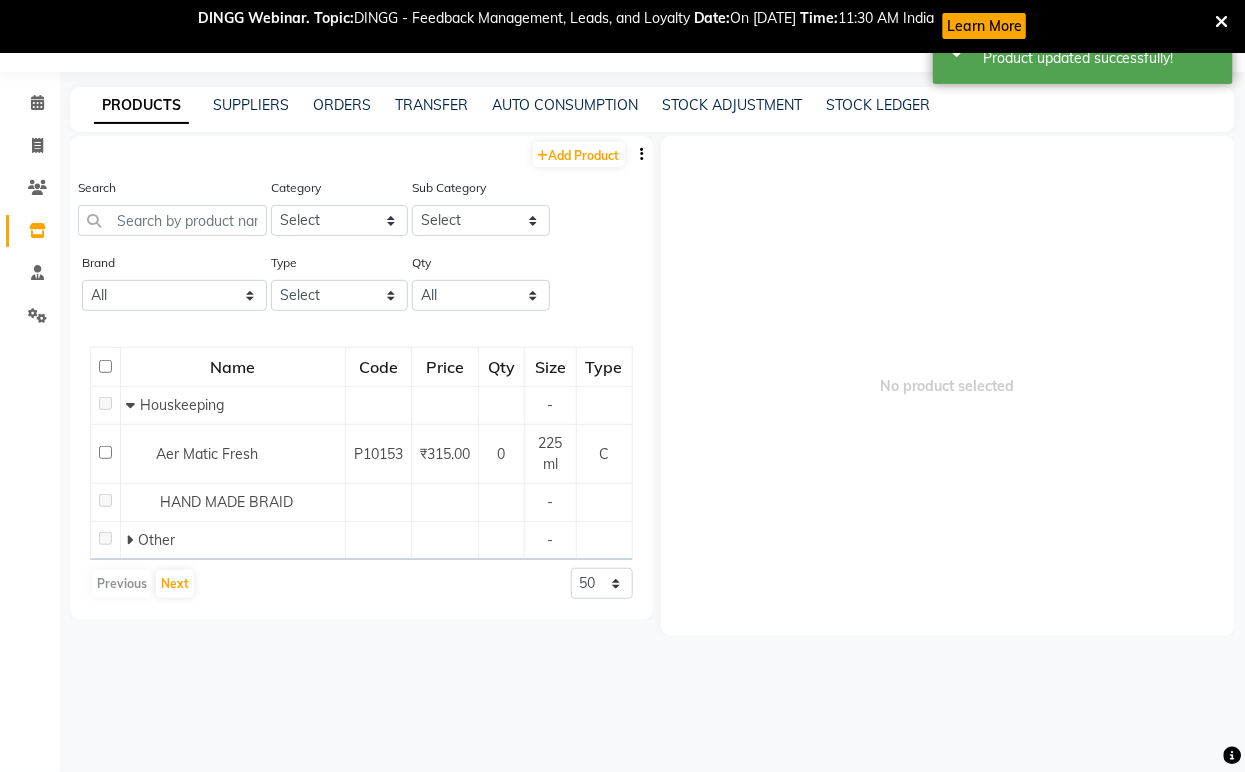 scroll, scrollTop: 65, scrollLeft: 0, axis: vertical 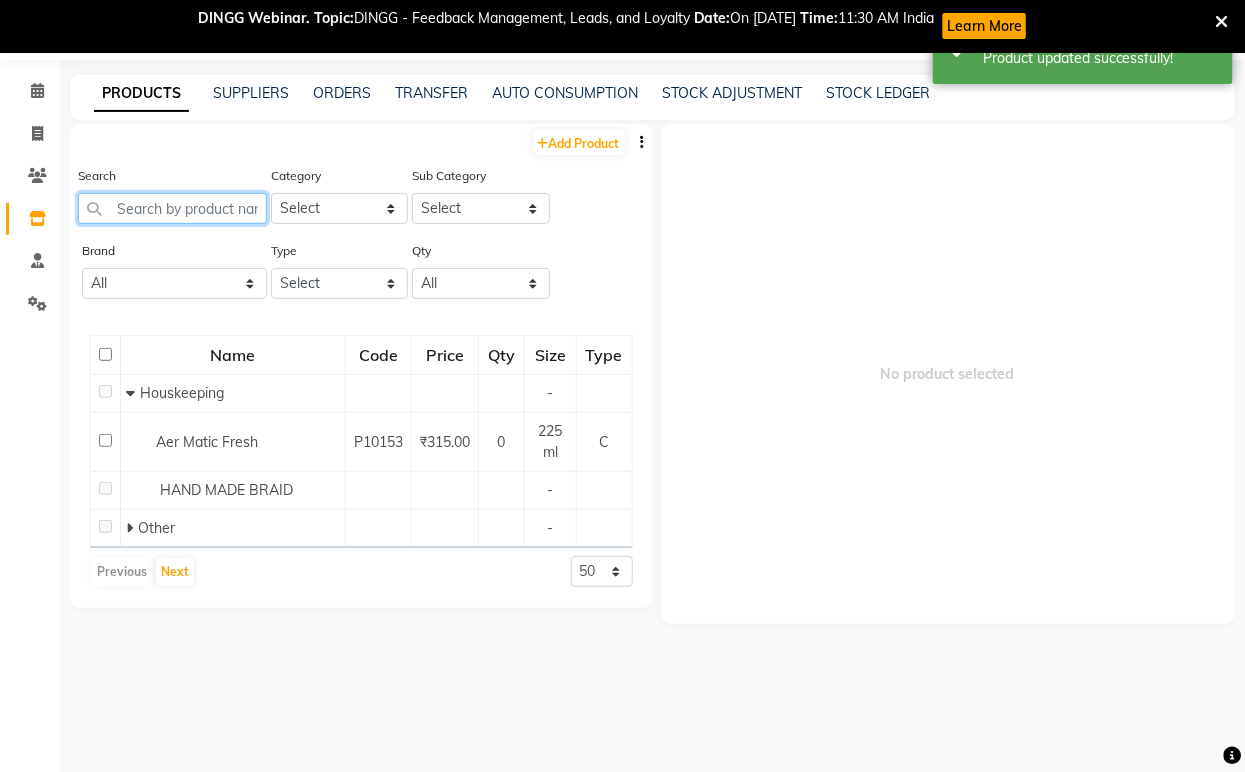 paste on "Brilliance White Deep Whitening Detox Mask" 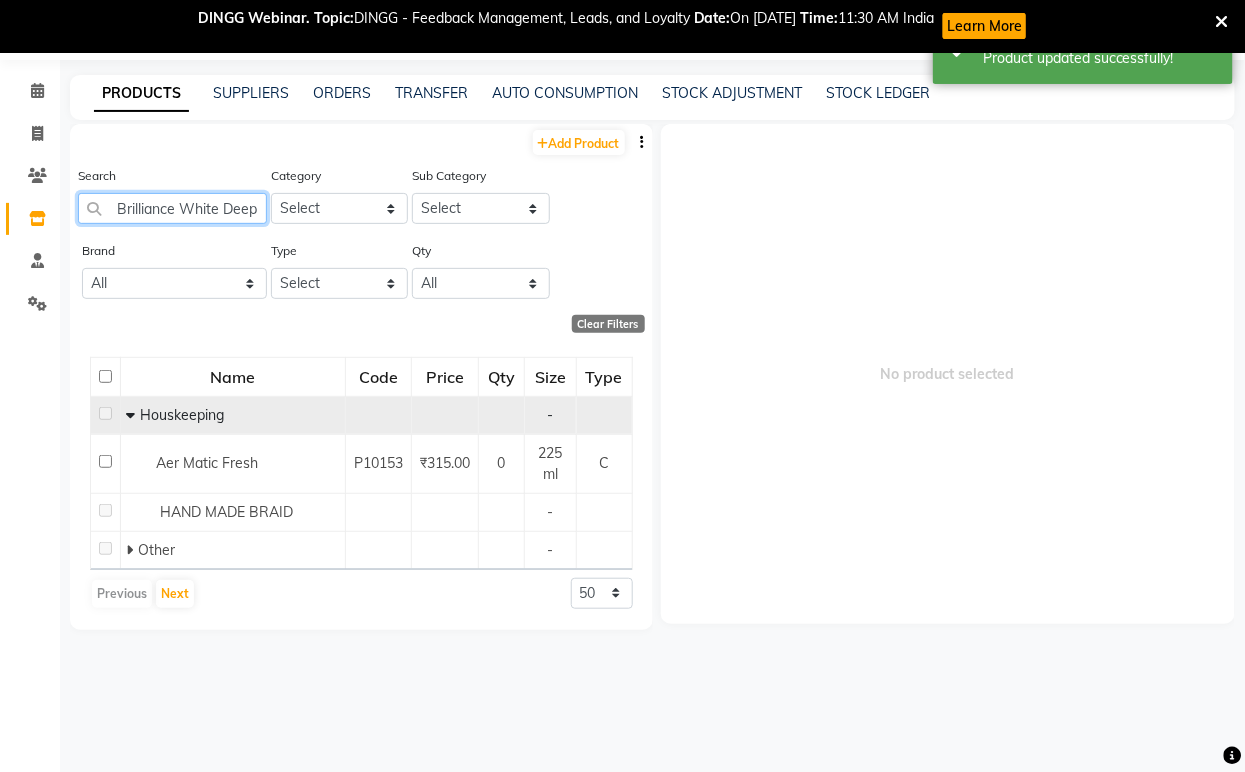 scroll, scrollTop: 0, scrollLeft: 180, axis: horizontal 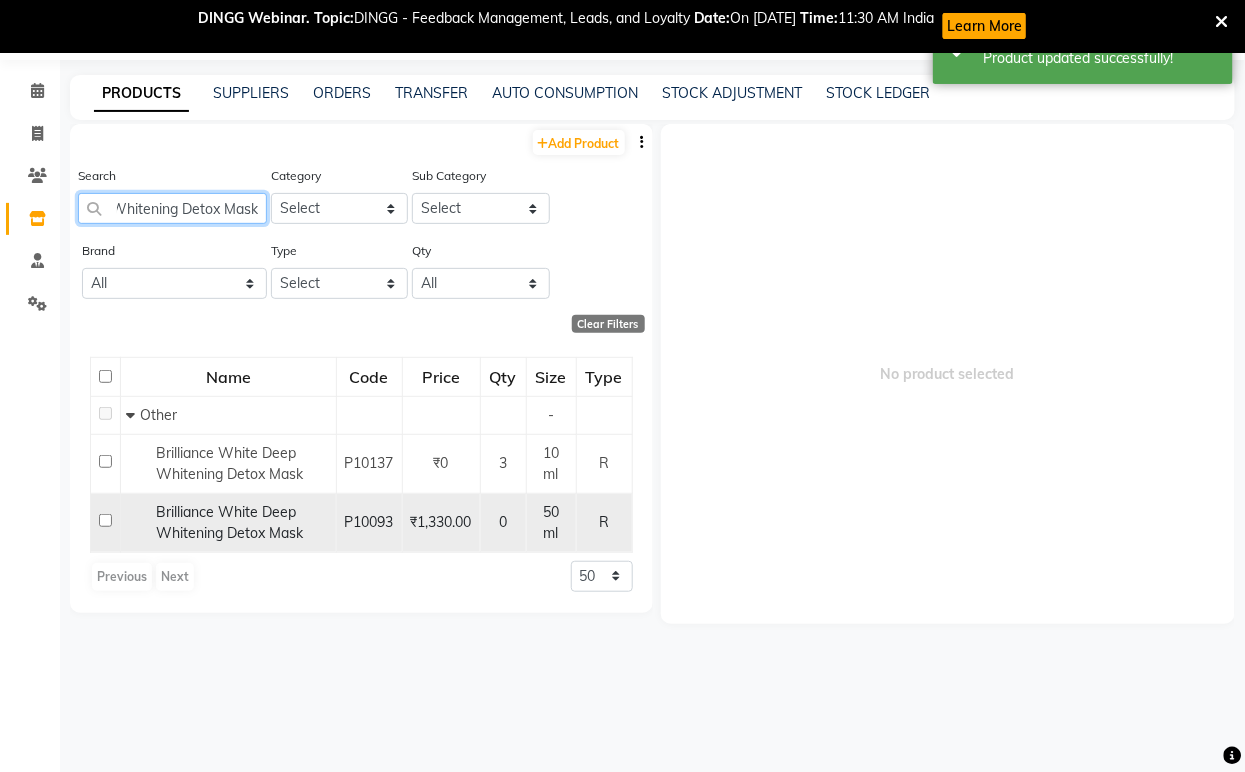 type on "Brilliance White Deep Whitening Detox Mask" 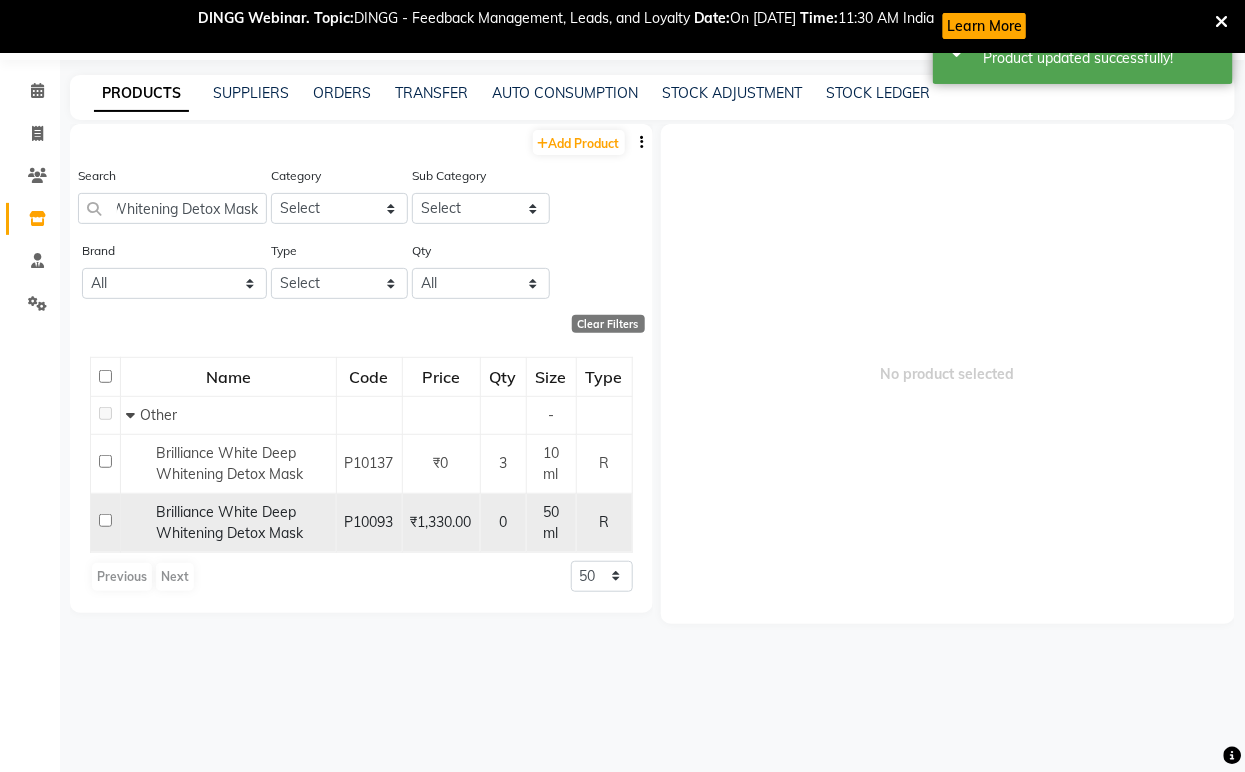 scroll, scrollTop: 0, scrollLeft: 0, axis: both 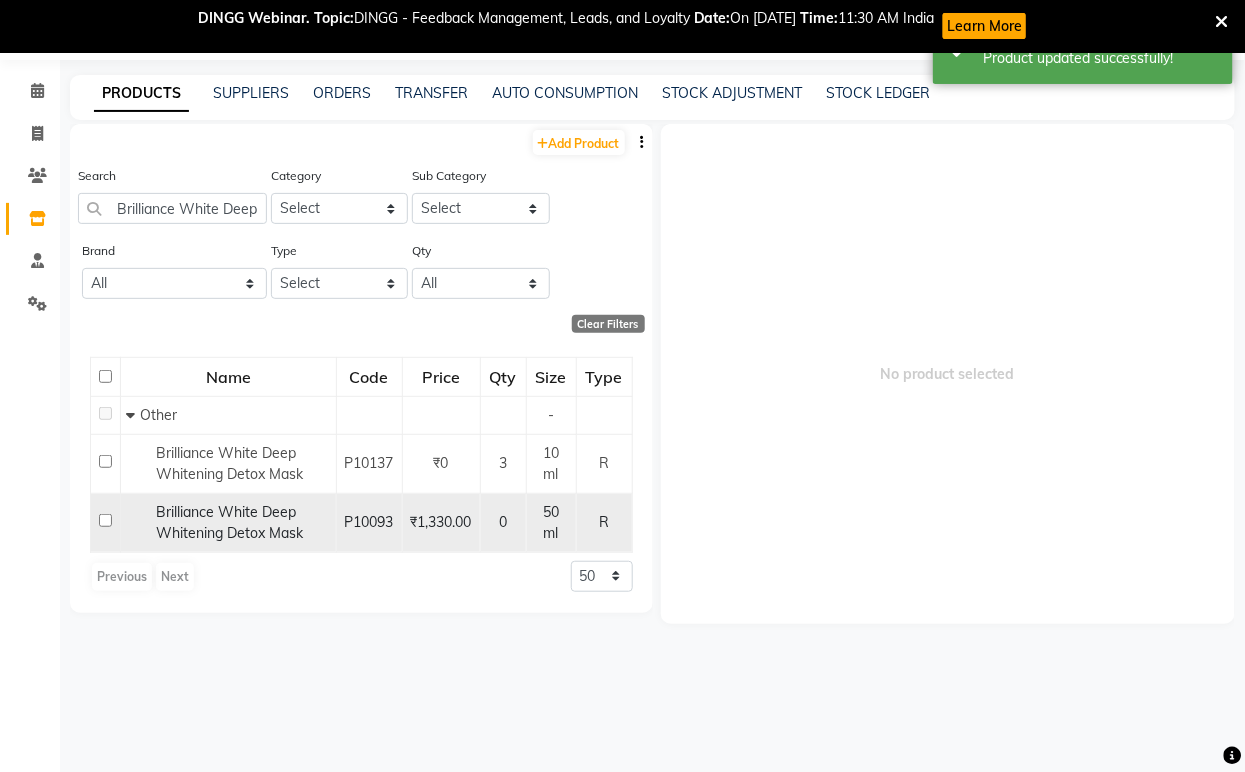 click on "Brilliance White Deep Whitening Detox Mask" 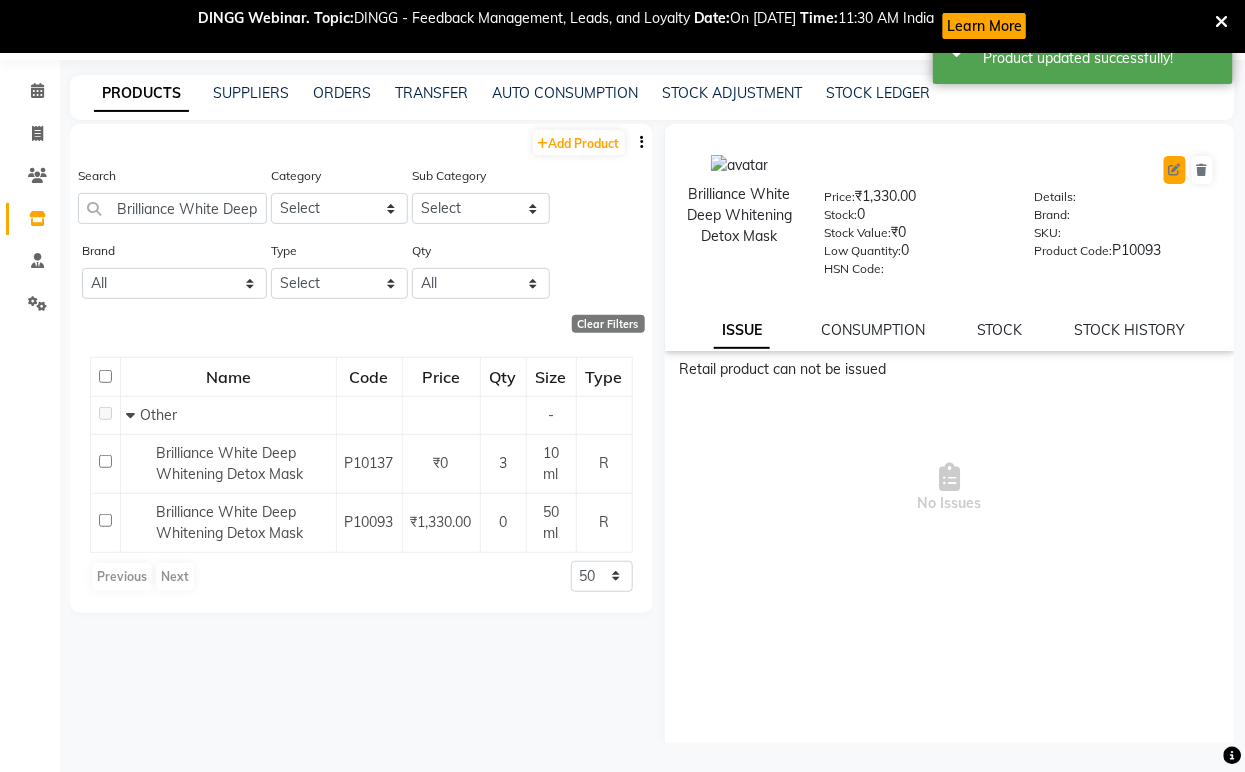 click 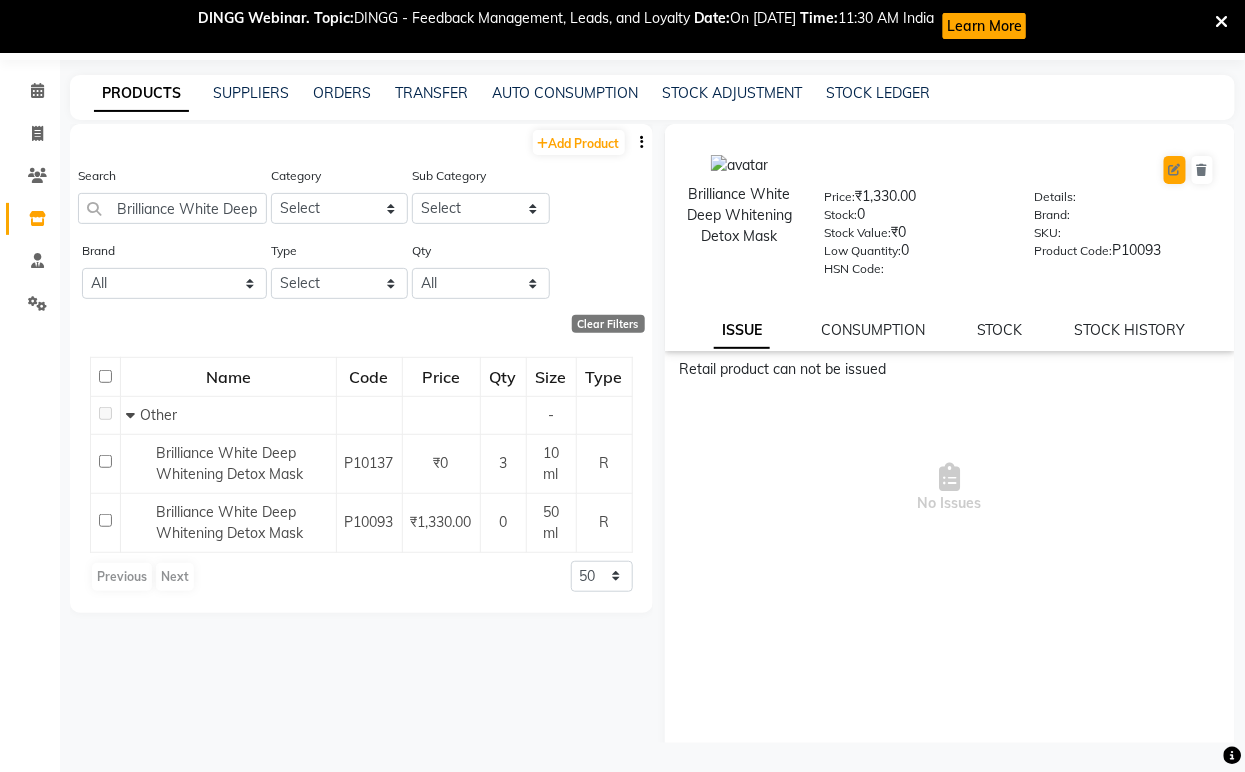 select on "R" 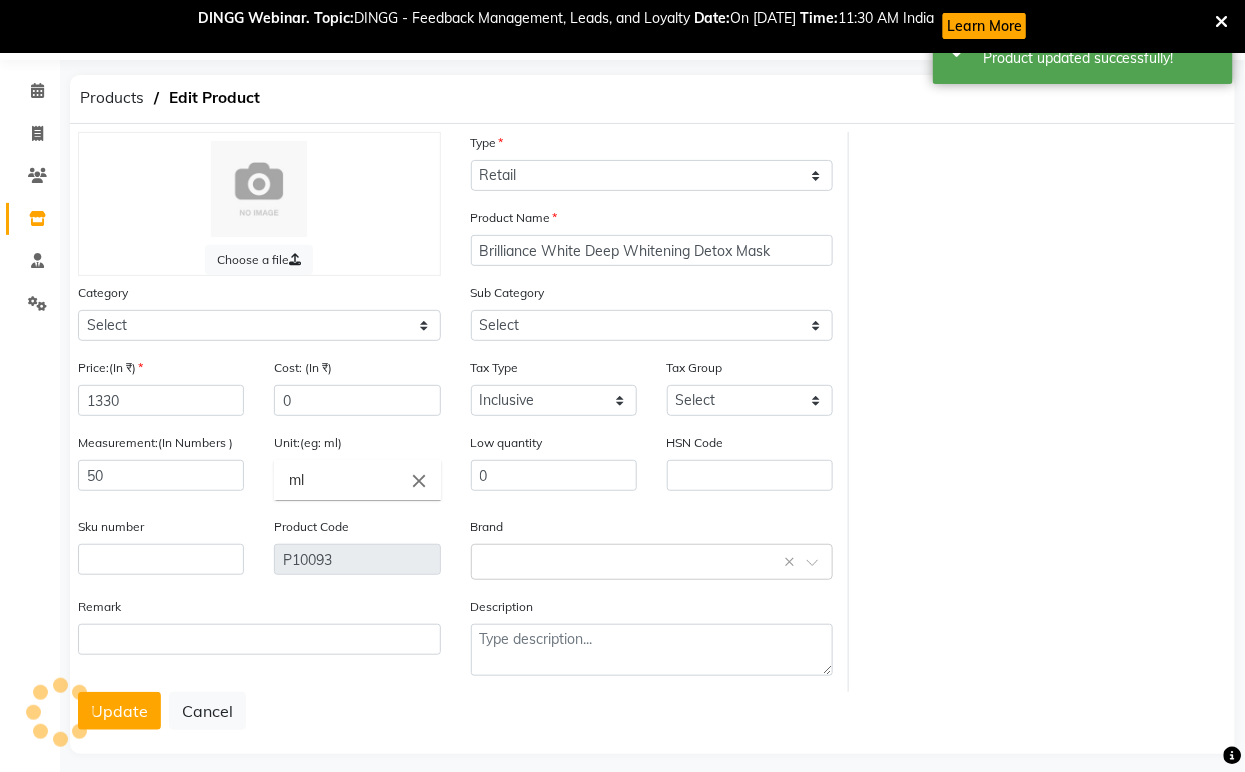 select on "1063801000" 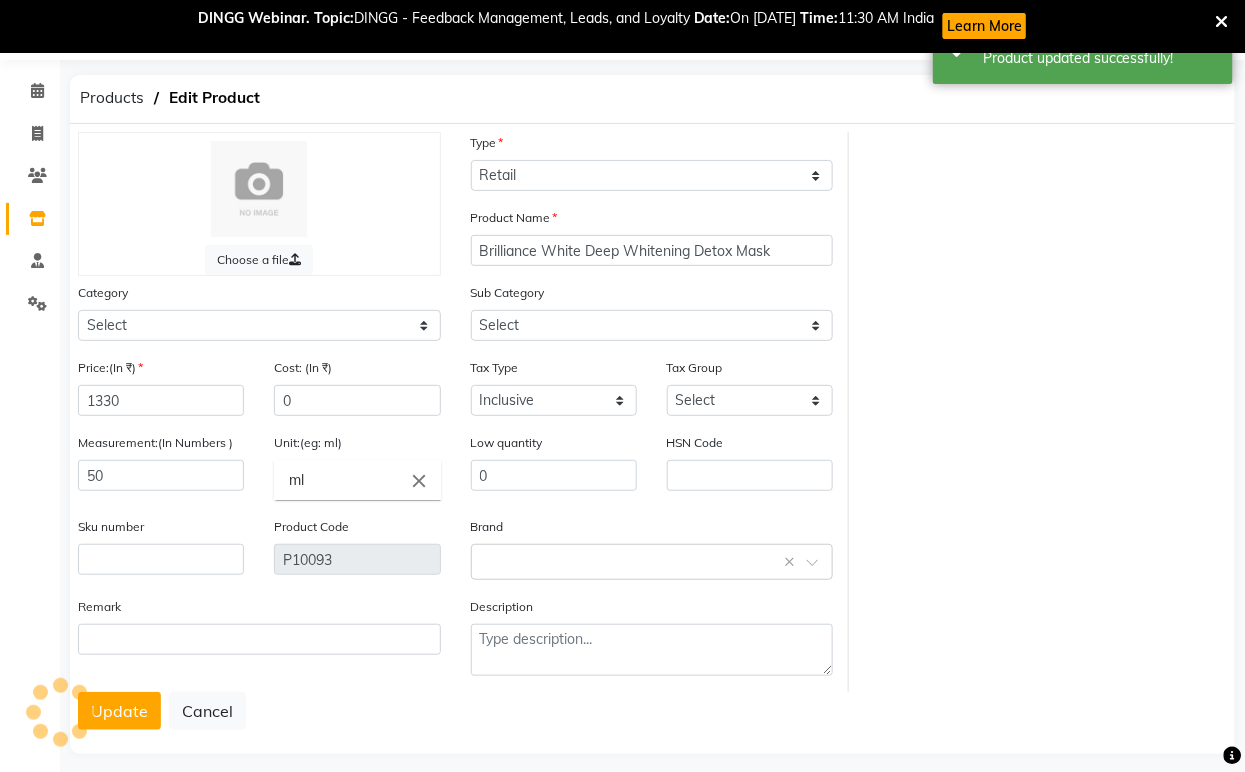 select on "1063801002" 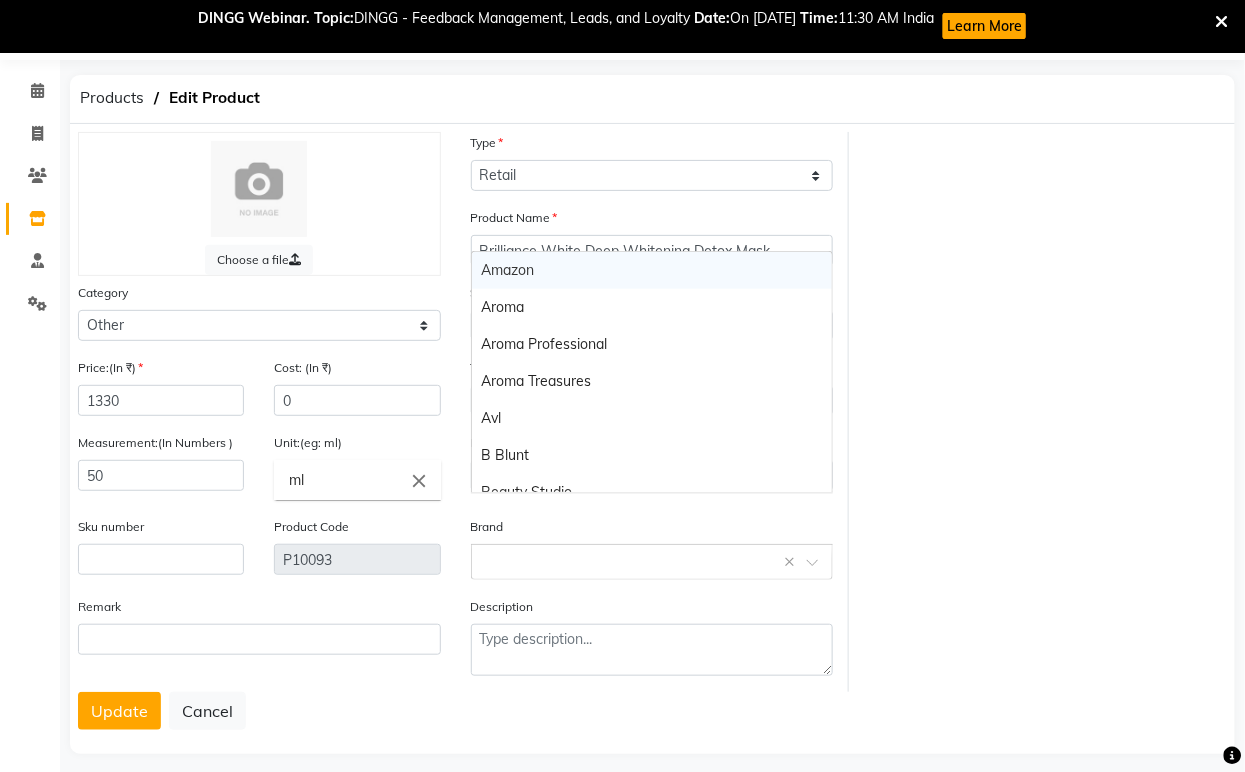 click 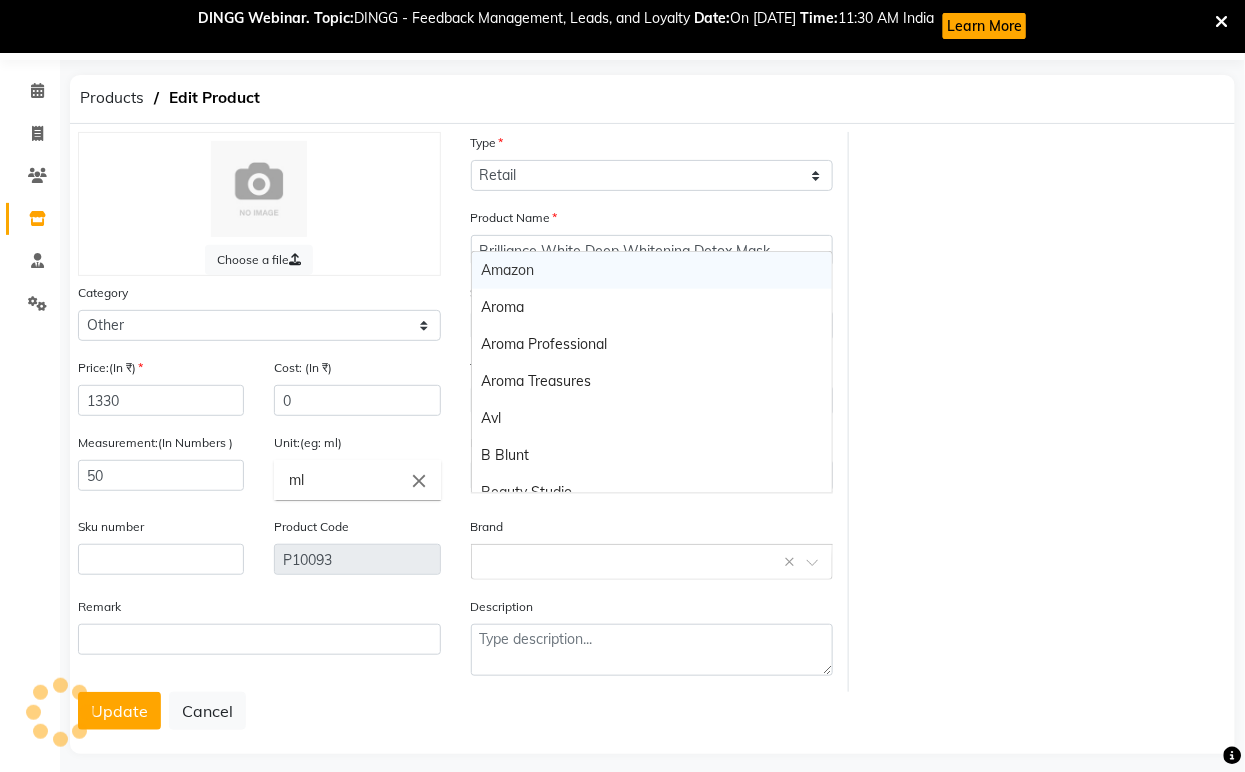 type on "J" 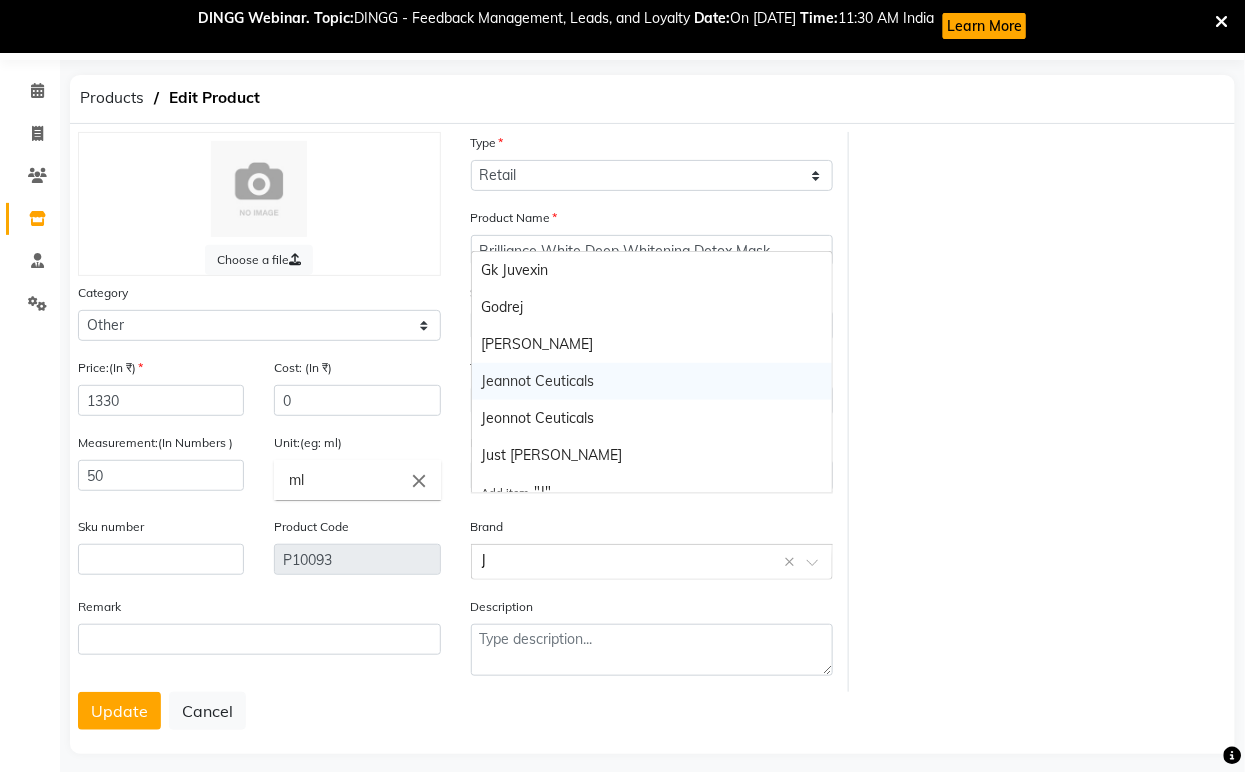 click on "Jeannot Ceuticals" at bounding box center (652, 381) 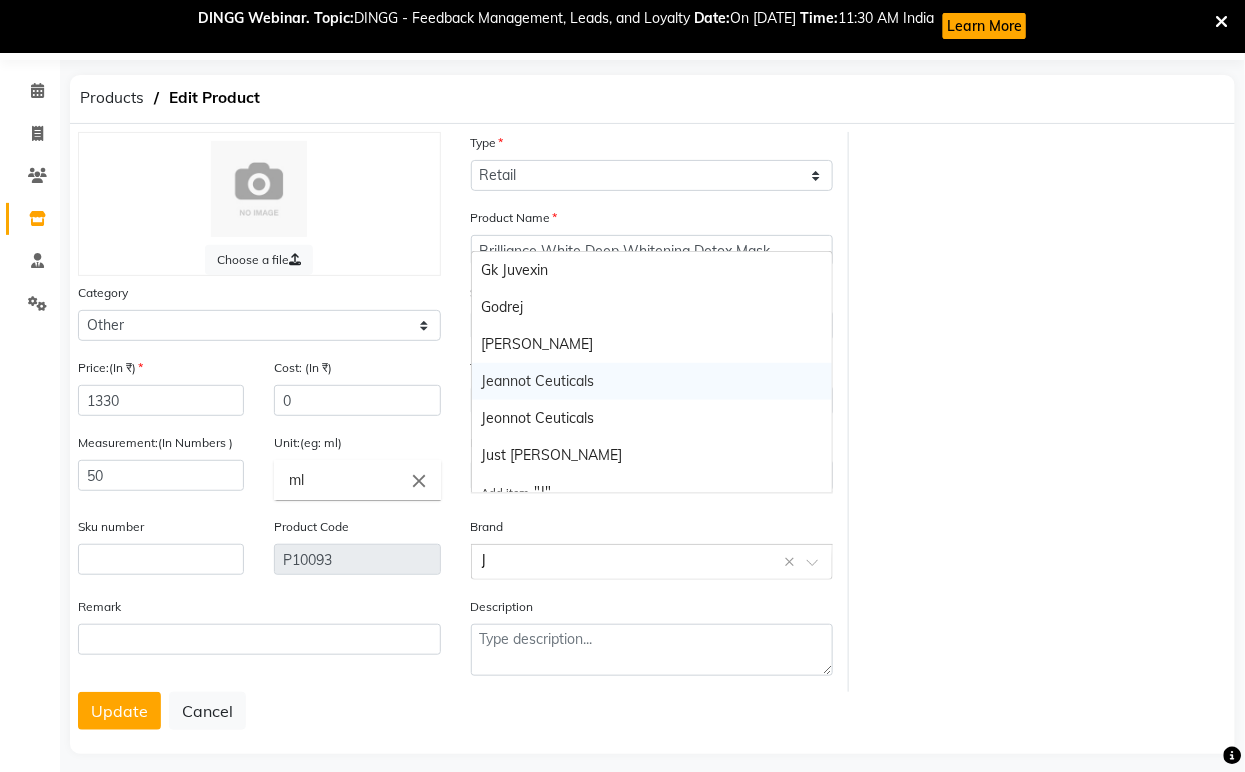type 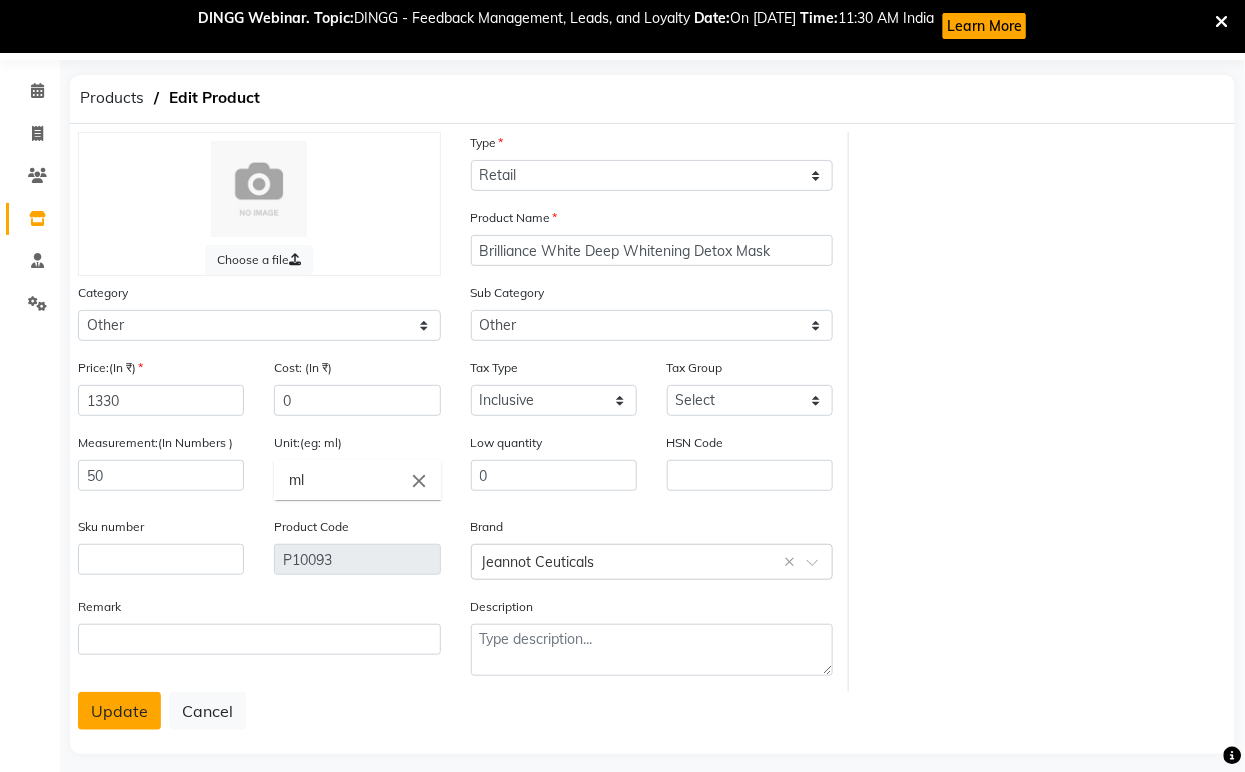 click on "Update" 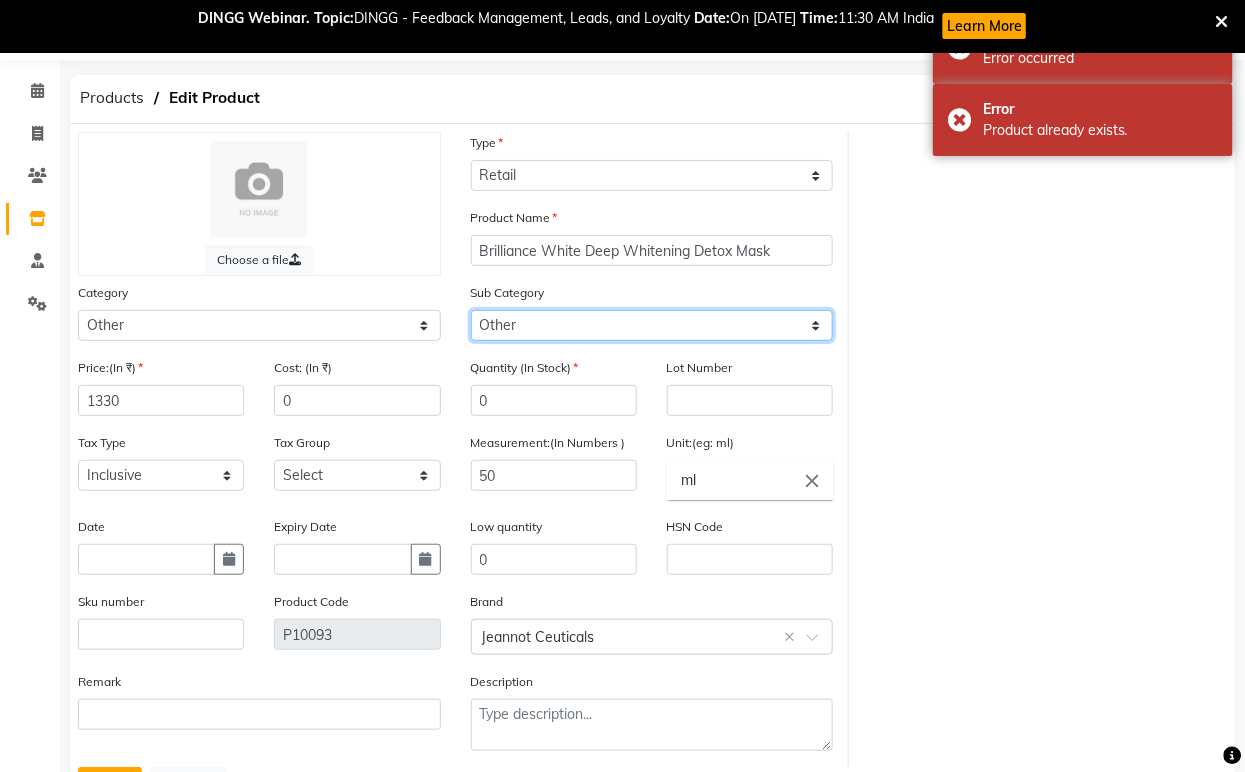 click on "Select Houskeeping HAND MADE BRAID Other" 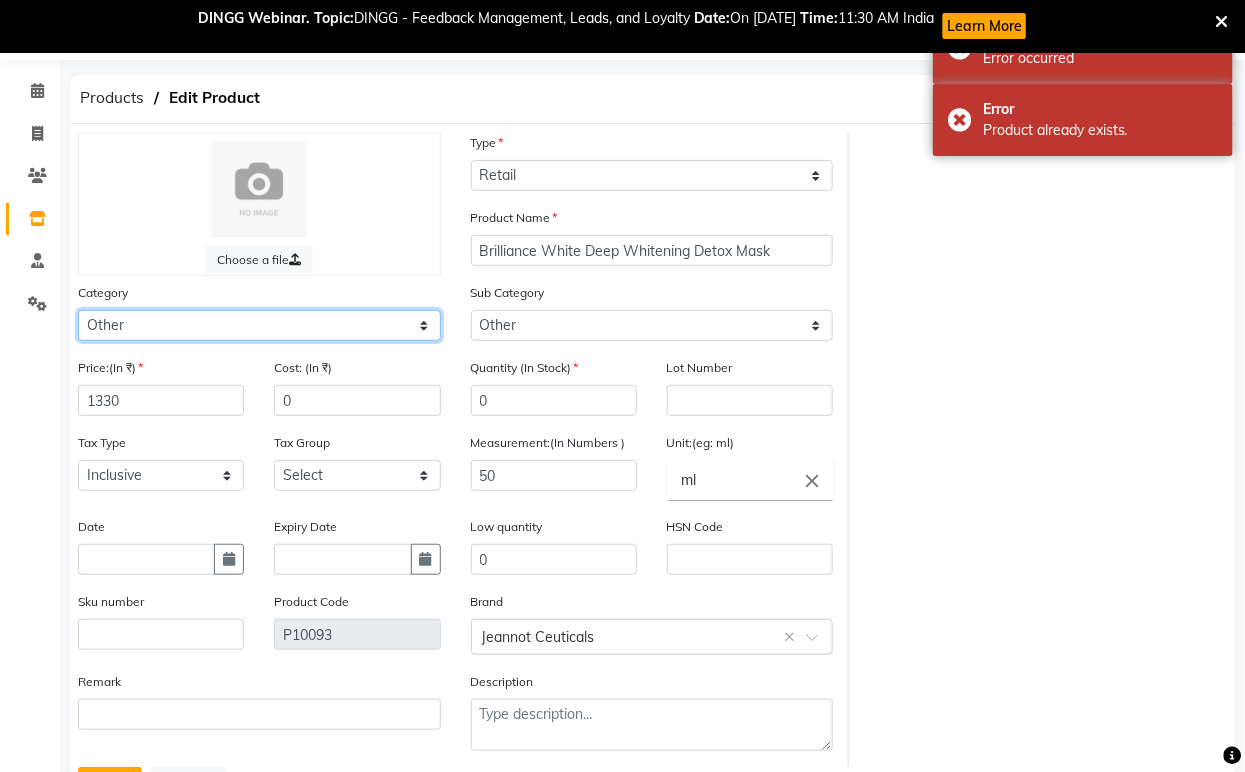click on "Select Hair Skin Jeanott Ceuticals Other" 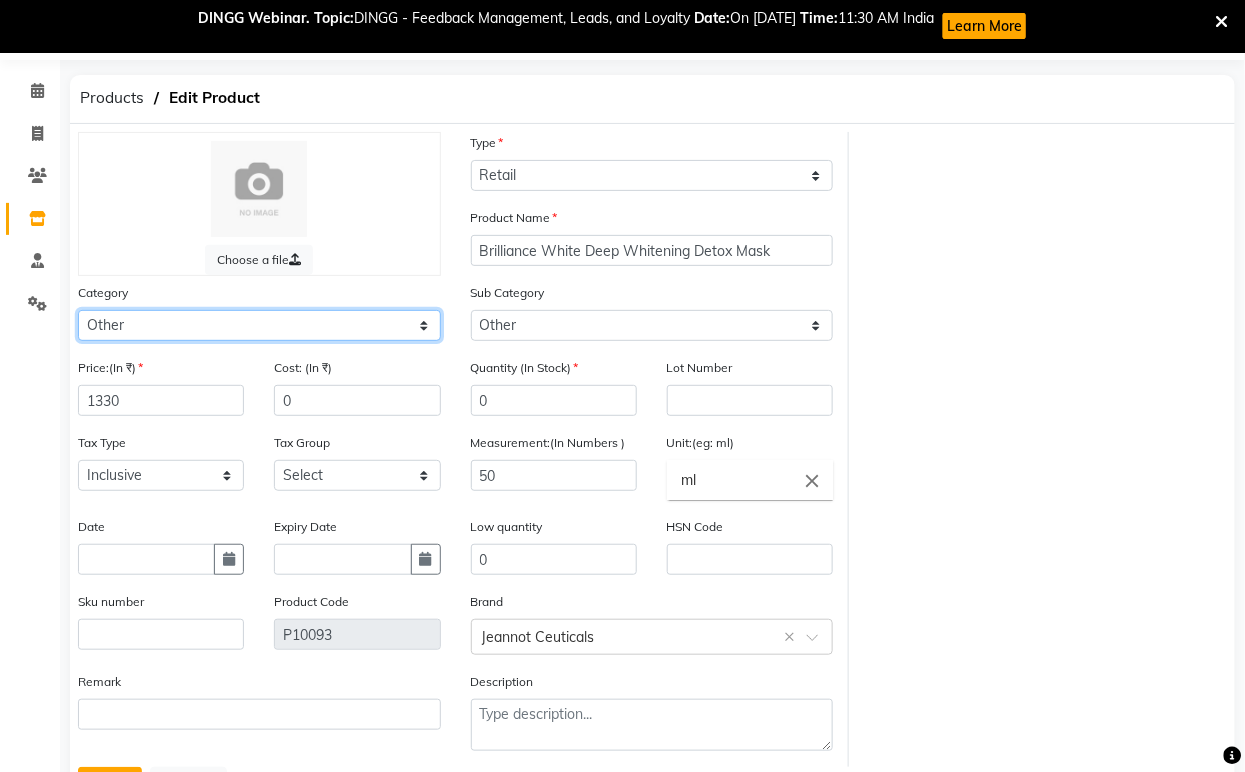 select on "1063801150" 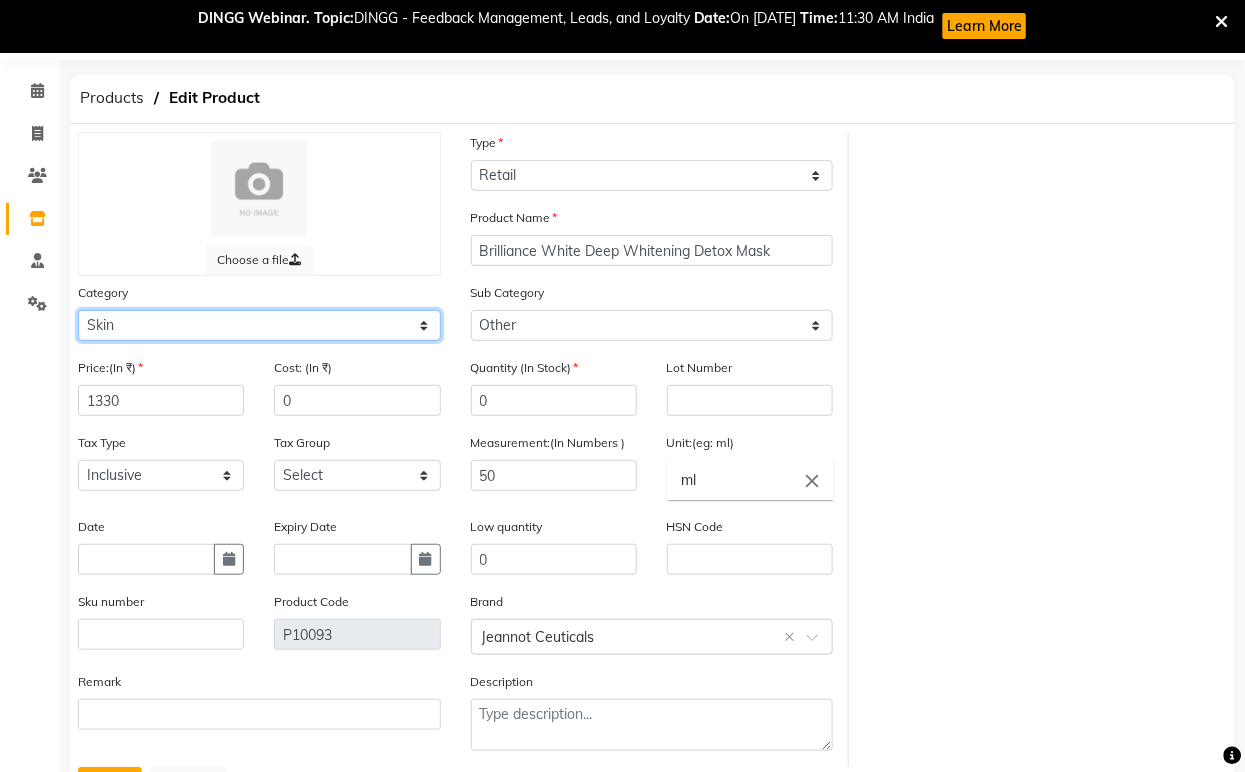 click on "Select Hair Skin Jeanott Ceuticals Other" 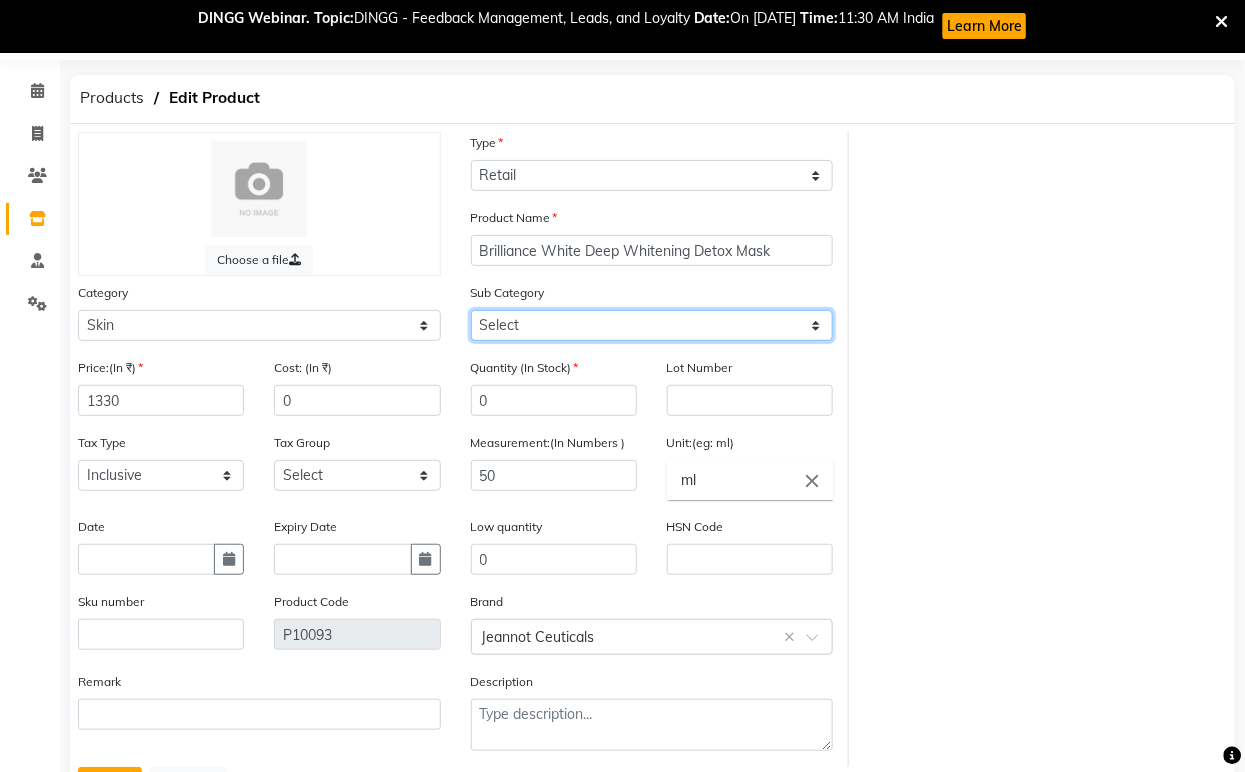 click on "Select Cleanser Facial Moisturiser Serum Toner Sun Care Masks Lip Care Eye Care Body Care Hand & Feet Kit & Combo Treatment Appliances Other Skin homecare Wax Massage Cream" 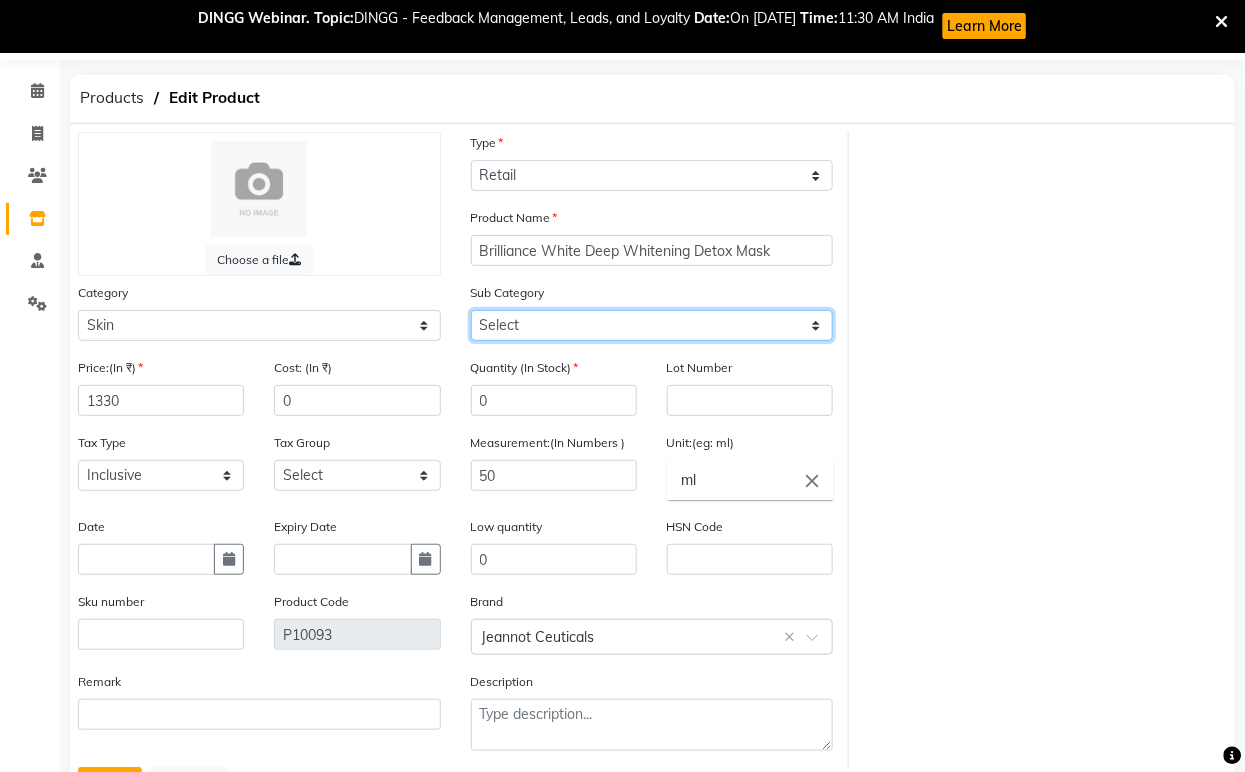 select on "1063801157" 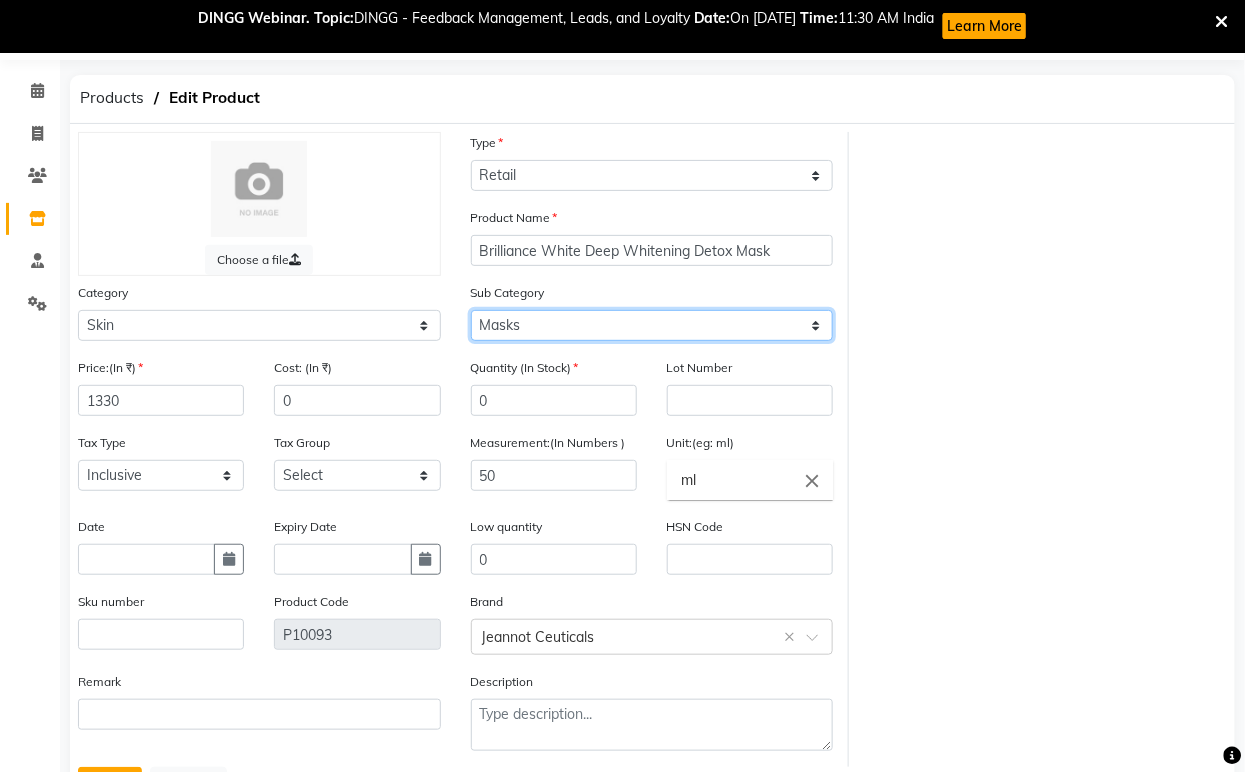 click on "Select Cleanser Facial Moisturiser Serum Toner Sun Care Masks Lip Care Eye Care Body Care Hand & Feet Kit & Combo Treatment Appliances Other Skin homecare Wax Massage Cream" 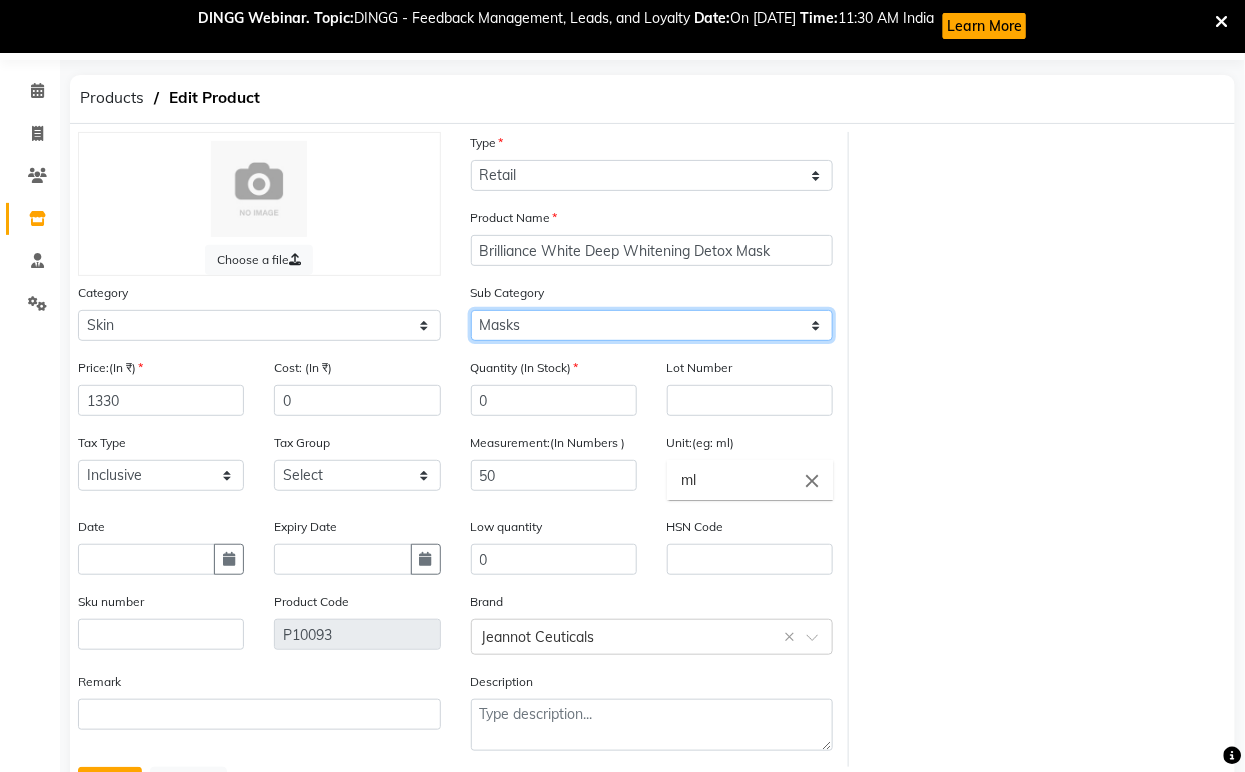 click on "Select Cleanser Facial Moisturiser Serum Toner Sun Care Masks Lip Care Eye Care Body Care Hand & Feet Kit & Combo Treatment Appliances Other Skin homecare Wax Massage Cream" 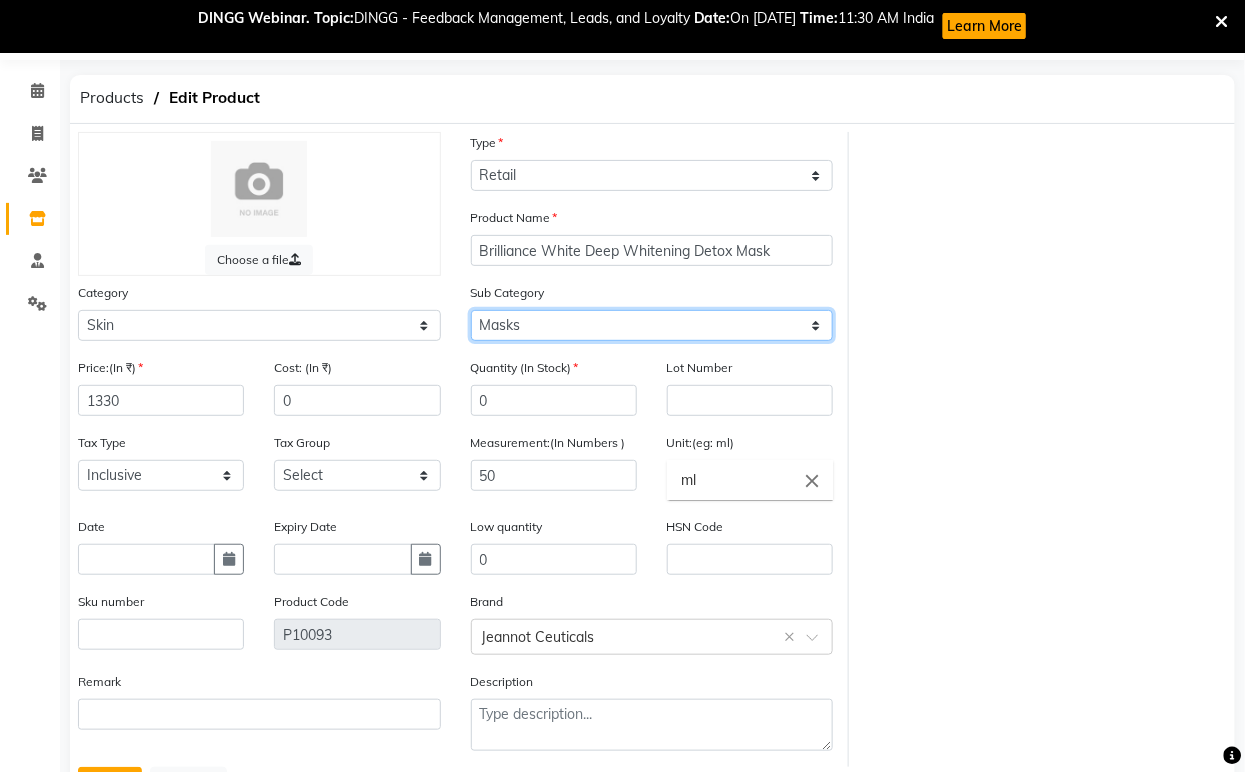 scroll, scrollTop: 157, scrollLeft: 0, axis: vertical 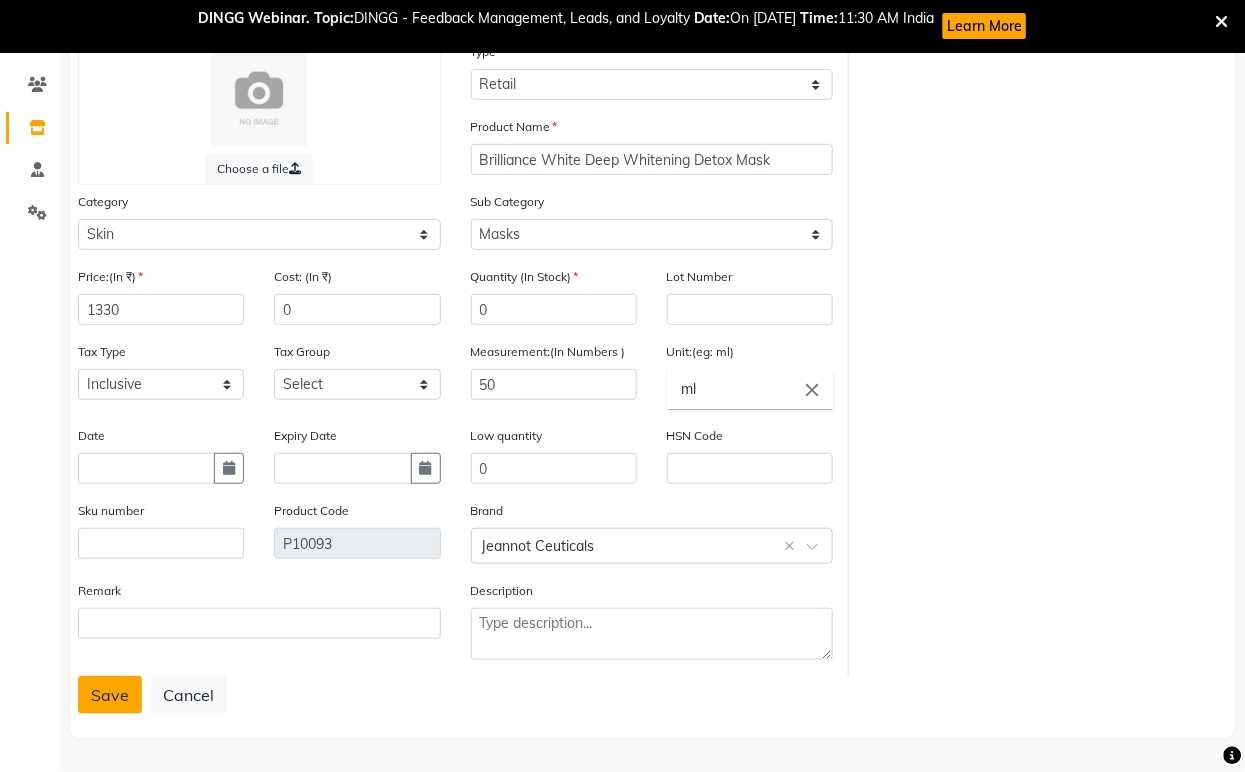 click on "Save" 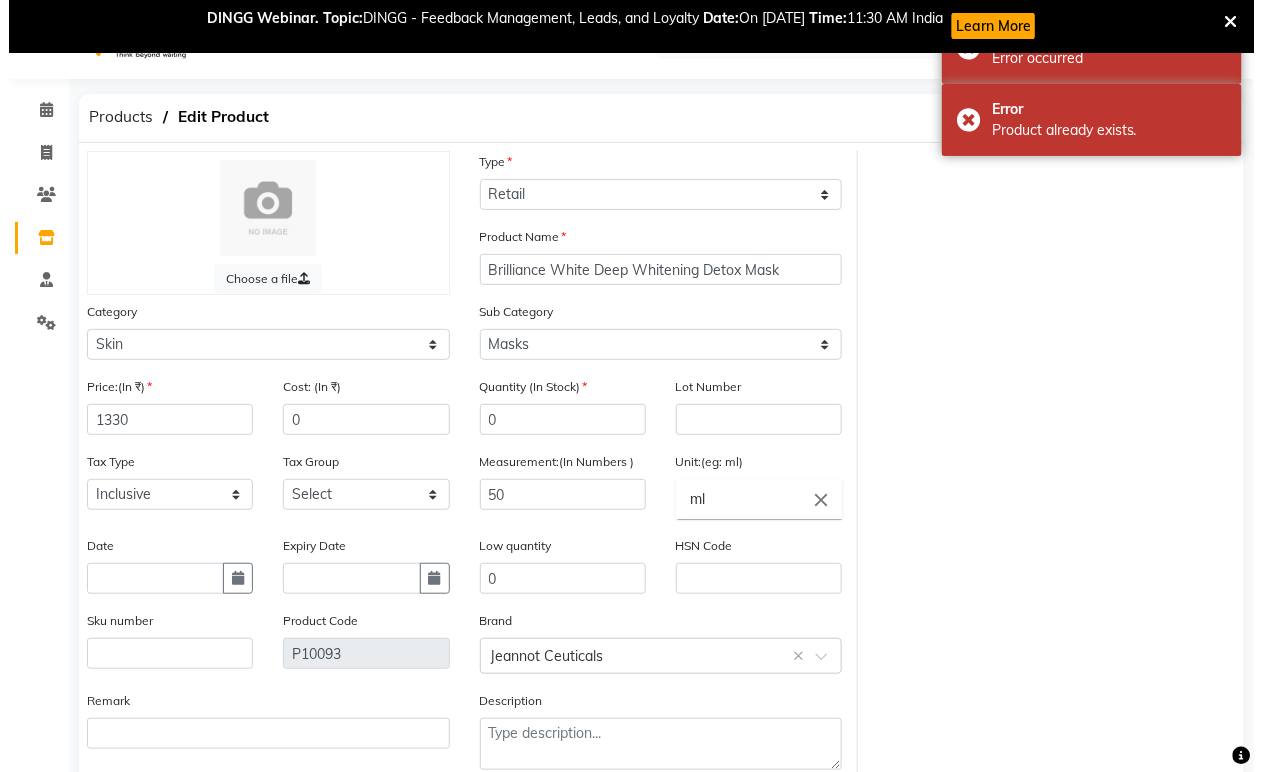 scroll, scrollTop: 157, scrollLeft: 0, axis: vertical 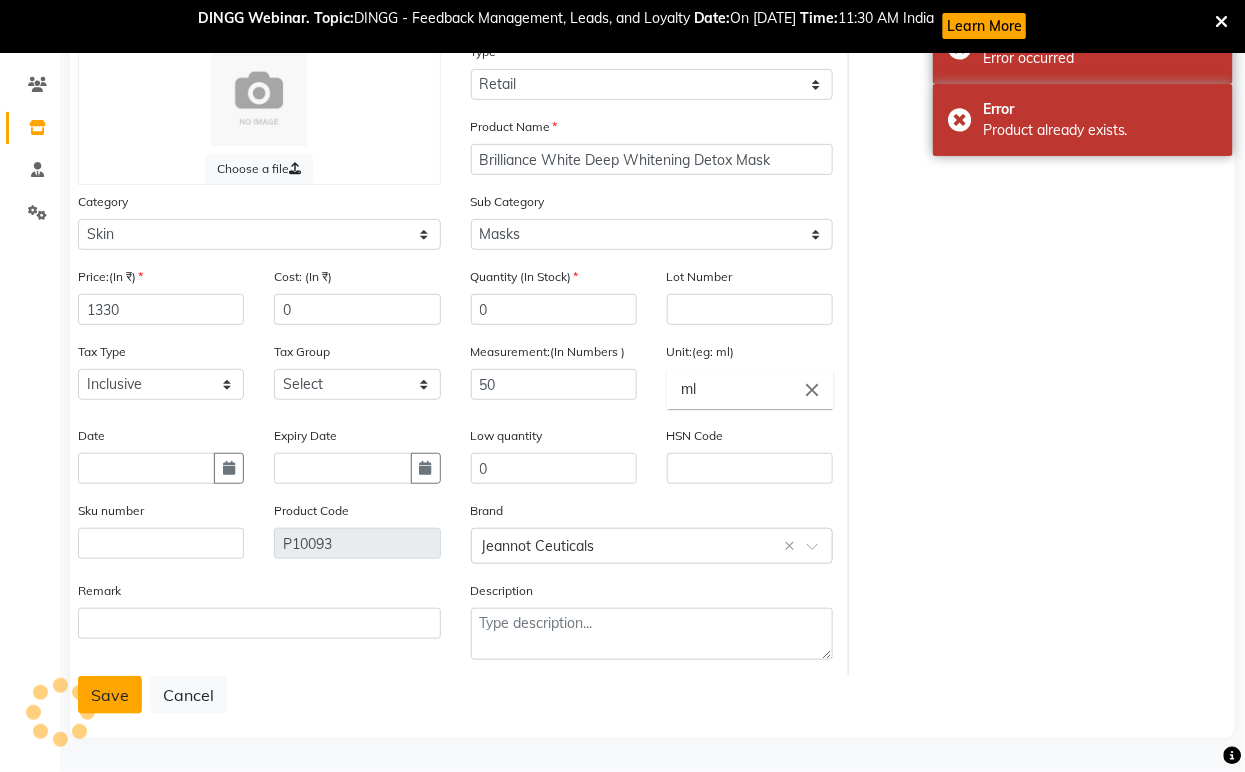 click on "Save" 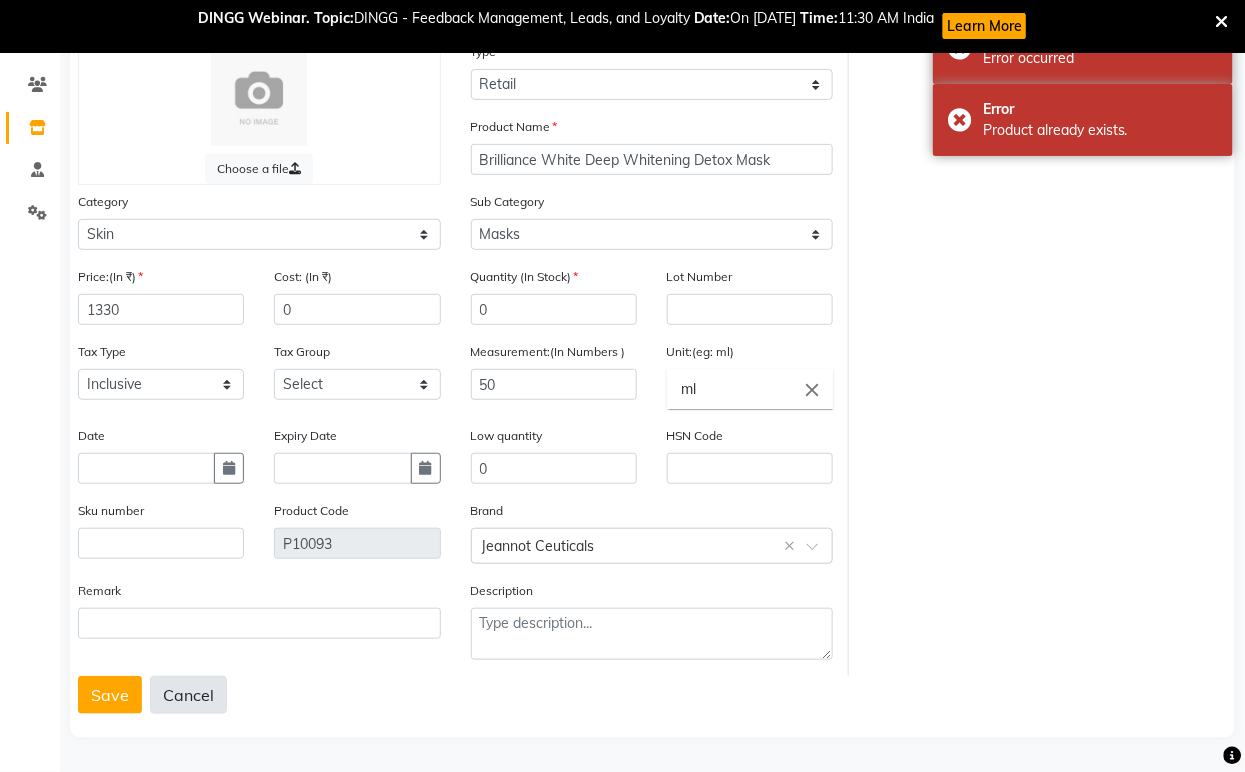 click on "Cancel" 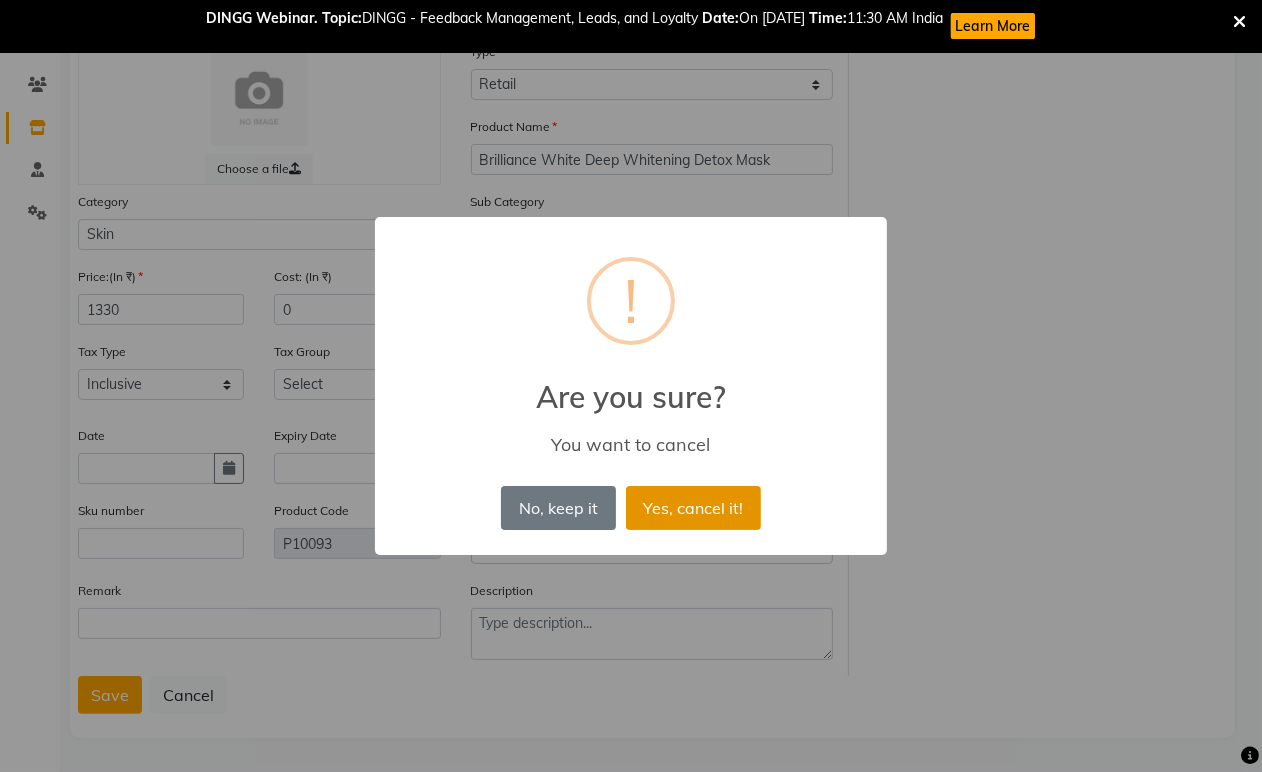 click on "Yes, cancel it!" at bounding box center [693, 508] 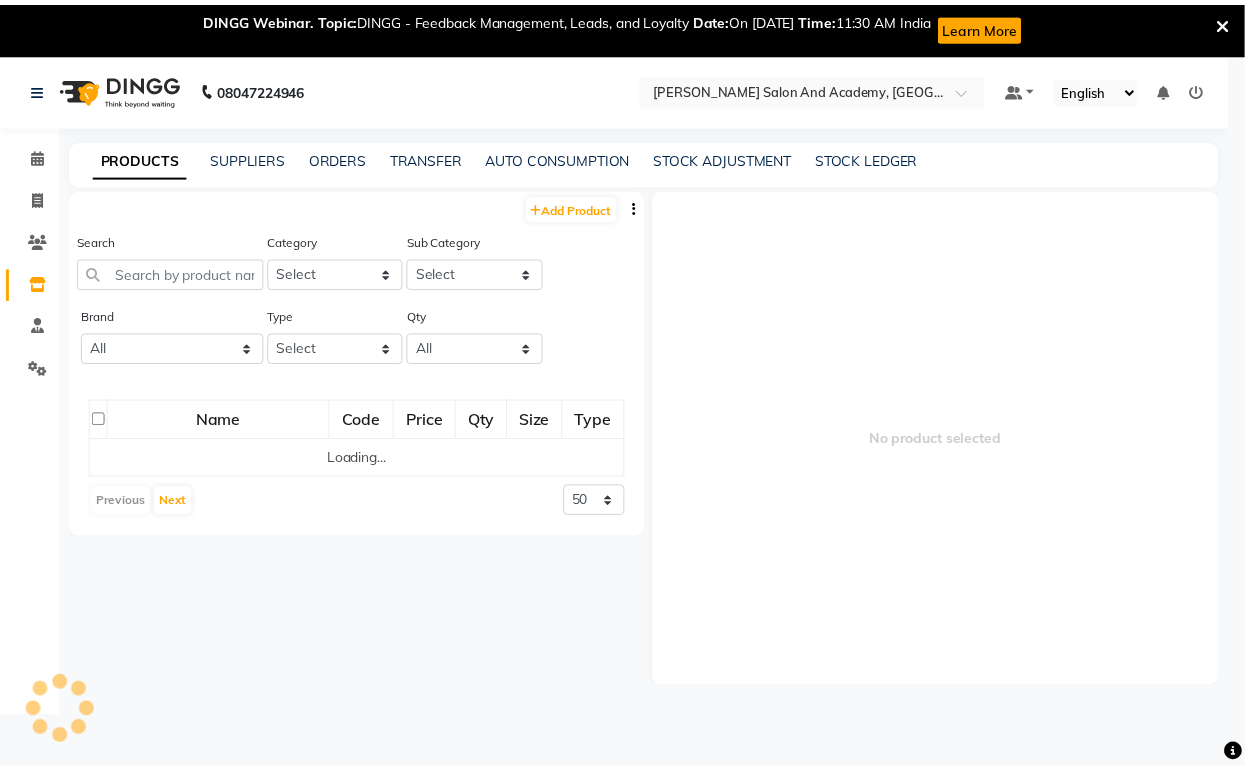 scroll, scrollTop: 0, scrollLeft: 0, axis: both 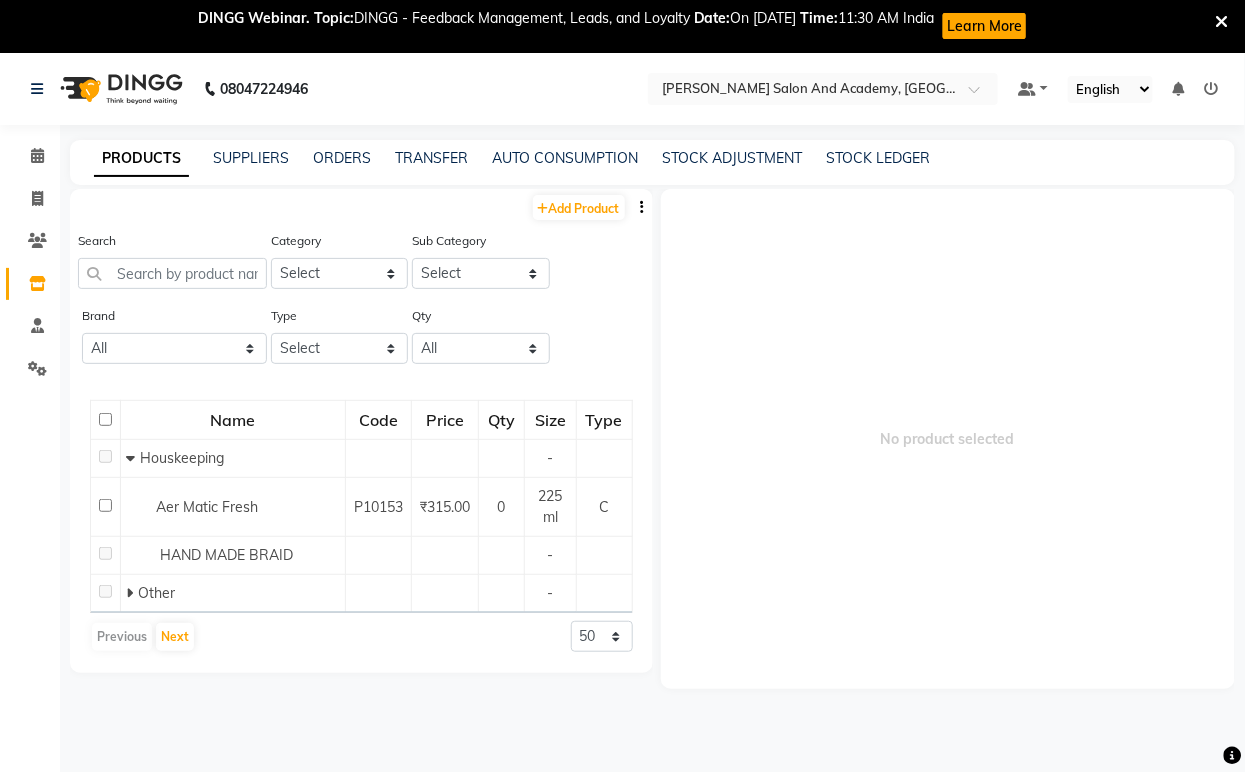 click on "PRODUCTS SUPPLIERS ORDERS TRANSFER AUTO CONSUMPTION STOCK ADJUSTMENT STOCK LEDGER" 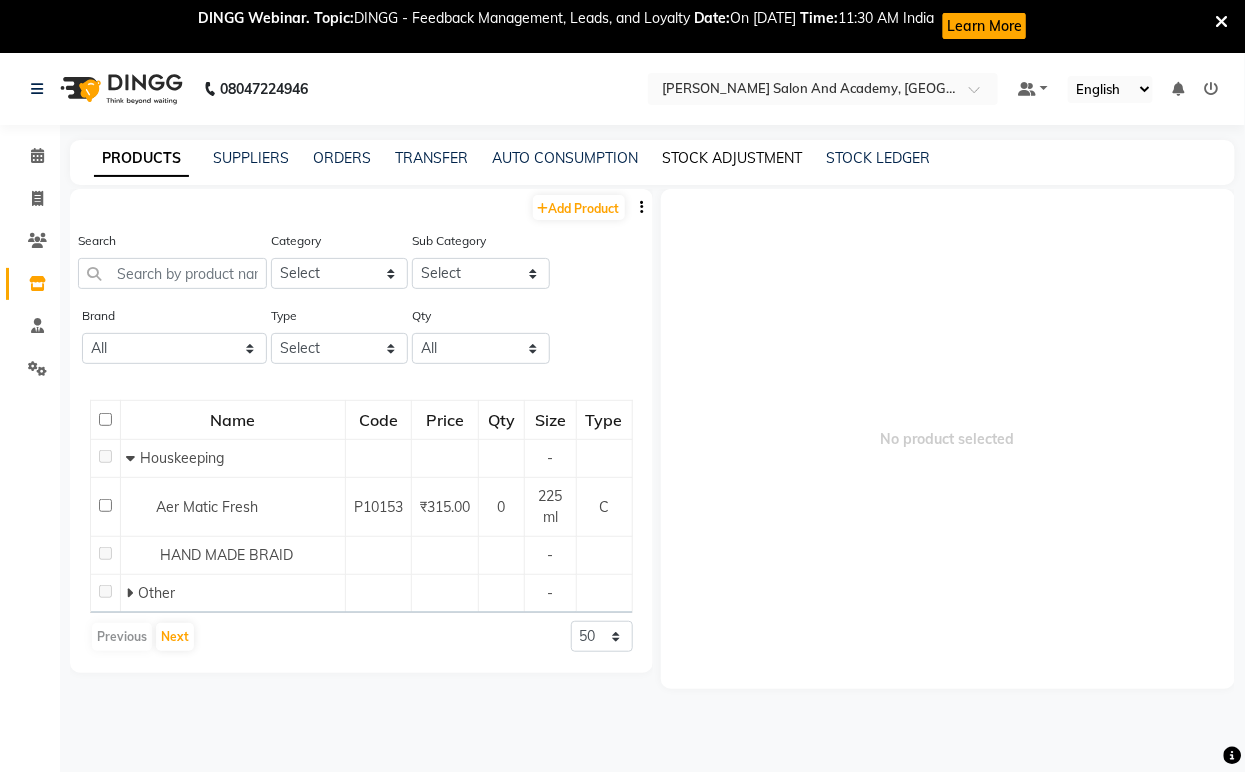 click on "STOCK ADJUSTMENT" 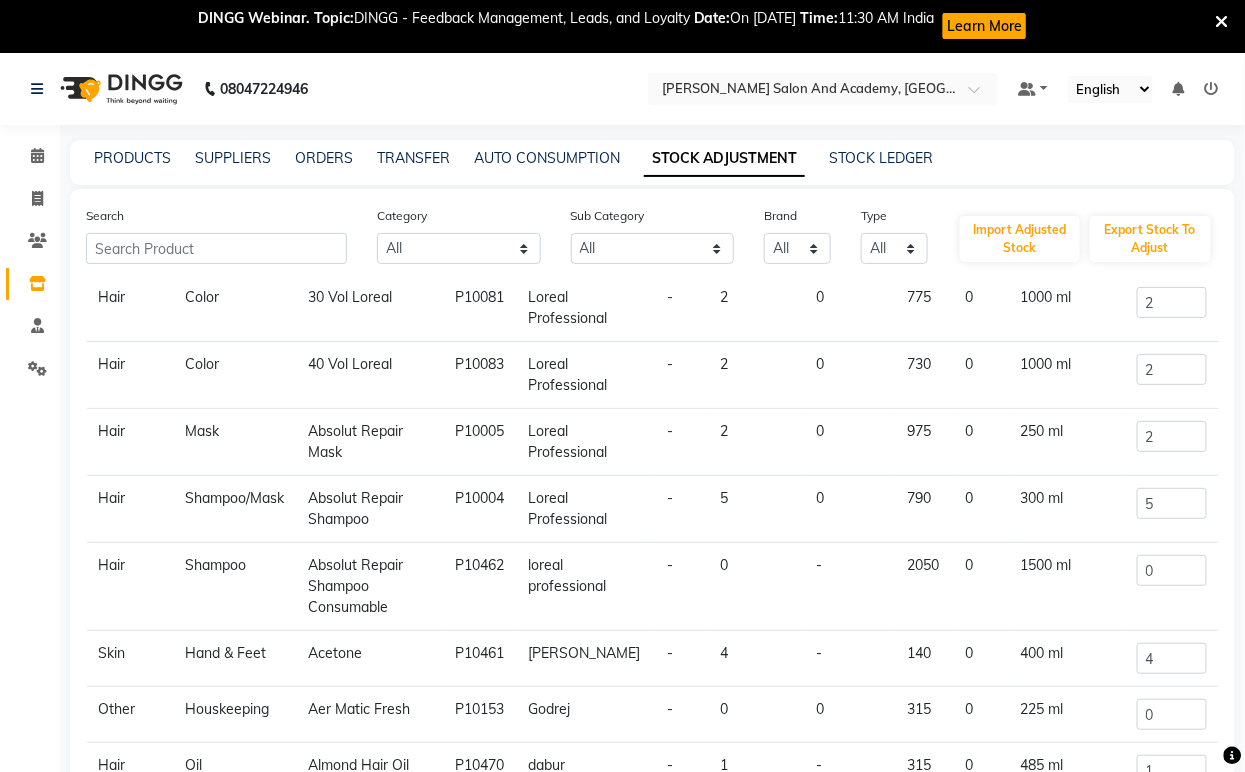 scroll, scrollTop: 253, scrollLeft: 0, axis: vertical 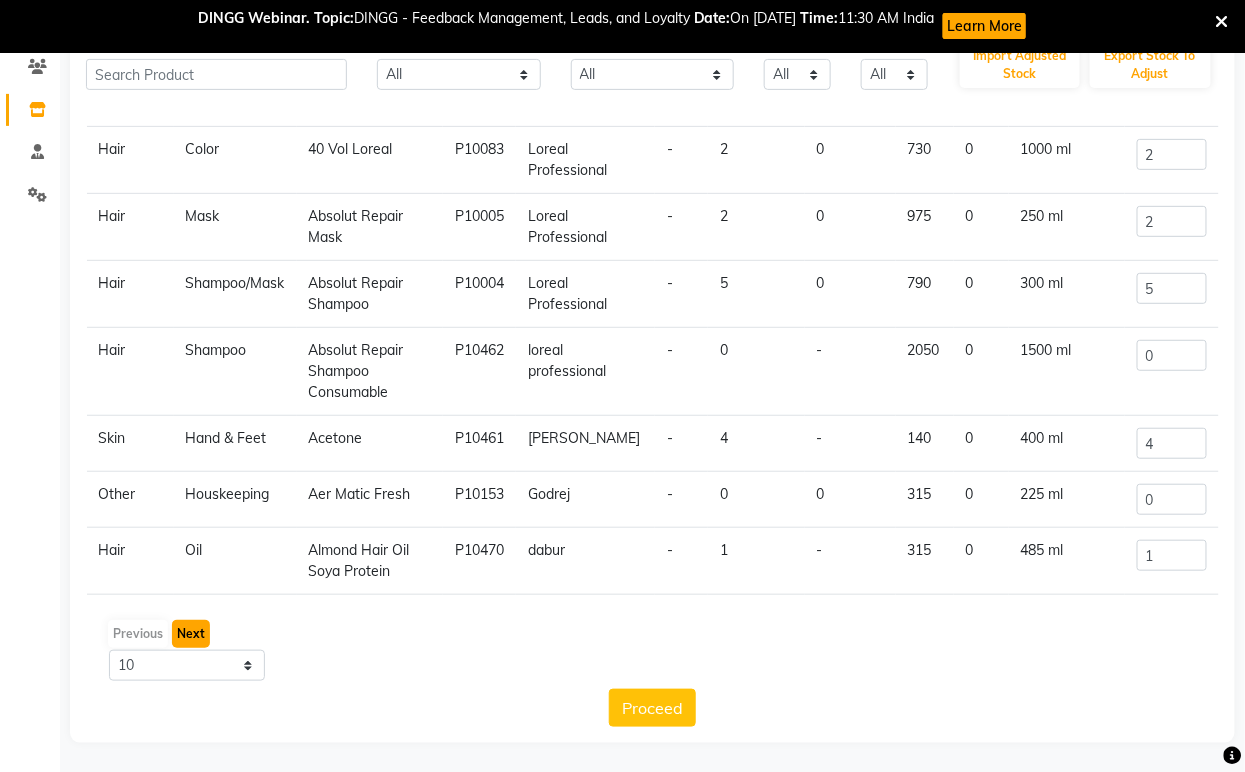 click on "Next" 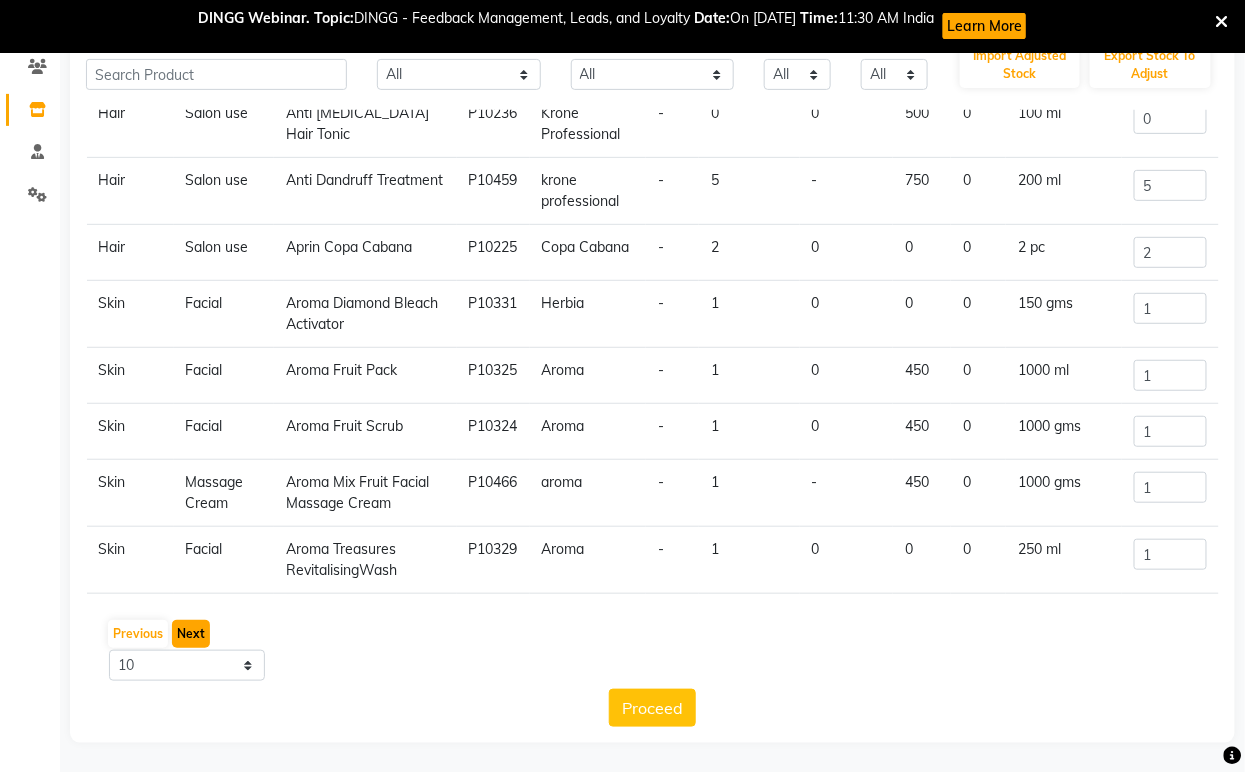 click on "Next" 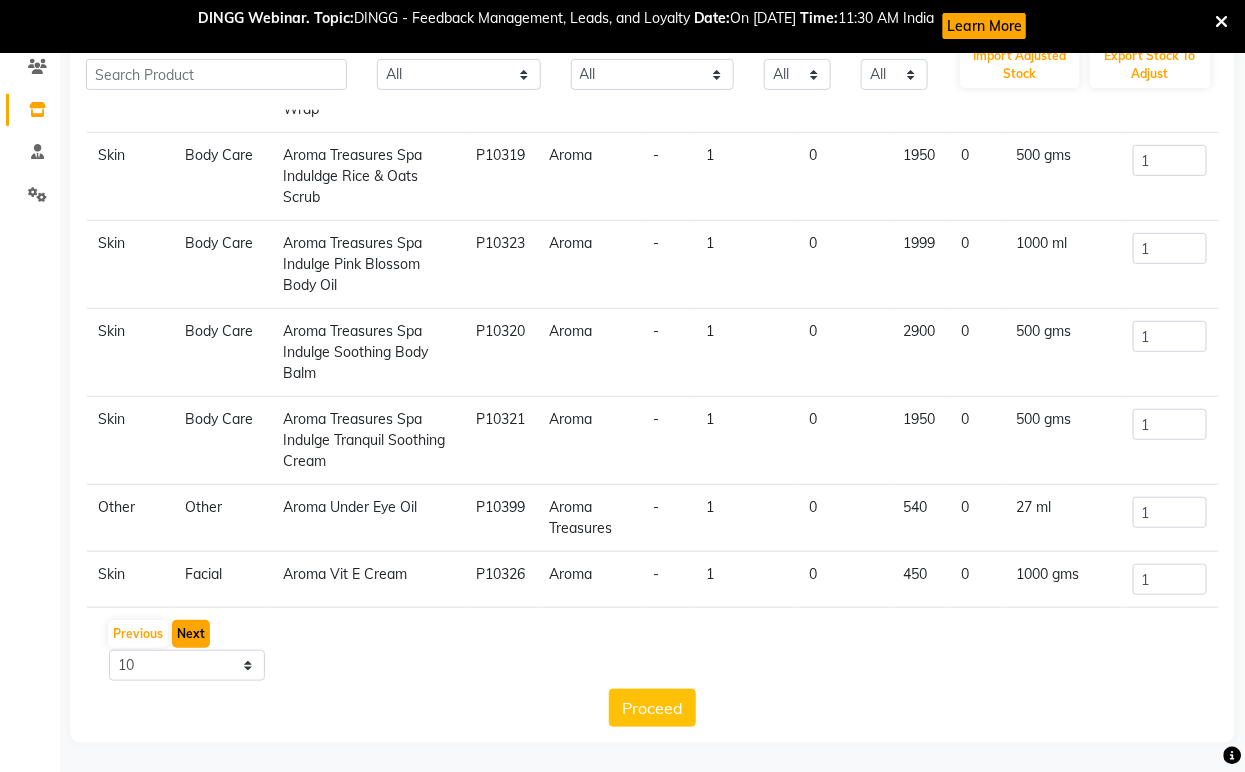 scroll, scrollTop: 253, scrollLeft: 0, axis: vertical 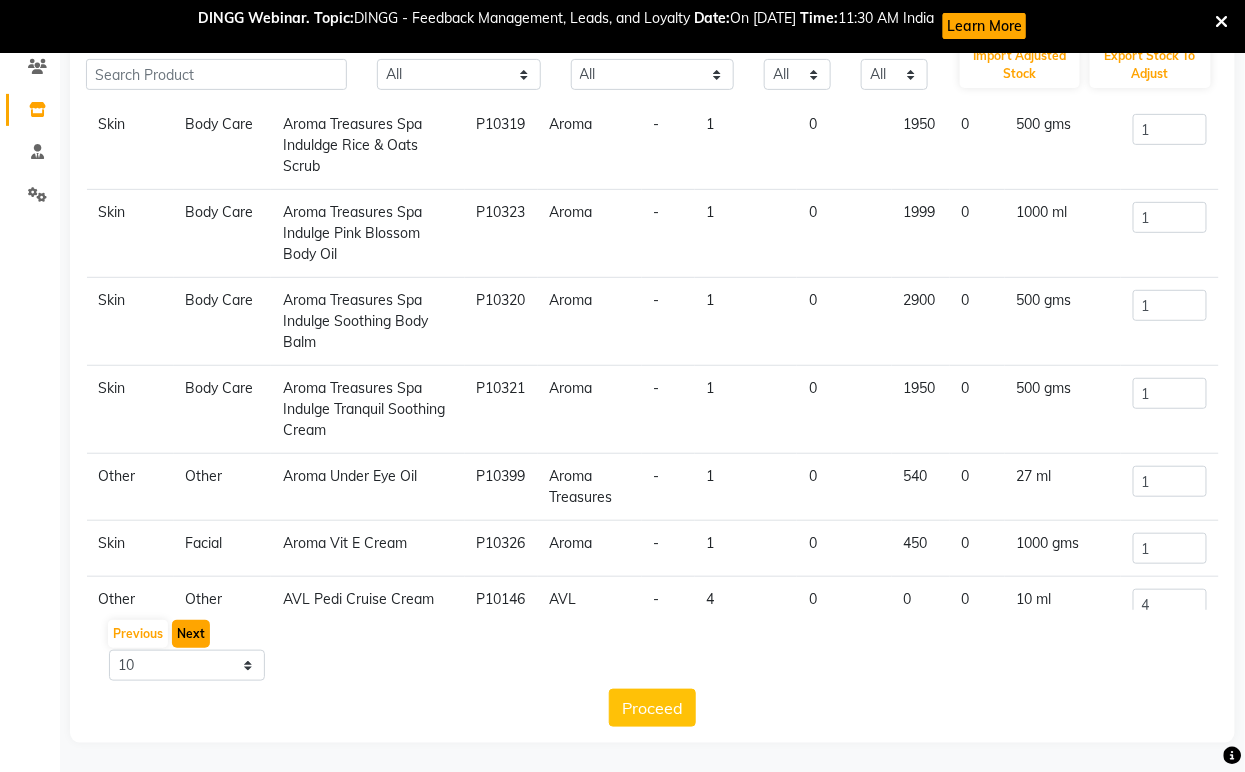 click on "Next" 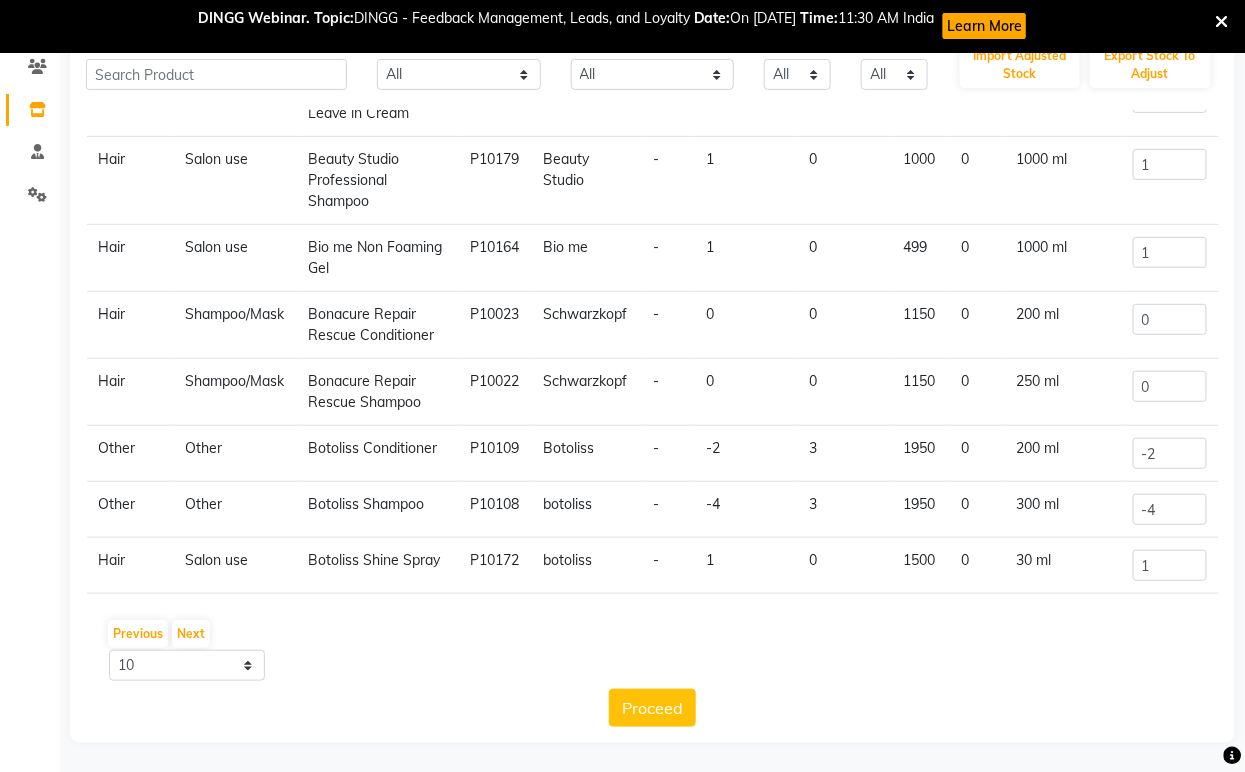 click on "Botoliss Shampoo" 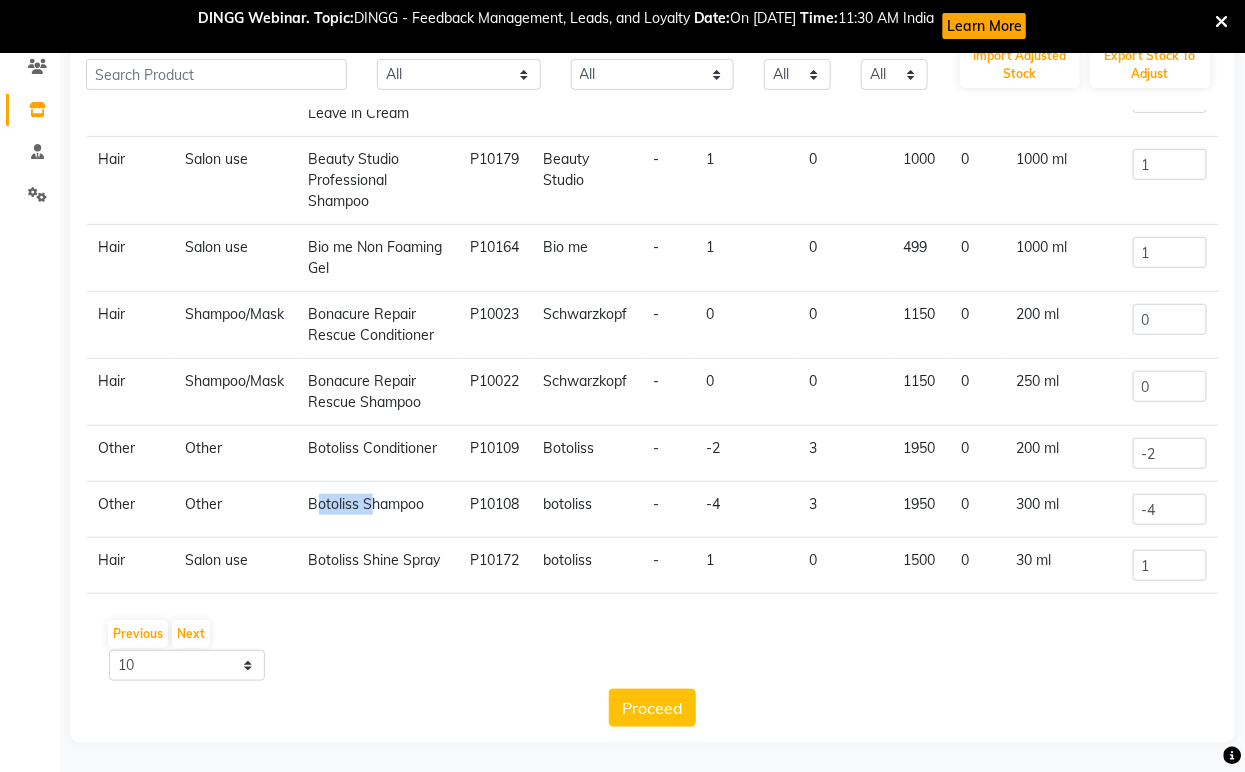 click on "Botoliss Shampoo" 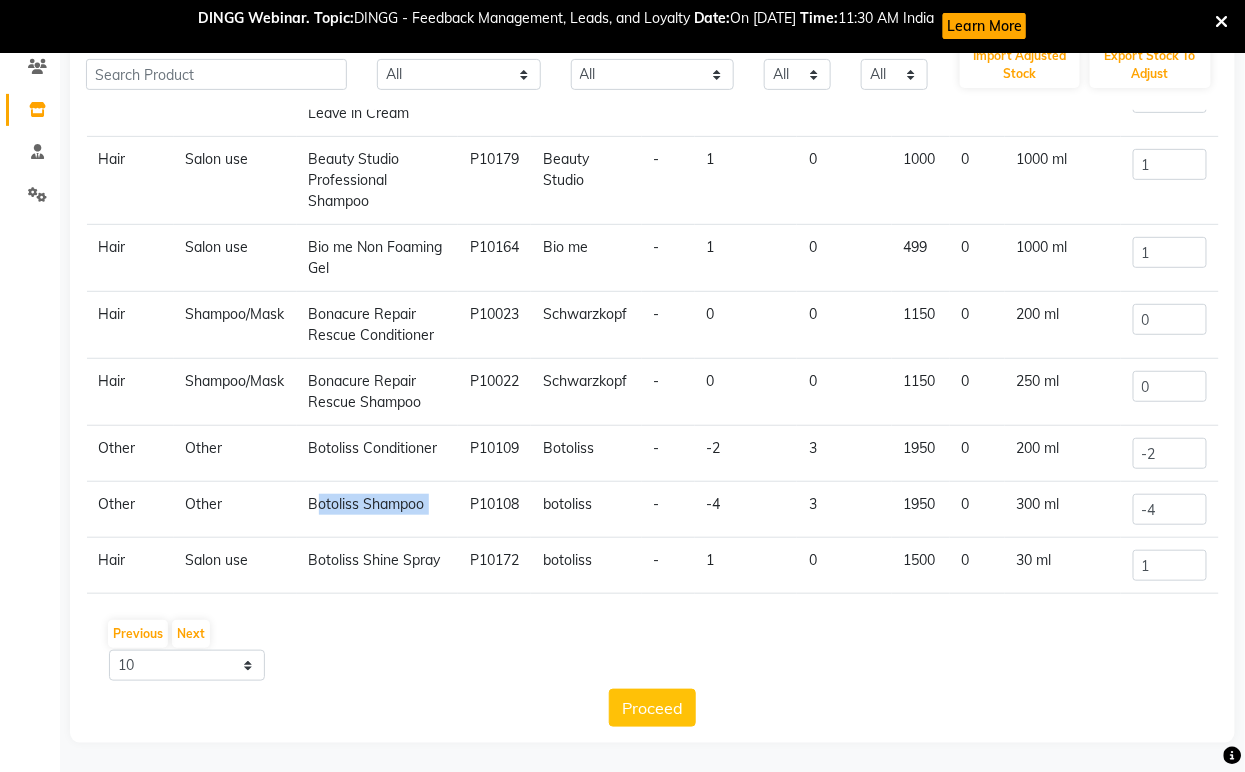 click on "Botoliss Shampoo" 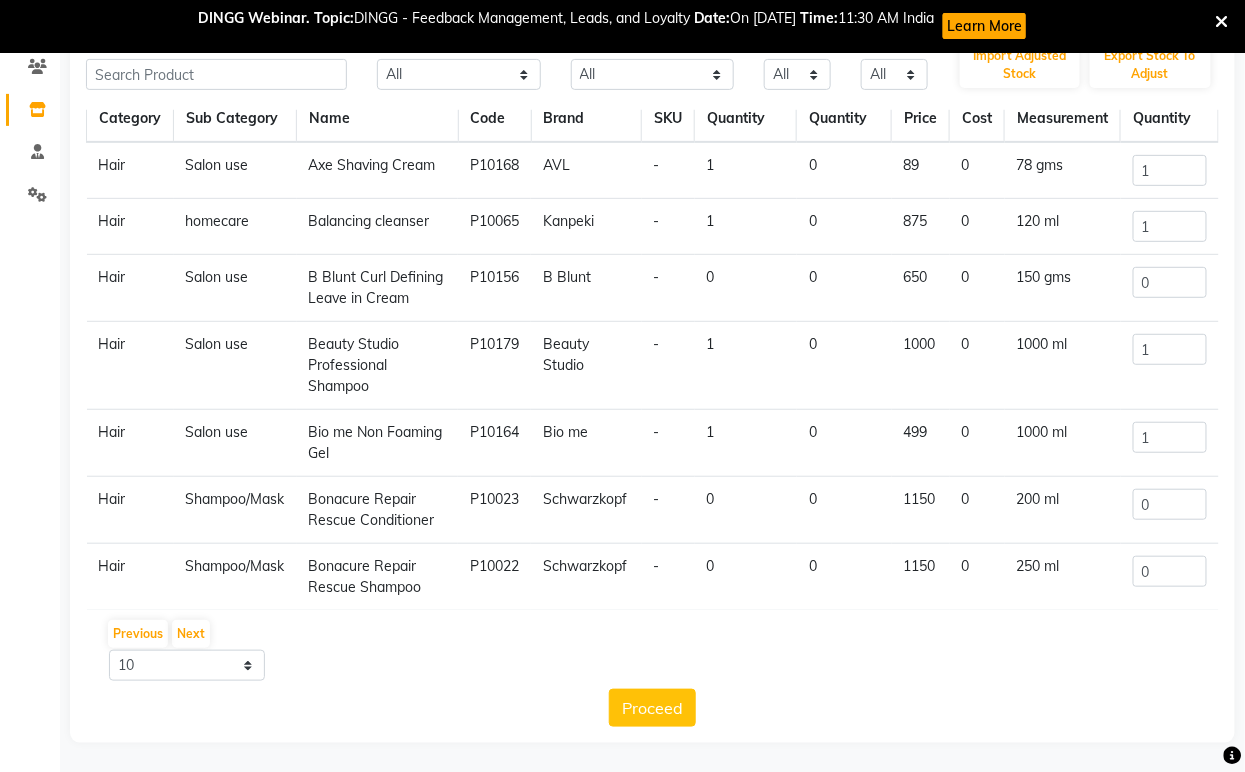 scroll, scrollTop: 0, scrollLeft: 0, axis: both 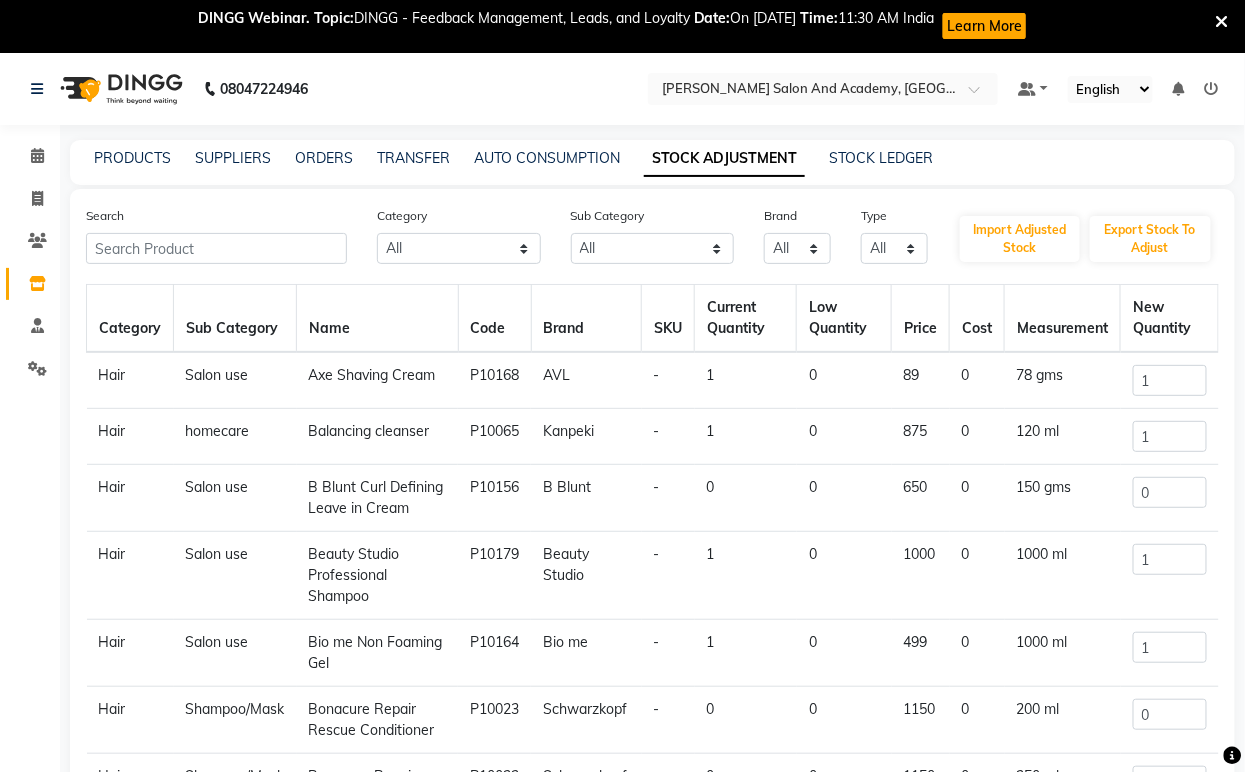 click on "PRODUCTS" 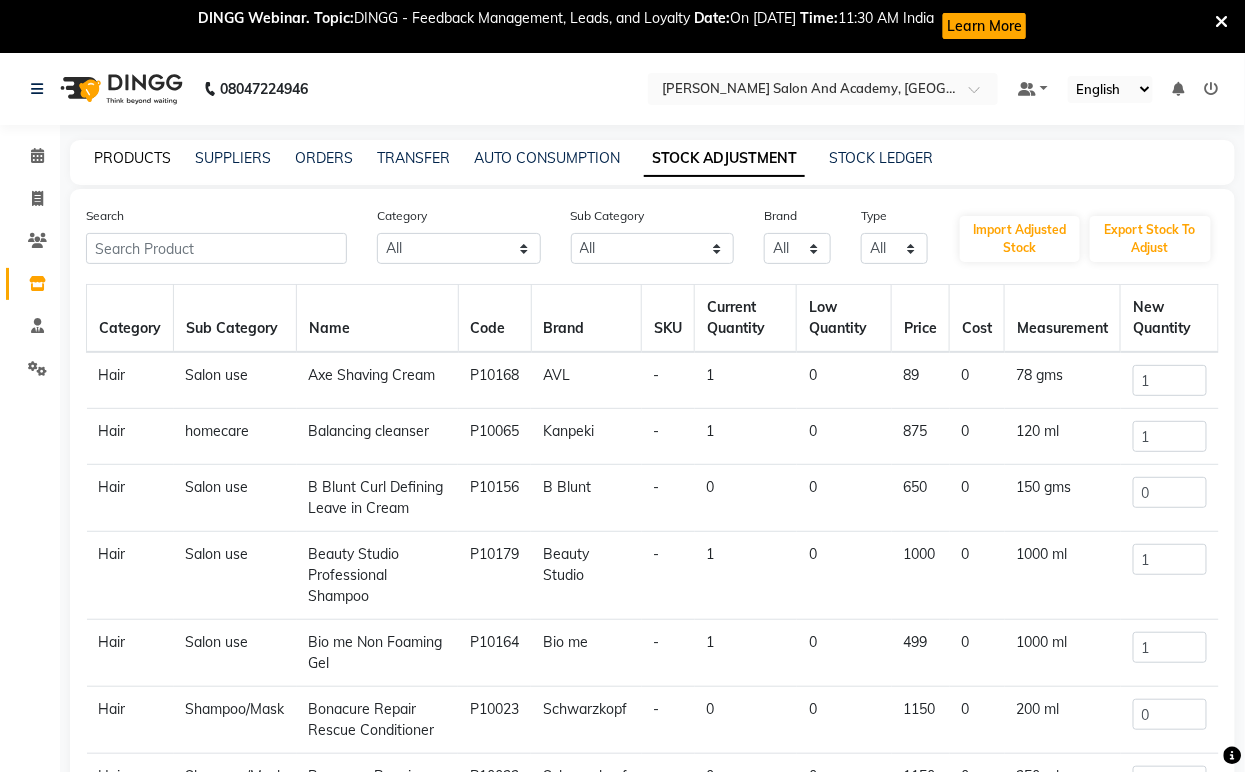 click on "PRODUCTS" 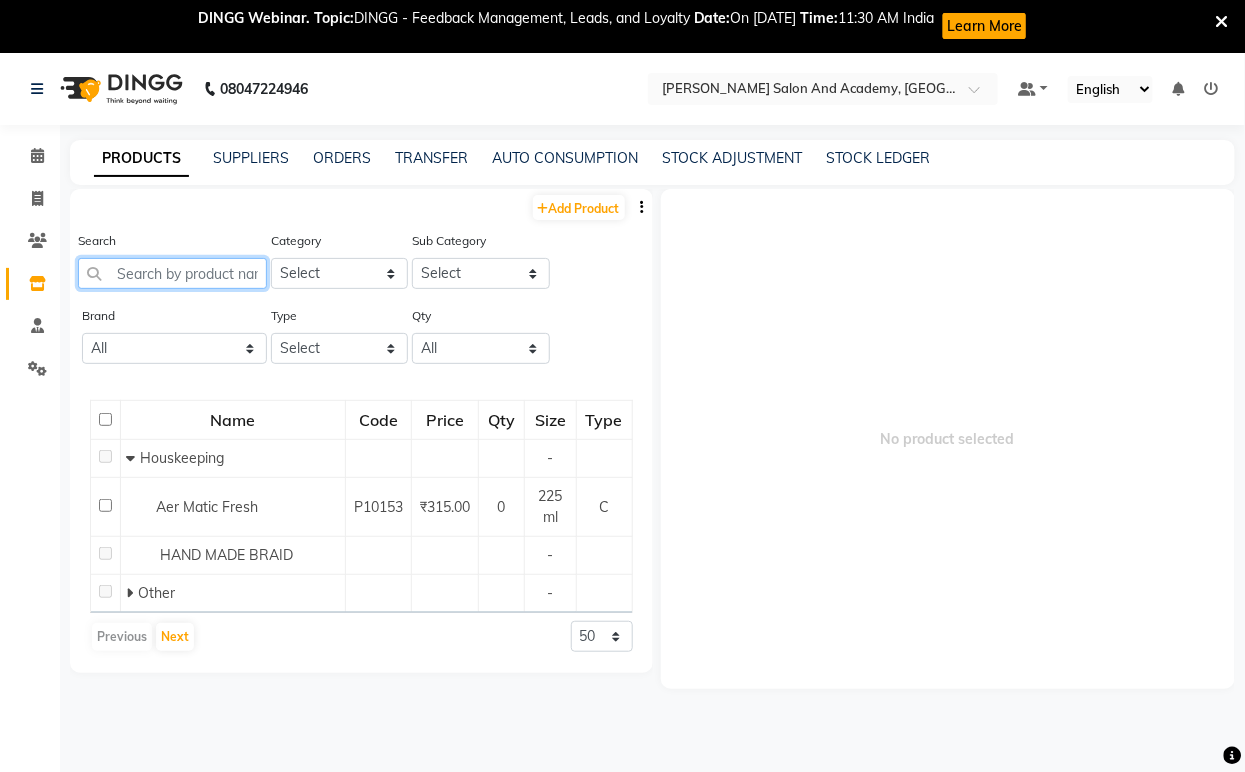 paste on "Botoliss Shampoo" 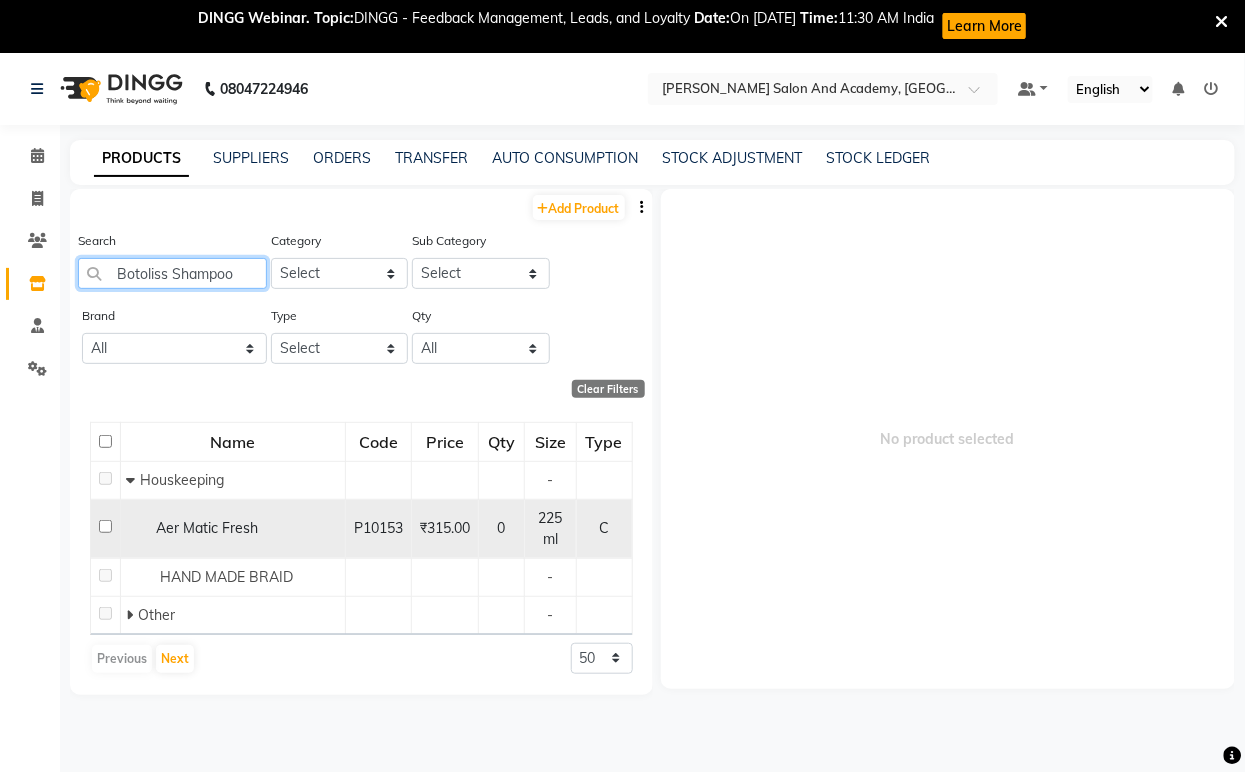 scroll, scrollTop: 0, scrollLeft: 5, axis: horizontal 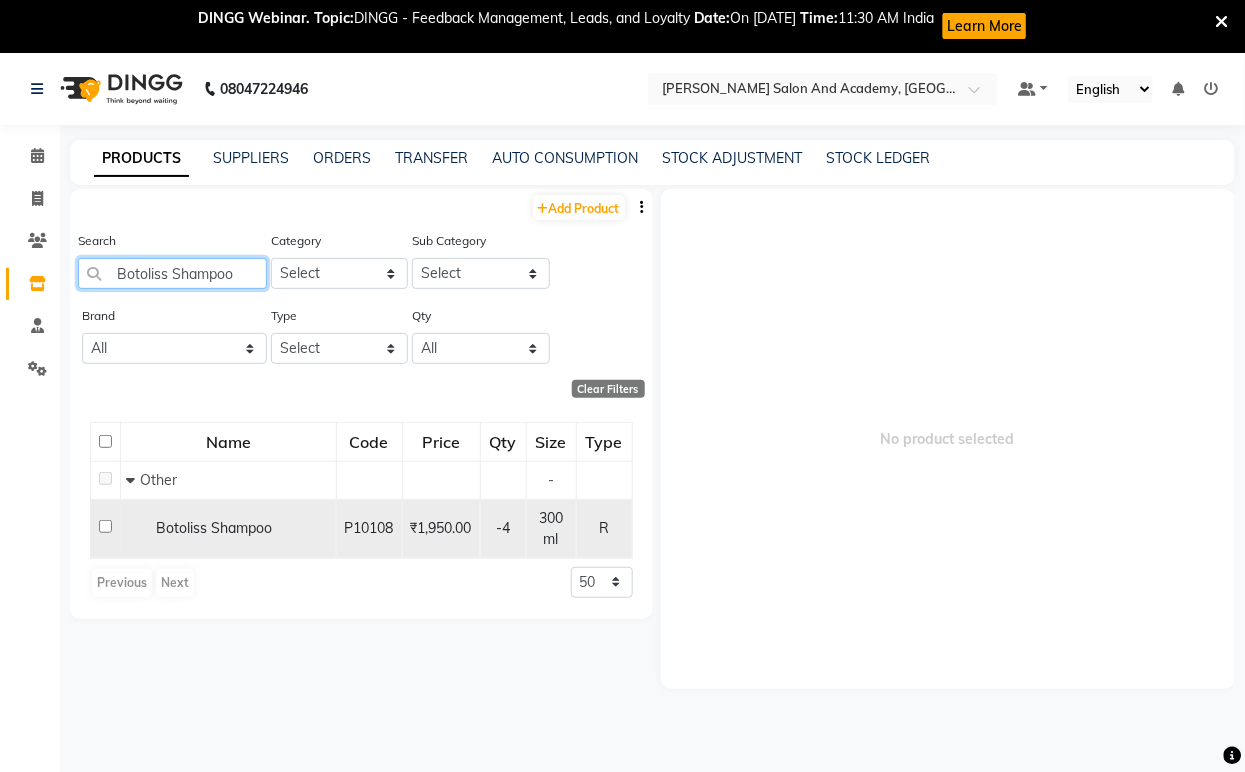 type on "Botoliss Shampoo" 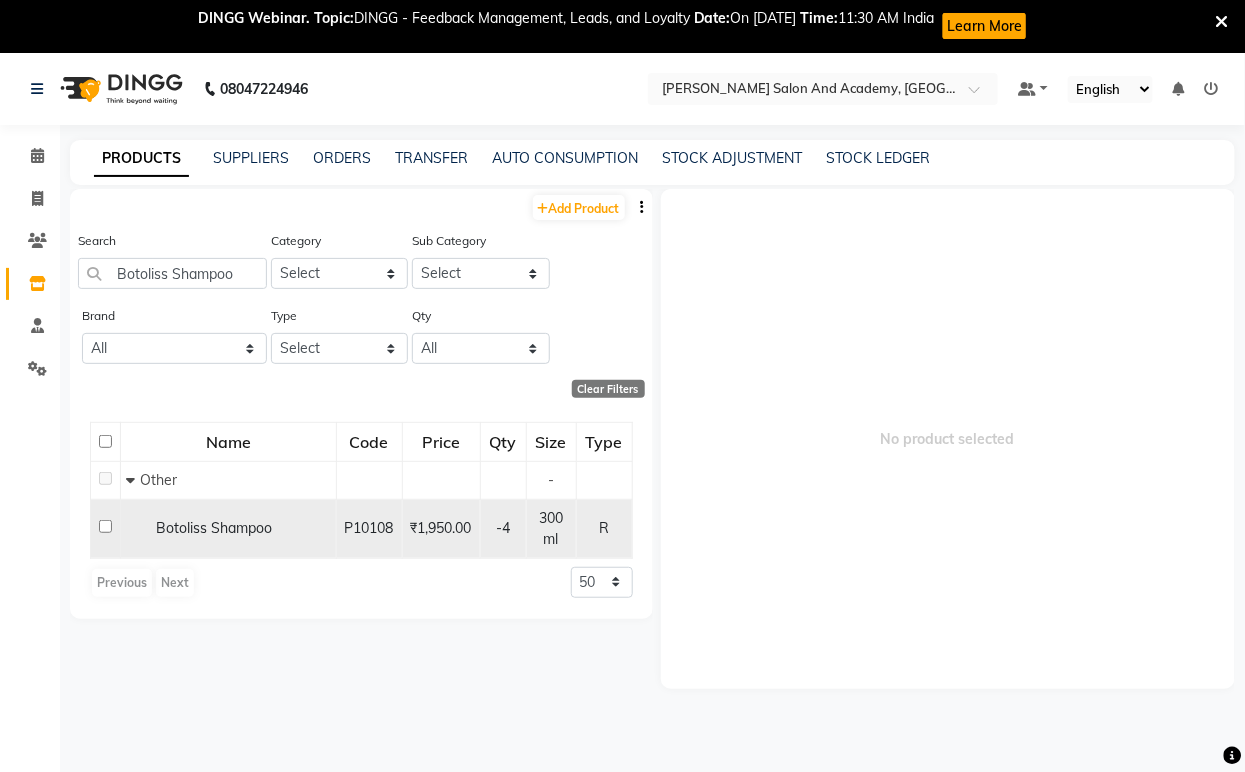 scroll, scrollTop: 0, scrollLeft: 0, axis: both 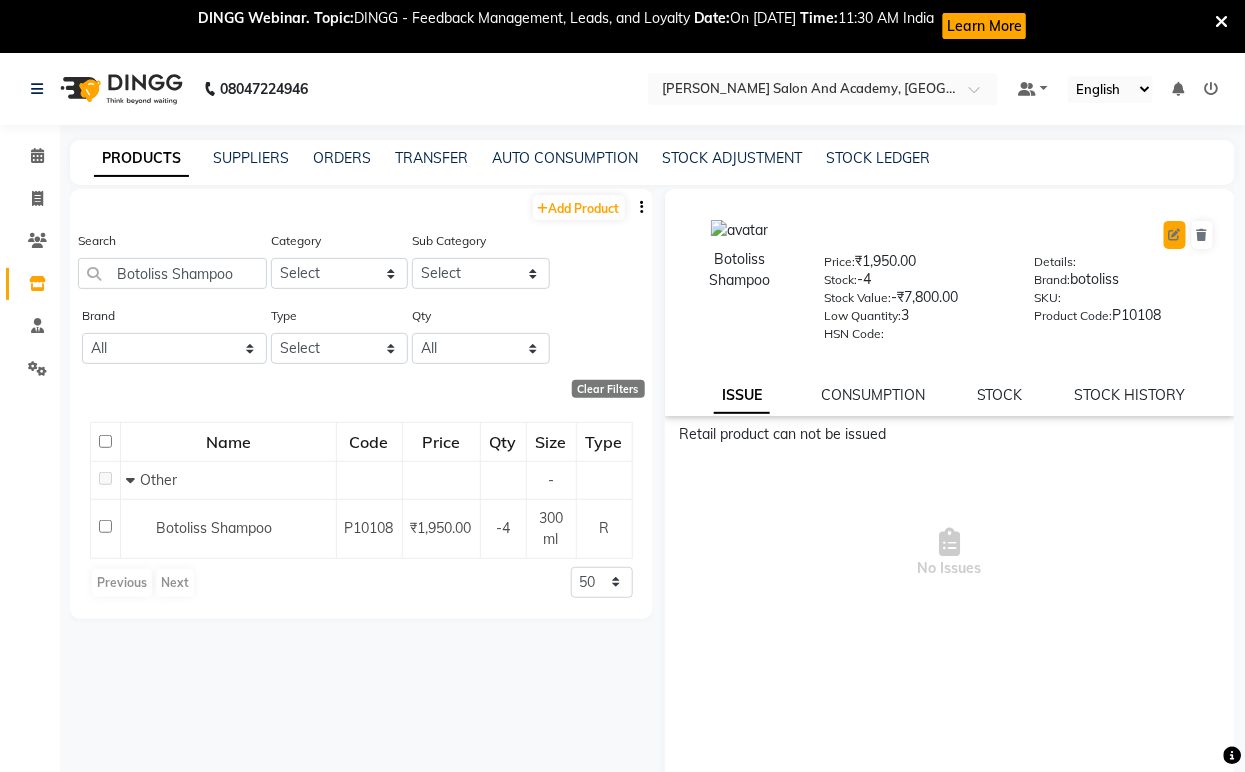 click 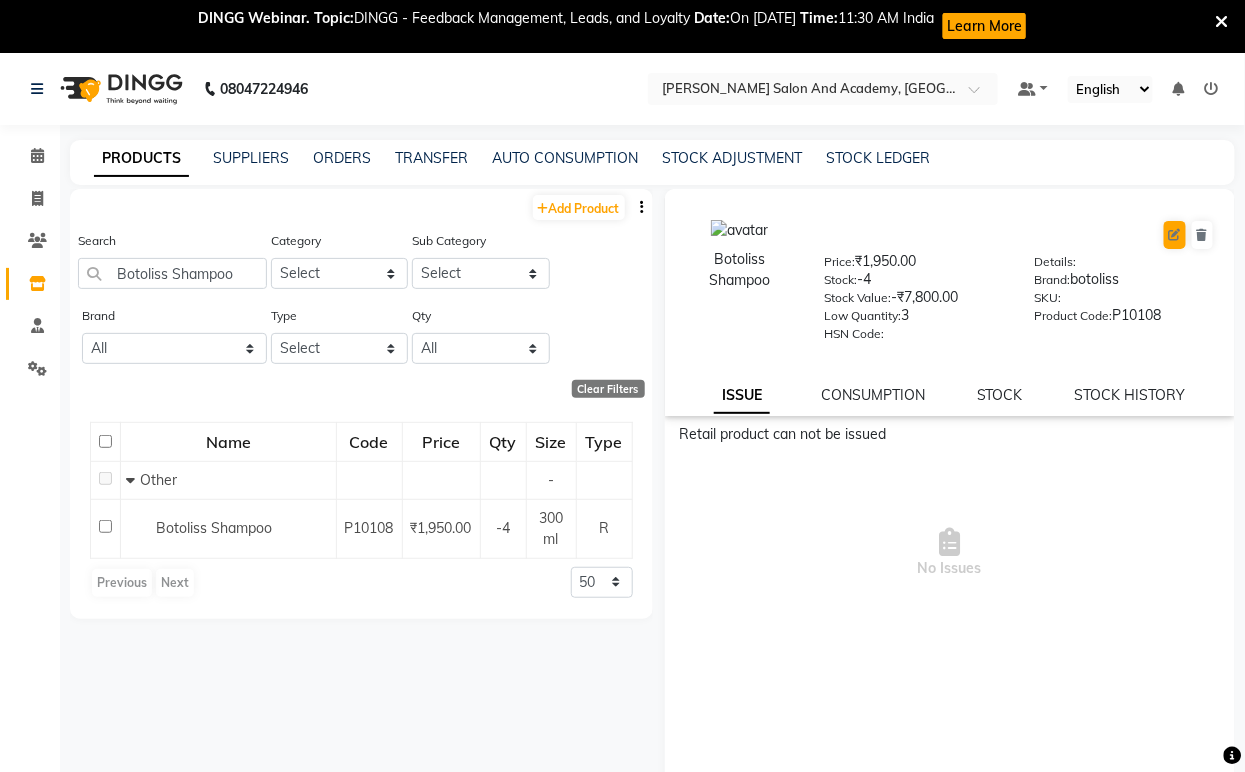 select on "R" 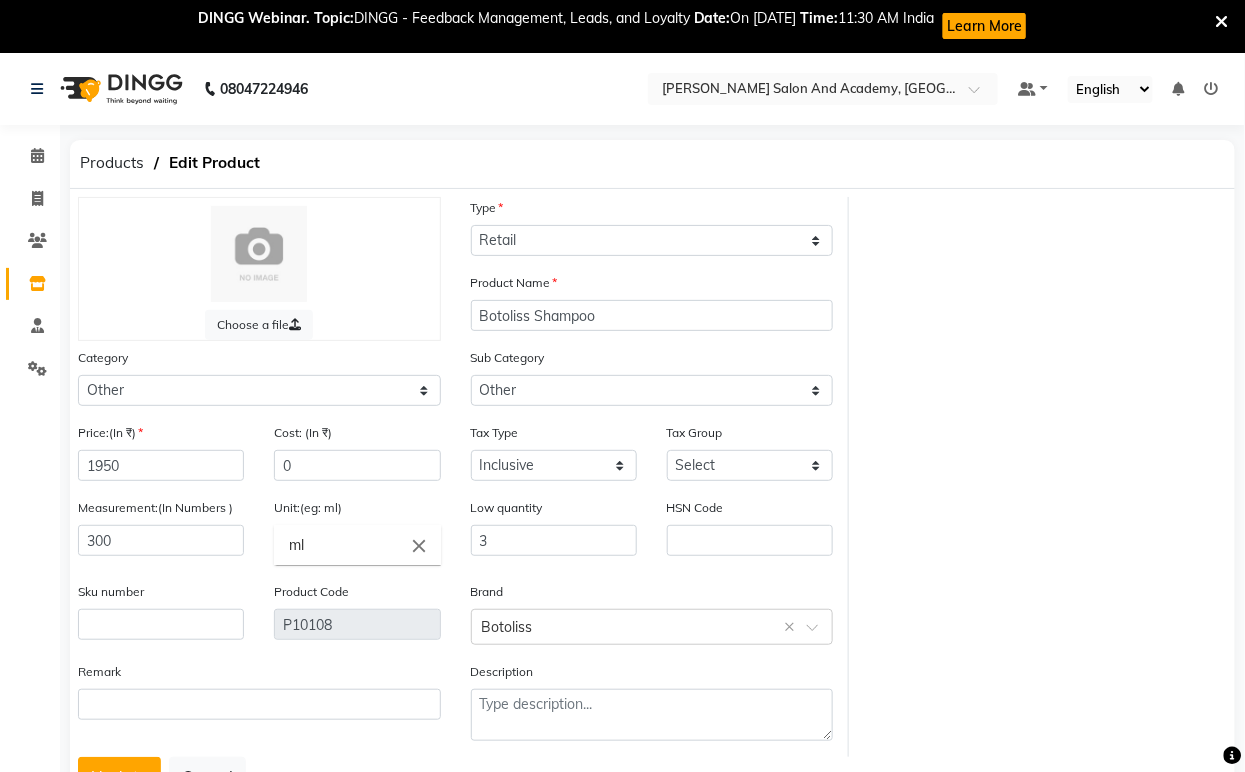scroll, scrollTop: 83, scrollLeft: 0, axis: vertical 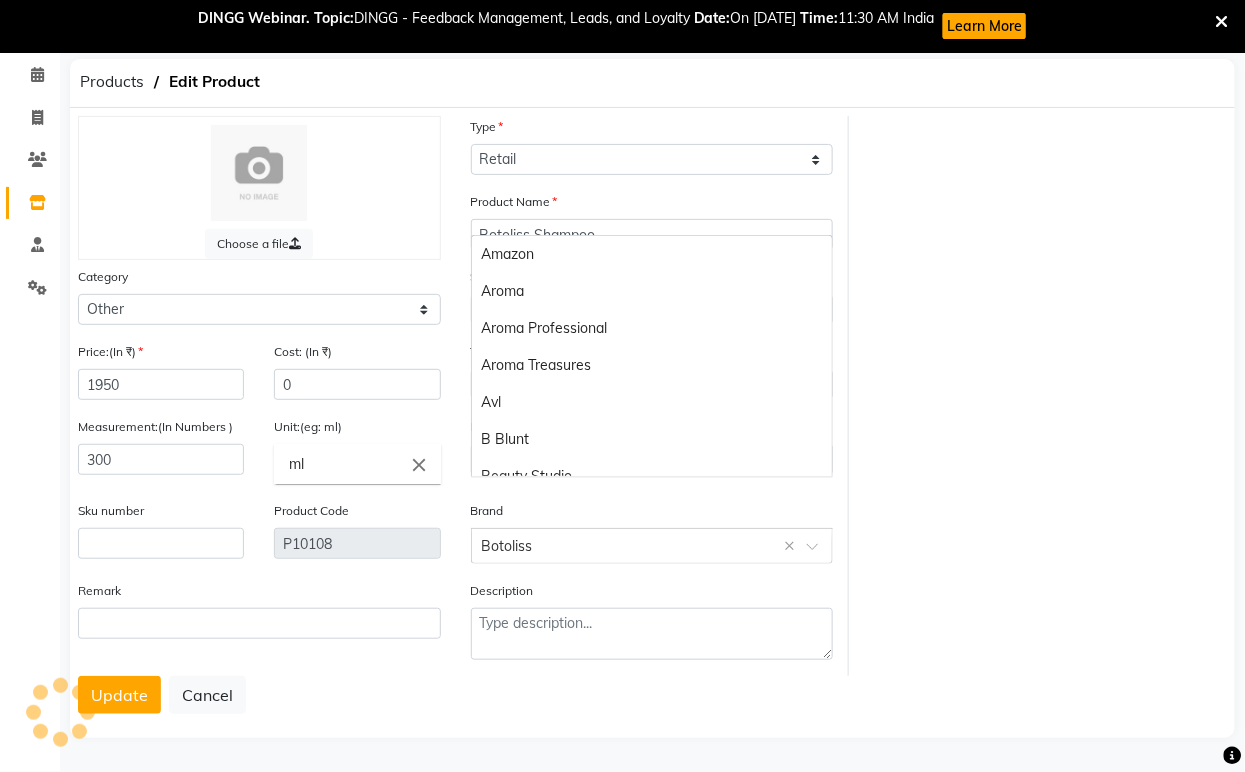 click 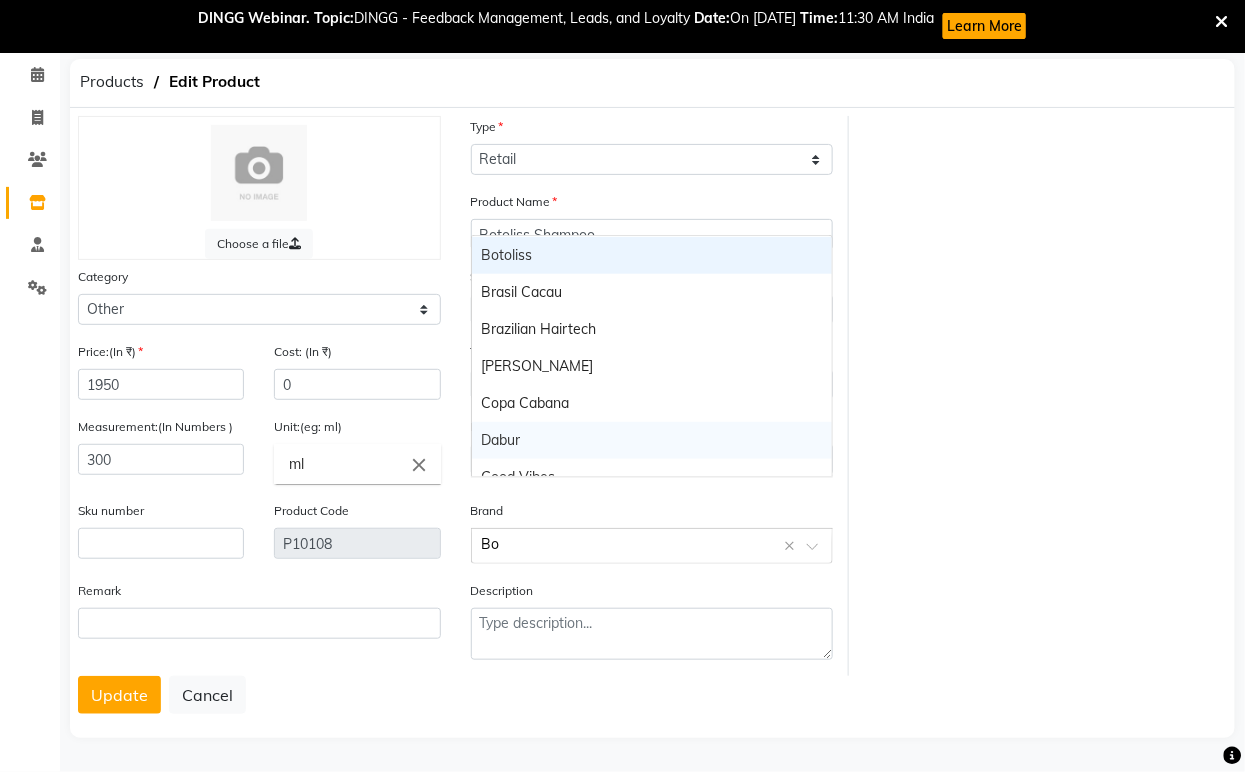scroll, scrollTop: 0, scrollLeft: 0, axis: both 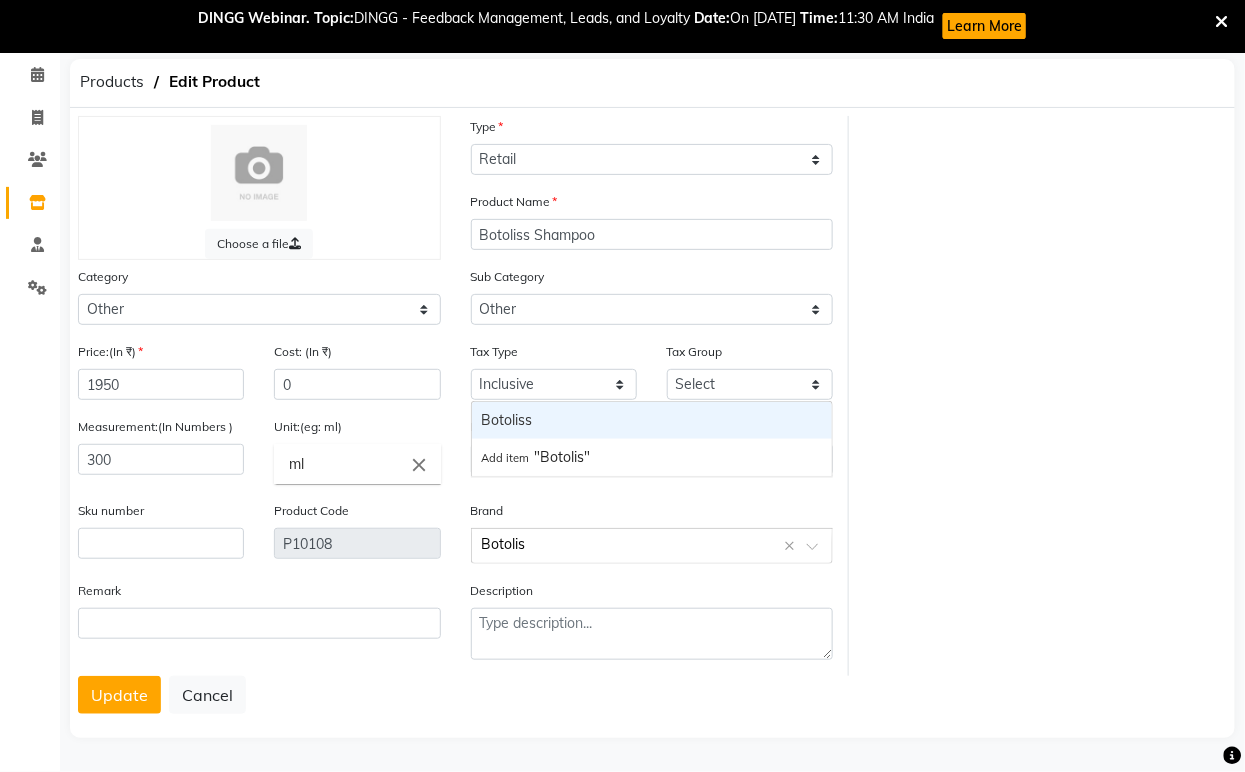 type on "Botoliss" 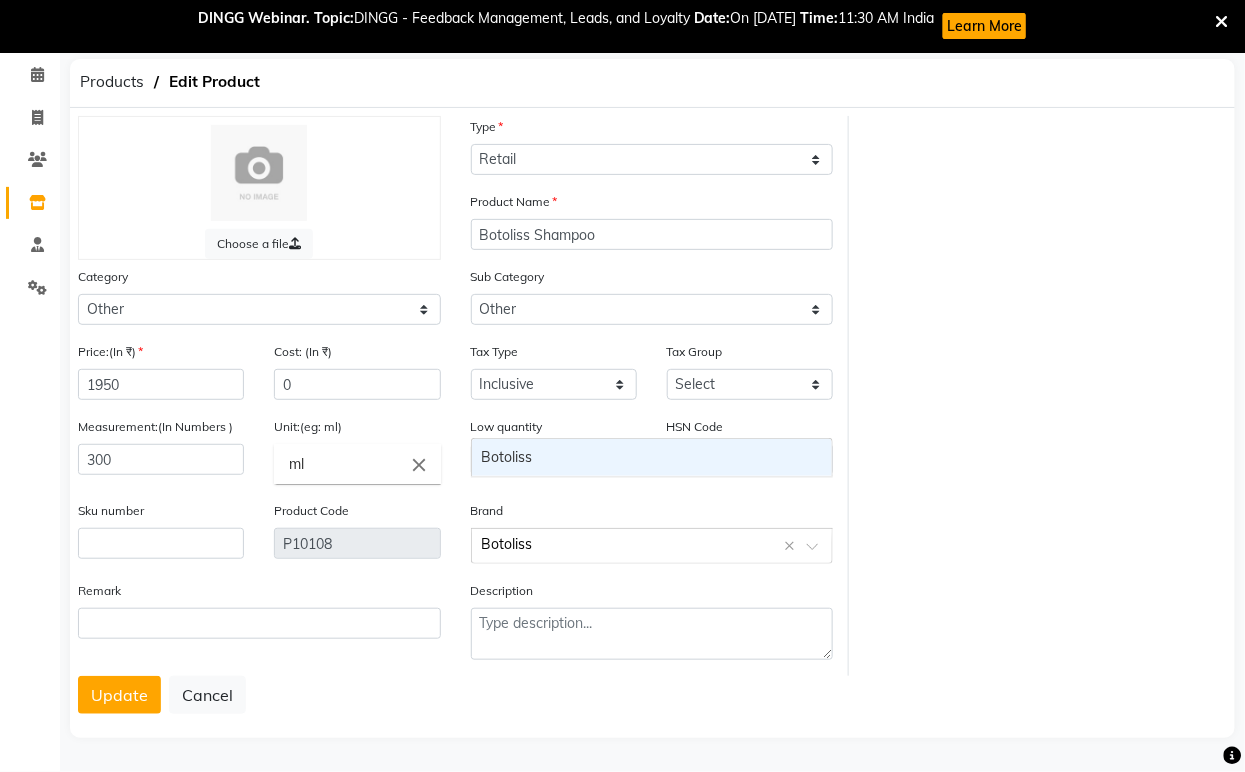 click on "Botoliss" at bounding box center (652, 457) 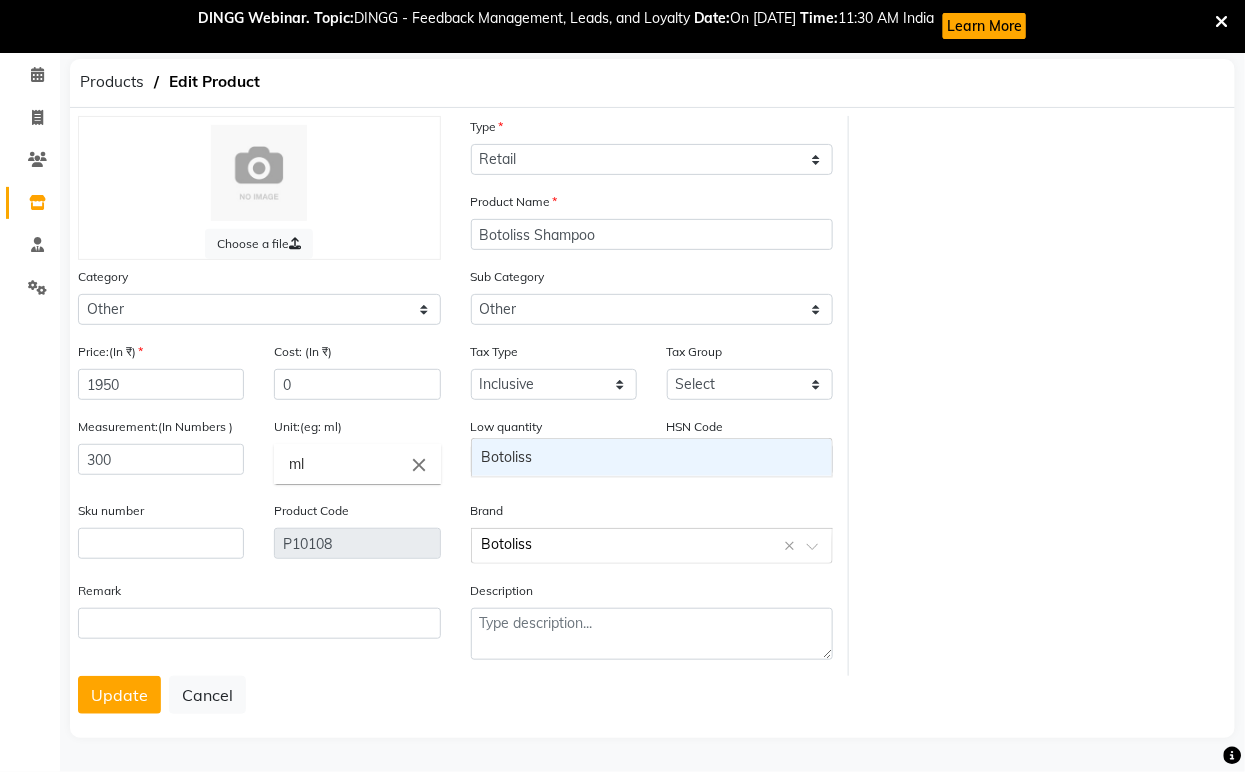 type 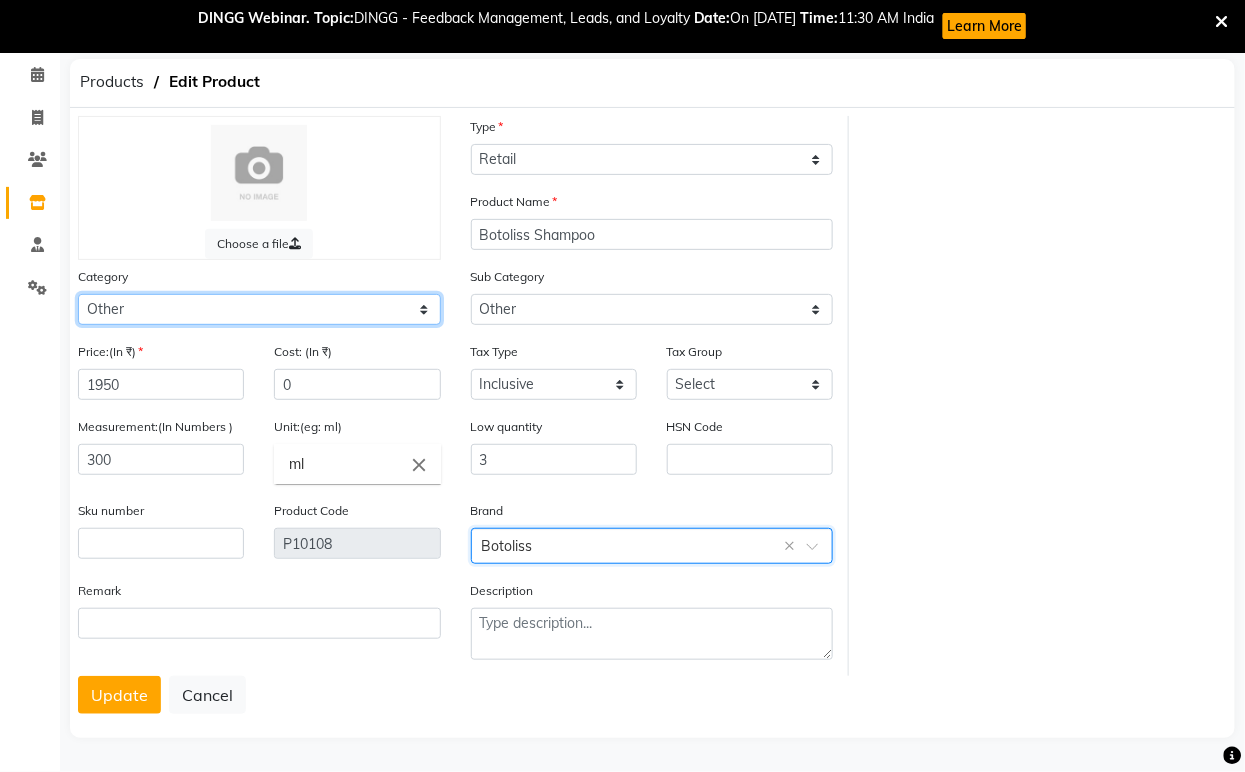 click on "Select Hair Skin Jeanott Ceuticals Other" 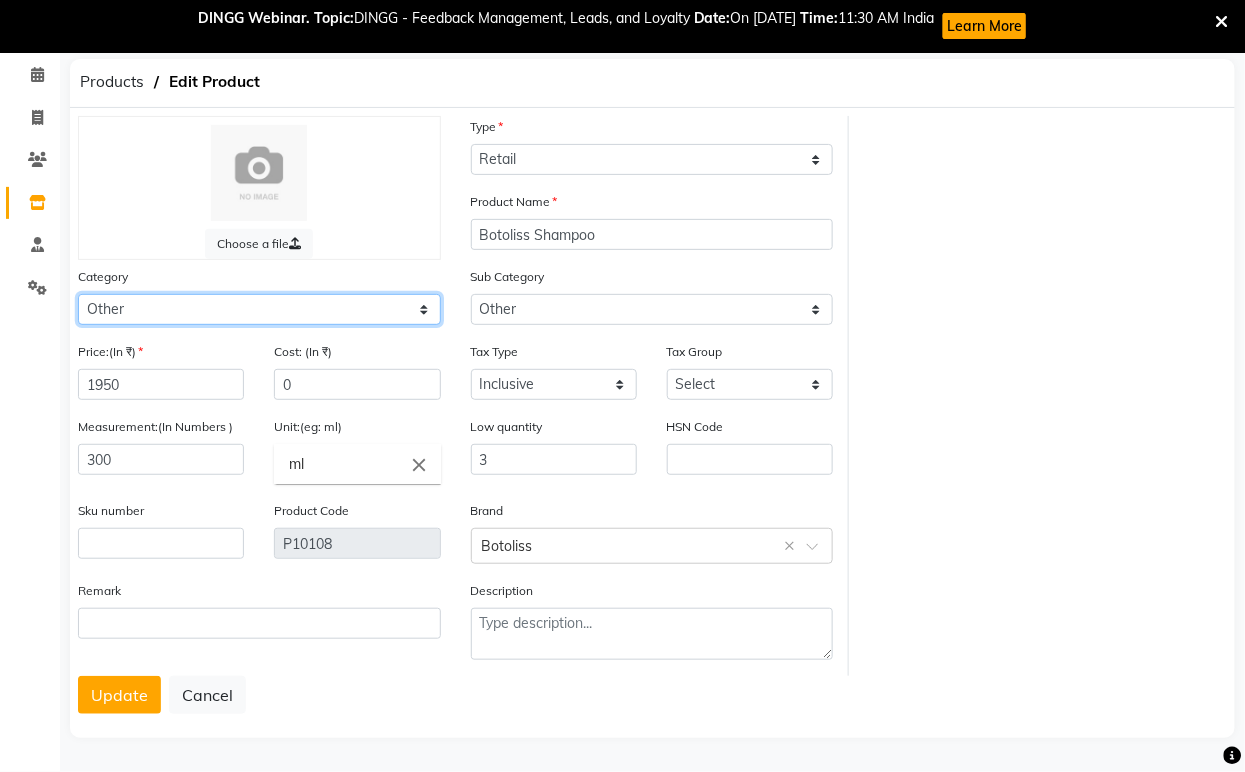 select on "1063801100" 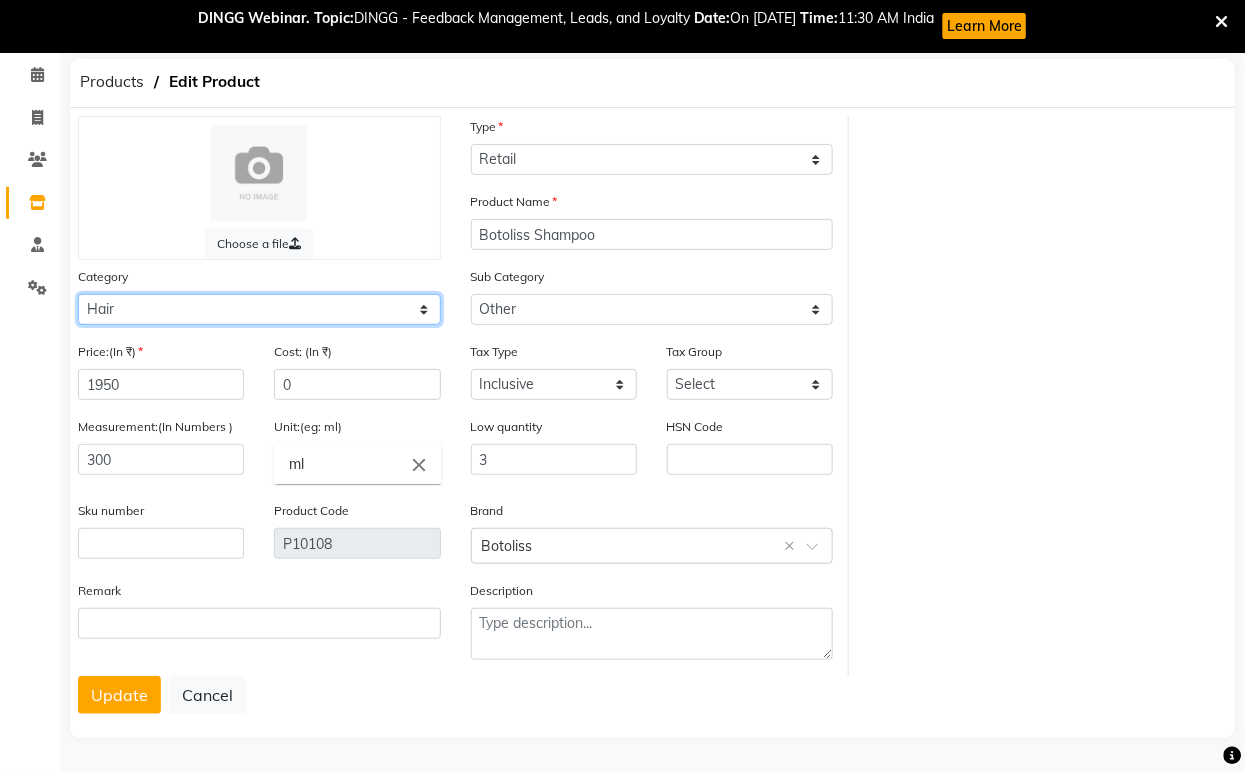 click on "Select Hair Skin Jeanott Ceuticals Other" 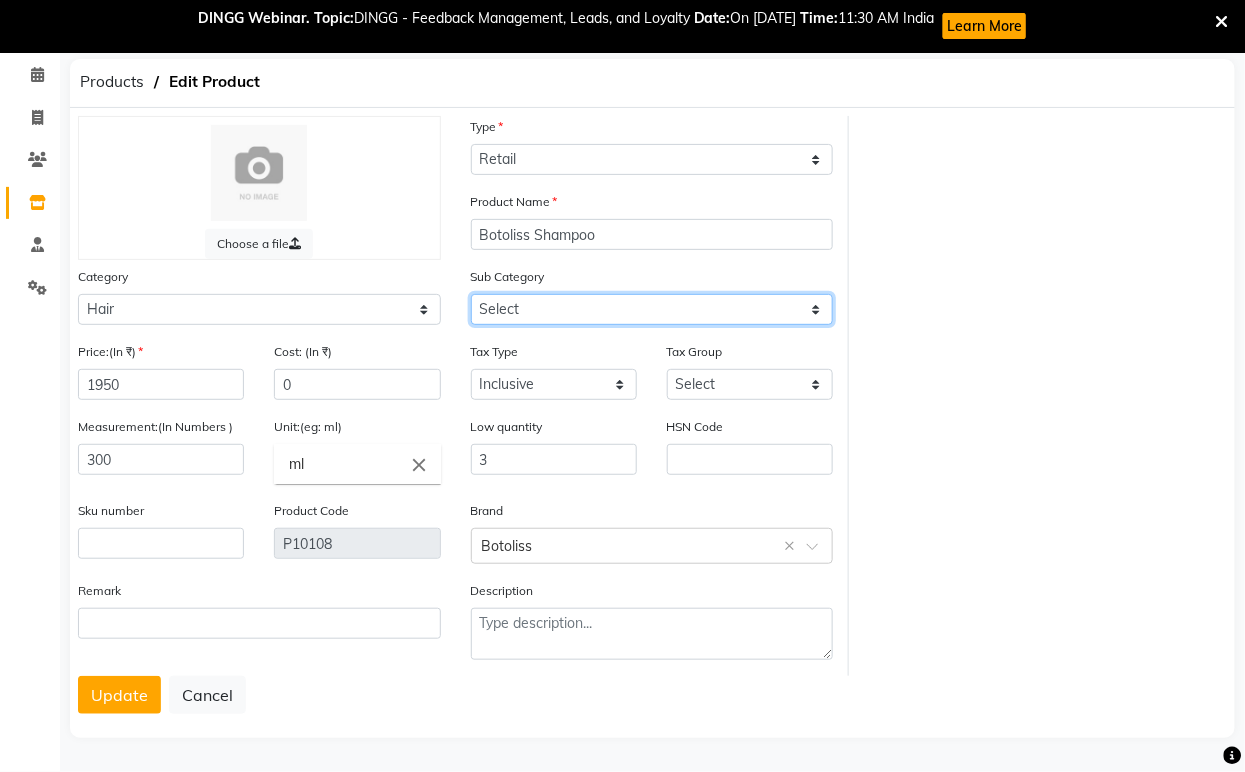 click on "Select Shampoo Conditioner Cream Mask Oil Serum Color Appliances Treatment Styling Kit & Combo Other Shampoo/Mask homecare Salon use Color tubes" 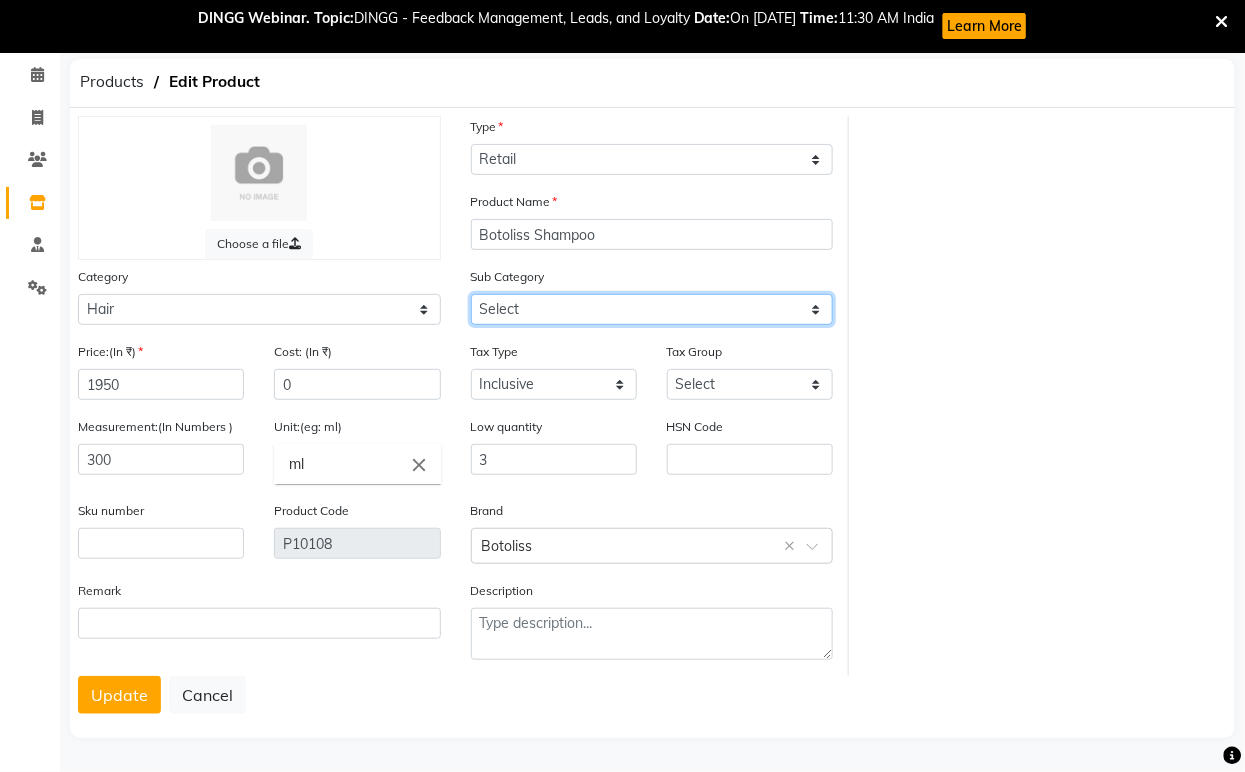 select on "1063801101" 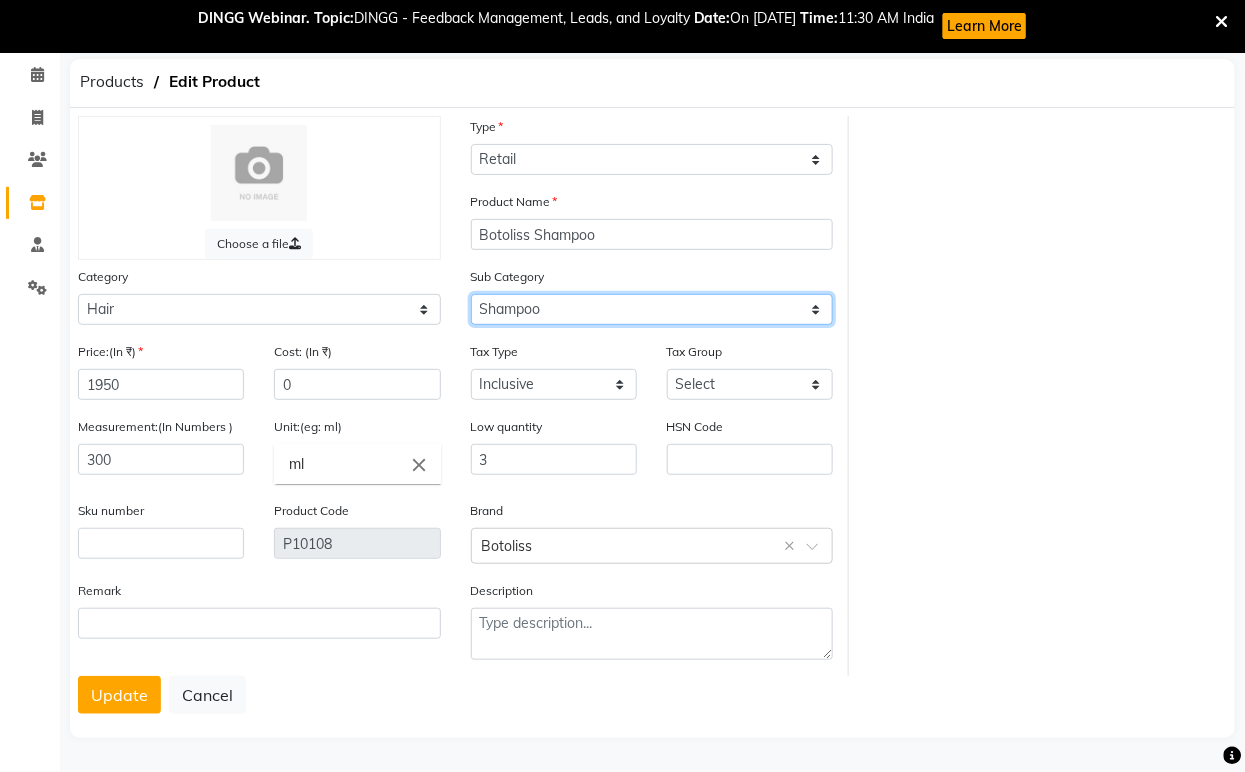 click on "Select Shampoo Conditioner Cream Mask Oil Serum Color Appliances Treatment Styling Kit & Combo Other Shampoo/Mask homecare Salon use Color tubes" 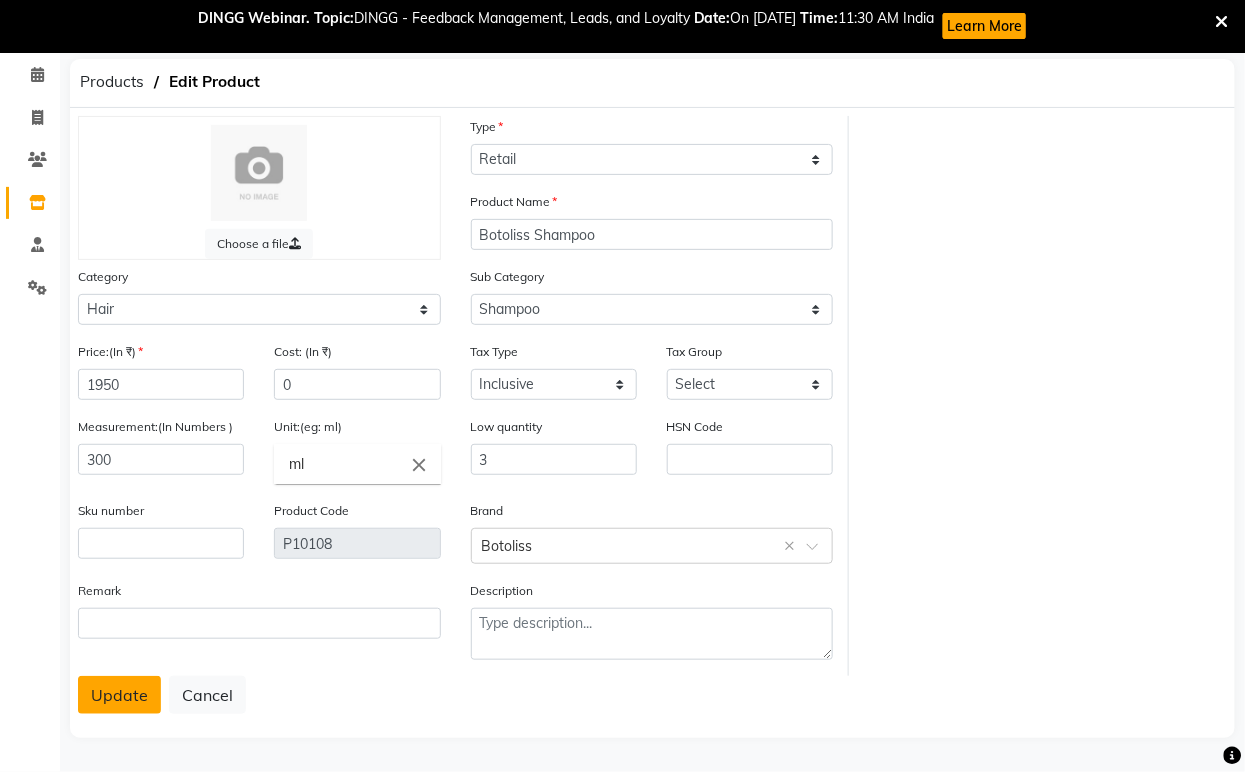 click on "Update" 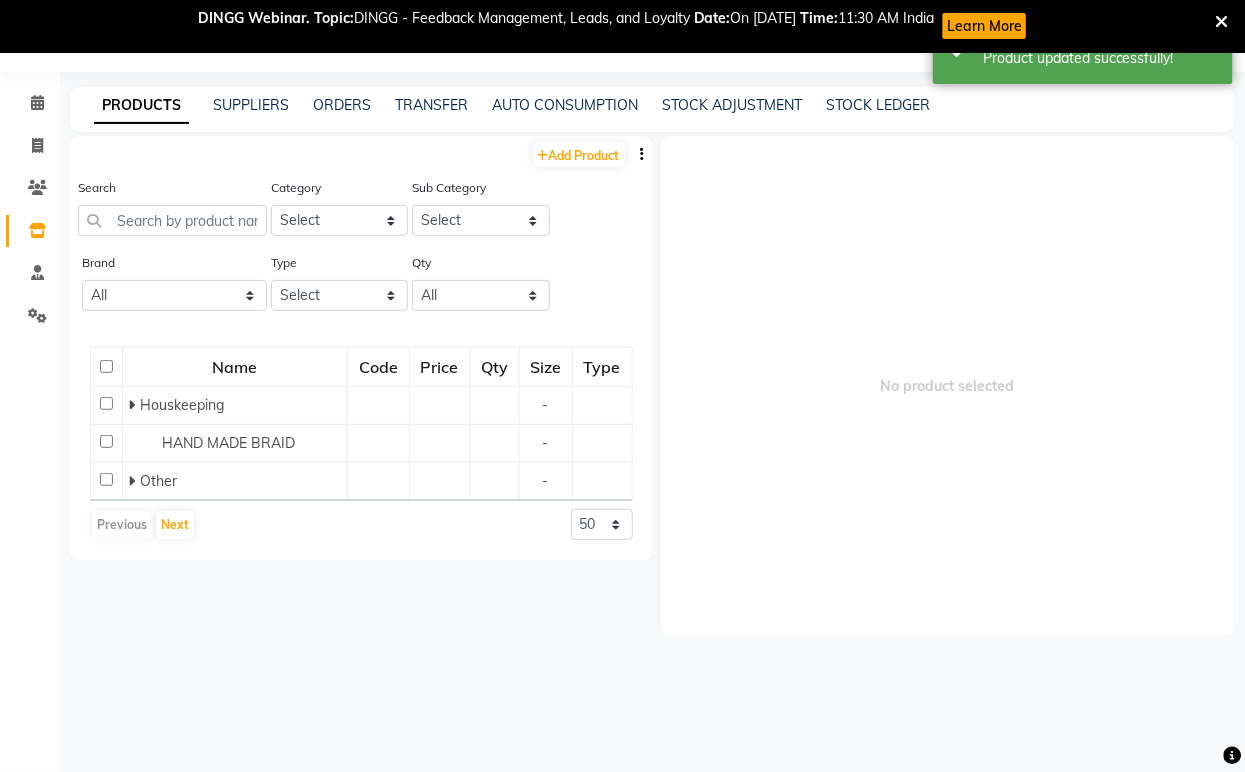 scroll, scrollTop: 65, scrollLeft: 0, axis: vertical 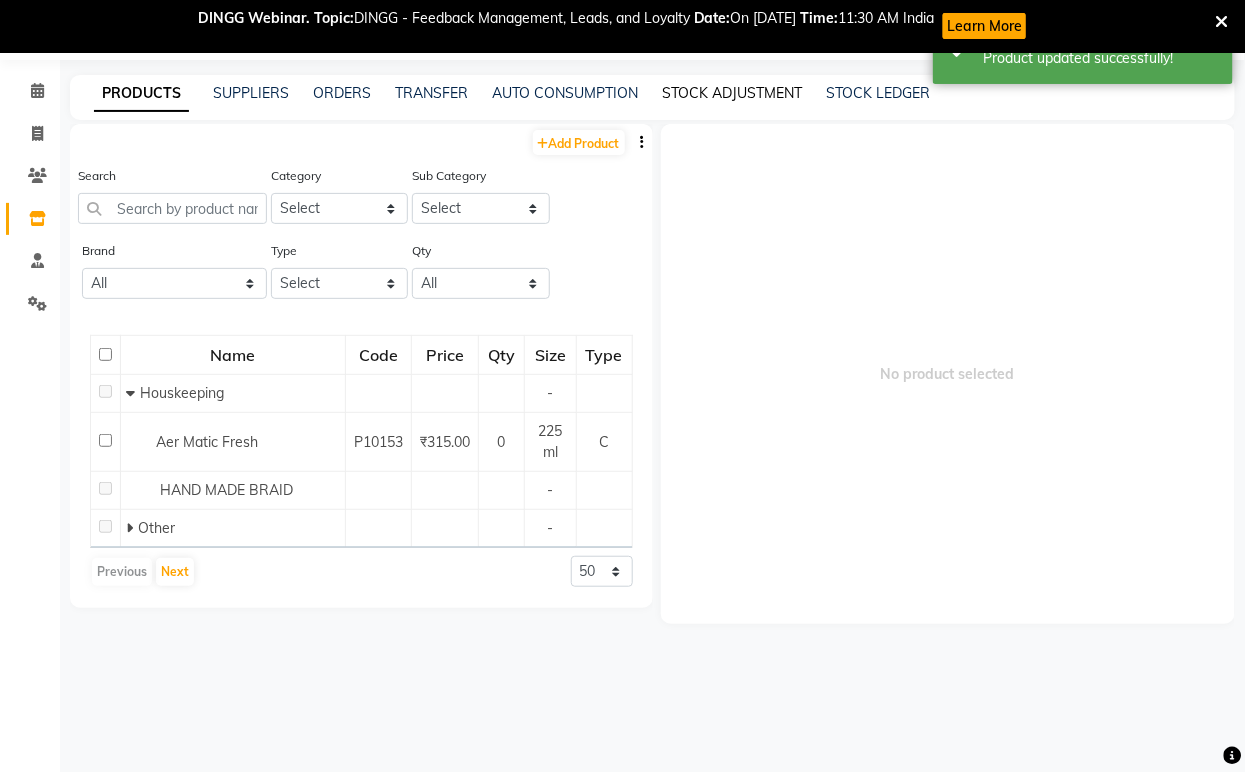 click on "STOCK ADJUSTMENT" 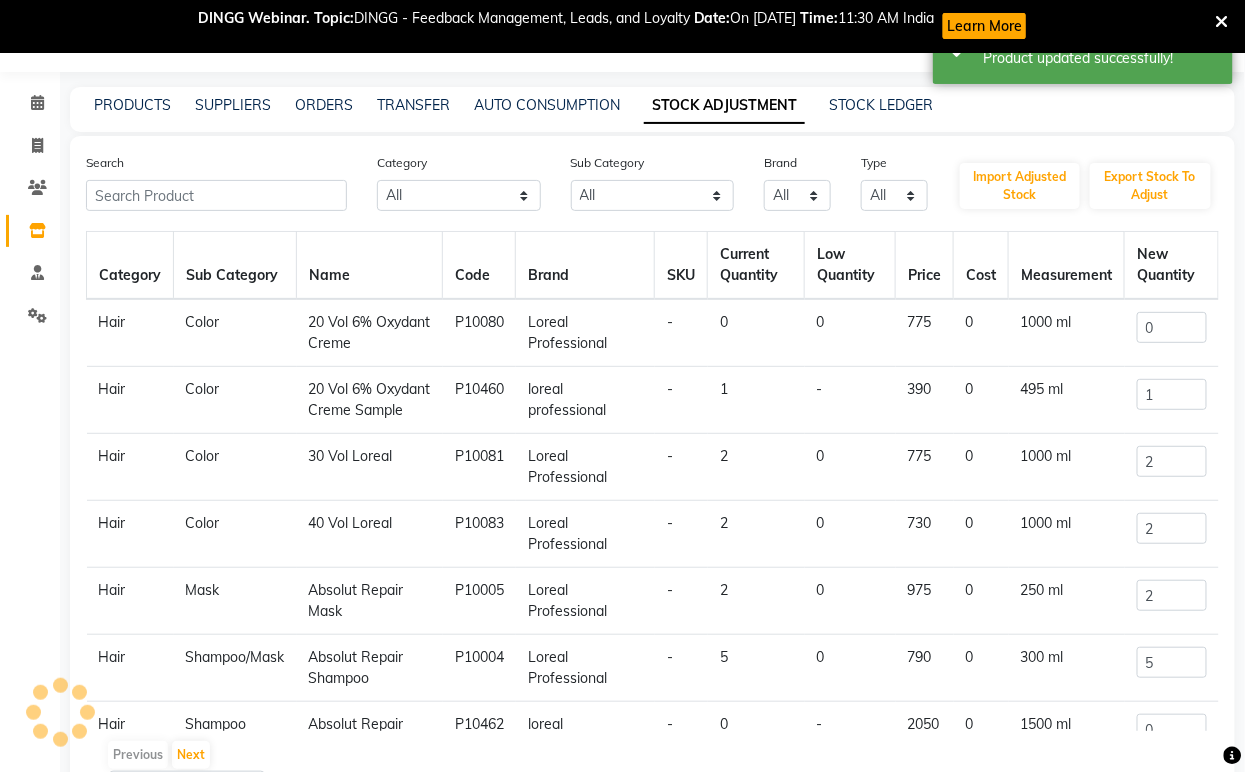 scroll, scrollTop: 65, scrollLeft: 0, axis: vertical 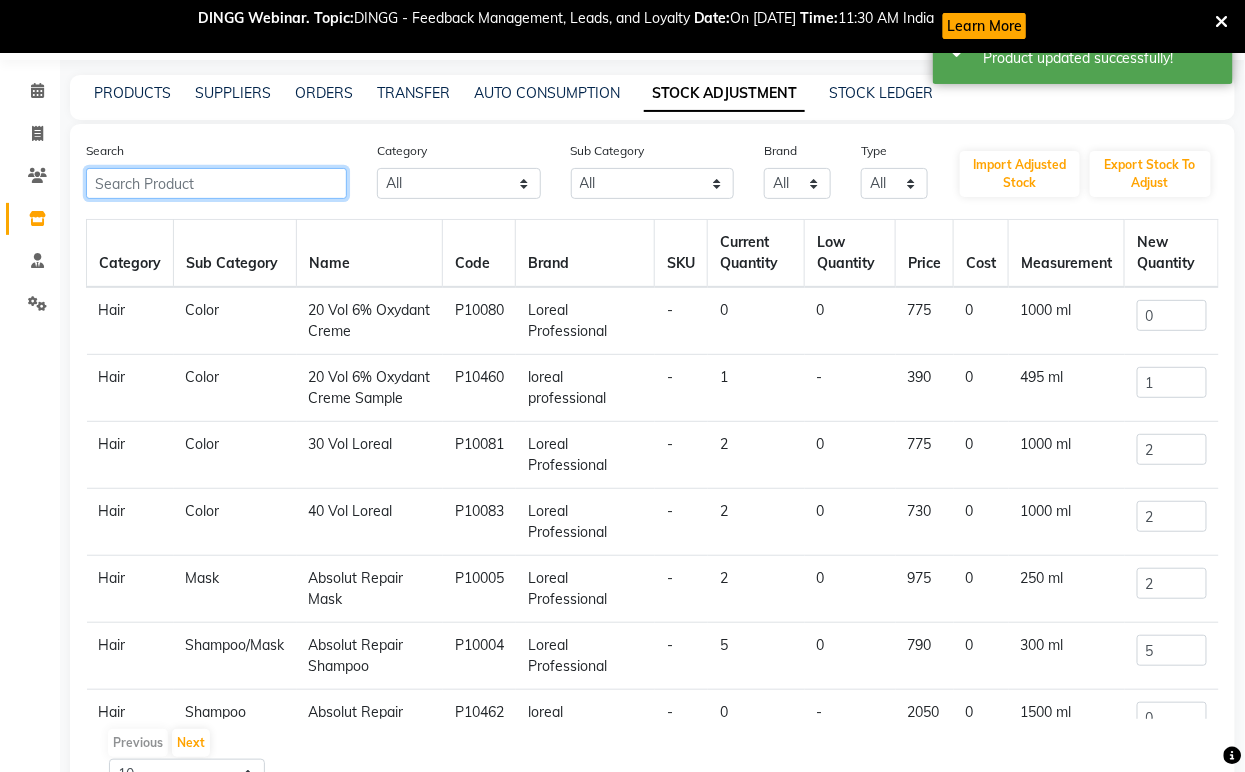 click 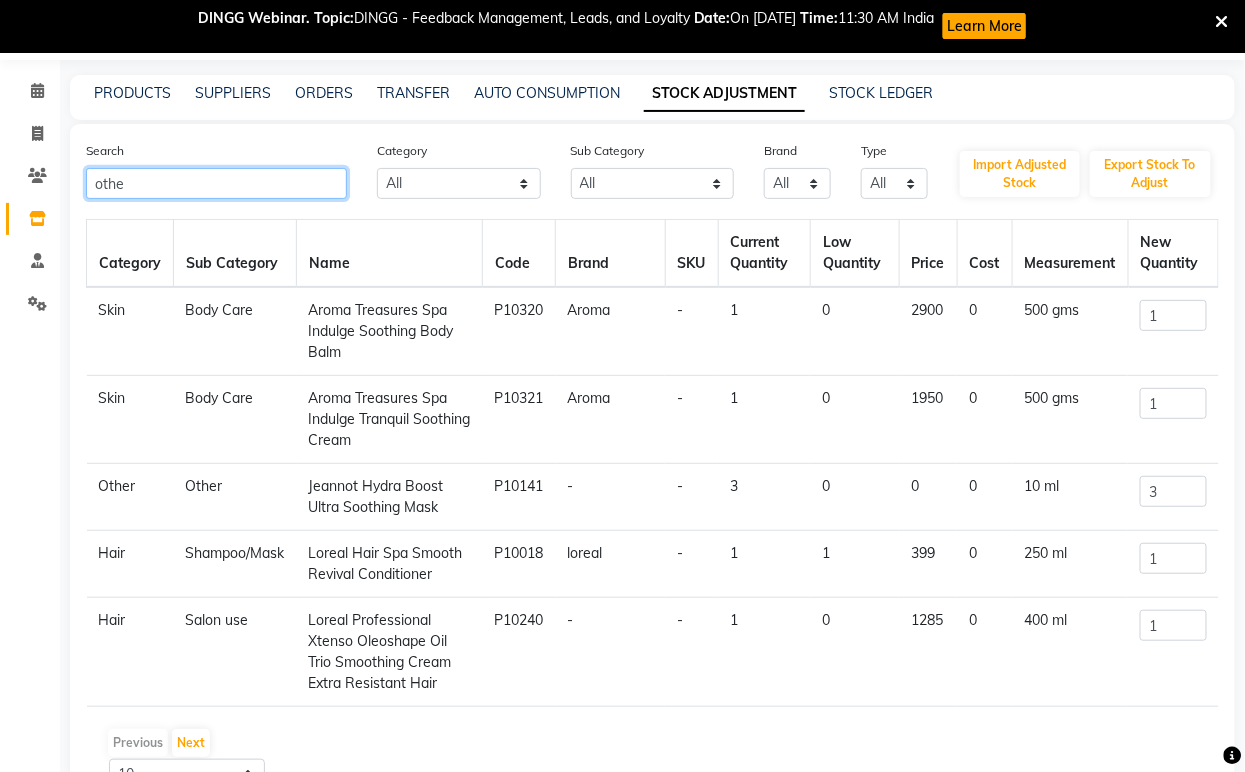 scroll, scrollTop: 53, scrollLeft: 0, axis: vertical 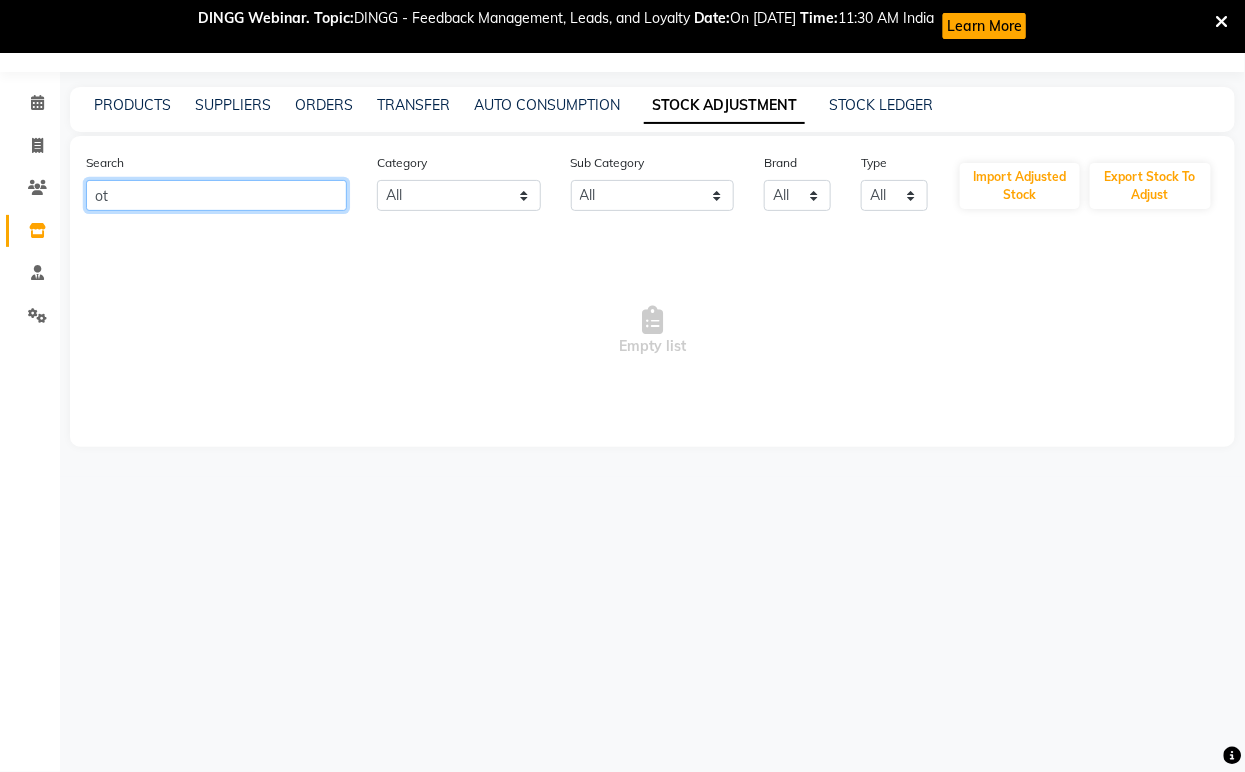 type on "o" 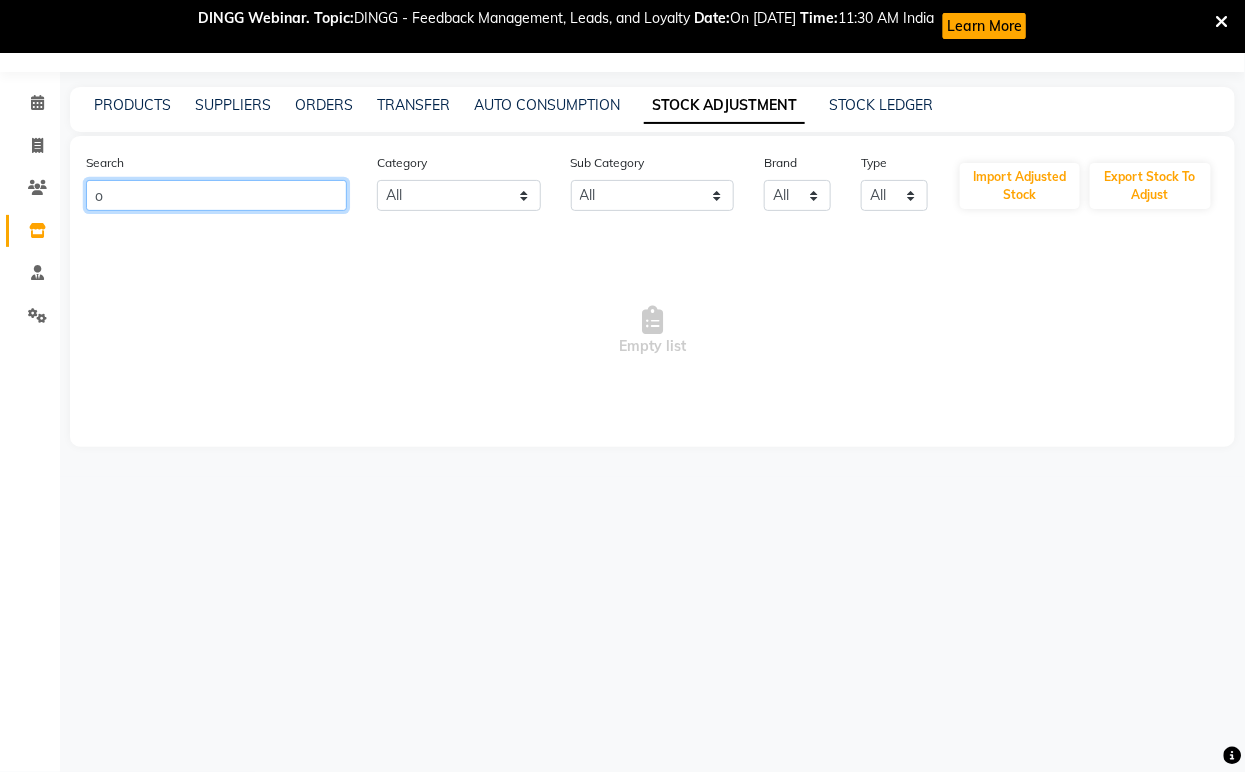 type 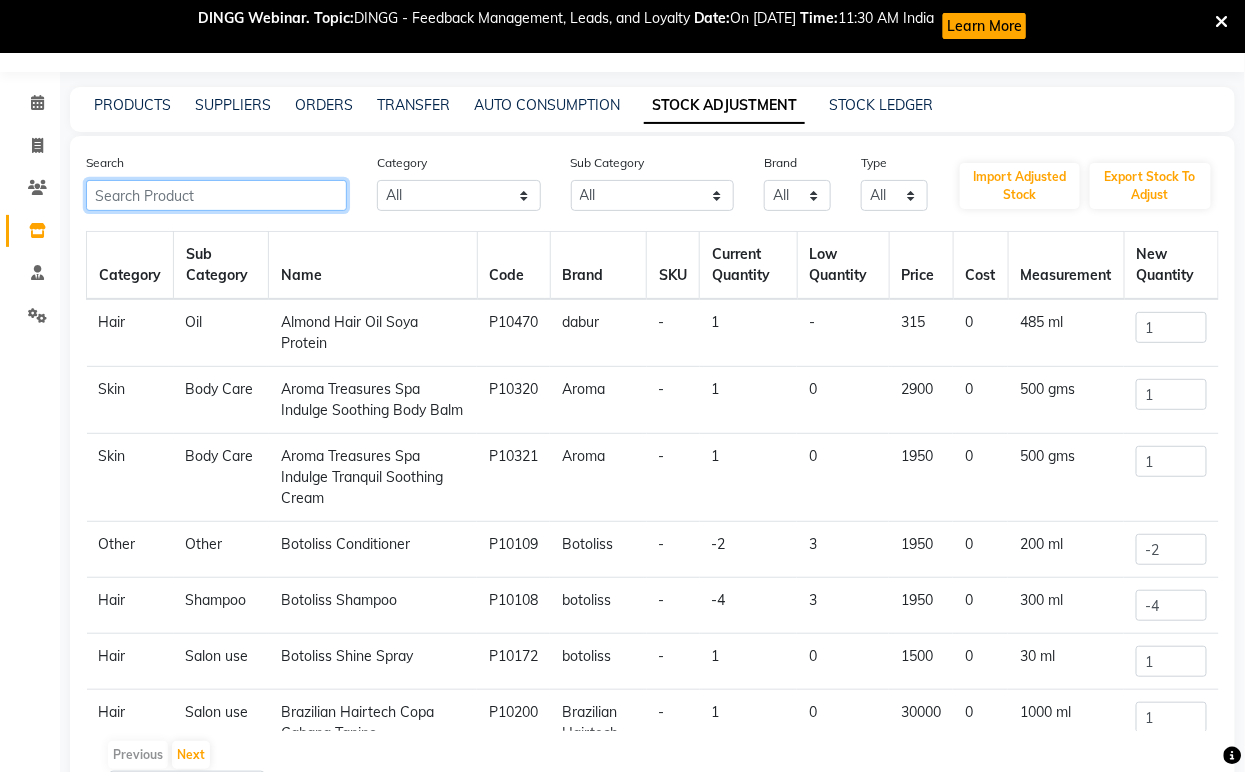 scroll, scrollTop: 65, scrollLeft: 0, axis: vertical 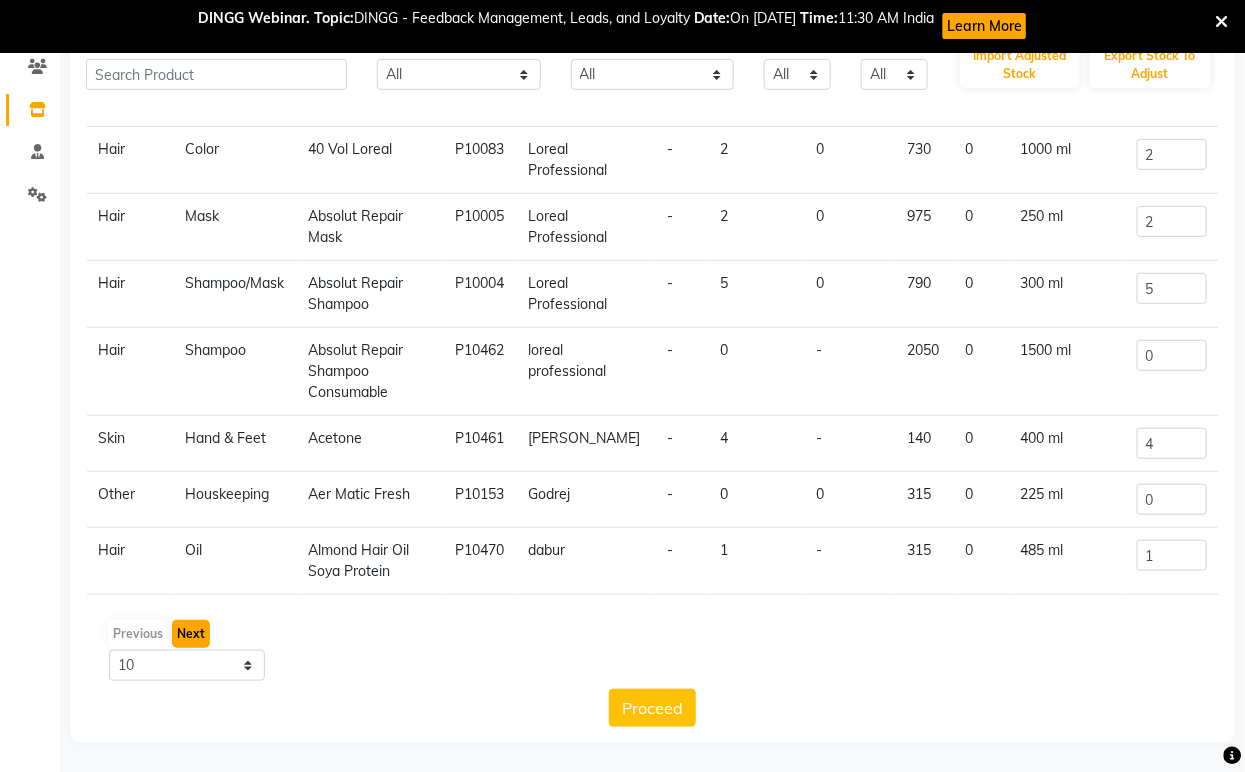 click on "Next" 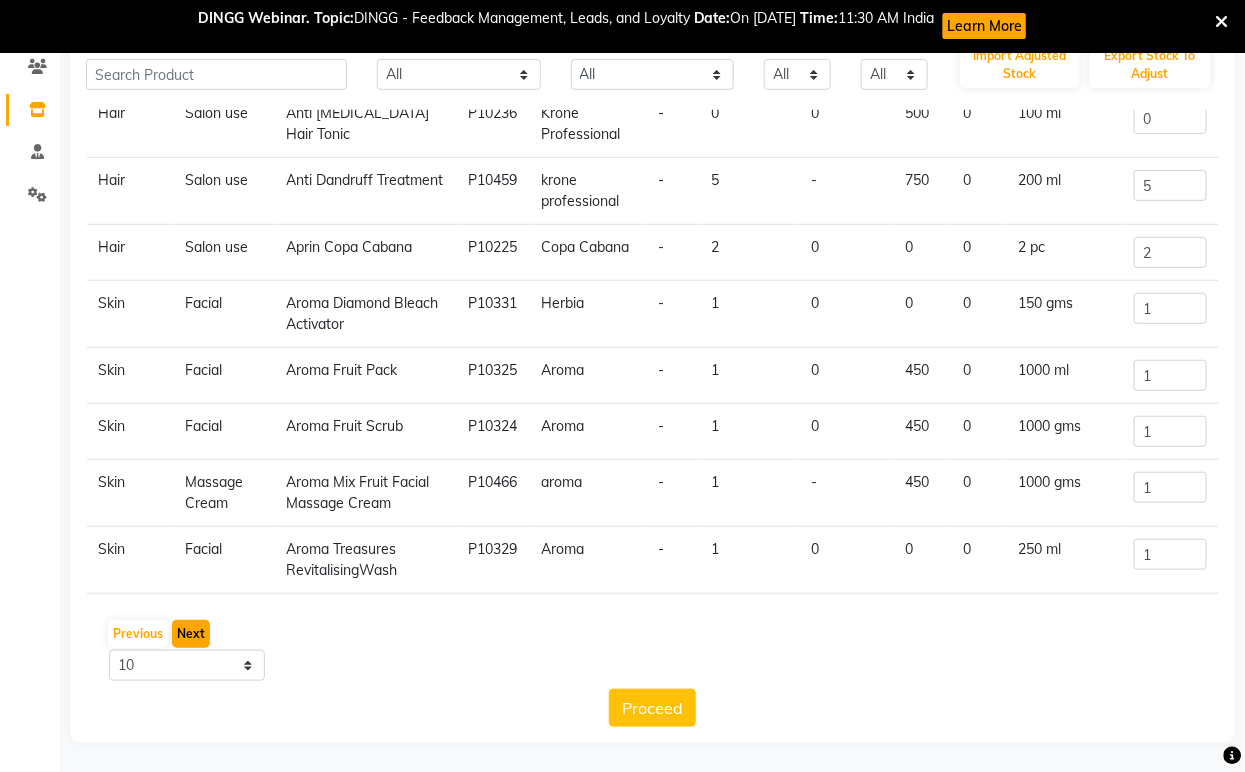 scroll, scrollTop: 222, scrollLeft: 0, axis: vertical 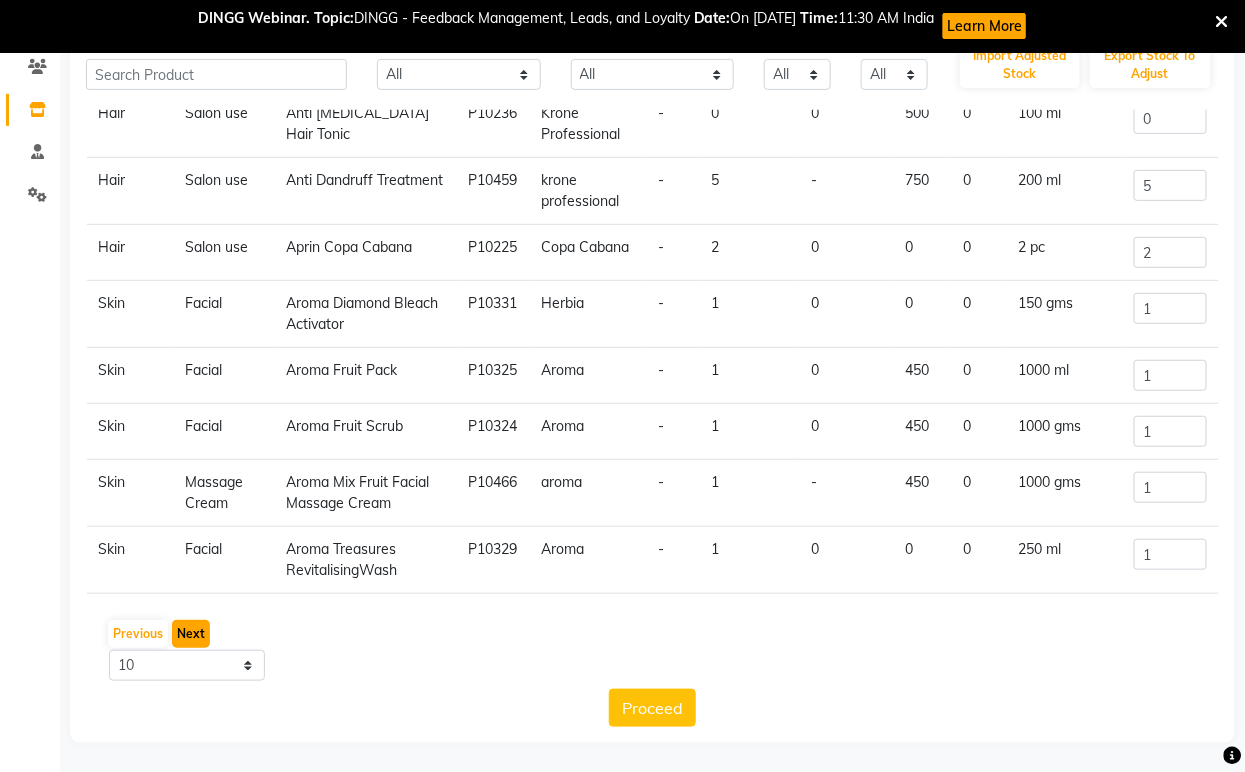 click on "Next" 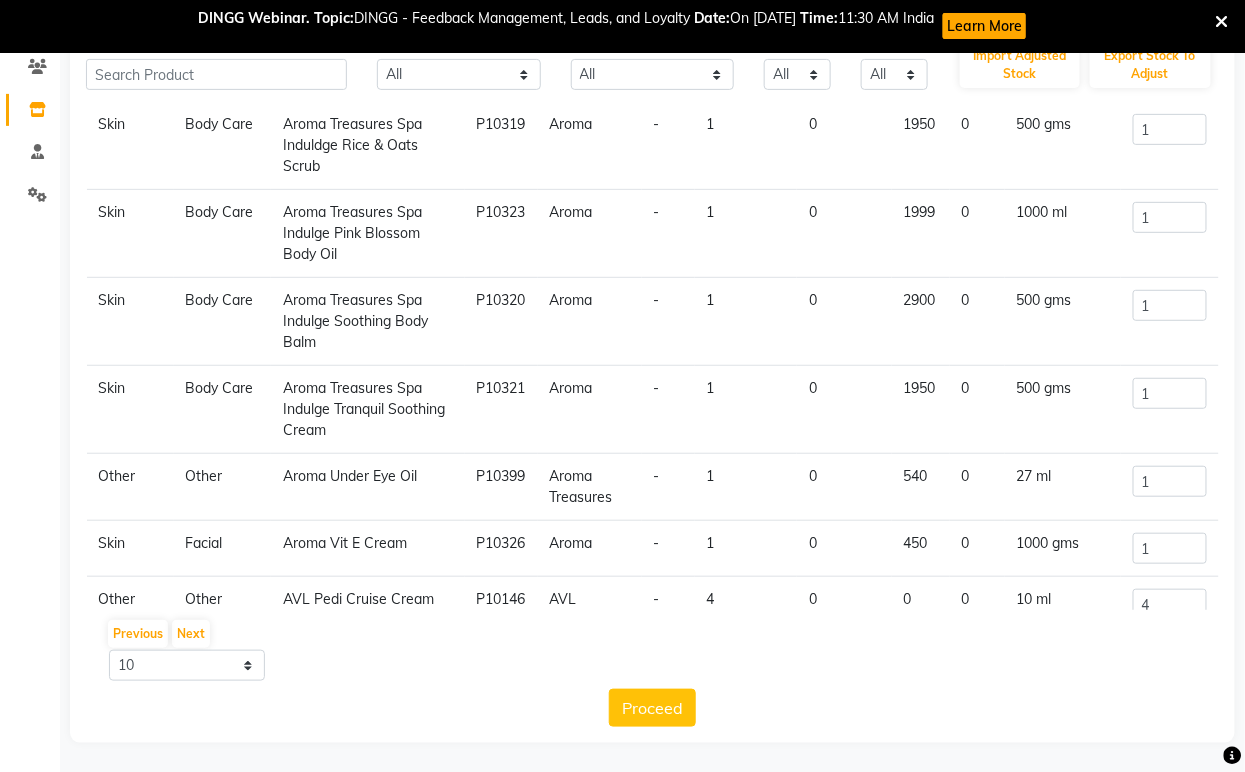 click on "Aroma Under Eye Oil" 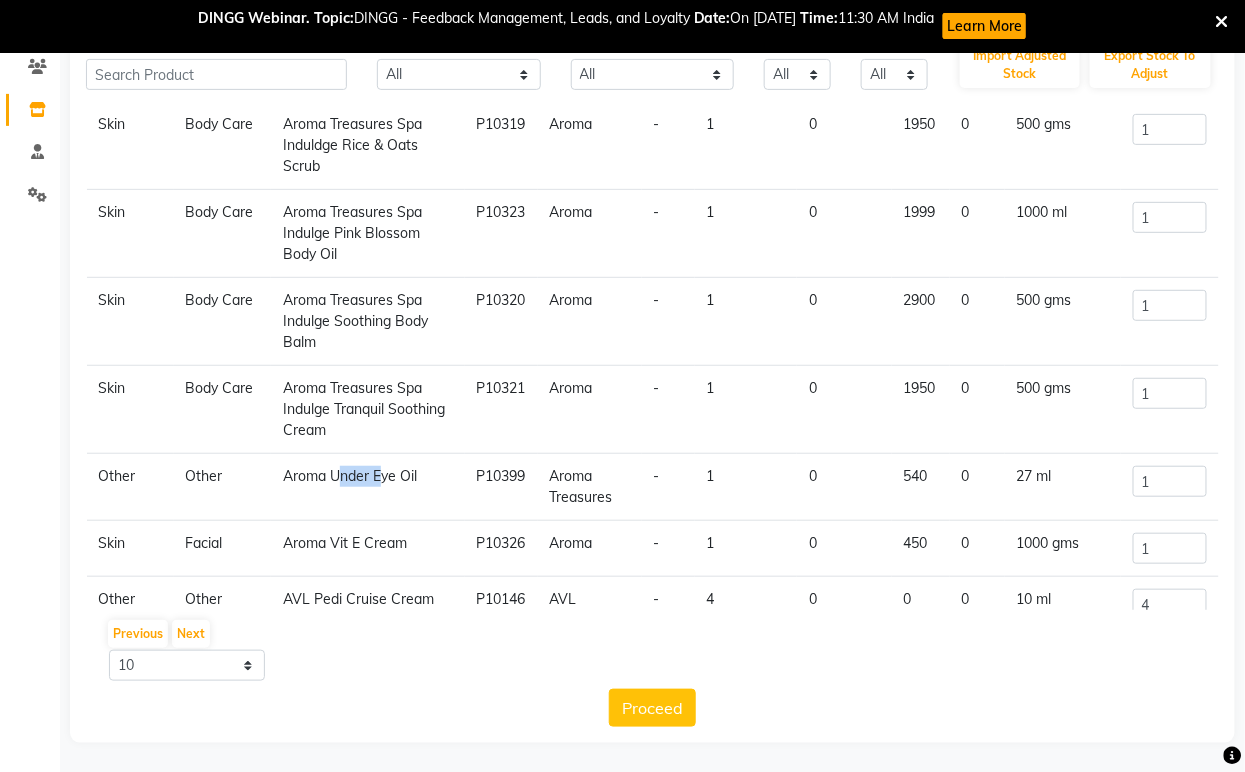 click on "Aroma Under Eye Oil" 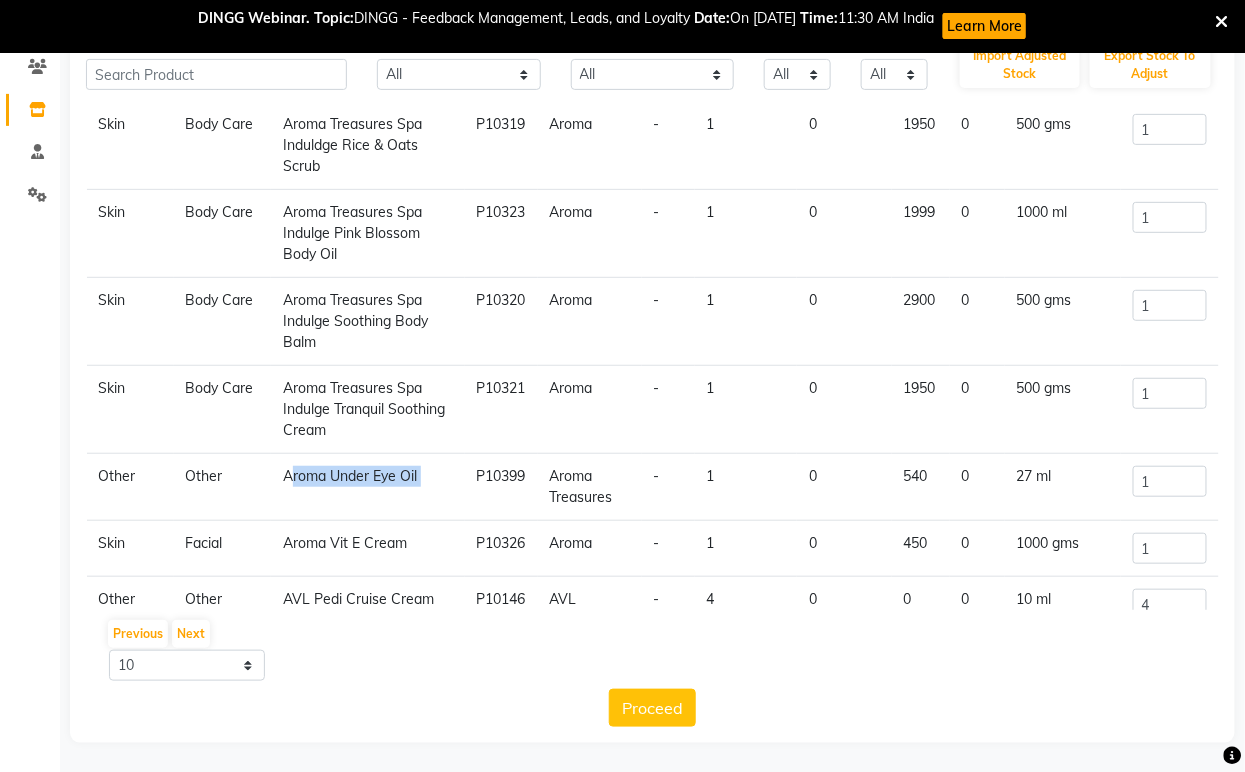 click on "Aroma Under Eye Oil" 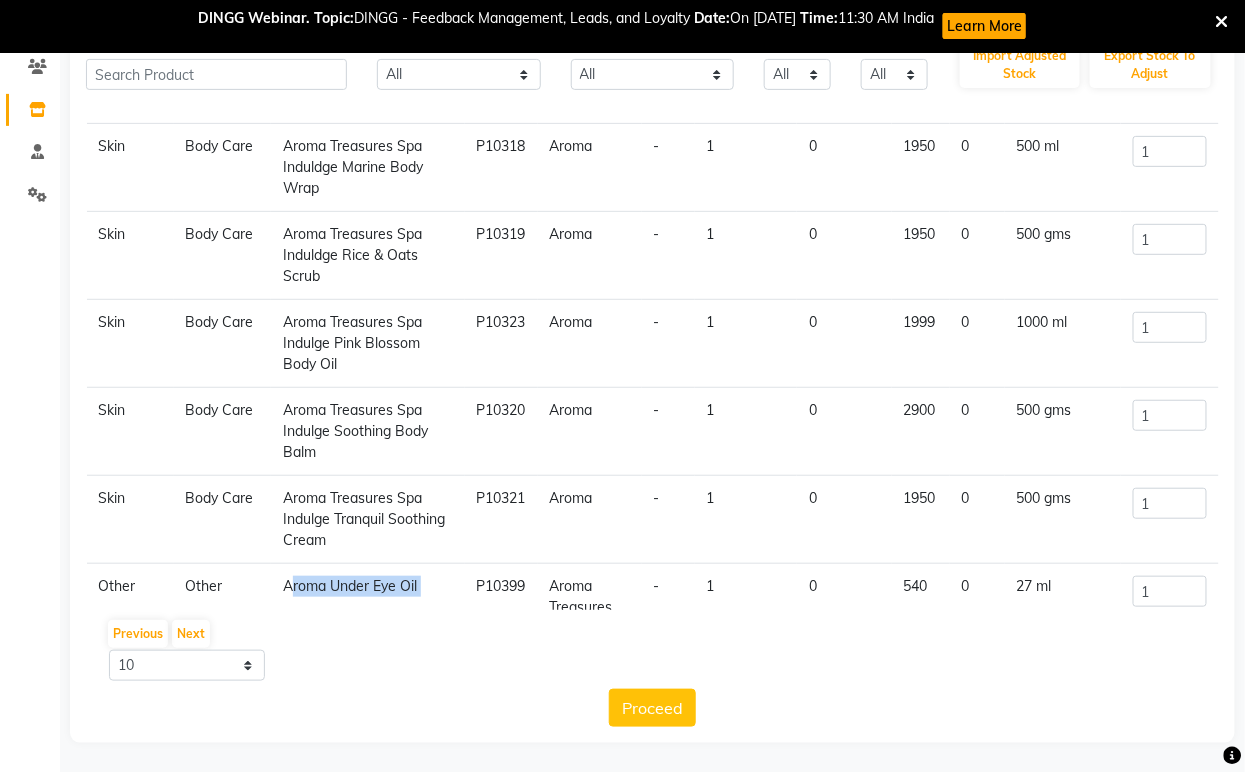 scroll, scrollTop: 0, scrollLeft: 0, axis: both 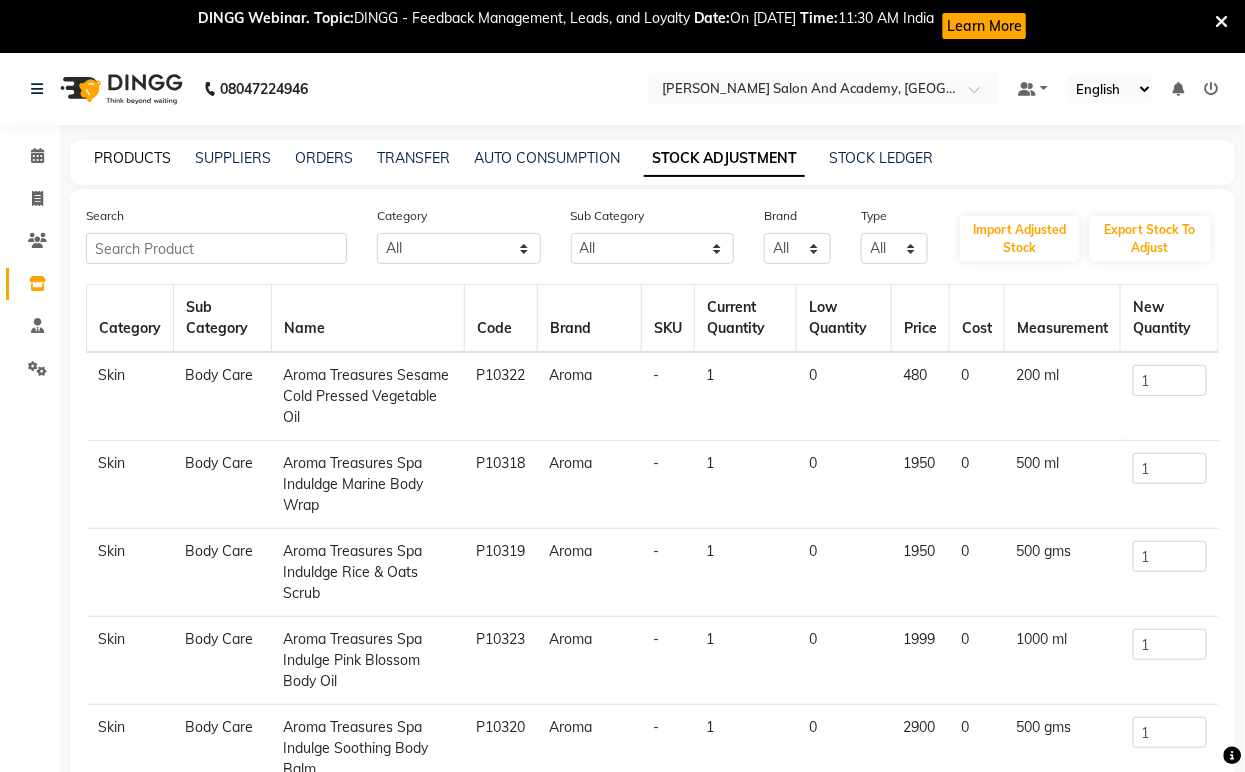 click on "PRODUCTS" 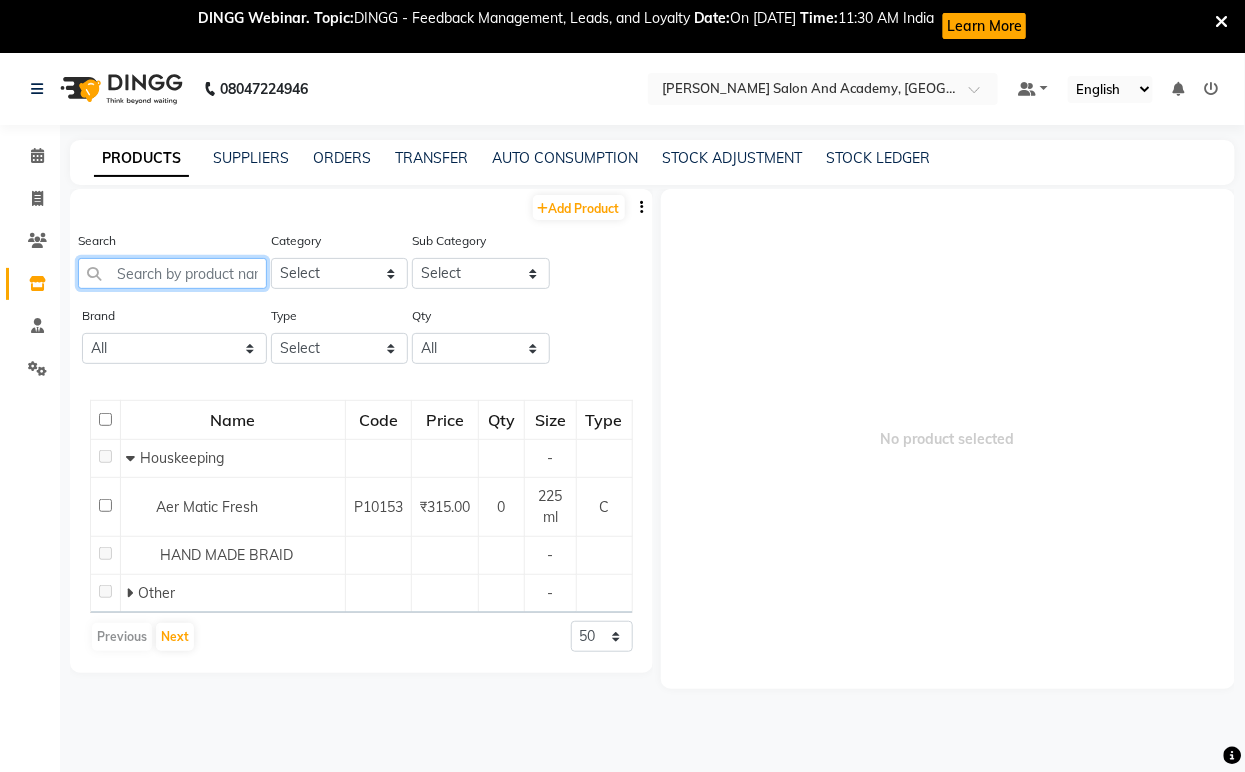 paste on "Aroma Under Eye Oil" 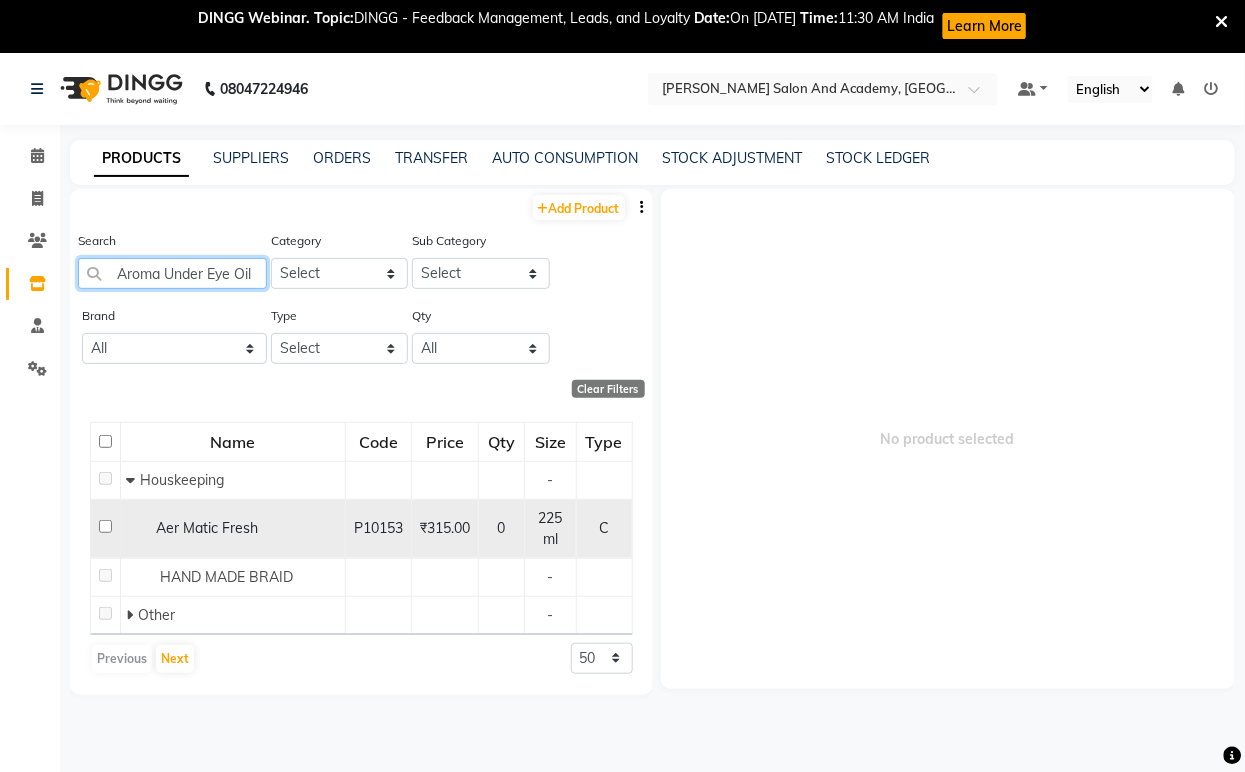 scroll, scrollTop: 0, scrollLeft: 5, axis: horizontal 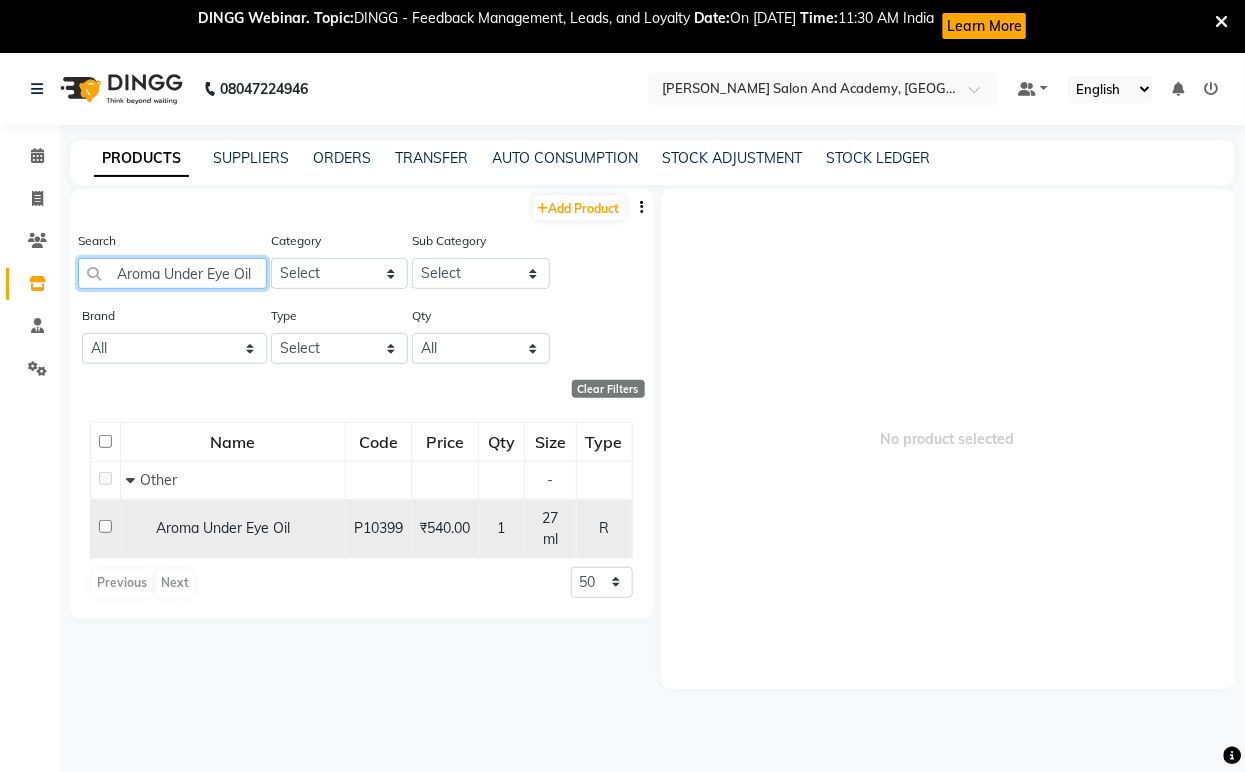 type on "Aroma Under Eye Oil" 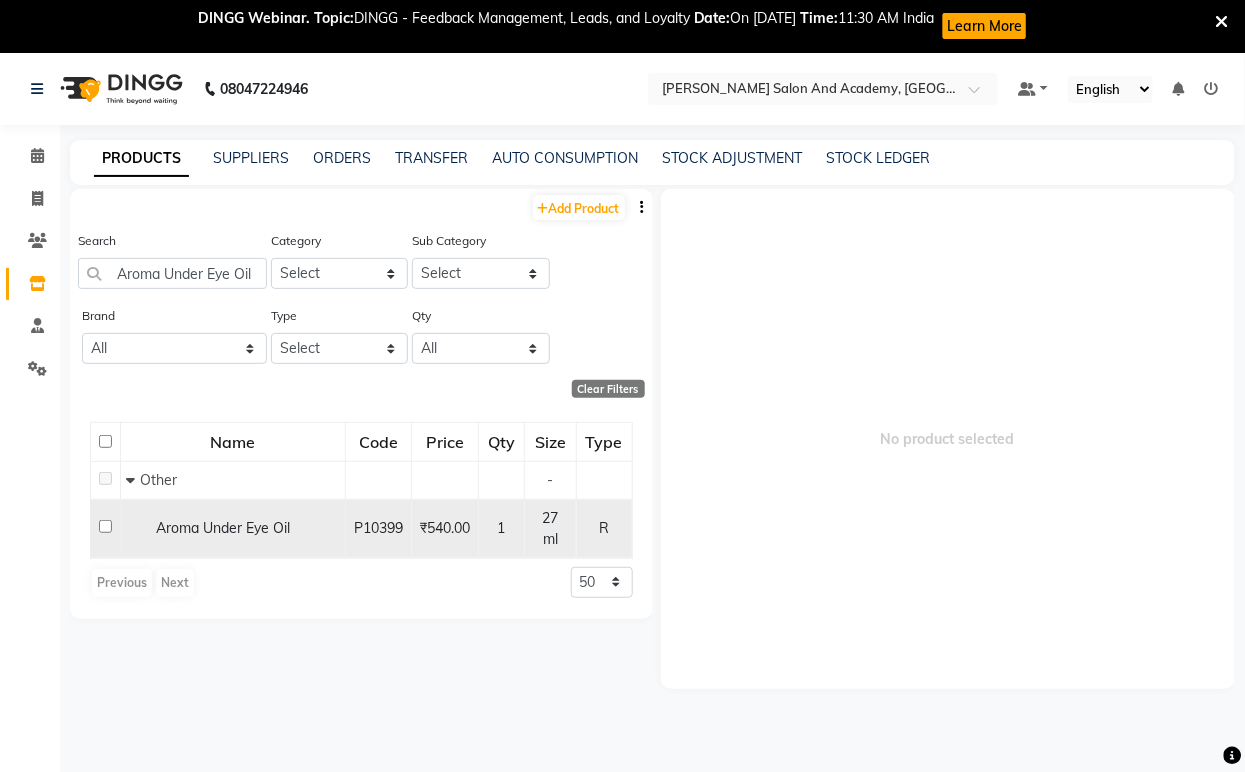 scroll, scrollTop: 0, scrollLeft: 0, axis: both 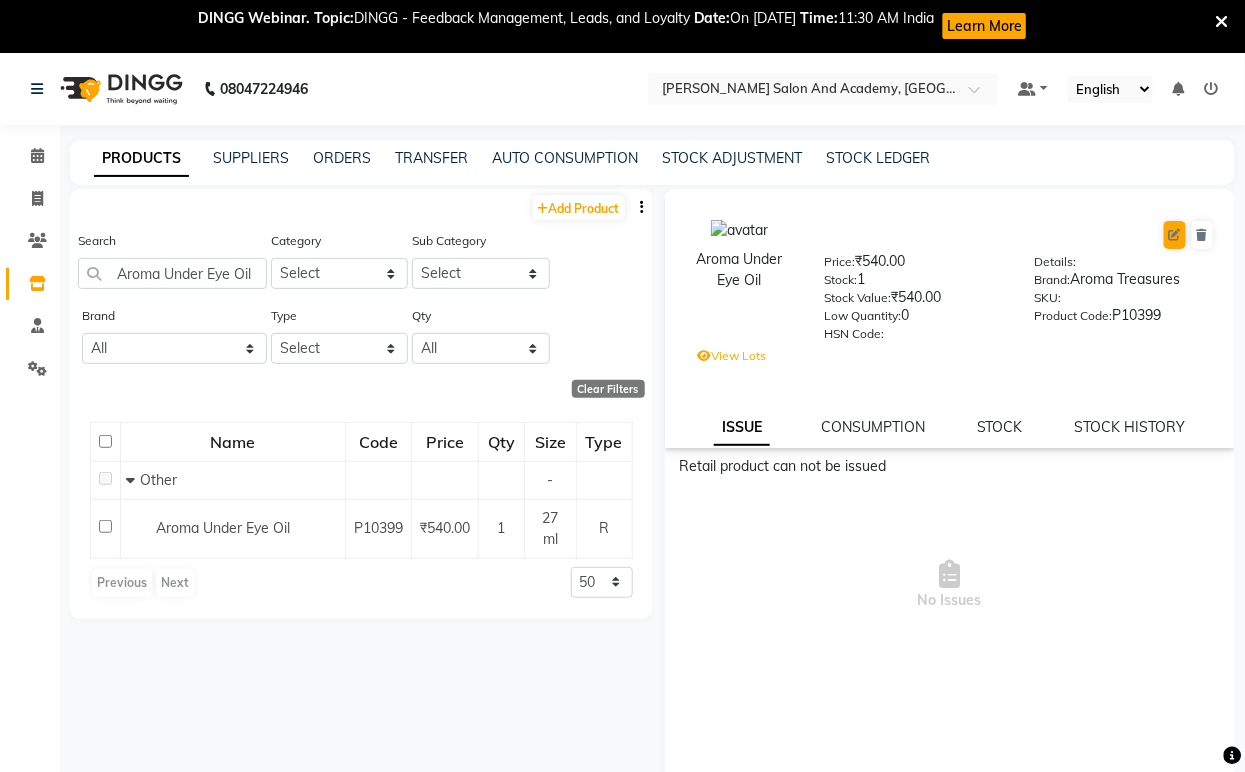 drag, startPoint x: 1153, startPoint y: 218, endPoint x: 1150, endPoint y: 234, distance: 16.27882 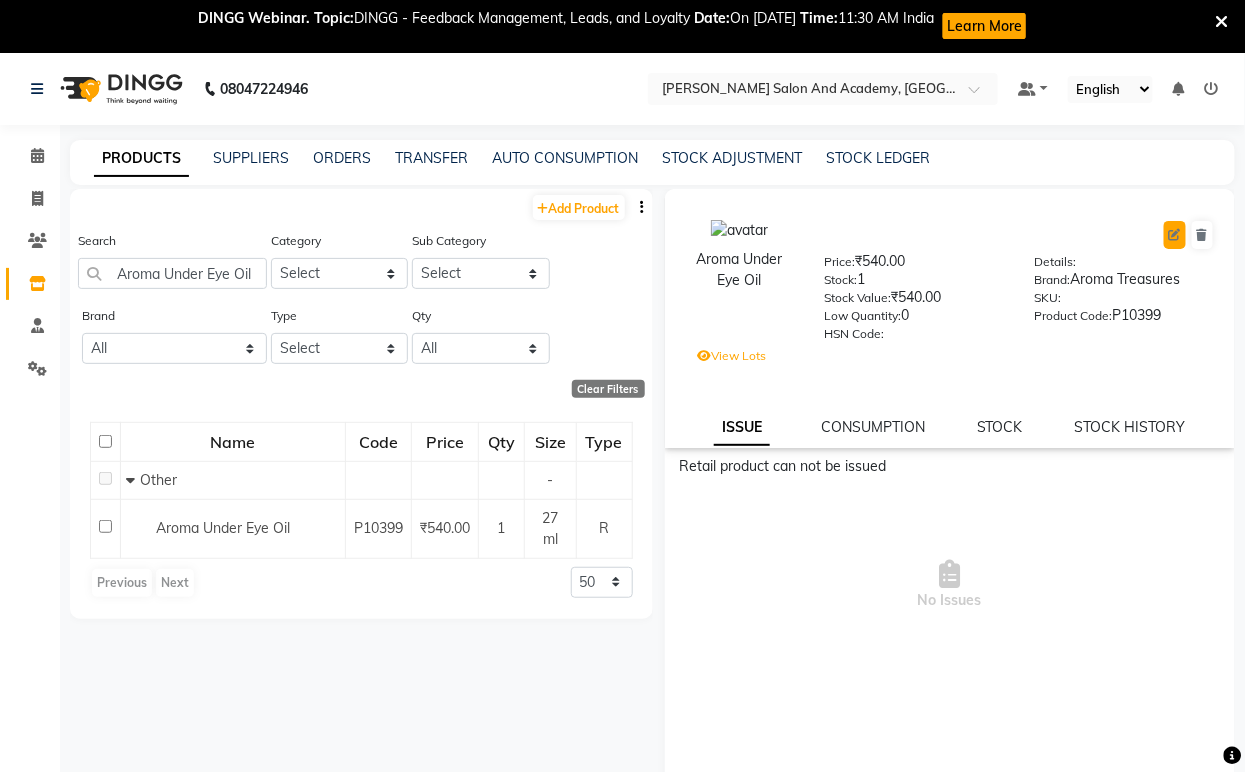 click 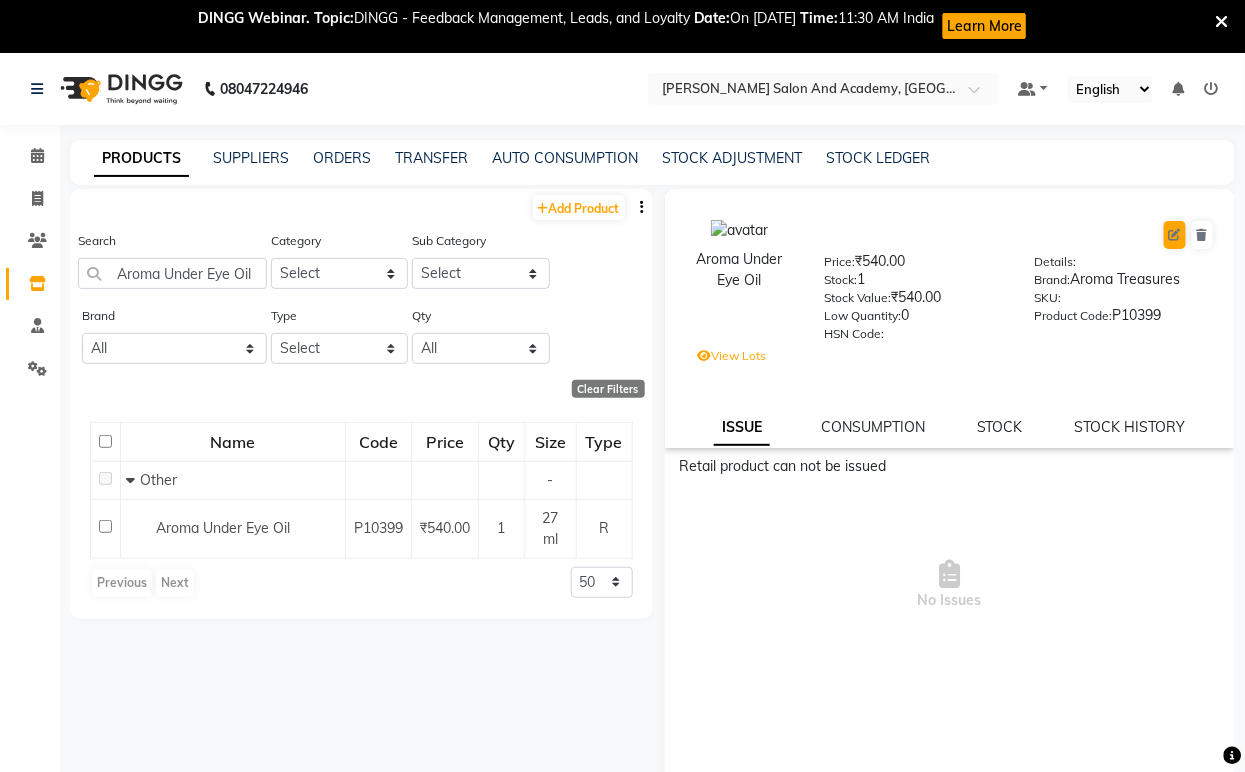 select on "true" 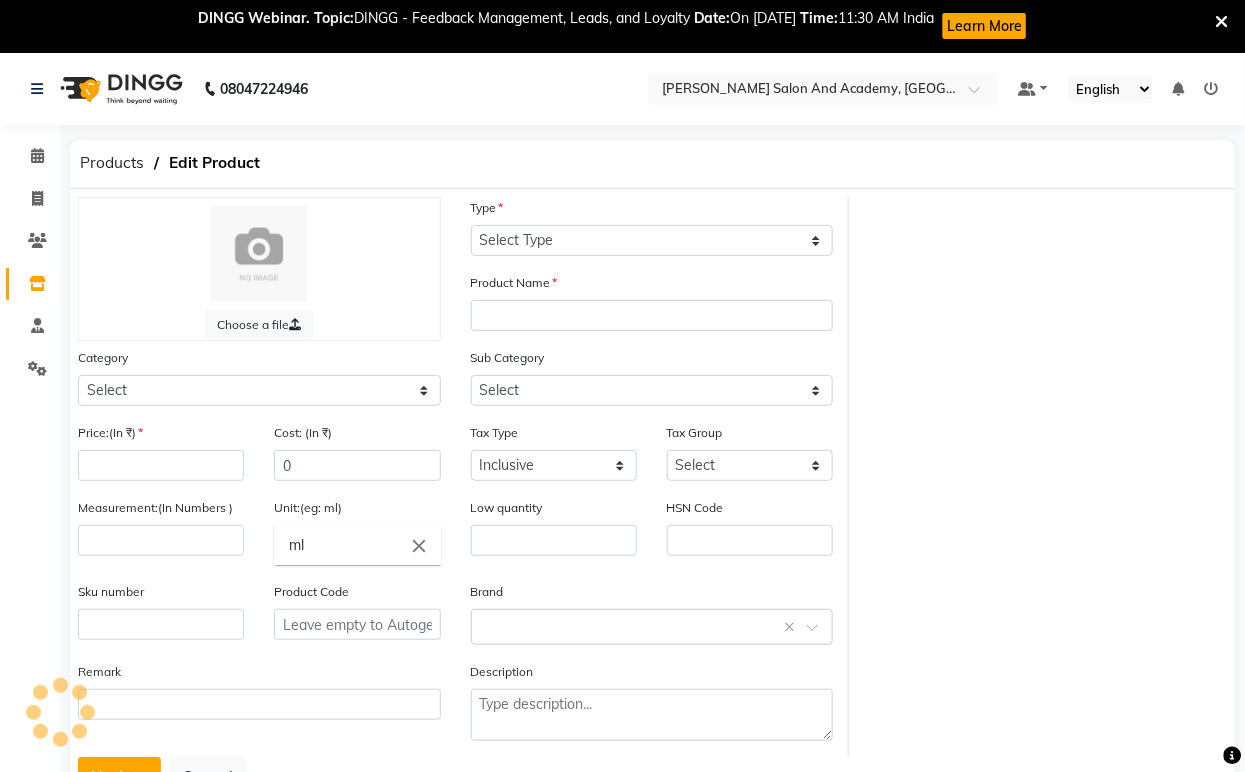 select on "R" 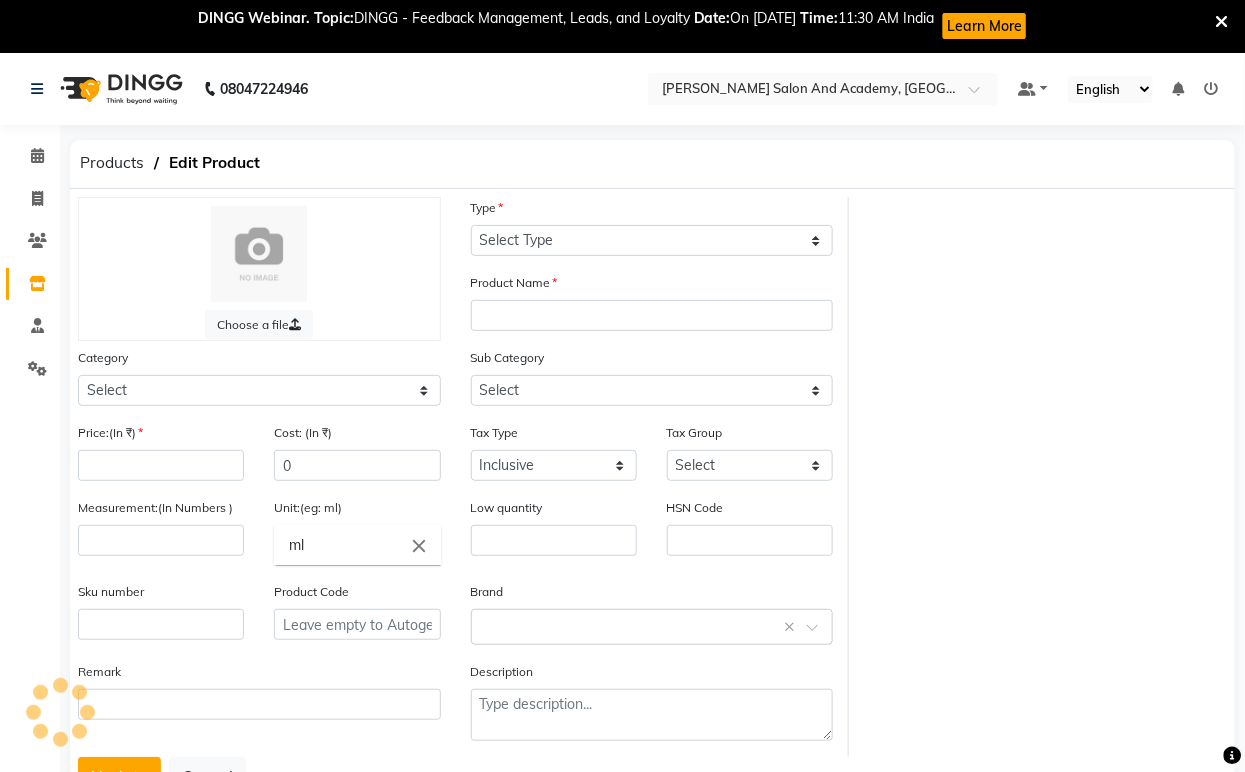type on "Aroma Under Eye Oil" 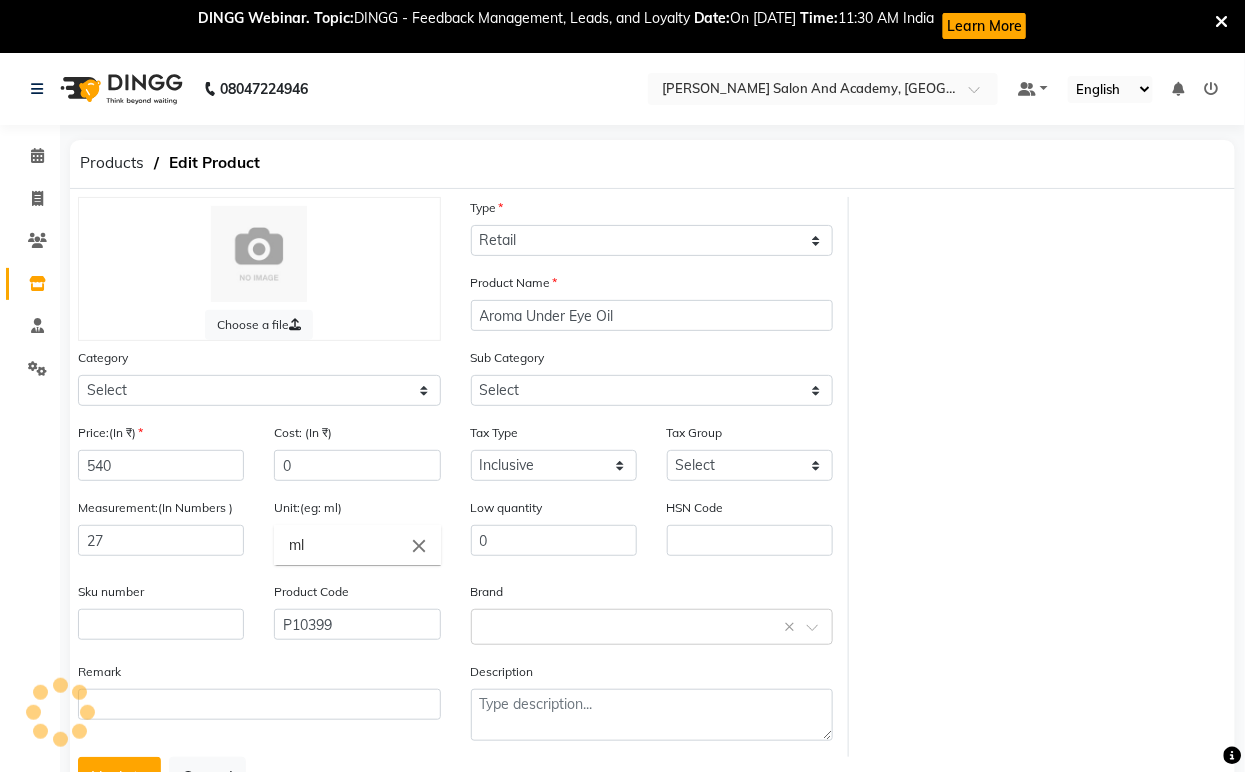 select on "1063801000" 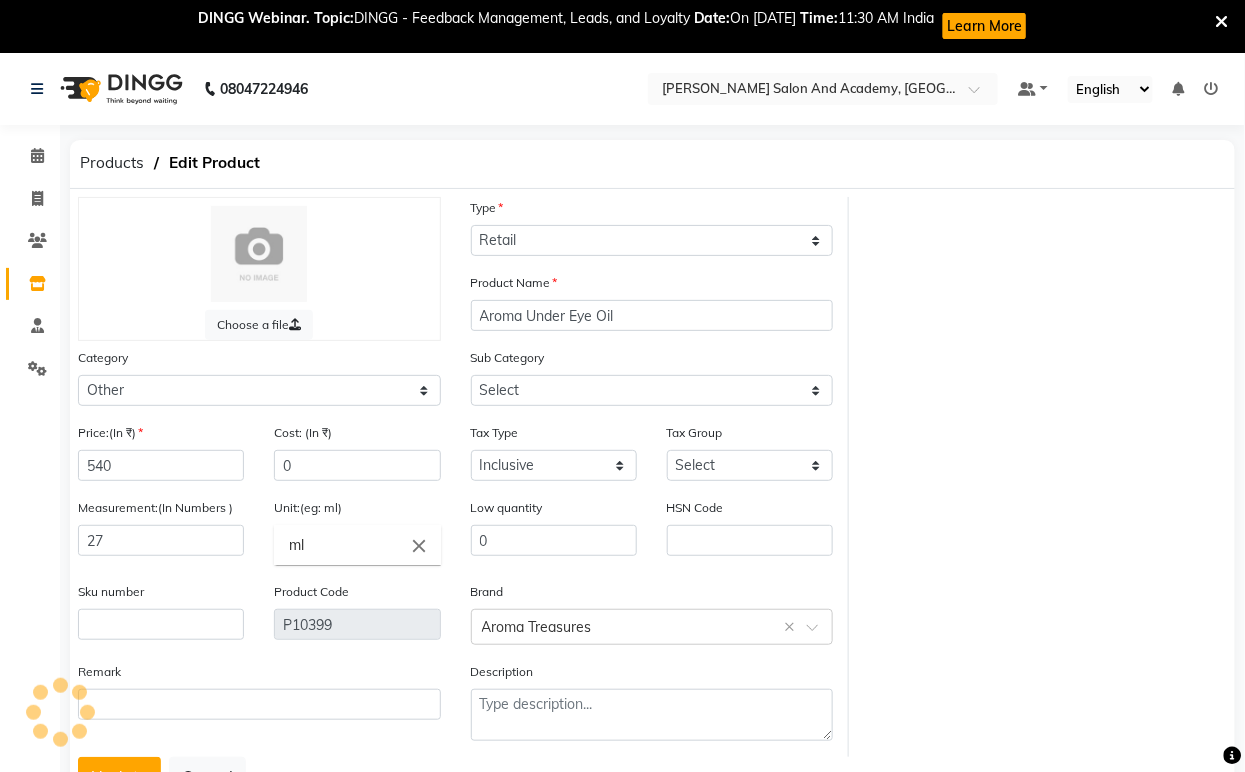 select on "1063801002" 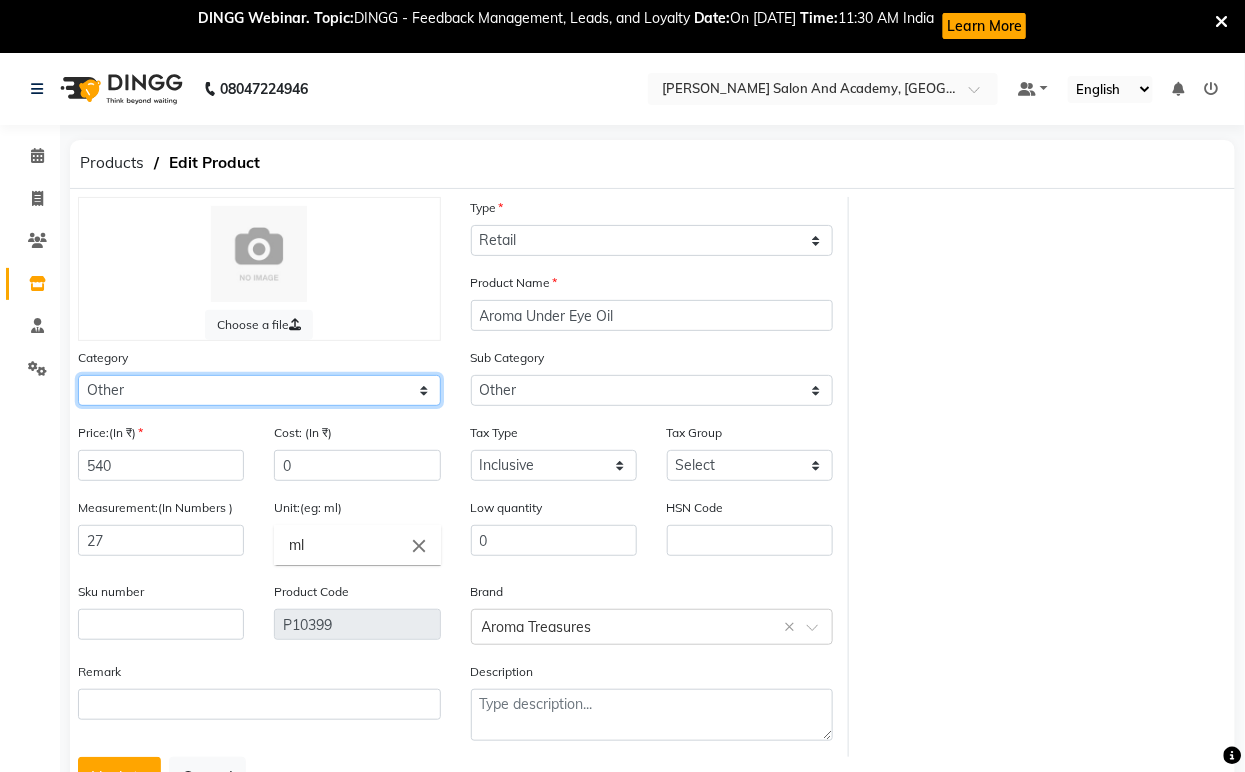 click on "Select Hair Skin Jeanott Ceuticals Other" 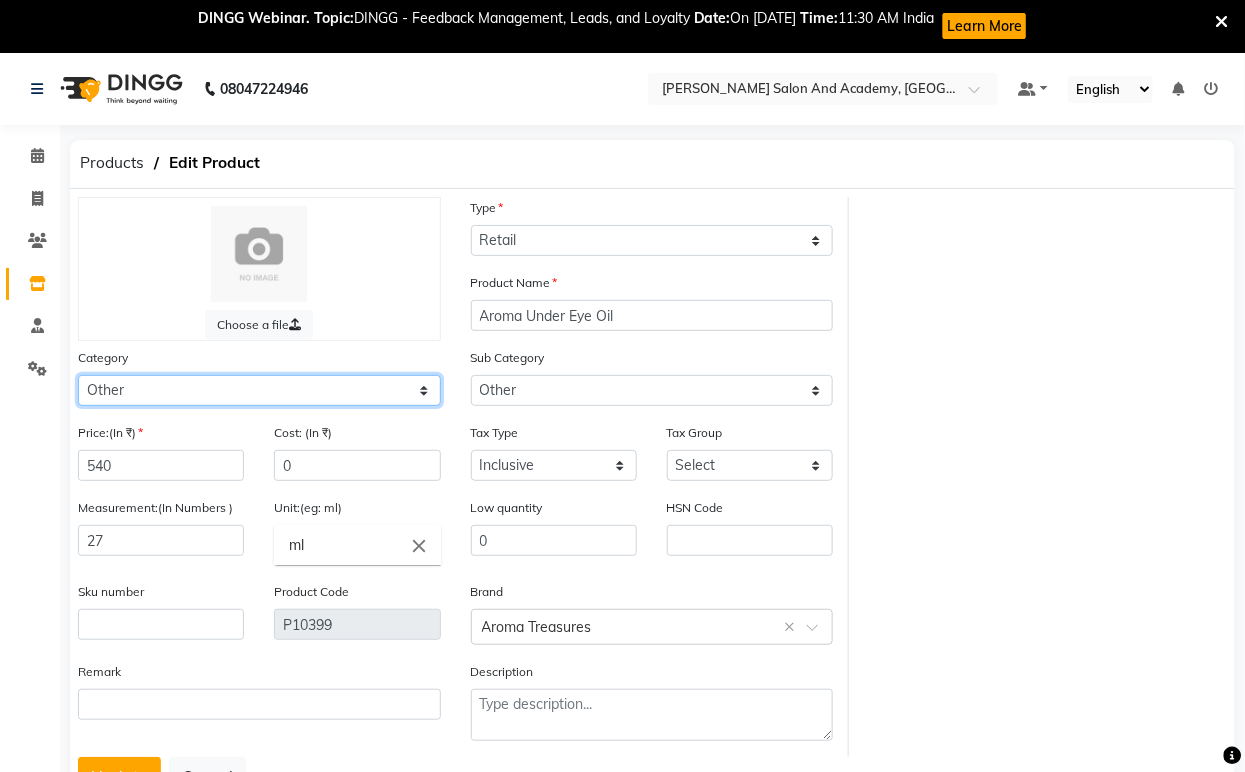 select on "1063801150" 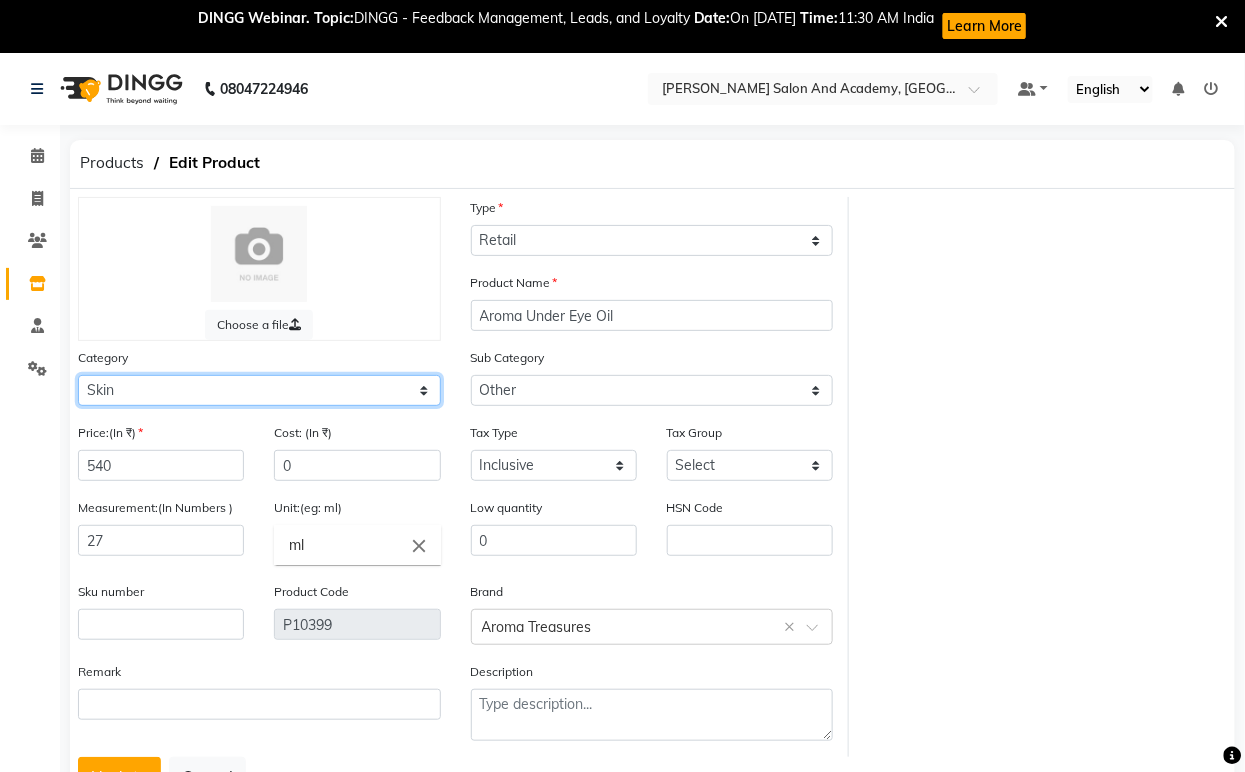 click on "Select Hair Skin Jeanott Ceuticals Other" 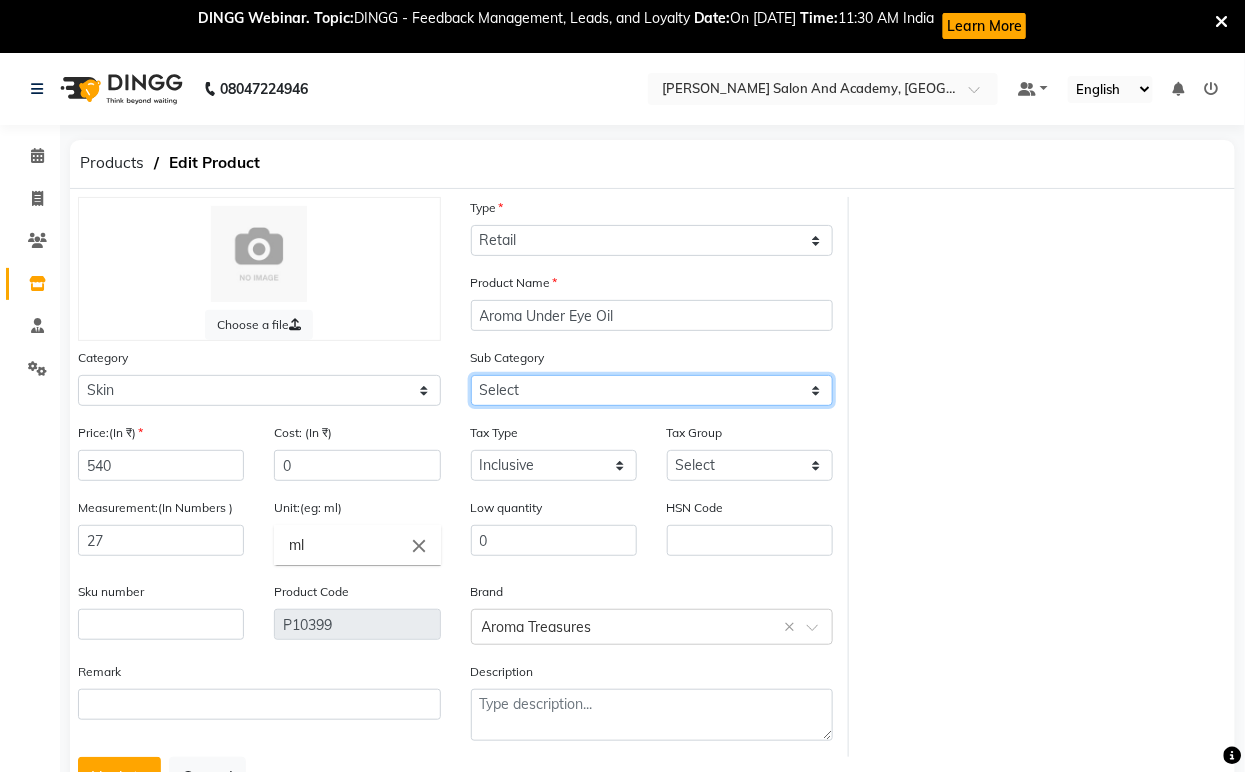 click on "Select Cleanser Facial Moisturiser Serum Toner Sun Care Masks Lip Care Eye Care Body Care Hand & Feet Kit & Combo Treatment Appliances Other Skin homecare Wax Massage Cream" 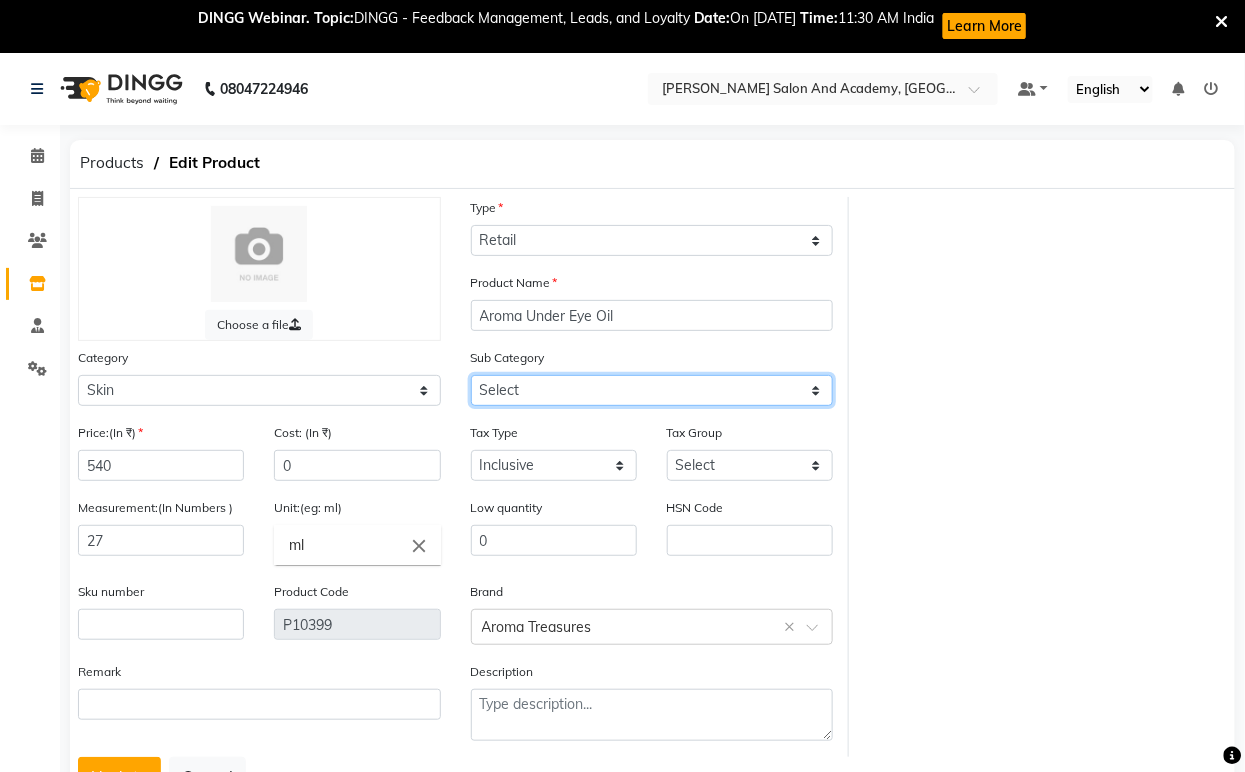 select on "1063801159" 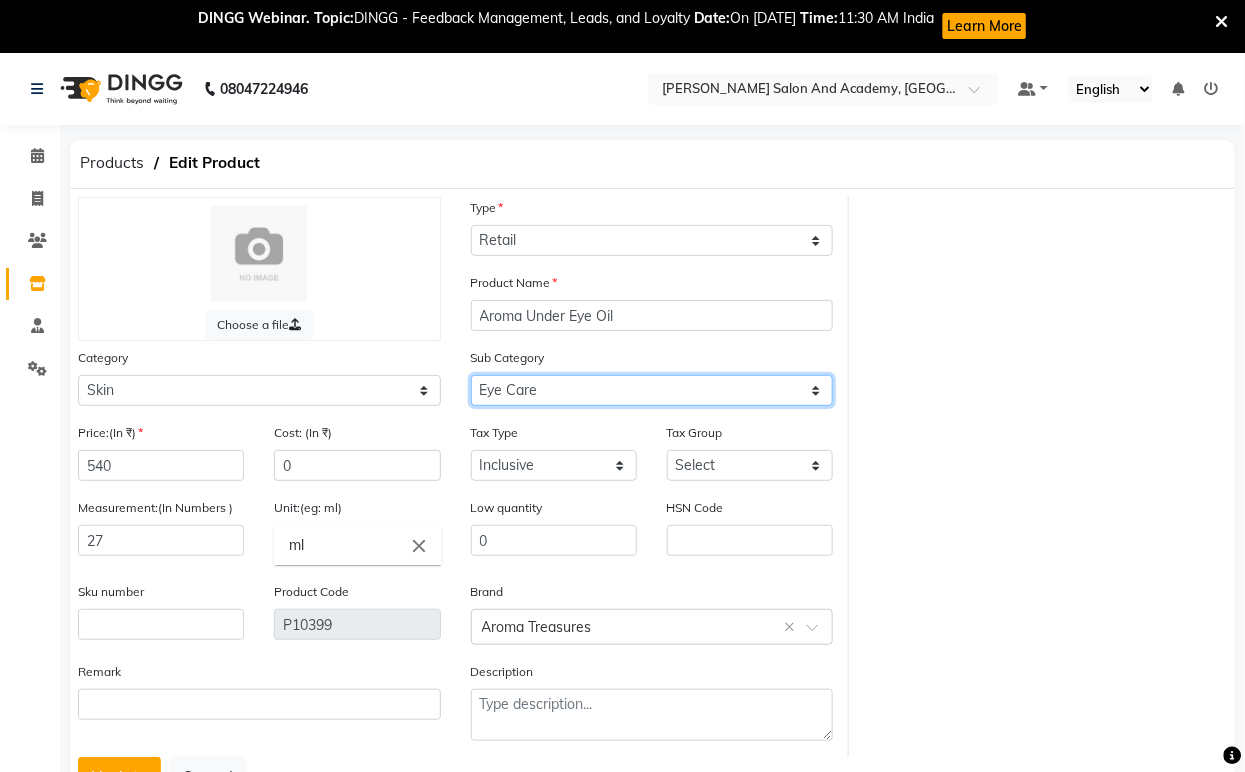 click on "Select Cleanser Facial Moisturiser Serum Toner Sun Care Masks Lip Care Eye Care Body Care Hand & Feet Kit & Combo Treatment Appliances Other Skin homecare Wax Massage Cream" 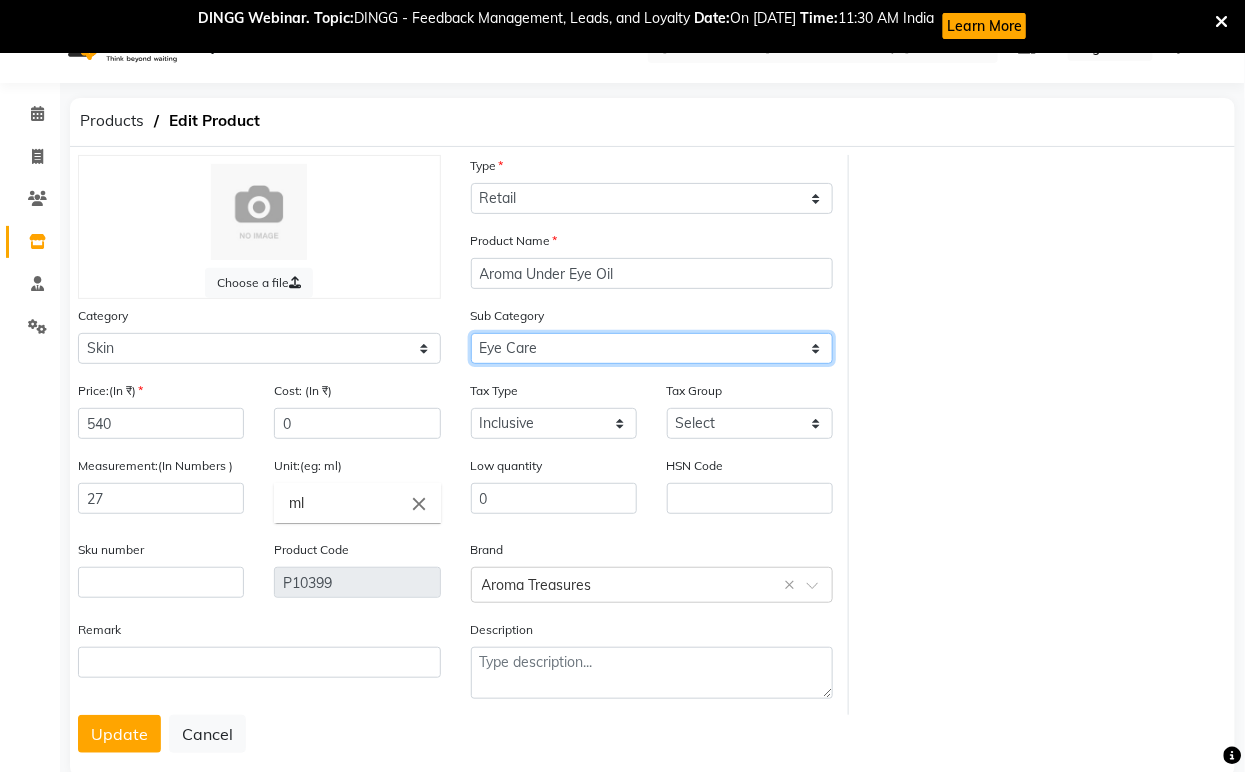 scroll, scrollTop: 83, scrollLeft: 0, axis: vertical 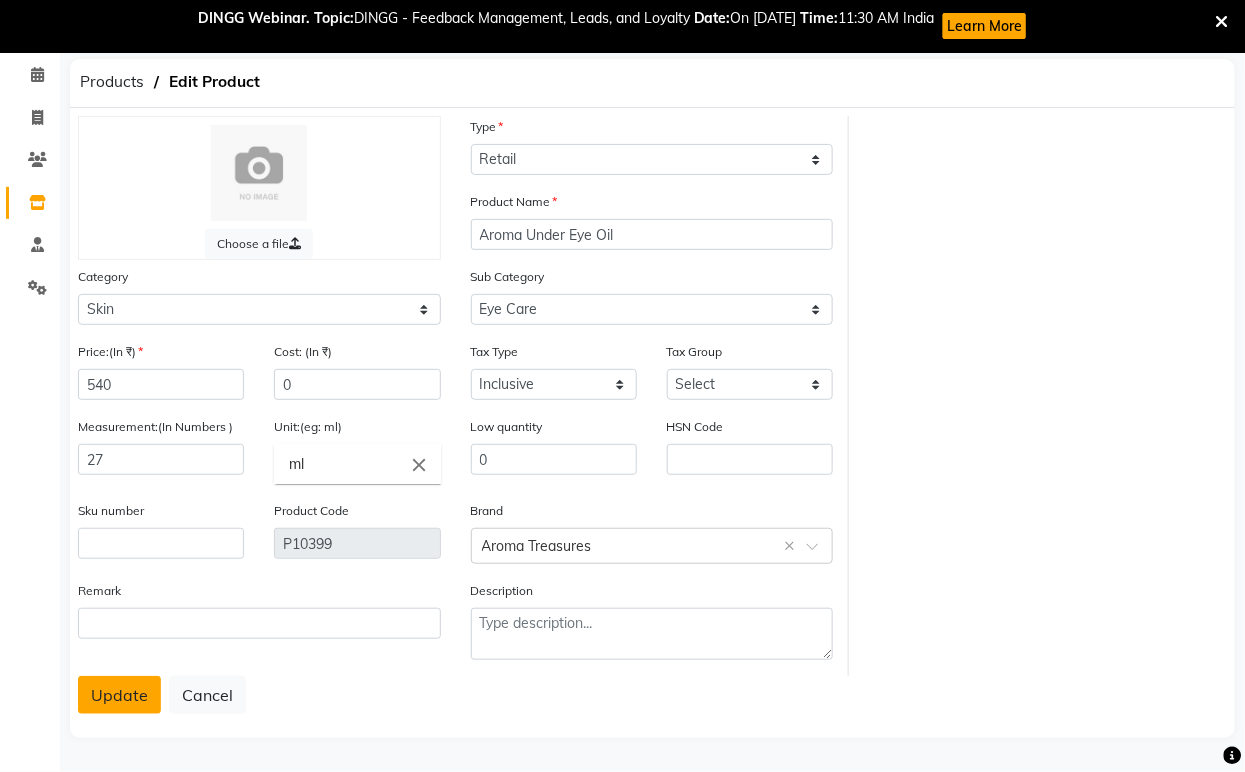 click on "Update" 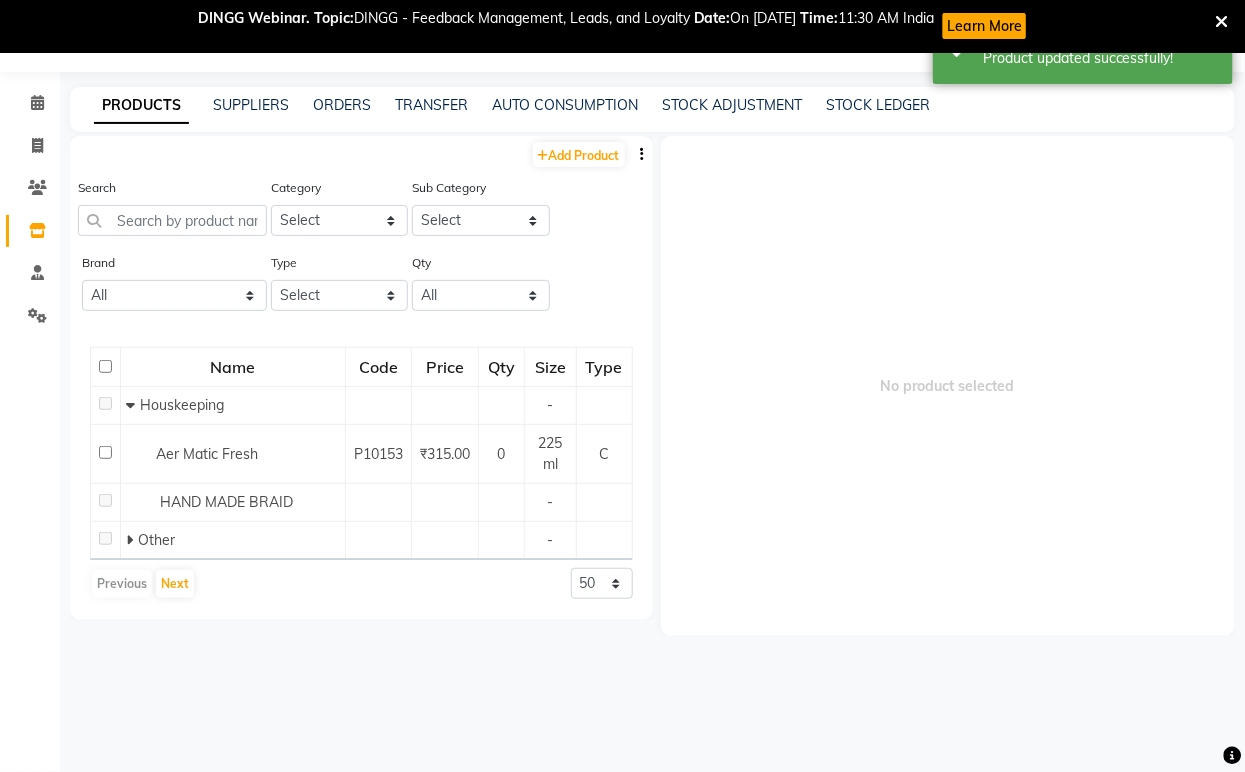 scroll, scrollTop: 65, scrollLeft: 0, axis: vertical 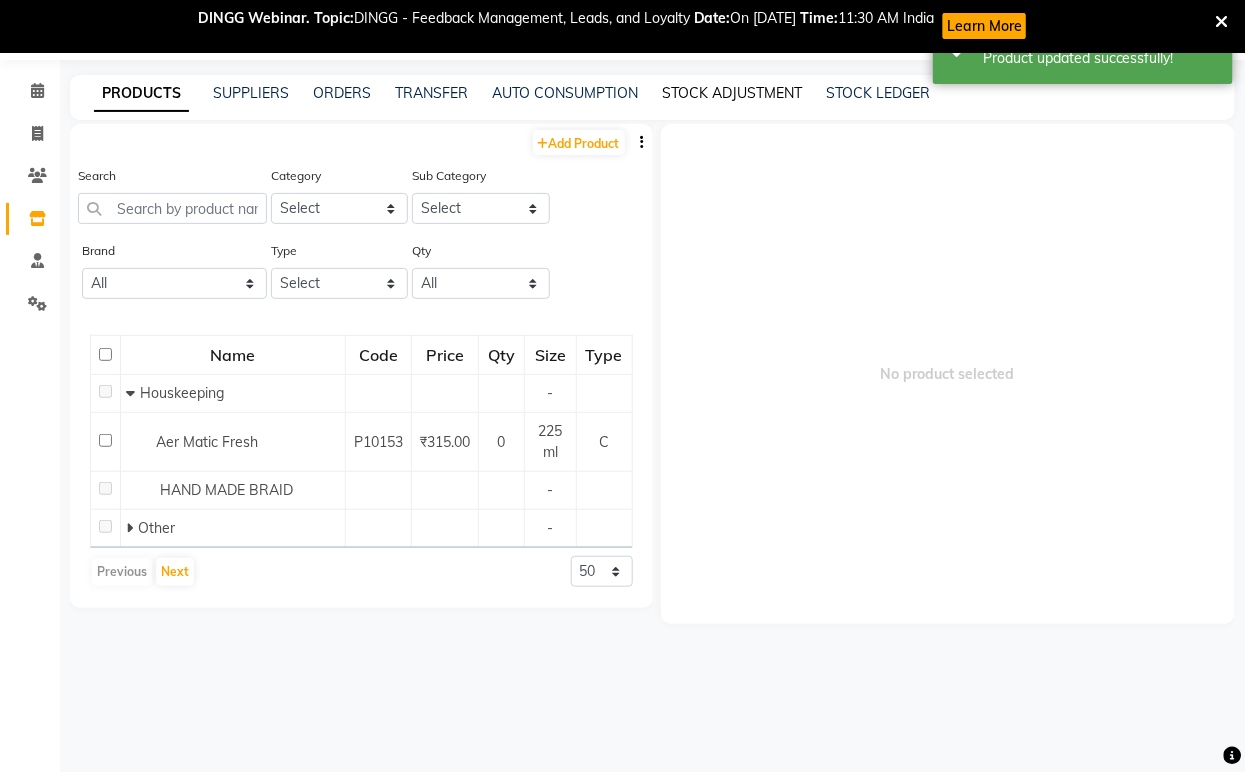click on "STOCK ADJUSTMENT" 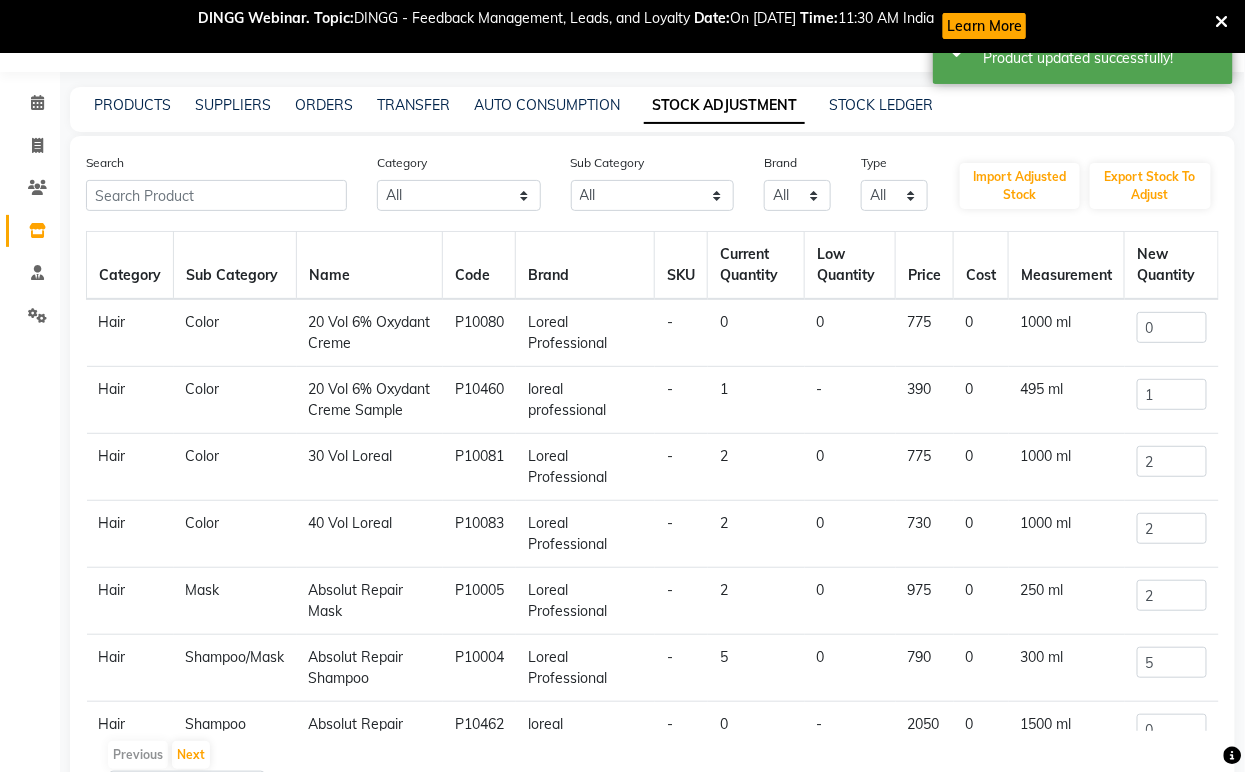 scroll, scrollTop: 65, scrollLeft: 0, axis: vertical 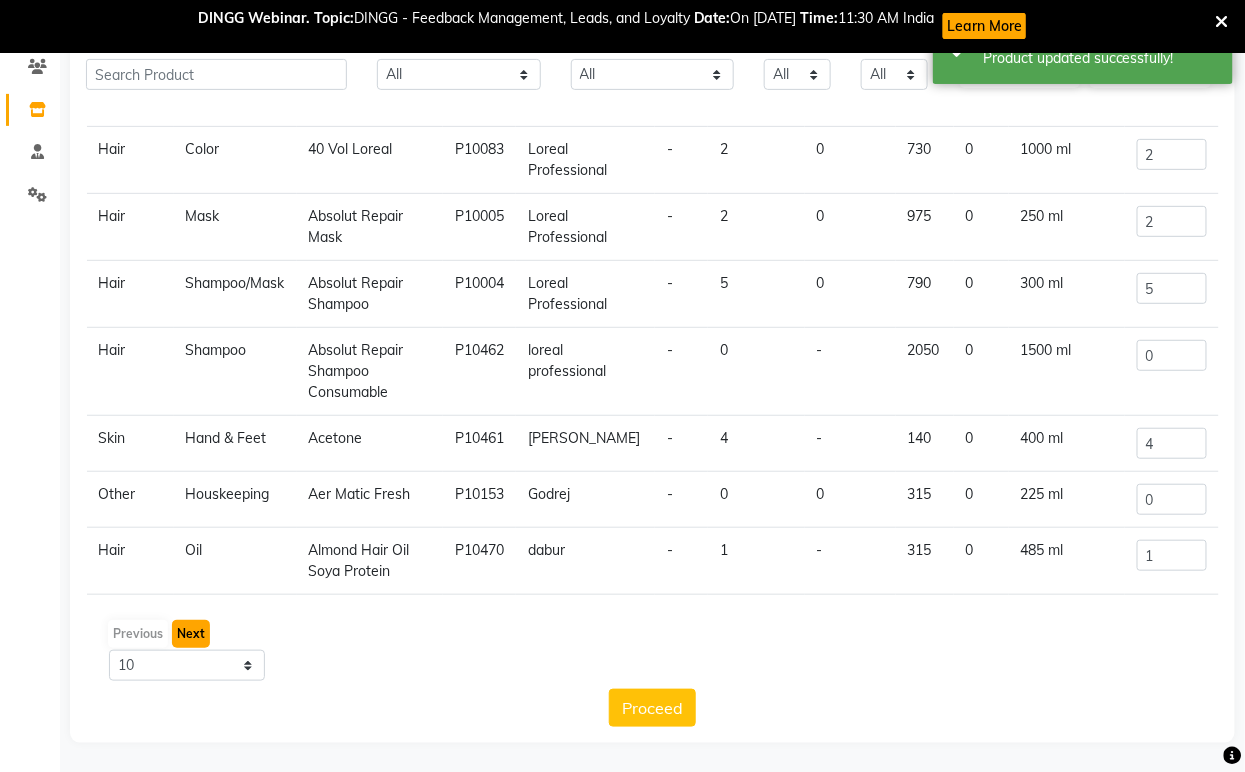 click on "Next" 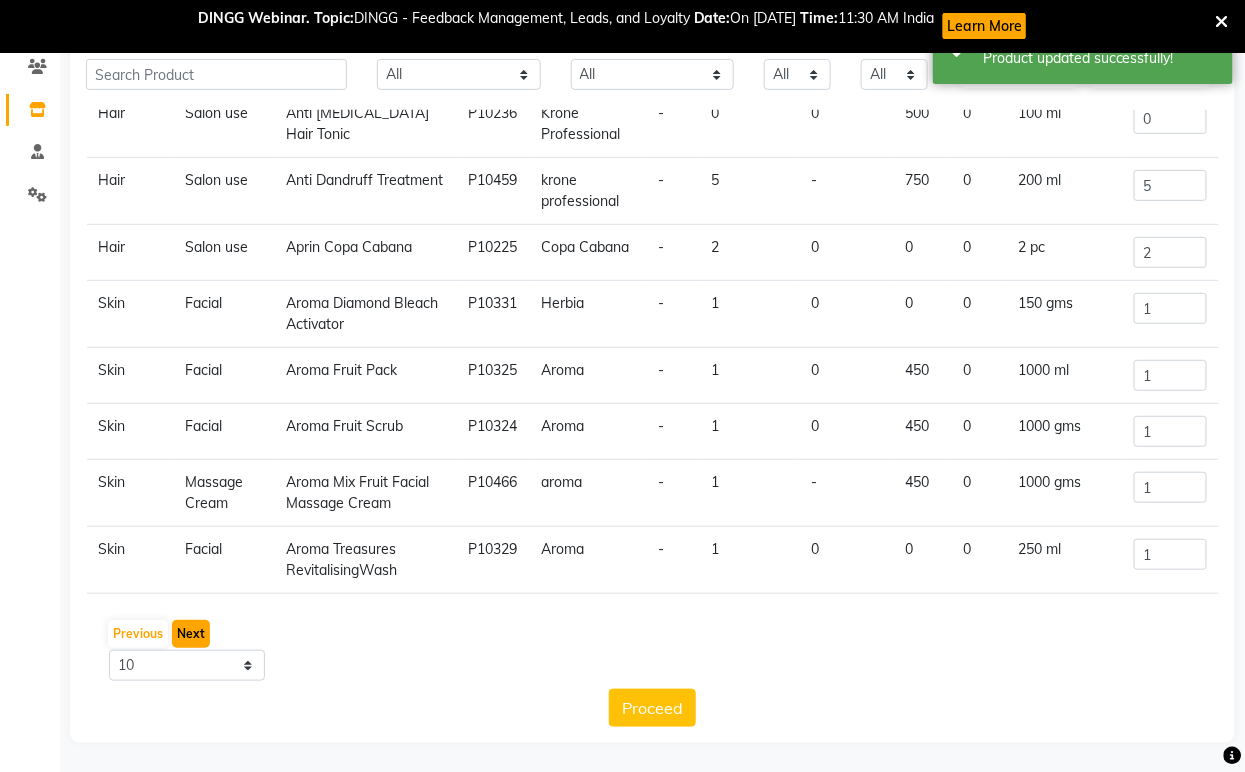 scroll, scrollTop: 222, scrollLeft: 0, axis: vertical 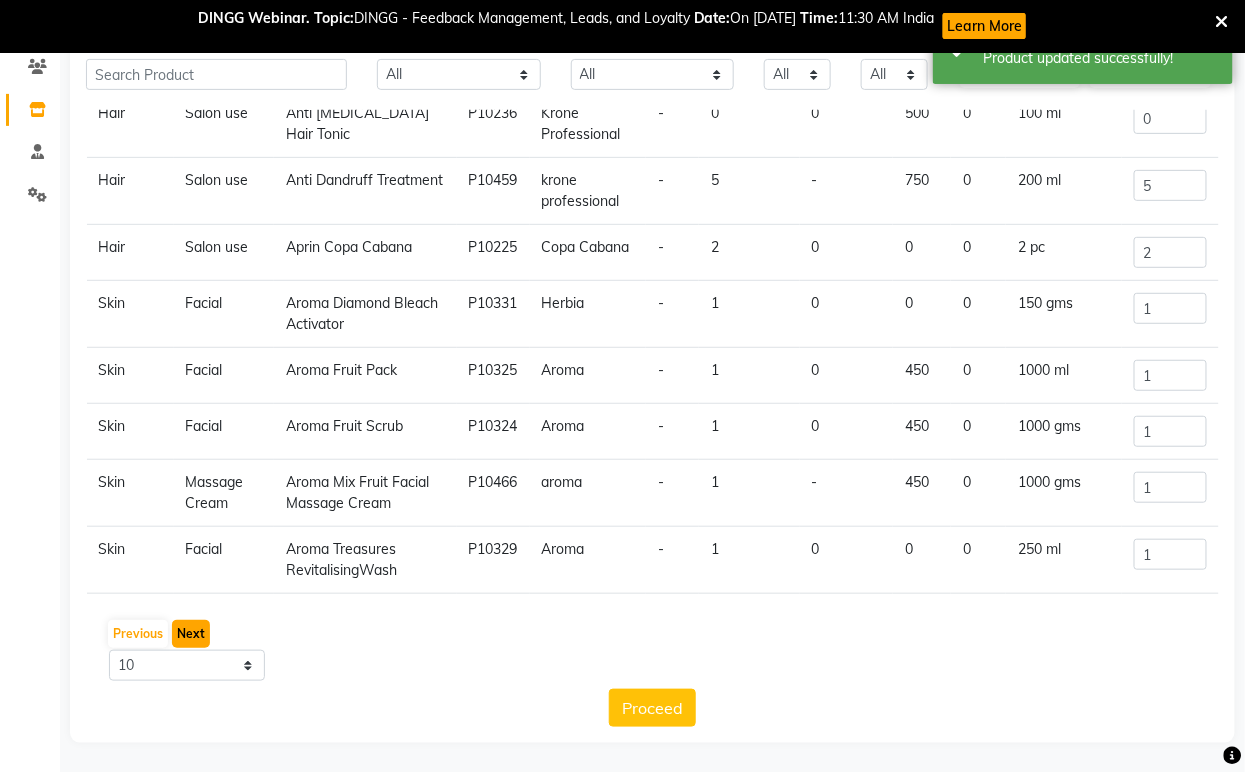 click on "Next" 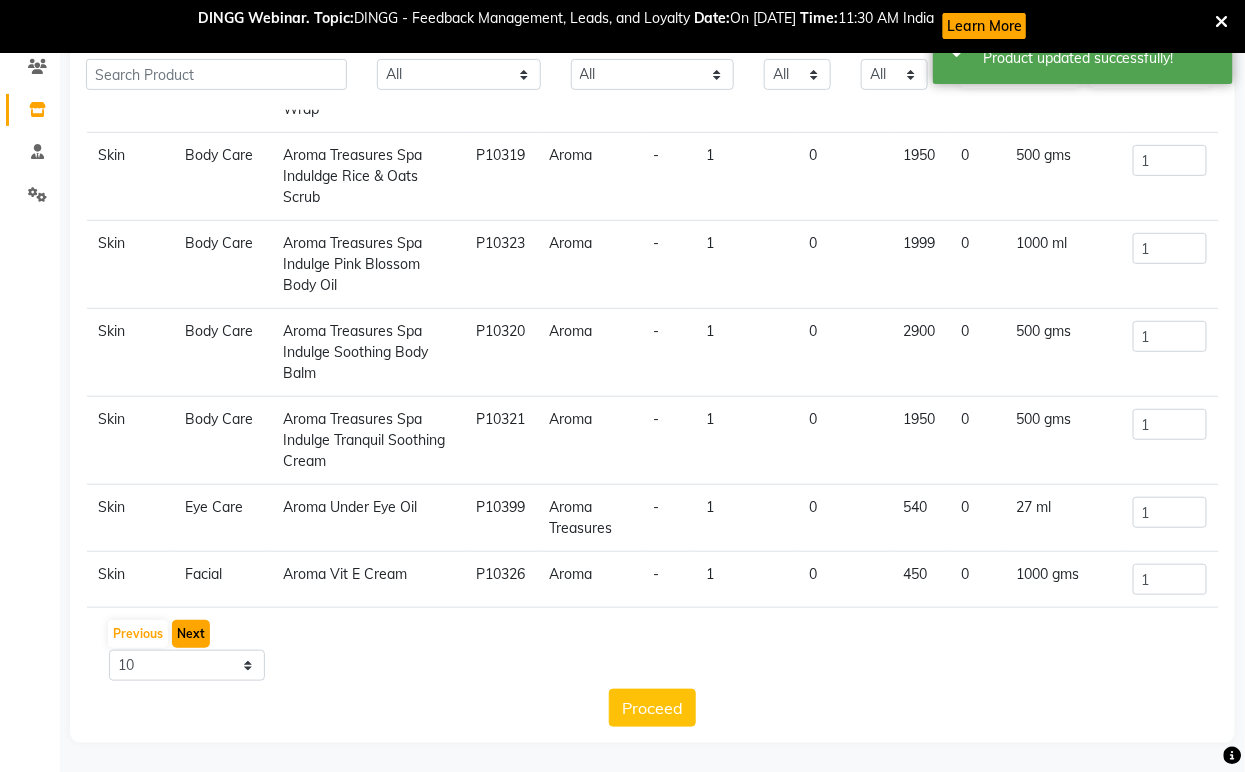 scroll, scrollTop: 253, scrollLeft: 0, axis: vertical 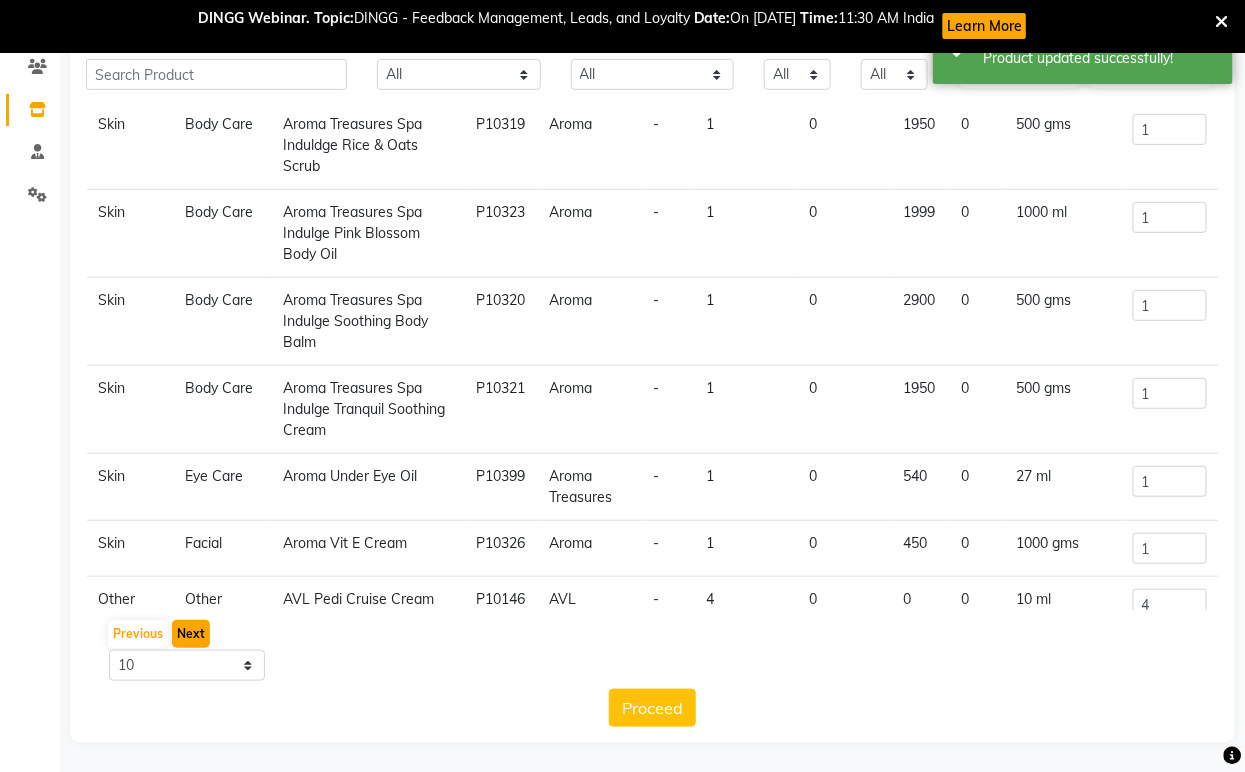 click on "Next" 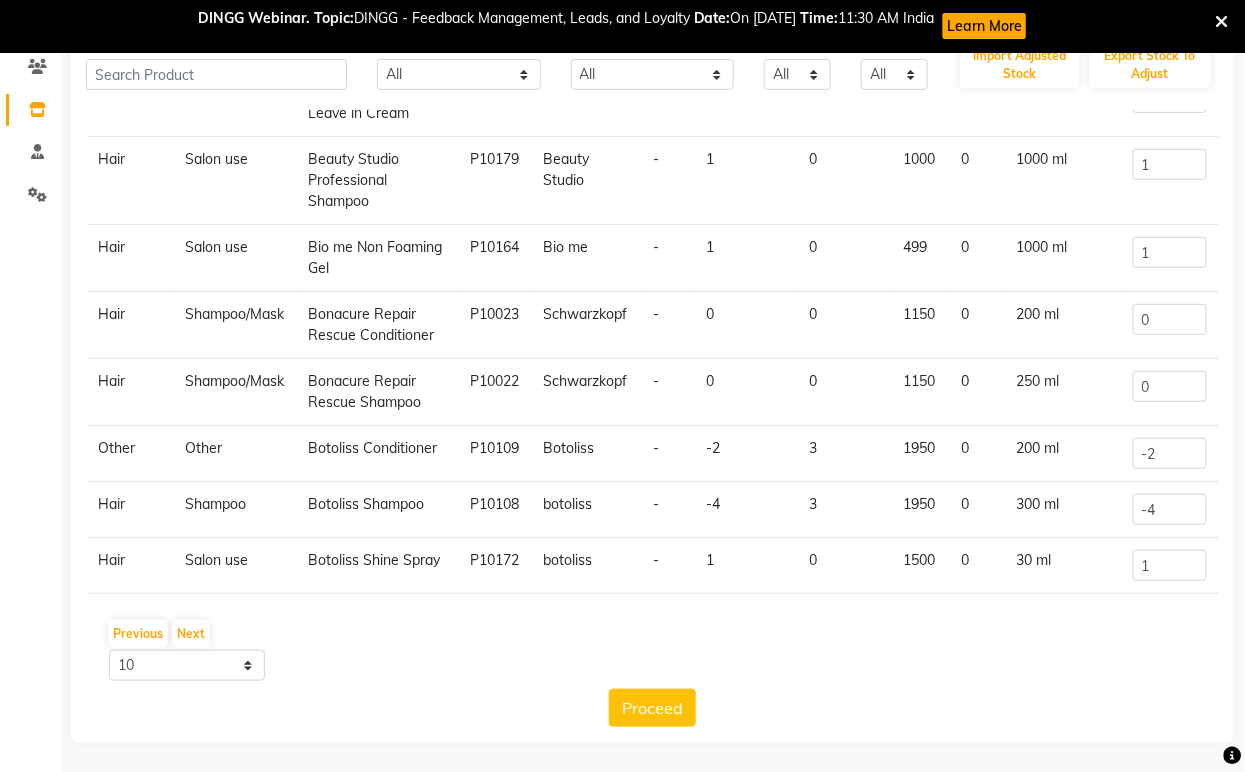 click on "Botoliss Conditioner" 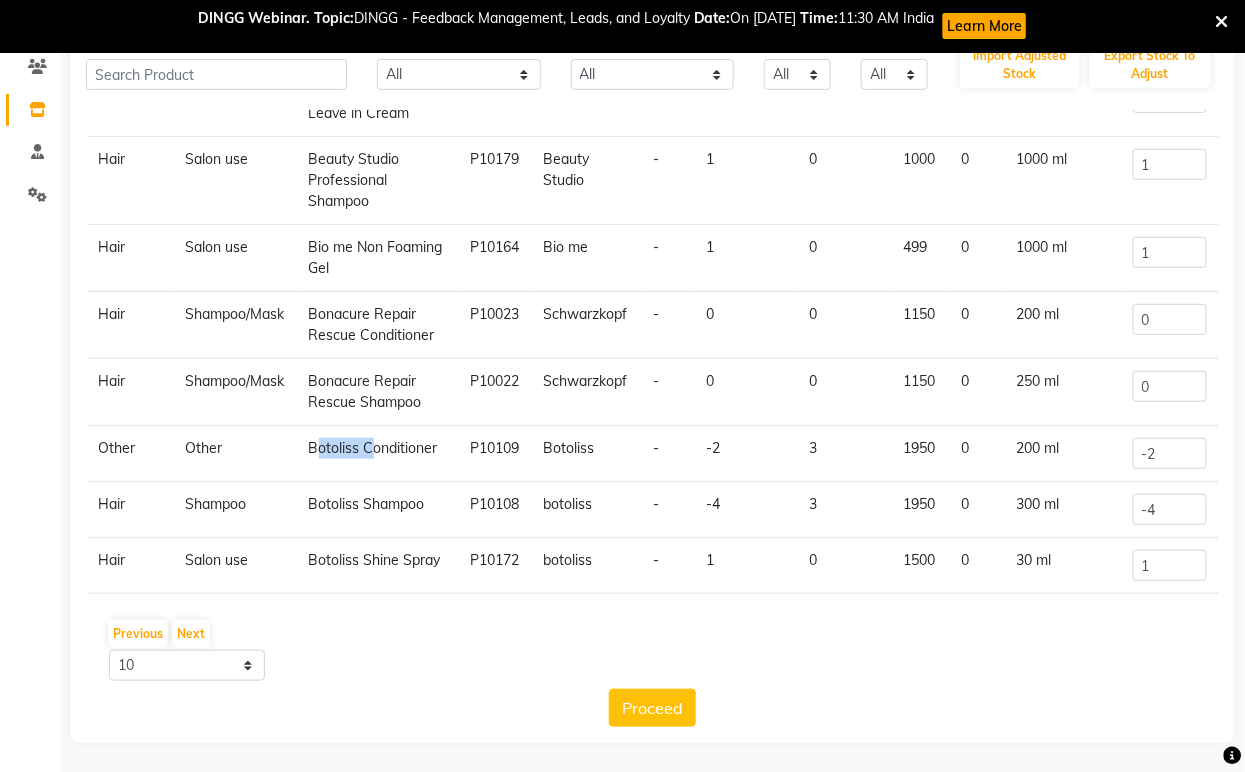 click on "Botoliss Conditioner" 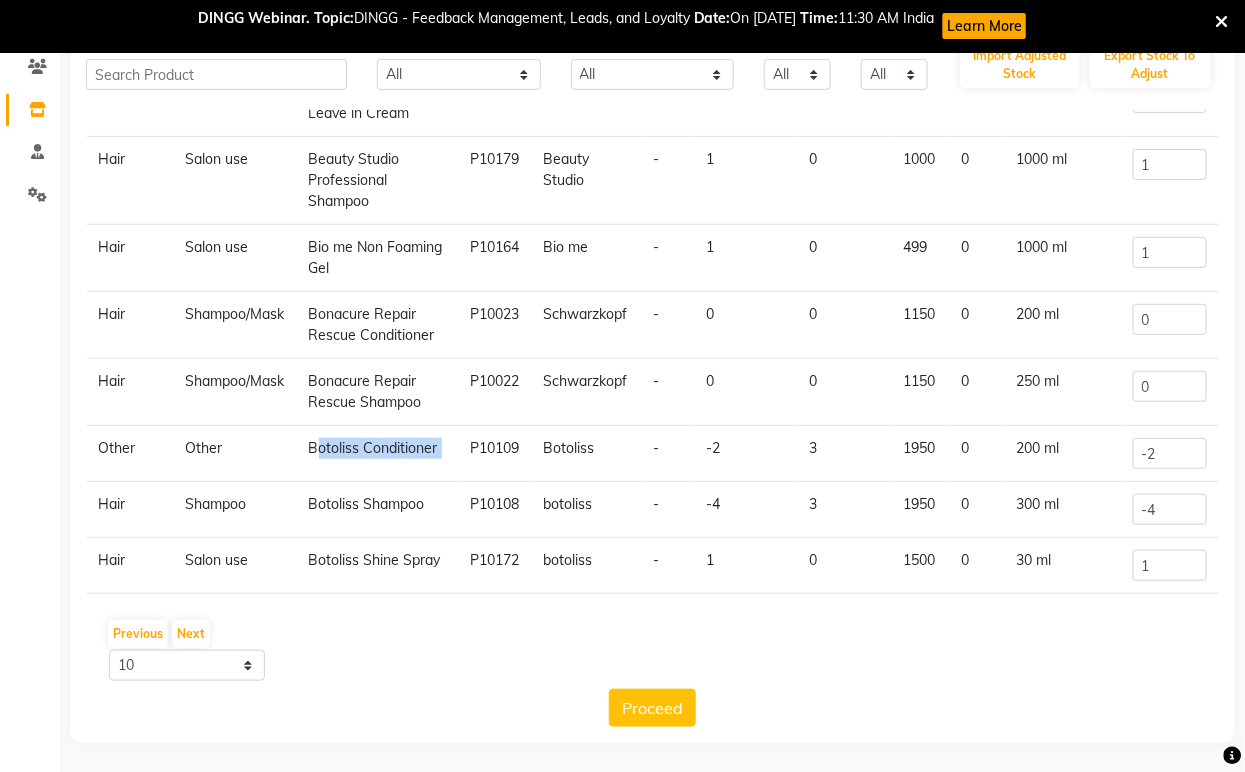 click on "Botoliss Conditioner" 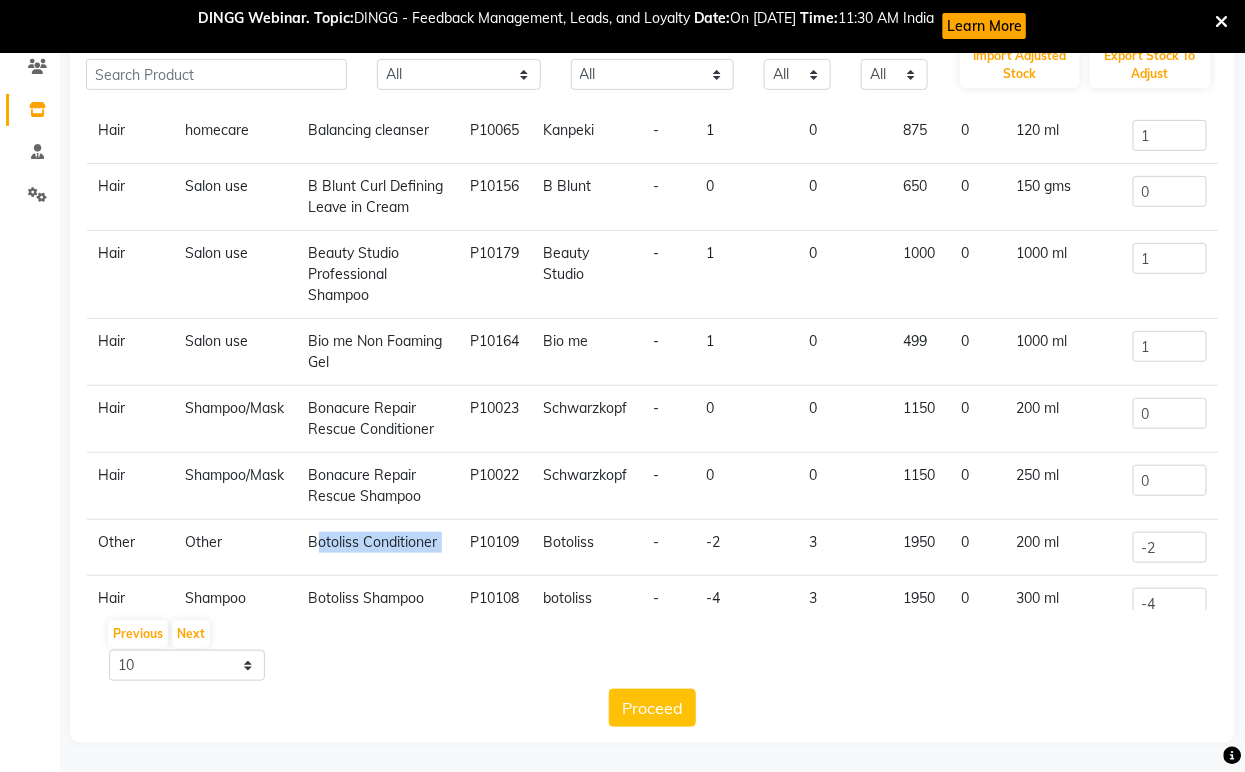 scroll, scrollTop: 0, scrollLeft: 0, axis: both 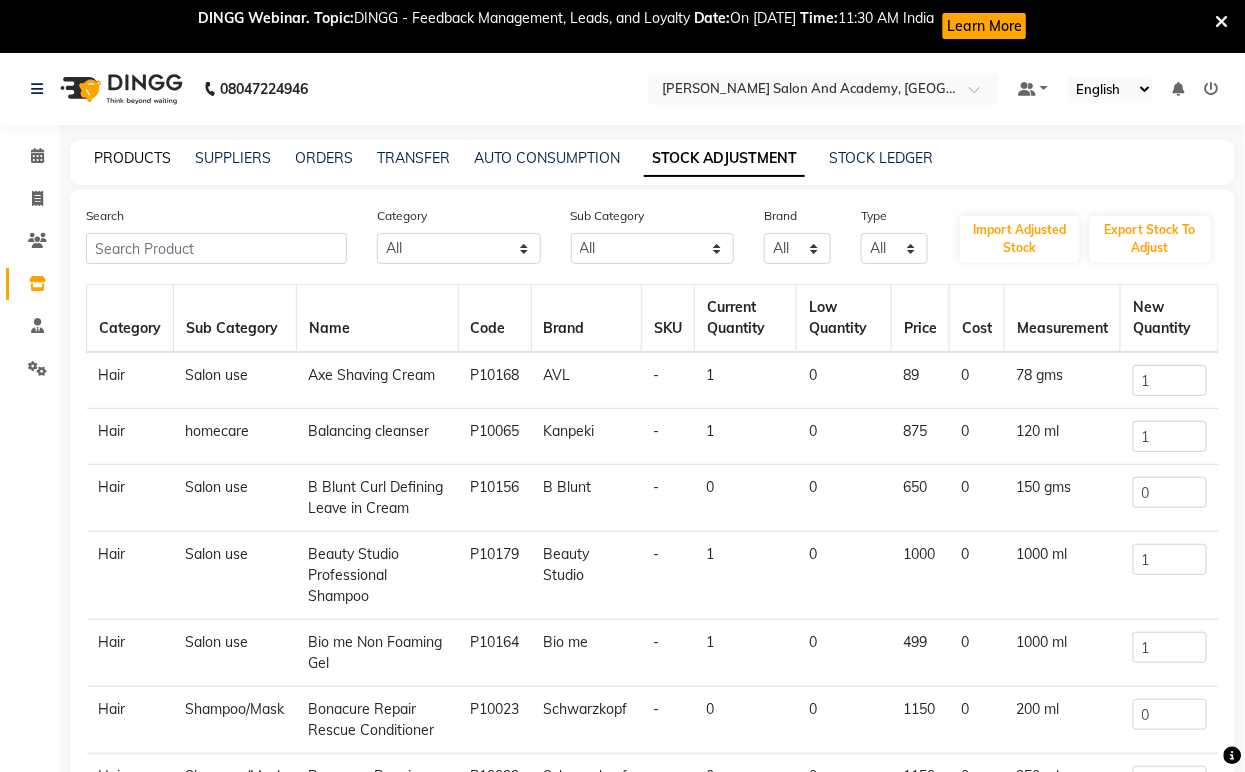 click on "PRODUCTS" 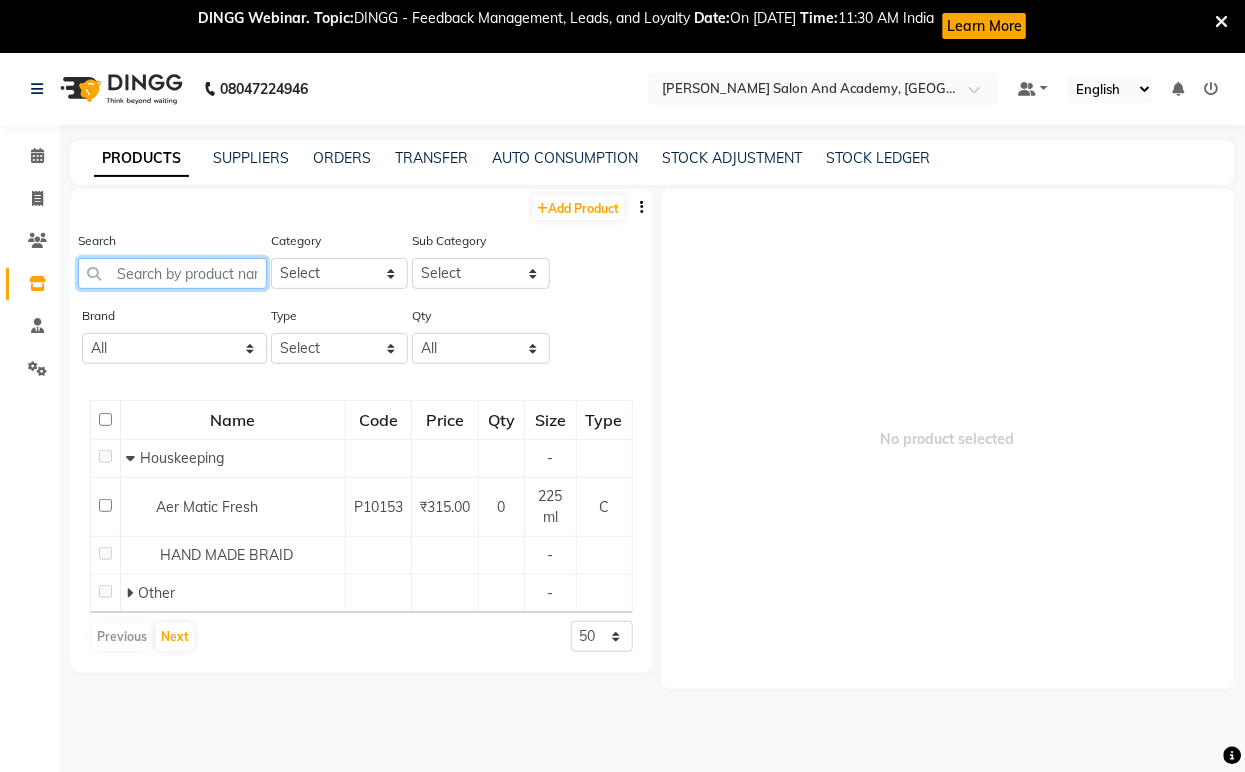 paste on "Botoliss Conditioner" 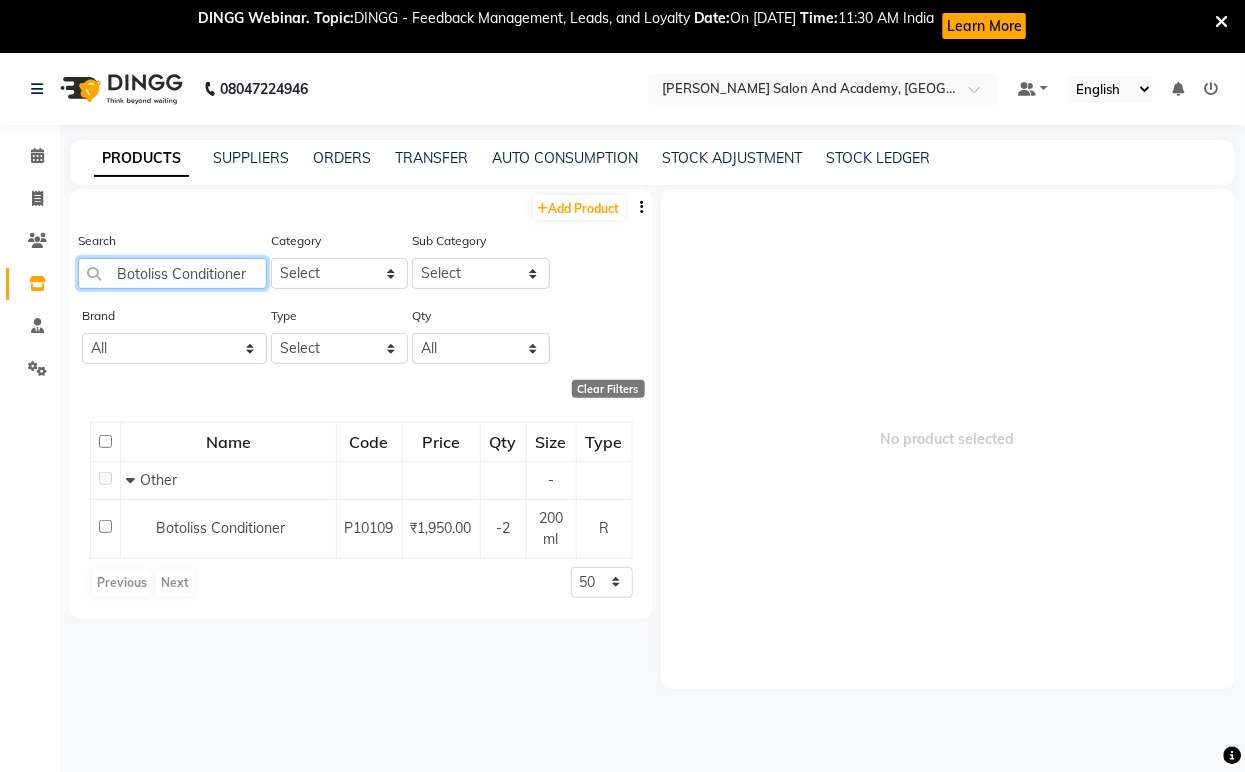 scroll, scrollTop: 0, scrollLeft: 0, axis: both 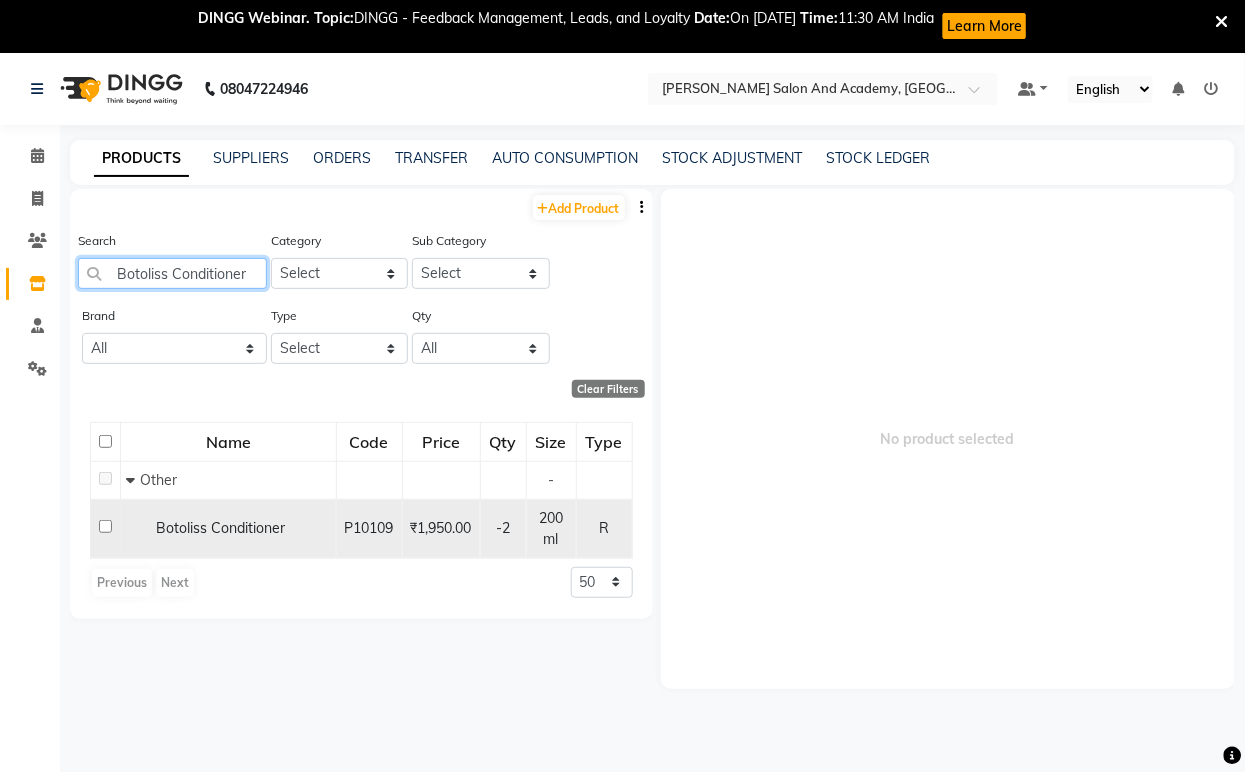 type on "Botoliss Conditioner" 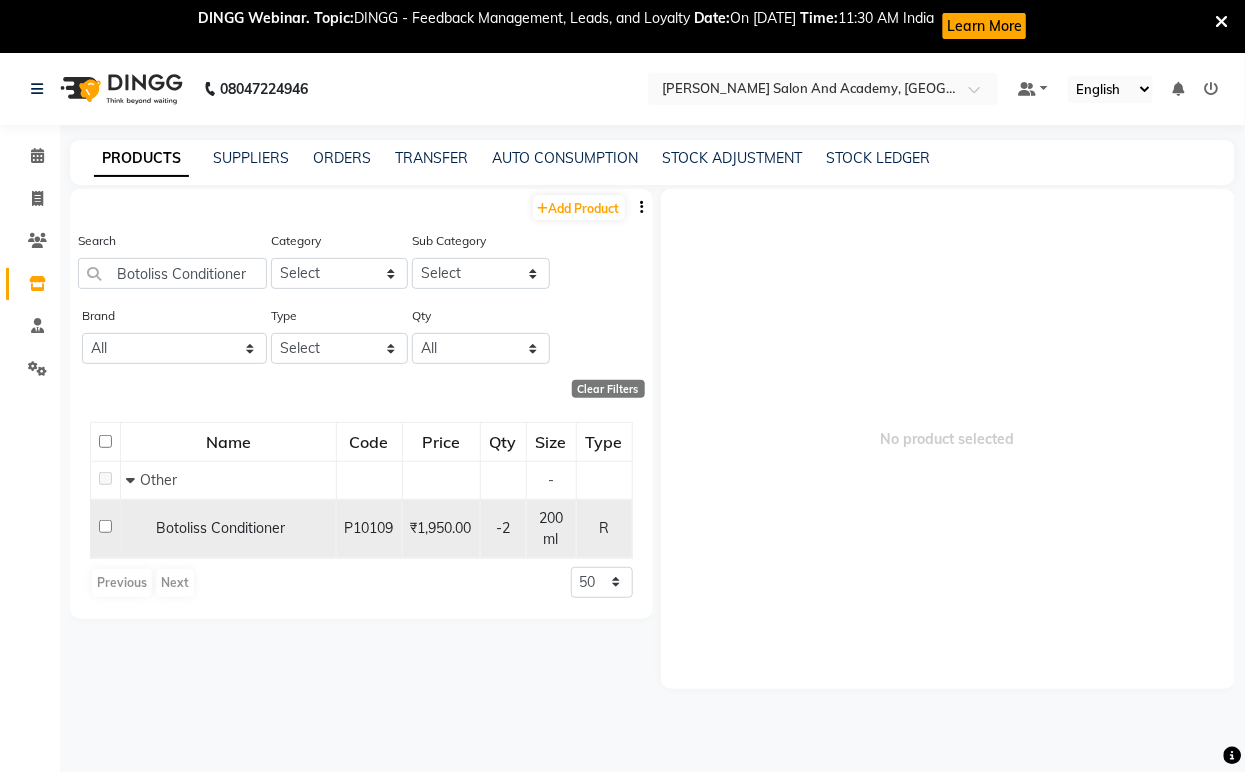 click on "Botoliss Conditioner" 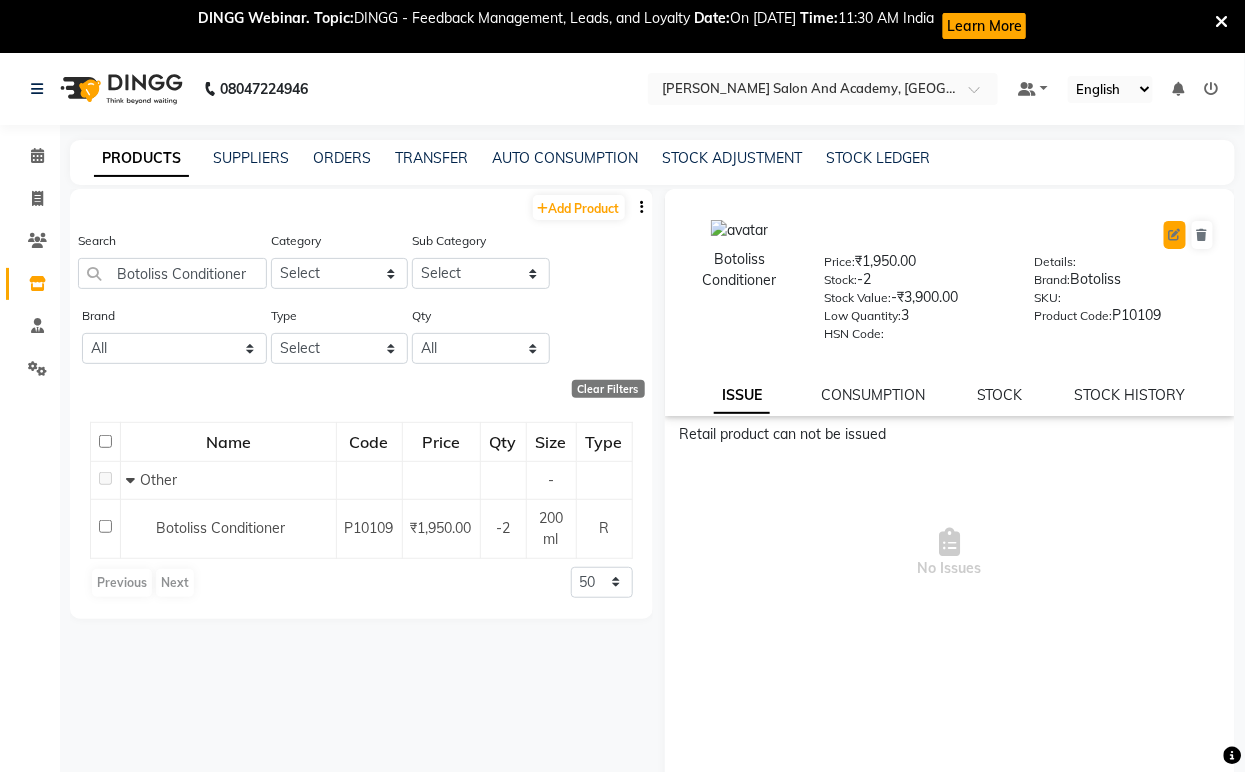 click 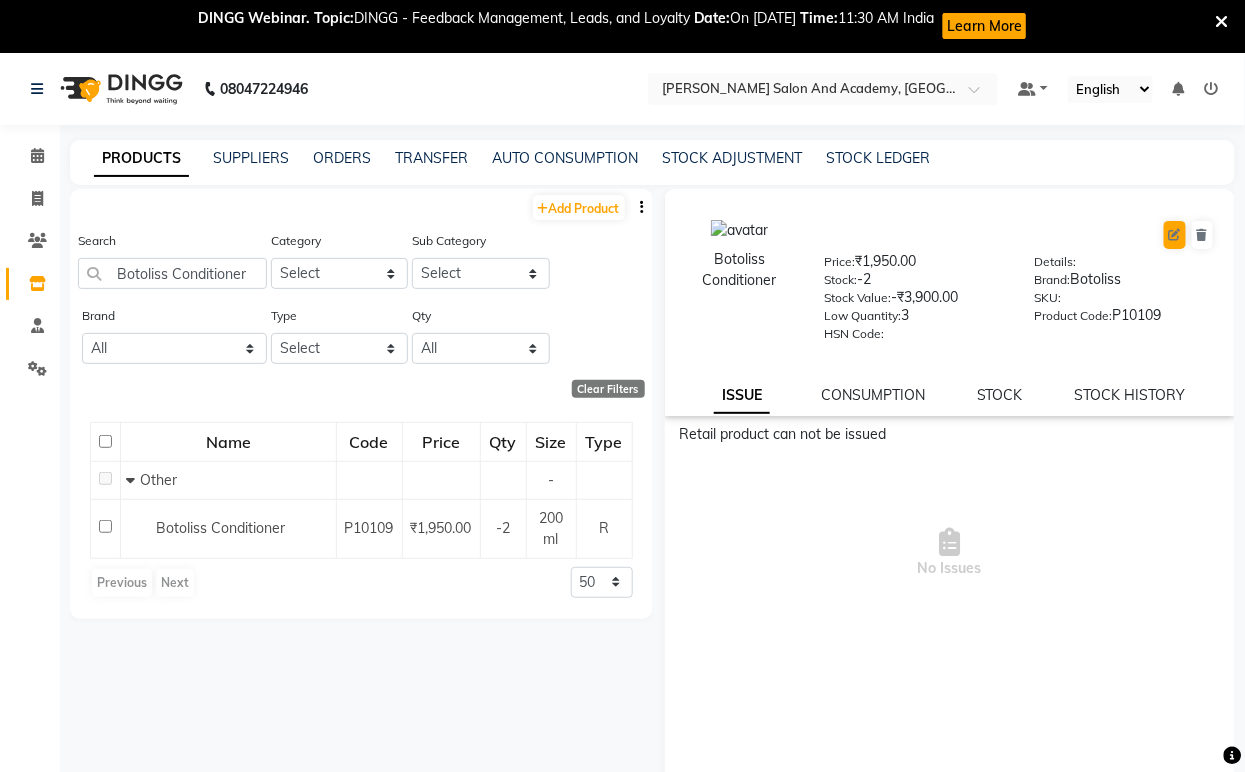 select on "R" 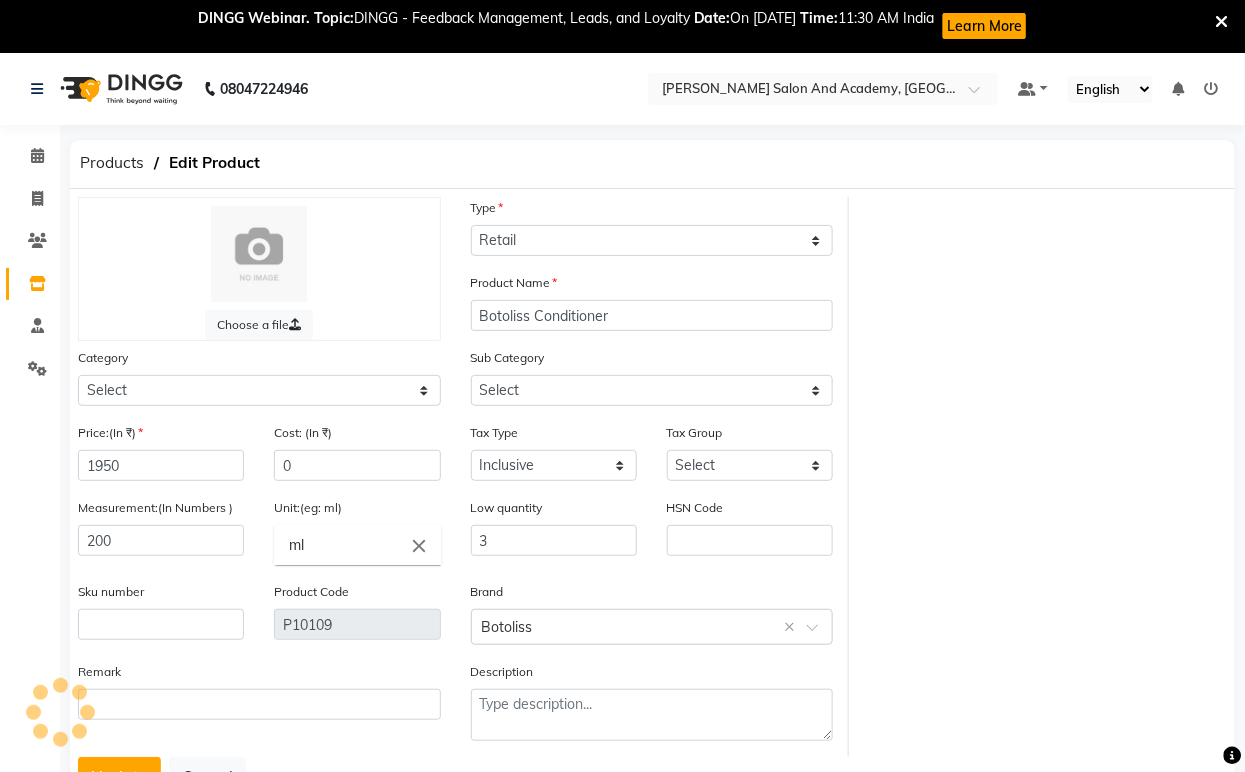select on "1063801000" 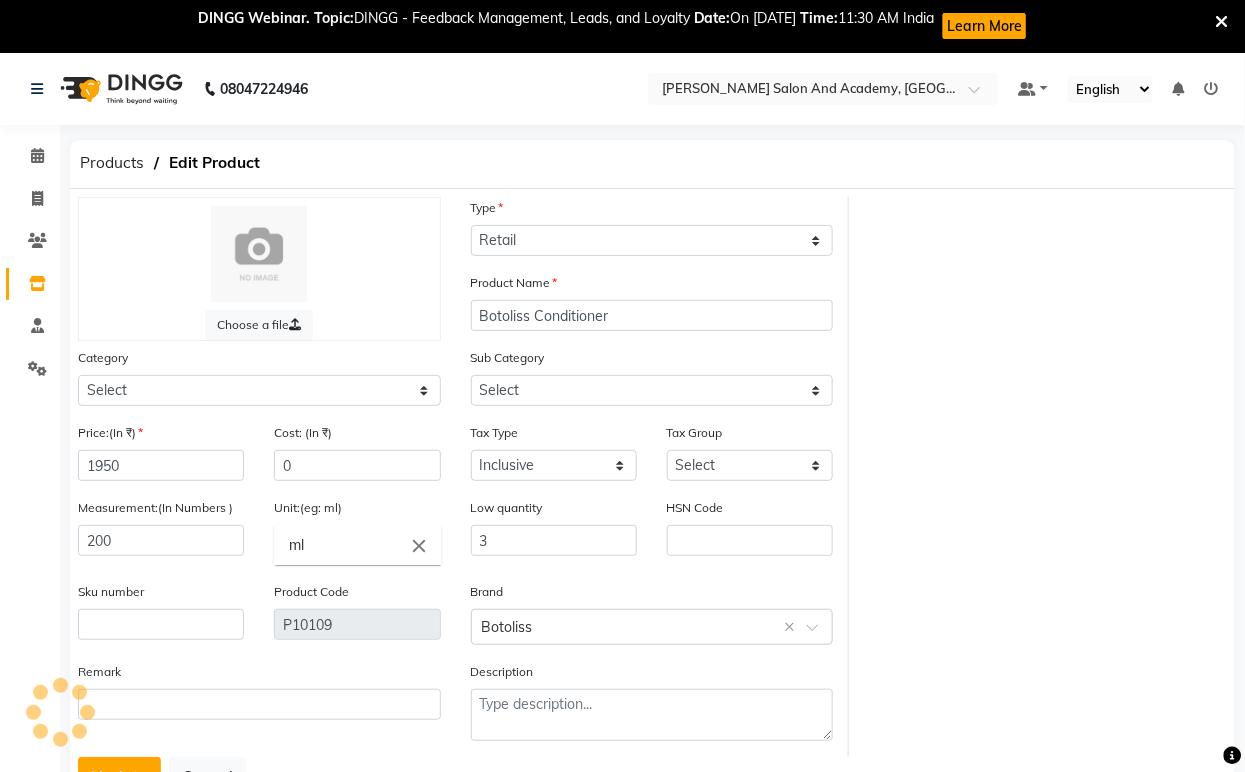 select on "1063801002" 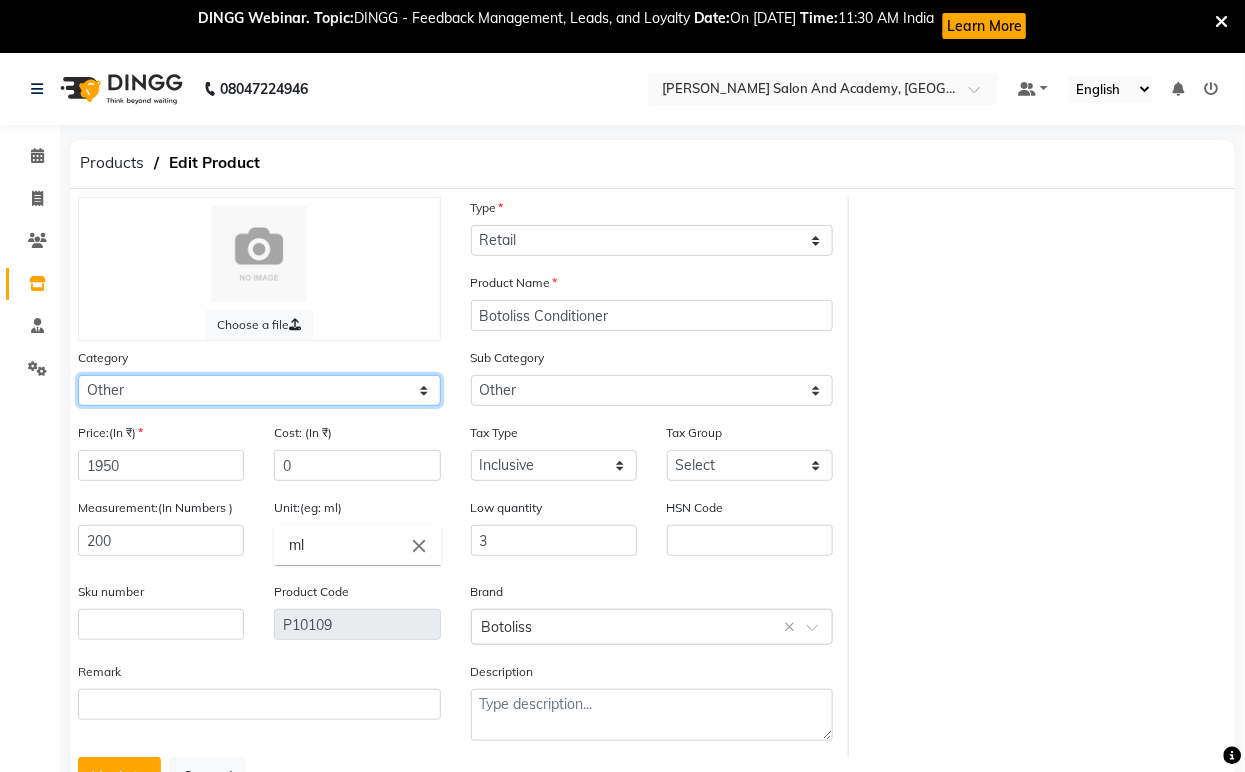 click on "Select Hair Skin Jeanott Ceuticals Other" 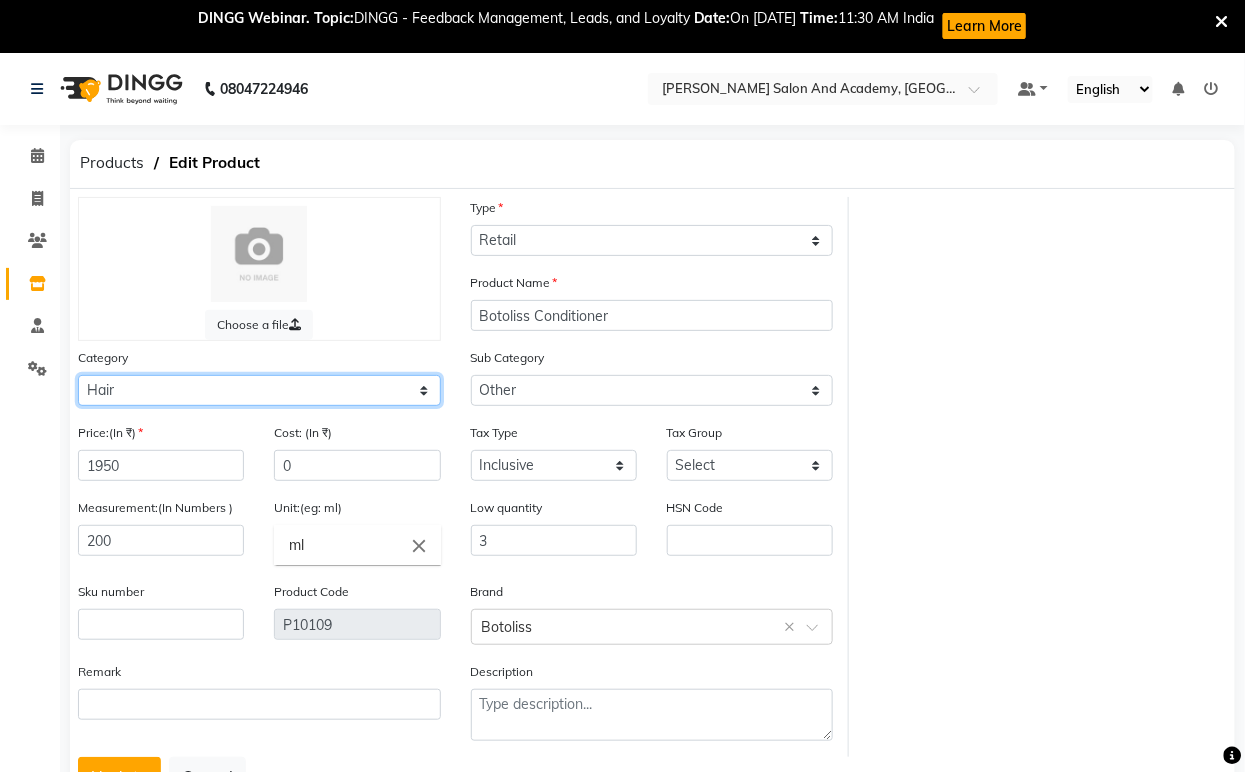 click on "Select Hair Skin Jeanott Ceuticals Other" 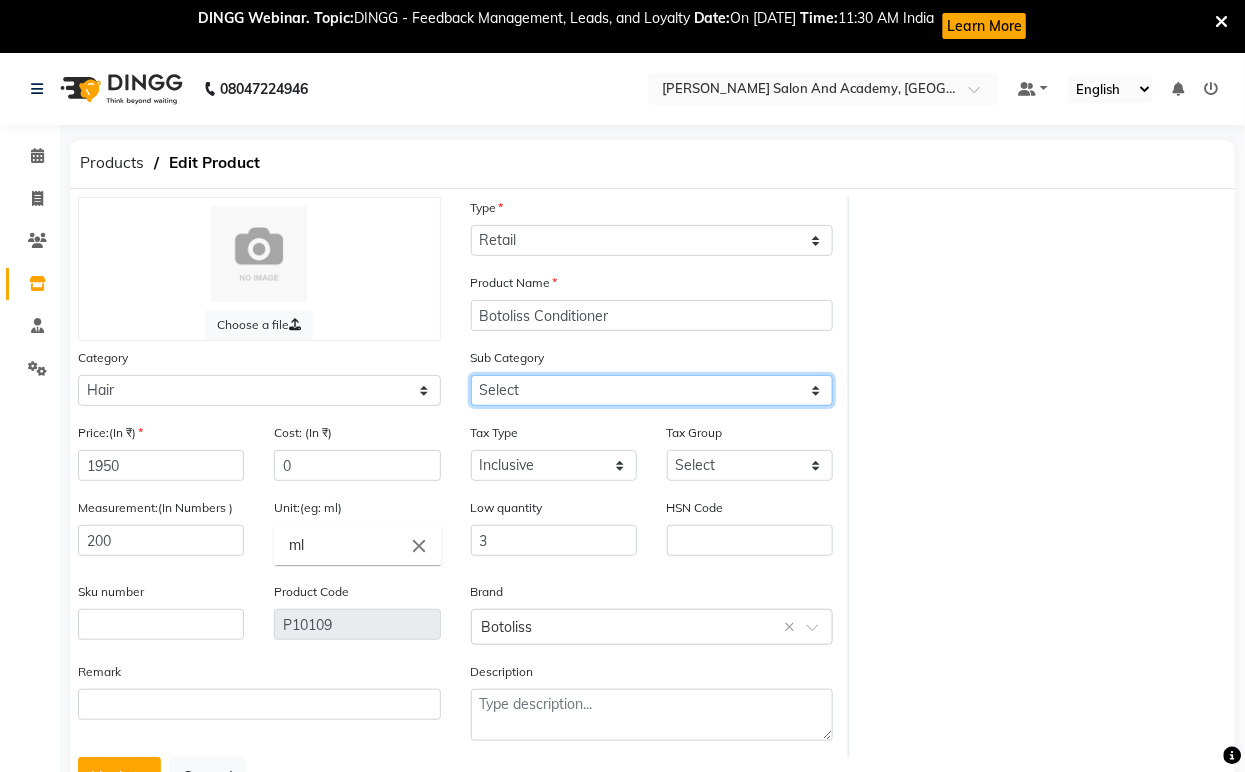 click on "Select Shampoo Conditioner Cream Mask Oil Serum Color Appliances Treatment Styling Kit & Combo Other Shampoo/Mask homecare Salon use Color tubes" 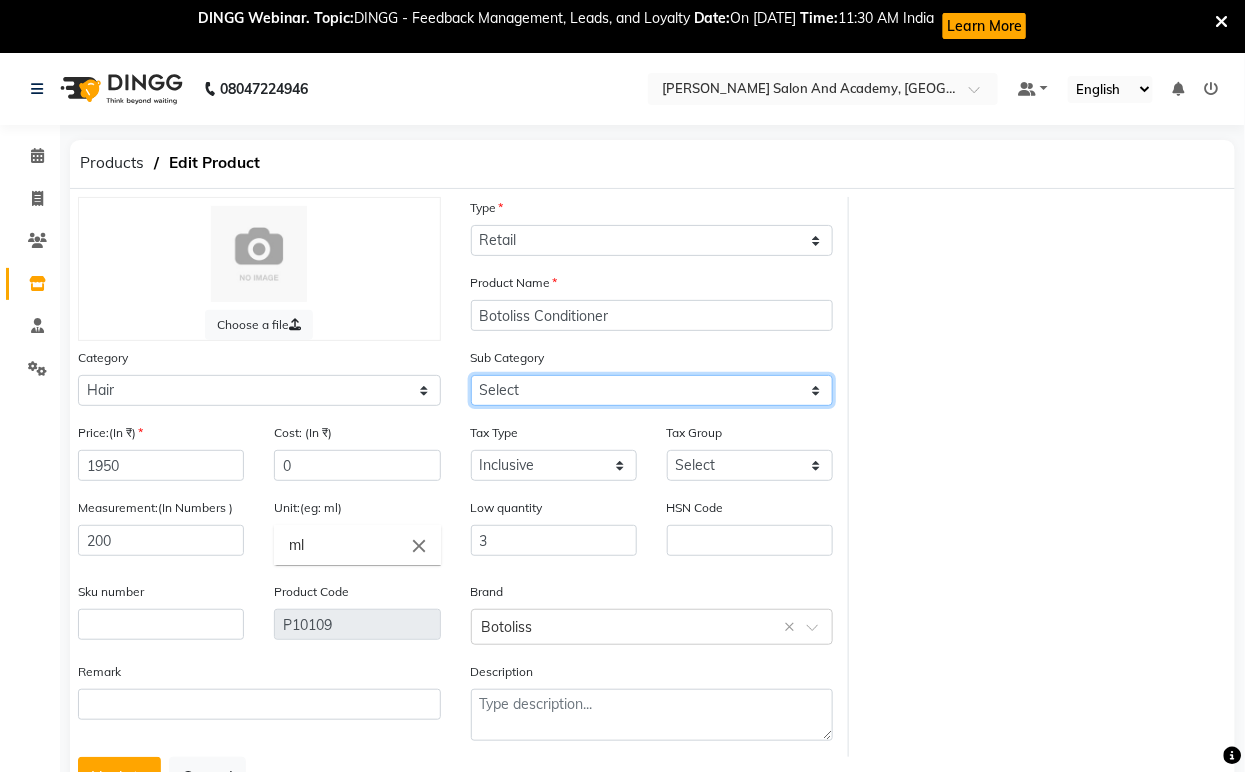 select on "1063801102" 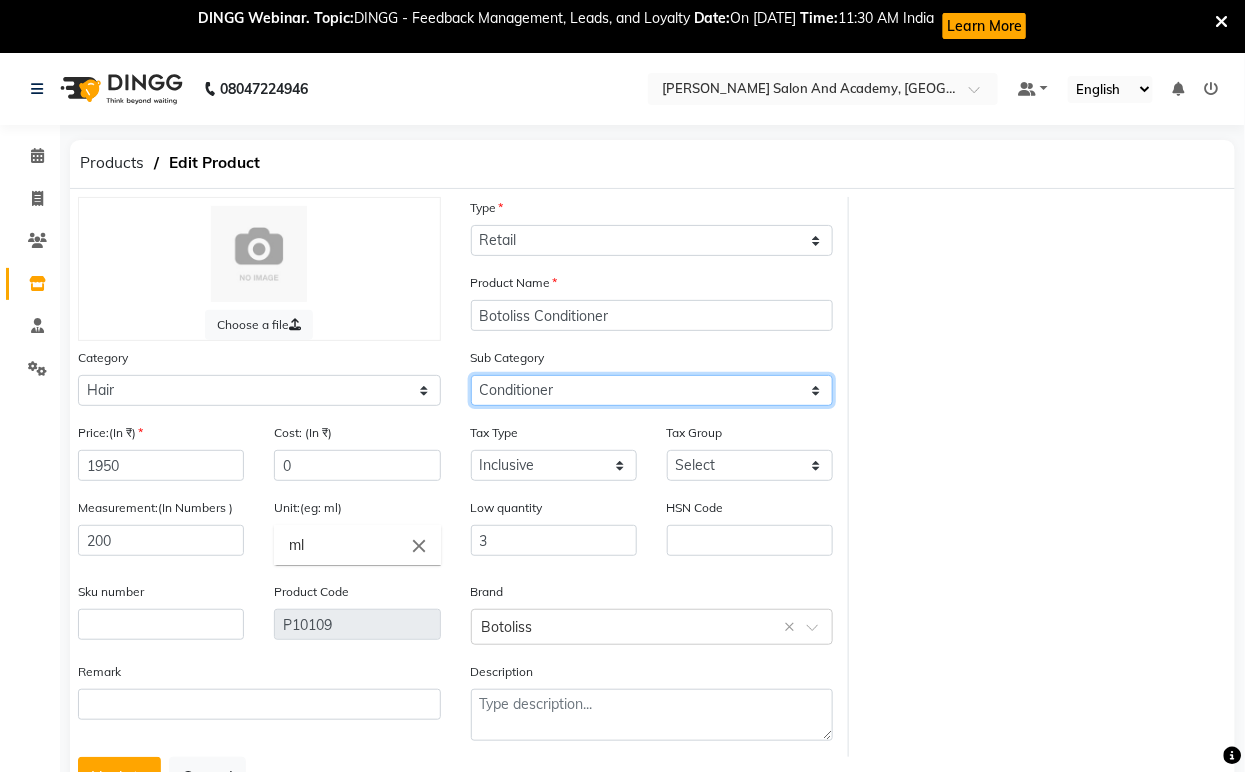 click on "Select Shampoo Conditioner Cream Mask Oil Serum Color Appliances Treatment Styling Kit & Combo Other Shampoo/Mask homecare Salon use Color tubes" 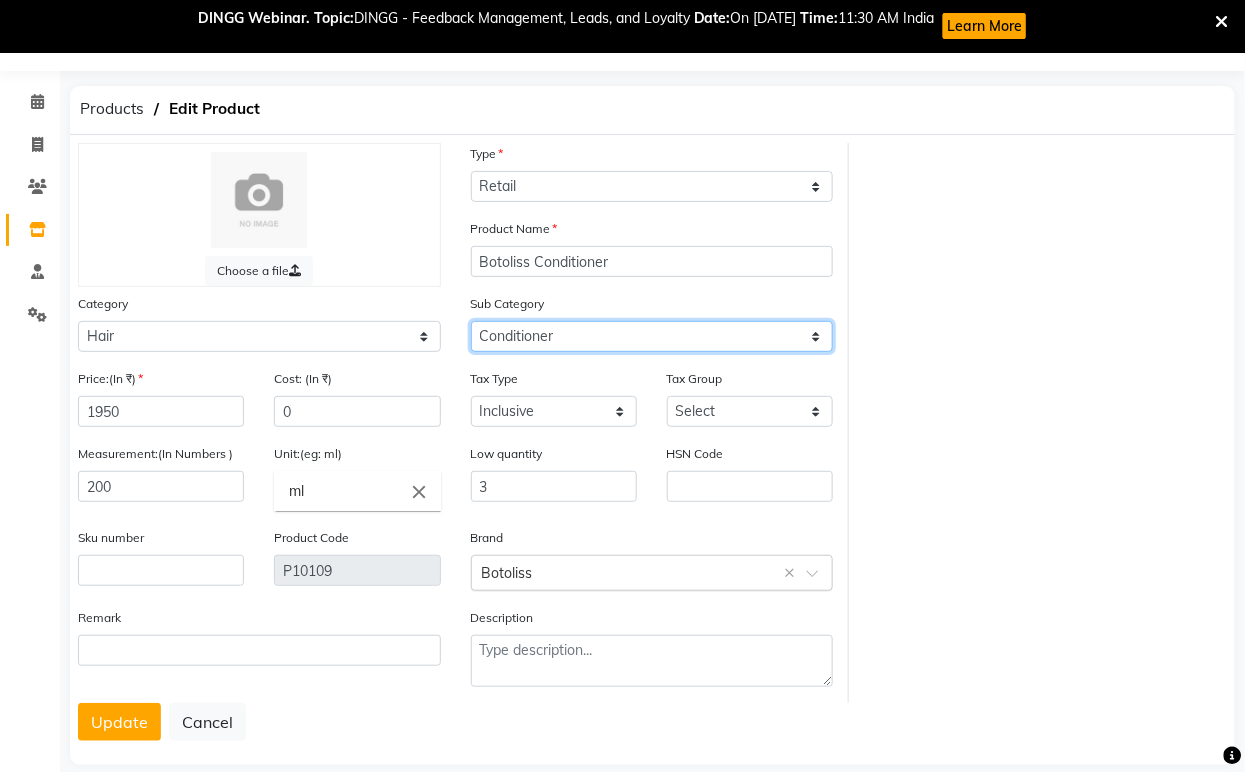 scroll, scrollTop: 83, scrollLeft: 0, axis: vertical 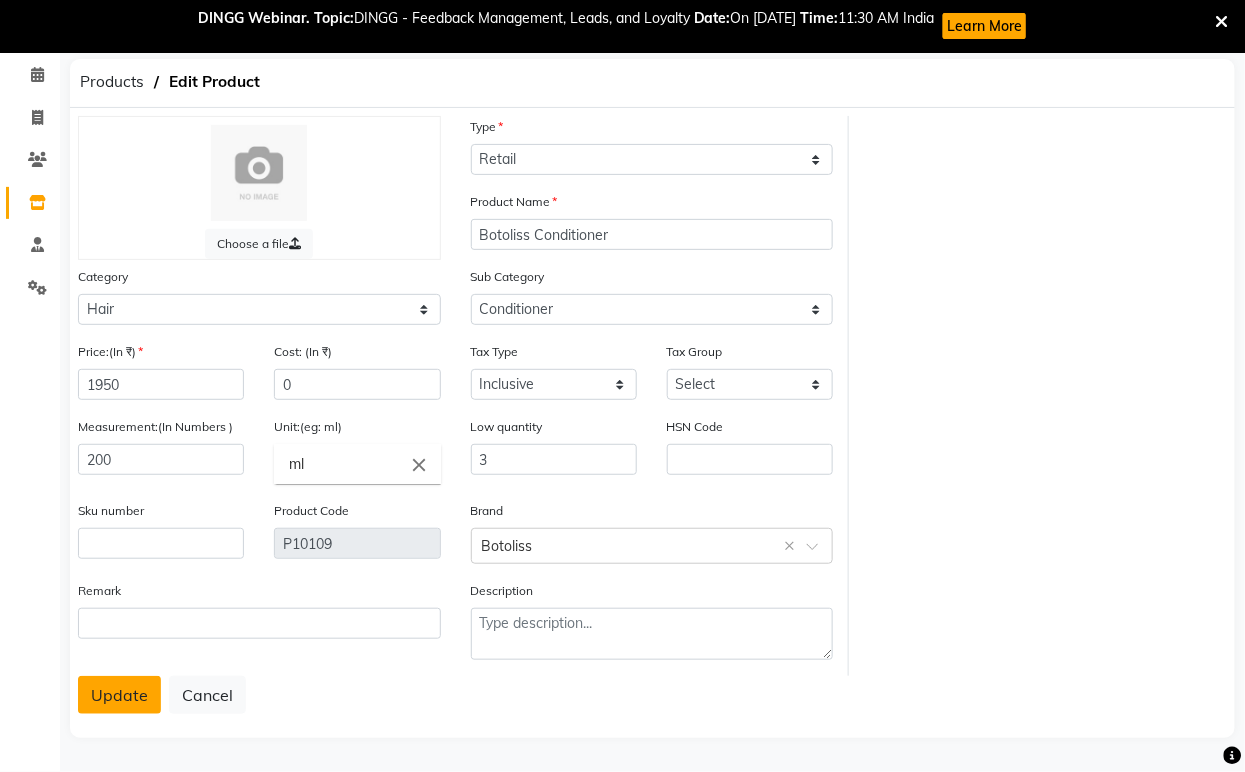click on "Update" 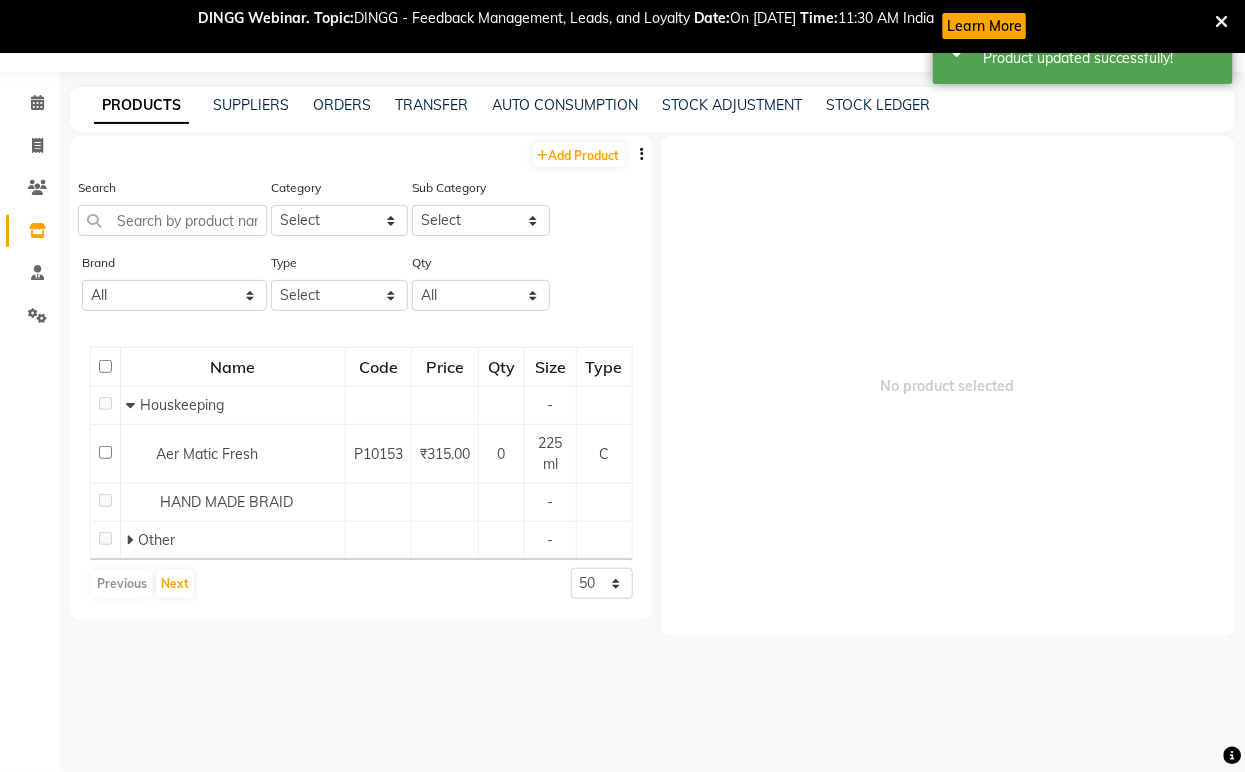 scroll, scrollTop: 65, scrollLeft: 0, axis: vertical 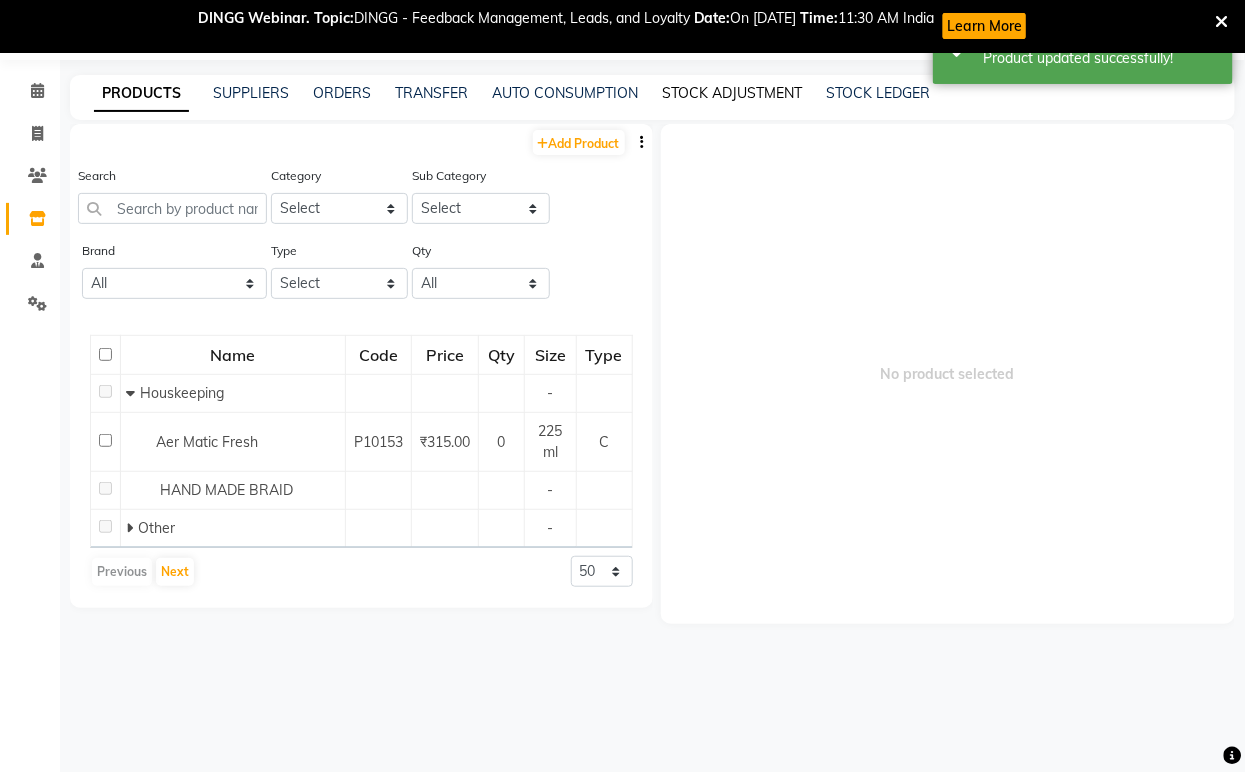 click on "STOCK ADJUSTMENT" 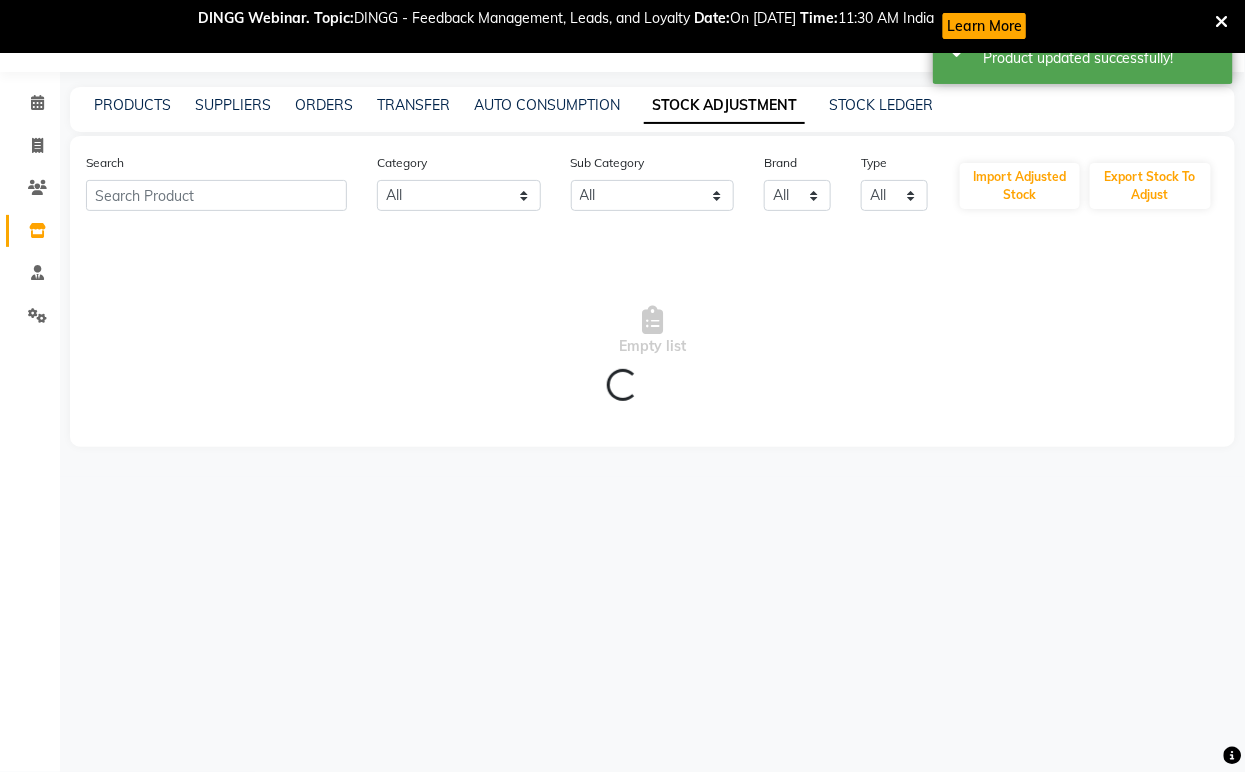 scroll, scrollTop: 65, scrollLeft: 0, axis: vertical 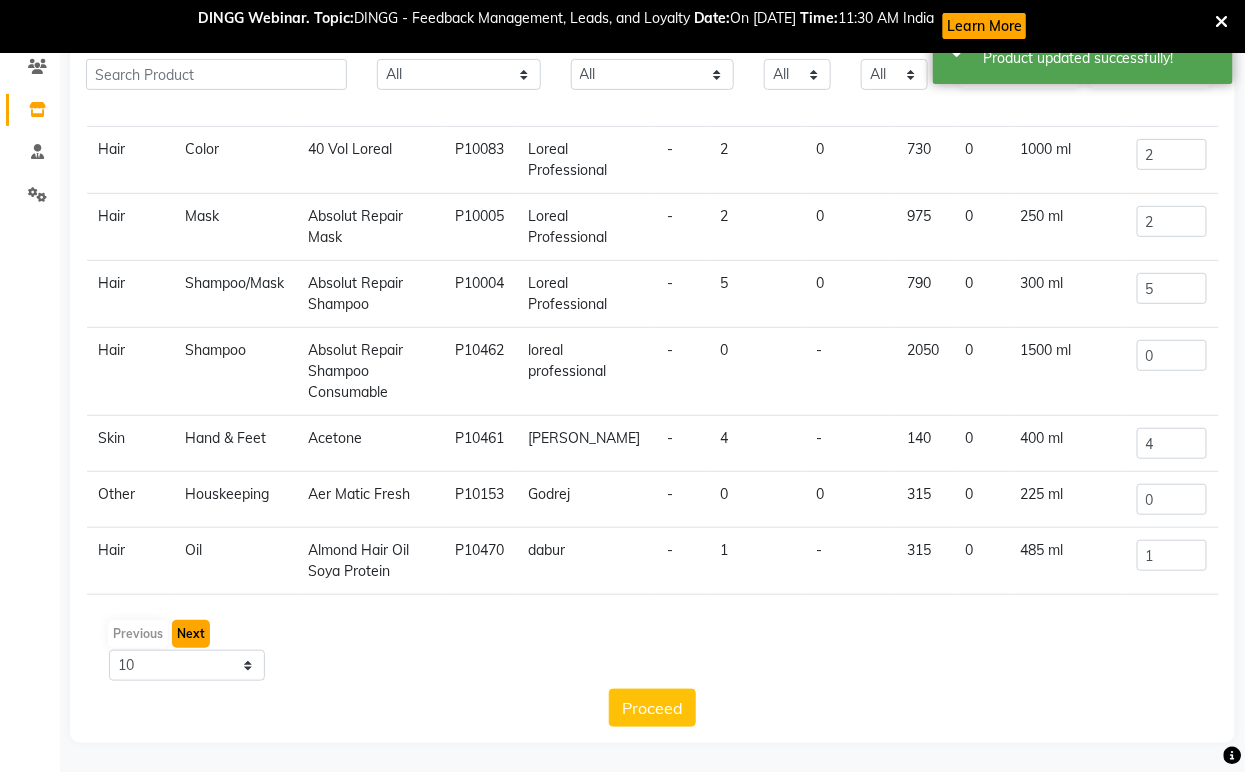 click on "Next" 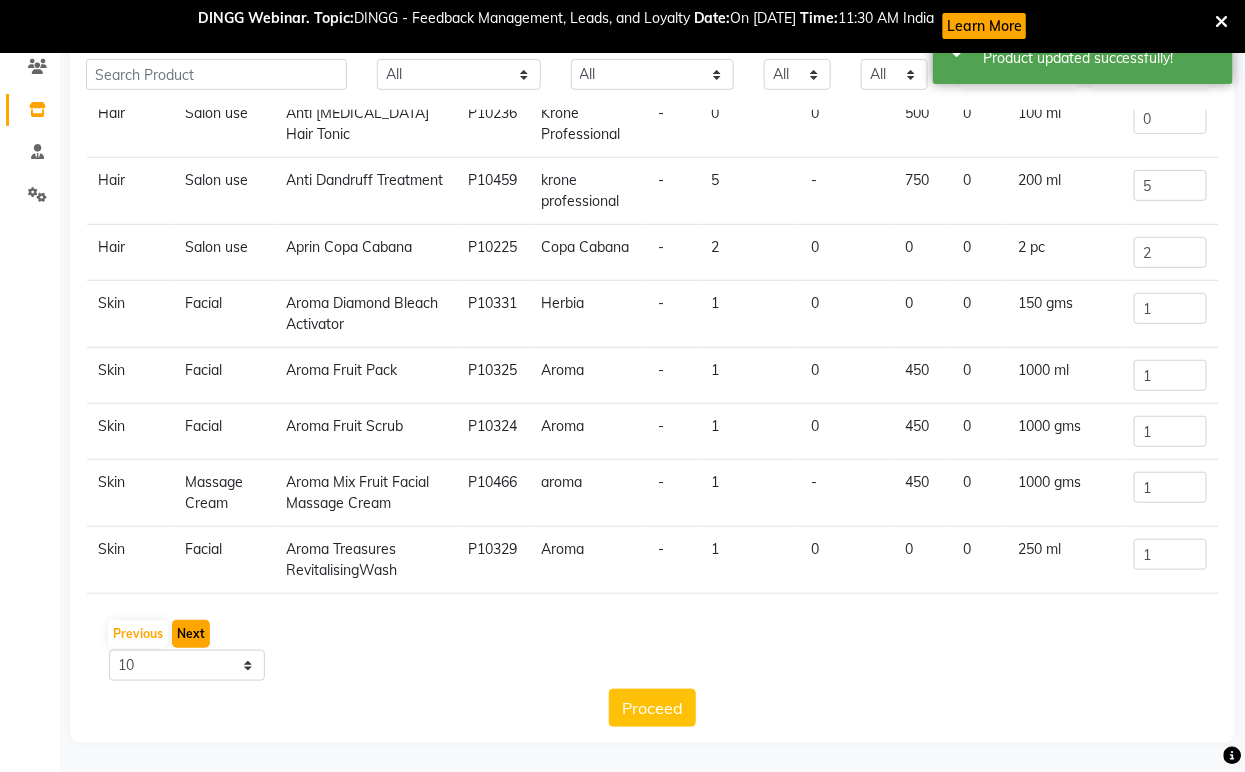 scroll, scrollTop: 222, scrollLeft: 0, axis: vertical 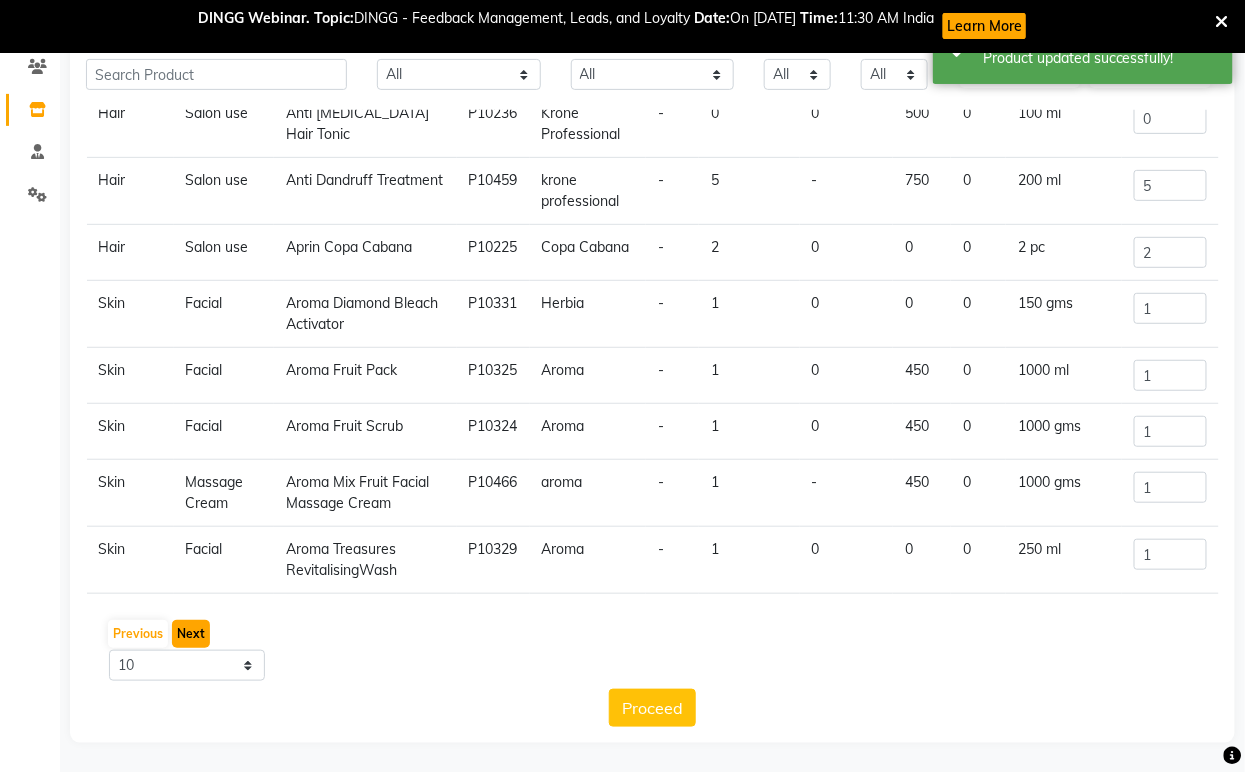 click on "Next" 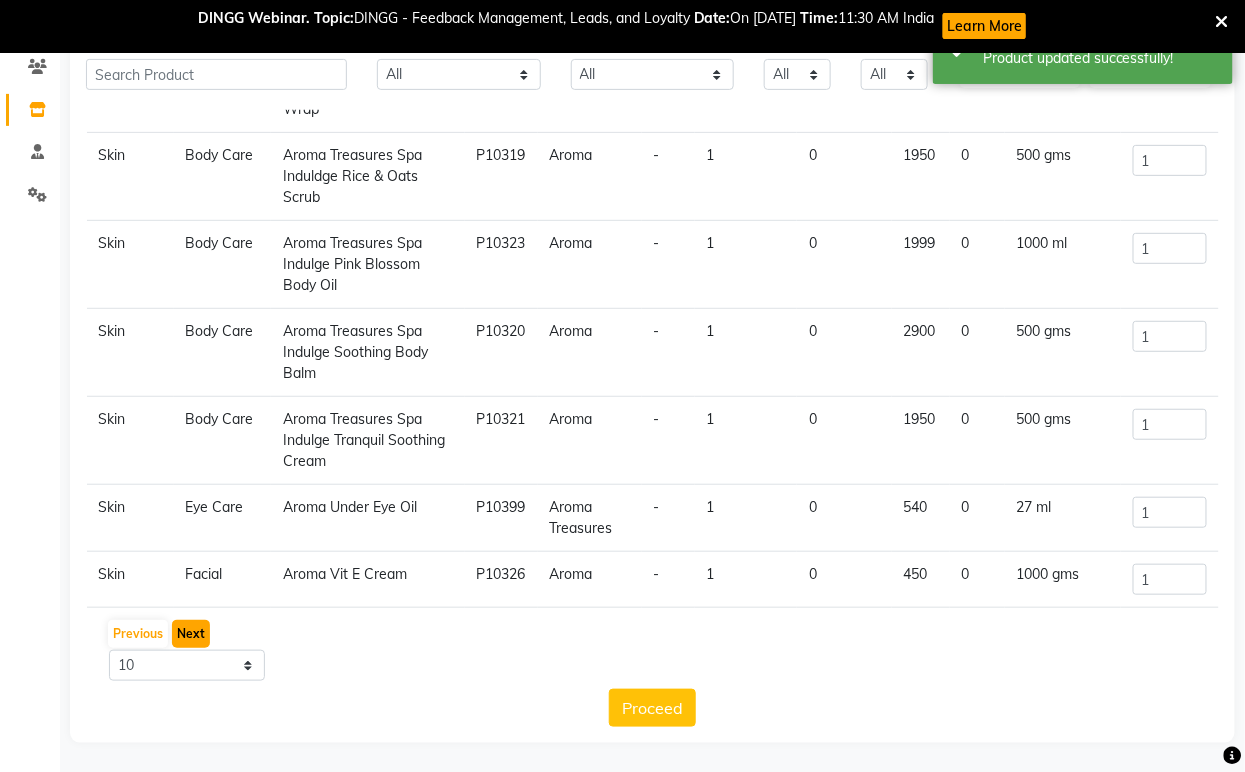 scroll, scrollTop: 253, scrollLeft: 0, axis: vertical 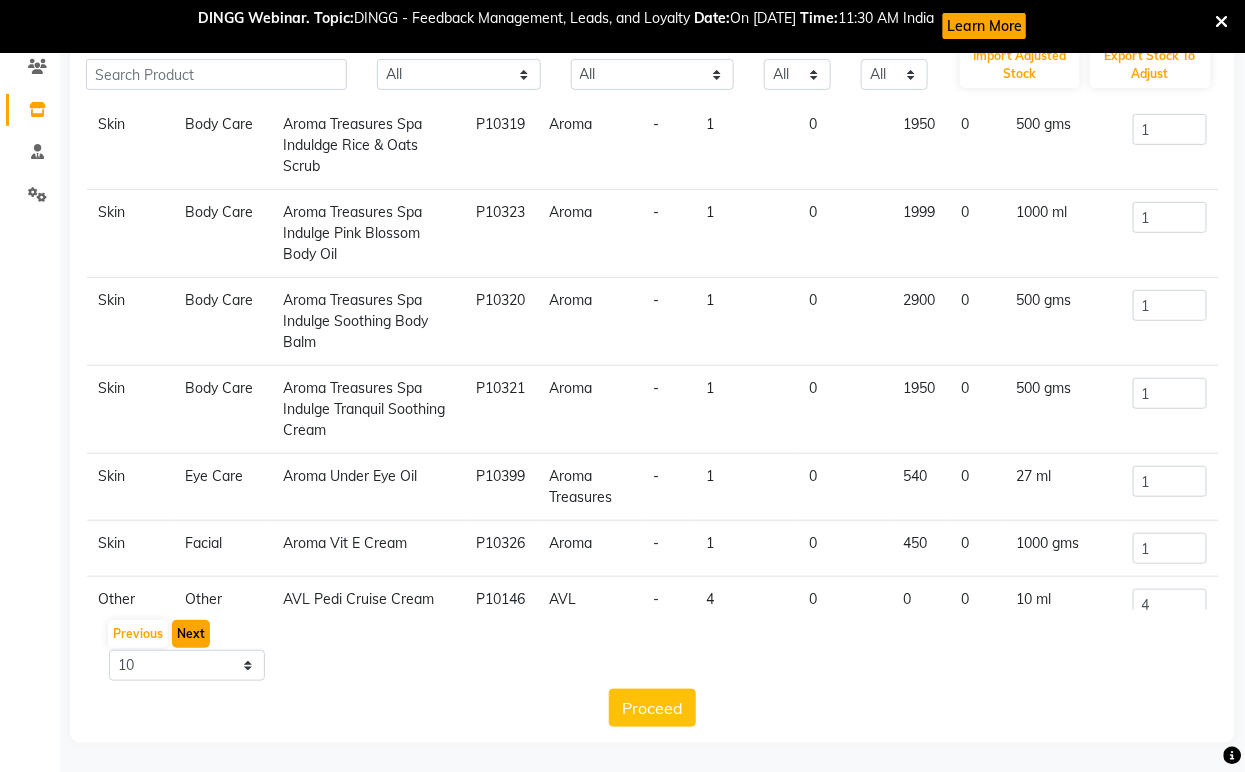 click on "Next" 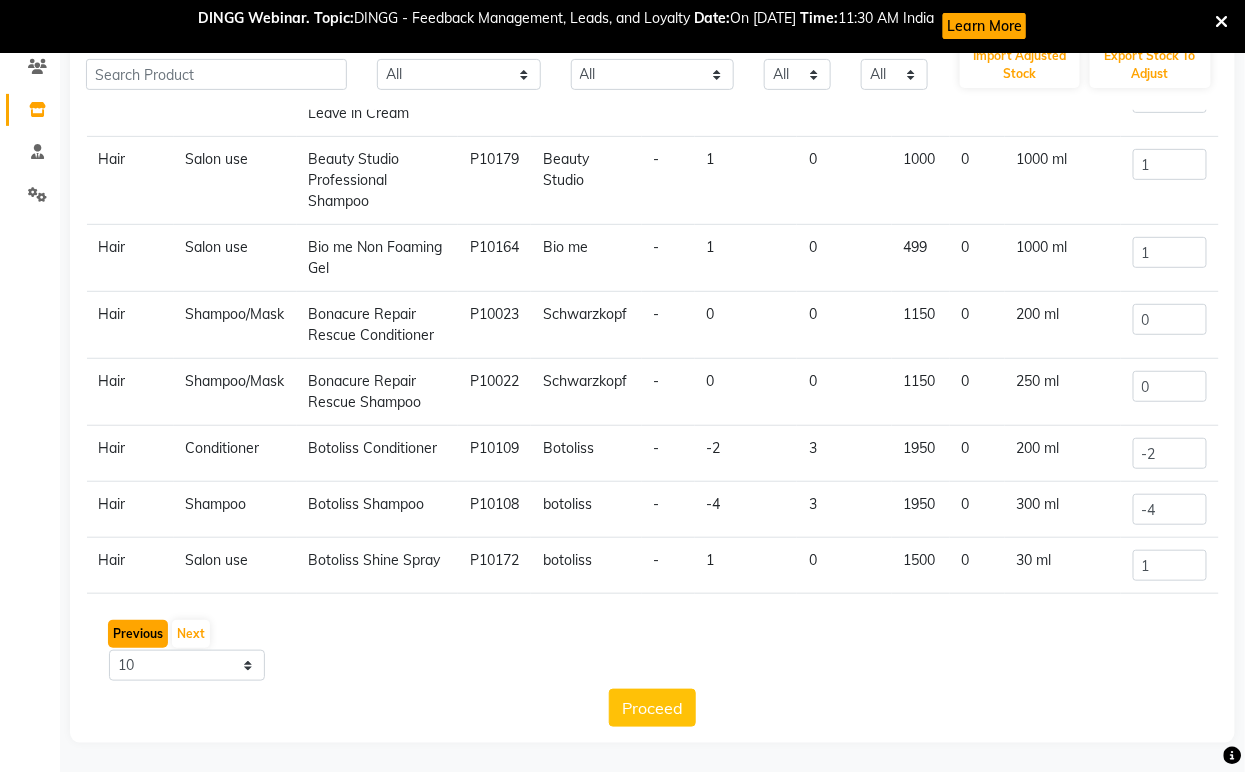 click on "Previous" 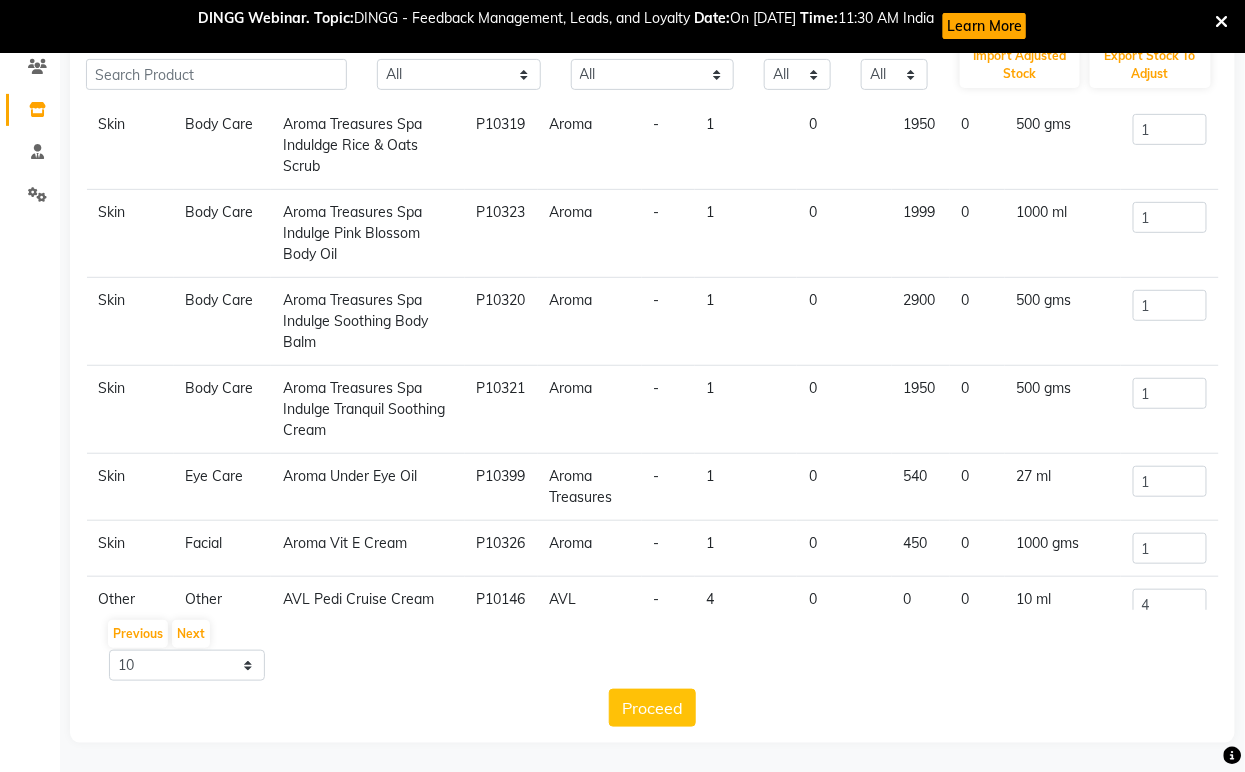 click on "AVL Pedi Cruise Cream" 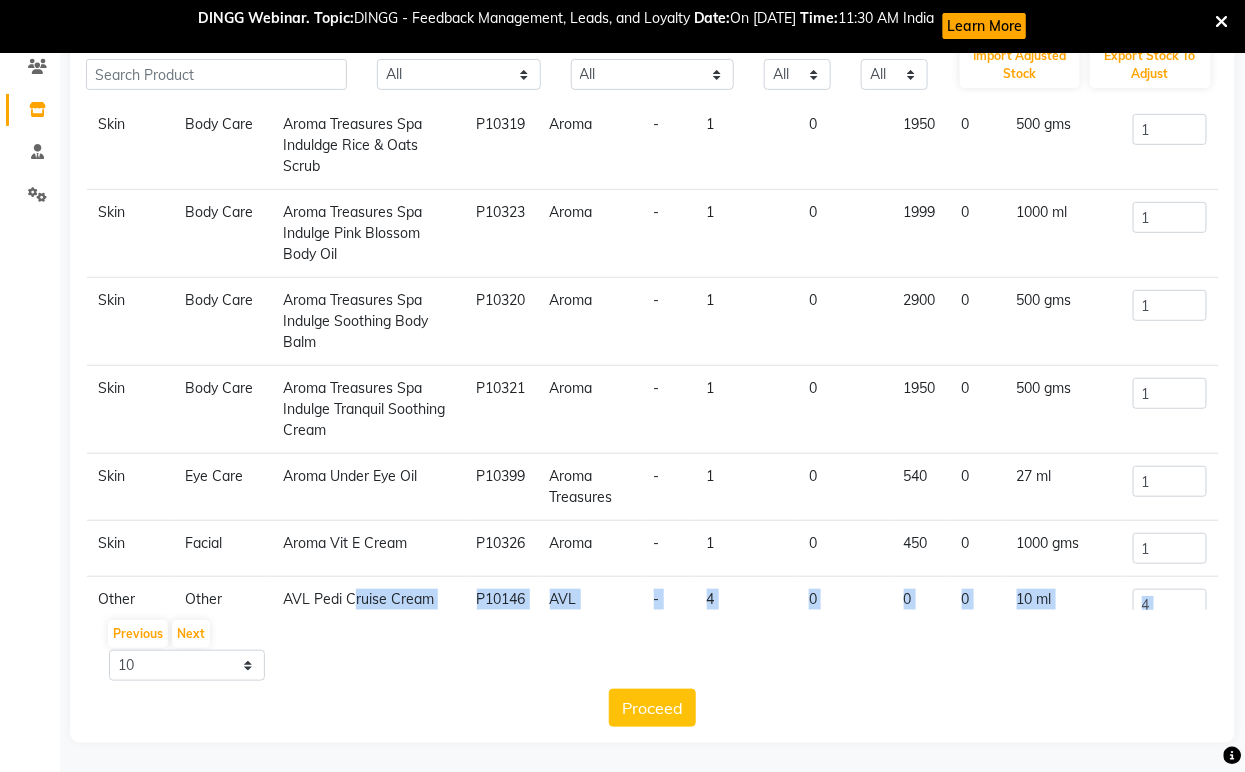 scroll, scrollTop: 331, scrollLeft: 0, axis: vertical 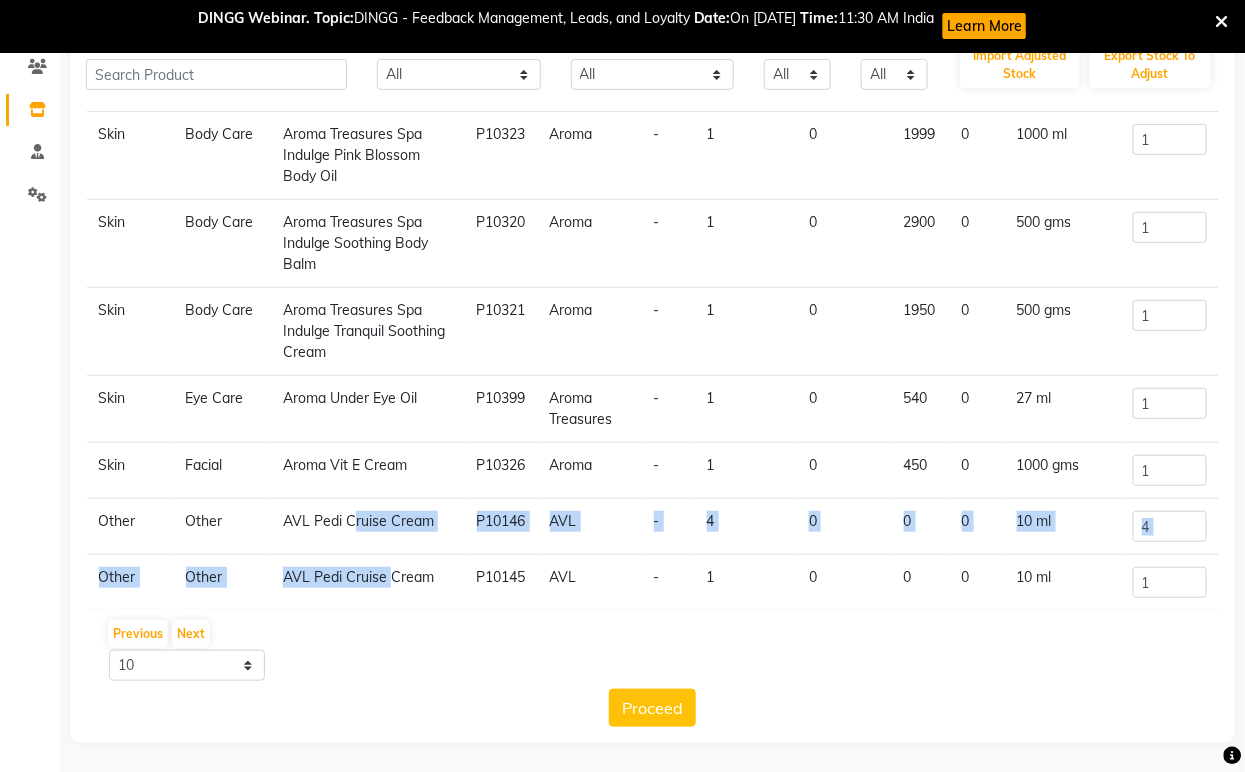 click on "Skin  Body Care   Aroma Treasures Sesame Cold Pressed Vegetable Oil   P10322   Aroma   -   1   0   480   0   200 ml  1 Skin  Body Care   Aroma Treasures Spa Induldge Marine Body Wrap   P10318   Aroma   -   1   0   1950   0   500 ml  1 Skin  Body Care   Aroma Treasures Spa Induldge Rice & Oats Scrub   P10319   Aroma   -   1   0   1950   0   500 gms  1 Skin  Body Care   Aroma Treasures Spa Indulge Pink Blossom Body Oil   P10323   Aroma   -   1   0   1999   0   1000 ml  1 Skin  Body Care   Aroma Treasures Spa Indulge Soothing Body Balm   P10320   Aroma   -   1   0   2900   0   500 gms  1 Skin  Body Care   Aroma Treasures Spa Indulge Tranquil Soothing Cream   P10321   Aroma   -   1   0   1950   0   500 gms  1 Skin  Eye Care   Aroma Under Eye Oil   P10399   Aroma Treasures   -   1   0   540   0   27 ml  1 Skin  Facial   Aroma Vit E Cream   P10326   Aroma   -   1   0   450   0   1000 gms  1 Other  Other   AVL Pedi Cruise Cream    P10146   AVL   -   4   0   0   0   10 ml  4 Other  Other   AVL Pedi Cruise Cream    -" 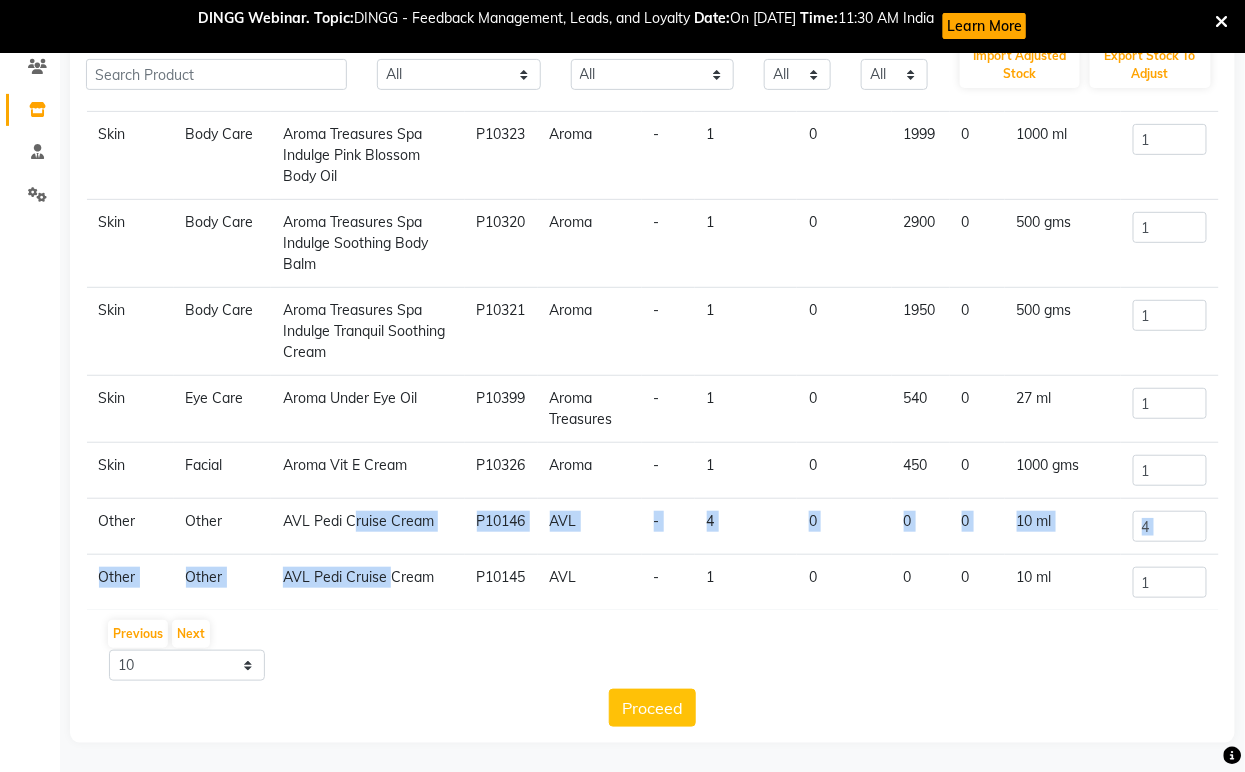 click on "AVL Pedi Cruise Cream" 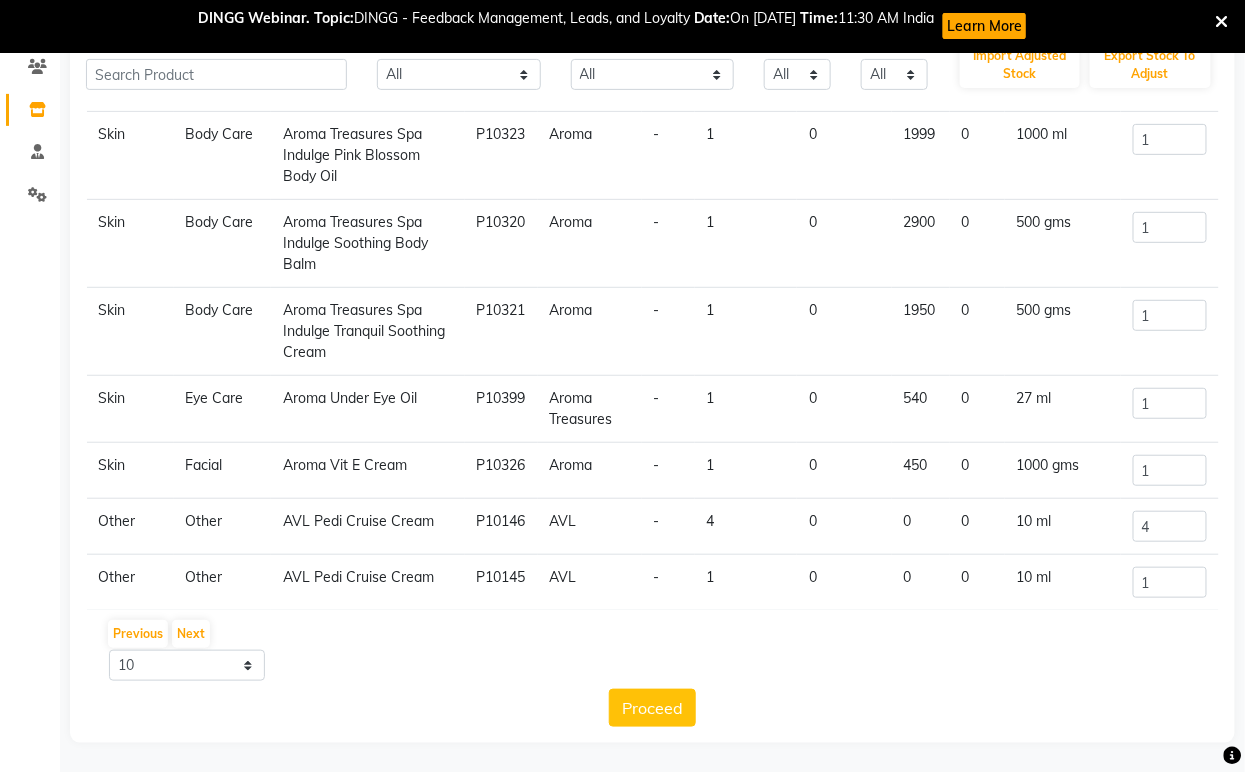 click on "AVL Pedi Cruise Cream" 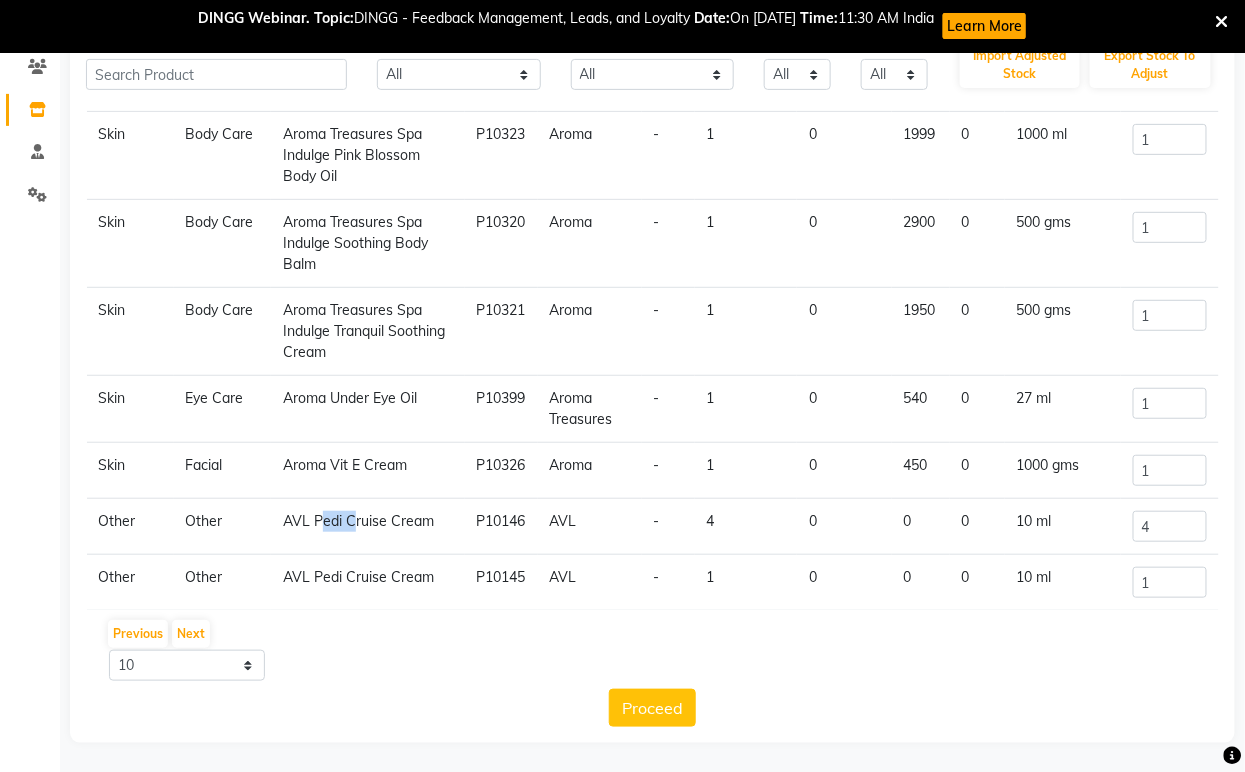 click on "AVL Pedi Cruise Cream" 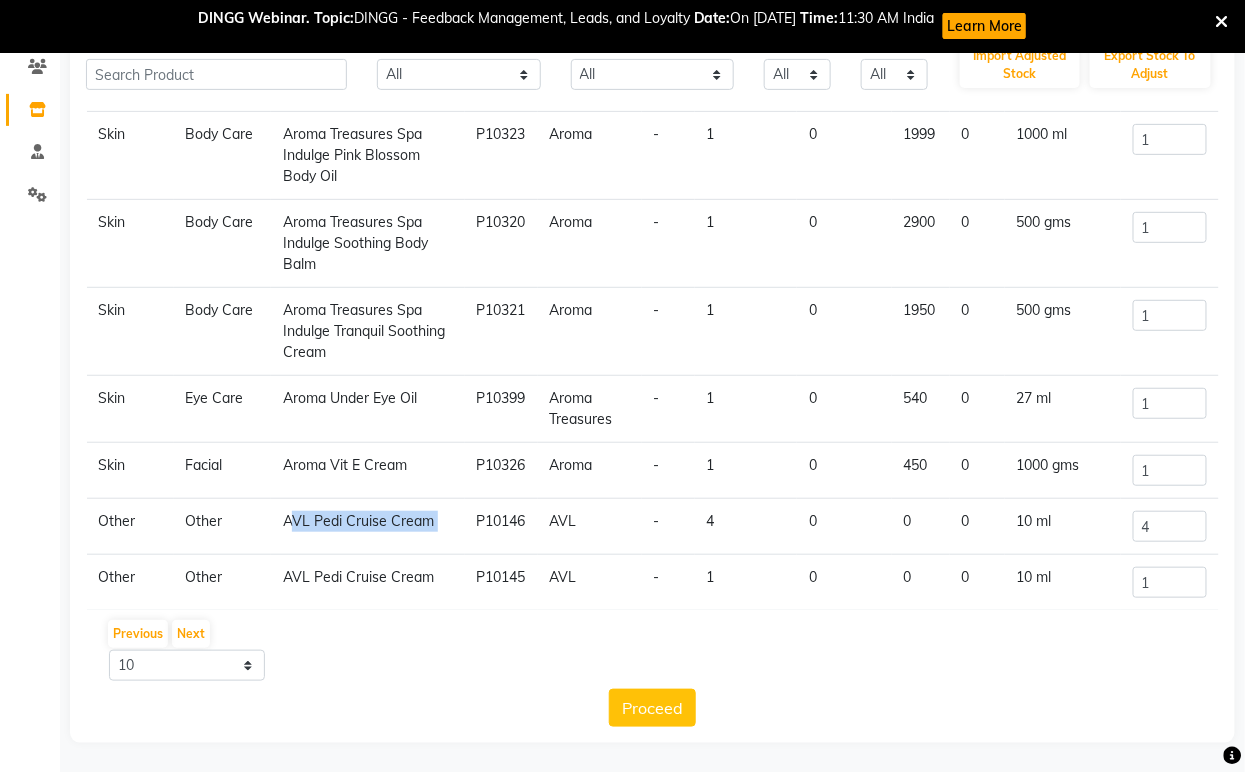 click on "AVL Pedi Cruise Cream" 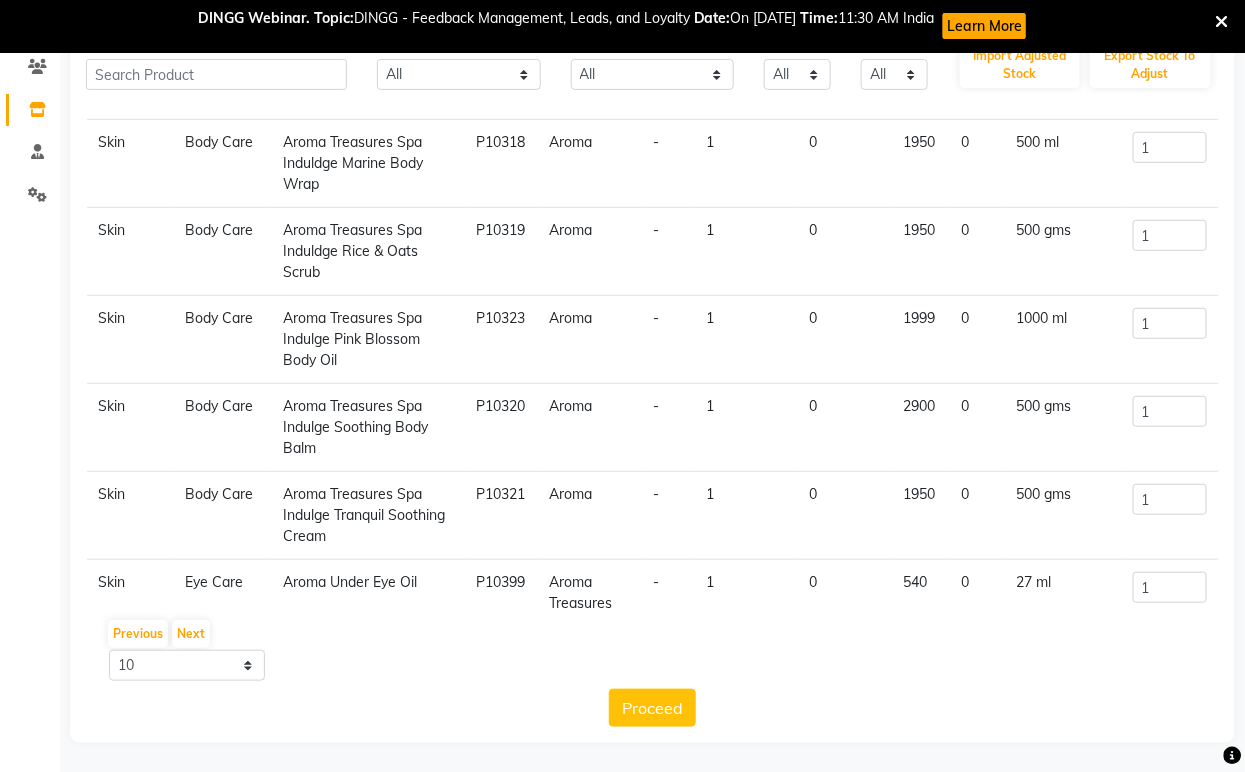 scroll, scrollTop: 0, scrollLeft: 0, axis: both 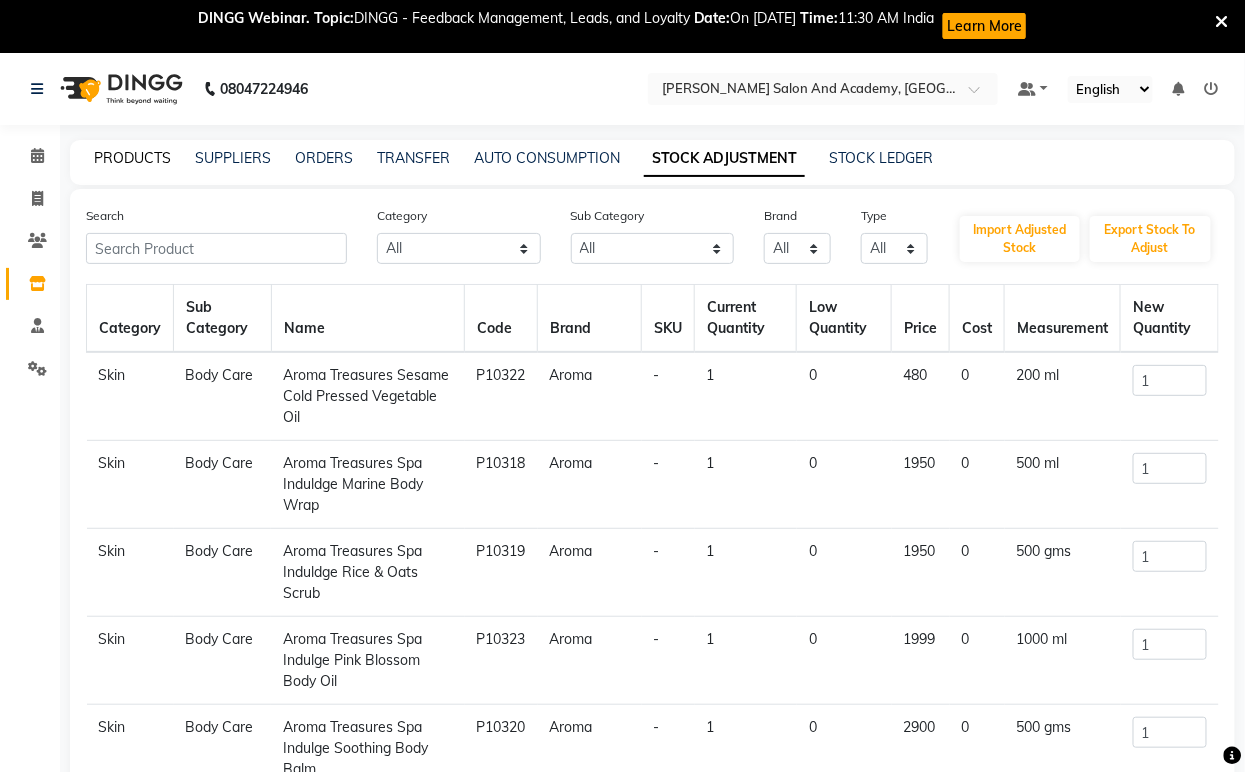 click on "PRODUCTS" 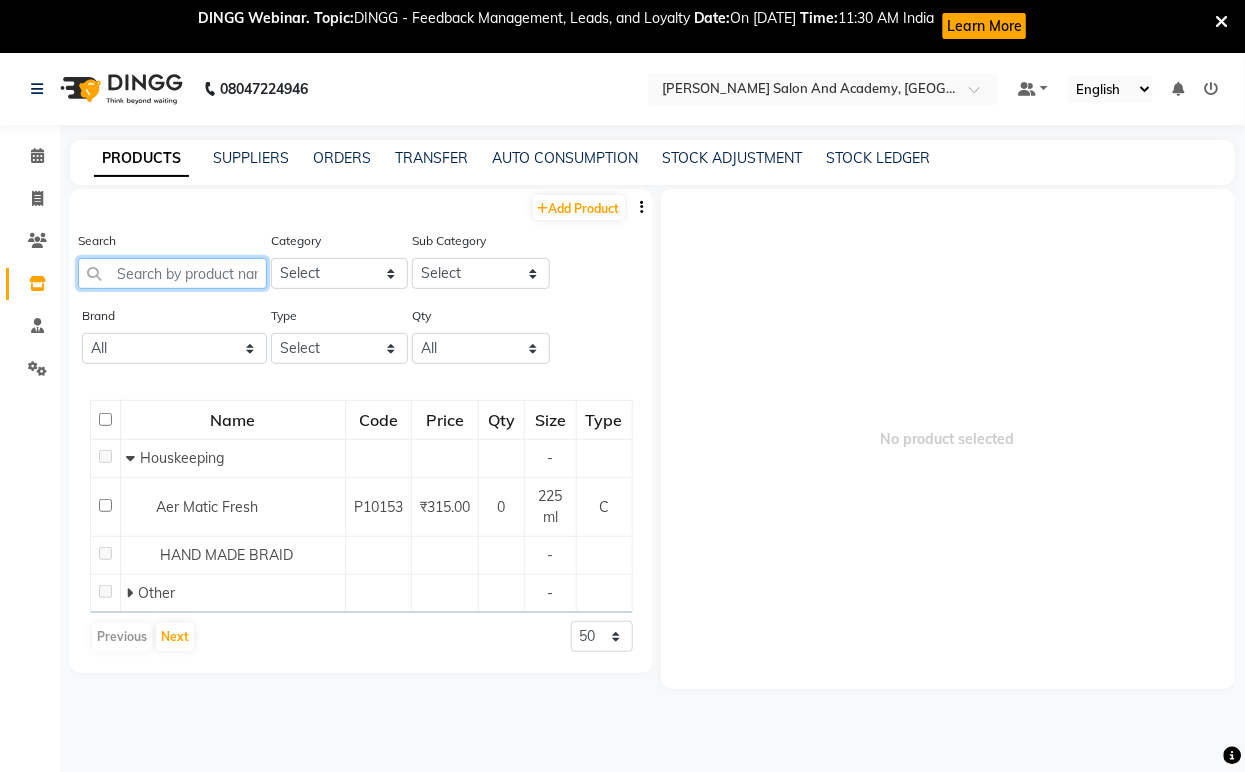 paste on "AVL Pedi Cruise Cream" 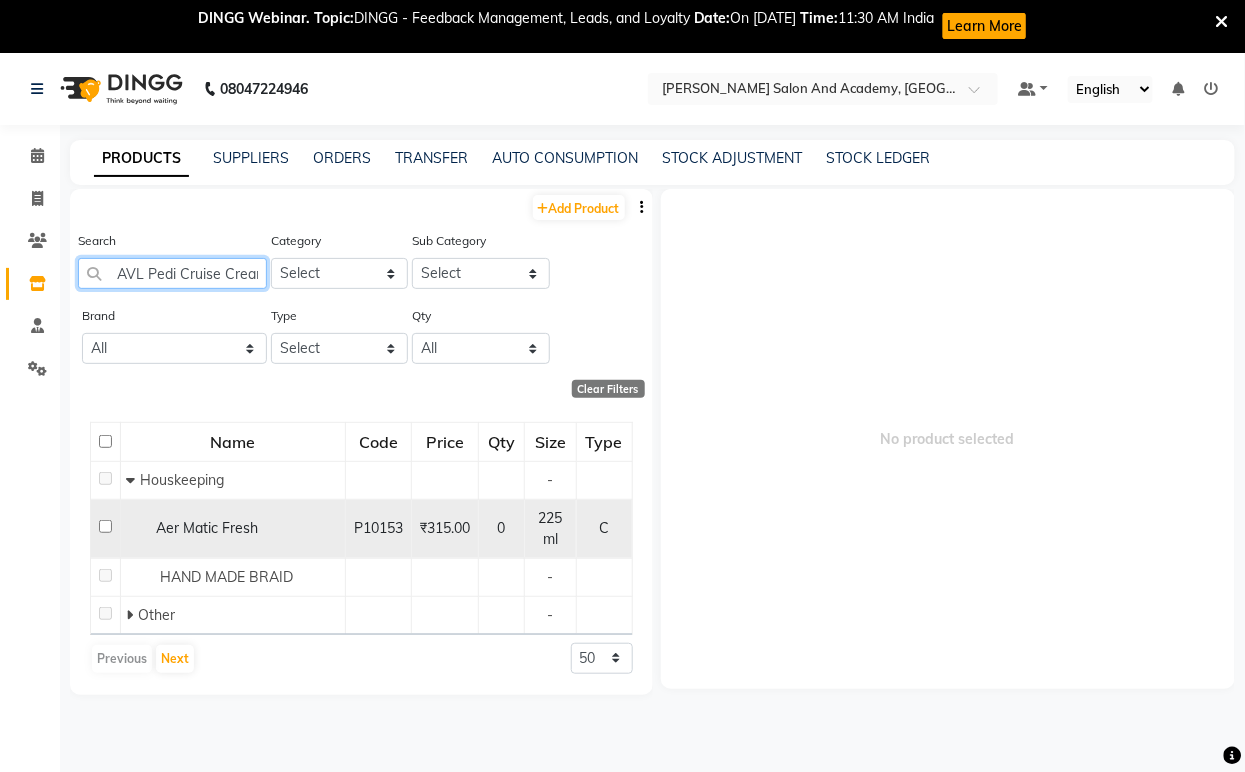 scroll, scrollTop: 0, scrollLeft: 34, axis: horizontal 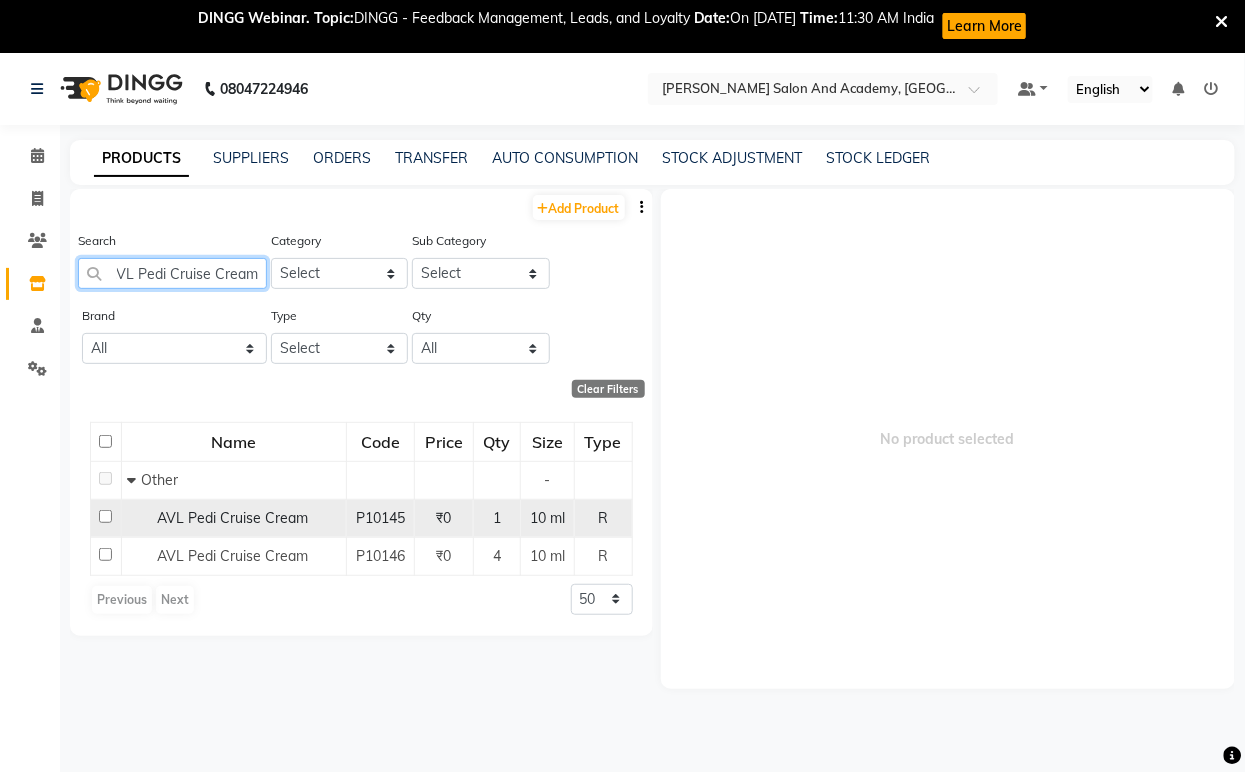 type on "AVL Pedi Cruise Cream" 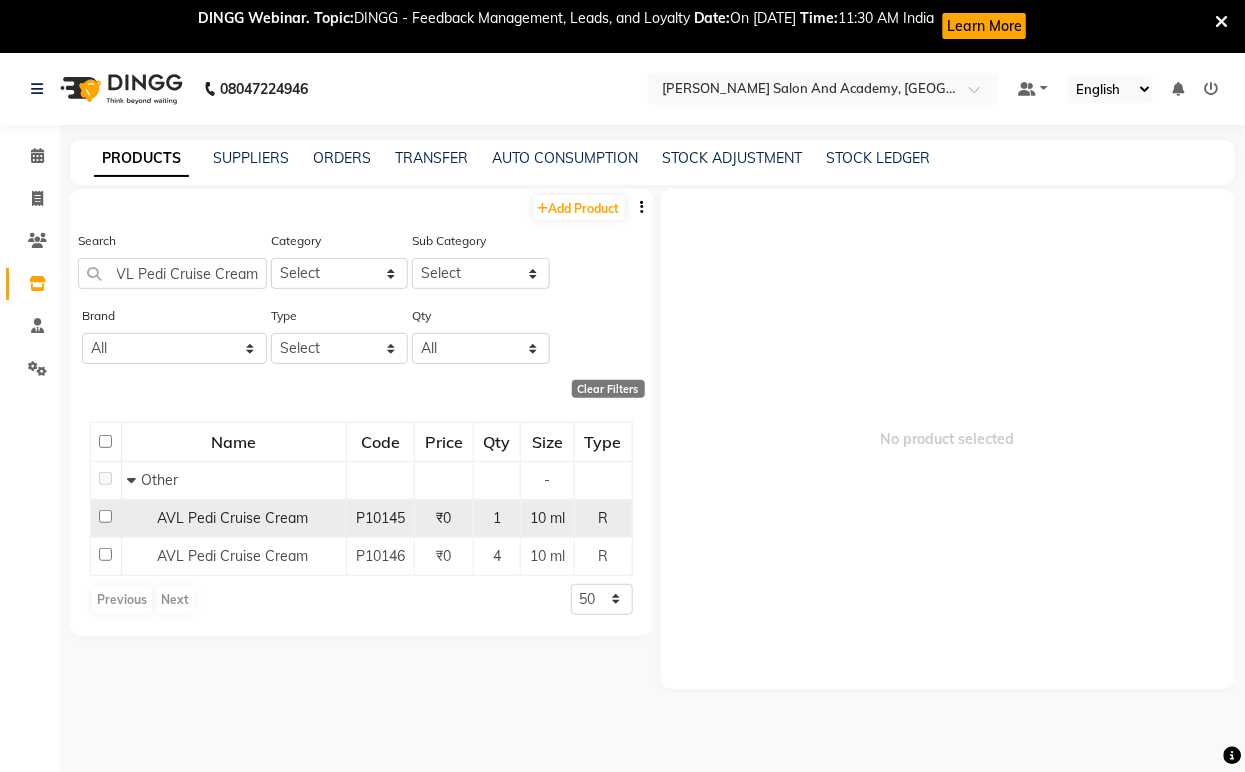 scroll, scrollTop: 0, scrollLeft: 0, axis: both 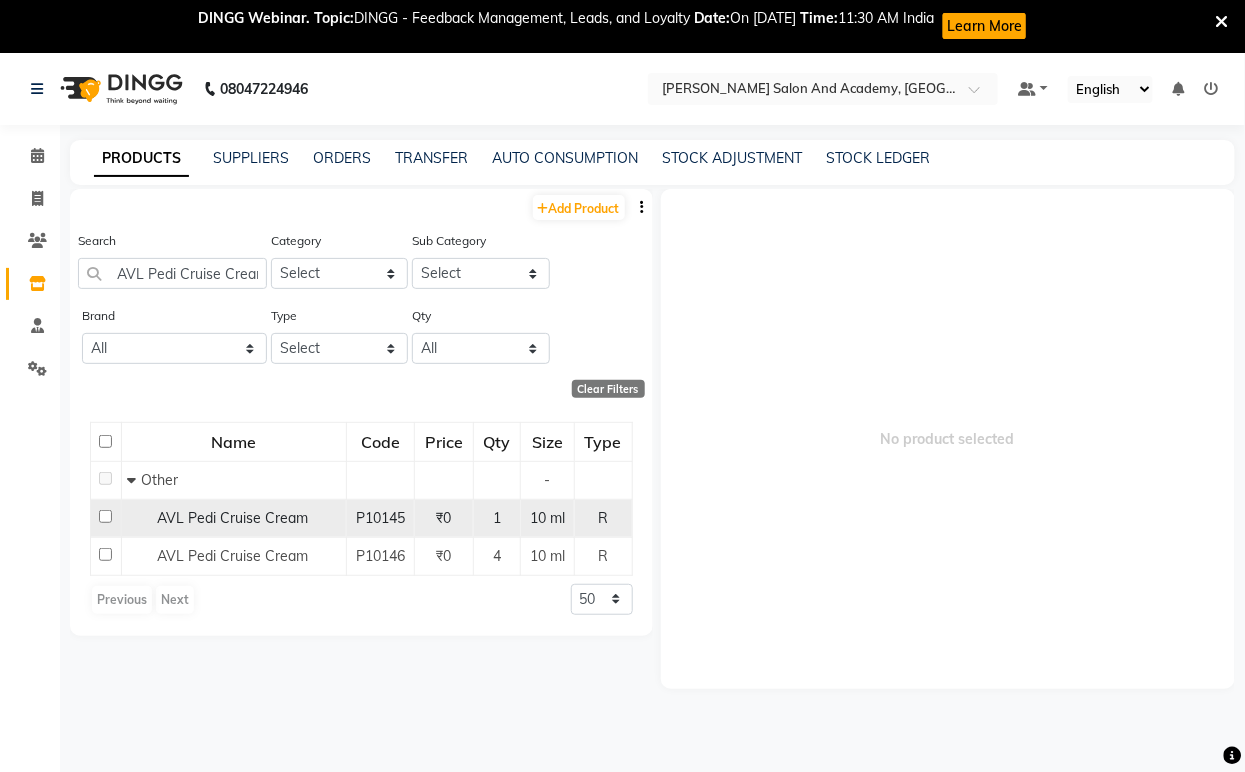 click on "AVL Pedi Cruise Cream" 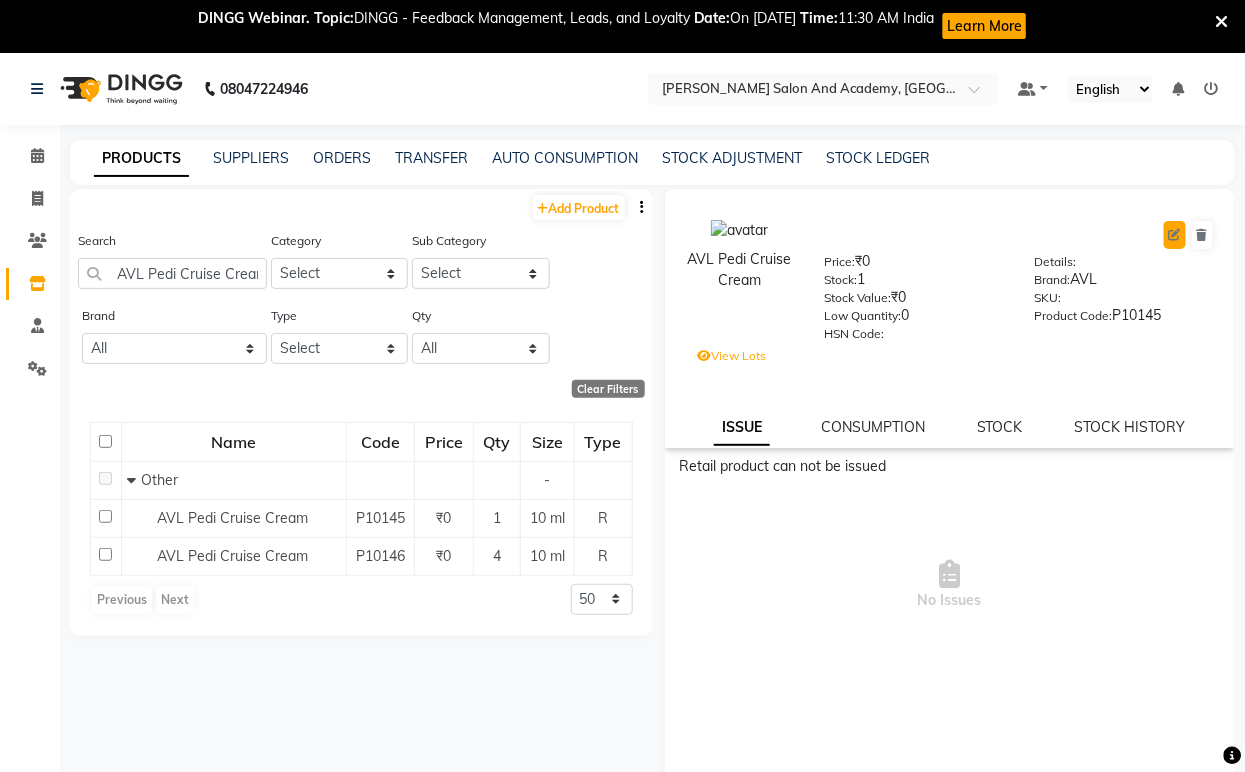 click 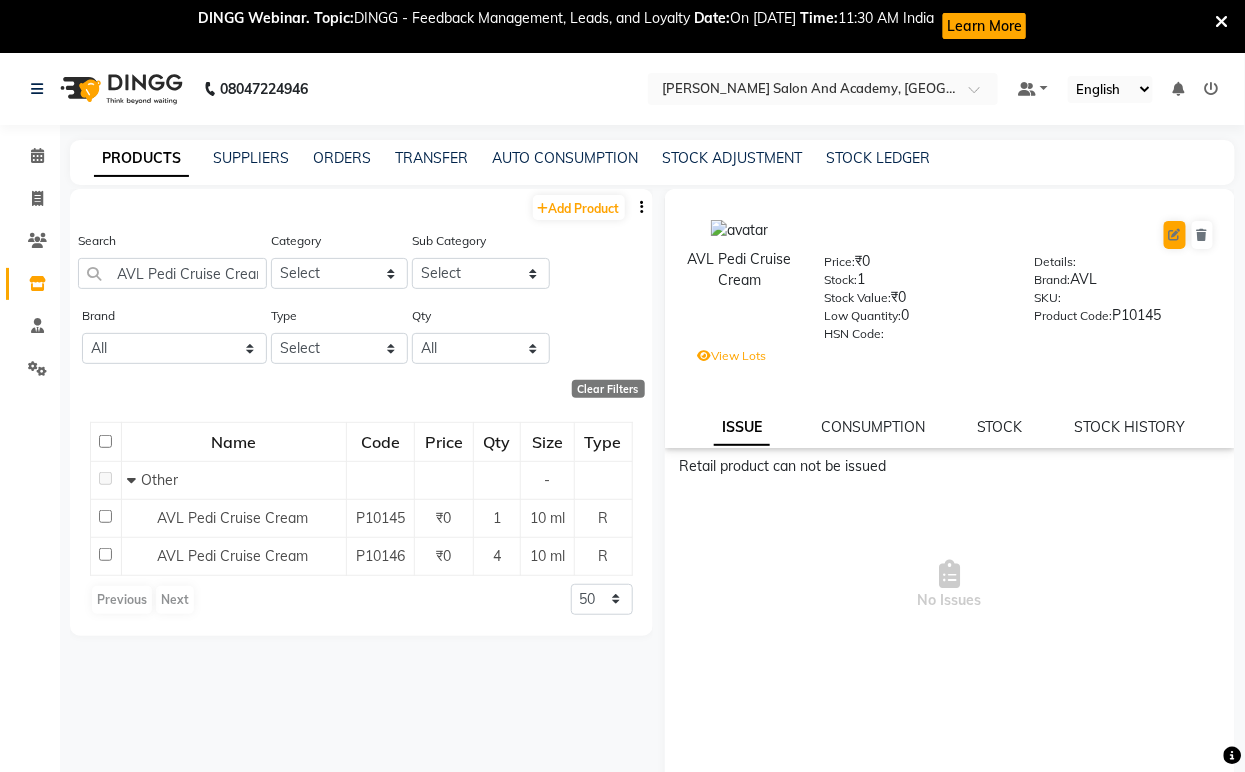 select on "true" 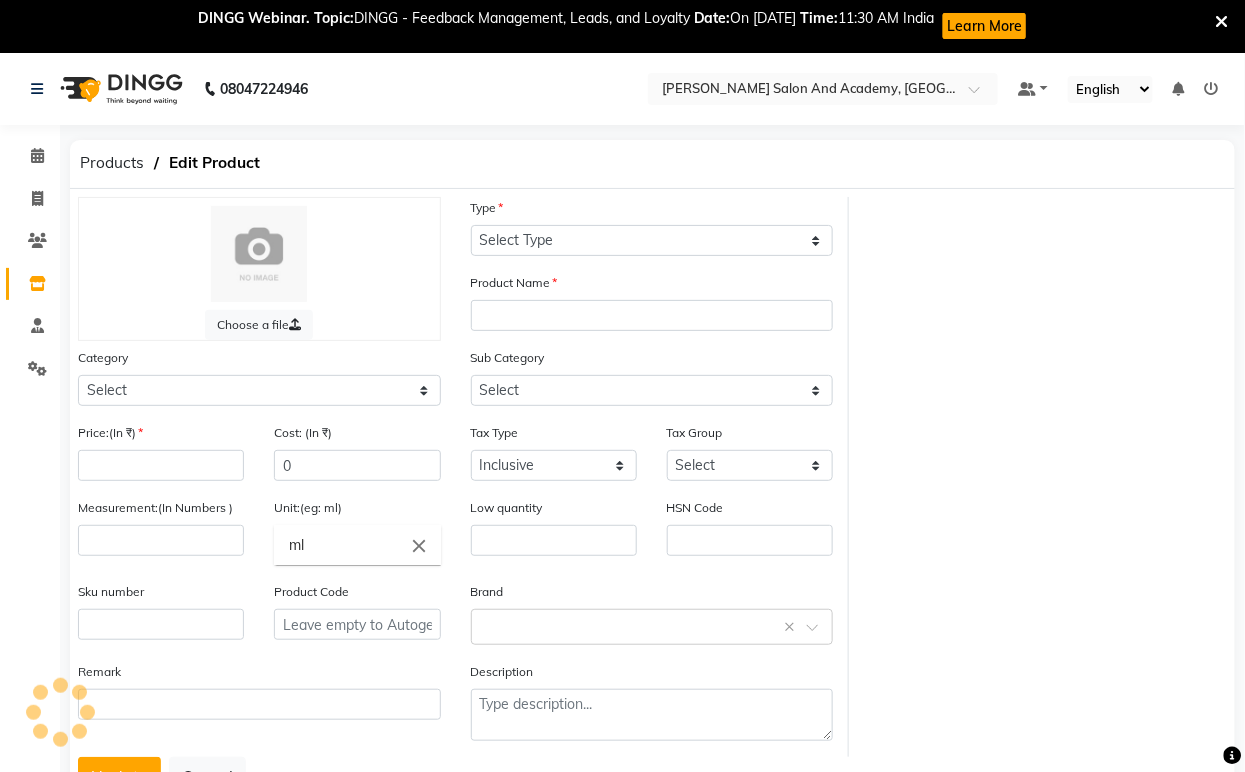 select on "R" 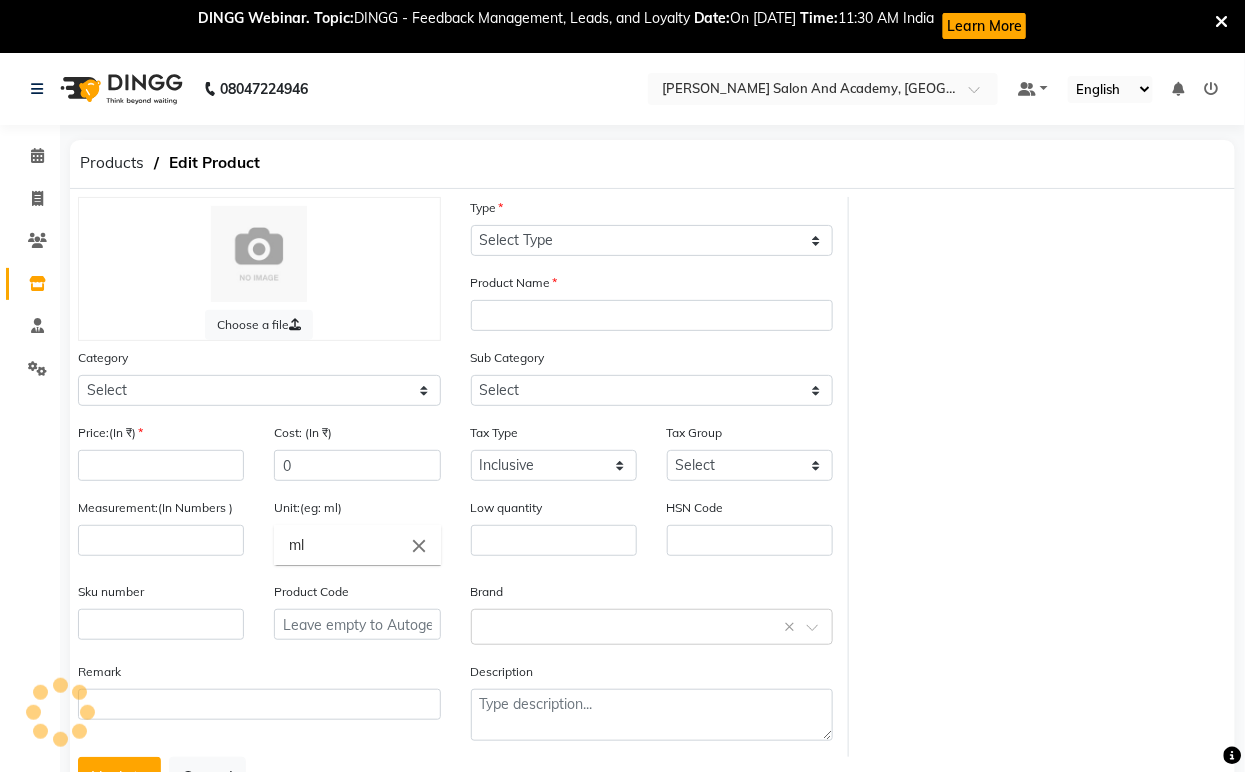 type on "AVL Pedi Cruise Cream" 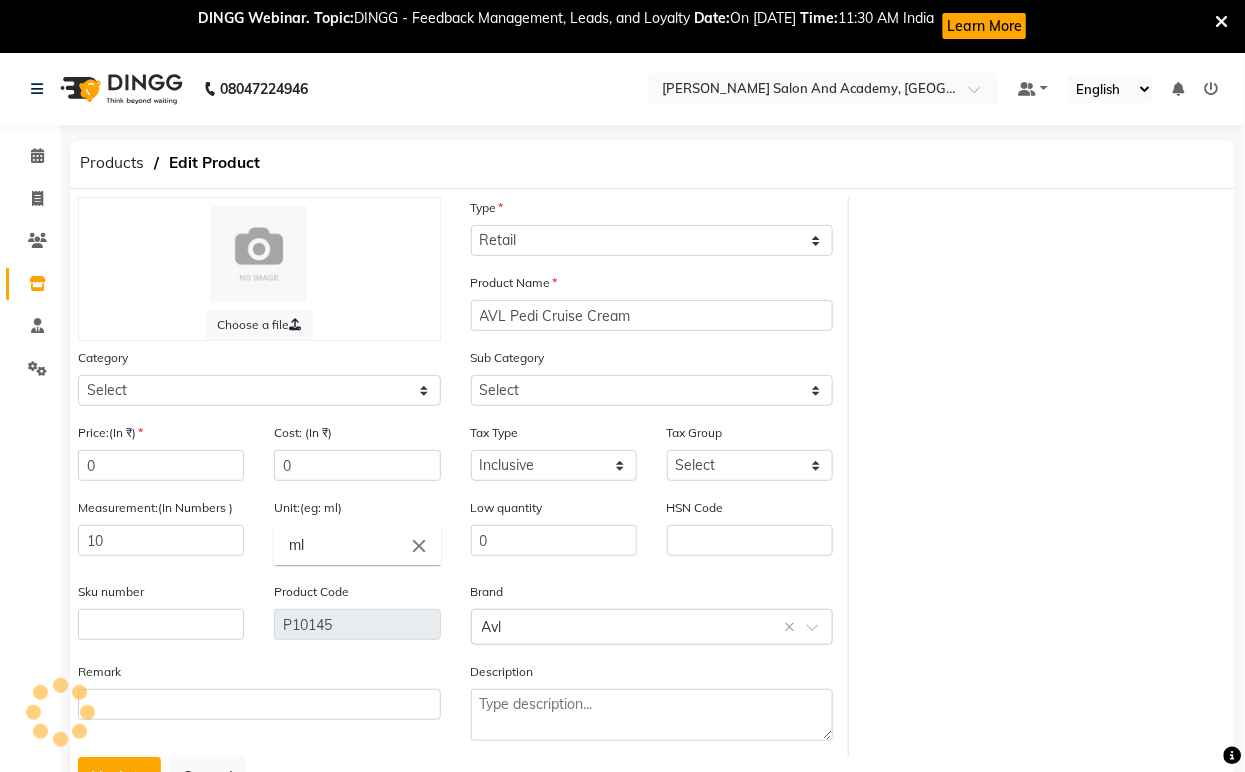select on "1063801000" 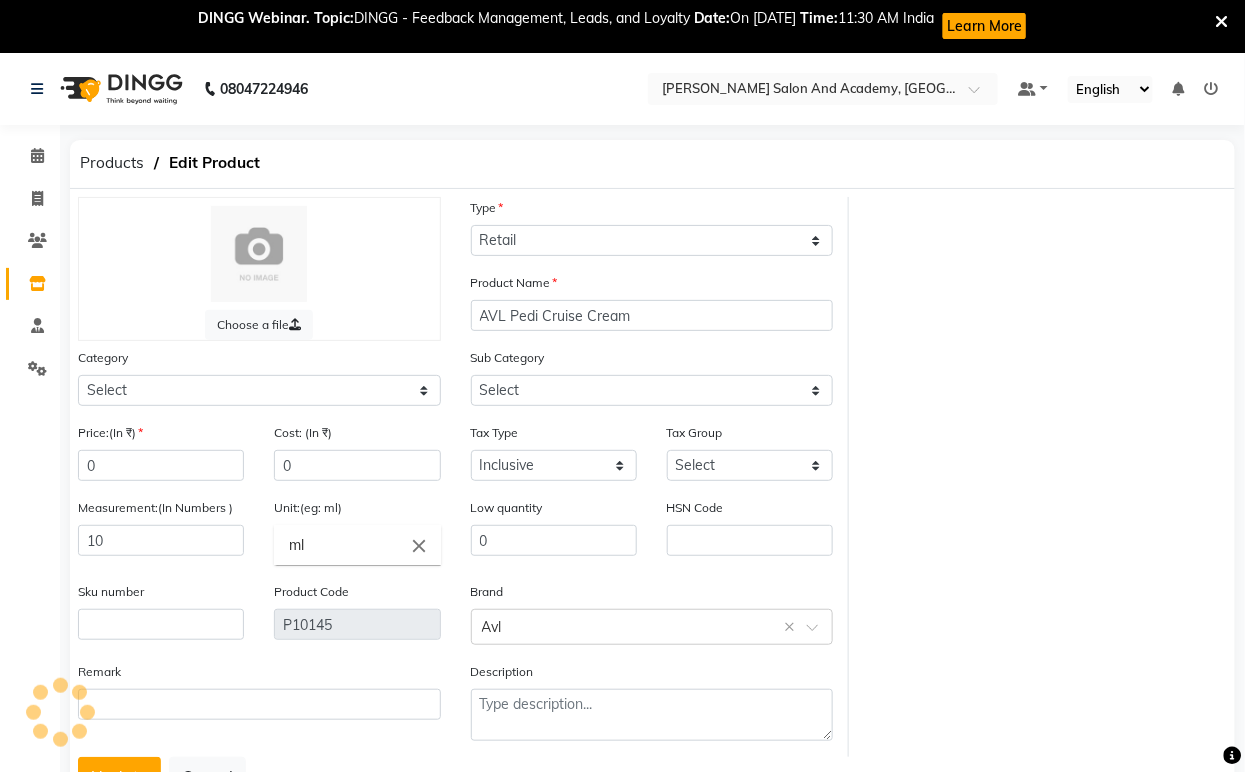 select on "1063801002" 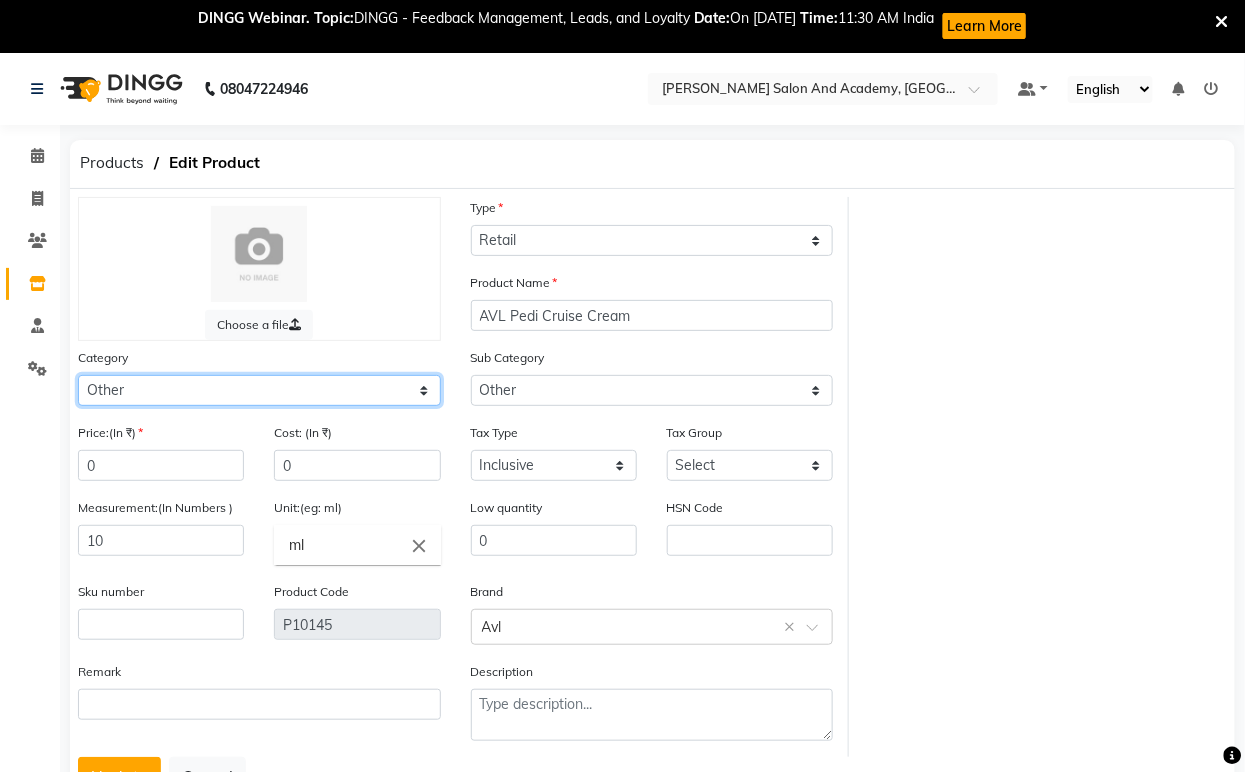 click on "Select Hair Skin Jeanott Ceuticals Other" 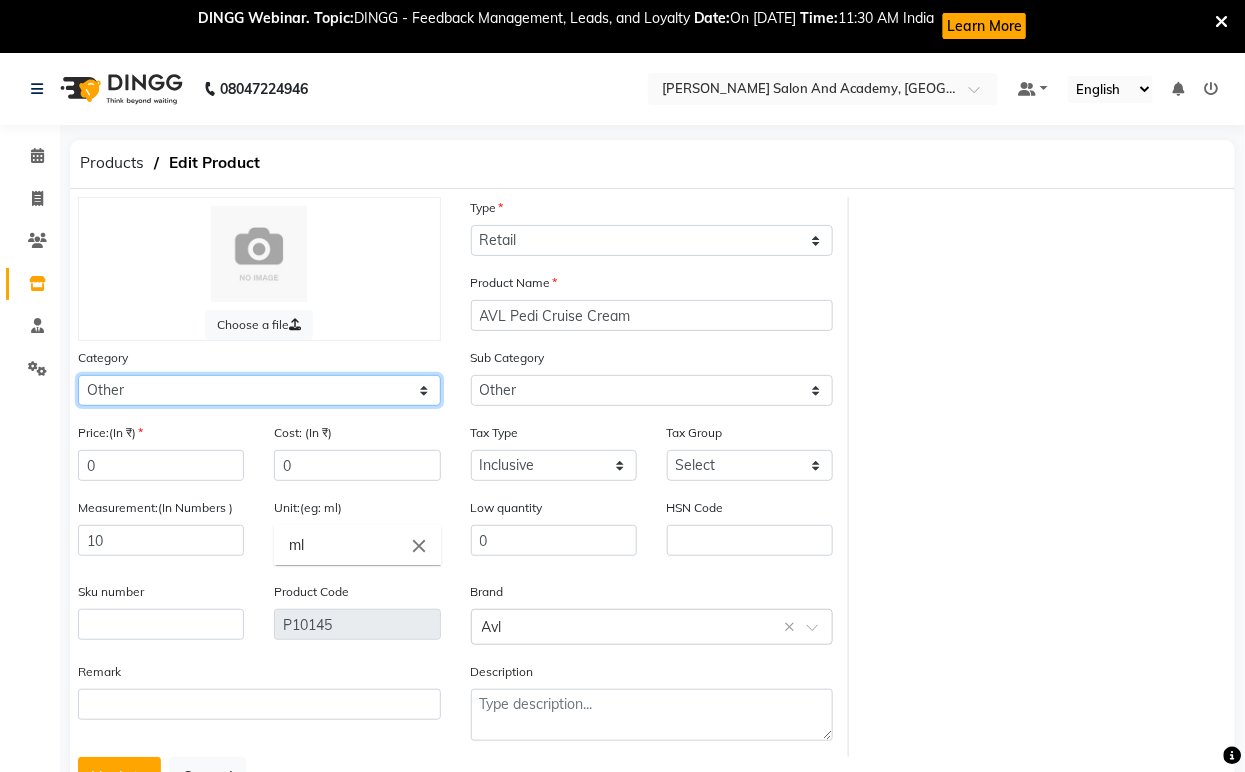 select on "1063801150" 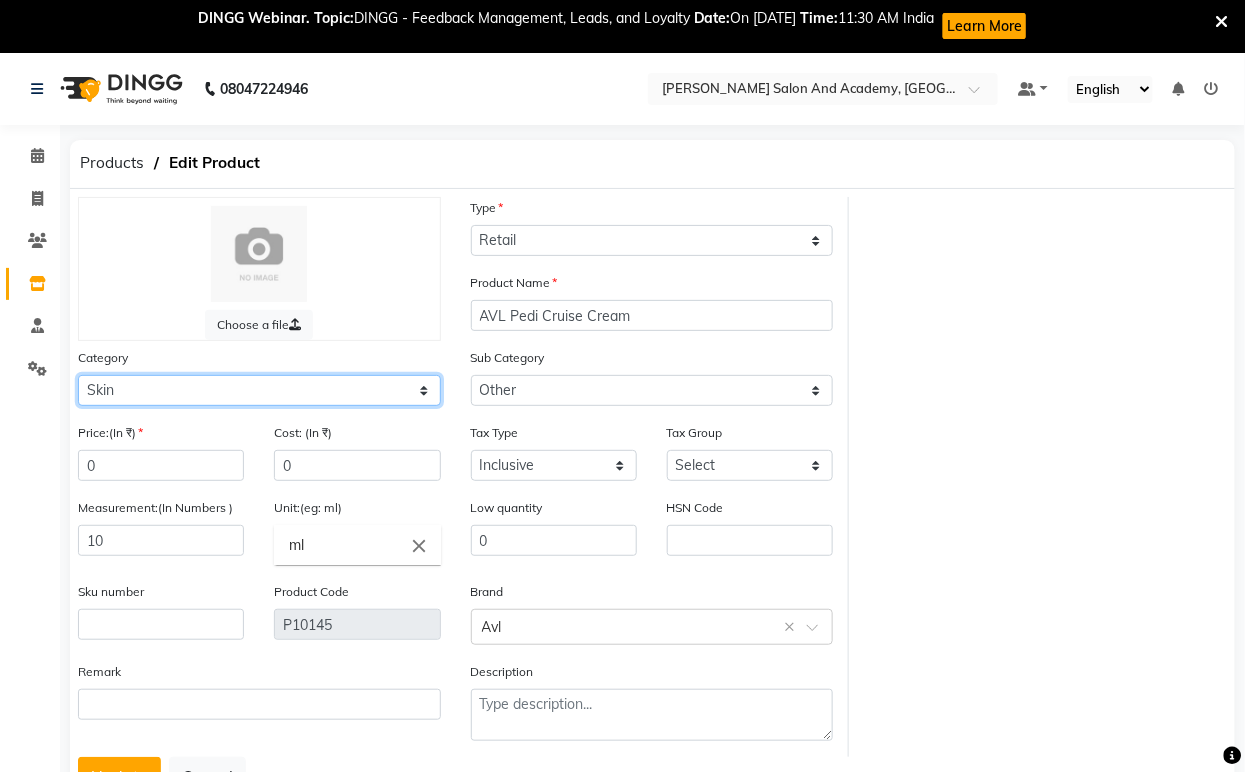 click on "Select Hair Skin Jeanott Ceuticals Other" 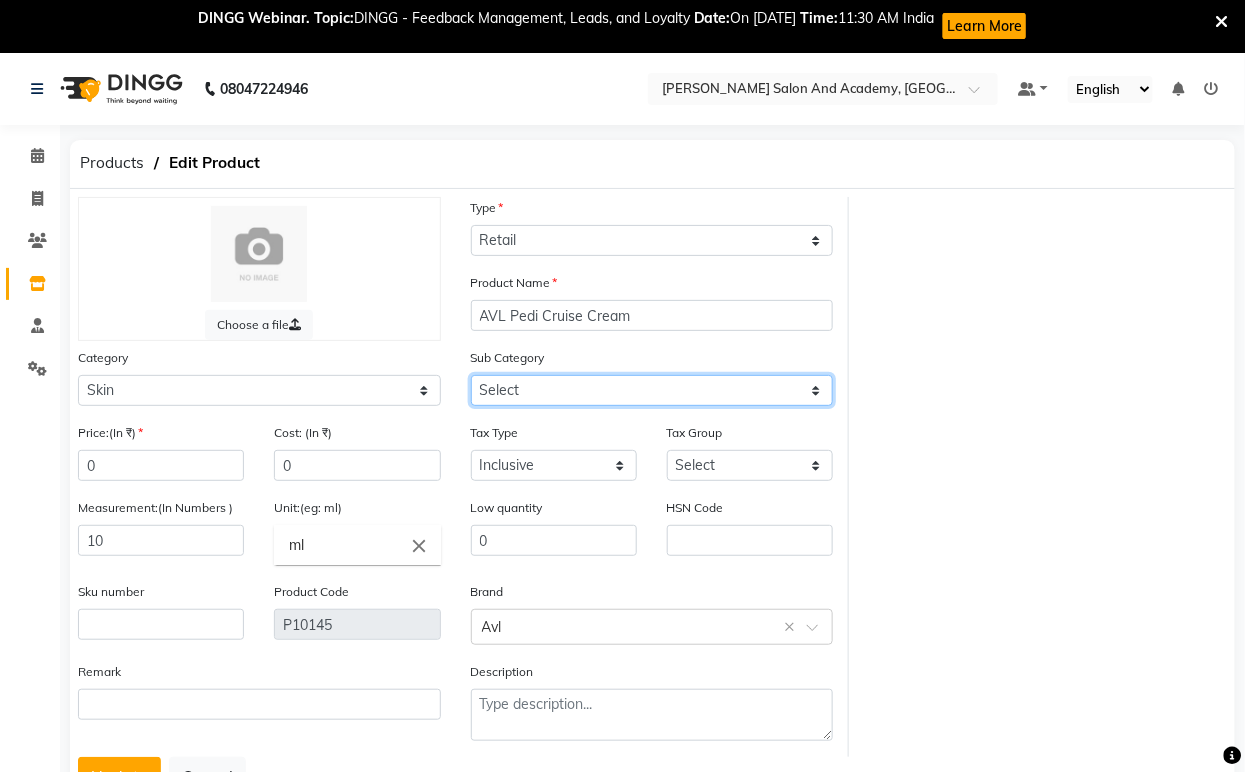 click on "Select Cleanser Facial Moisturiser Serum Toner Sun Care Masks Lip Care Eye Care Body Care Hand & Feet Kit & Combo Treatment Appliances Other Skin homecare Wax Massage Cream" 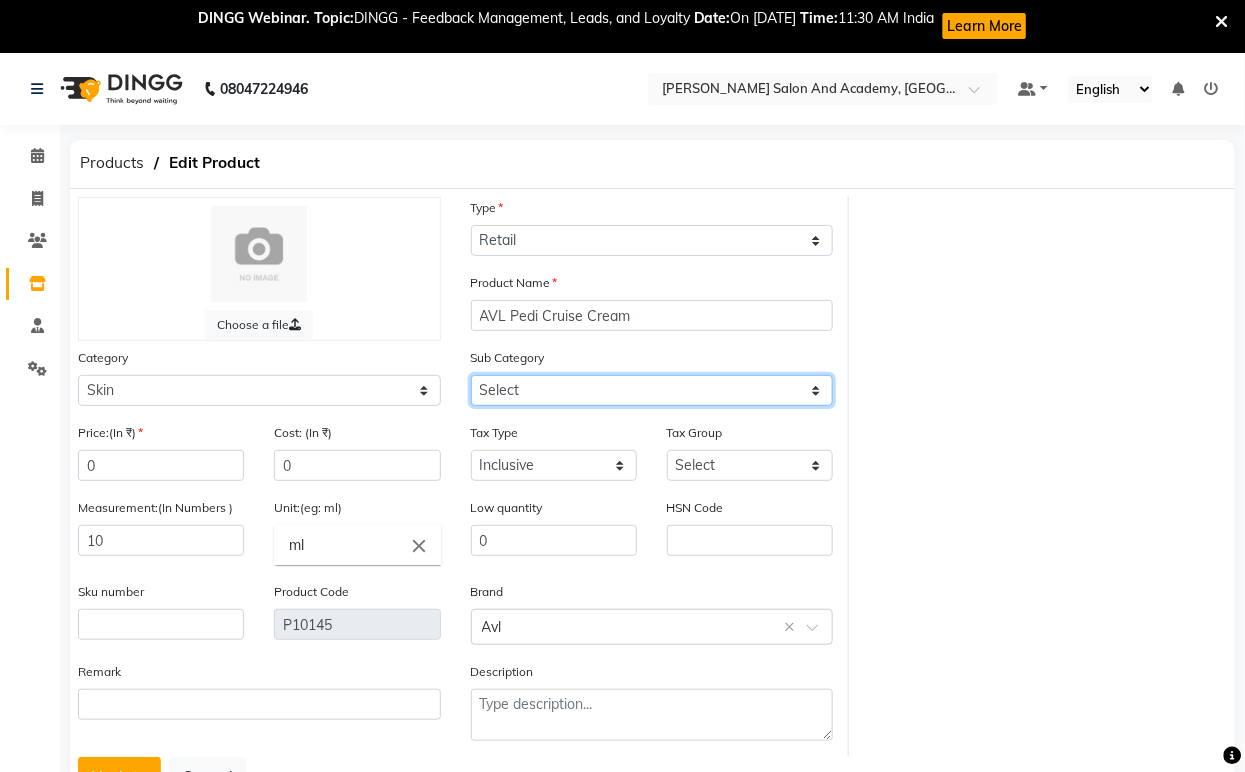 select on "1063801161" 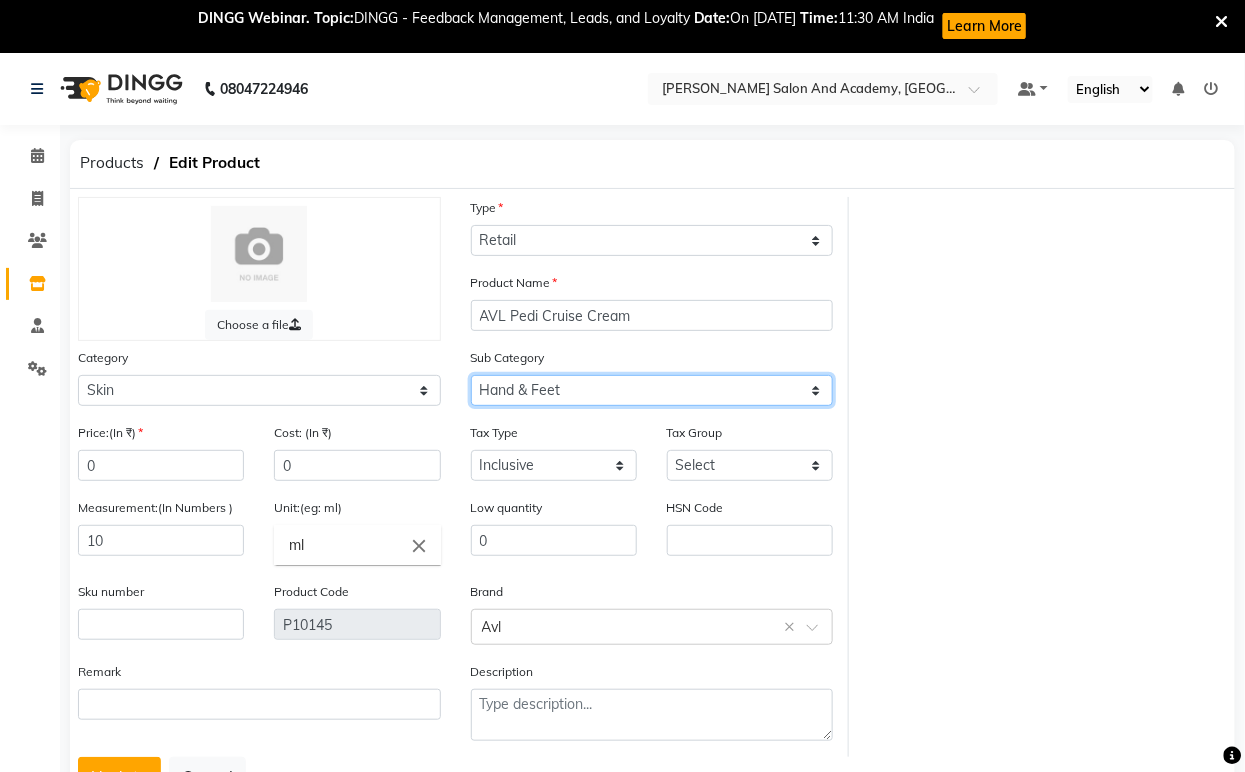 click on "Select Cleanser Facial Moisturiser Serum Toner Sun Care Masks Lip Care Eye Care Body Care Hand & Feet Kit & Combo Treatment Appliances Other Skin homecare Wax Massage Cream" 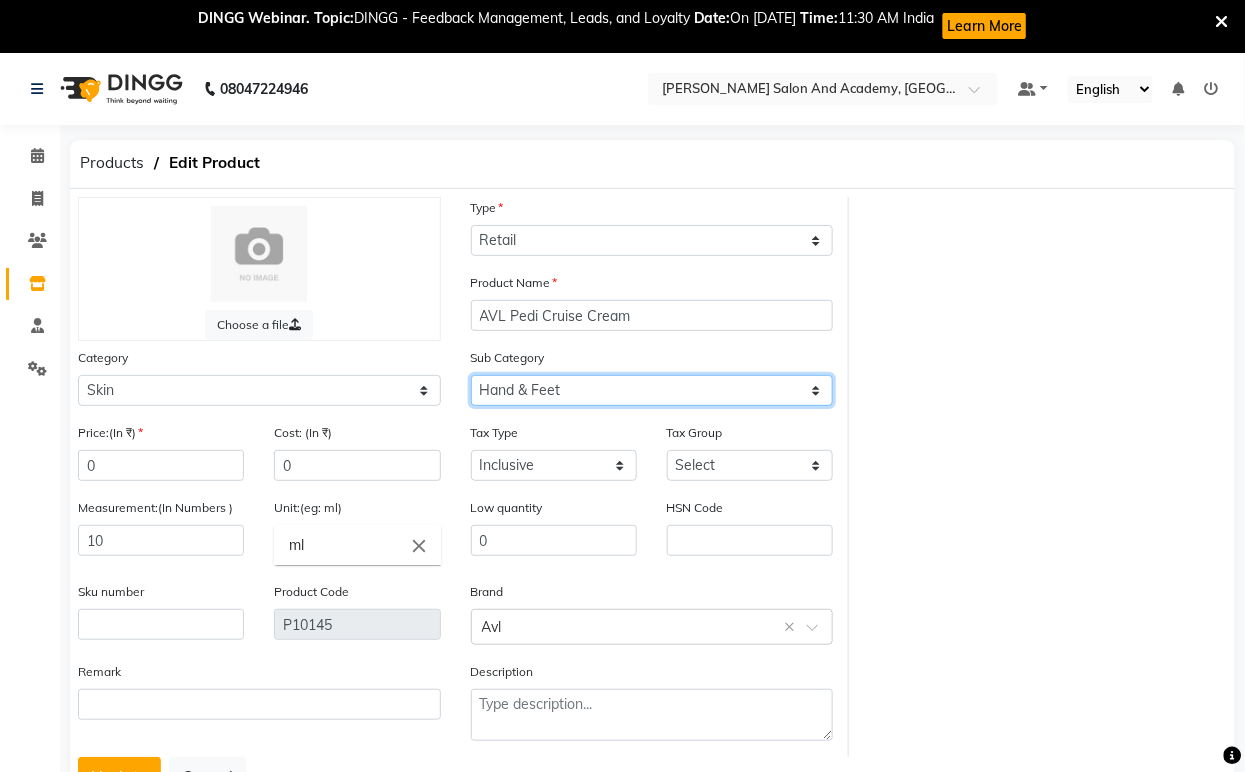 scroll, scrollTop: 83, scrollLeft: 0, axis: vertical 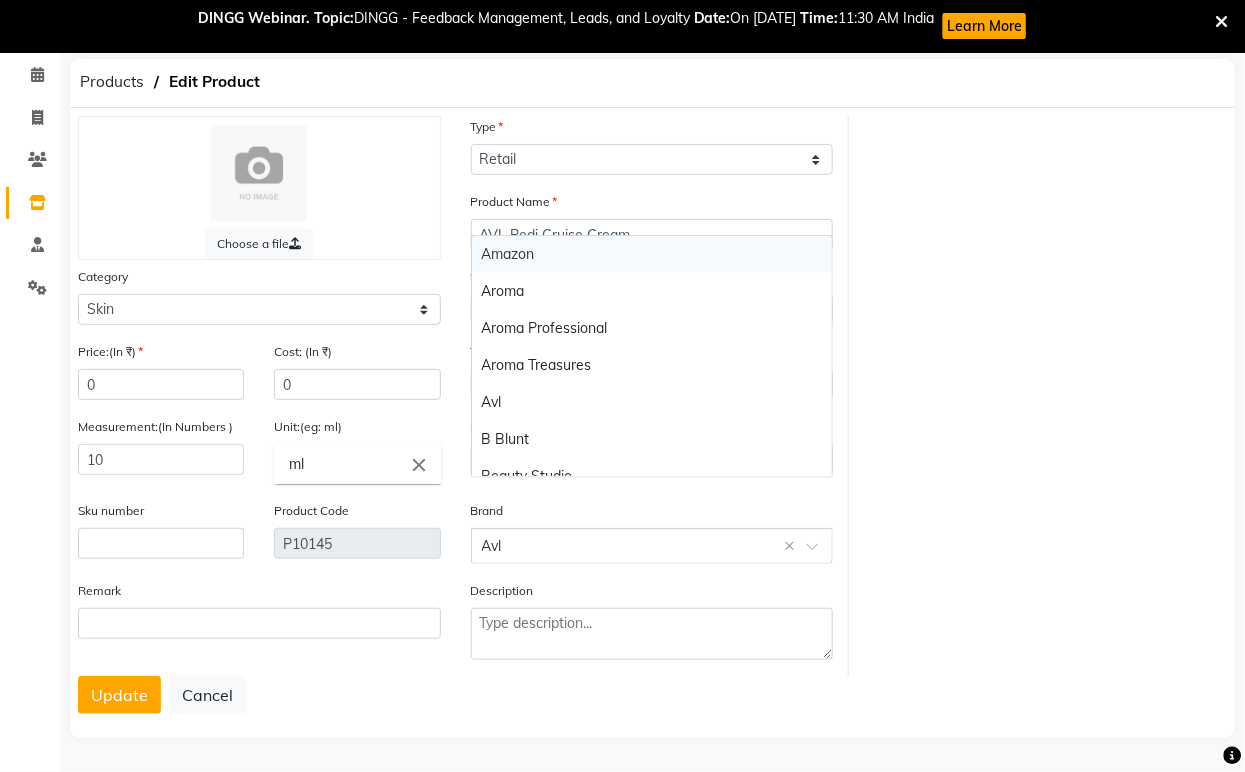 click 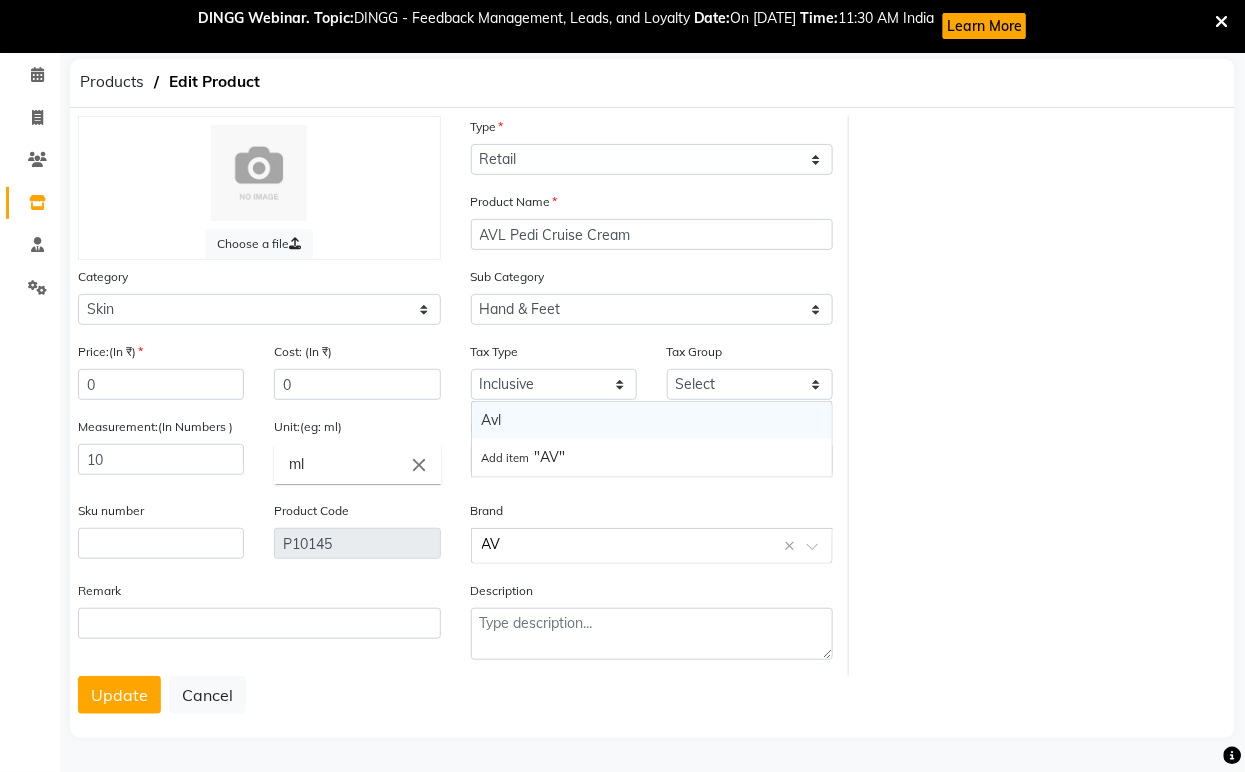 type on "AVL" 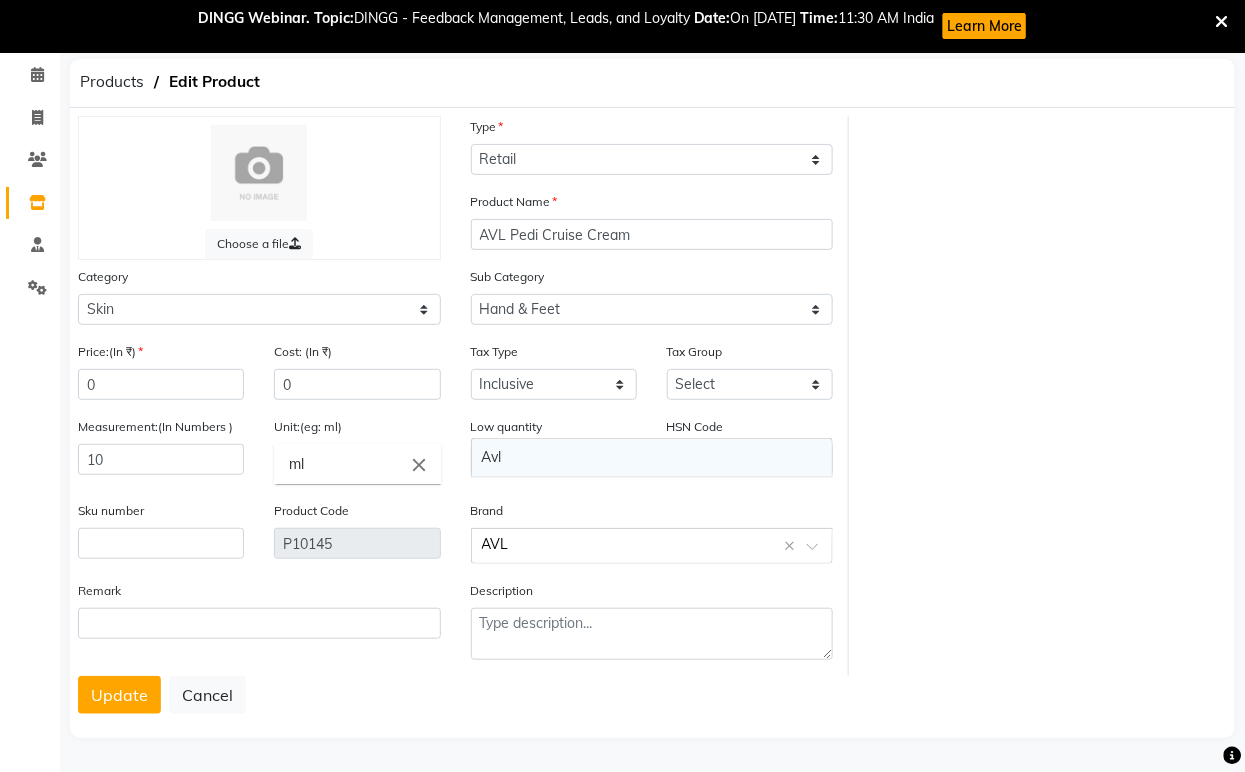 click on "Avl" at bounding box center (652, 457) 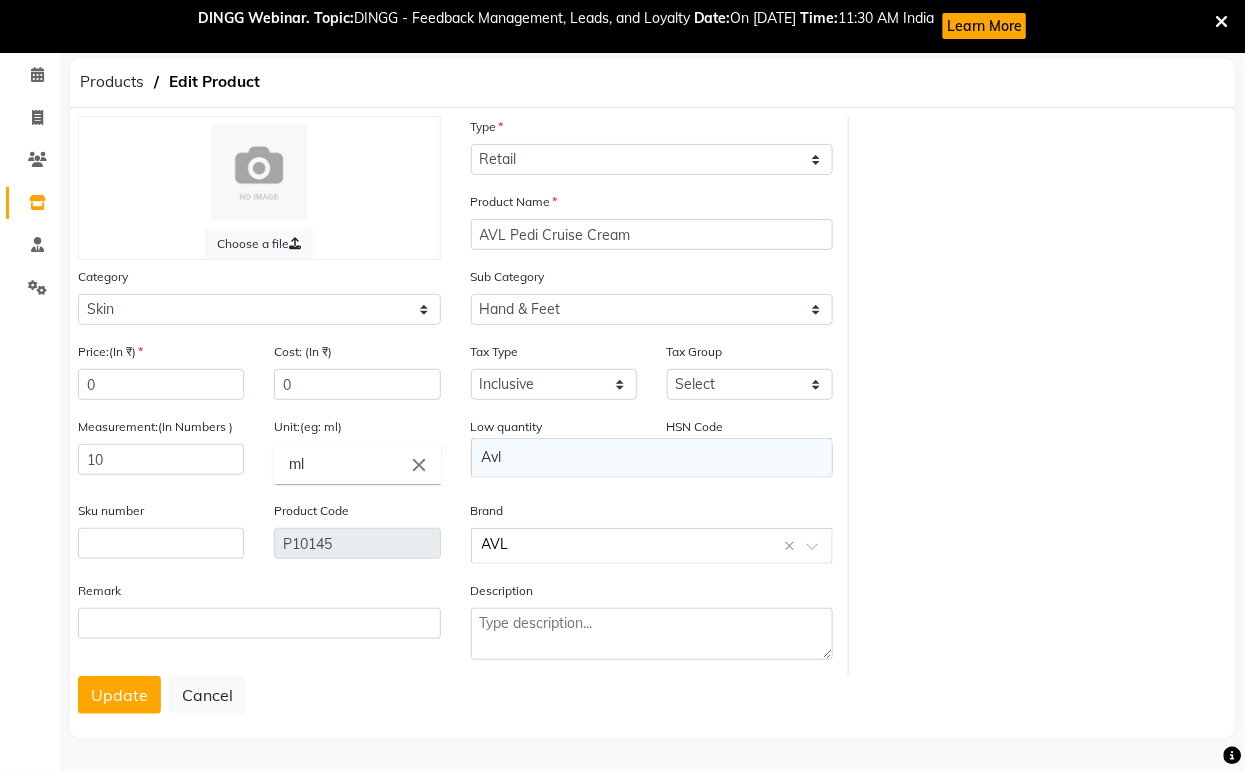 type 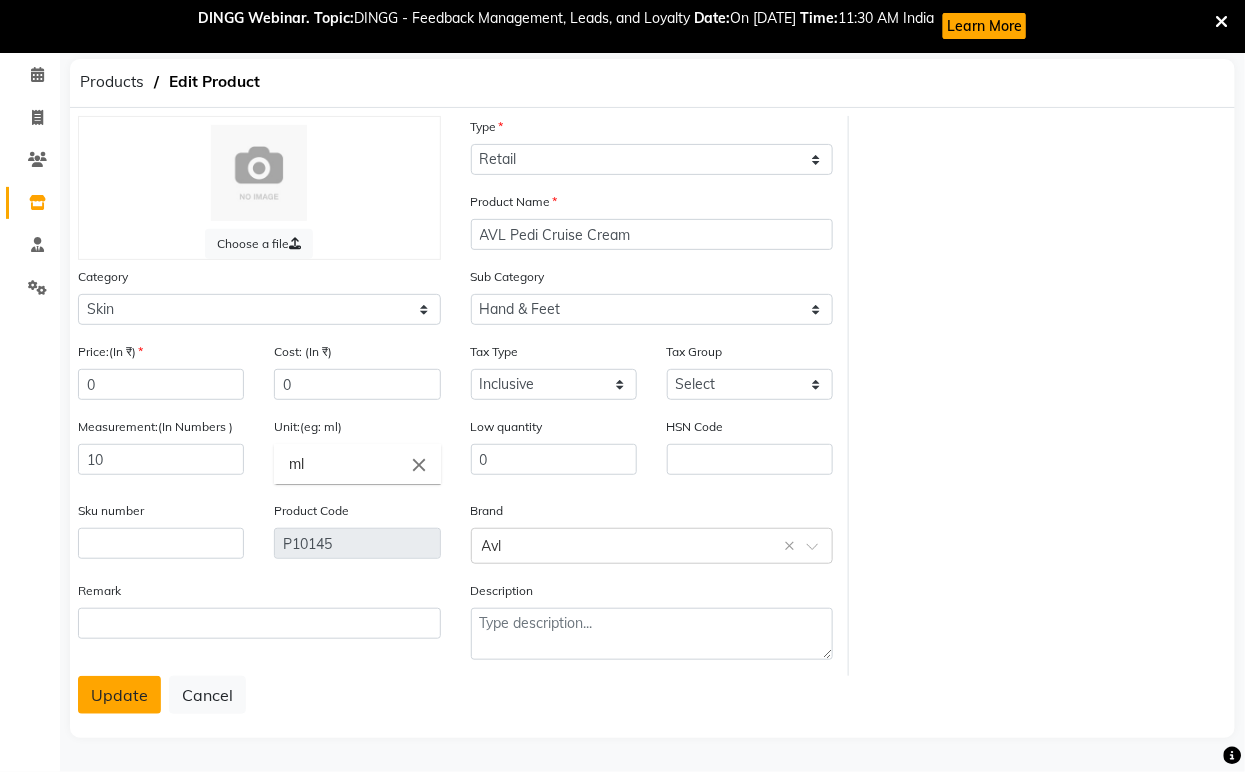 click on "Update" 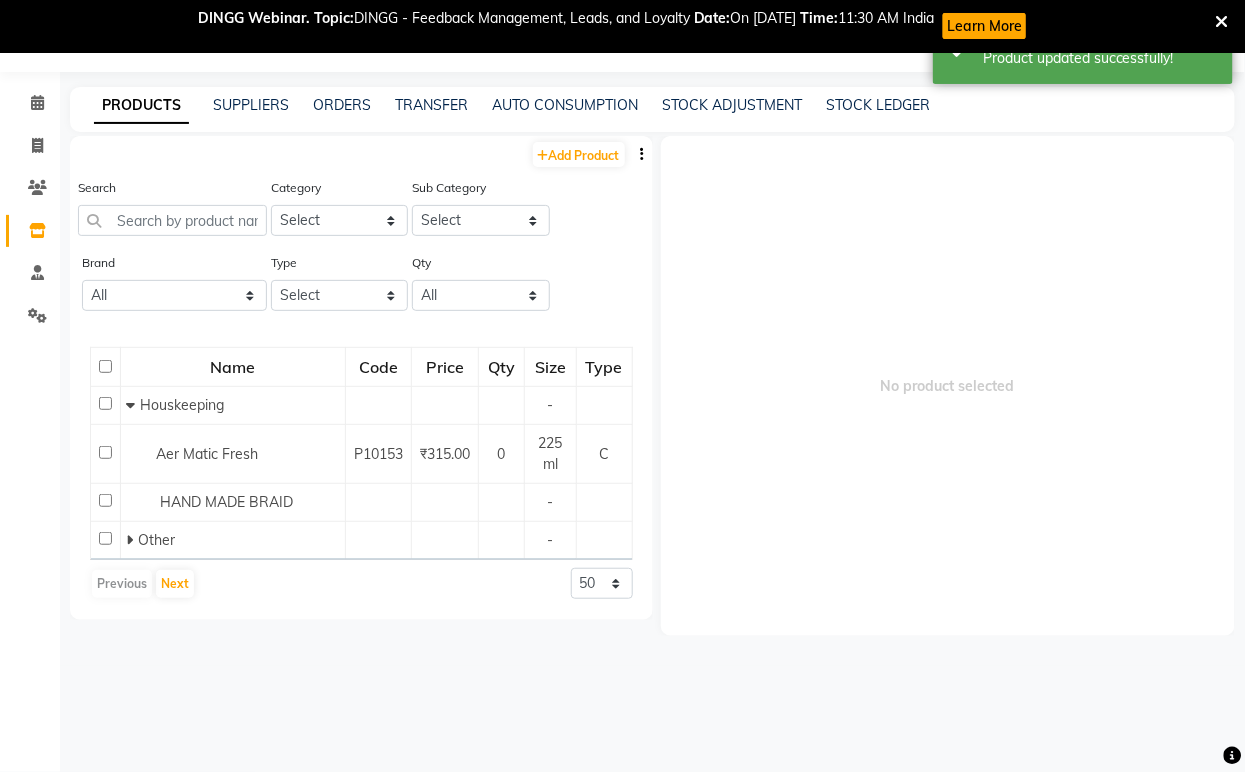 scroll, scrollTop: 65, scrollLeft: 0, axis: vertical 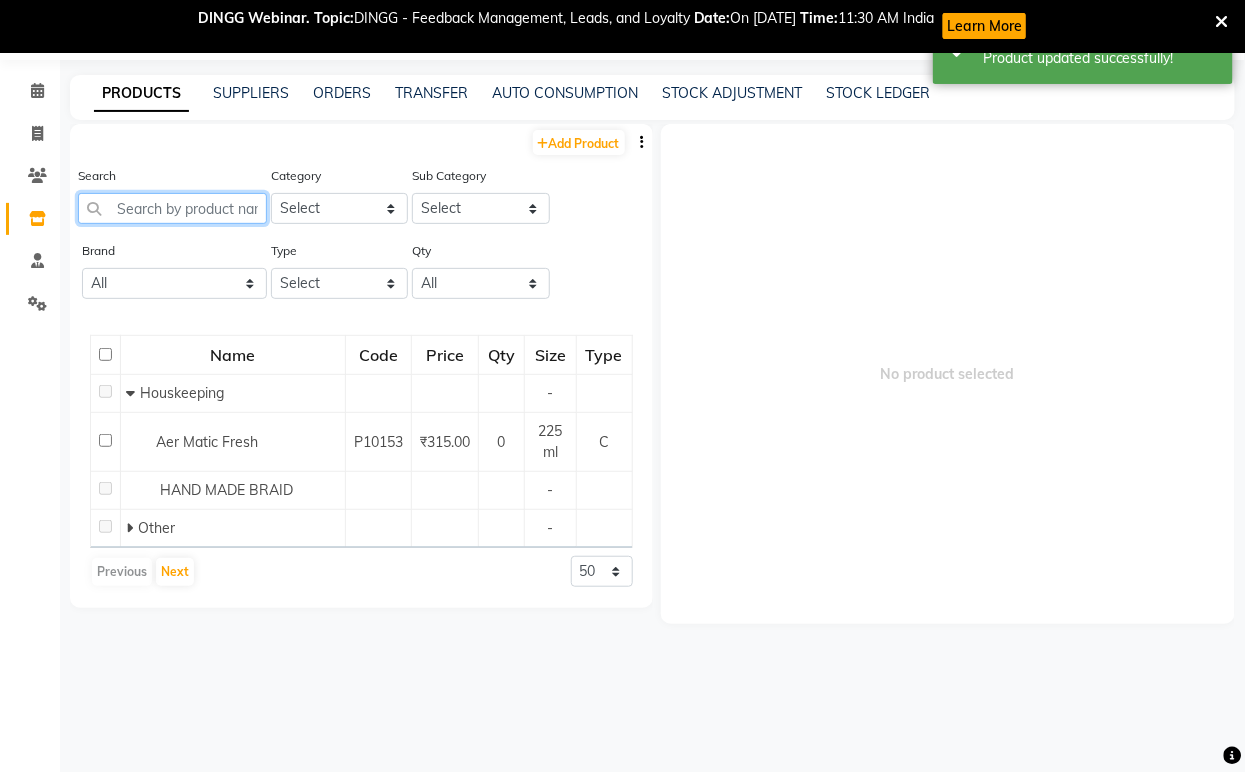 click 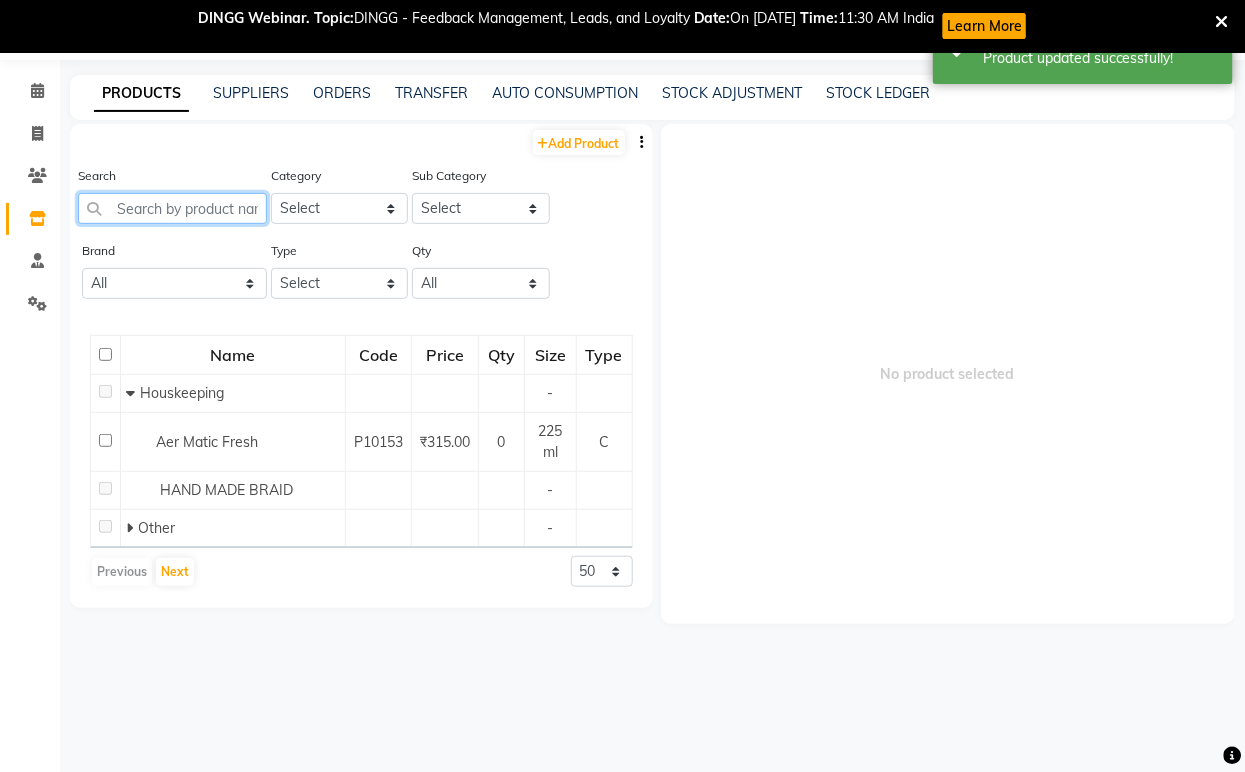 paste on "AVL Pedi Cruise Cream" 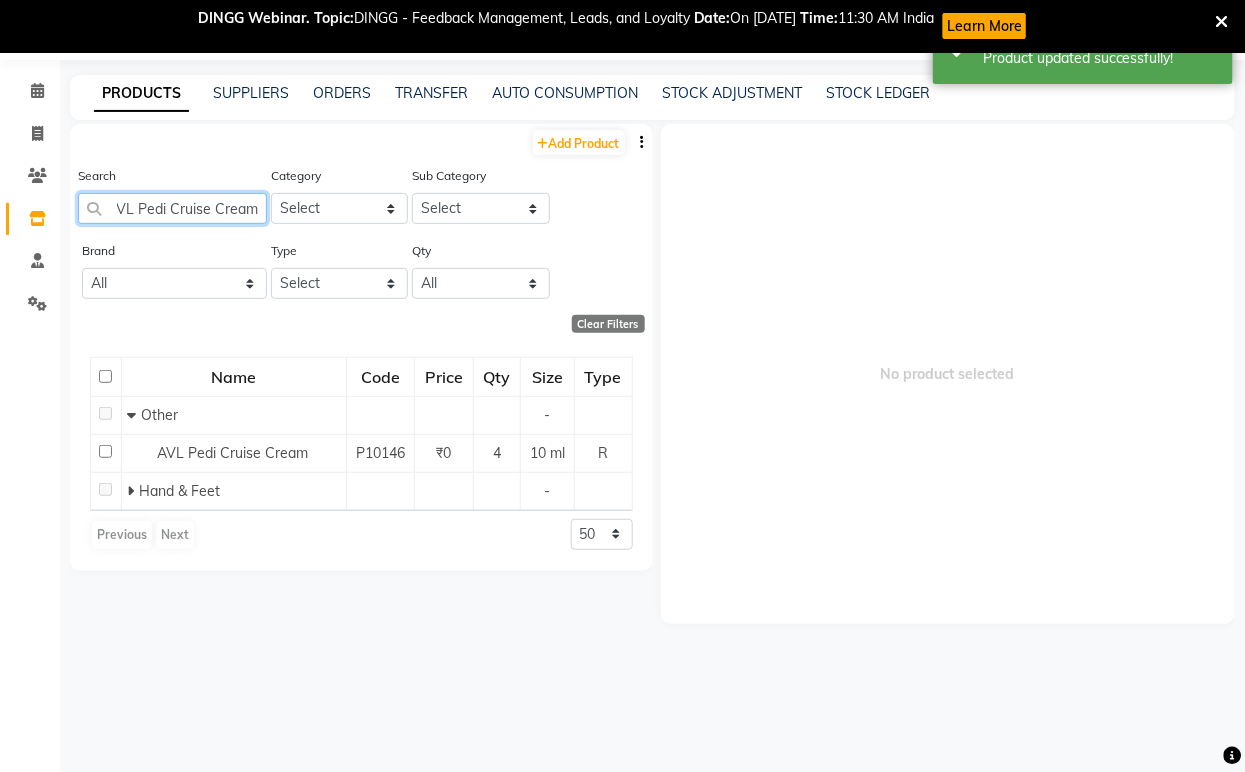 scroll, scrollTop: 0, scrollLeft: 7, axis: horizontal 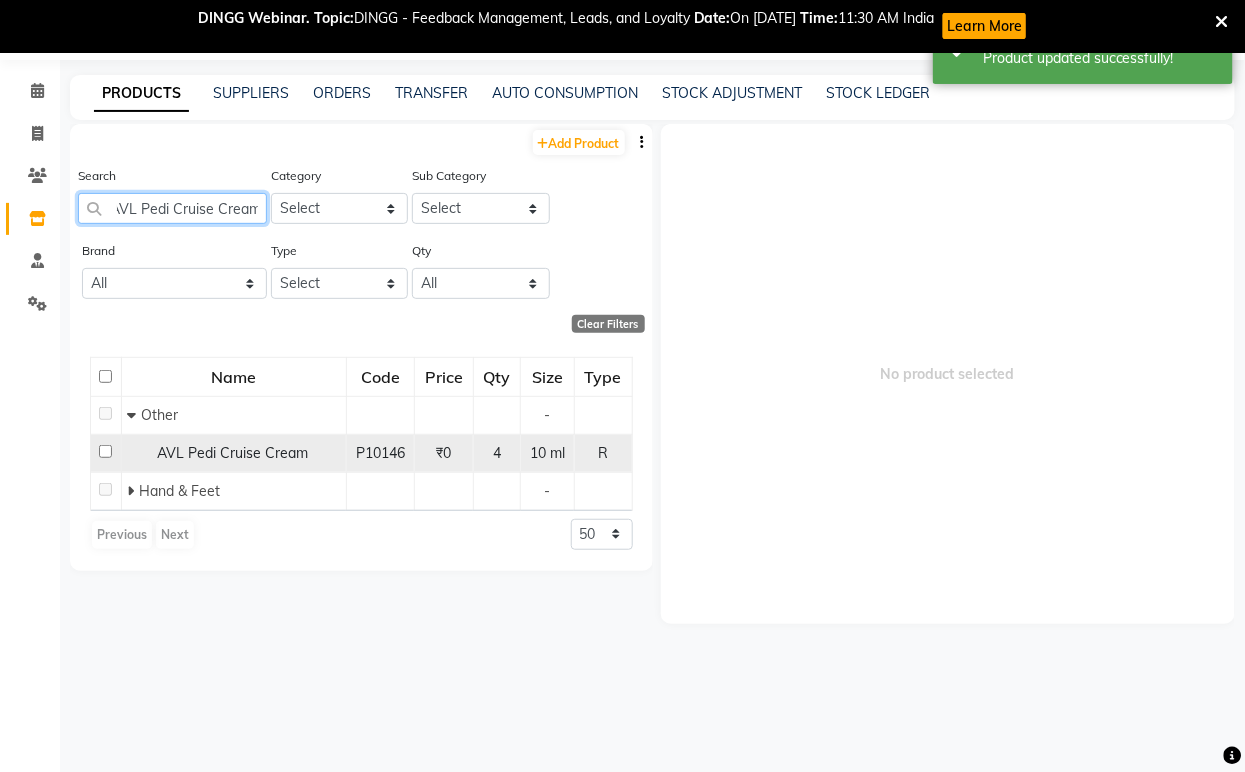 type on "AVL Pedi Cruise Cream" 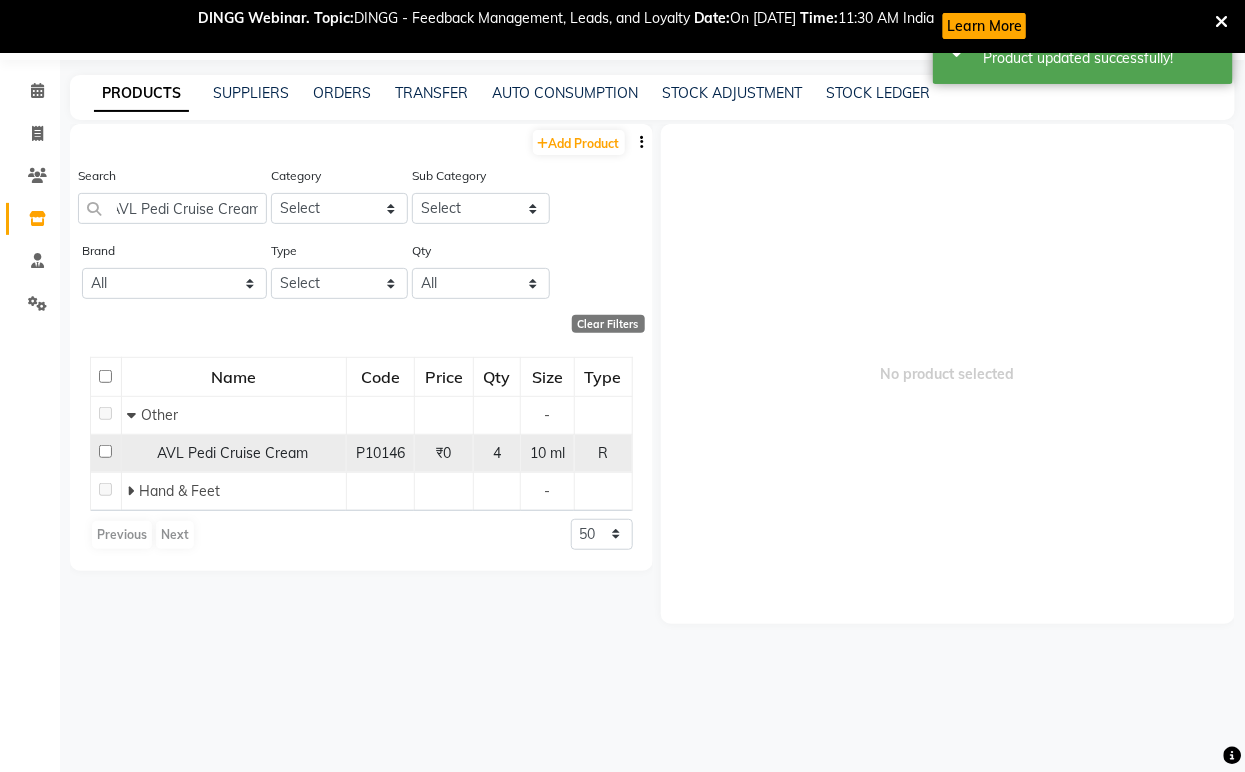 scroll, scrollTop: 0, scrollLeft: 0, axis: both 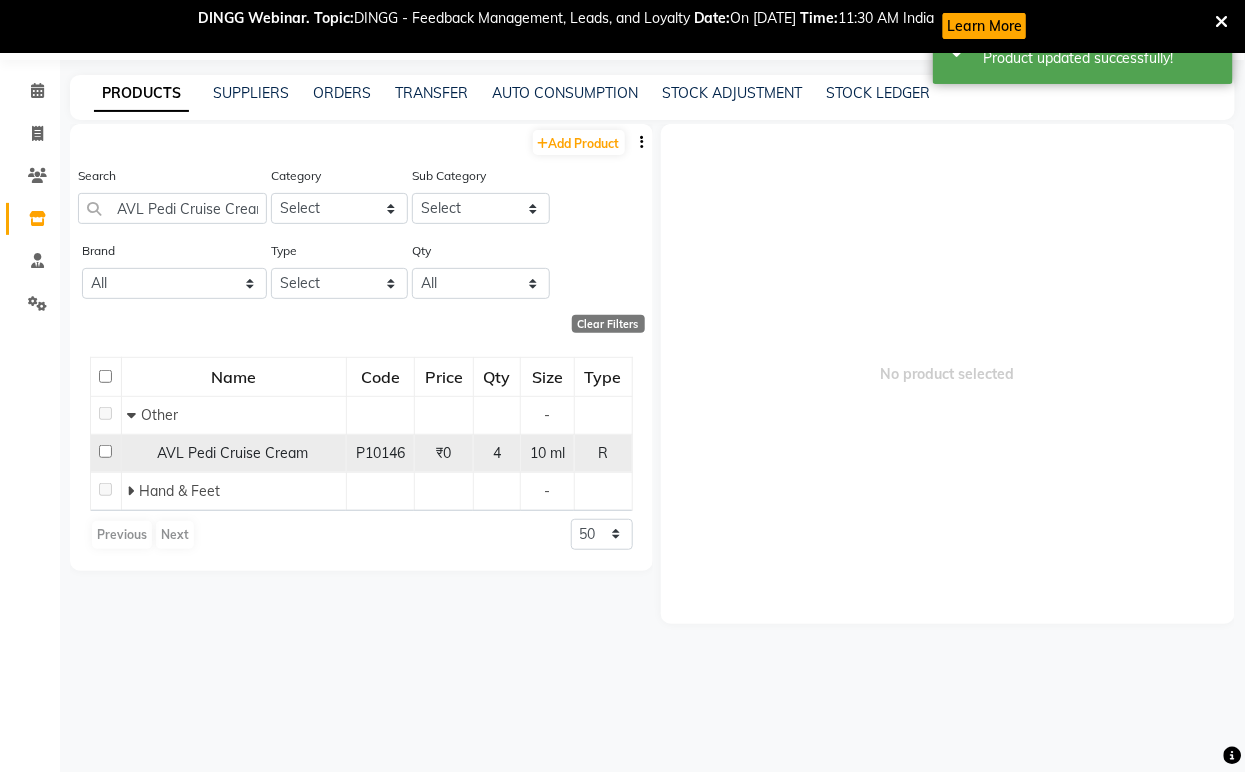 click on "AVL Pedi Cruise Cream" 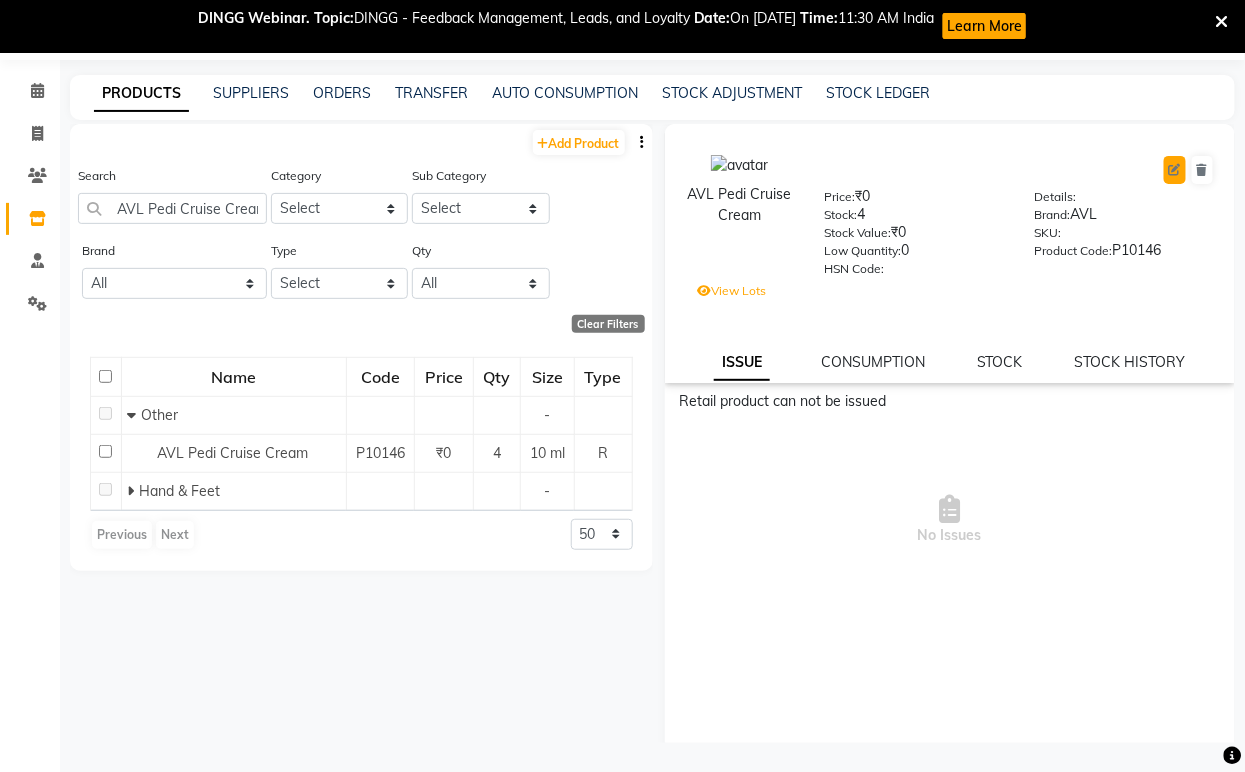 click 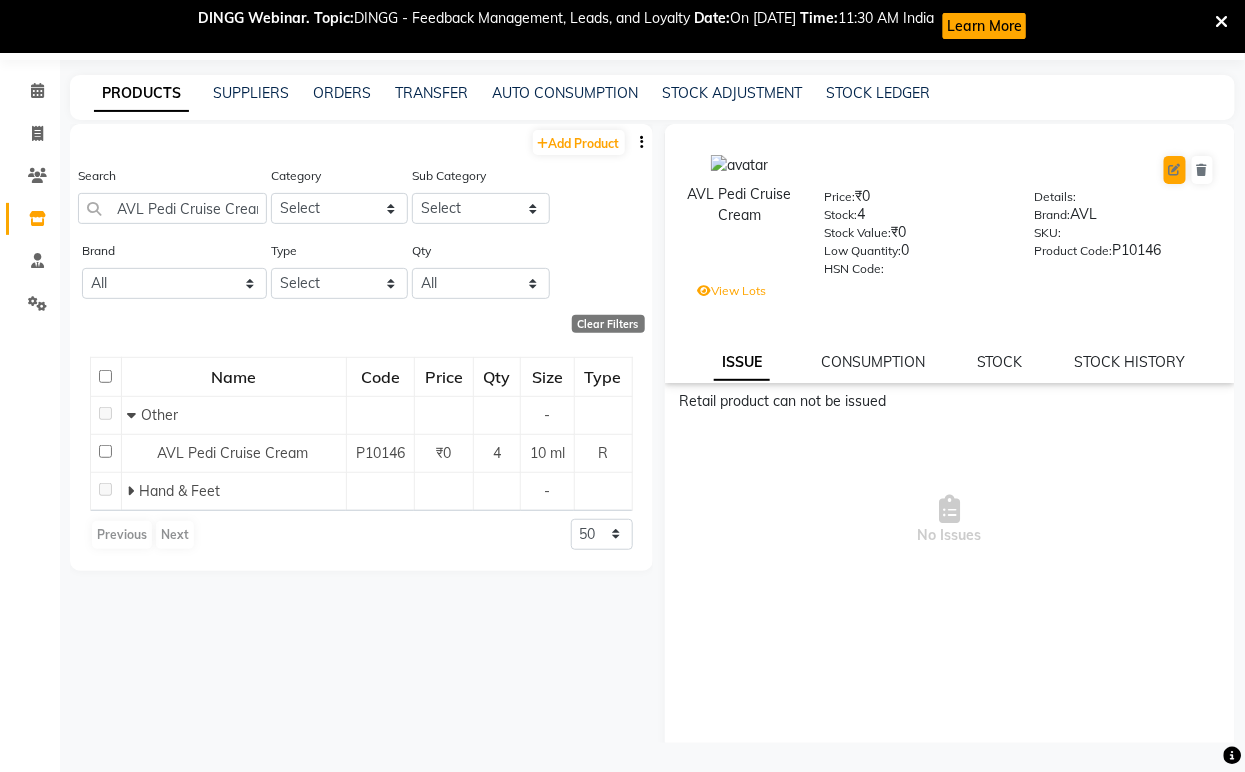 select on "R" 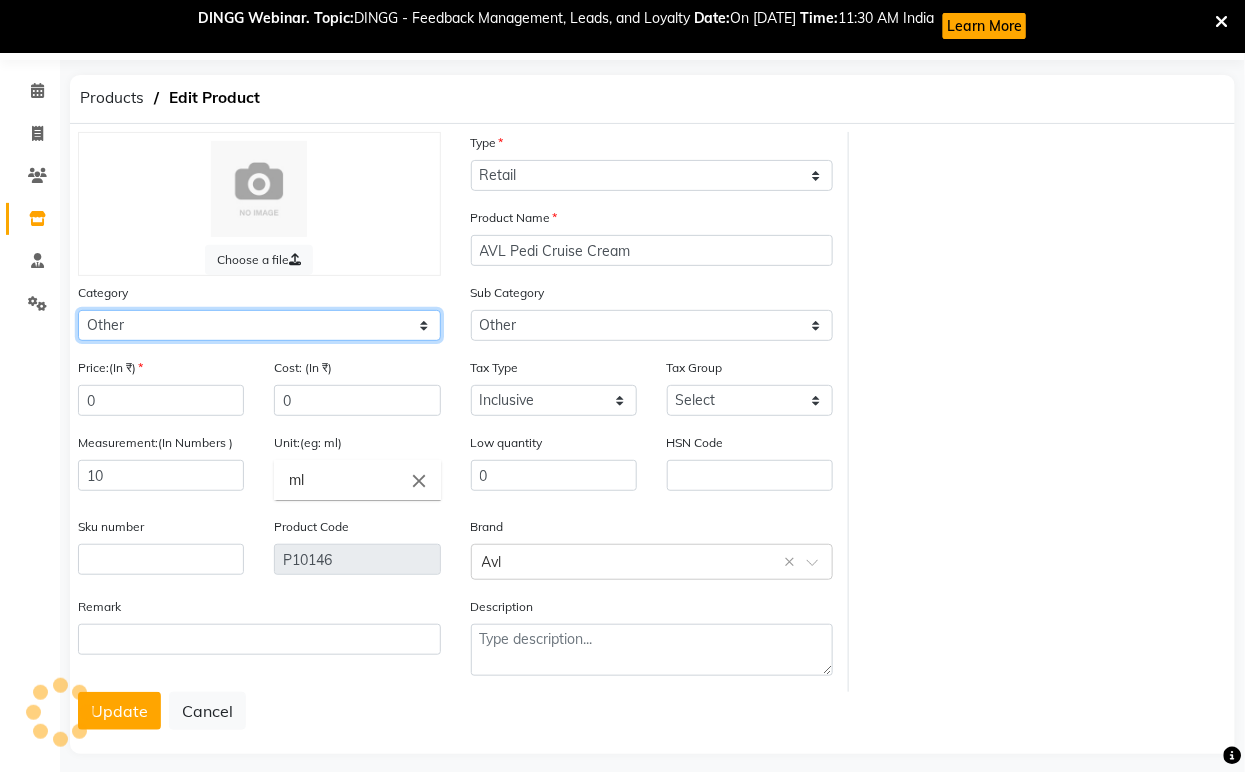 click on "Select Hair Skin Jeanott Ceuticals Other" 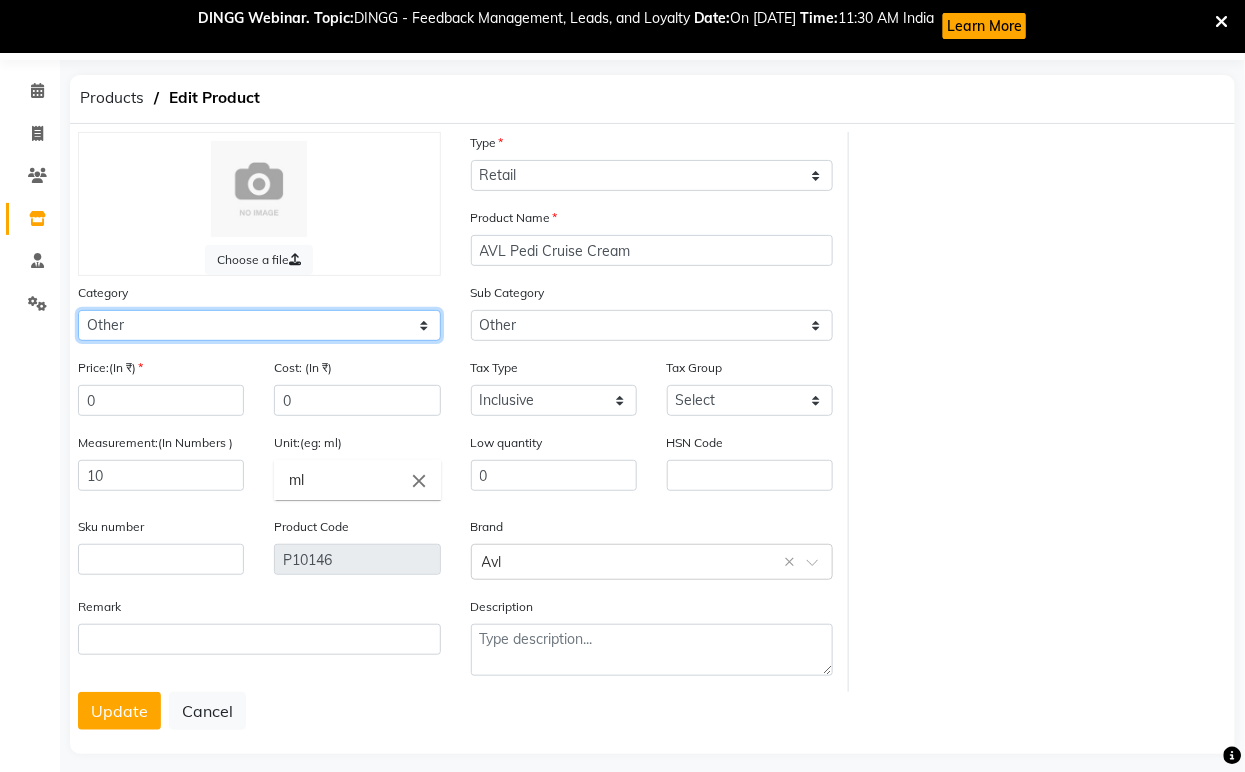 select on "1063801150" 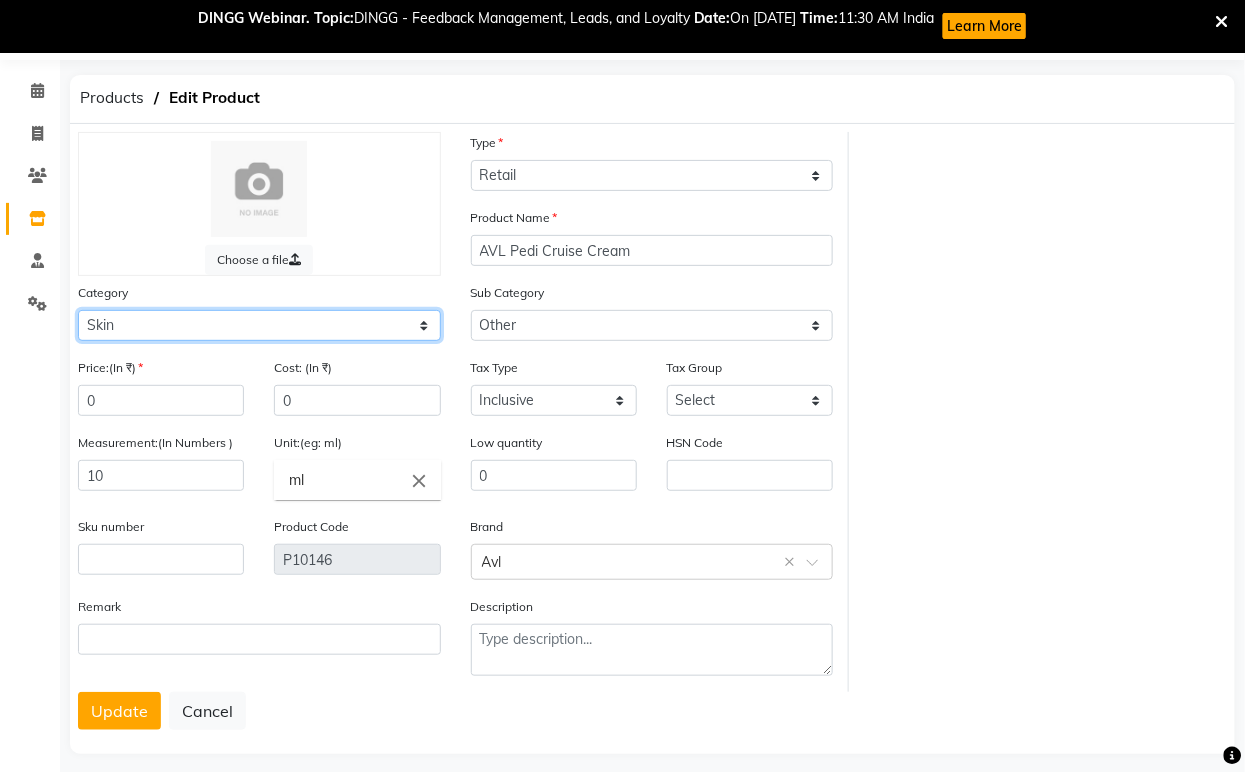 click on "Select Hair Skin Jeanott Ceuticals Other" 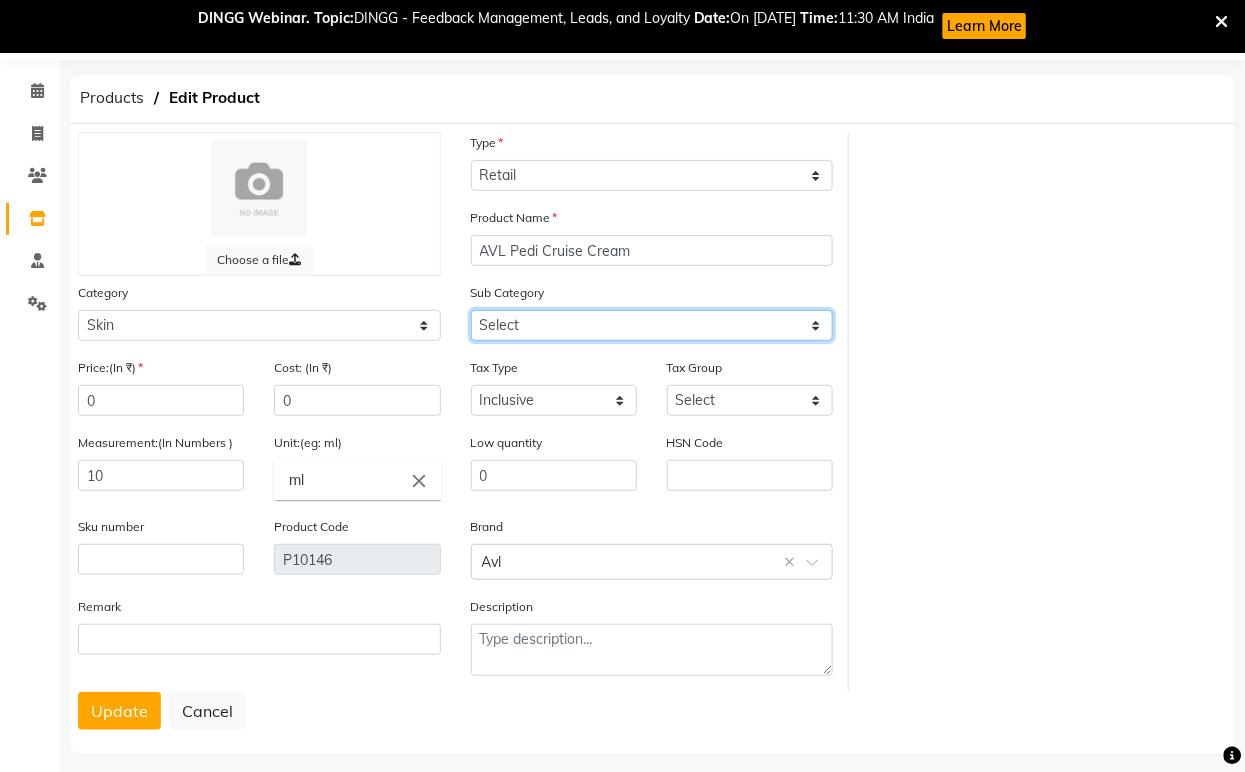 click on "Select Cleanser Facial Moisturiser Serum Toner Sun Care Masks Lip Care Eye Care Body Care Hand & Feet Kit & Combo Treatment Appliances Other Skin homecare Wax Massage Cream" 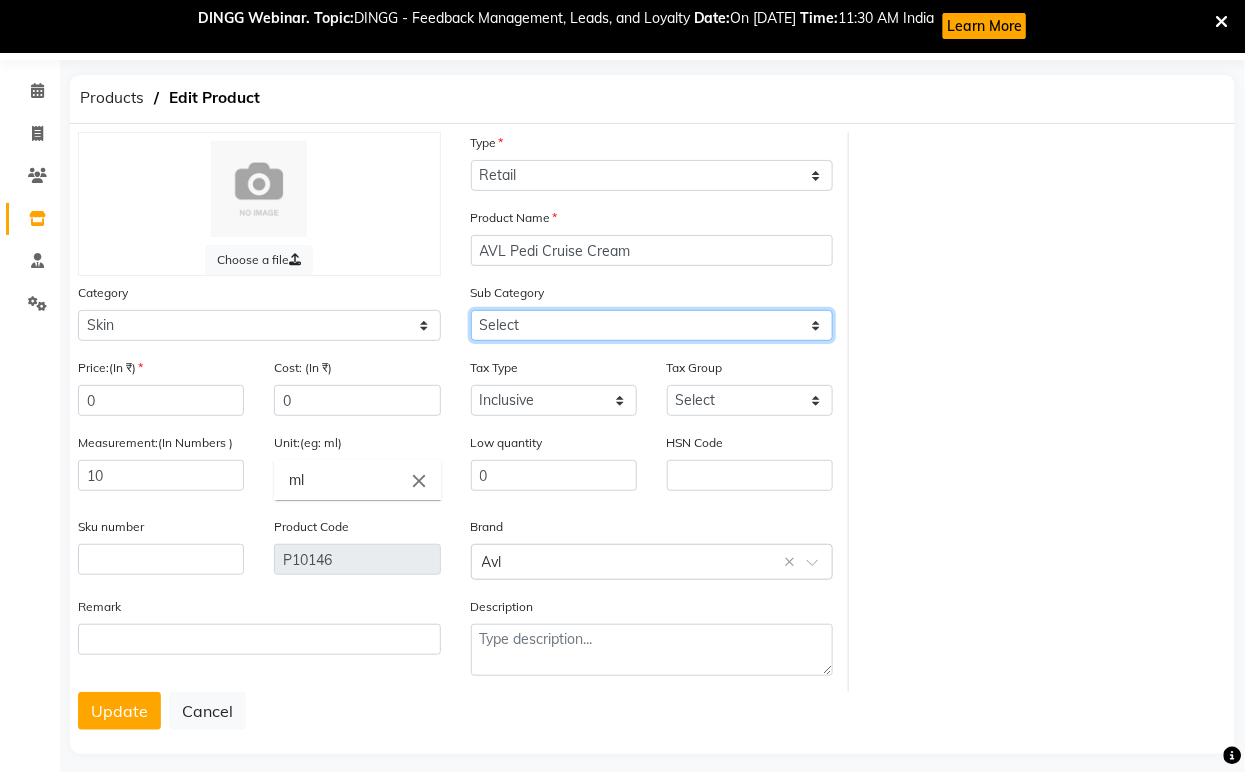select on "1063801161" 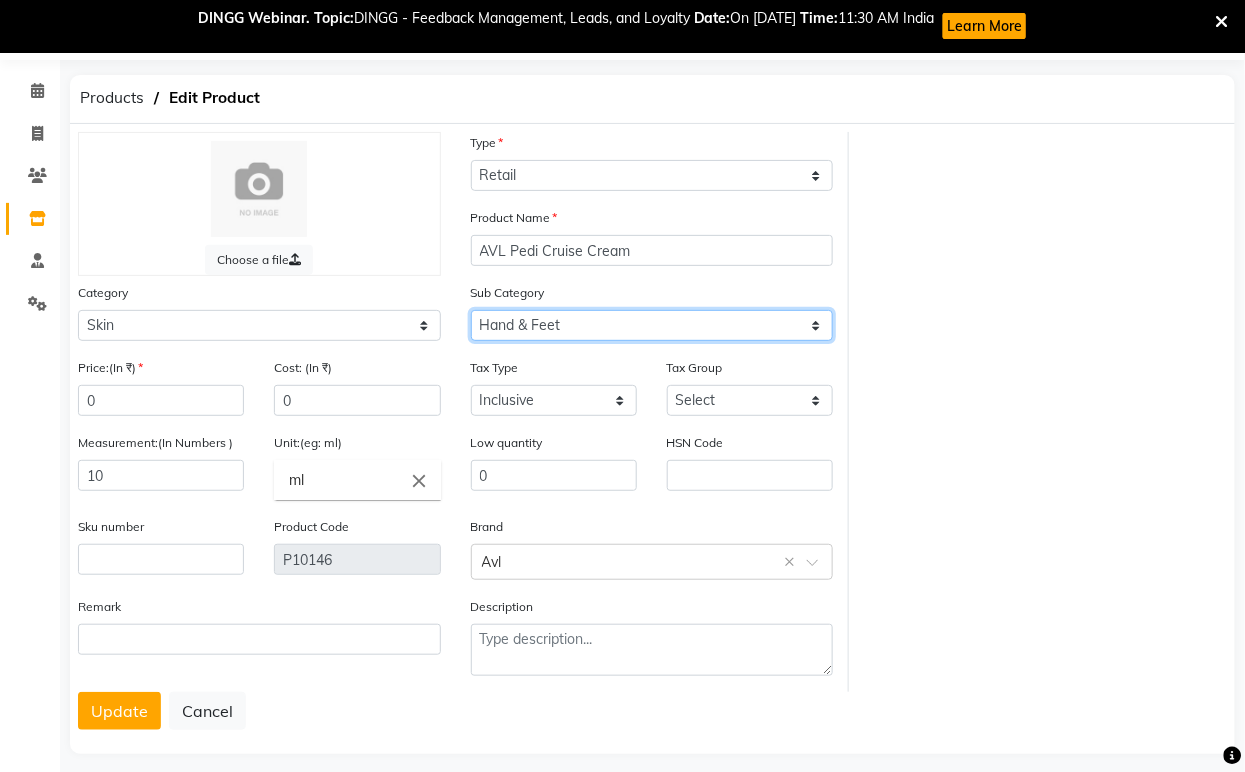 click on "Select Cleanser Facial Moisturiser Serum Toner Sun Care Masks Lip Care Eye Care Body Care Hand & Feet Kit & Combo Treatment Appliances Other Skin homecare Wax Massage Cream" 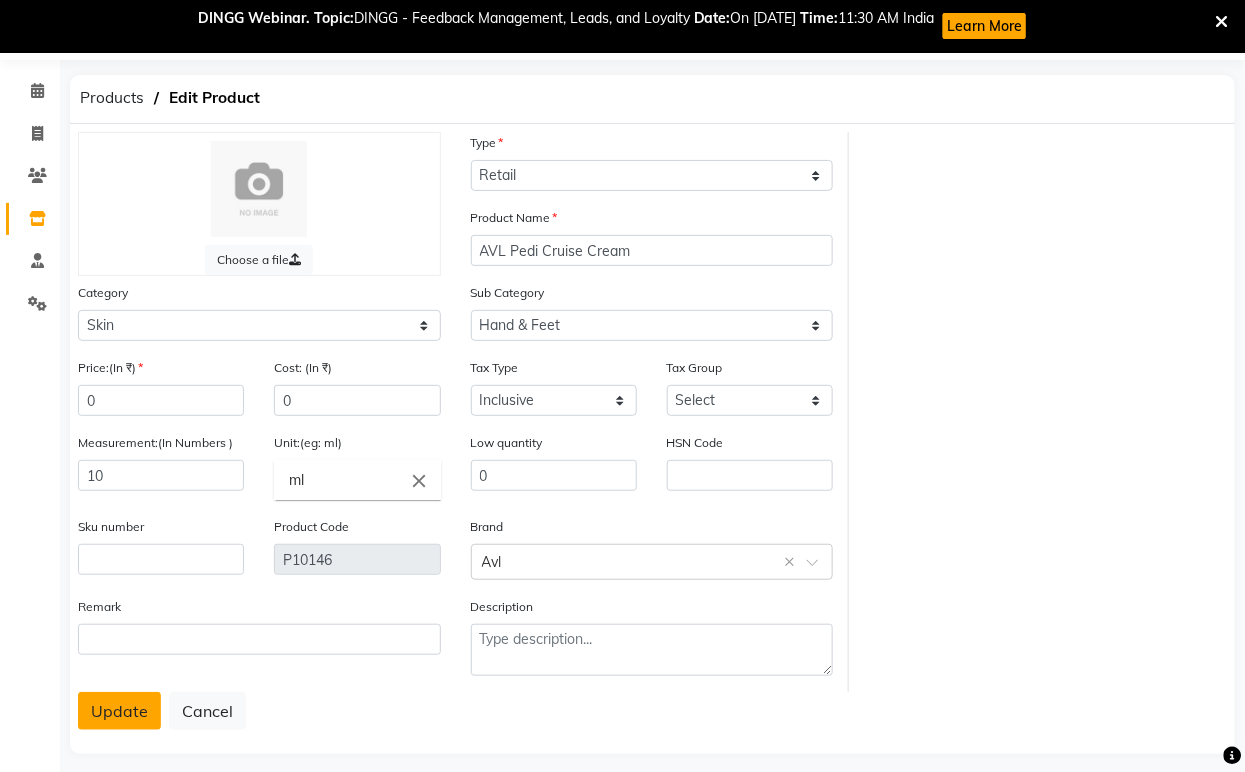 click on "Update" 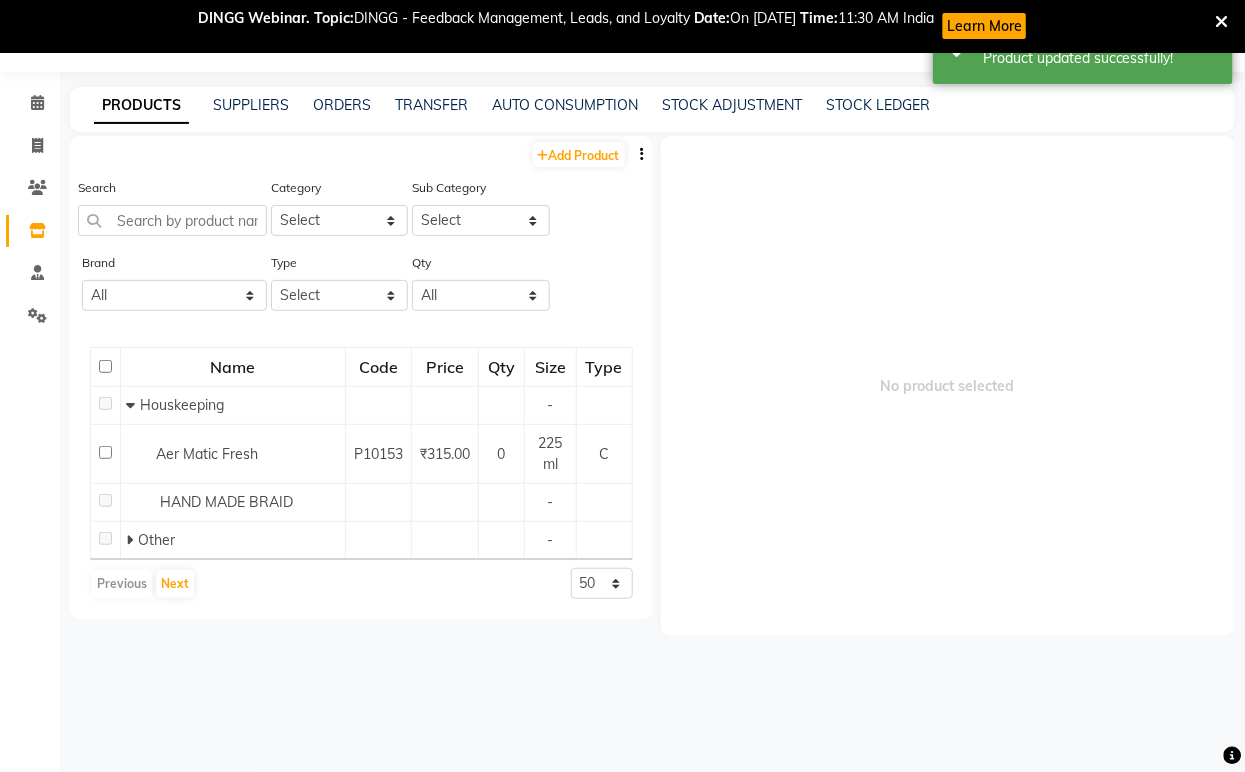 scroll, scrollTop: 65, scrollLeft: 0, axis: vertical 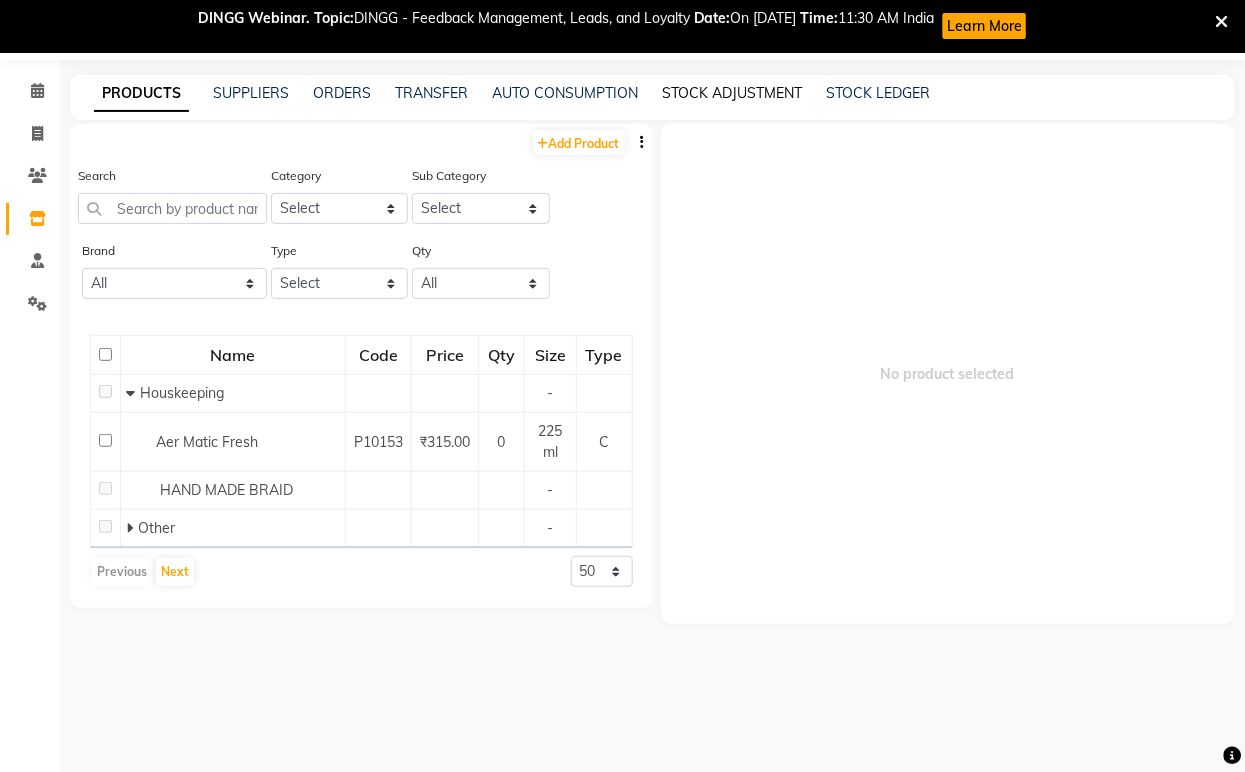 click on "STOCK ADJUSTMENT" 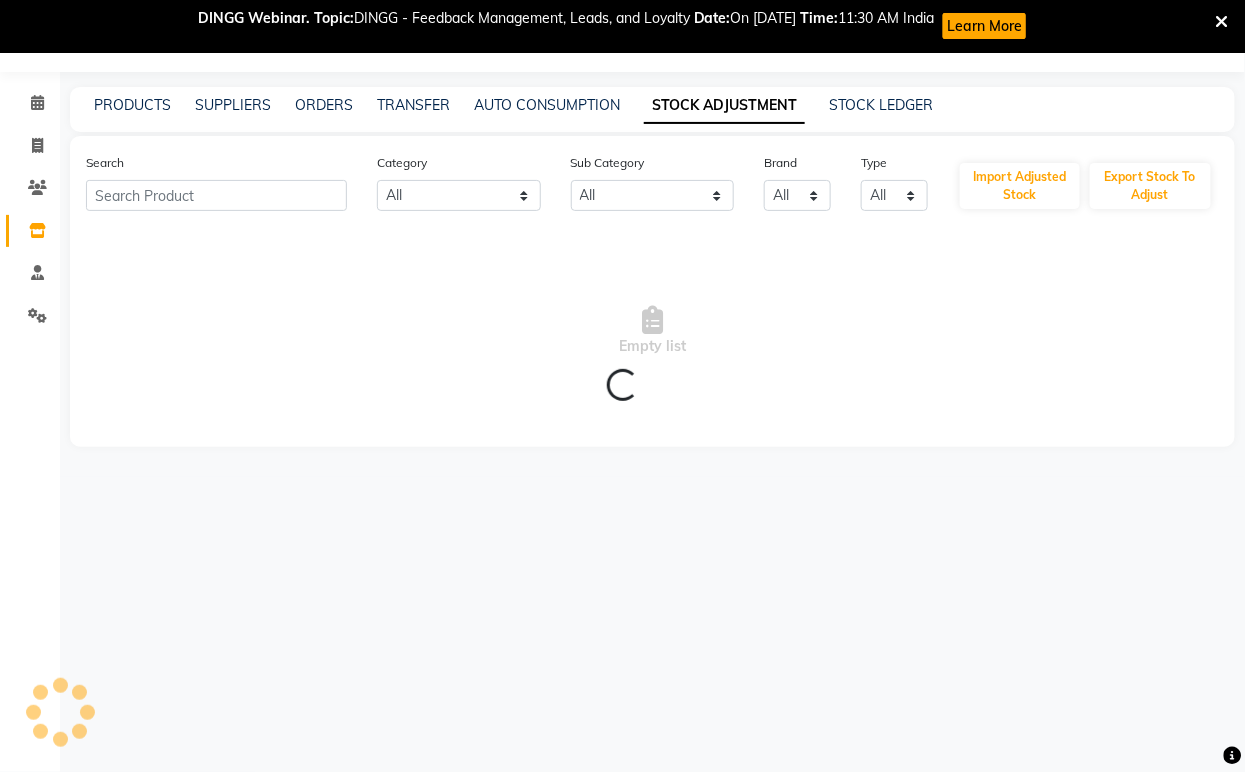 scroll, scrollTop: 65, scrollLeft: 0, axis: vertical 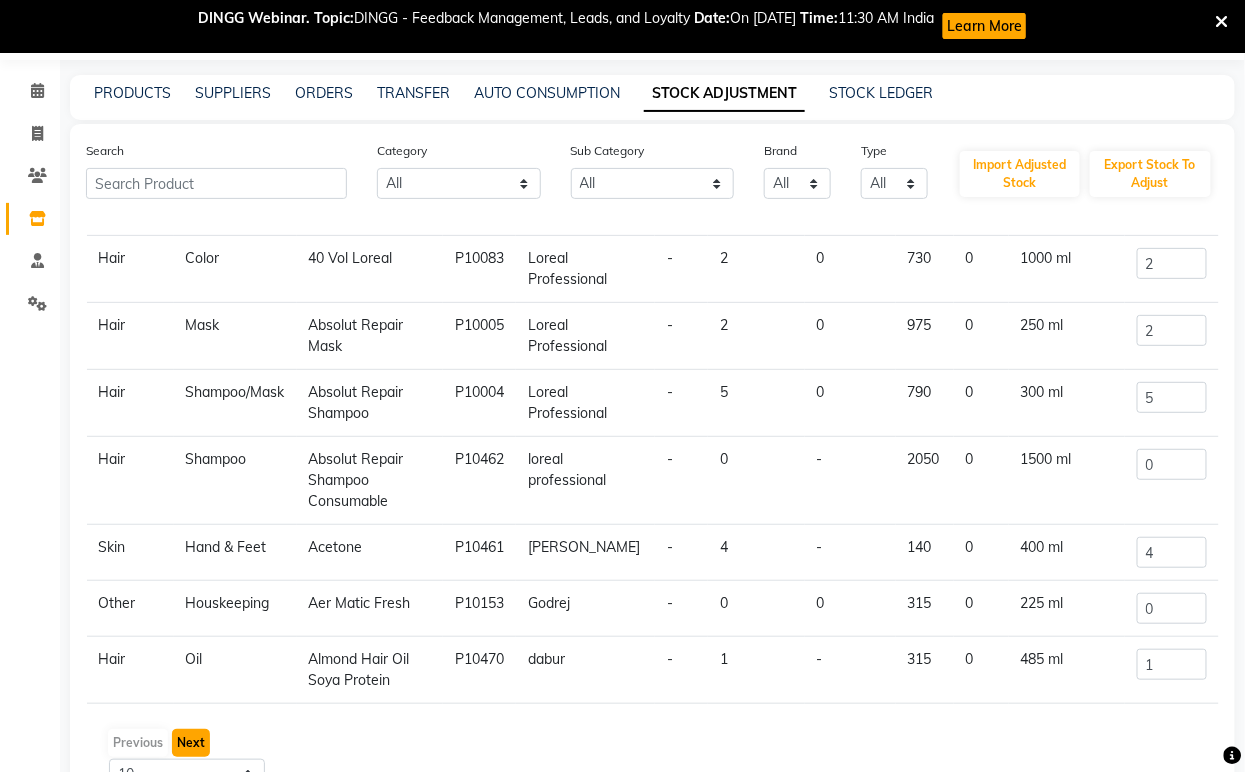 click on "Next" 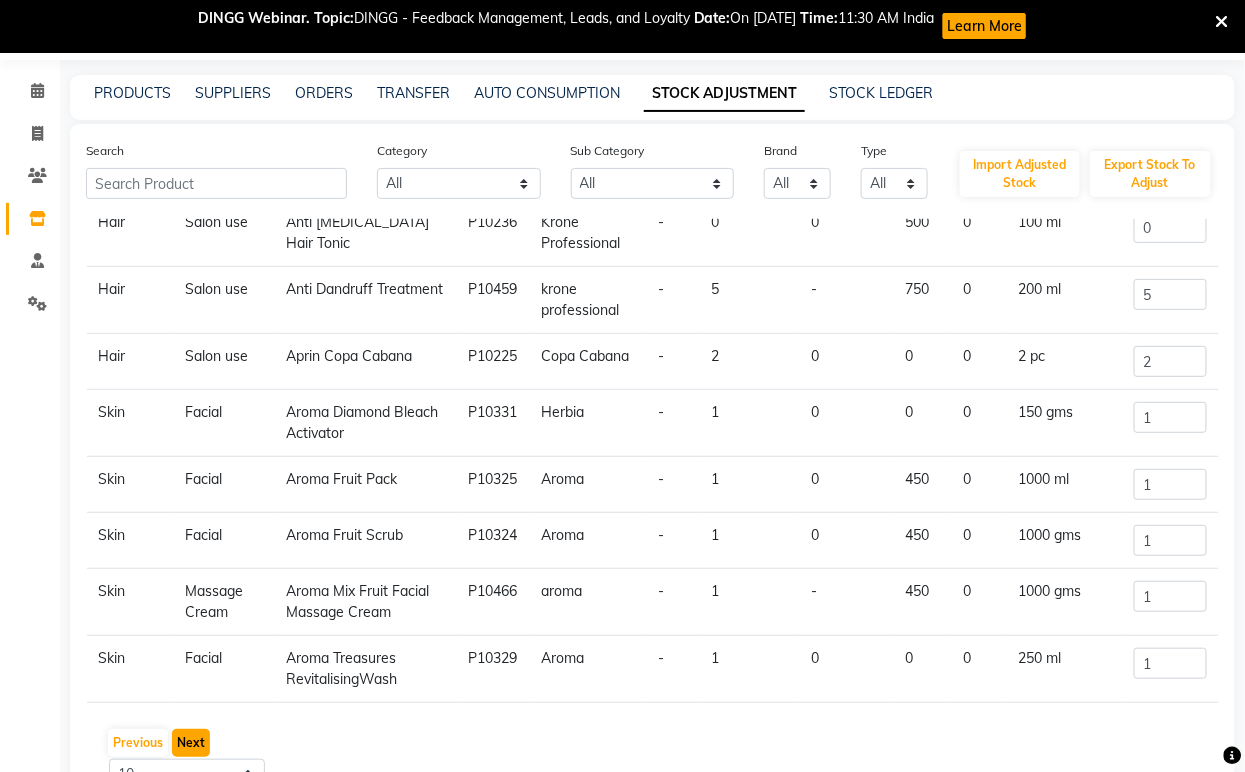 click on "Next" 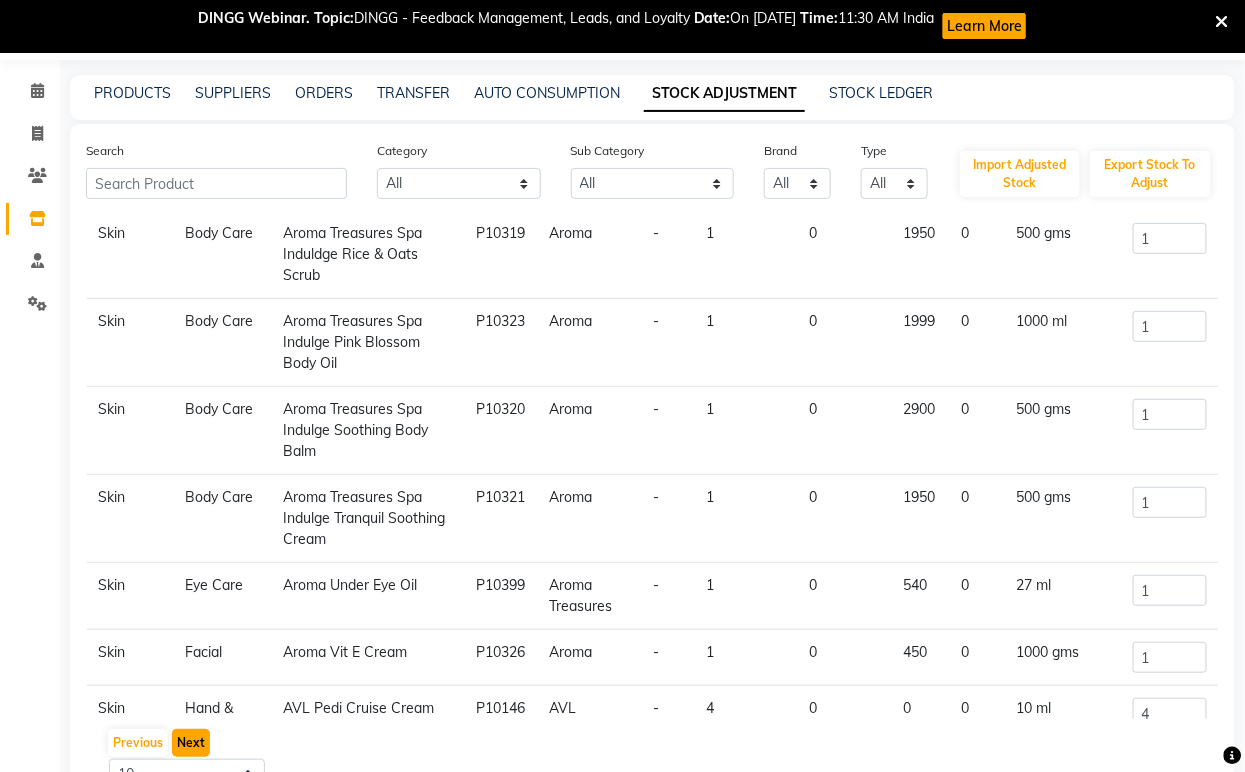 click on "Next" 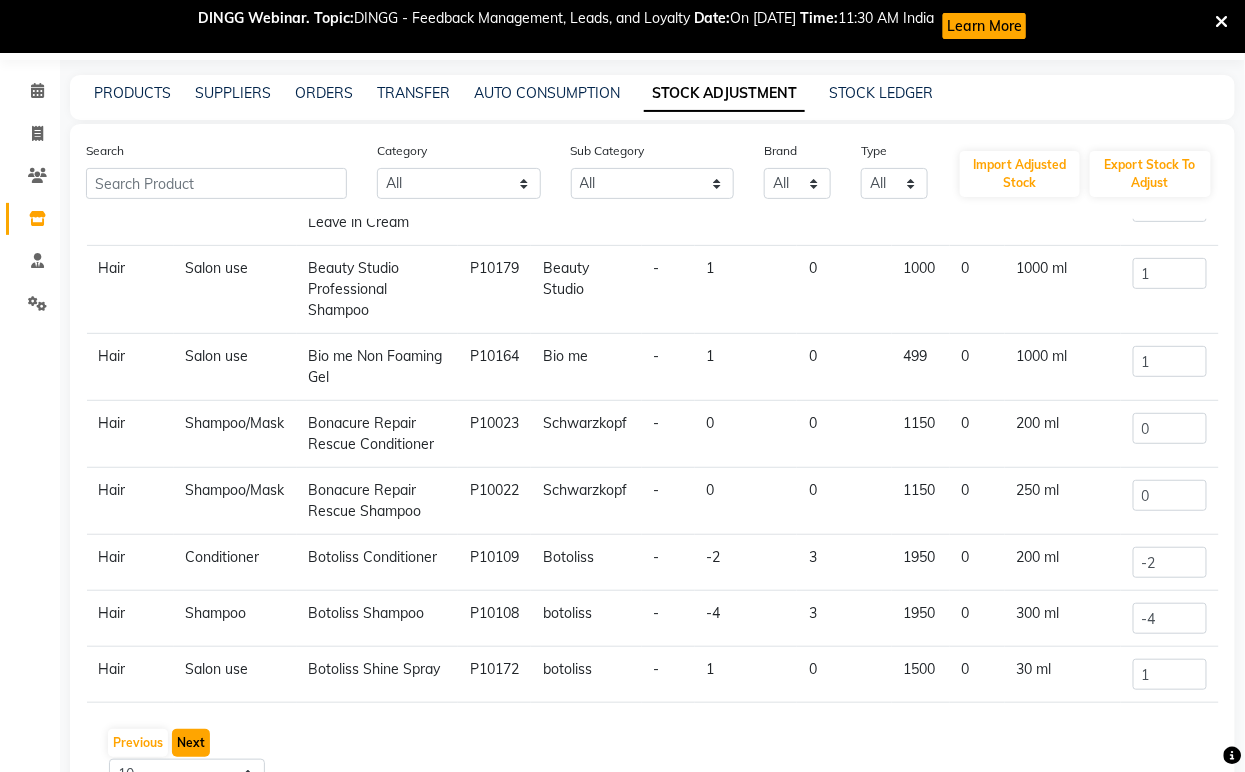 click on "Next" 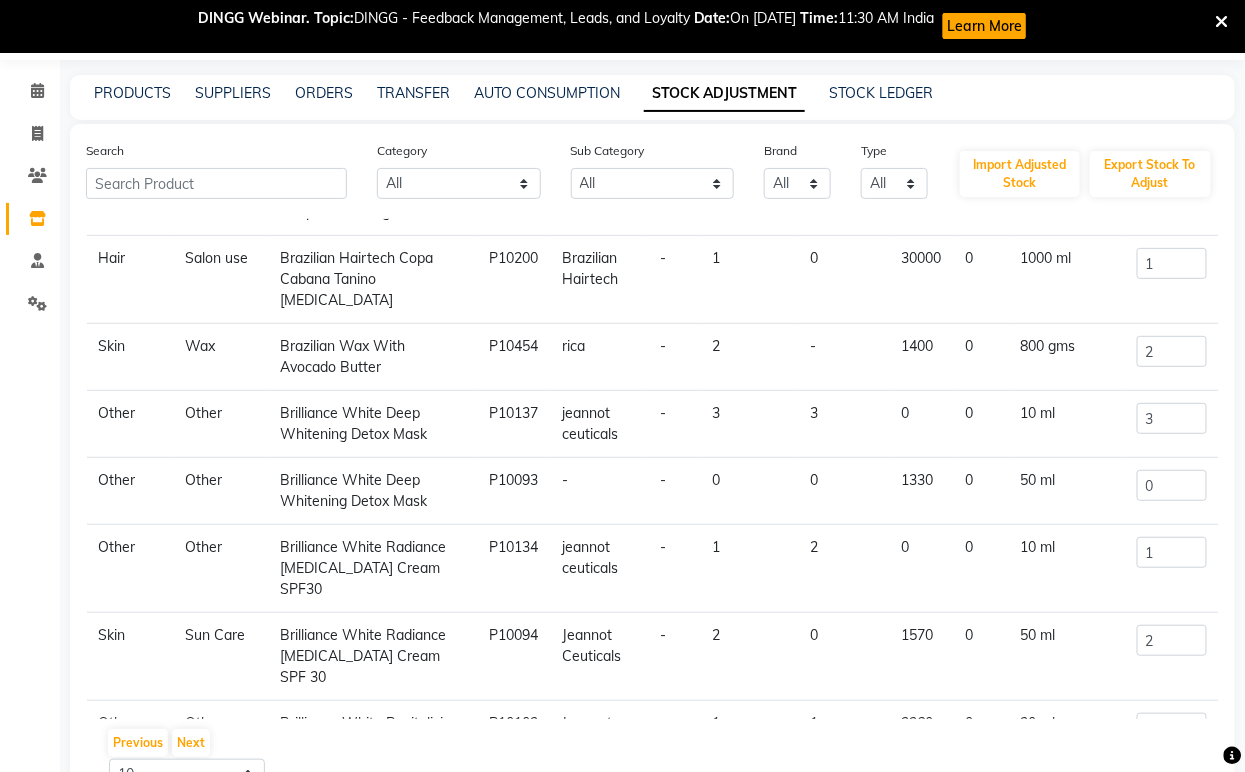 click on "Brilliance White Deep Whitening Detox Mask" 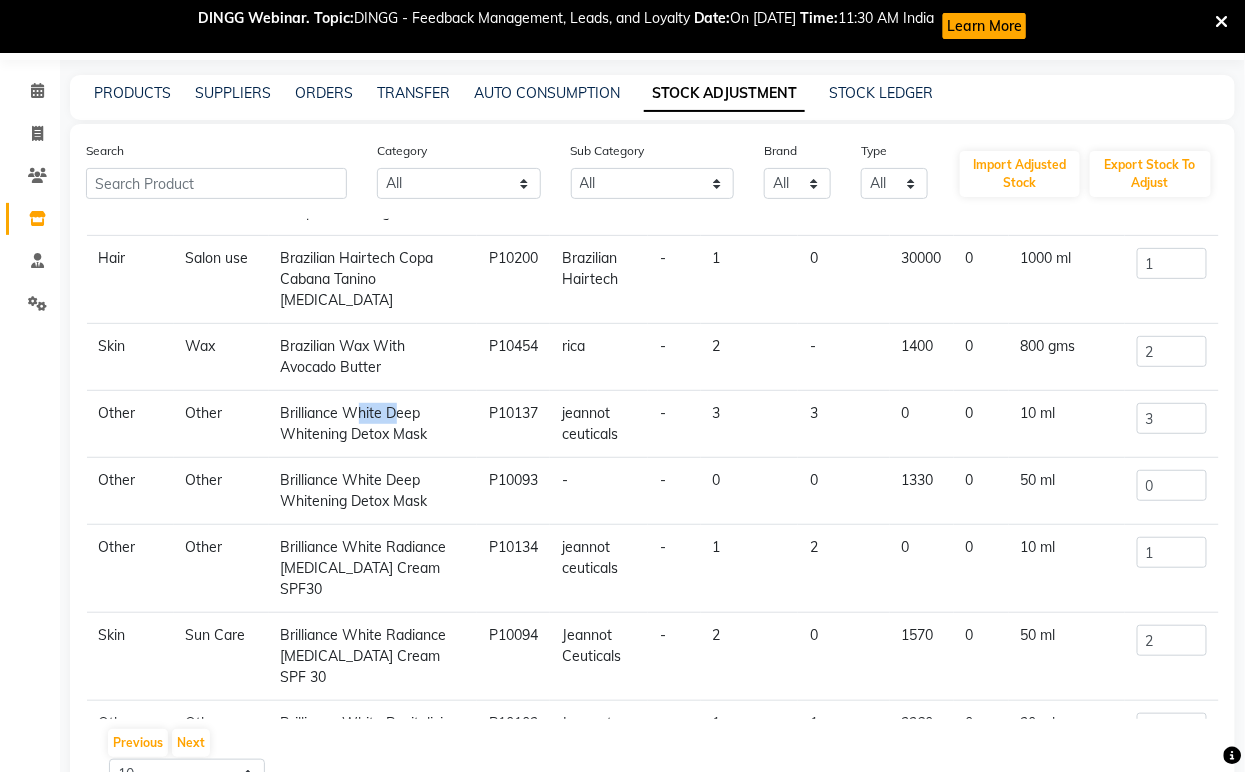 click on "Brilliance White Deep Whitening Detox Mask" 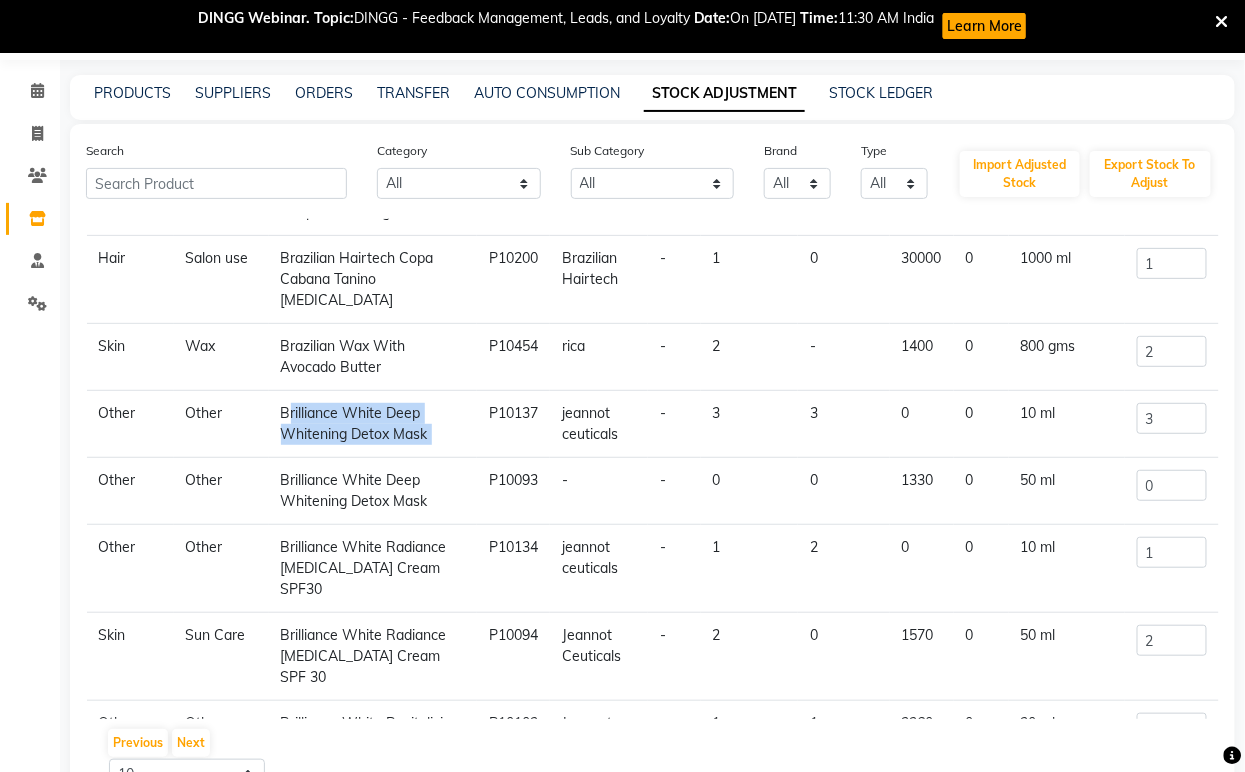 click on "Brilliance White Deep Whitening Detox Mask" 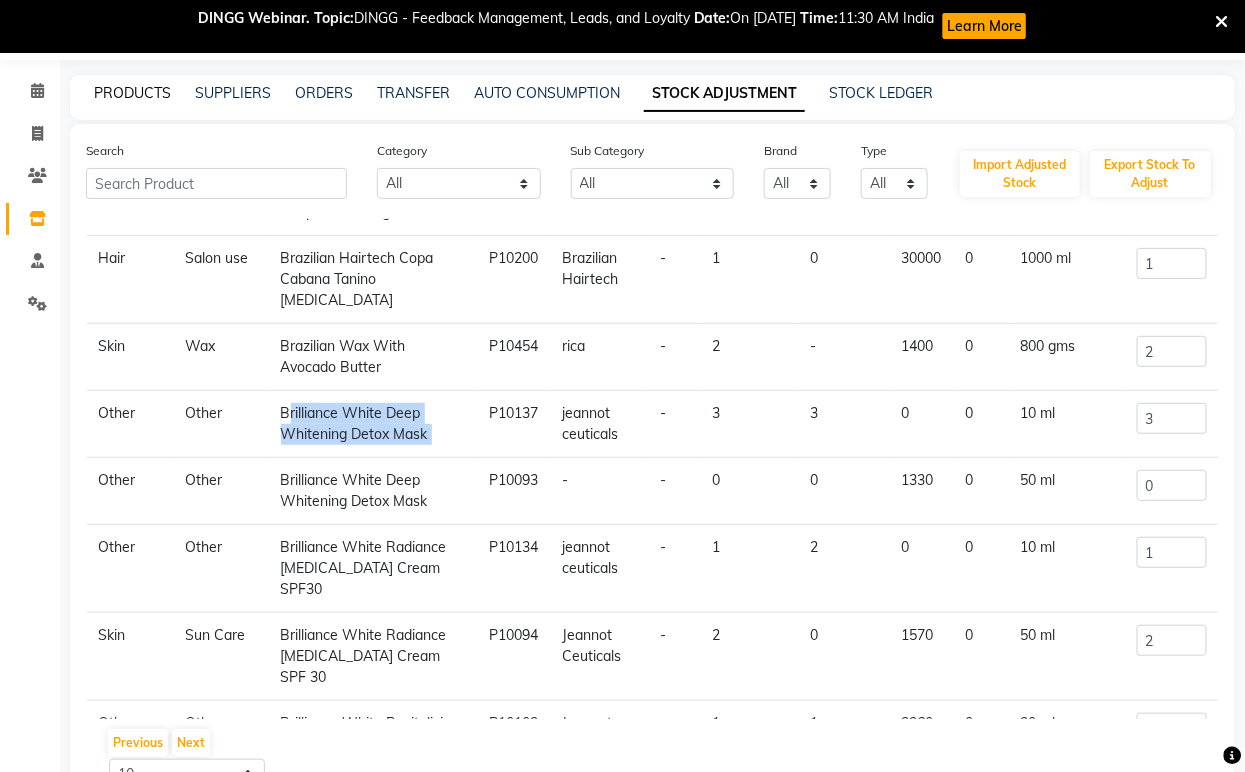click on "PRODUCTS" 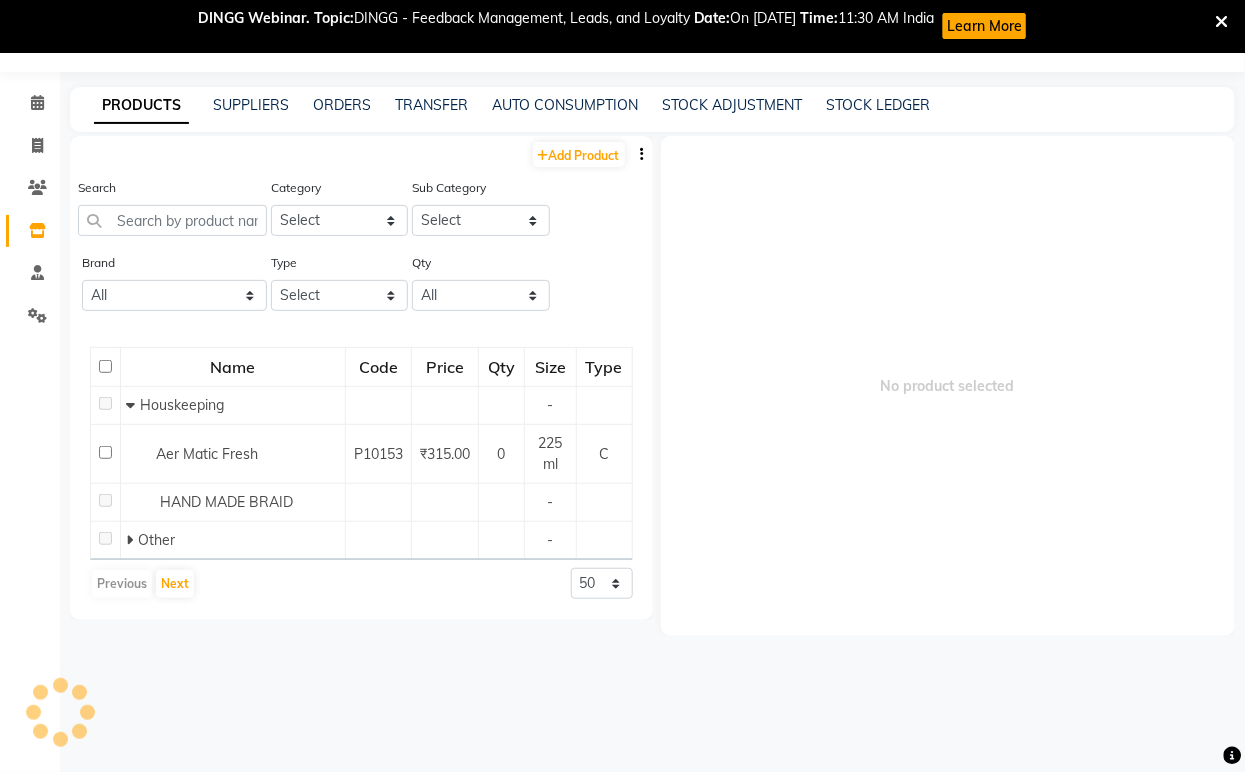 scroll, scrollTop: 53, scrollLeft: 0, axis: vertical 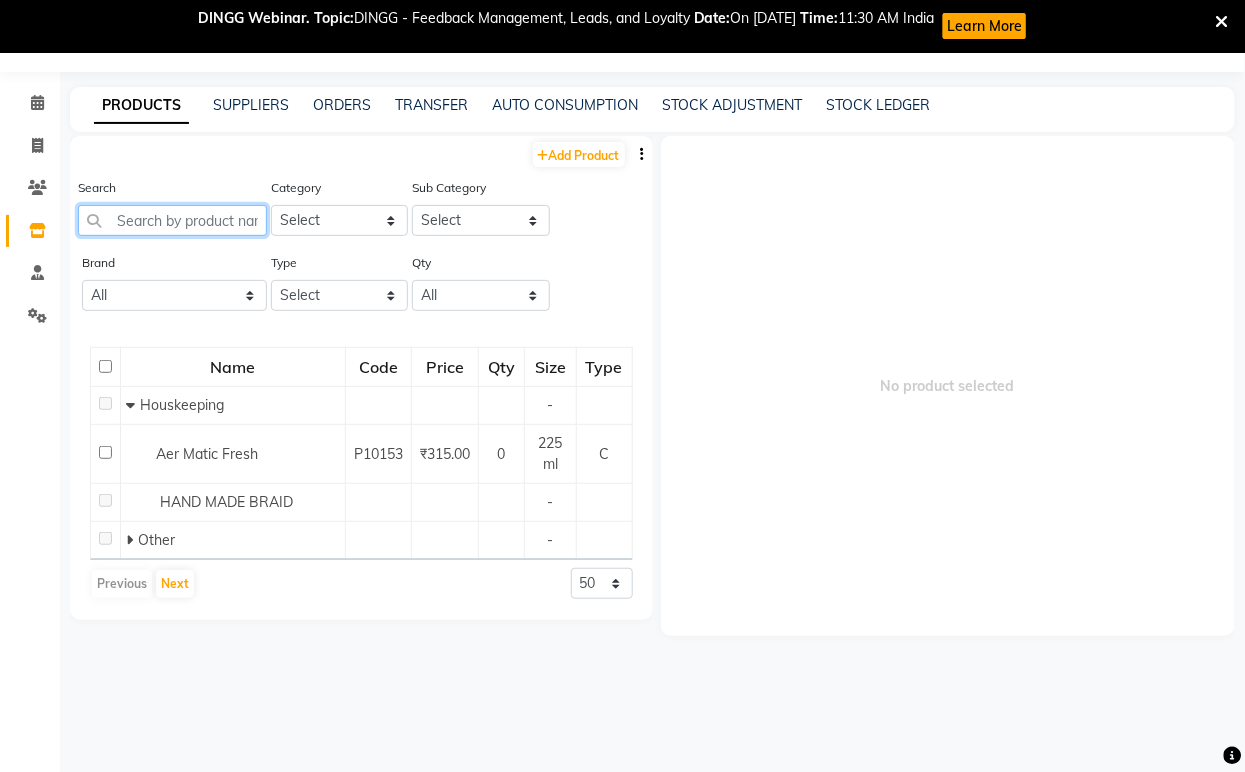 paste on "Brilliance White Deep Whitening Detox Mask" 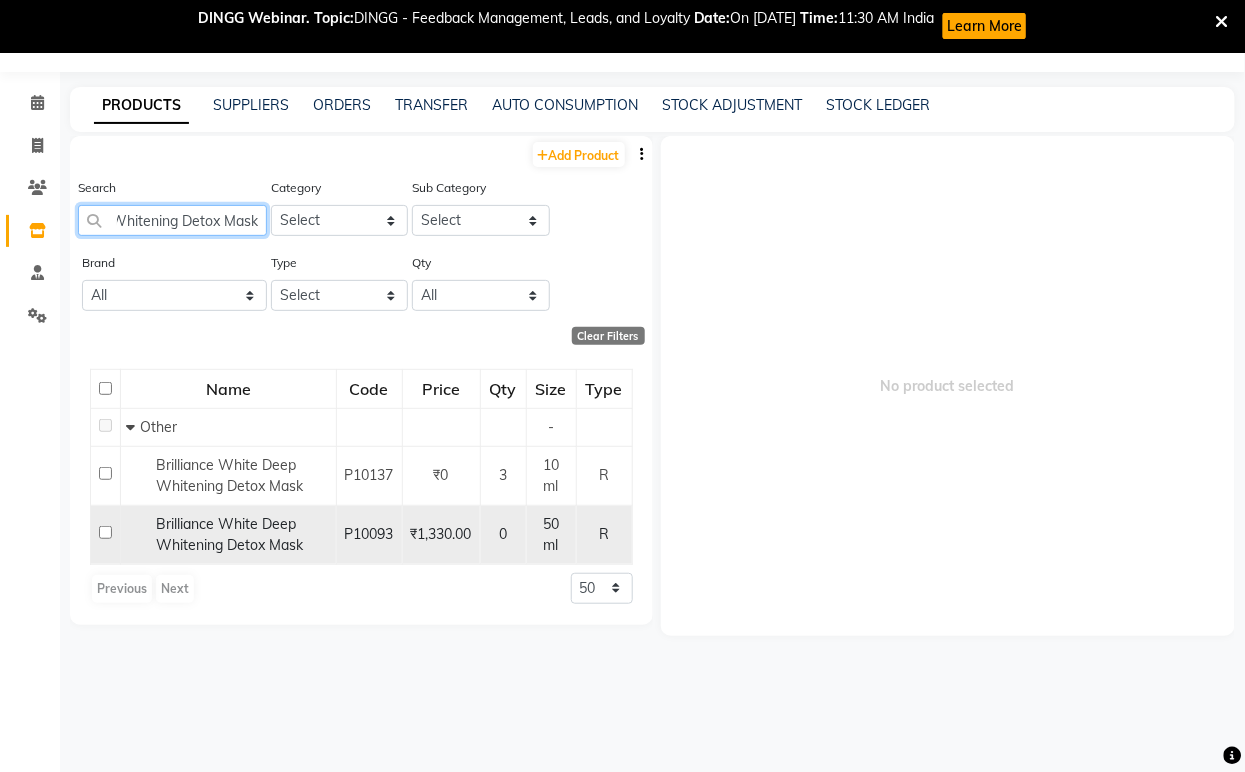 scroll, scrollTop: 0, scrollLeft: 150, axis: horizontal 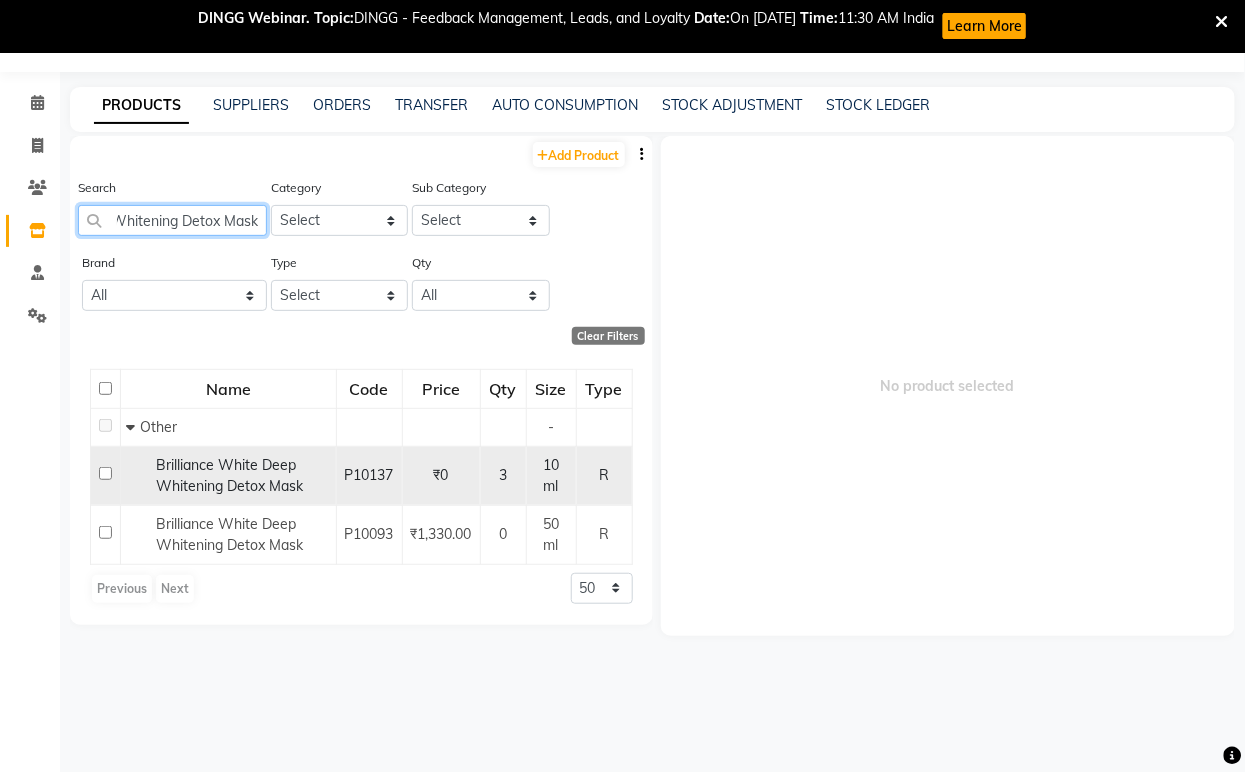 type on "Brilliance White Deep Whitening Detox Mask" 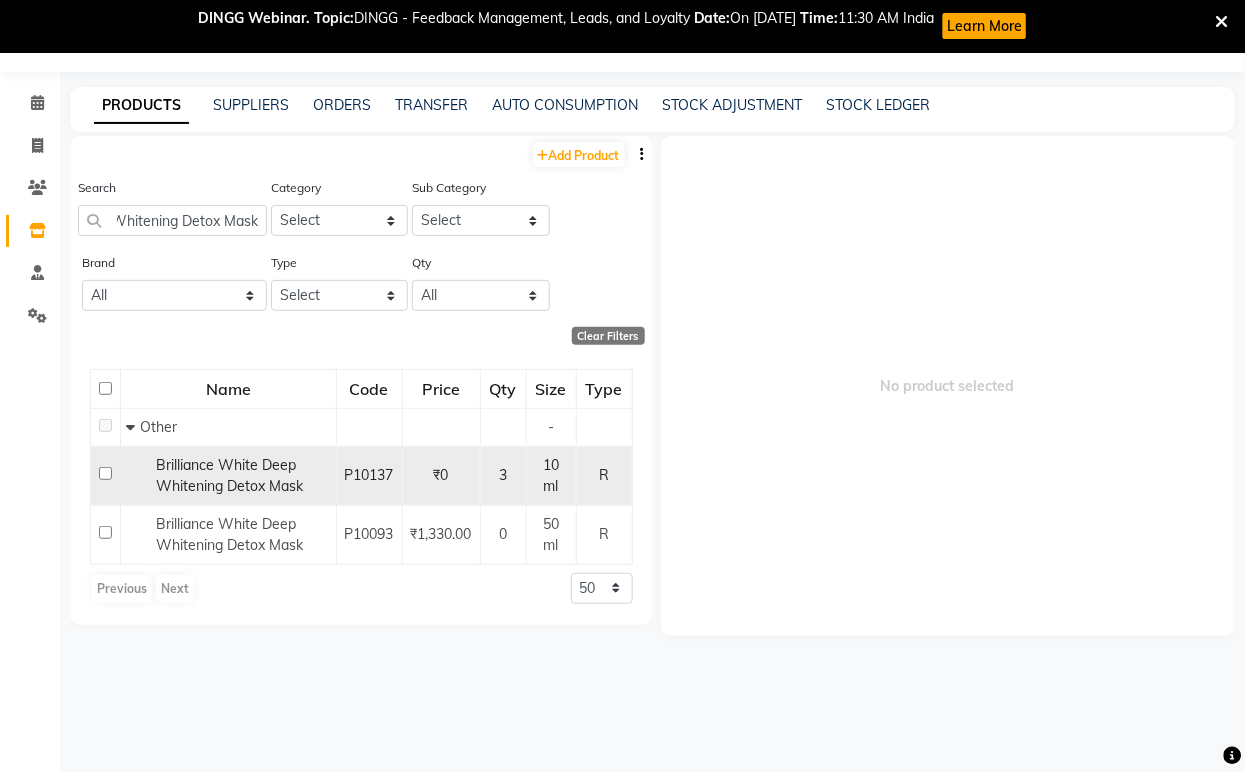 scroll, scrollTop: 0, scrollLeft: 0, axis: both 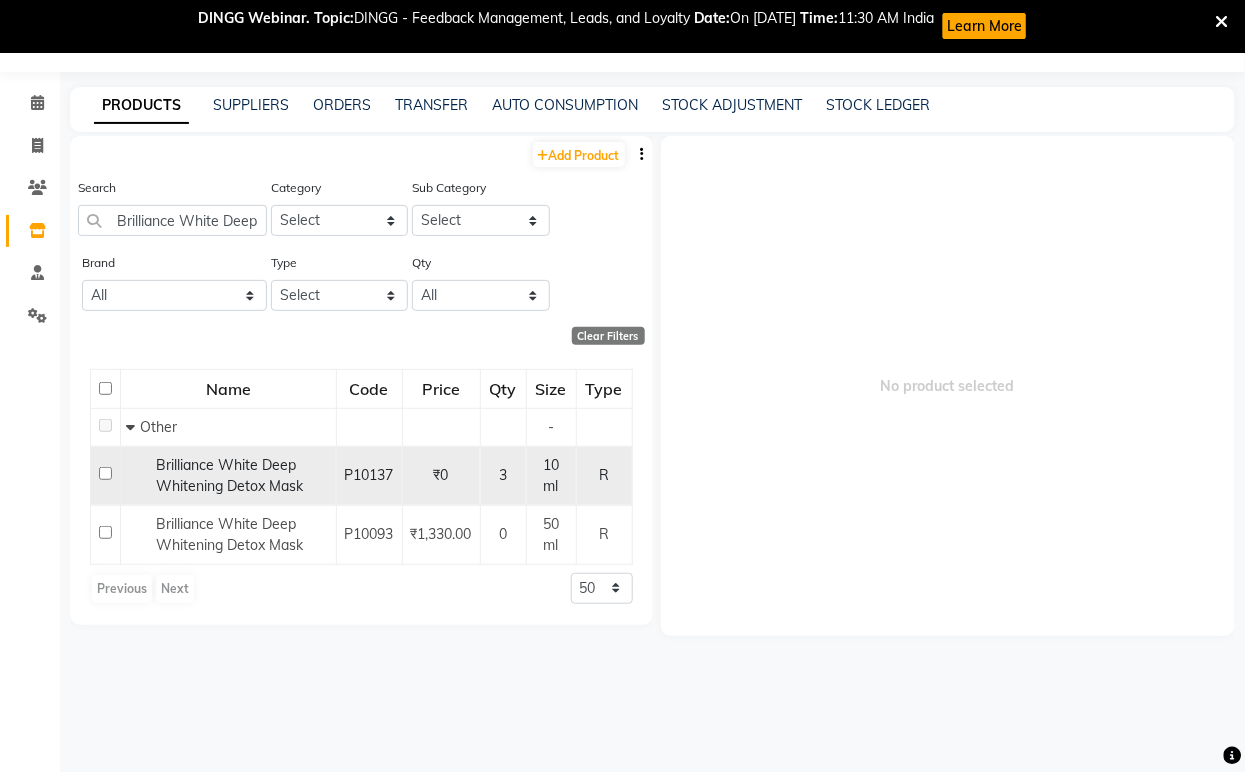 click on "Brilliance White Deep Whitening Detox Mask" 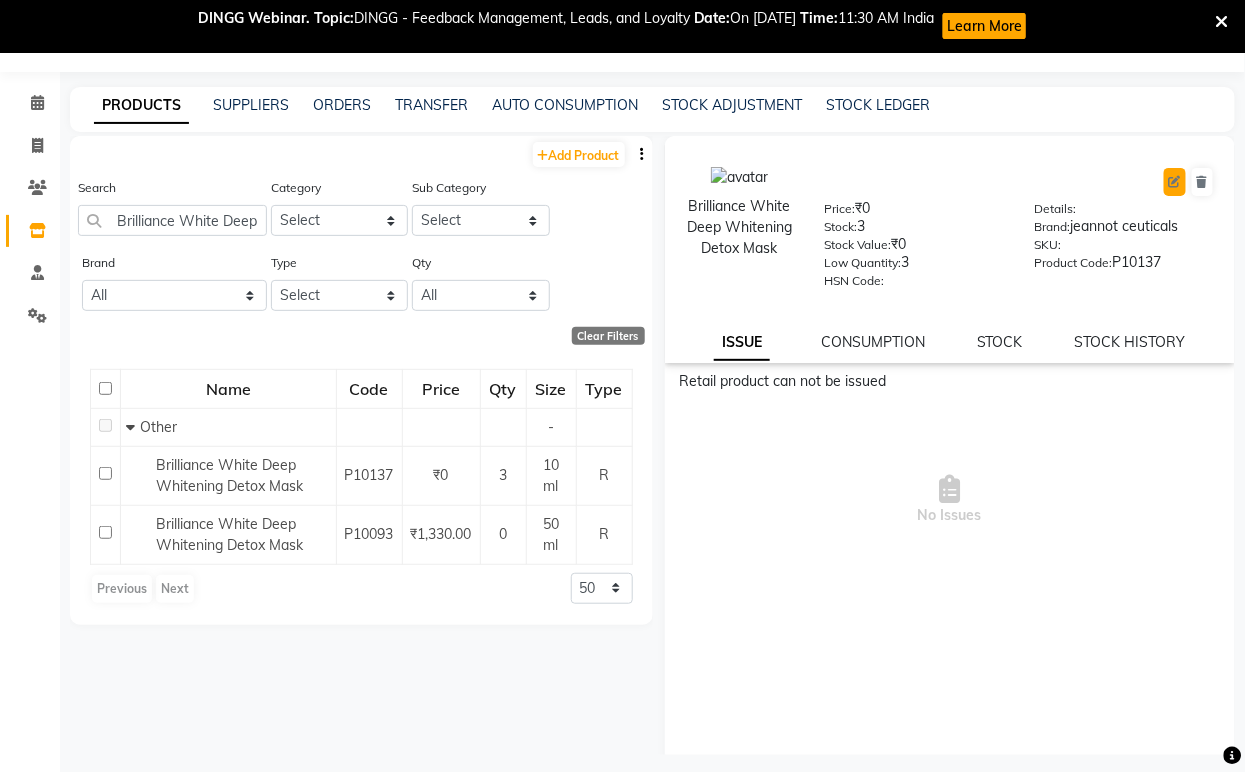 click 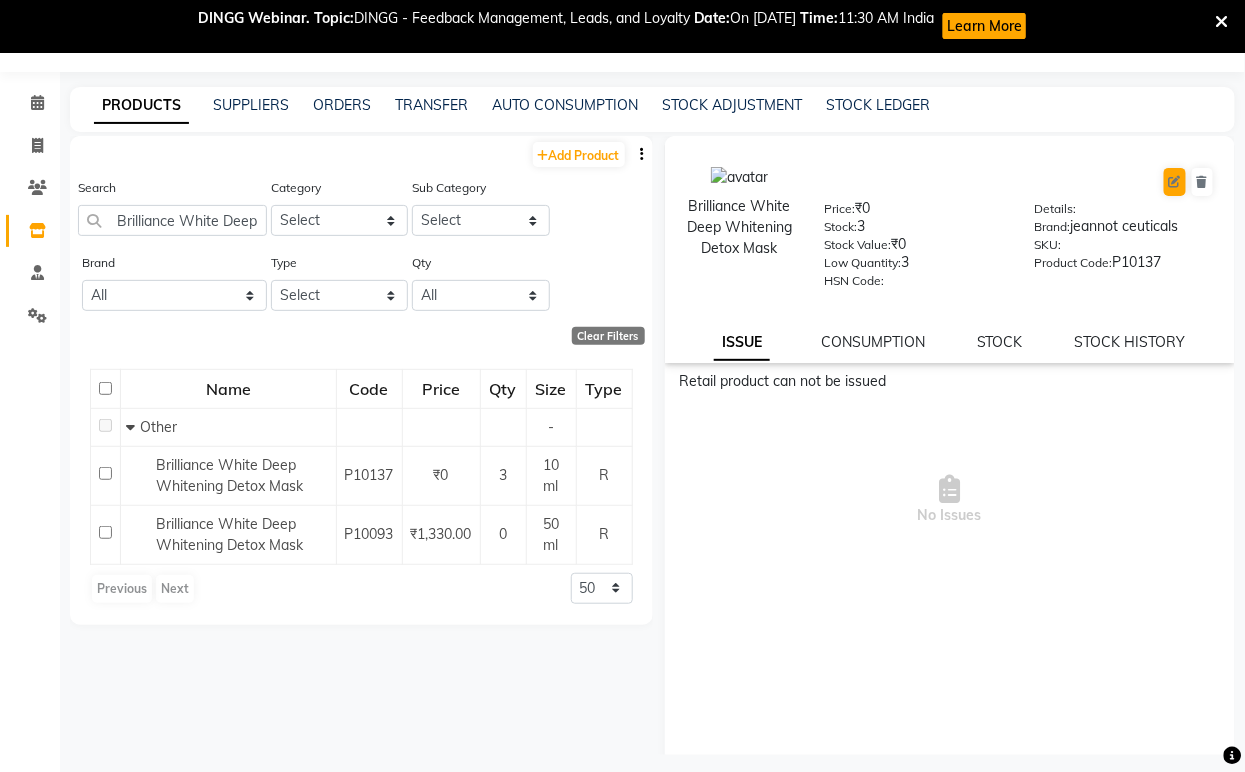 select on "true" 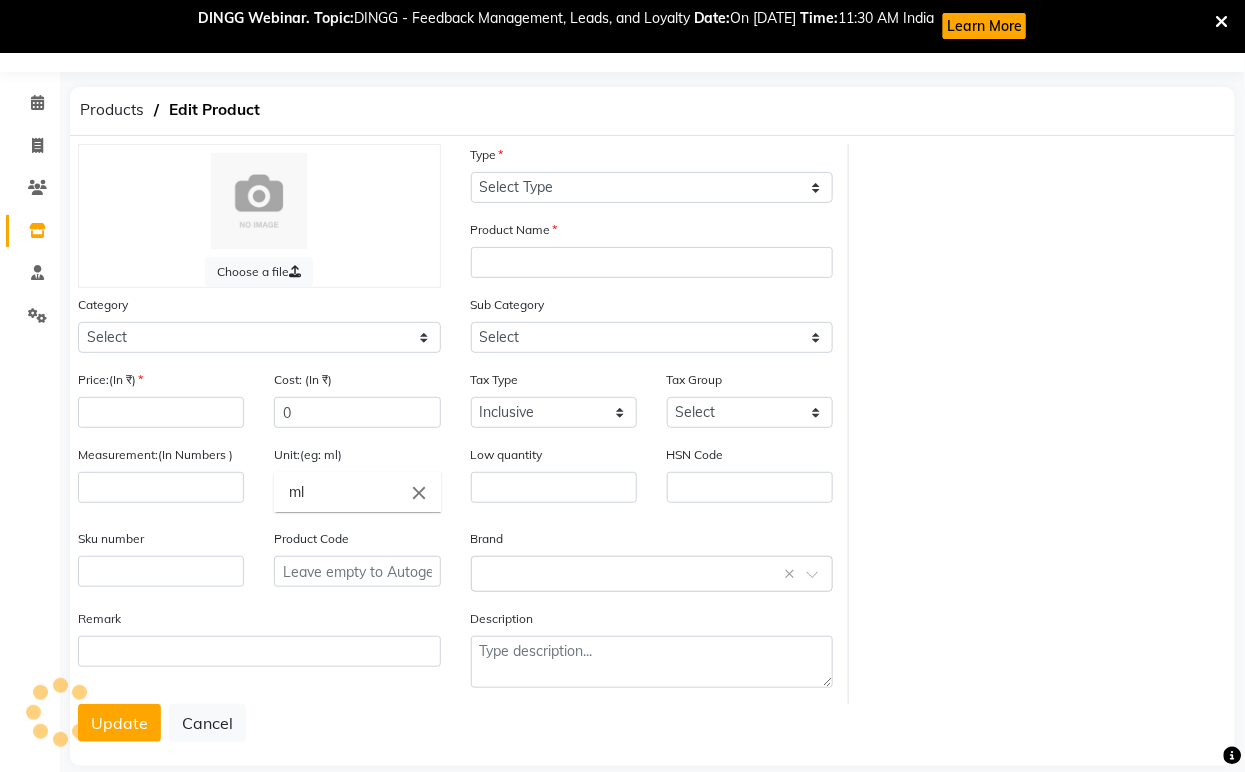 select on "R" 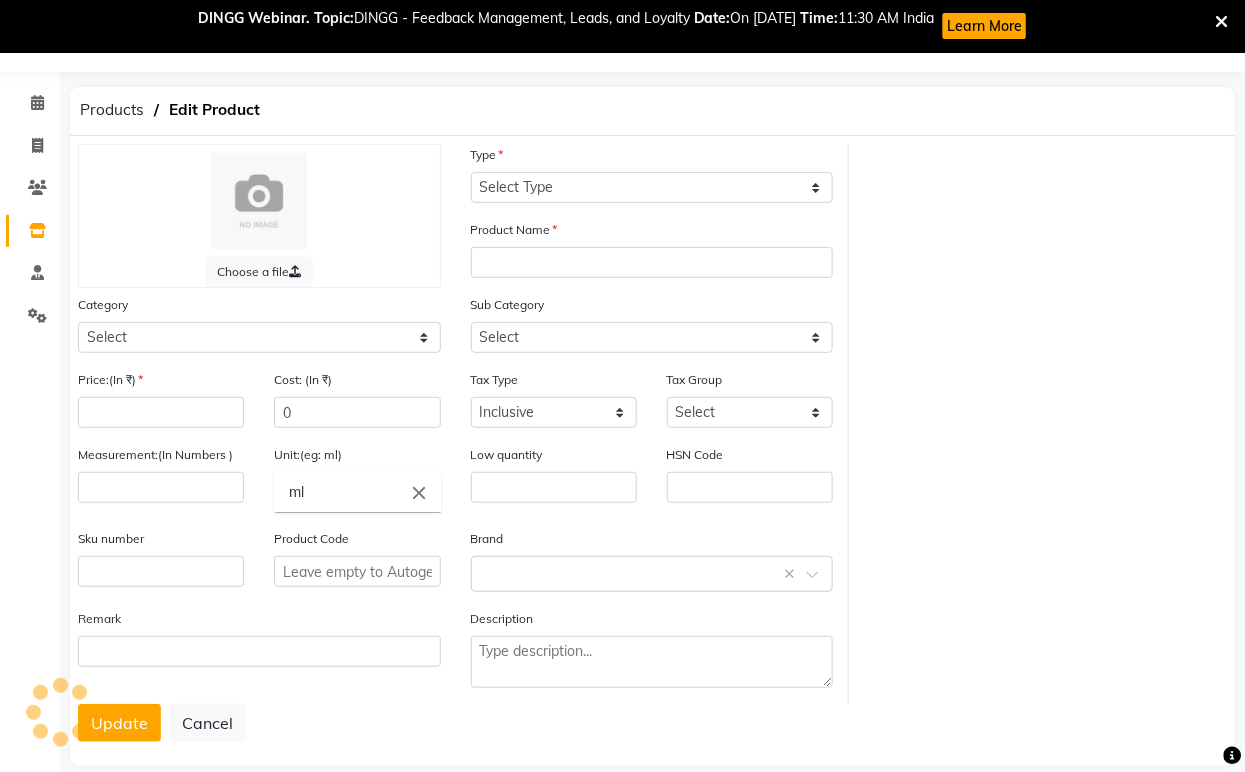 type on "Brilliance White Deep Whitening Detox Mask" 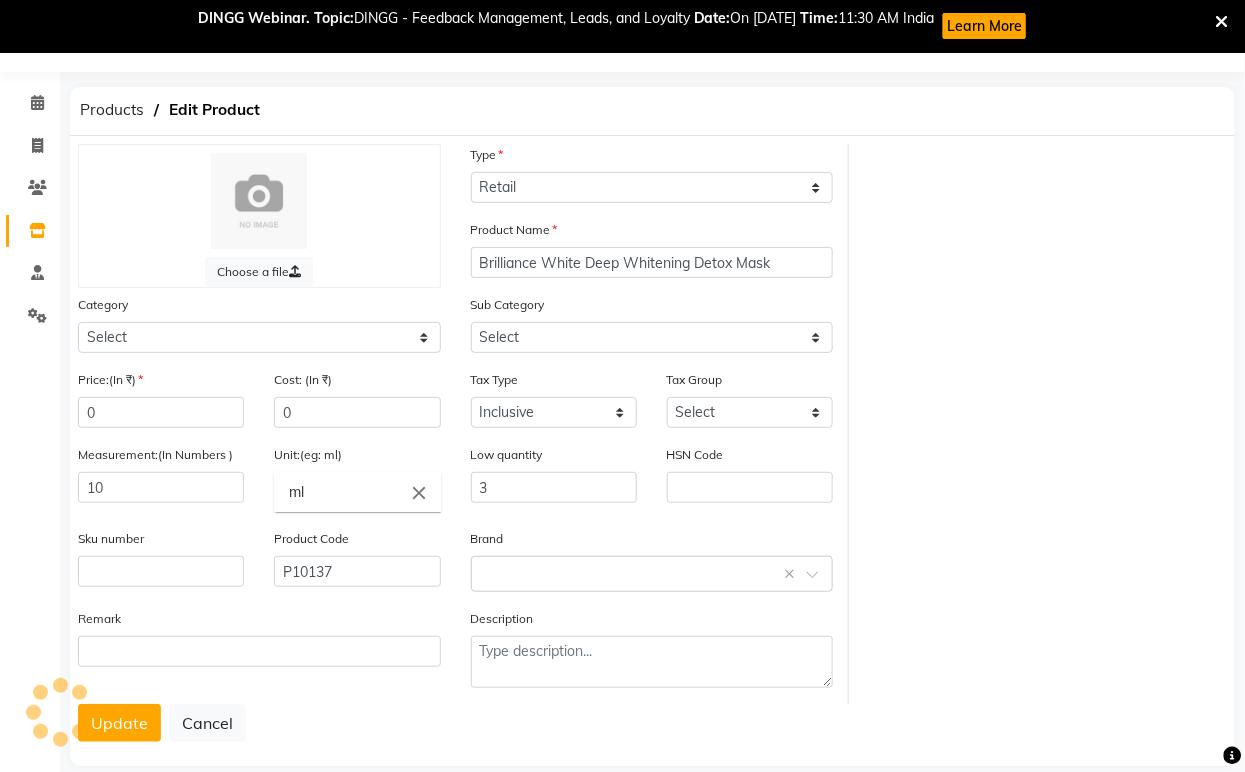 select on "1063801000" 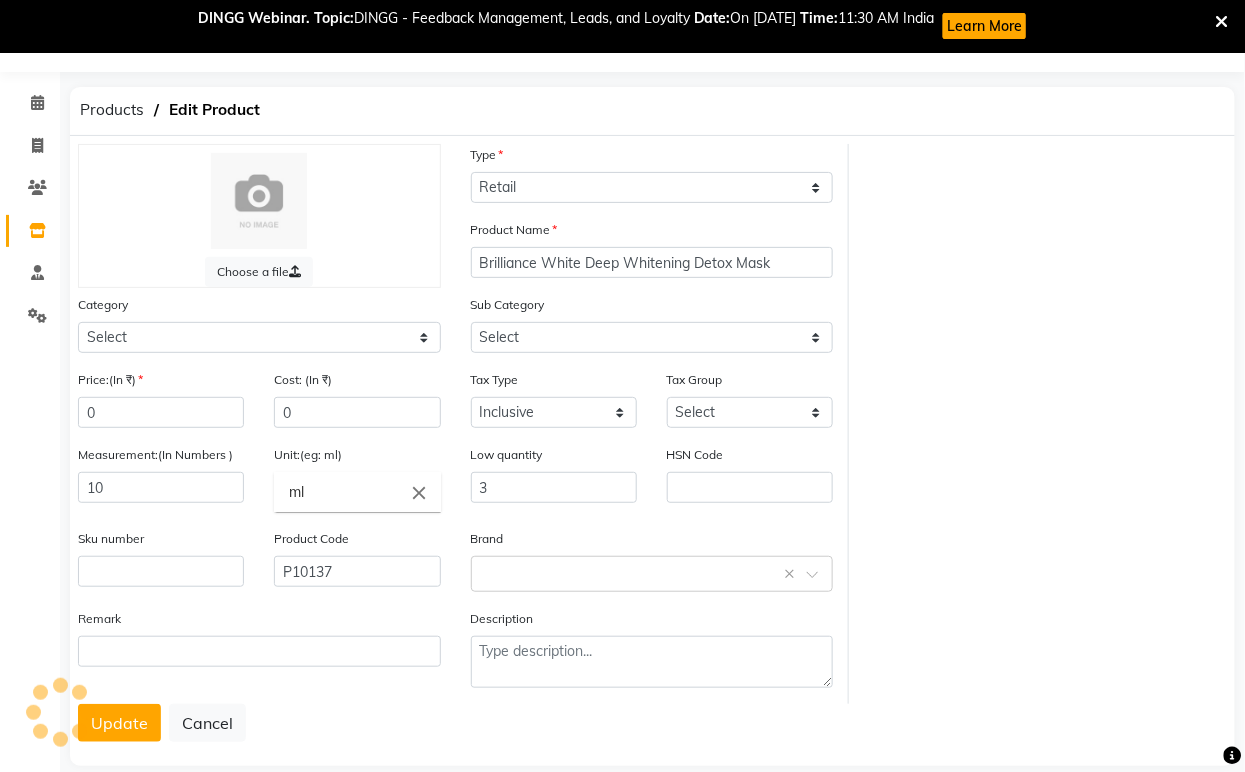 select on "1063801002" 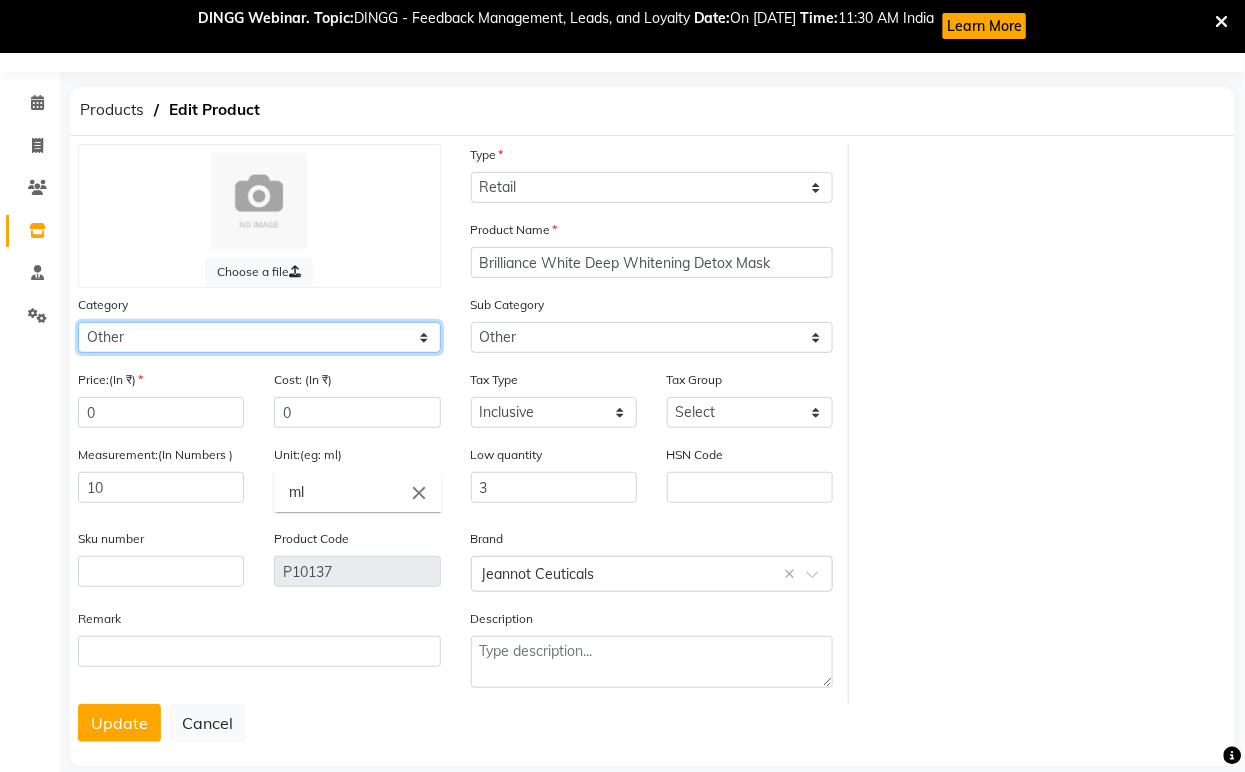 click on "Select Hair Skin Jeanott Ceuticals Other" 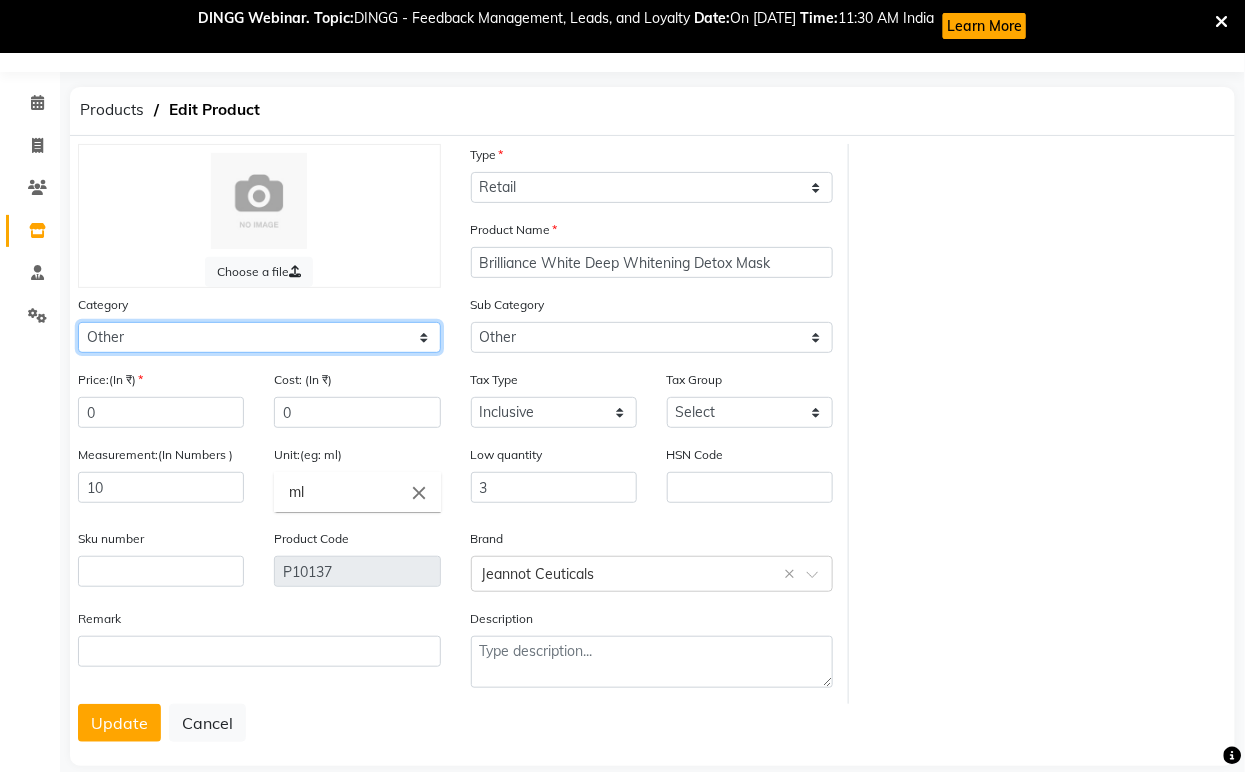 select on "1063801150" 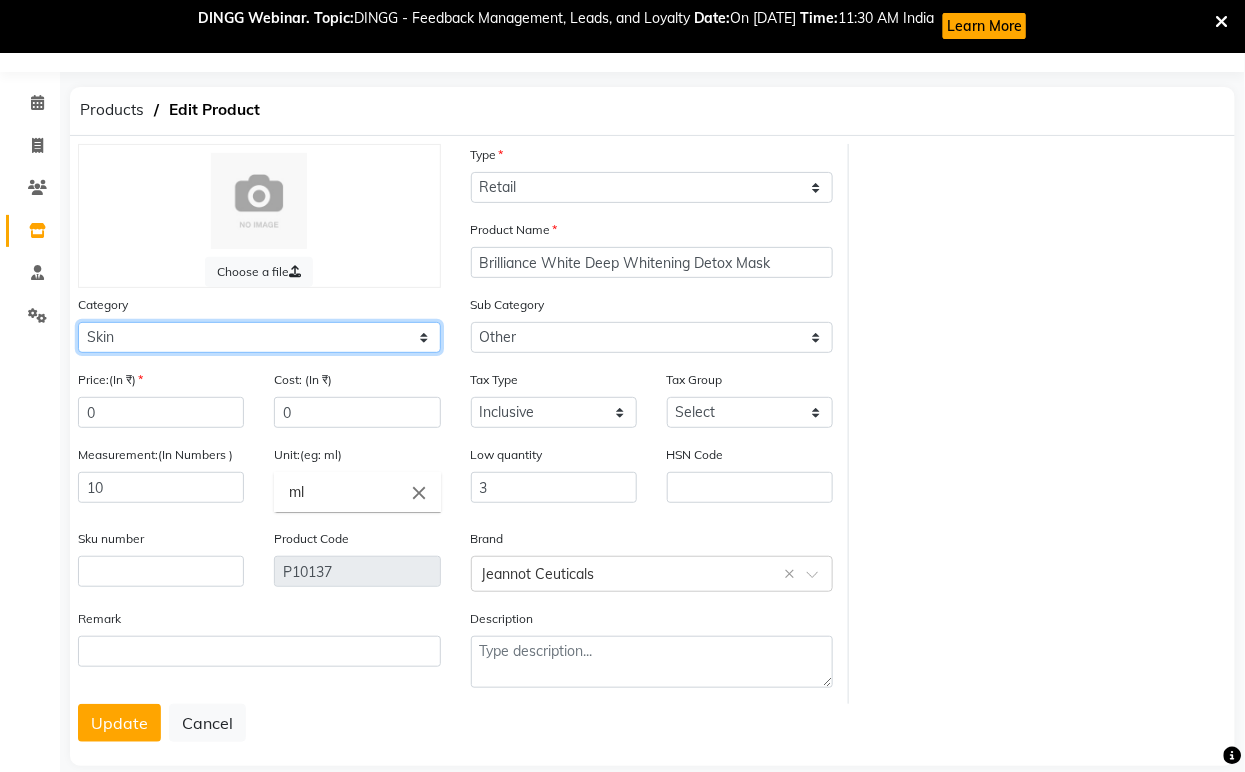 click on "Select Hair Skin Jeanott Ceuticals Other" 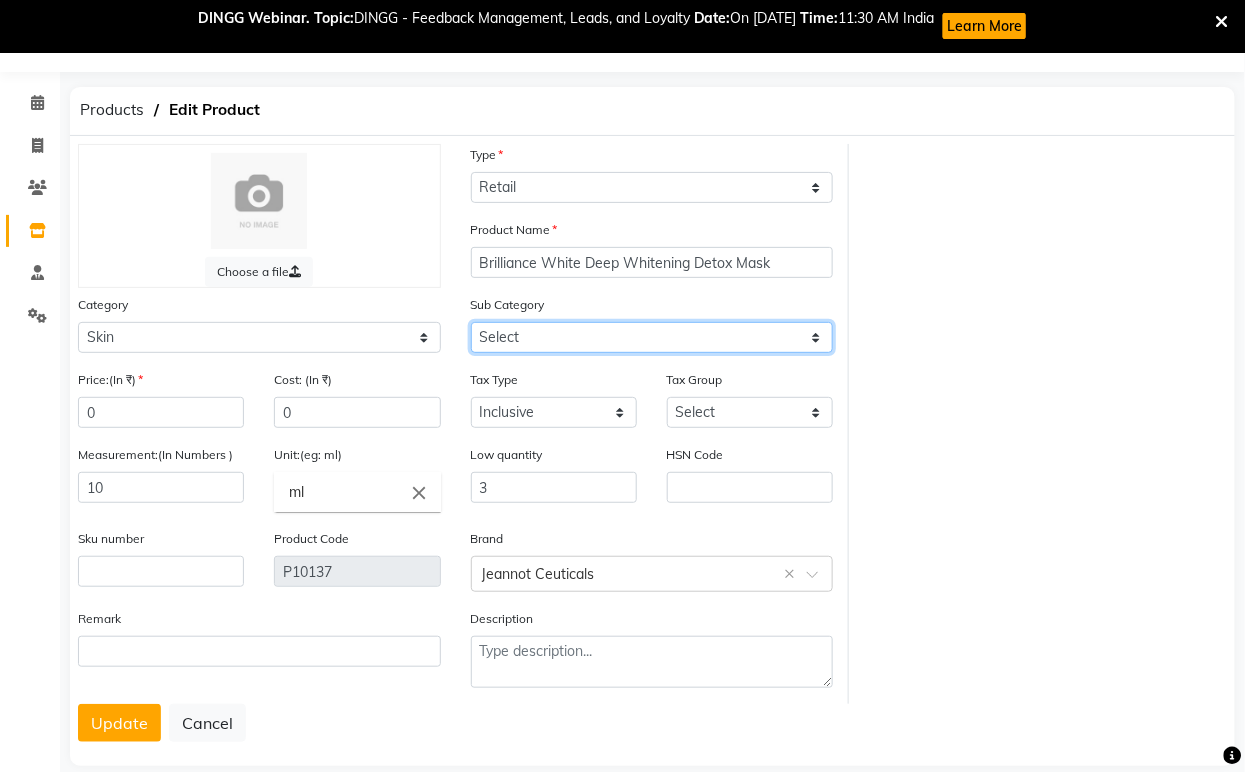click on "Select Cleanser Facial Moisturiser Serum Toner Sun Care Masks Lip Care Eye Care Body Care Hand & Feet Kit & Combo Treatment Appliances Other Skin homecare Wax Massage Cream" 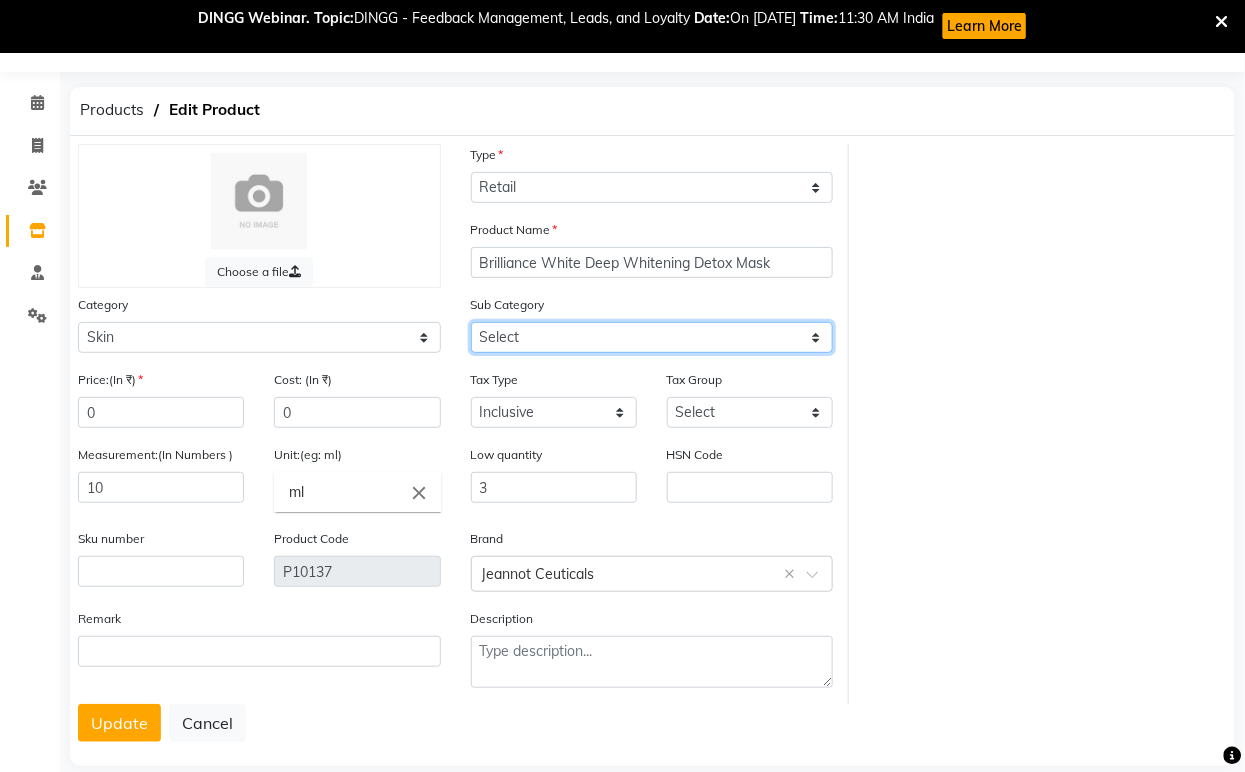 select on "1063801157" 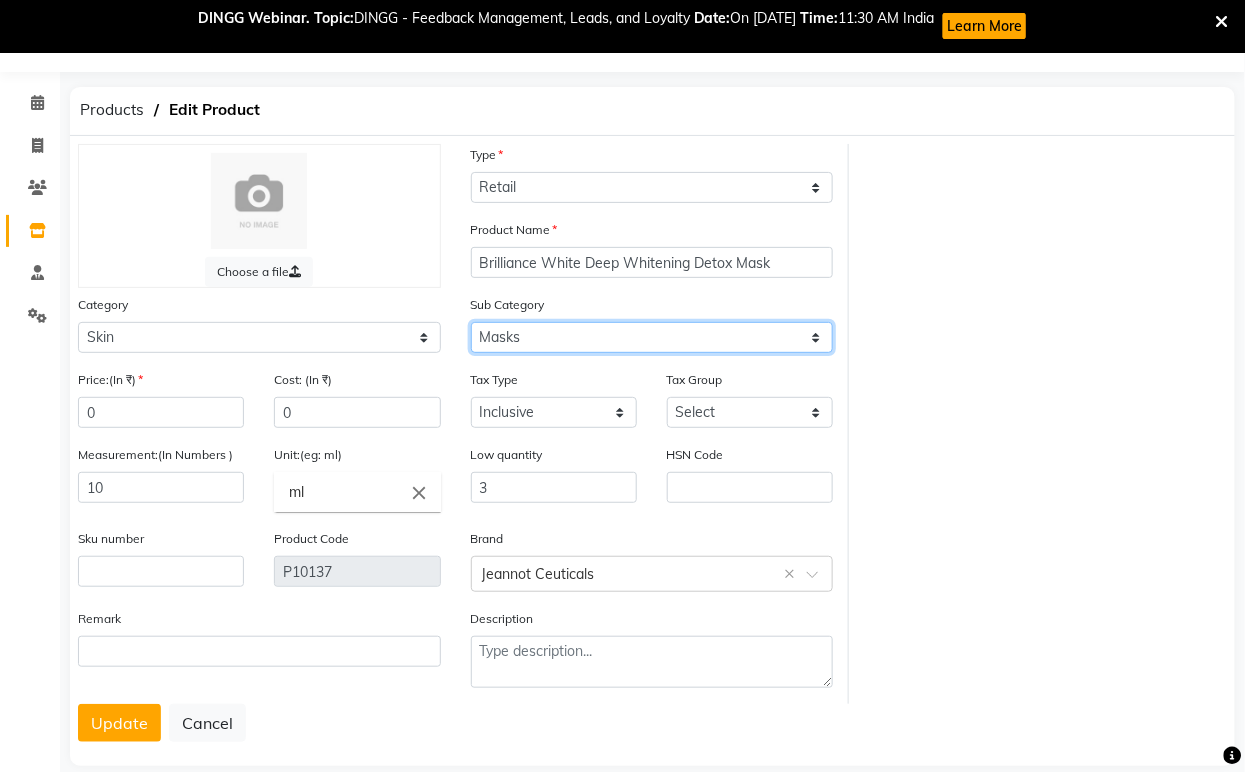click on "Select Cleanser Facial Moisturiser Serum Toner Sun Care Masks Lip Care Eye Care Body Care Hand & Feet Kit & Combo Treatment Appliances Other Skin homecare Wax Massage Cream" 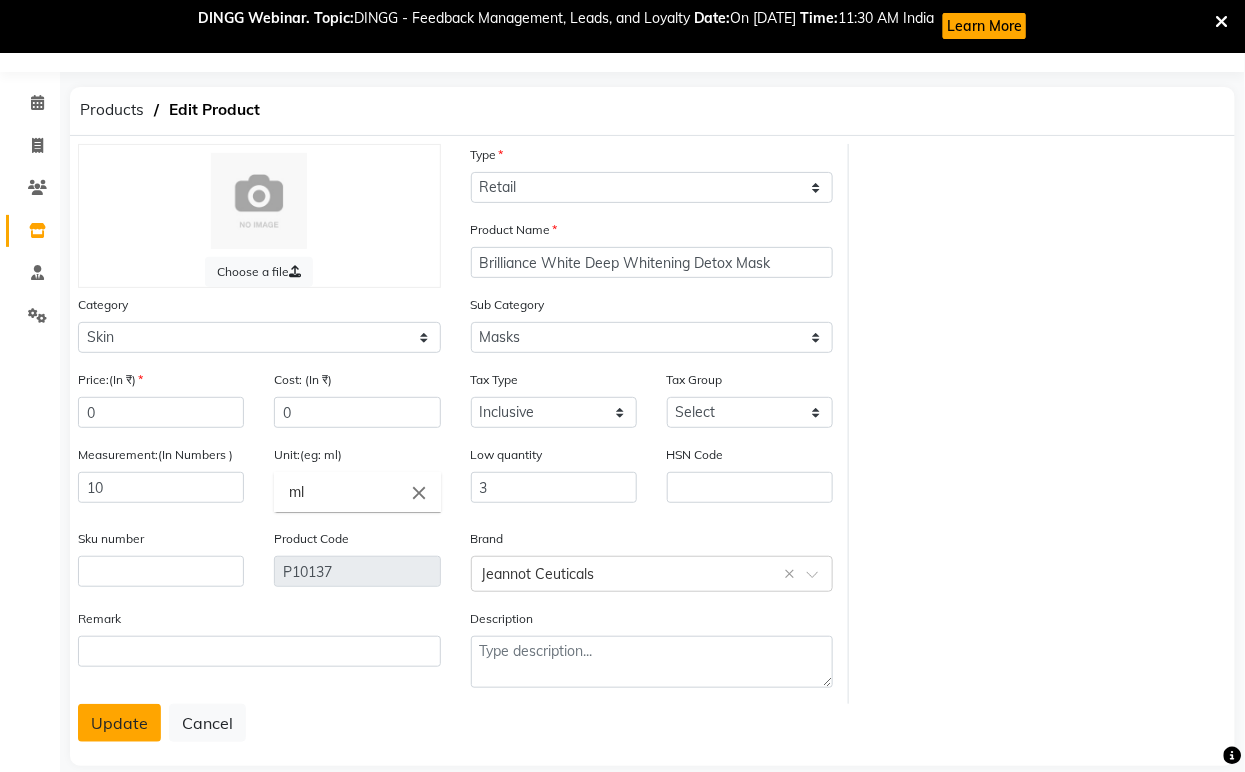 click on "Update" 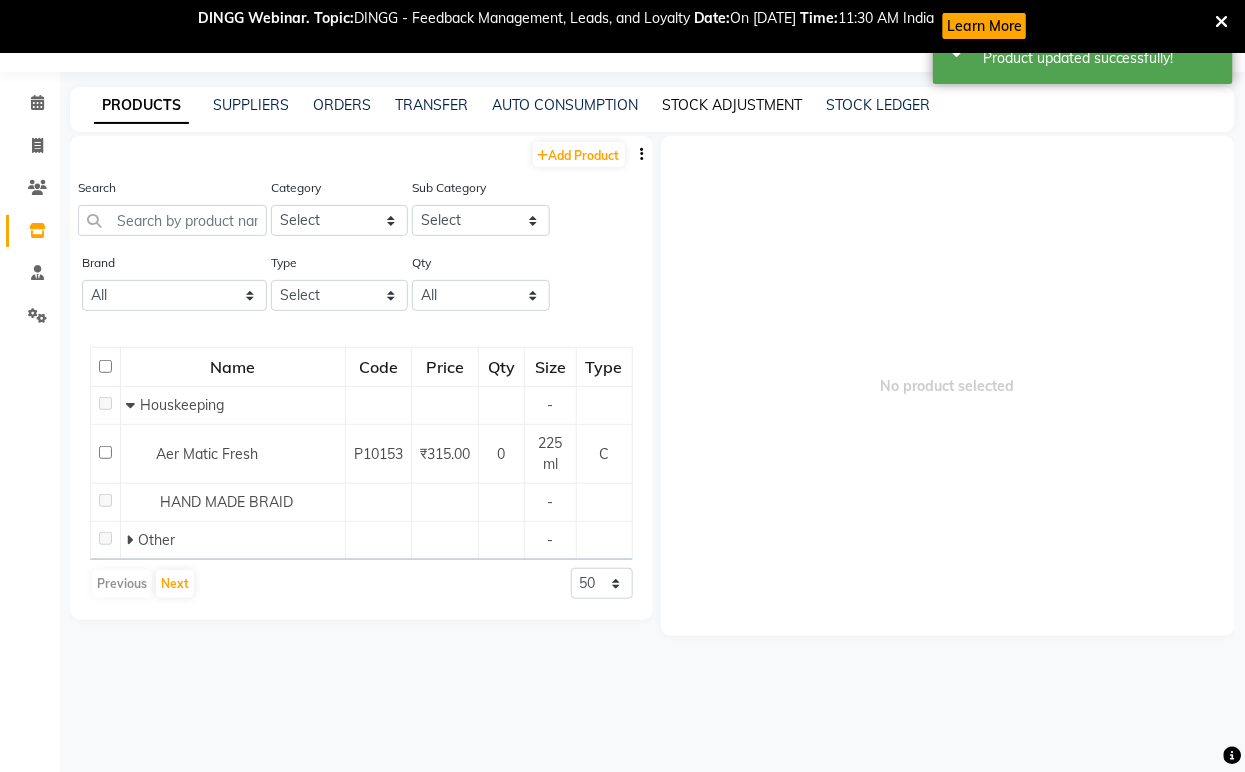 click on "STOCK ADJUSTMENT" 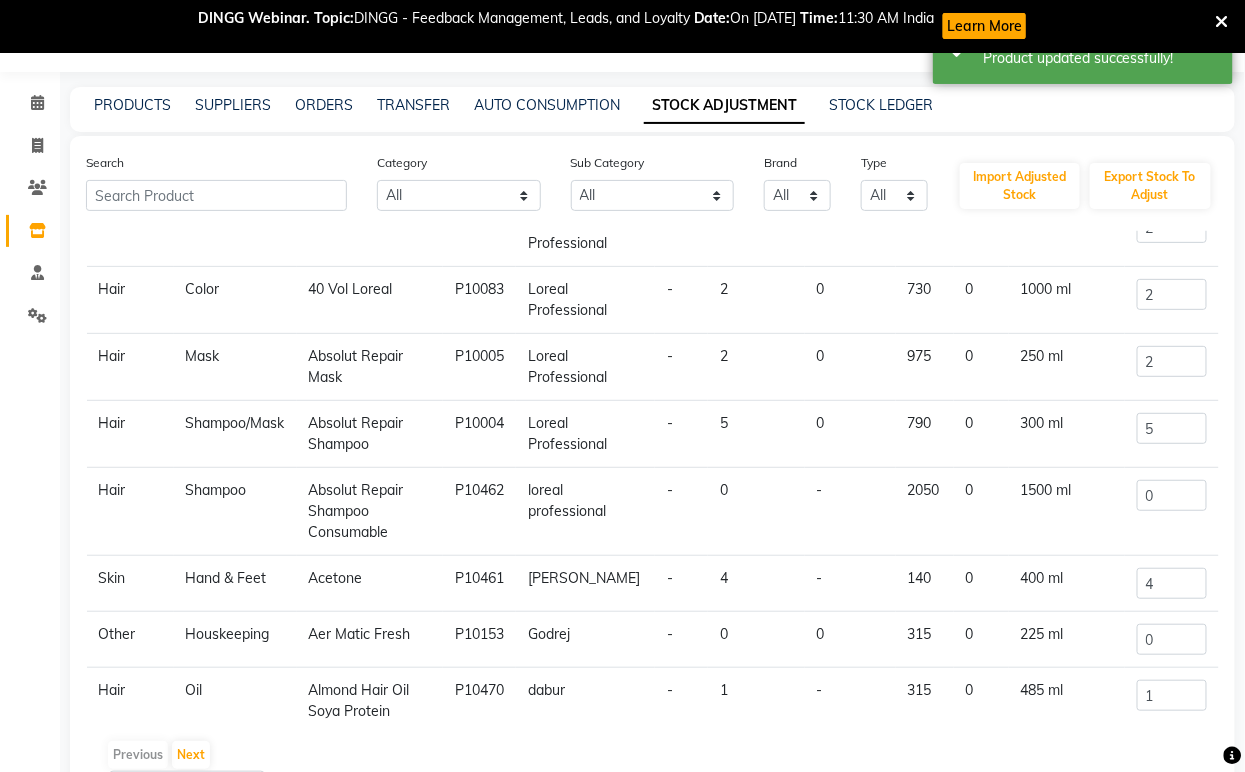 scroll, scrollTop: 253, scrollLeft: 0, axis: vertical 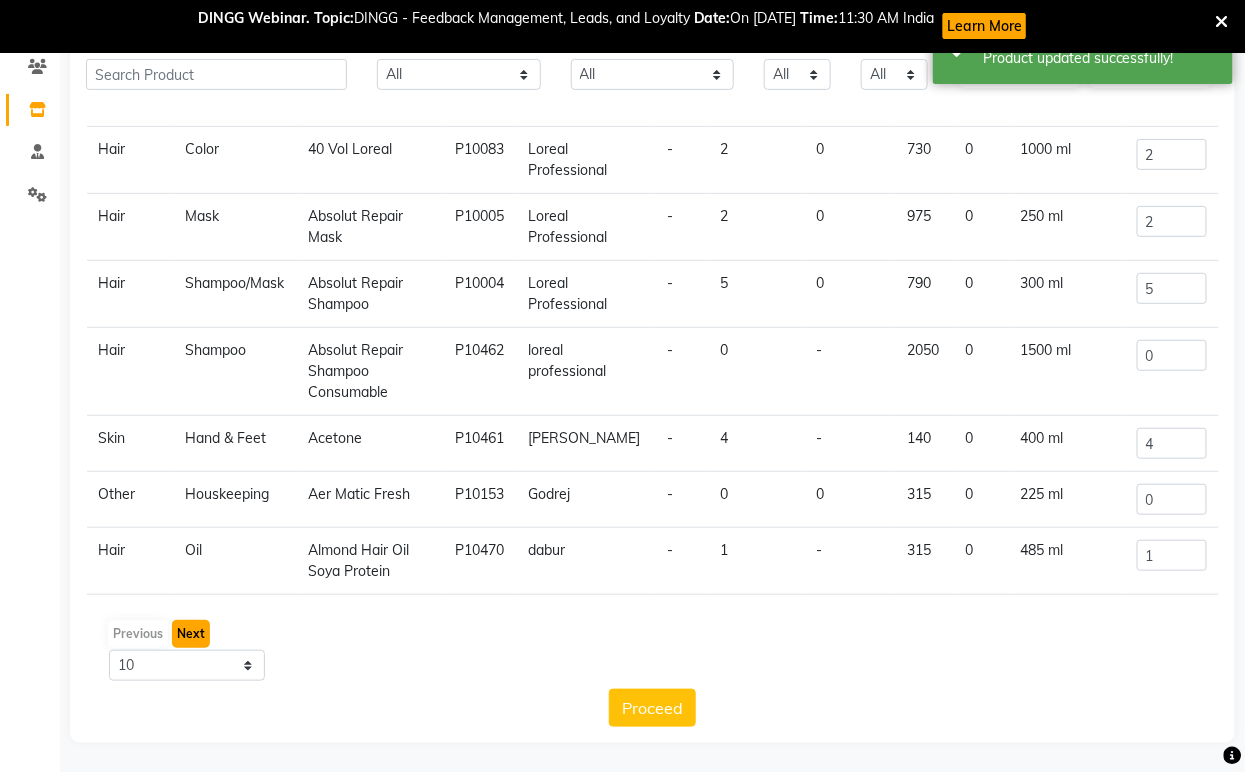 click on "Next" 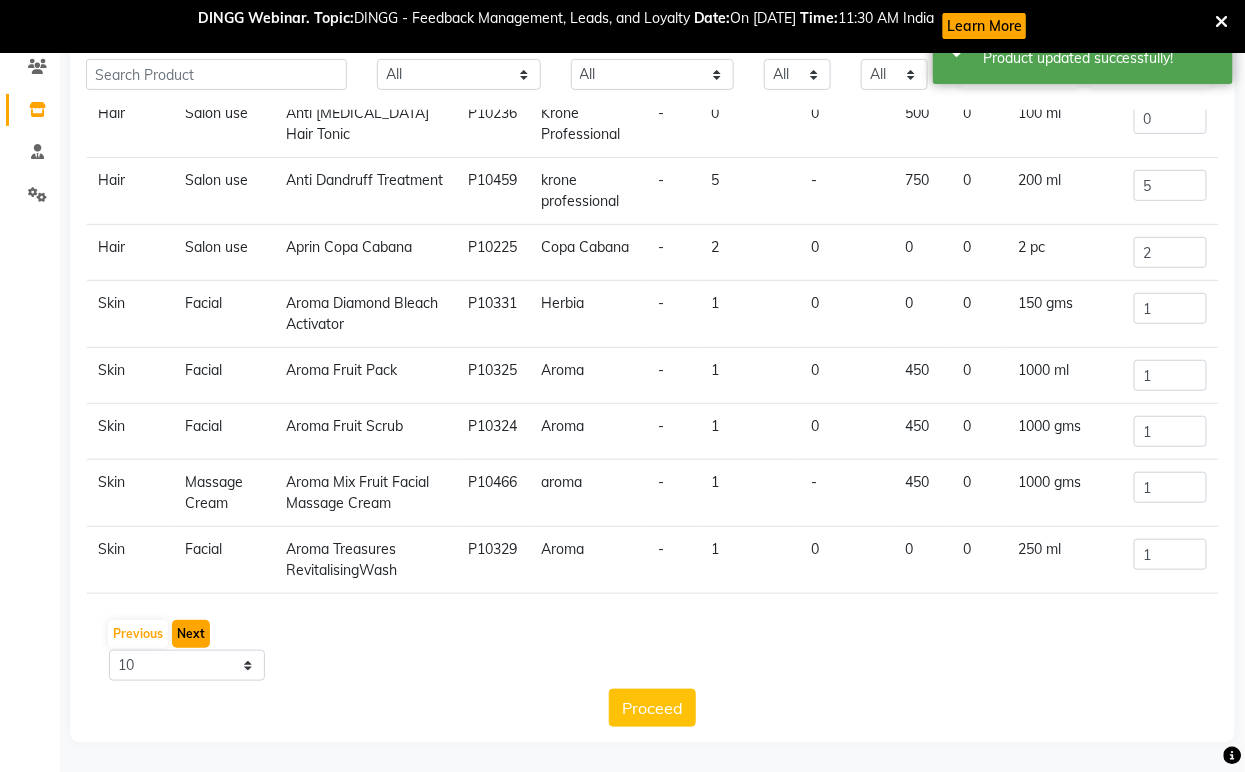 click on "Next" 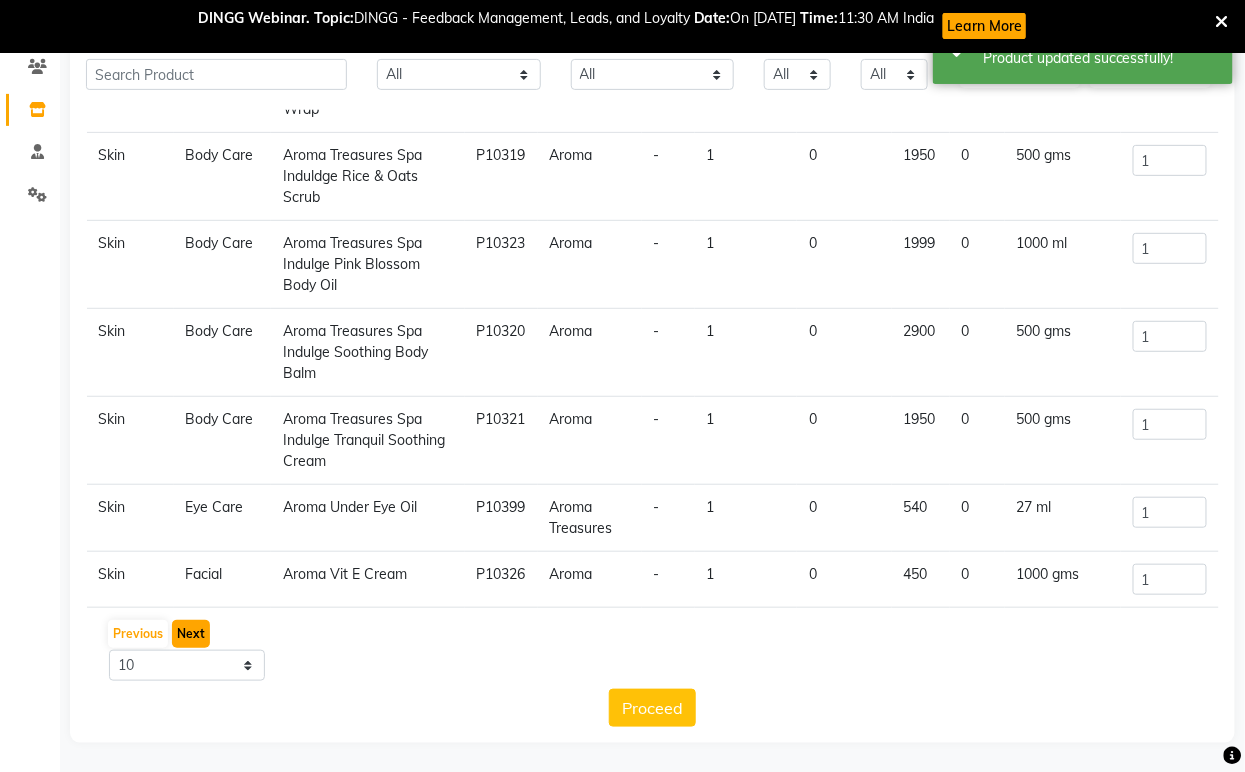 scroll, scrollTop: 253, scrollLeft: 0, axis: vertical 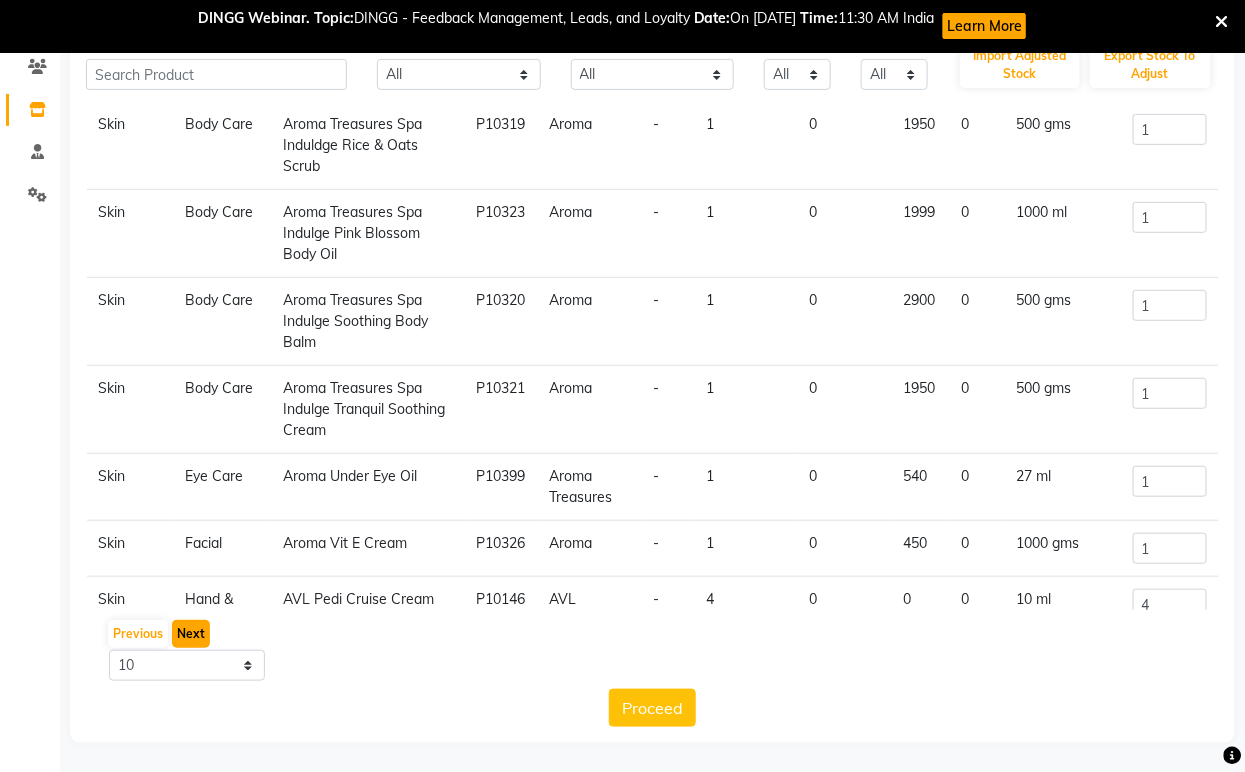 click on "Next" 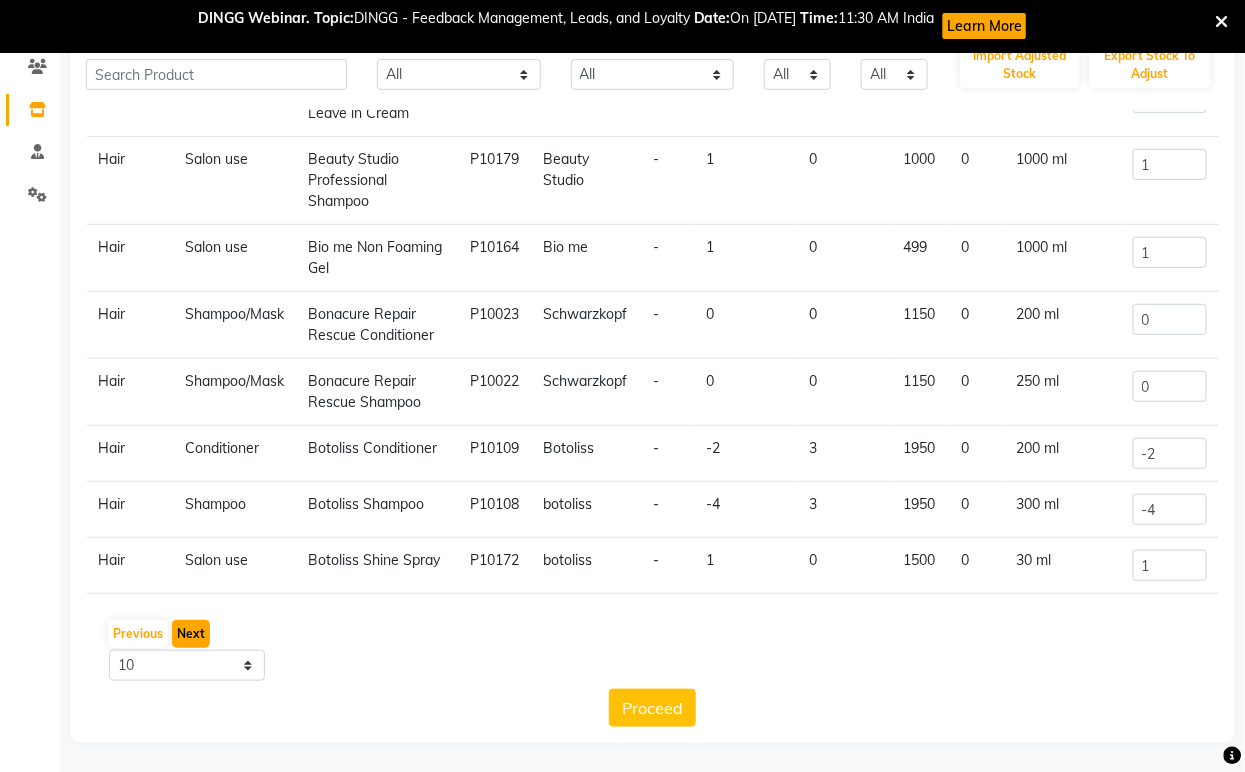 click on "Next" 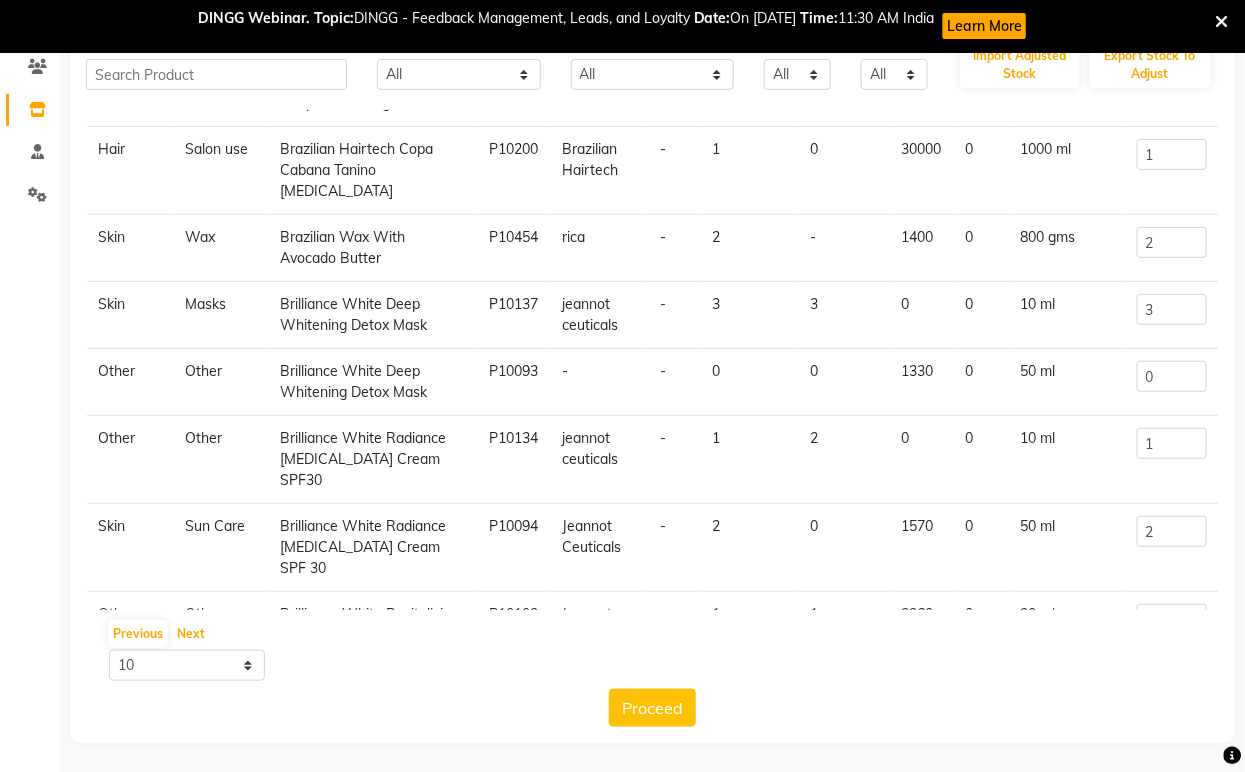 scroll, scrollTop: 142, scrollLeft: 0, axis: vertical 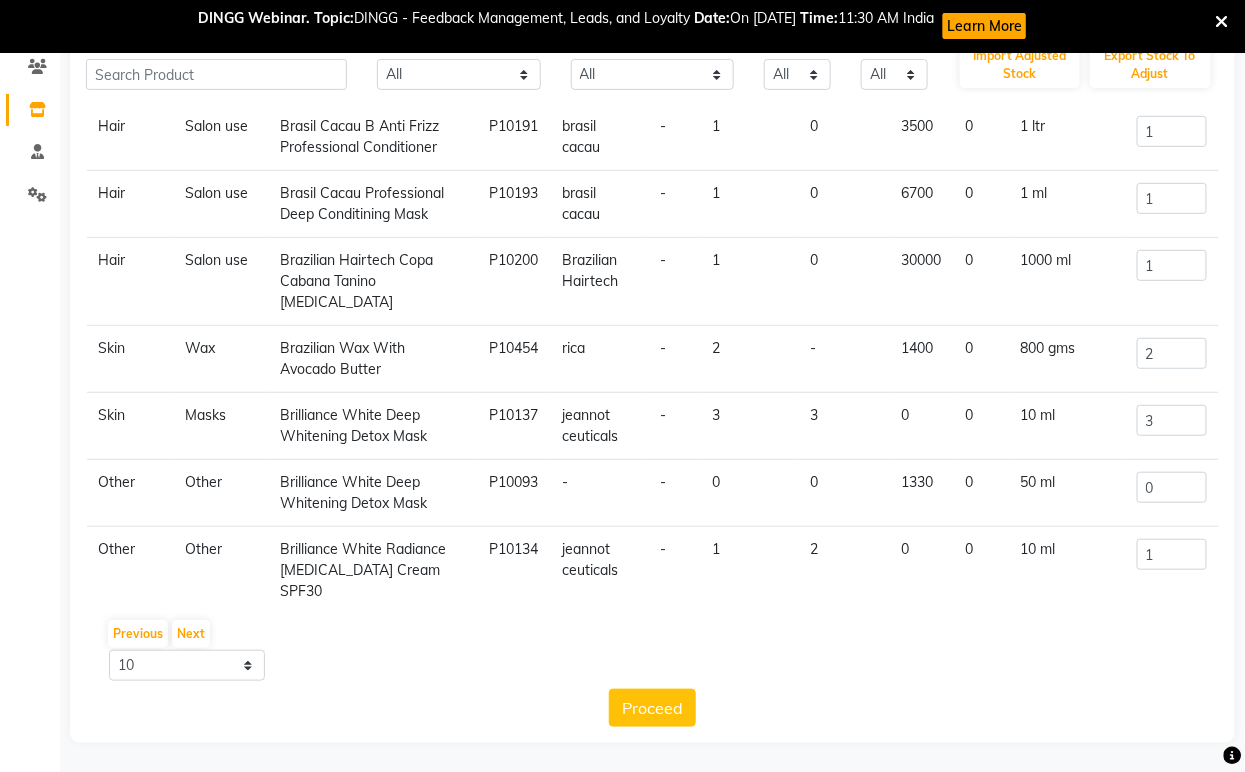 click on "Brilliance White Deep Whitening Detox Mask" 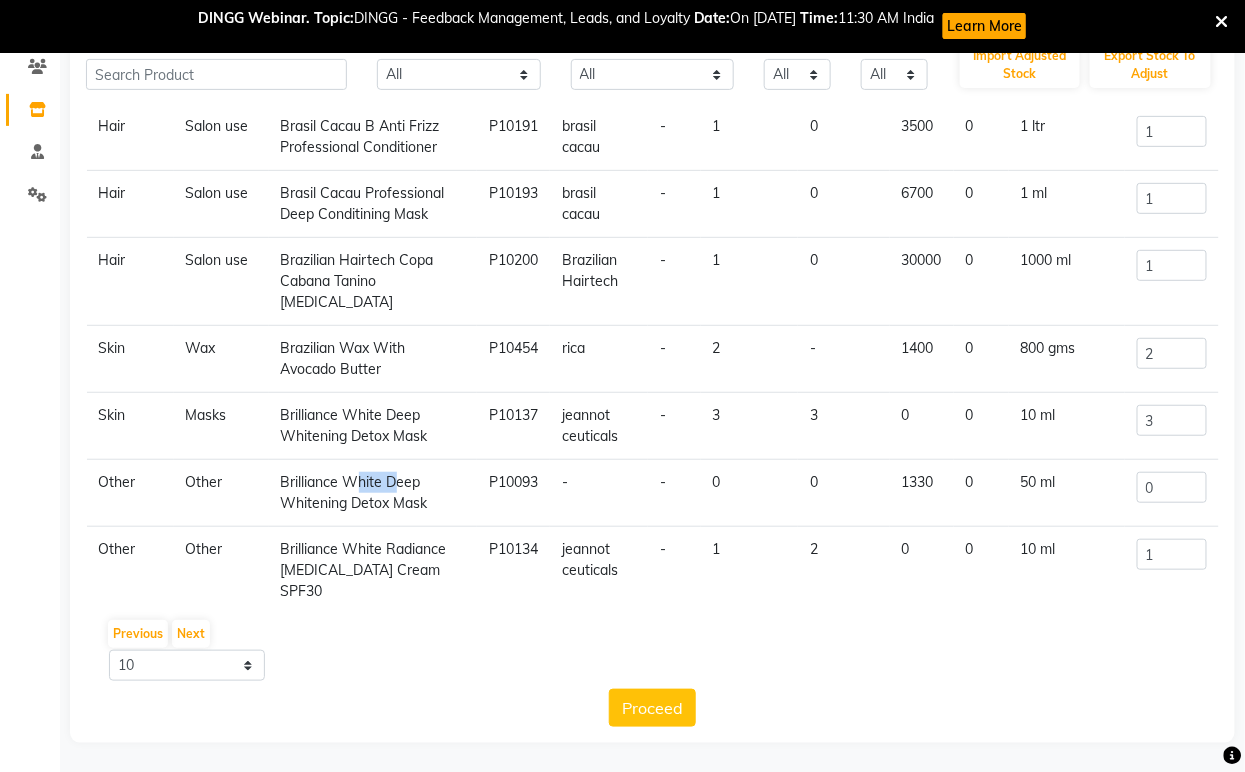 click on "Brilliance White Deep Whitening Detox Mask" 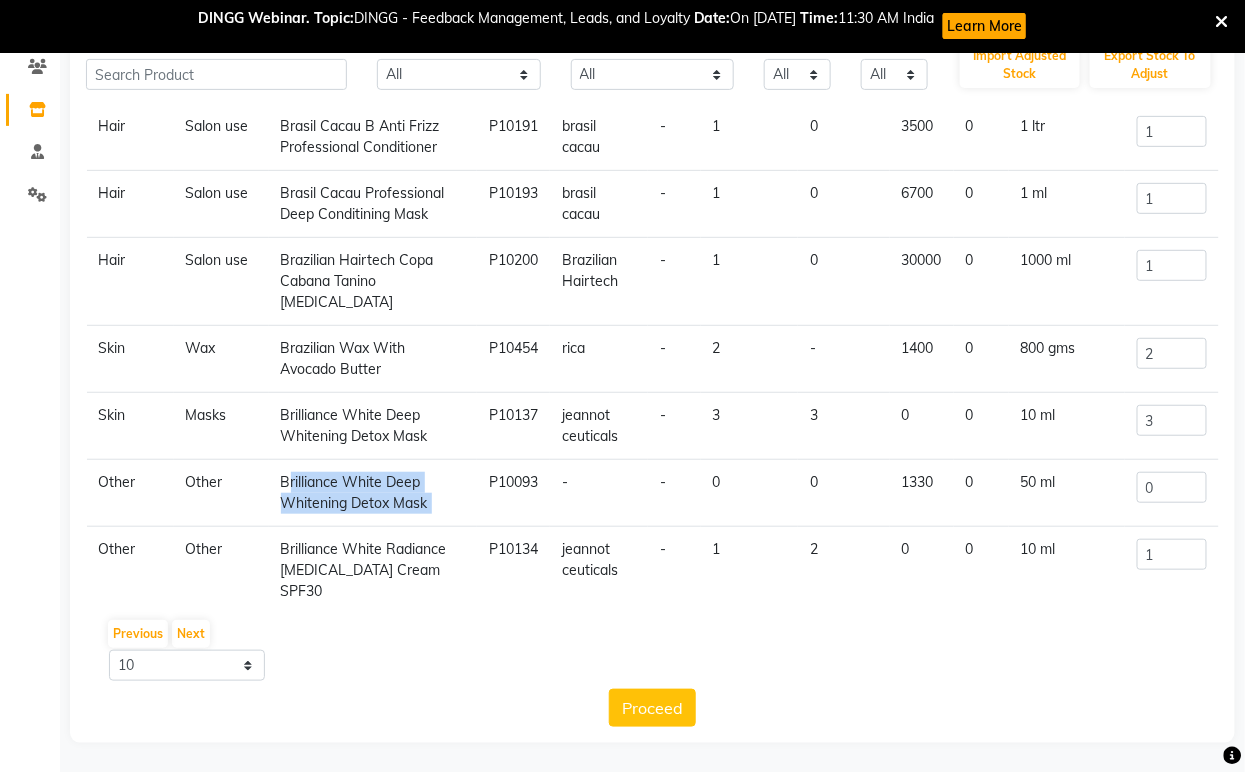 click on "Brilliance White Deep Whitening Detox Mask" 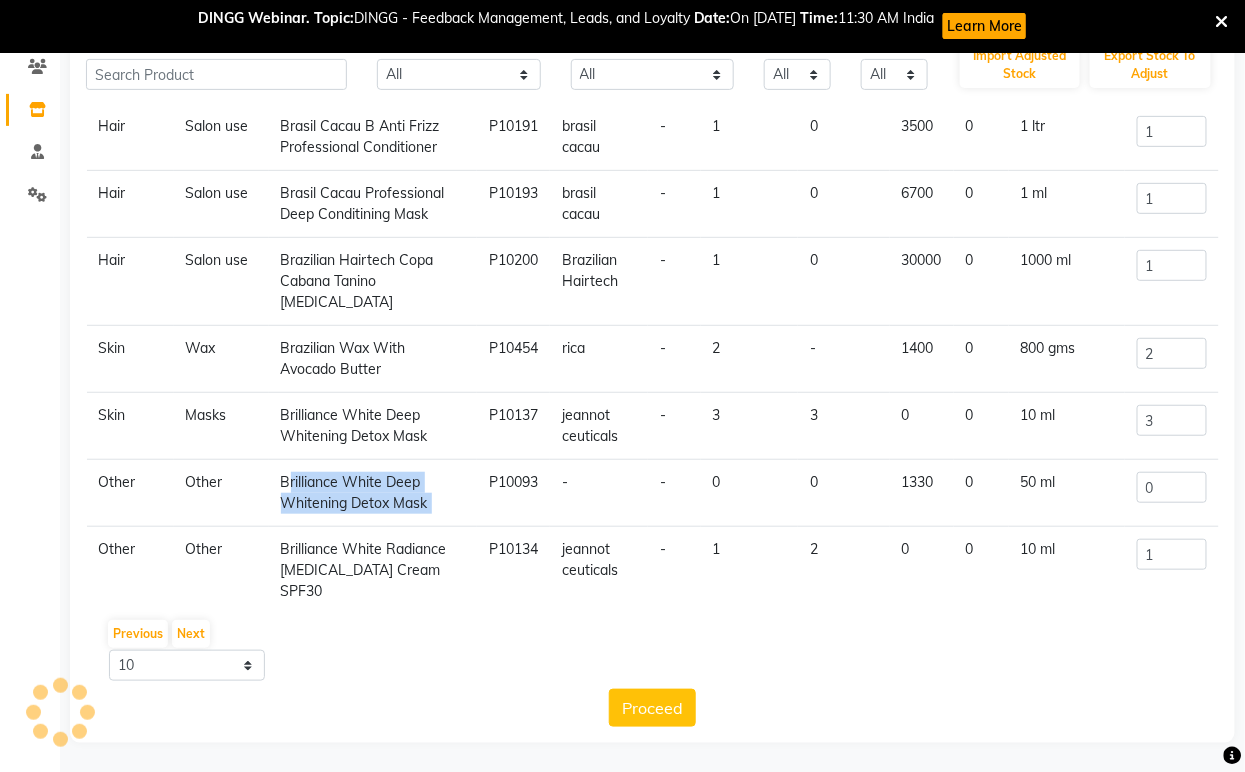 copy on "Brilliance White Deep Whitening Detox Mask" 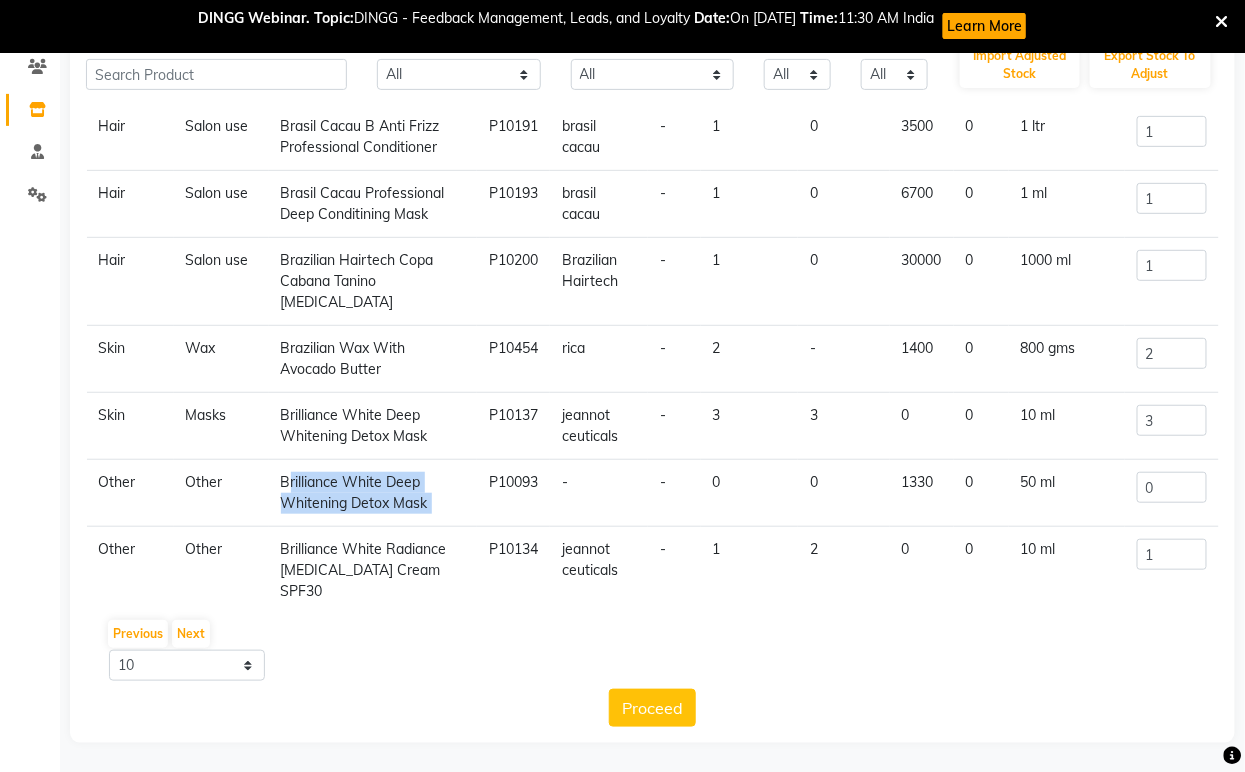 scroll, scrollTop: 0, scrollLeft: 0, axis: both 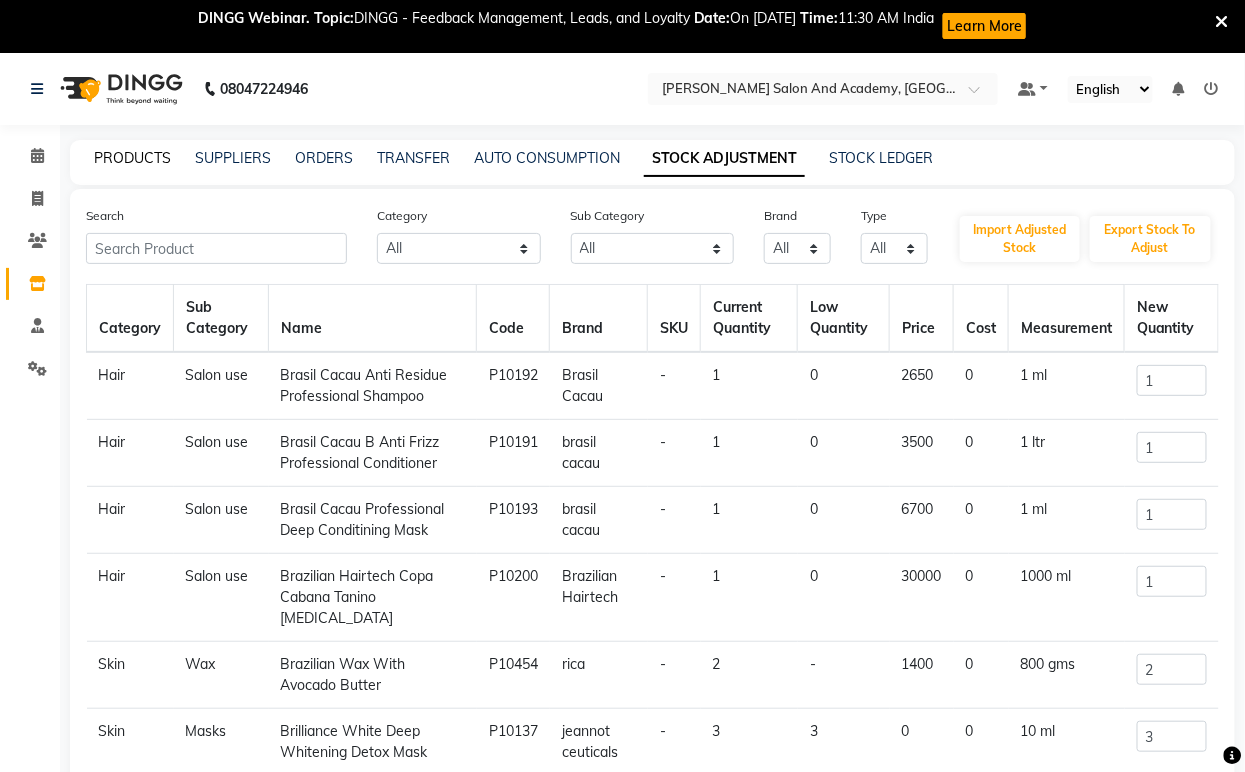 click on "PRODUCTS" 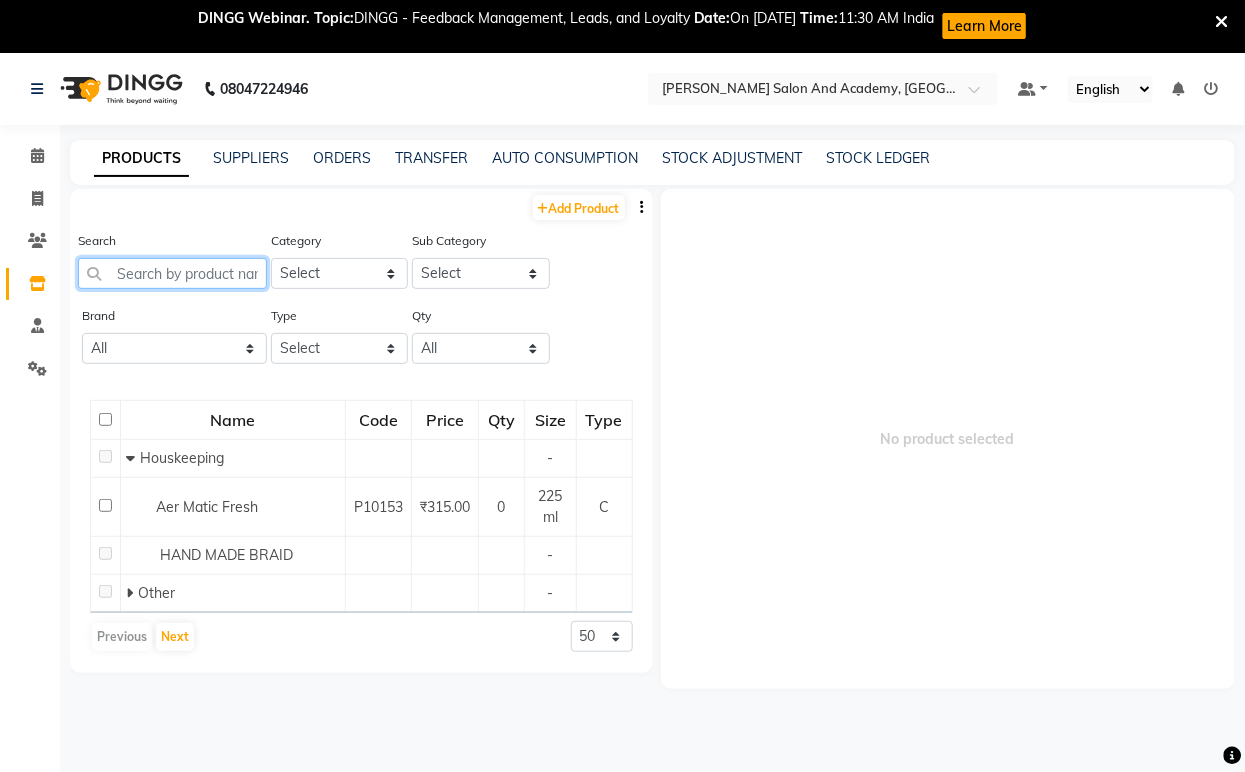 paste on "Brilliance White Deep Whitening Detox Mask" 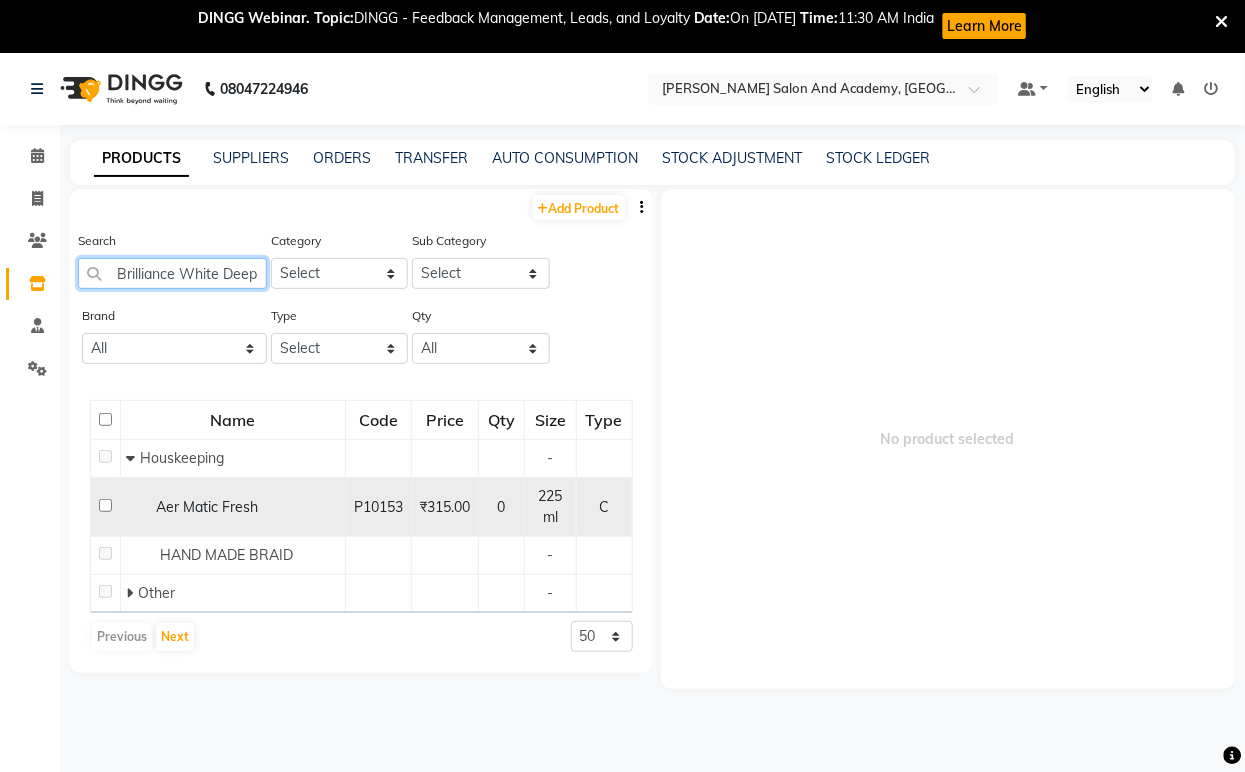 scroll, scrollTop: 0, scrollLeft: 180, axis: horizontal 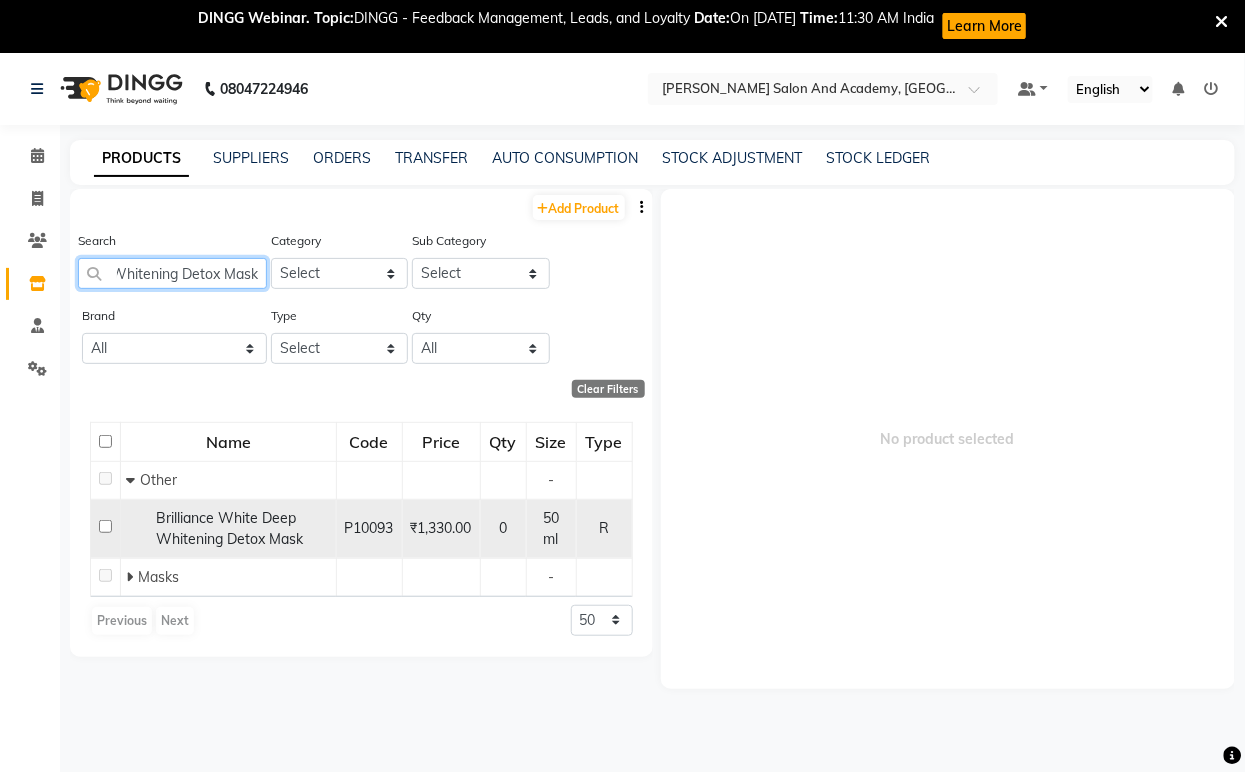 type on "Brilliance White Deep Whitening Detox Mask" 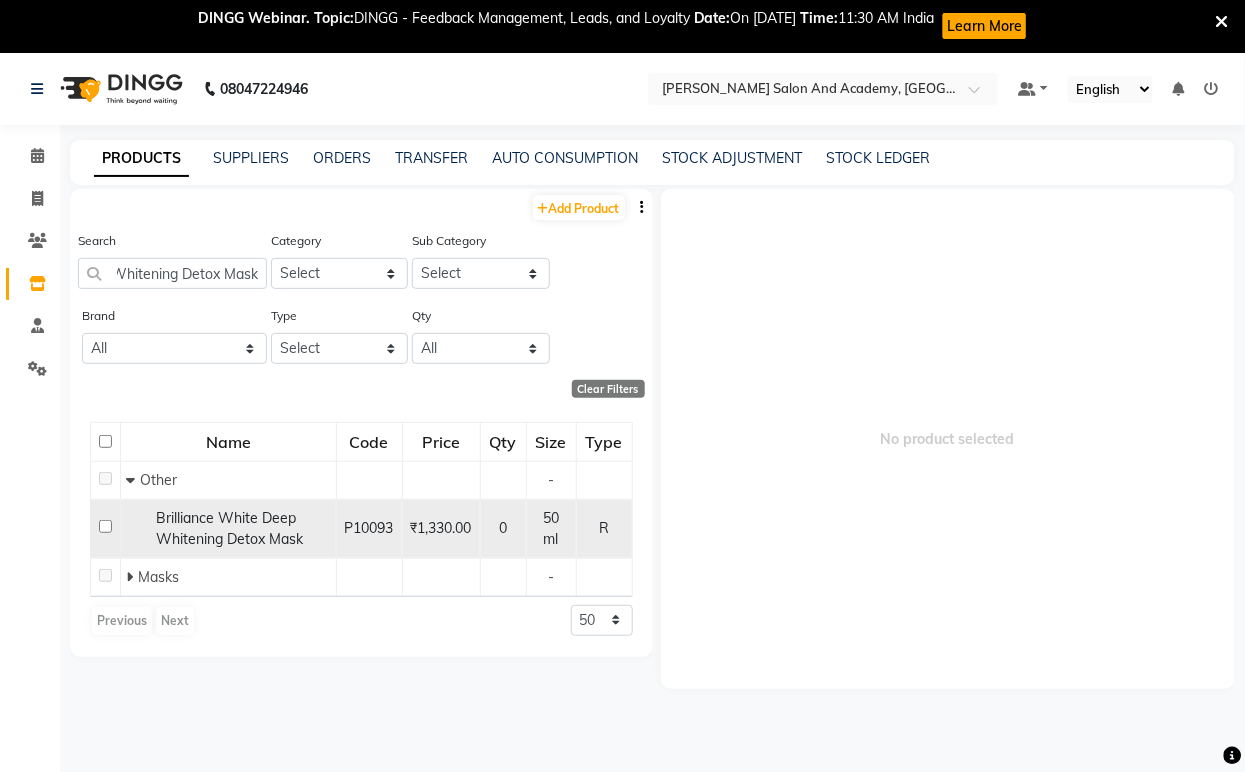 scroll, scrollTop: 0, scrollLeft: 0, axis: both 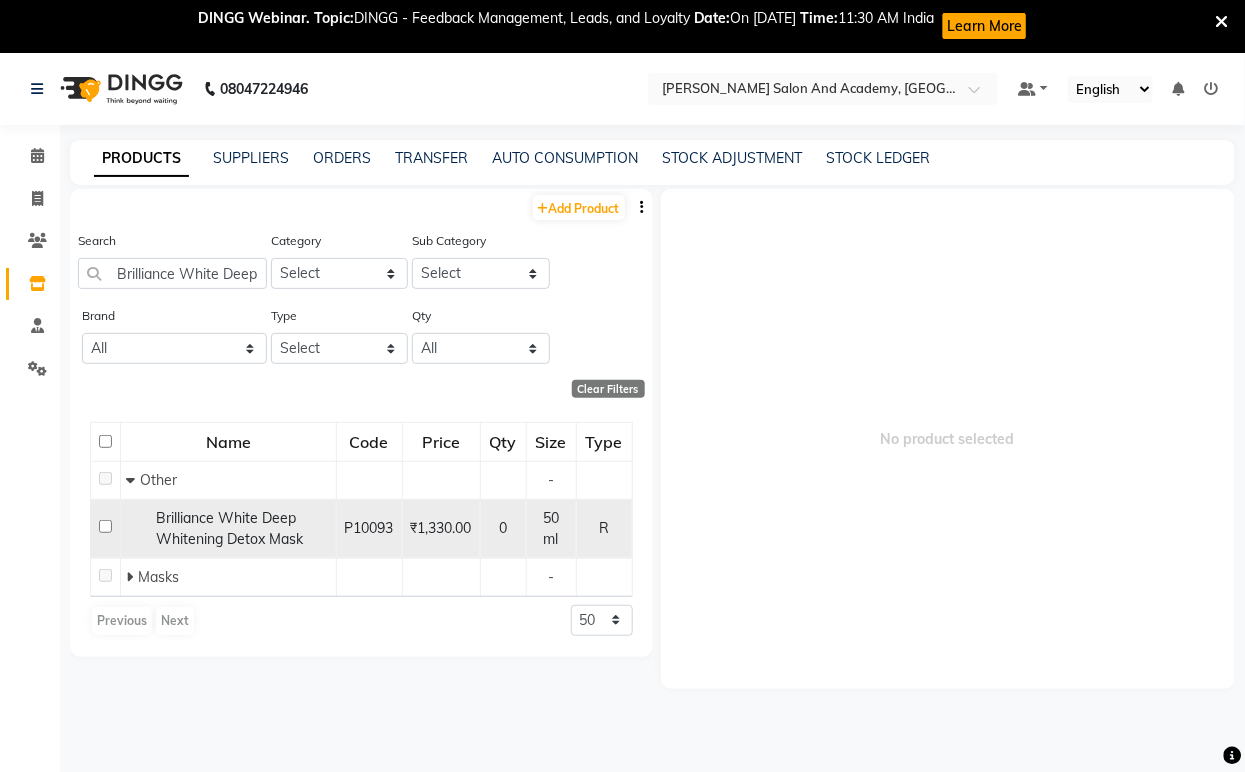 click on "Brilliance White Deep Whitening Detox Mask" 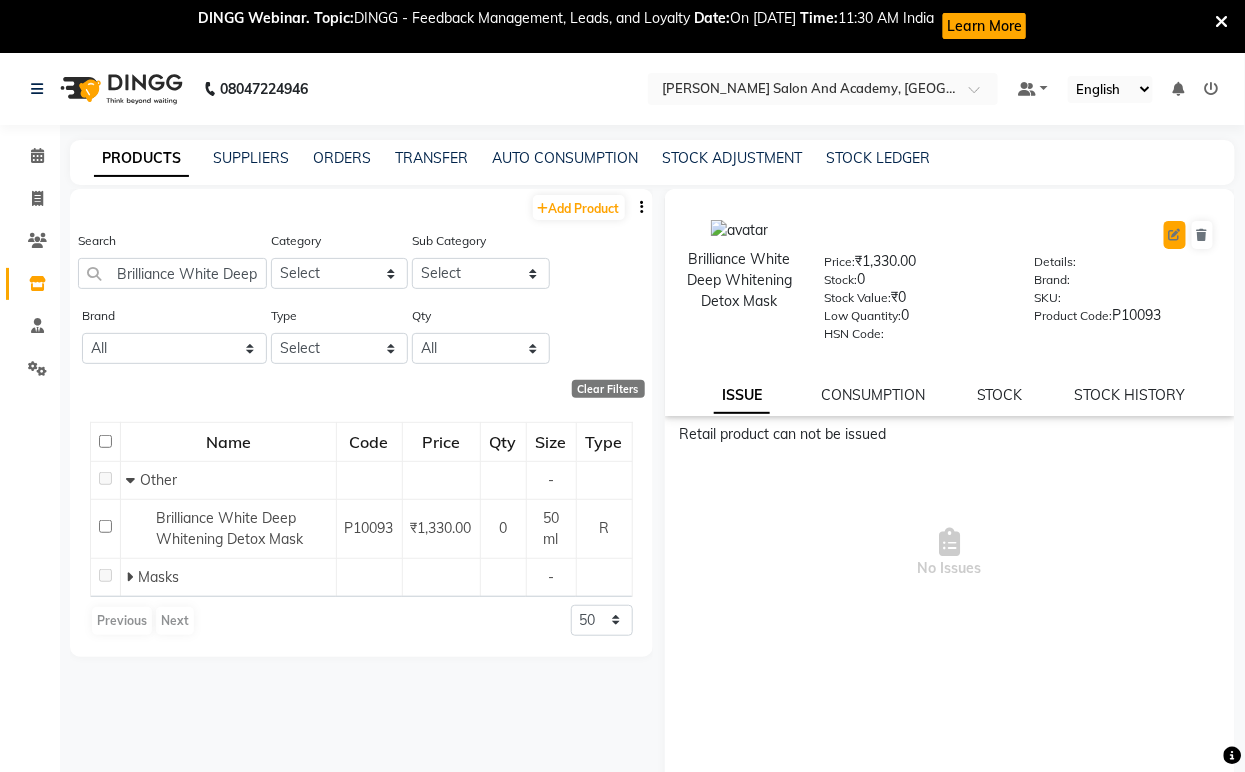 click 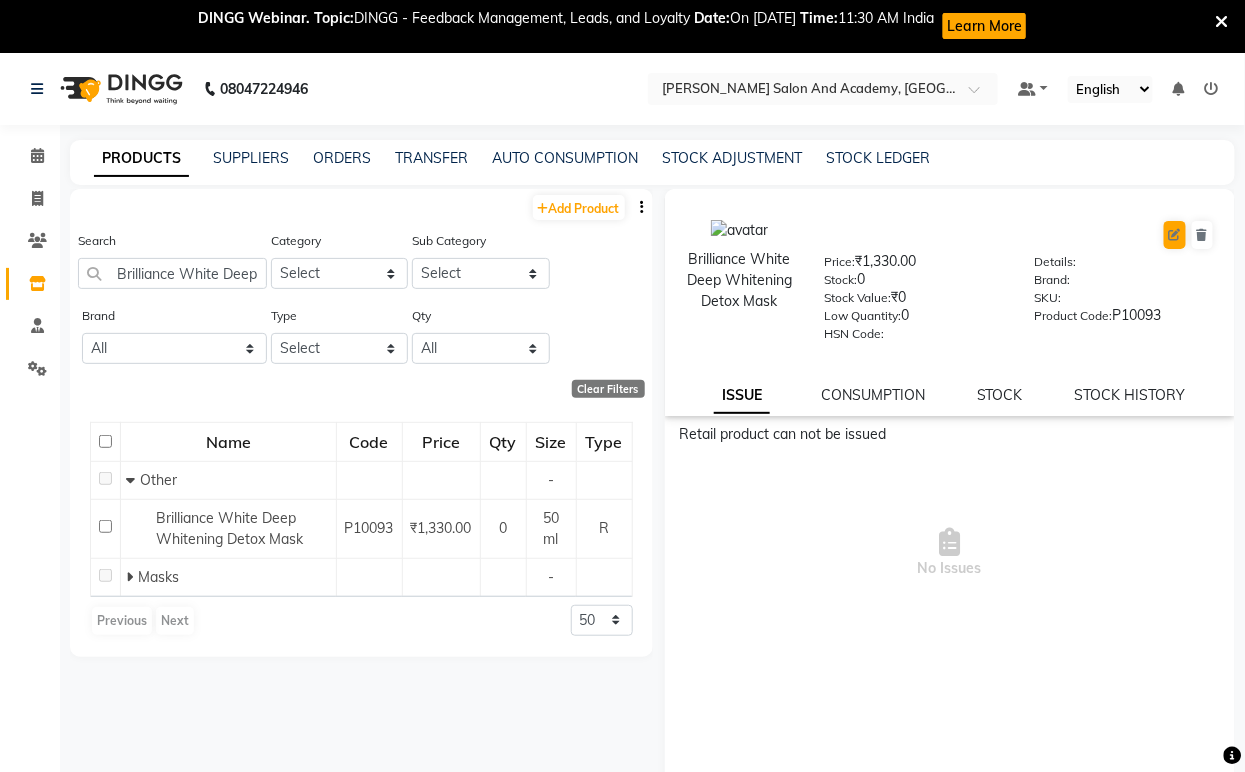 select on "true" 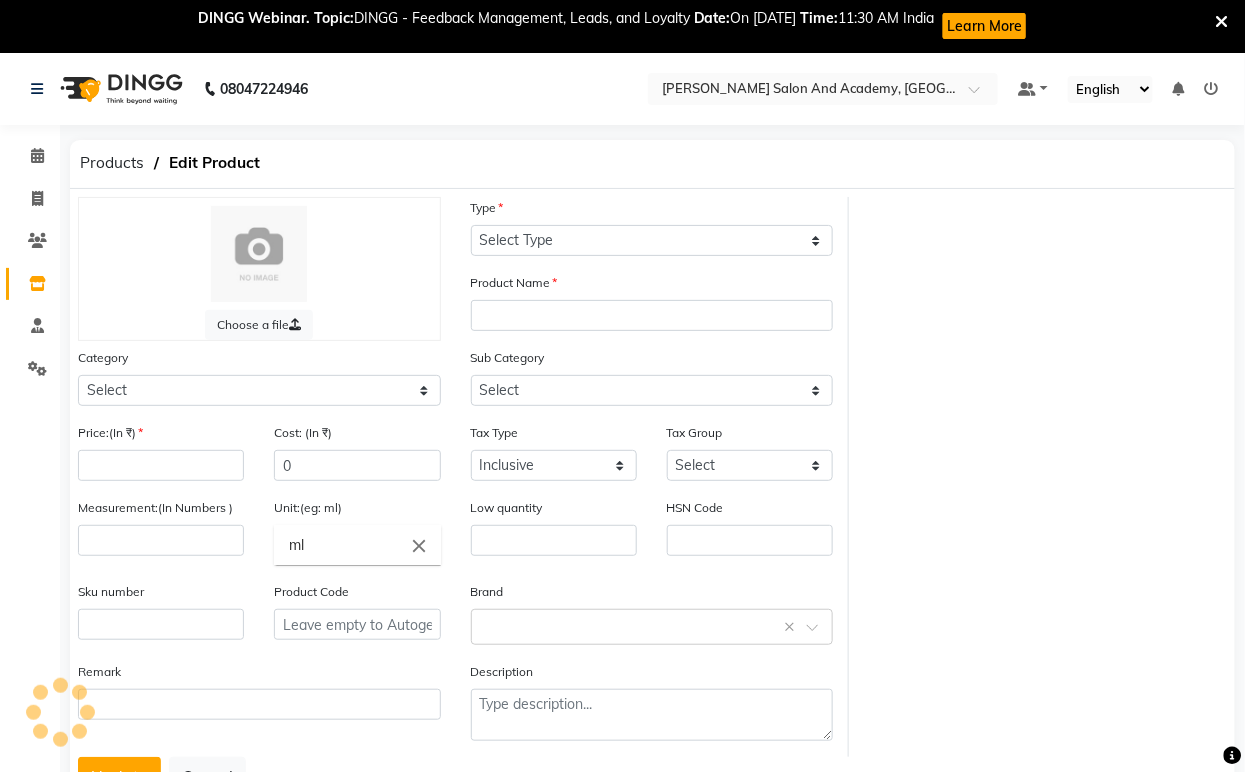 select on "R" 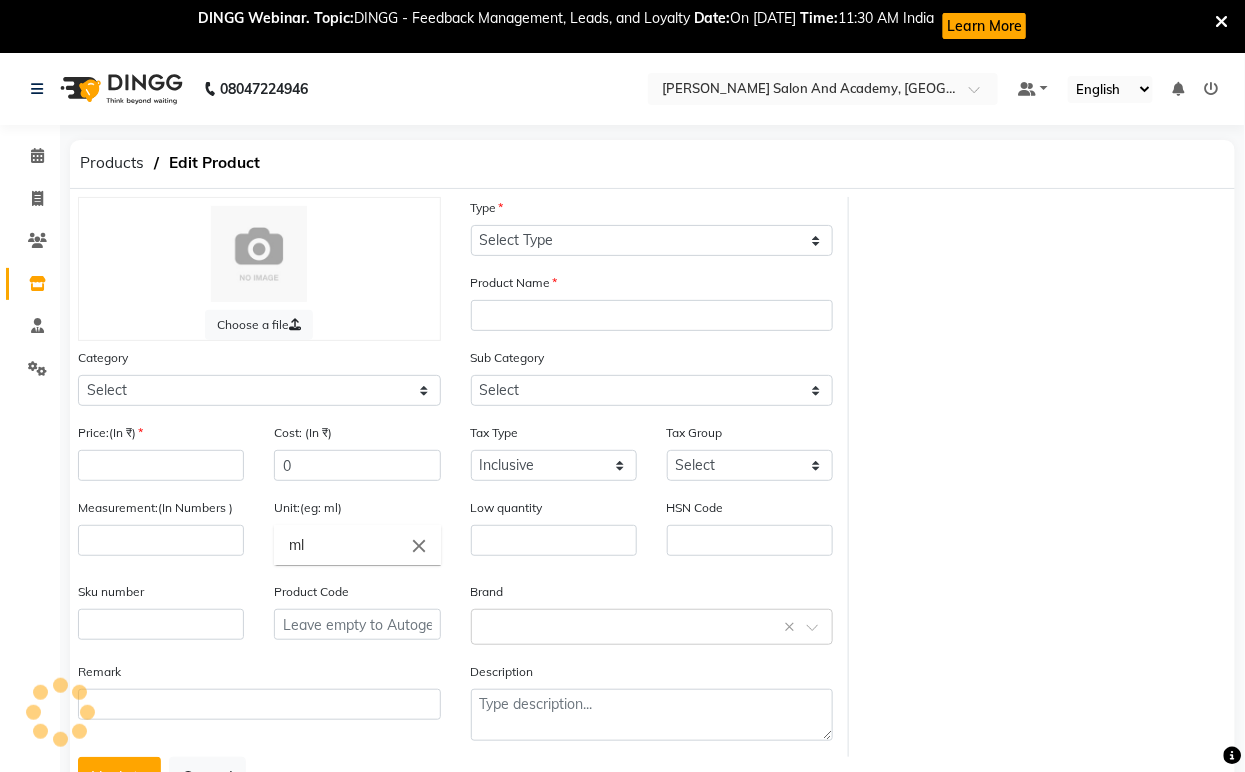type on "Brilliance White Deep Whitening Detox Mask" 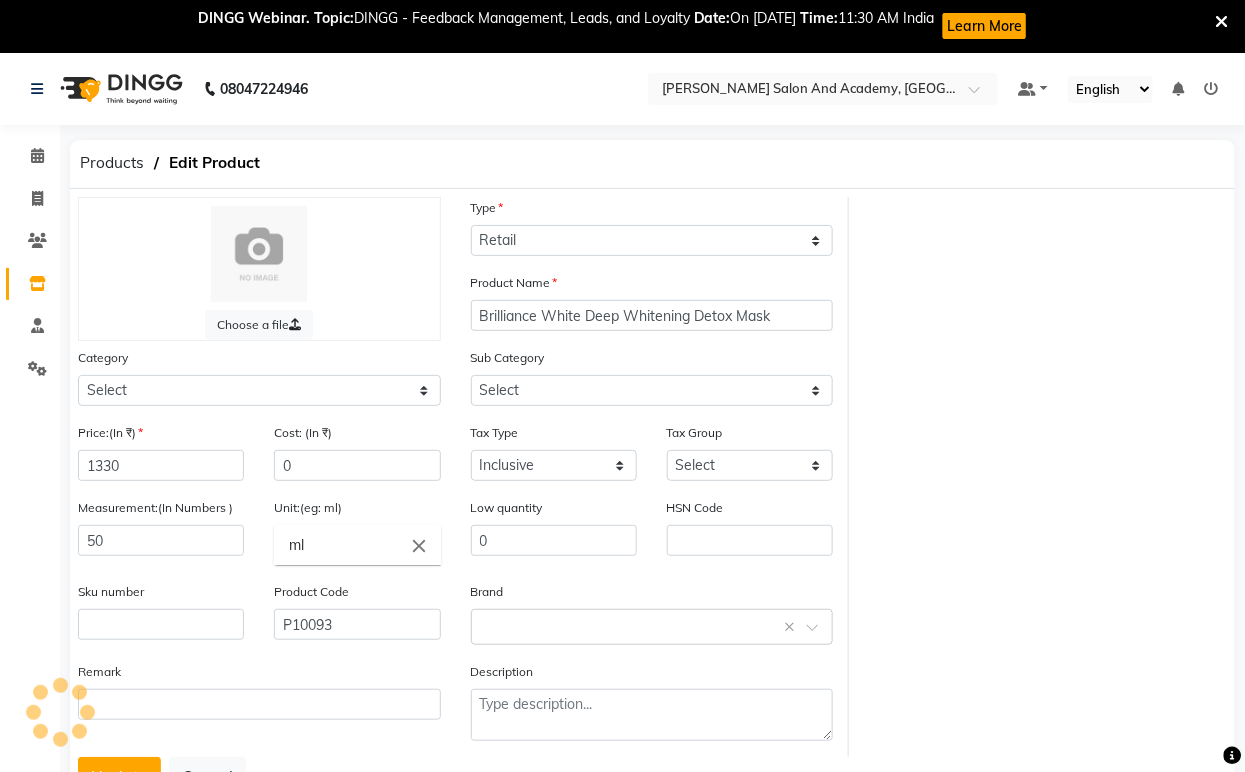 select on "1063801000" 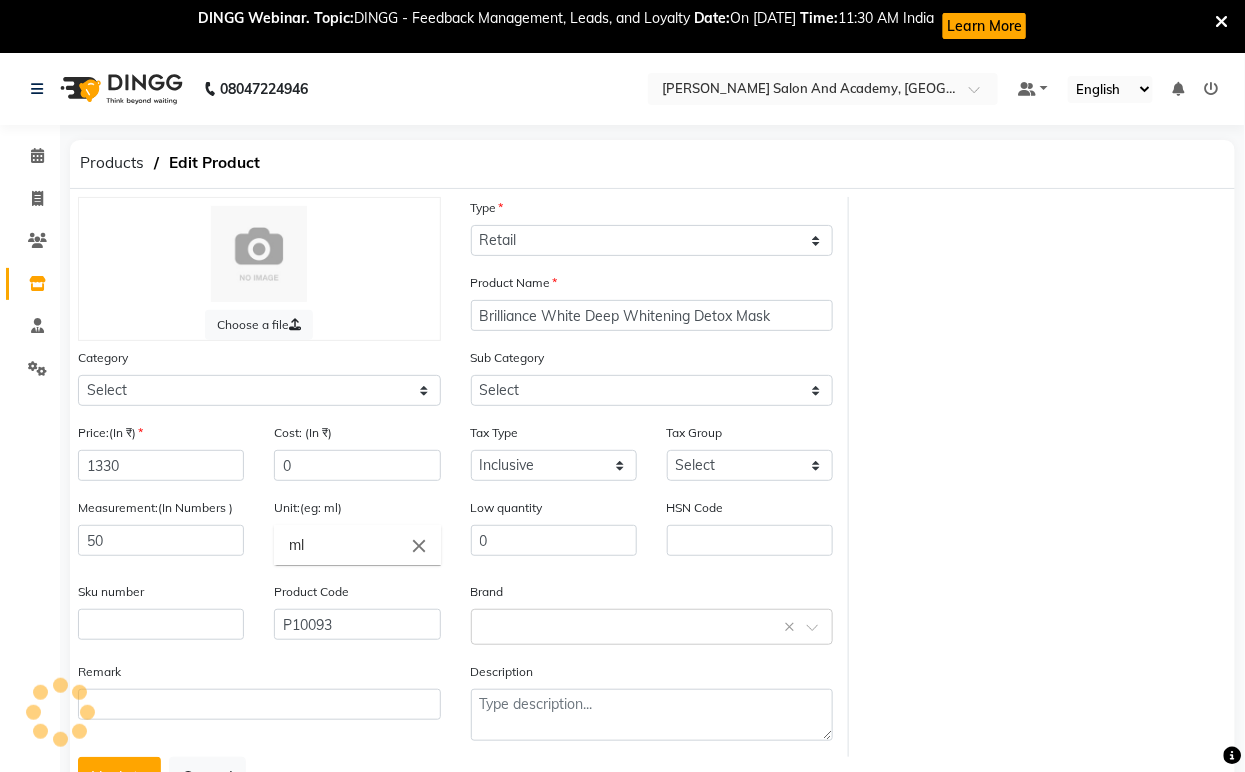 select on "1063801002" 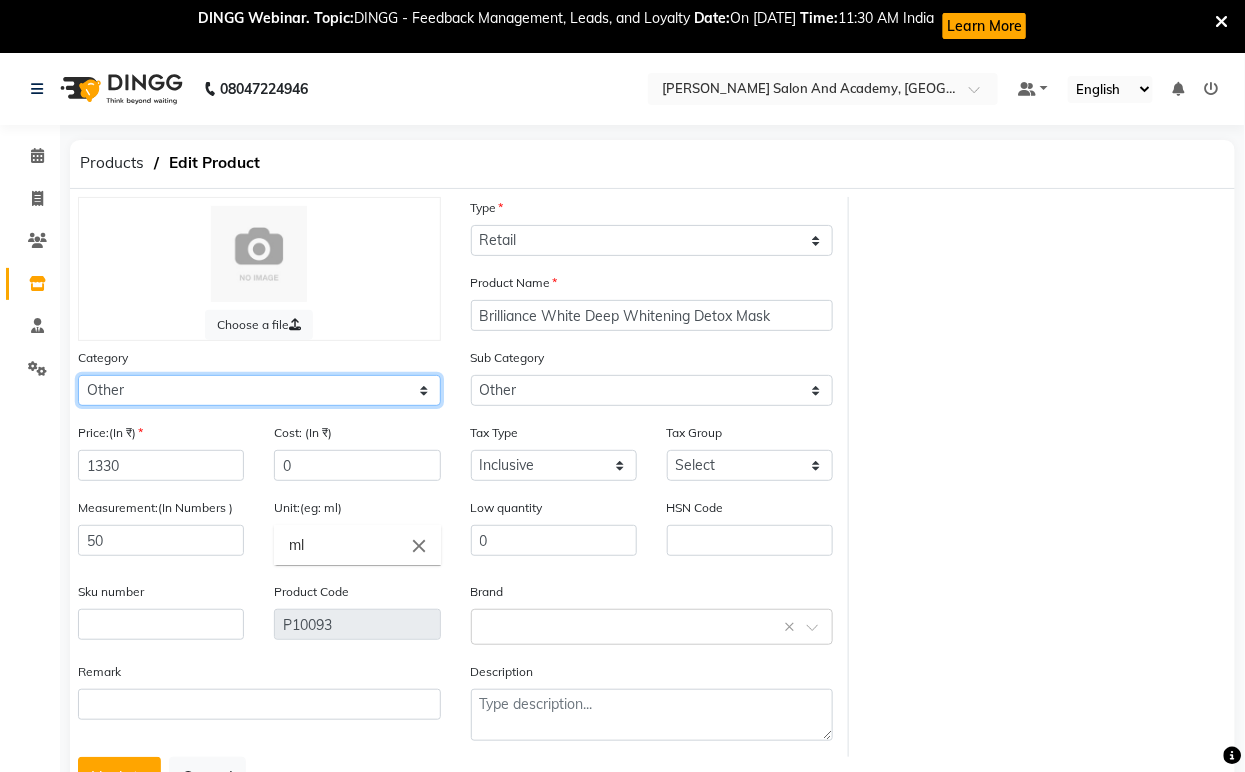 click on "Select Hair Skin Jeanott Ceuticals Other" 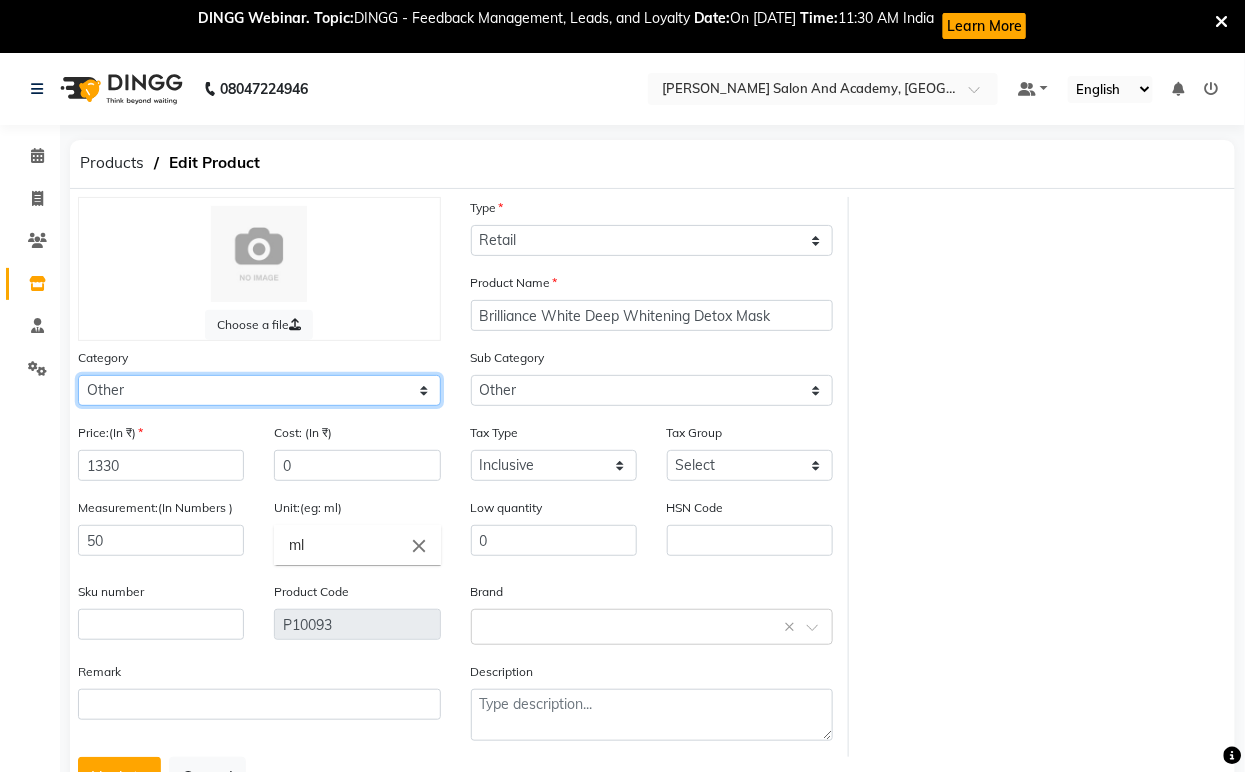 select on "1063801150" 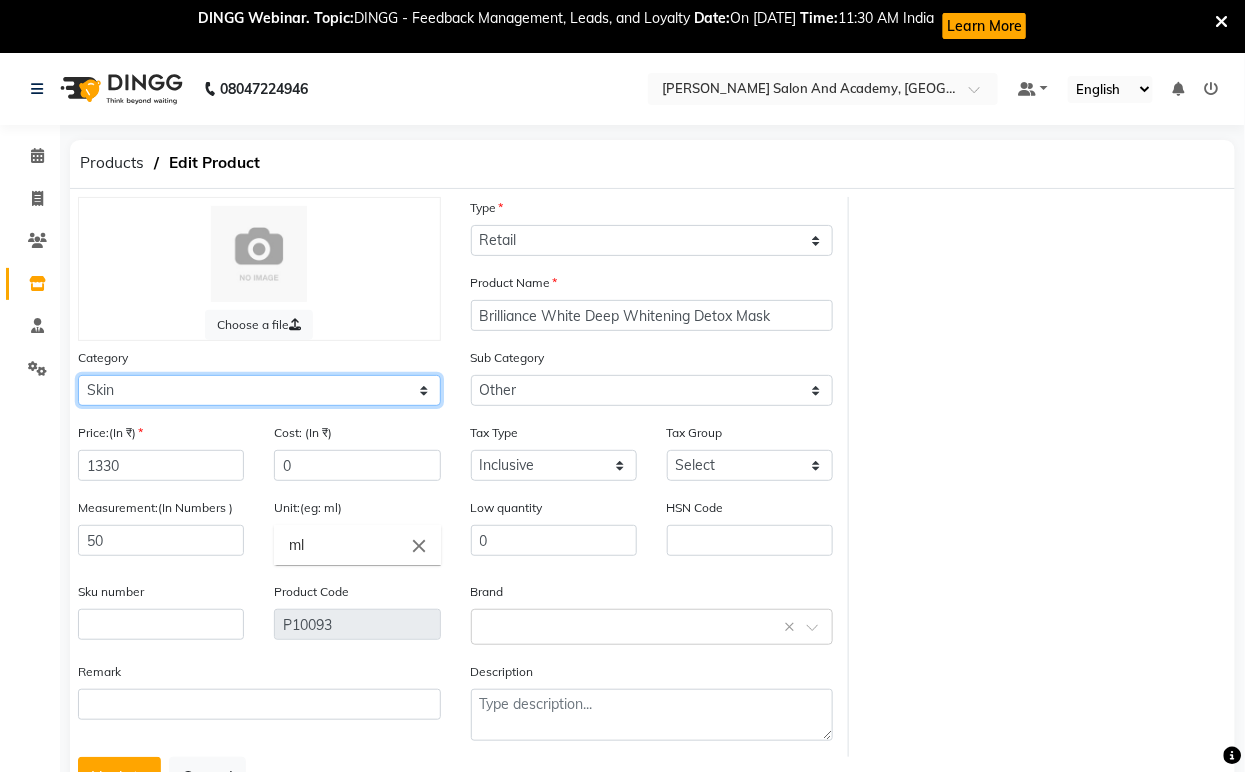 click on "Select Hair Skin Jeanott Ceuticals Other" 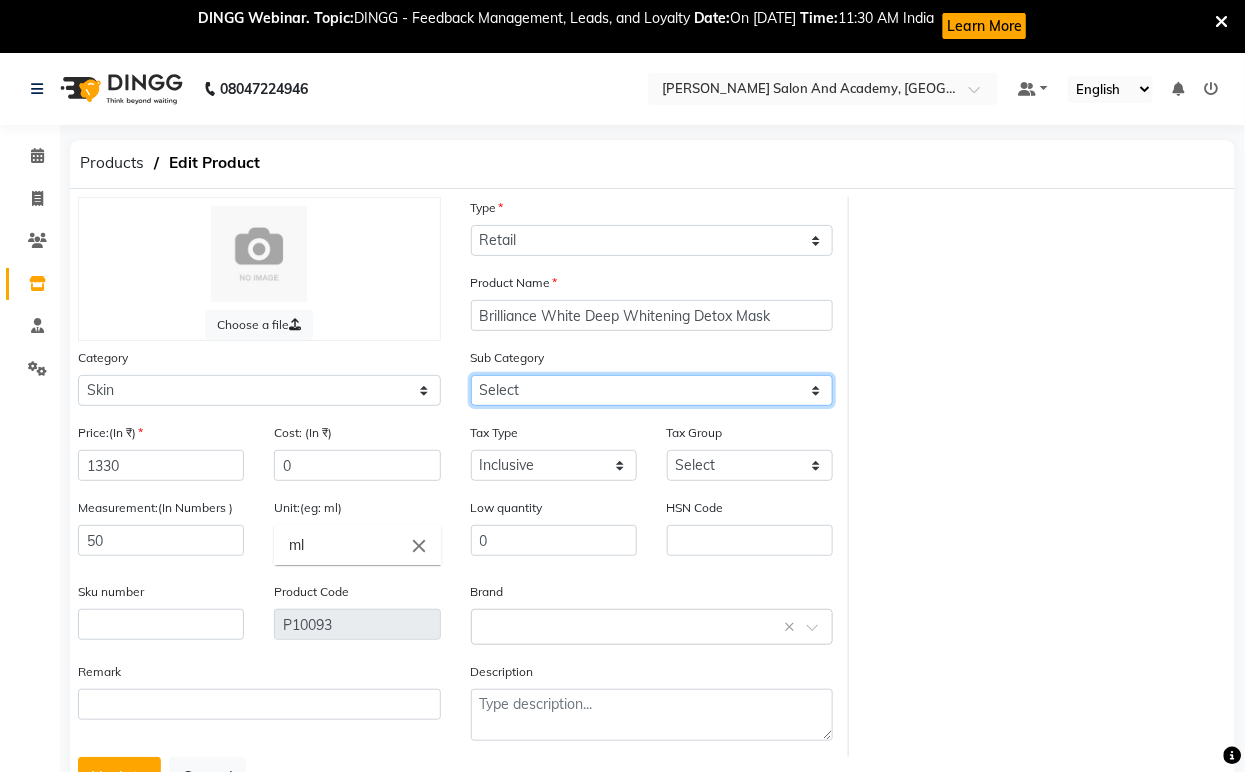 click on "Select Cleanser Facial Moisturiser Serum Toner Sun Care Masks Lip Care Eye Care Body Care Hand & Feet Kit & Combo Treatment Appliances Other Skin homecare Wax Massage Cream" 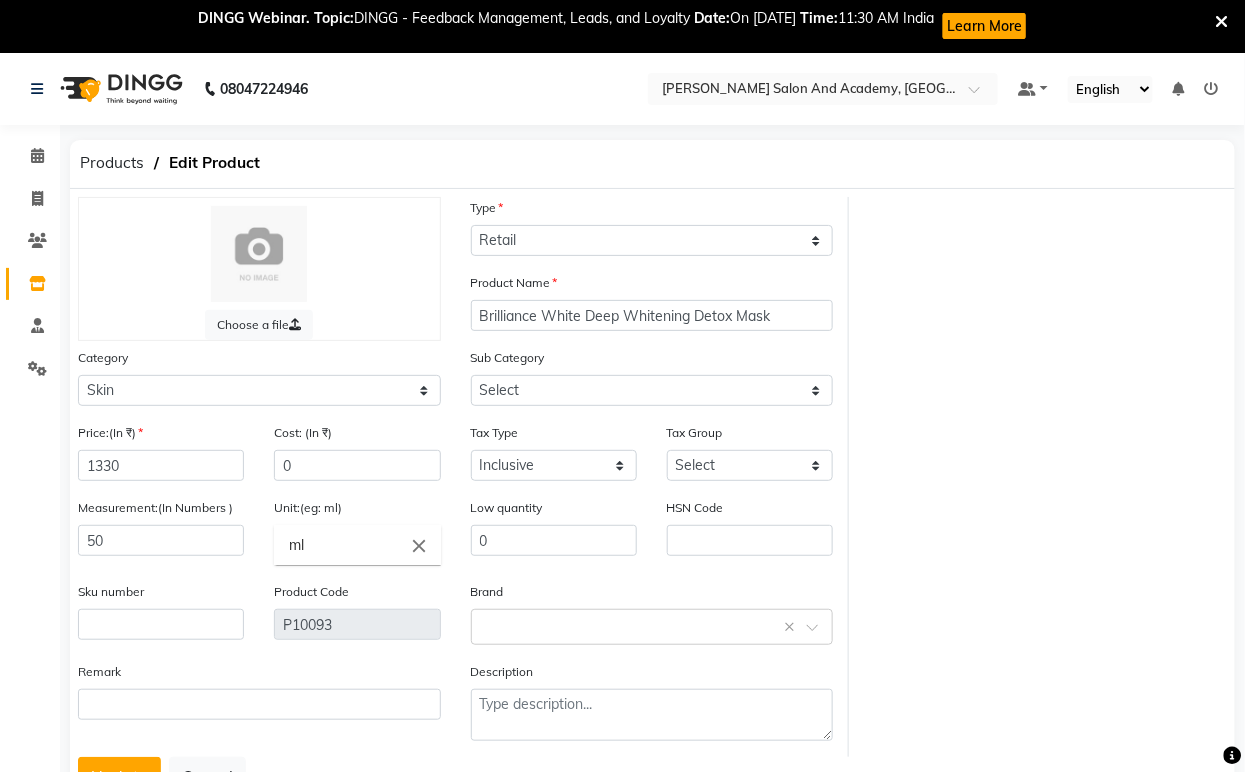 click on "Choose a file Type Select Type Both Retail Consumable Product Name Brilliance White Deep [MEDICAL_DATA] Detox Mask Category Select Hair Skin Jeanott Ceuticals Other Sub Category Select Cleanser Facial Moisturiser Serum Toner Sun Care Masks Lip Care Eye Care Body Care Hand & Feet Kit & Combo Treatment Appliances Other Skin homecare Wax Massage Cream Price:(In ₹) 1330 Cost: (In ₹) 0 Tax Type Select Inclusive Exclusive Tax Group Select GST Measurement:(In Numbers ) 50 Unit:(eg: ml) ml close Low quantity 0 HSN Code Sku number Product Code P10093 Brand Select brand or add custom brand    × Remark Description" 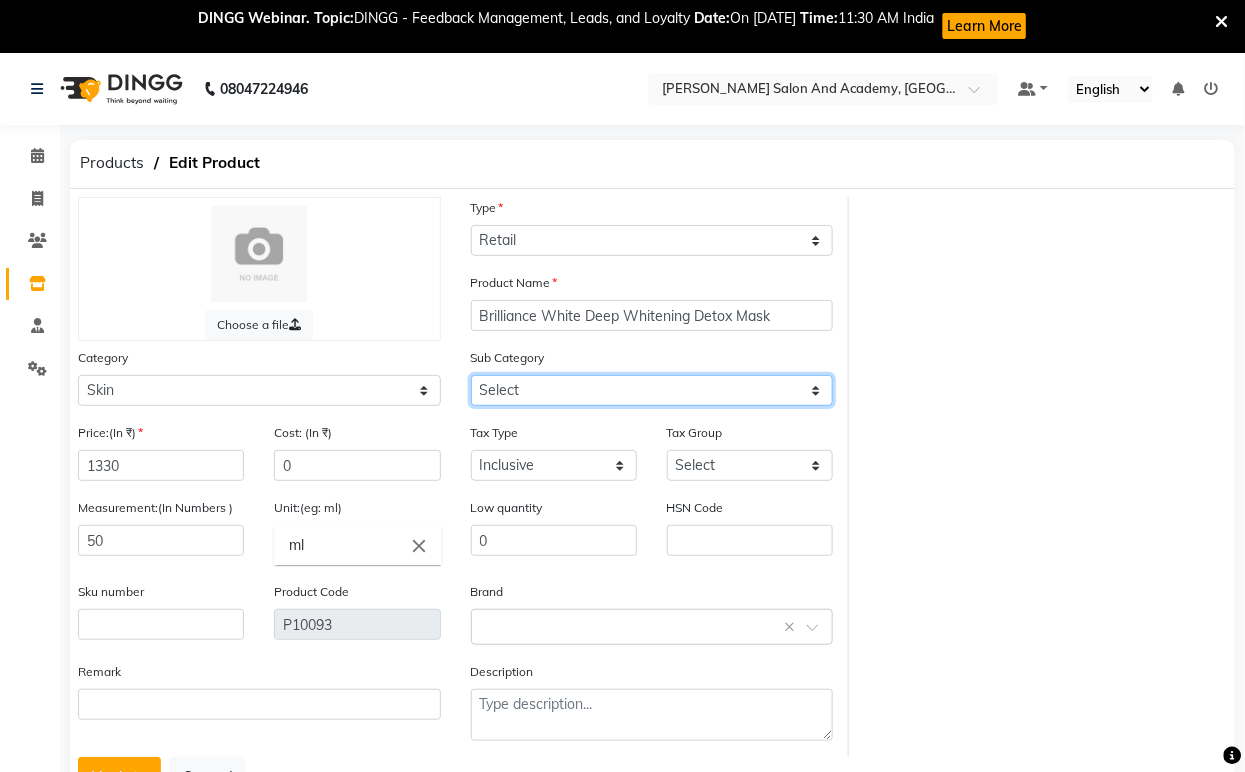 click on "Select Cleanser Facial Moisturiser Serum Toner Sun Care Masks Lip Care Eye Care Body Care Hand & Feet Kit & Combo Treatment Appliances Other Skin homecare Wax Massage Cream" 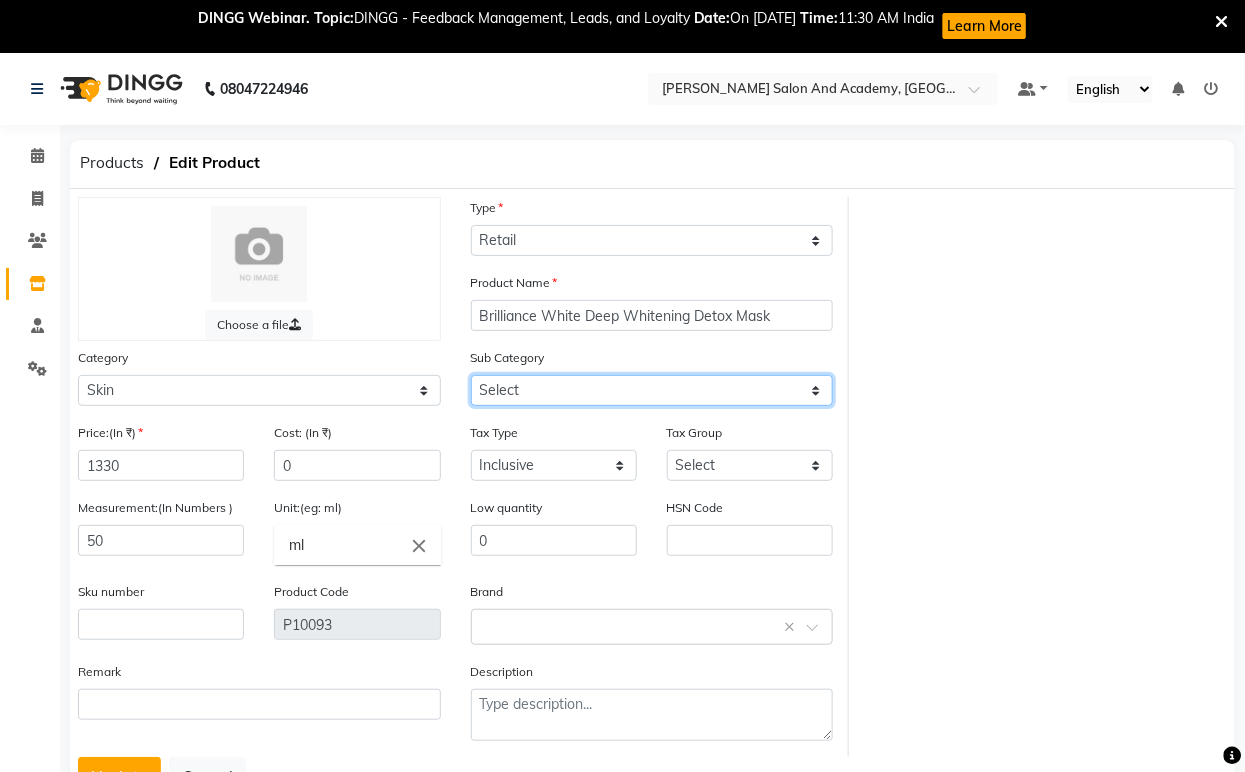 select on "1063801157" 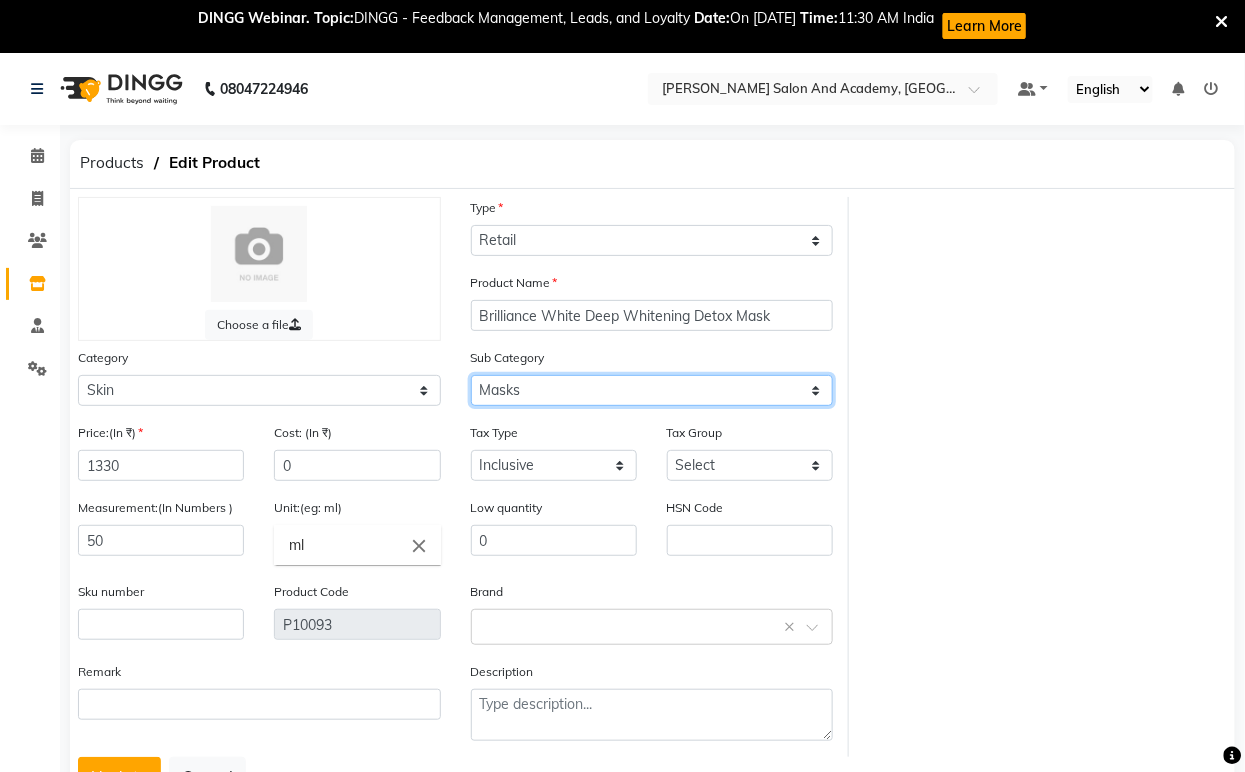 click on "Select Cleanser Facial Moisturiser Serum Toner Sun Care Masks Lip Care Eye Care Body Care Hand & Feet Kit & Combo Treatment Appliances Other Skin homecare Wax Massage Cream" 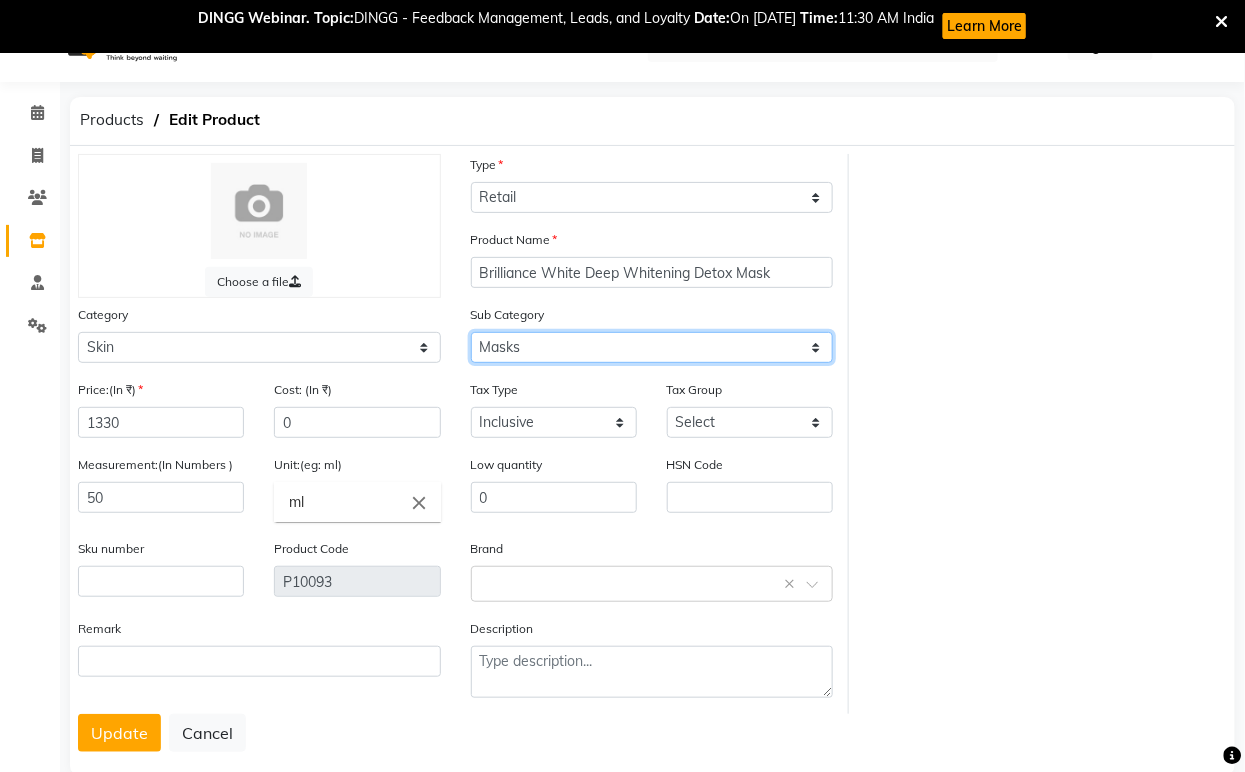 scroll, scrollTop: 83, scrollLeft: 0, axis: vertical 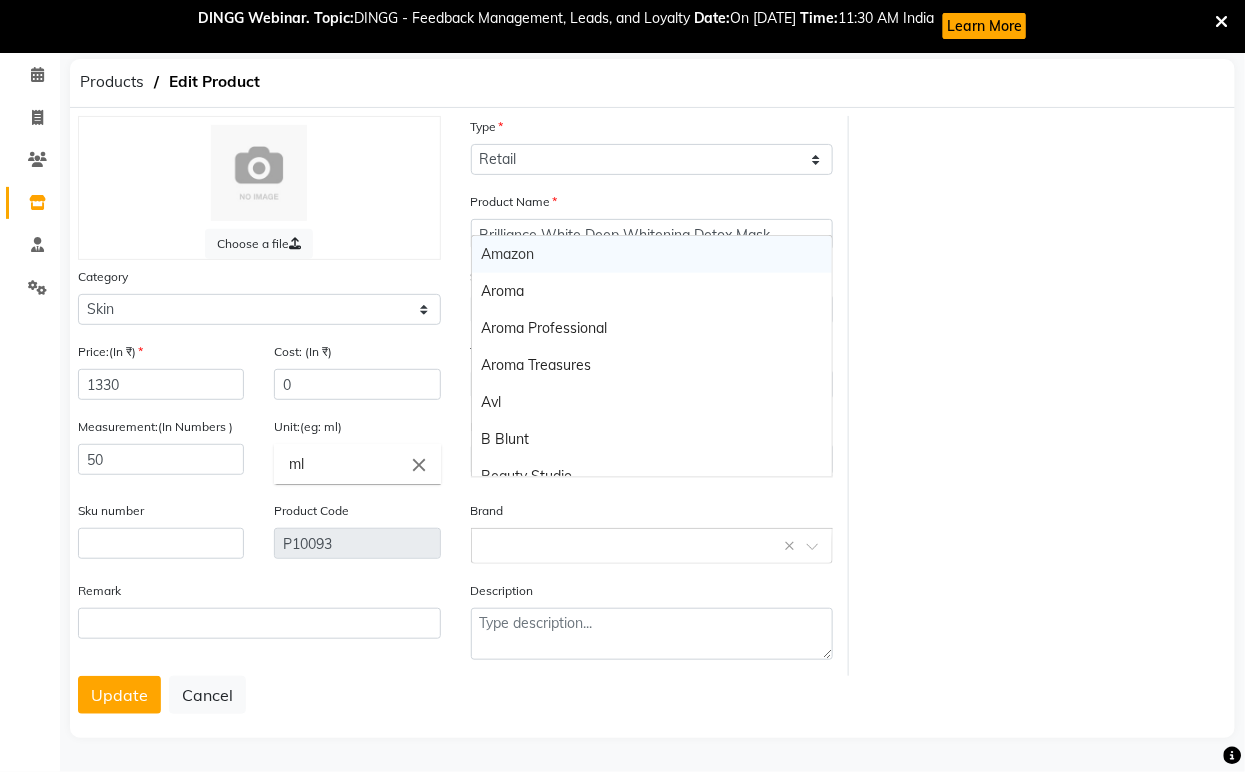 click 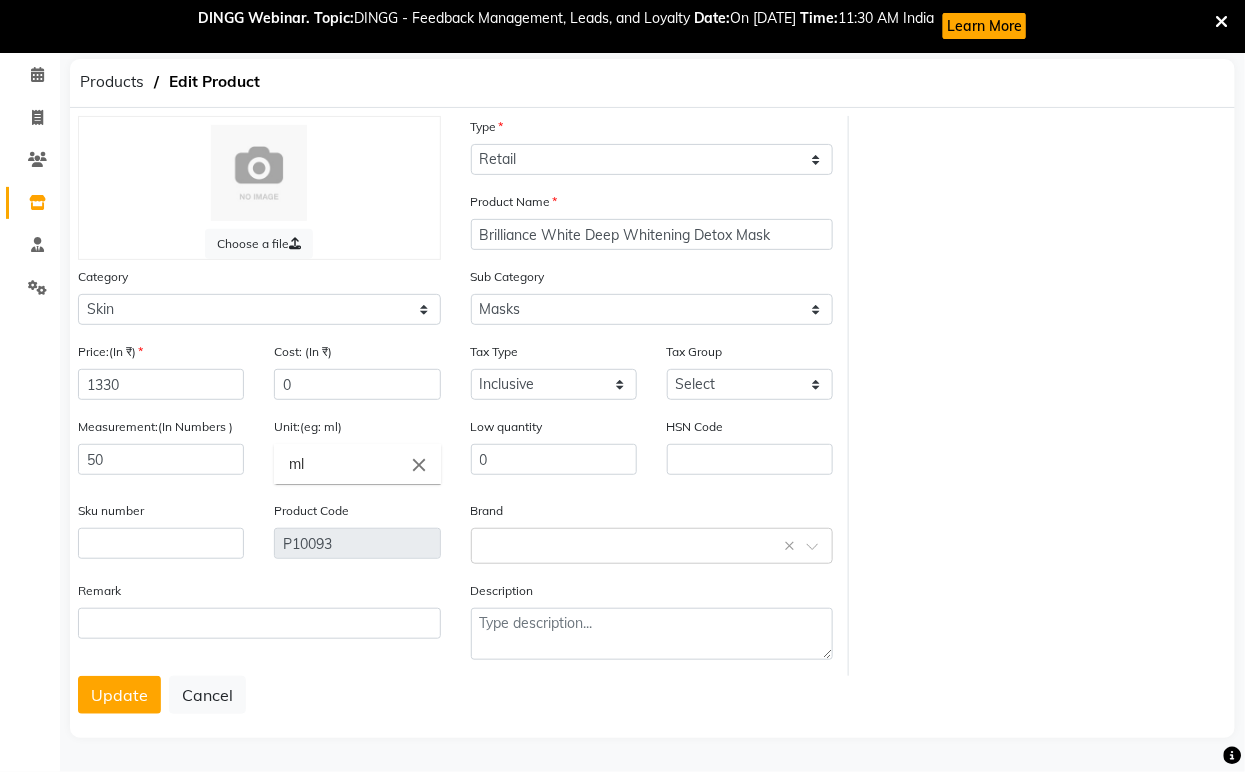 click on "Choose a file Type Select Type Both Retail Consumable Product Name Brilliance White Deep [MEDICAL_DATA] Detox Mask Category Select Hair Skin Jeanott Ceuticals Other Sub Category Select Cleanser Facial Moisturiser Serum Toner Sun Care Masks Lip Care Eye Care Body Care Hand & Feet Kit & Combo Treatment Appliances Other Skin homecare Wax Massage Cream Price:(In ₹) 1330 Cost: (In ₹) 0 Tax Type Select Inclusive Exclusive Tax Group Select GST Measurement:(In Numbers ) 50 Unit:(eg: ml) ml close Low quantity 0 HSN Code Sku number Product Code P10093 Brand Select brand or add custom brand    × Remark Description" 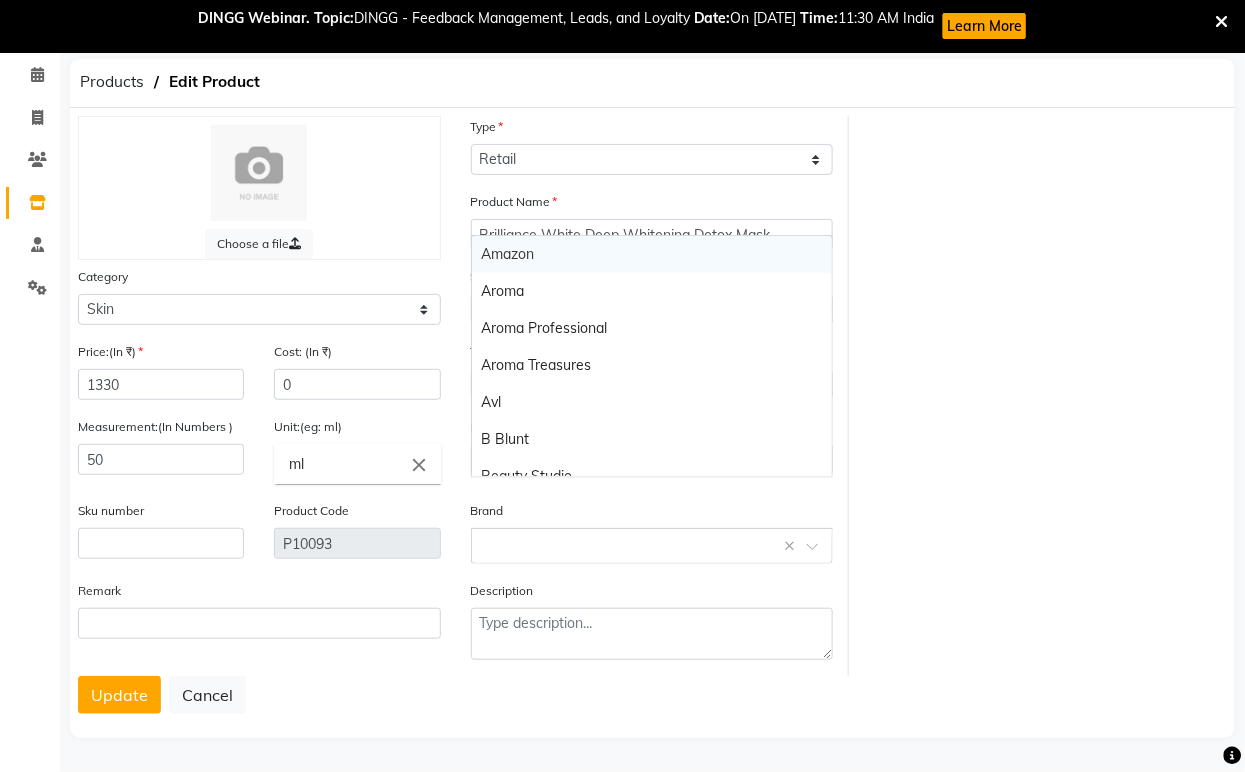 click 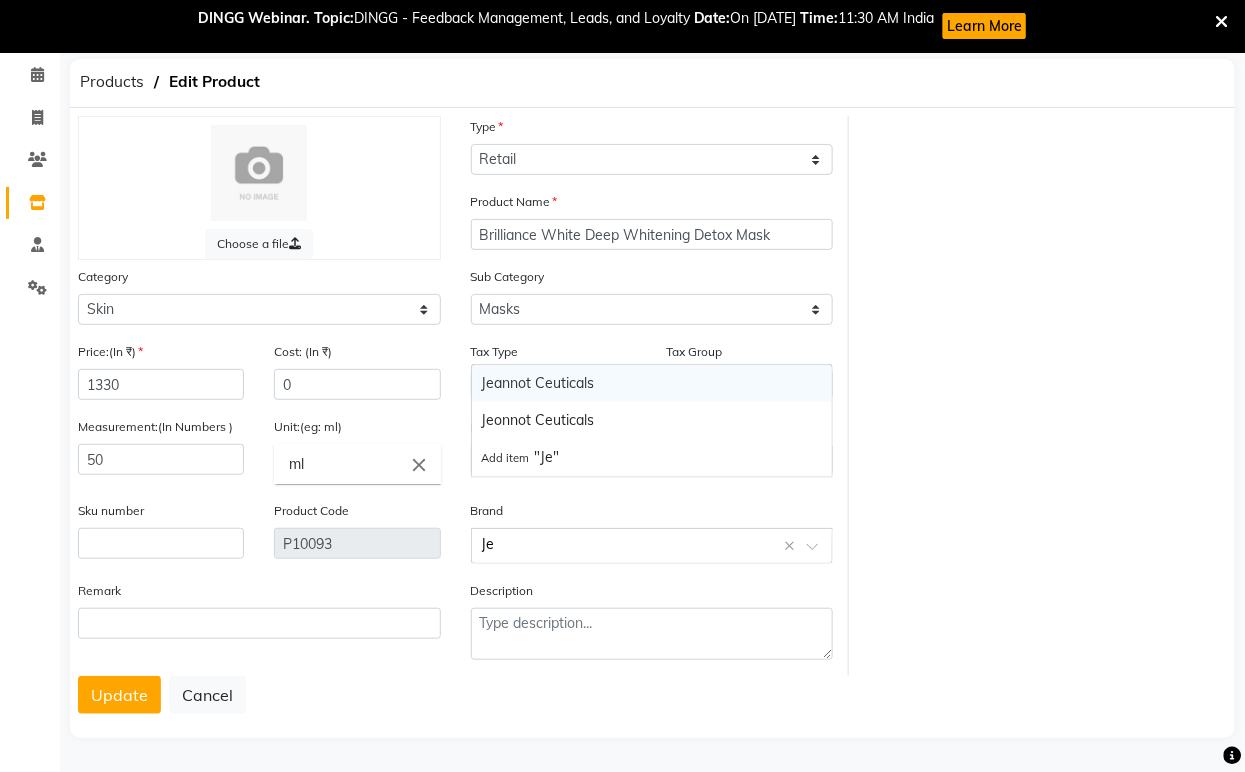 type on "Jea" 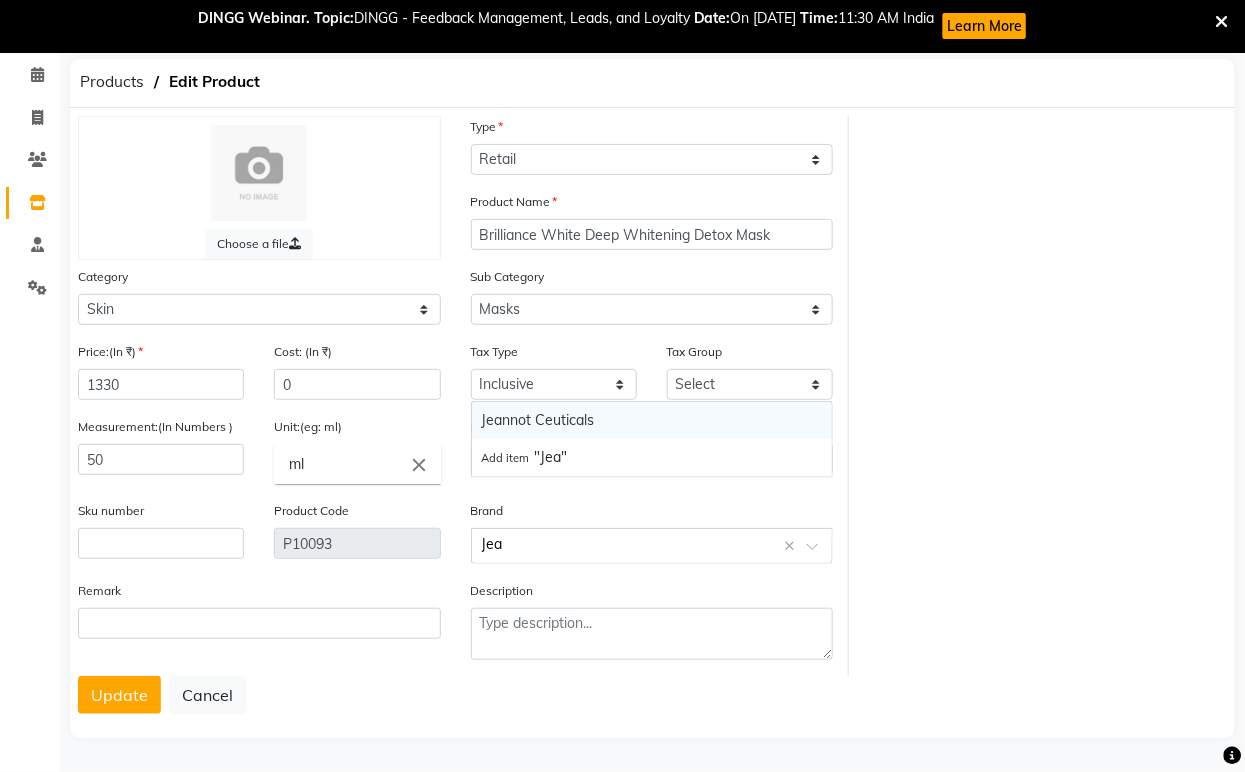 click on "Jeannot Ceuticals" at bounding box center (652, 420) 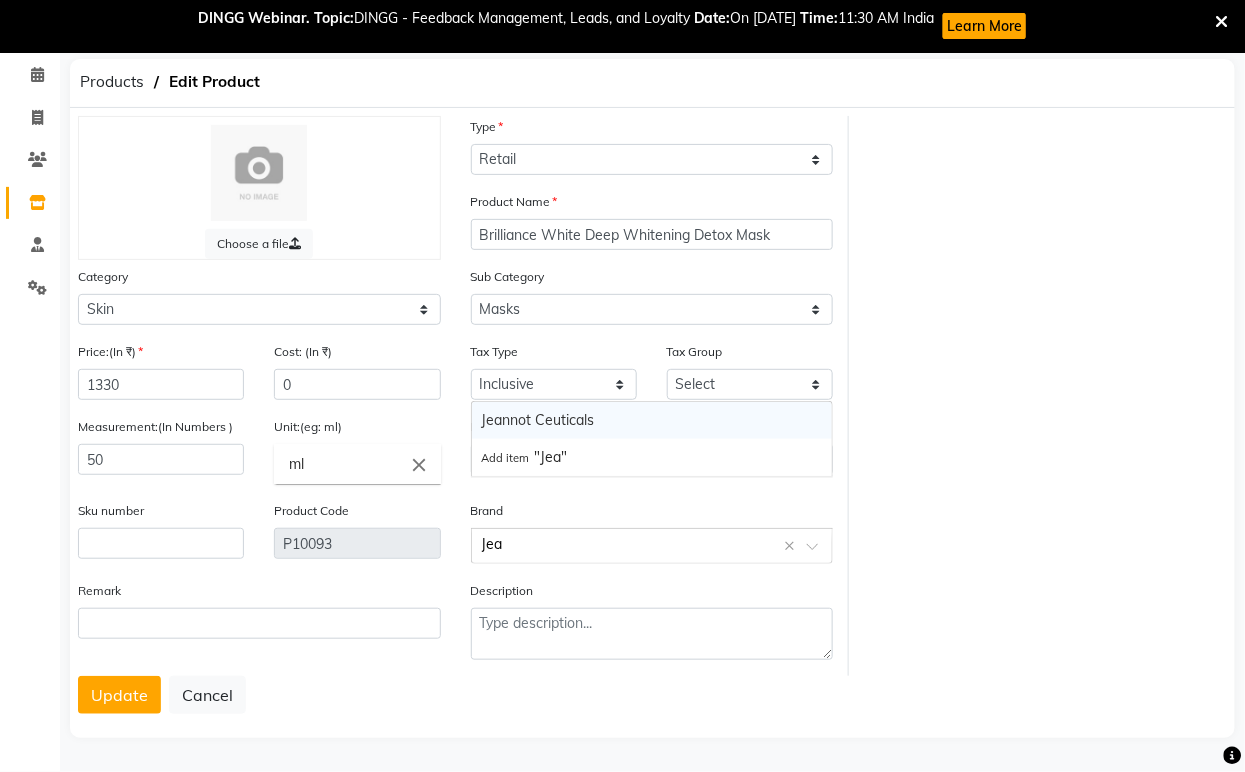 type 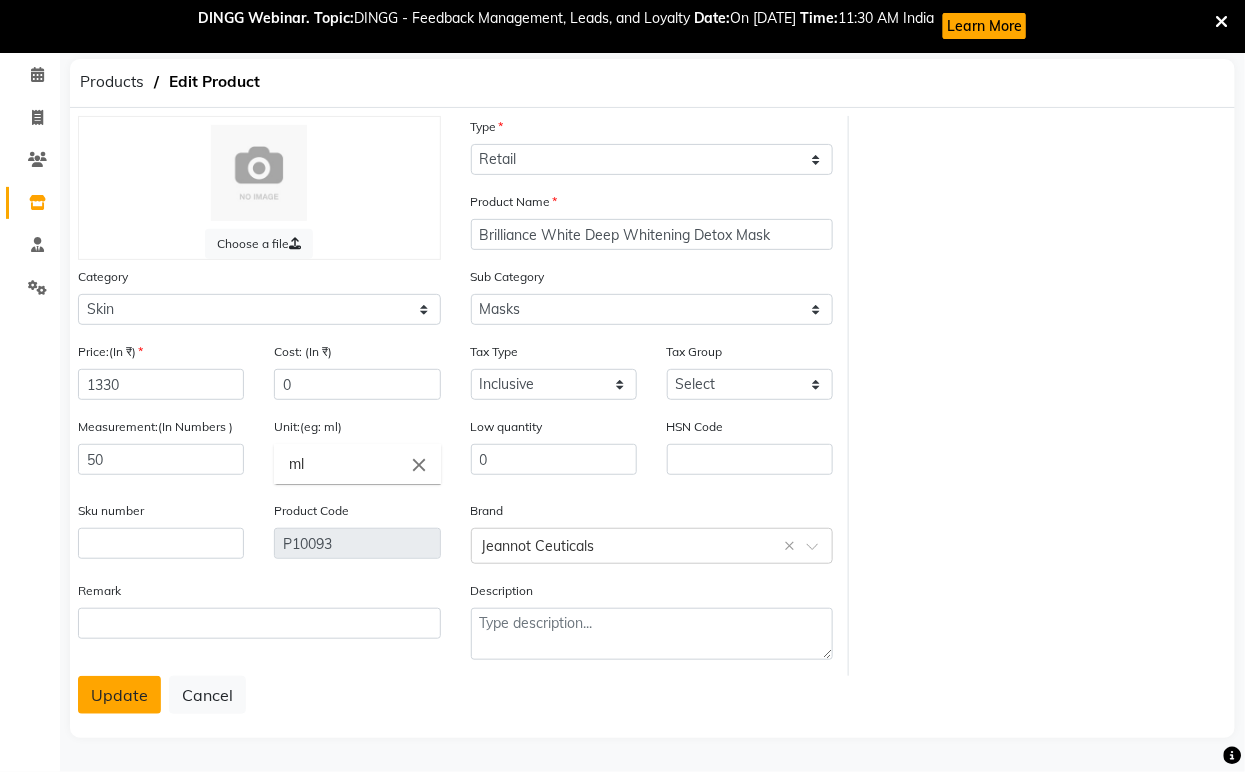 click on "Update" 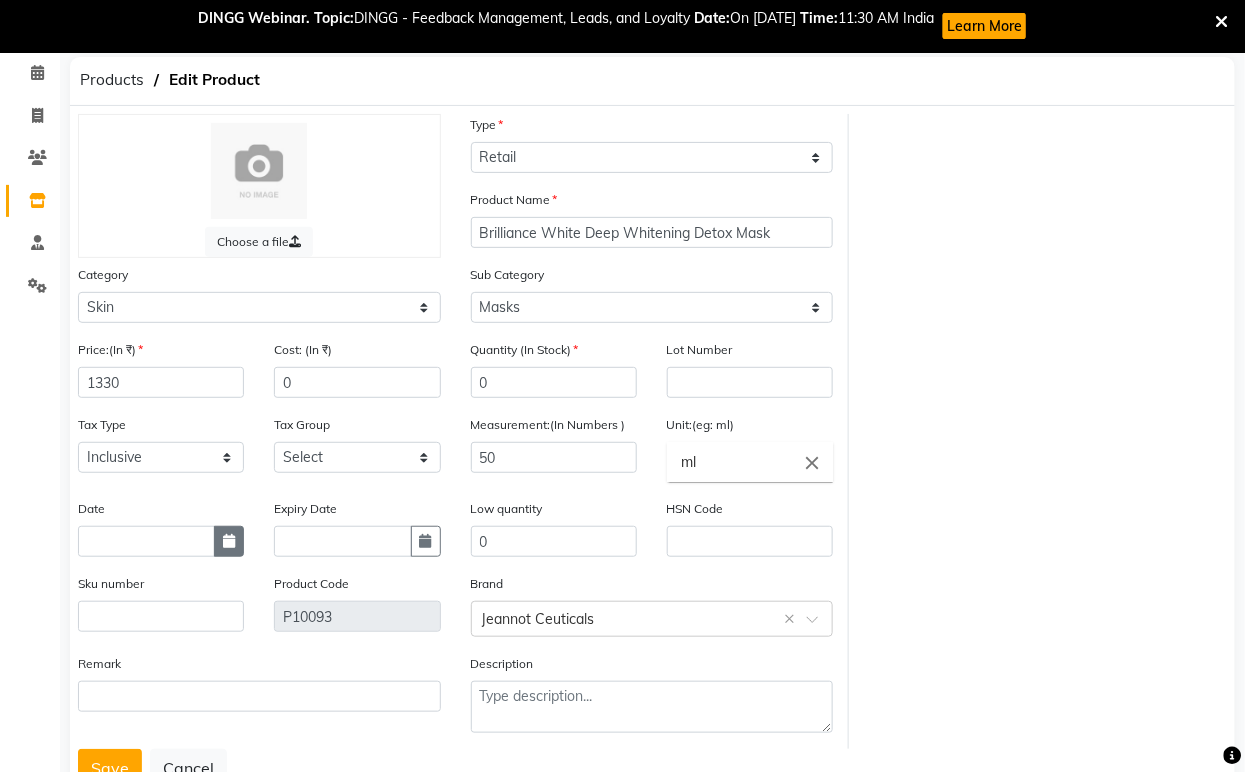click 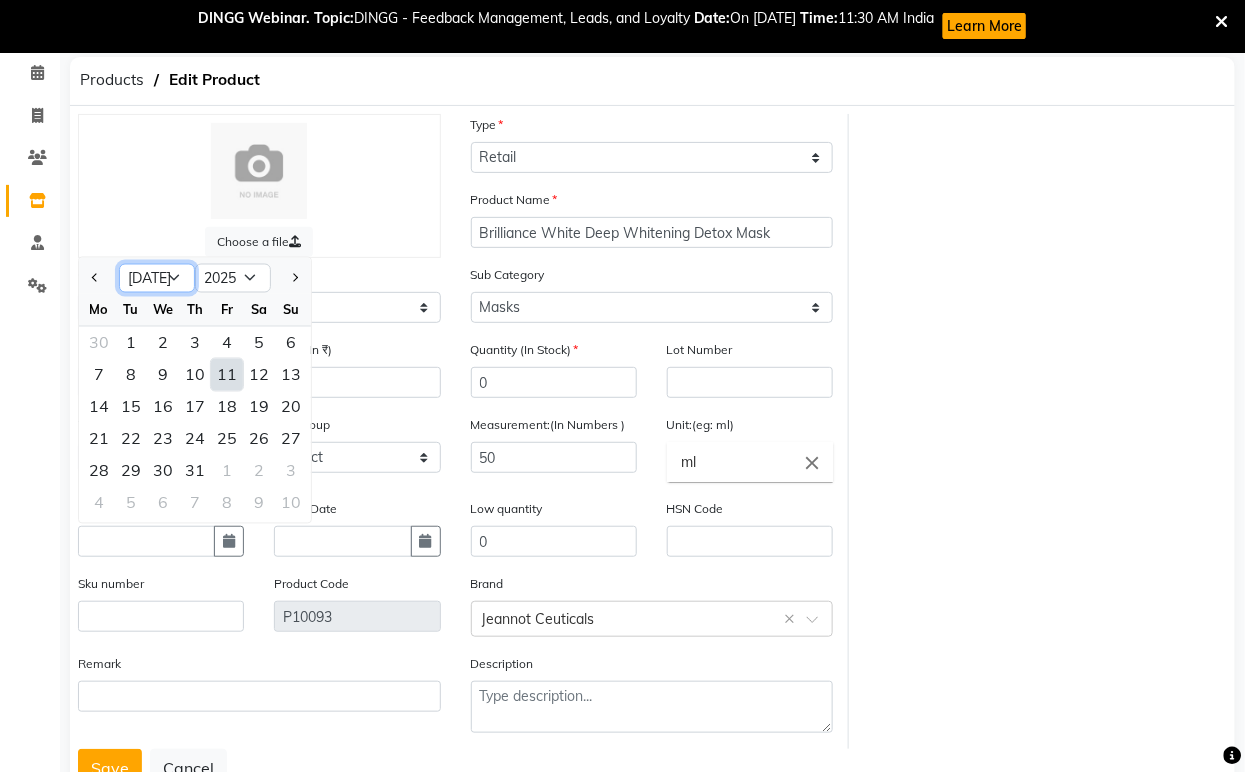 click on "Jan Feb Mar Apr May Jun [DATE] Aug Sep Oct Nov Dec" 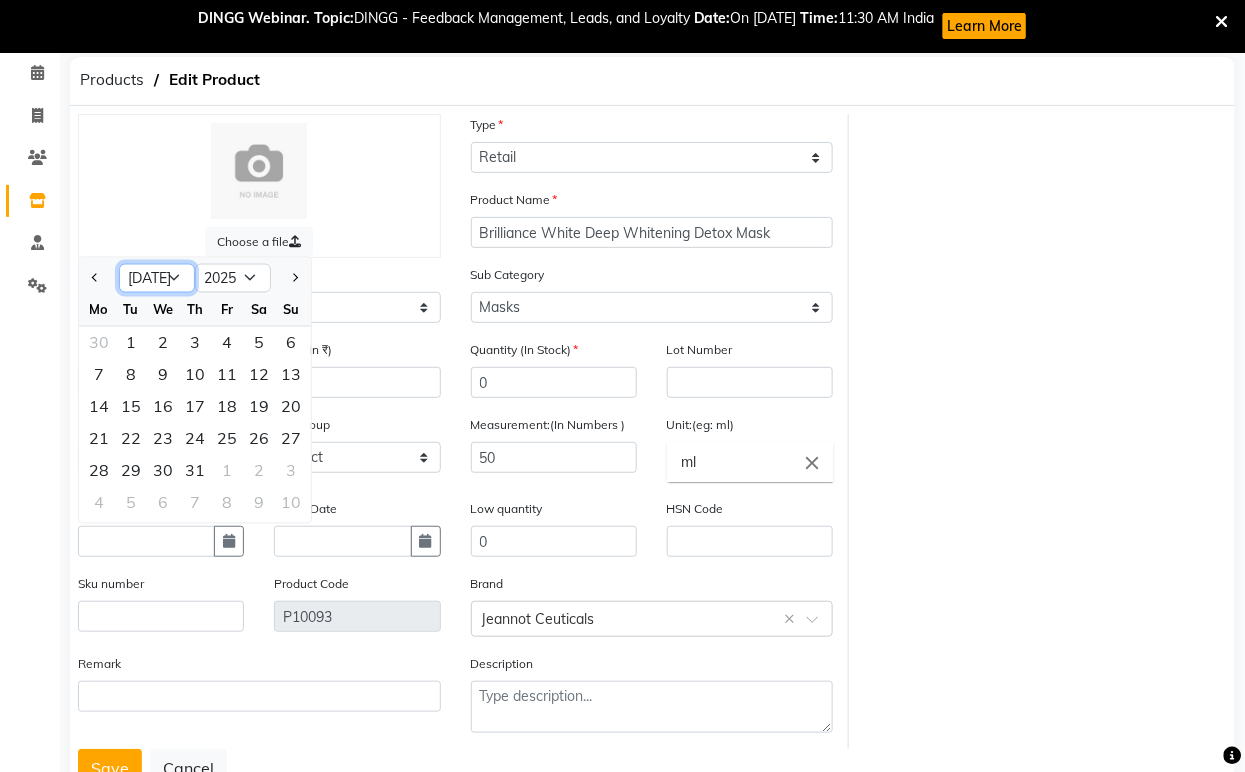 select on "1" 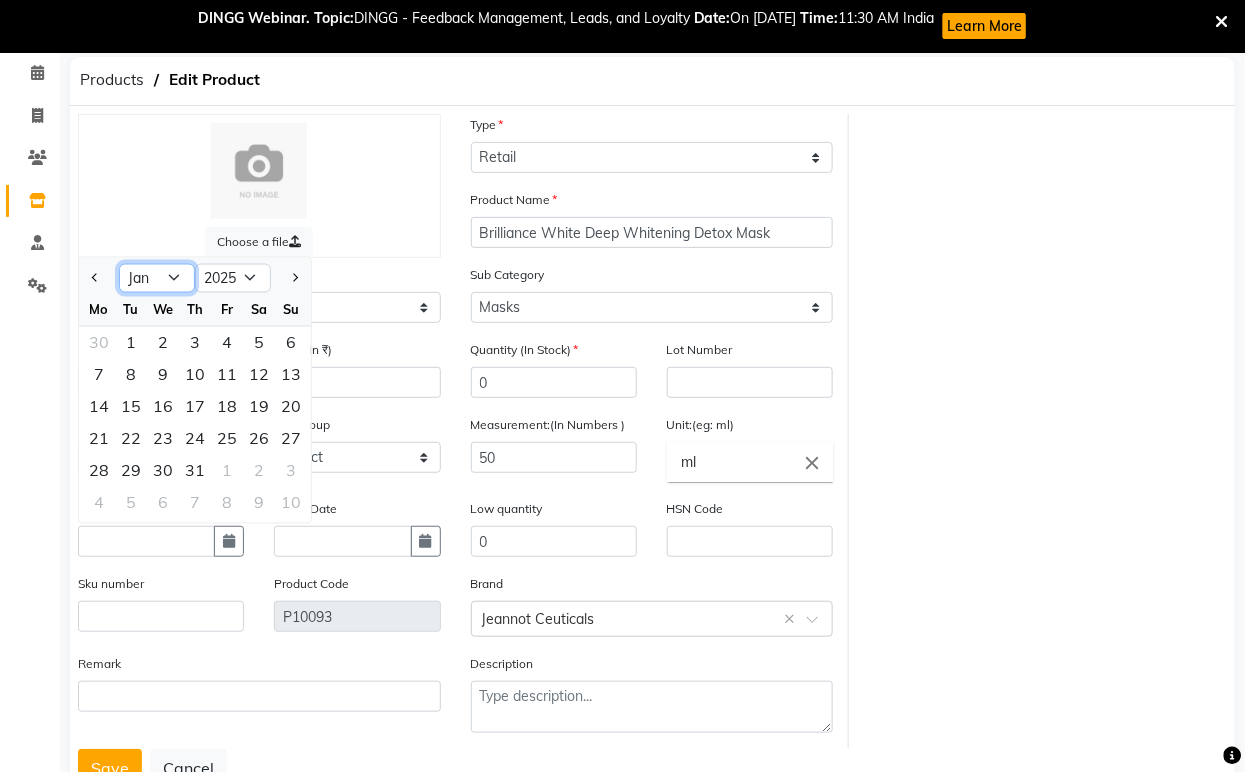 click on "Jan Feb Mar Apr May Jun [DATE] Aug Sep Oct Nov Dec" 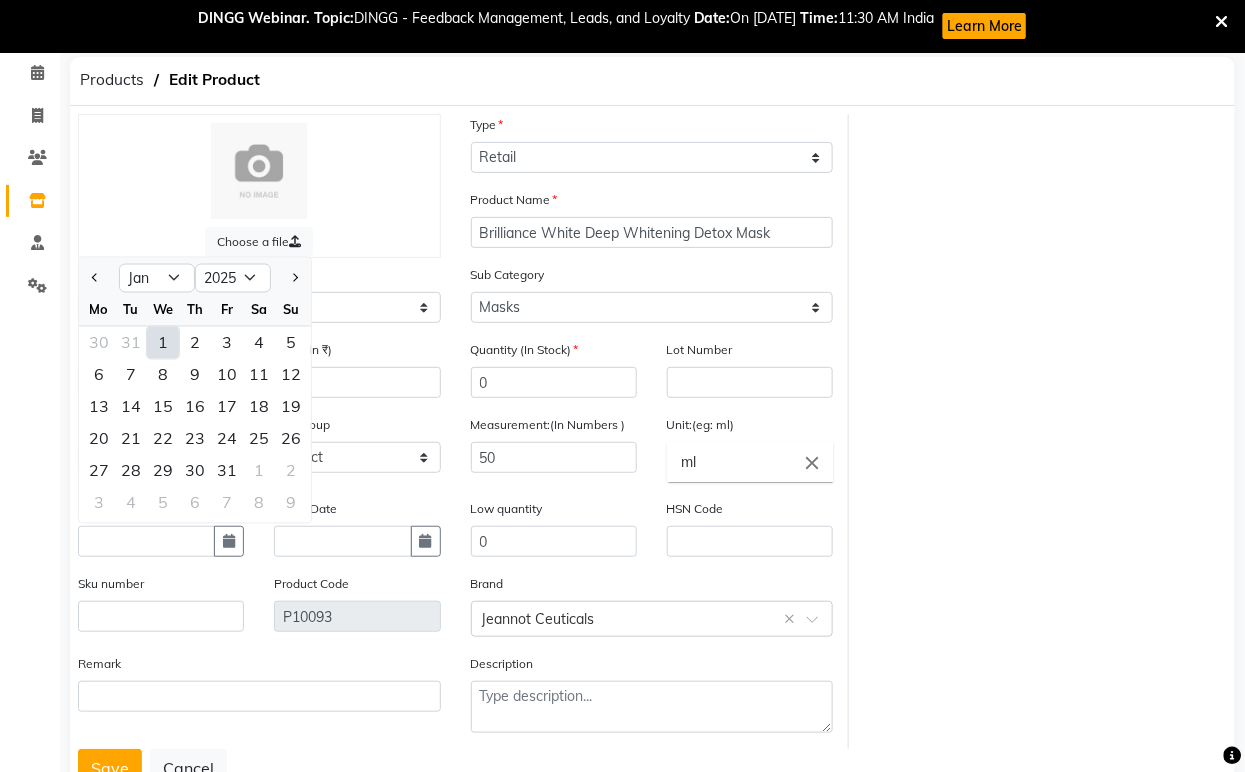 click on "1" 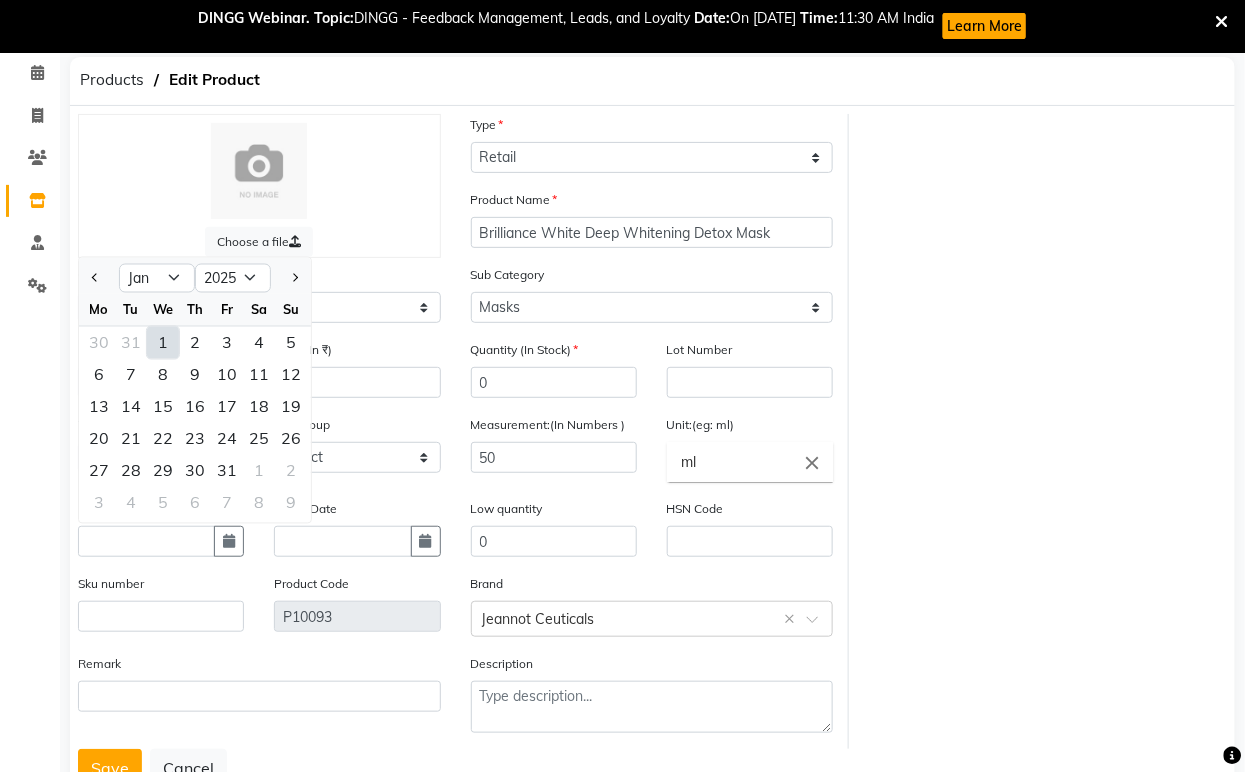 type on "[DATE]" 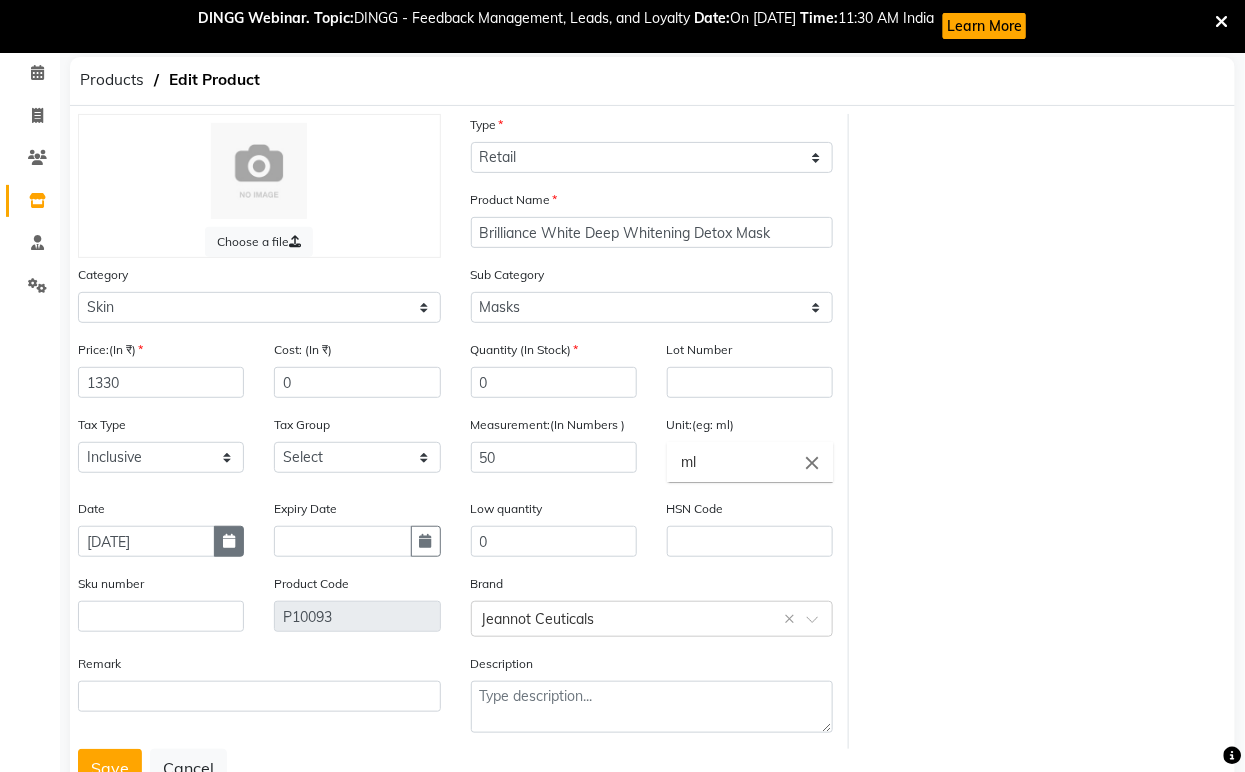 click 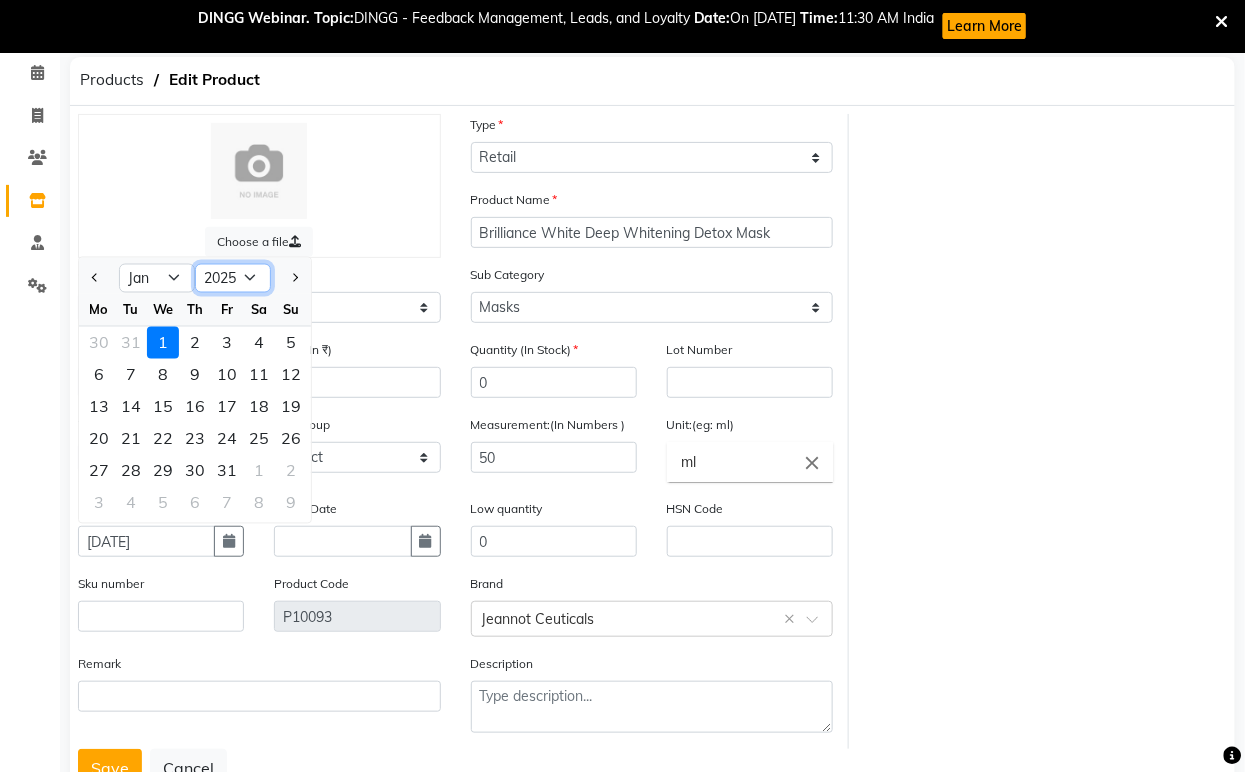 click on "2015 2016 2017 2018 2019 2020 2021 2022 2023 2024 2025 2026 2027 2028 2029 2030 2031 2032 2033 2034 2035" 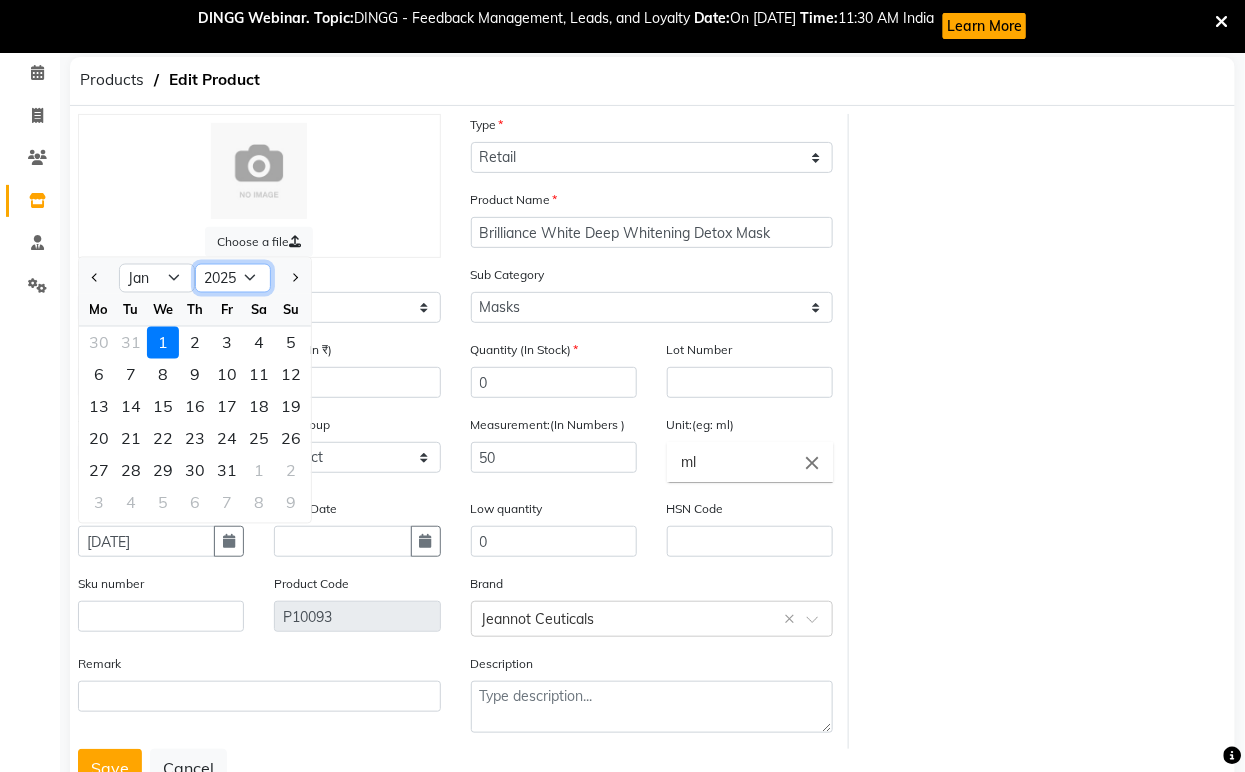 select on "2024" 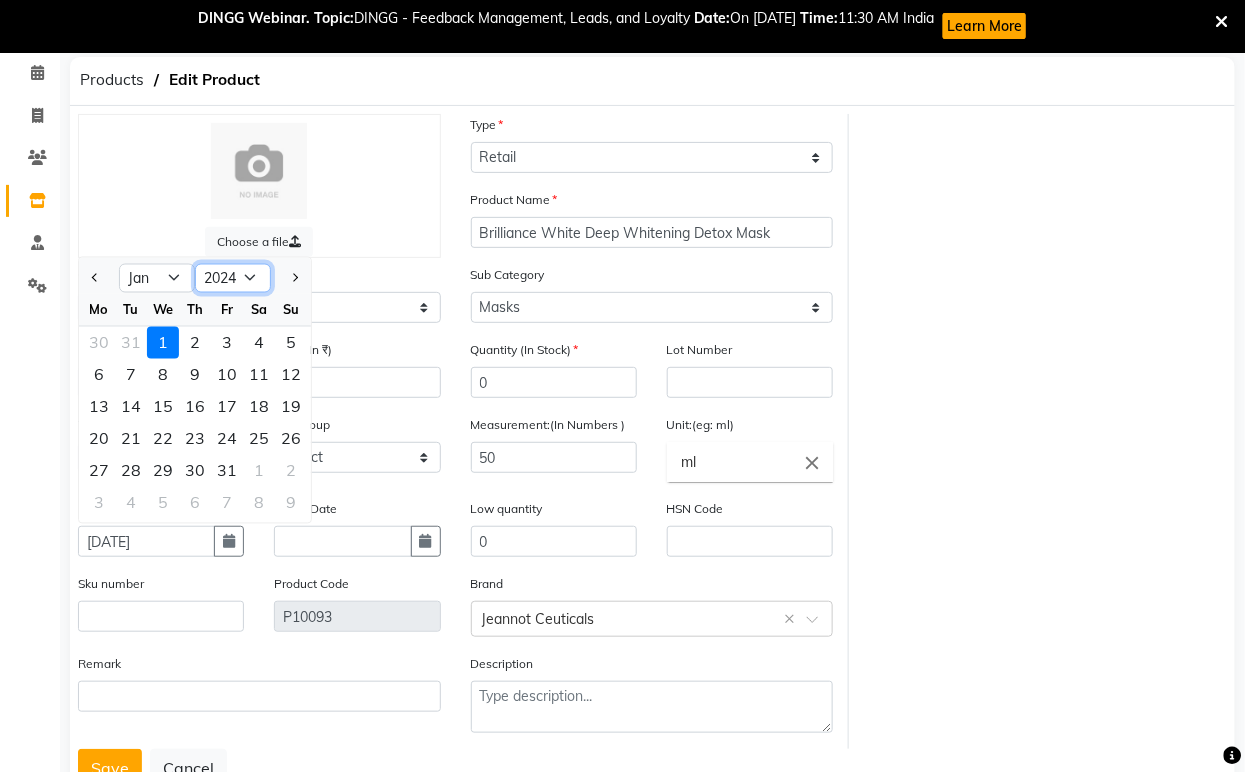 click on "2015 2016 2017 2018 2019 2020 2021 2022 2023 2024 2025 2026 2027 2028 2029 2030 2031 2032 2033 2034 2035" 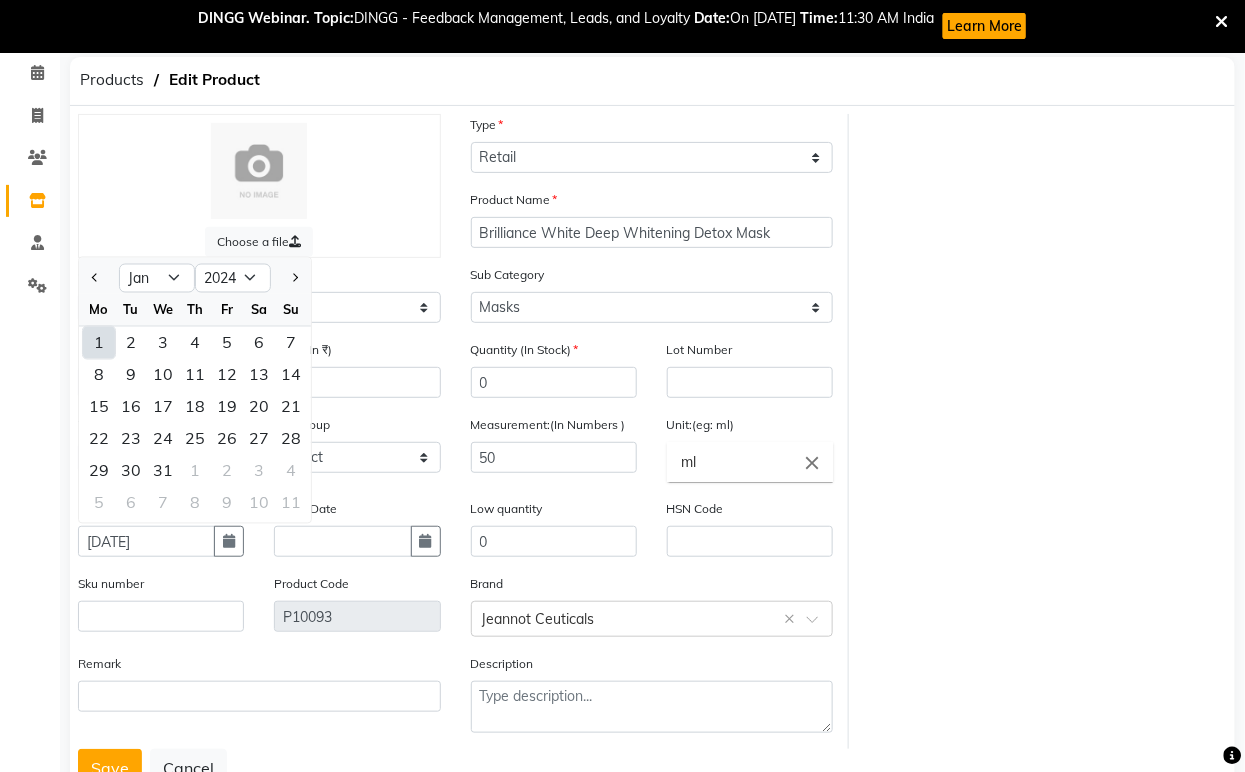 click on "1" 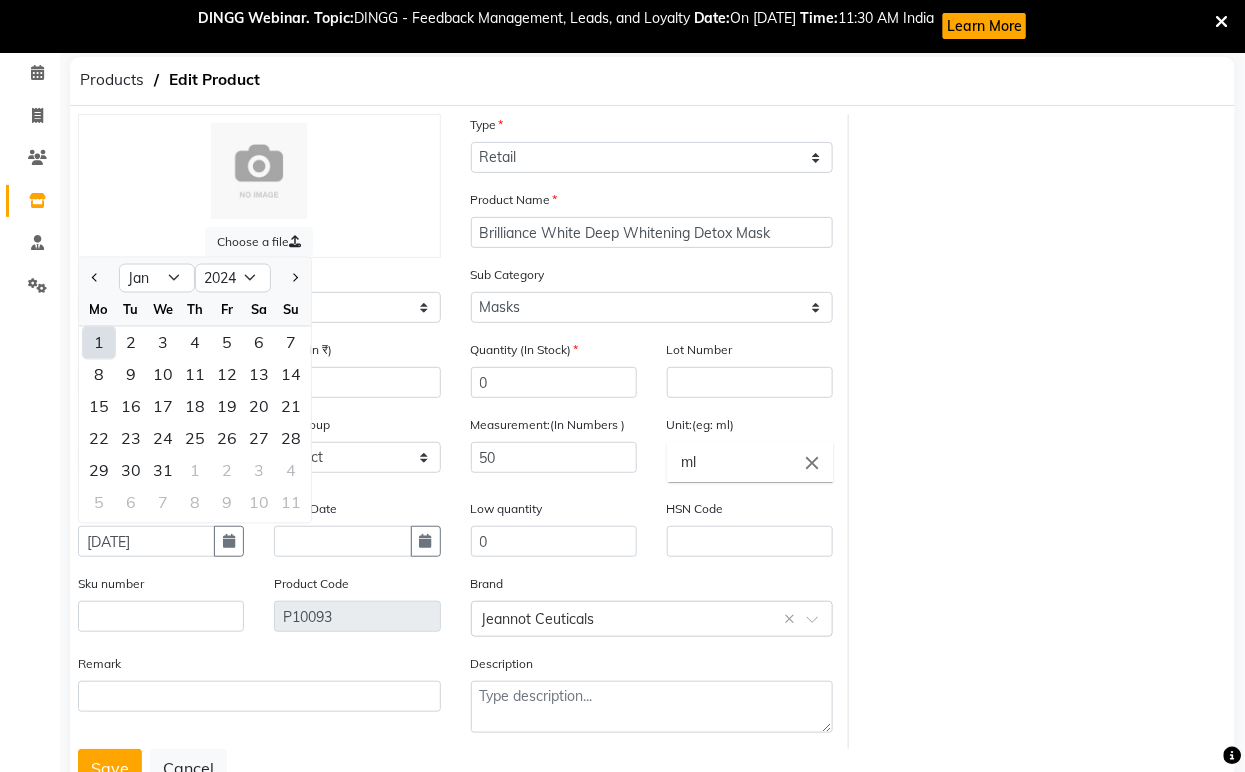 type on "[DATE]" 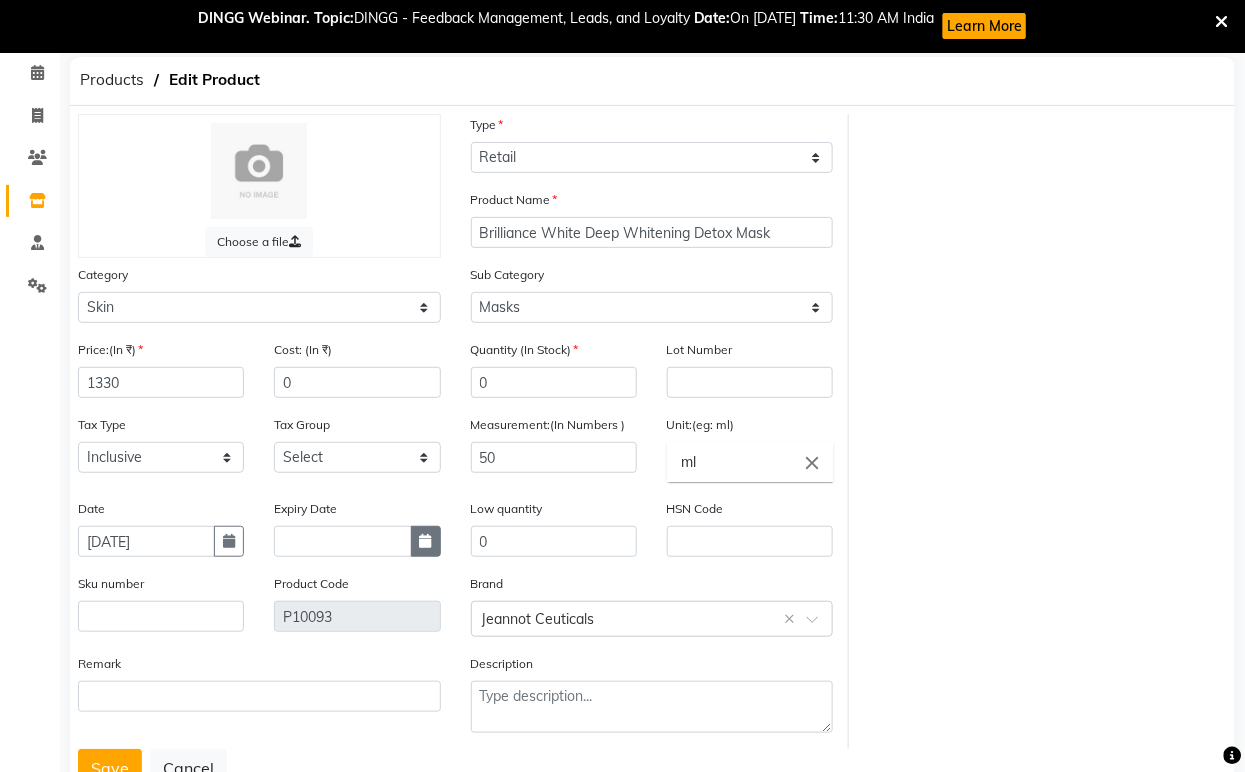 click 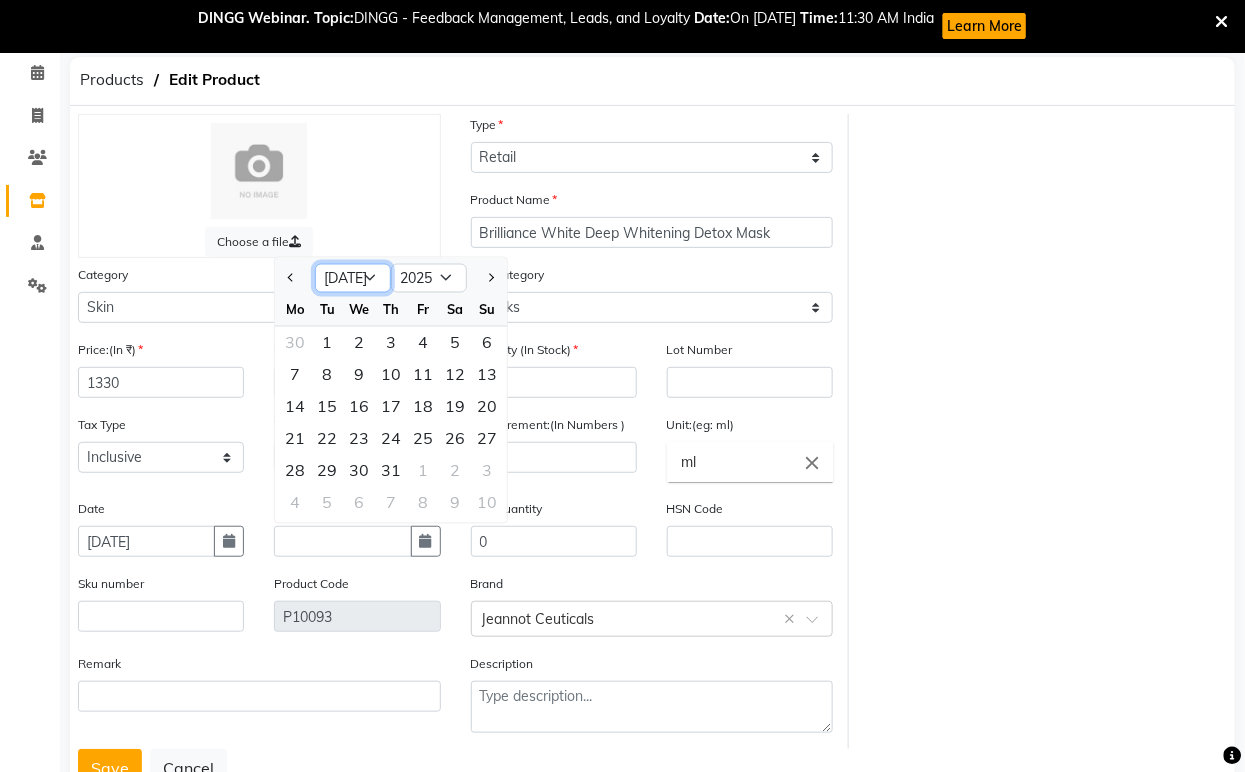 click on "Jan Feb Mar Apr May Jun [DATE] Aug Sep Oct Nov Dec" 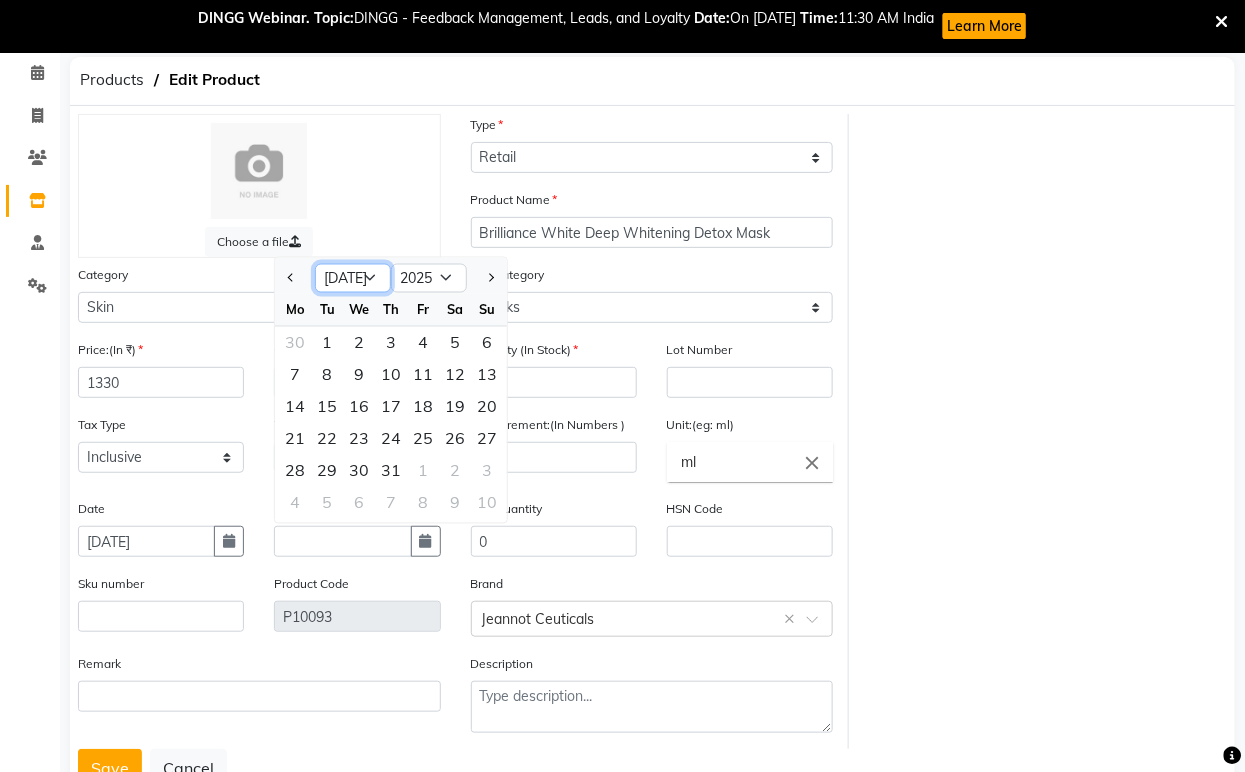select on "1" 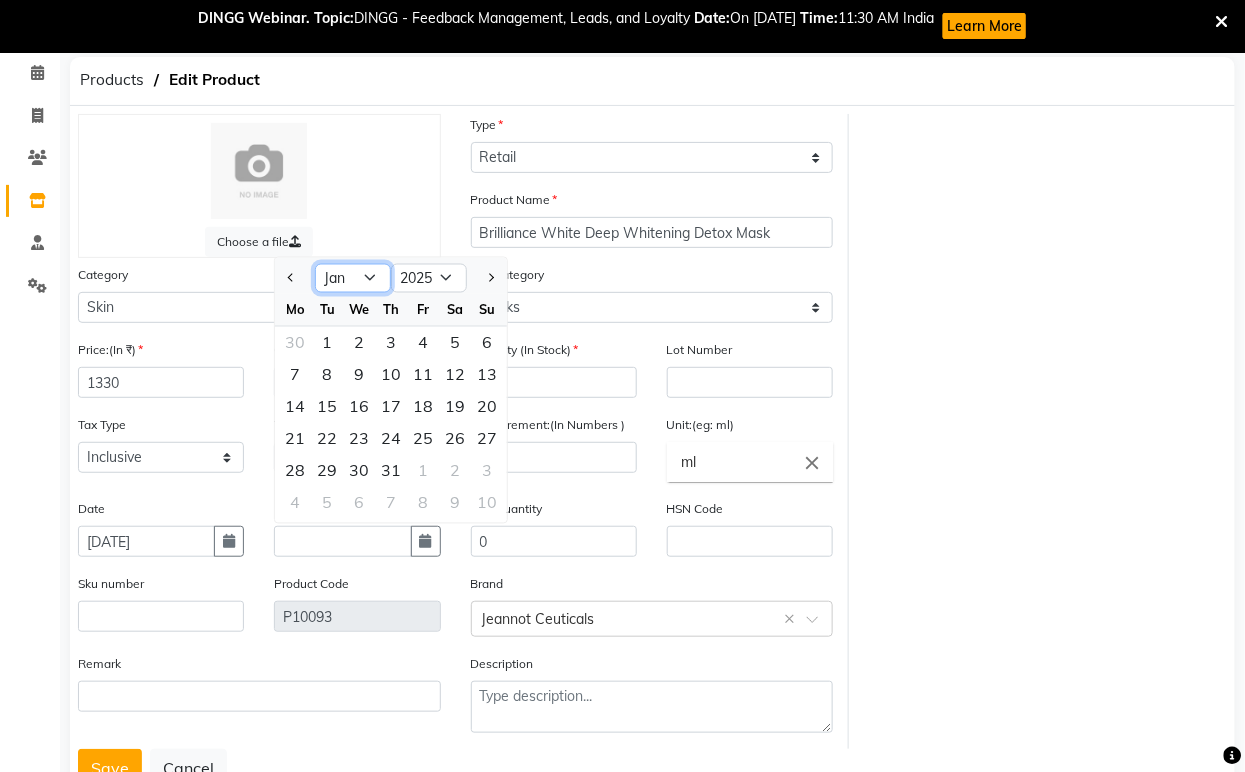 click on "Jan Feb Mar Apr May Jun [DATE] Aug Sep Oct Nov Dec" 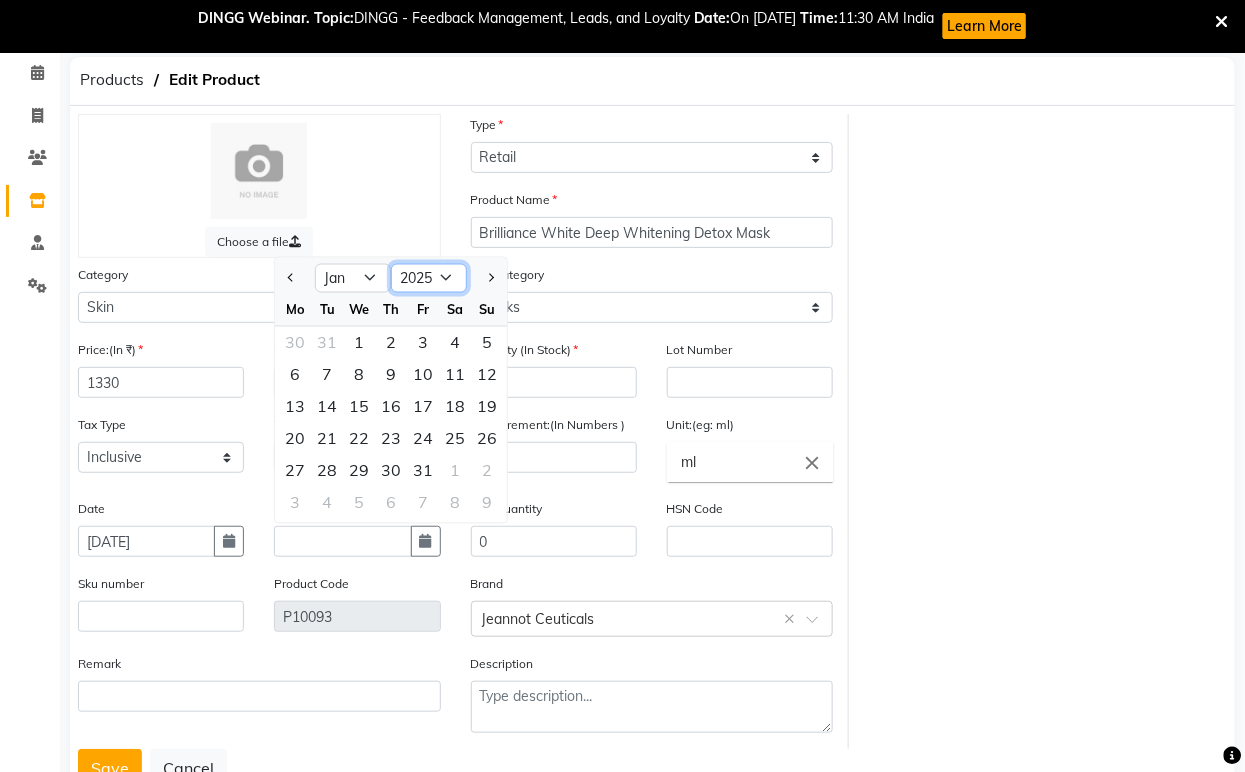 click on "2015 2016 2017 2018 2019 2020 2021 2022 2023 2024 2025 2026 2027 2028 2029 2030 2031 2032 2033 2034 2035" 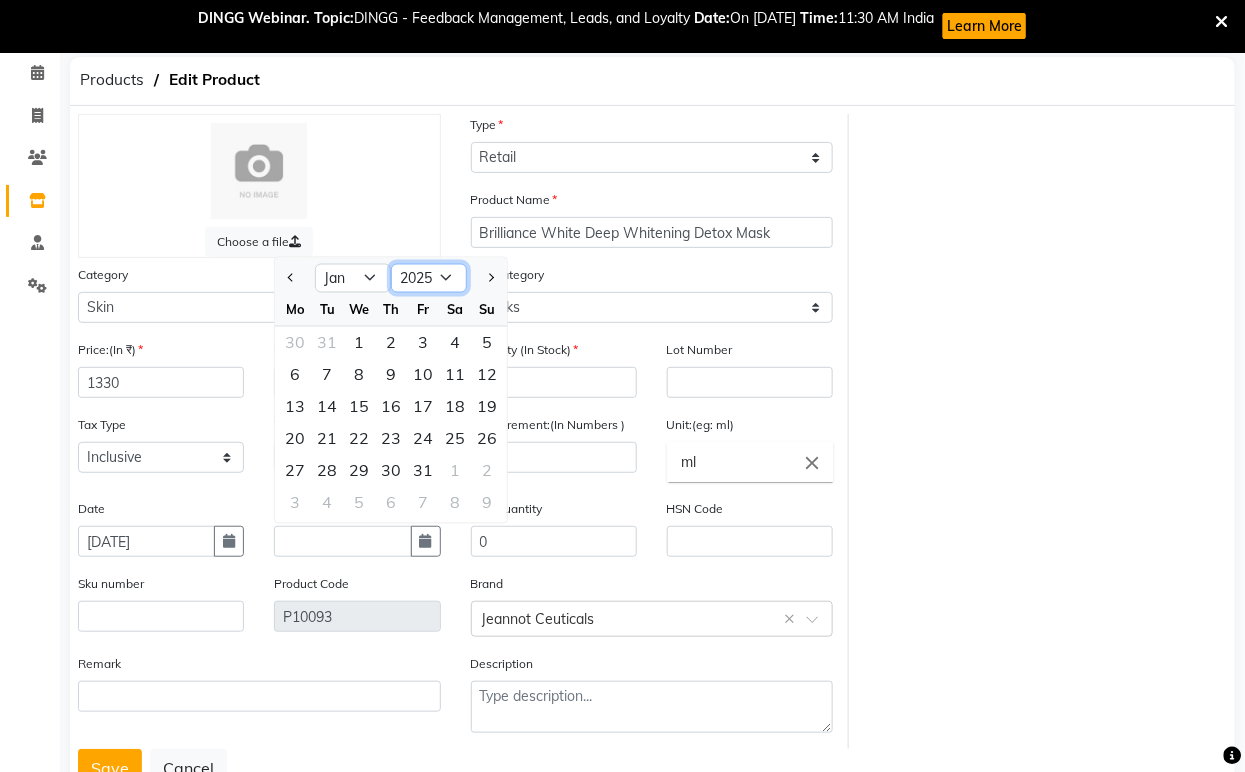 select on "2027" 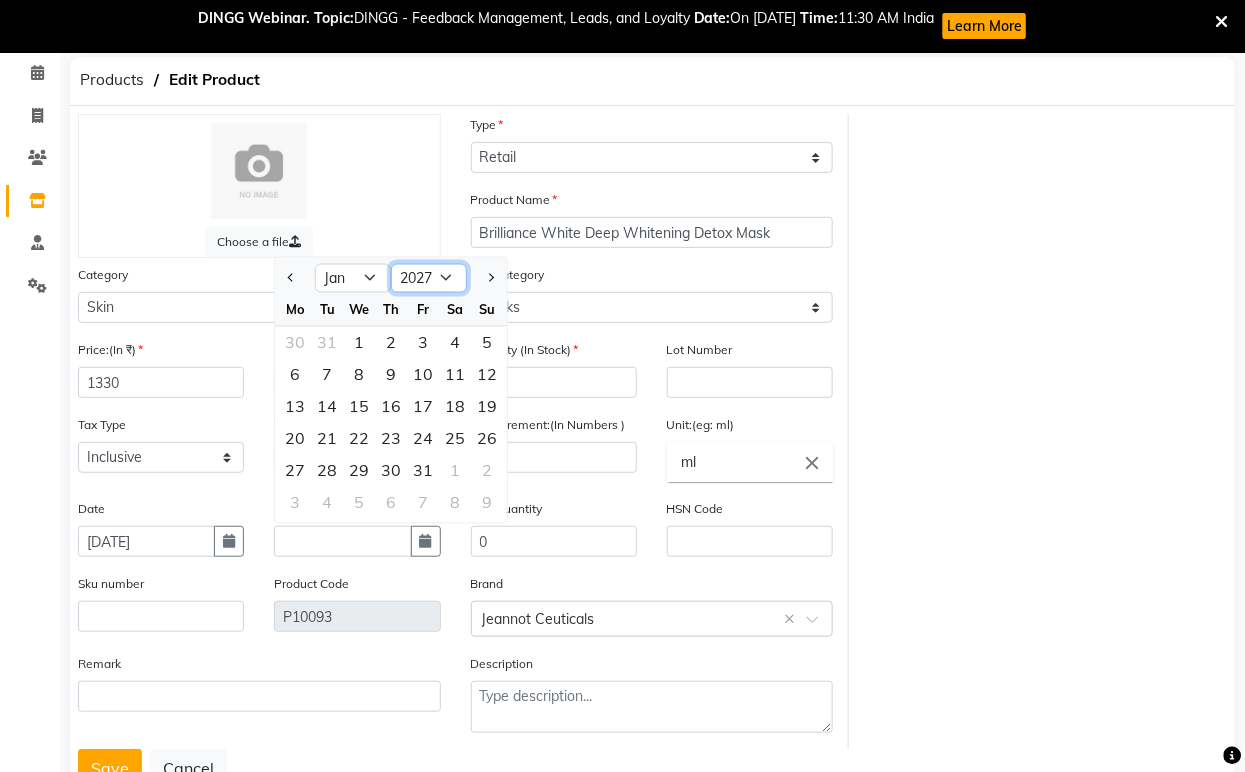 click on "2015 2016 2017 2018 2019 2020 2021 2022 2023 2024 2025 2026 2027 2028 2029 2030 2031 2032 2033 2034 2035" 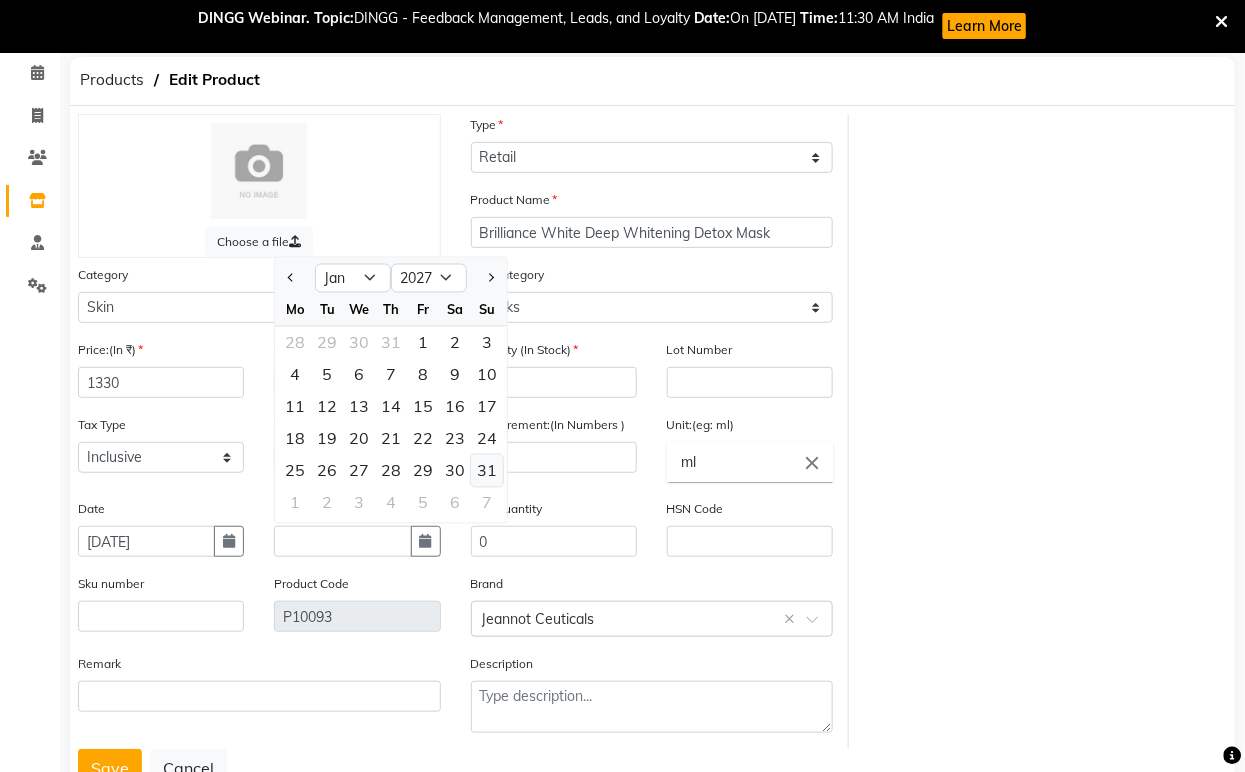 click on "31" 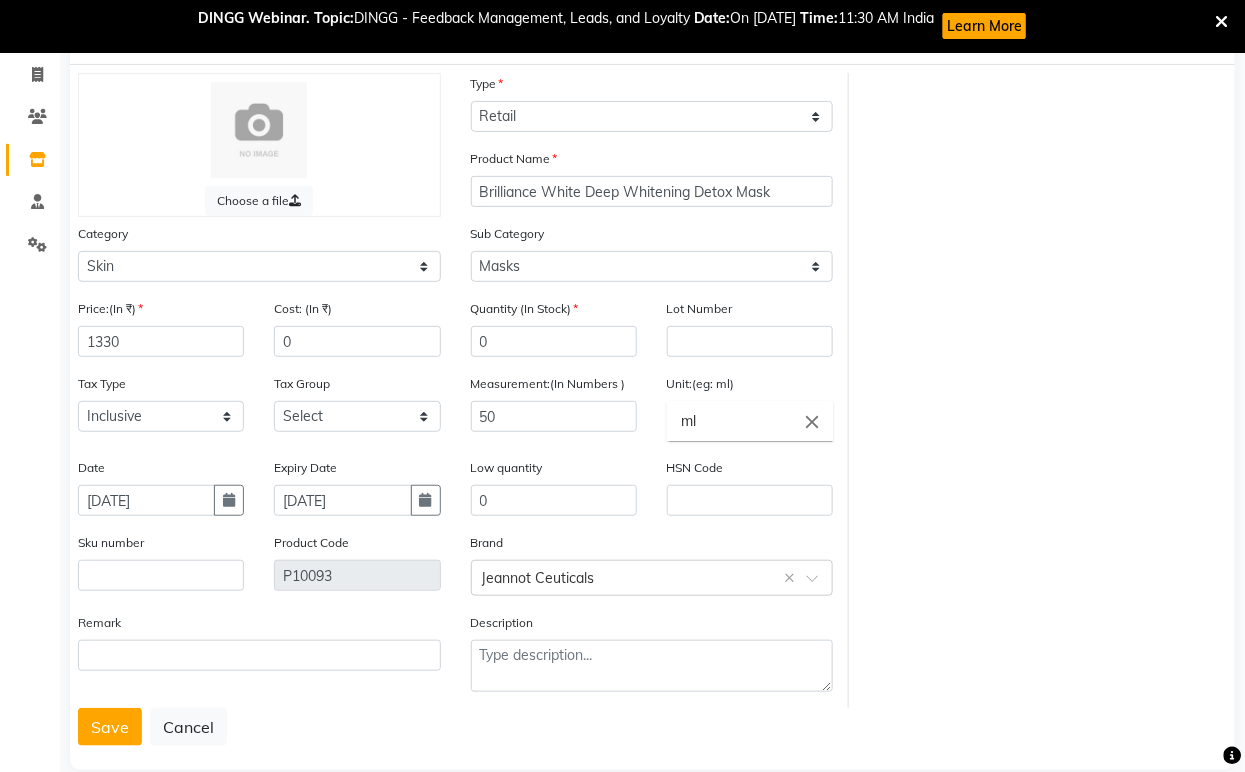 scroll, scrollTop: 157, scrollLeft: 0, axis: vertical 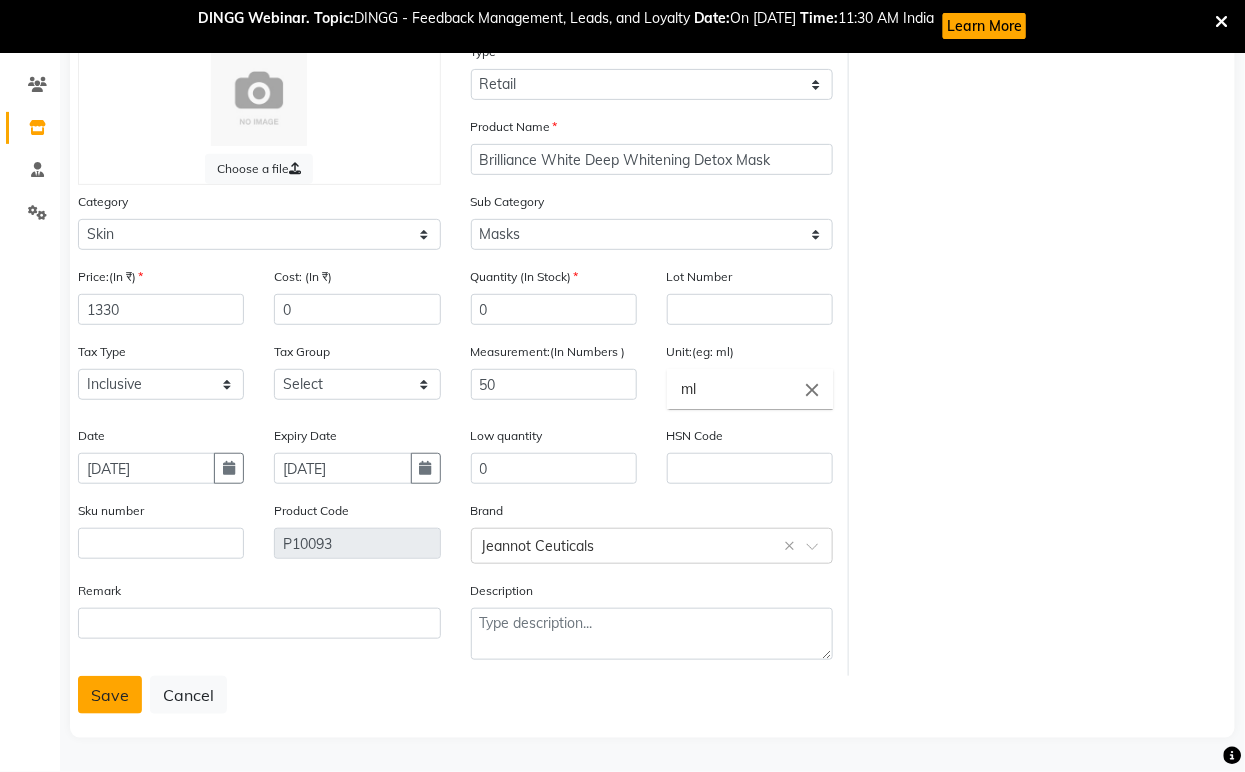 click on "Save" 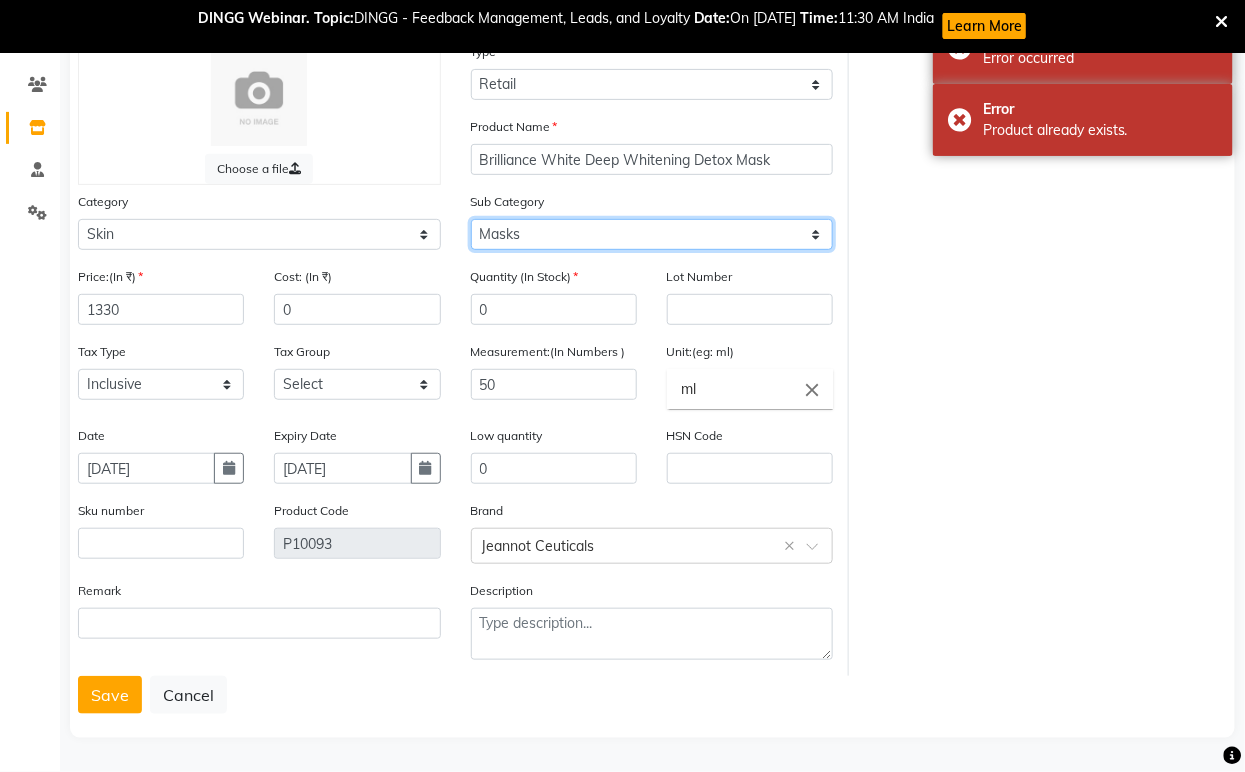 click on "Select Cleanser Facial Moisturiser Serum Toner Sun Care Masks Lip Care Eye Care Body Care Hand & Feet Kit & Combo Treatment Appliances Other Skin homecare Wax Massage Cream" 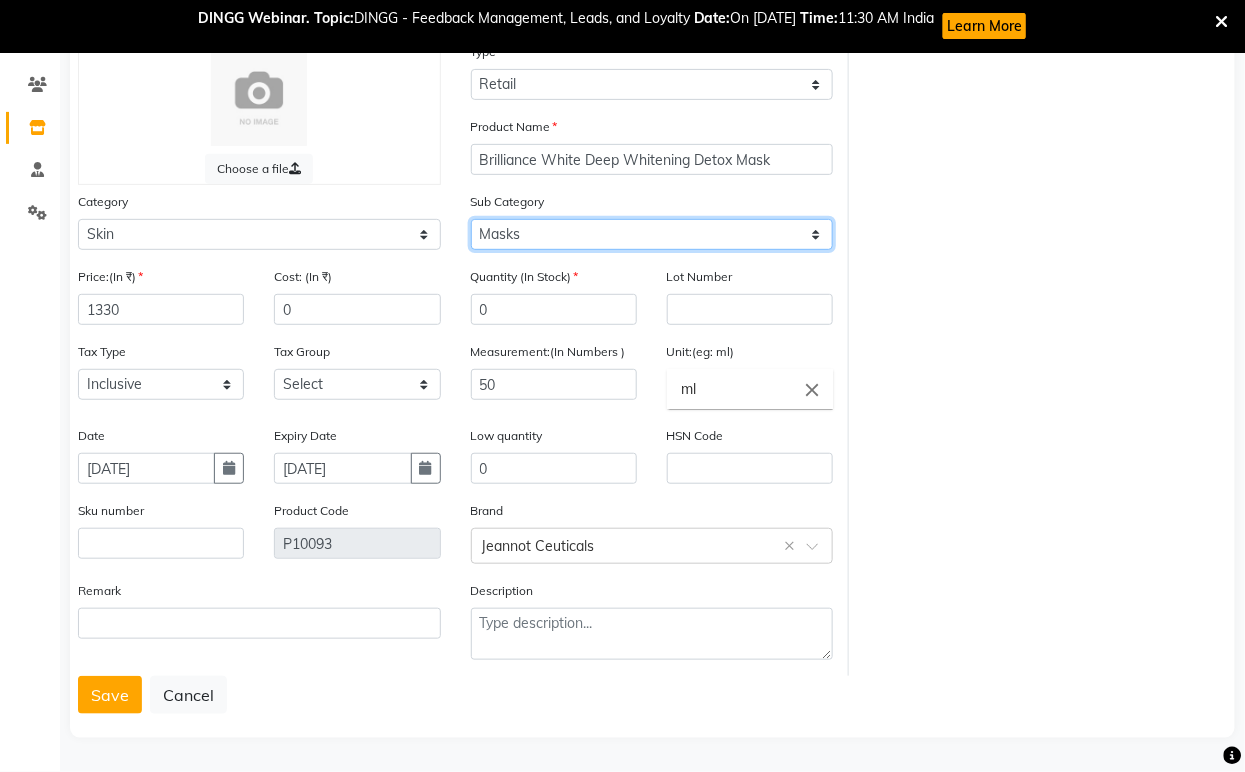 click on "Select Cleanser Facial Moisturiser Serum Toner Sun Care Masks Lip Care Eye Care Body Care Hand & Feet Kit & Combo Treatment Appliances Other Skin homecare Wax Massage Cream" 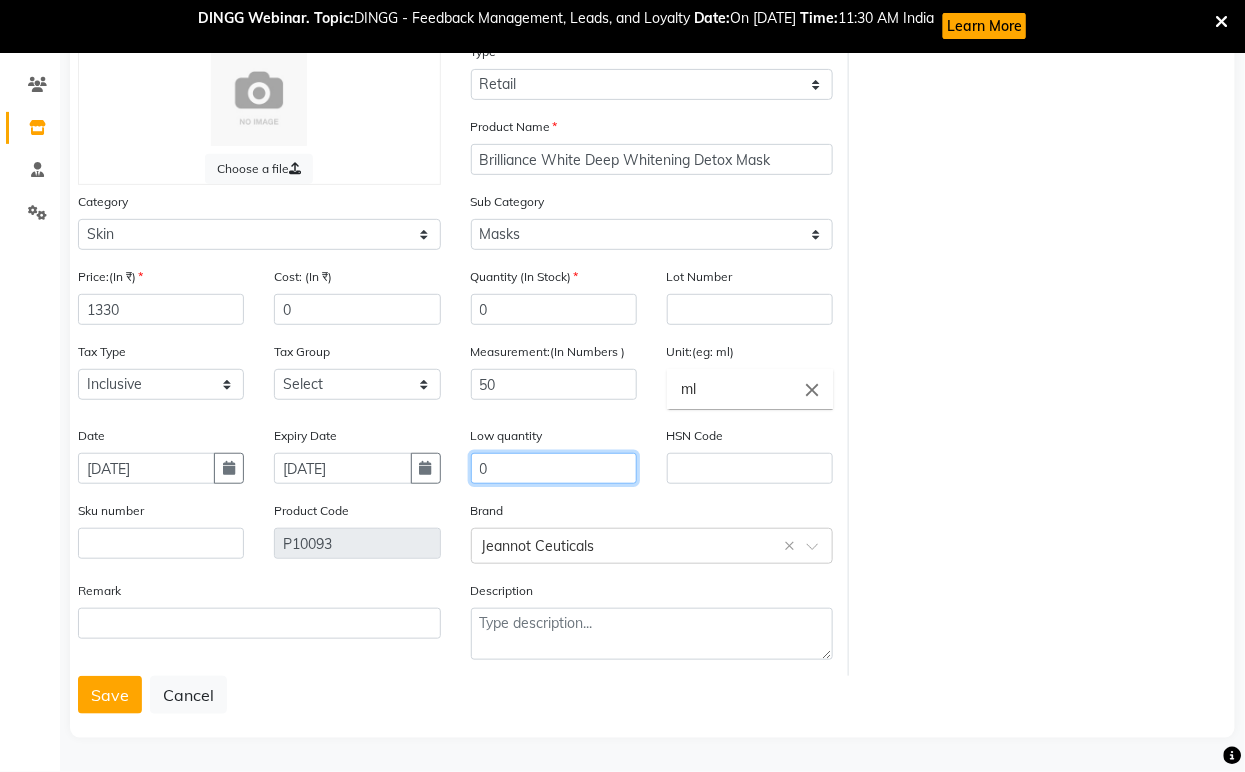 drag, startPoint x: 504, startPoint y: 458, endPoint x: 483, endPoint y: 464, distance: 21.84033 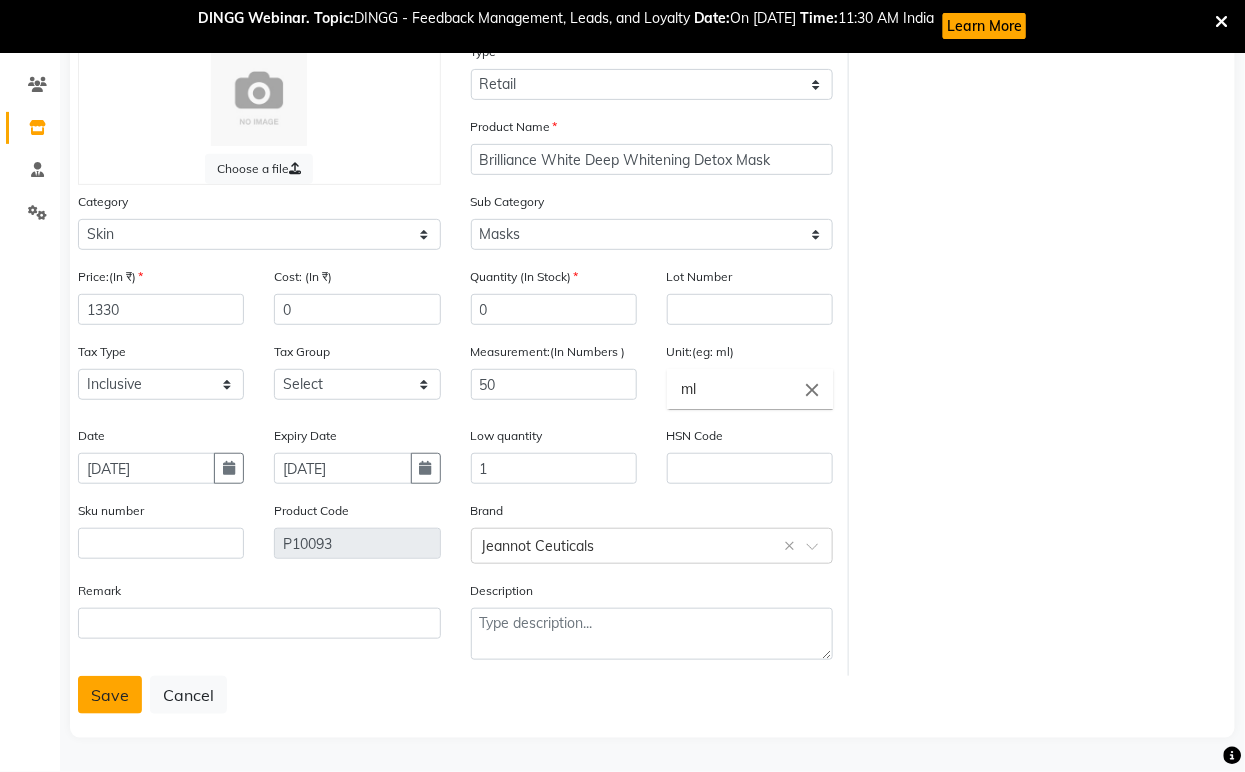 click on "Save" 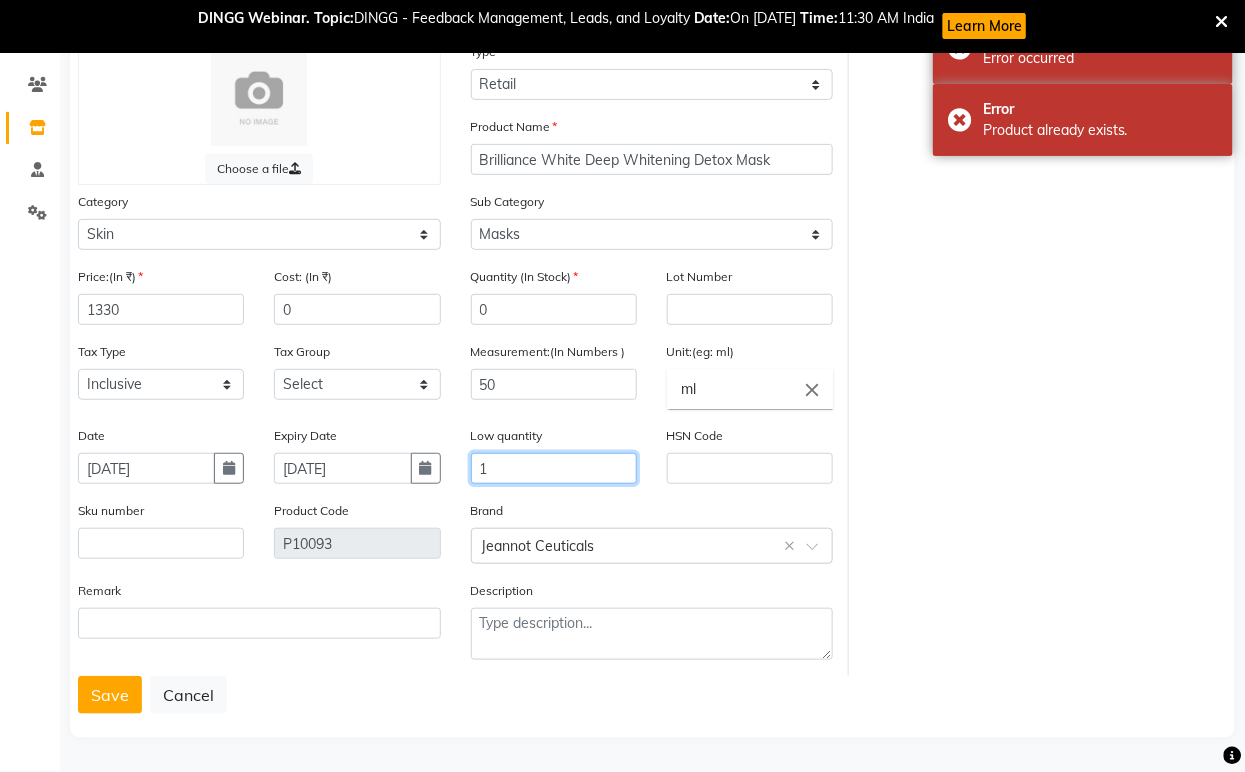 drag, startPoint x: 495, startPoint y: 470, endPoint x: 470, endPoint y: 472, distance: 25.079872 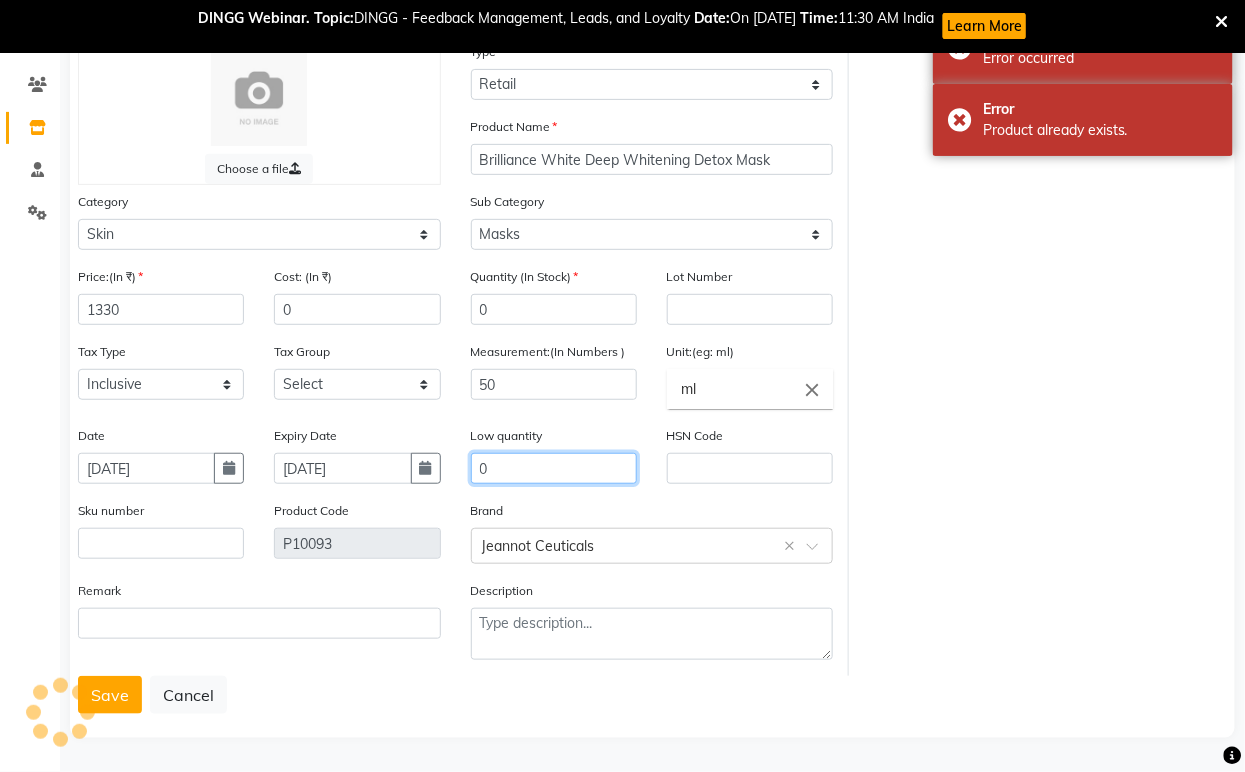 type on "0" 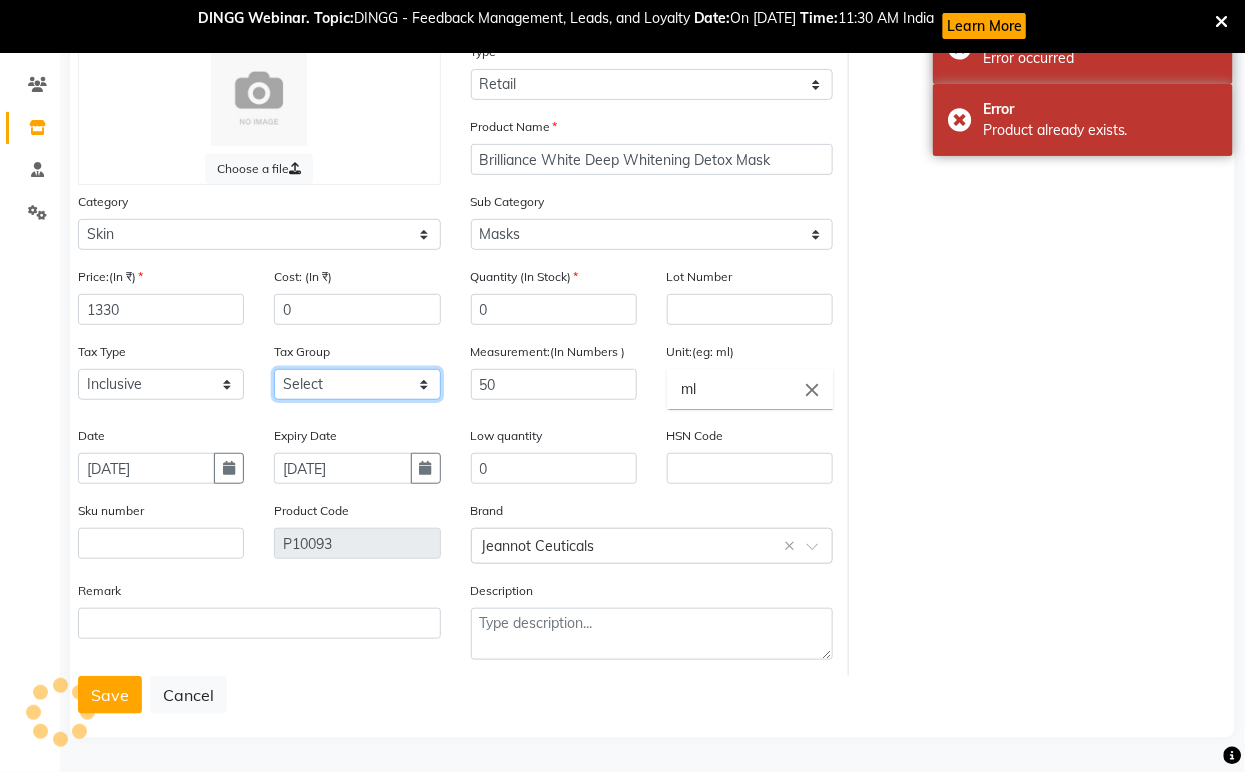 click on "Select GST" 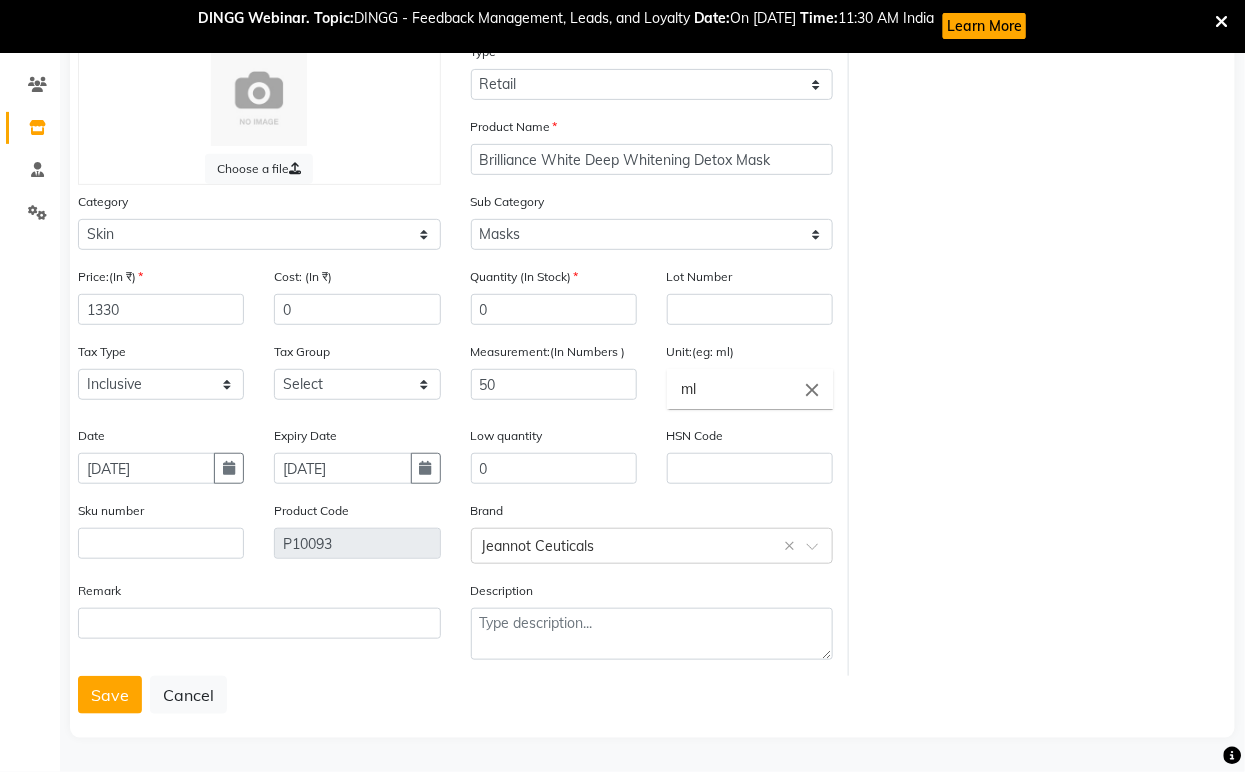 click on "Choose a file Type Select Type Both Retail Consumable Product Name Brilliance White Deep [MEDICAL_DATA] Detox Mask Category Select Hair Skin Jeanott Ceuticals Other Sub Category Select Cleanser Facial Moisturiser Serum Toner Sun Care Masks Lip Care Eye Care Body Care Hand & Feet Kit & Combo Treatment Appliances Other Skin homecare Wax Massage Cream Price:(In ₹) 1330 Cost: (In ₹) 0 Quantity (In Stock) 0 Lot Number Tax Type Select Inclusive Exclusive Tax Group Select GST Measurement:(In Numbers ) 50 Unit:(eg: ml) ml close Date [DATE] Expiry Date [DATE] Low quantity 0 HSN Code Sku number Product Code P10093 Brand Select brand or add custom brand  Jeannot Ceuticals  × Remark Description" 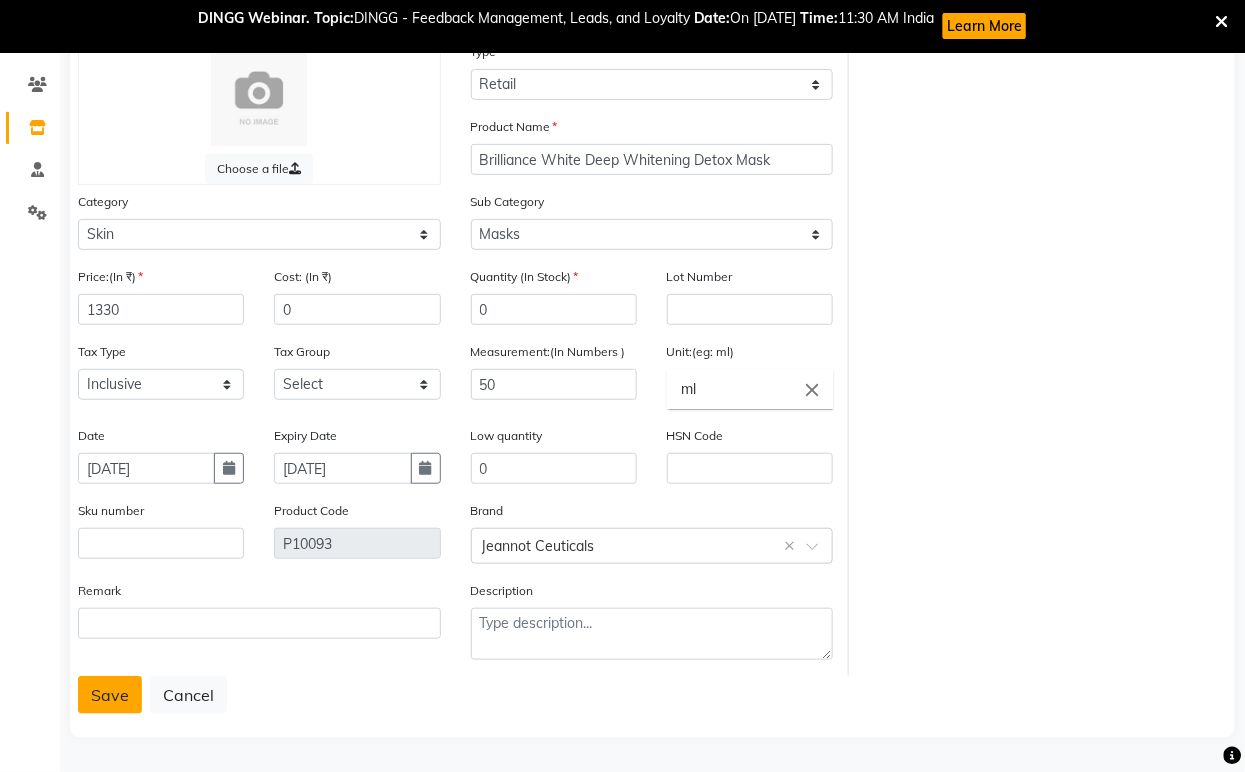 click on "Save" 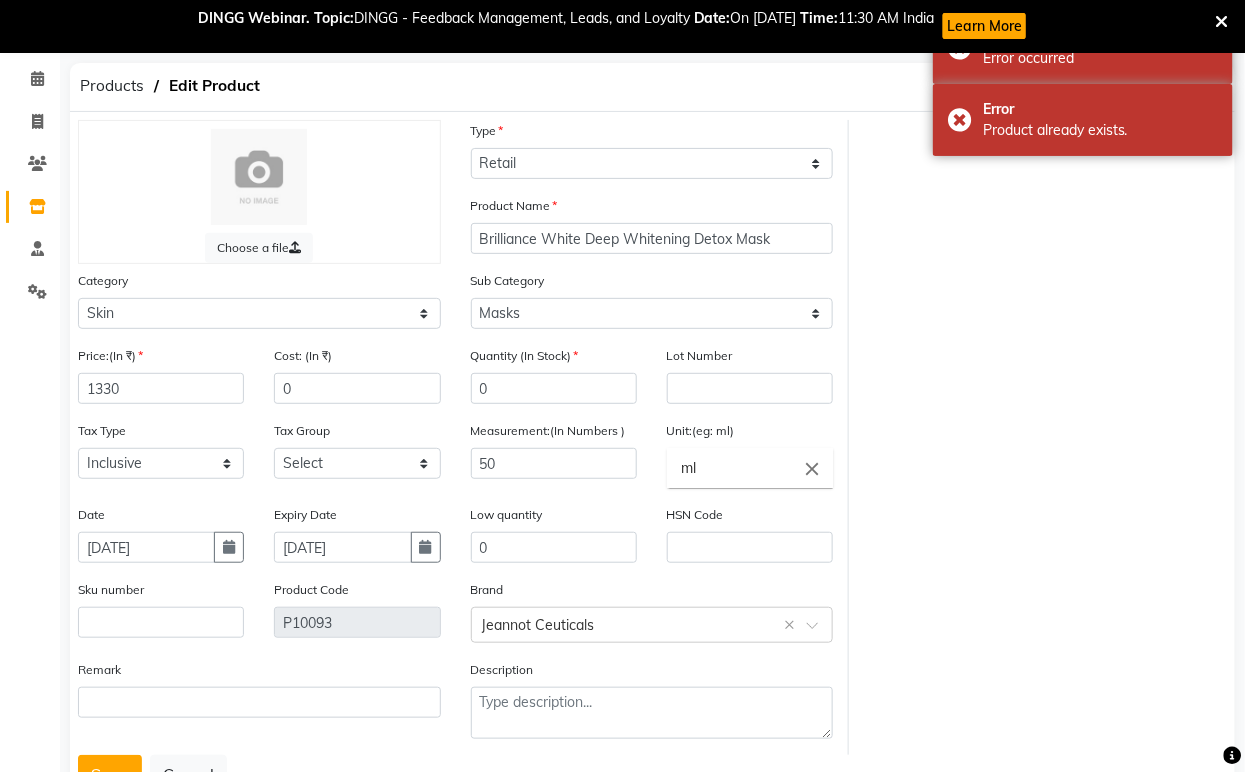 scroll, scrollTop: 0, scrollLeft: 0, axis: both 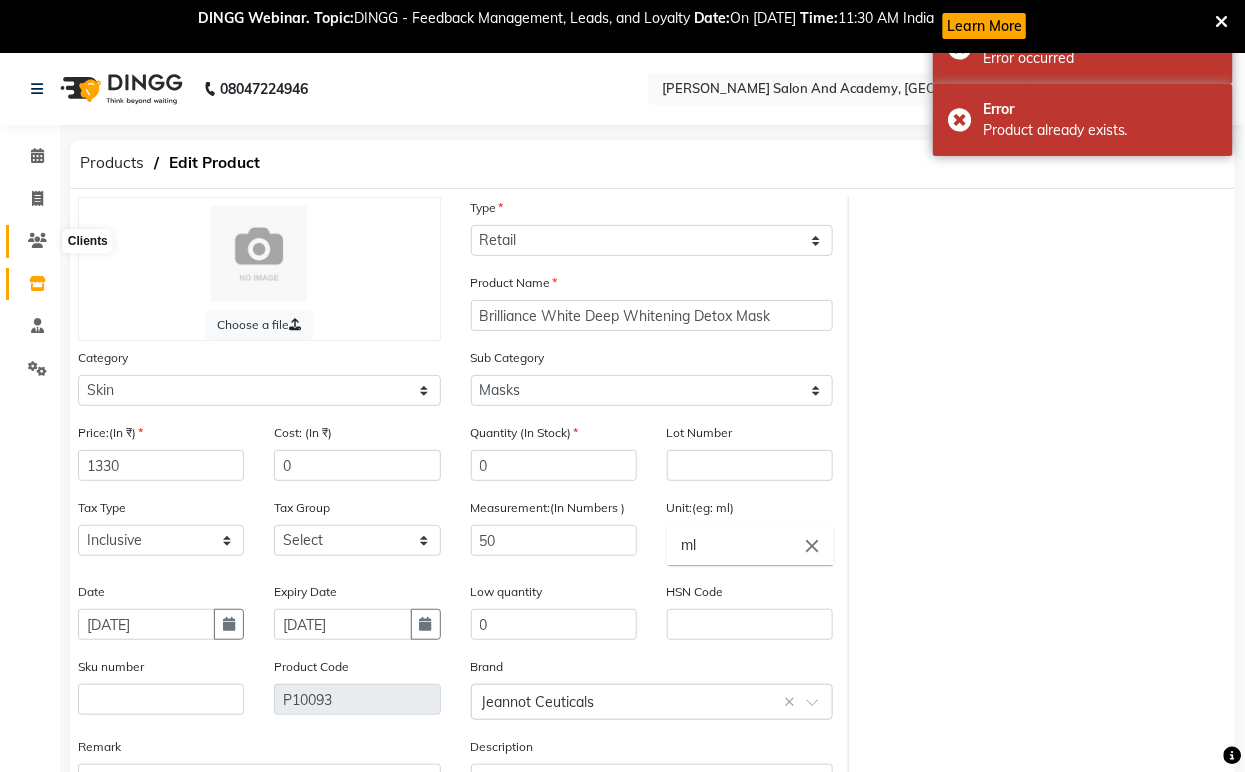 click 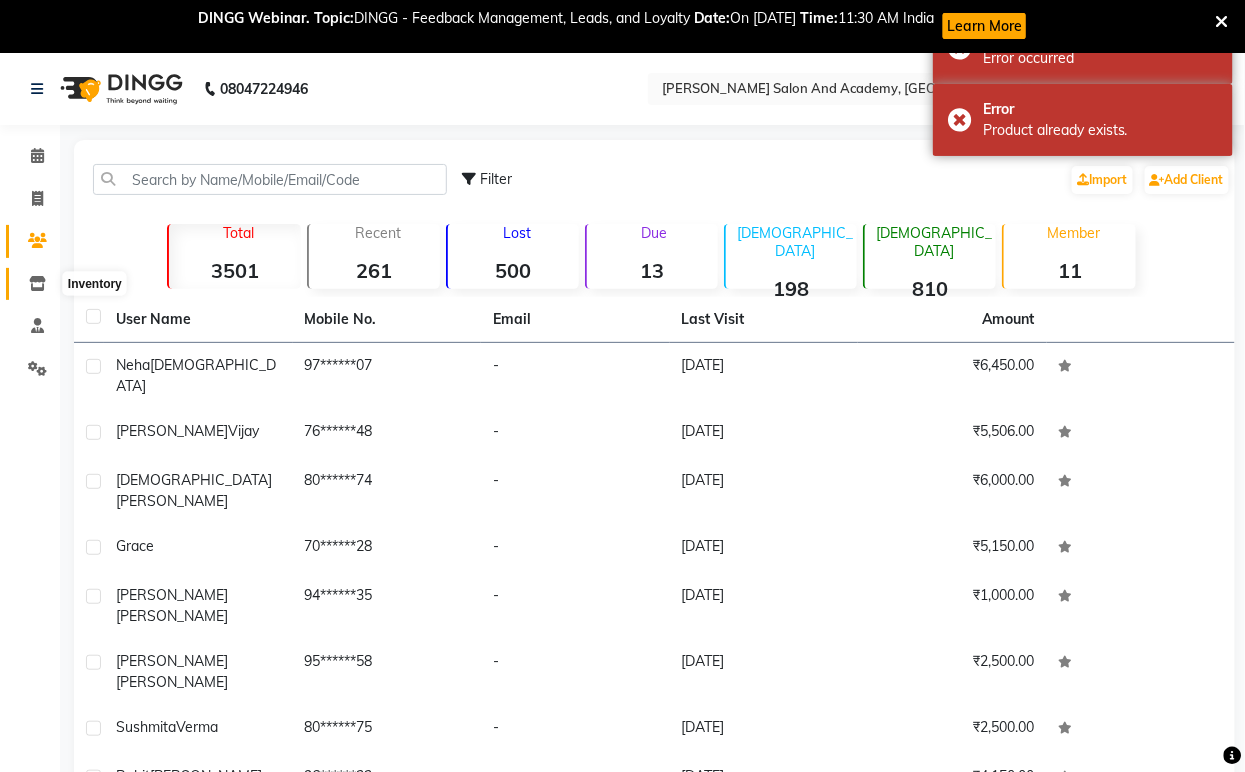 click 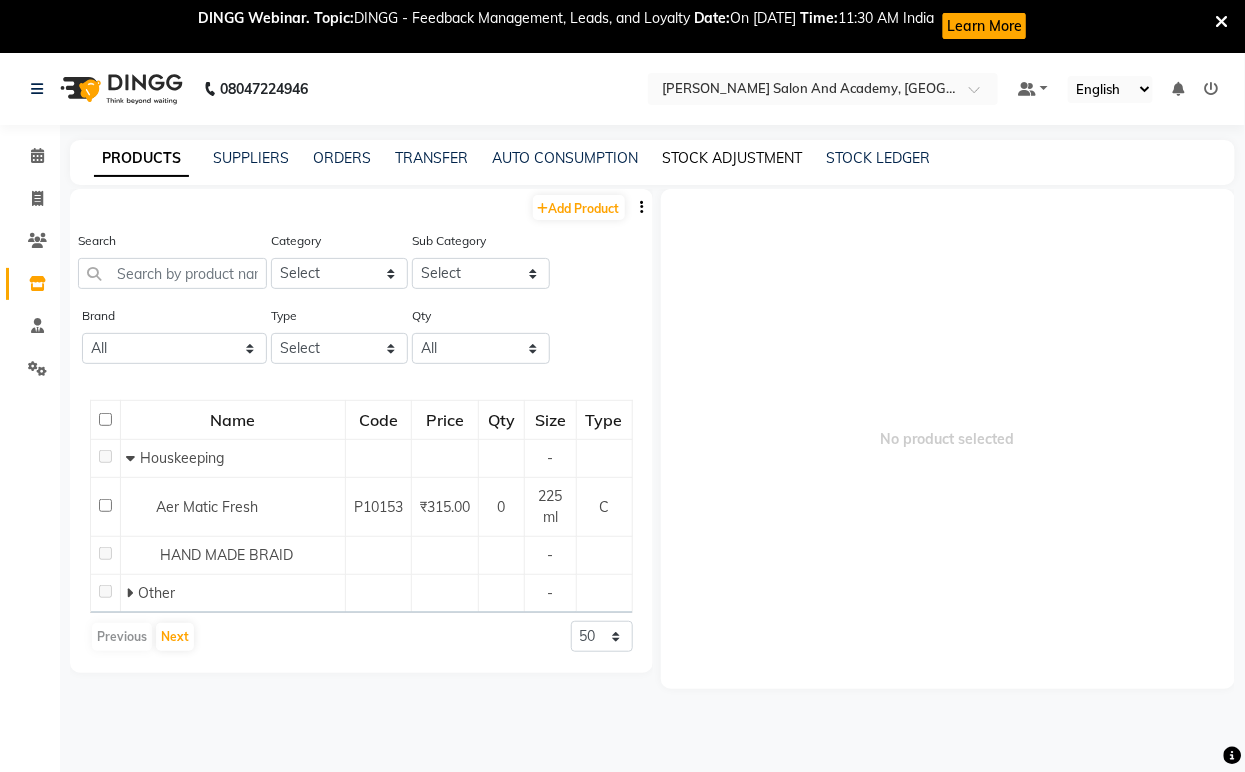 click on "STOCK ADJUSTMENT" 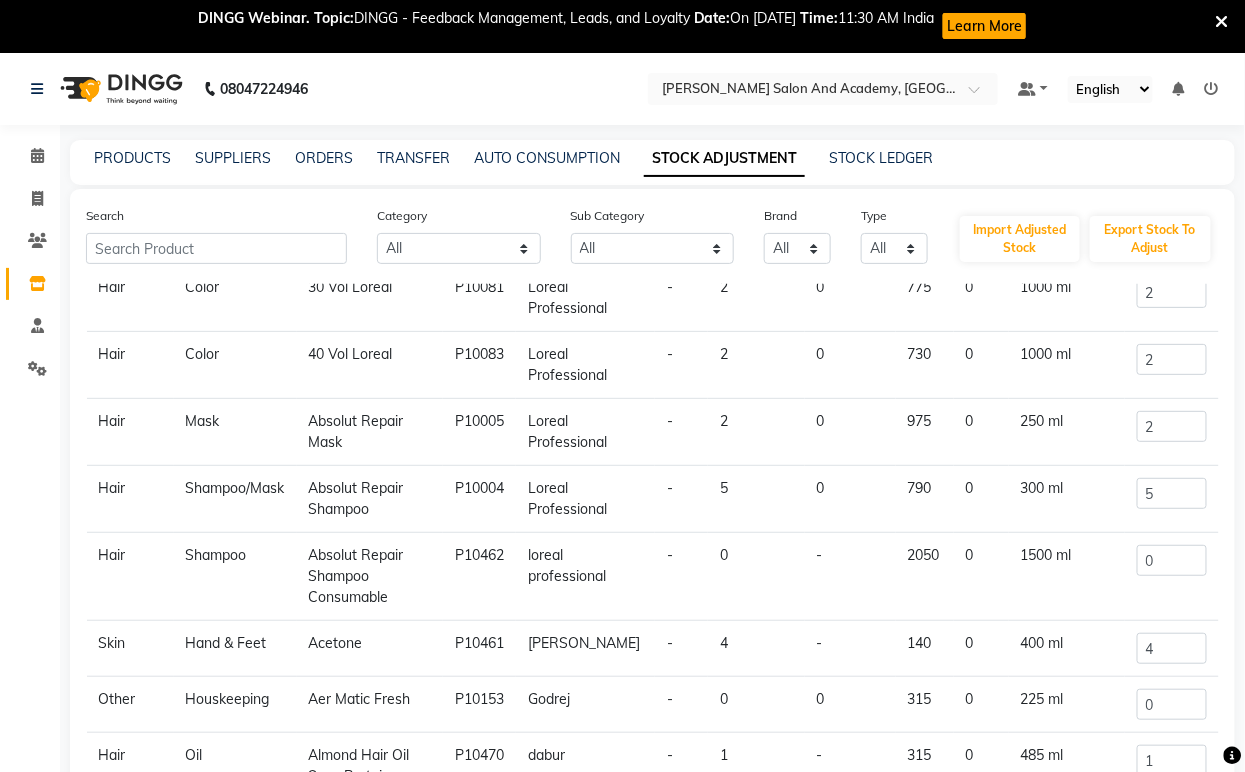 scroll, scrollTop: 253, scrollLeft: 0, axis: vertical 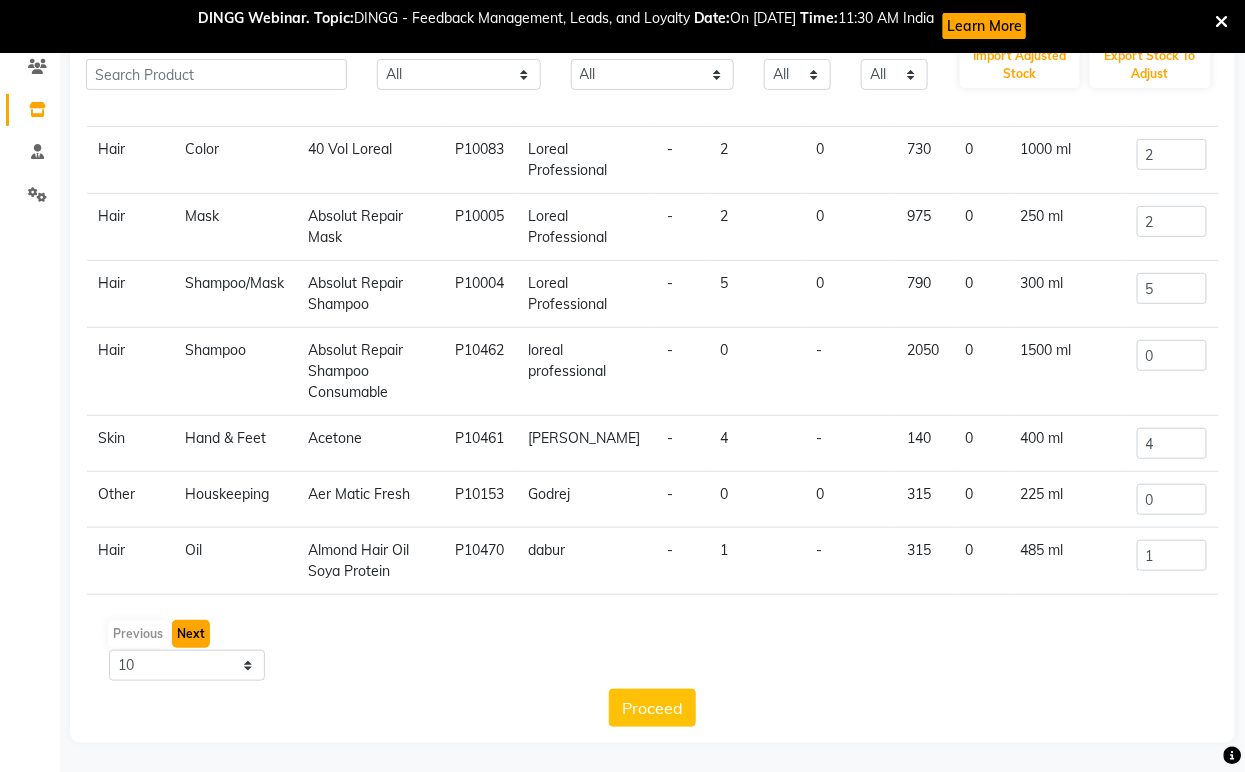 click on "Next" 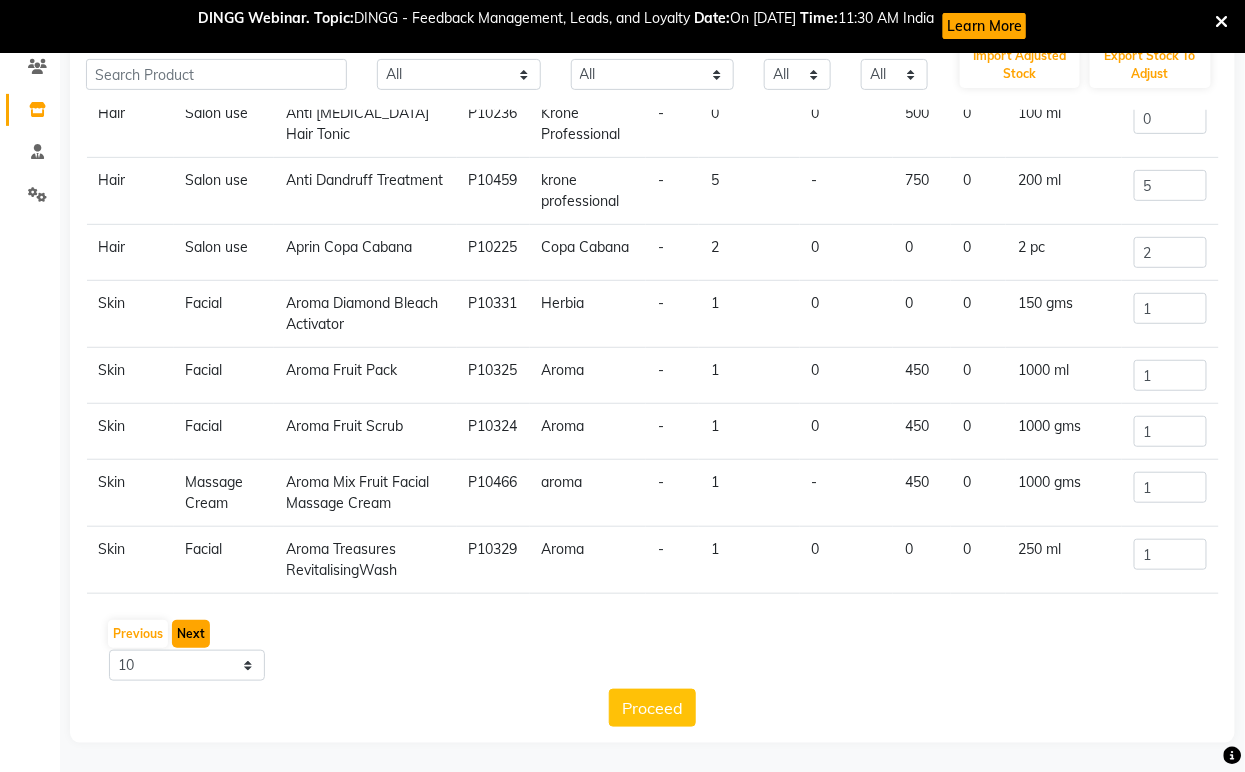 scroll, scrollTop: 222, scrollLeft: 0, axis: vertical 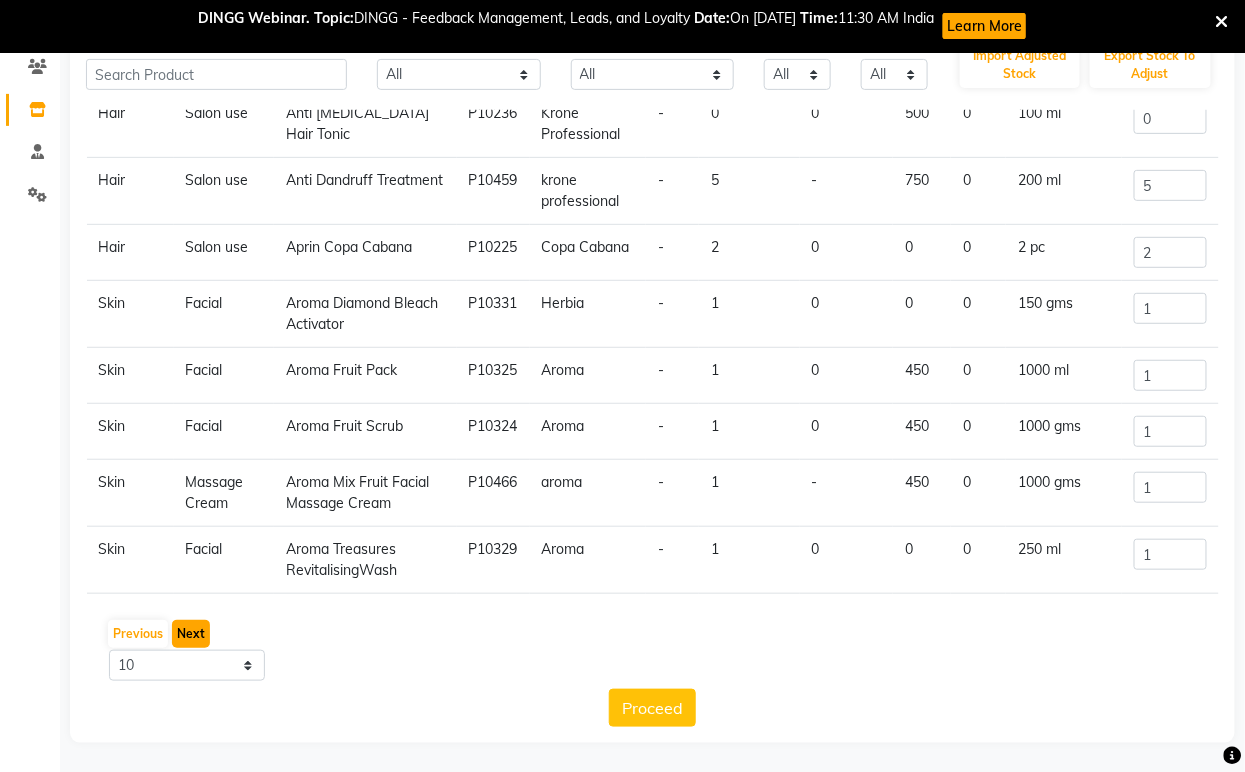 click on "Next" 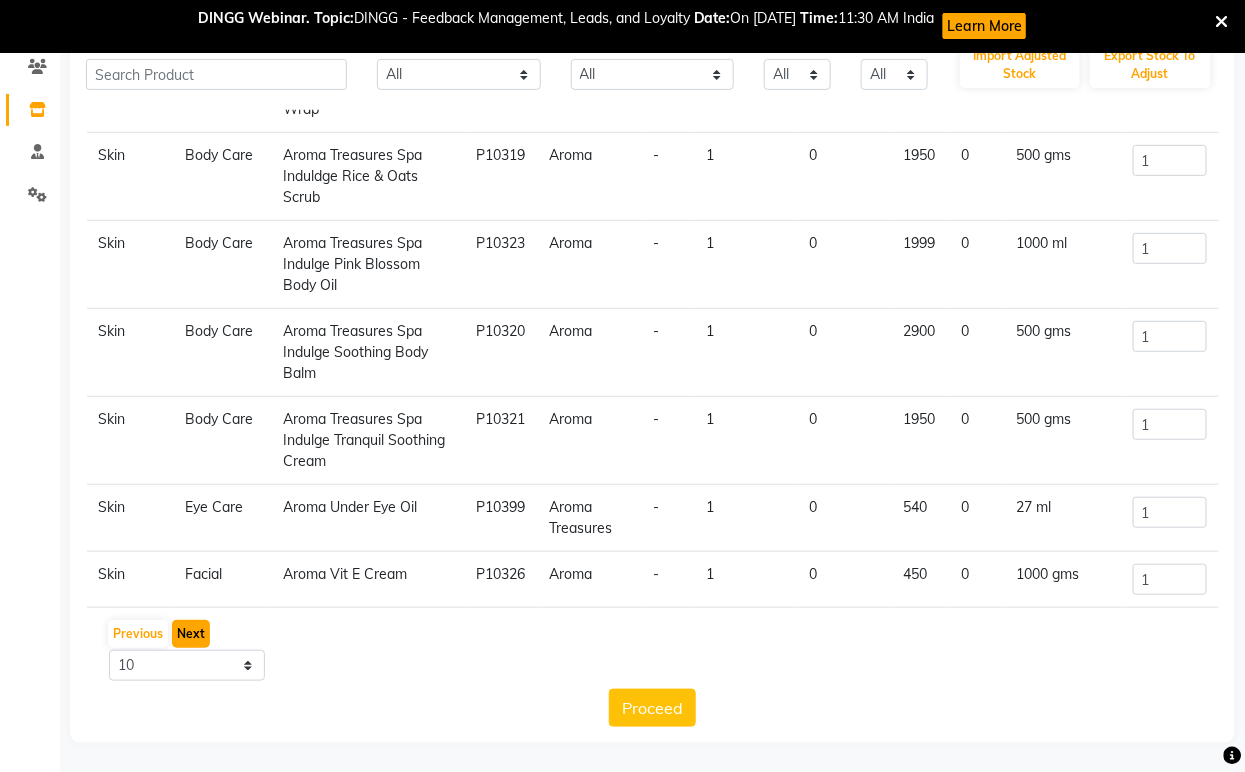 scroll, scrollTop: 253, scrollLeft: 0, axis: vertical 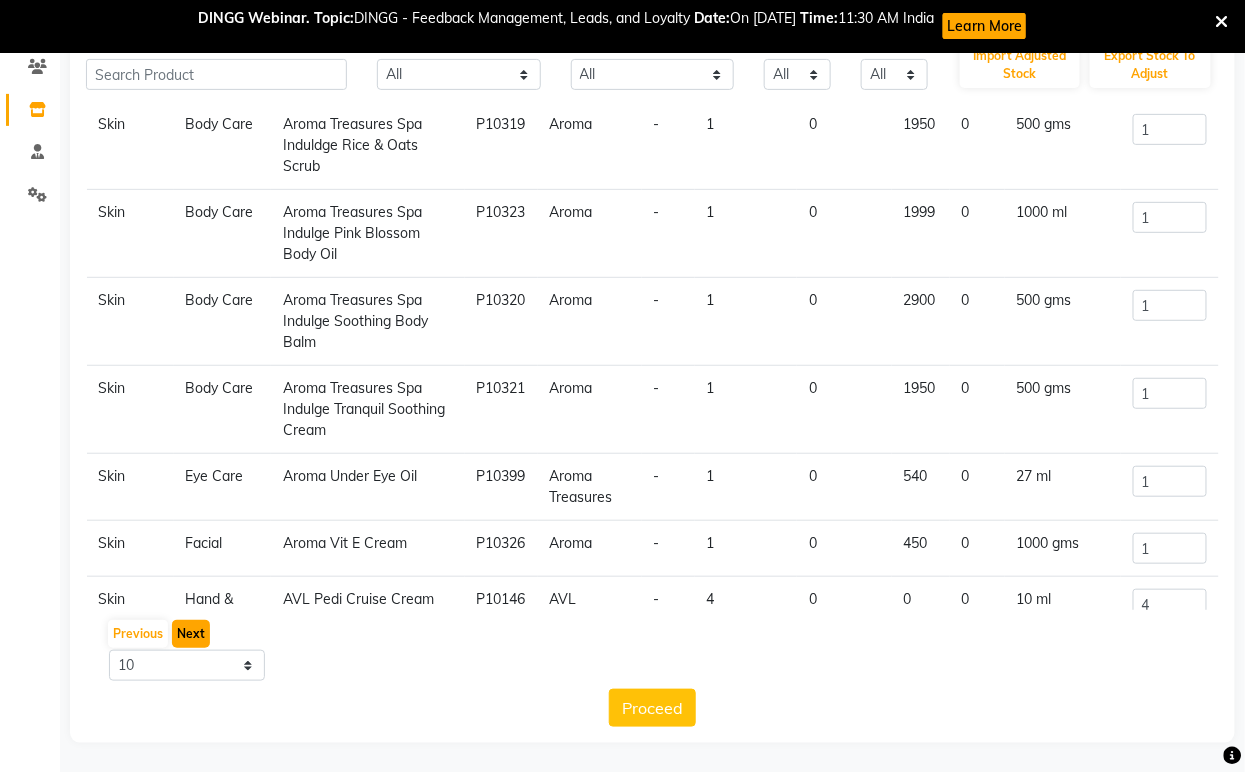 click on "Next" 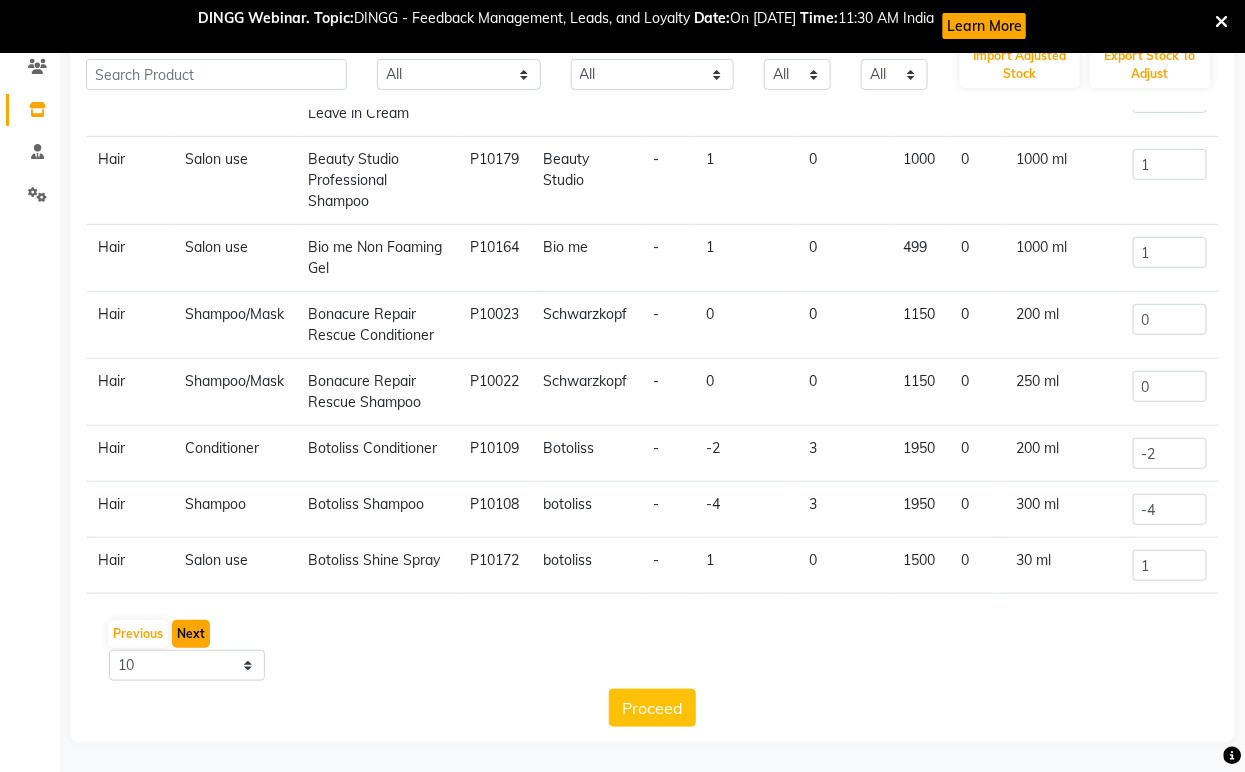click on "Next" 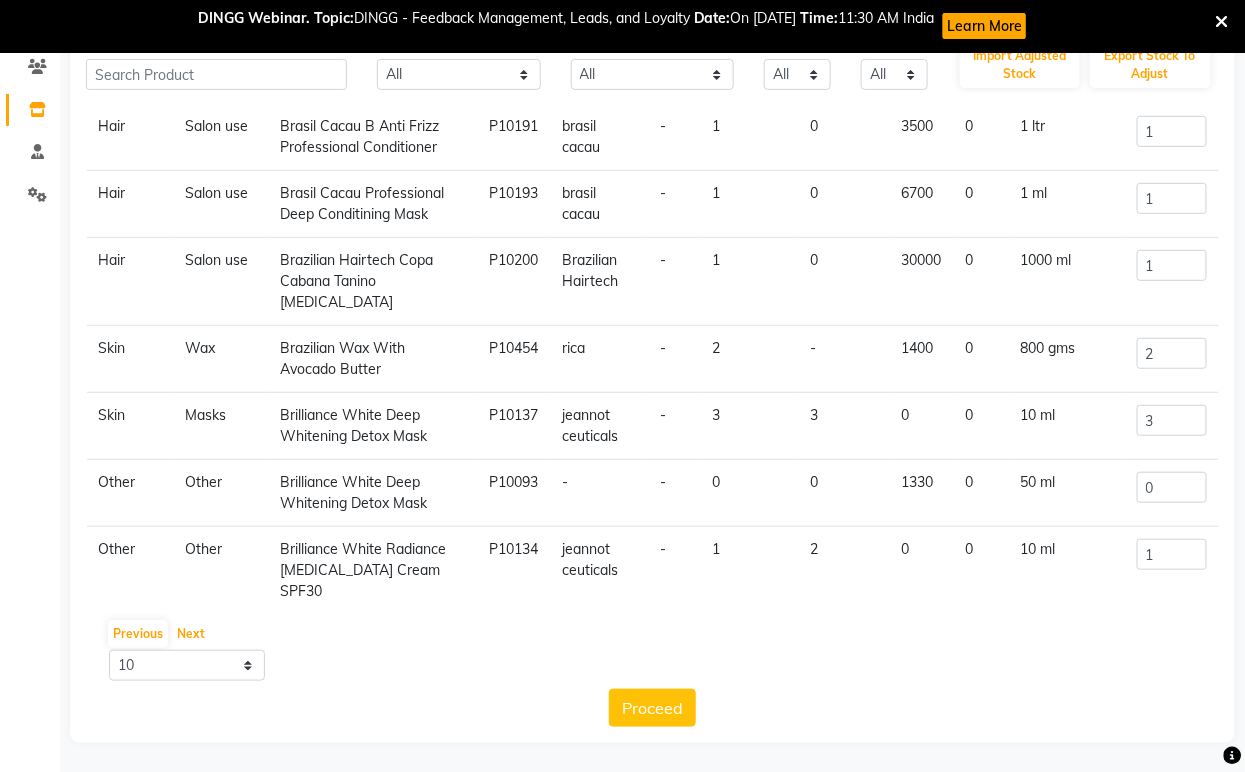 scroll, scrollTop: 253, scrollLeft: 0, axis: vertical 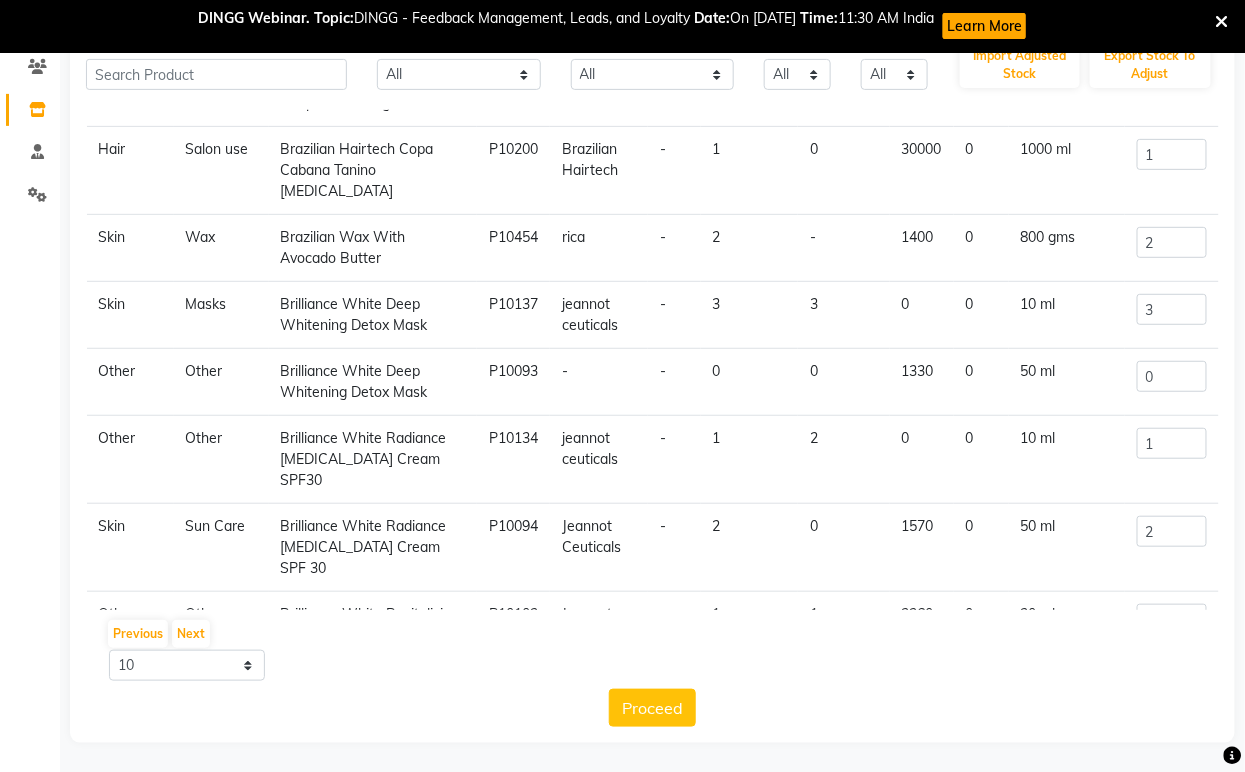 click on "Brilliance White Deep Whitening Detox Mask" 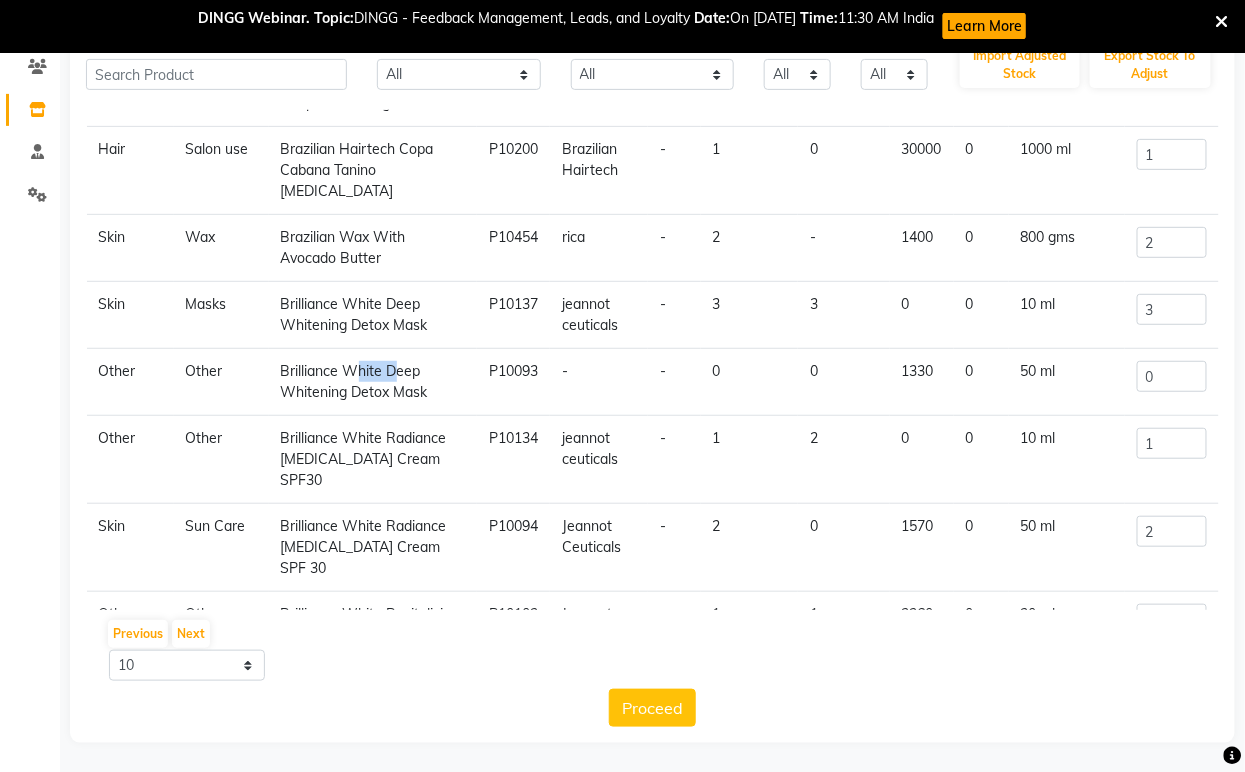 click on "Brilliance White Deep Whitening Detox Mask" 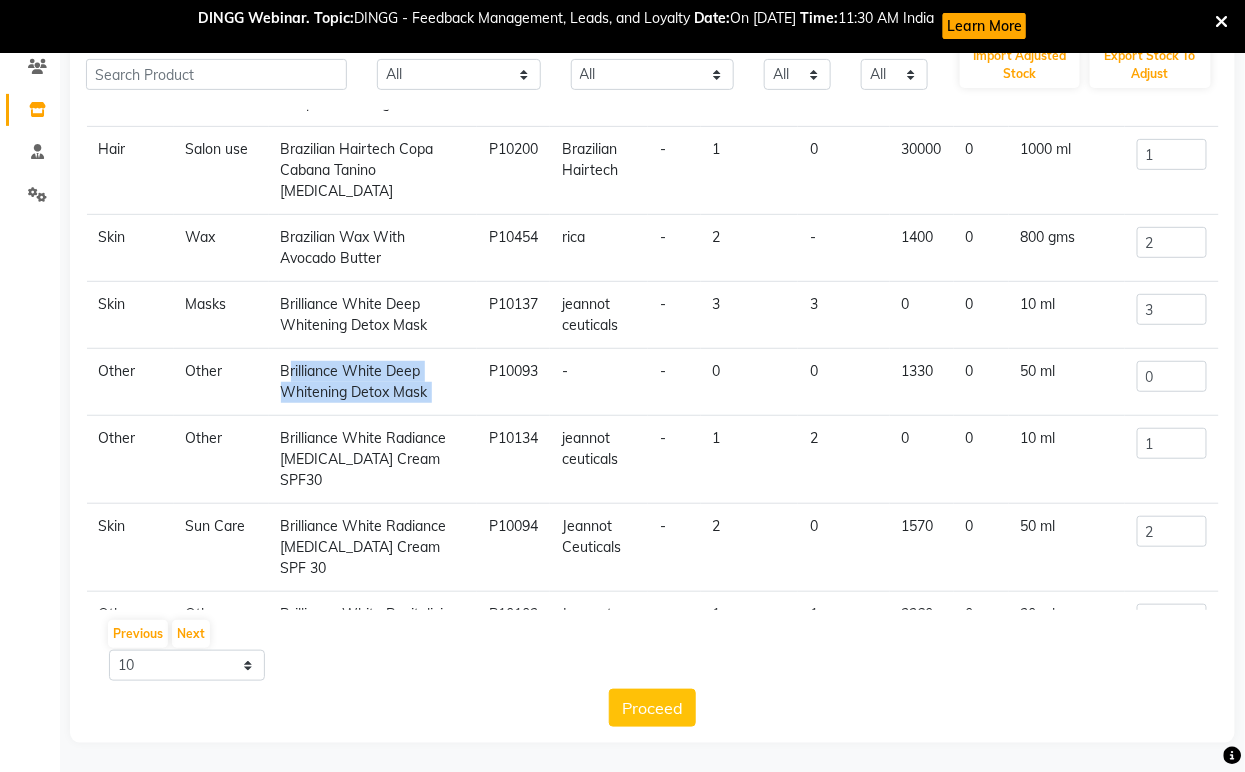 click on "Brilliance White Deep Whitening Detox Mask" 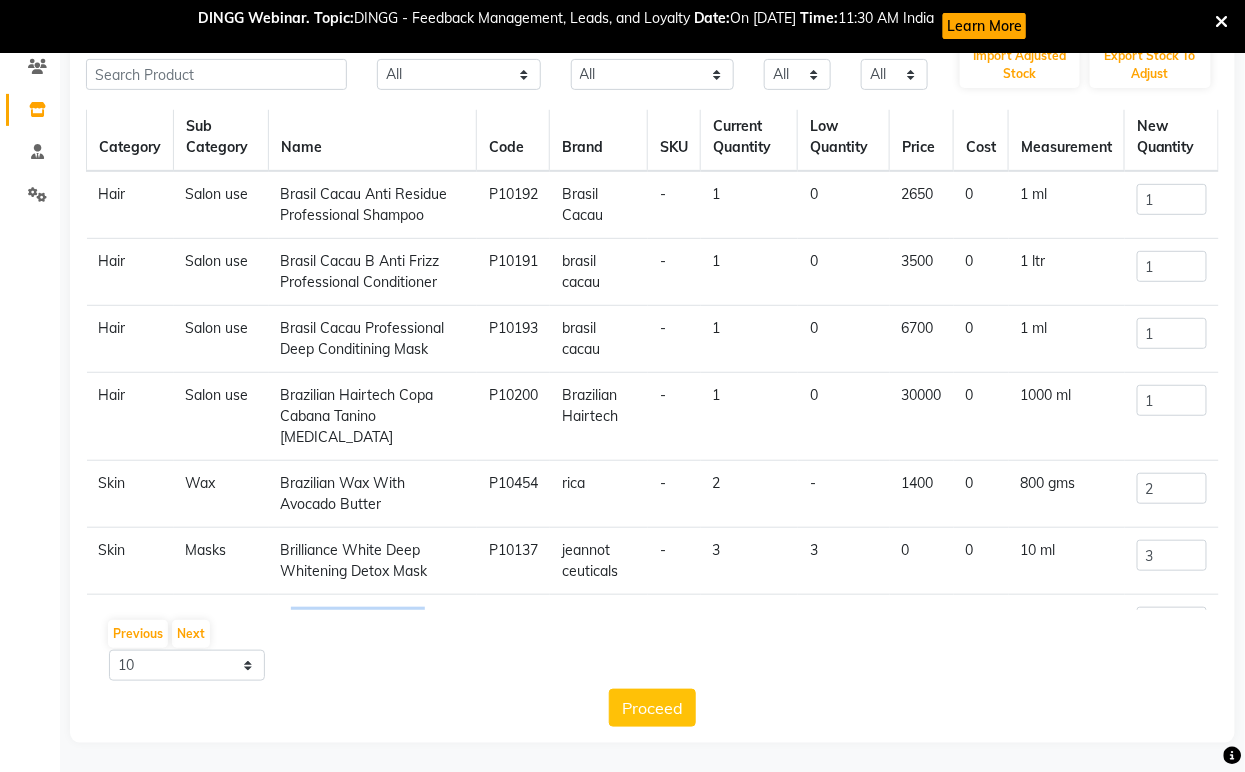 scroll, scrollTop: 0, scrollLeft: 0, axis: both 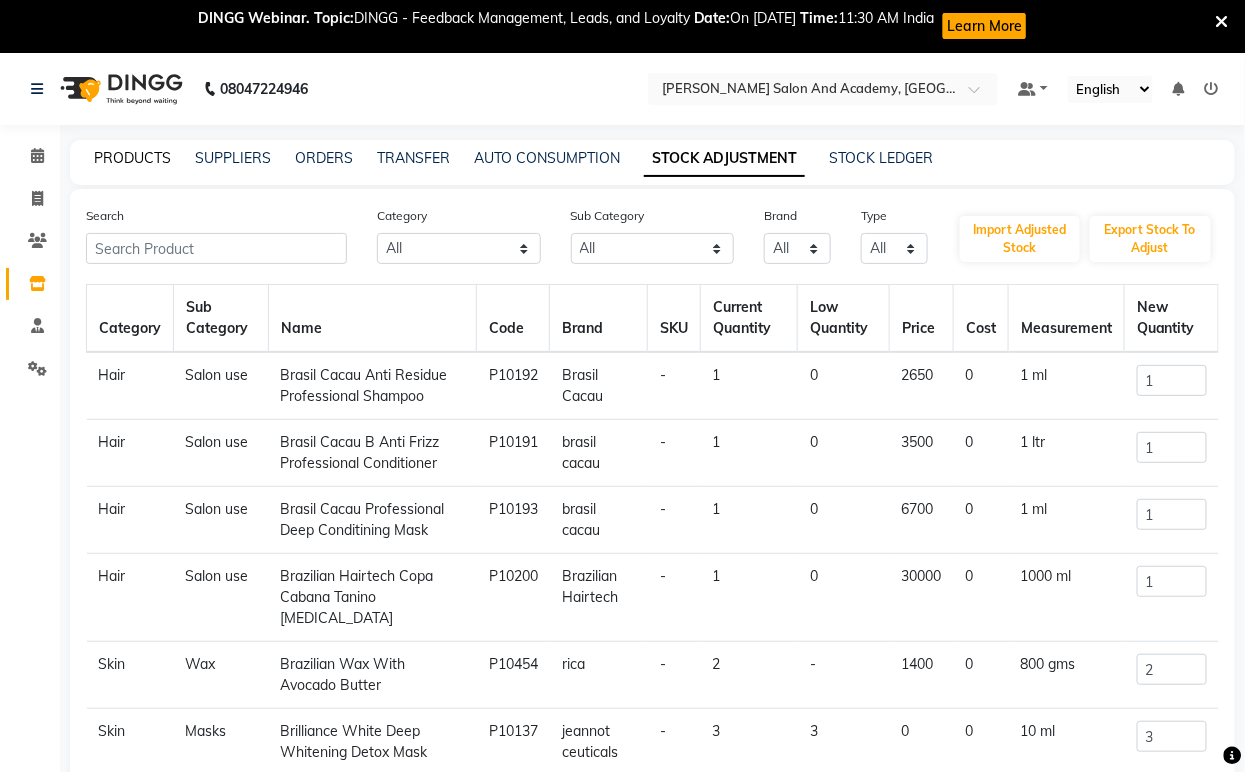 click on "PRODUCTS" 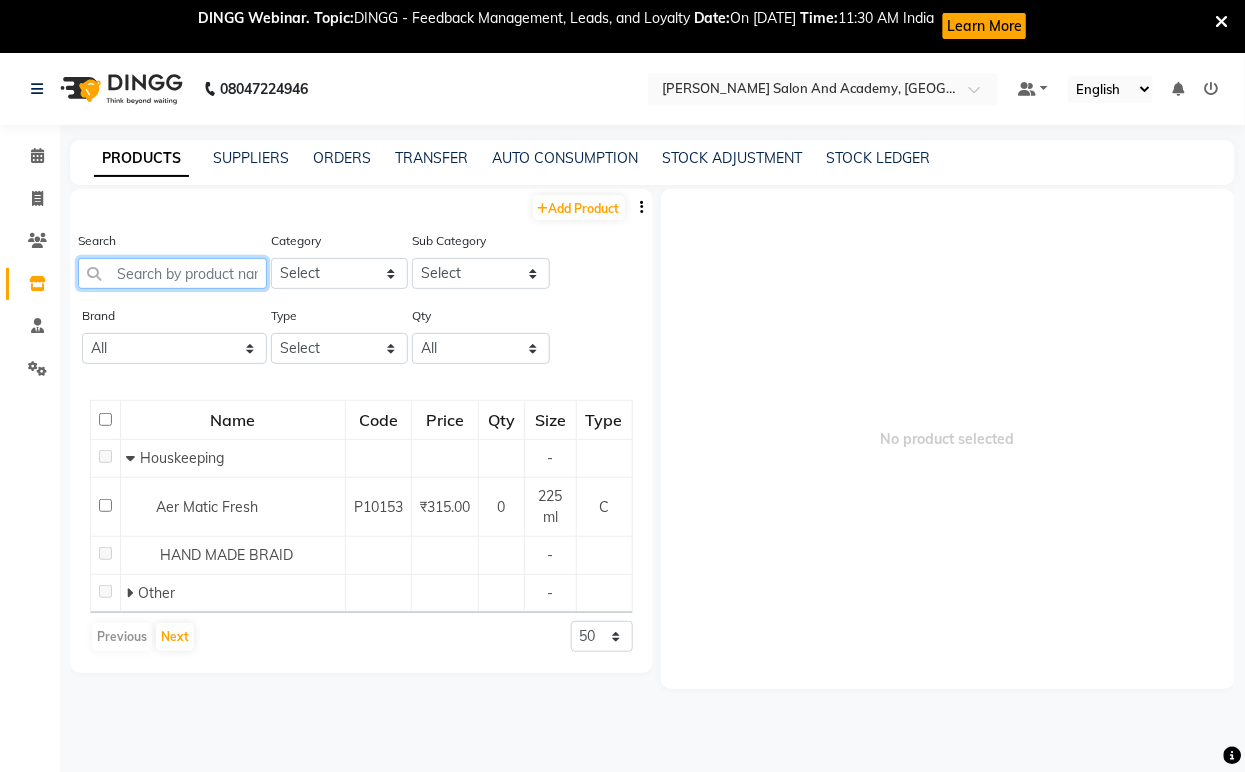 paste on "Brilliance White Deep Whitening Detox Mask" 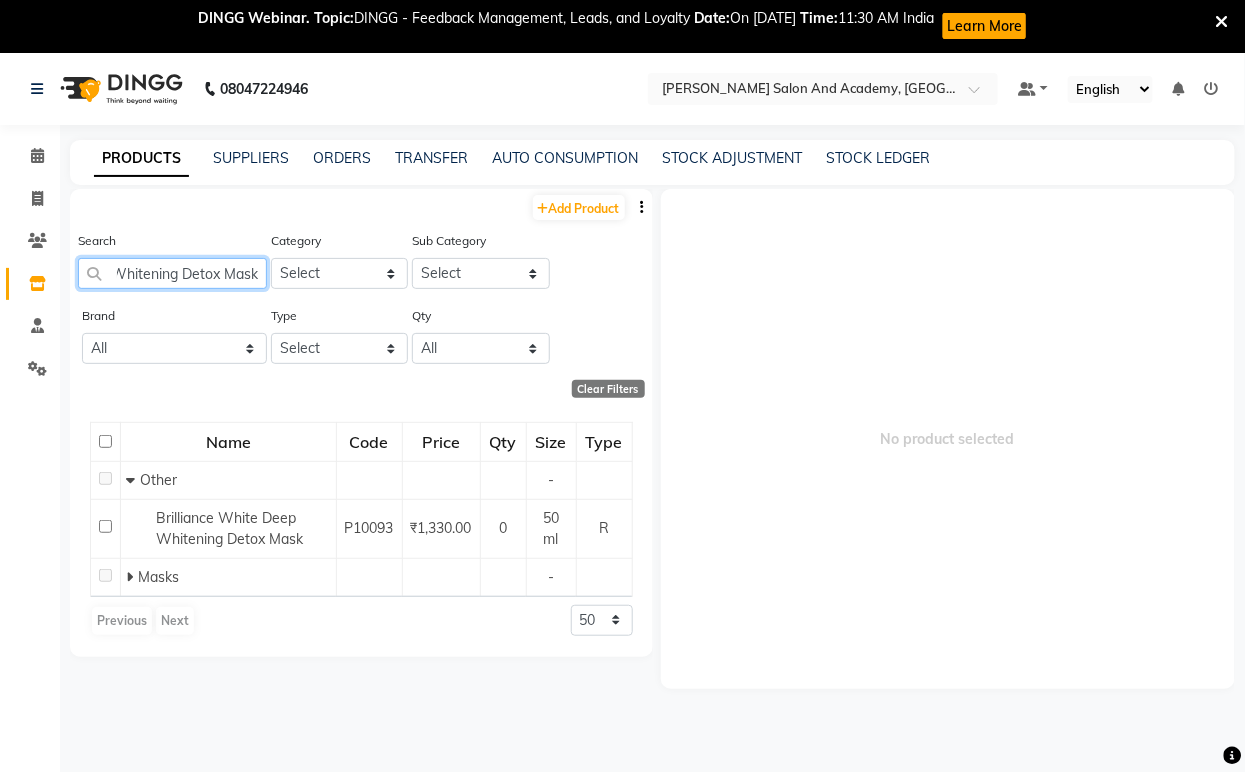 scroll, scrollTop: 0, scrollLeft: 150, axis: horizontal 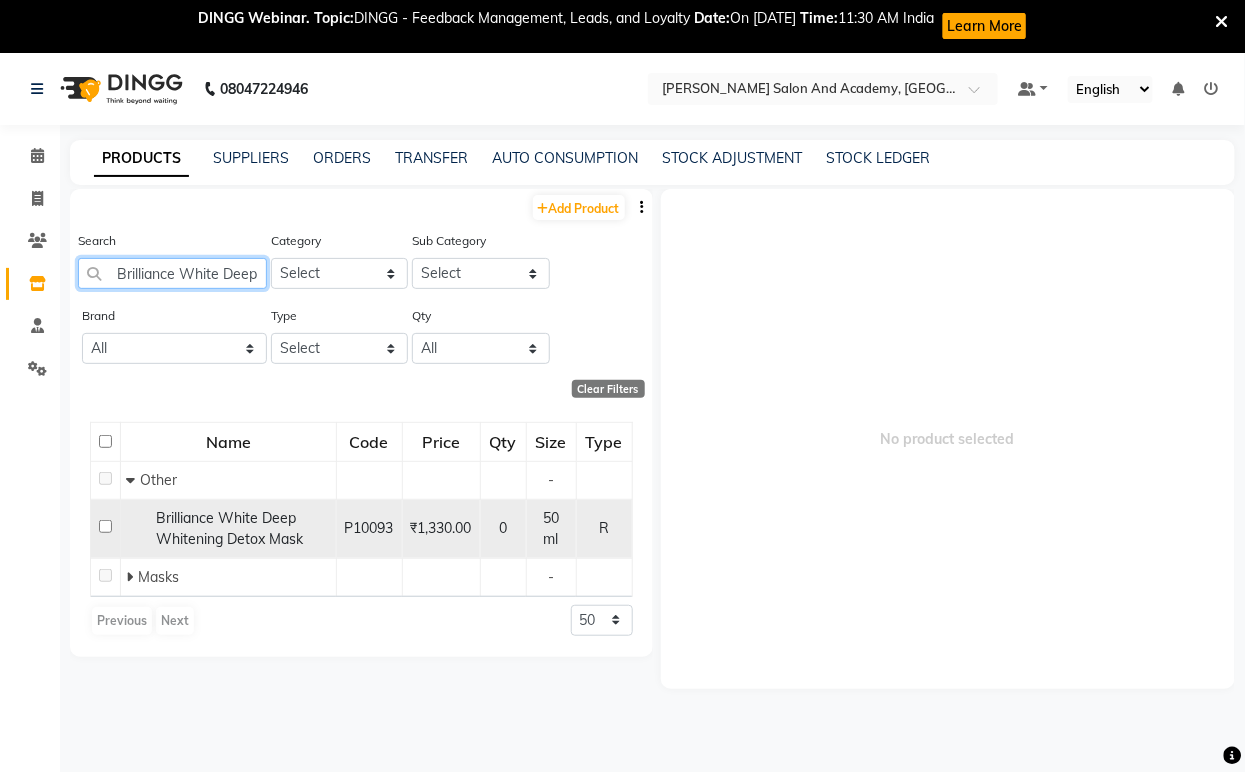 type on "Brilliance White Deep Whitening Detox Mask" 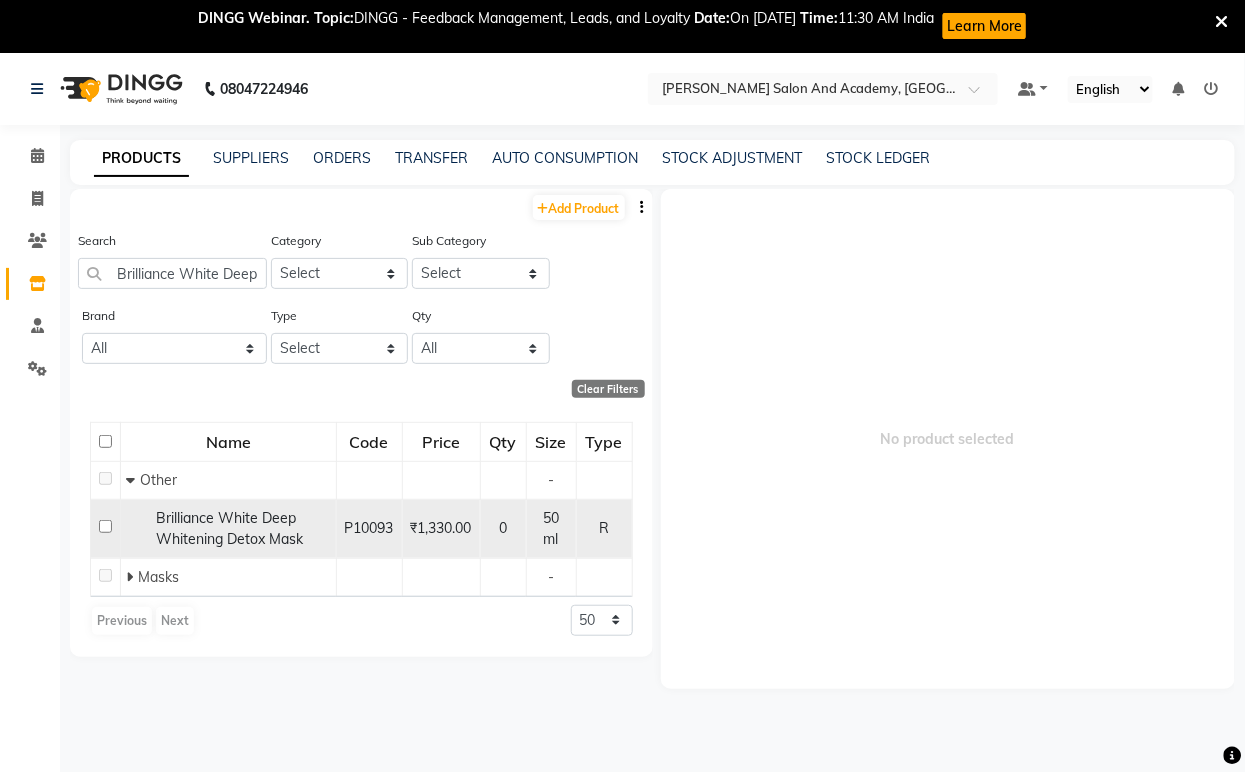 click on "Brilliance White Deep Whitening Detox Mask" 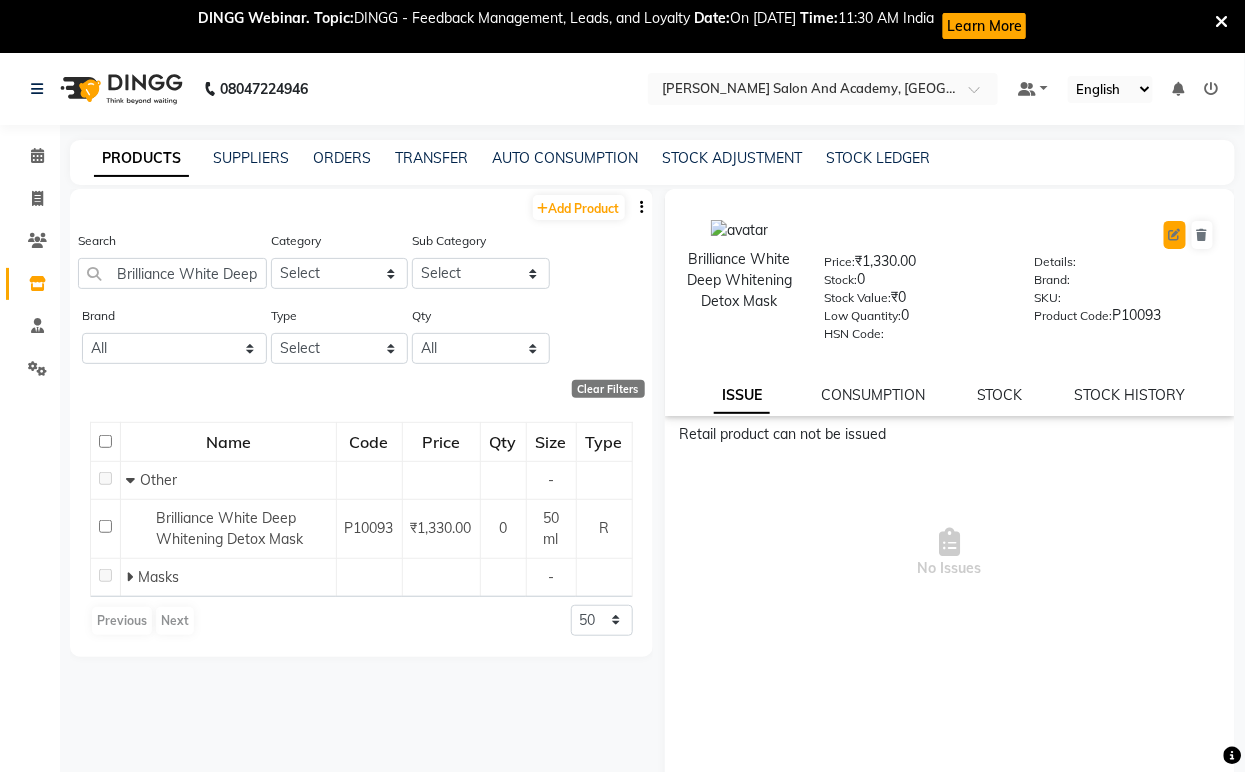 click 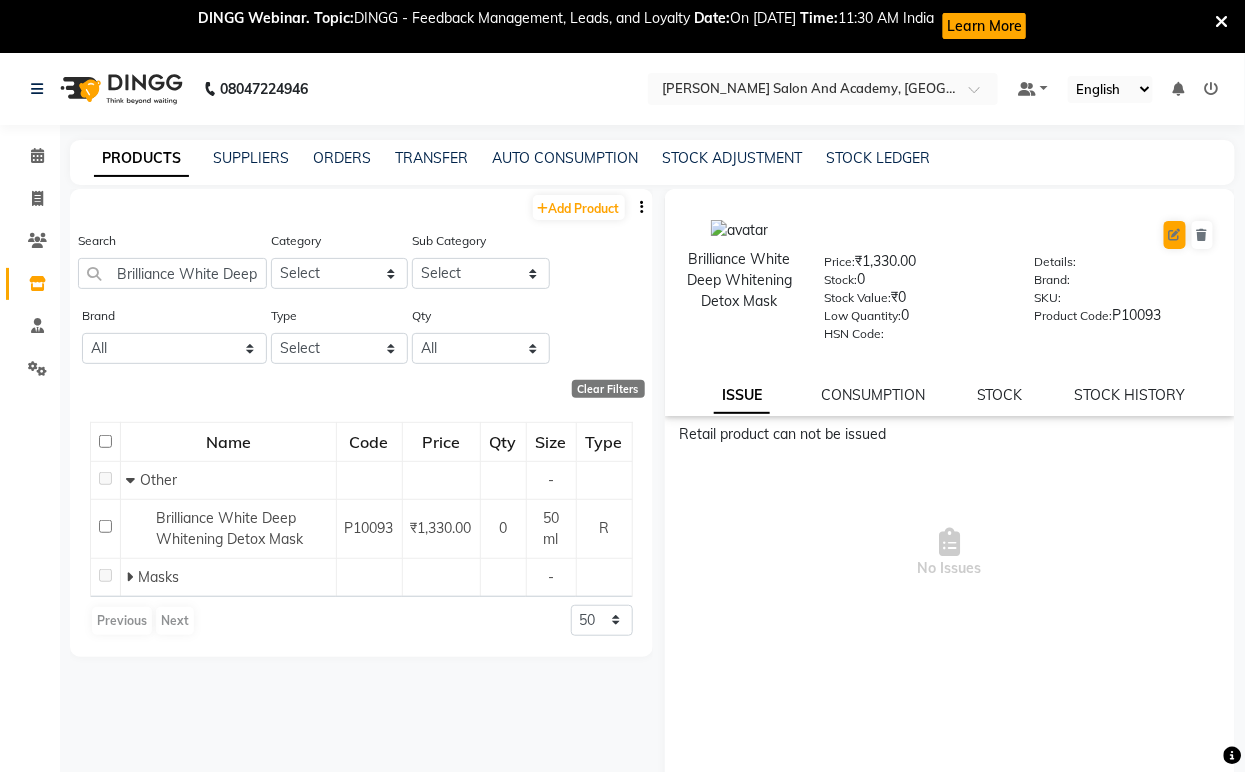 select on "R" 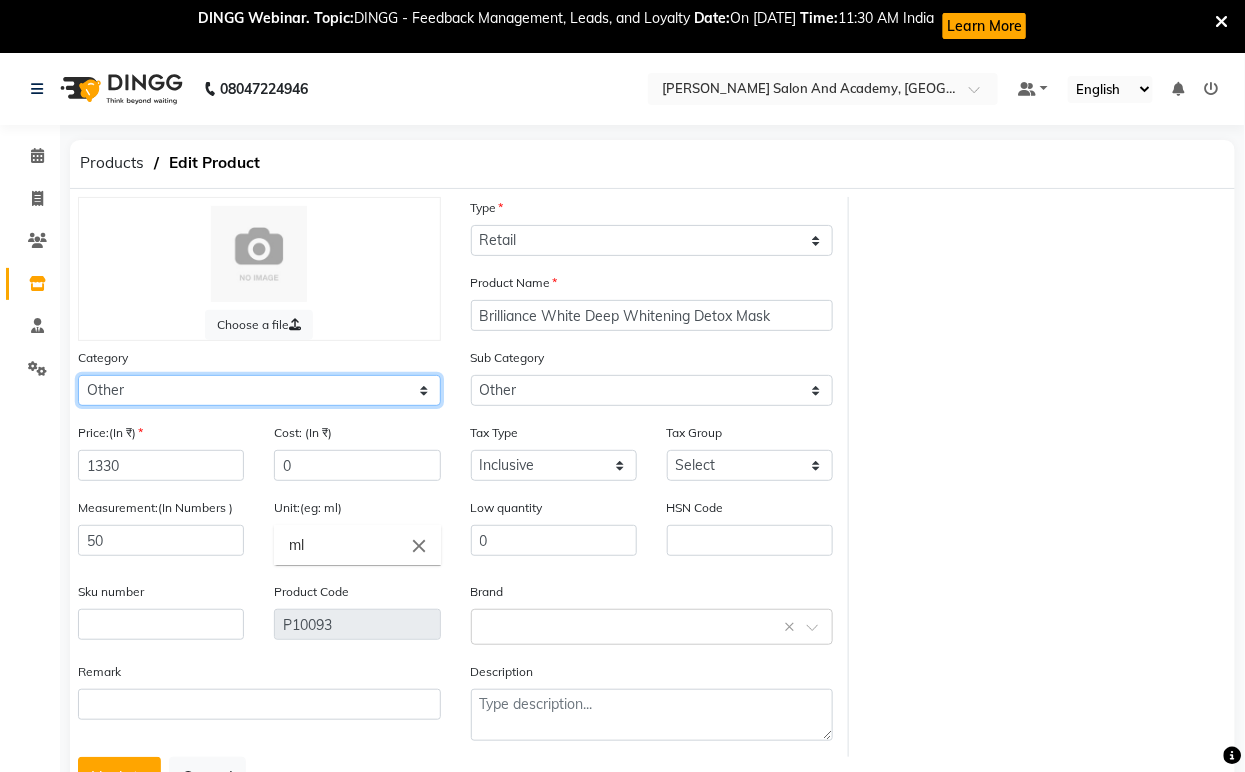 click on "Select Hair Skin Jeanott Ceuticals Other" 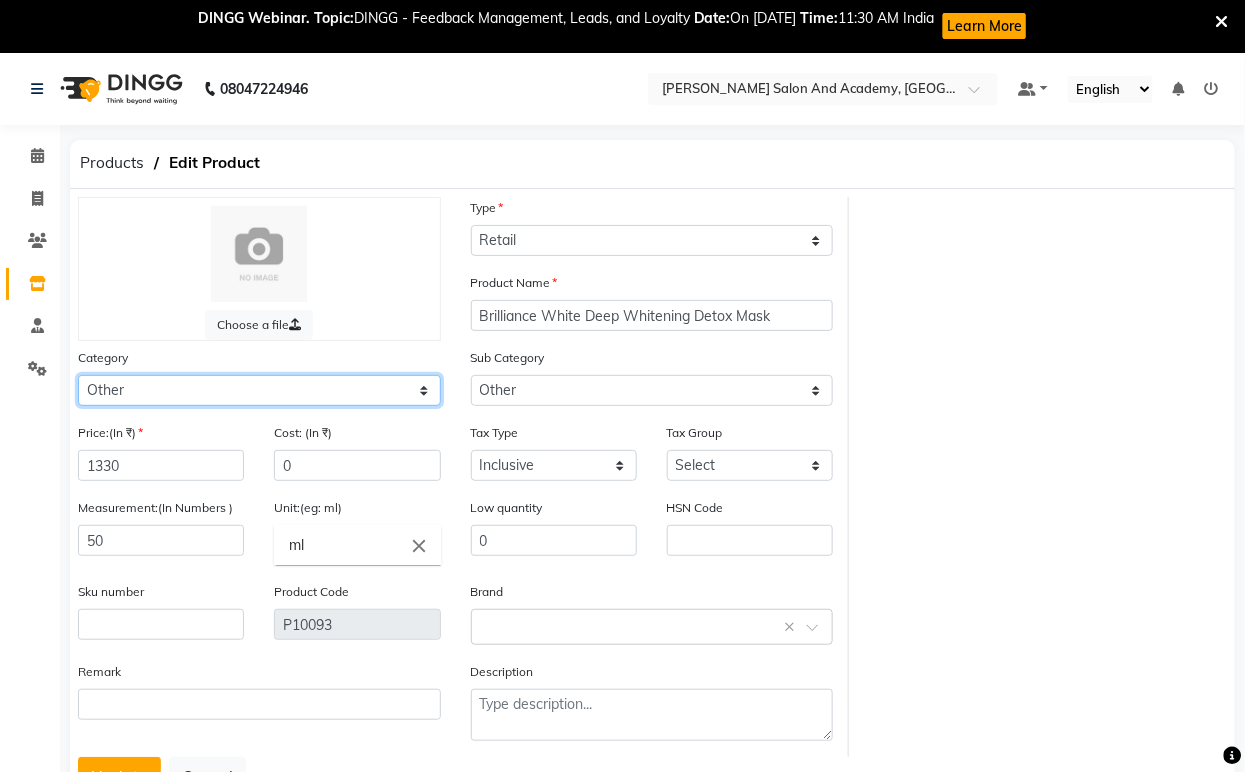 select on "1063801150" 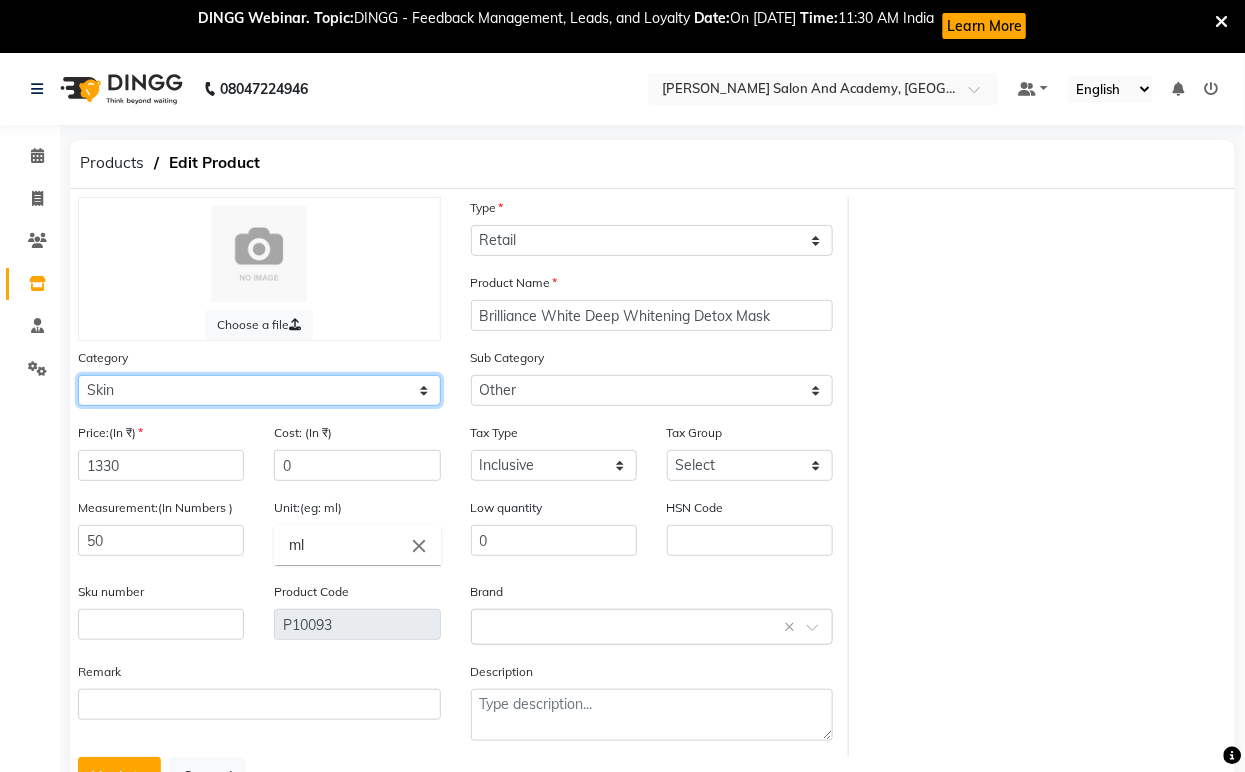 click on "Select Hair Skin Jeanott Ceuticals Other" 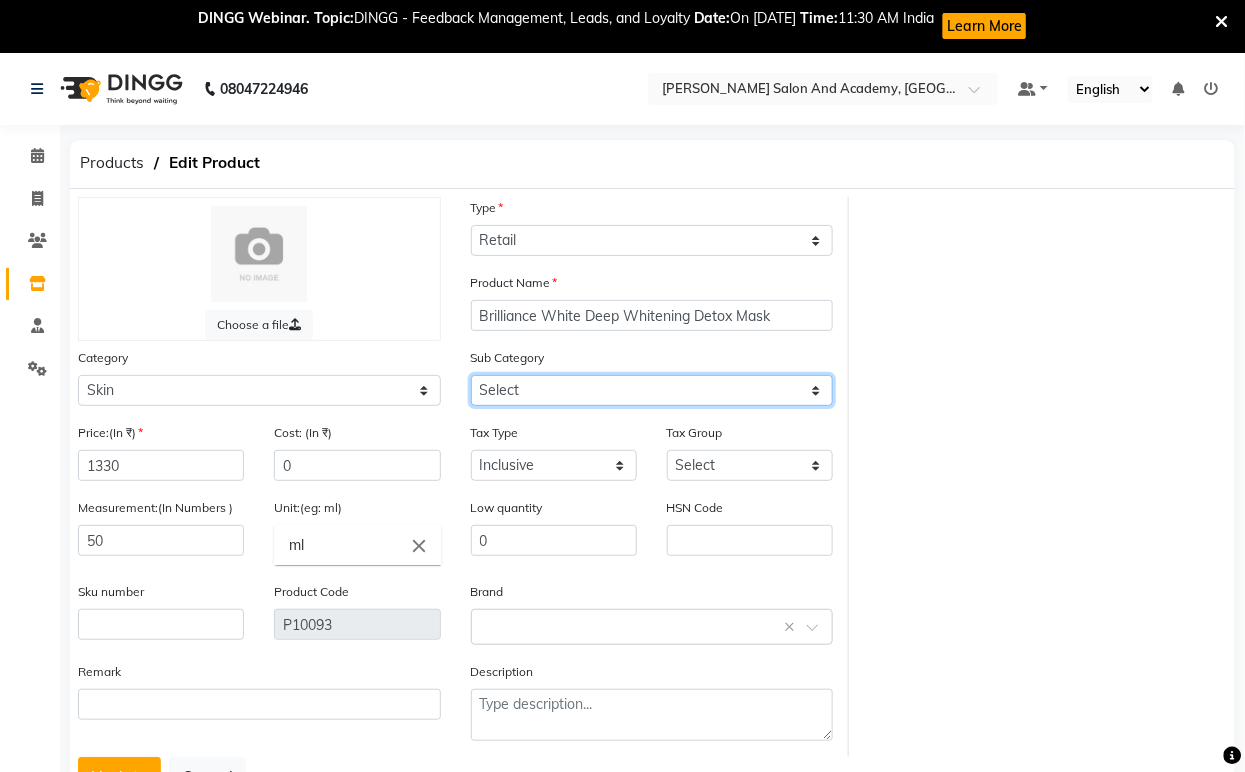 click on "Select Cleanser Facial Moisturiser Serum Toner Sun Care Masks Lip Care Eye Care Body Care Hand & Feet Kit & Combo Treatment Appliances Other Skin homecare Wax Massage Cream" 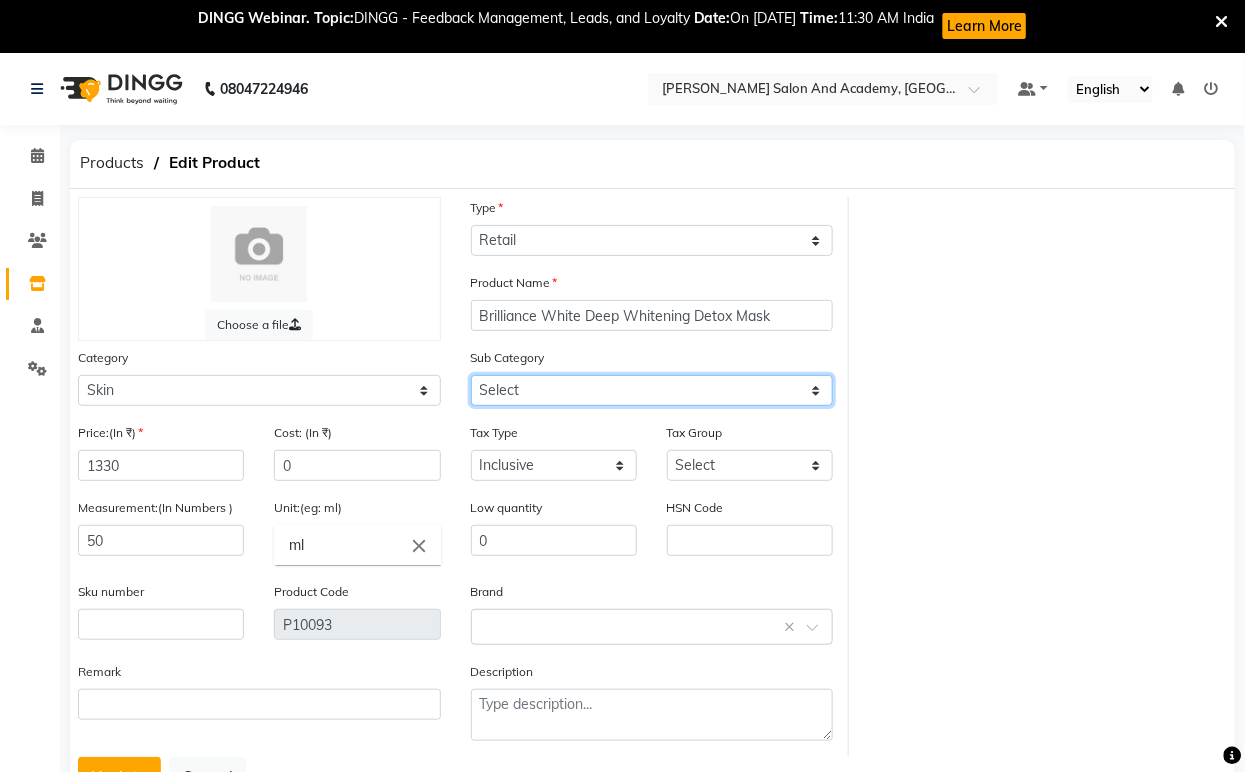 select on "1063801157" 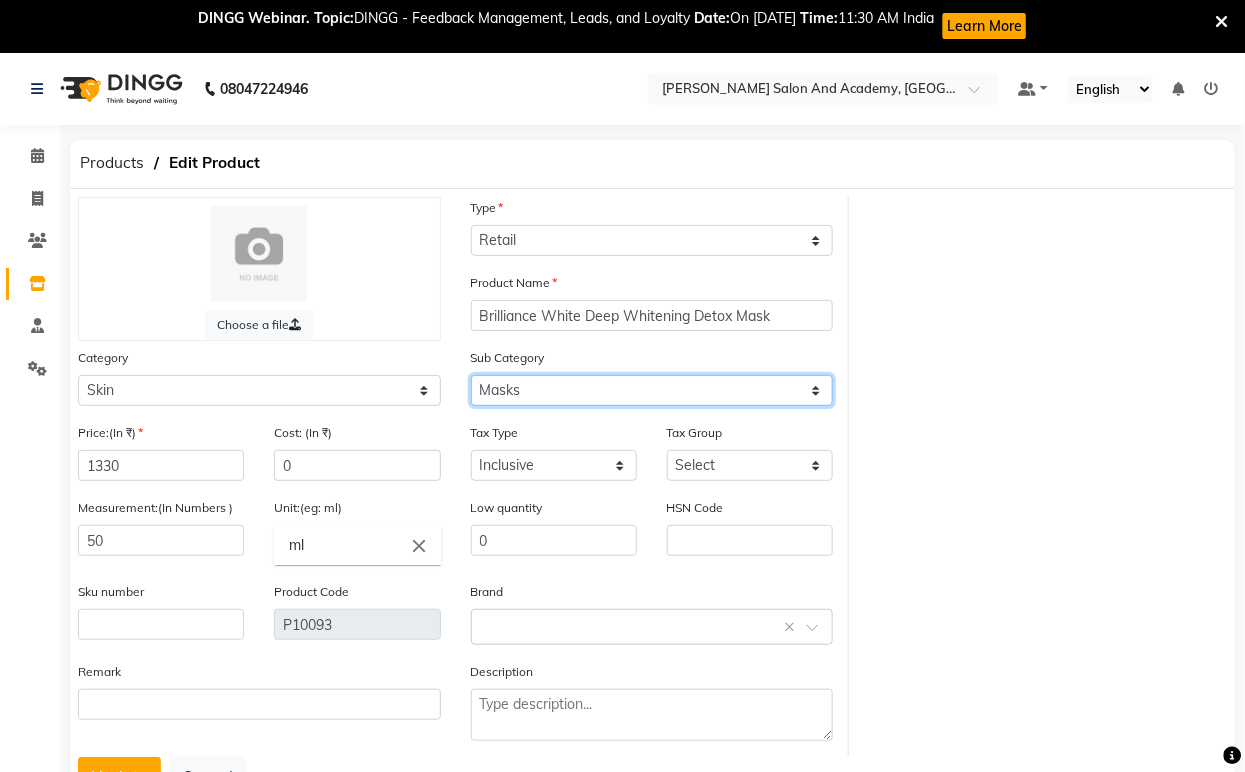 click on "Select Cleanser Facial Moisturiser Serum Toner Sun Care Masks Lip Care Eye Care Body Care Hand & Feet Kit & Combo Treatment Appliances Other Skin homecare Wax Massage Cream" 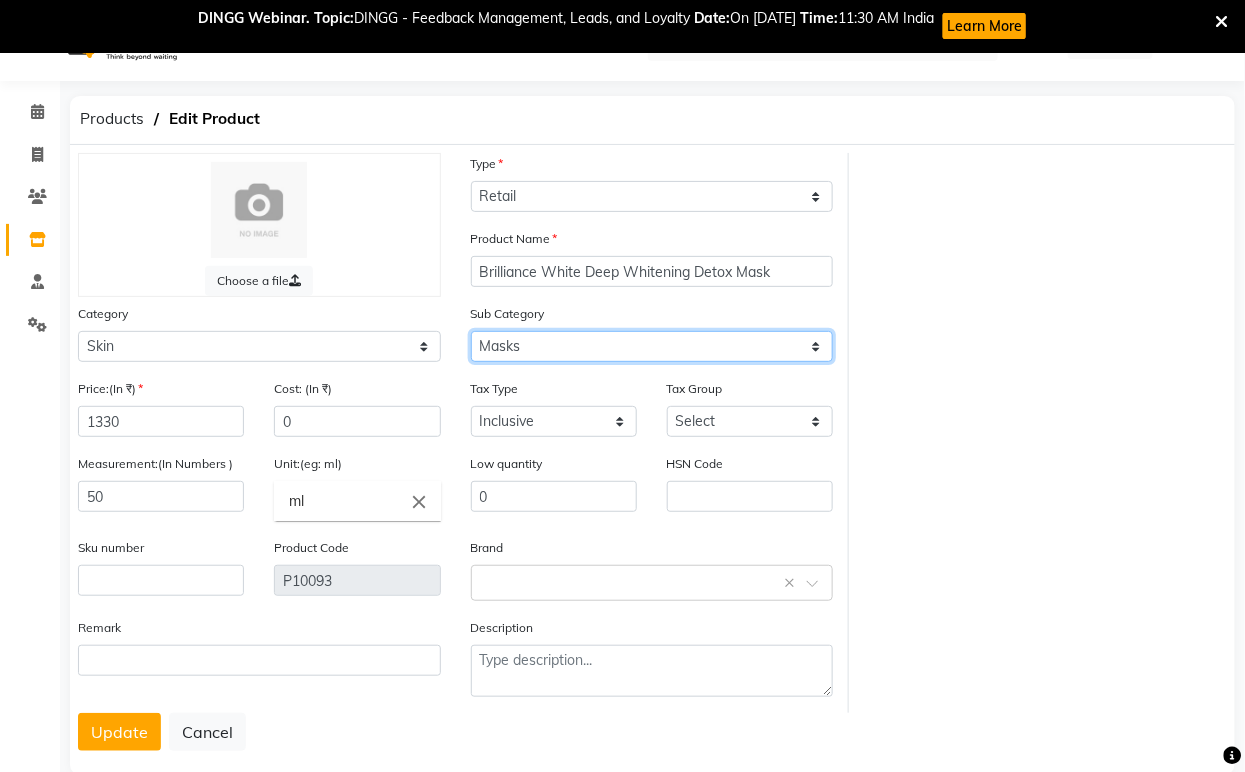 scroll, scrollTop: 83, scrollLeft: 0, axis: vertical 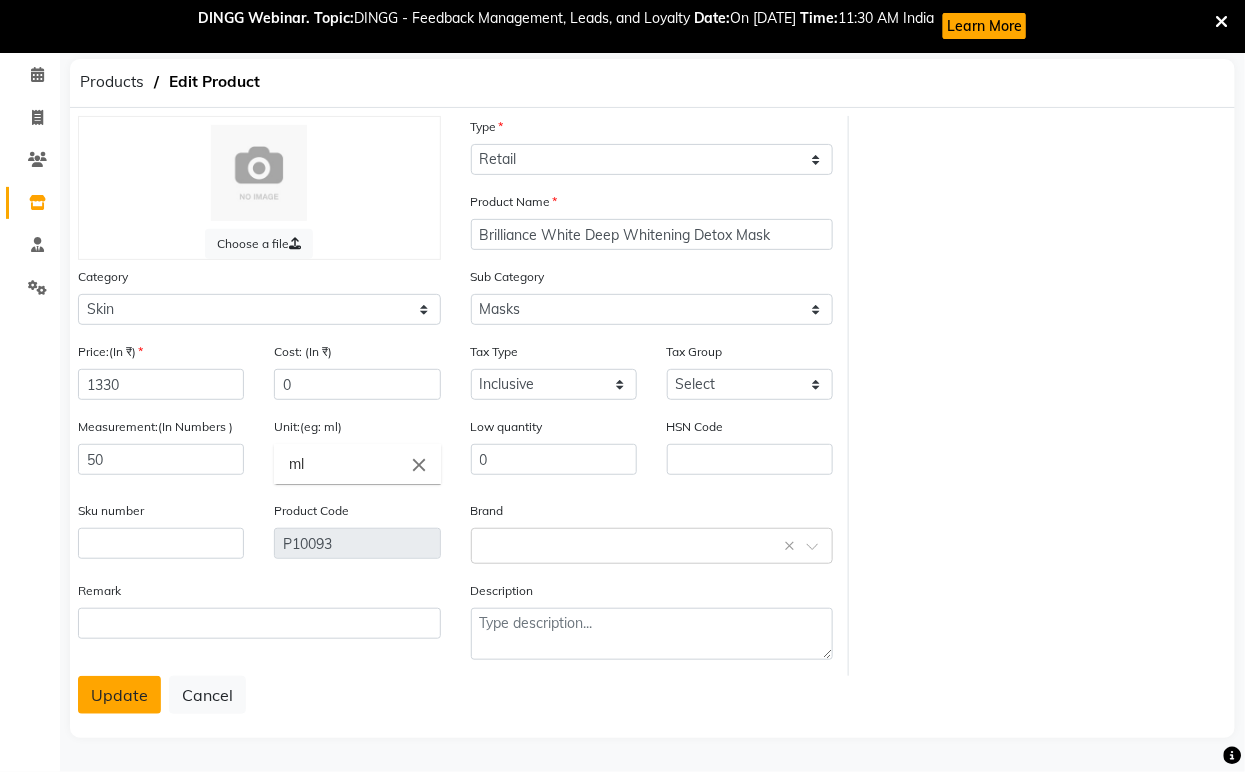 click on "Update" 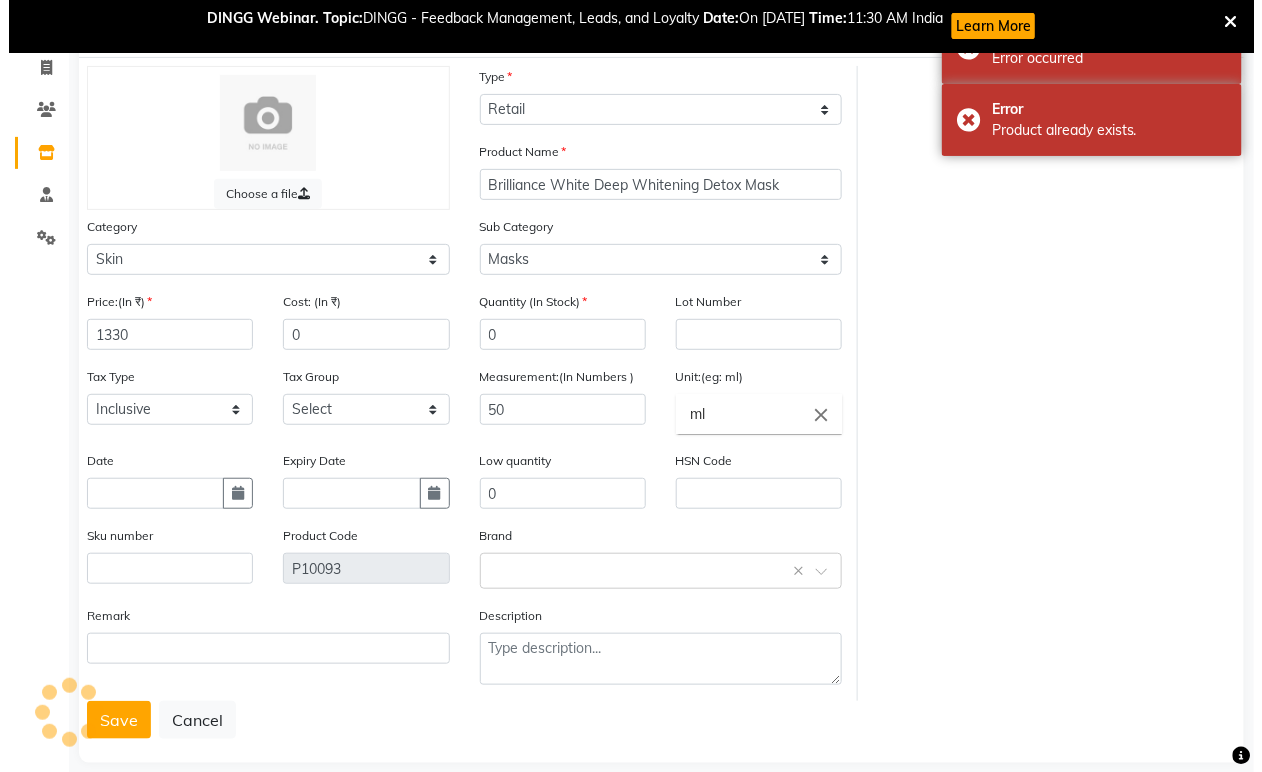 scroll, scrollTop: 157, scrollLeft: 0, axis: vertical 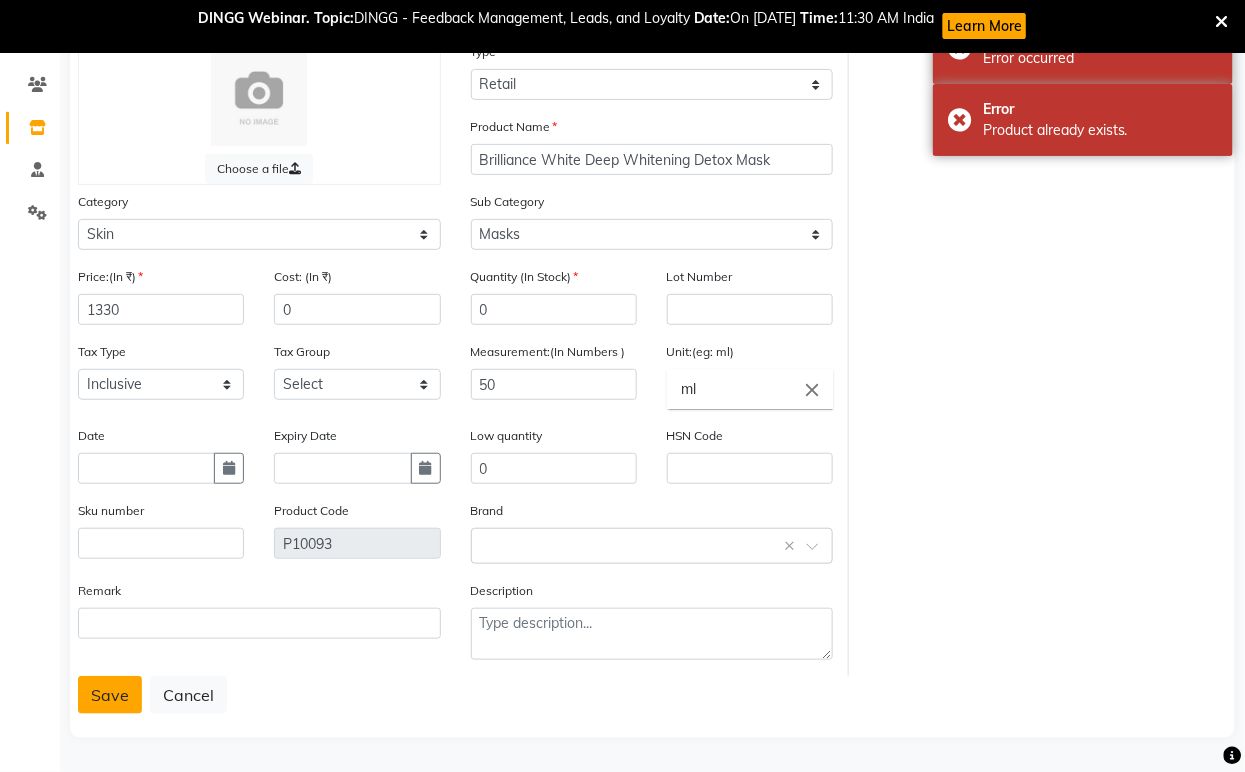 click on "Save" 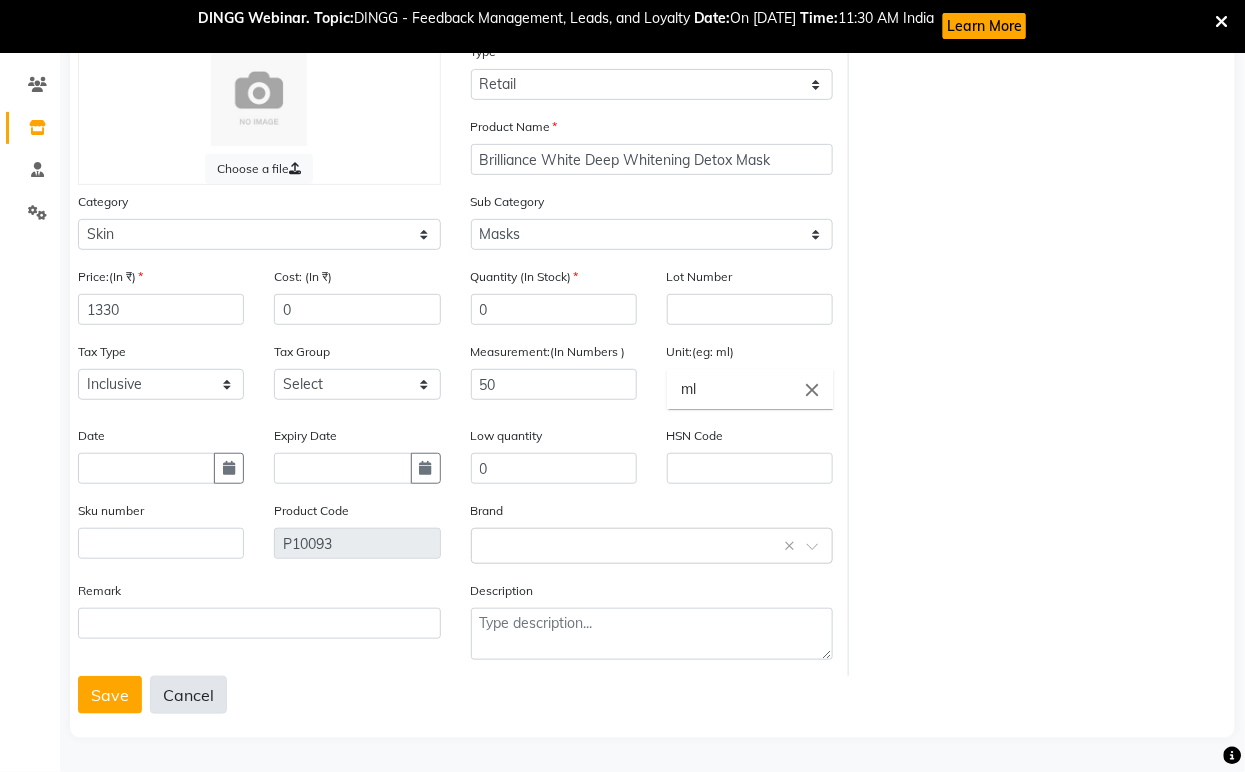 click on "Cancel" 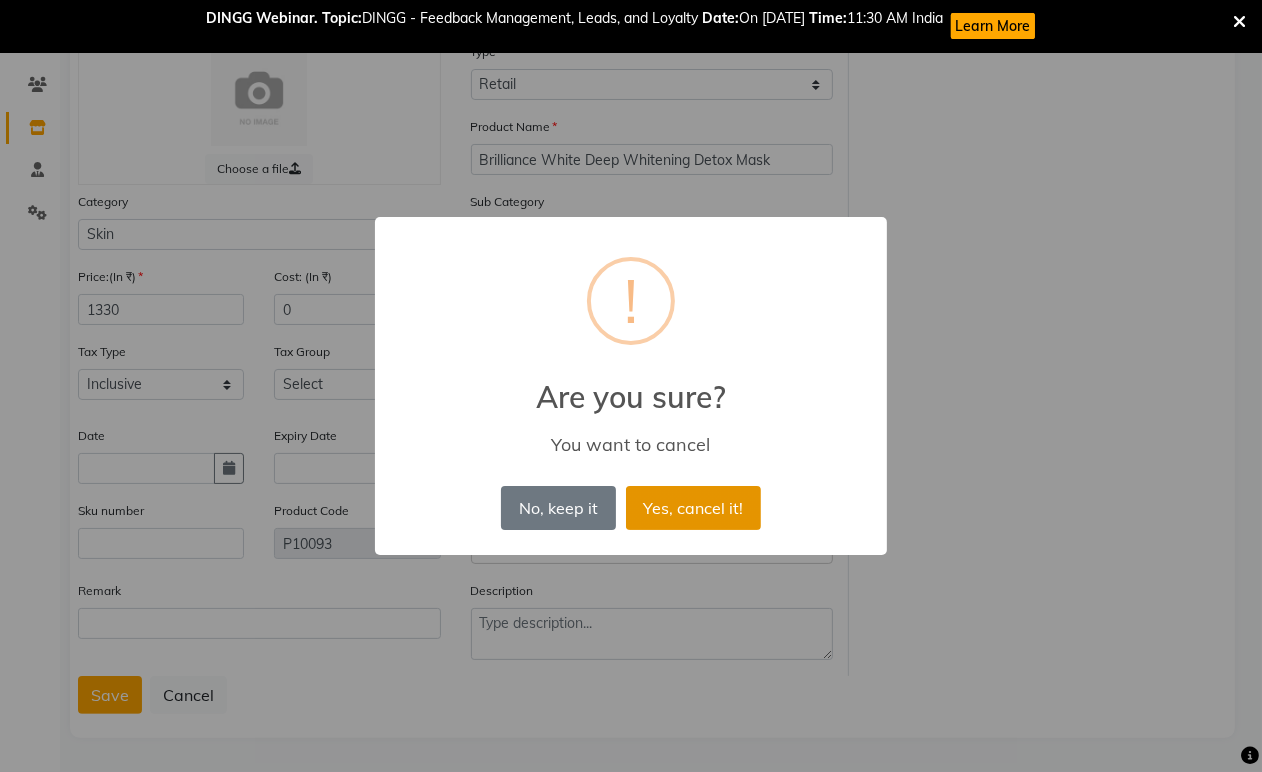 click on "Yes, cancel it!" at bounding box center (693, 508) 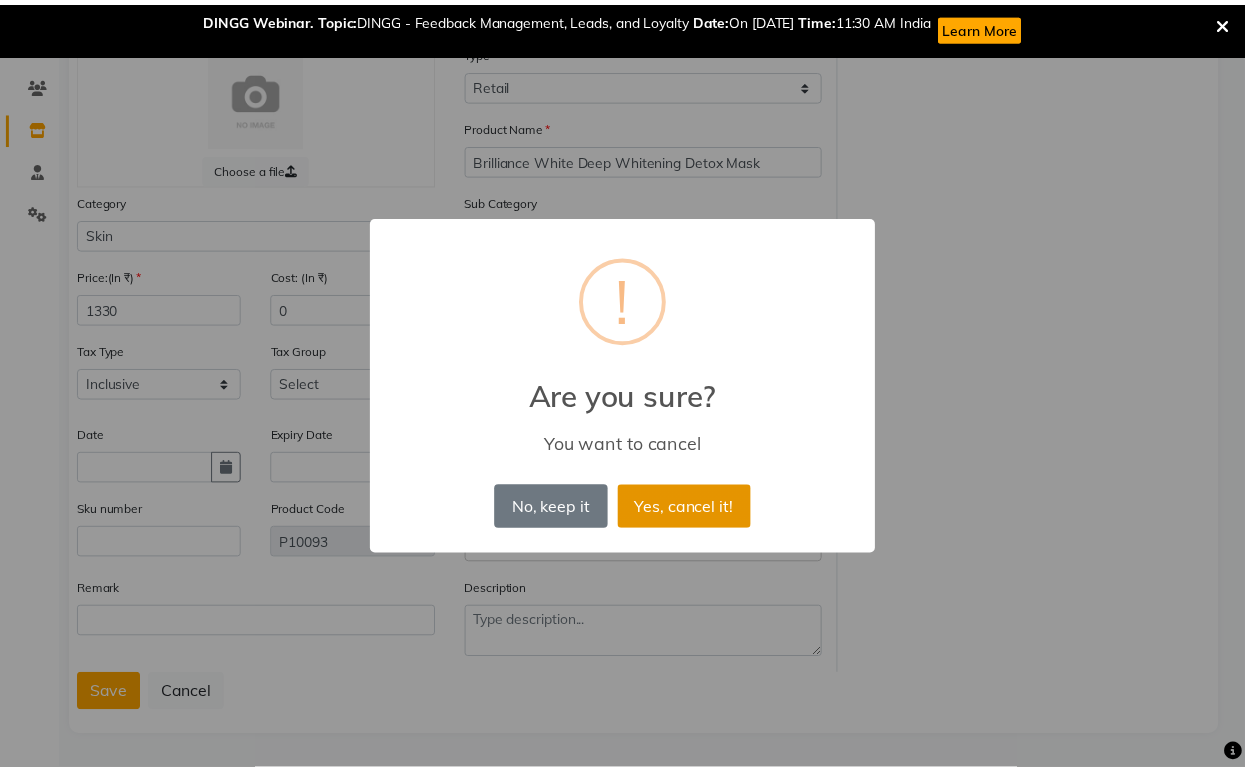scroll, scrollTop: 0, scrollLeft: 0, axis: both 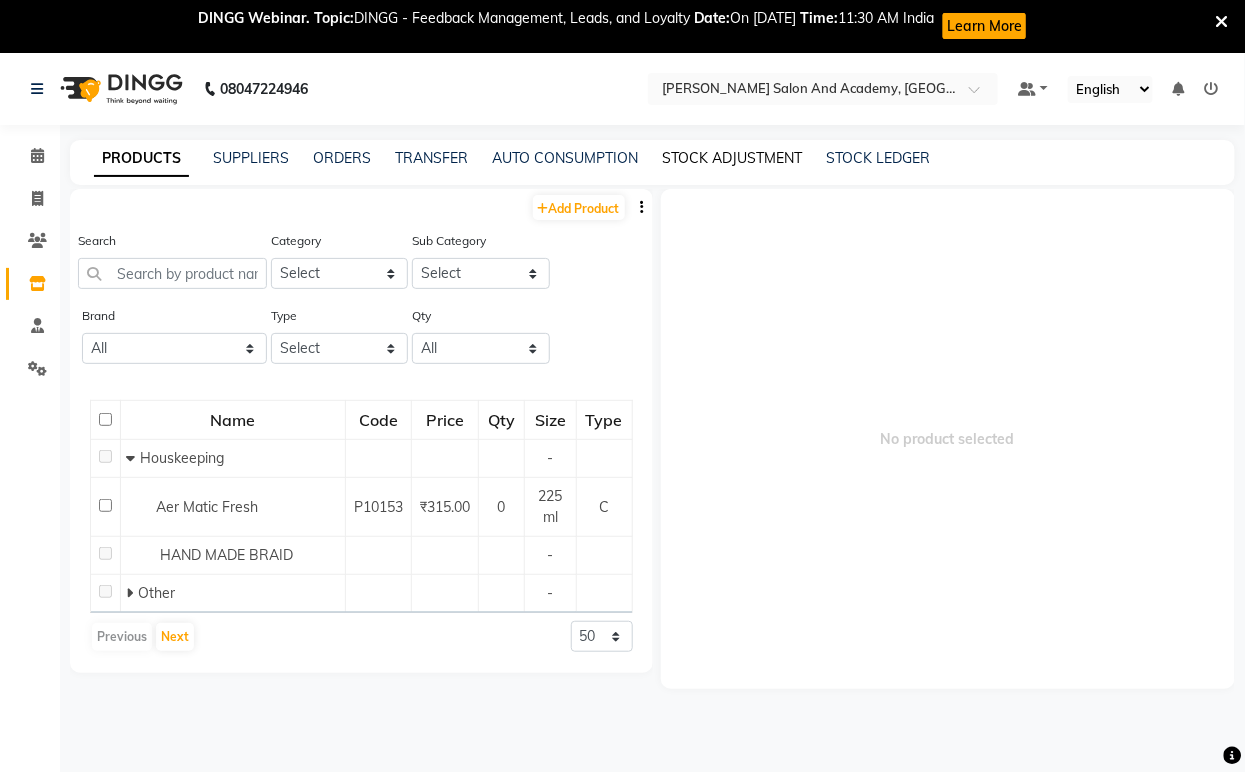 click on "STOCK ADJUSTMENT" 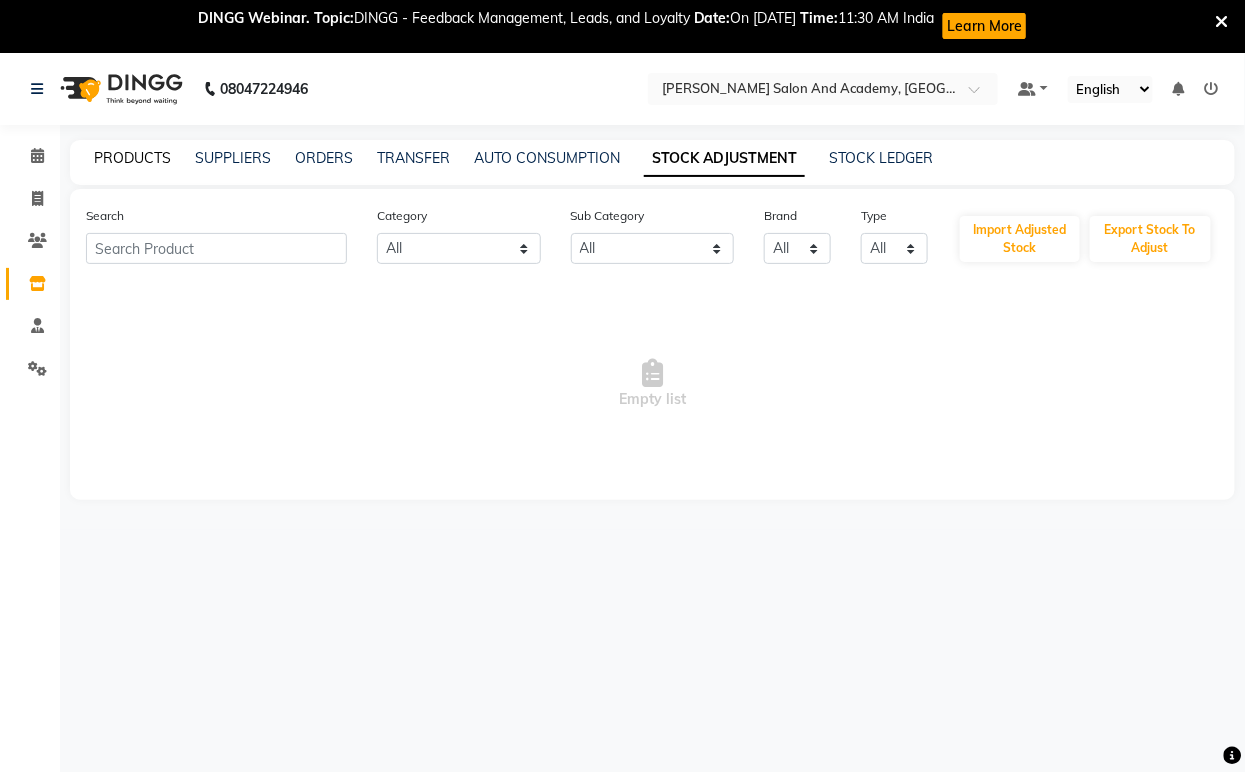 click on "PRODUCTS" 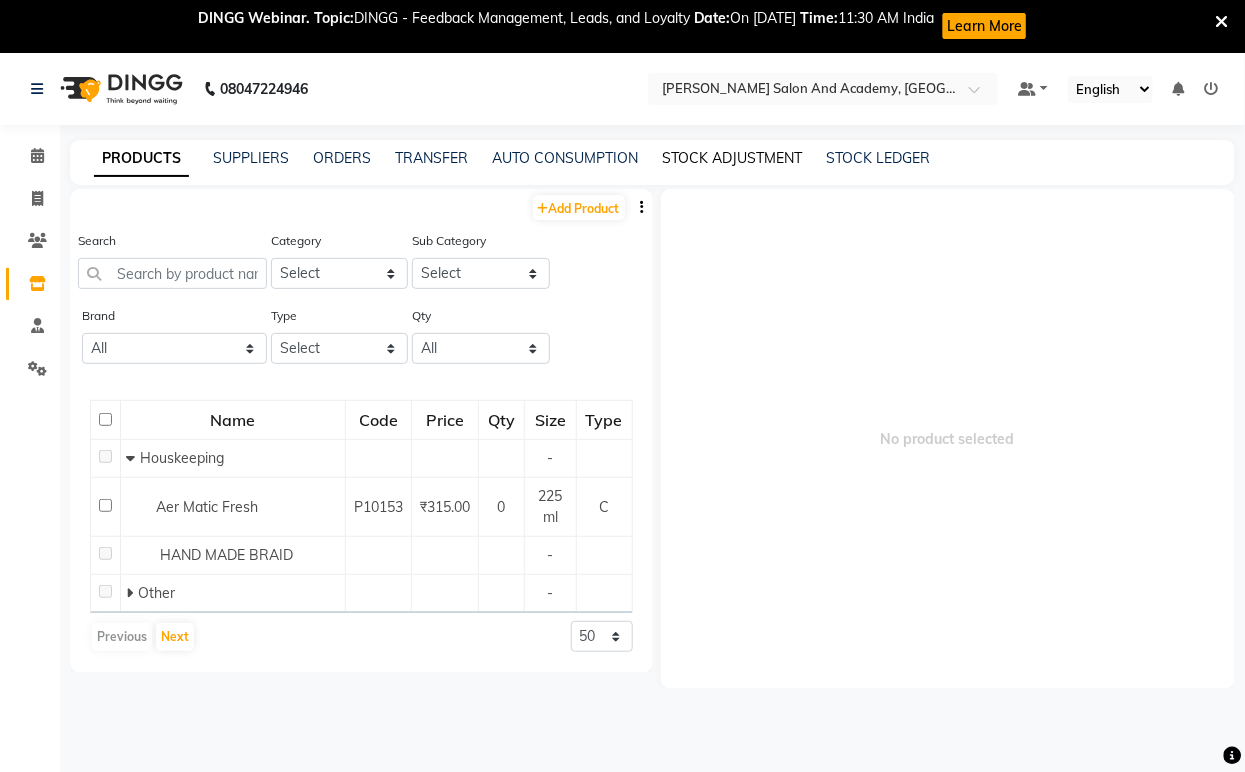 click on "STOCK ADJUSTMENT" 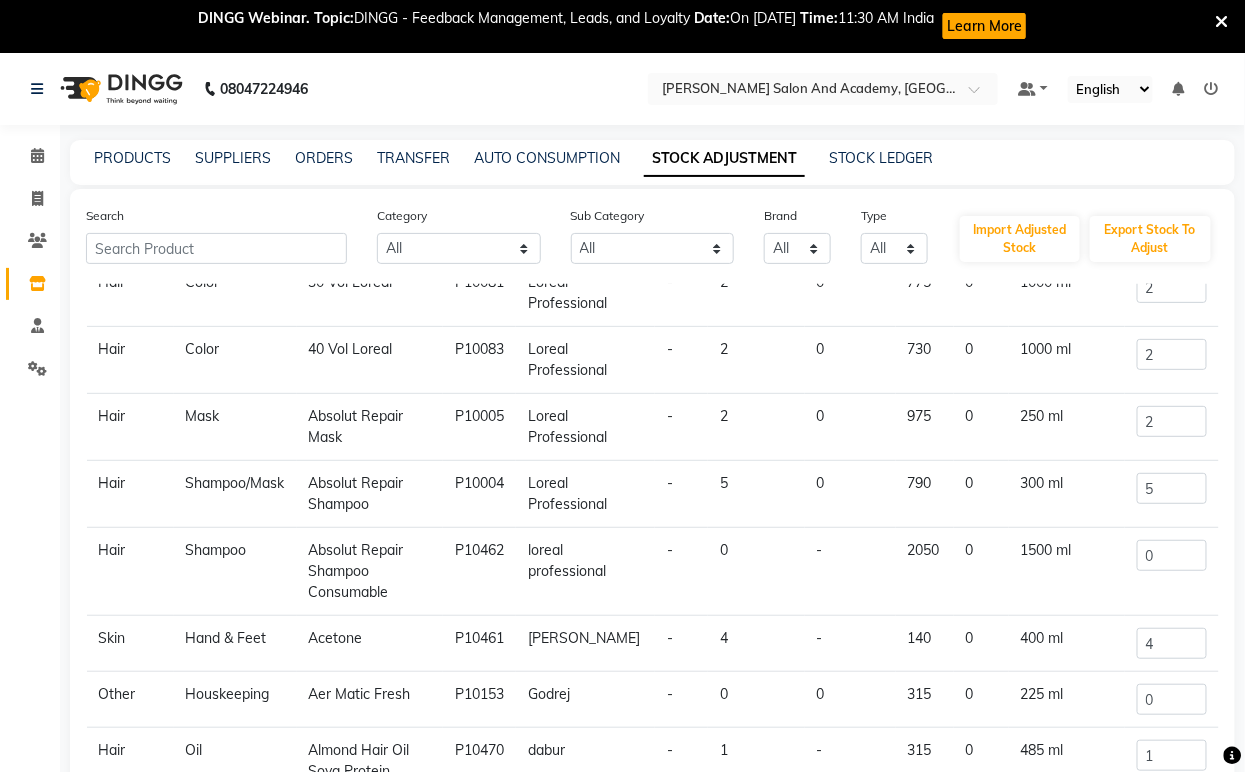 scroll, scrollTop: 253, scrollLeft: 0, axis: vertical 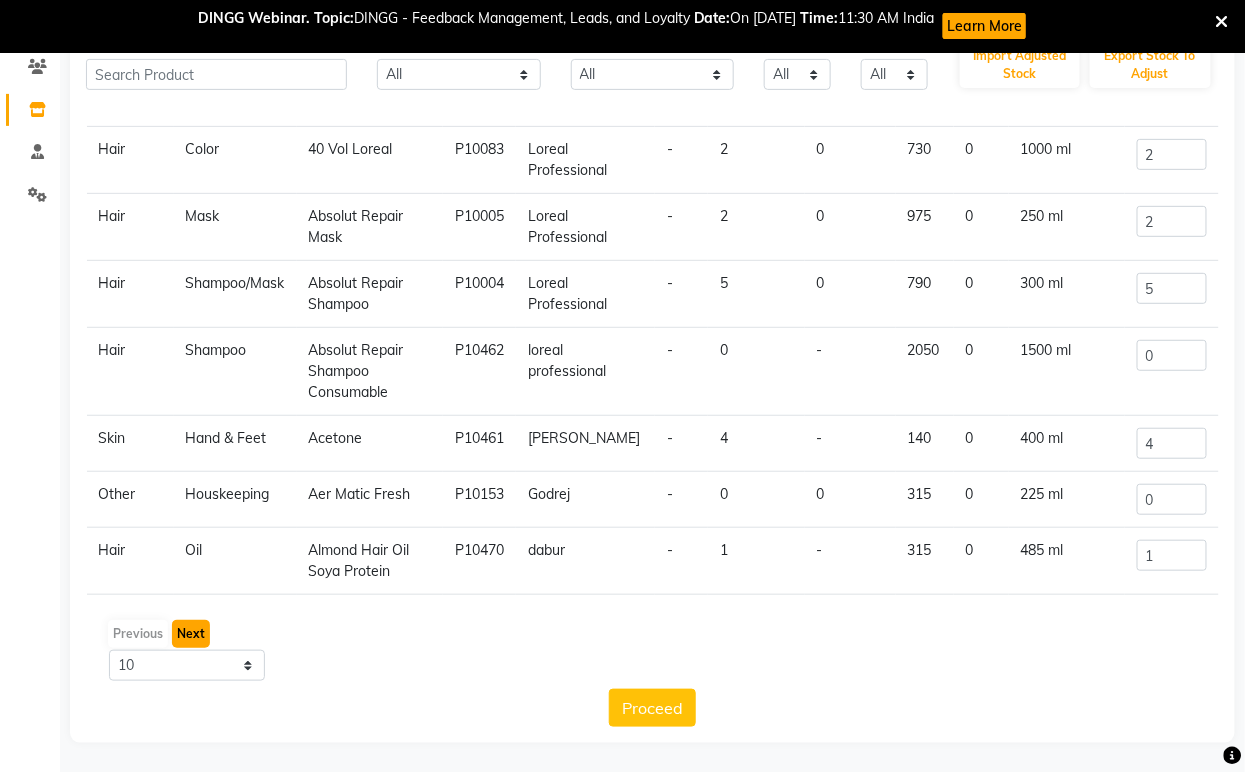 click on "Next" 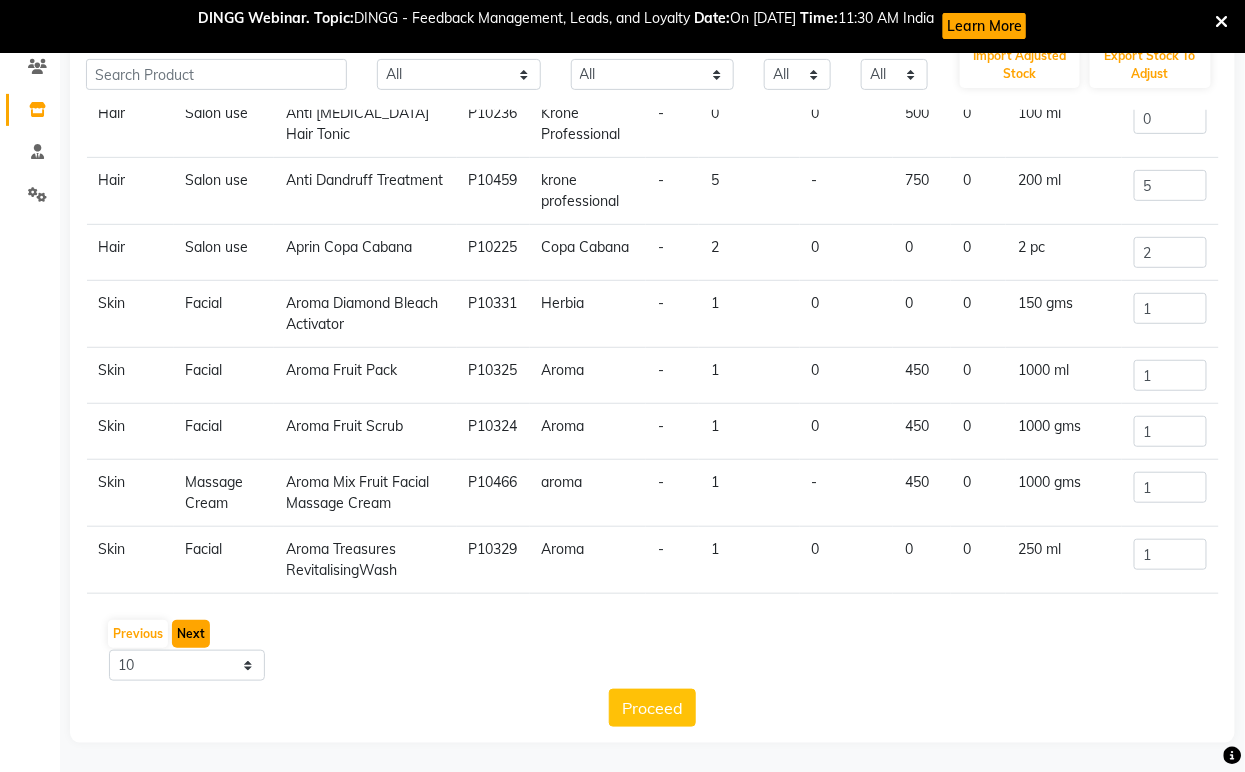 scroll, scrollTop: 222, scrollLeft: 0, axis: vertical 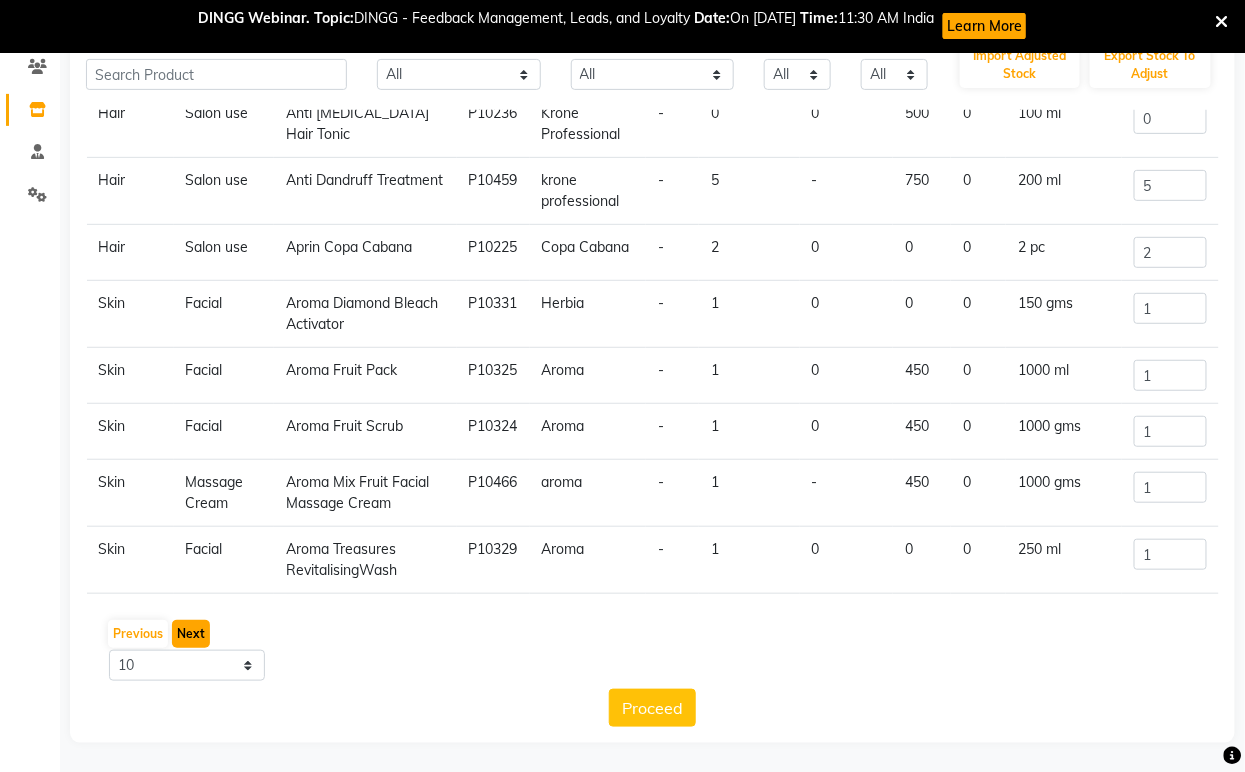 click on "Next" 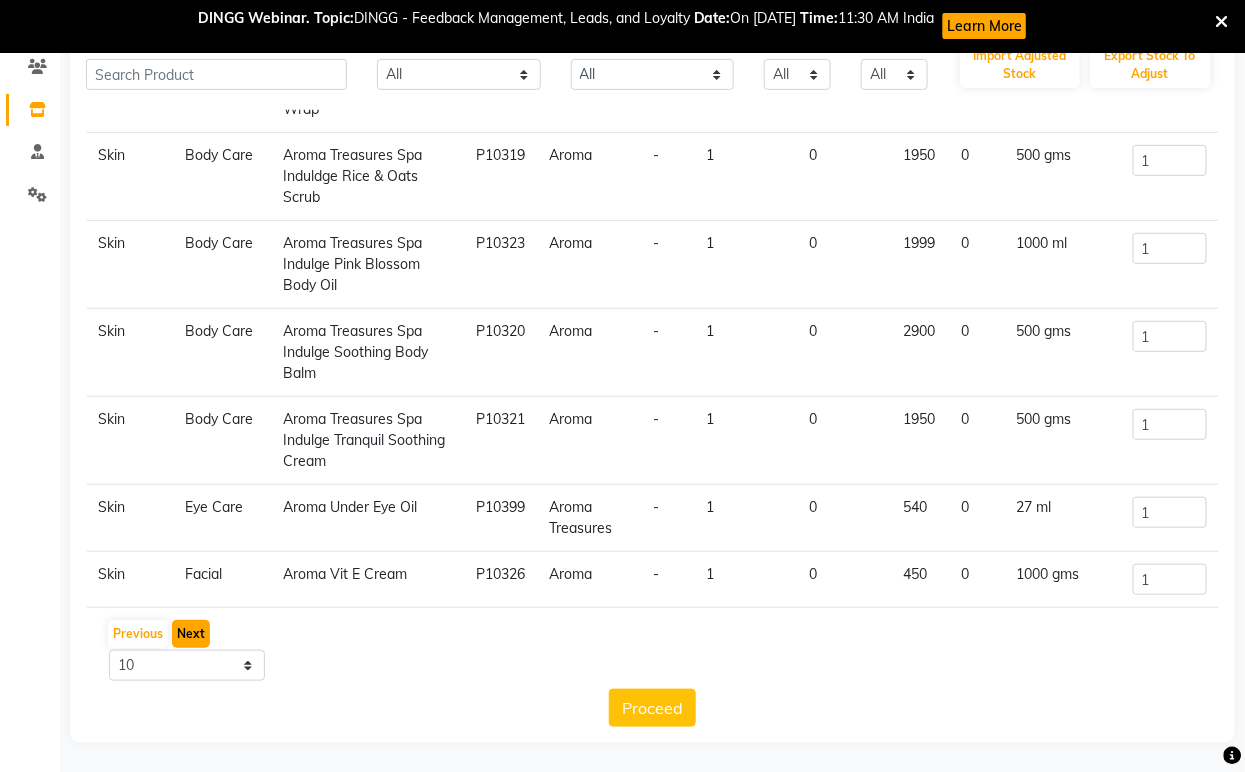 scroll, scrollTop: 253, scrollLeft: 0, axis: vertical 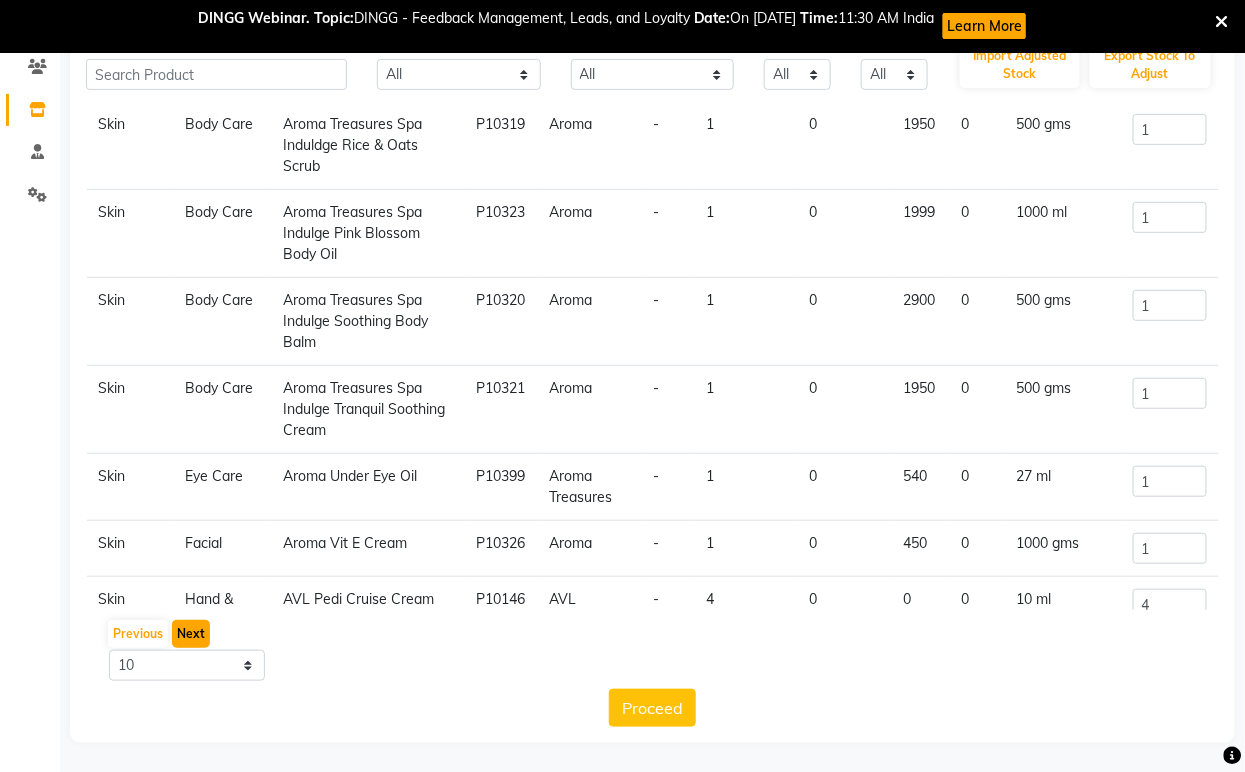 click on "Next" 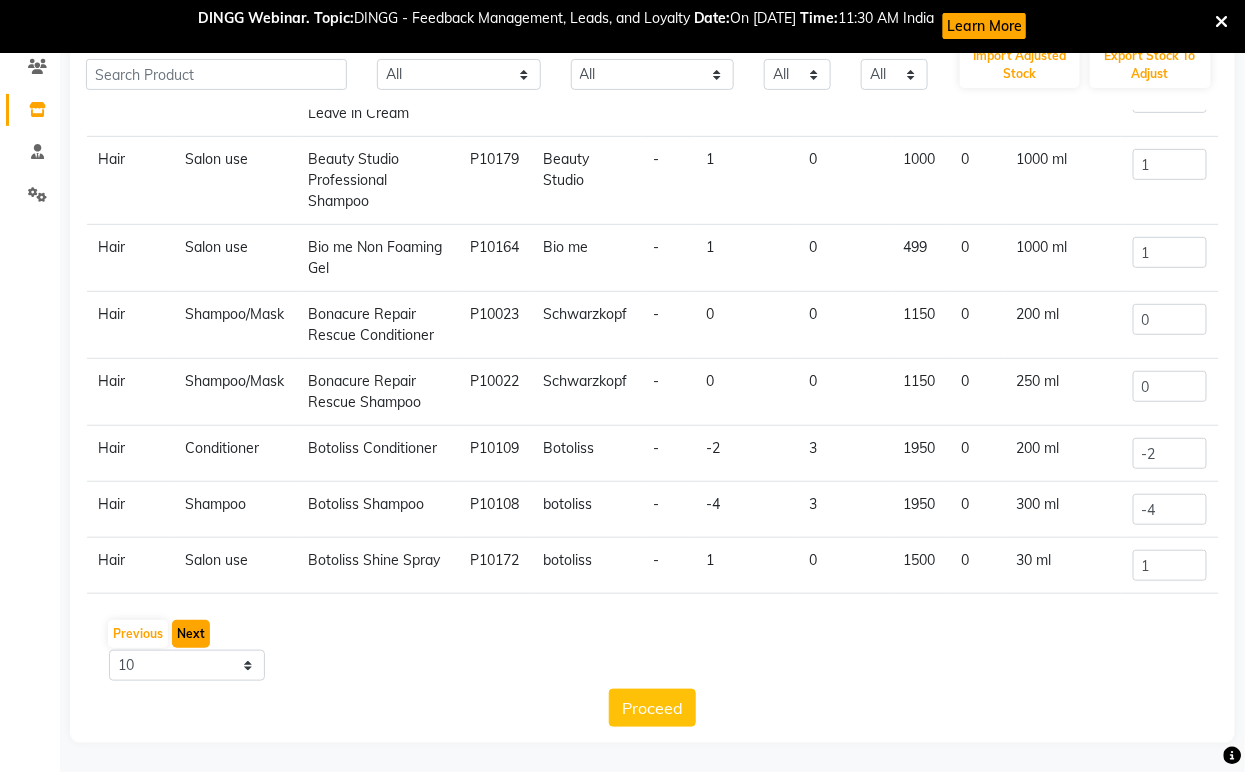 click on "Next" 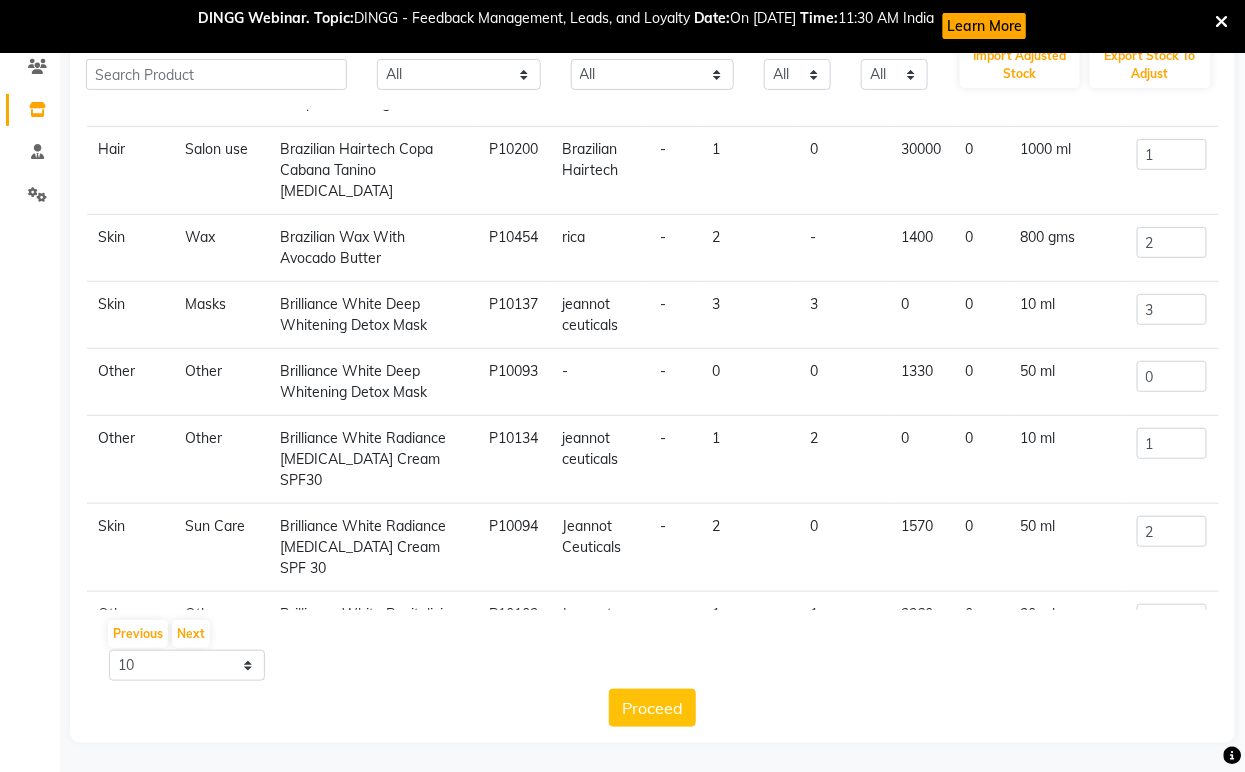 click on "Brilliance White Radiance [MEDICAL_DATA] Cream SPF30" 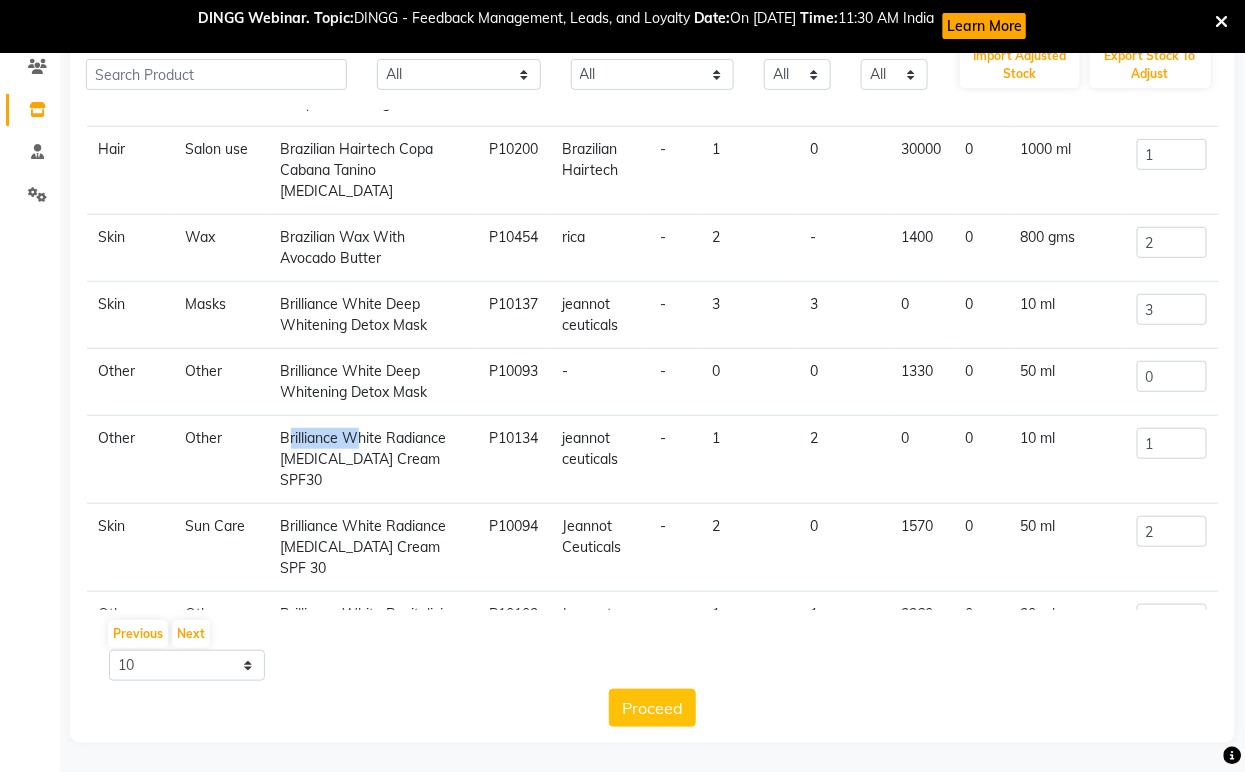 click on "Brilliance White Radiance [MEDICAL_DATA] Cream SPF30" 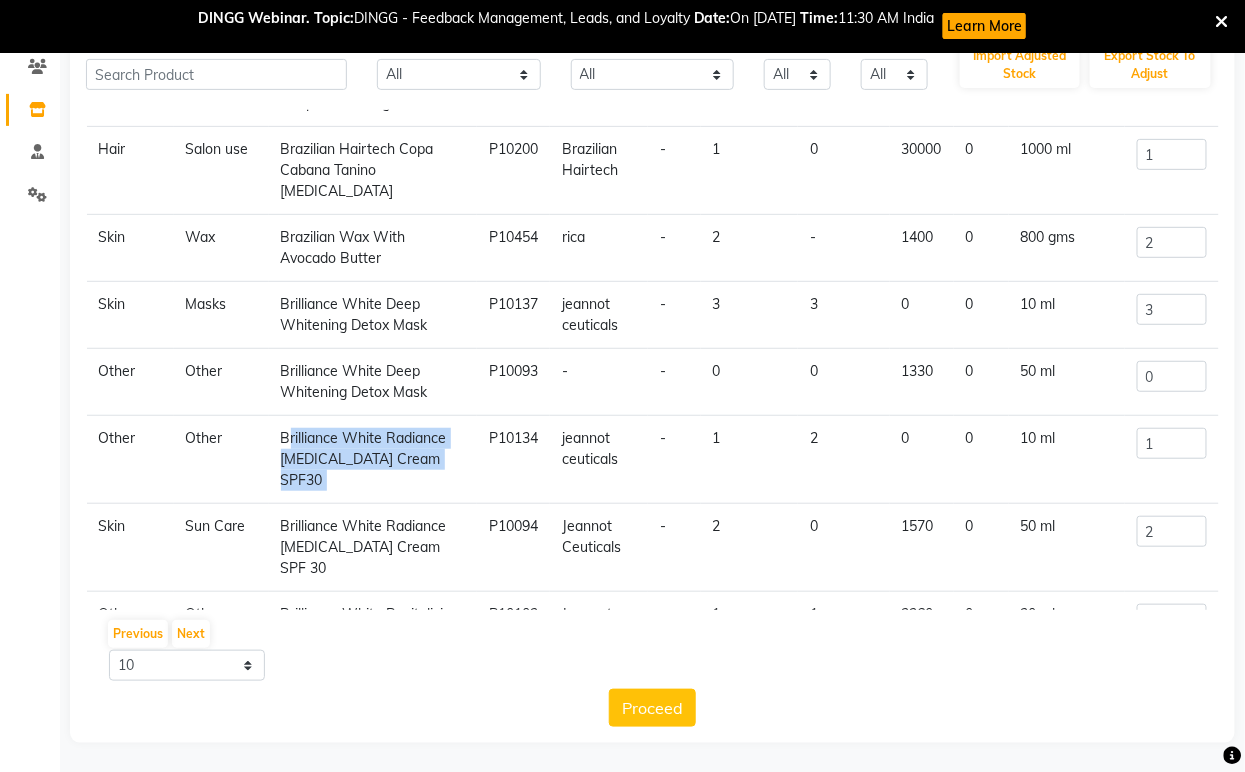 click on "Brilliance White Radiance [MEDICAL_DATA] Cream SPF30" 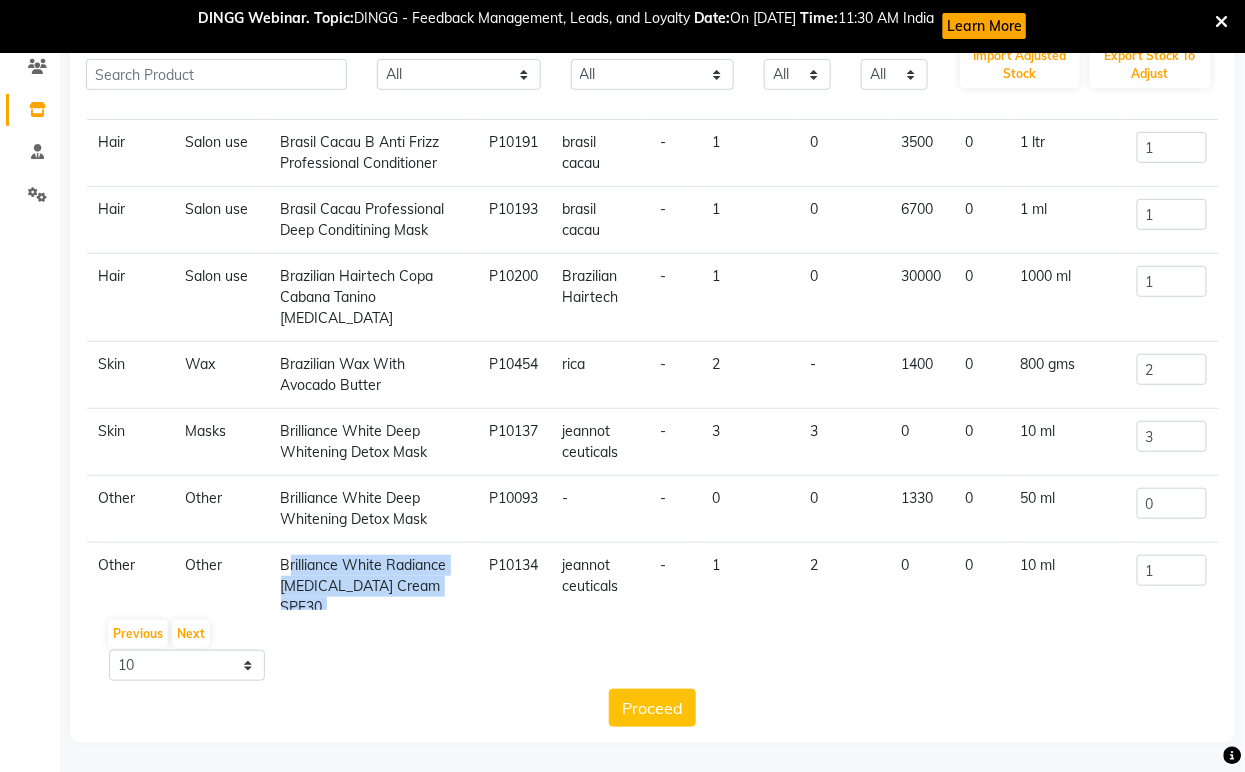 scroll, scrollTop: 0, scrollLeft: 0, axis: both 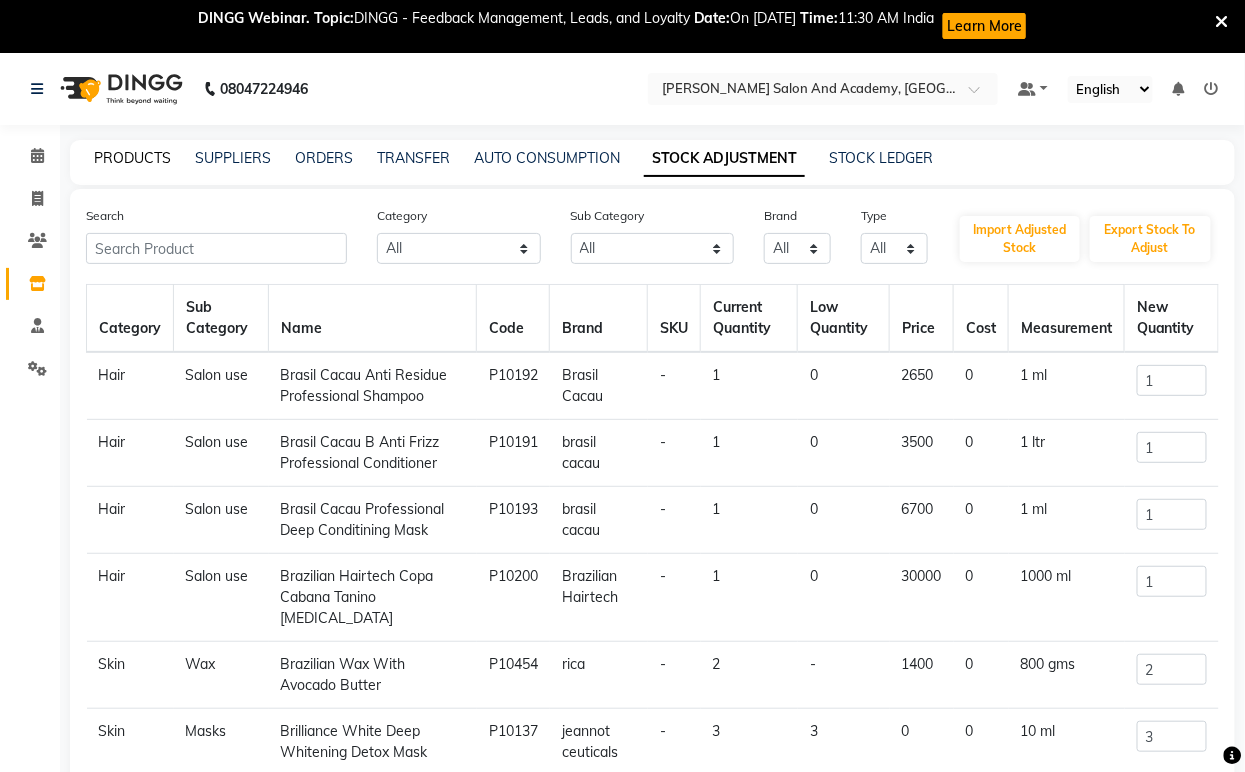 click on "PRODUCTS" 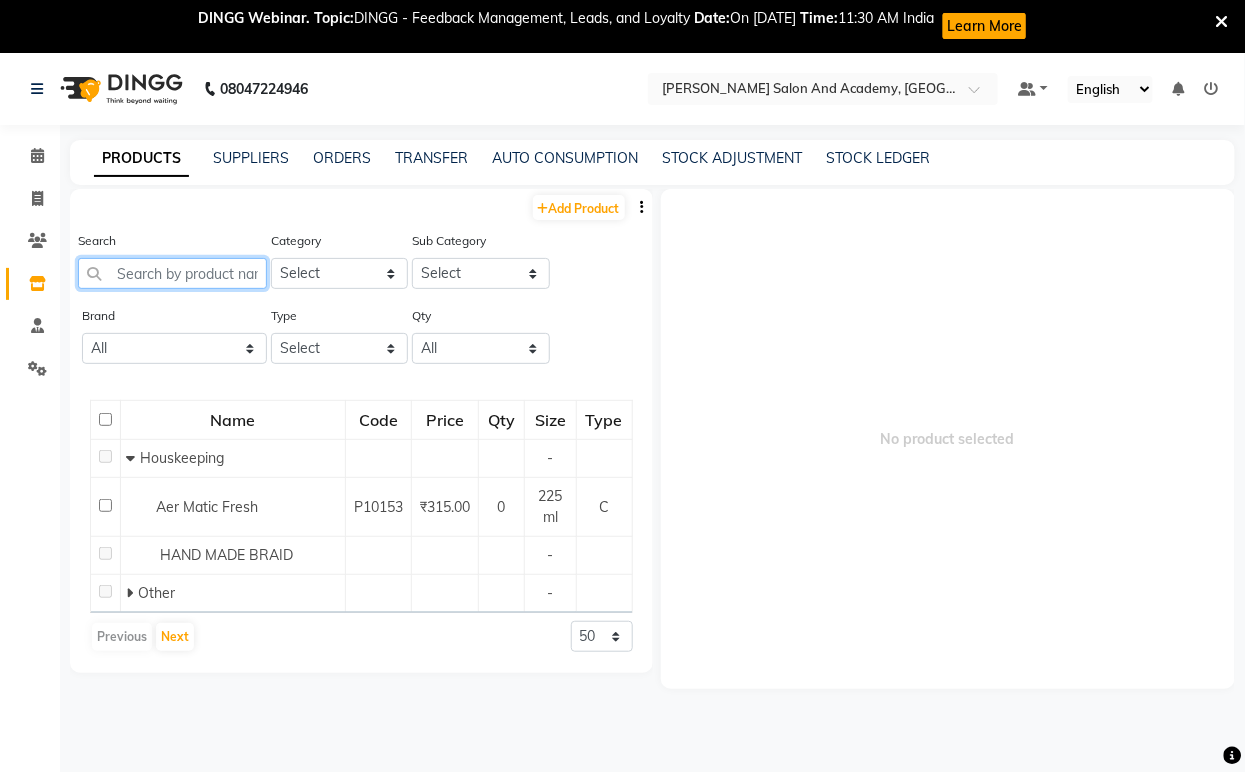 paste on "Brilliance White Radiance [MEDICAL_DATA] Cream SPF30" 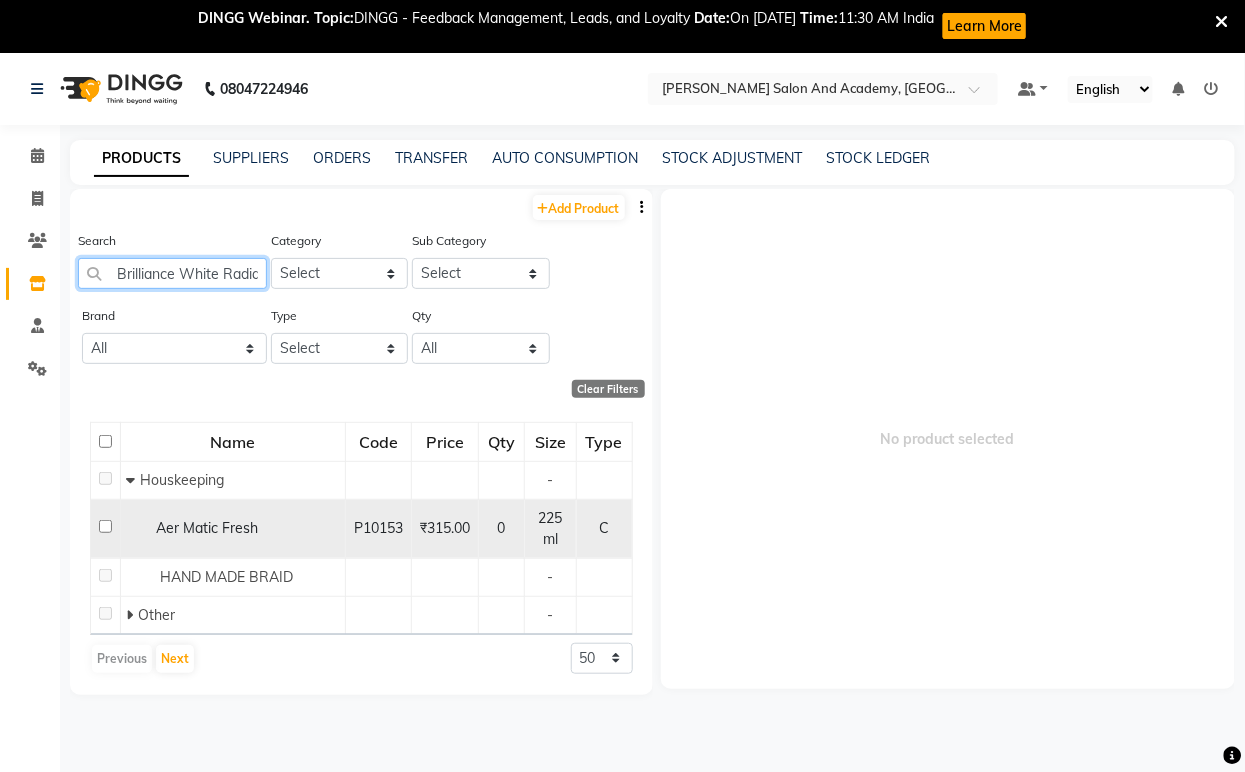 scroll, scrollTop: 0, scrollLeft: 210, axis: horizontal 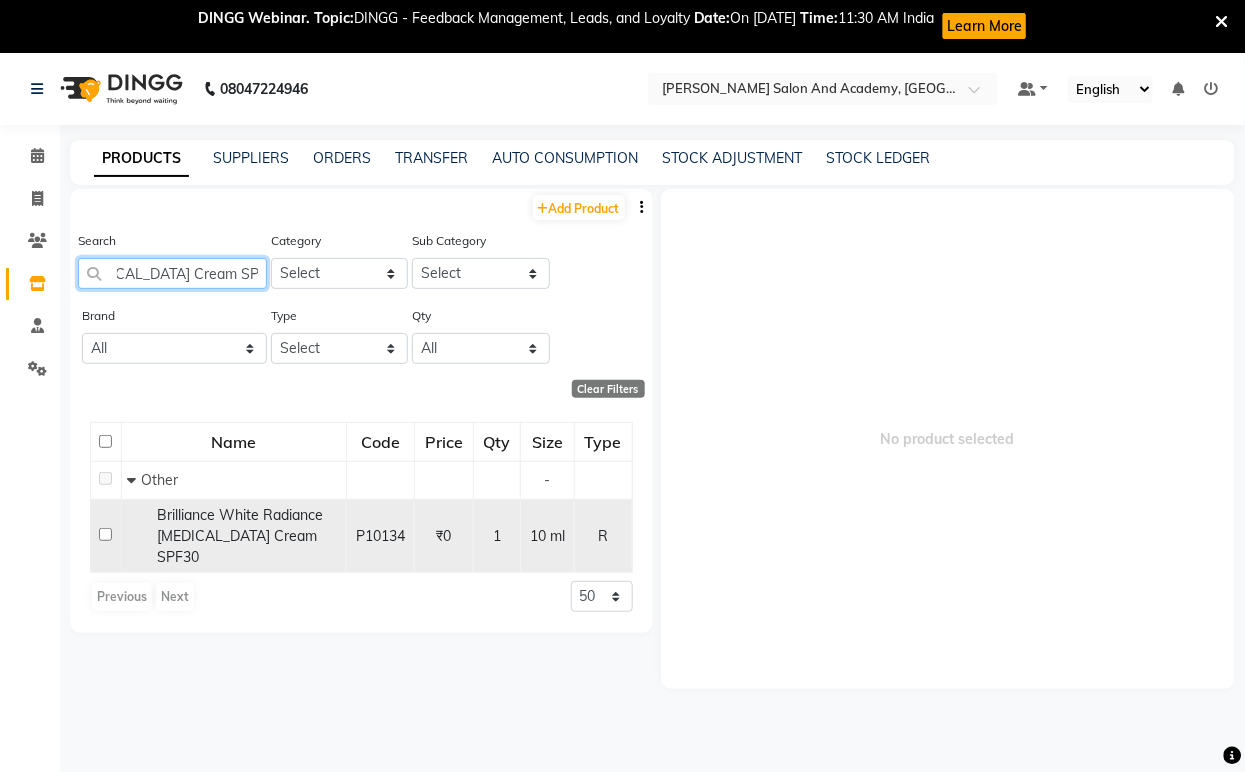 type on "Brilliance White Radiance [MEDICAL_DATA] Cream SPF30" 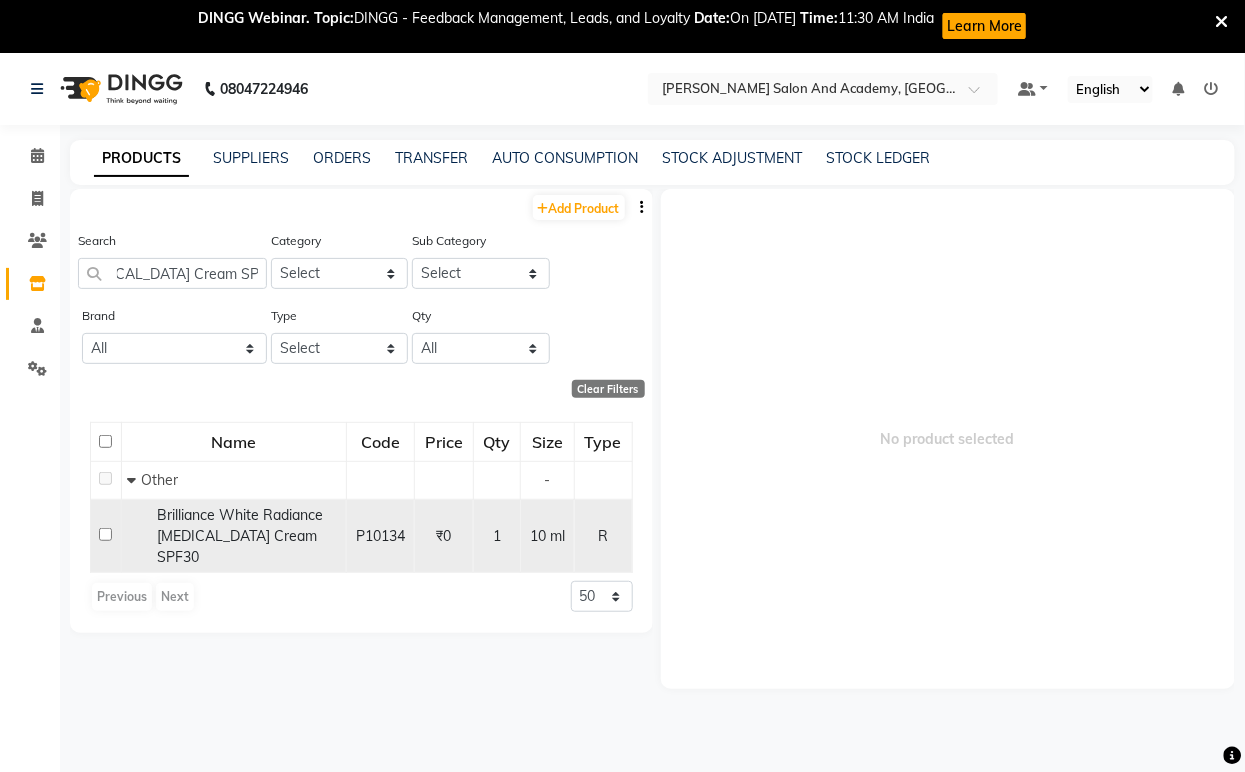 scroll, scrollTop: 0, scrollLeft: 0, axis: both 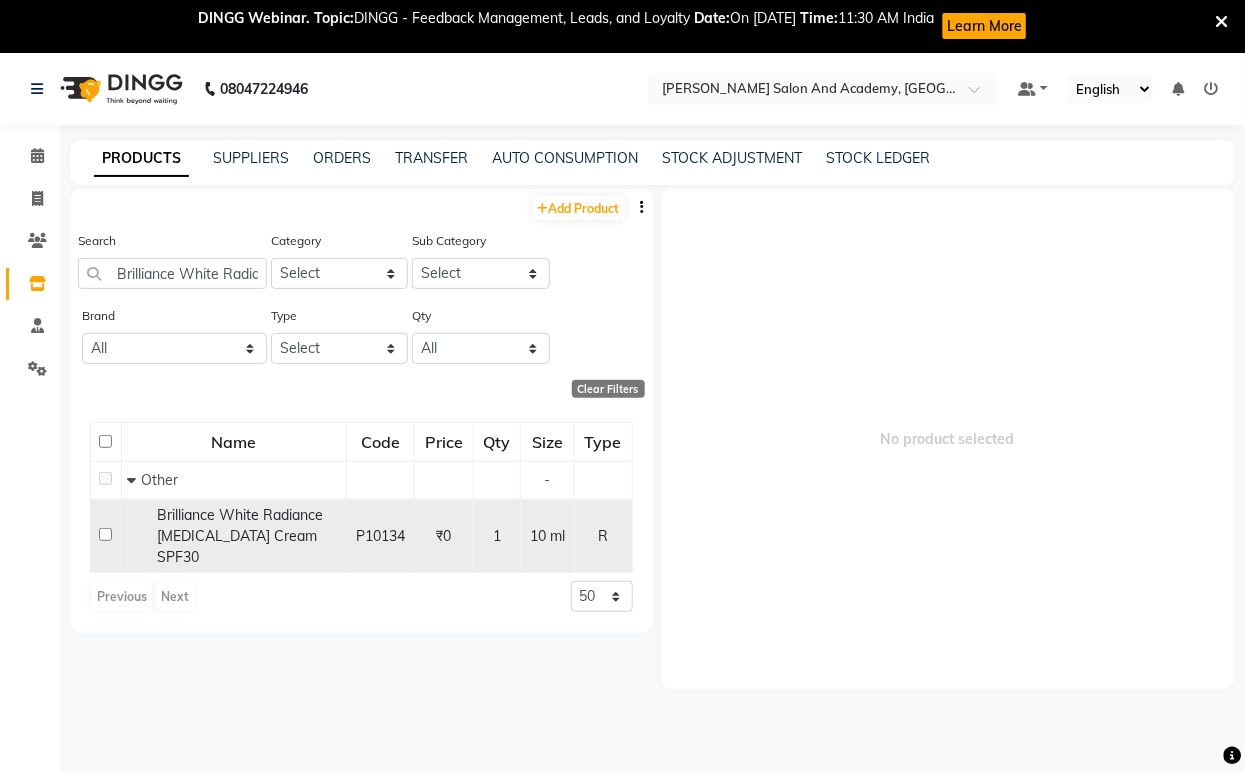 click on "Brilliance White Radiance [MEDICAL_DATA] Cream SPF30" 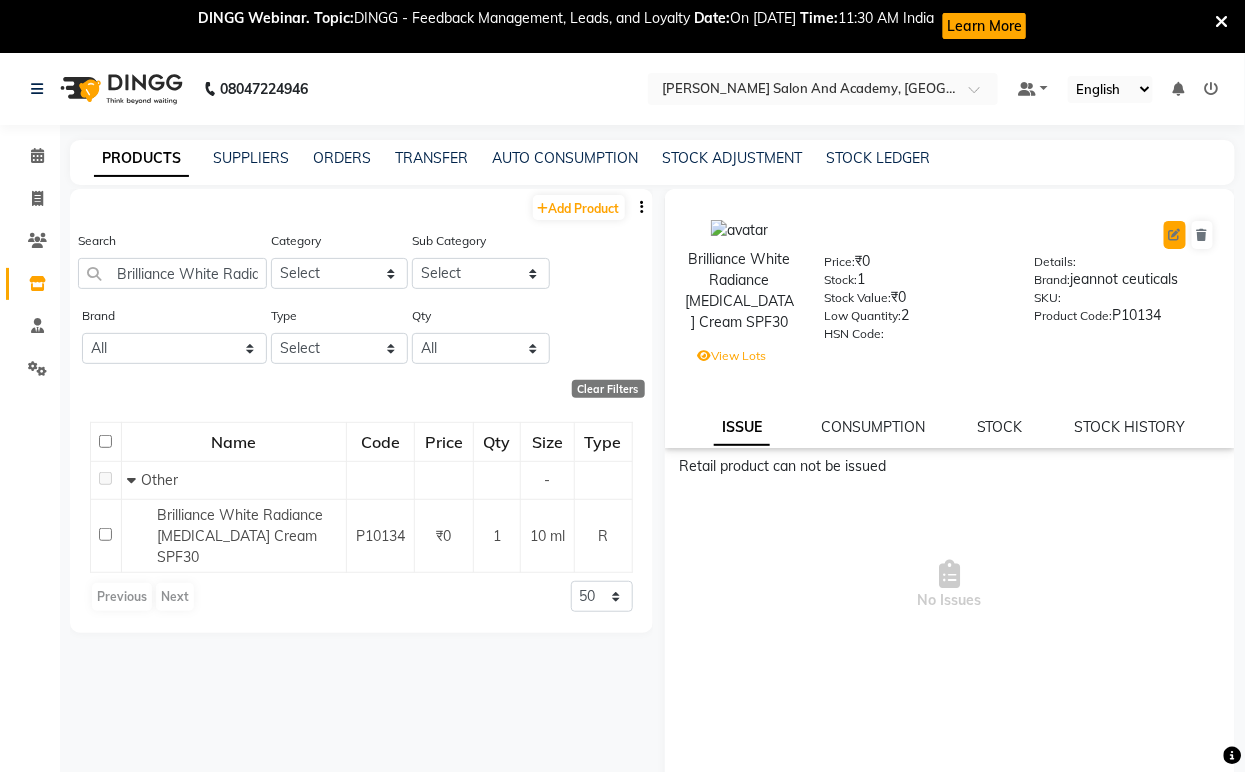 click 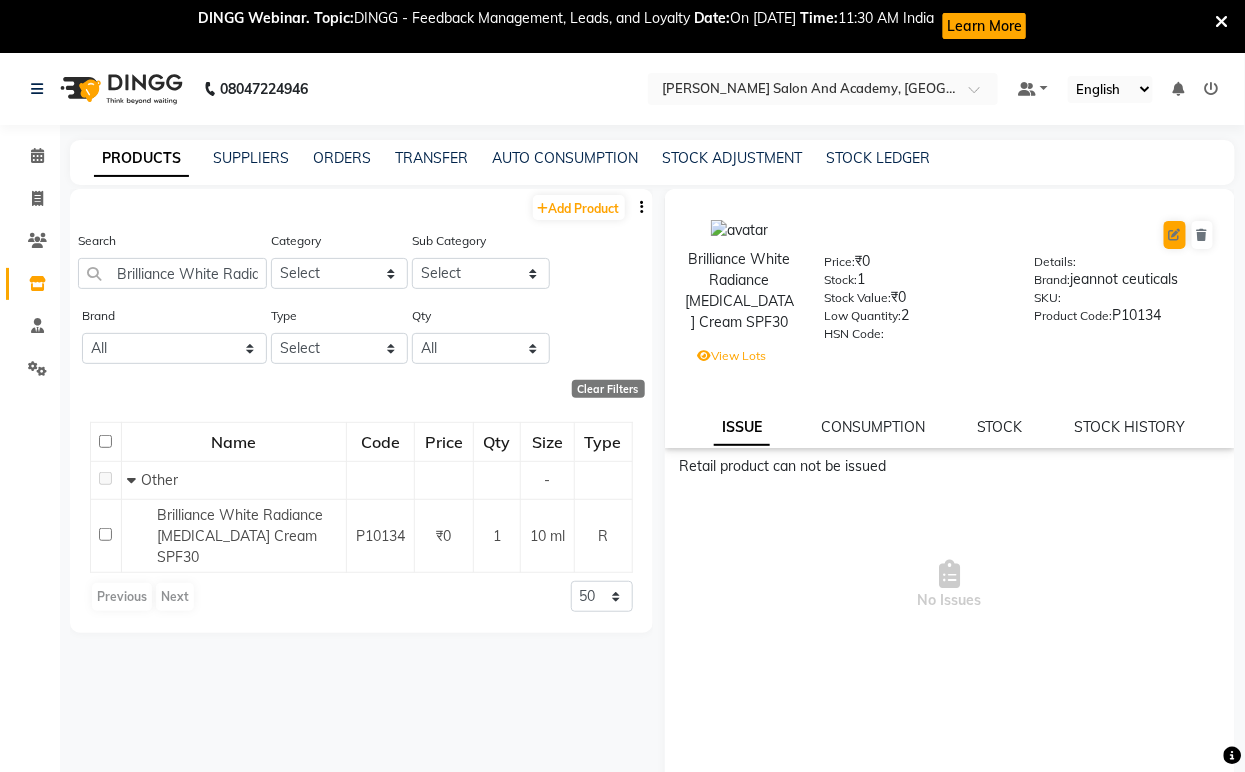 select on "R" 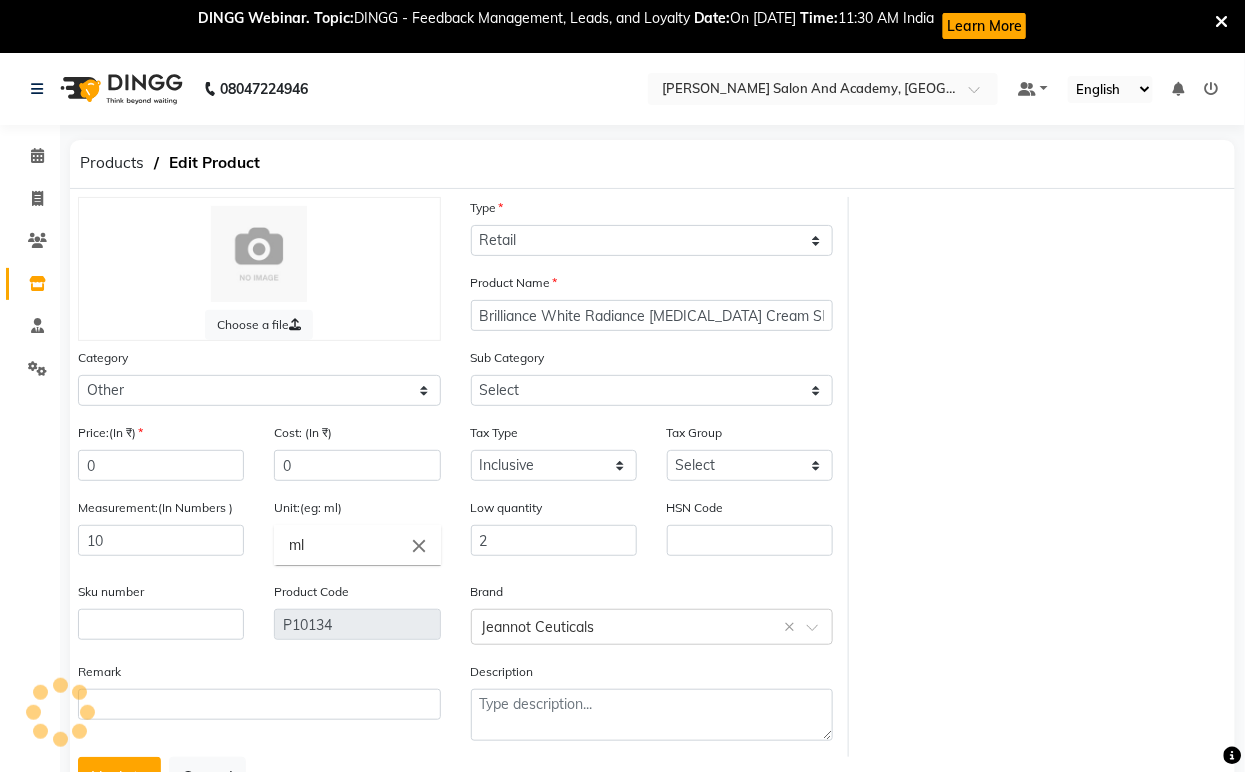 select on "1063801002" 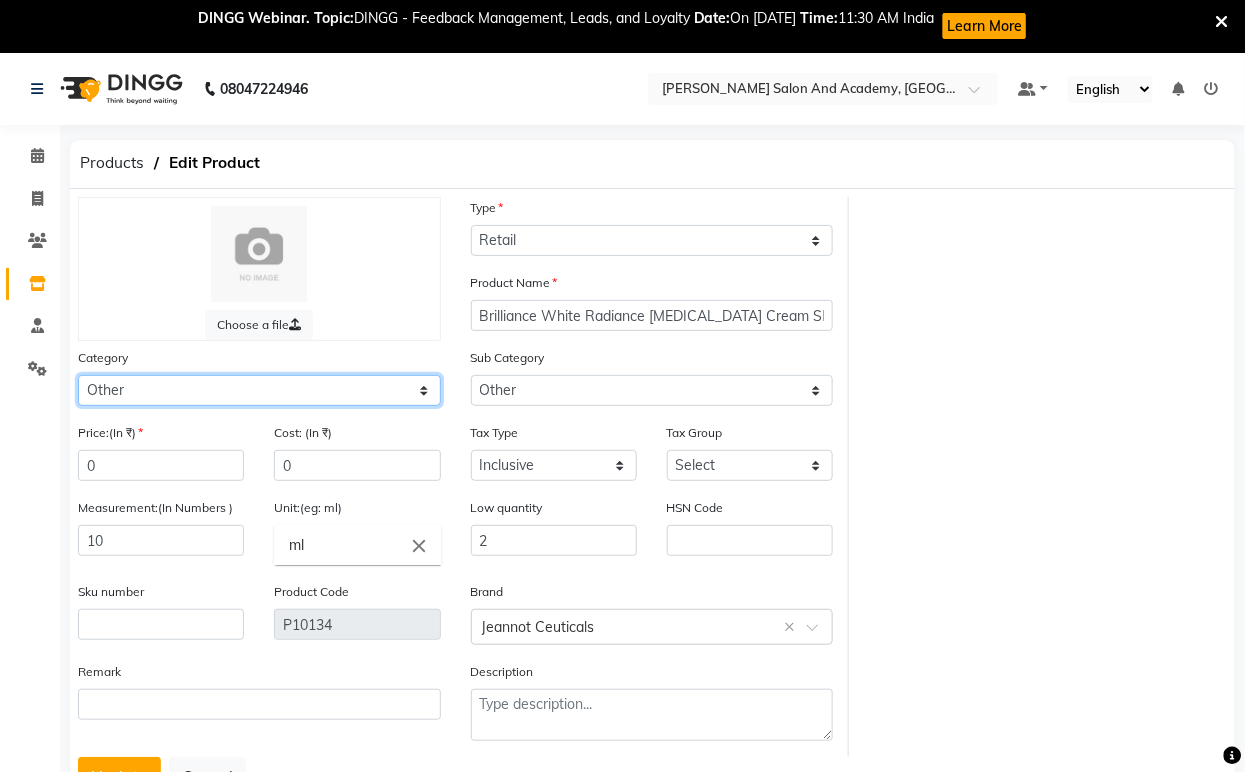 click on "Select Hair Skin Jeanott Ceuticals Other" 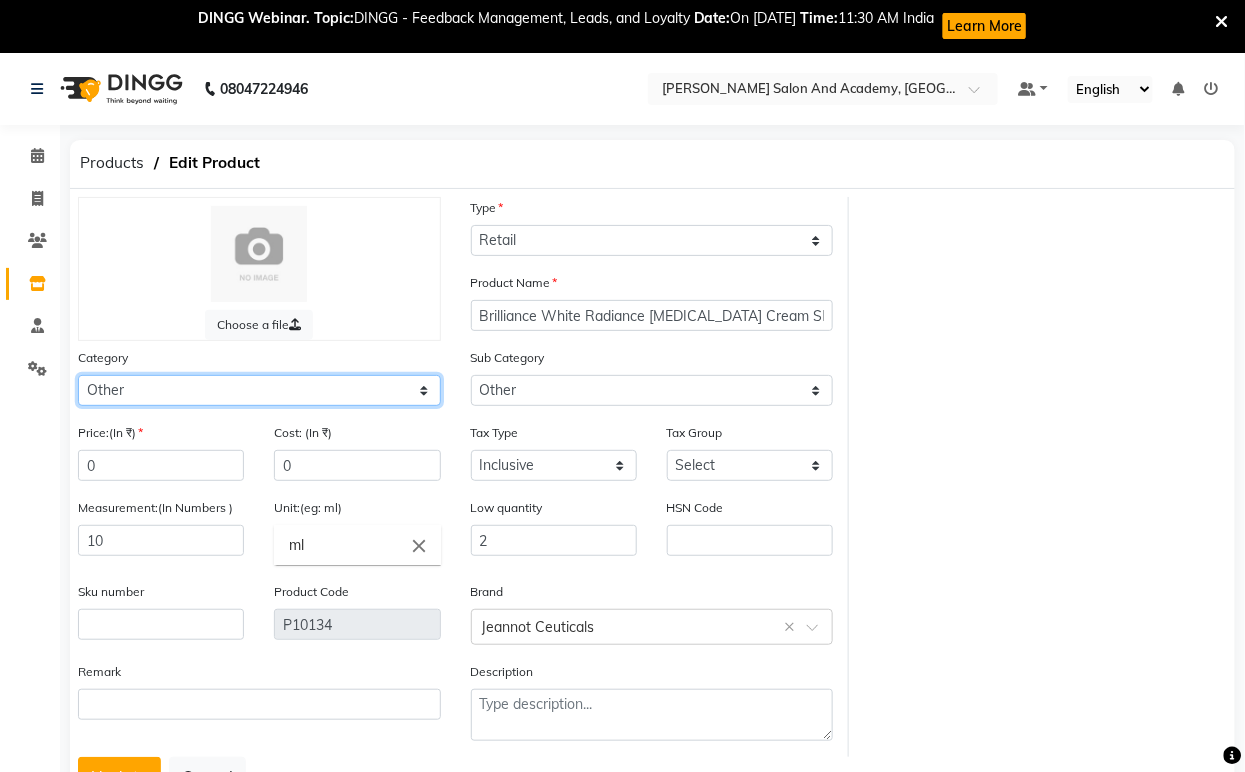 select on "1063801150" 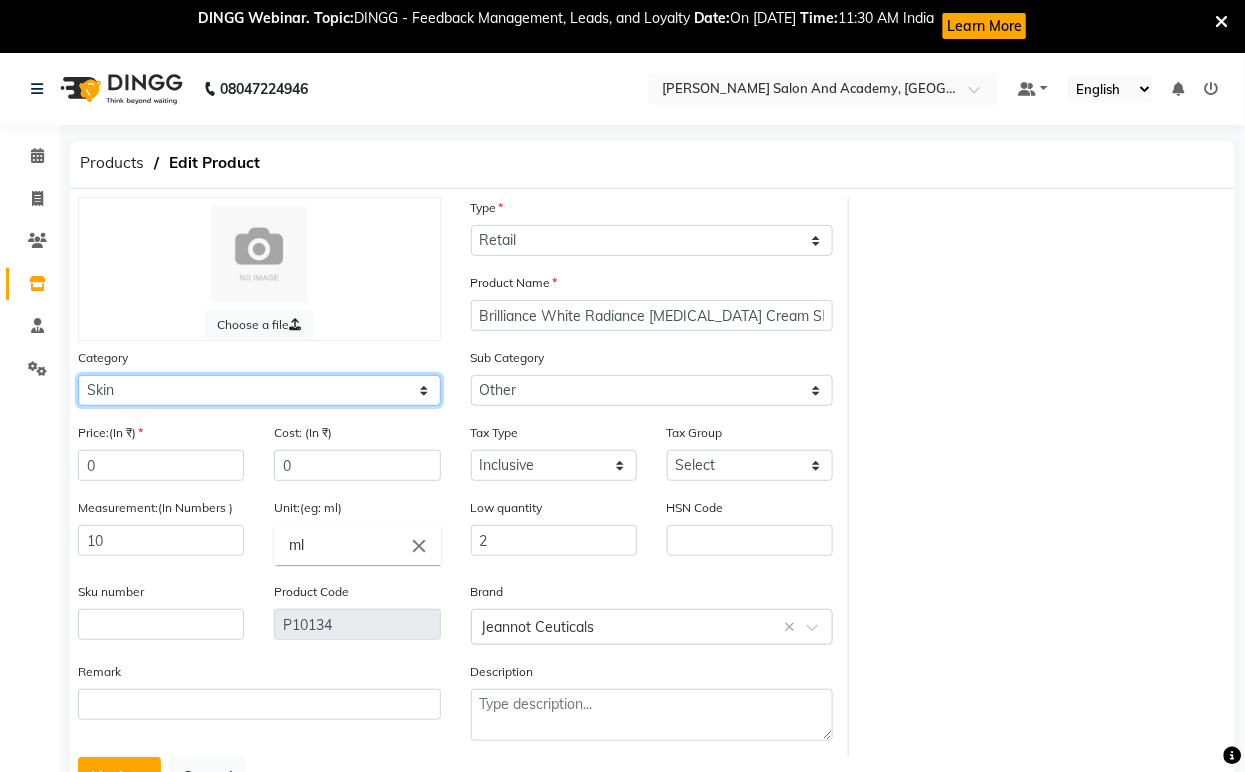 click on "Select Hair Skin Jeanott Ceuticals Other" 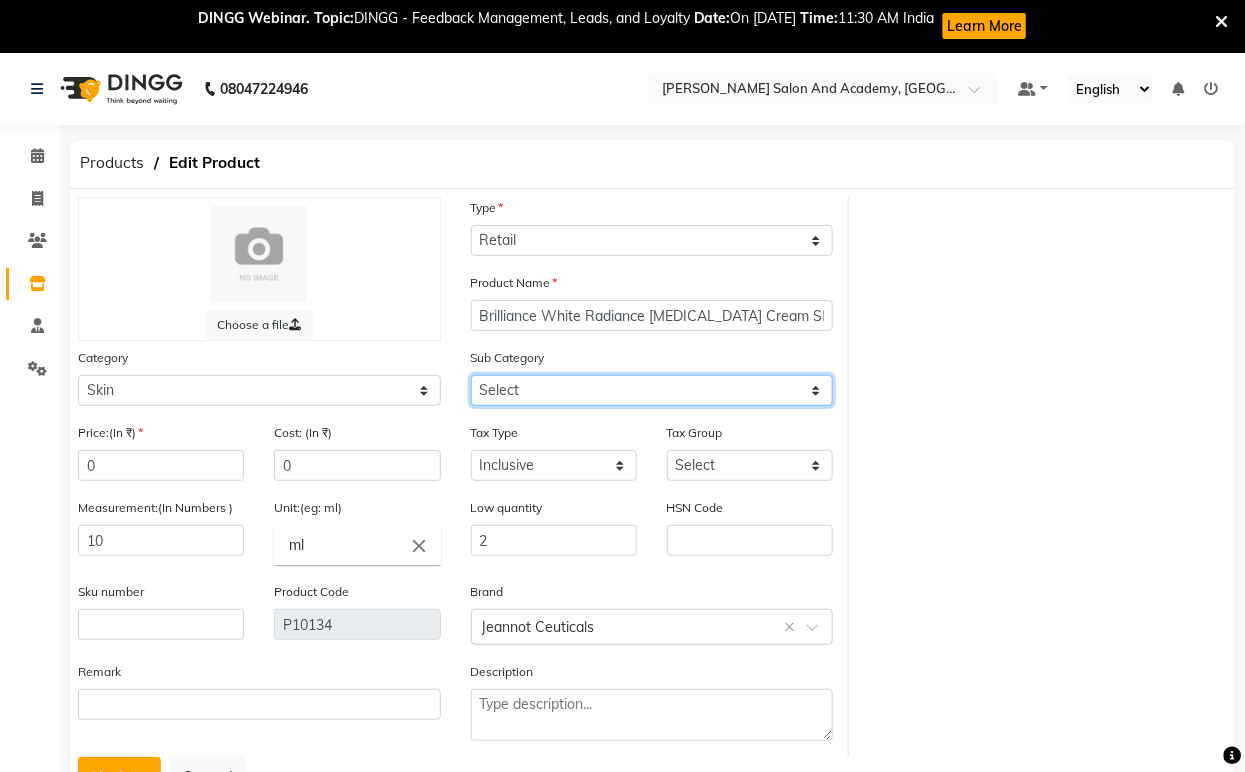 click on "Select Cleanser Facial Moisturiser Serum Toner Sun Care Masks Lip Care Eye Care Body Care Hand & Feet Kit & Combo Treatment Appliances Other Skin homecare Wax Massage Cream" 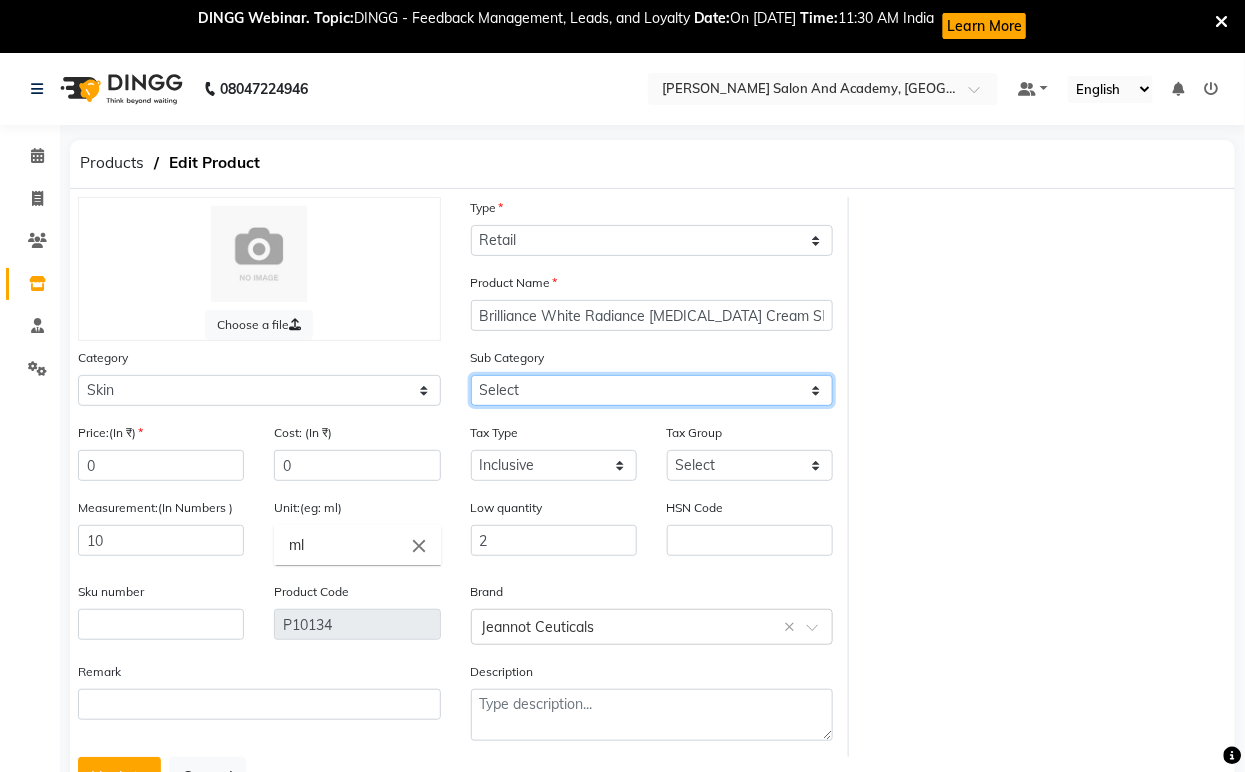 select on "1063801156" 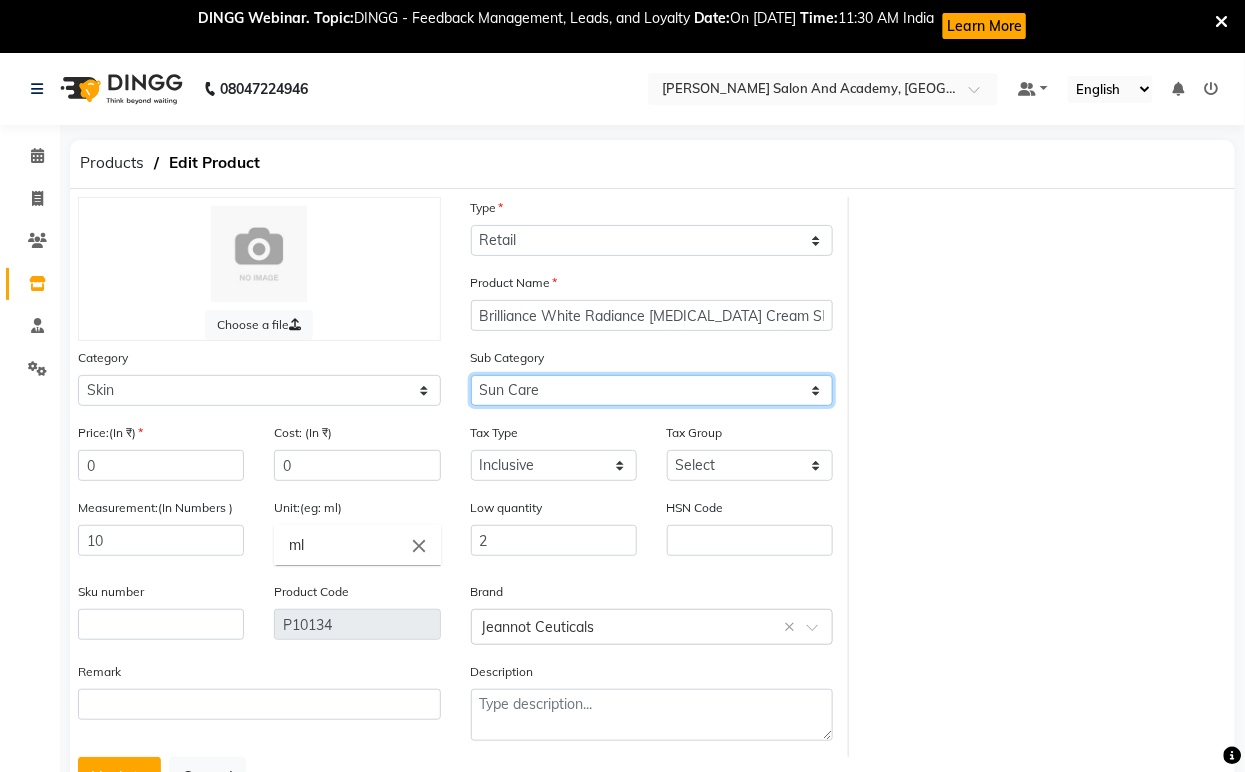 click on "Select Cleanser Facial Moisturiser Serum Toner Sun Care Masks Lip Care Eye Care Body Care Hand & Feet Kit & Combo Treatment Appliances Other Skin homecare Wax Massage Cream" 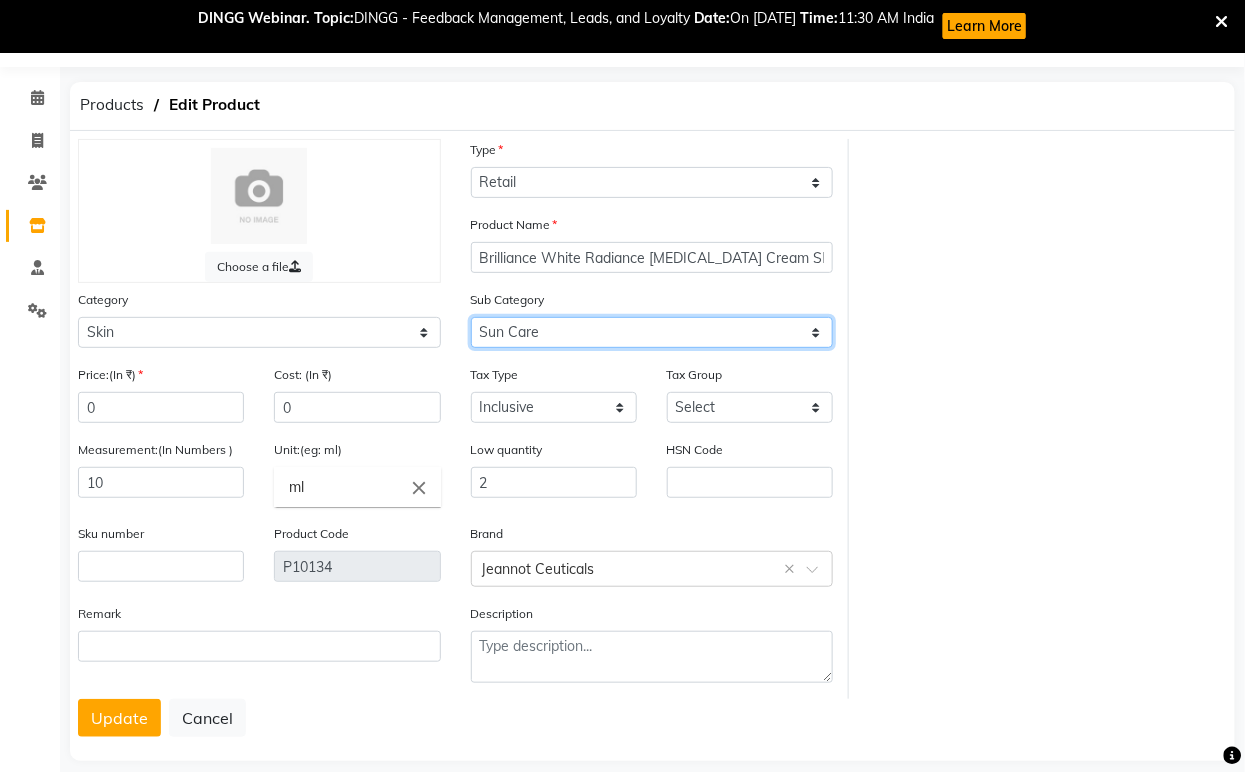 scroll, scrollTop: 83, scrollLeft: 0, axis: vertical 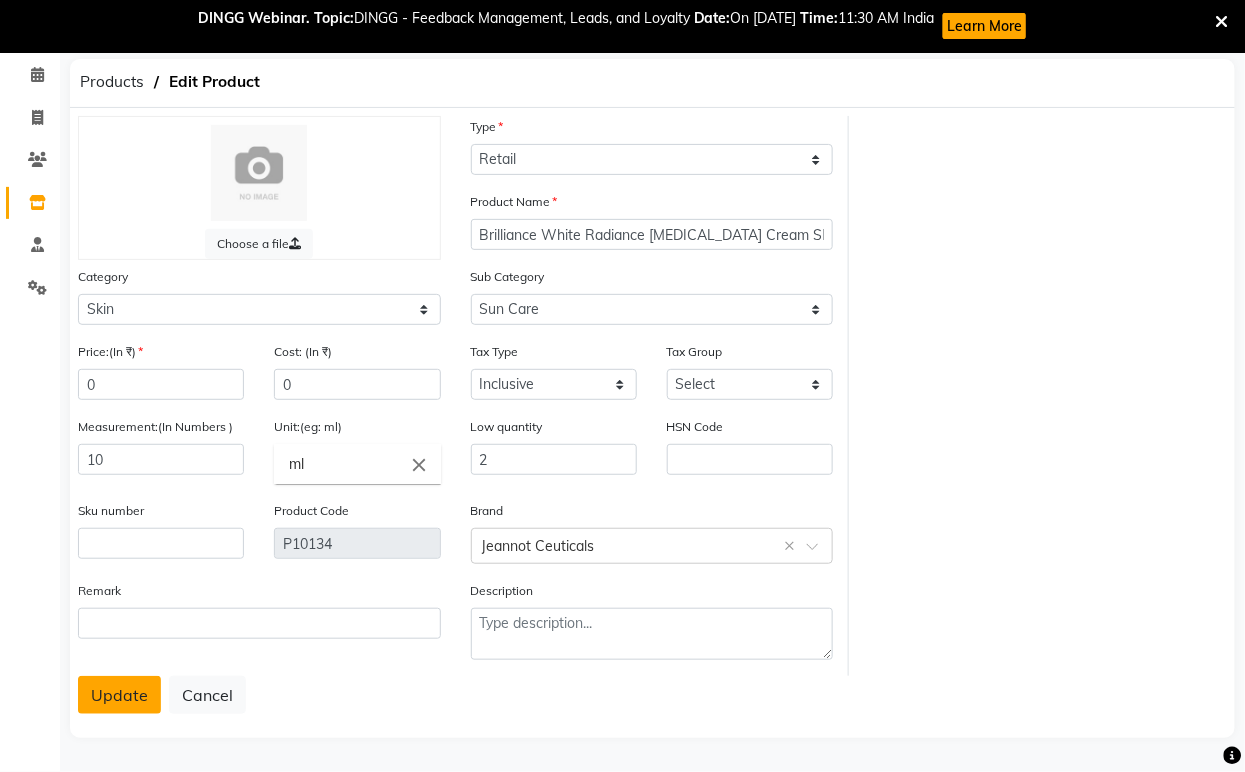 click on "Update" 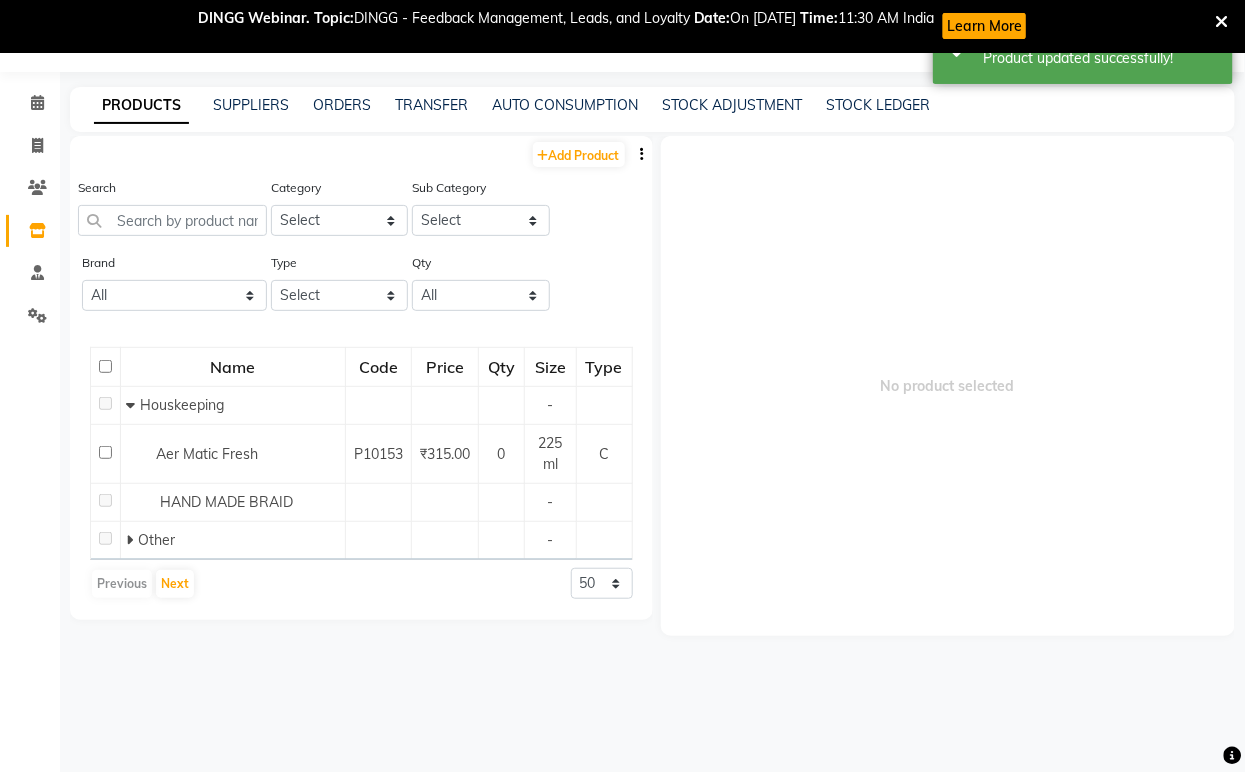 scroll, scrollTop: 65, scrollLeft: 0, axis: vertical 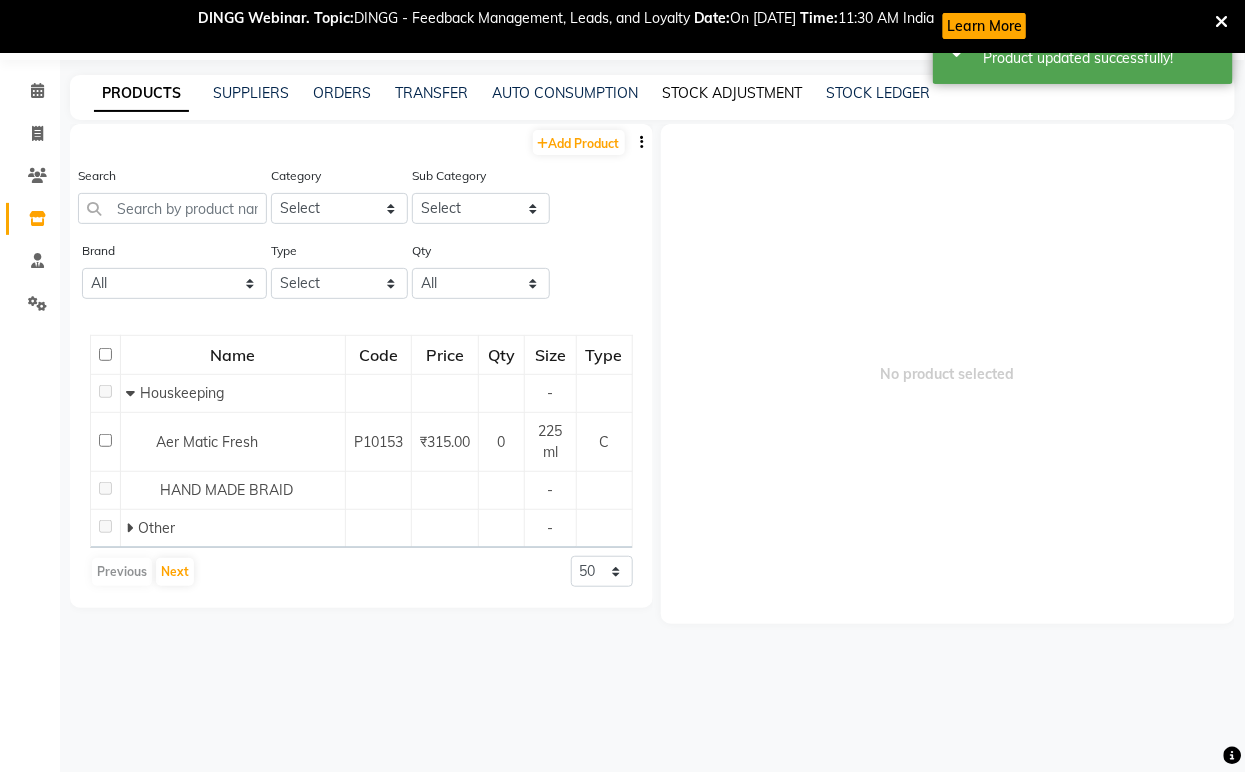 click on "STOCK ADJUSTMENT" 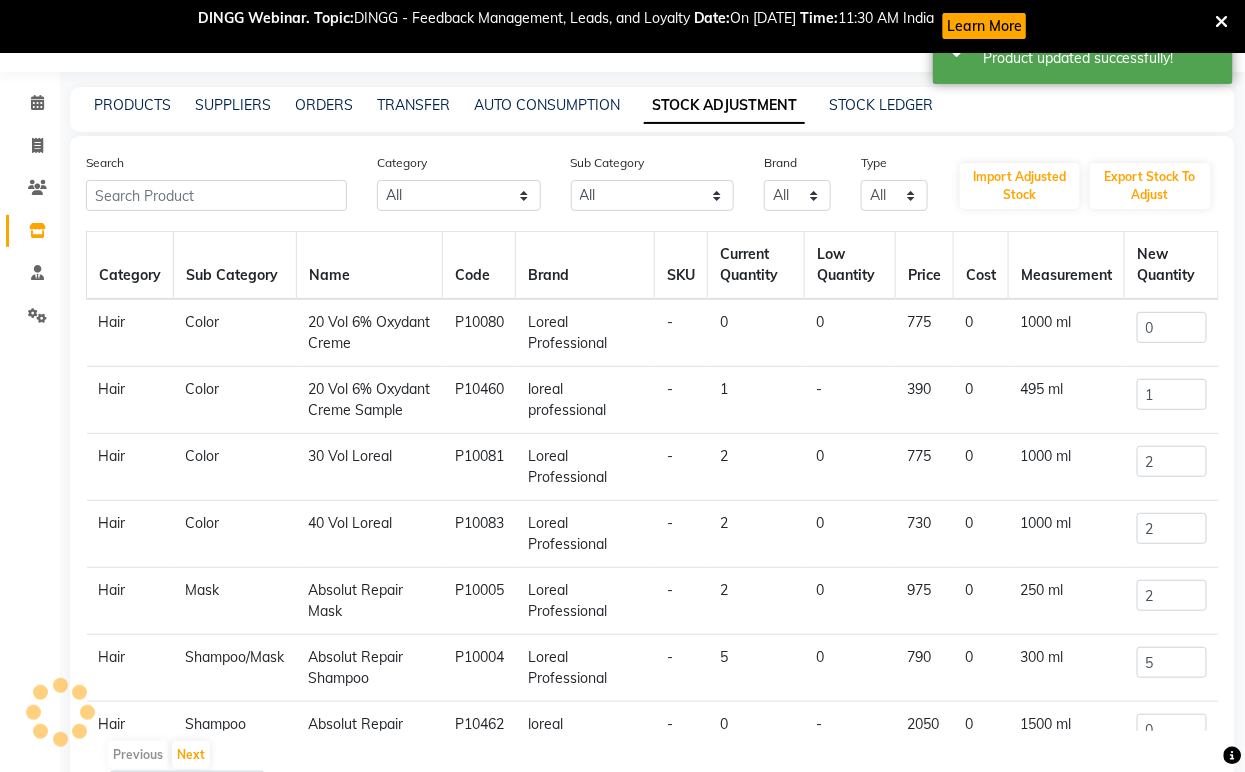 scroll, scrollTop: 65, scrollLeft: 0, axis: vertical 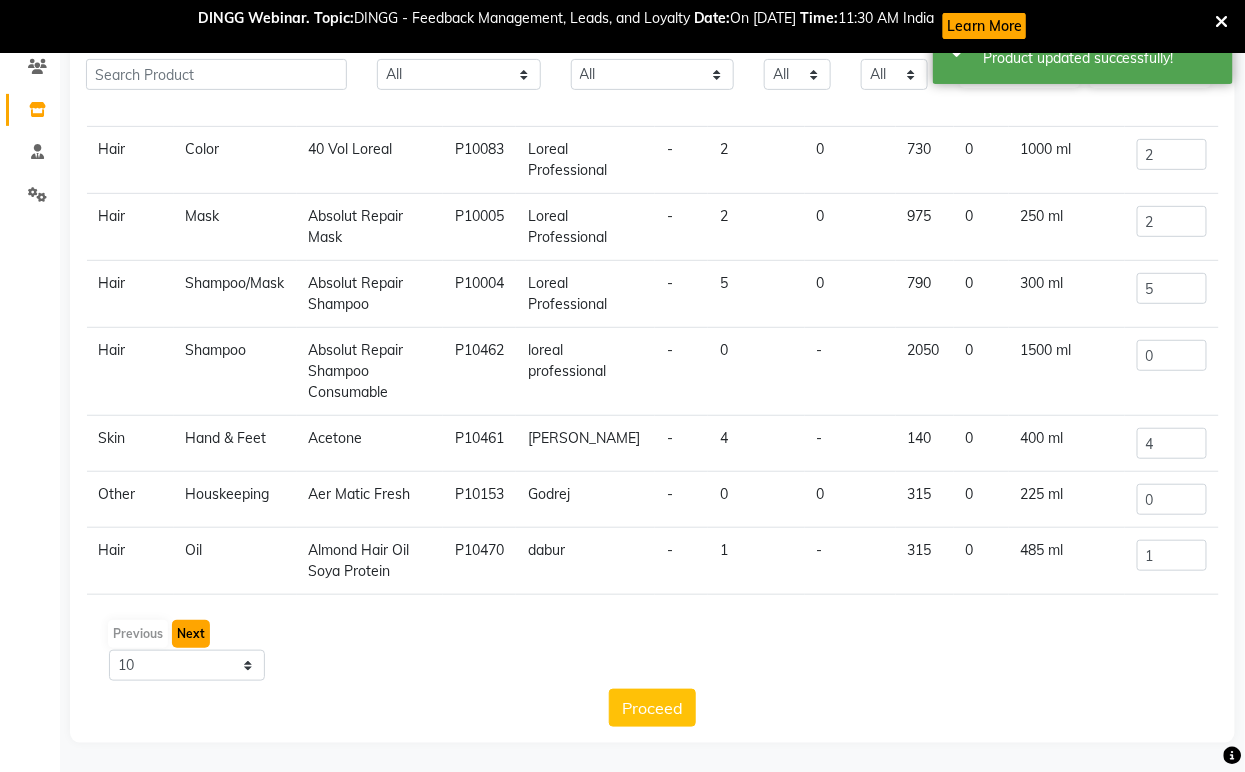 click on "Next" 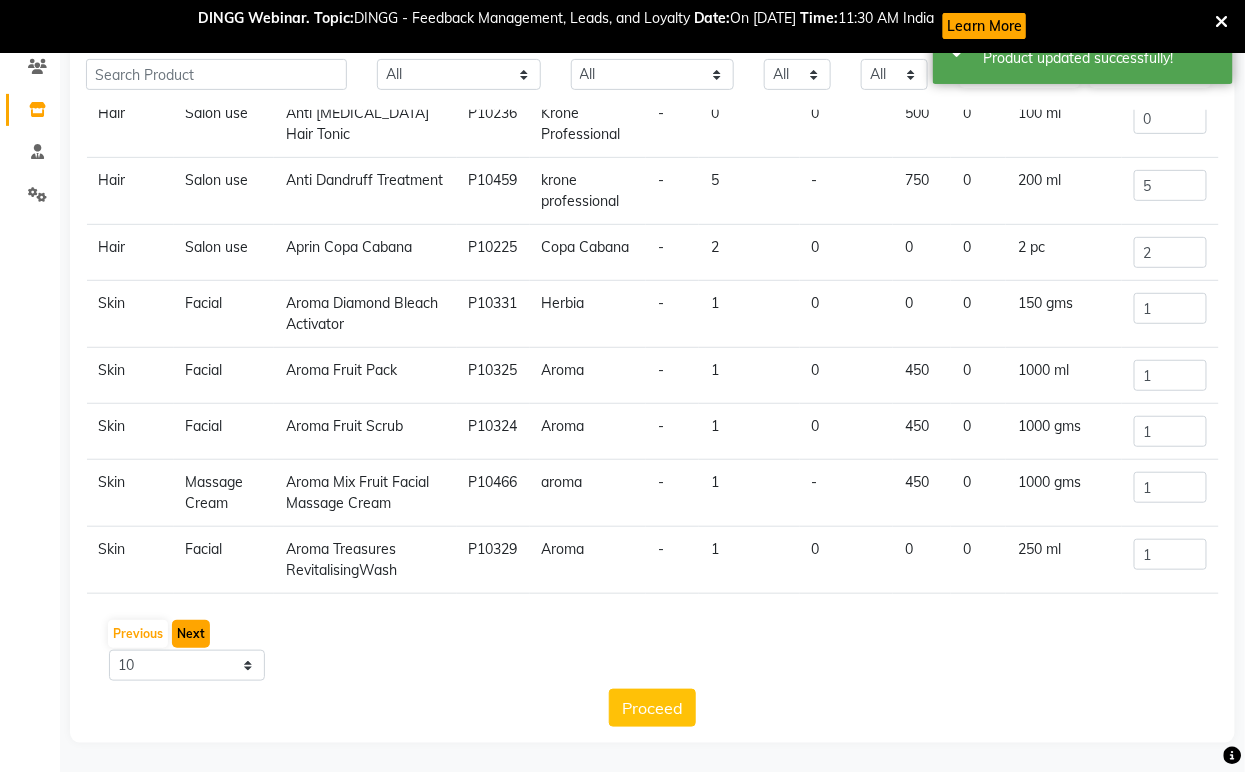 scroll, scrollTop: 222, scrollLeft: 0, axis: vertical 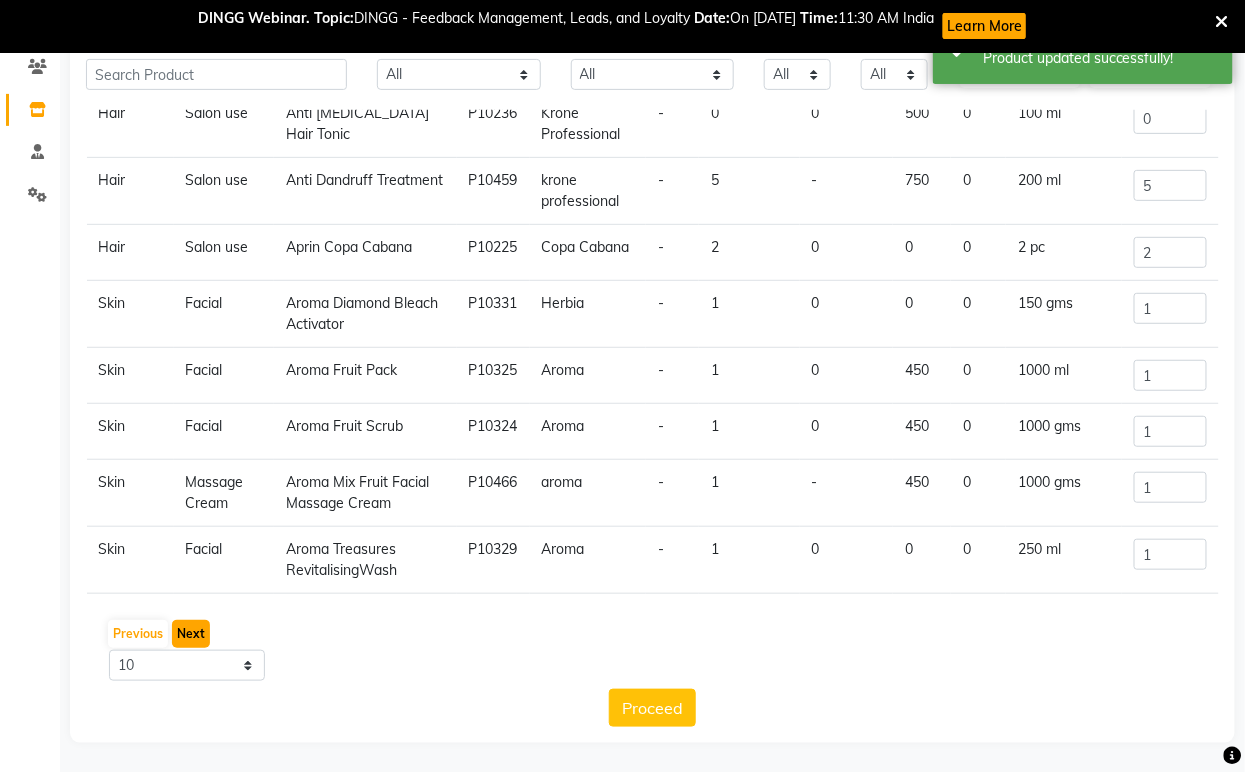 click on "Next" 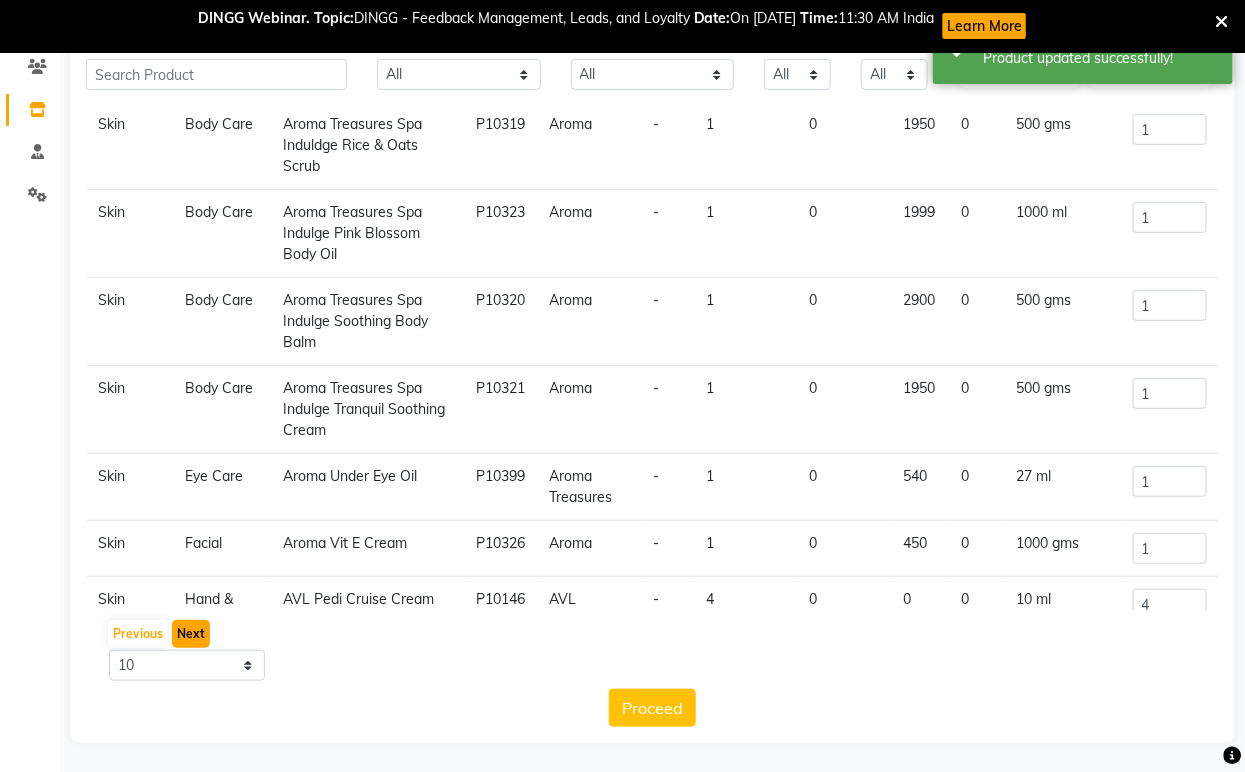 click on "Next" 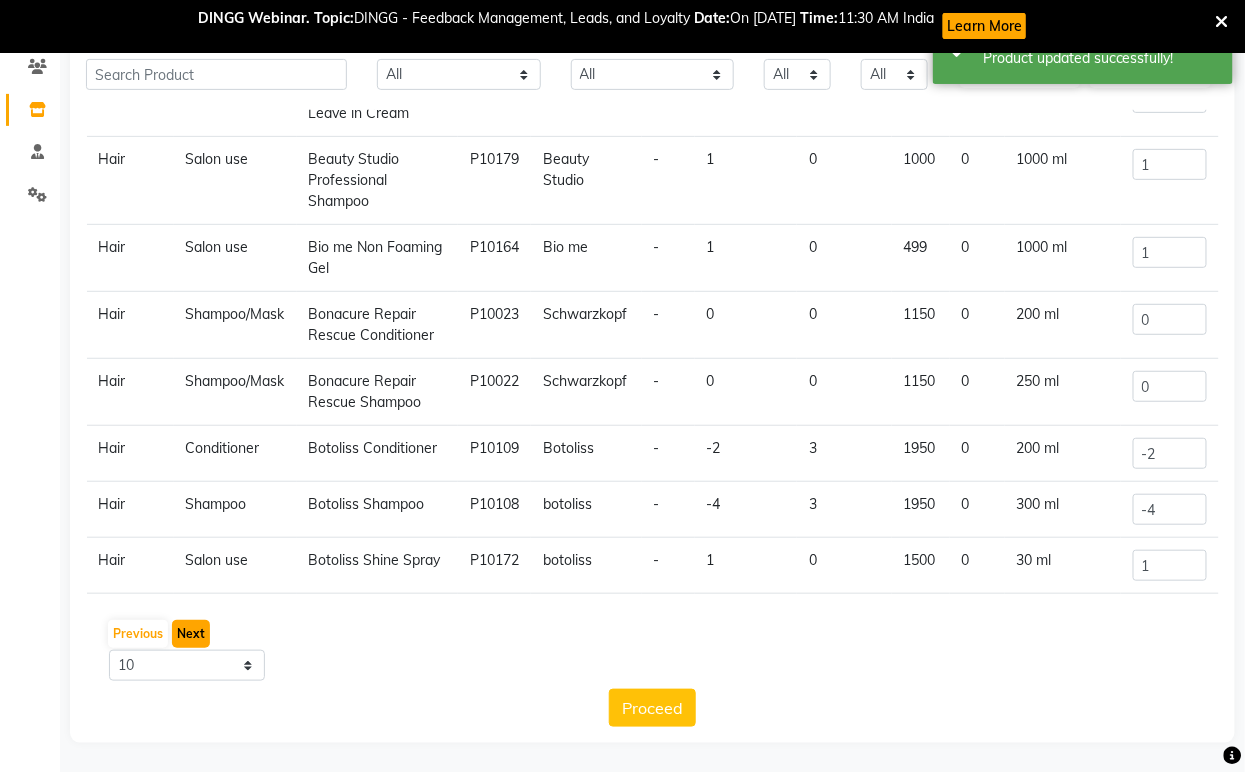 click on "Next" 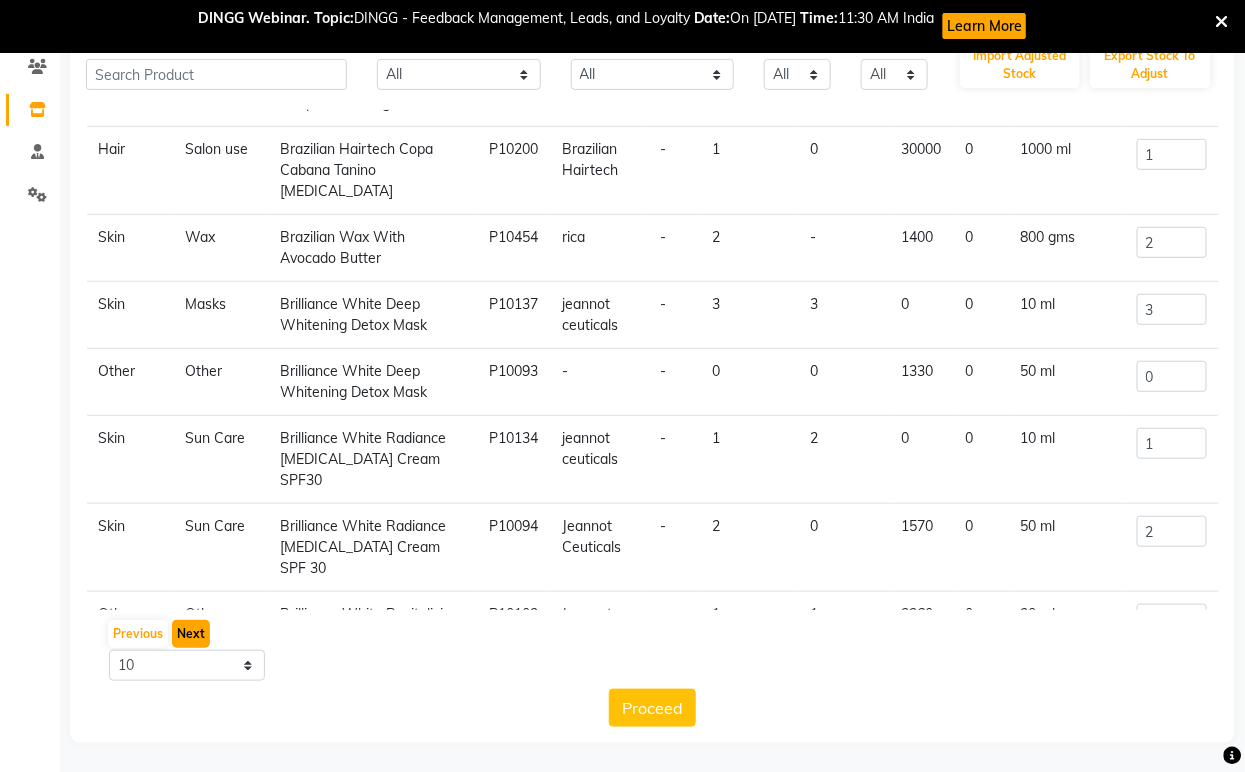click on "Next" 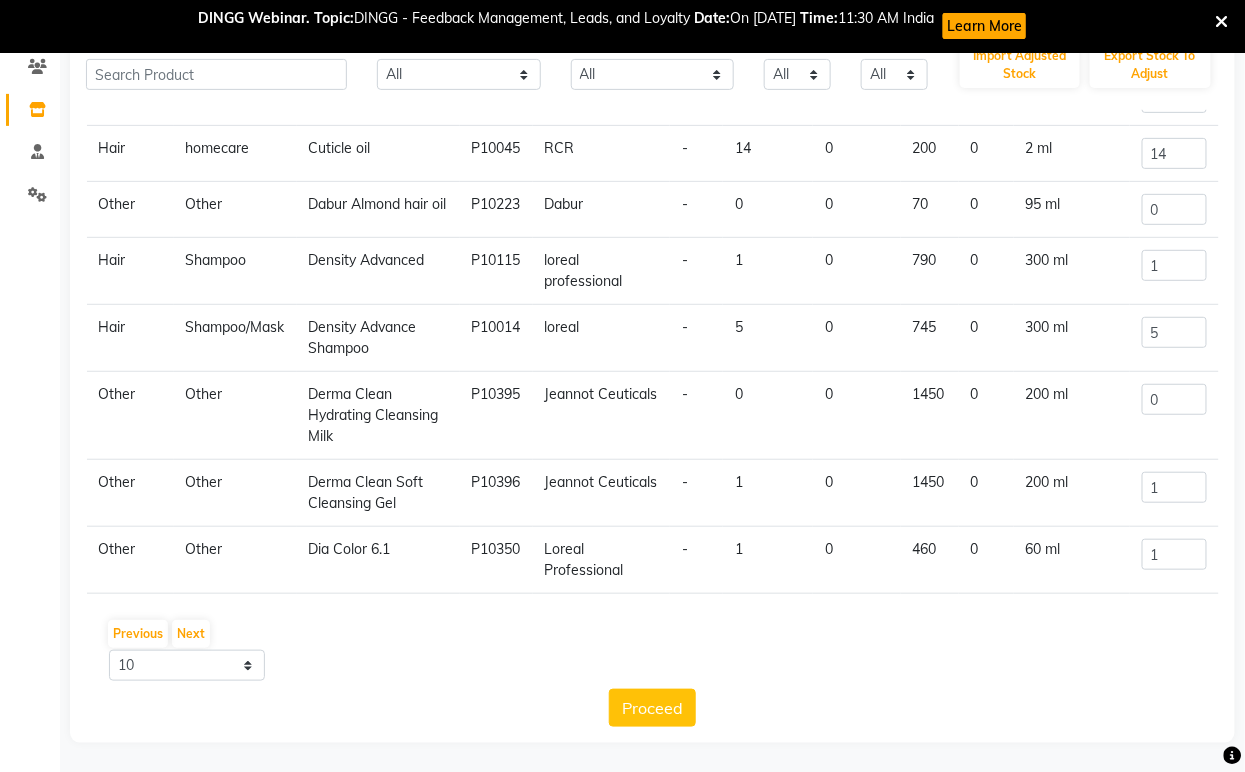click on "Derma Clean Hydrating Cleansing Milk" 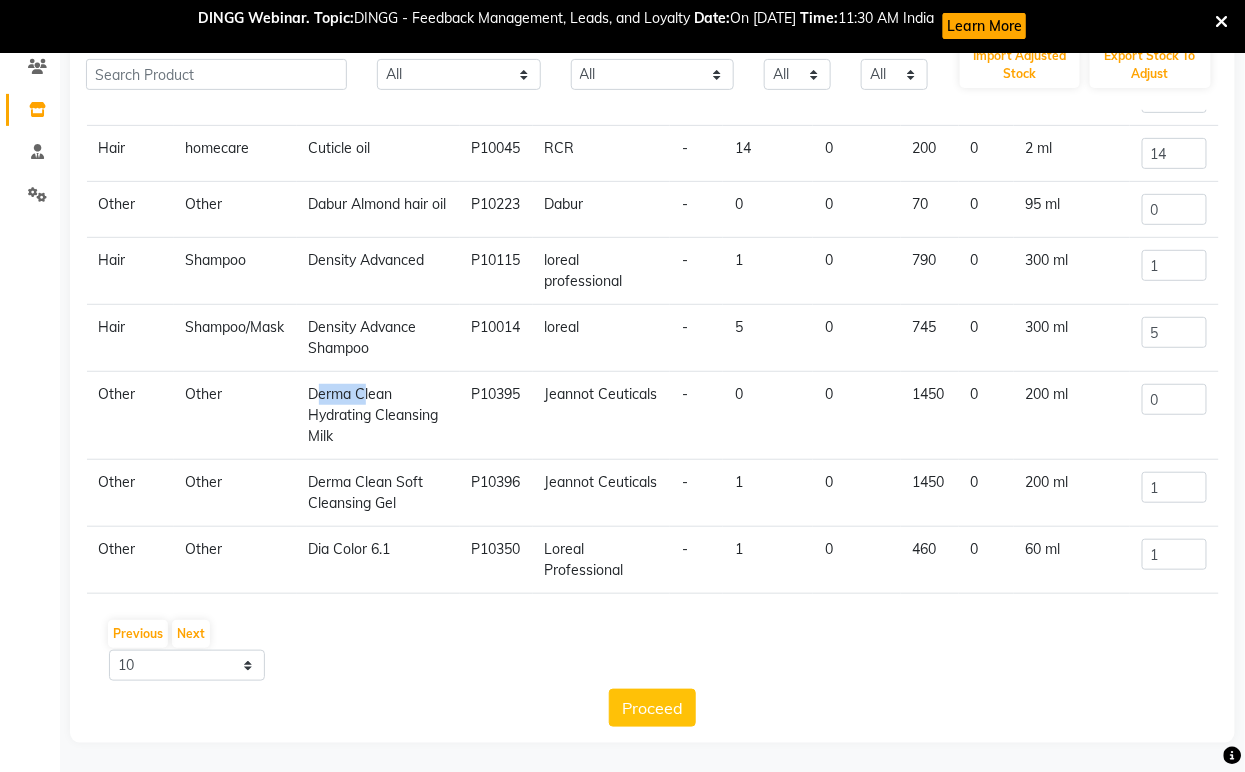 click on "Derma Clean Hydrating Cleansing Milk" 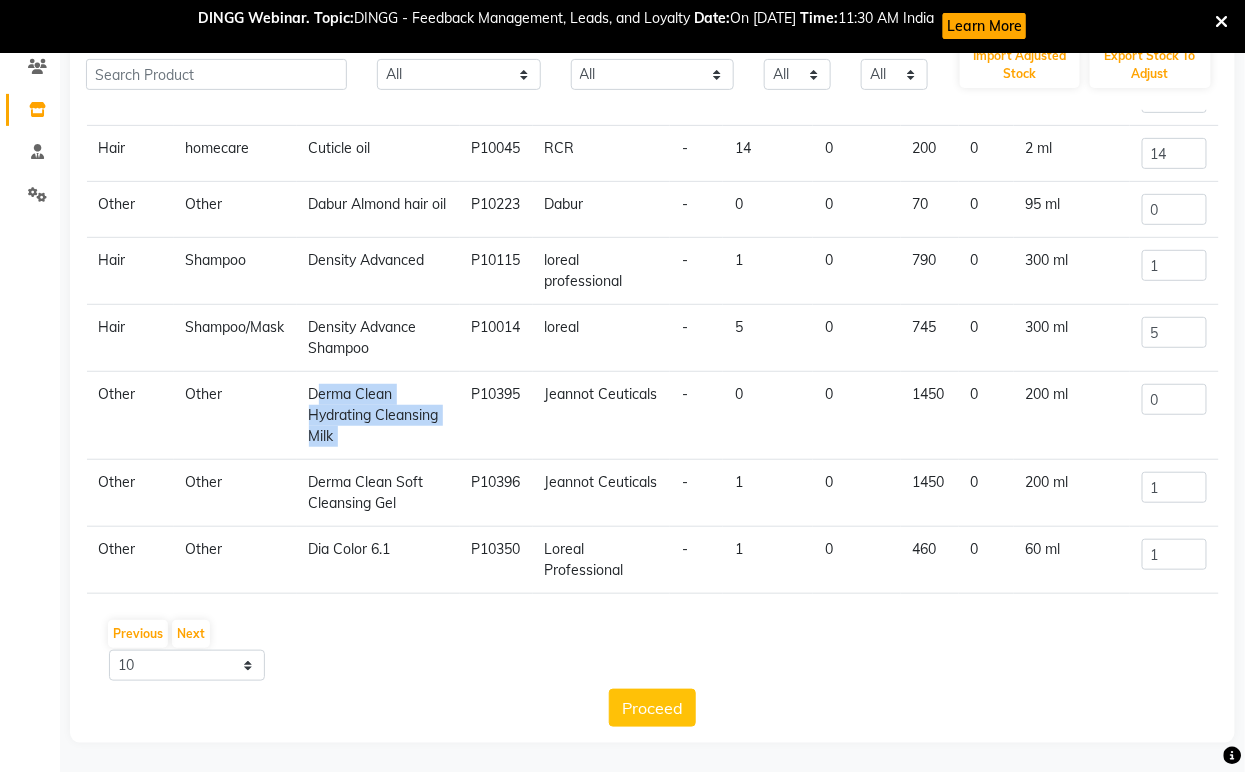 click on "Derma Clean Hydrating Cleansing Milk" 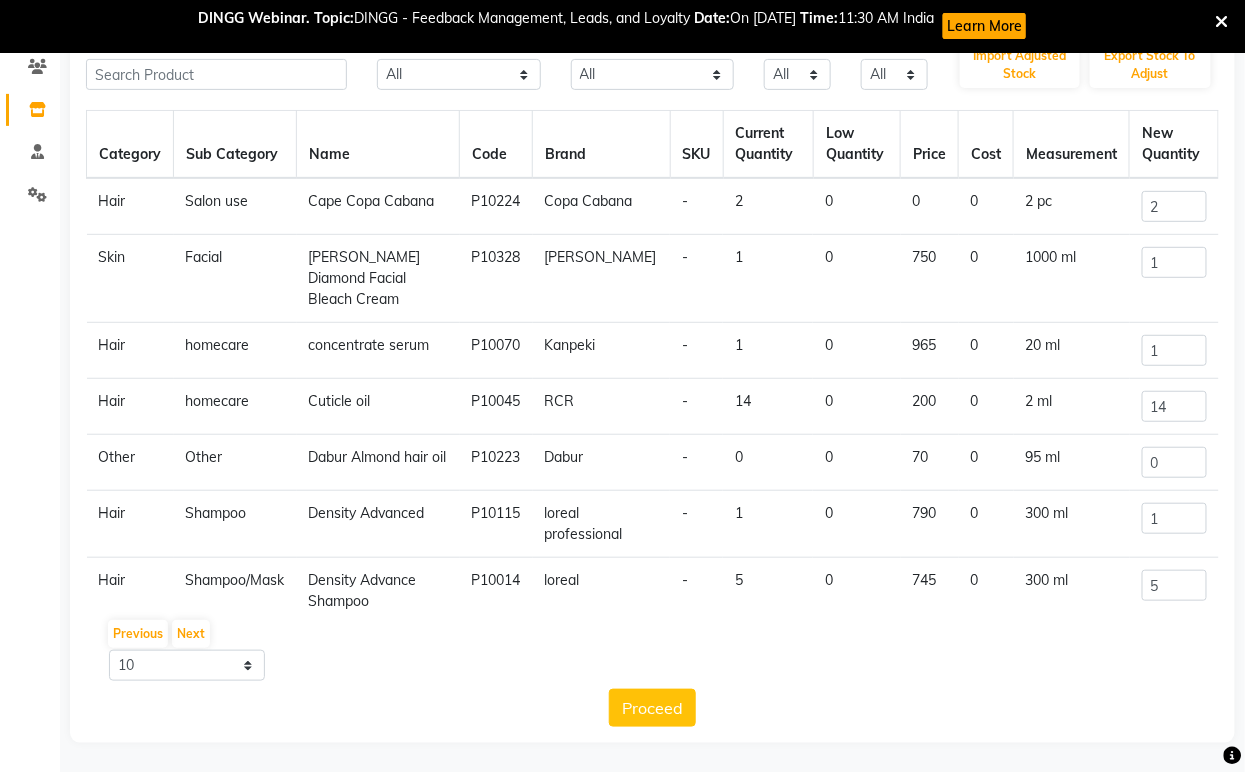 scroll, scrollTop: 0, scrollLeft: 0, axis: both 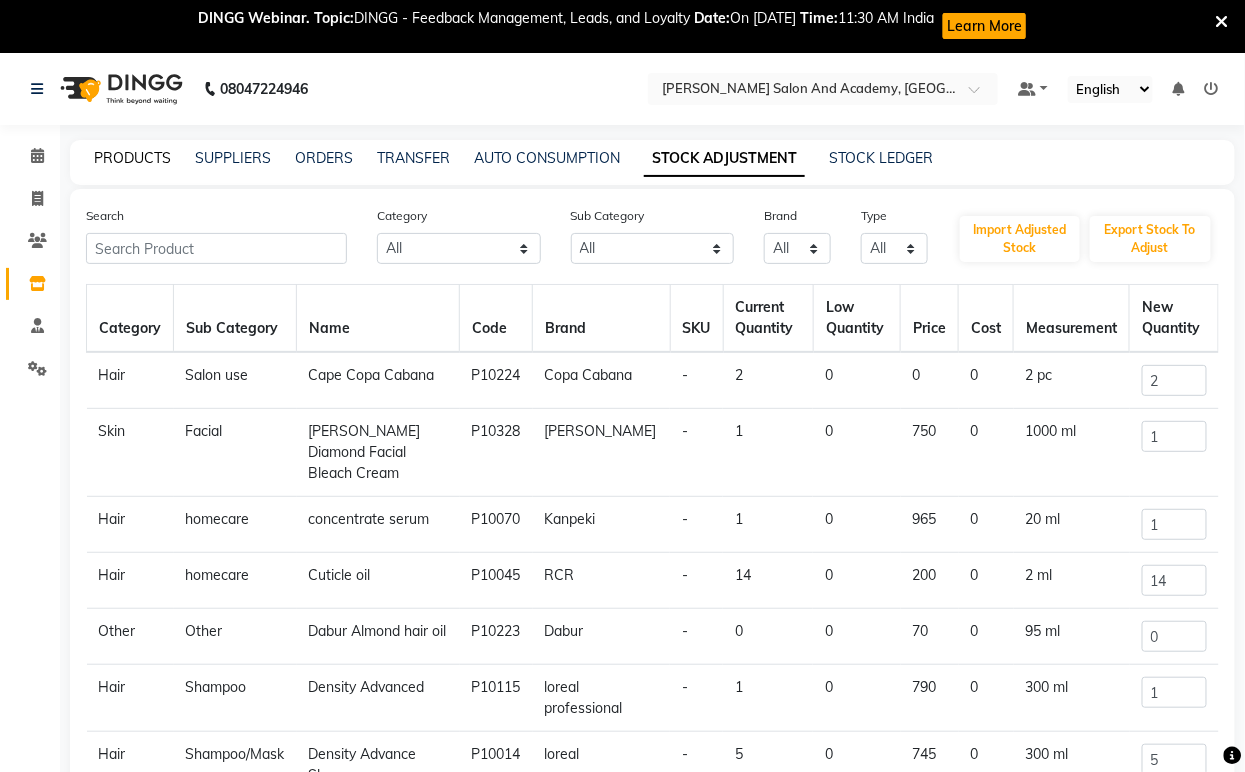 click on "PRODUCTS" 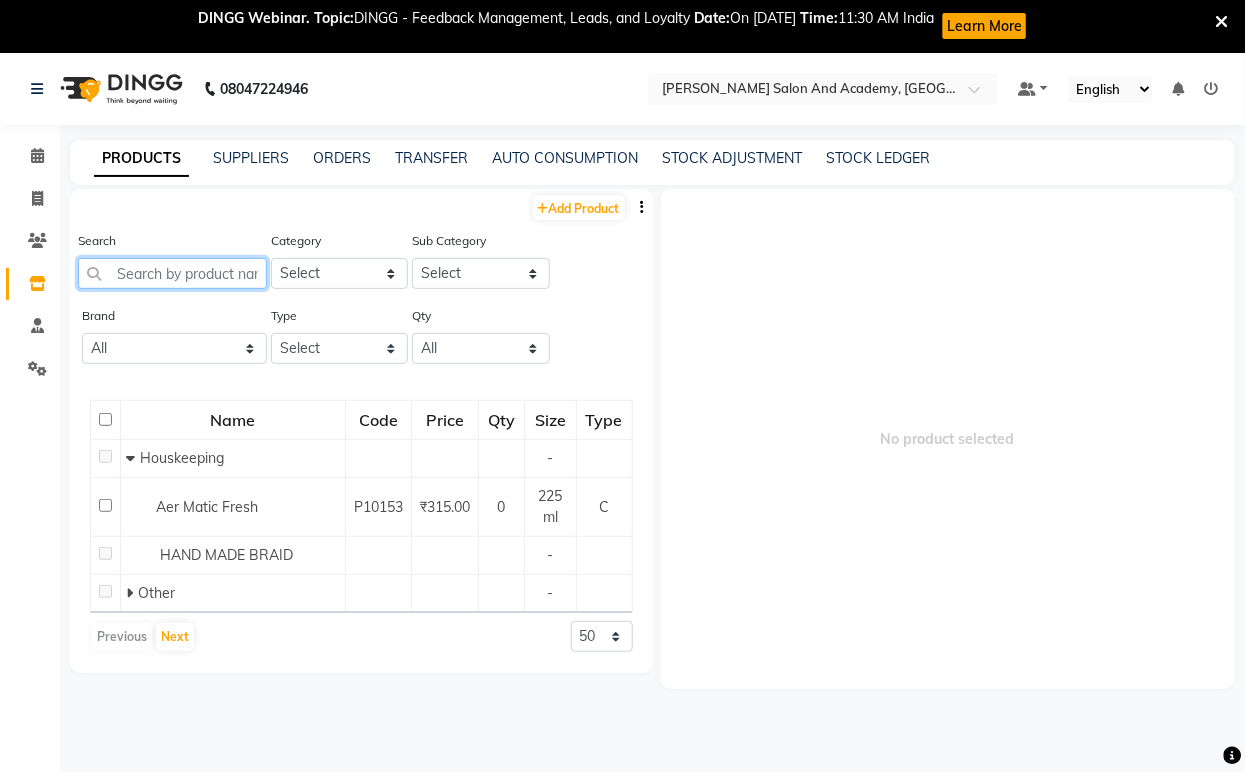paste on "Derma Clean Hydrating Cleansing Milk" 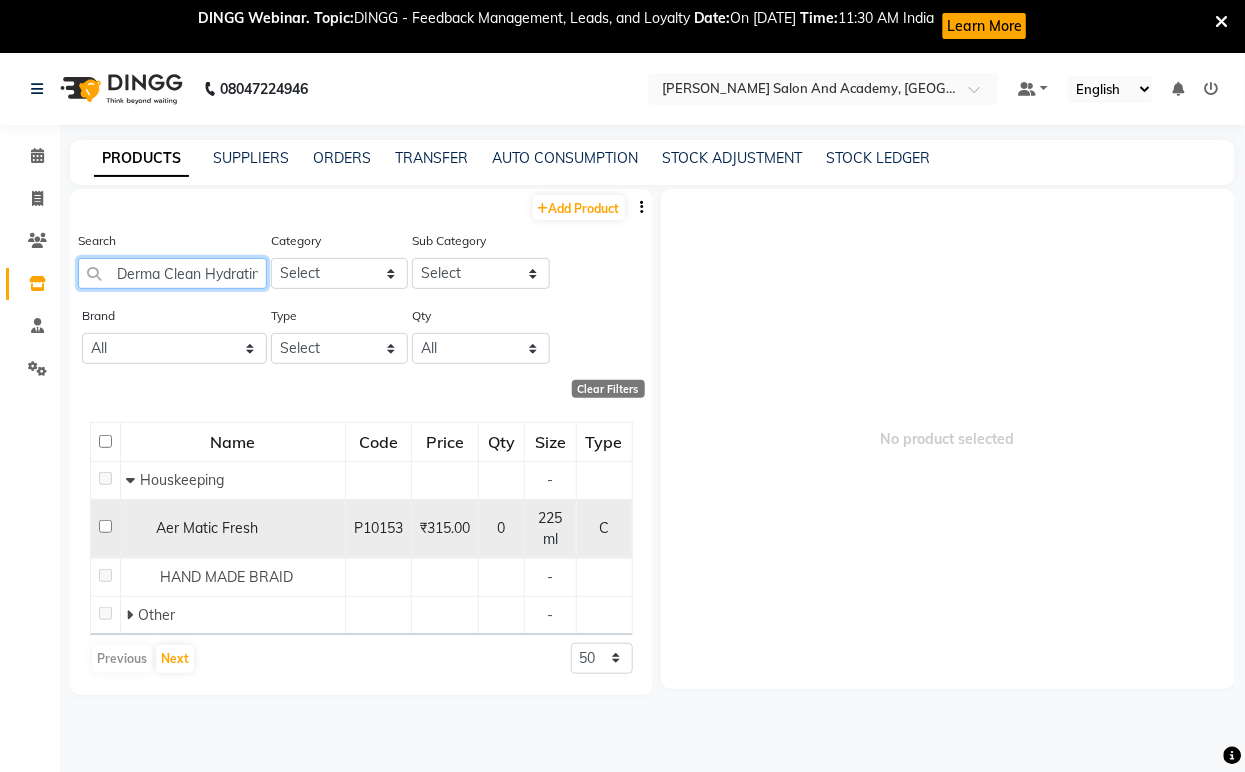 scroll, scrollTop: 0, scrollLeft: 122, axis: horizontal 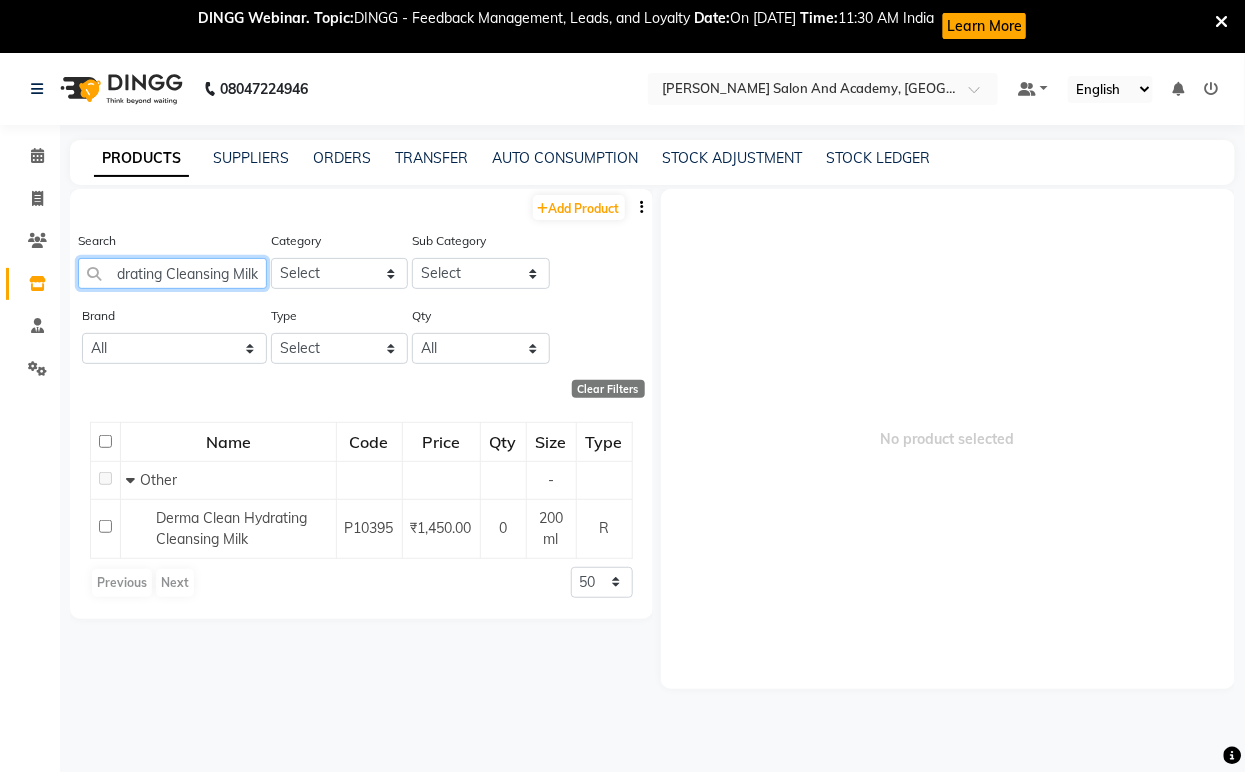 type on "Derma Clean Hydrating Cleansing Milk" 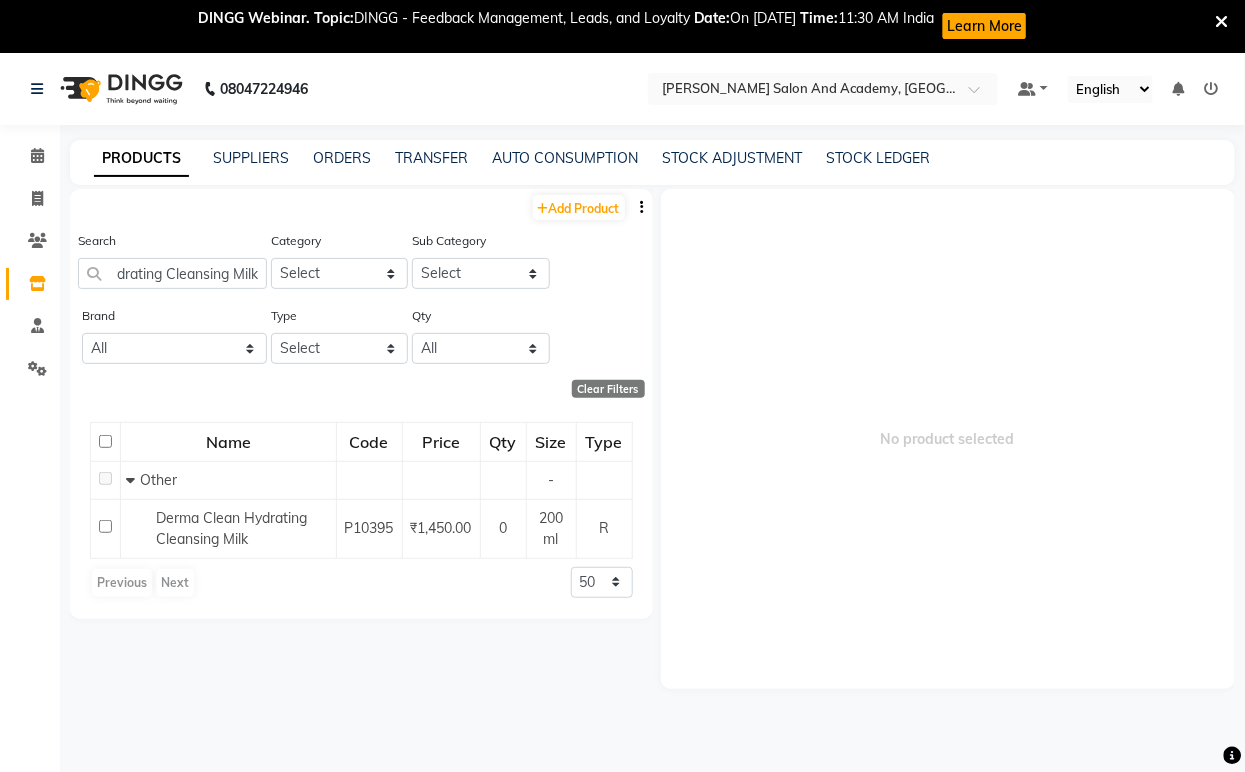 scroll, scrollTop: 0, scrollLeft: 0, axis: both 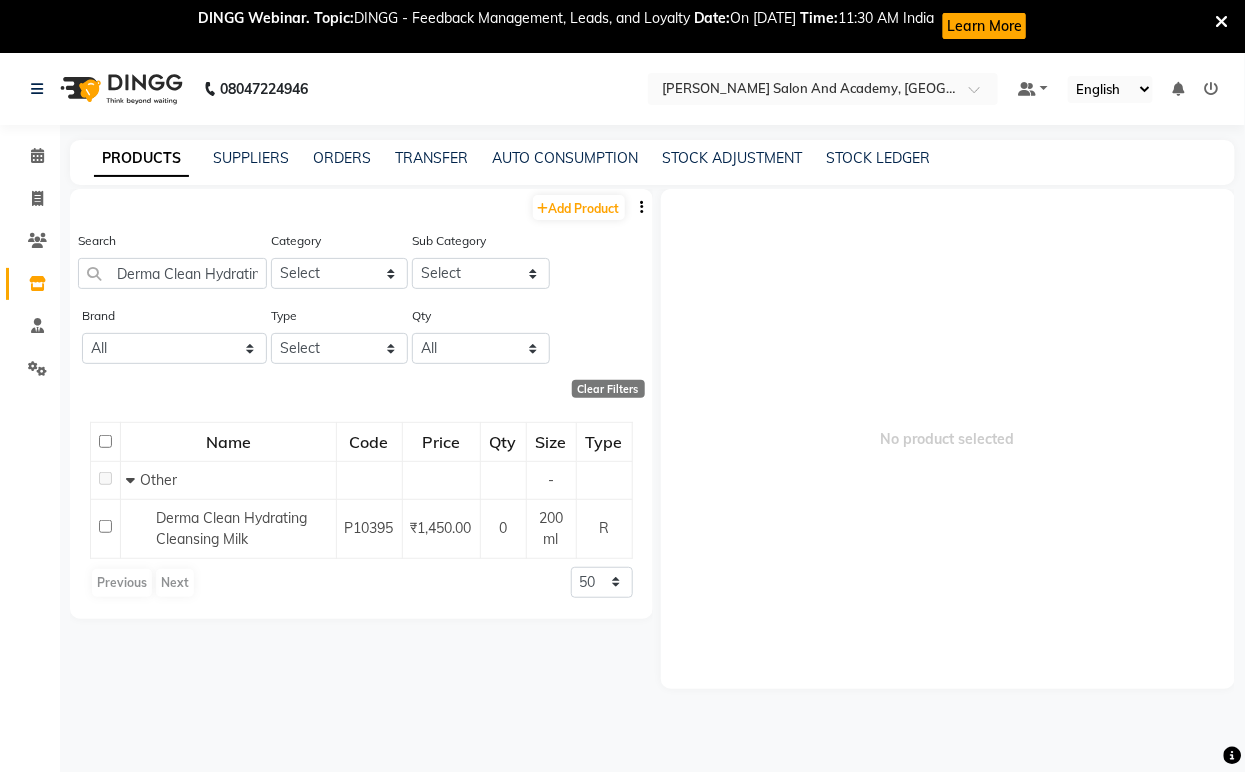 click on "Derma Clean Hydrating Cleansing Milk" 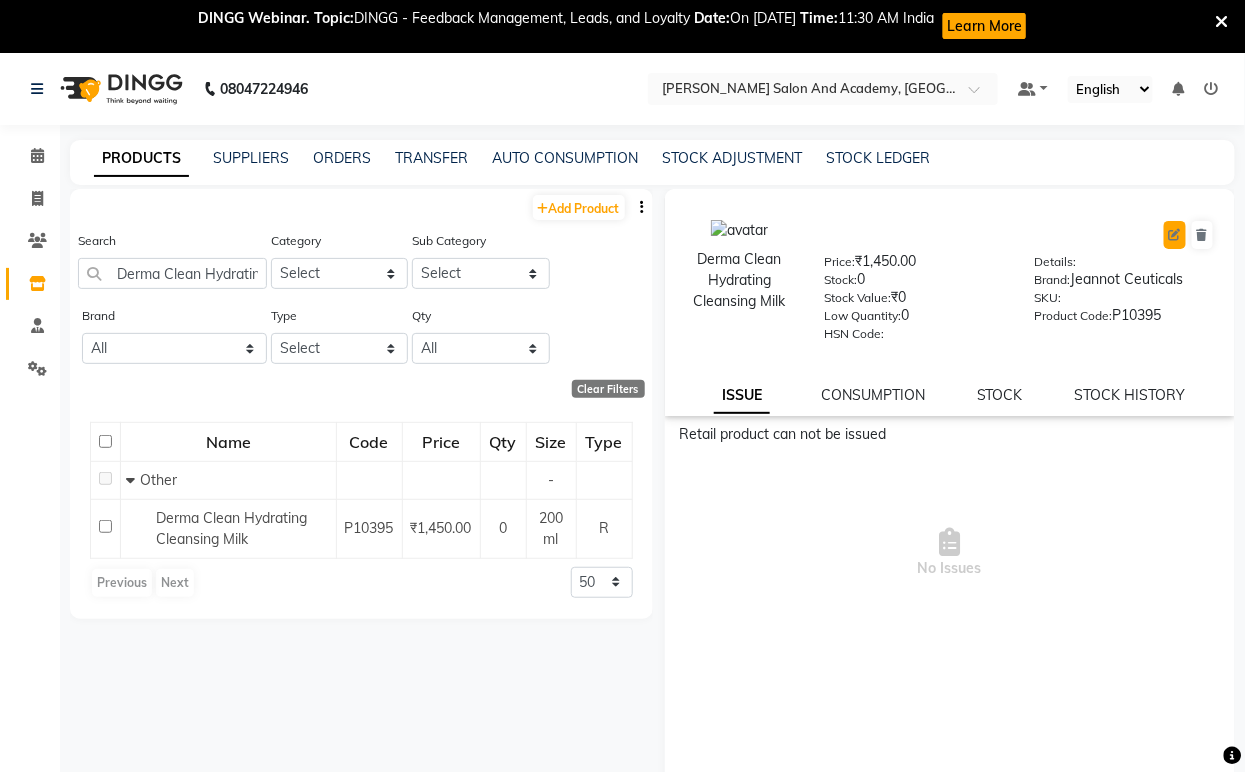 click 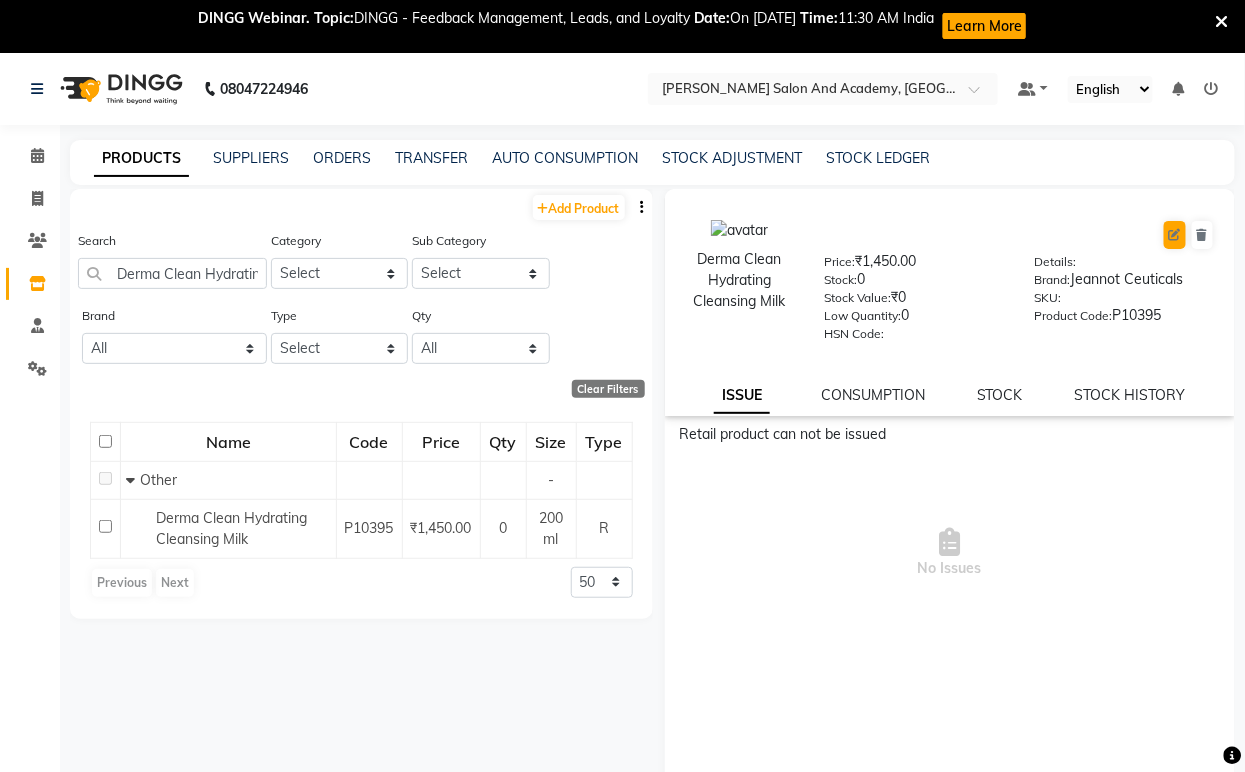 select on "R" 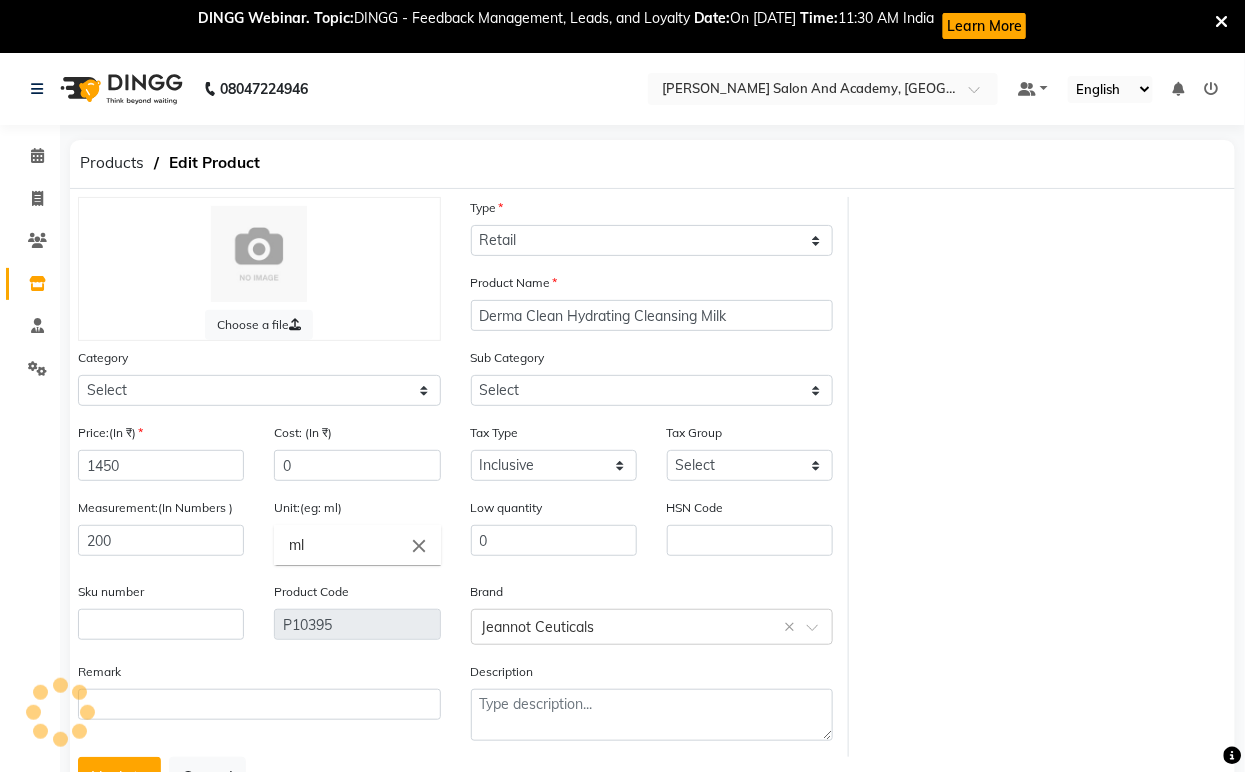 select on "1063801000" 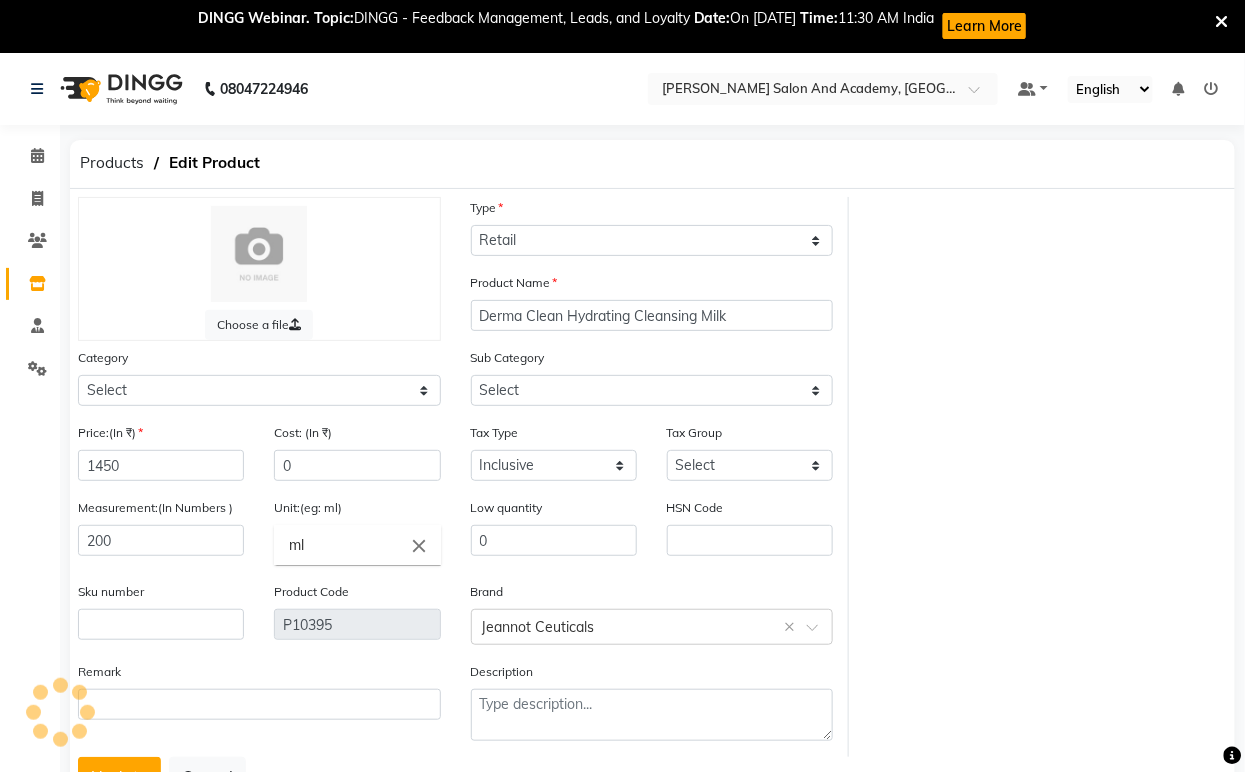 select on "1063801002" 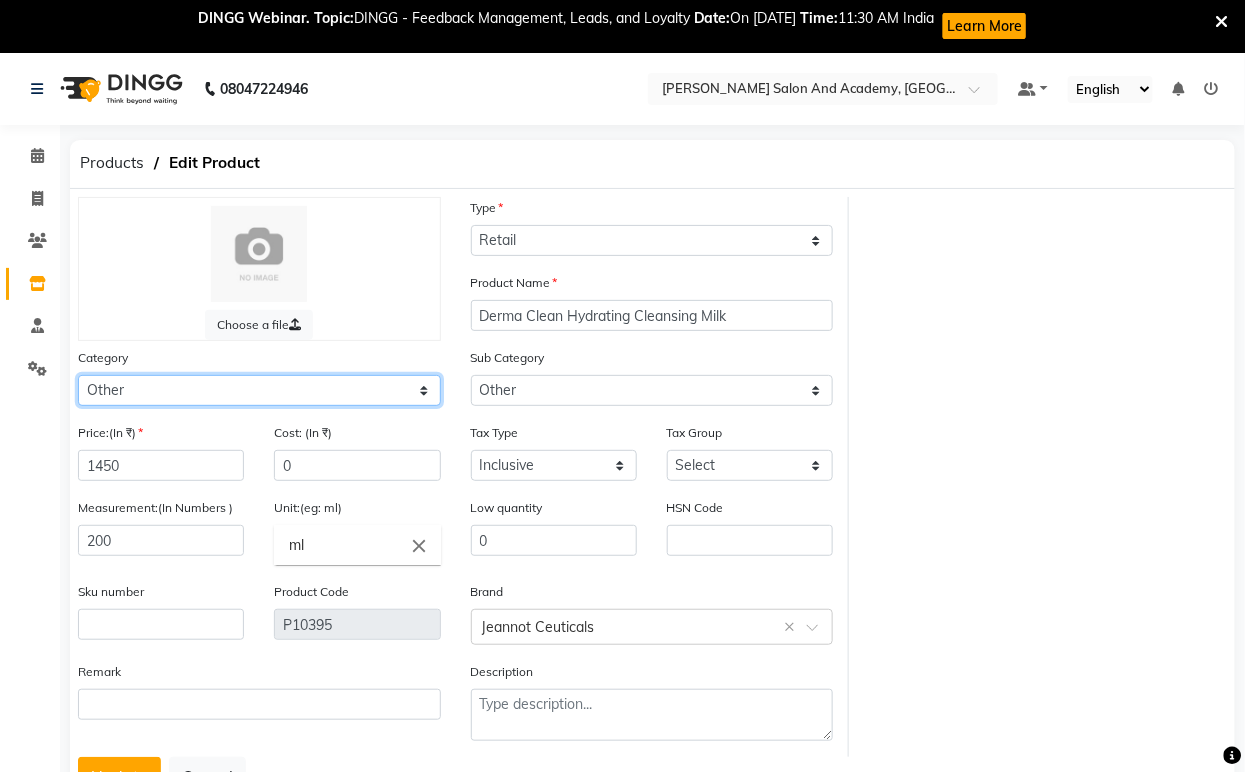 click on "Select Hair Skin Jeanott Ceuticals Other" 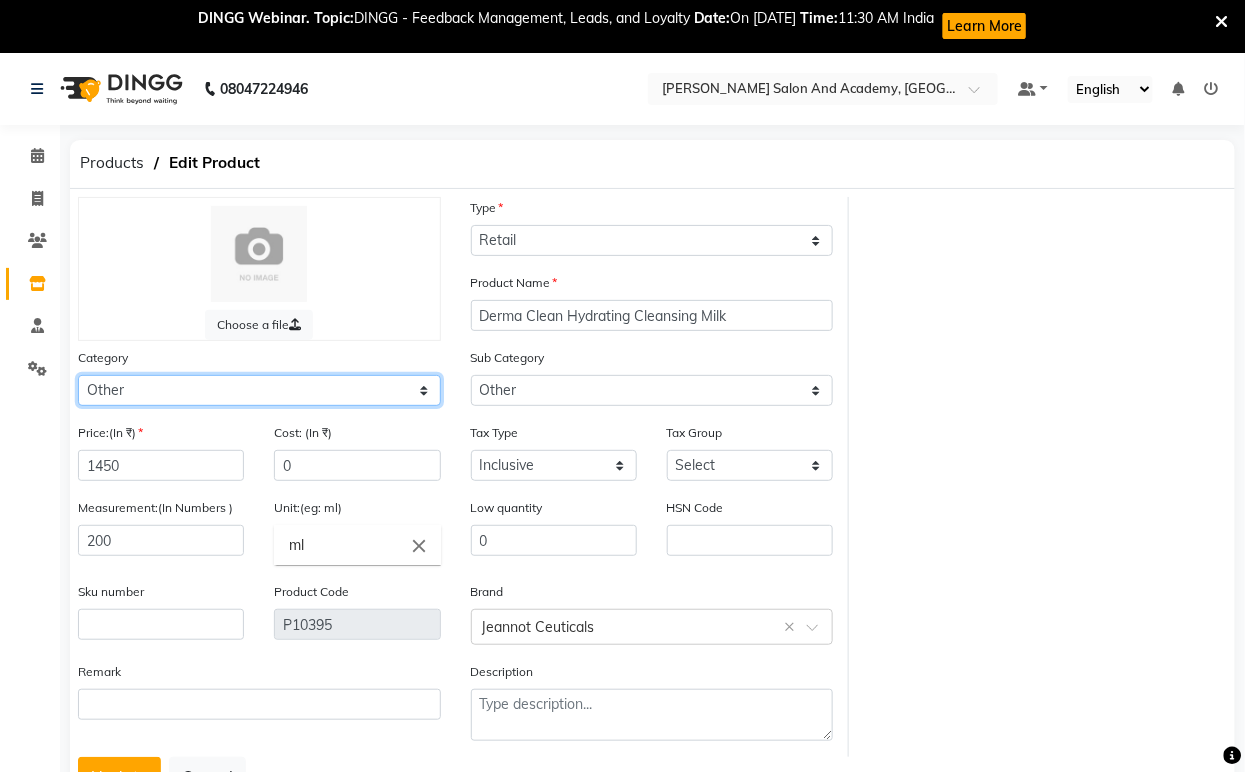 select on "1063801150" 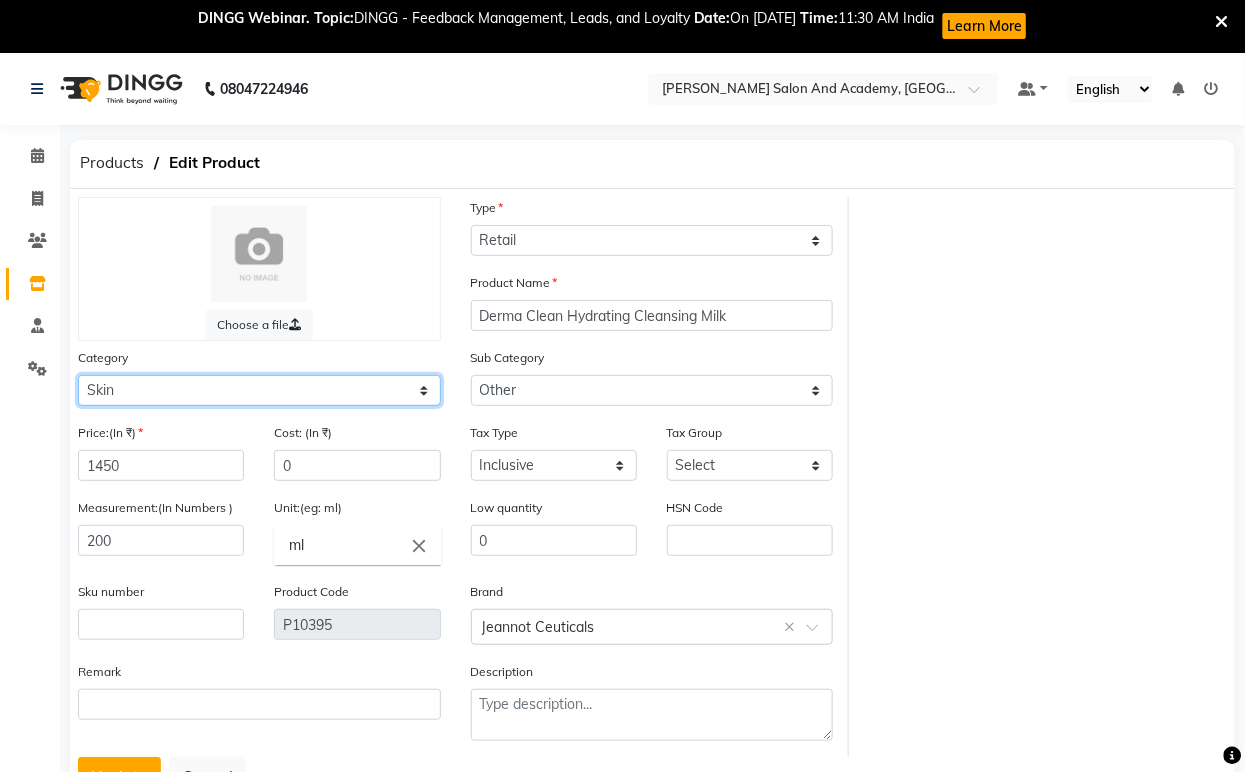 click on "Select Hair Skin Jeanott Ceuticals Other" 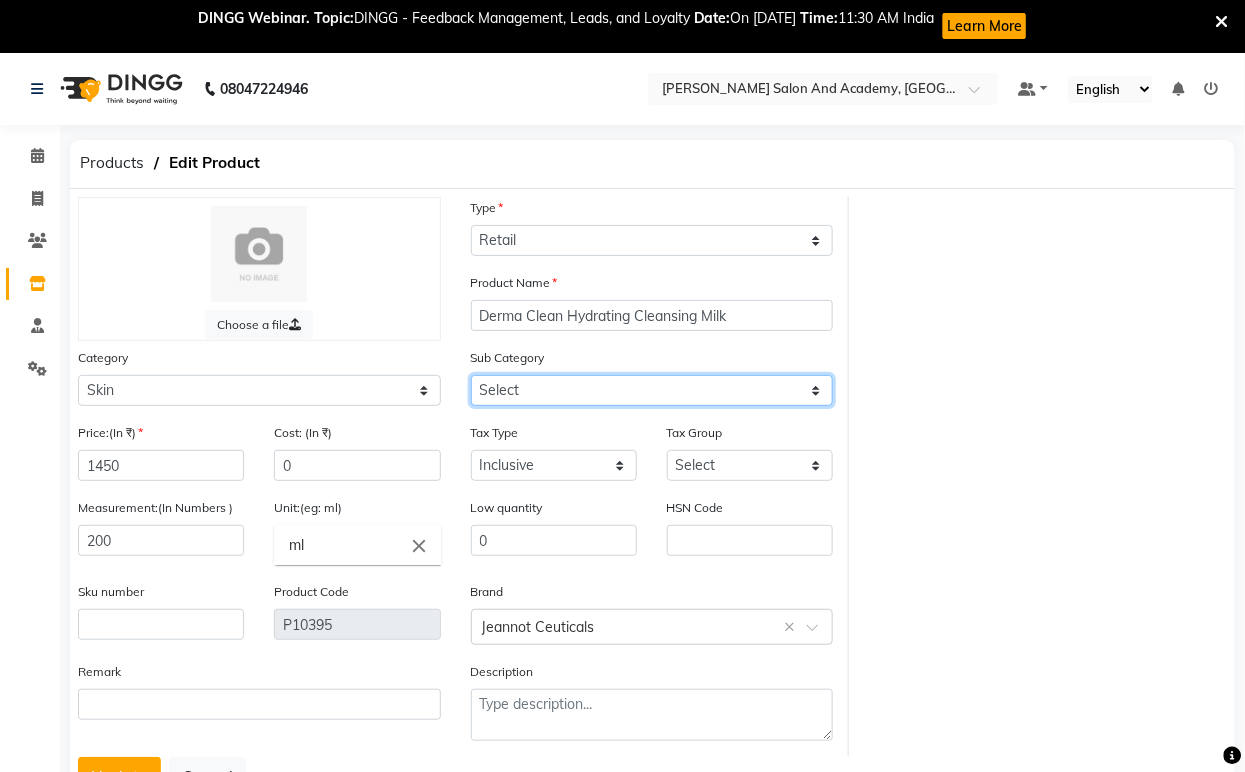 click on "Select Cleanser Facial Moisturiser Serum Toner Sun Care Masks Lip Care Eye Care Body Care Hand & Feet Kit & Combo Treatment Appliances Other Skin homecare Wax Massage Cream" 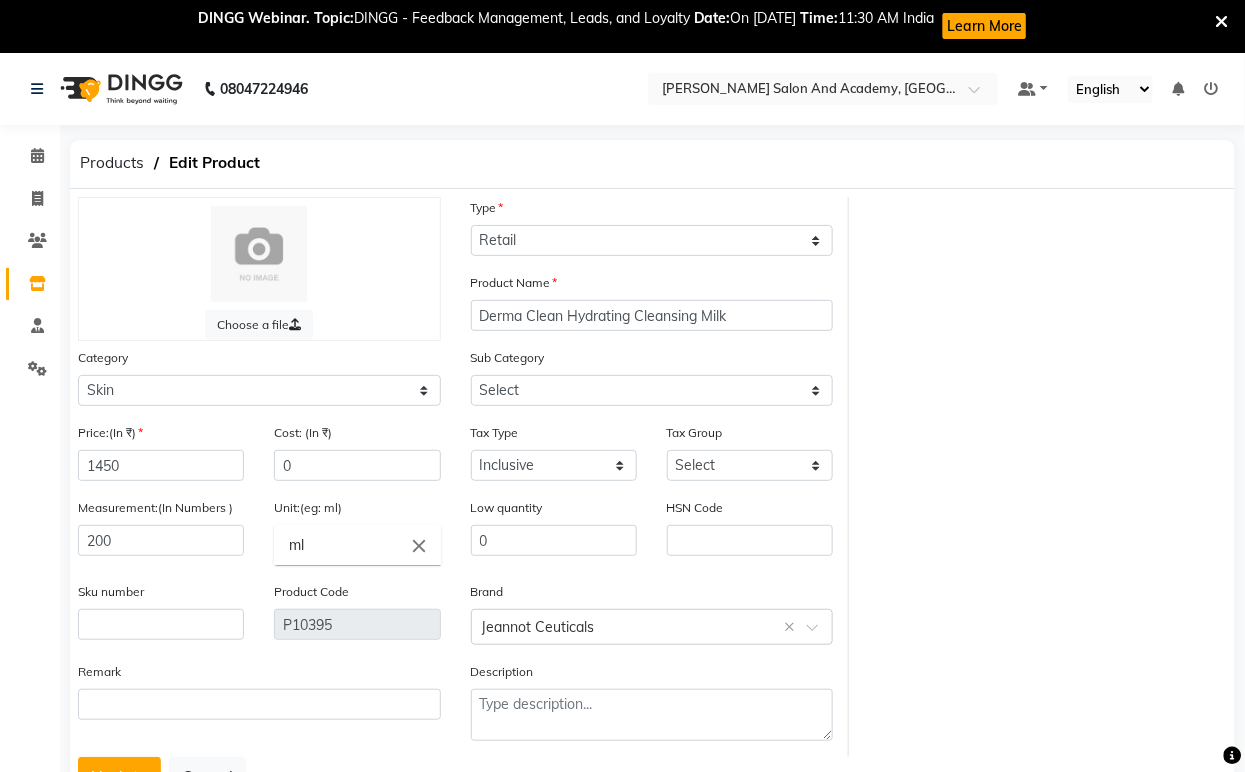 click on "Choose a file Type Select Type Both Retail Consumable Product Name Derma Clean Hydrating Cleansing Milk Category Select Hair Skin Jeanott Ceuticals Other Sub Category Select Cleanser Facial Moisturiser Serum Toner Sun Care Masks Lip Care Eye Care Body Care Hand & Feet Kit & Combo Treatment Appliances Other Skin homecare Wax Massage Cream Price:(In ₹) 1450 Cost: (In ₹) 0 Tax Type Select Inclusive Exclusive Tax Group Select GST Measurement:(In Numbers ) 200 Unit:(eg: ml) ml close Low quantity 0 HSN Code Sku number Product Code P10395 Brand Select brand or add custom brand  Jeannot Ceuticals  × Remark Description" 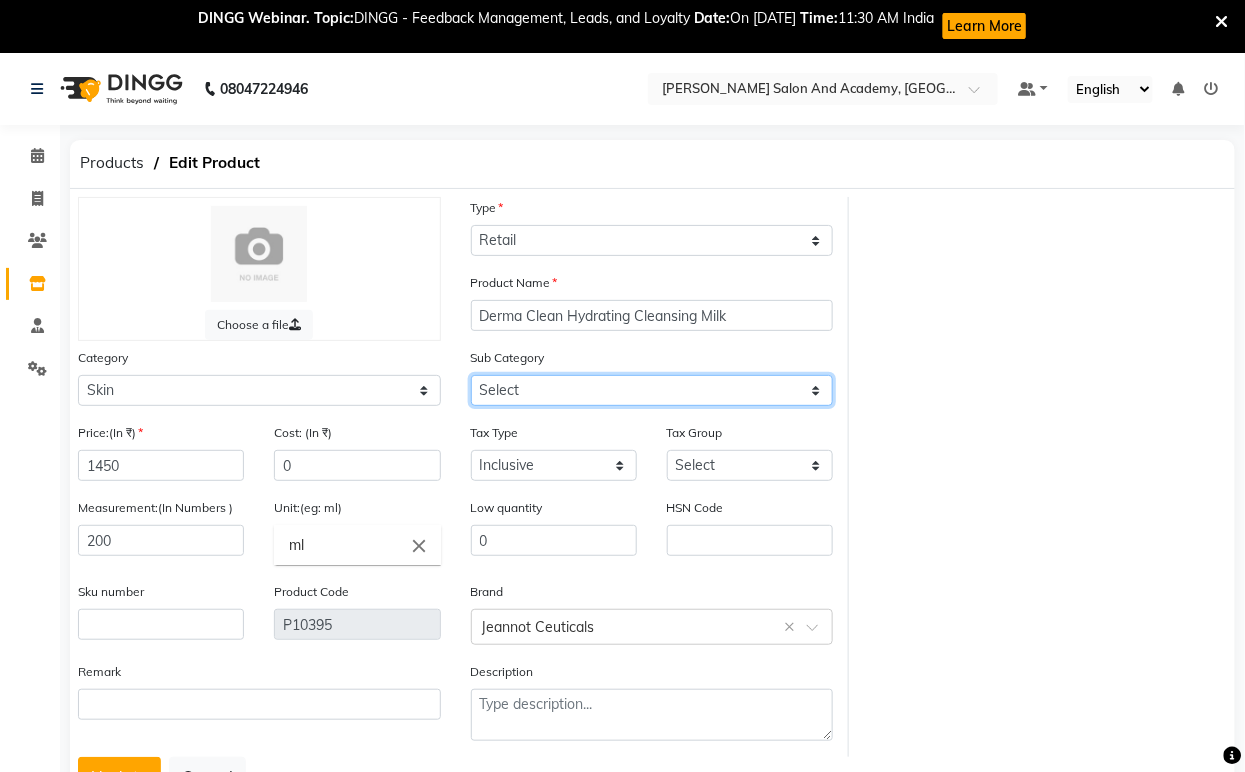 click on "Select Cleanser Facial Moisturiser Serum Toner Sun Care Masks Lip Care Eye Care Body Care Hand & Feet Kit & Combo Treatment Appliances Other Skin homecare Wax Massage Cream" 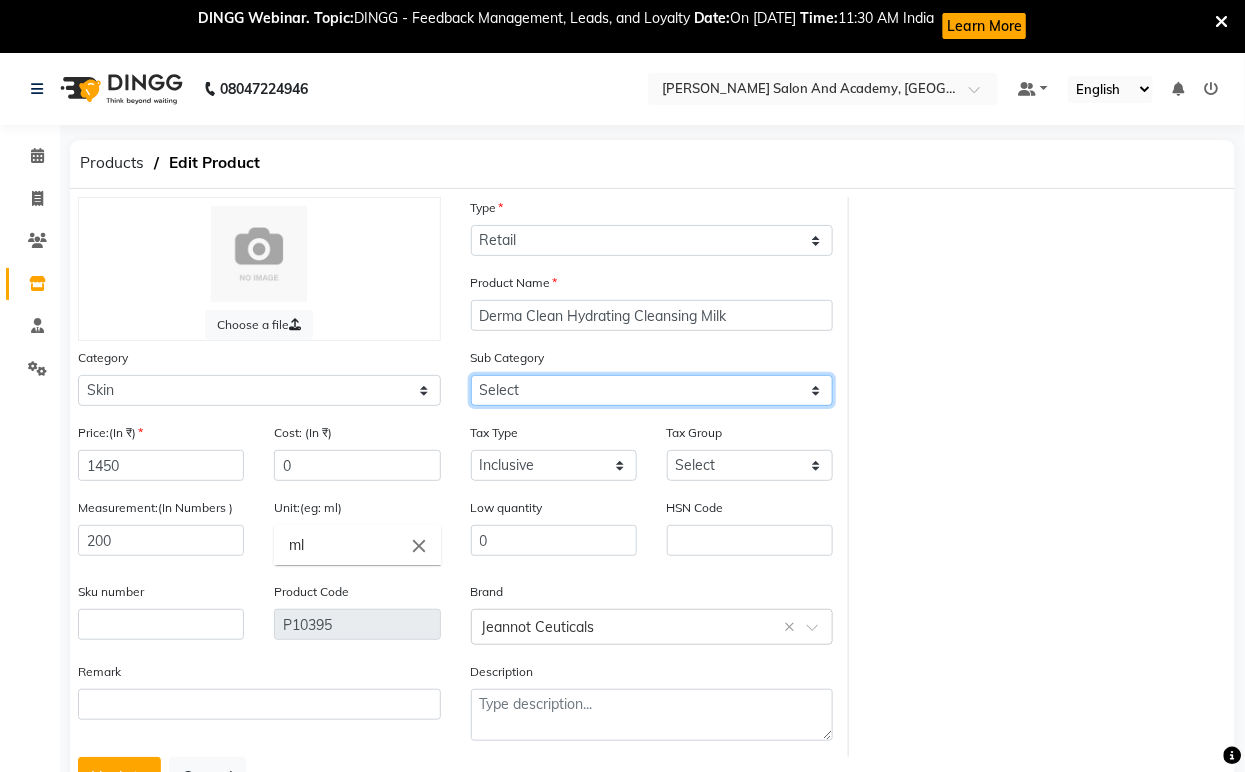 select on "1063801151" 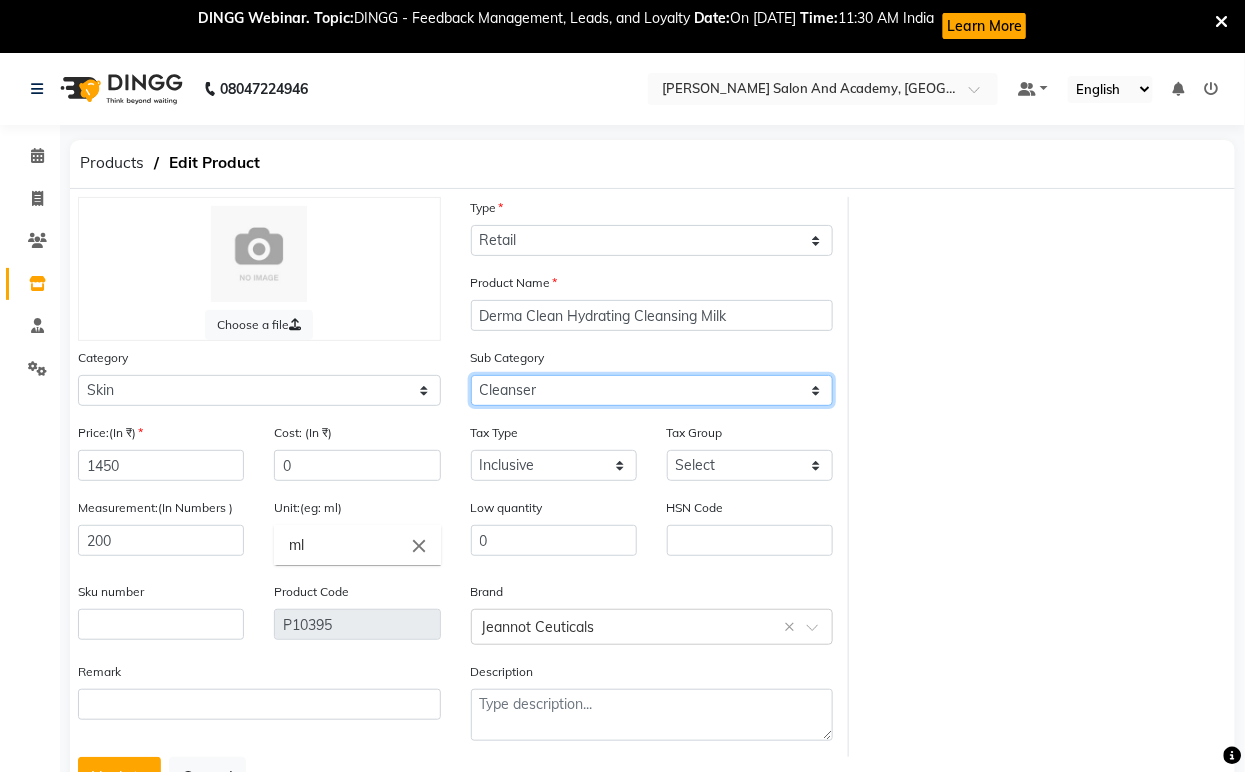 click on "Select Cleanser Facial Moisturiser Serum Toner Sun Care Masks Lip Care Eye Care Body Care Hand & Feet Kit & Combo Treatment Appliances Other Skin homecare Wax Massage Cream" 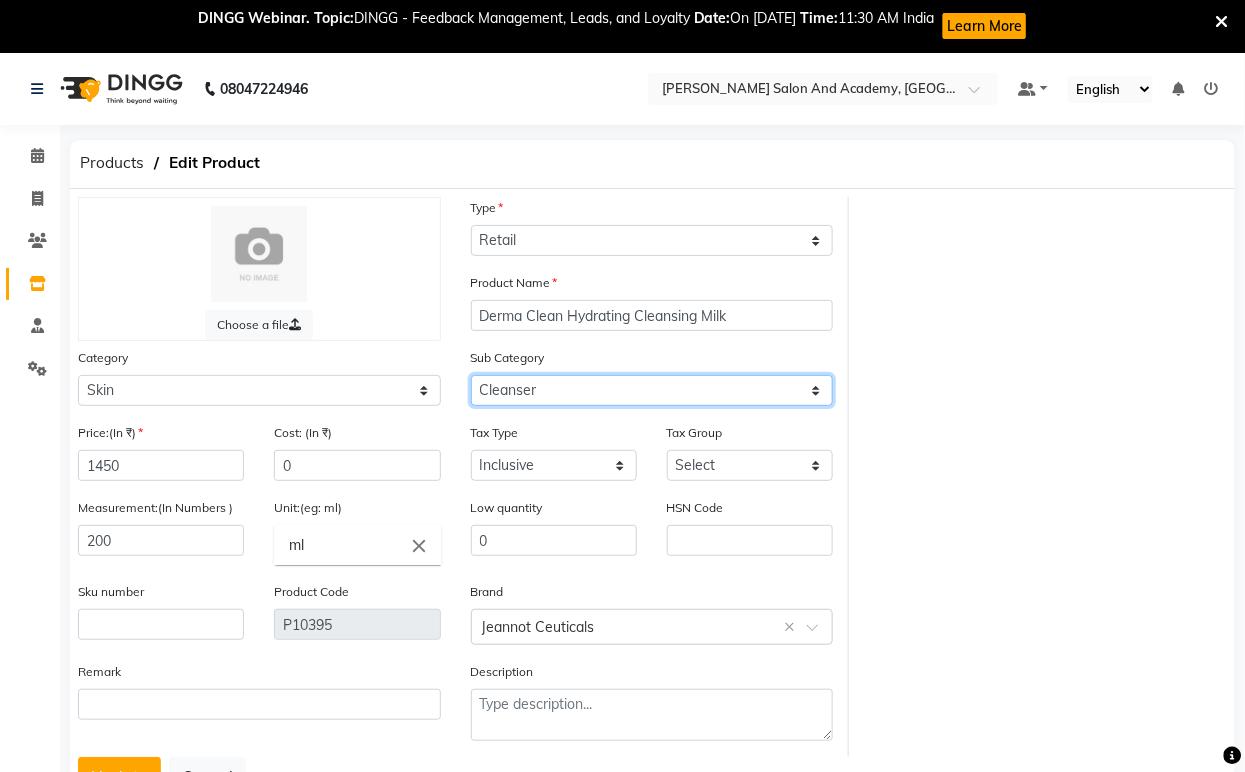 scroll, scrollTop: 83, scrollLeft: 0, axis: vertical 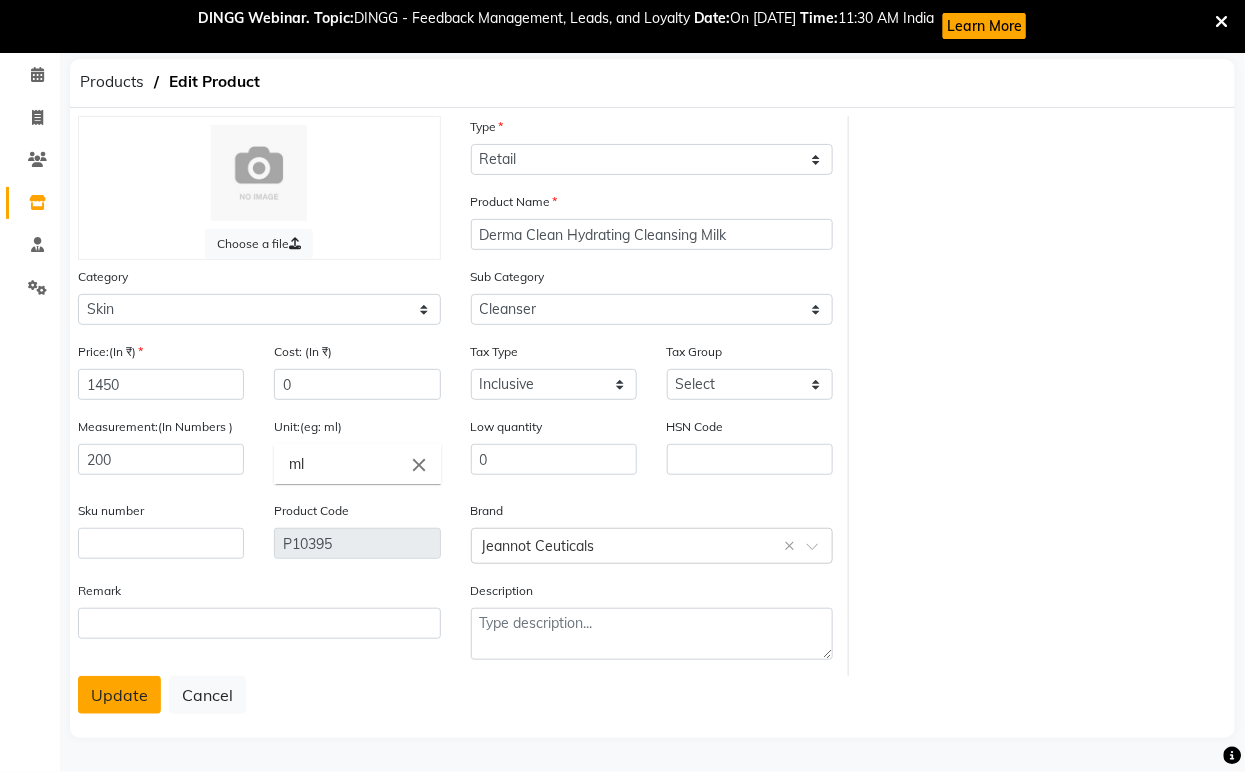 click on "Update" 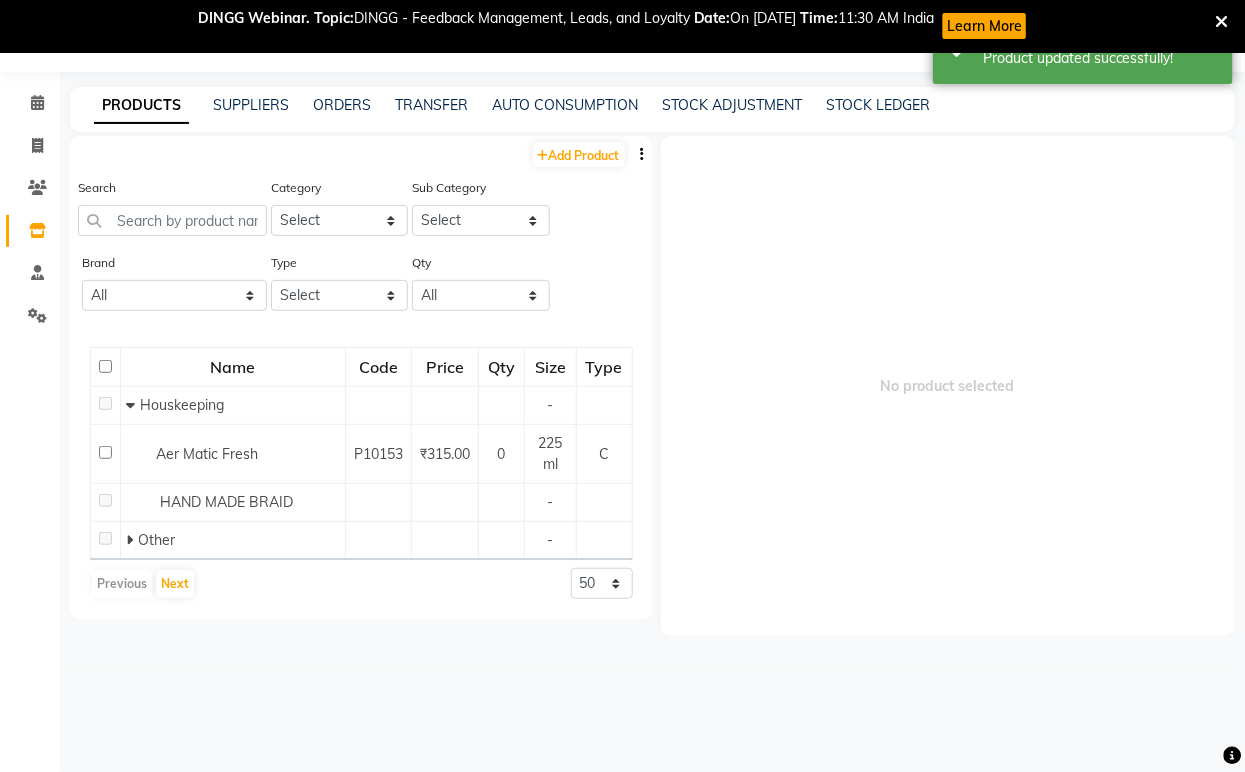 scroll, scrollTop: 65, scrollLeft: 0, axis: vertical 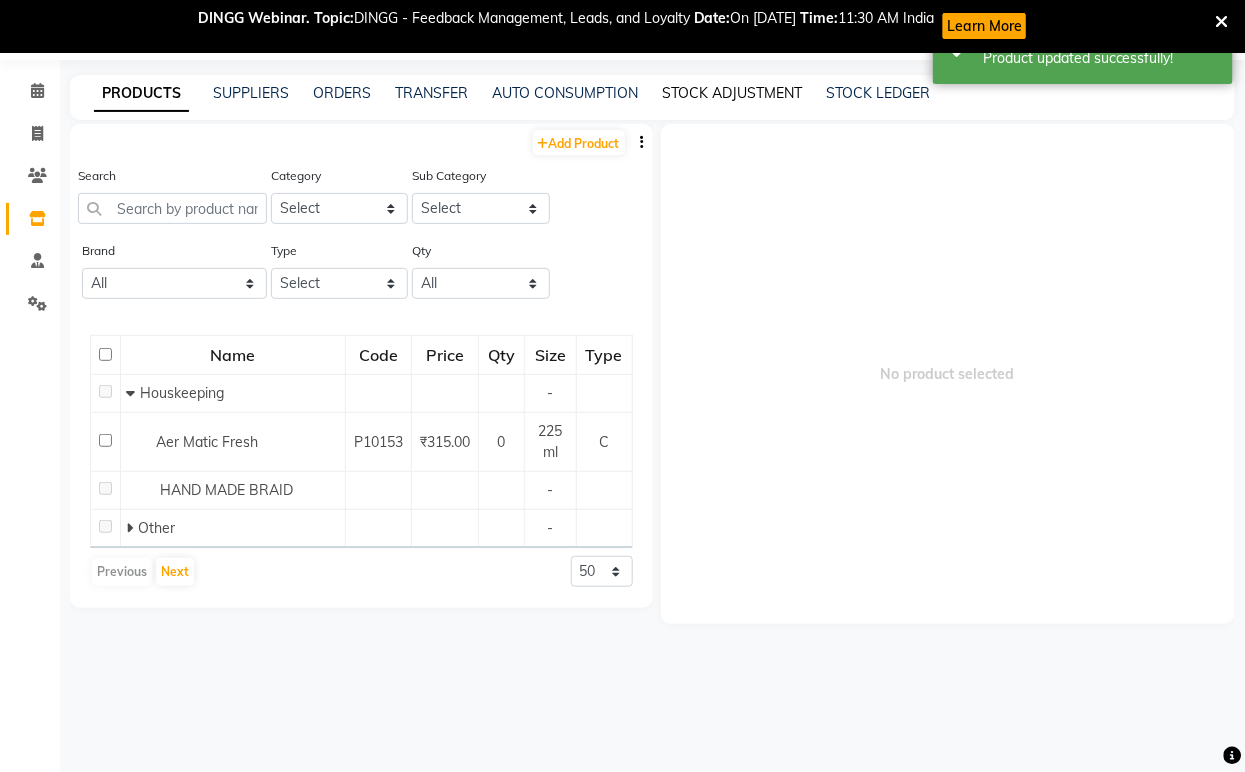 click on "STOCK ADJUSTMENT" 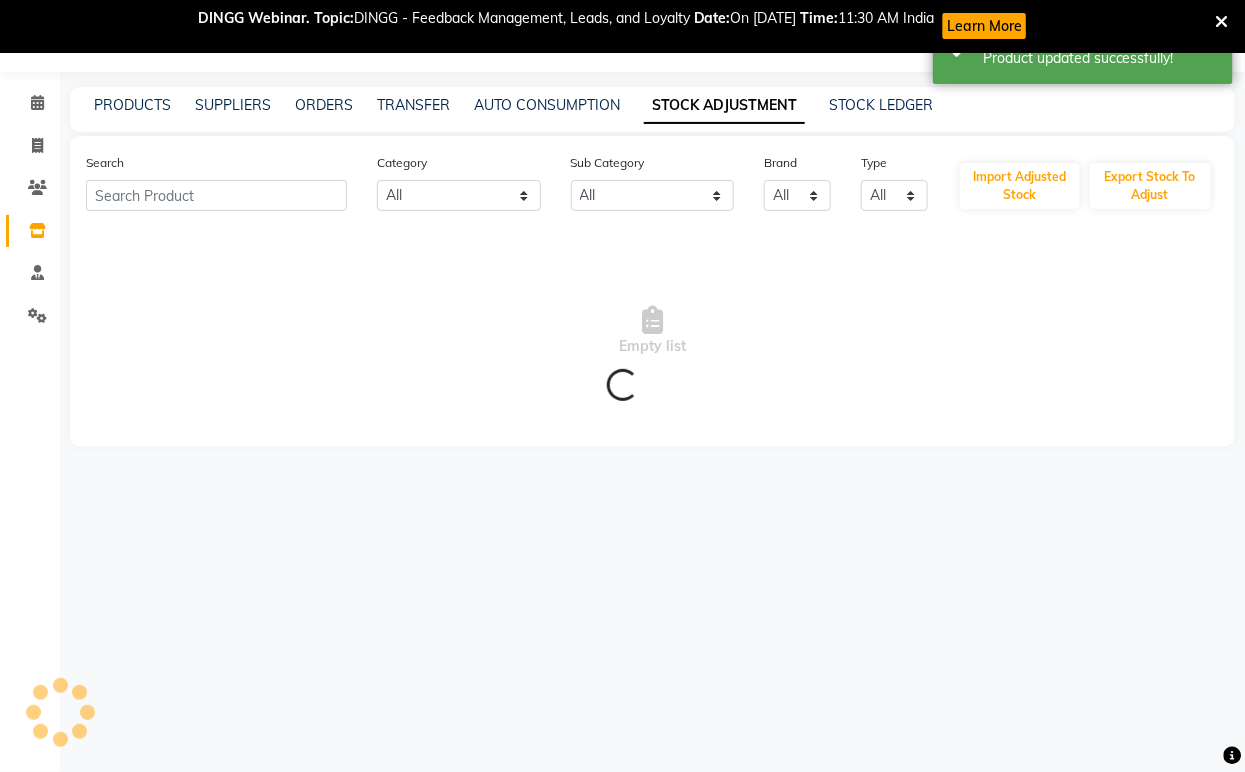 scroll, scrollTop: 65, scrollLeft: 0, axis: vertical 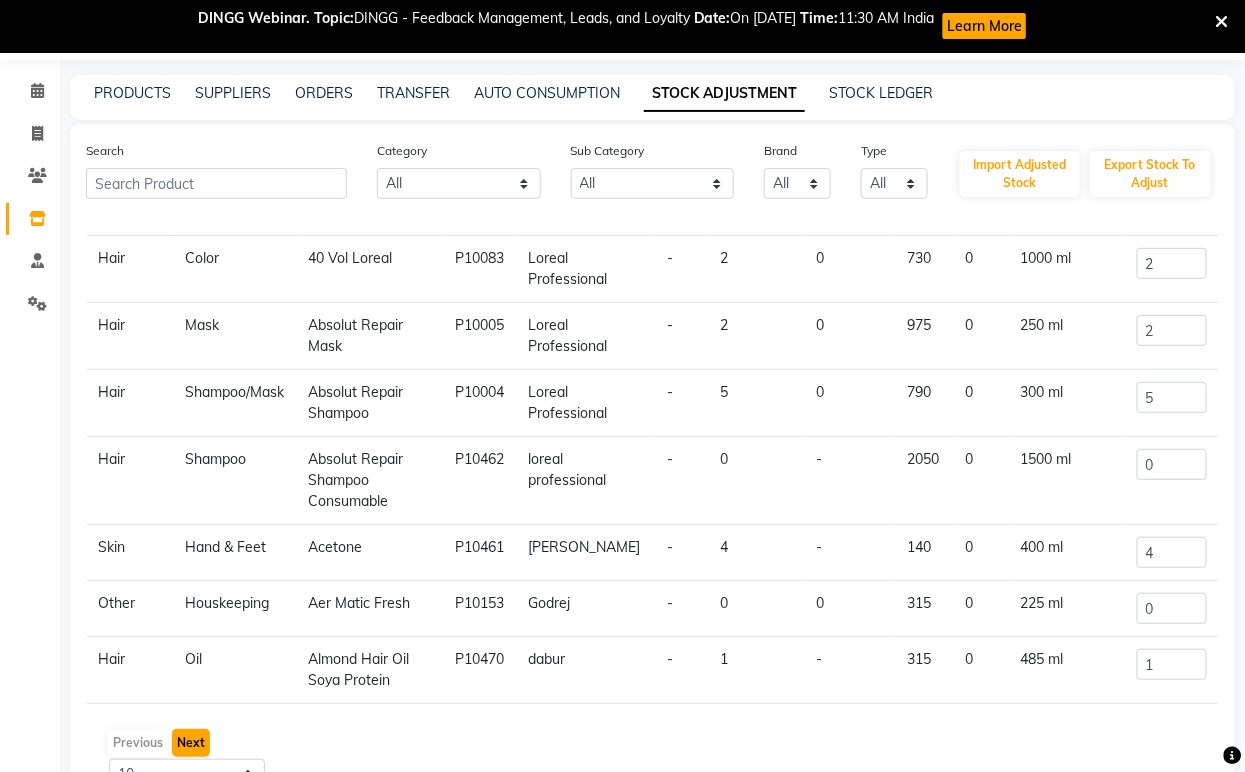 click on "Next" 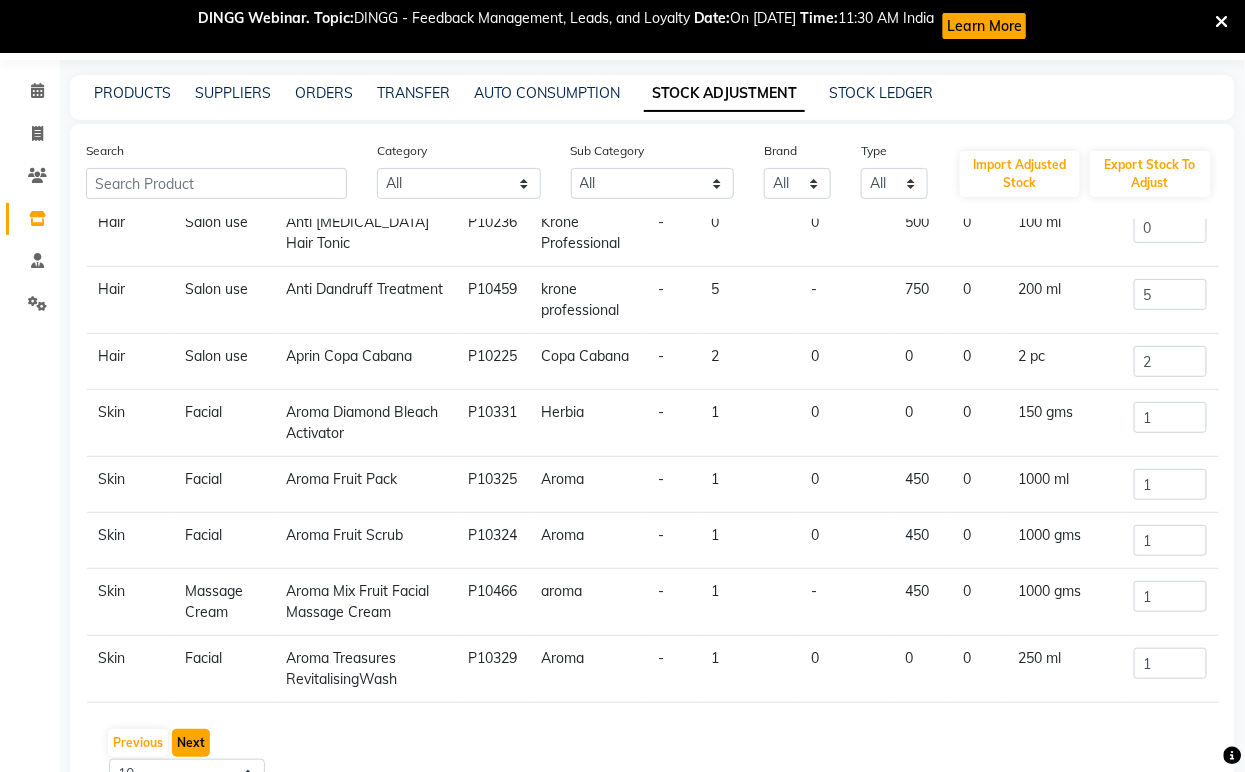 click on "Next" 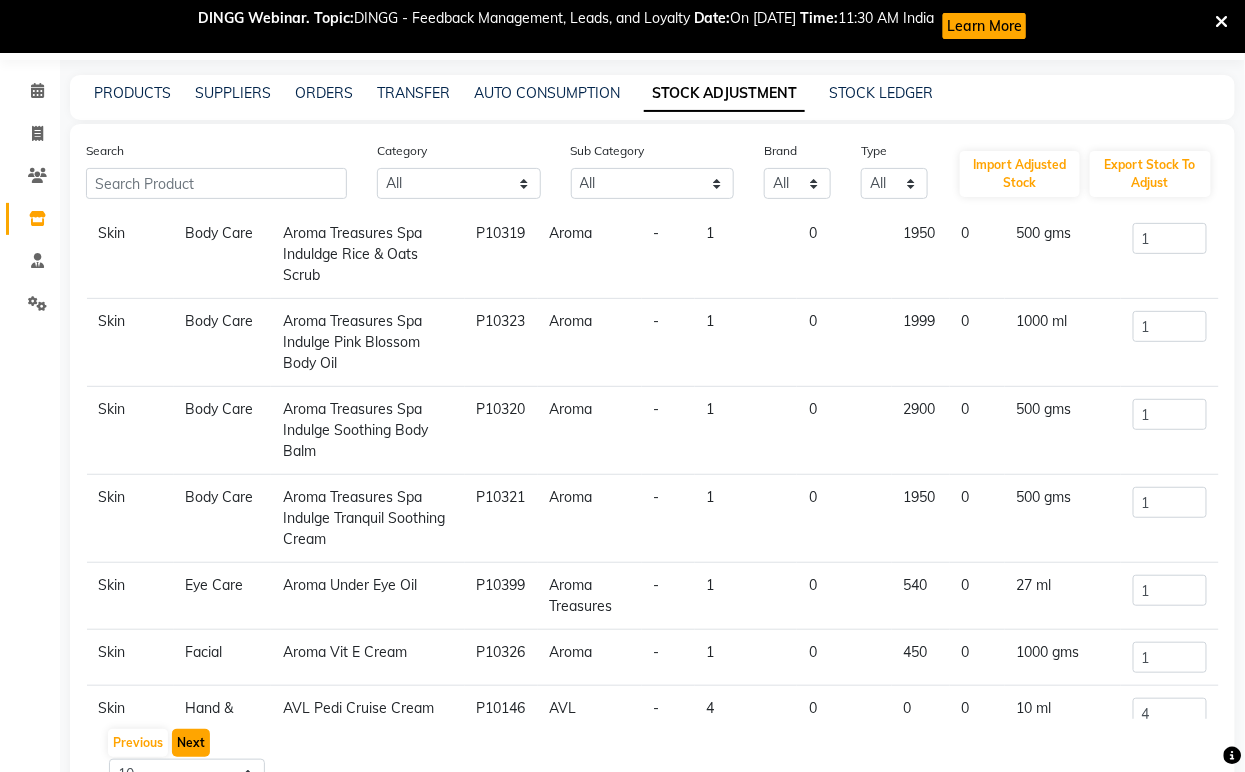 click on "Next" 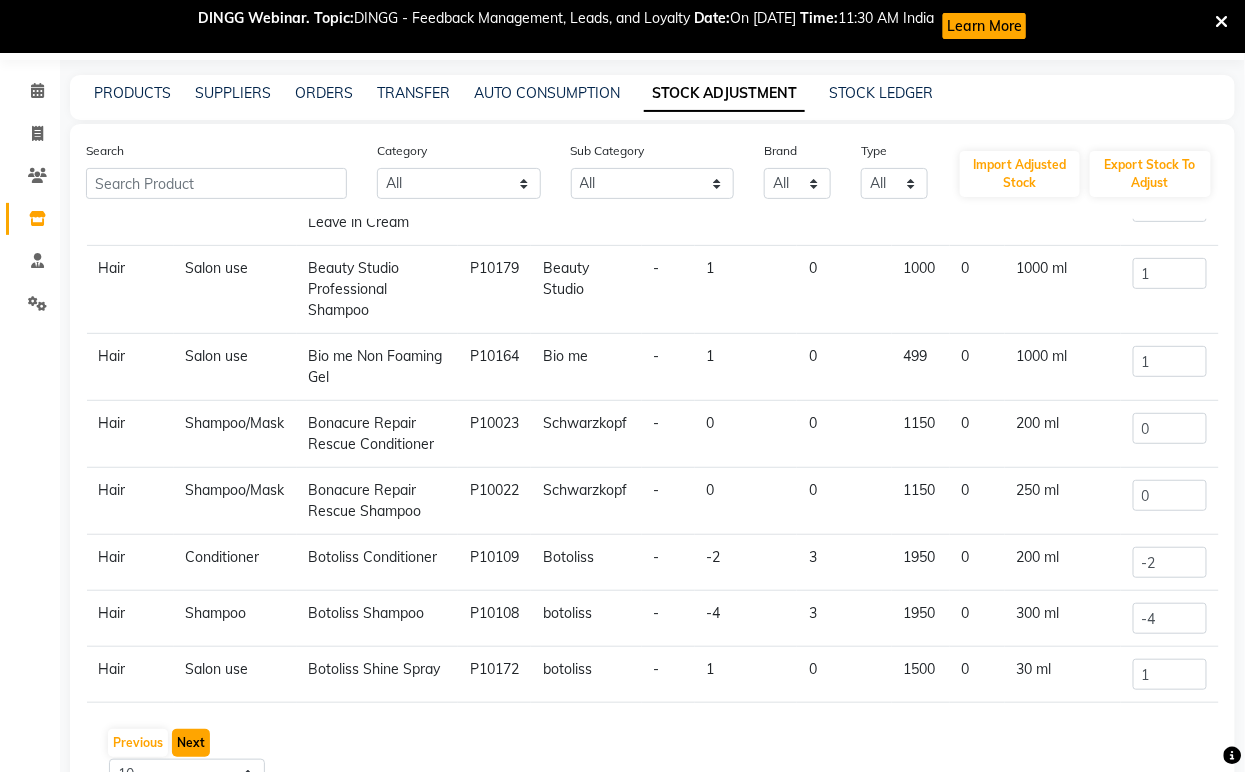 click on "Next" 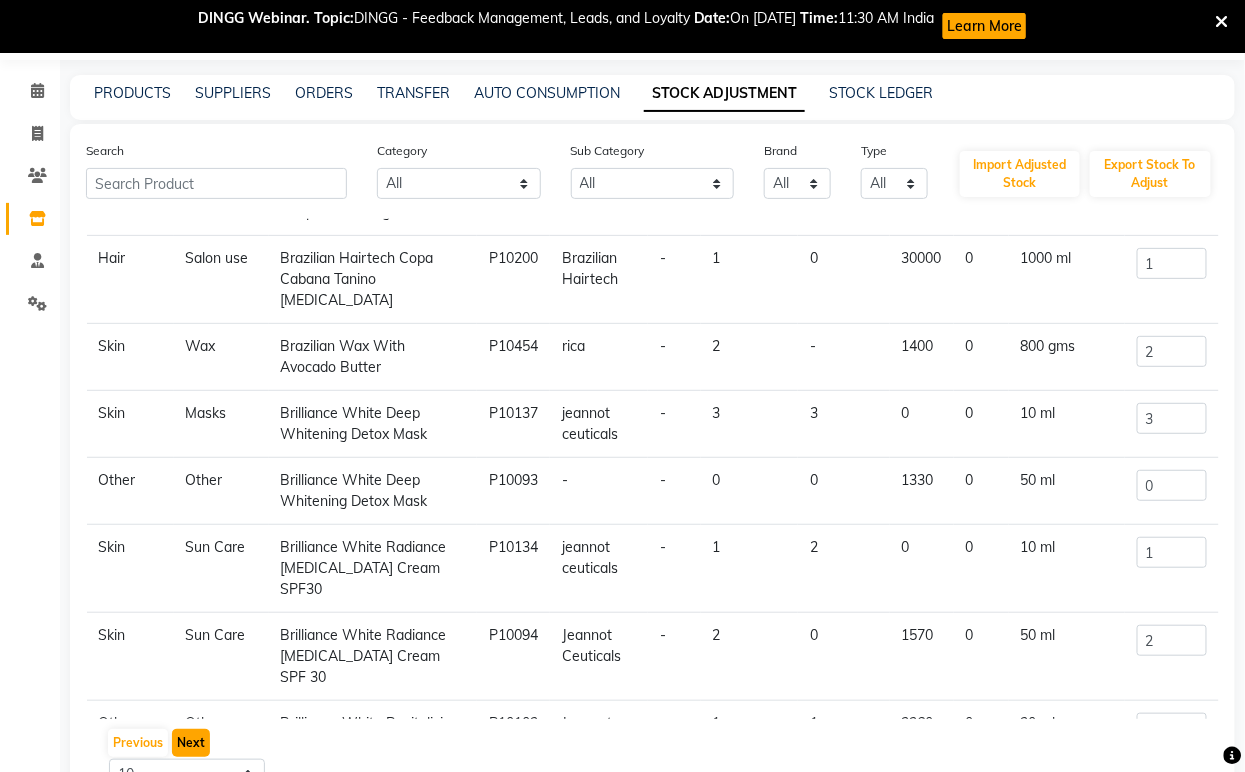 click on "Next" 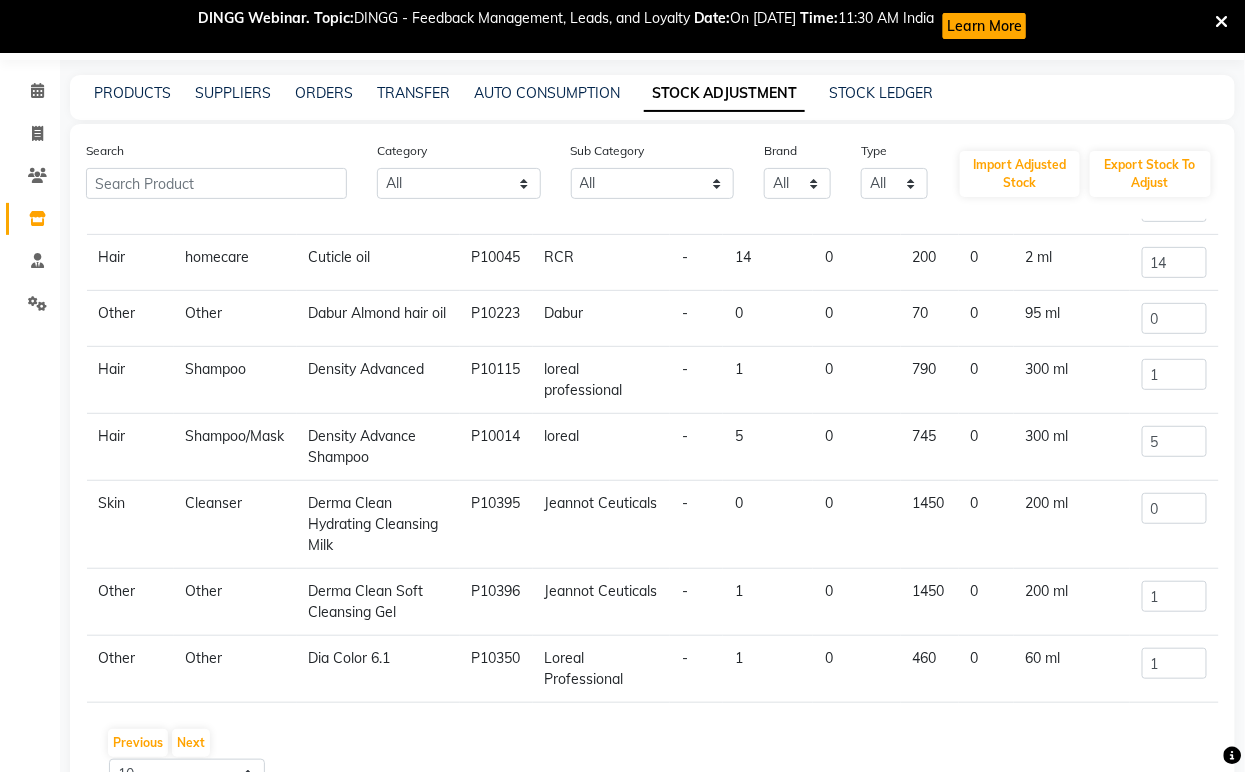 click on "Derma Clean Soft Cleansing Gel" 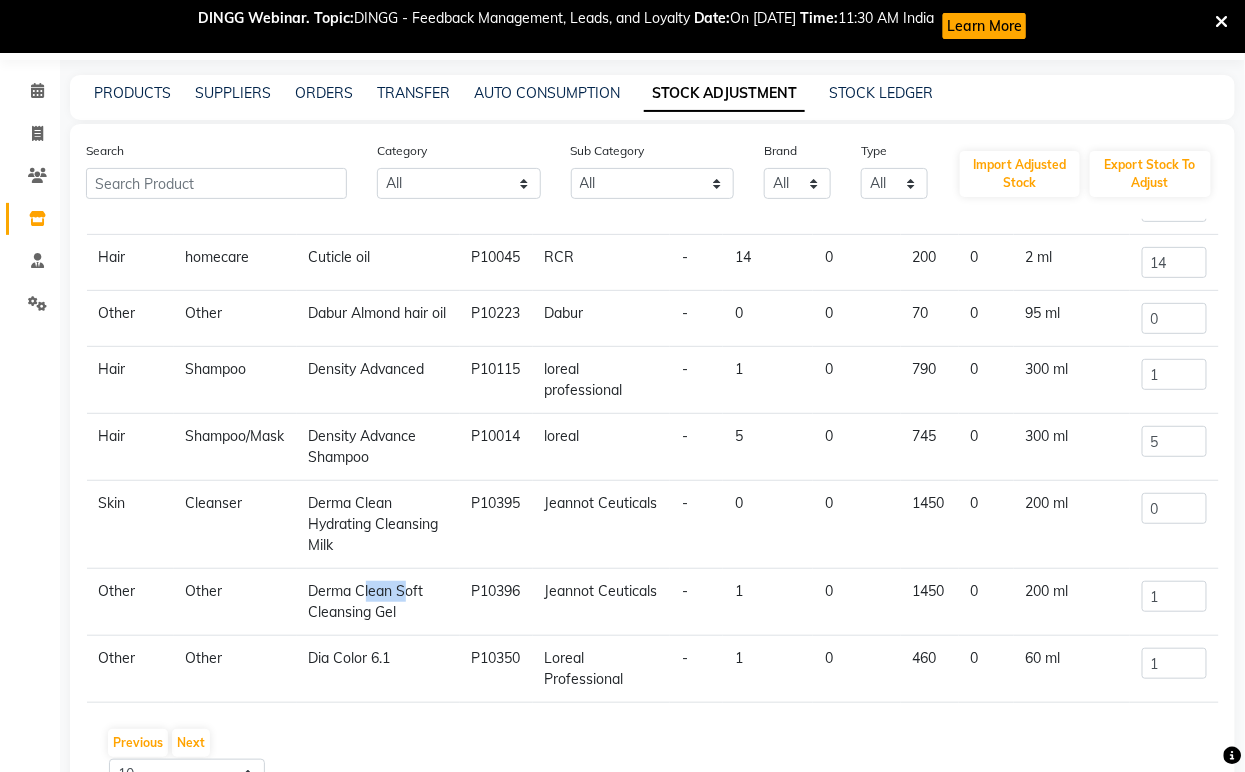 click on "Derma Clean Soft Cleansing Gel" 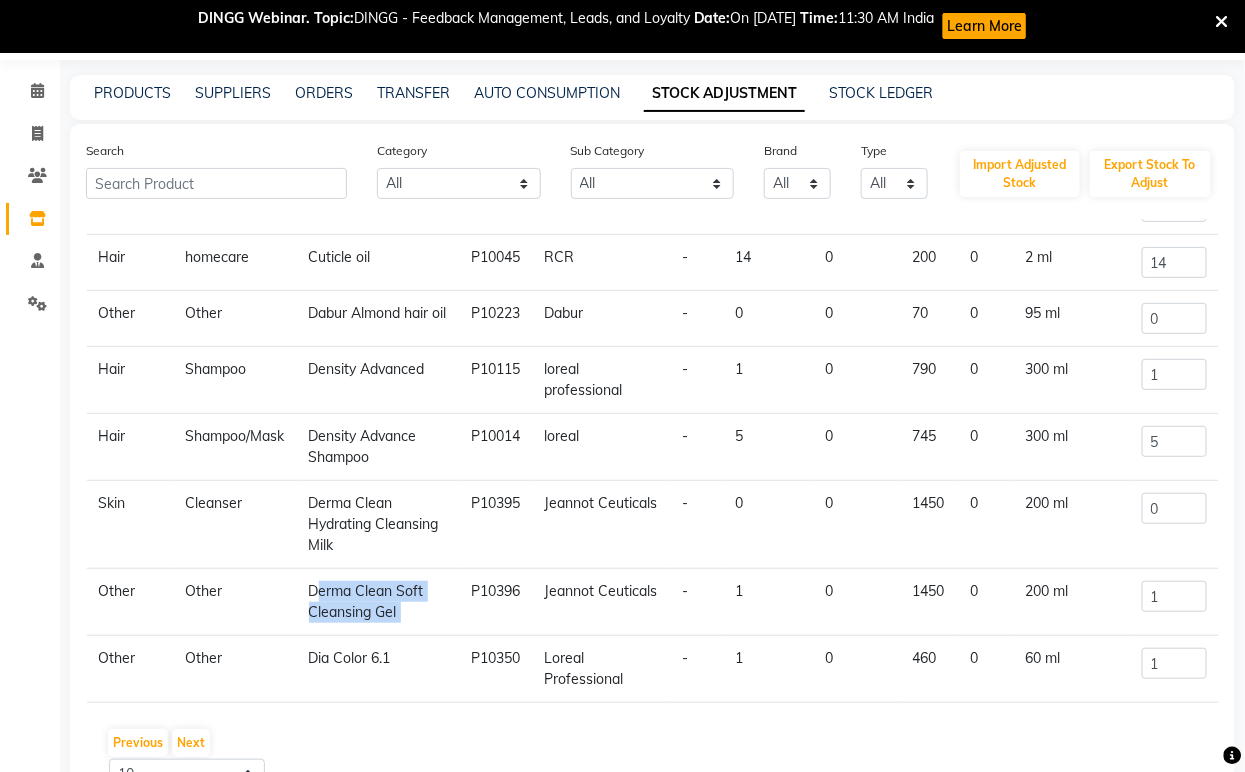 click on "Derma Clean Soft Cleansing Gel" 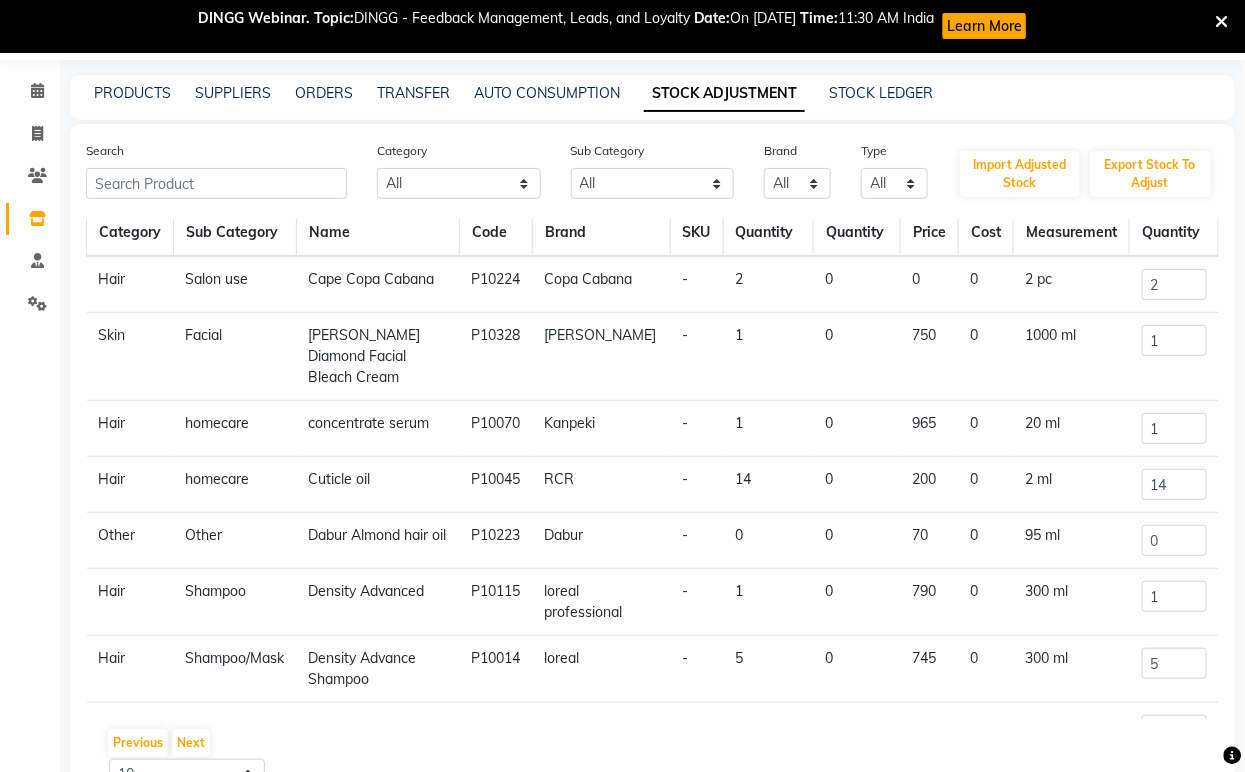scroll, scrollTop: 0, scrollLeft: 0, axis: both 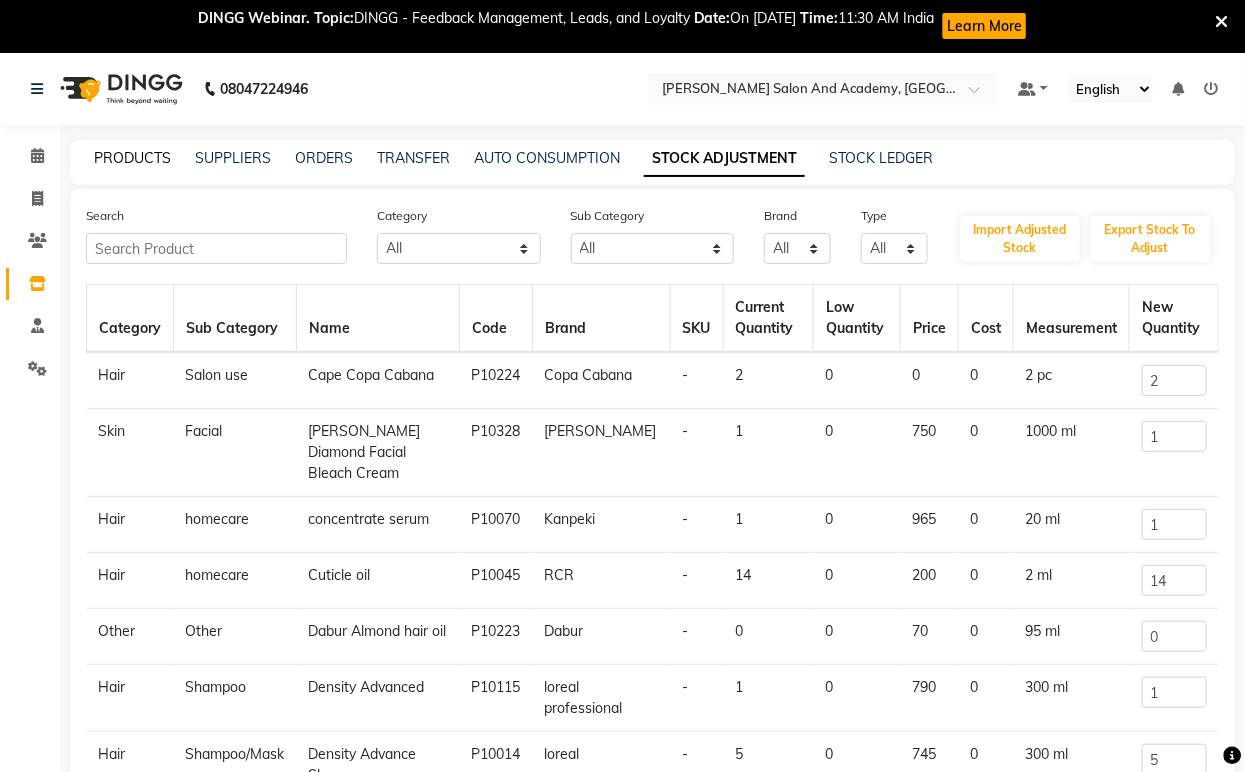 click on "PRODUCTS" 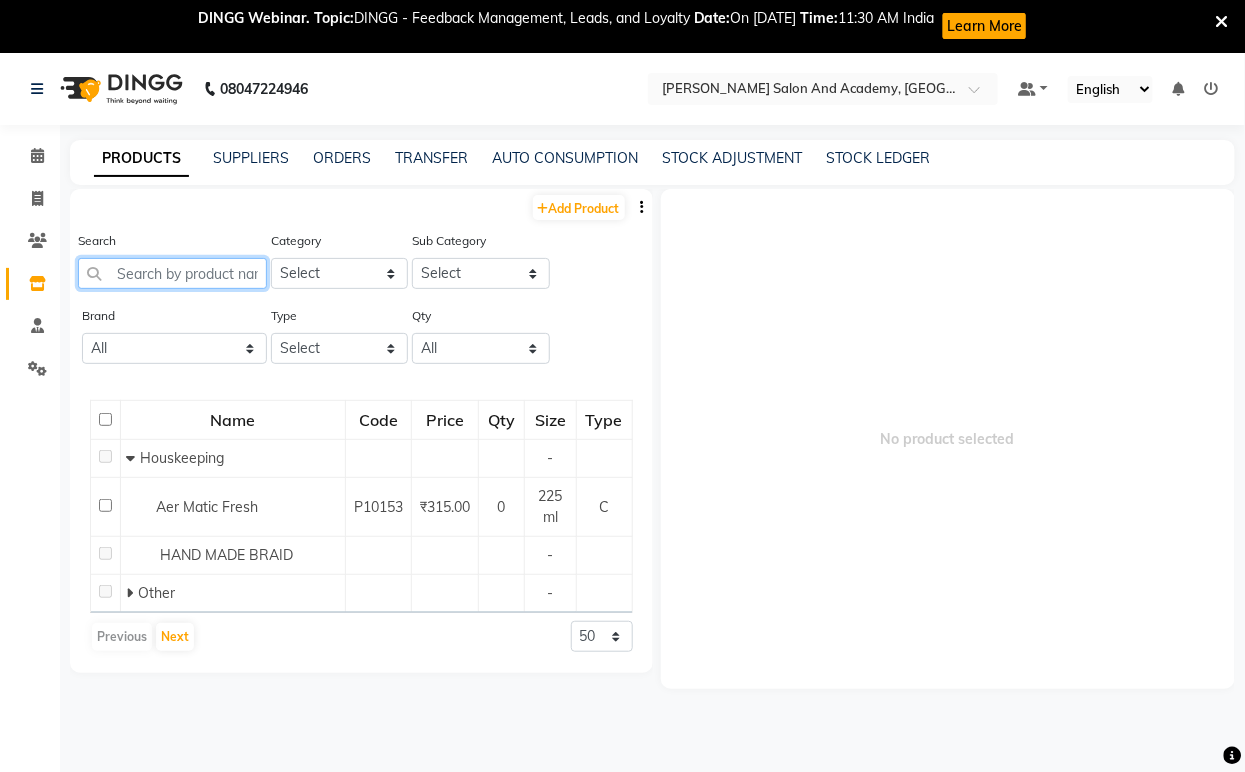paste on "Derma Clean Soft Cleansing Gel" 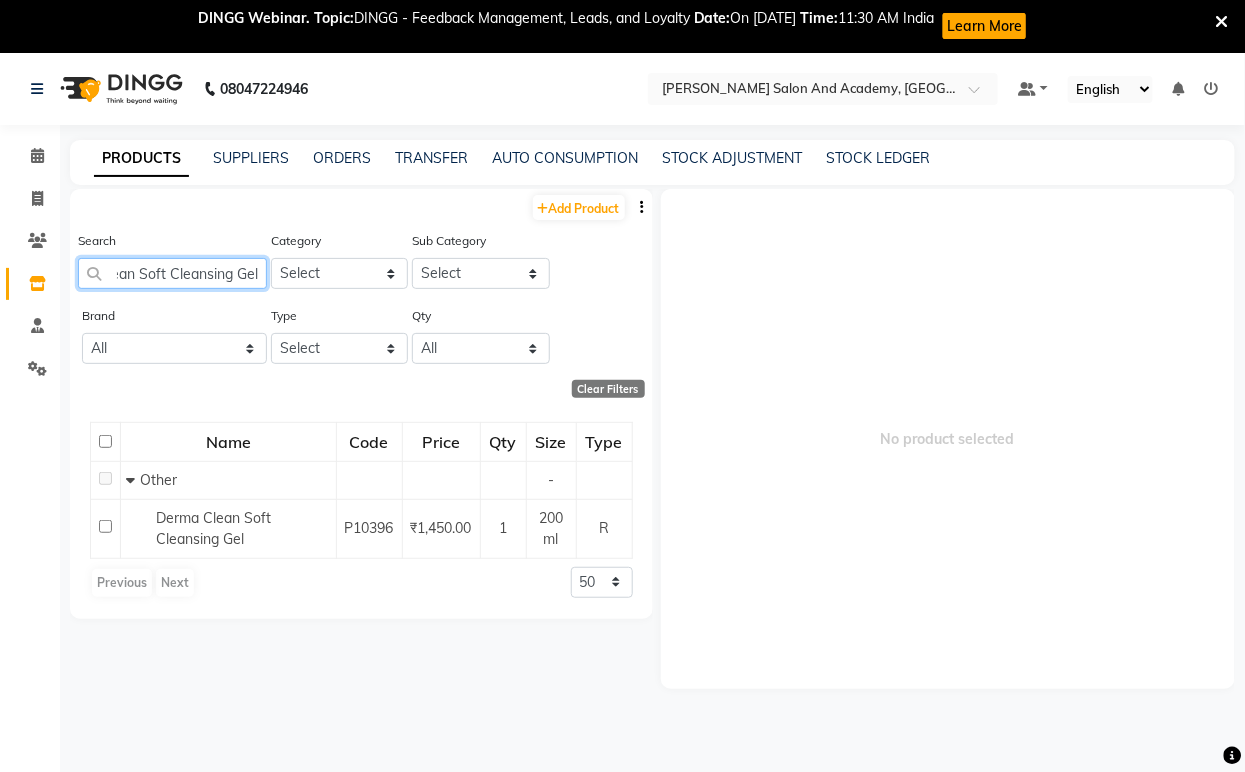 scroll, scrollTop: 0, scrollLeft: 65, axis: horizontal 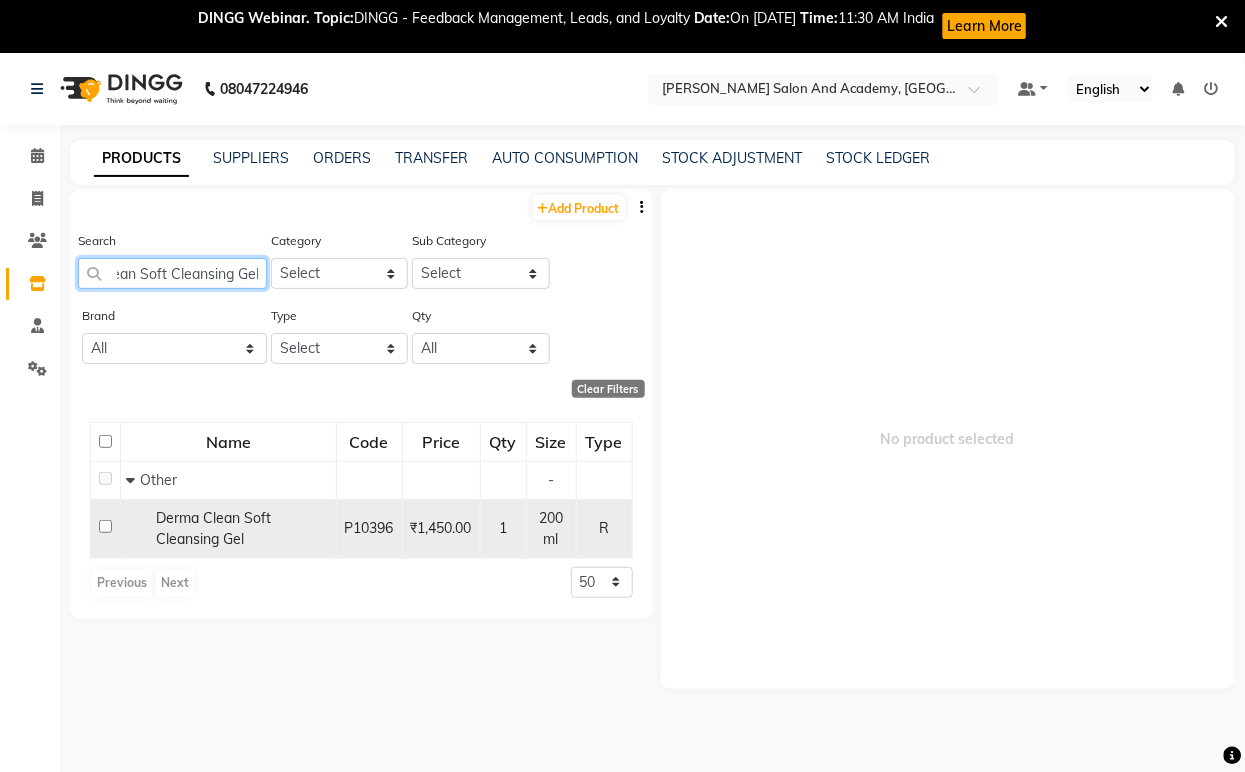 type on "Derma Clean Soft Cleansing Gel" 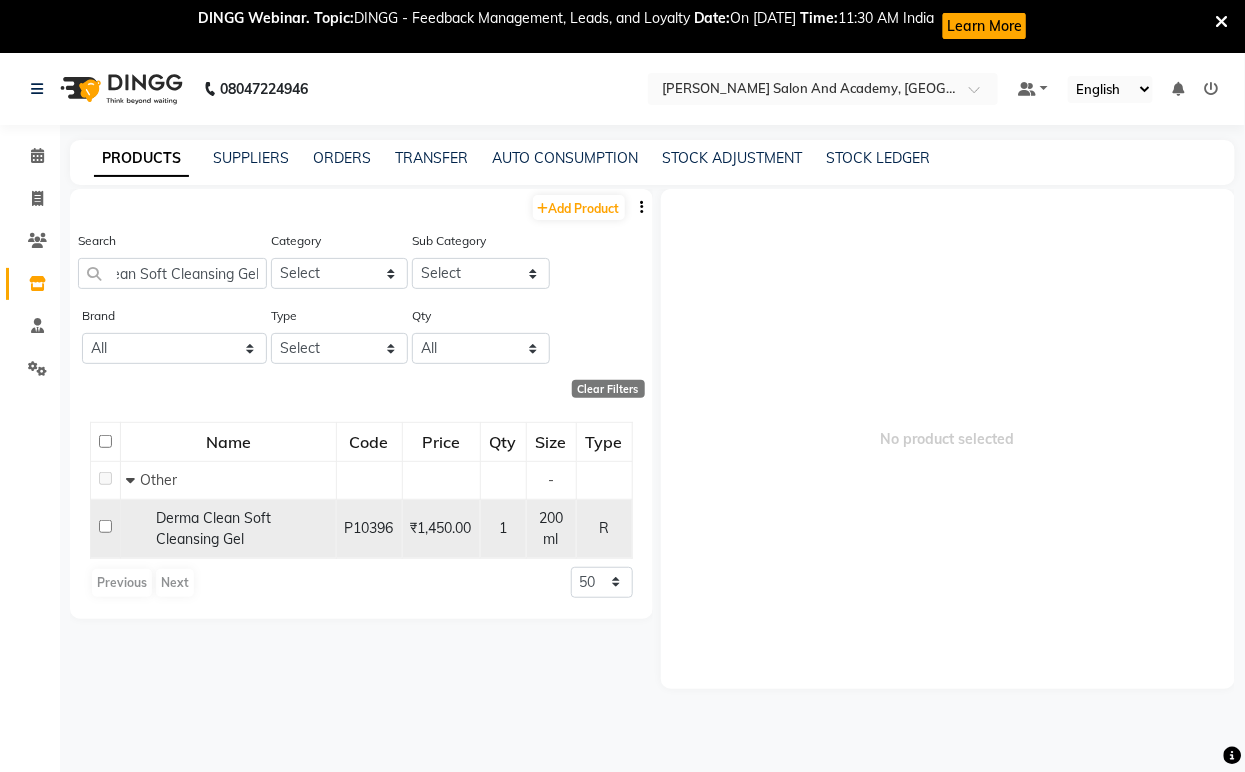 scroll, scrollTop: 0, scrollLeft: 0, axis: both 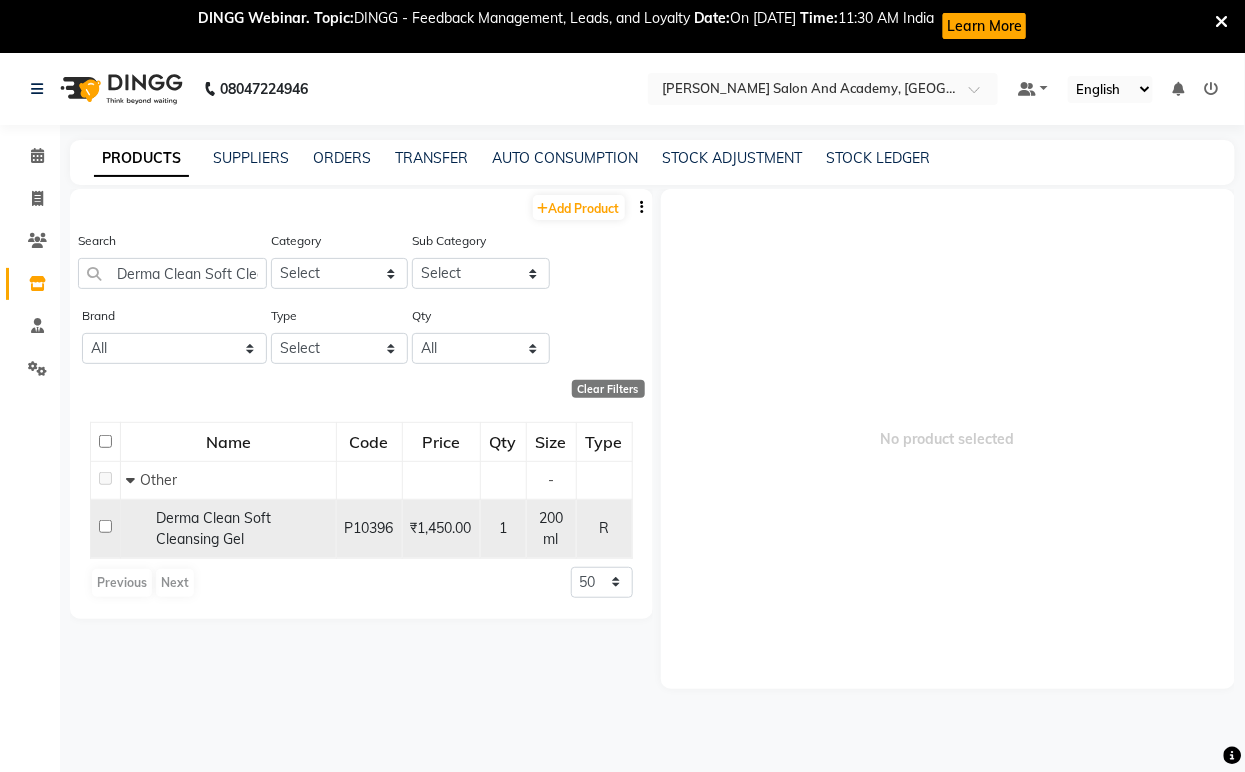 click on "Derma Clean Soft Cleansing Gel" 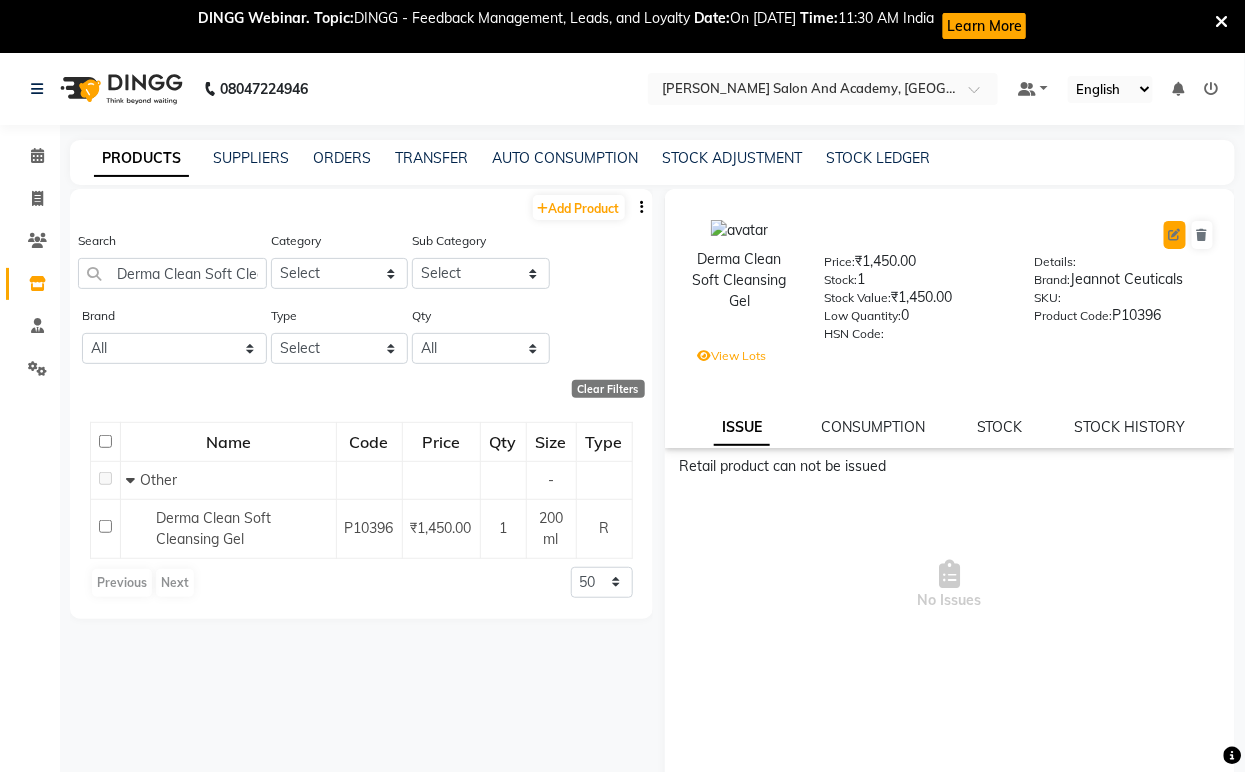click 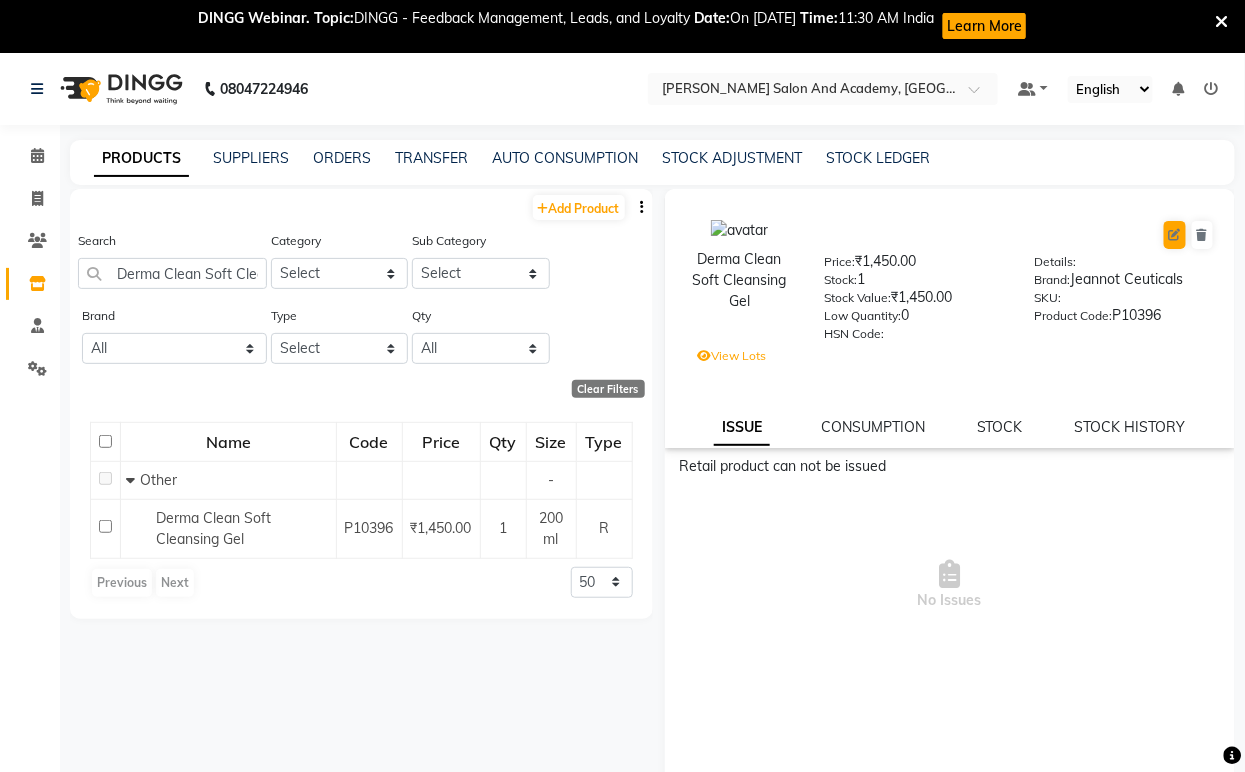 select on "true" 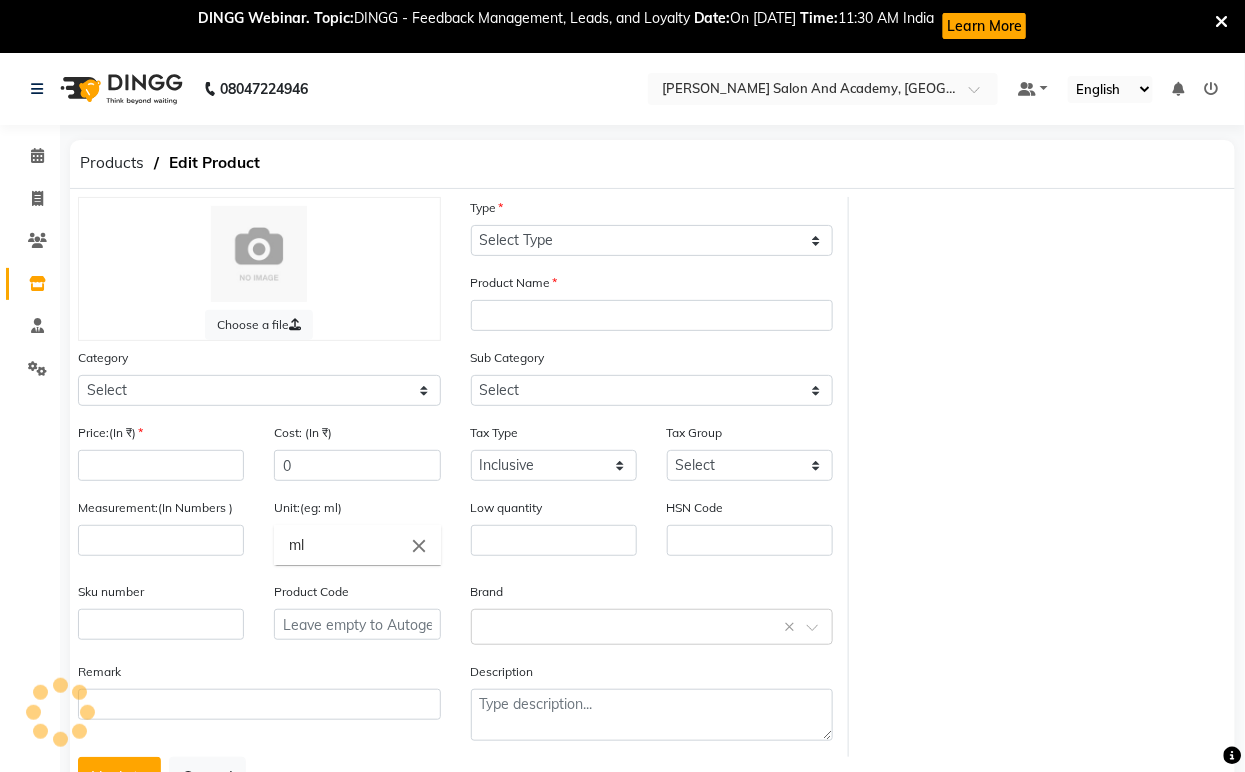 select on "R" 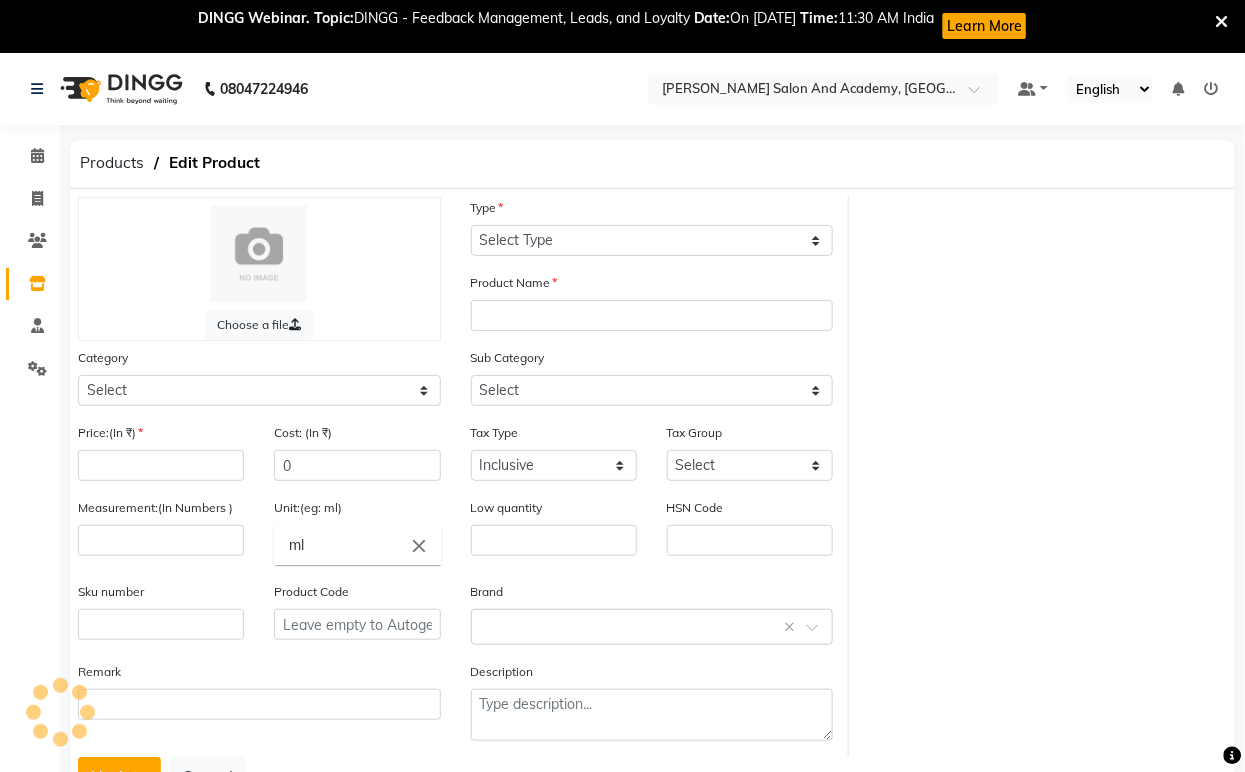 type on "Derma Clean Soft Cleansing Gel" 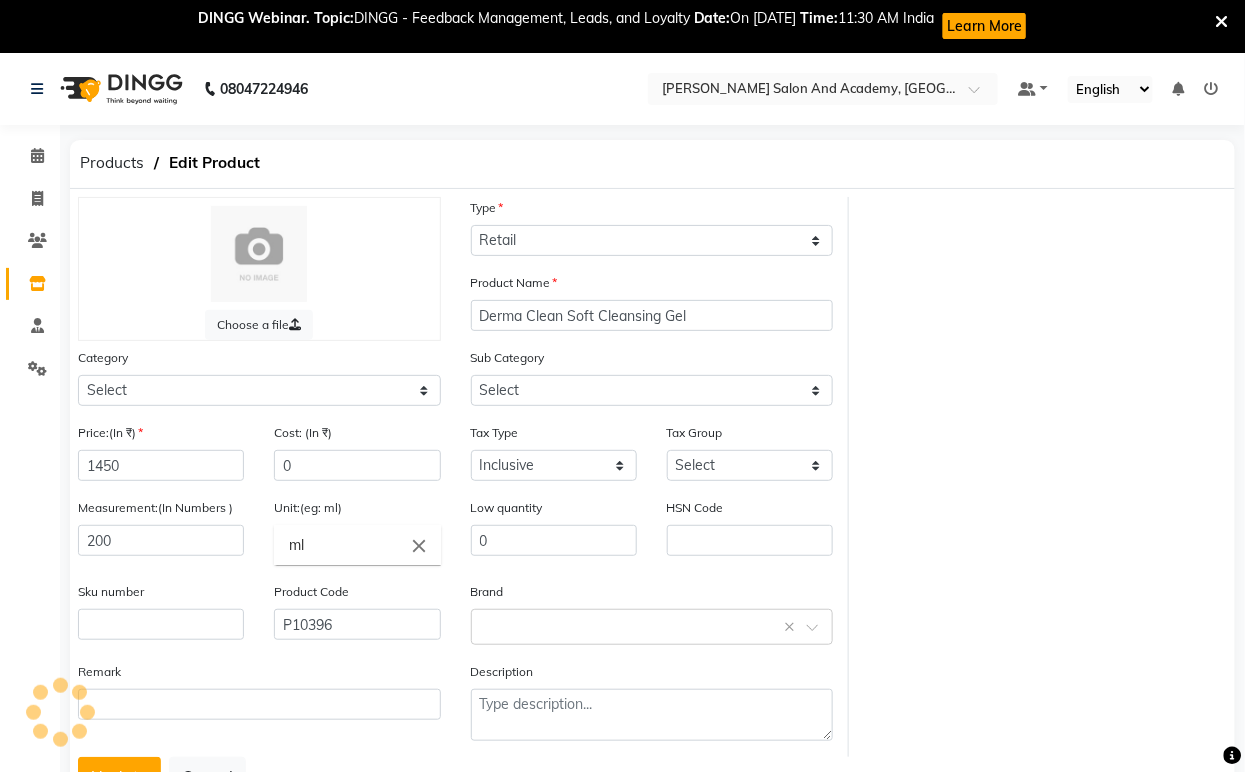 select on "1063801000" 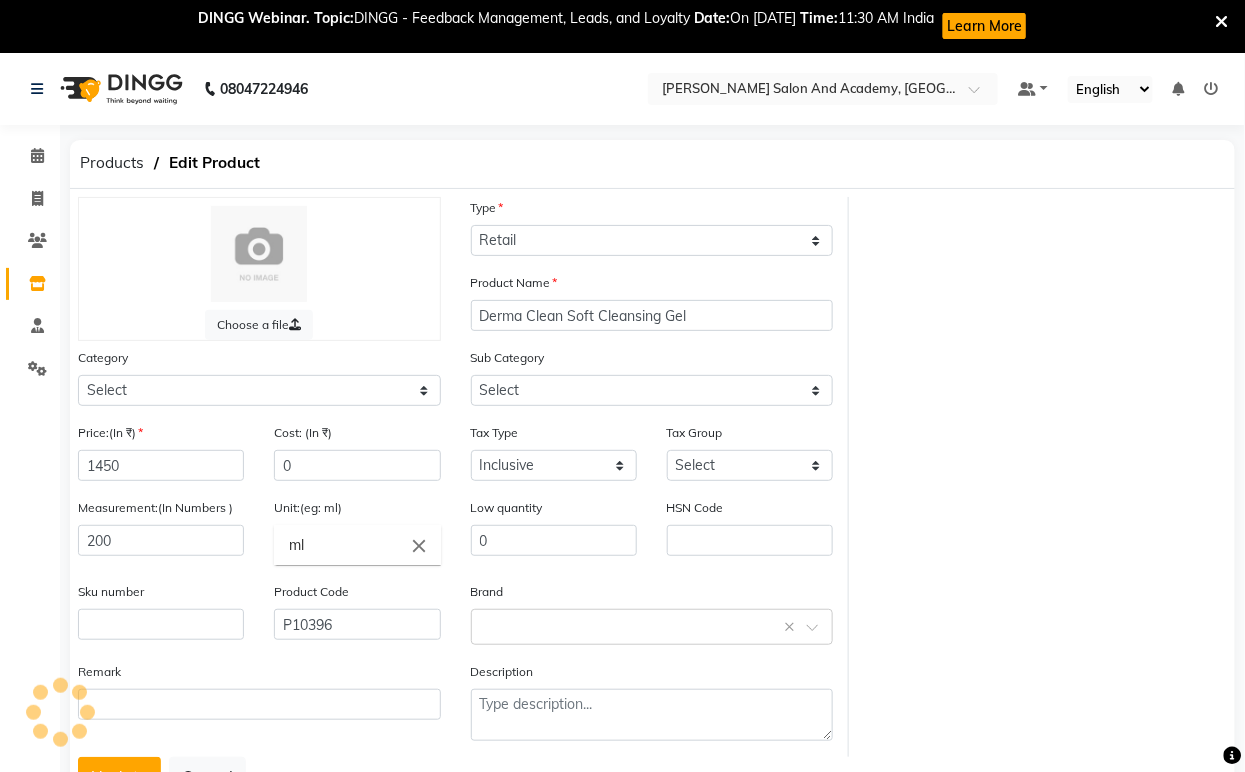 select on "1063801002" 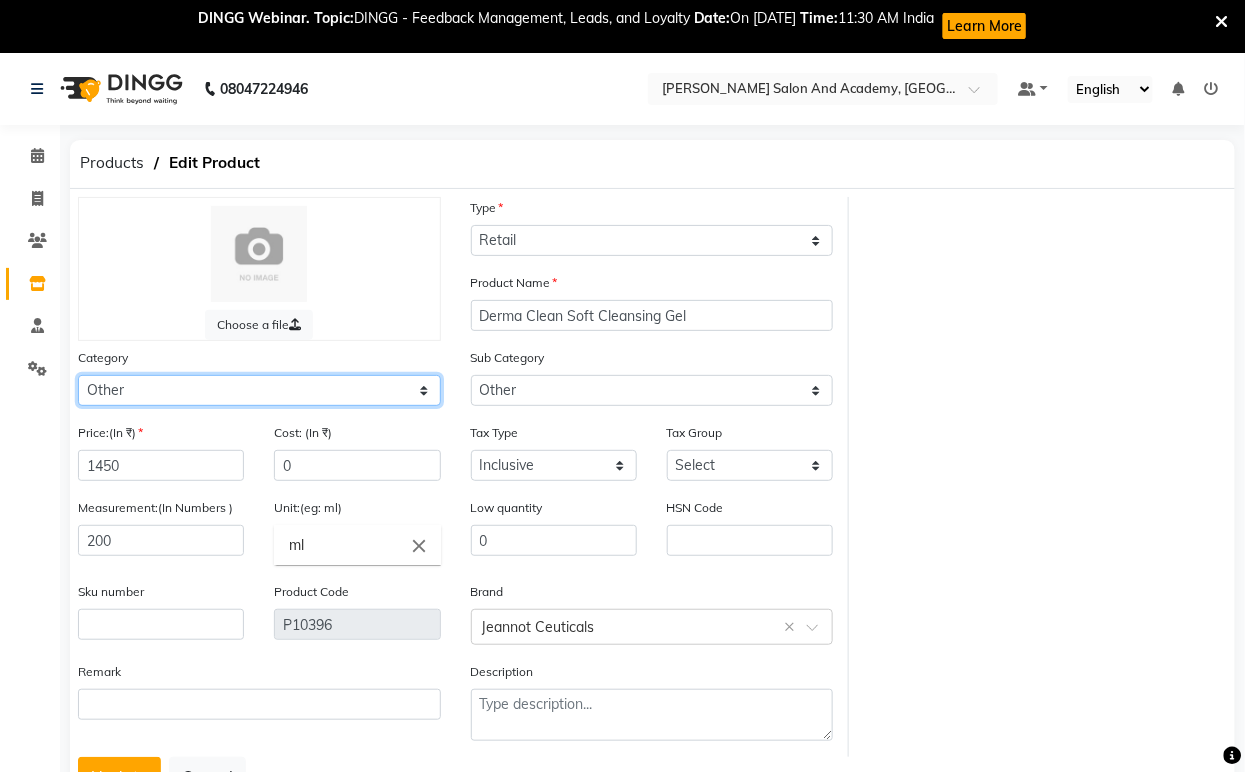 click on "Select Hair Skin Jeanott Ceuticals Other" 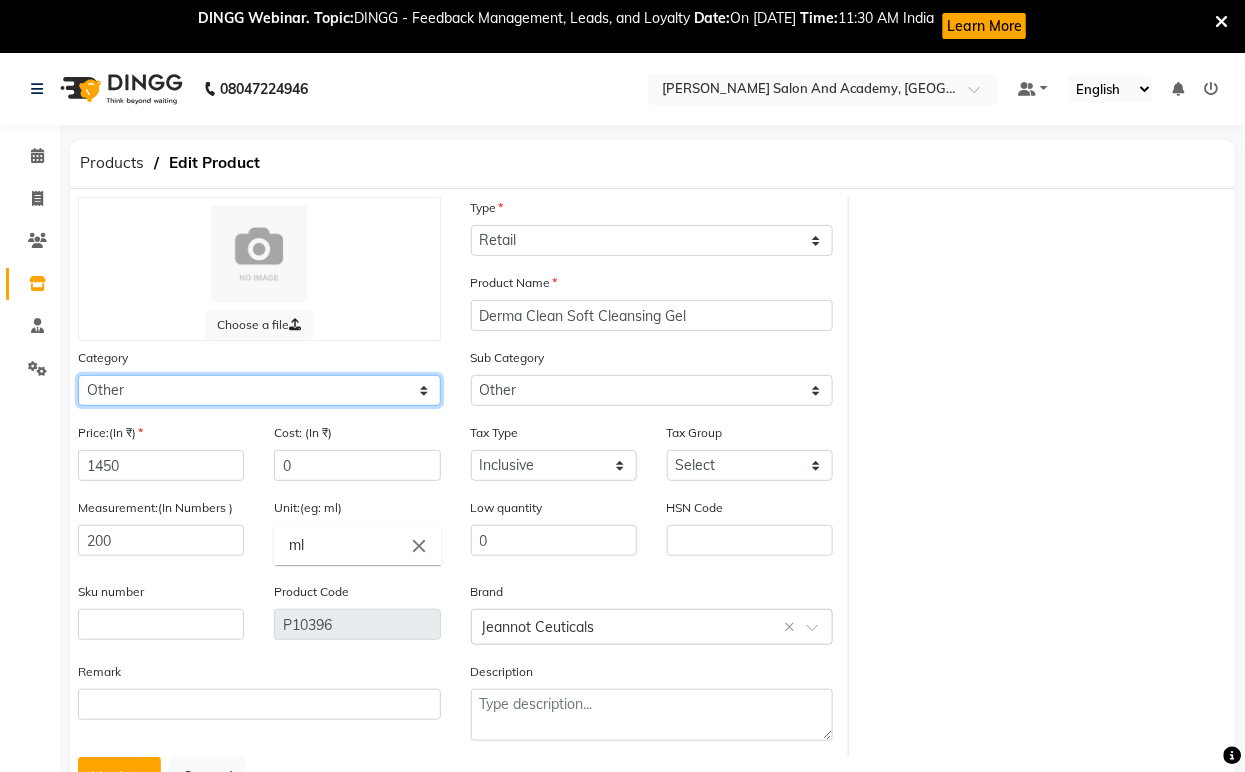 select on "1063801150" 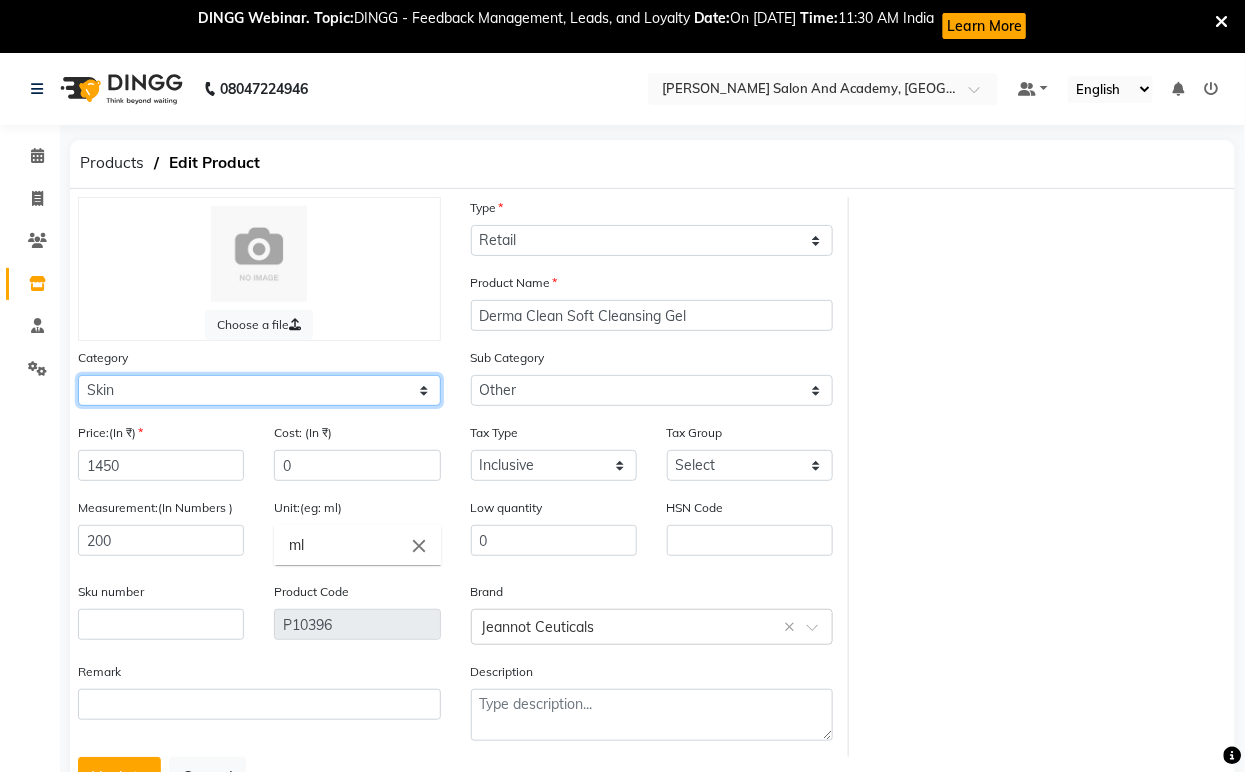 click on "Select Hair Skin Jeanott Ceuticals Other" 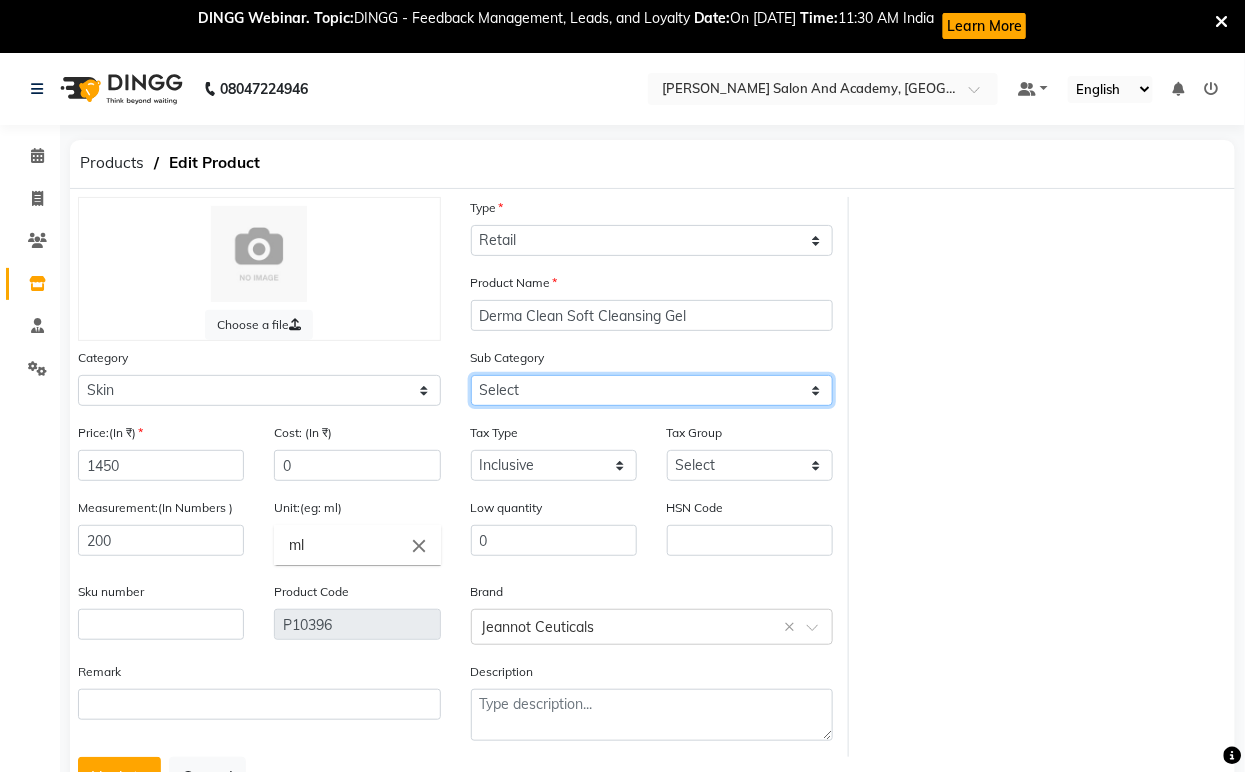 click on "Select Cleanser Facial Moisturiser Serum Toner Sun Care Masks Lip Care Eye Care Body Care Hand & Feet Kit & Combo Treatment Appliances Other Skin homecare Wax Massage Cream" 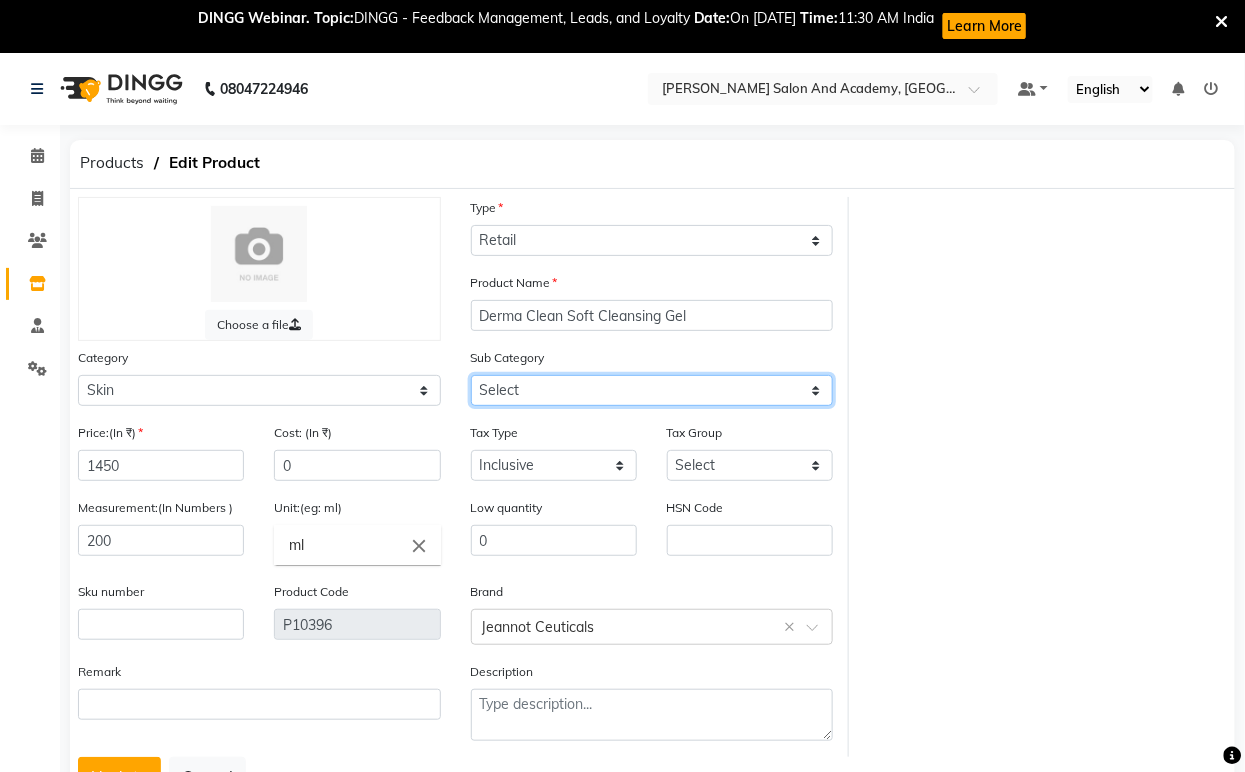 select on "1063801151" 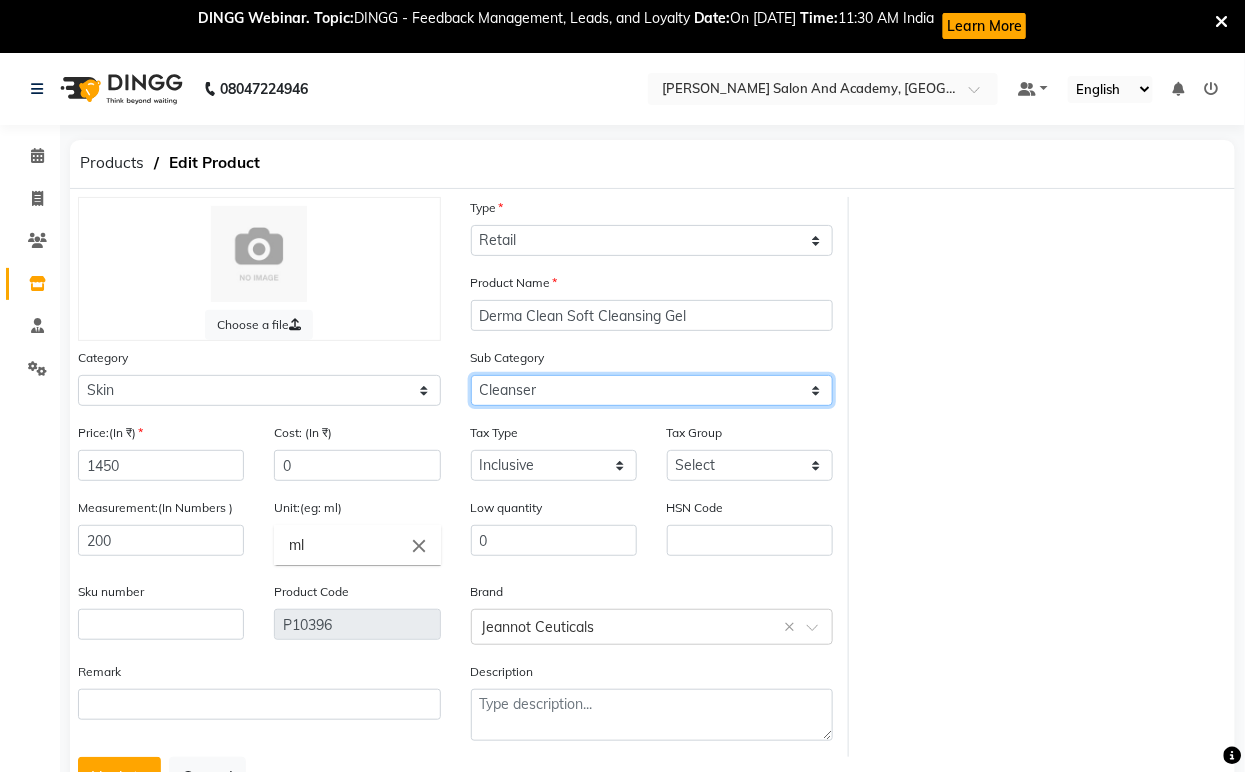 click on "Select Cleanser Facial Moisturiser Serum Toner Sun Care Masks Lip Care Eye Care Body Care Hand & Feet Kit & Combo Treatment Appliances Other Skin homecare Wax Massage Cream" 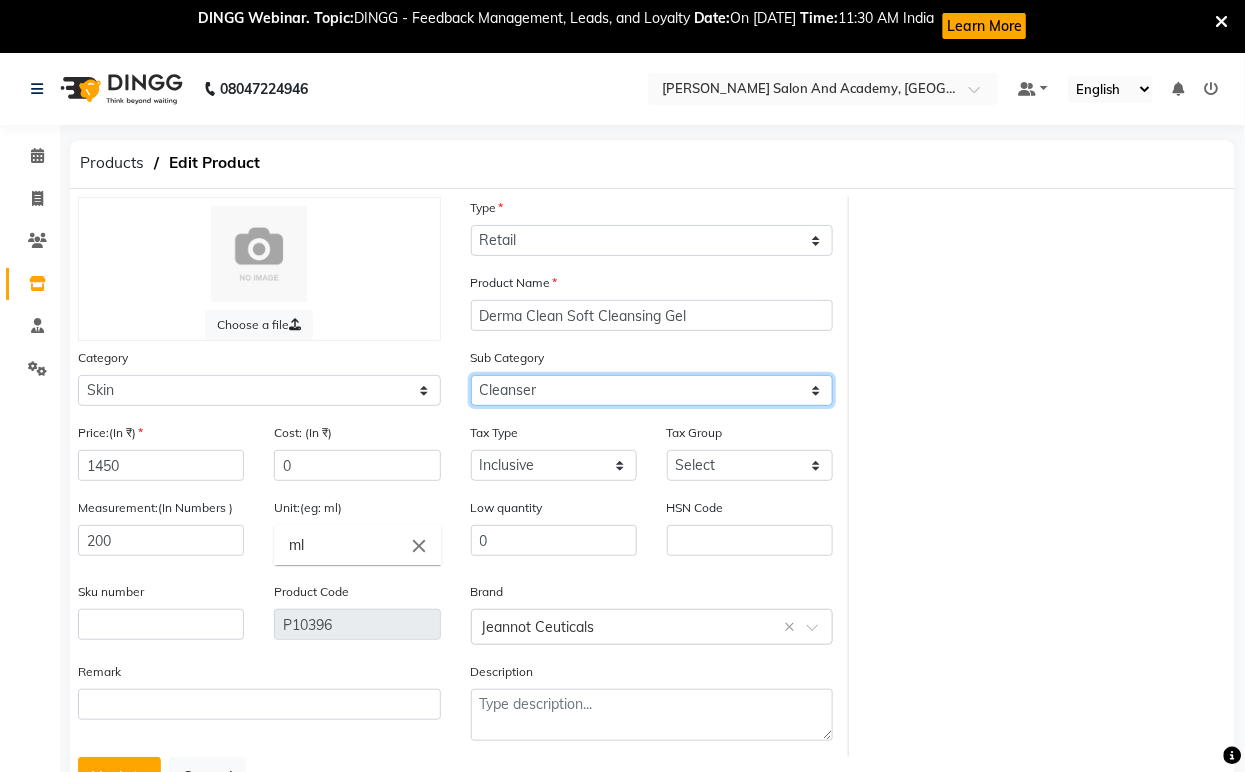 scroll, scrollTop: 83, scrollLeft: 0, axis: vertical 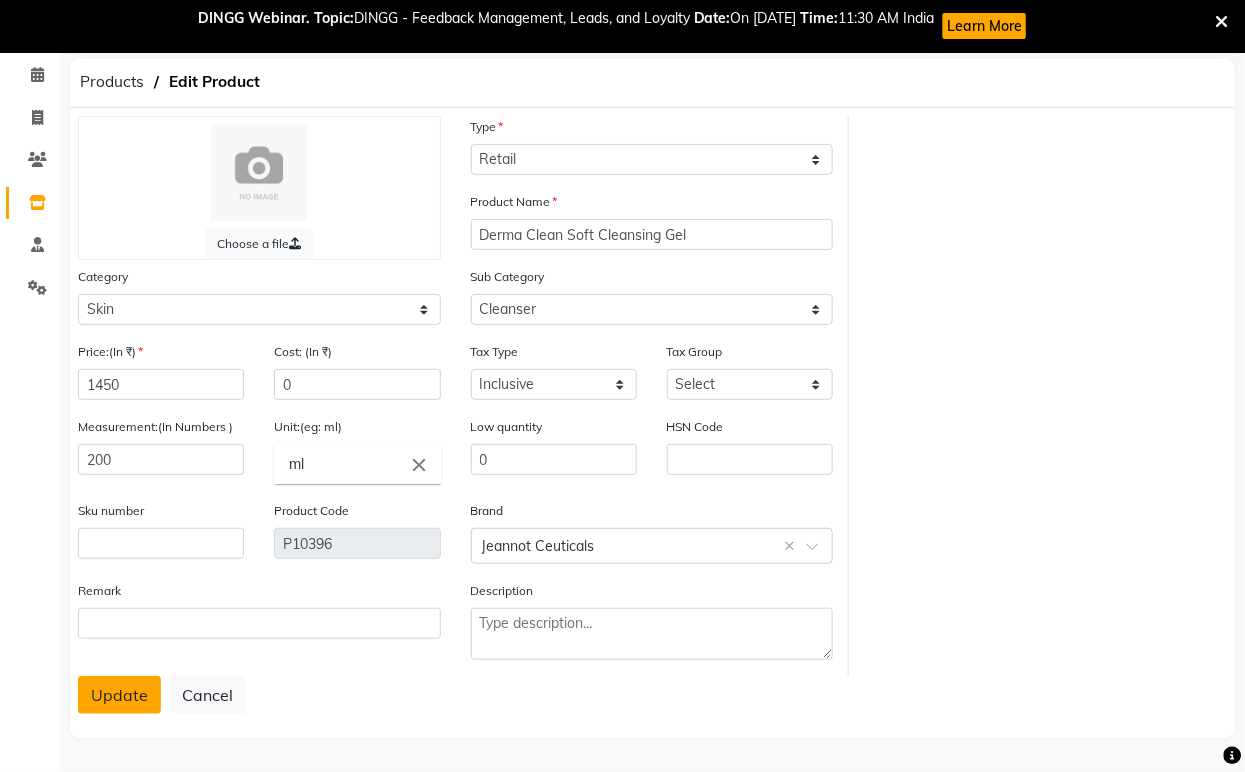 click on "Update" 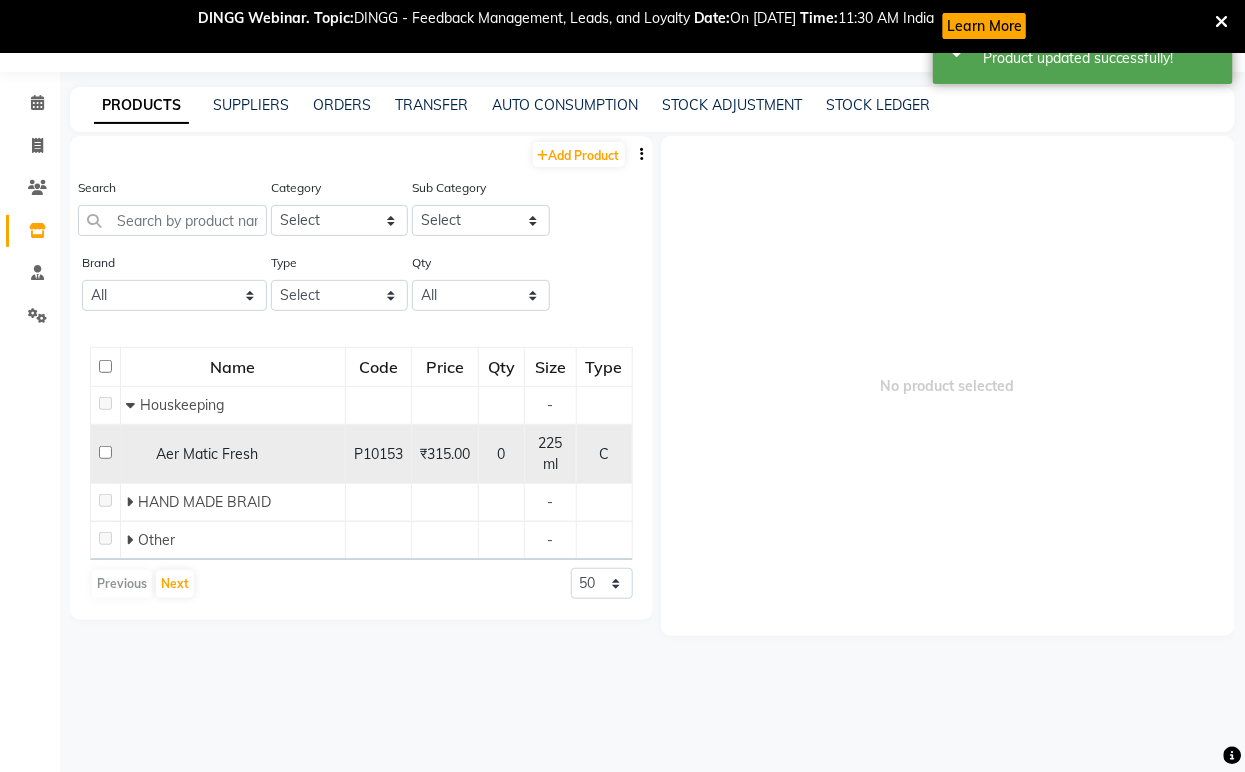 scroll, scrollTop: 65, scrollLeft: 0, axis: vertical 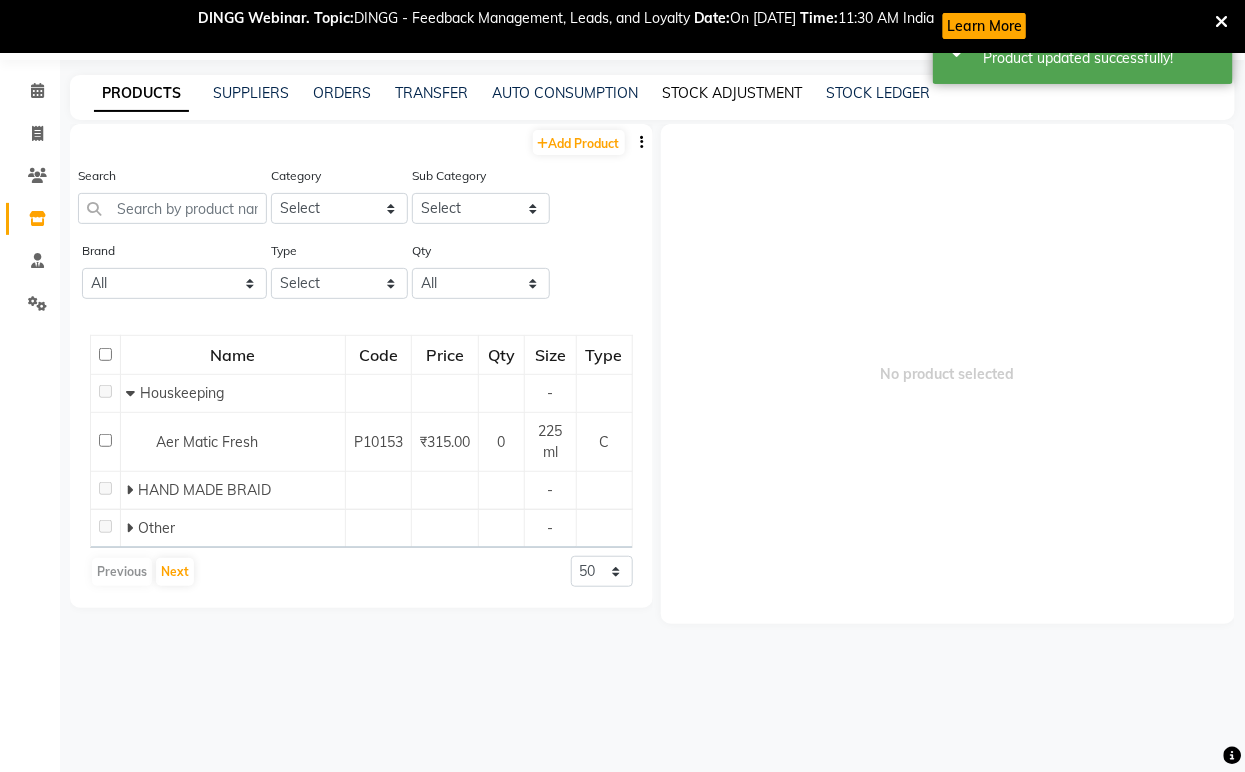 click on "STOCK ADJUSTMENT" 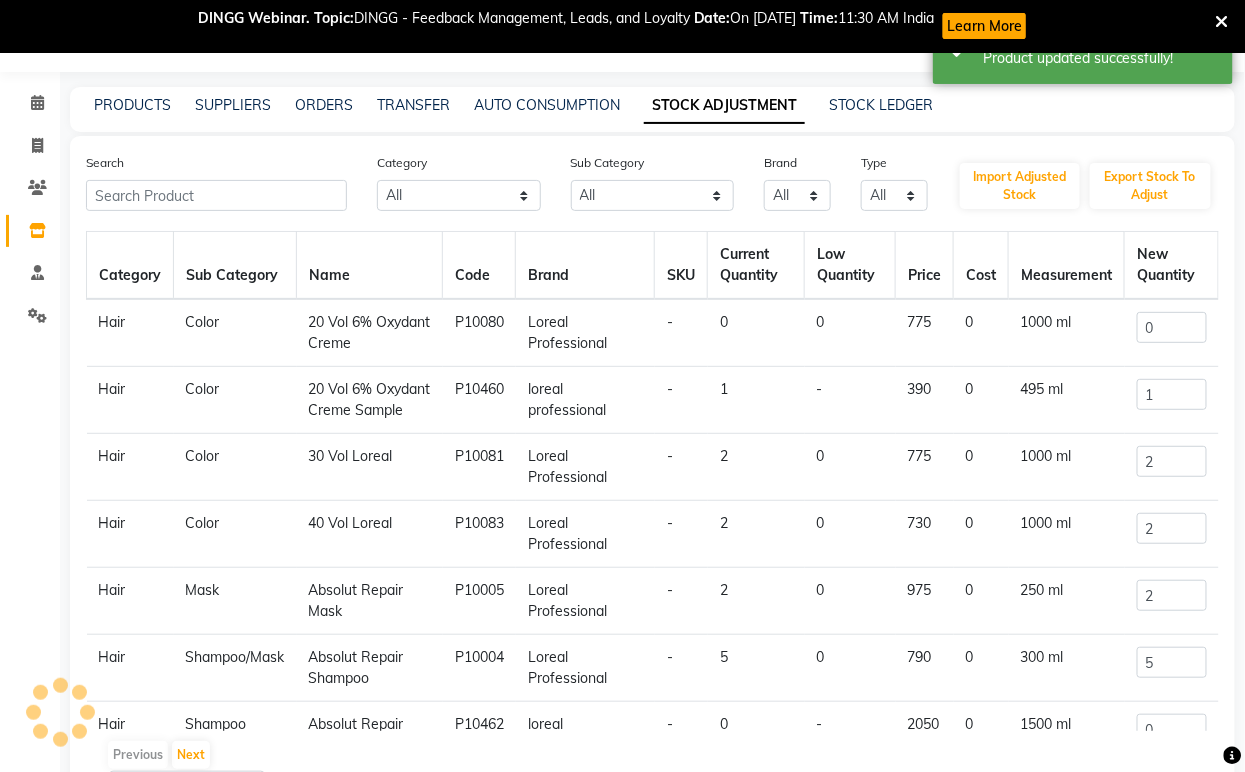 scroll, scrollTop: 65, scrollLeft: 0, axis: vertical 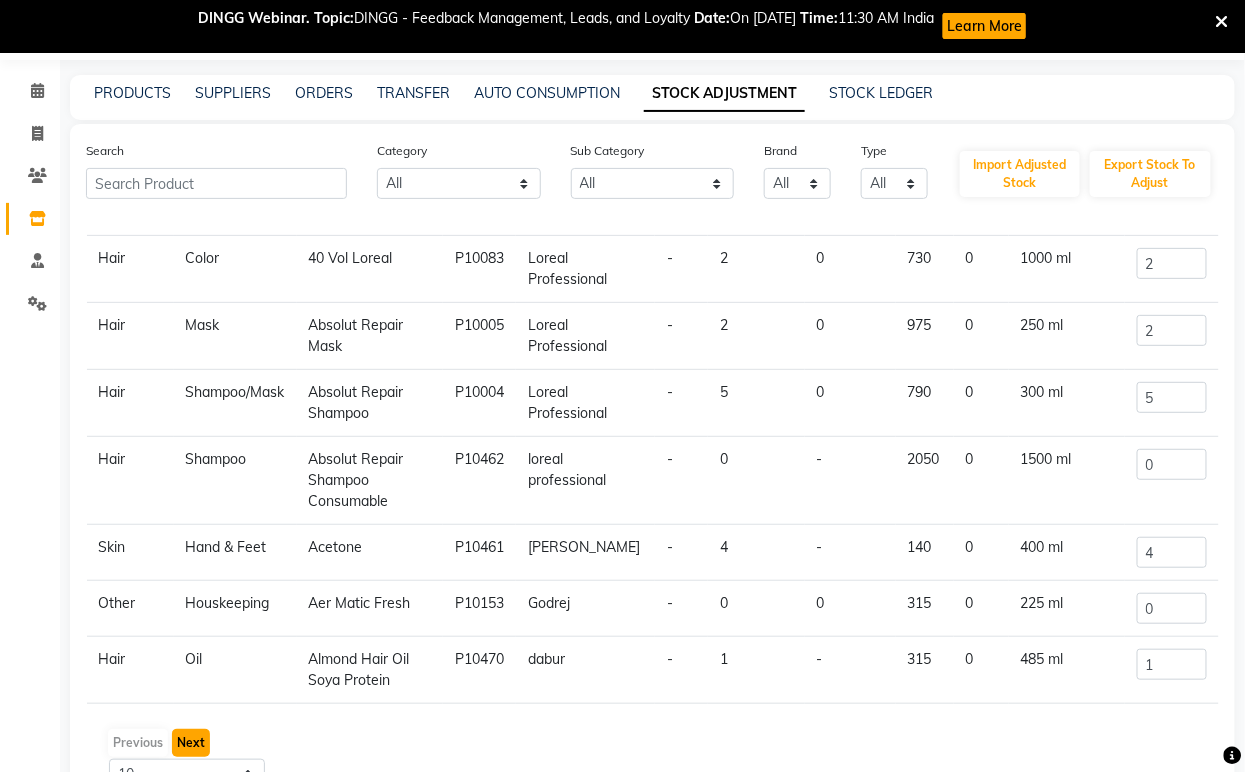 click on "Next" 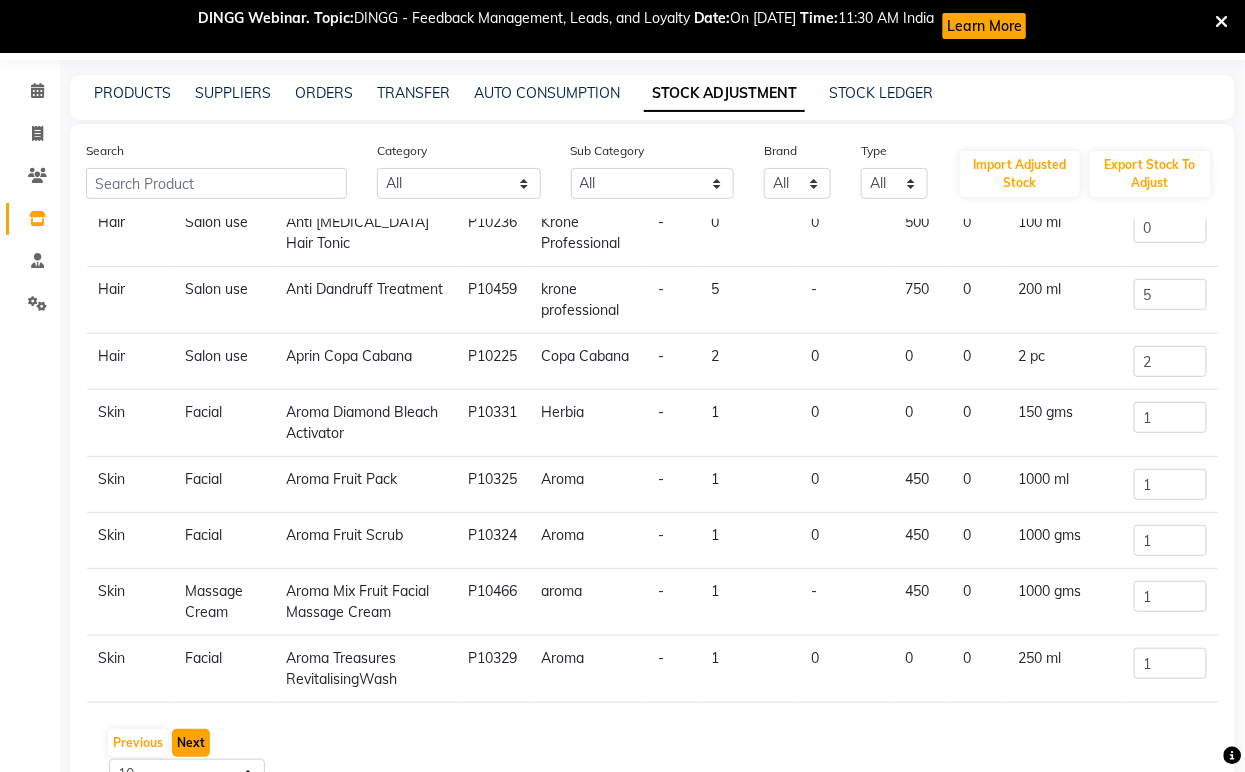 click on "Next" 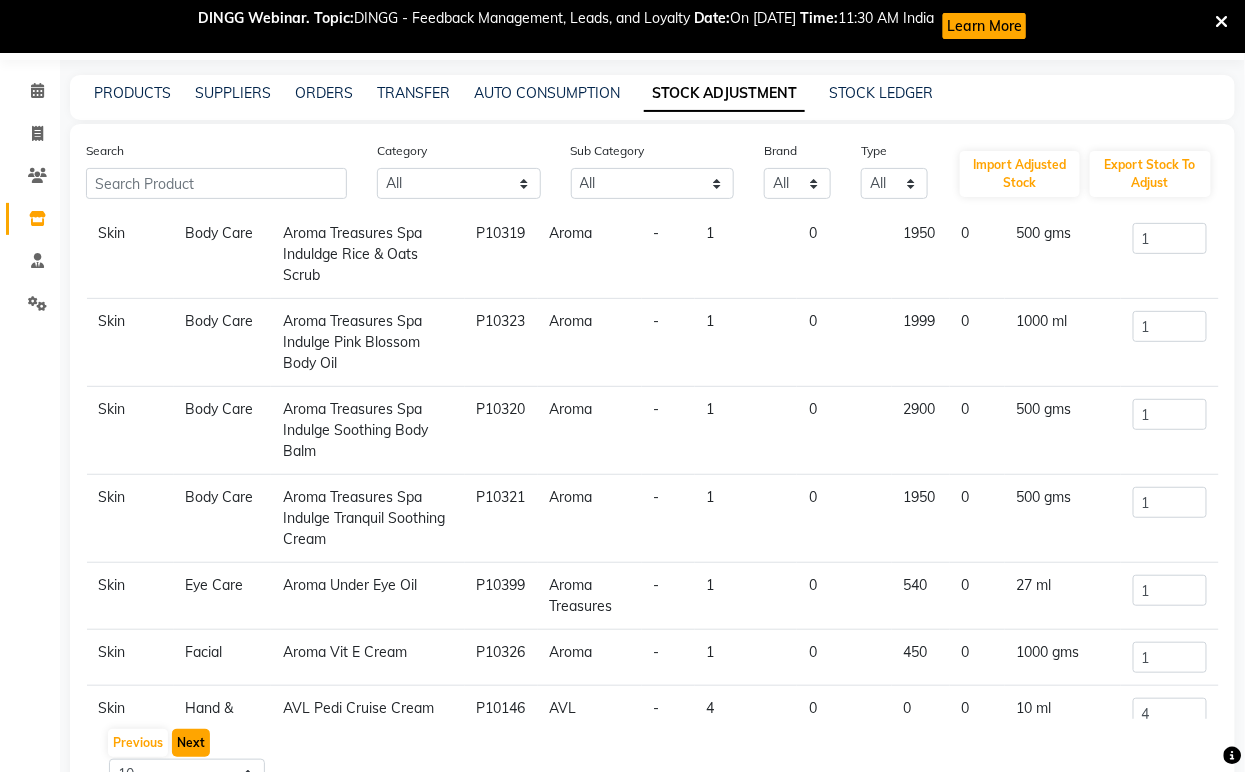 click on "Next" 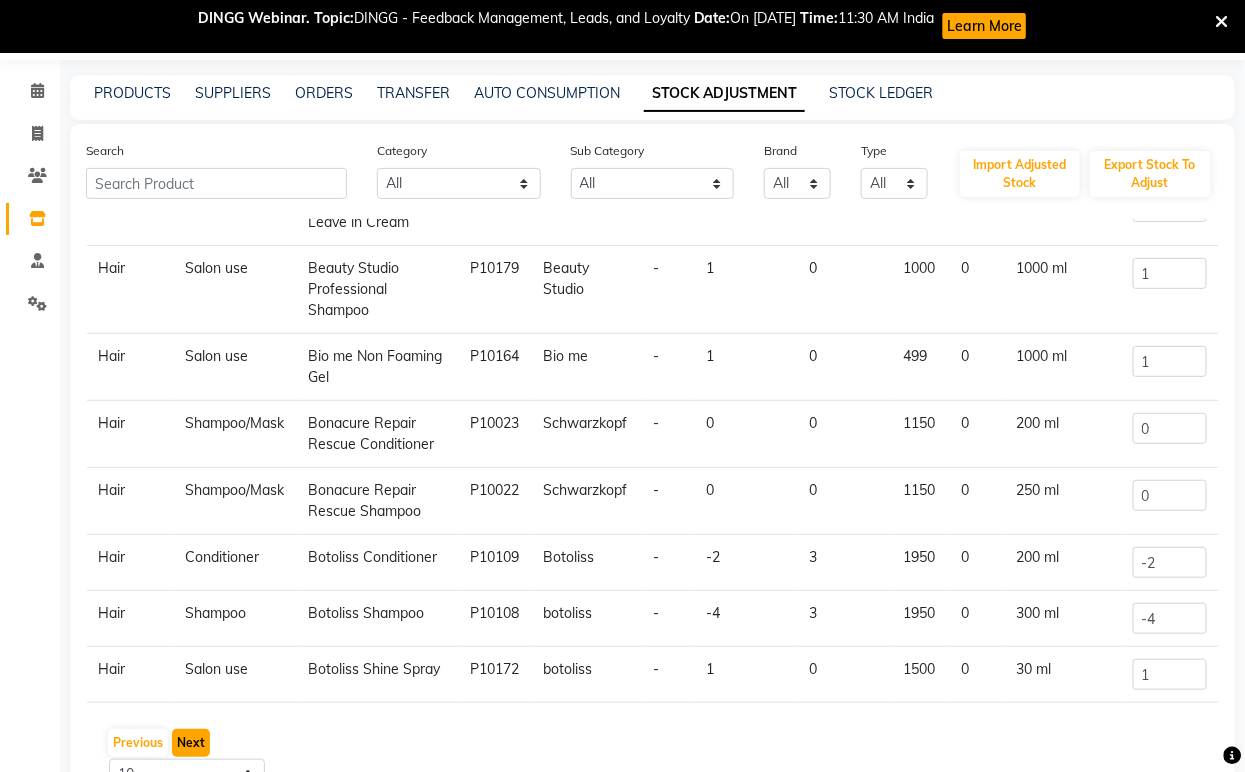click on "Next" 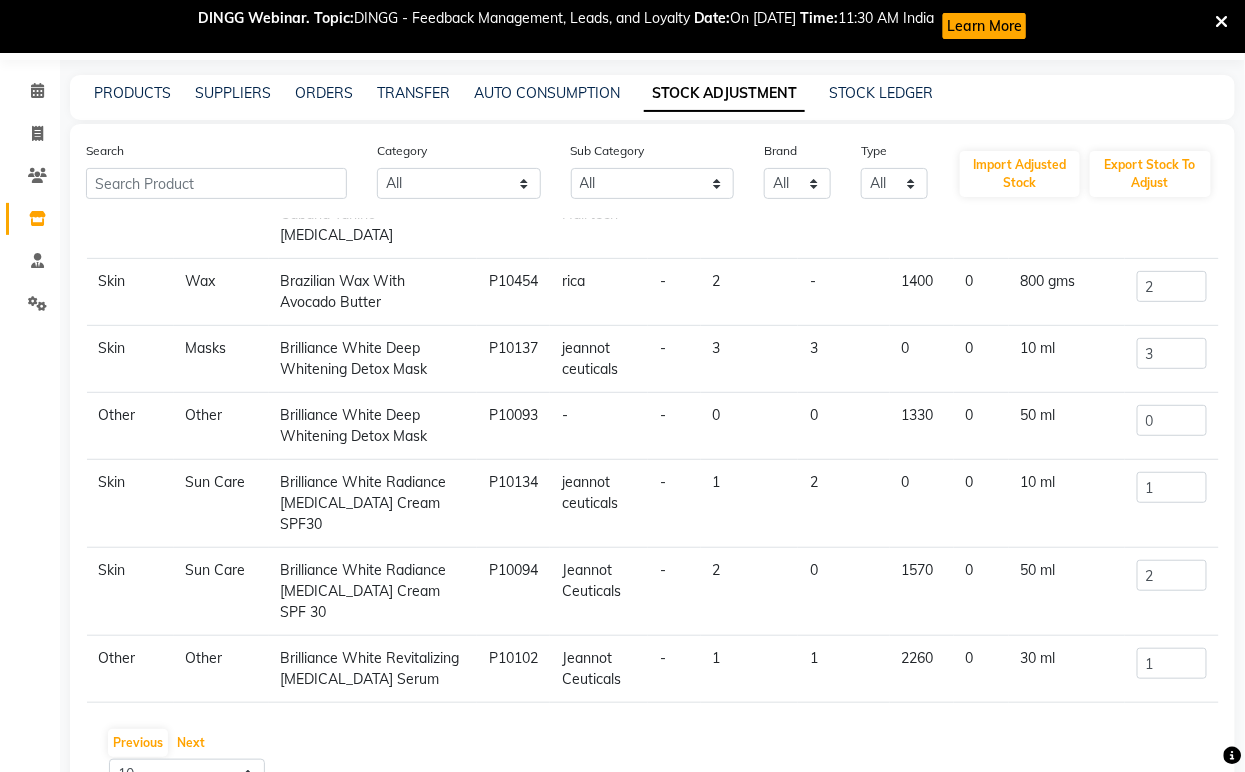 scroll, scrollTop: 381, scrollLeft: 0, axis: vertical 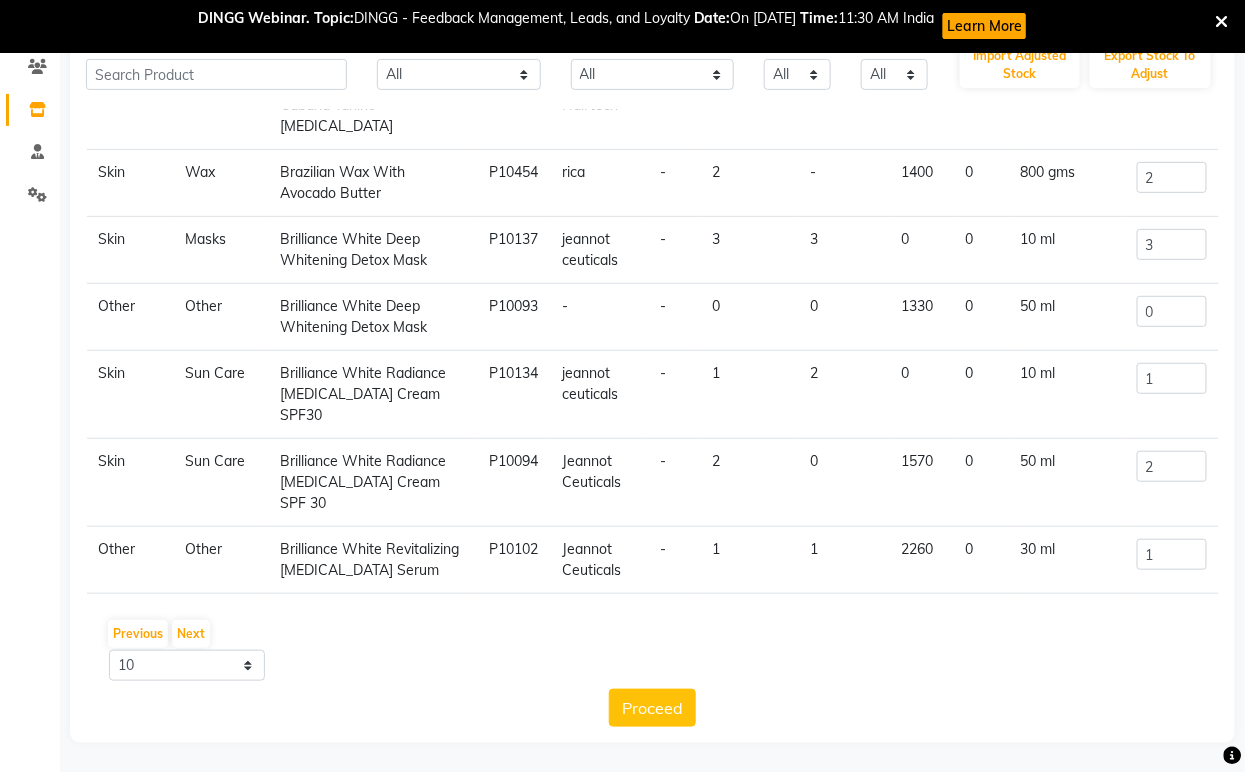 click on "Brilliance White Revitalizing [MEDICAL_DATA] Serum" 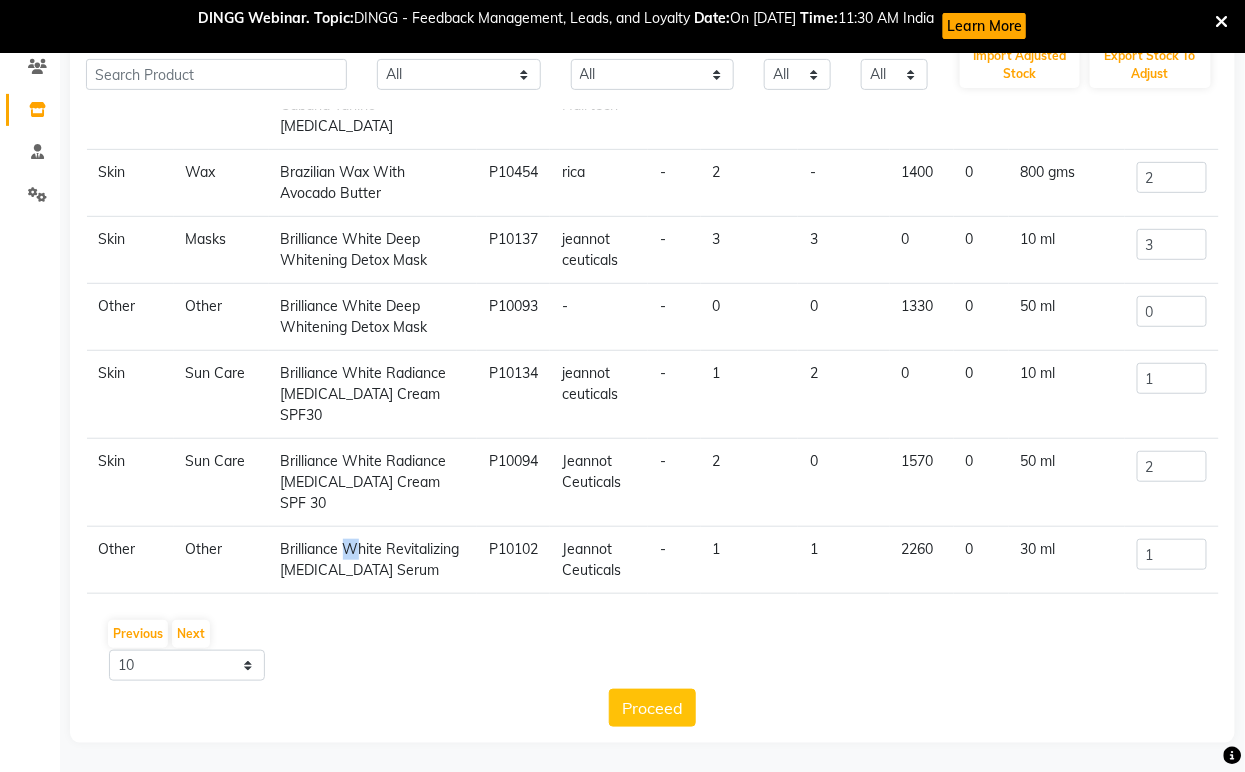 click on "Brilliance White Revitalizing [MEDICAL_DATA] Serum" 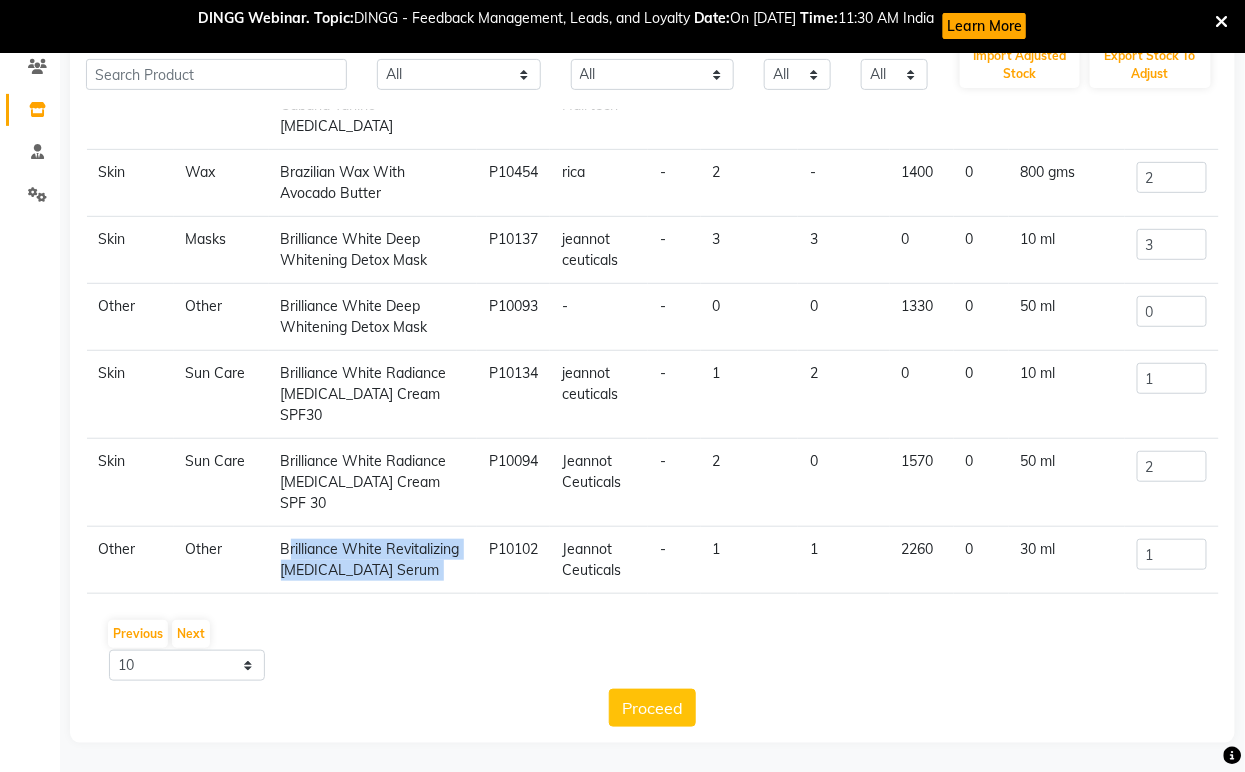 click on "Brilliance White Revitalizing [MEDICAL_DATA] Serum" 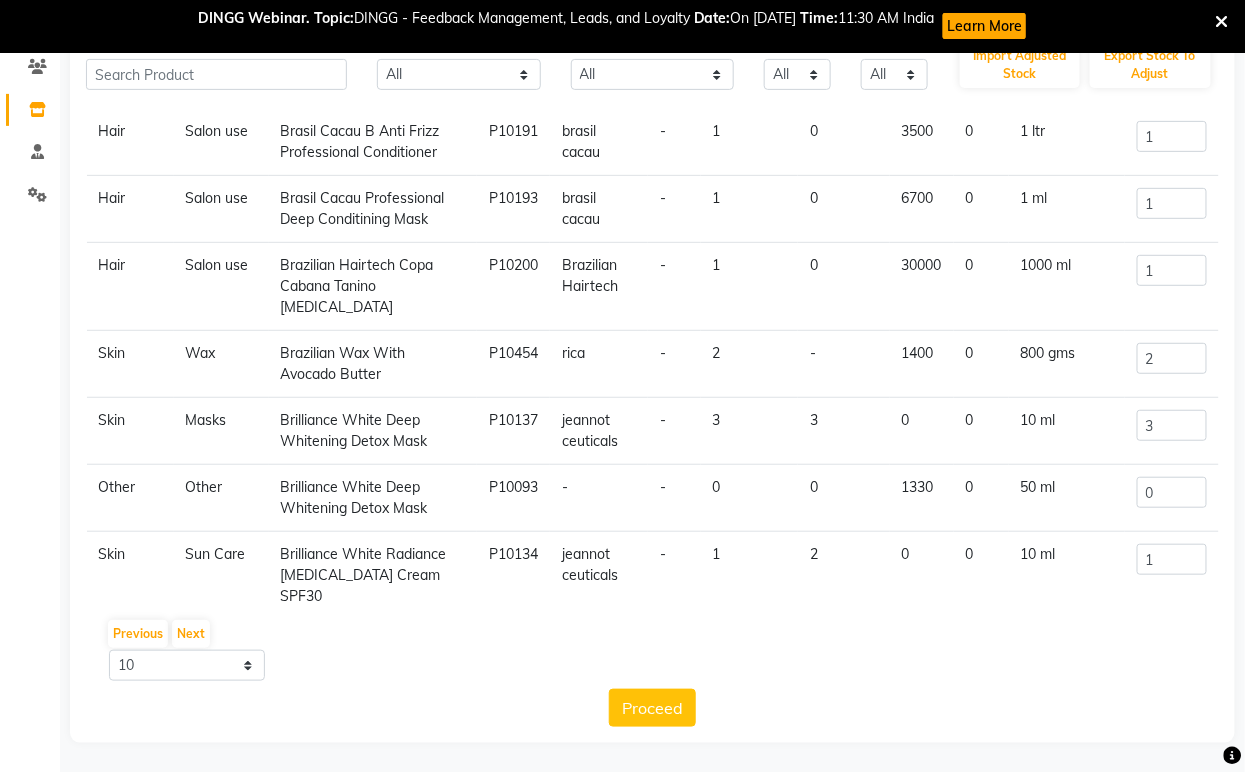 scroll, scrollTop: 0, scrollLeft: 0, axis: both 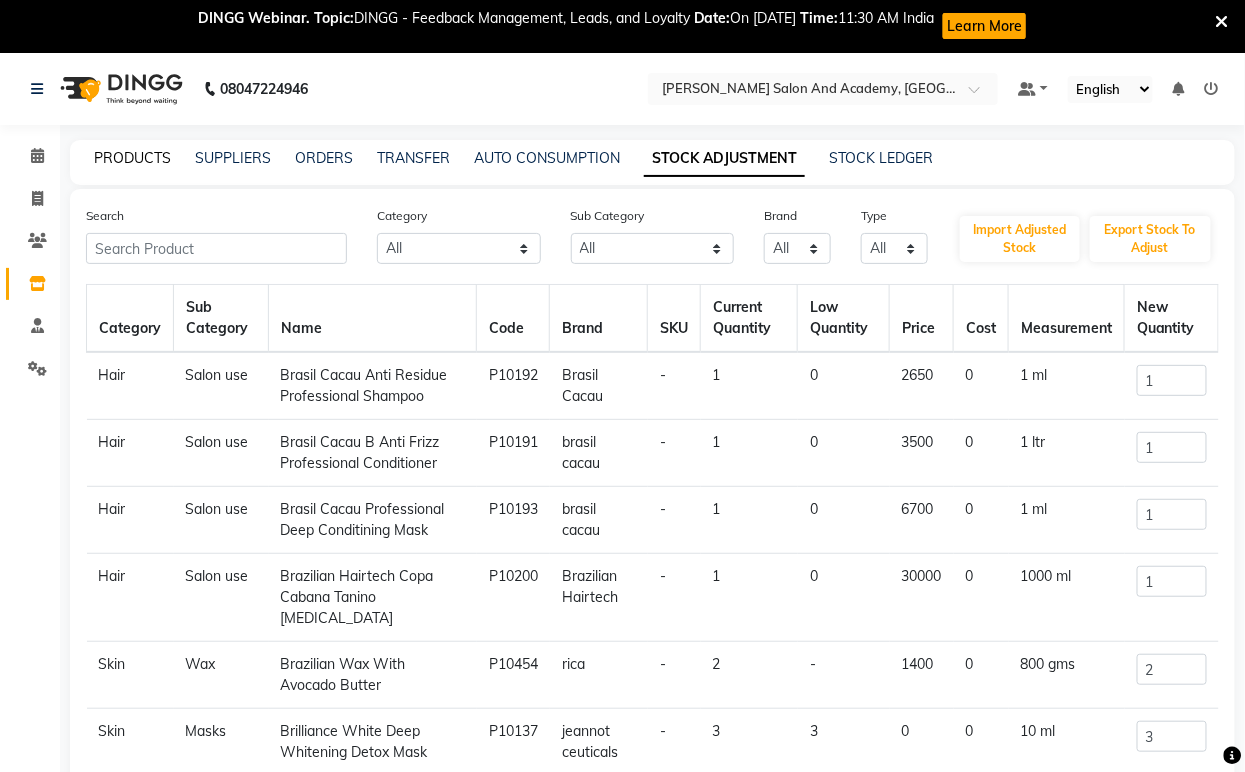 click on "PRODUCTS" 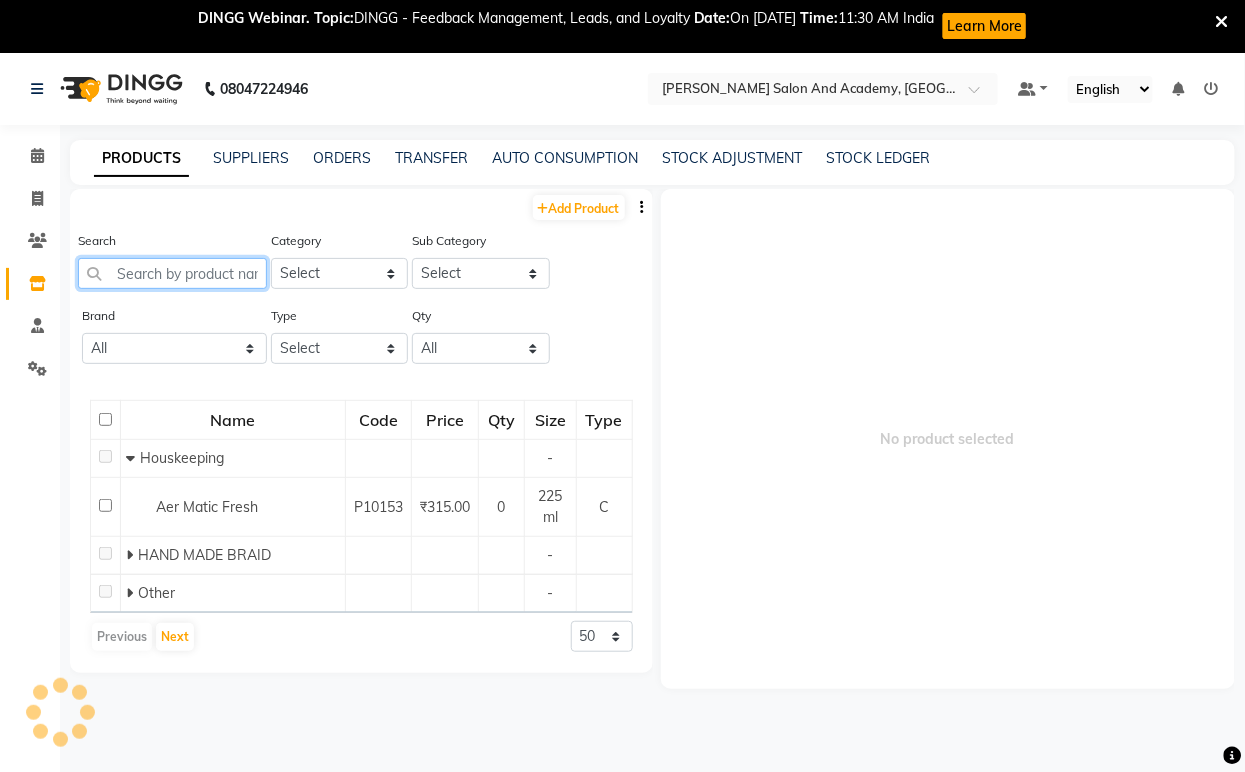 paste on "Brilliance White Revitalizing [MEDICAL_DATA] Serum" 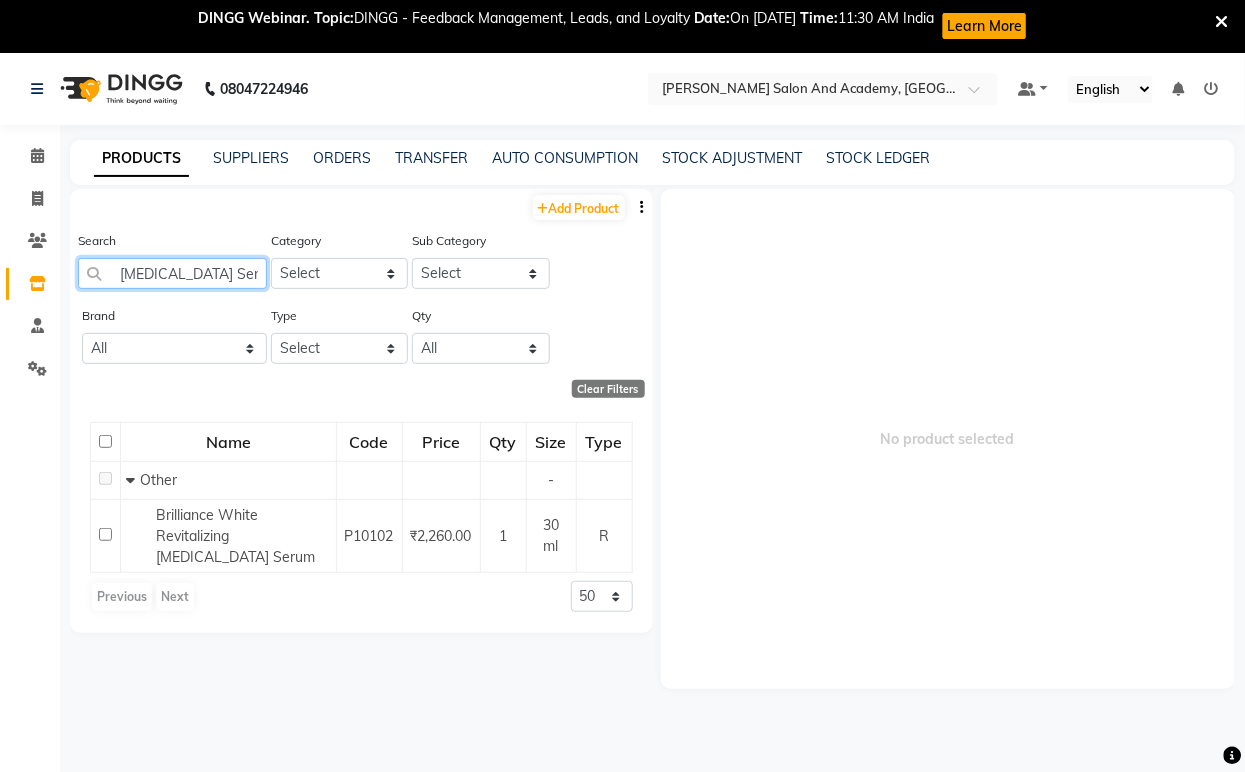 scroll, scrollTop: 0, scrollLeft: 156, axis: horizontal 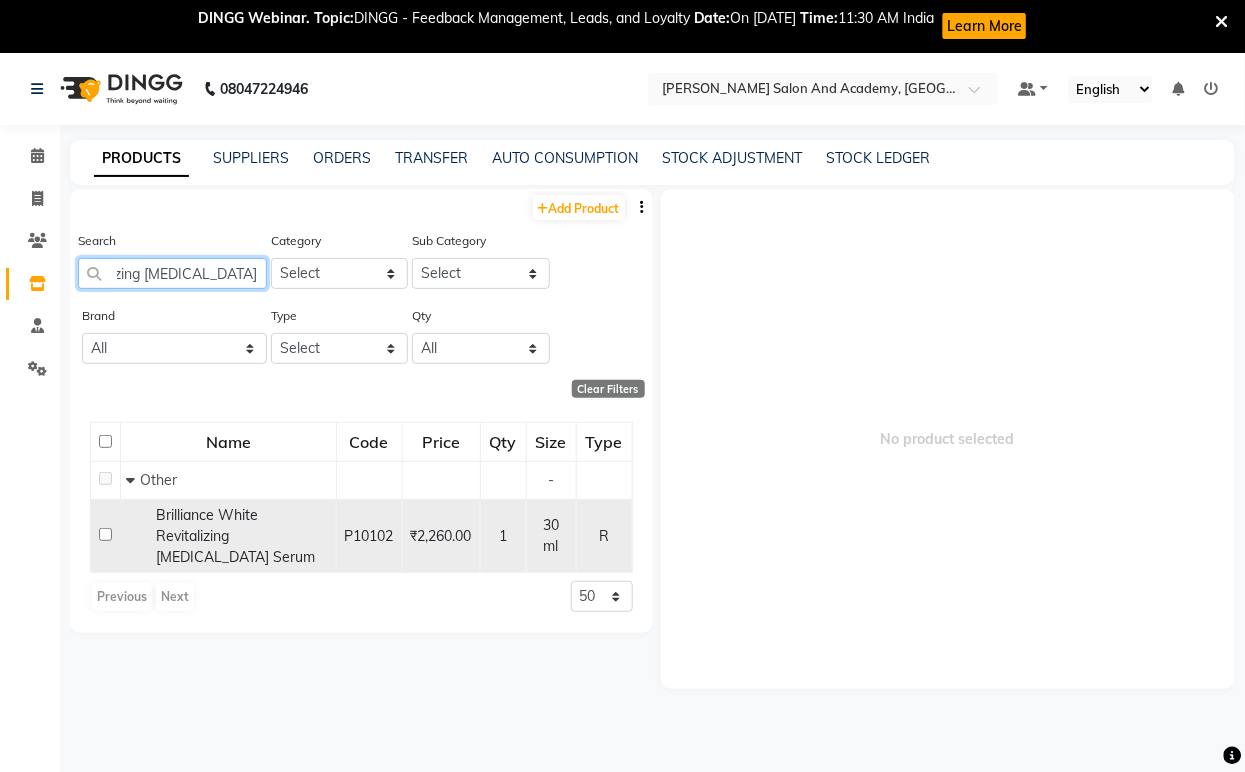 type on "Brilliance White Revitalizing [MEDICAL_DATA] Serum" 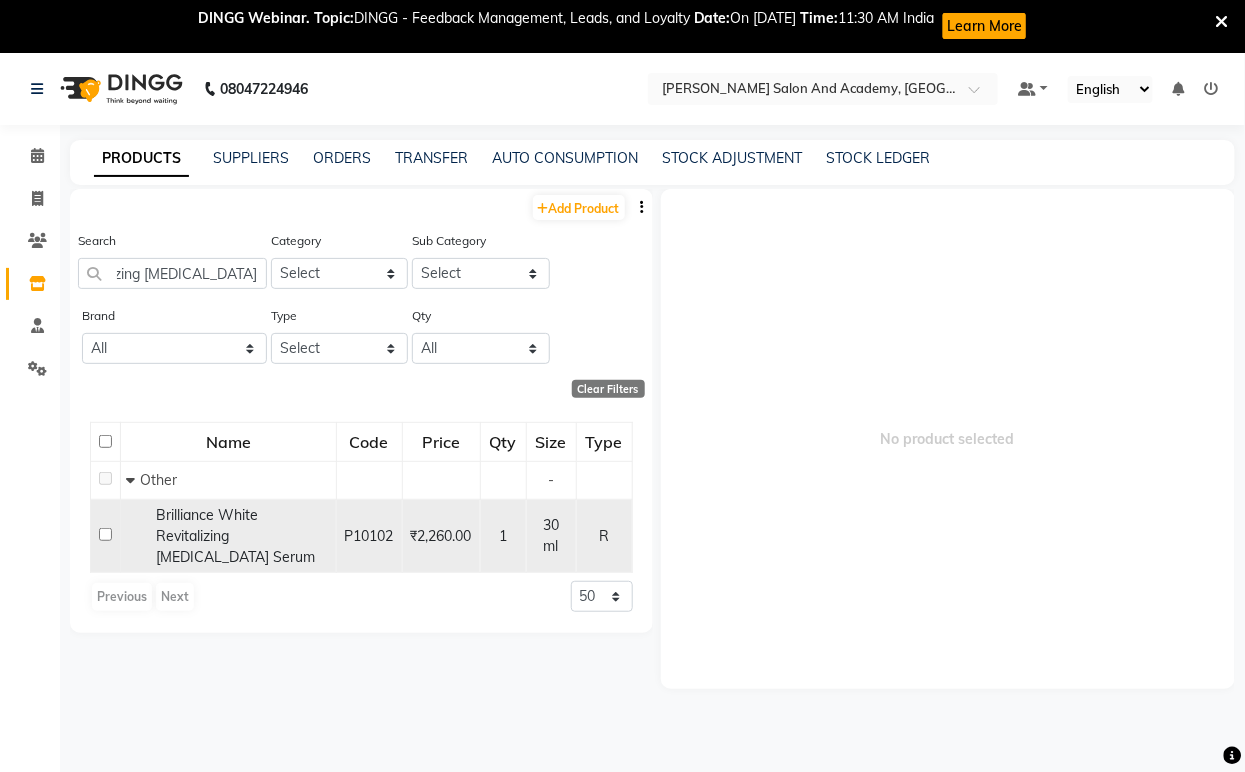 scroll, scrollTop: 0, scrollLeft: 0, axis: both 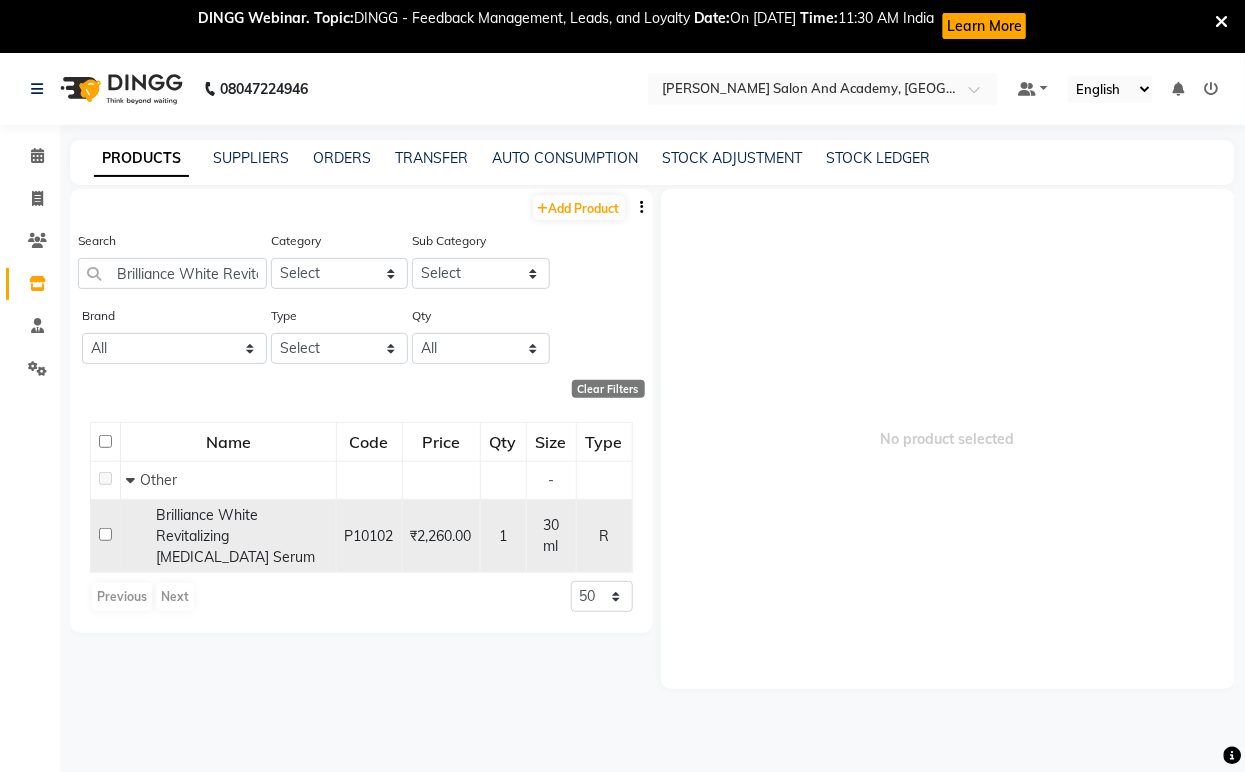 click on "Brilliance White Revitalizing [MEDICAL_DATA] Serum" 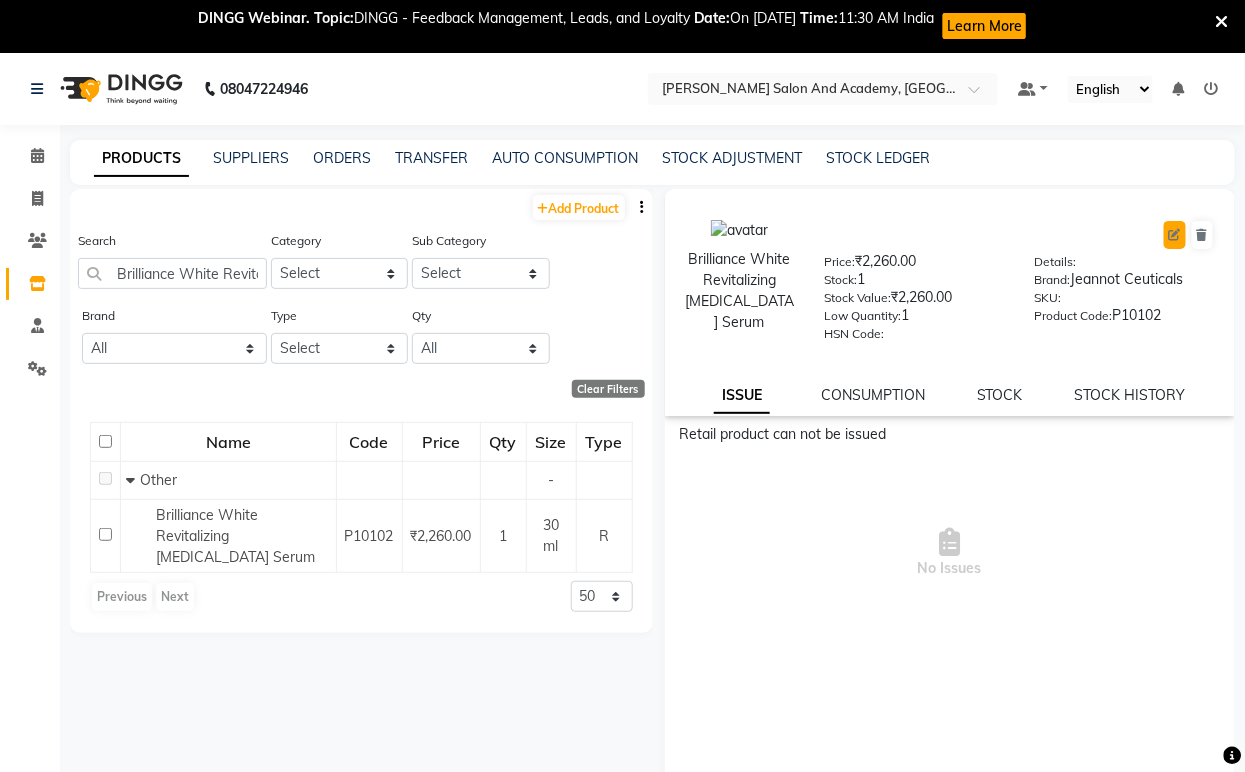 click 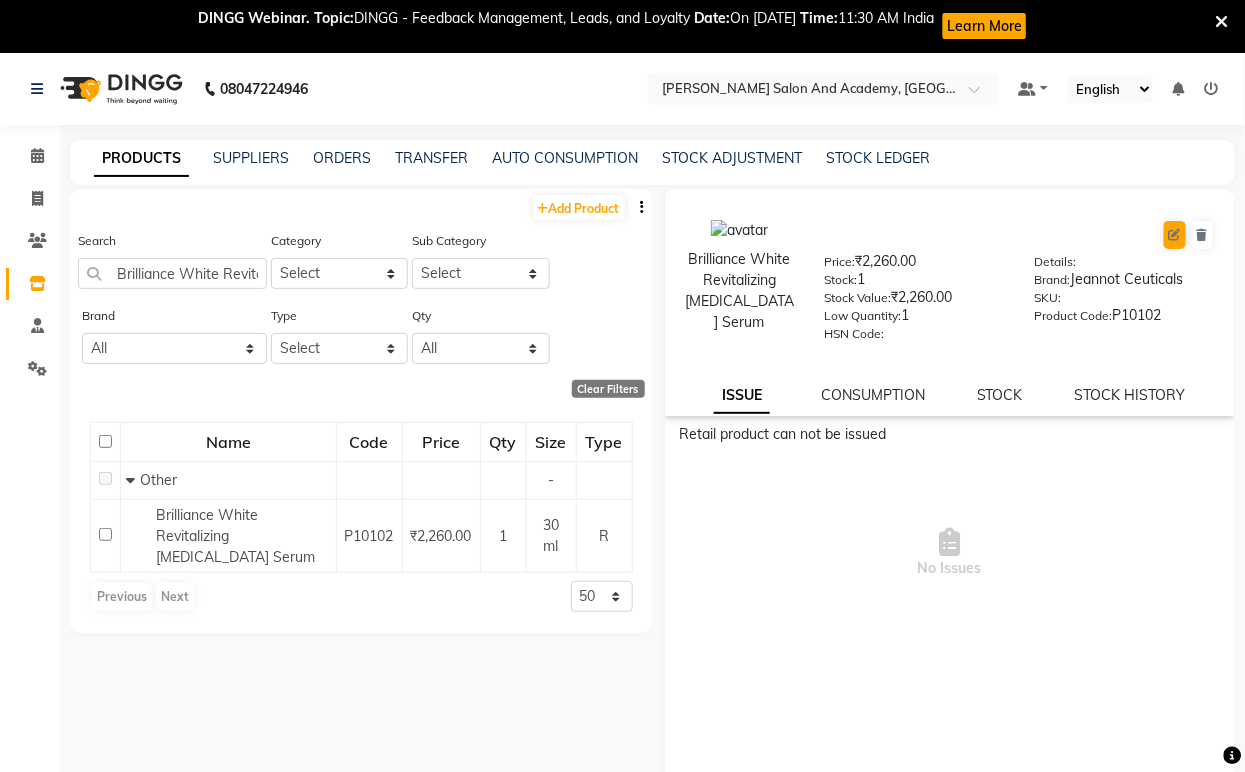 select on "true" 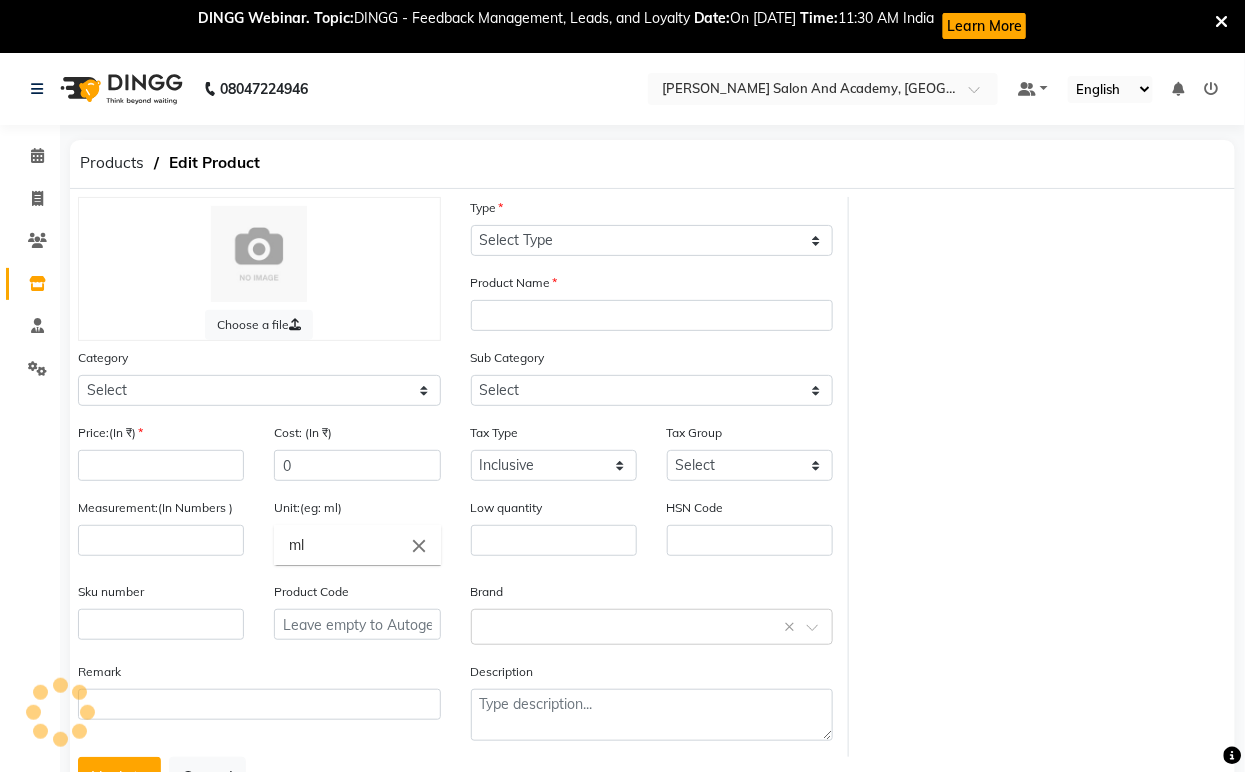 select on "R" 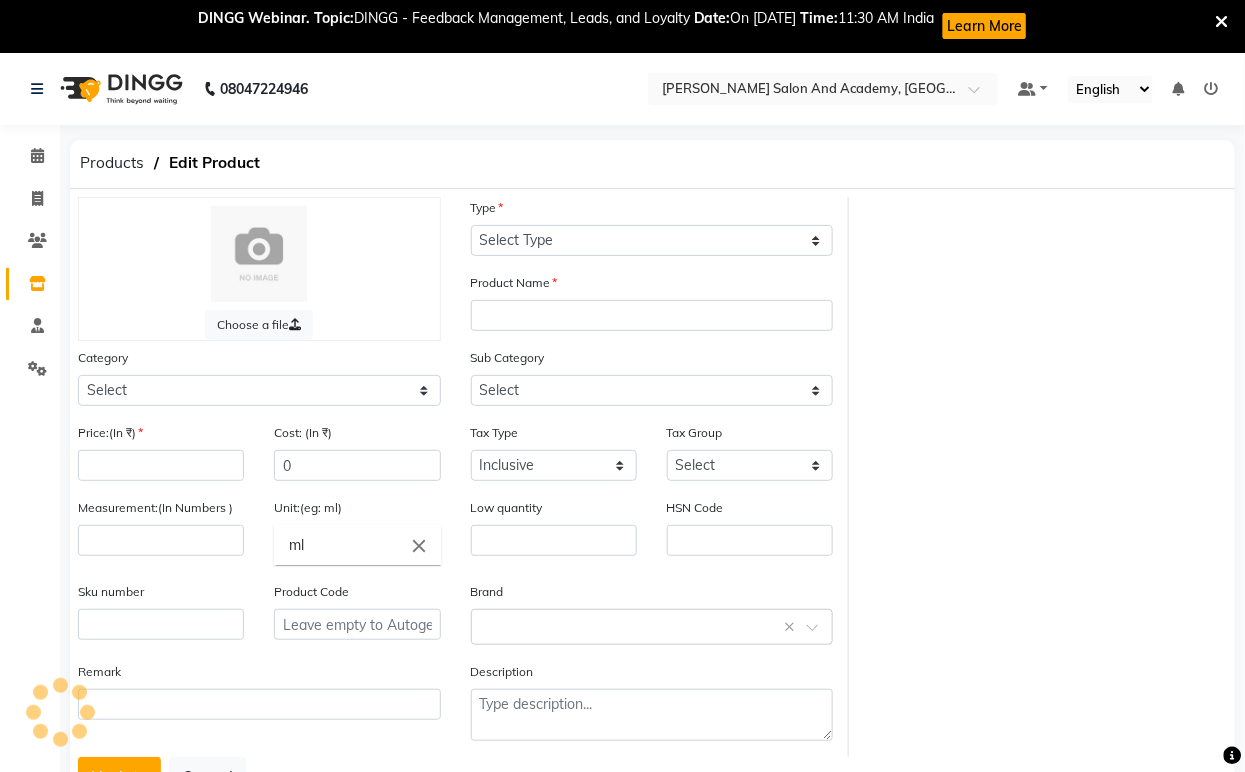 type on "Brilliance White Revitalizing [MEDICAL_DATA] Serum" 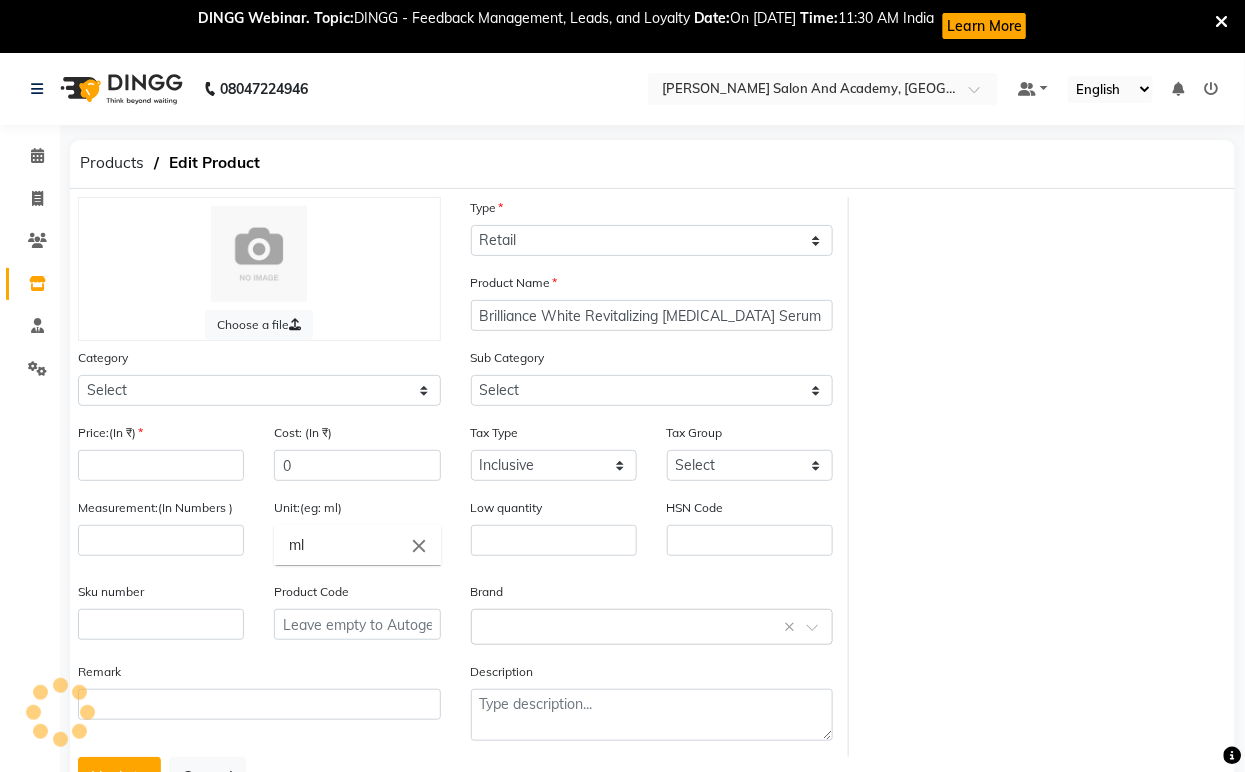 type on "2260" 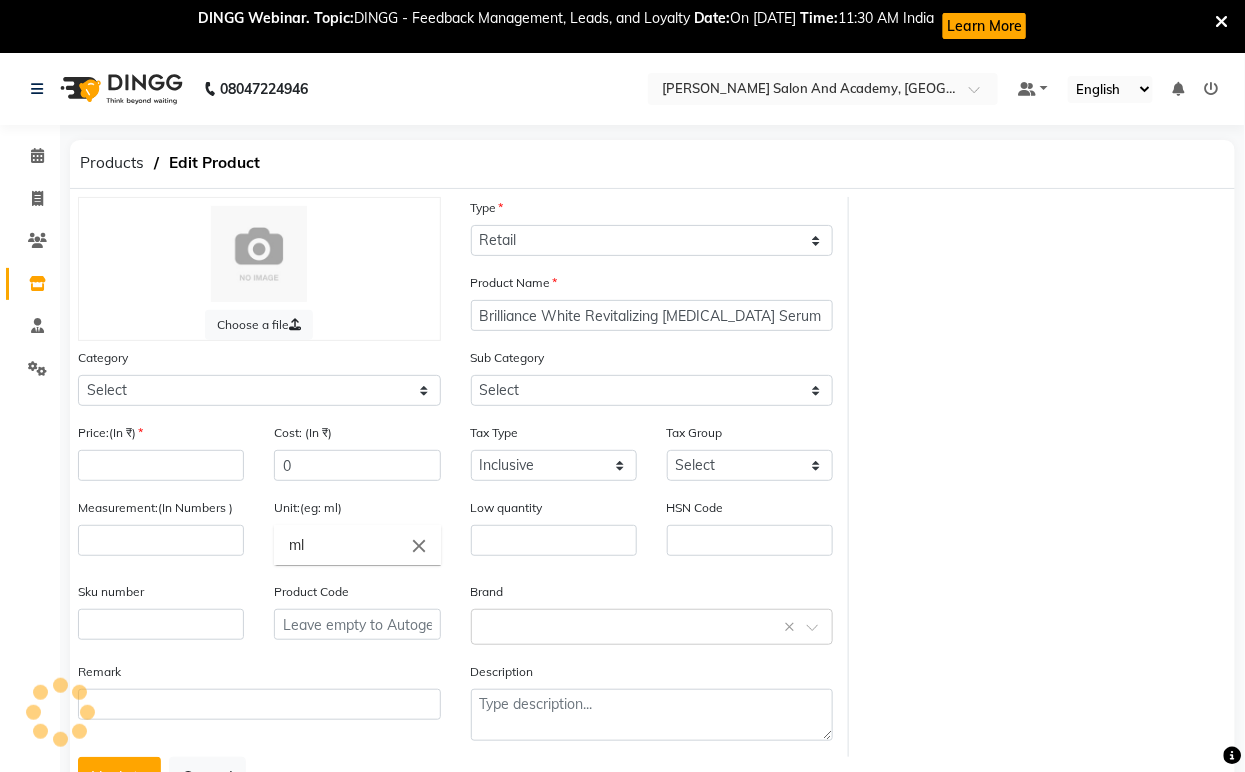 type on "30" 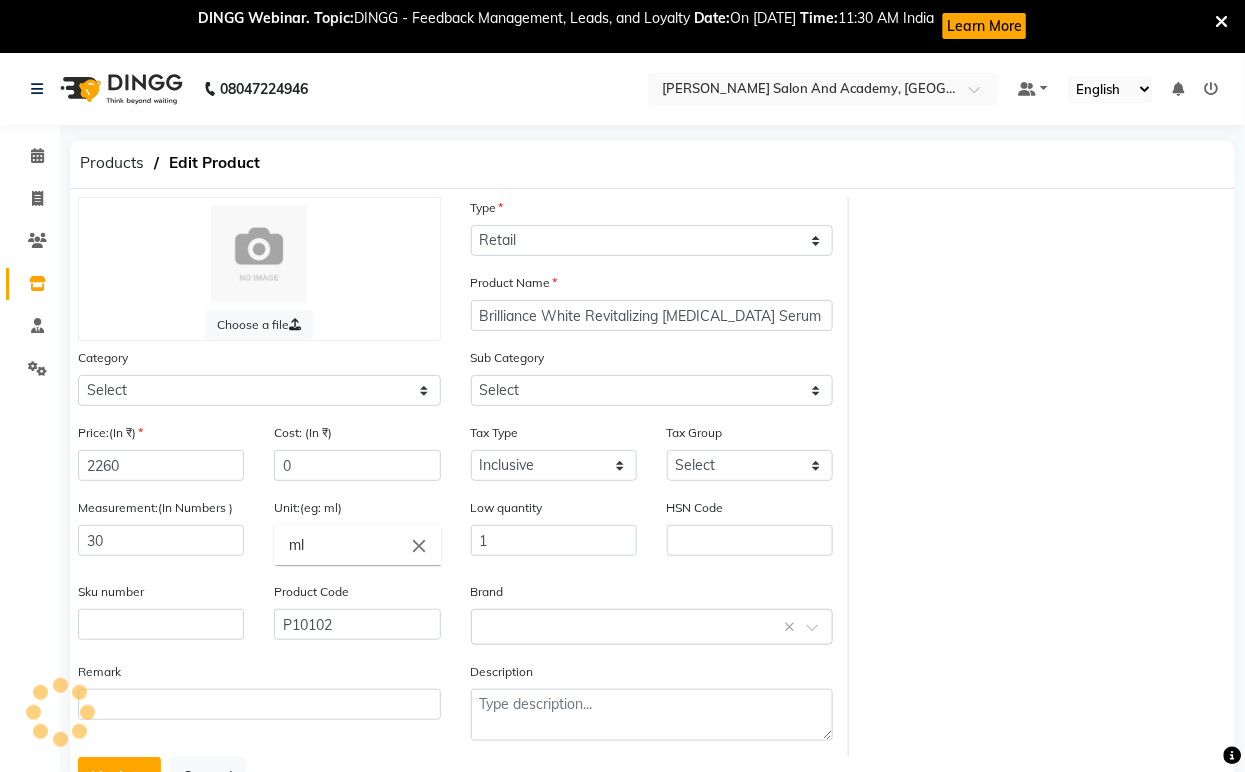 select on "1063801000" 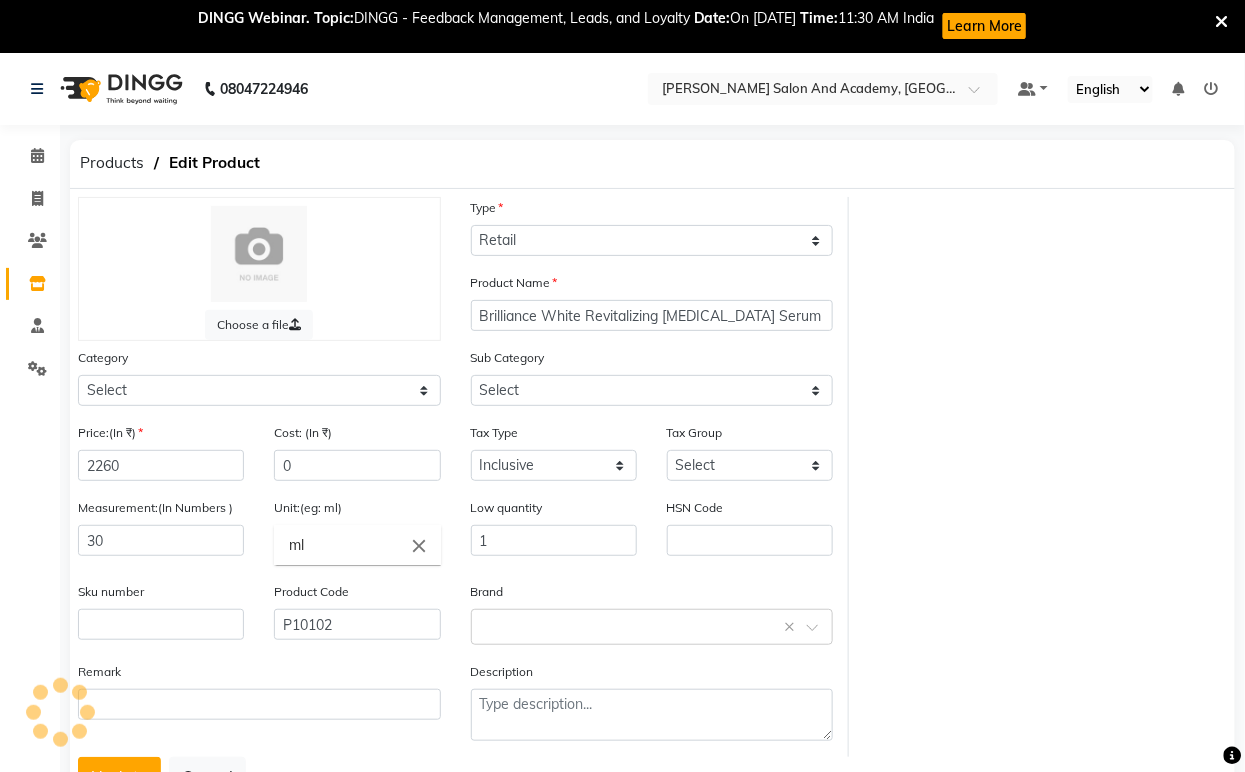 select on "1063801002" 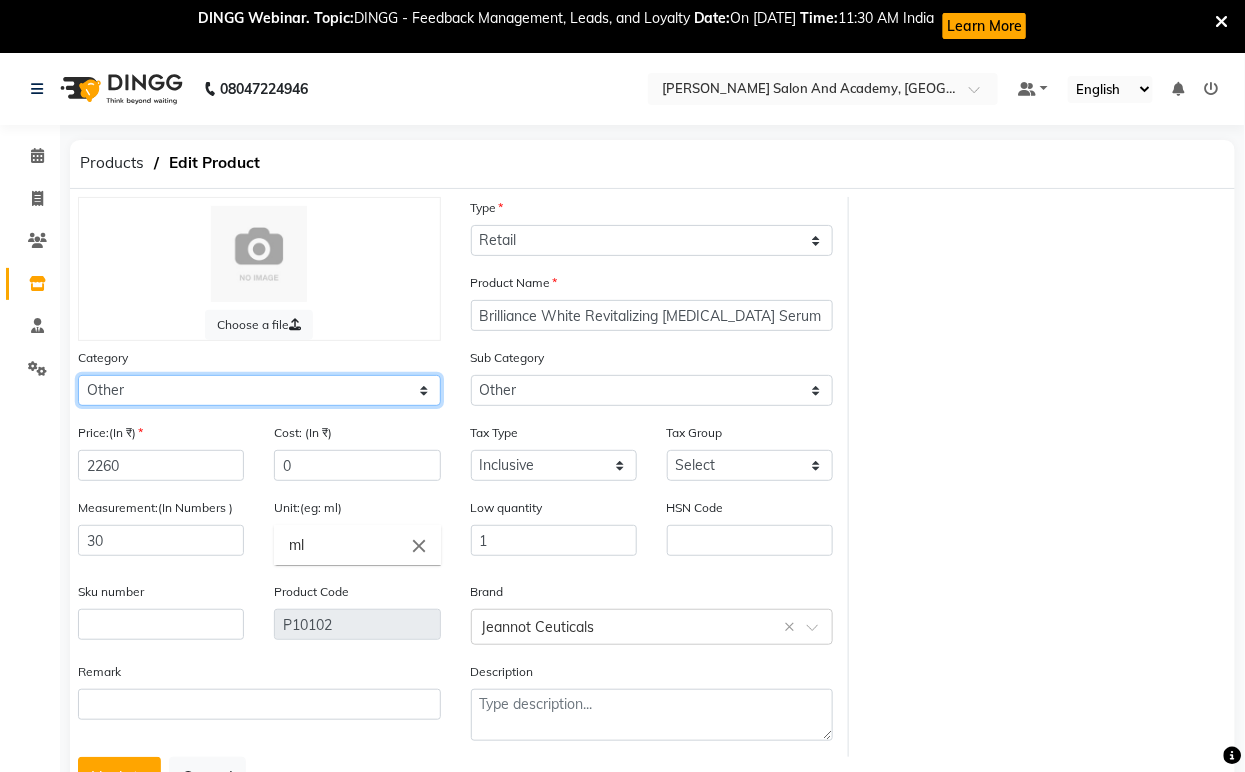 click on "Select Hair Skin Jeanott Ceuticals Other" 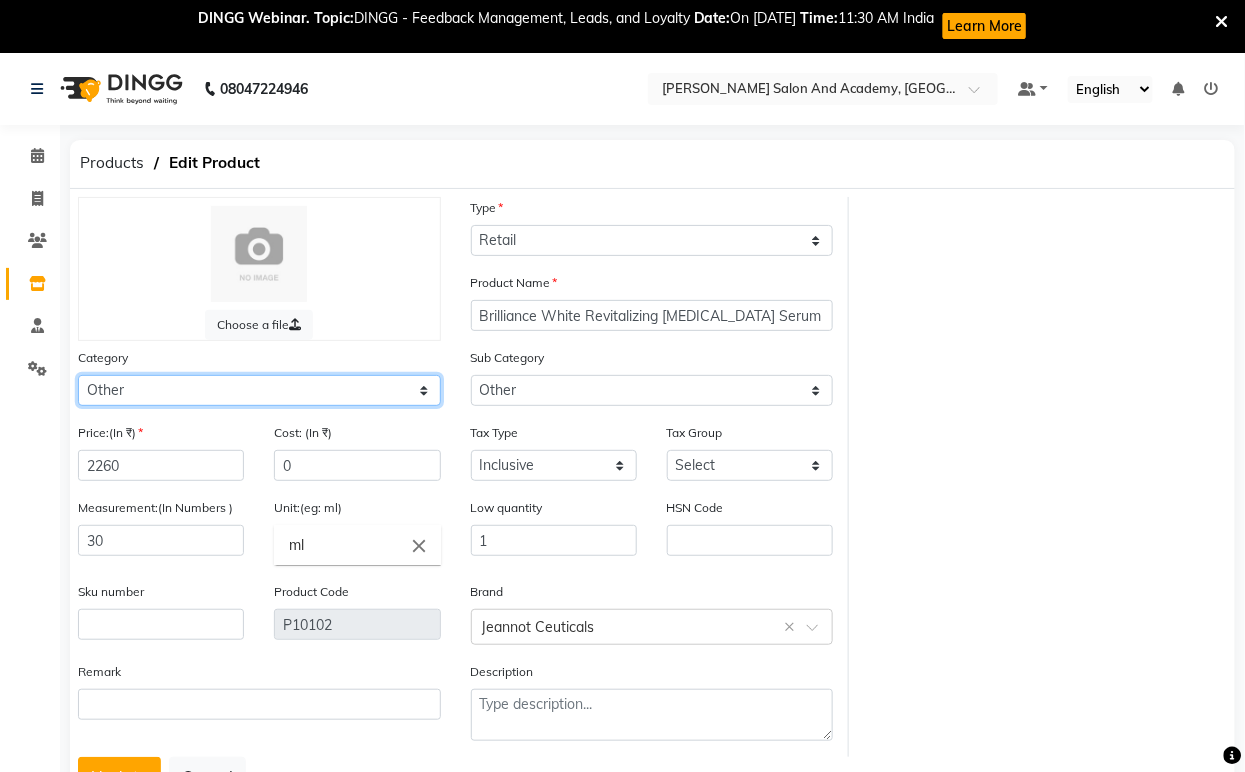 select on "1063801150" 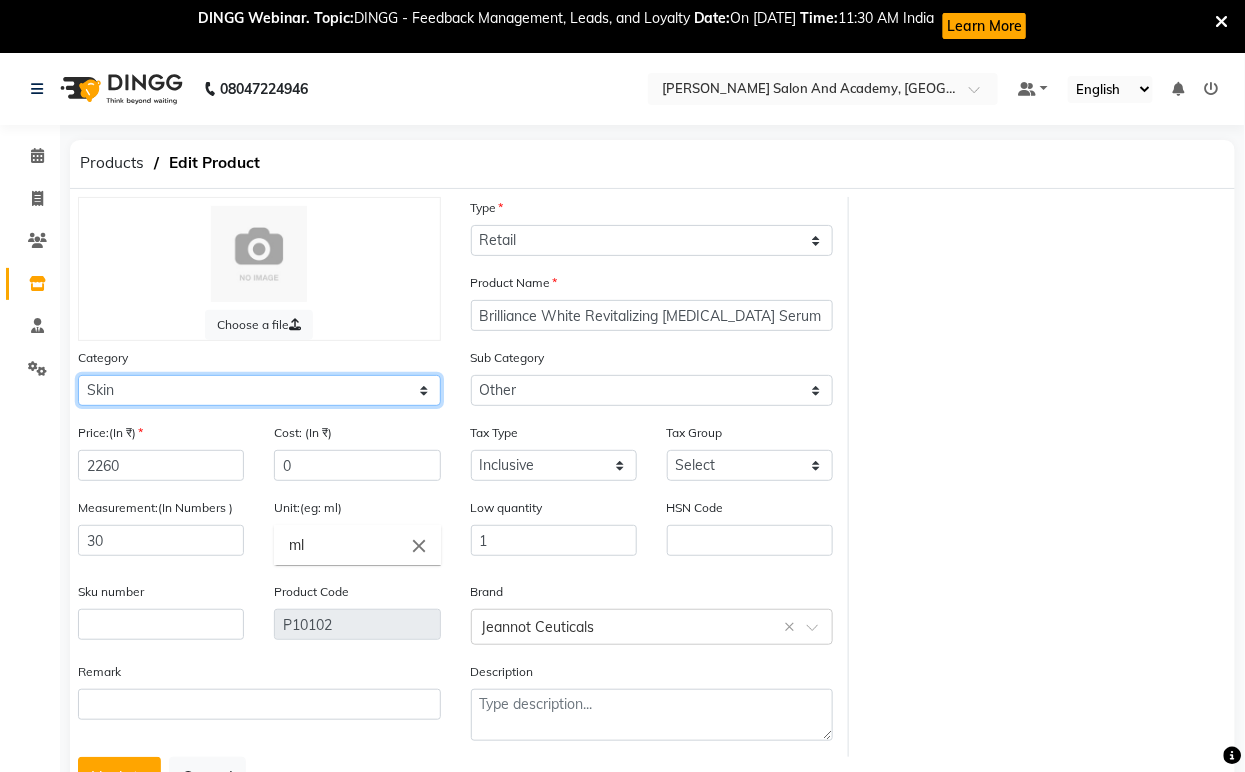 click on "Select Hair Skin Jeanott Ceuticals Other" 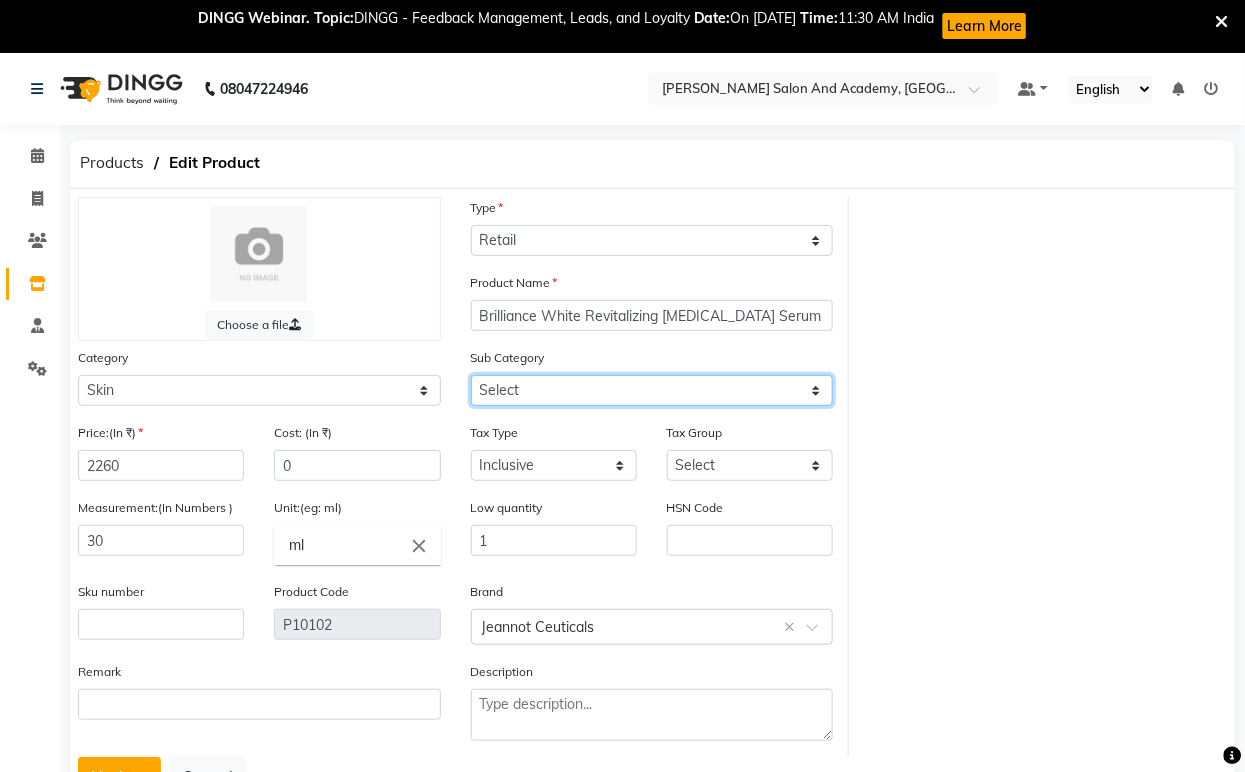 click on "Select Cleanser Facial Moisturiser Serum Toner Sun Care Masks Lip Care Eye Care Body Care Hand & Feet Kit & Combo Treatment Appliances Other Skin homecare Wax Massage Cream" 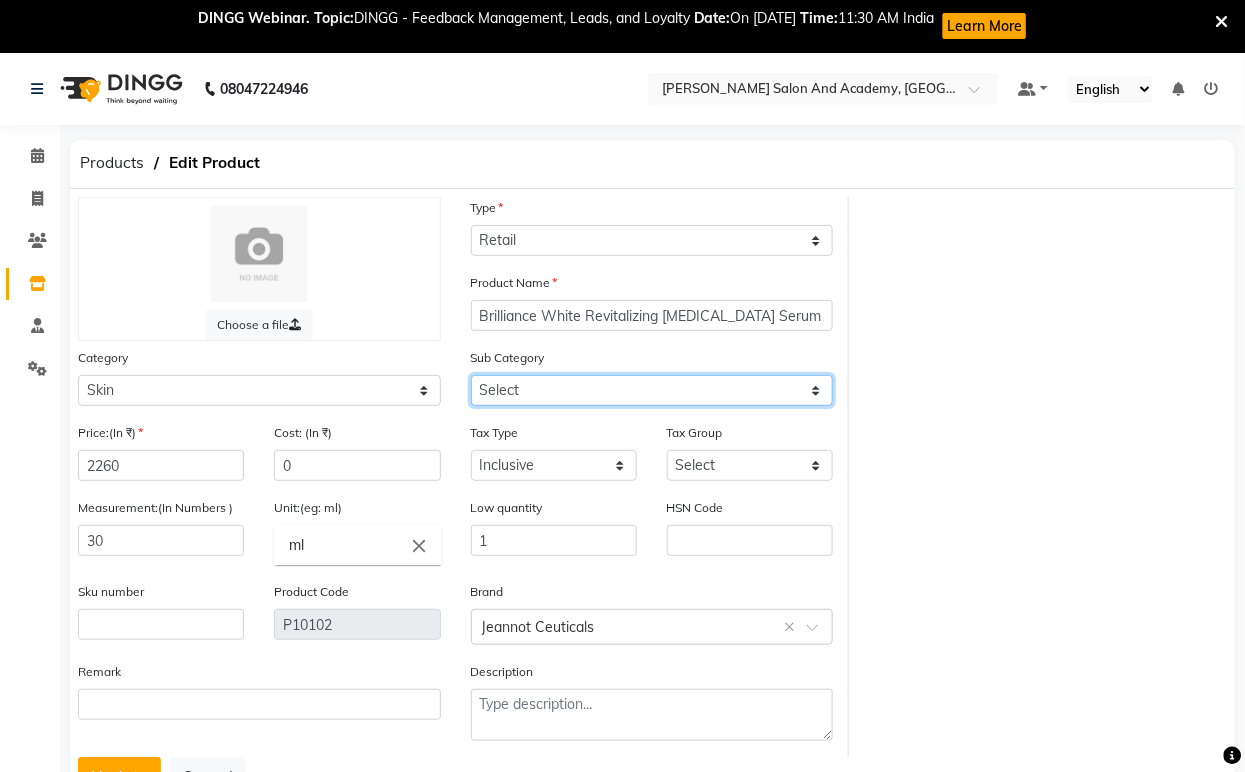 select on "1063801154" 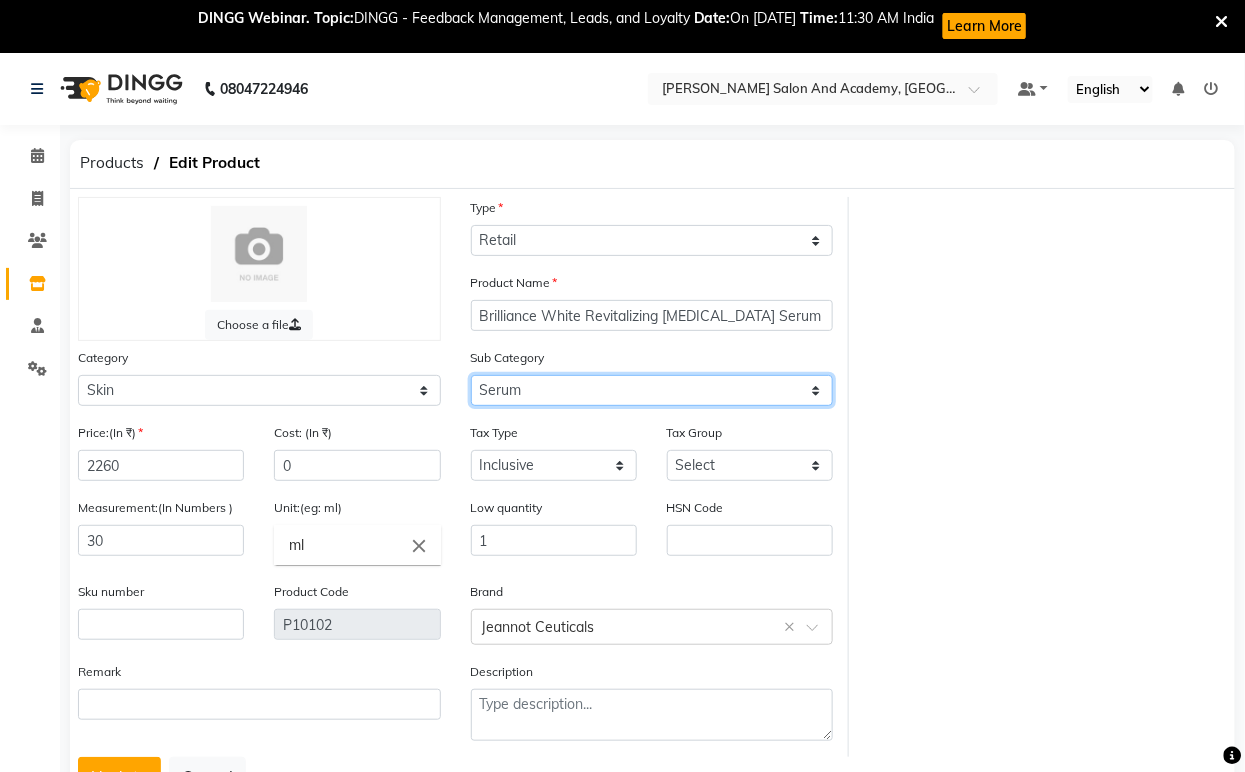 click on "Select Cleanser Facial Moisturiser Serum Toner Sun Care Masks Lip Care Eye Care Body Care Hand & Feet Kit & Combo Treatment Appliances Other Skin homecare Wax Massage Cream" 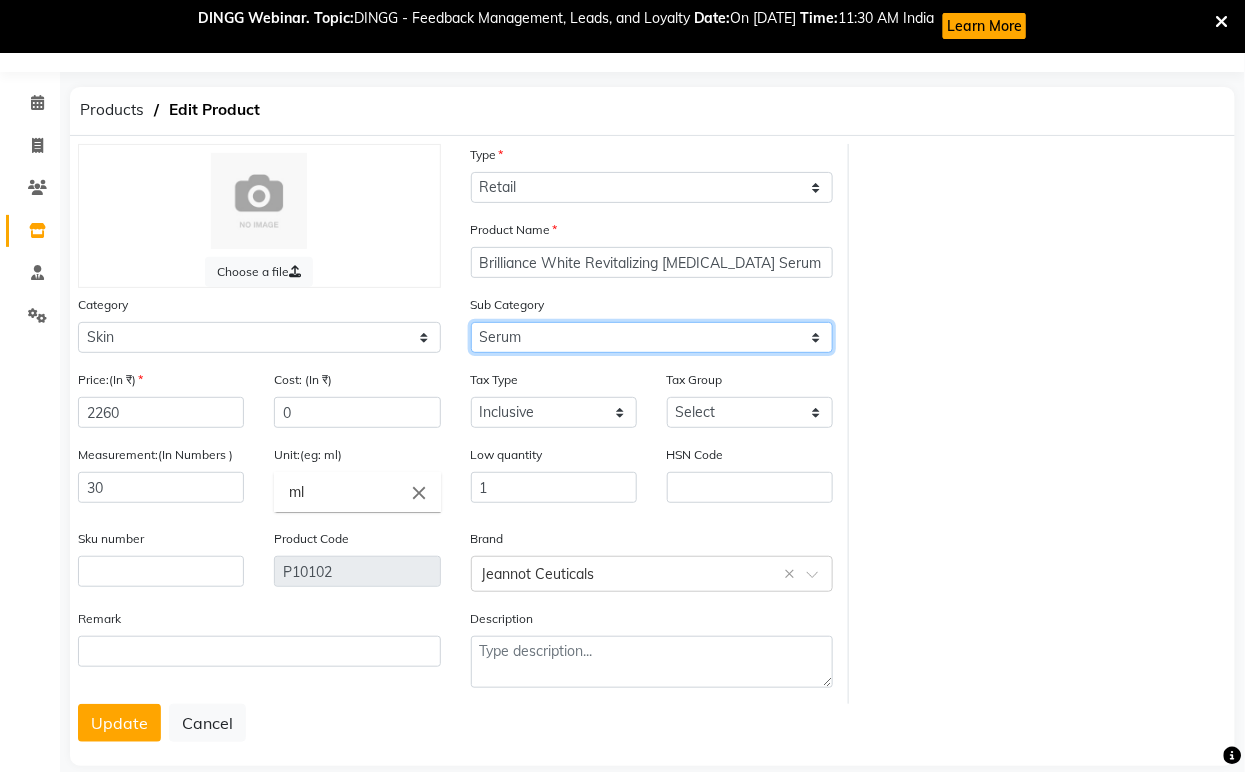scroll, scrollTop: 83, scrollLeft: 0, axis: vertical 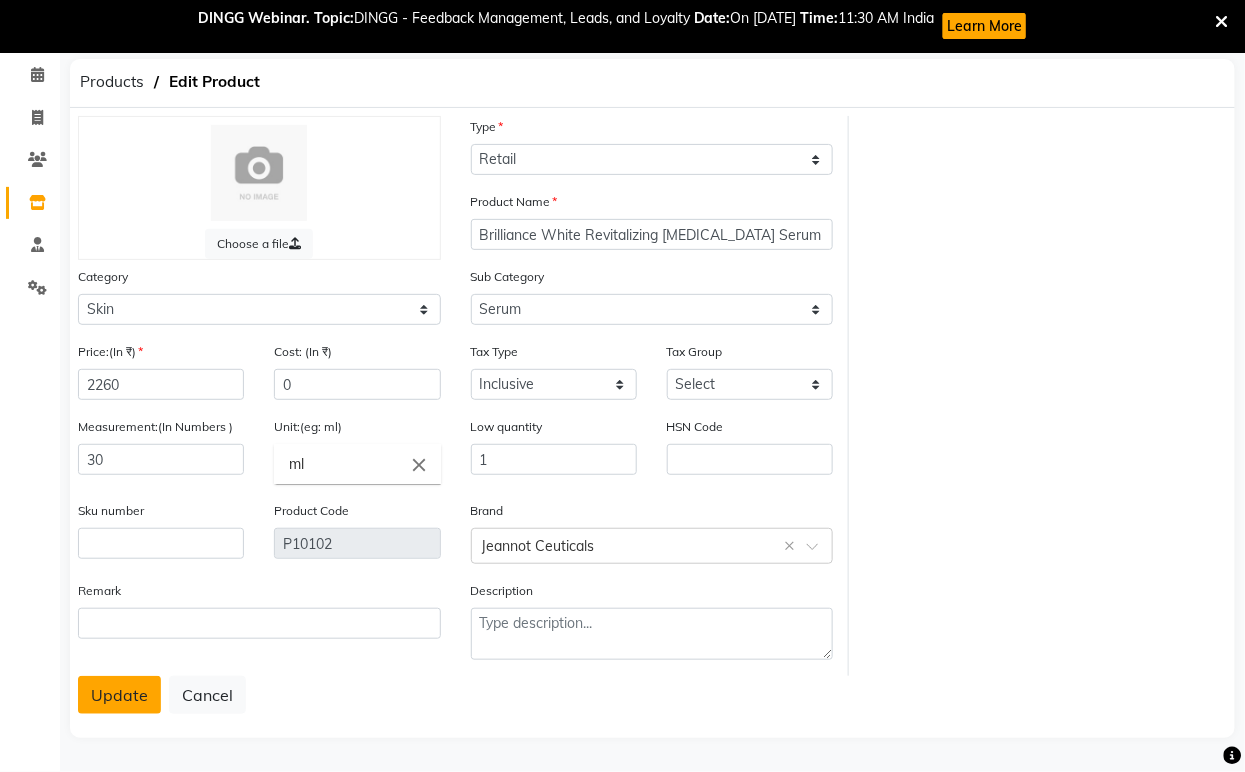 click on "Update" 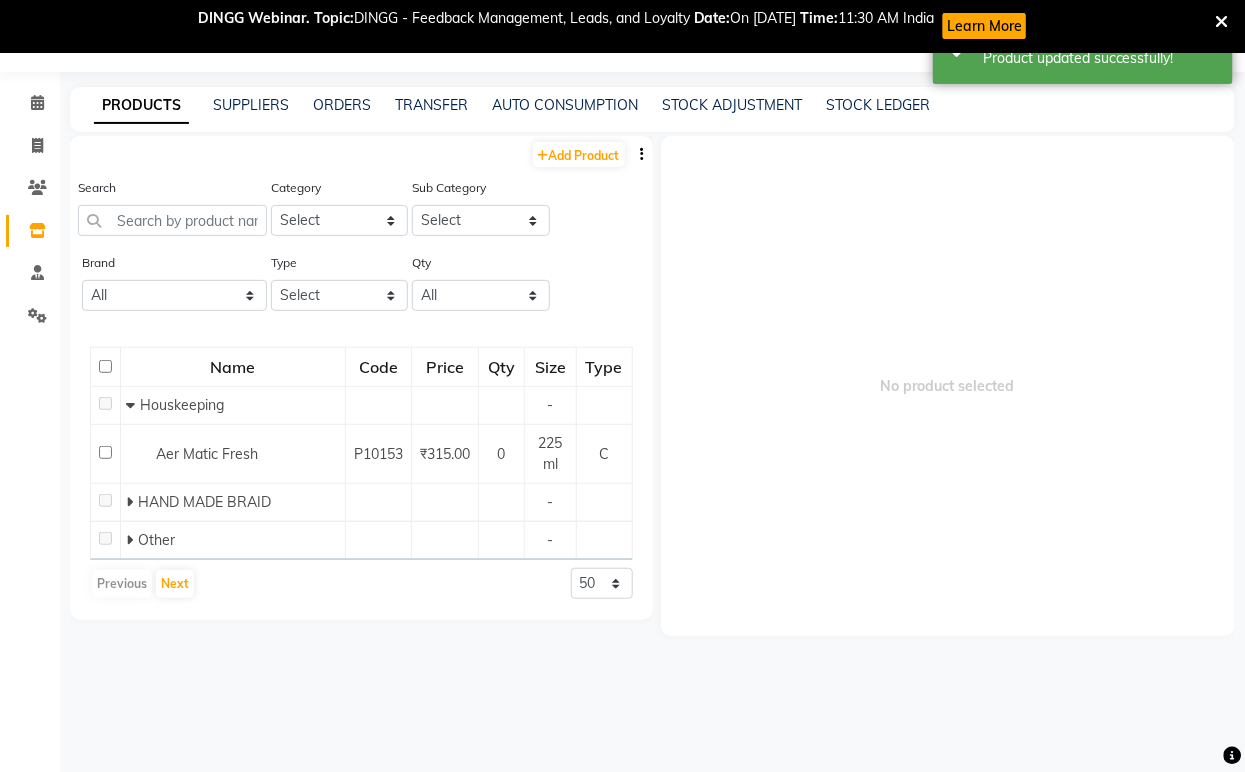 scroll, scrollTop: 65, scrollLeft: 0, axis: vertical 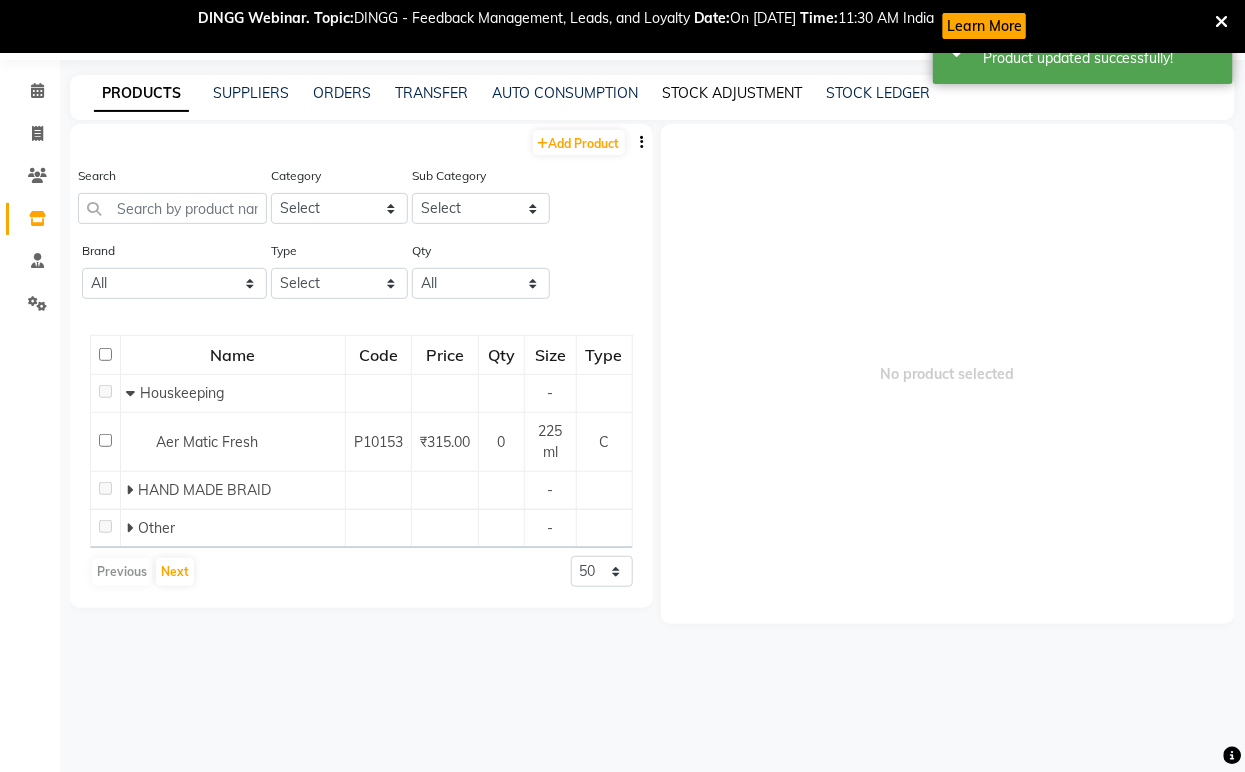 click on "STOCK ADJUSTMENT" 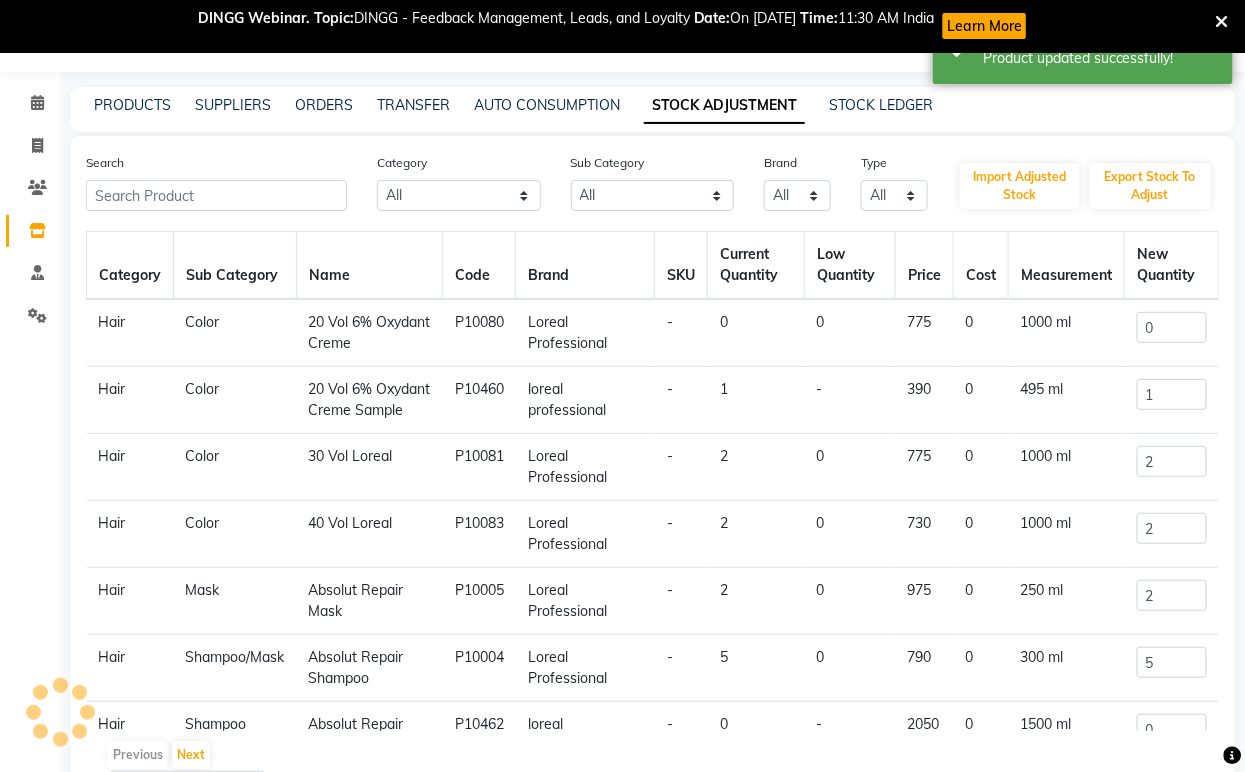 scroll, scrollTop: 65, scrollLeft: 0, axis: vertical 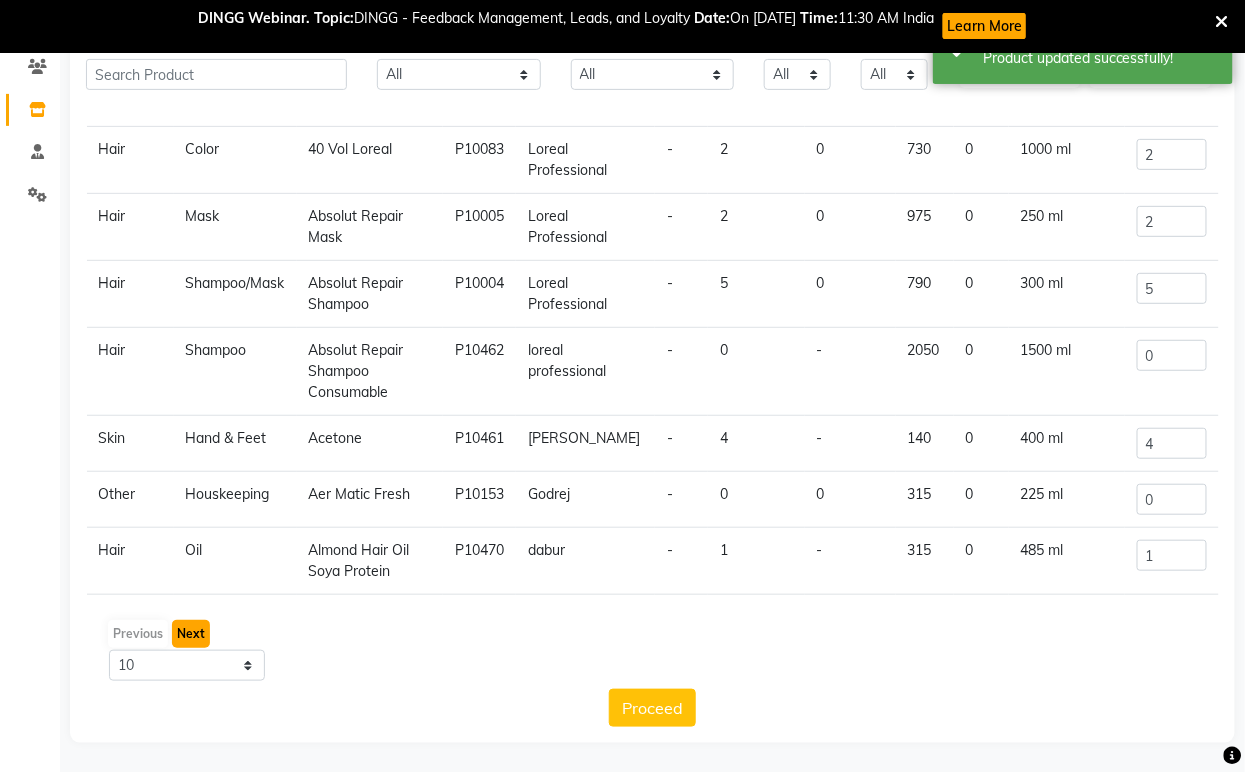 click on "Next" 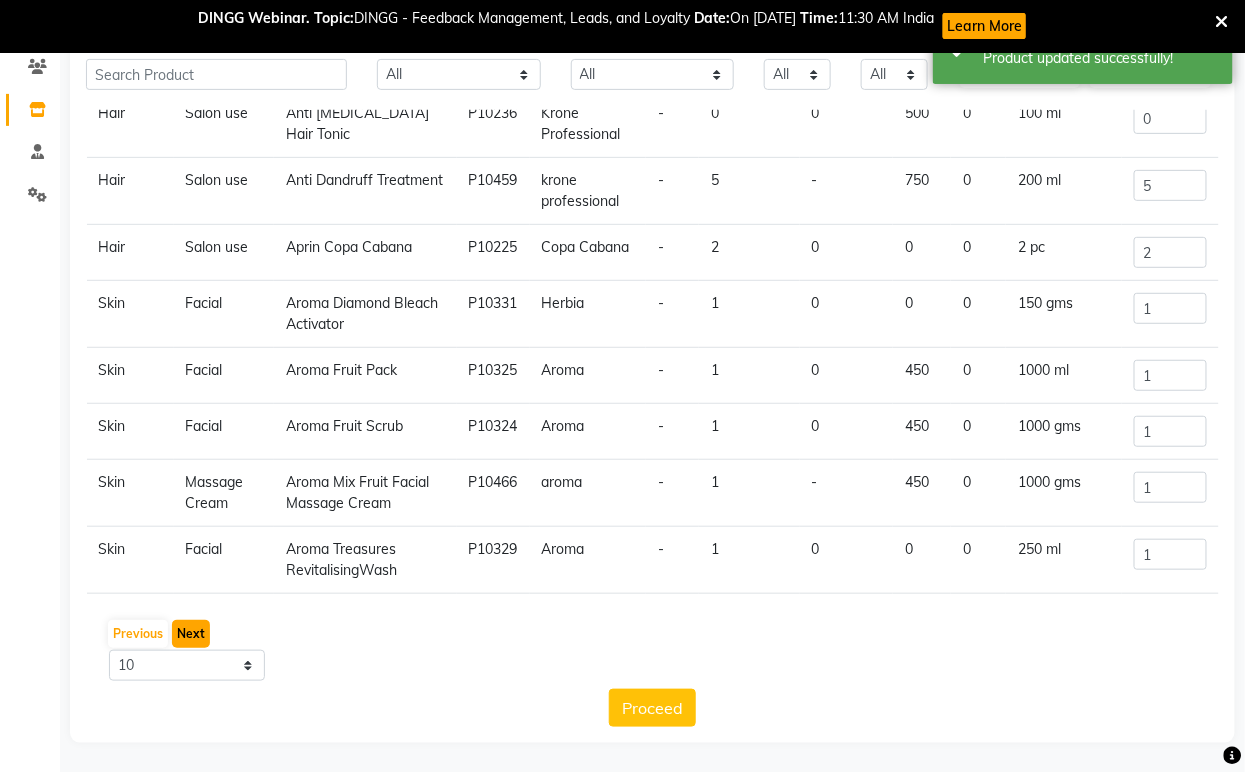 click on "Next" 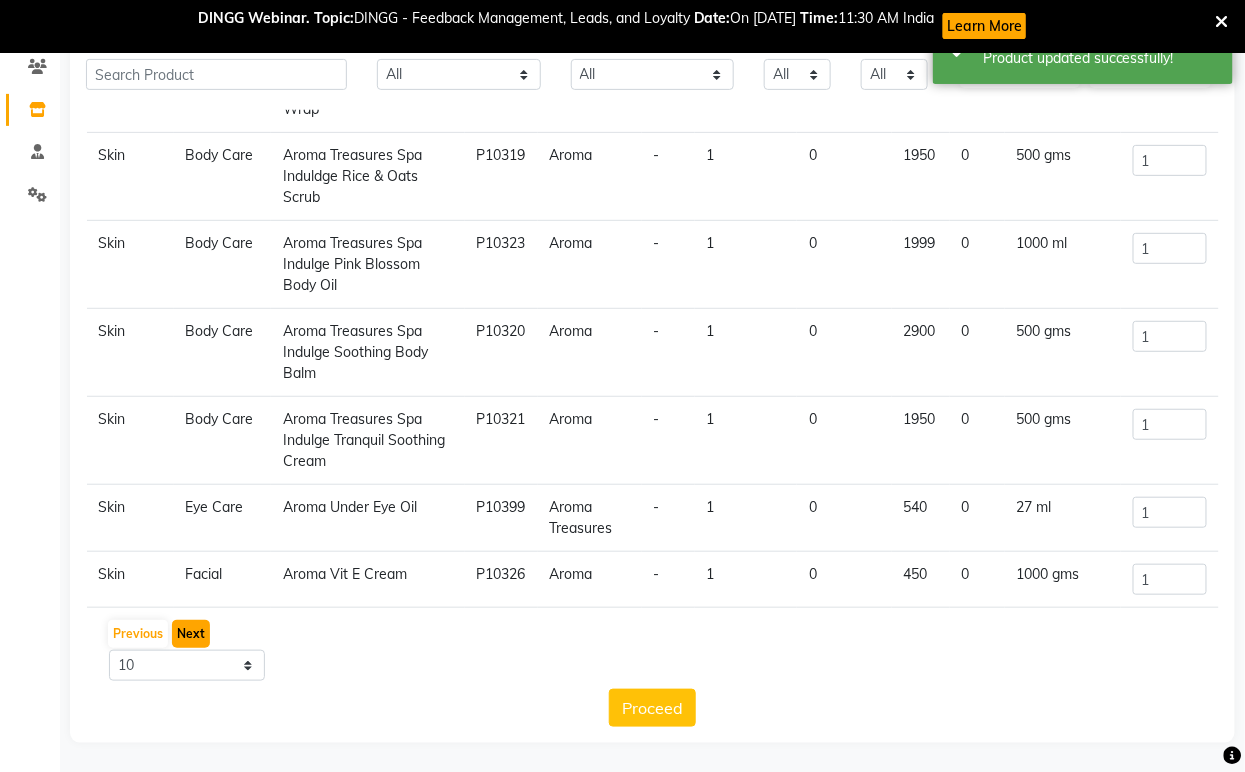 scroll, scrollTop: 253, scrollLeft: 0, axis: vertical 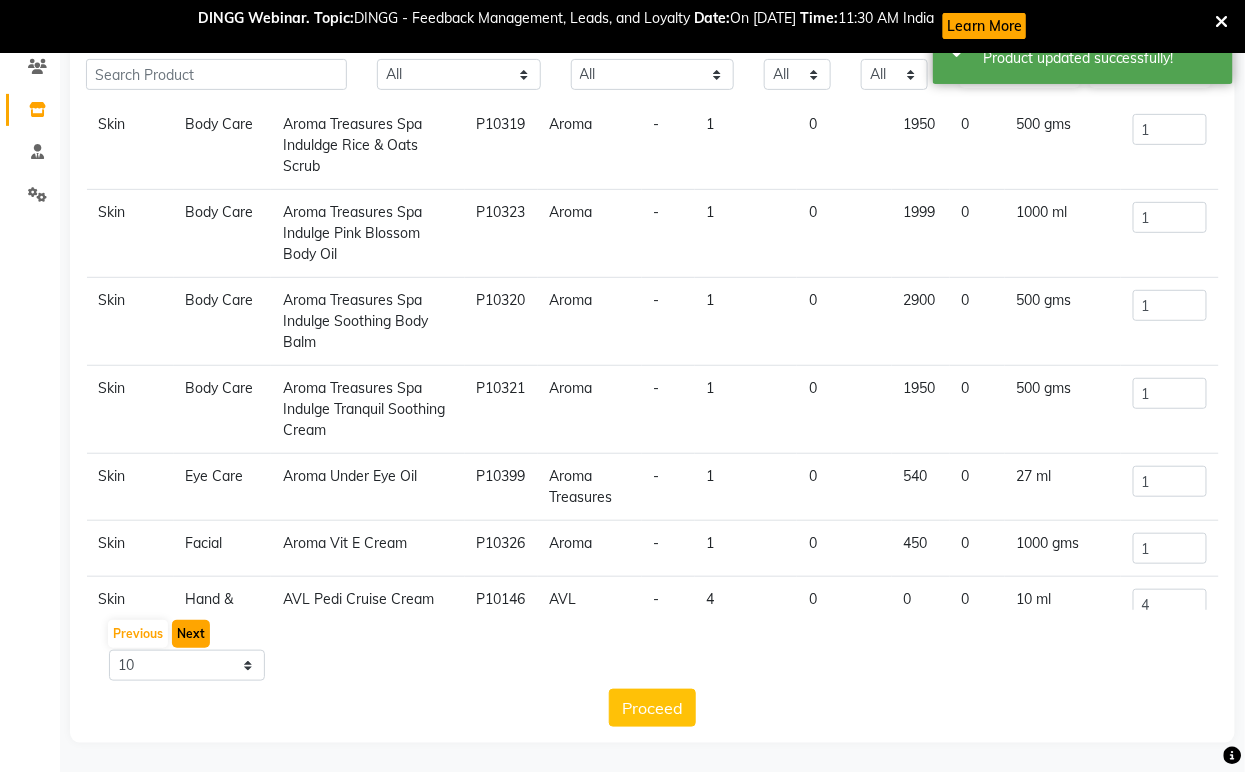 click on "Next" 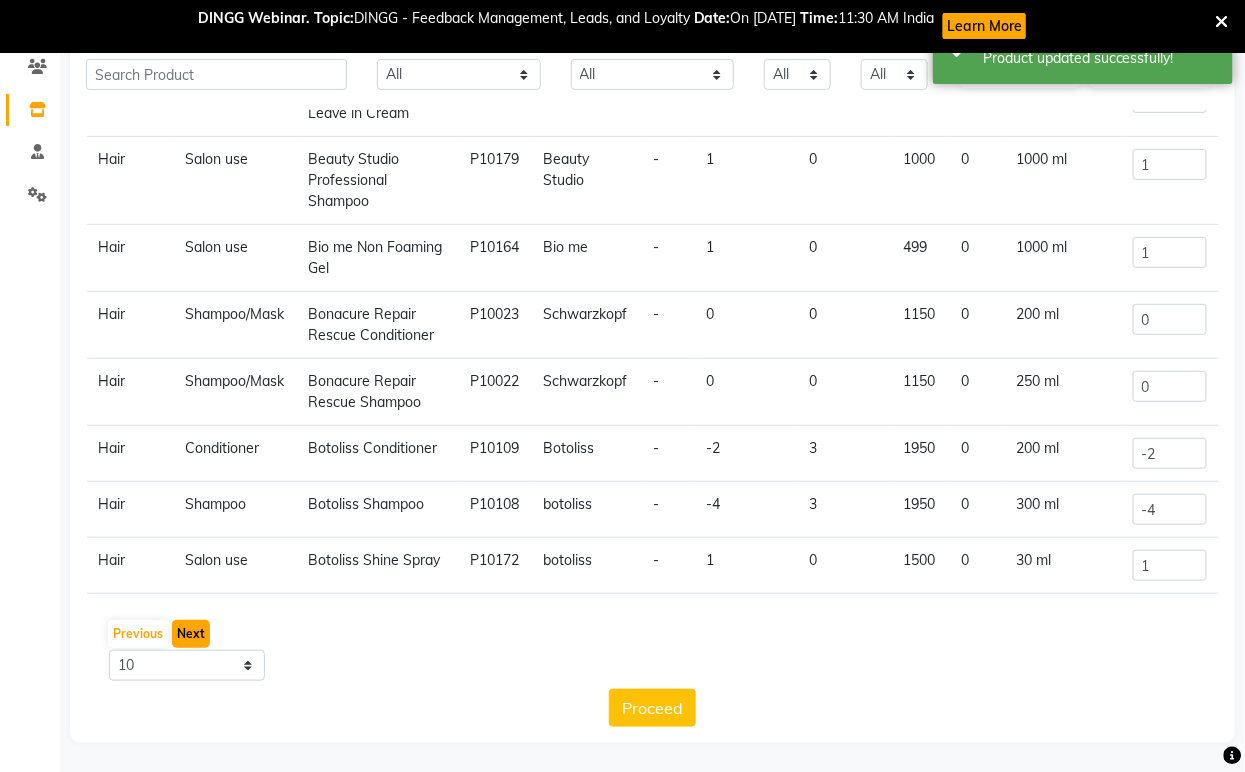 click on "Next" 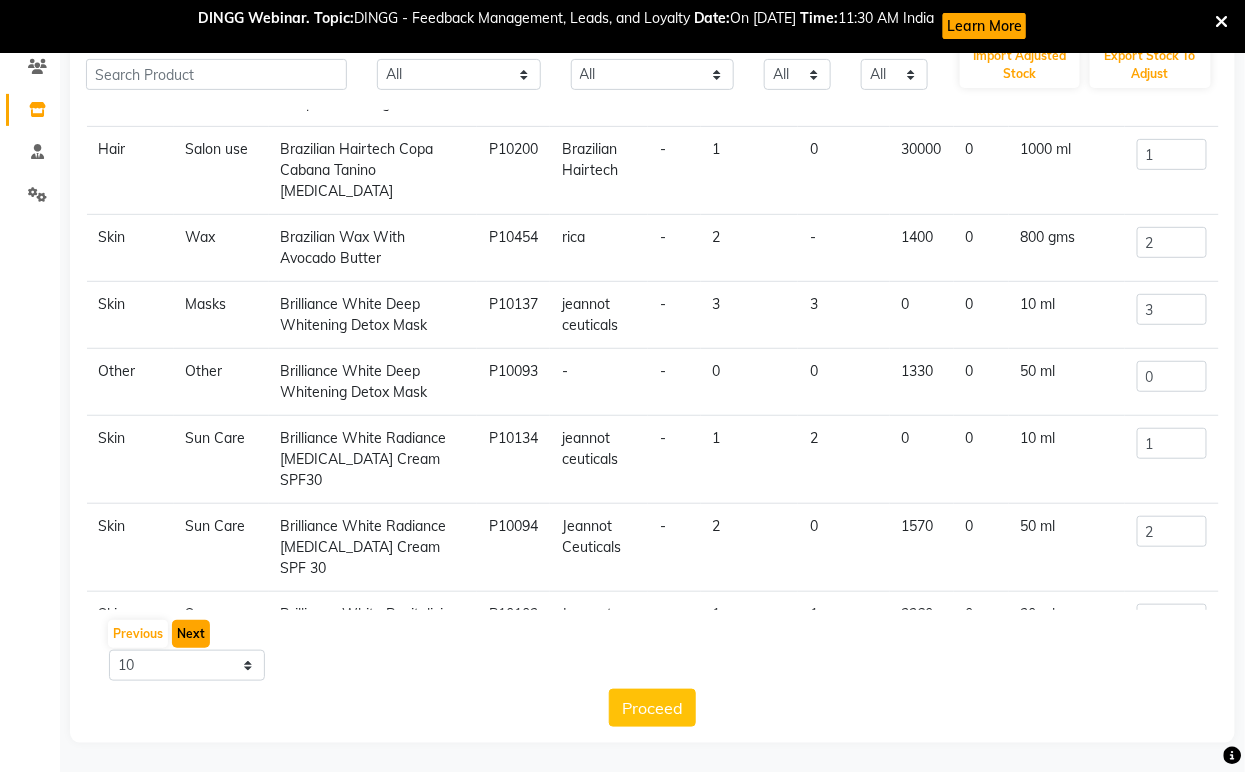 click on "Next" 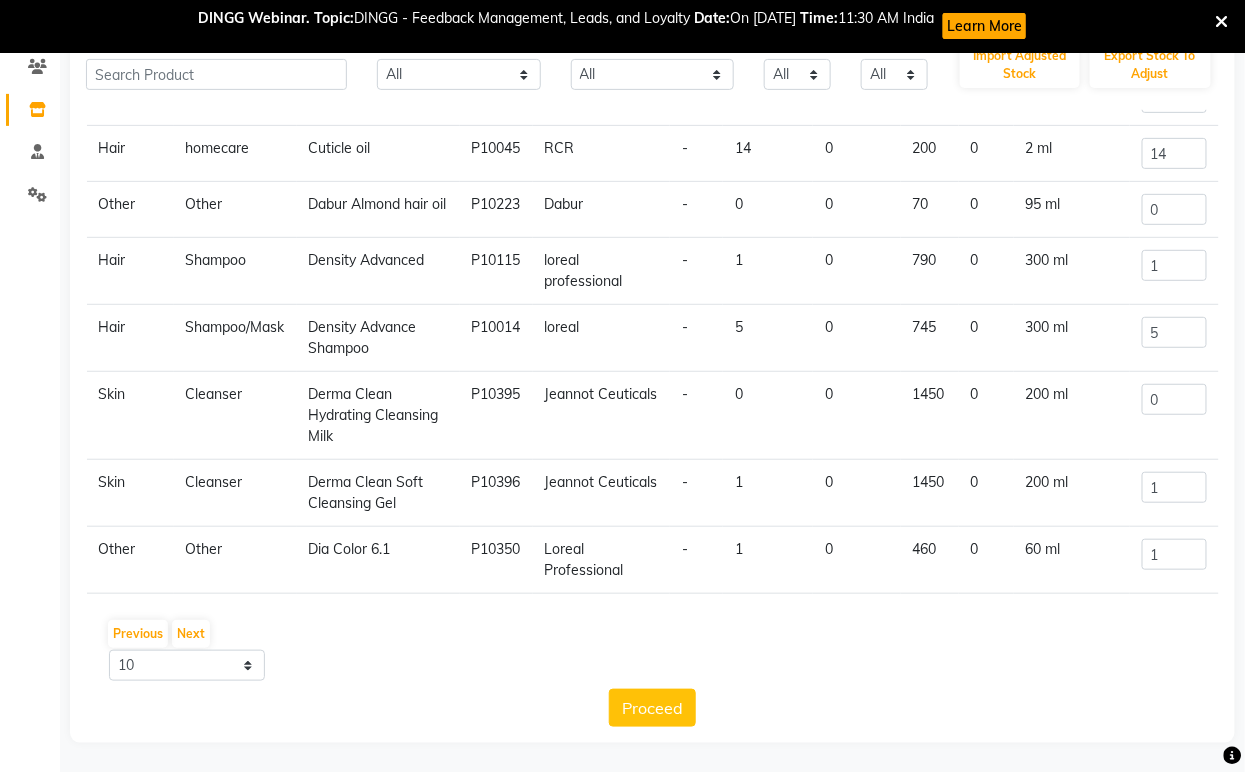 click on "Dia Color 6.1" 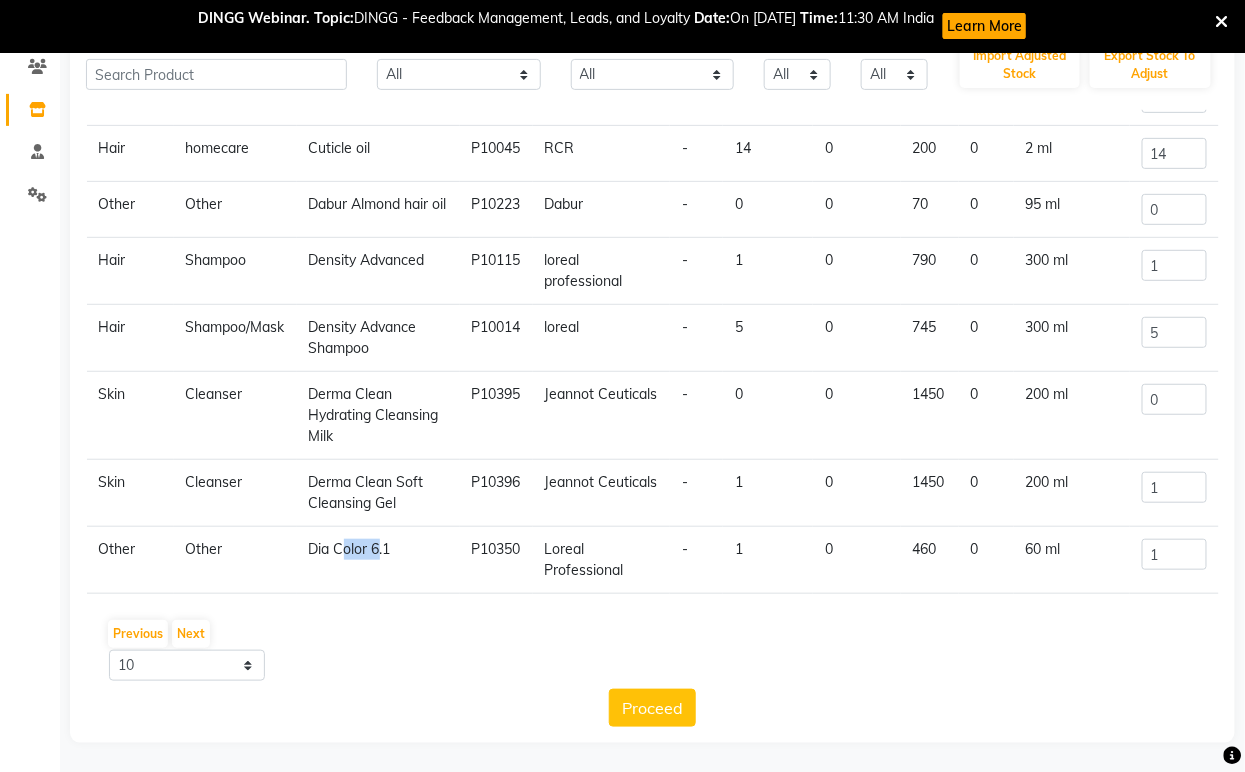 click on "Dia Color 6.1" 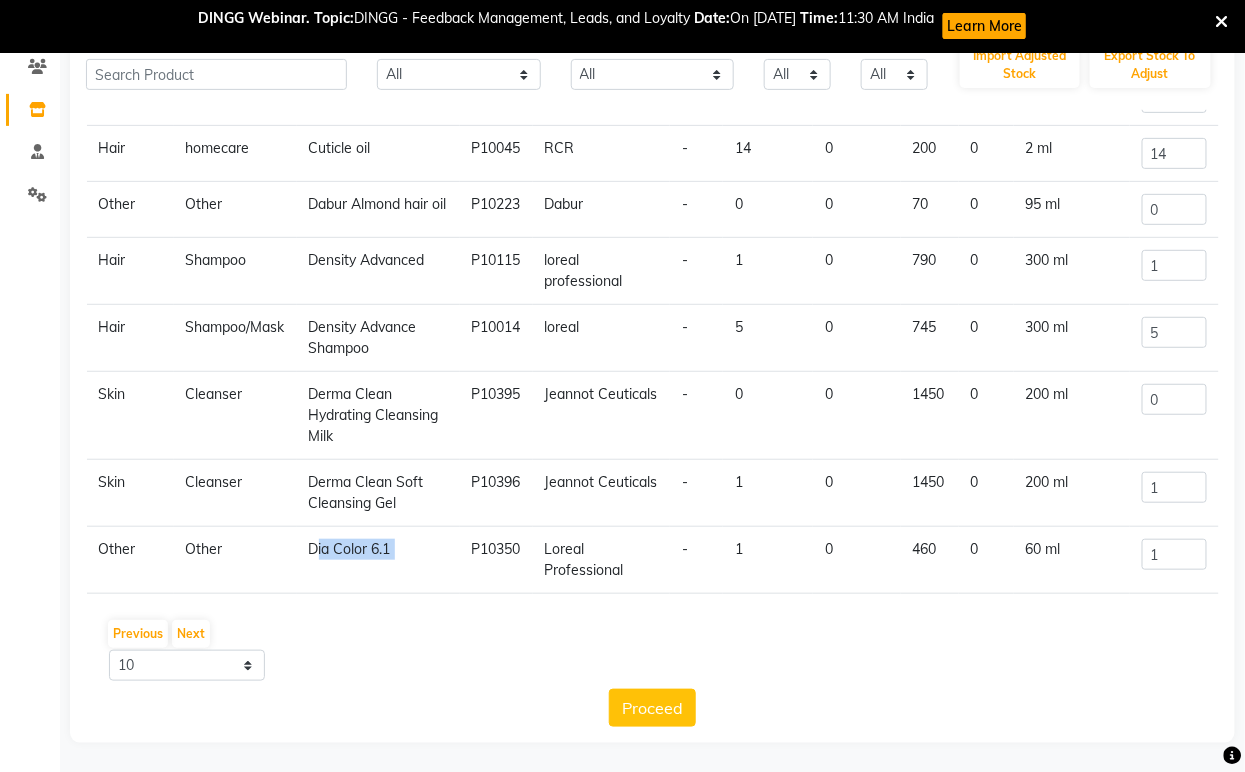 click on "Dia Color 6.1" 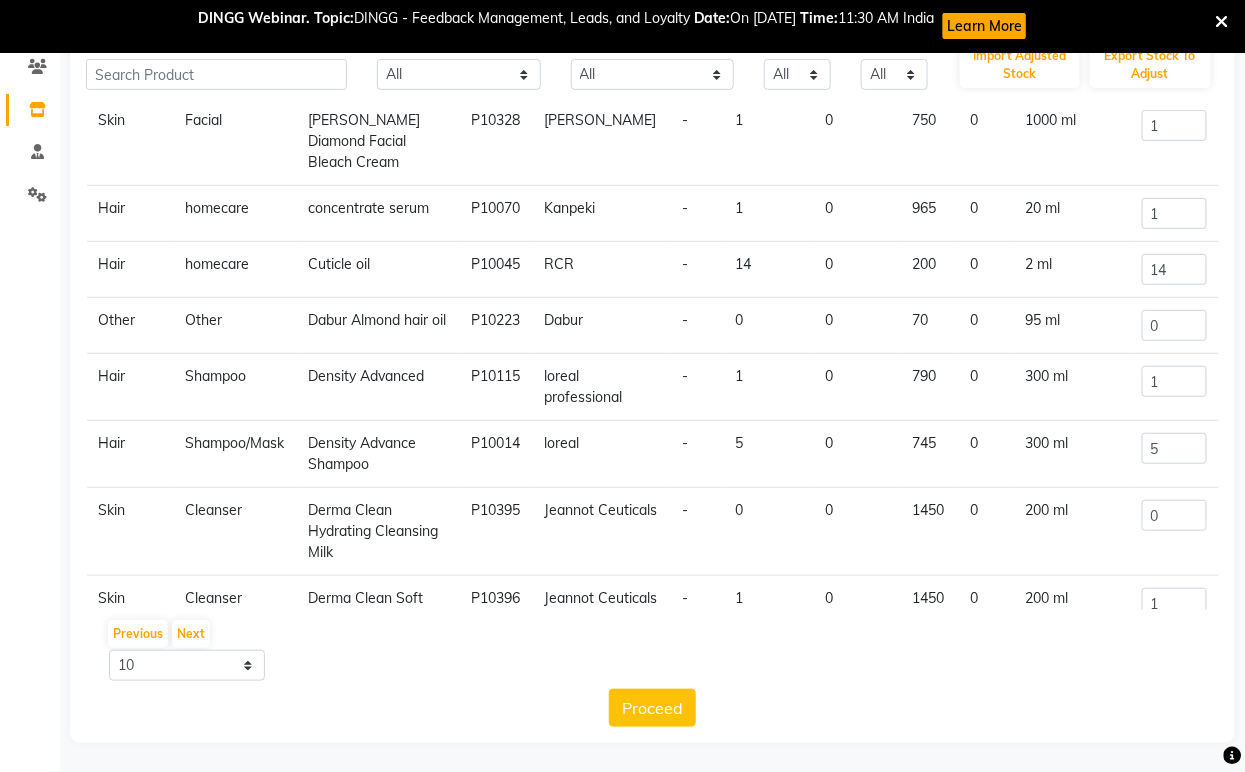 scroll, scrollTop: 274, scrollLeft: 0, axis: vertical 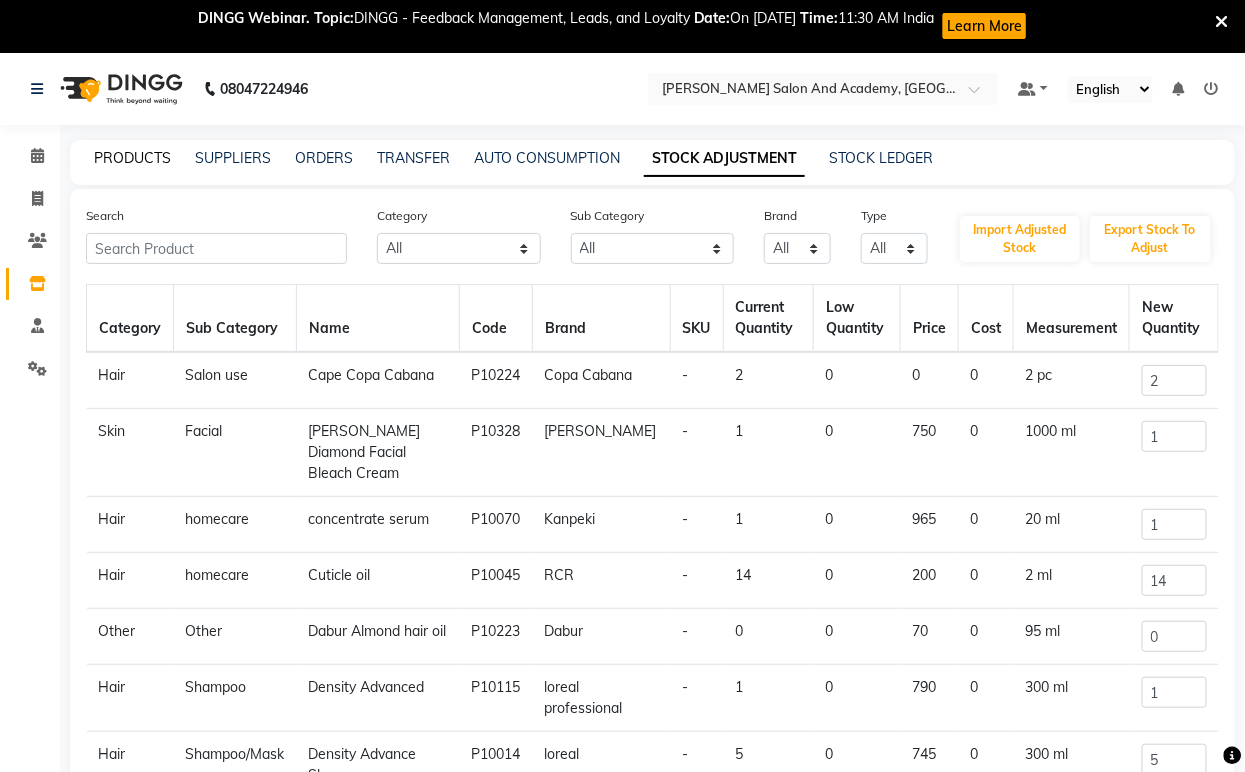 click on "PRODUCTS" 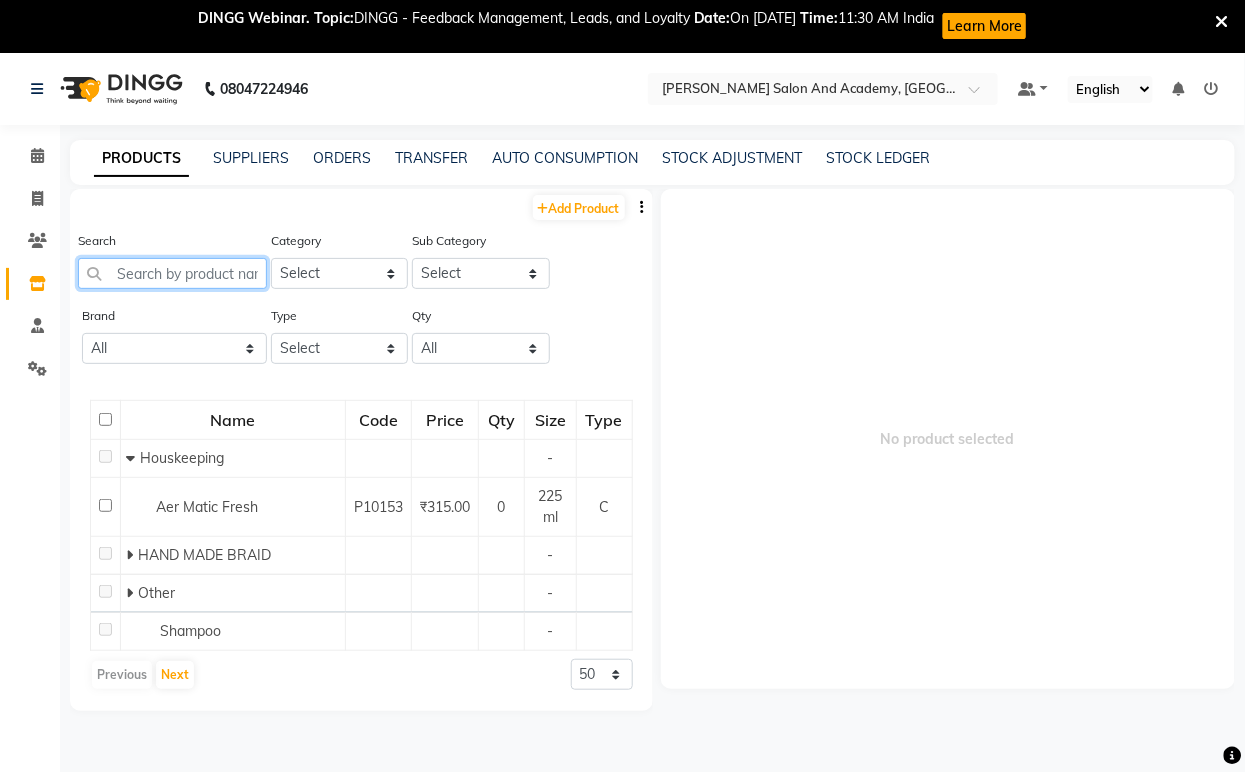 paste on "Dia Color 6.1" 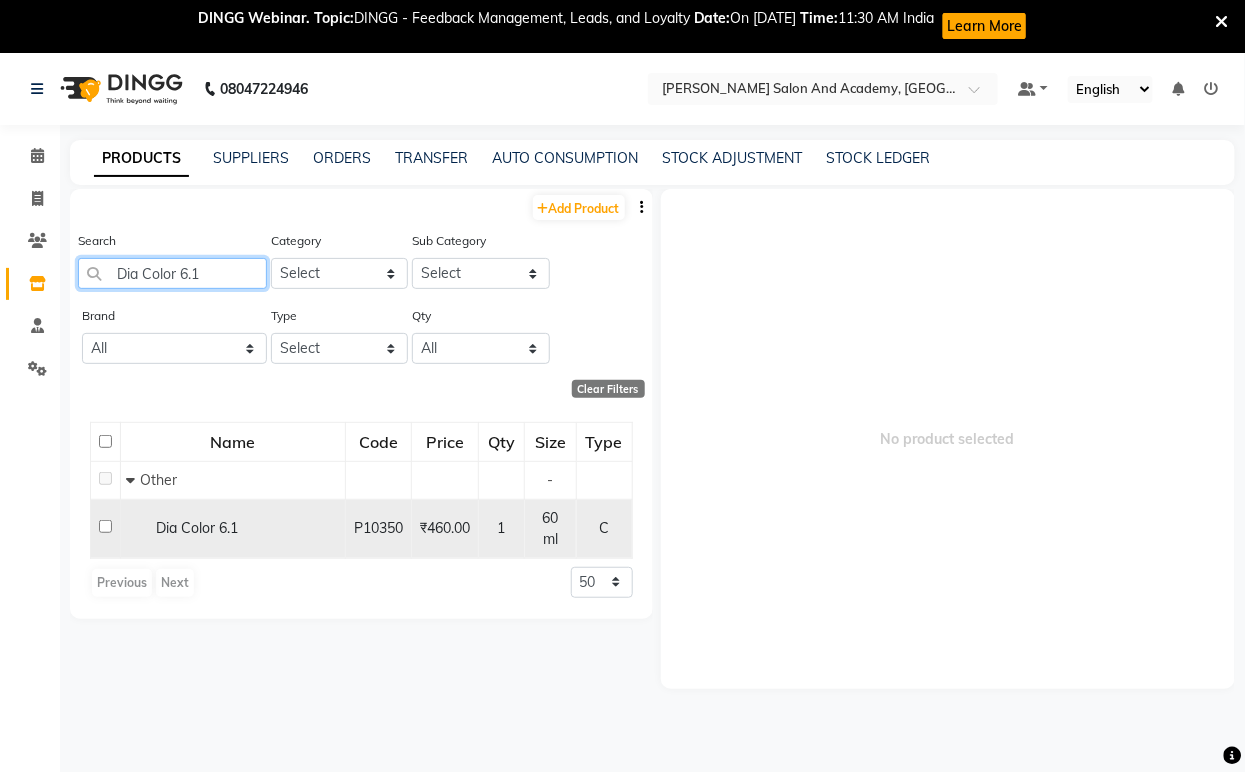type on "Dia Color 6.1" 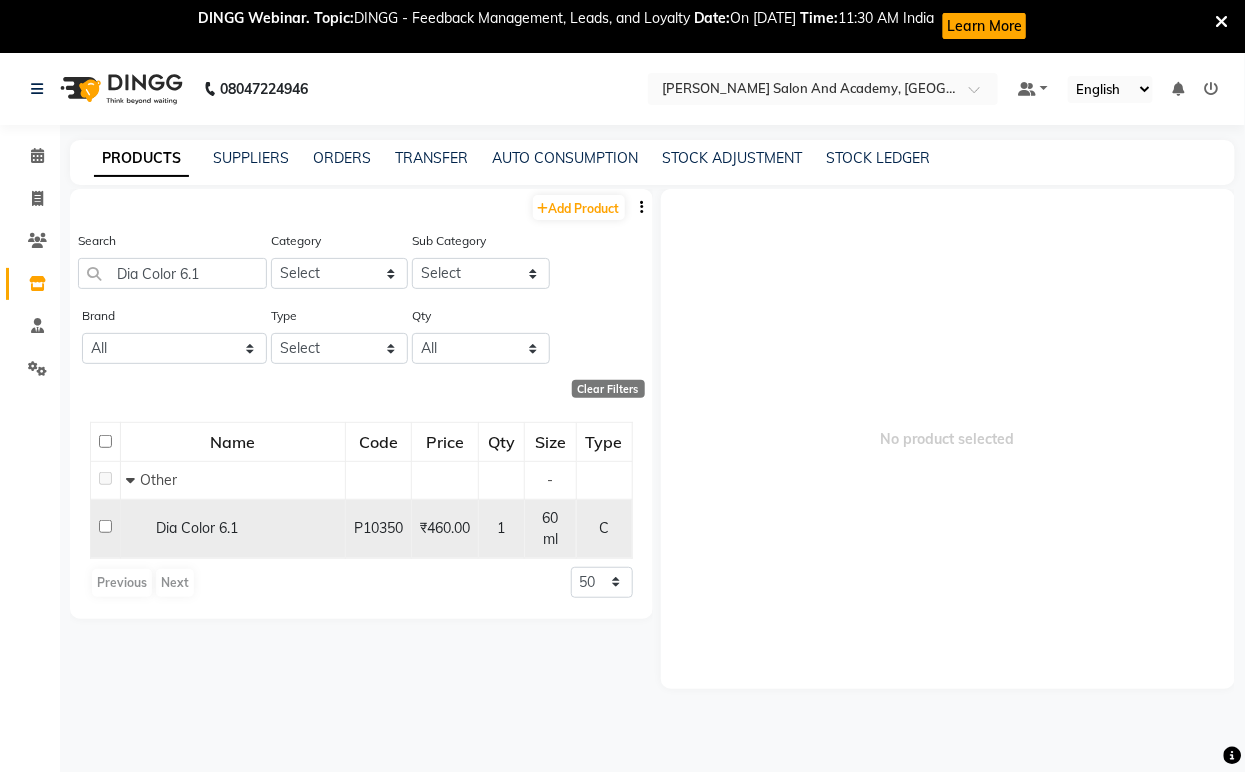 click on "Dia Color 6.1" 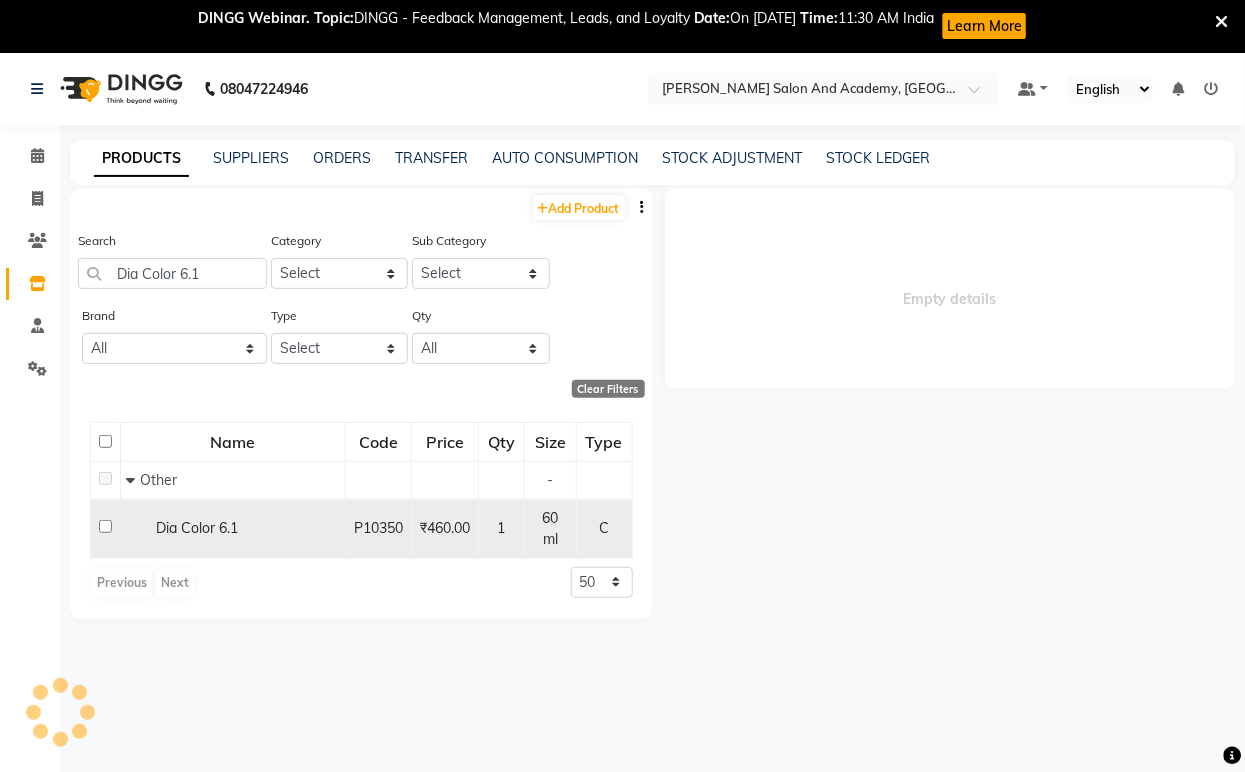 select 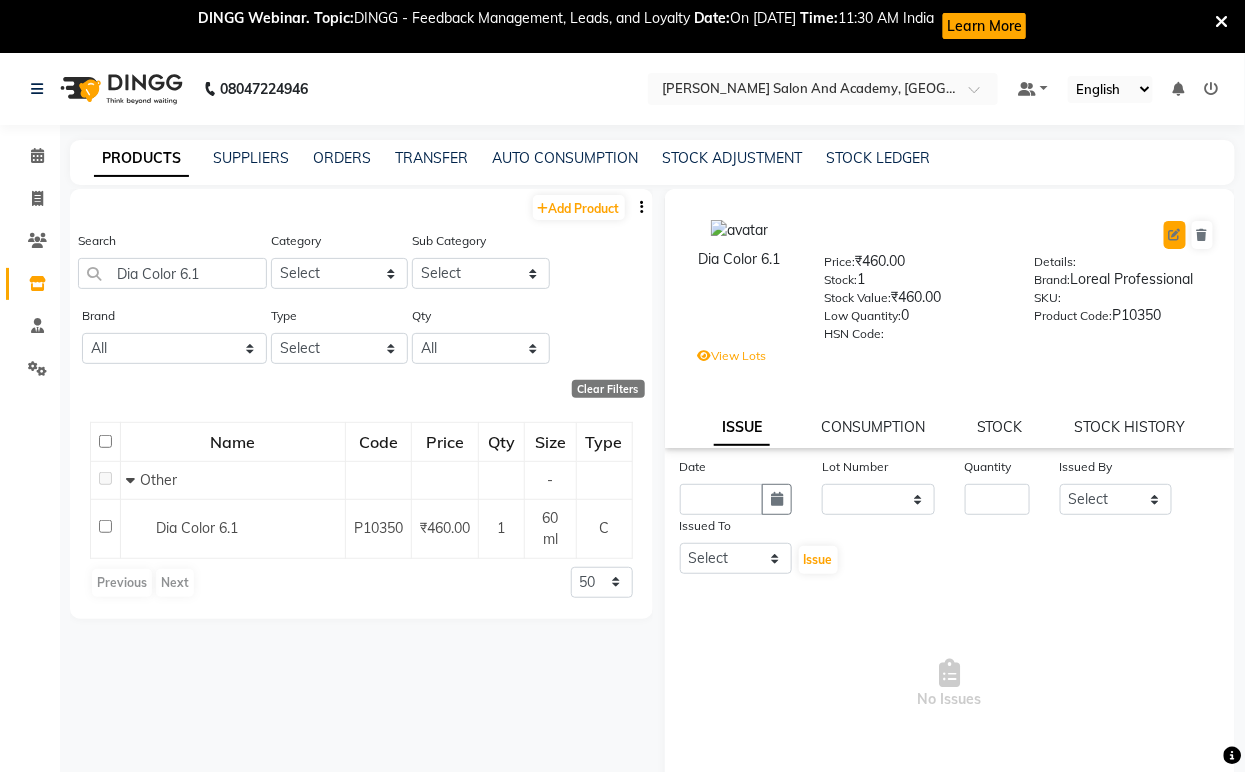 click 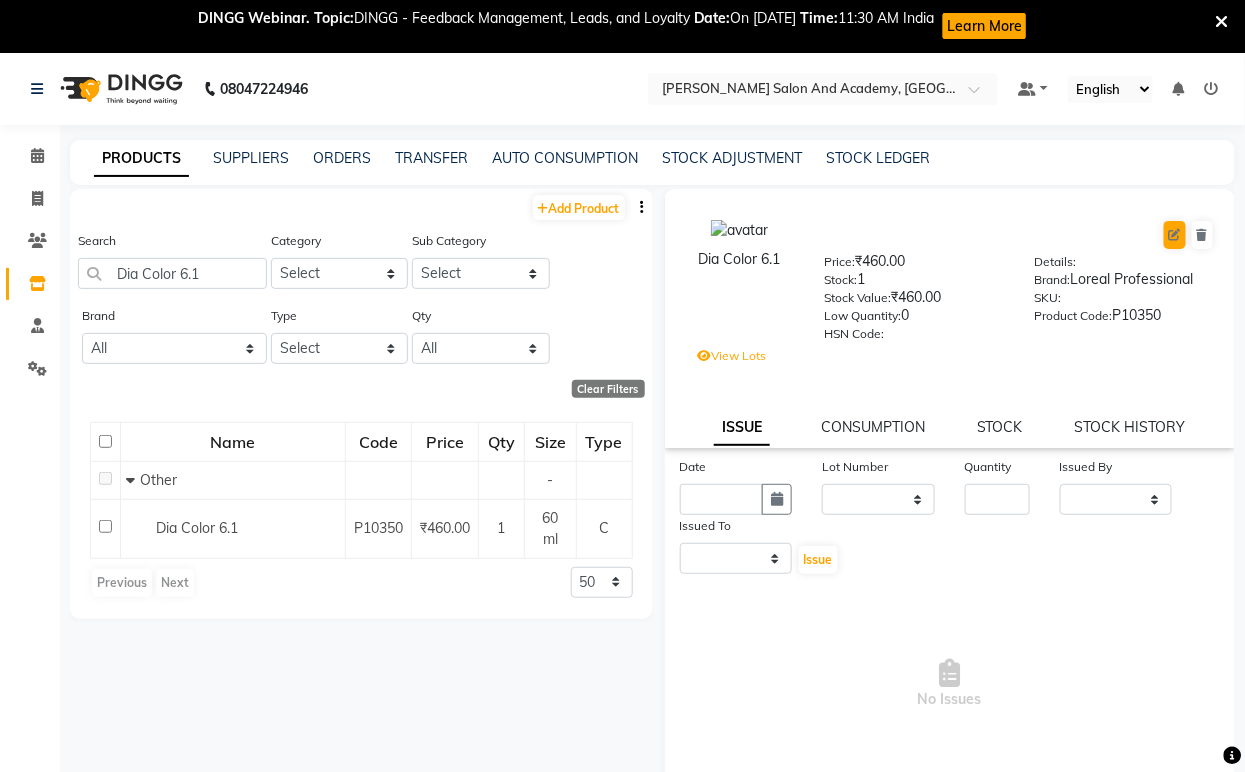 select on "C" 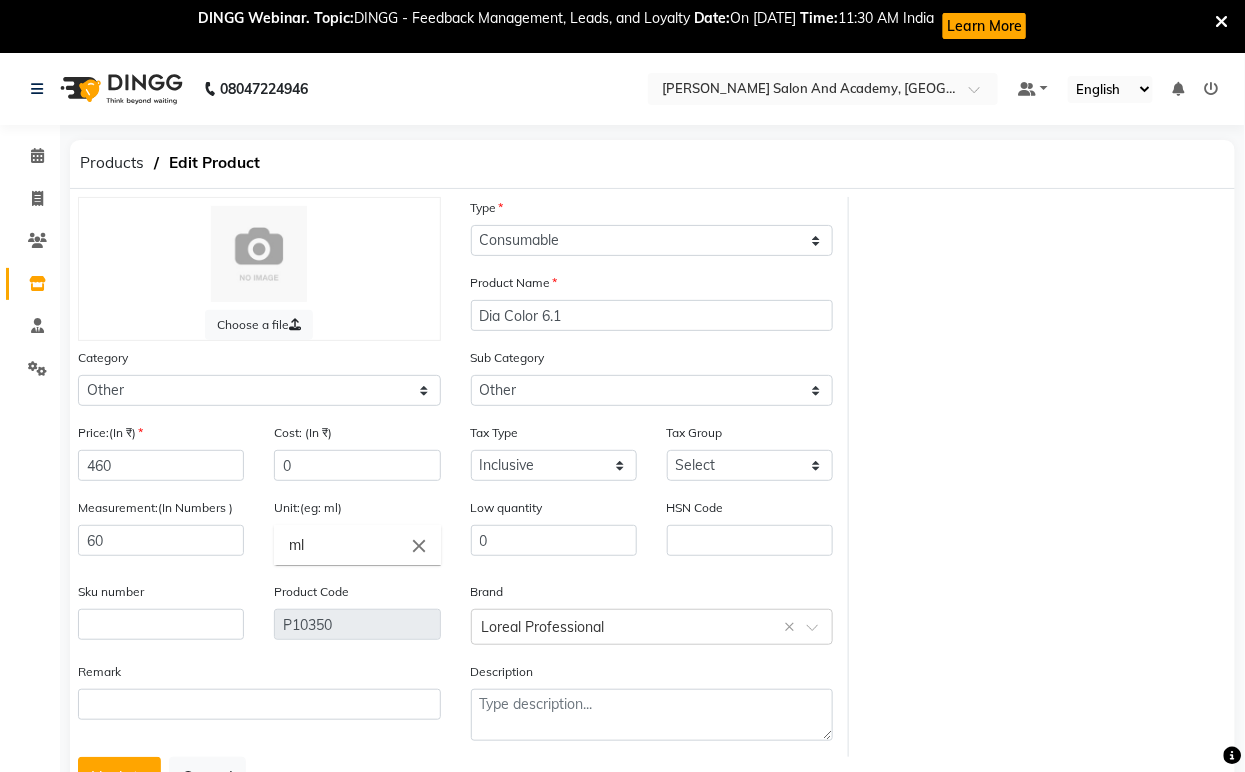click on "Category Select Hair Skin Jeanott Ceuticals Other" 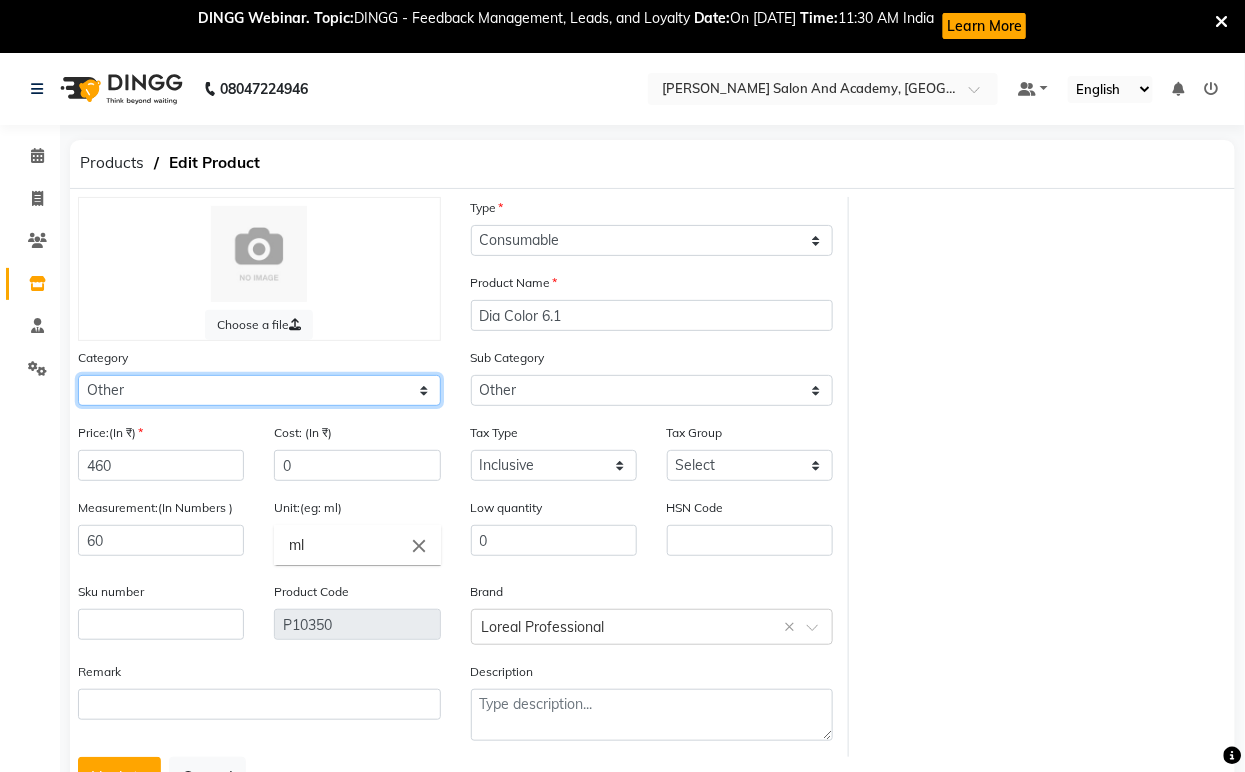 click on "Select Hair Skin Jeanott Ceuticals Other" 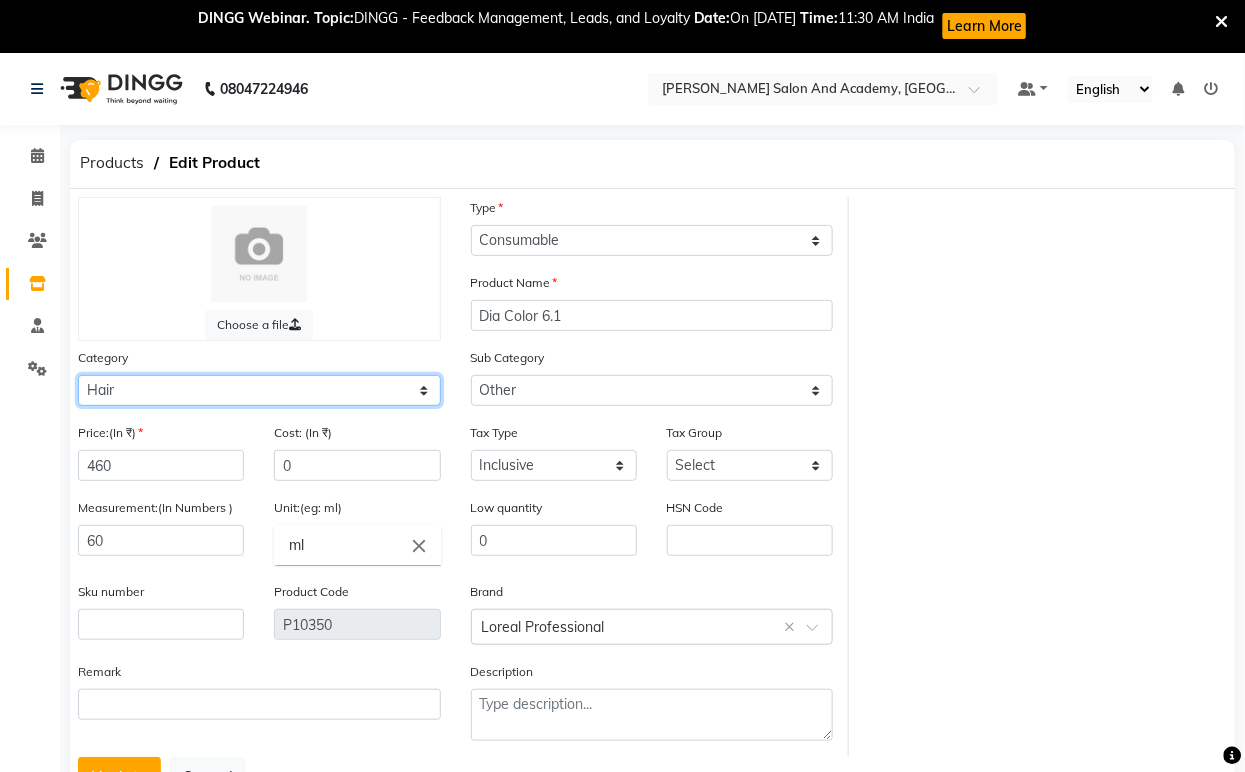 click on "Select Hair Skin Jeanott Ceuticals Other" 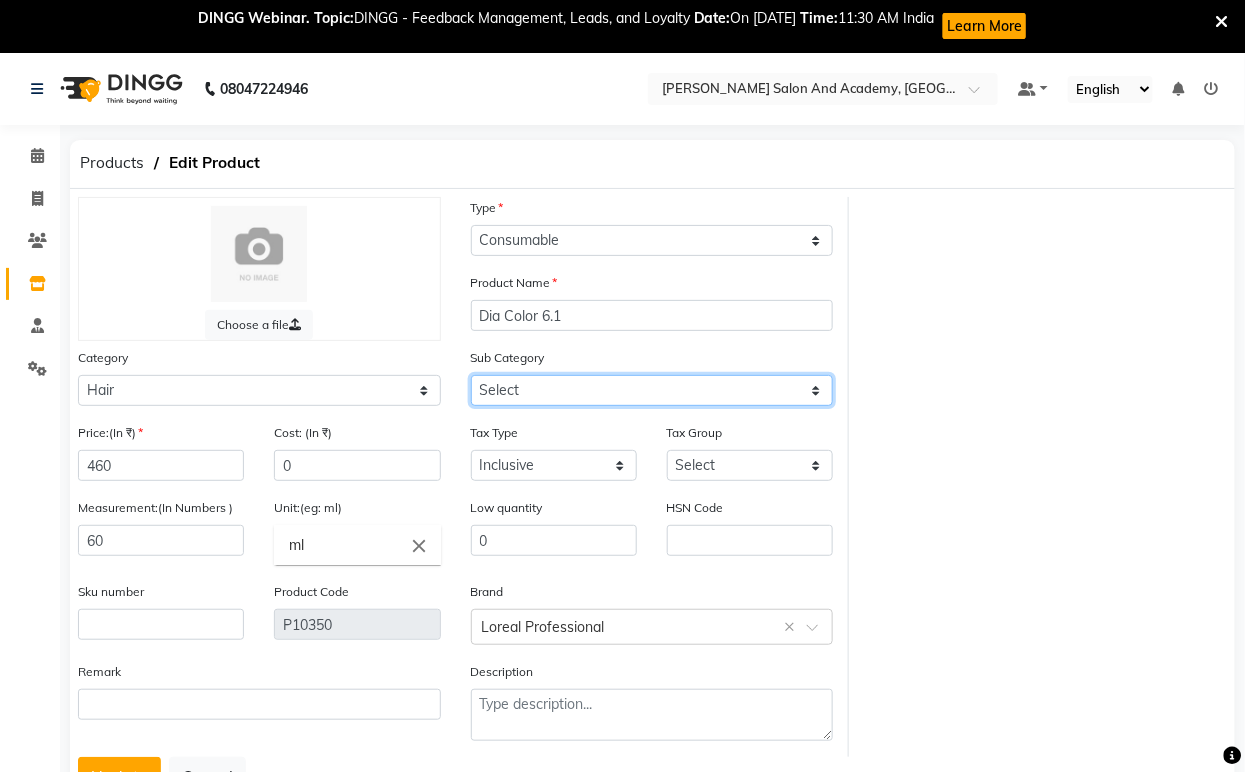 click on "Select Shampoo Conditioner Cream Mask Oil Serum Color Appliances Treatment Styling Kit & Combo Other Shampoo/Mask homecare Salon use Color tubes" 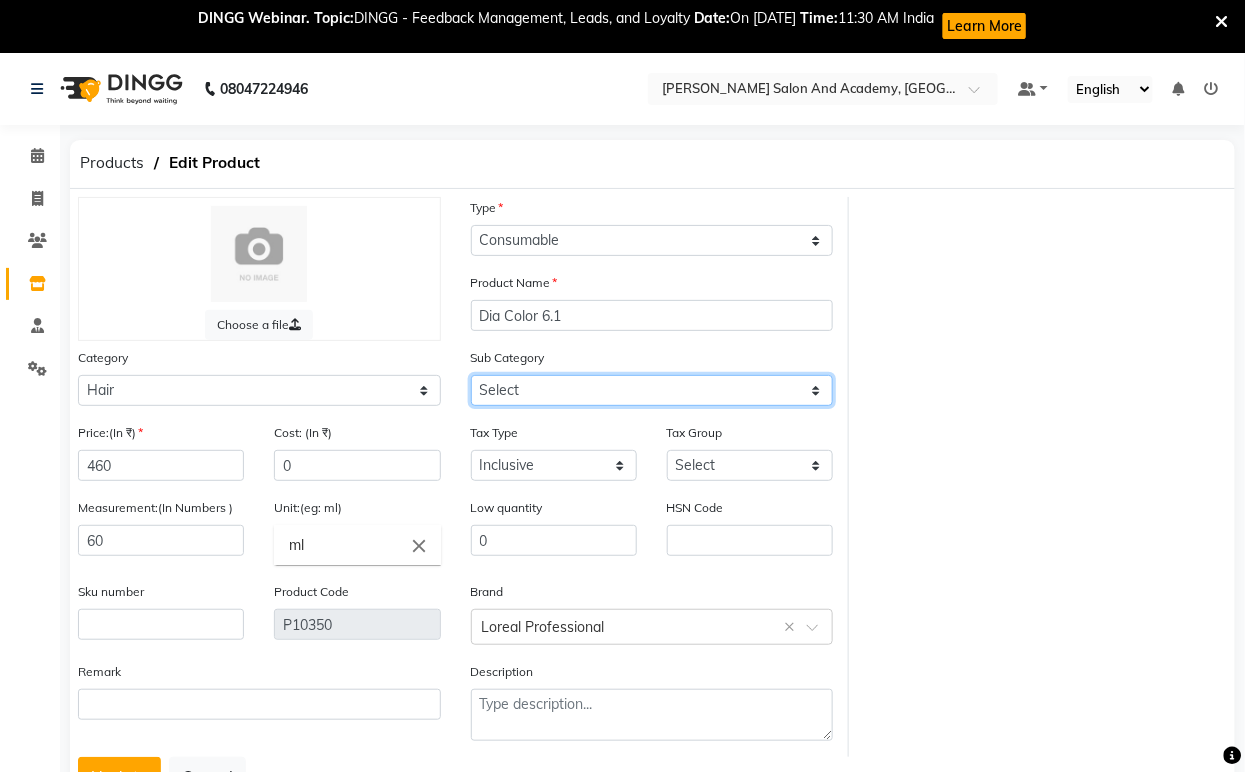 select on "1063801116" 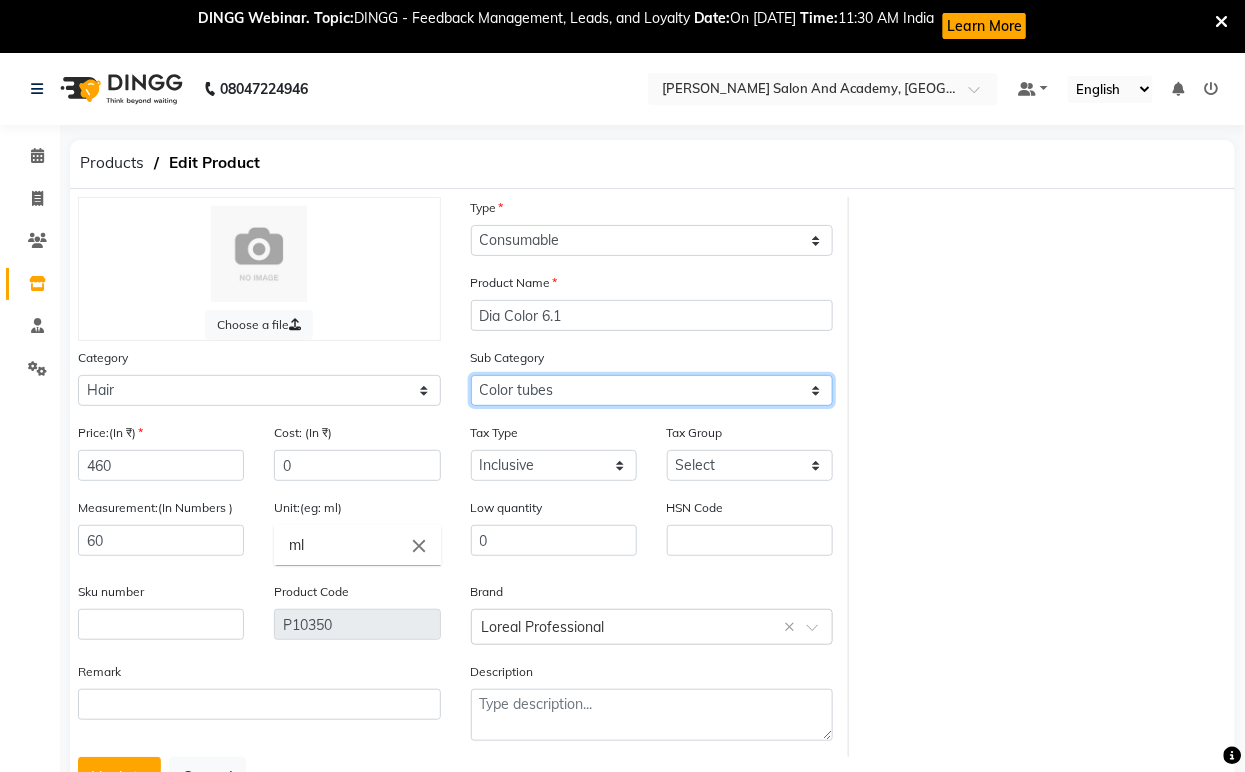 click on "Select Shampoo Conditioner Cream Mask Oil Serum Color Appliances Treatment Styling Kit & Combo Other Shampoo/Mask homecare Salon use Color tubes" 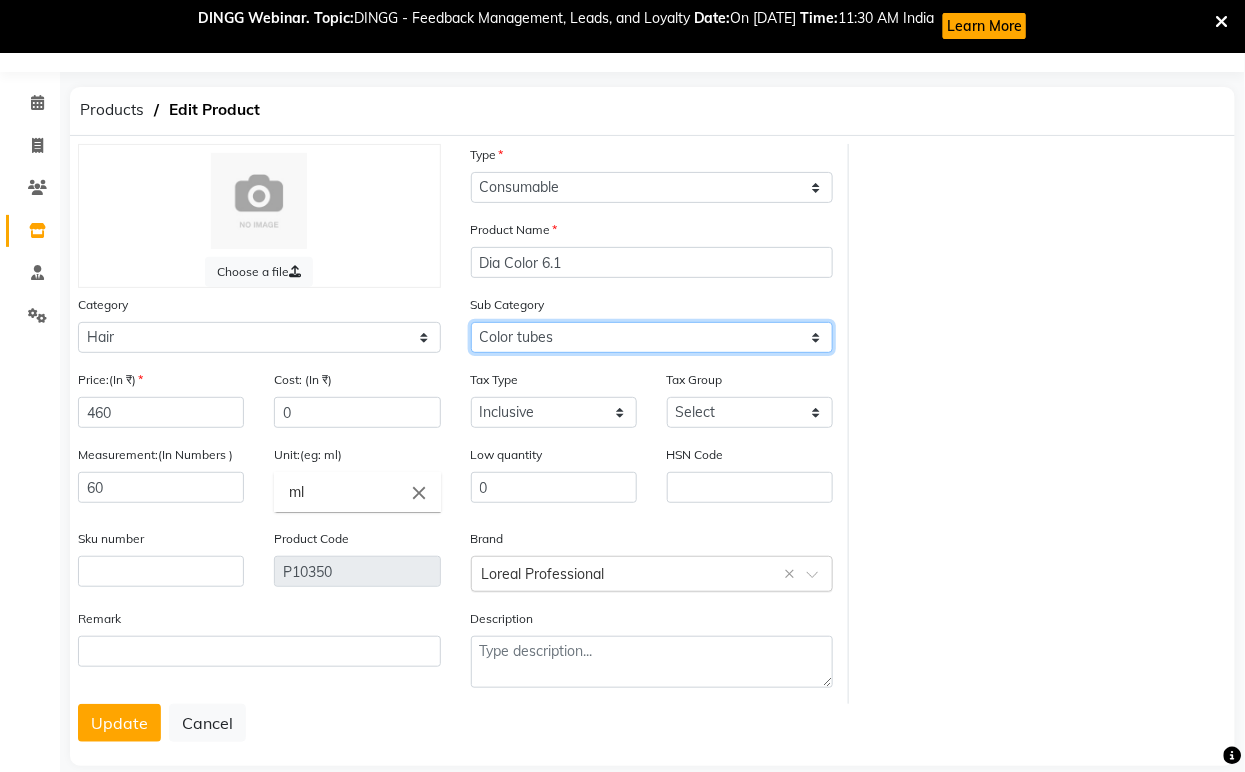 scroll, scrollTop: 83, scrollLeft: 0, axis: vertical 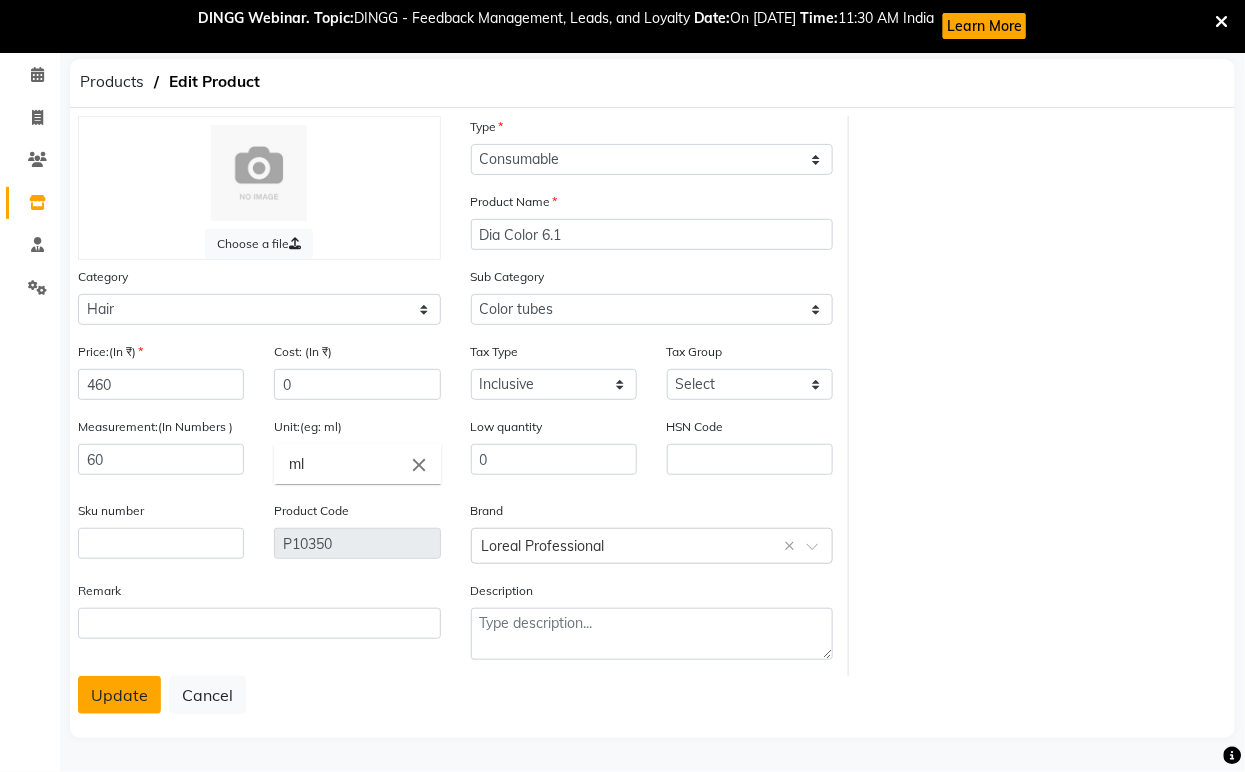 click on "Update" 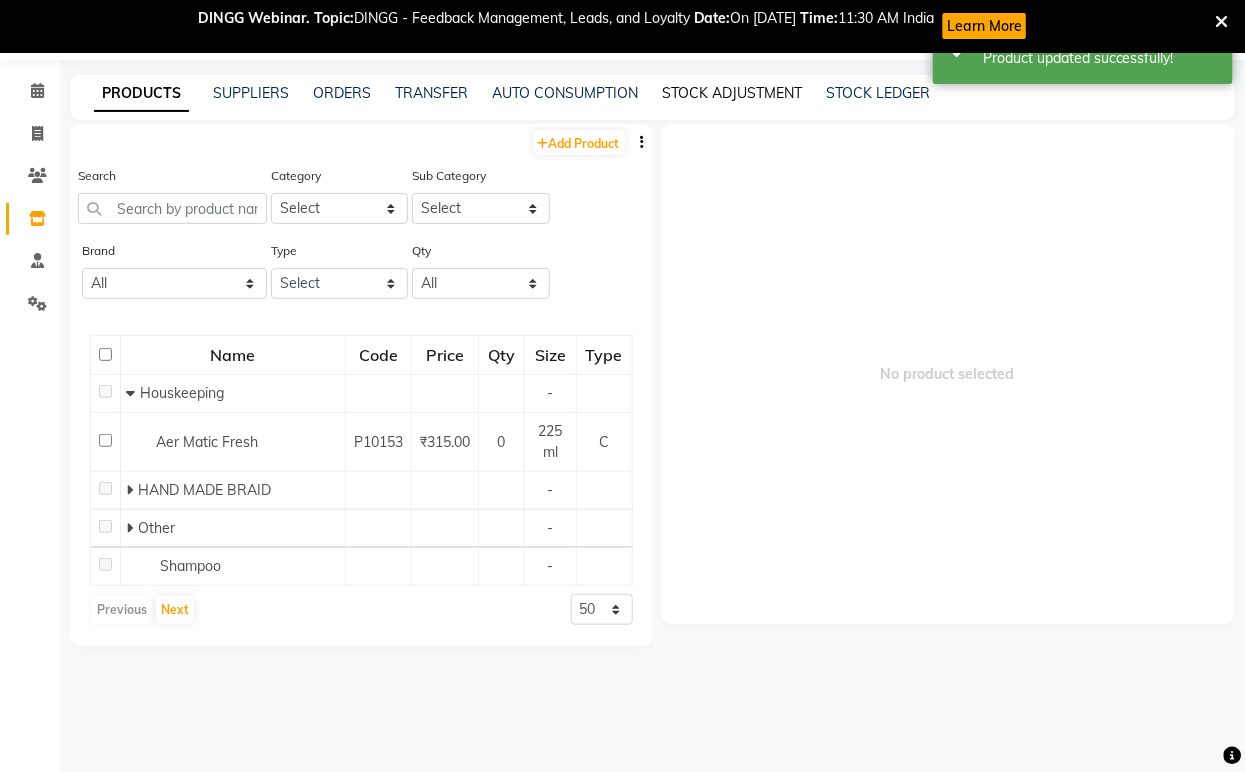 click on "STOCK ADJUSTMENT" 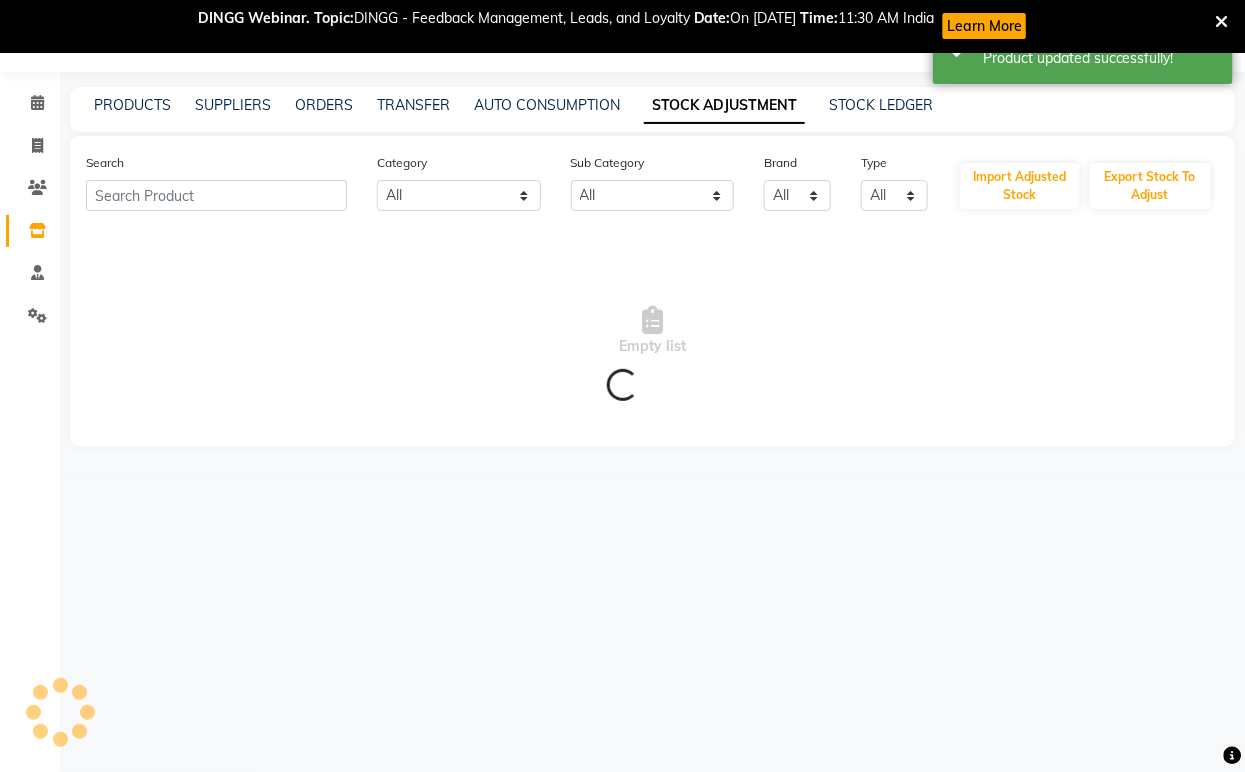 scroll, scrollTop: 65, scrollLeft: 0, axis: vertical 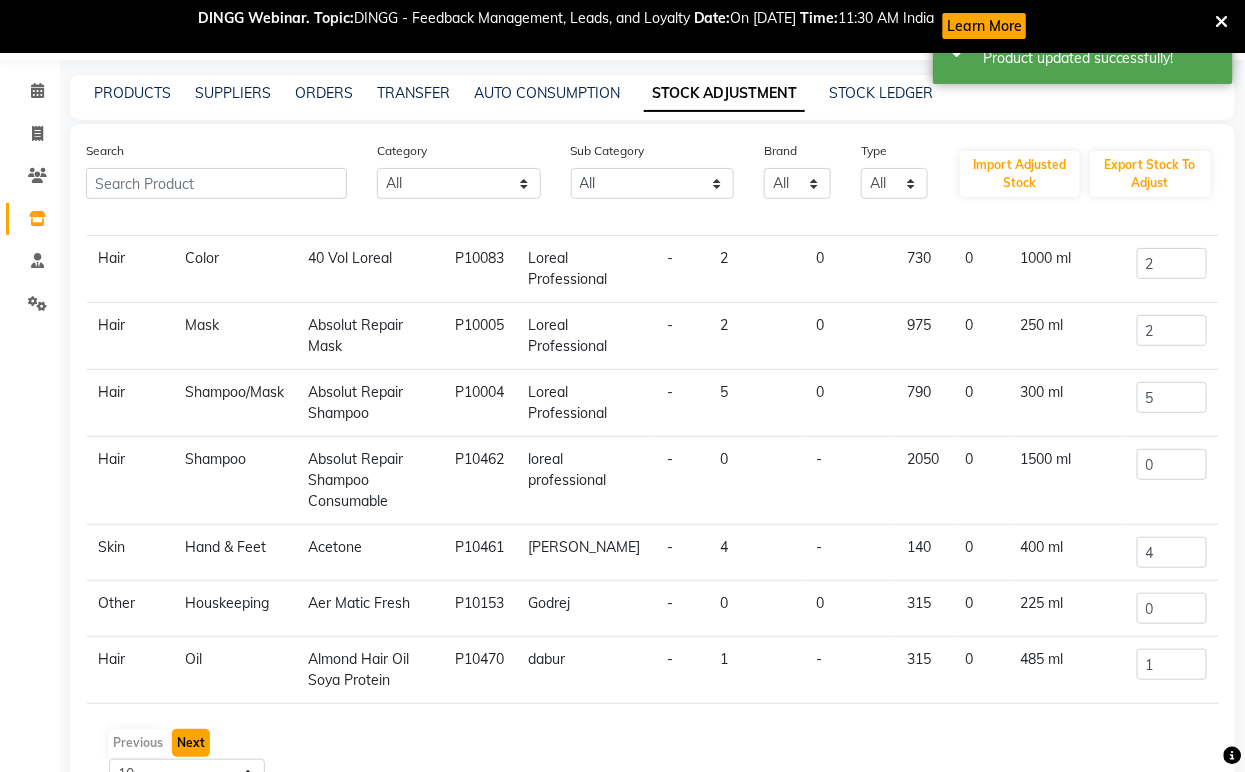 click on "Next" 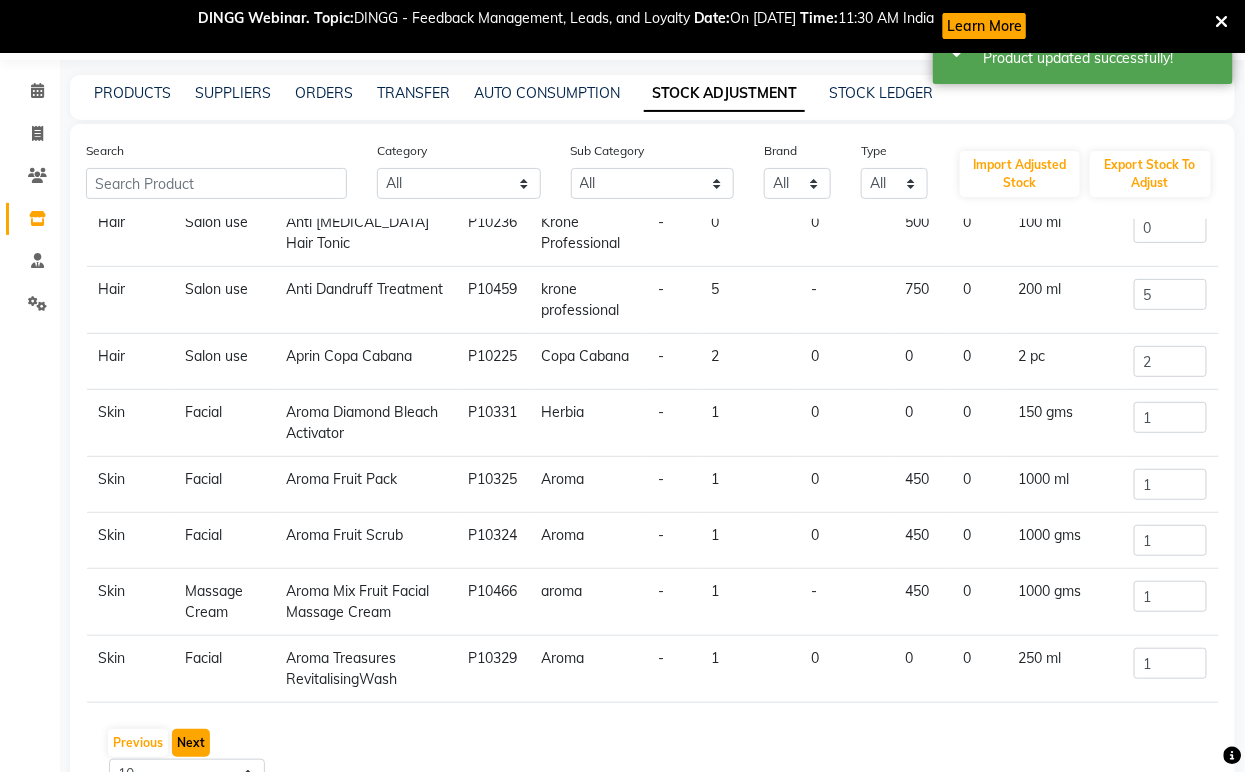 scroll, scrollTop: 222, scrollLeft: 0, axis: vertical 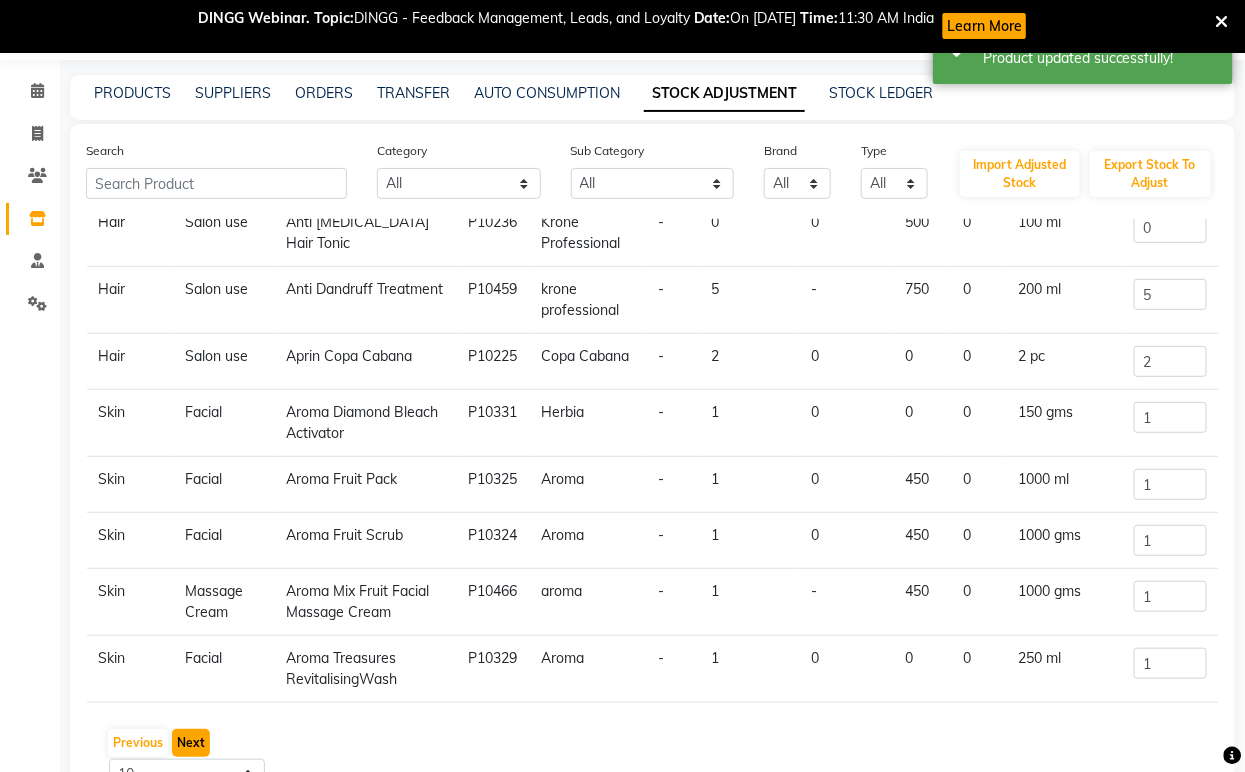 click on "Next" 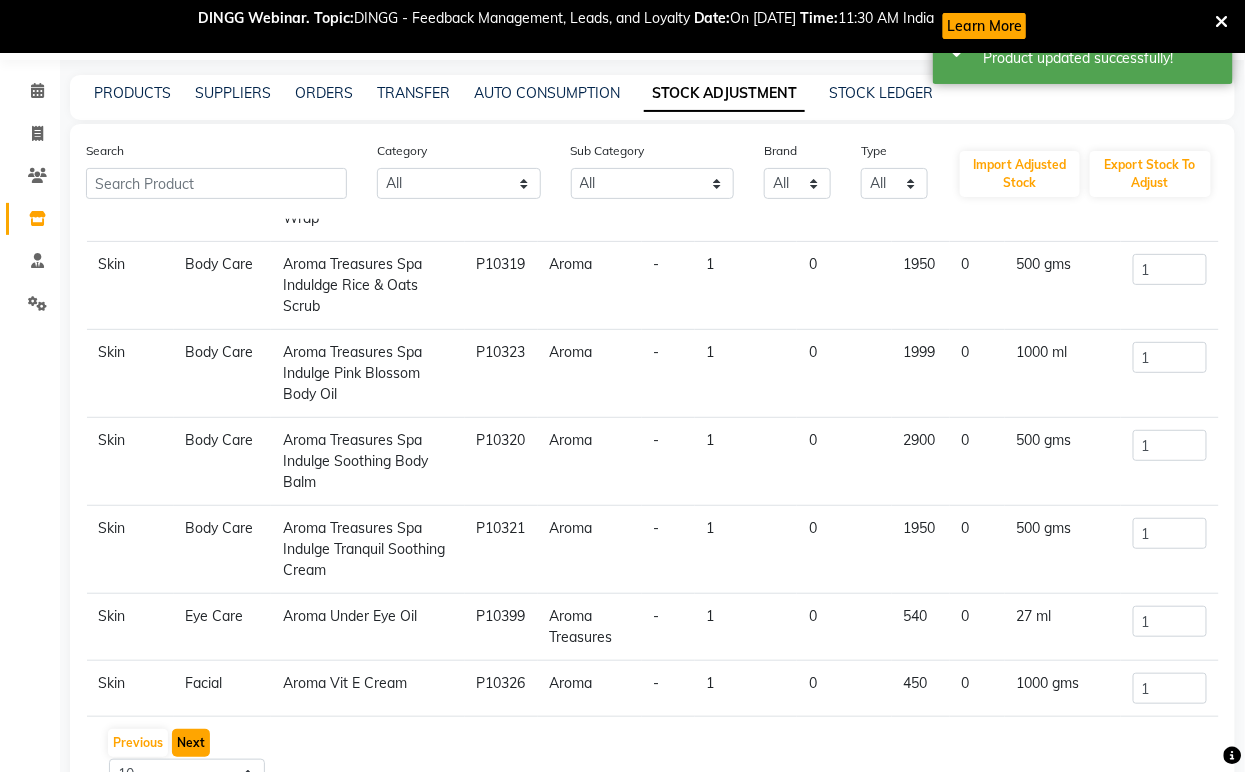 scroll, scrollTop: 253, scrollLeft: 0, axis: vertical 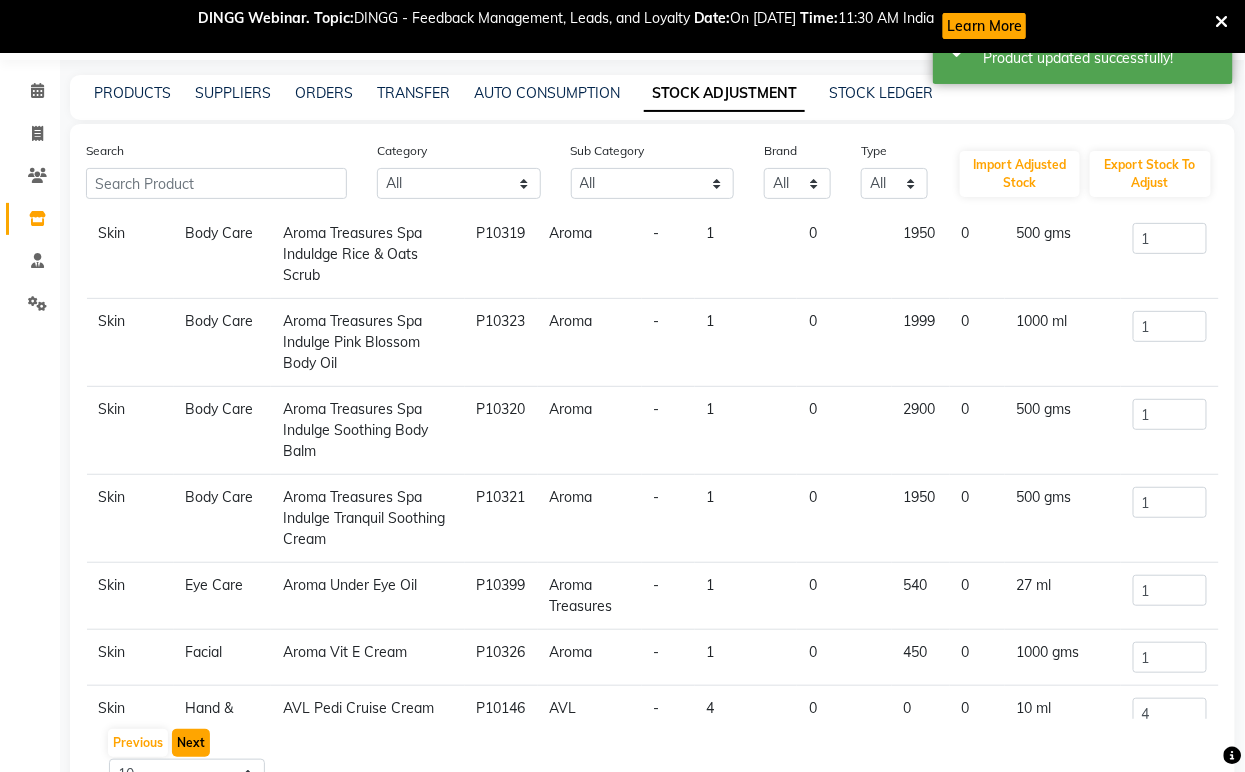 click on "Next" 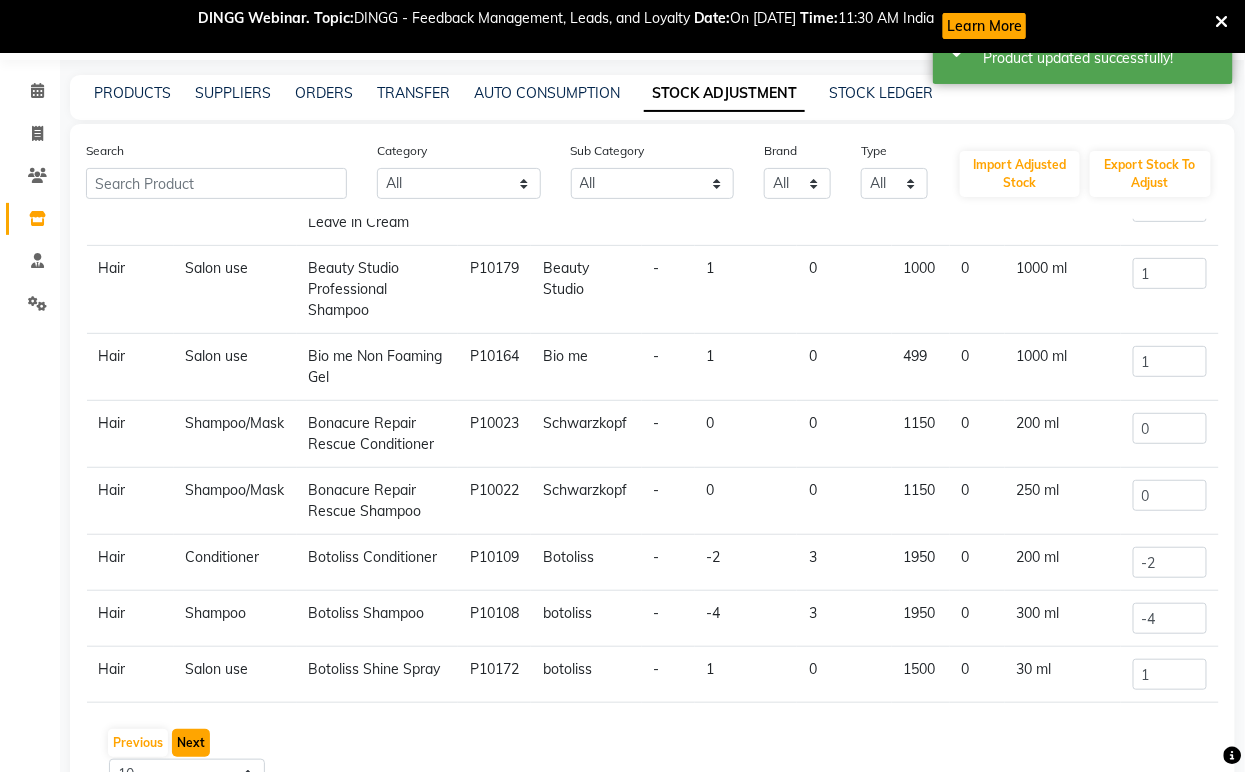 click on "Next" 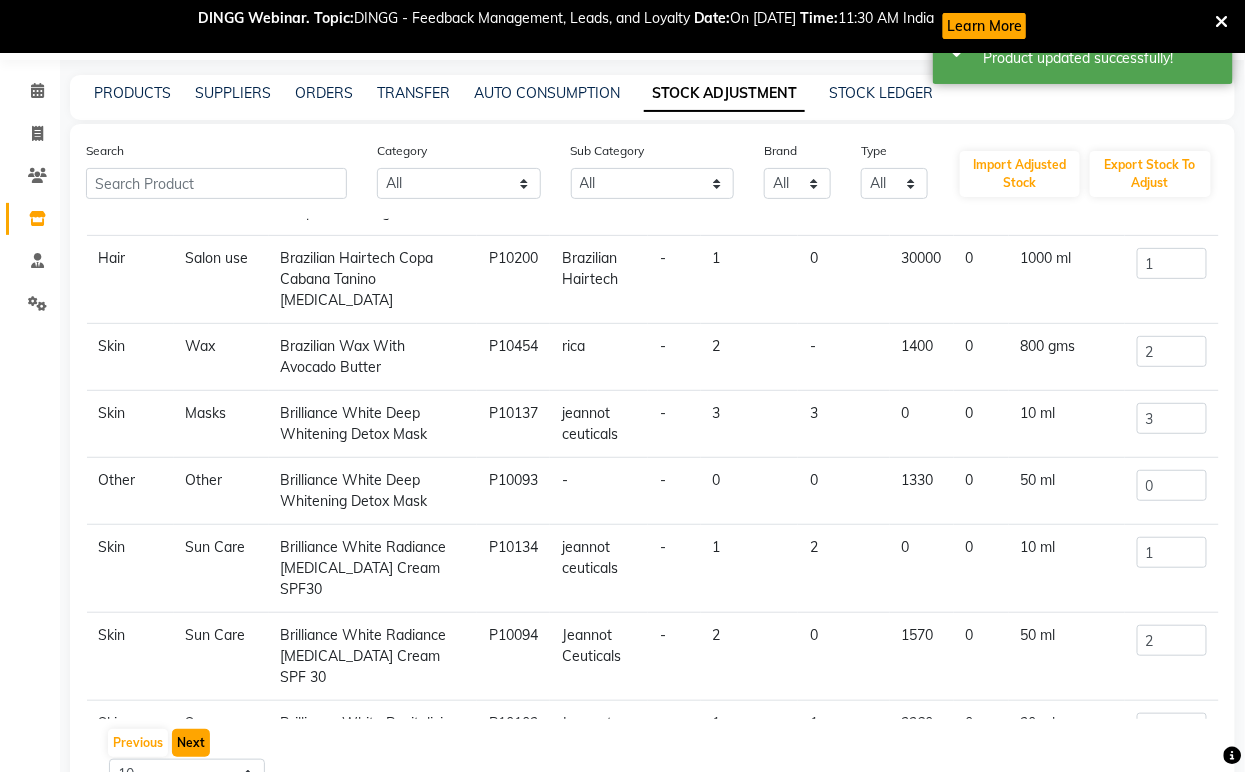 click on "Next" 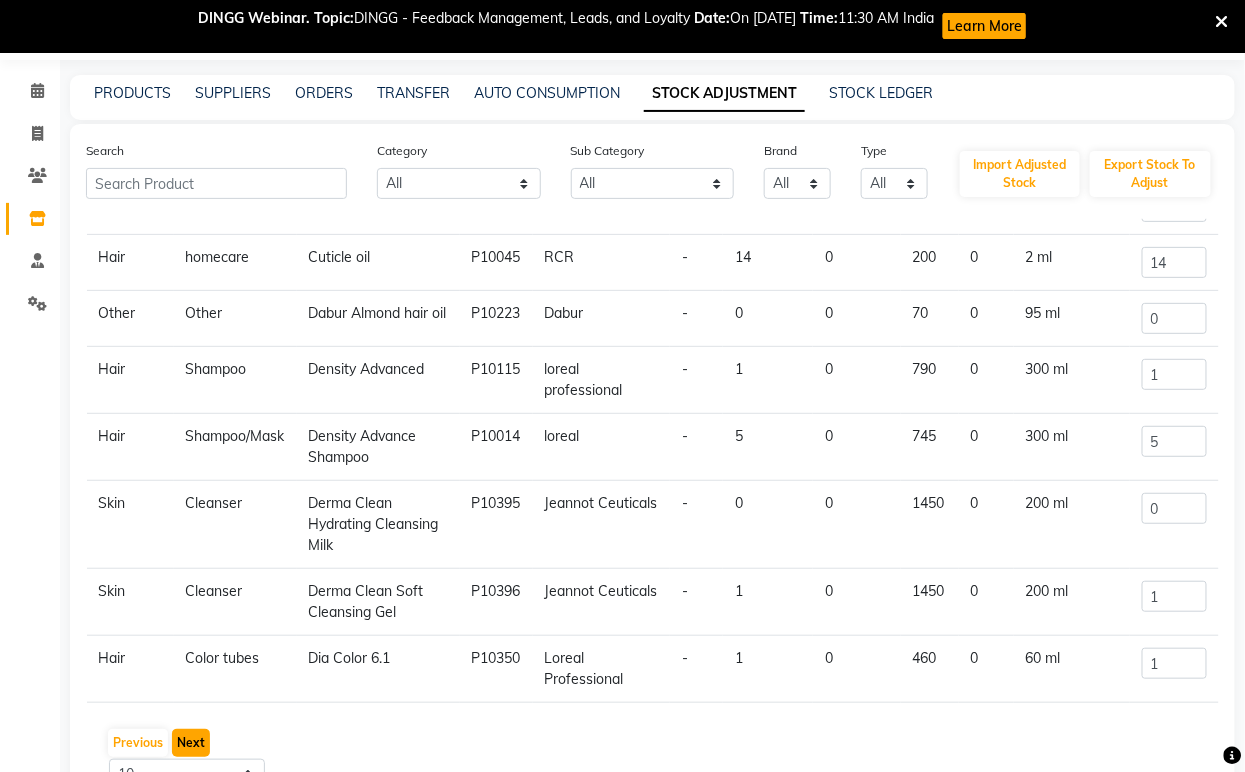 click on "Next" 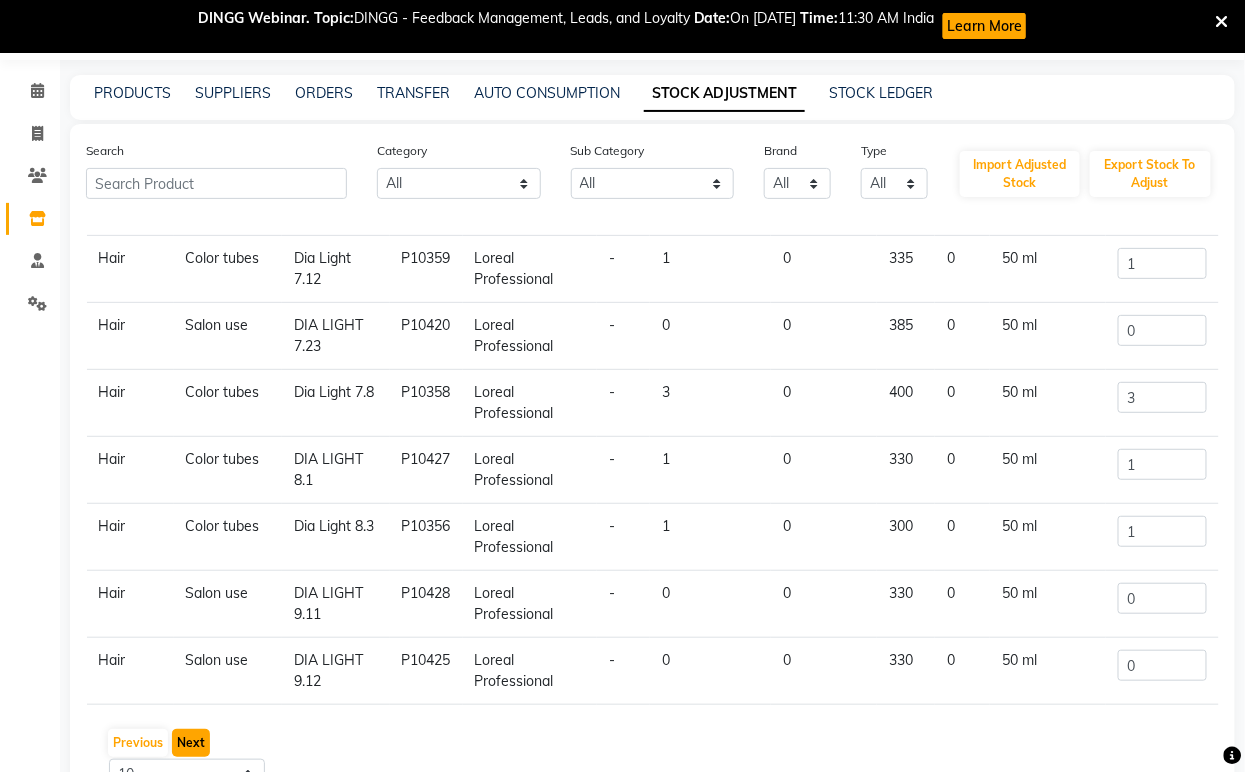click on "Next" 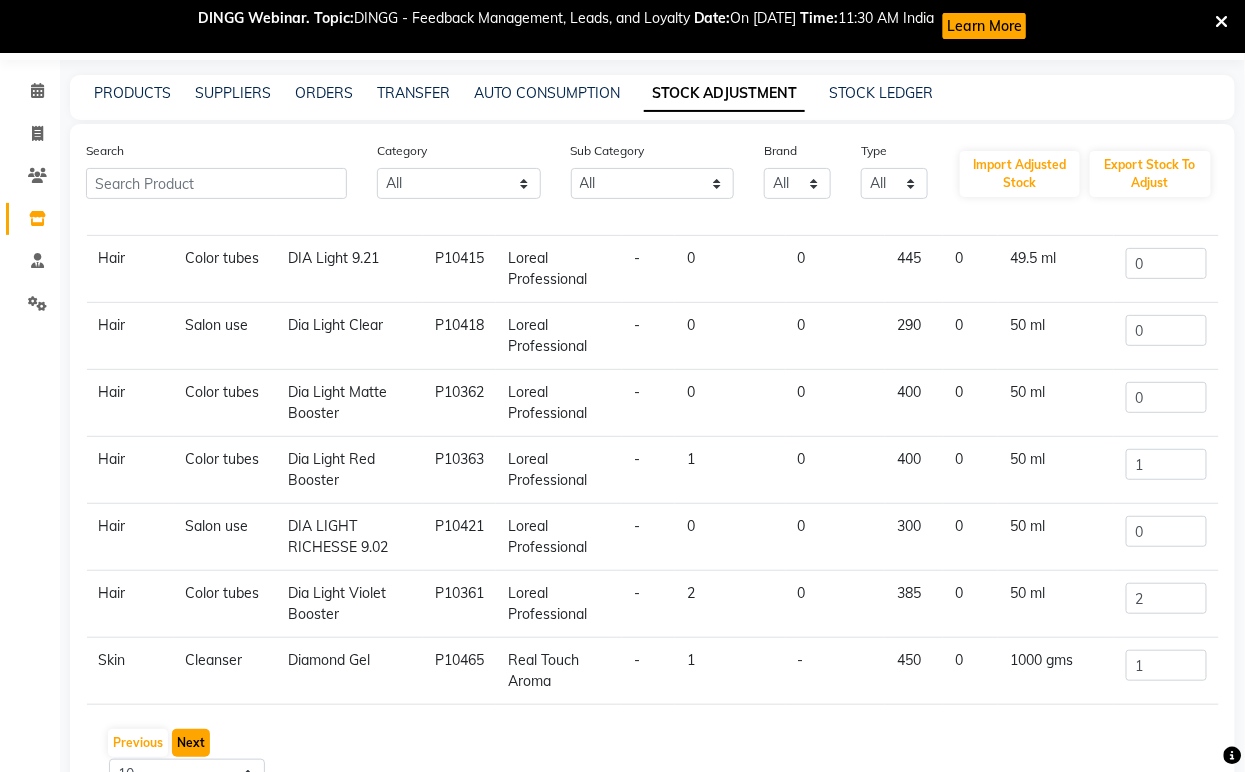 click on "Next" 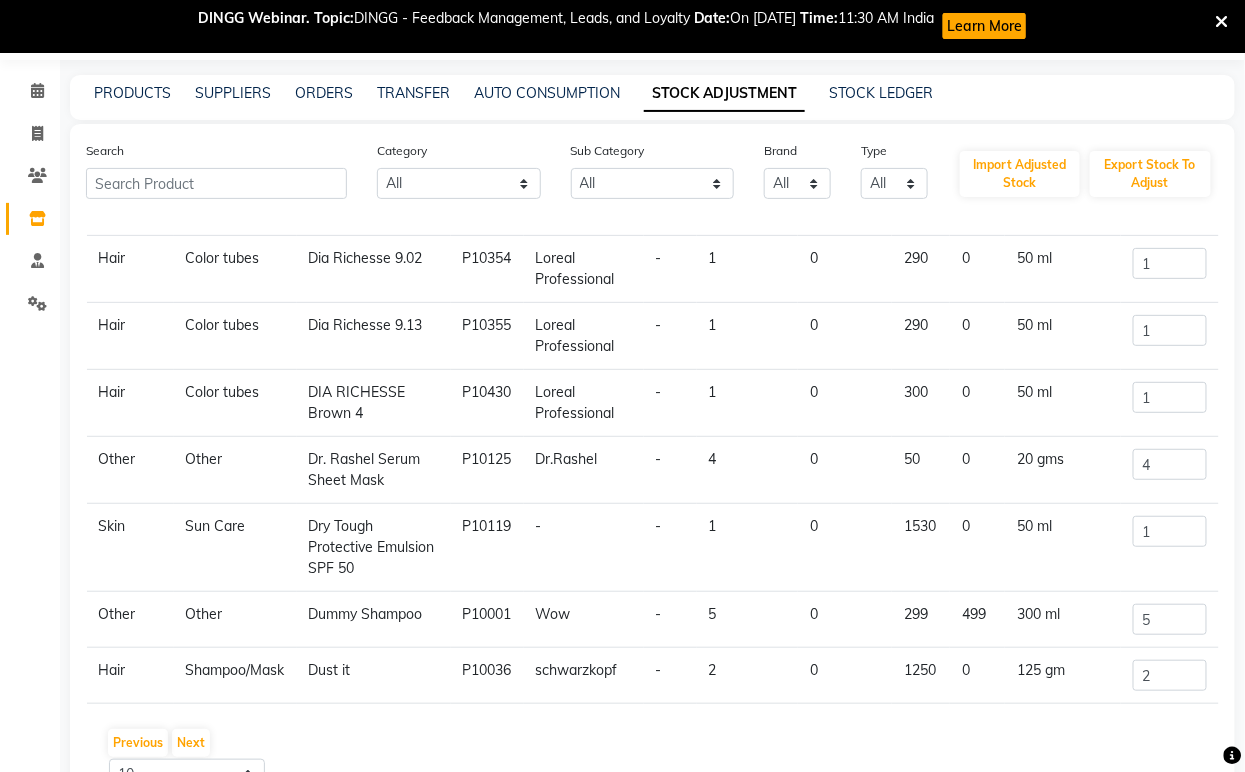 click on "Dummy Shampoo" 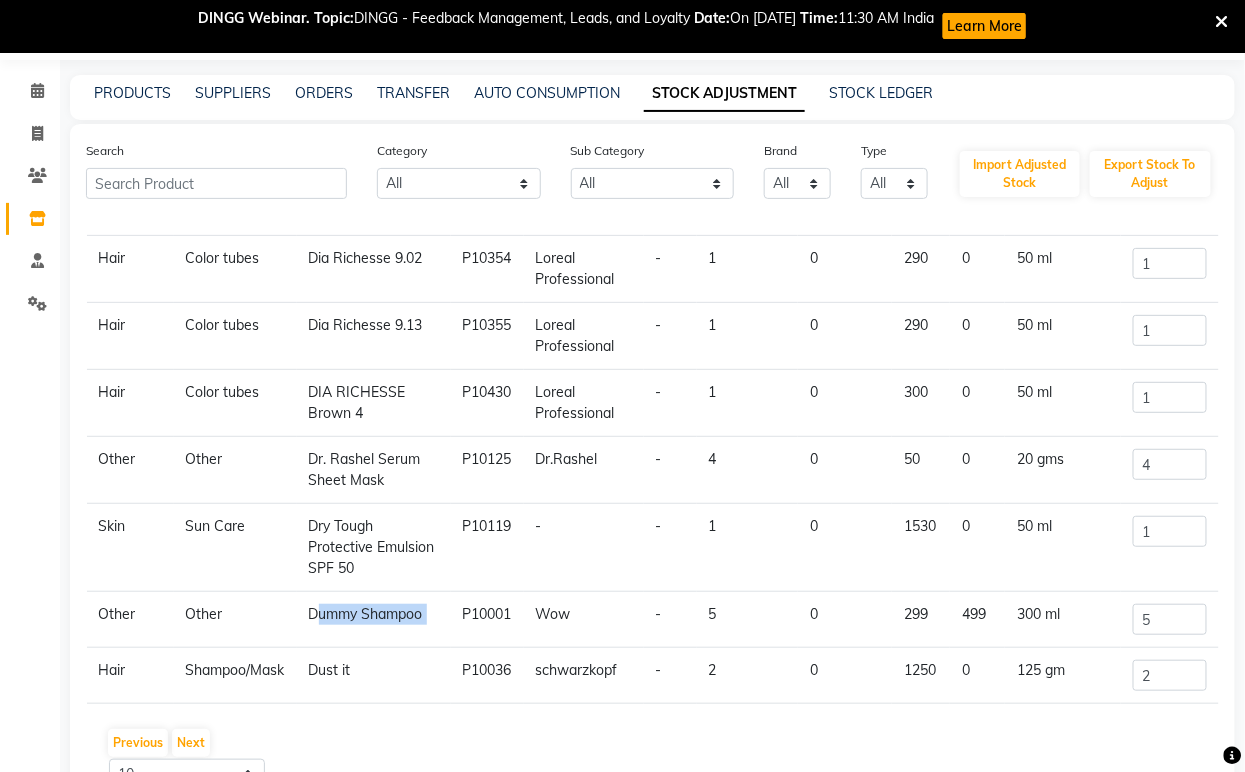 click on "Dummy Shampoo" 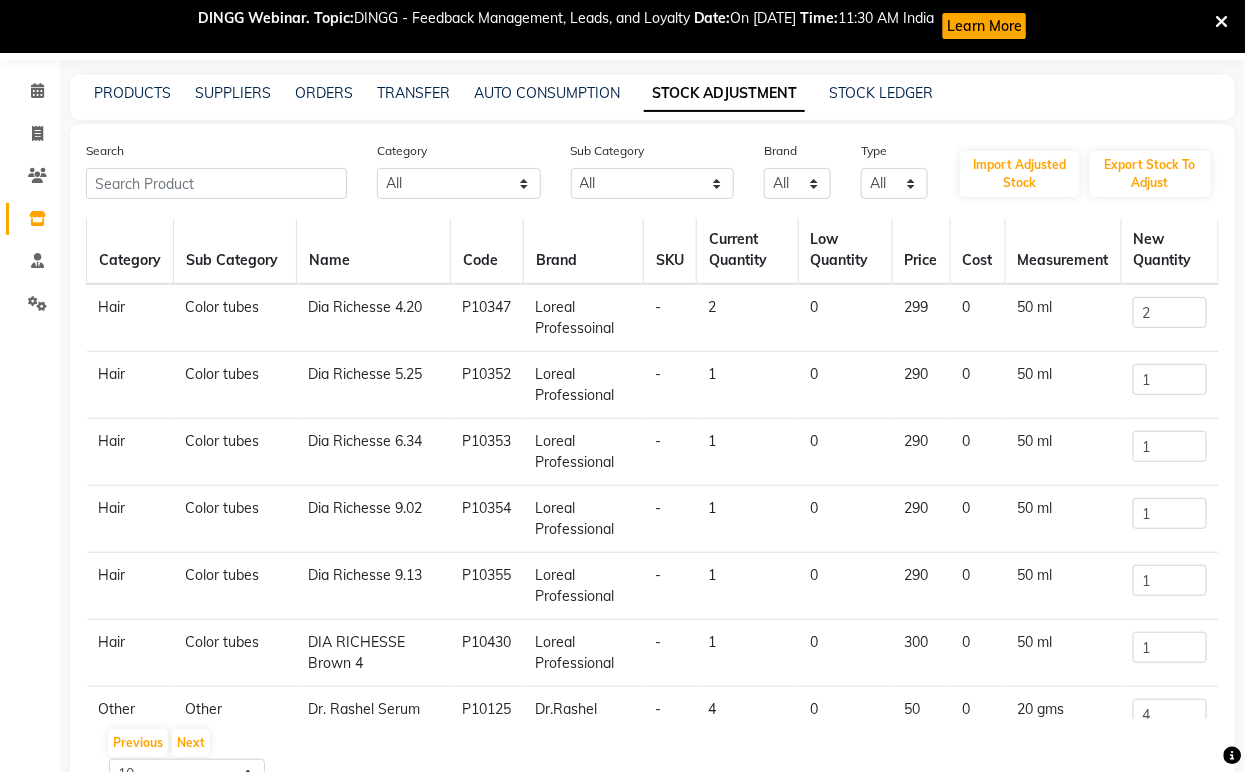 scroll, scrollTop: 0, scrollLeft: 0, axis: both 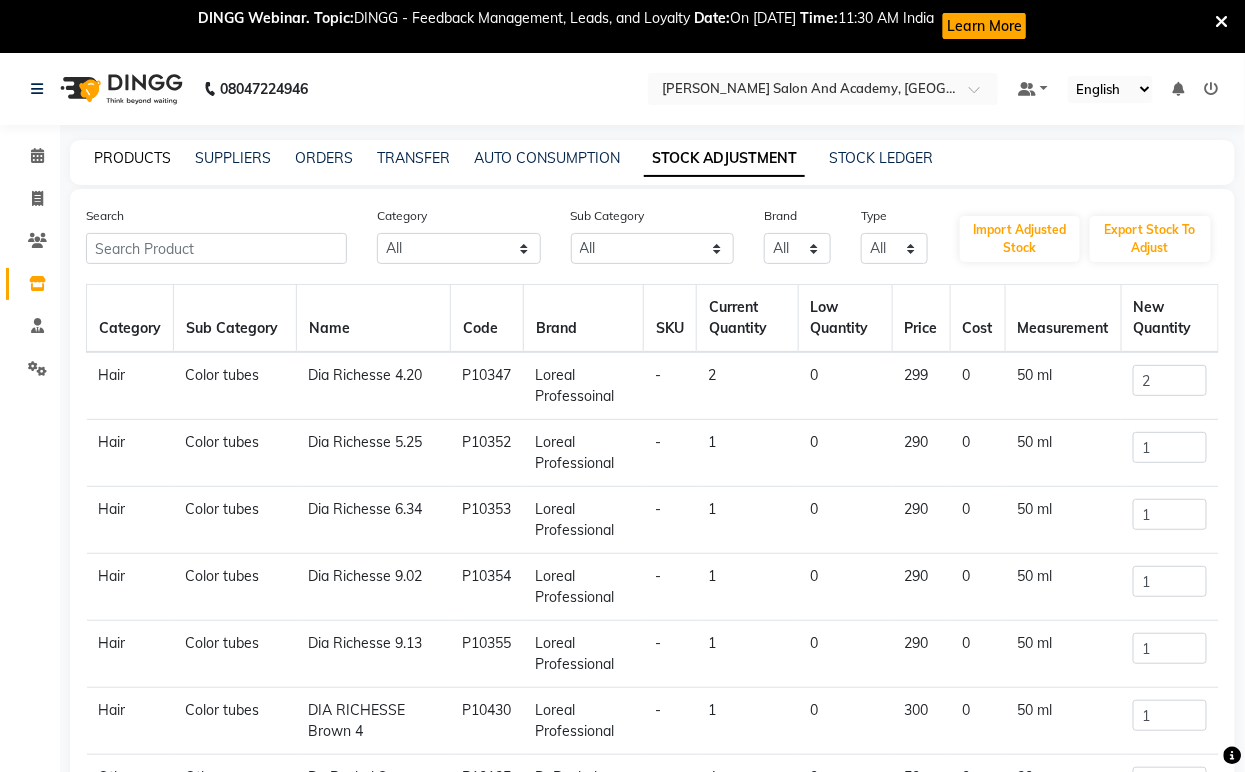 click on "PRODUCTS" 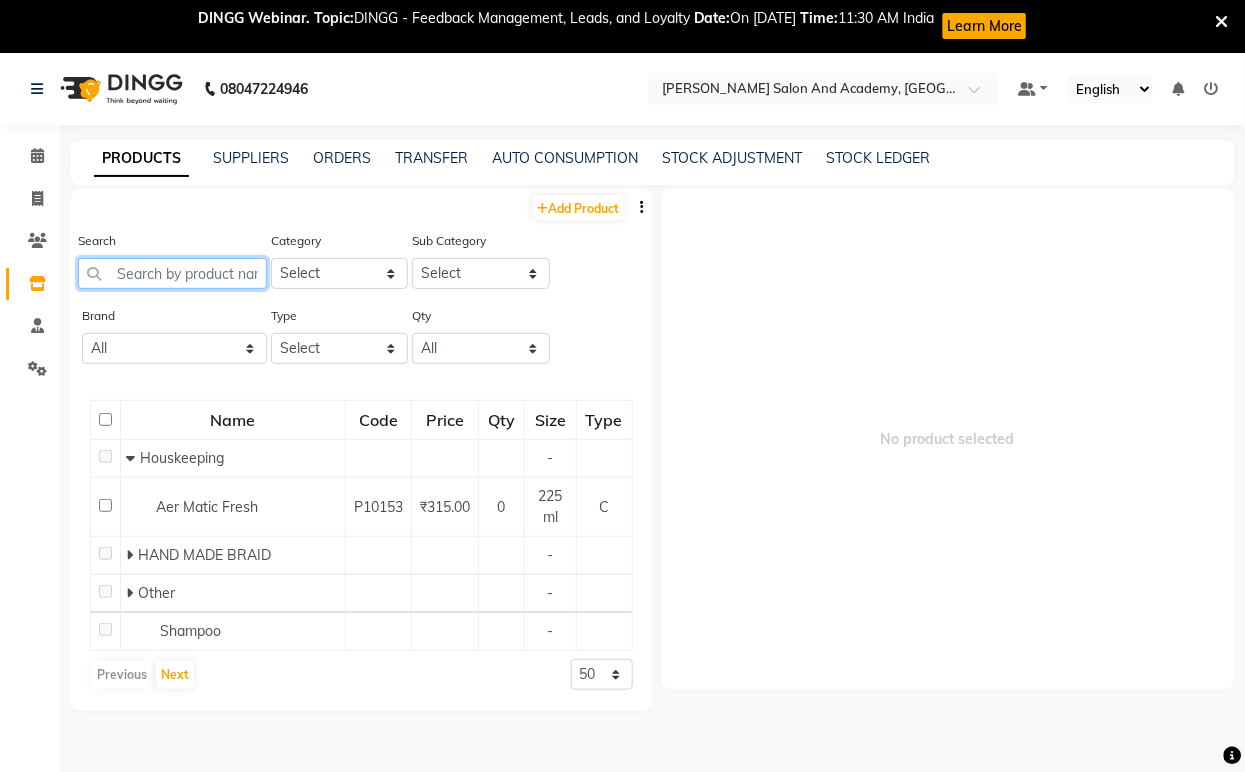 paste on "Dummy Shampoo" 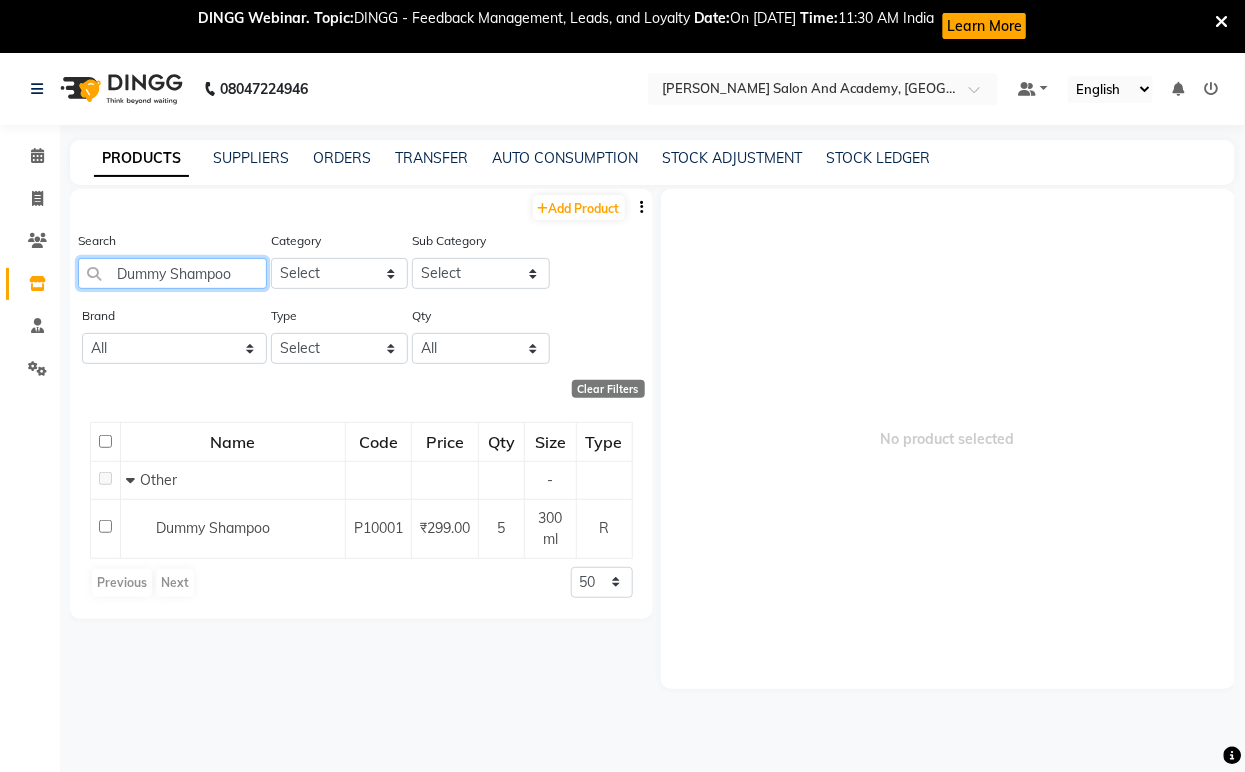 scroll, scrollTop: 0, scrollLeft: 0, axis: both 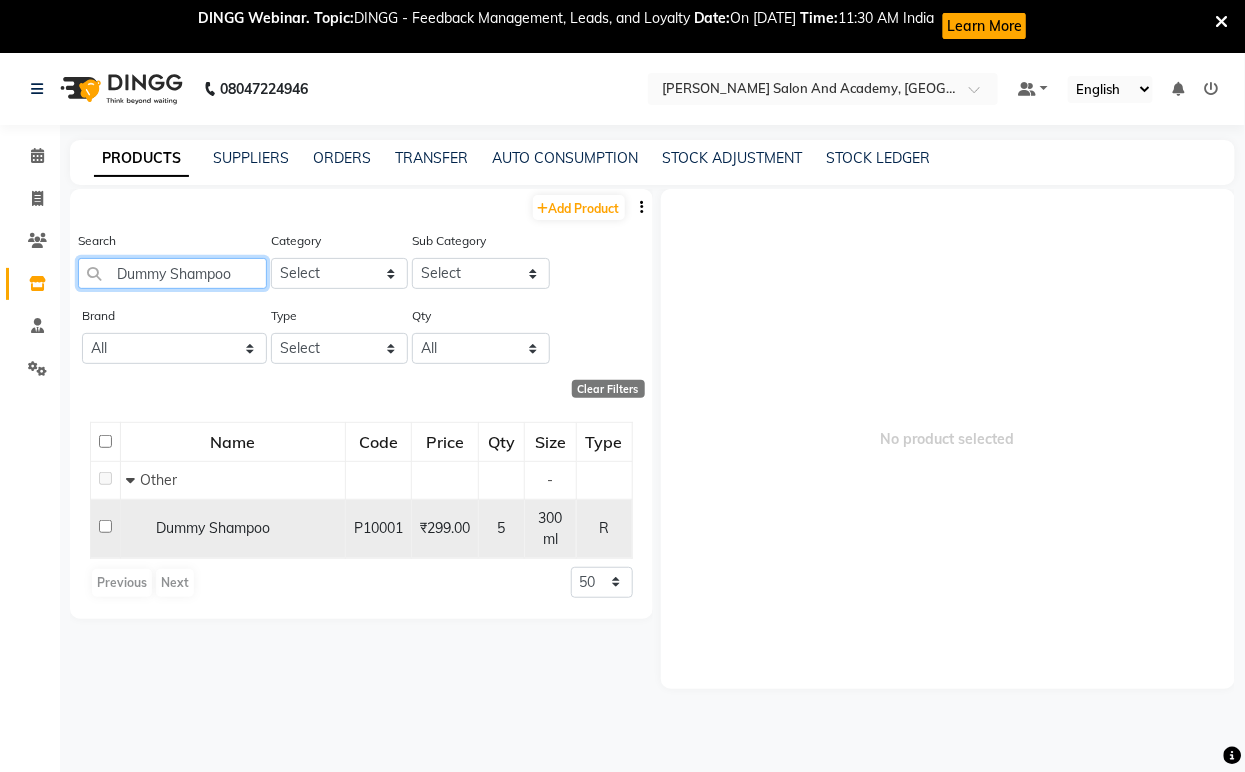type on "Dummy Shampoo" 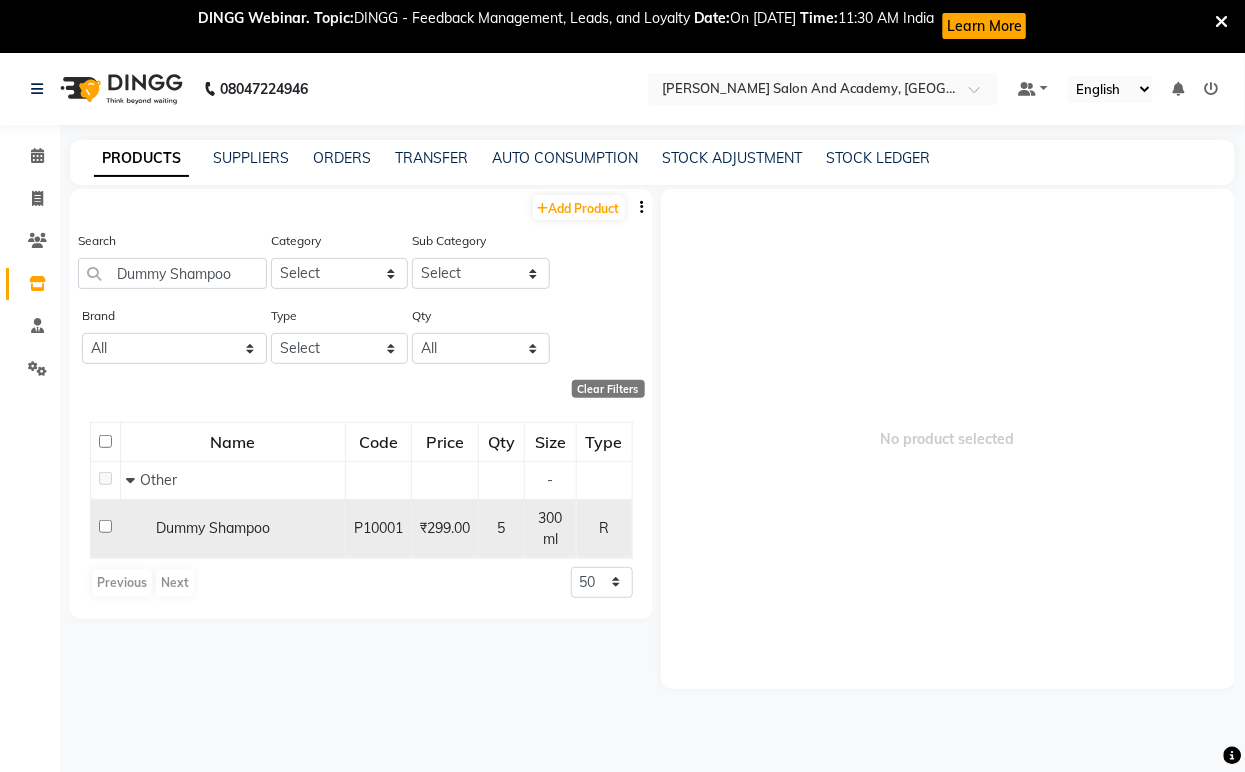 click on "Dummy Shampoo" 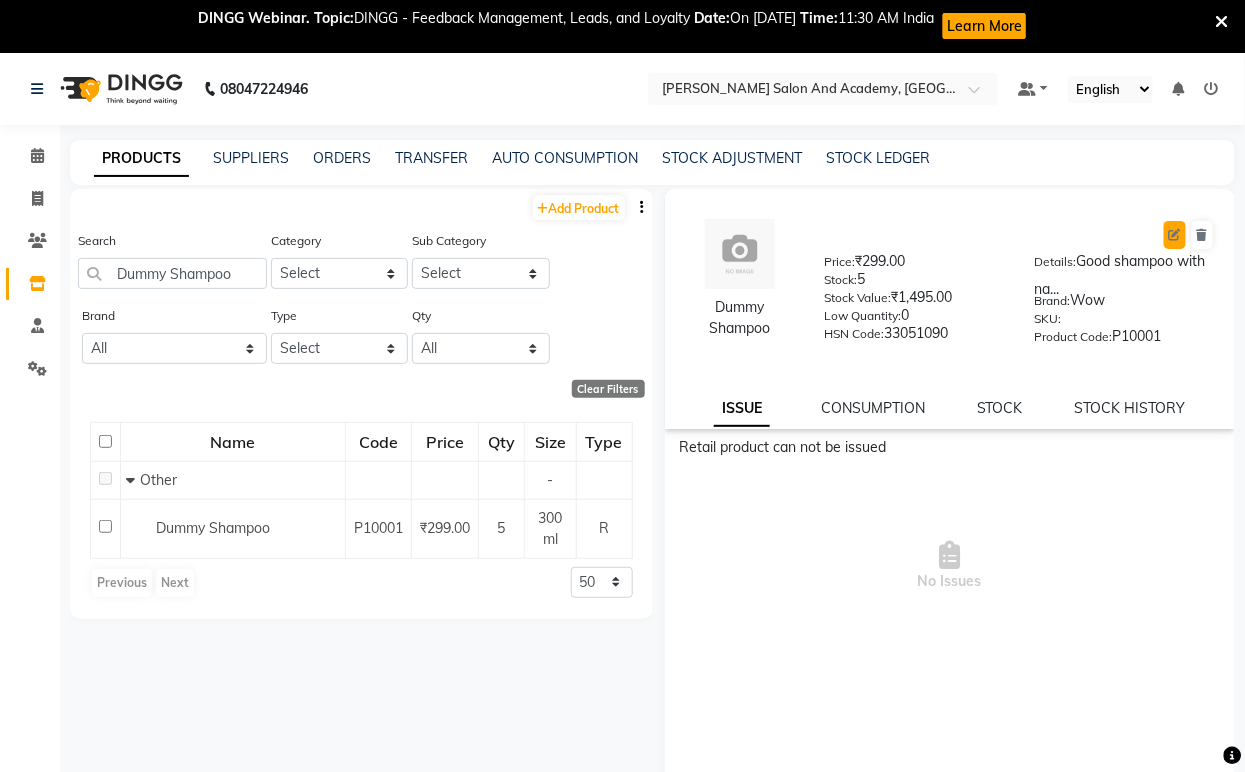 click 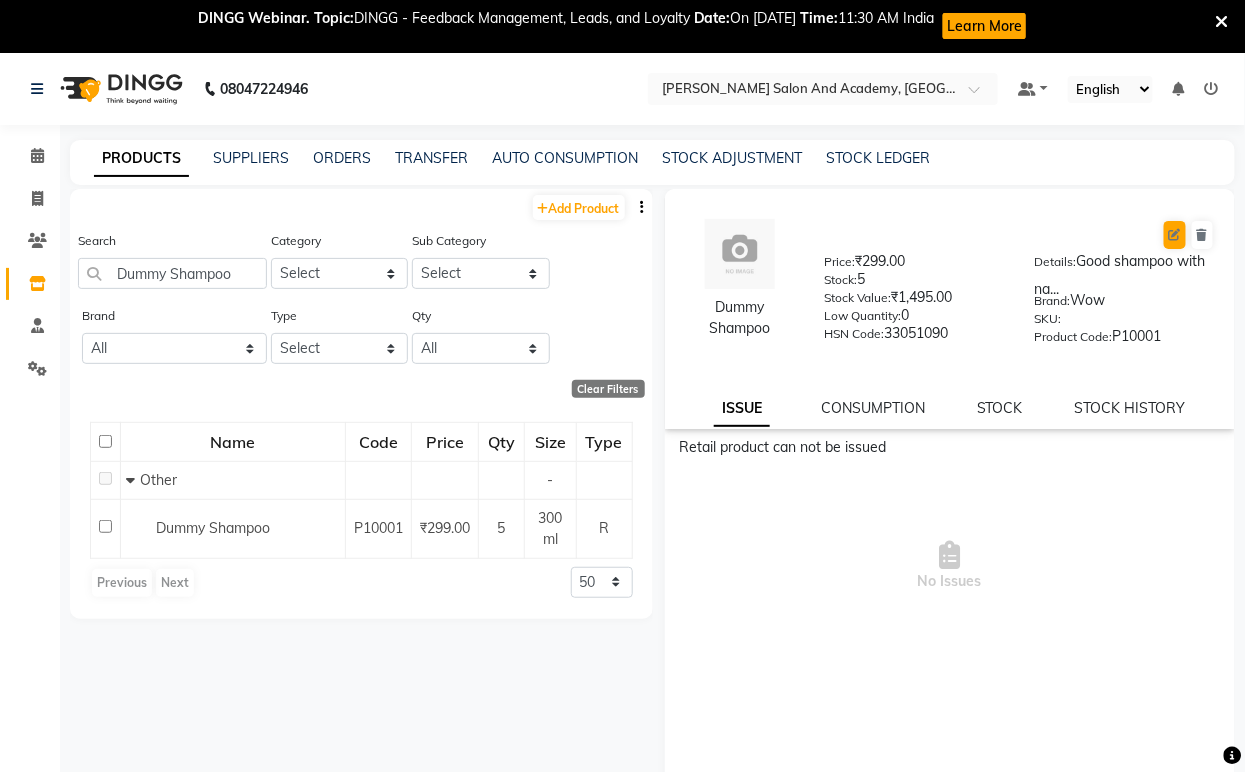 select on "R" 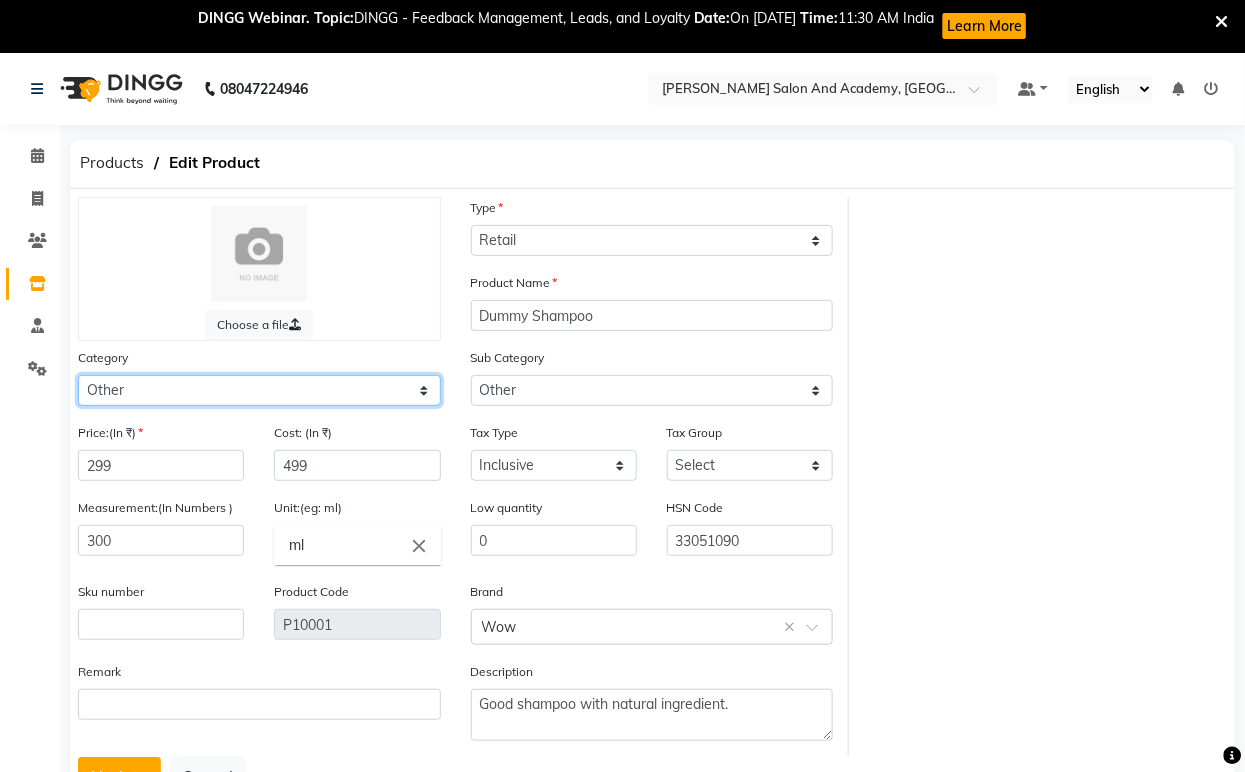 click on "Select Hair Skin Jeanott Ceuticals Other" 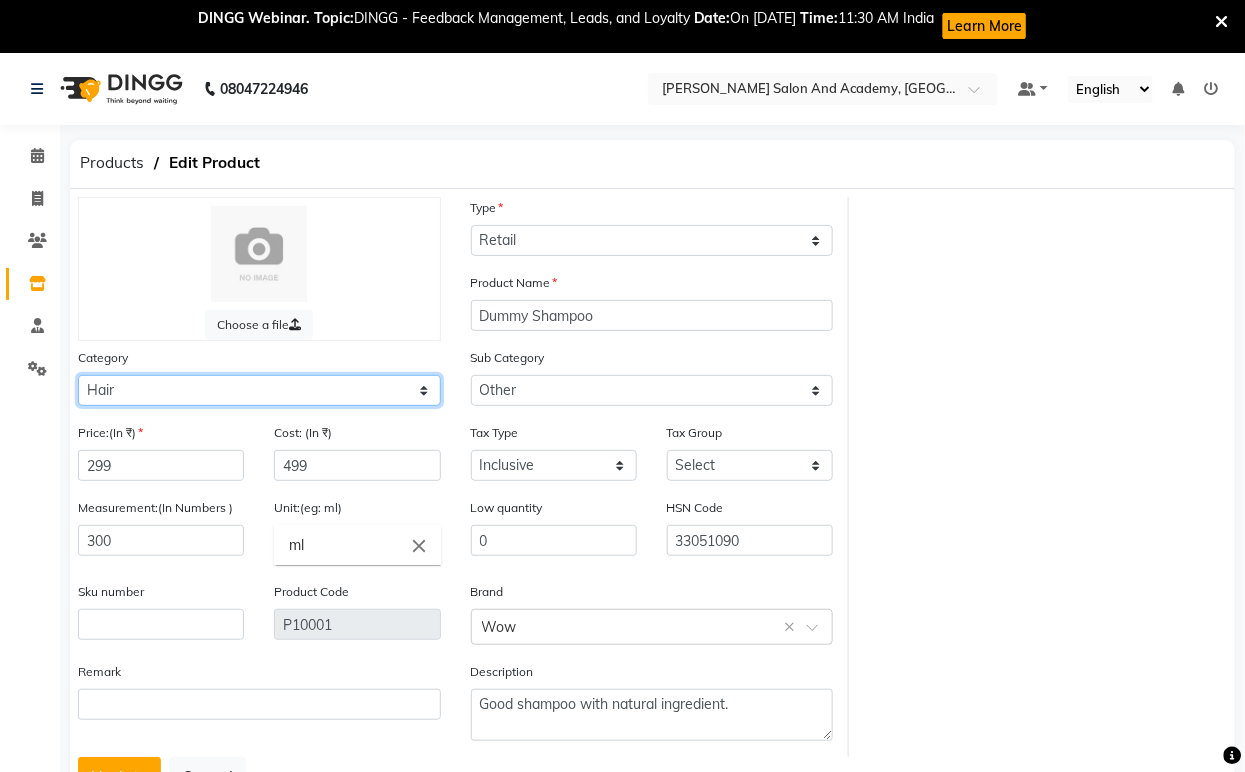 click on "Select Hair Skin Jeanott Ceuticals Other" 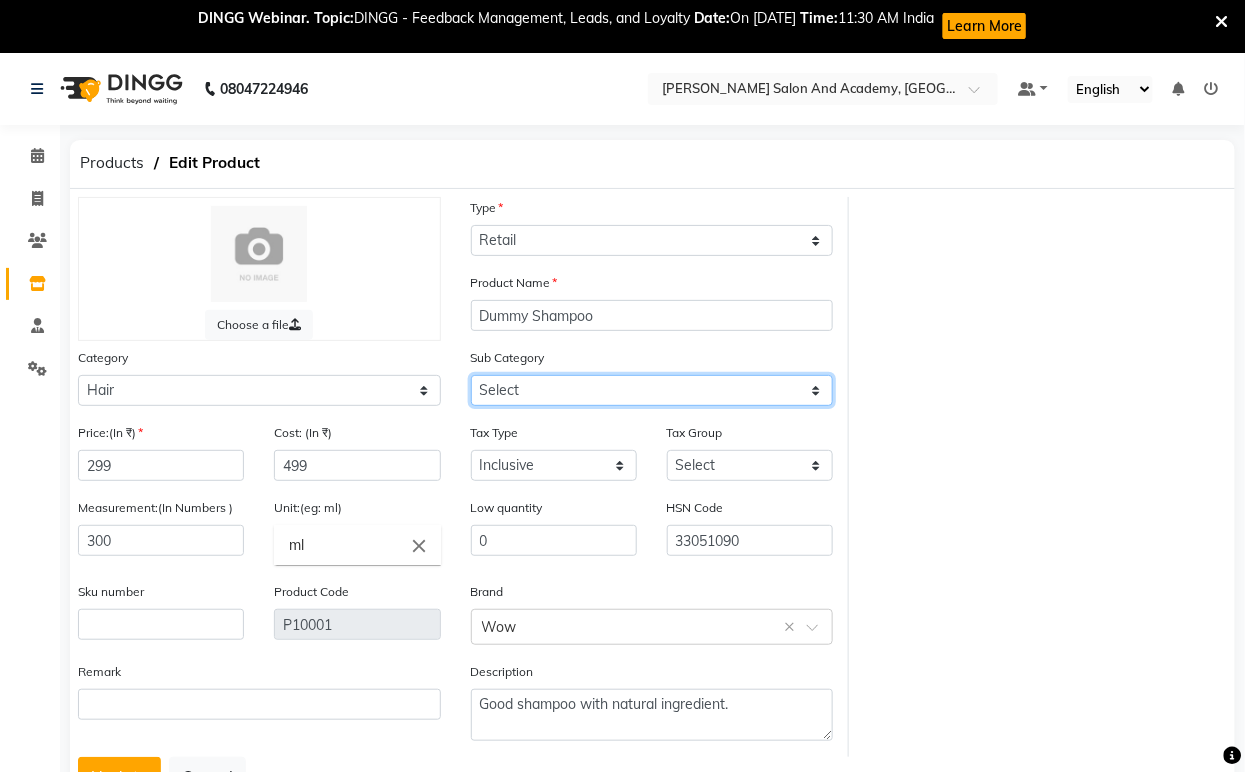 click on "Select Shampoo Conditioner Cream Mask Oil Serum Color Appliances Treatment Styling Kit & Combo Other Shampoo/Mask homecare Salon use Color tubes" 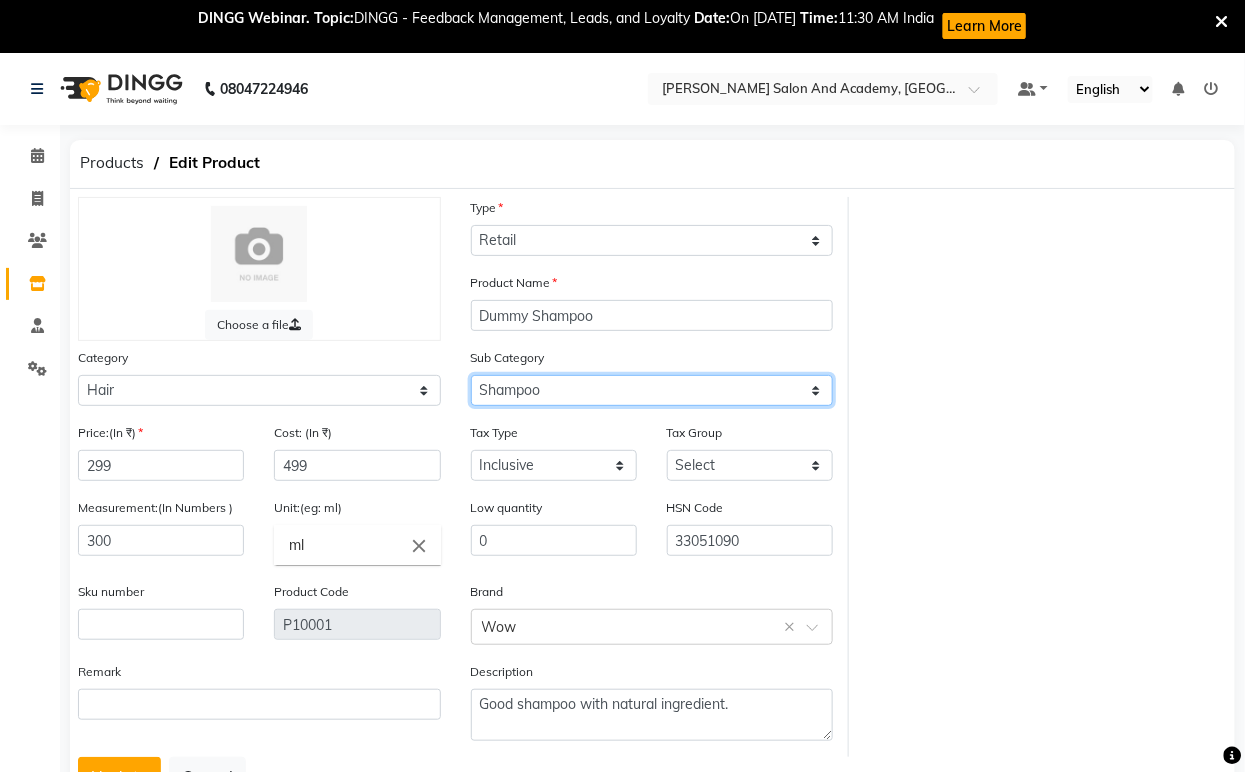 click on "Select Shampoo Conditioner Cream Mask Oil Serum Color Appliances Treatment Styling Kit & Combo Other Shampoo/Mask homecare Salon use Color tubes" 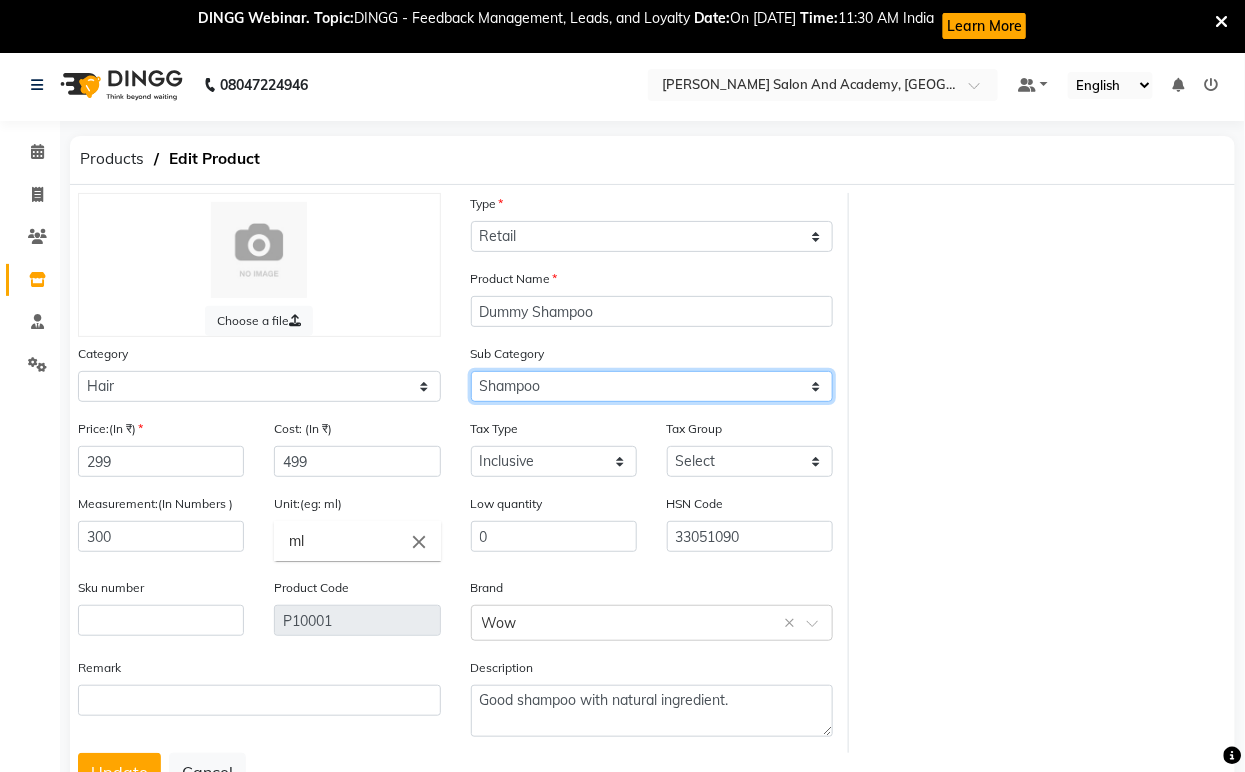 scroll, scrollTop: 83, scrollLeft: 0, axis: vertical 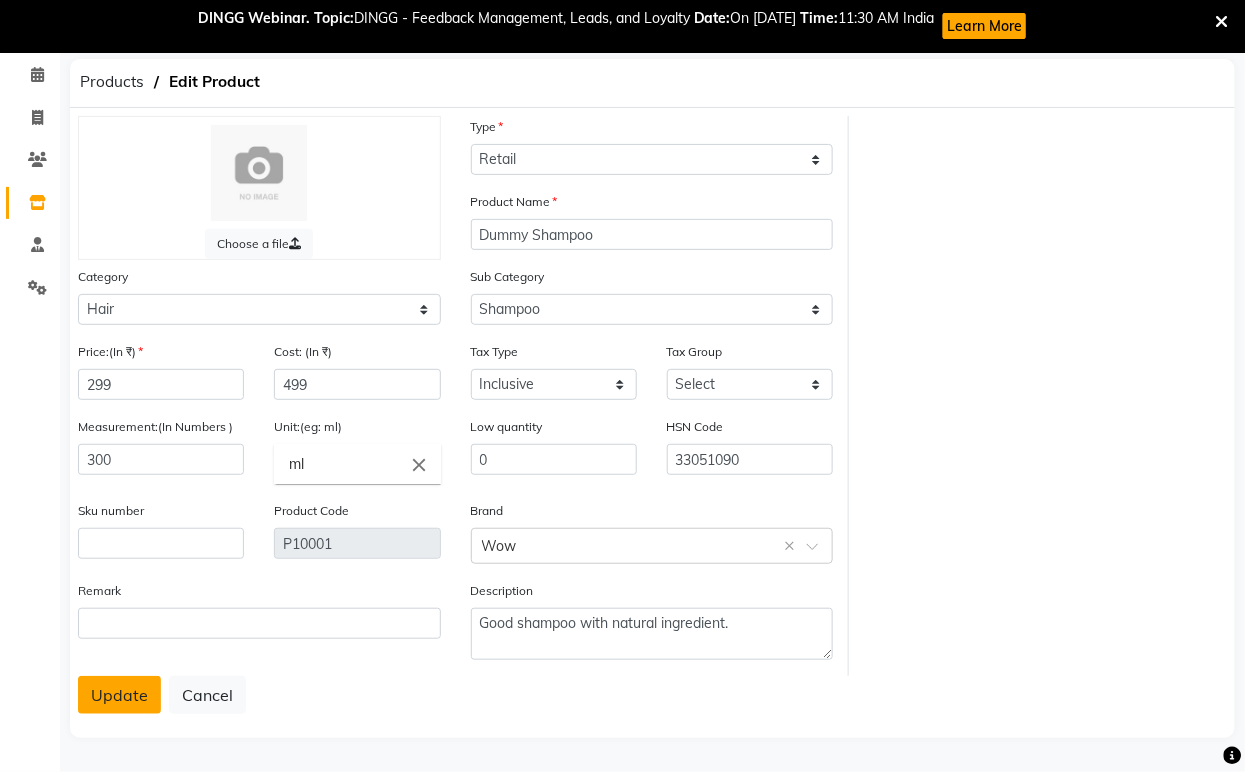 click on "Update" 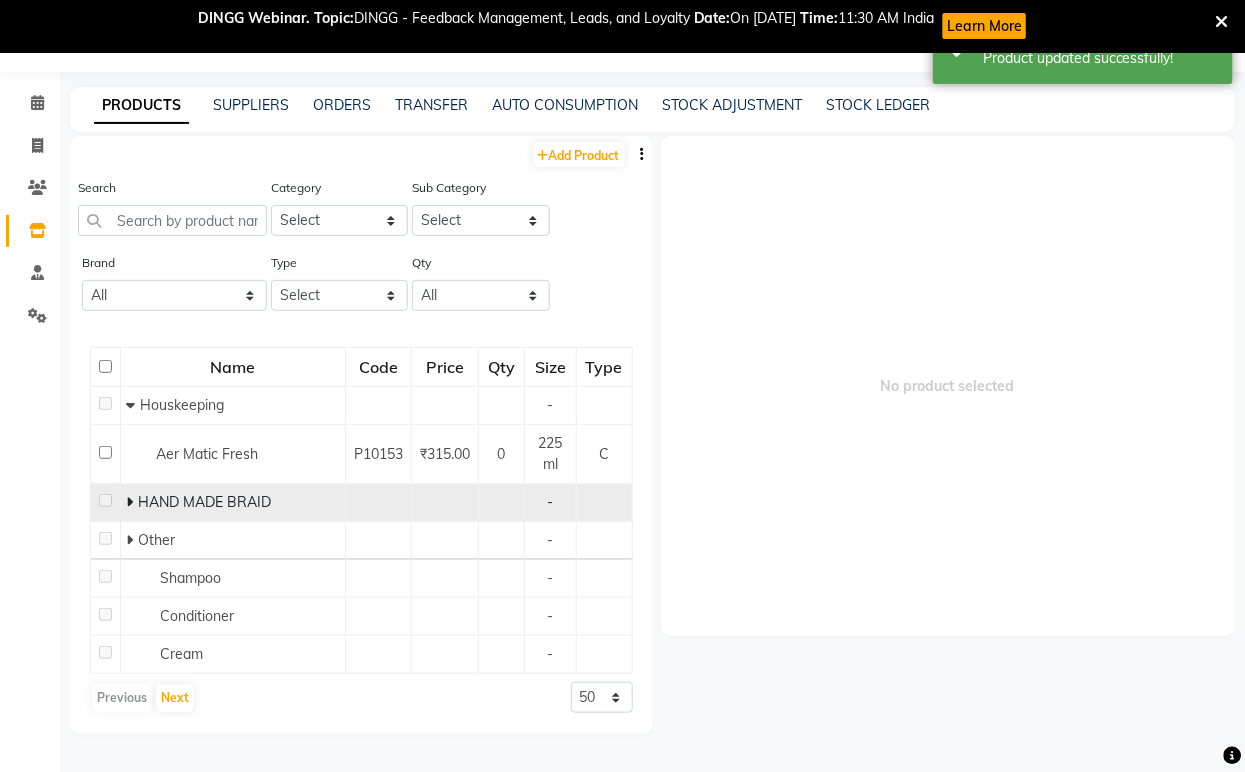 scroll, scrollTop: 65, scrollLeft: 0, axis: vertical 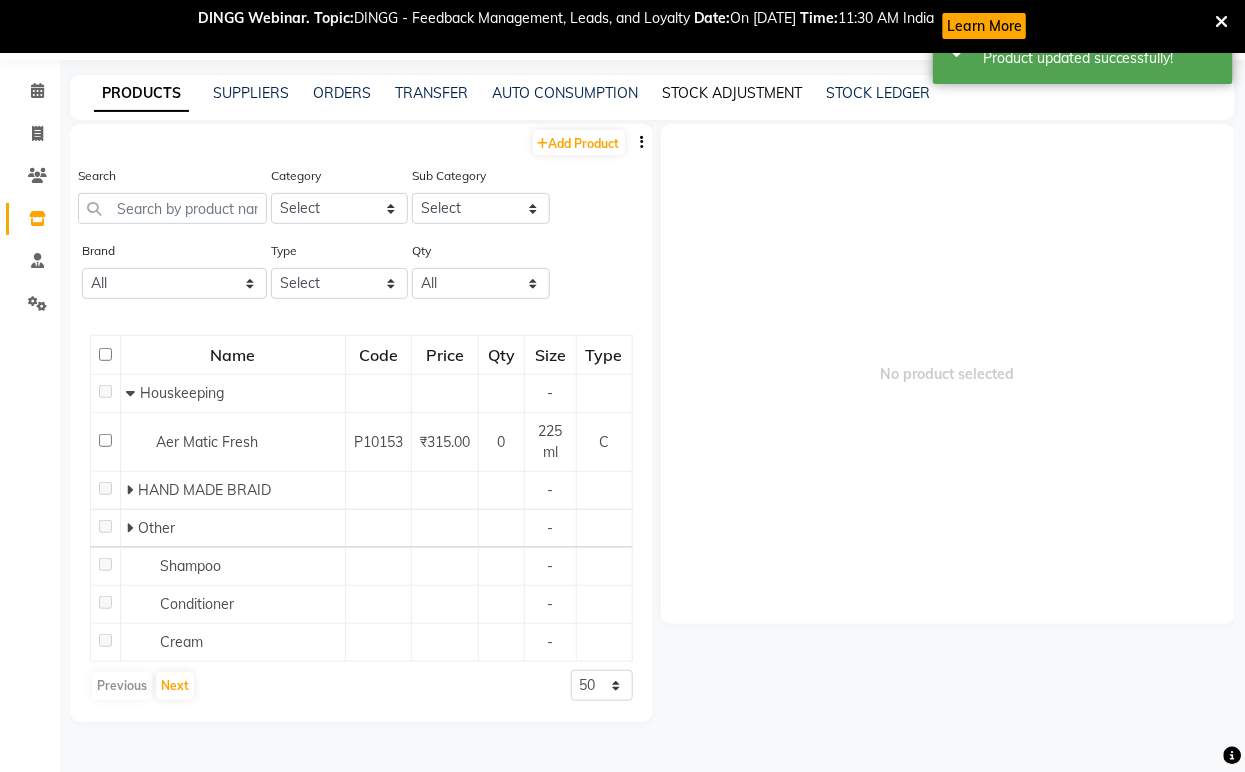 click on "STOCK ADJUSTMENT" 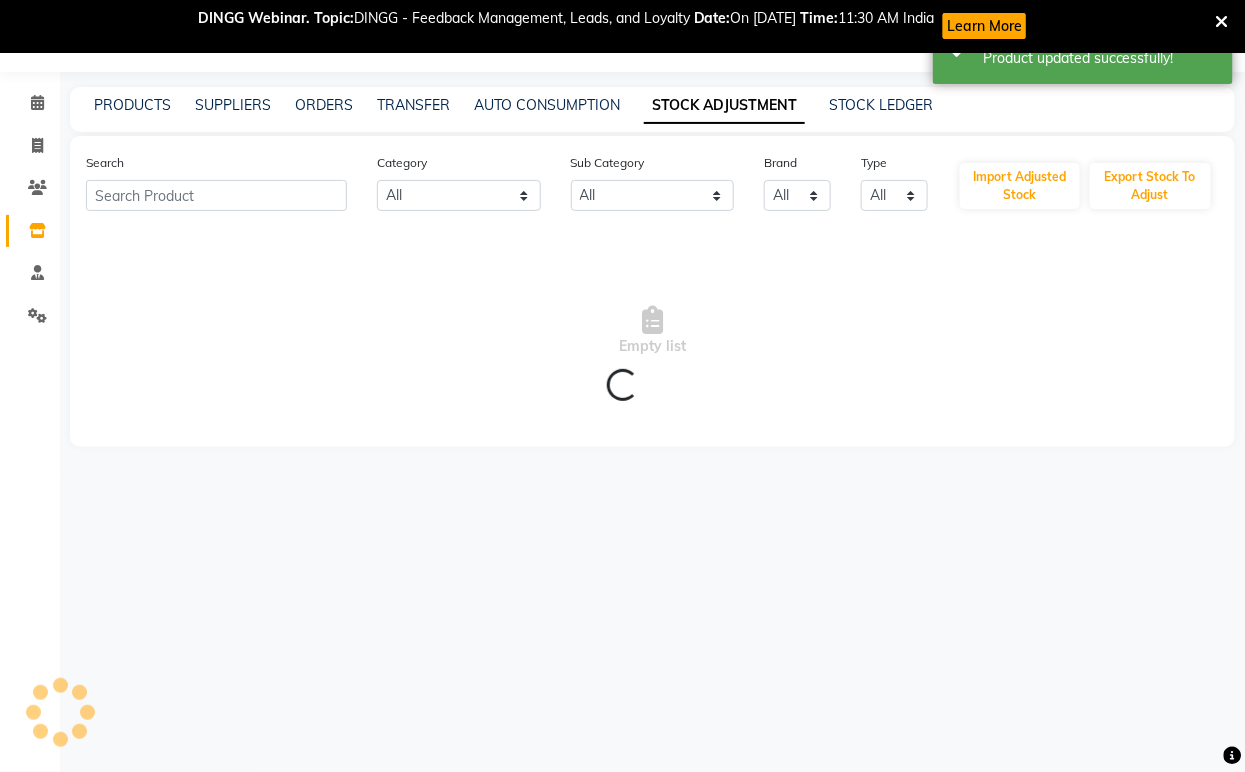scroll, scrollTop: 65, scrollLeft: 0, axis: vertical 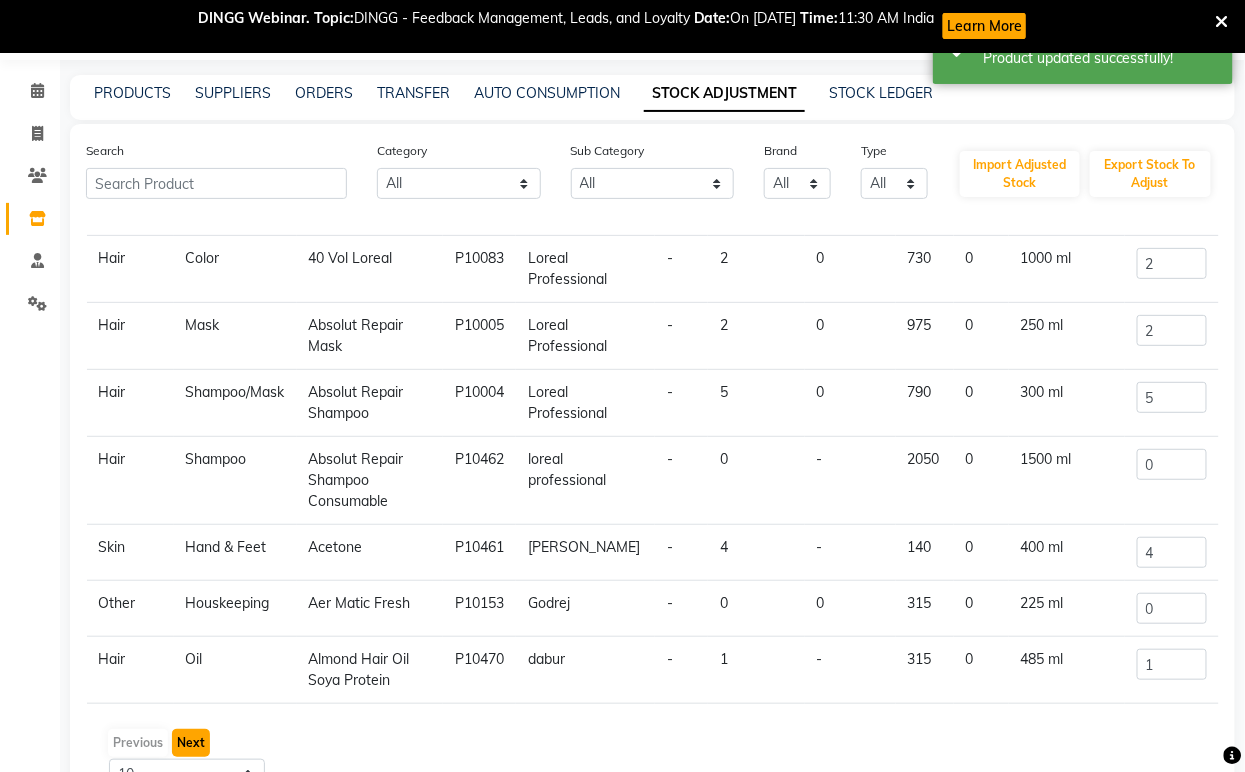 click on "Next" 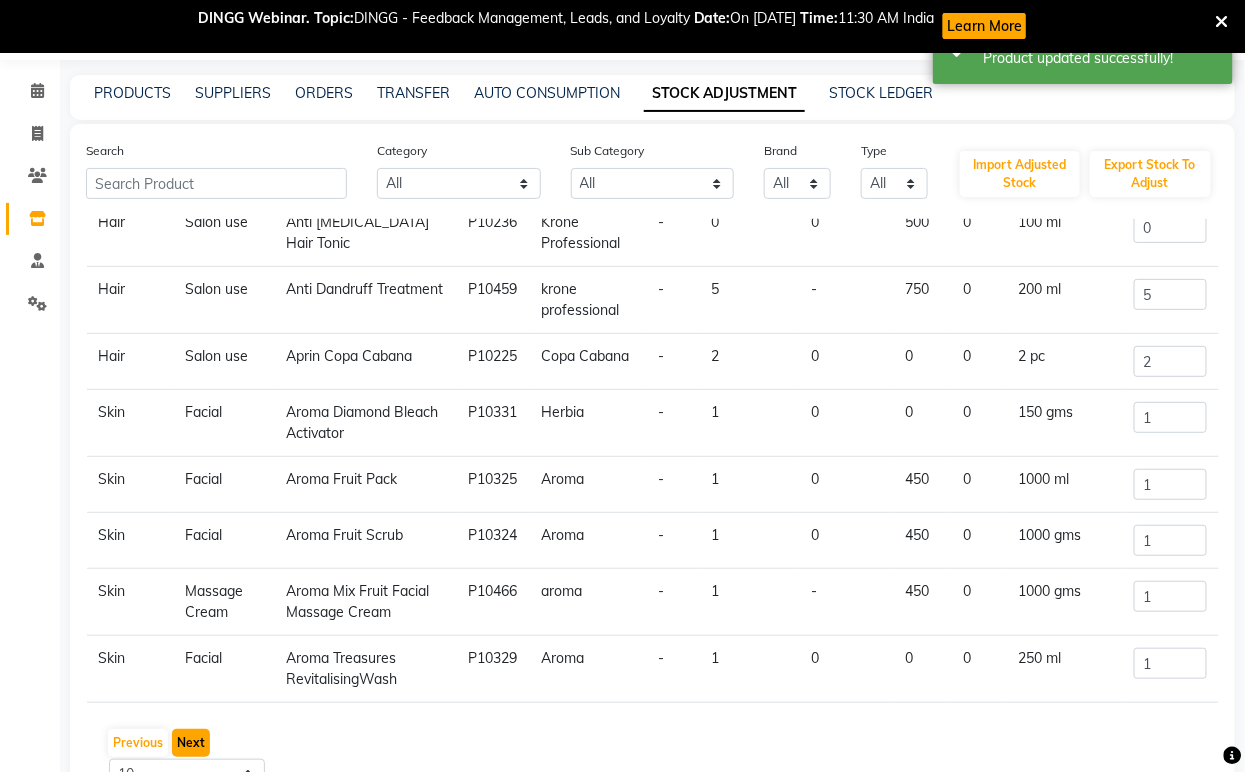 click on "Next" 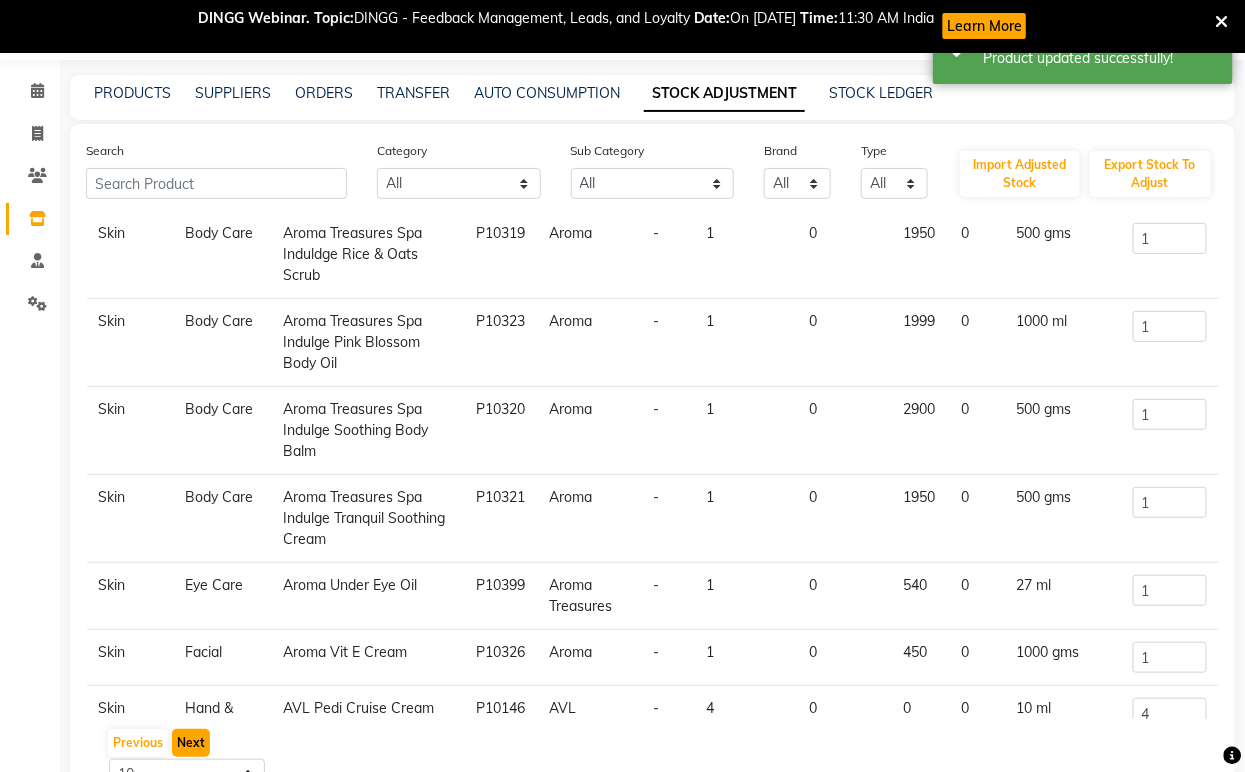 click on "Next" 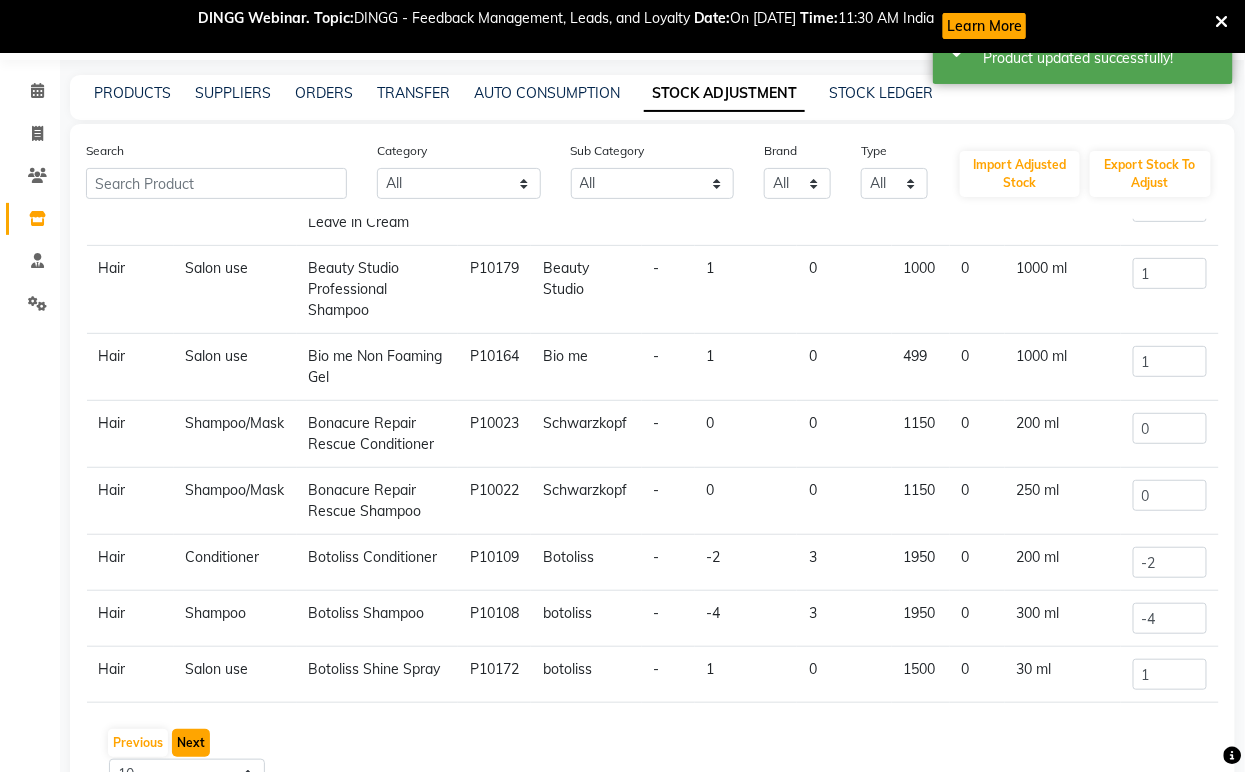 click on "Next" 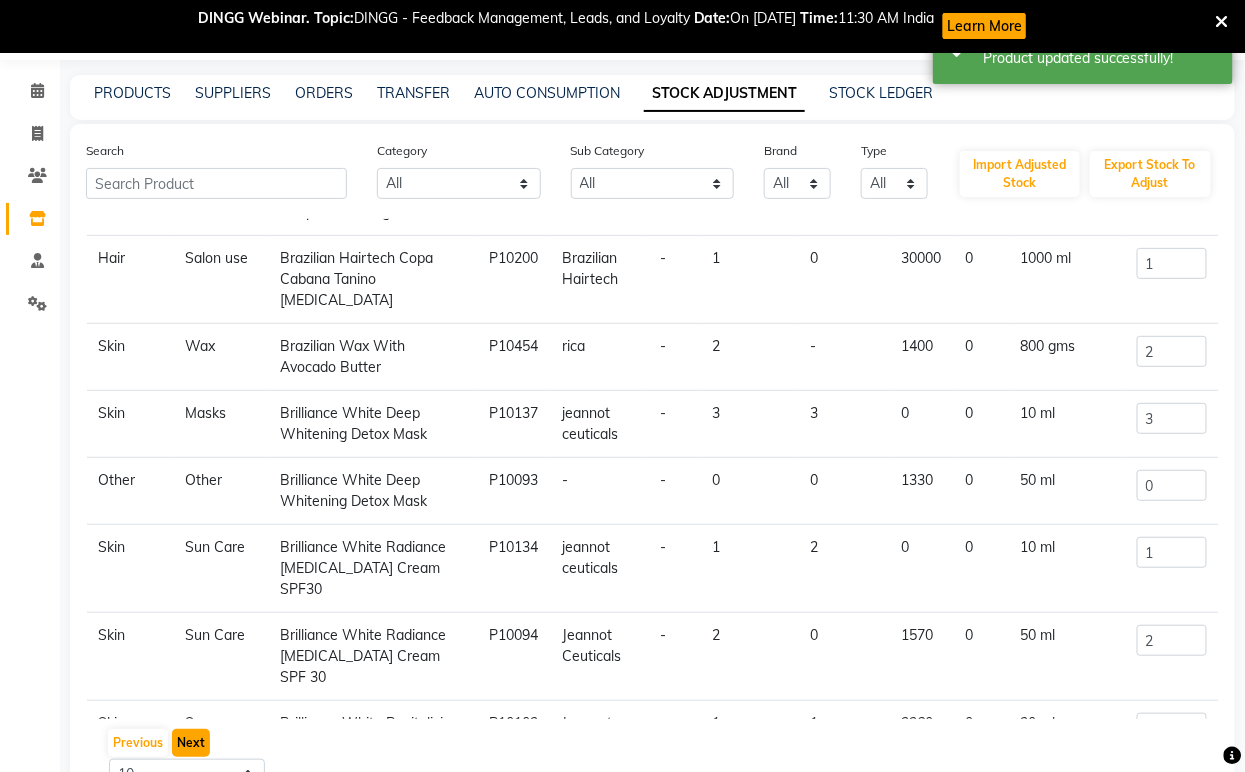 click on "Next" 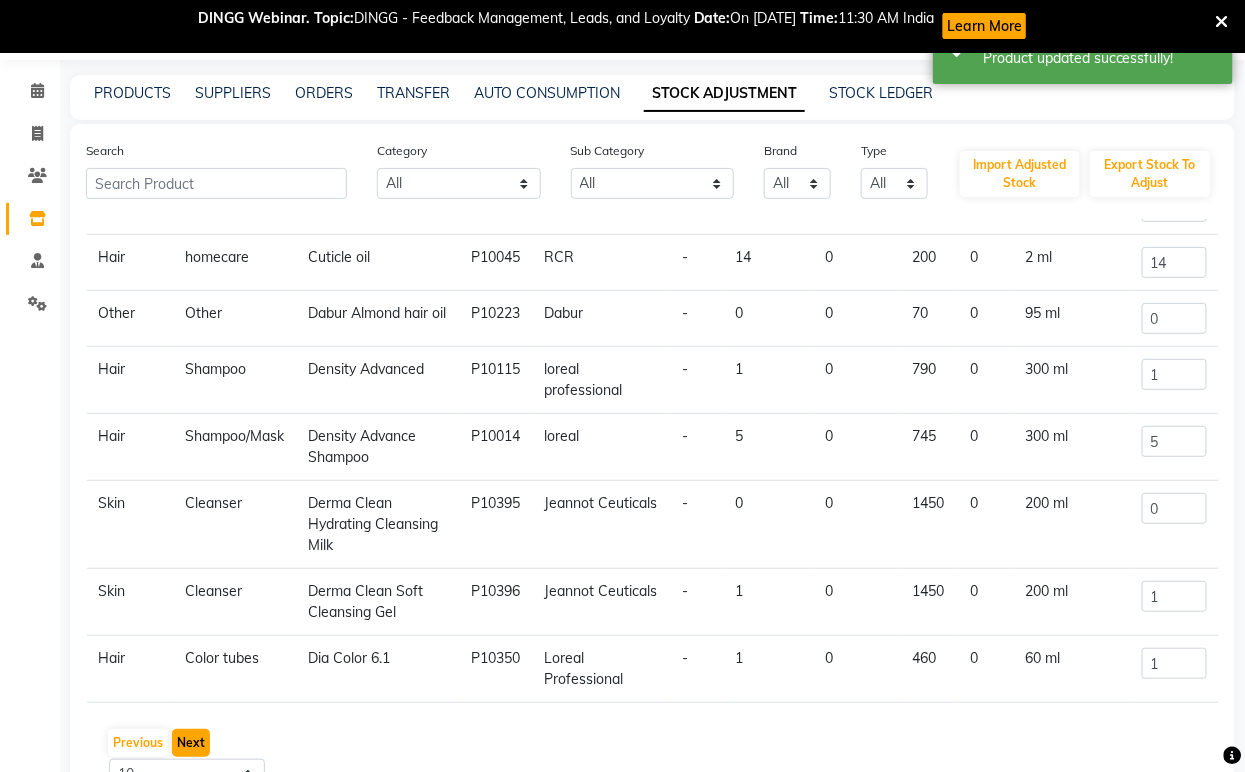 click on "Next" 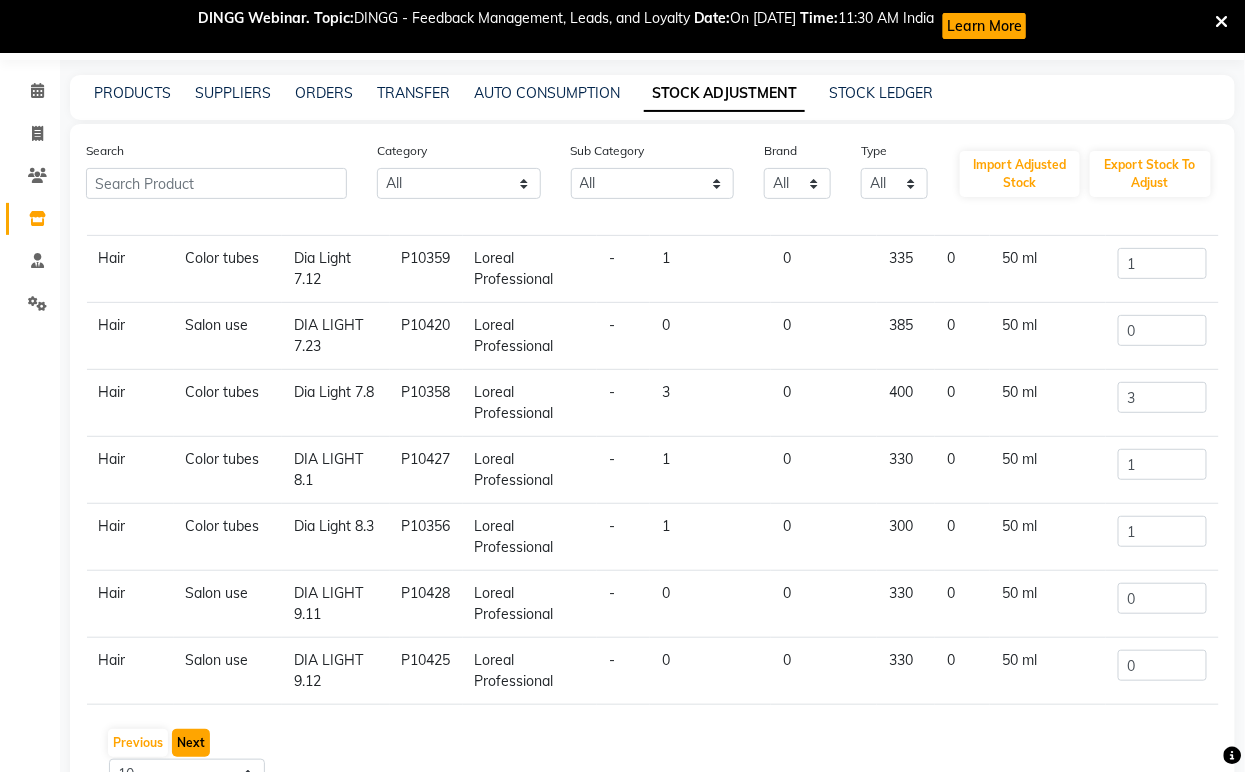 click on "Next" 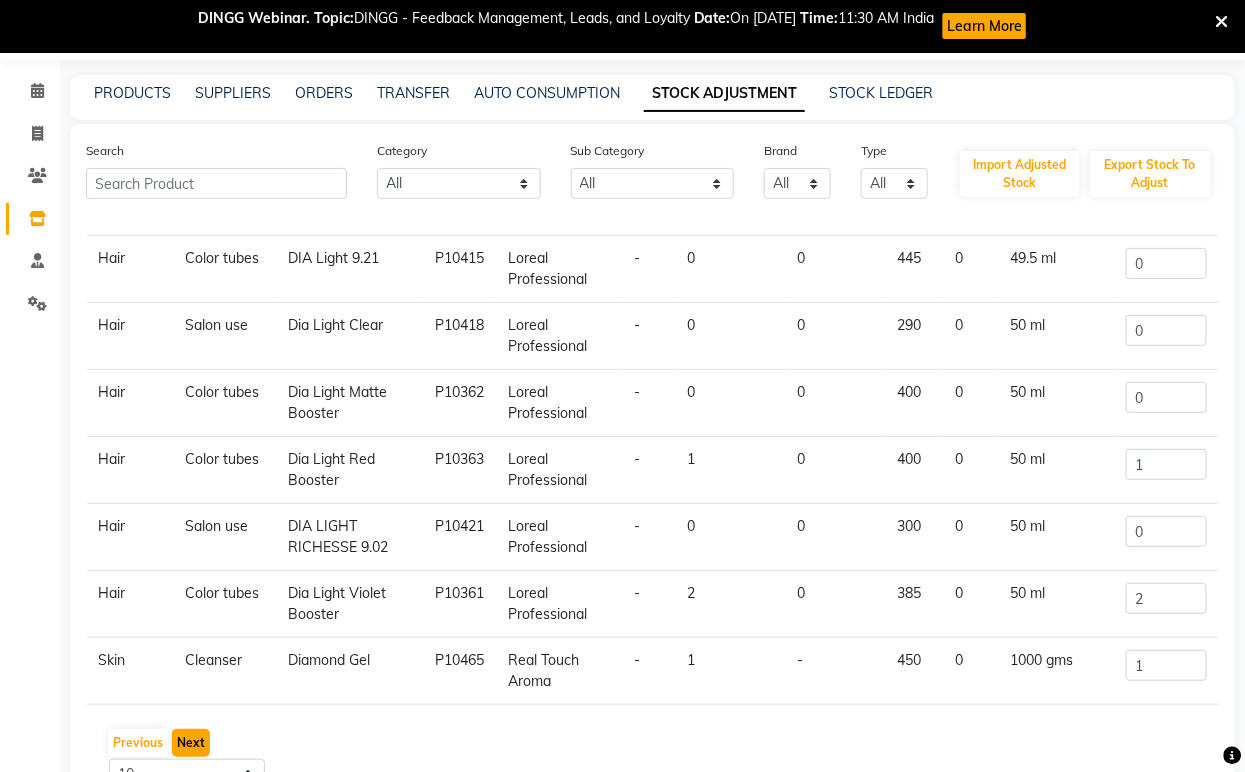 click on "Next" 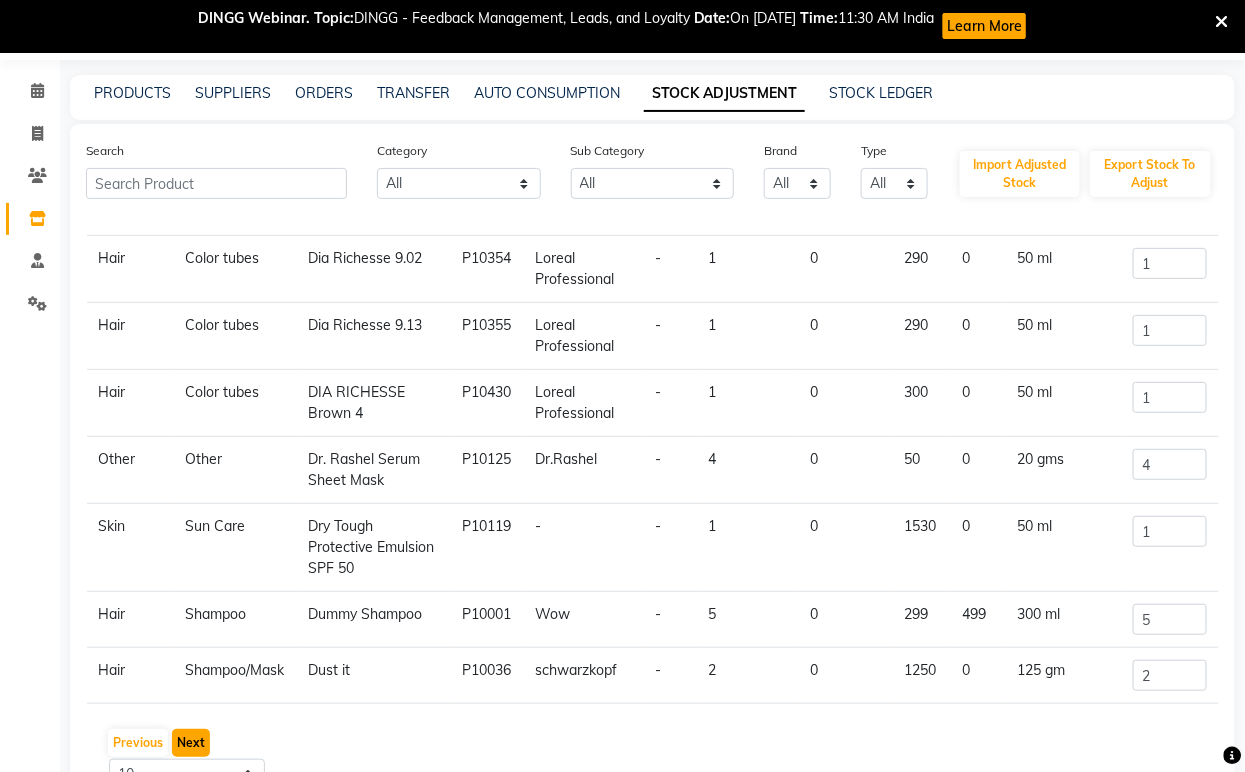 click on "Next" 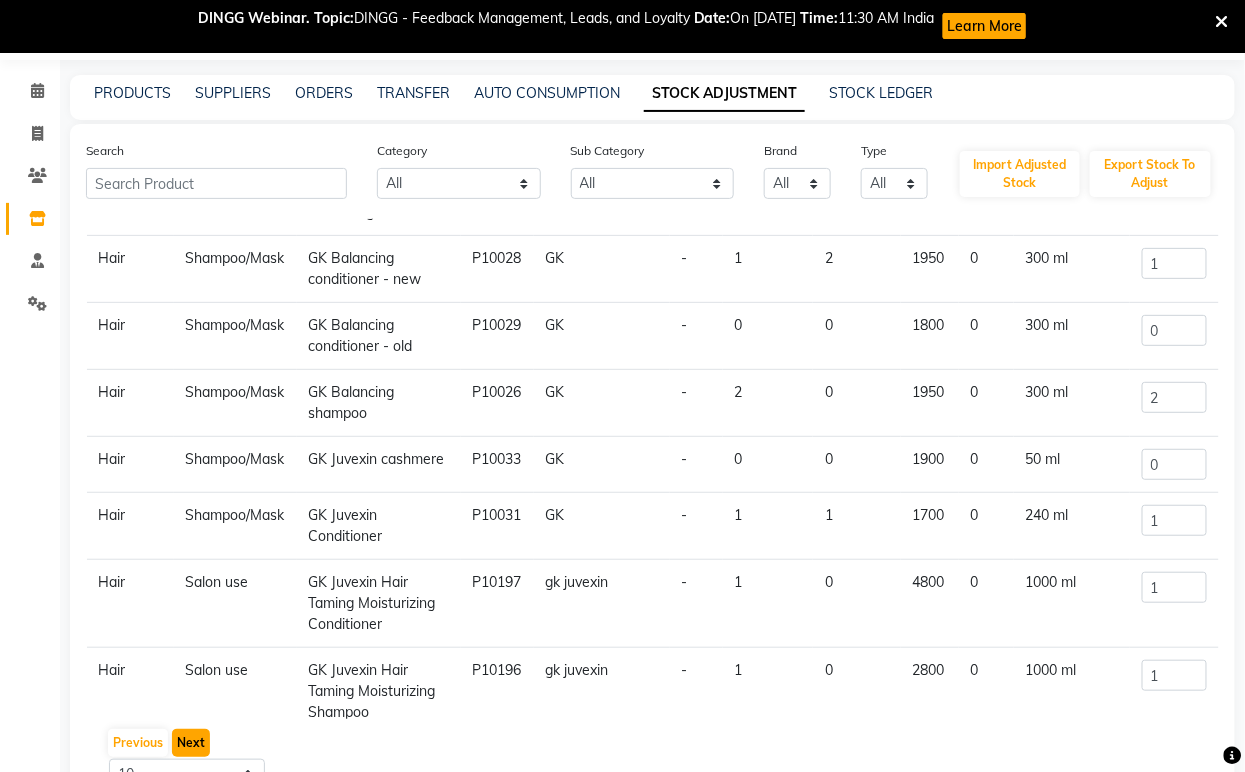 click on "Next" 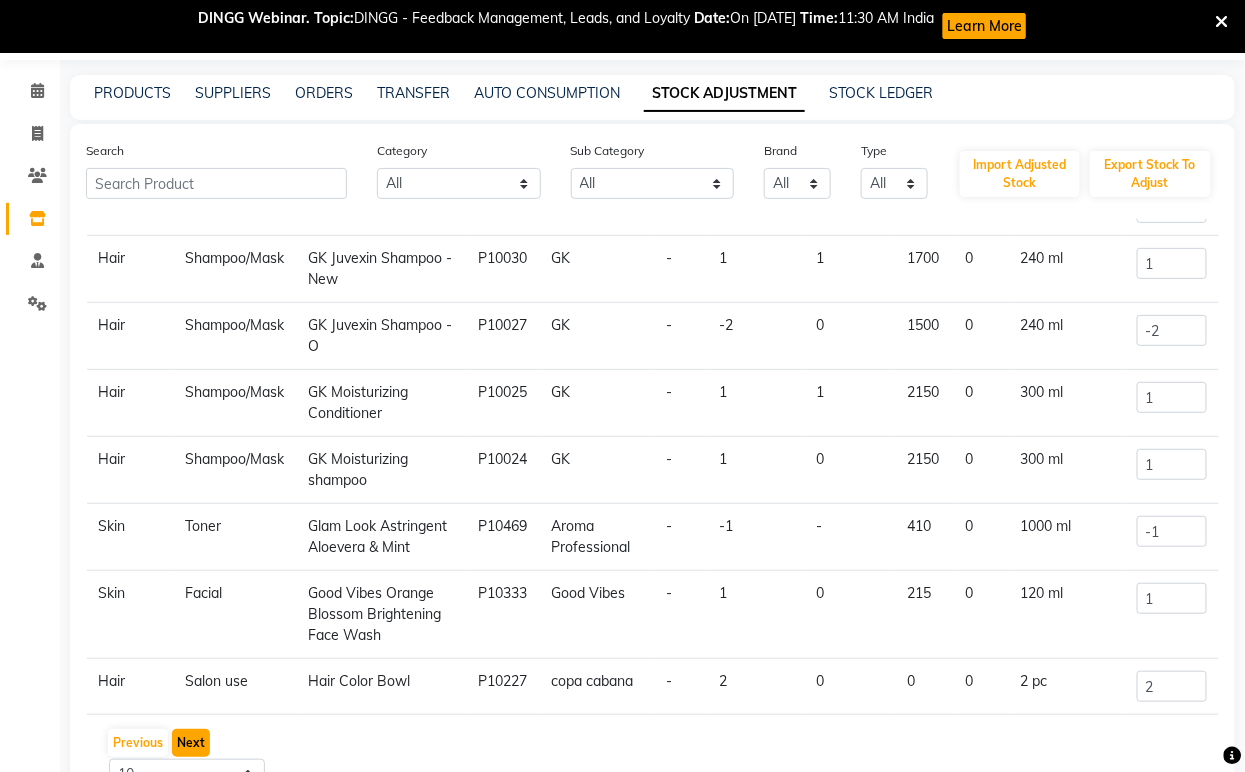 scroll, scrollTop: 253, scrollLeft: 0, axis: vertical 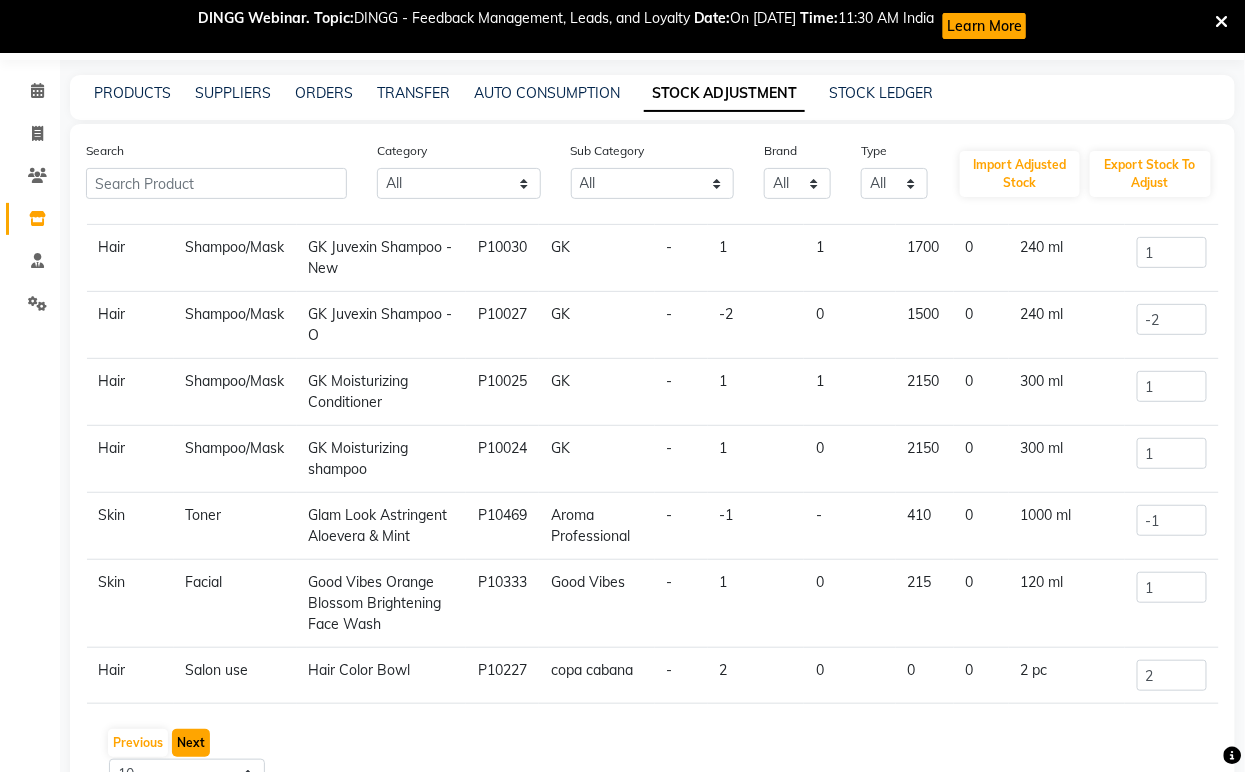 click on "Next" 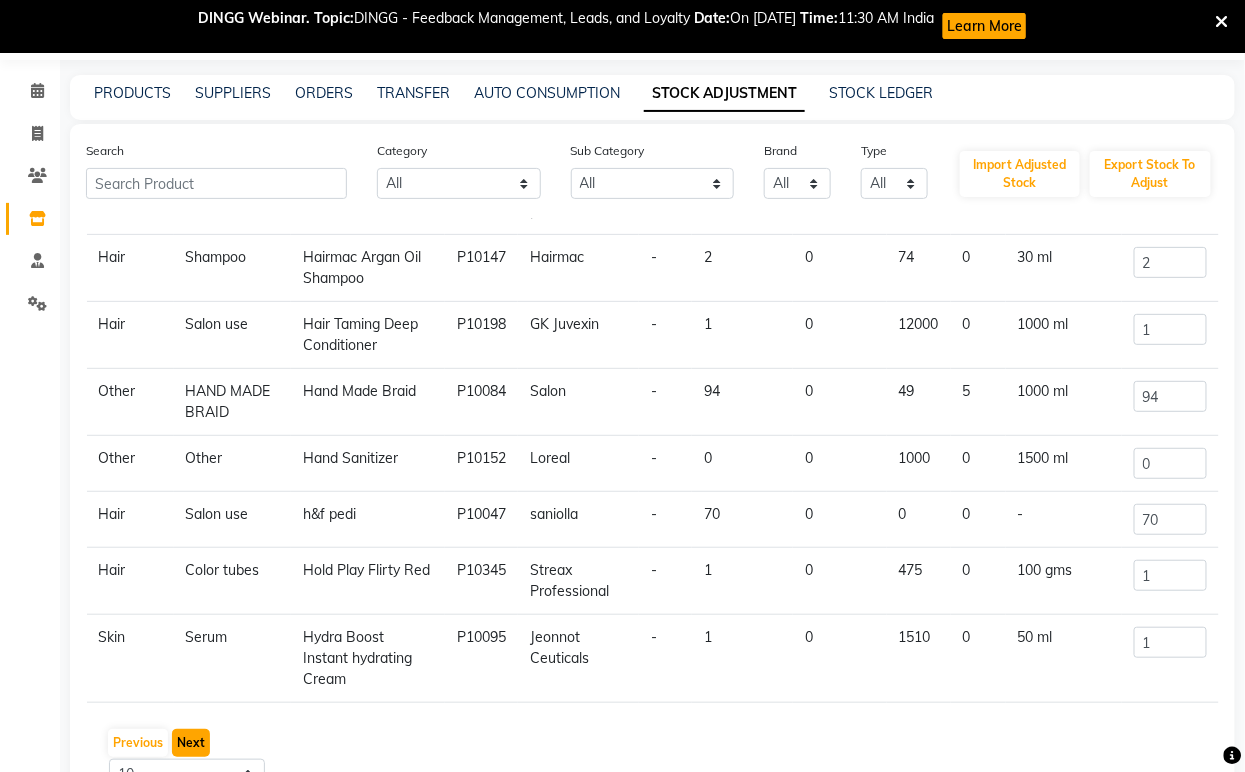 click on "Next" 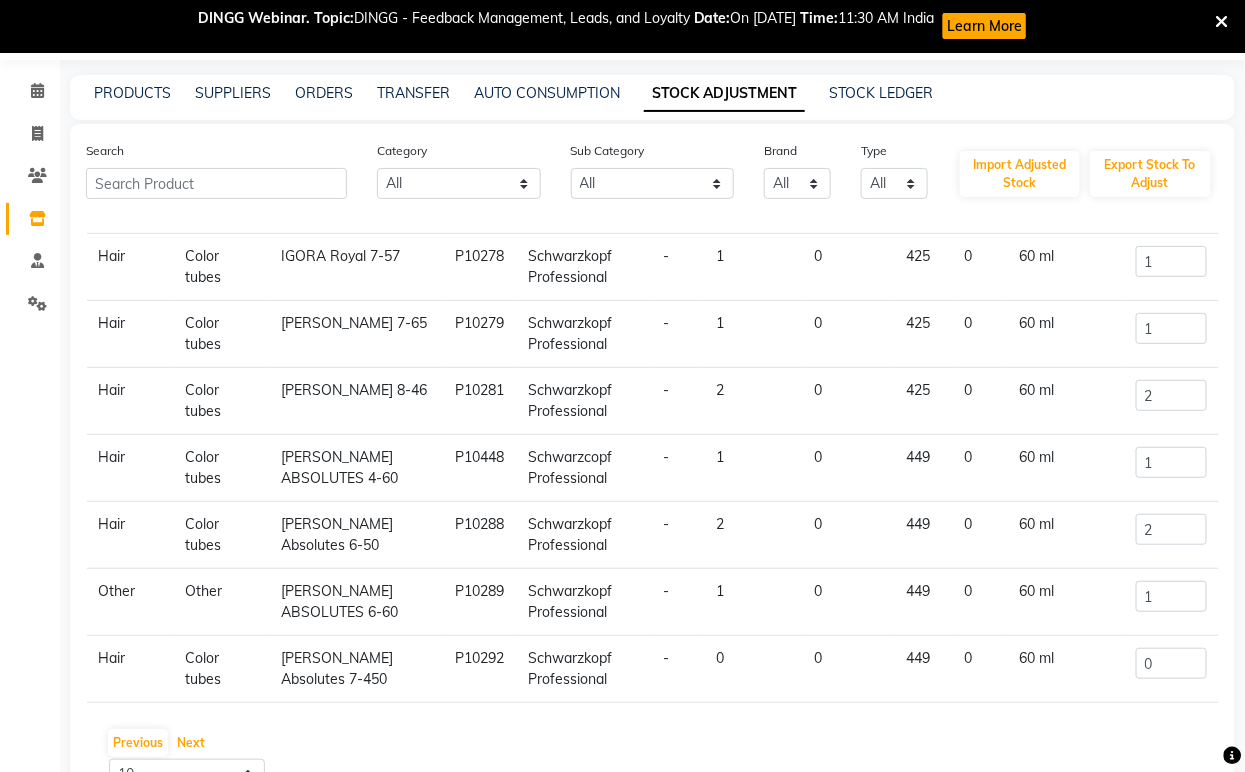 scroll, scrollTop: 275, scrollLeft: 0, axis: vertical 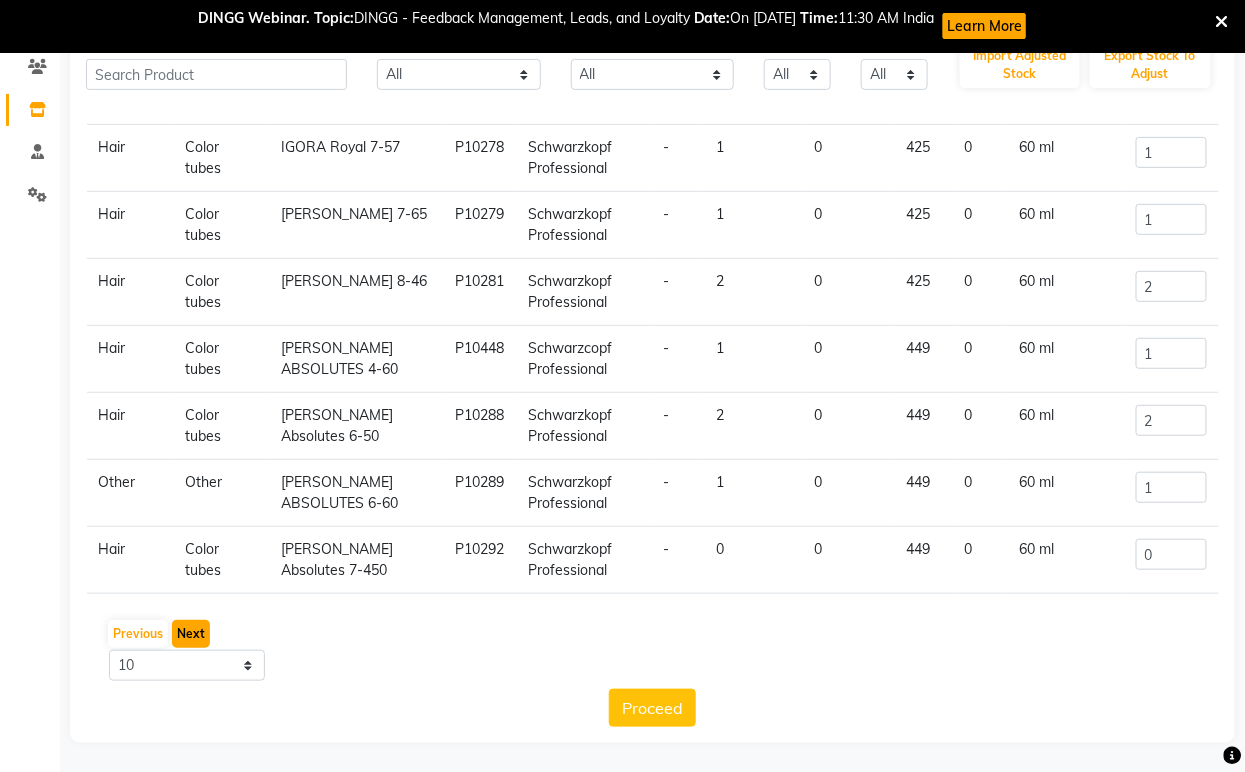 click on "Next" 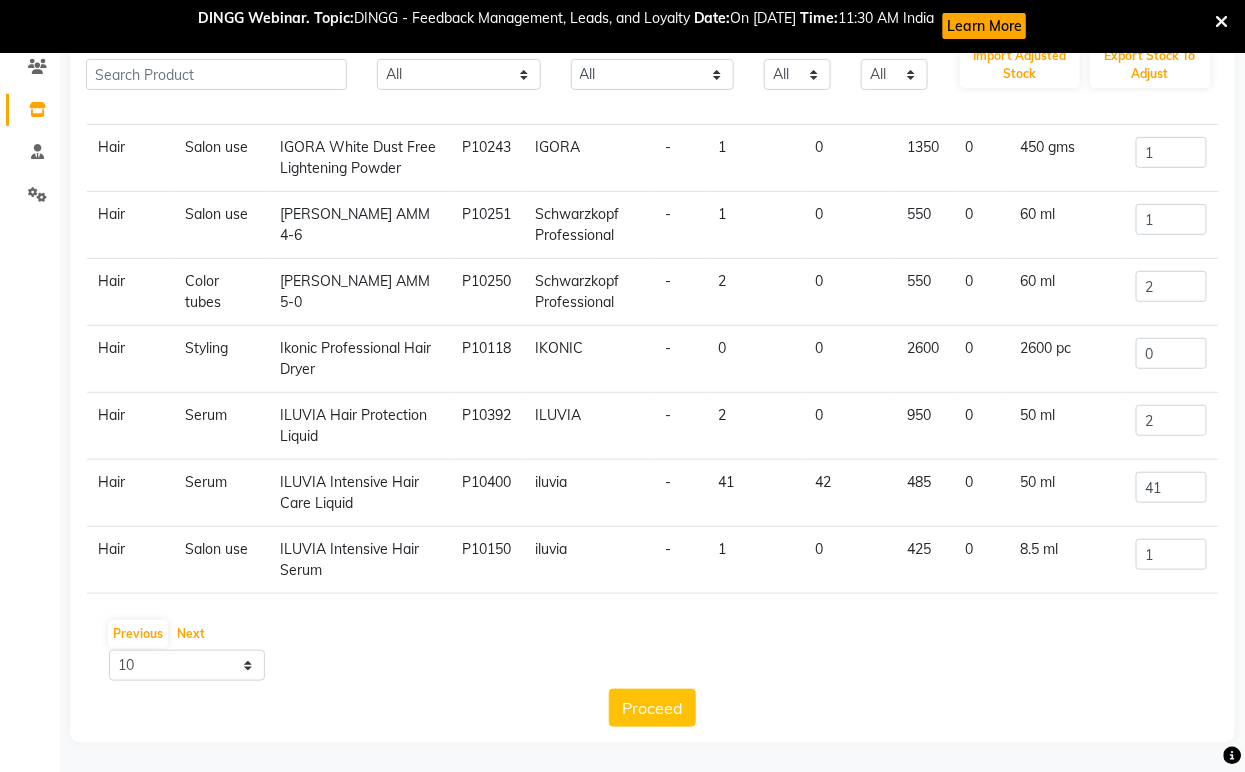 scroll, scrollTop: 275, scrollLeft: 0, axis: vertical 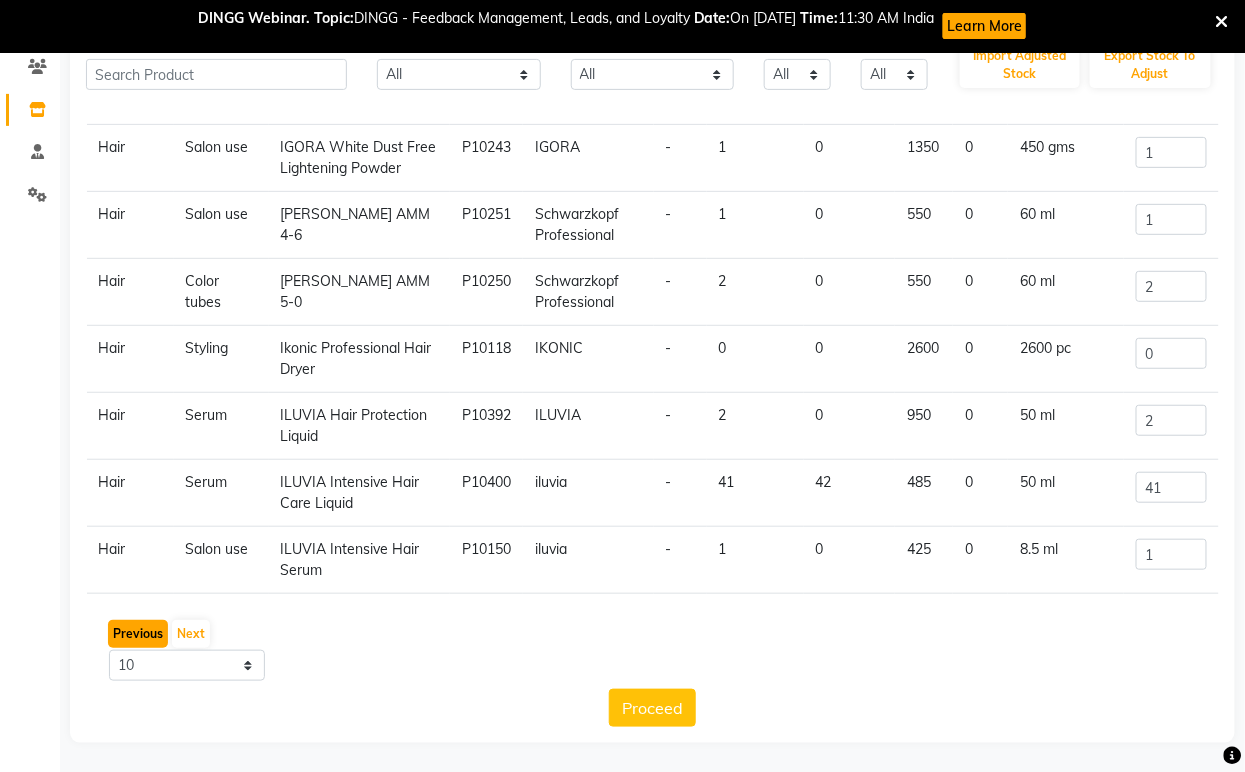 click on "Previous" 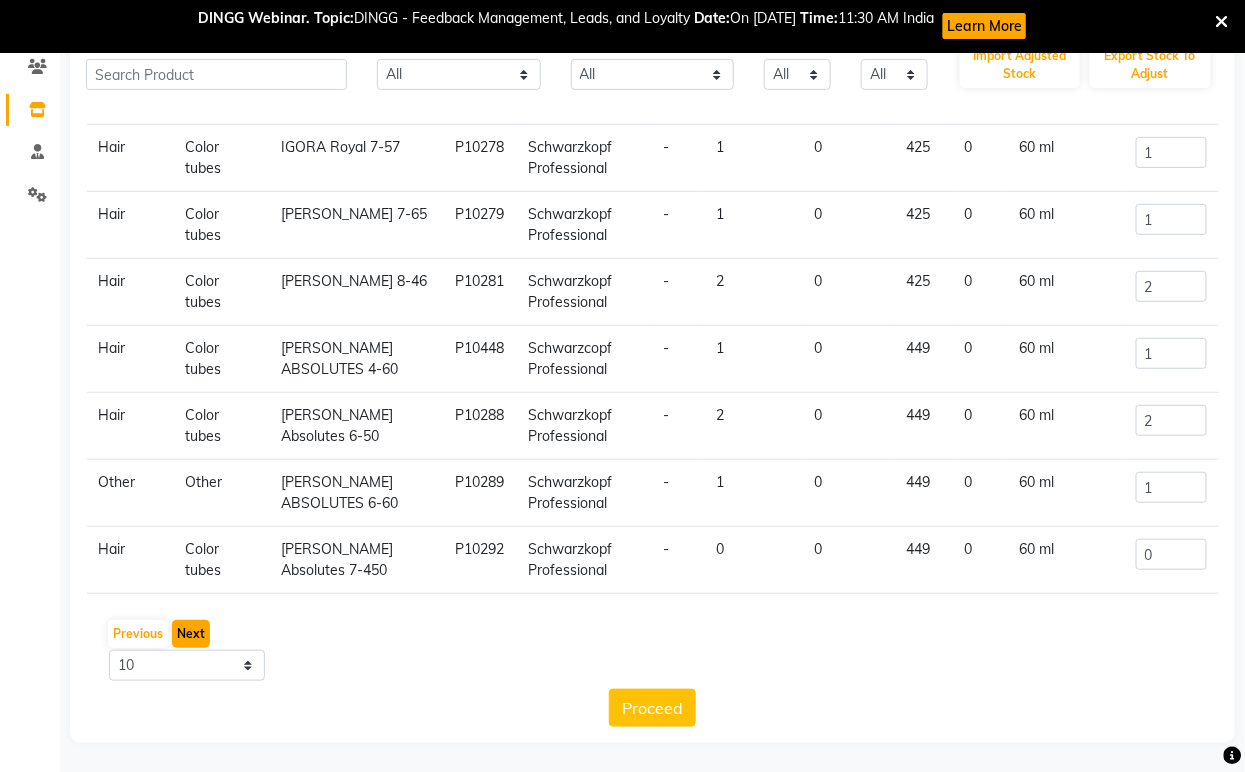 click on "Next" 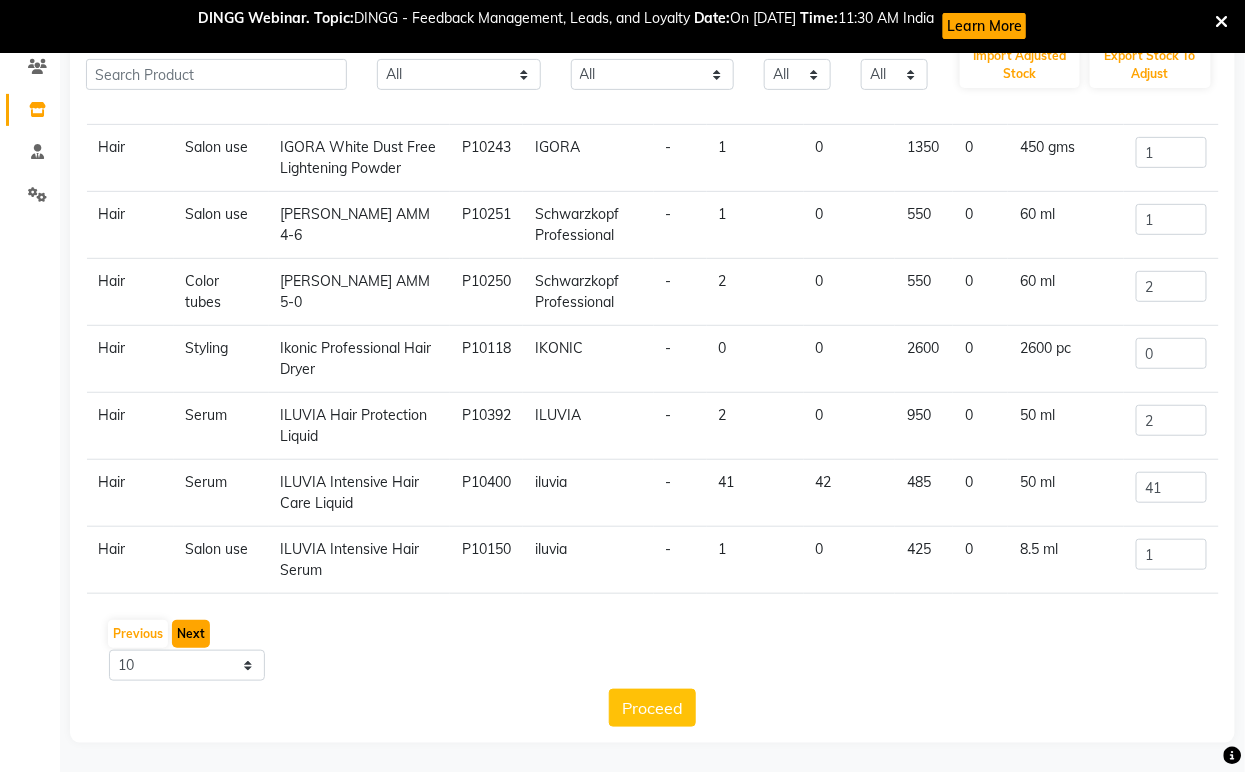 click on "Next" 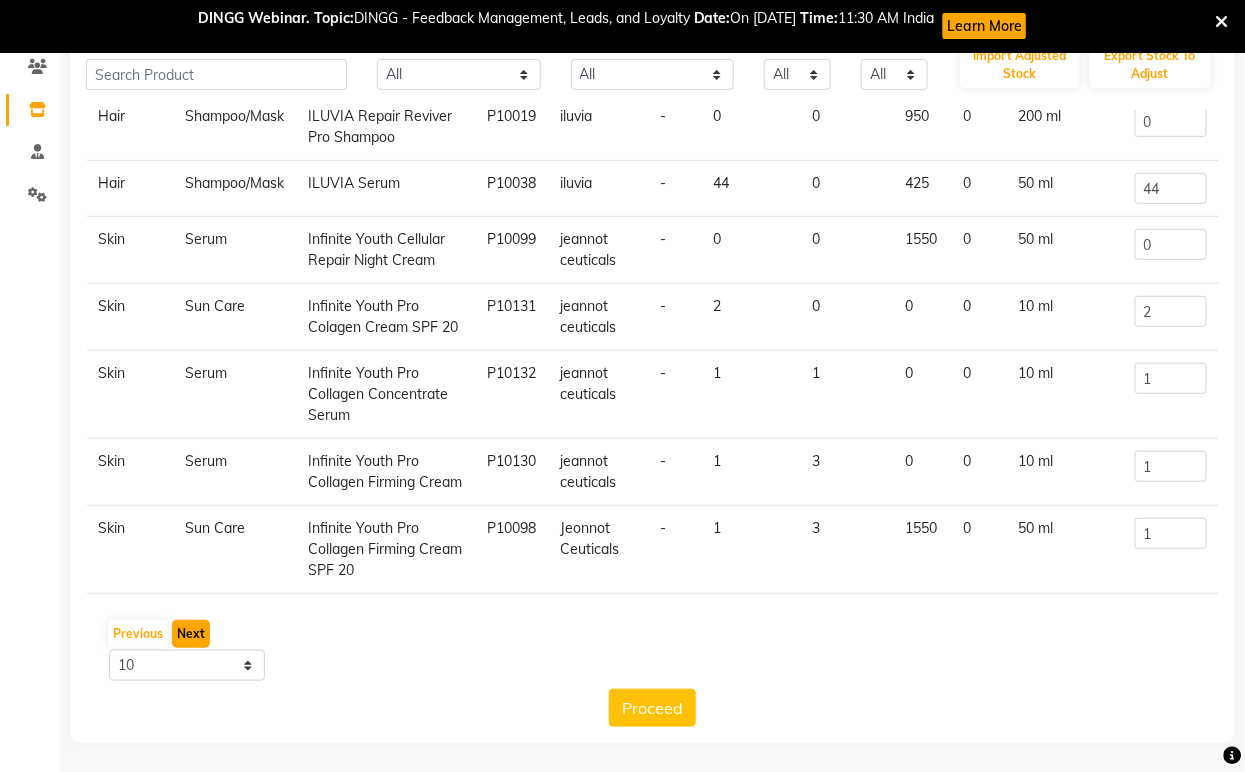 click on "Next" 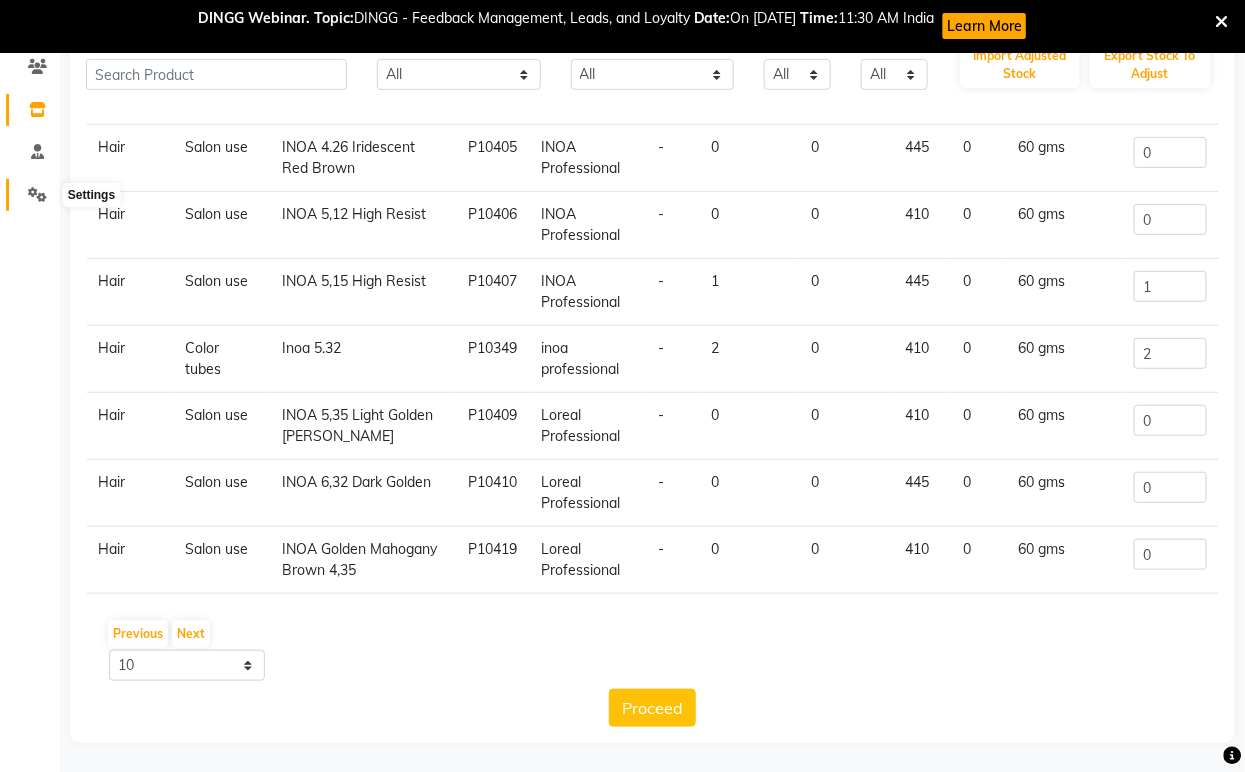 click 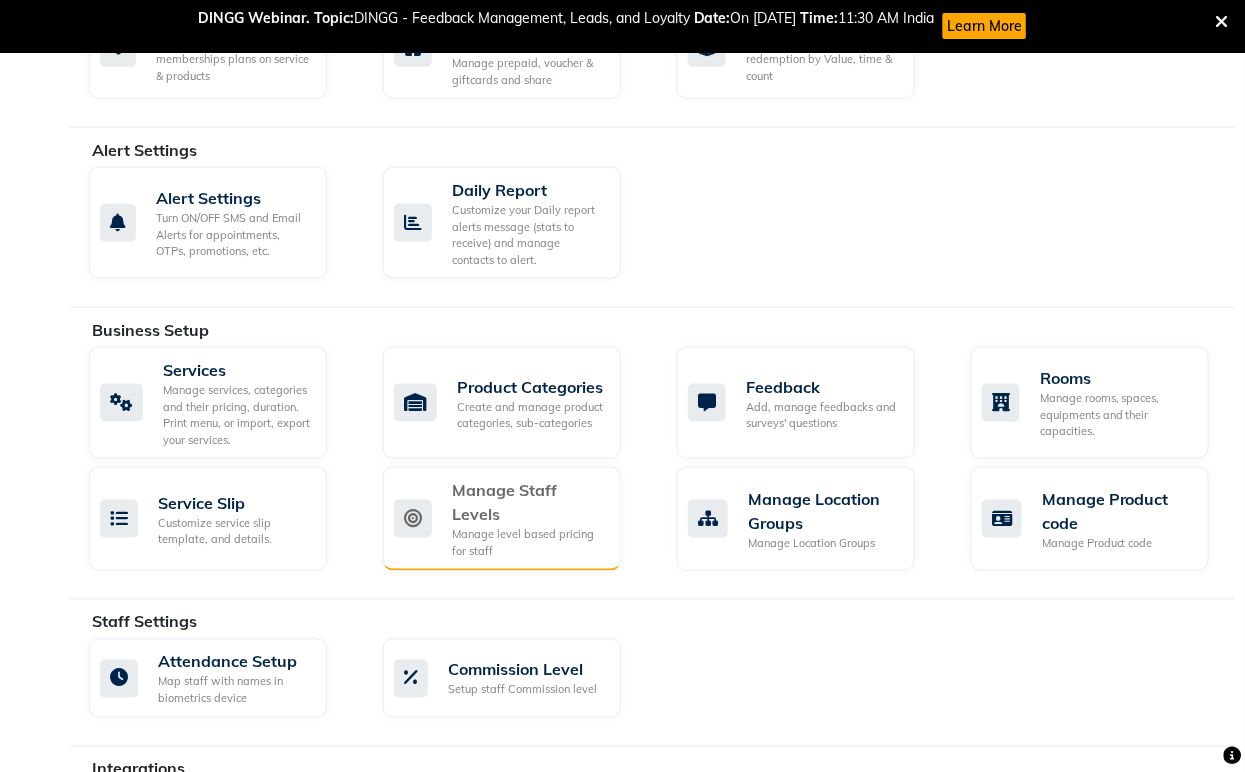 scroll, scrollTop: 618, scrollLeft: 0, axis: vertical 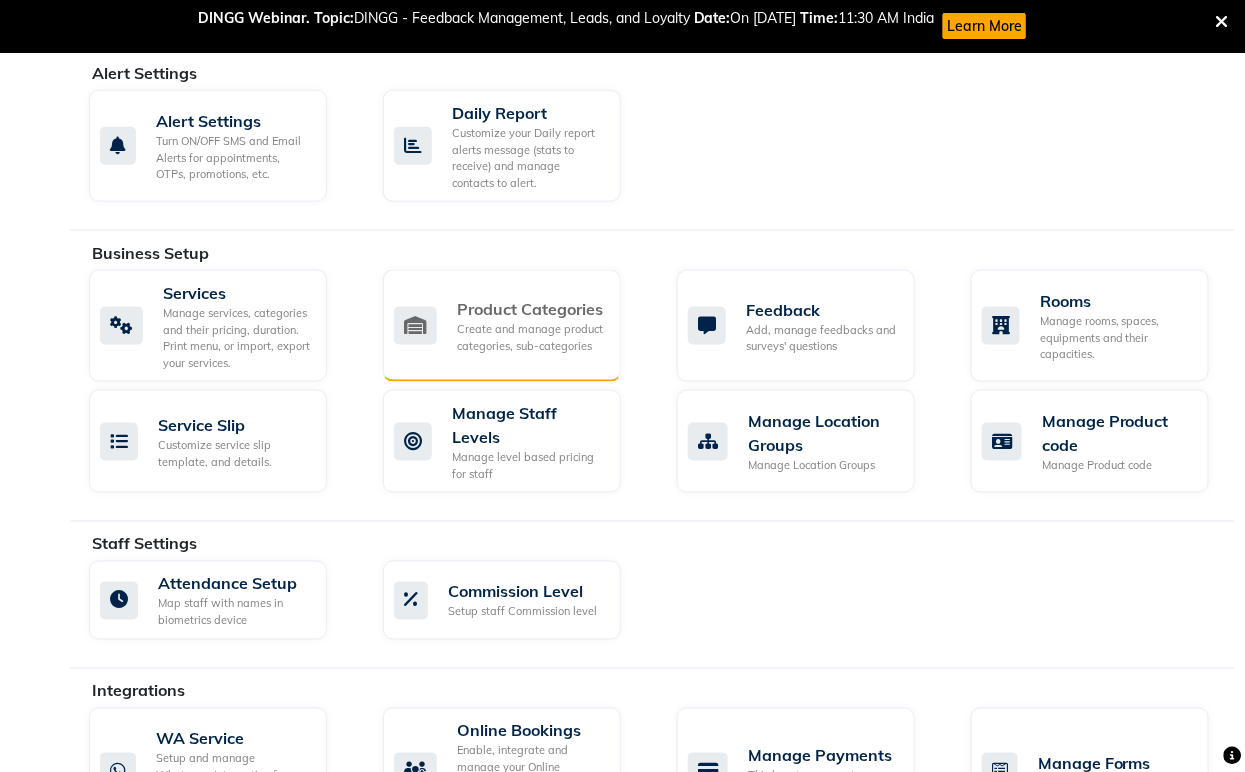 click on "Create and manage product categories, sub-categories" 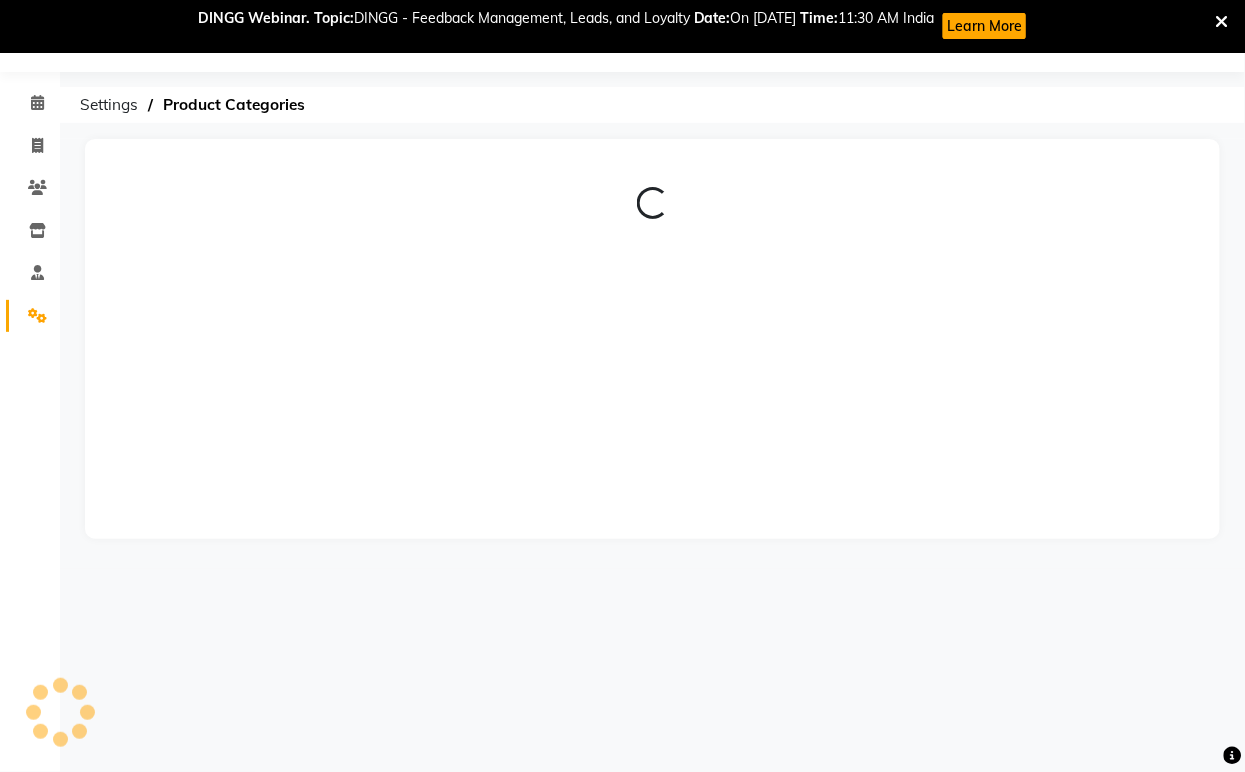 scroll, scrollTop: 618, scrollLeft: 0, axis: vertical 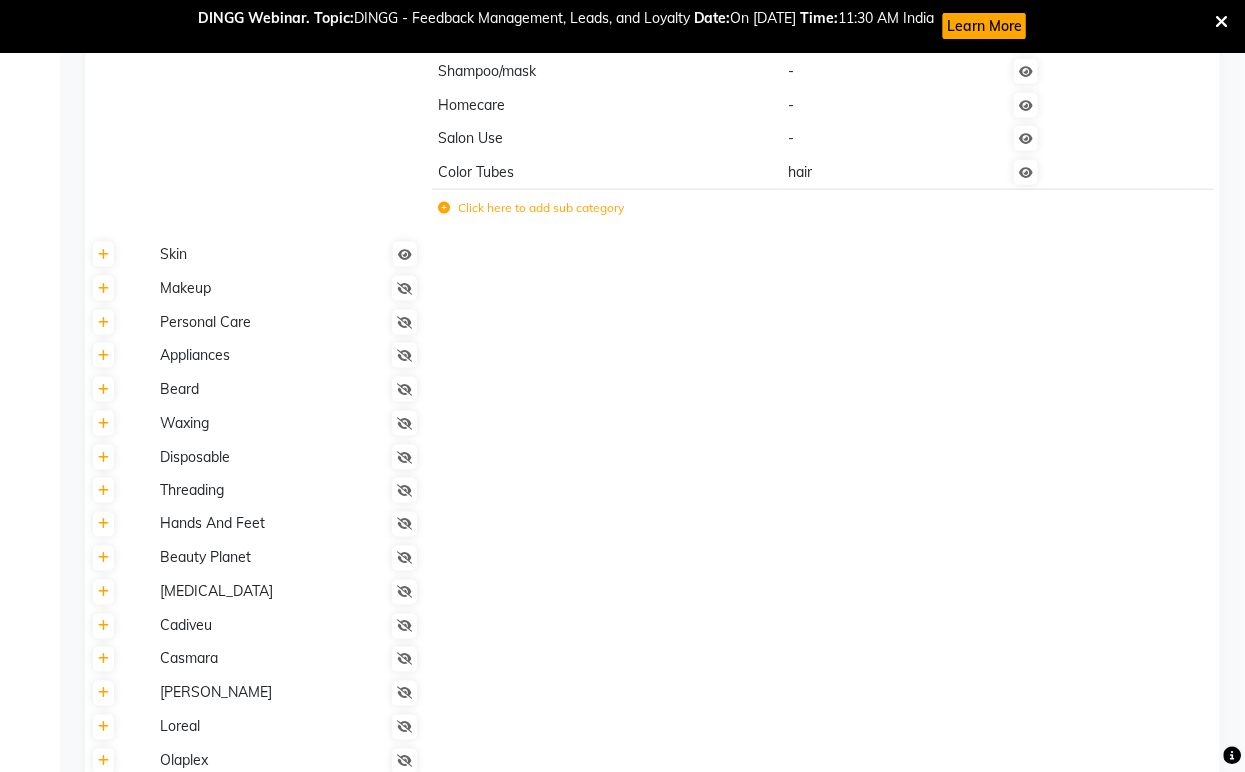 click on "Color Tubes" 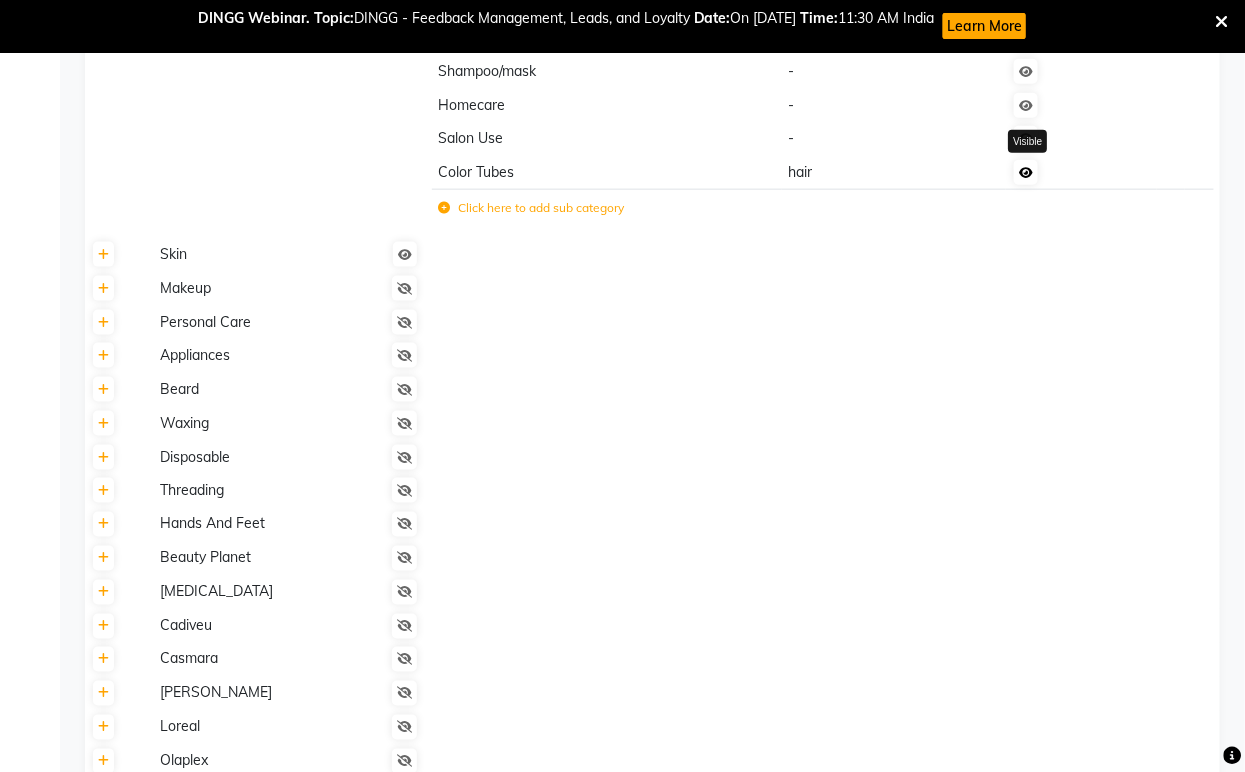 click 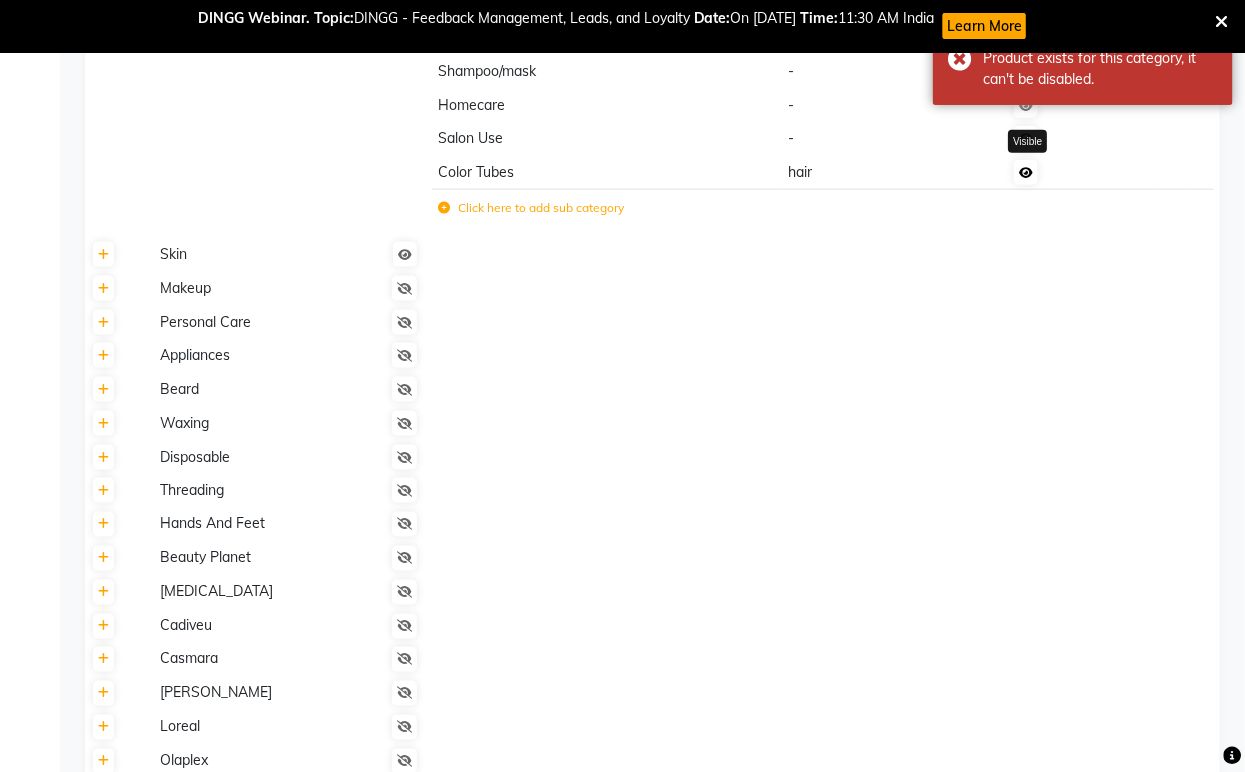 click 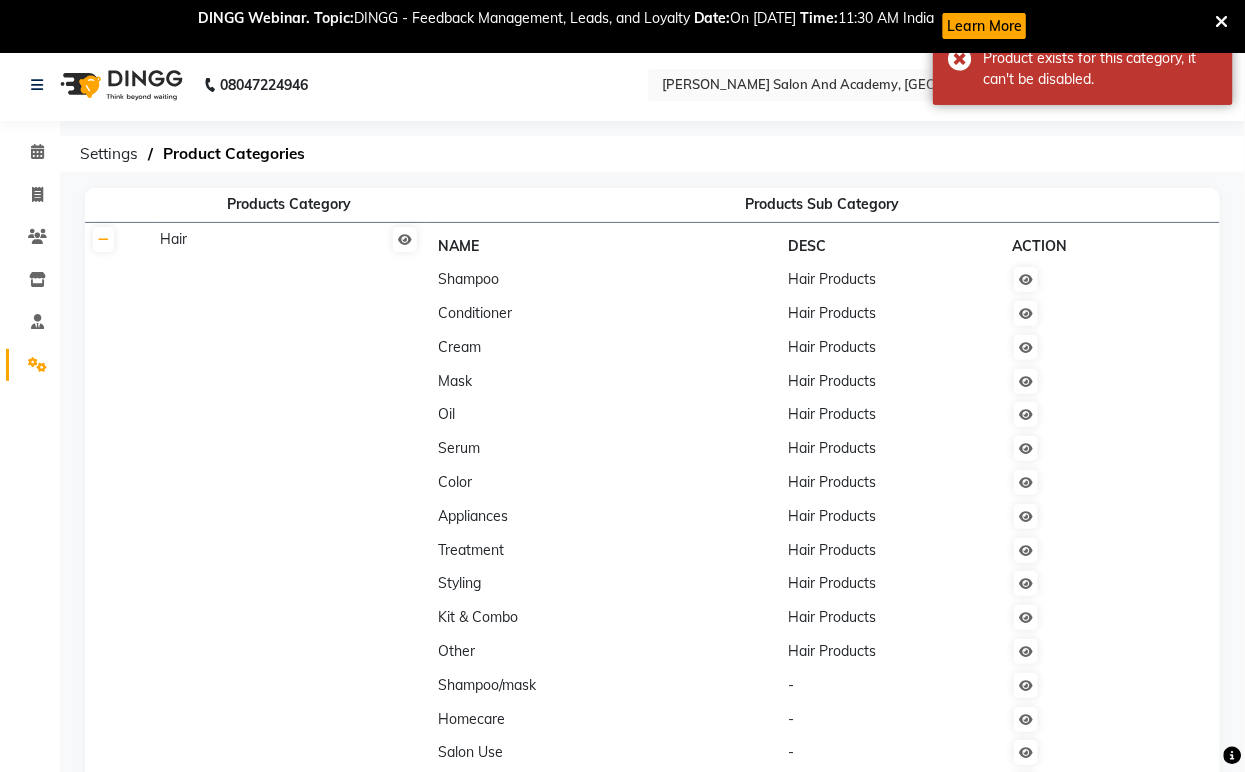 scroll, scrollTop: 0, scrollLeft: 0, axis: both 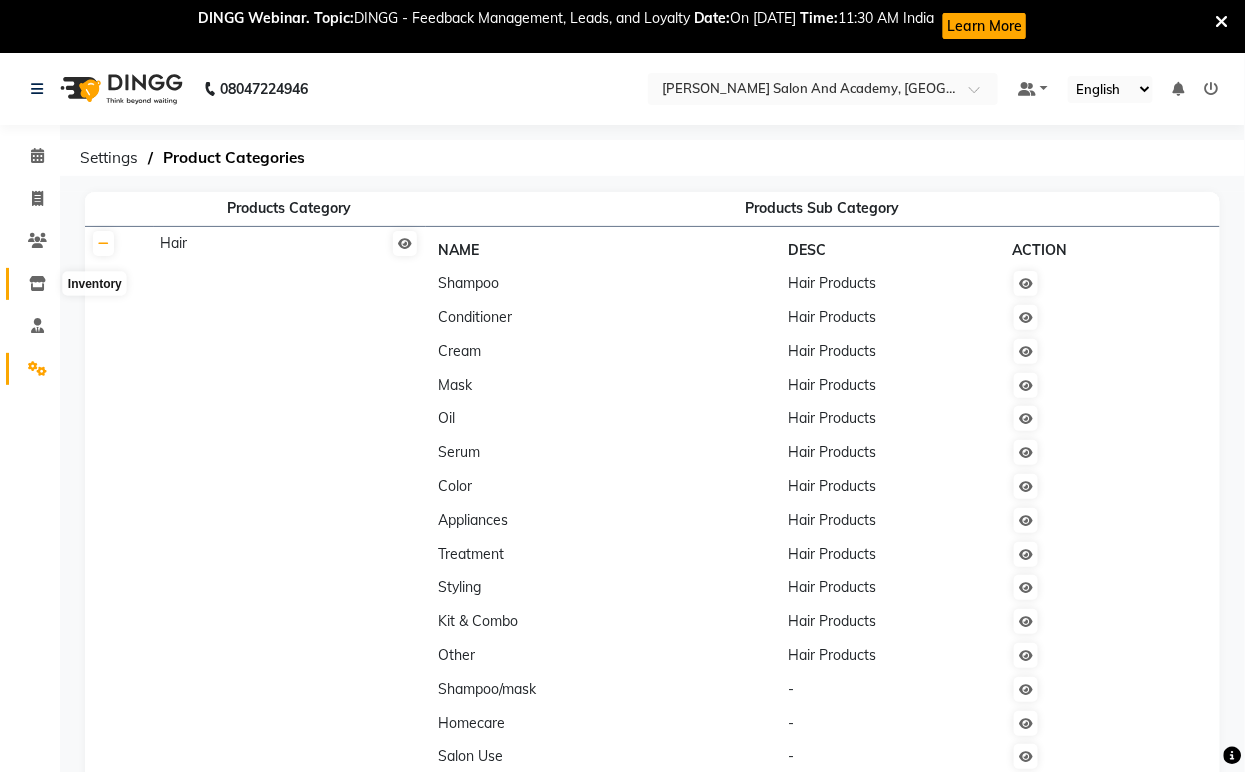 click 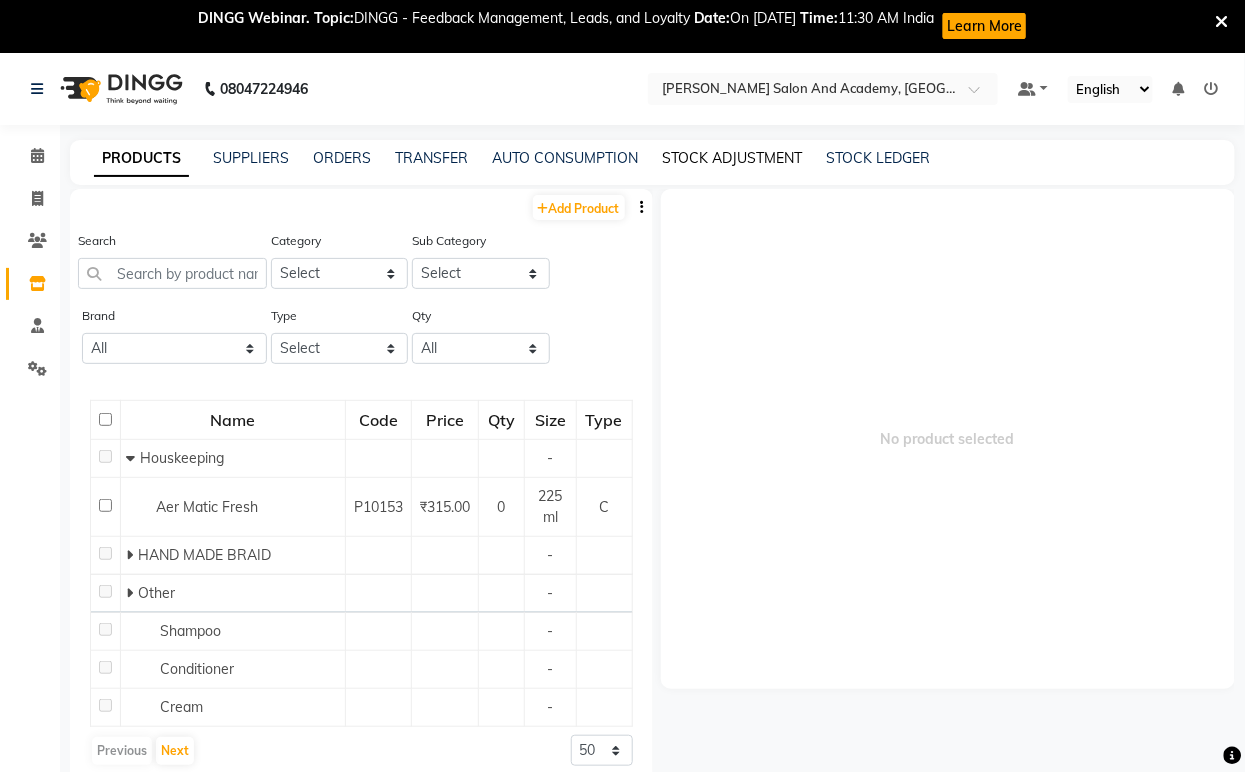 click on "STOCK ADJUSTMENT" 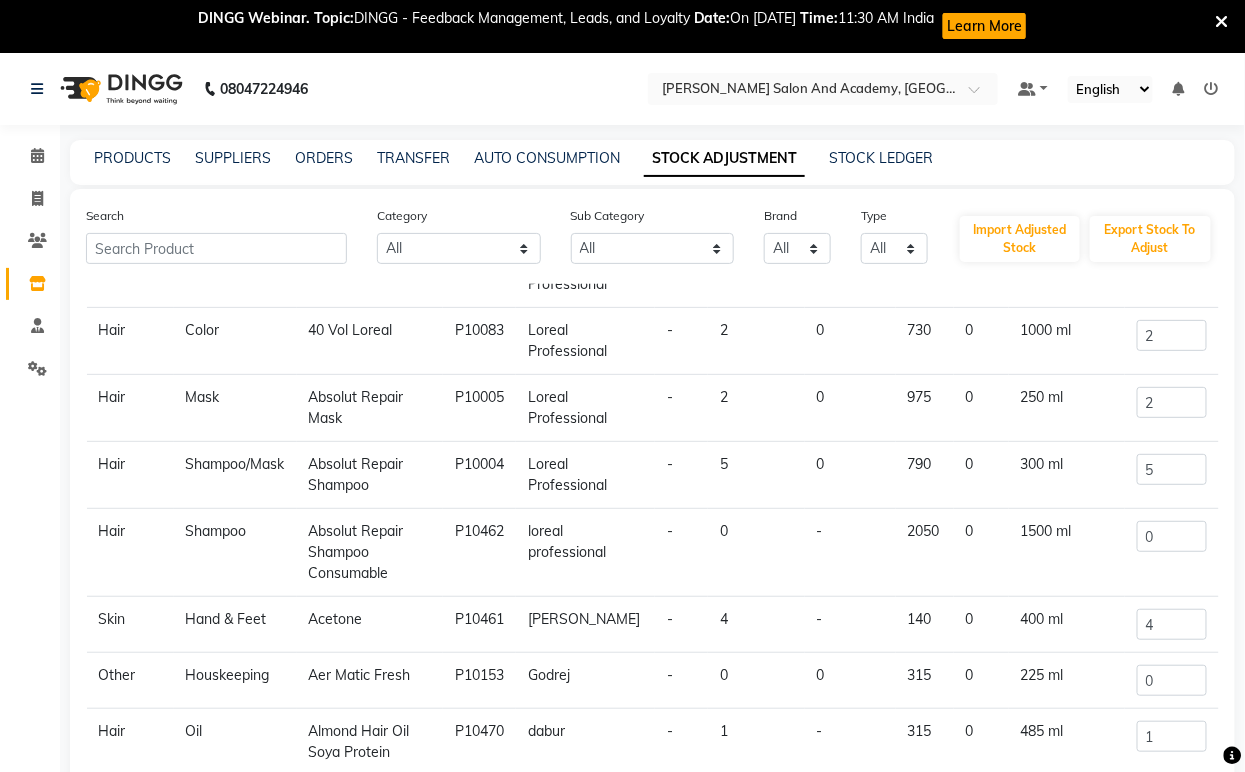 scroll, scrollTop: 253, scrollLeft: 0, axis: vertical 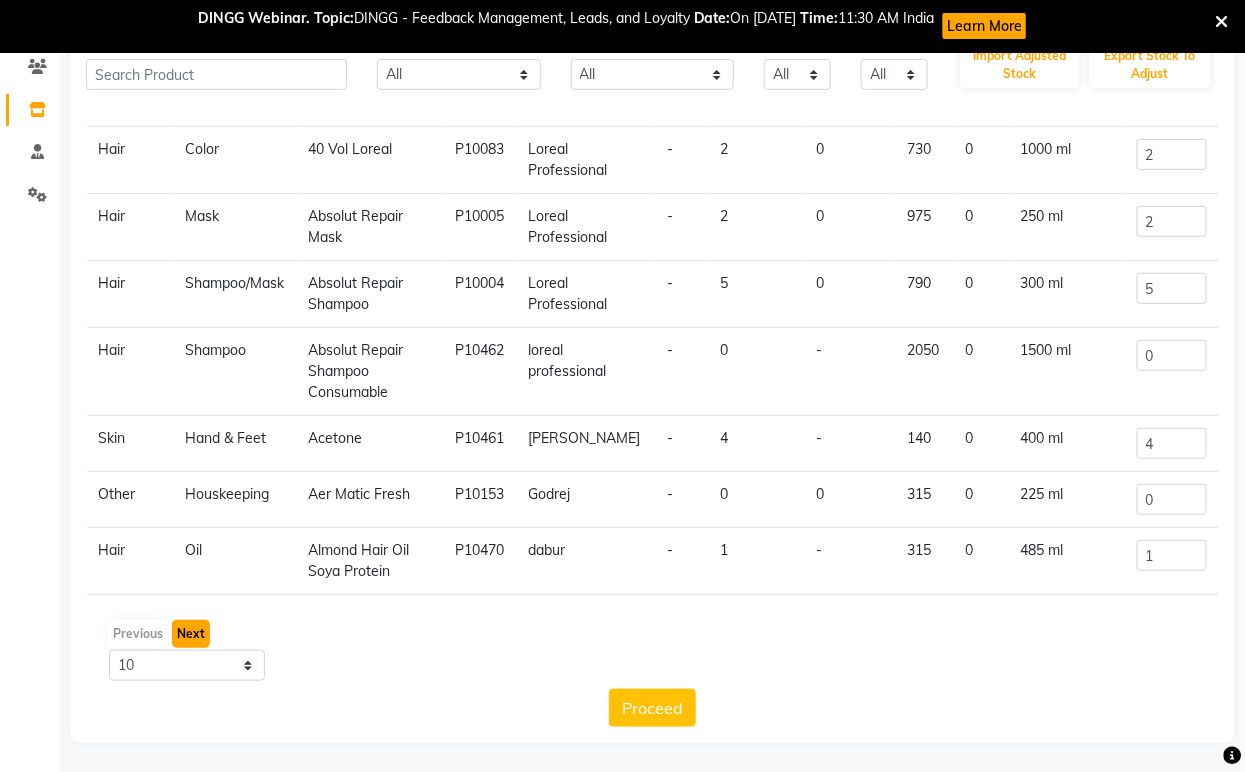 click on "Next" 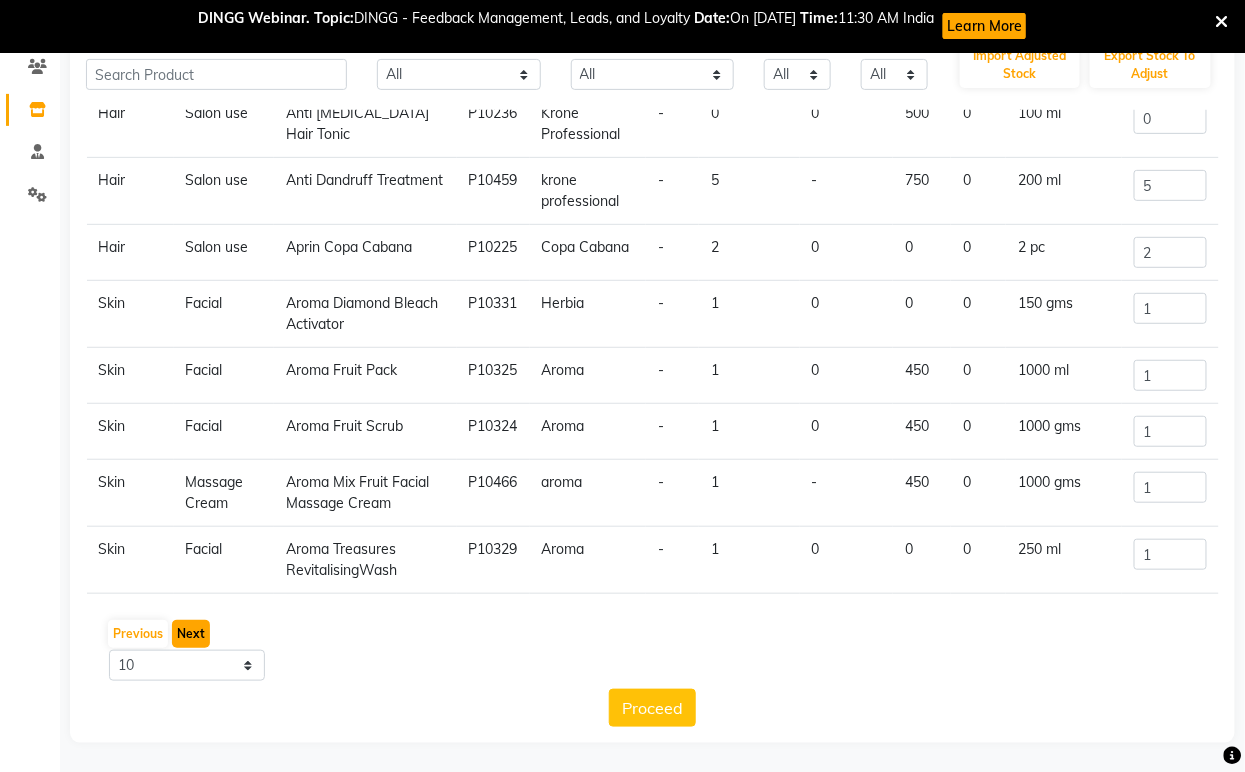 scroll, scrollTop: 222, scrollLeft: 0, axis: vertical 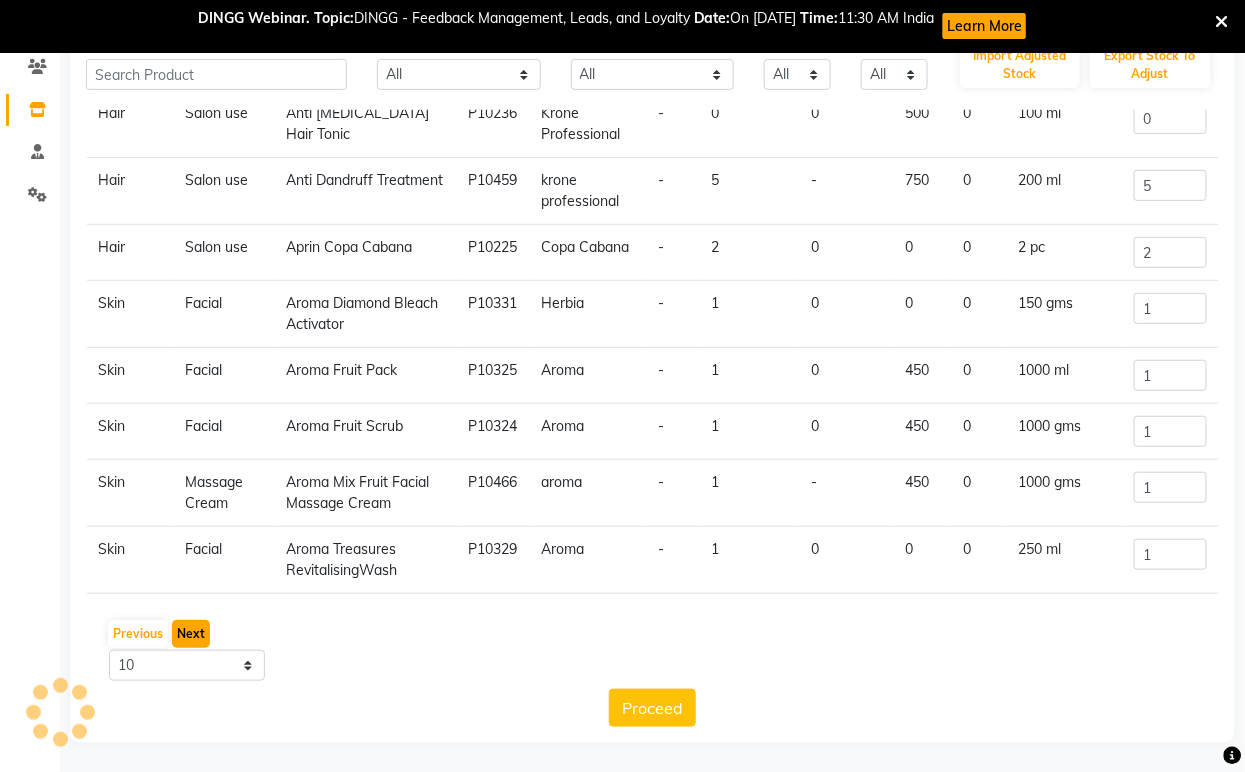click on "Next" 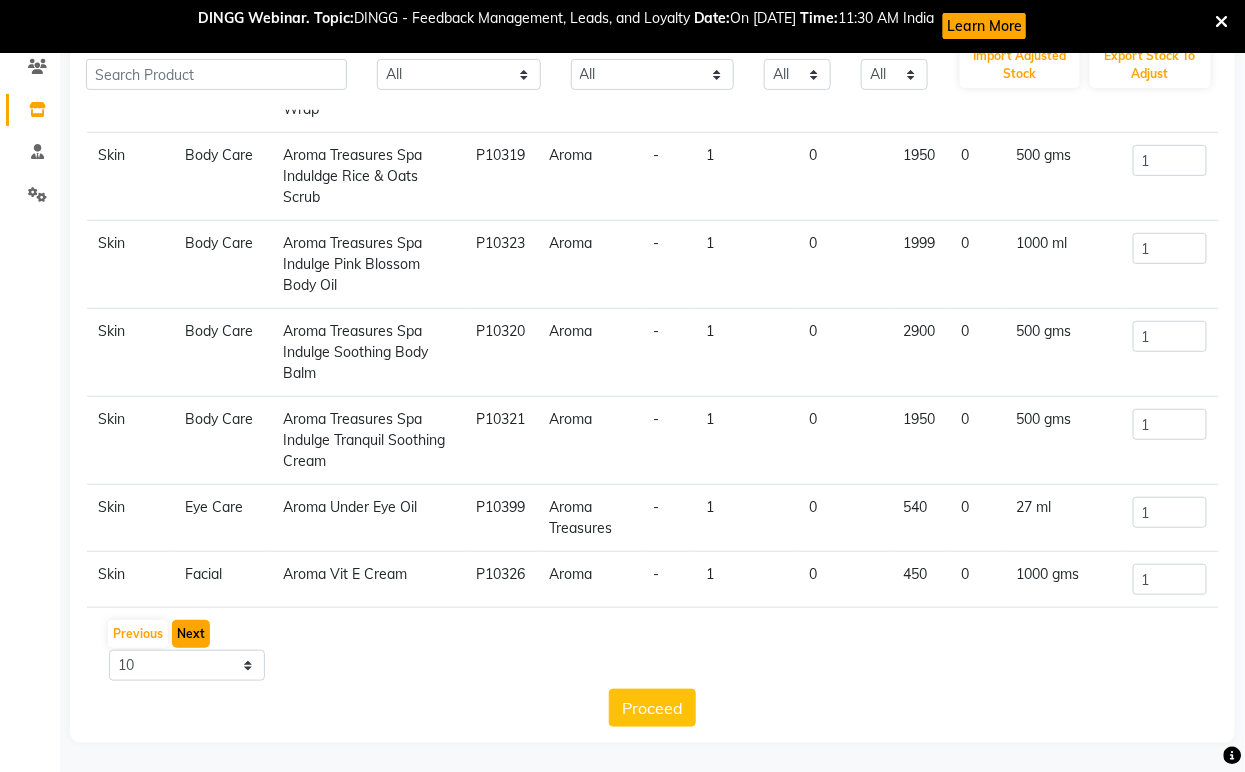 scroll, scrollTop: 253, scrollLeft: 0, axis: vertical 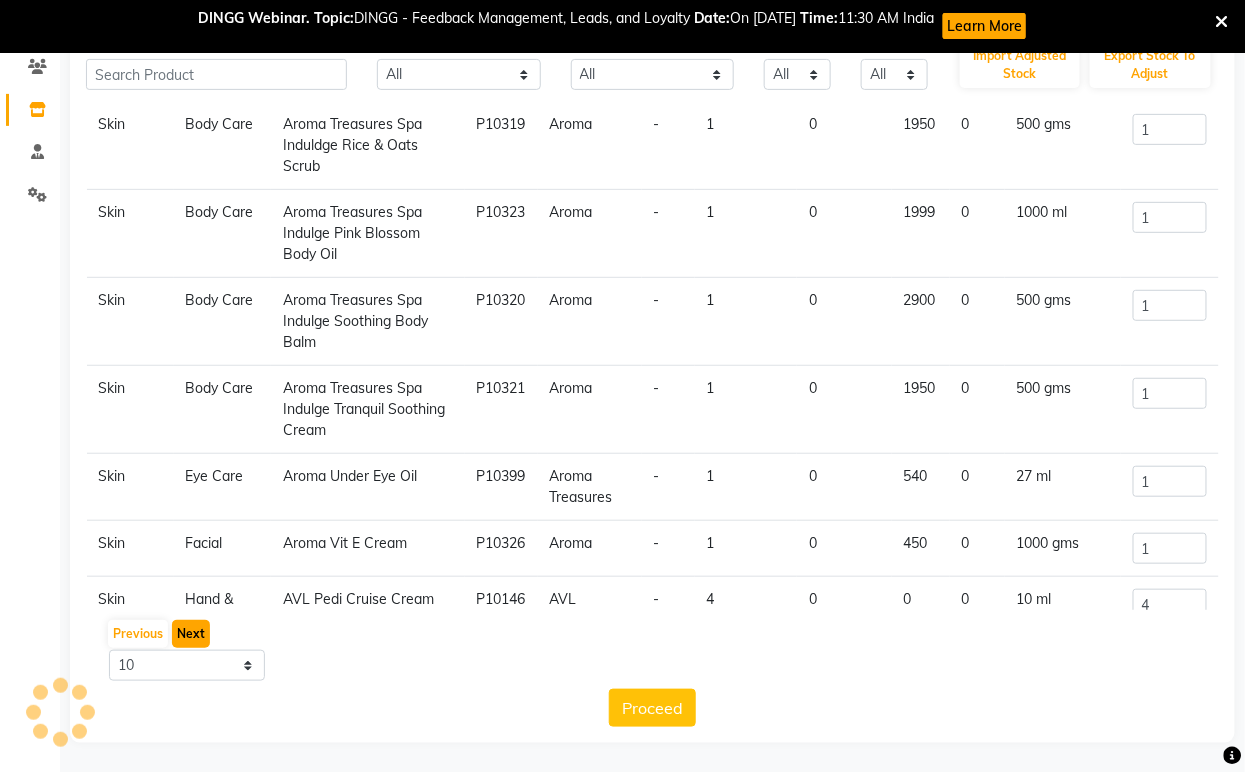 click on "Next" 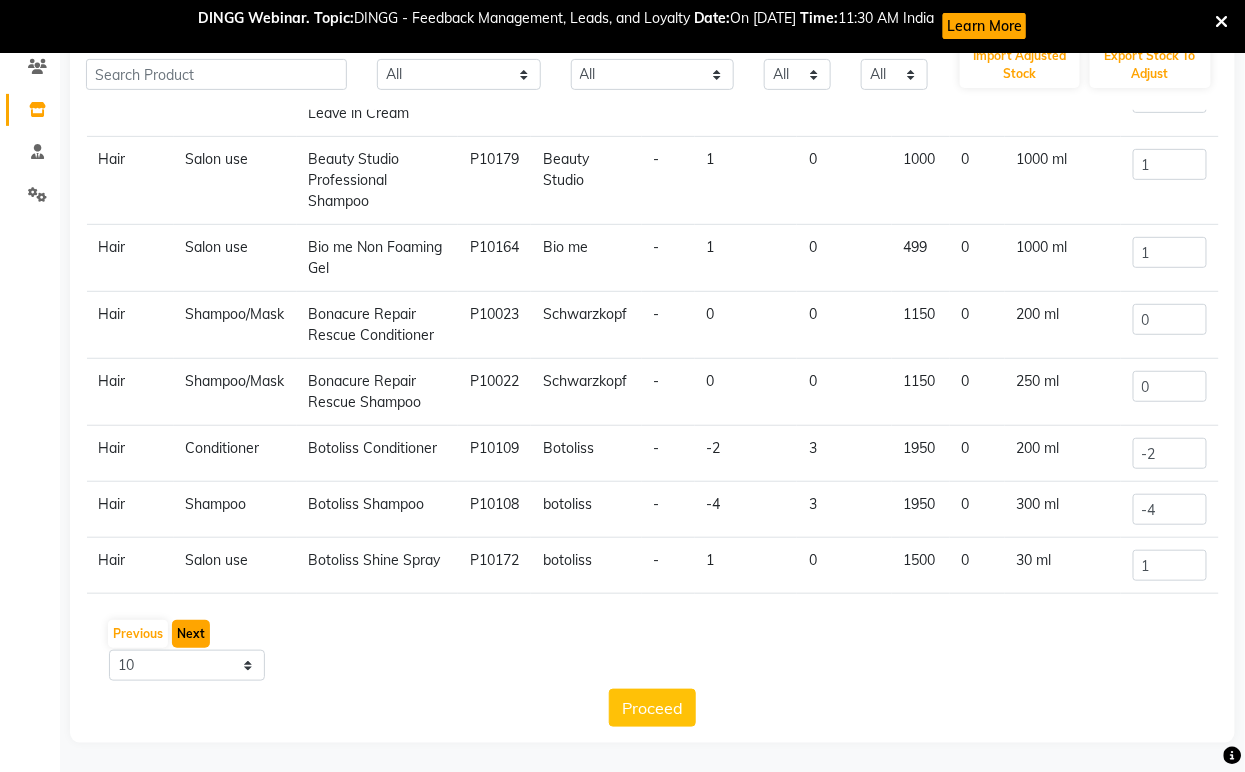 click on "Next" 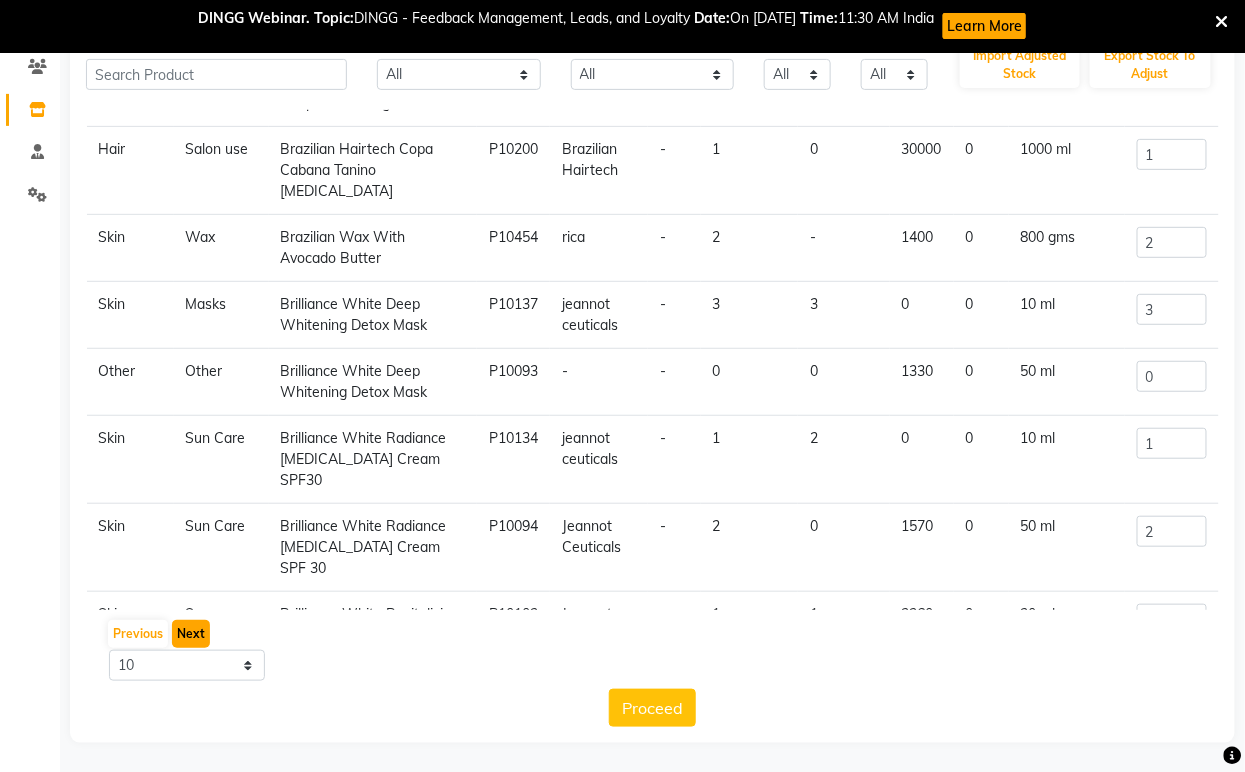 click on "Next" 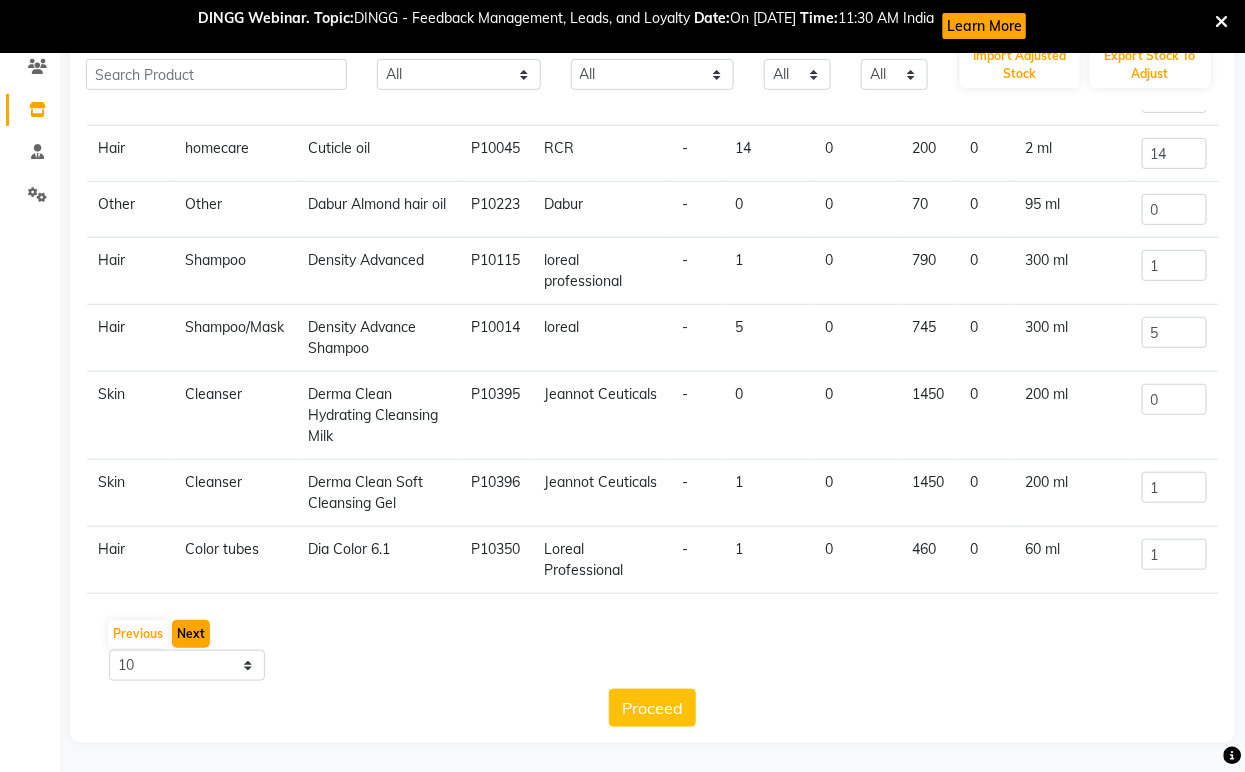 click on "Next" 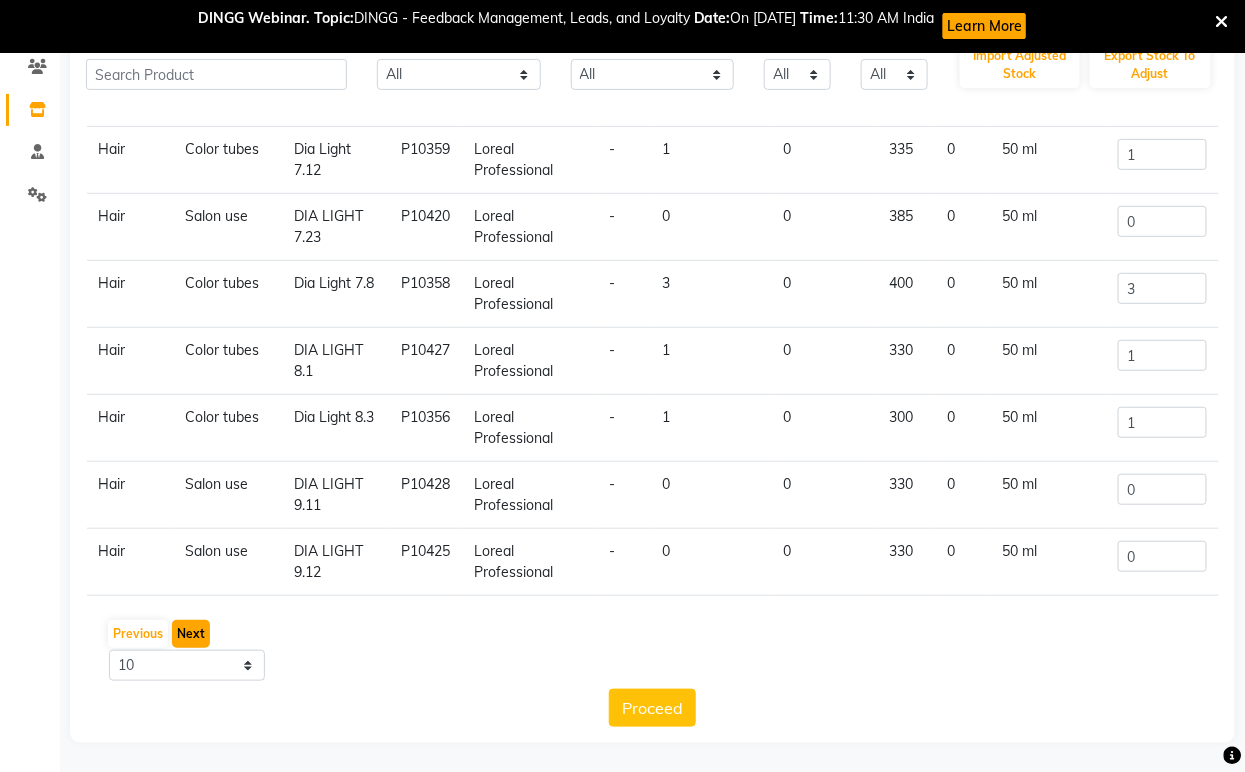 click on "Next" 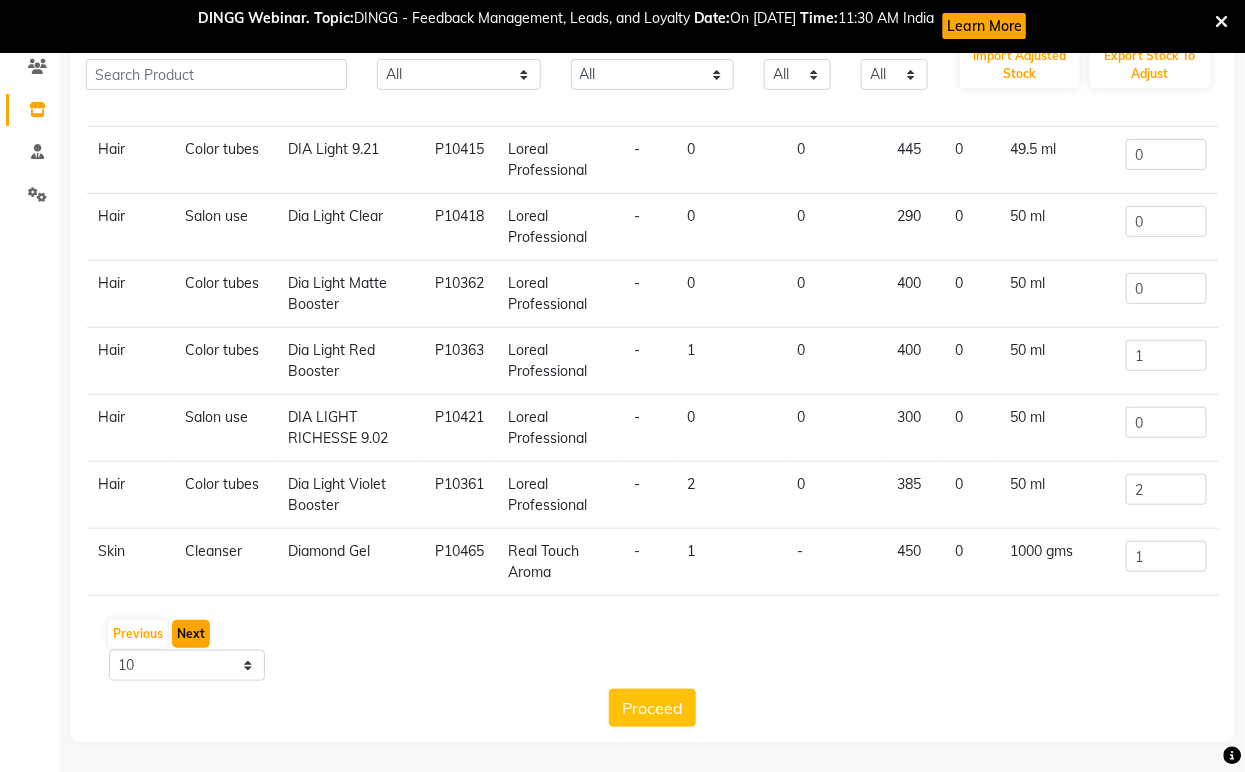 click on "Next" 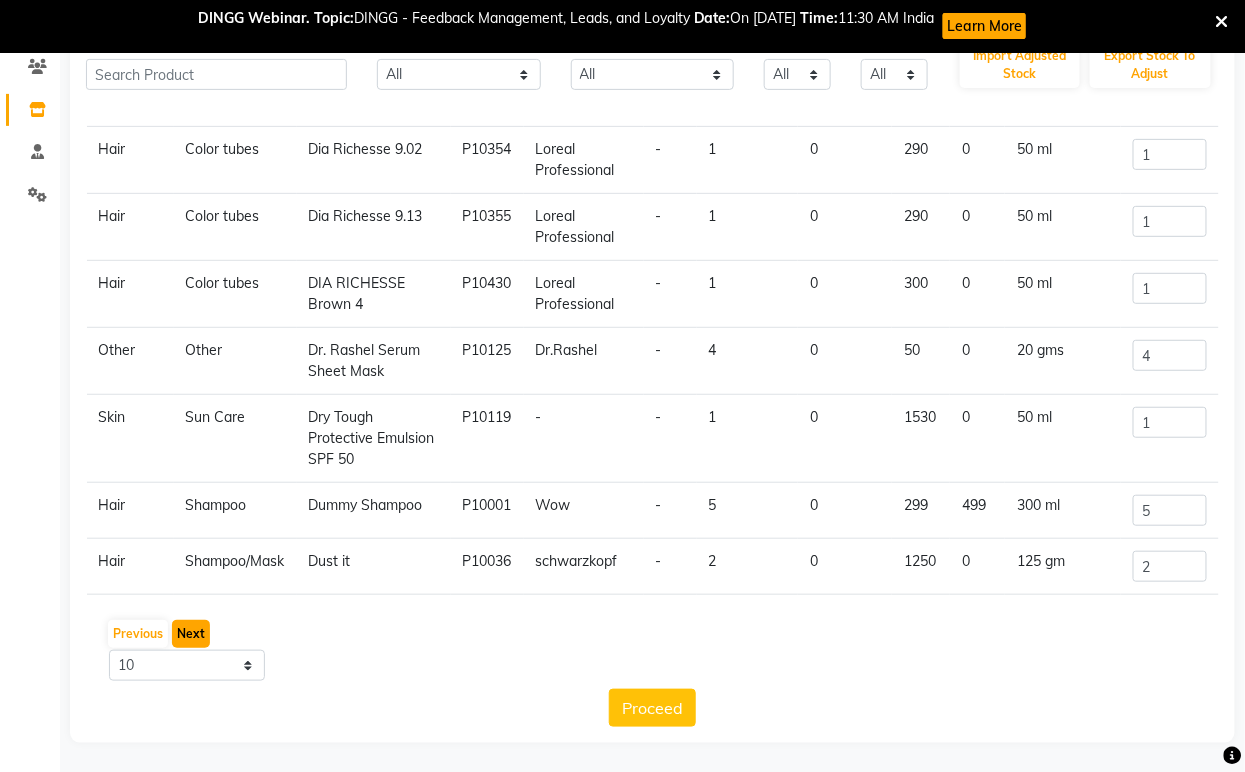 click on "Next" 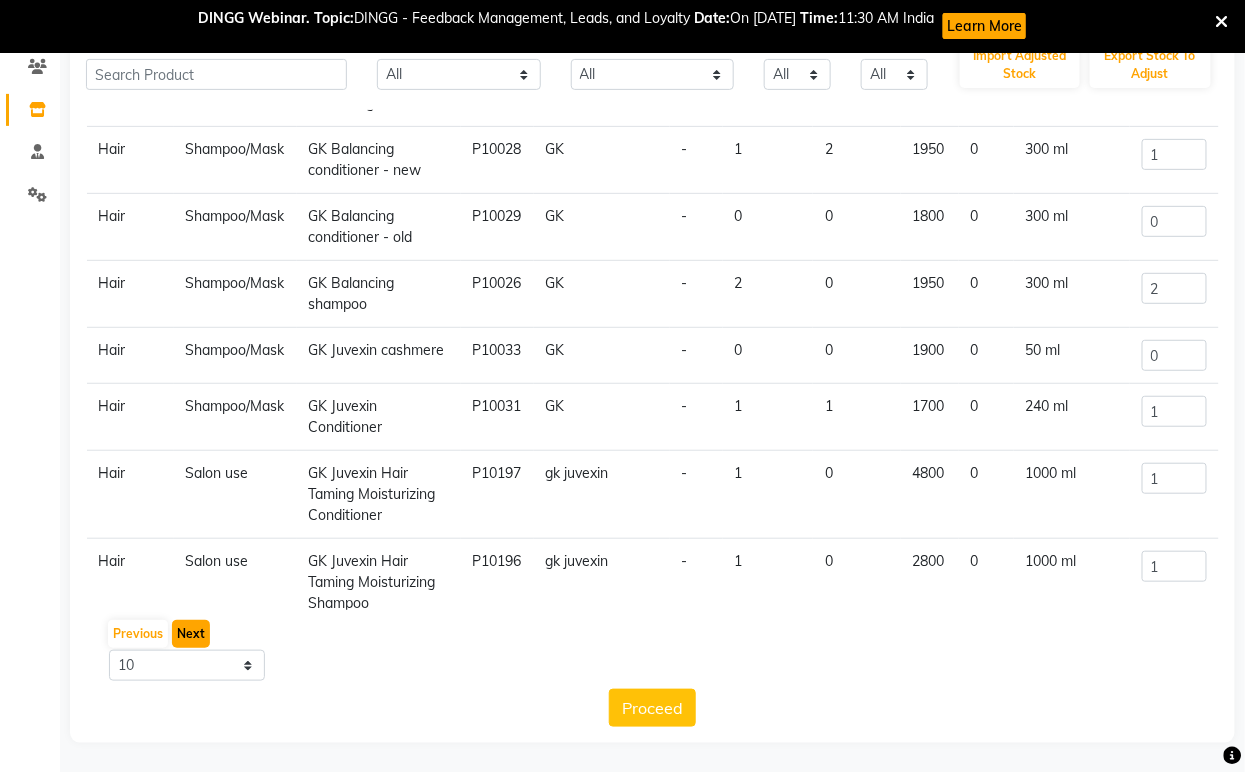 click on "Next" 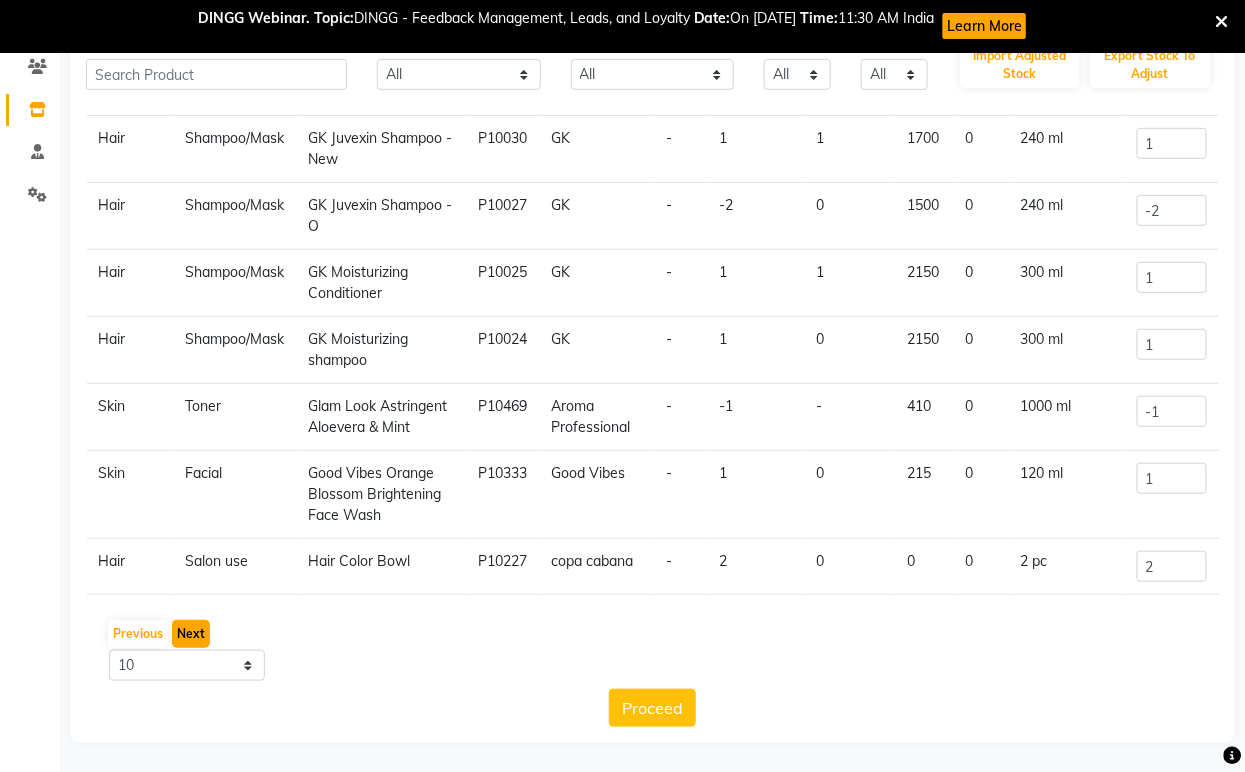 click on "Next" 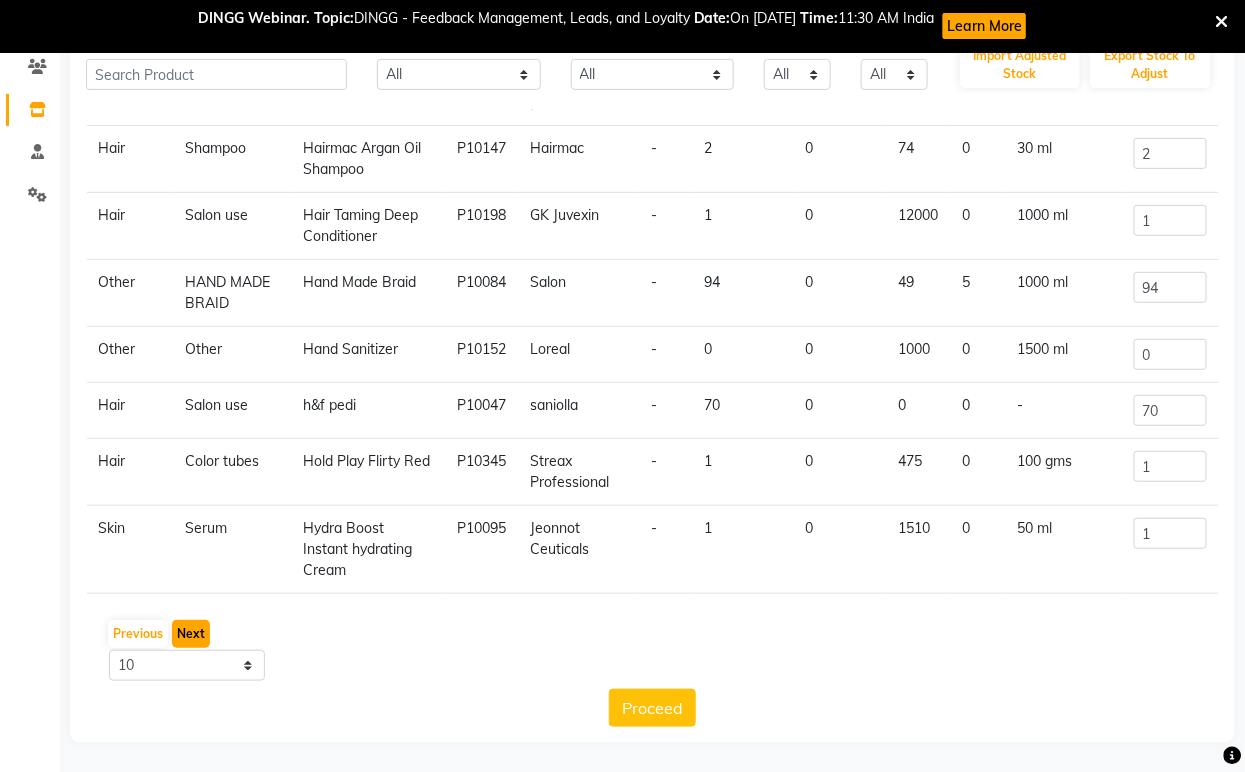 click on "Next" 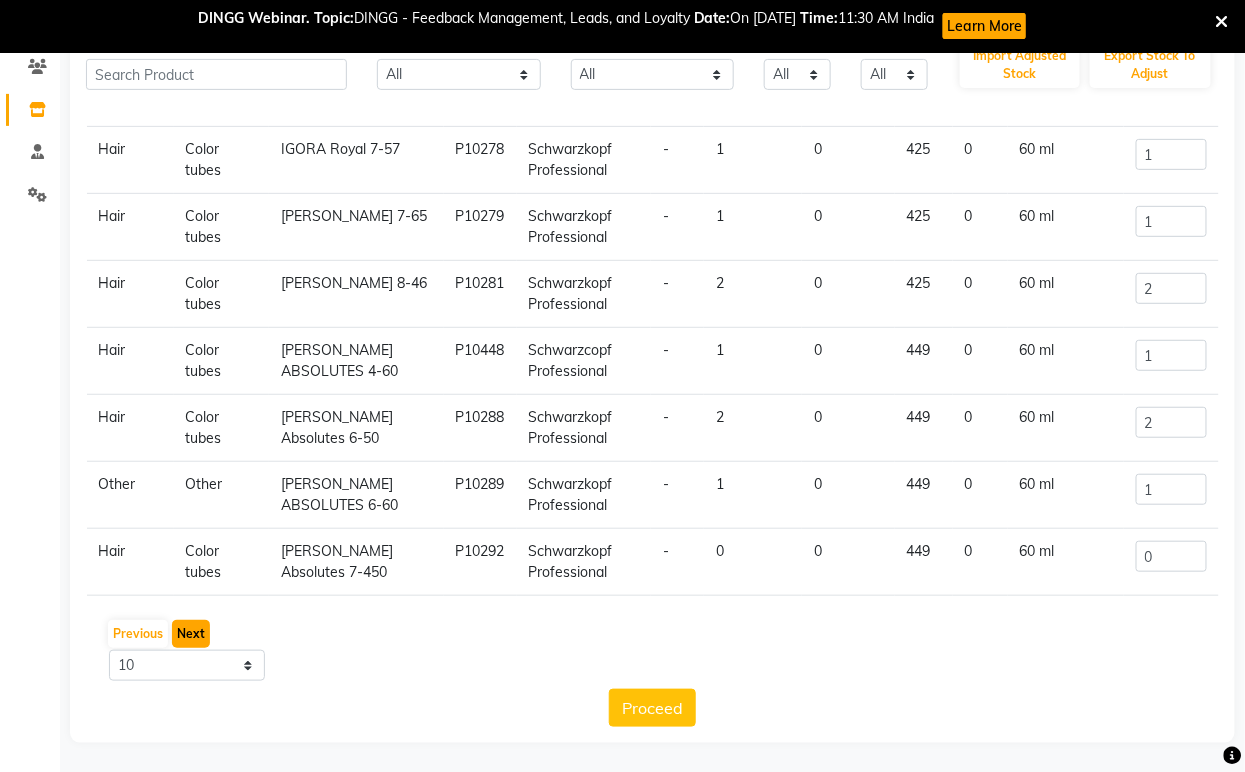 click on "Next" 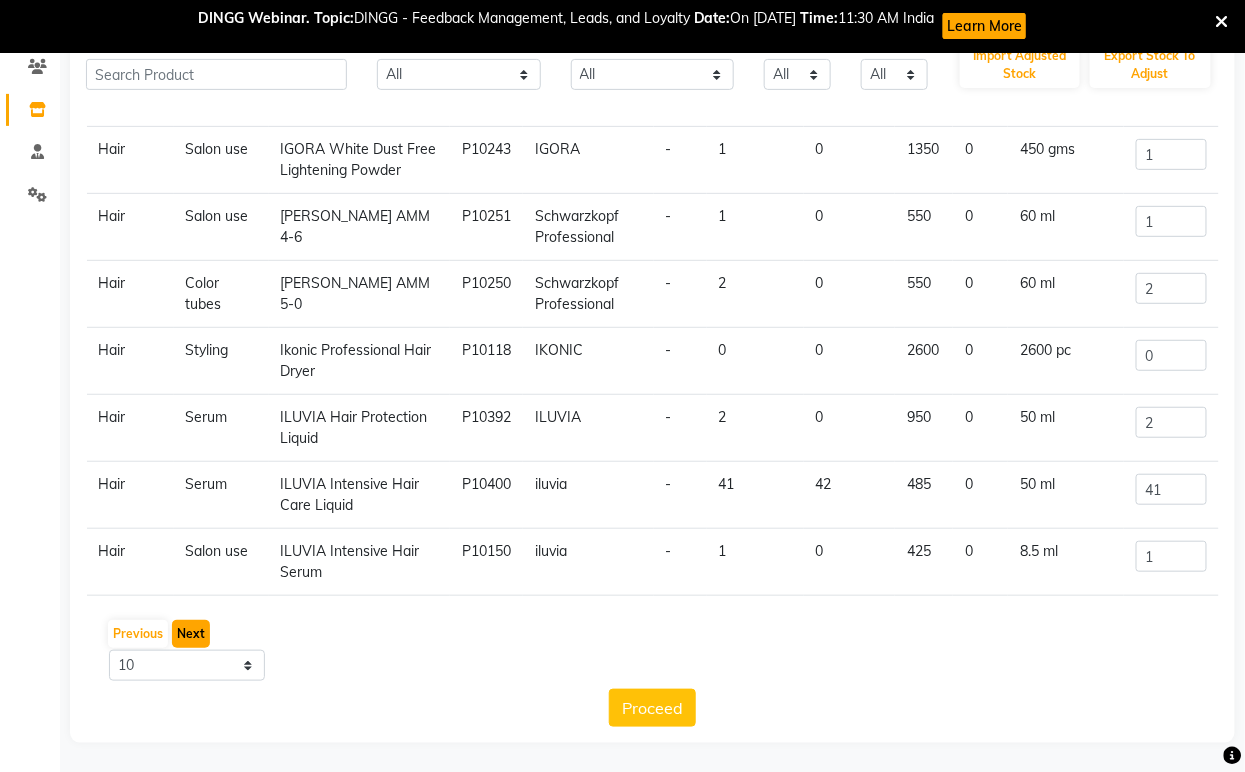 click on "Next" 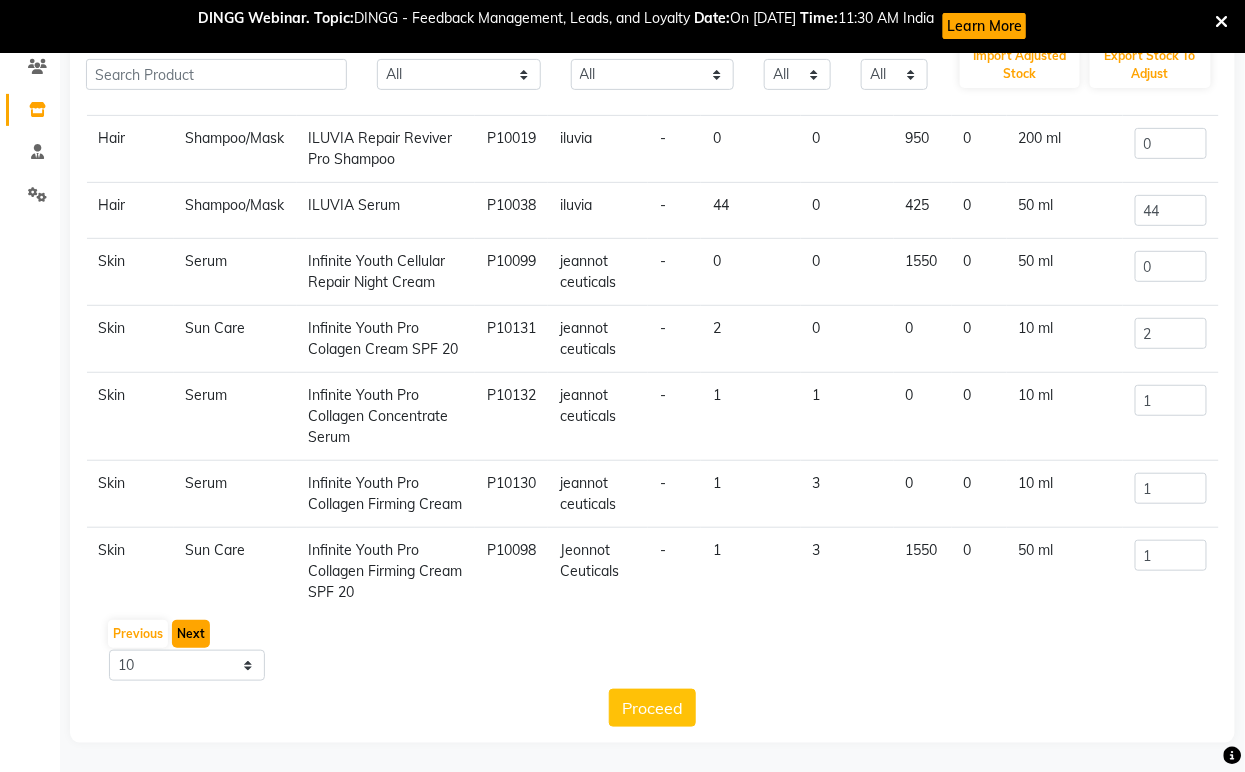 click on "Next" 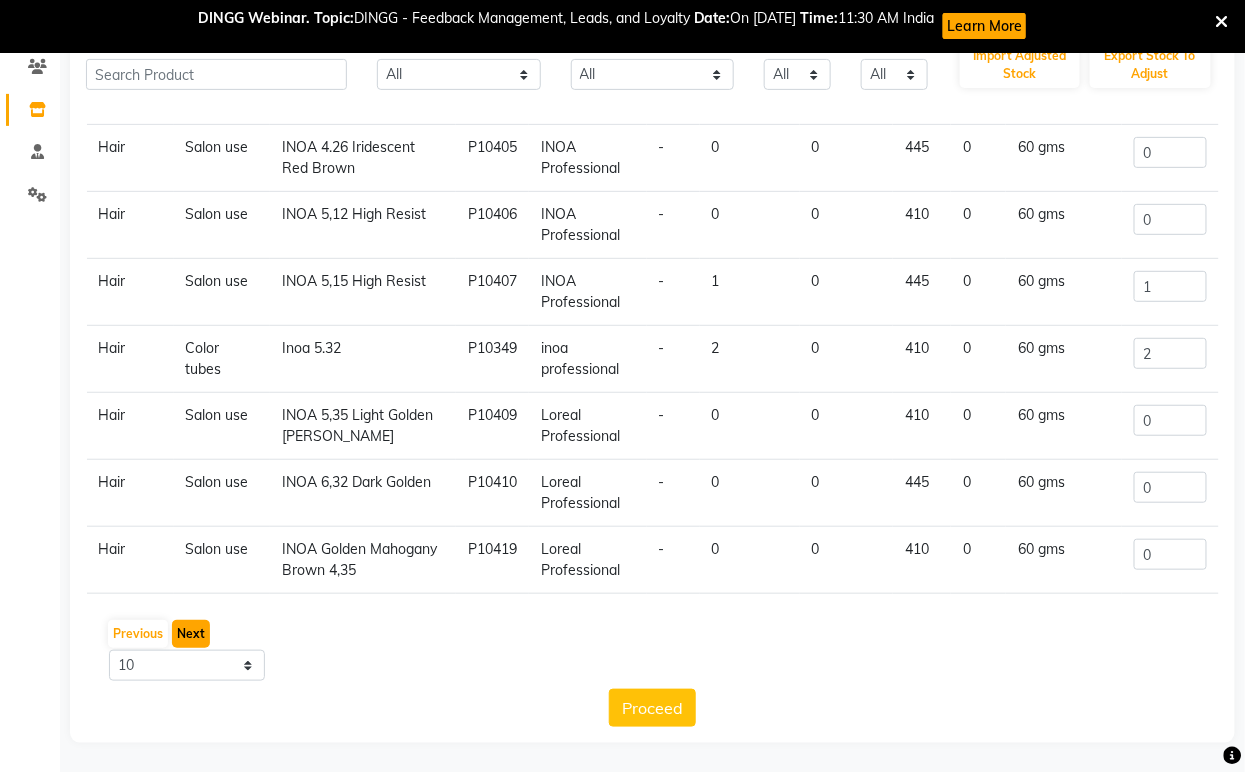click on "Next" 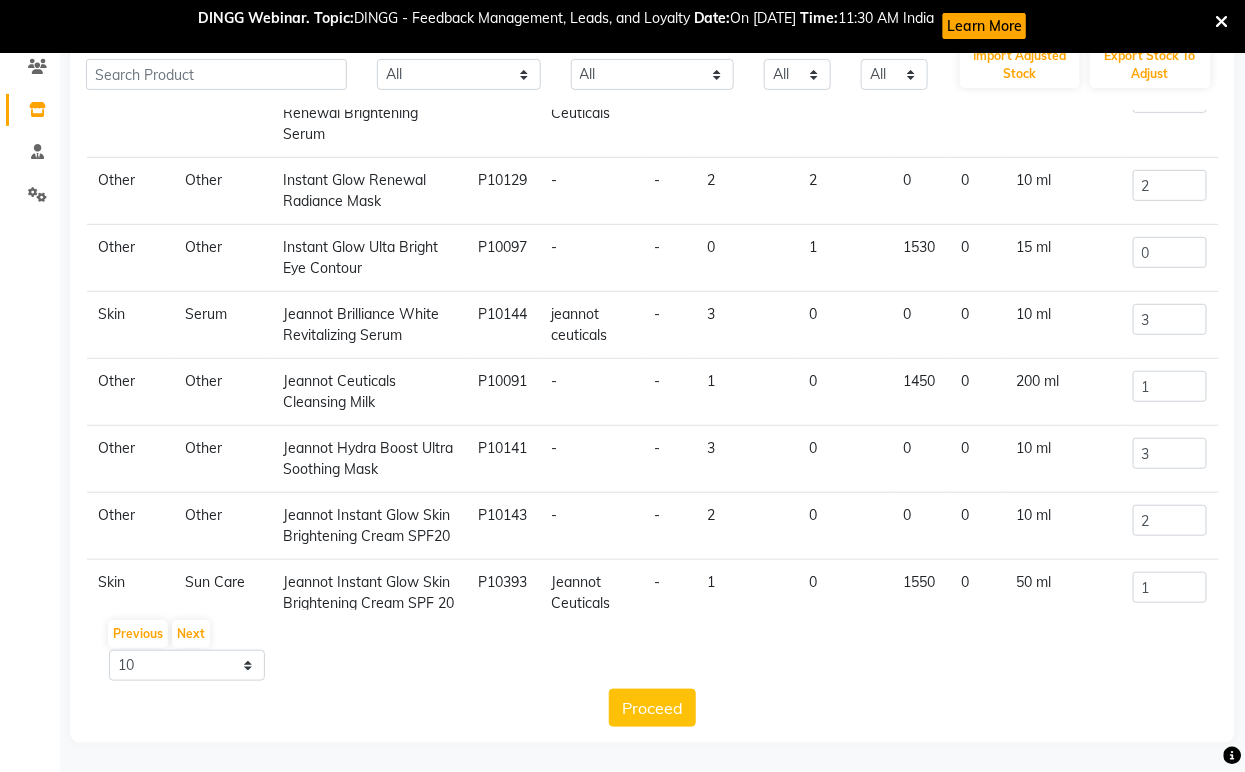 click on "Jeannot Hydra Boost Ultra Soothing Mask" 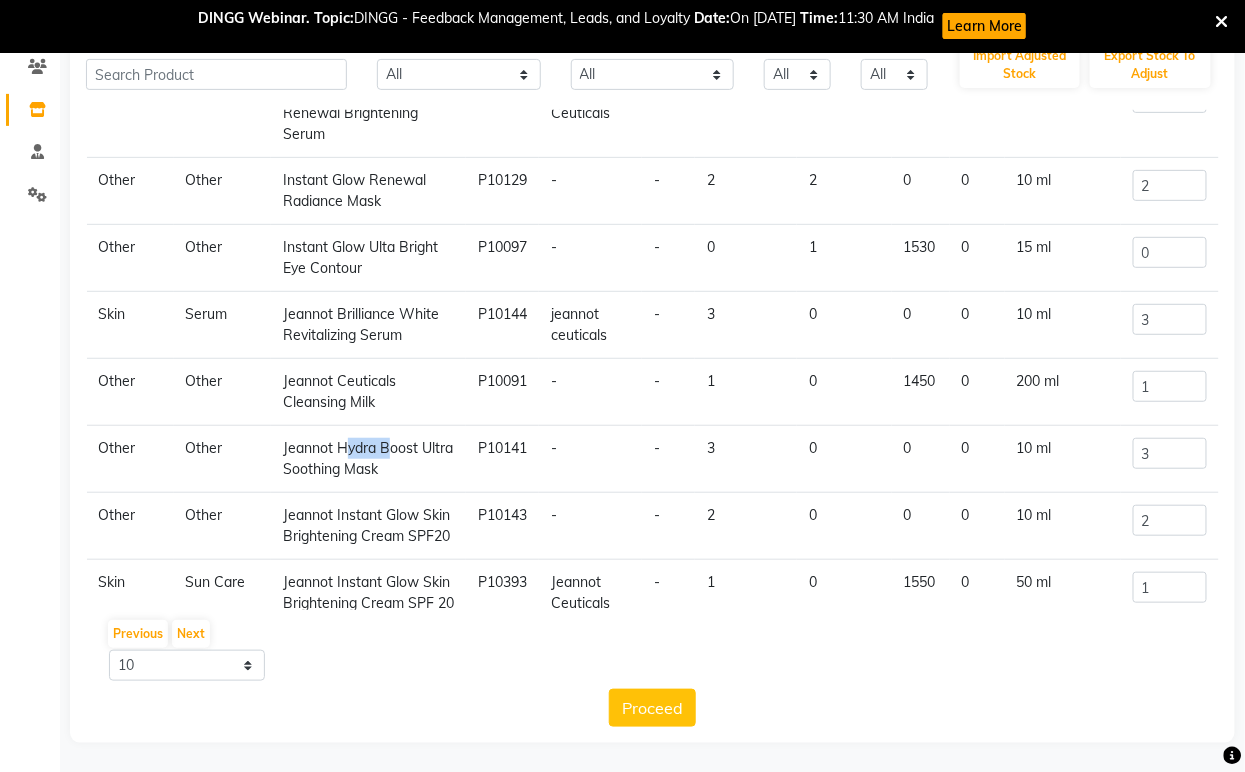click on "Jeannot Hydra Boost Ultra Soothing Mask" 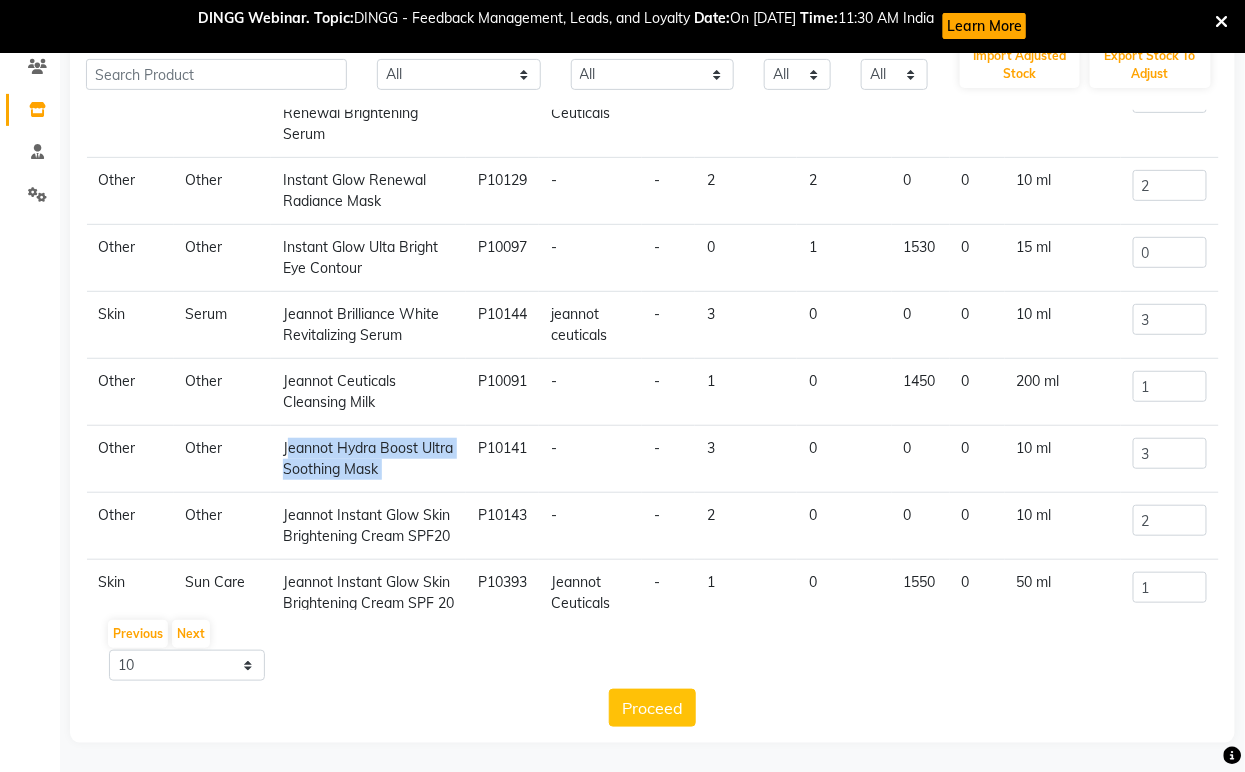 click on "Jeannot Hydra Boost Ultra Soothing Mask" 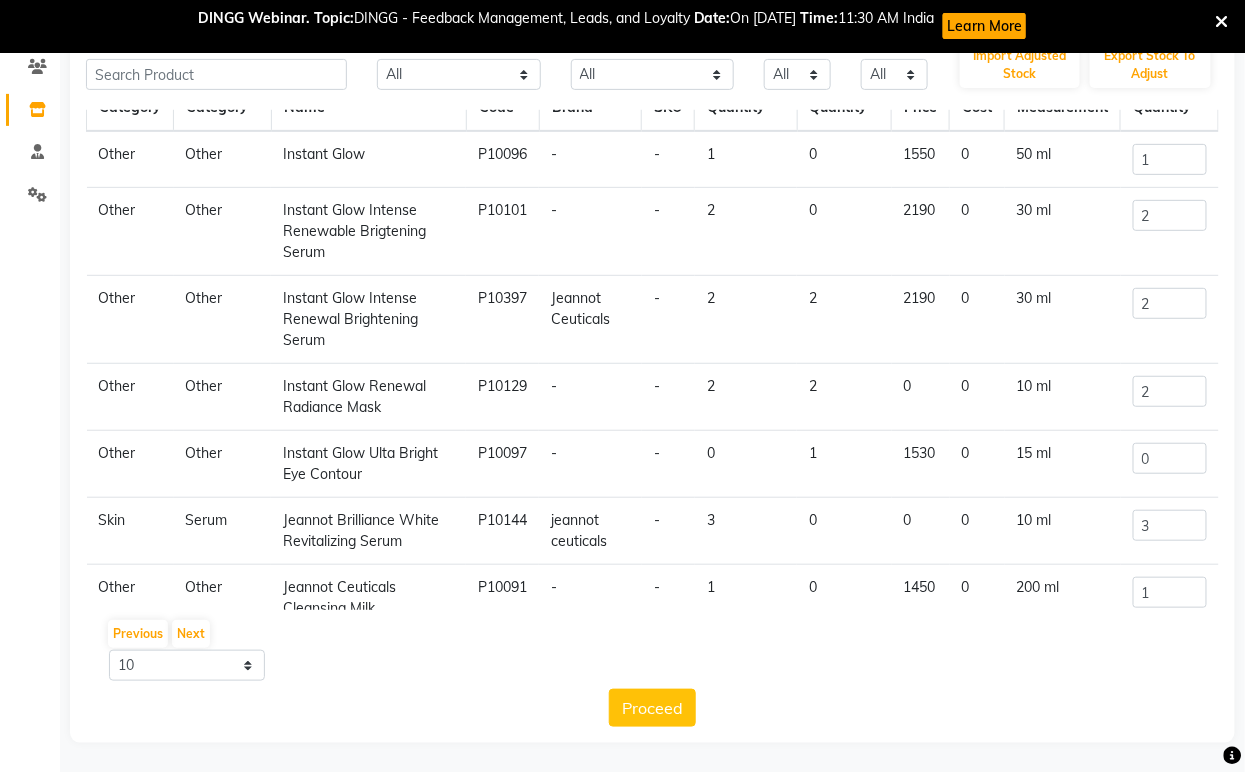 scroll, scrollTop: 0, scrollLeft: 0, axis: both 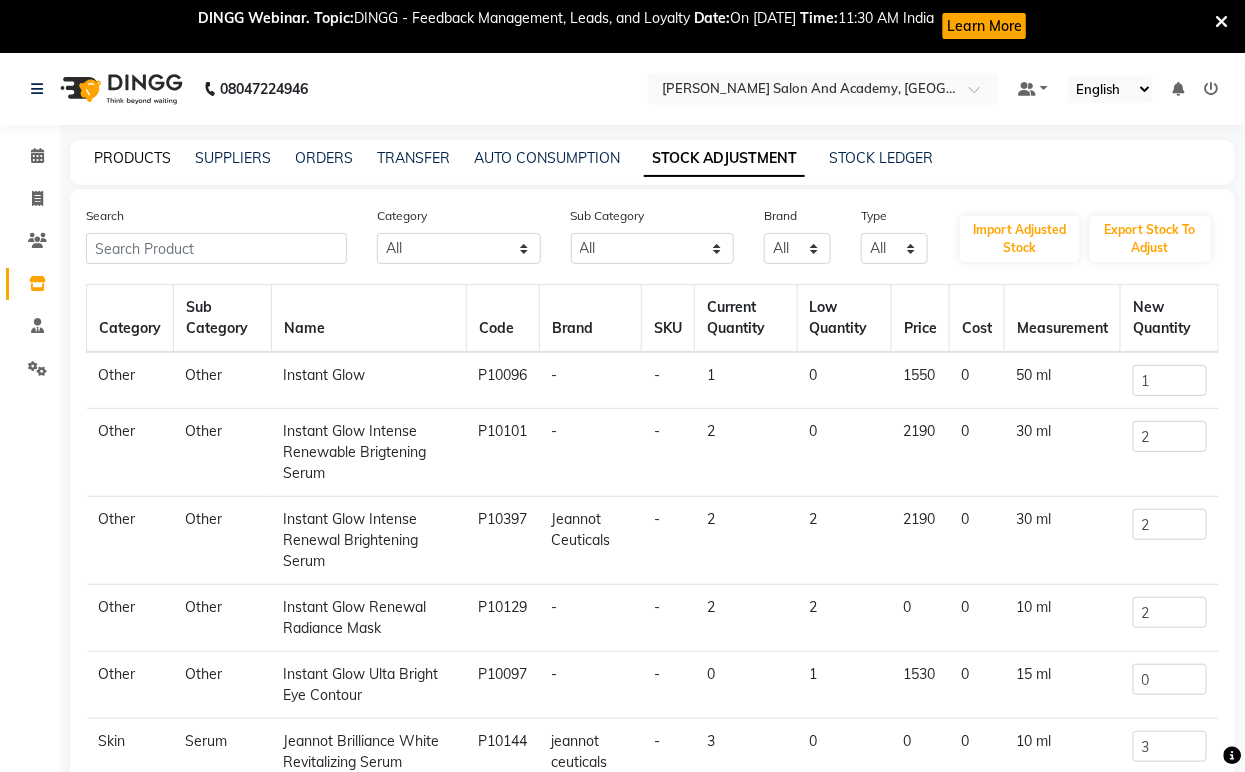 click on "PRODUCTS" 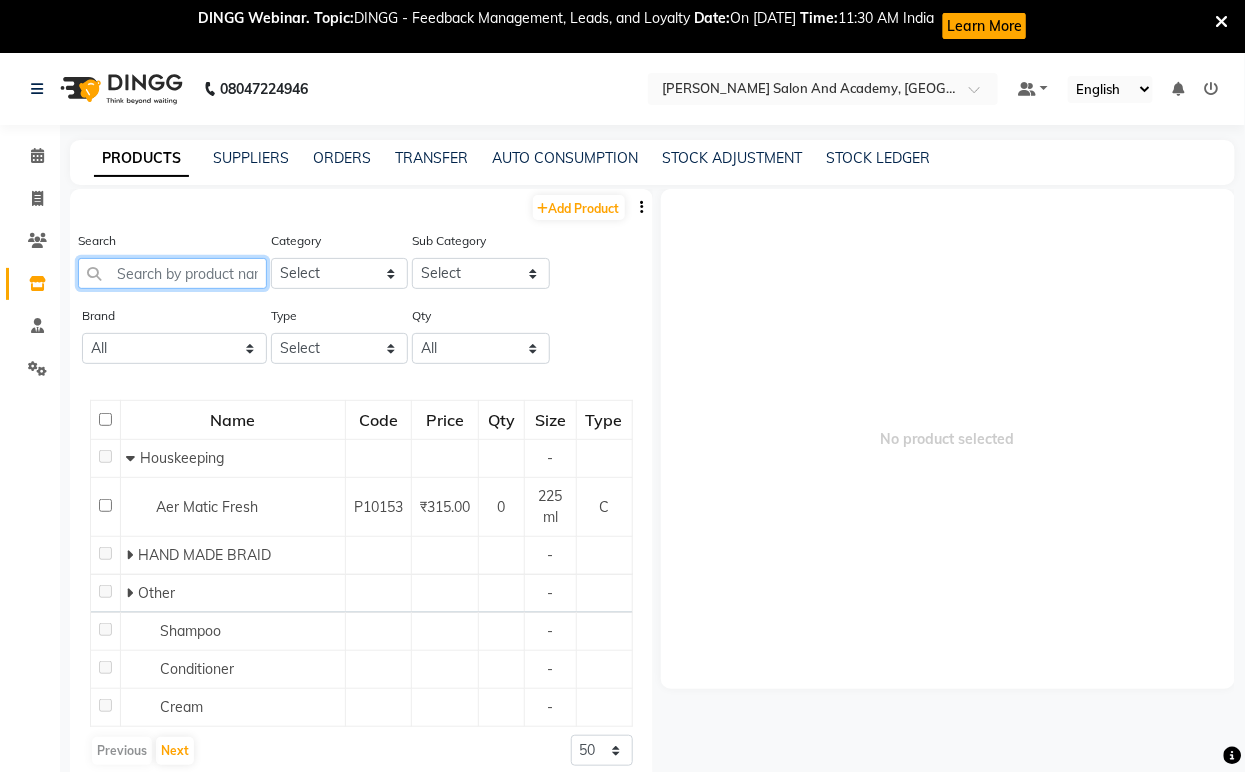 paste on "Jeannot Hydra Boost Ultra Soothing Mask" 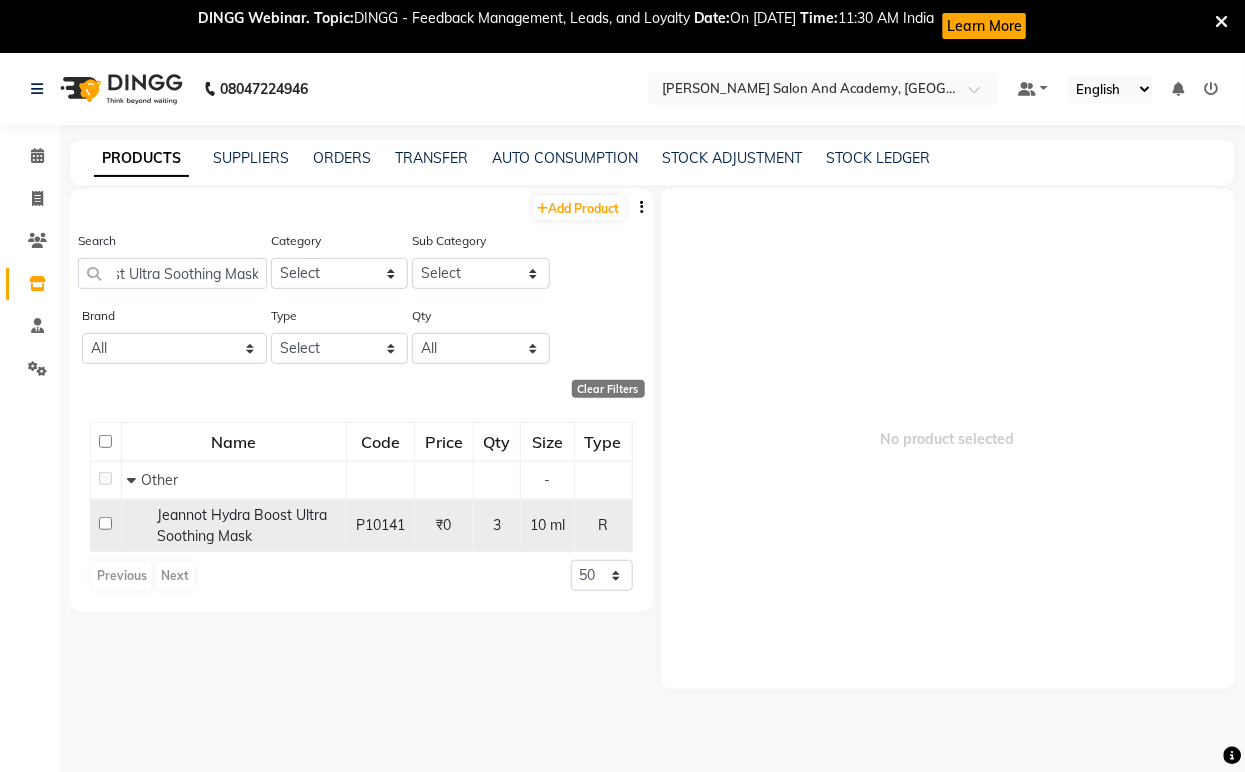 scroll, scrollTop: 0, scrollLeft: 0, axis: both 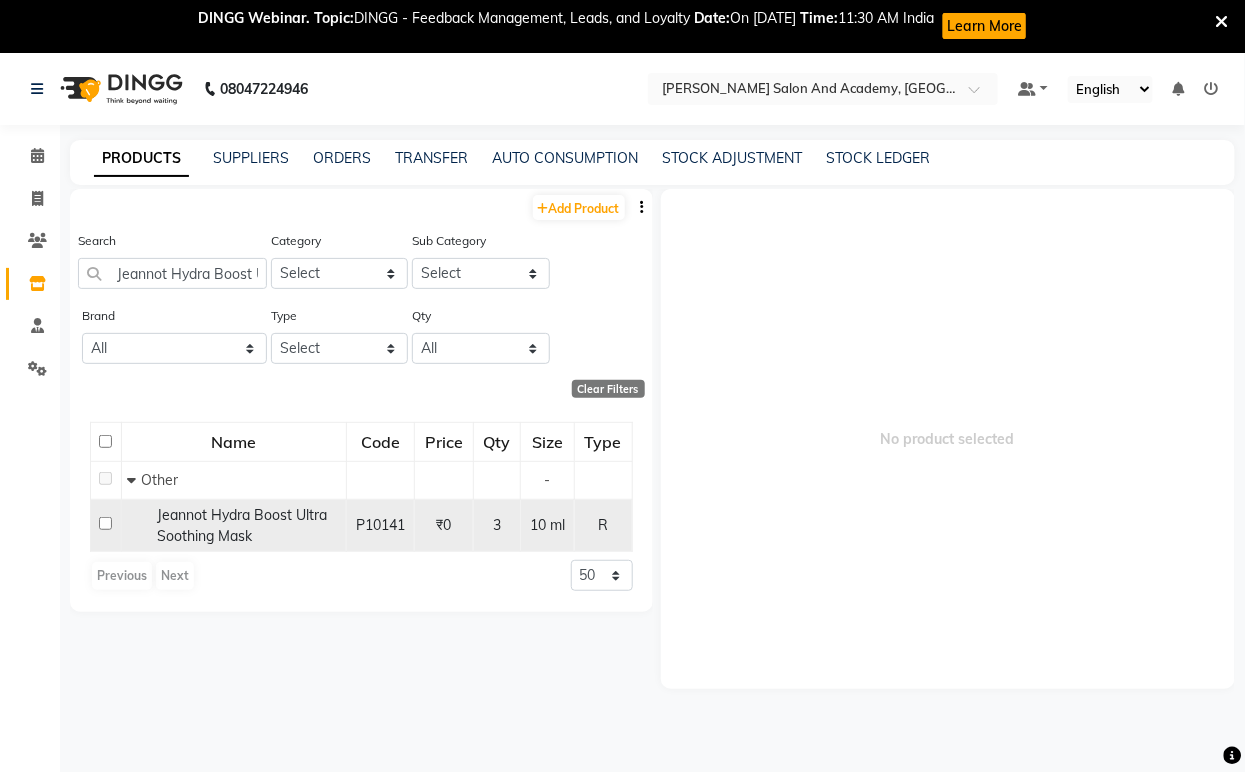 click on "Jeannot Hydra Boost Ultra Soothing Mask" 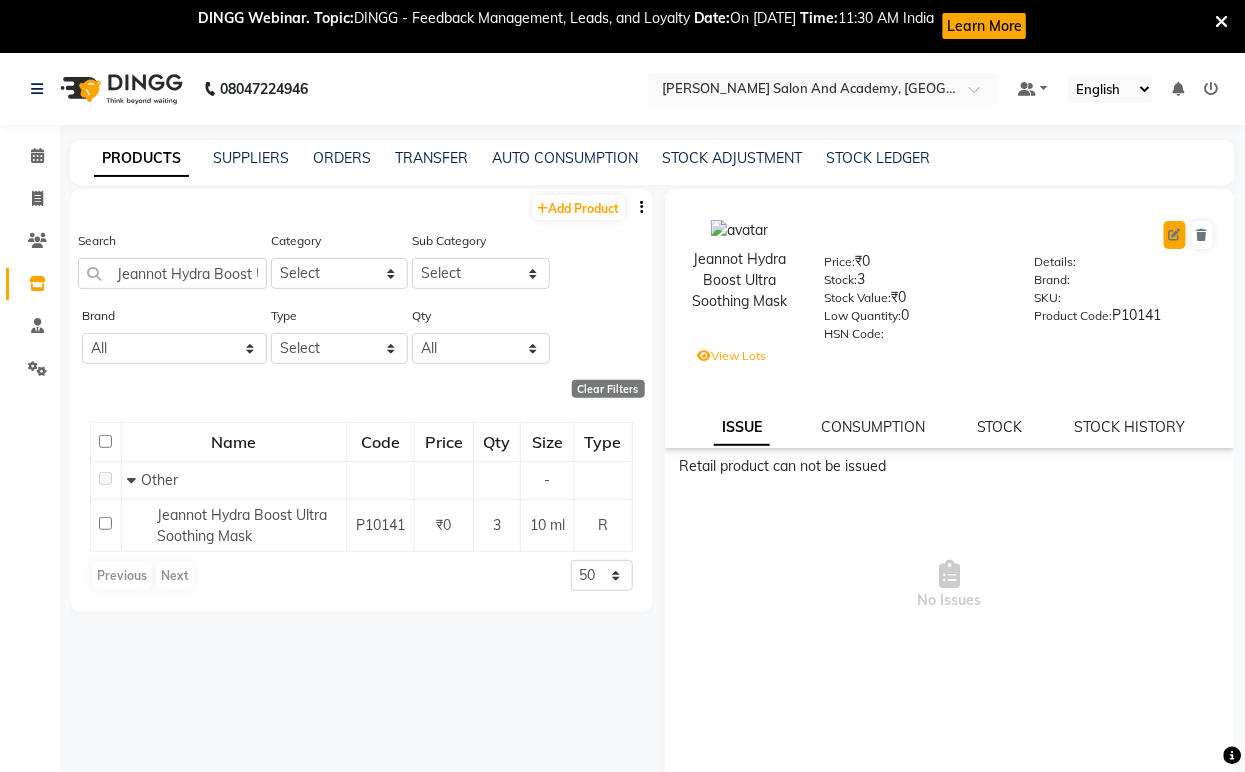 click 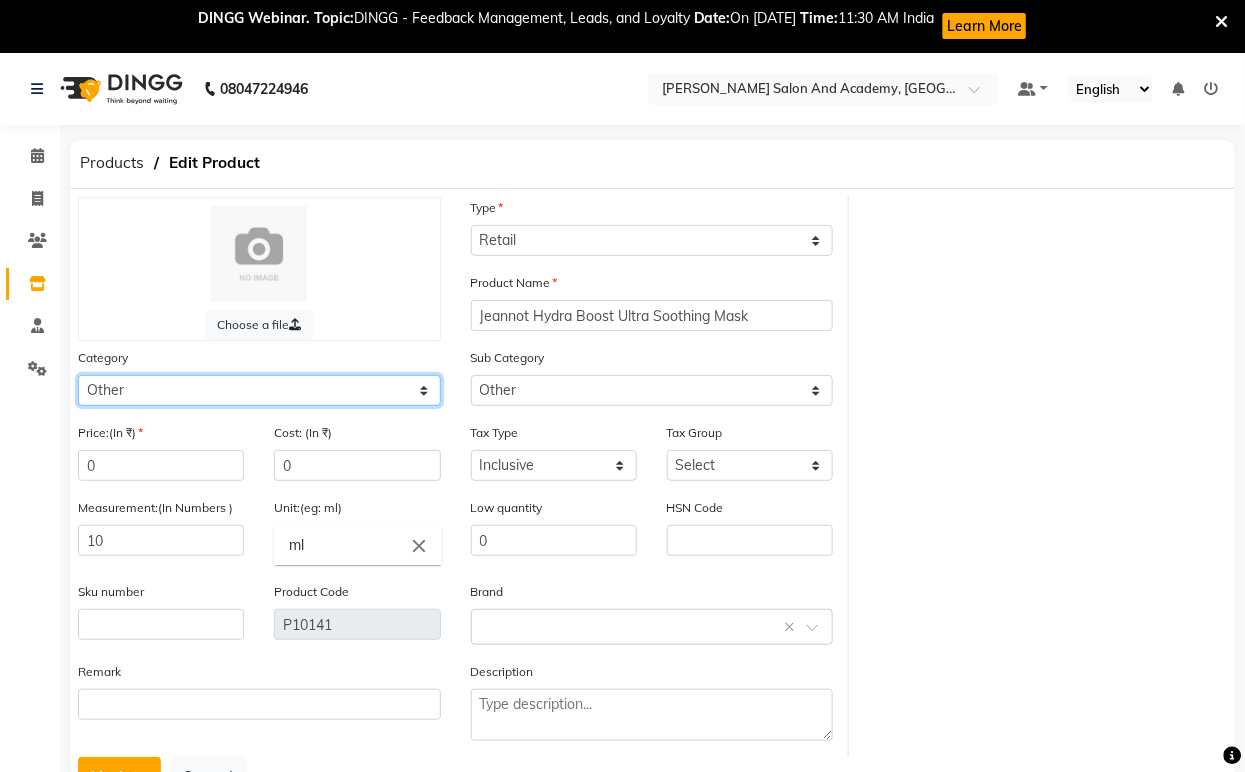 click on "Select Hair Skin Jeanott Ceuticals Other" 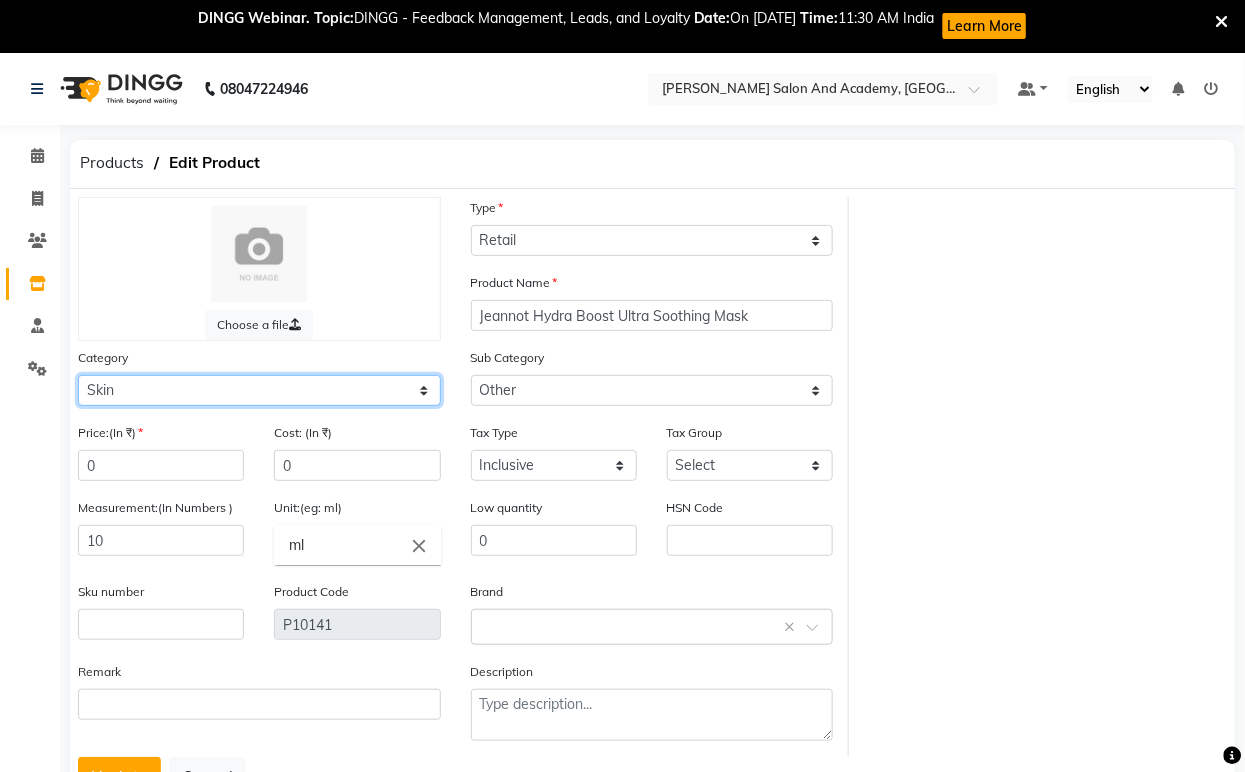 click on "Select Hair Skin Jeanott Ceuticals Other" 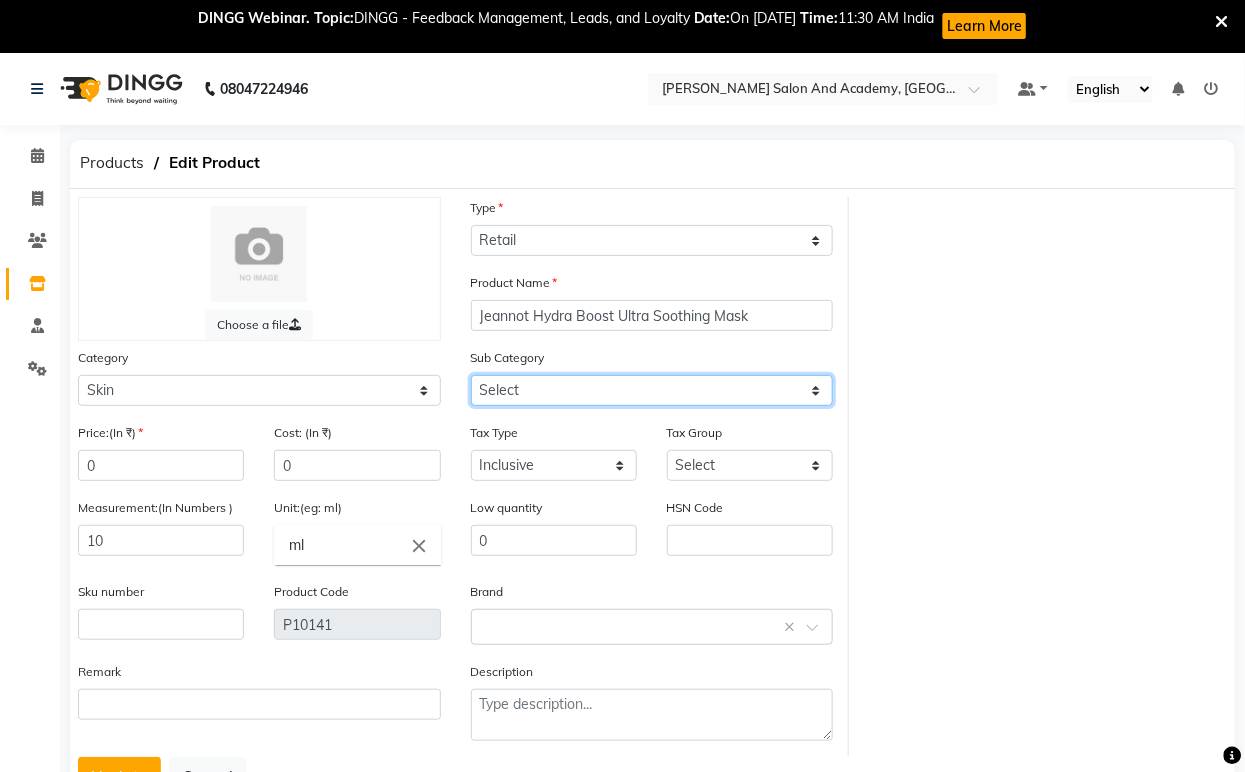 click on "Select Cleanser Facial Moisturiser Serum Toner Sun Care Masks Lip Care Eye Care Body Care Hand & Feet Kit & Combo Treatment Appliances Other Skin homecare Wax Massage Cream" 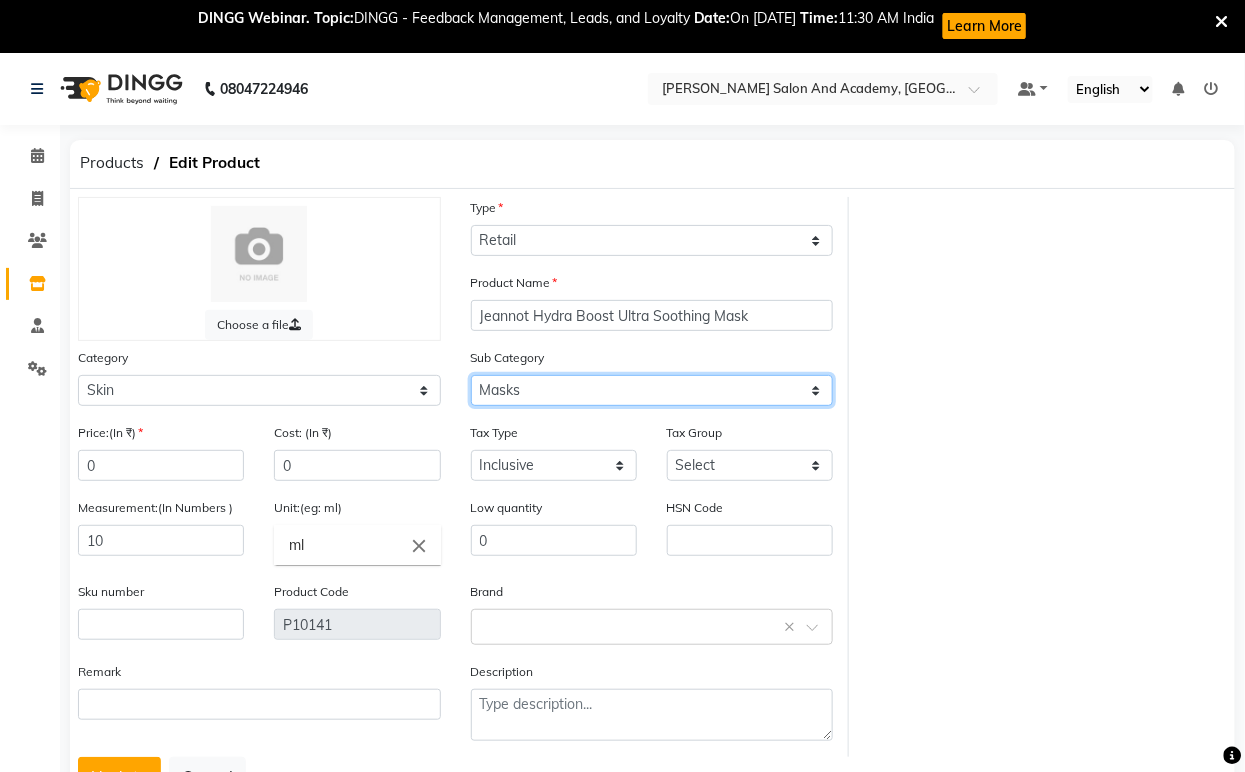 click on "Select Cleanser Facial Moisturiser Serum Toner Sun Care Masks Lip Care Eye Care Body Care Hand & Feet Kit & Combo Treatment Appliances Other Skin homecare Wax Massage Cream" 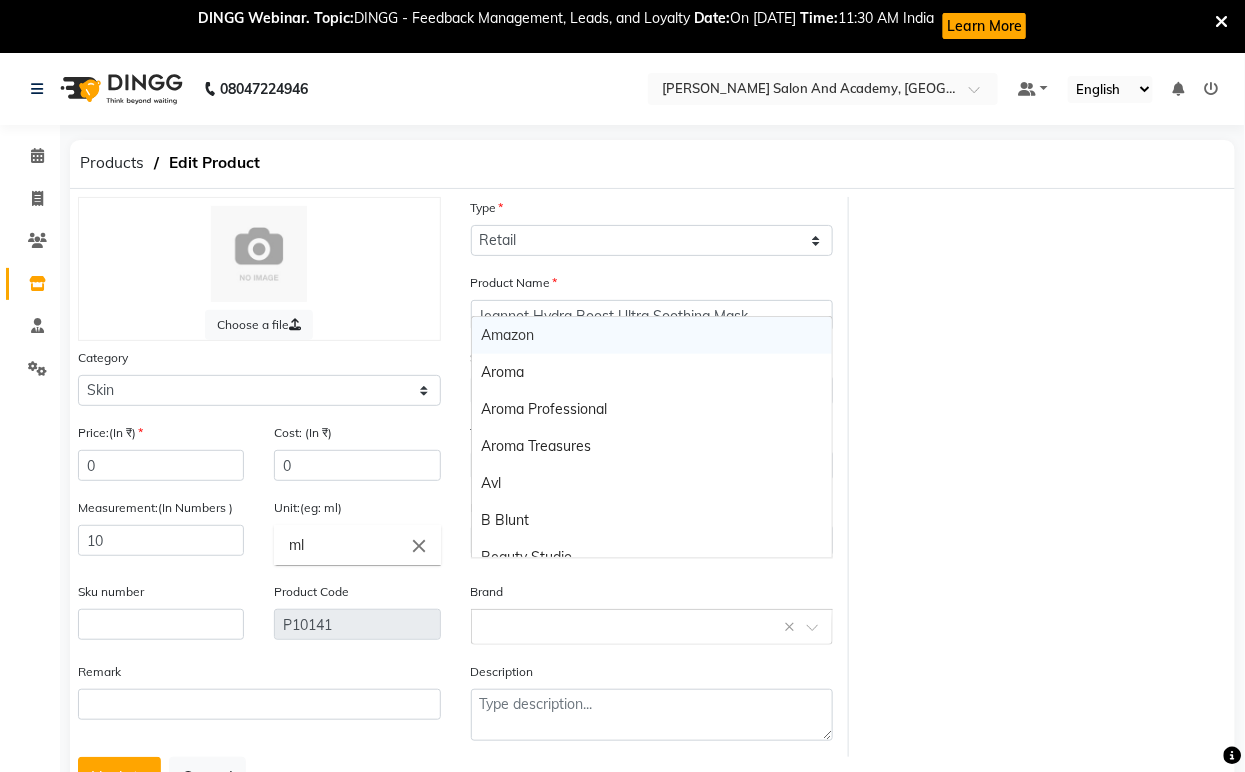 click 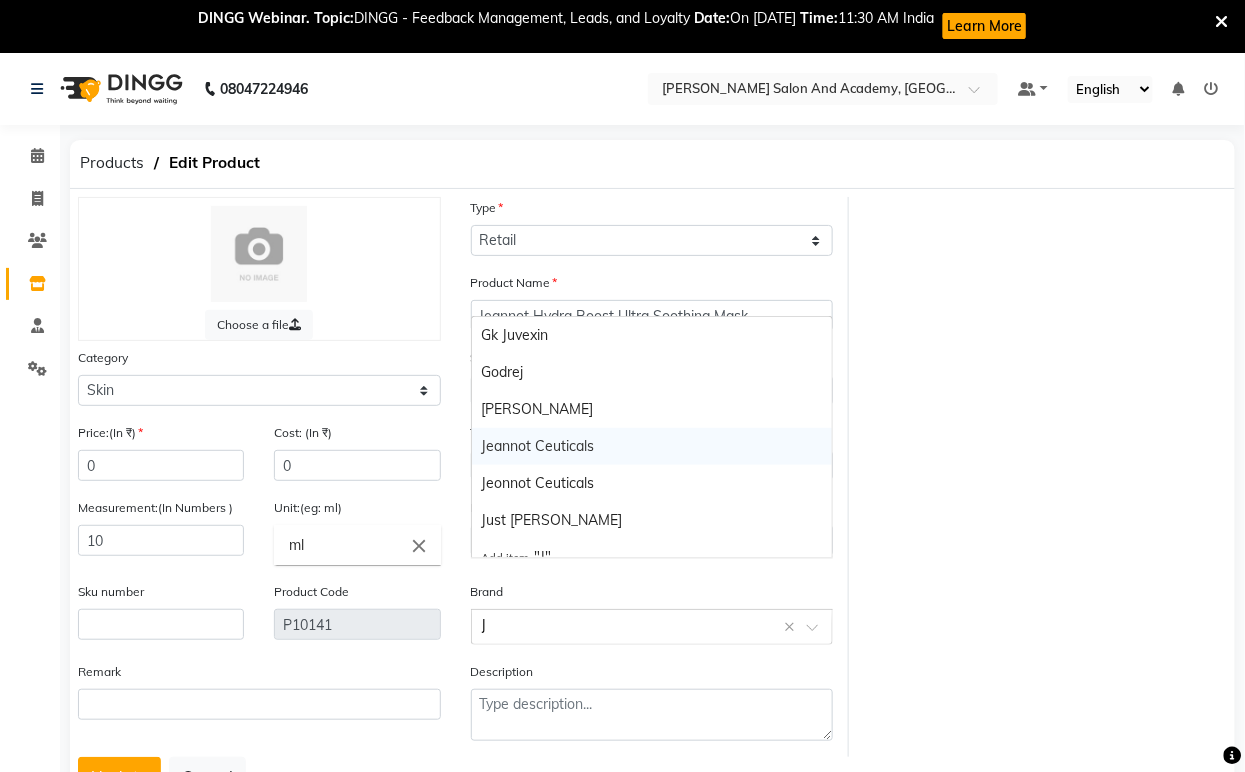 click on "Jeannot Ceuticals" at bounding box center [652, 446] 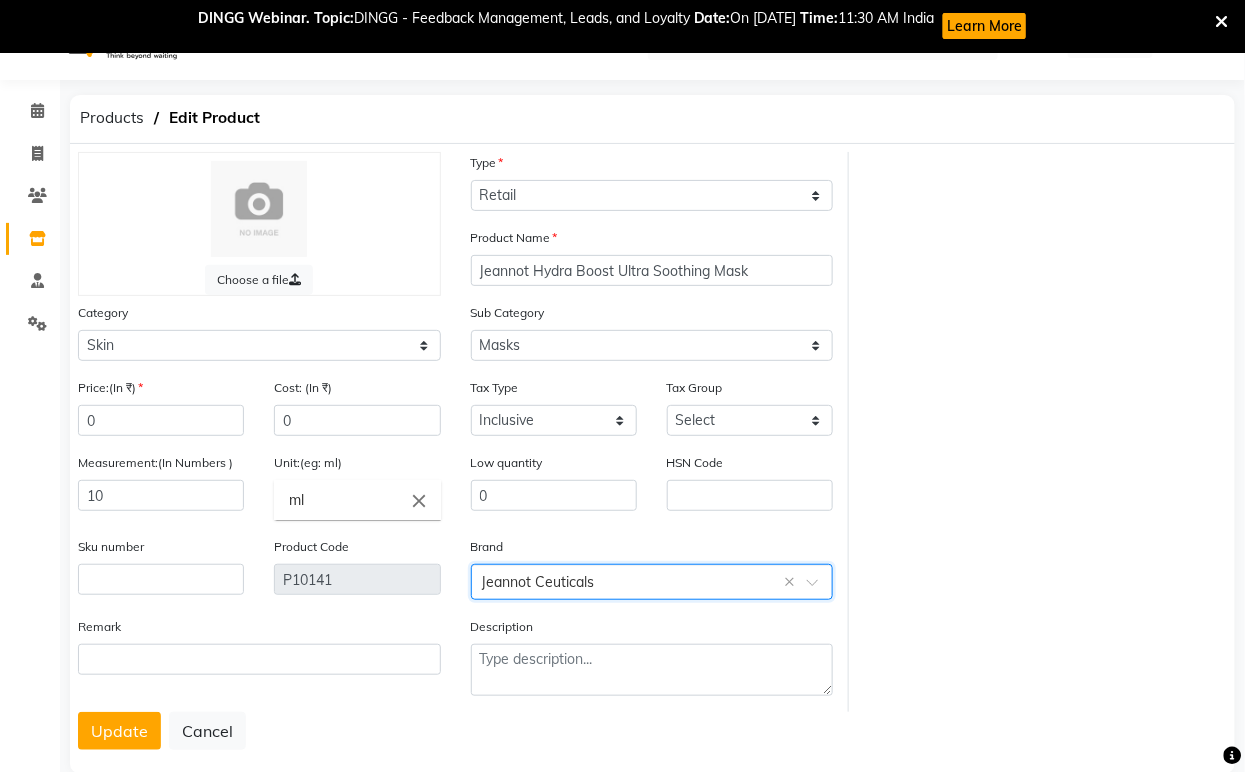 scroll, scrollTop: 83, scrollLeft: 0, axis: vertical 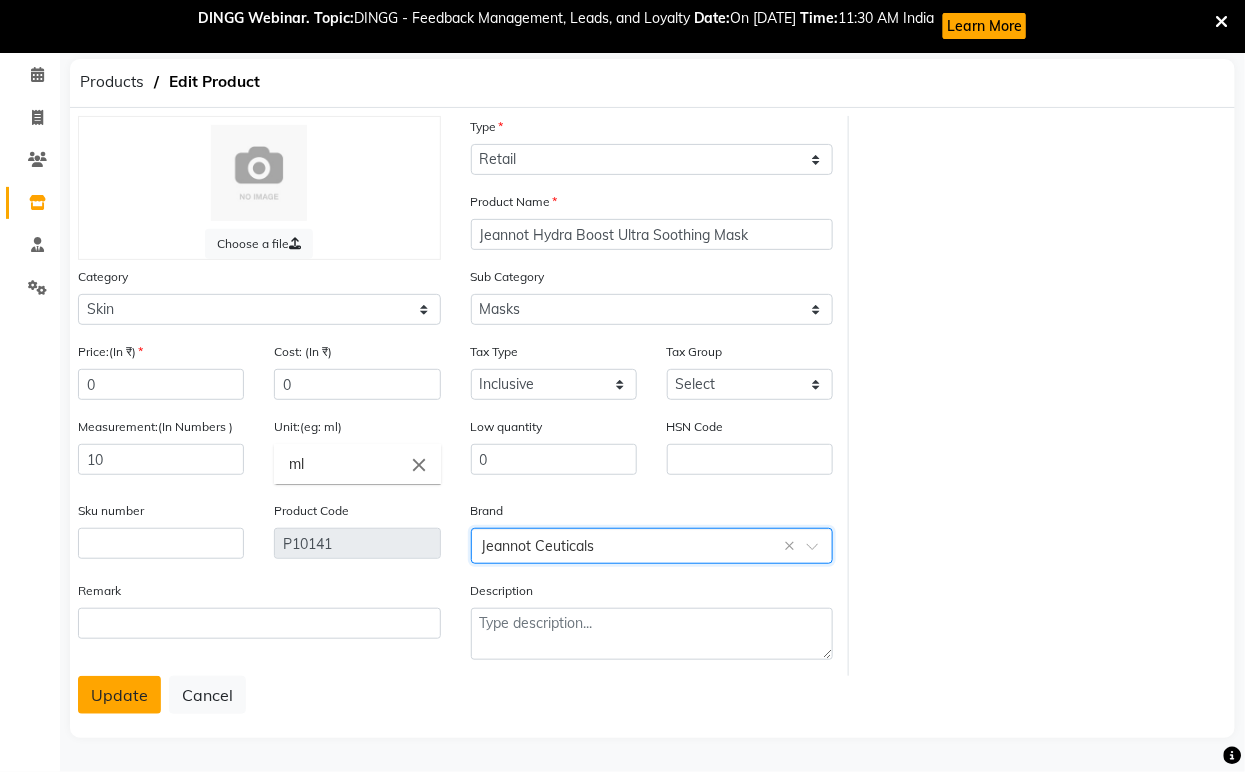 click on "Update" 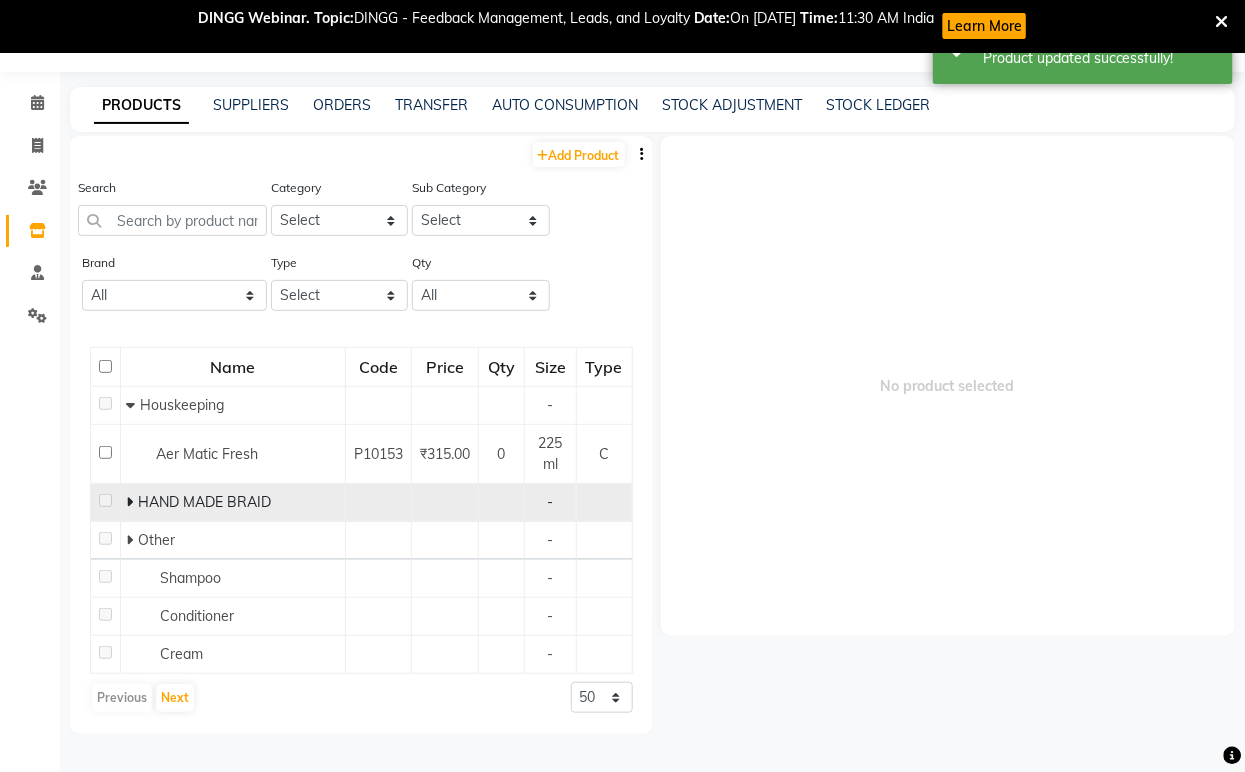 scroll, scrollTop: 65, scrollLeft: 0, axis: vertical 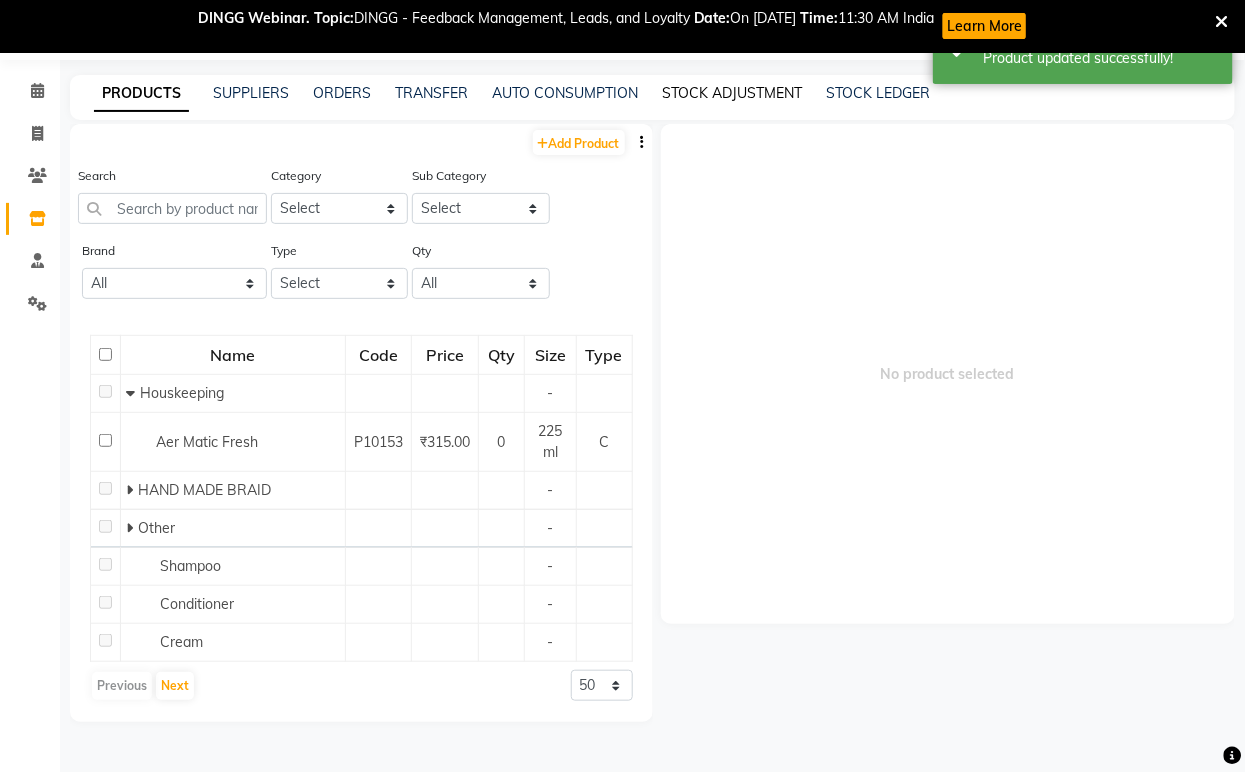 click on "STOCK ADJUSTMENT" 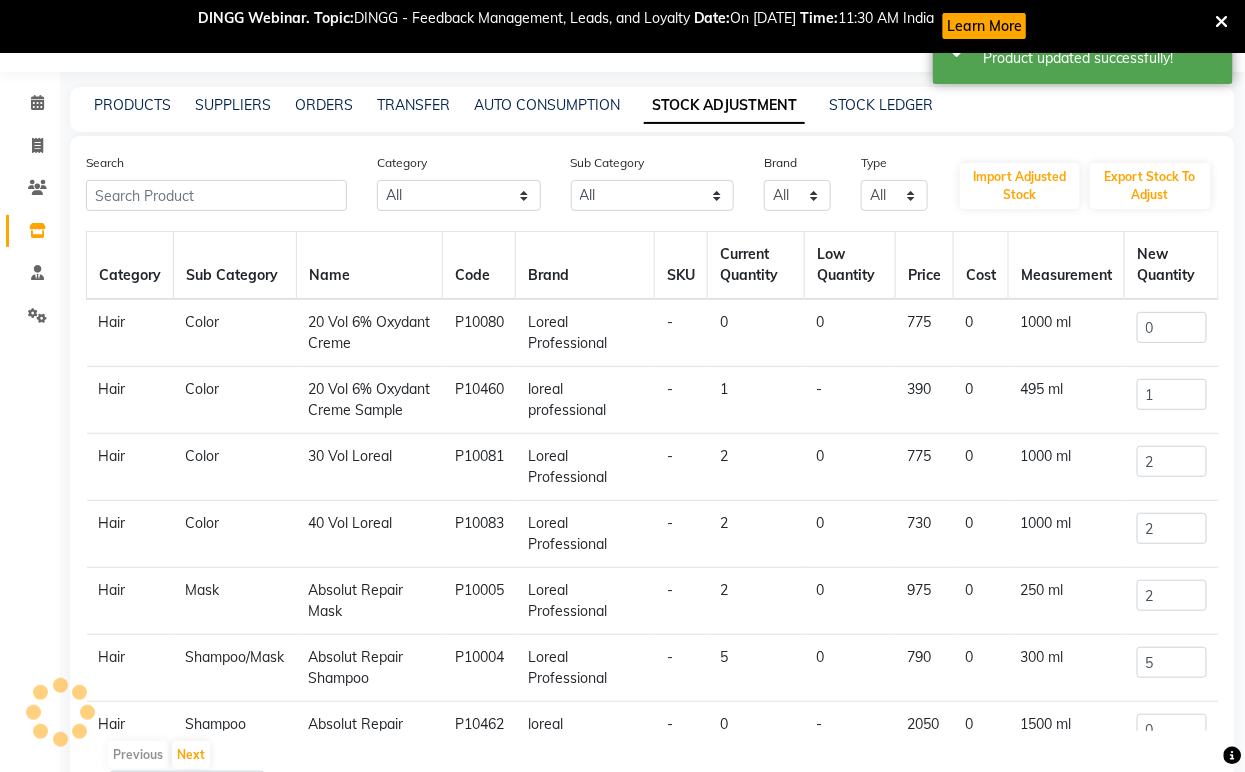 scroll, scrollTop: 65, scrollLeft: 0, axis: vertical 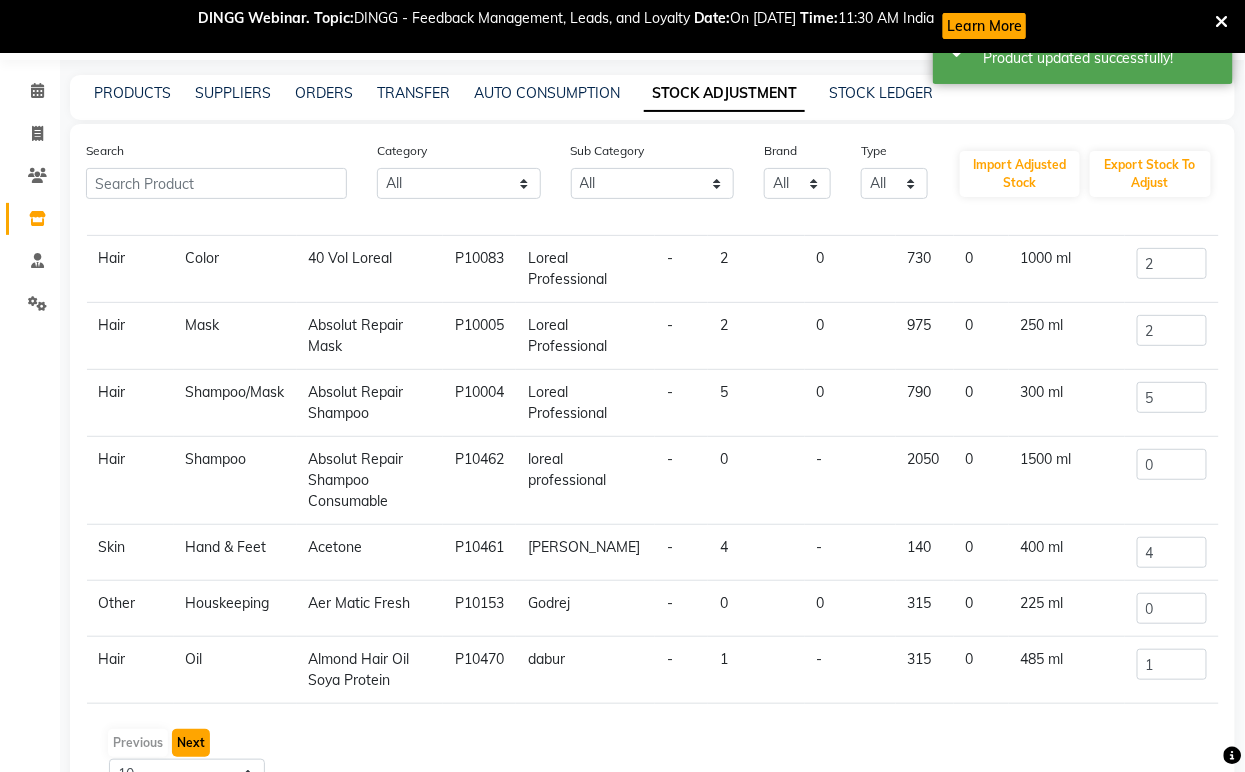 click on "Next" 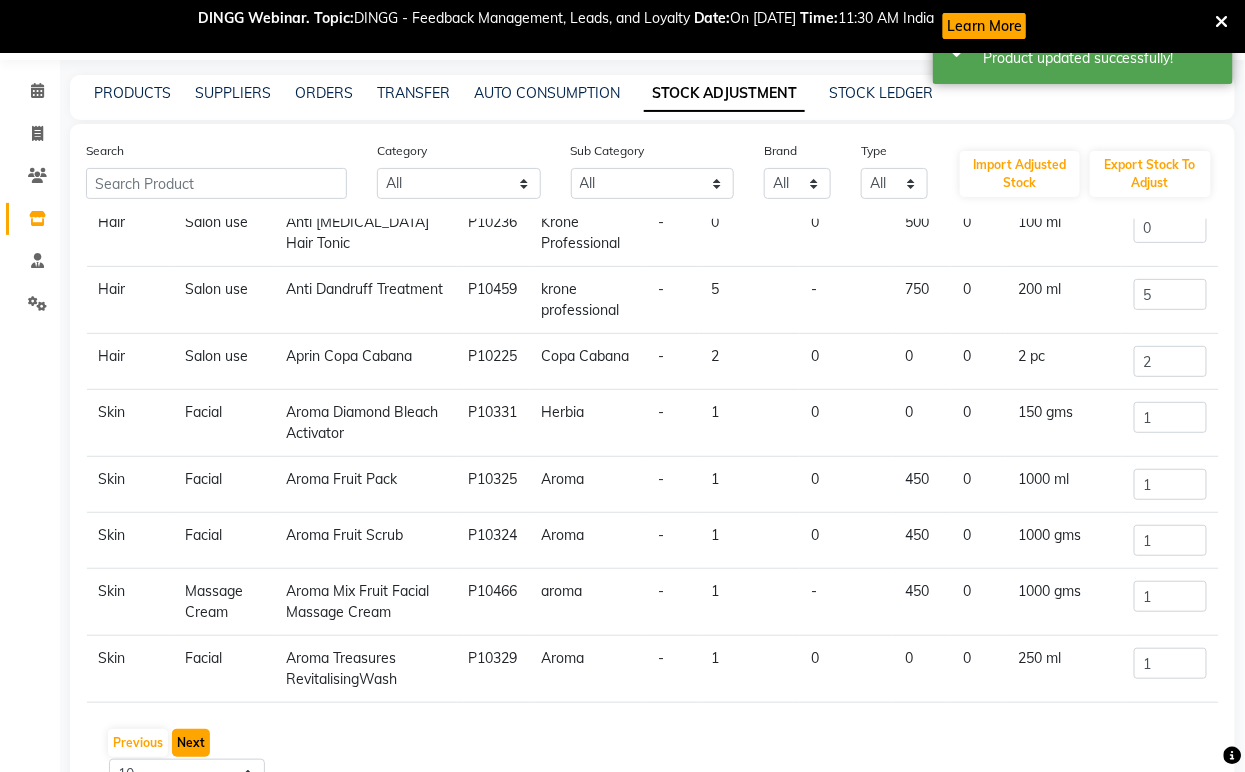 click on "Next" 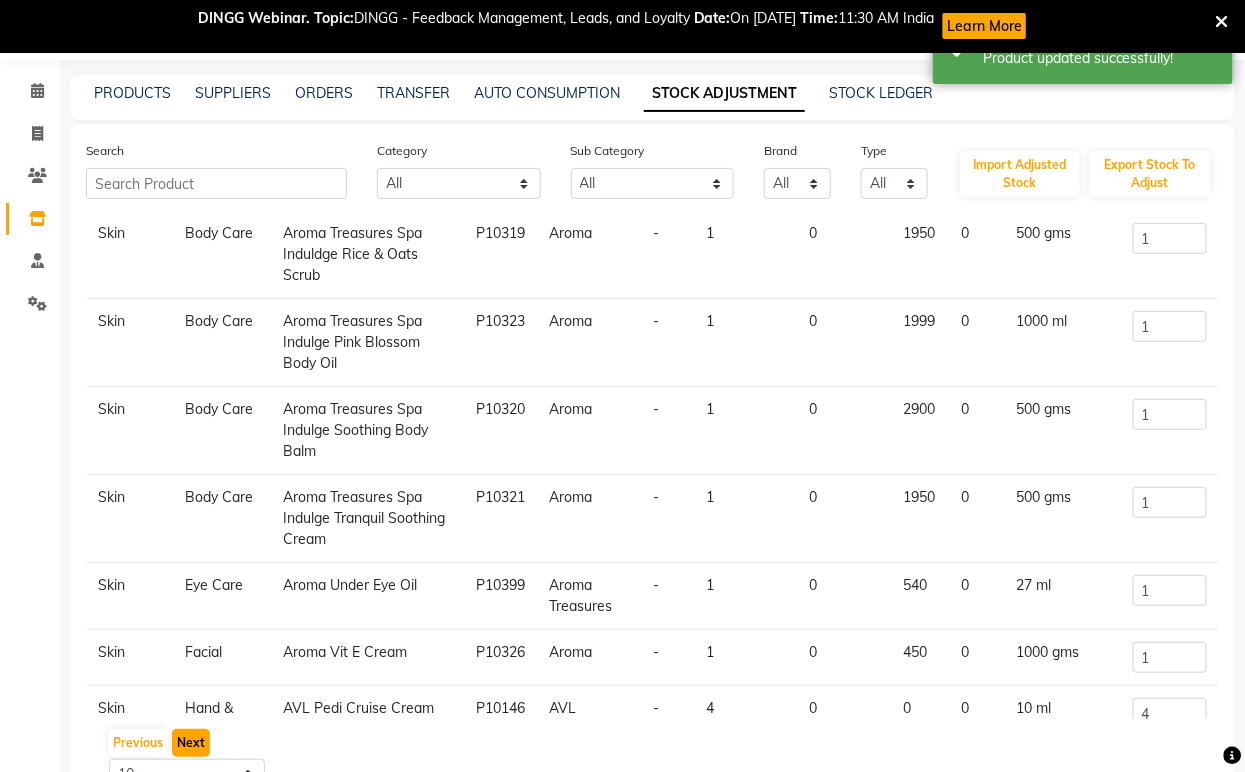 click on "Next" 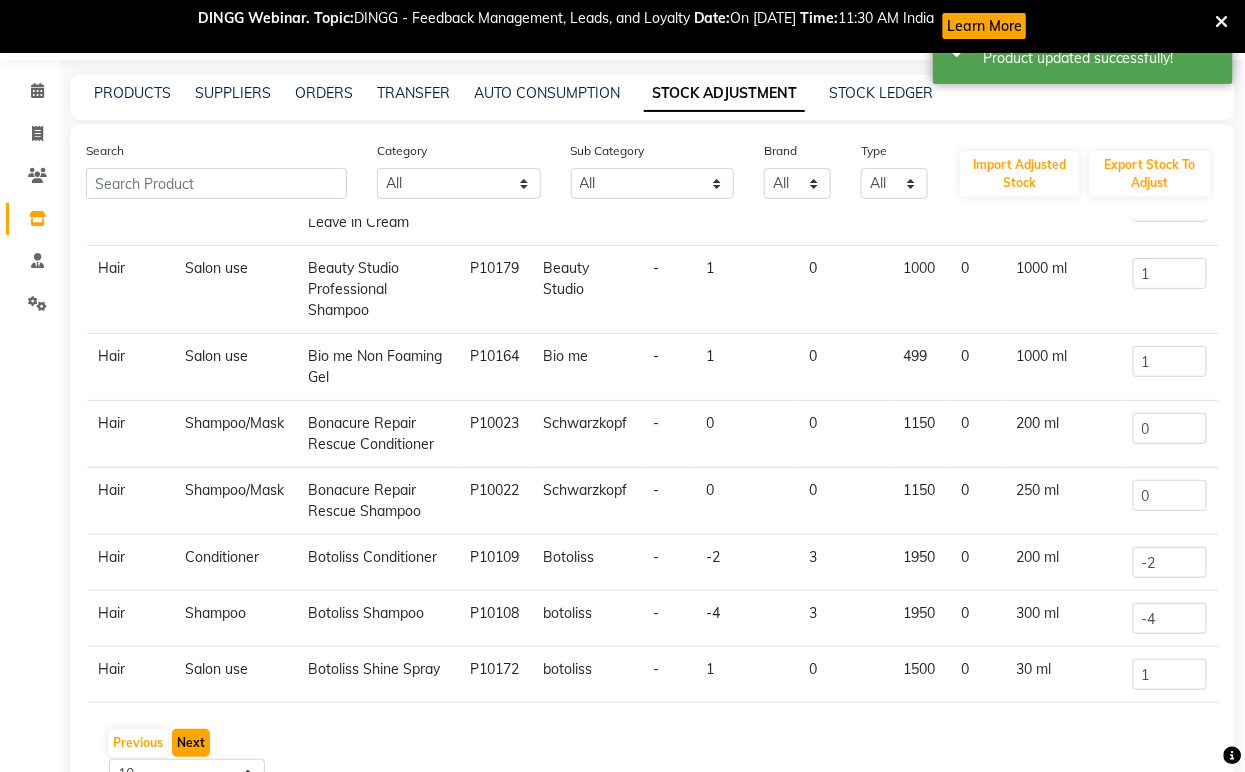 click on "Next" 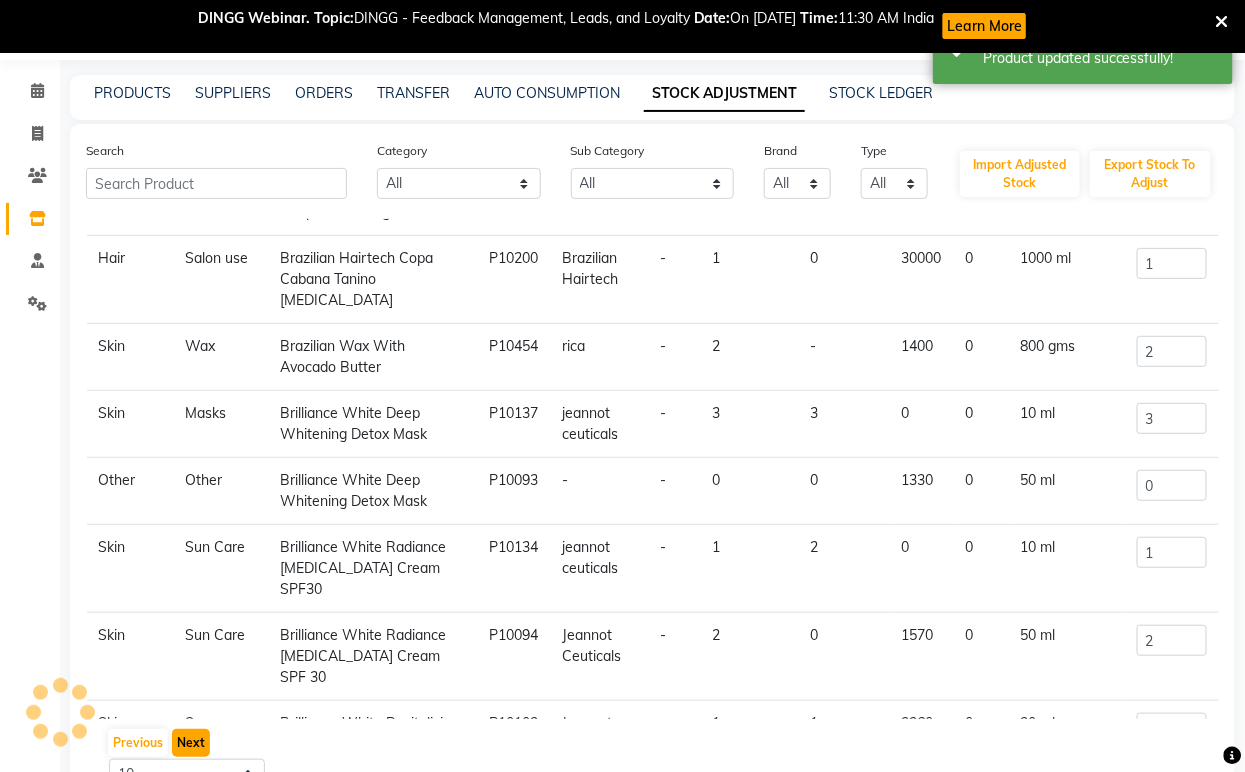 click on "Next" 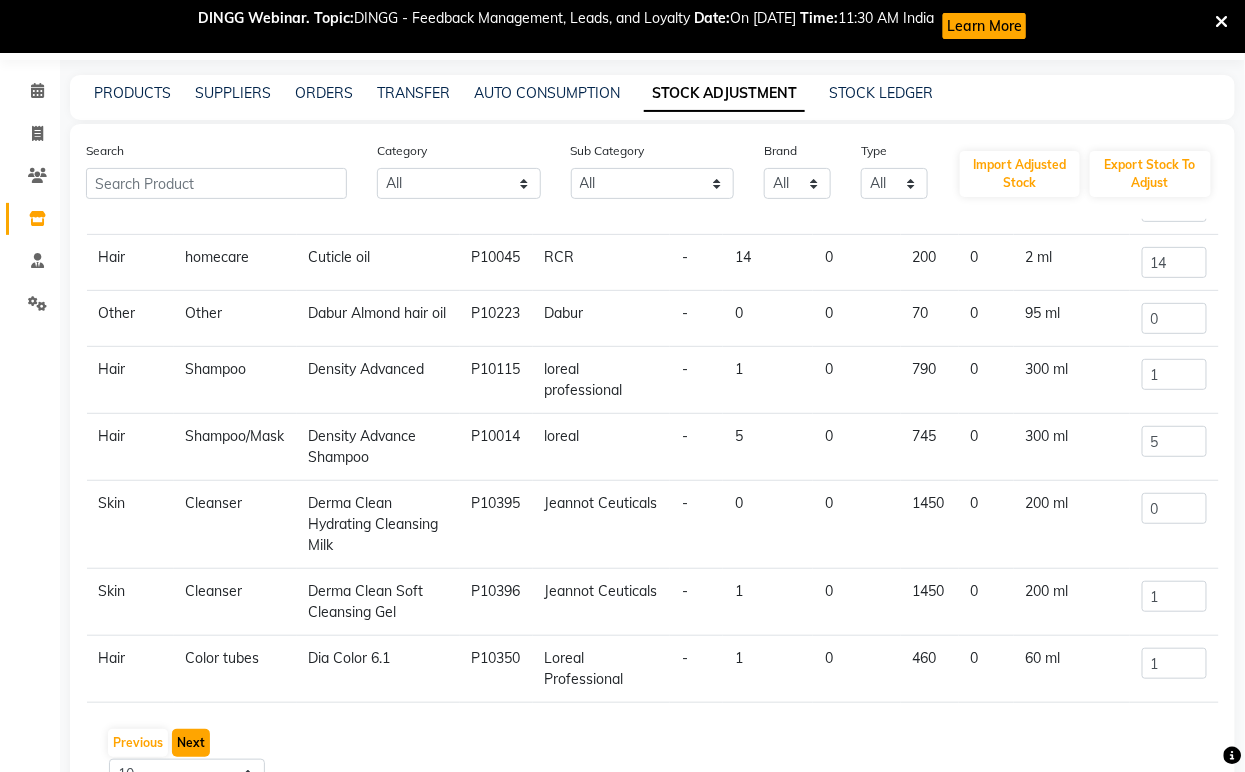 click on "Next" 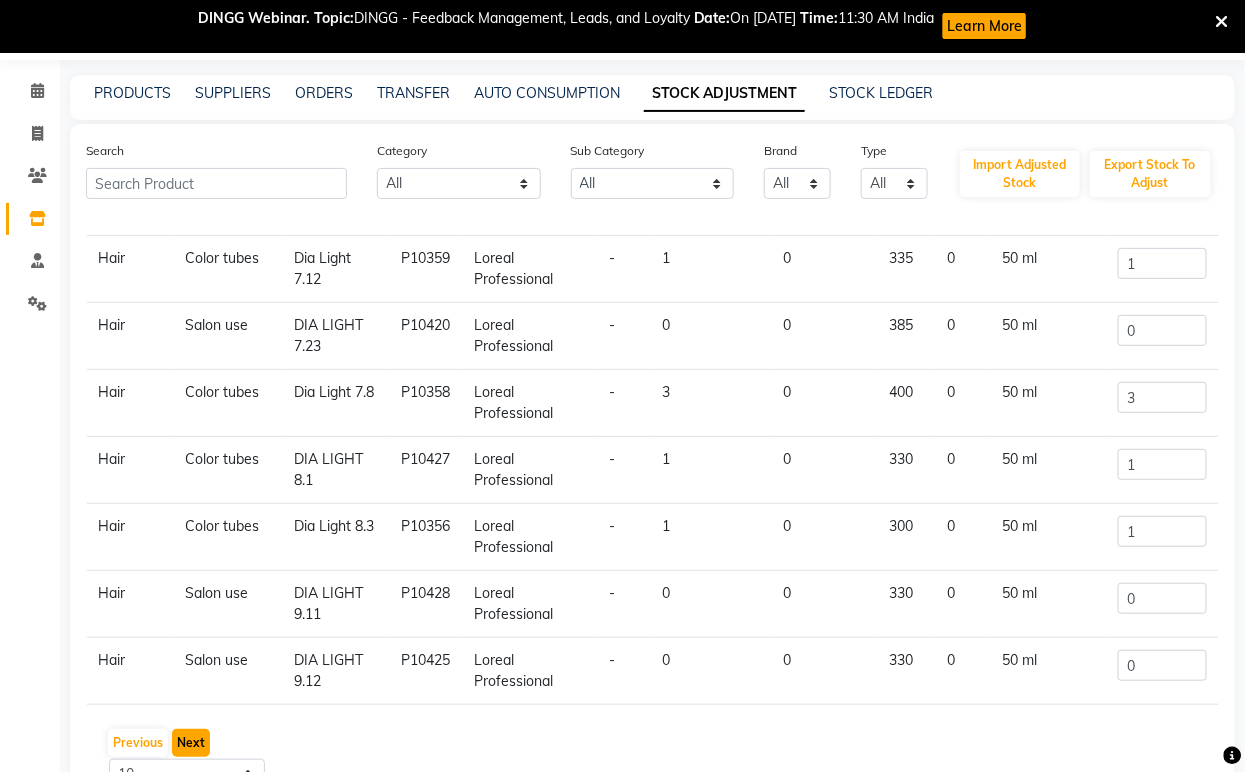 click on "Next" 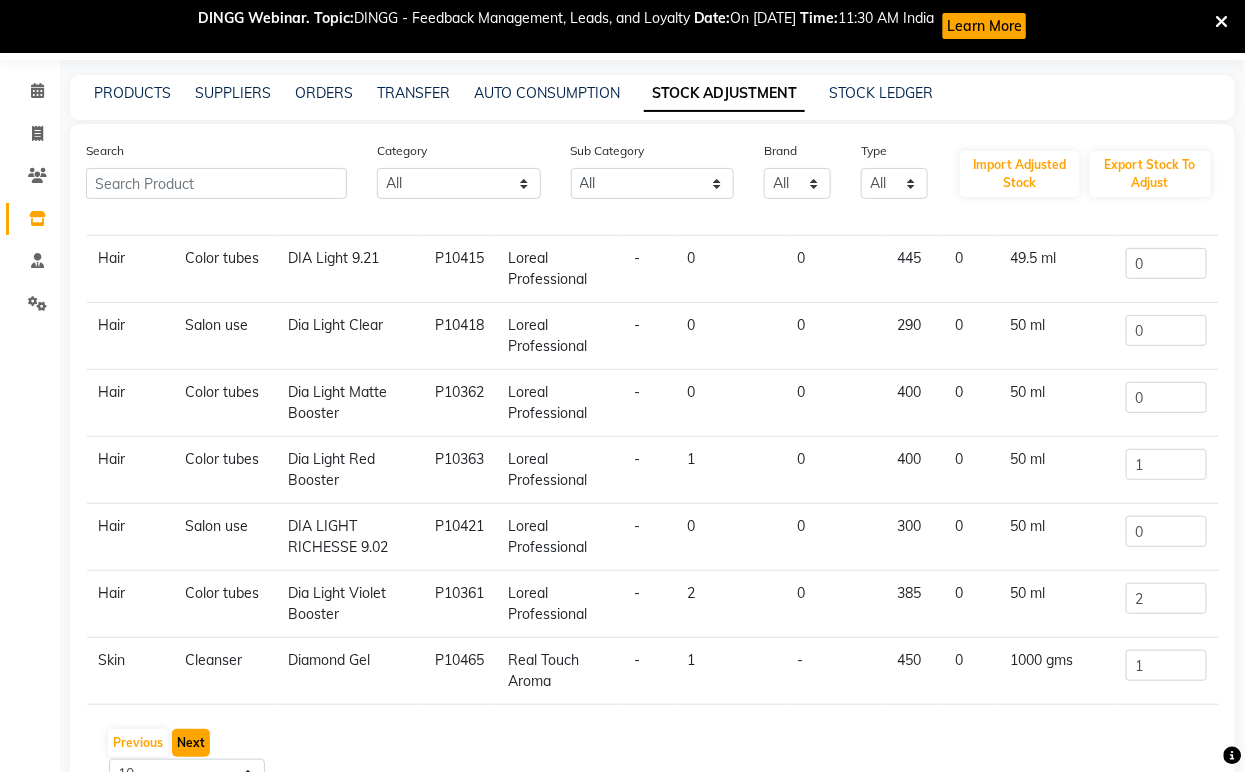 click on "Next" 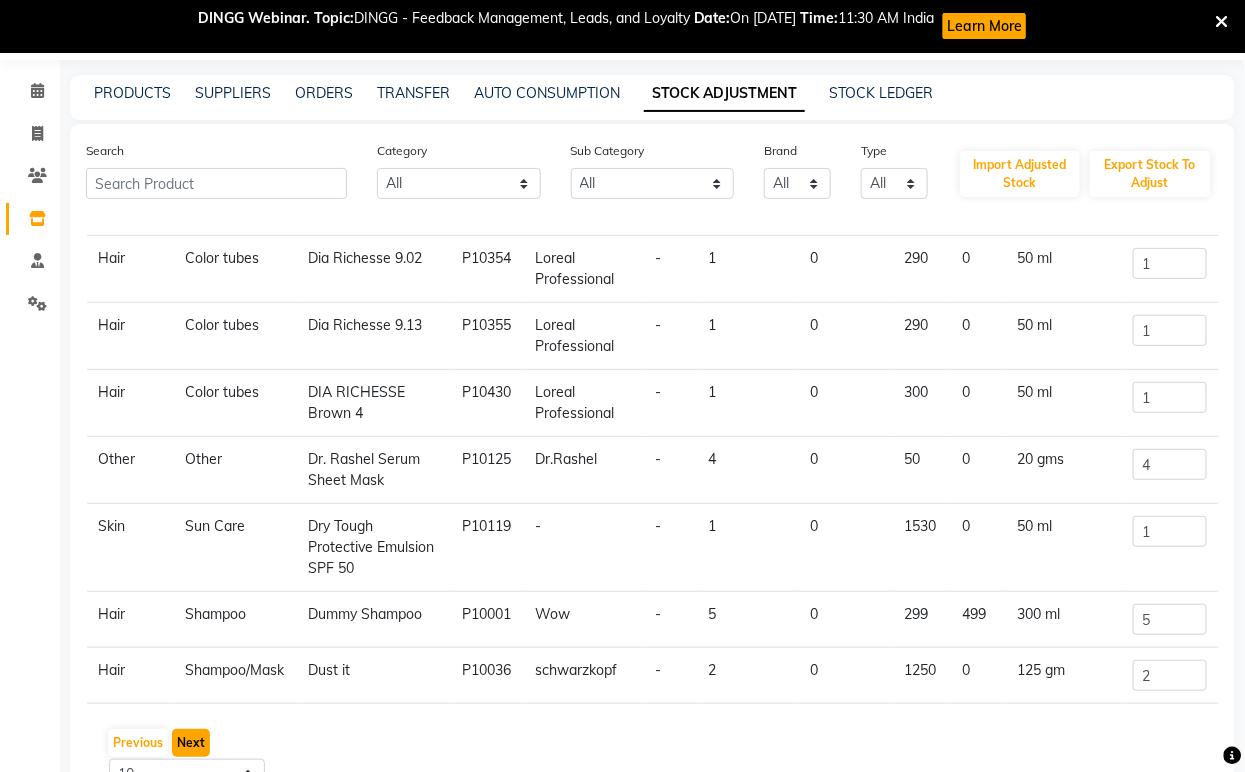 click on "Next" 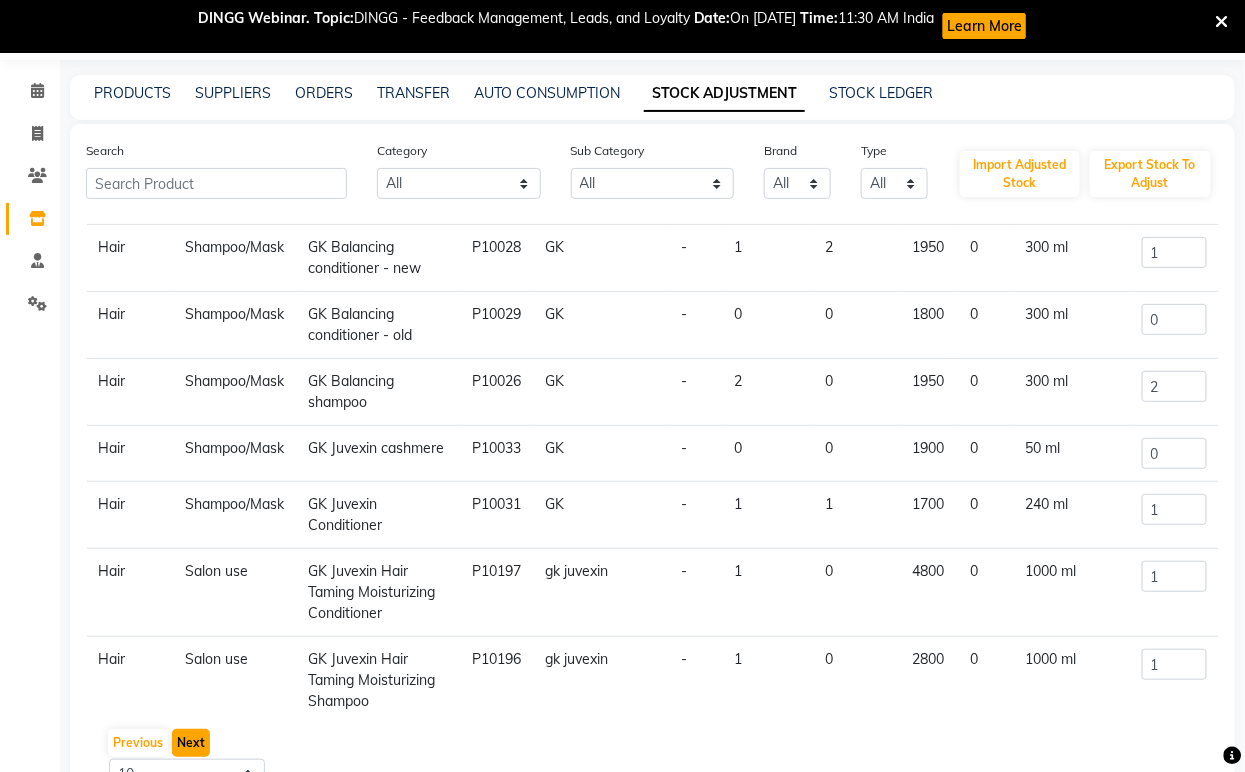 scroll, scrollTop: 242, scrollLeft: 0, axis: vertical 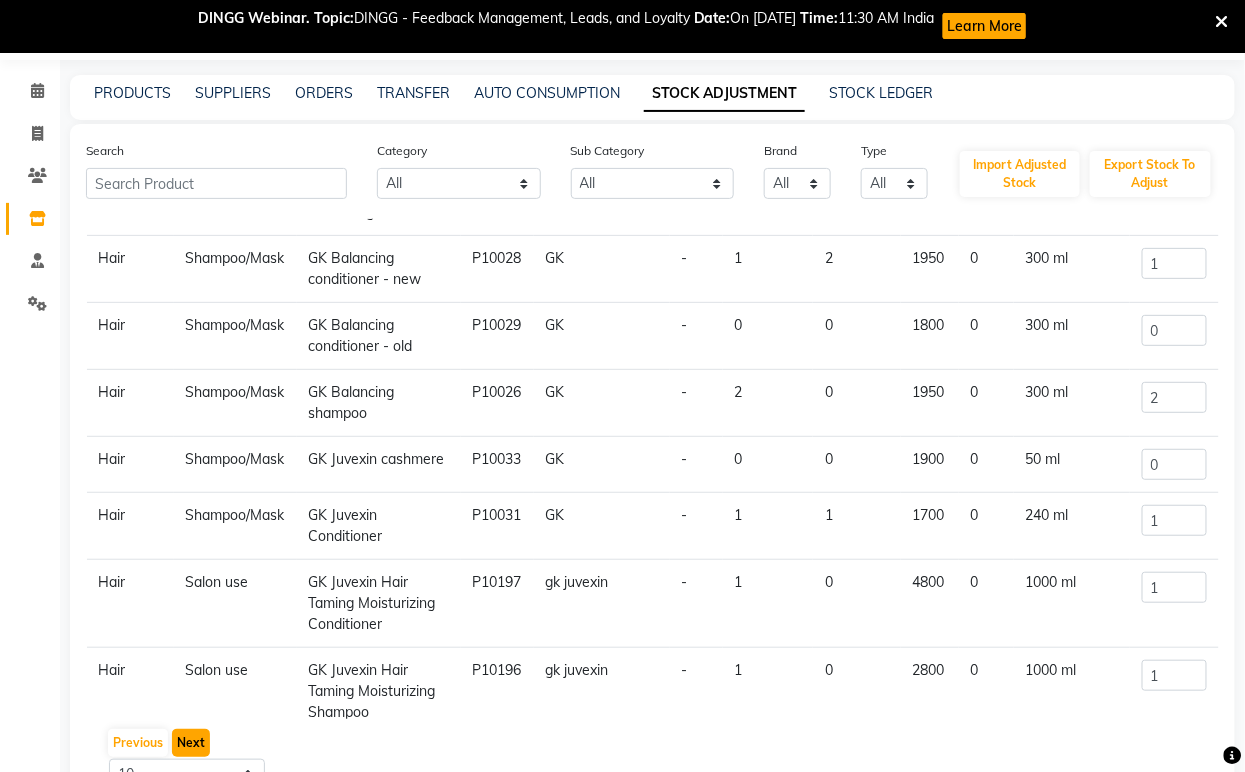 click on "Next" 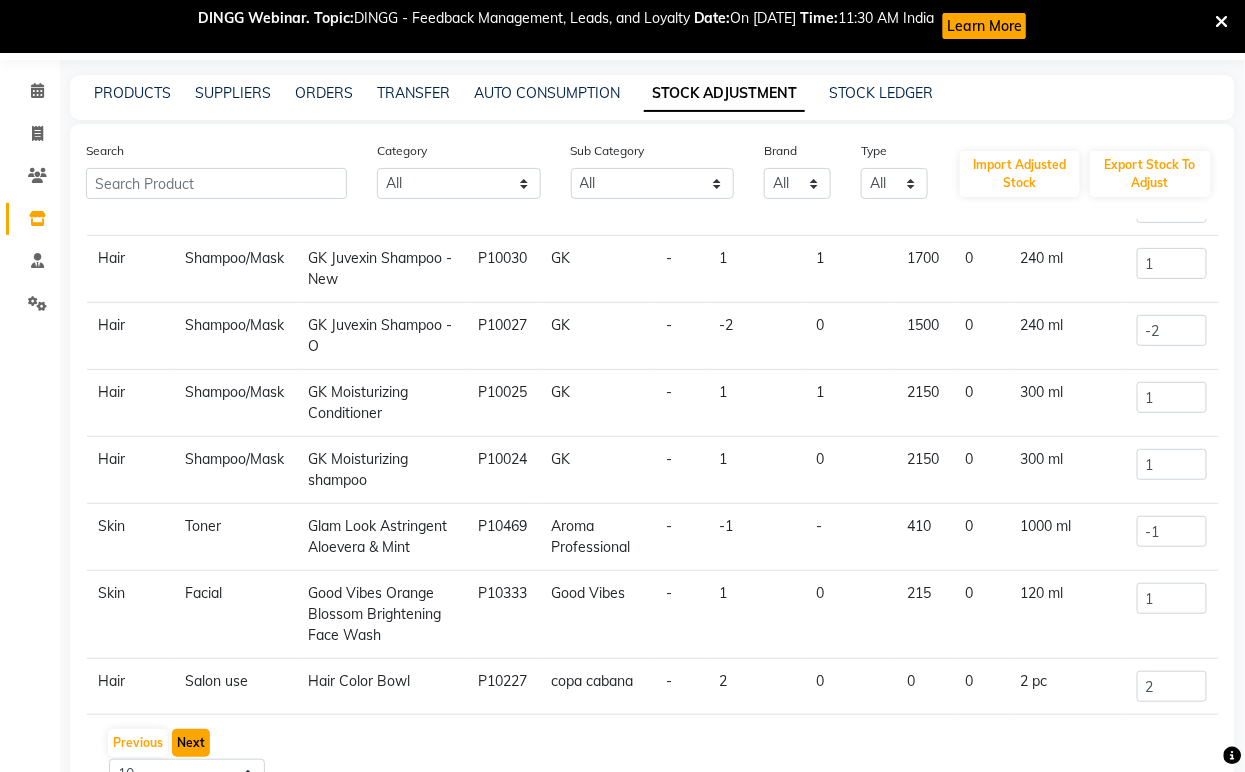 scroll, scrollTop: 253, scrollLeft: 0, axis: vertical 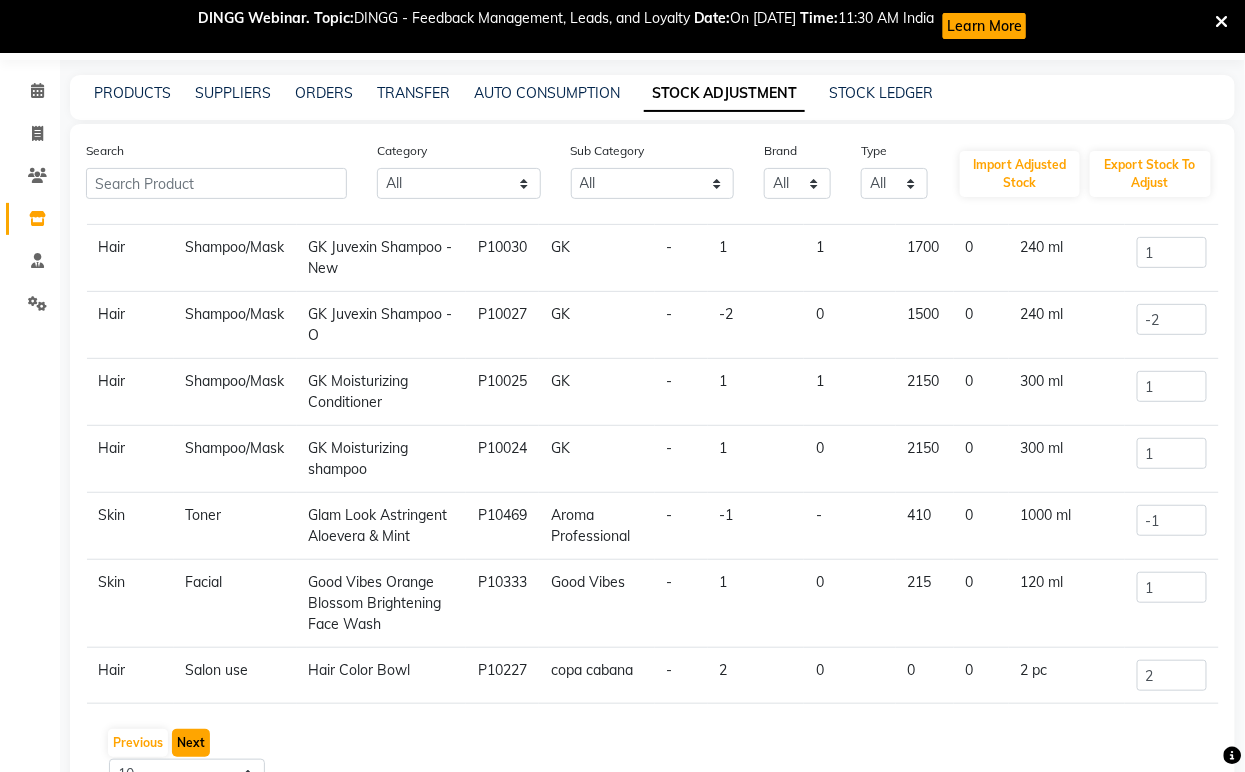 click on "Next" 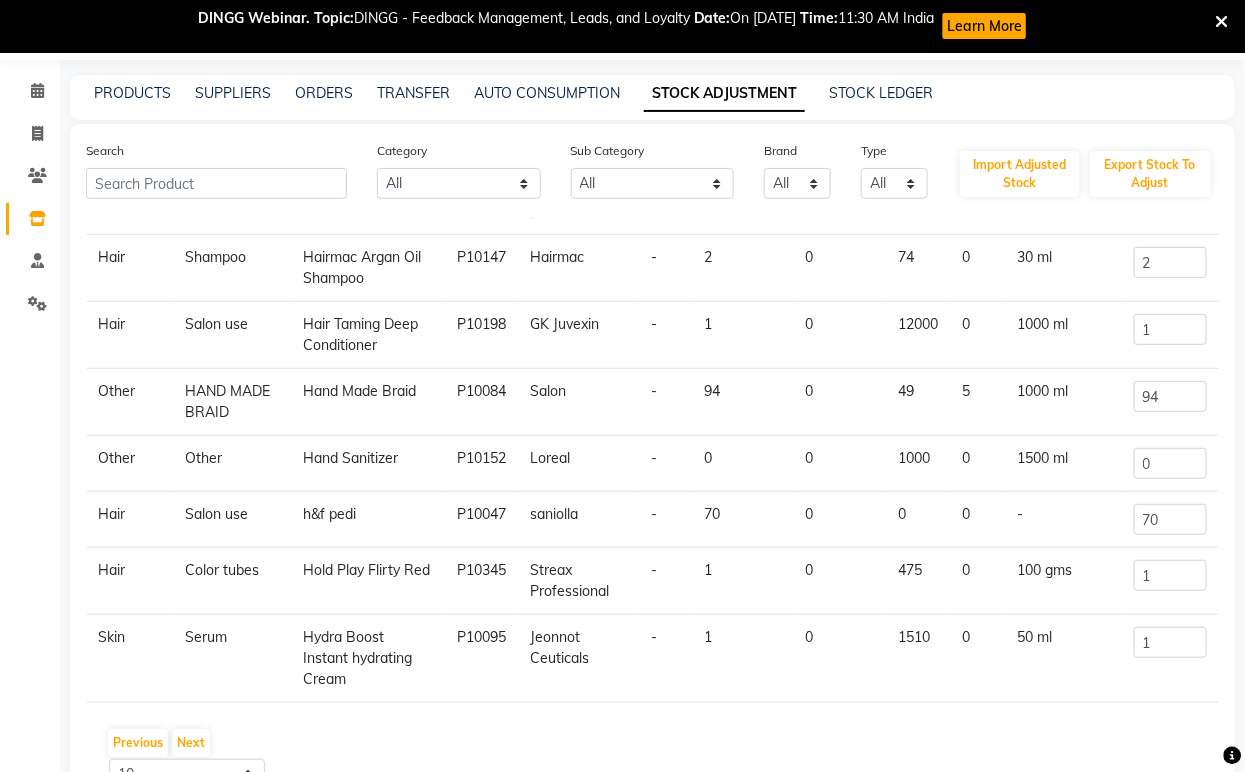 click on "h&f pedi" 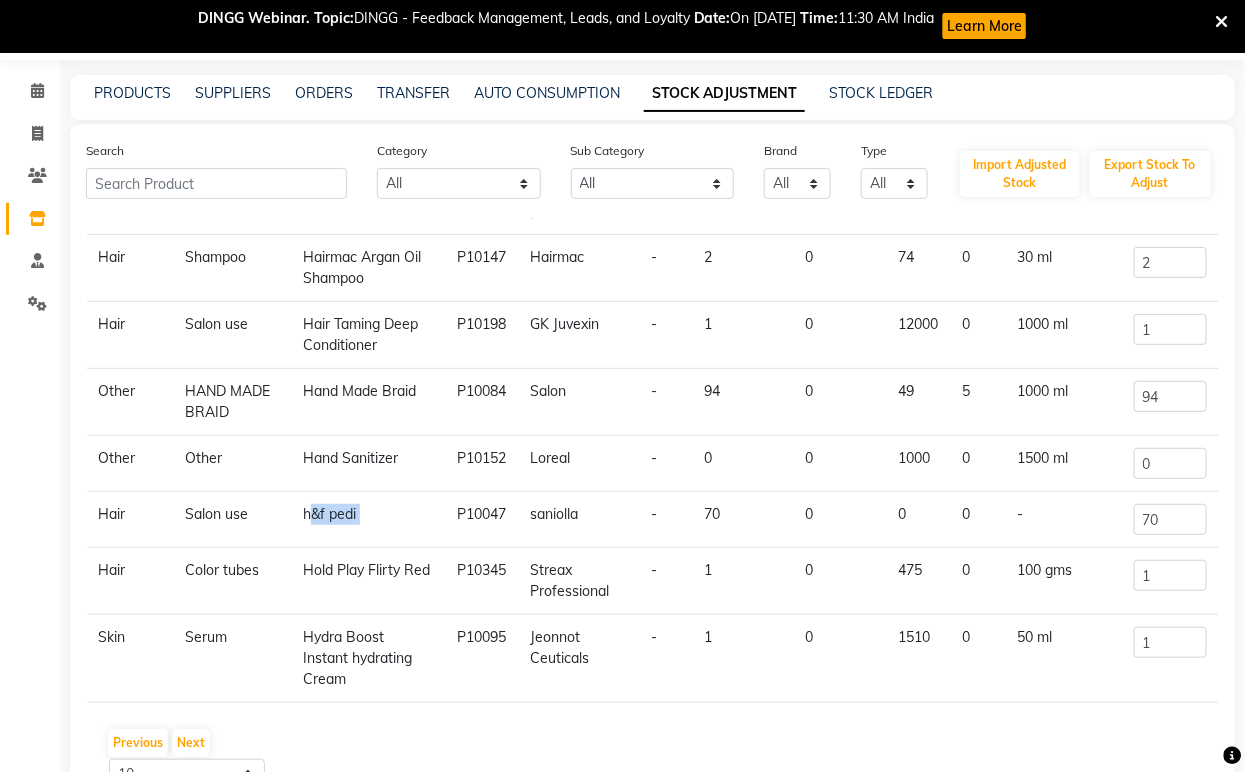 click on "h&f pedi" 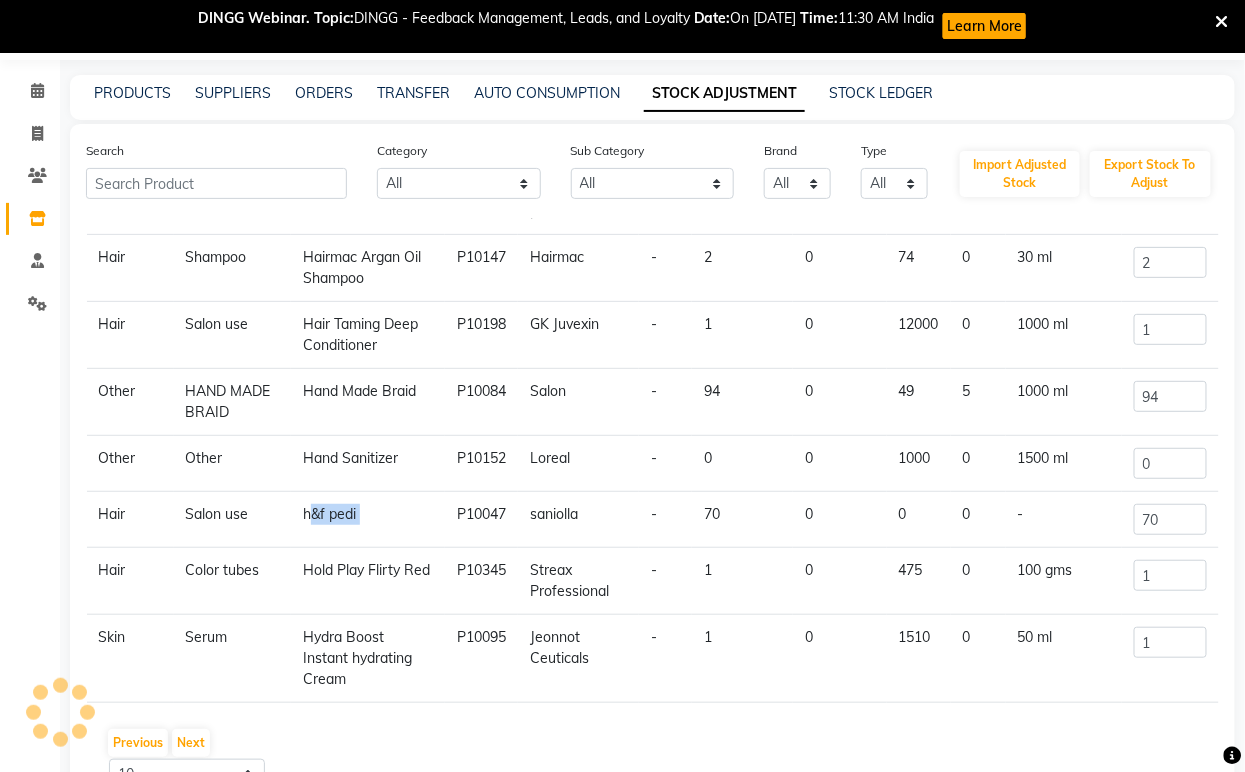 click on "h&f pedi" 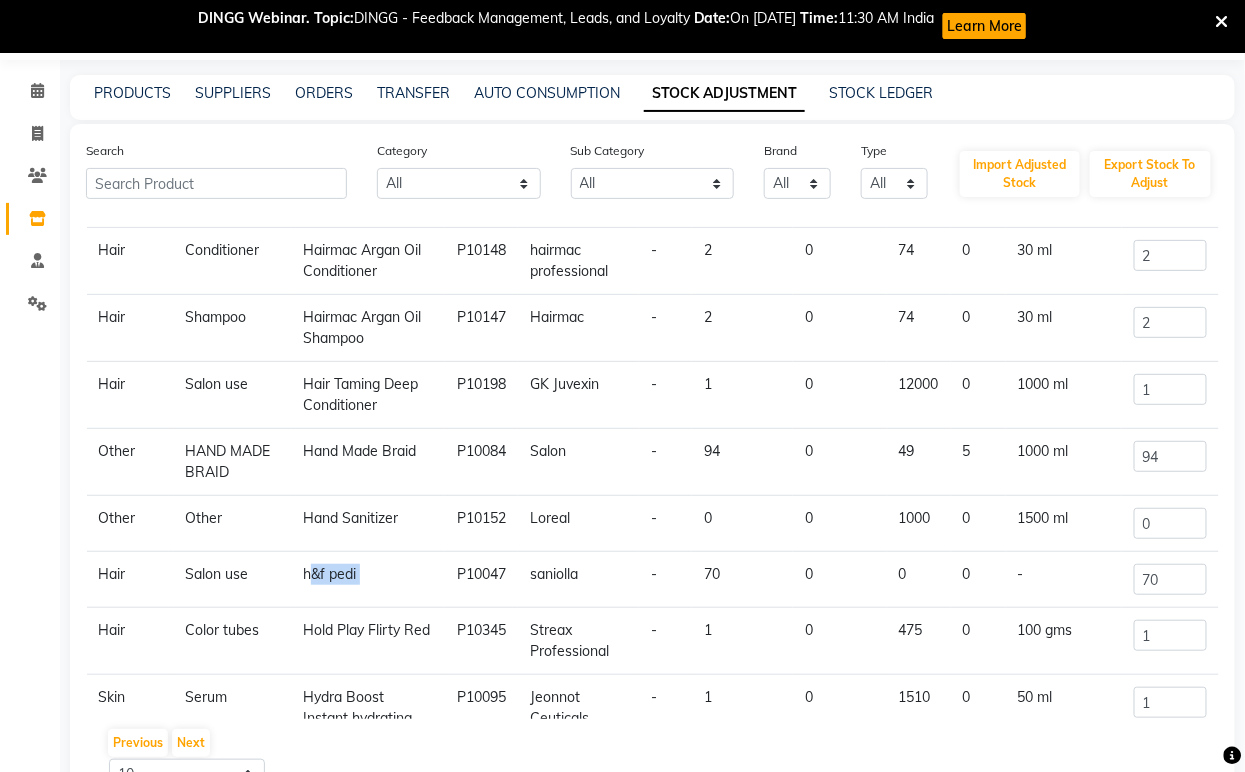 scroll, scrollTop: 10, scrollLeft: 0, axis: vertical 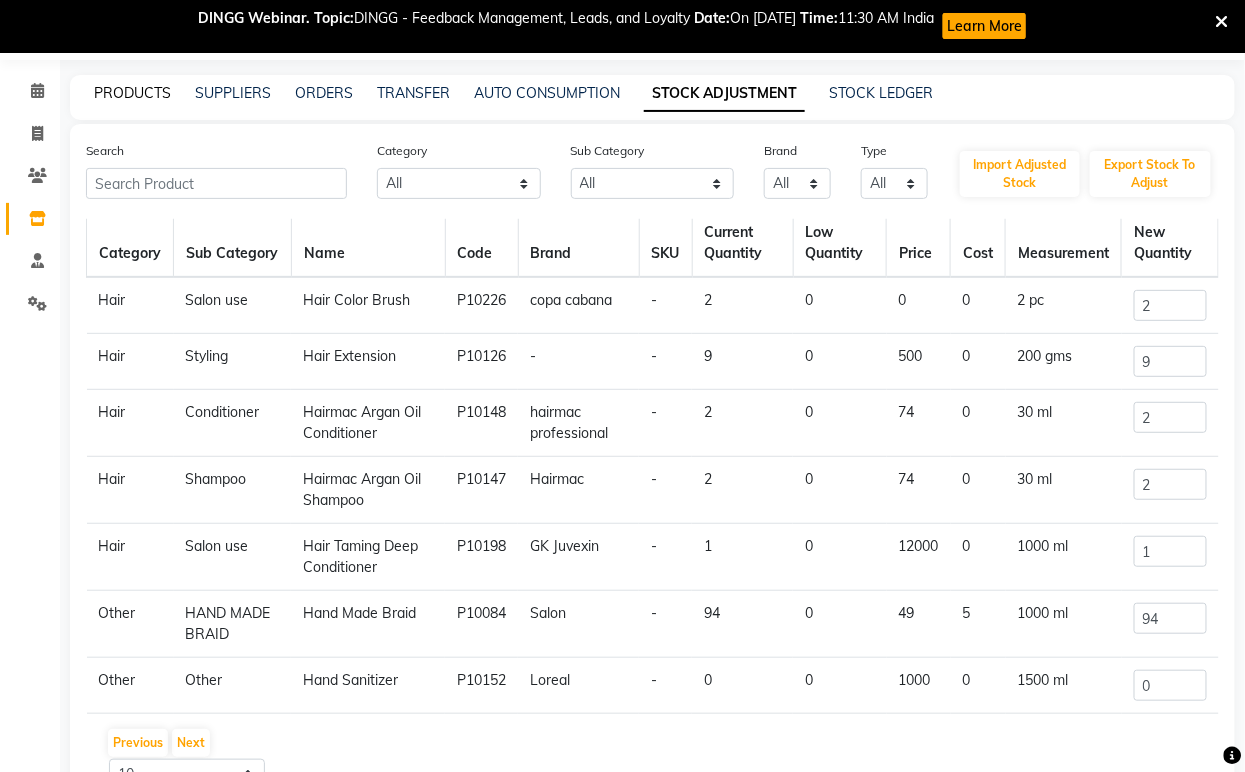 click on "PRODUCTS" 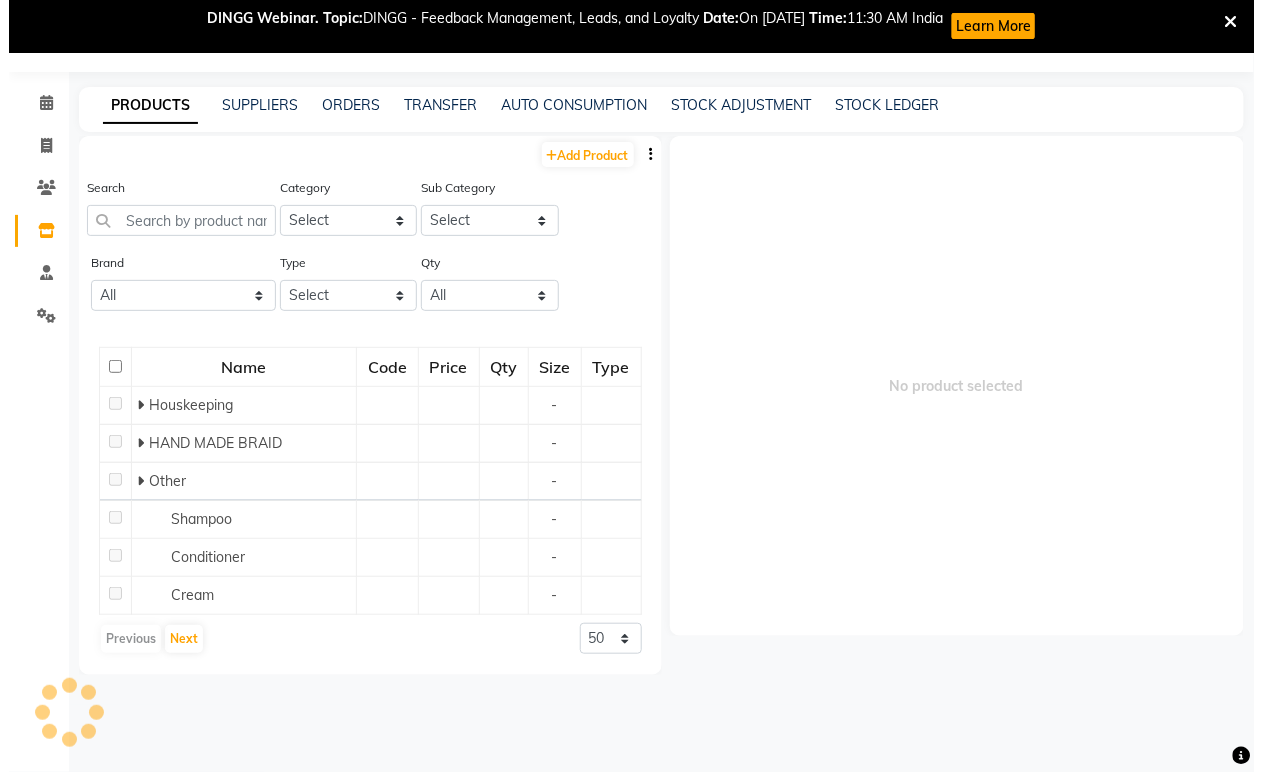 scroll, scrollTop: 53, scrollLeft: 0, axis: vertical 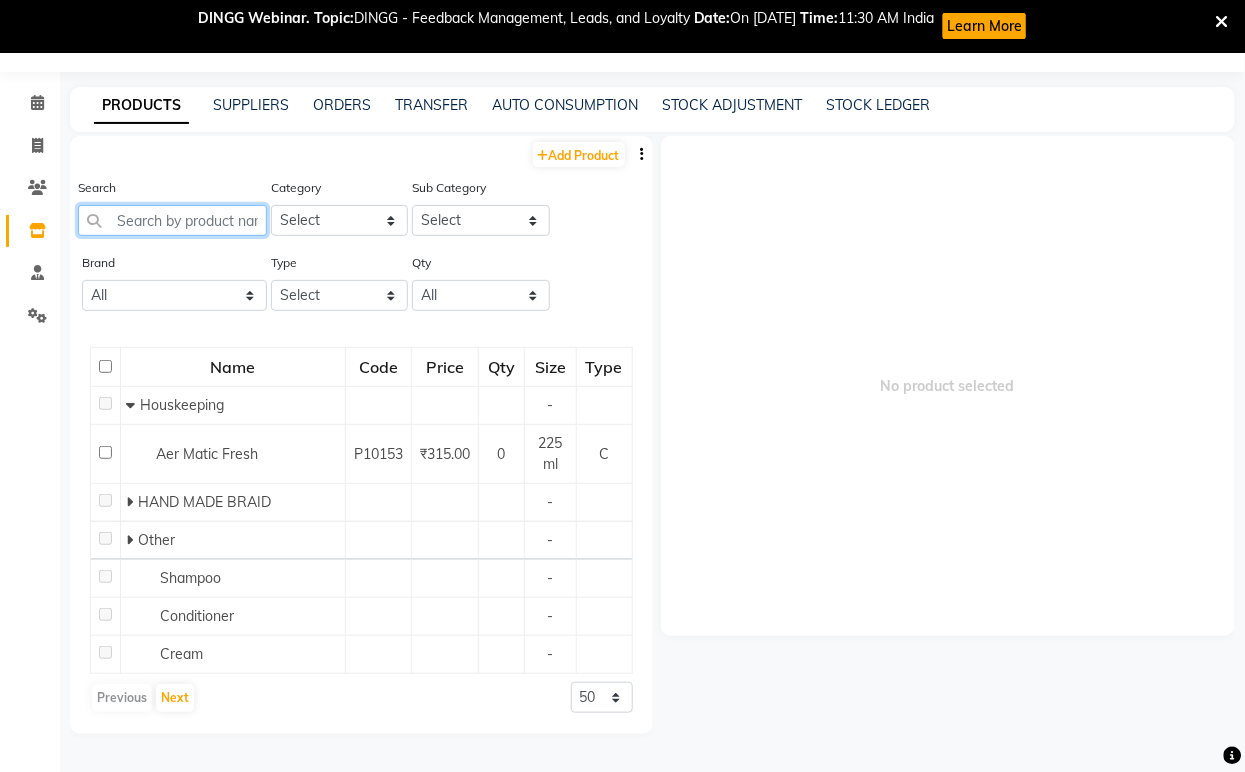 paste on "h&f pedi" 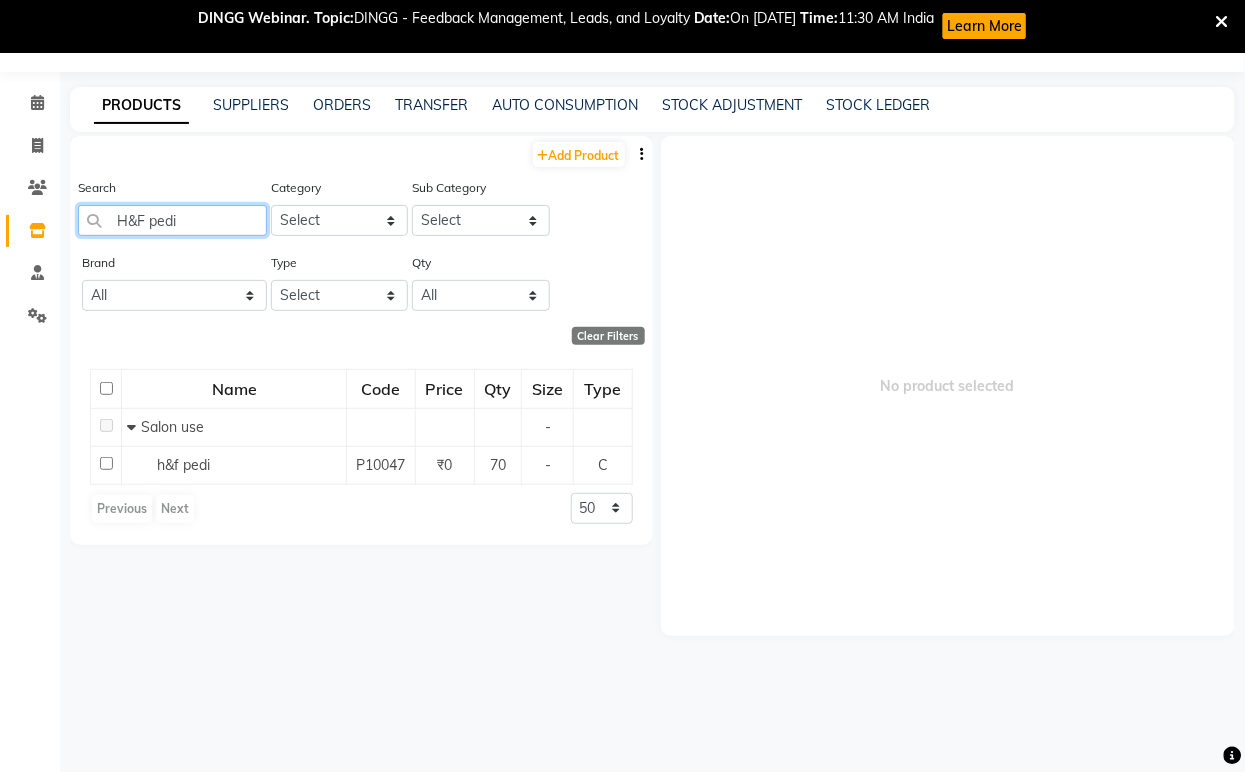 click on "H&F pedi" 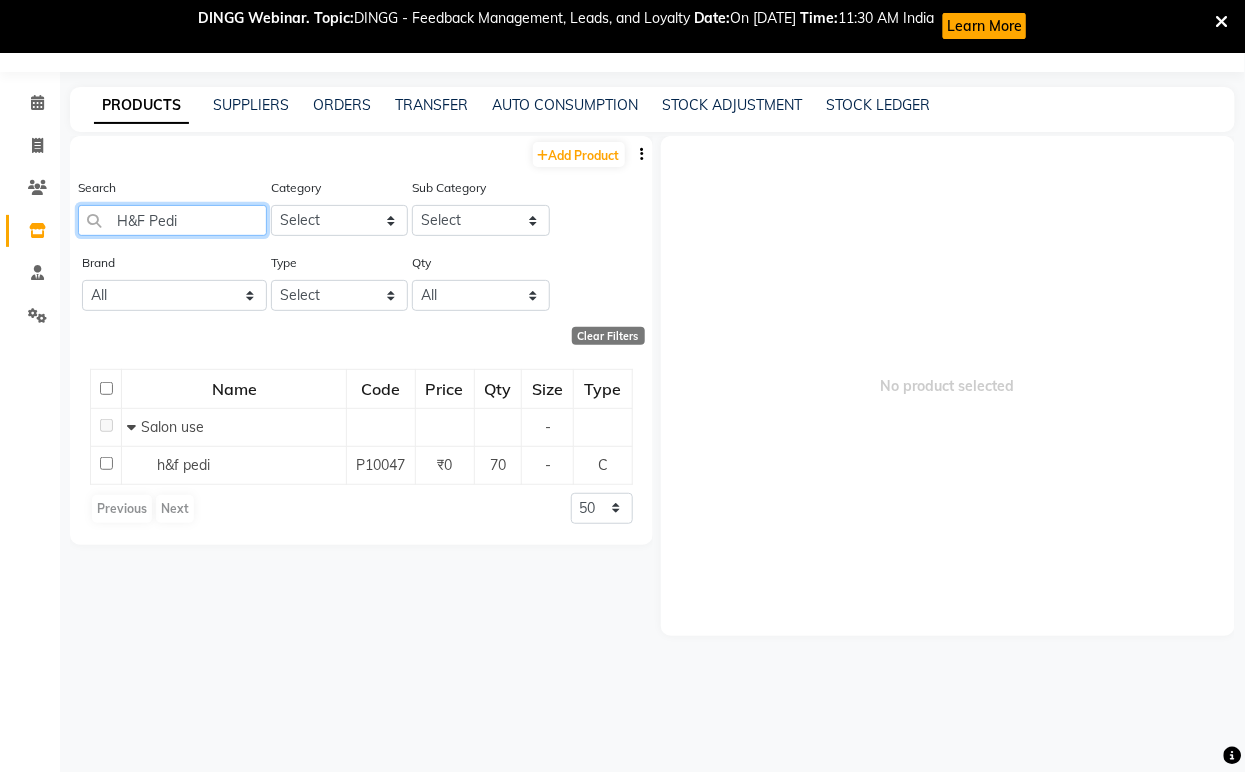 drag, startPoint x: 193, startPoint y: 220, endPoint x: 33, endPoint y: 211, distance: 160.25293 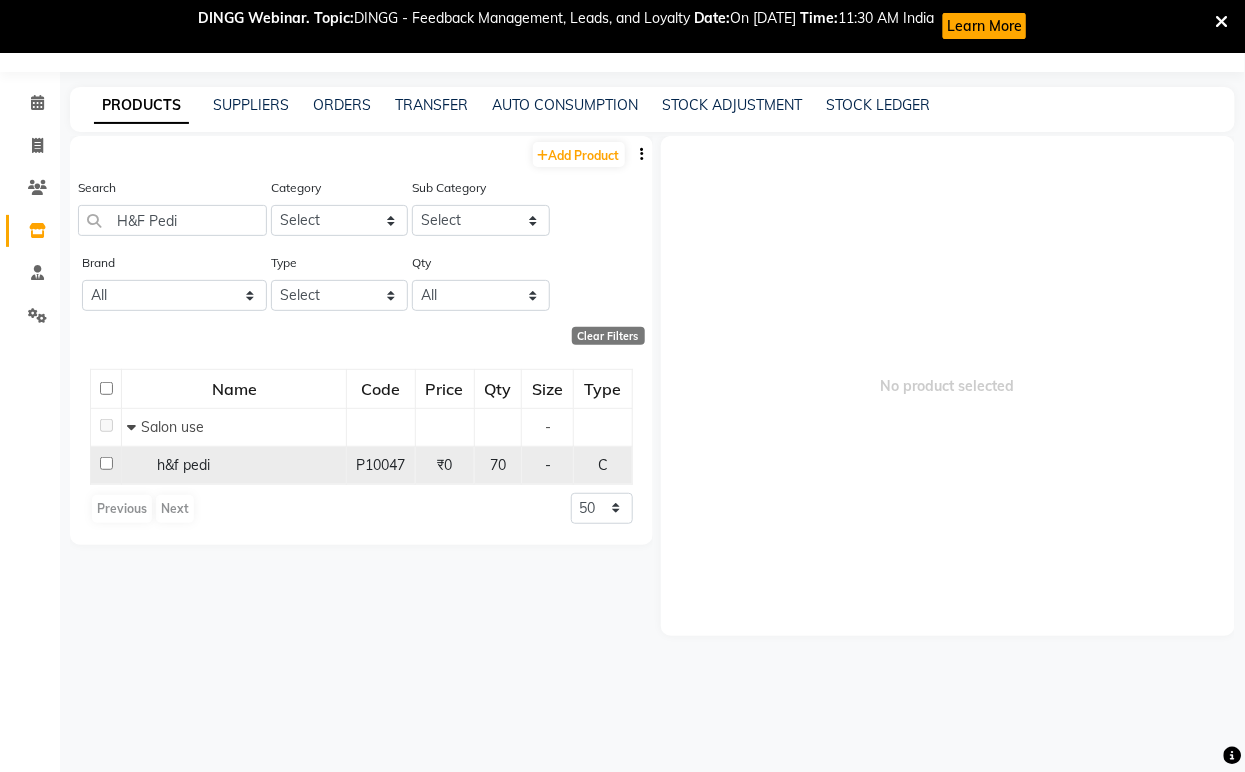 click on "h&f pedi" 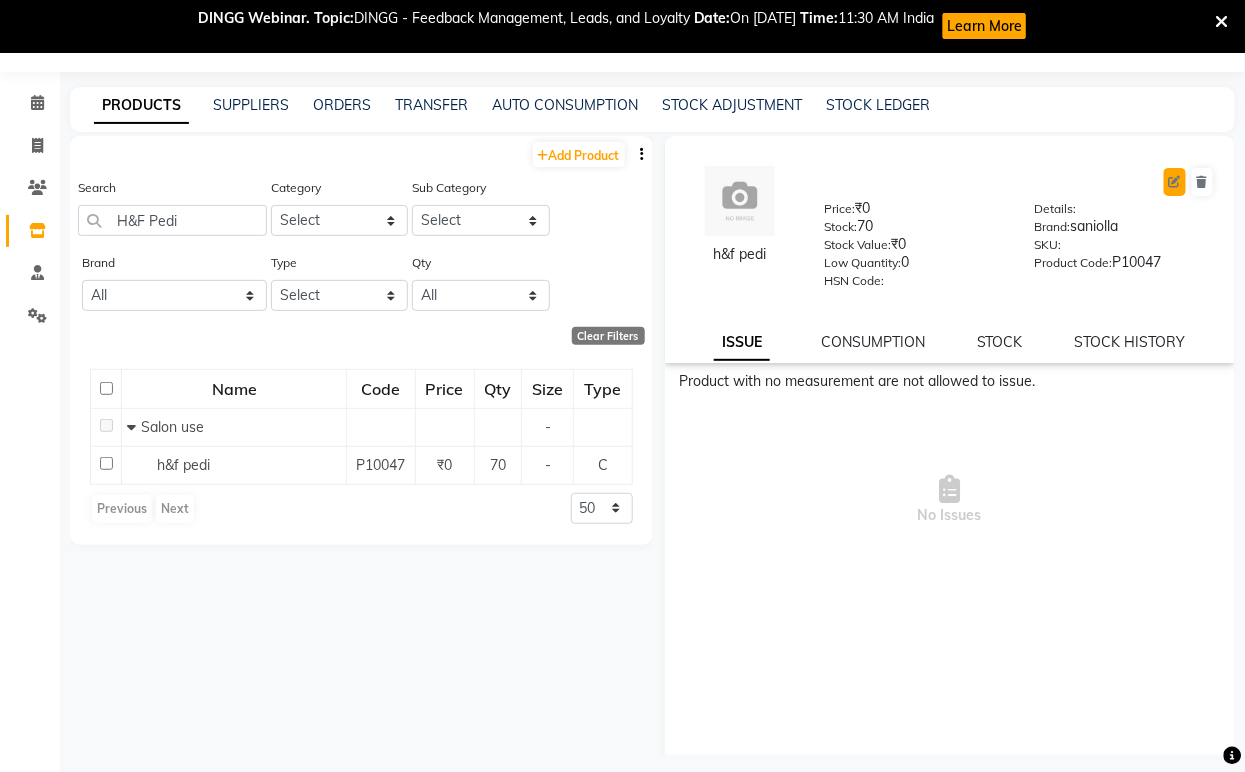click 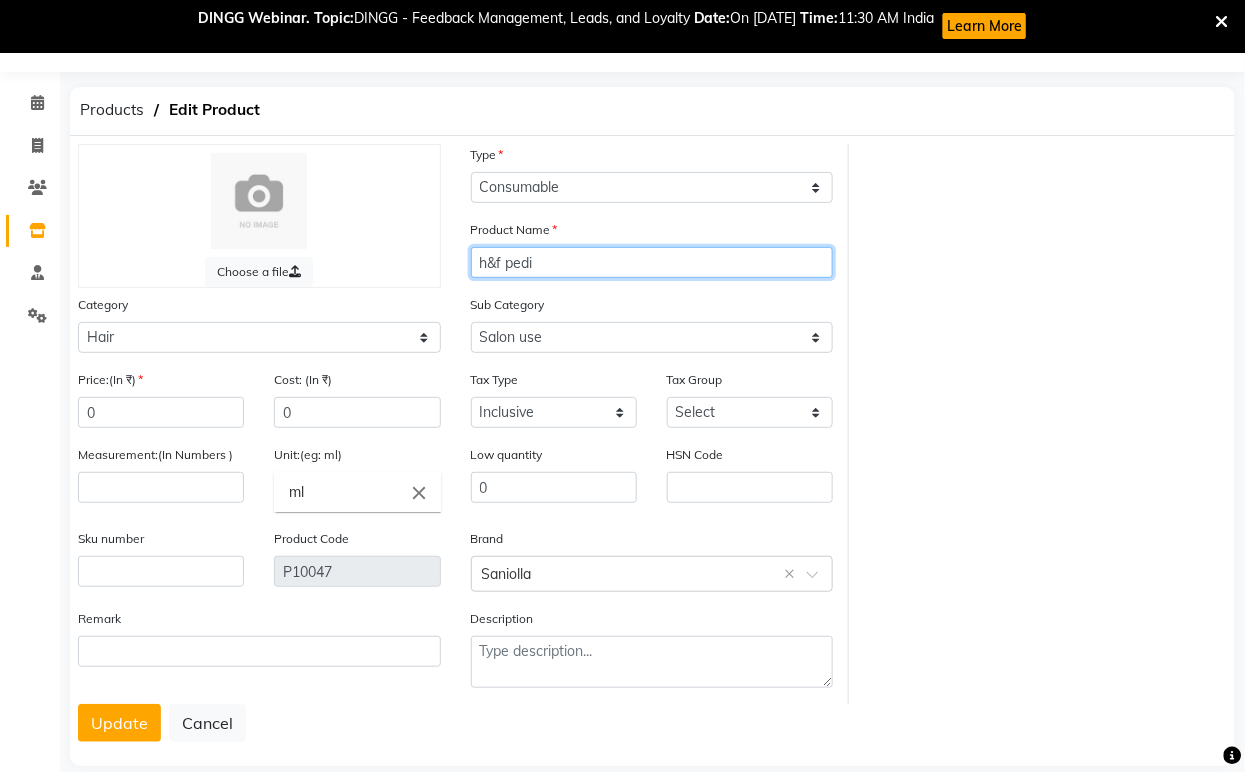 drag, startPoint x: 561, startPoint y: 261, endPoint x: 416, endPoint y: 267, distance: 145.12408 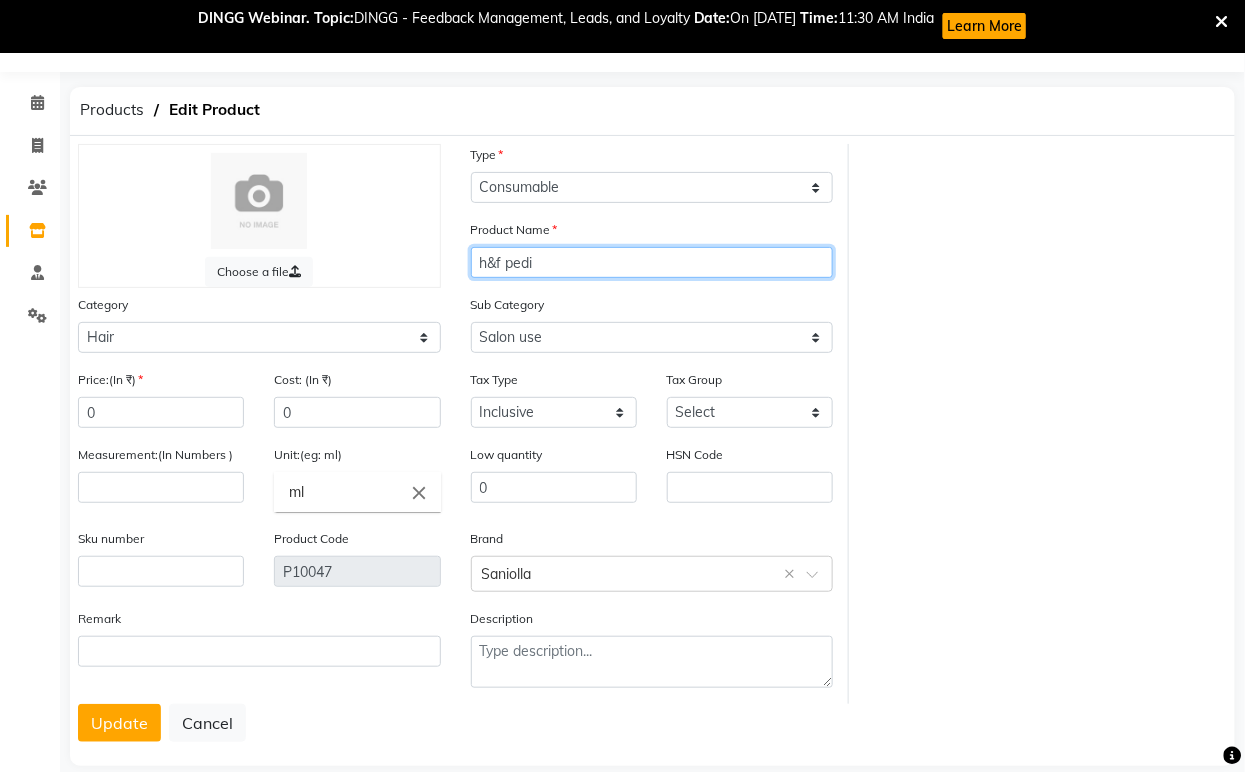 paste on "H&F Pedi" 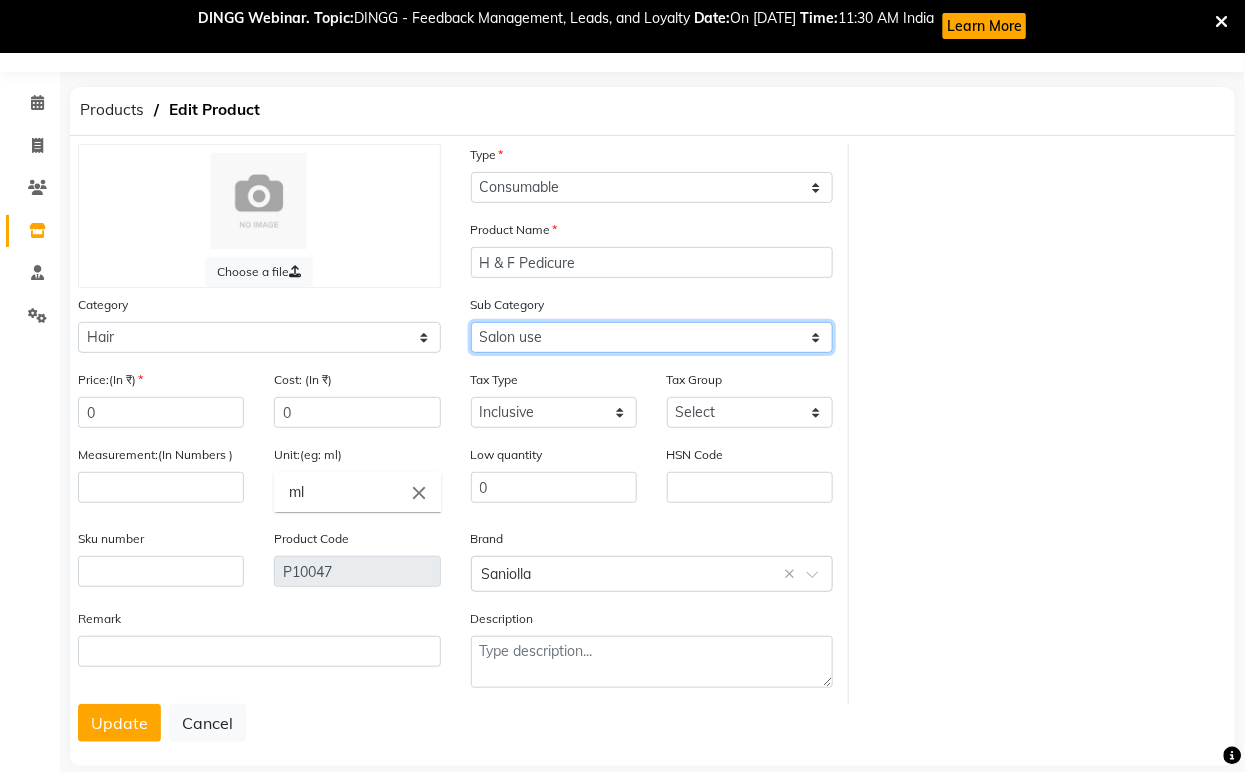 click on "Select Shampoo Conditioner Cream Mask Oil Serum Color Appliances Treatment Styling Kit & Combo Other Shampoo/Mask homecare Salon use Color tubes" 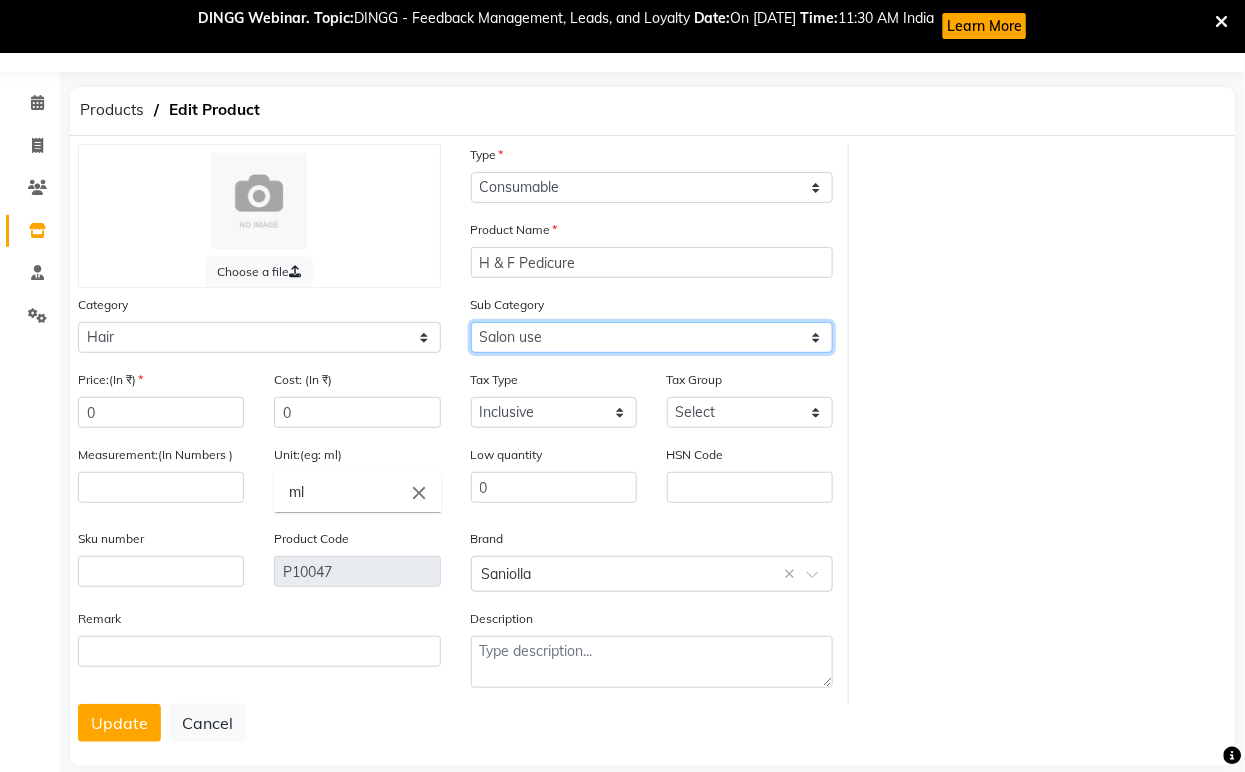 click on "Select Shampoo Conditioner Cream Mask Oil Serum Color Appliances Treatment Styling Kit & Combo Other Shampoo/Mask homecare Salon use Color tubes" 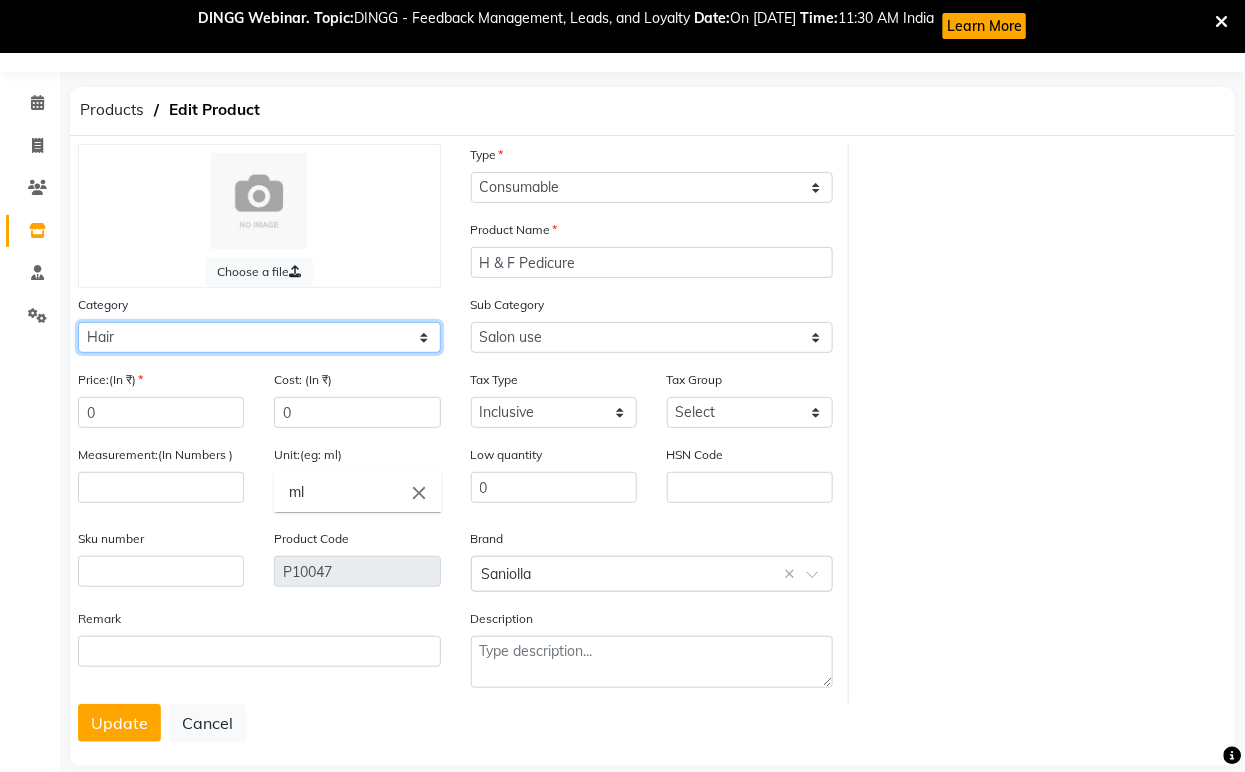 click on "Select Hair Skin Jeanott Ceuticals Other" 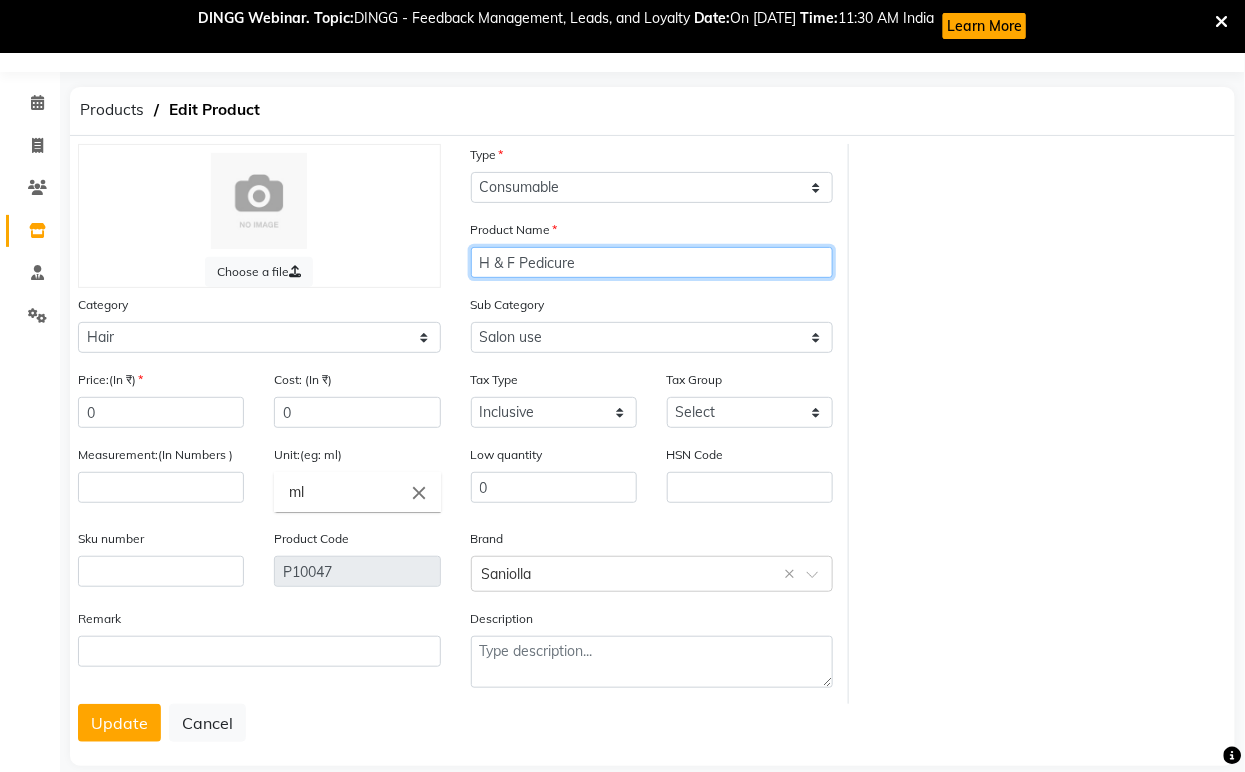 drag, startPoint x: 585, startPoint y: 268, endPoint x: 456, endPoint y: 271, distance: 129.03488 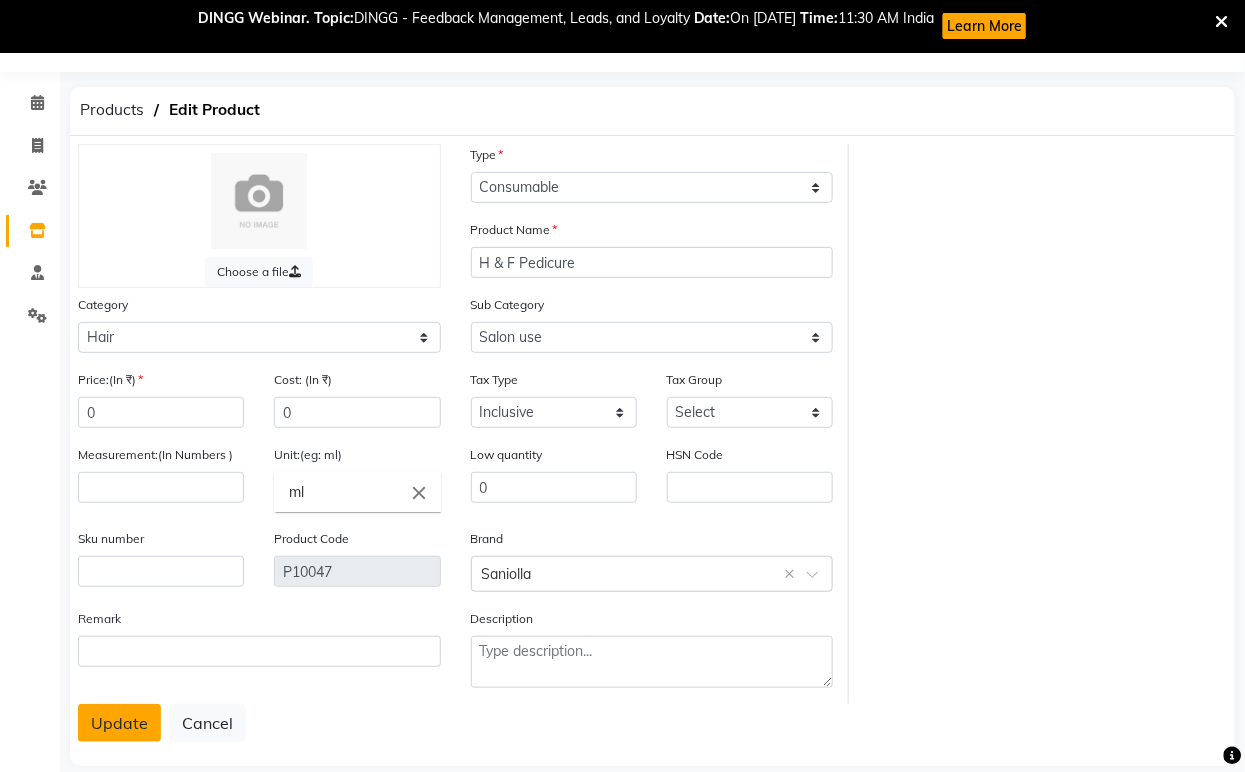 click on "Update" 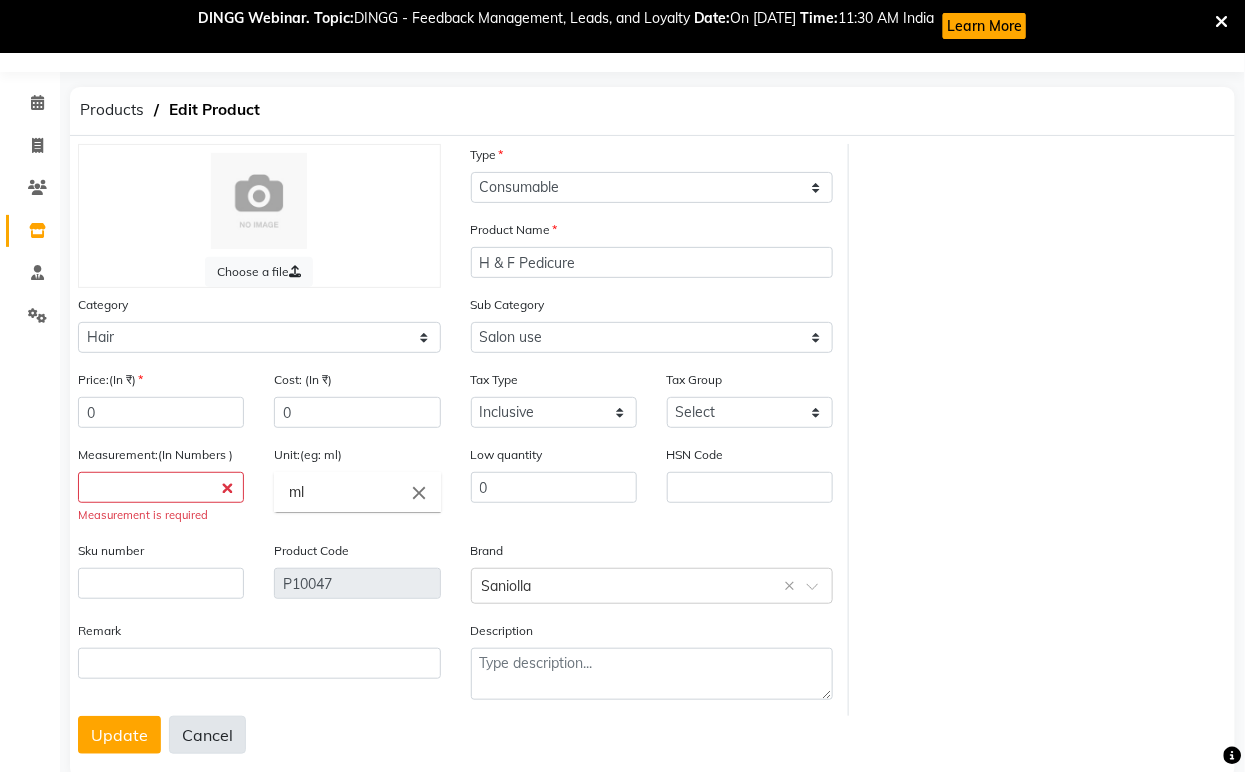 click on "Cancel" 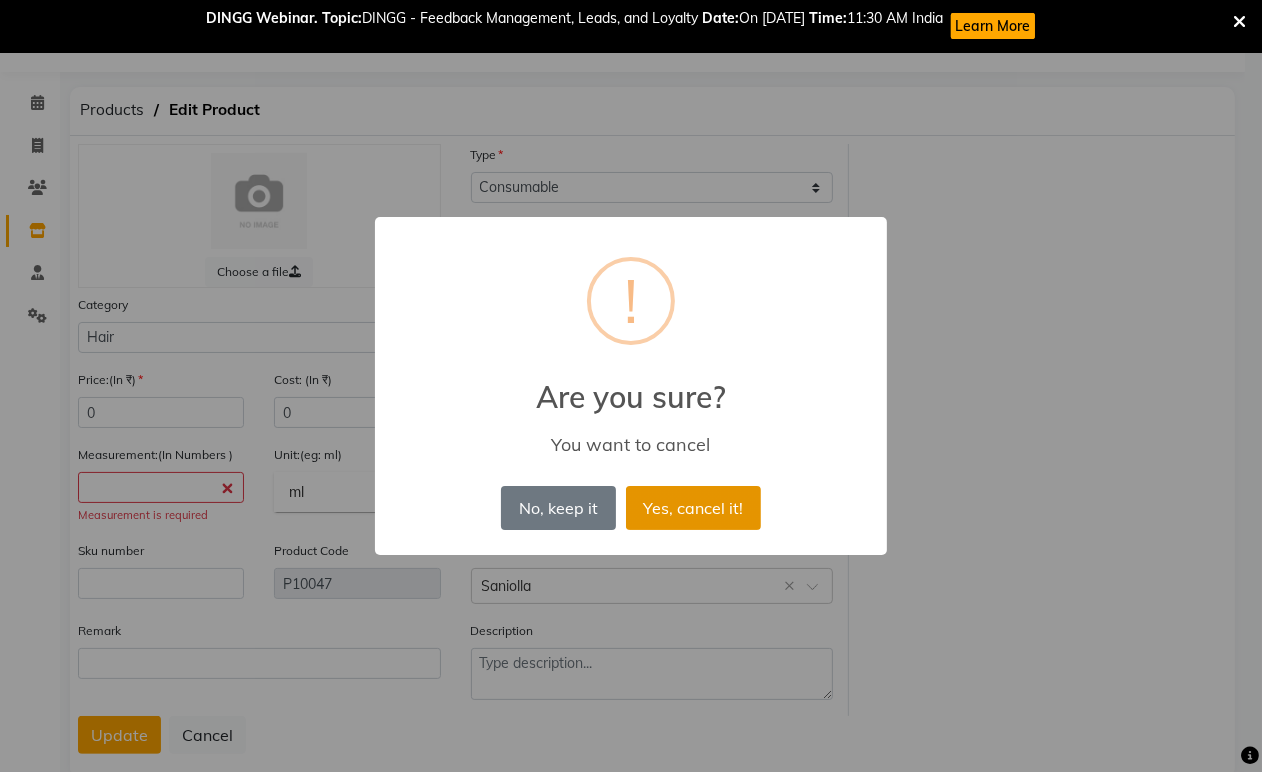 click on "Yes, cancel it!" at bounding box center (693, 508) 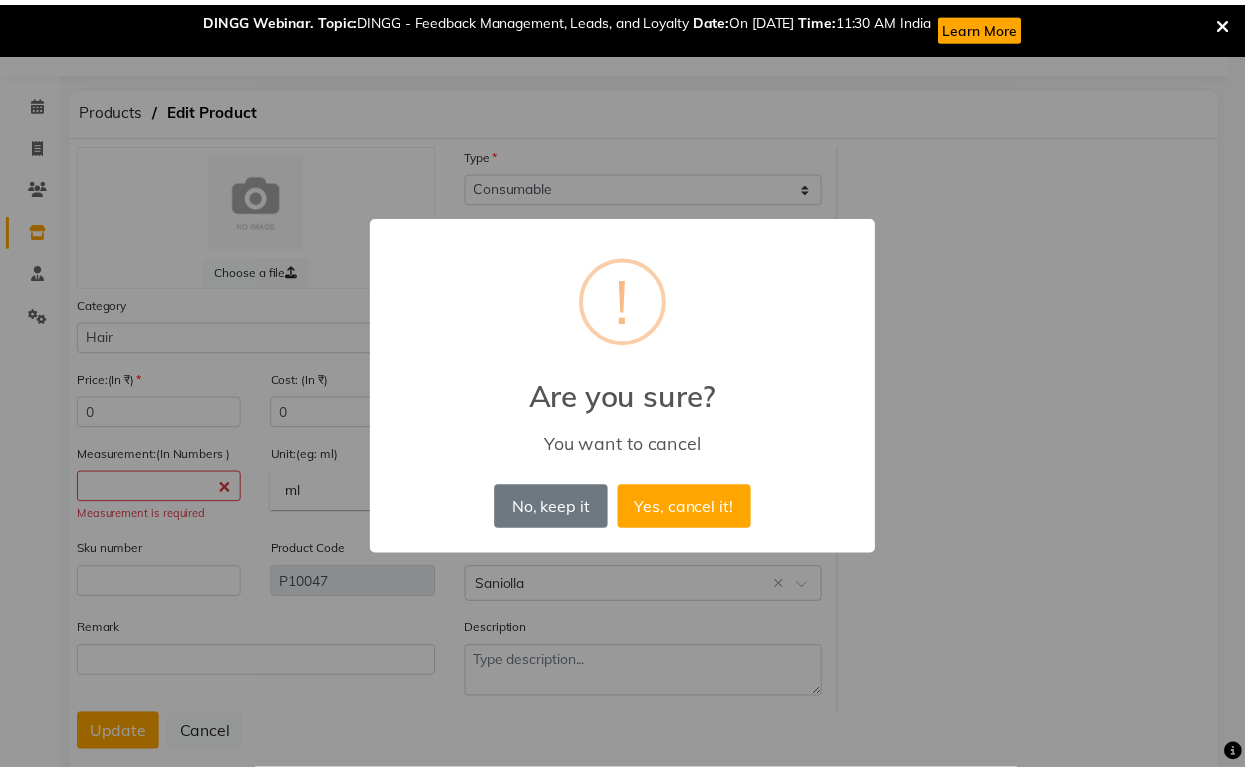 scroll, scrollTop: 0, scrollLeft: 0, axis: both 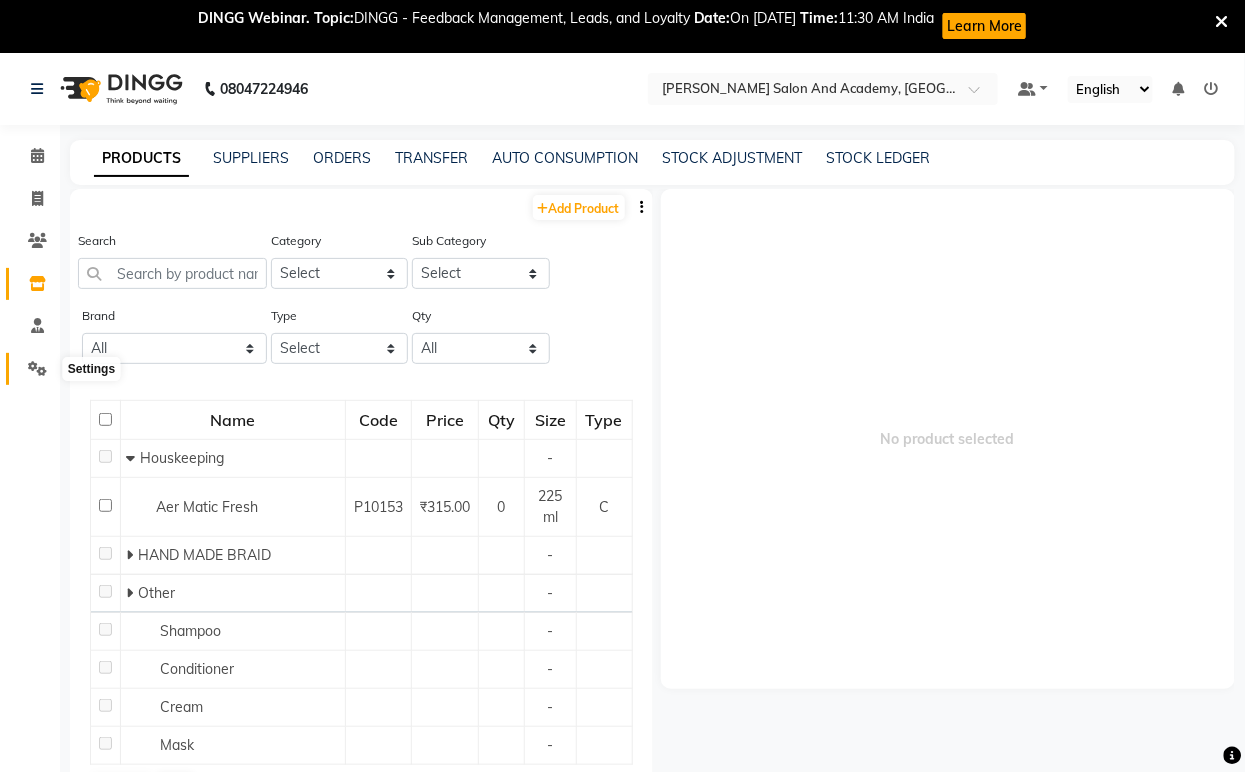 click 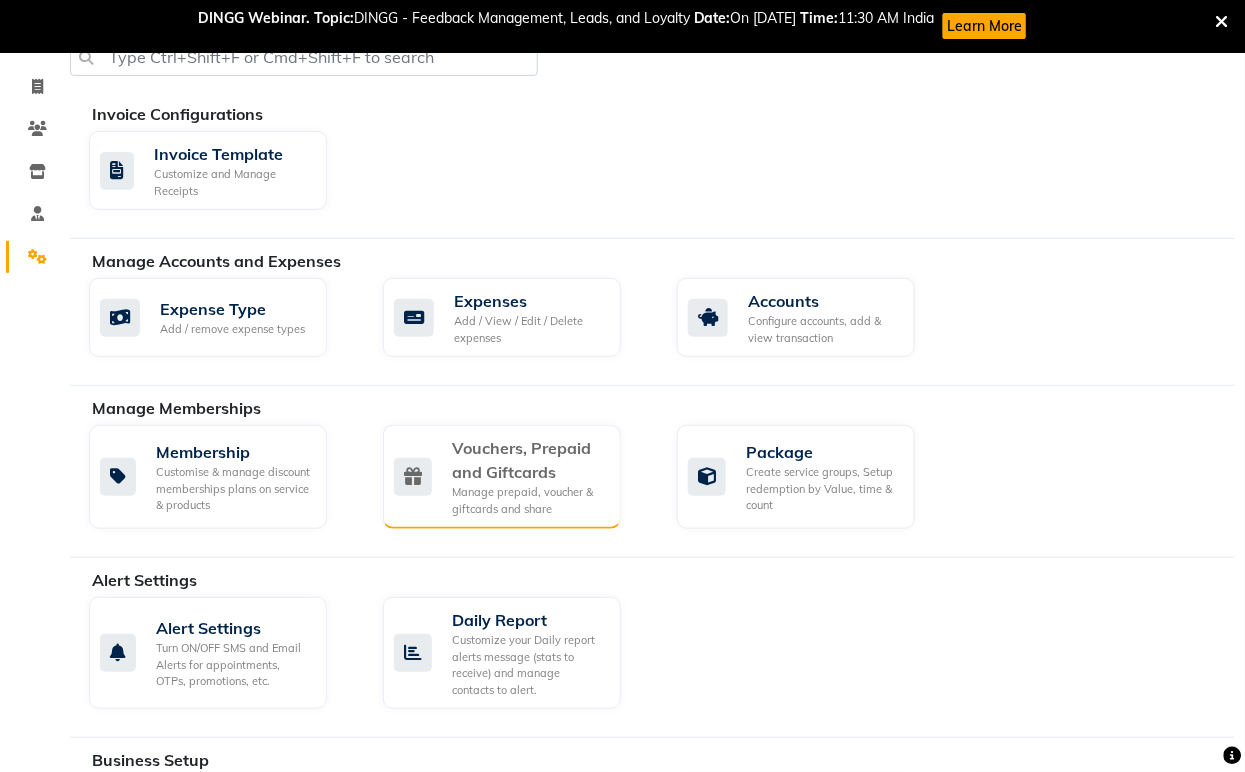 scroll, scrollTop: 333, scrollLeft: 0, axis: vertical 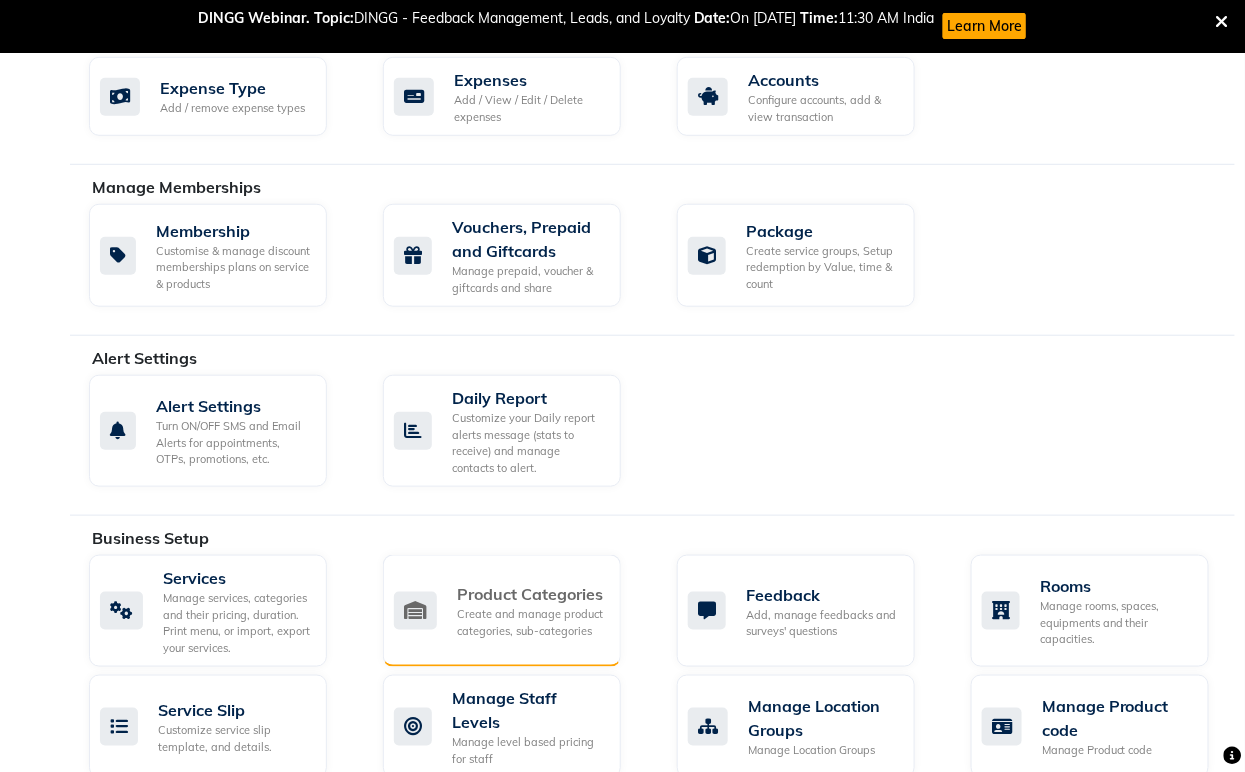 click on "Product Categories" 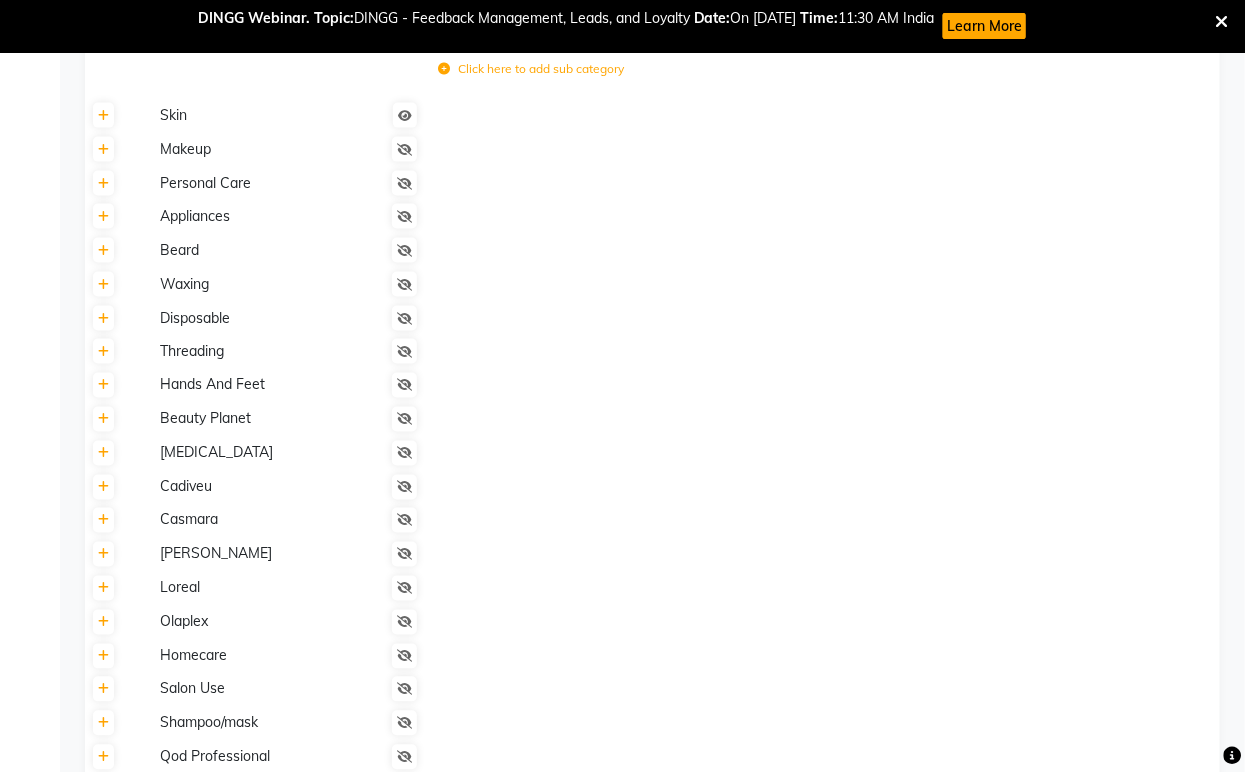 scroll, scrollTop: 777, scrollLeft: 0, axis: vertical 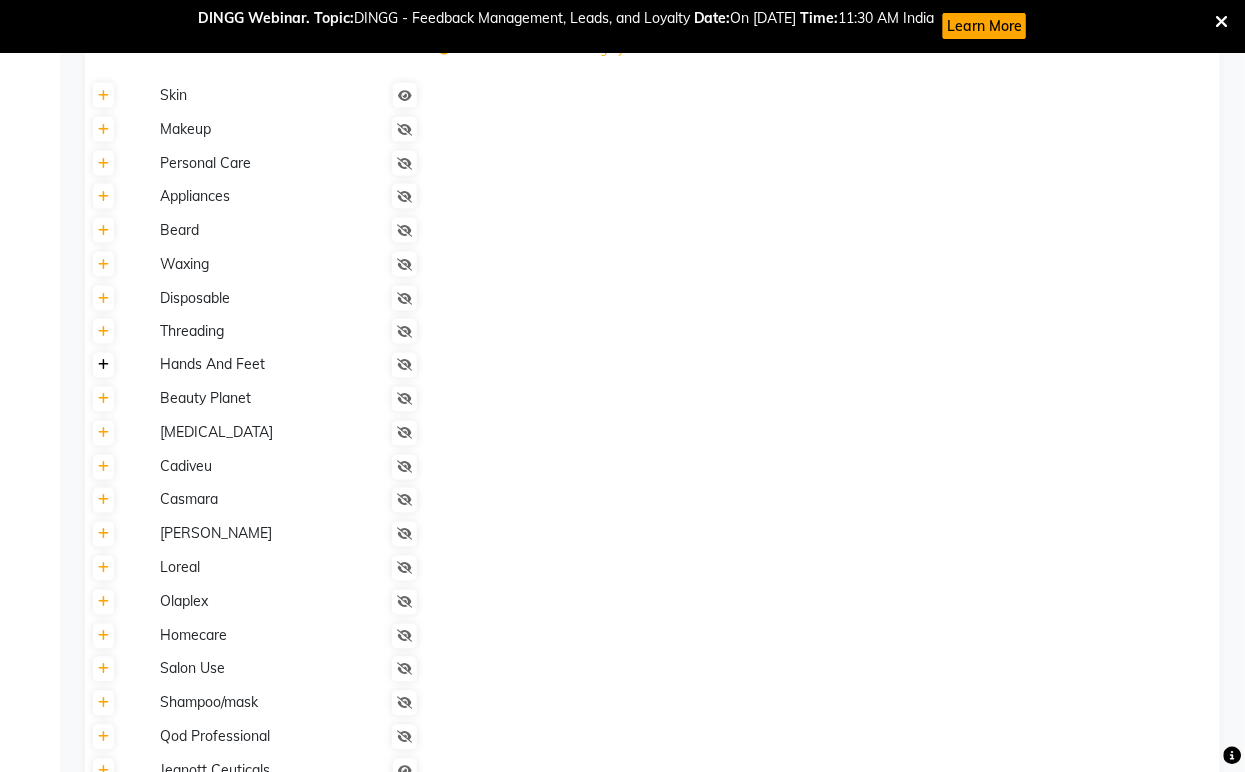 click 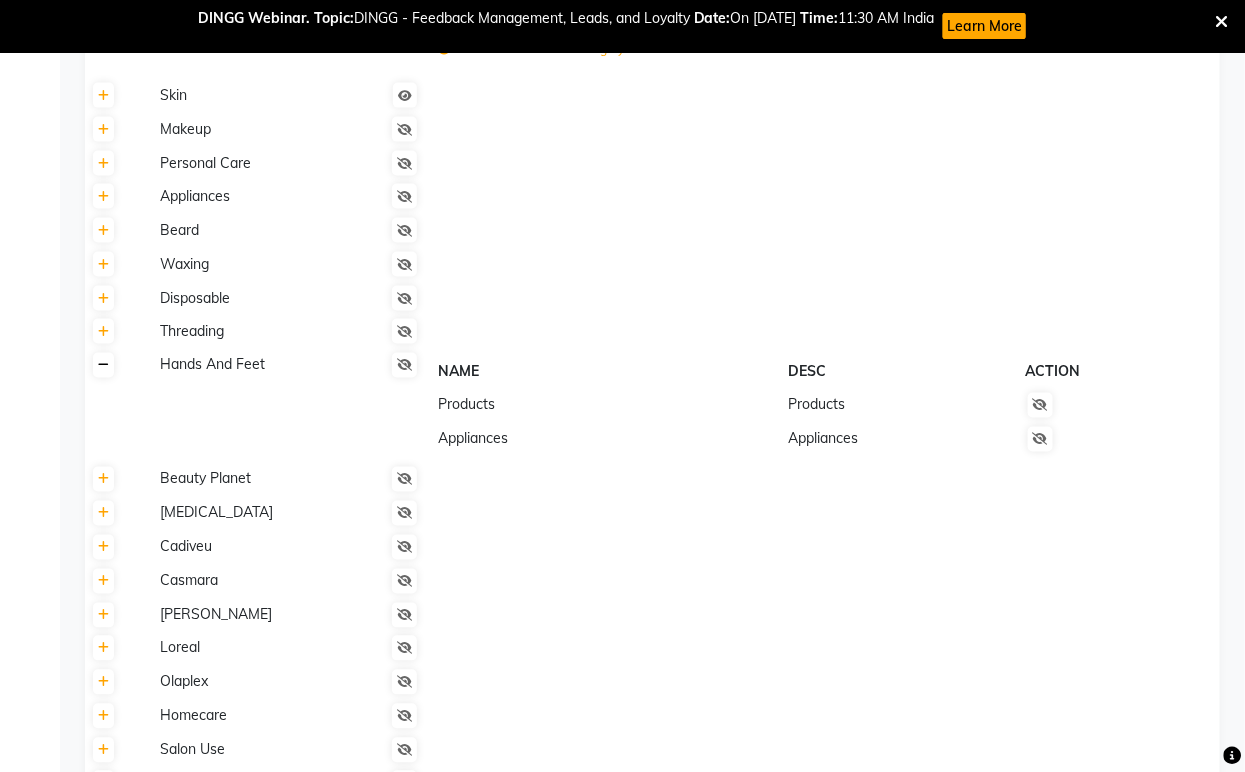 click 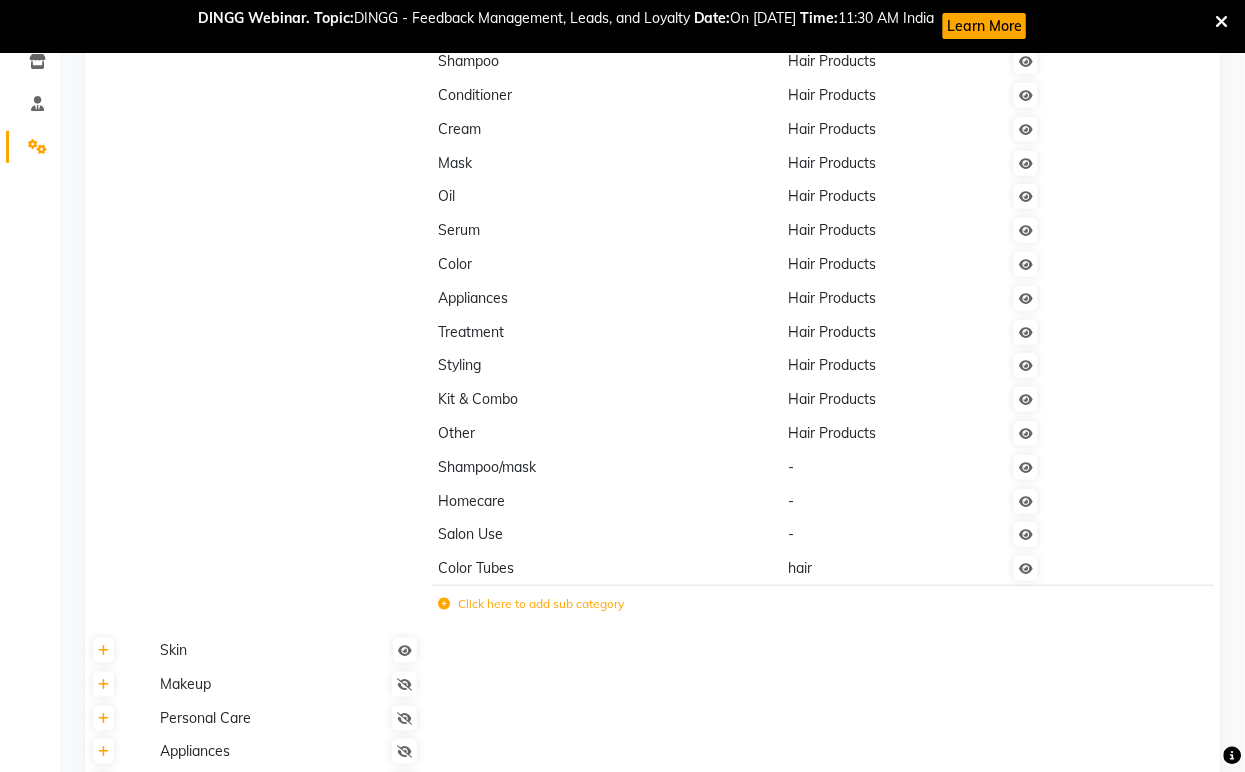 scroll, scrollTop: 0, scrollLeft: 0, axis: both 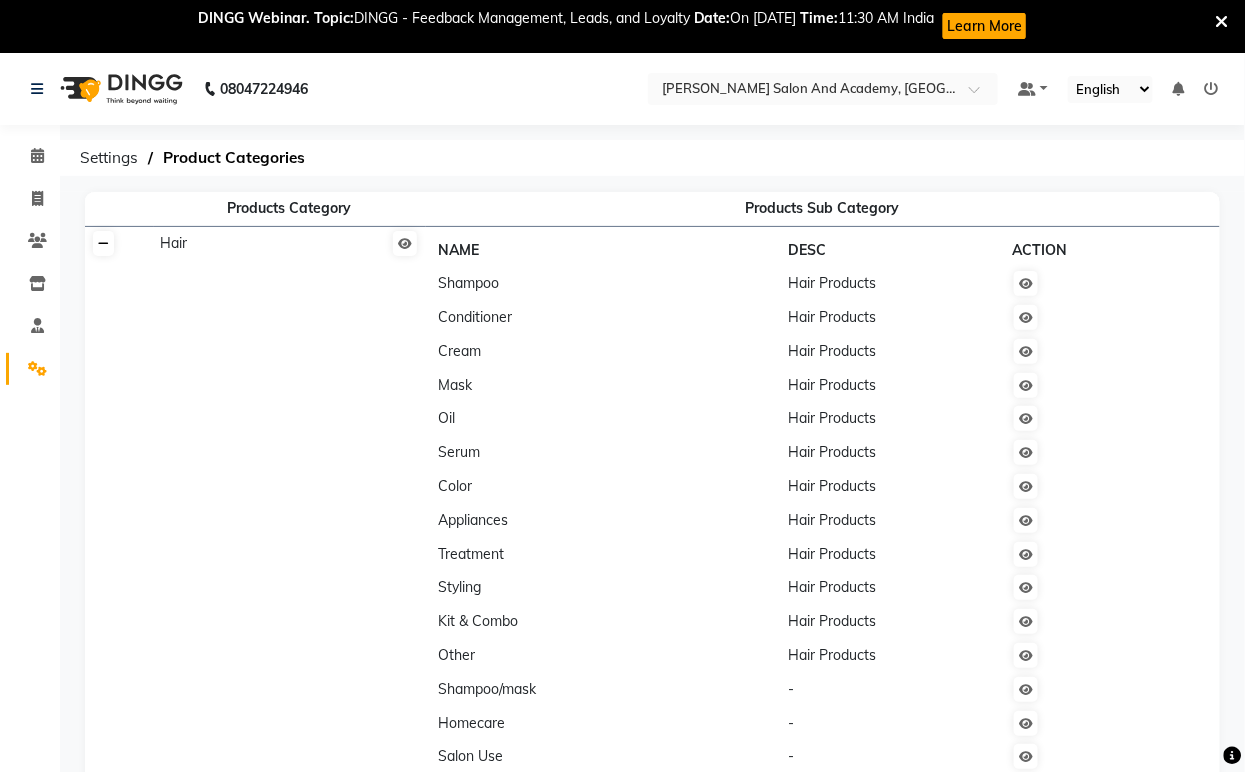 click 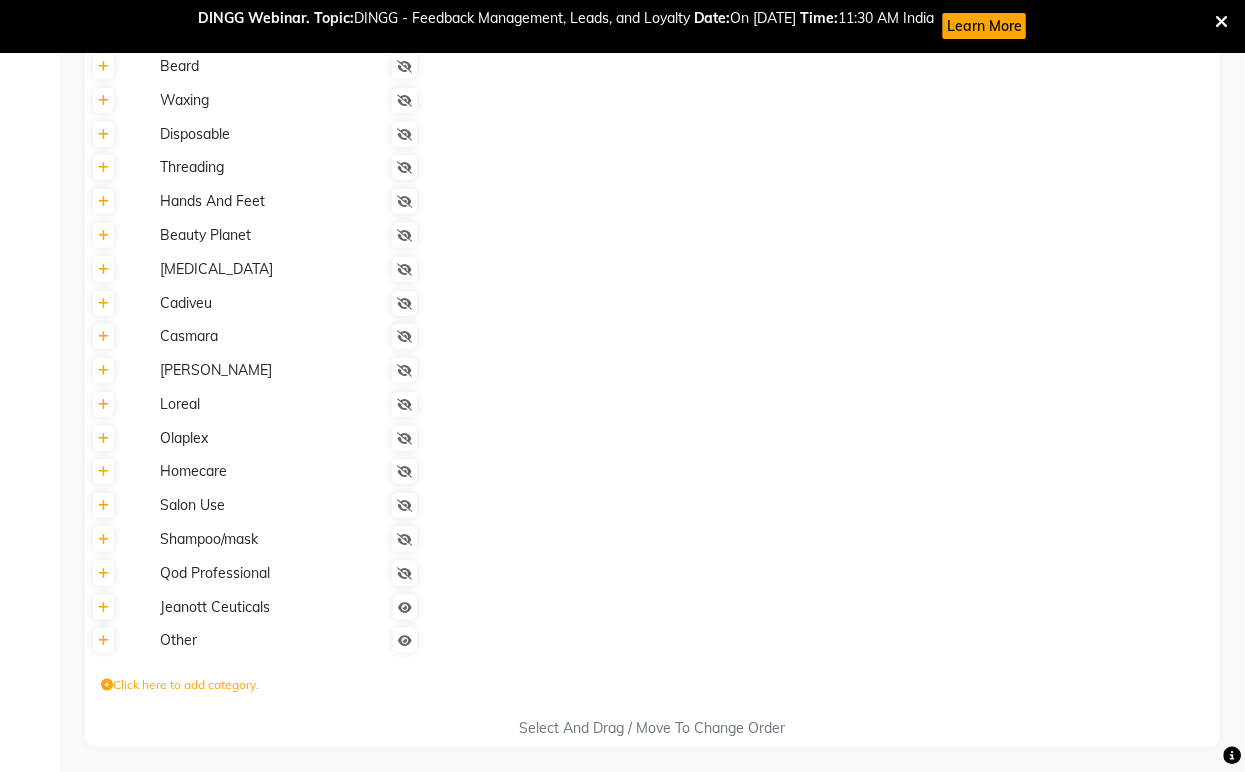 scroll, scrollTop: 350, scrollLeft: 0, axis: vertical 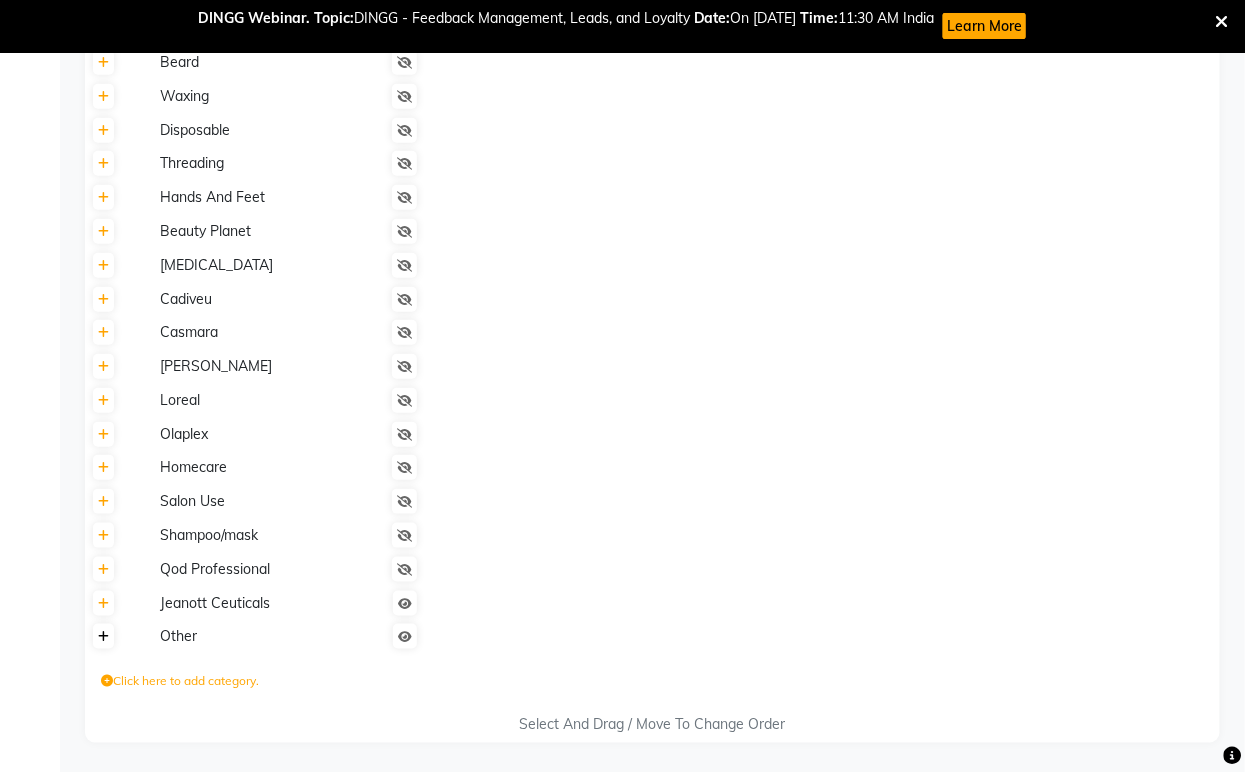 click 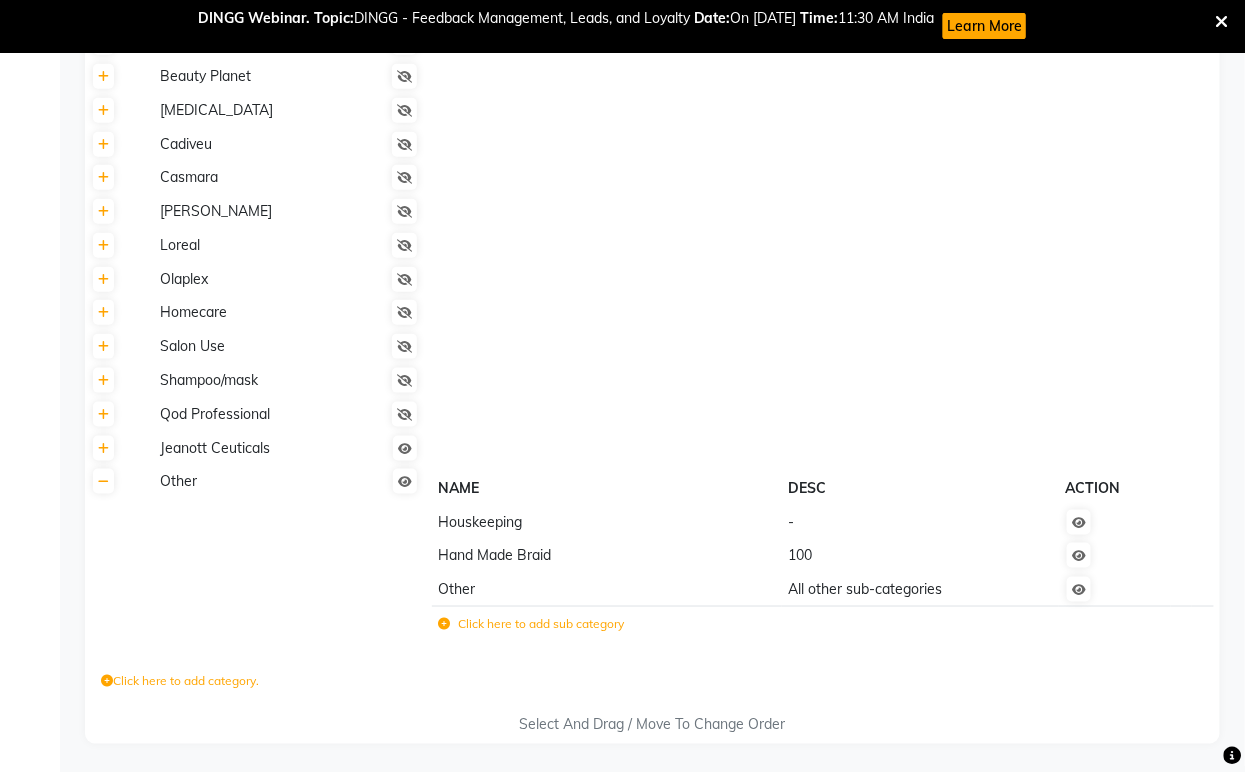 scroll, scrollTop: 506, scrollLeft: 0, axis: vertical 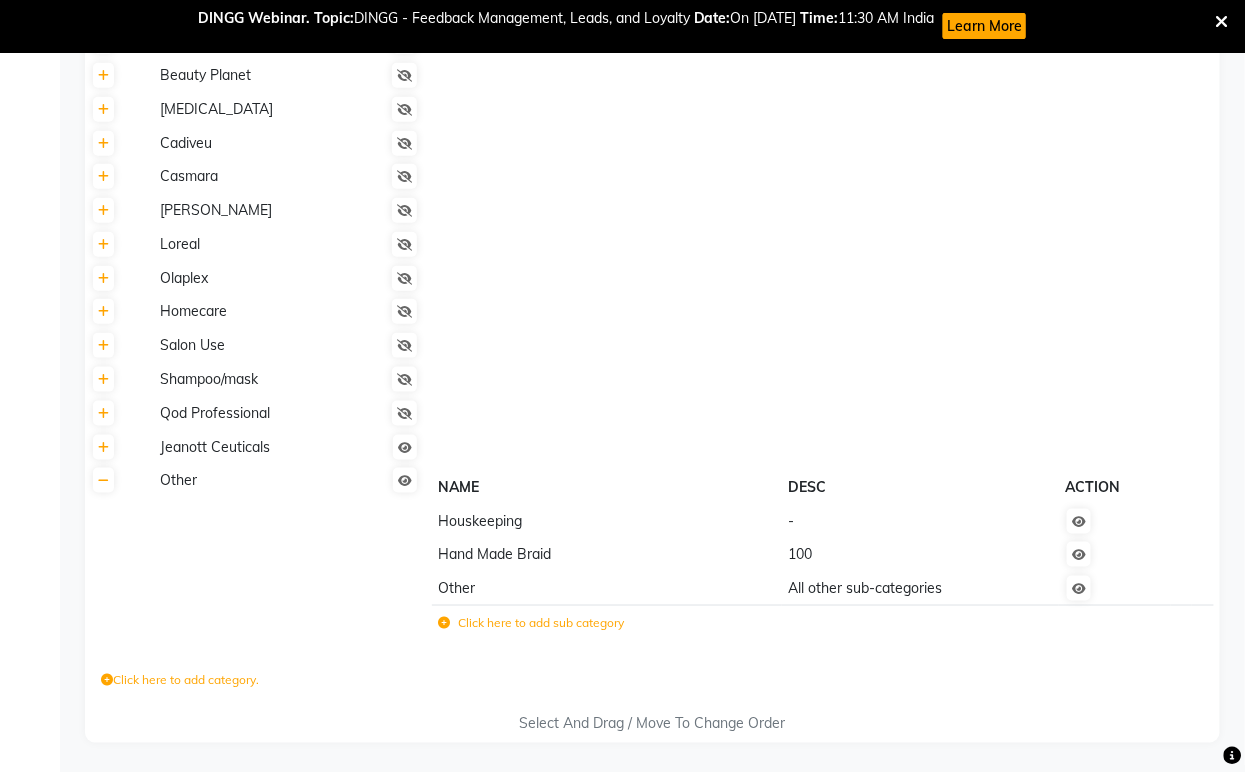 click 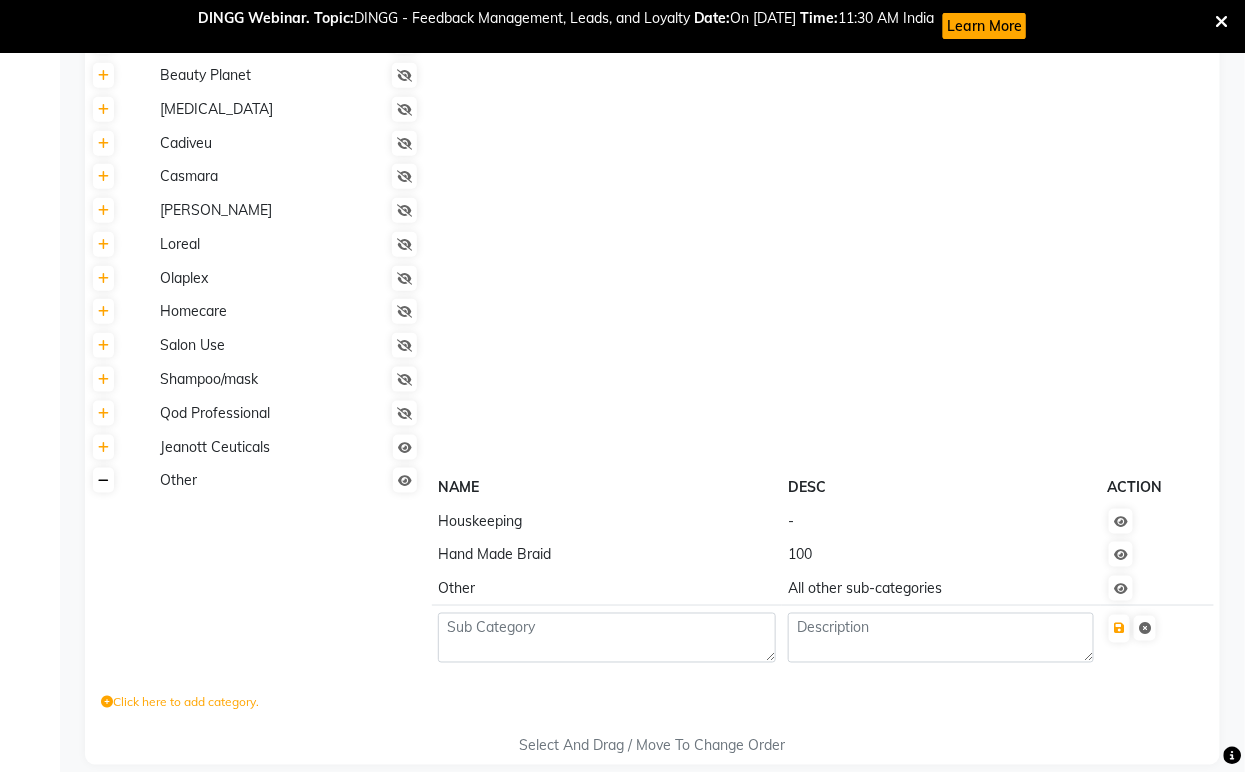 click 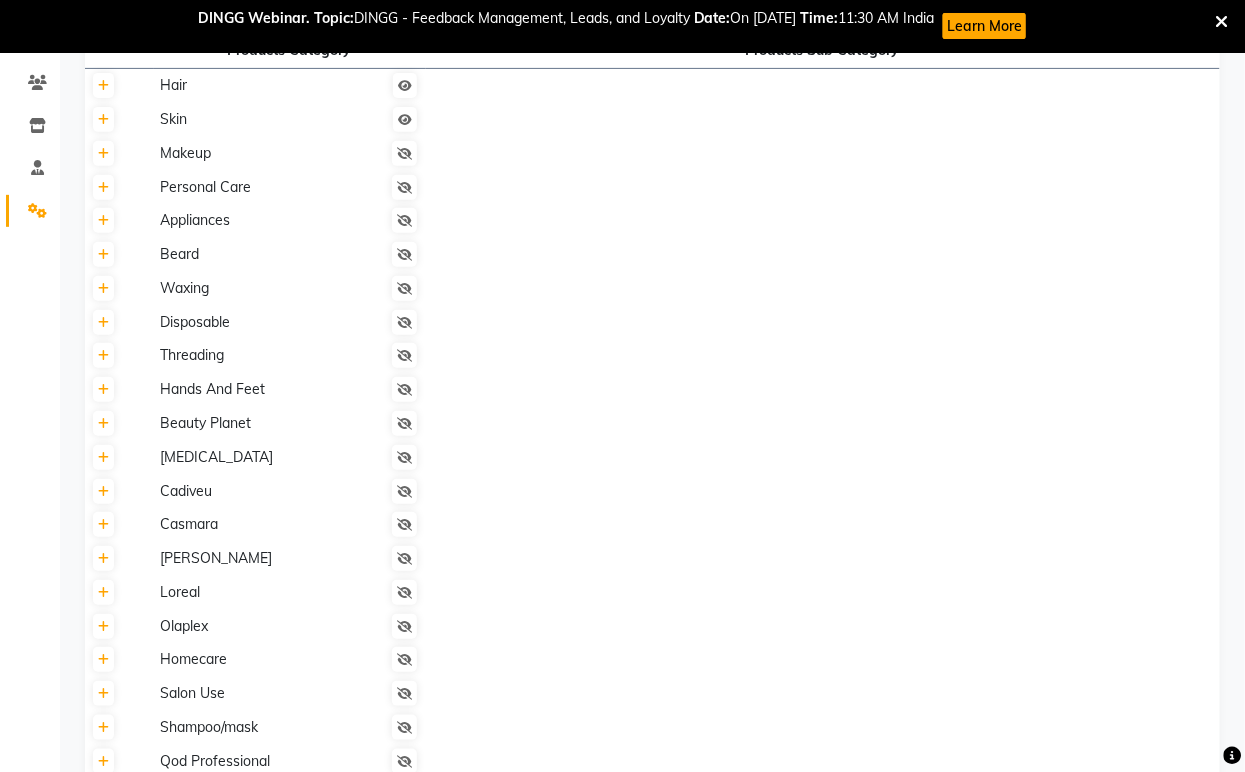 scroll, scrollTop: 0, scrollLeft: 0, axis: both 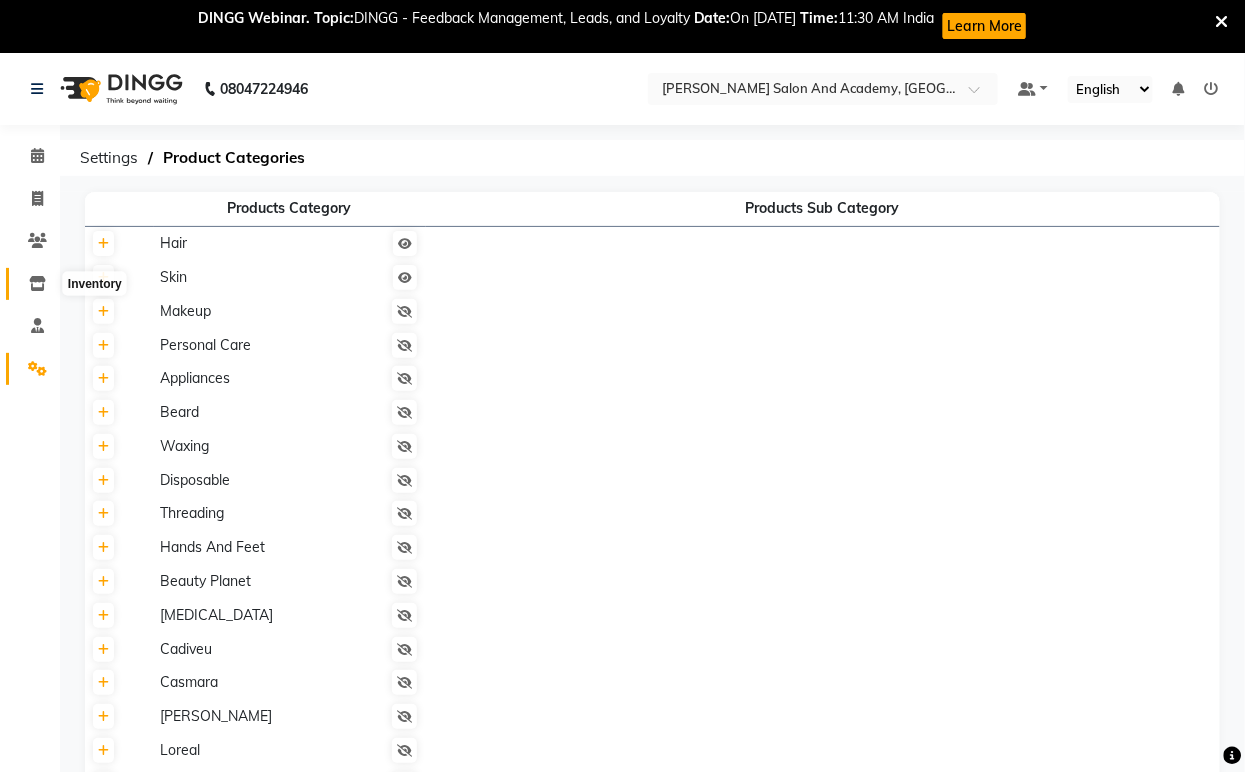 click 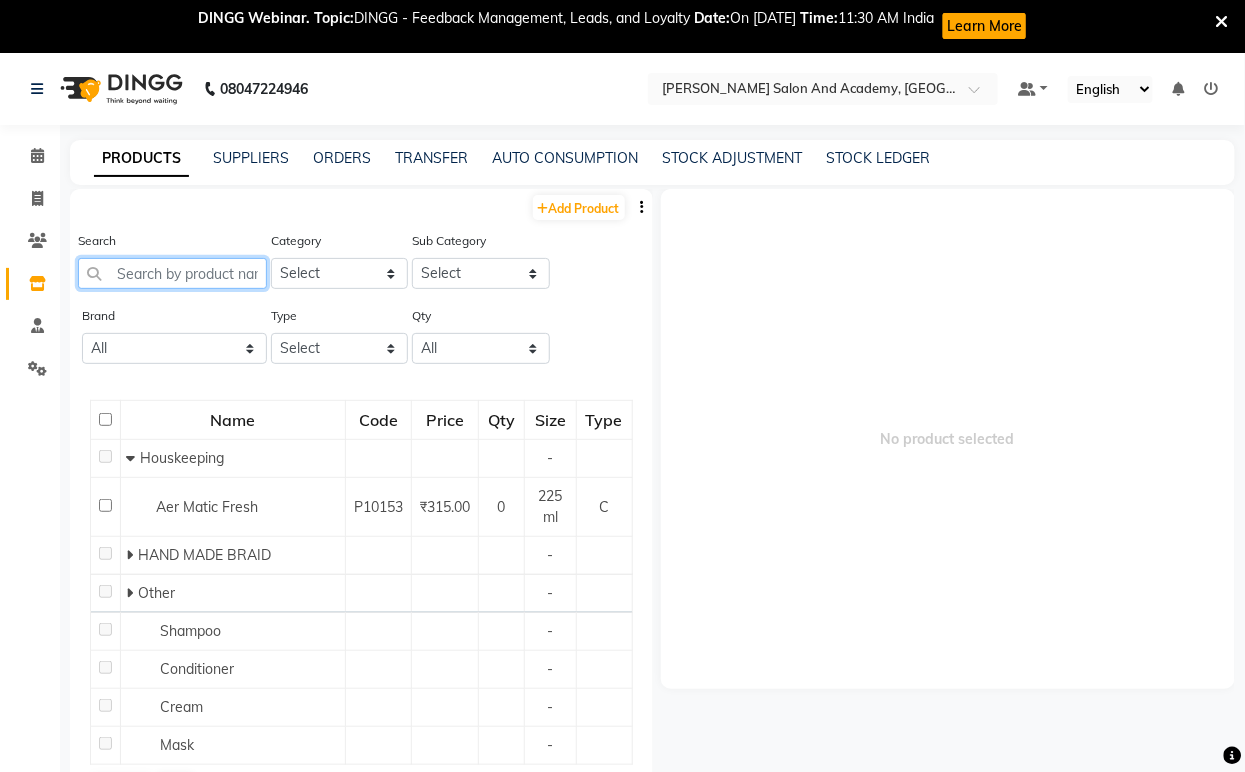 paste on "H & F Pedicure" 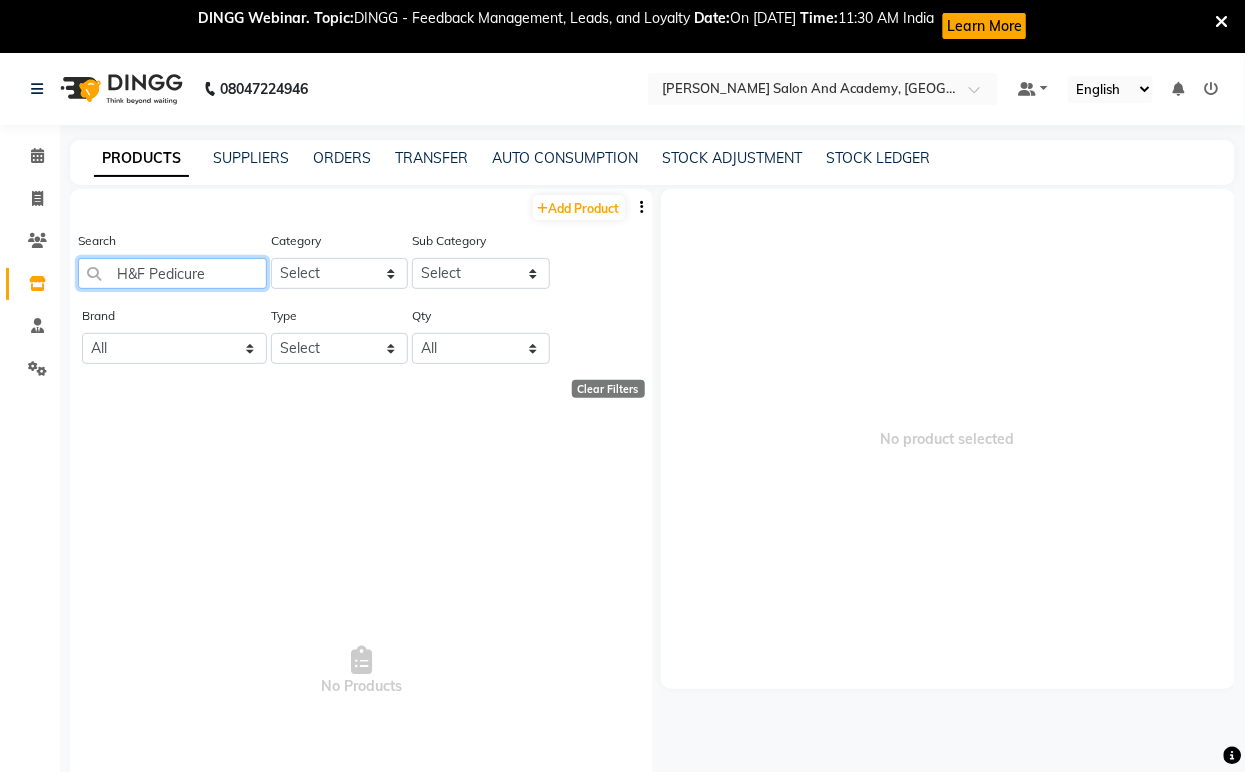click on "H&F Pedicure" 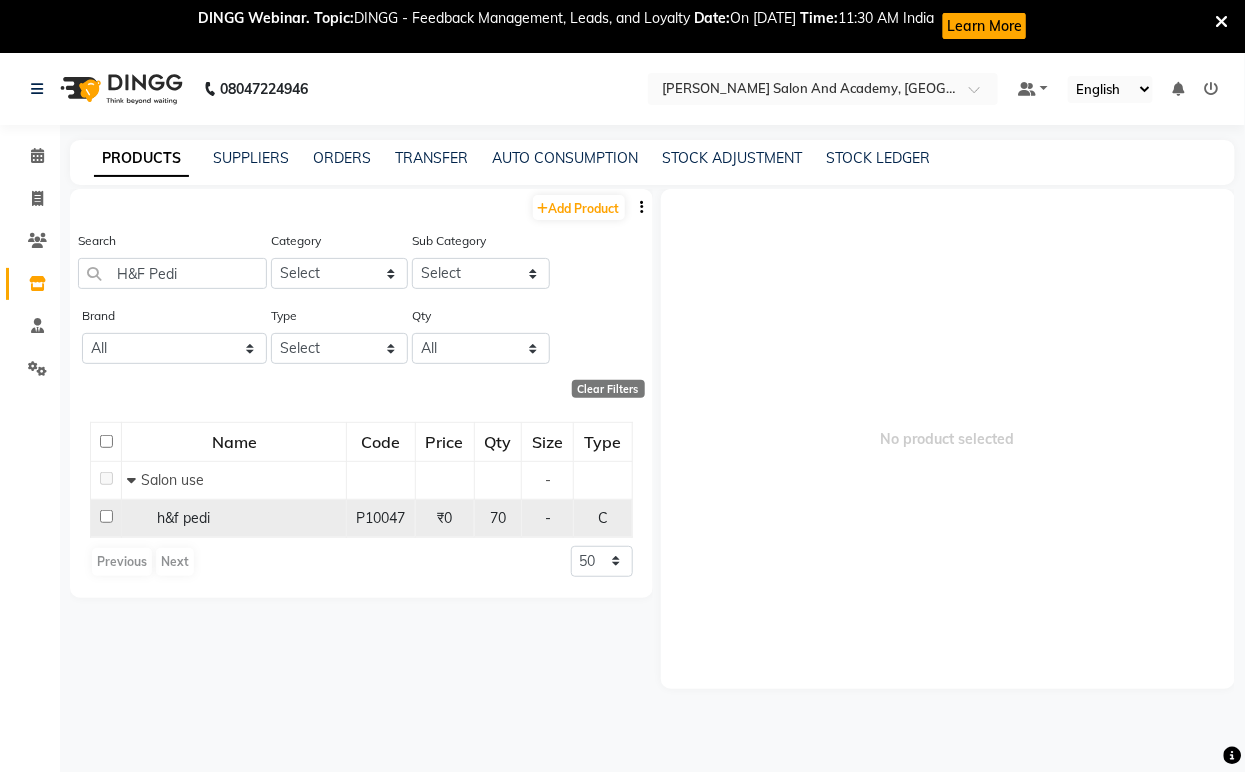 click on "h&f pedi" 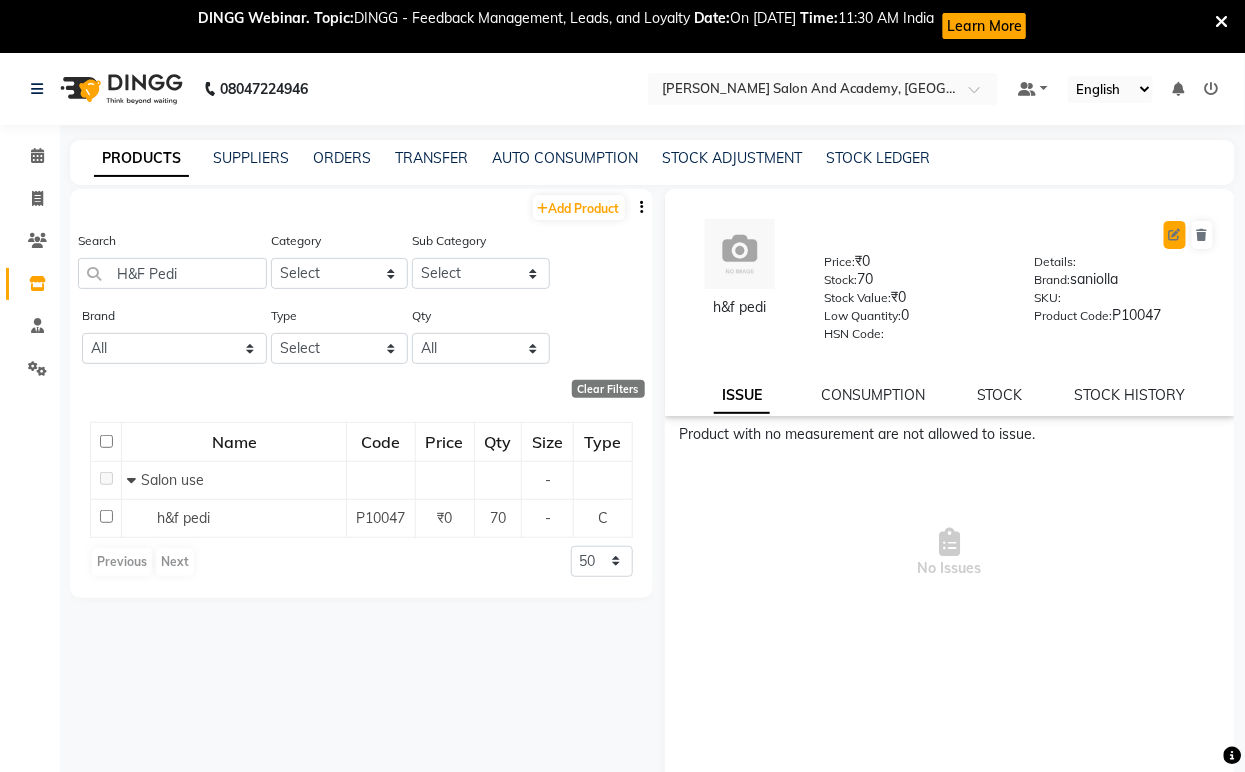 click 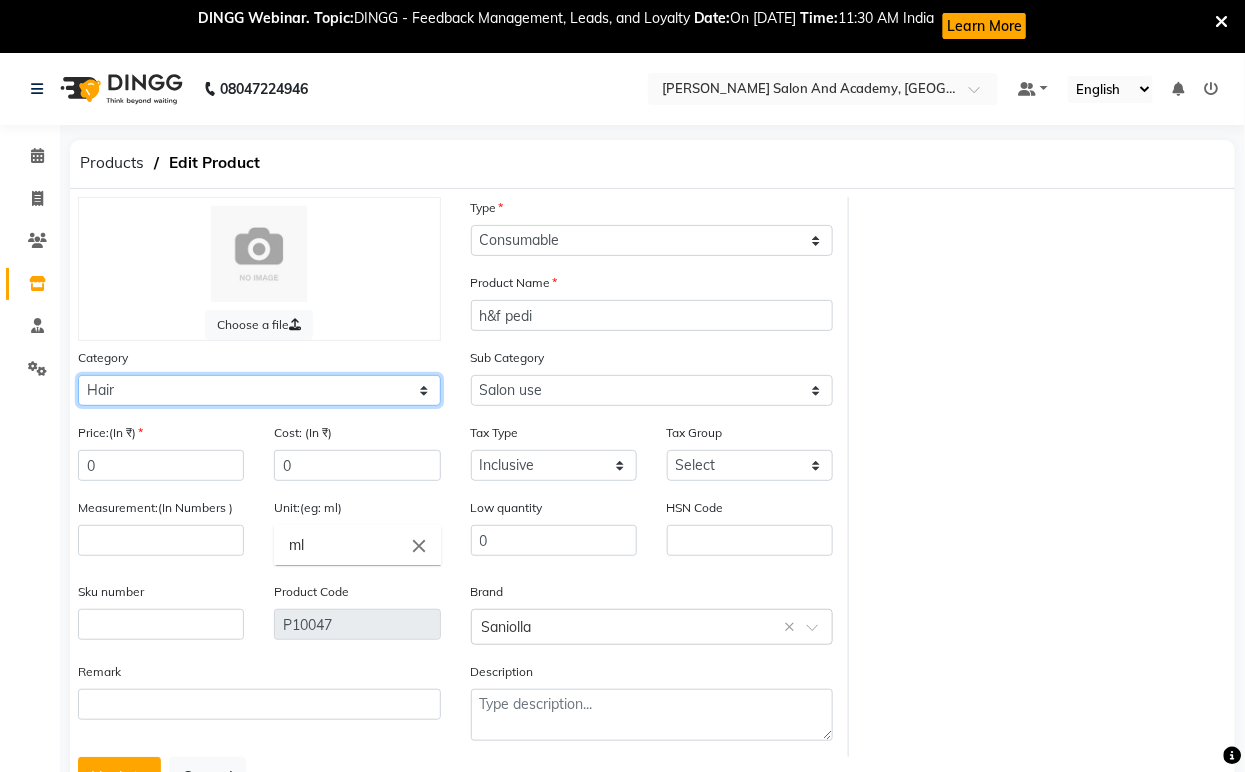 click on "Select Hair Skin Jeanott Ceuticals Other" 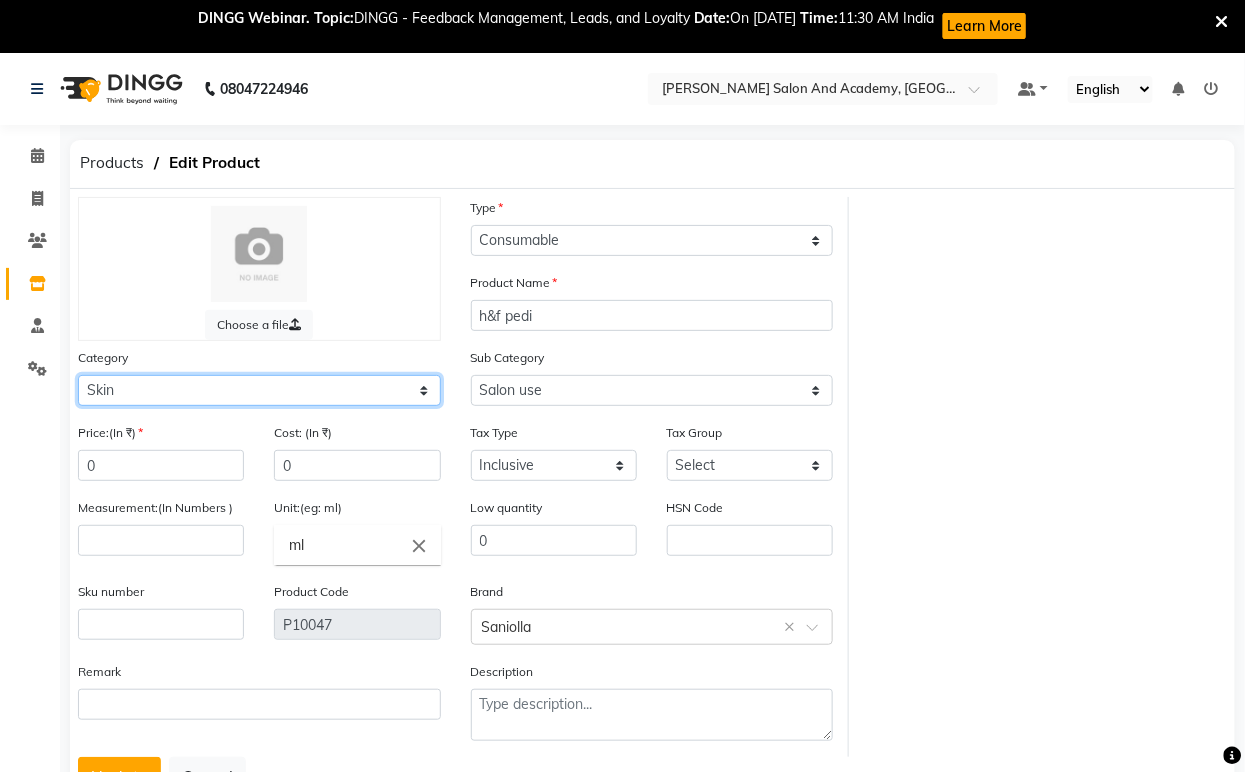 click on "Select Hair Skin Jeanott Ceuticals Other" 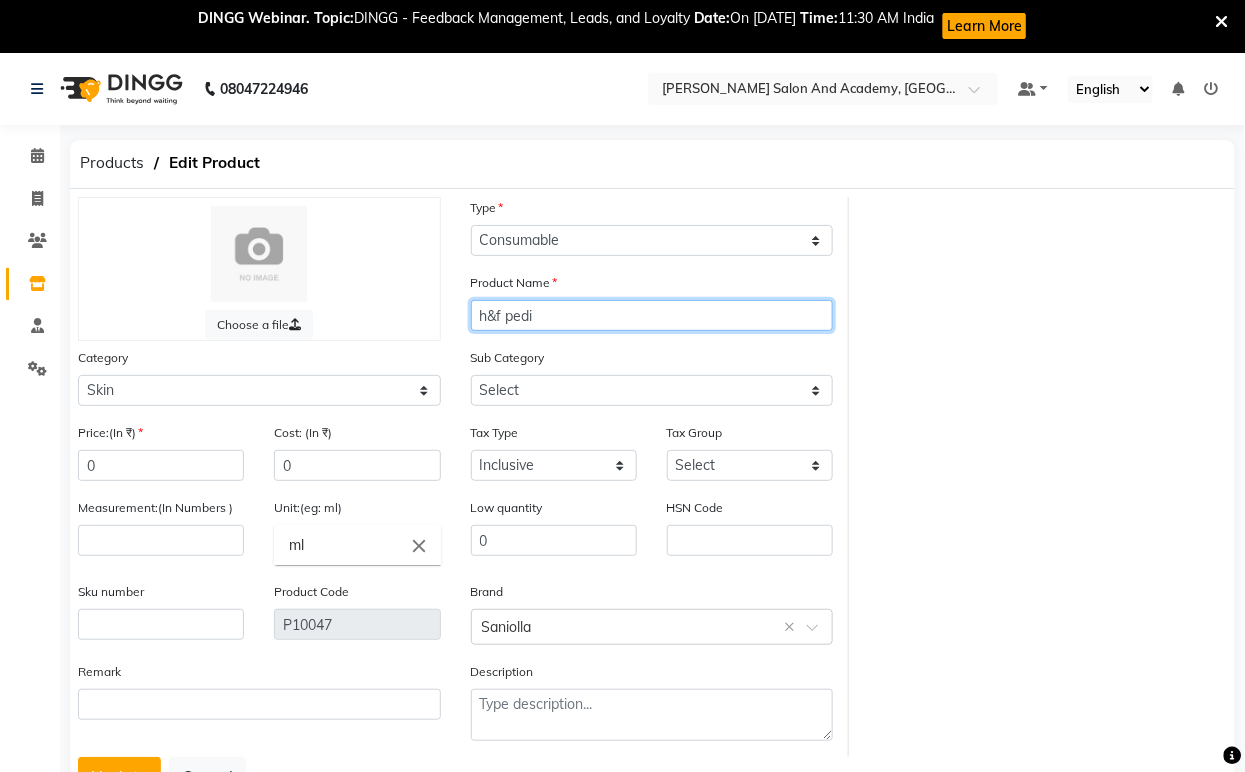 drag, startPoint x: 584, startPoint y: 323, endPoint x: 311, endPoint y: 343, distance: 273.73163 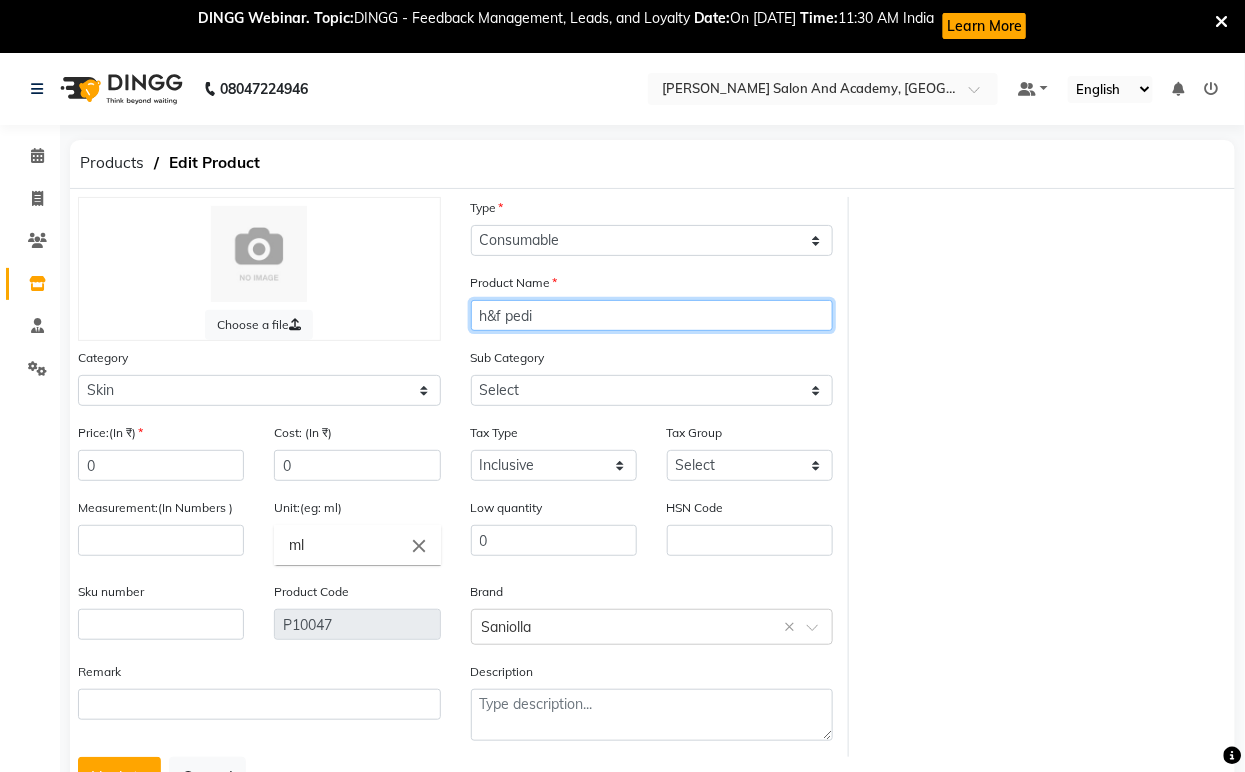 paste on "H & F Pedicure" 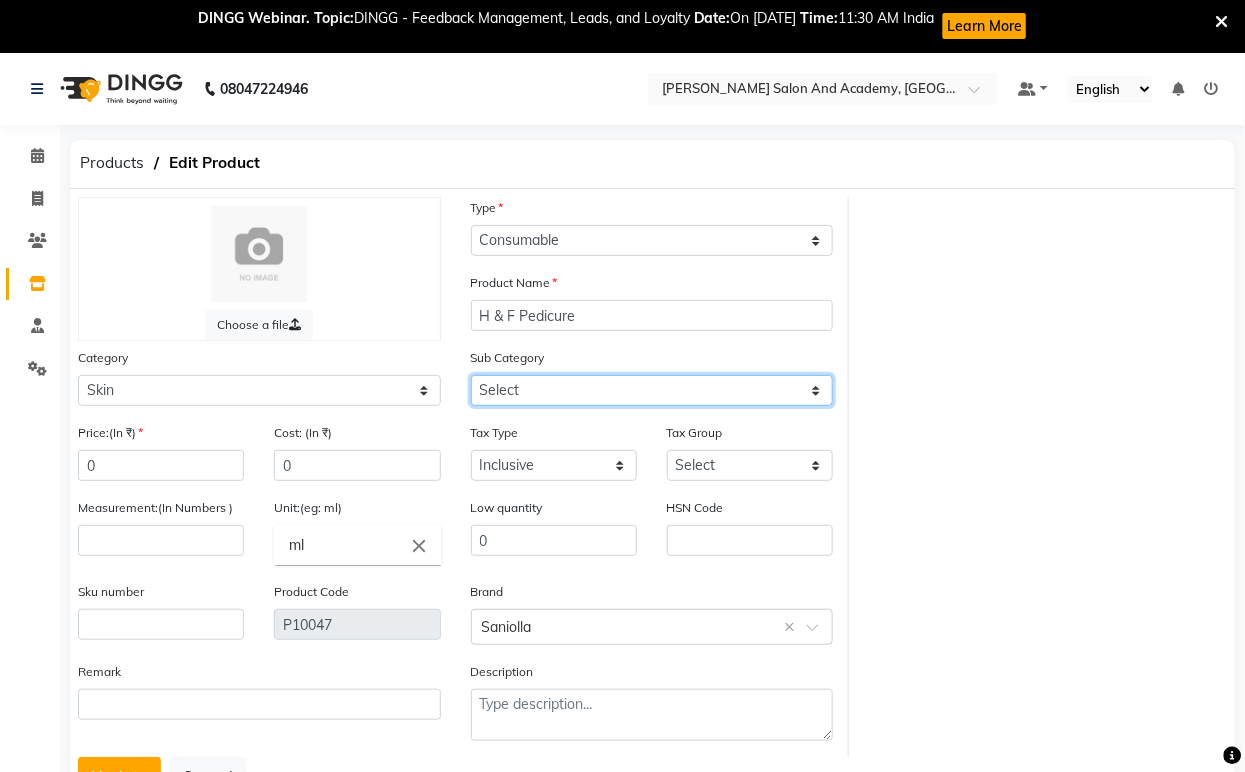 click on "Select Cleanser Facial Moisturiser Serum Toner Sun Care Masks Lip Care Eye Care Body Care Hand & Feet Kit & Combo Treatment Appliances Other Skin homecare Wax Massage Cream" 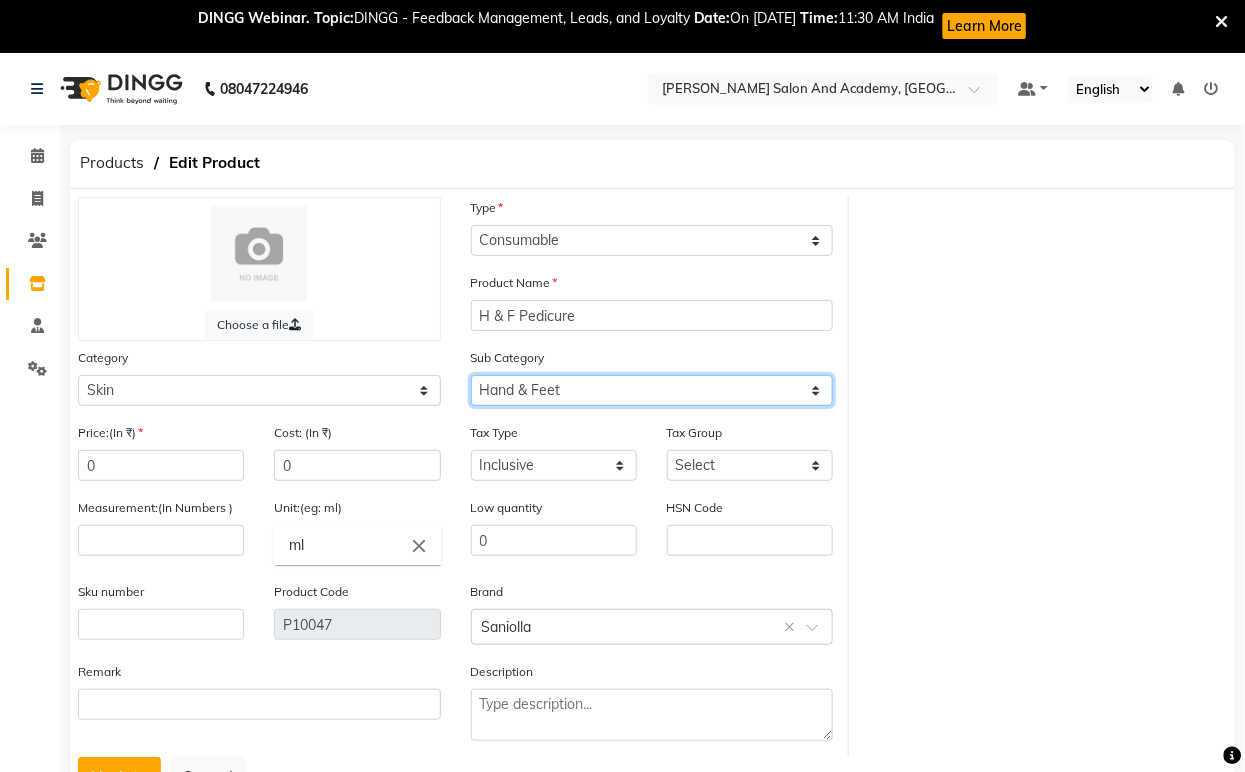 click on "Select Cleanser Facial Moisturiser Serum Toner Sun Care Masks Lip Care Eye Care Body Care Hand & Feet Kit & Combo Treatment Appliances Other Skin homecare Wax Massage Cream" 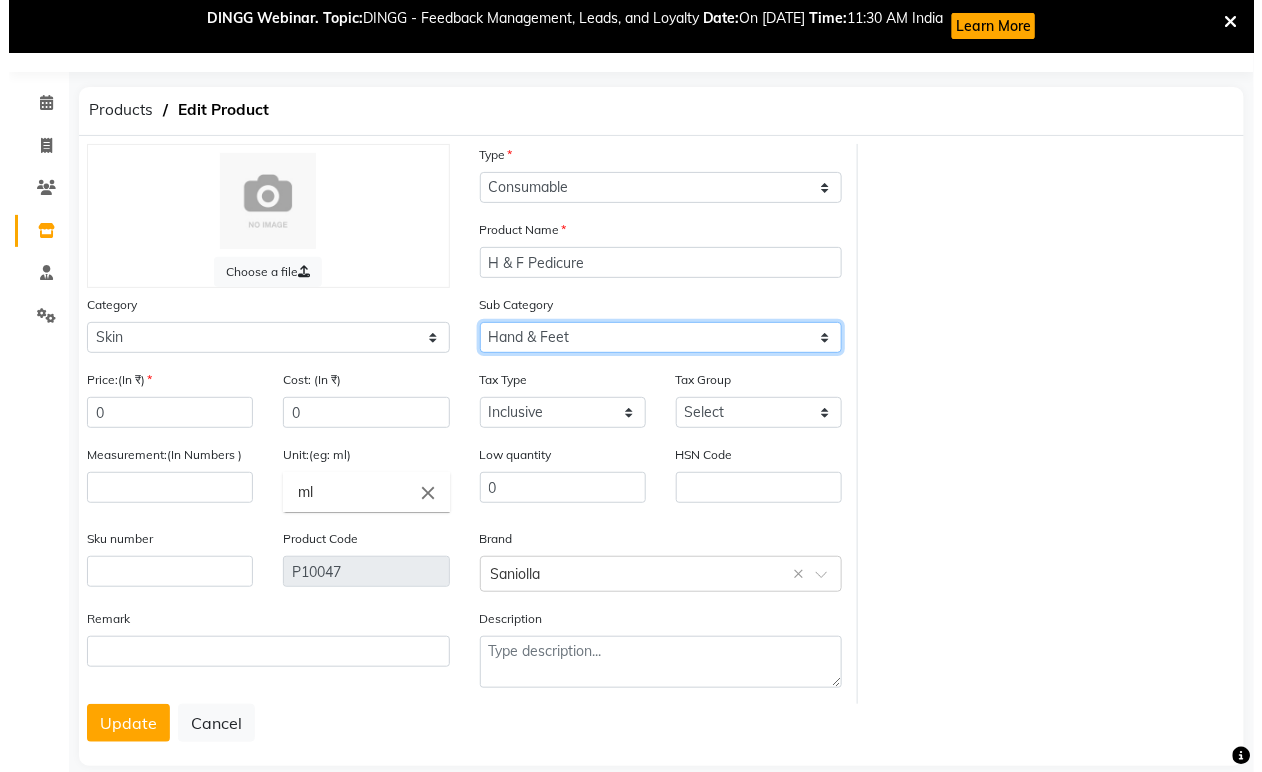 scroll, scrollTop: 83, scrollLeft: 0, axis: vertical 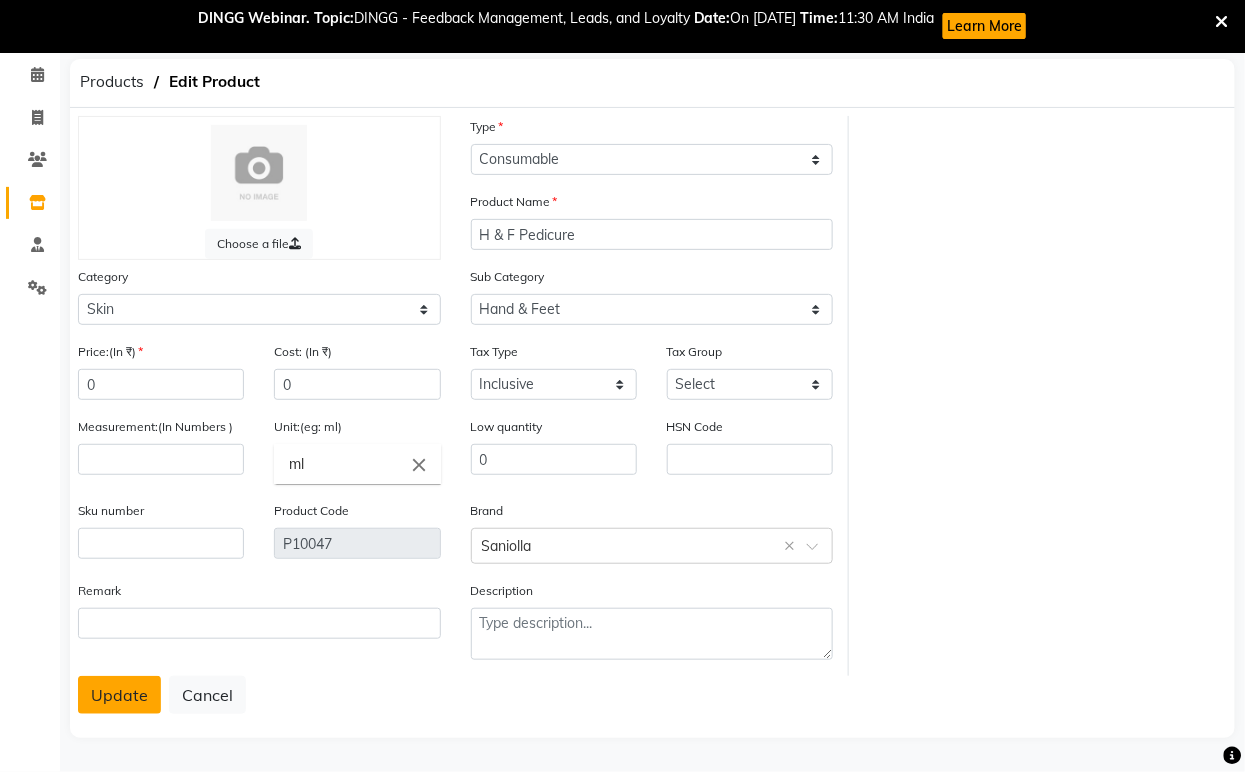 click on "Update" 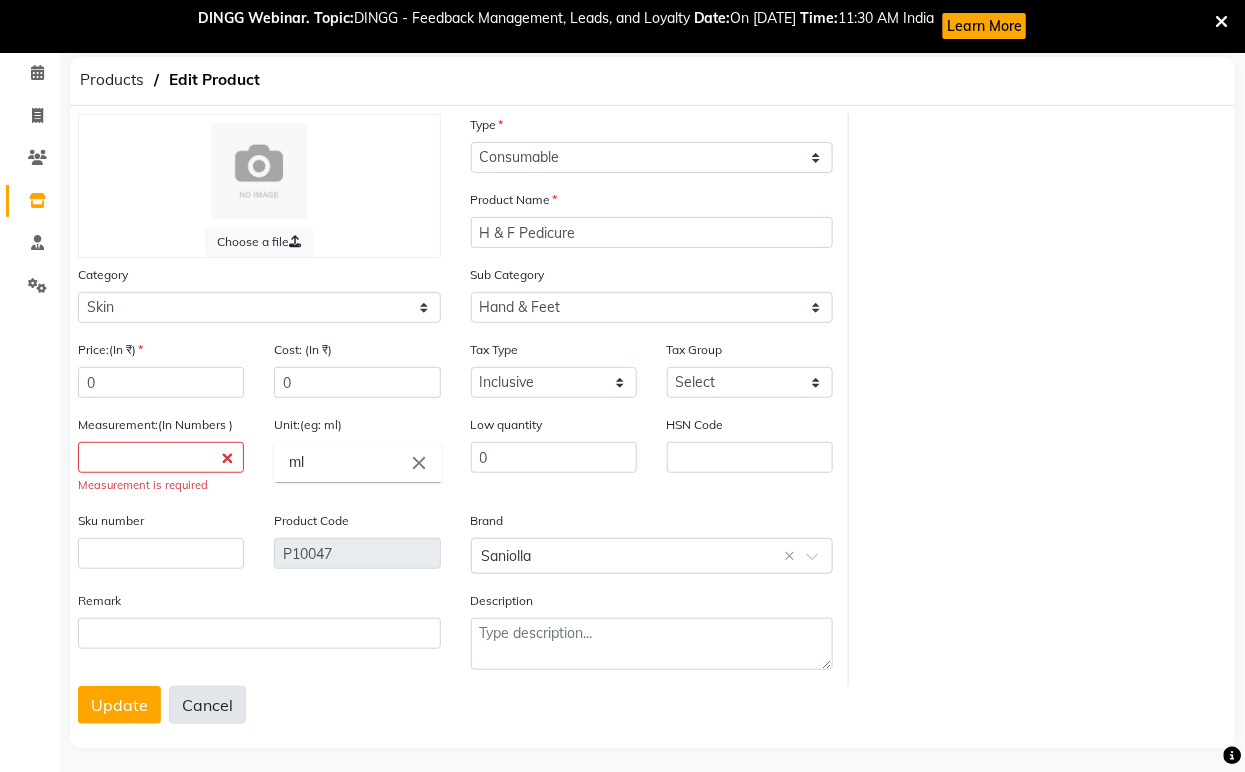 click on "Cancel" 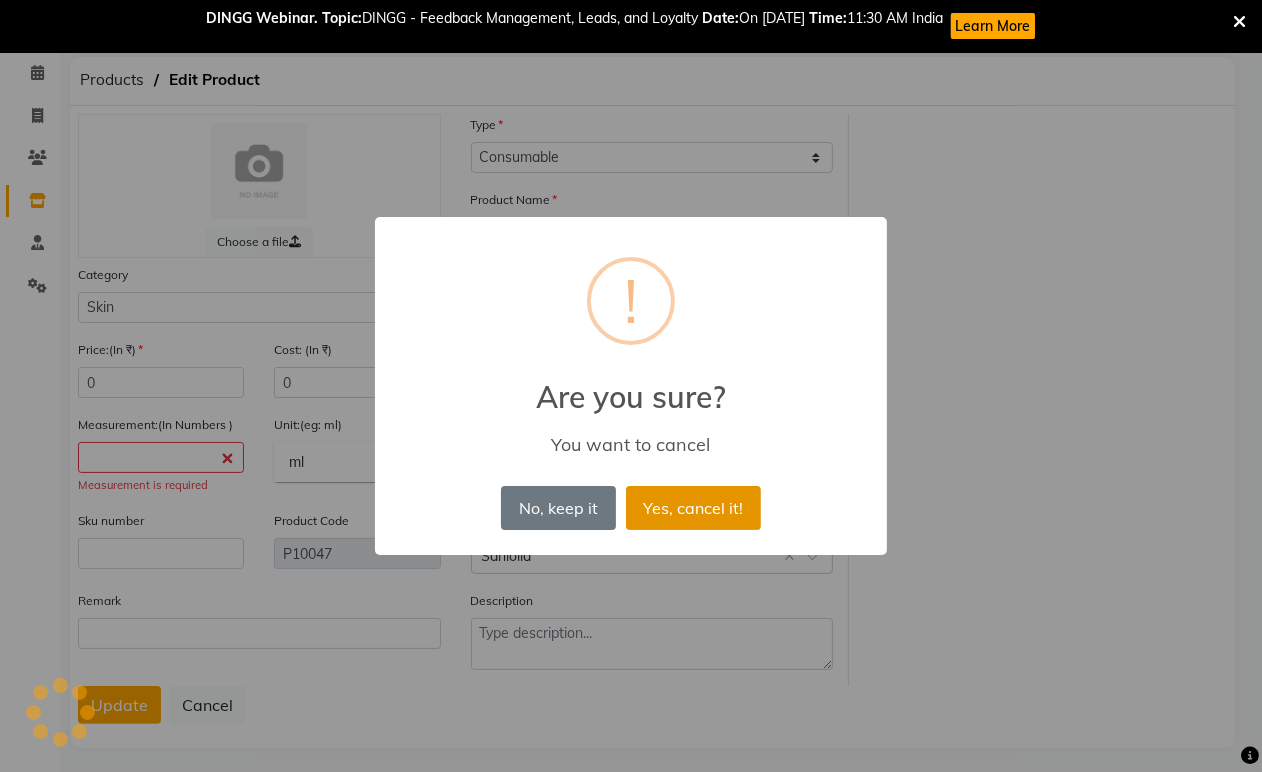 click on "Yes, cancel it!" at bounding box center (693, 508) 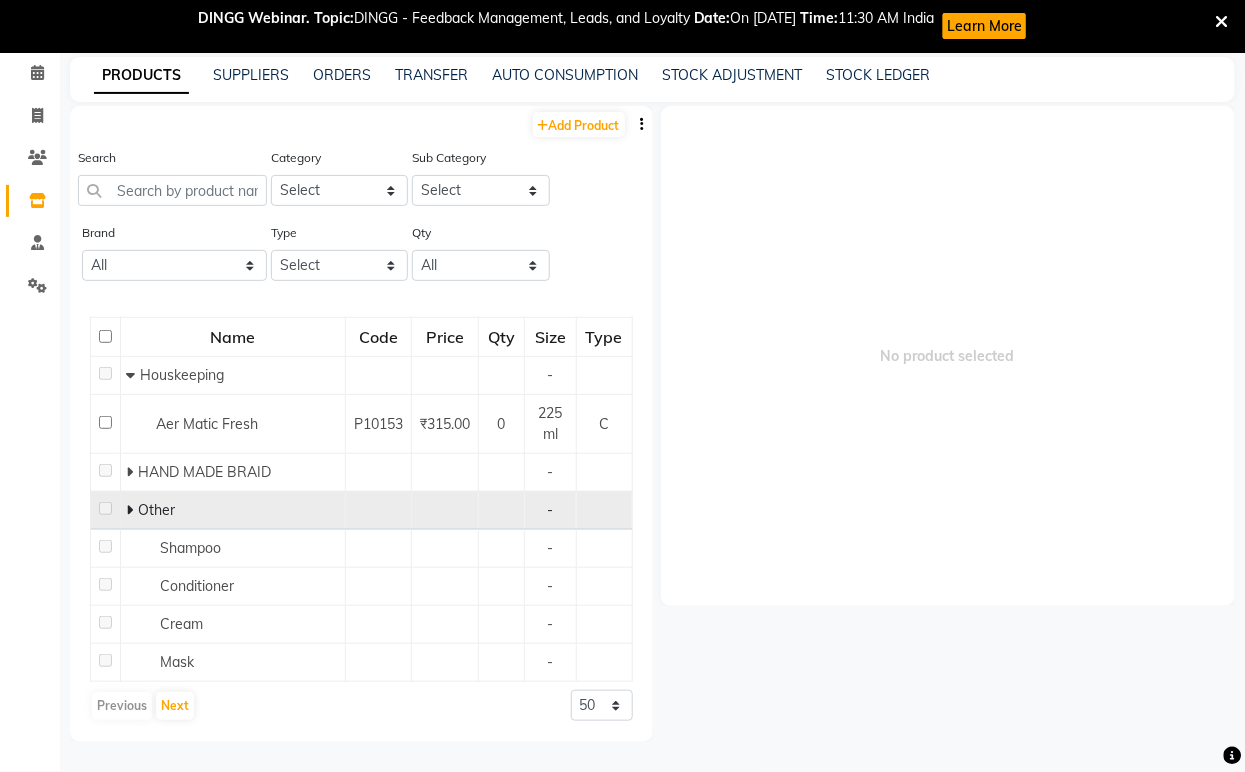 scroll, scrollTop: 65, scrollLeft: 0, axis: vertical 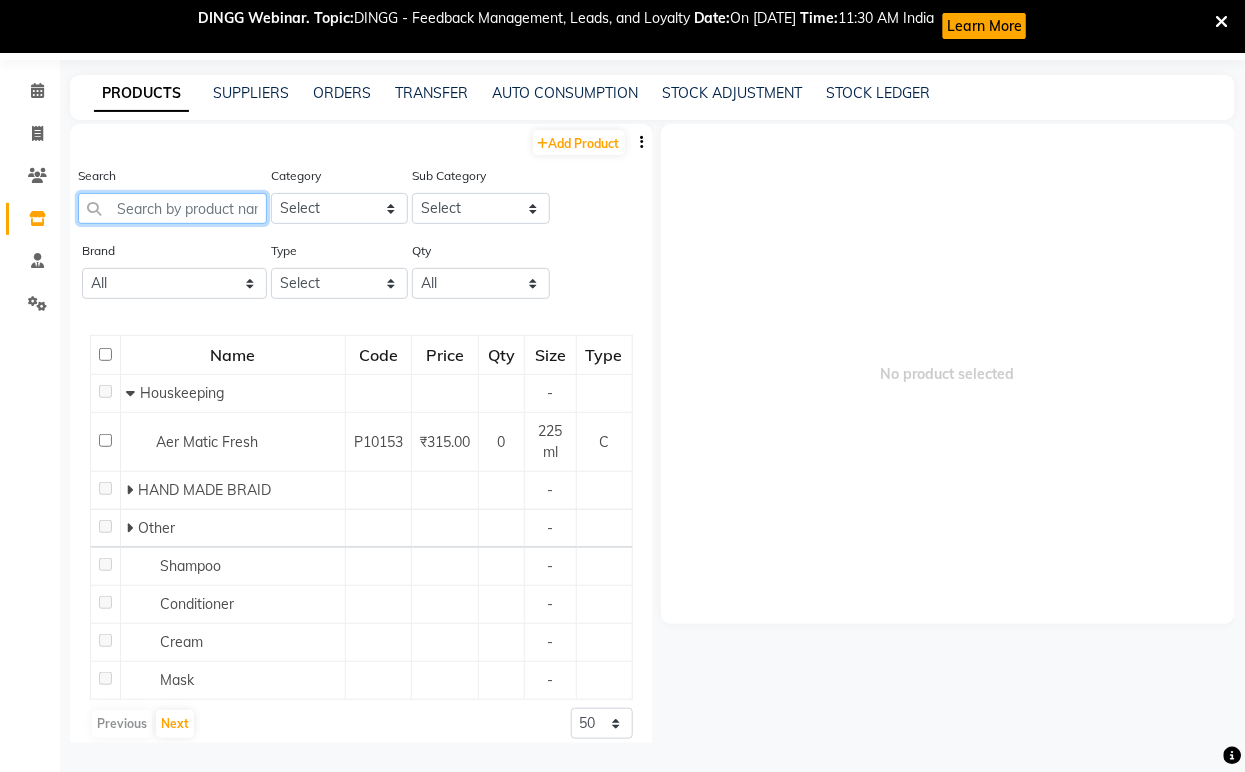 drag, startPoint x: 143, startPoint y: 210, endPoint x: 128, endPoint y: 210, distance: 15 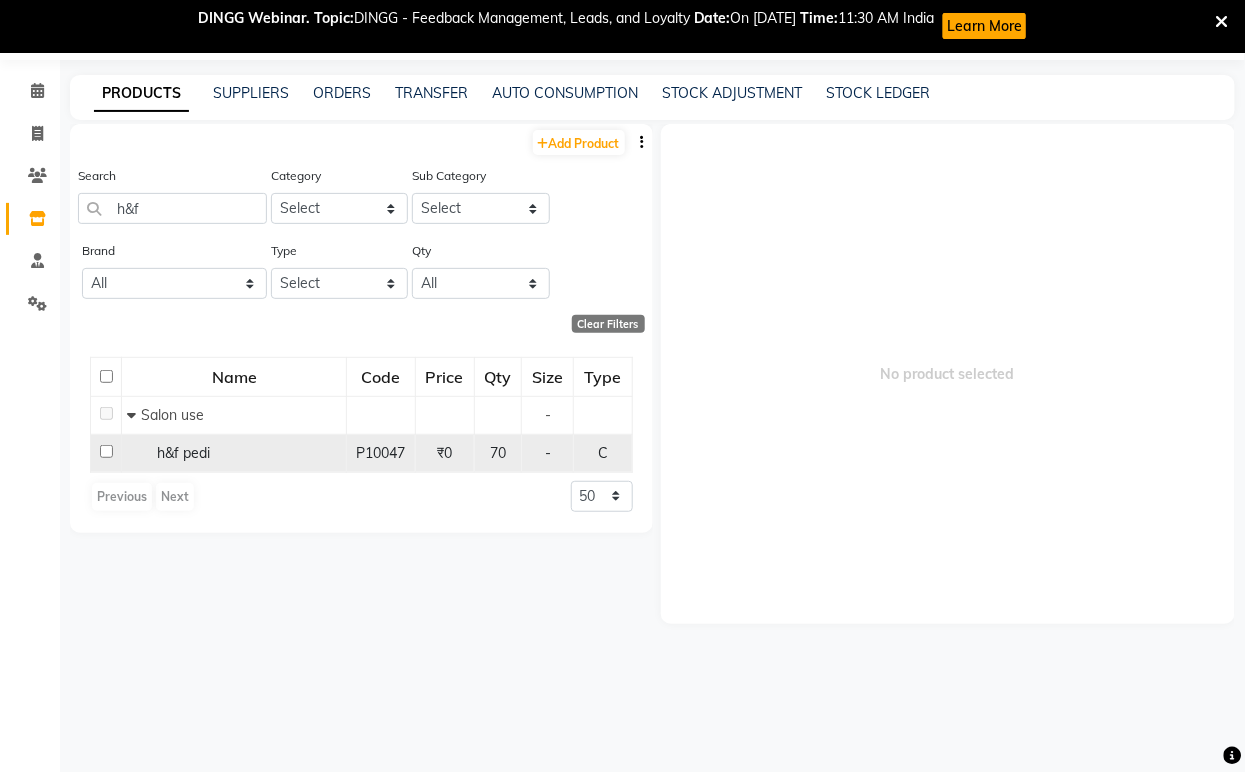 click on "h&f pedi" 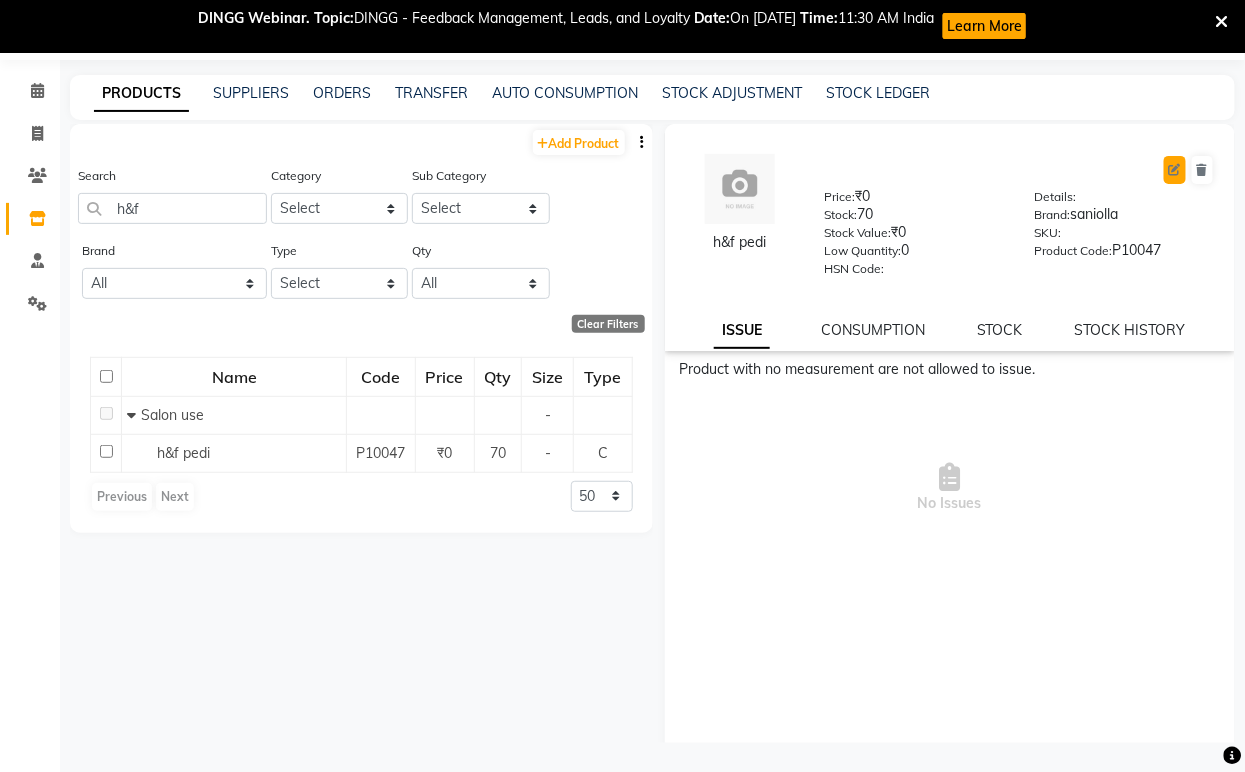 click 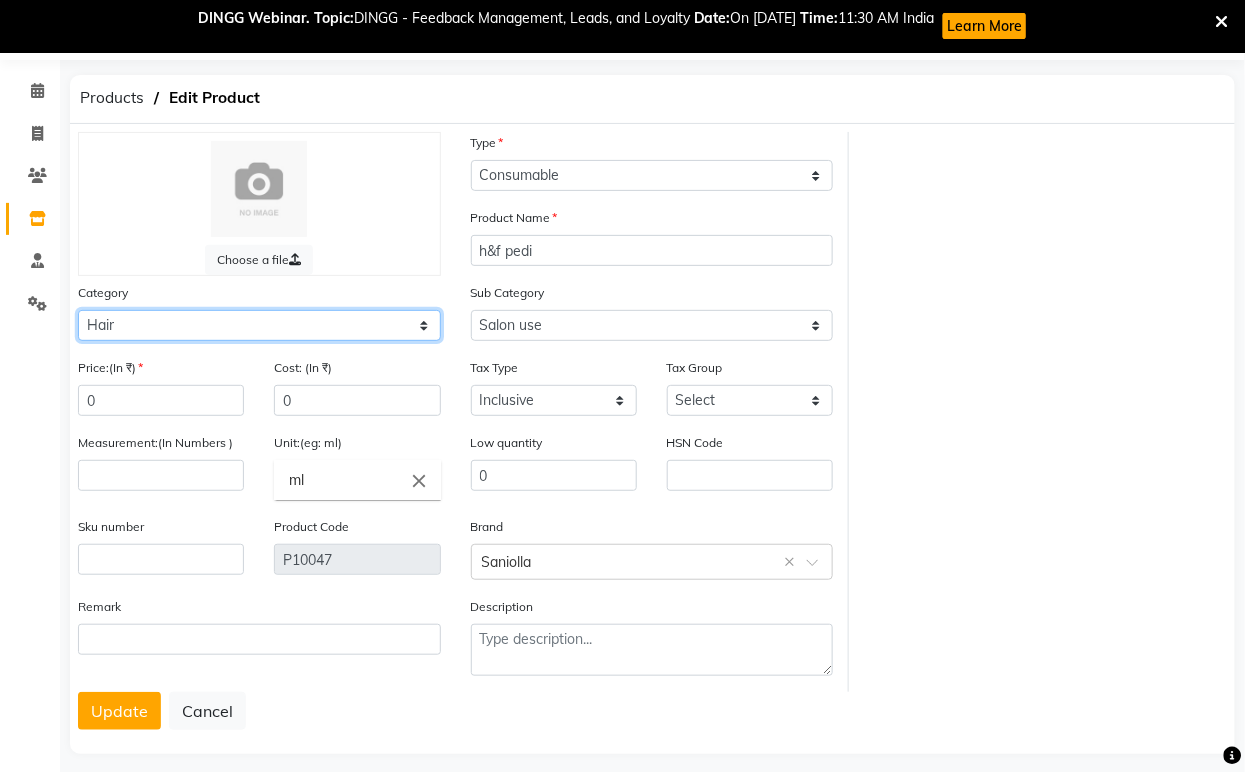 click on "Select Hair Skin Jeanott Ceuticals Other" 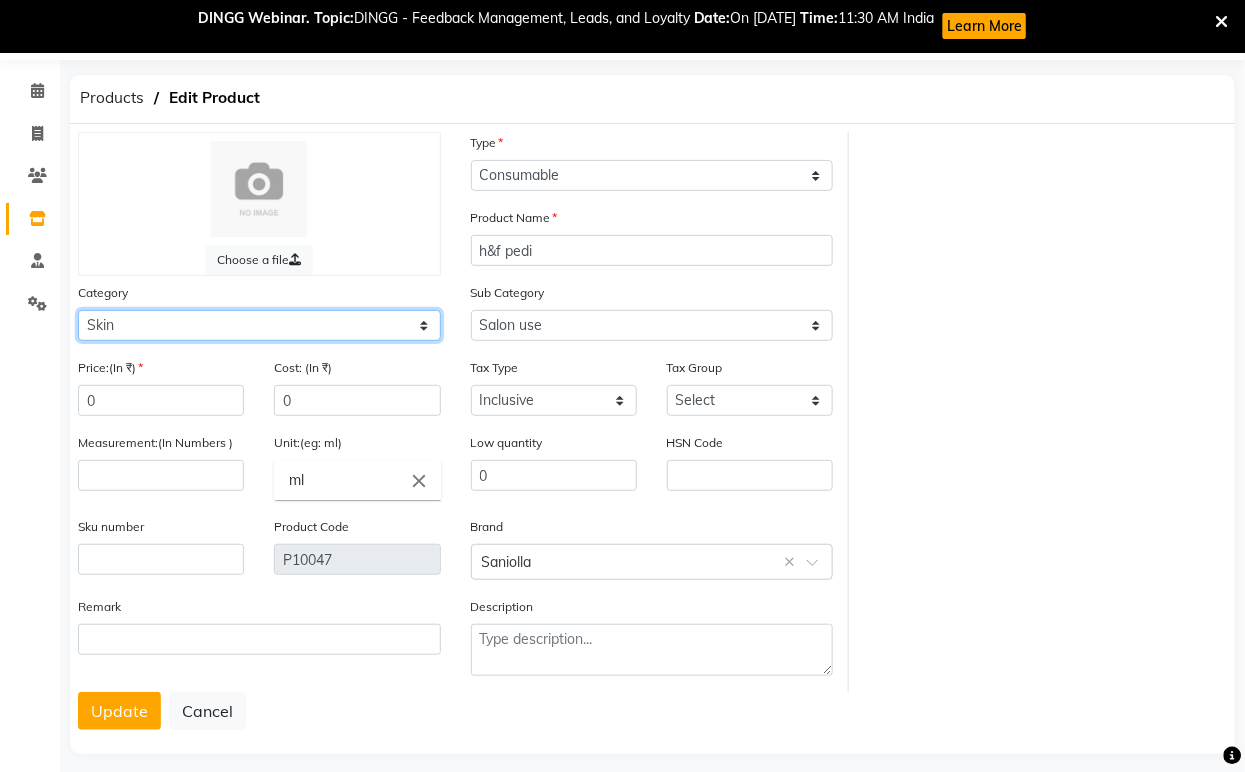 click on "Select Hair Skin Jeanott Ceuticals Other" 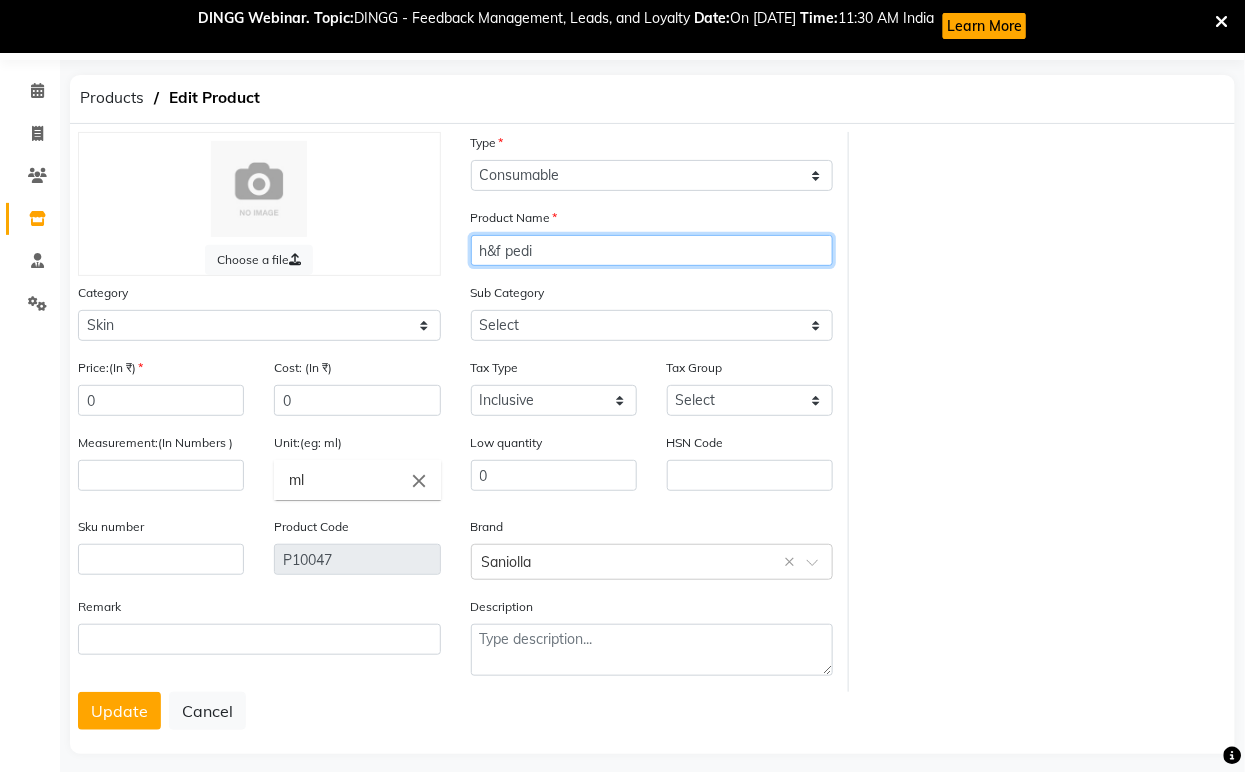 drag, startPoint x: 550, startPoint y: 253, endPoint x: 453, endPoint y: 251, distance: 97.020615 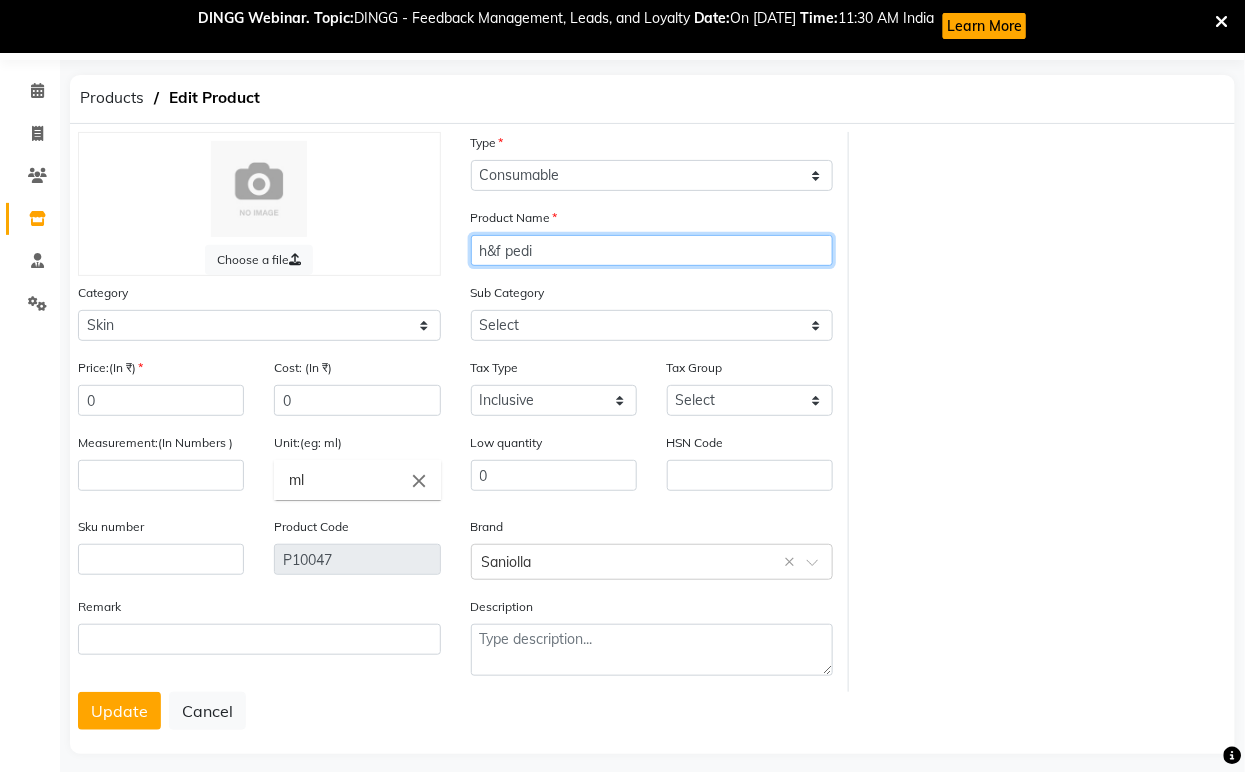 paste on "H & F Pedicure" 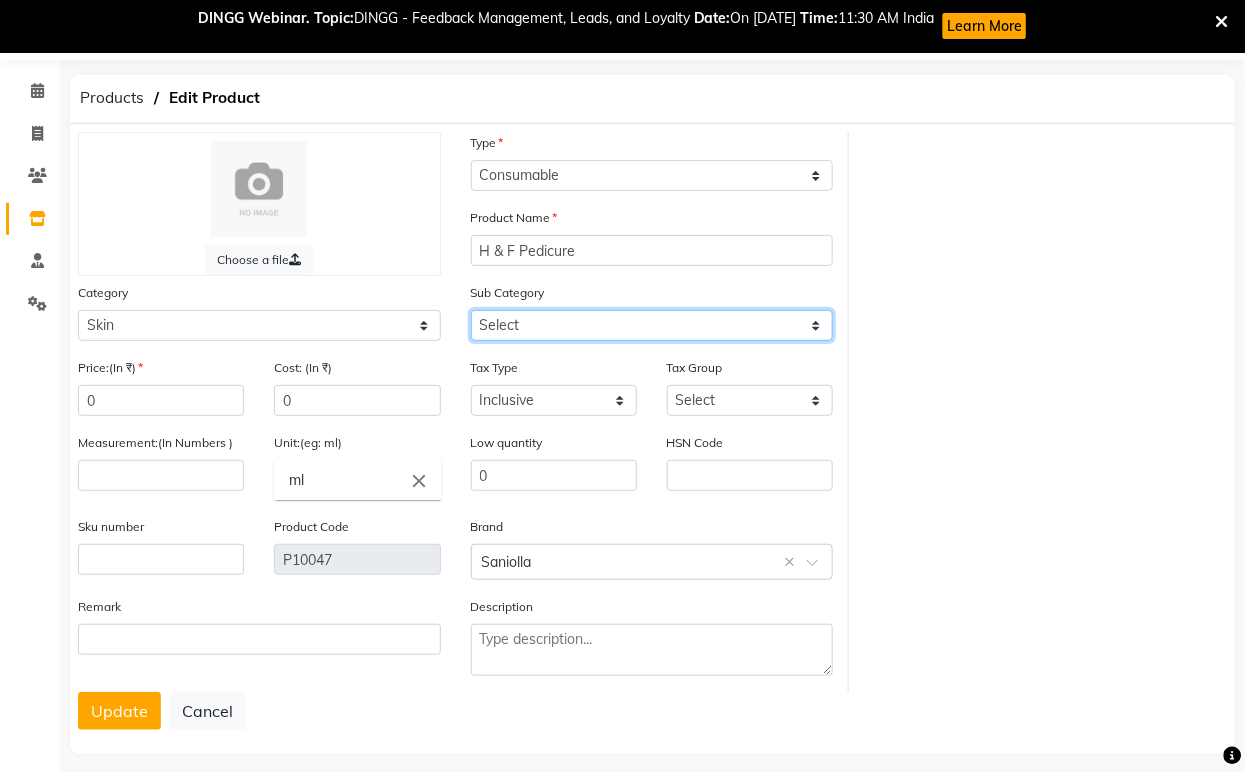 click on "Select Cleanser Facial Moisturiser Serum Toner Sun Care Masks Lip Care Eye Care Body Care Hand & Feet Kit & Combo Treatment Appliances Other Skin homecare Wax Massage Cream" 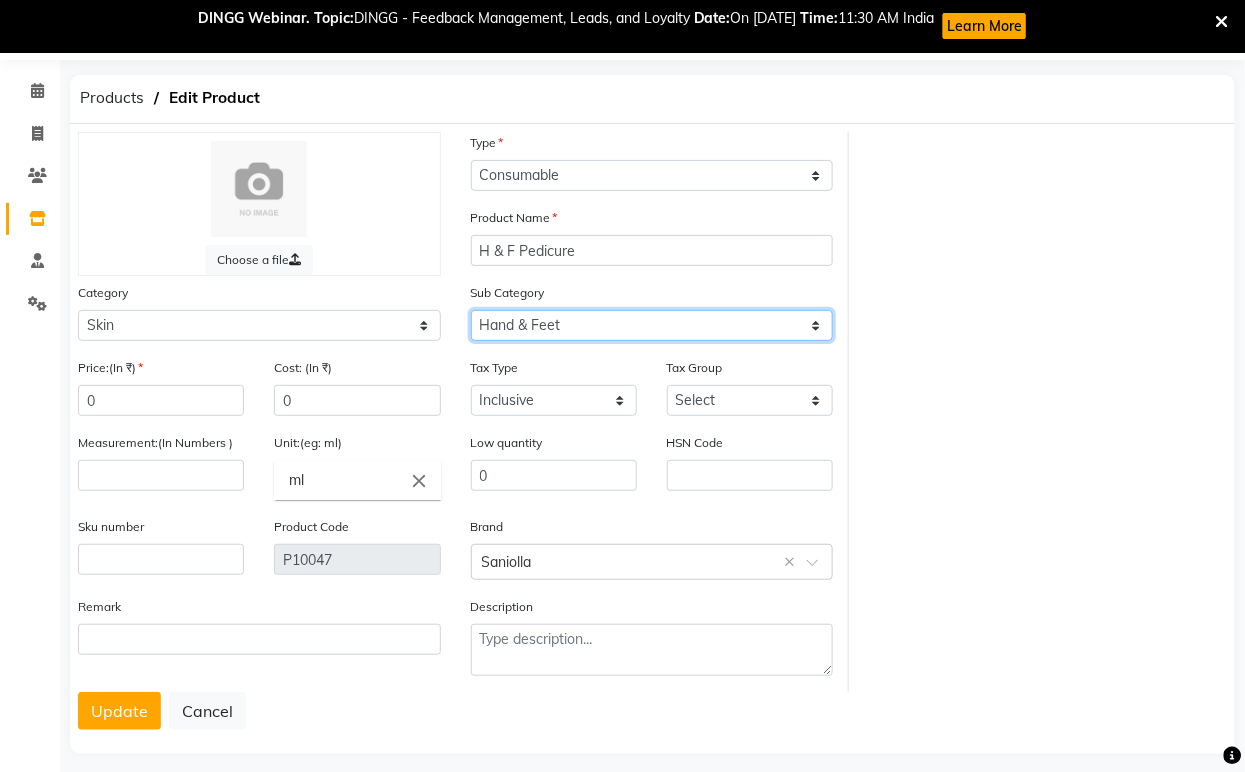 click on "Select Cleanser Facial Moisturiser Serum Toner Sun Care Masks Lip Care Eye Care Body Care Hand & Feet Kit & Combo Treatment Appliances Other Skin homecare Wax Massage Cream" 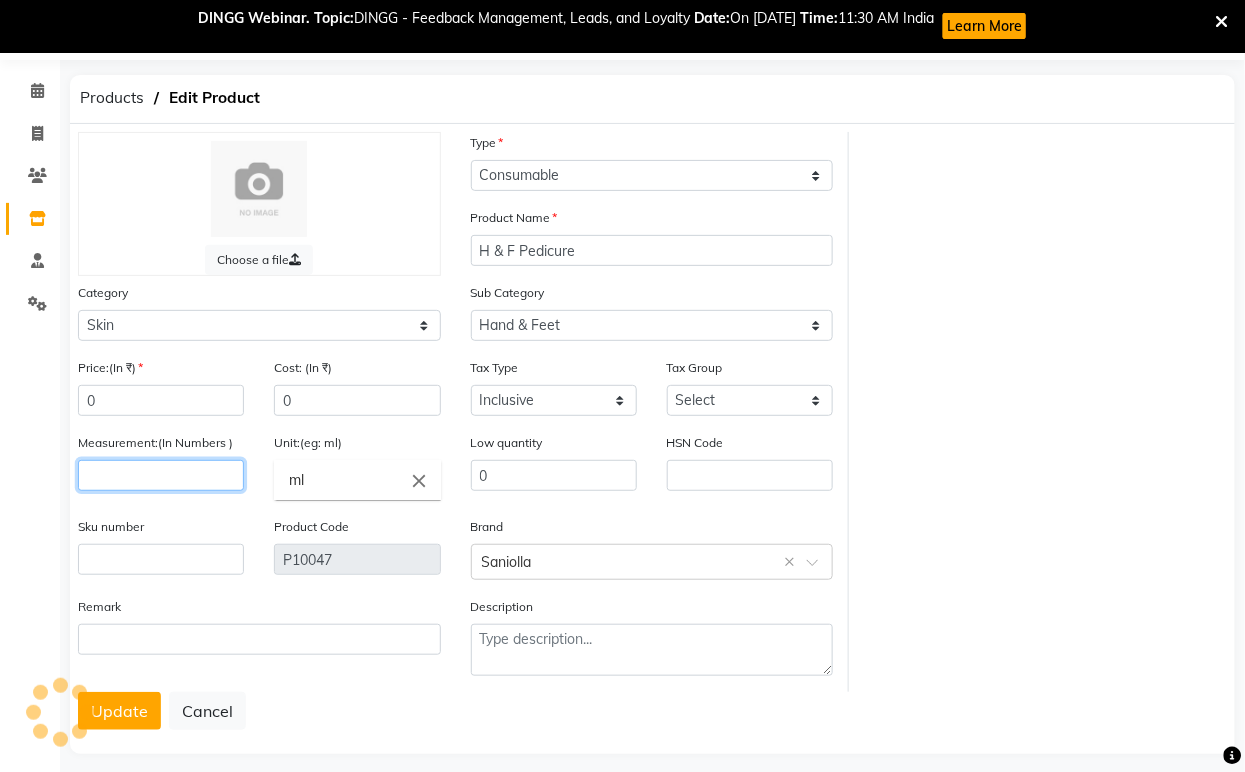 click 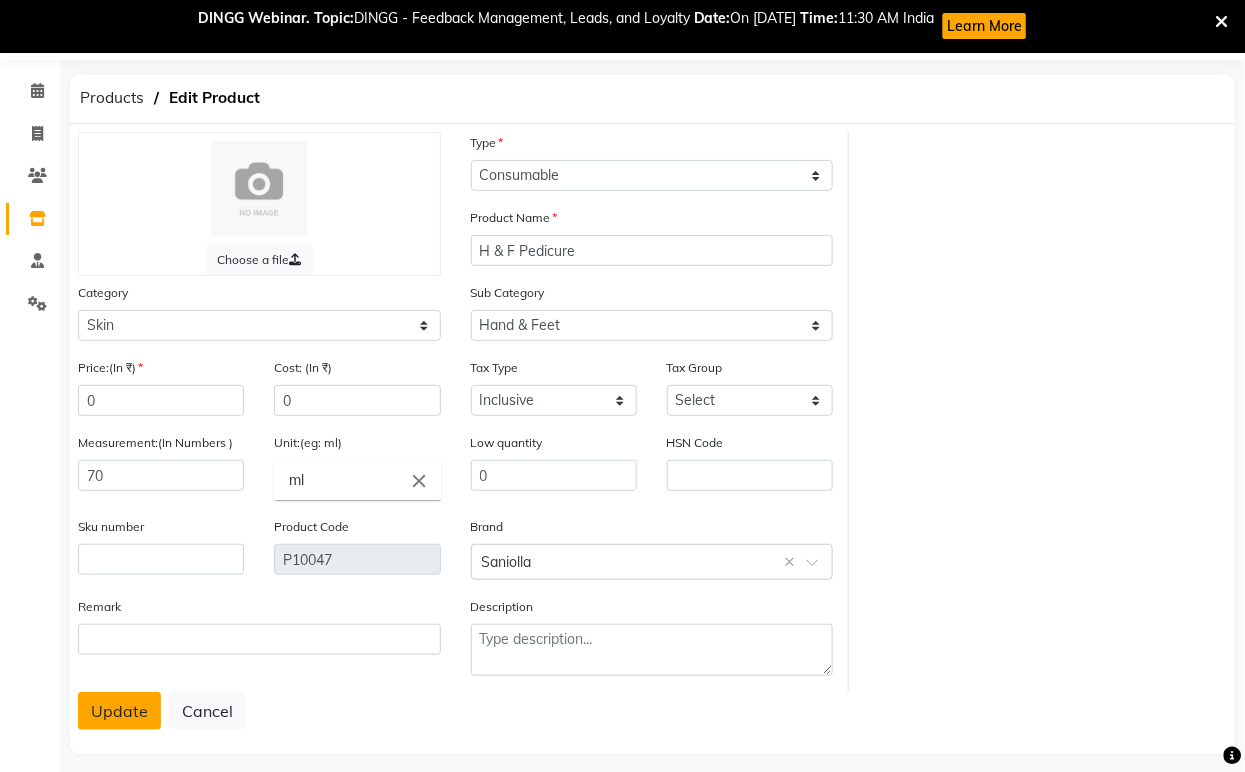 click on "Update" 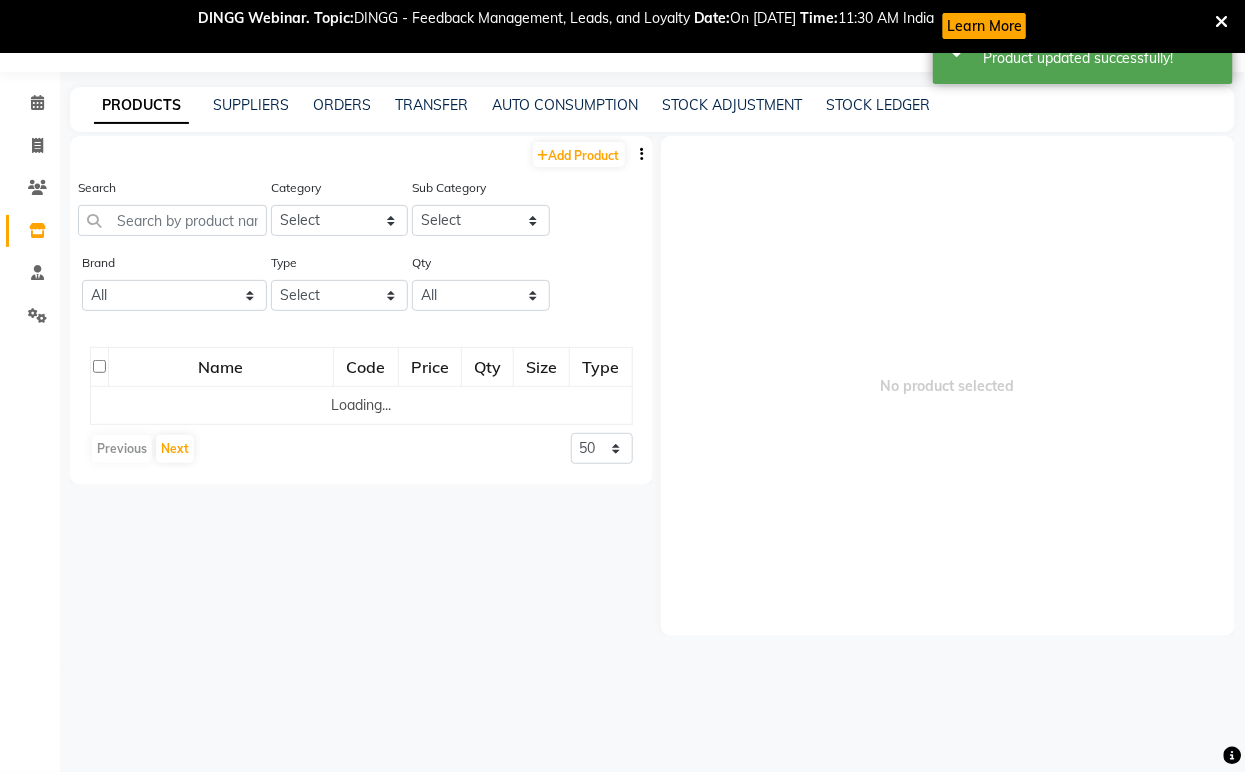 scroll, scrollTop: 65, scrollLeft: 0, axis: vertical 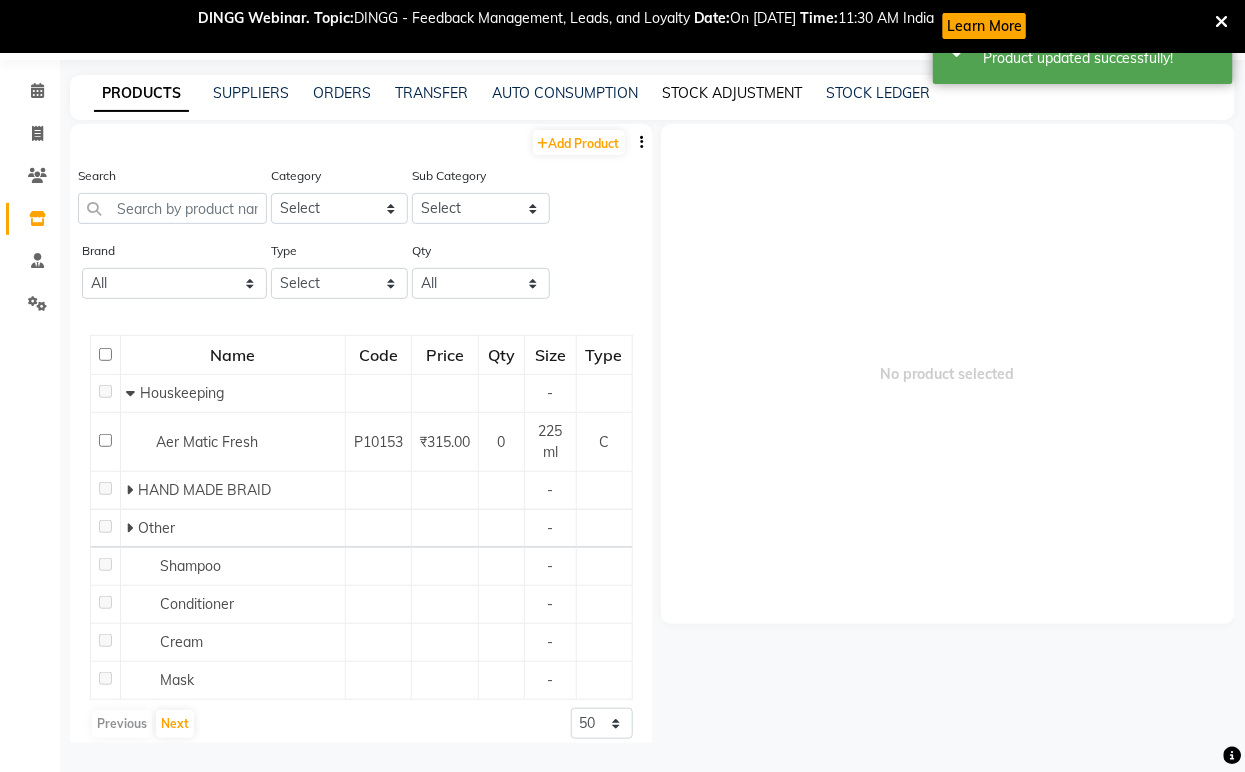 click on "STOCK ADJUSTMENT" 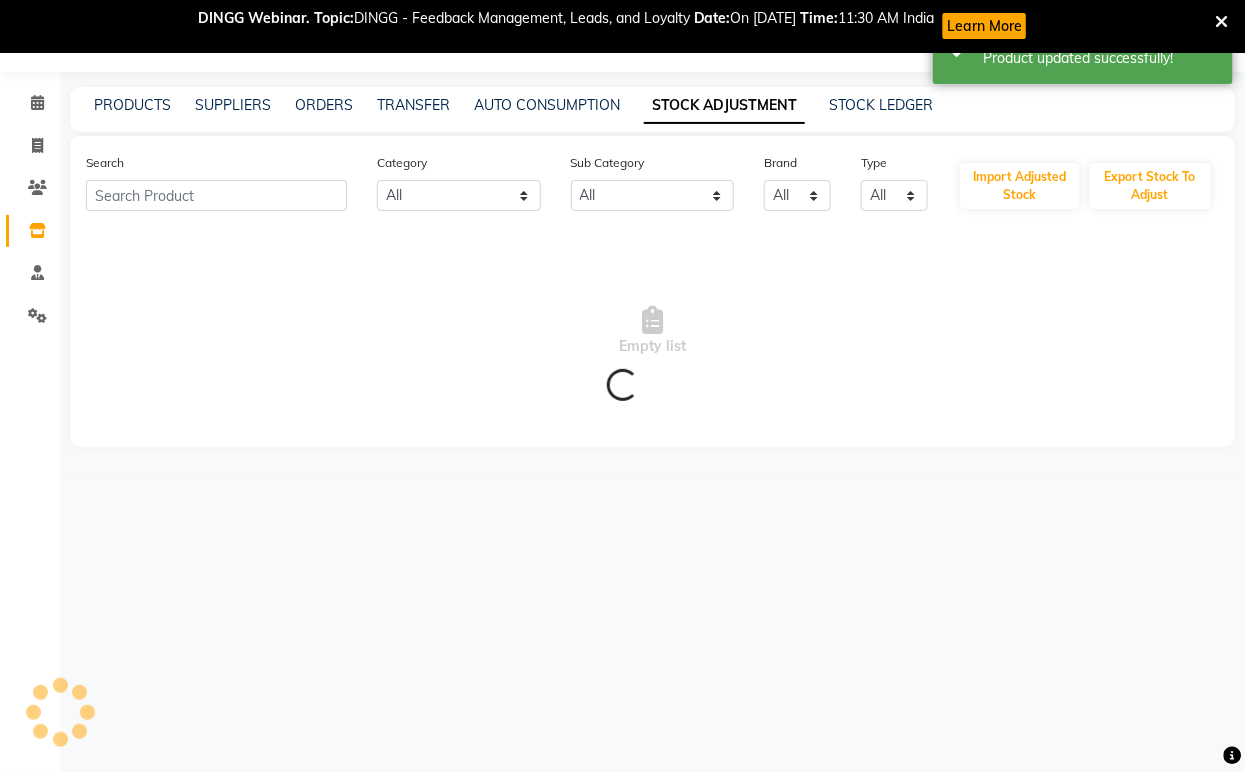 scroll, scrollTop: 65, scrollLeft: 0, axis: vertical 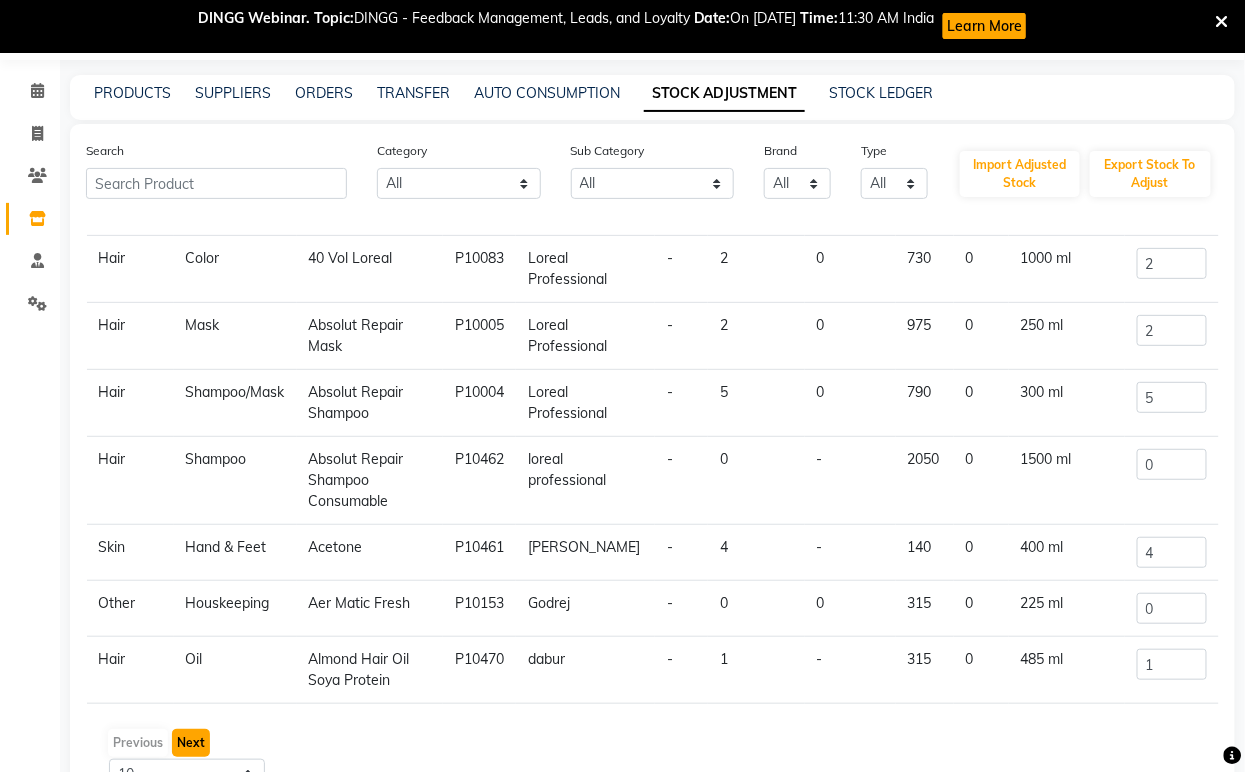 click on "Next" 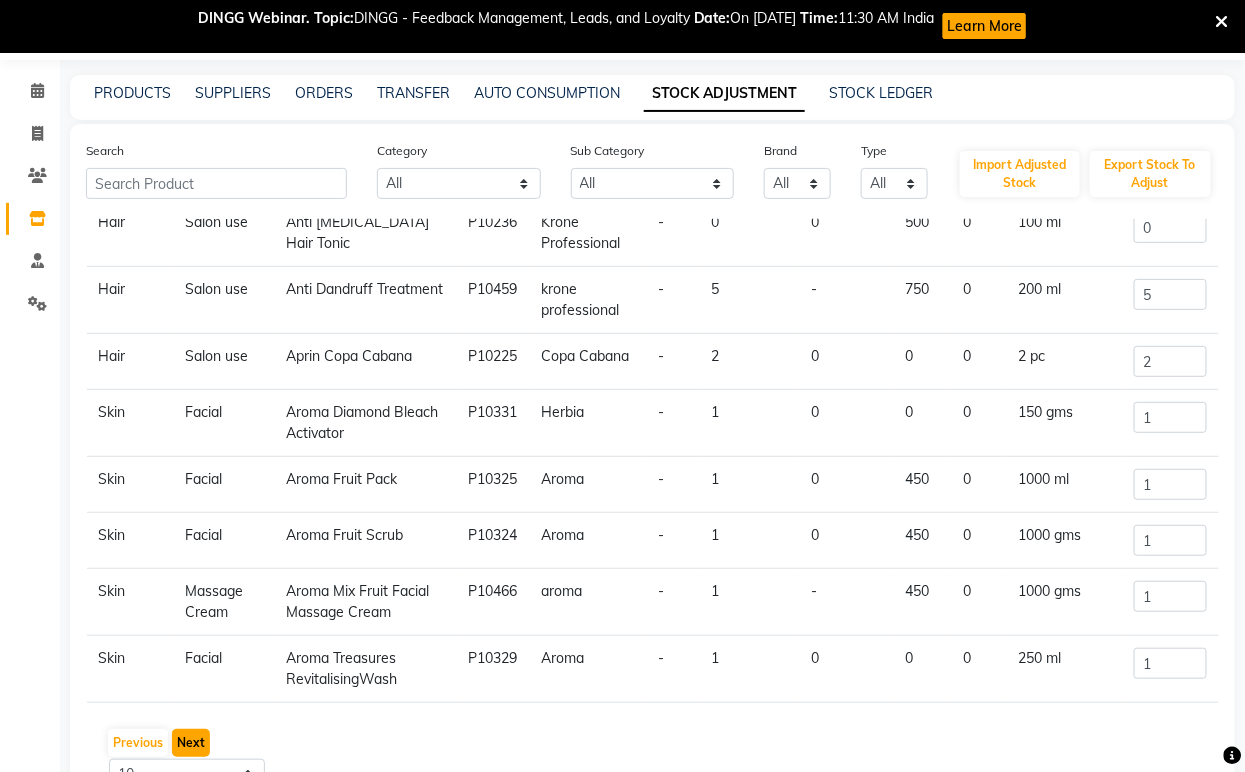 click on "Next" 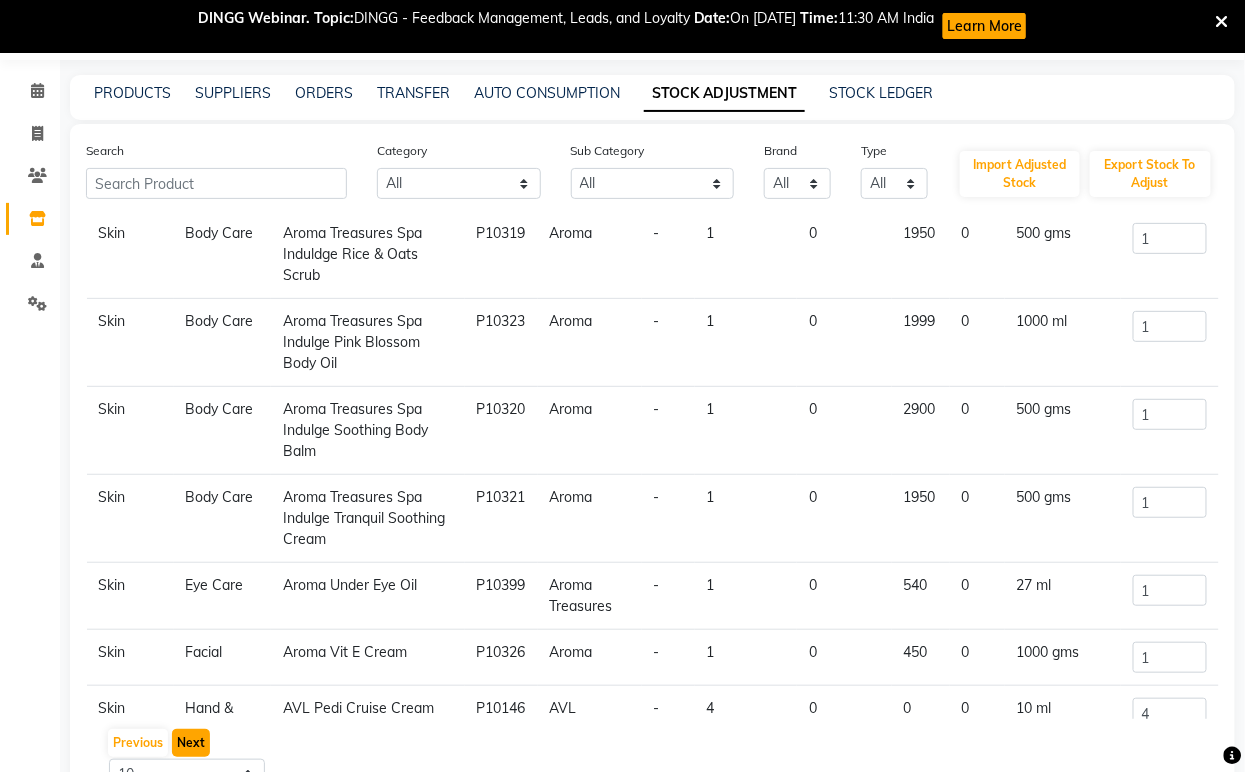 click on "Next" 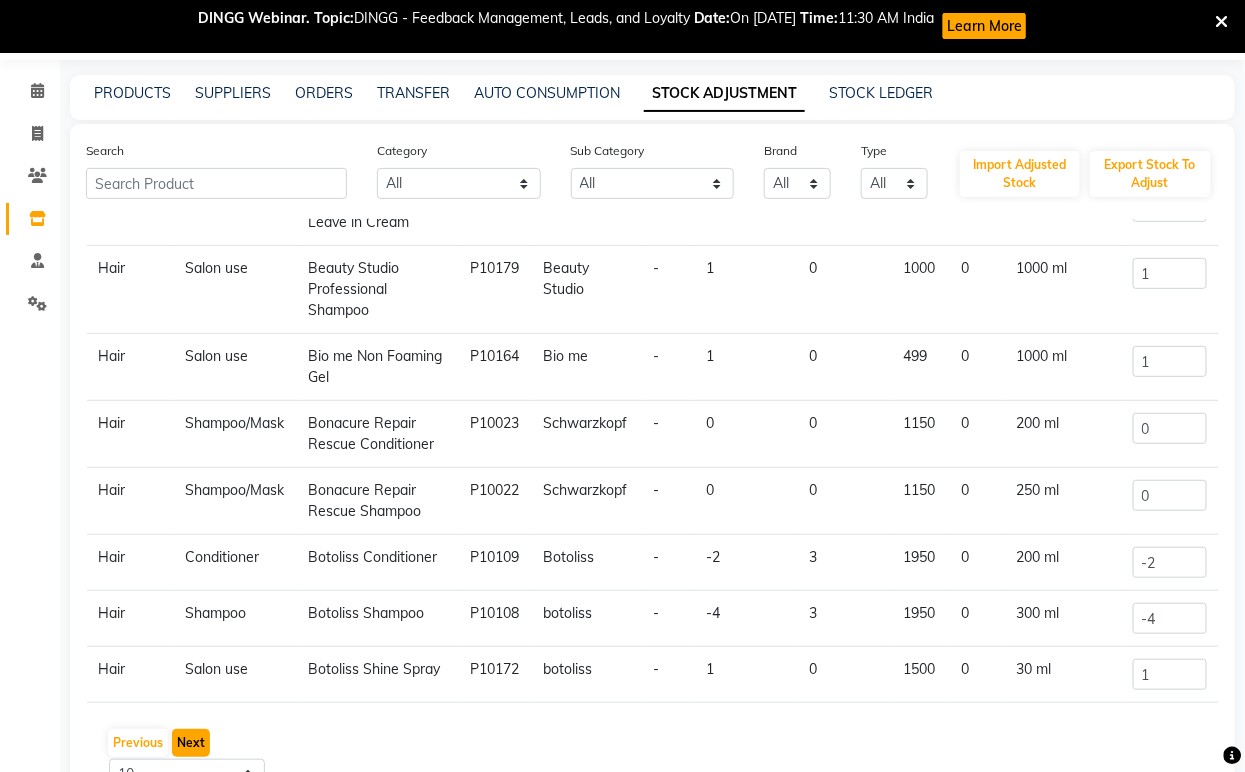 click on "Next" 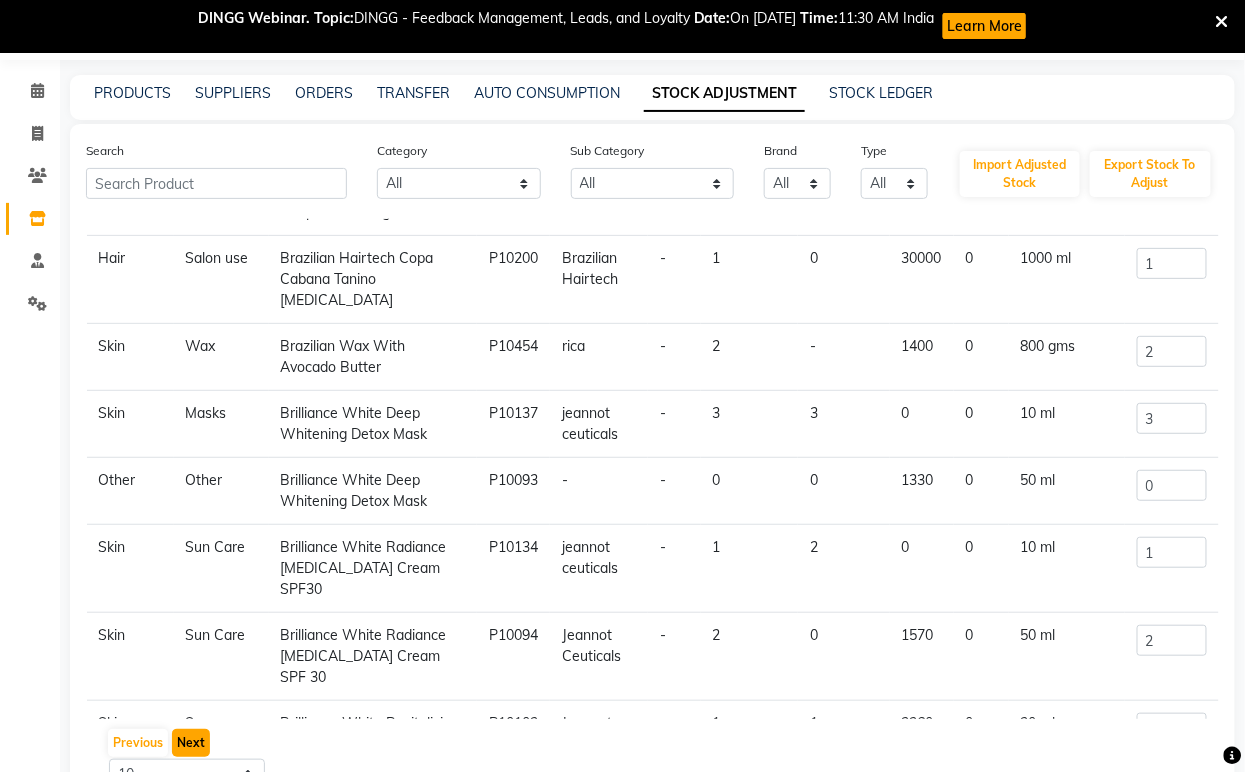 click on "Next" 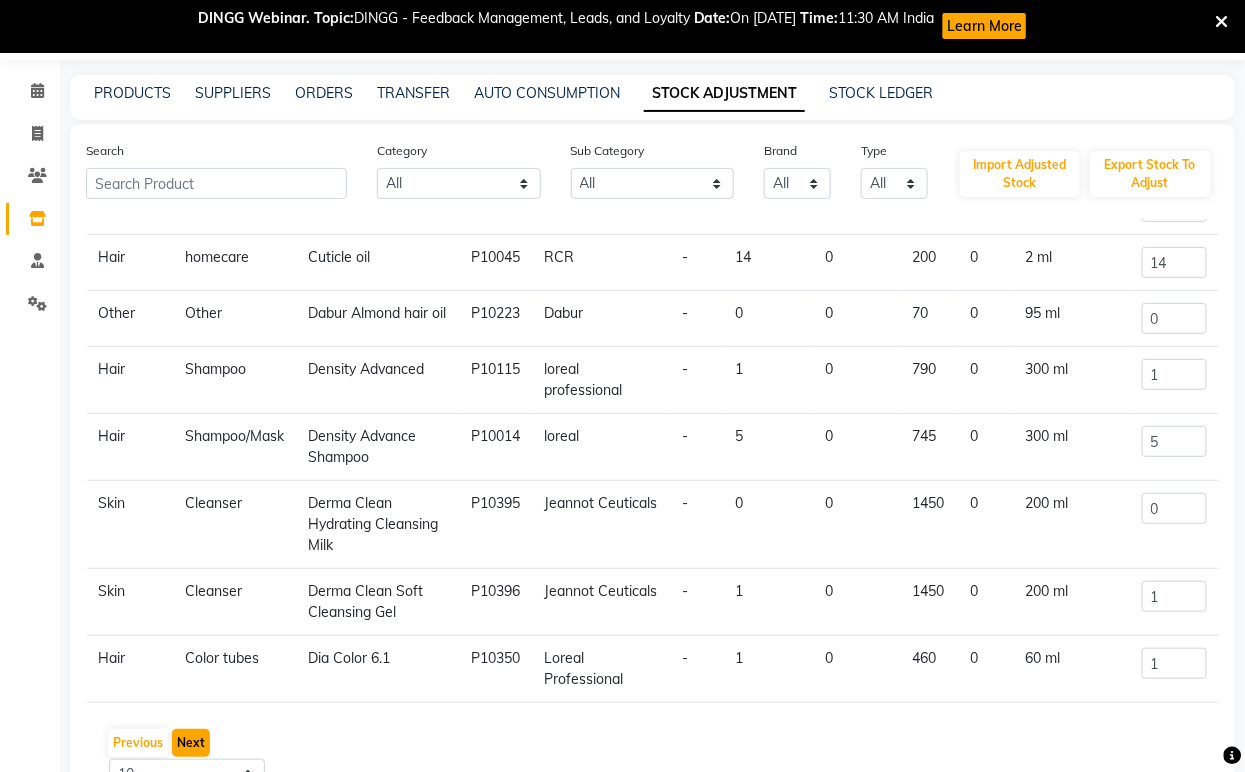 click on "Next" 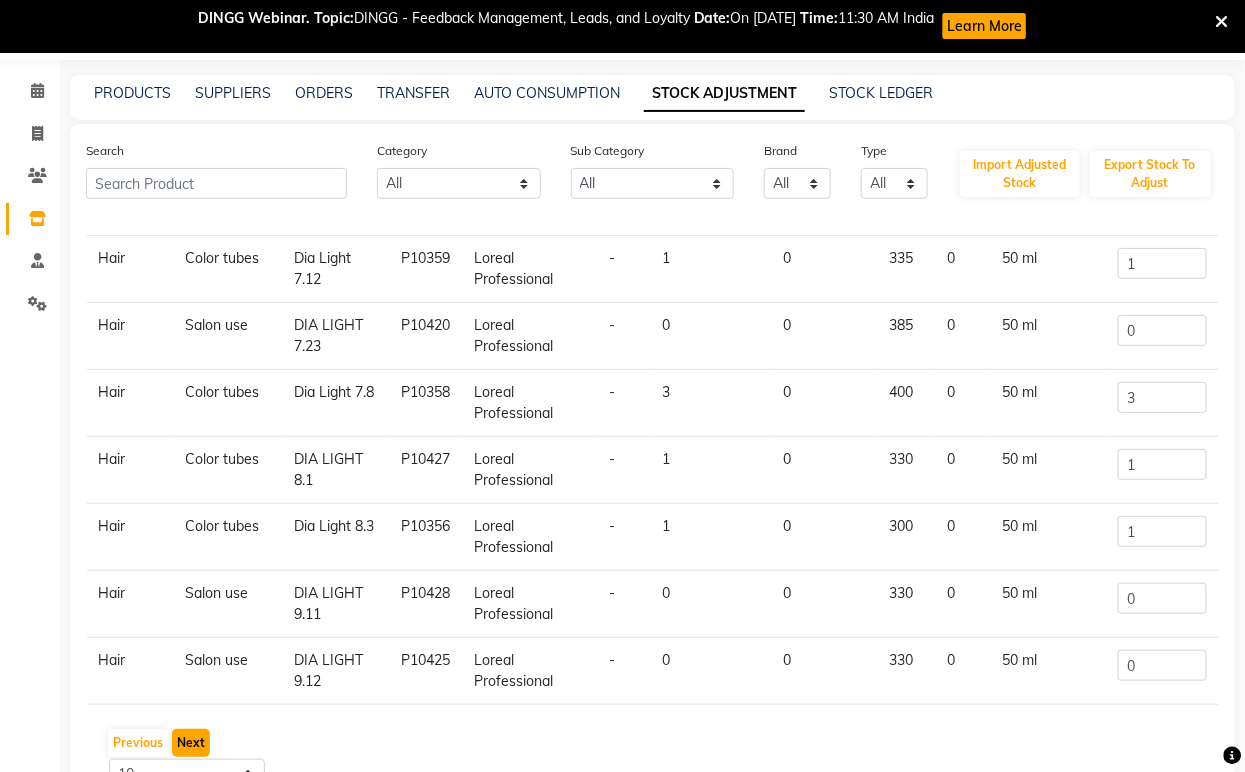 click on "Next" 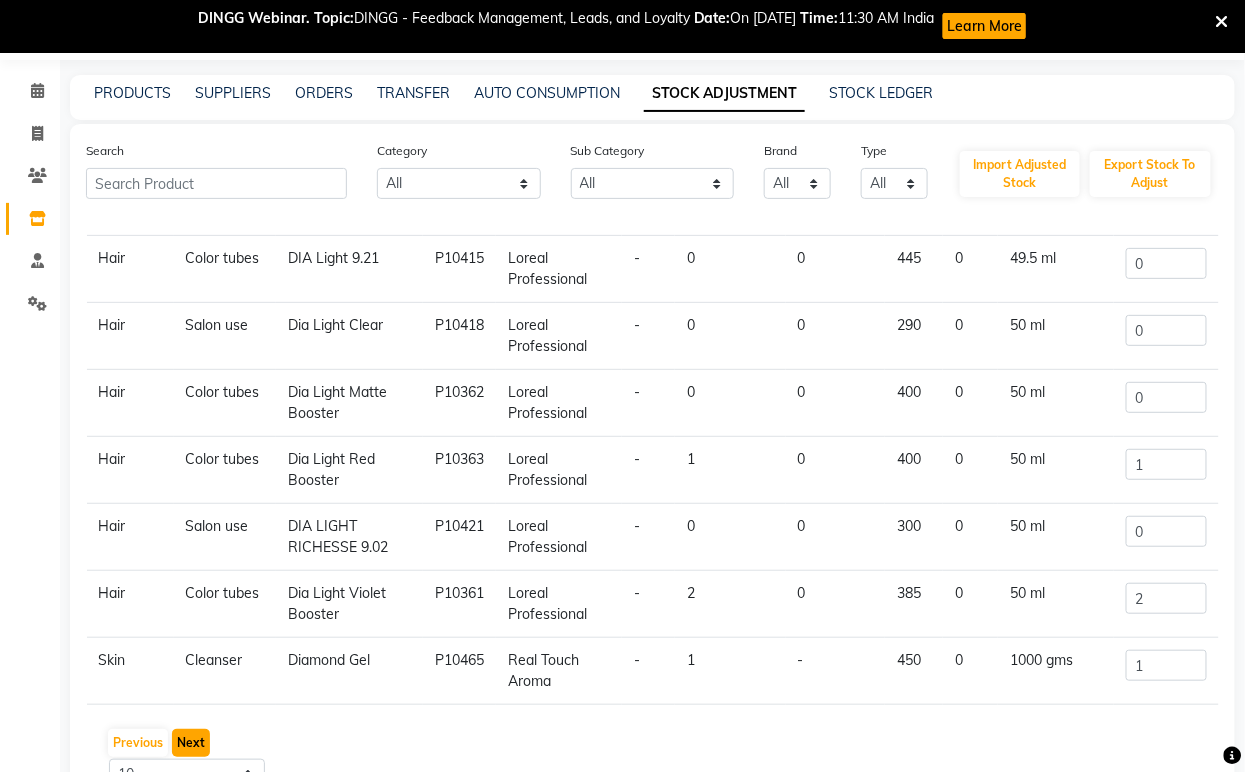 click on "Next" 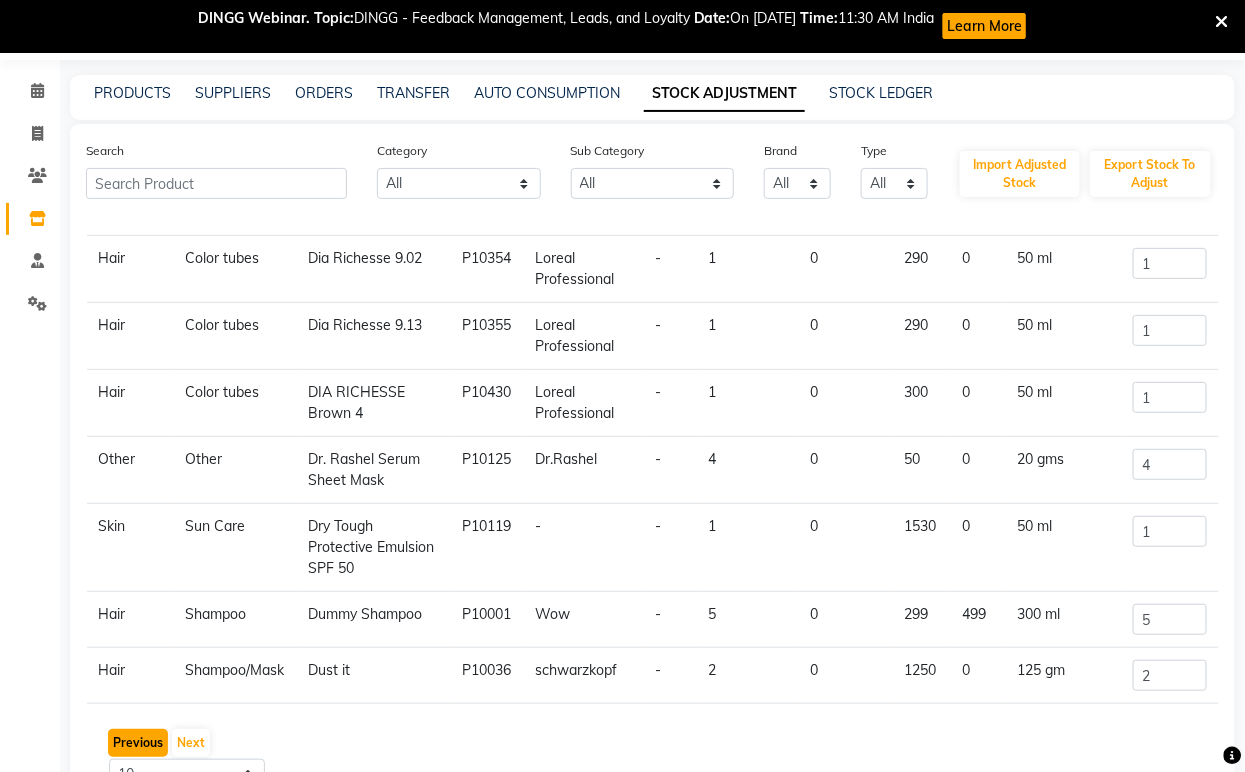 click on "Previous" 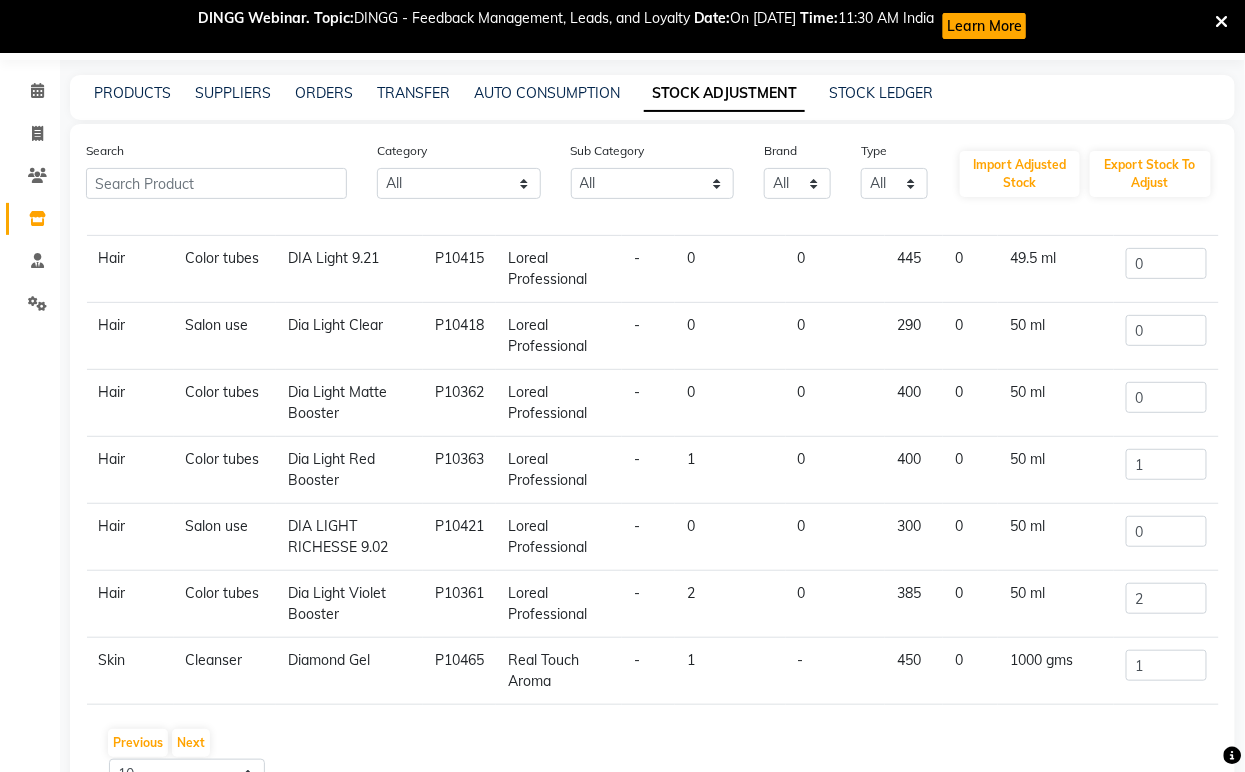 click on "DIA LIGHT RICHESSE 9.02" 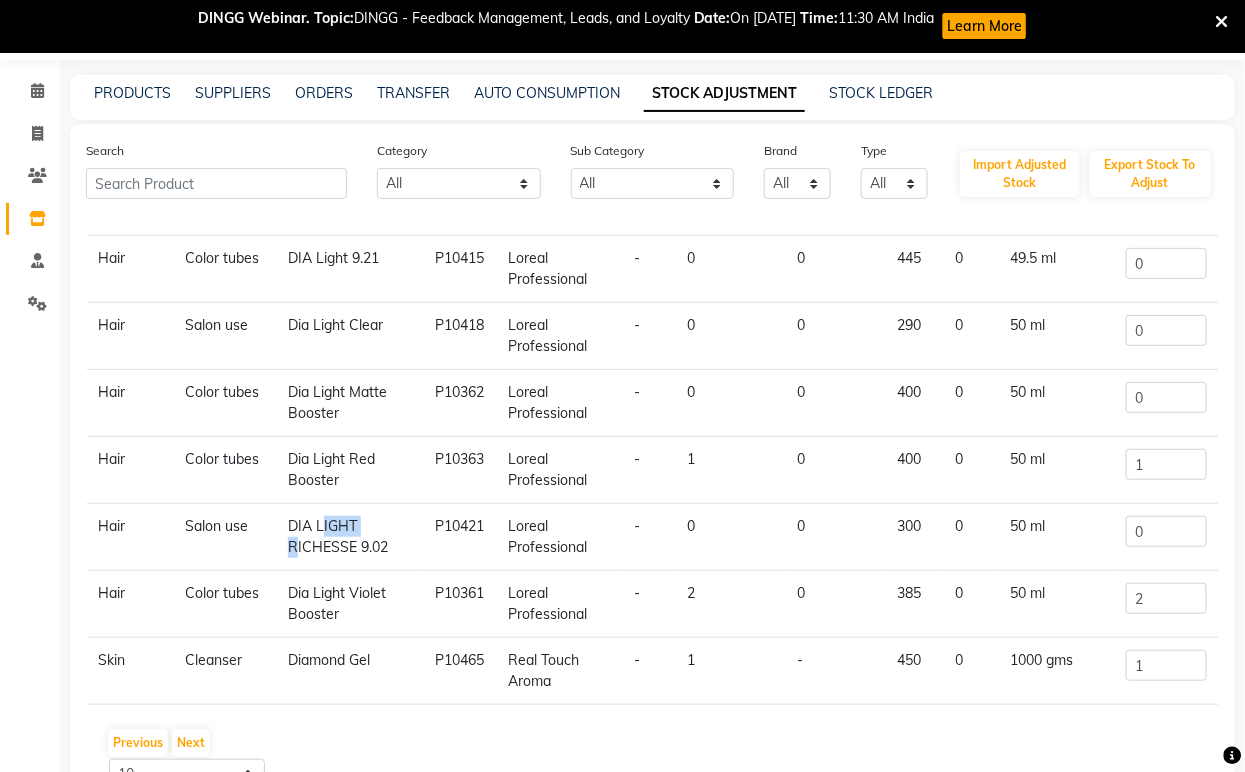 click on "DIA LIGHT RICHESSE 9.02" 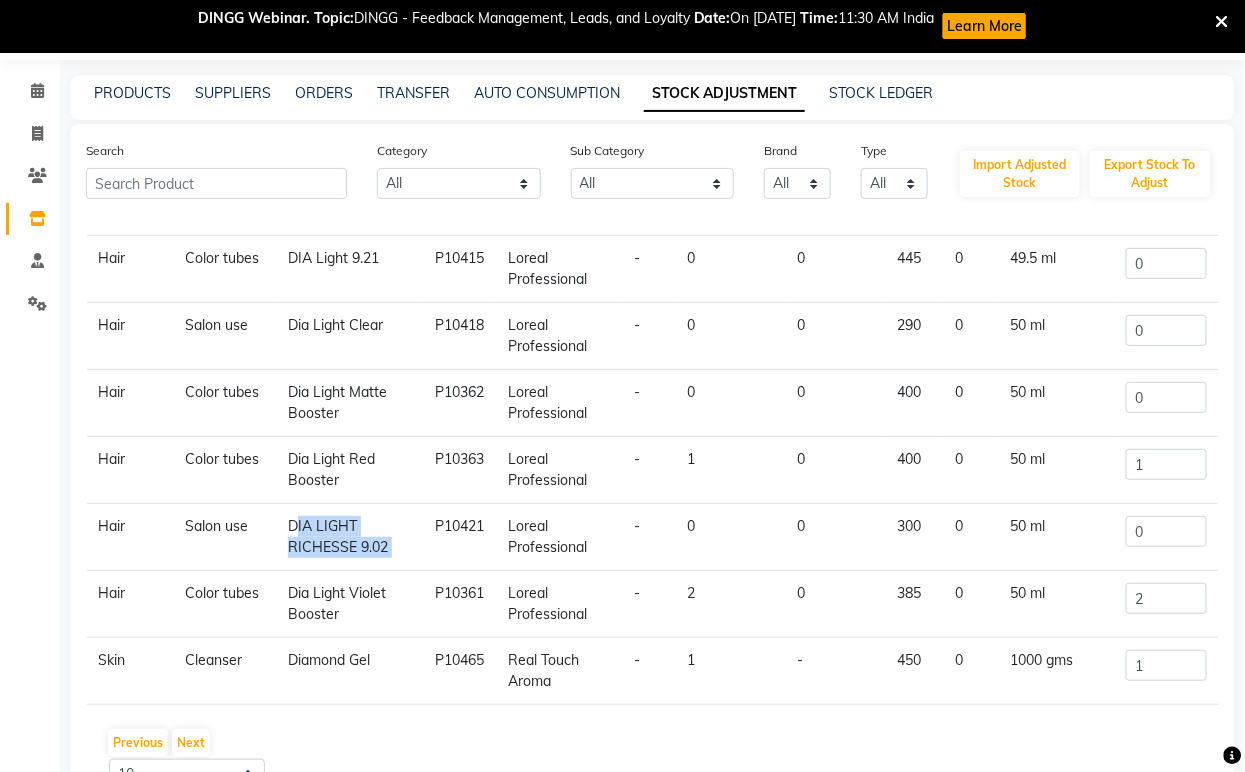 click on "DIA LIGHT RICHESSE 9.02" 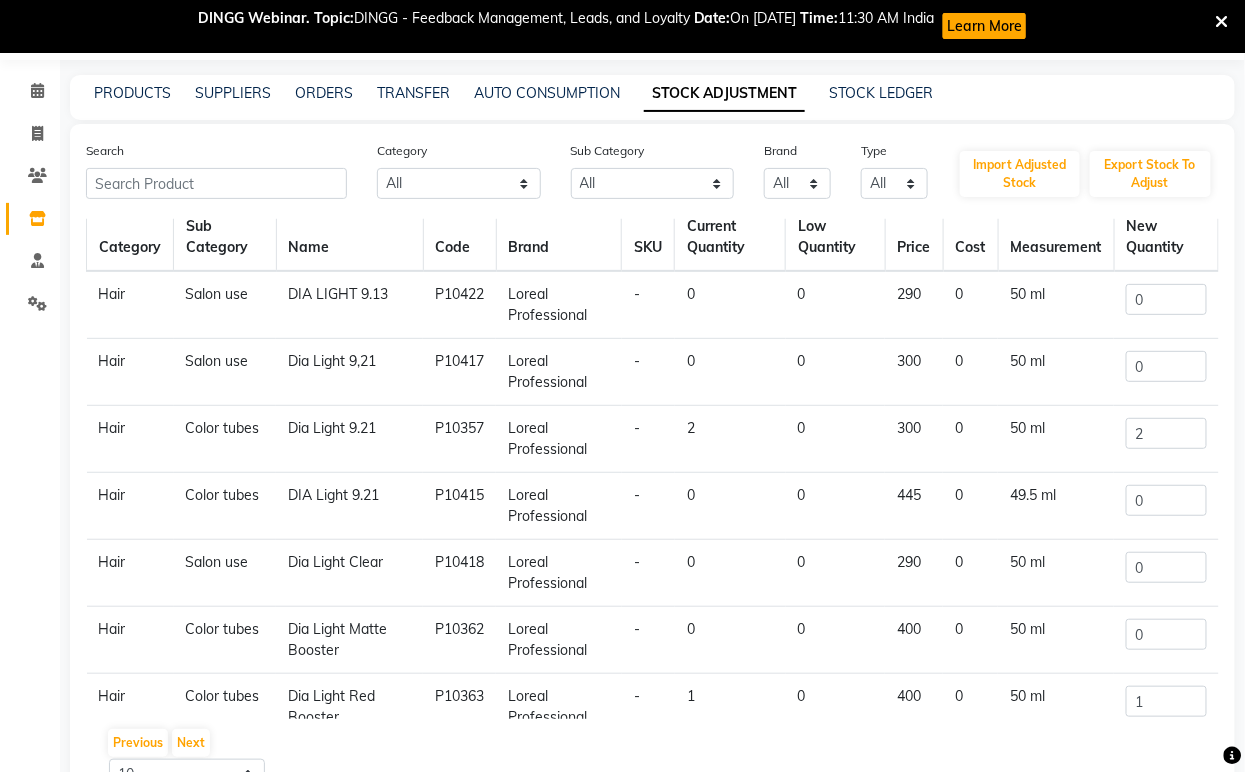 scroll, scrollTop: 0, scrollLeft: 0, axis: both 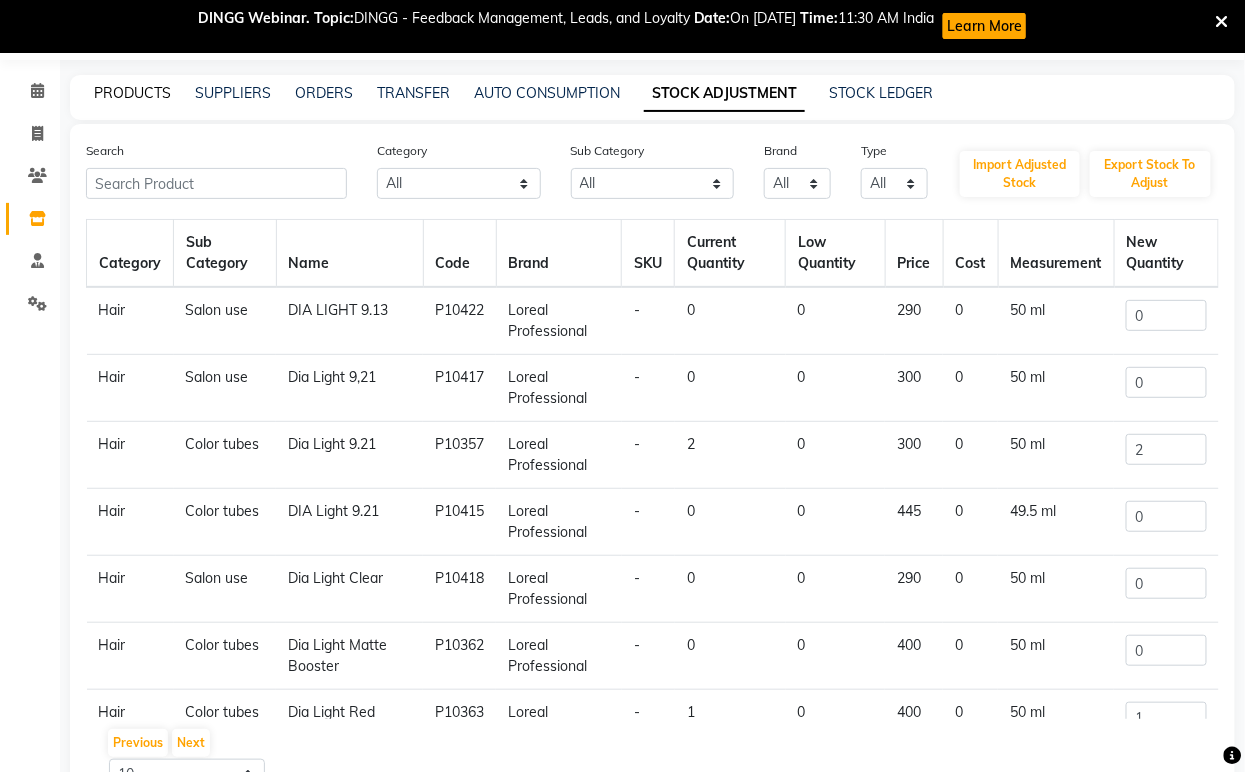 click on "PRODUCTS" 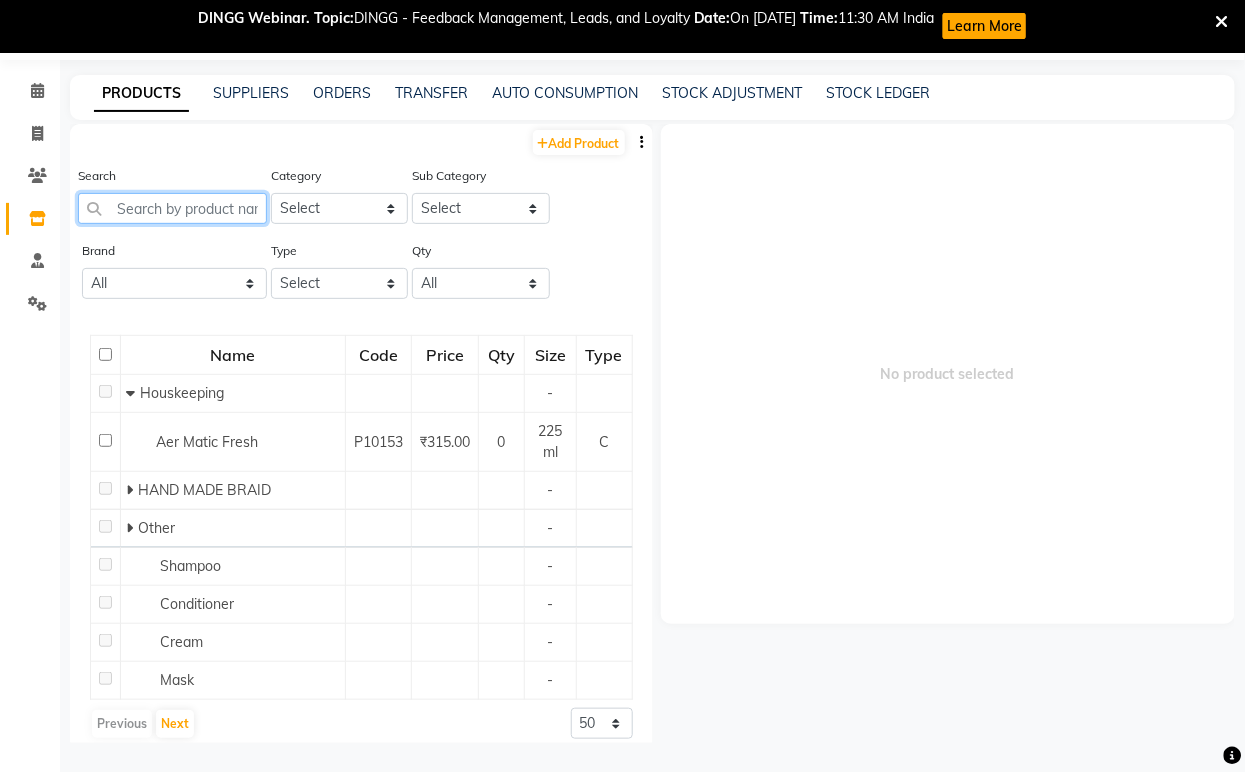 paste on "DIA LIGHT RICHESSE 9.02" 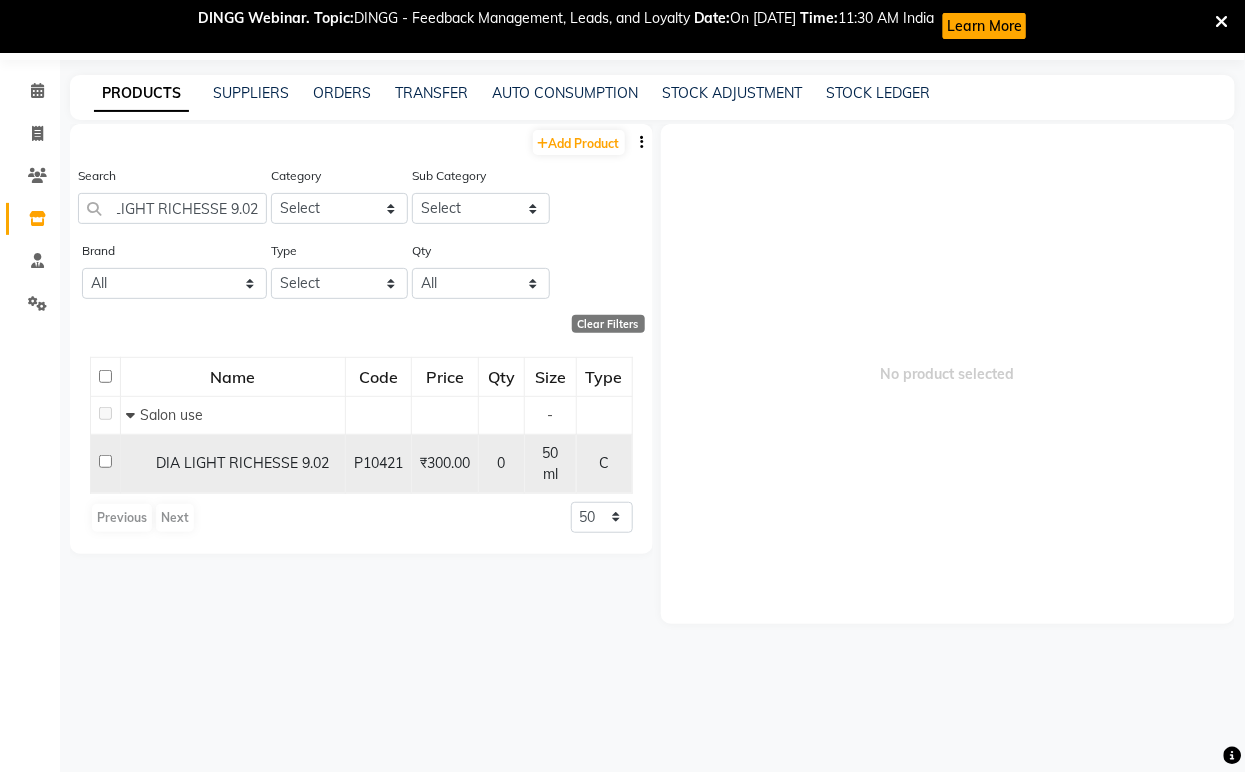 scroll, scrollTop: 0, scrollLeft: 0, axis: both 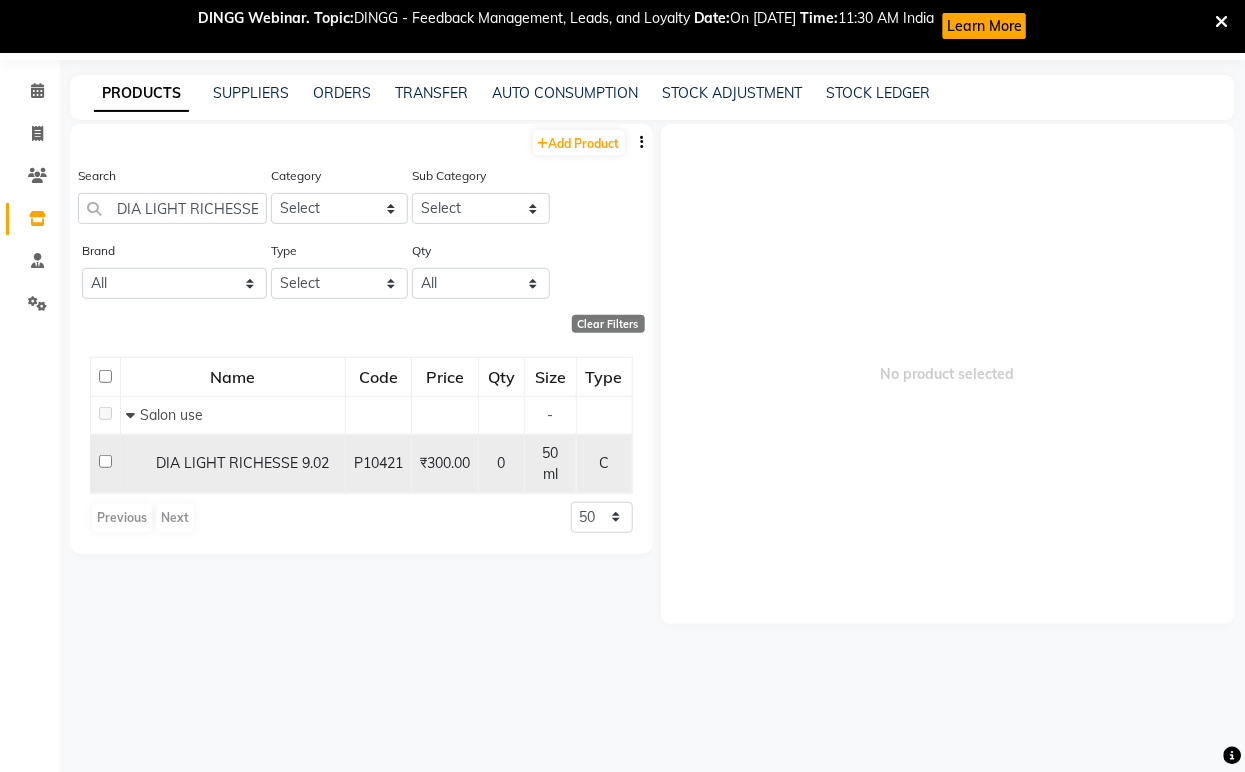 click on "DIA LIGHT RICHESSE 9.02" 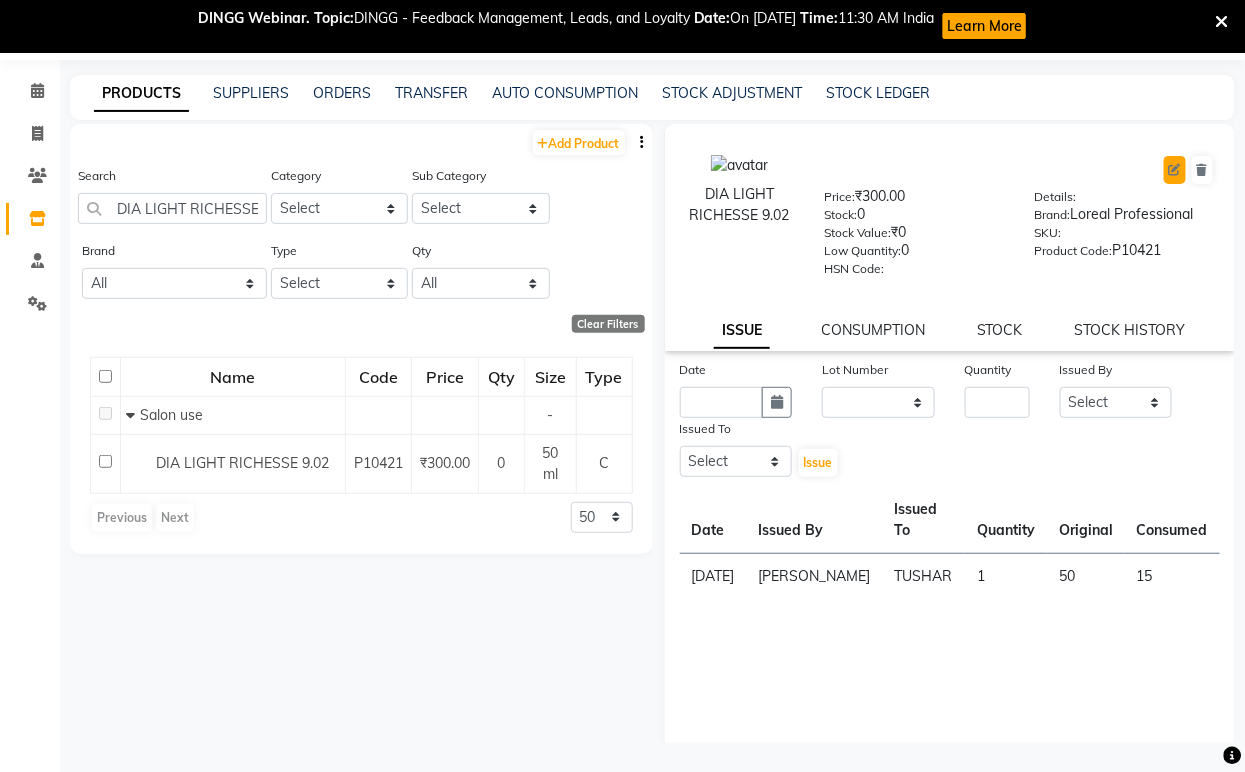 click 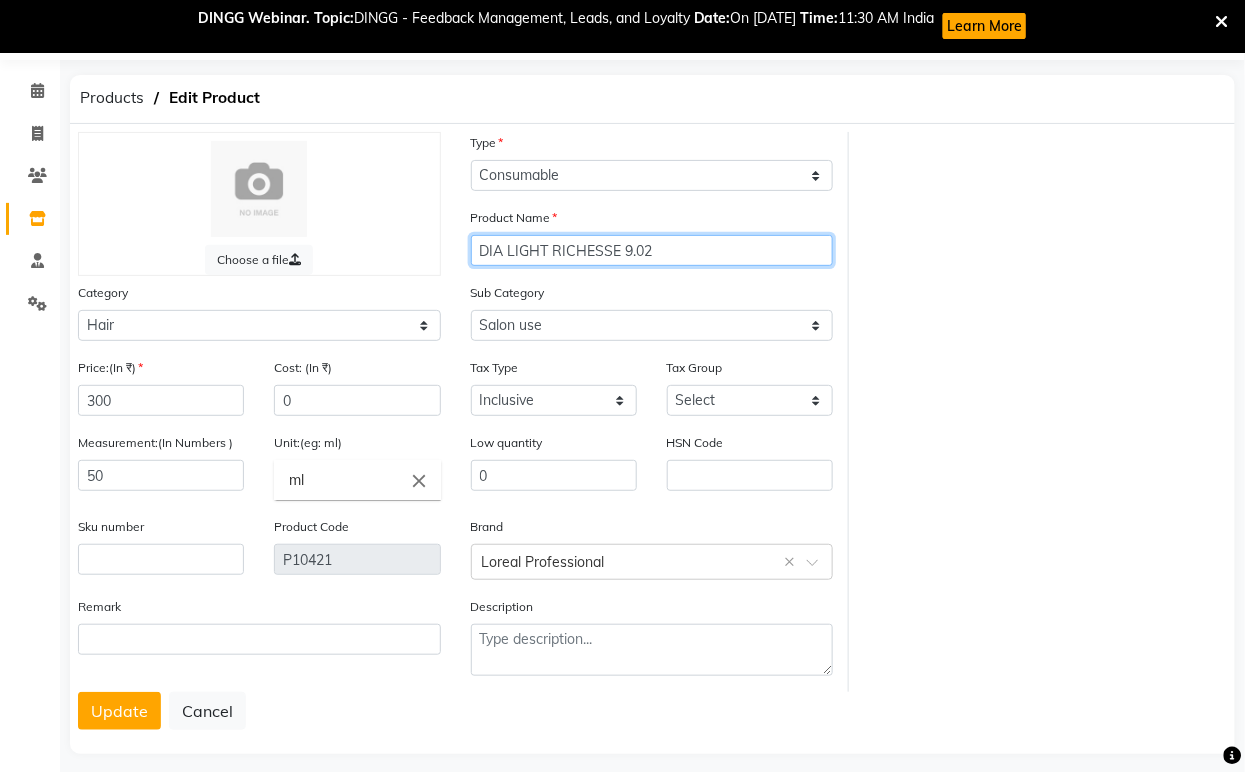 click on "DIA LIGHT RICHESSE 9.02" 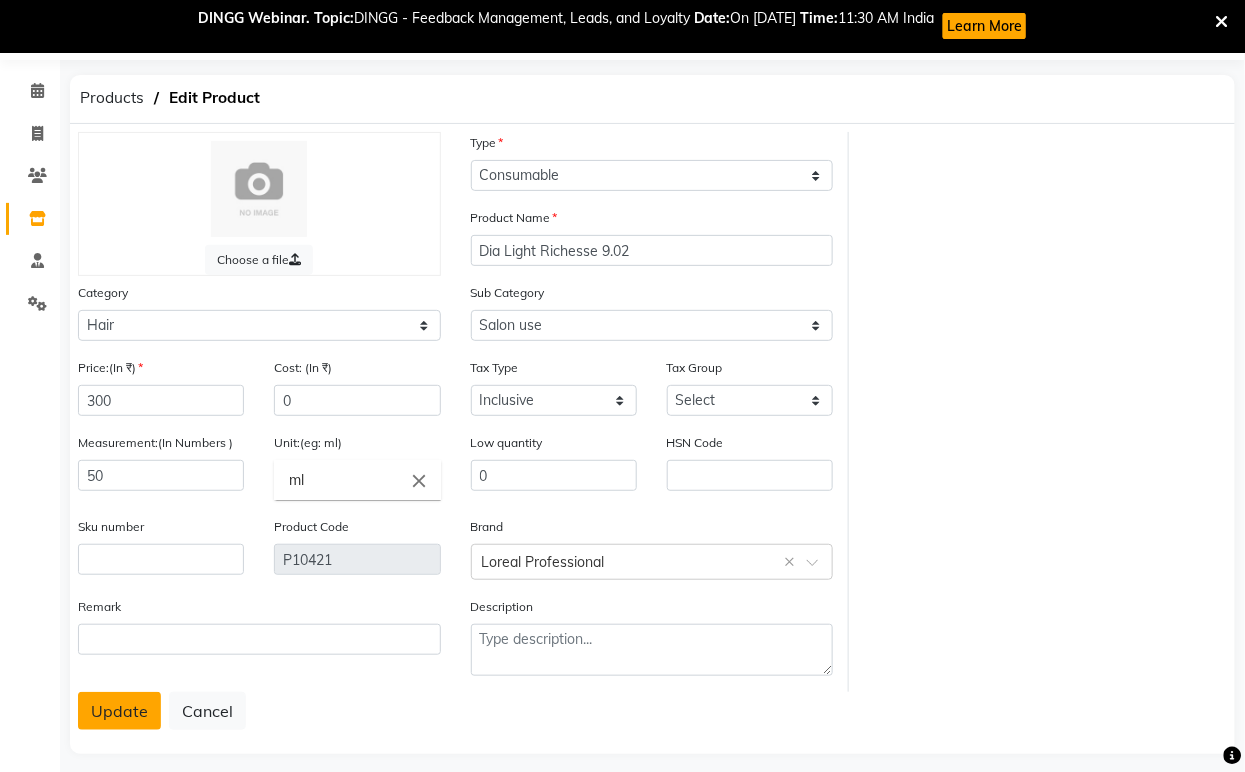 click on "Update" 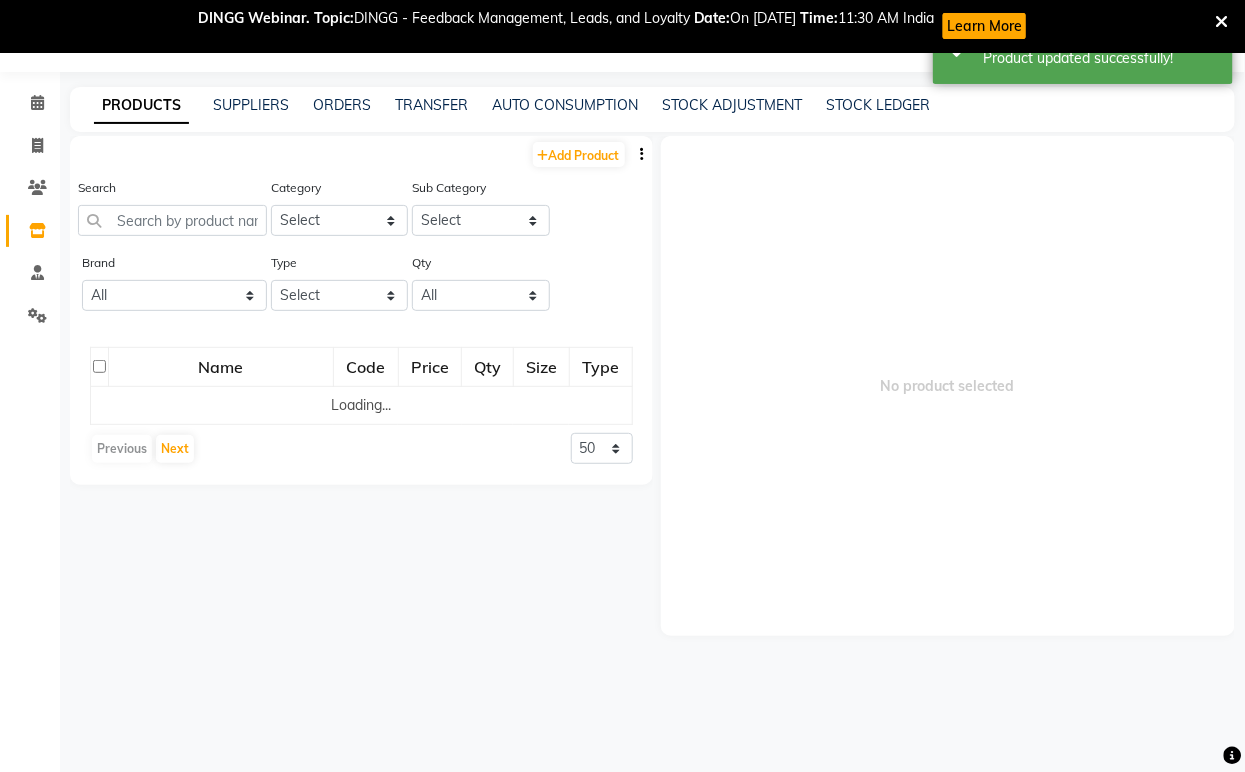 scroll, scrollTop: 65, scrollLeft: 0, axis: vertical 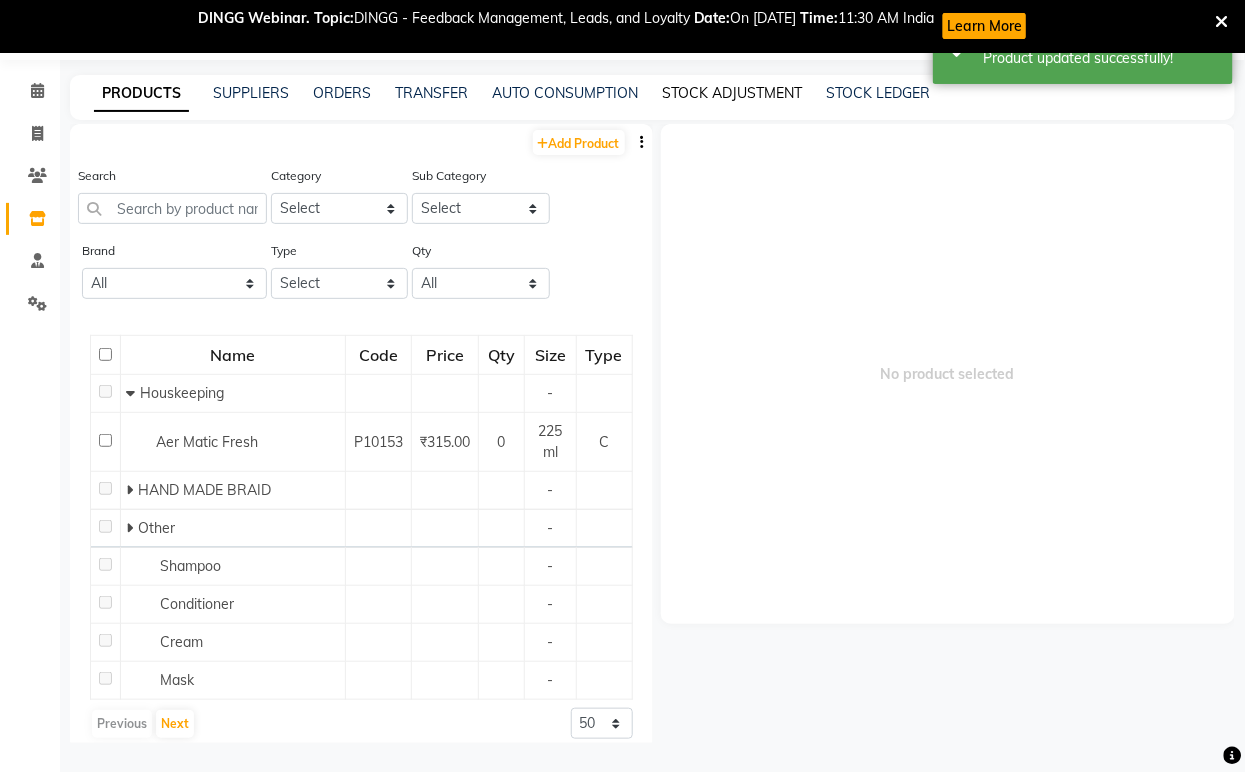 click on "STOCK ADJUSTMENT" 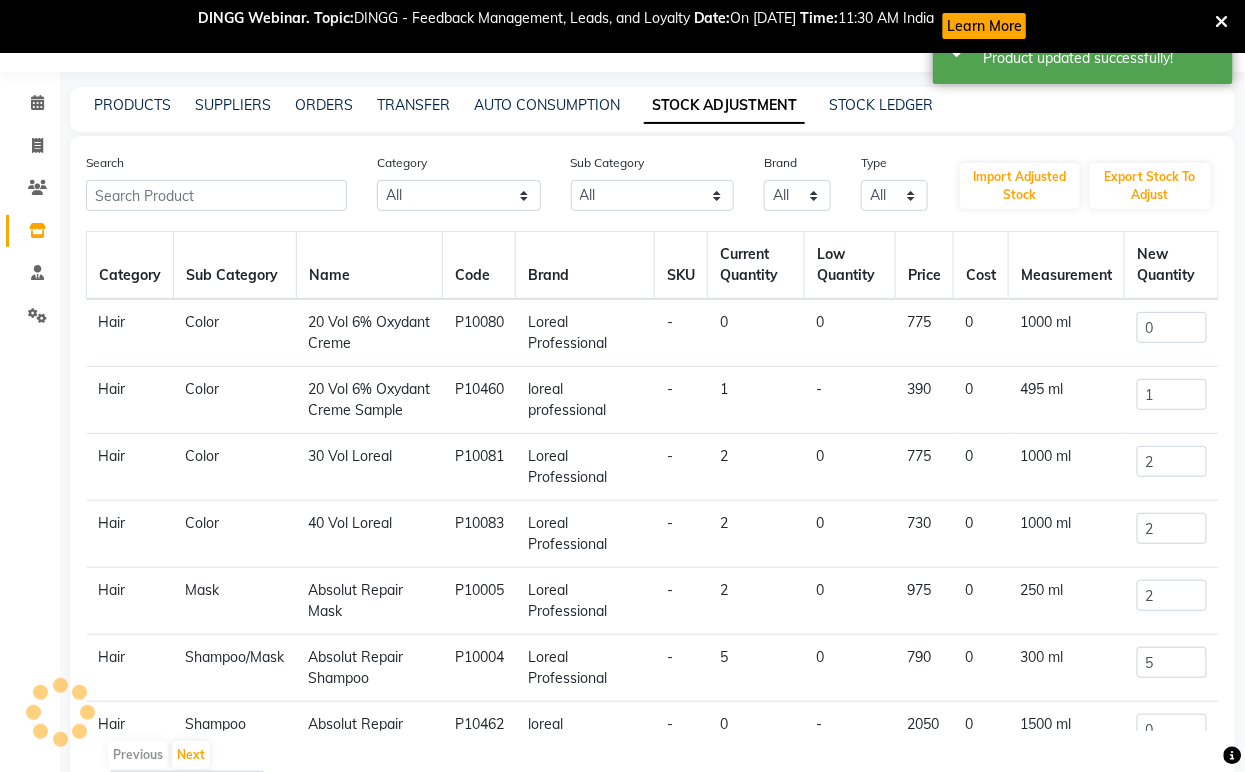 scroll, scrollTop: 65, scrollLeft: 0, axis: vertical 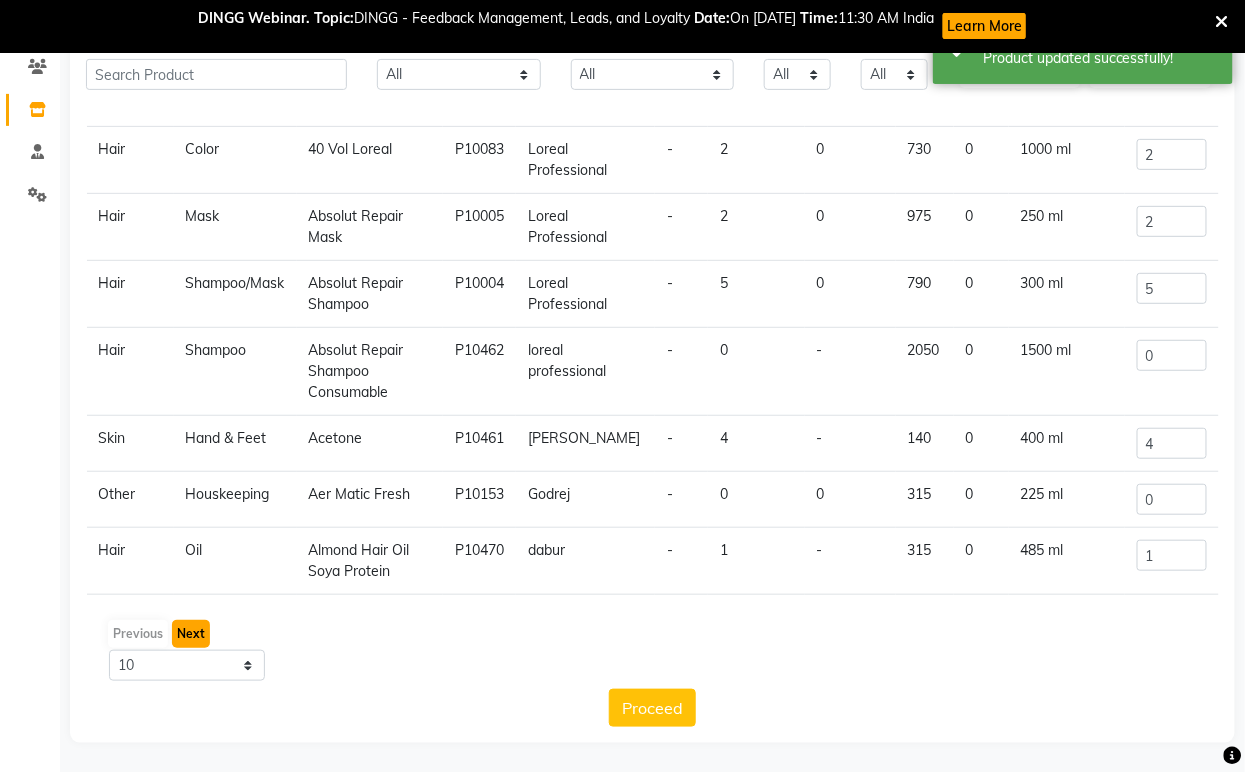 click on "Next" 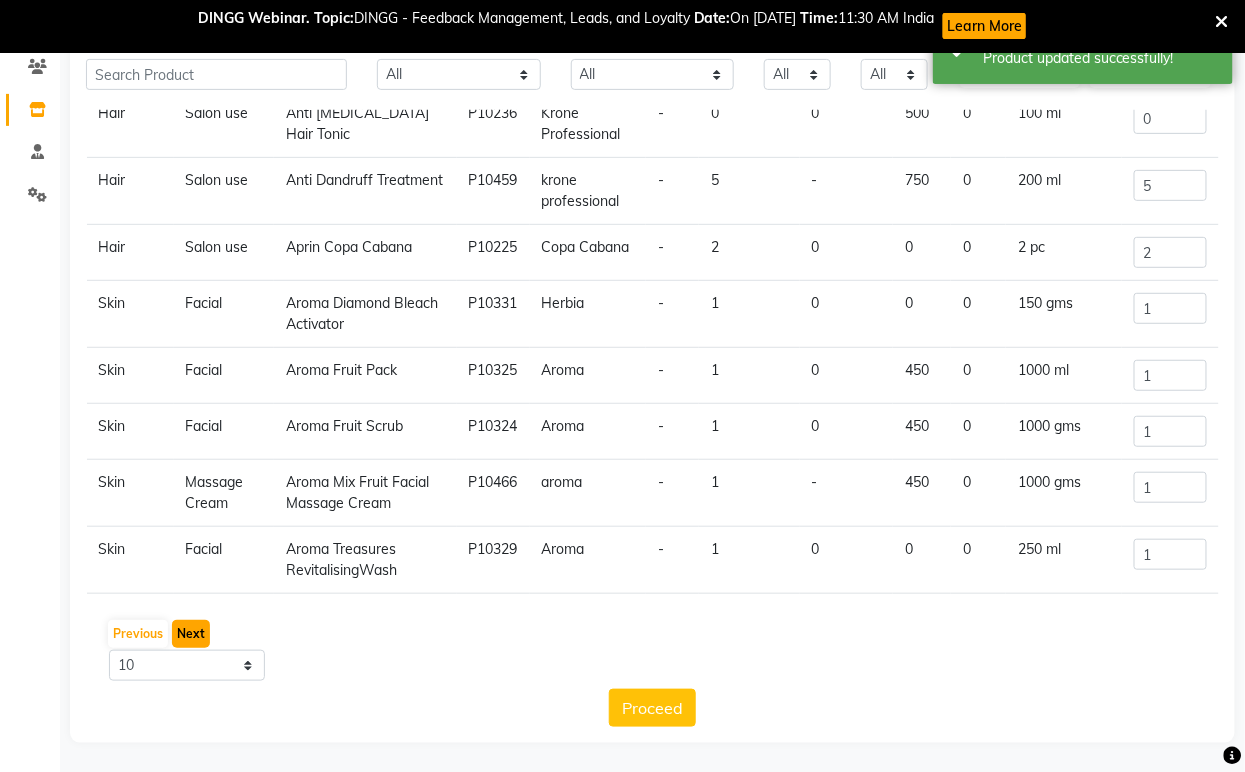 click on "Next" 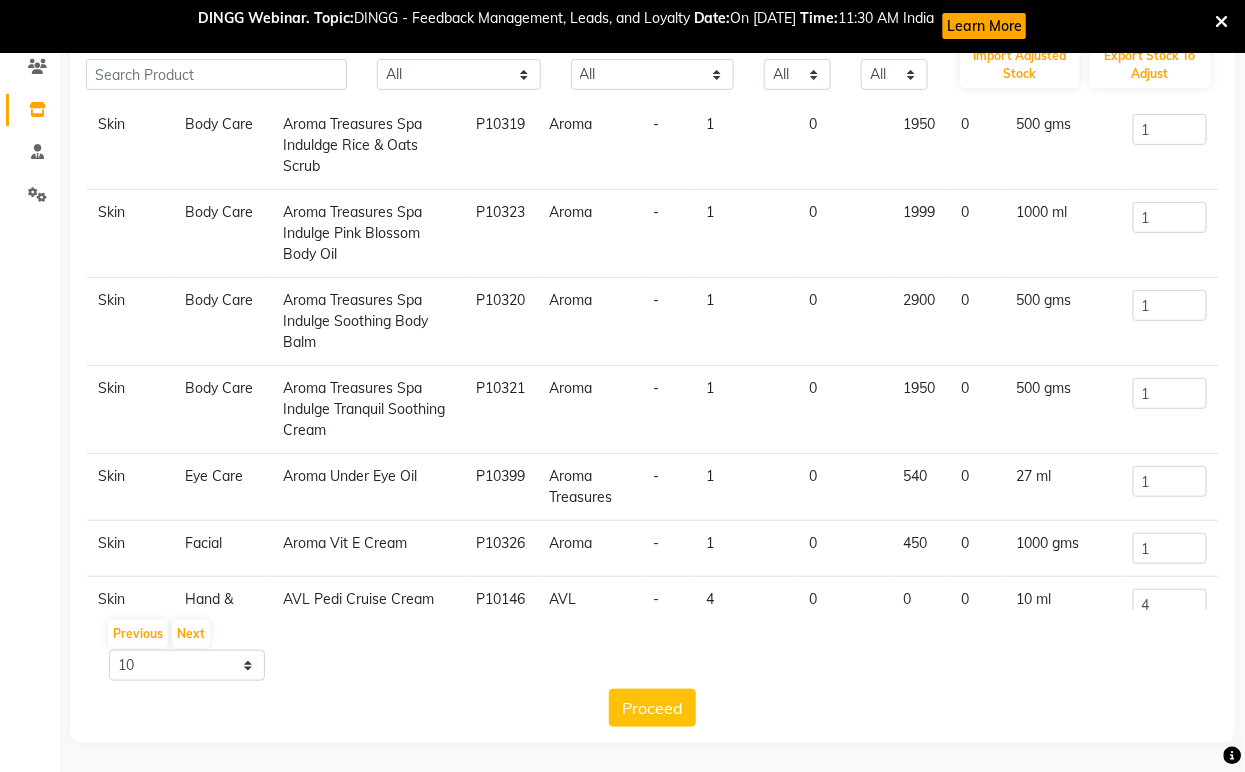 click on "AVL Pedi Cruise Cream" 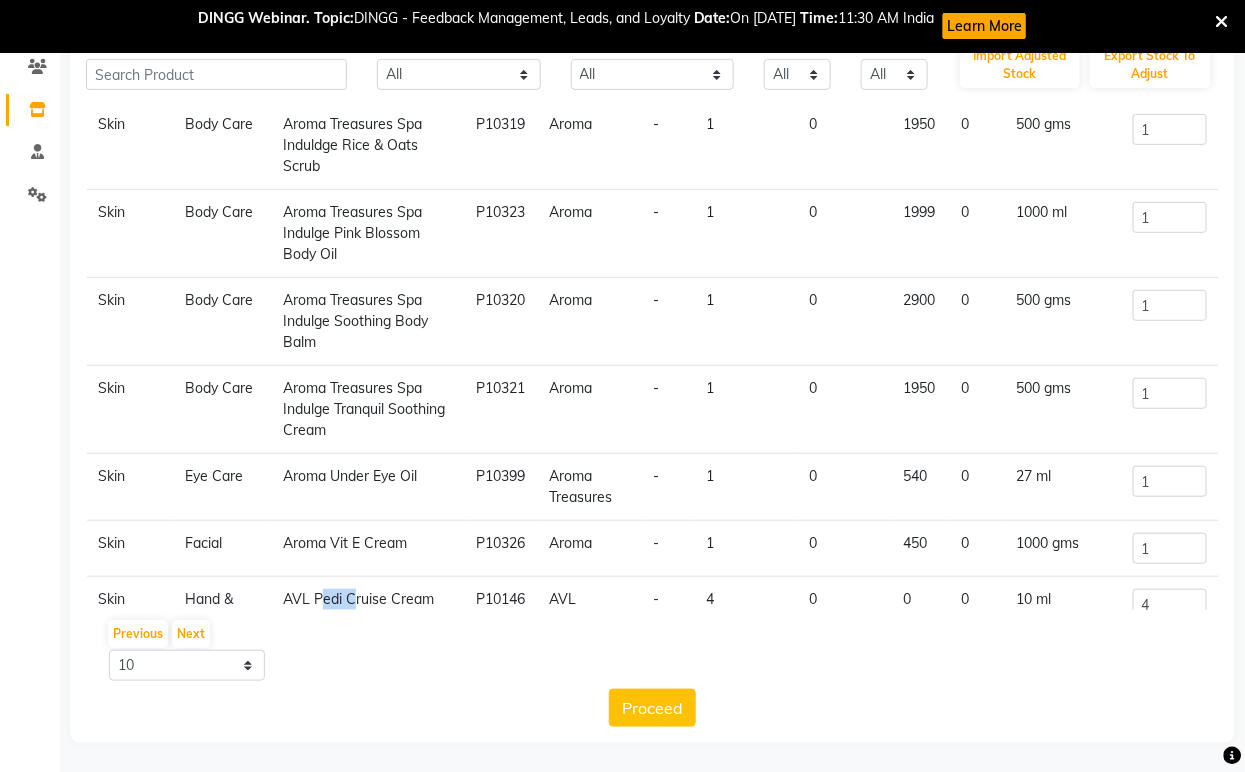 click on "AVL Pedi Cruise Cream" 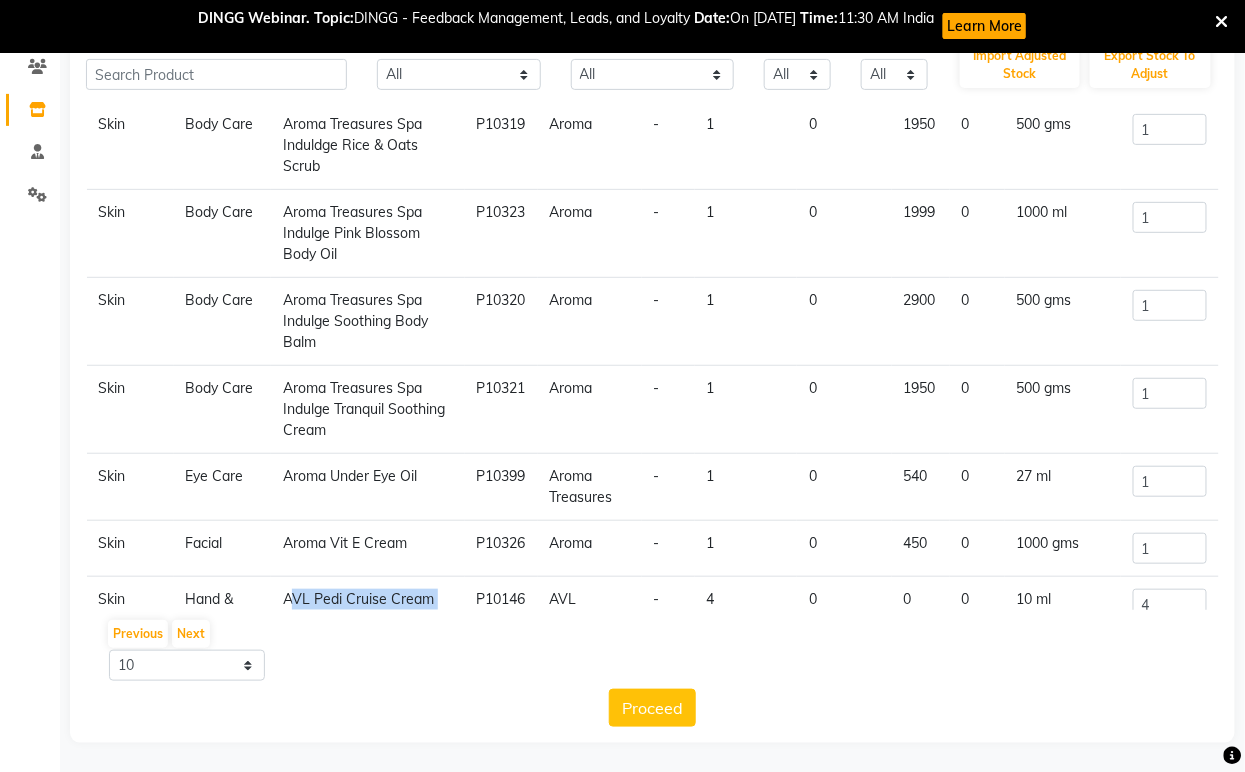 click on "AVL Pedi Cruise Cream" 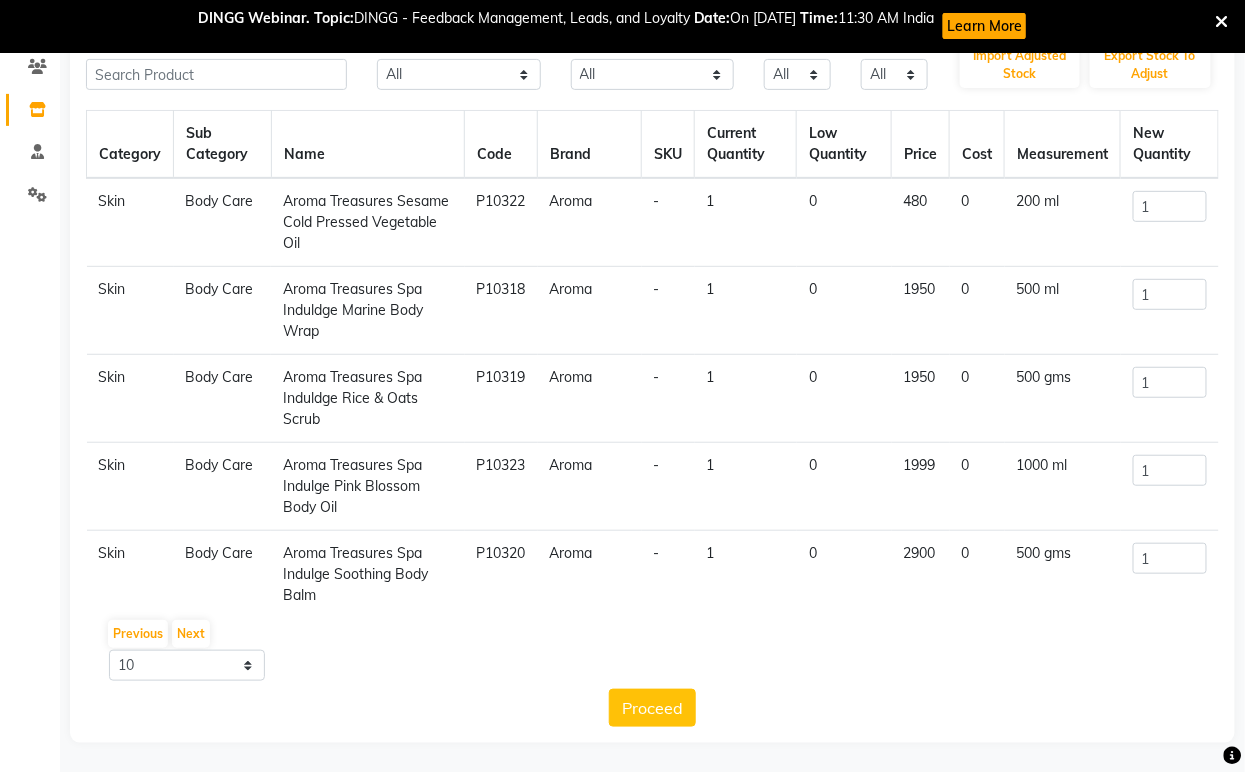 scroll, scrollTop: 0, scrollLeft: 0, axis: both 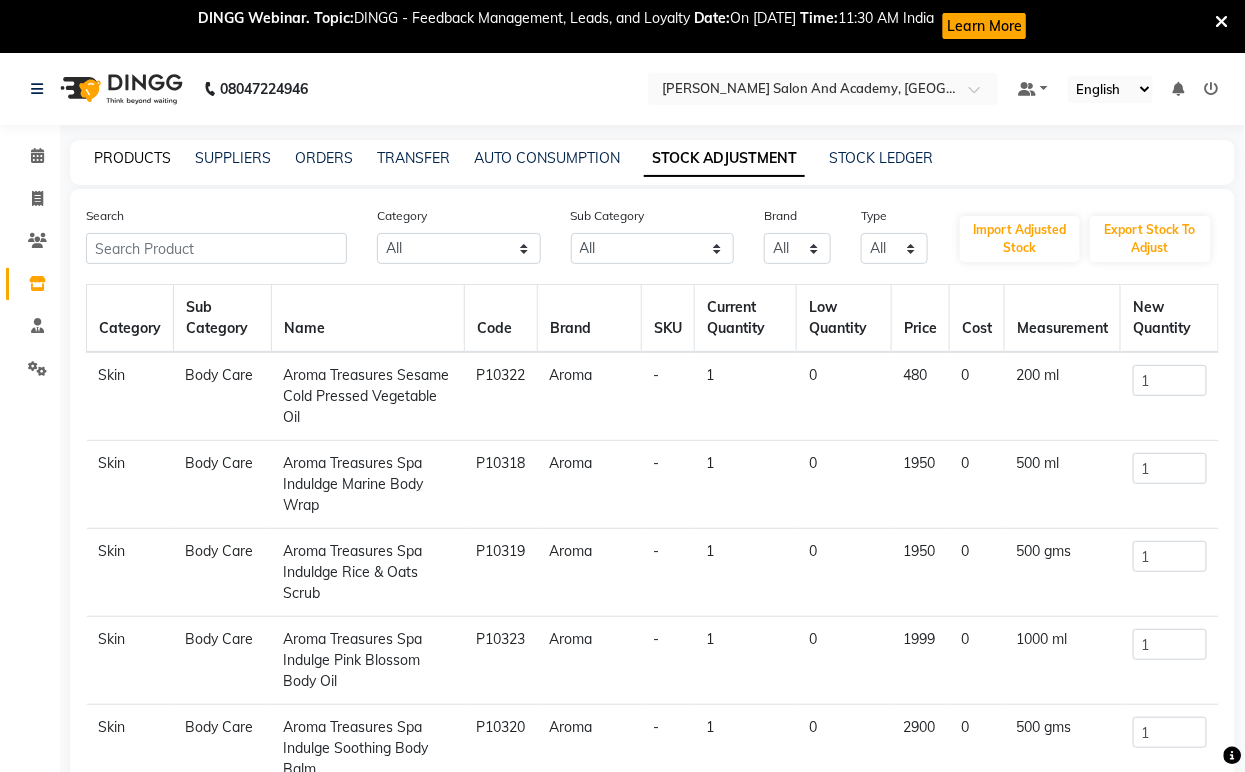 click on "PRODUCTS" 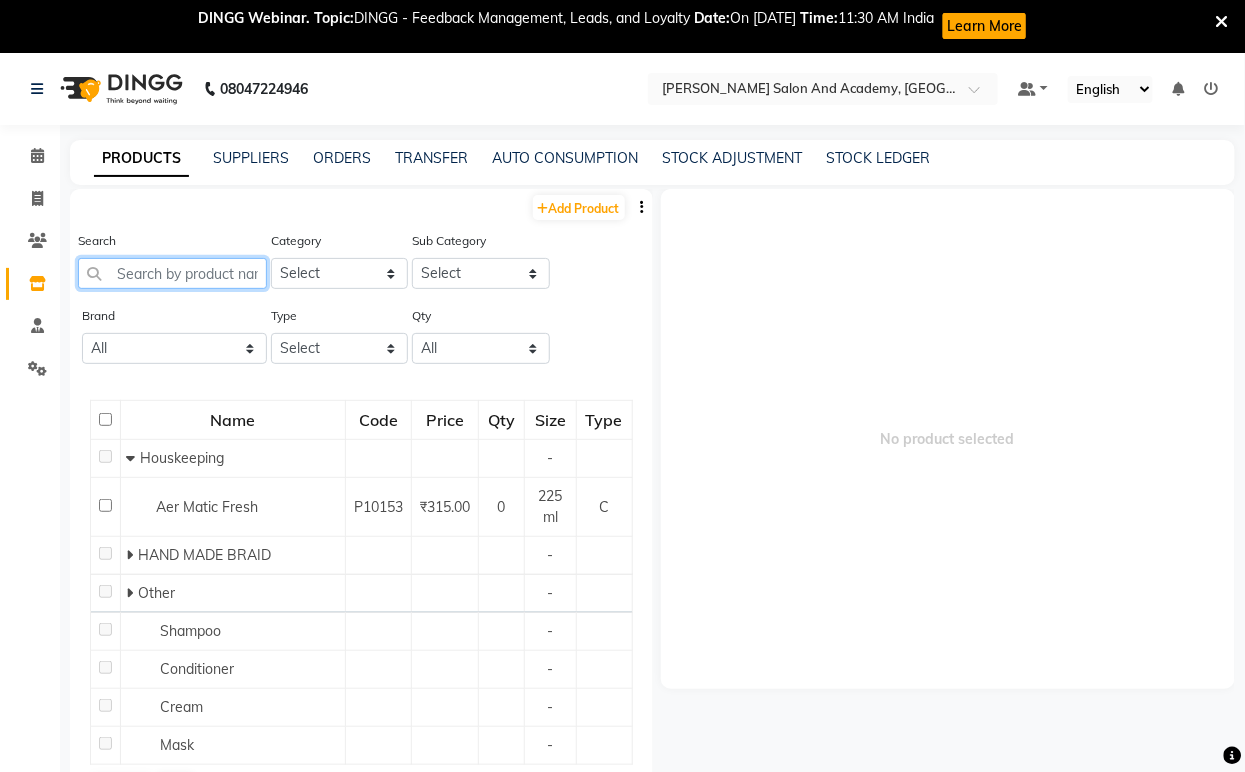 paste on "AVL Pedi Cruise Cream" 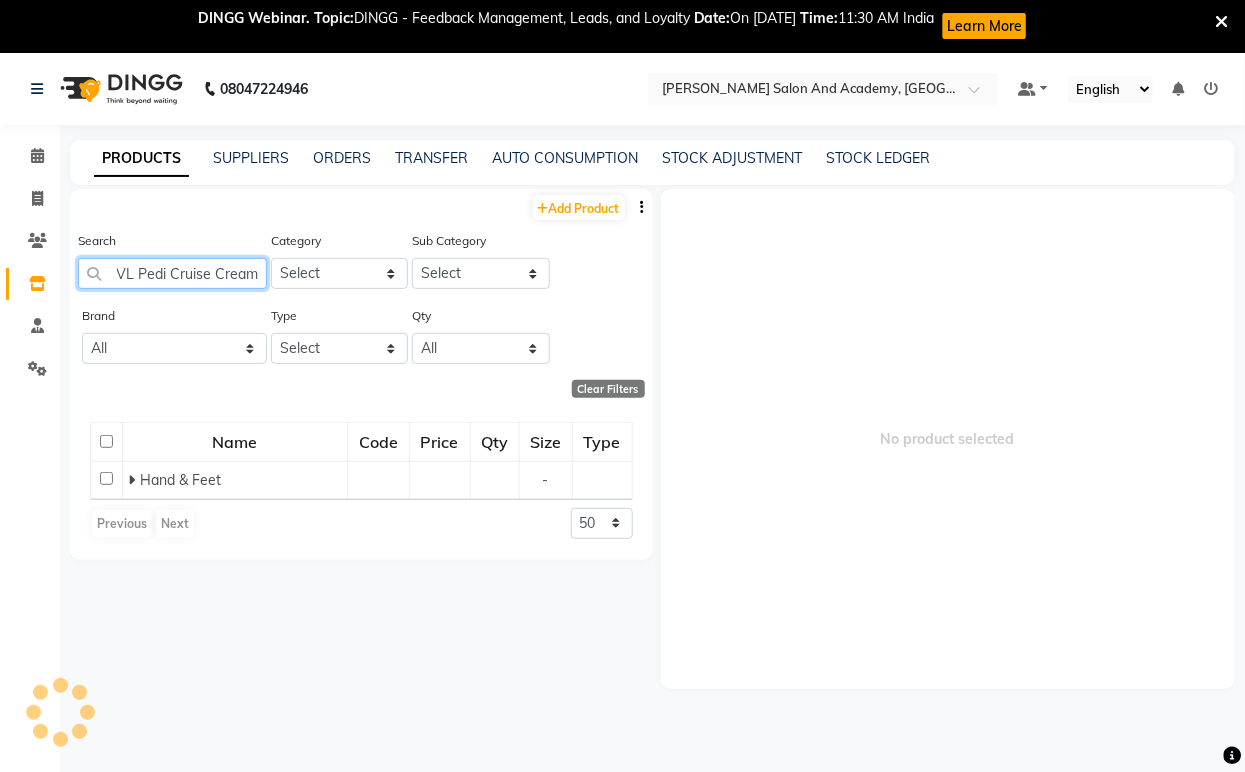 scroll, scrollTop: 0, scrollLeft: 34, axis: horizontal 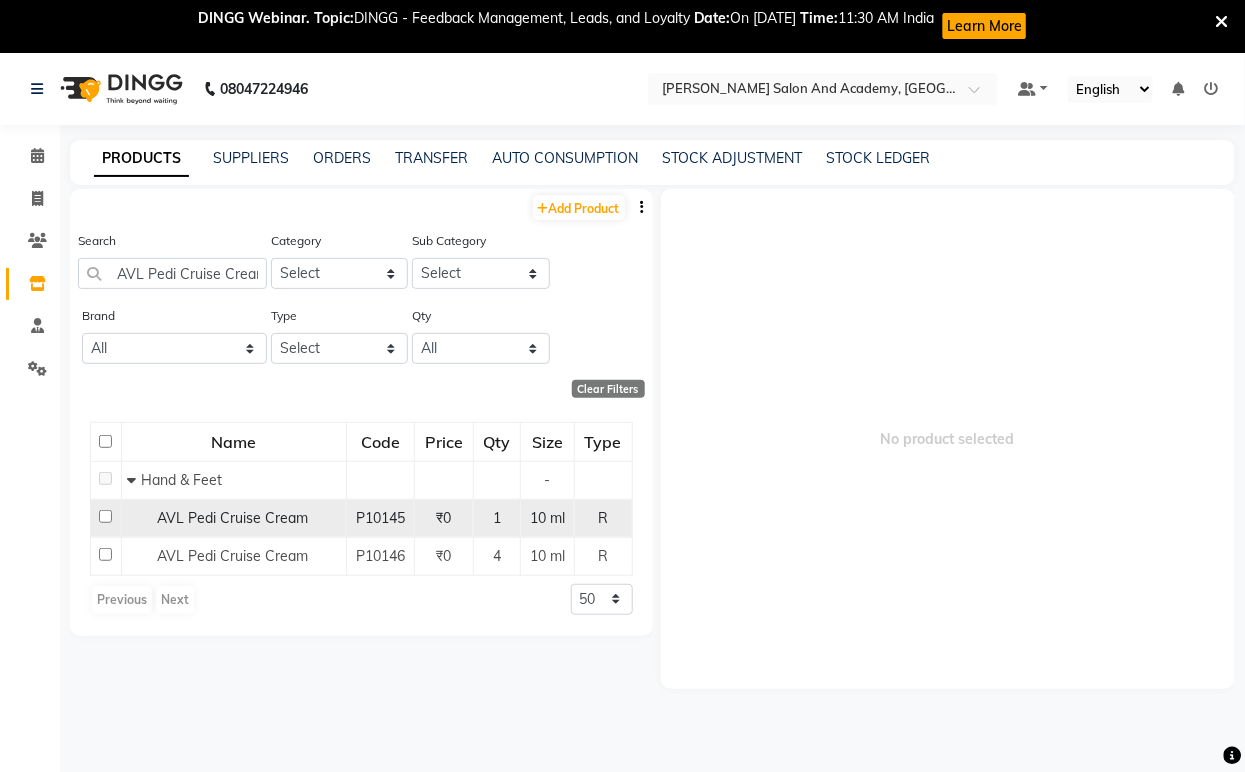 click on "AVL Pedi Cruise Cream" 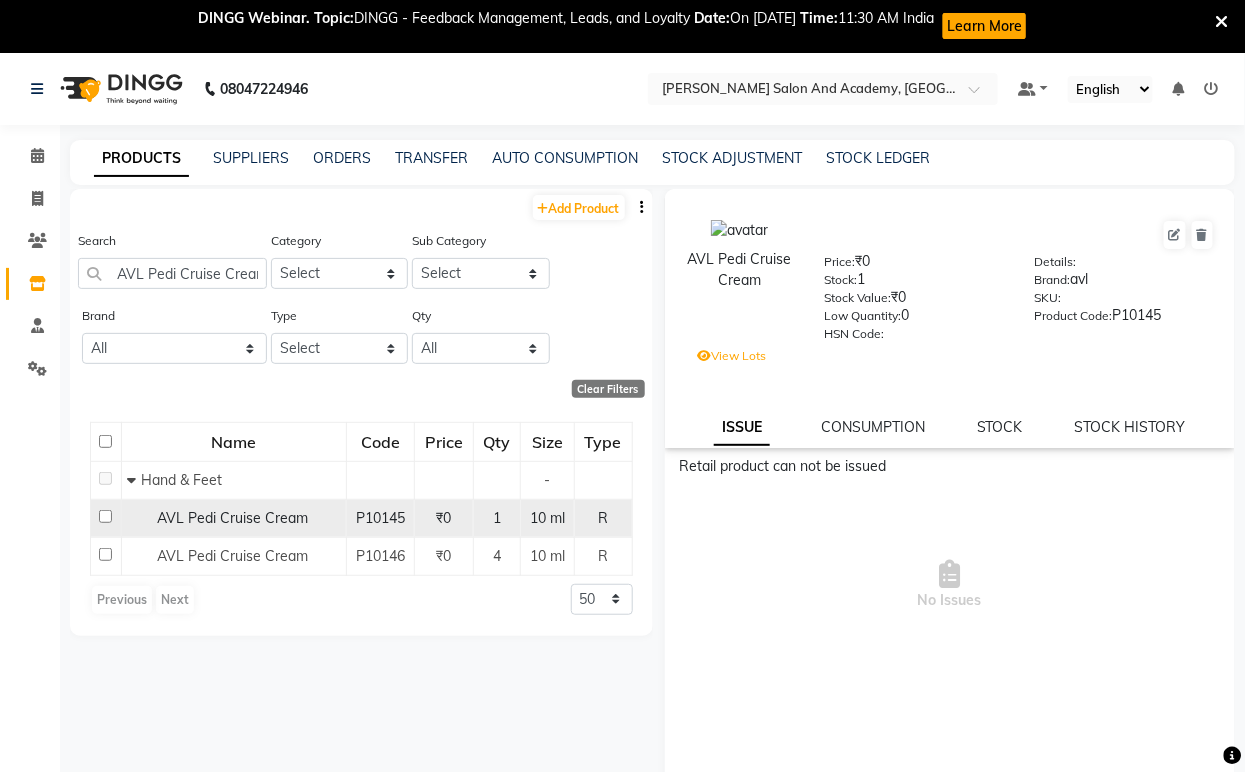 click on "AVL Pedi Cruise Cream" 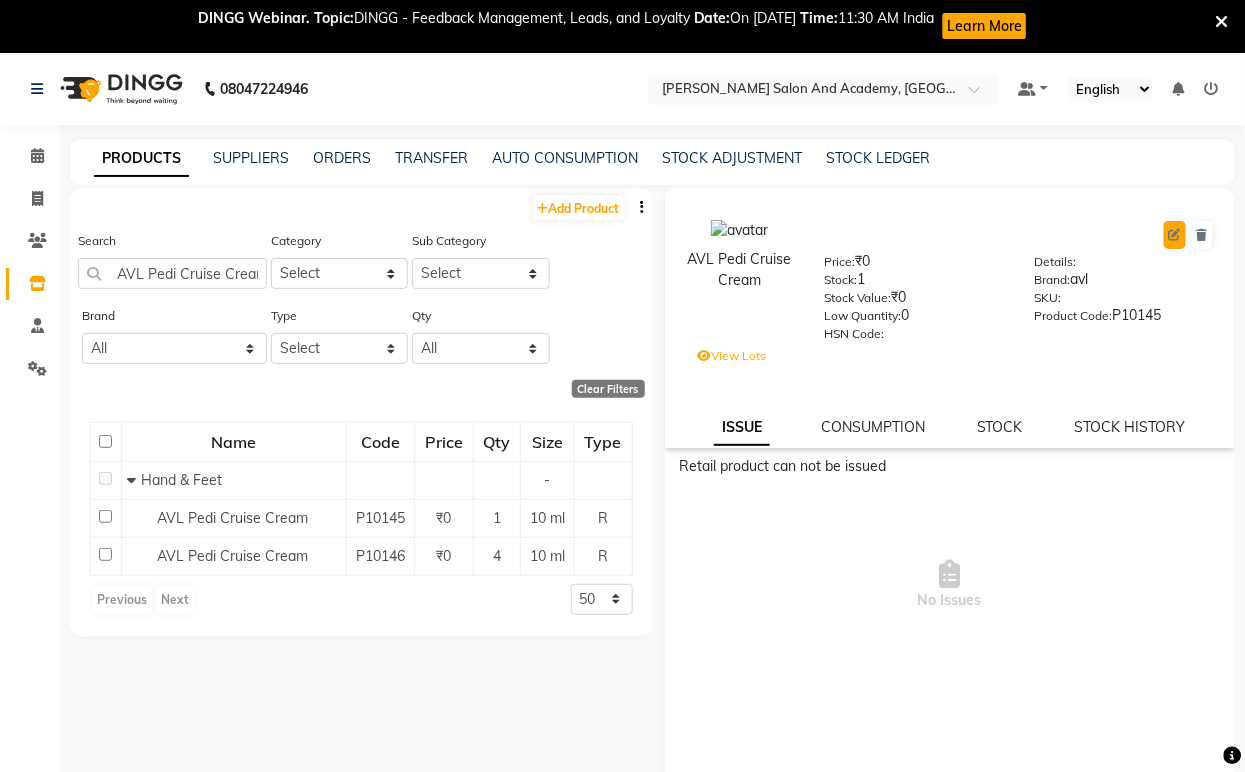 click 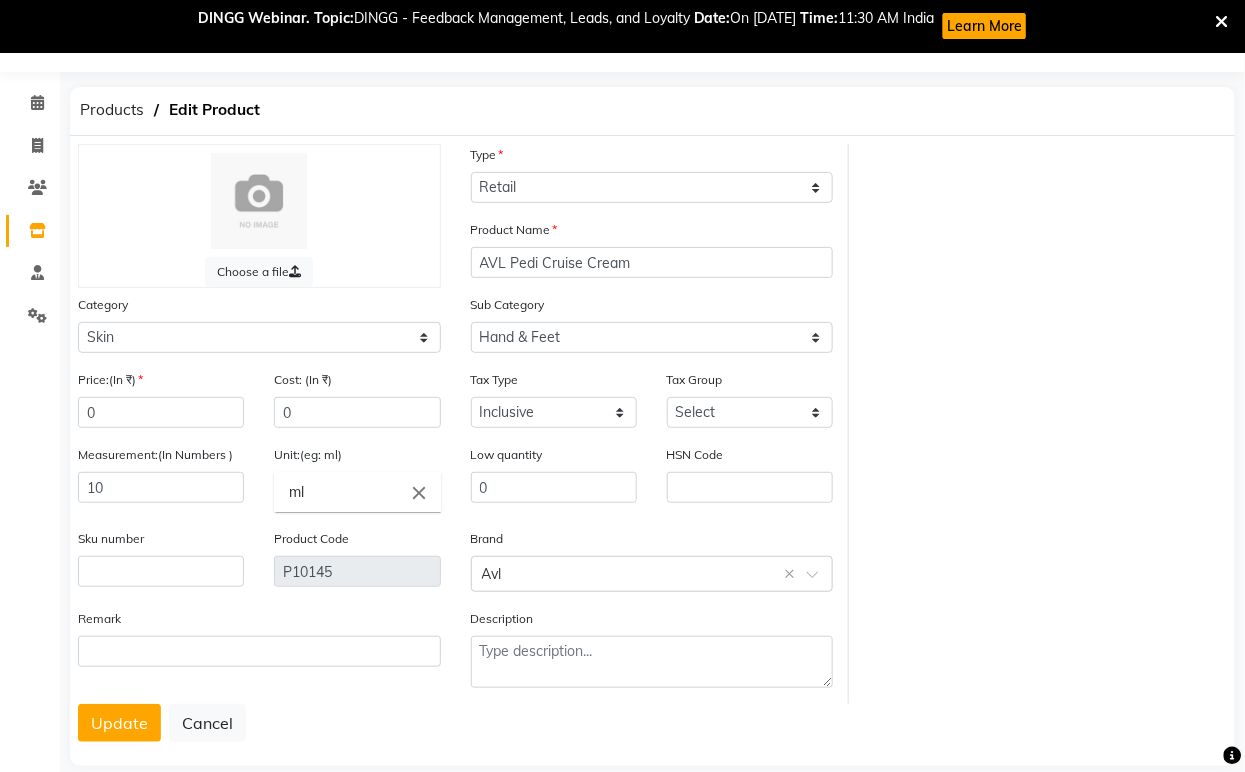 scroll, scrollTop: 83, scrollLeft: 0, axis: vertical 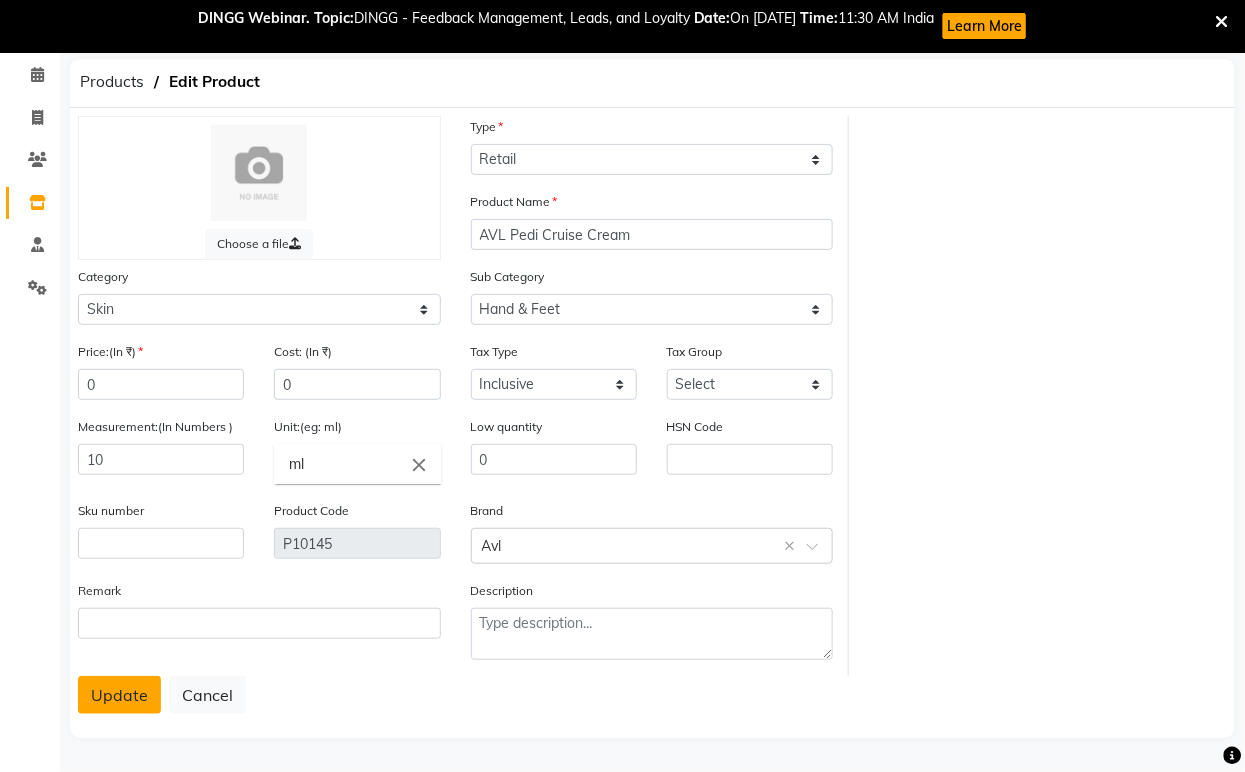 click on "Update" 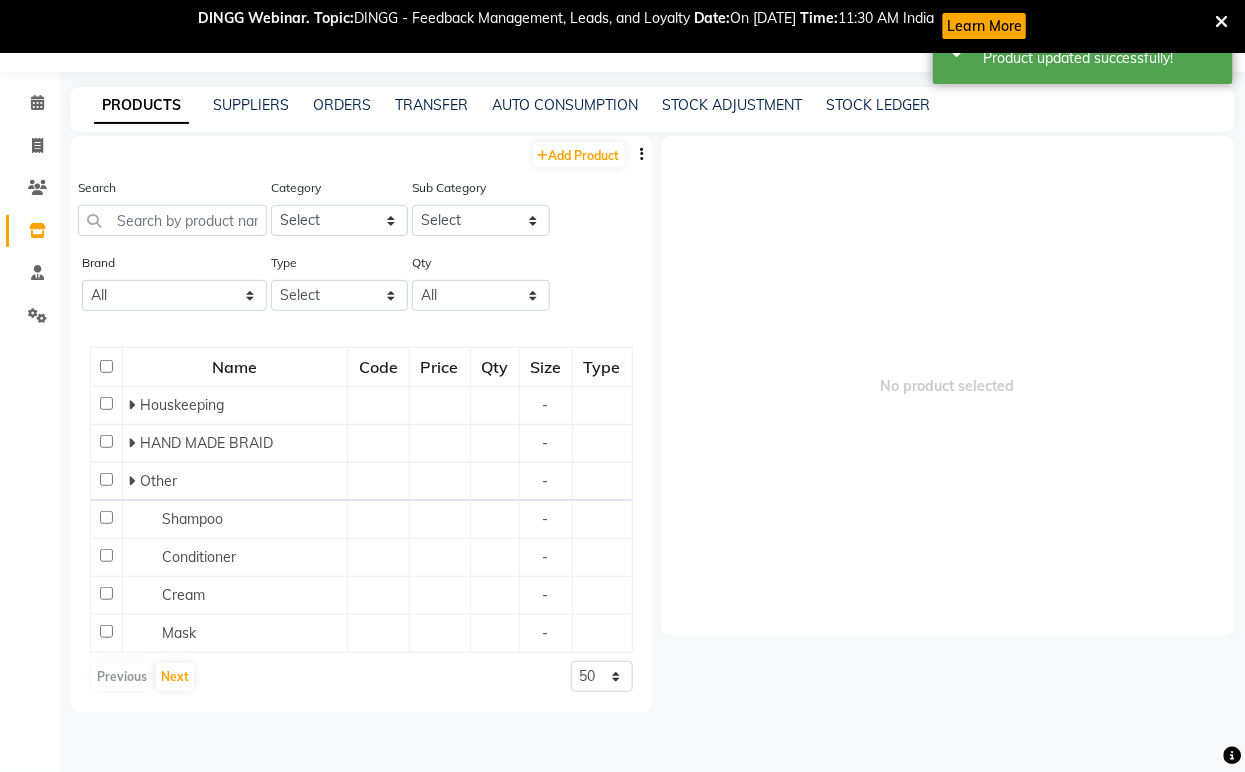 scroll, scrollTop: 65, scrollLeft: 0, axis: vertical 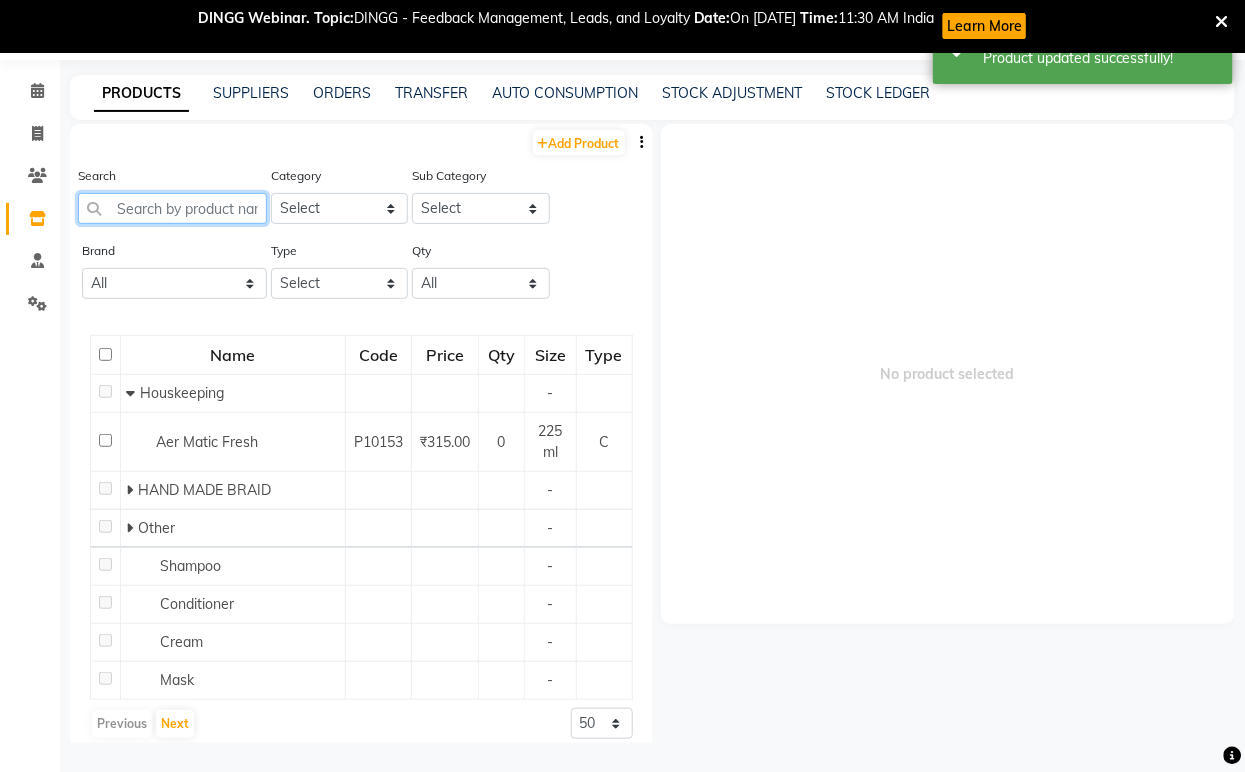 paste on "AVL Pedi Cruise Cream" 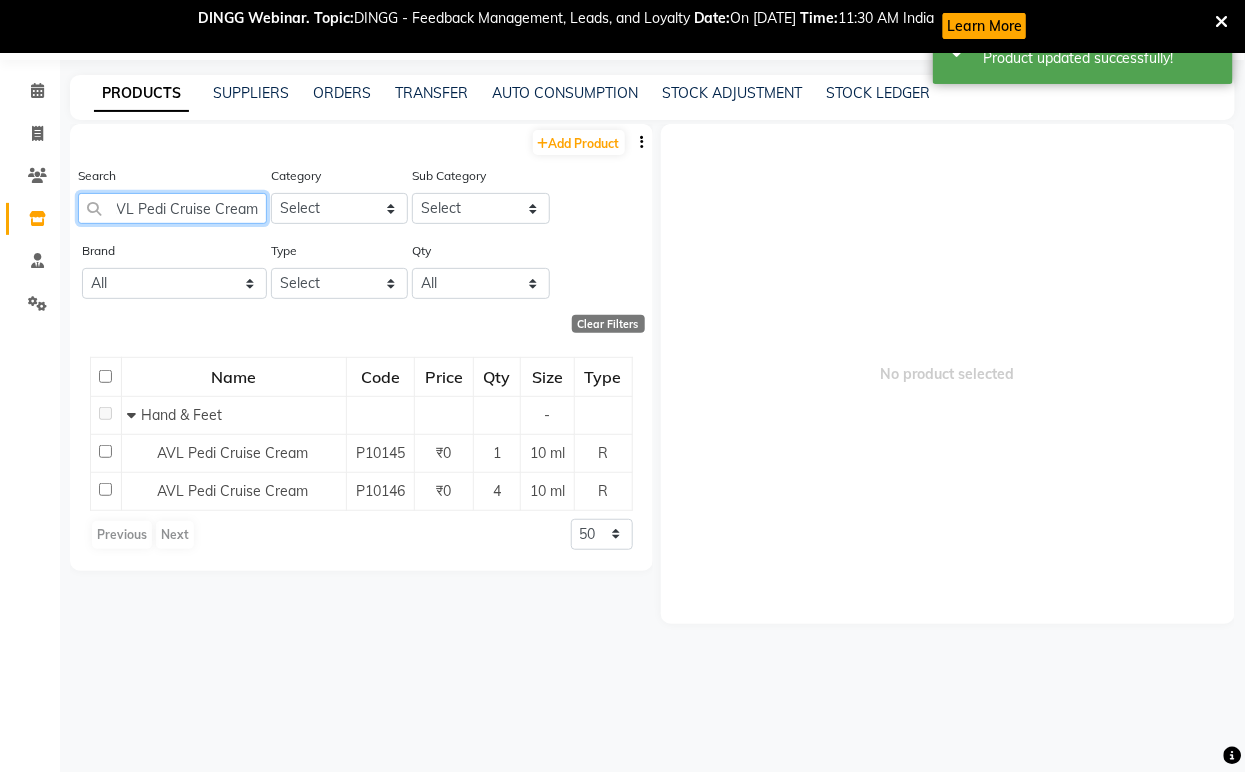 scroll, scrollTop: 0, scrollLeft: 7, axis: horizontal 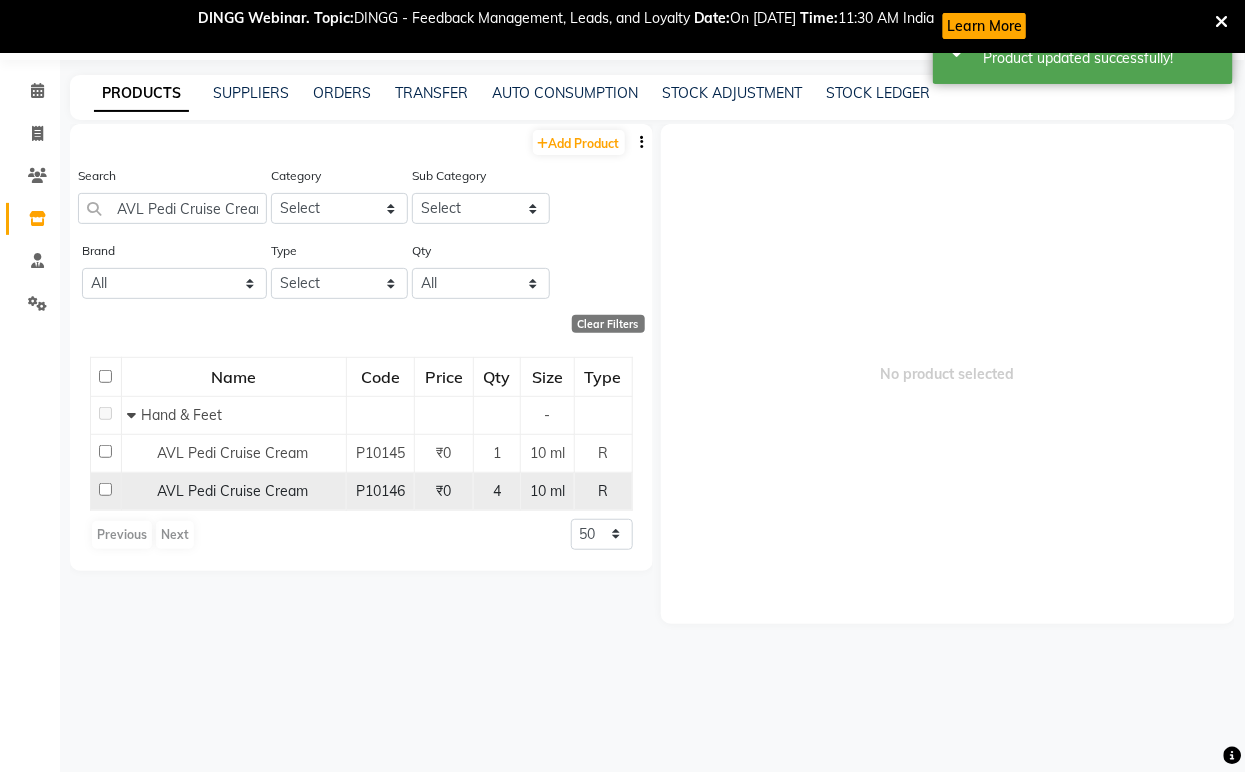 click on "AVL Pedi Cruise Cream" 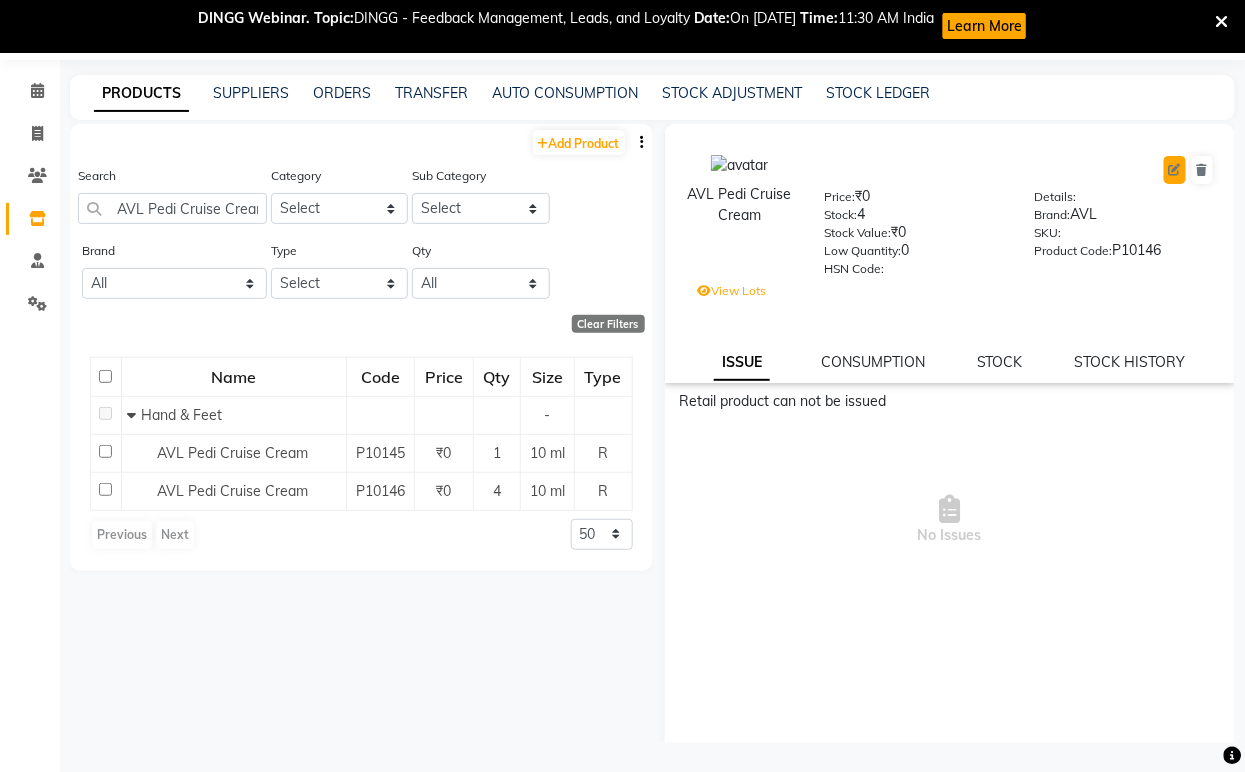 click 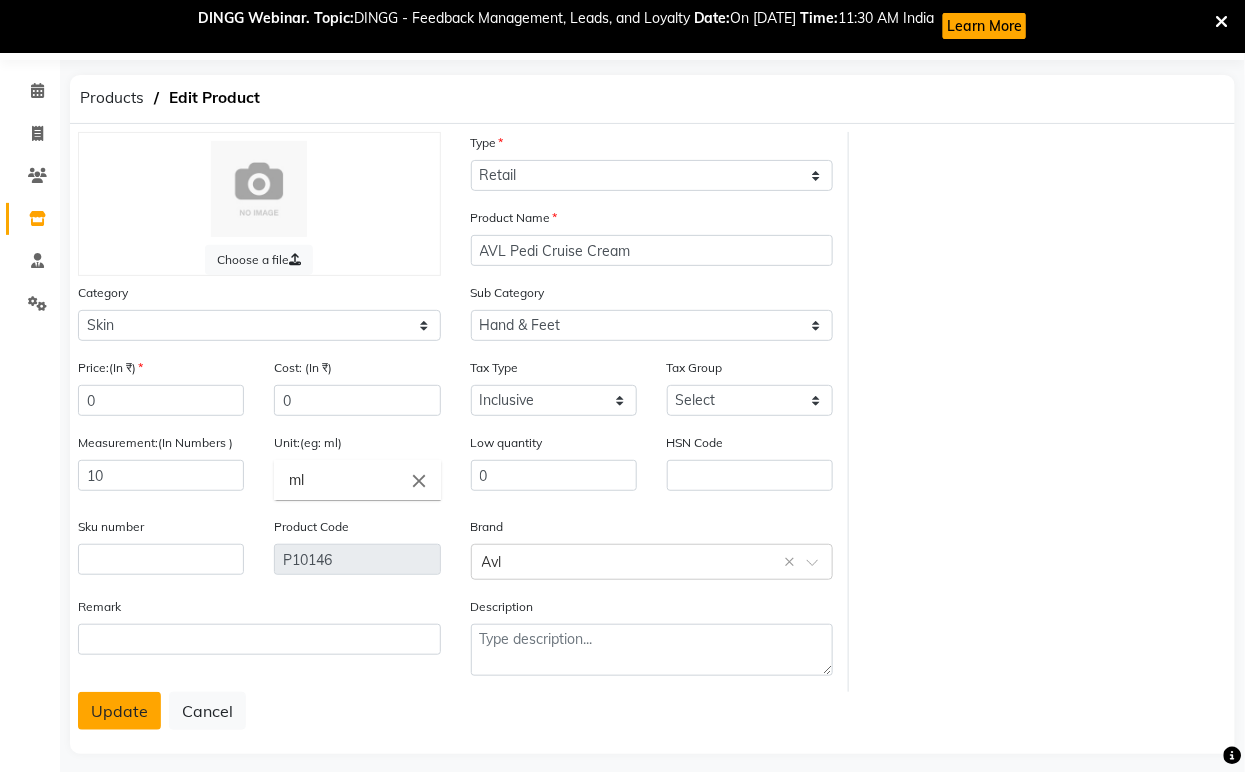 click on "Update" 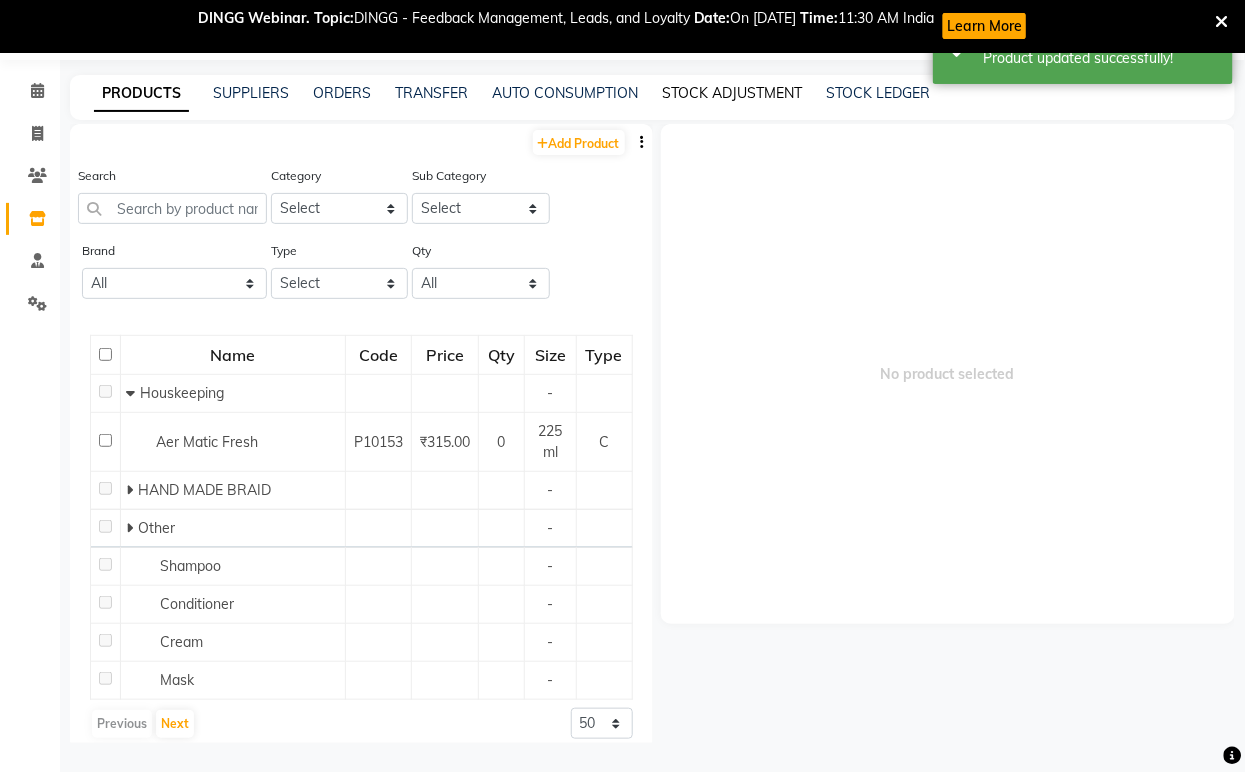 click on "STOCK ADJUSTMENT" 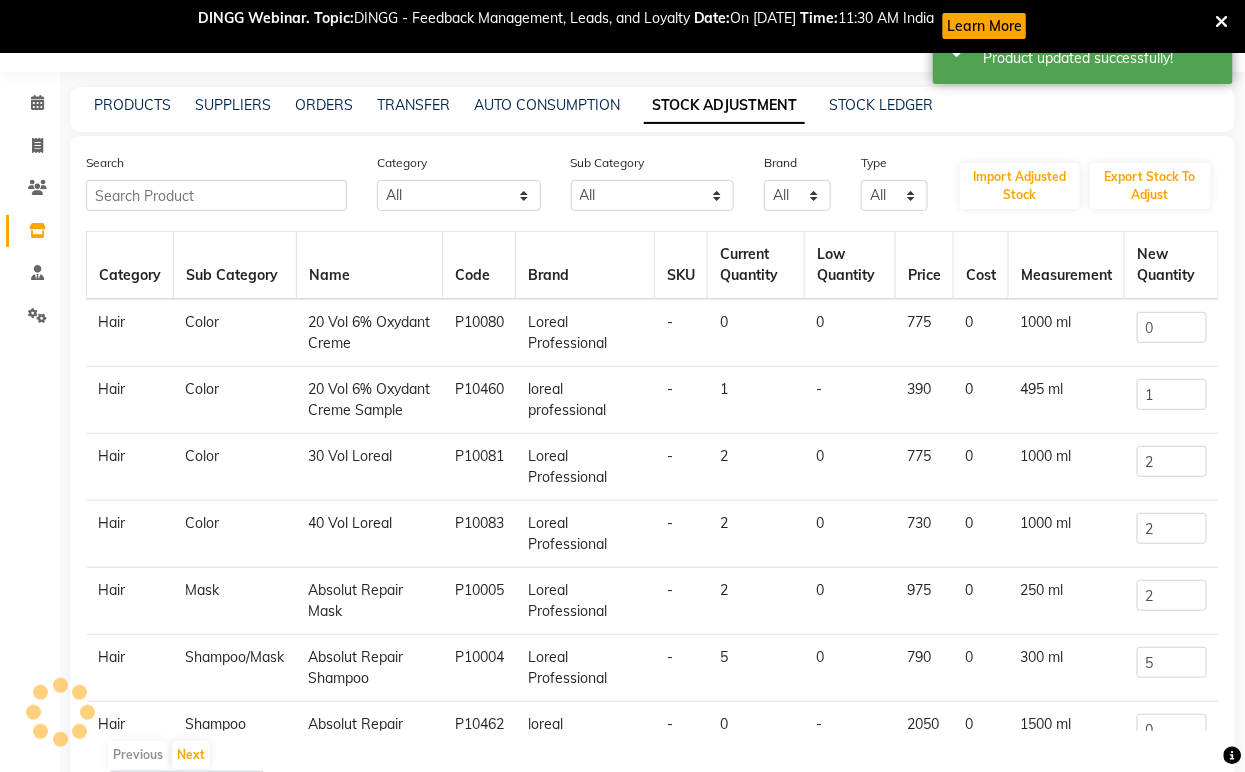 scroll, scrollTop: 65, scrollLeft: 0, axis: vertical 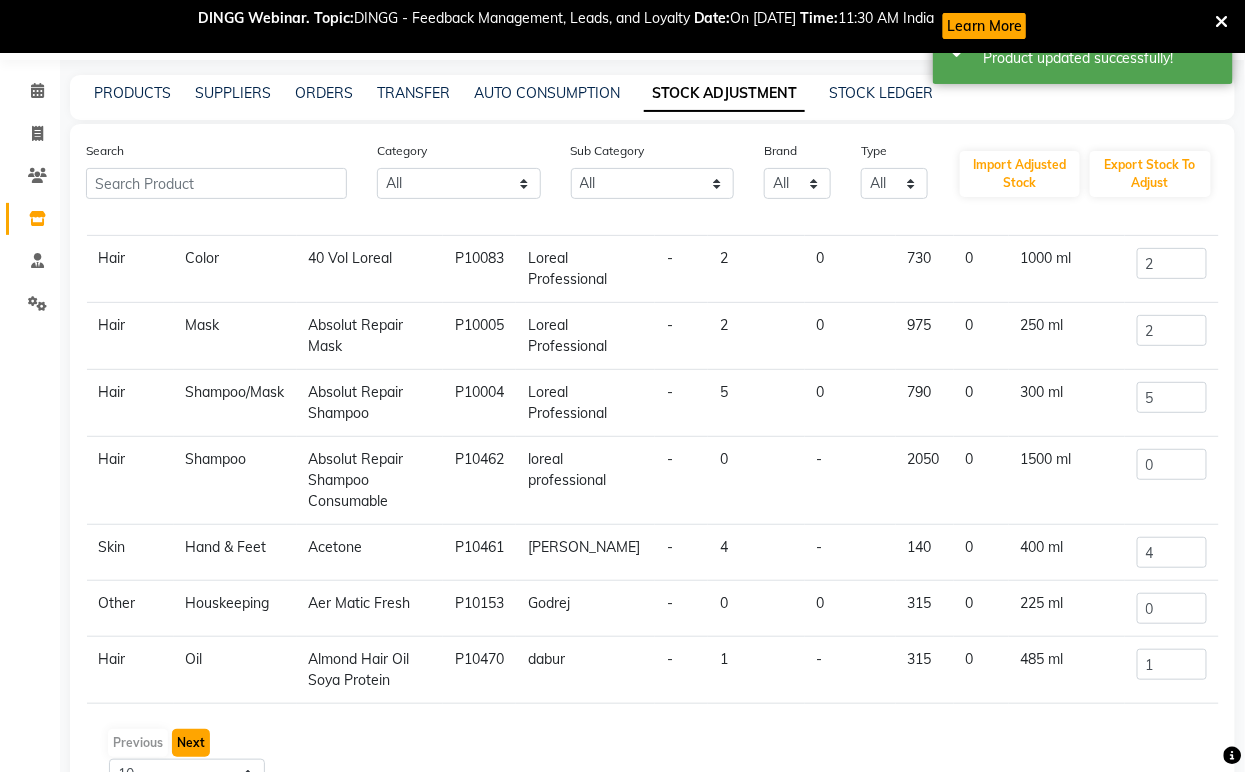 click on "Next" 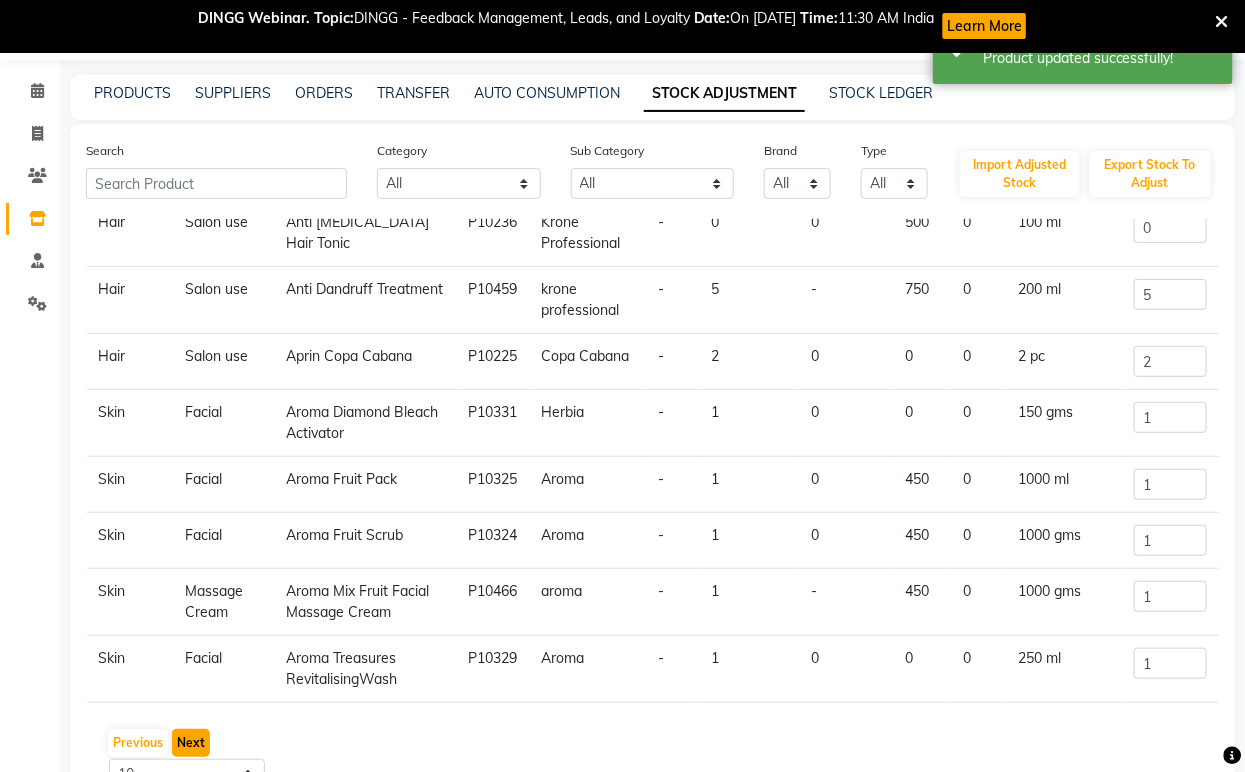 click on "Next" 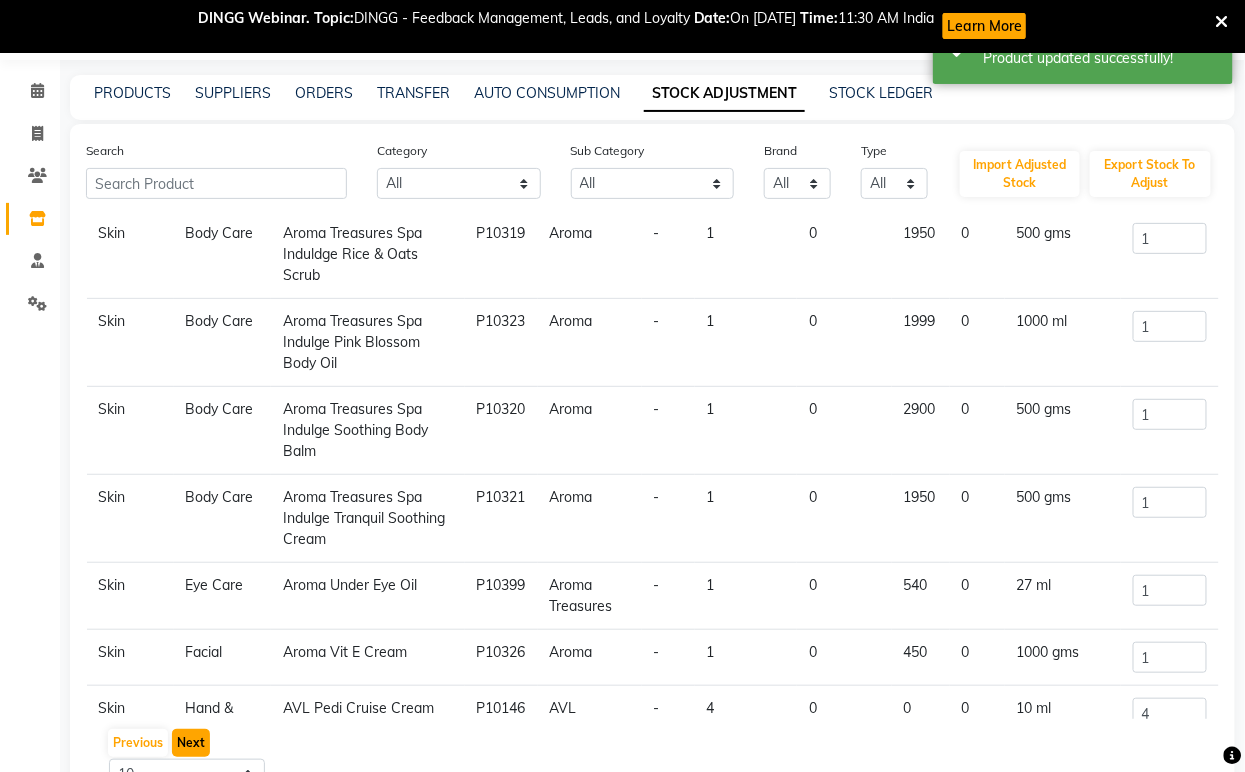 click on "Next" 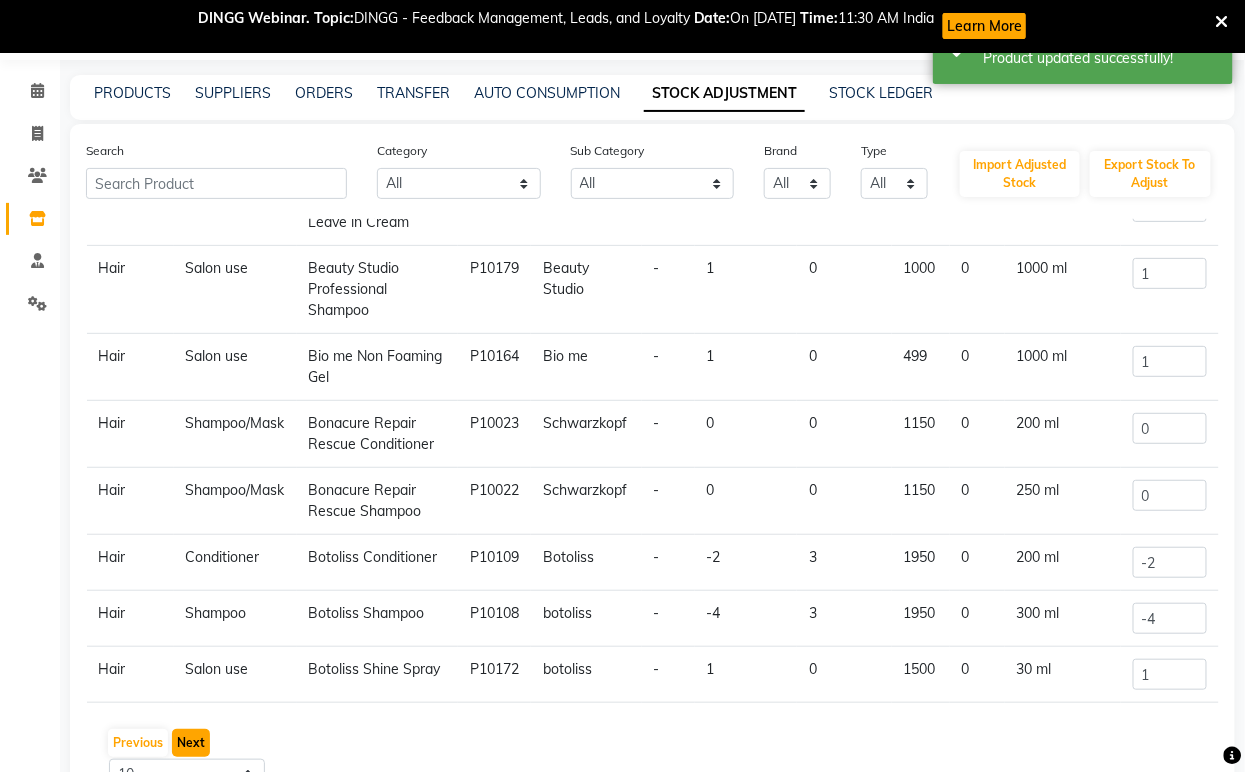 click on "Next" 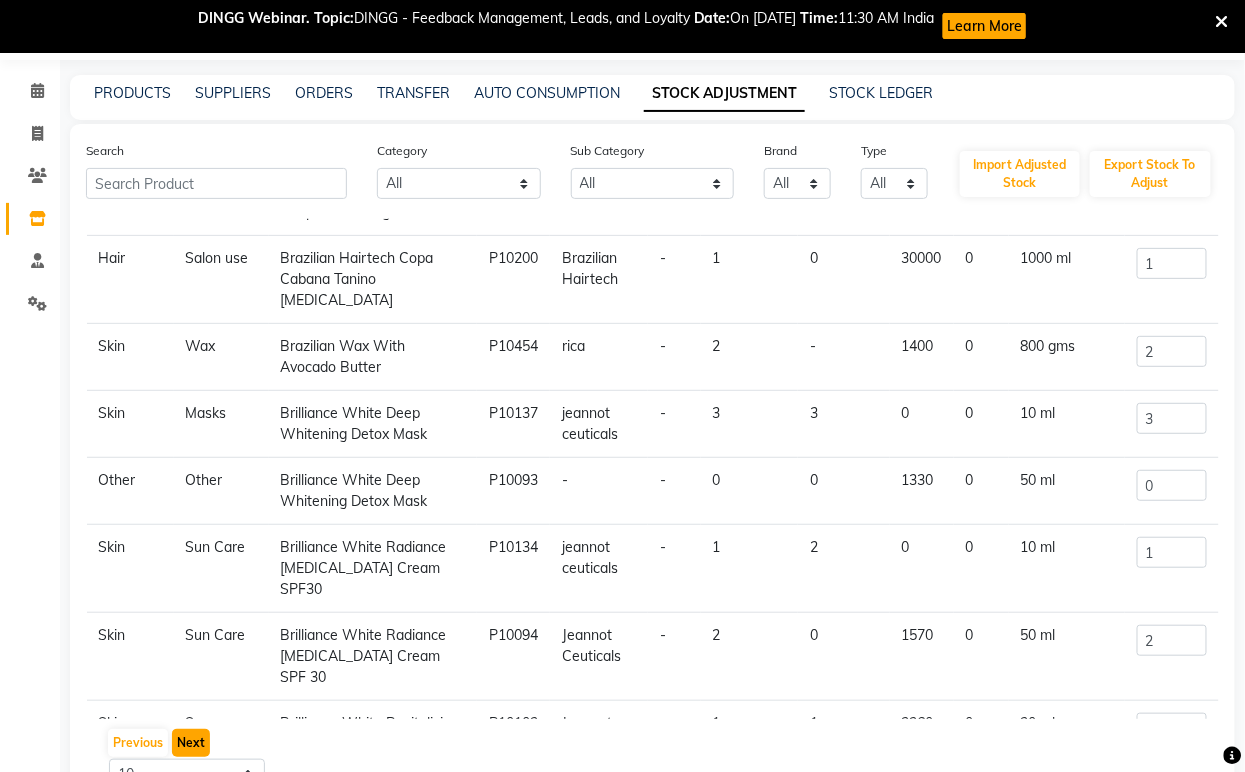click on "Next" 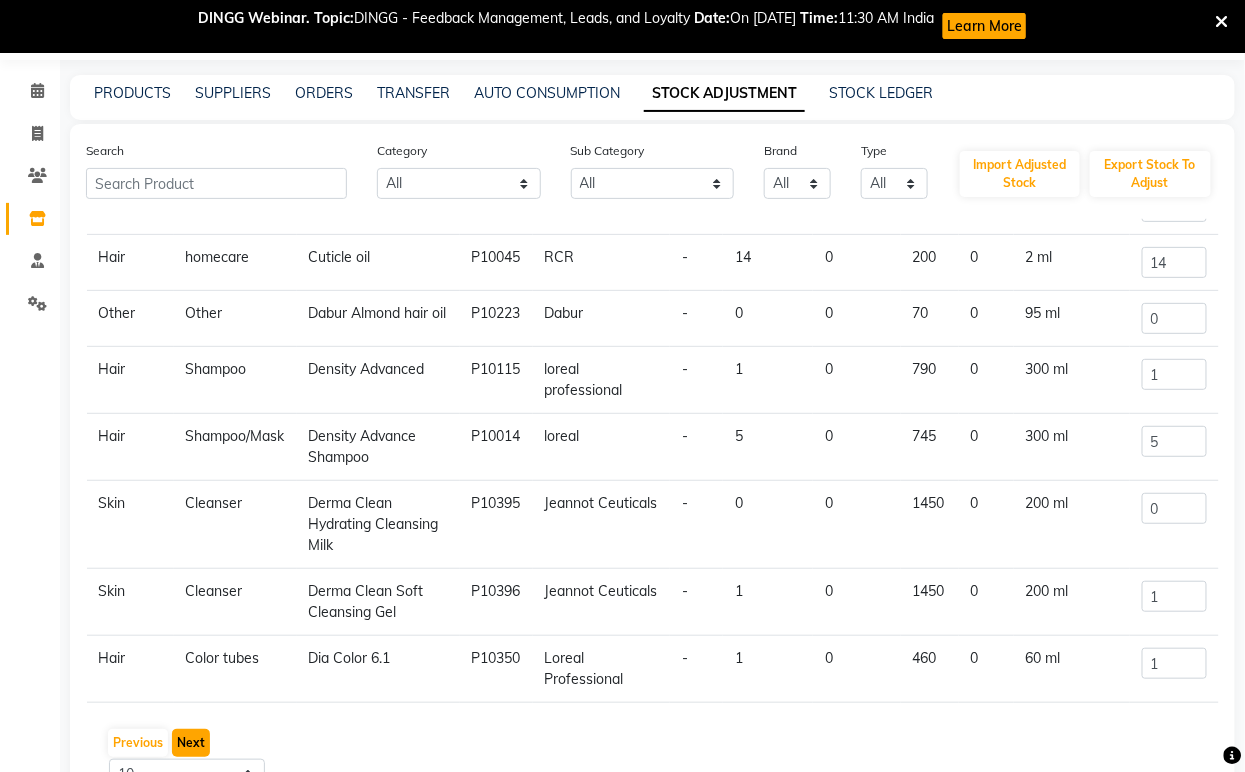 click on "Next" 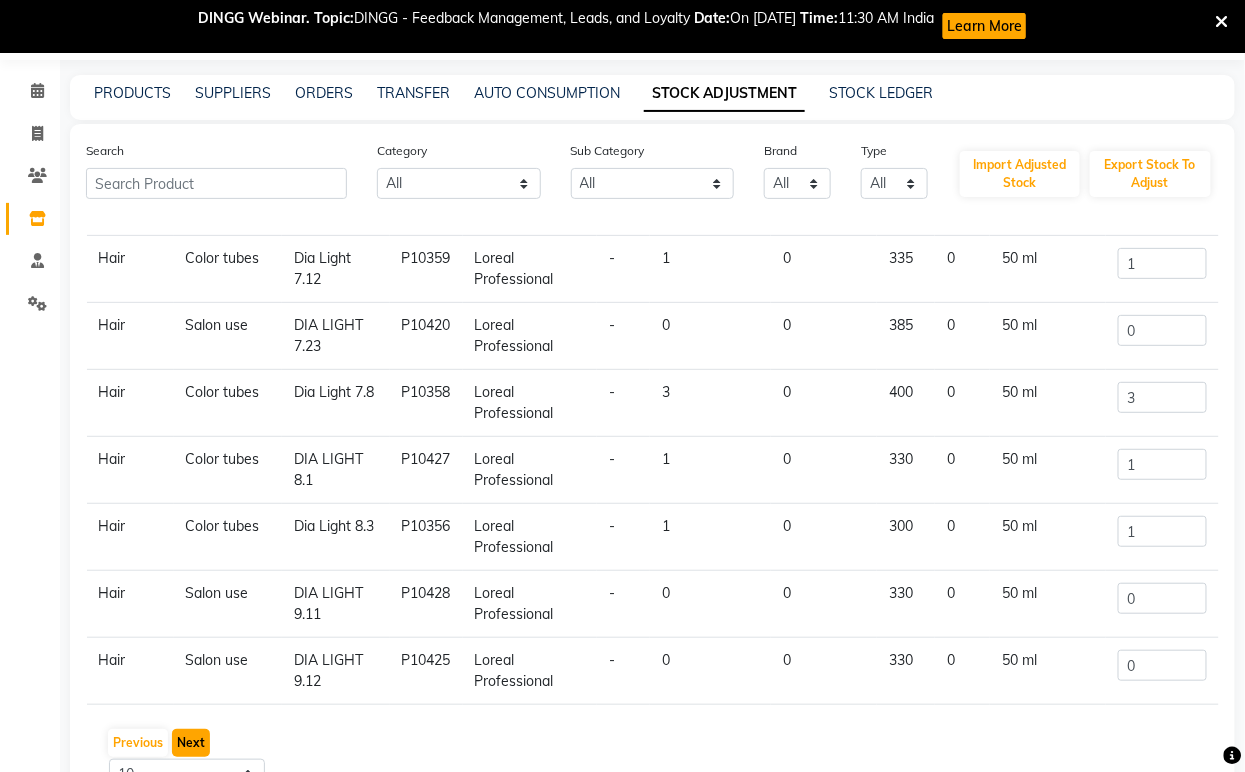 click on "Next" 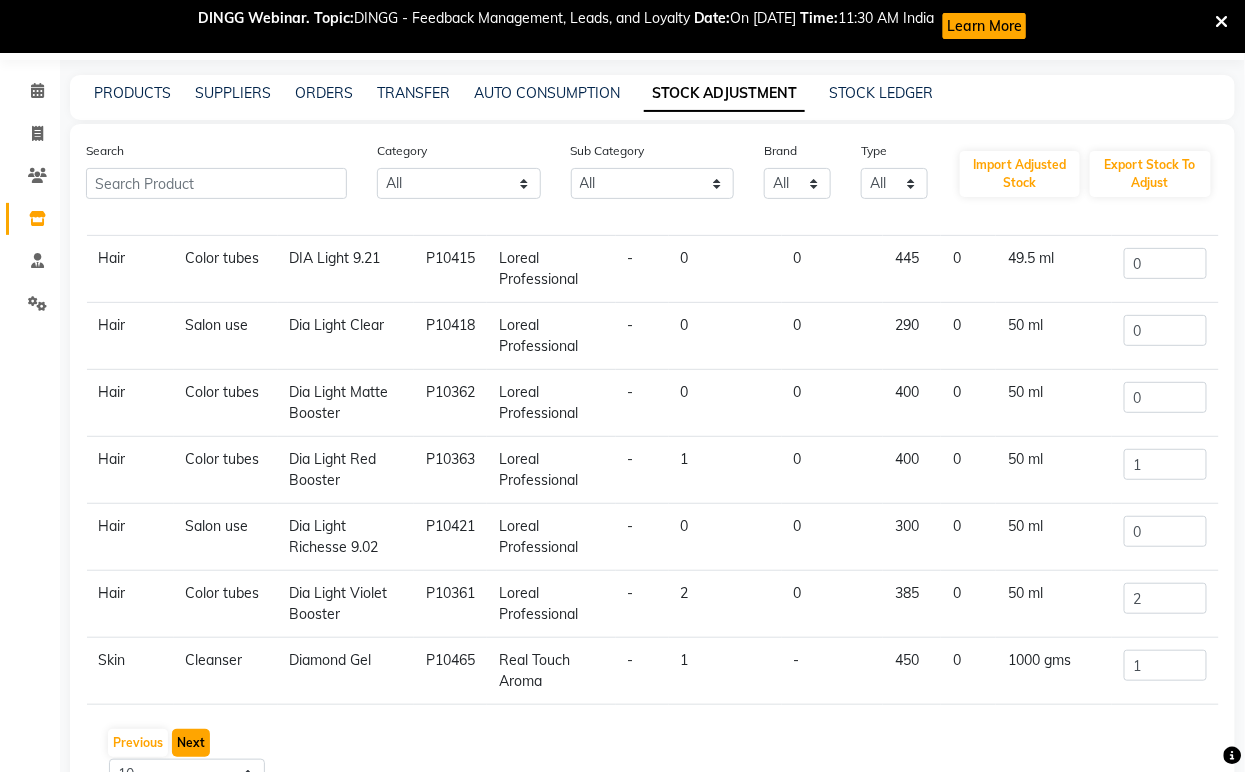 click on "Next" 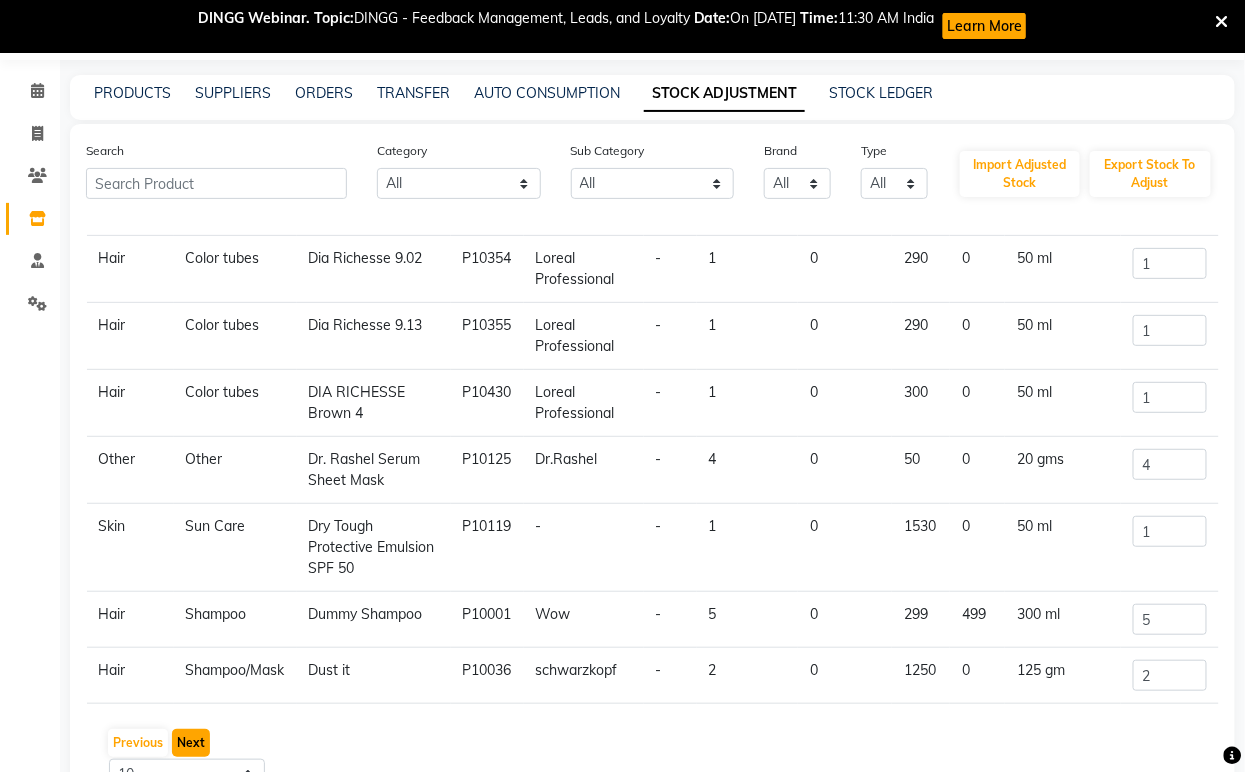 click on "Next" 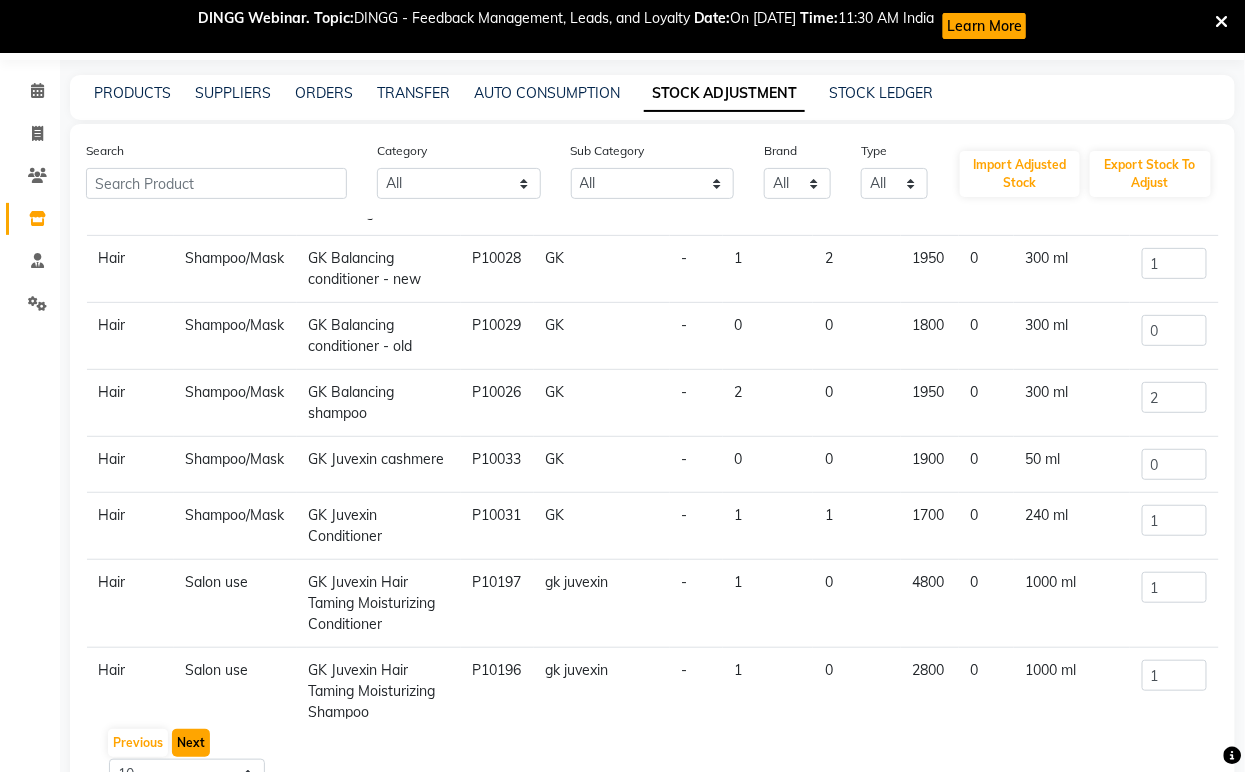 click on "Next" 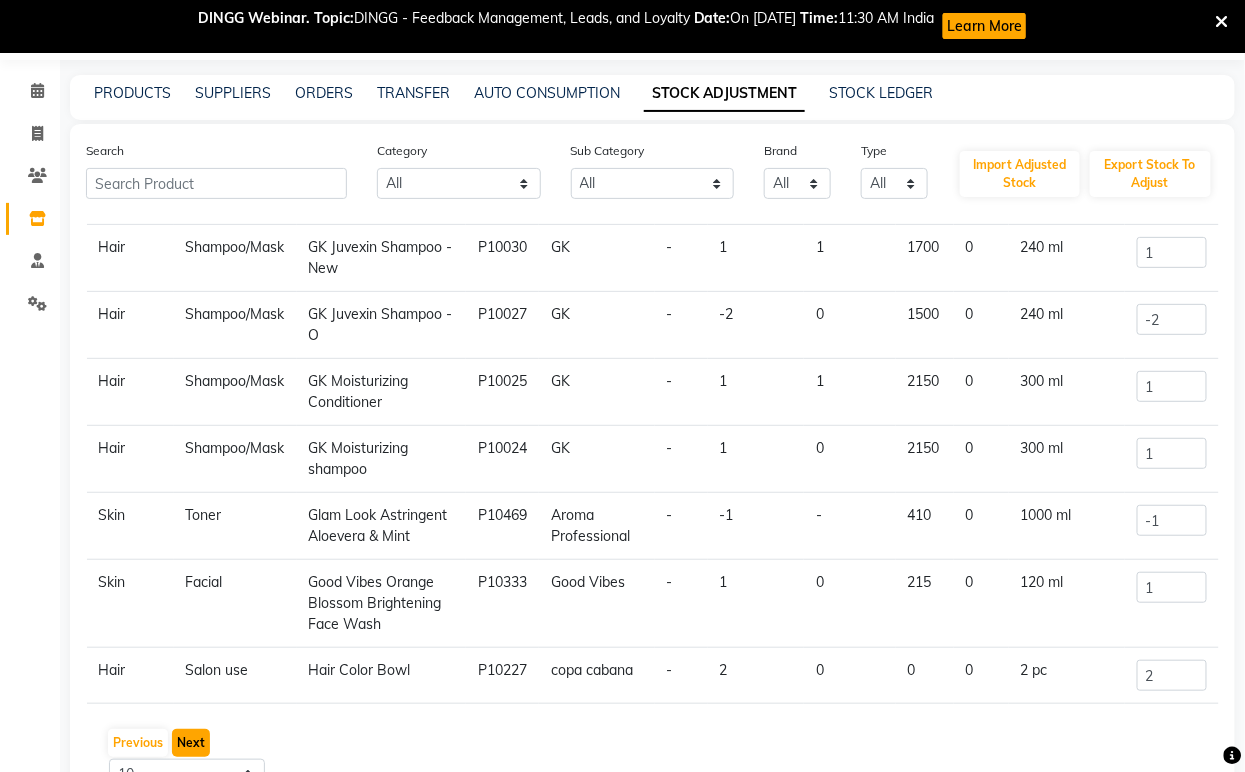 click on "Next" 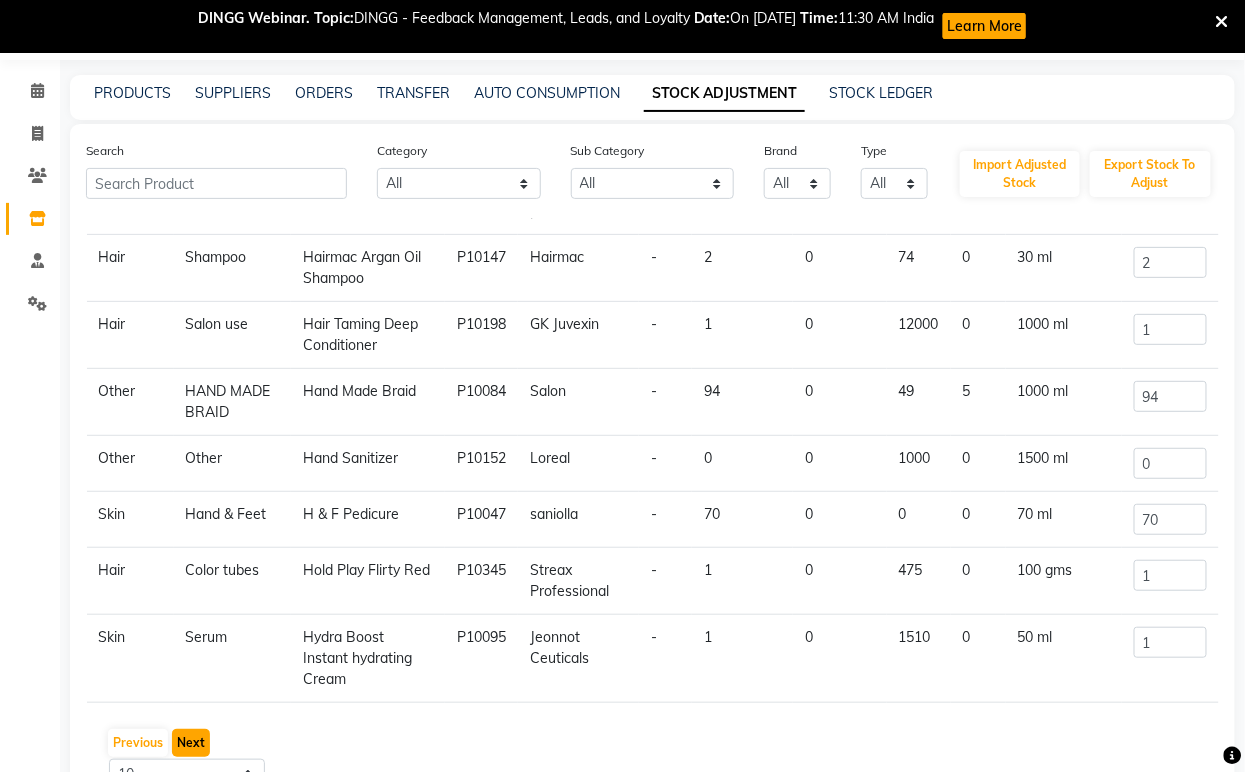 click on "Next" 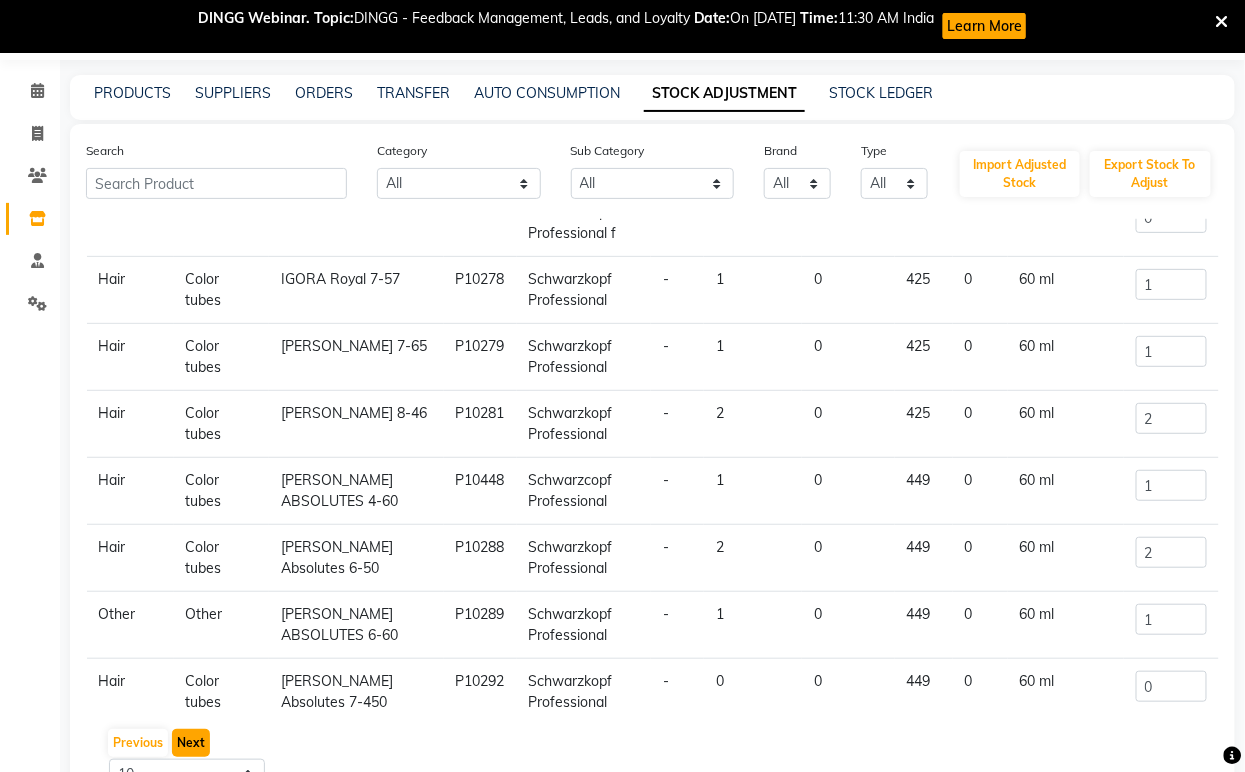 scroll, scrollTop: 253, scrollLeft: 0, axis: vertical 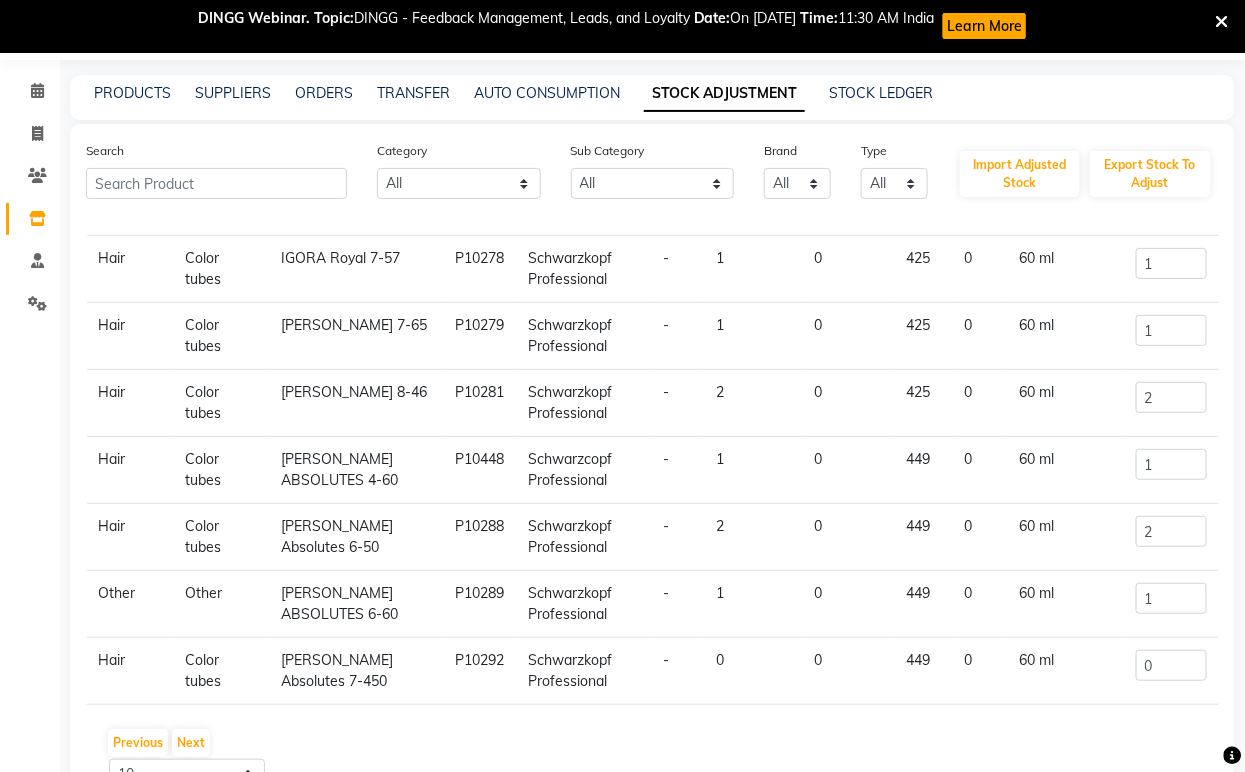 click on "[PERSON_NAME] ABSOLUTES 6-60" 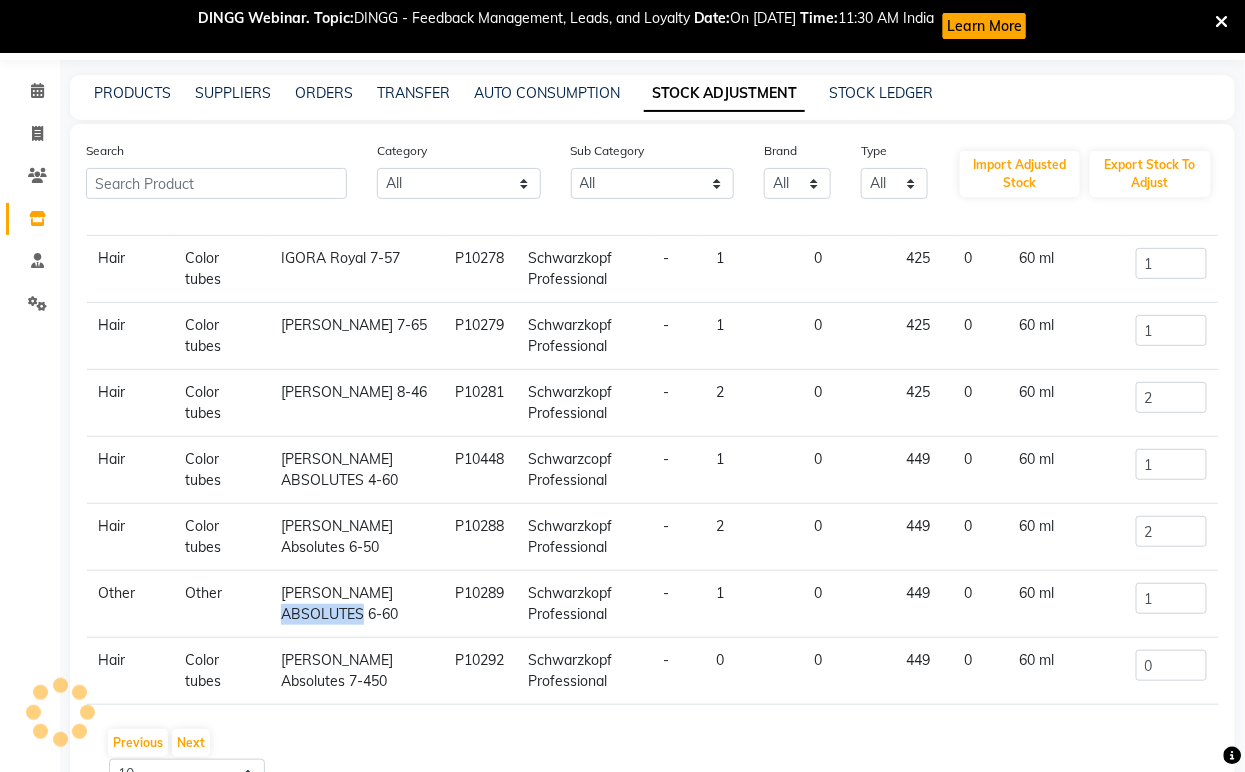 click on "[PERSON_NAME] ABSOLUTES 6-60" 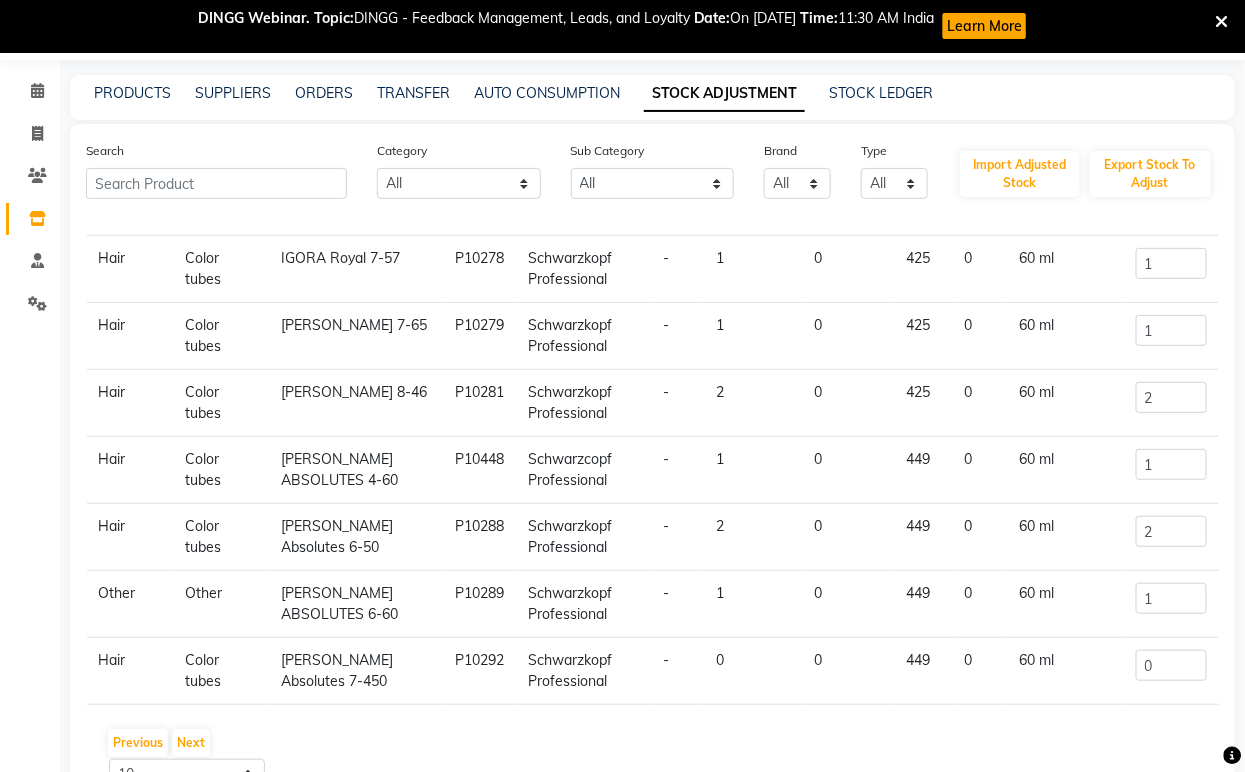 click on "[PERSON_NAME] ABSOLUTES 6-60" 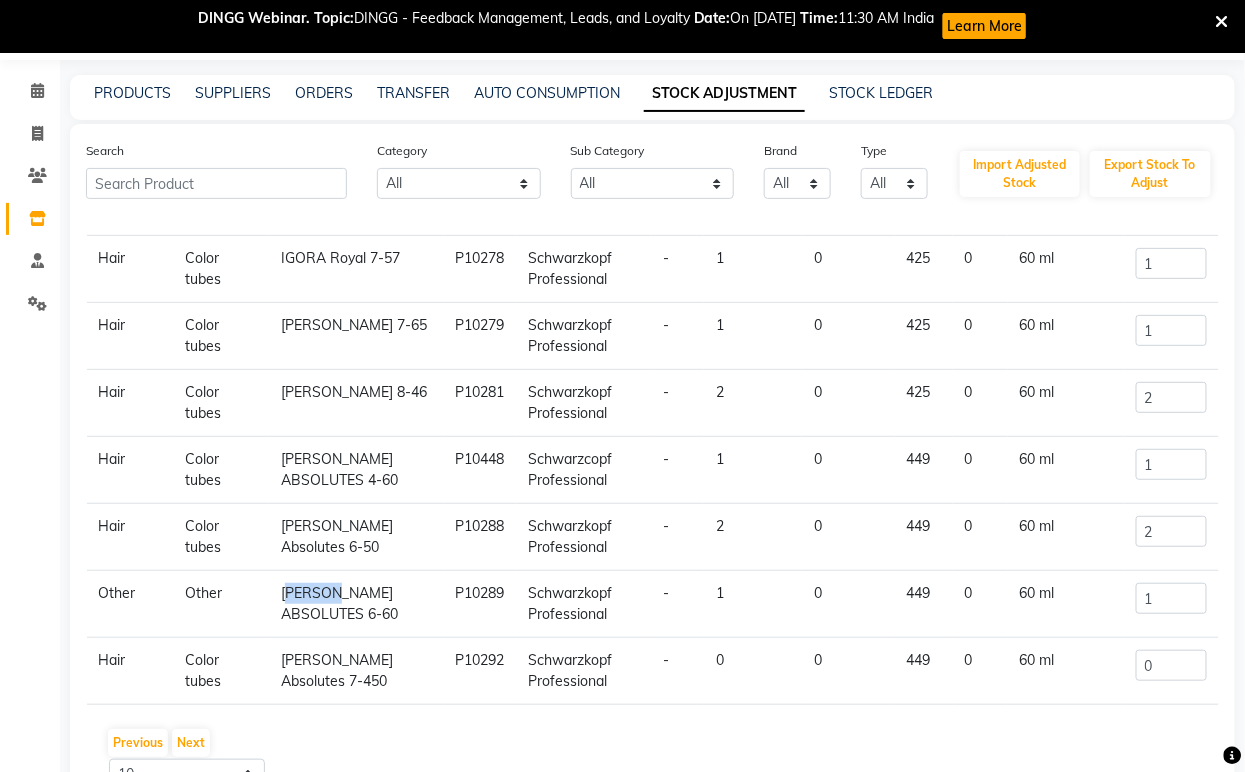 click on "[PERSON_NAME] ABSOLUTES 6-60" 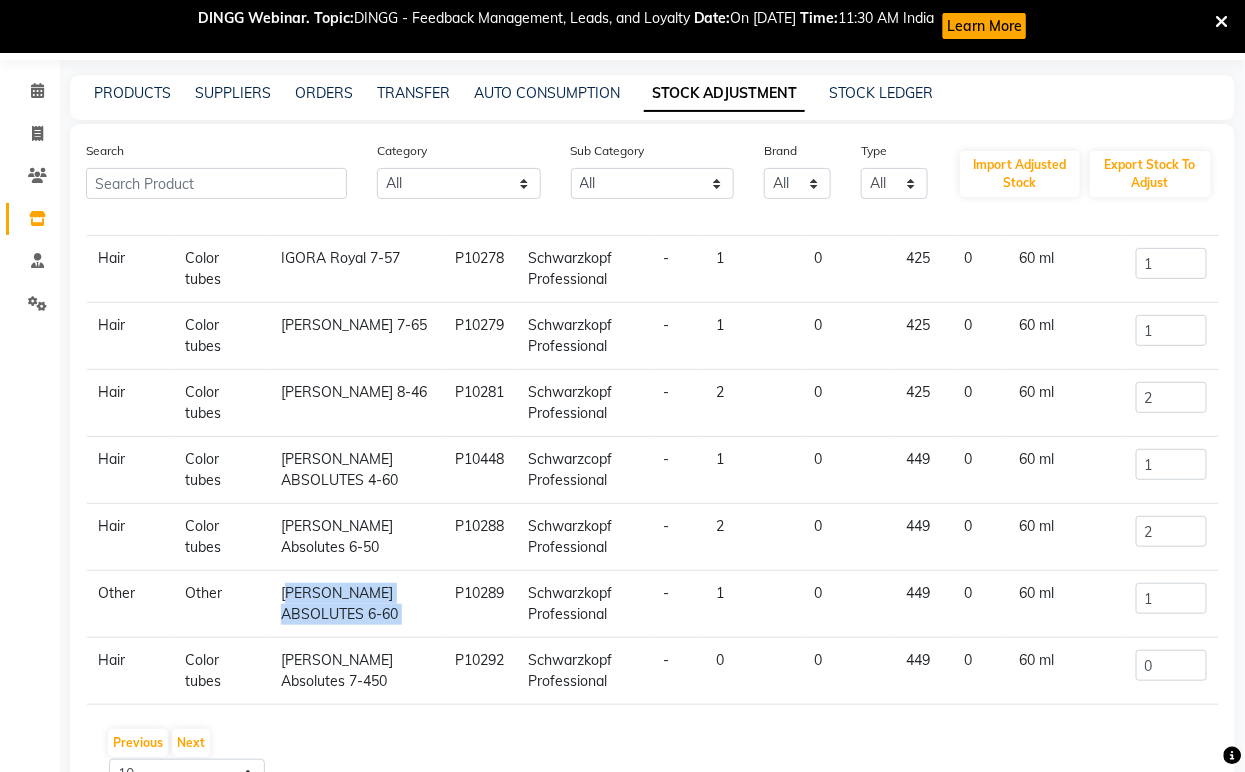 click on "[PERSON_NAME] ABSOLUTES 6-60" 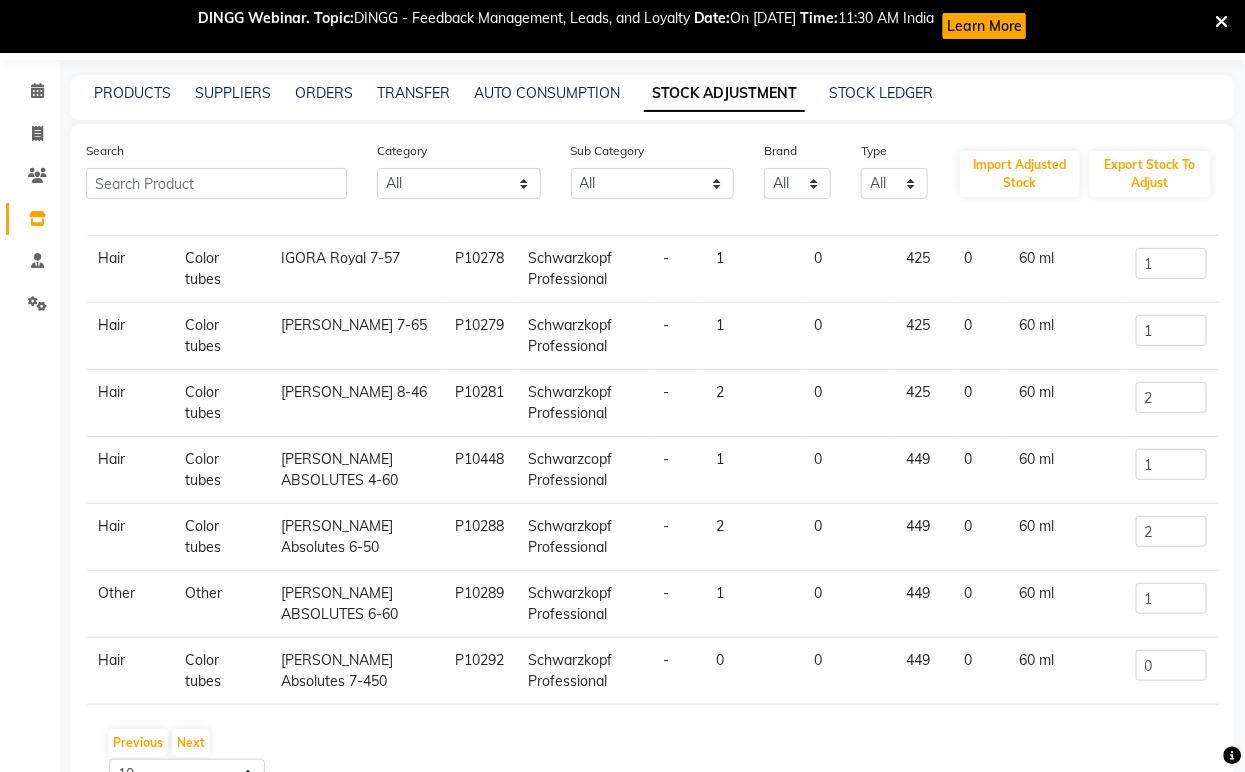 click on "PRODUCTS SUPPLIERS ORDERS TRANSFER AUTO CONSUMPTION STOCK ADJUSTMENT STOCK LEDGER" 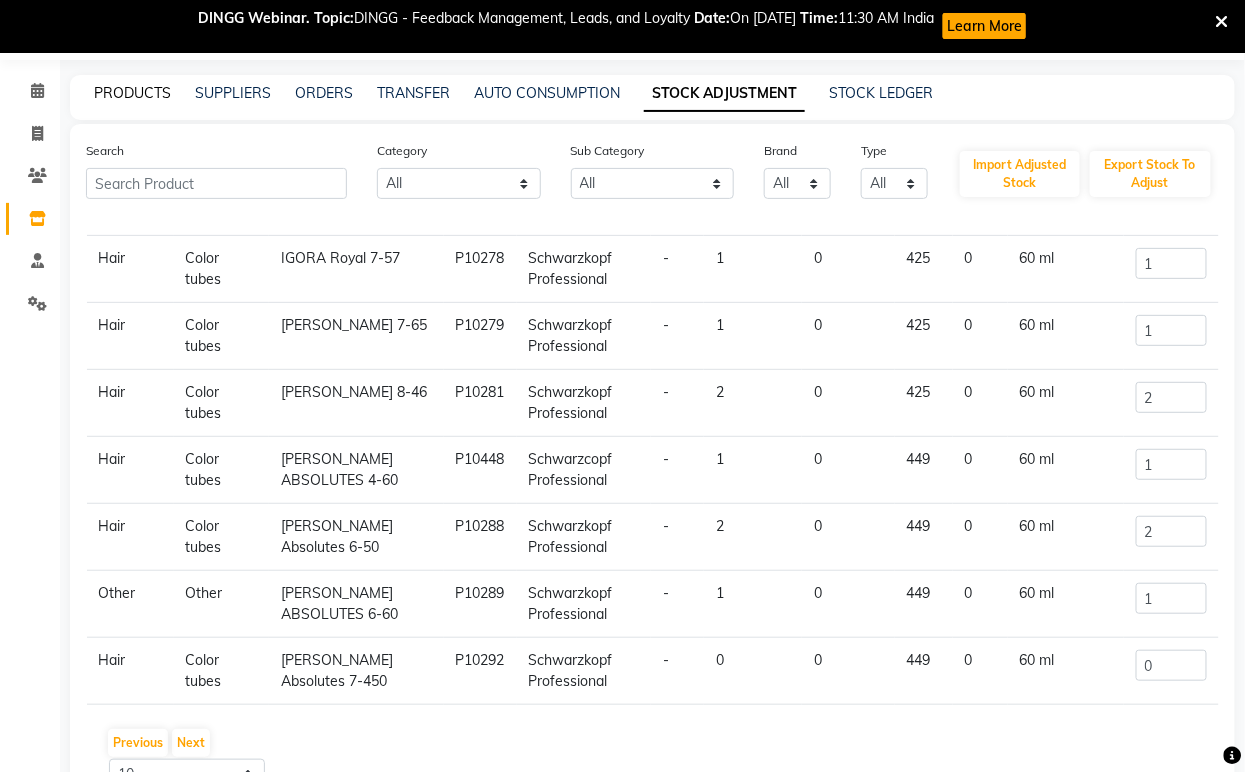 click on "PRODUCTS" 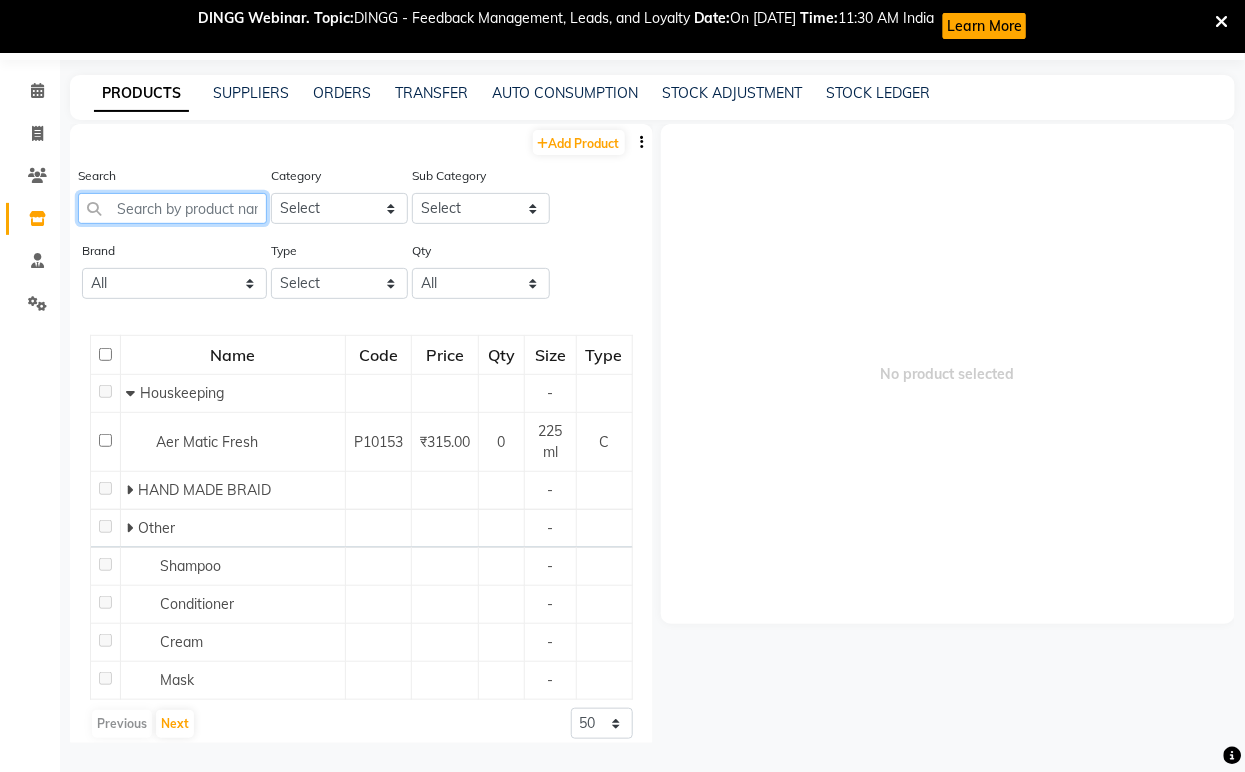 paste on "[PERSON_NAME] ABSOLUTES 6-60" 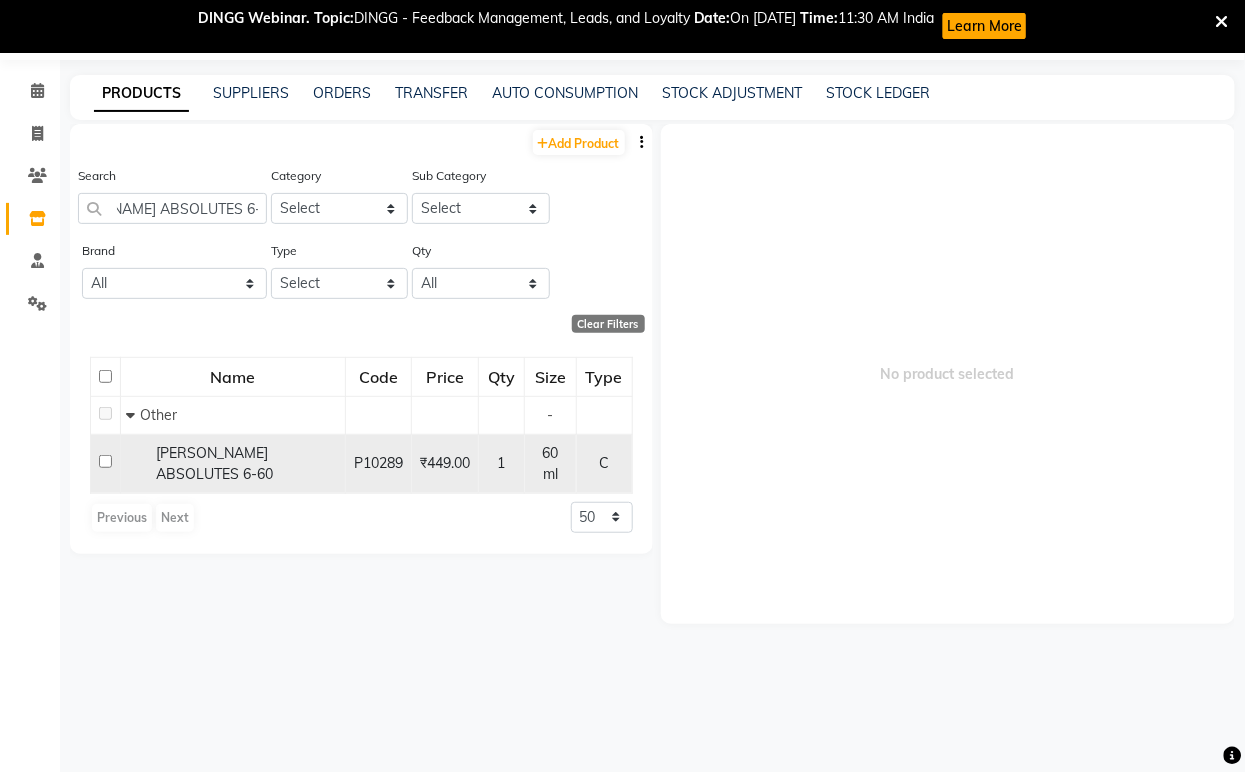 scroll, scrollTop: 0, scrollLeft: 0, axis: both 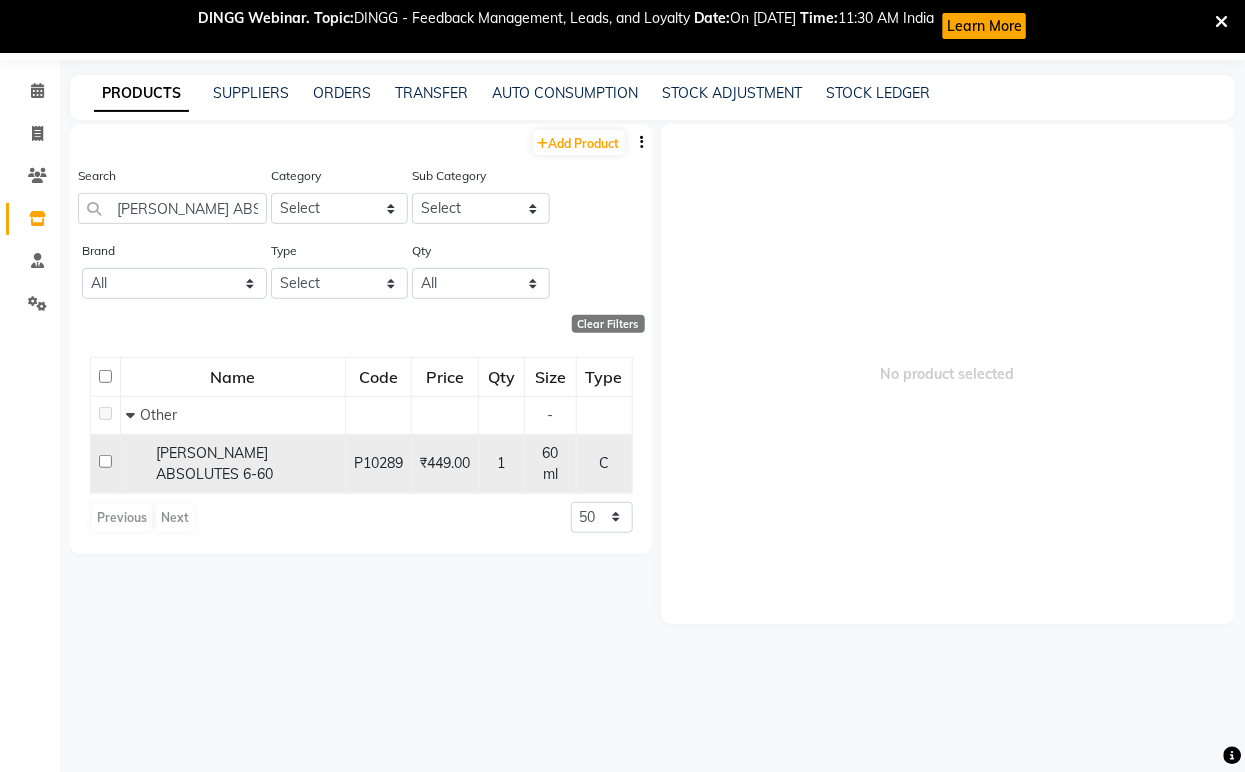click on "[PERSON_NAME] ABSOLUTES 6-60" 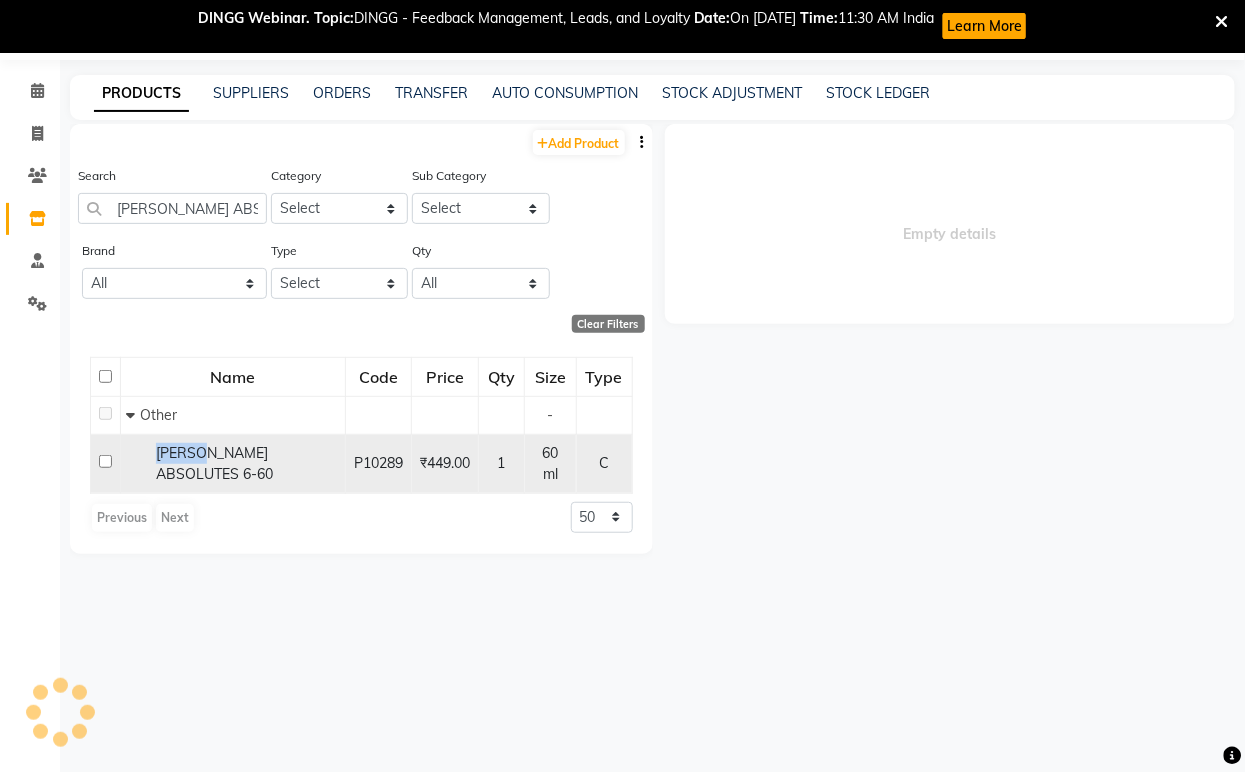 click on "[PERSON_NAME] ABSOLUTES 6-60" 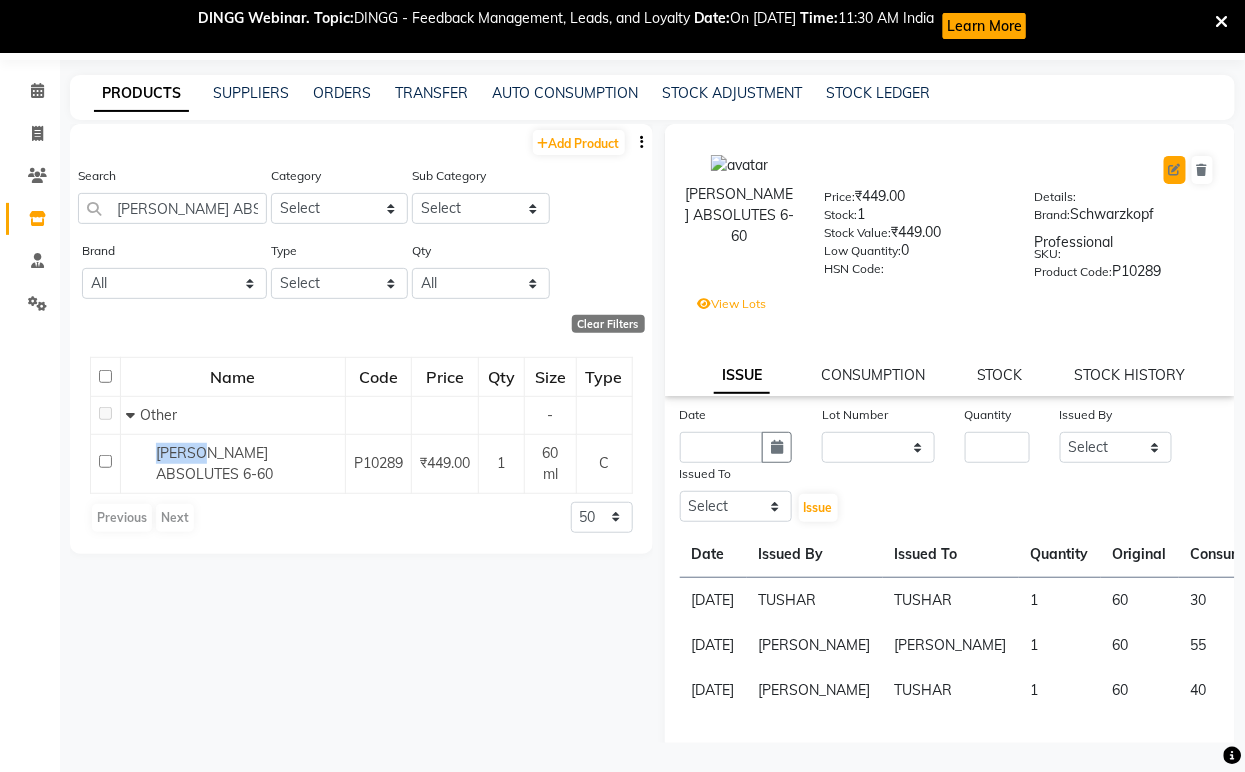 click 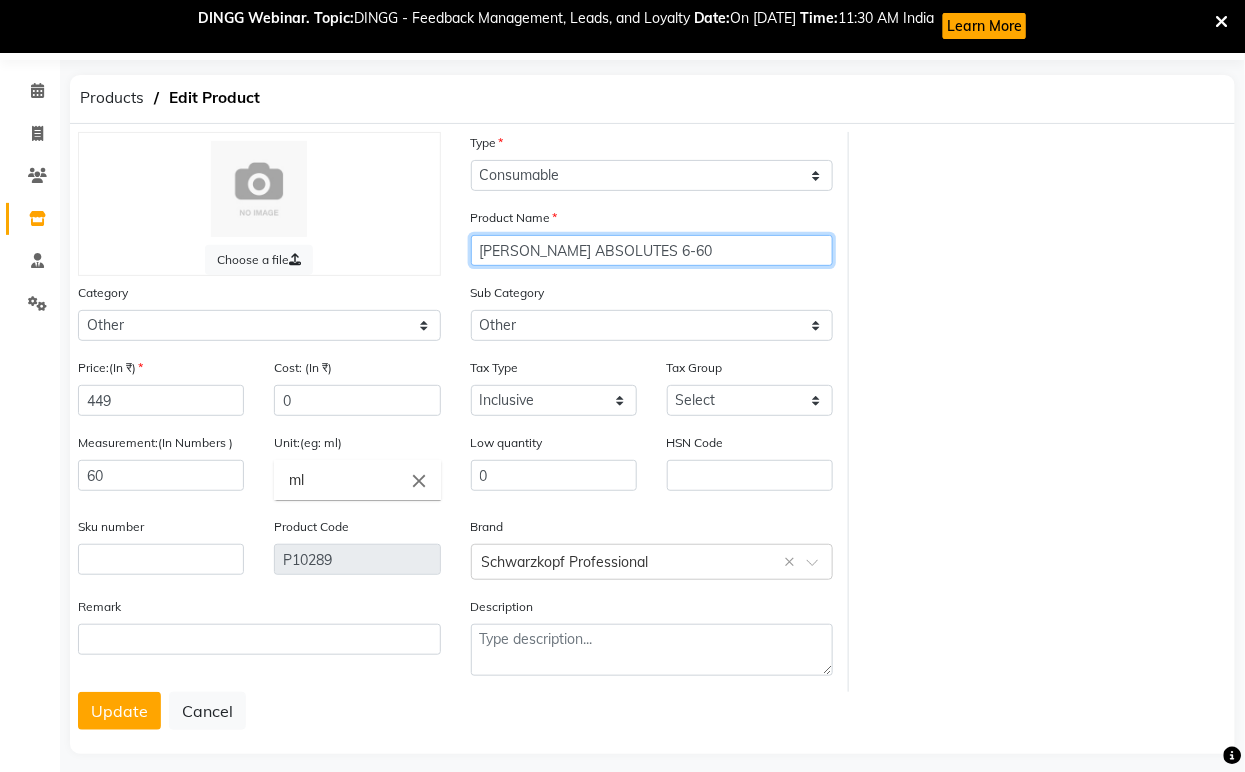 click on "[PERSON_NAME] ABSOLUTES 6-60" 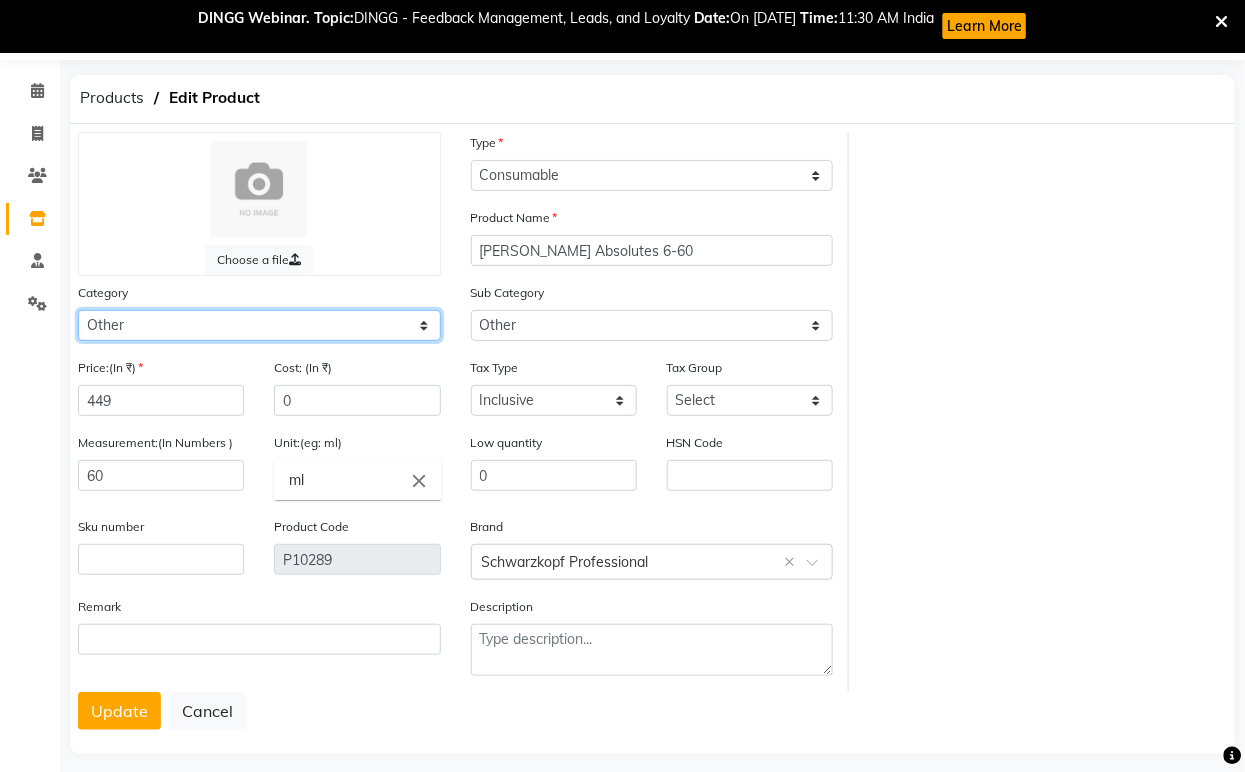 click on "Select Hair Skin Jeanott Ceuticals Other" 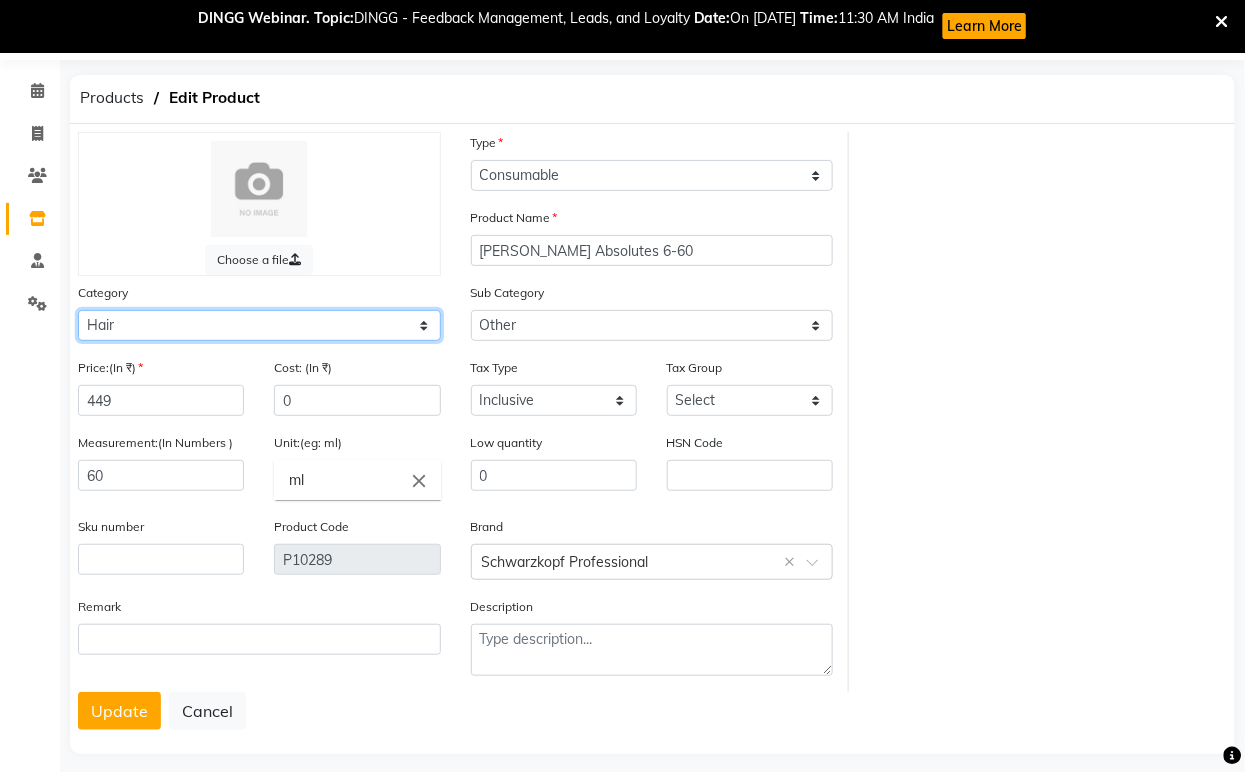 click on "Select Hair Skin Jeanott Ceuticals Other" 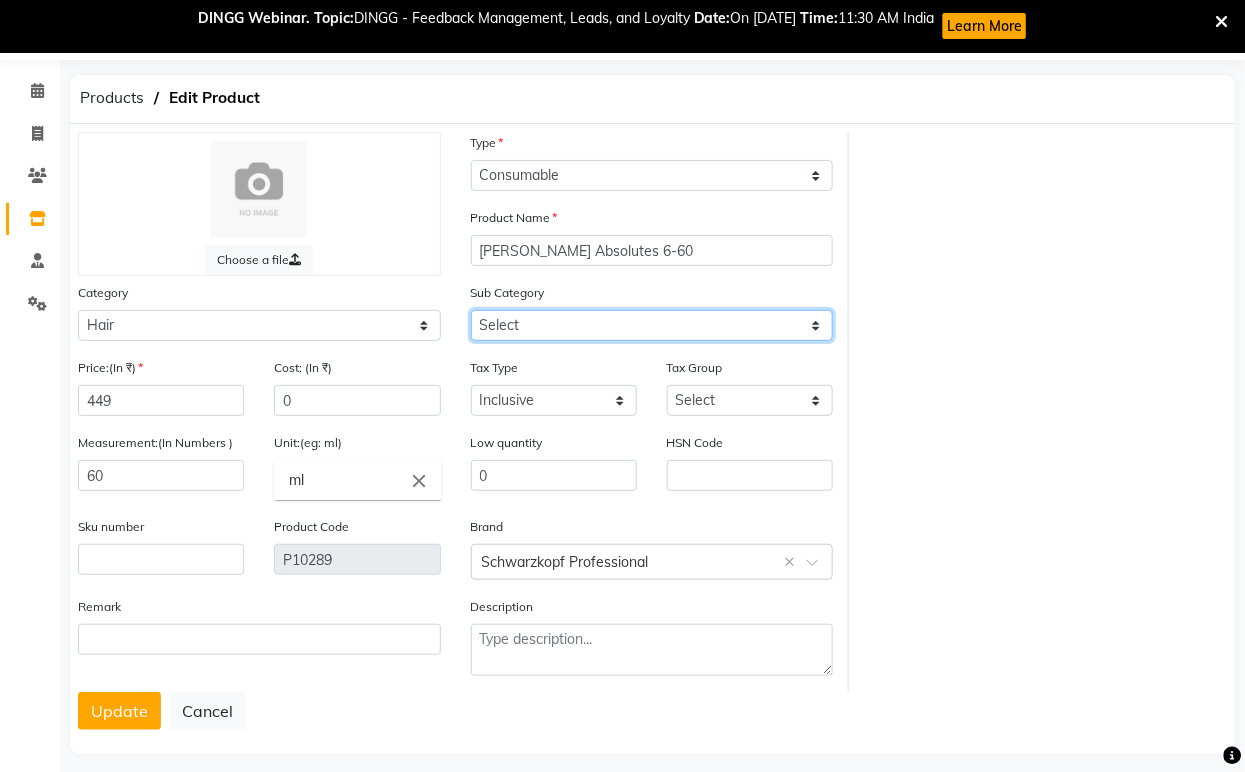 click on "Select Shampoo Conditioner Cream Mask Oil Serum Color Appliances Treatment Styling Kit & Combo Other Shampoo/Mask homecare Salon use Color tubes" 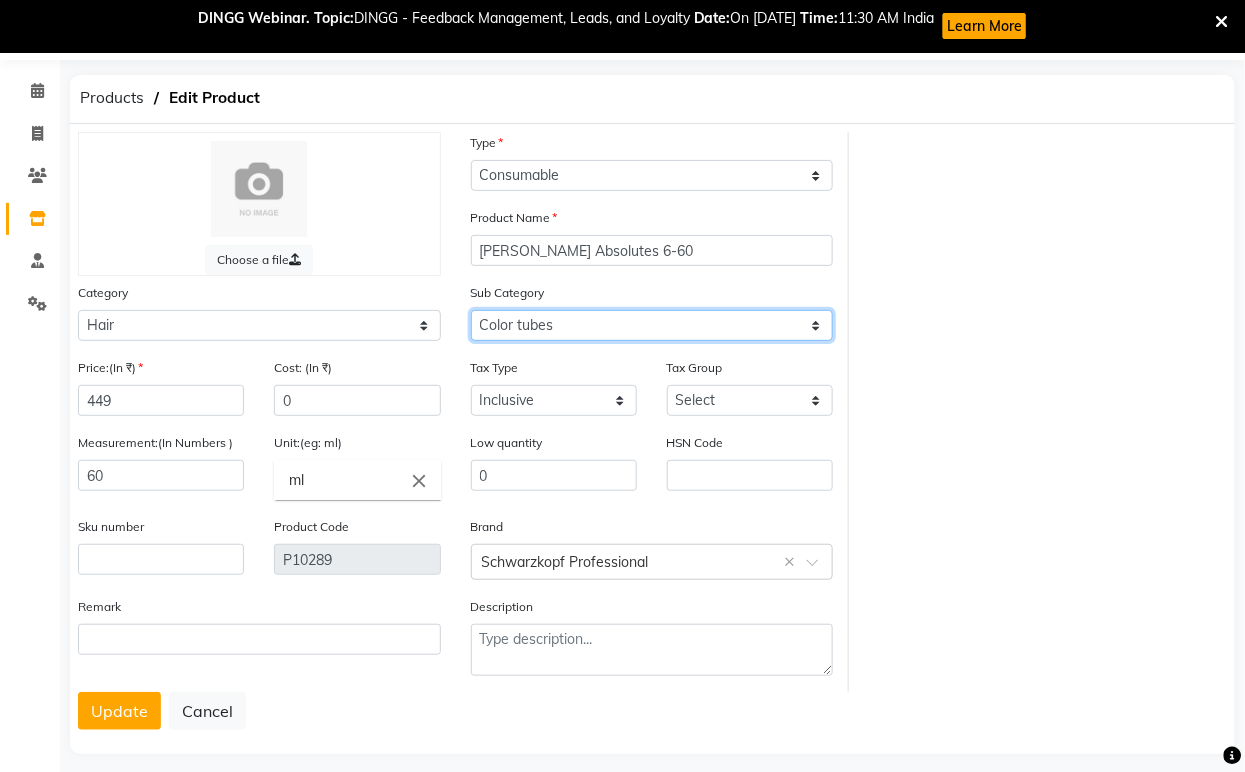 click on "Select Shampoo Conditioner Cream Mask Oil Serum Color Appliances Treatment Styling Kit & Combo Other Shampoo/Mask homecare Salon use Color tubes" 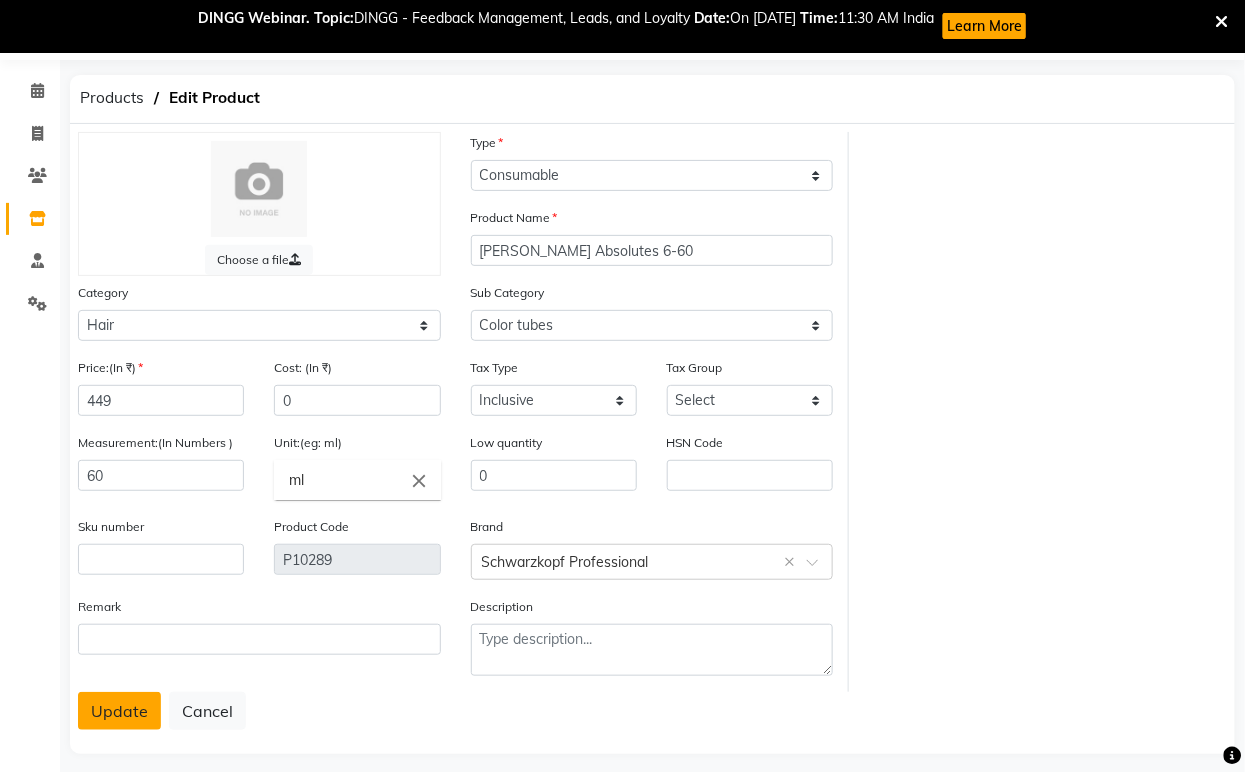 click on "Update" 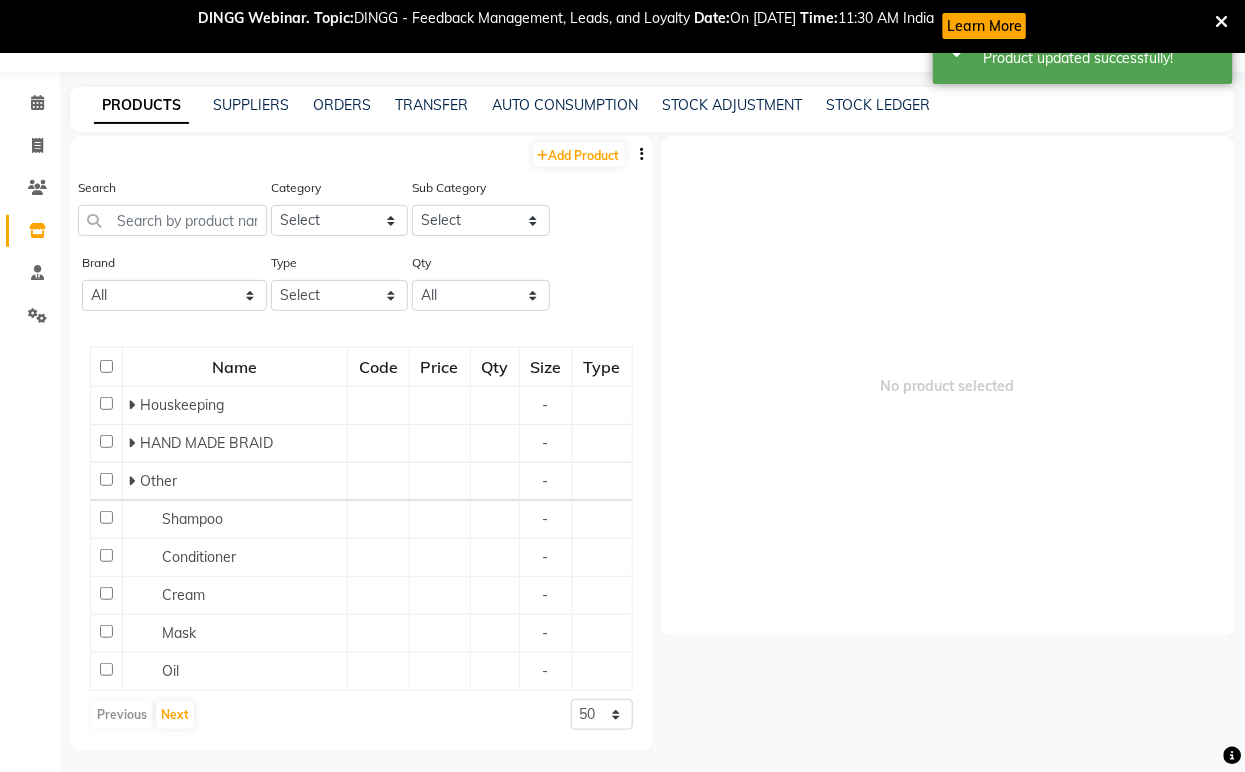scroll, scrollTop: 65, scrollLeft: 0, axis: vertical 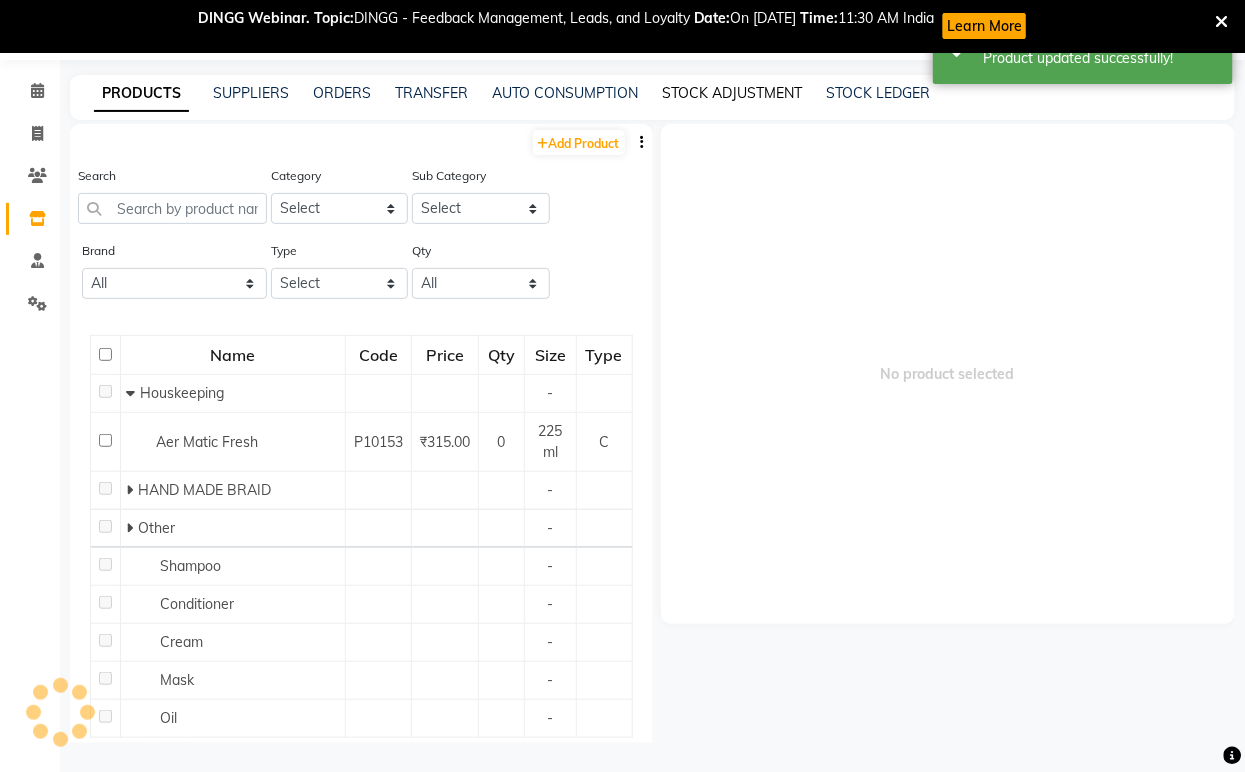 click on "STOCK ADJUSTMENT" 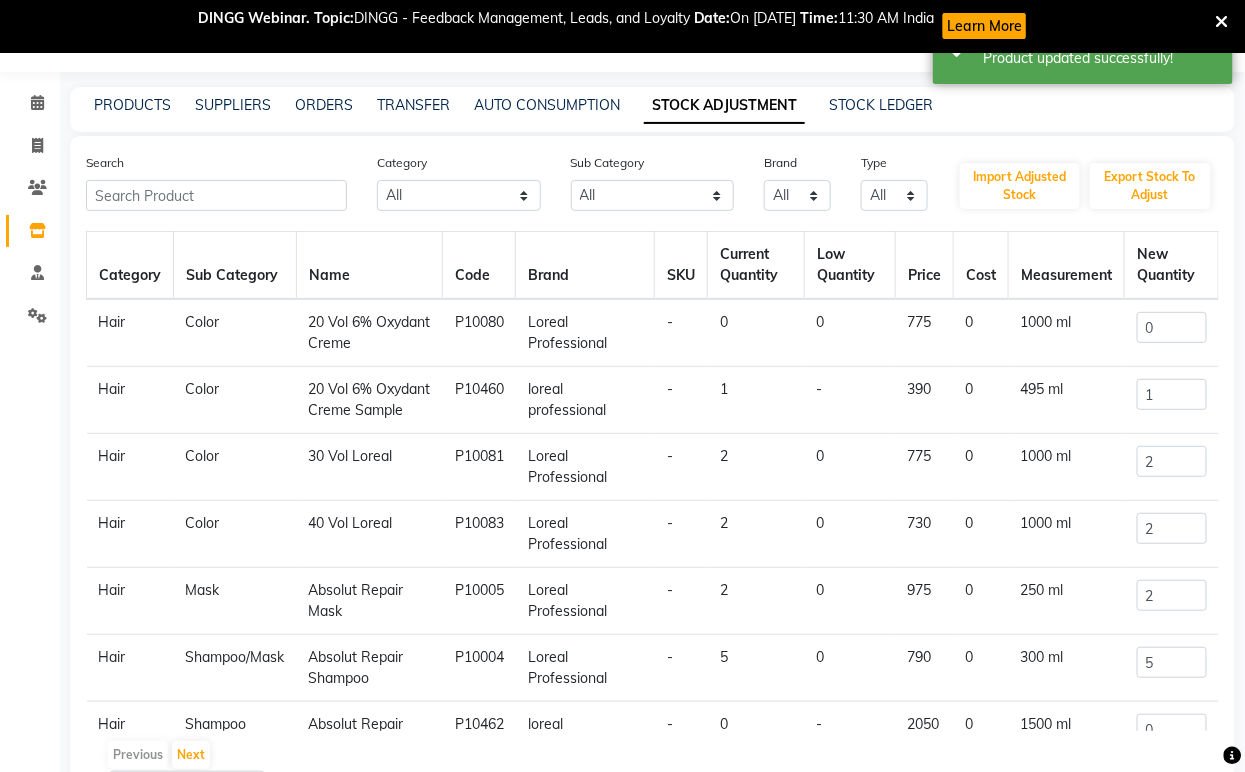 scroll, scrollTop: 65, scrollLeft: 0, axis: vertical 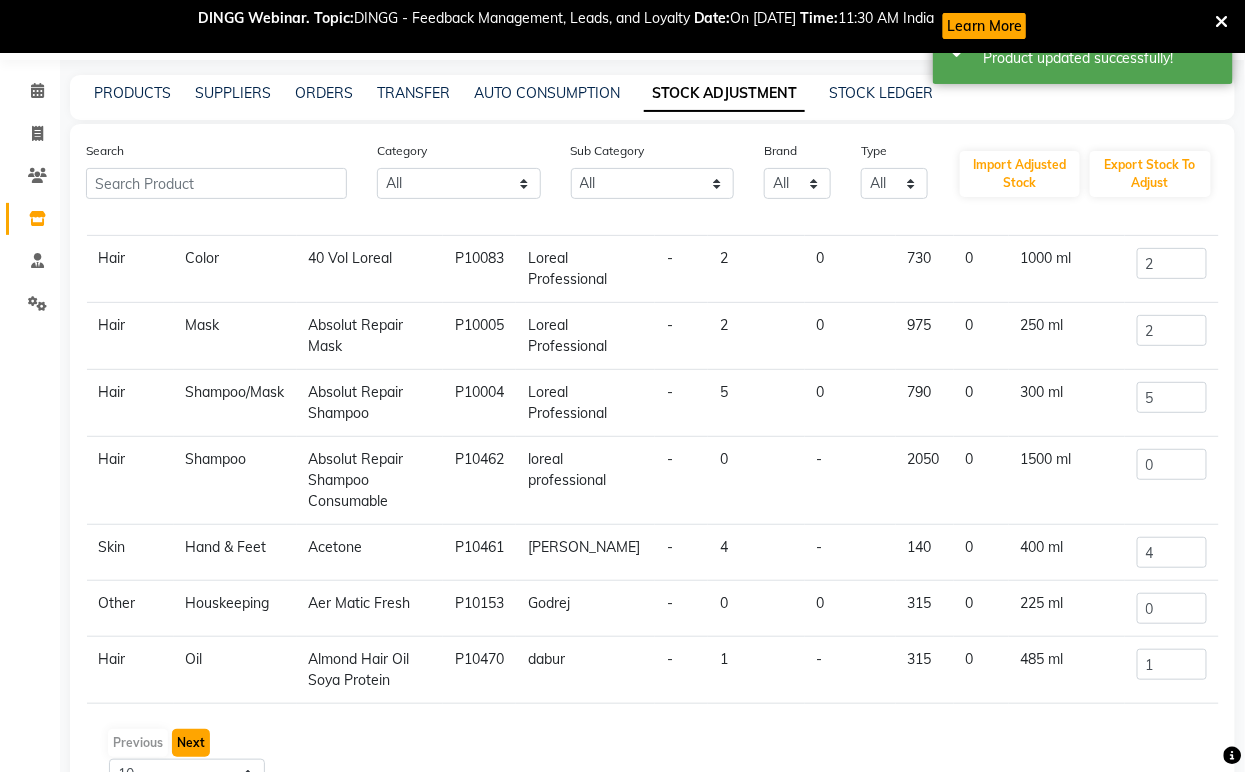 click on "Next" 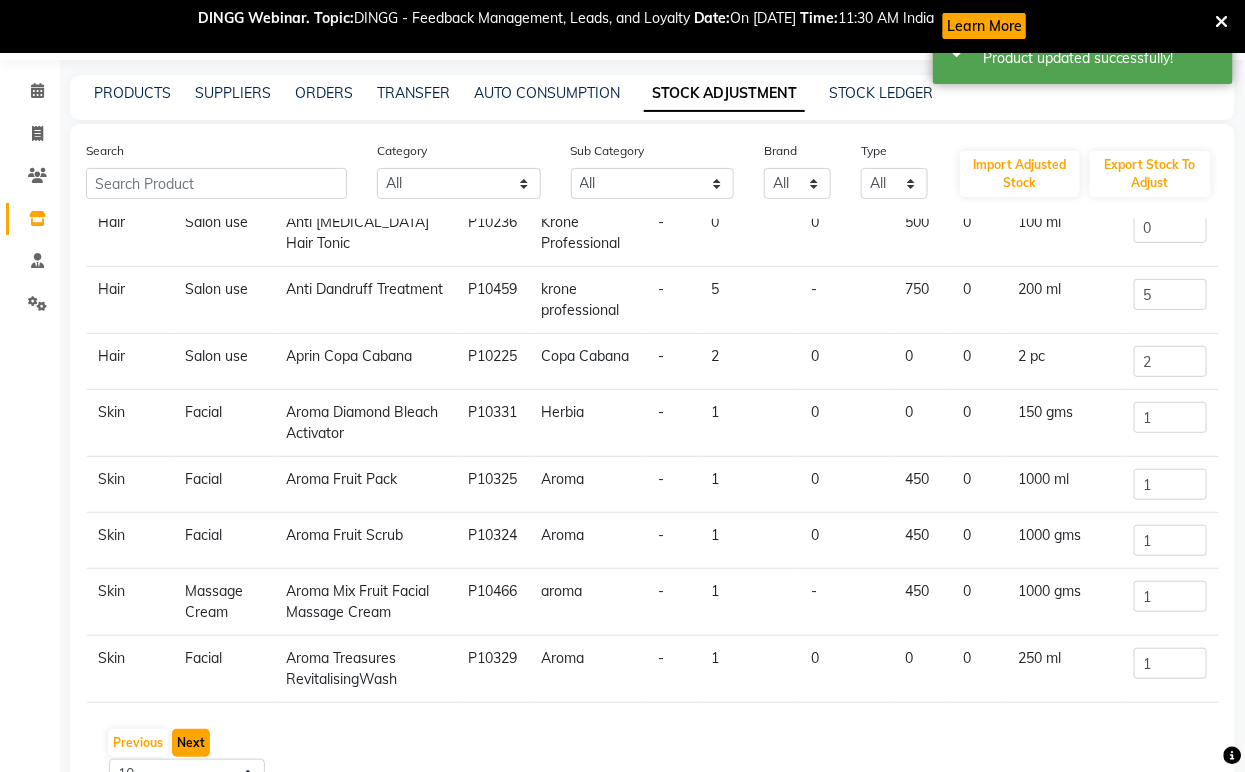 click on "Next" 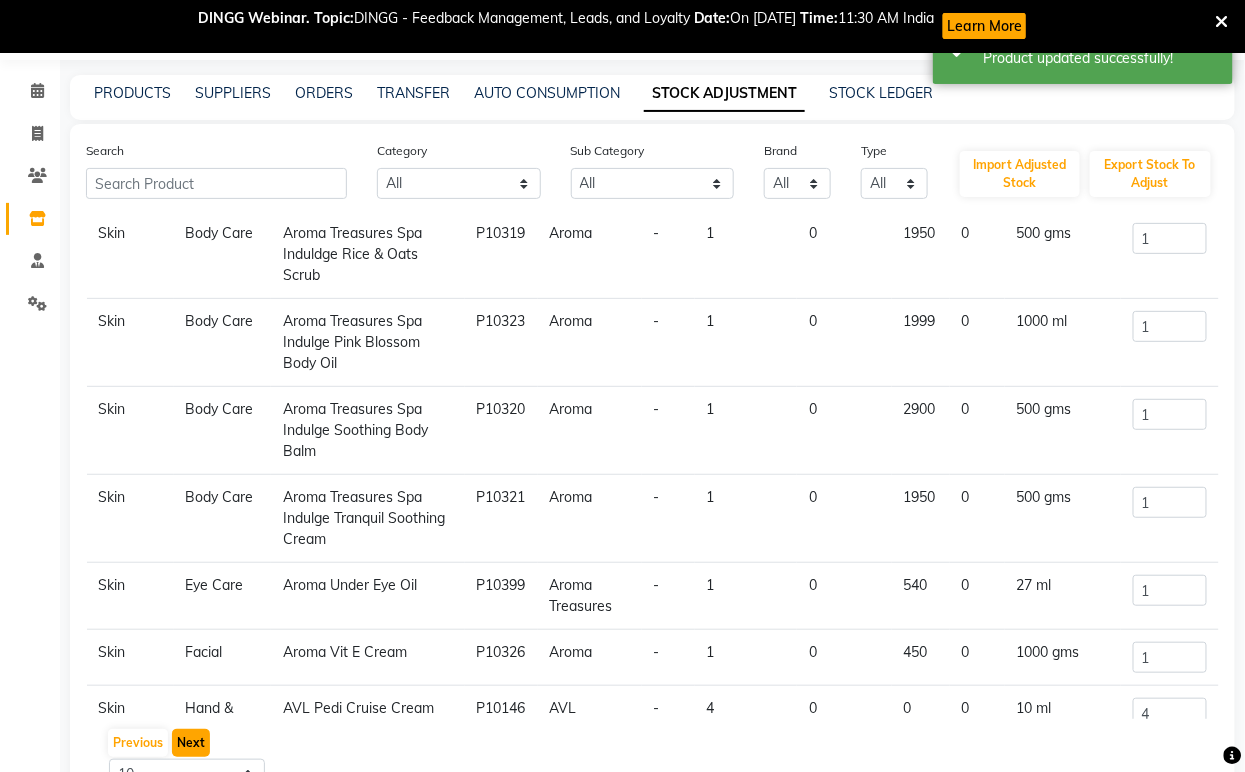 click on "Next" 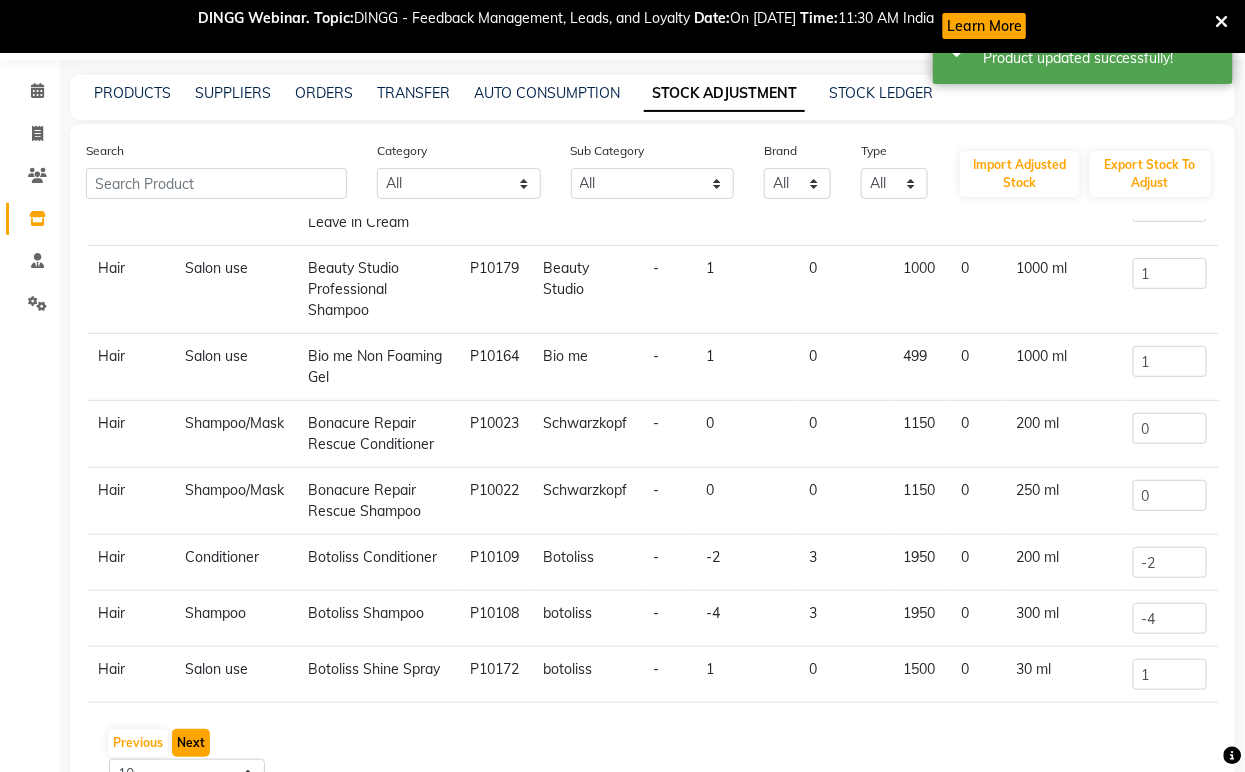 click on "Next" 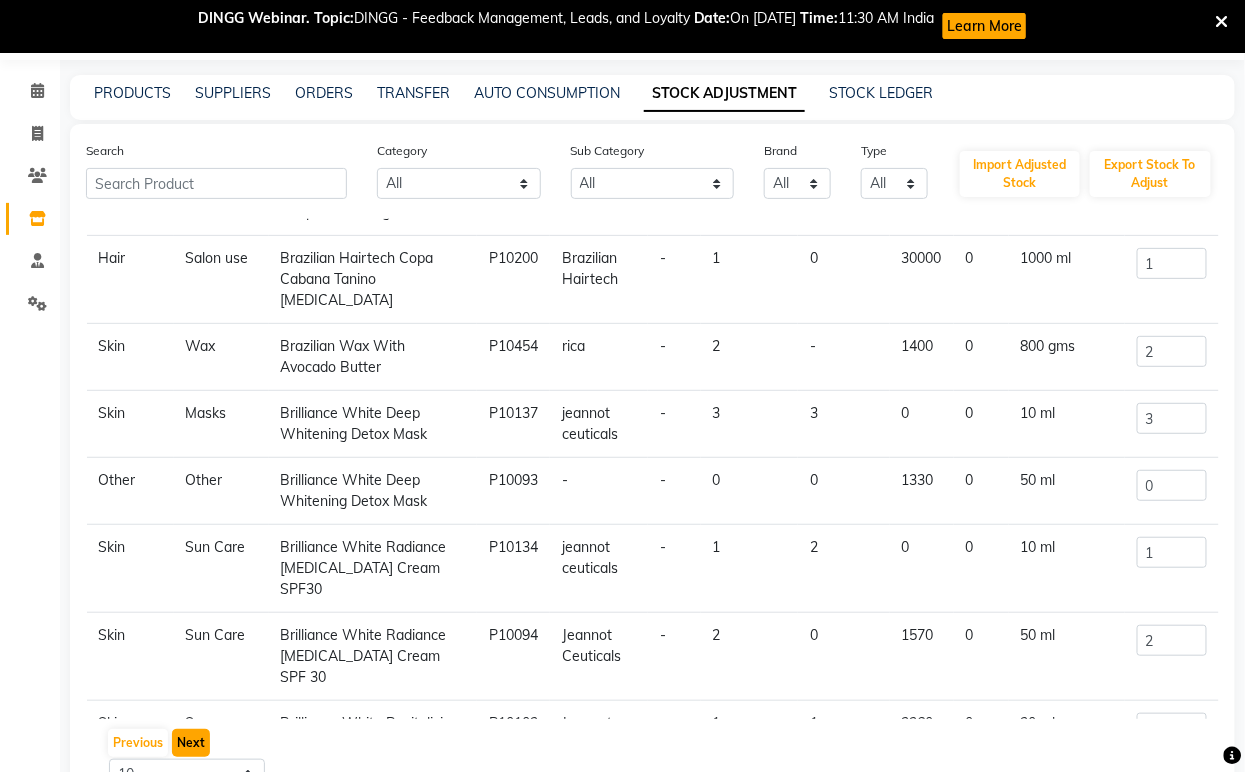 click on "Next" 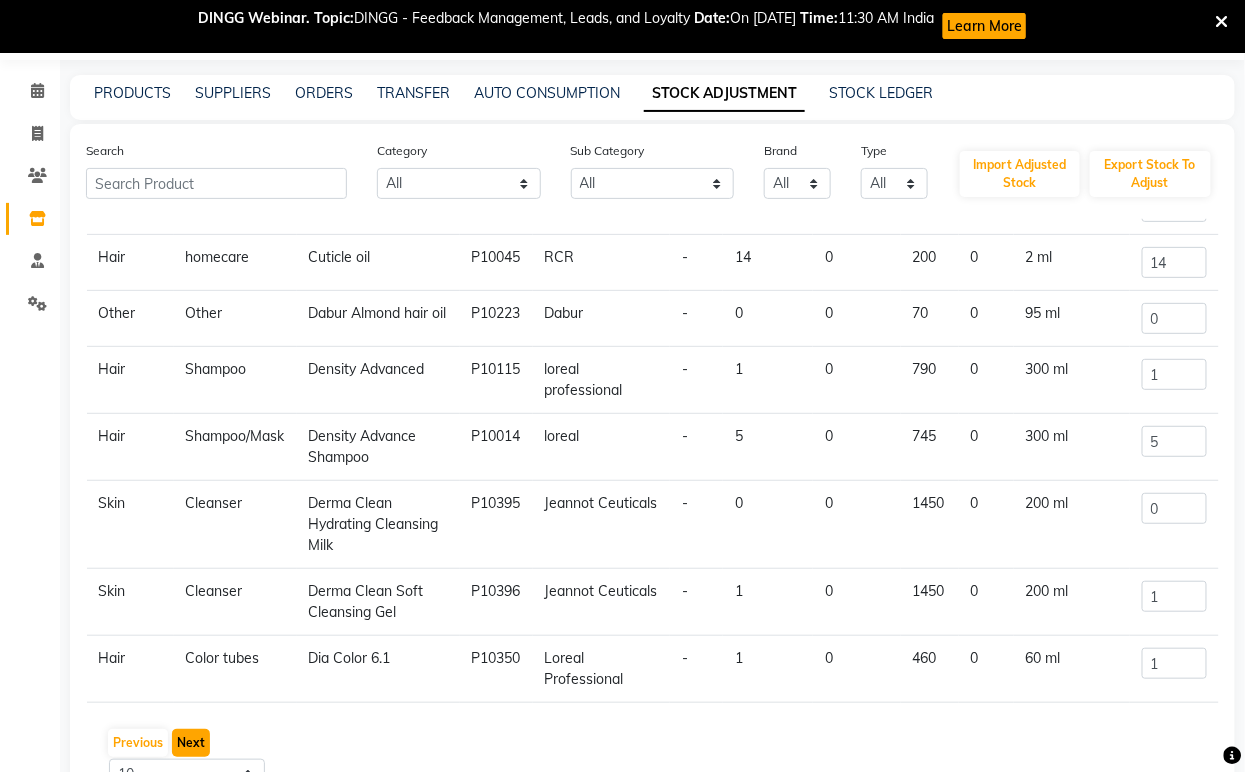 click on "Next" 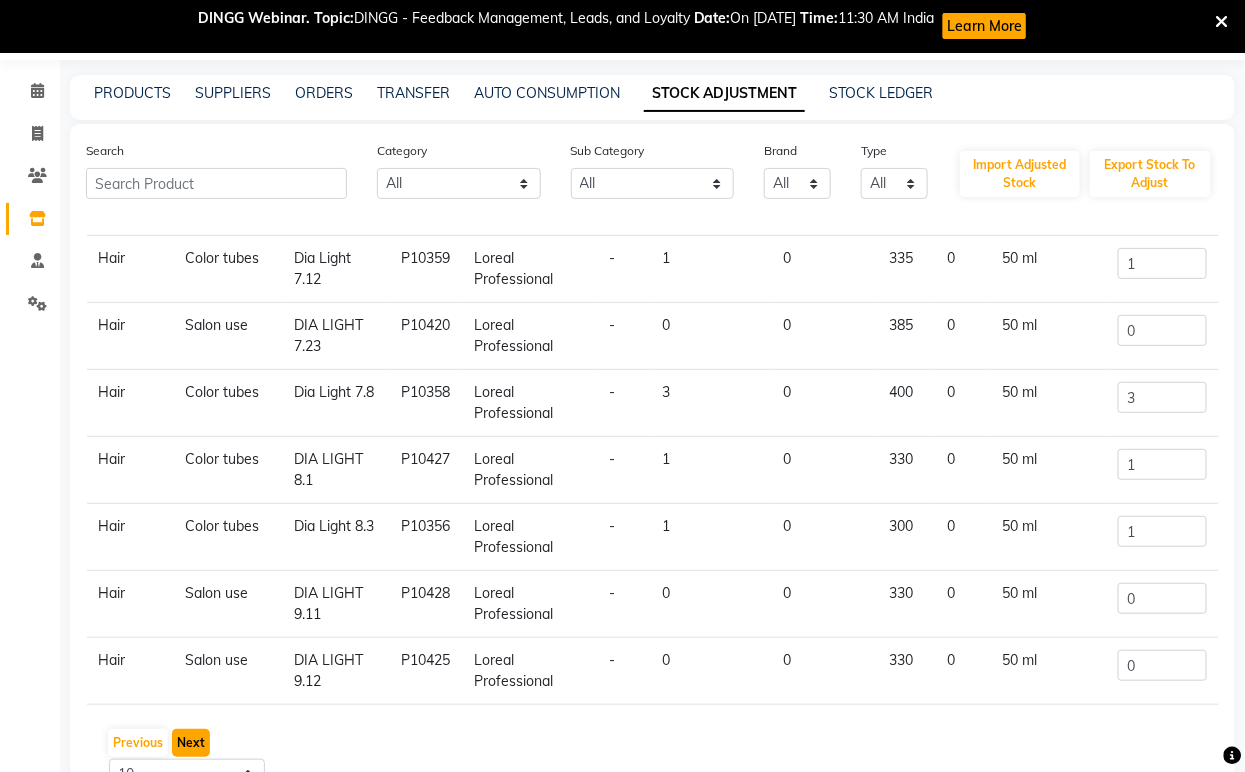 click on "Next" 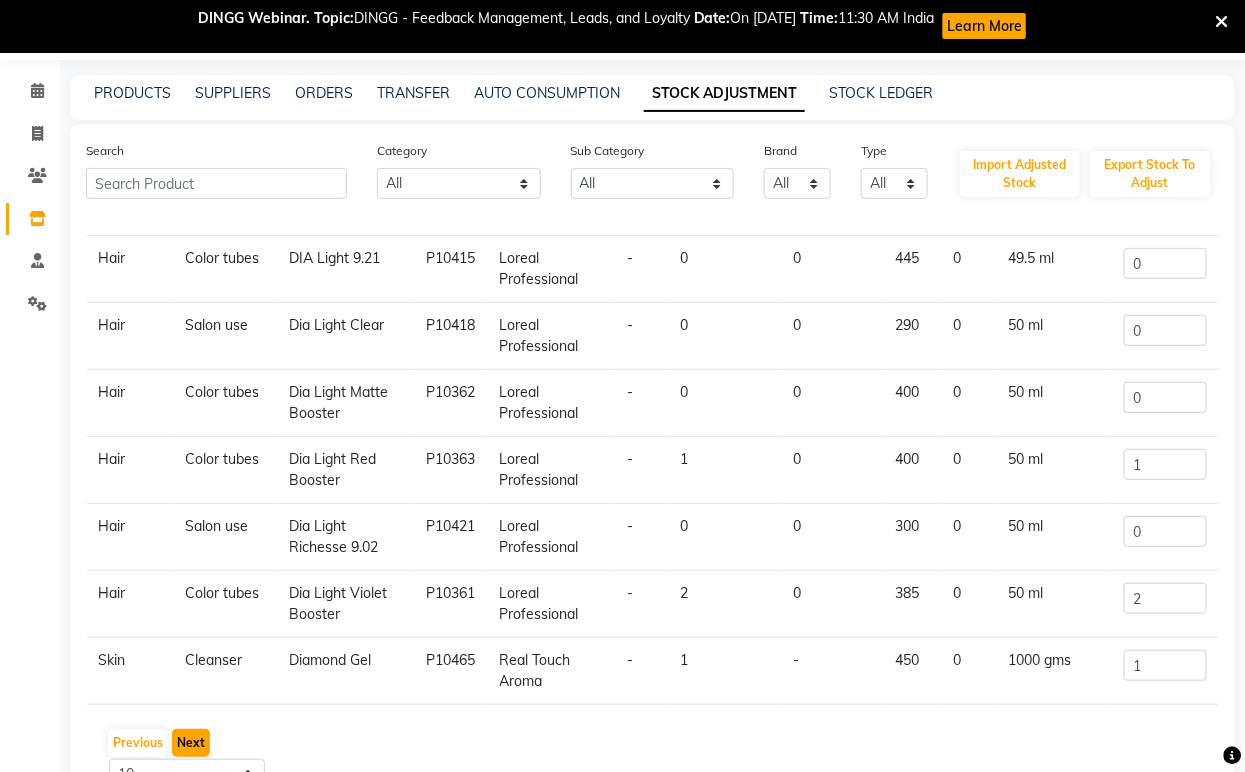 click on "Next" 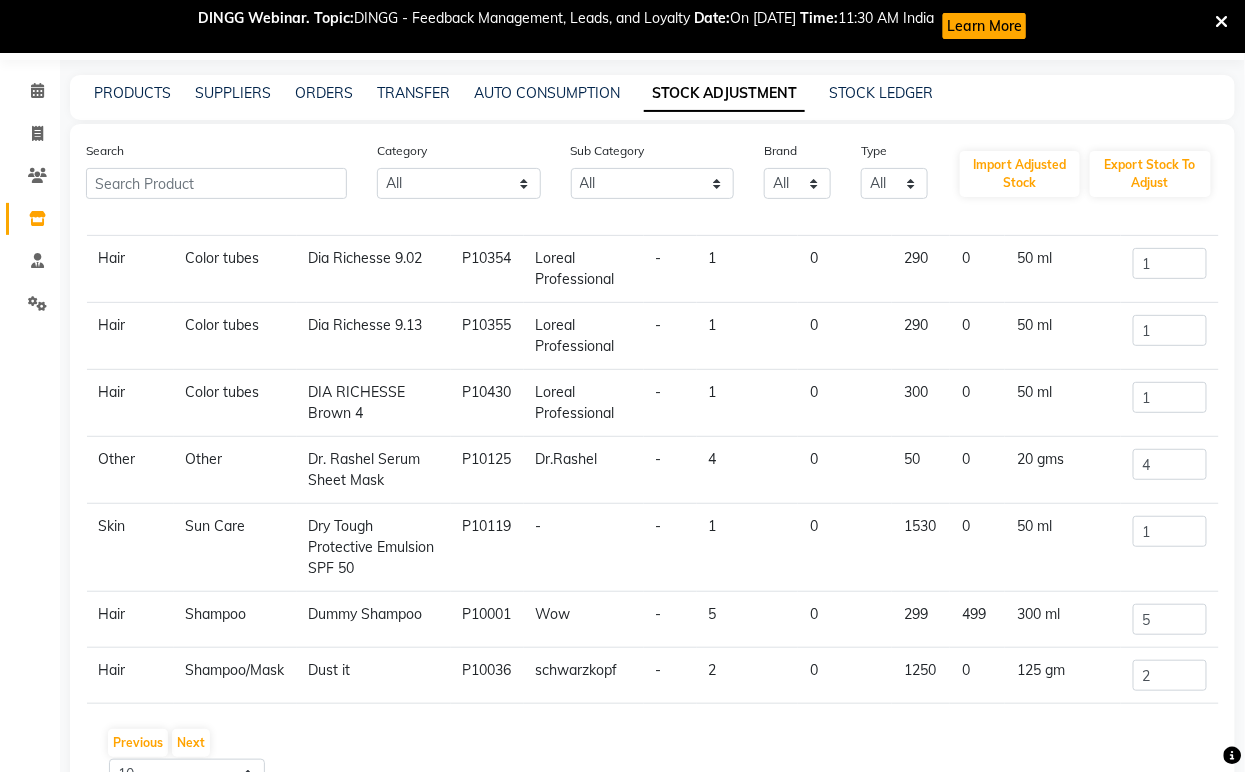 click on "DIA RICHESSE Brown 4" 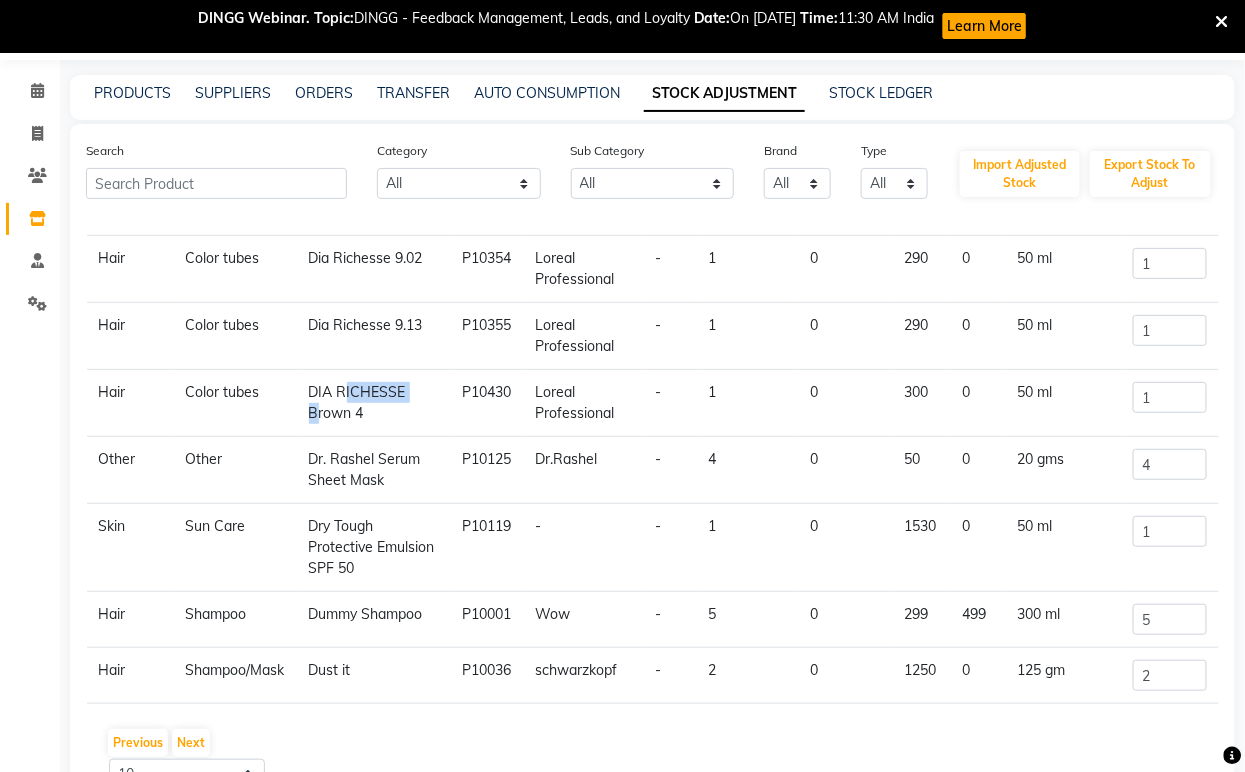 click on "DIA RICHESSE Brown 4" 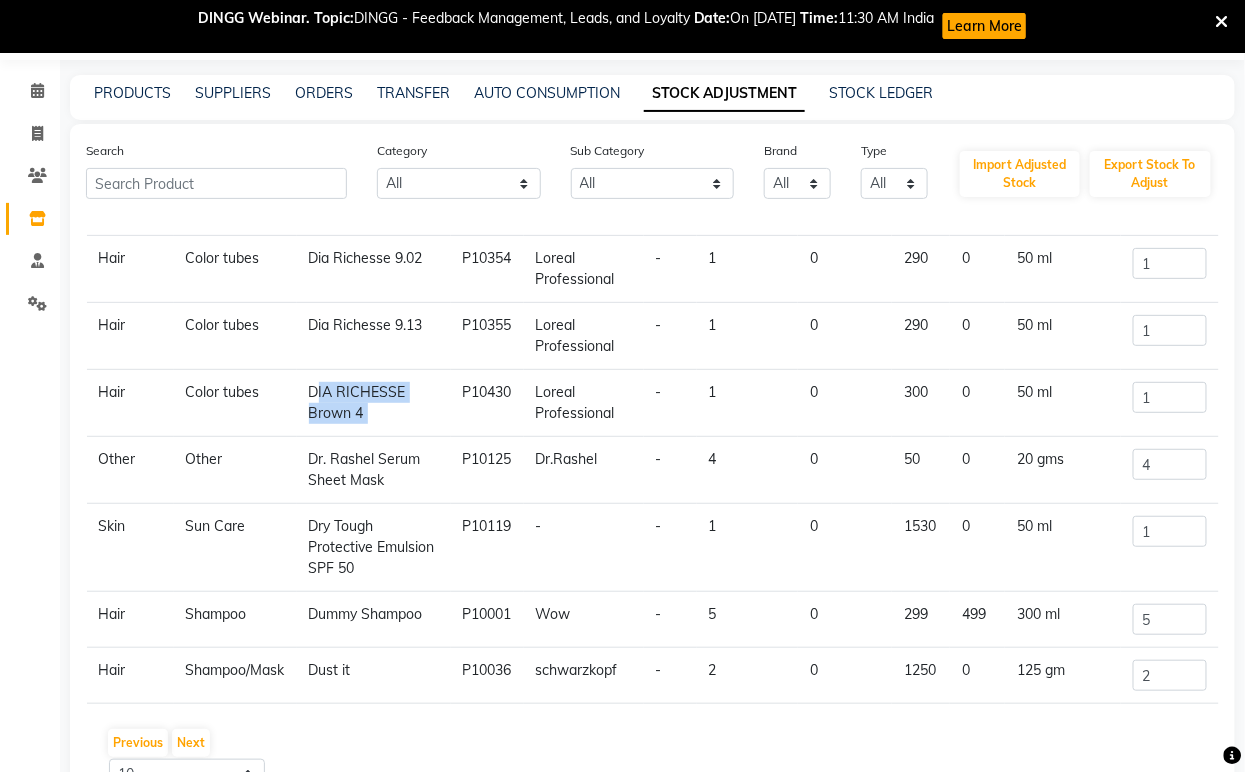 click on "DIA RICHESSE Brown 4" 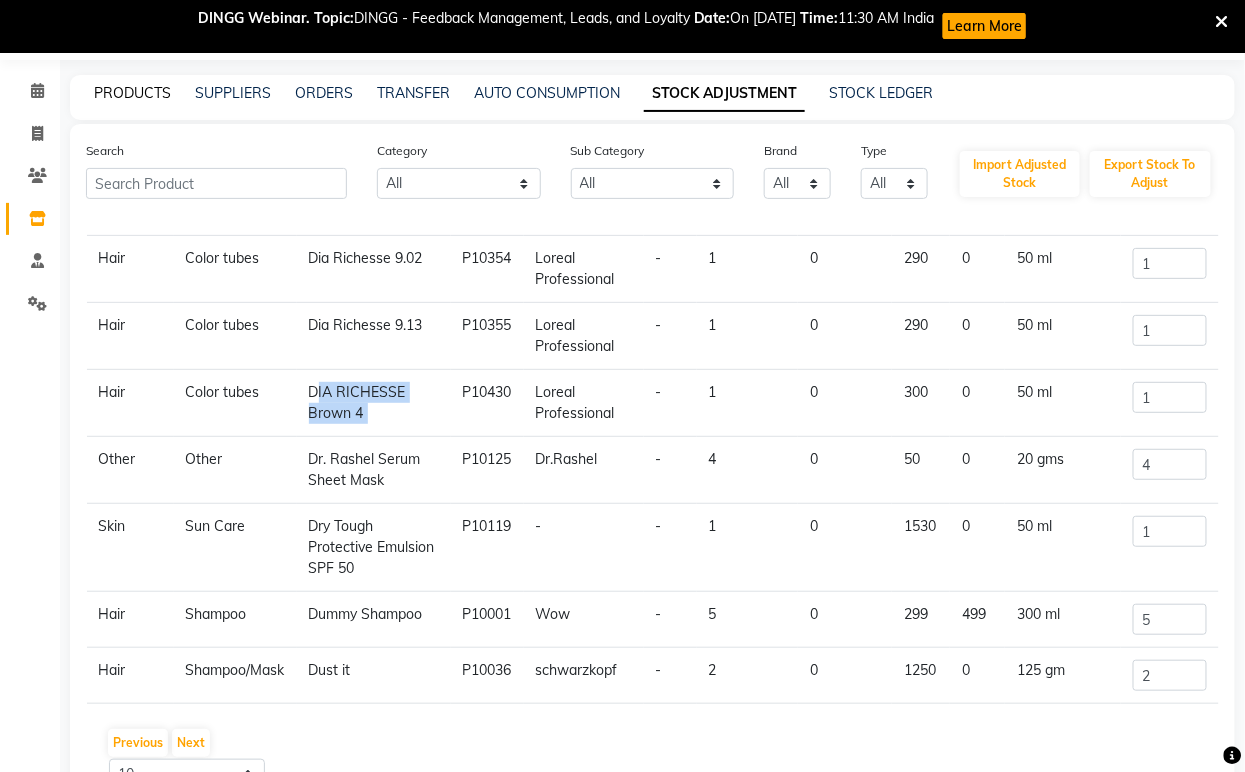 click on "PRODUCTS" 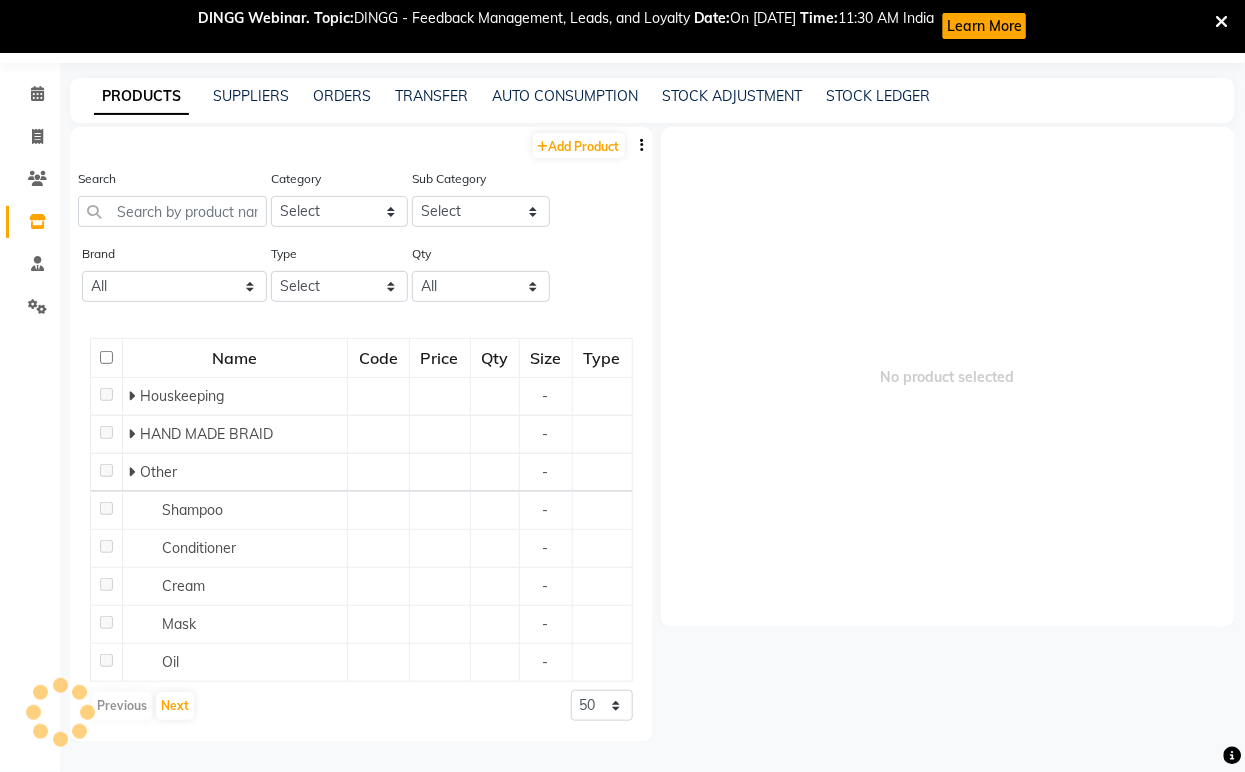 scroll, scrollTop: 65, scrollLeft: 0, axis: vertical 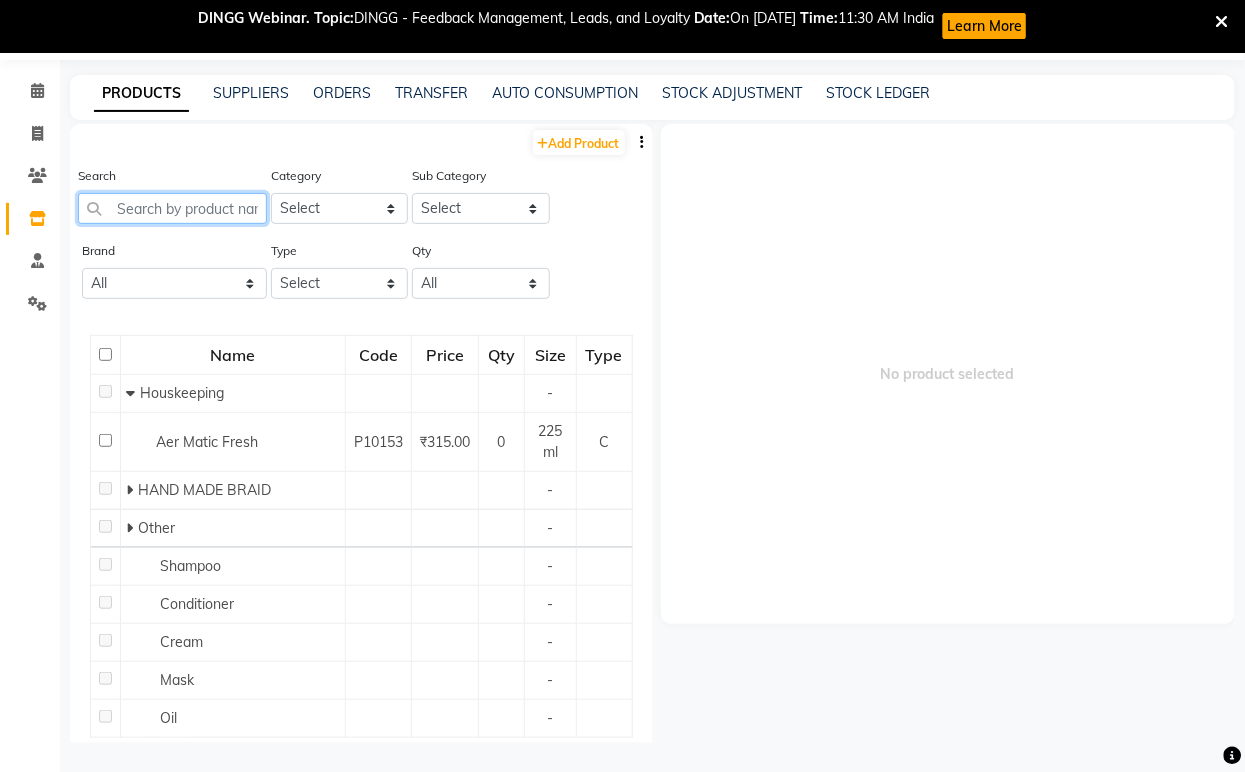 paste on "DIA RICHESSE Brown 4" 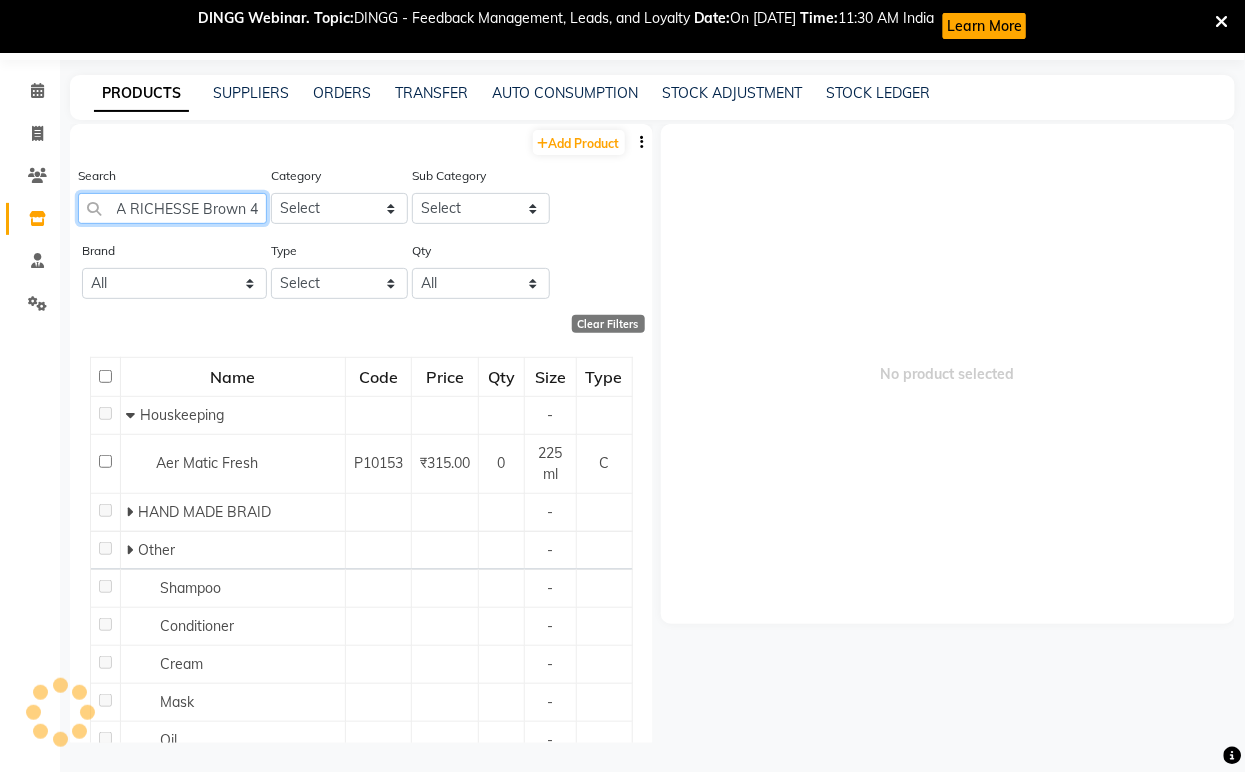 scroll, scrollTop: 0, scrollLeft: 34, axis: horizontal 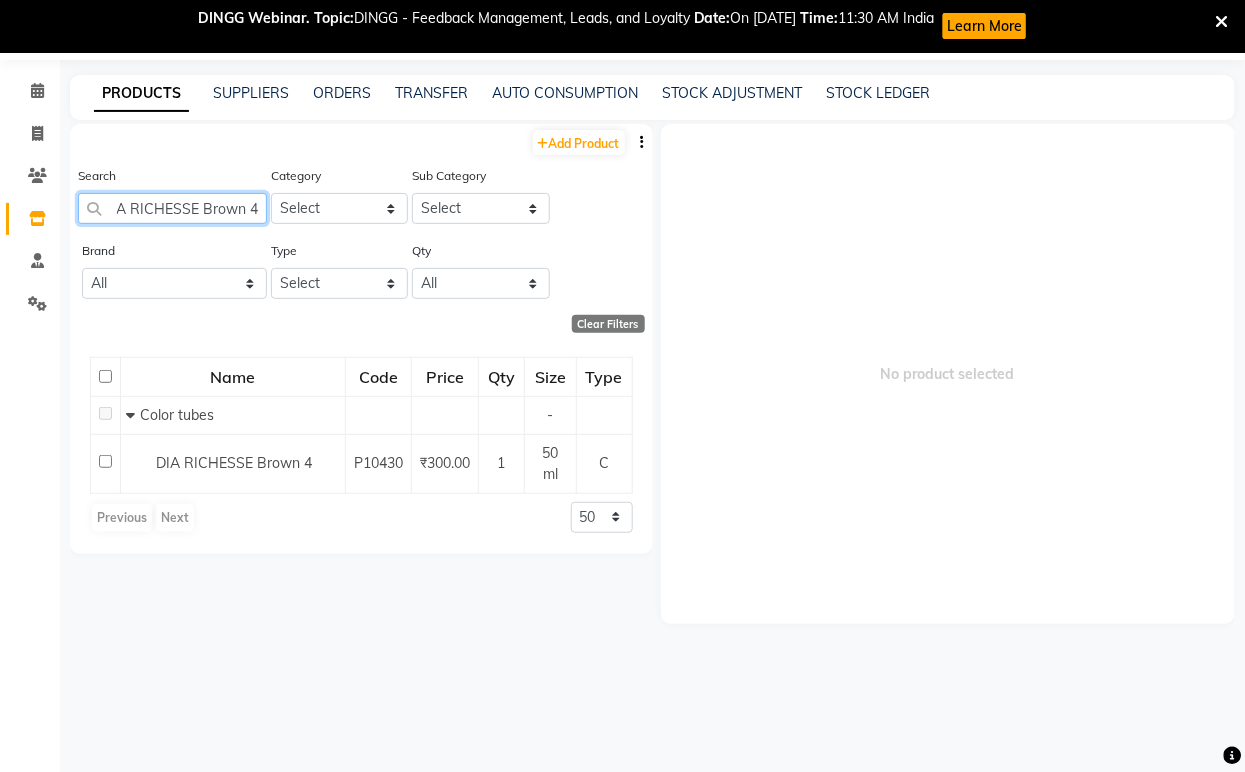 drag, startPoint x: 183, startPoint y: 208, endPoint x: 187, endPoint y: 244, distance: 36.221542 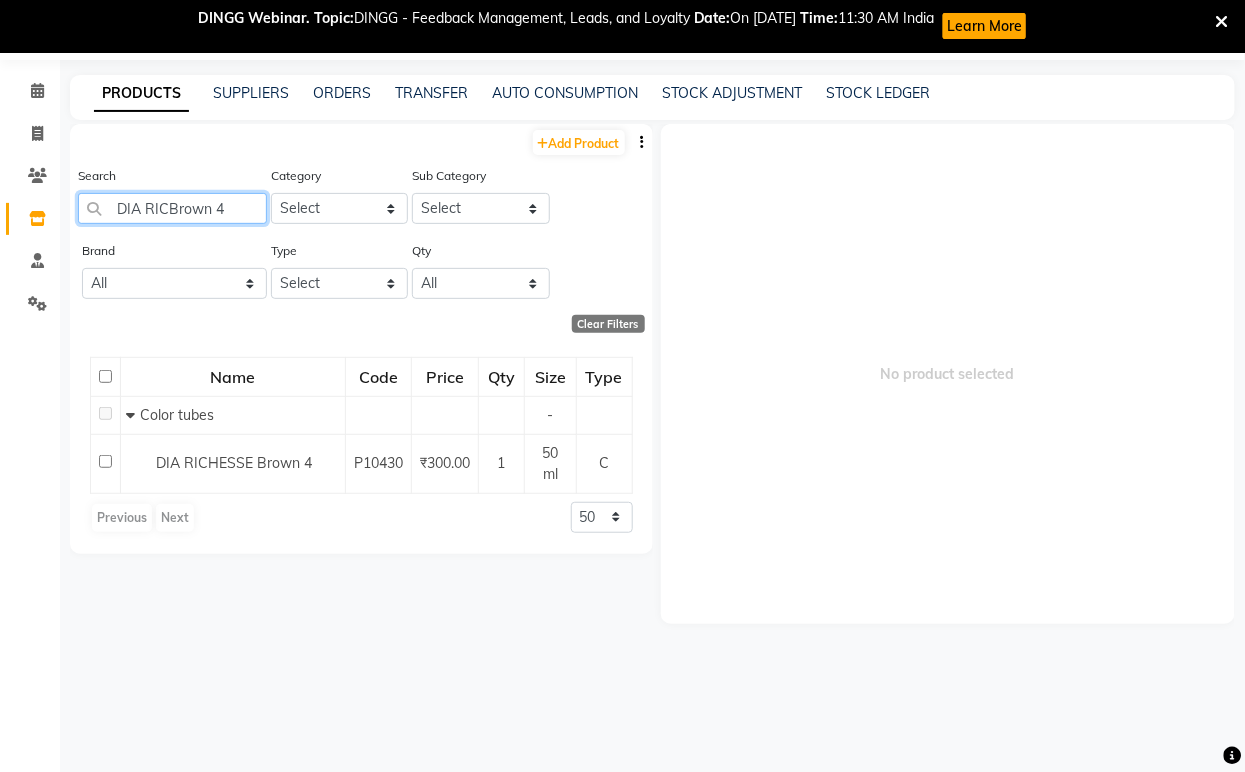 scroll, scrollTop: 0, scrollLeft: 0, axis: both 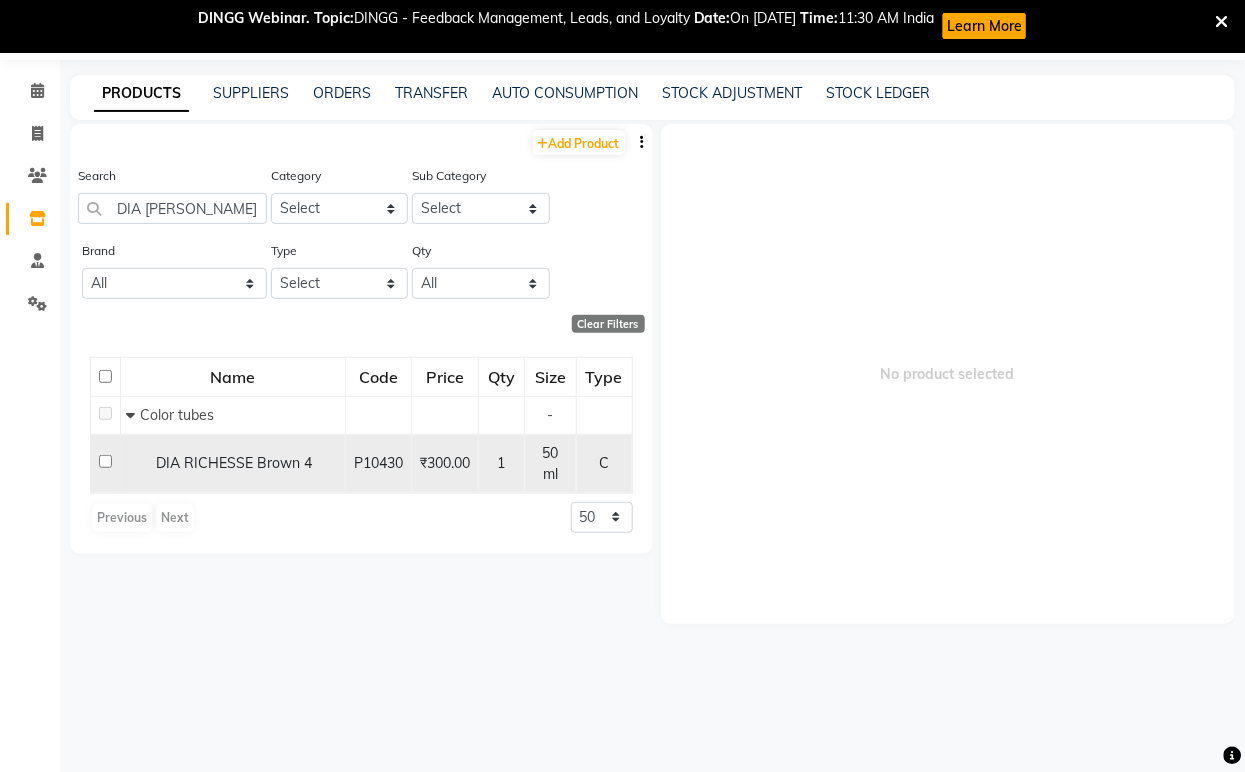 click on "DIA RICHESSE Brown 4" 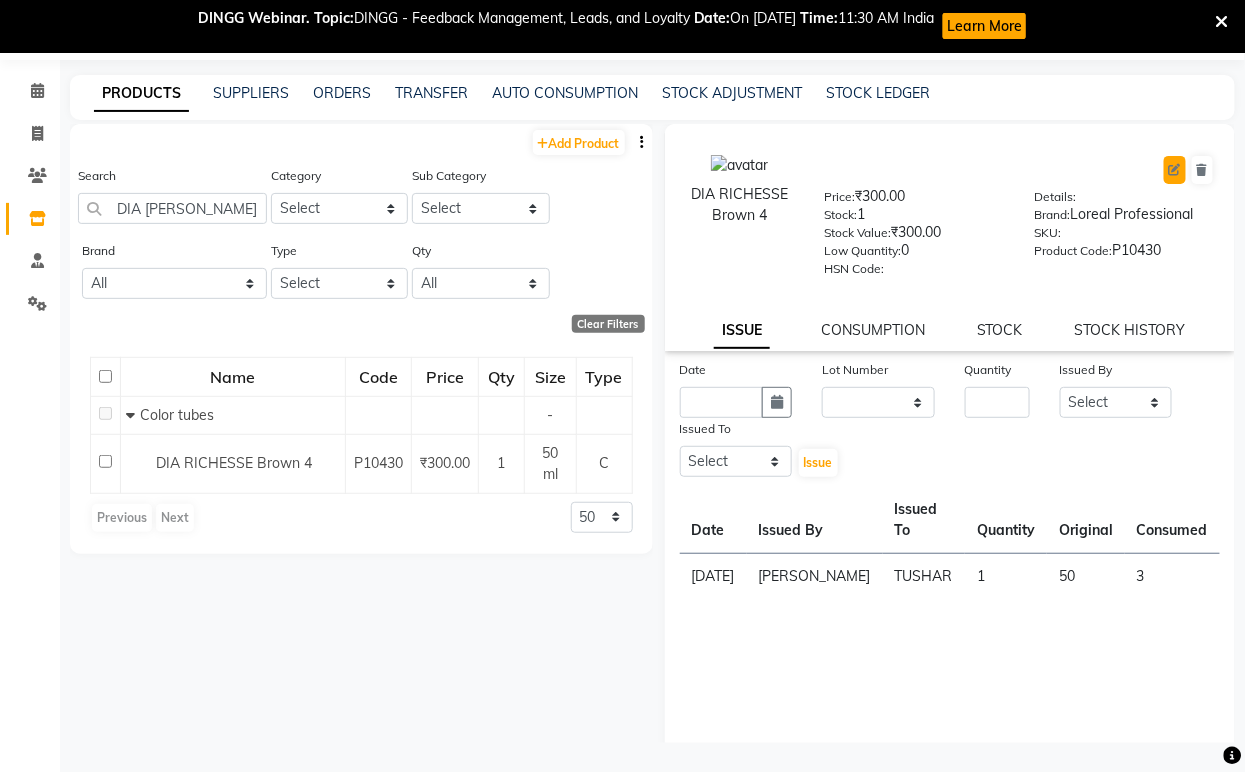 click 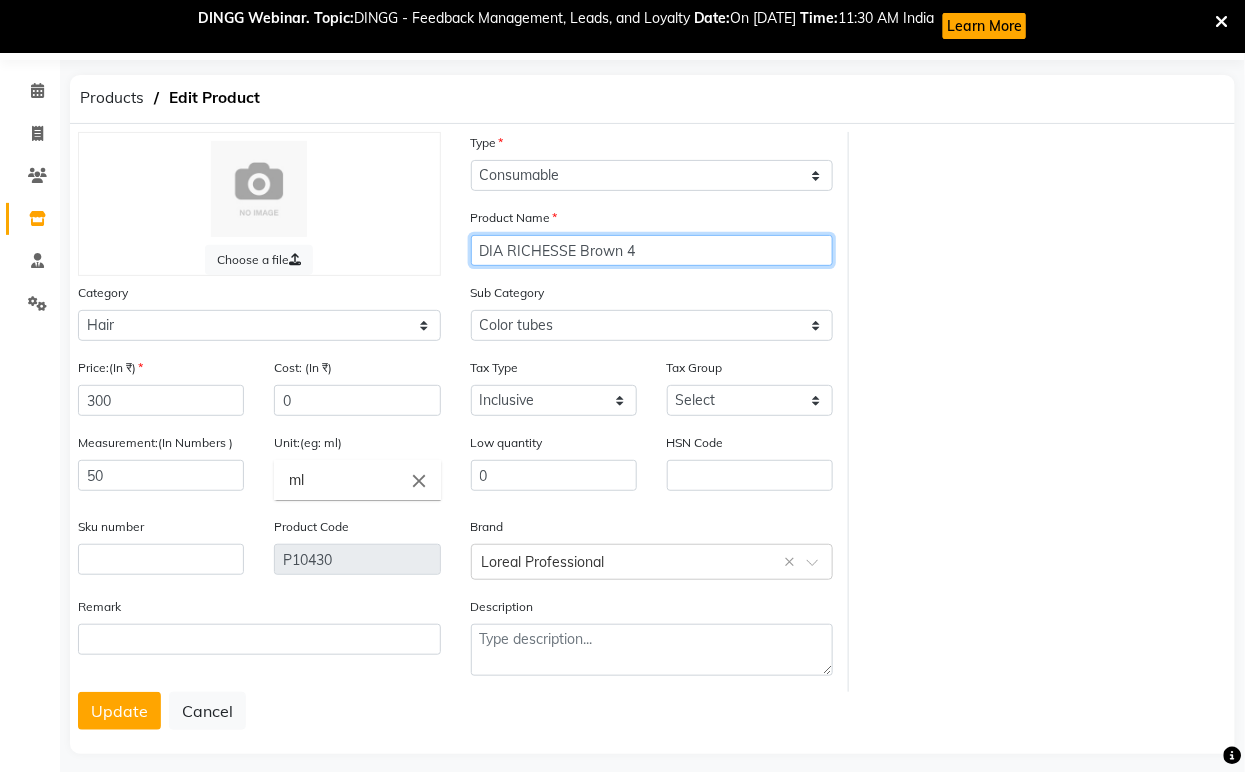 click on "DIA RICHESSE Brown 4" 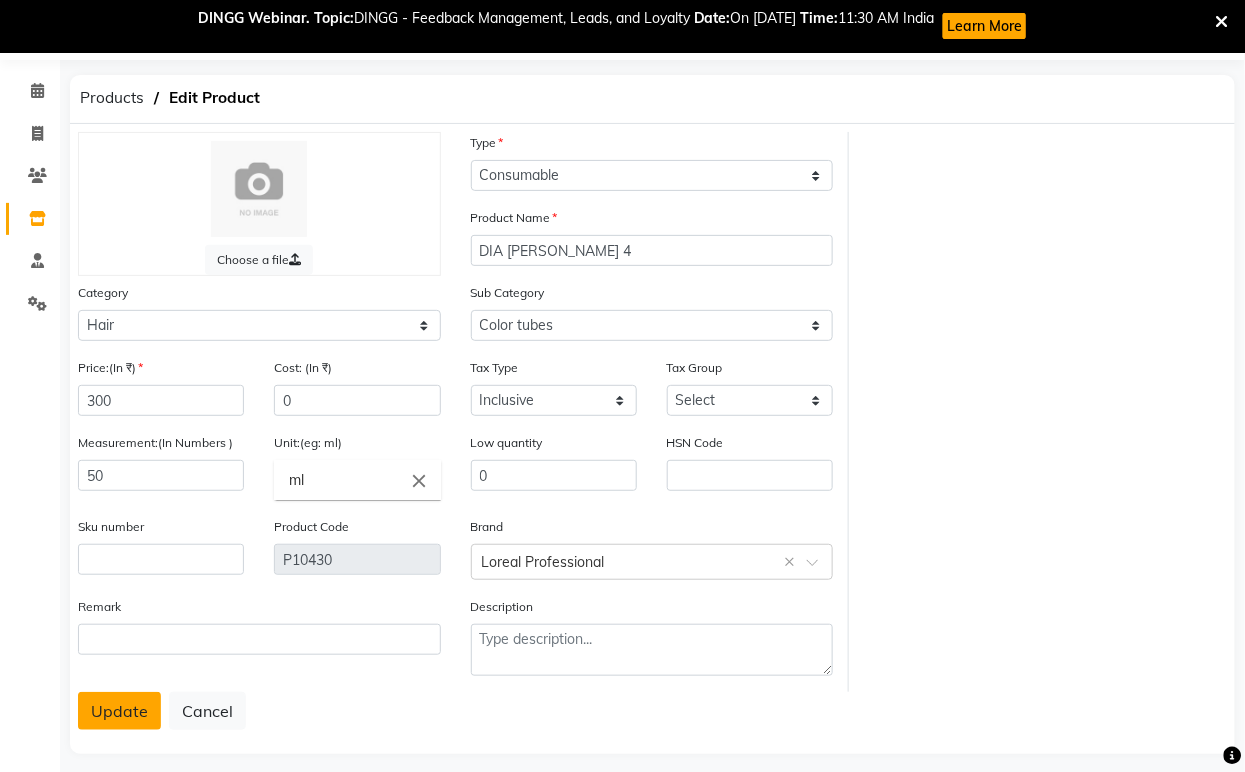click on "Update" 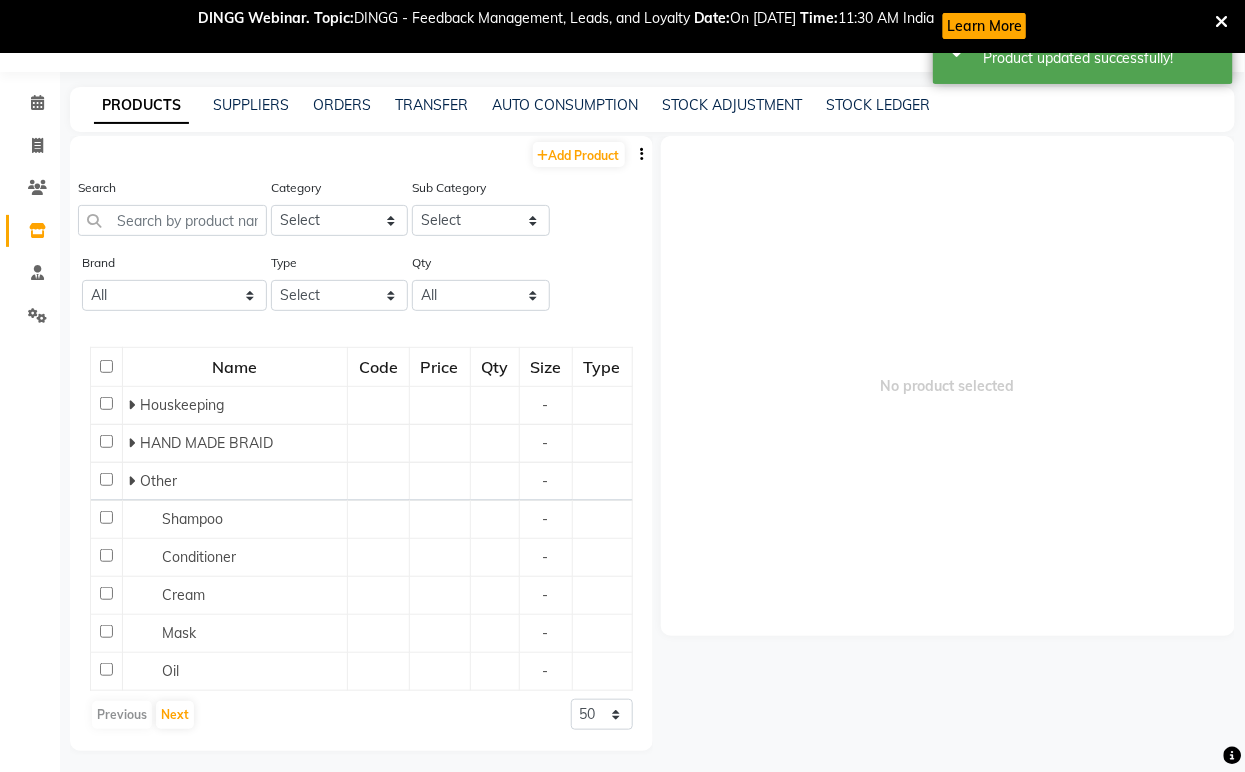 scroll, scrollTop: 65, scrollLeft: 0, axis: vertical 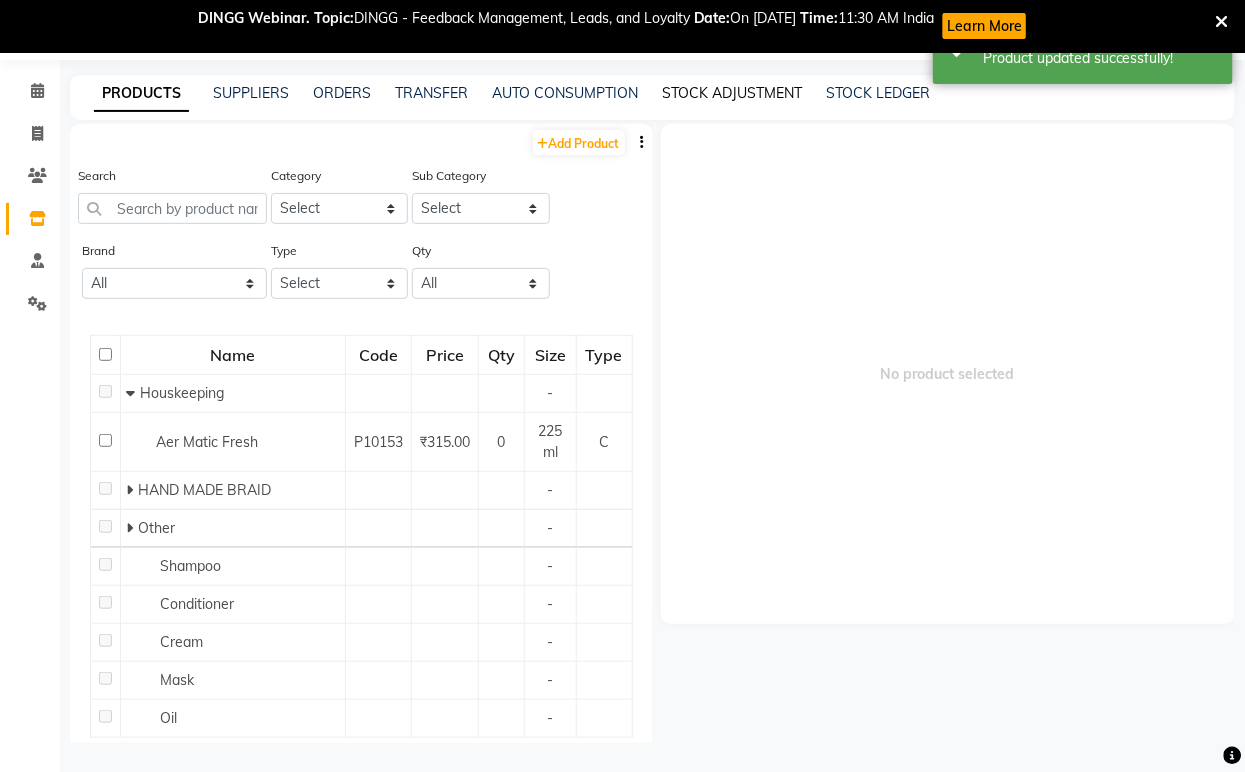 click on "STOCK ADJUSTMENT" 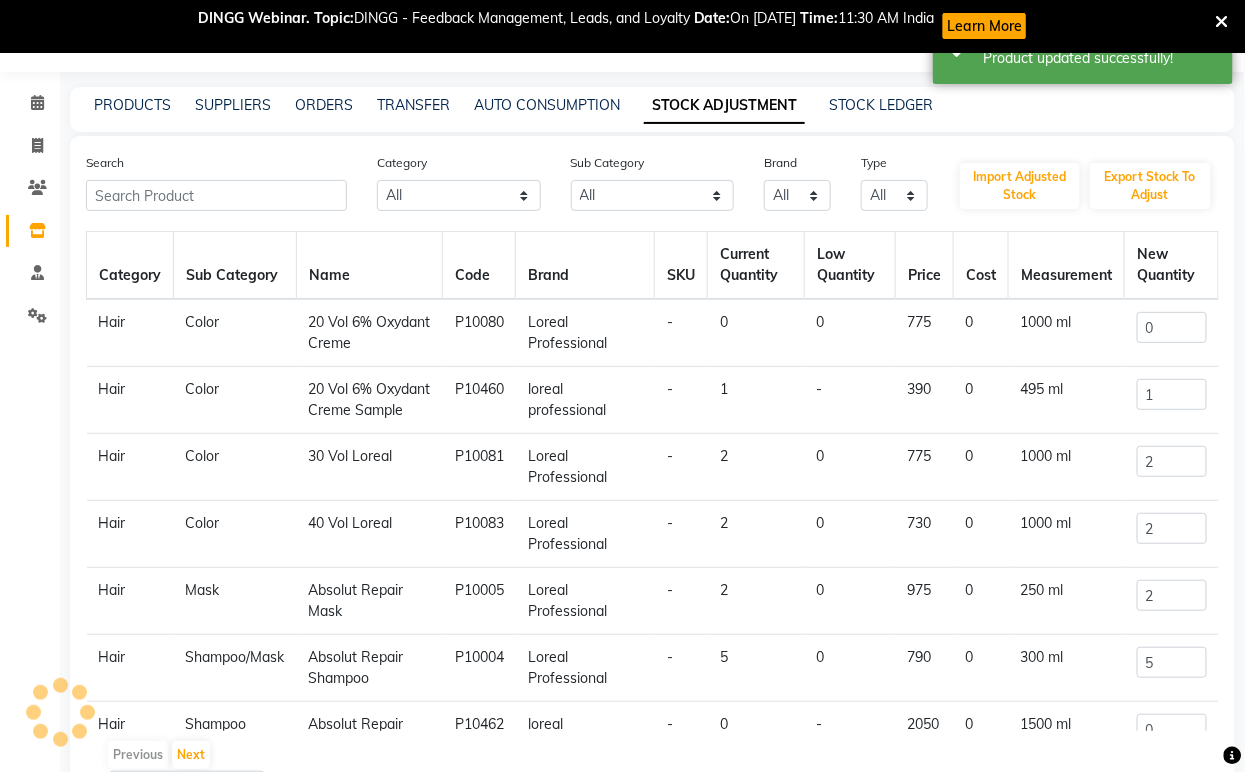 scroll, scrollTop: 65, scrollLeft: 0, axis: vertical 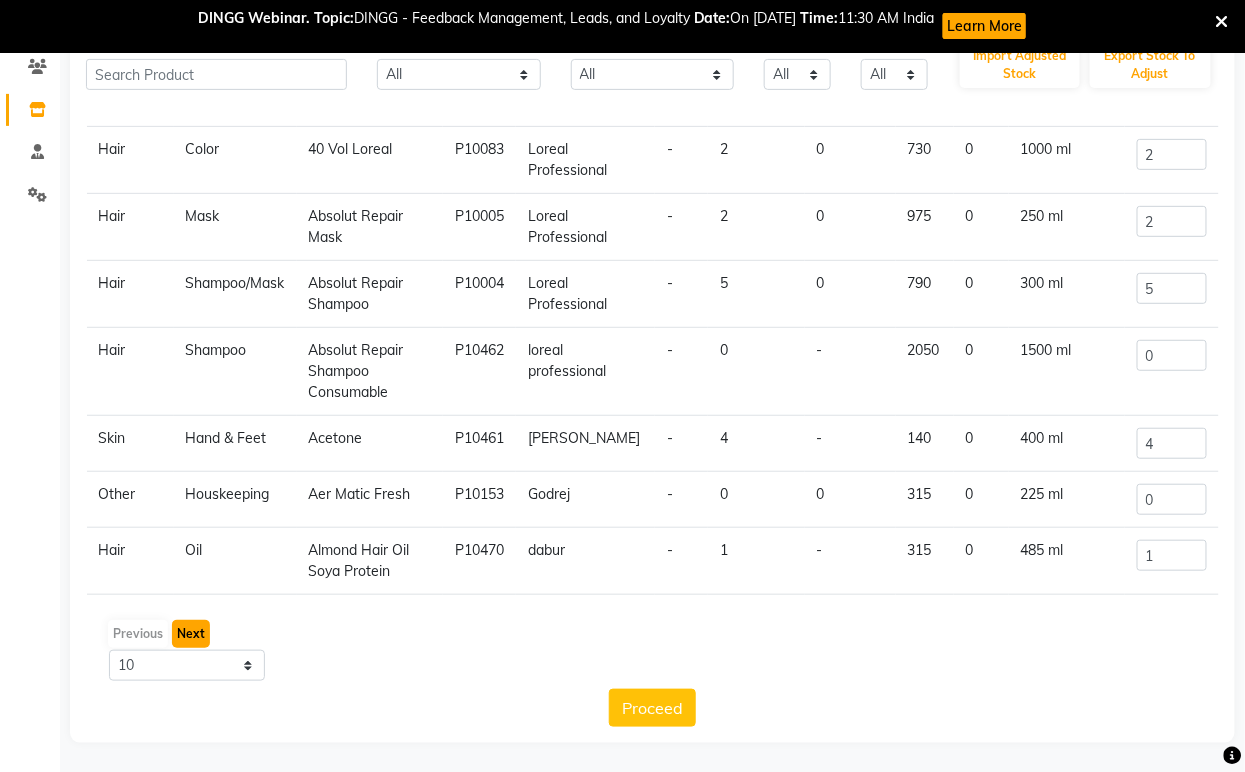 click on "Next" 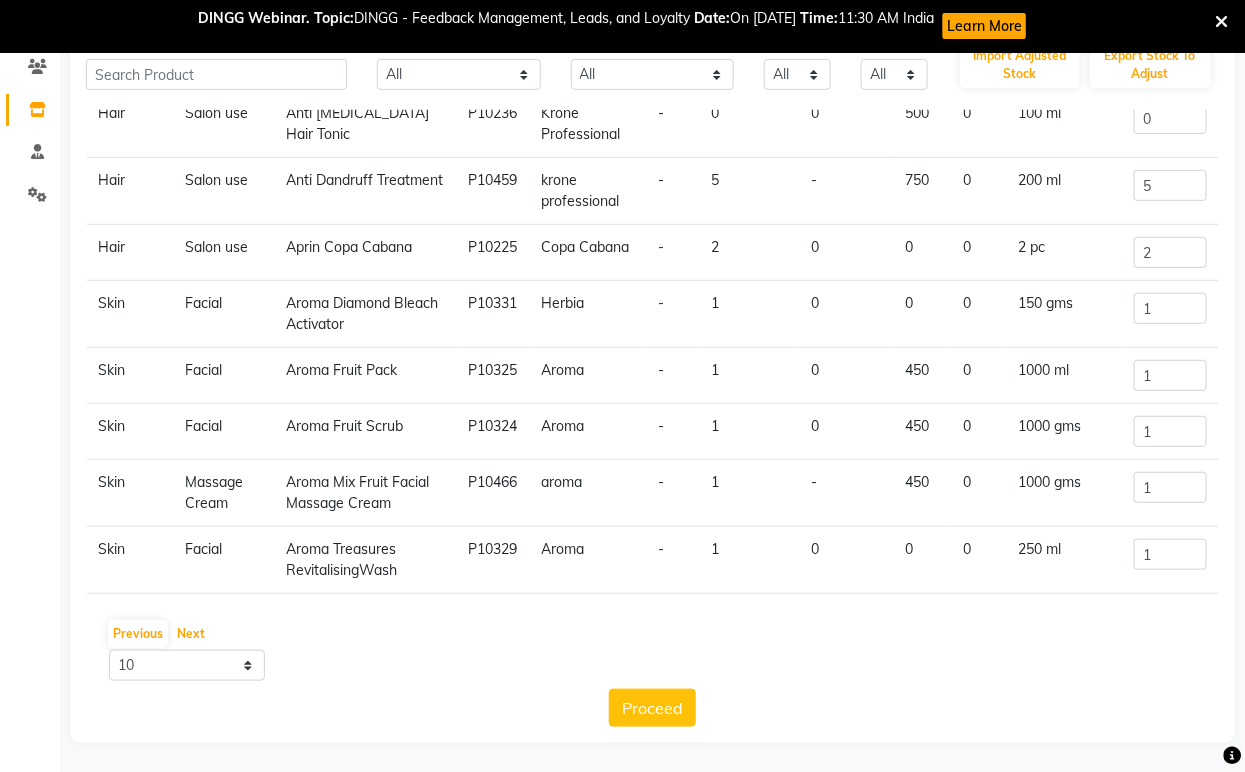 scroll, scrollTop: 0, scrollLeft: 0, axis: both 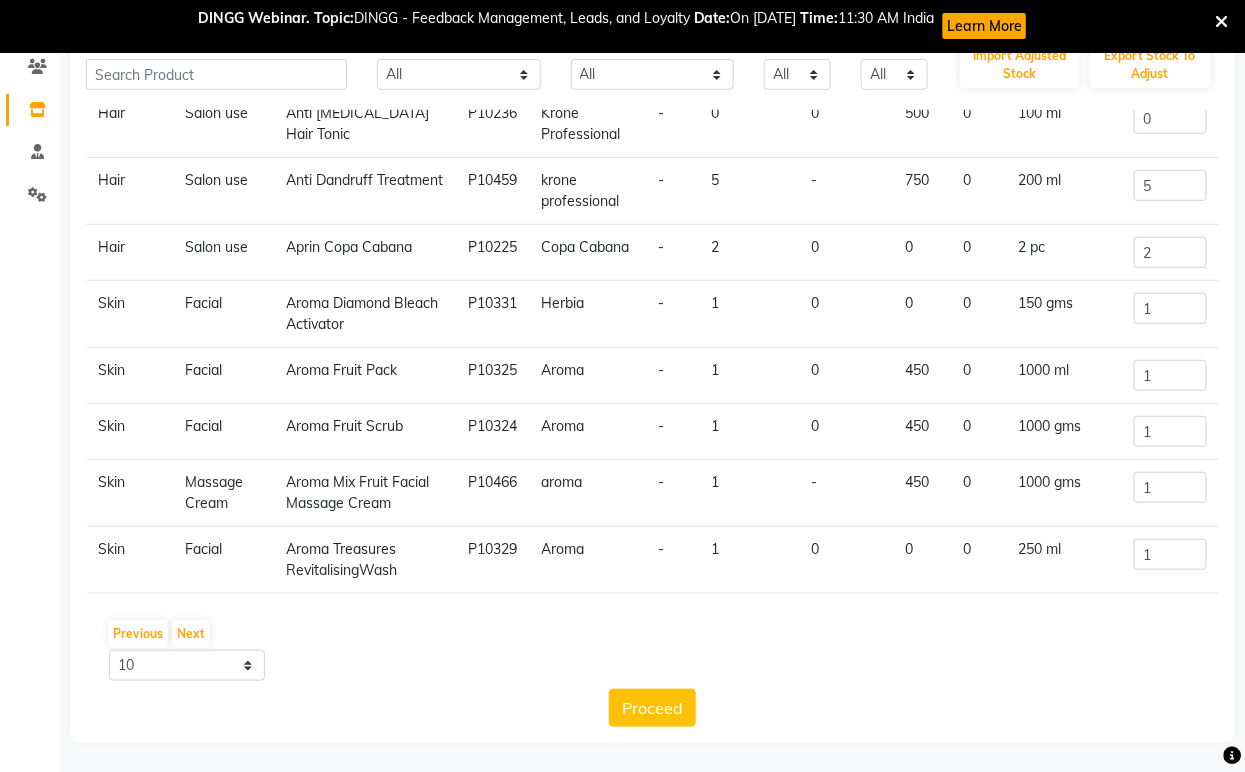 click on "Aroma Treasures RevitalisingWash" 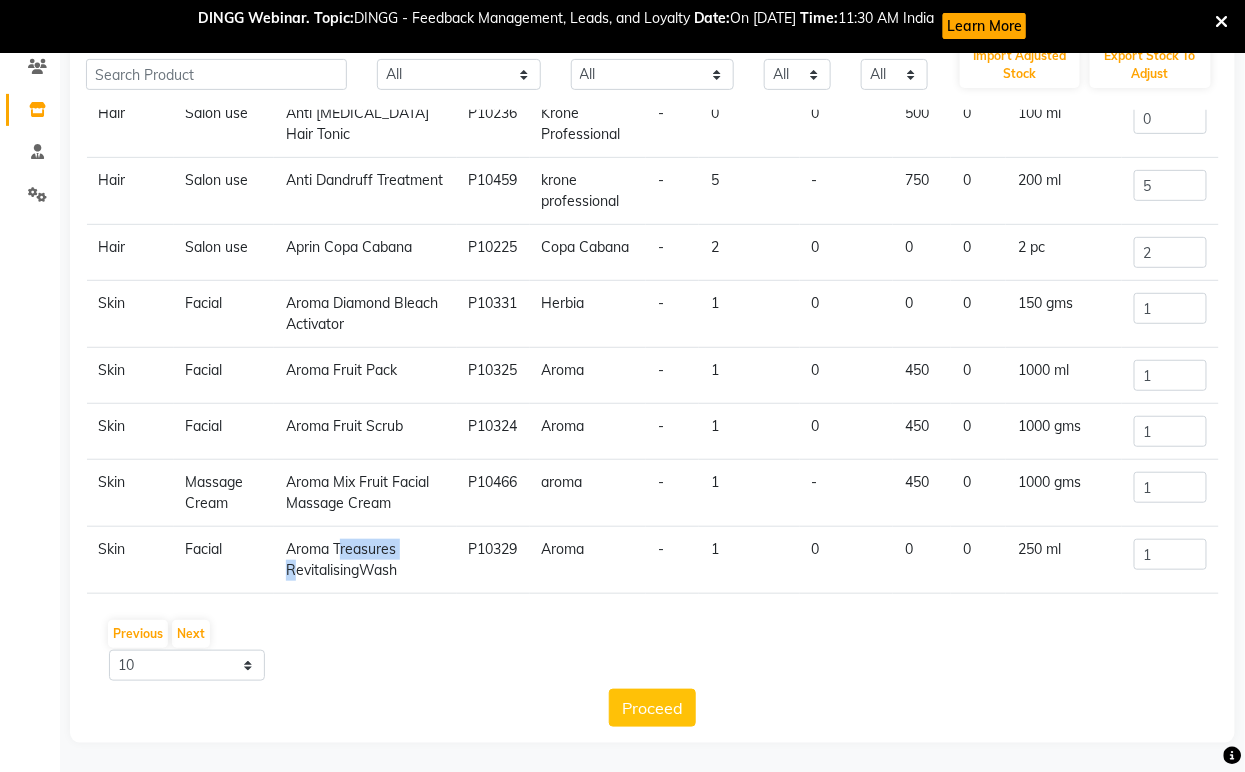 click on "Aroma Treasures RevitalisingWash" 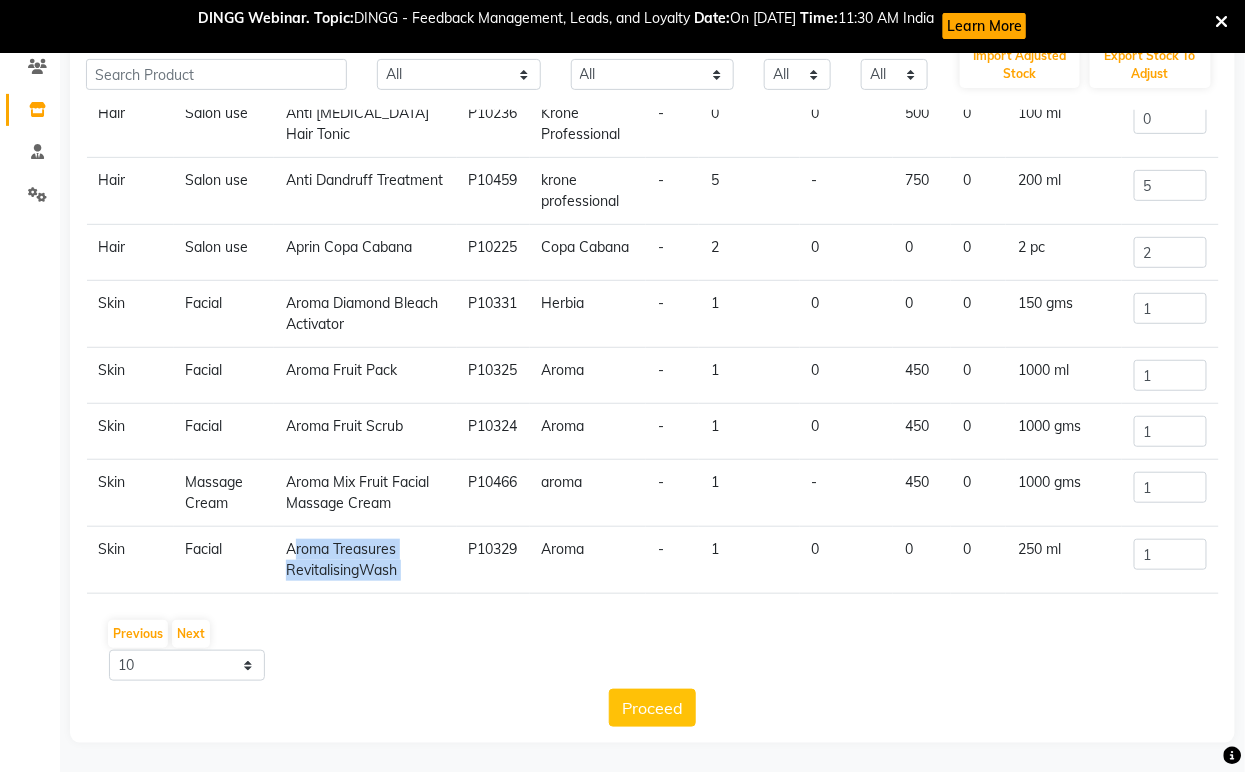 click on "Aroma Treasures RevitalisingWash" 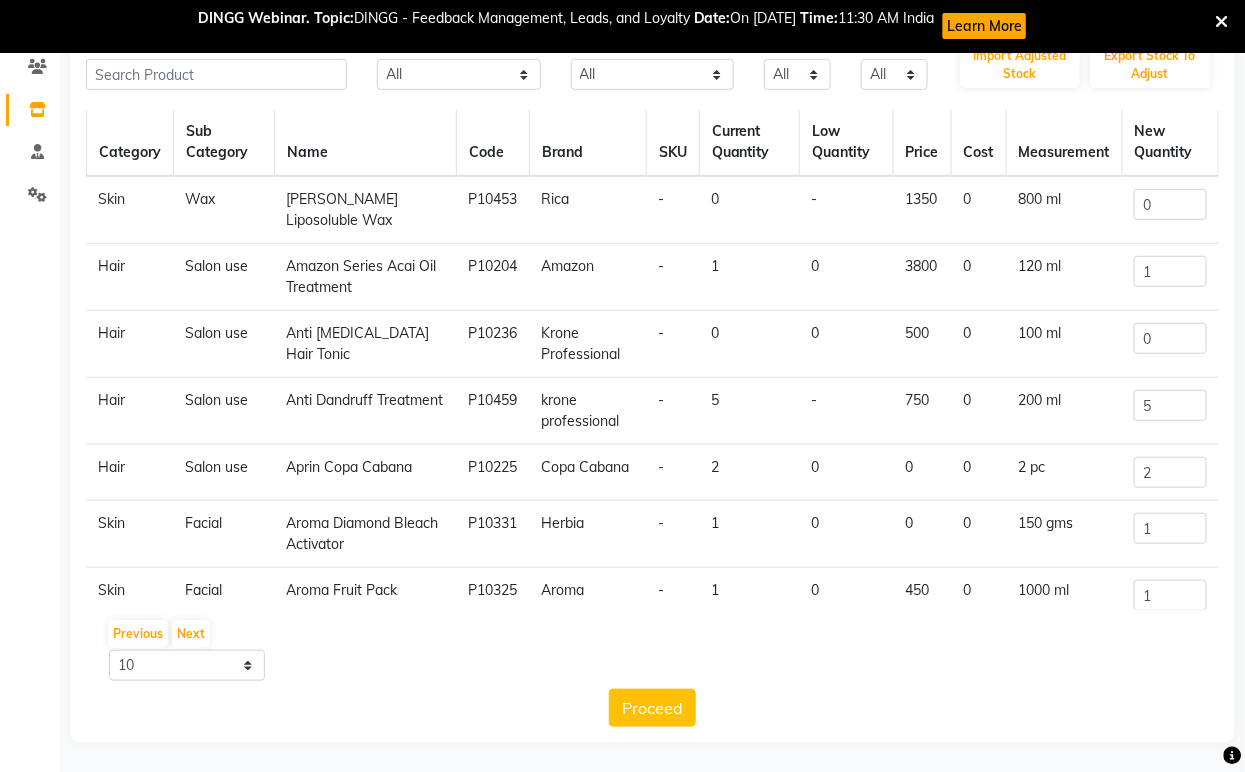 scroll, scrollTop: 0, scrollLeft: 0, axis: both 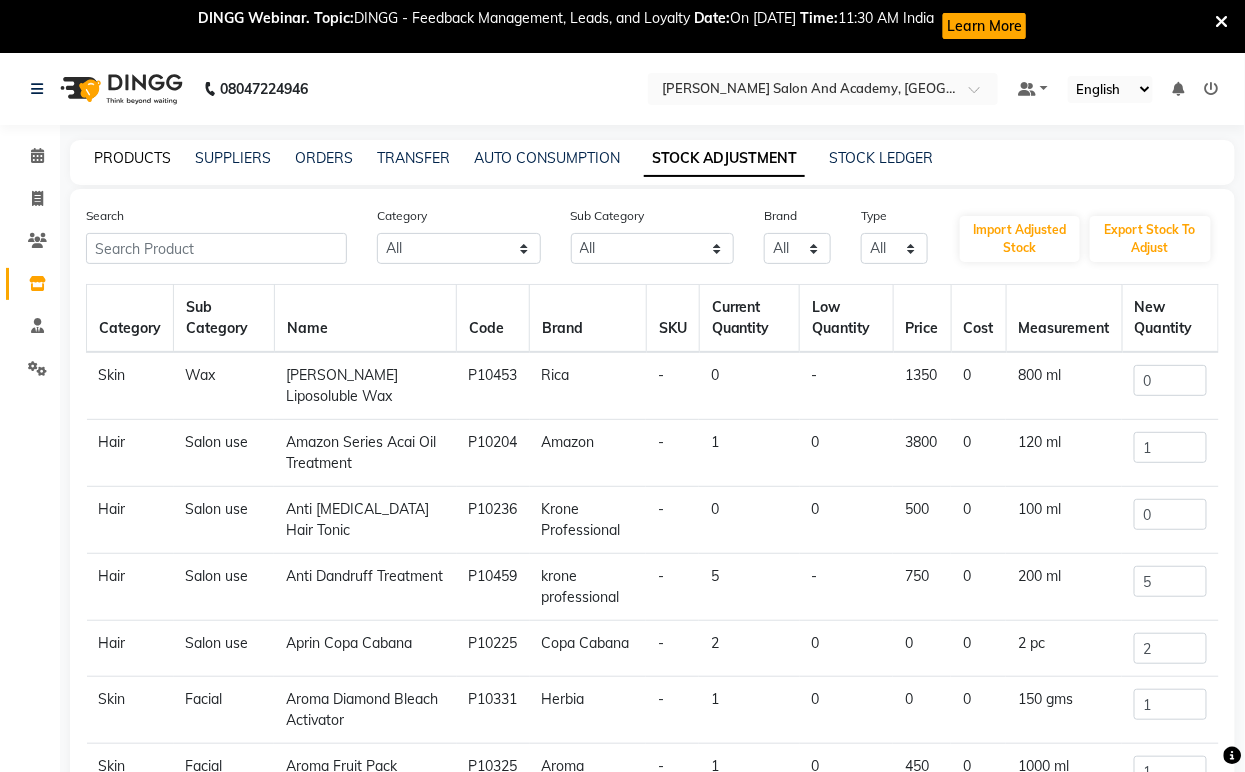 click on "PRODUCTS" 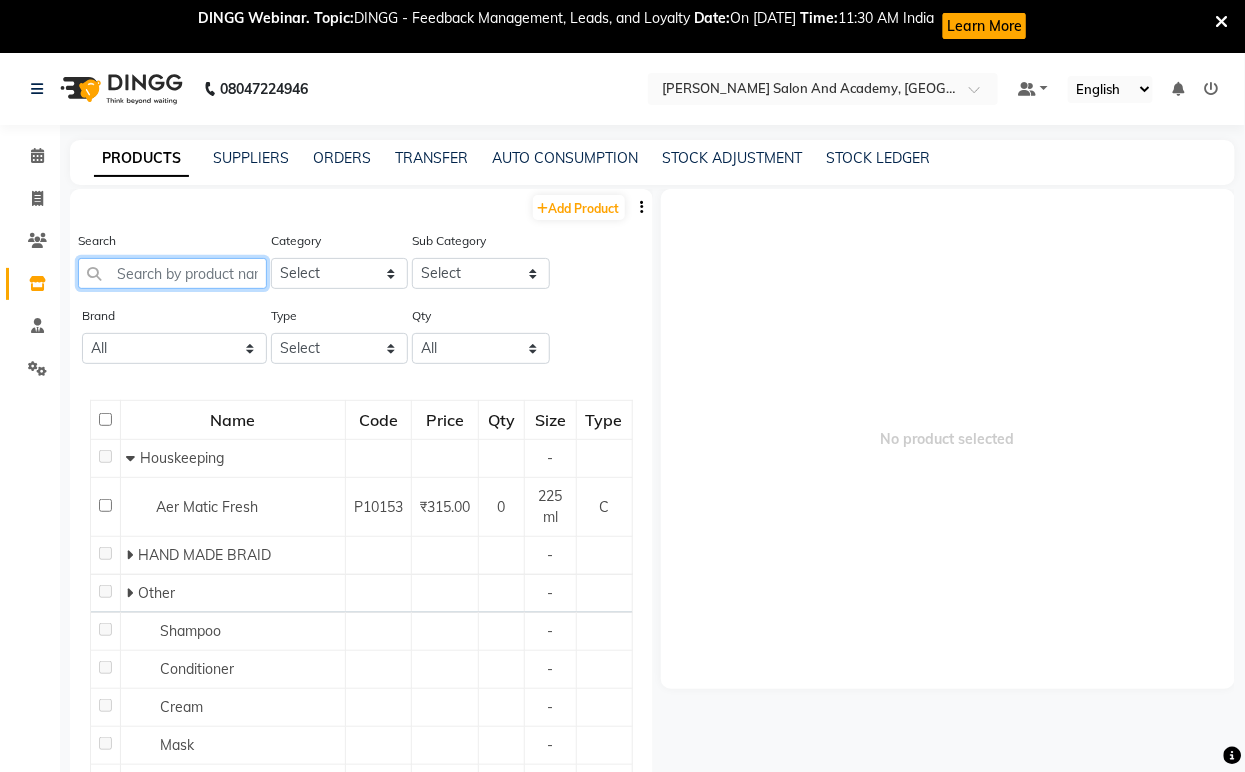 paste on "Aroma Treasures RevitalisingWash" 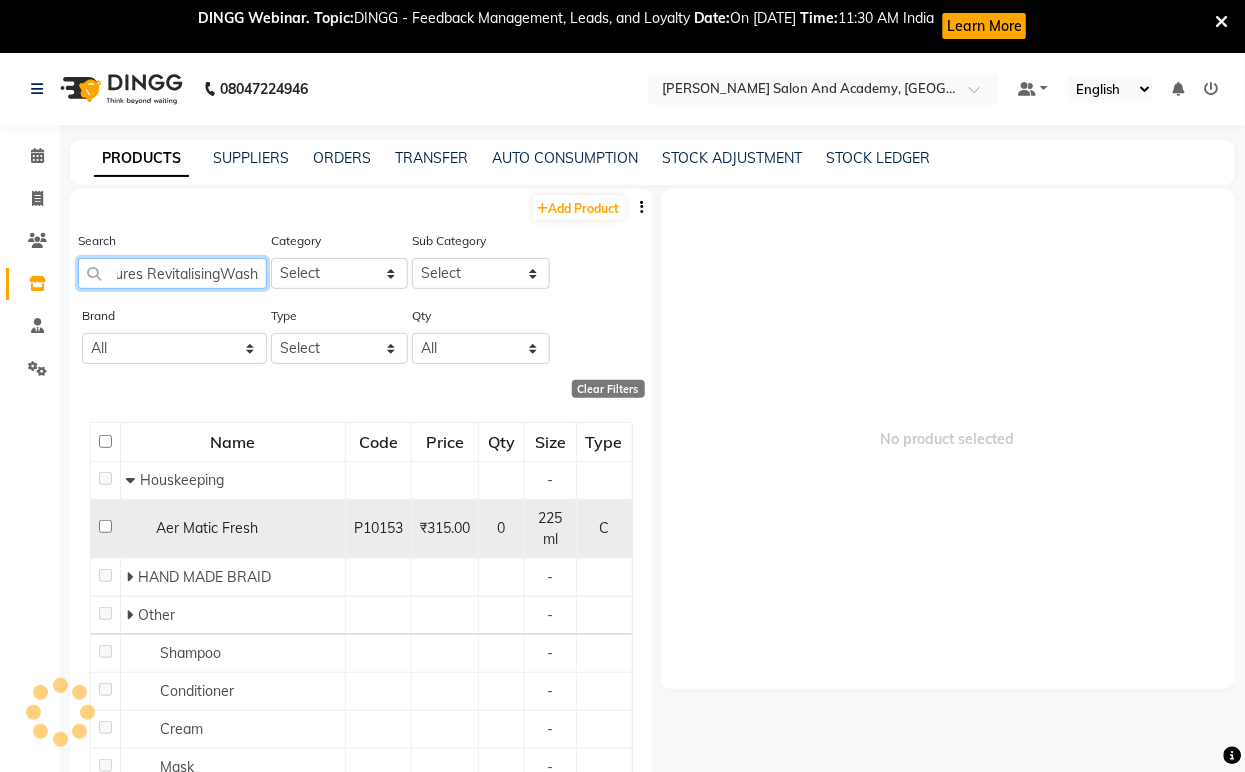 scroll, scrollTop: 0, scrollLeft: 92, axis: horizontal 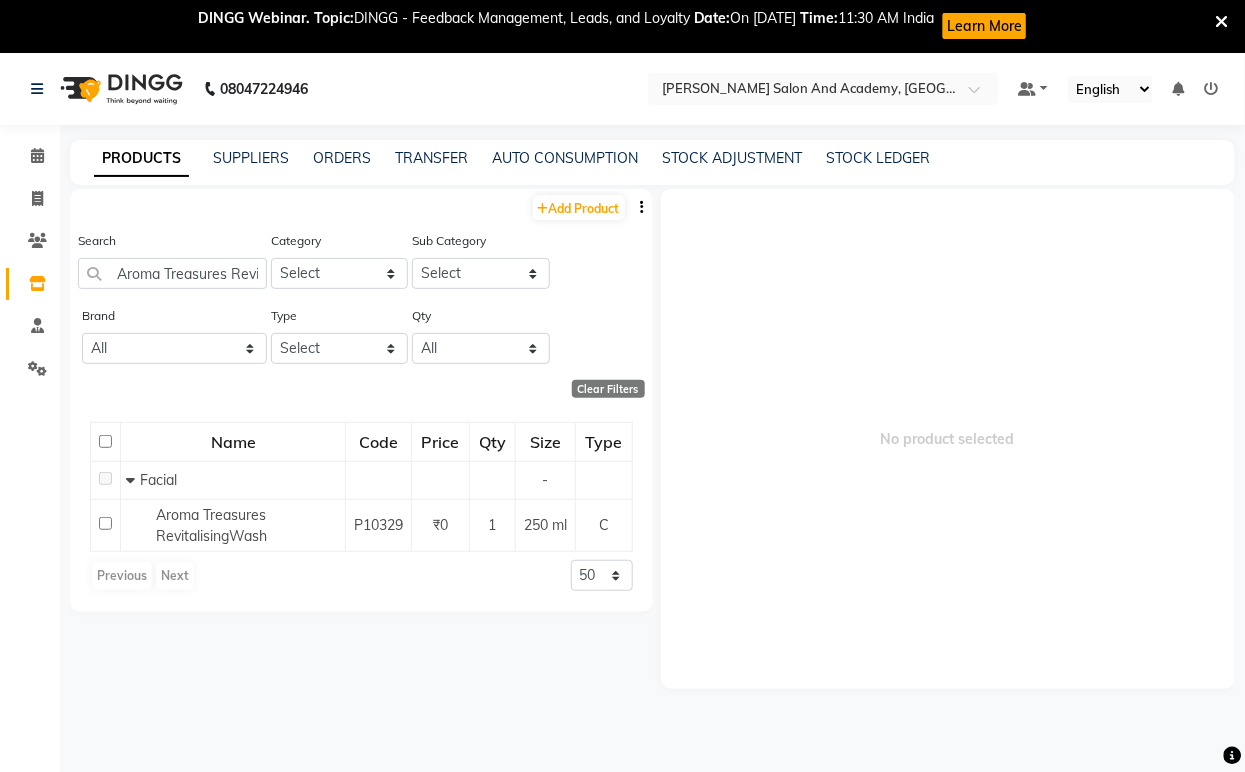 click on "Aroma Treasures RevitalisingWash" 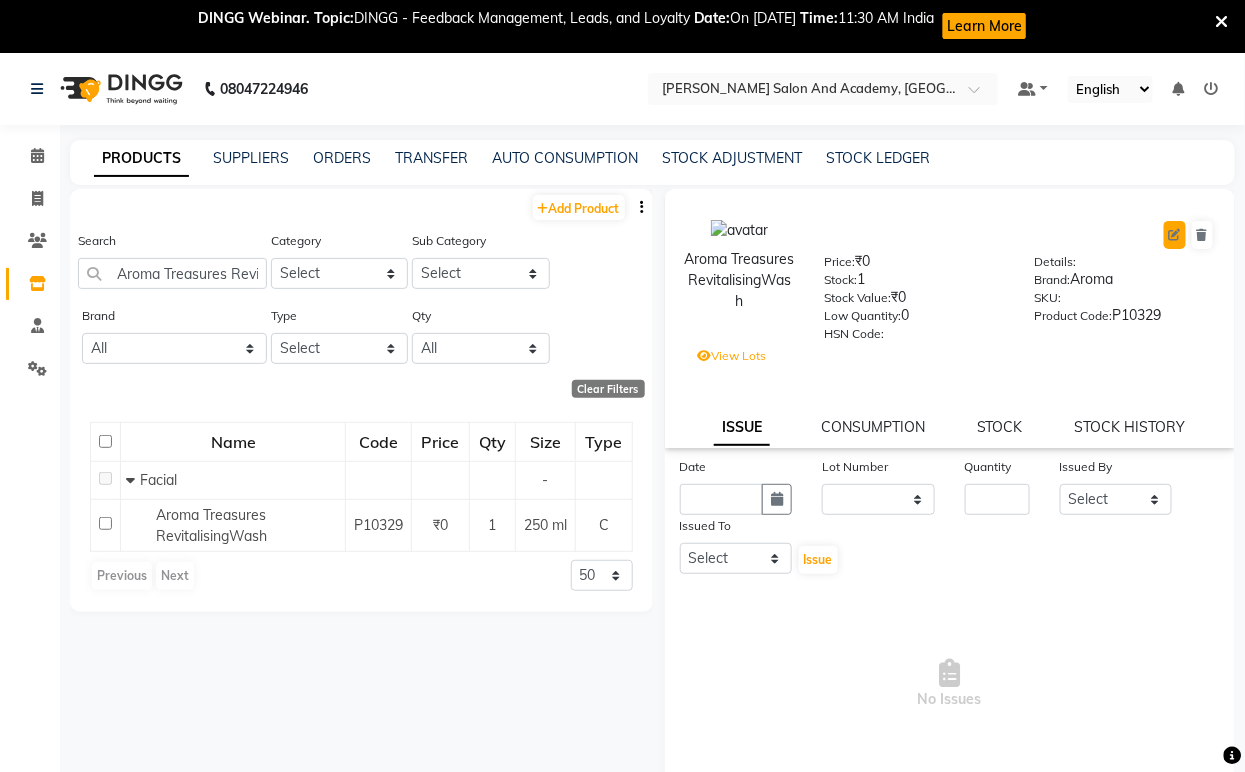 click 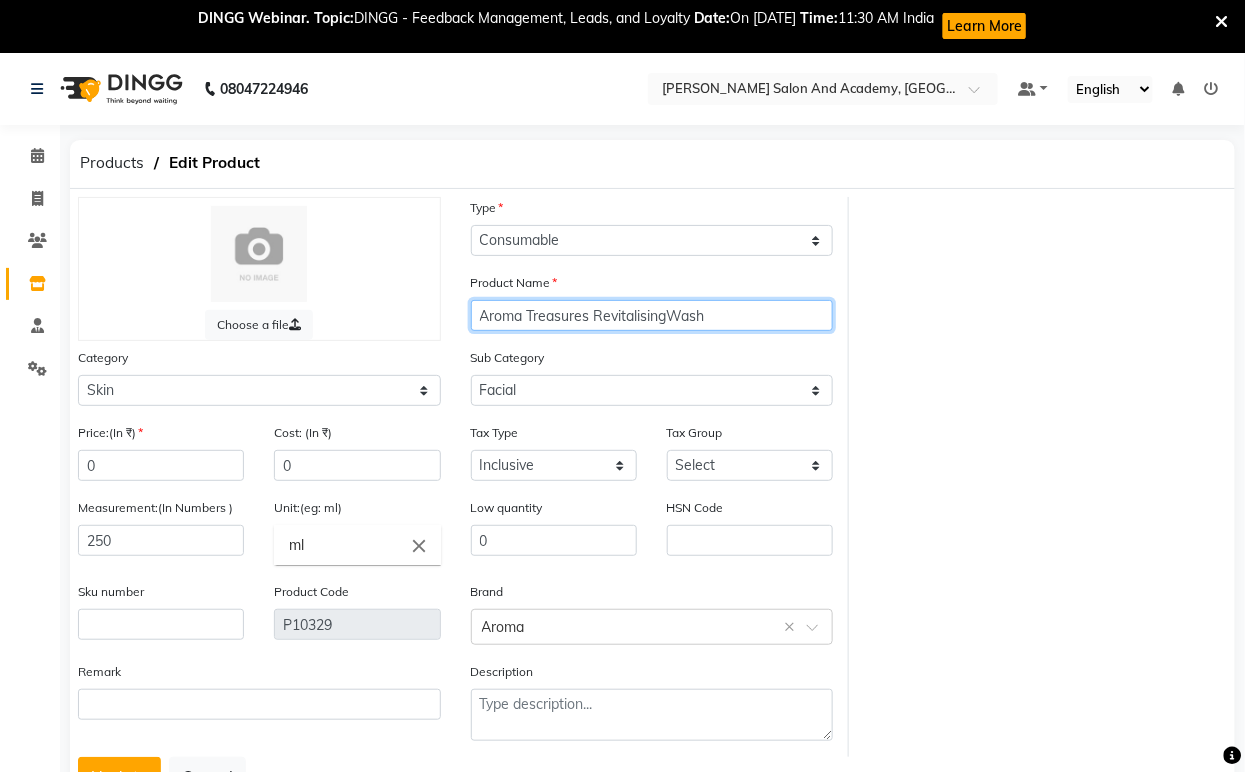click on "Aroma Treasures RevitalisingWash" 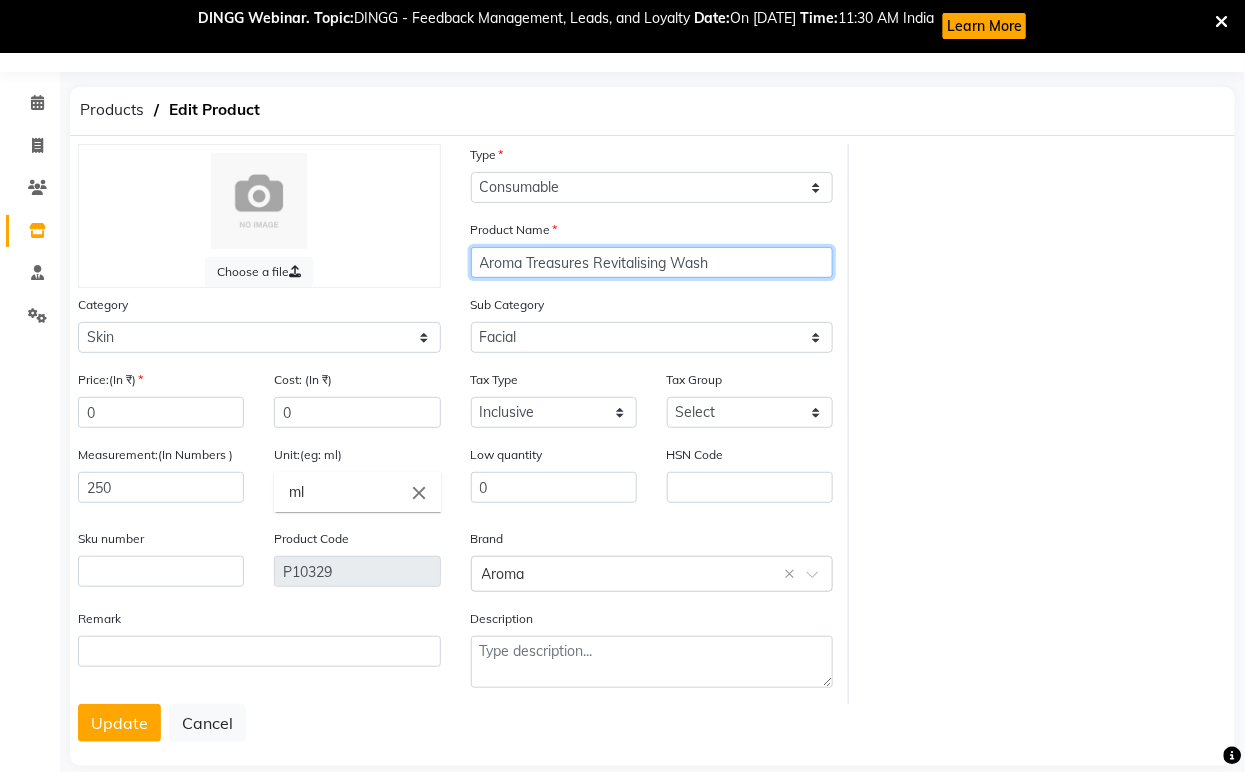 scroll, scrollTop: 83, scrollLeft: 0, axis: vertical 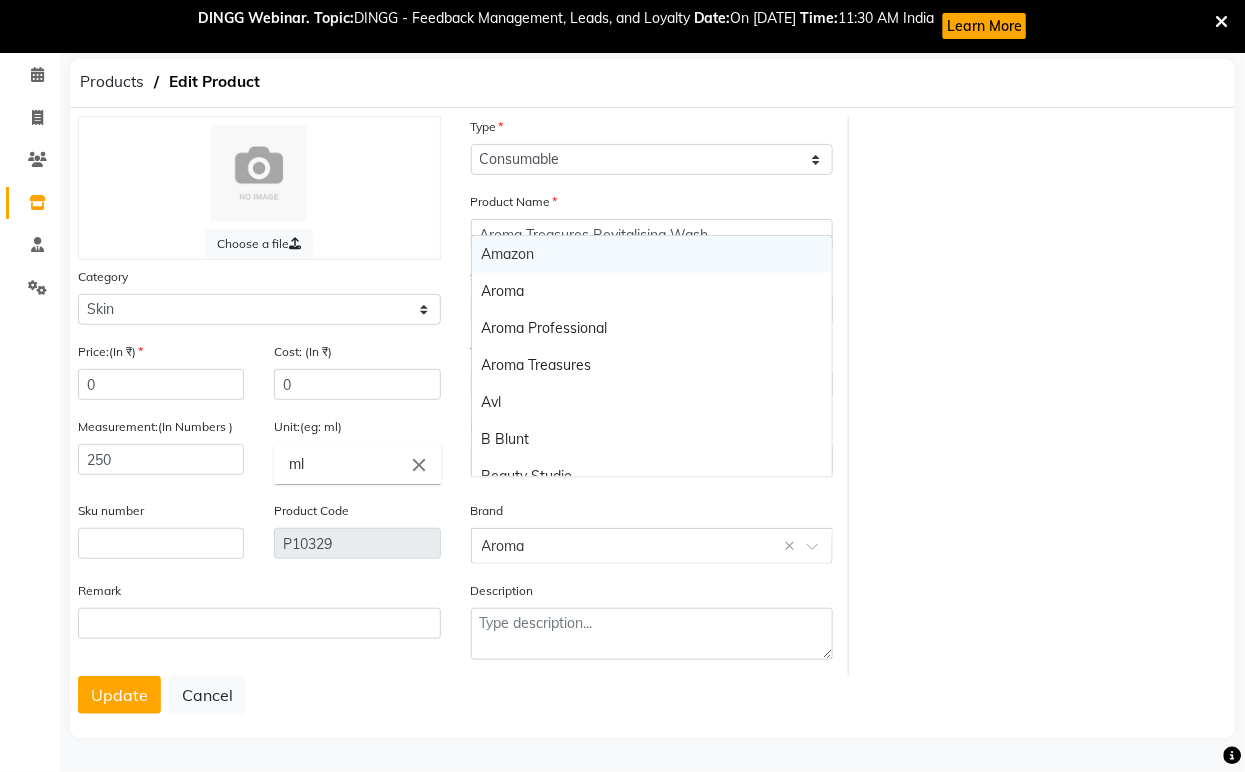 click on "Select brand or add custom brand  Aroma" 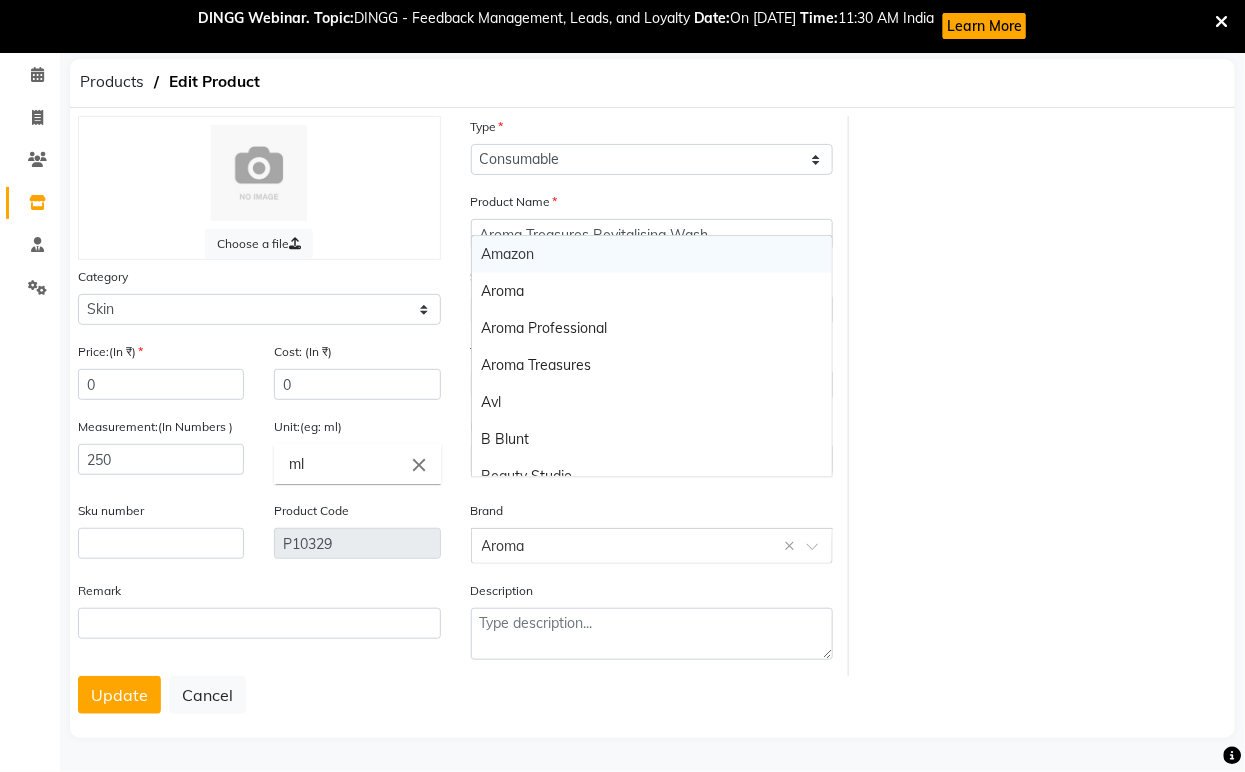 click on "Choose a file Type Select Type Both Retail Consumable Product Name Aroma Treasures Revitalising Wash Category Select Hair Skin Jeanott Ceuticals Other Sub Category Select Cleanser Facial Moisturiser Serum Toner Sun Care Masks Lip Care Eye Care Body Care Hand & Feet Kit & Combo Treatment Appliances Other Skin homecare Wax Massage Cream Price:(In ₹) 0 Cost: (In ₹) 0 Tax Type Select Inclusive Exclusive Tax Group Select GST Measurement:(In Numbers ) 250 Unit:(eg: ml) ml close Low quantity 0 HSN Code Sku number Product Code P10329 Brand Select brand or add custom brand  Aroma  × Remark Description" 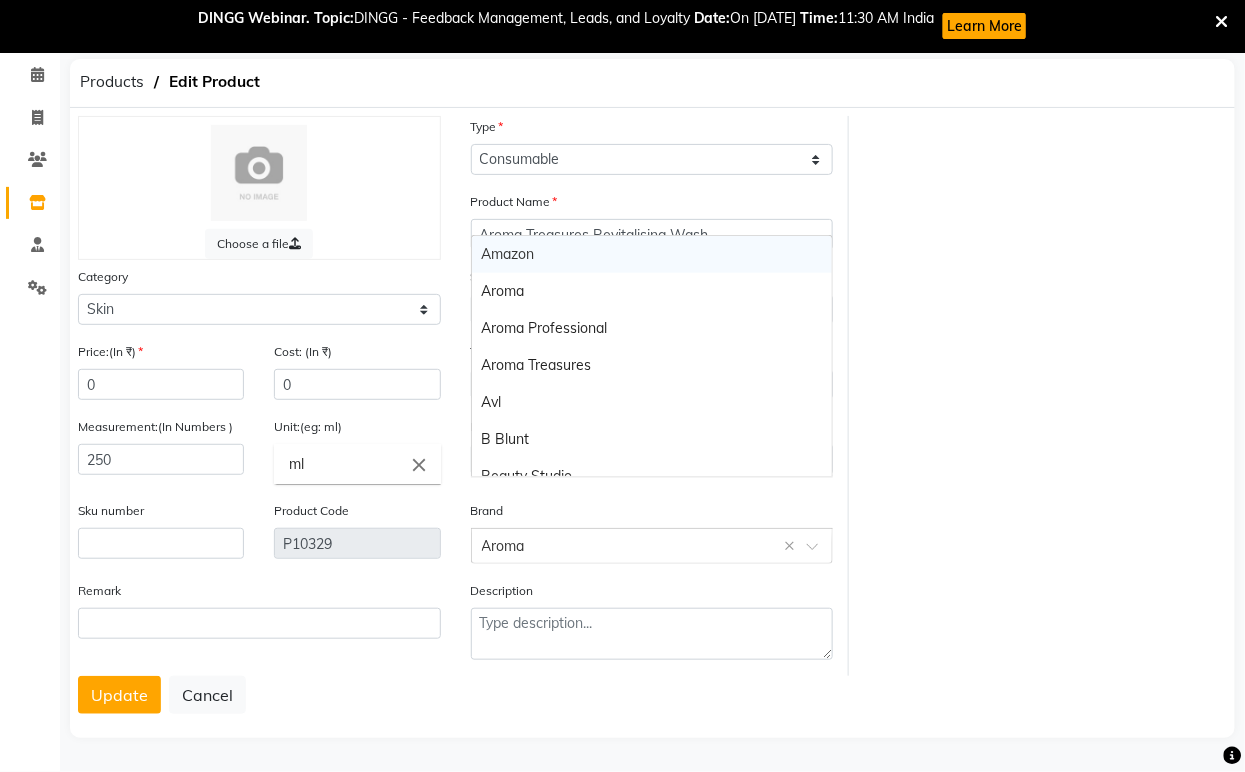 click 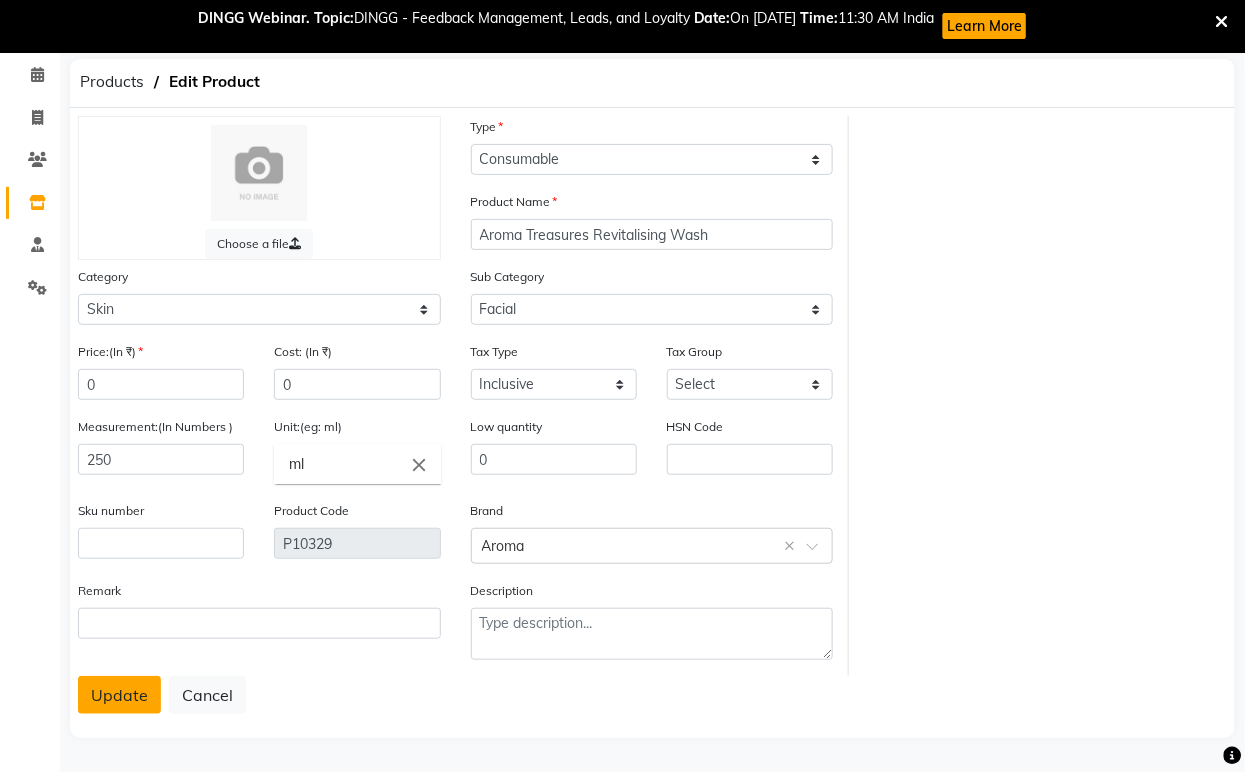 click on "Update" 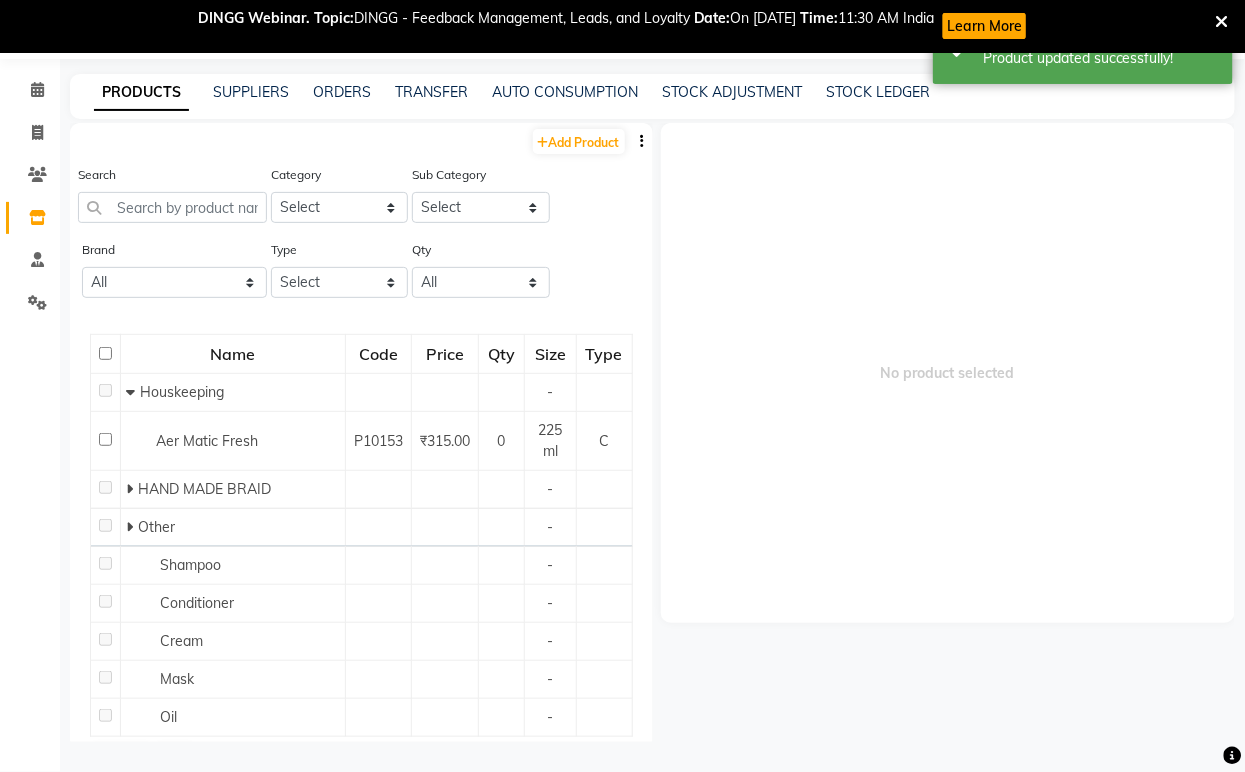scroll, scrollTop: 65, scrollLeft: 0, axis: vertical 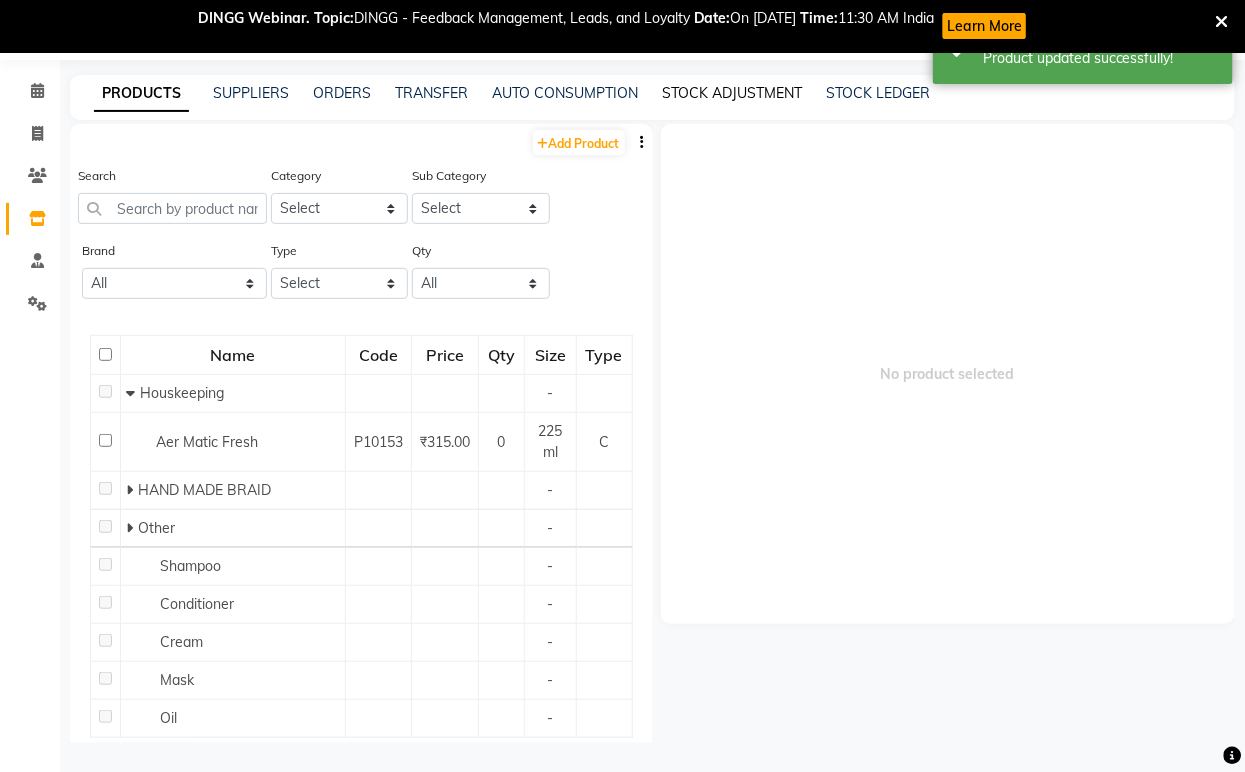 click on "STOCK ADJUSTMENT" 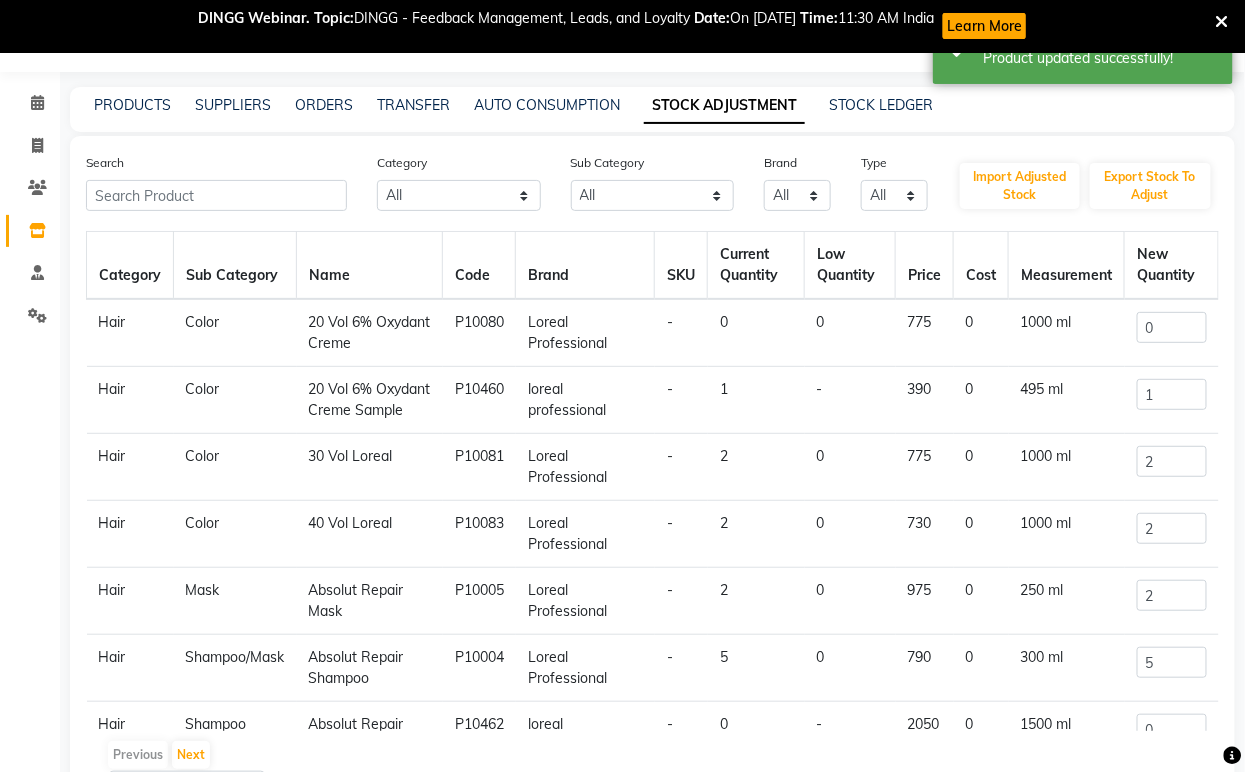 scroll, scrollTop: 65, scrollLeft: 0, axis: vertical 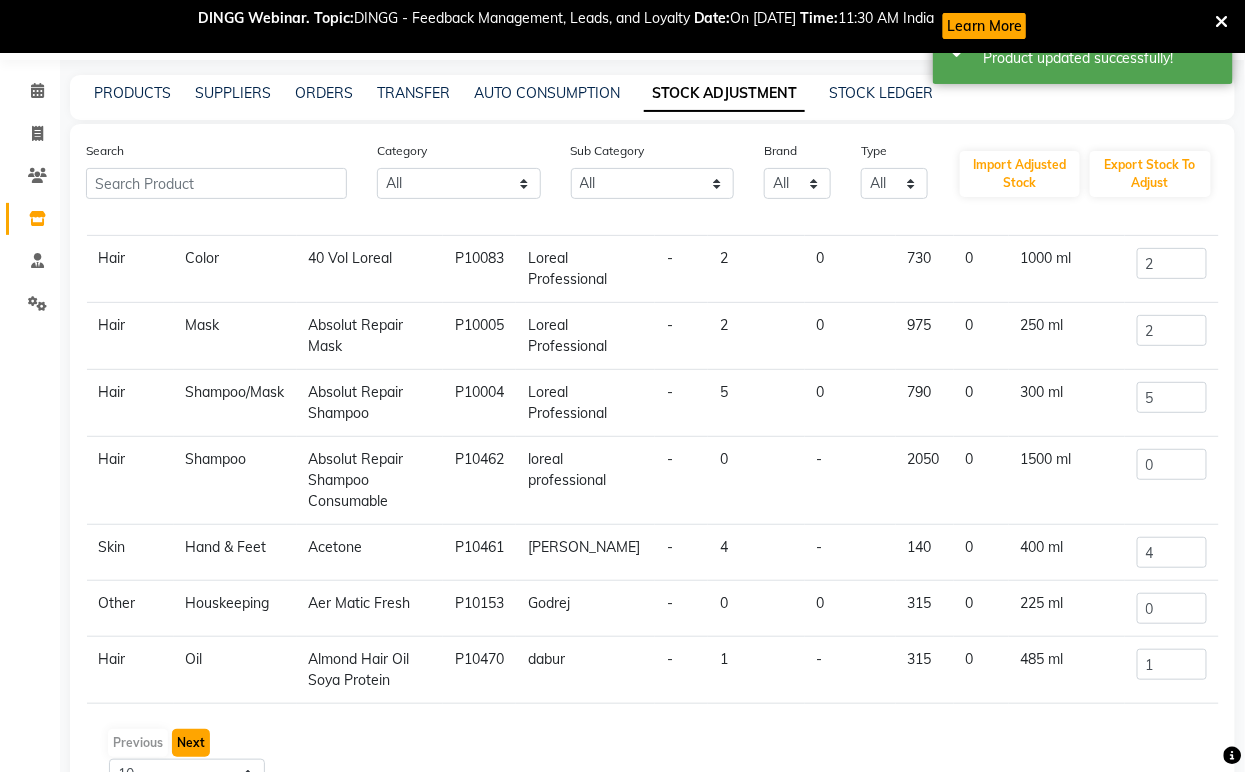click on "Next" 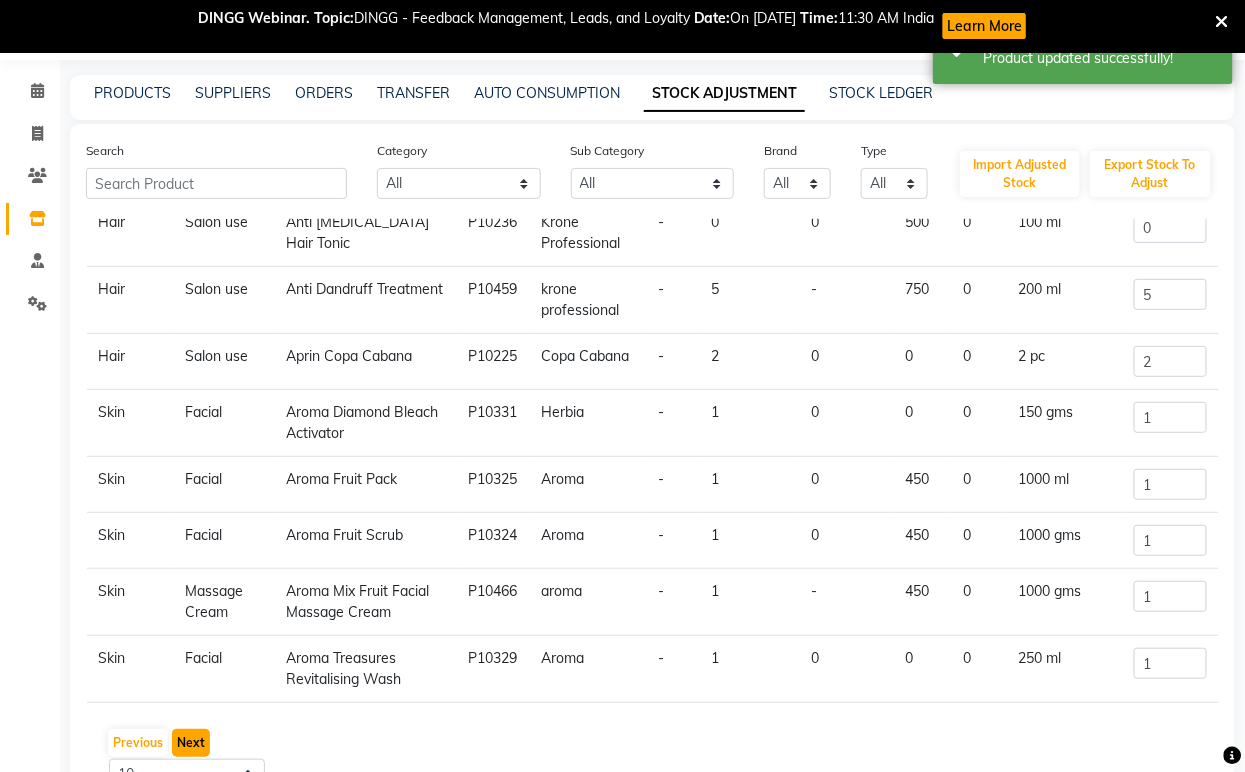 scroll, scrollTop: 243, scrollLeft: 0, axis: vertical 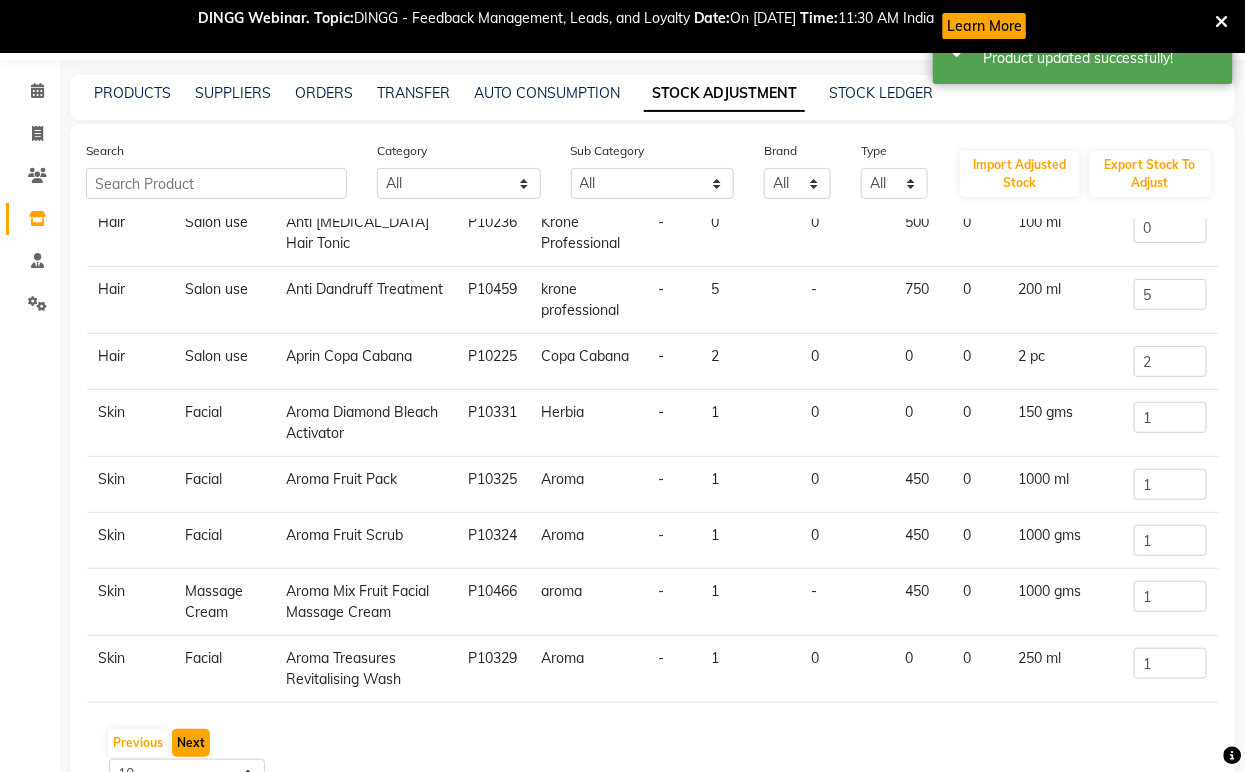 click on "Next" 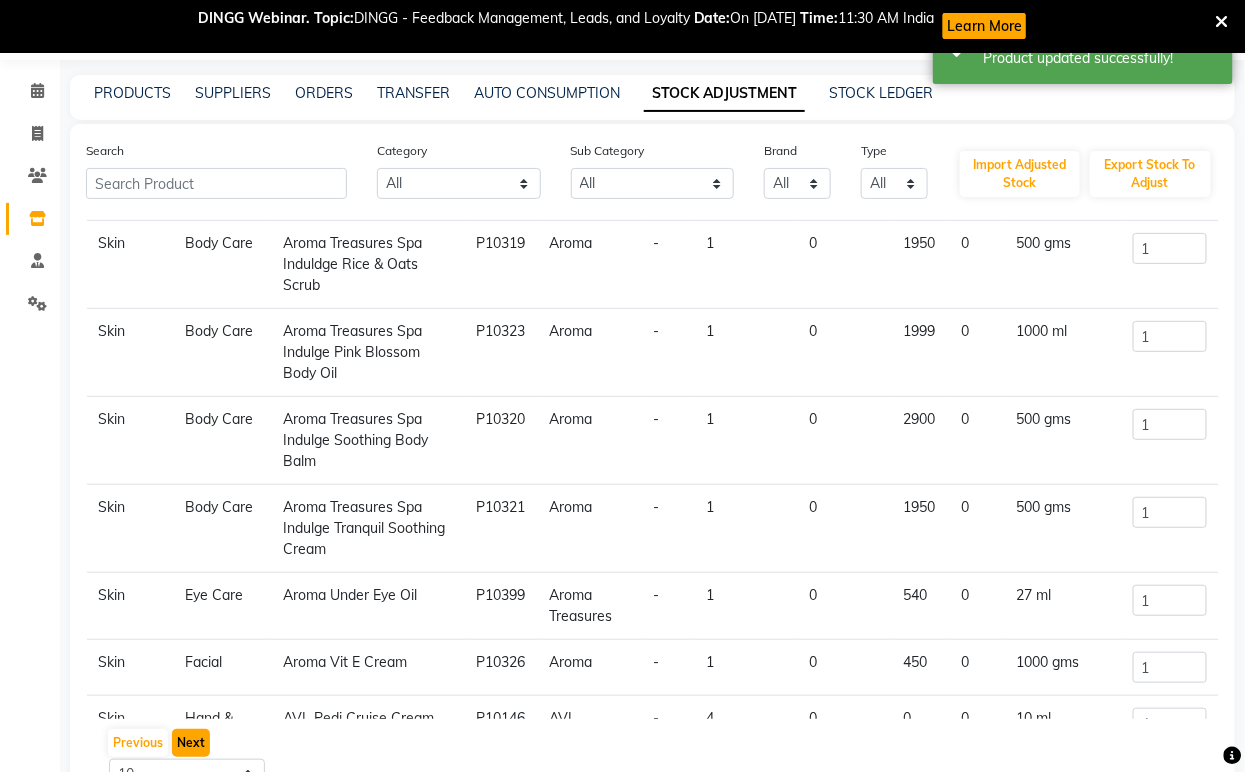scroll, scrollTop: 253, scrollLeft: 0, axis: vertical 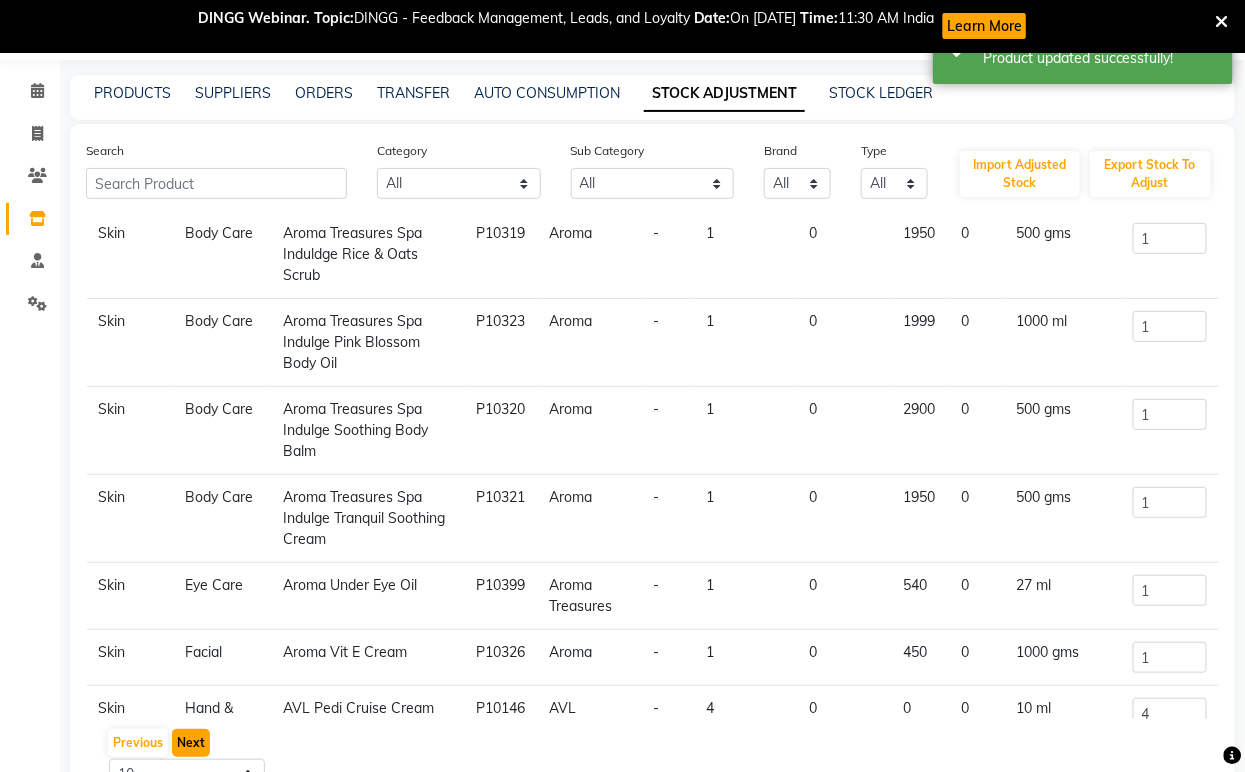 click on "Next" 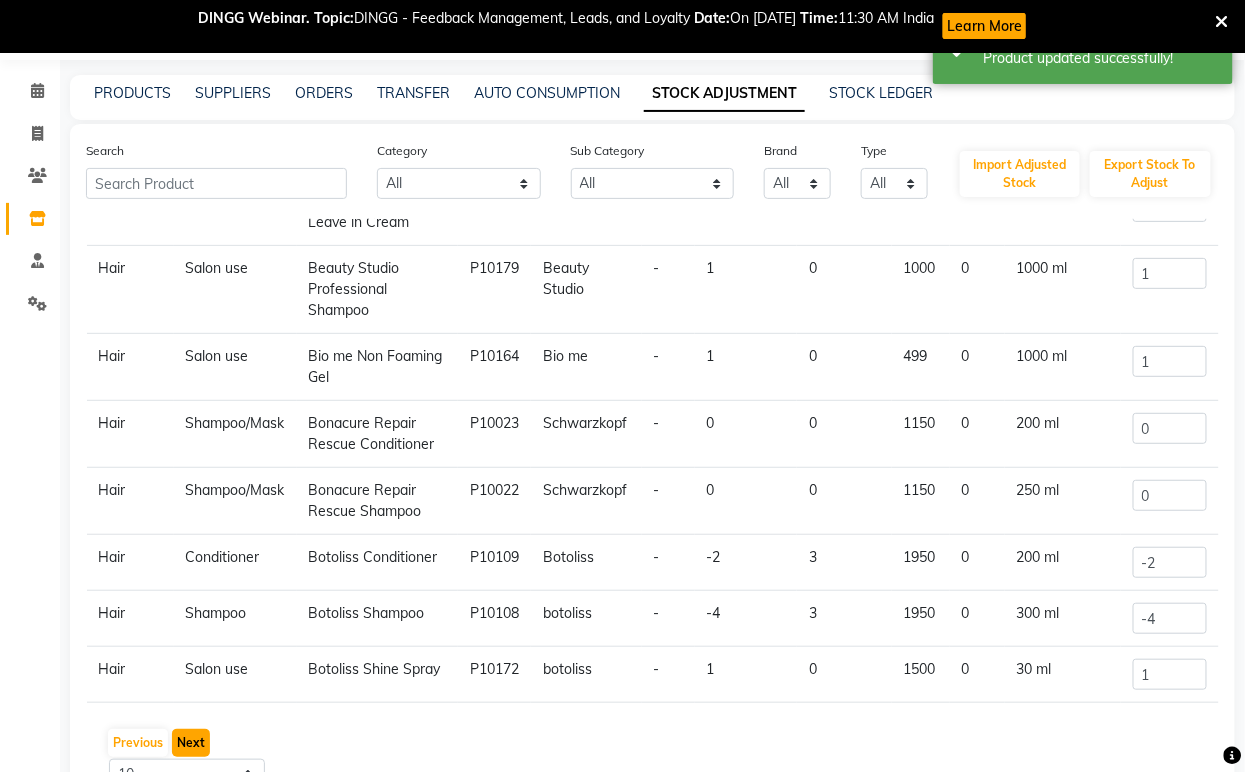 click on "Next" 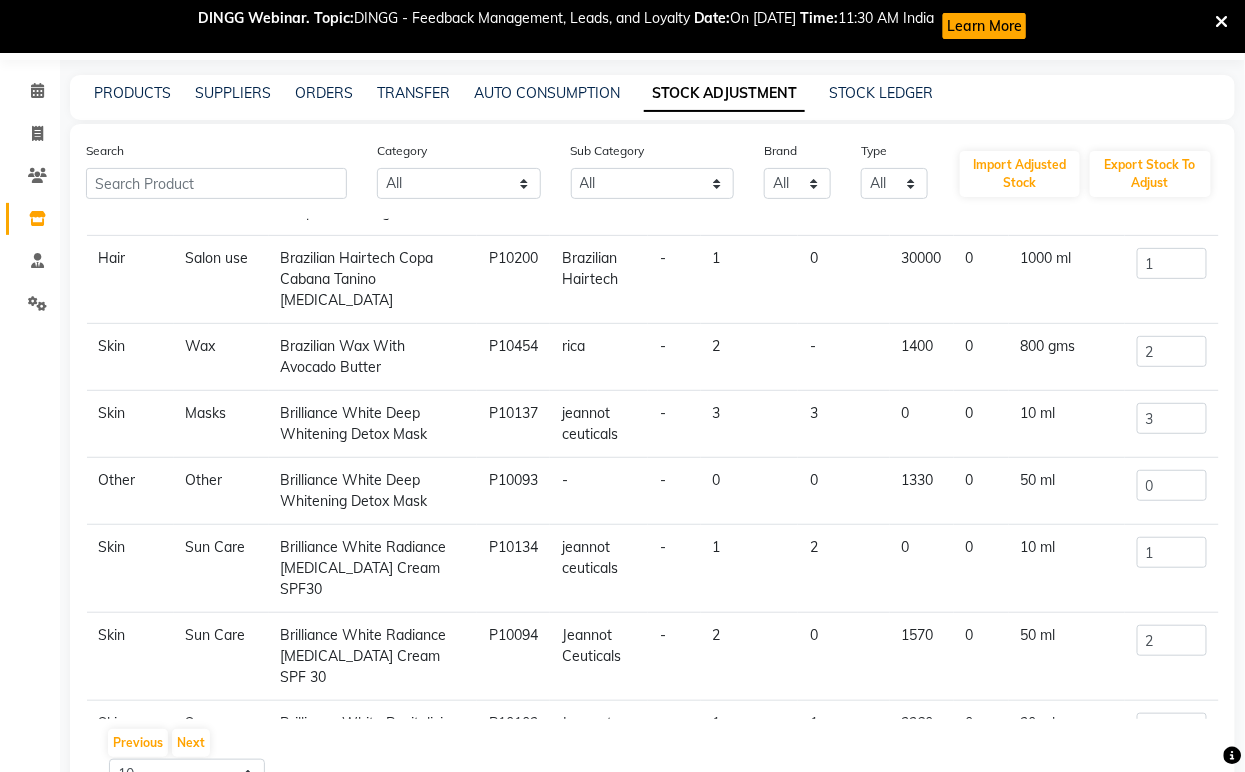 click on "Brilliance White Deep Whitening Detox Mask" 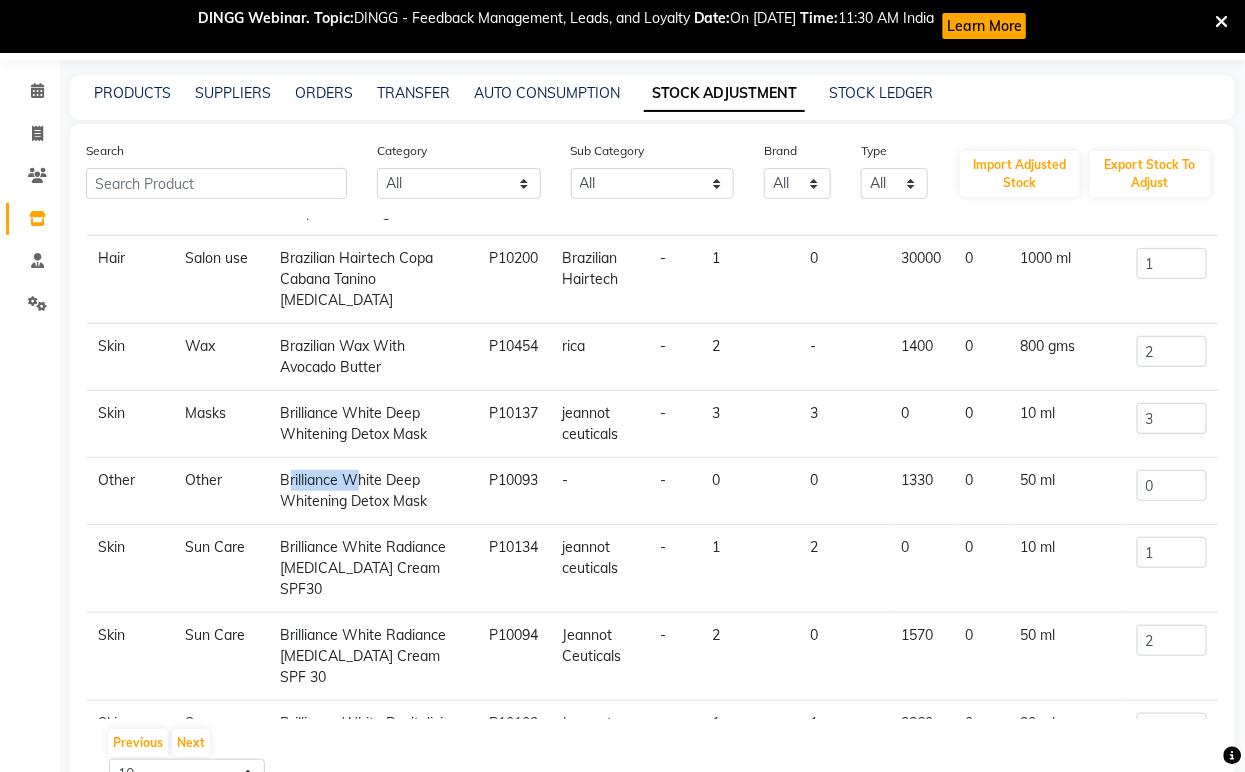 click on "Brilliance White Deep Whitening Detox Mask" 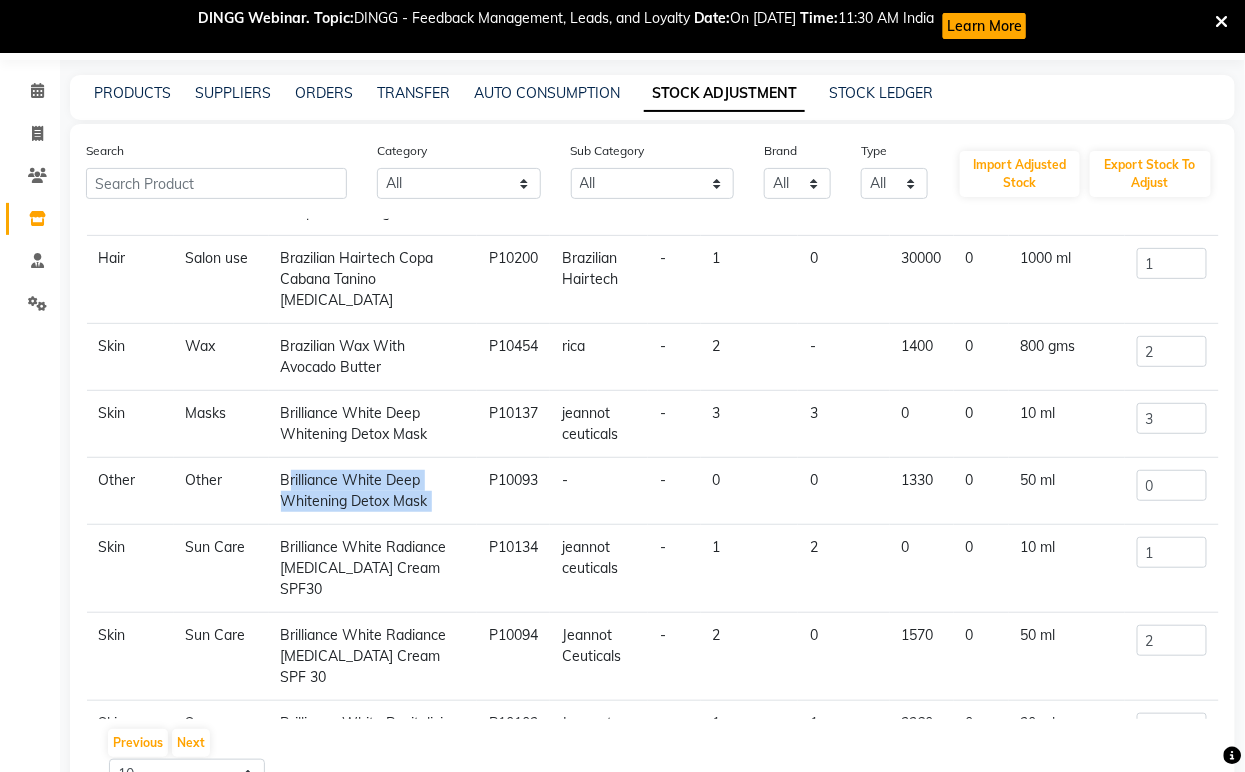click on "Brilliance White Deep Whitening Detox Mask" 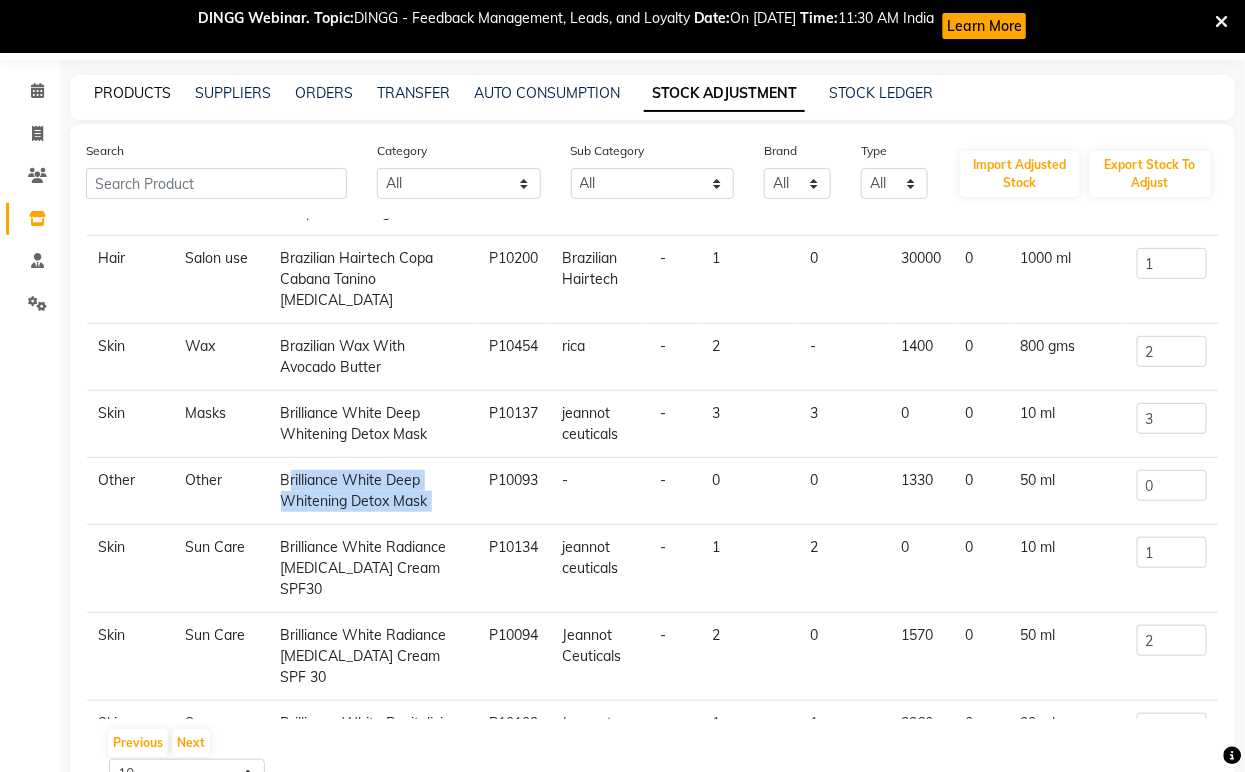 click on "PRODUCTS" 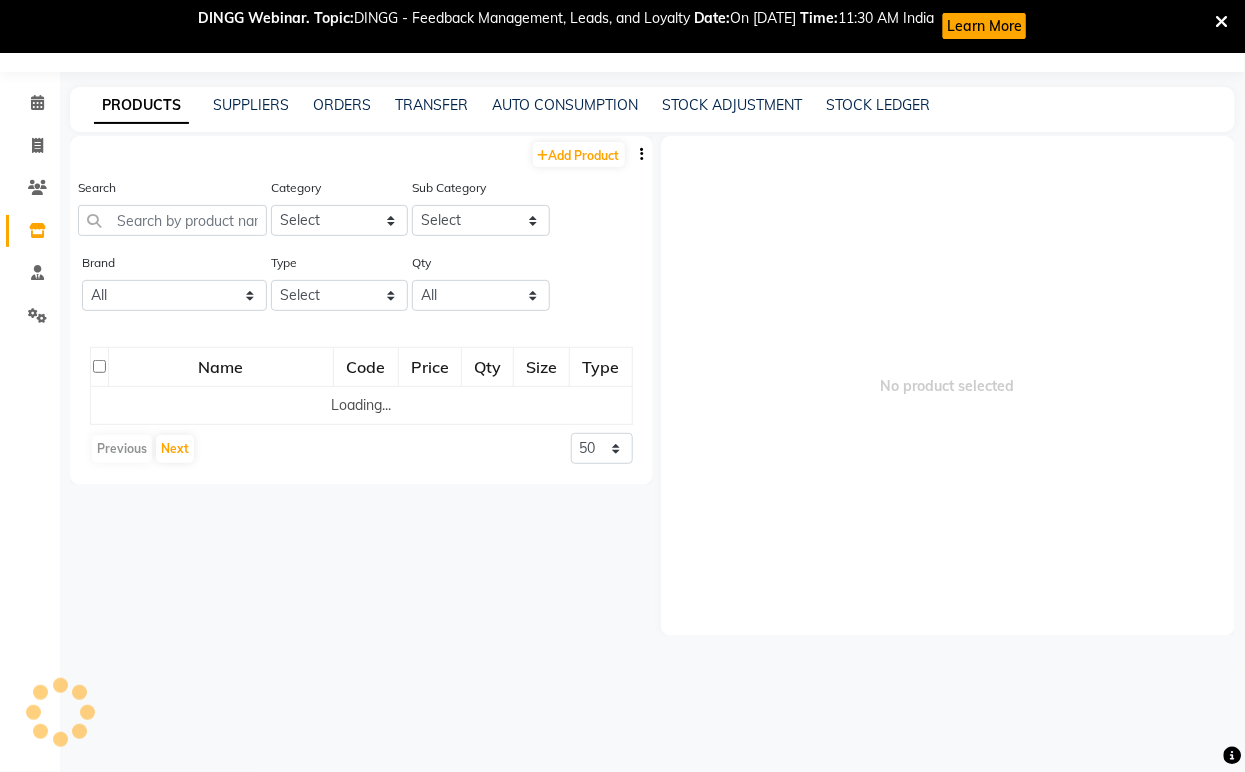 scroll, scrollTop: 53, scrollLeft: 0, axis: vertical 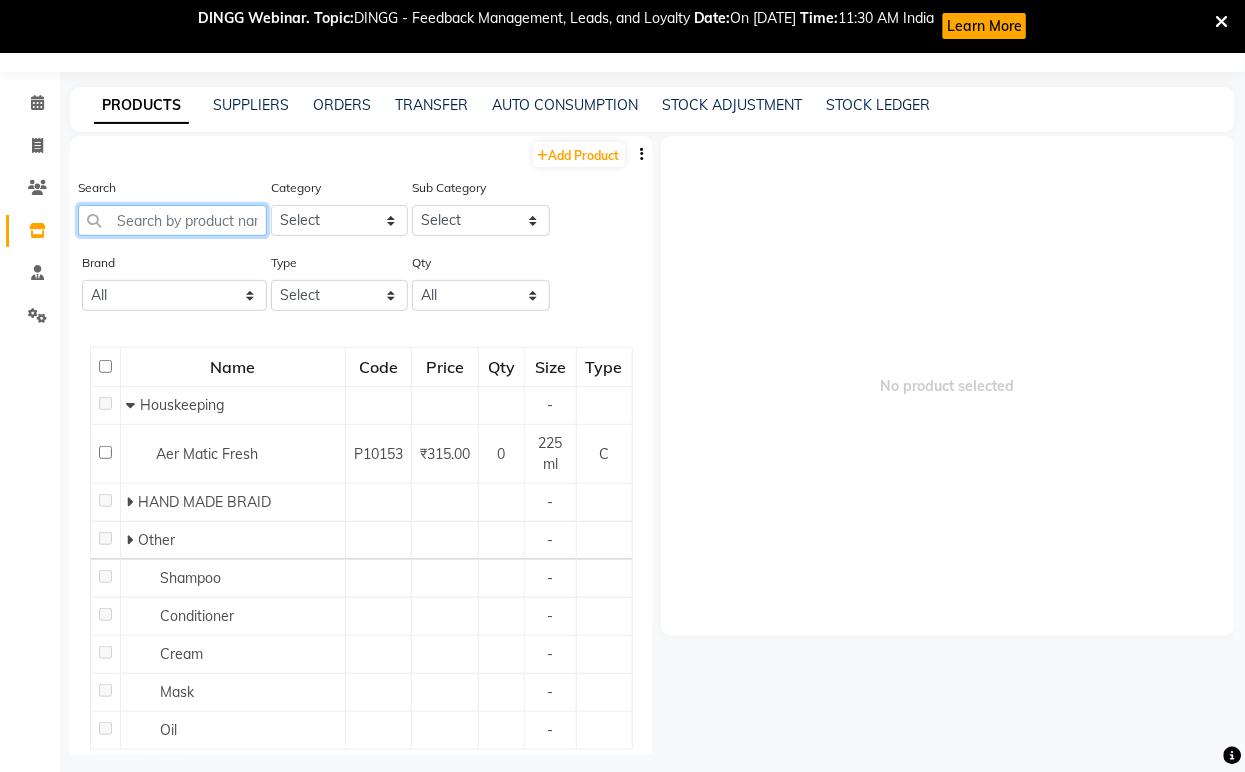 paste on "Brilliance White Deep Whitening Detox Mask" 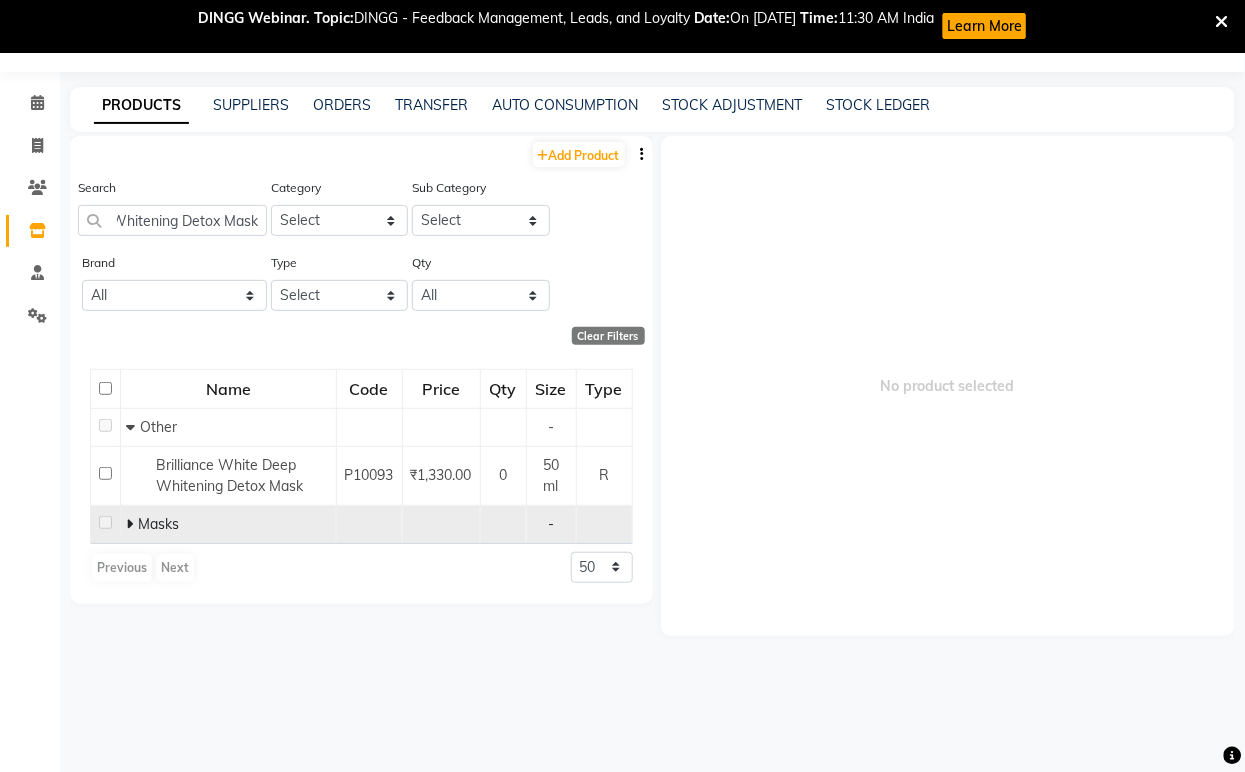 scroll, scrollTop: 0, scrollLeft: 0, axis: both 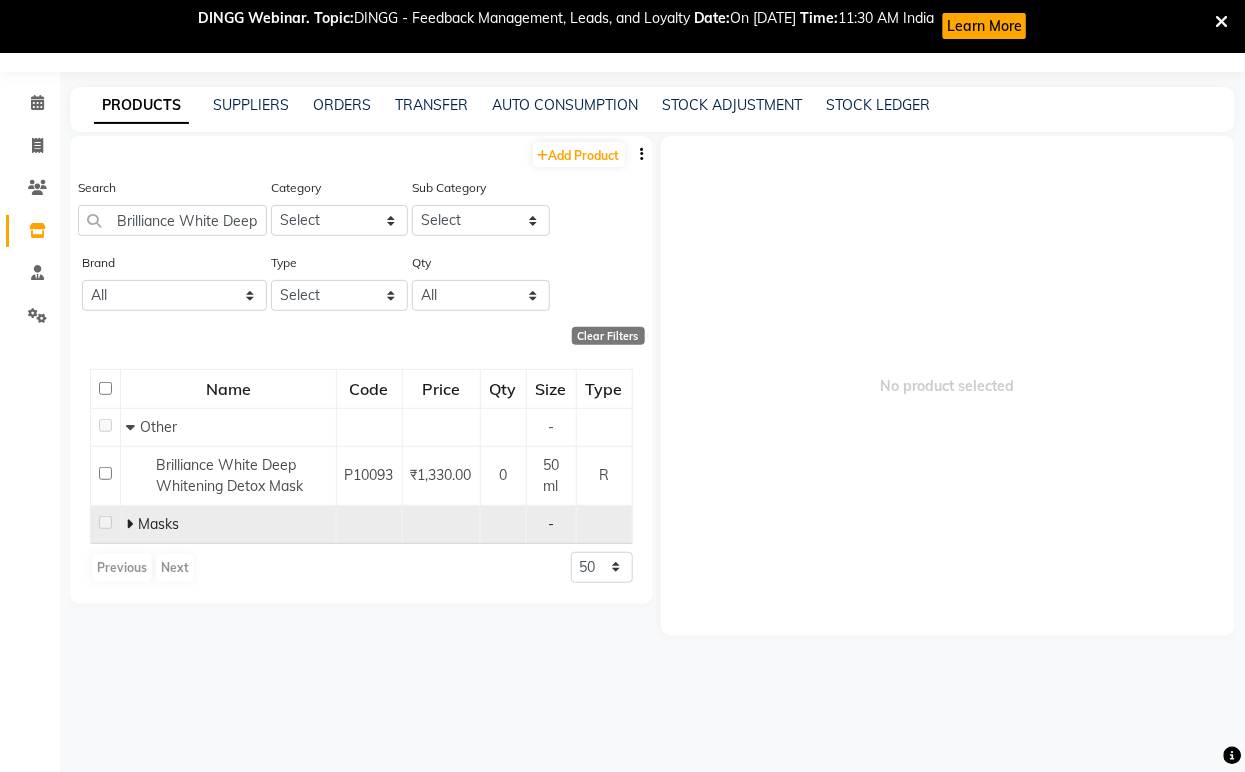 click 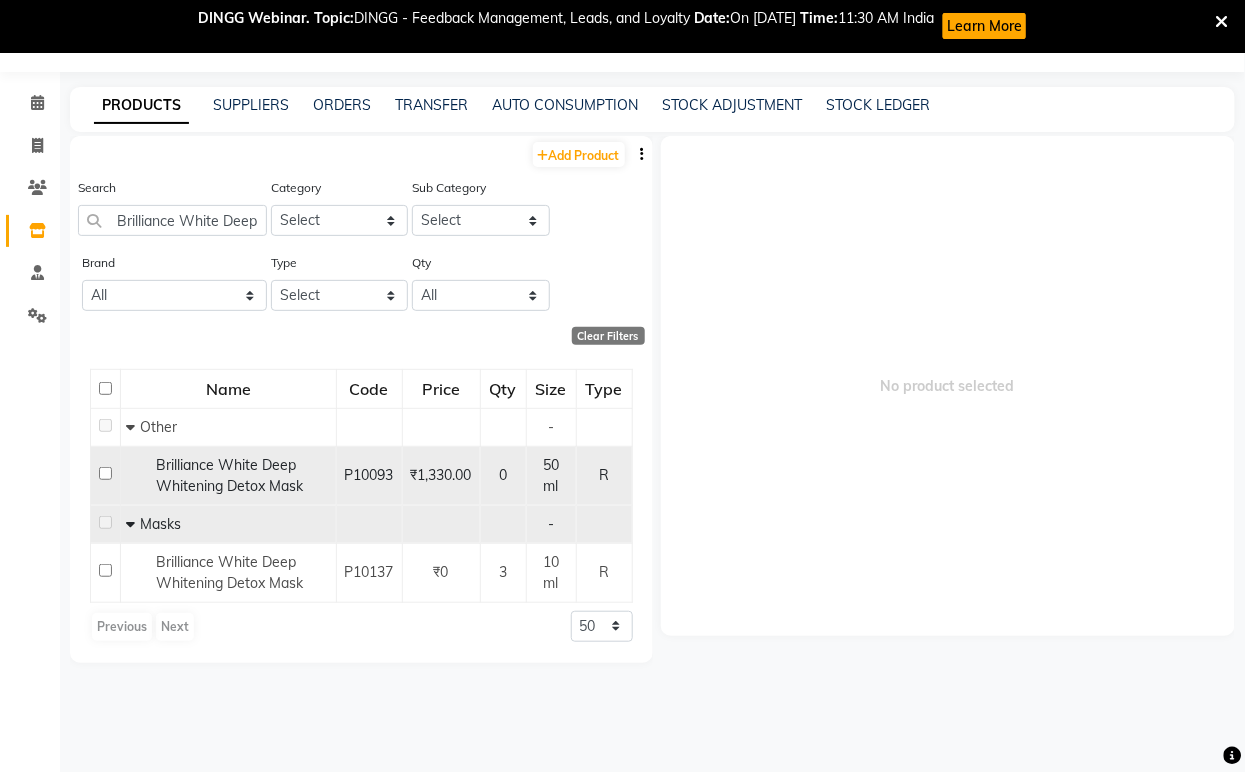 click on "Brilliance White Deep Whitening Detox Mask" 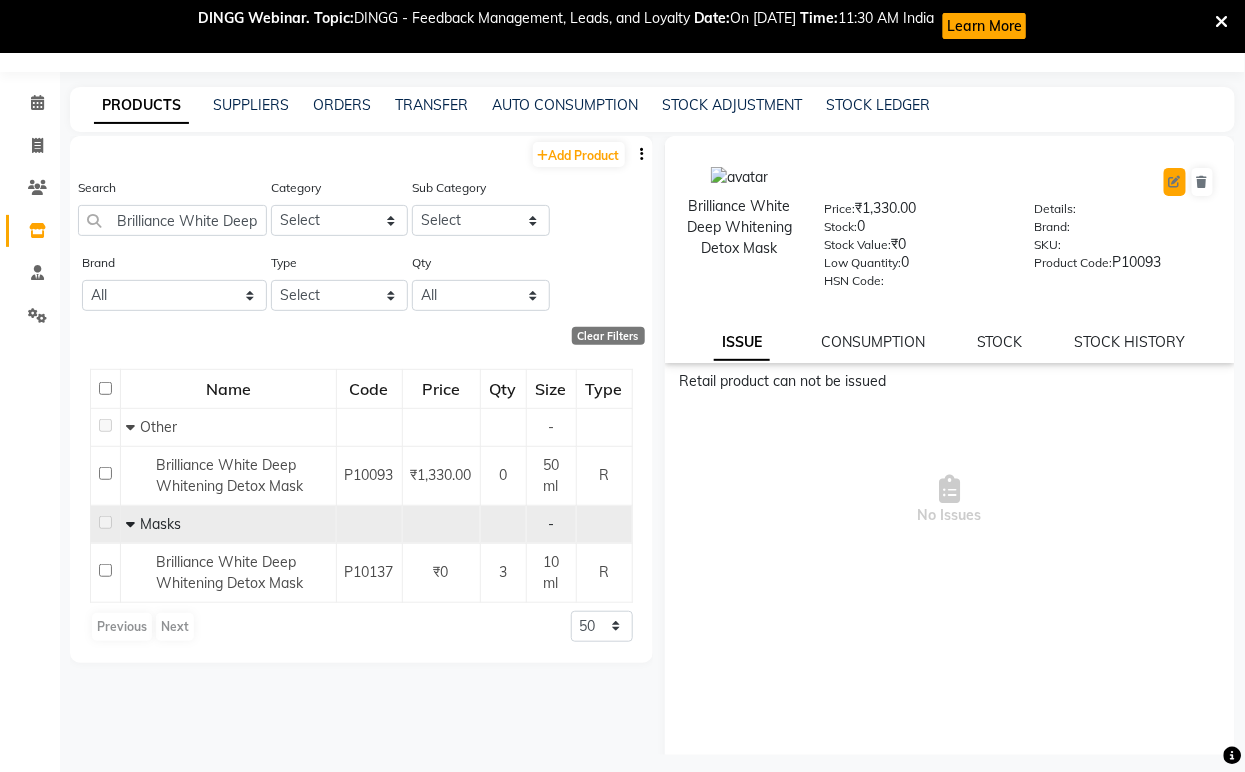 click 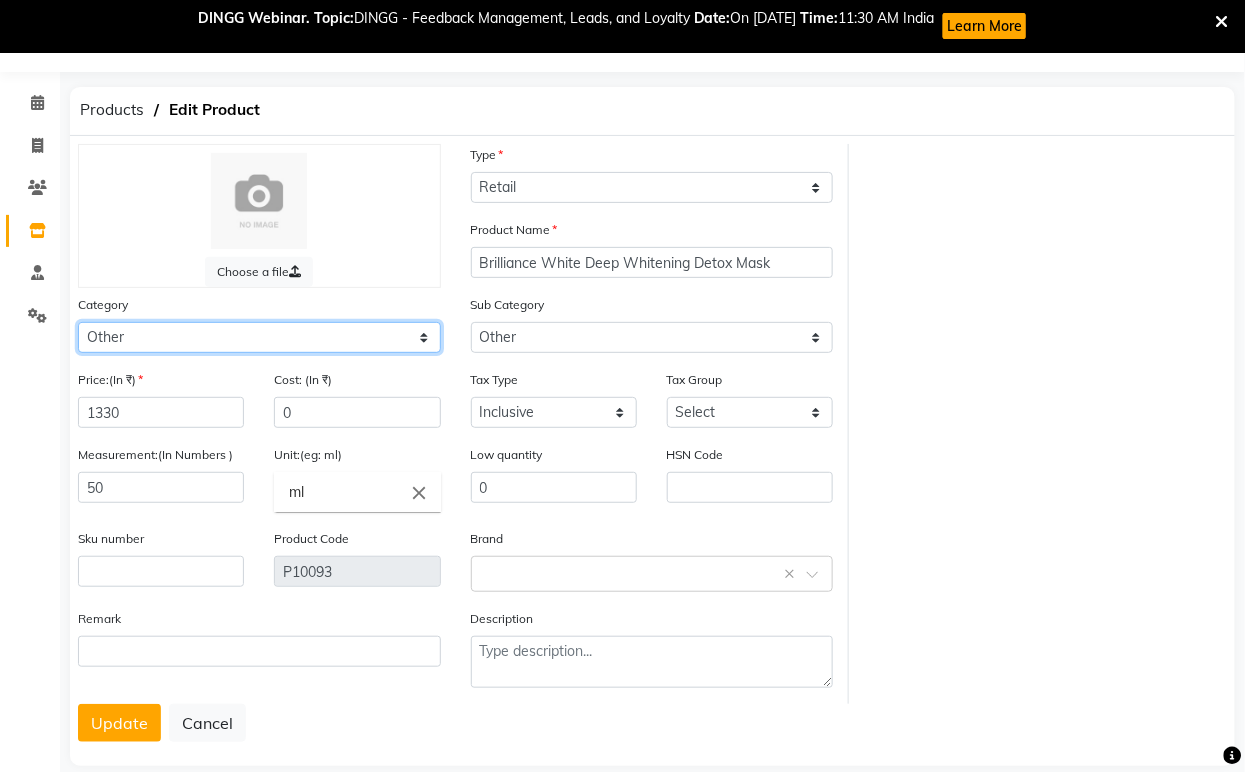 click on "Select Hair Skin Jeanott Ceuticals Other" 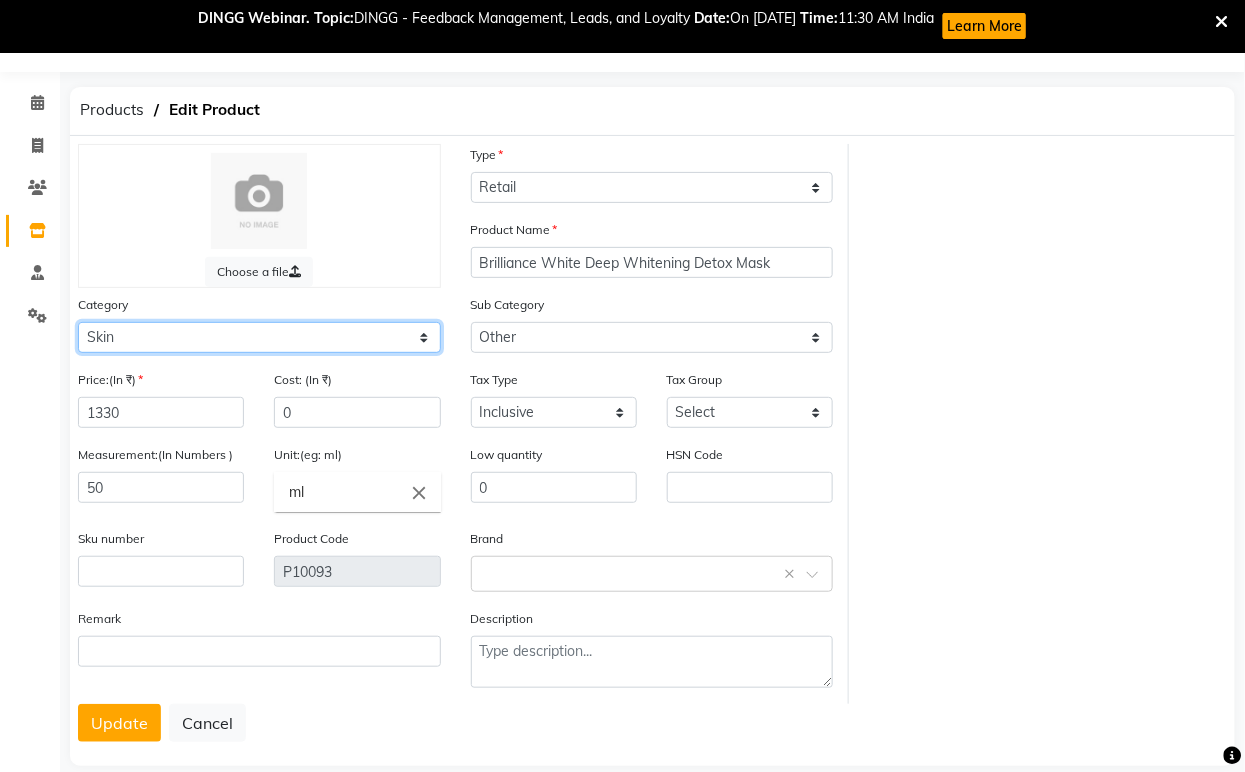 click on "Select Hair Skin Jeanott Ceuticals Other" 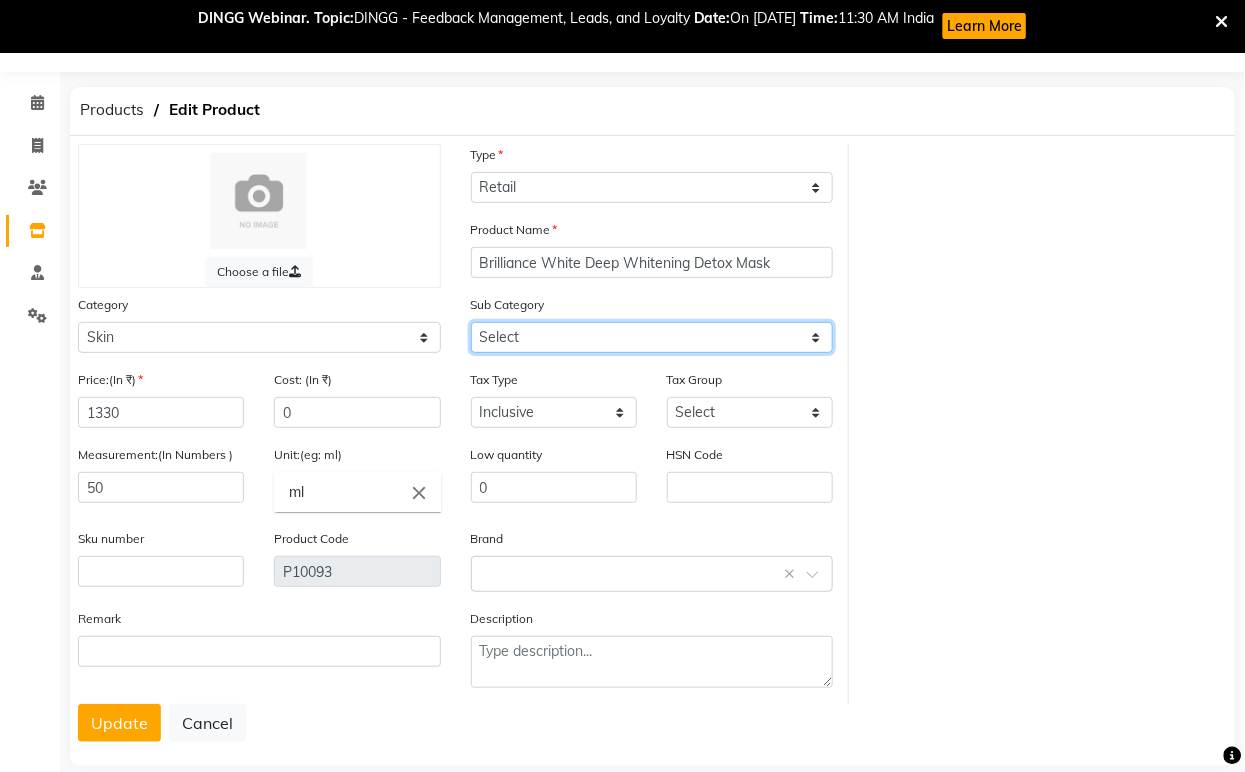 click on "Select Cleanser Facial Moisturiser Serum Toner Sun Care Masks Lip Care Eye Care Body Care Hand & Feet Kit & Combo Treatment Appliances Other Skin homecare Wax Massage Cream" 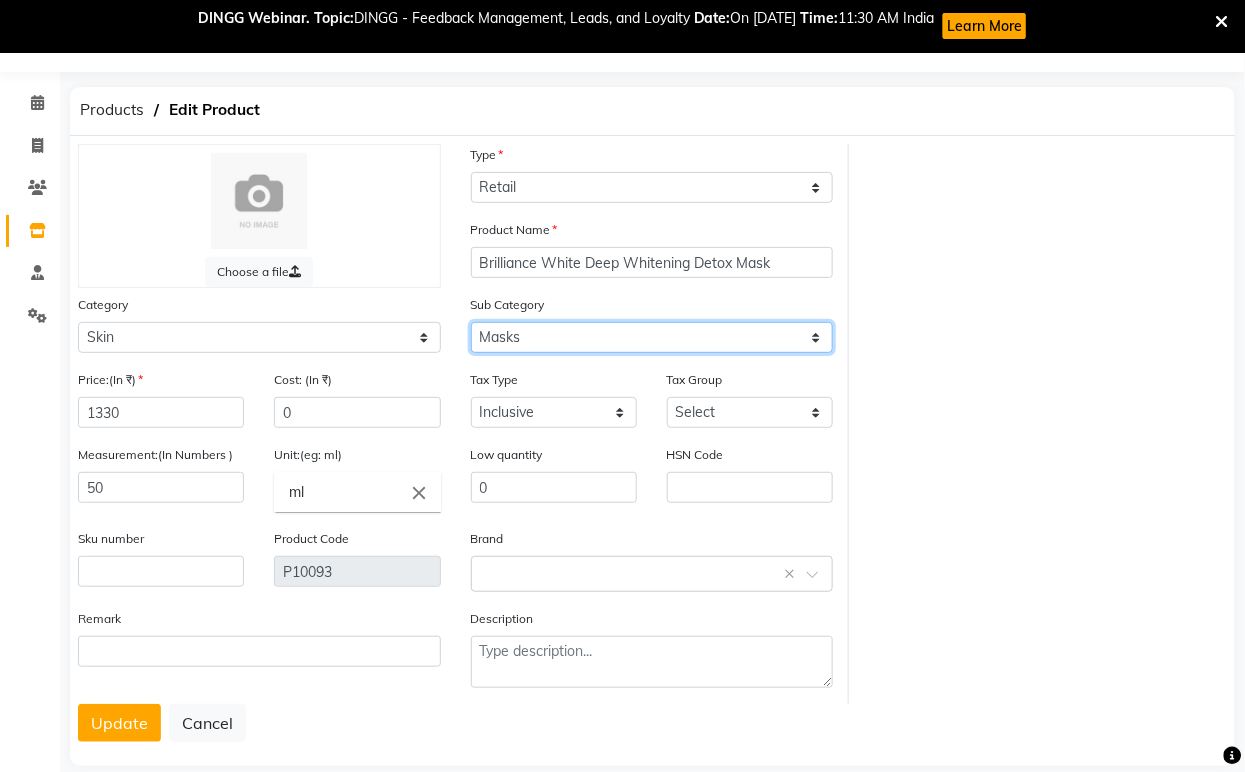 click on "Select Cleanser Facial Moisturiser Serum Toner Sun Care Masks Lip Care Eye Care Body Care Hand & Feet Kit & Combo Treatment Appliances Other Skin homecare Wax Massage Cream" 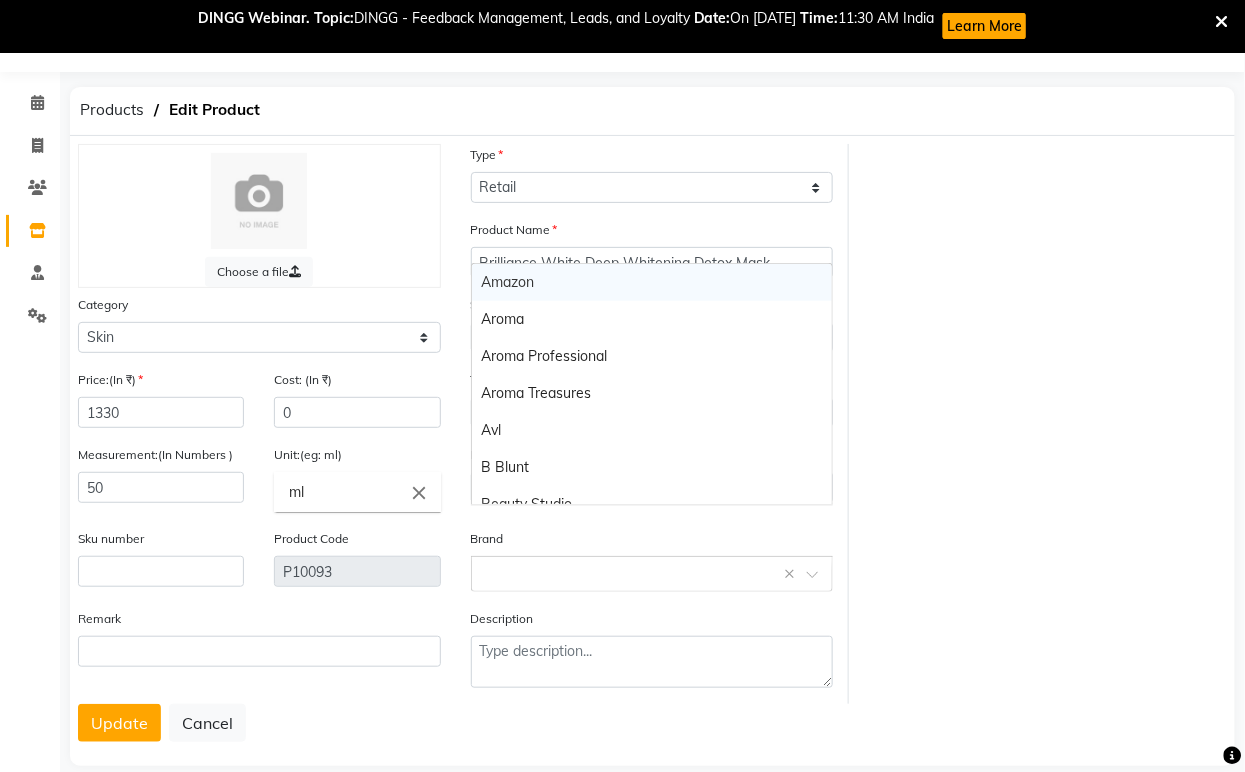 click 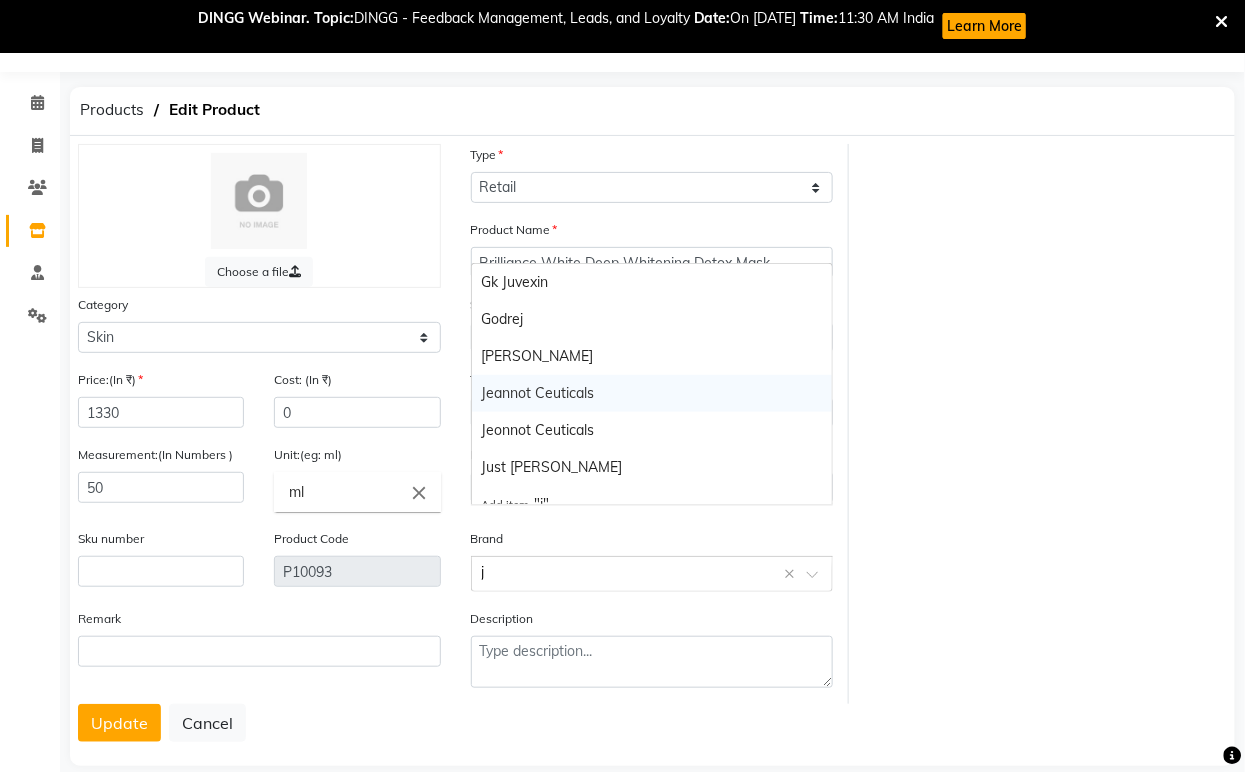 click on "Jeannot Ceuticals" at bounding box center [652, 393] 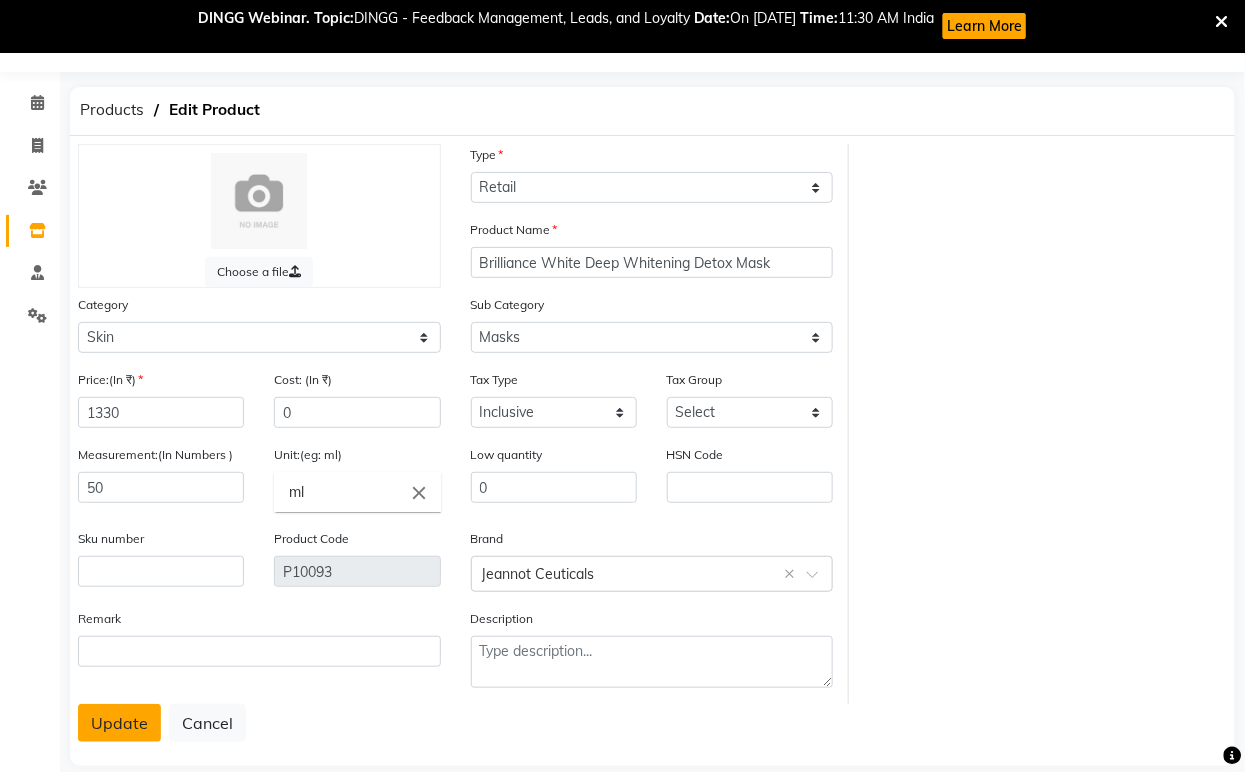 click on "Update" 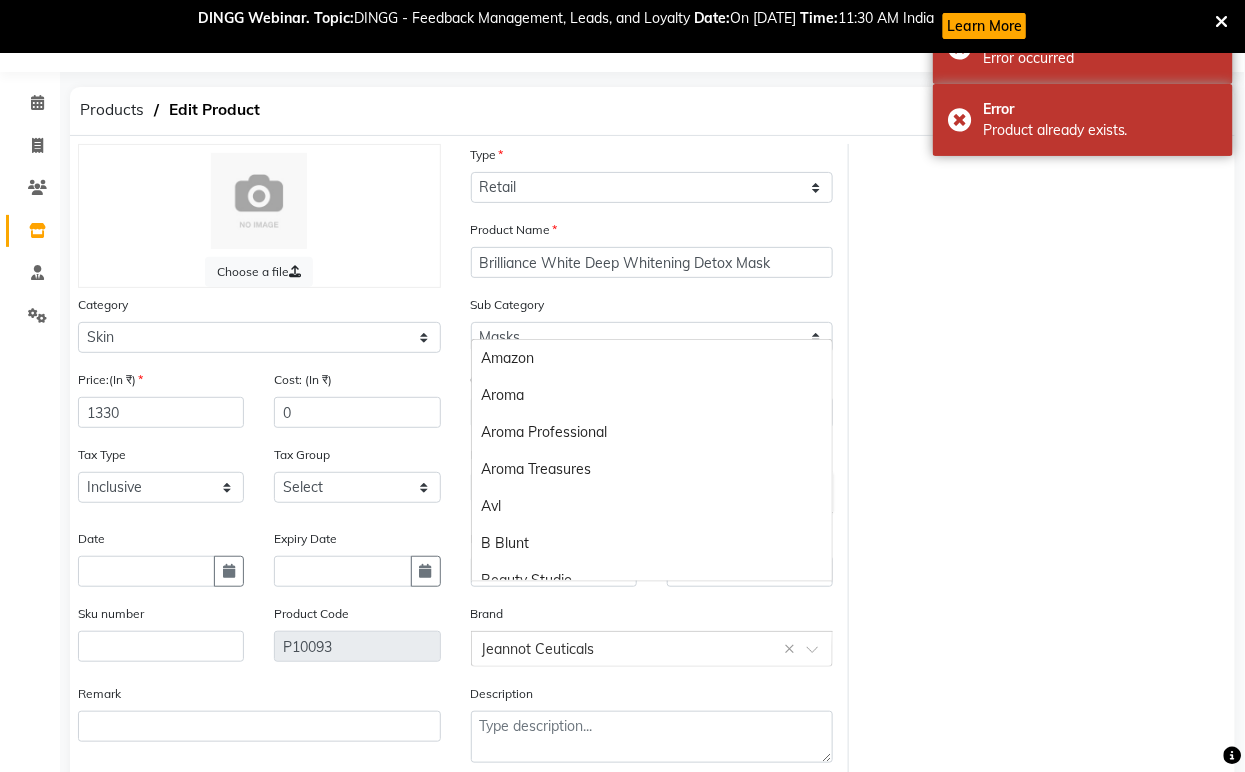 click 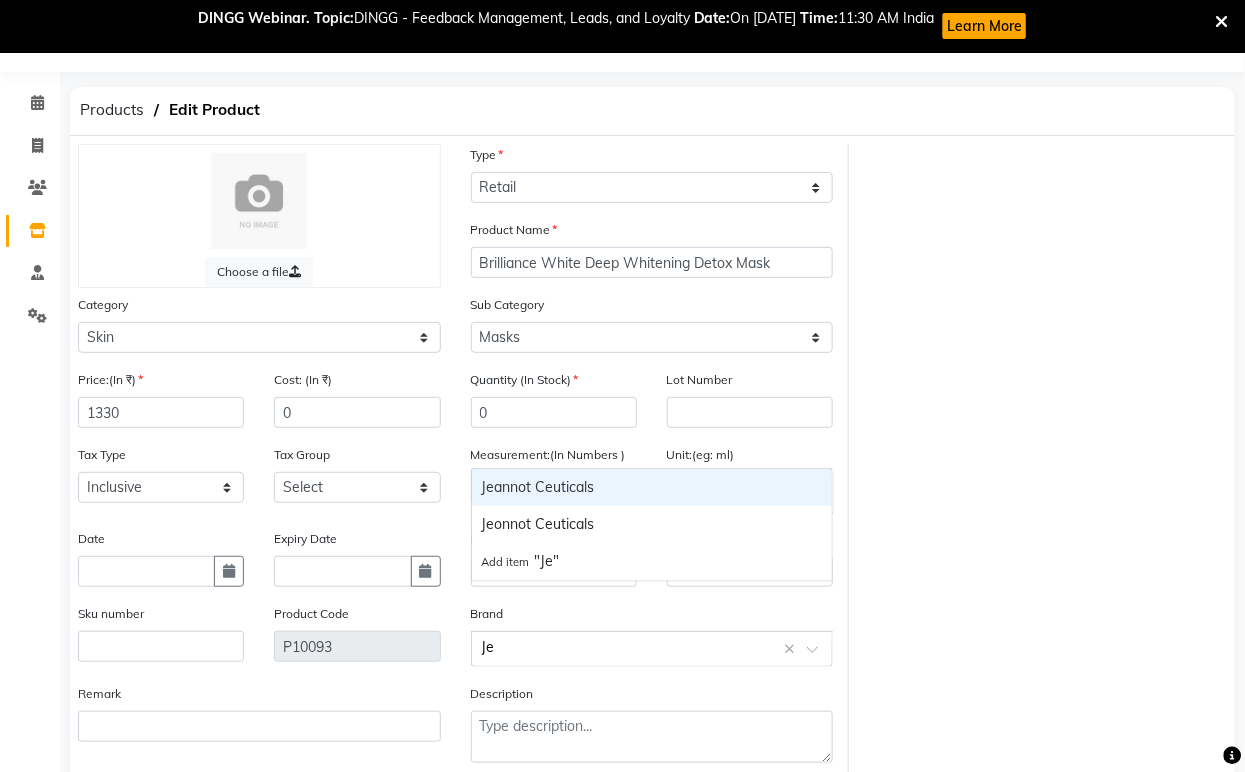 scroll, scrollTop: 0, scrollLeft: 0, axis: both 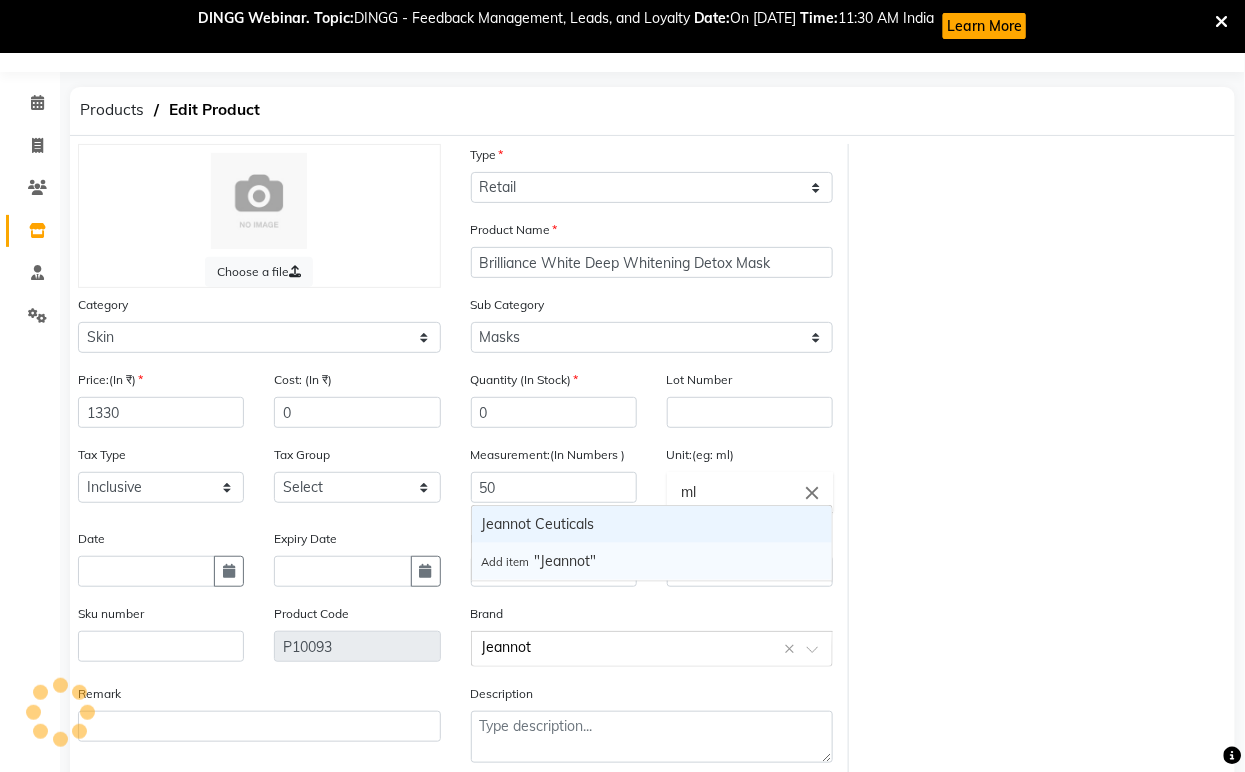 click on "Add item "Jeannot"" at bounding box center (539, 561) 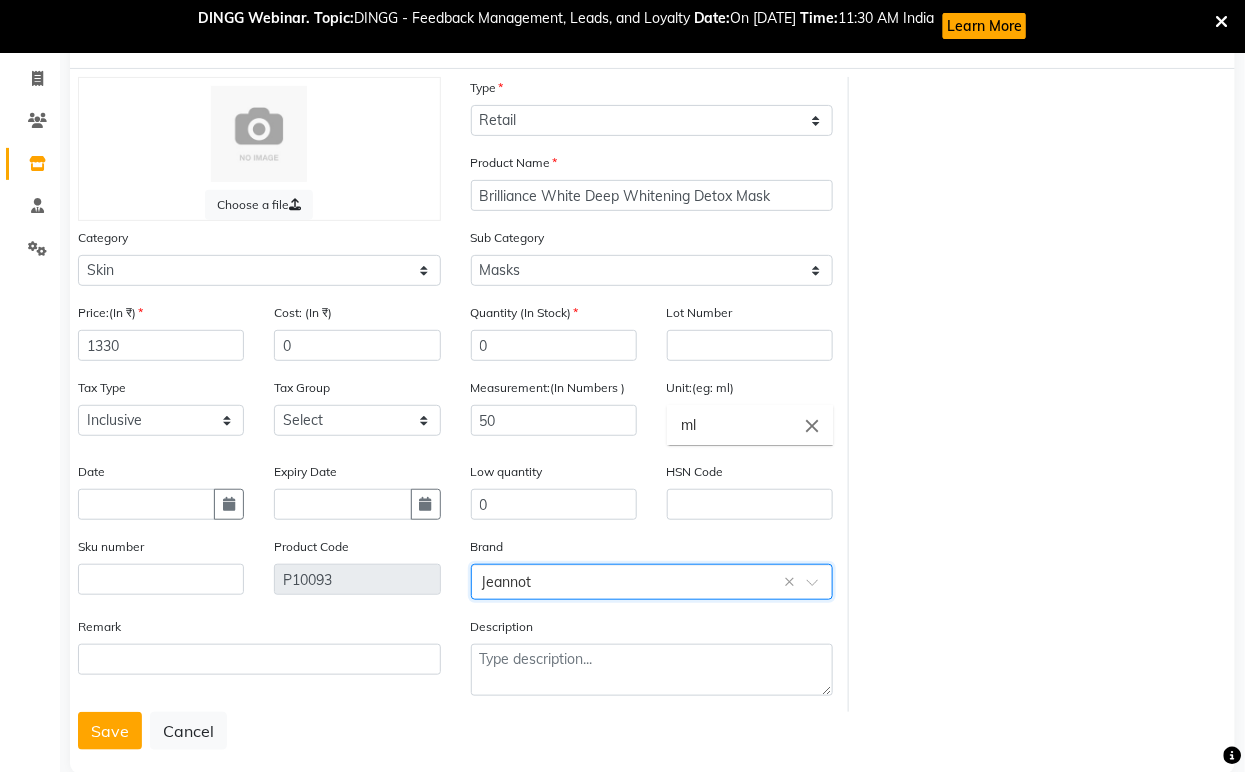 scroll, scrollTop: 157, scrollLeft: 0, axis: vertical 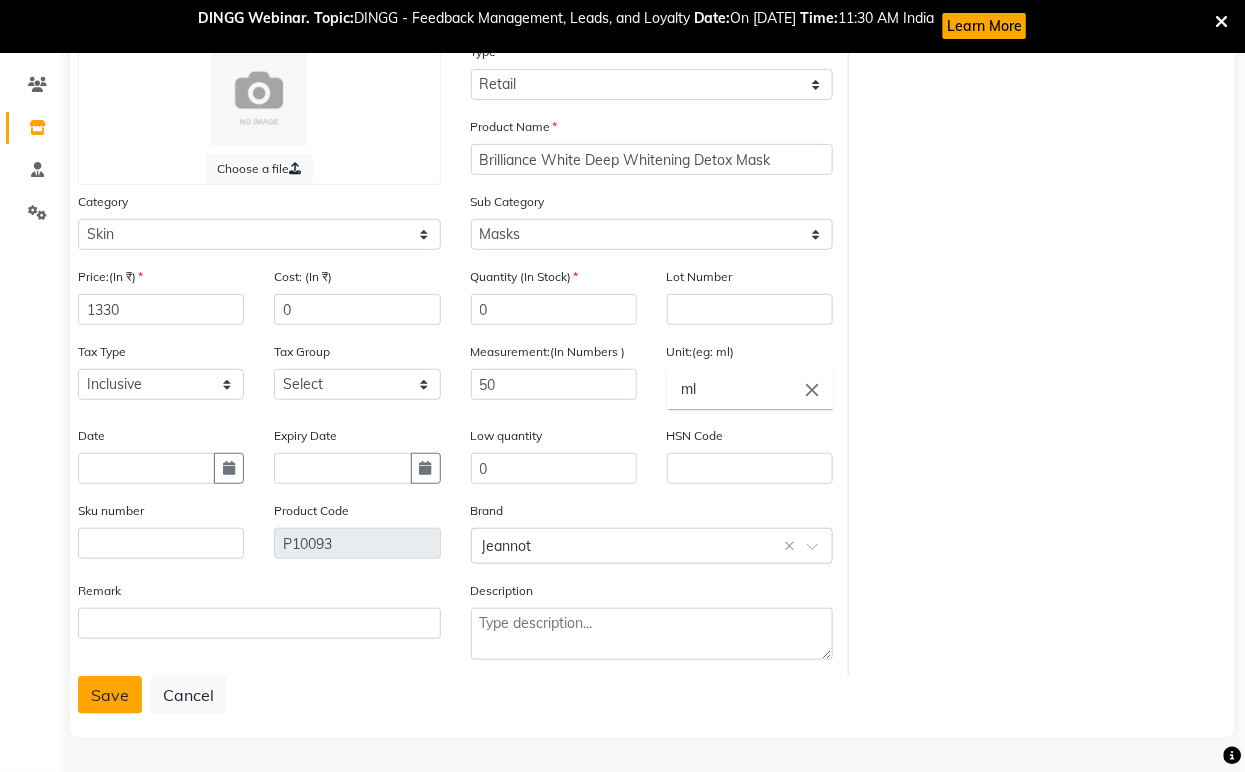 click on "Save" 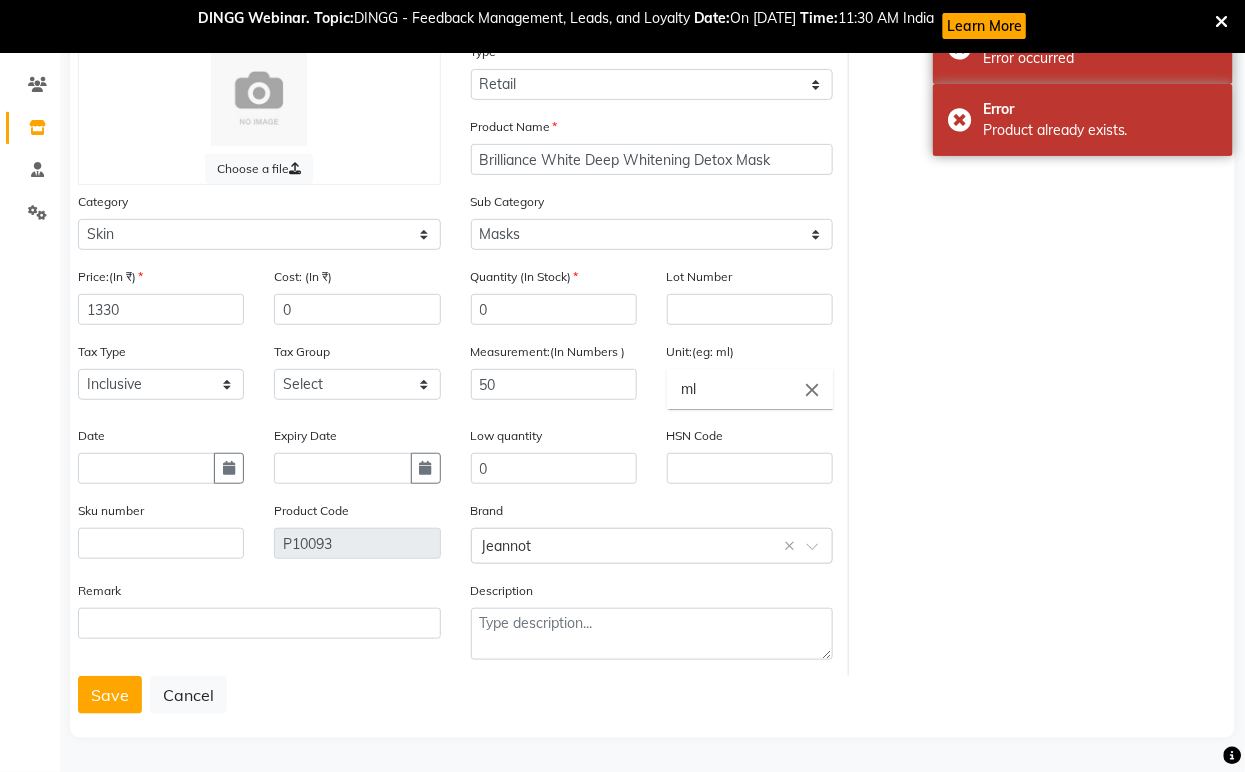 scroll, scrollTop: 0, scrollLeft: 0, axis: both 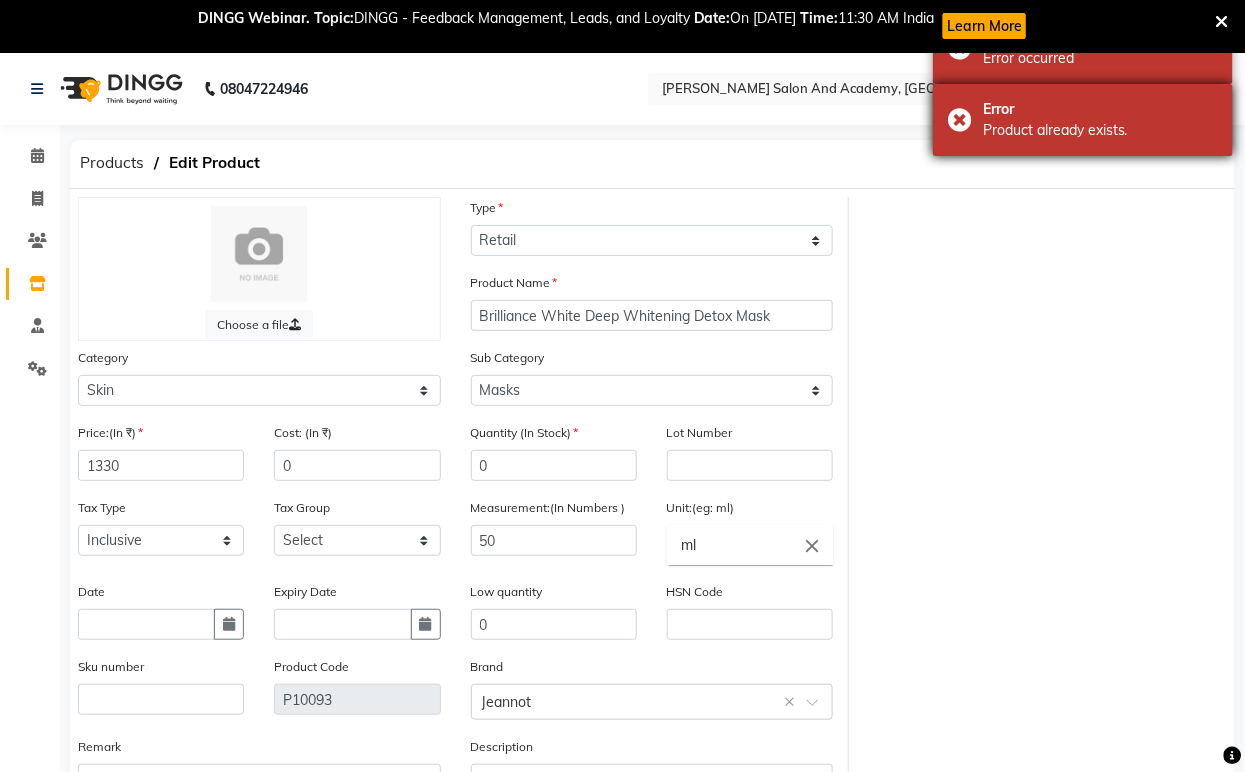 click on "Error" at bounding box center [1100, 109] 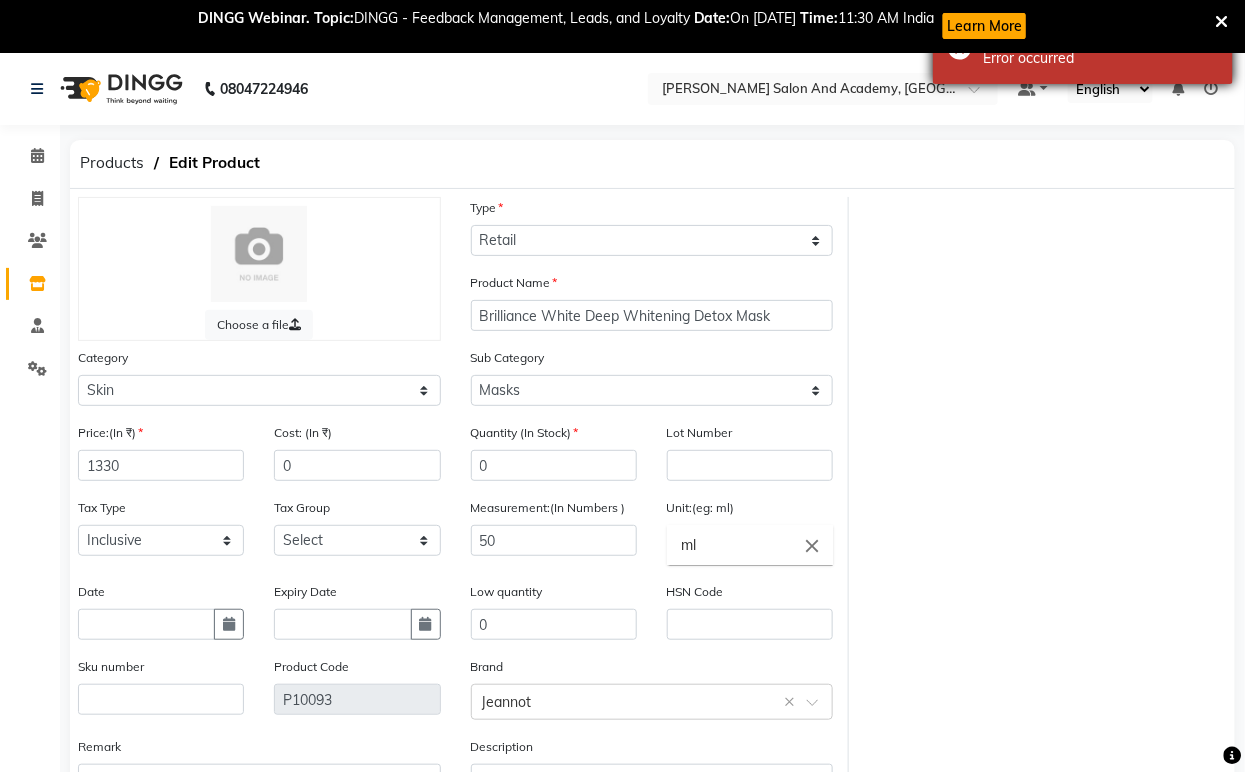 click on "Error occurred" at bounding box center [1100, 58] 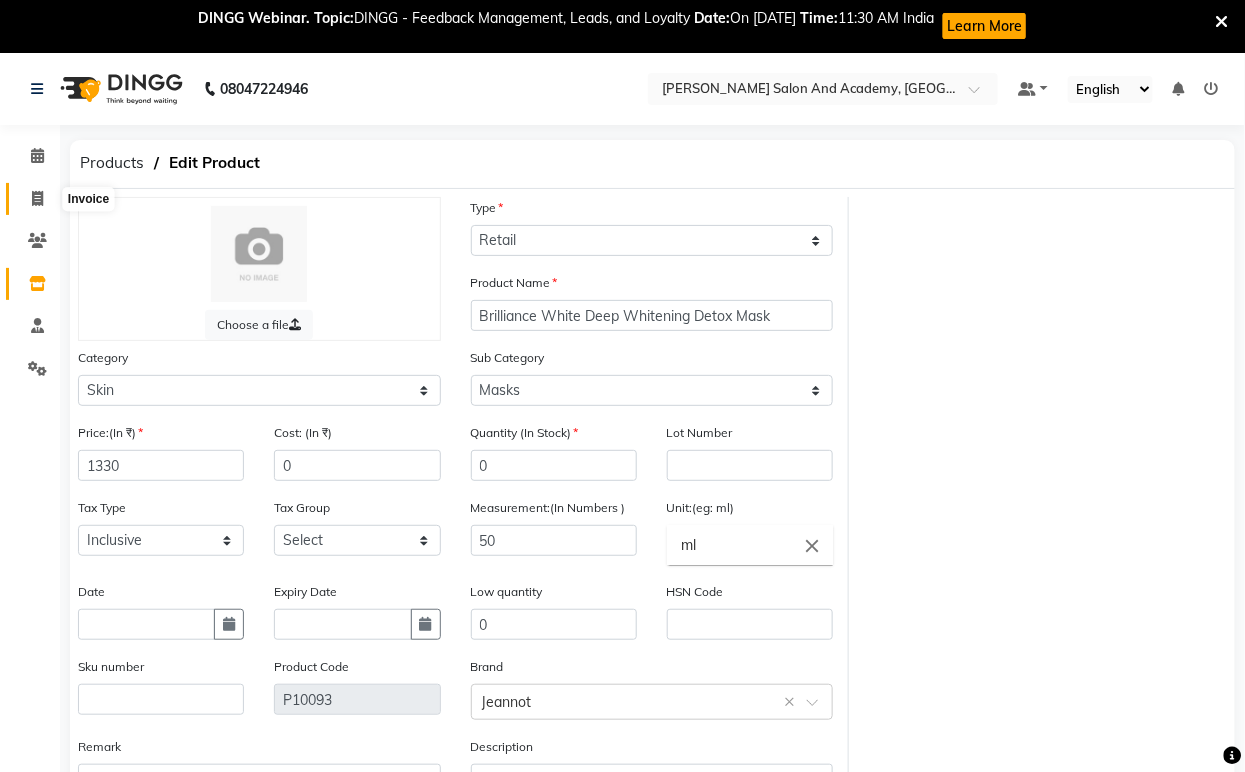 click 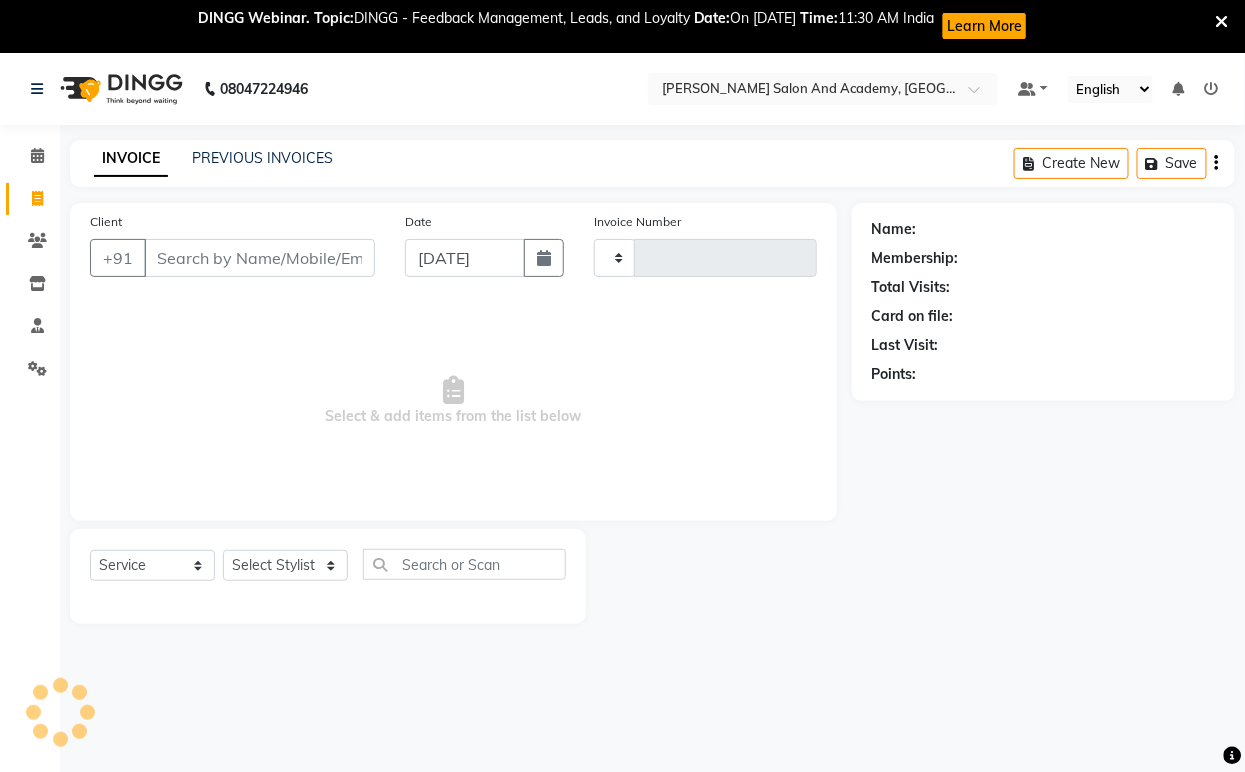 scroll, scrollTop: 53, scrollLeft: 0, axis: vertical 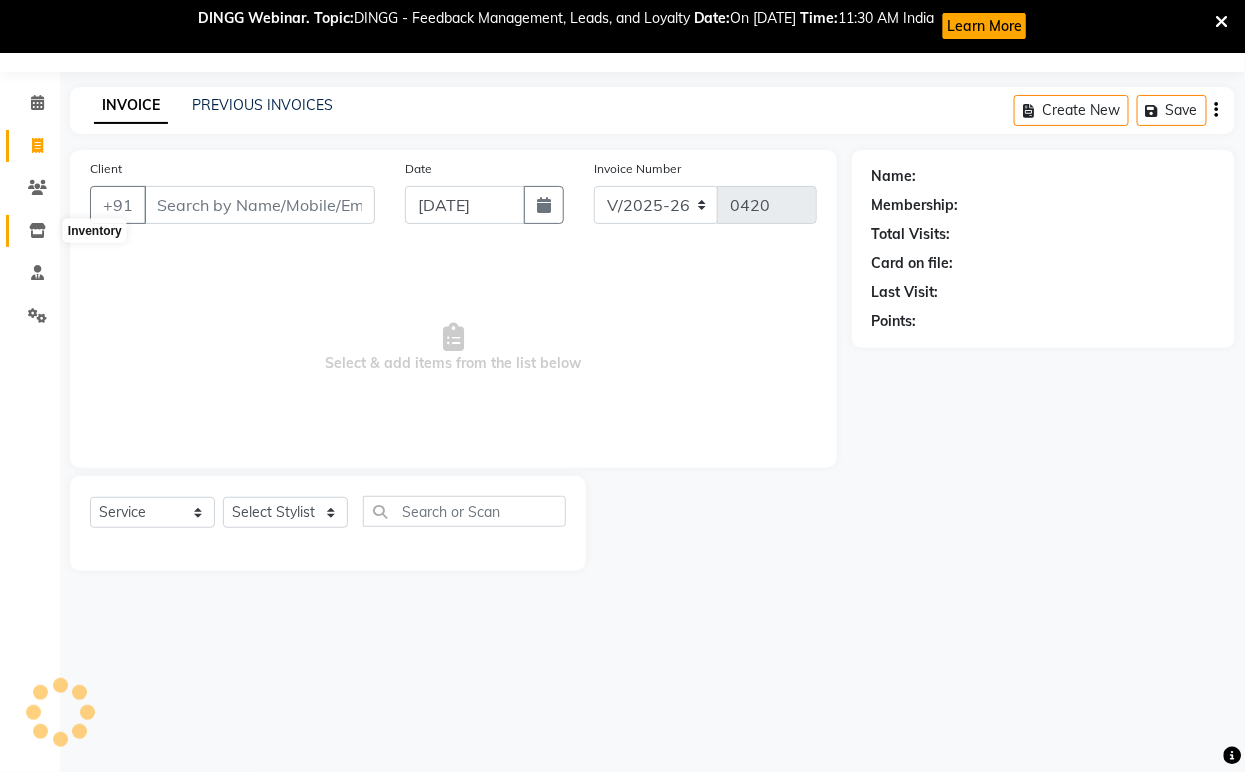 click 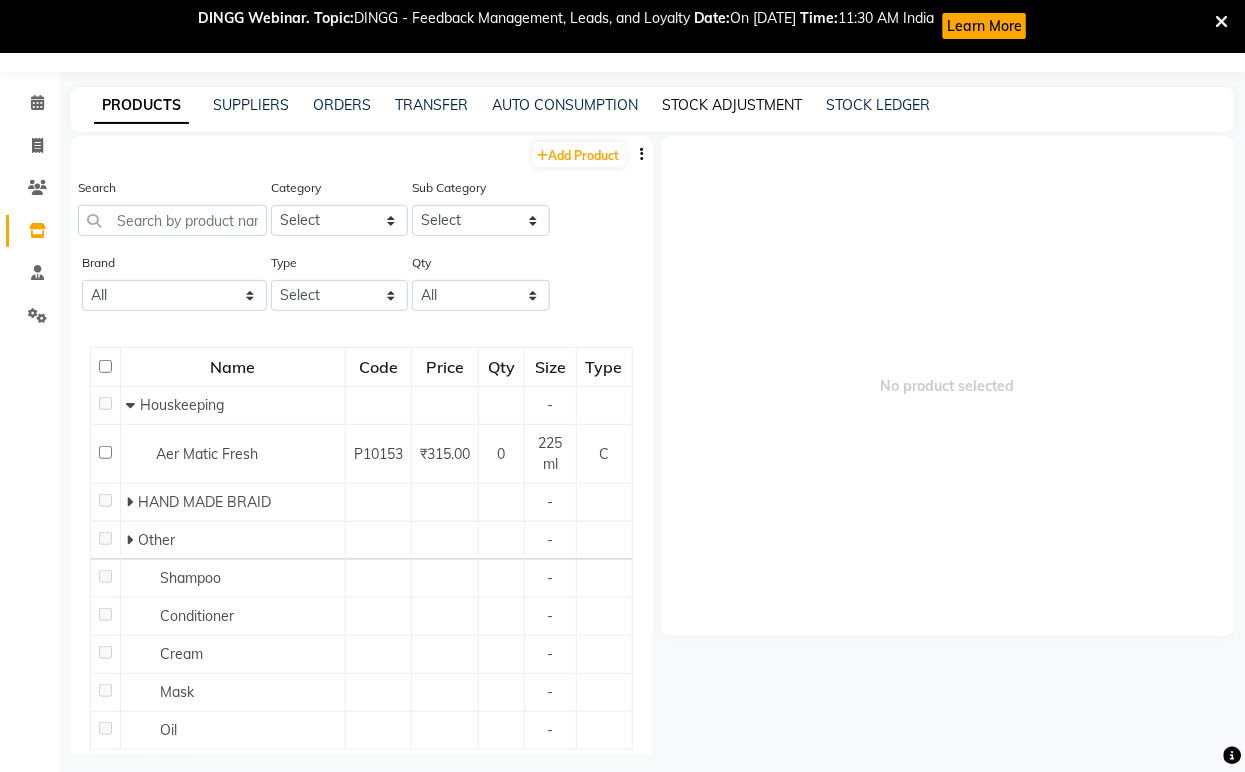 click on "STOCK ADJUSTMENT" 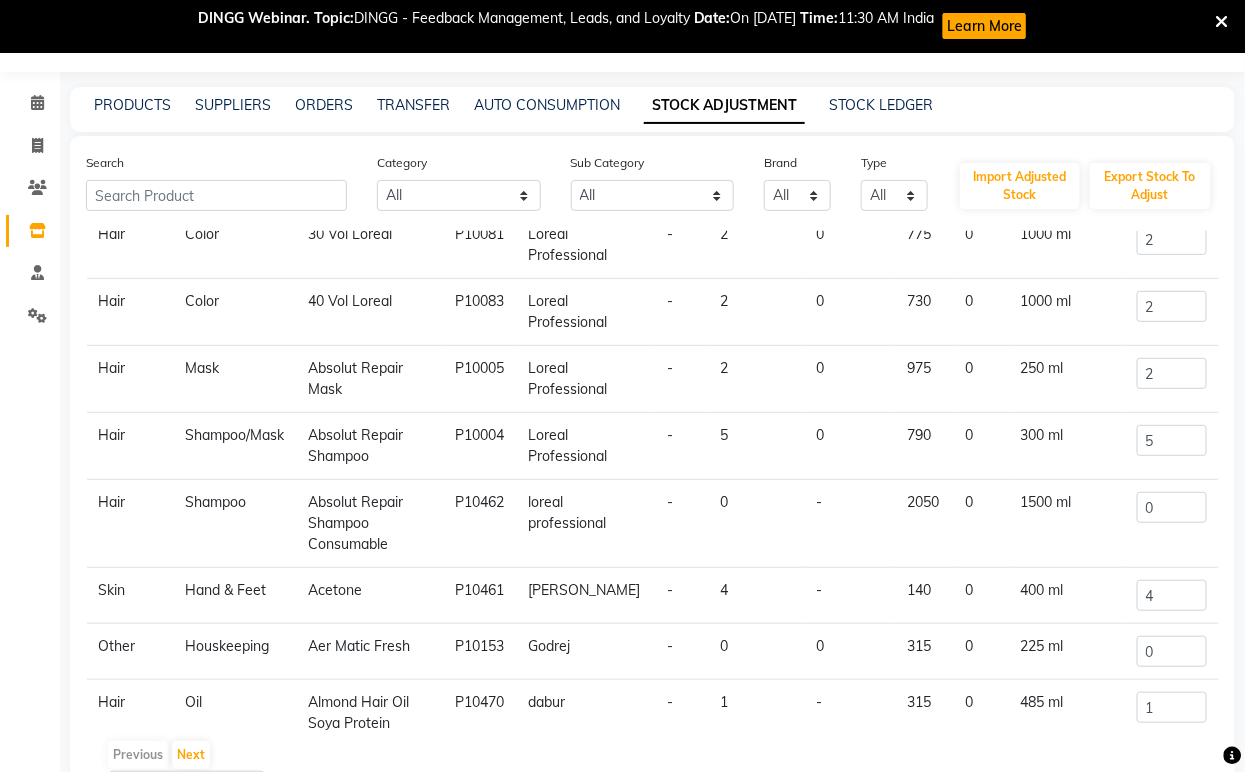 scroll, scrollTop: 253, scrollLeft: 0, axis: vertical 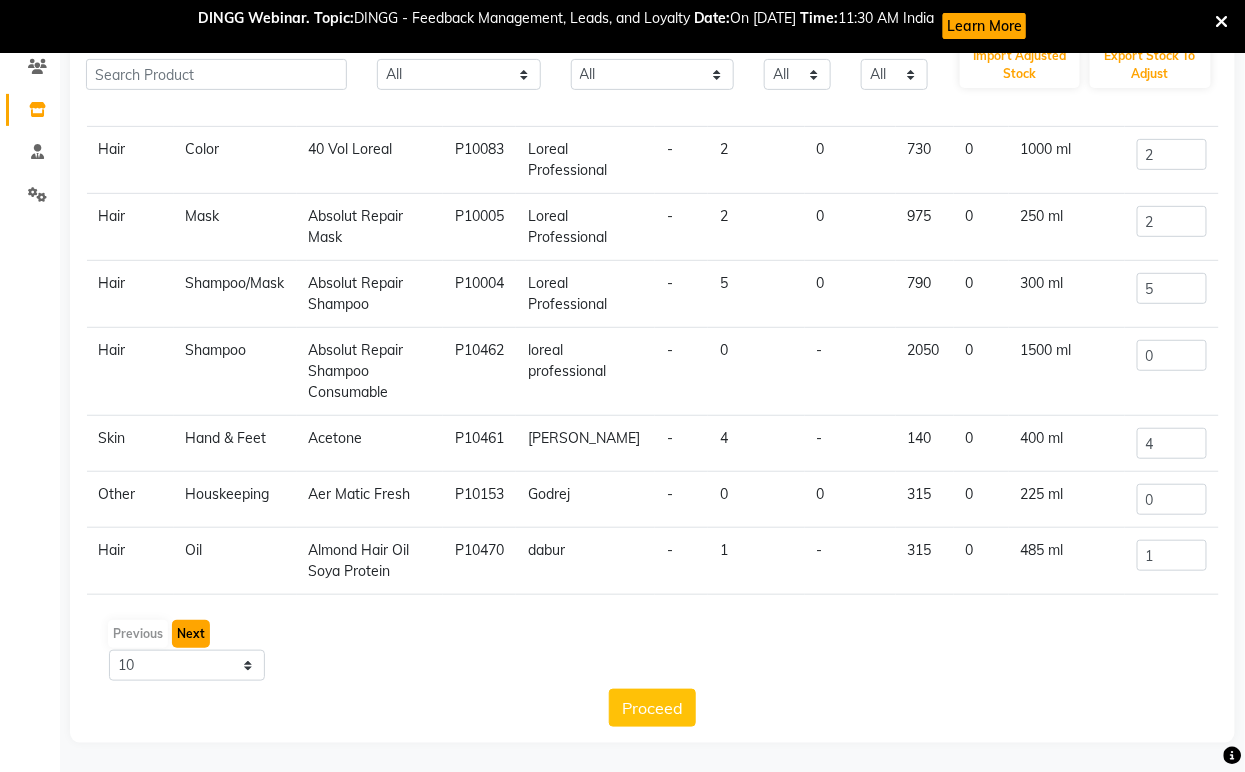 click on "Next" 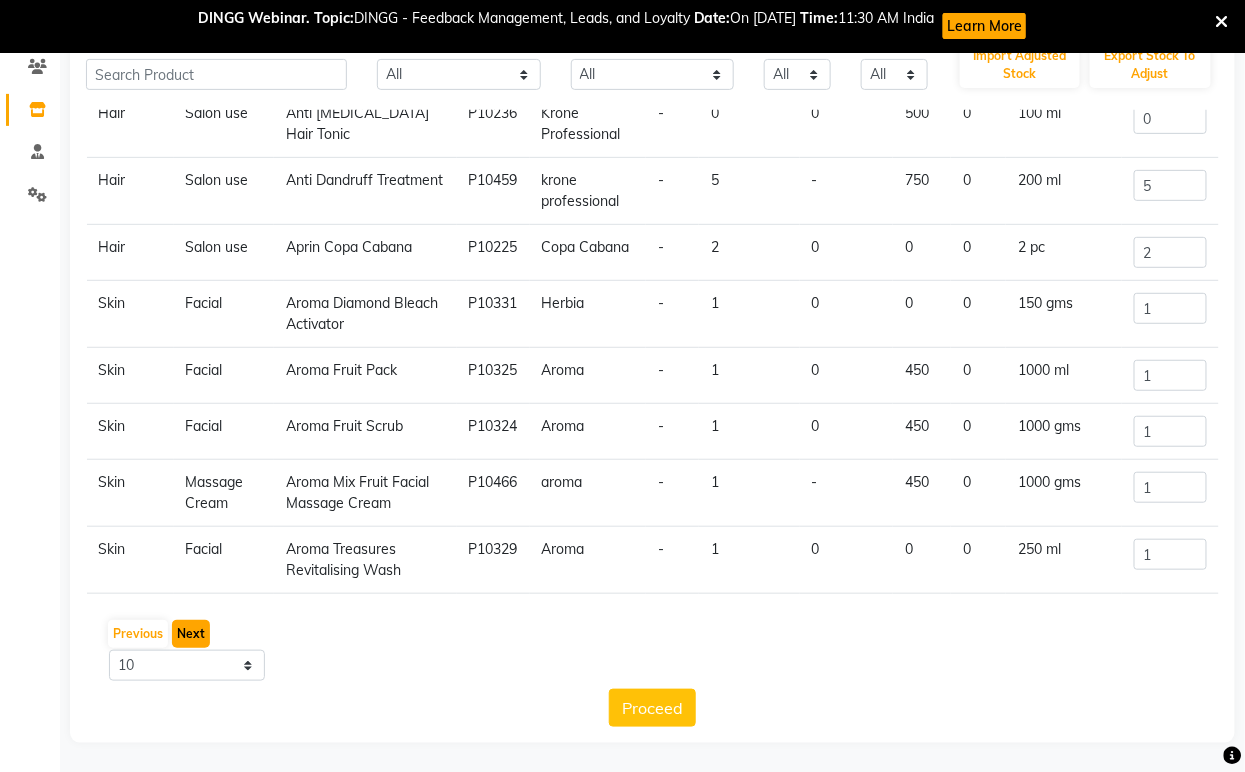 scroll, scrollTop: 243, scrollLeft: 0, axis: vertical 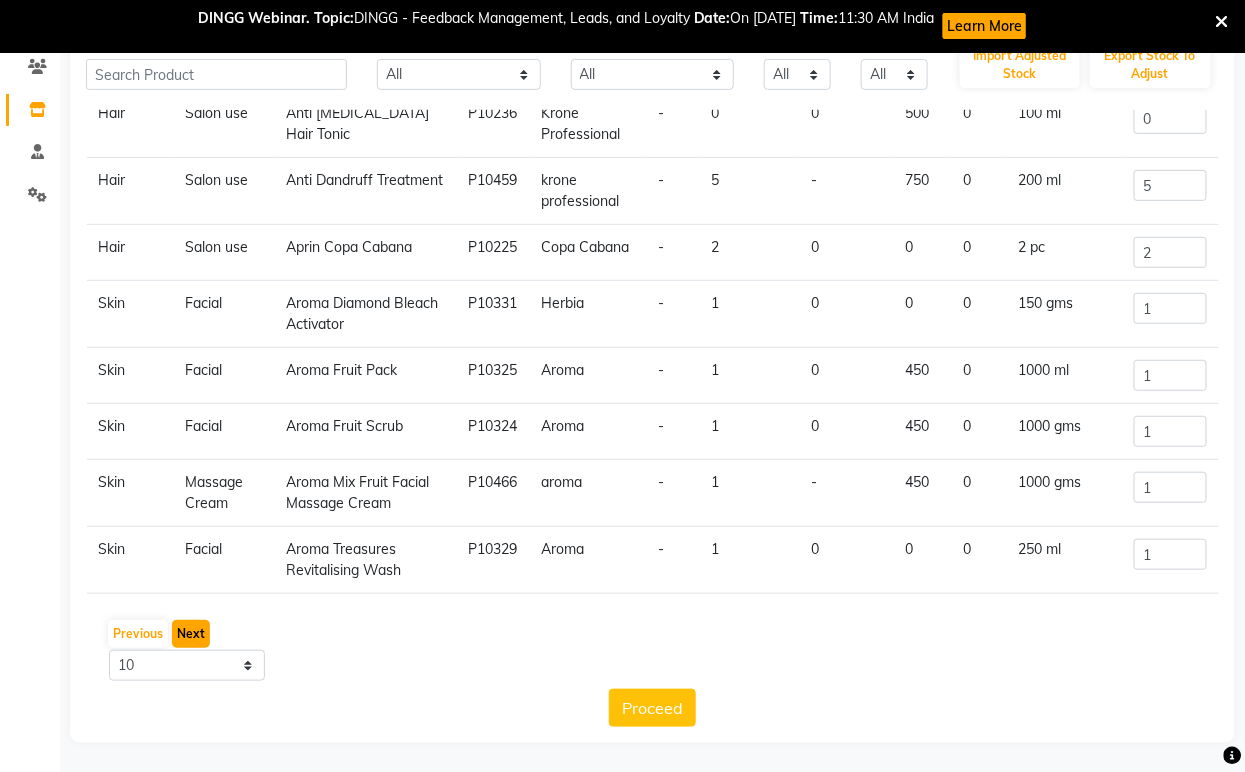 click on "Next" 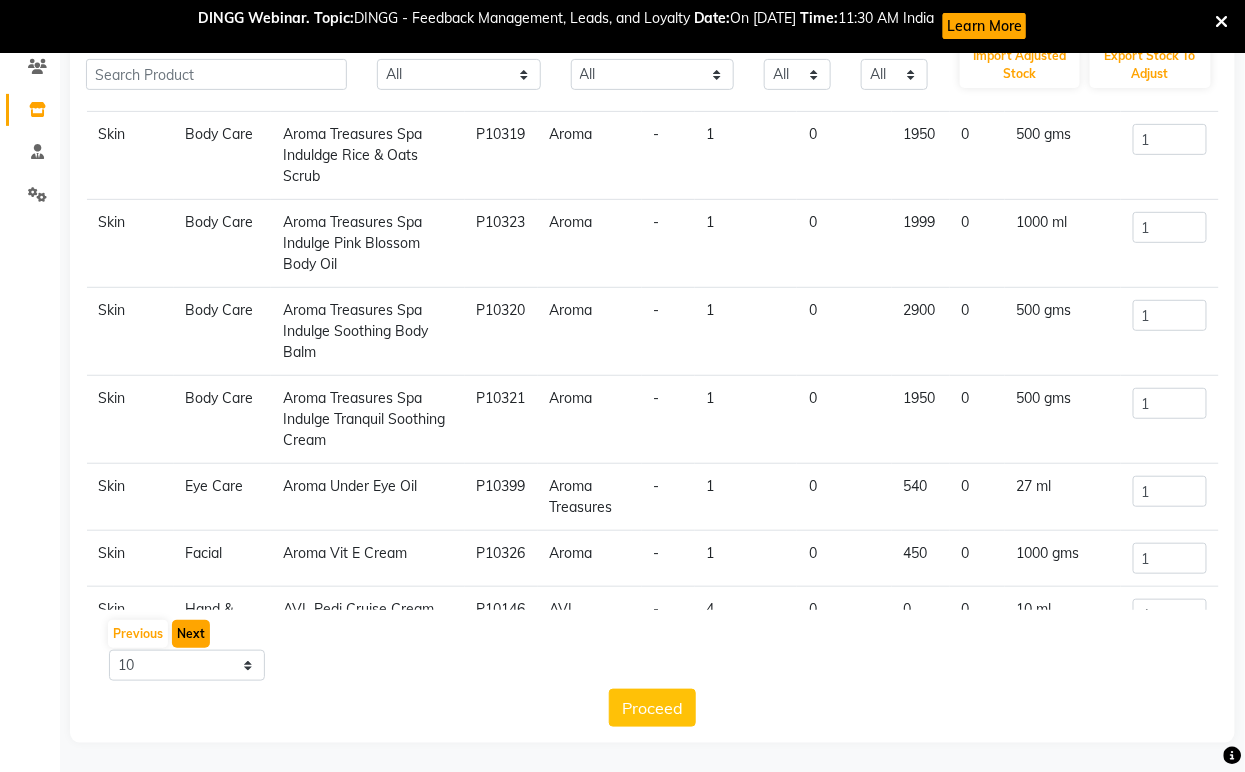 scroll, scrollTop: 253, scrollLeft: 0, axis: vertical 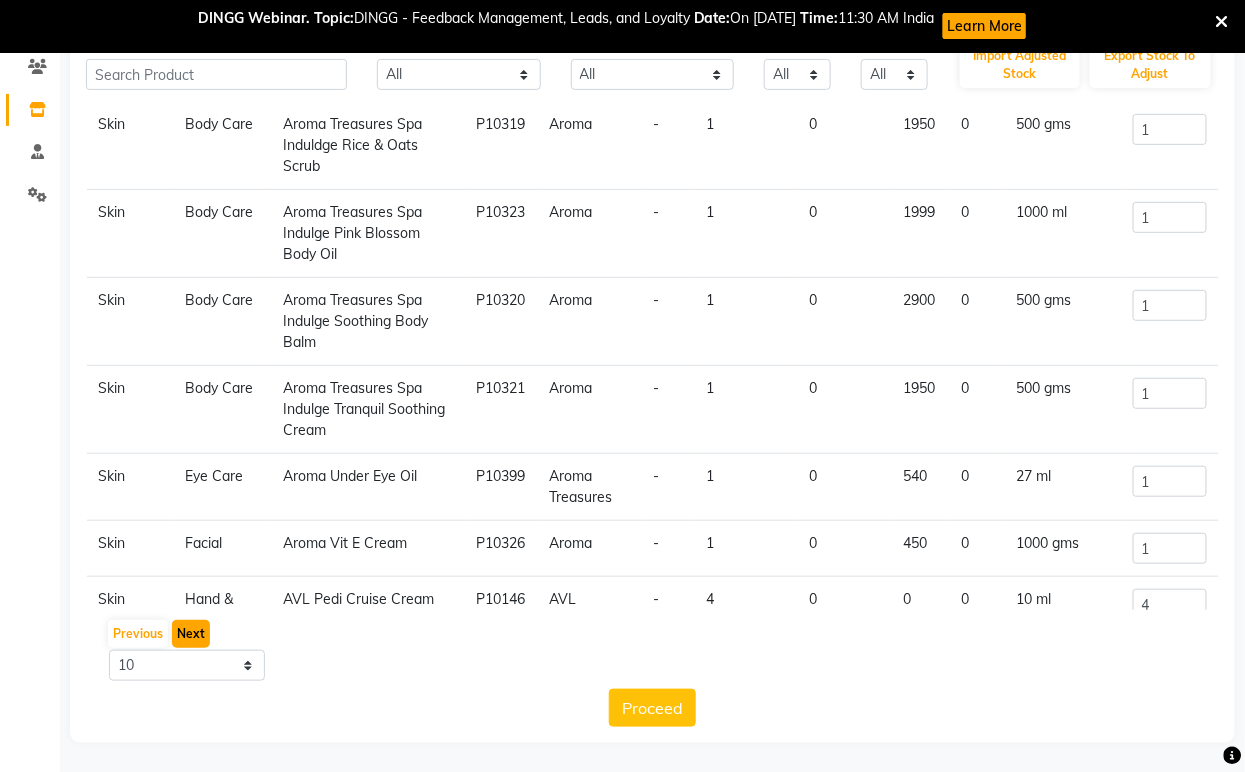 click on "Next" 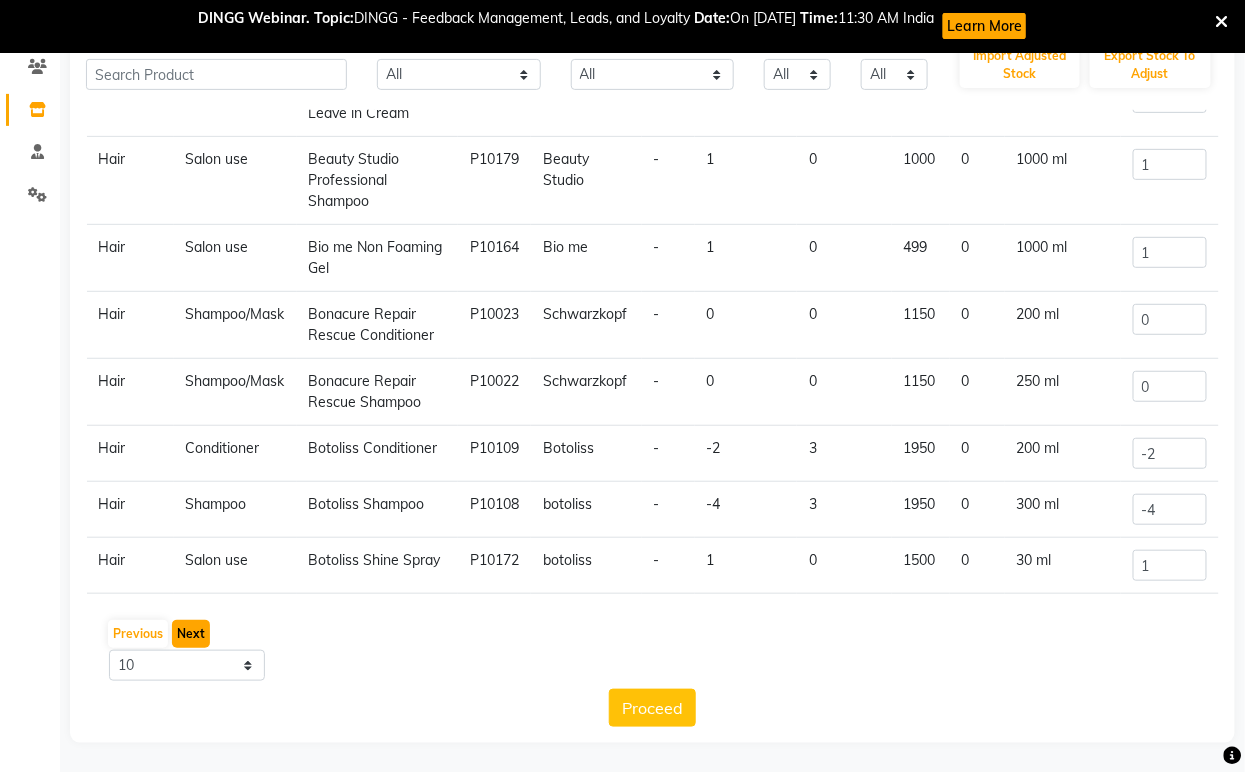 click on "Next" 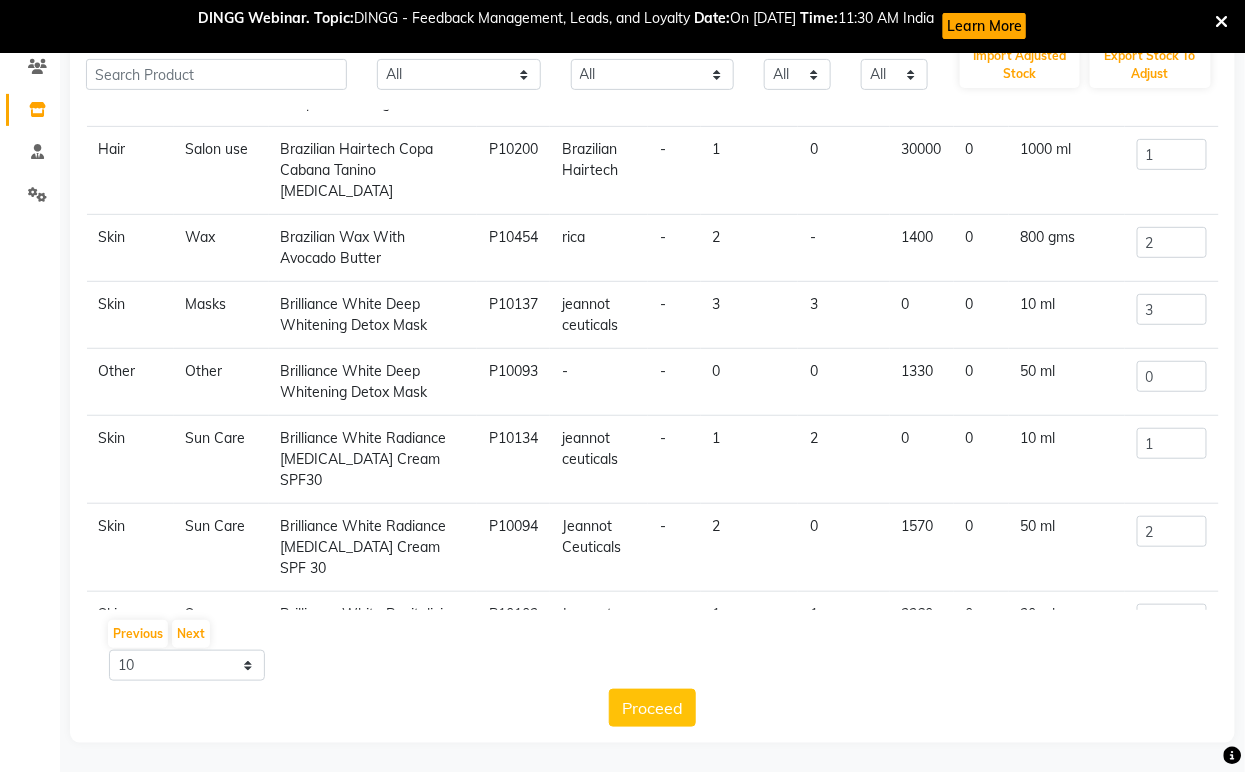 click on "Brilliance White Deep Whitening Detox Mask" 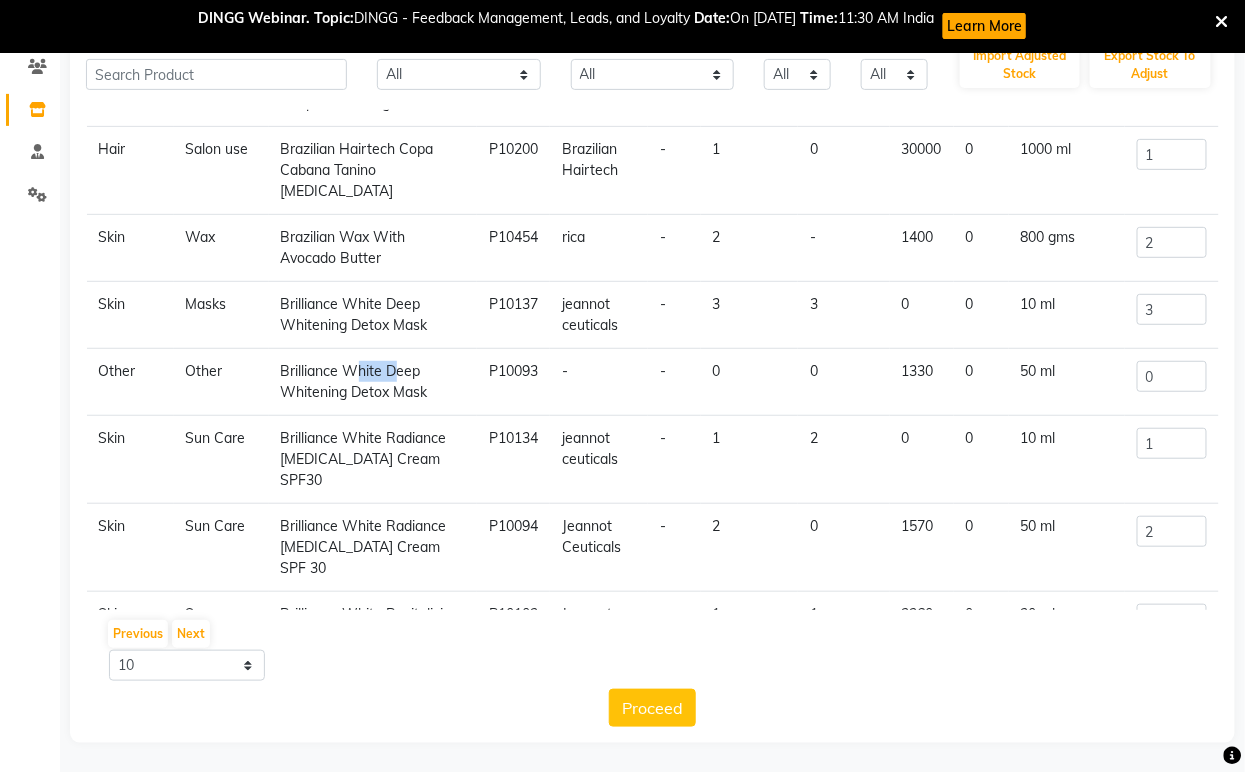 click on "Brilliance White Deep Whitening Detox Mask" 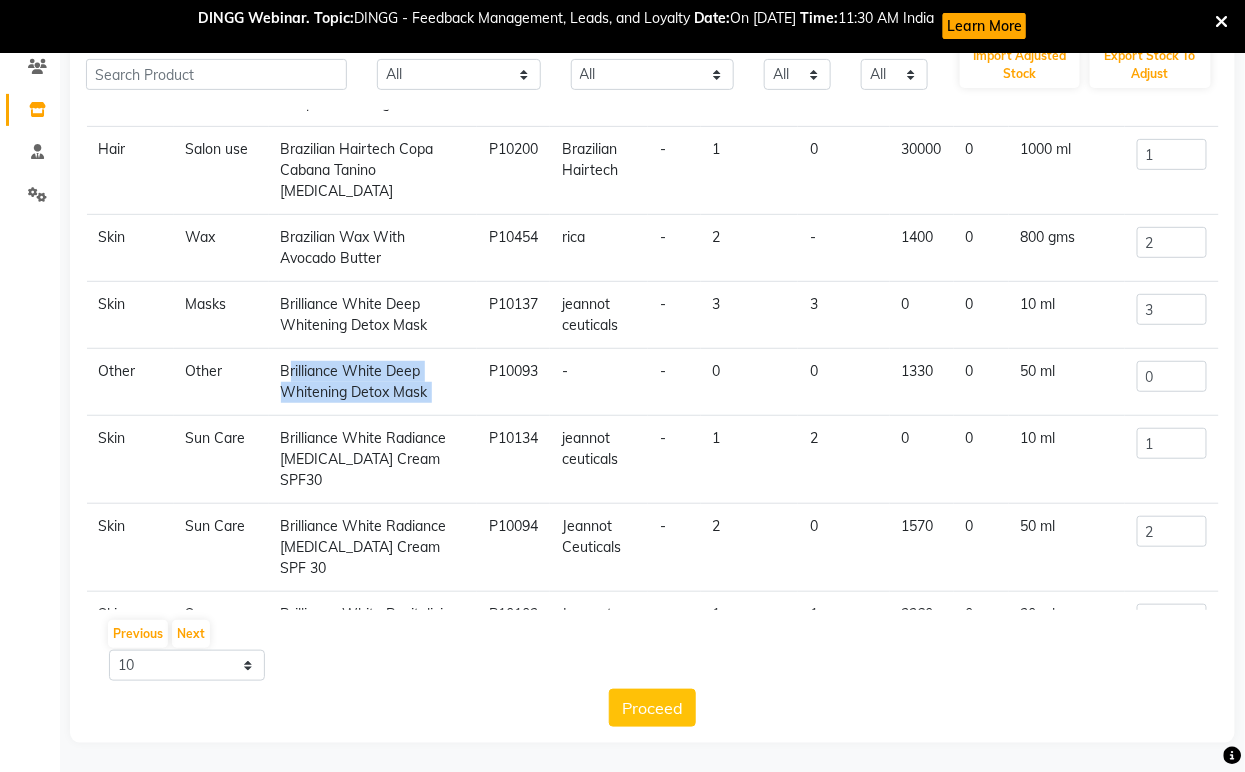 click on "Brilliance White Deep Whitening Detox Mask" 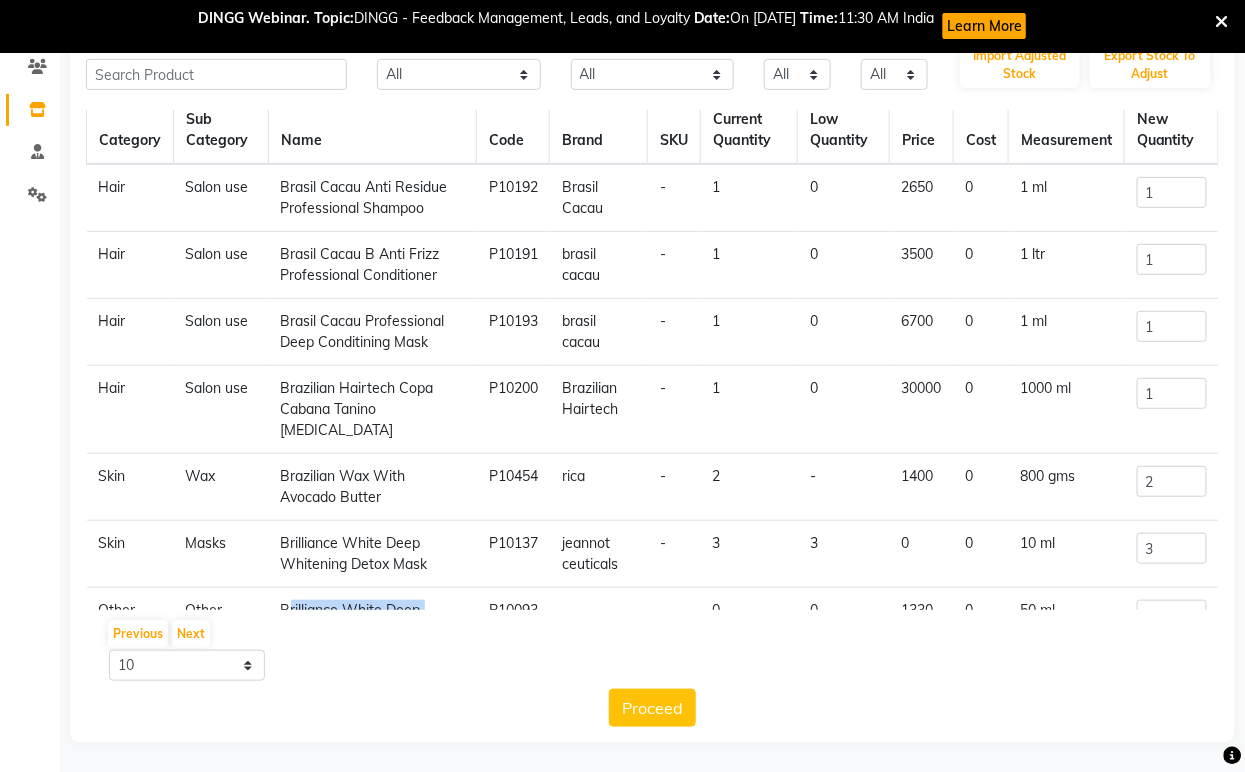 scroll, scrollTop: 0, scrollLeft: 0, axis: both 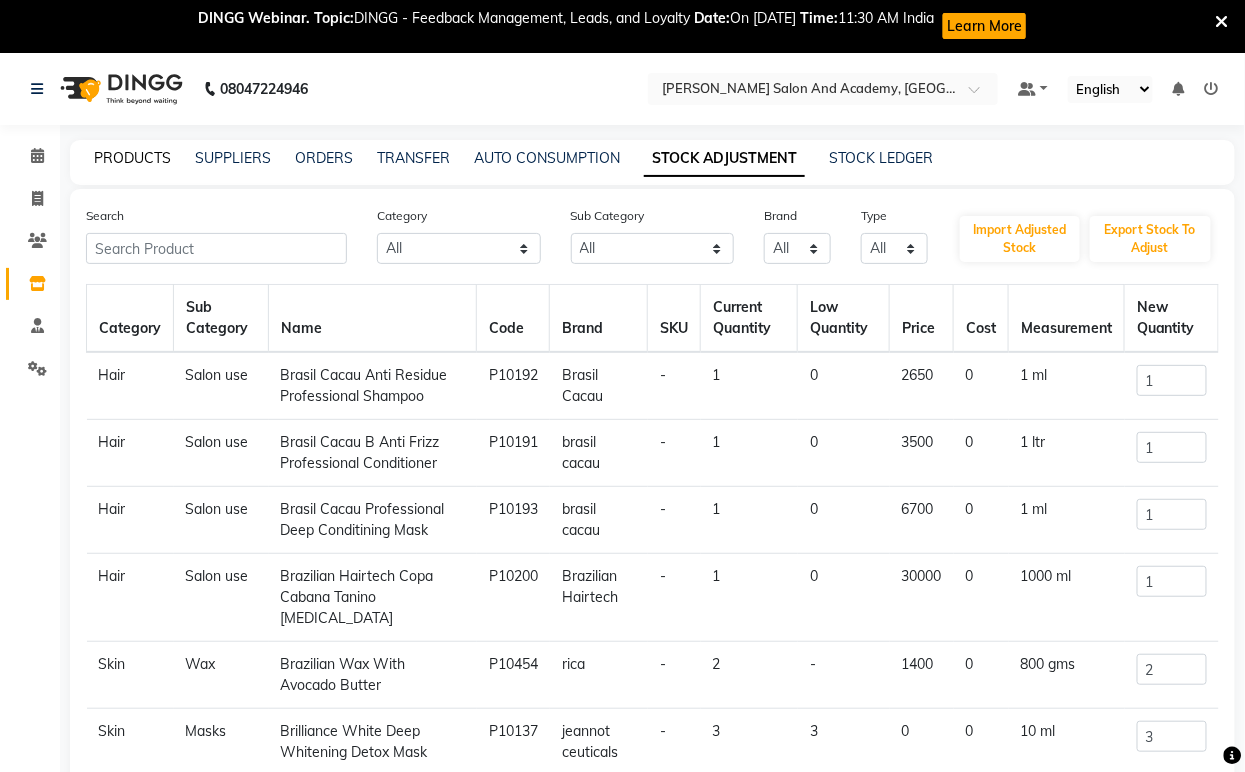 click on "PRODUCTS" 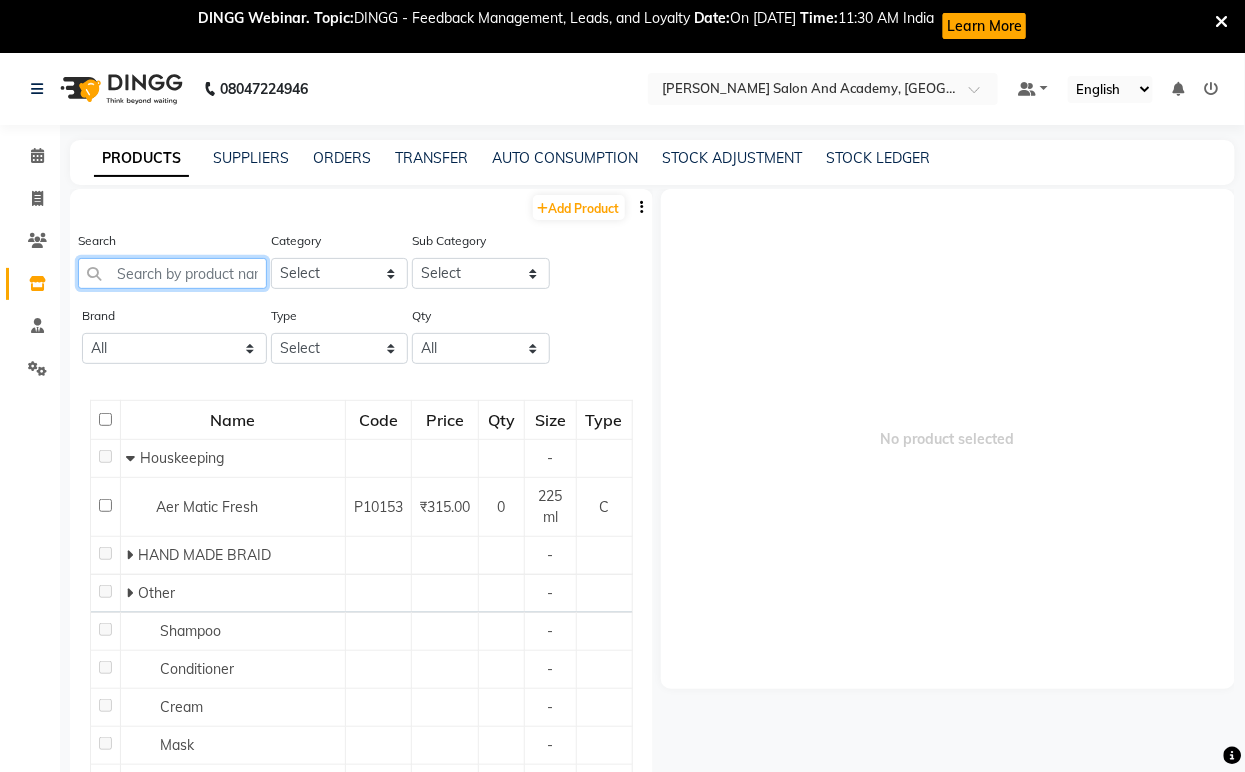 paste on "Brilliance White Deep Whitening Detox Mask" 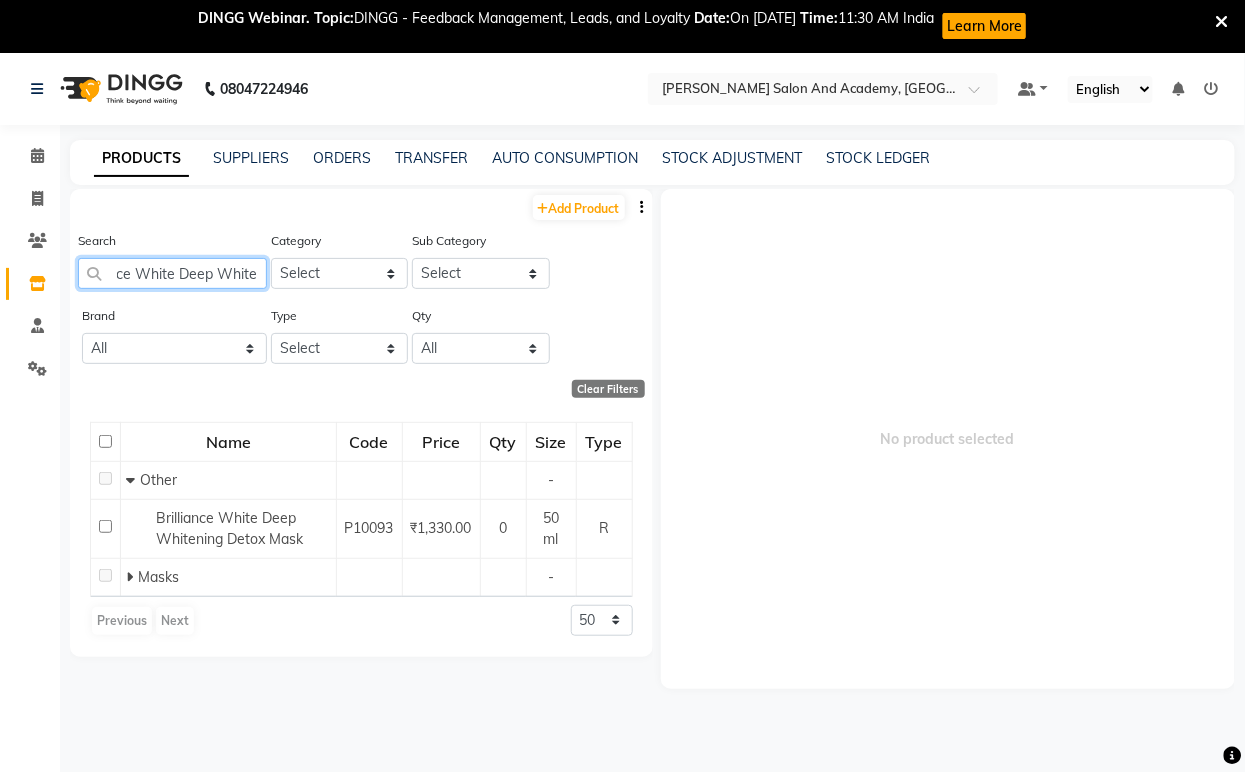 scroll, scrollTop: 0, scrollLeft: 0, axis: both 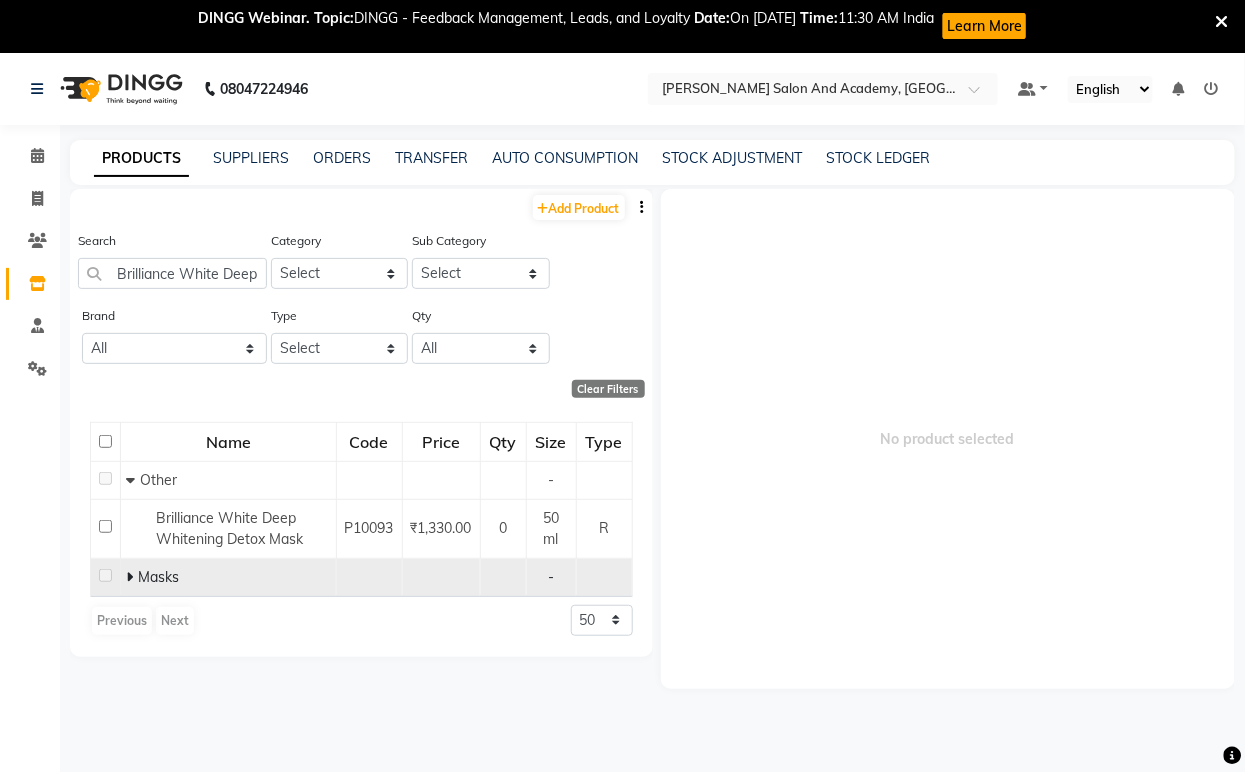 click 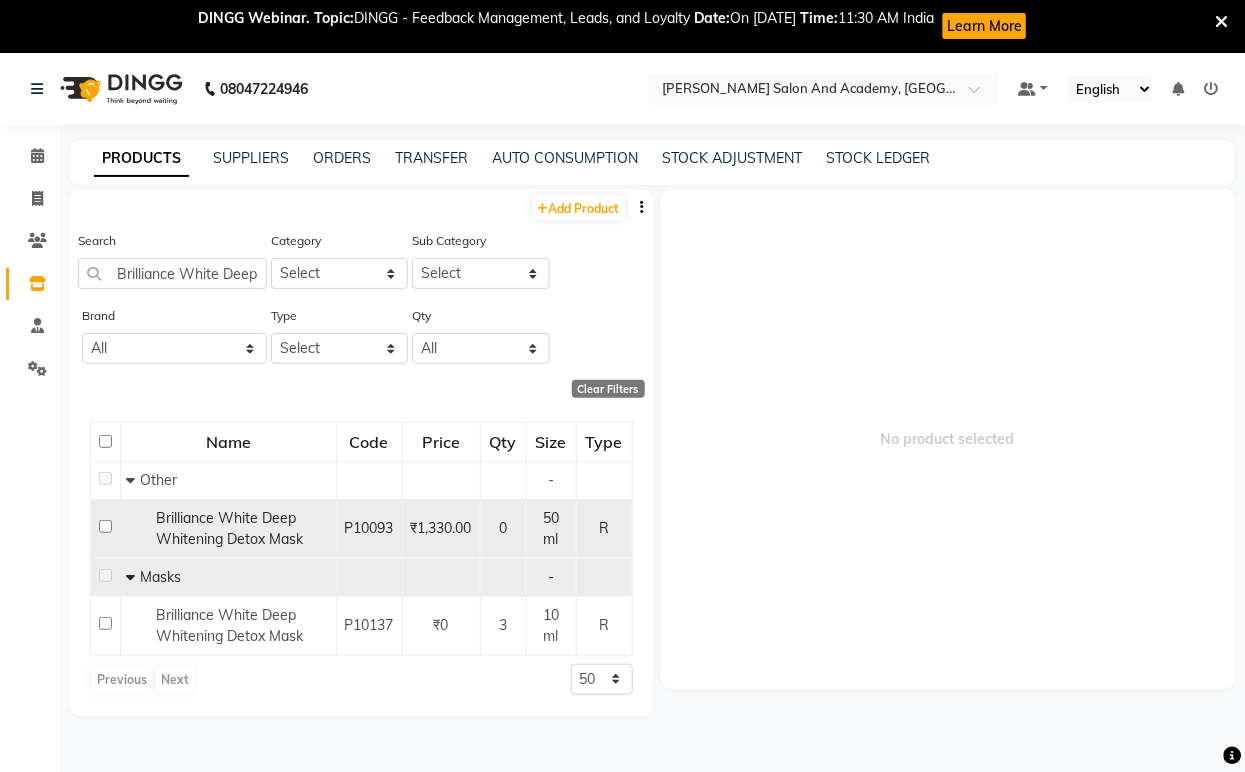 click on "Brilliance White Deep Whitening Detox Mask" 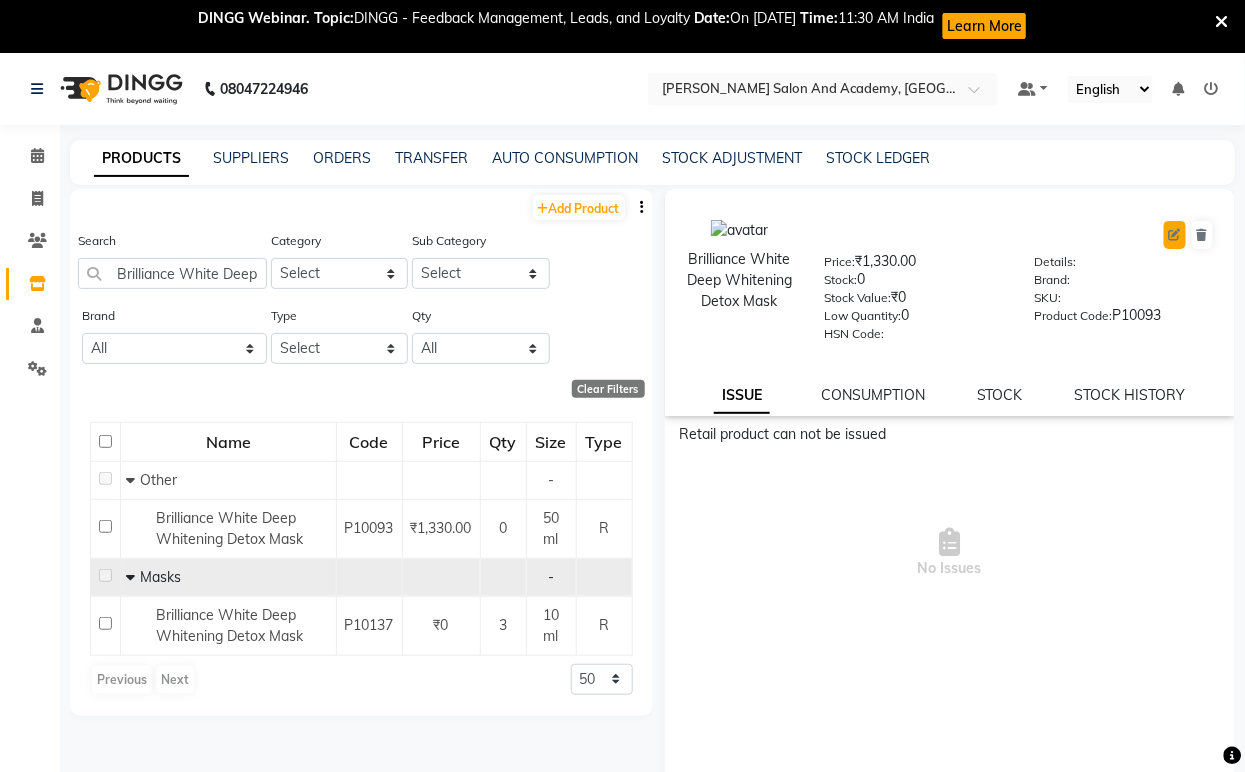 click 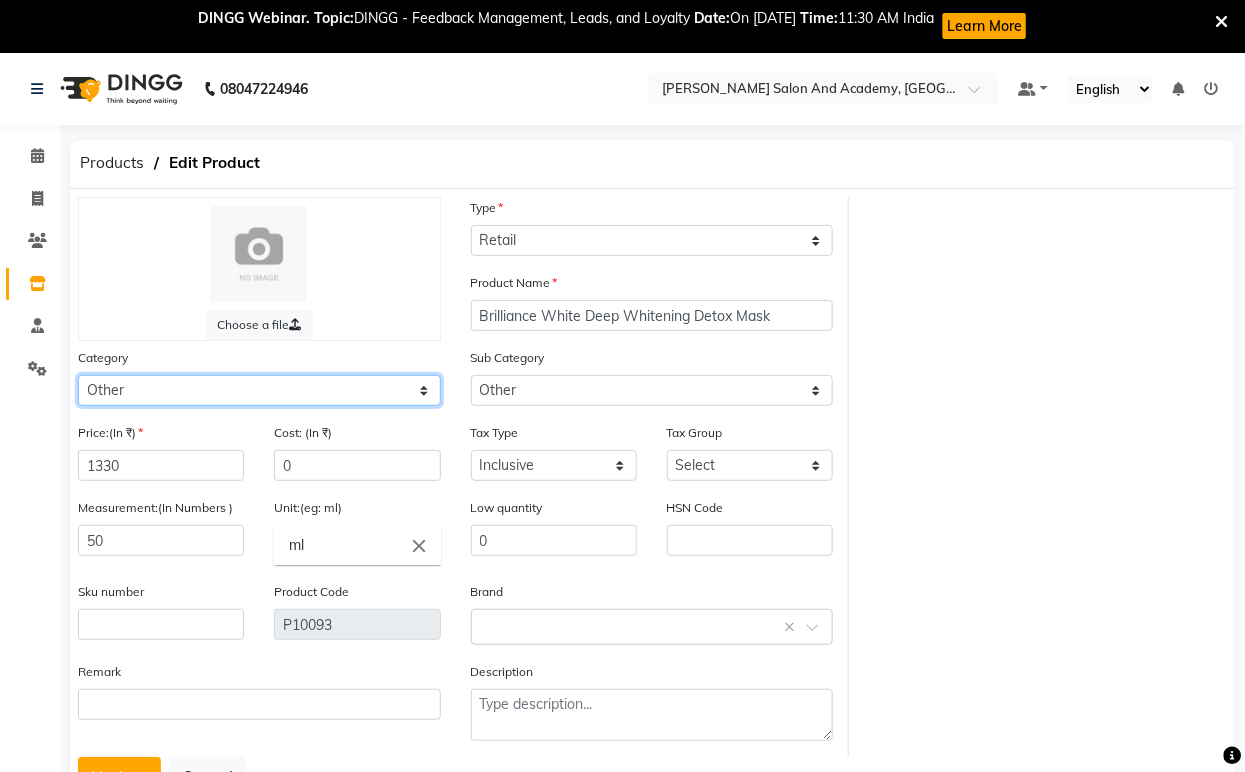 click on "Select Hair Skin Jeanott Ceuticals Other" 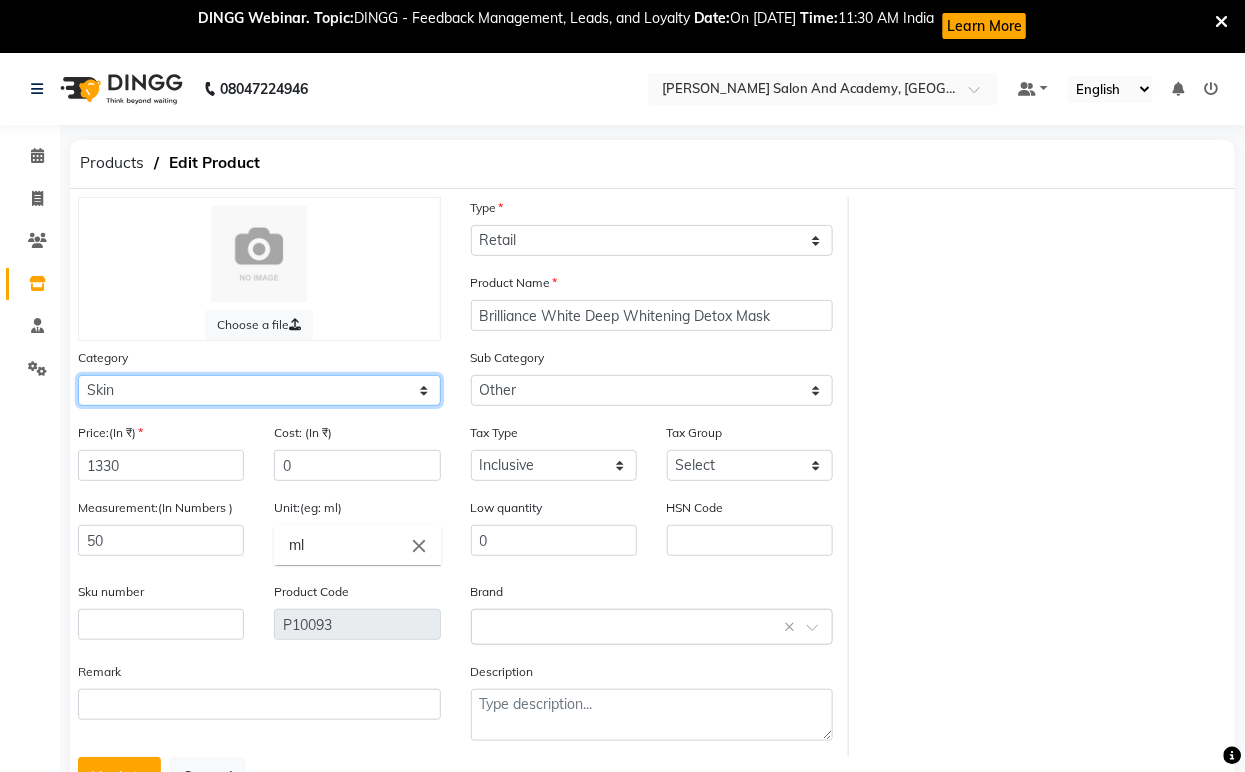 click on "Select Hair Skin Jeanott Ceuticals Other" 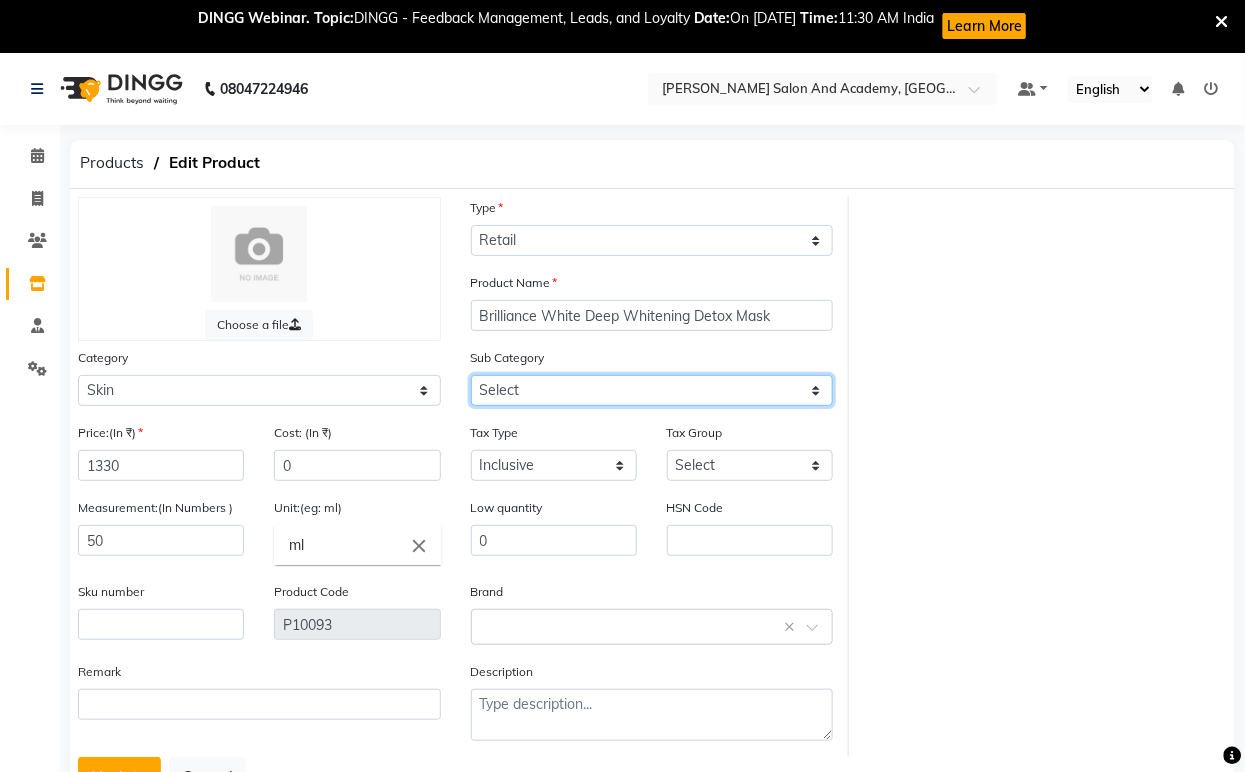 click on "Select Cleanser Facial Moisturiser Serum Toner Sun Care Masks Lip Care Eye Care Body Care Hand & Feet Kit & Combo Treatment Appliances Other Skin homecare Wax Massage Cream" 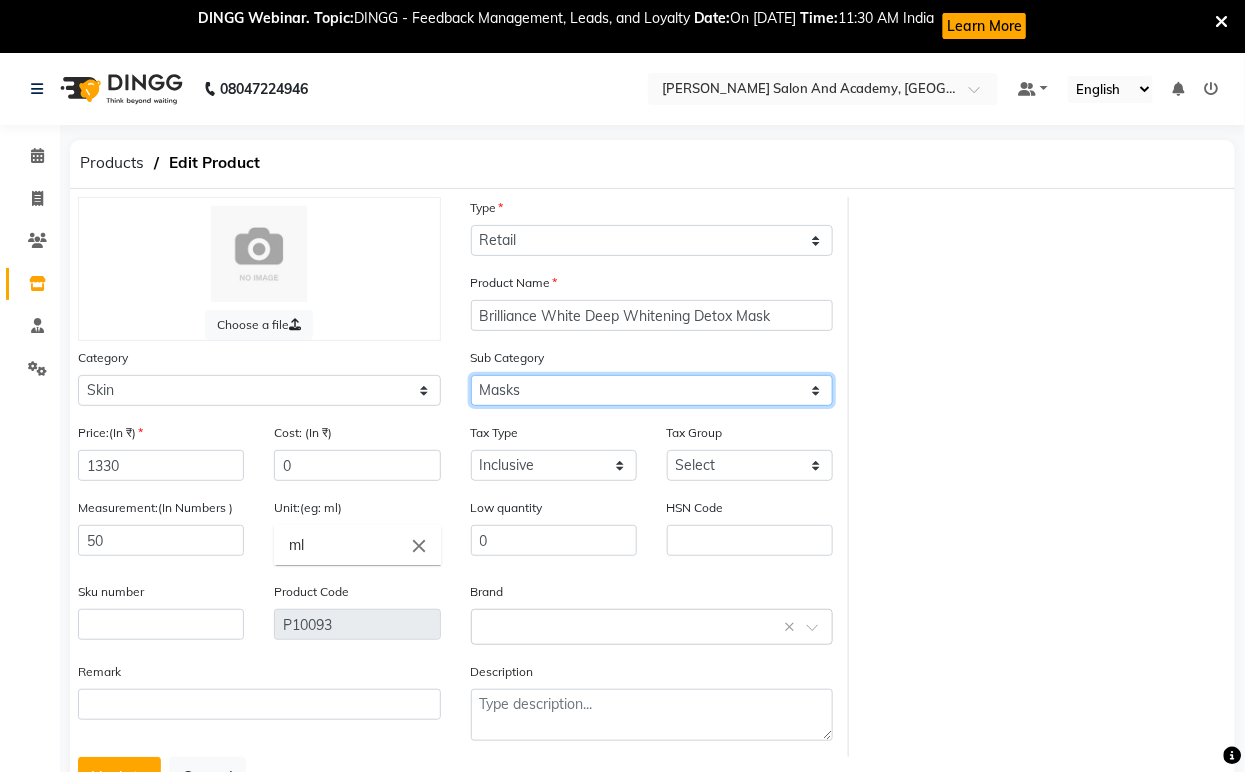 click on "Select Cleanser Facial Moisturiser Serum Toner Sun Care Masks Lip Care Eye Care Body Care Hand & Feet Kit & Combo Treatment Appliances Other Skin homecare Wax Massage Cream" 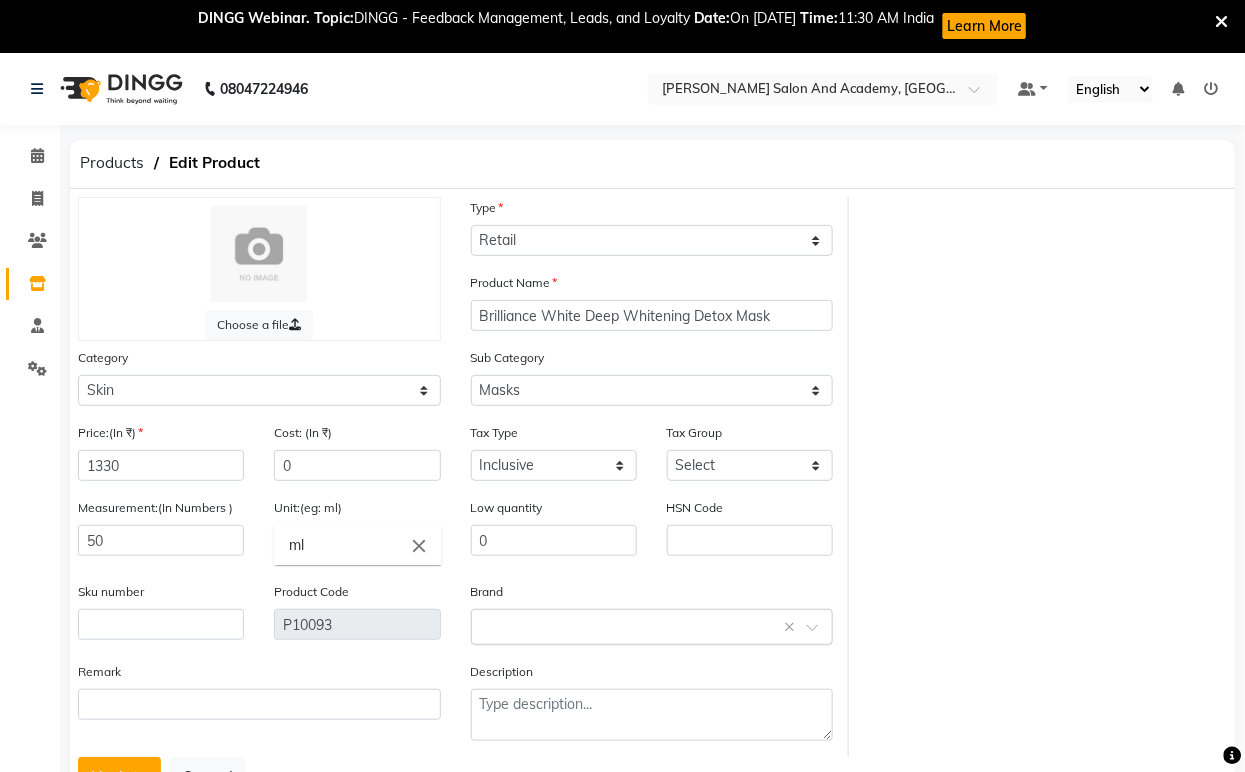 click 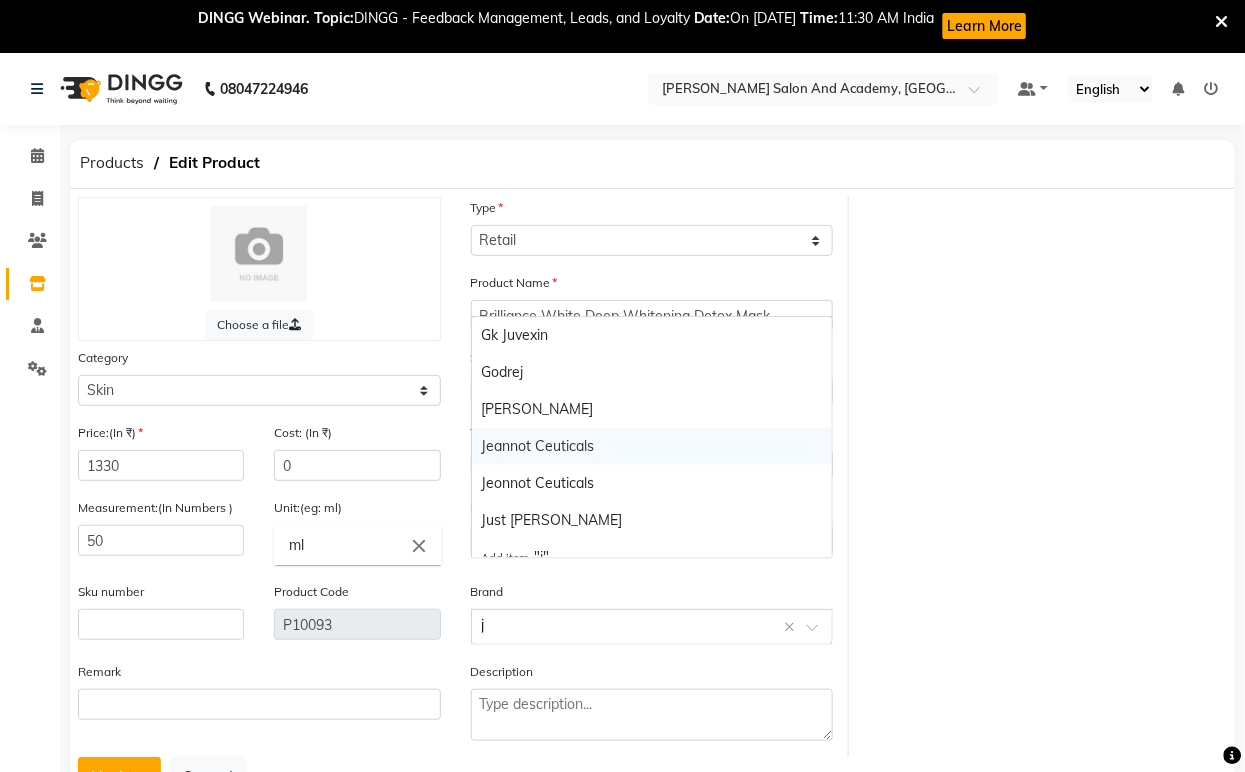 click on "Jeannot Ceuticals" at bounding box center (652, 446) 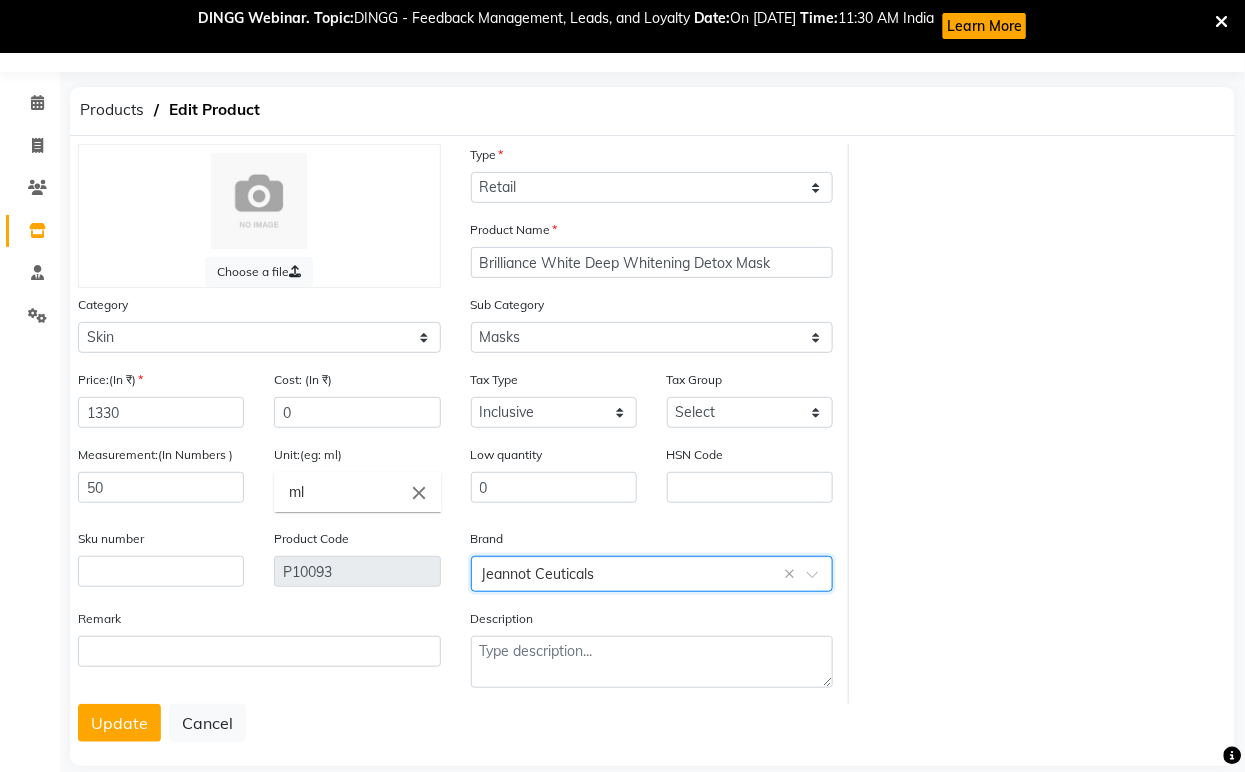 scroll, scrollTop: 83, scrollLeft: 0, axis: vertical 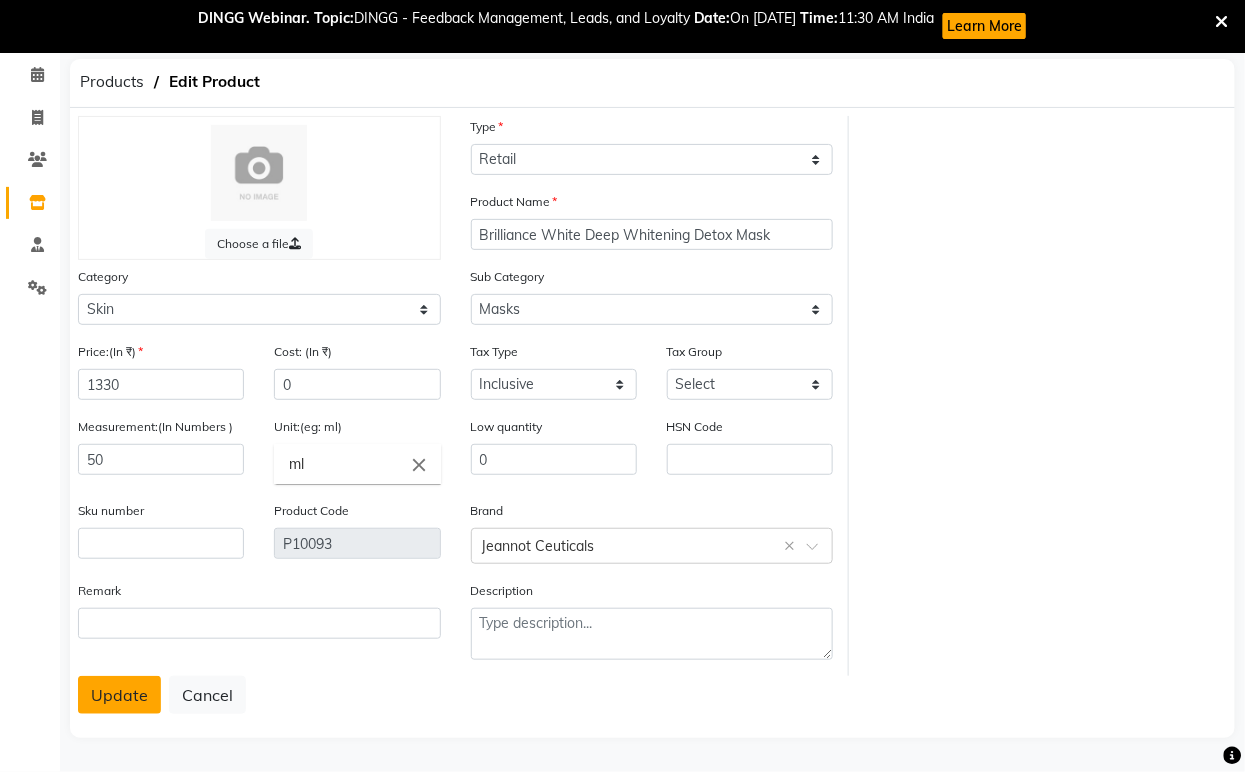 click on "Update" 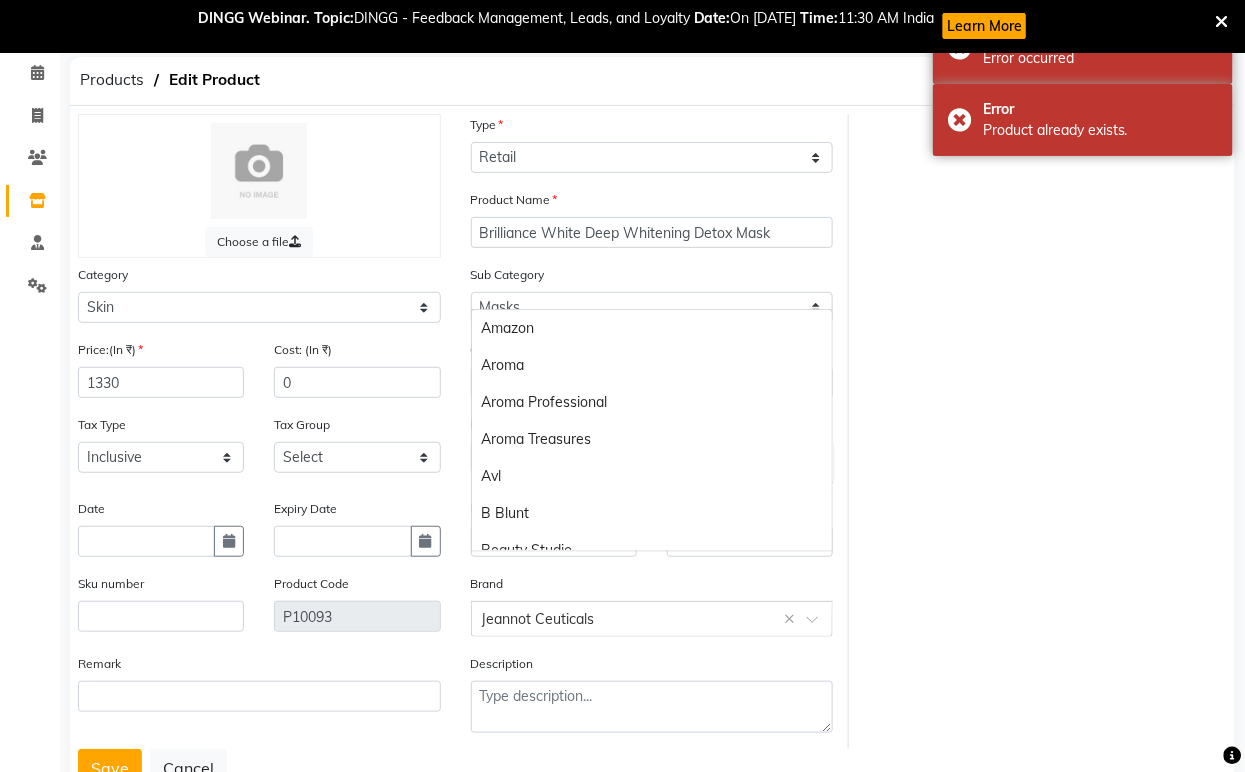 click 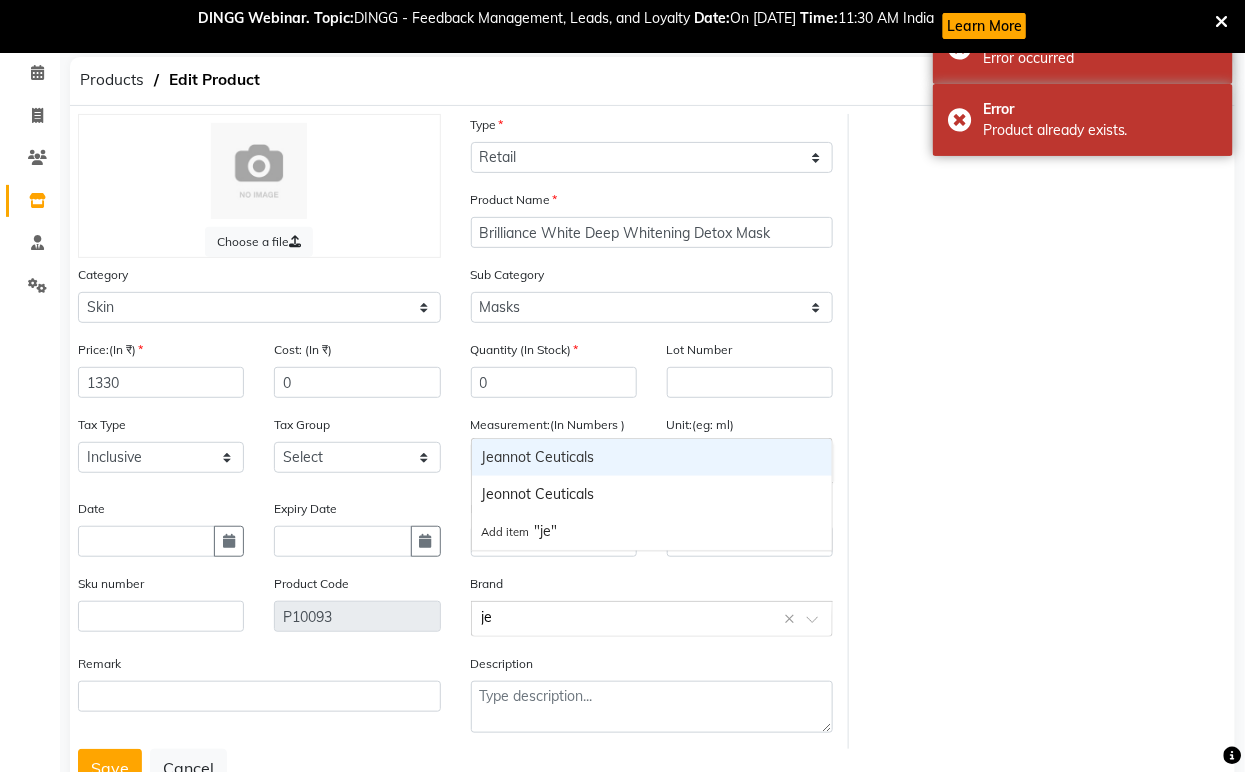 scroll, scrollTop: 0, scrollLeft: 0, axis: both 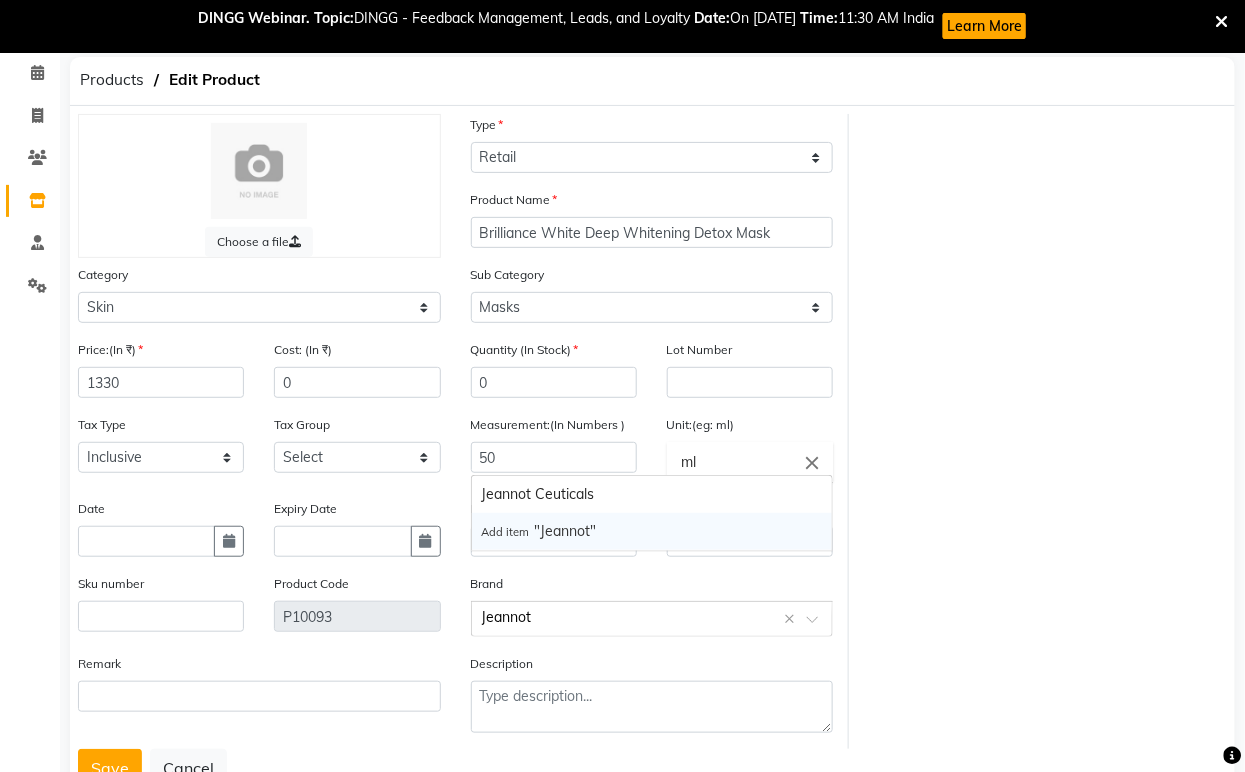 click on "Add item "Jeannot"" at bounding box center (539, 531) 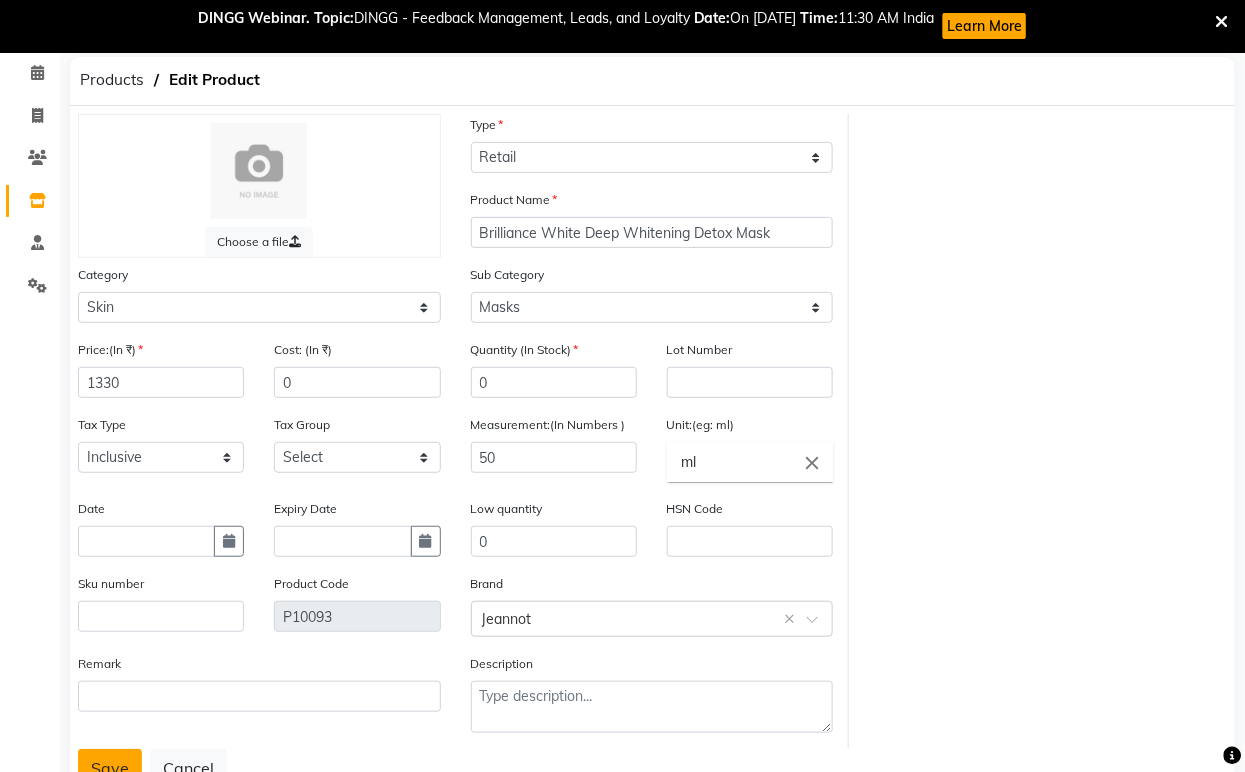 click on "Save" 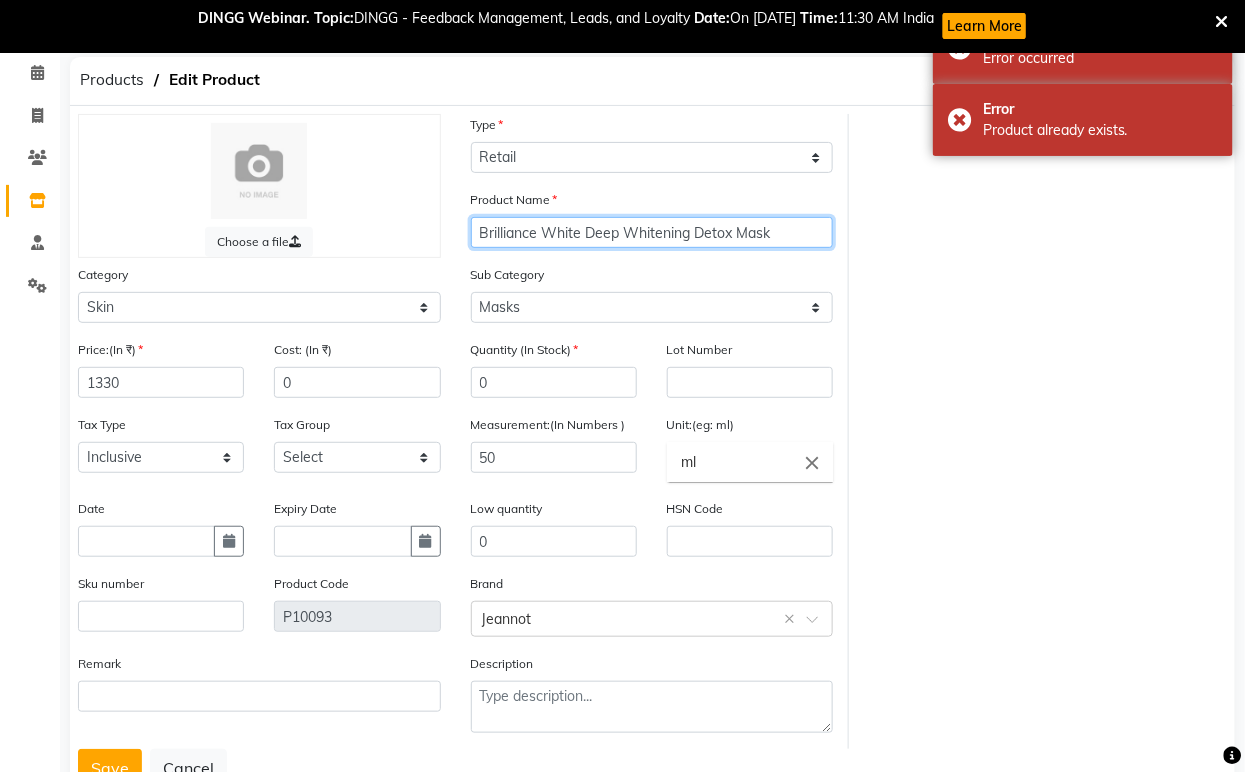click on "Brilliance White Deep Whitening Detox Mask" 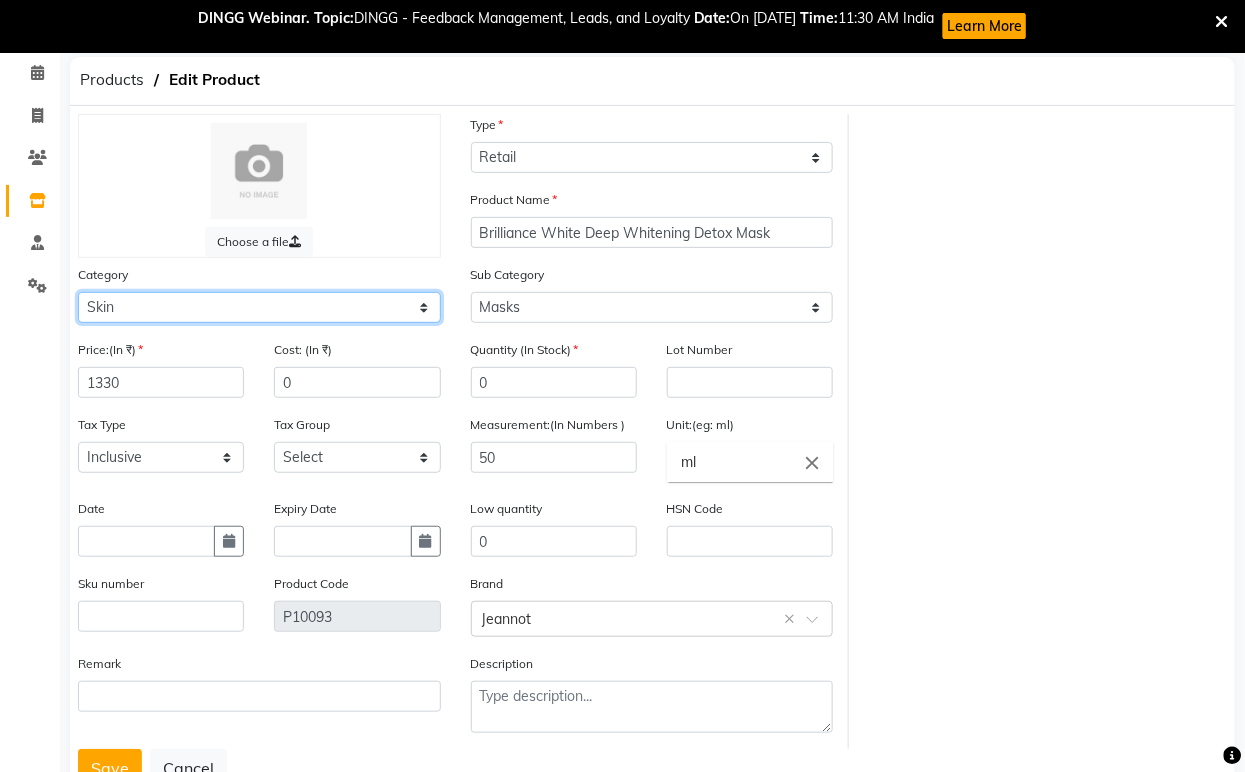 click on "Select Hair Skin Jeanott Ceuticals Other" 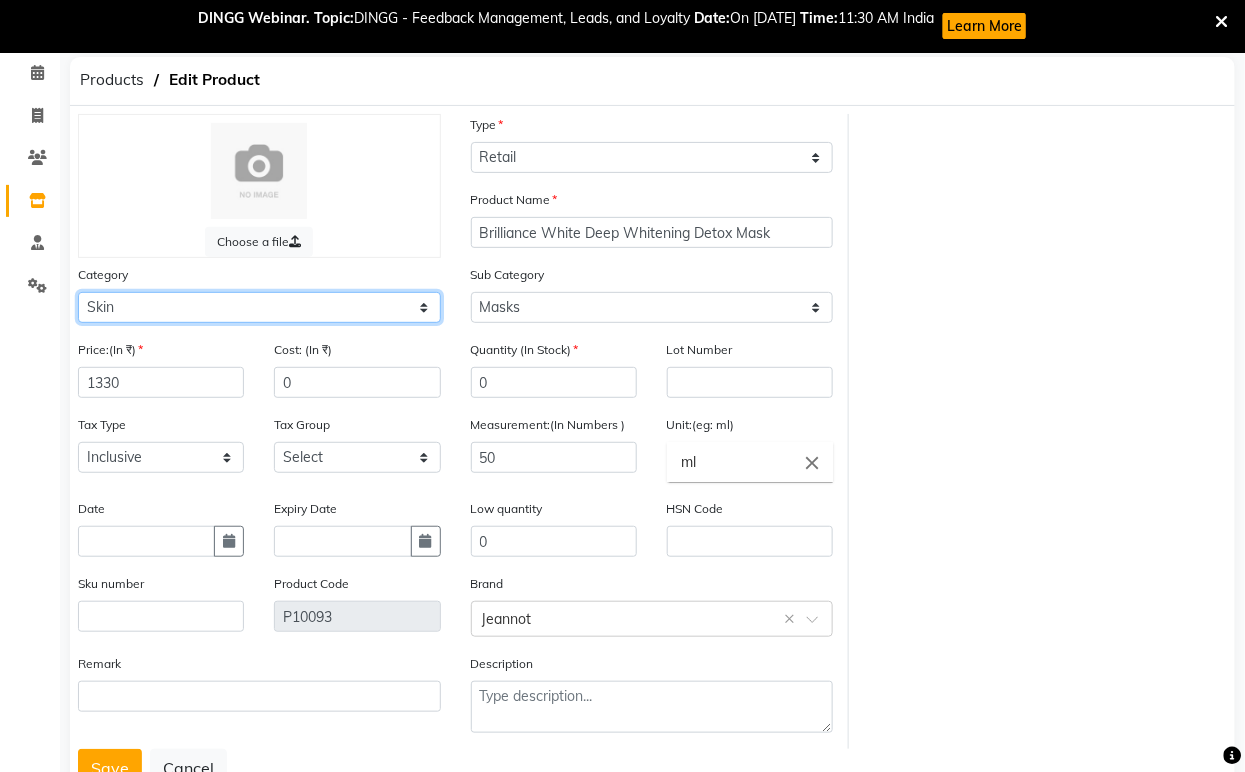 click on "Select Hair Skin Jeanott Ceuticals Other" 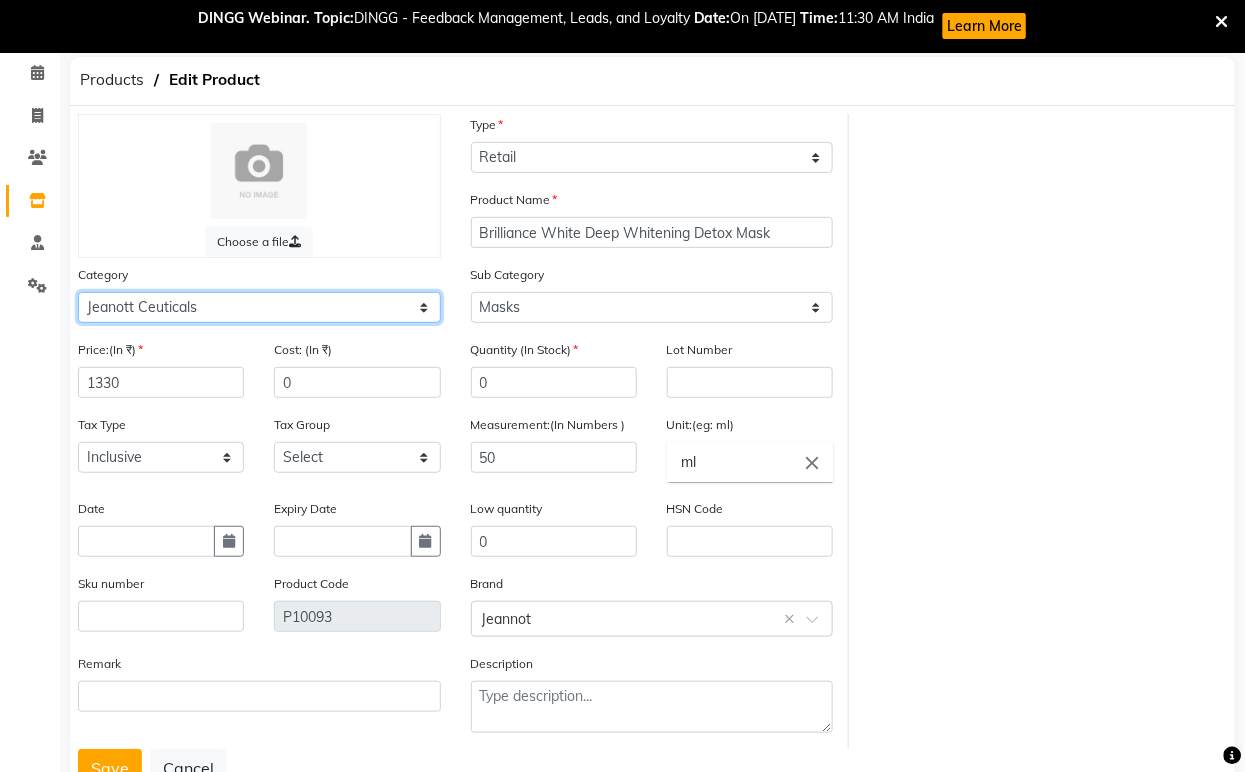 click on "Select Hair Skin Jeanott Ceuticals Other" 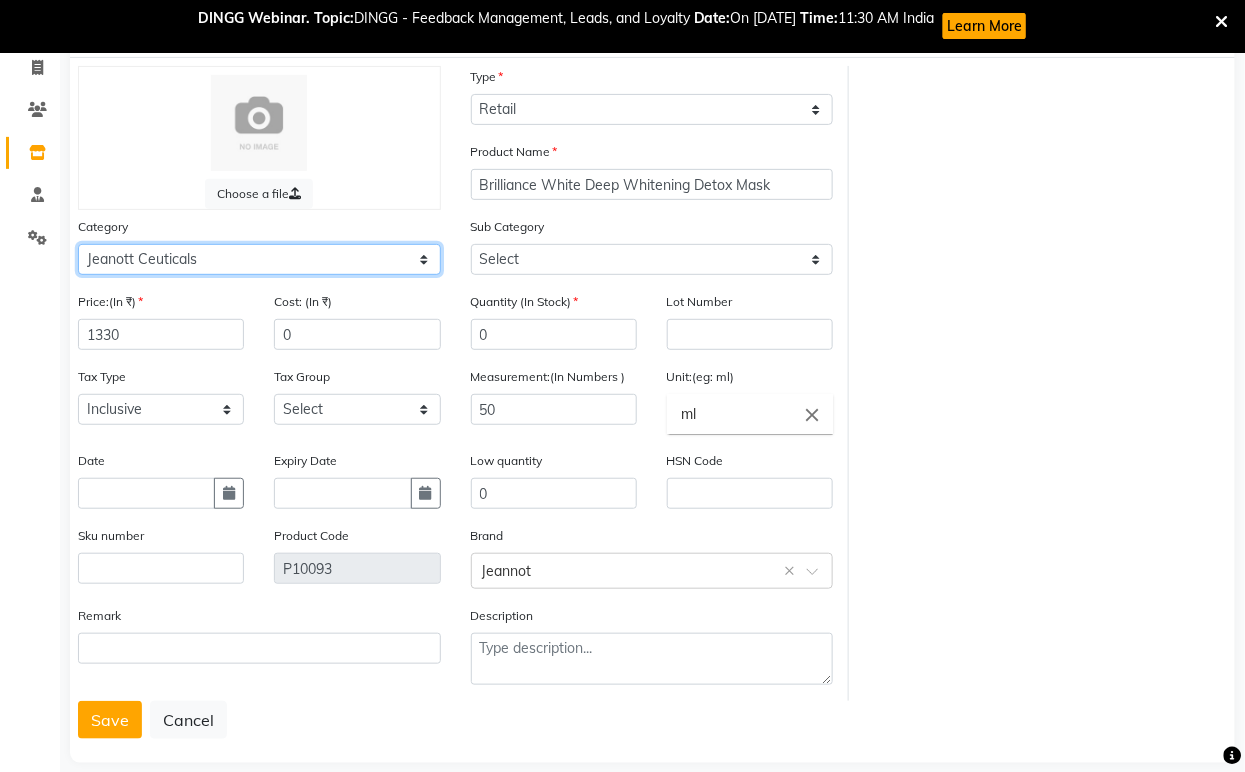 scroll, scrollTop: 157, scrollLeft: 0, axis: vertical 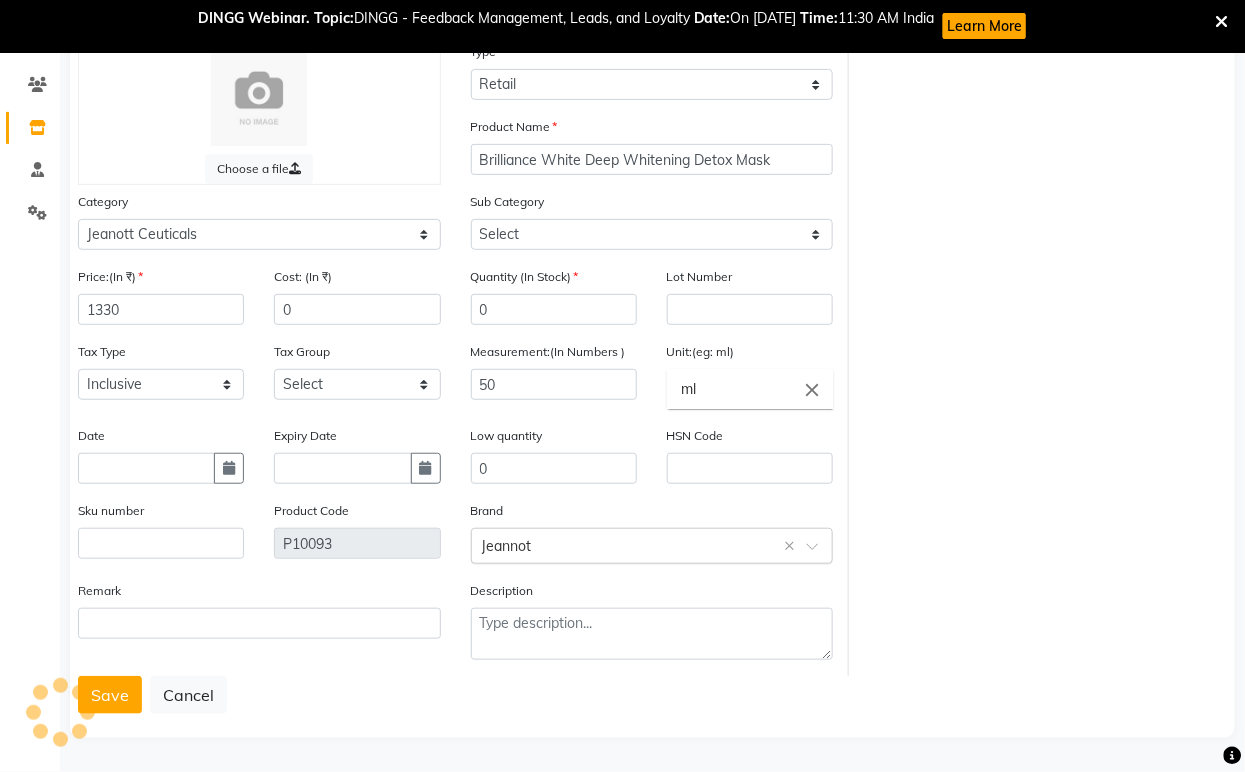 click on "Select brand or add custom brand  Jeannot  ×" 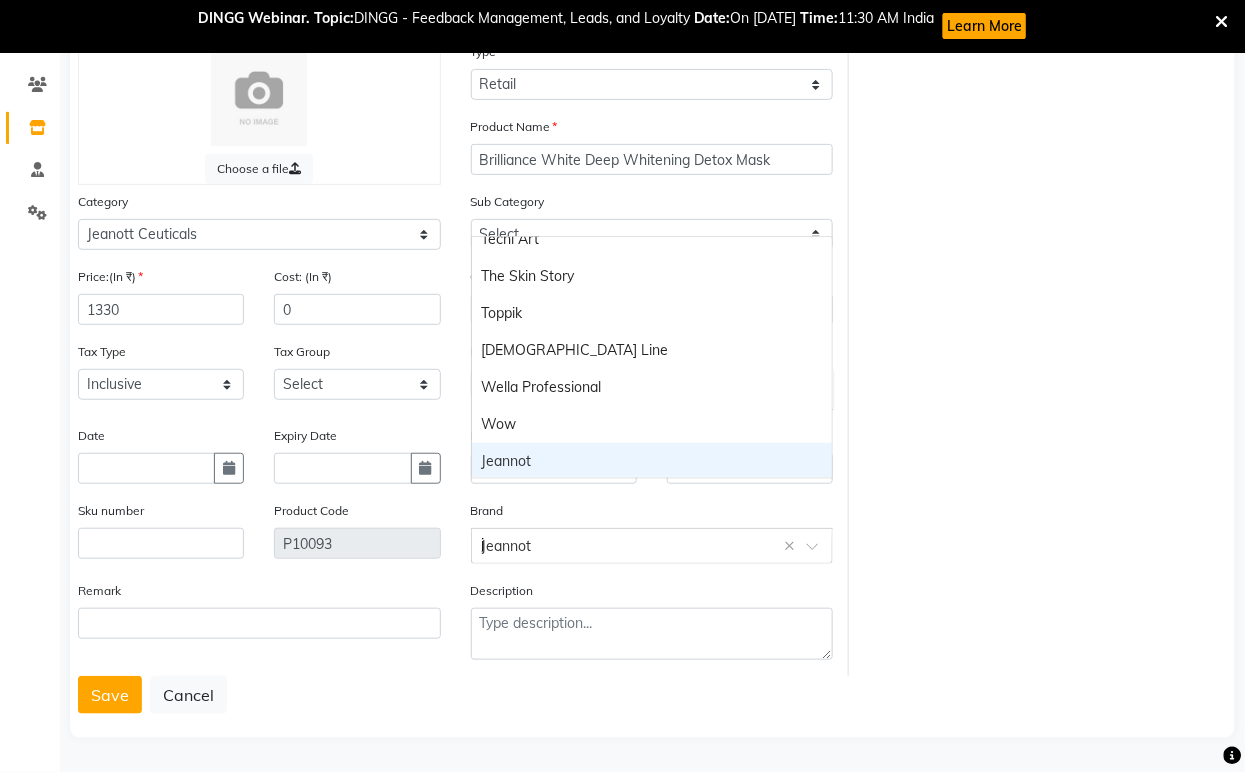 scroll, scrollTop: 18, scrollLeft: 0, axis: vertical 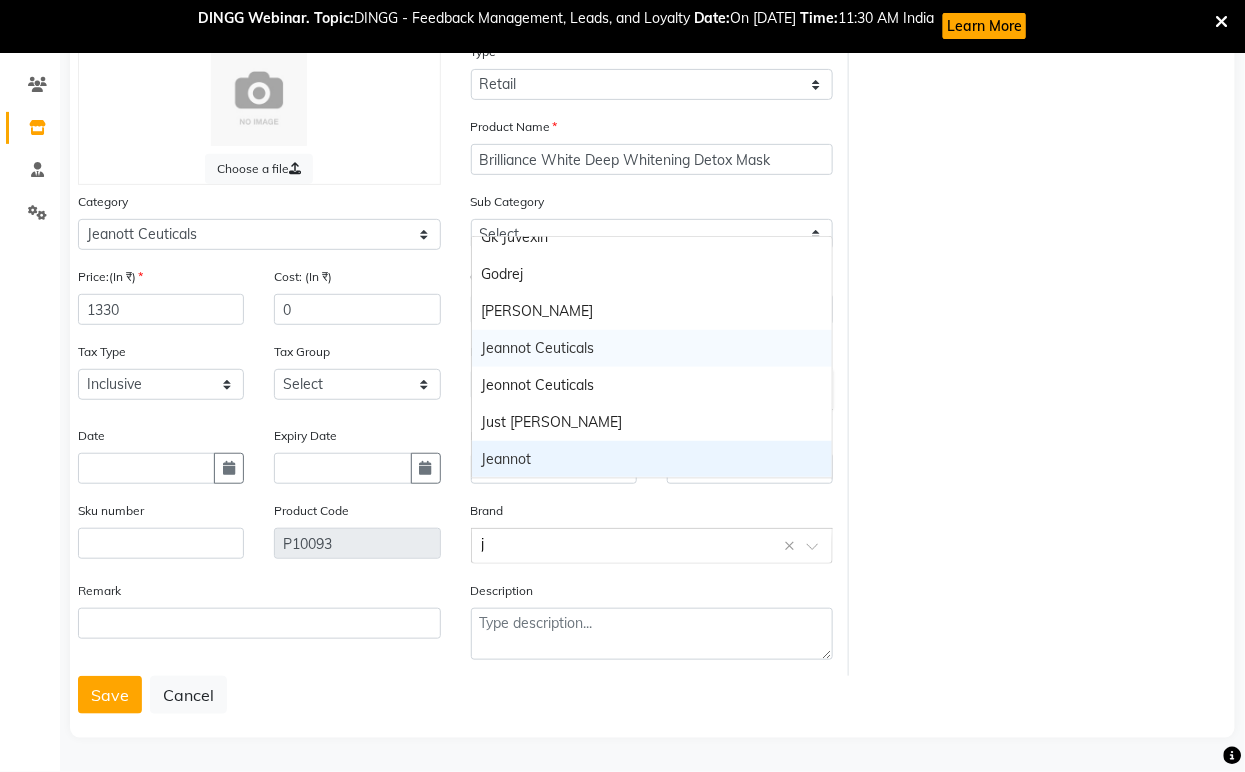 click on "Jeannot Ceuticals" at bounding box center [652, 348] 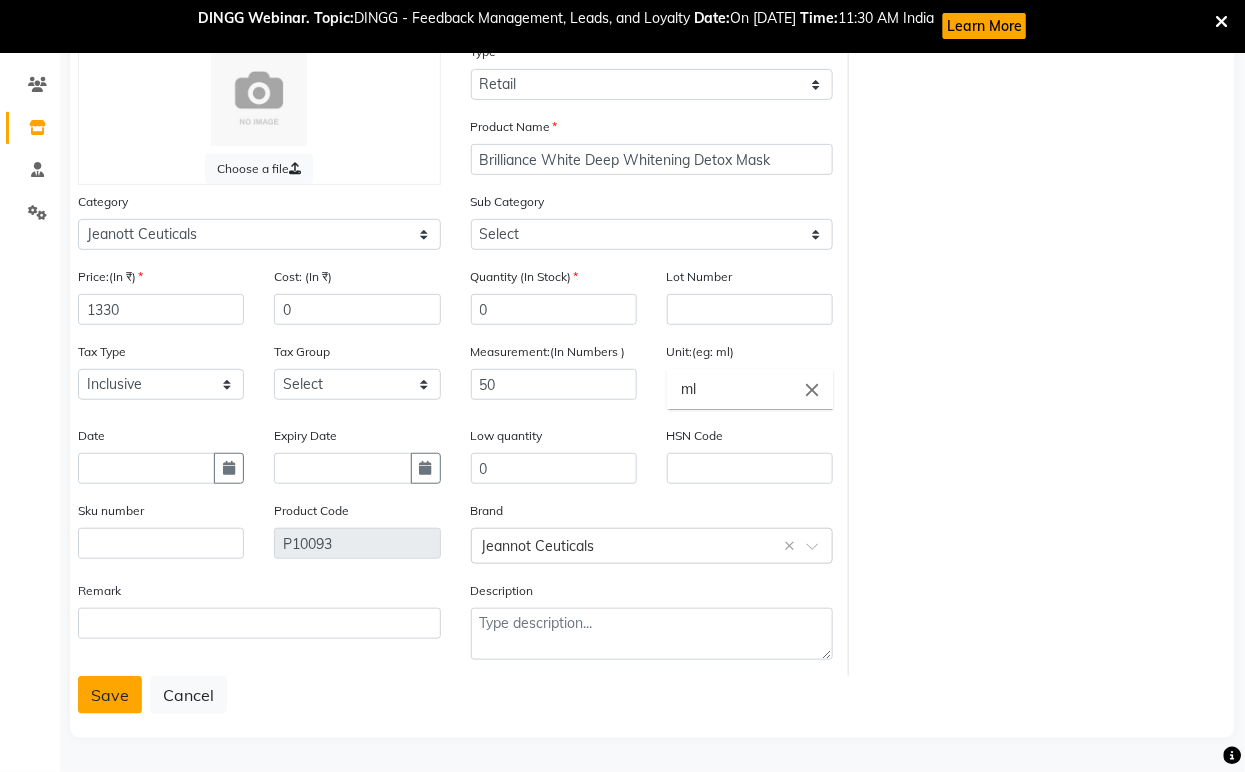 click on "Save" 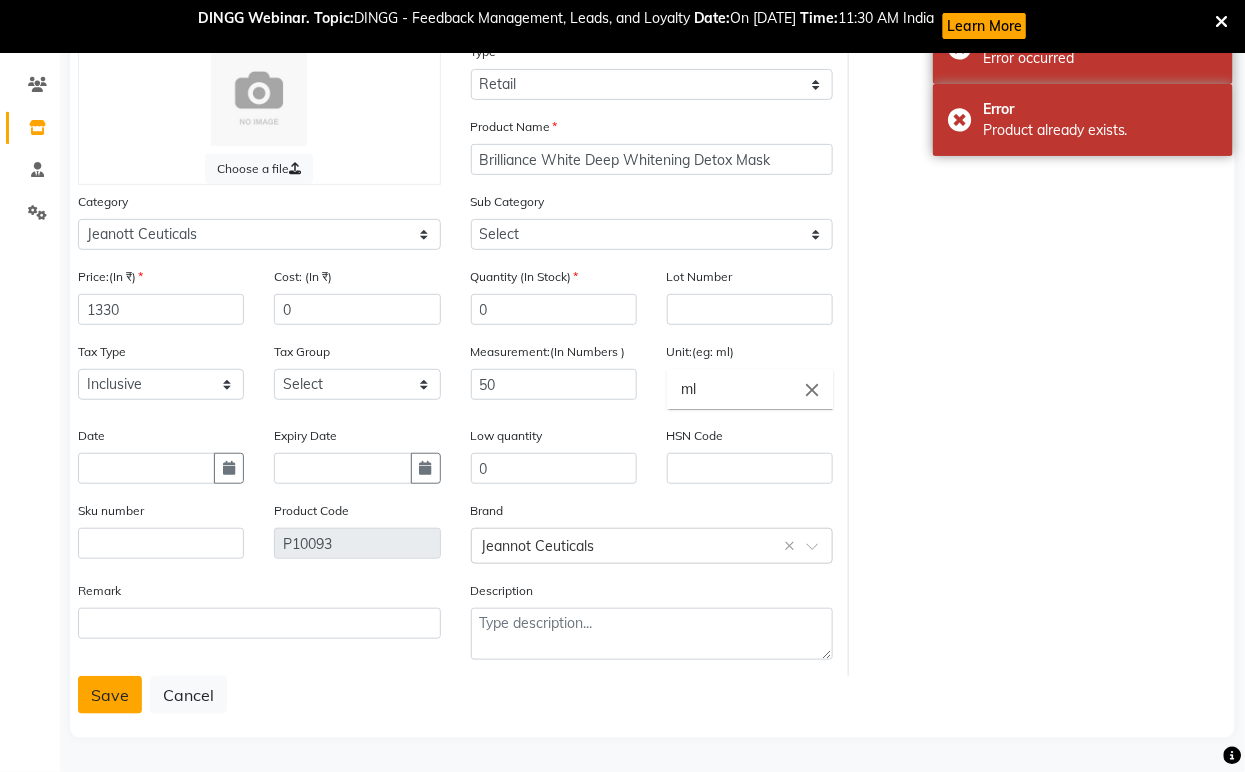 click on "Save" 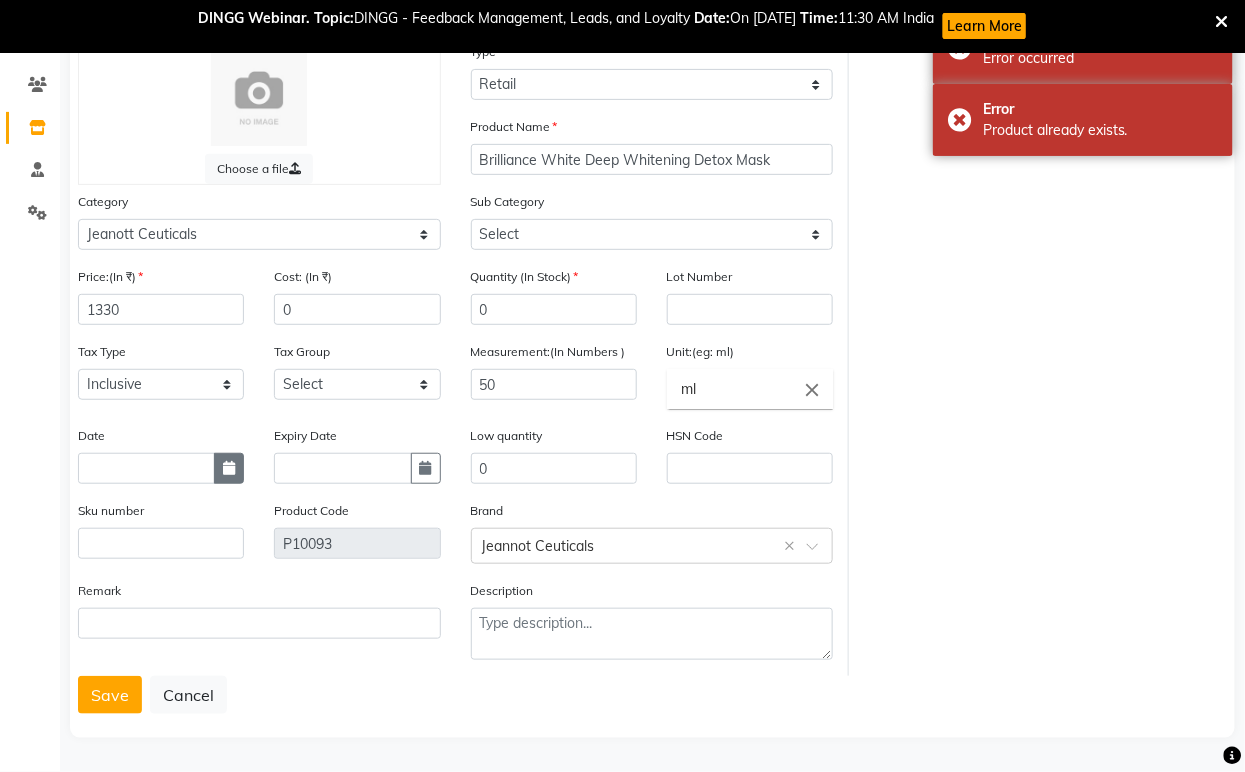 click 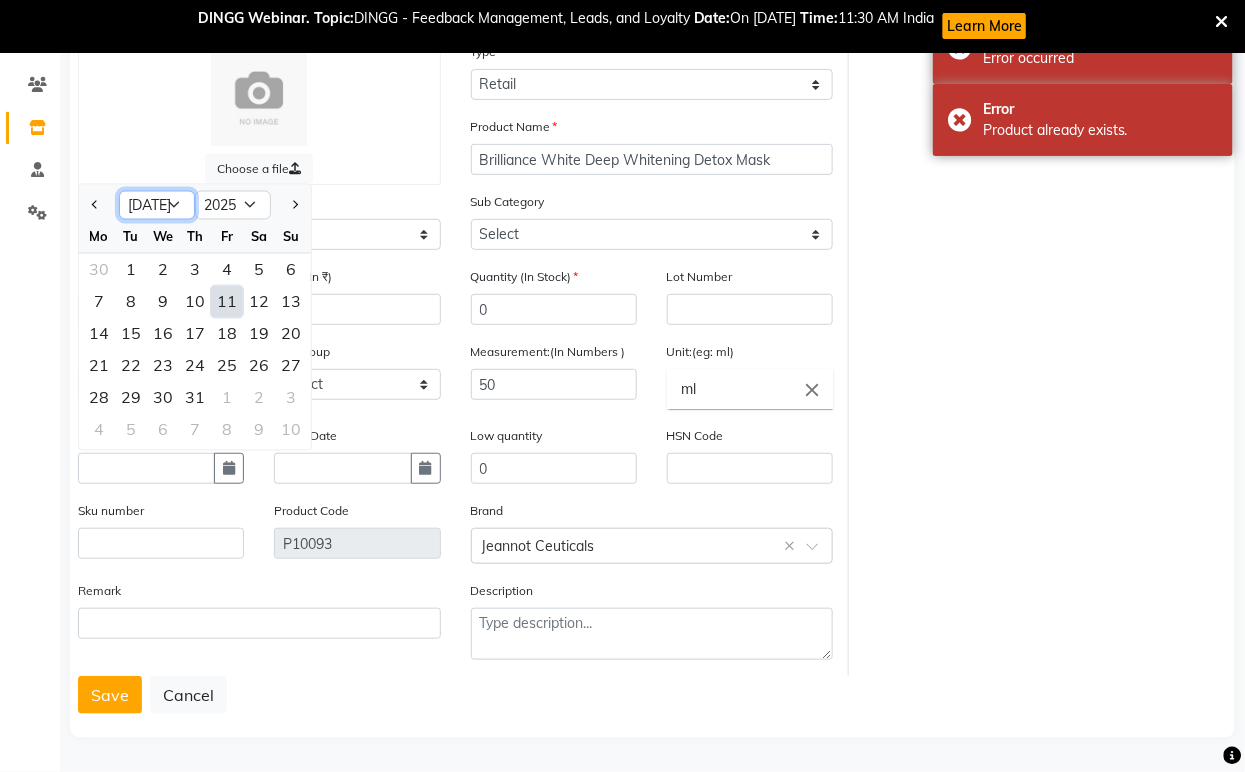 click on "Jan Feb Mar Apr May Jun [DATE] Aug Sep Oct Nov Dec" 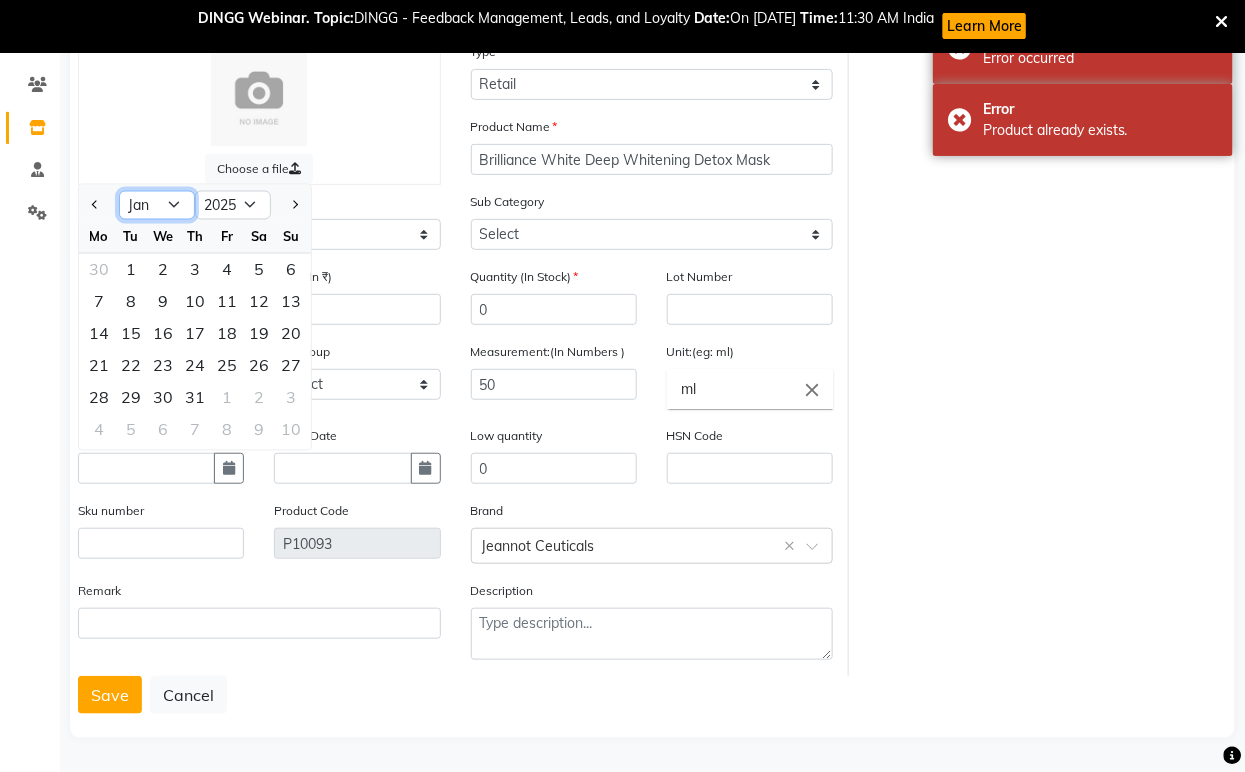 click on "Jan Feb Mar Apr May Jun [DATE] Aug Sep Oct Nov Dec" 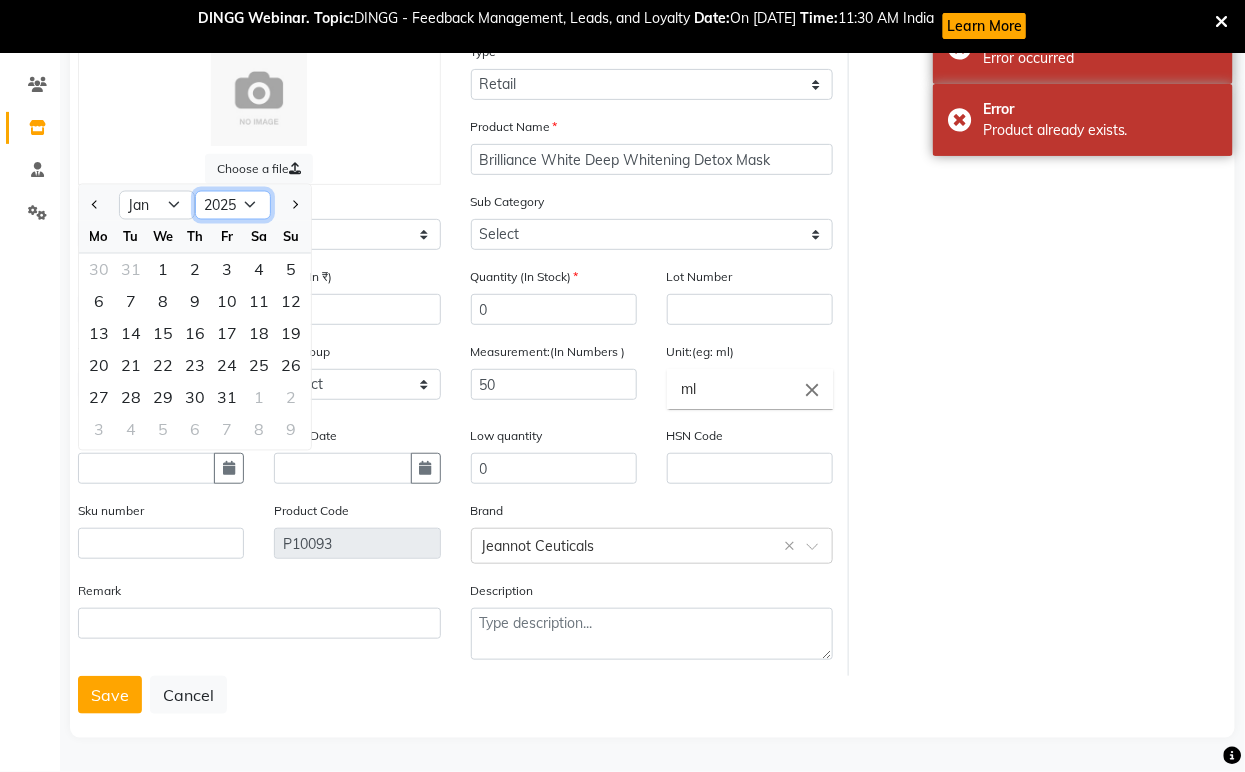 click on "2015 2016 2017 2018 2019 2020 2021 2022 2023 2024 2025 2026 2027 2028 2029 2030 2031 2032 2033 2034 2035" 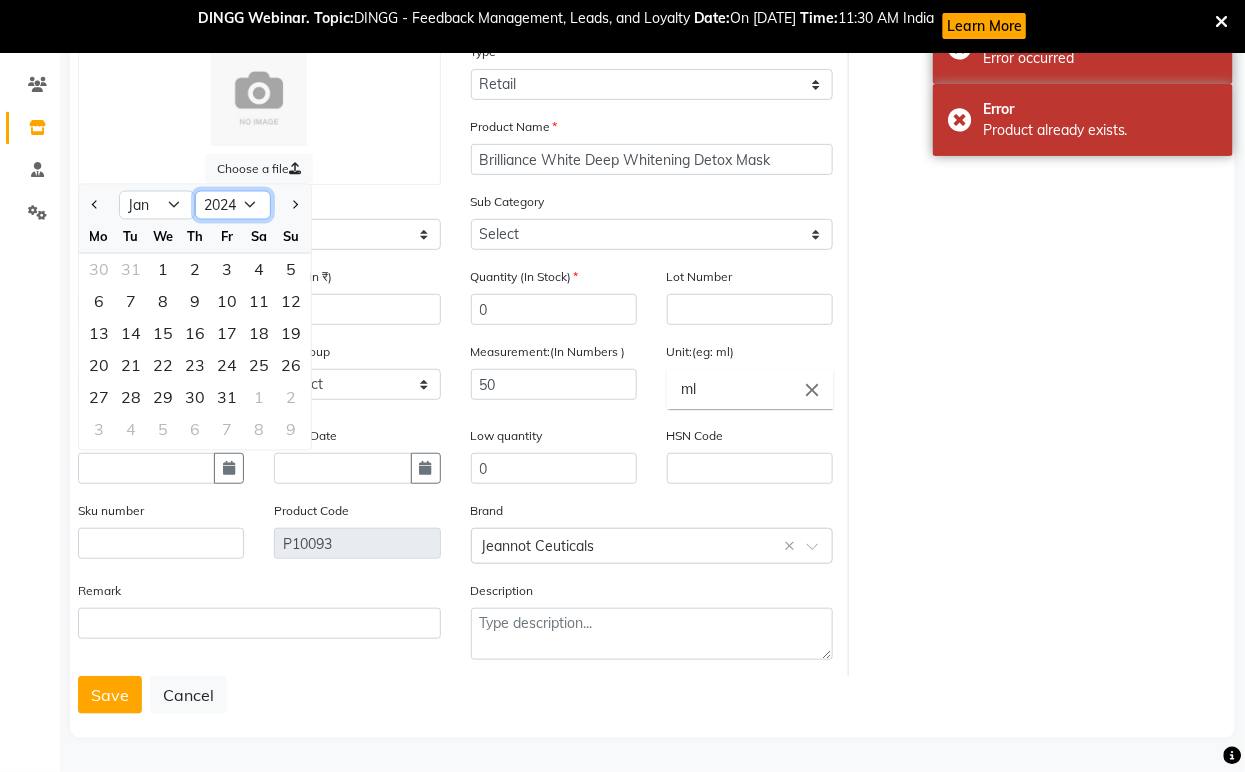 click on "2015 2016 2017 2018 2019 2020 2021 2022 2023 2024 2025 2026 2027 2028 2029 2030 2031 2032 2033 2034 2035" 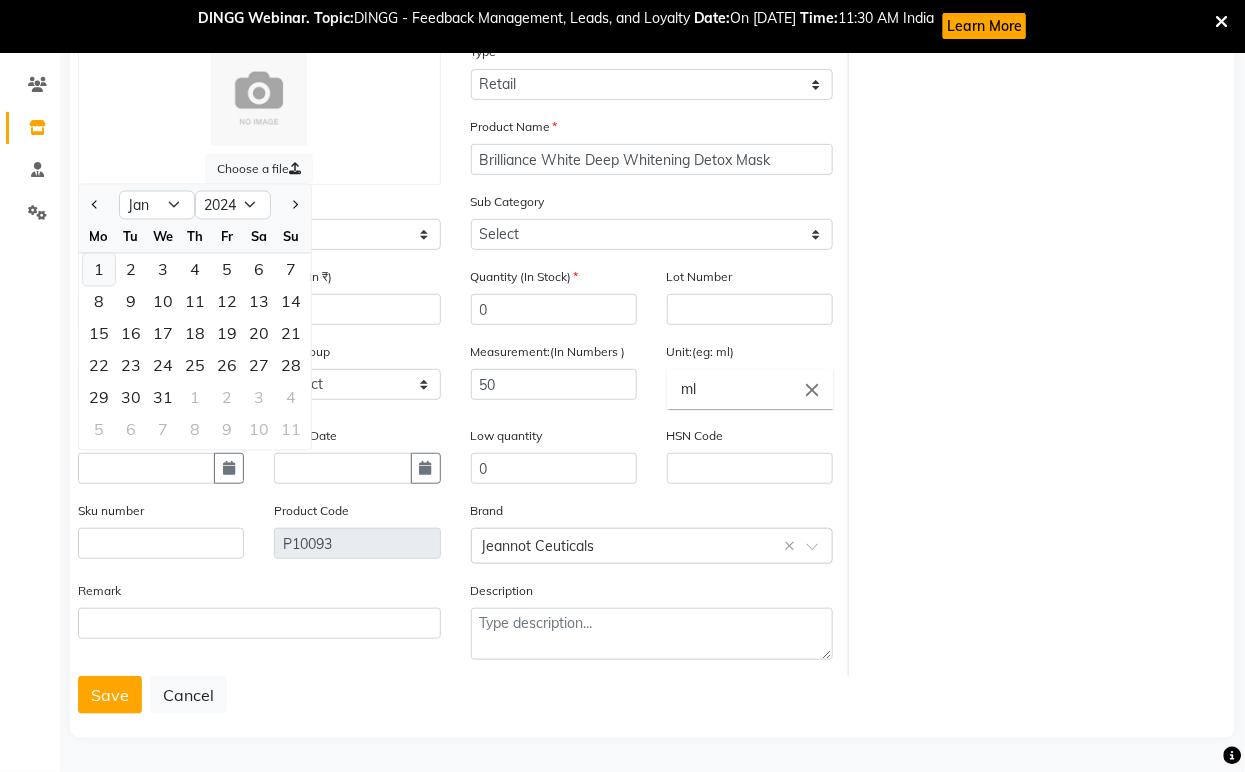 click on "1" 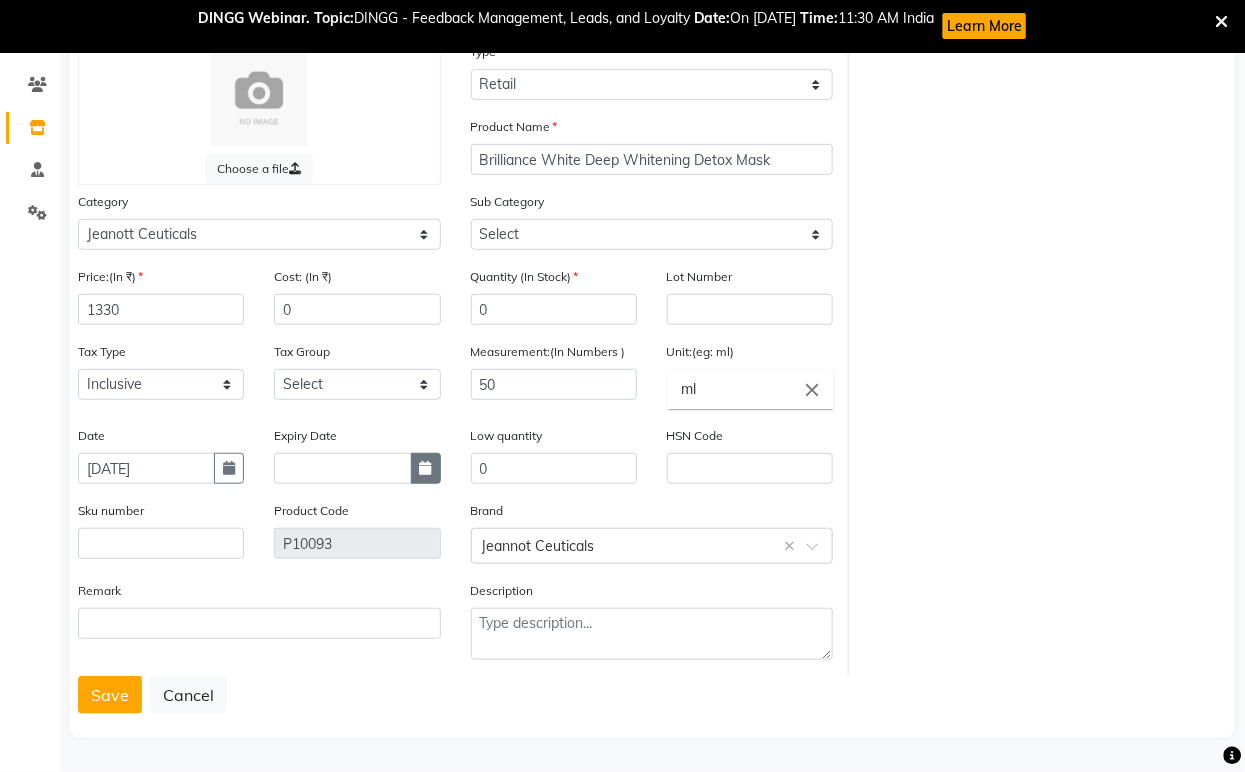 click 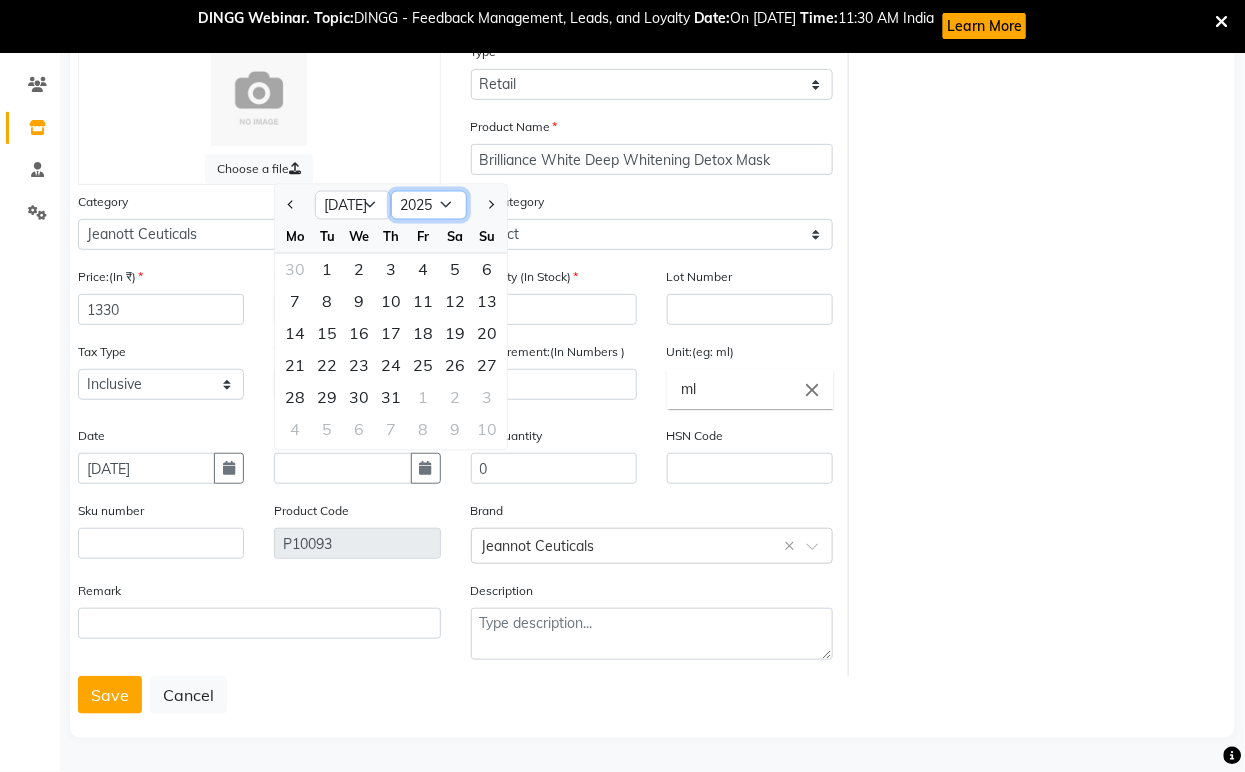 click on "2015 2016 2017 2018 2019 2020 2021 2022 2023 2024 2025 2026 2027 2028 2029 2030 2031 2032 2033 2034 2035" 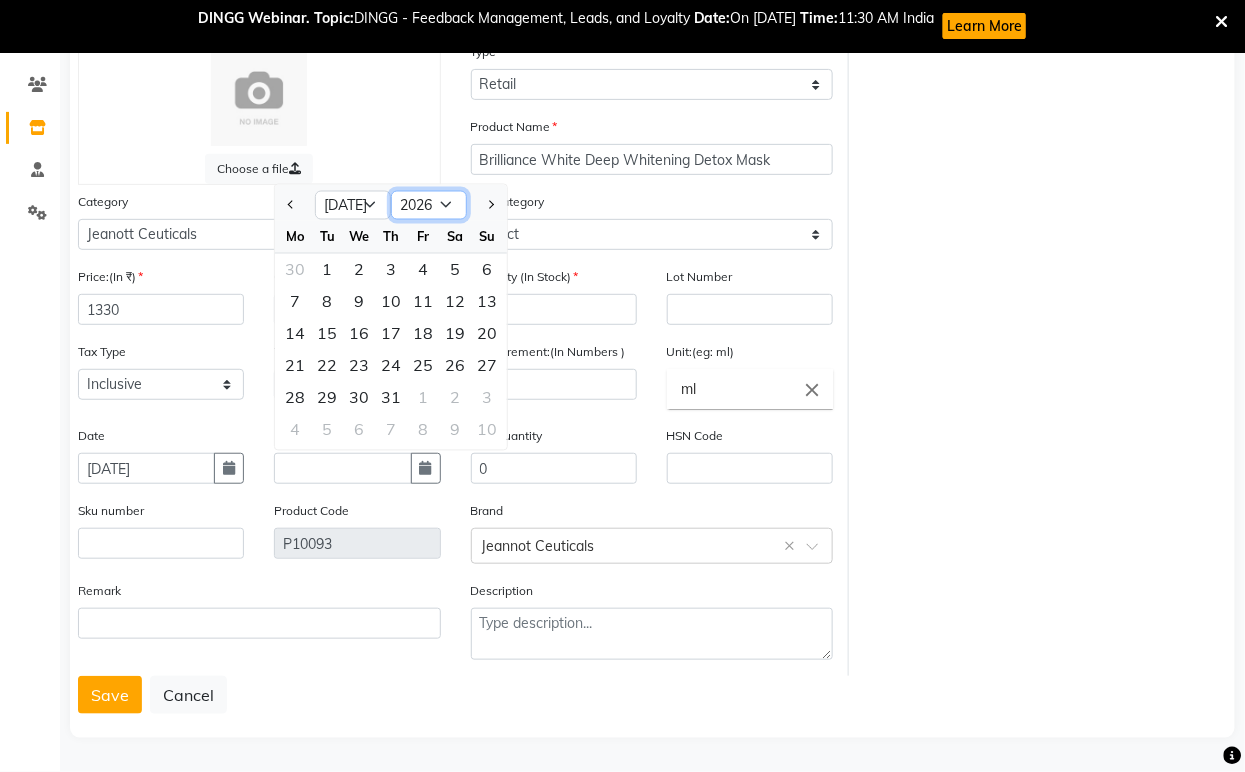 click on "2015 2016 2017 2018 2019 2020 2021 2022 2023 2024 2025 2026 2027 2028 2029 2030 2031 2032 2033 2034 2035" 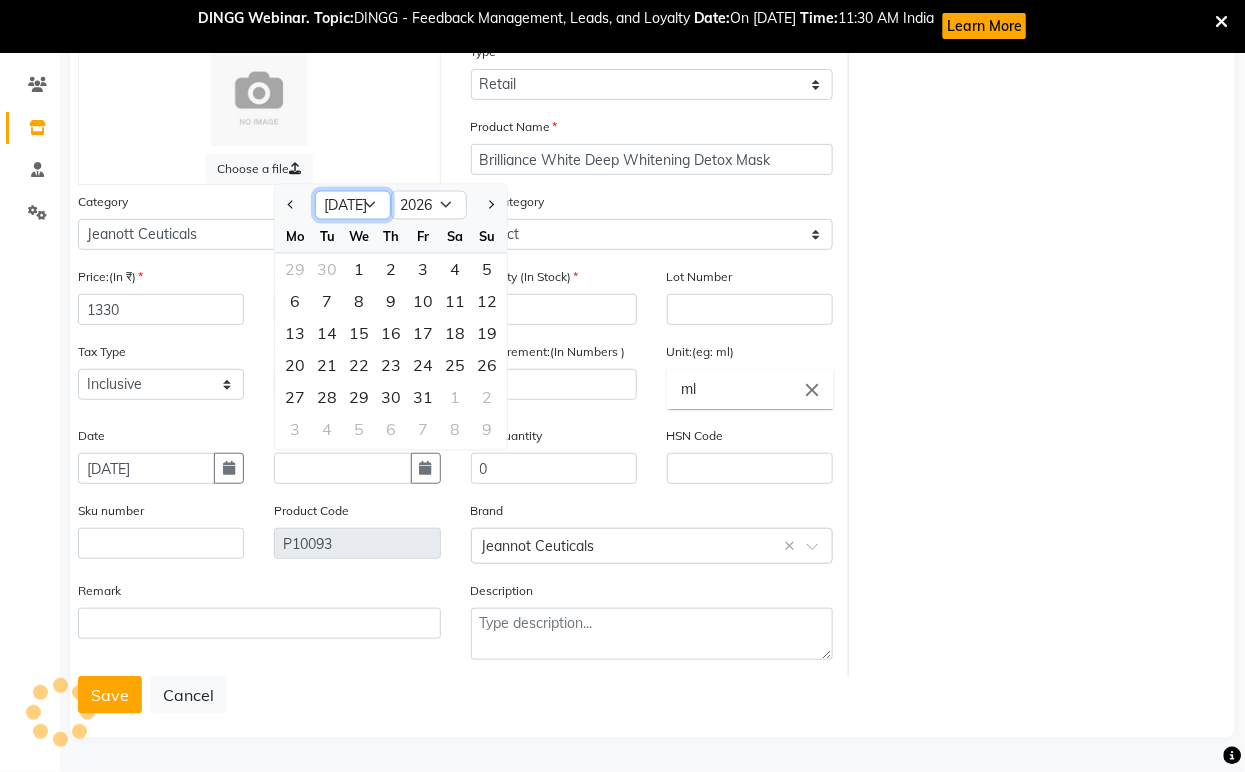 click on "Jan Feb Mar Apr May Jun [DATE] Aug Sep Oct Nov Dec" 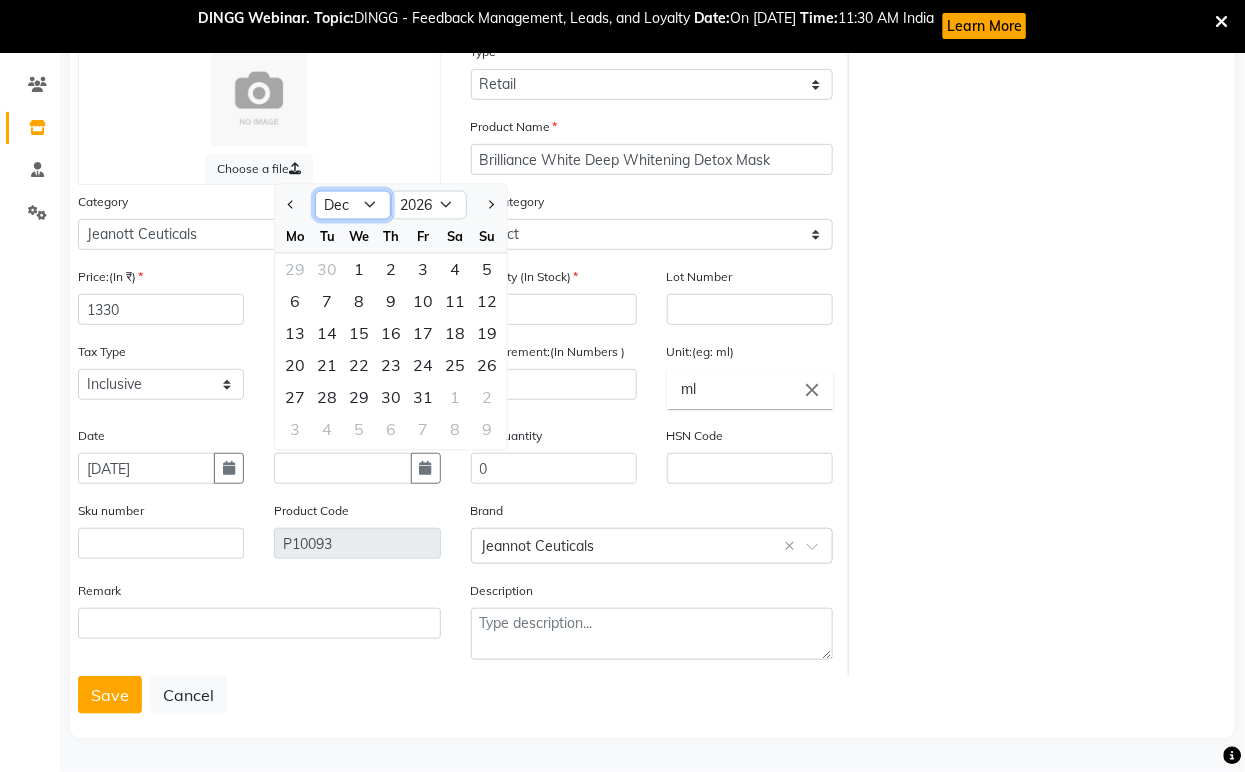 click on "Jan Feb Mar Apr May Jun [DATE] Aug Sep Oct Nov Dec" 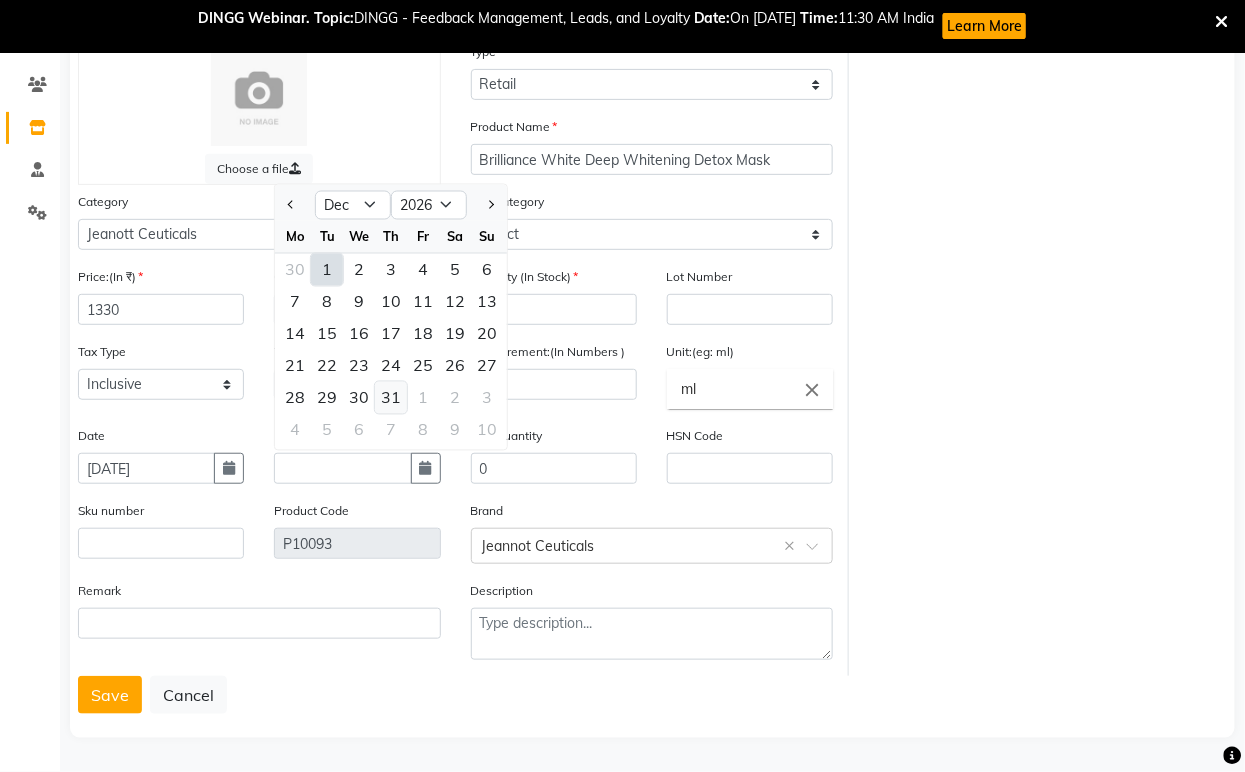 click on "31" 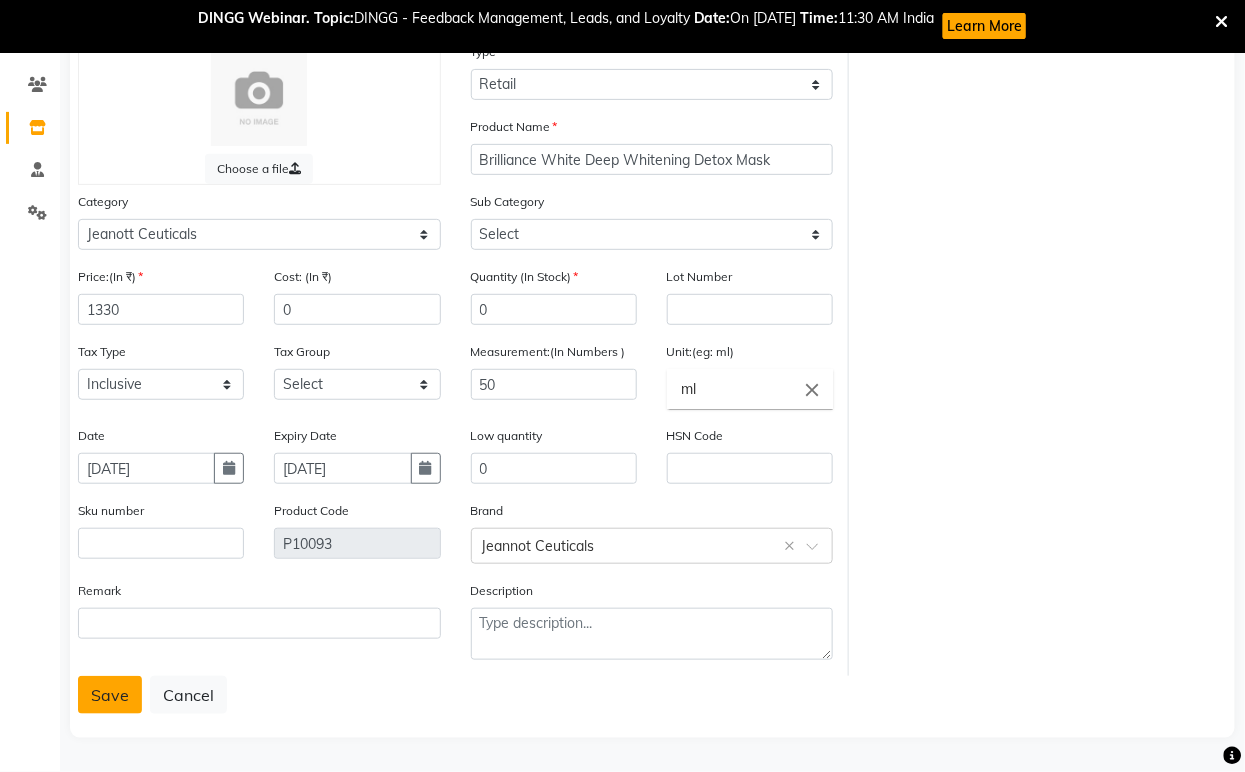 click on "Save" 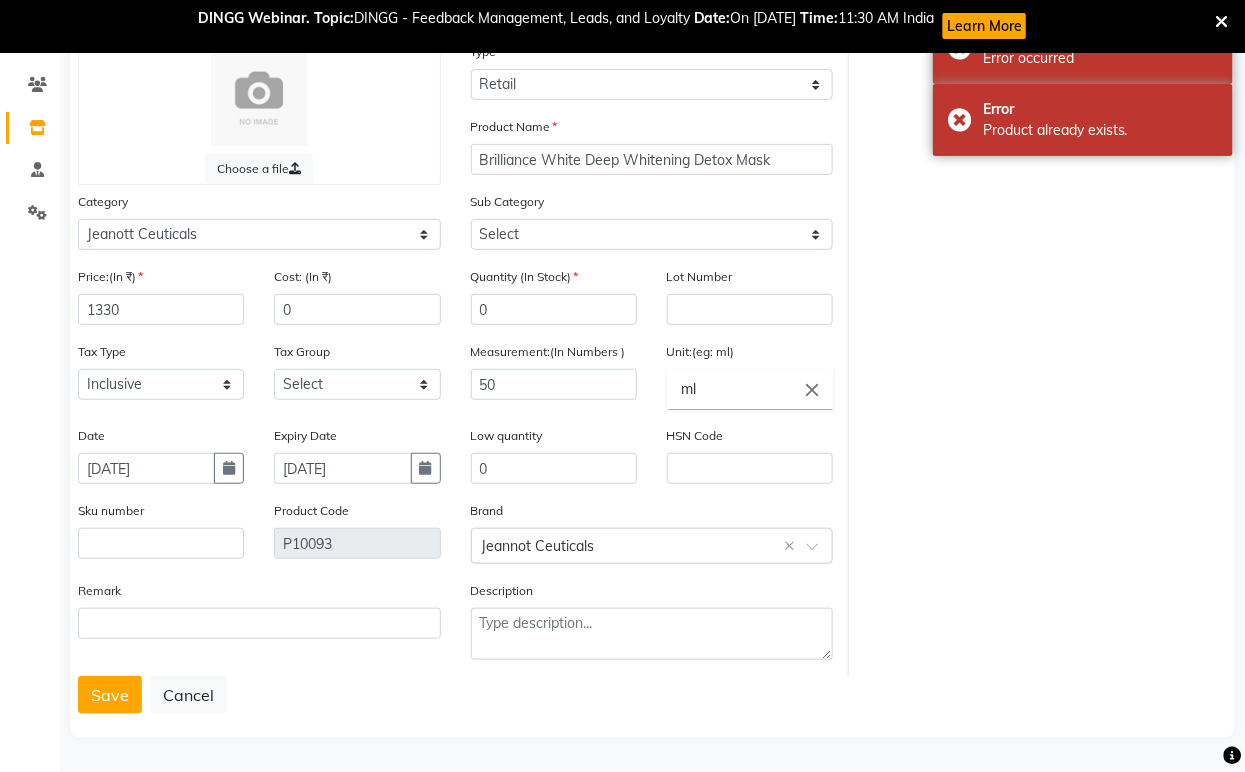 drag, startPoint x: 96, startPoint y: 692, endPoint x: 112, endPoint y: 718, distance: 30.528675 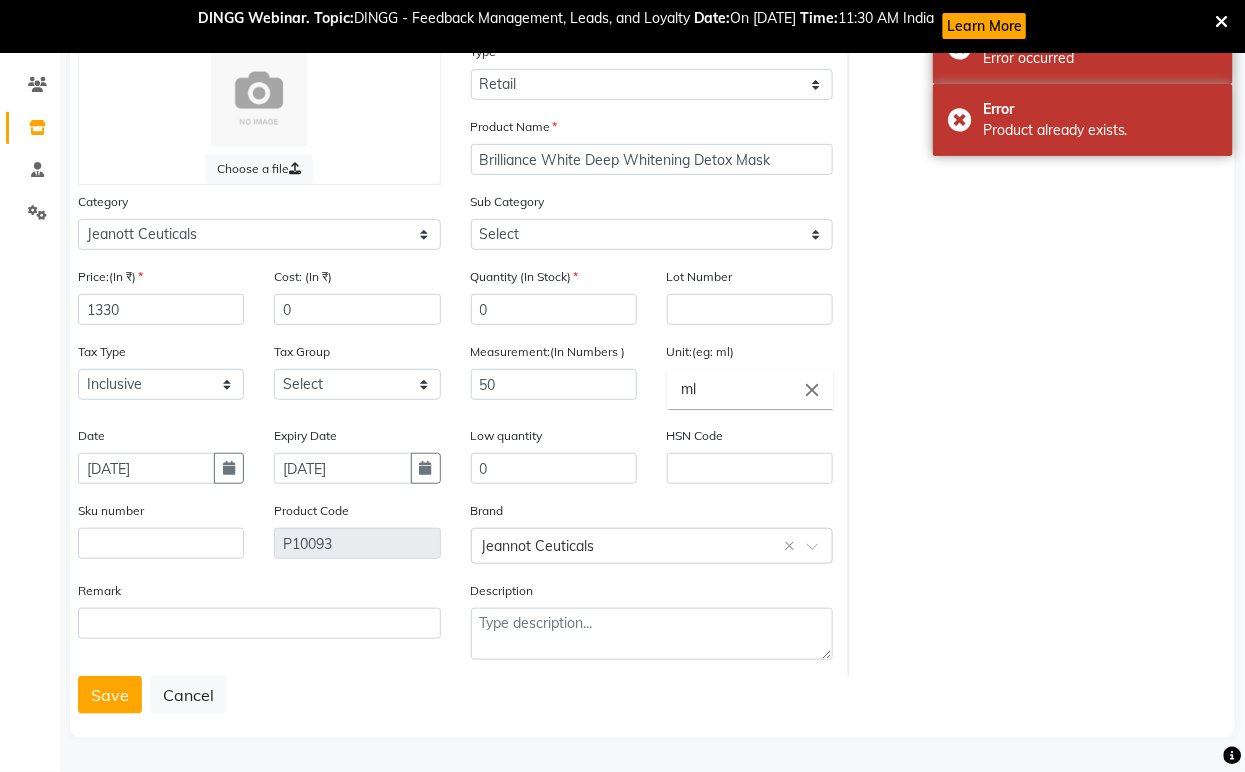 click on "Choose a file Type Select Type Both Retail Consumable Product Name Brilliance White Deep [MEDICAL_DATA] Detox Mask Category Select Hair Skin Jeanott Ceuticals Other Sub Category Select Price:(In ₹) 1330 Cost: (In ₹) 0 Quantity (In Stock) 0 Lot Number Tax Type Select Inclusive Exclusive Tax Group Select GST Measurement:(In Numbers ) 50 Unit:(eg: ml) ml close Date [DATE] Expiry Date [DATE] Low quantity 0 HSN Code Sku number Product Code P10093 Brand Select brand or add custom brand  Jeannot Ceuticals  × Remark Description  Save   Cancel" 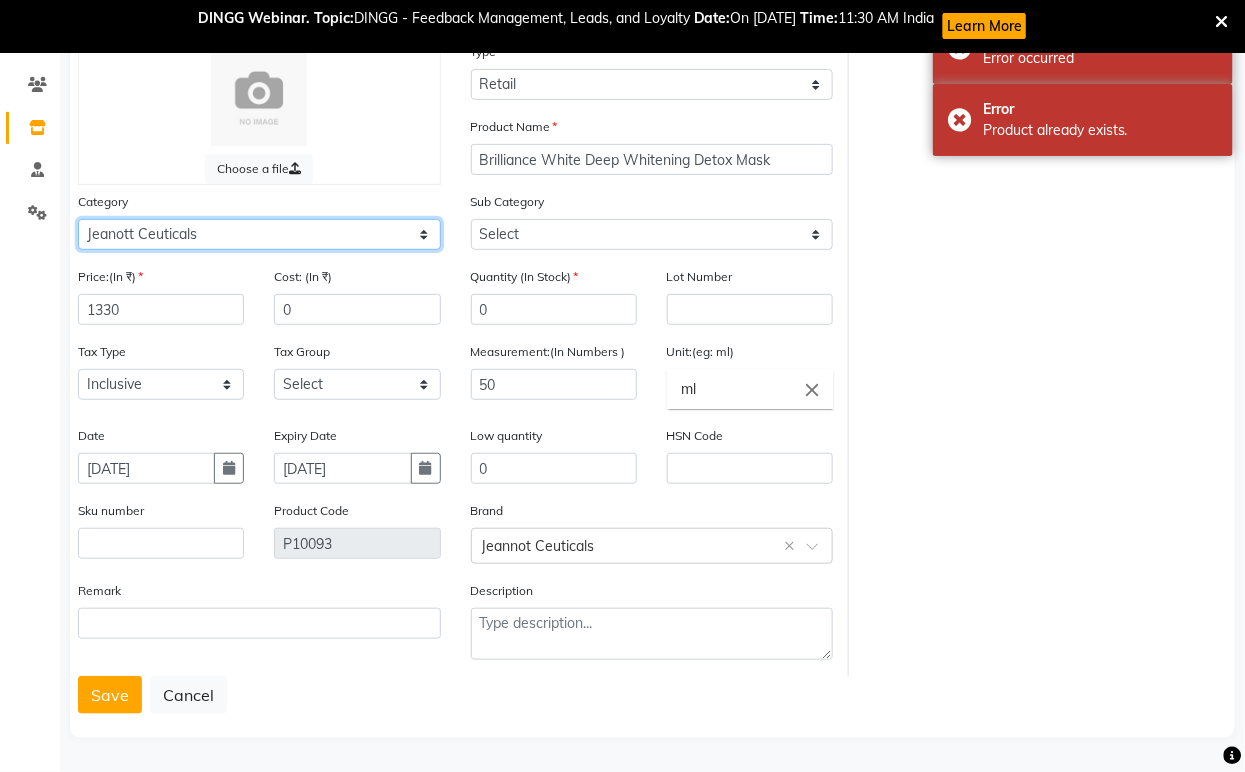 click on "Select Hair Skin Jeanott Ceuticals Other" 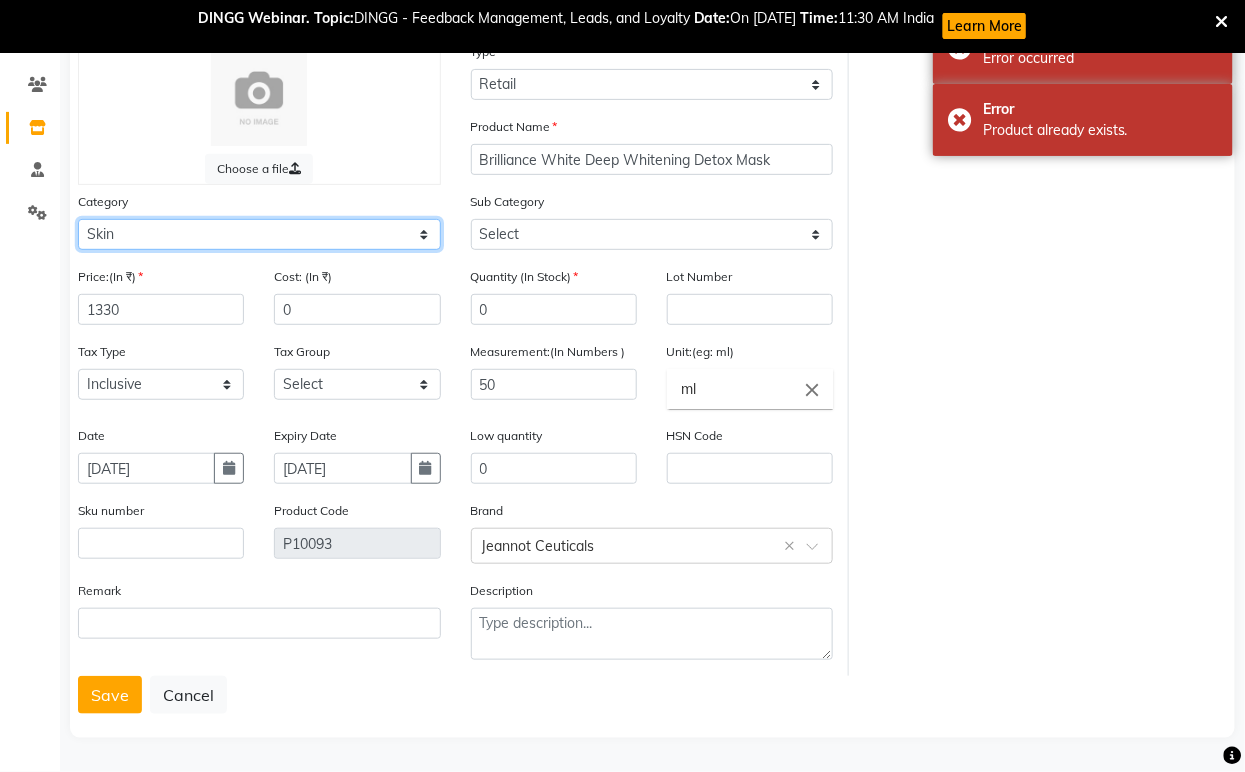 click on "Select Hair Skin Jeanott Ceuticals Other" 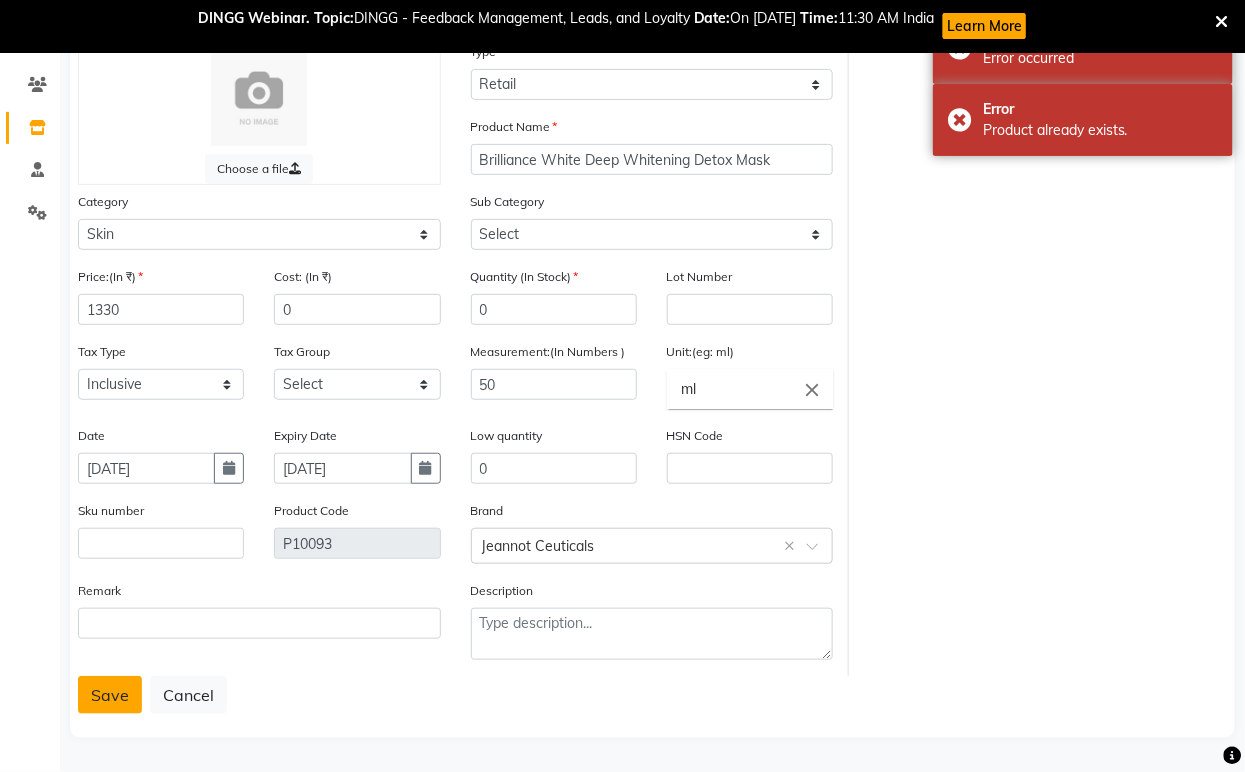 click on "Save" 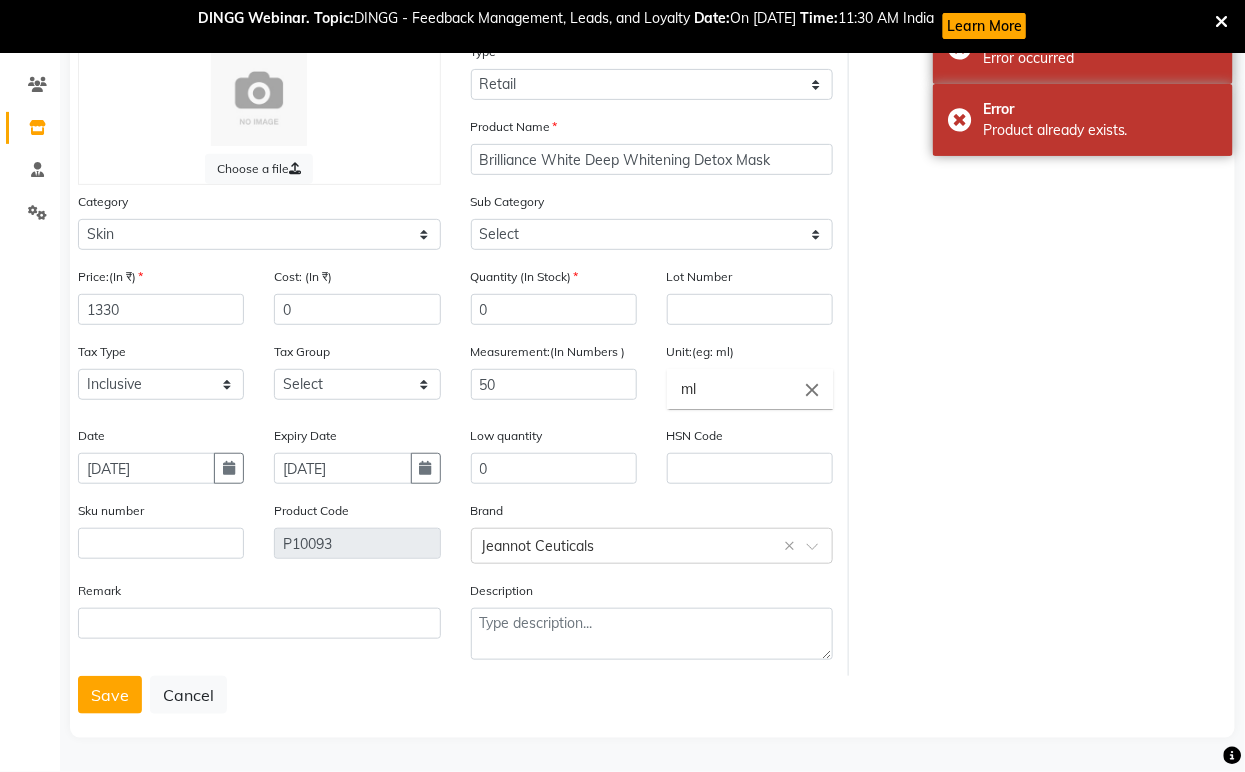 click on "Save" 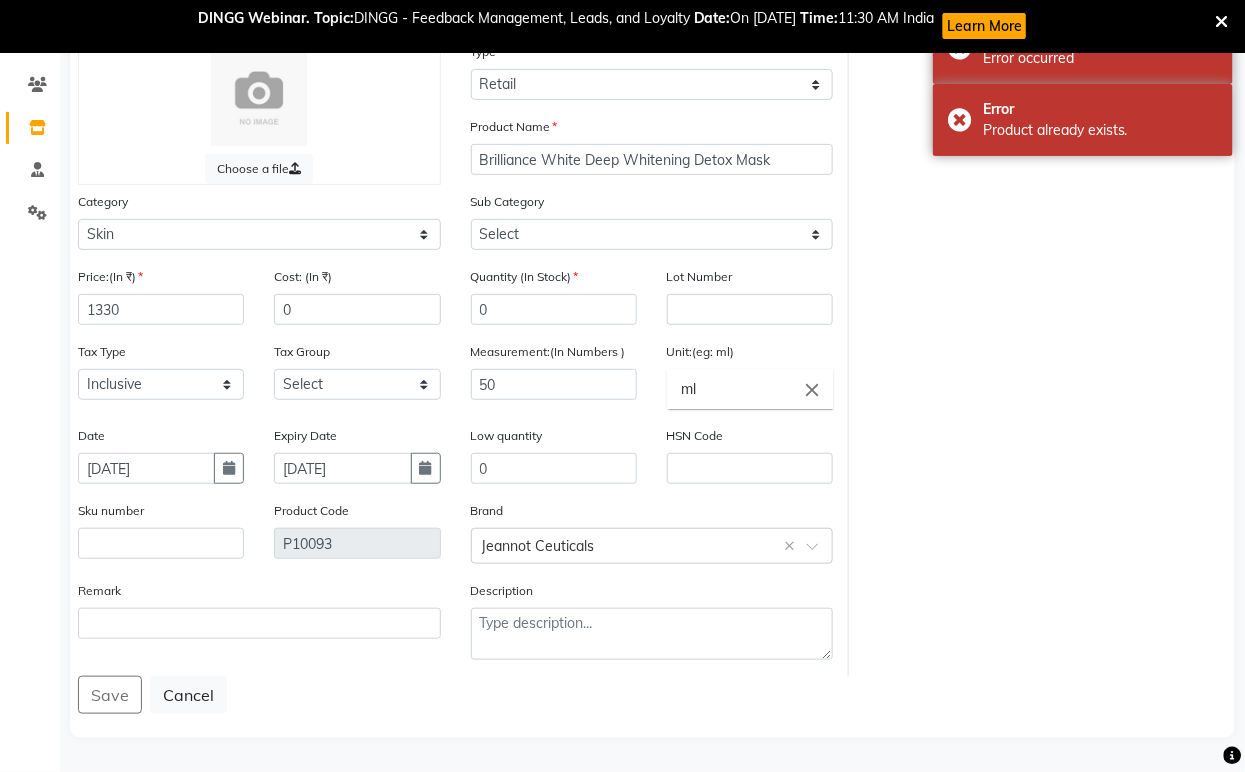 click on "Save" 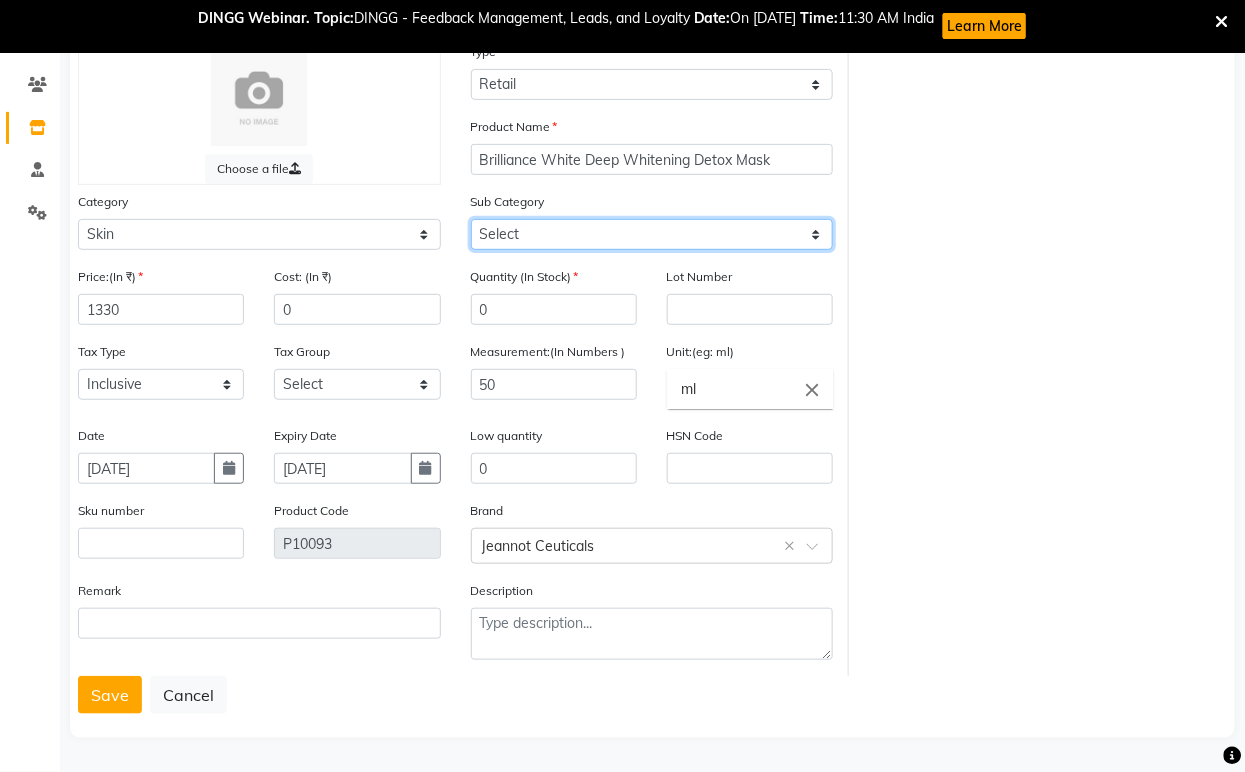 click on "Select Cleanser Facial Moisturiser Serum Toner Sun Care Masks Lip Care Eye Care Body Care Hand & Feet Kit & Combo Treatment Appliances Other Skin homecare Wax Massage Cream" 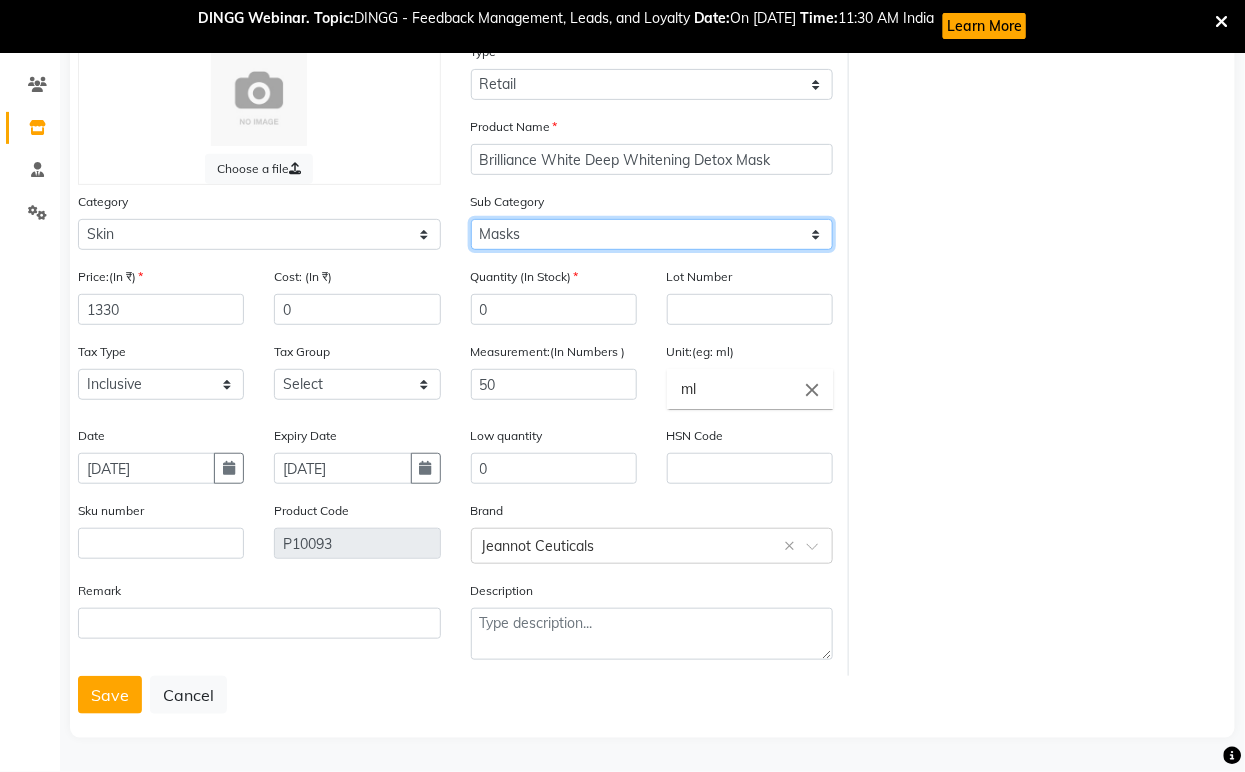 click on "Select Cleanser Facial Moisturiser Serum Toner Sun Care Masks Lip Care Eye Care Body Care Hand & Feet Kit & Combo Treatment Appliances Other Skin homecare Wax Massage Cream" 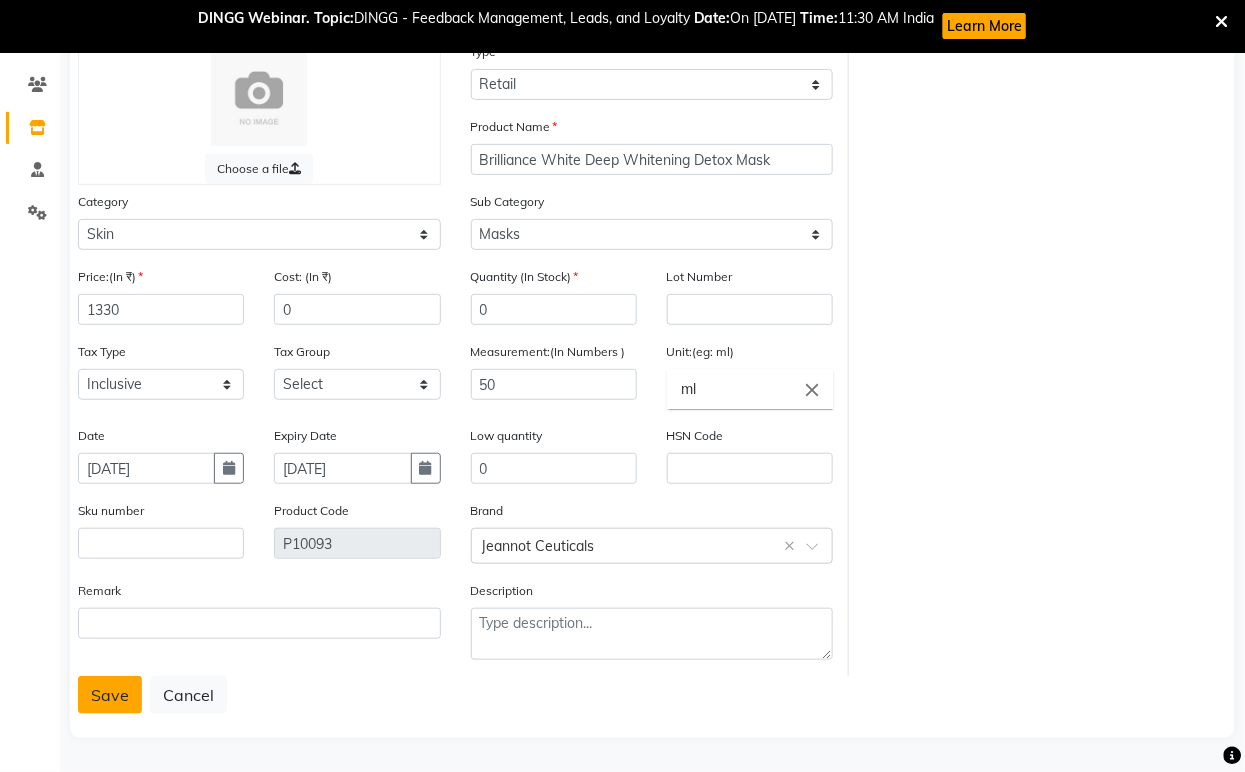 click on "Save" 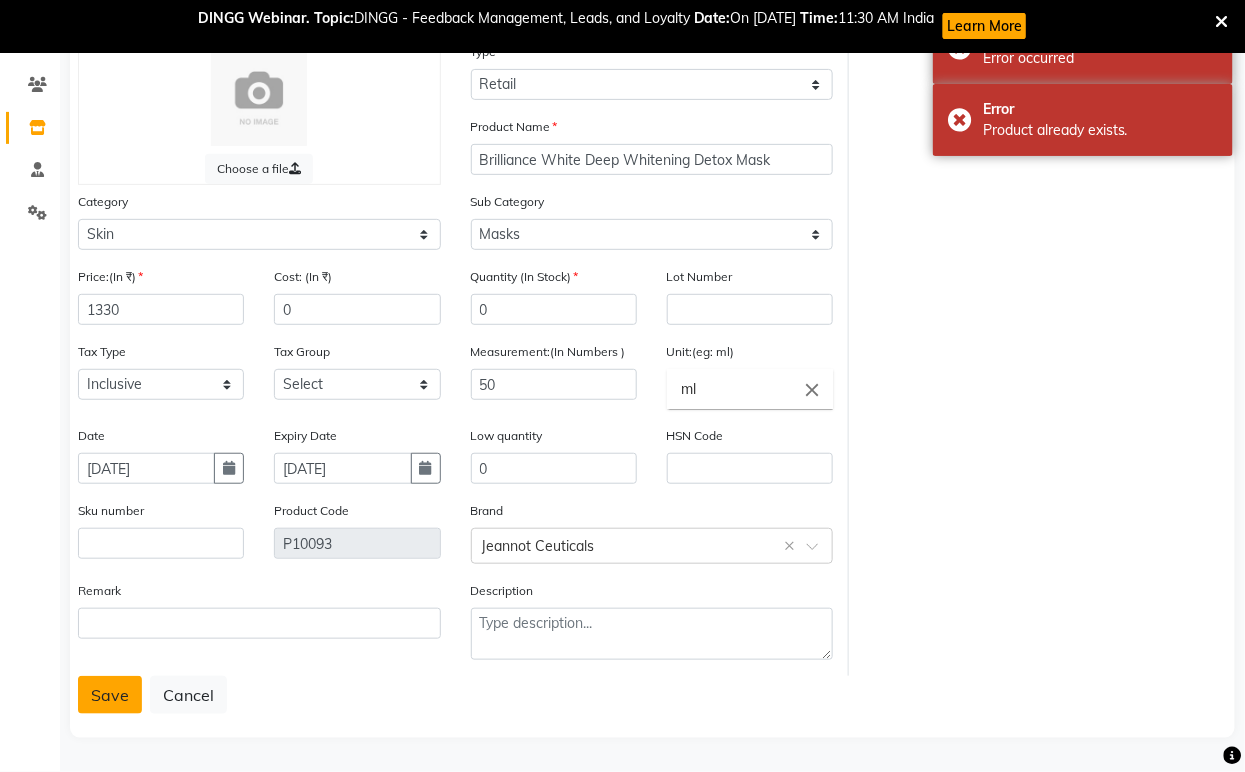click on "Save" 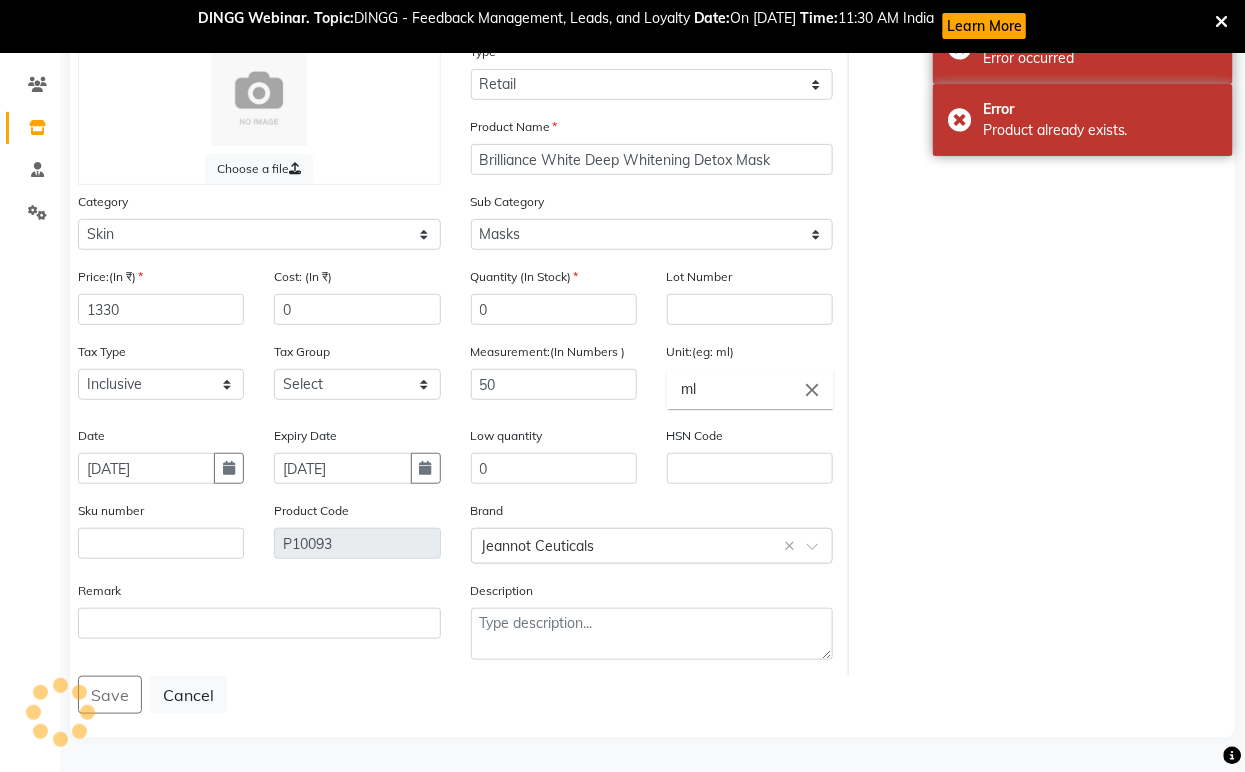 click on "Save" 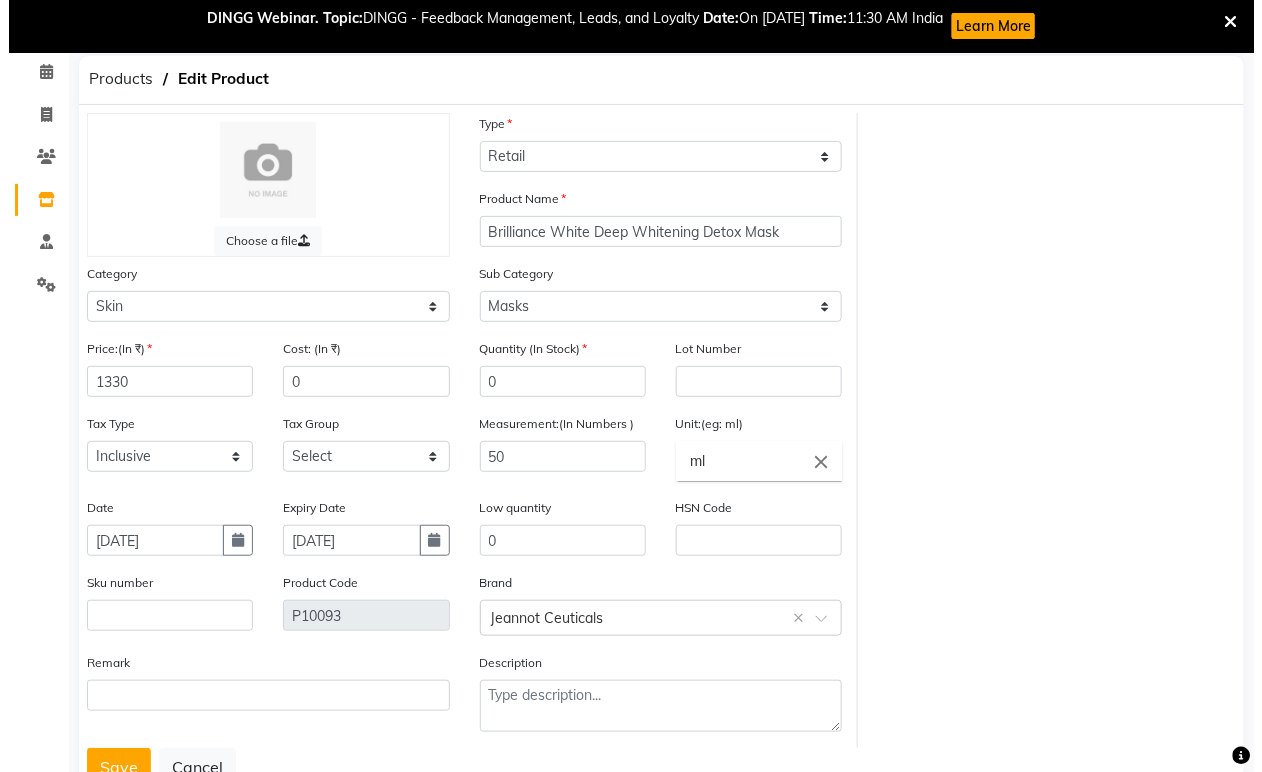 scroll, scrollTop: 157, scrollLeft: 0, axis: vertical 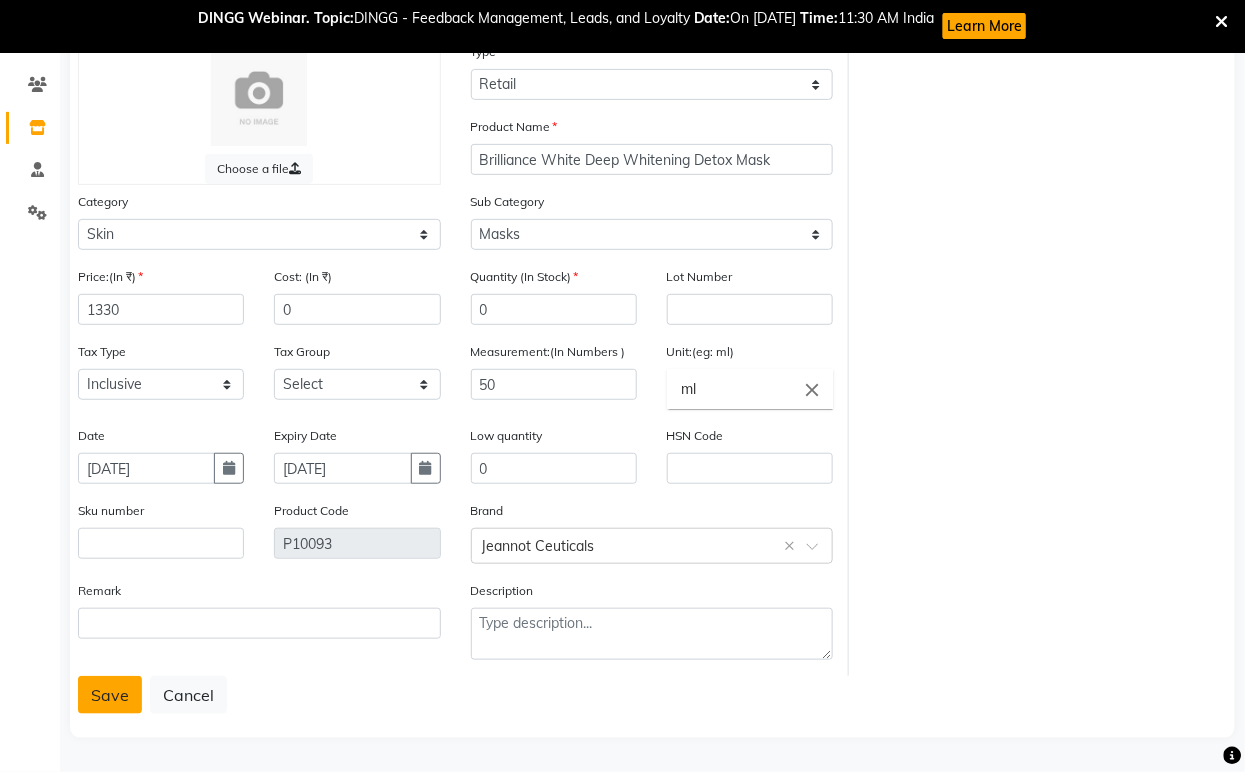 click on "Save" 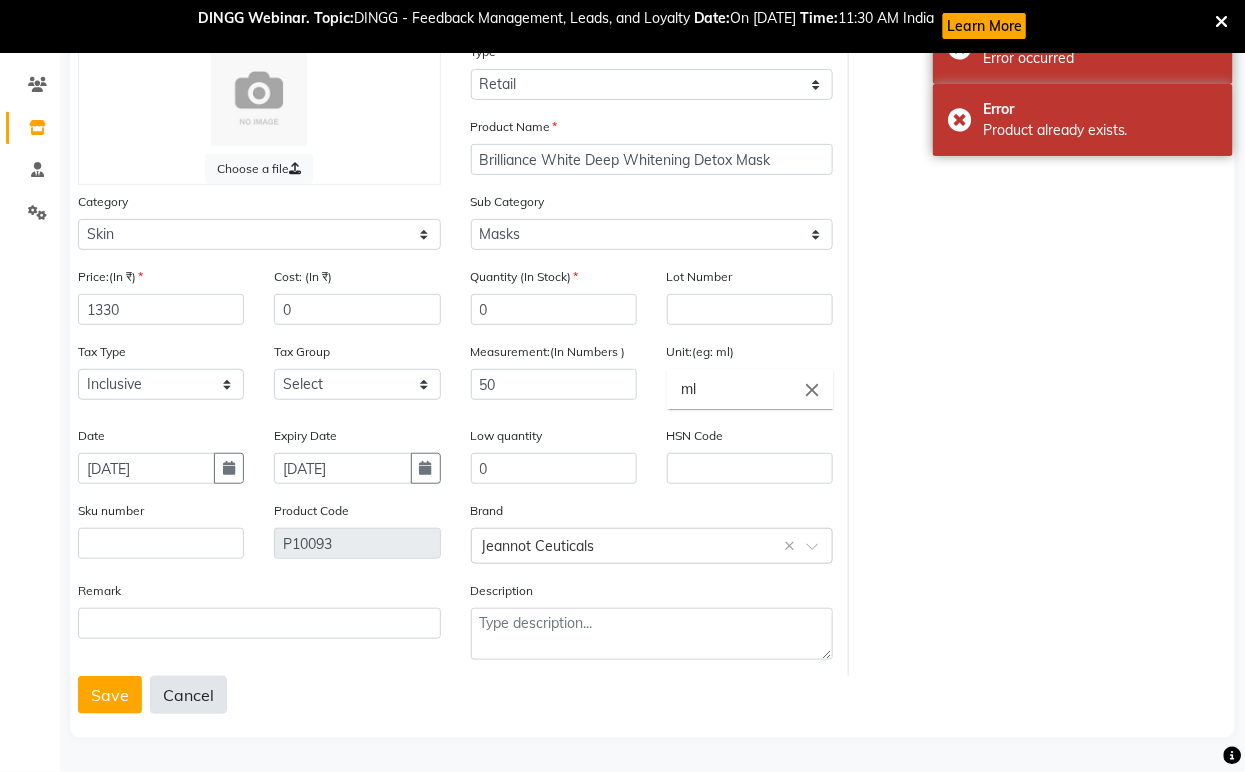 click on "Cancel" 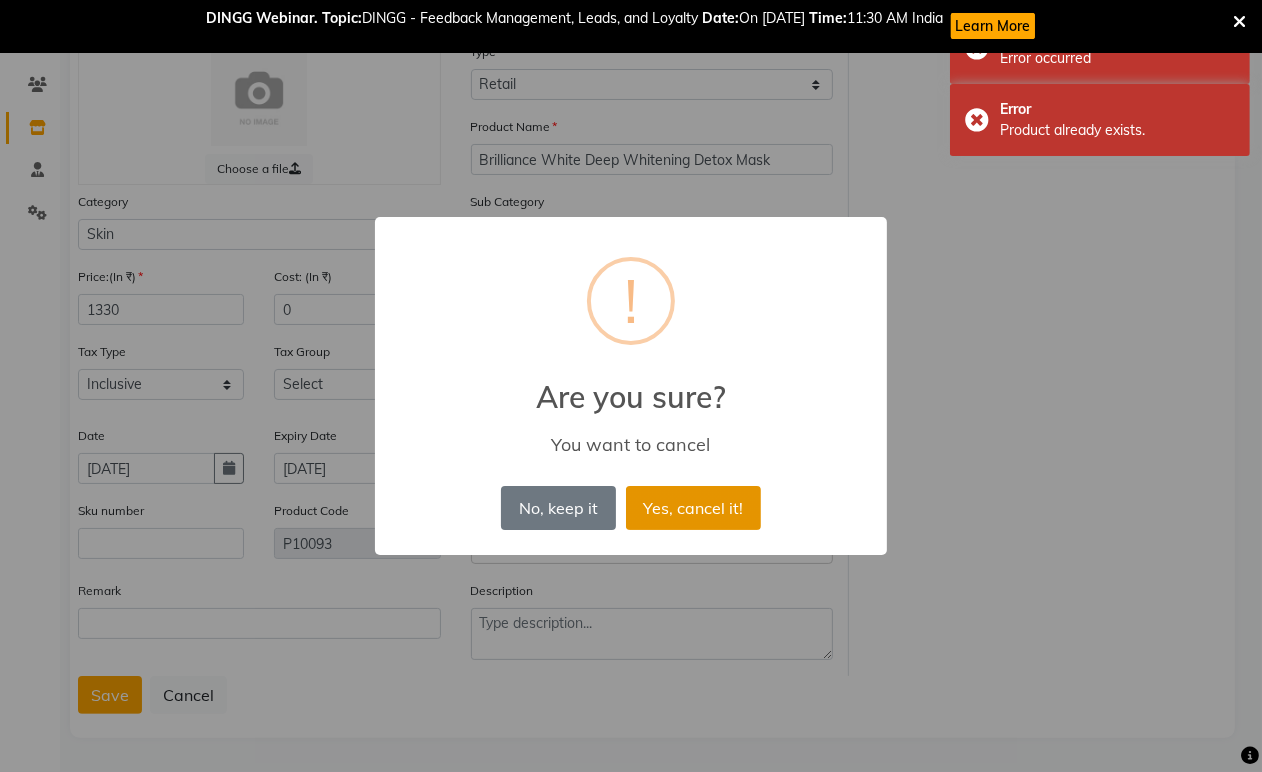 click on "Yes, cancel it!" at bounding box center [693, 508] 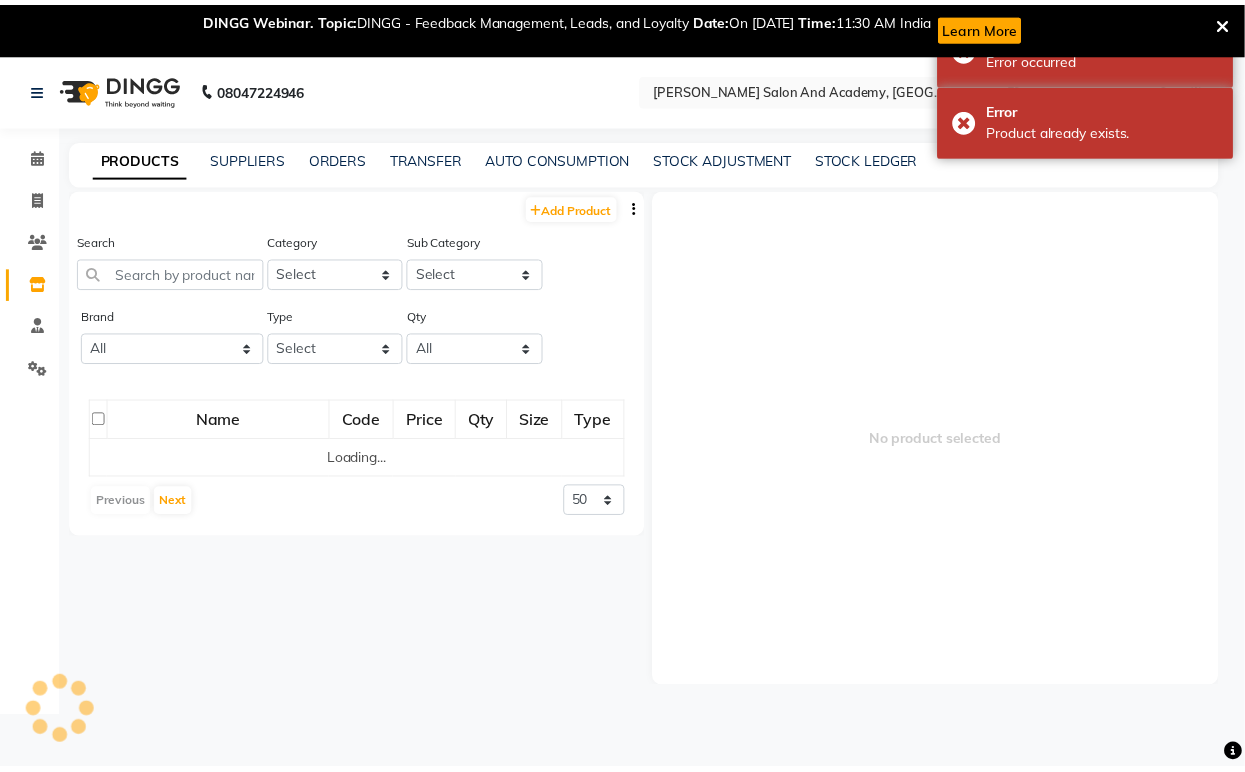 scroll, scrollTop: 0, scrollLeft: 0, axis: both 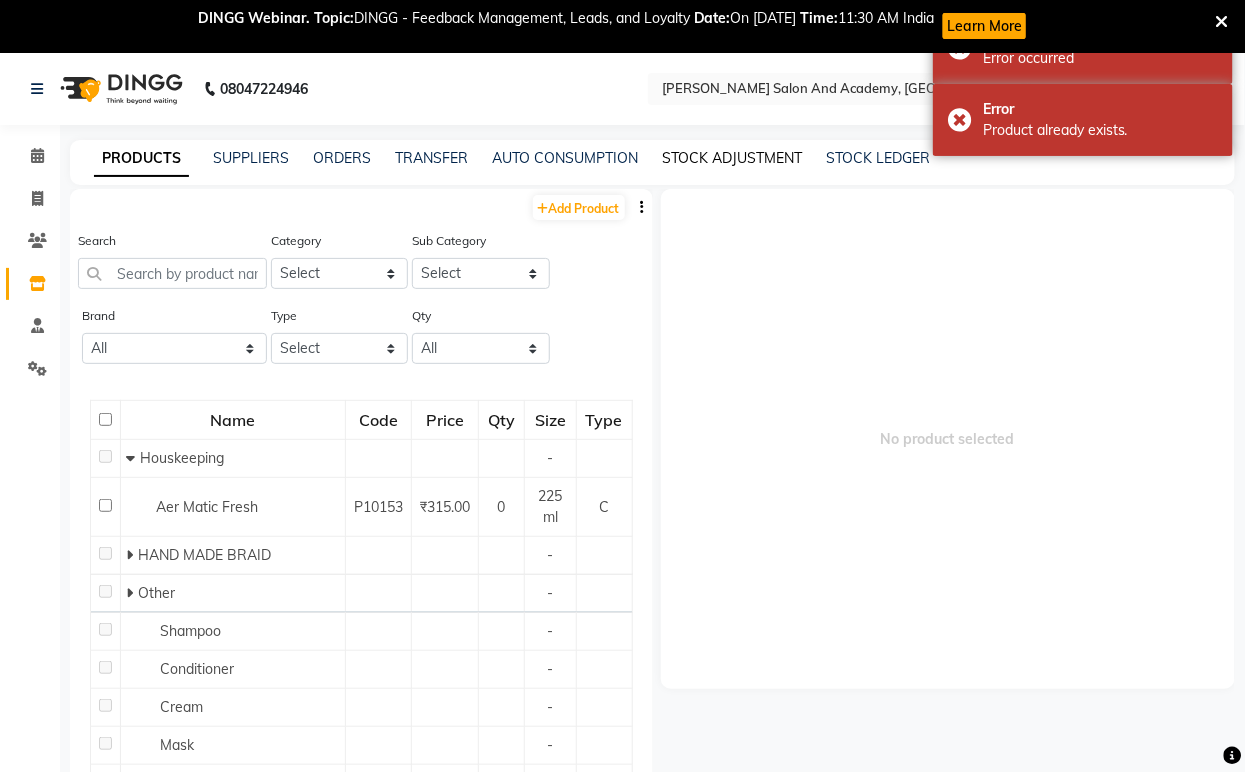 click on "STOCK ADJUSTMENT" 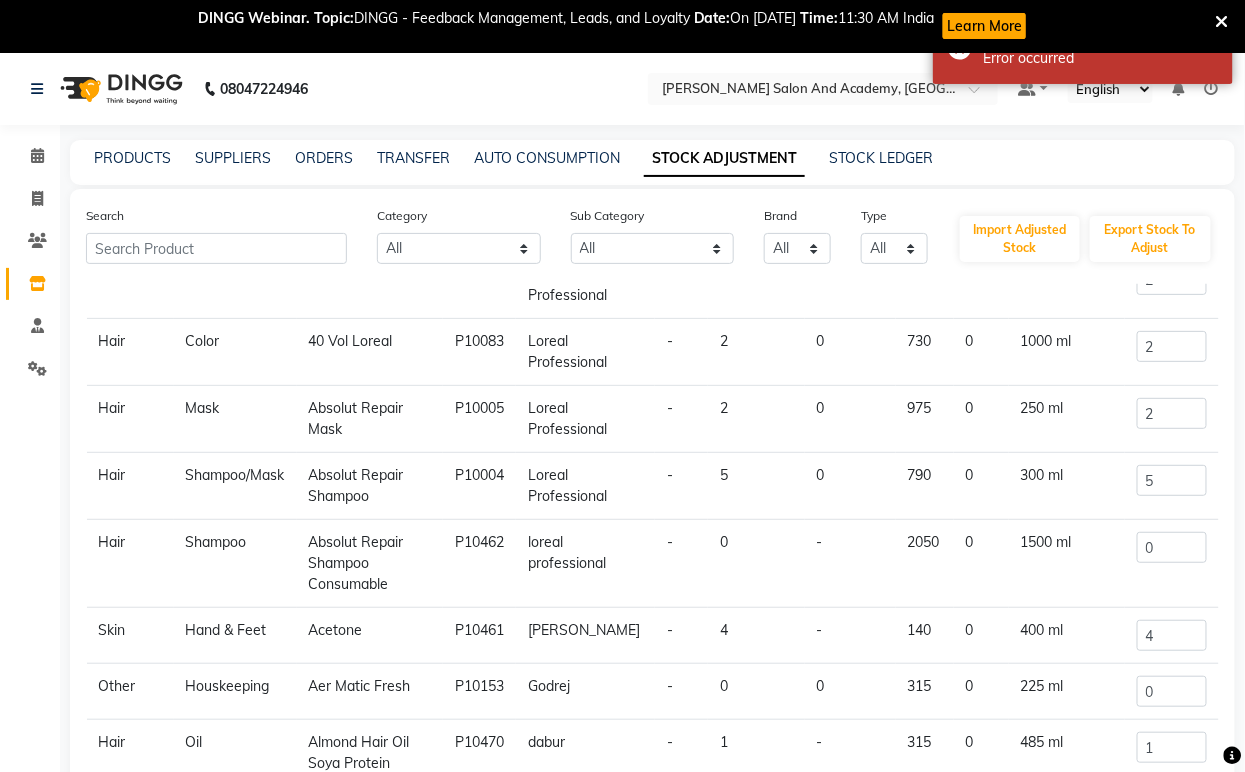 scroll, scrollTop: 253, scrollLeft: 0, axis: vertical 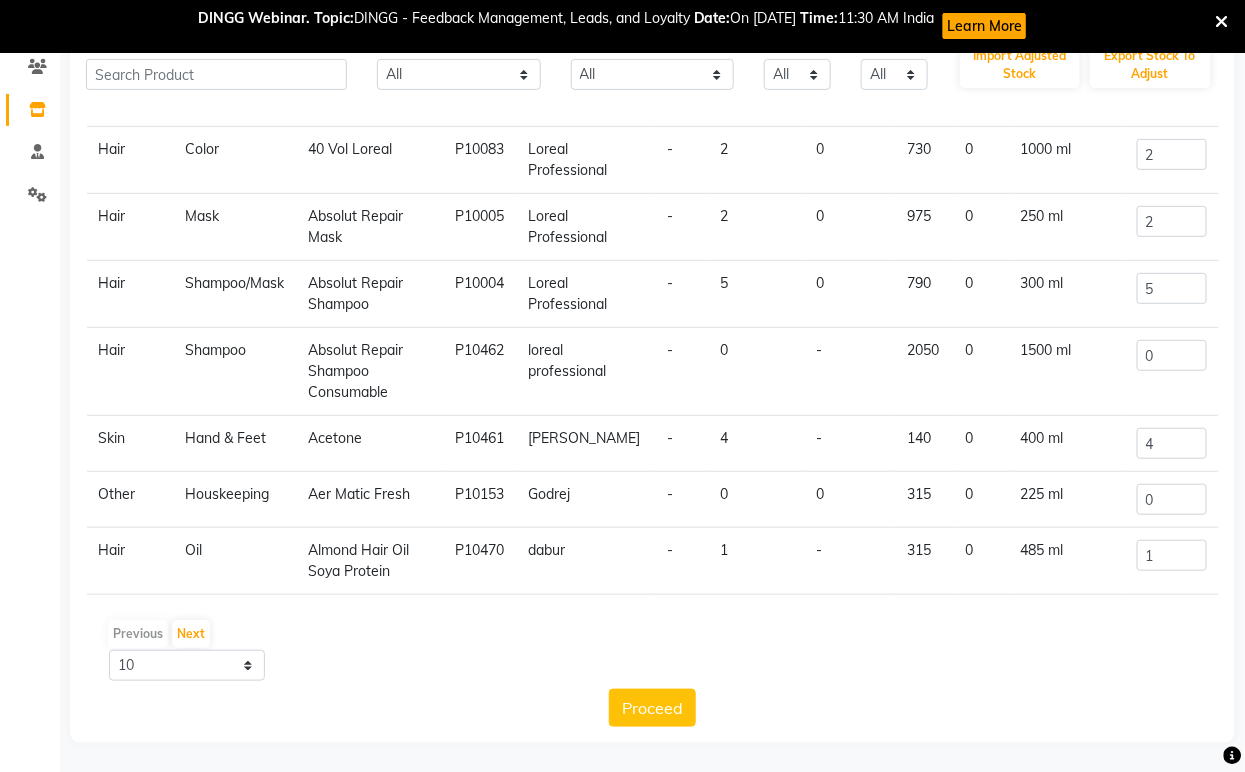 click on "Absolut Repair Shampoo" 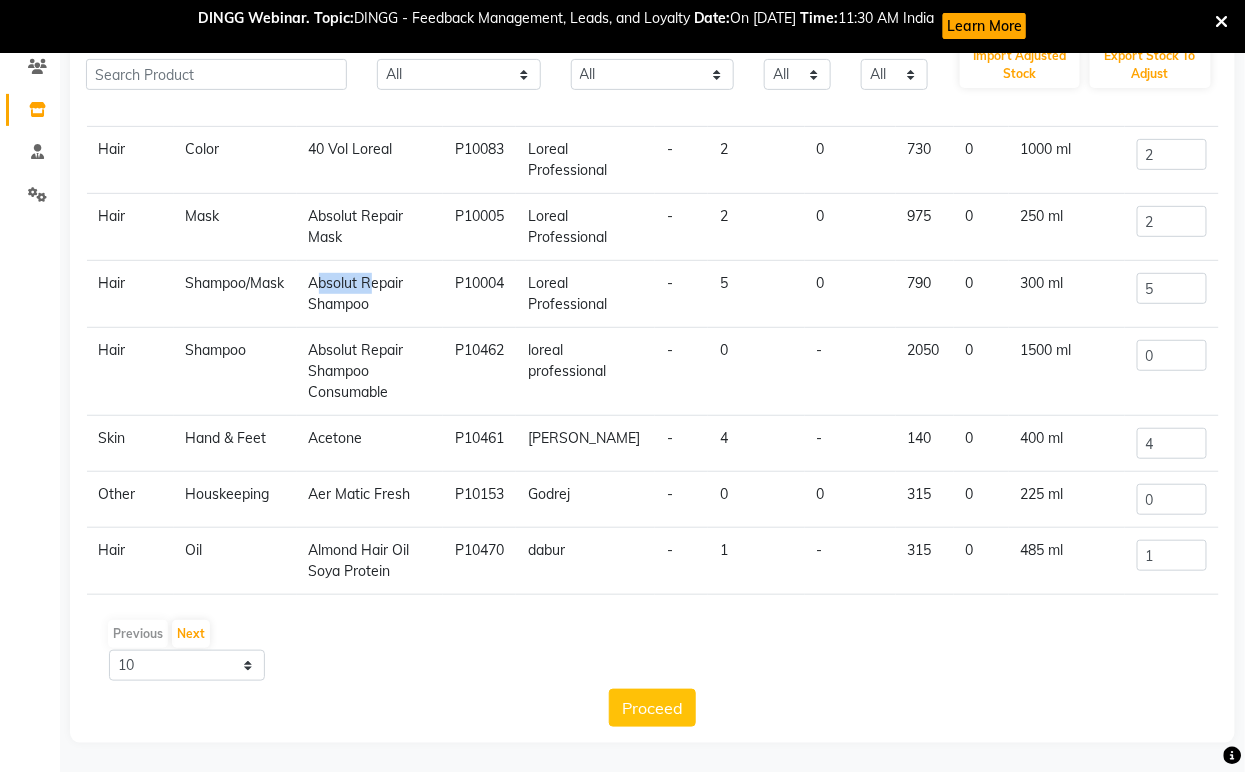 click on "Absolut Repair Shampoo" 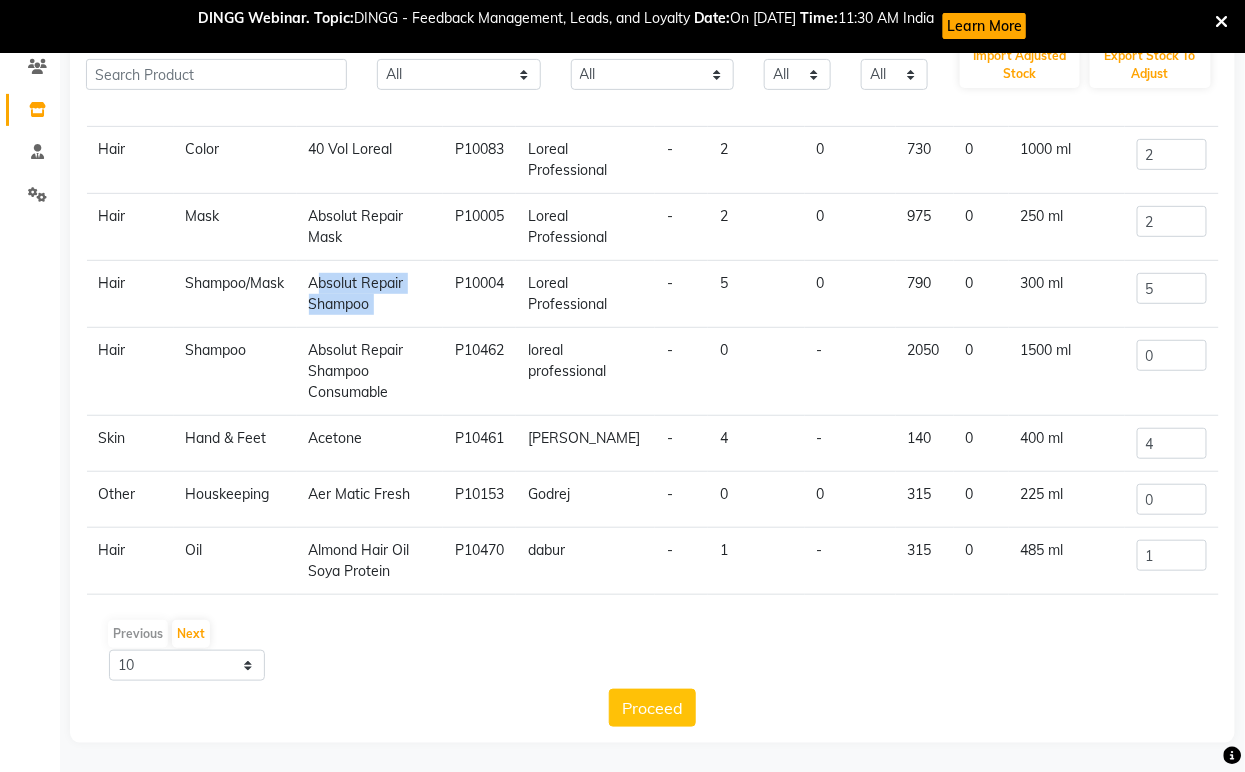 click on "Absolut Repair Shampoo" 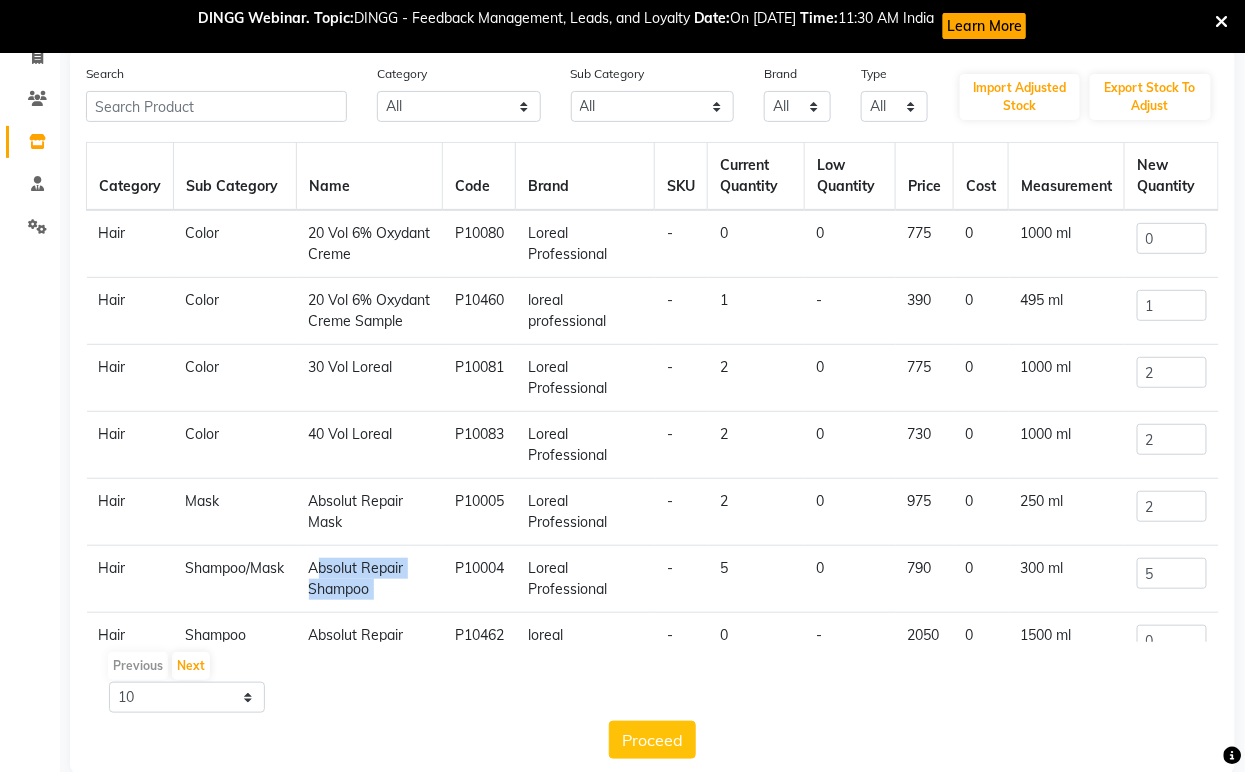 scroll, scrollTop: 0, scrollLeft: 0, axis: both 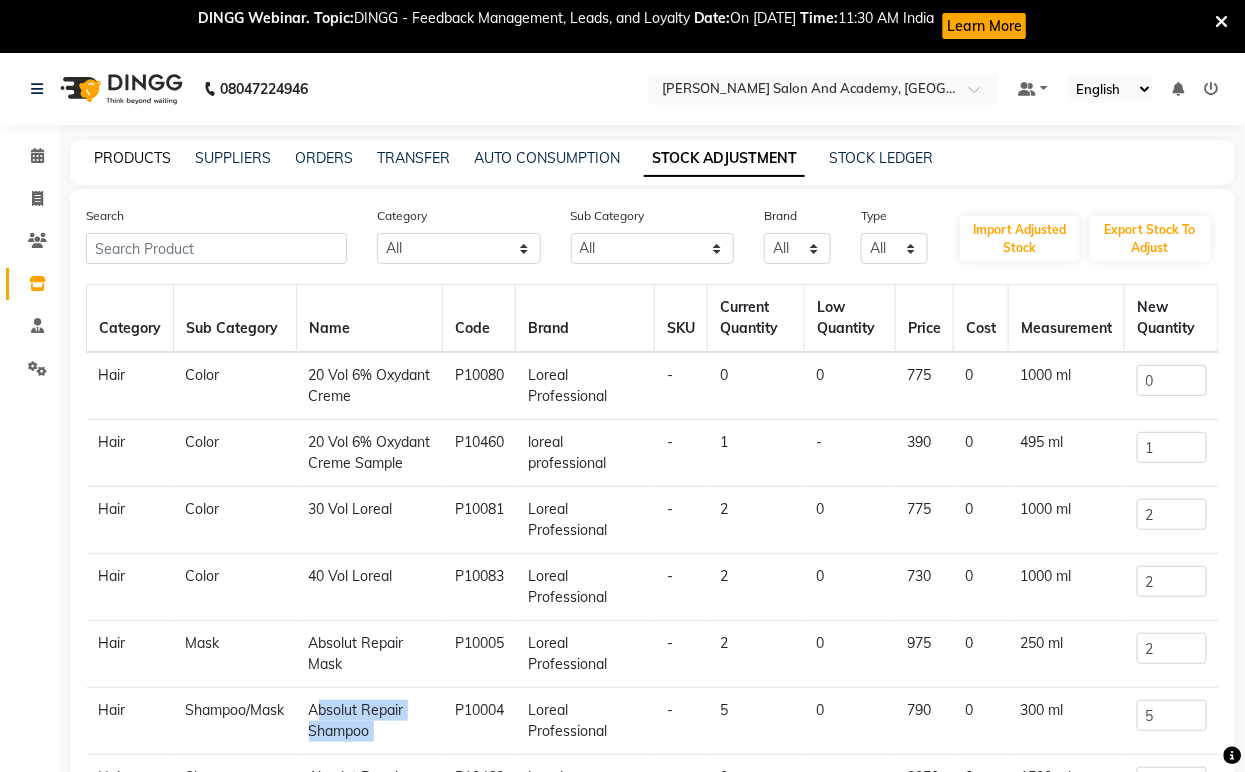 click on "PRODUCTS" 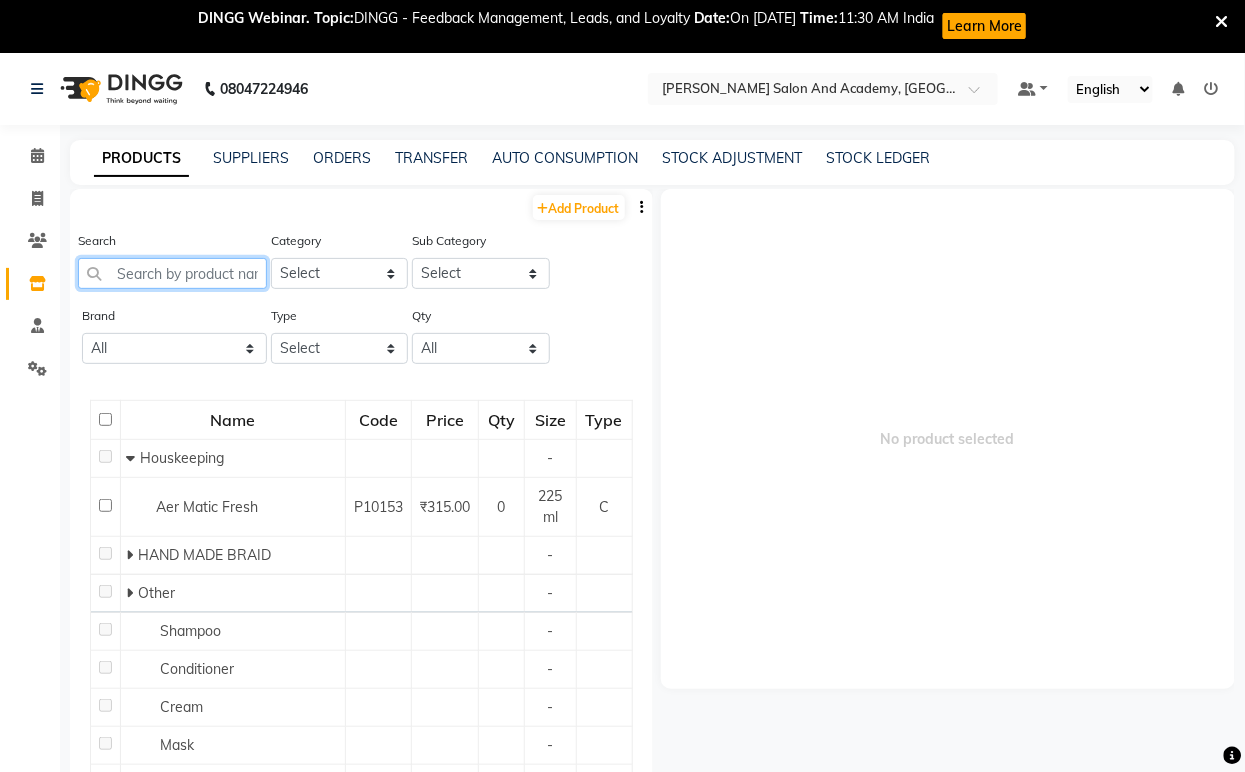 paste on "Absolut Repair Shampoo" 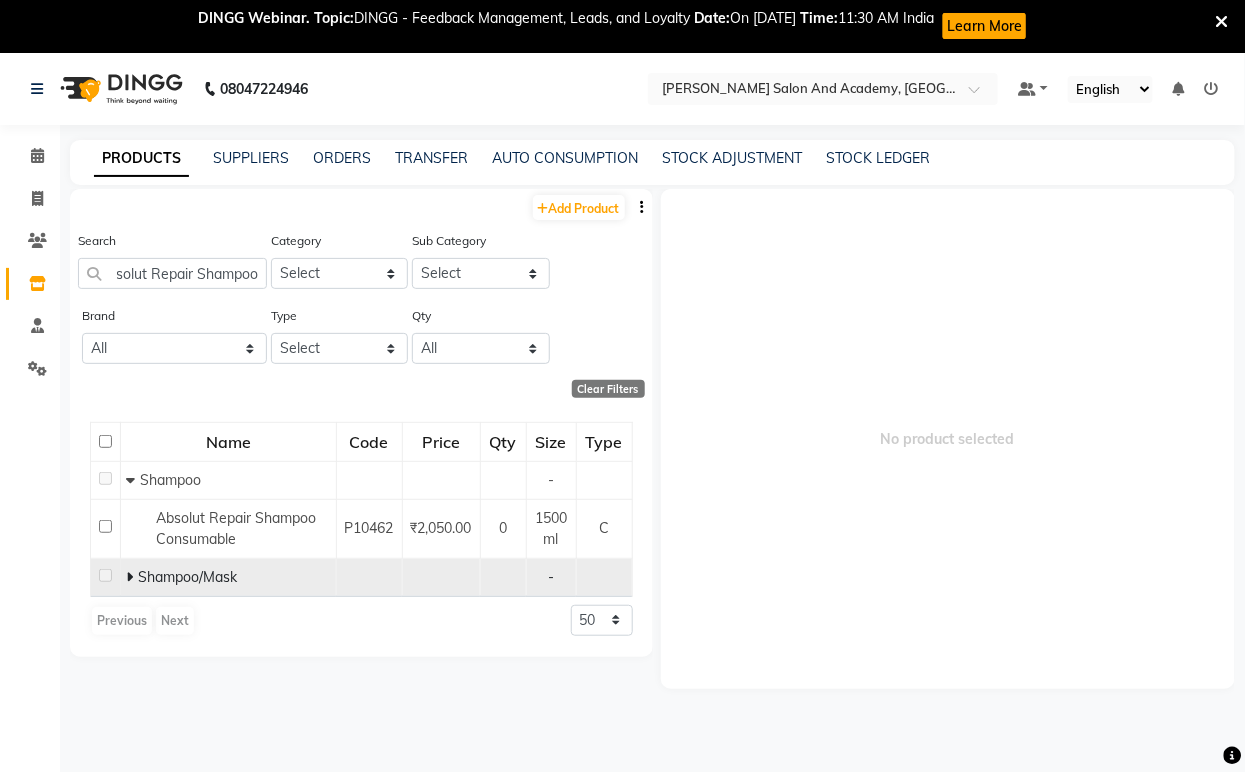 scroll, scrollTop: 0, scrollLeft: 0, axis: both 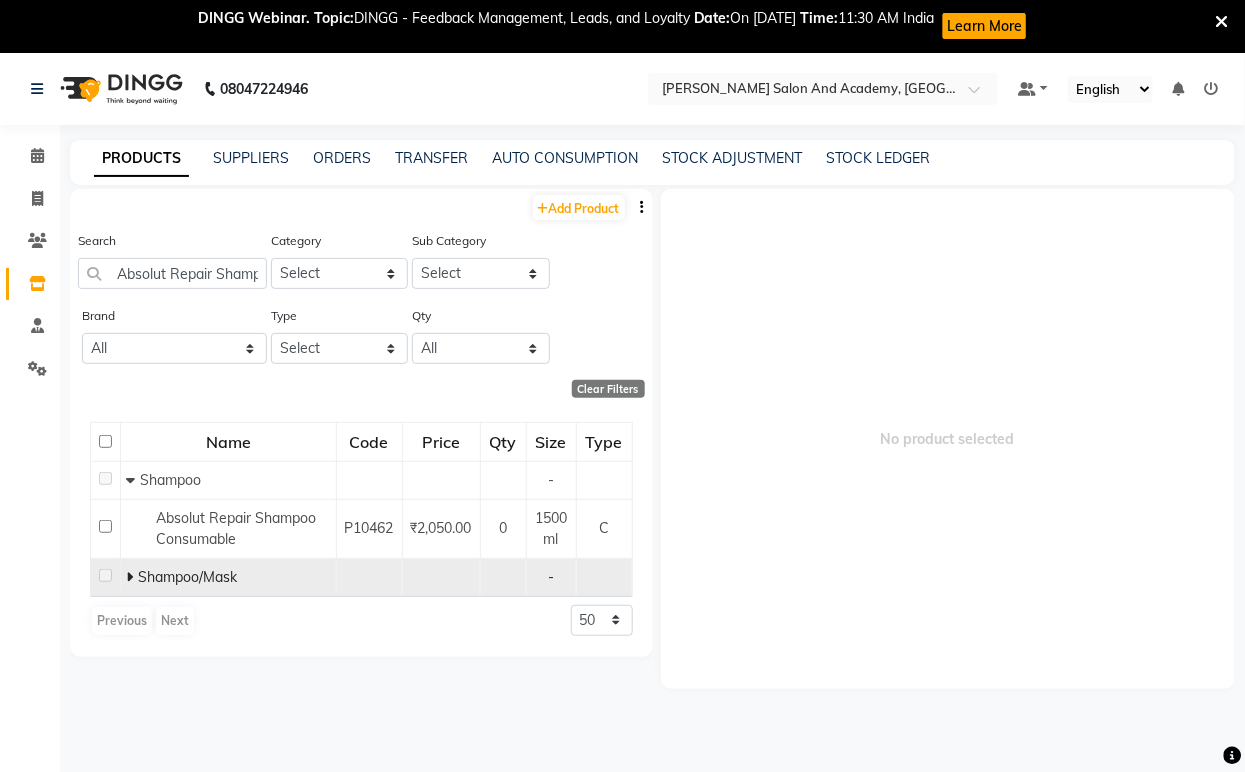click 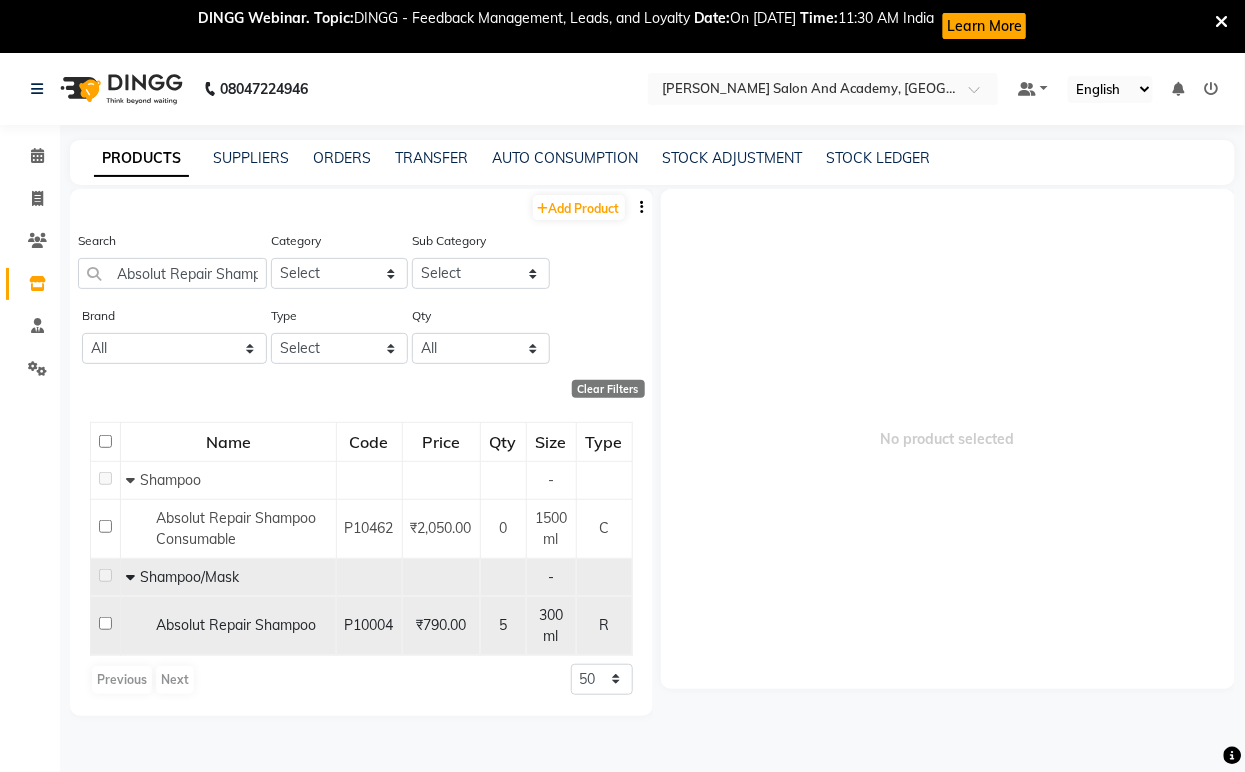 click on "Absolut Repair Shampoo" 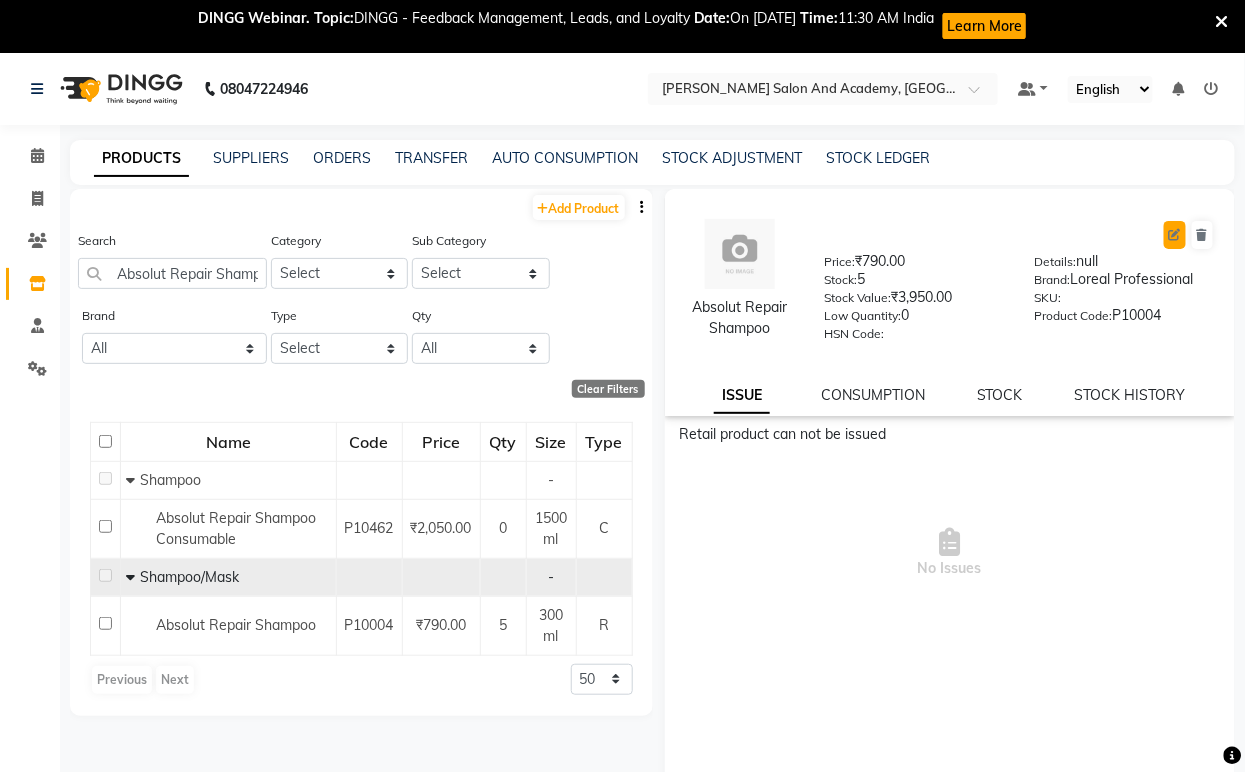 click 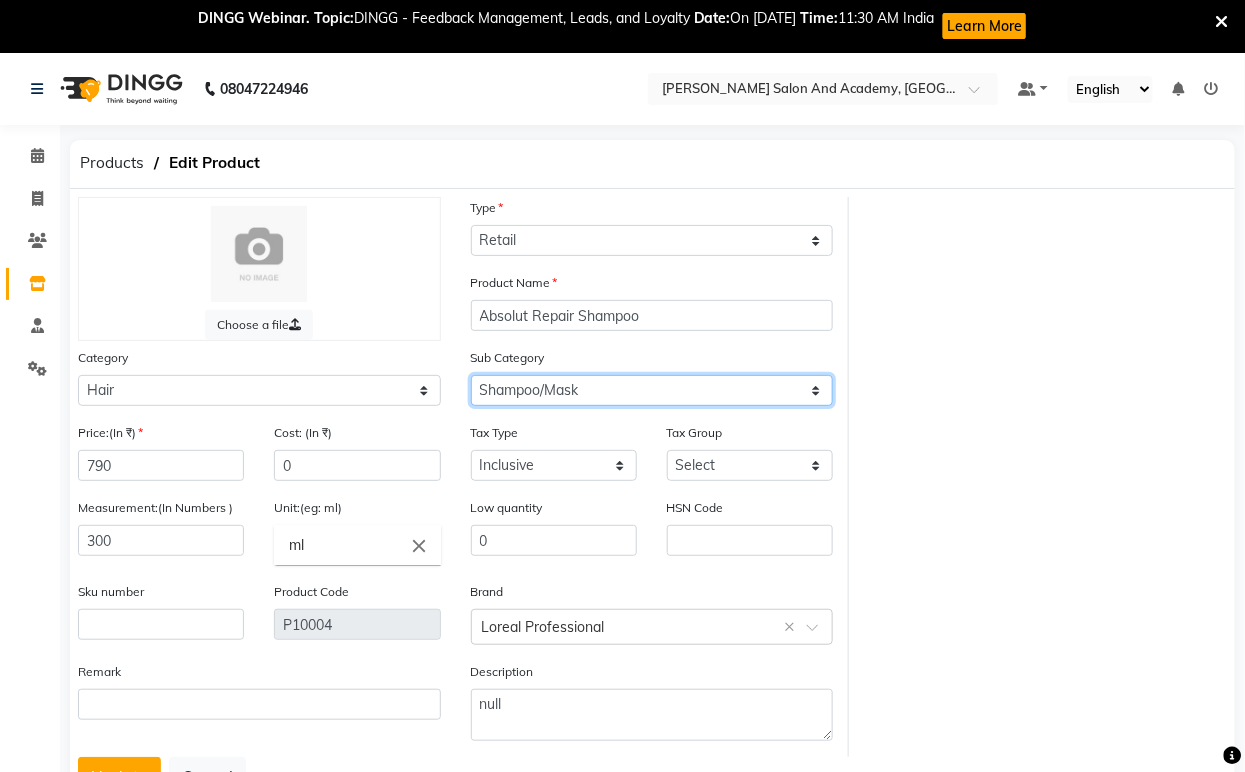 click on "Select Shampoo Conditioner Cream Mask Oil Serum Color Appliances Treatment Styling Kit & Combo Other Shampoo/Mask homecare Salon use Color tubes" 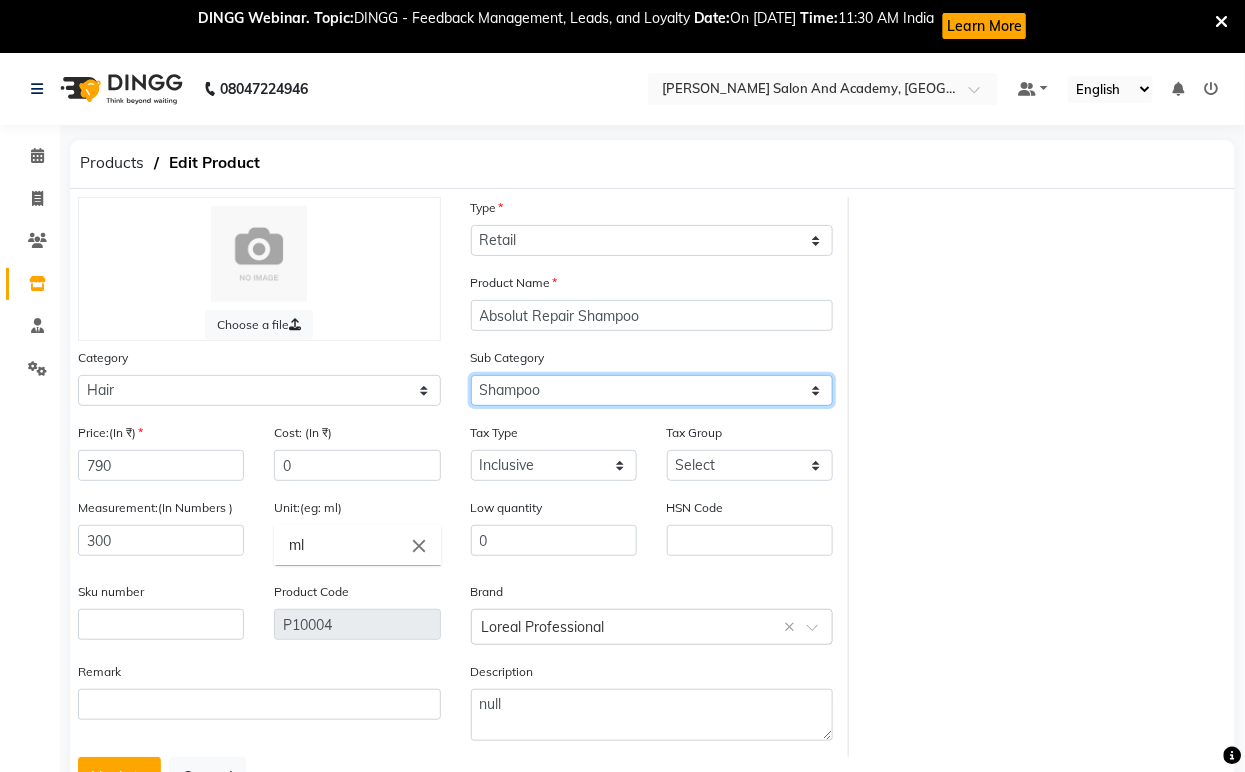 click on "Select Shampoo Conditioner Cream Mask Oil Serum Color Appliances Treatment Styling Kit & Combo Other Shampoo/Mask homecare Salon use Color tubes" 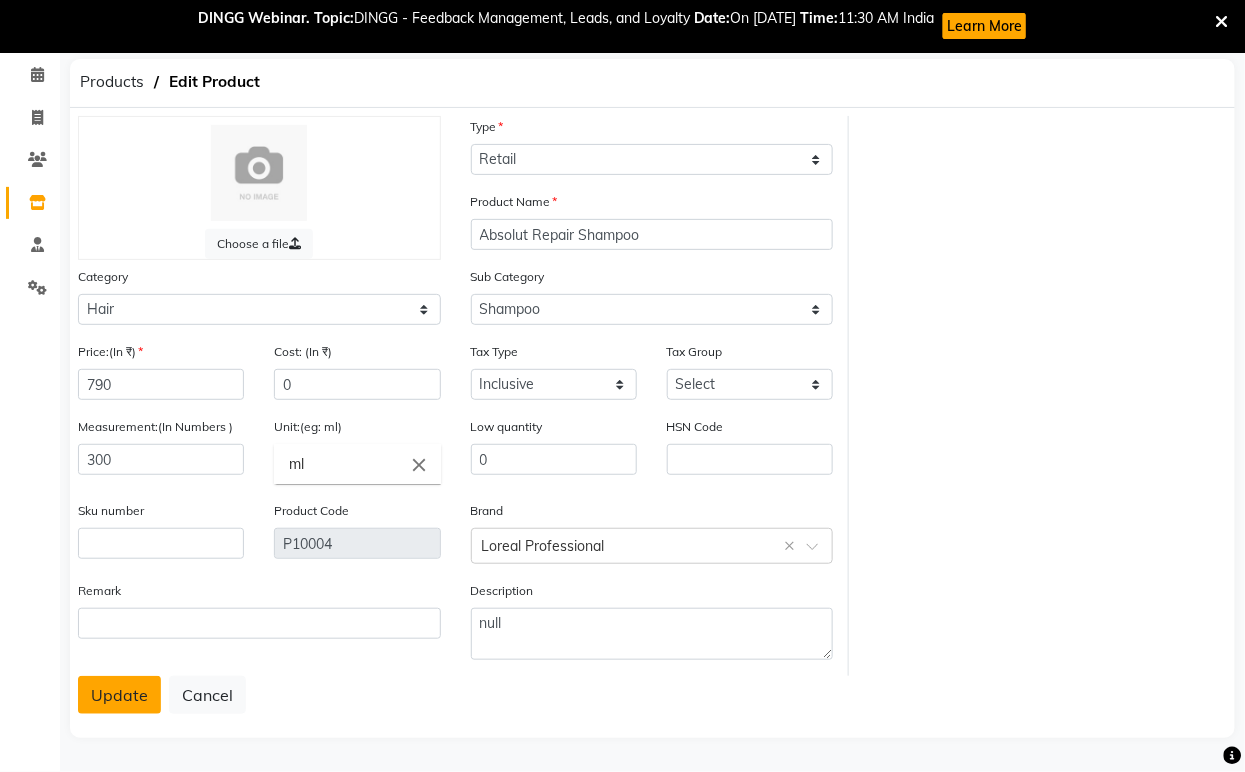 click on "Update" 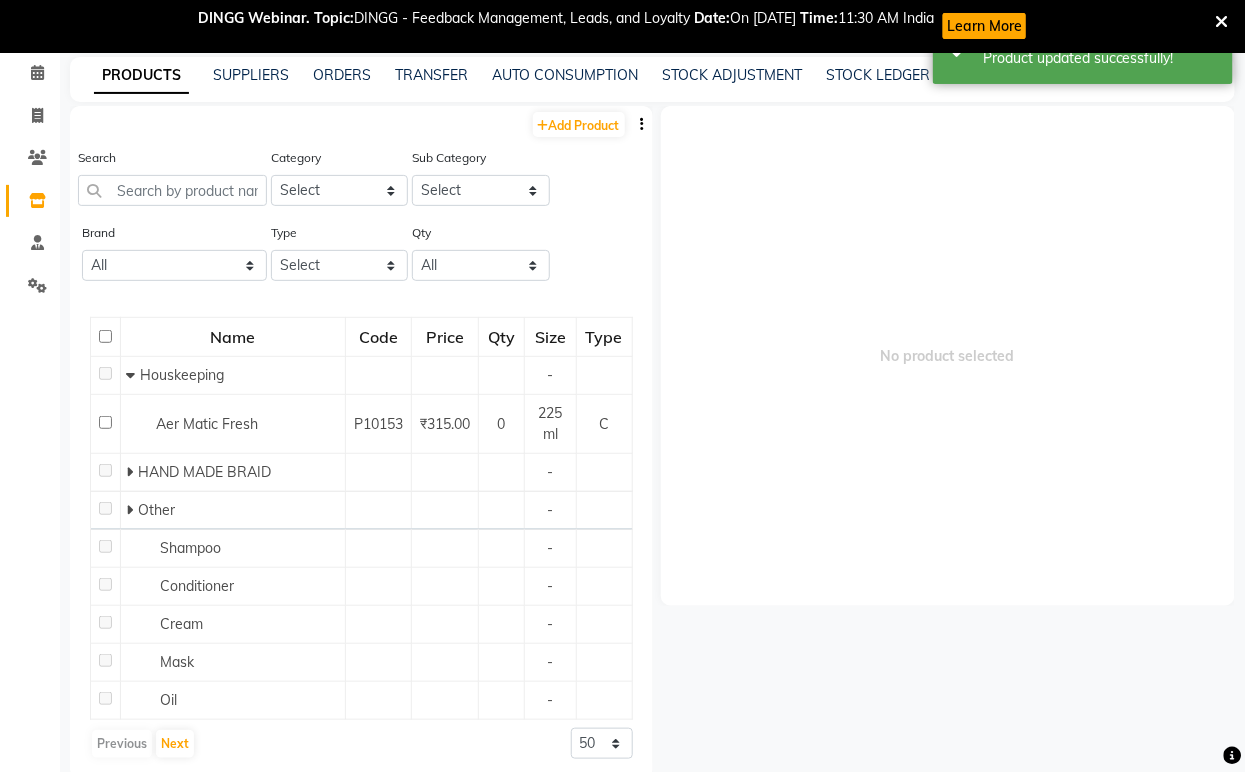 scroll, scrollTop: 65, scrollLeft: 0, axis: vertical 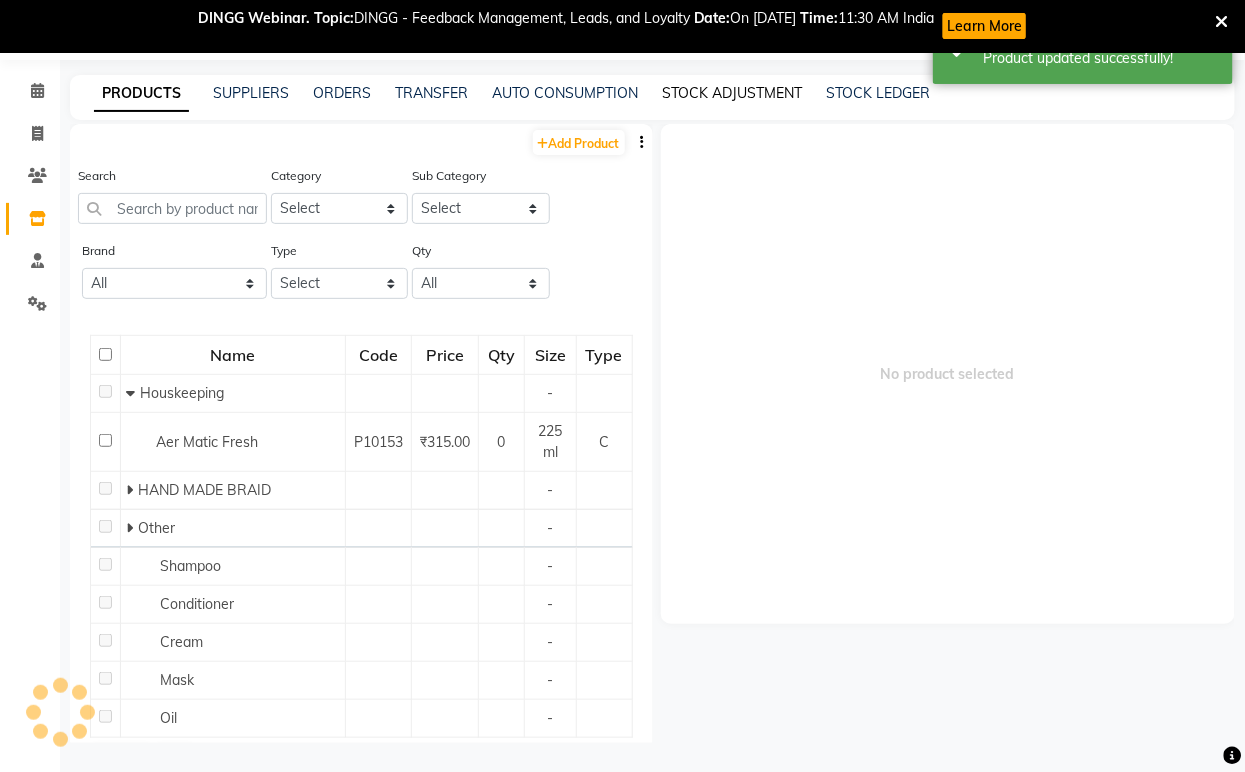 click on "STOCK ADJUSTMENT" 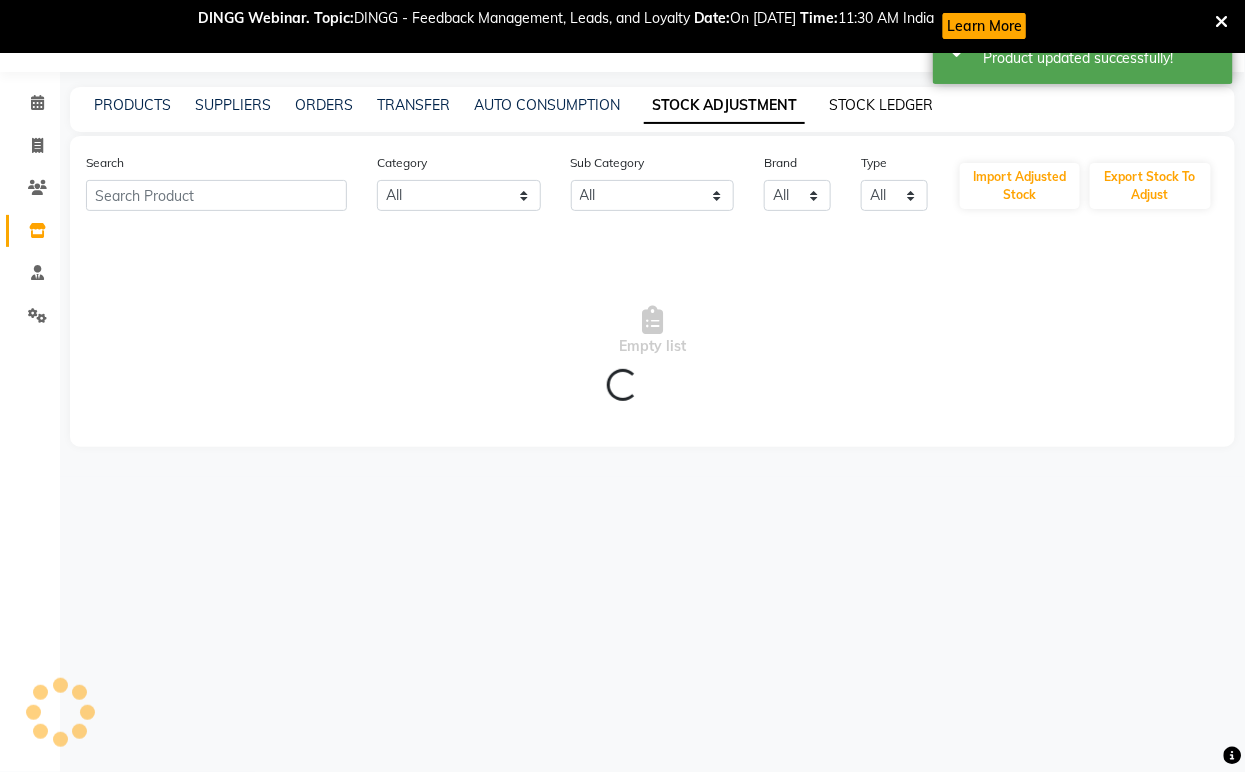 scroll, scrollTop: 65, scrollLeft: 0, axis: vertical 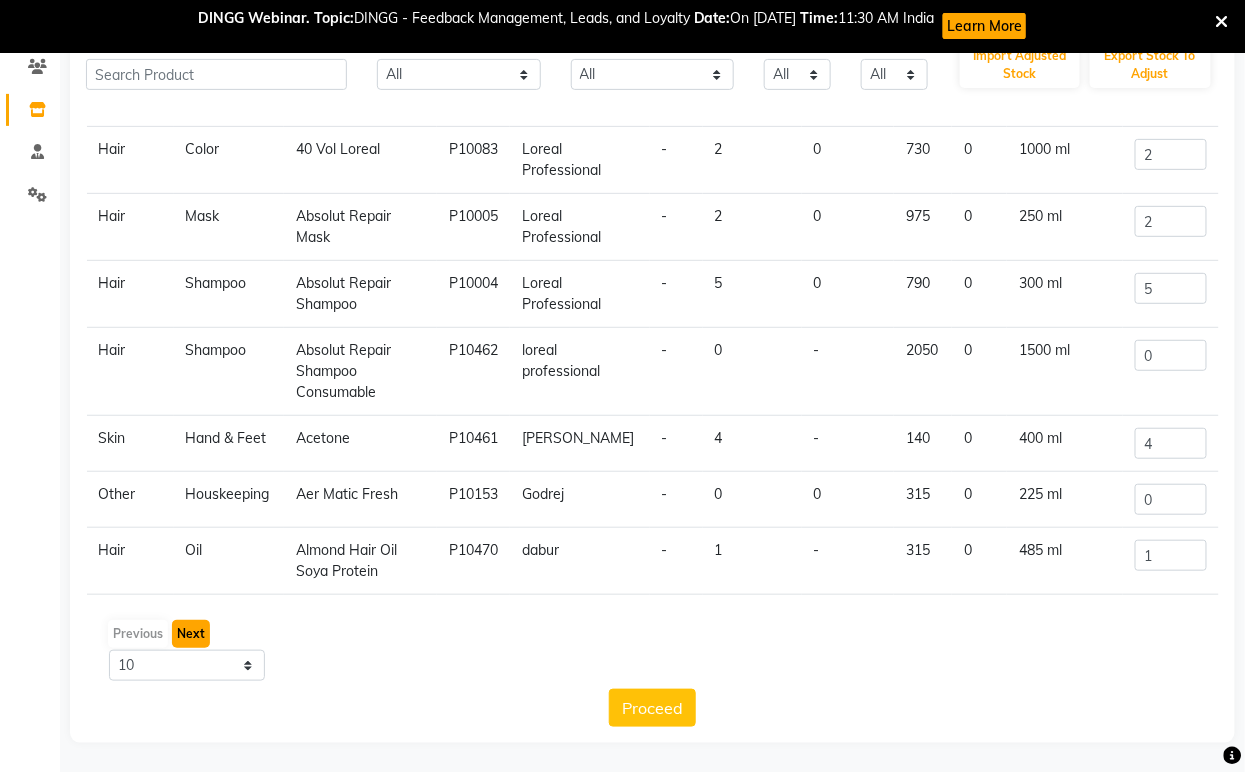 click on "Next" 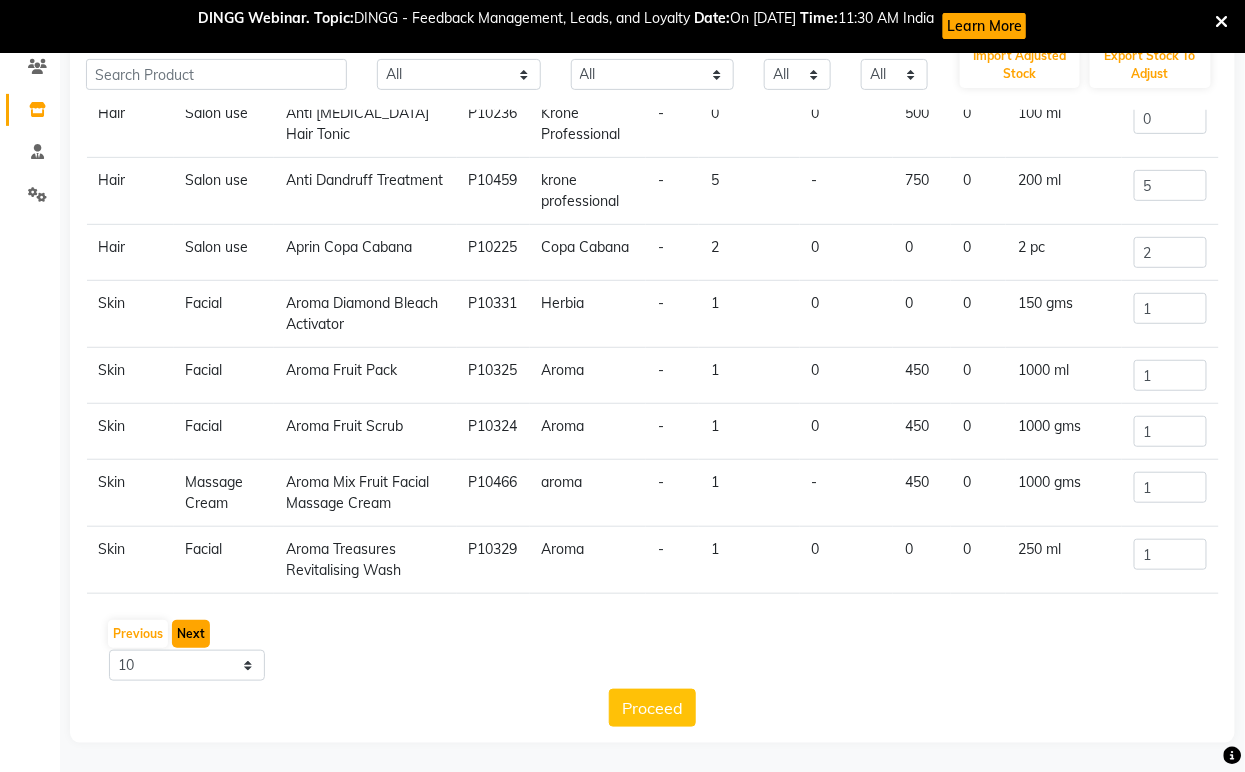 scroll, scrollTop: 243, scrollLeft: 0, axis: vertical 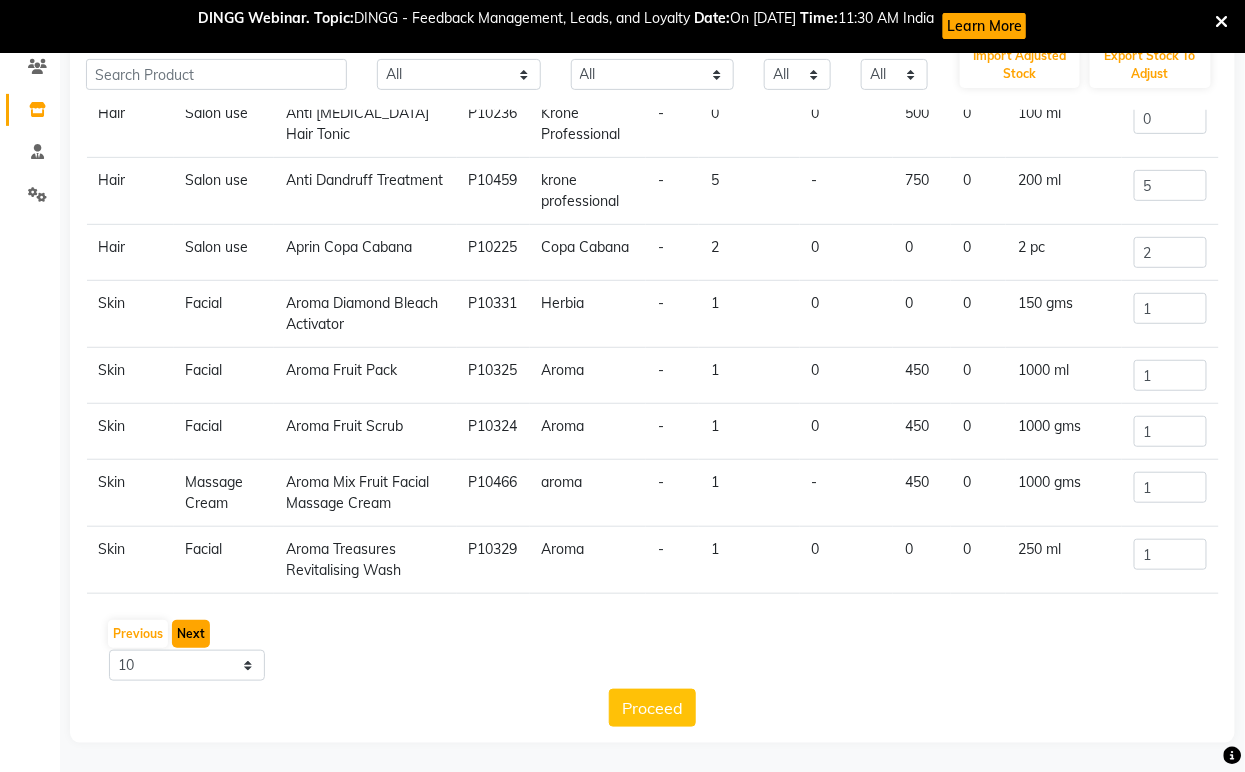 click on "Next" 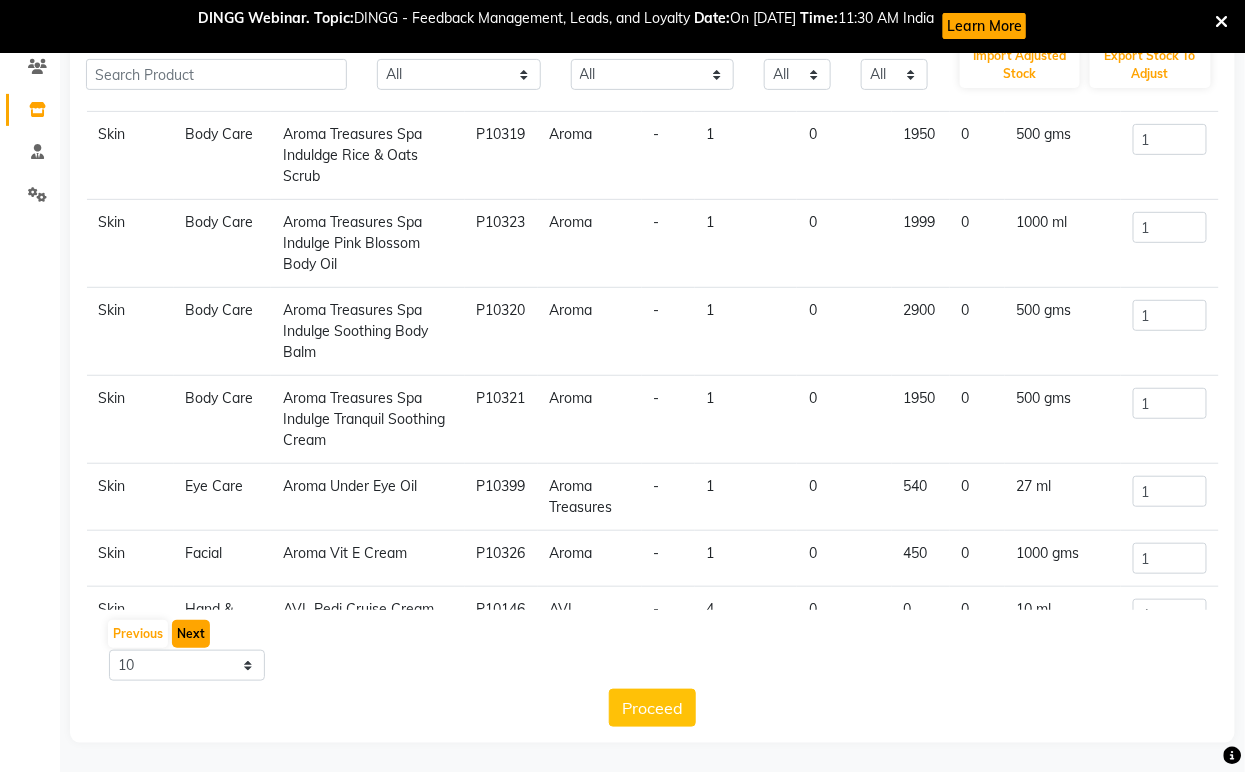 scroll, scrollTop: 253, scrollLeft: 0, axis: vertical 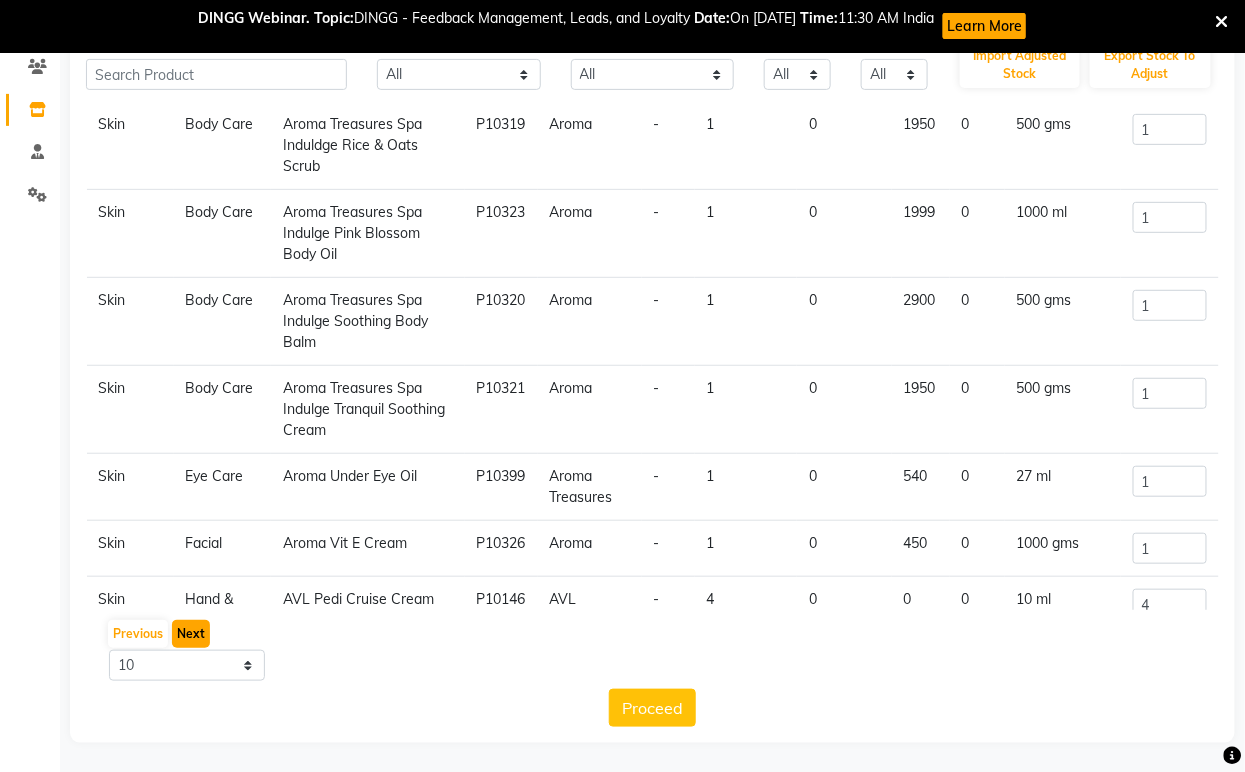 click on "Next" 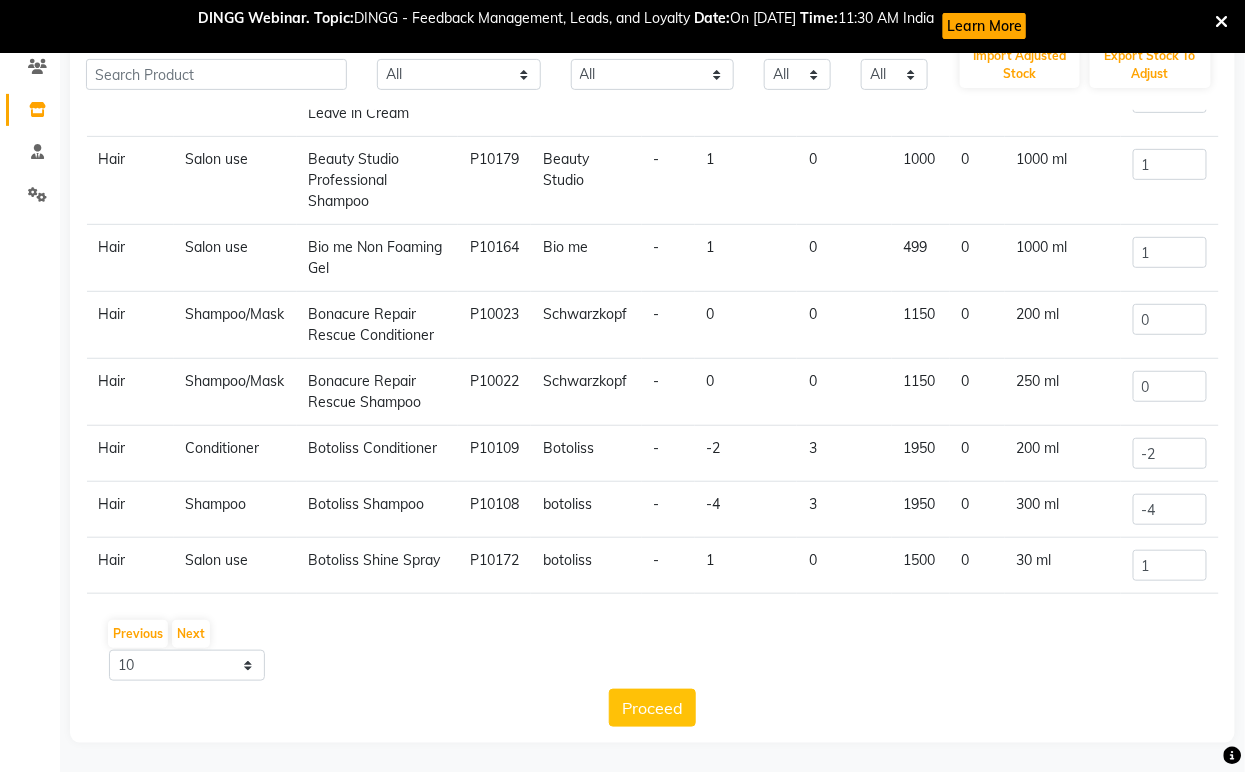 click on "Bonacure Repair Rescue Conditioner" 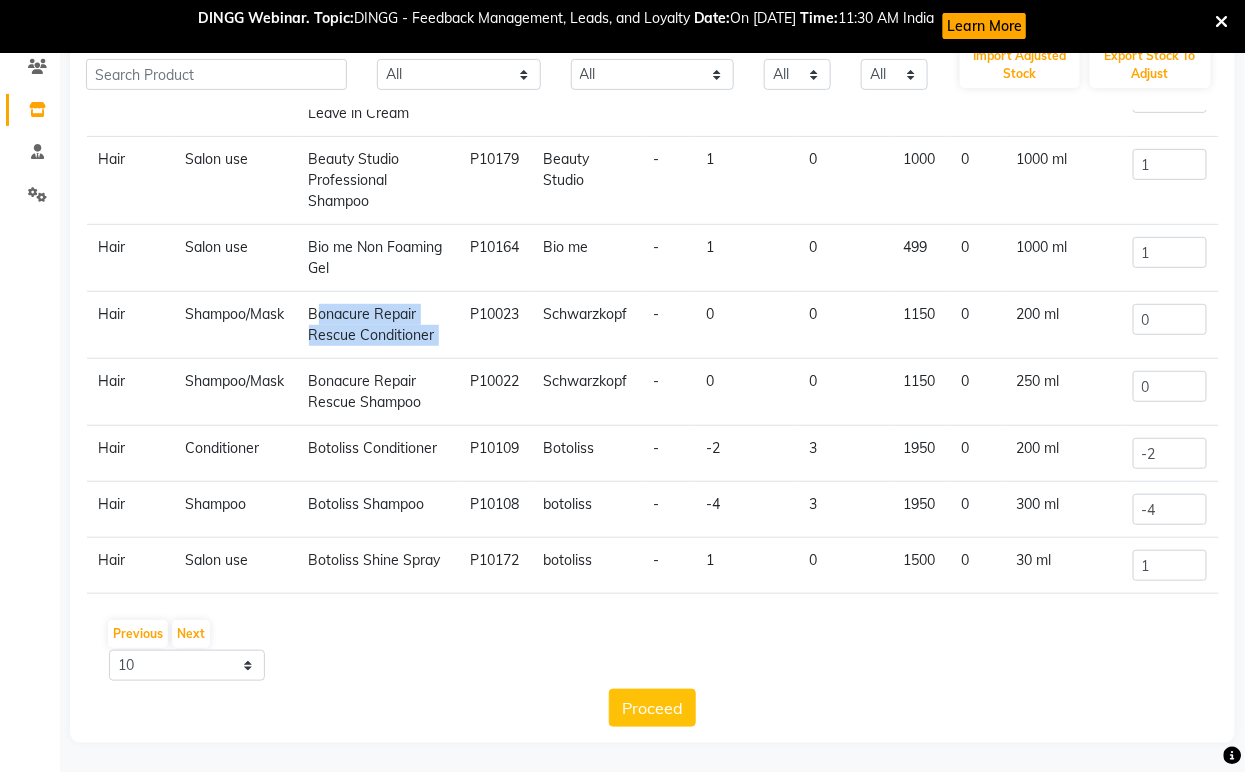 click on "Bonacure Repair Rescue Conditioner" 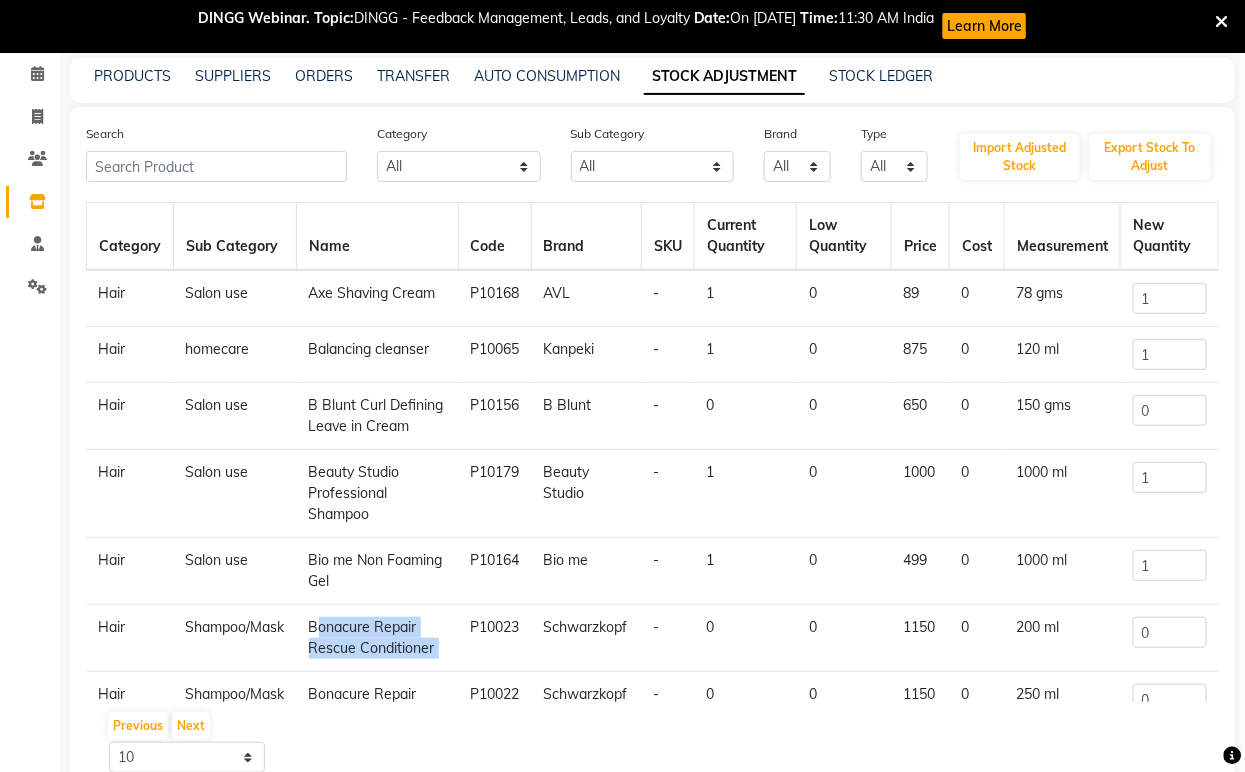 scroll, scrollTop: 0, scrollLeft: 0, axis: both 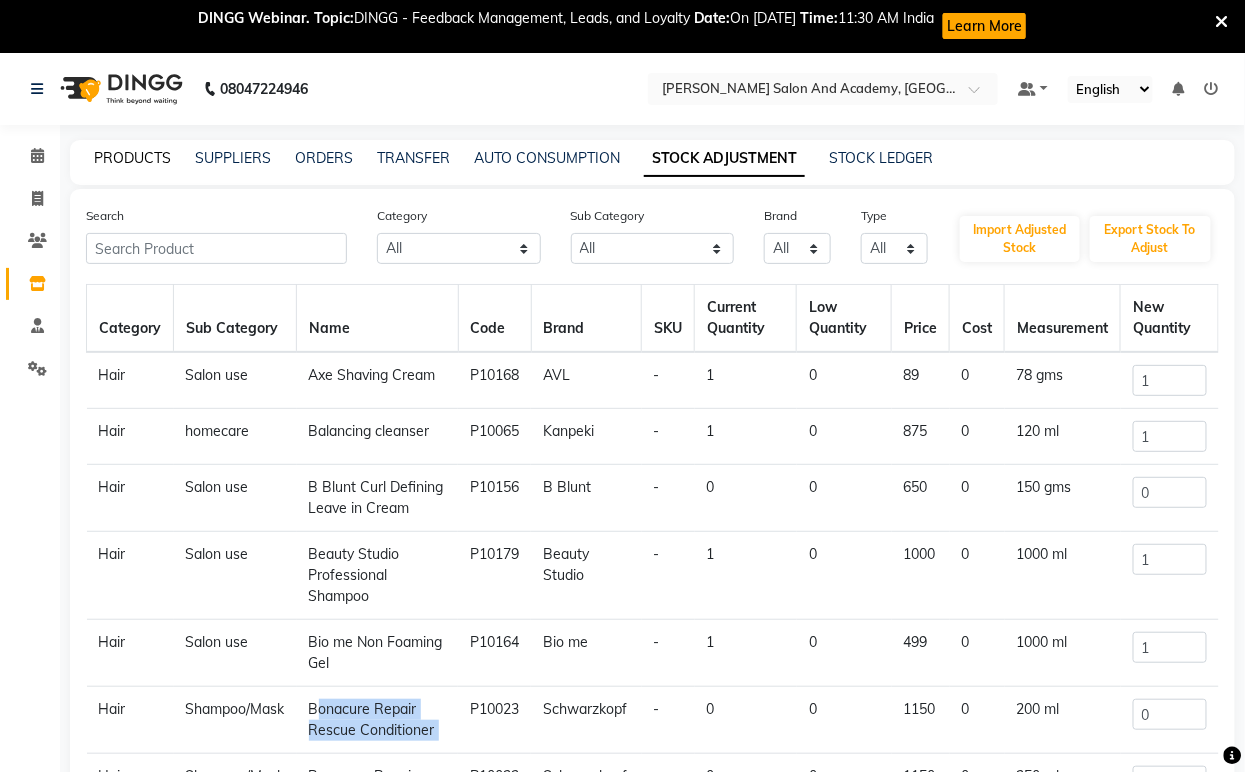 click on "PRODUCTS" 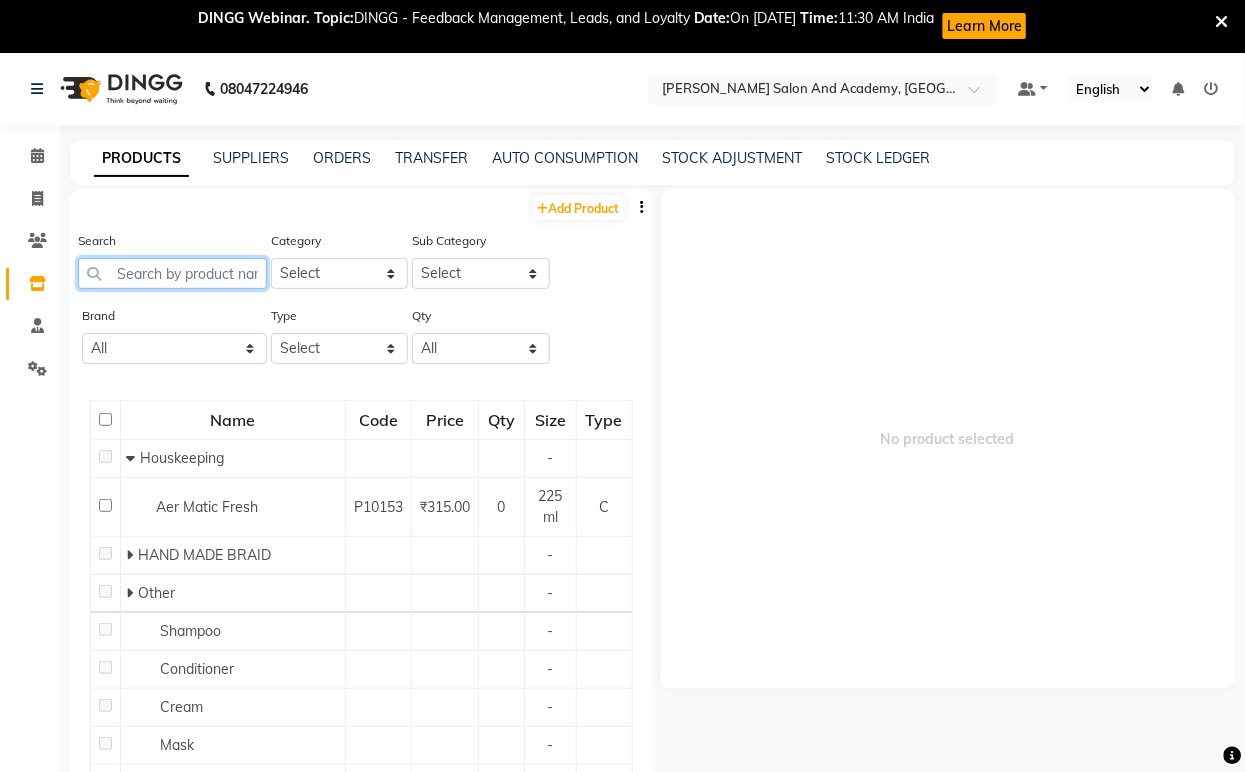 paste on "Bonacure Repair Rescue Conditioner" 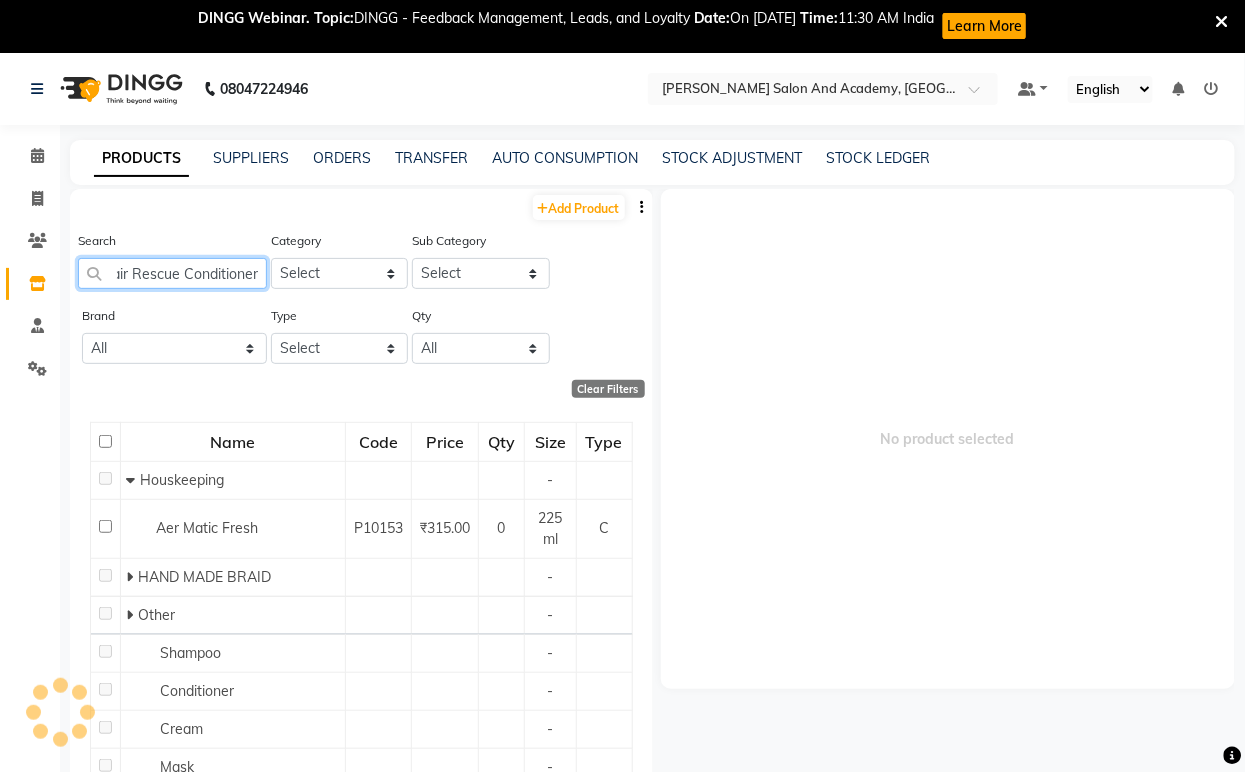 scroll, scrollTop: 0, scrollLeft: 122, axis: horizontal 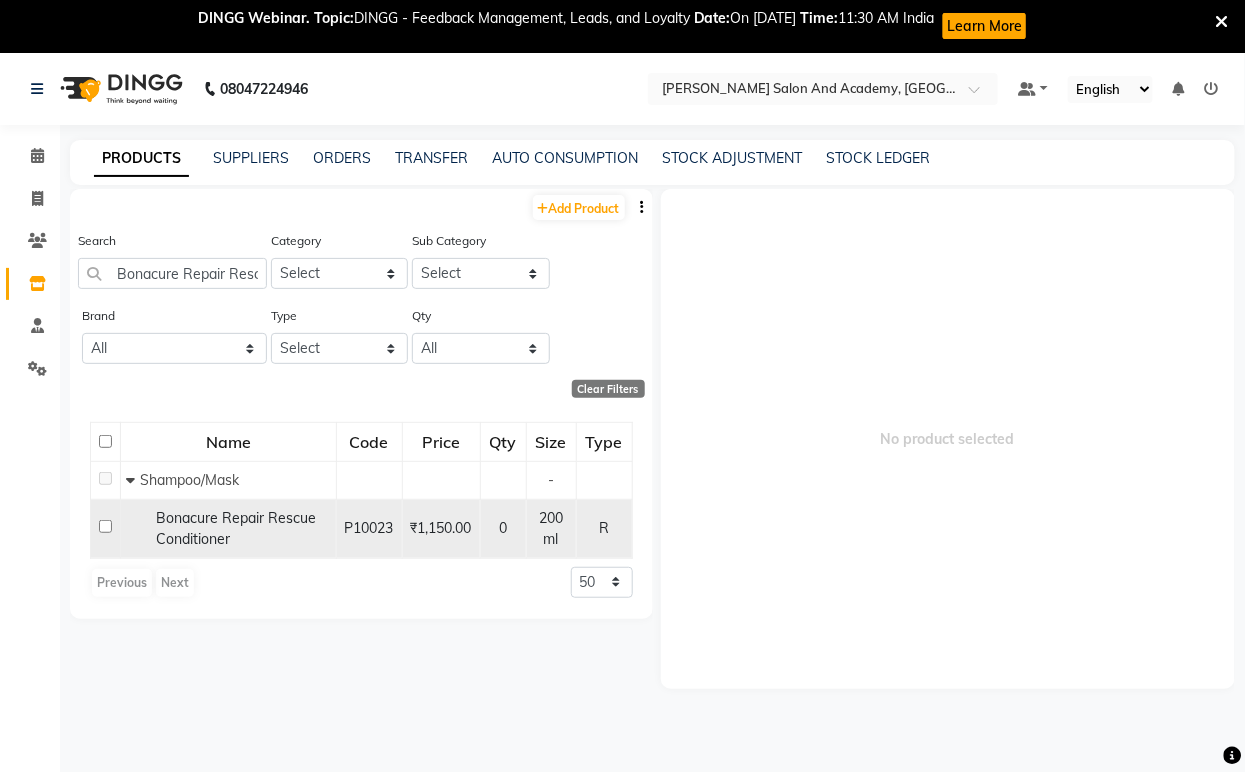 click on "Bonacure Repair Rescue Conditioner" 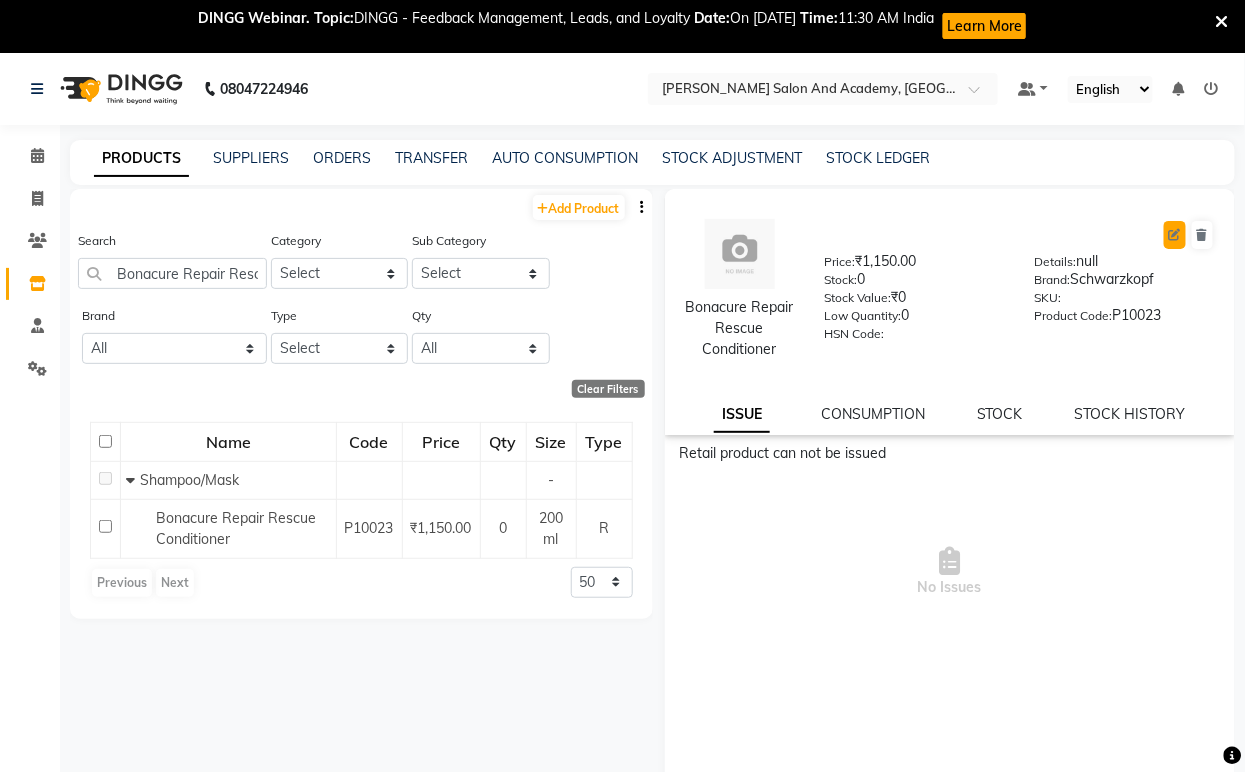 click 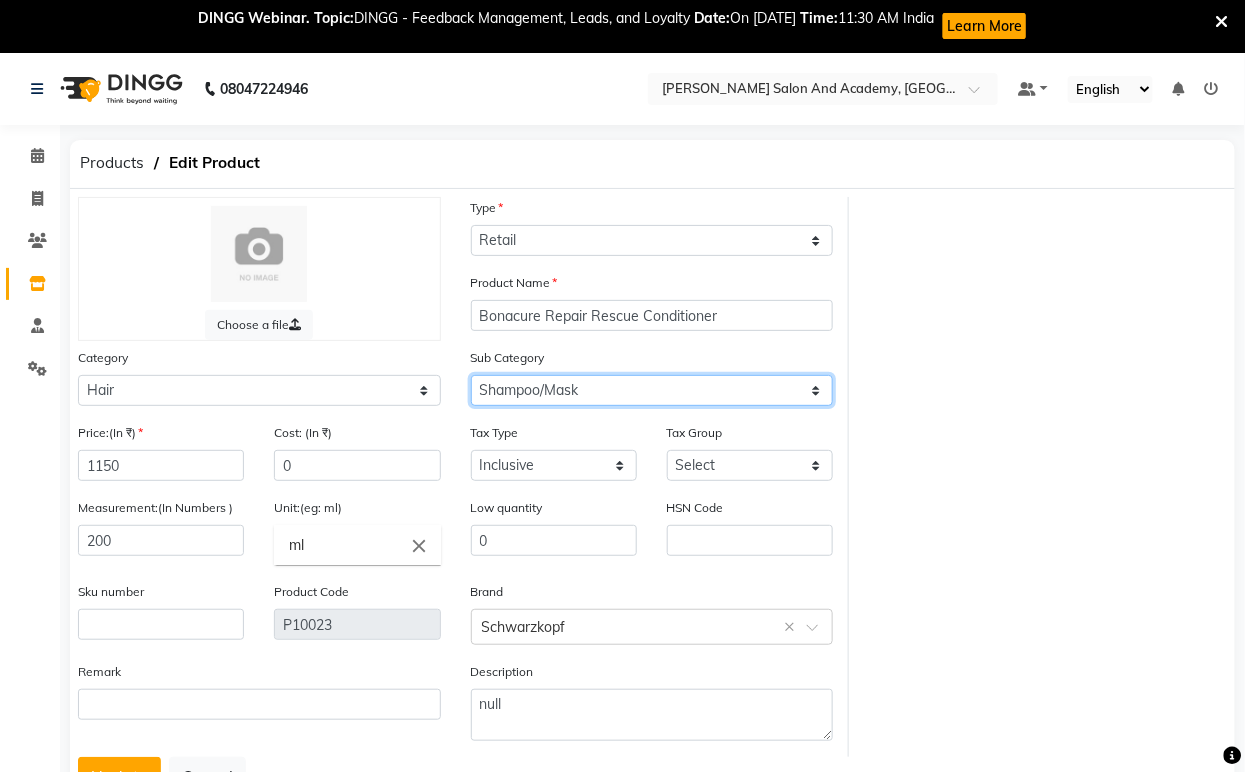 click on "Select Shampoo Conditioner Cream Mask Oil Serum Color Appliances Treatment Styling Kit & Combo Other Shampoo/Mask homecare Salon use Color tubes" 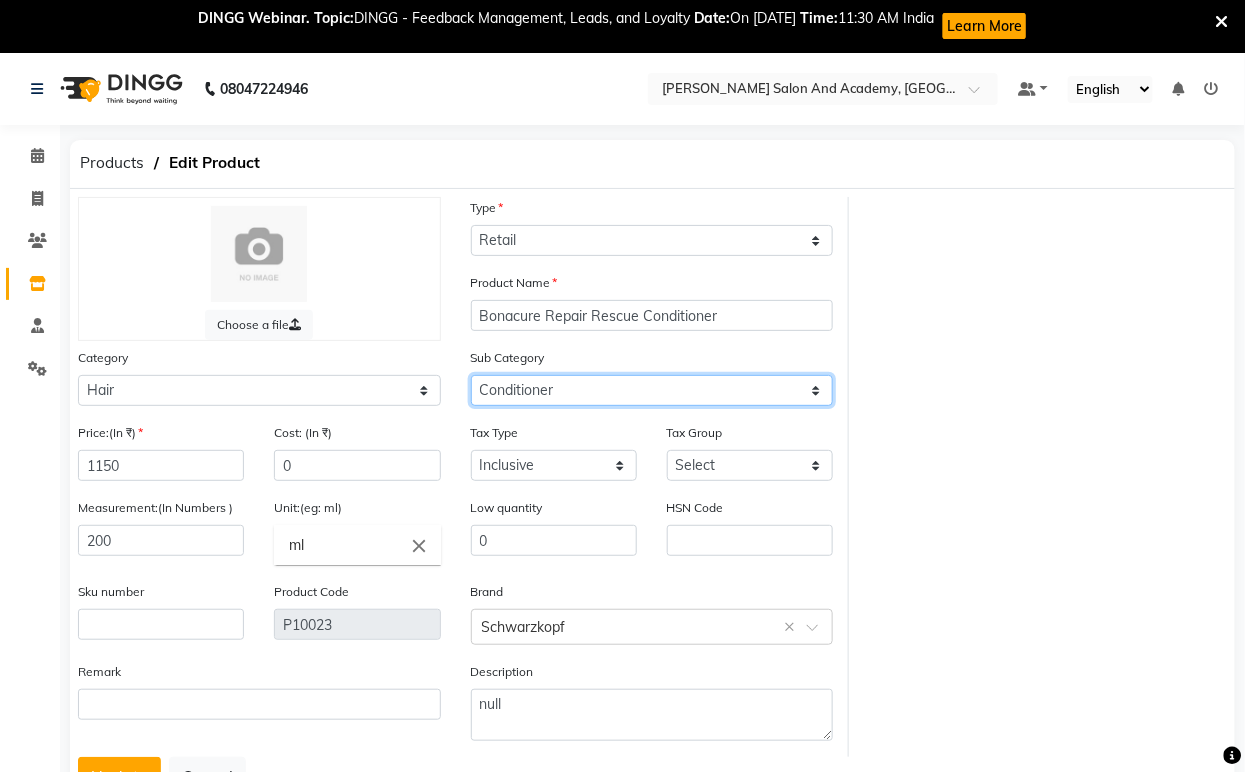 click on "Select Shampoo Conditioner Cream Mask Oil Serum Color Appliances Treatment Styling Kit & Combo Other Shampoo/Mask homecare Salon use Color tubes" 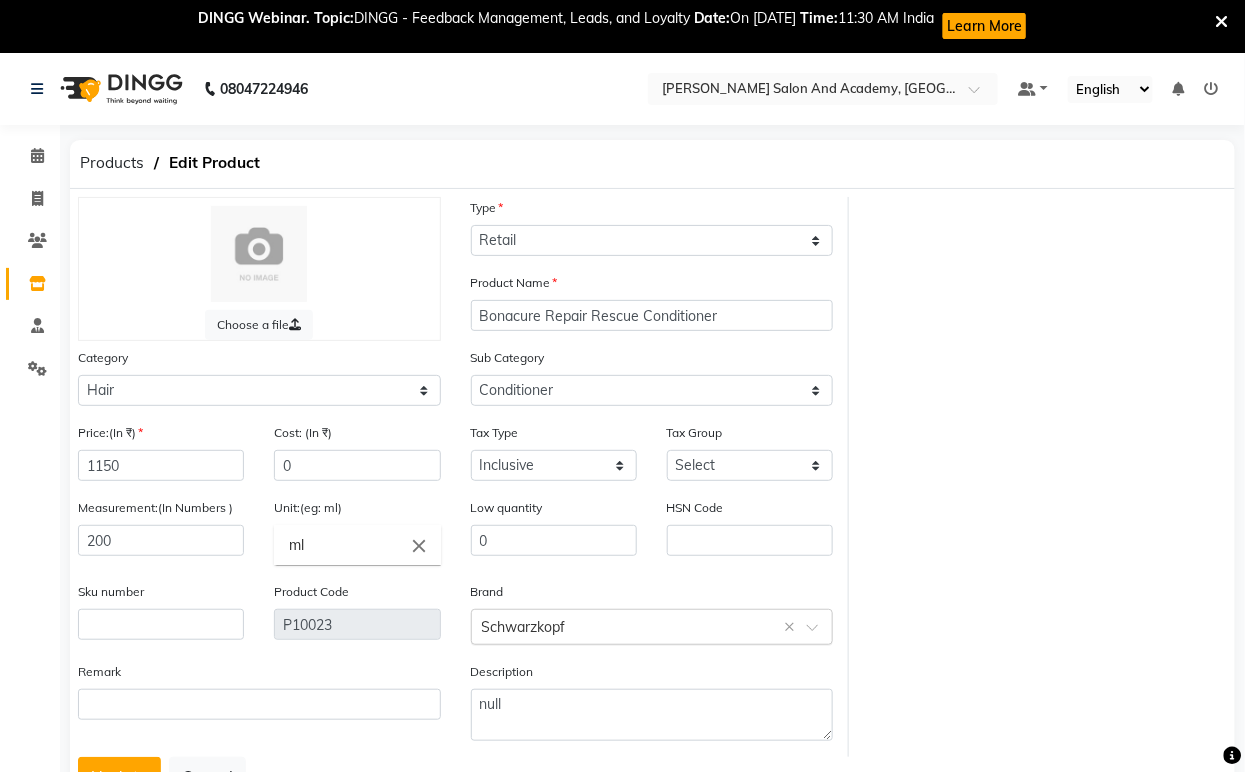 click 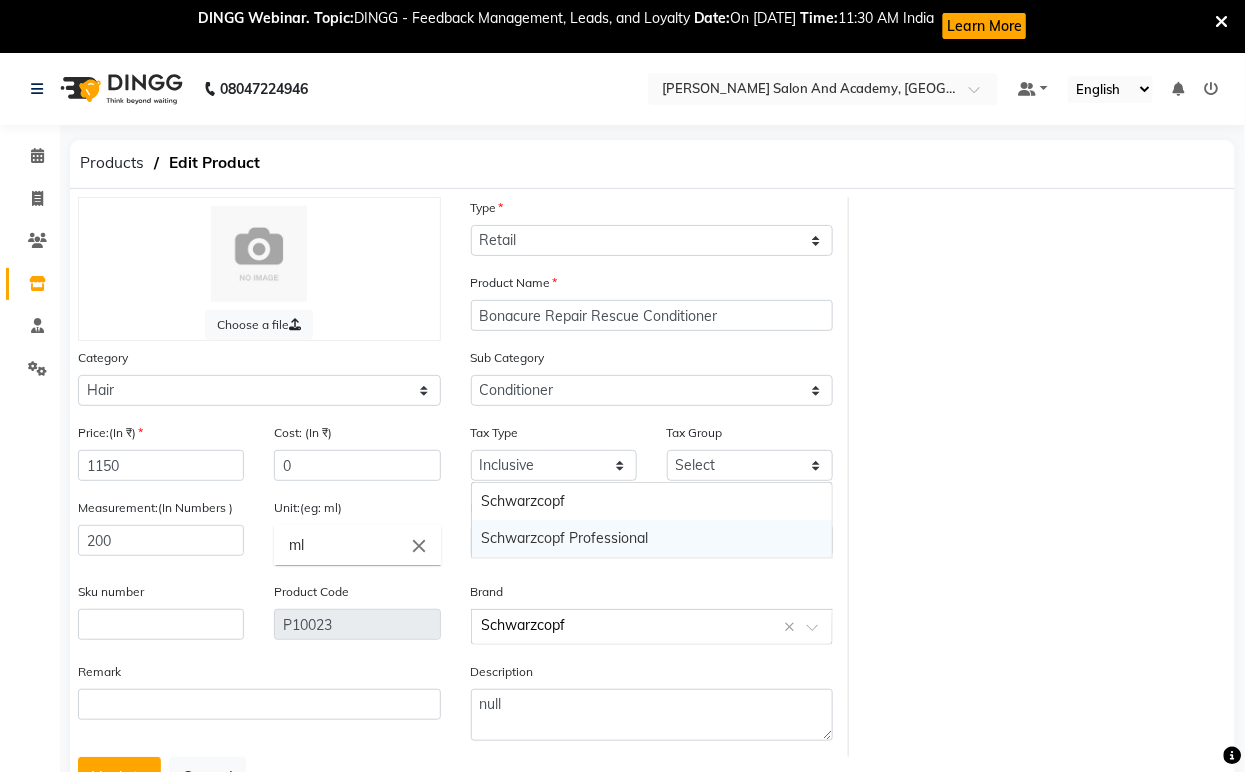 click on "Schwarzcopf Professional" at bounding box center (652, 538) 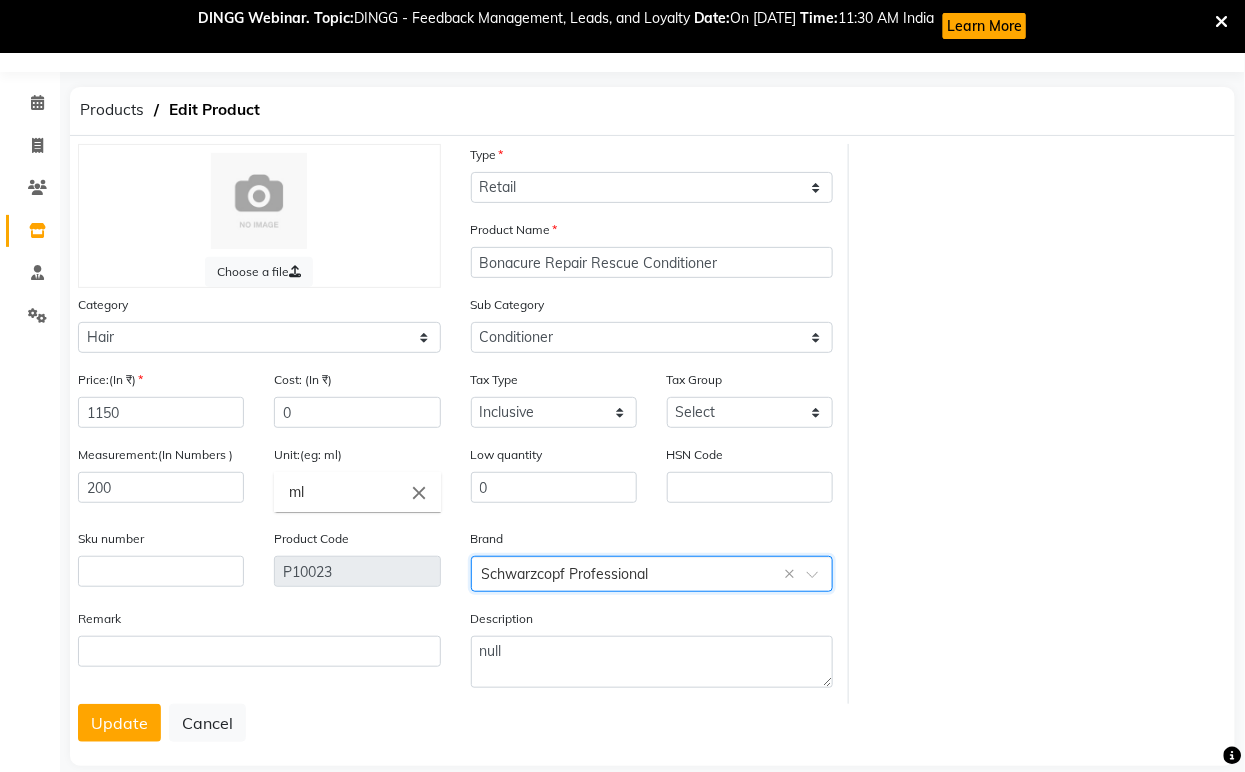 scroll, scrollTop: 83, scrollLeft: 0, axis: vertical 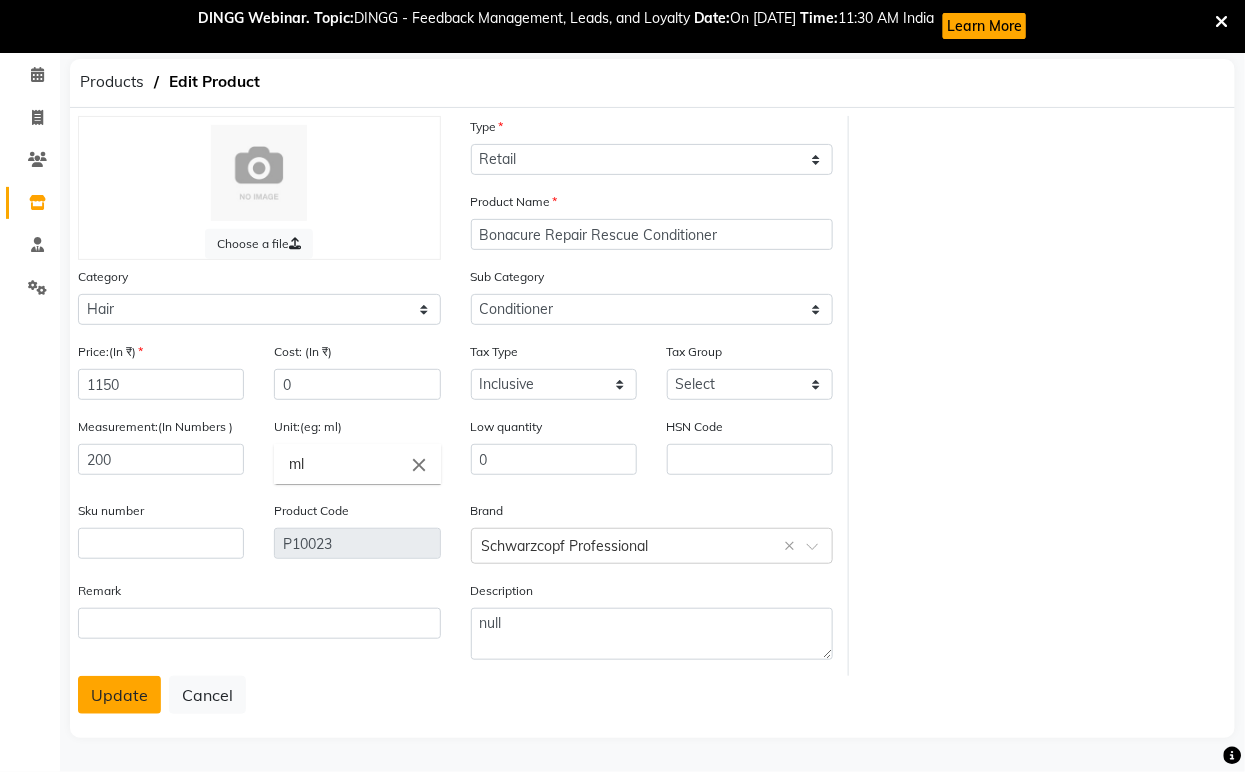 click on "Update" 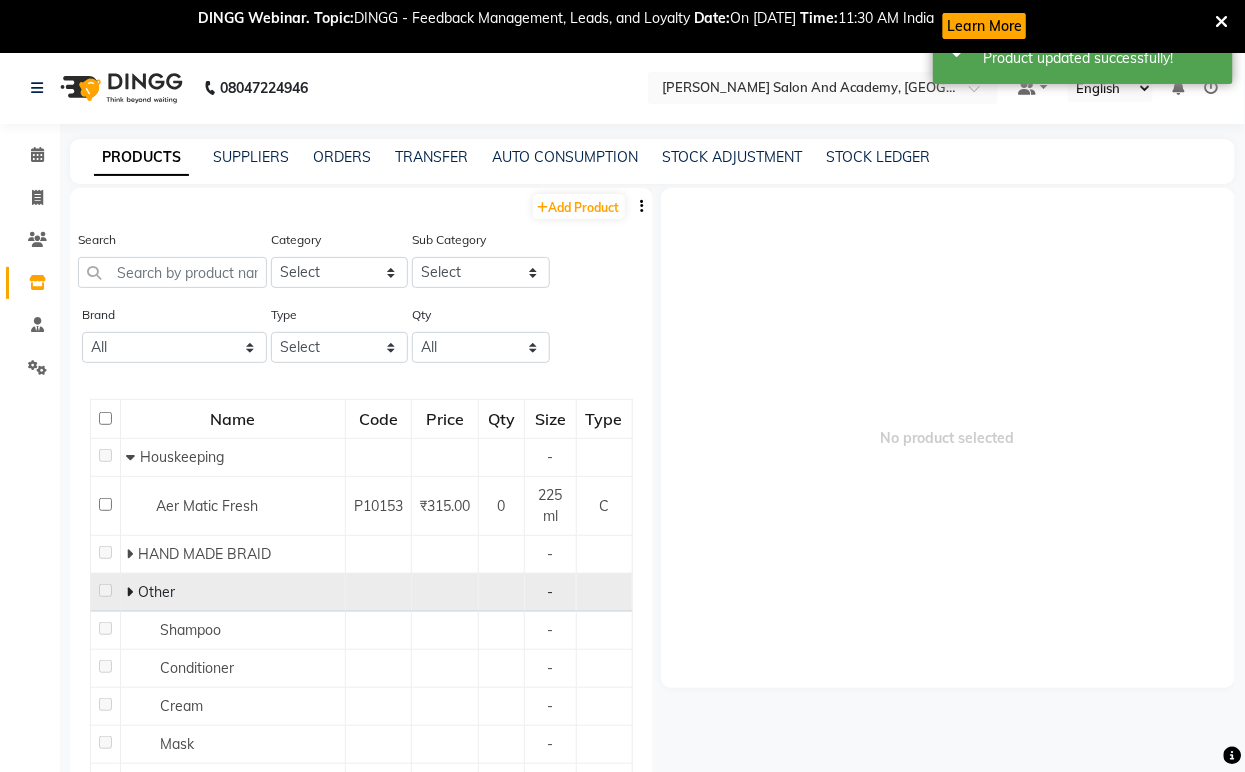scroll, scrollTop: 0, scrollLeft: 0, axis: both 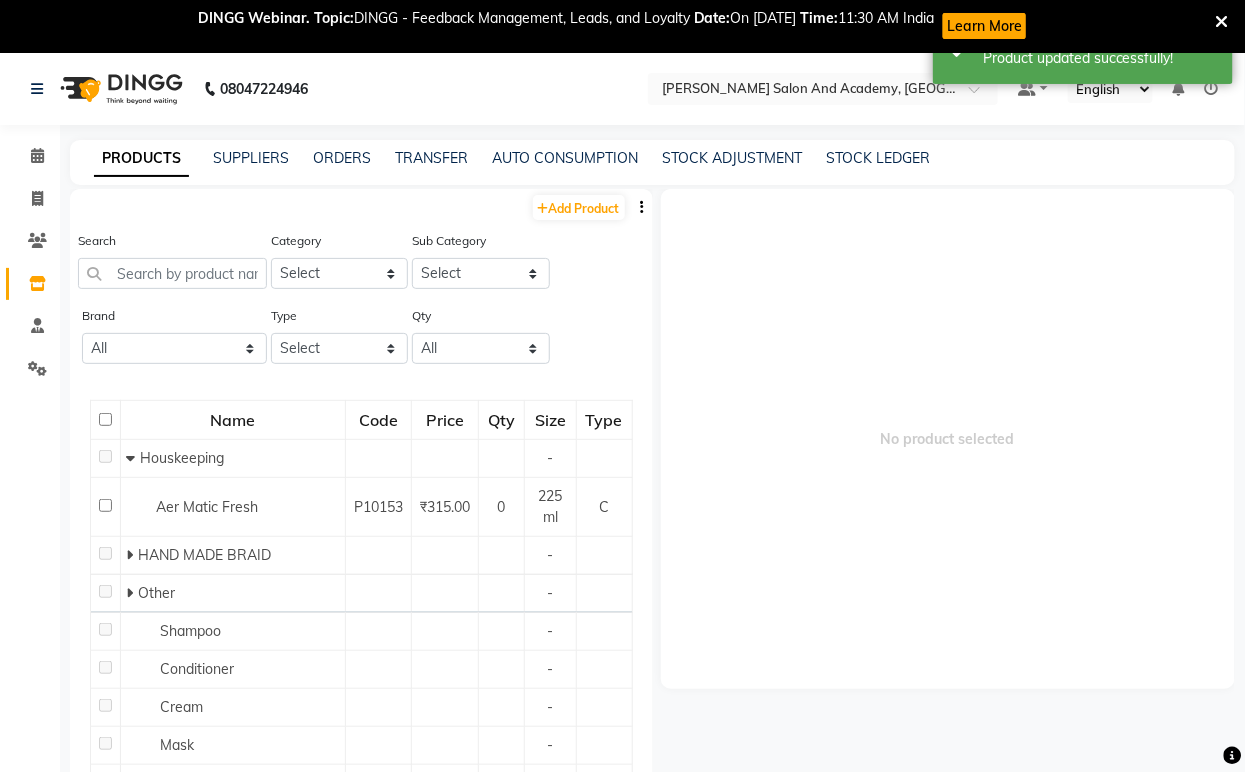 click on "STOCK ADJUSTMENT" 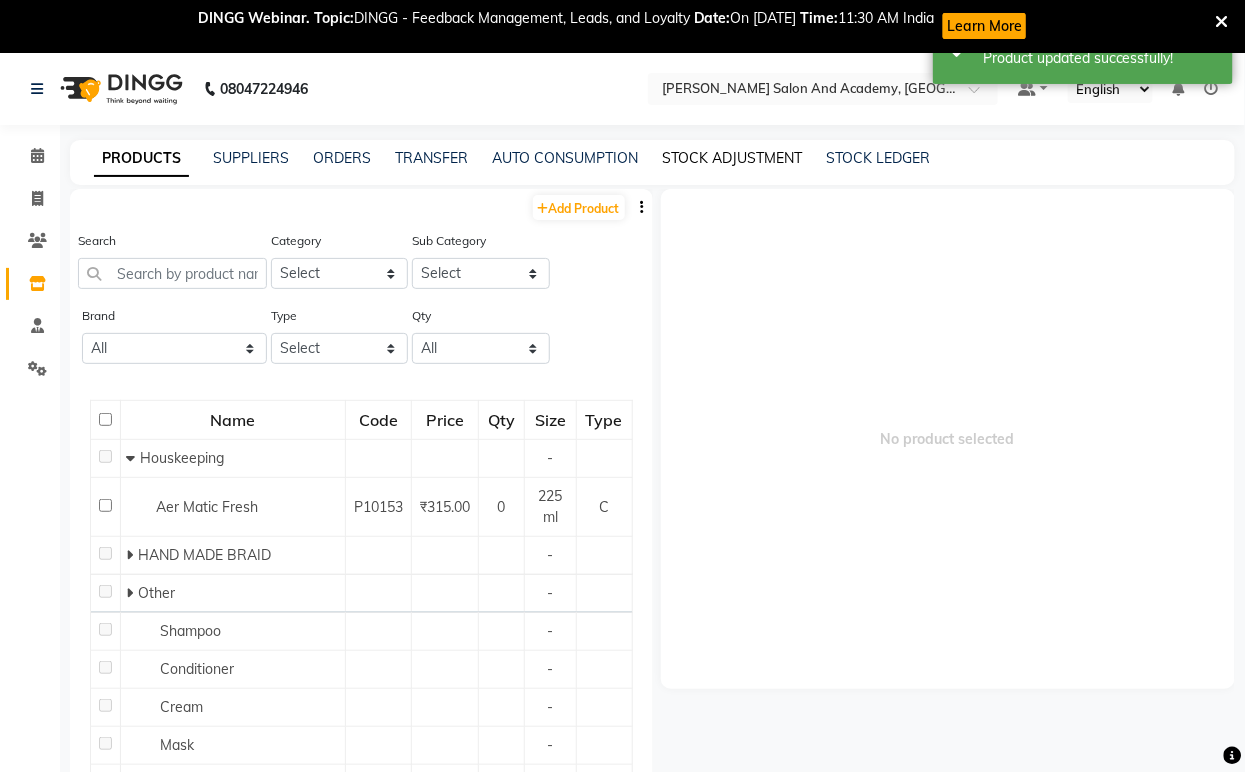 click on "STOCK ADJUSTMENT" 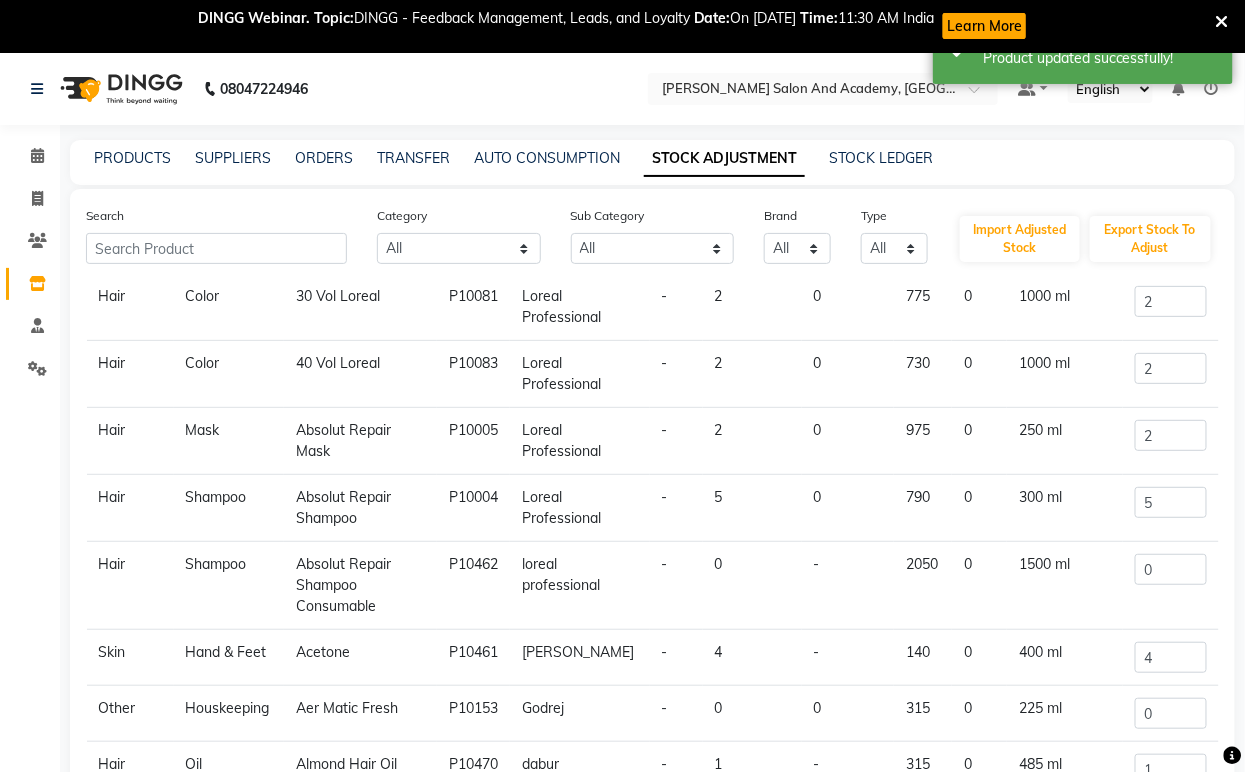 scroll, scrollTop: 253, scrollLeft: 0, axis: vertical 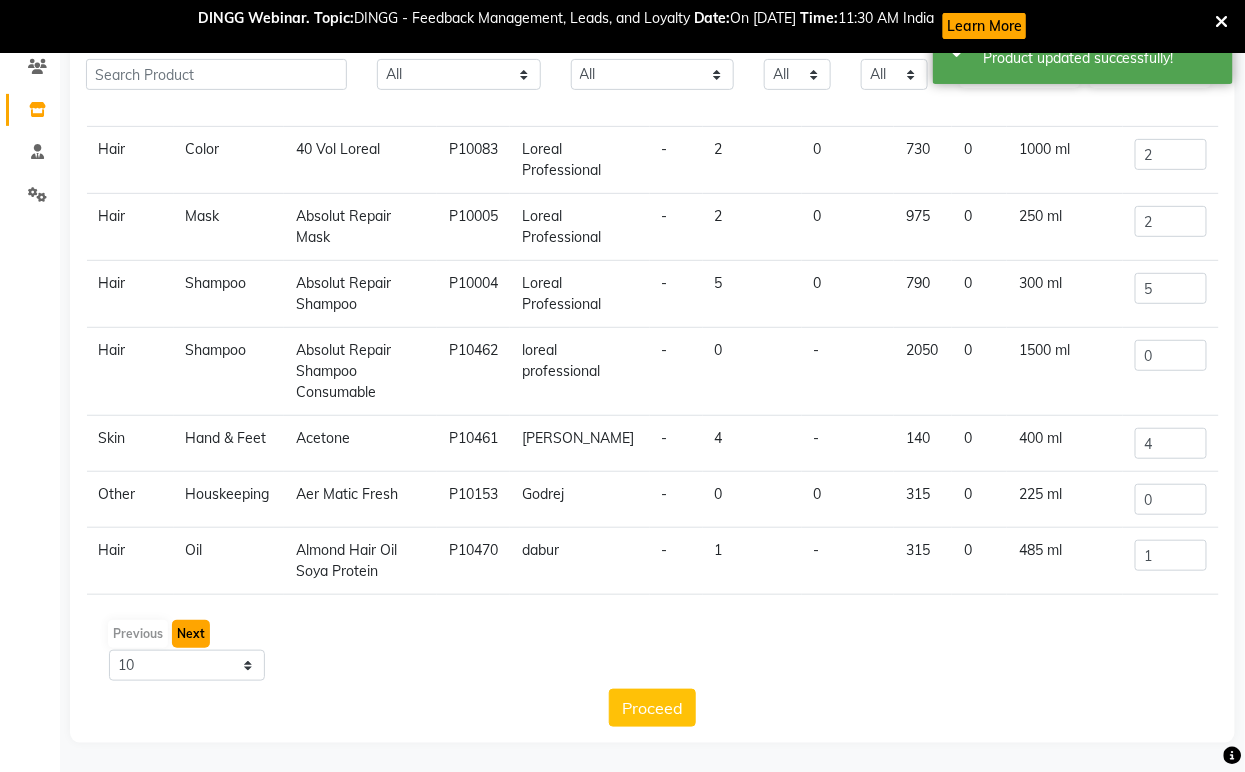 click on "Next" 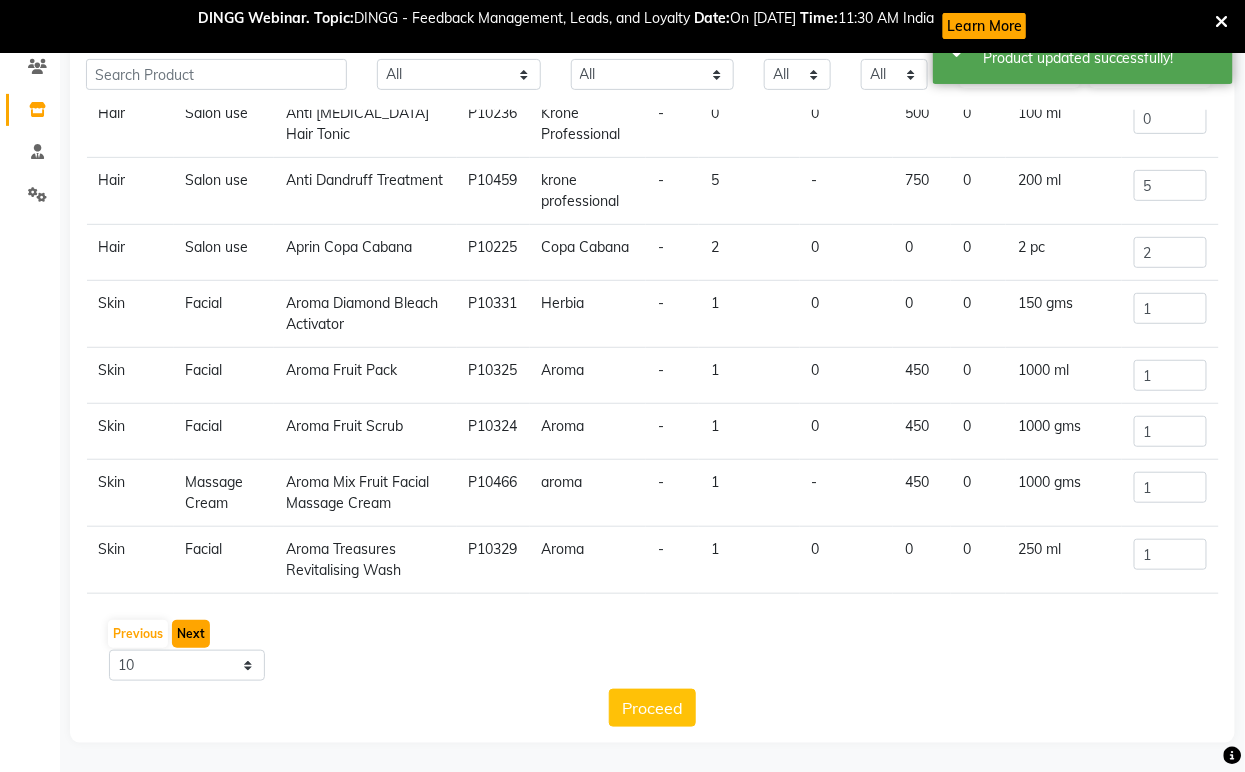 scroll, scrollTop: 243, scrollLeft: 0, axis: vertical 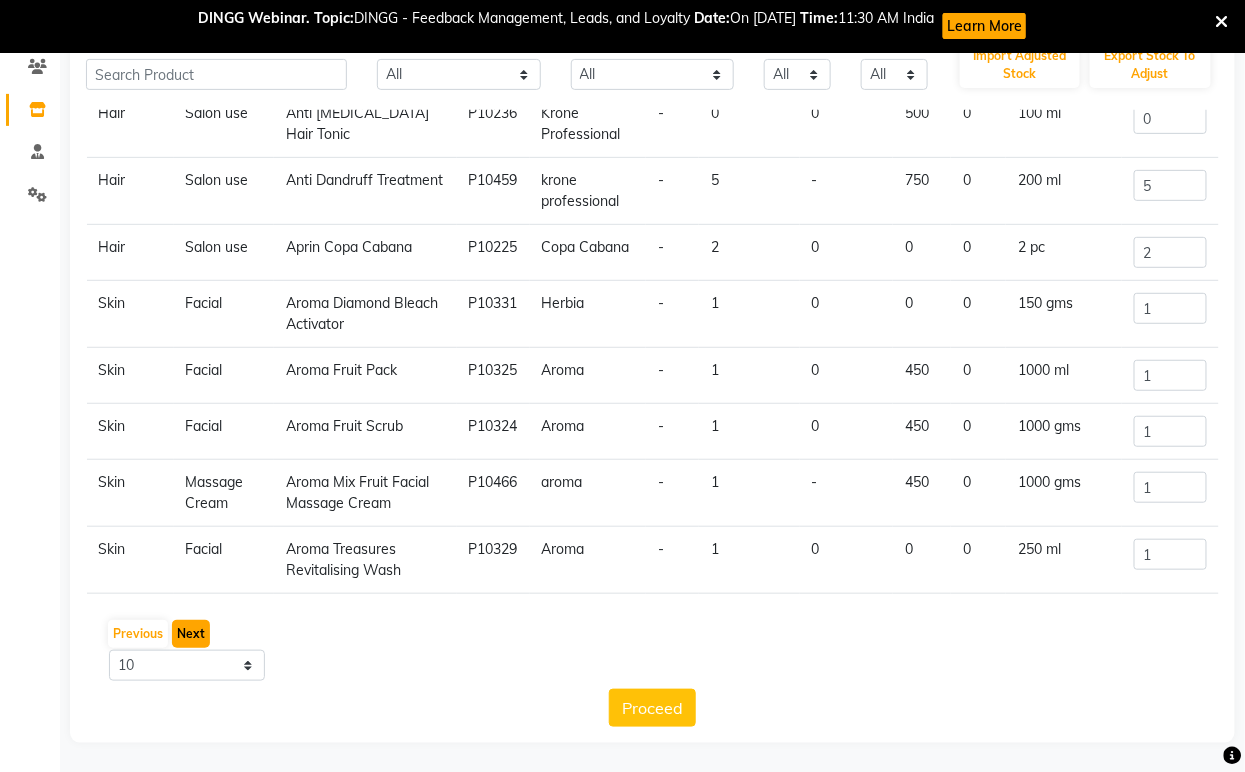 click on "Next" 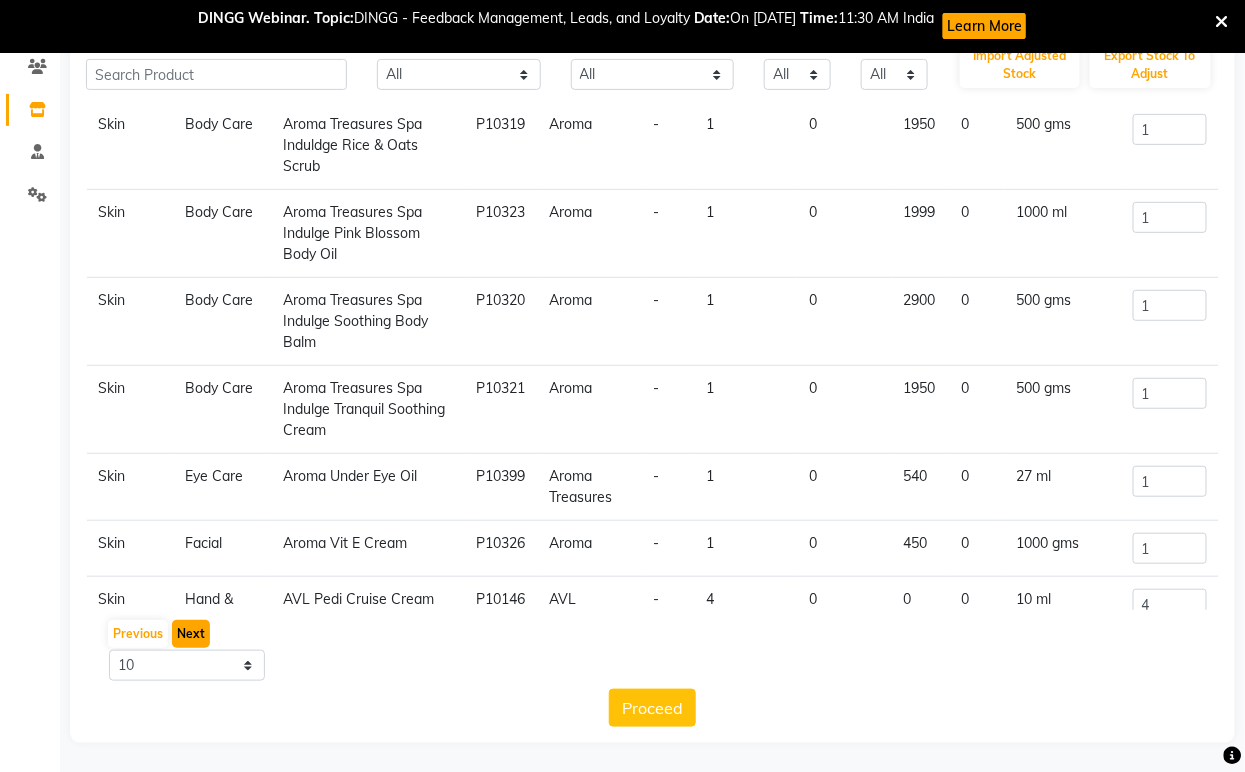 click on "Next" 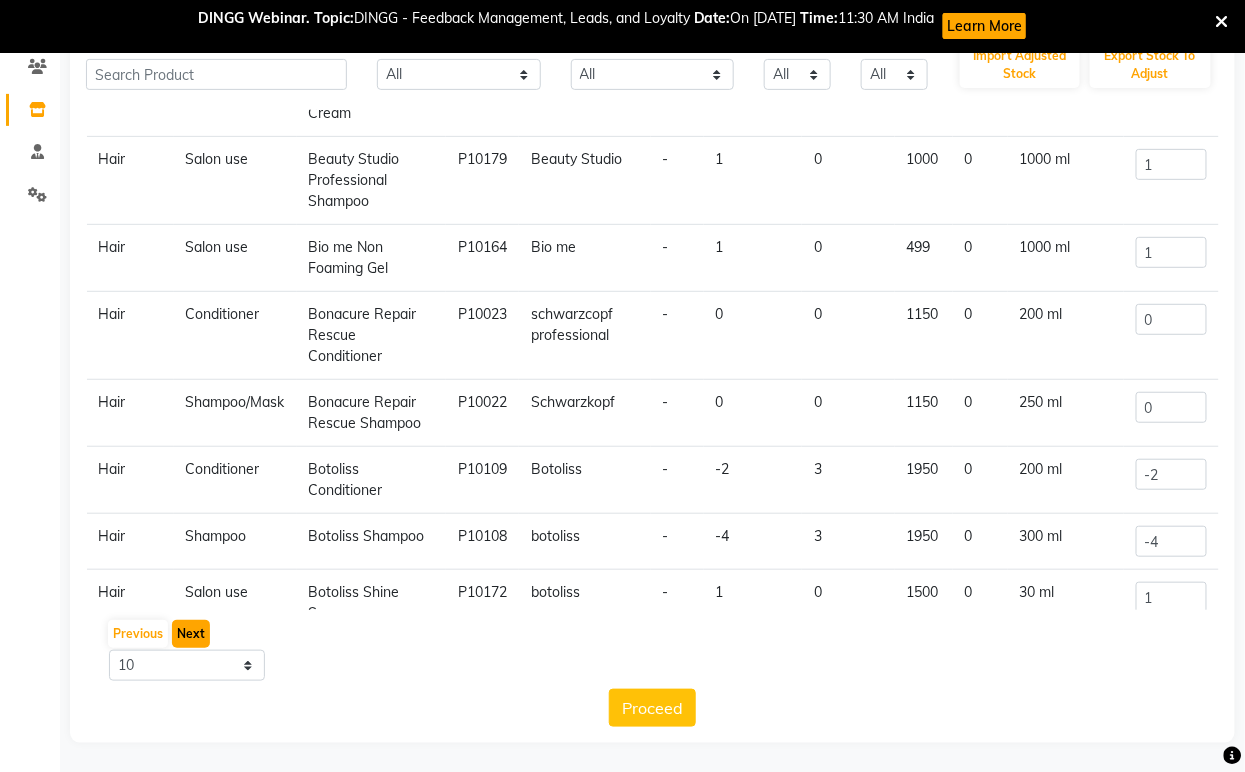click on "Next" 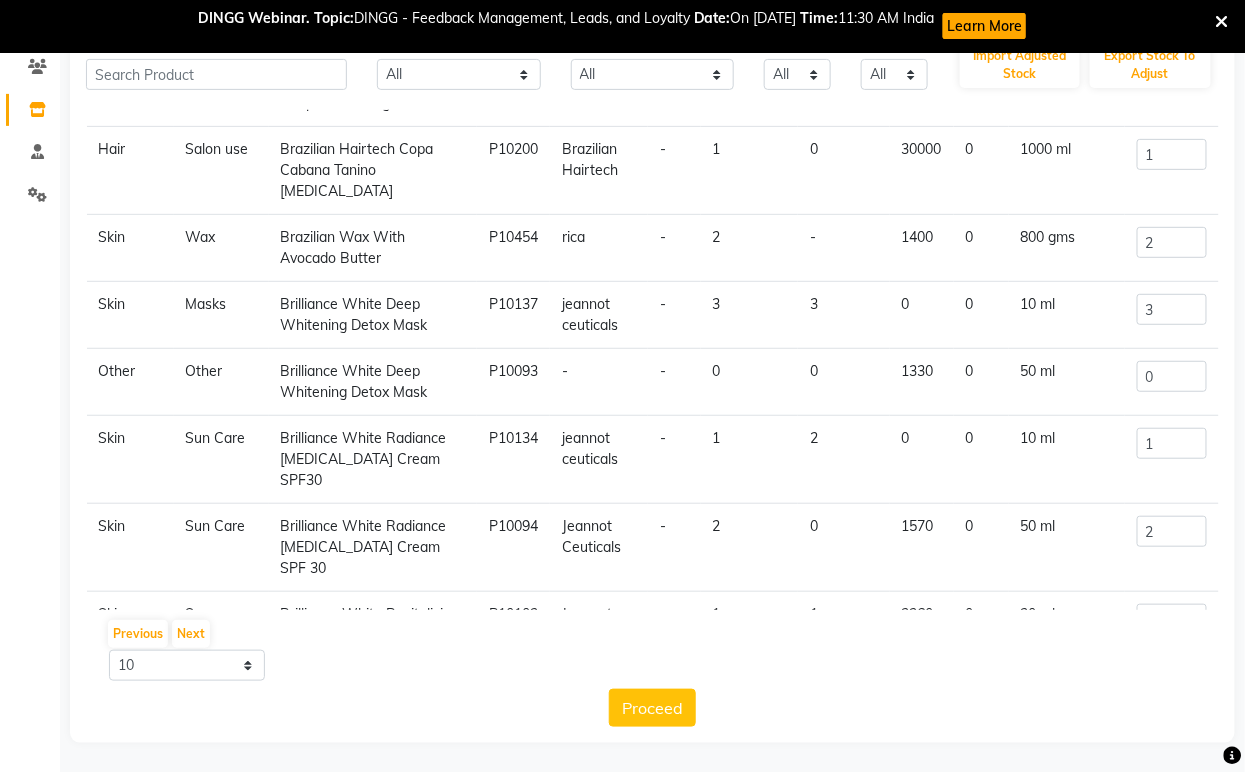 click on "Brilliance White Deep Whitening Detox Mask" 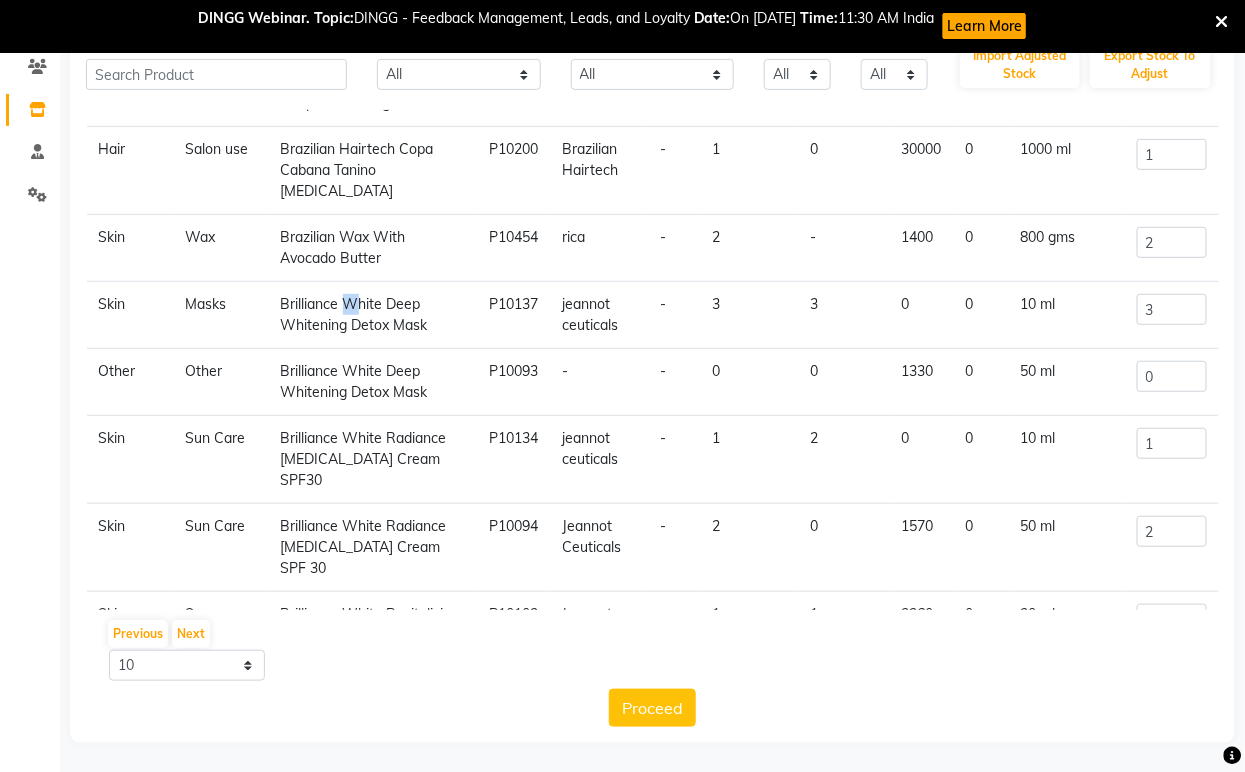 click on "Brilliance White Deep Whitening Detox Mask" 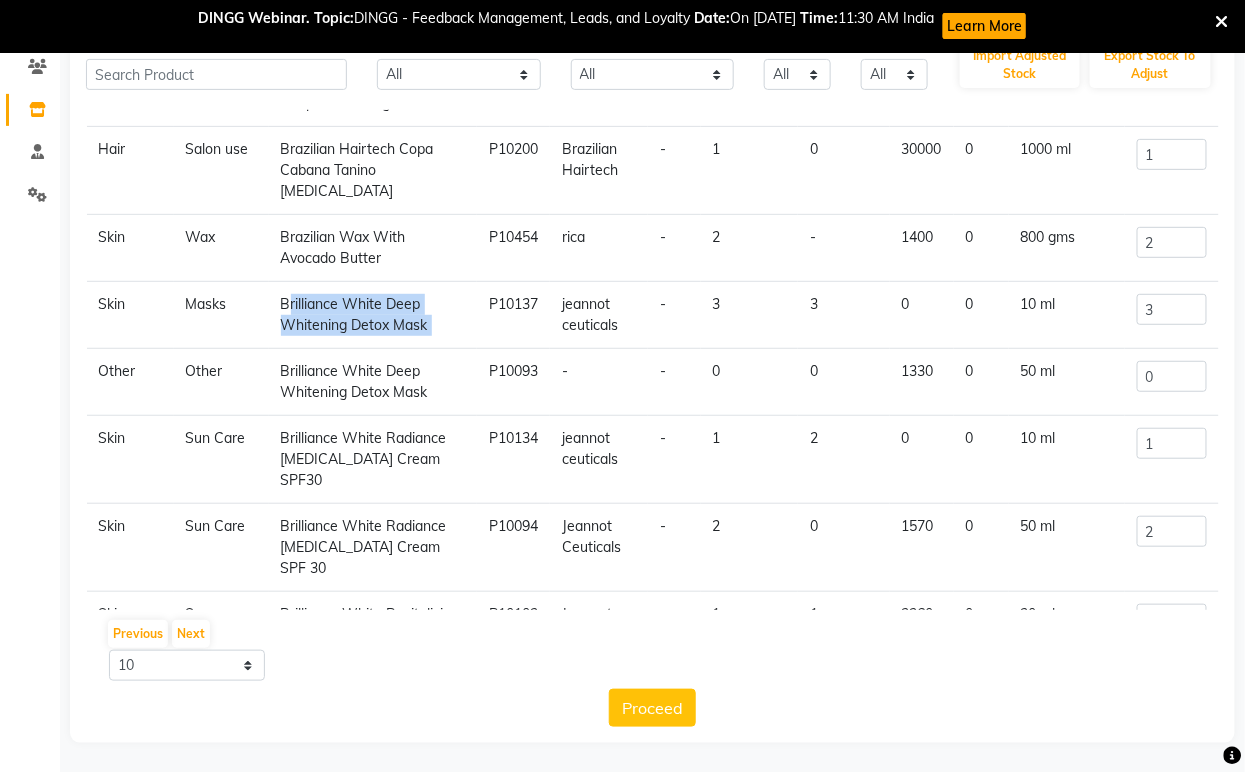click on "Brilliance White Deep Whitening Detox Mask" 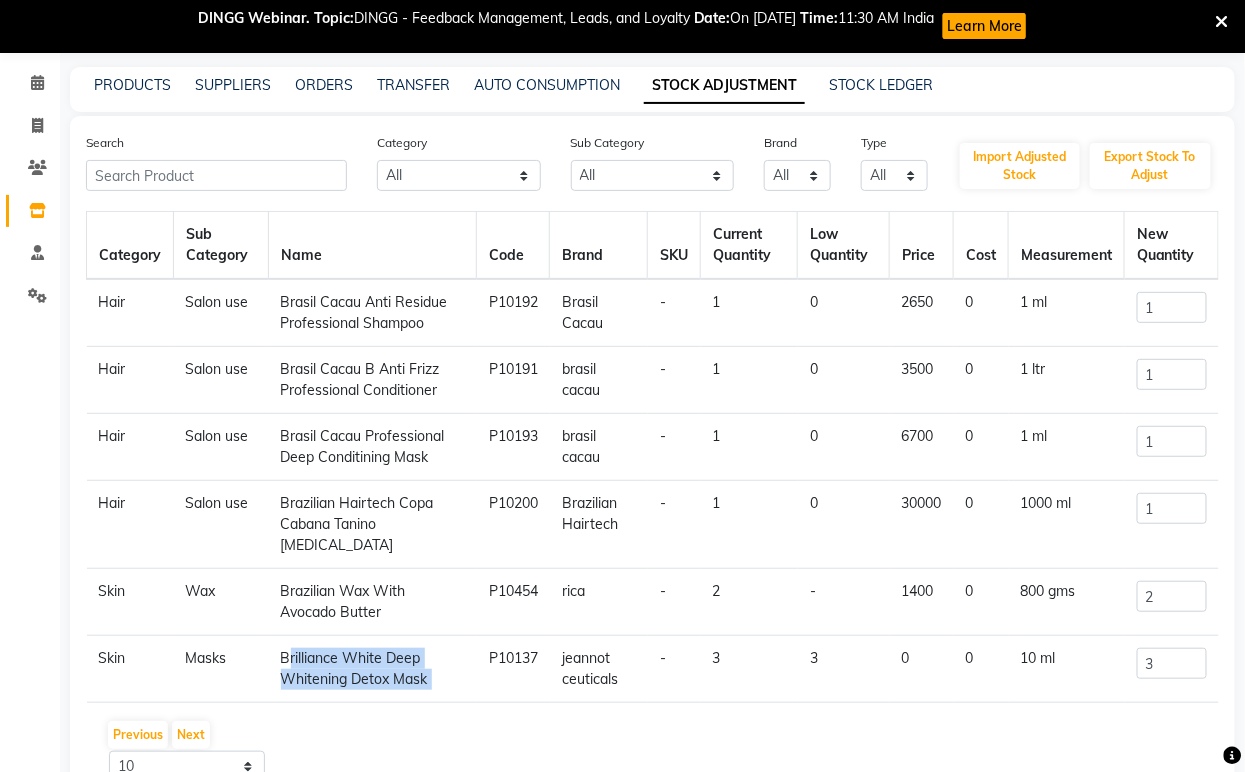 scroll, scrollTop: 0, scrollLeft: 0, axis: both 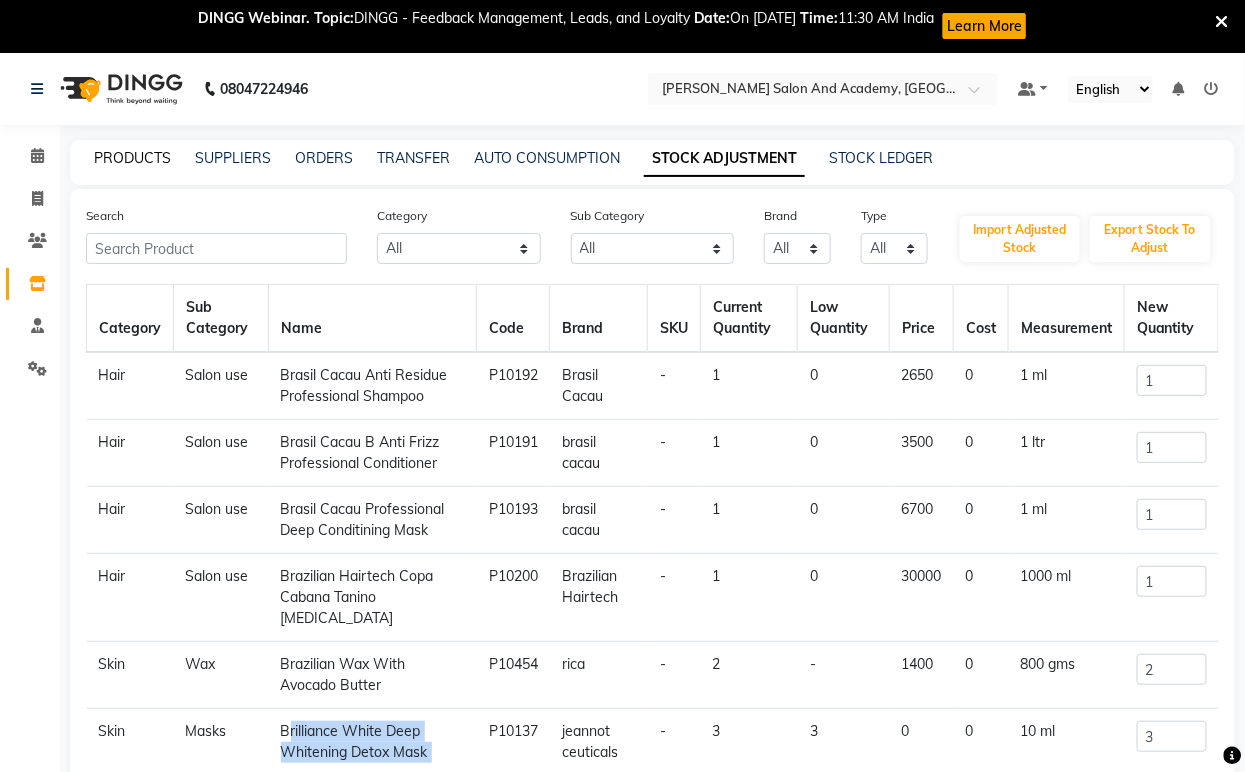 click on "PRODUCTS" 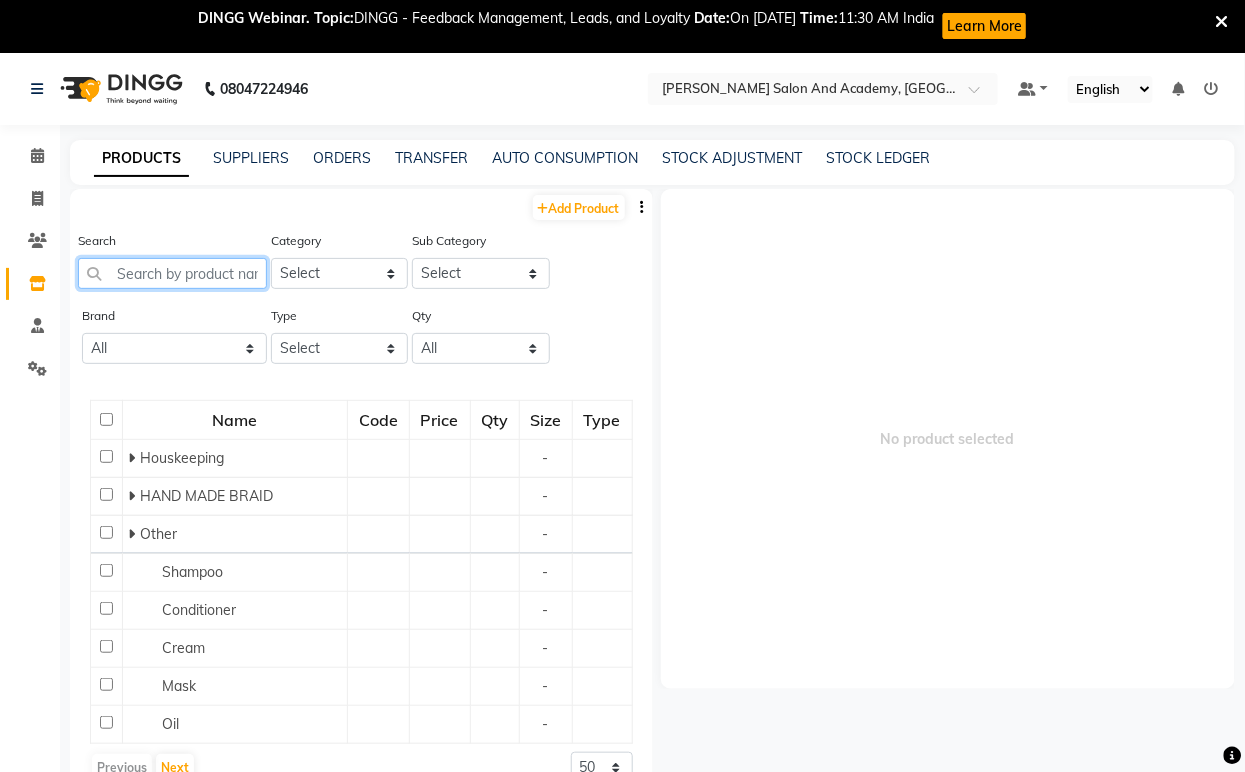 click 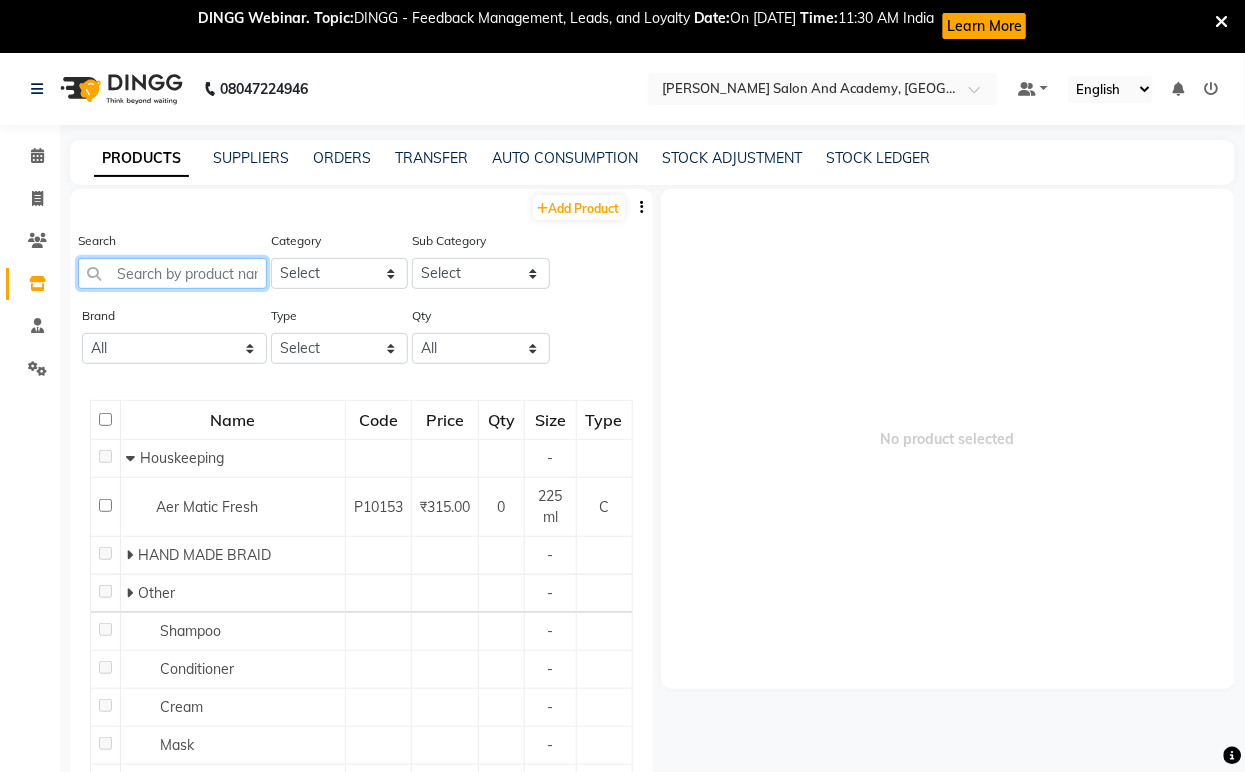 paste on "Brilliance White Deep Whitening Detox Mask" 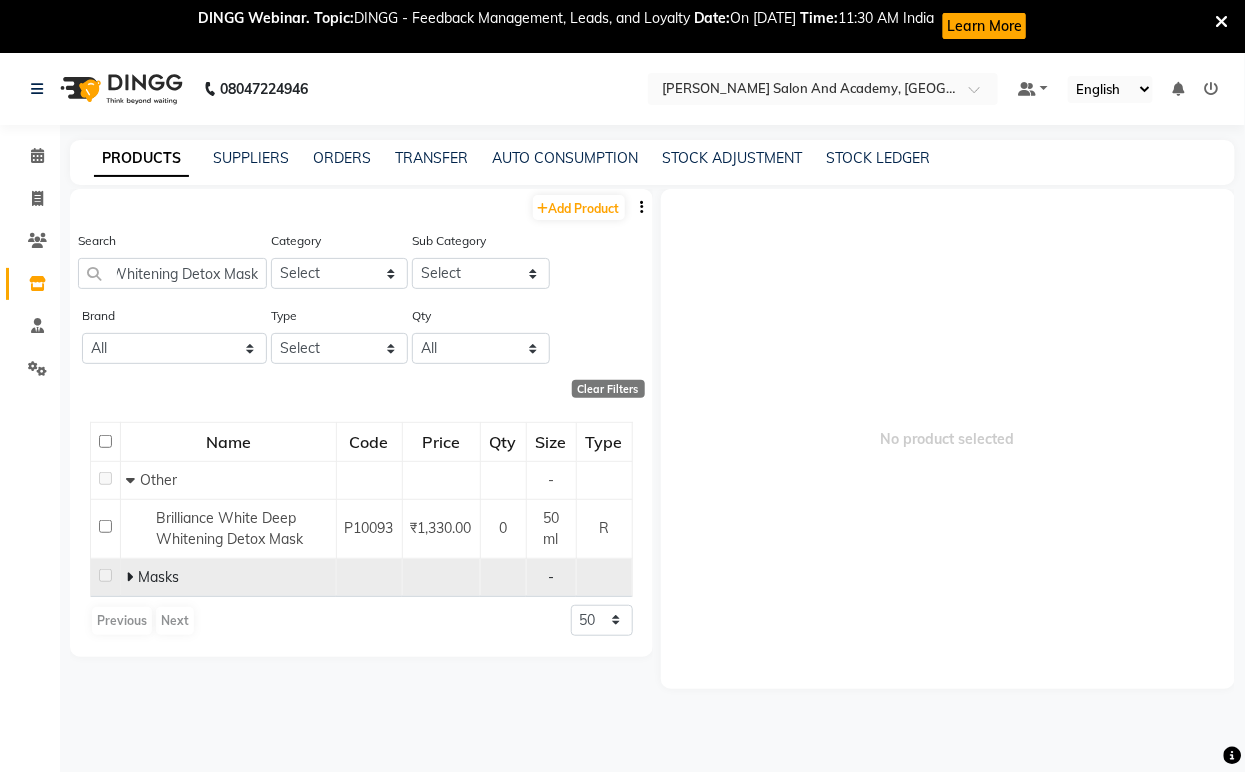 scroll, scrollTop: 0, scrollLeft: 0, axis: both 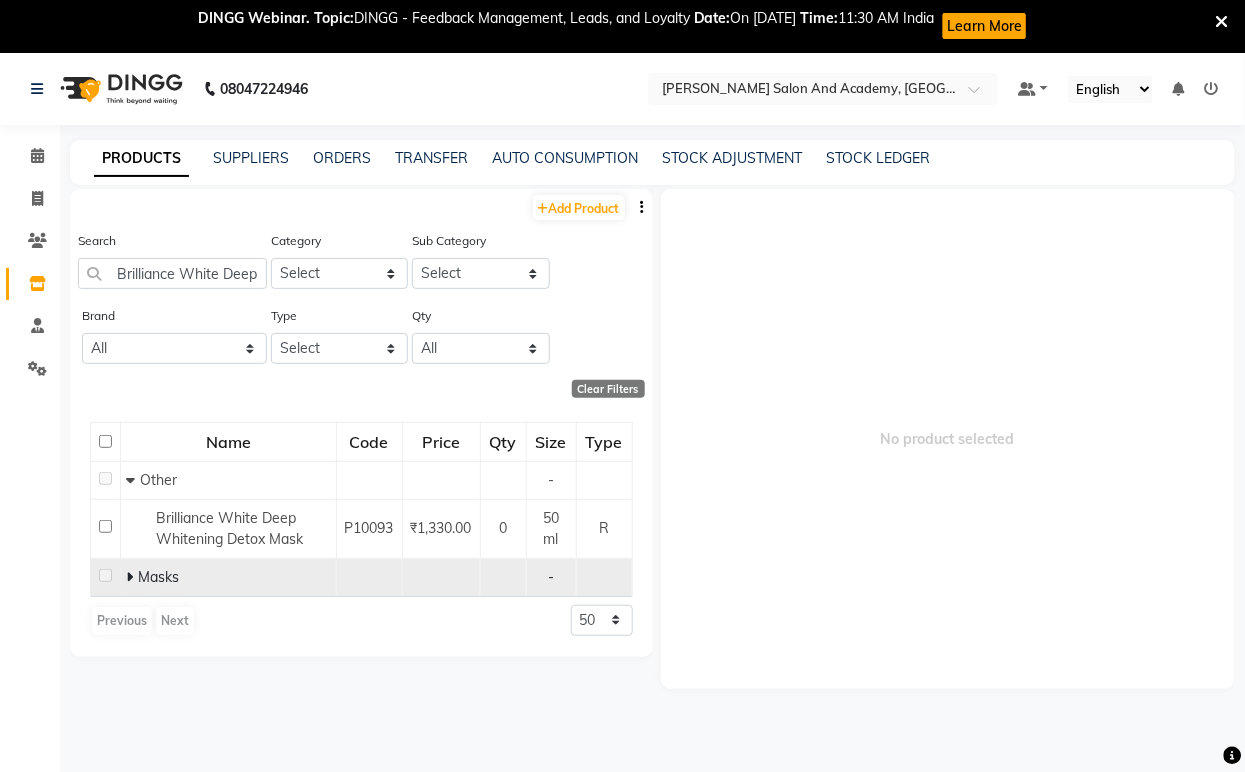 click 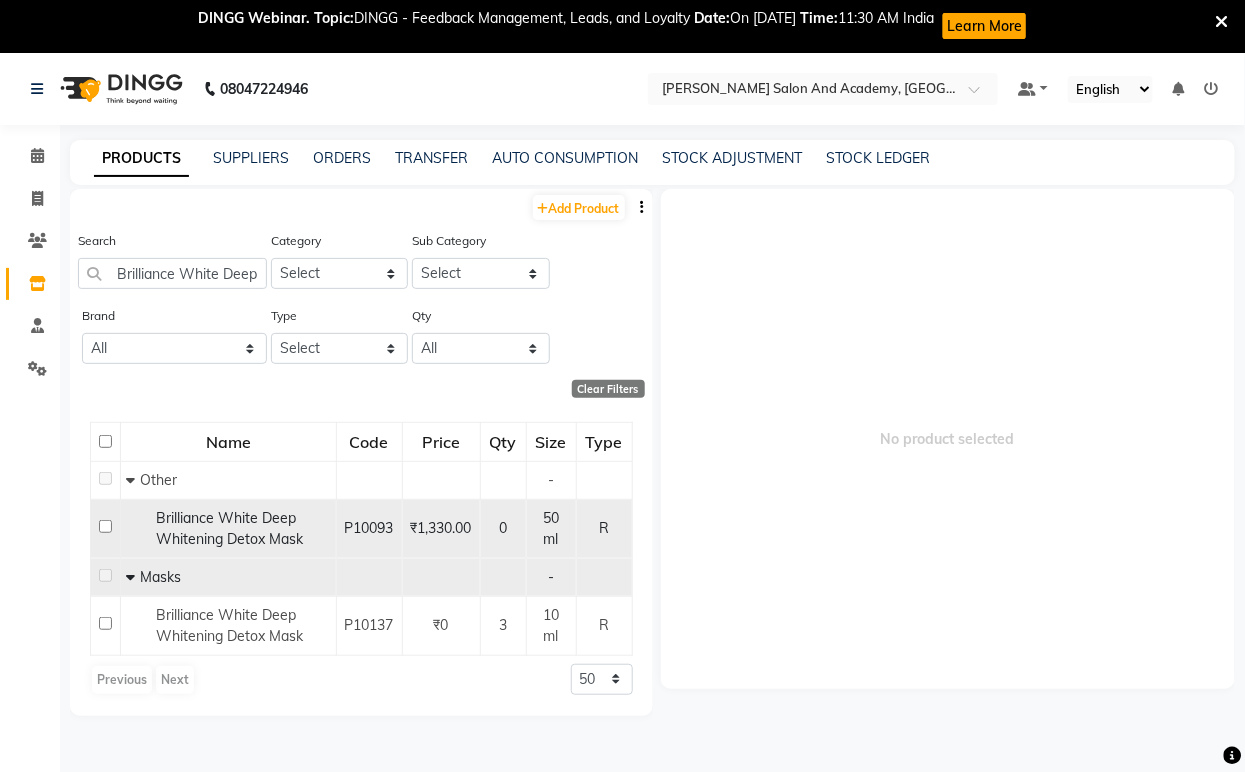 click on "Brilliance White Deep Whitening Detox Mask" 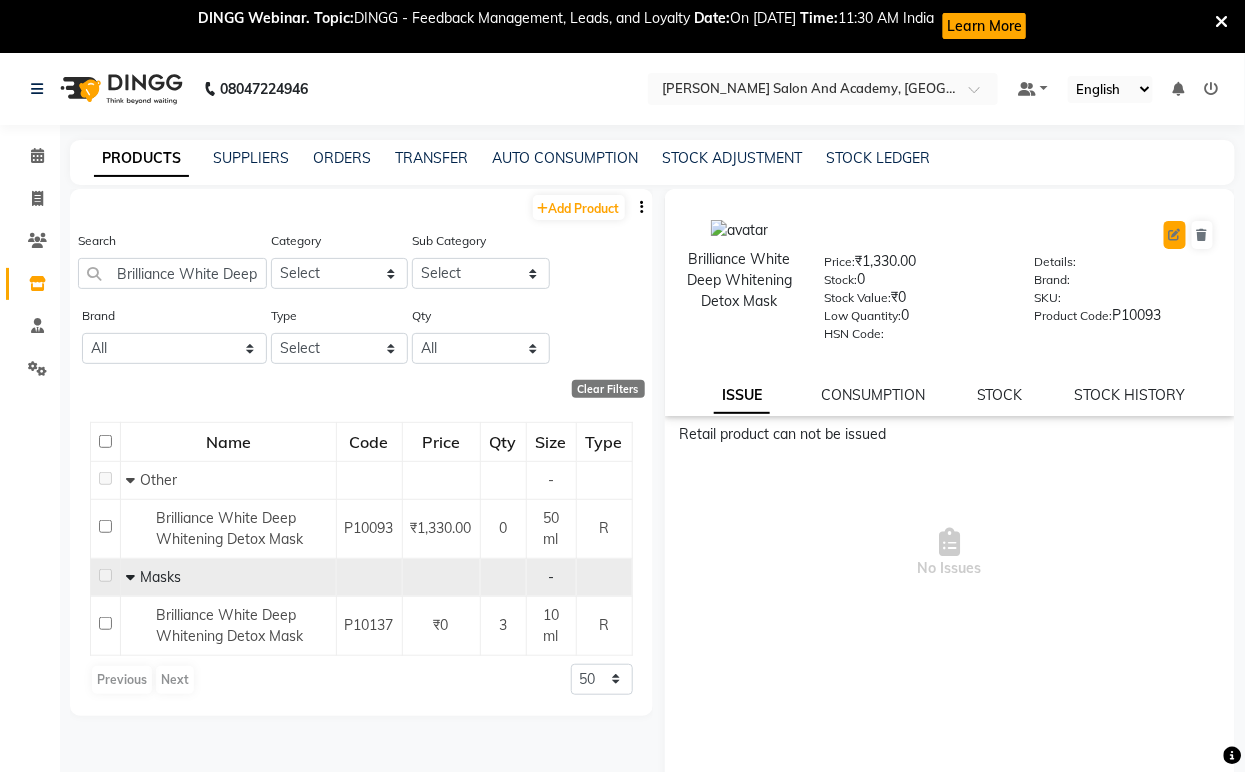 click 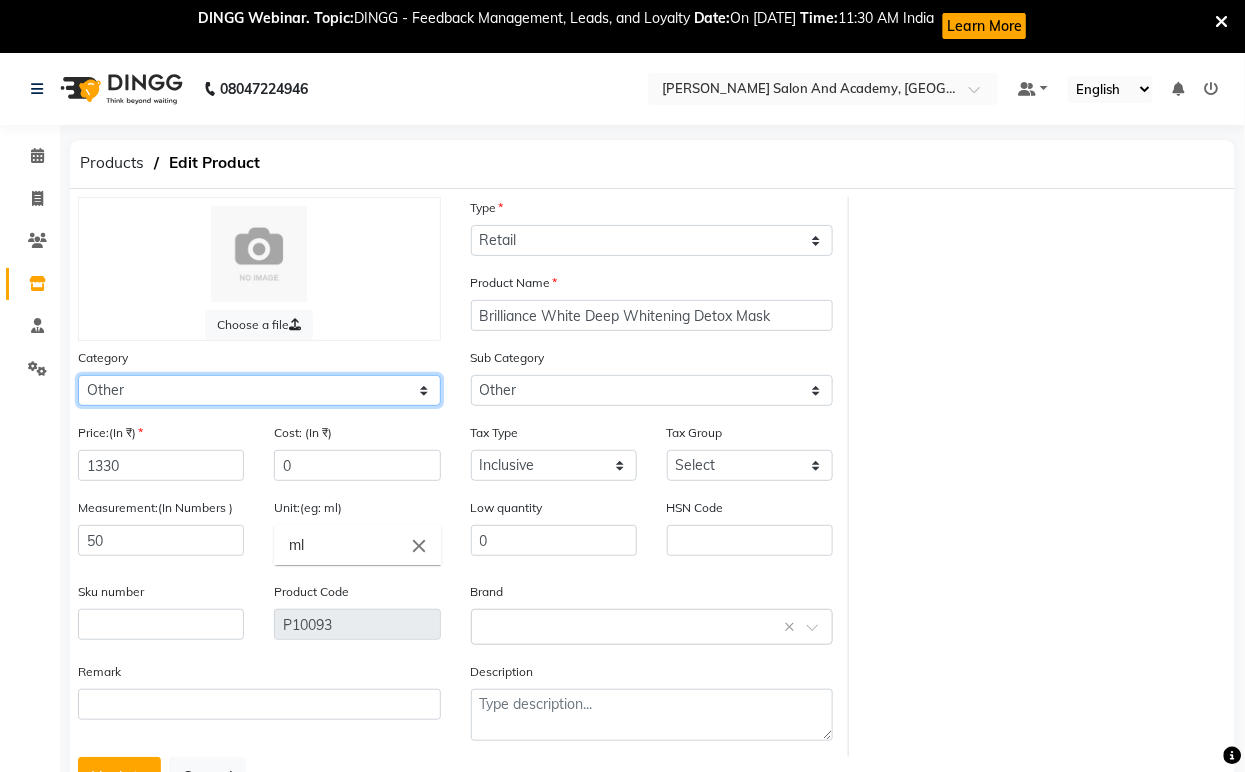 click on "Select Hair Skin Jeanott Ceuticals Other" 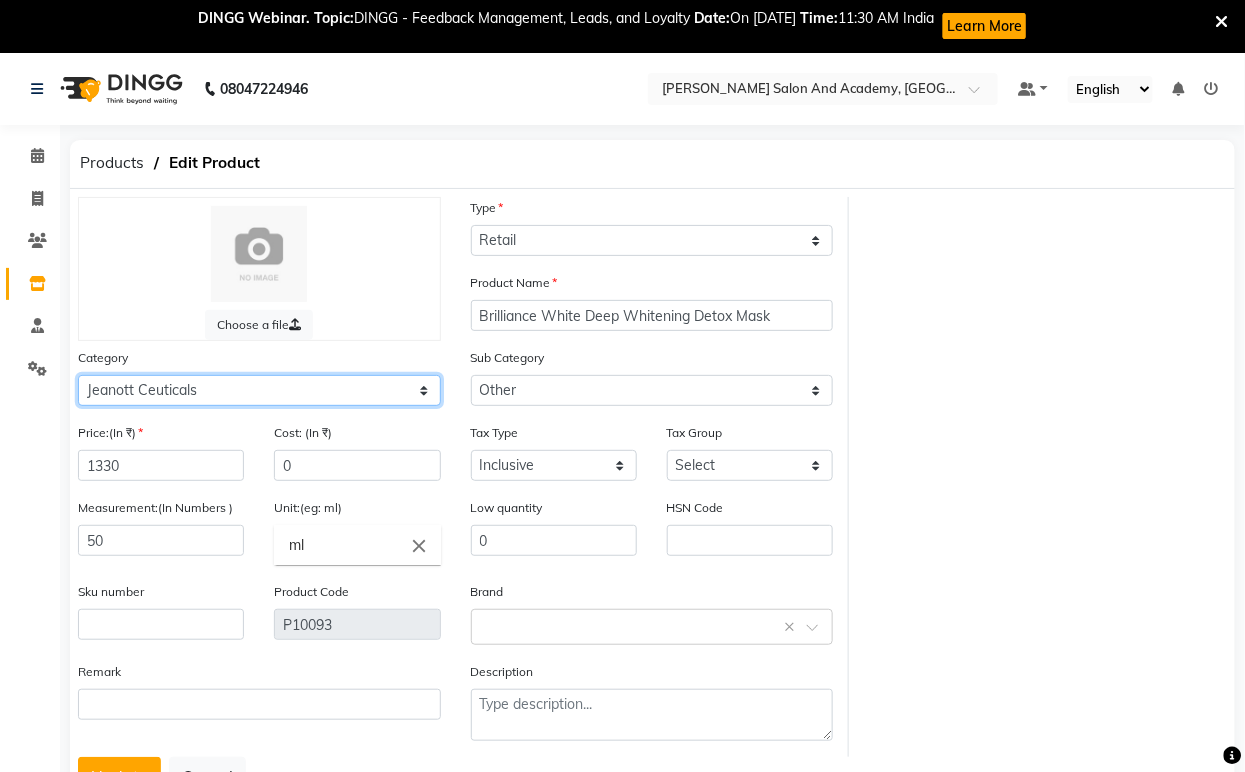 click on "Select Hair Skin Jeanott Ceuticals Other" 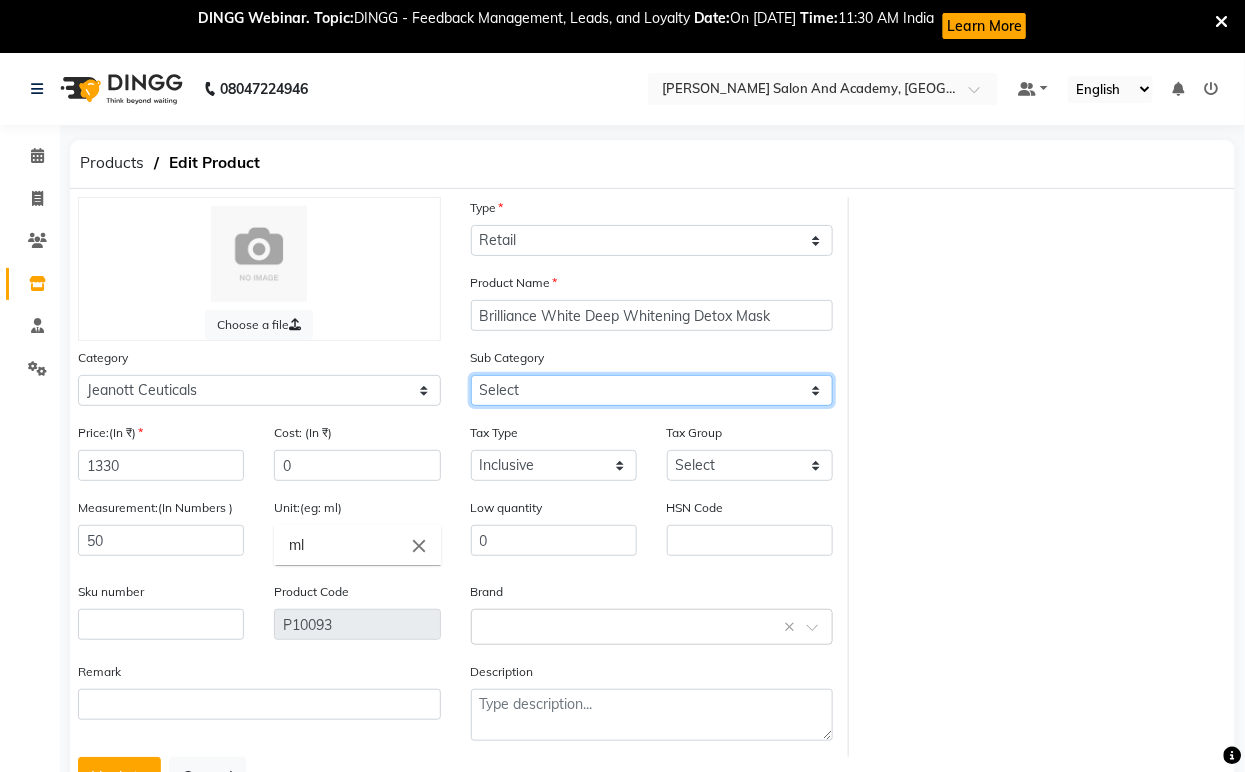 click on "Select" 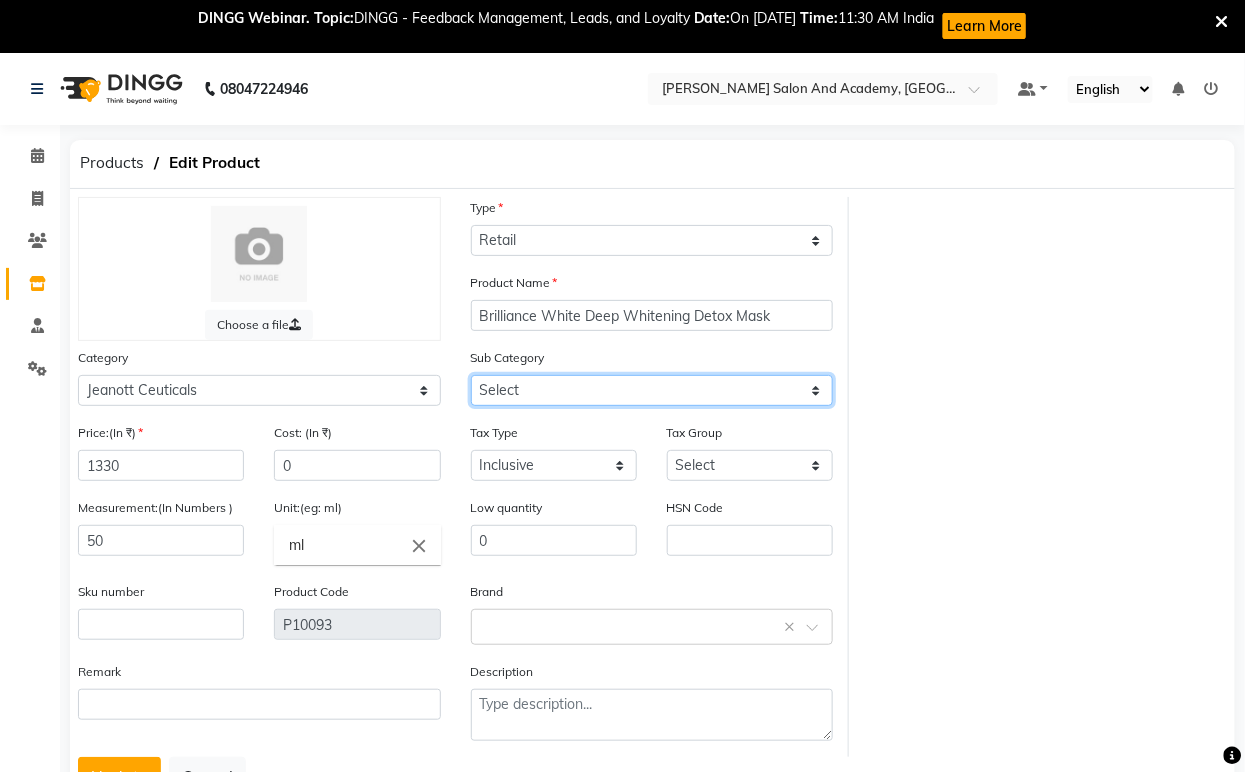 click on "Select" 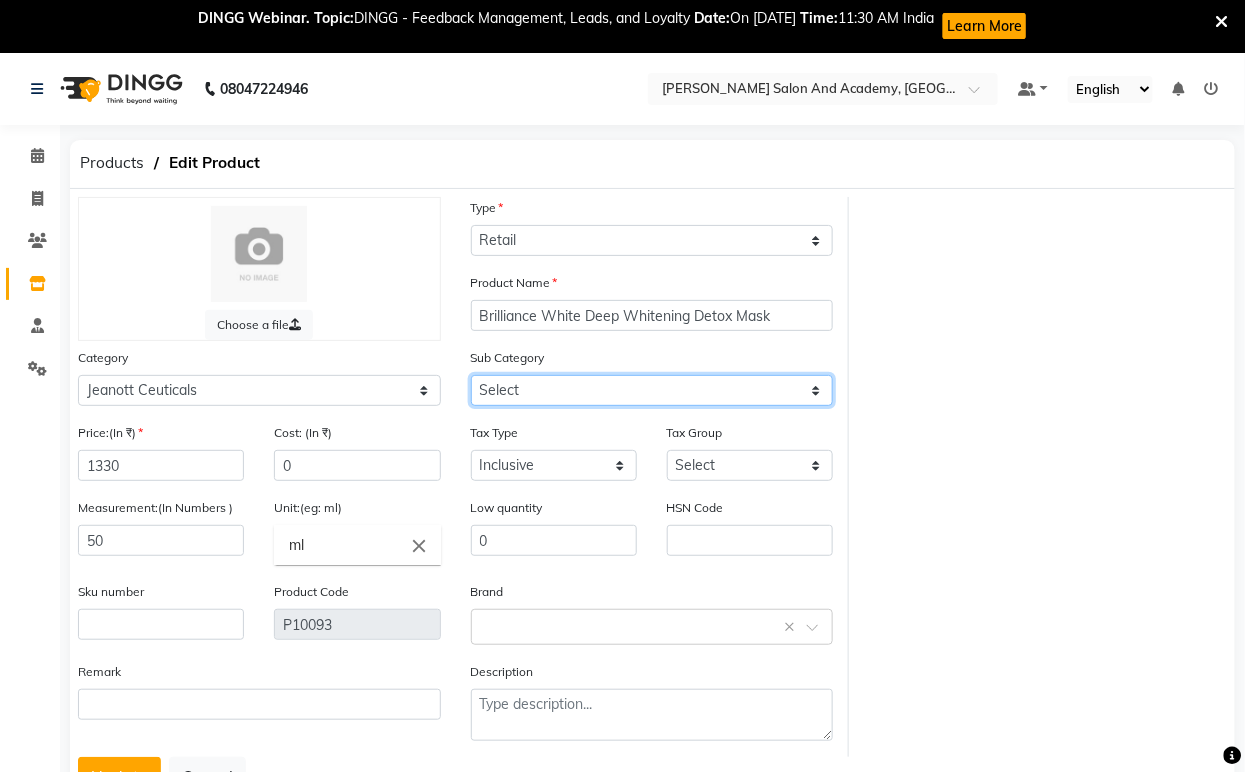 click on "Select" 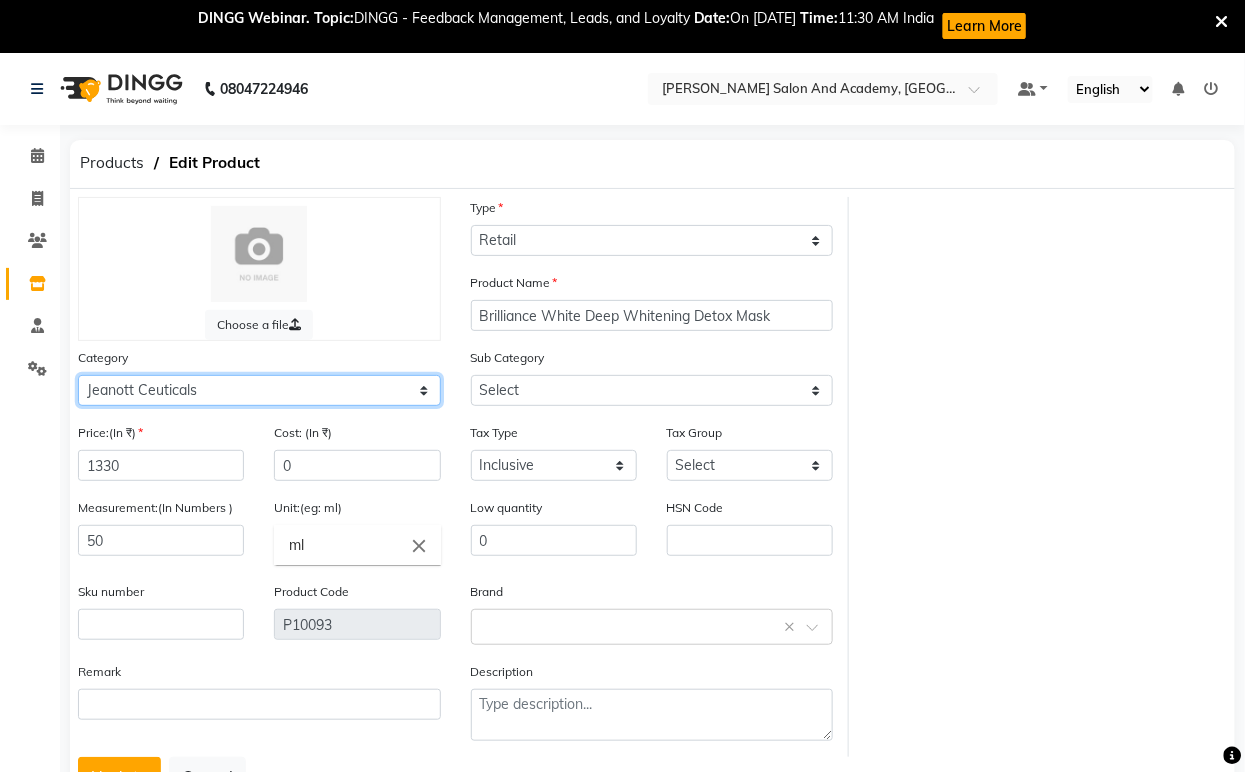 click on "Select Hair Skin Jeanott Ceuticals Other" 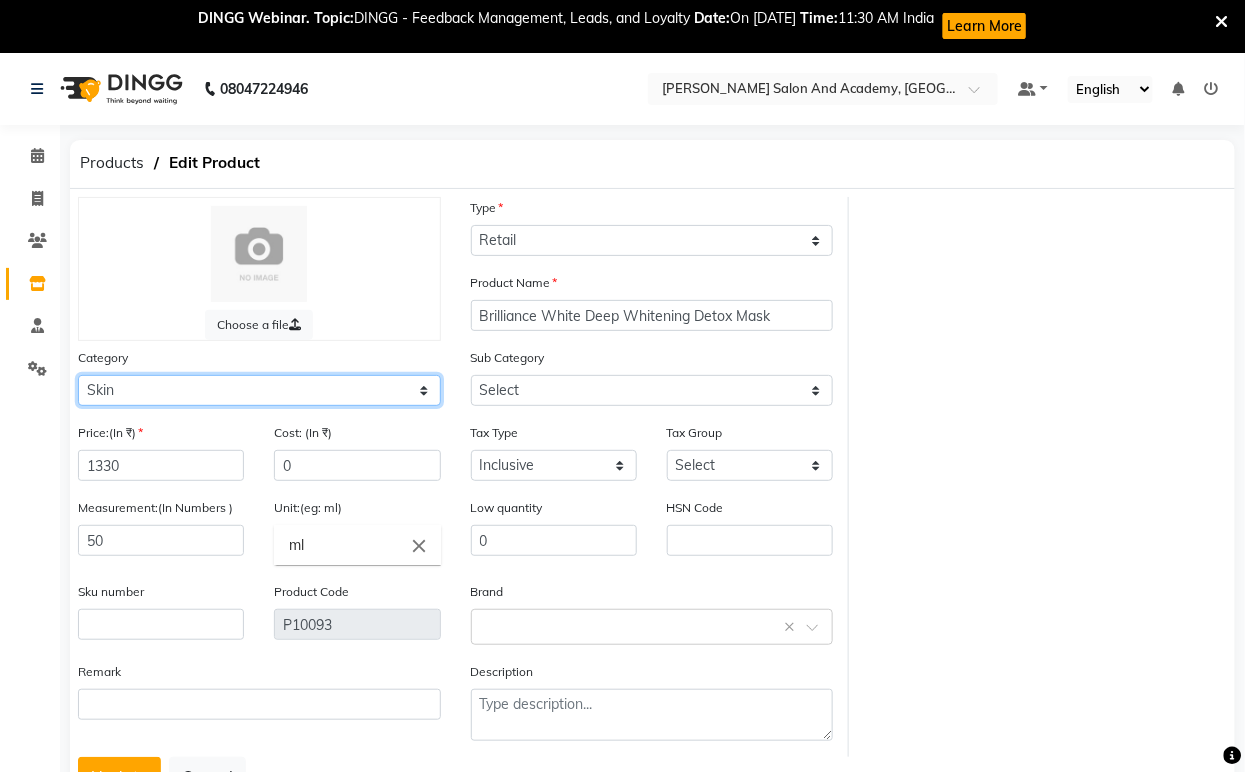 click on "Select Hair Skin Jeanott Ceuticals Other" 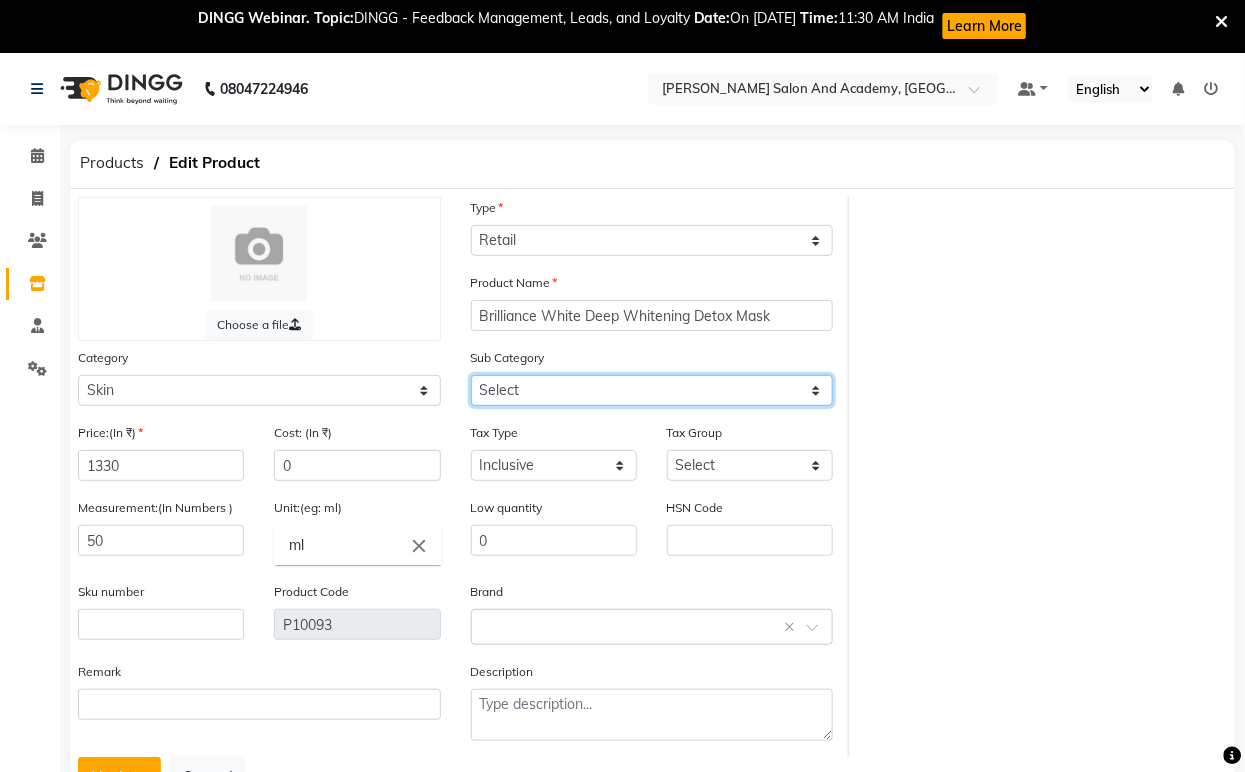 click on "Select Cleanser Facial Moisturiser Serum Toner Sun Care Masks Lip Care Eye Care Body Care Hand & Feet Kit & Combo Treatment Appliances Other Skin homecare Wax Massage Cream" 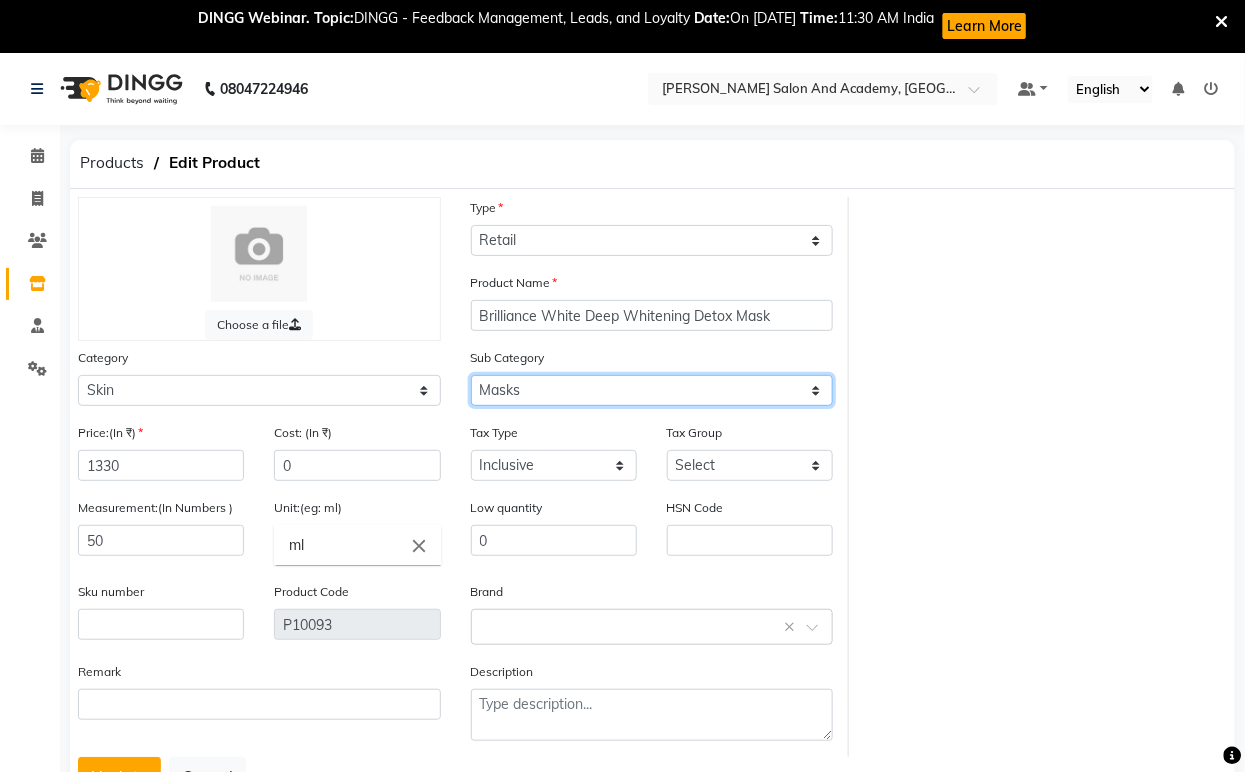 click on "Select Cleanser Facial Moisturiser Serum Toner Sun Care Masks Lip Care Eye Care Body Care Hand & Feet Kit & Combo Treatment Appliances Other Skin homecare Wax Massage Cream" 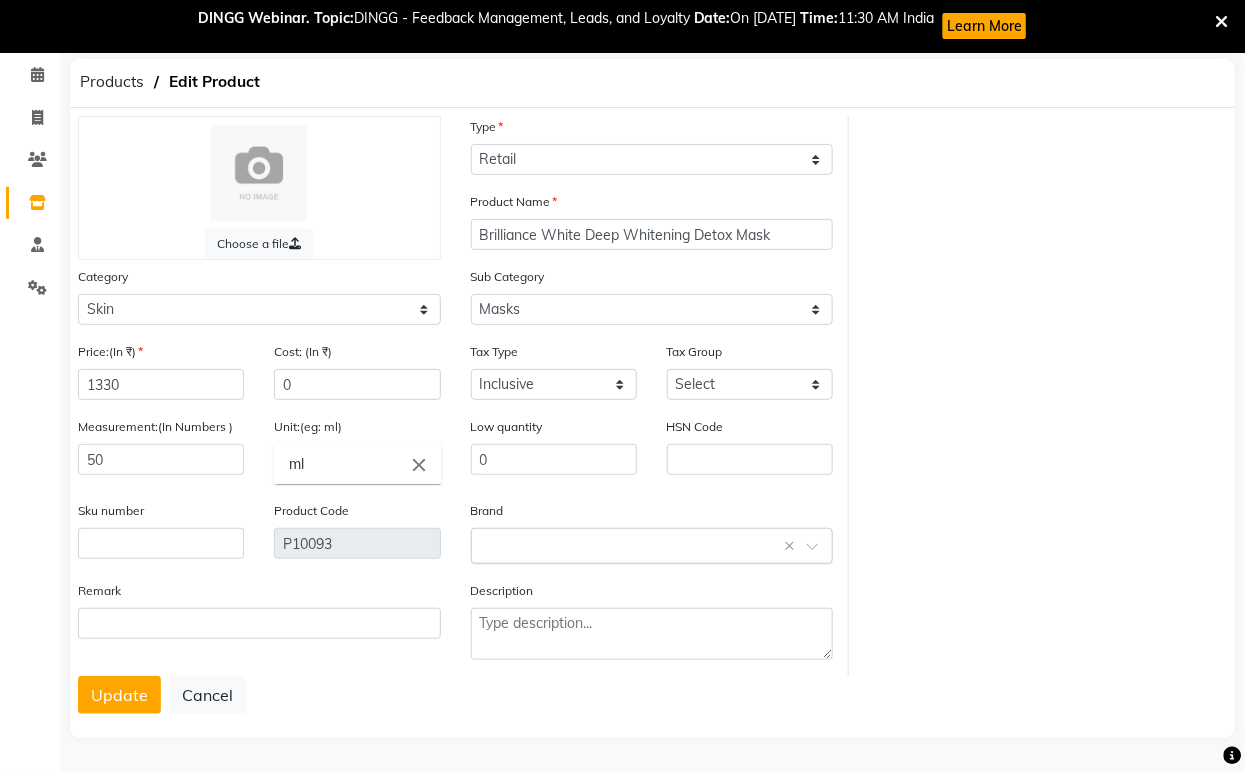 click 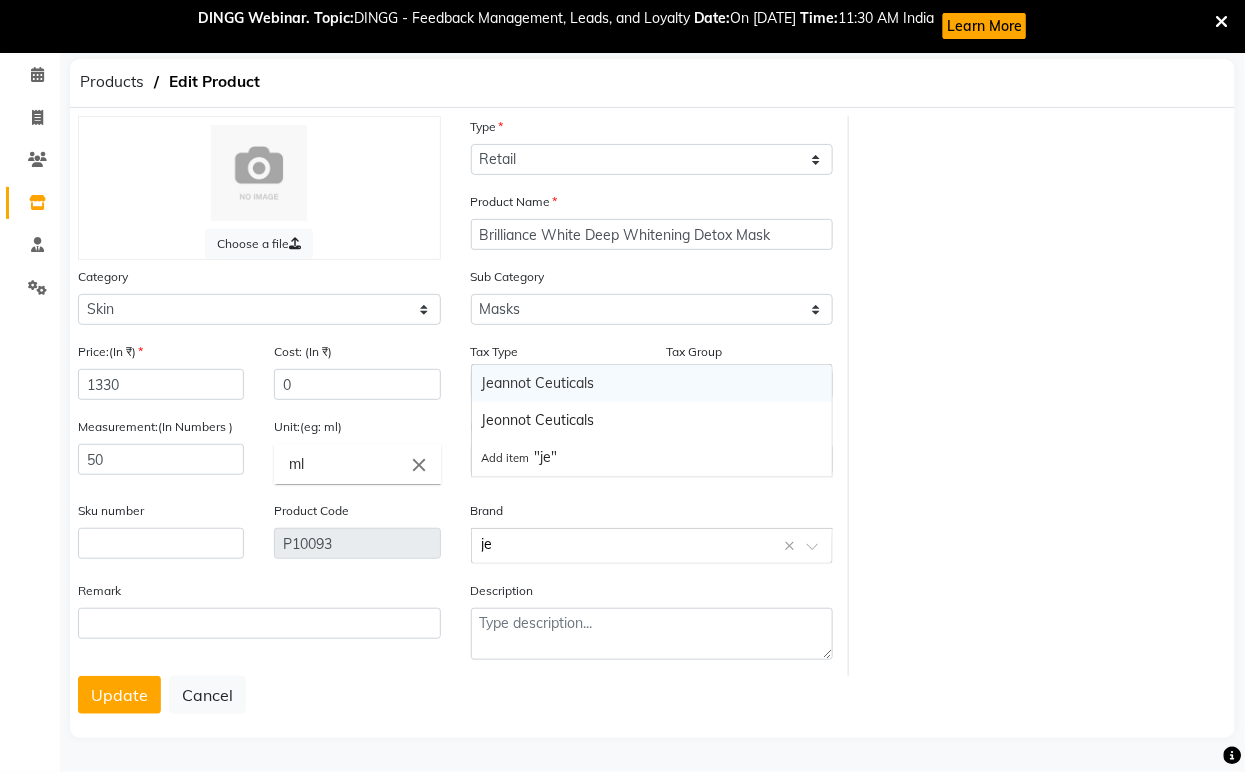 click on "Jeannot Ceuticals" at bounding box center [652, 383] 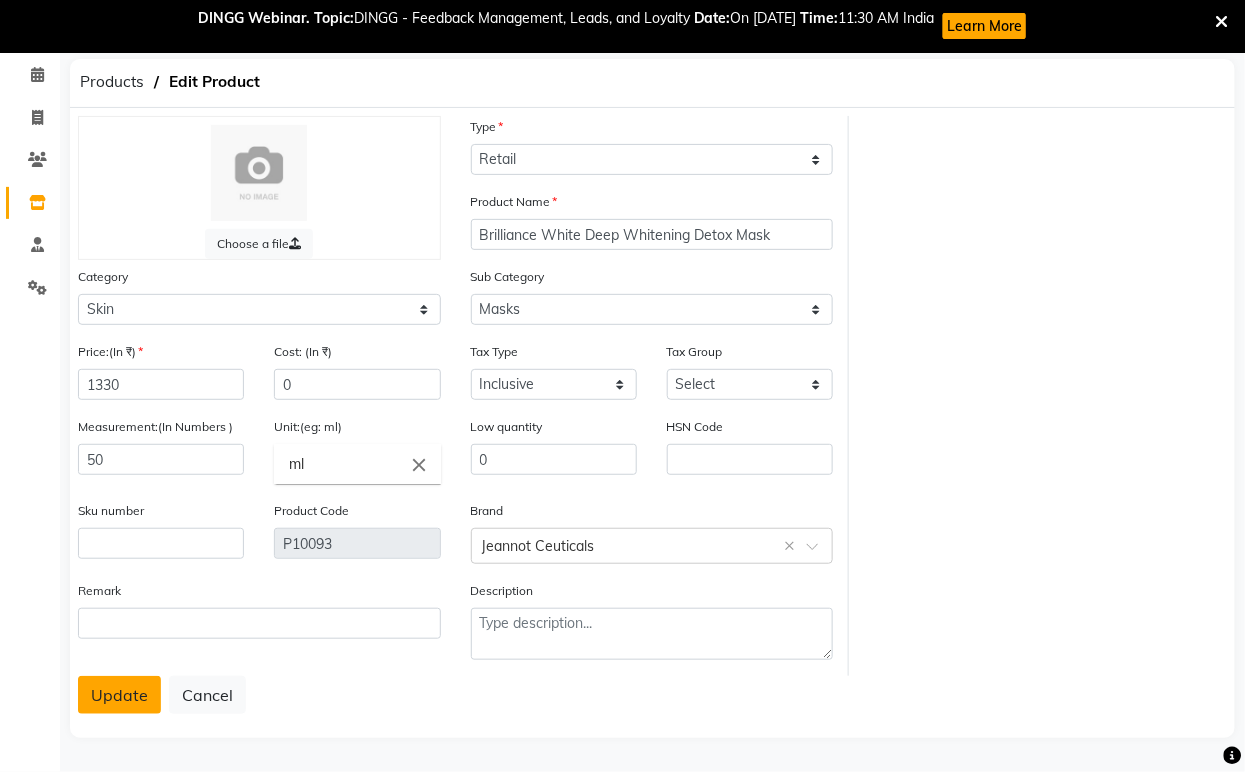 click on "Update" 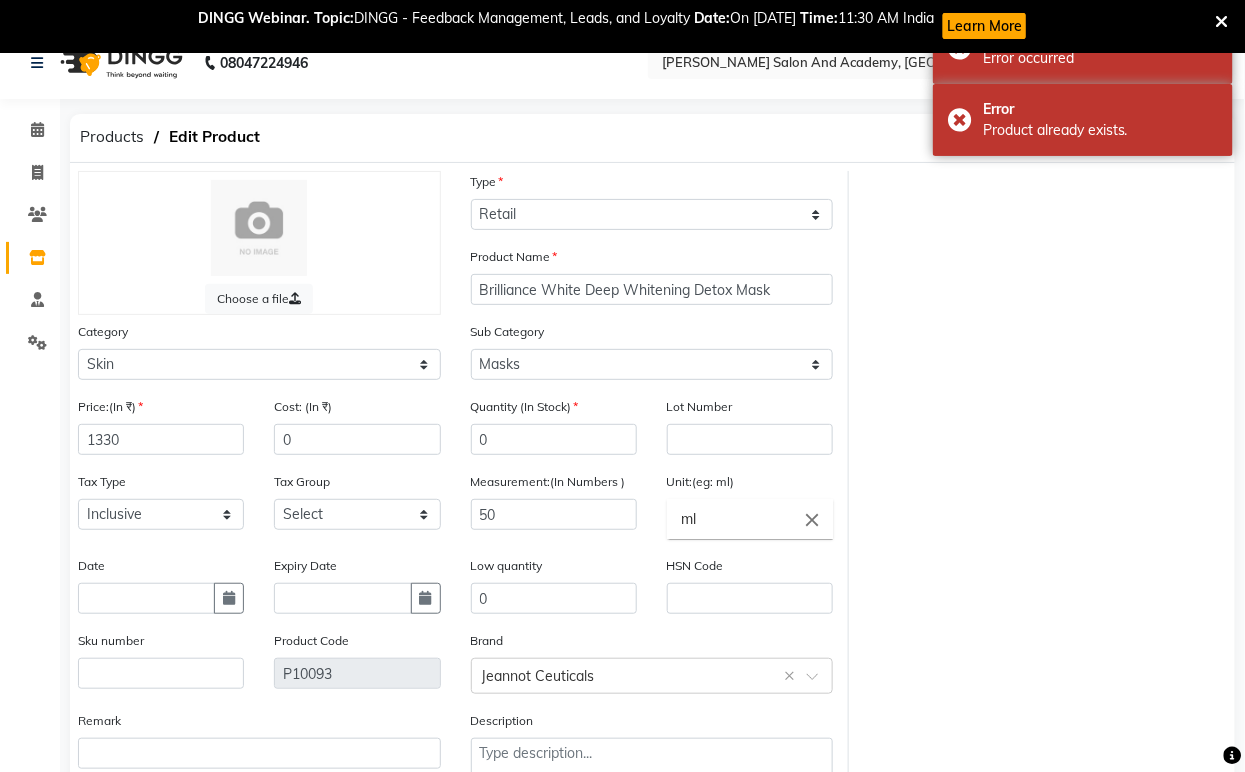 scroll, scrollTop: 0, scrollLeft: 0, axis: both 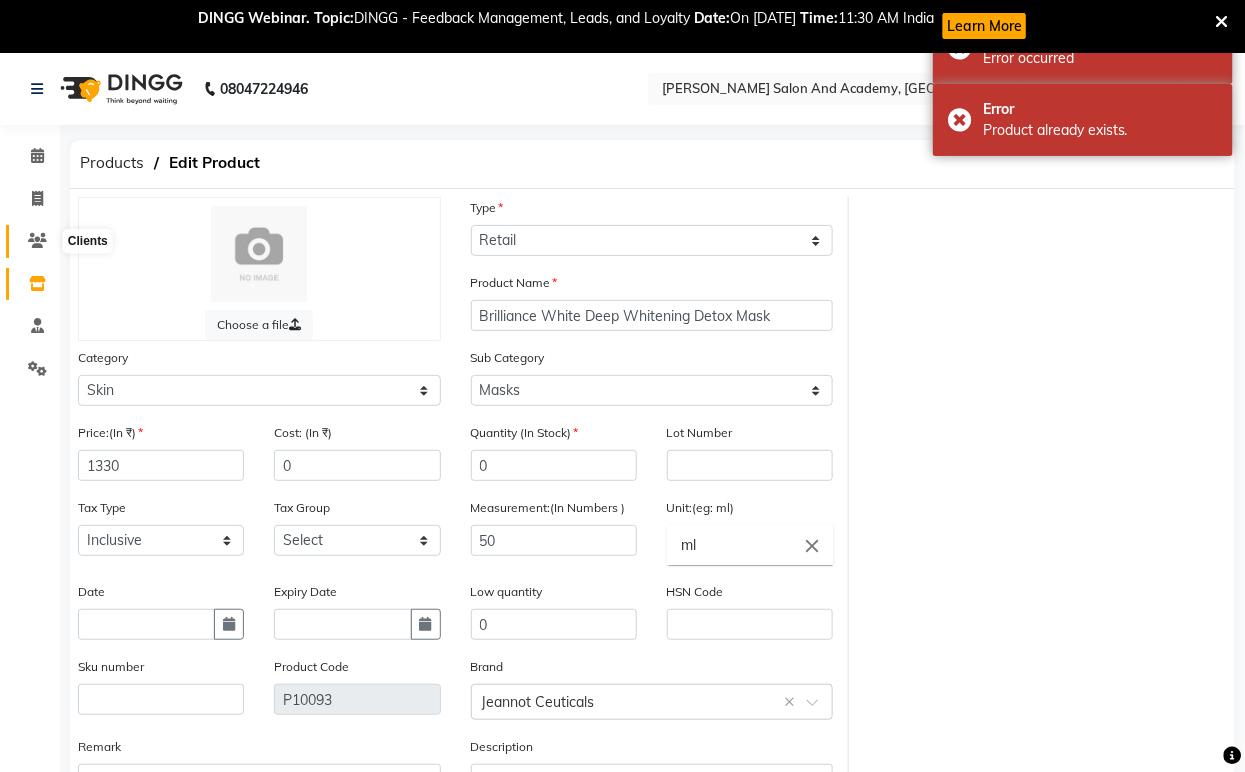 click 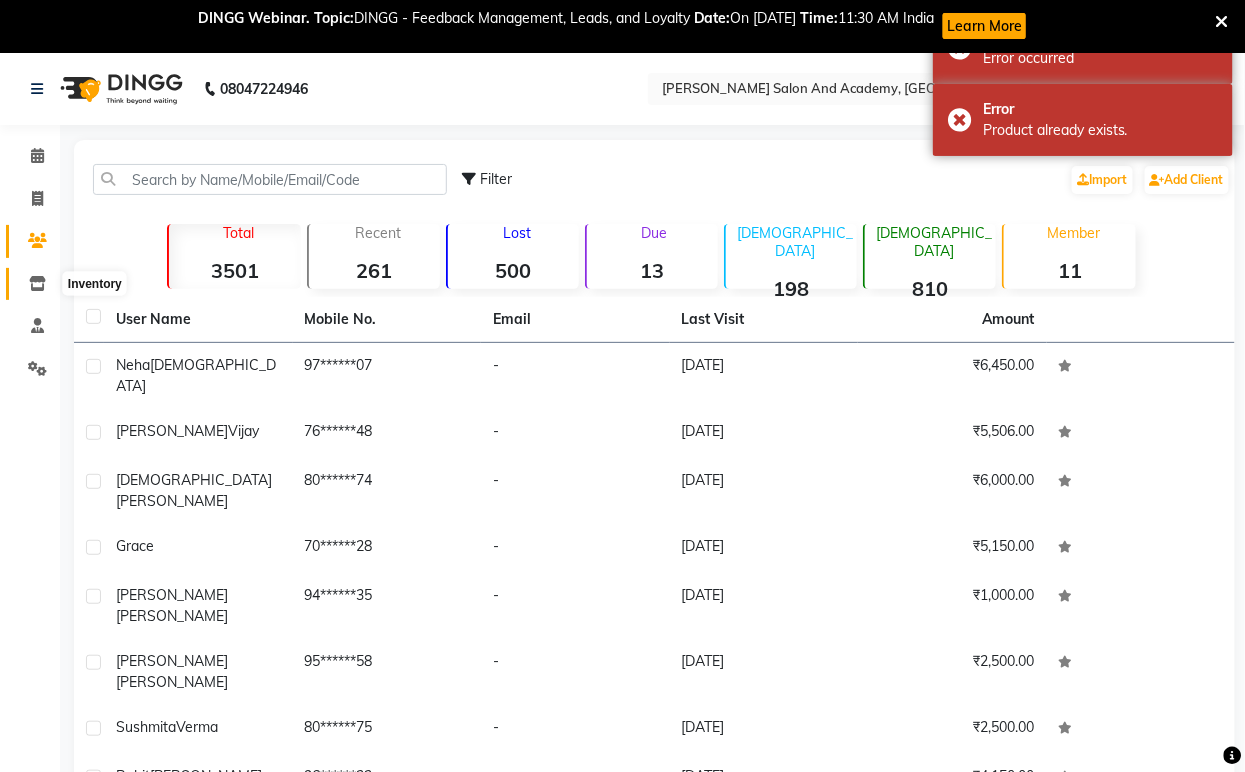 click 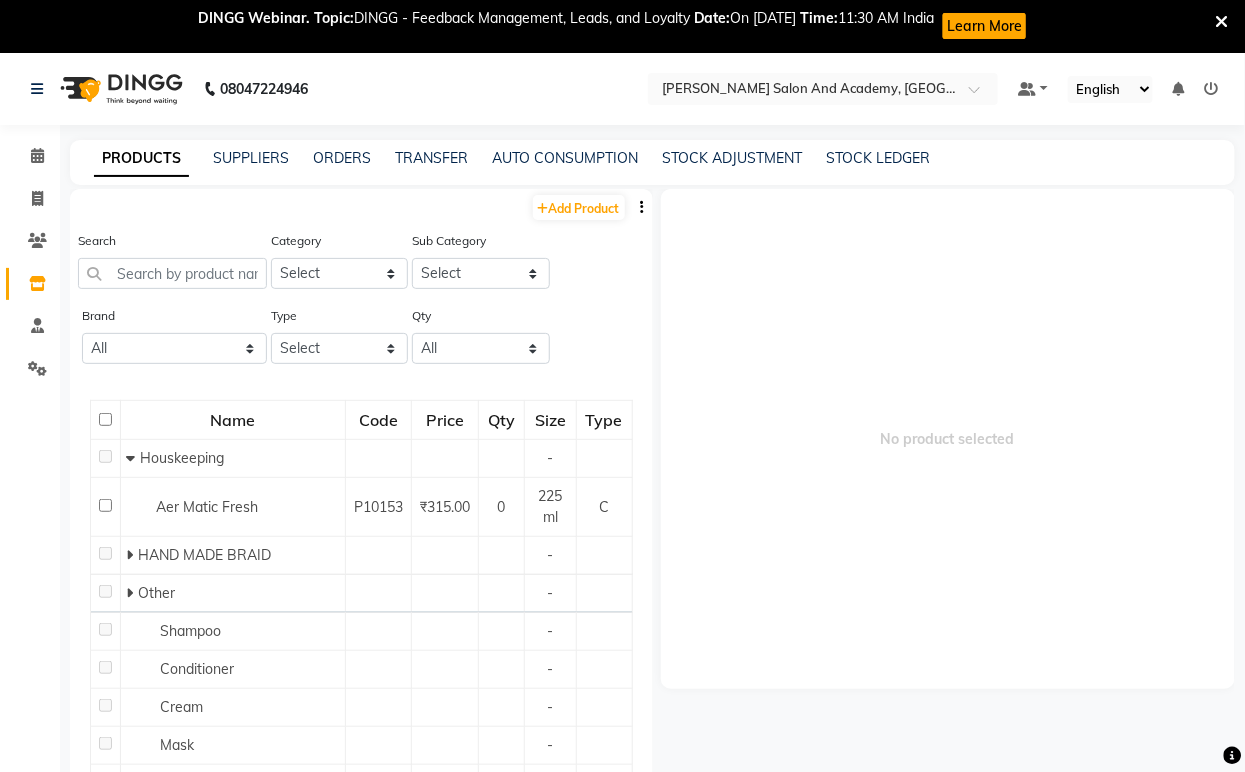 click on "PRODUCTS SUPPLIERS ORDERS TRANSFER AUTO CONSUMPTION STOCK ADJUSTMENT STOCK LEDGER" 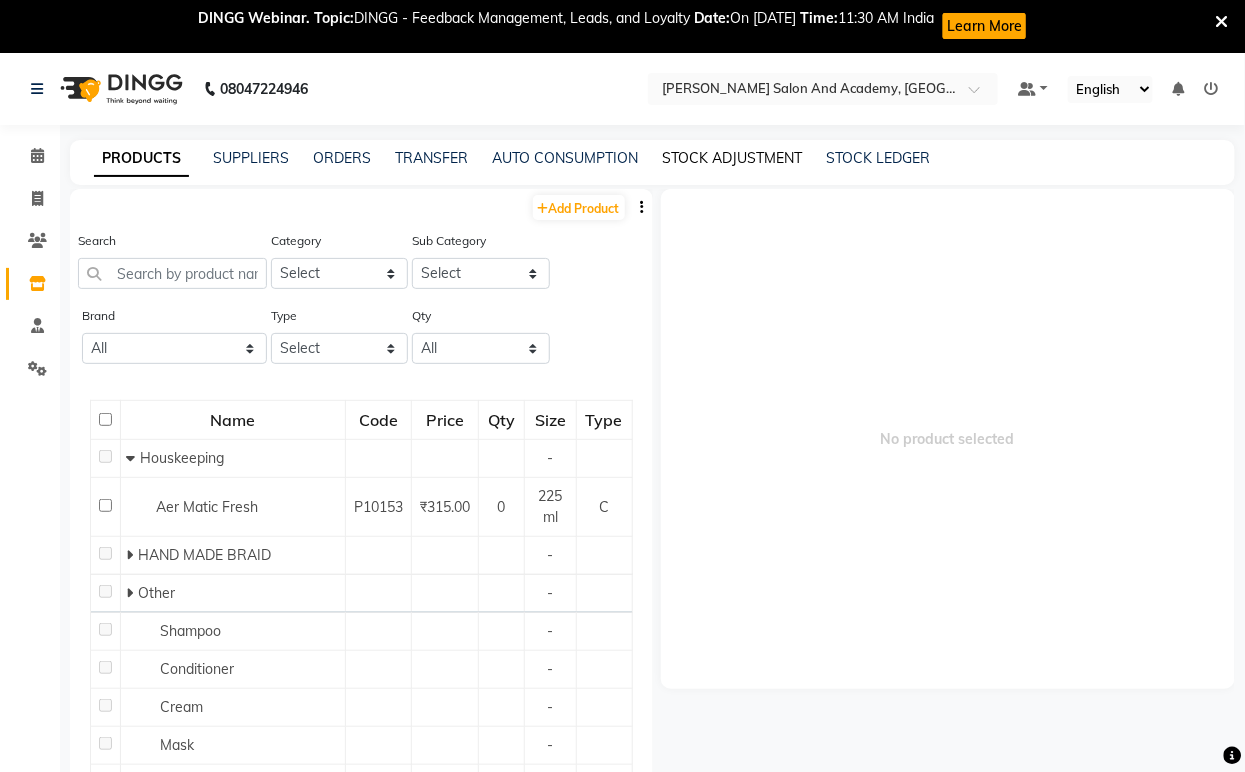 click on "STOCK ADJUSTMENT" 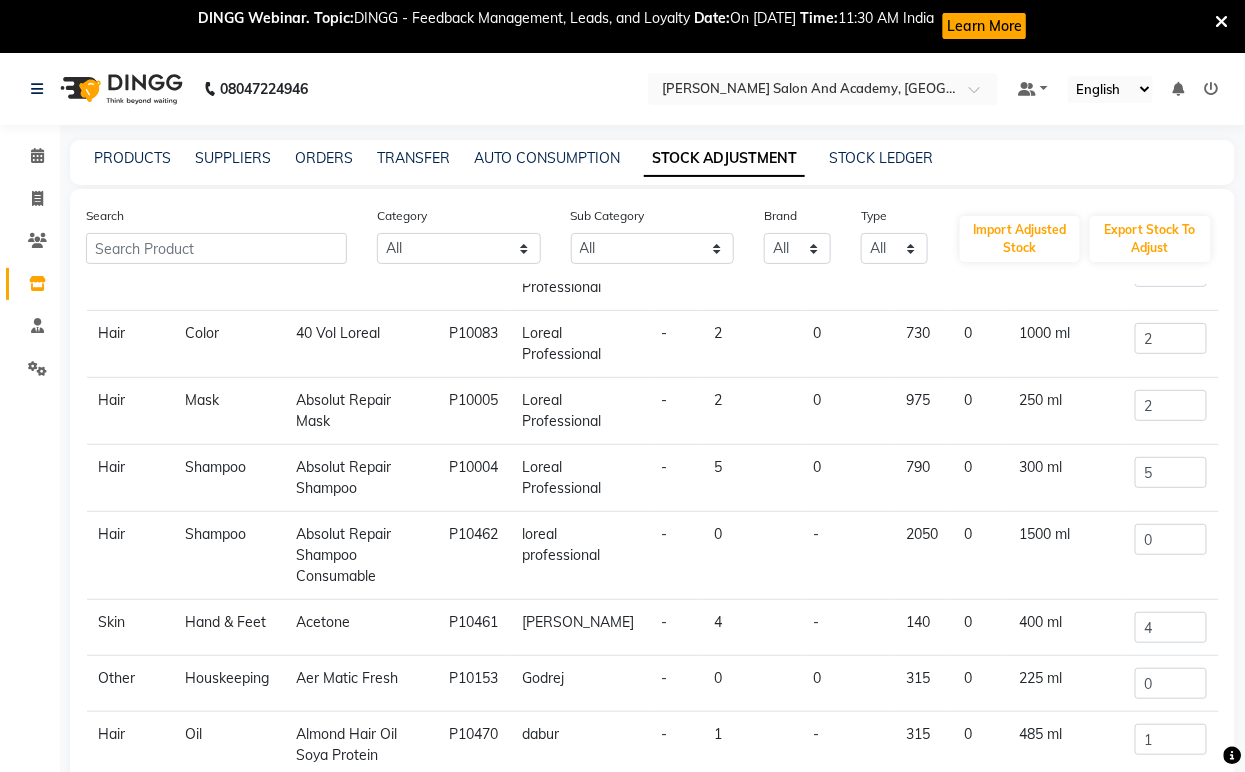 scroll, scrollTop: 253, scrollLeft: 0, axis: vertical 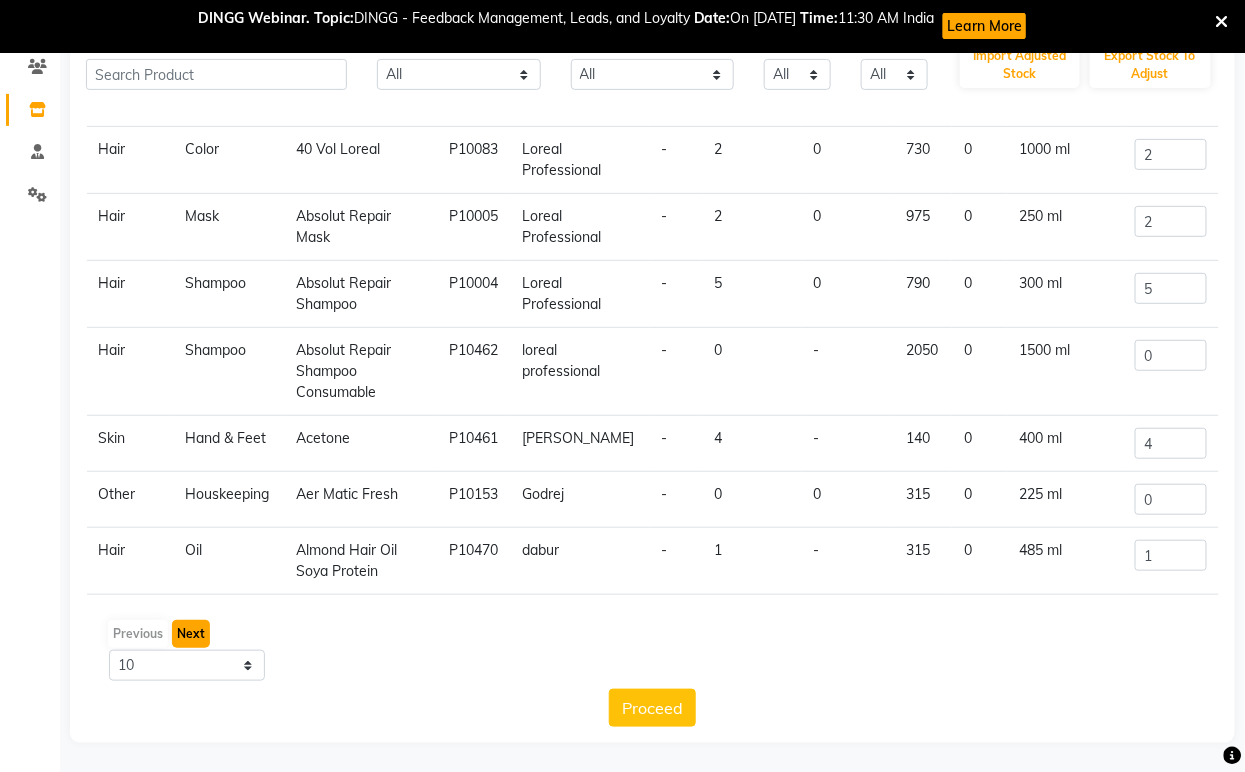 click on "Next" 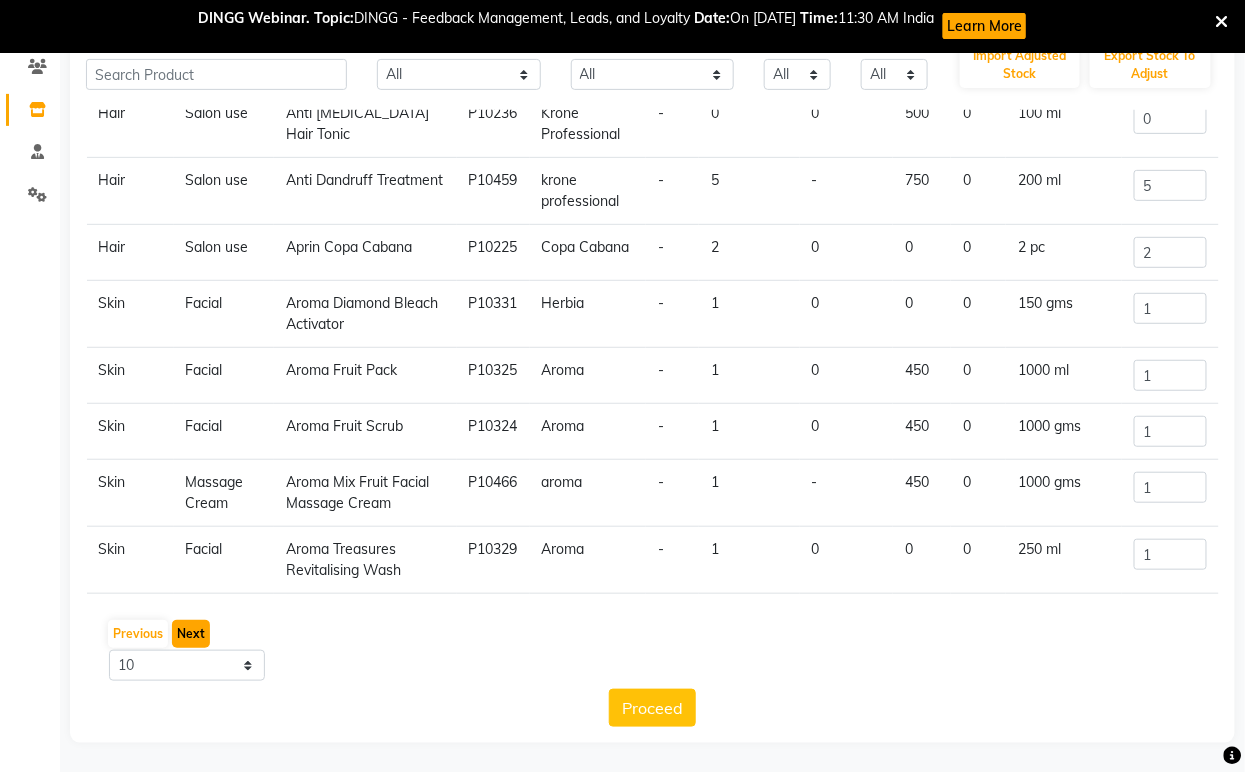 click on "Next" 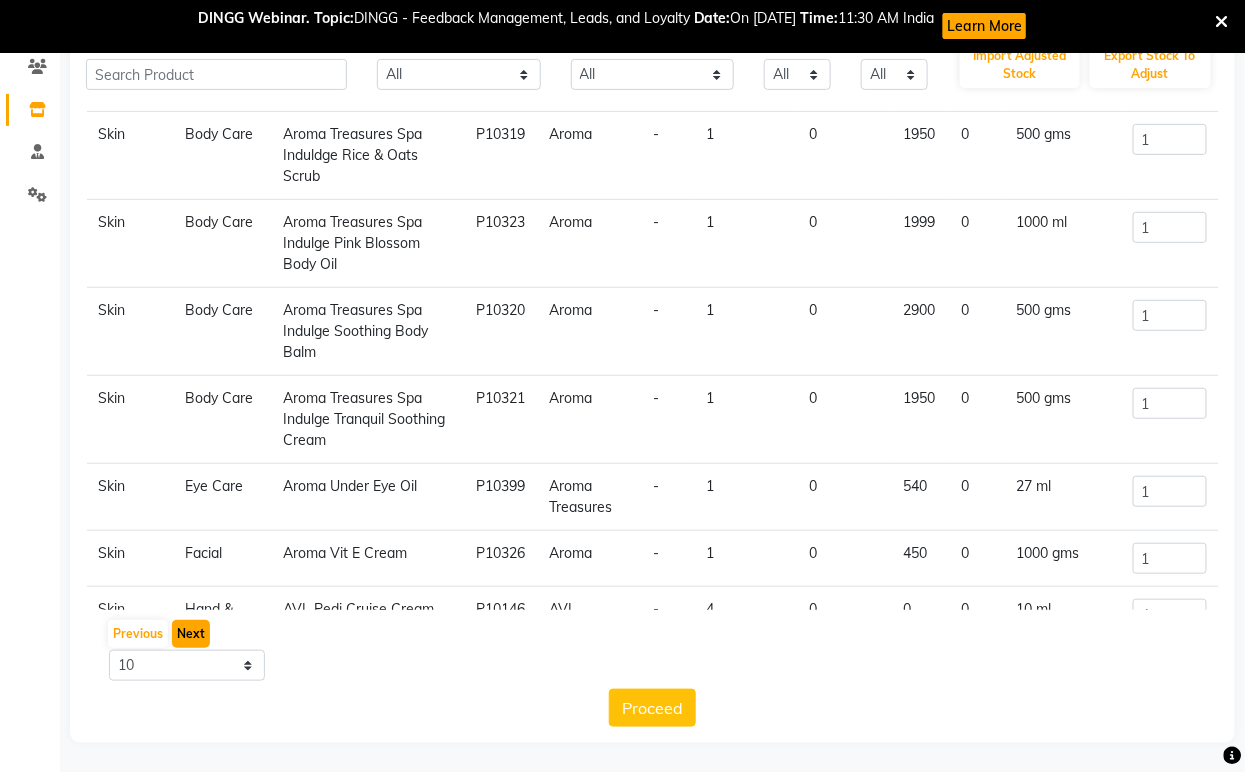 scroll, scrollTop: 253, scrollLeft: 0, axis: vertical 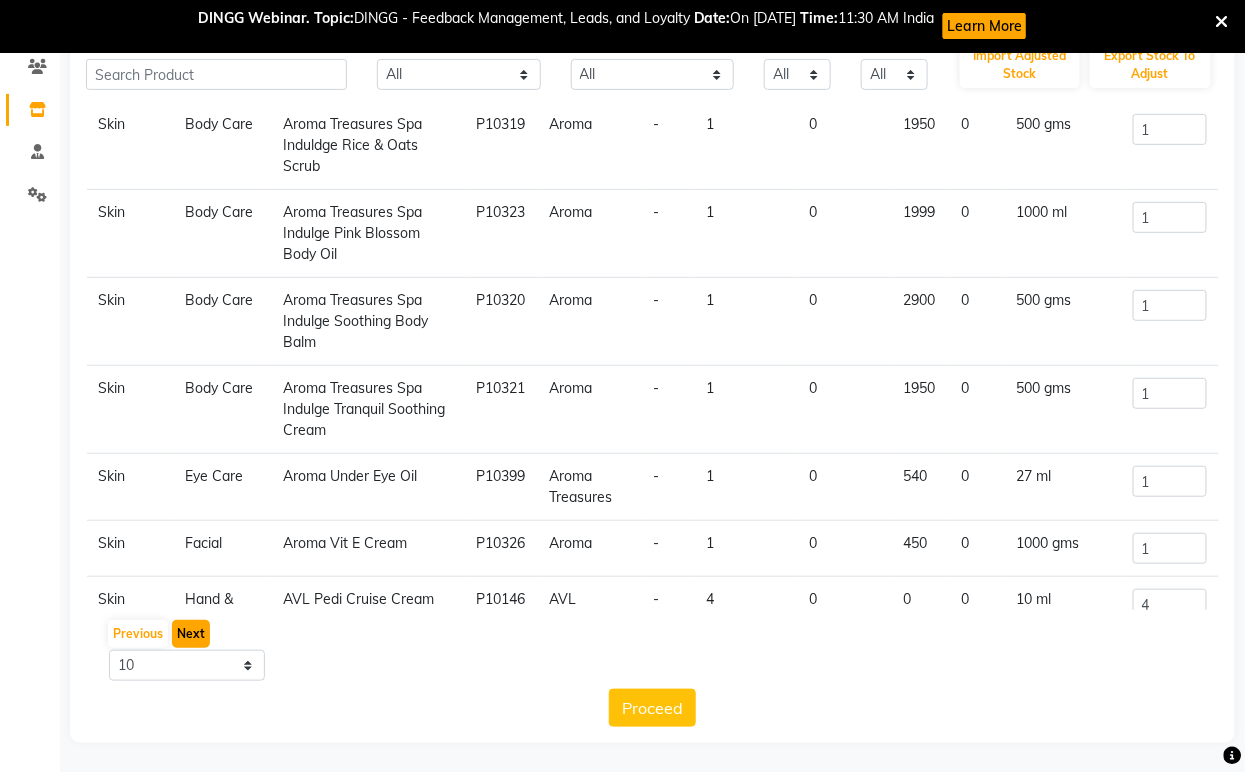 click on "Next" 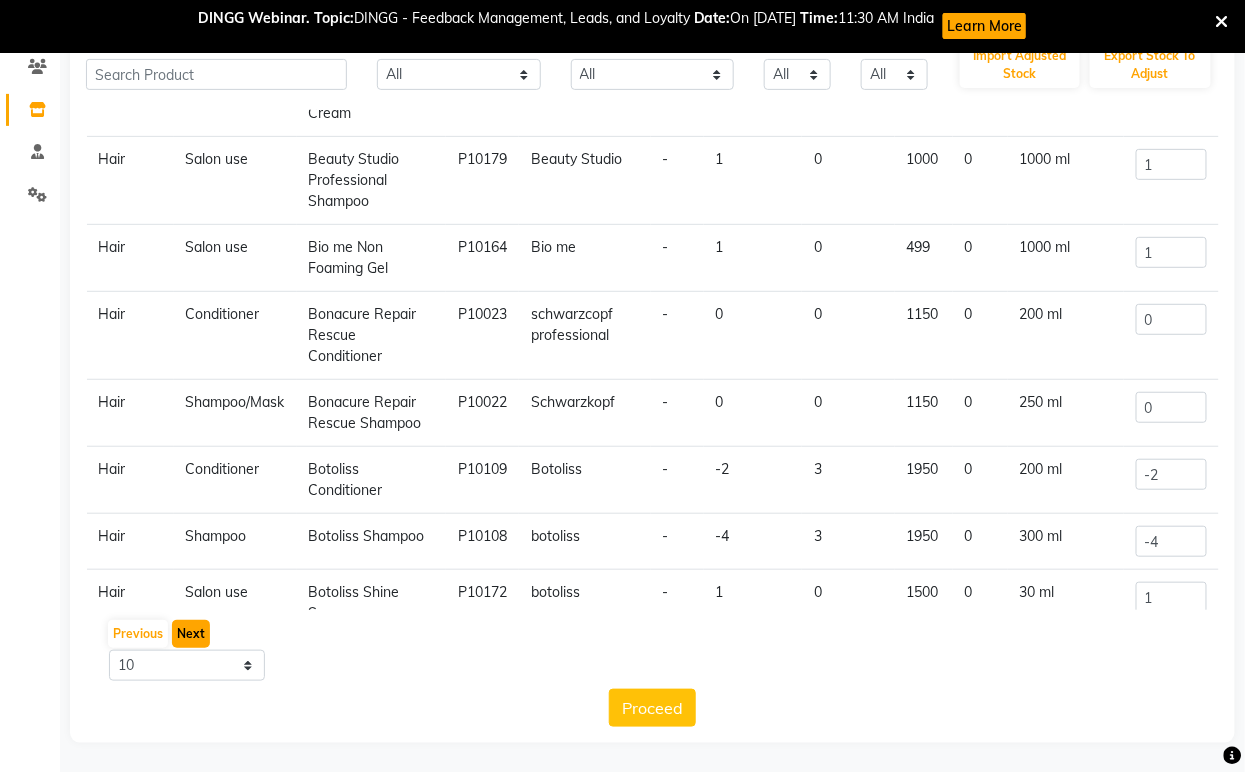 click on "Next" 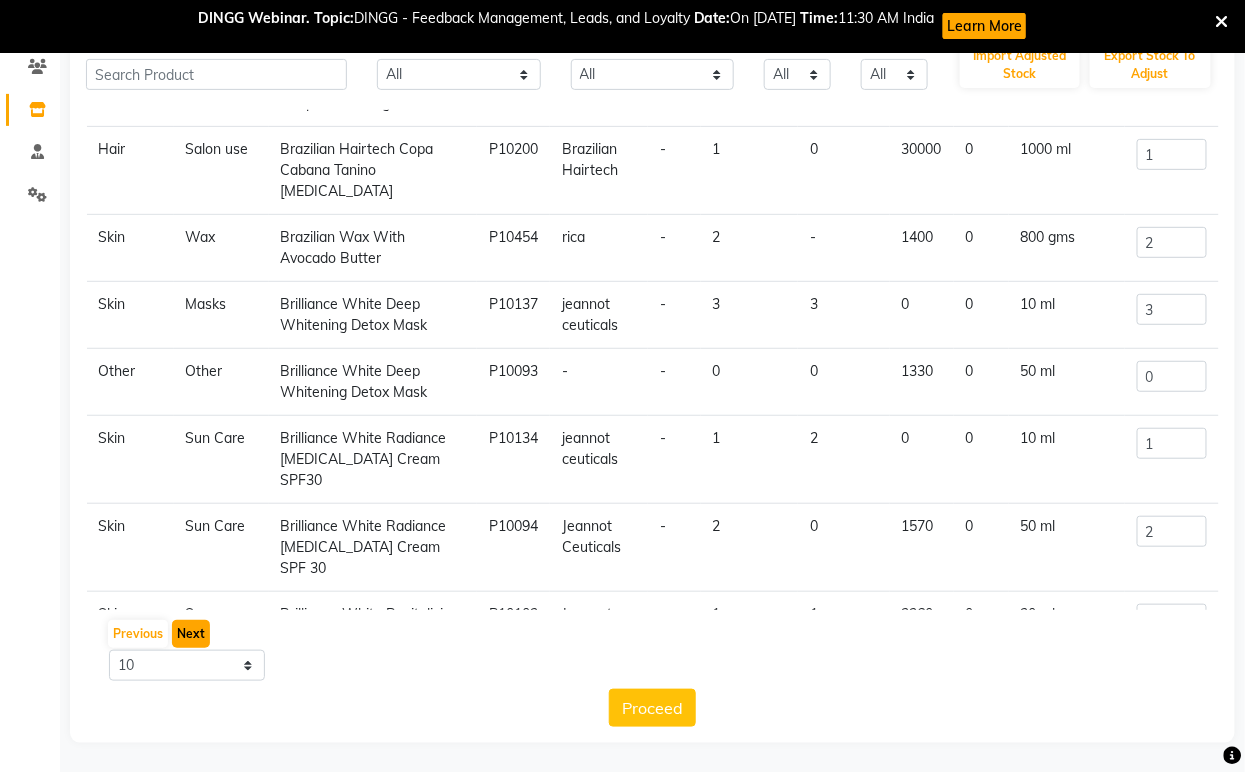 click on "Next" 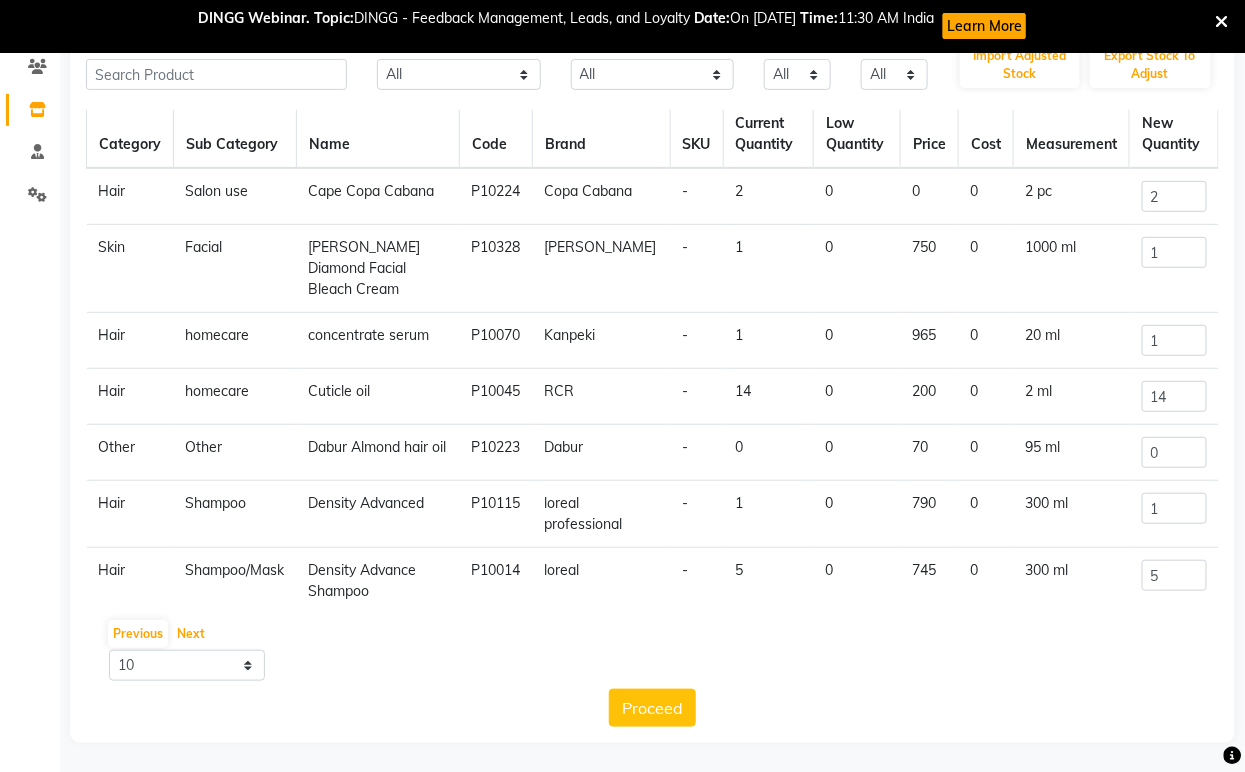 scroll, scrollTop: 0, scrollLeft: 0, axis: both 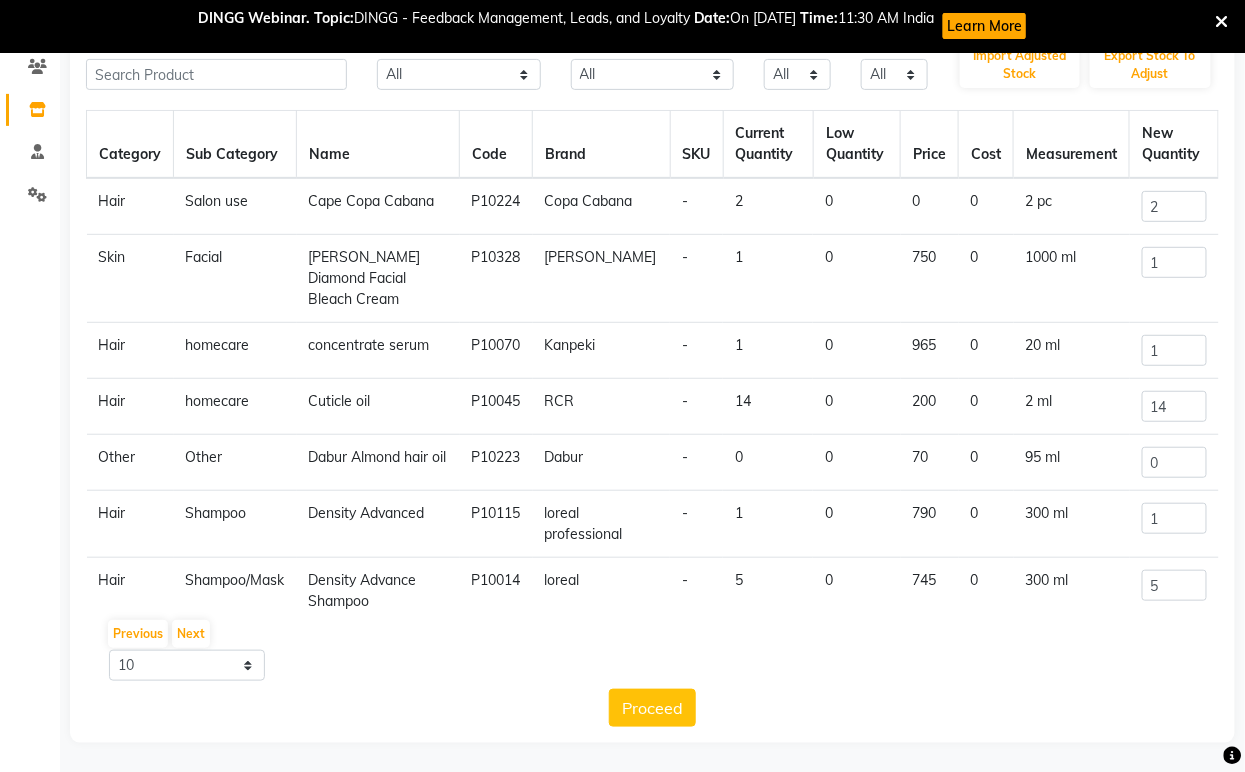 click on "Dabur Almond hair oil" 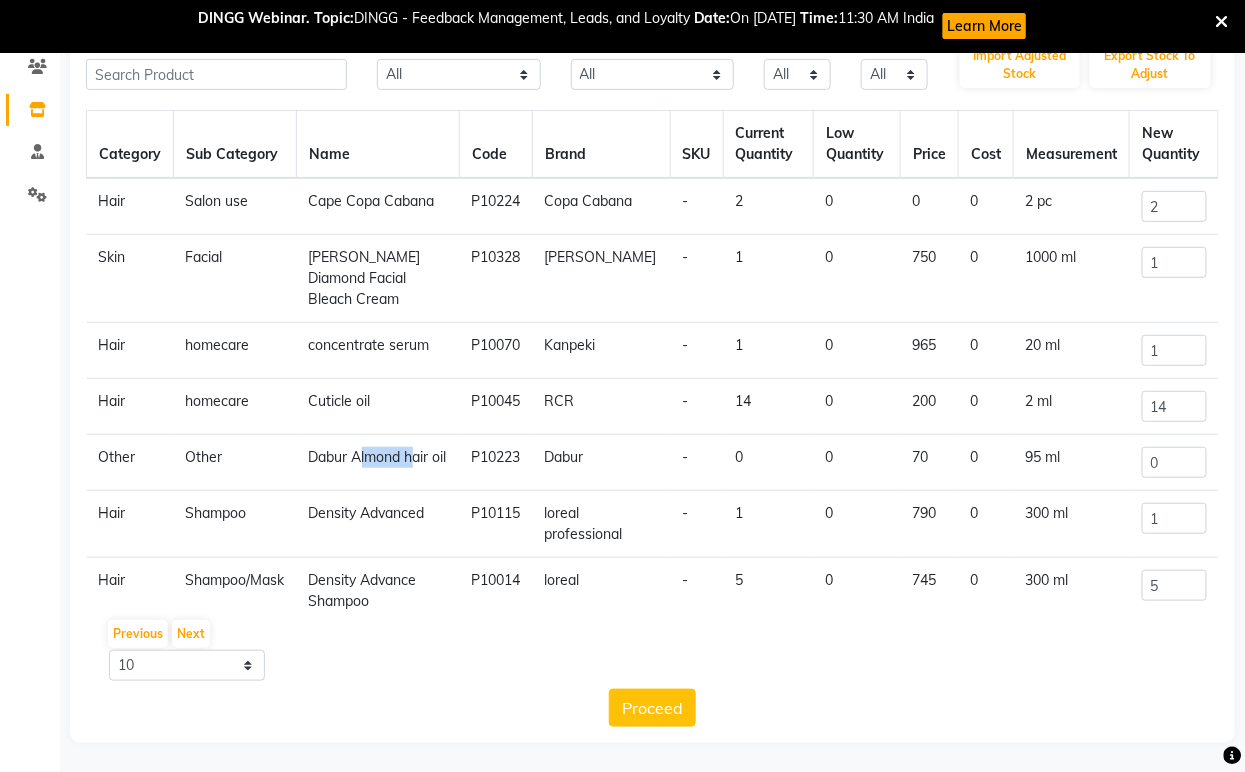 click on "Dabur Almond hair oil" 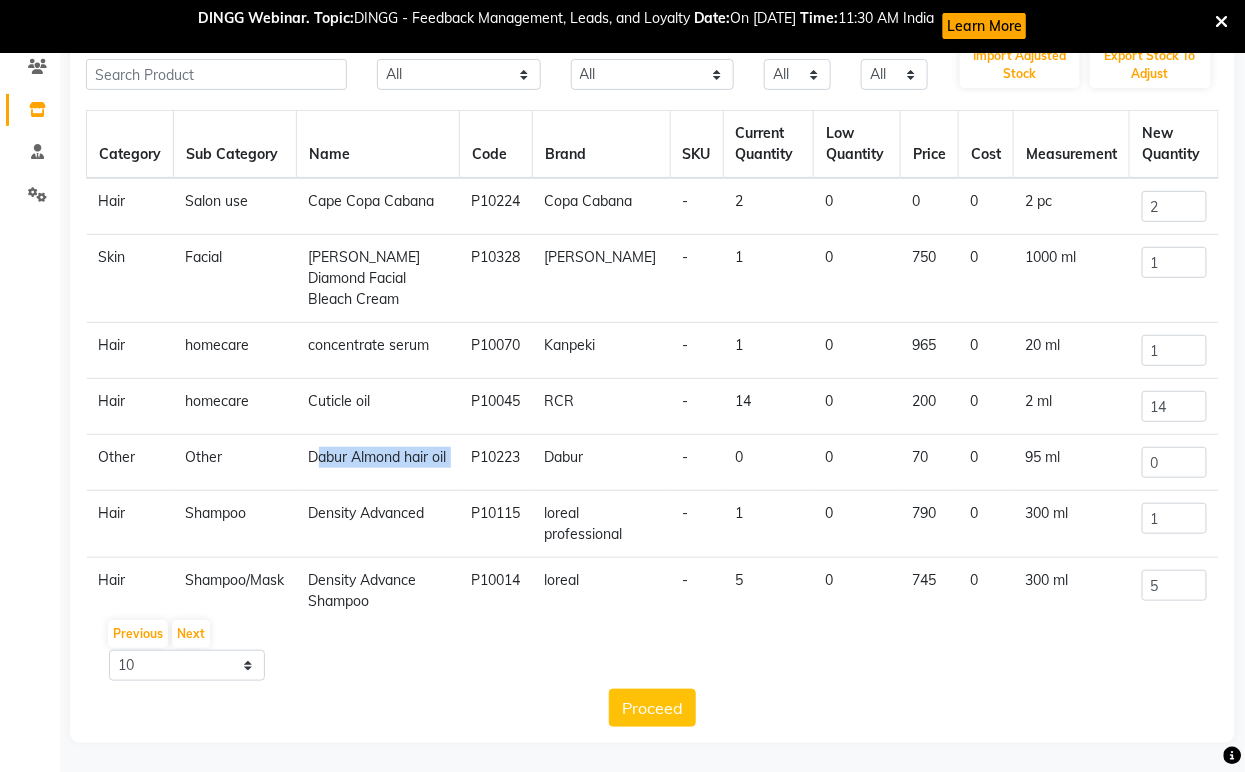 click on "Dabur Almond hair oil" 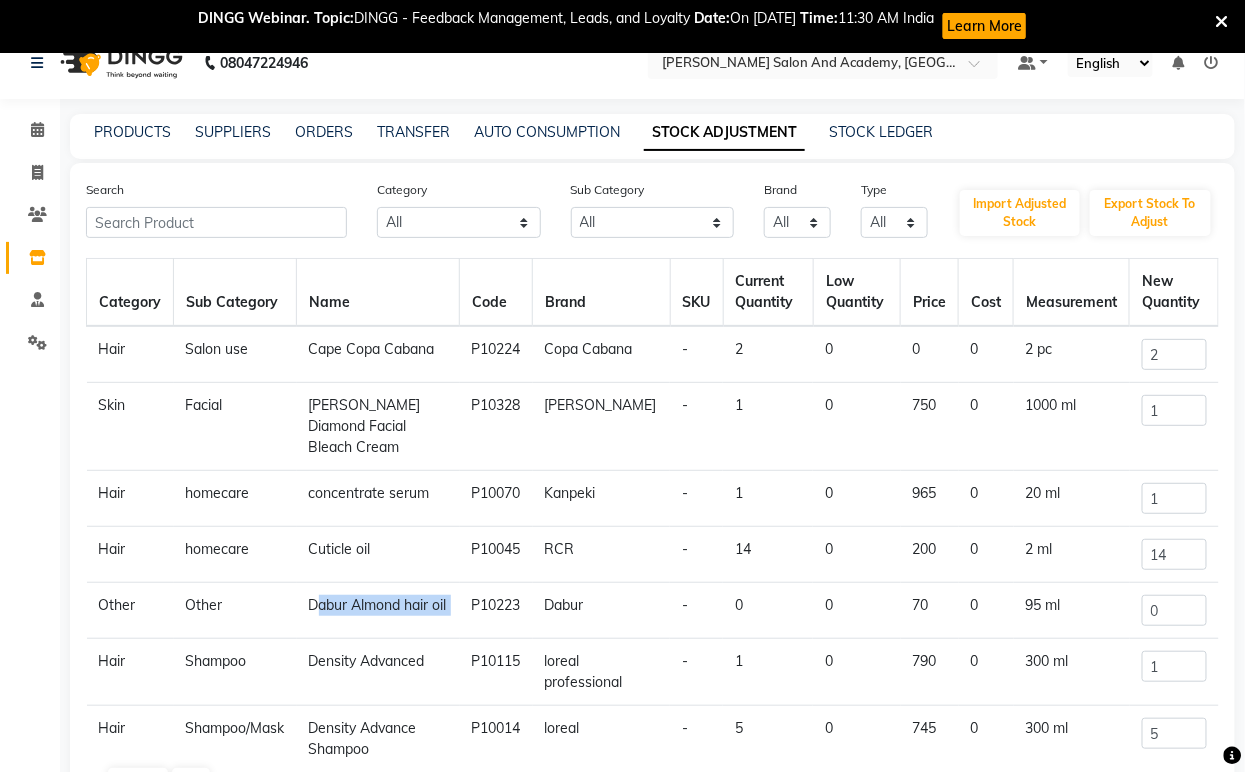 scroll, scrollTop: 0, scrollLeft: 0, axis: both 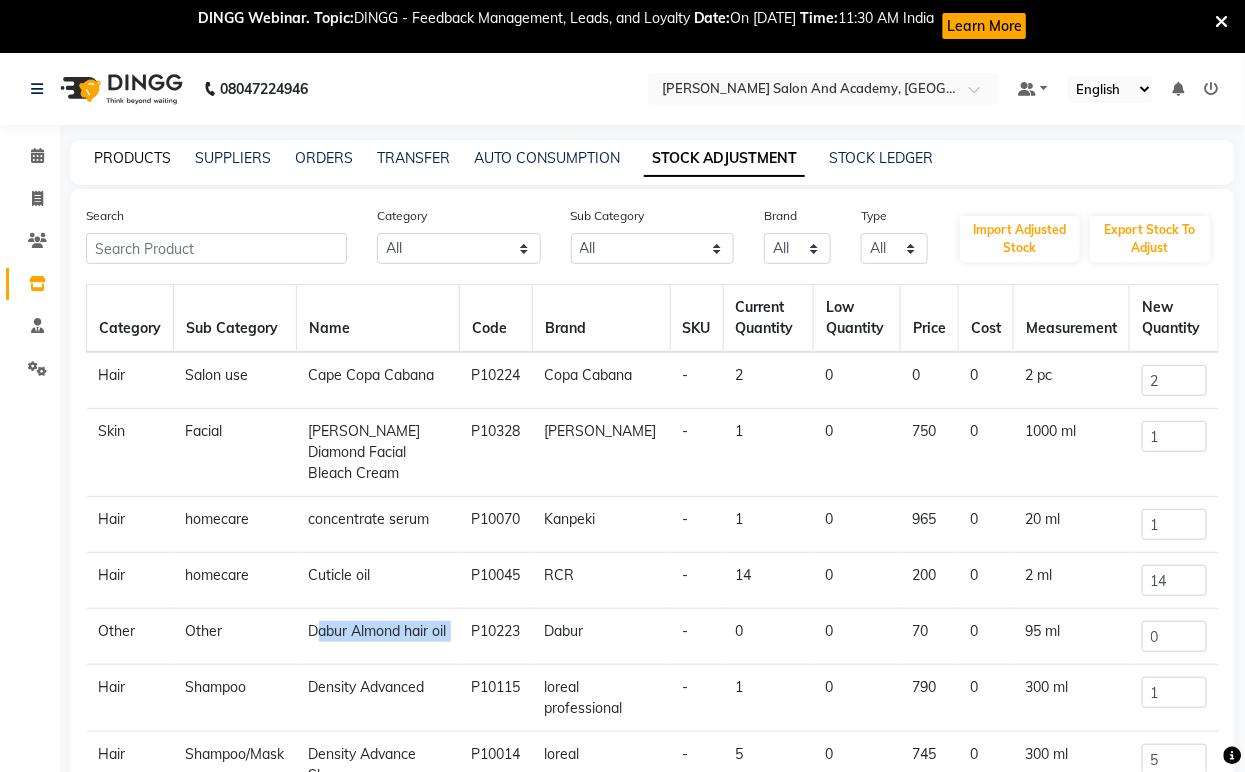 click on "PRODUCTS" 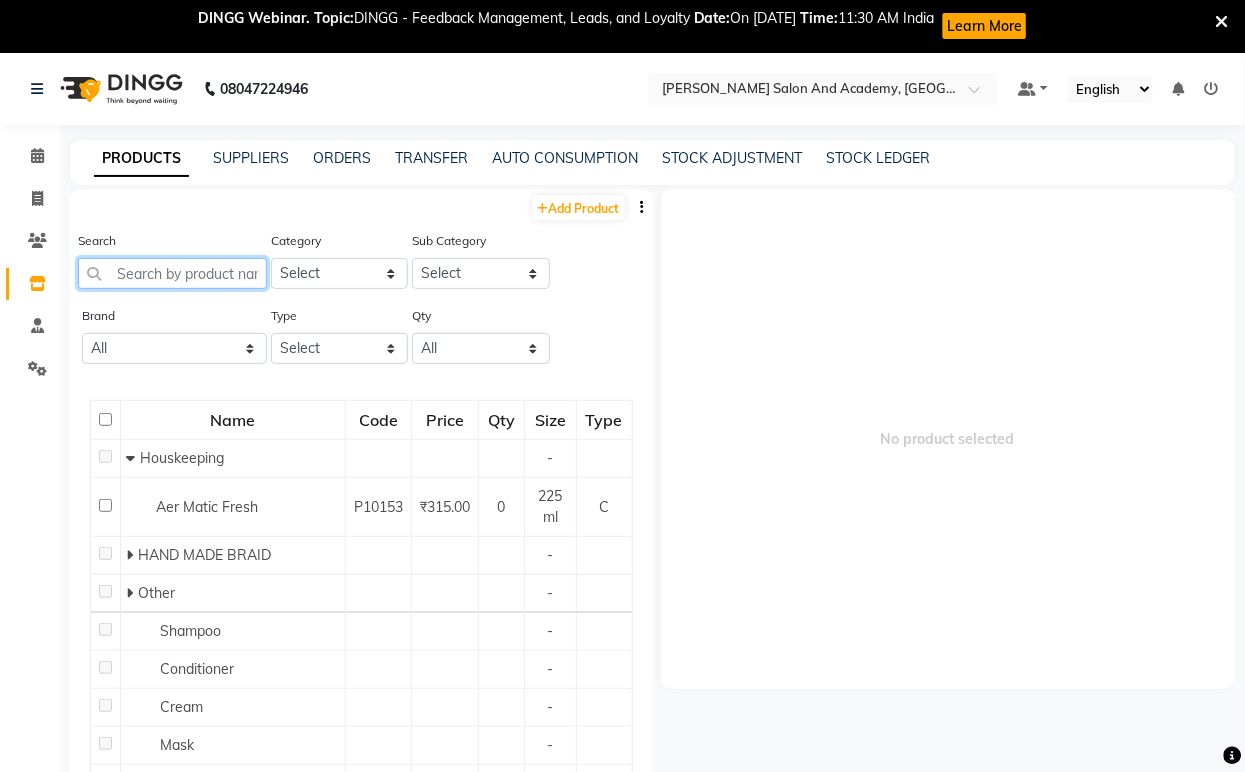 paste on "Dabur Almond hair oil" 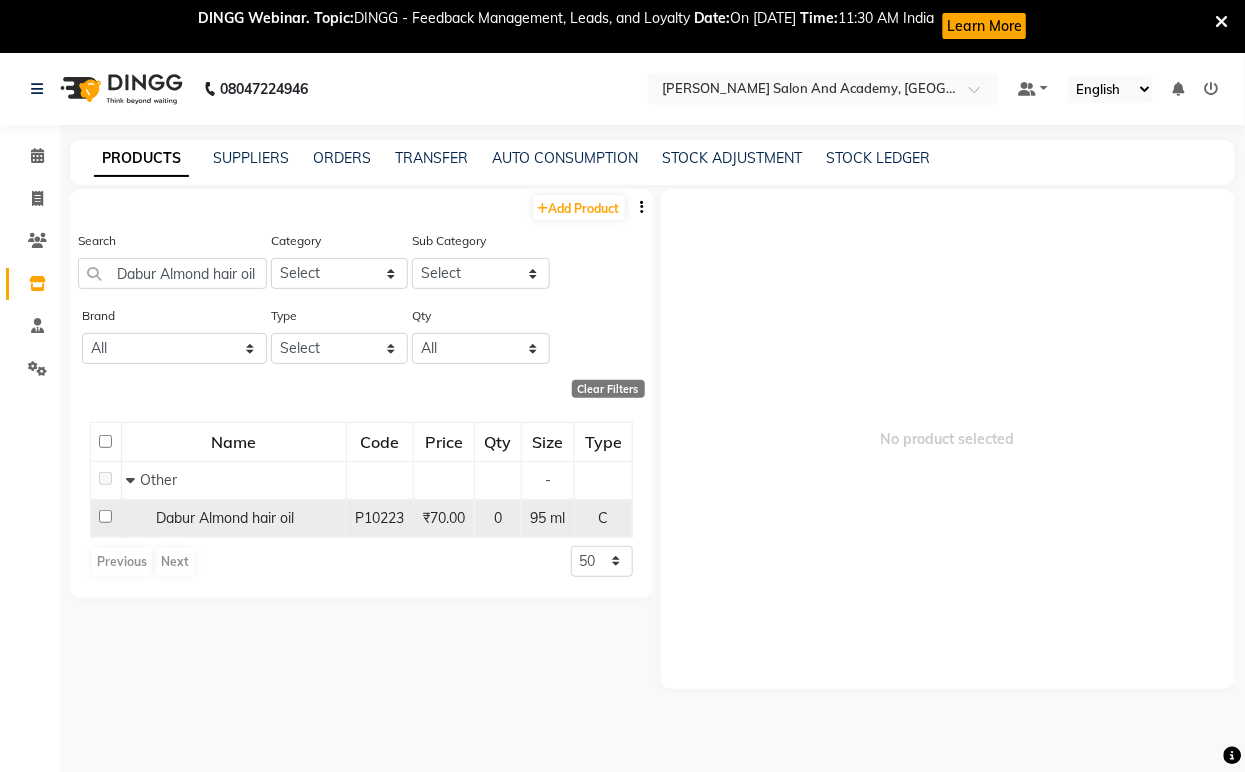 scroll, scrollTop: 0, scrollLeft: 0, axis: both 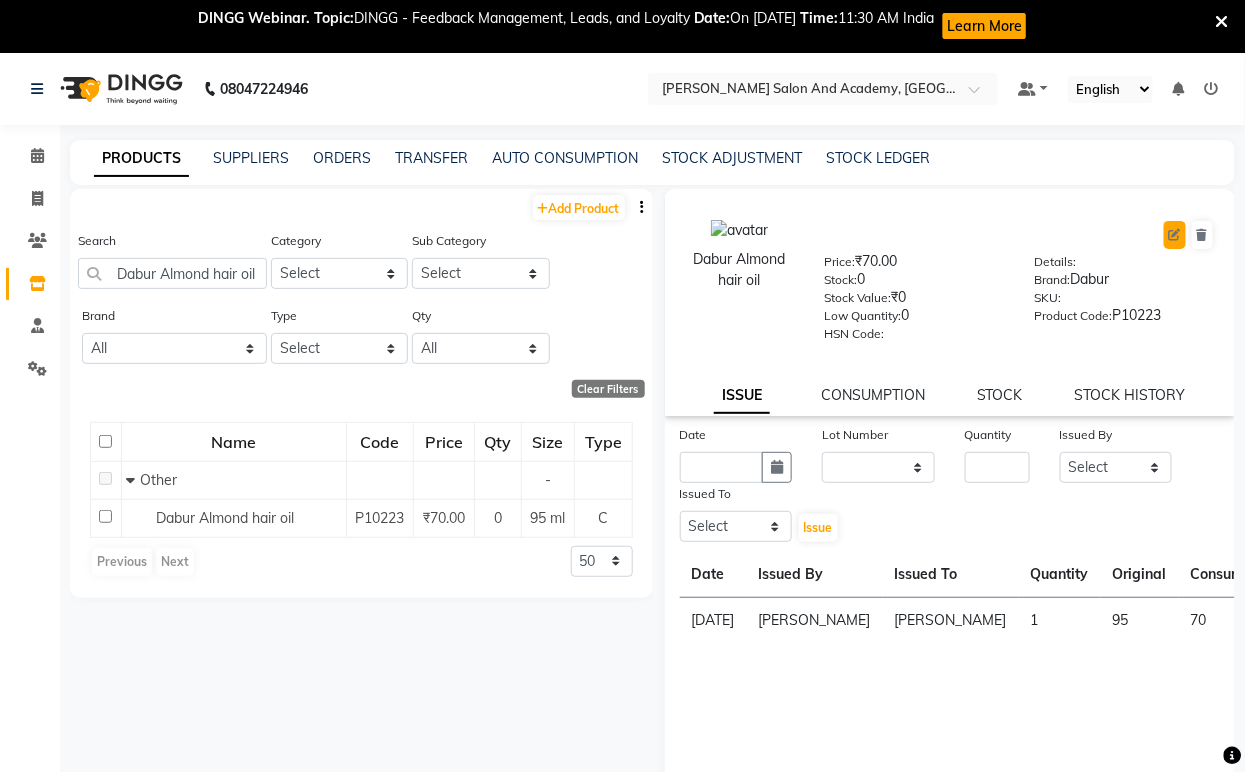 click 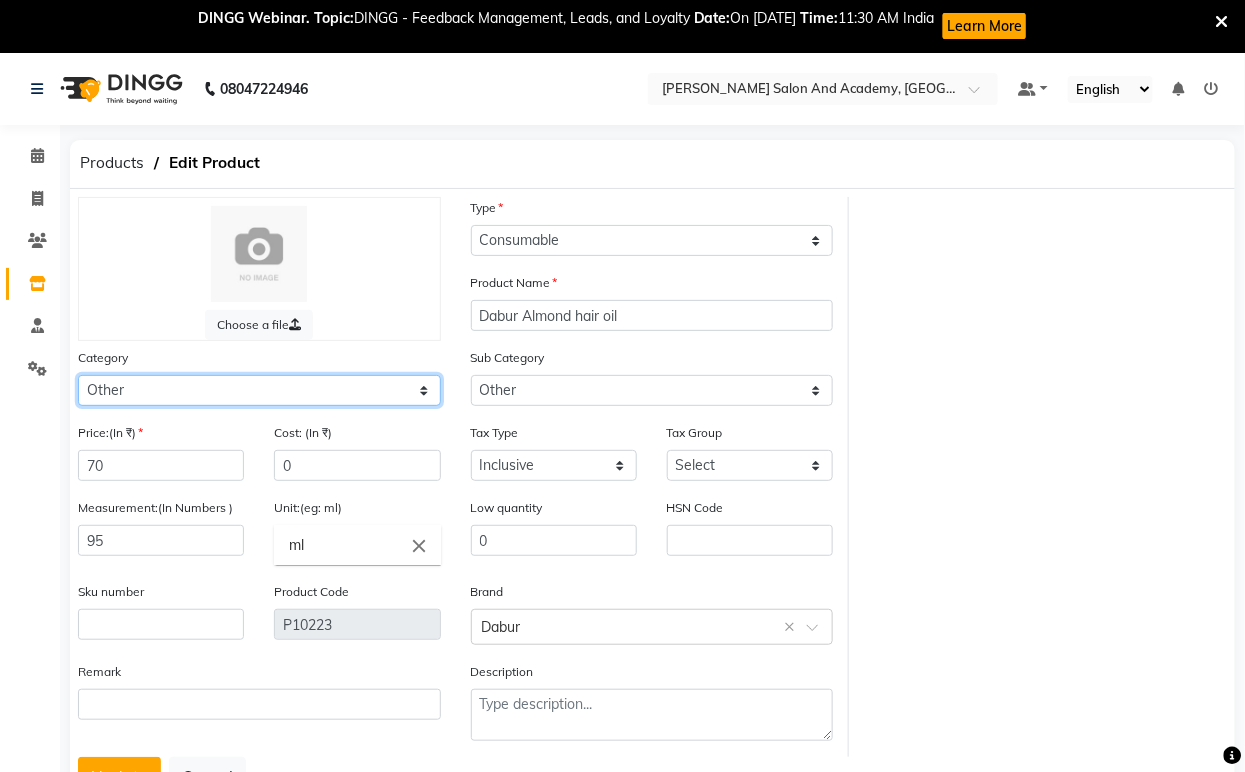click on "Select Hair Skin Jeanott Ceuticals Other" 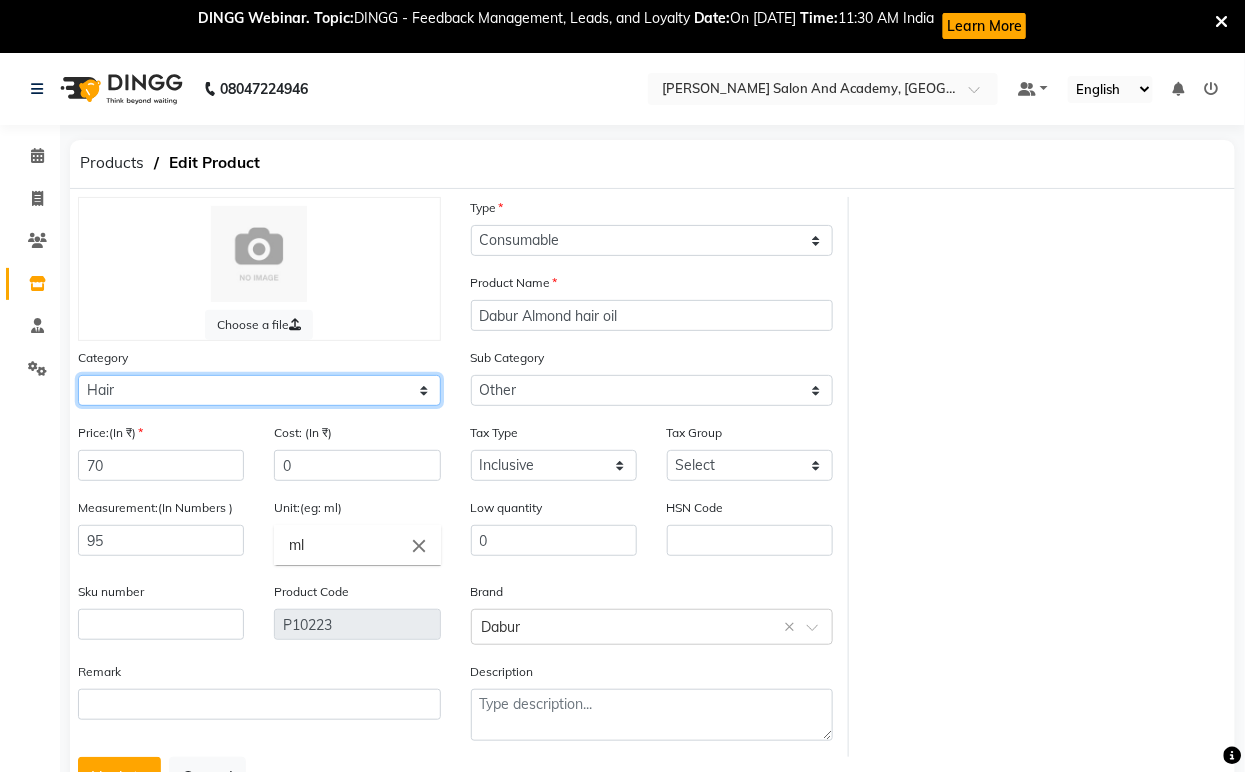 click on "Select Hair Skin Jeanott Ceuticals Other" 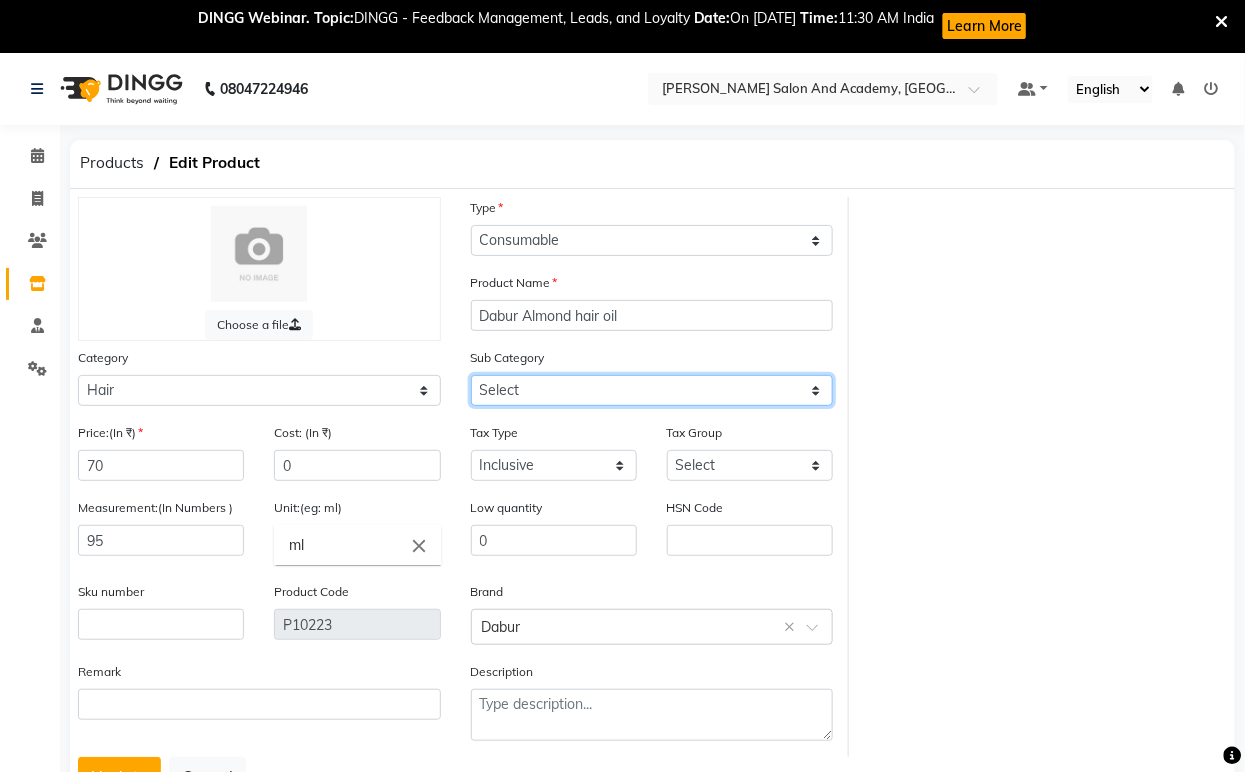 click on "Select Shampoo Conditioner Cream Mask Oil Serum Color Appliances Treatment Styling Kit & Combo Other Shampoo/Mask homecare Salon use Color tubes" 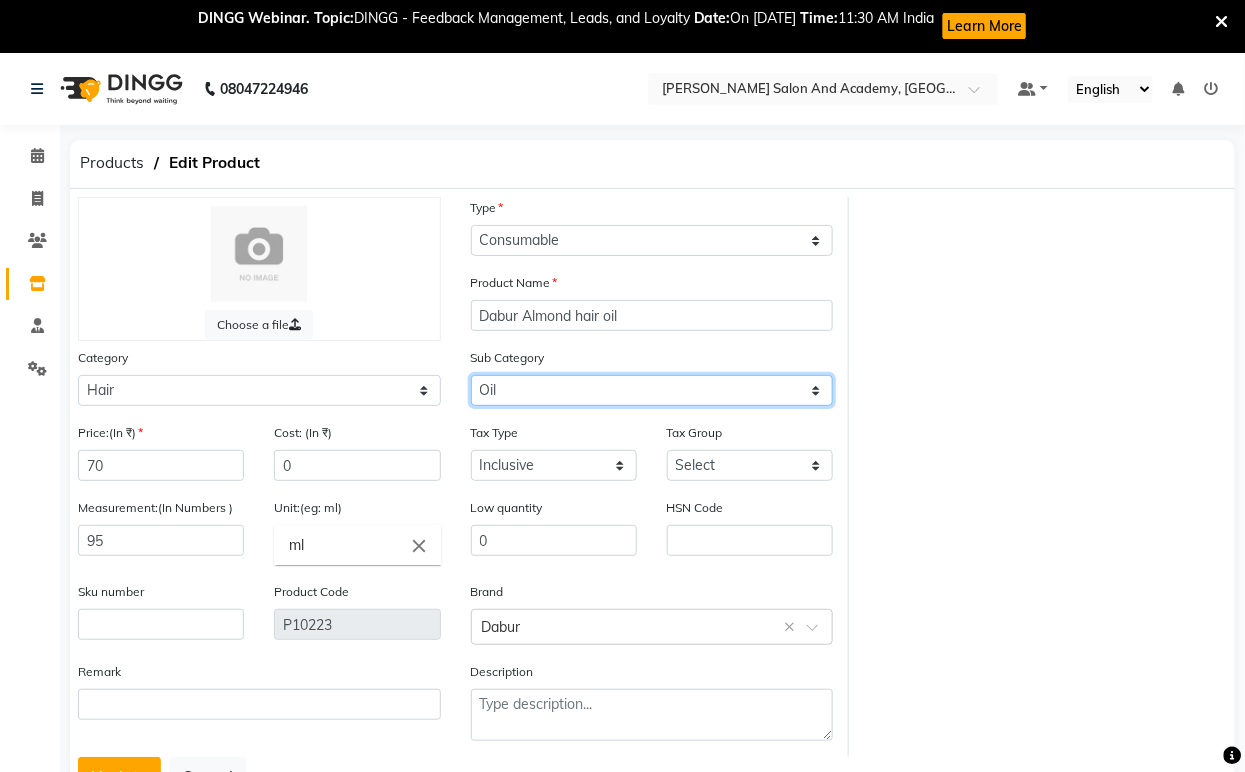 click on "Select Shampoo Conditioner Cream Mask Oil Serum Color Appliances Treatment Styling Kit & Combo Other Shampoo/Mask homecare Salon use Color tubes" 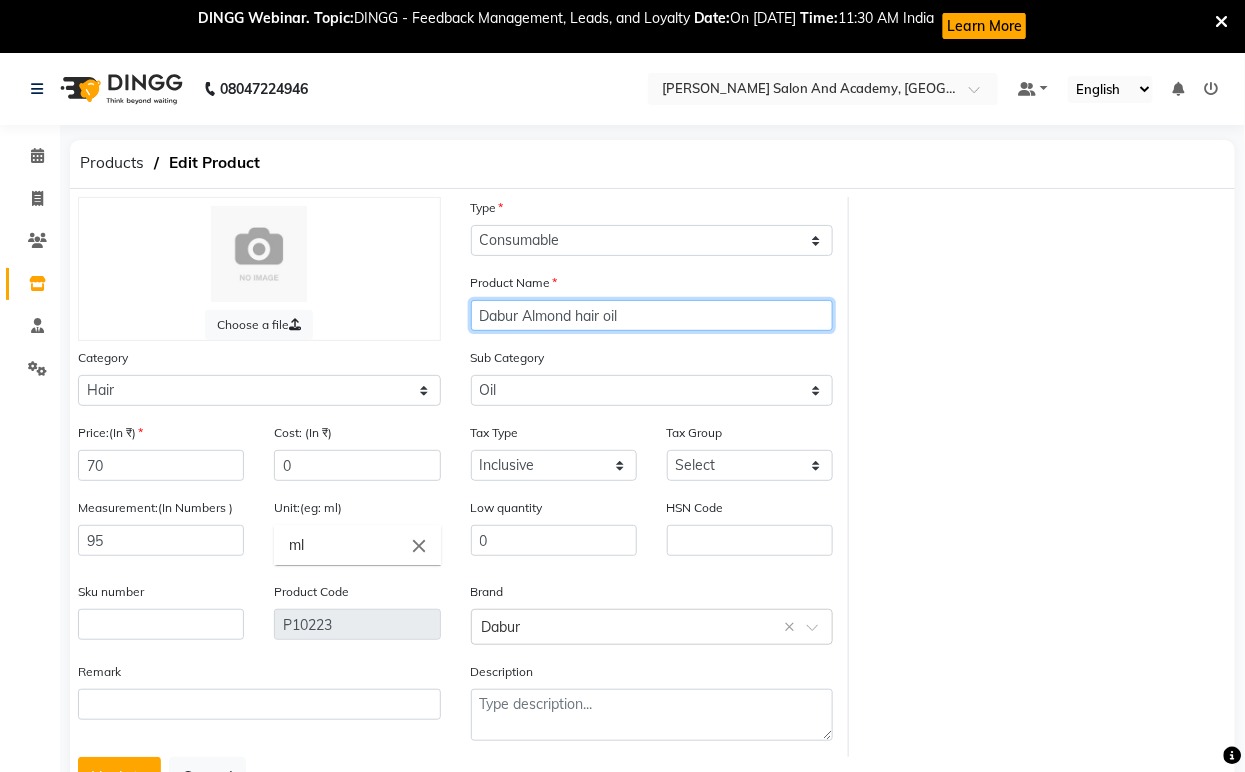 click on "Dabur Almond hair oil" 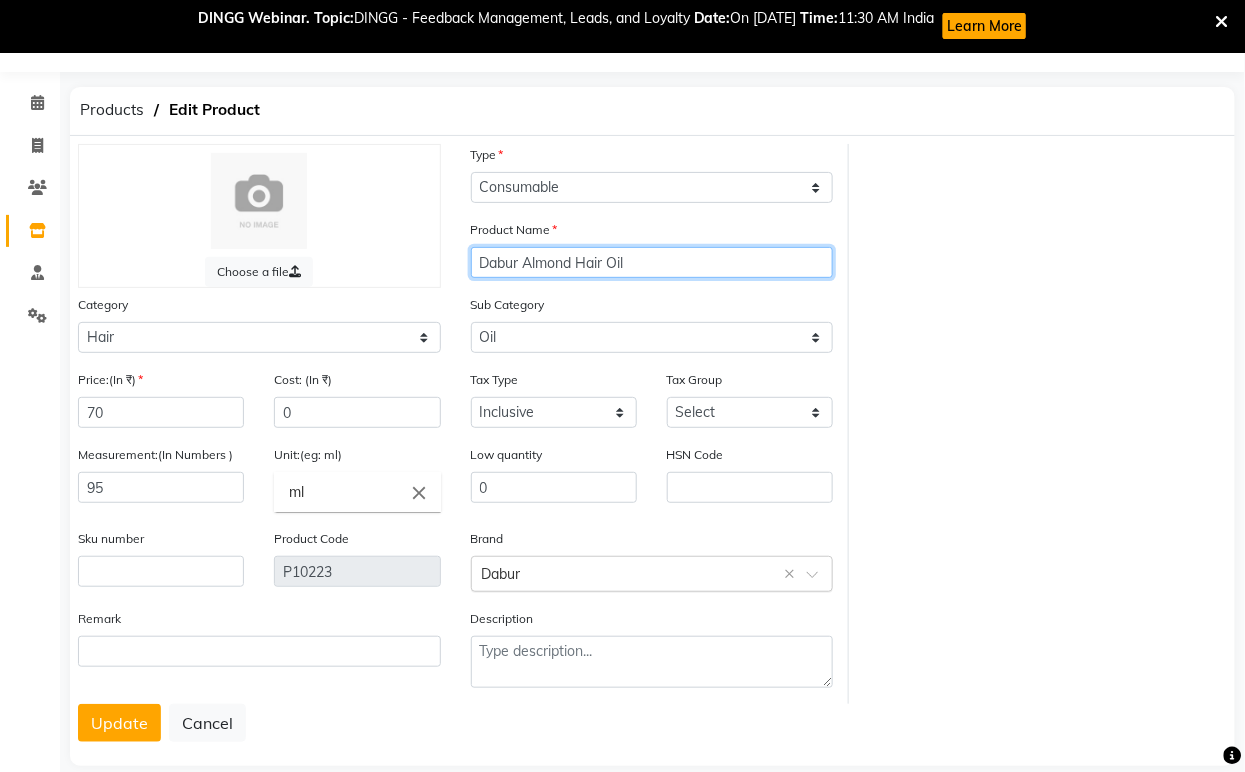 scroll, scrollTop: 83, scrollLeft: 0, axis: vertical 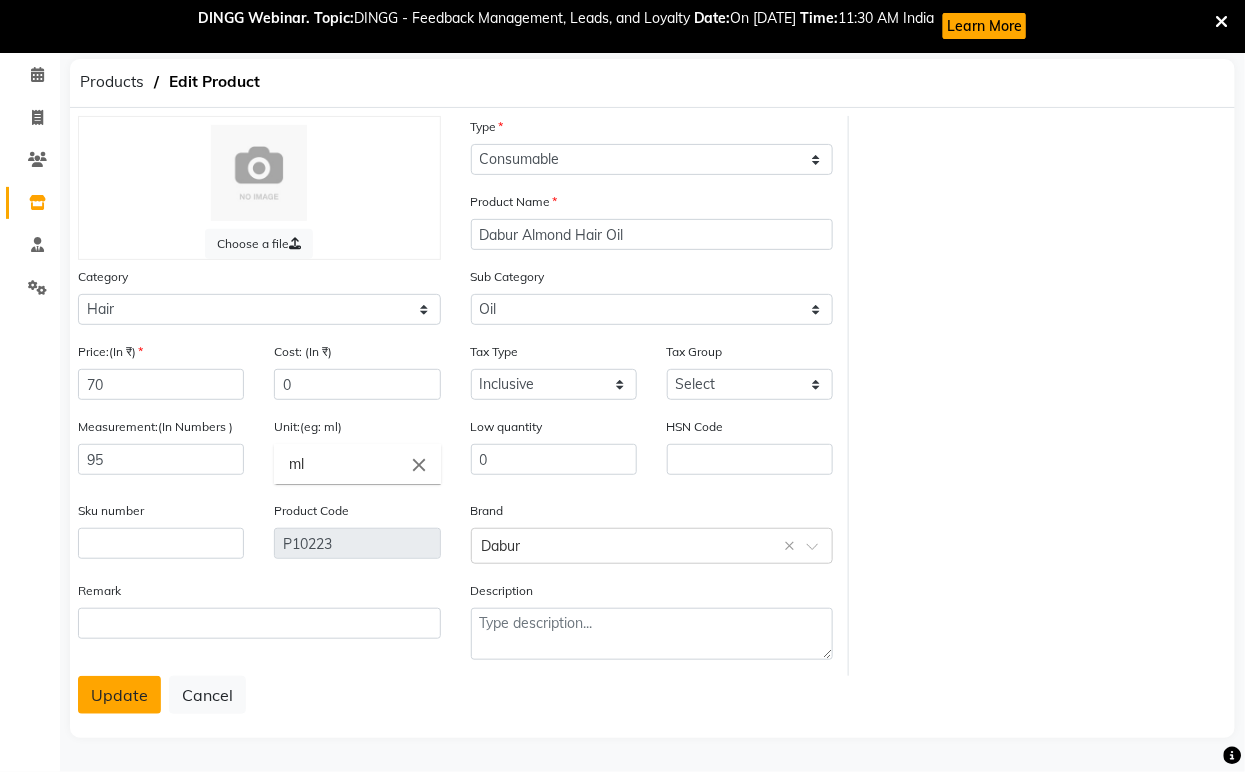 click on "Update" 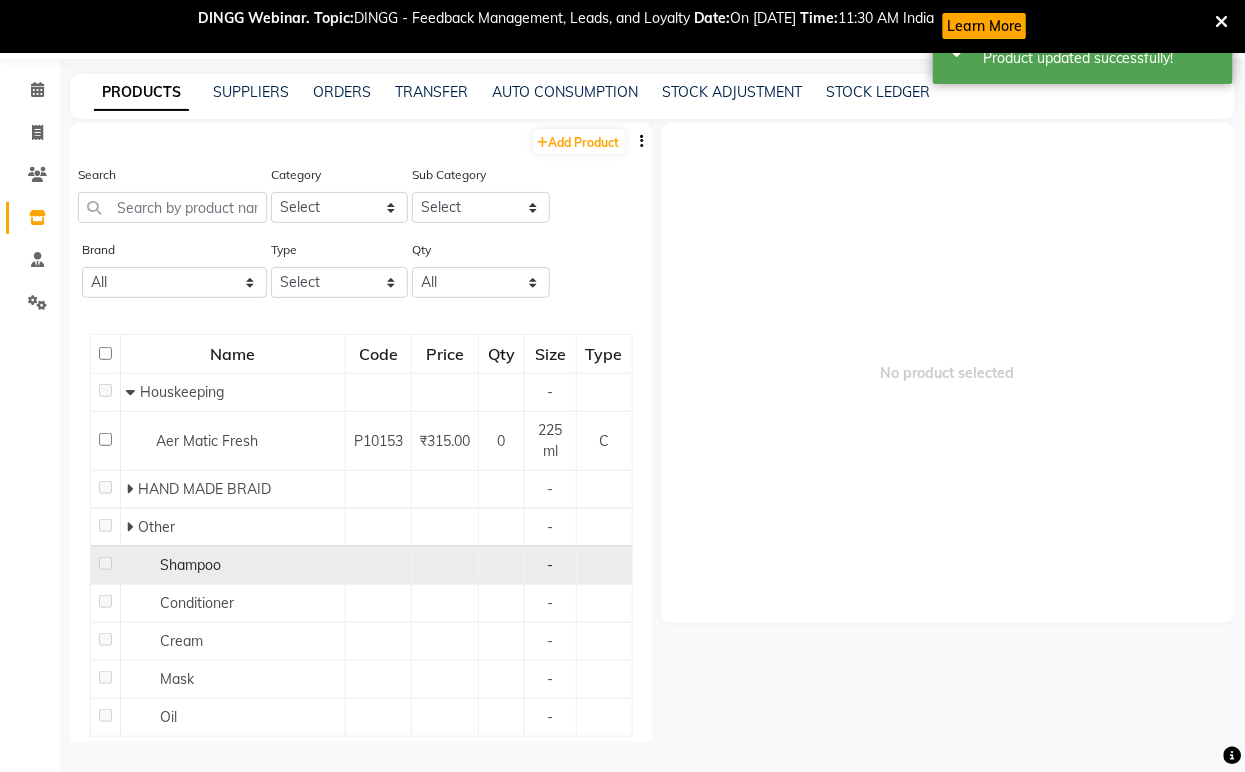 scroll, scrollTop: 65, scrollLeft: 0, axis: vertical 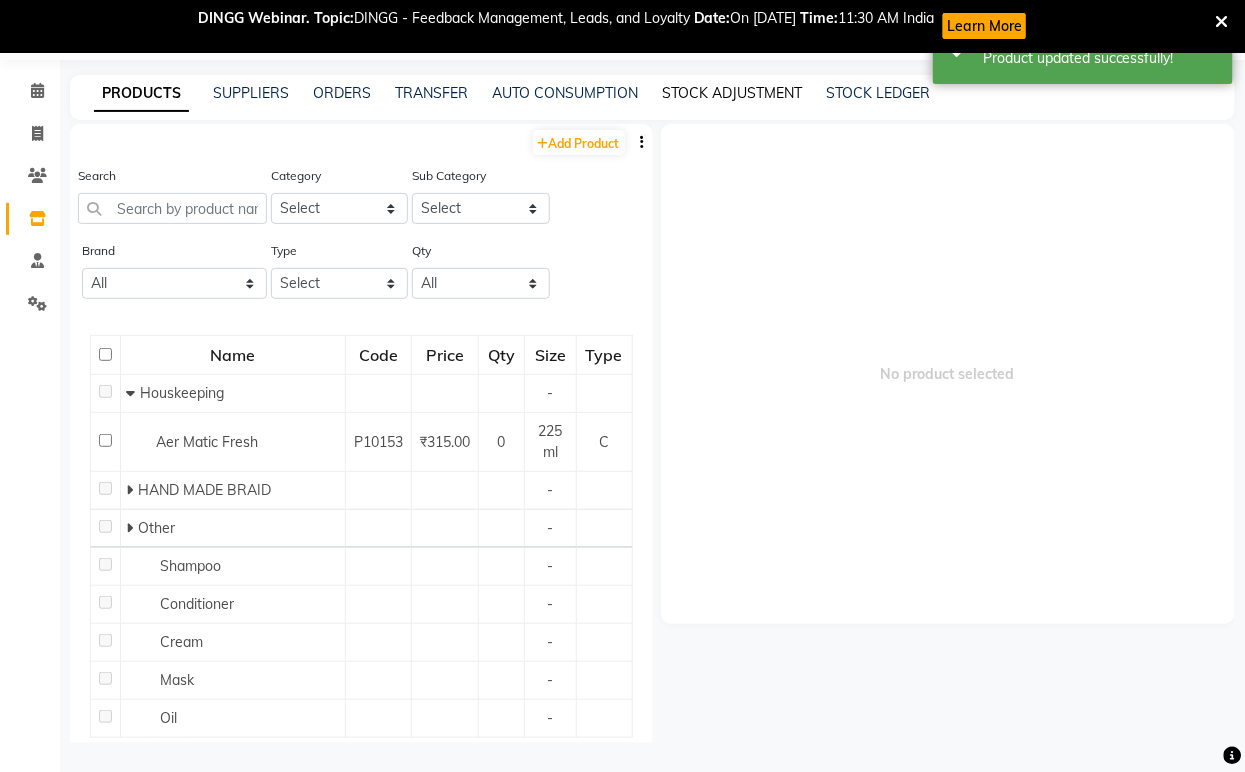 click on "STOCK ADJUSTMENT" 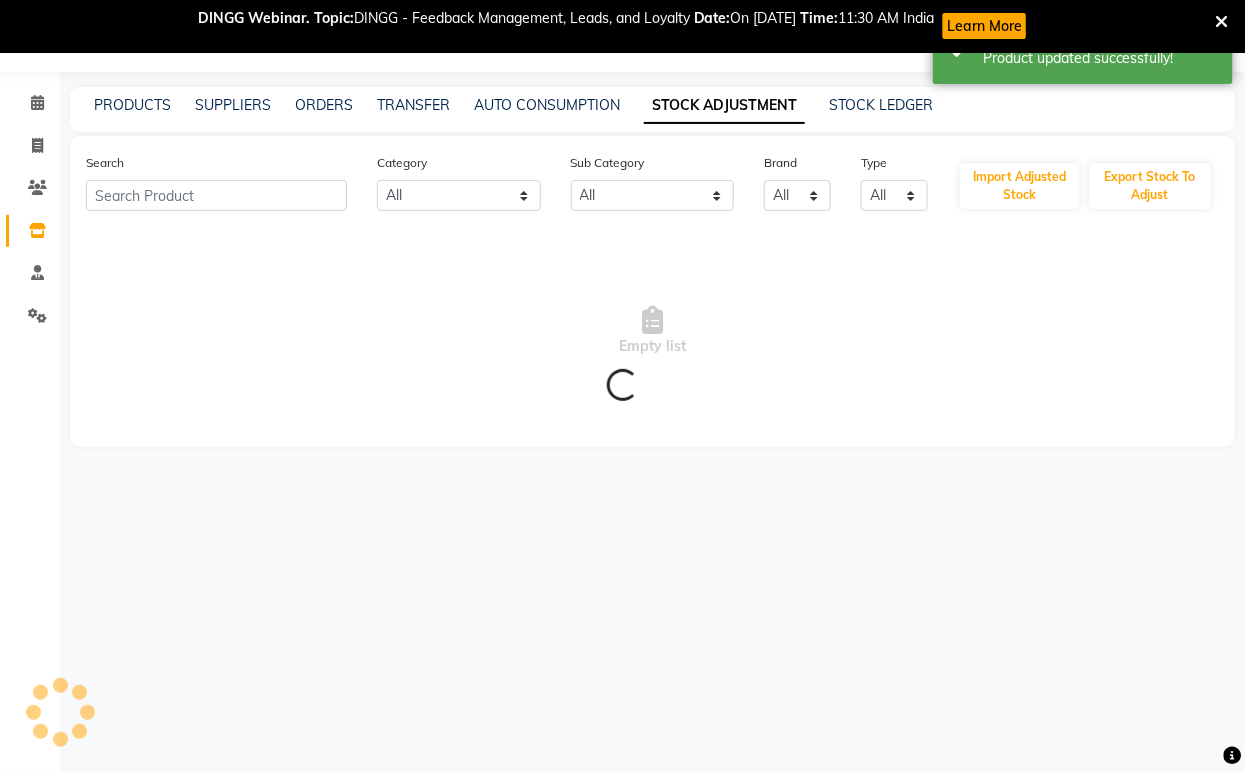 scroll, scrollTop: 65, scrollLeft: 0, axis: vertical 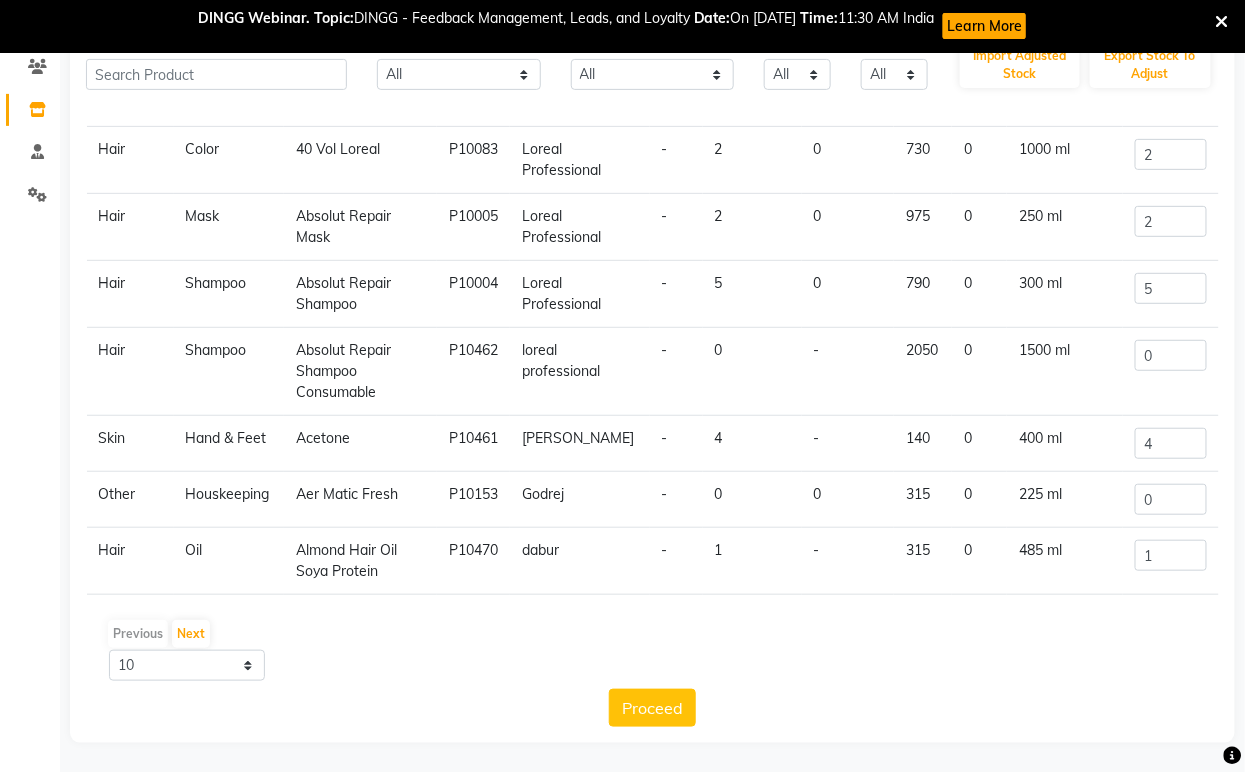 click on "Almond Hair Oil Soya Protein" 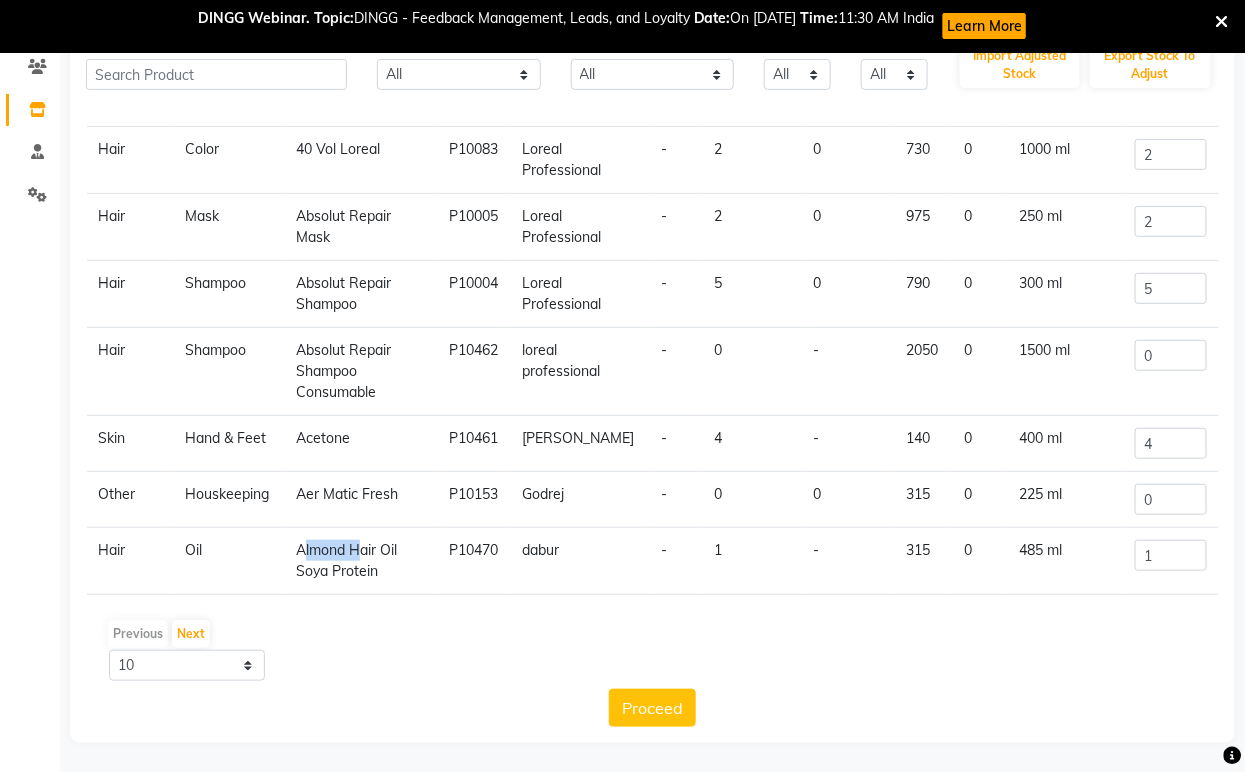 click on "Almond Hair Oil Soya Protein" 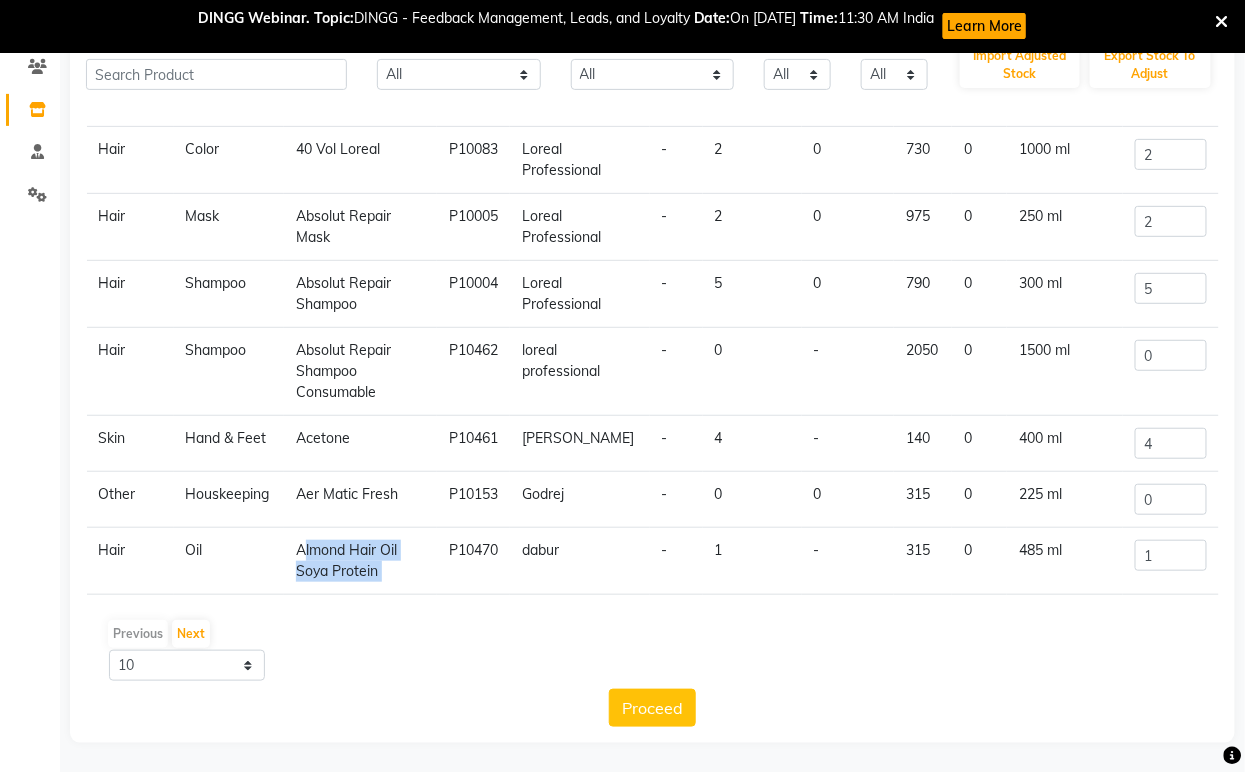 click on "Almond Hair Oil Soya Protein" 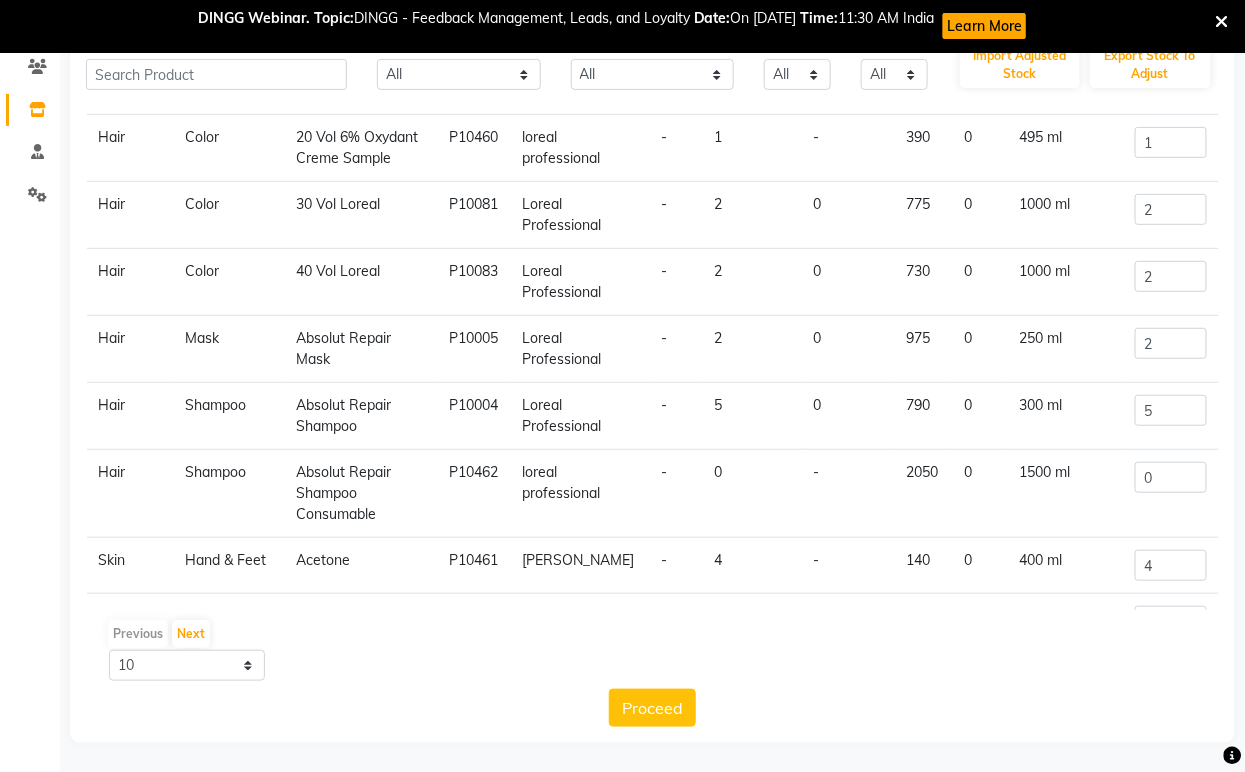 scroll, scrollTop: 0, scrollLeft: 0, axis: both 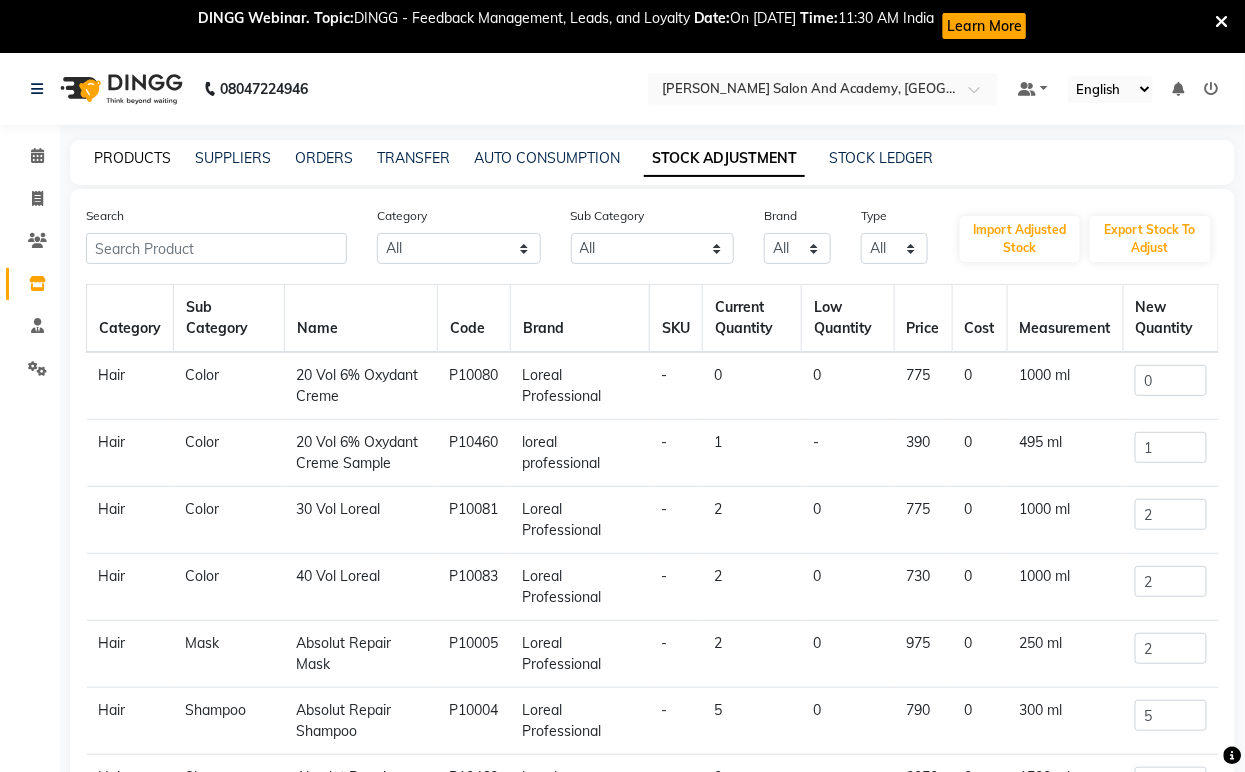 click on "PRODUCTS" 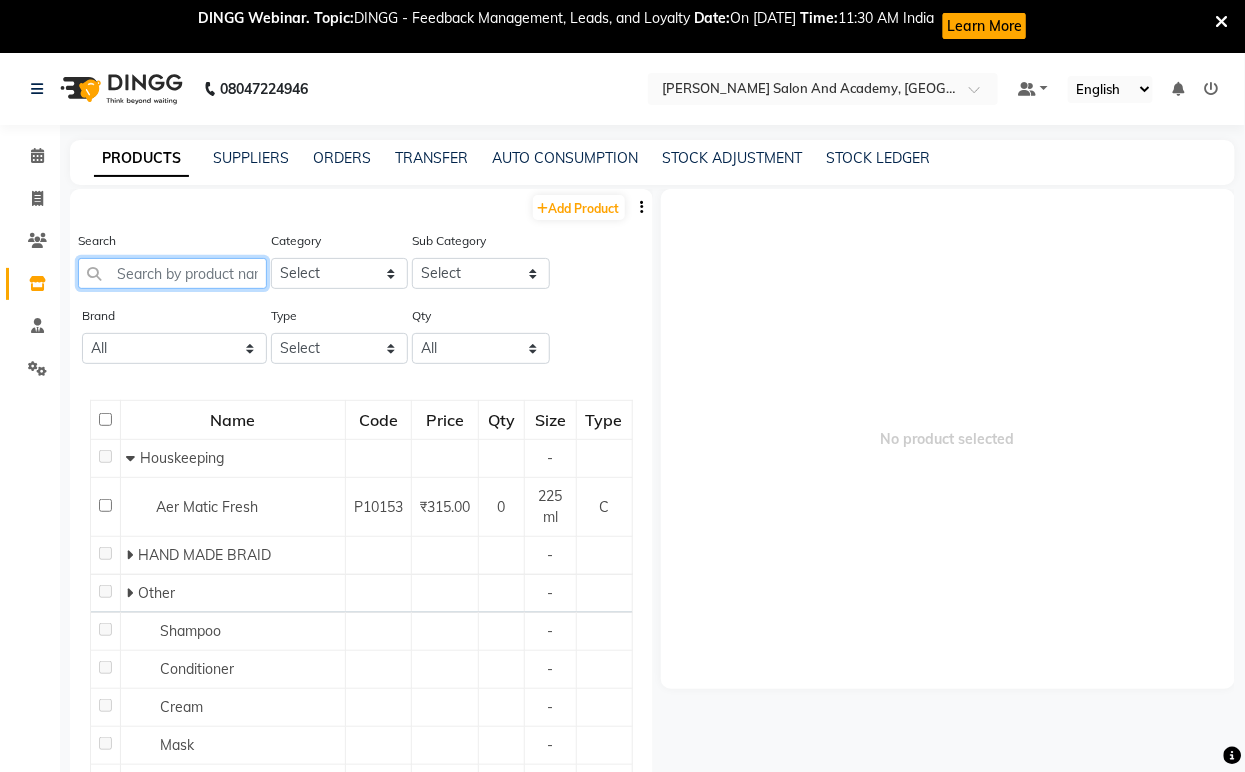 paste on "Almond Hair Oil Soya Protein" 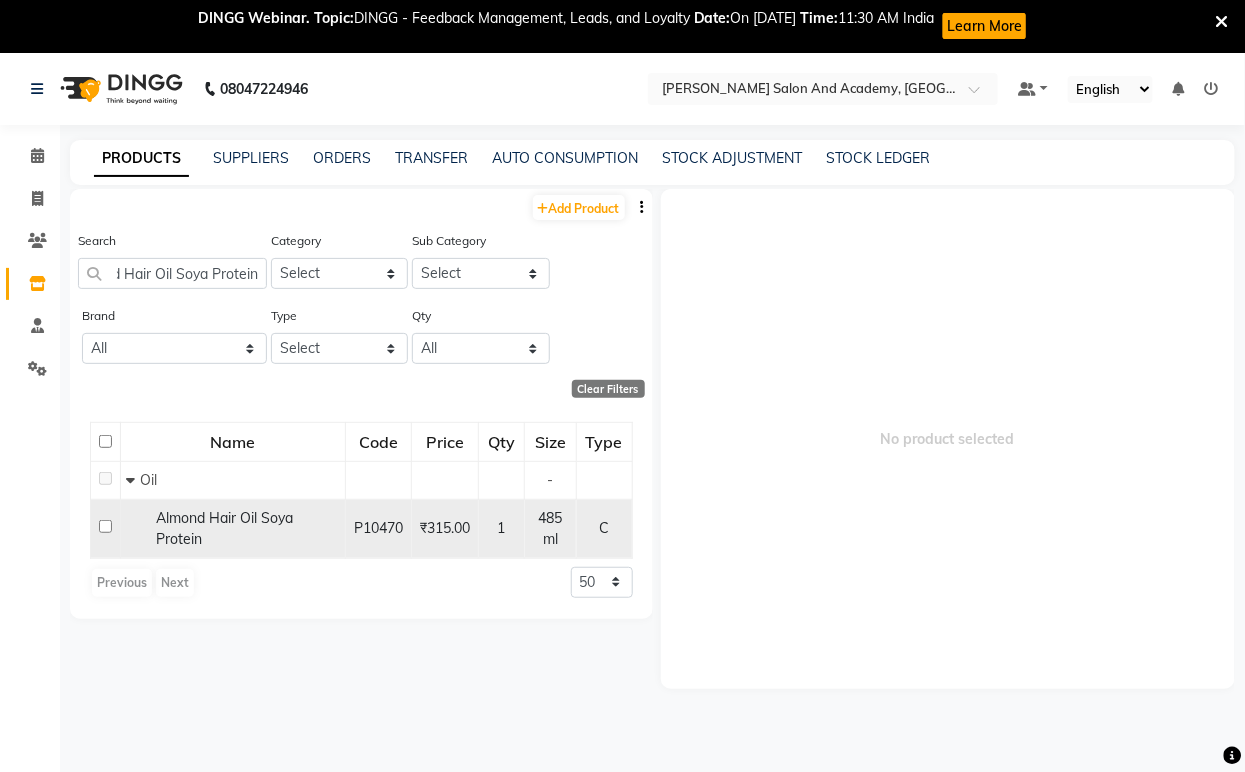 scroll, scrollTop: 0, scrollLeft: 0, axis: both 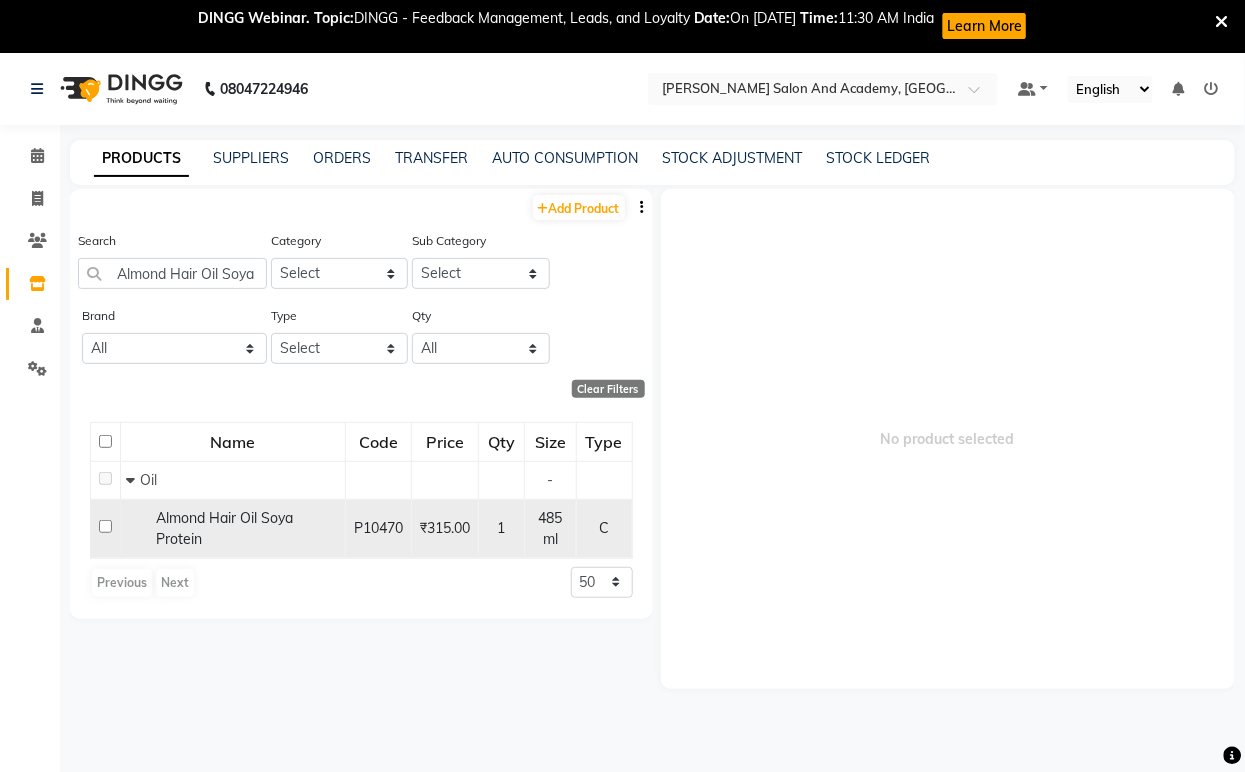 click on "Almond Hair Oil Soya Protein" 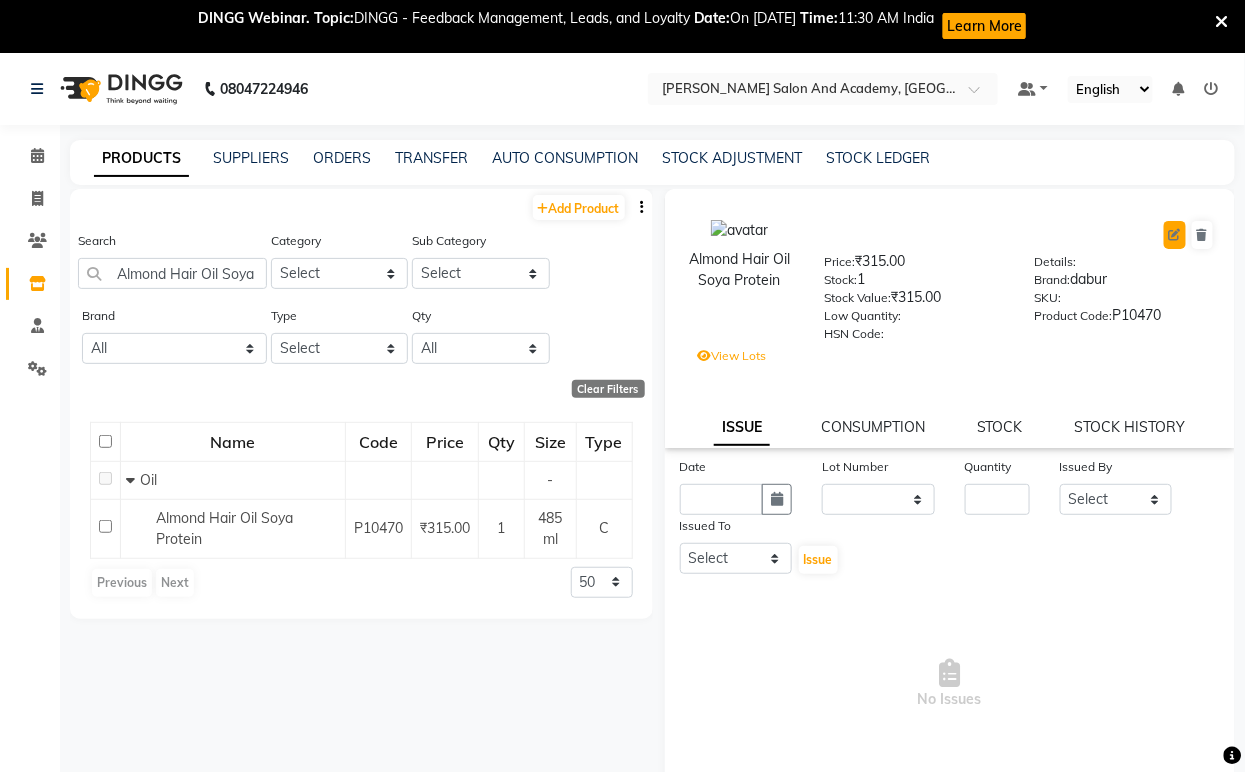click 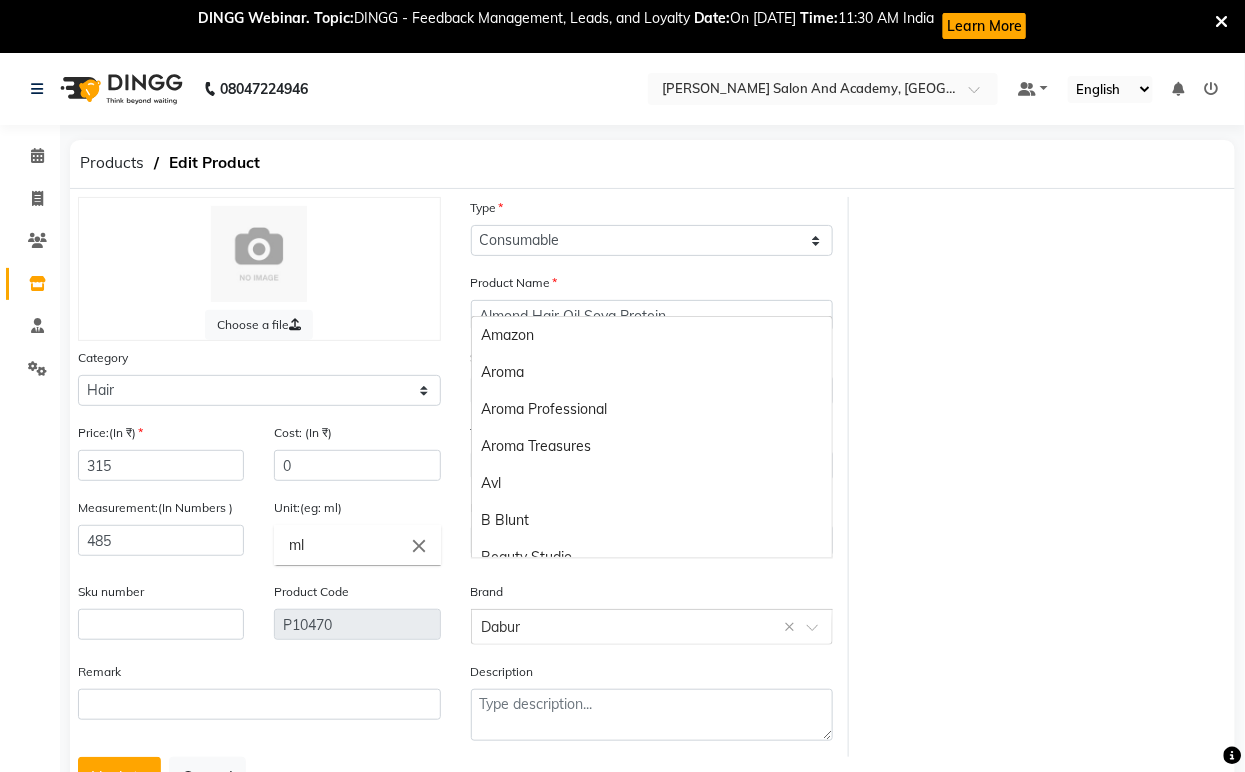 scroll, scrollTop: 516, scrollLeft: 0, axis: vertical 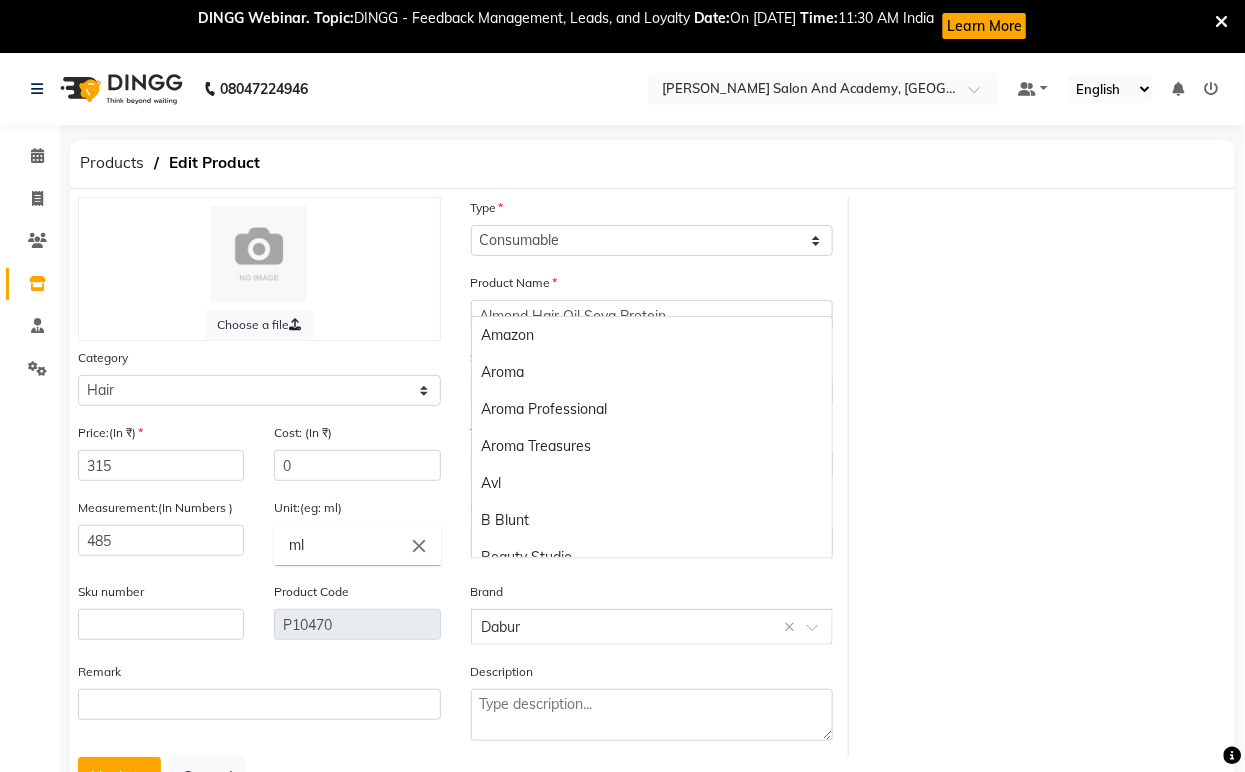 click 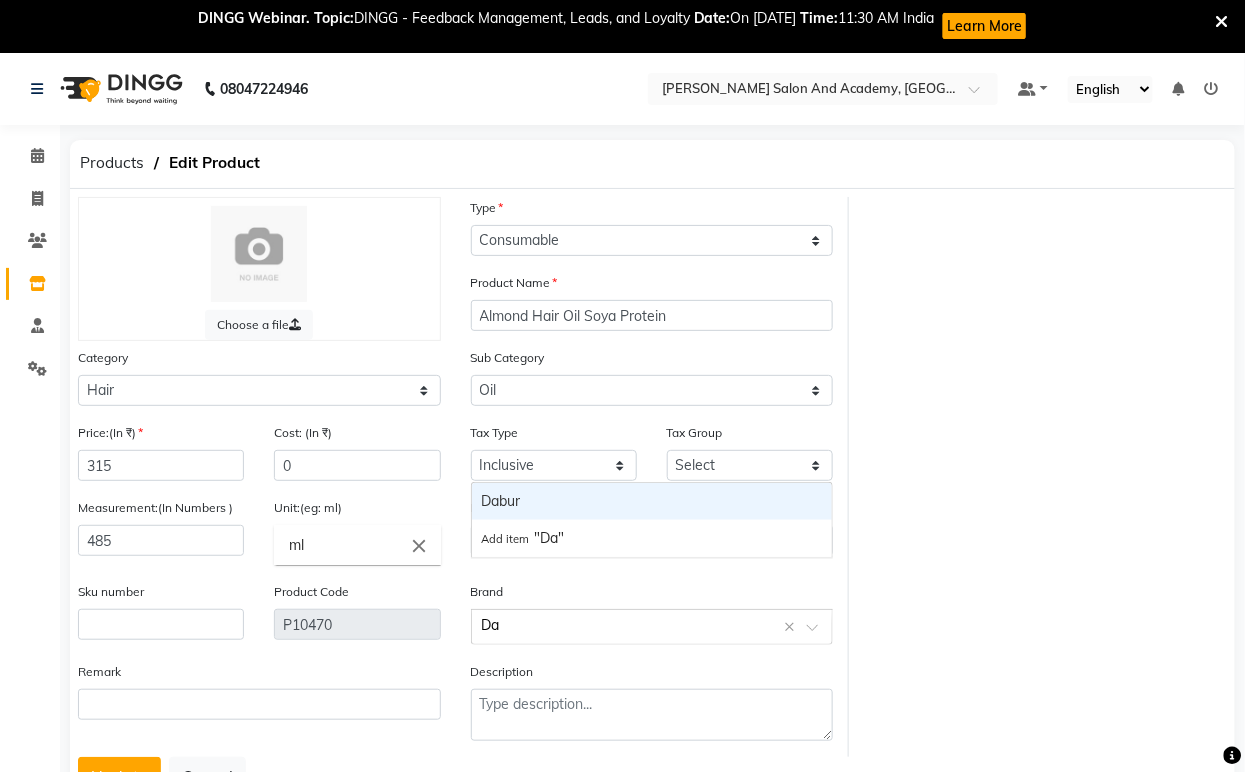 scroll, scrollTop: 0, scrollLeft: 0, axis: both 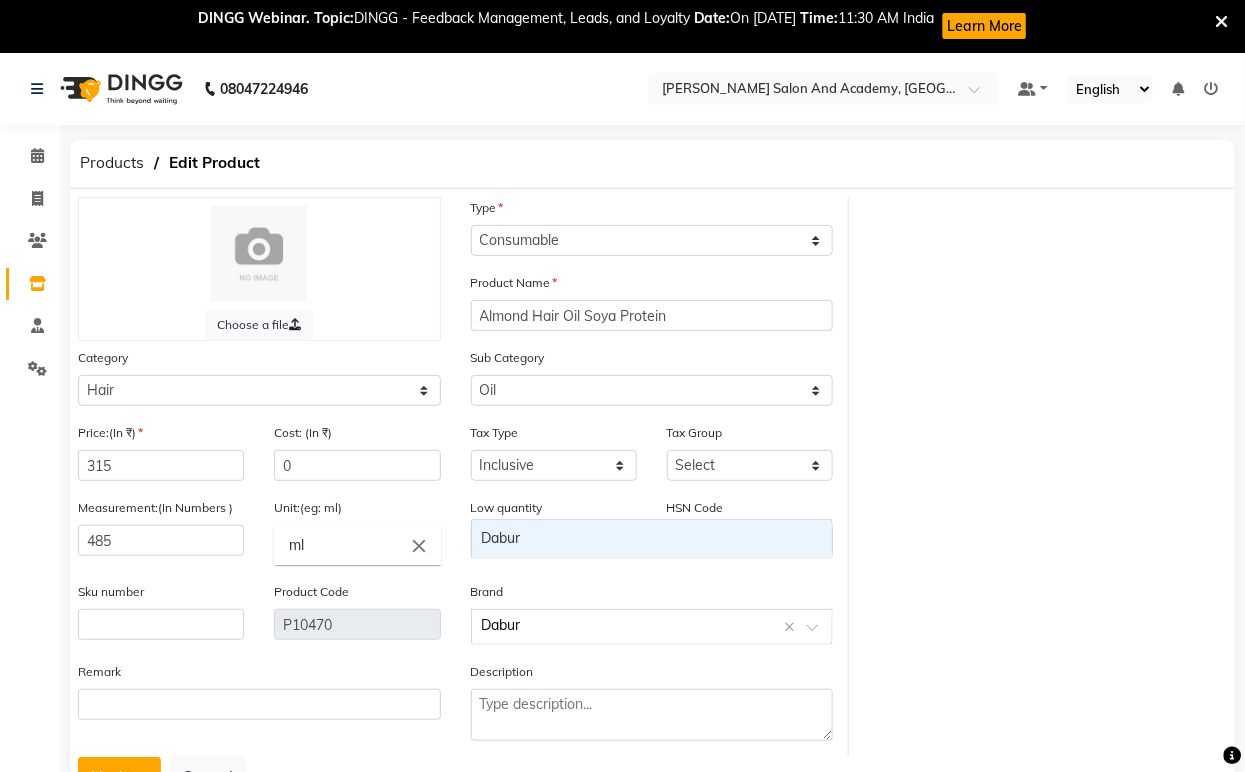 click on "Dabur" at bounding box center [652, 538] 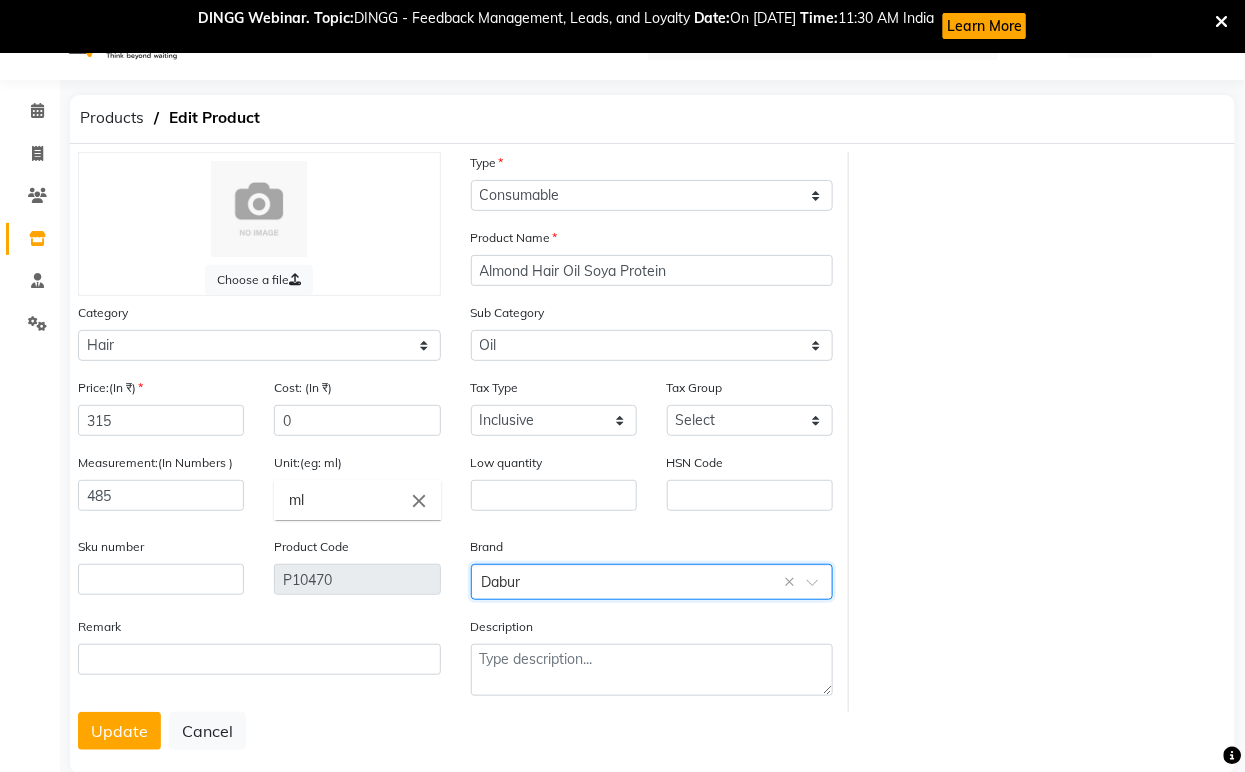 scroll, scrollTop: 83, scrollLeft: 0, axis: vertical 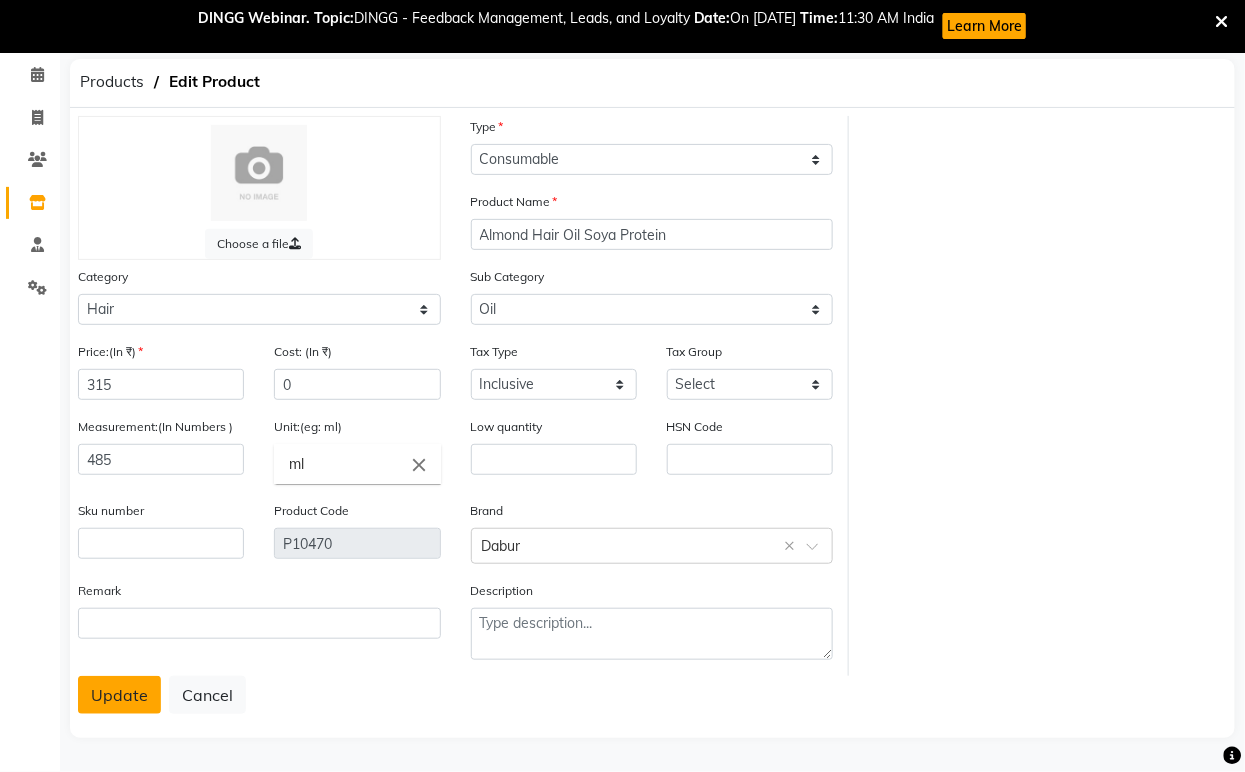 click on "Update" 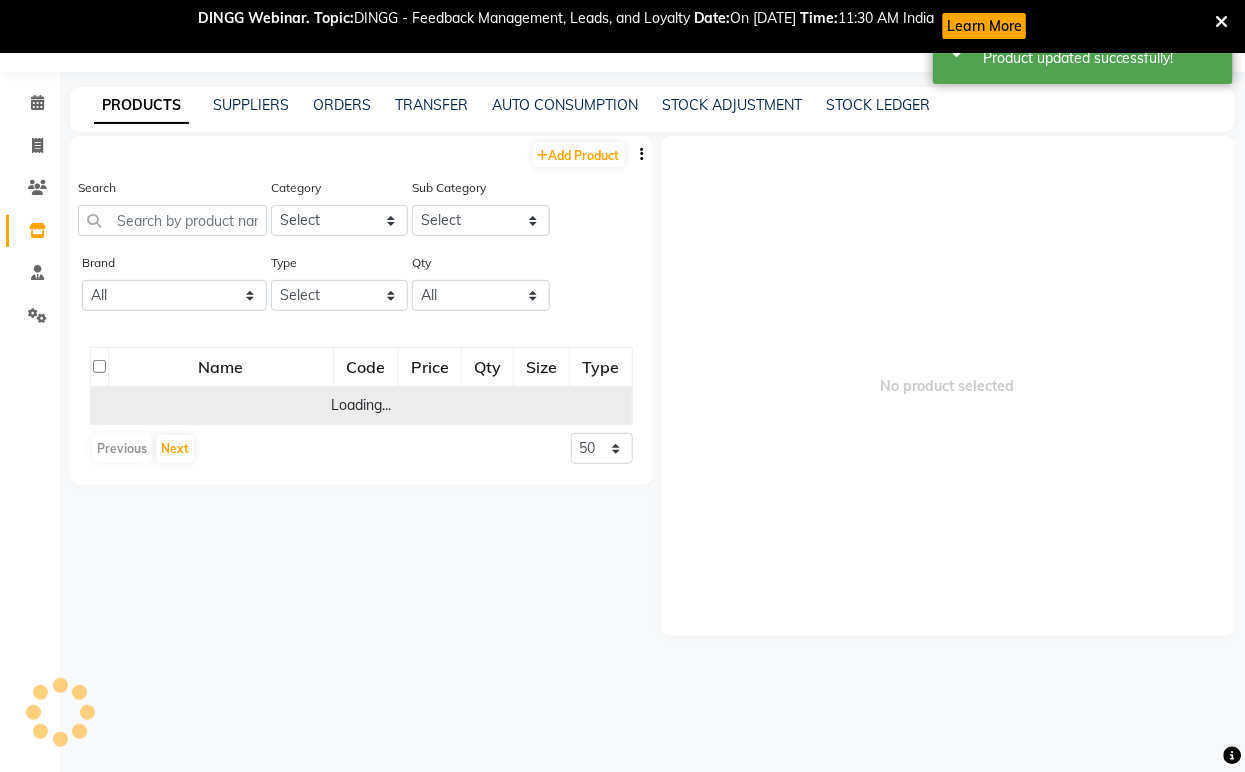 scroll, scrollTop: 65, scrollLeft: 0, axis: vertical 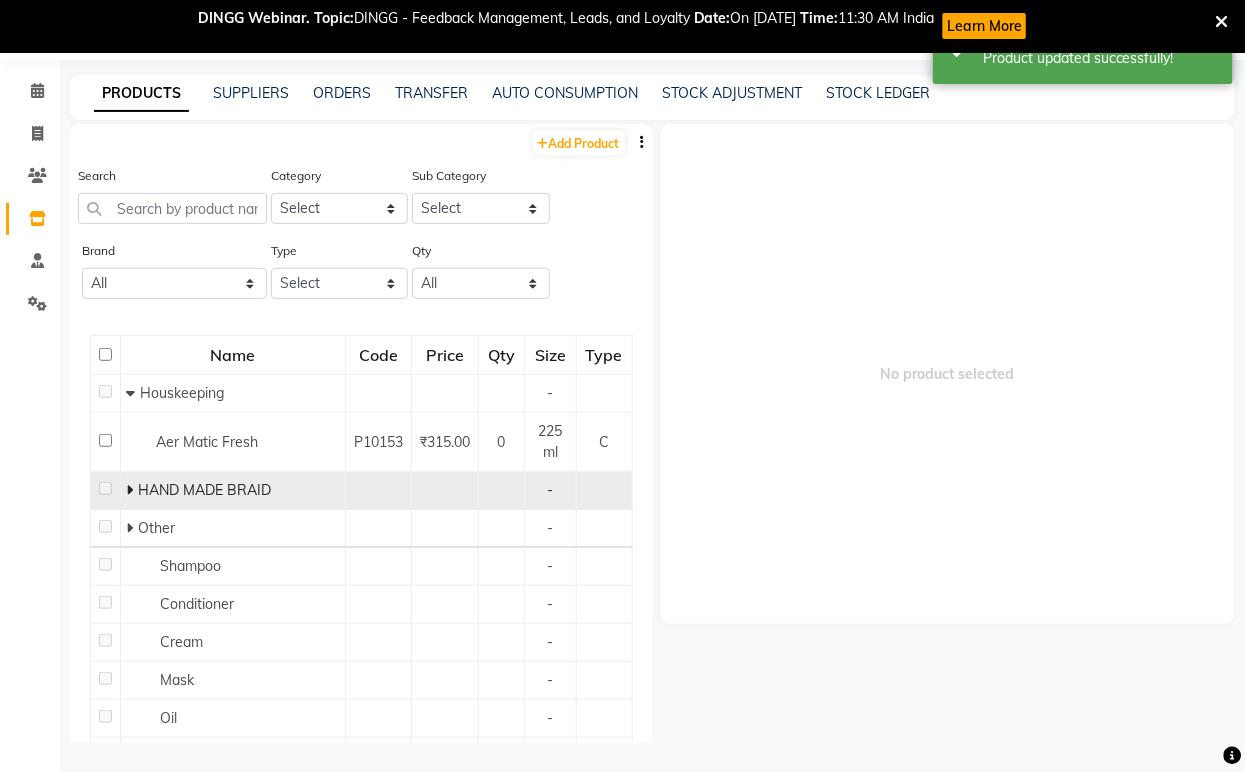 click 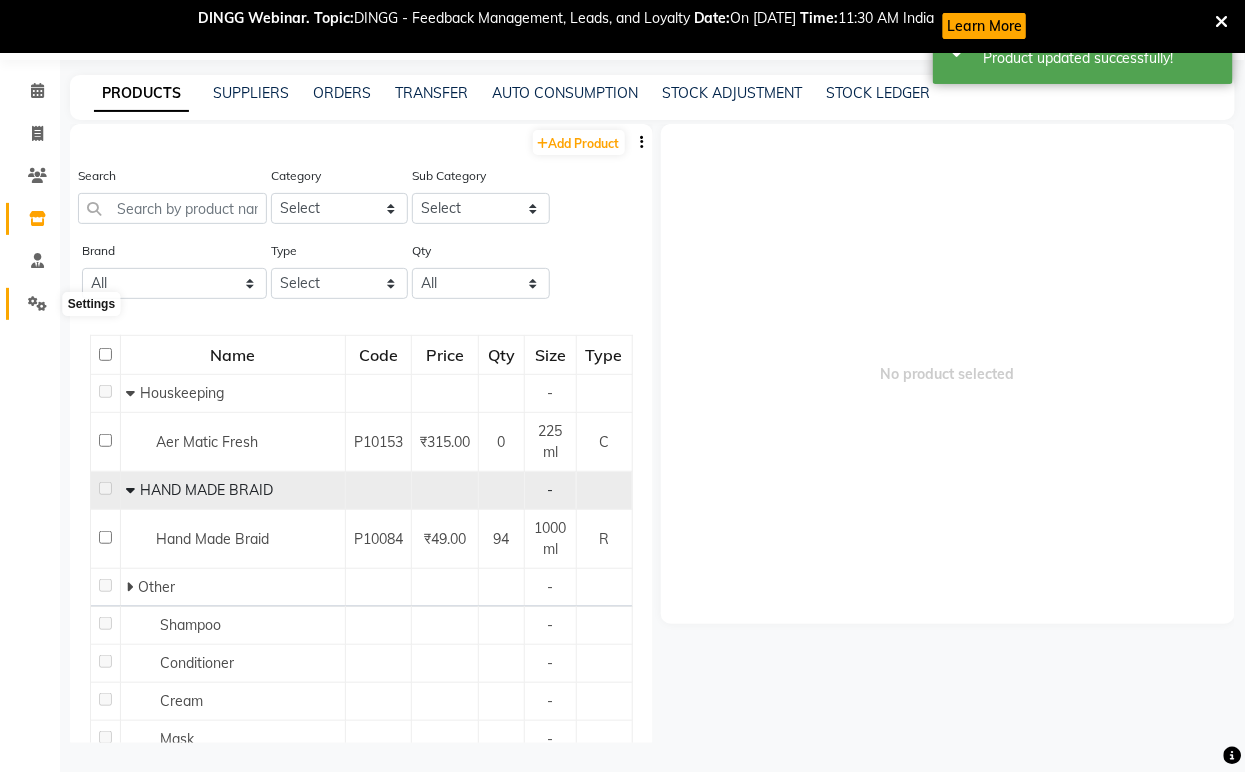 click 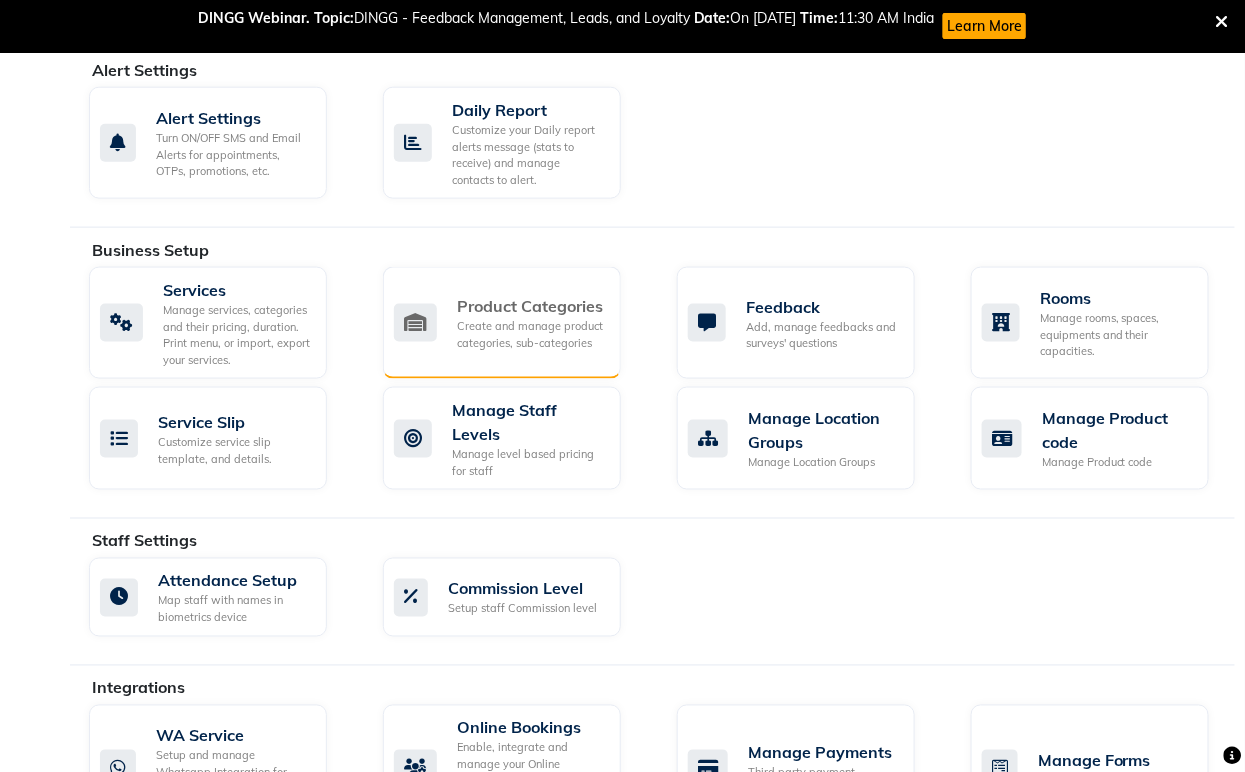 click on "Create and manage product categories, sub-categories" 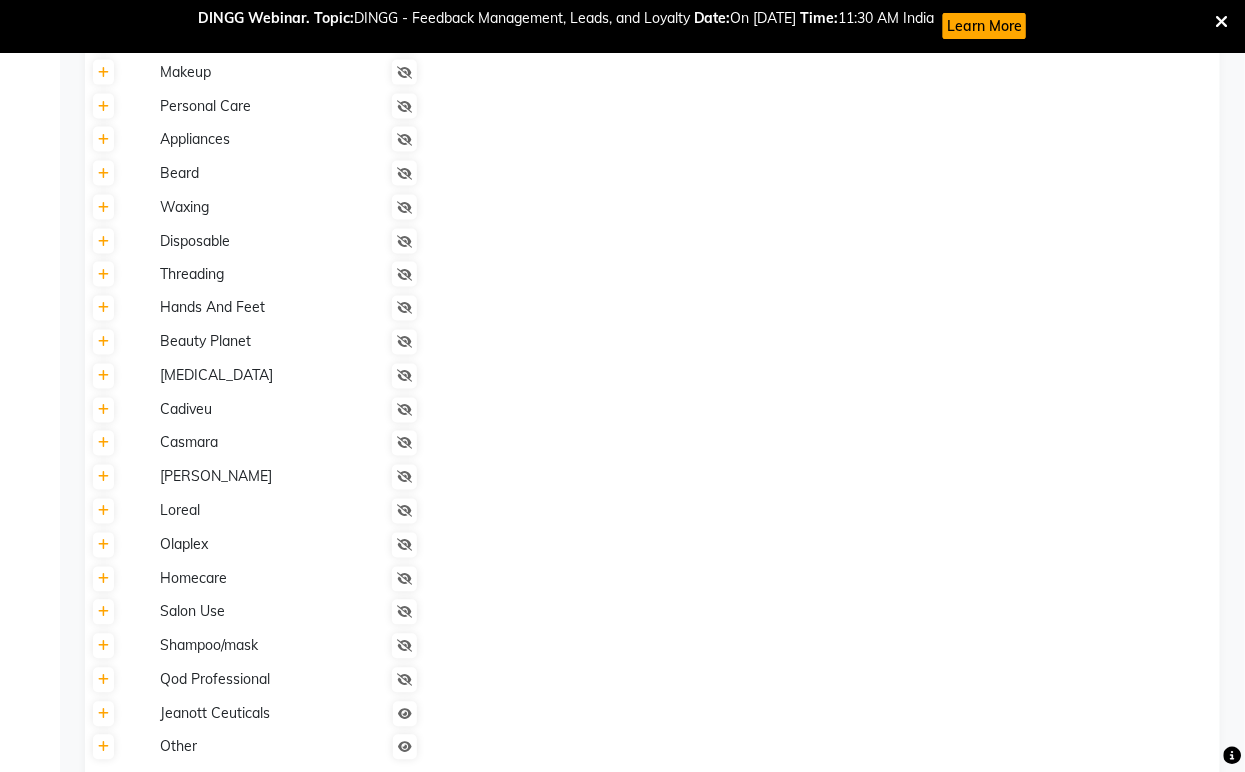 scroll, scrollTop: 723, scrollLeft: 0, axis: vertical 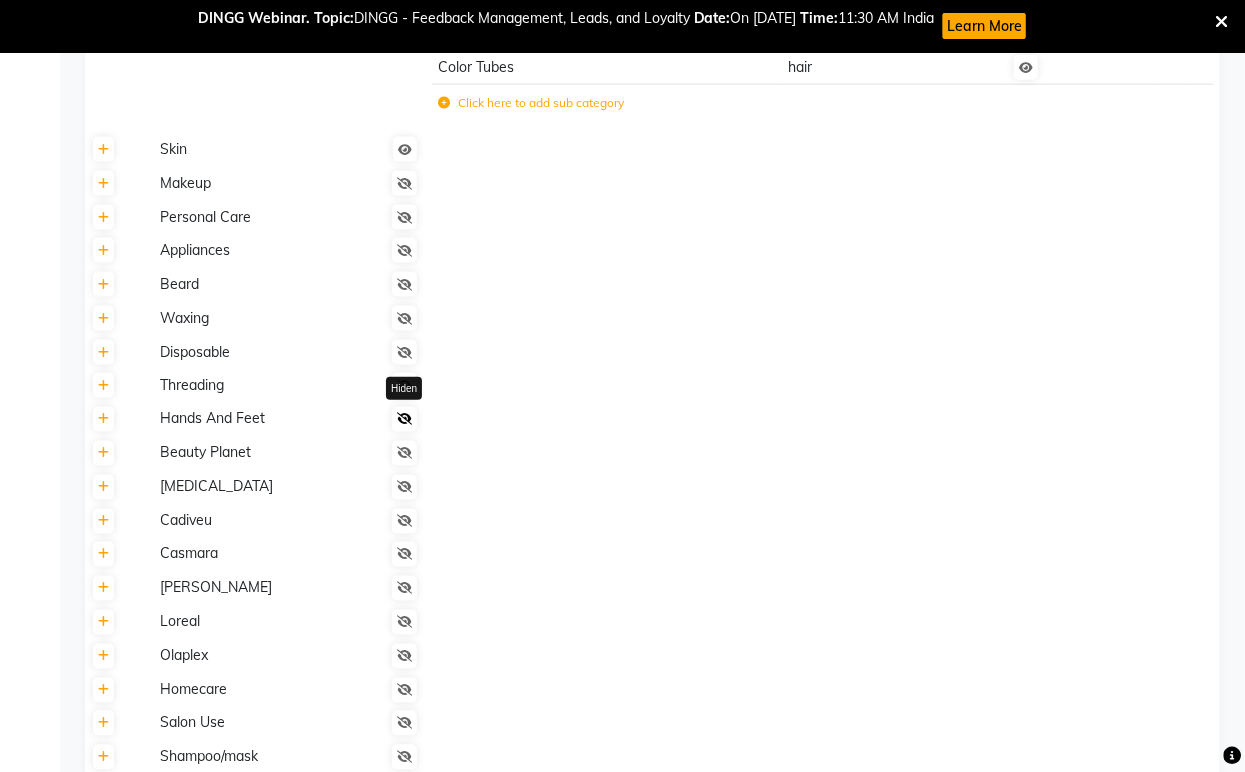 click 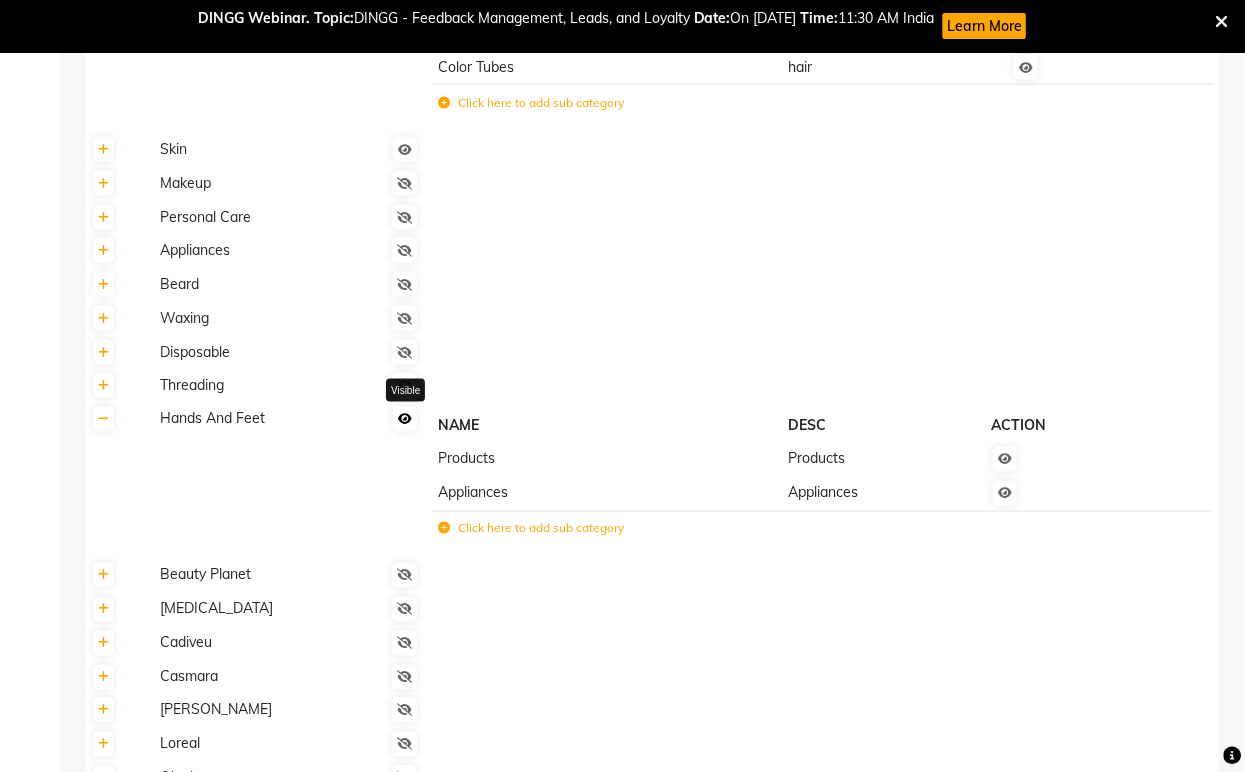 click 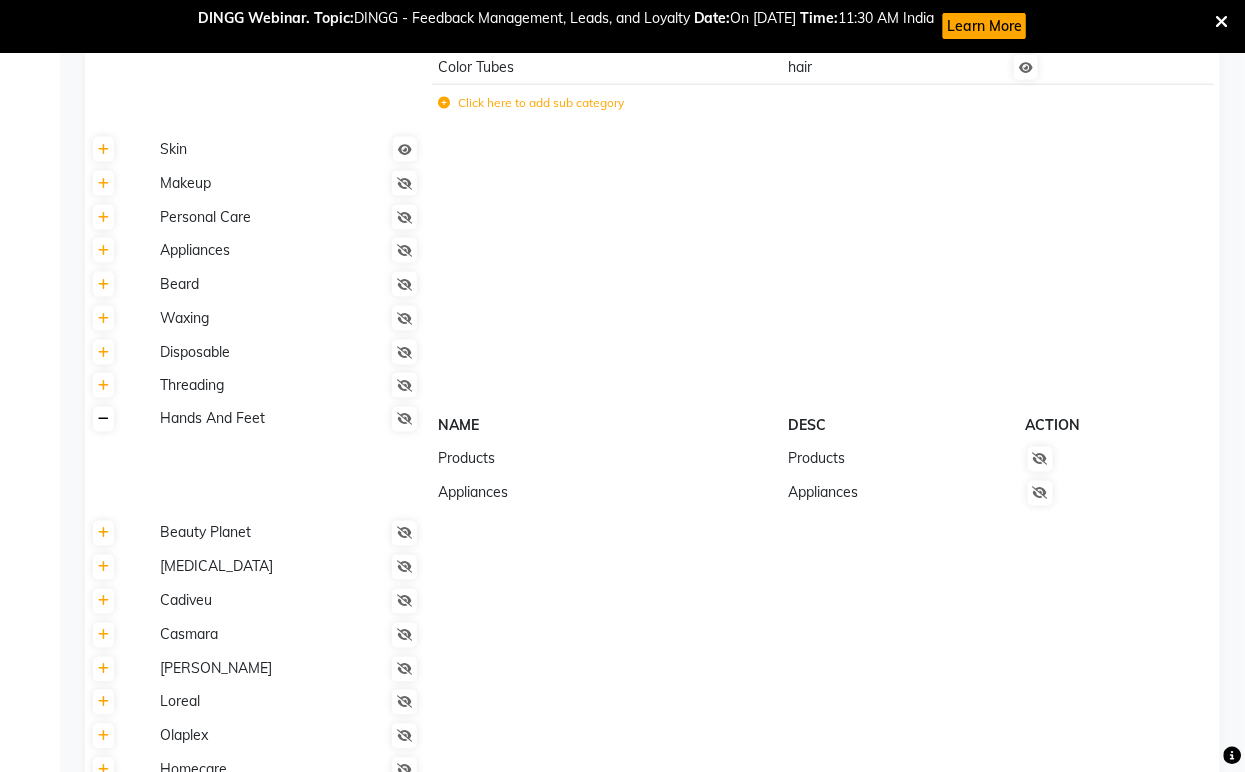click 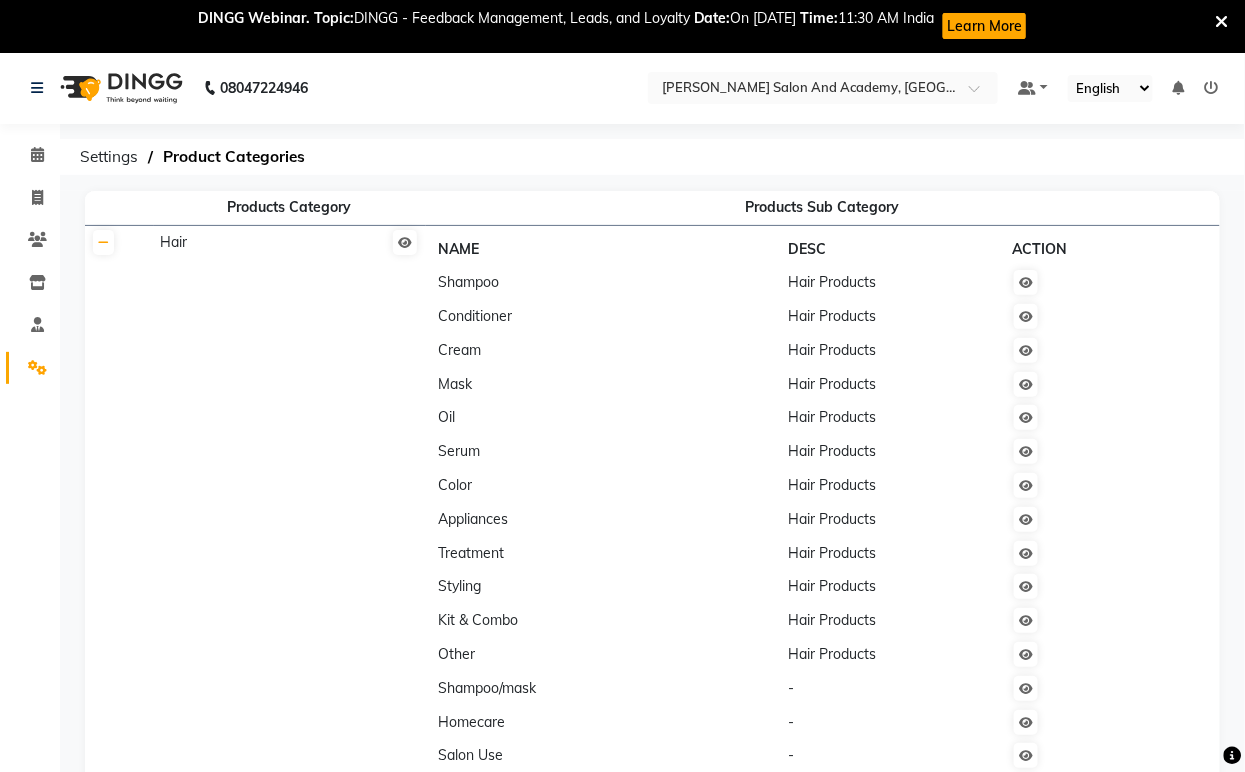 scroll, scrollTop: 0, scrollLeft: 0, axis: both 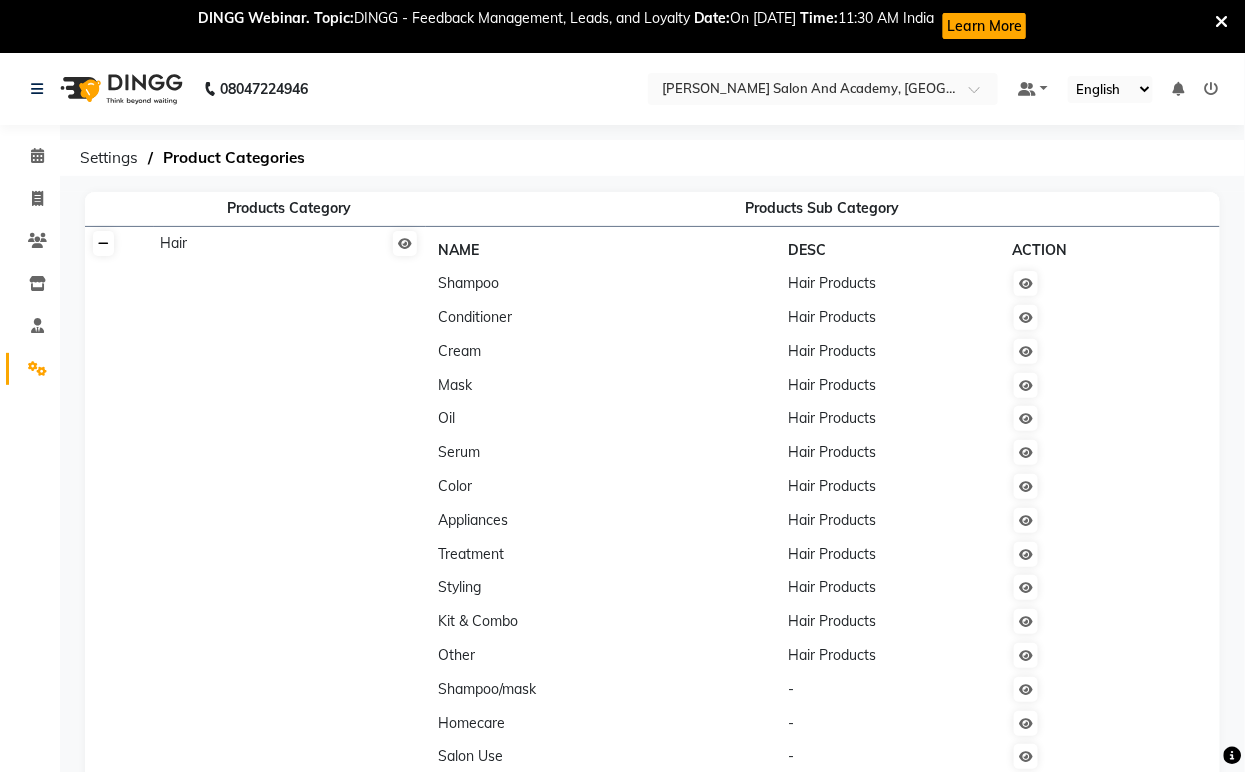 click 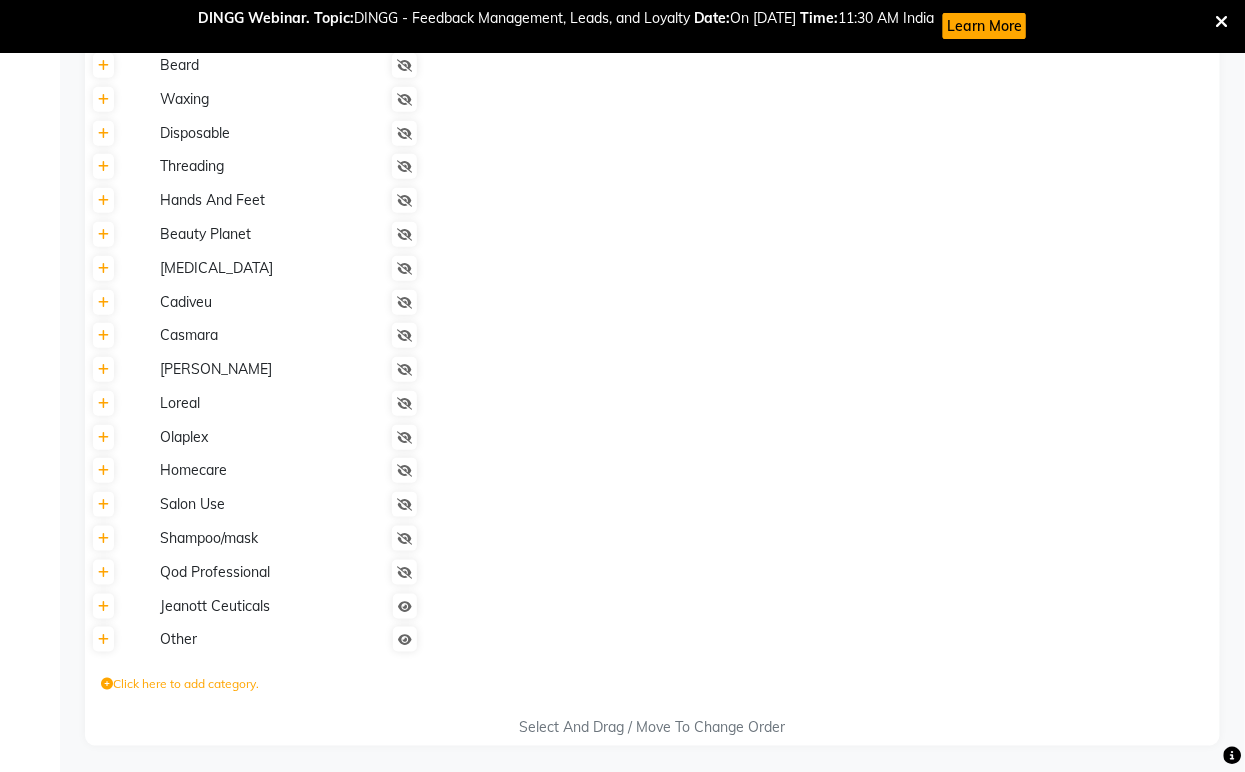 scroll, scrollTop: 350, scrollLeft: 0, axis: vertical 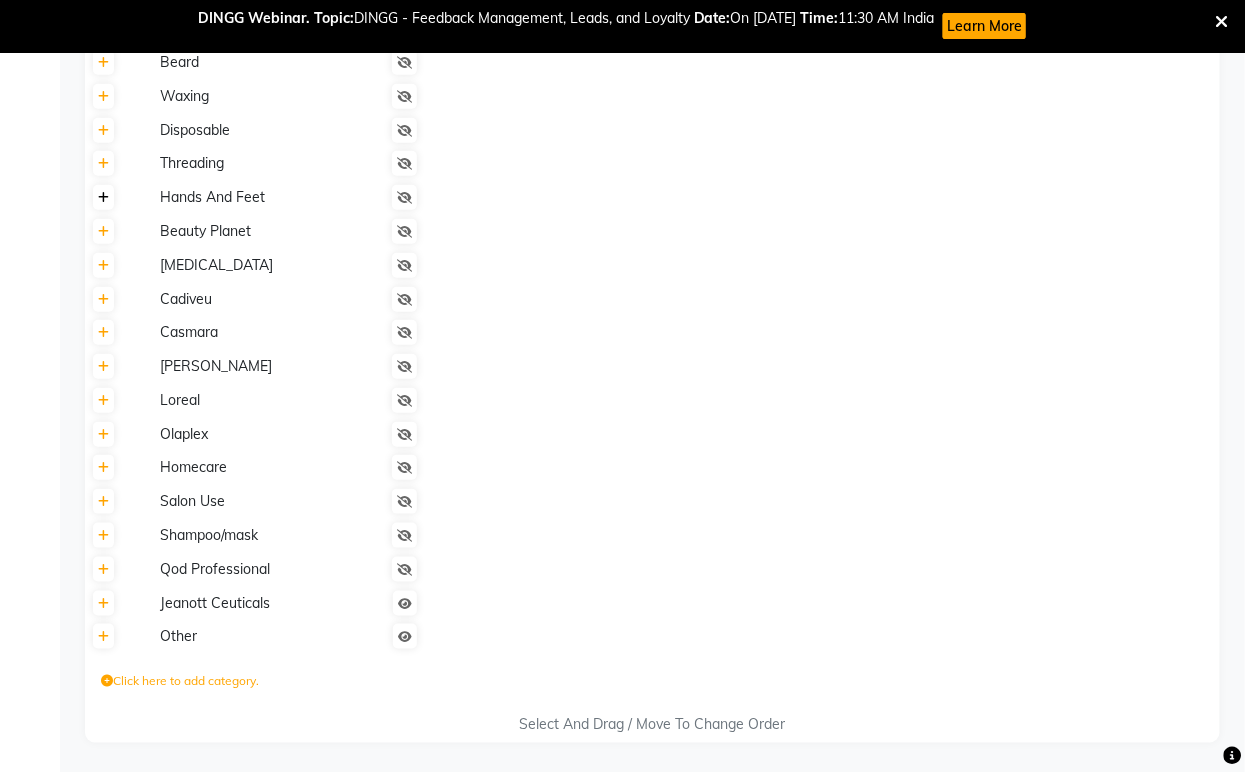 click 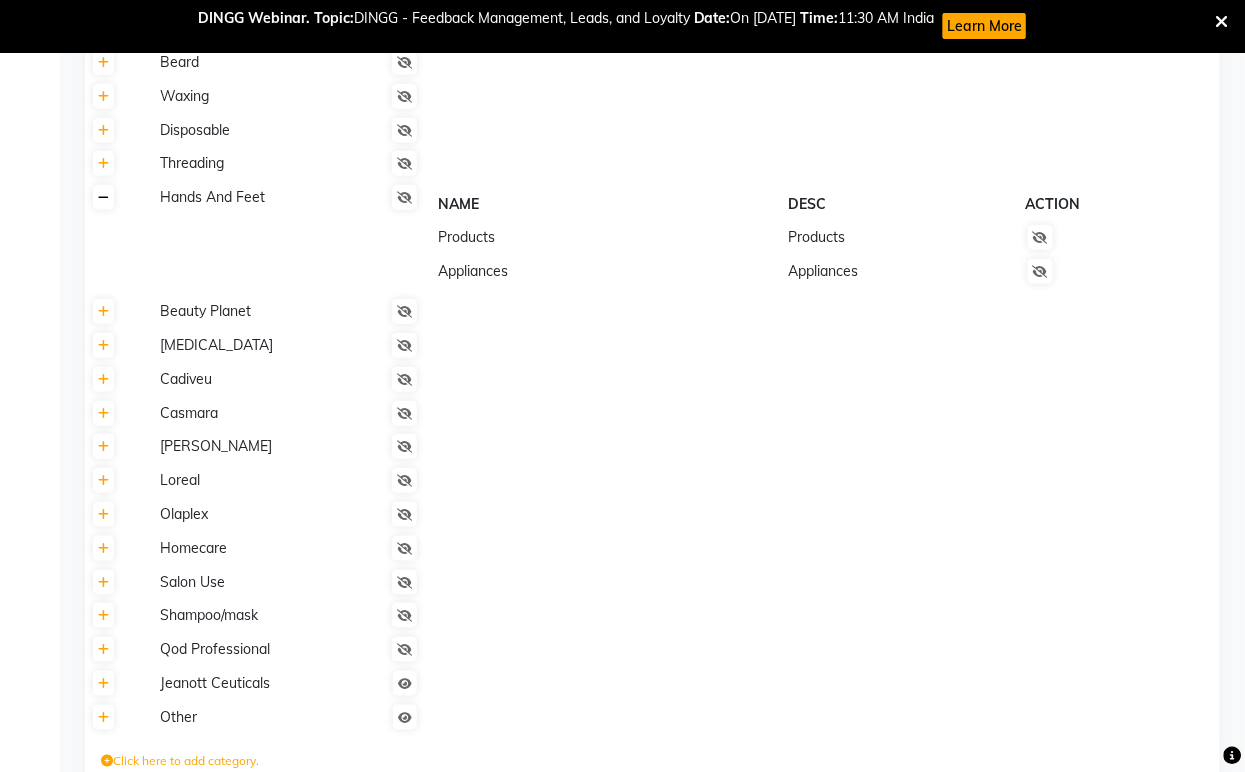 click 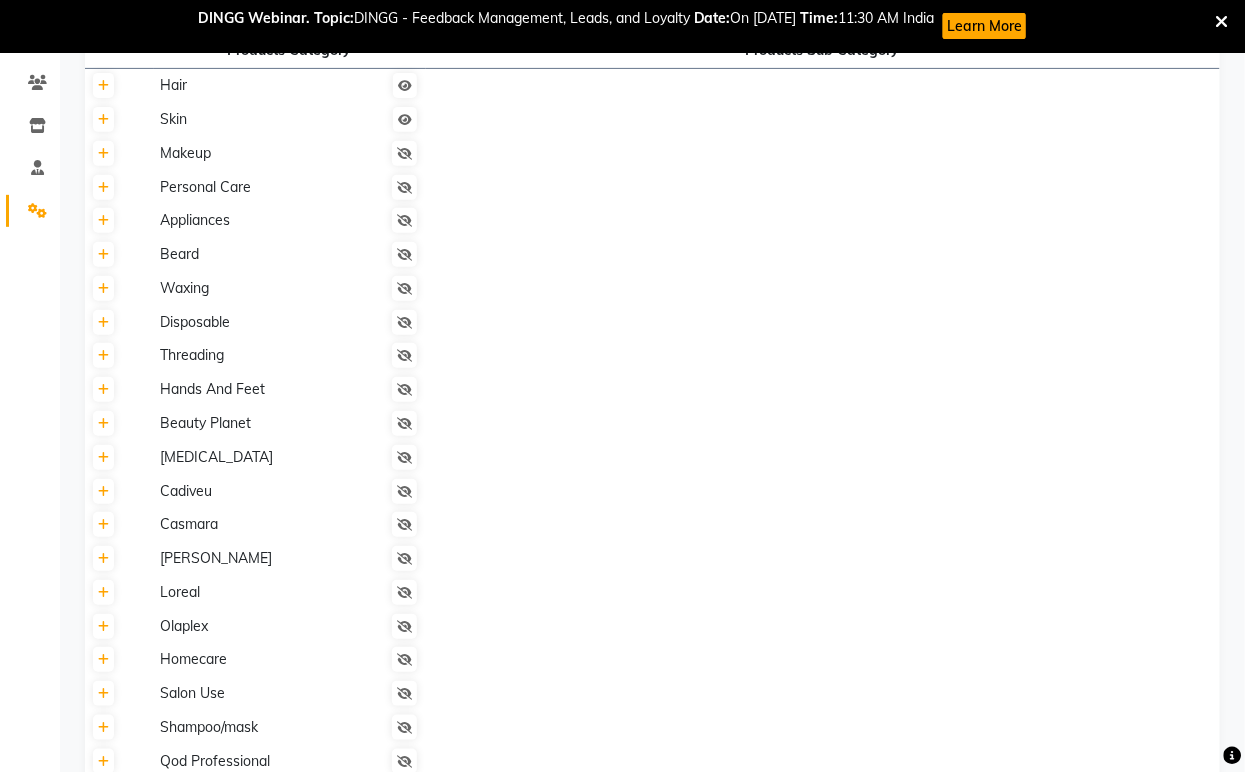 scroll, scrollTop: 0, scrollLeft: 0, axis: both 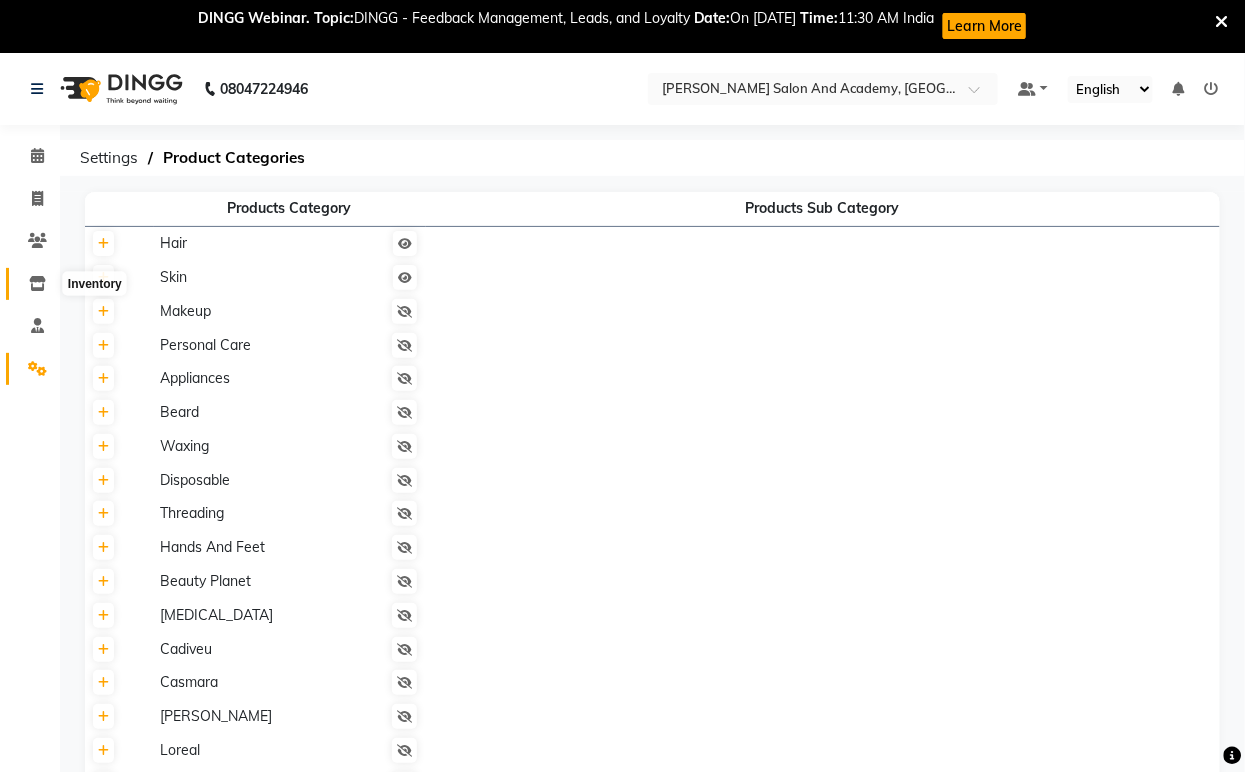 click 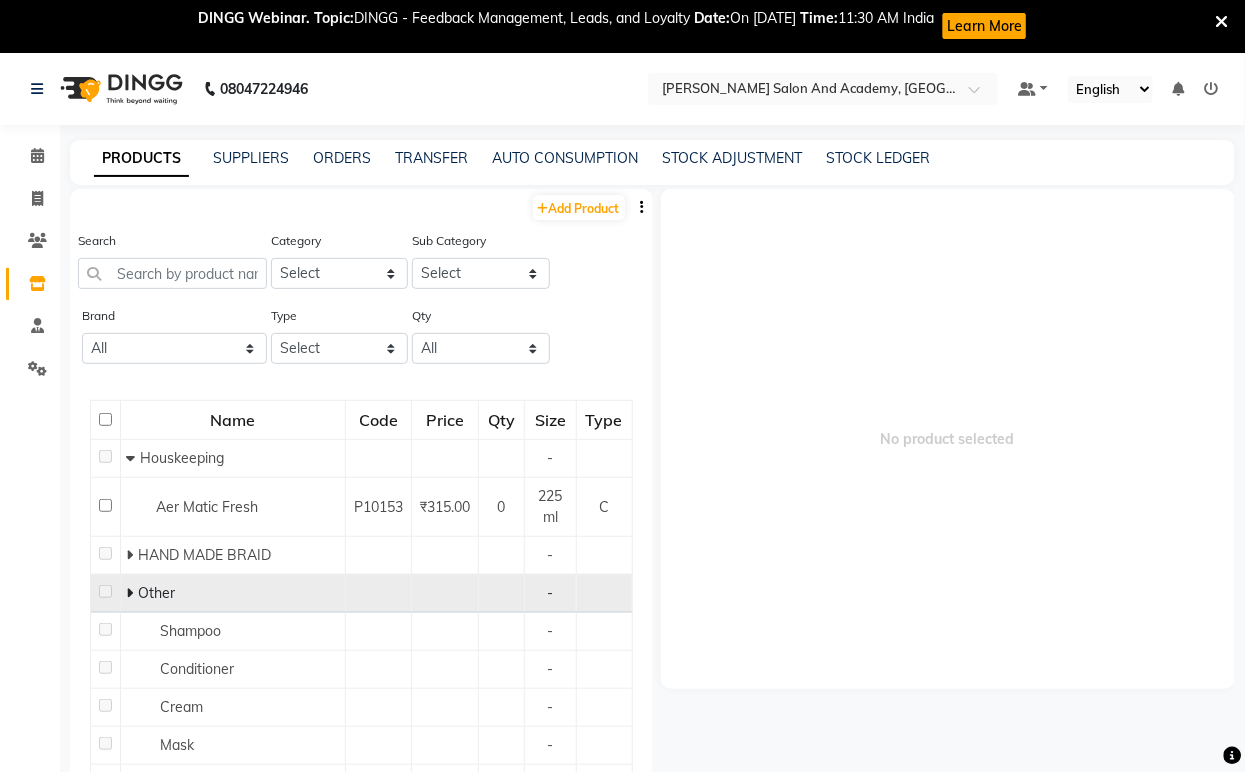 click on "Other" 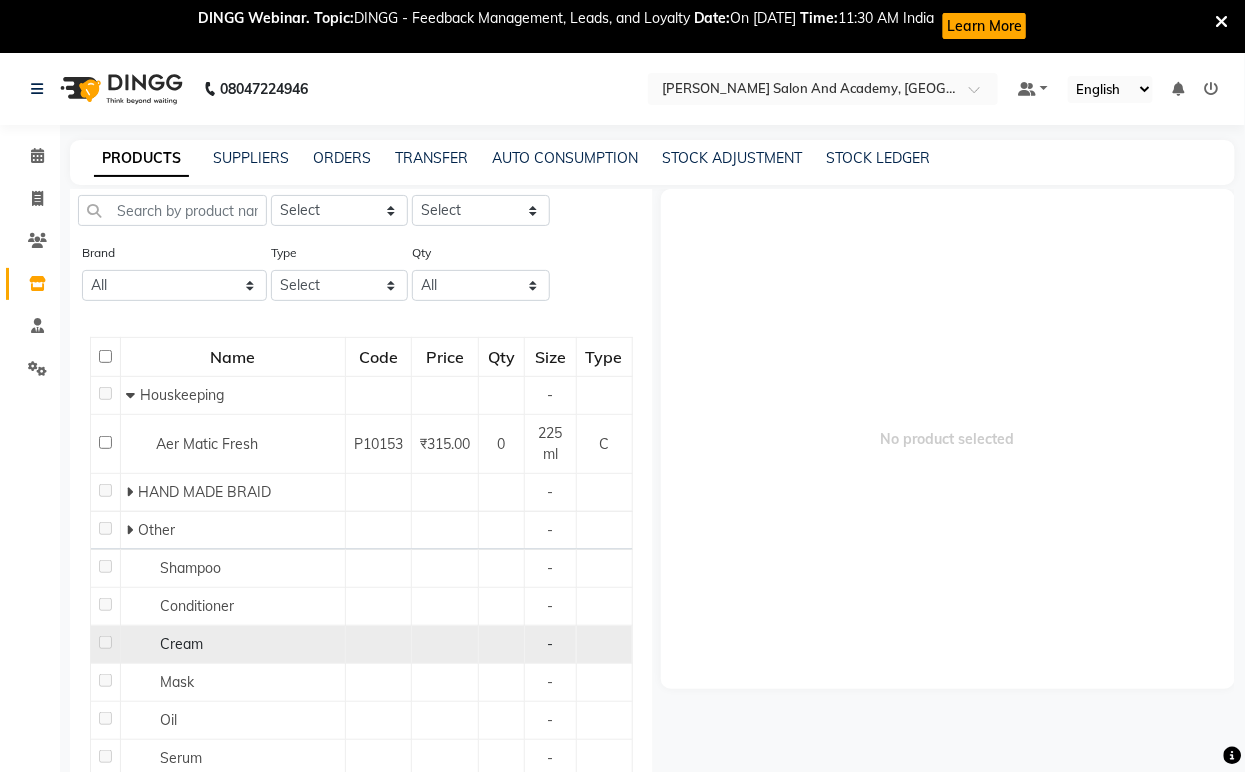 scroll, scrollTop: 94, scrollLeft: 0, axis: vertical 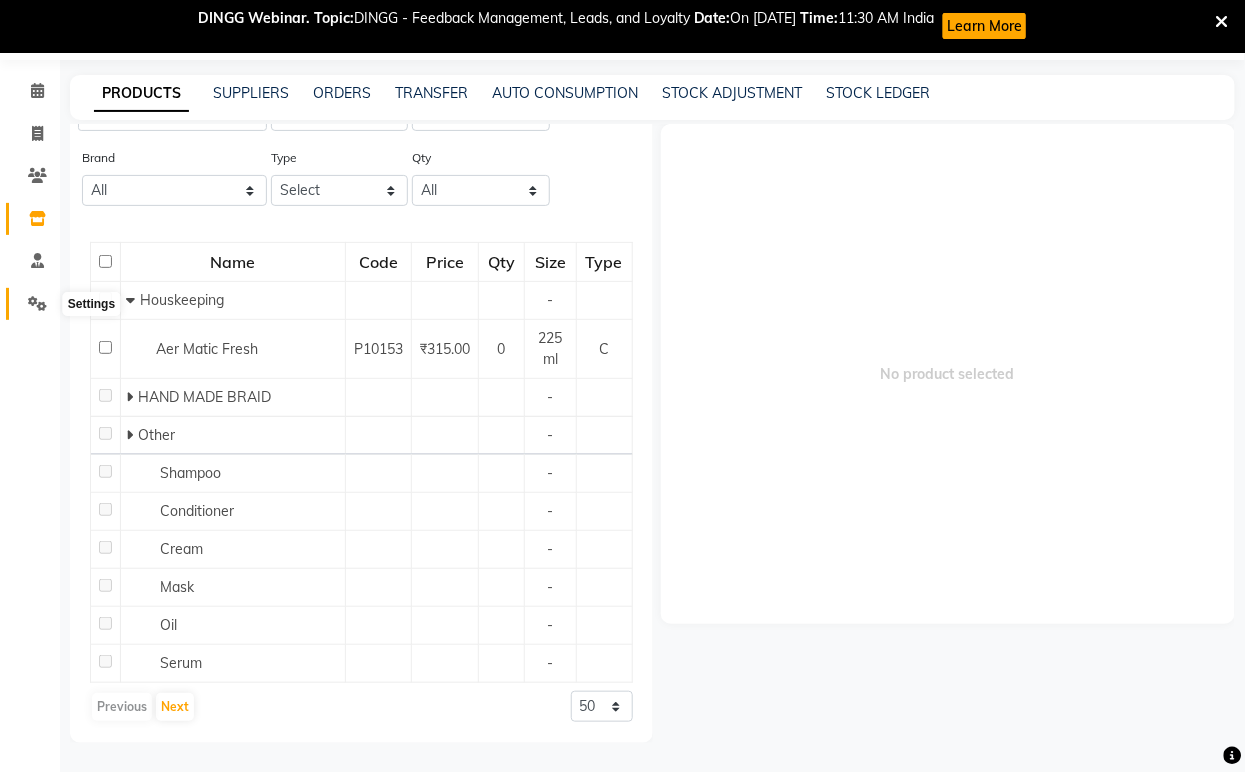 click 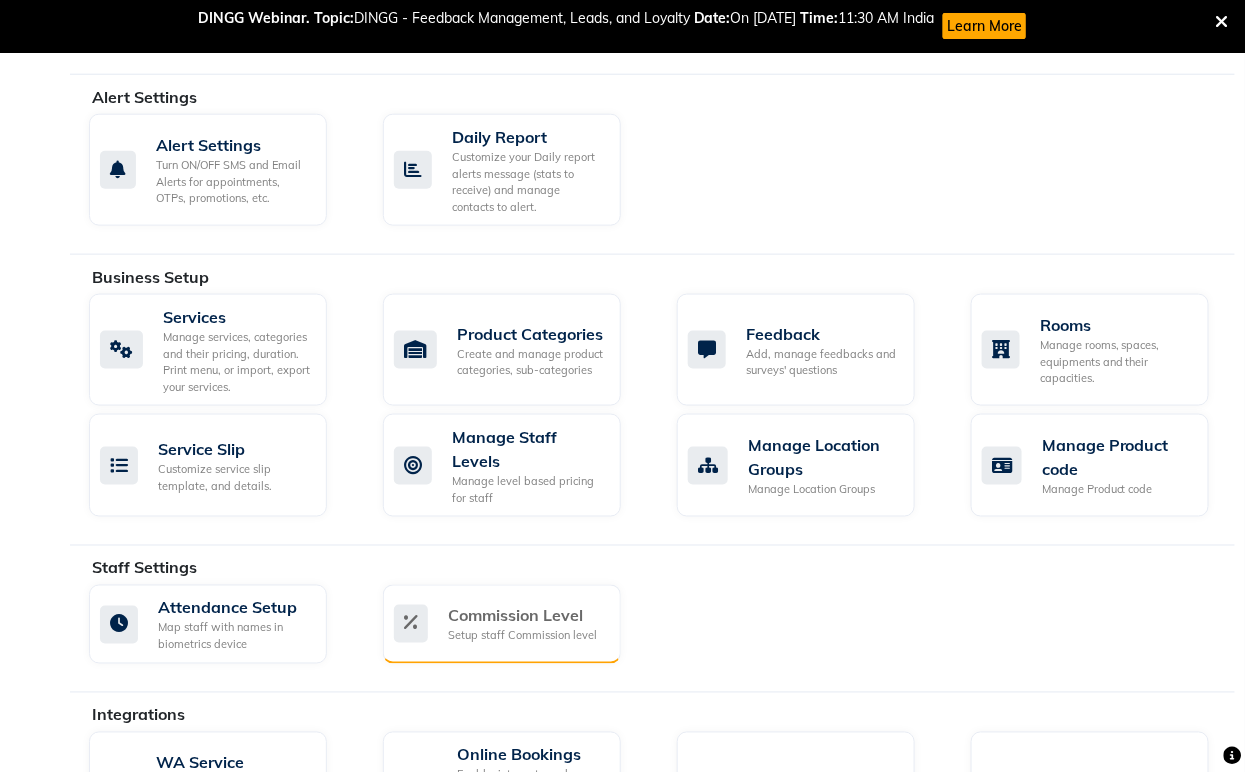 scroll, scrollTop: 510, scrollLeft: 0, axis: vertical 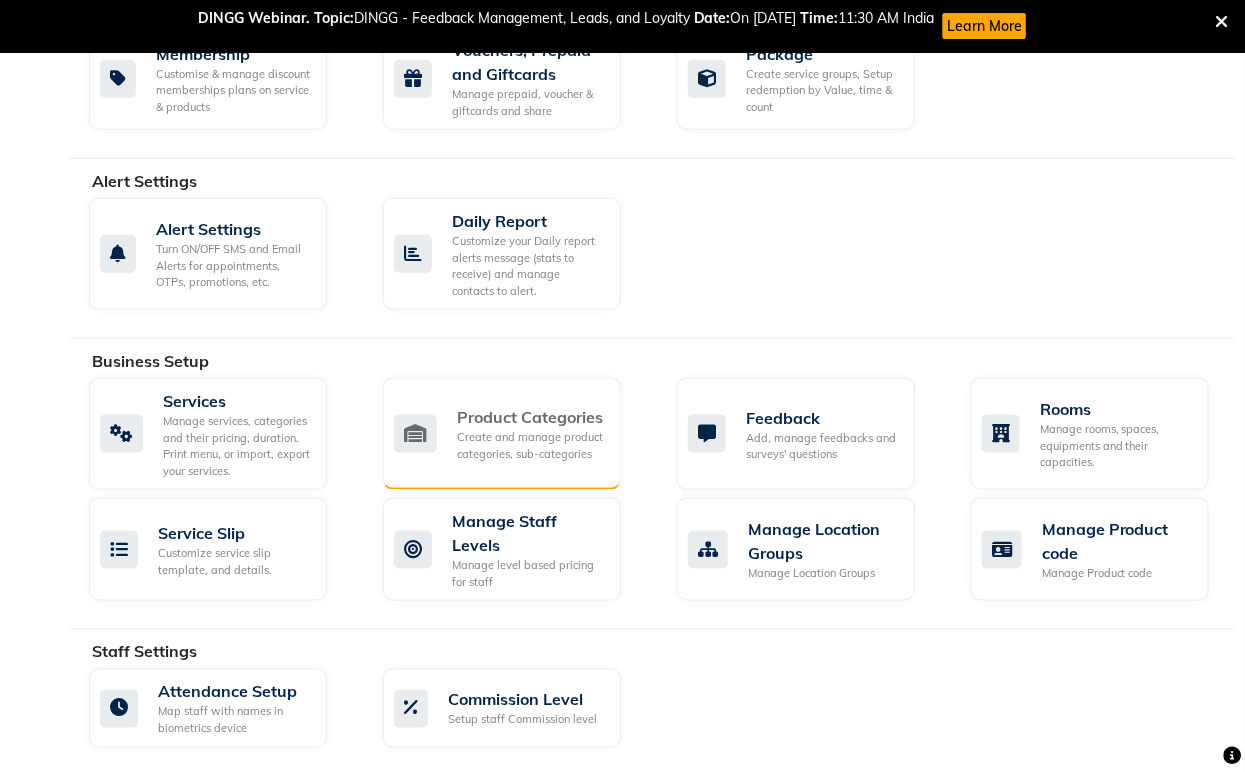 click on "Create and manage product categories, sub-categories" 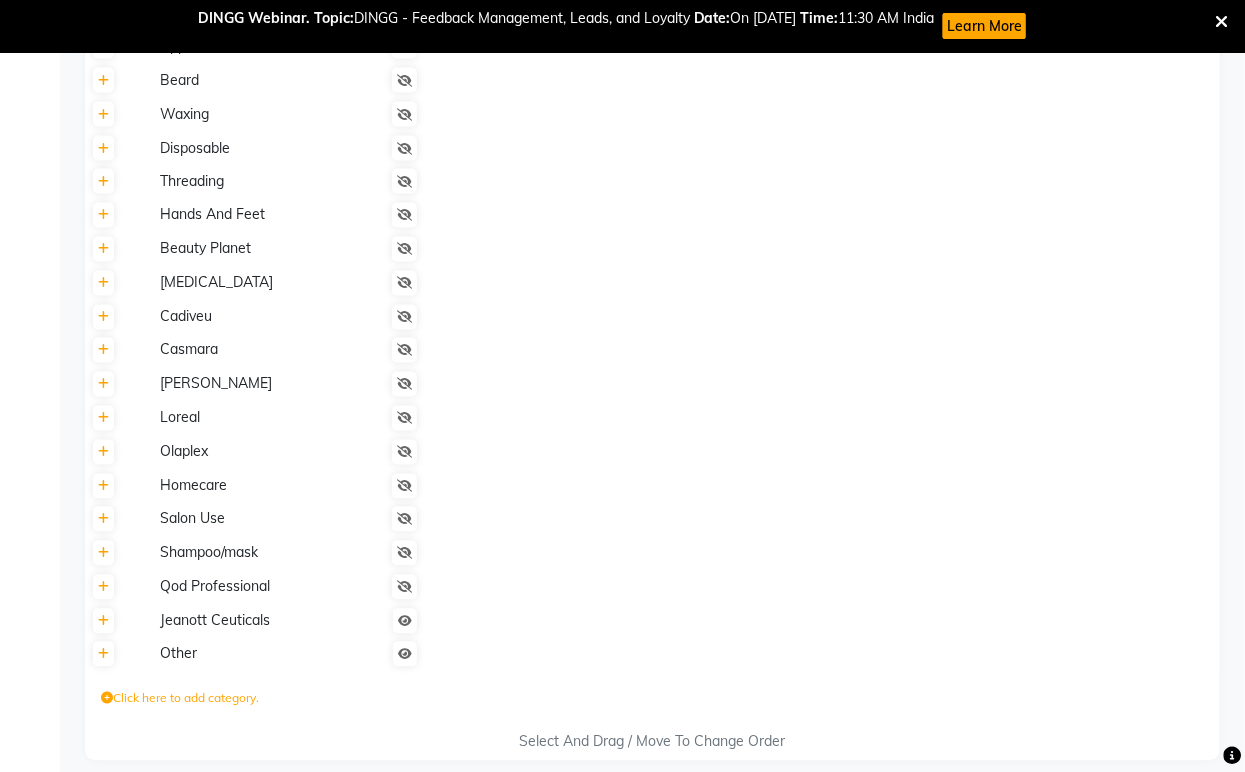 scroll, scrollTop: 945, scrollLeft: 0, axis: vertical 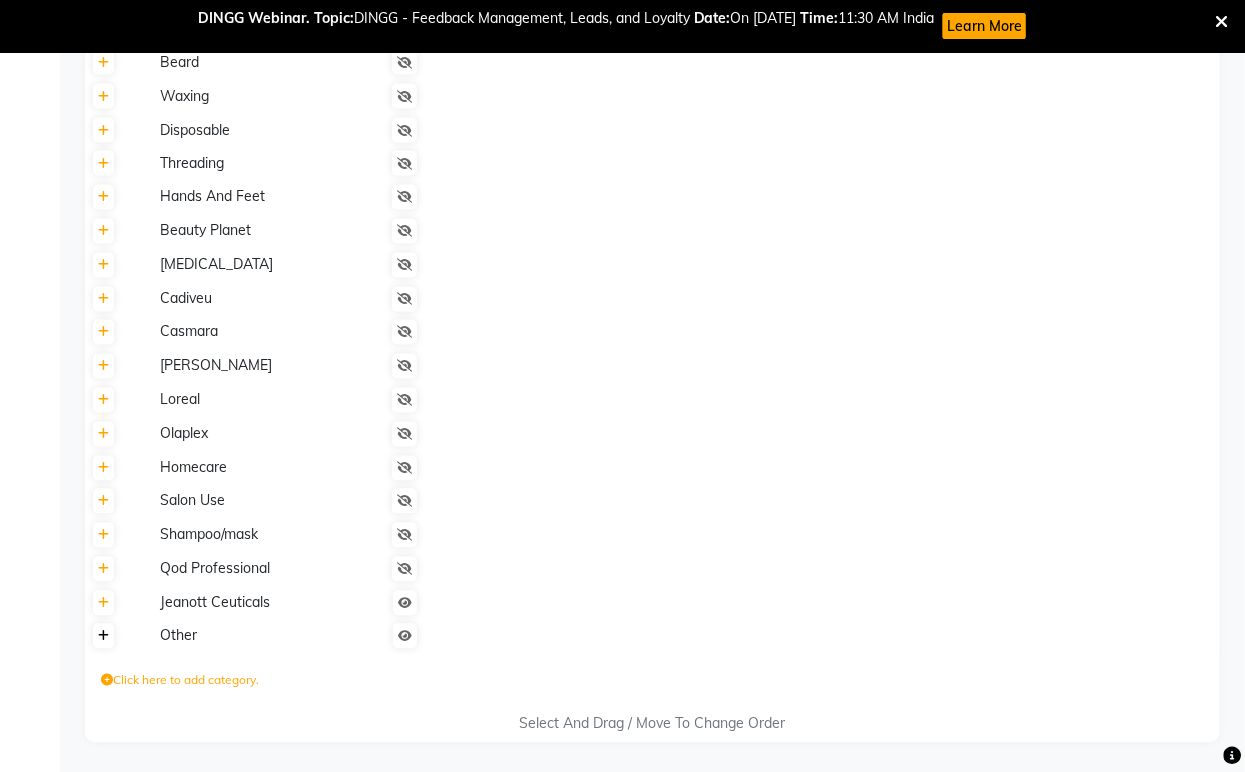 click 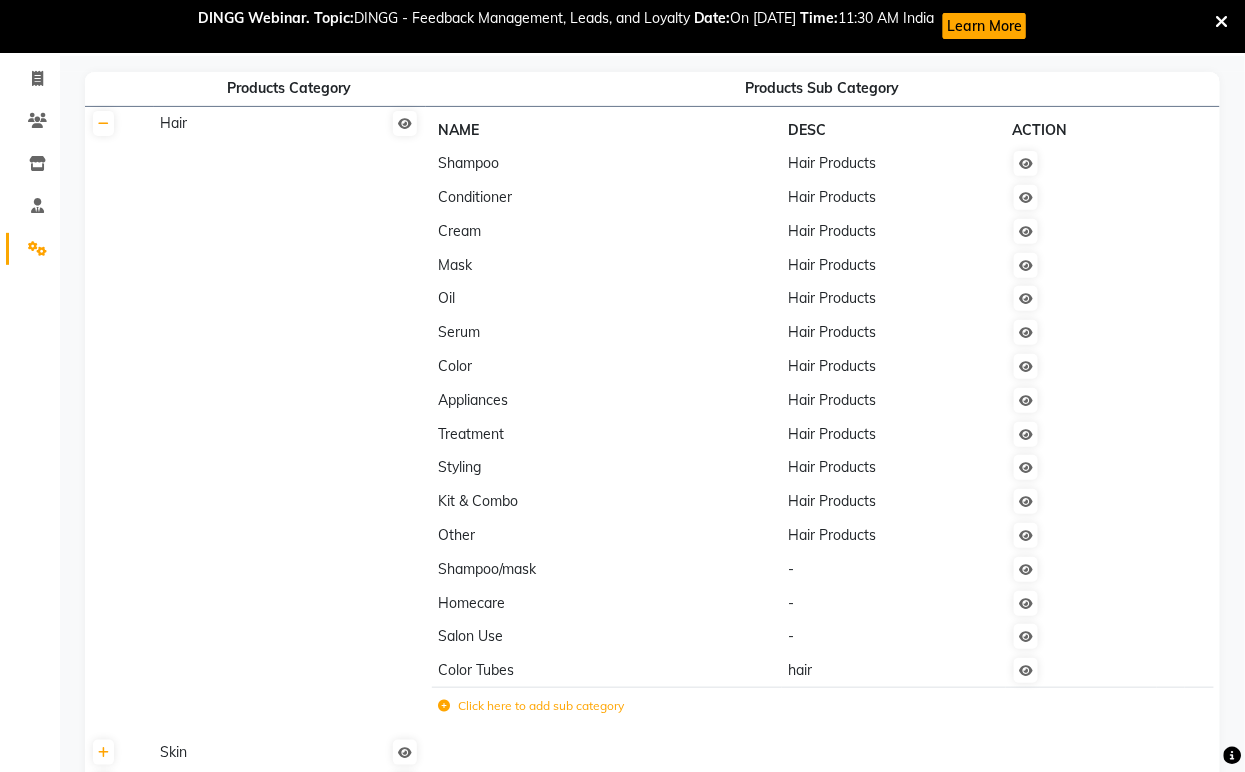 scroll, scrollTop: 102, scrollLeft: 0, axis: vertical 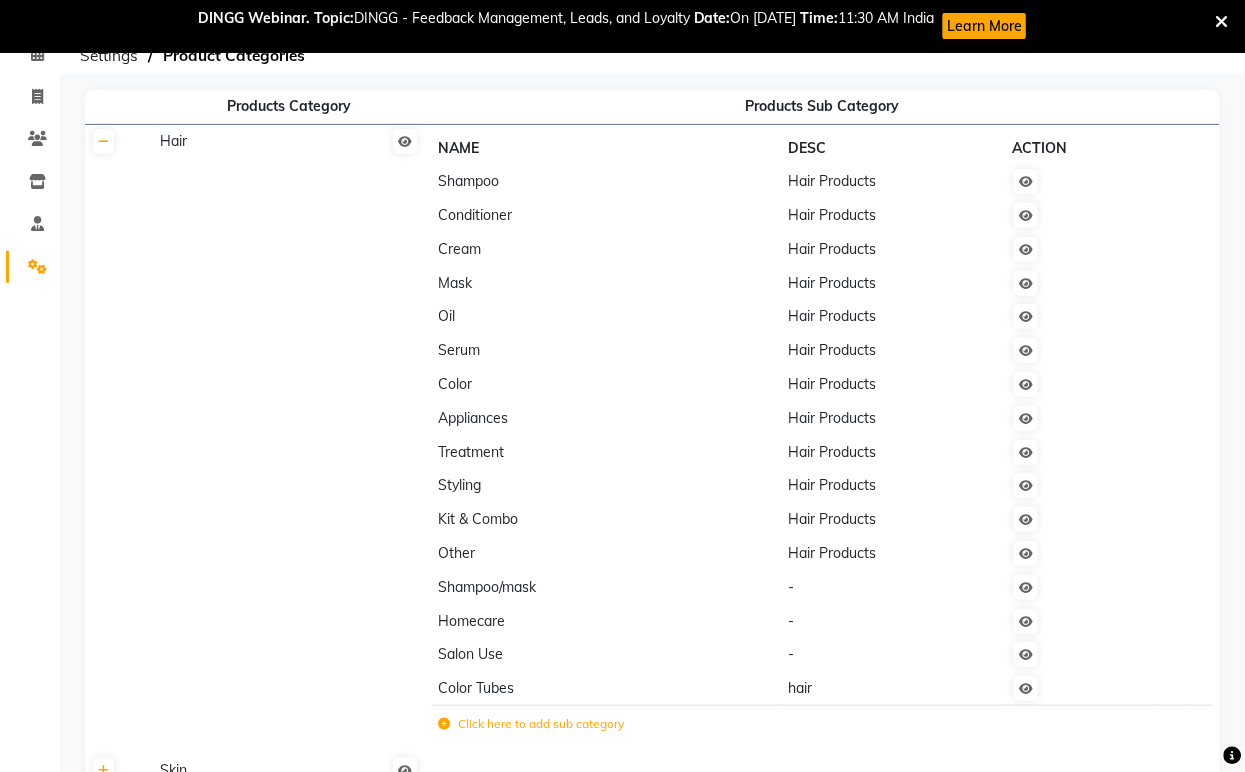 click on "Styling" 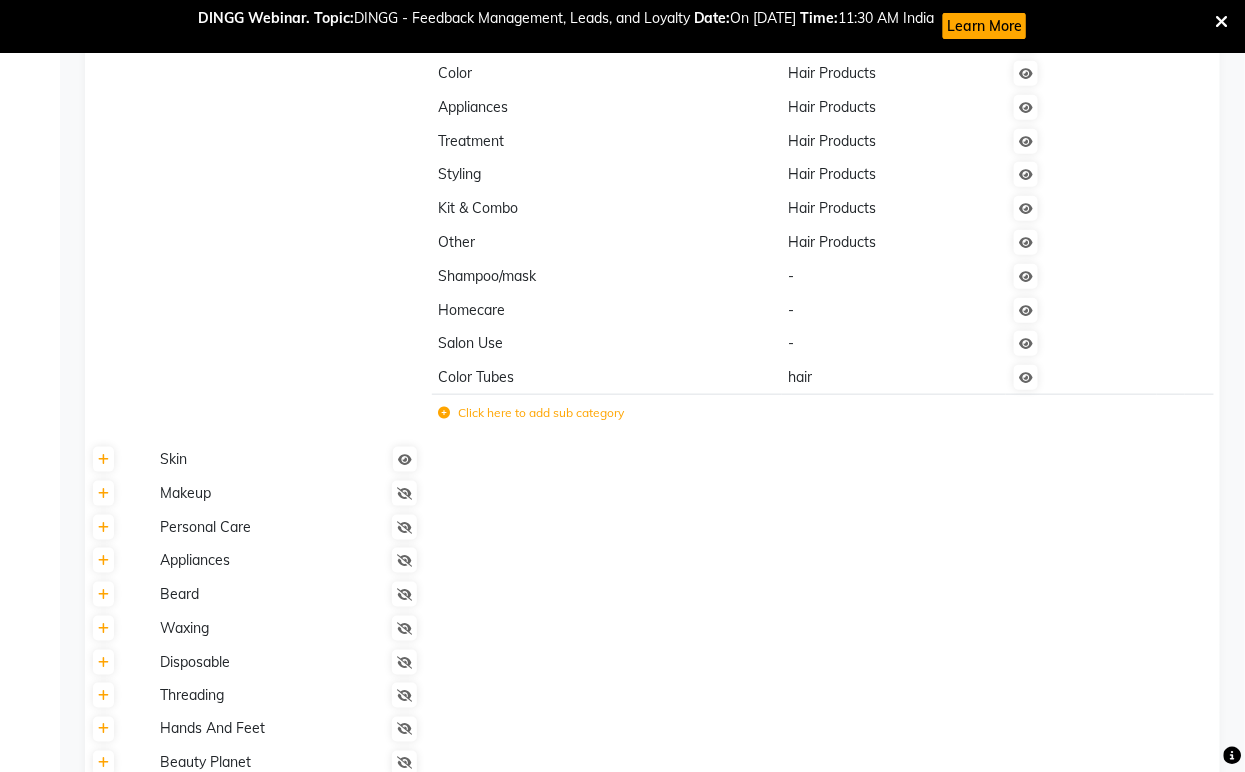 scroll, scrollTop: 435, scrollLeft: 0, axis: vertical 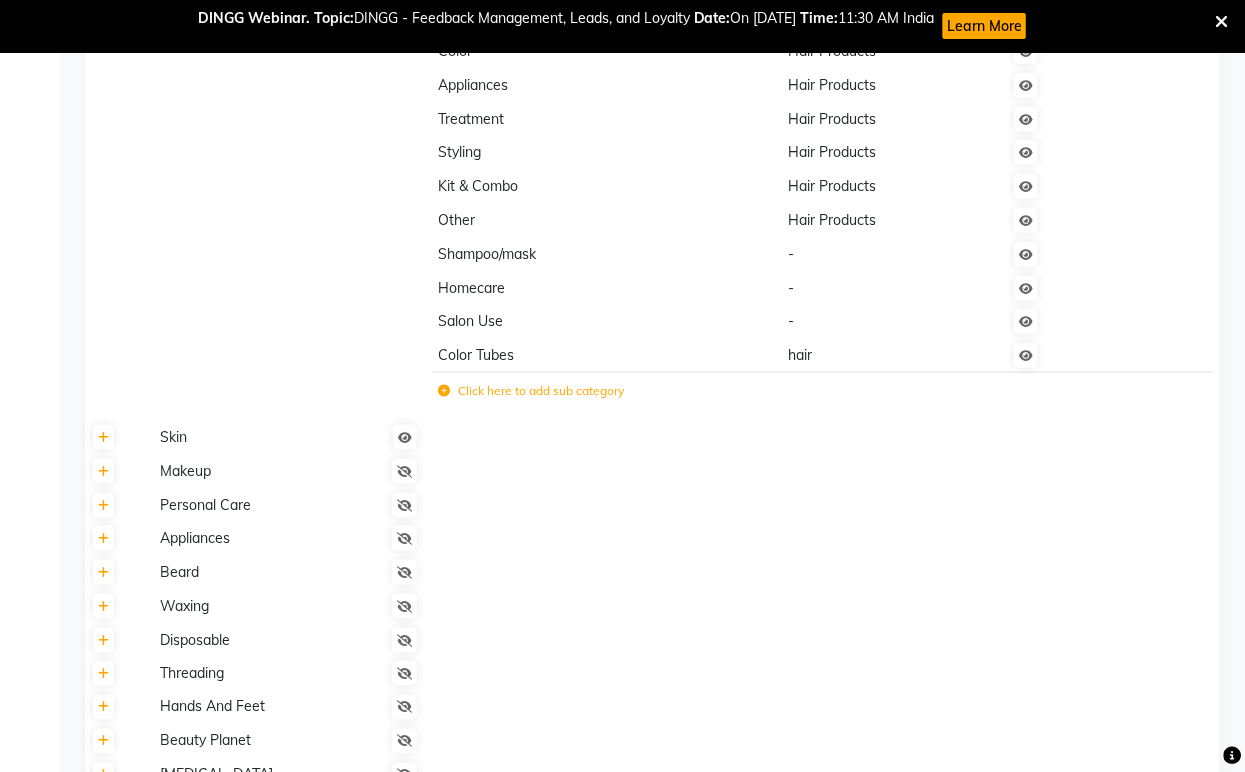 click on "Shampoo/mask" 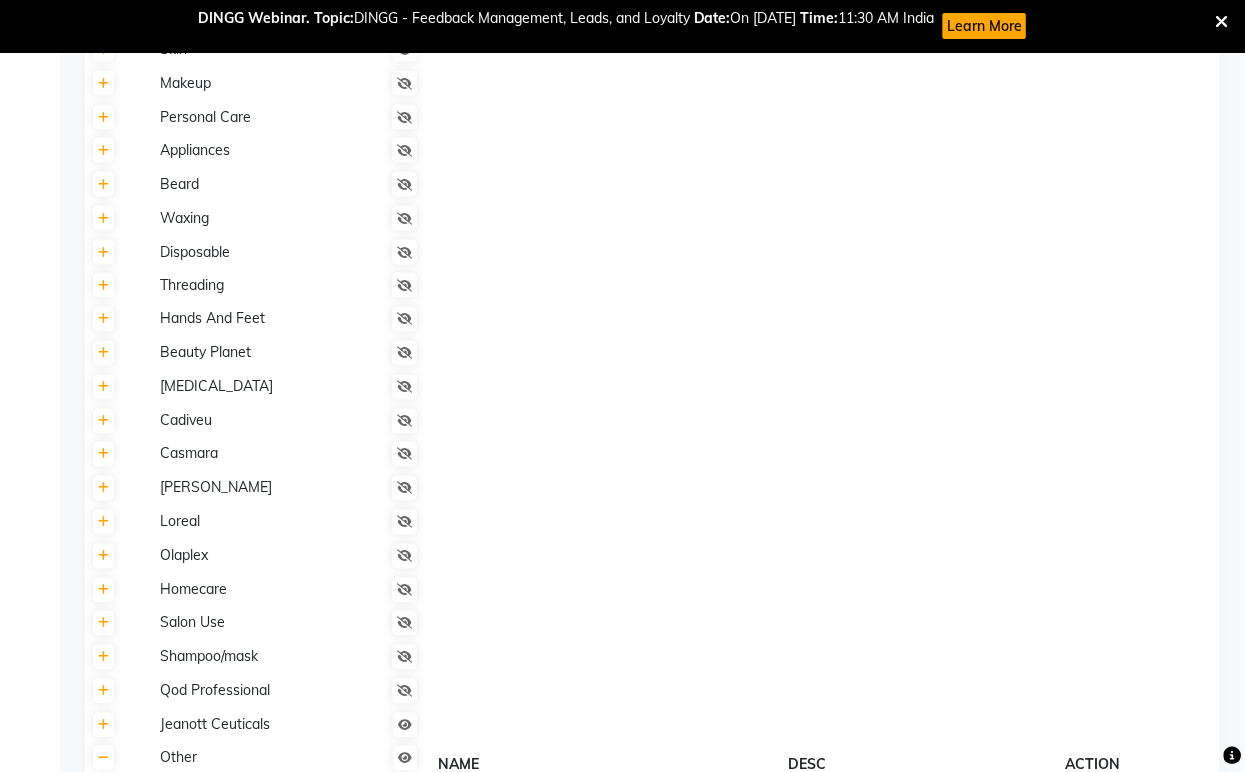 scroll, scrollTop: 768, scrollLeft: 0, axis: vertical 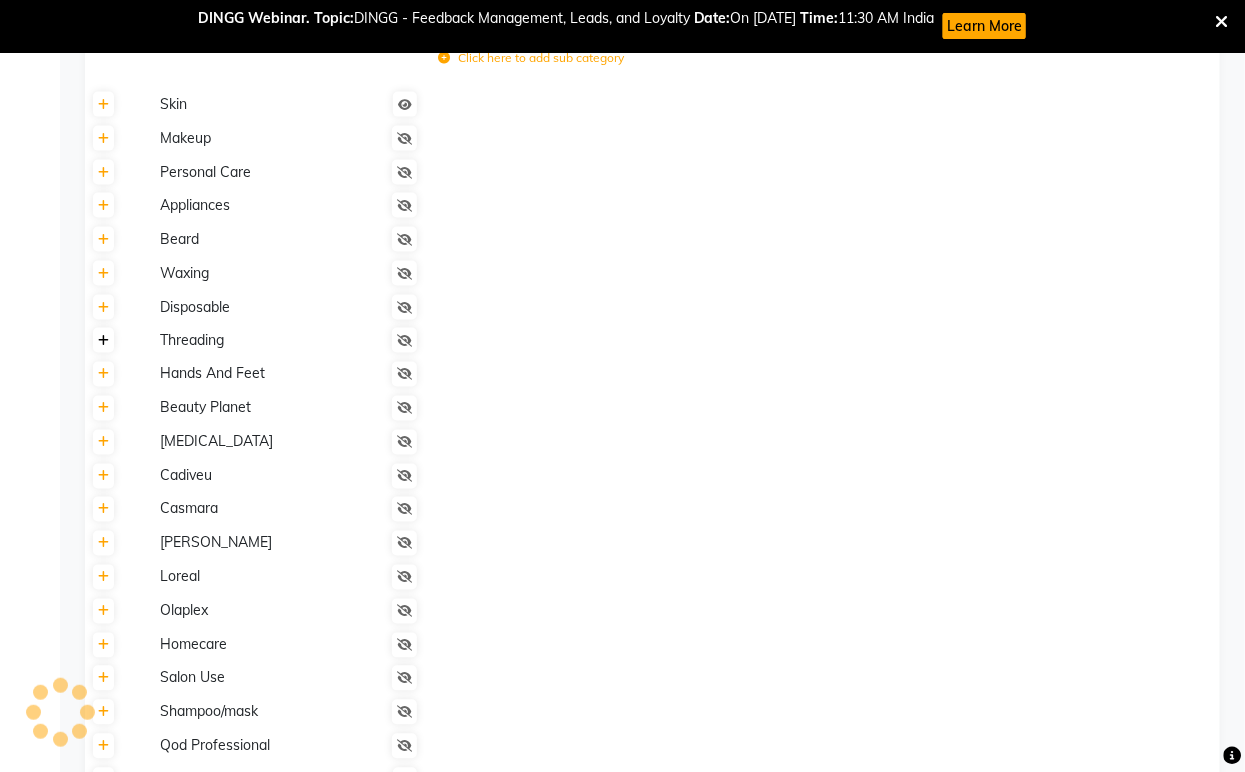 click 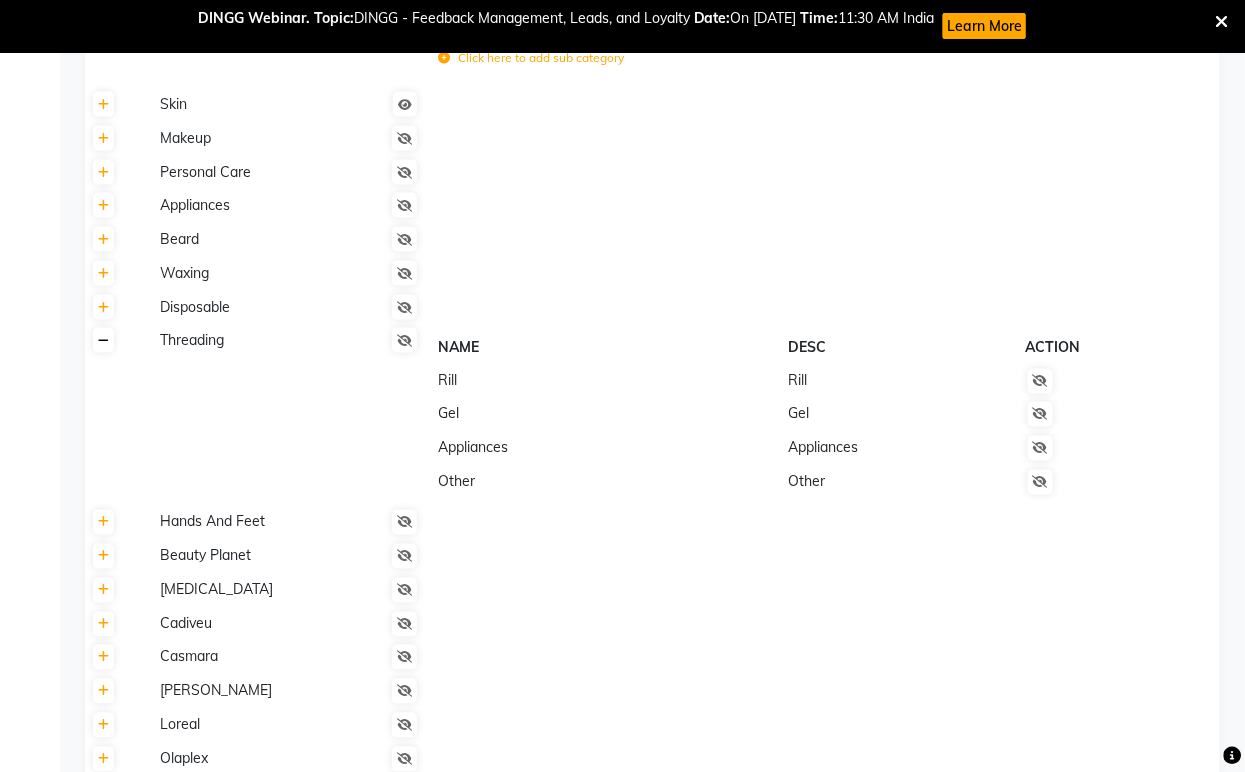 click 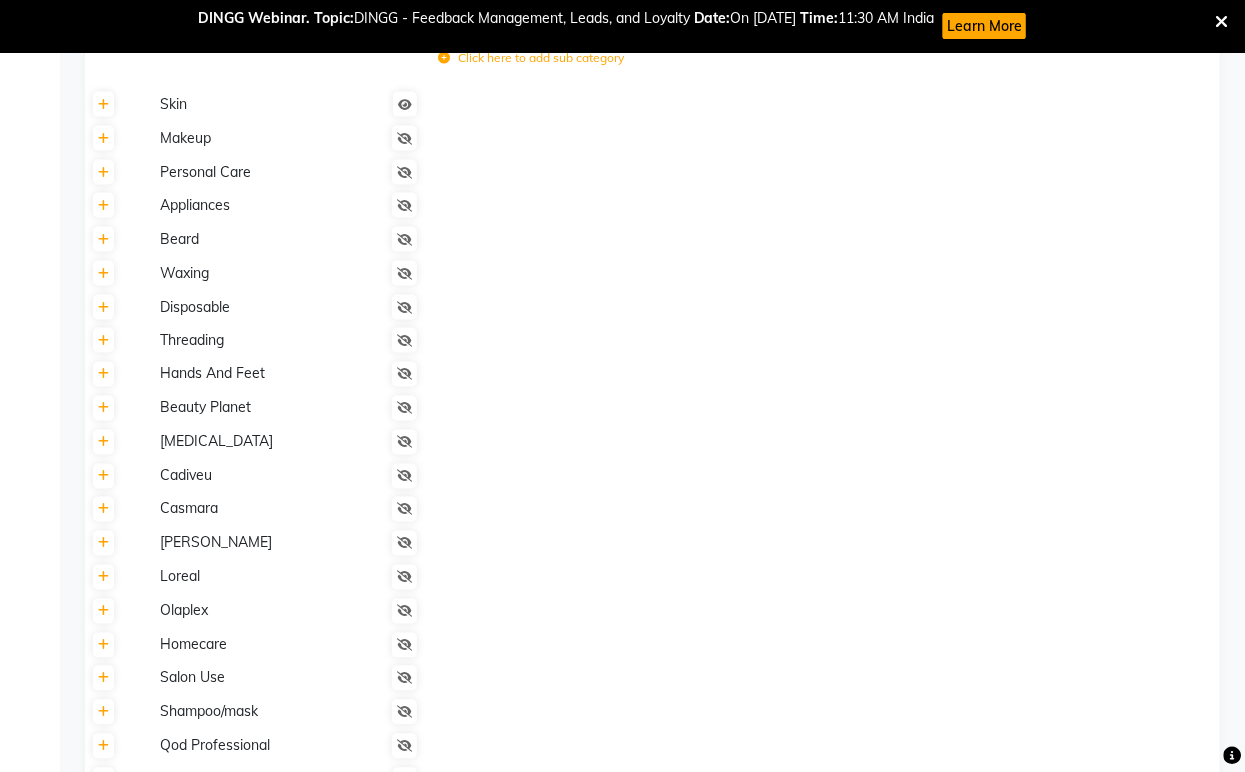 click 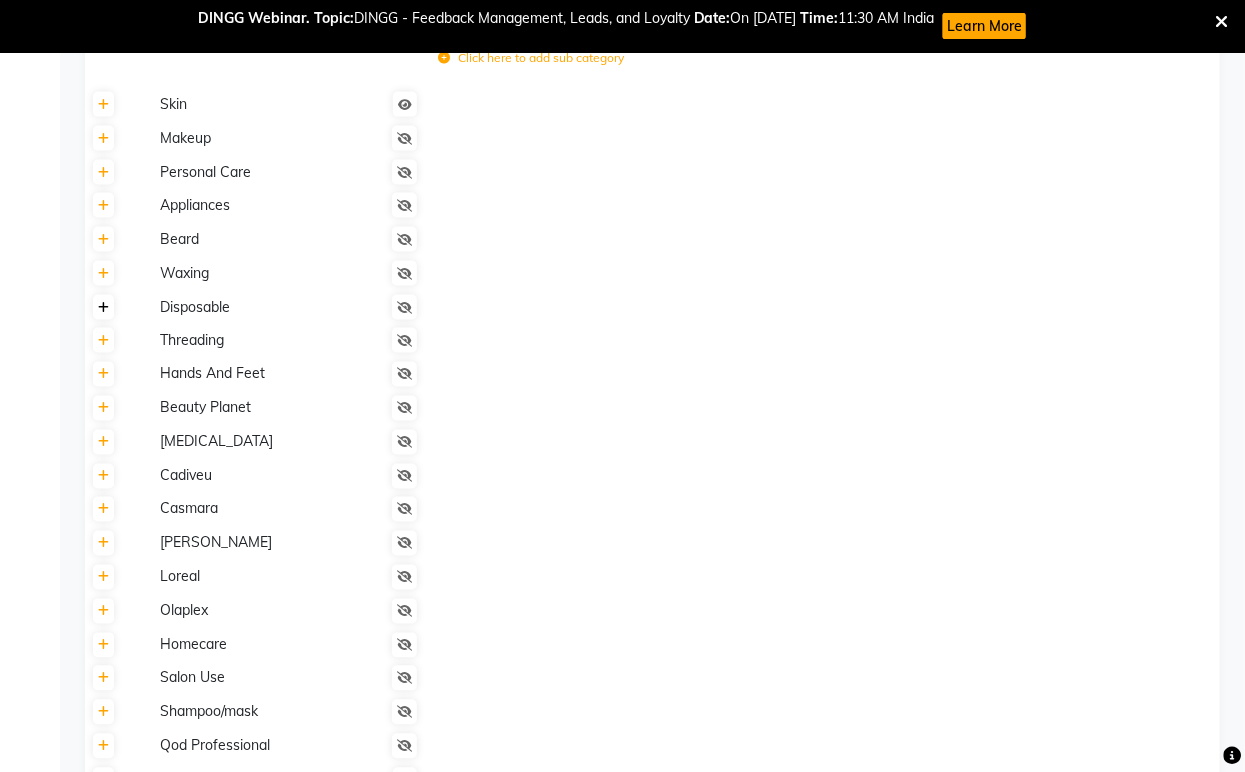 click 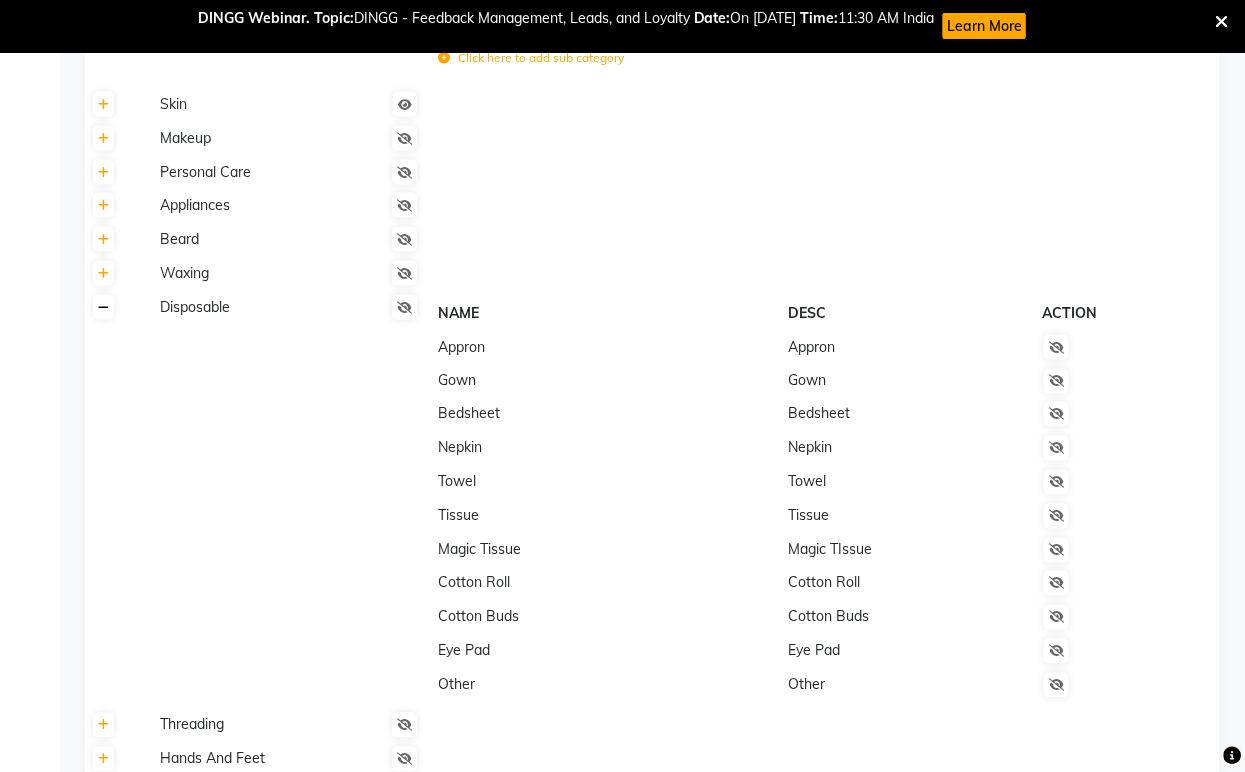 click 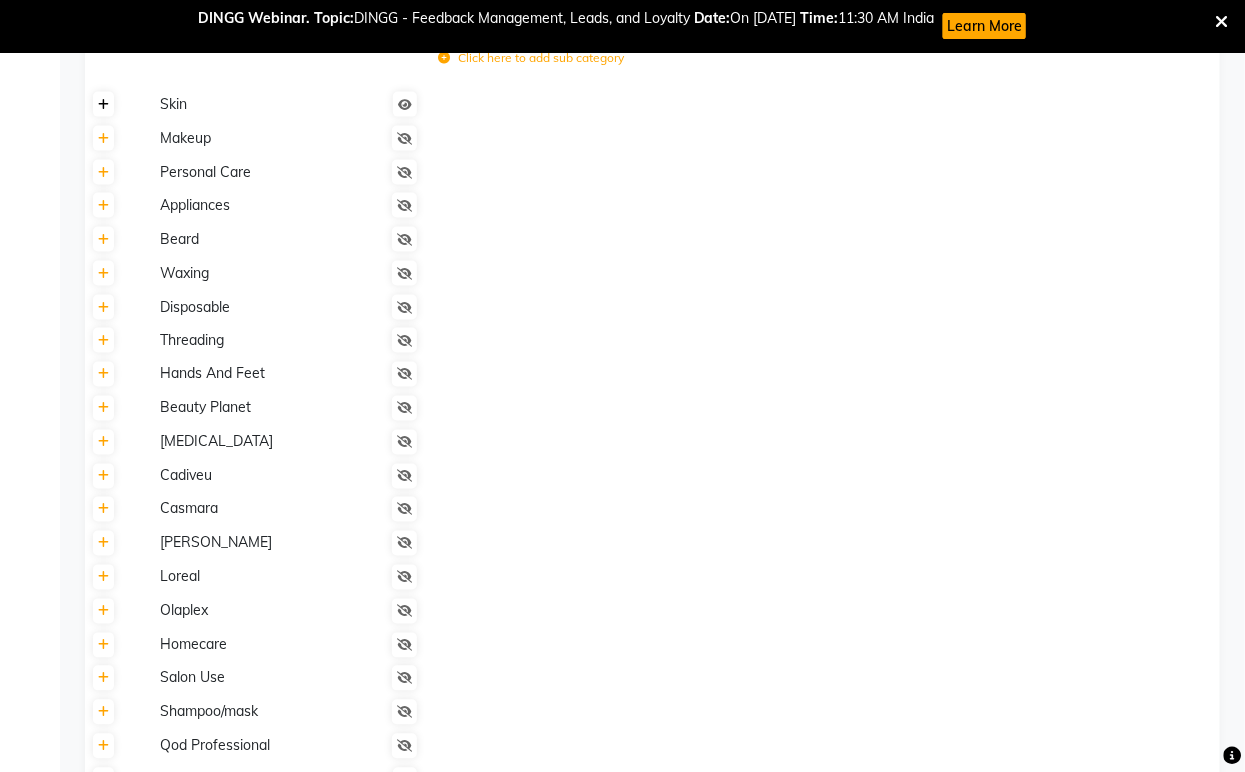click 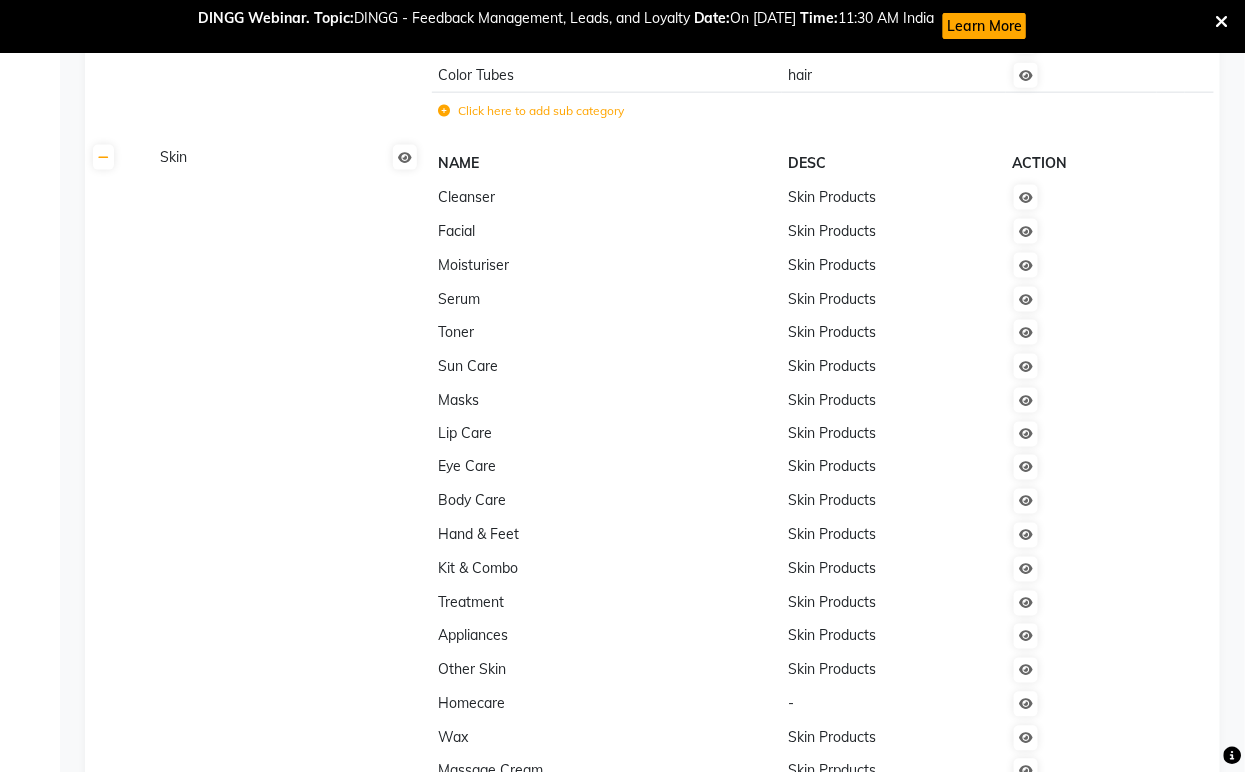scroll, scrollTop: 768, scrollLeft: 0, axis: vertical 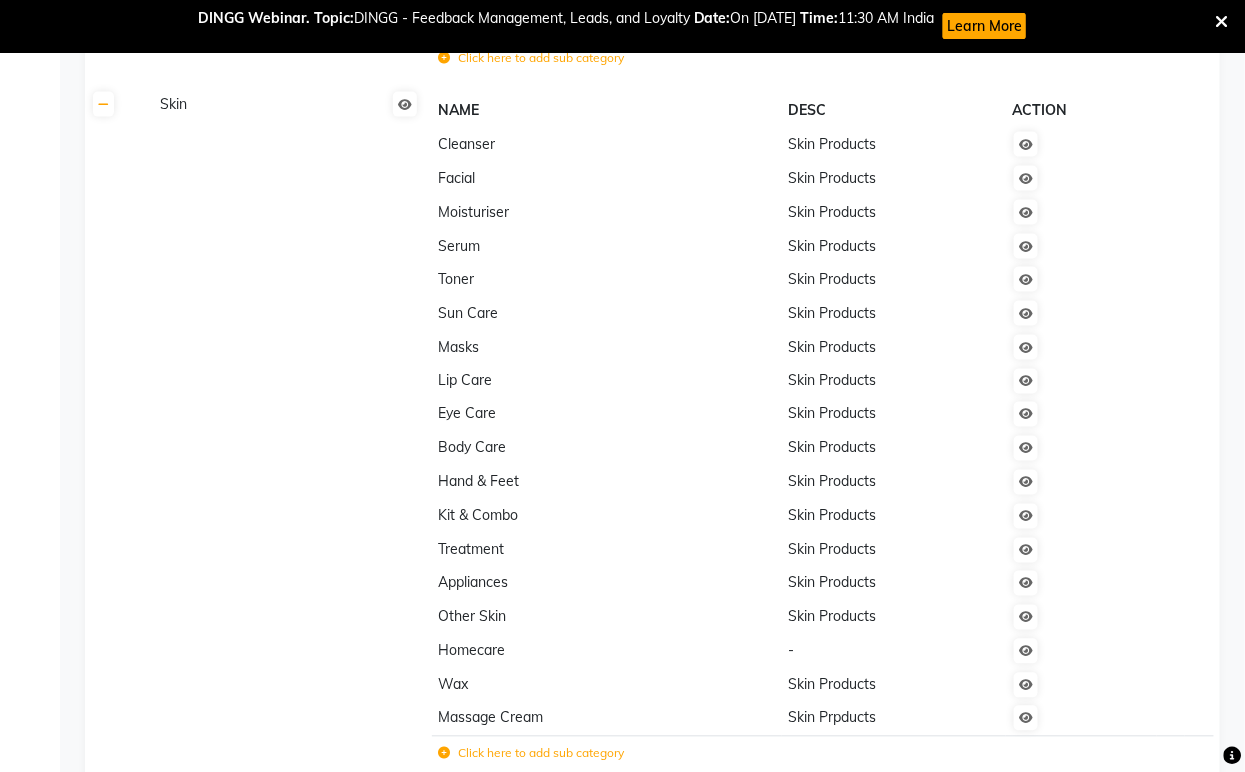 click on "Hand & Feet" 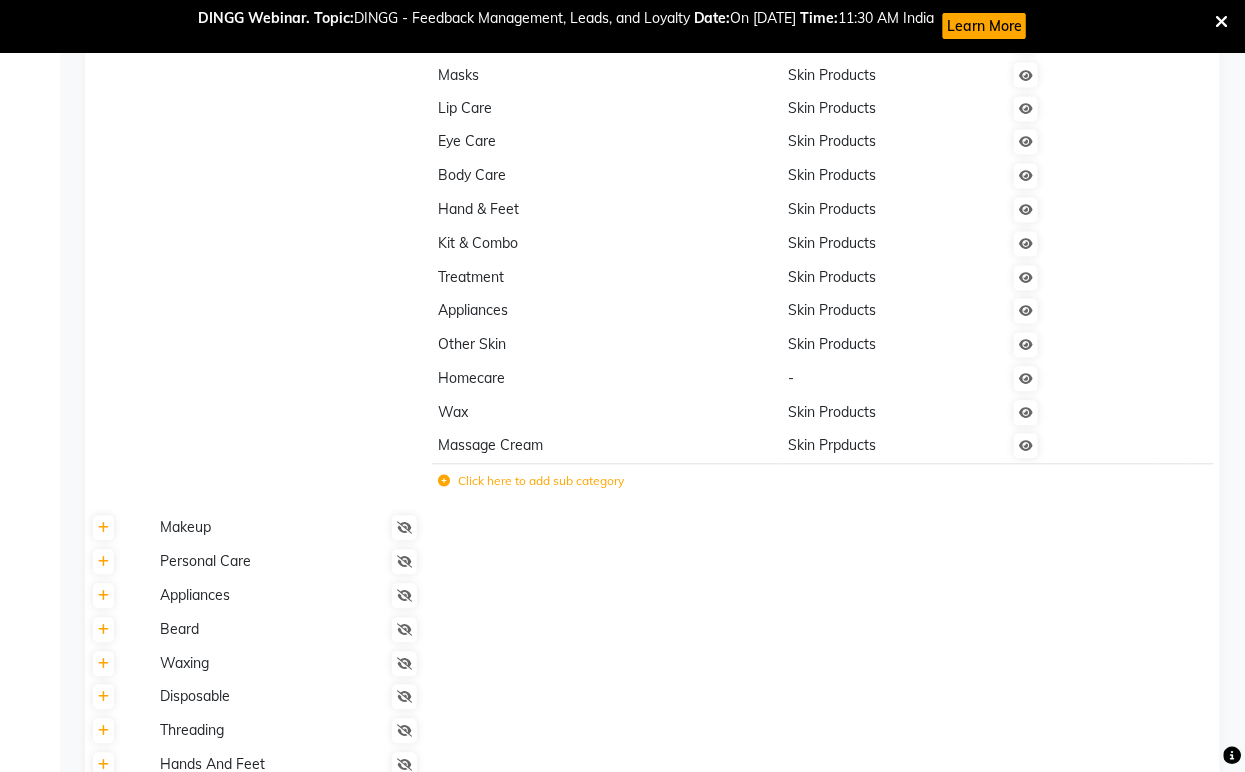 scroll, scrollTop: 1102, scrollLeft: 0, axis: vertical 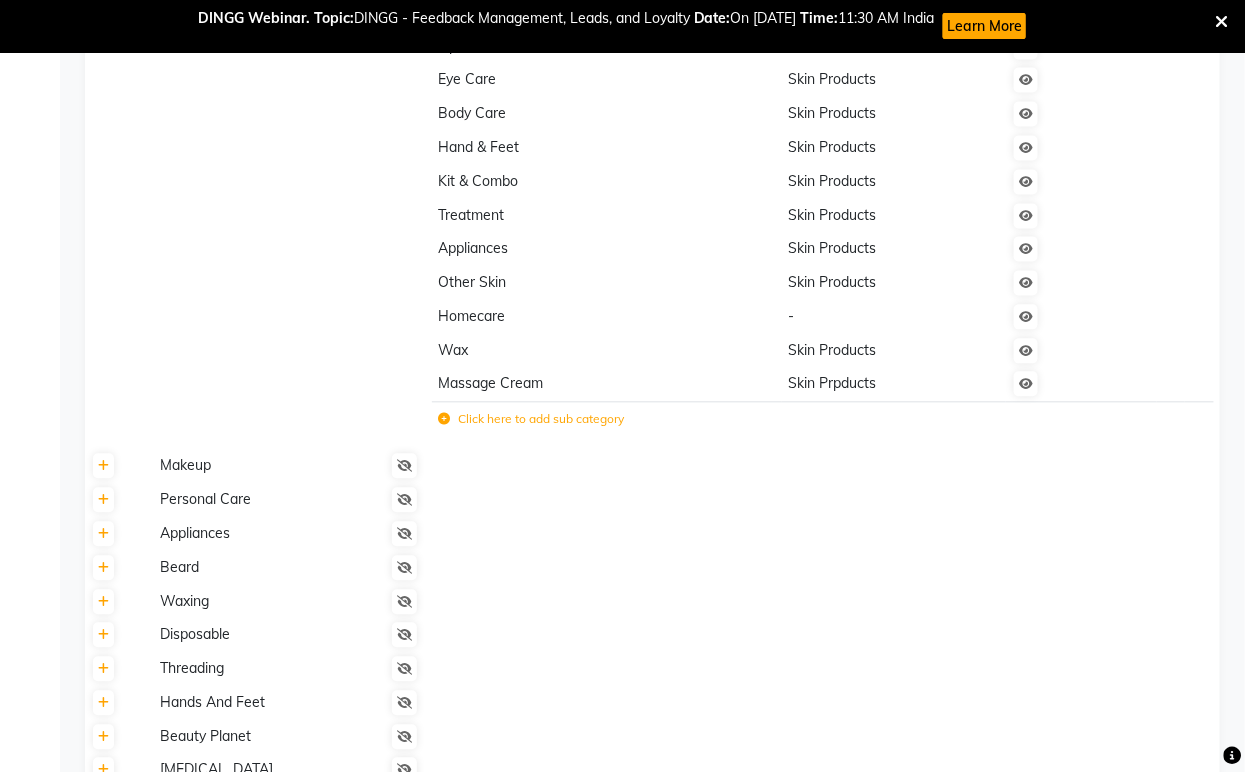 click on "-" 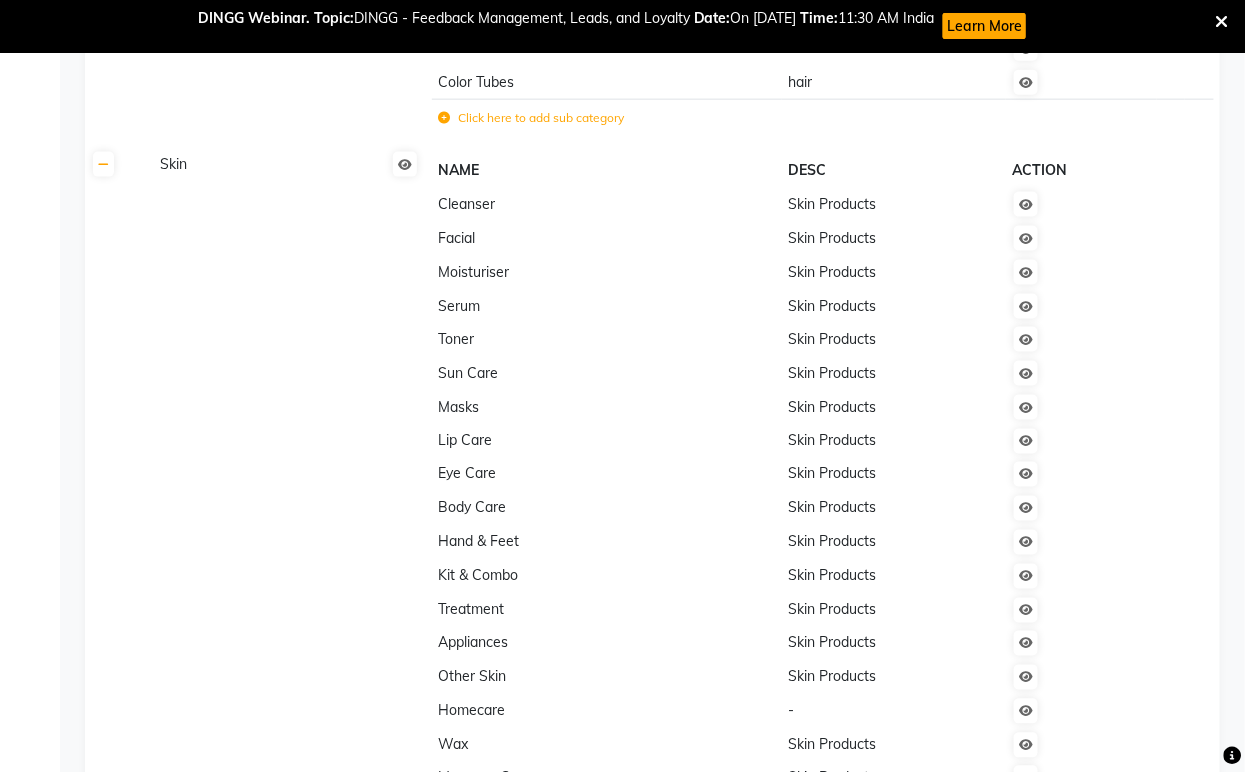 scroll, scrollTop: 657, scrollLeft: 0, axis: vertical 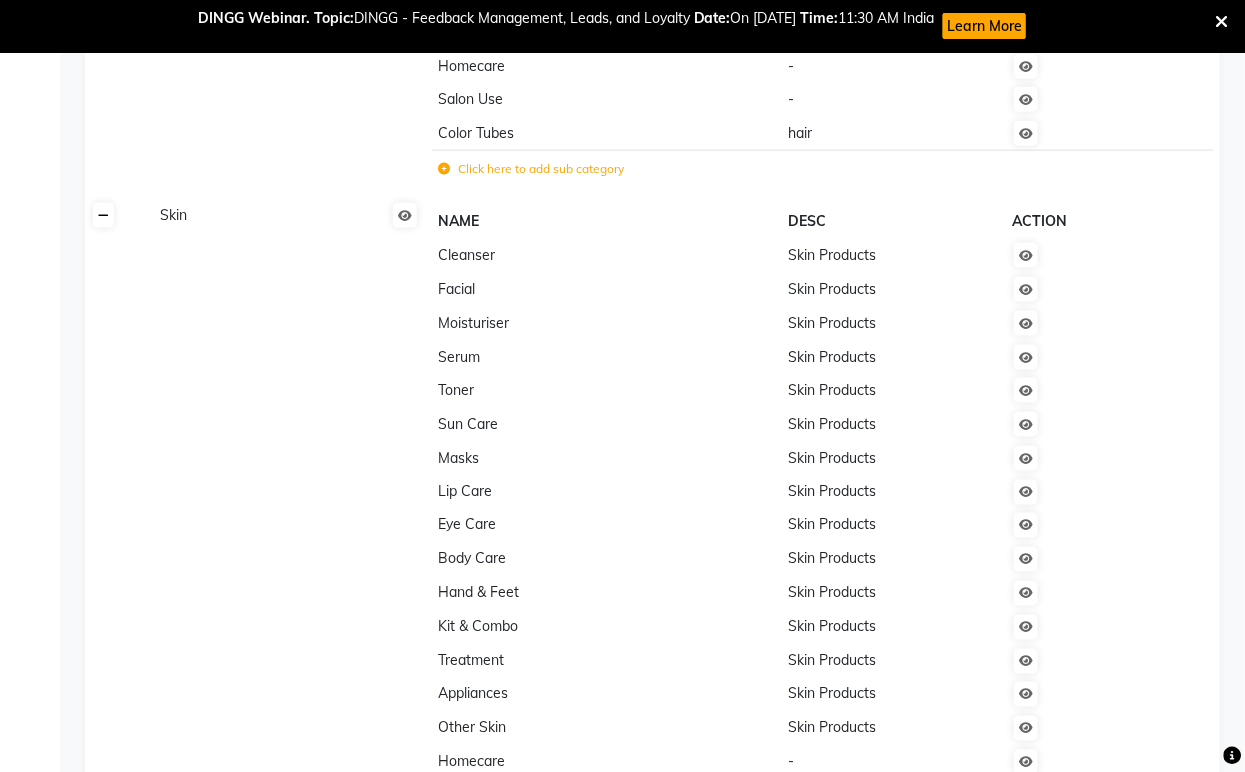 click 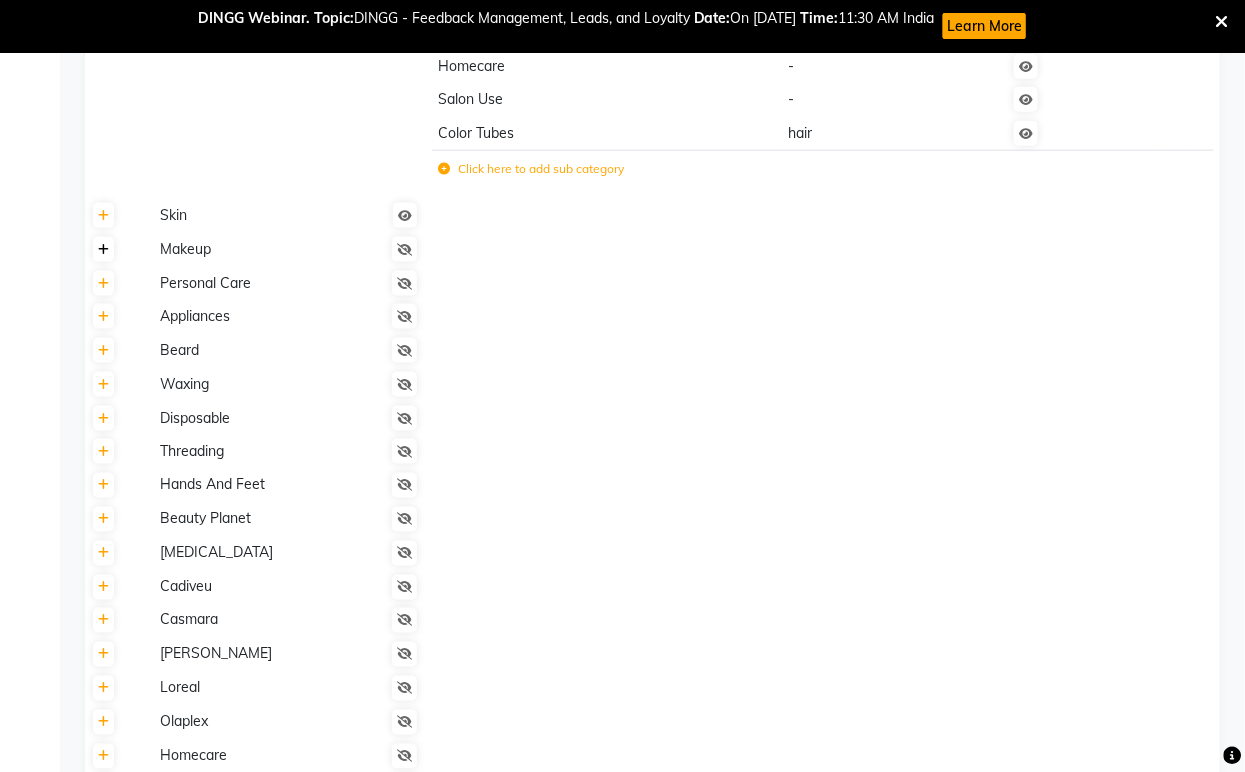 click 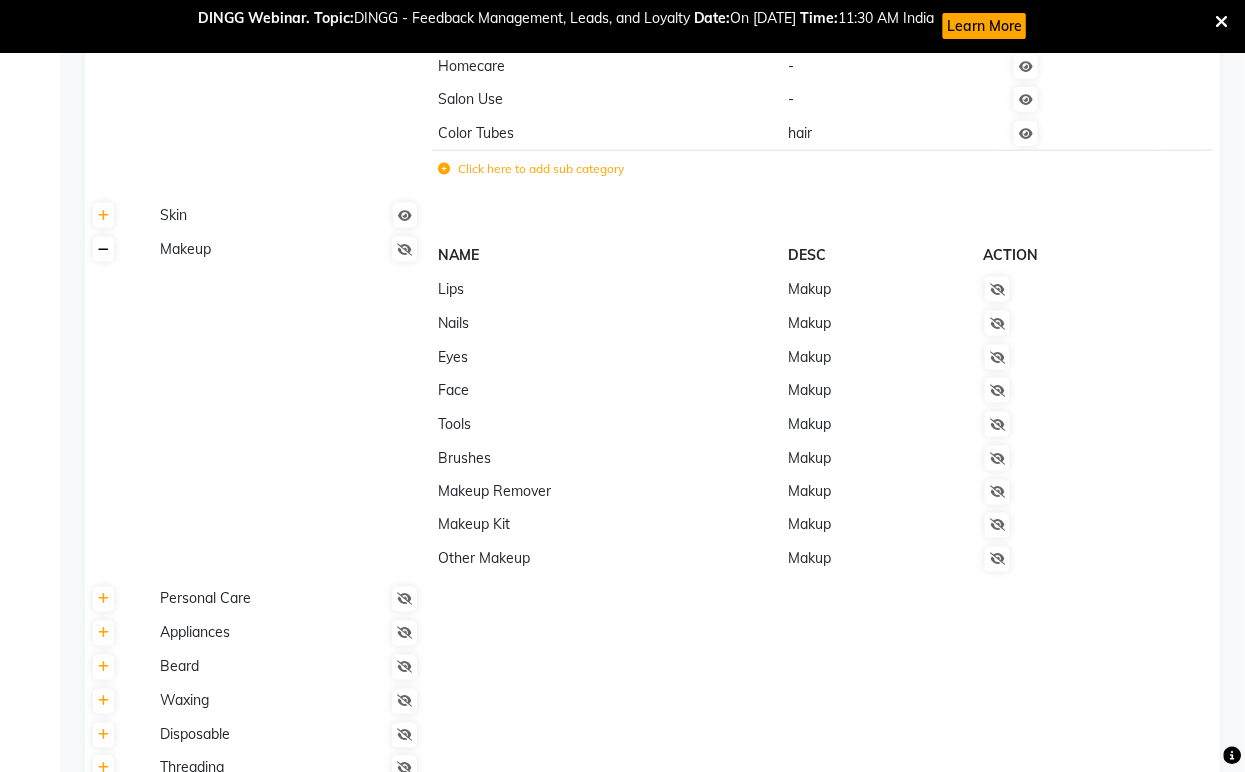 click 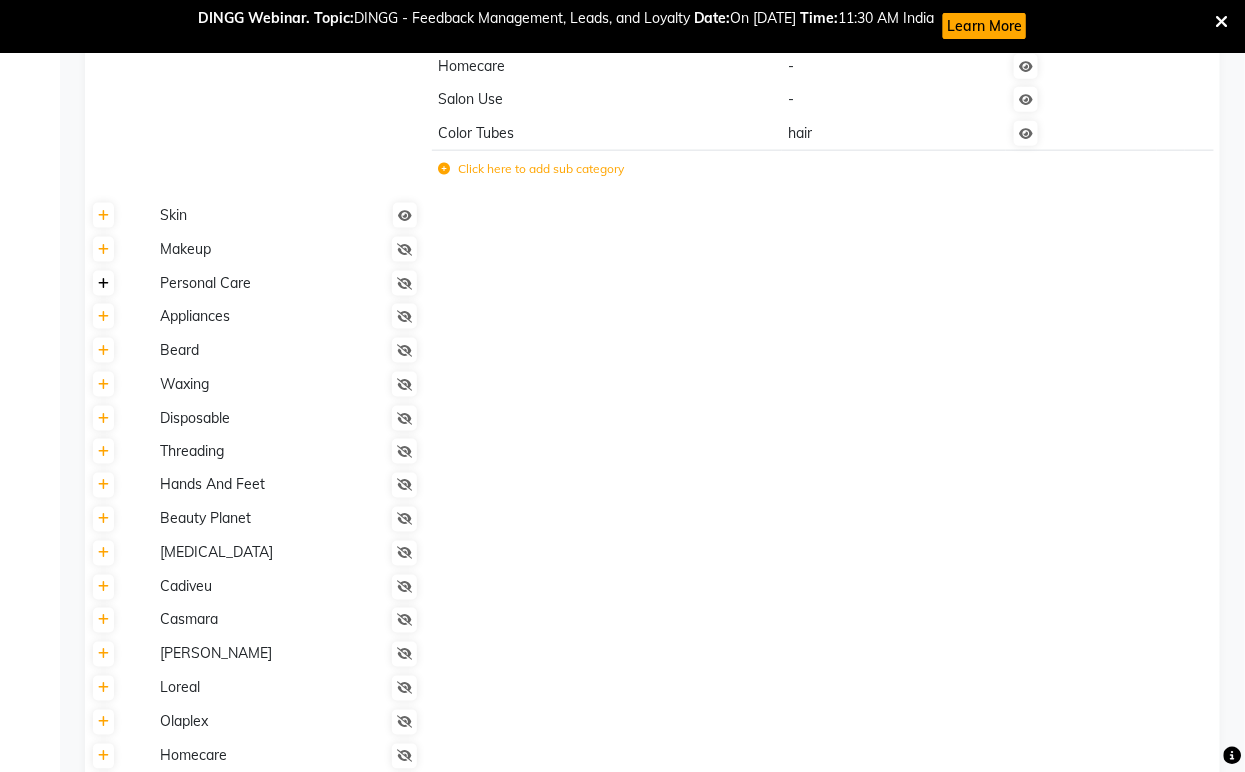 click 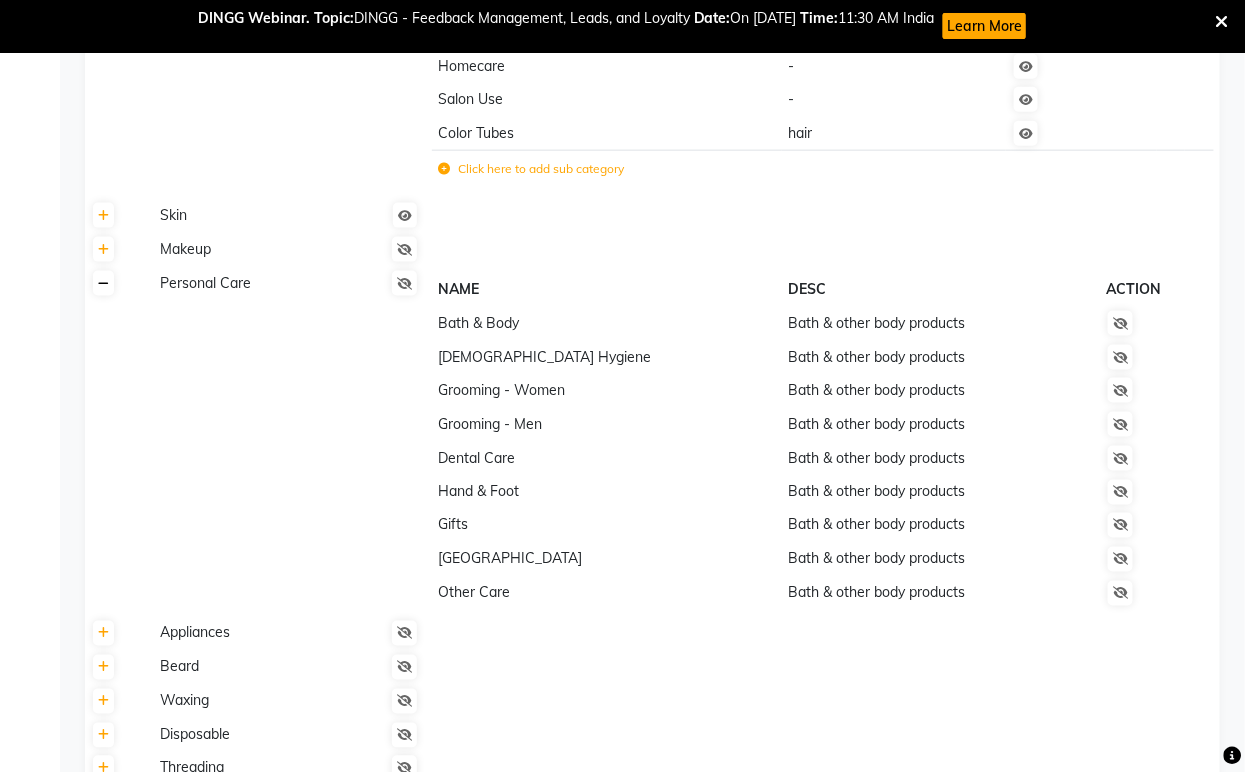 click 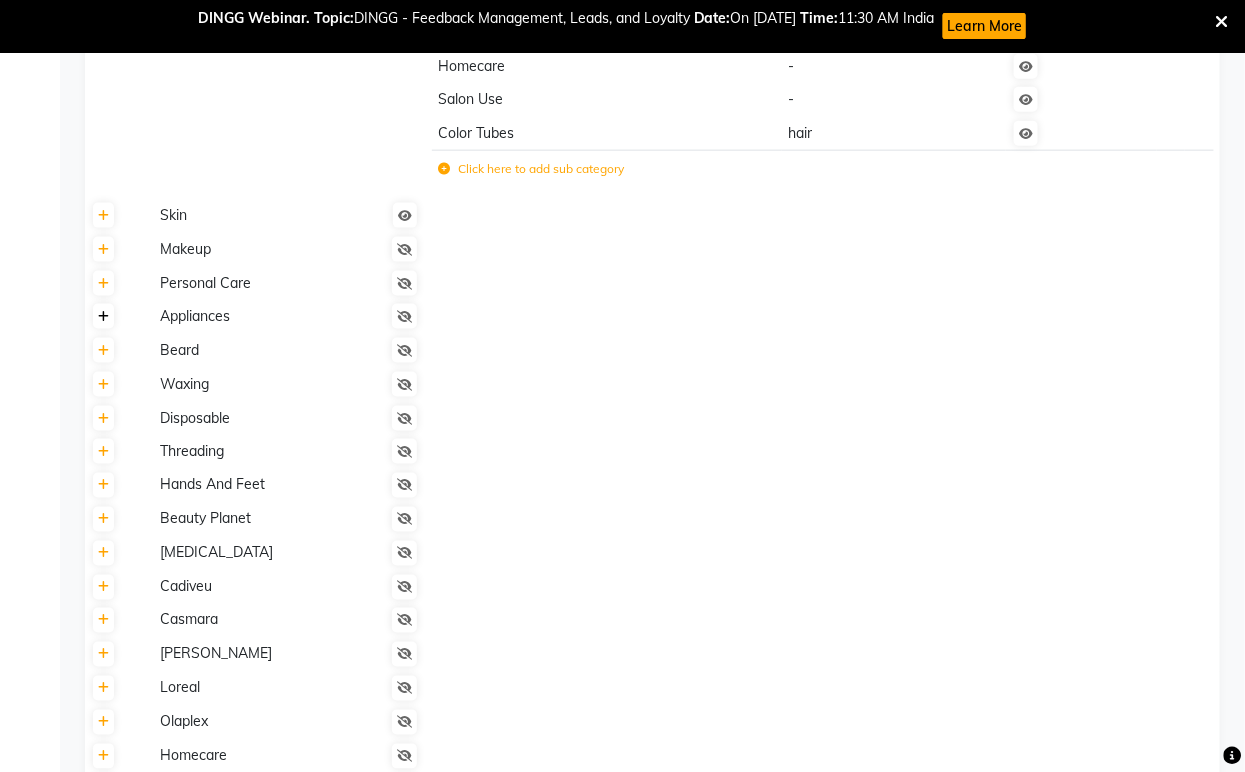 click 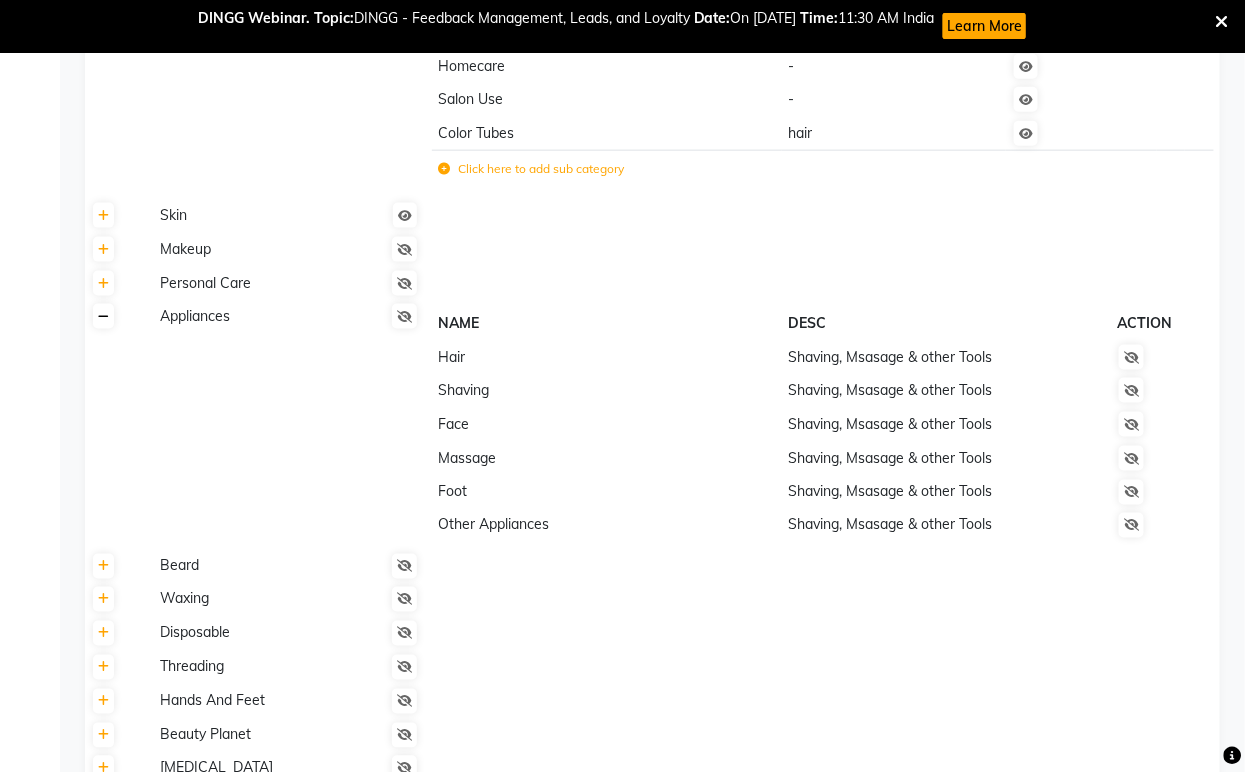 click 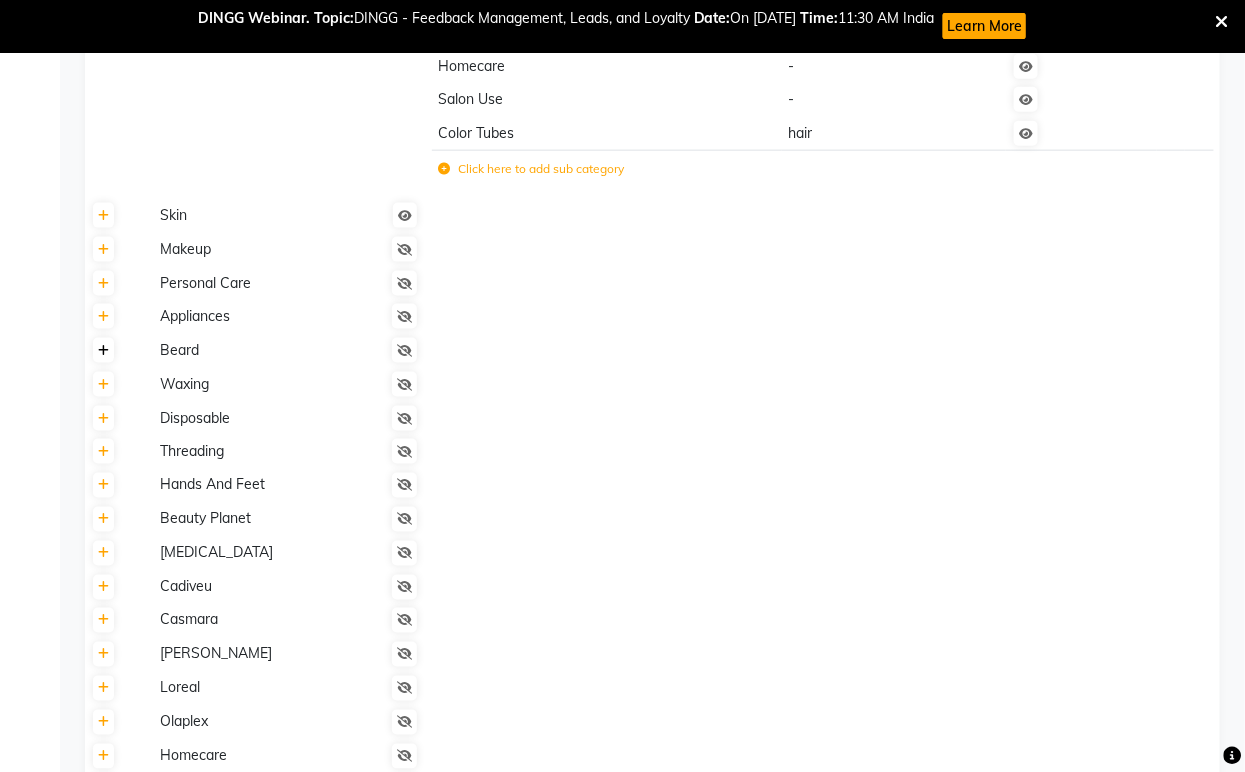 click 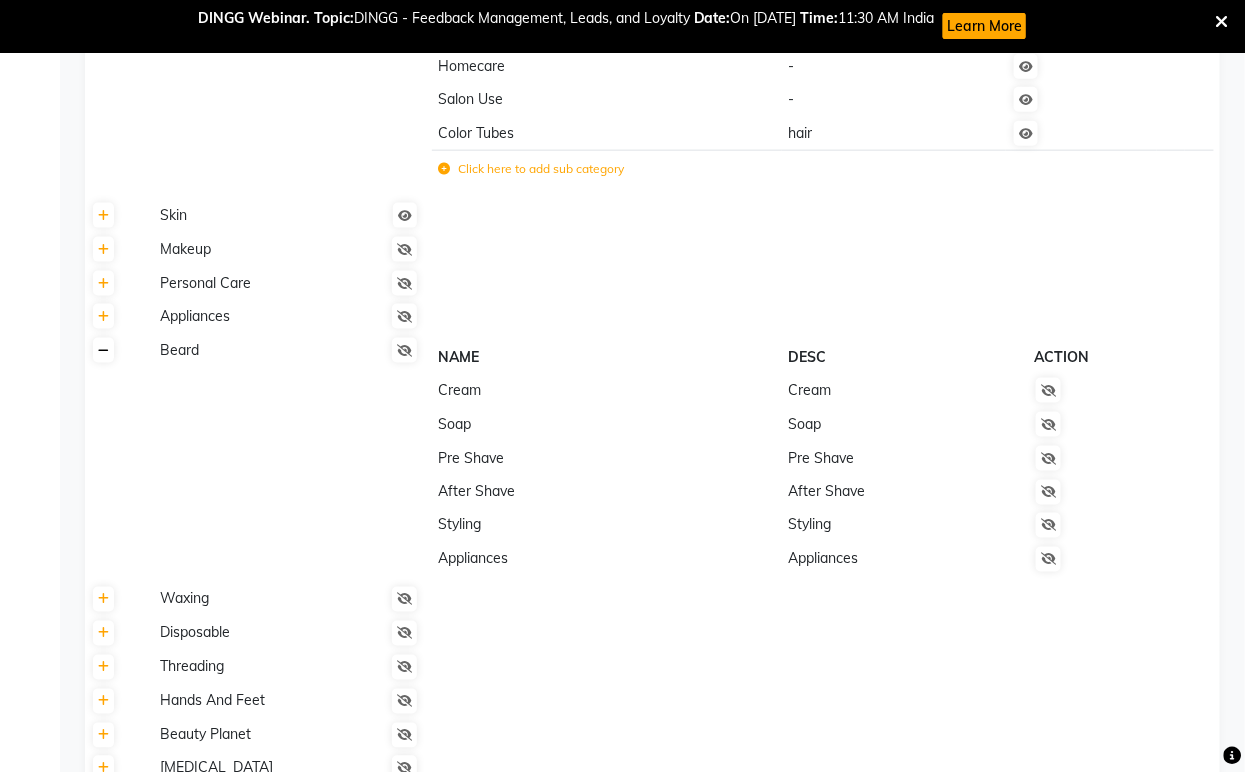click 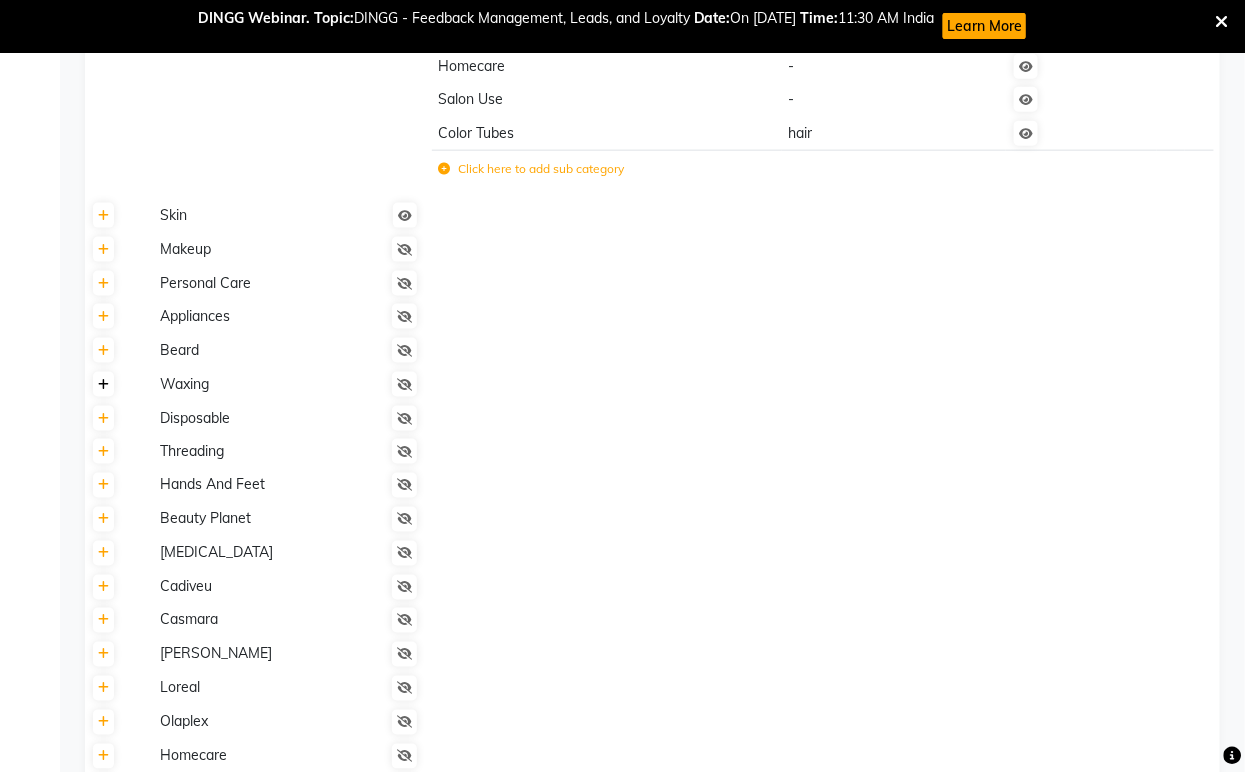 click 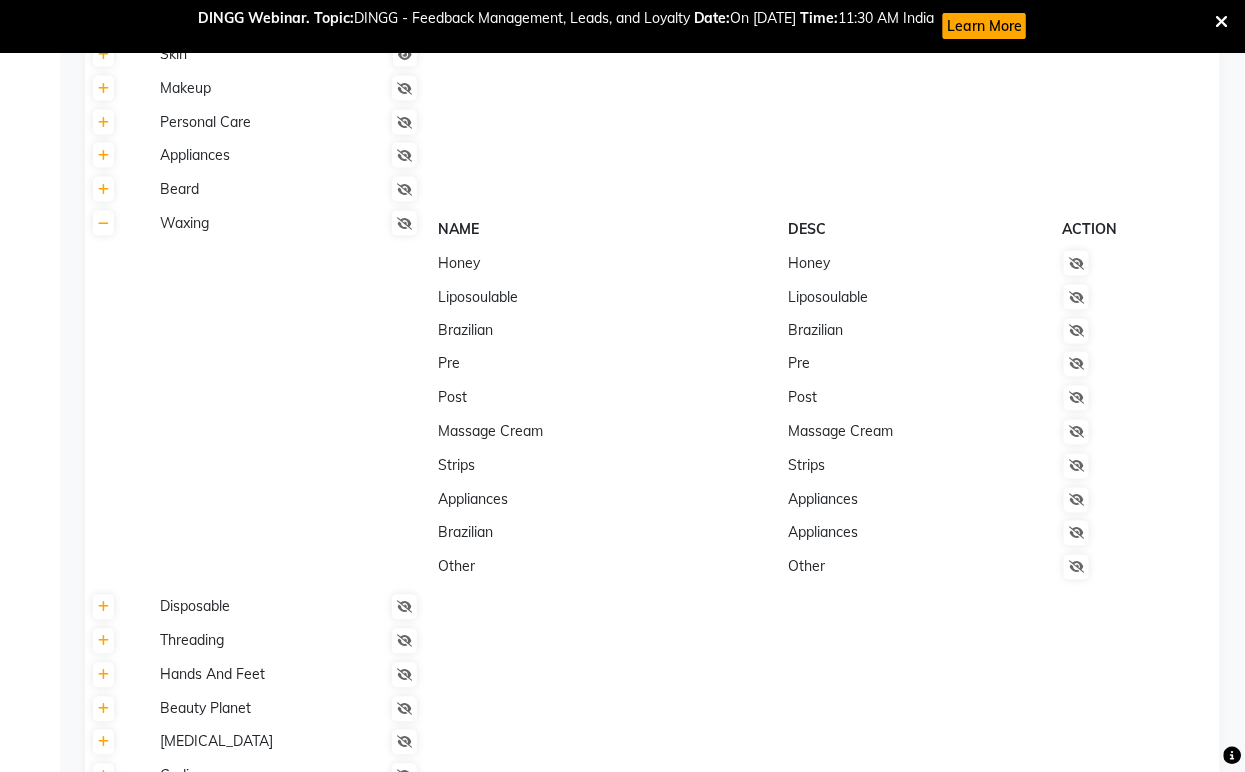 scroll, scrollTop: 768, scrollLeft: 0, axis: vertical 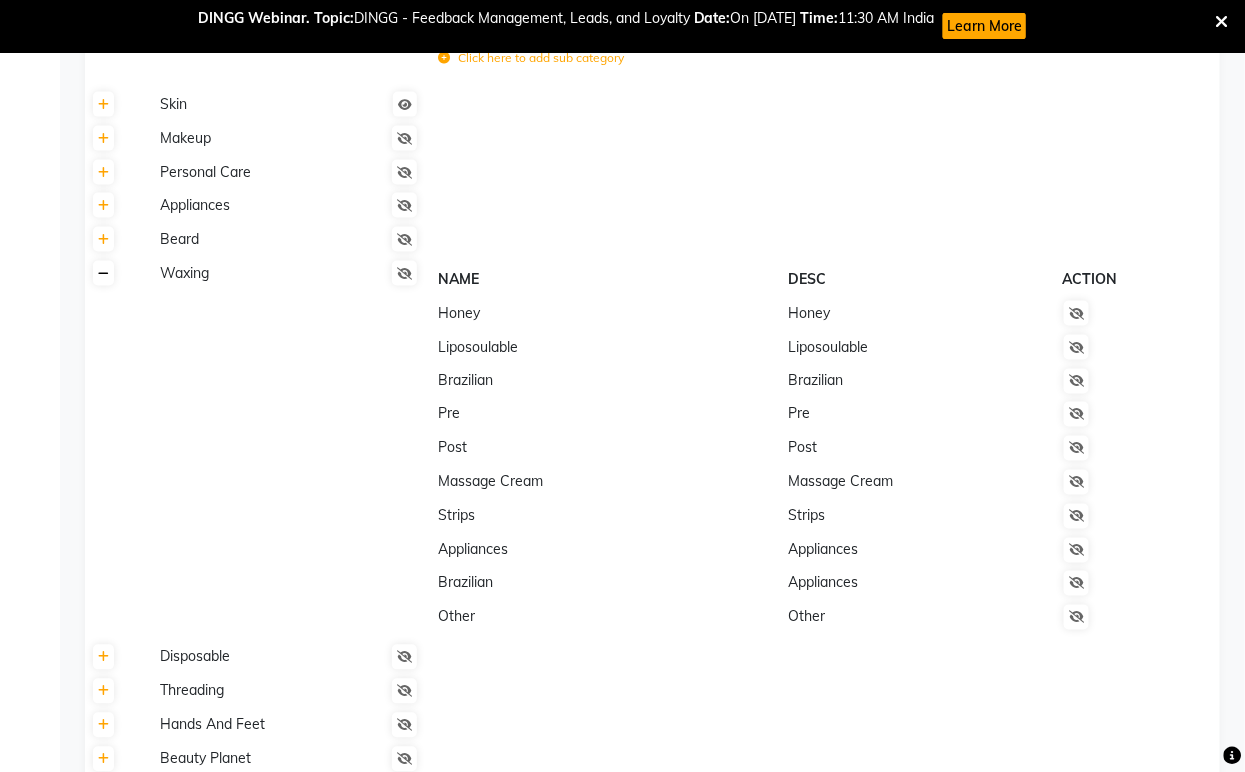 click 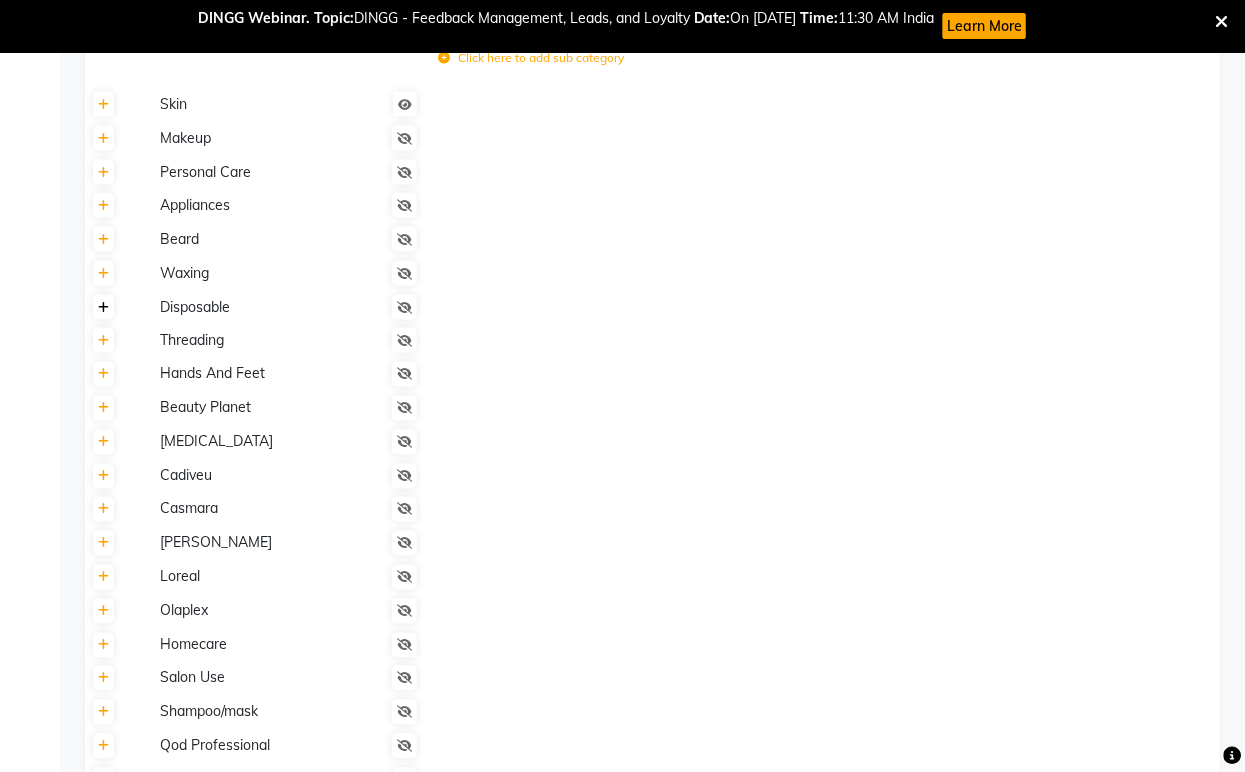 click 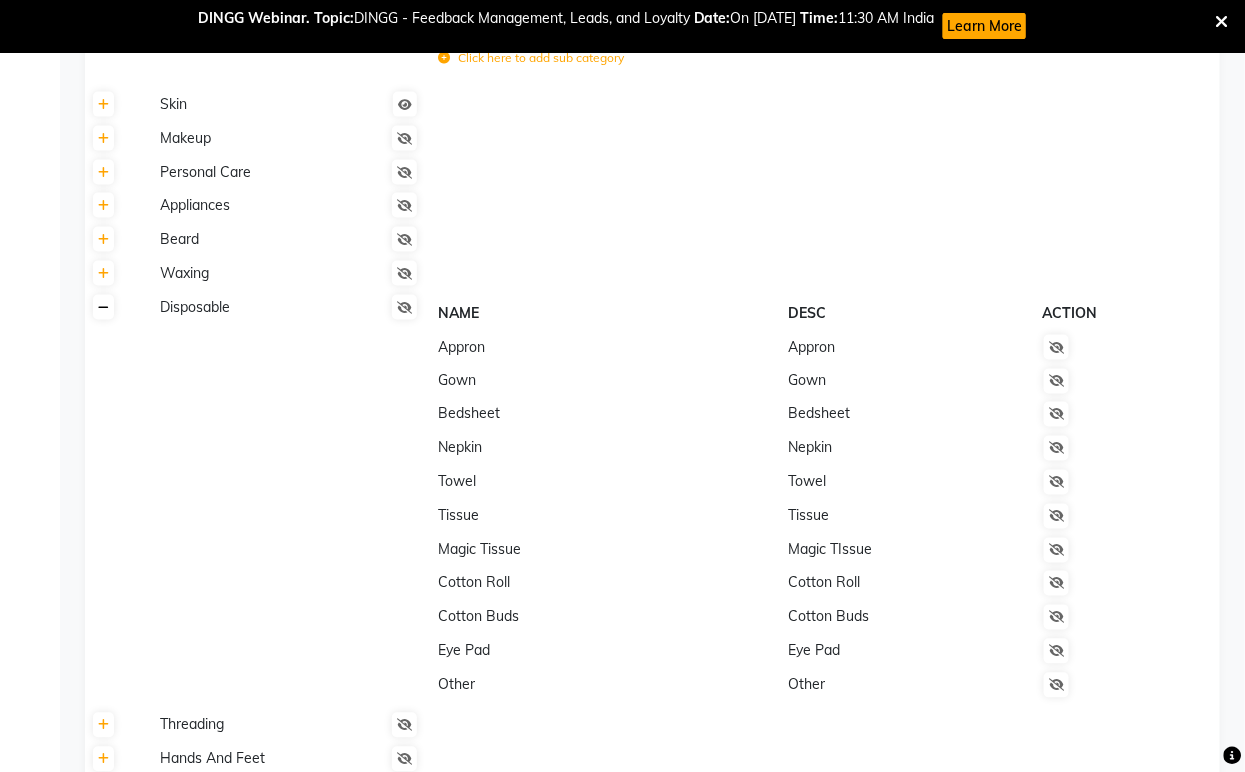 click 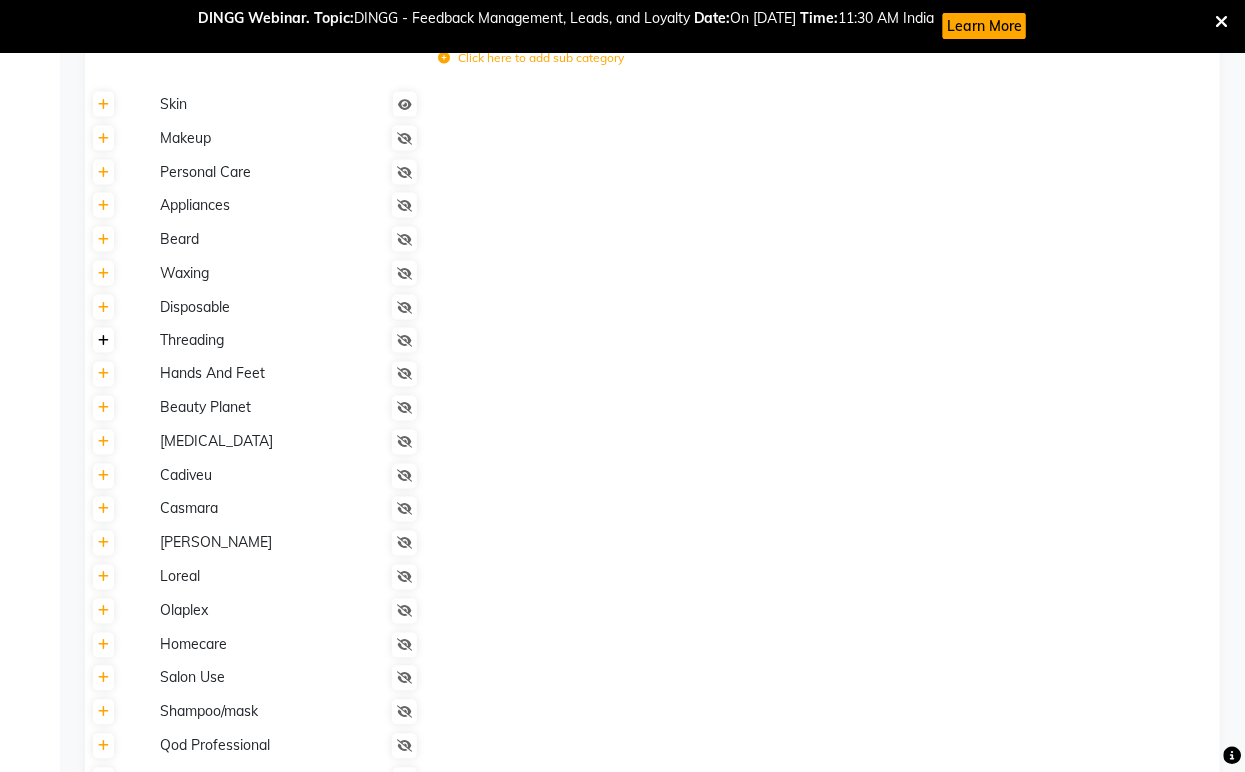 click 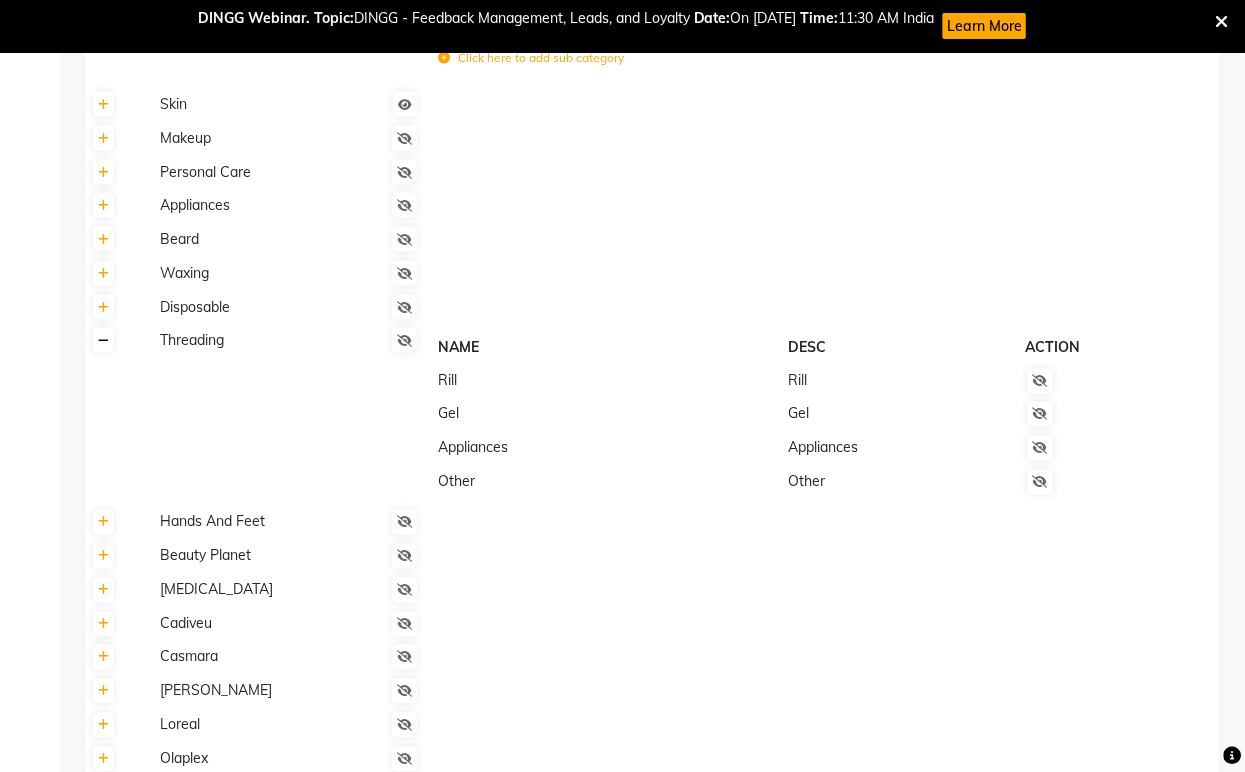 click 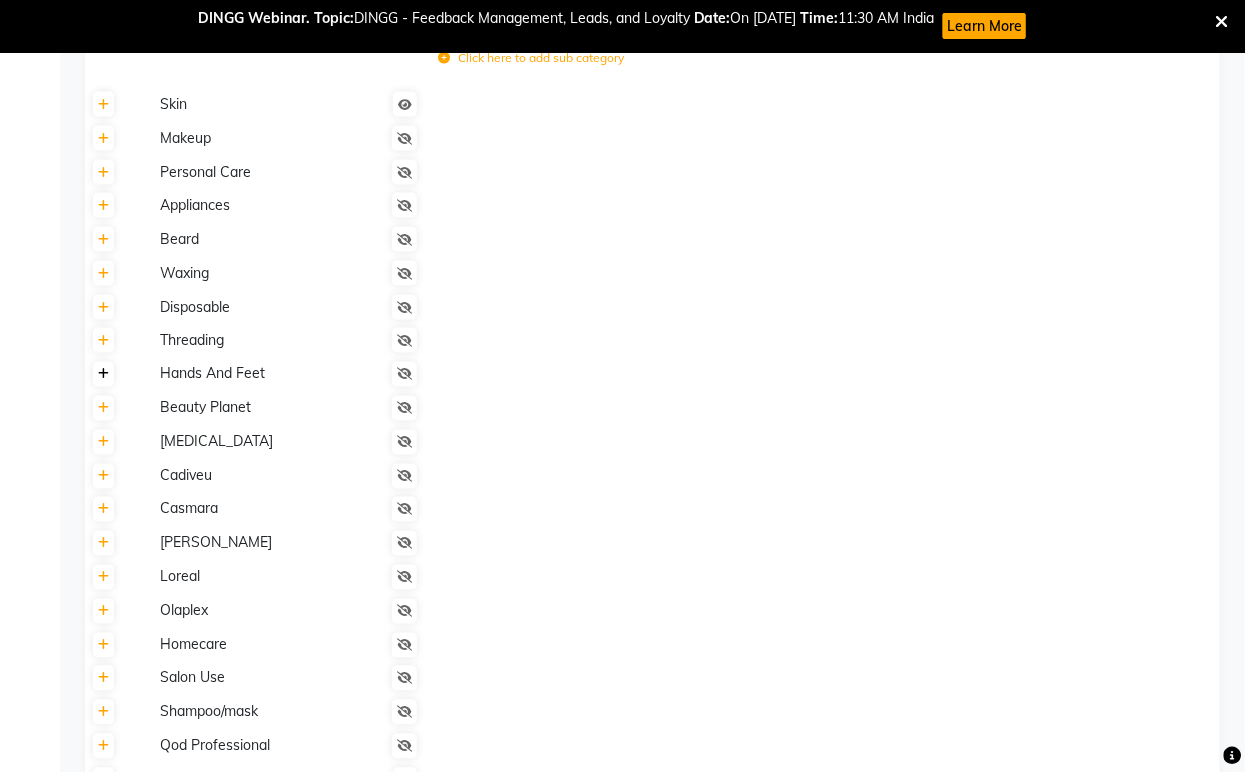 click 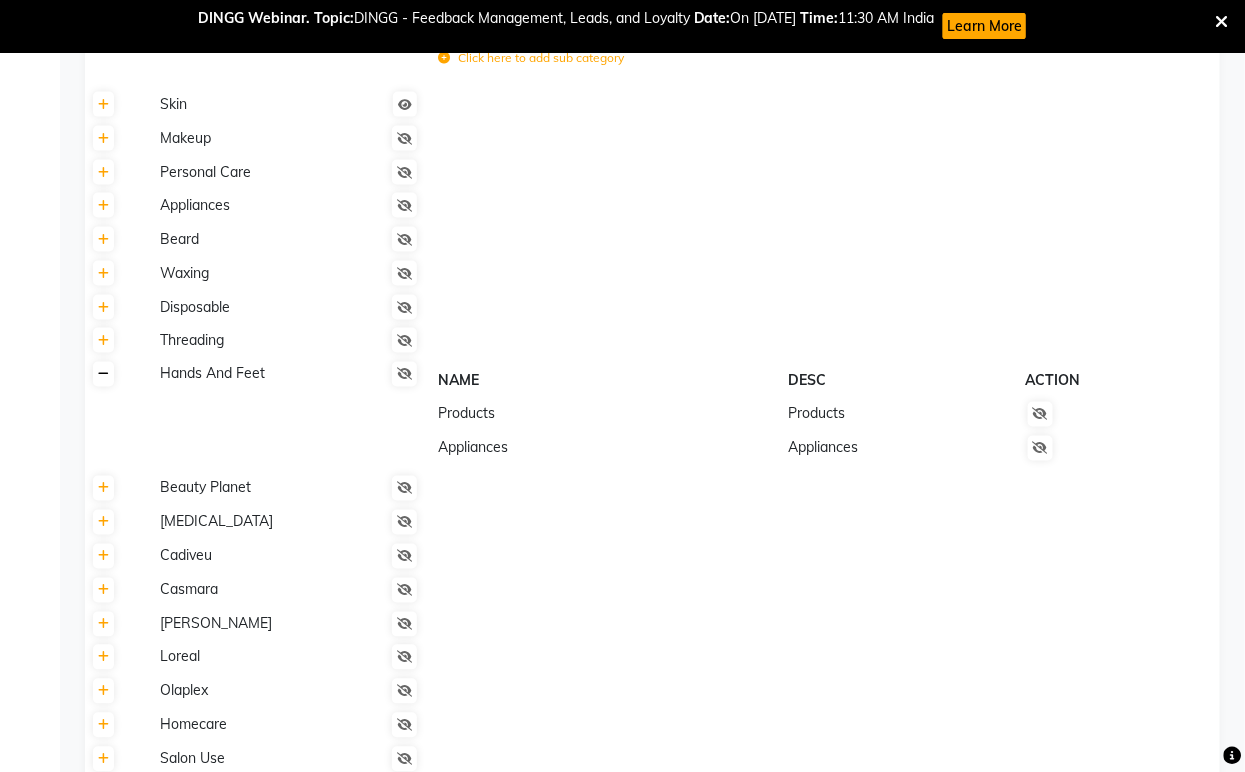 click 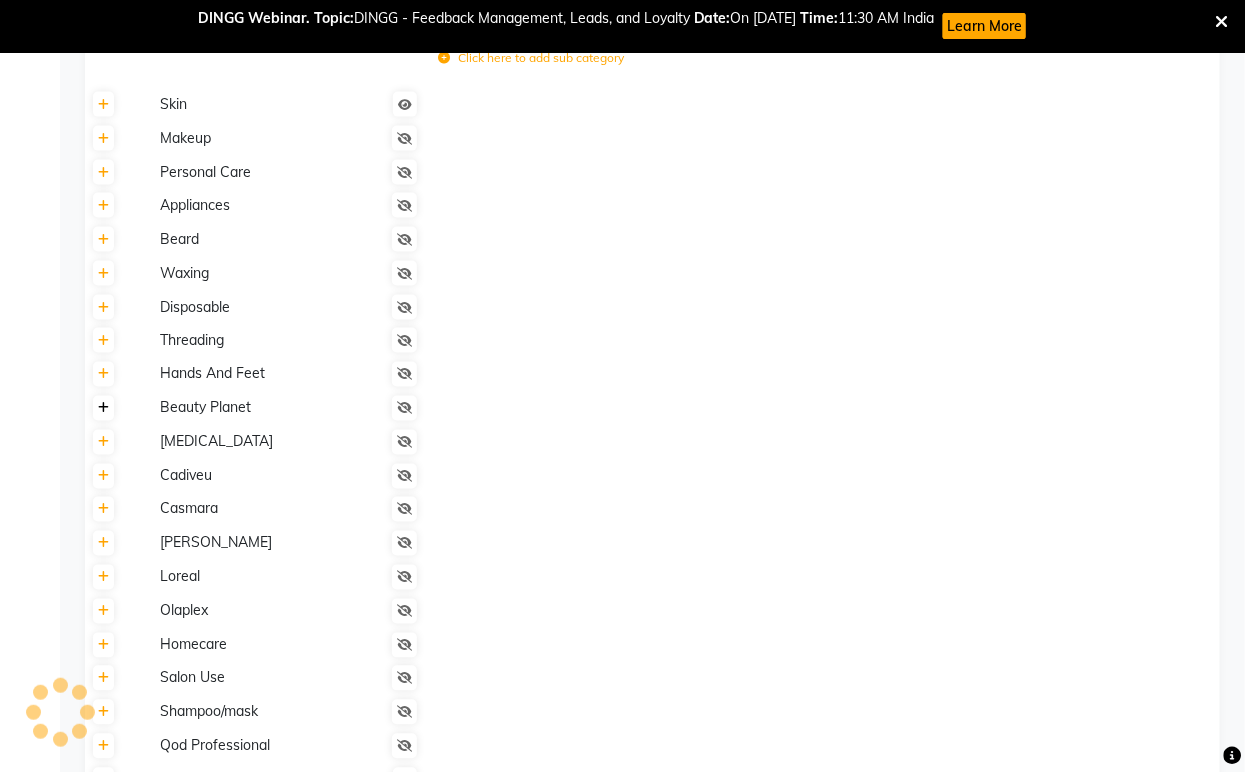 click 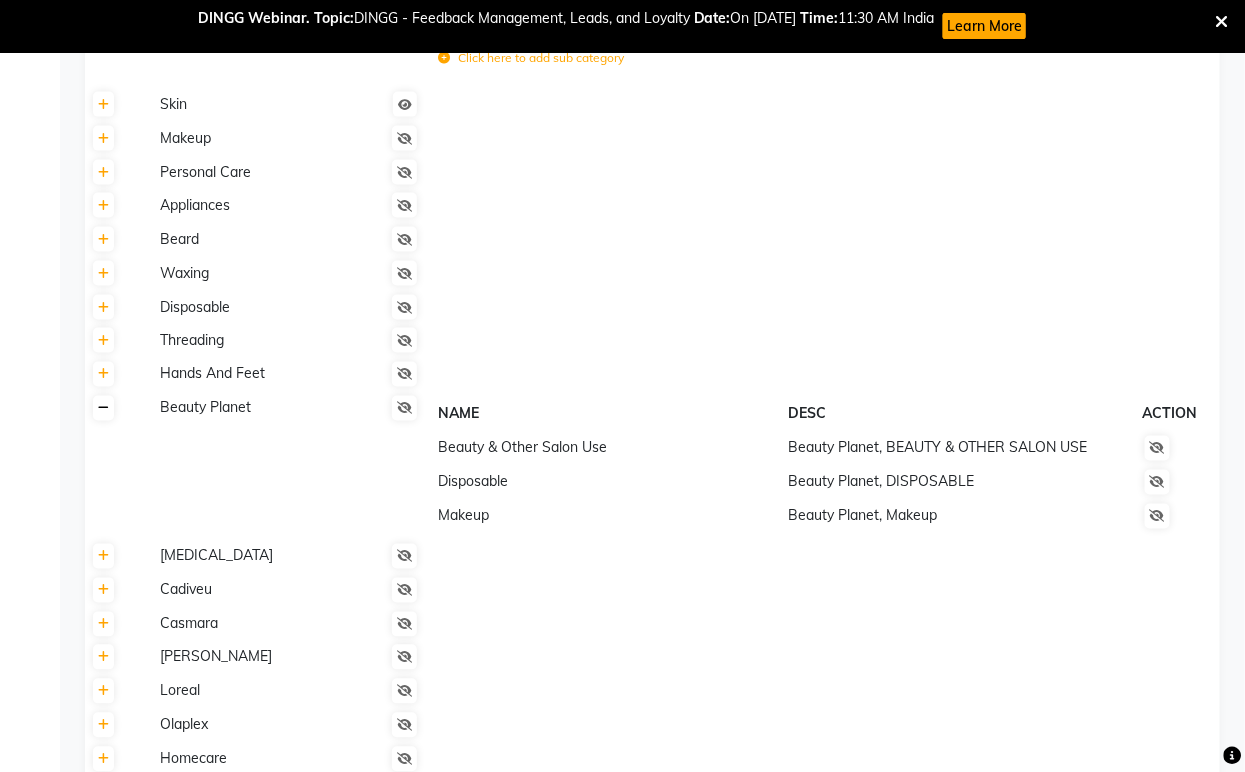 click 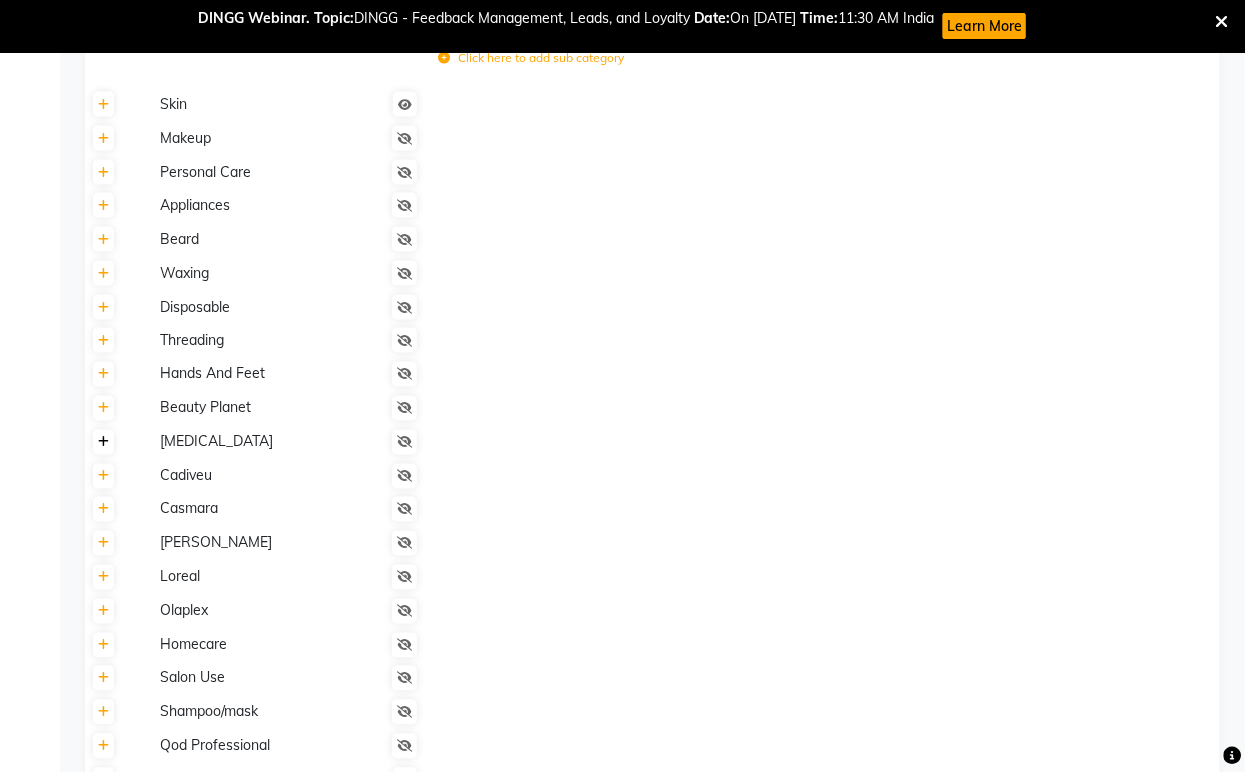 click 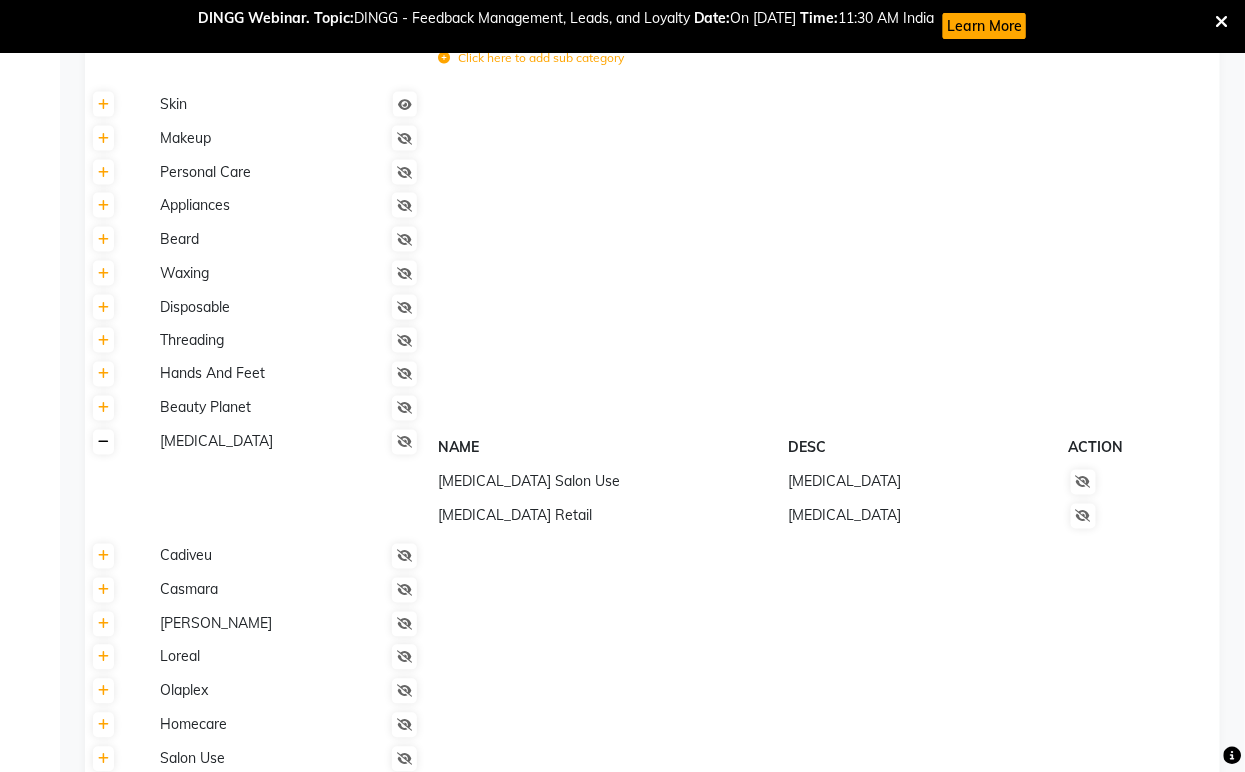 click 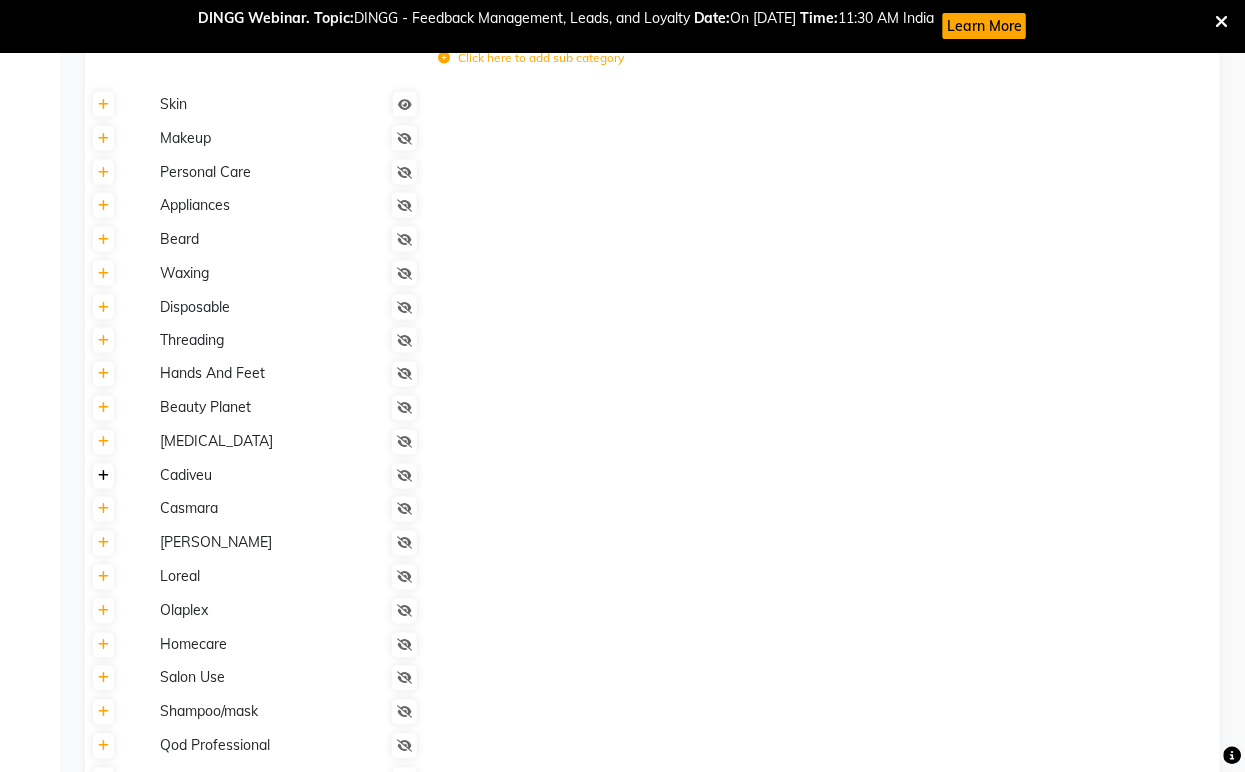 click 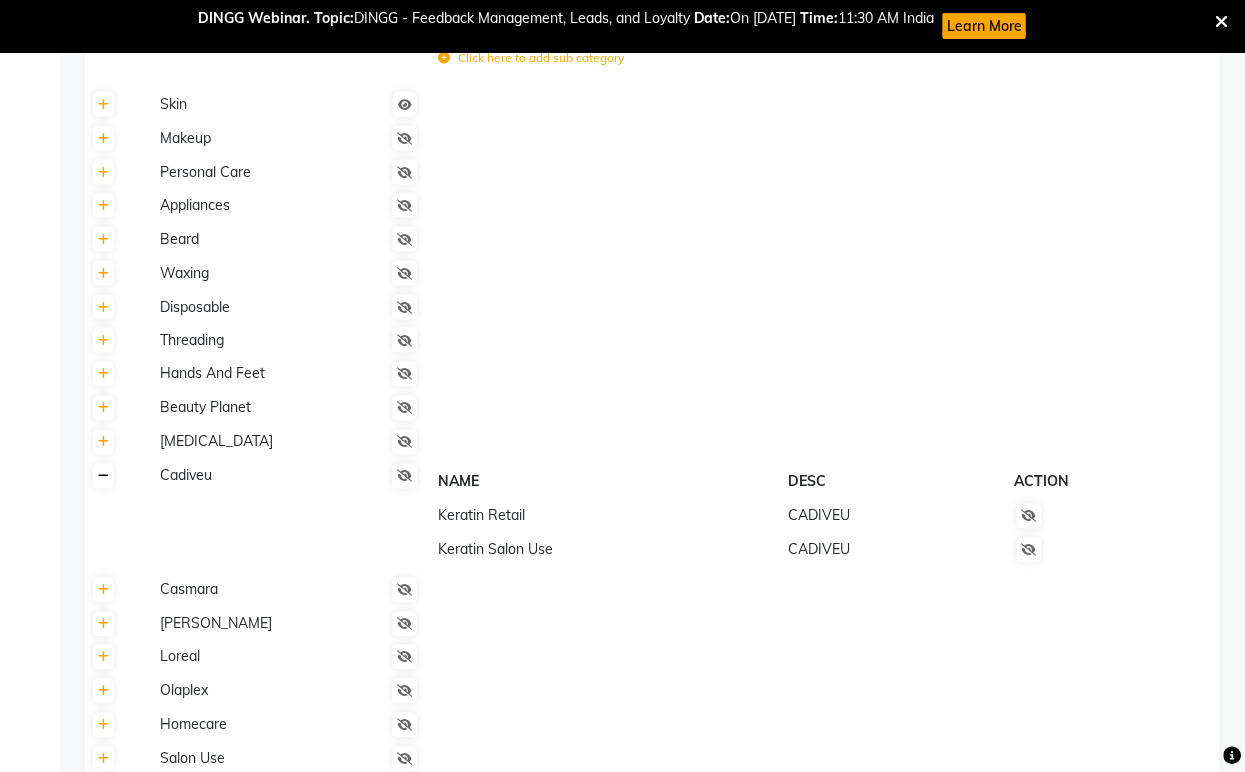 click 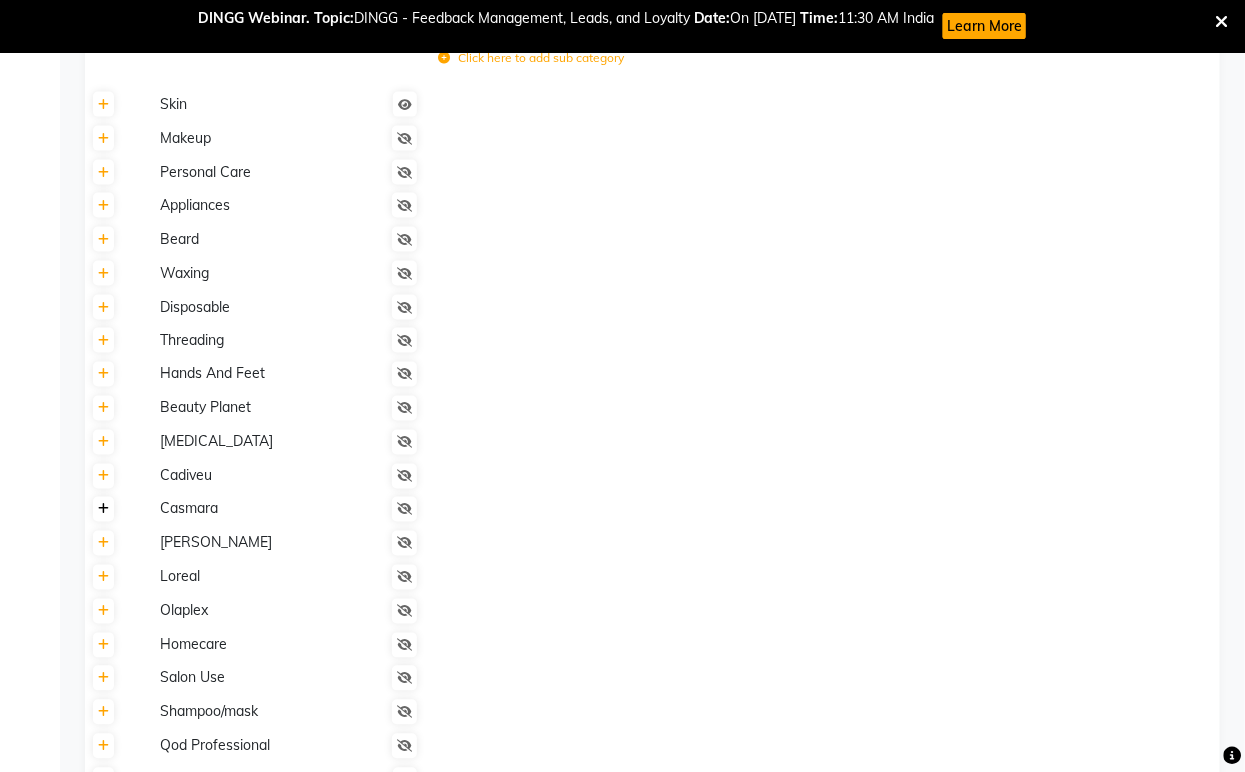 click 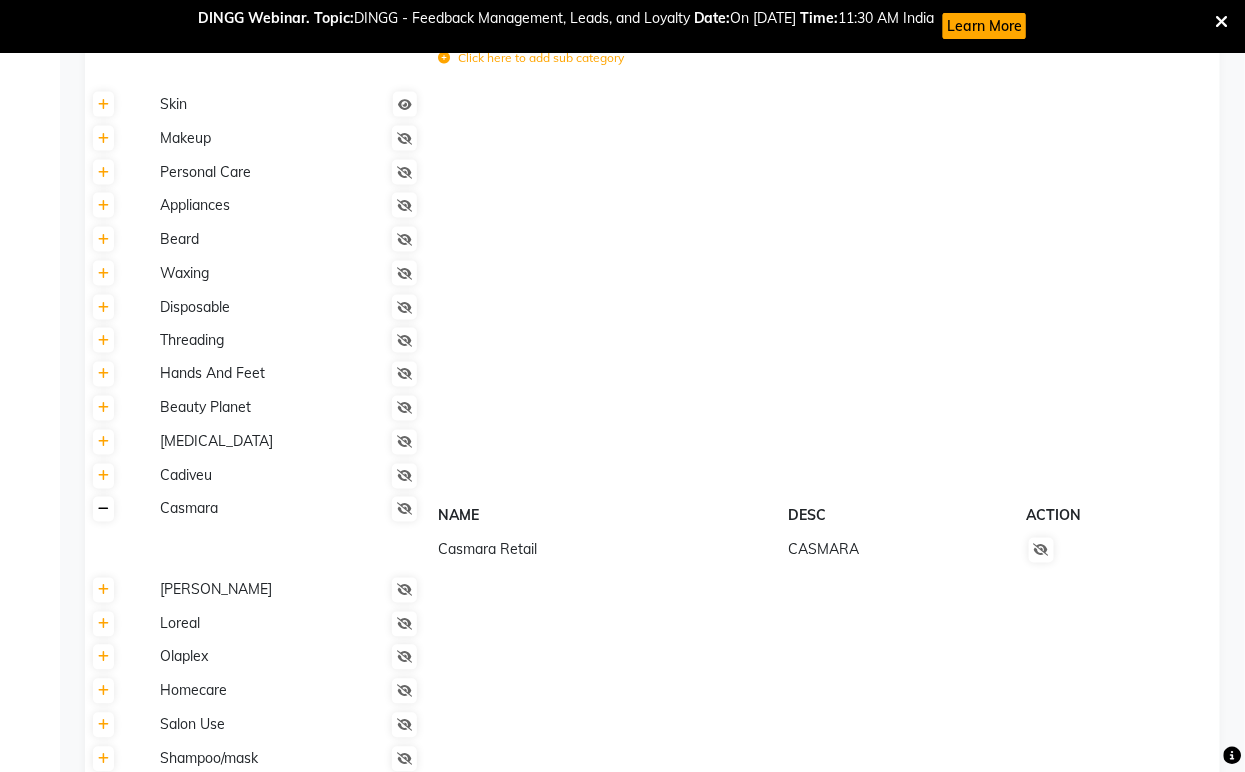 click 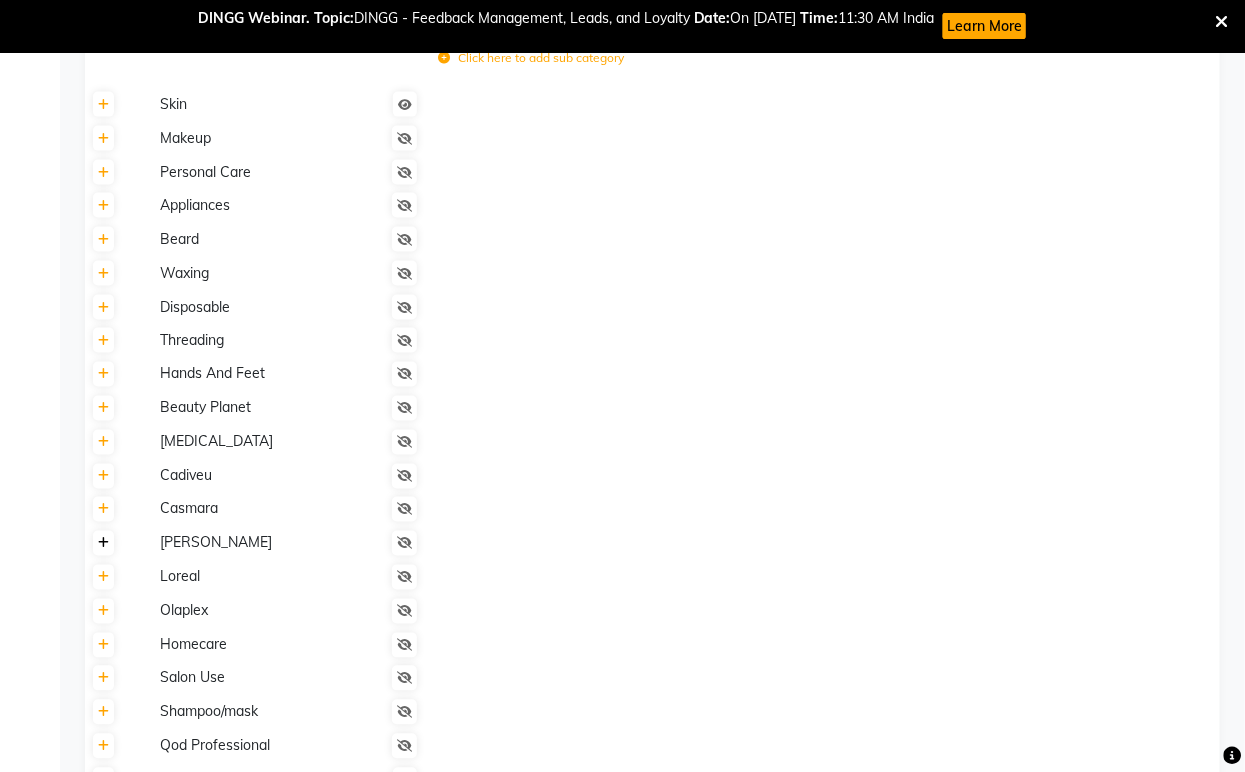 click 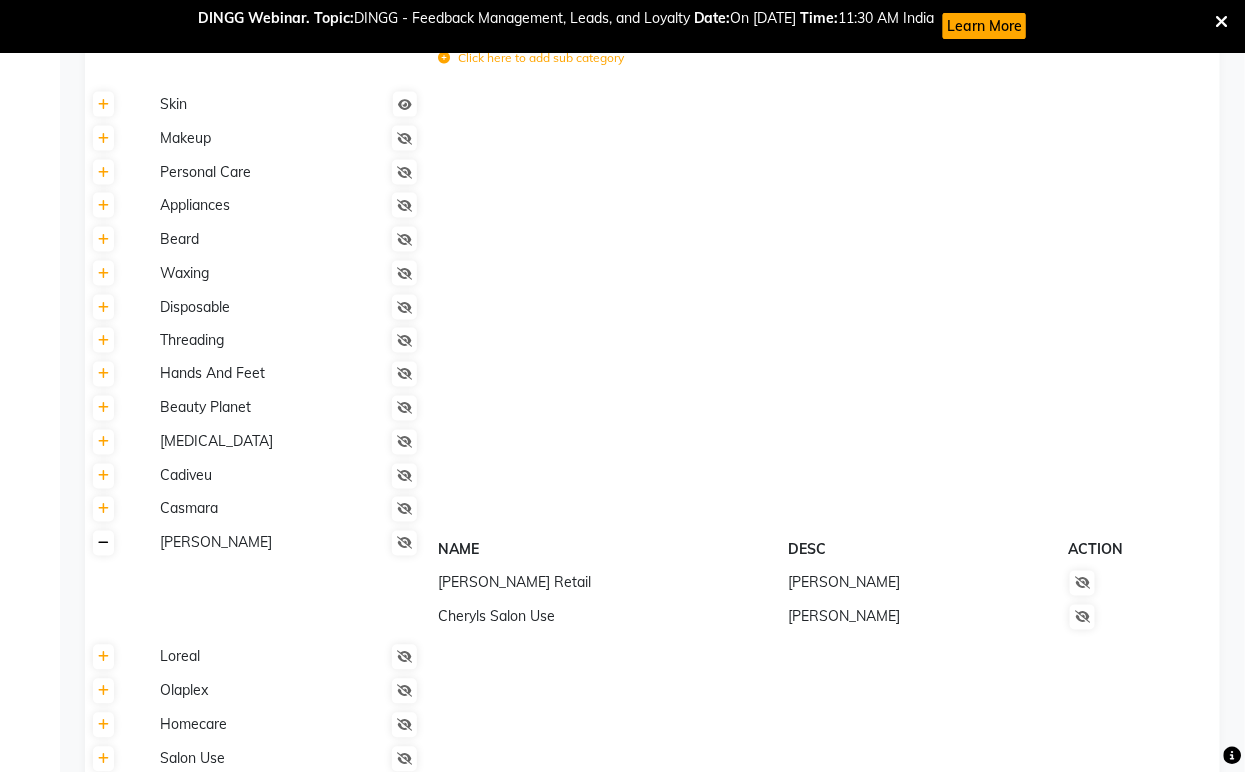 click 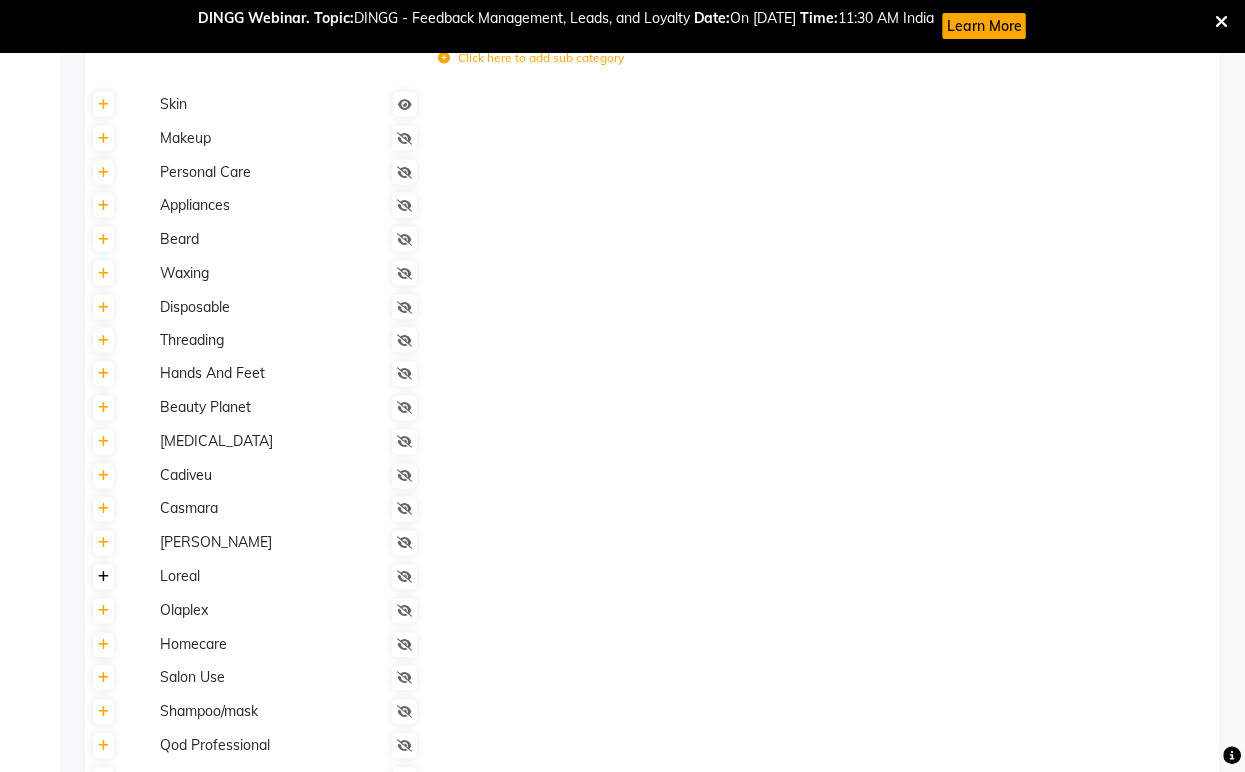 click 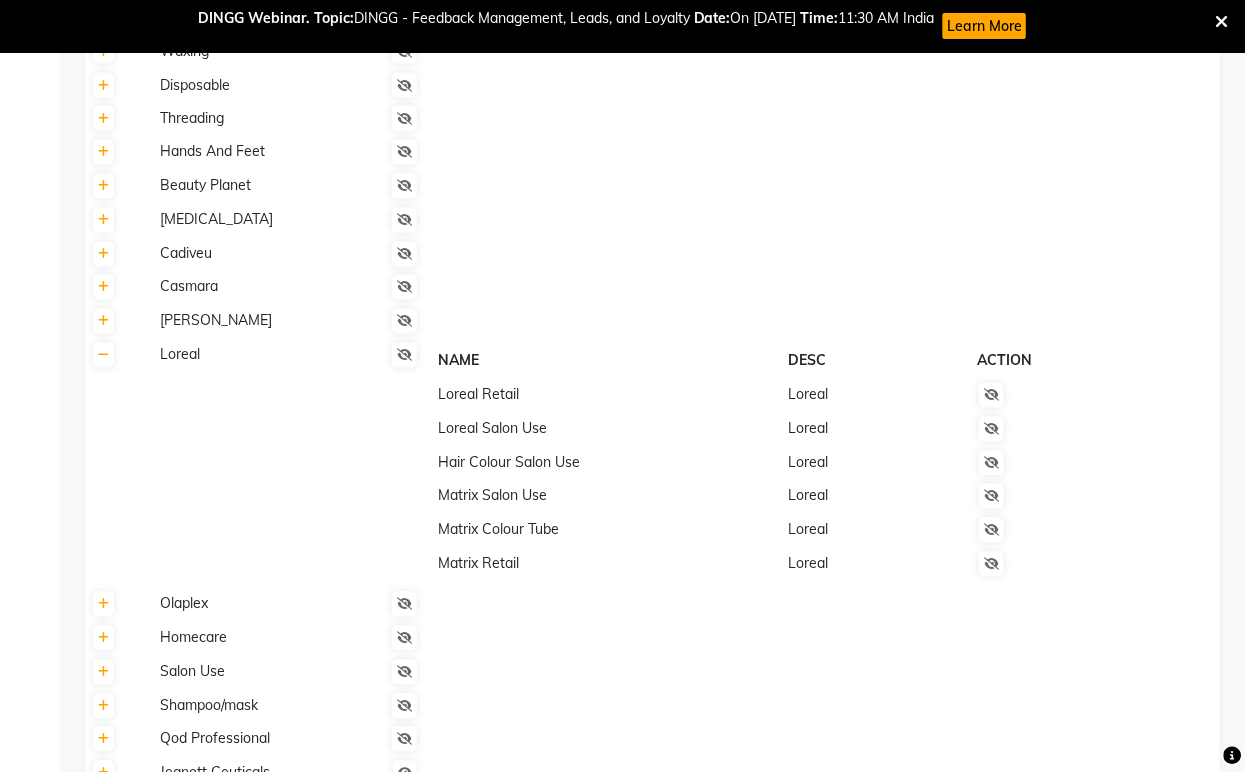 scroll, scrollTop: 991, scrollLeft: 0, axis: vertical 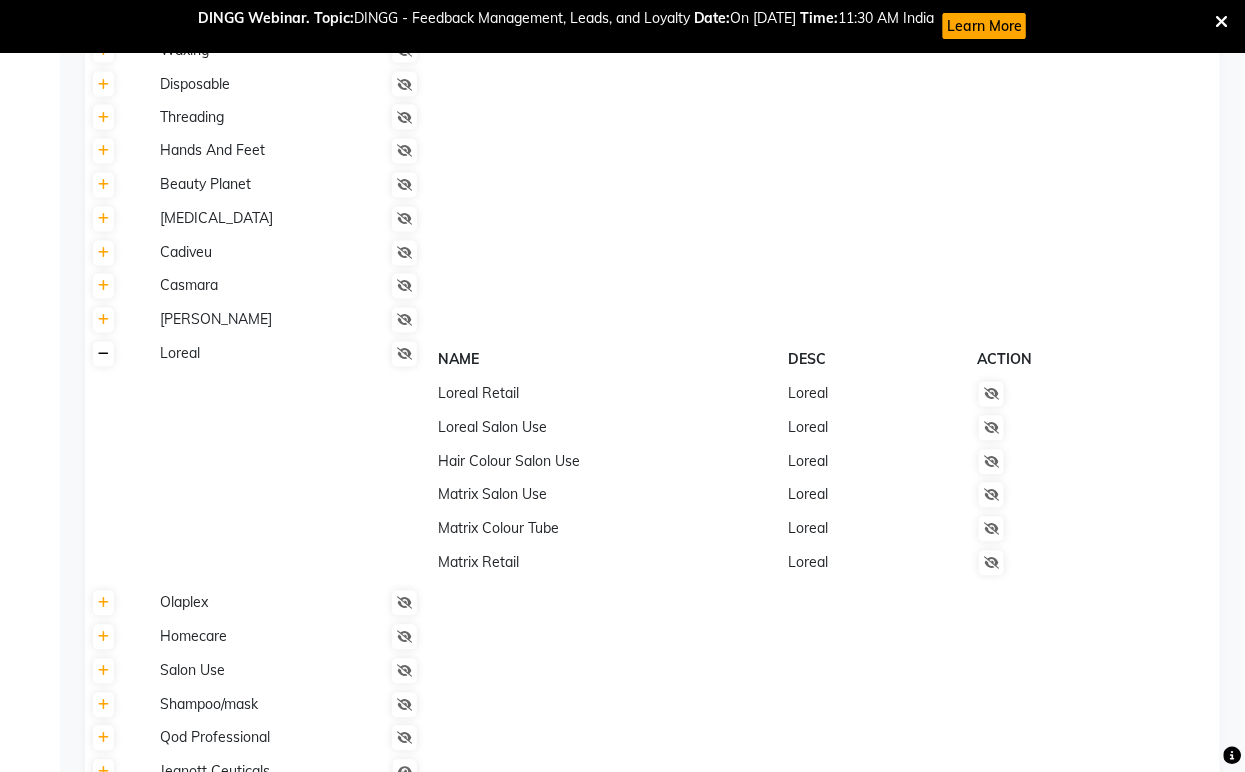 click 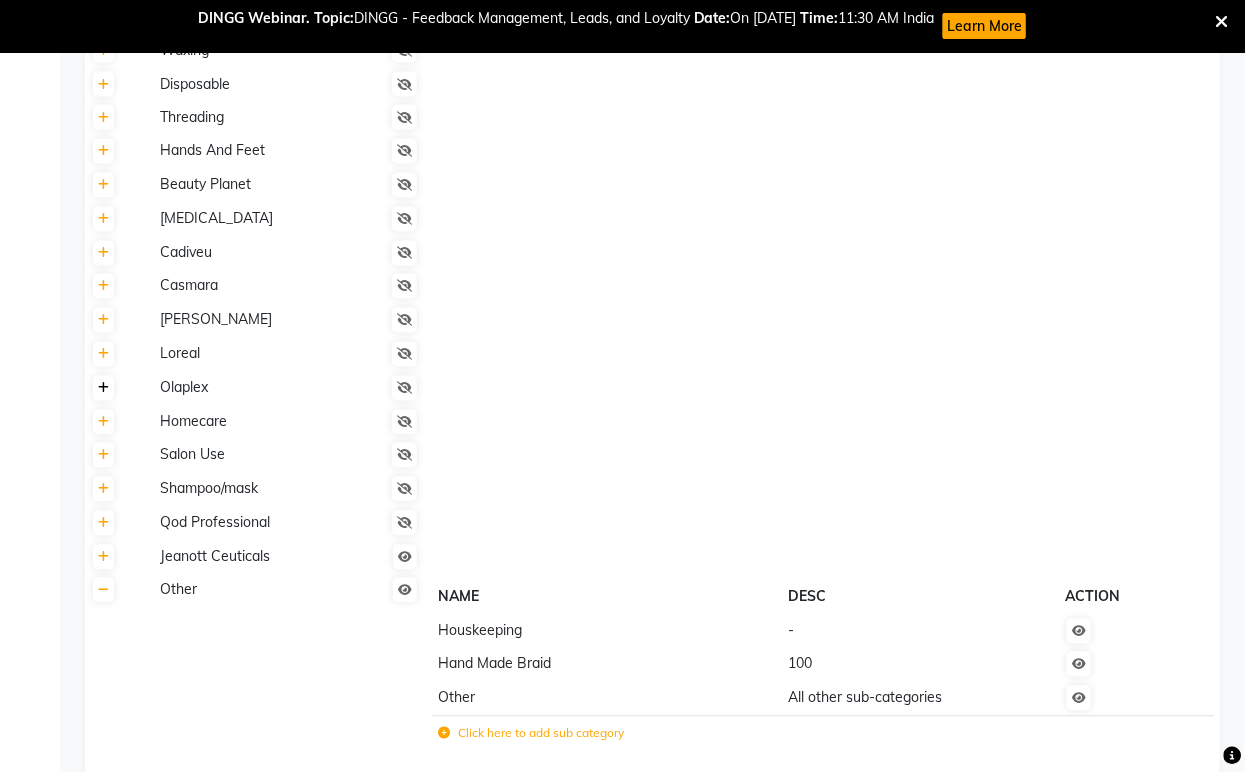 click 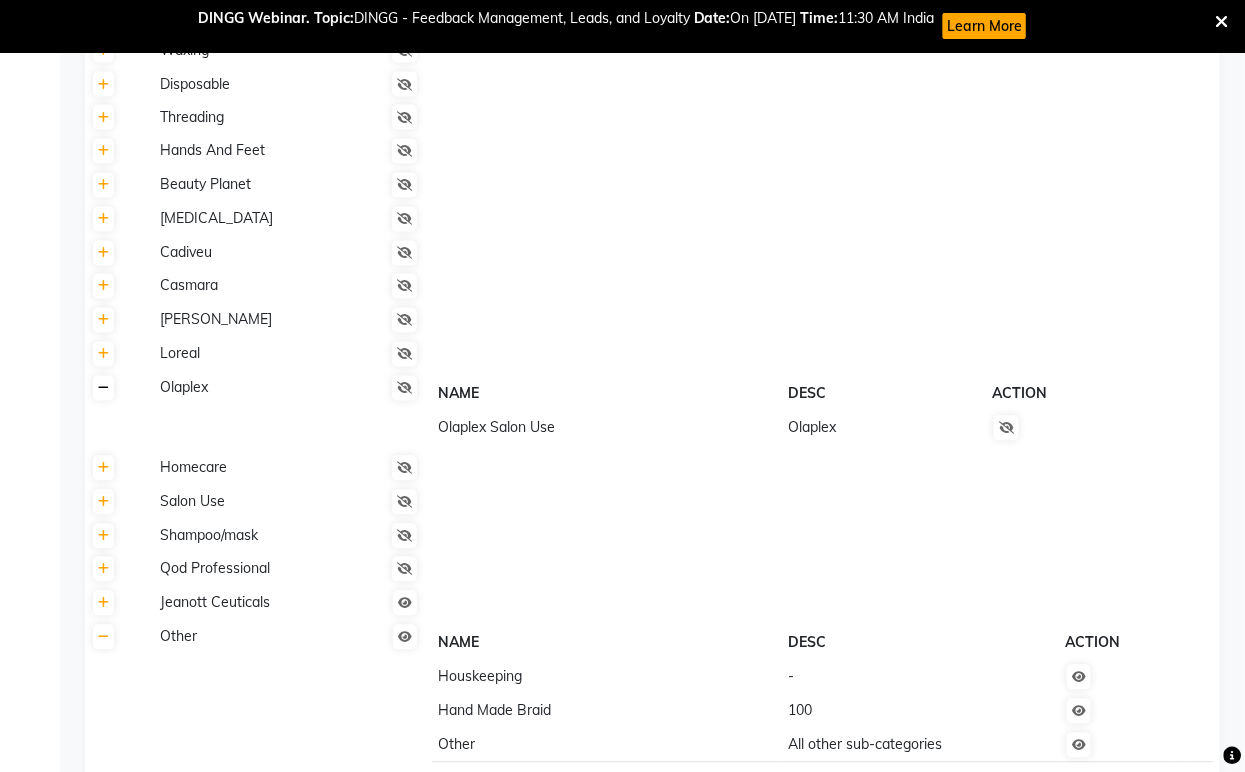 click 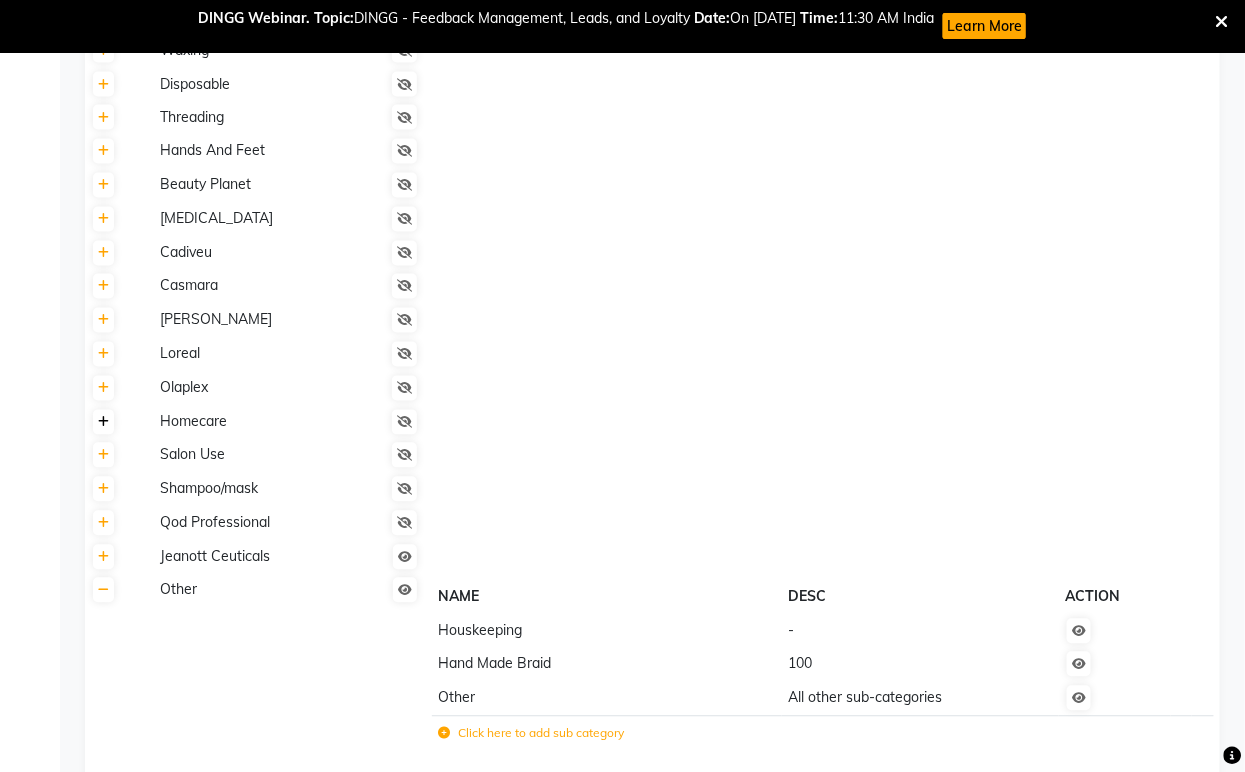 click 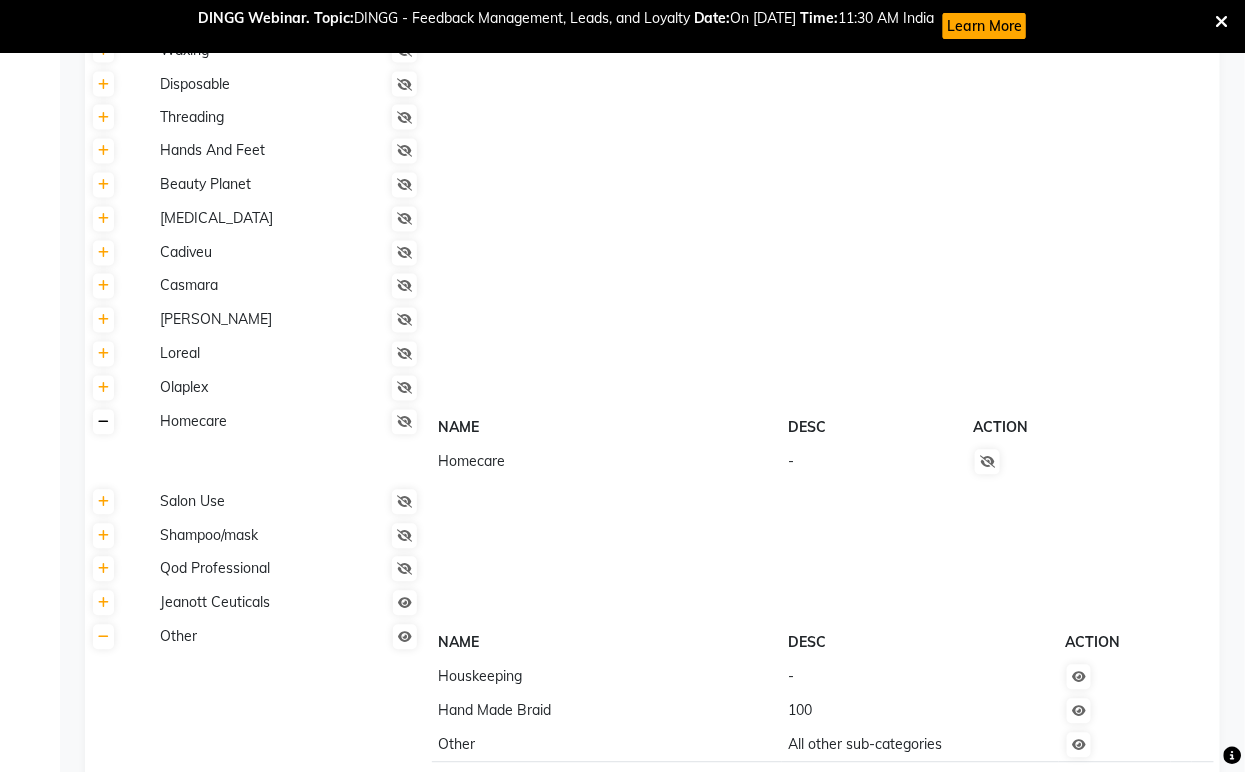 click 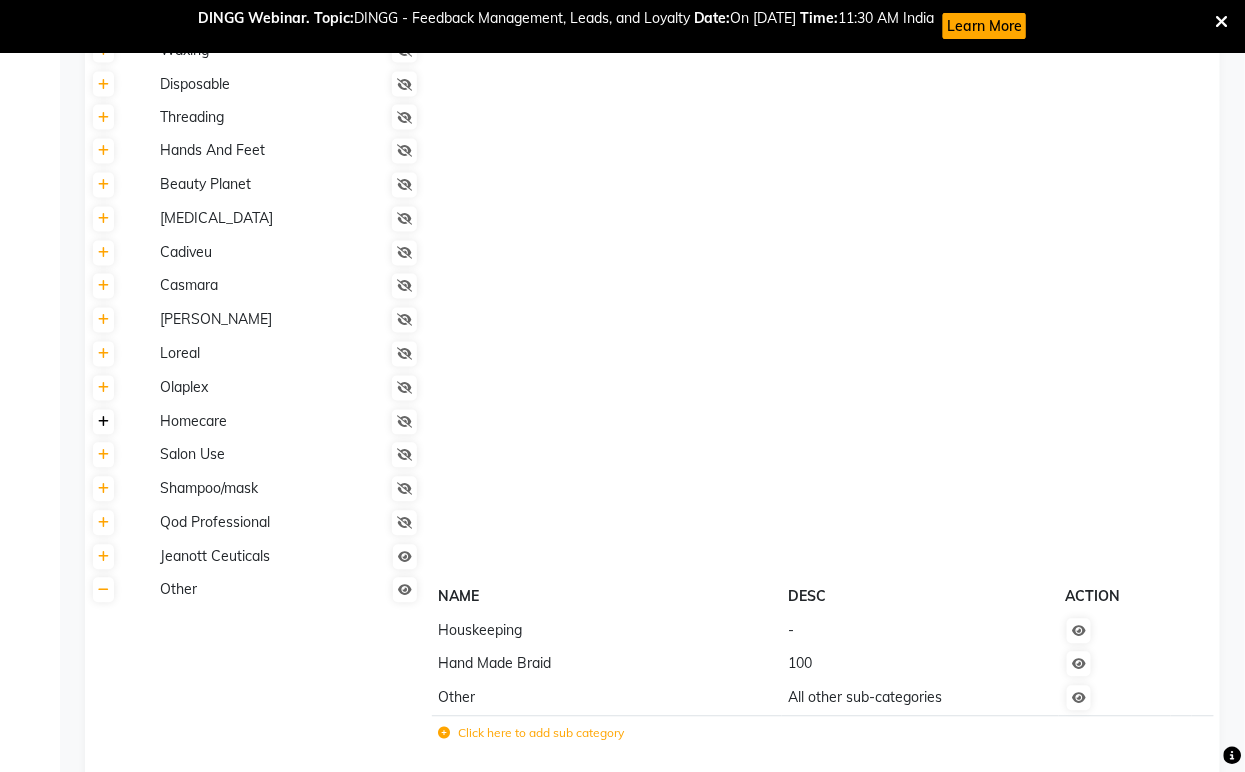 click 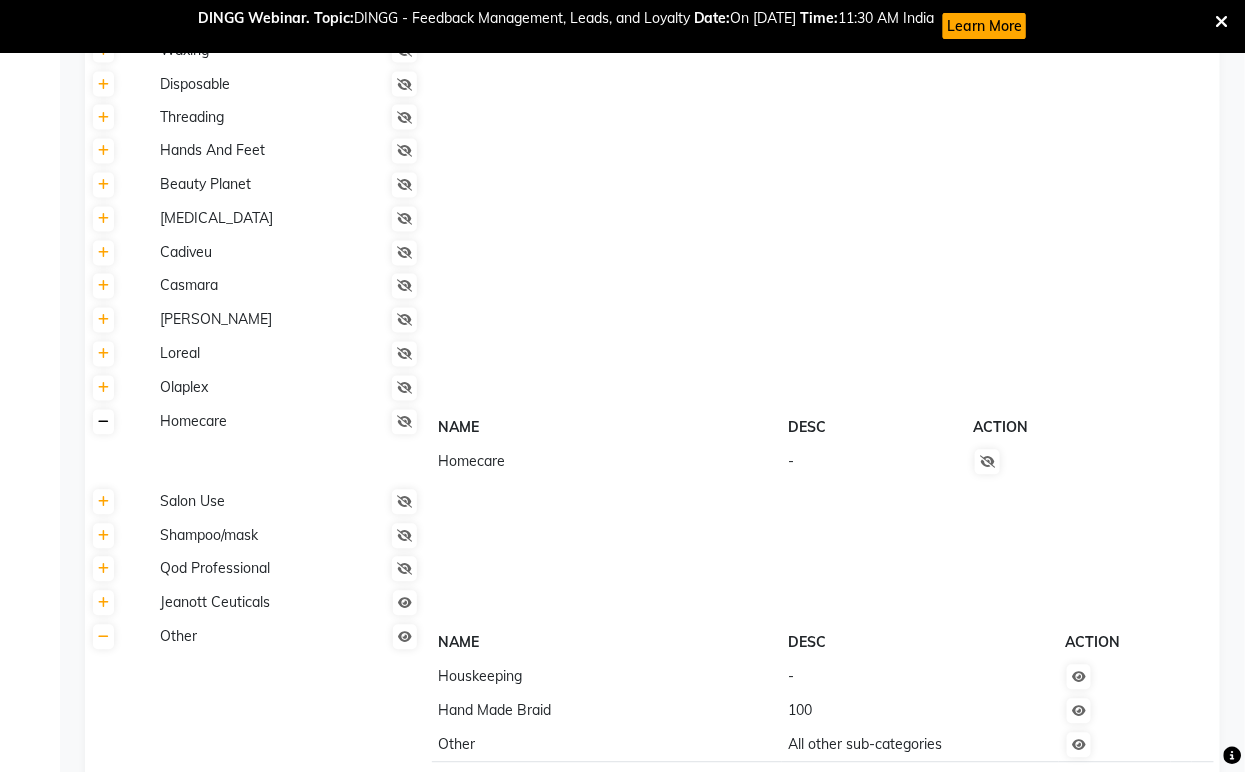 click 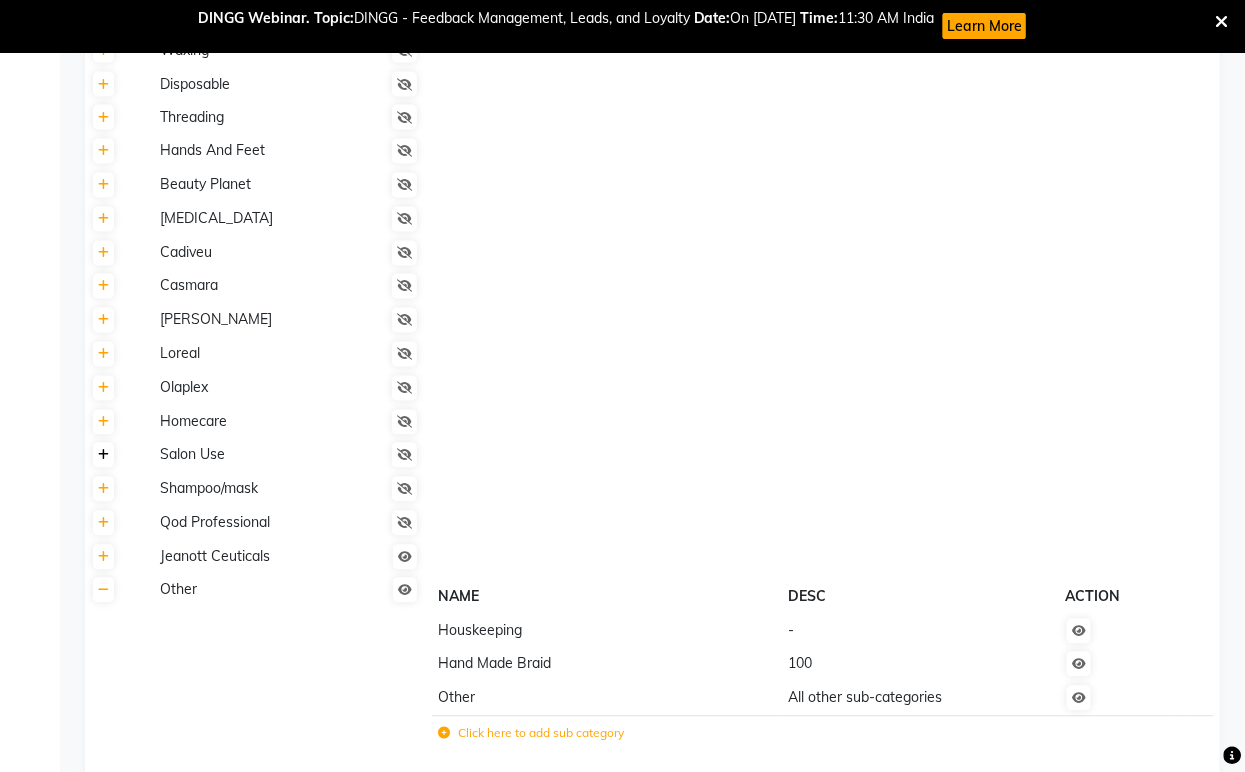 click 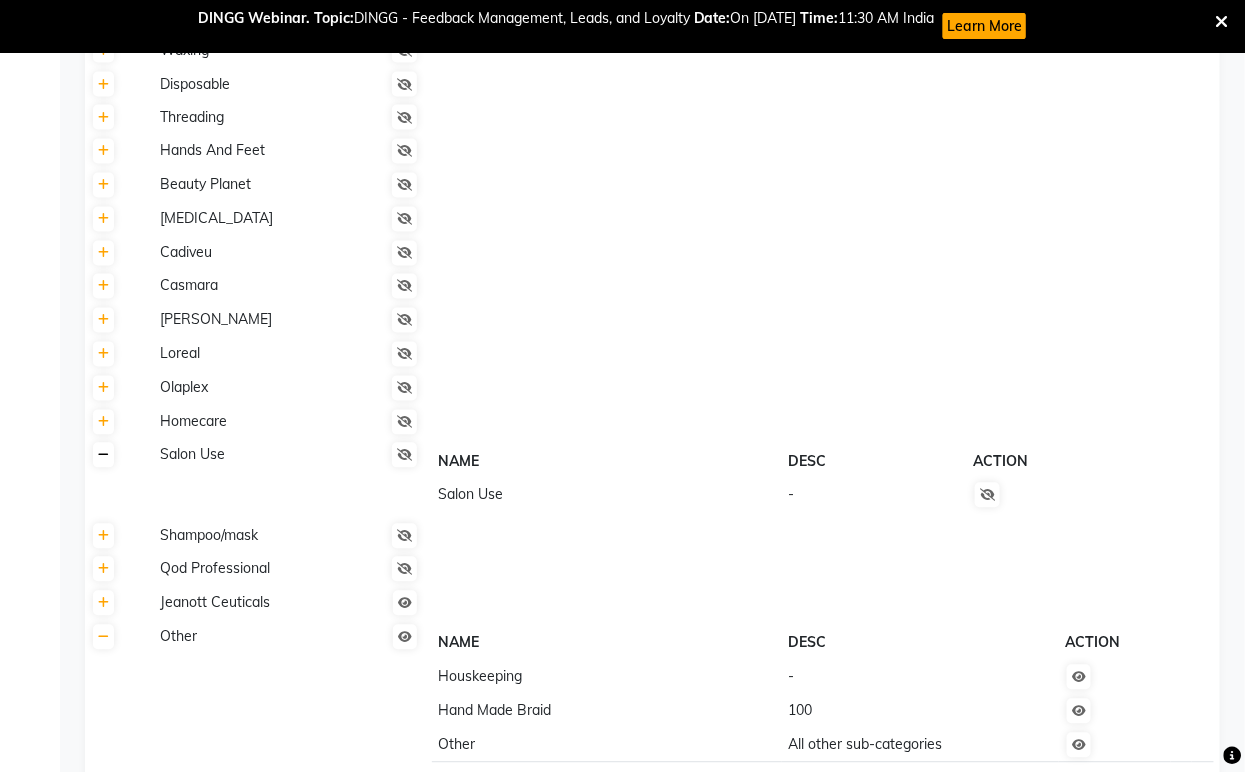 click 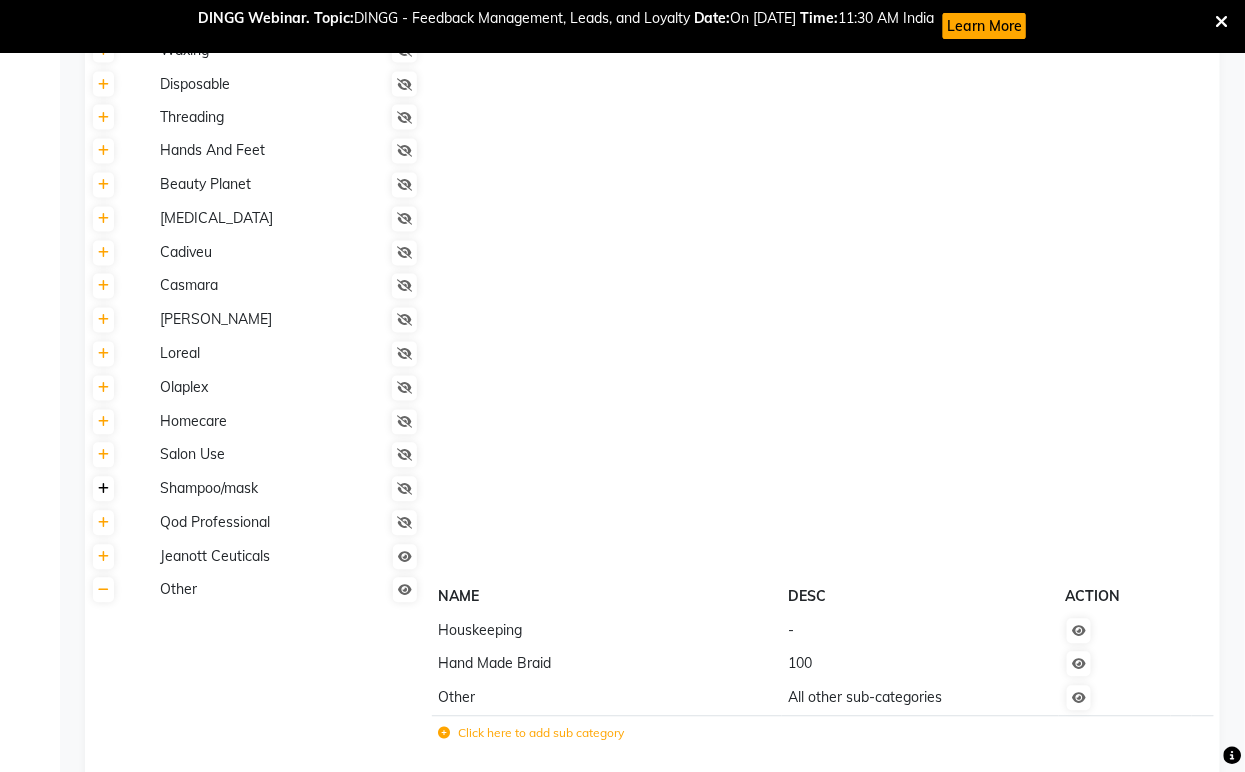 click 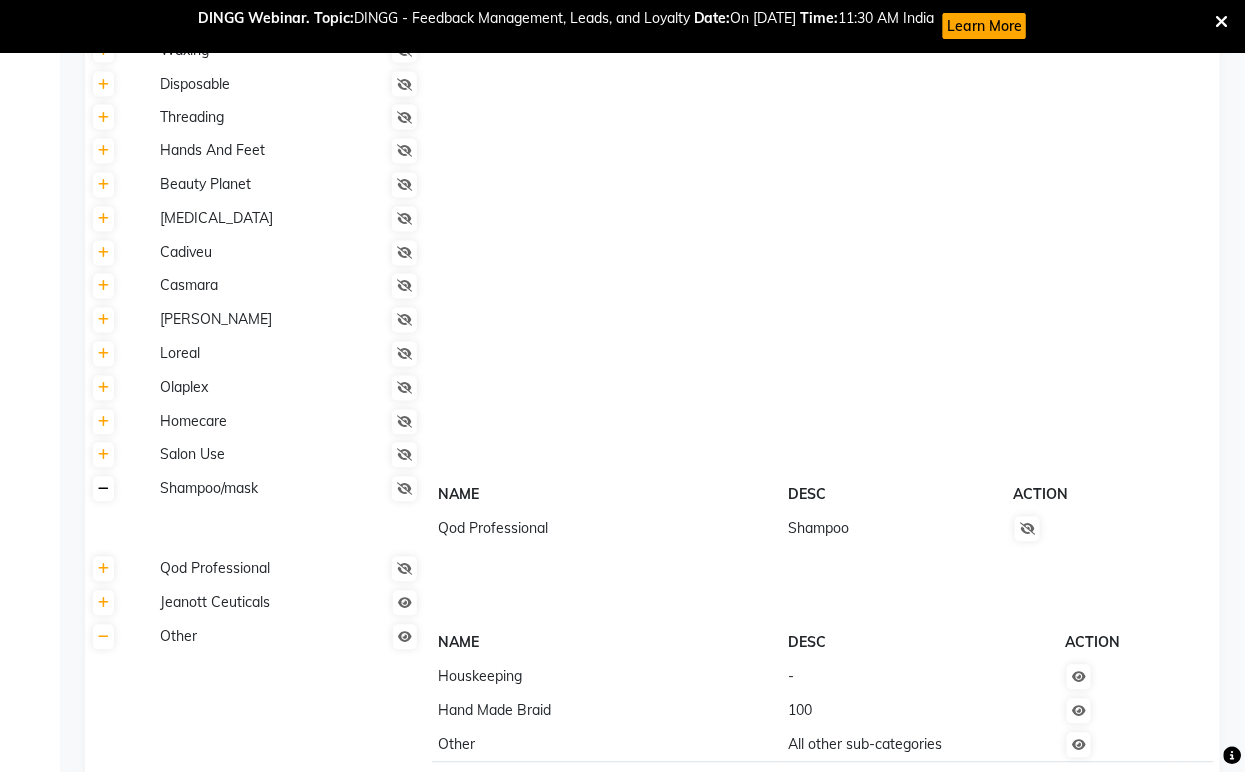 click 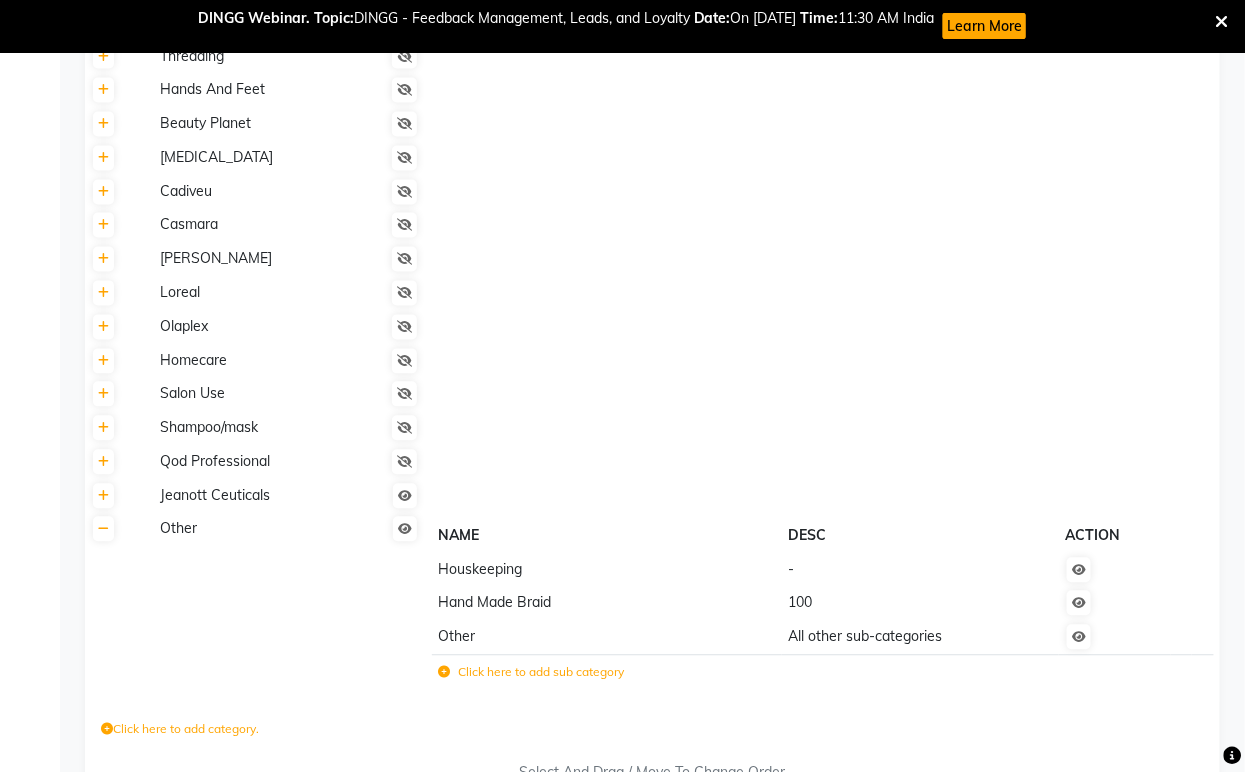 scroll, scrollTop: 1102, scrollLeft: 0, axis: vertical 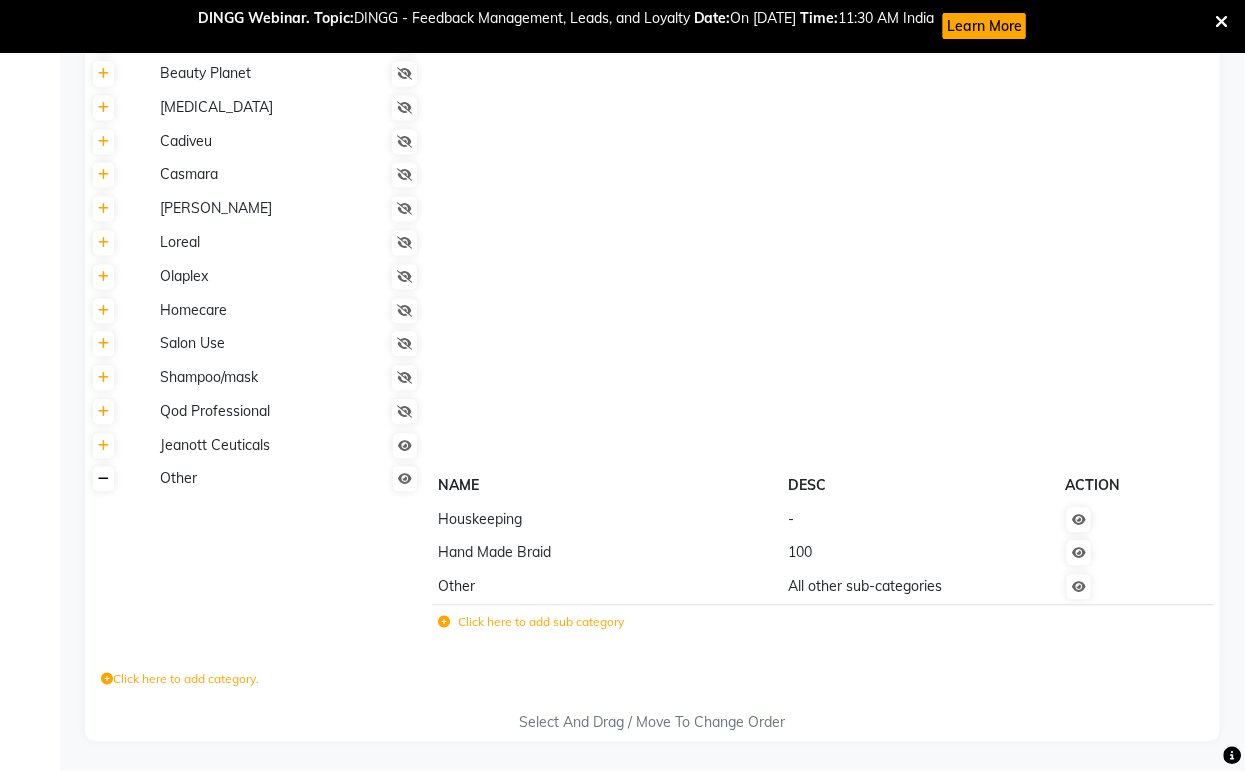 click 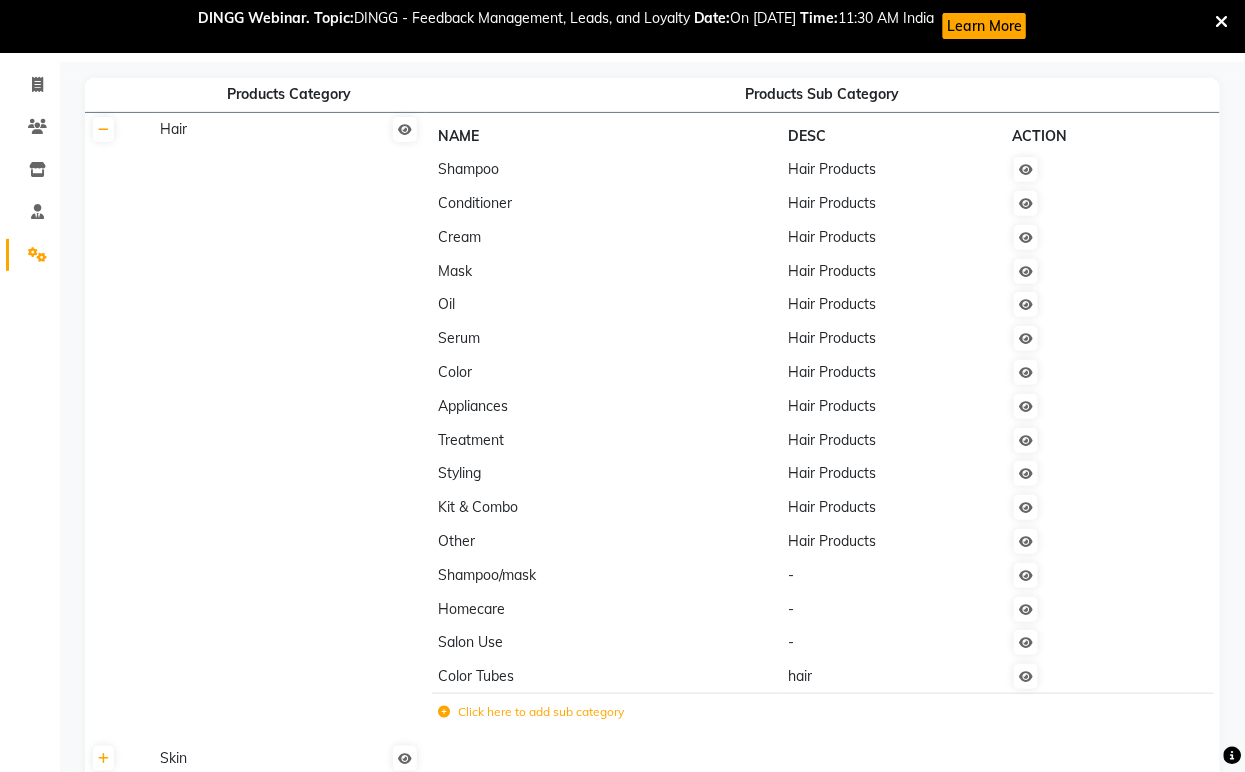 scroll, scrollTop: 56, scrollLeft: 0, axis: vertical 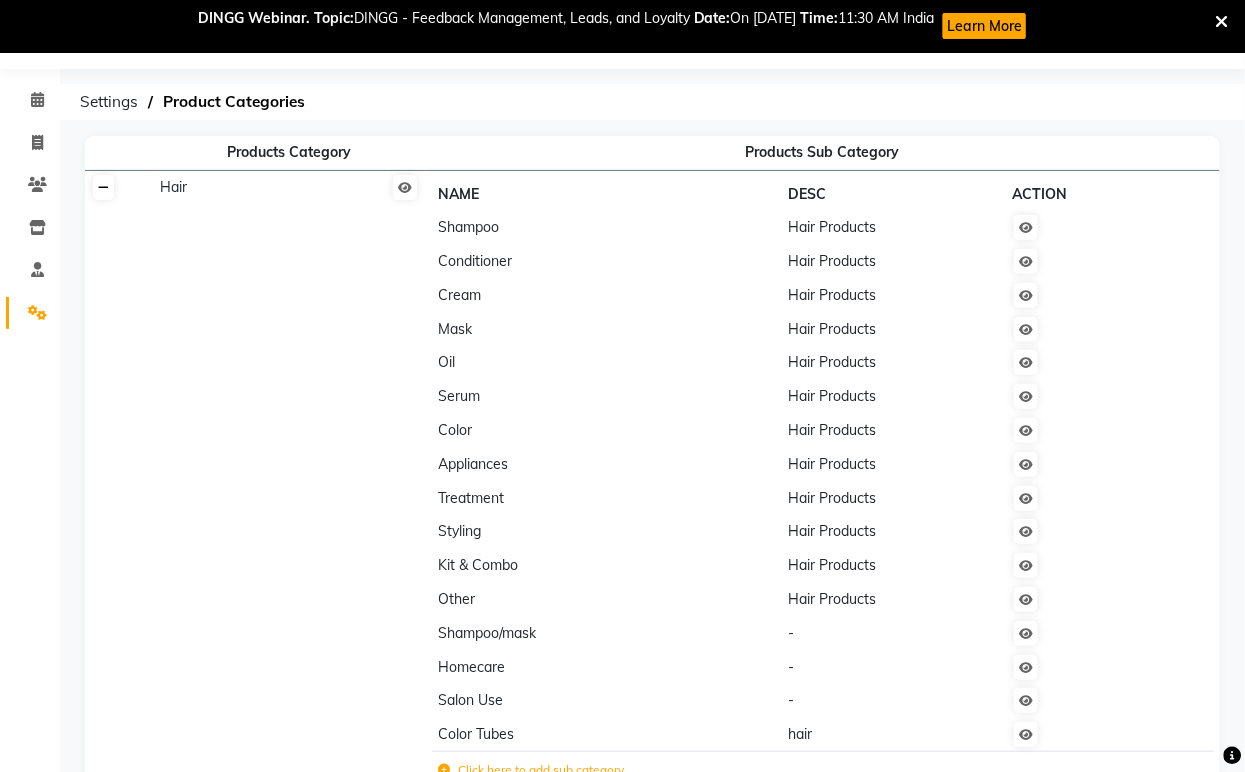 click 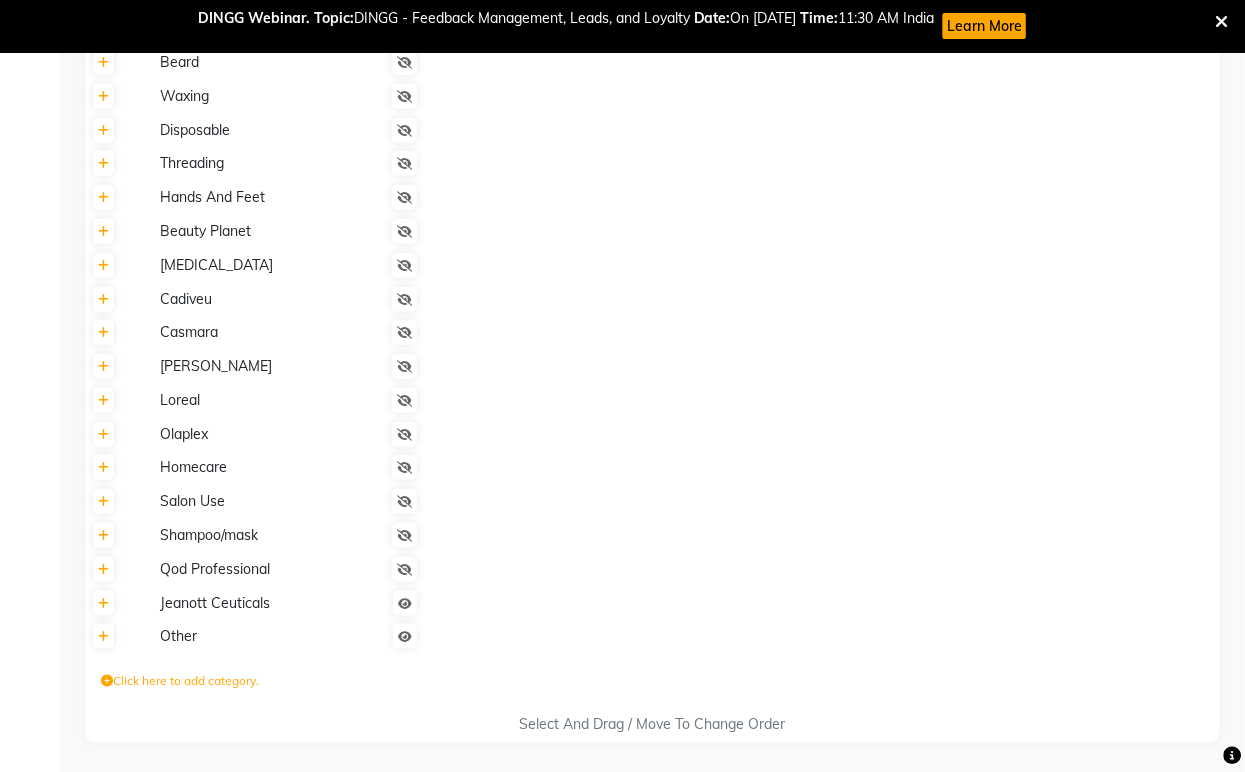 scroll, scrollTop: 0, scrollLeft: 0, axis: both 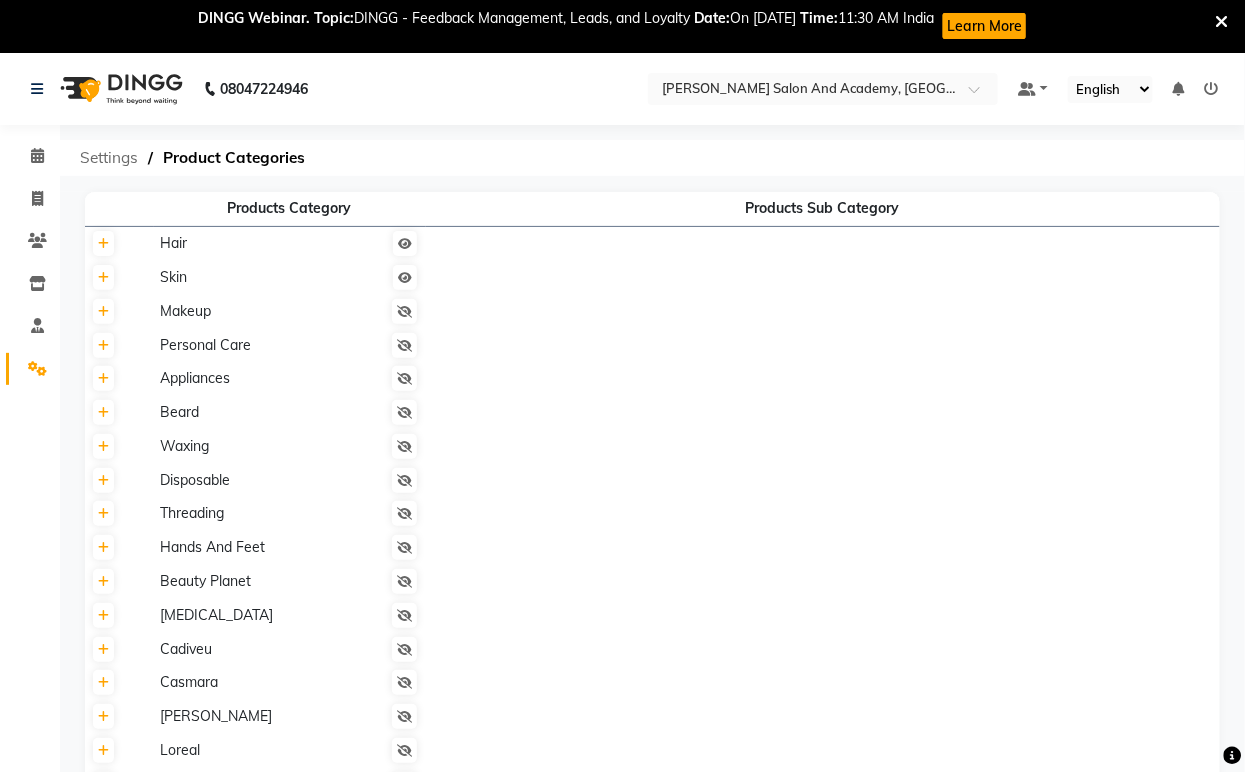 click on "Settings" 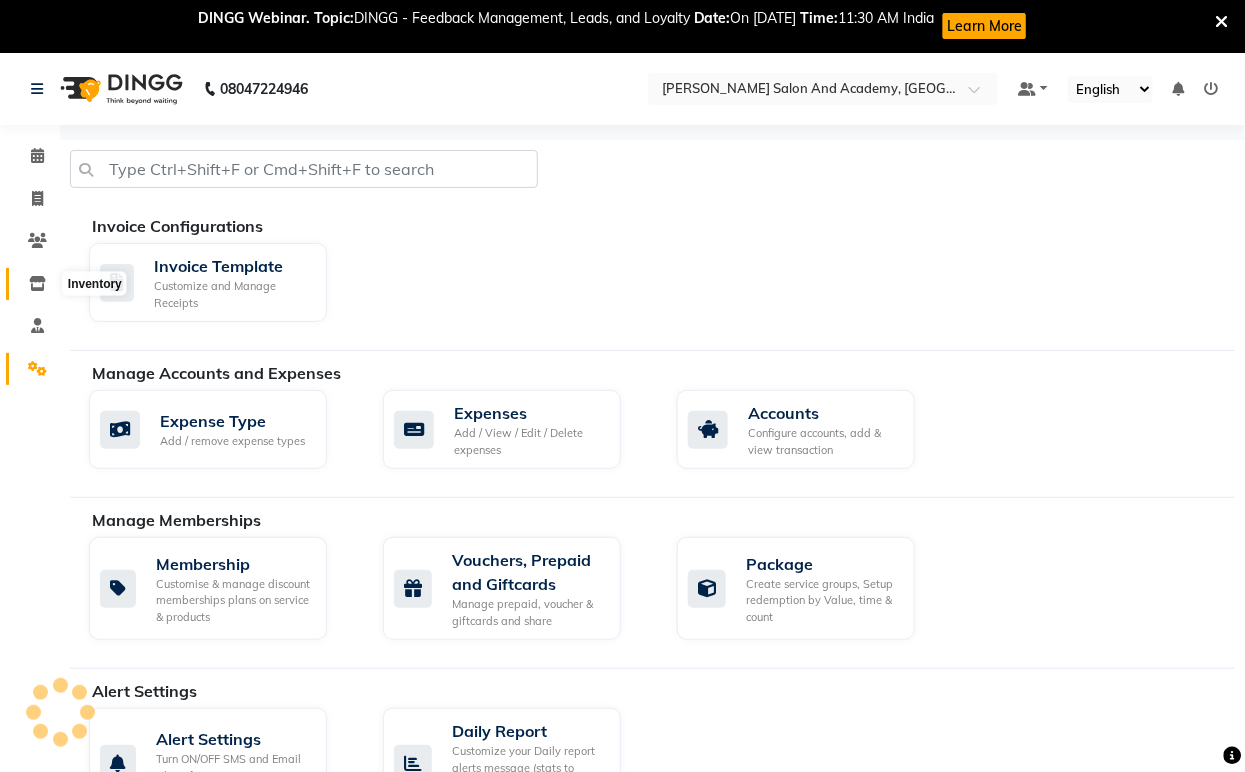 click 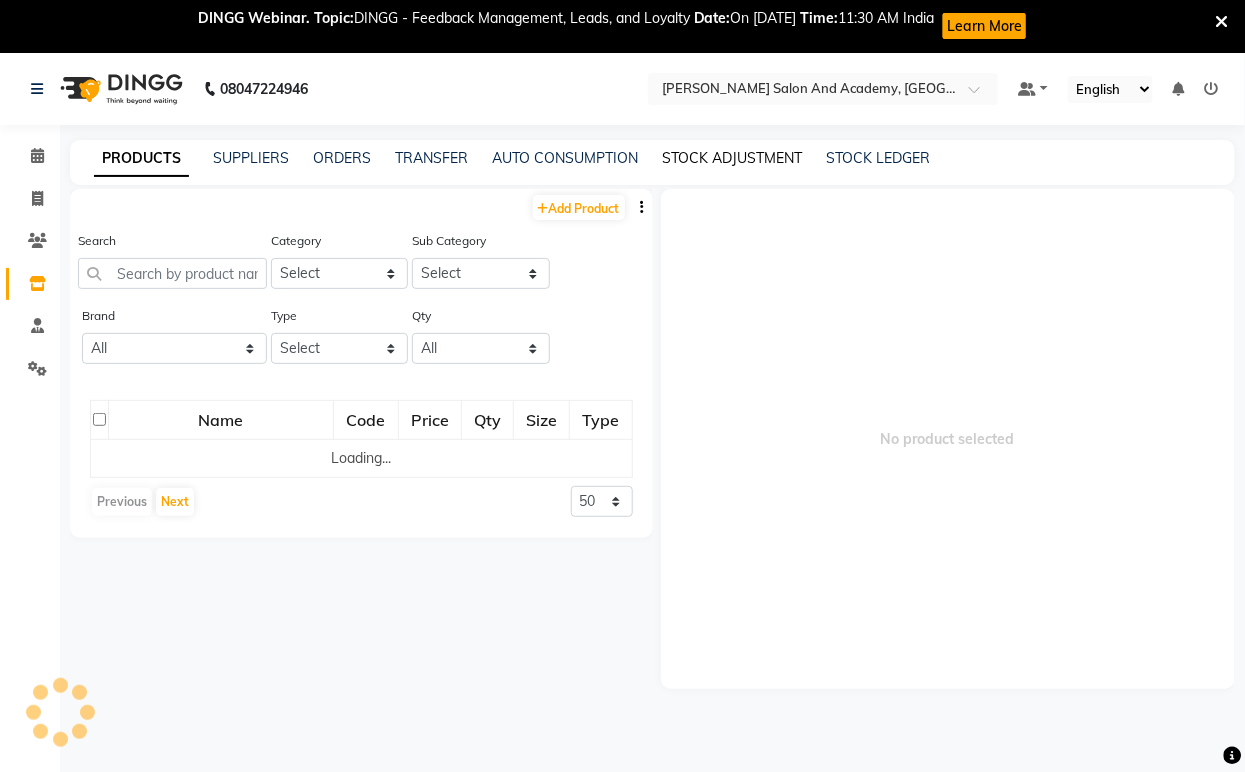 click on "STOCK ADJUSTMENT" 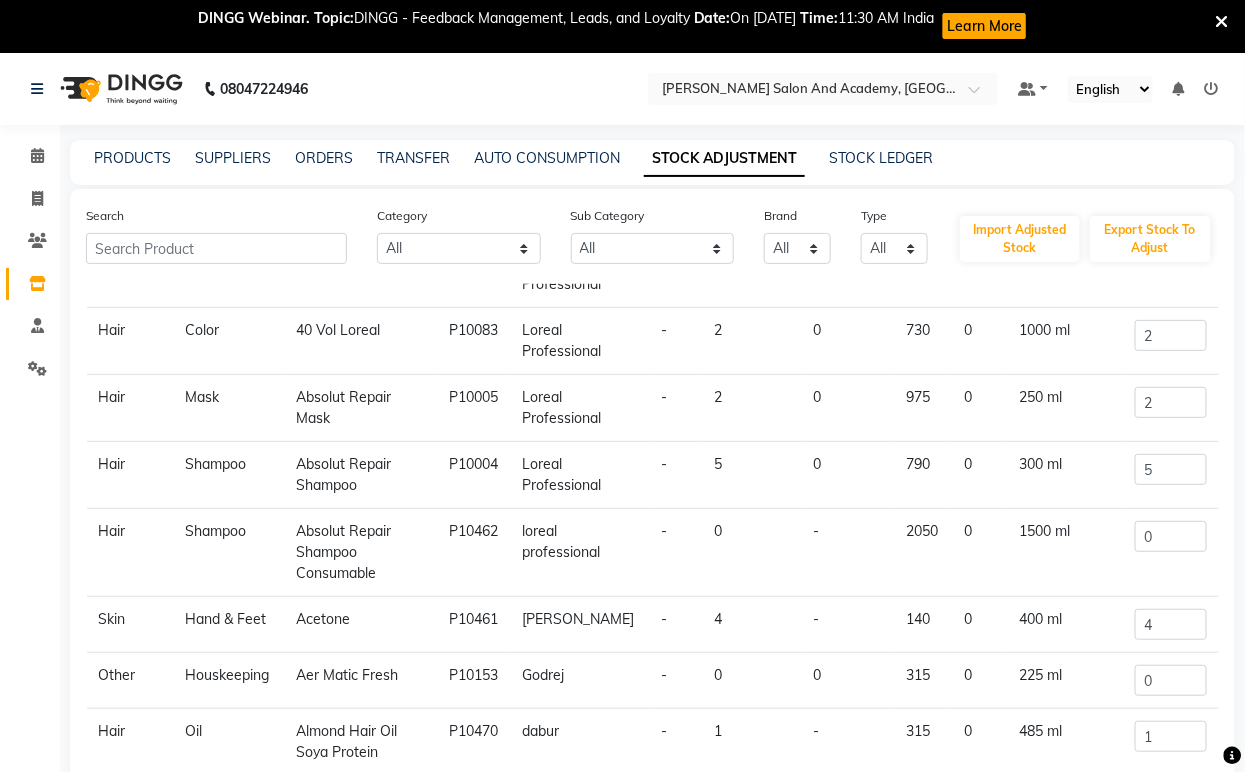 scroll, scrollTop: 253, scrollLeft: 0, axis: vertical 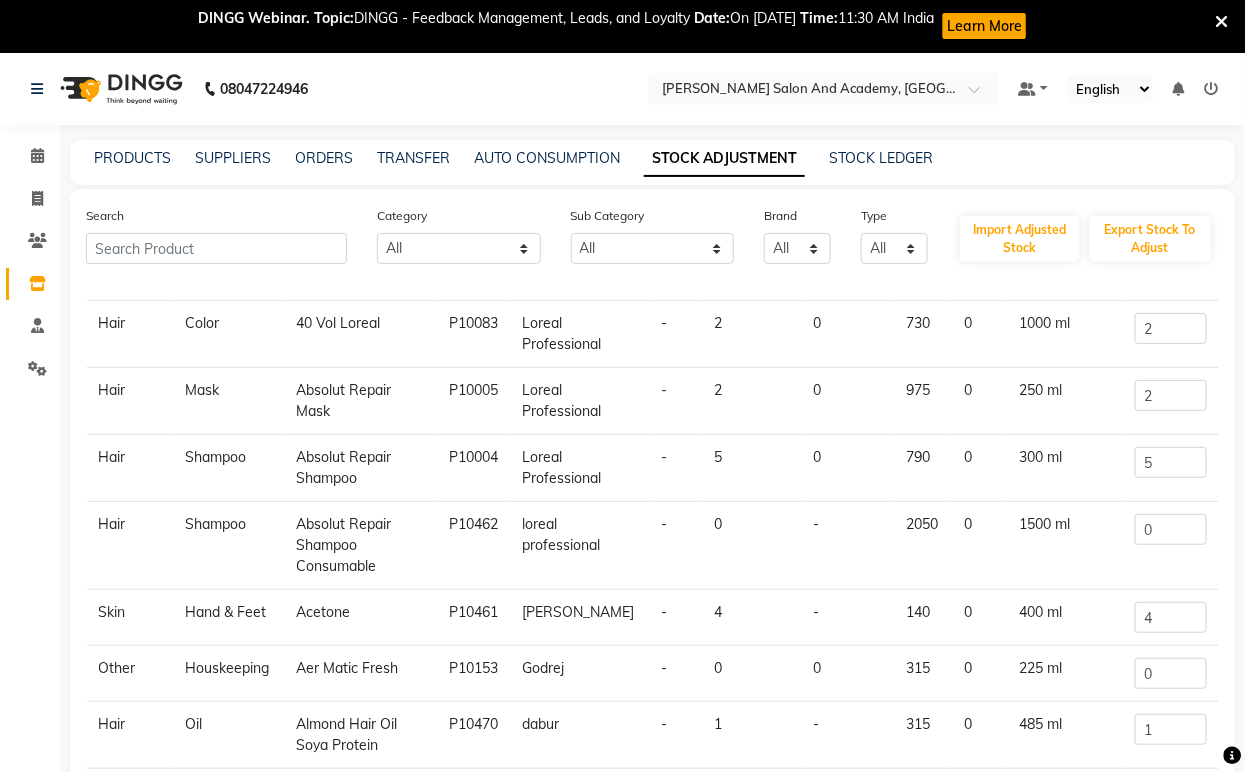 click on "Absolut Repair Shampoo Consumable" 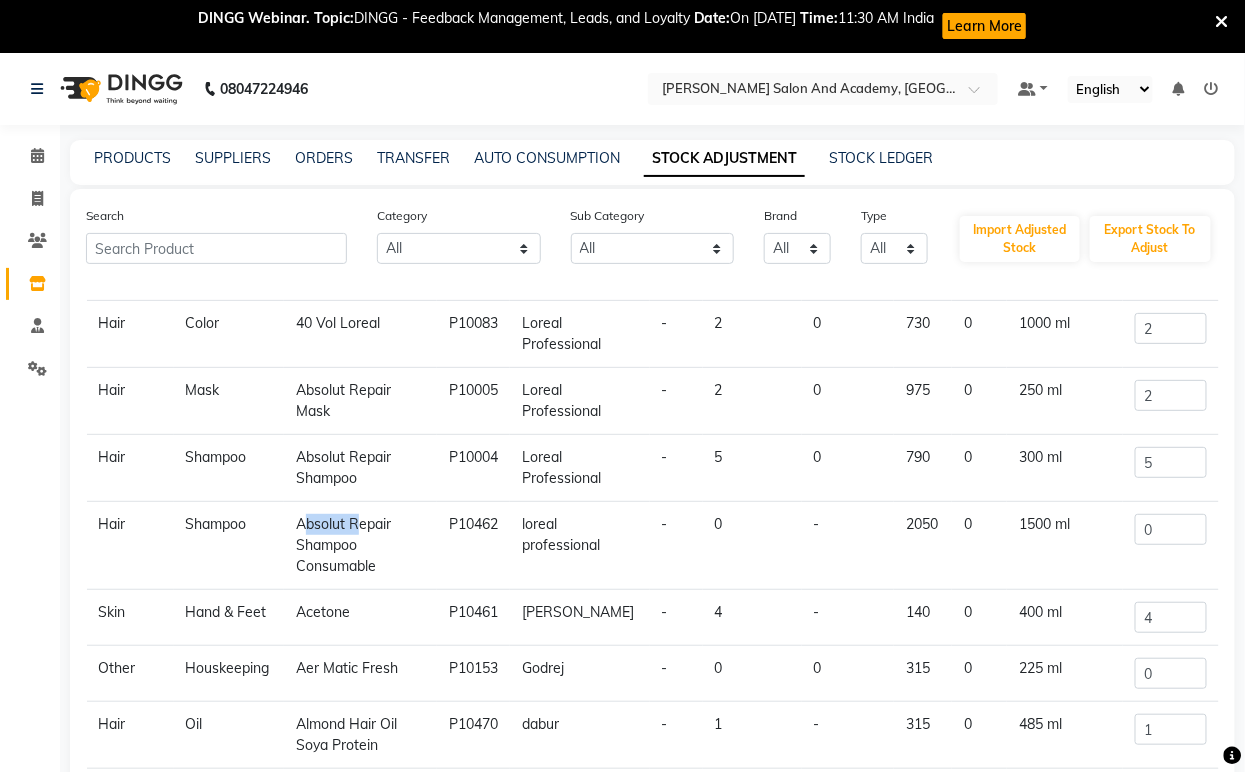 click on "Absolut Repair Shampoo Consumable" 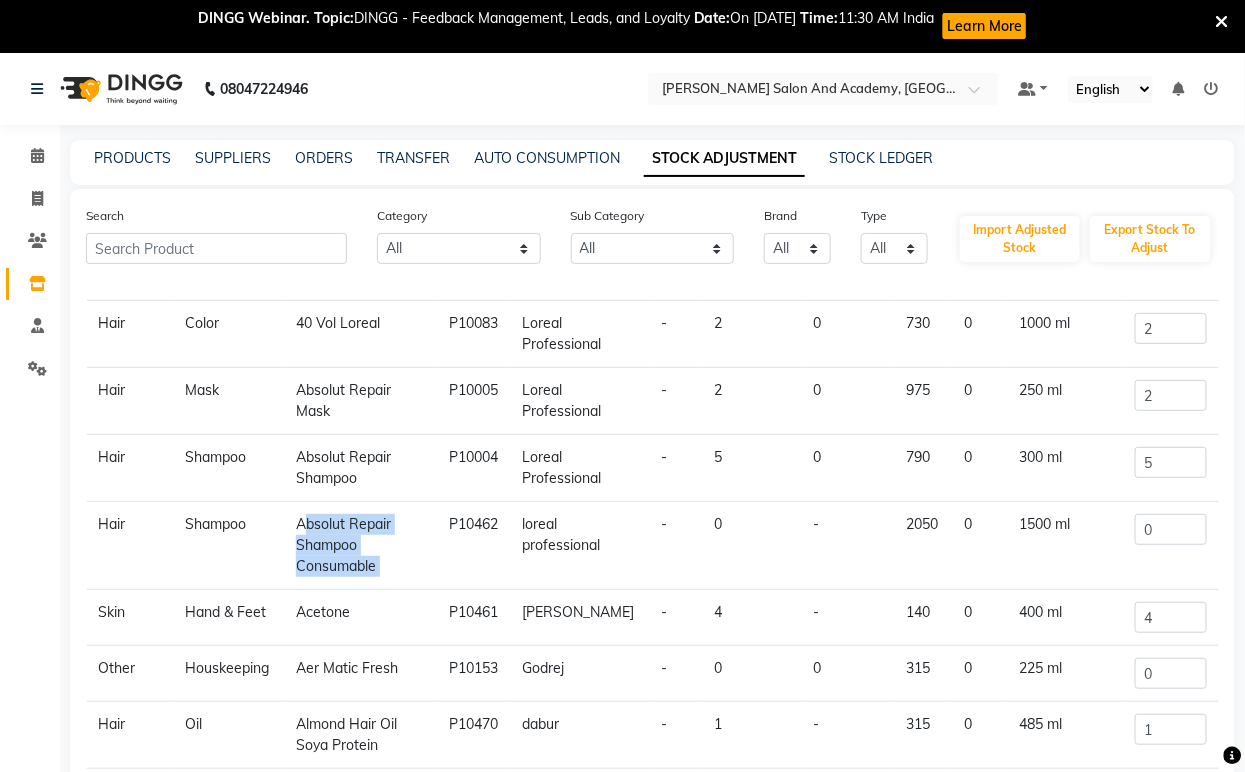 click on "Absolut Repair Shampoo Consumable" 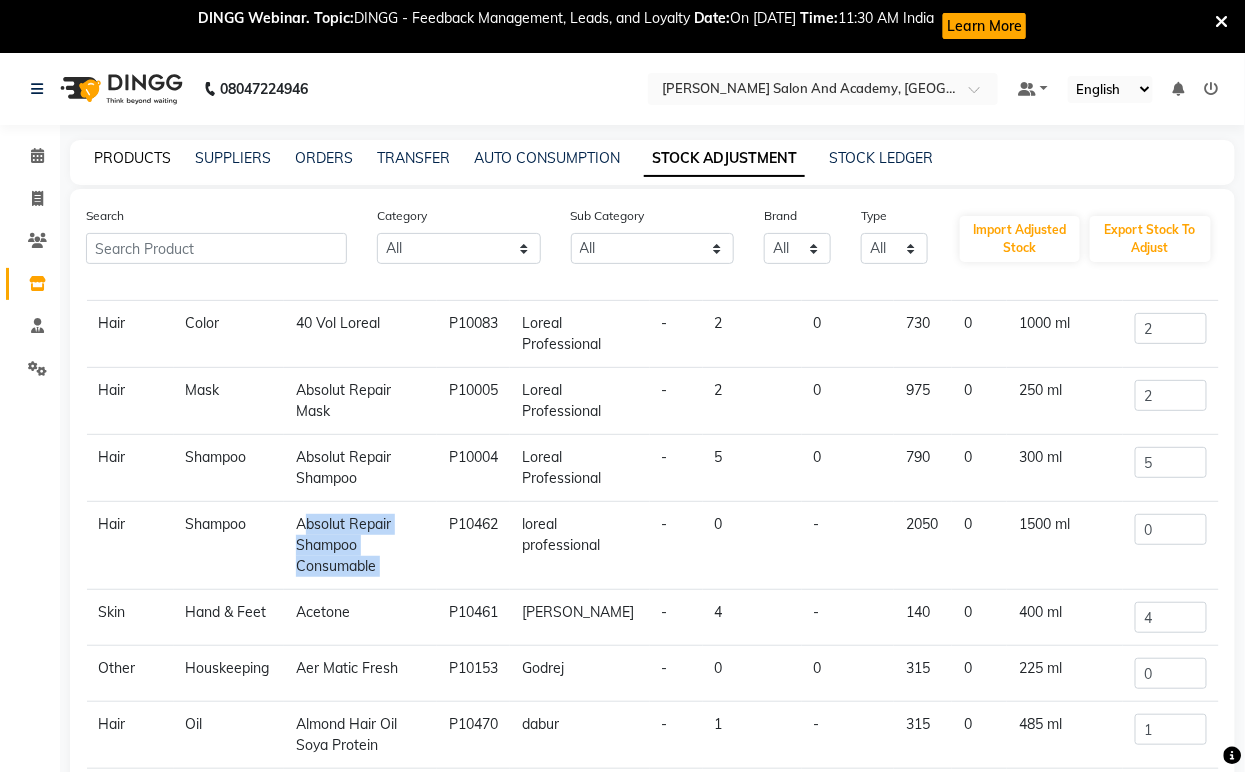 click on "PRODUCTS" 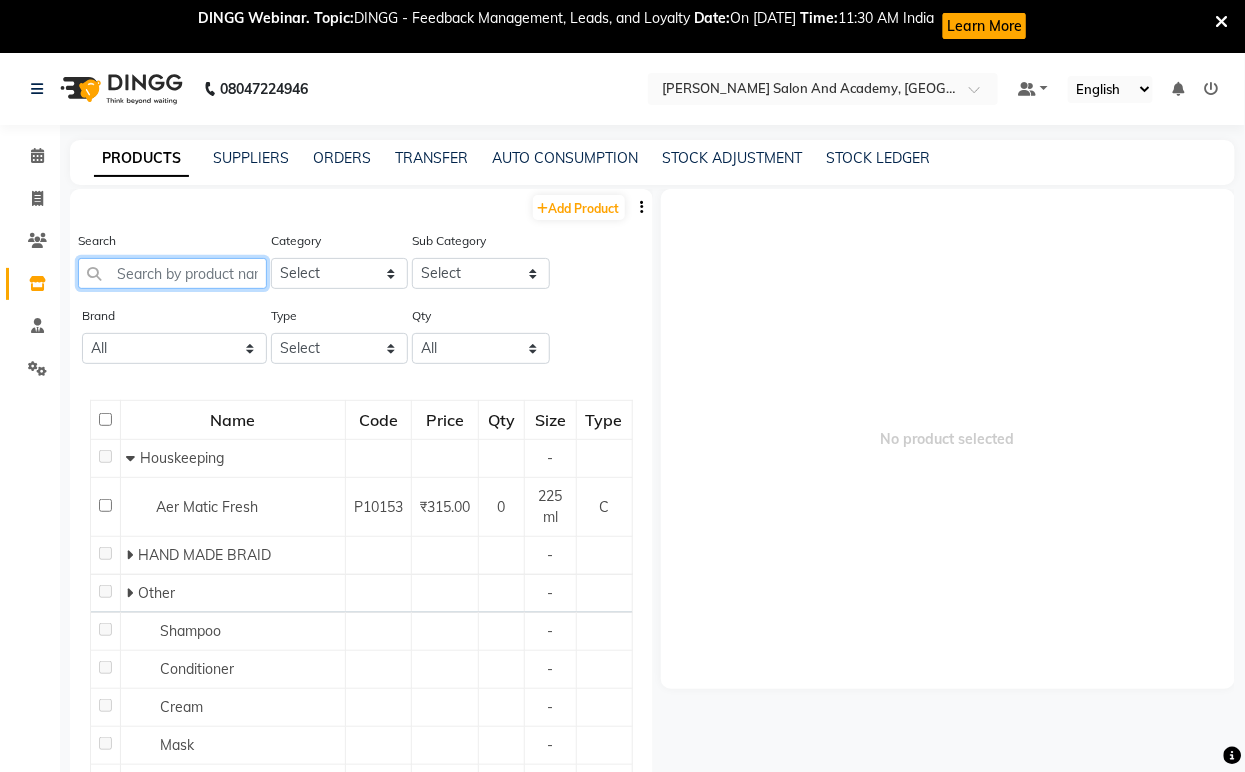 paste on "Absolut Repair Shampoo Consumable" 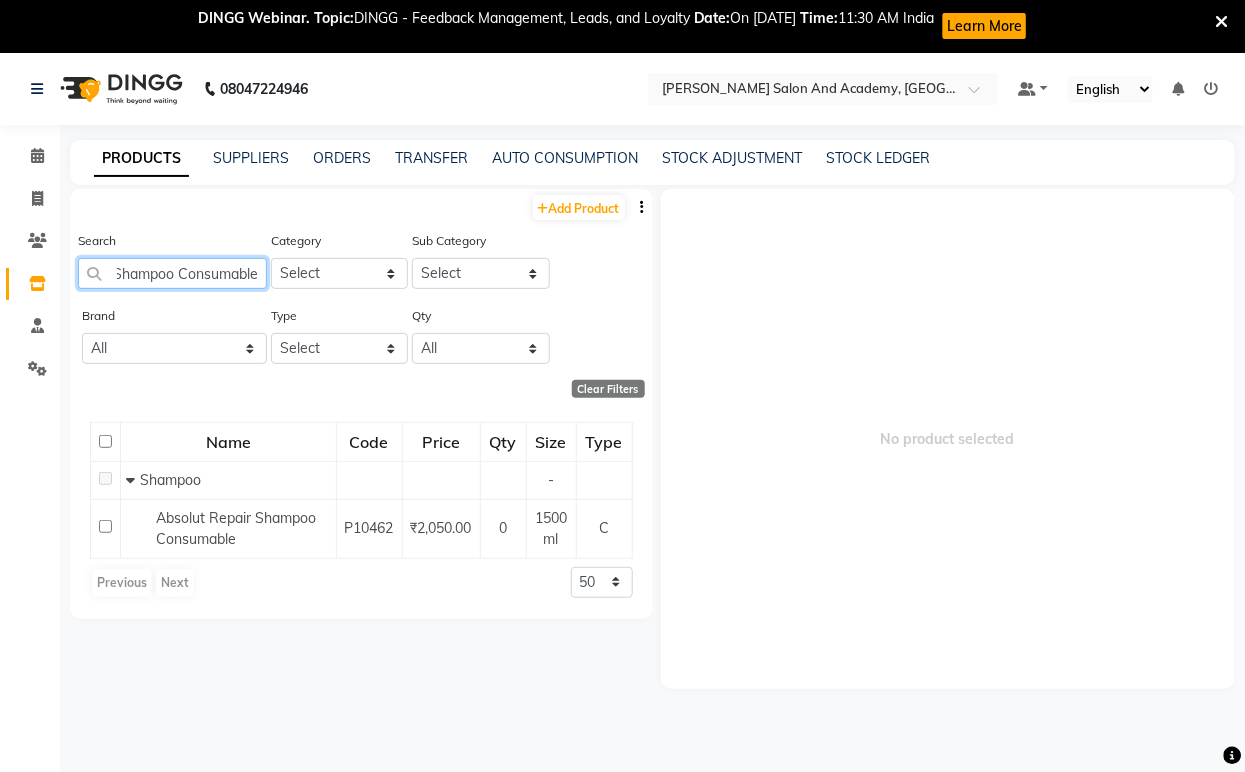 scroll, scrollTop: 0, scrollLeft: 105, axis: horizontal 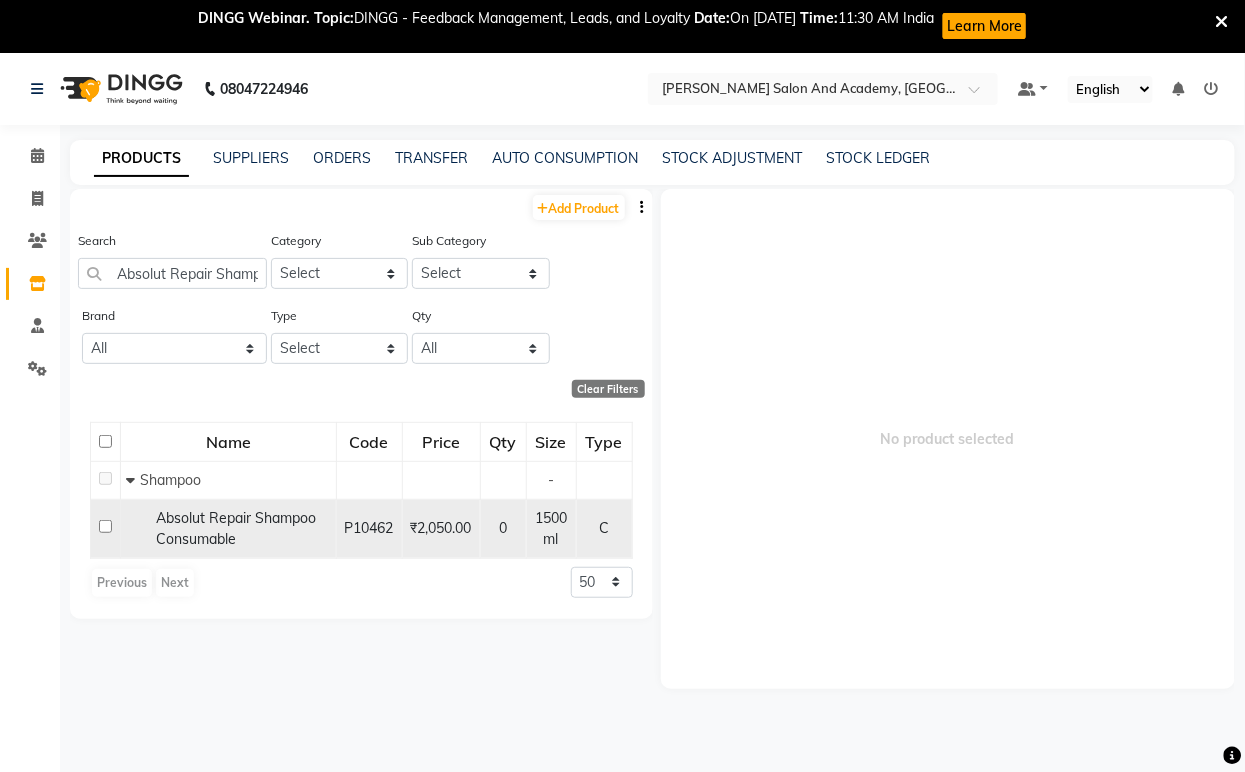 click on "Absolut Repair Shampoo Consumable" 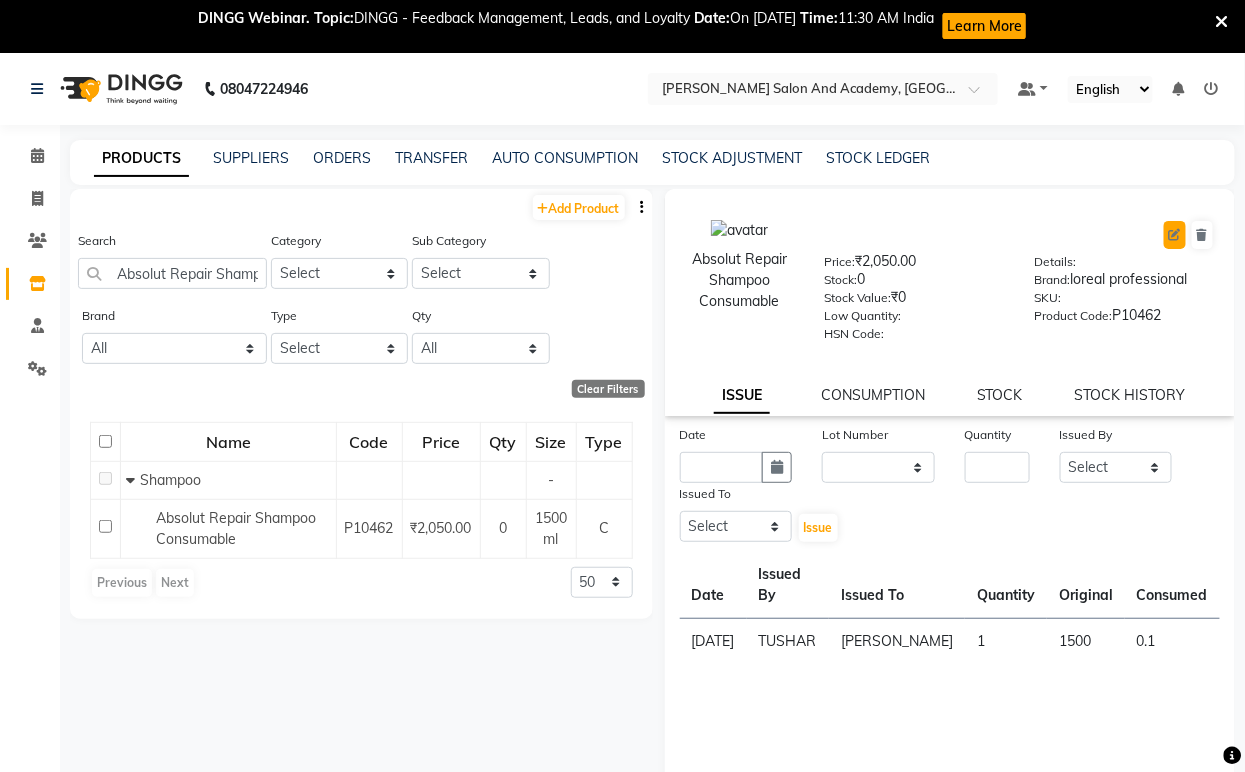 click 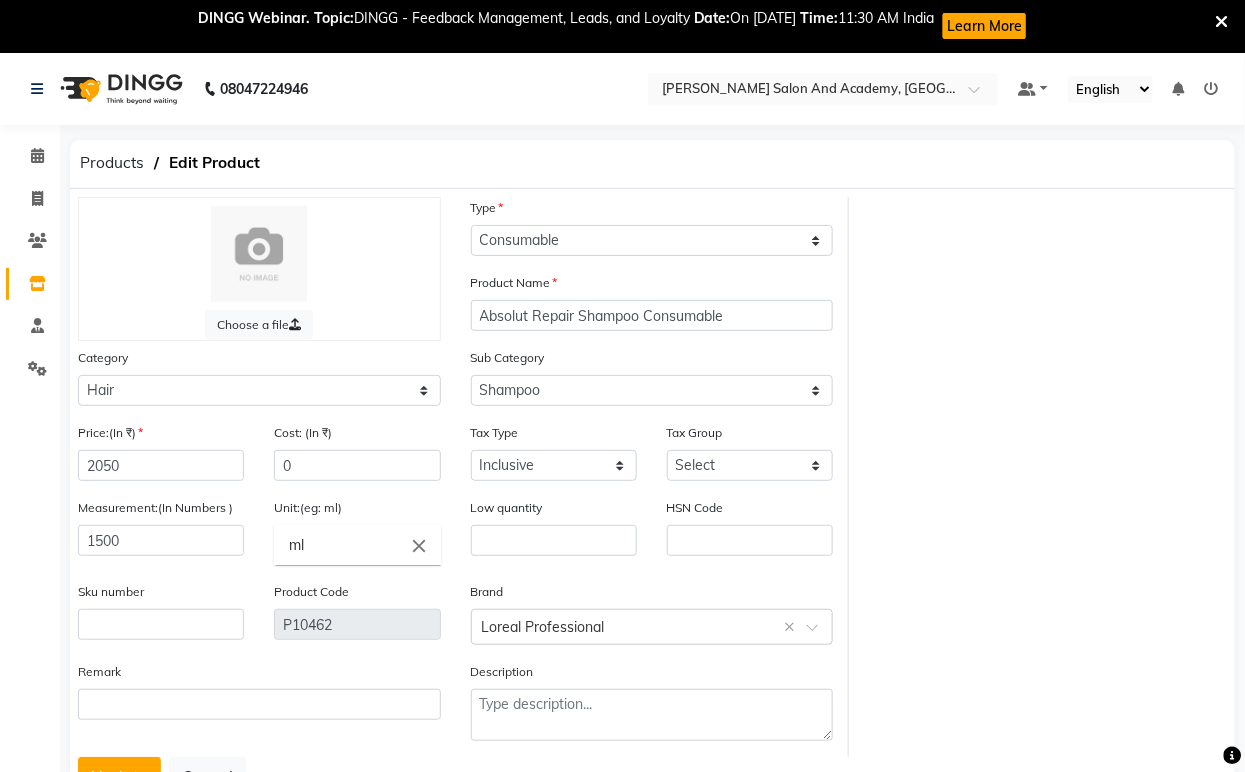 scroll, scrollTop: 83, scrollLeft: 0, axis: vertical 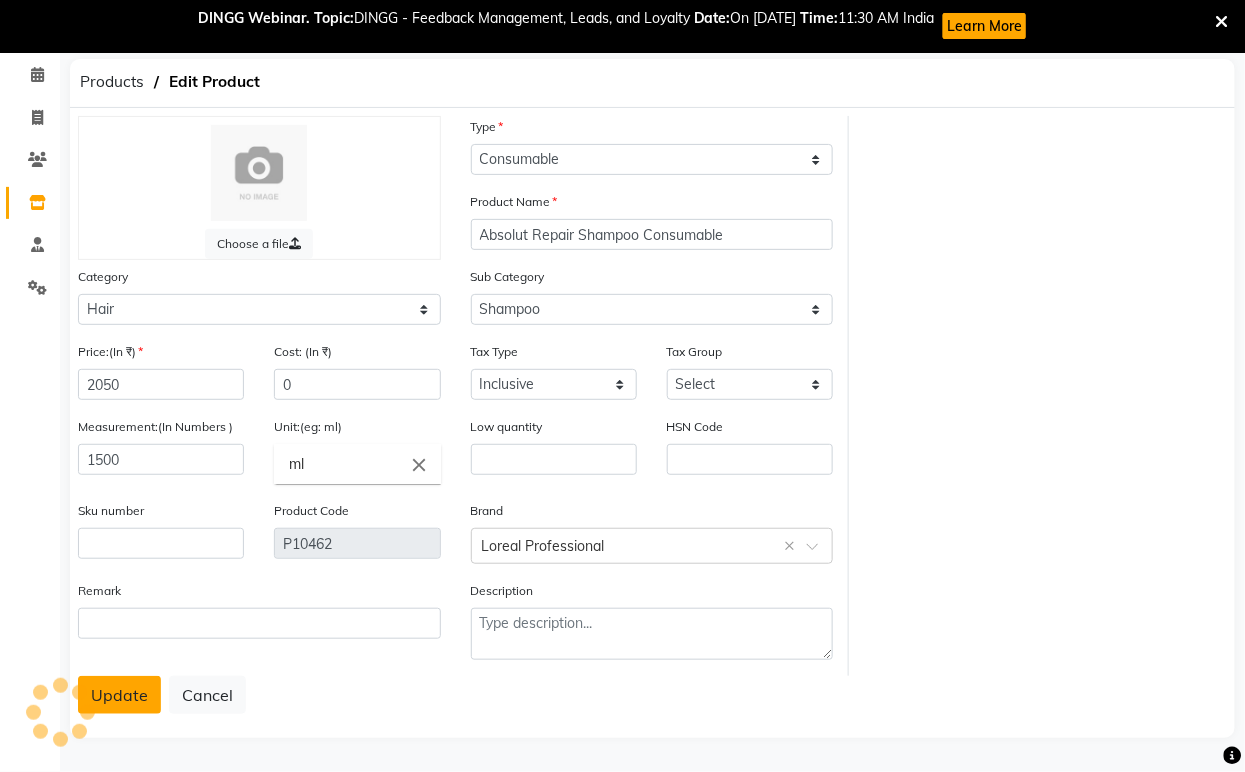 click on "Update" 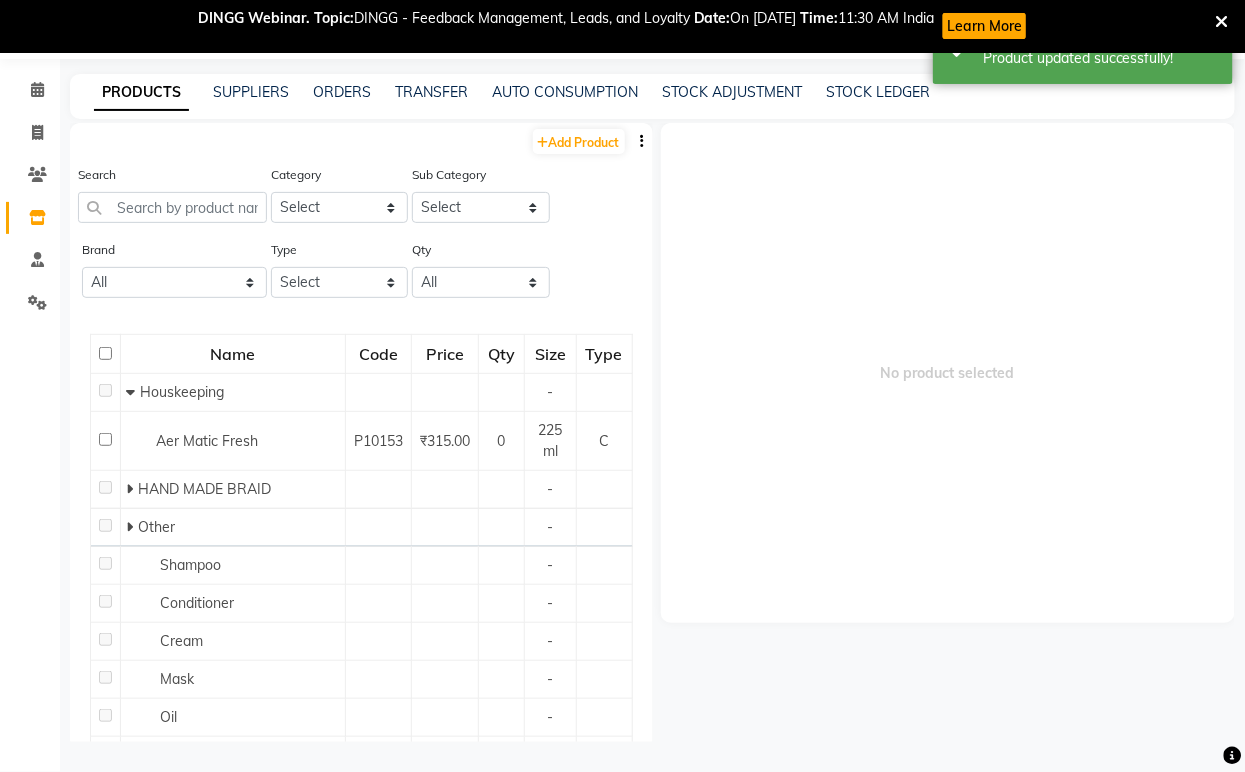 scroll, scrollTop: 65, scrollLeft: 0, axis: vertical 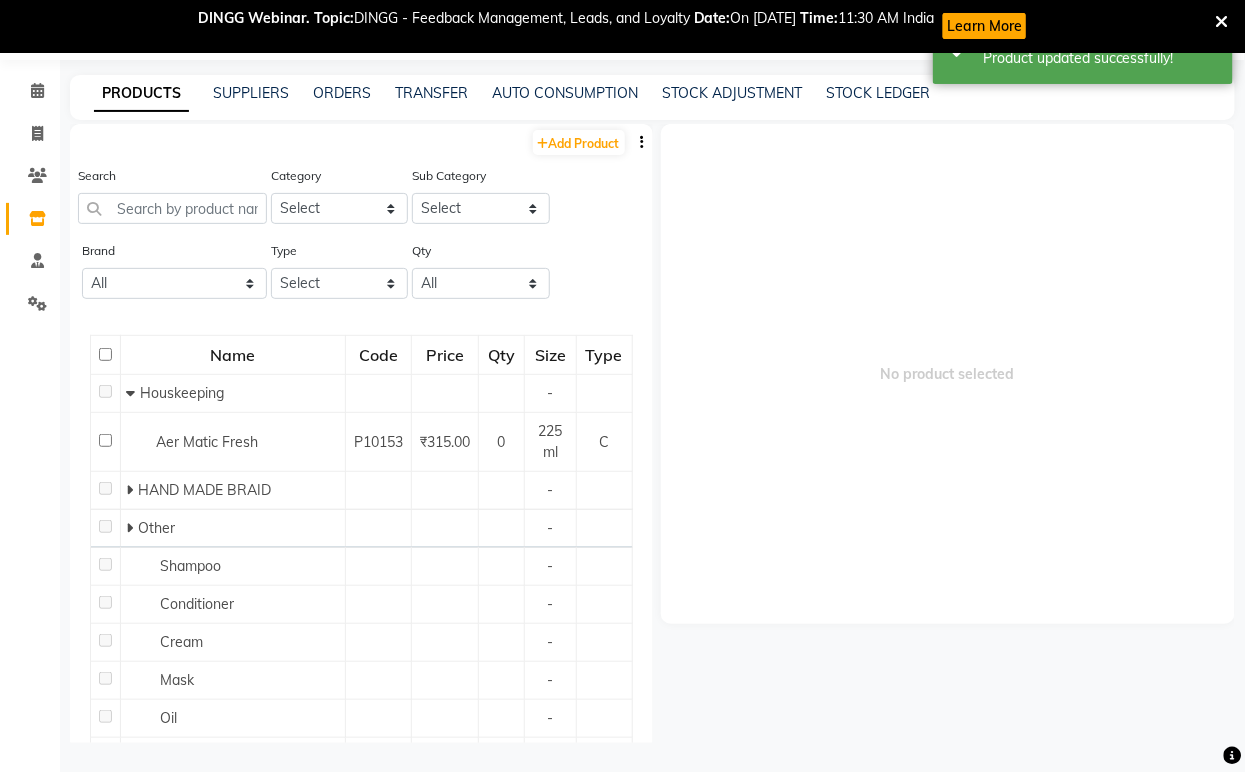 click on "STOCK ADJUSTMENT" 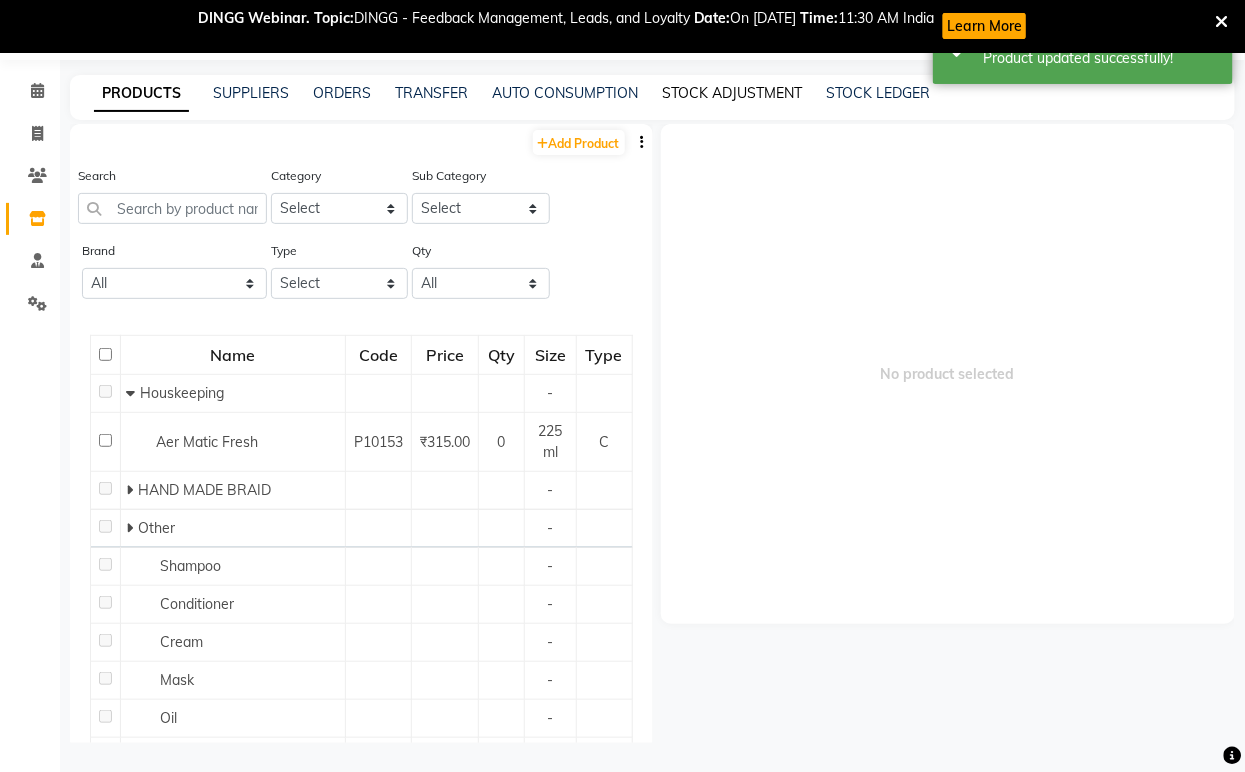 click on "STOCK ADJUSTMENT" 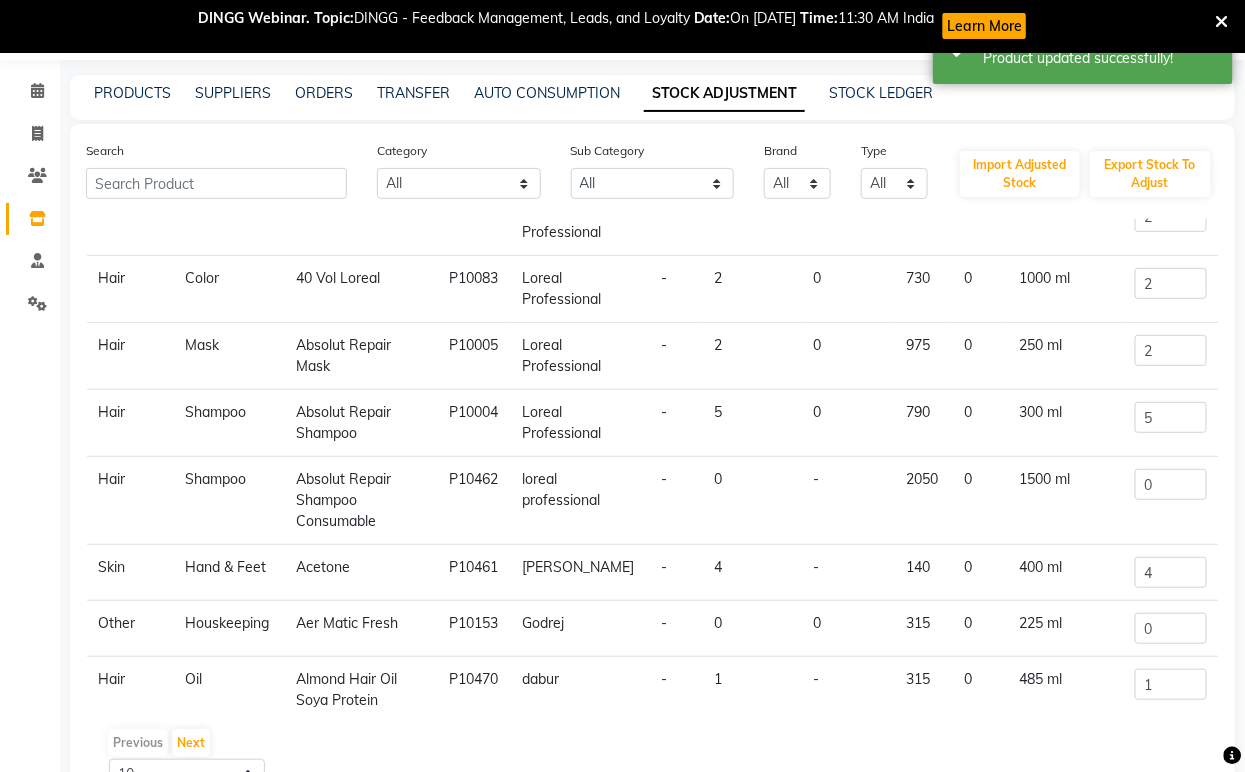 scroll, scrollTop: 253, scrollLeft: 0, axis: vertical 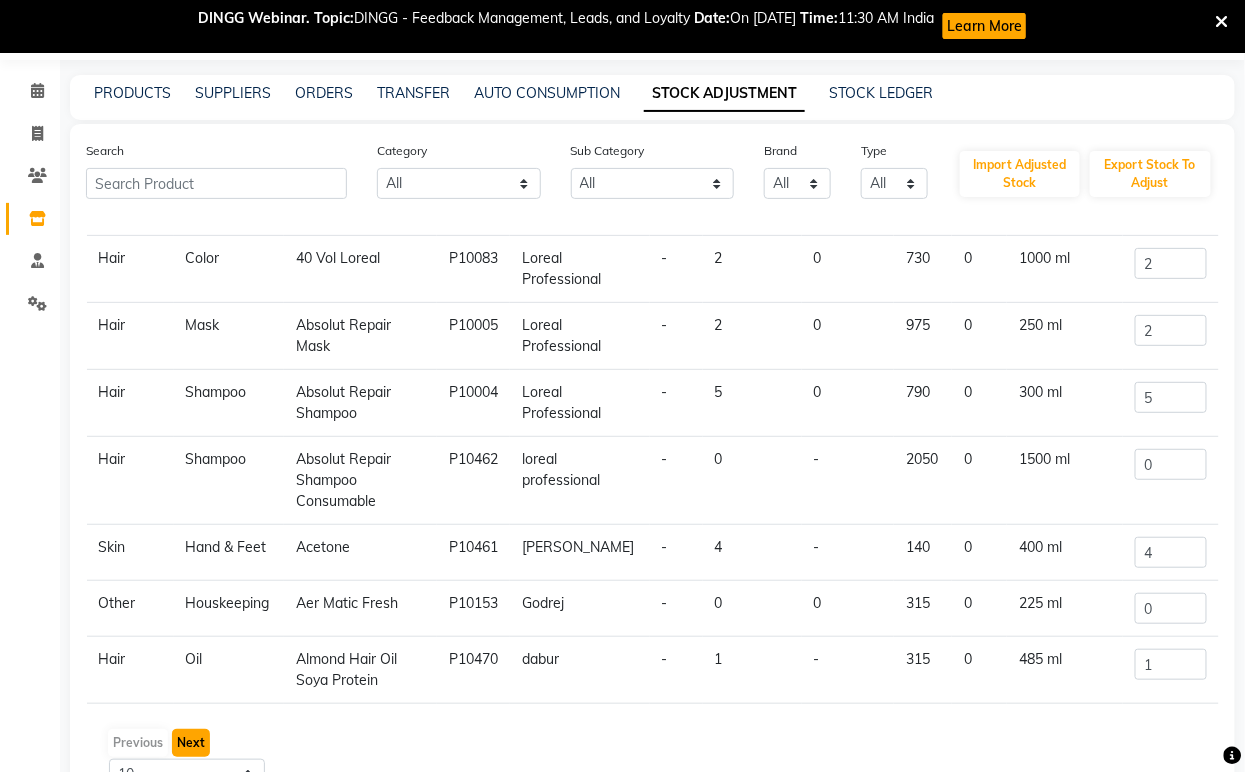 click on "Next" 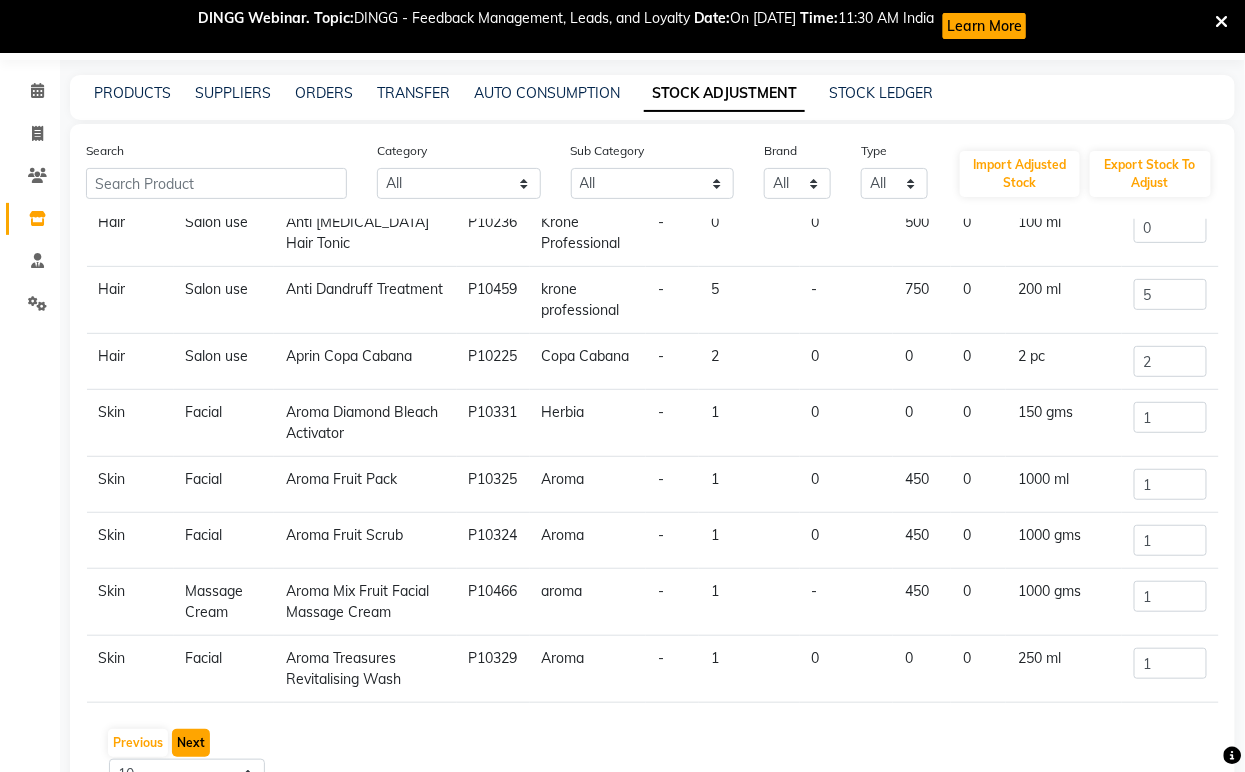 click on "Next" 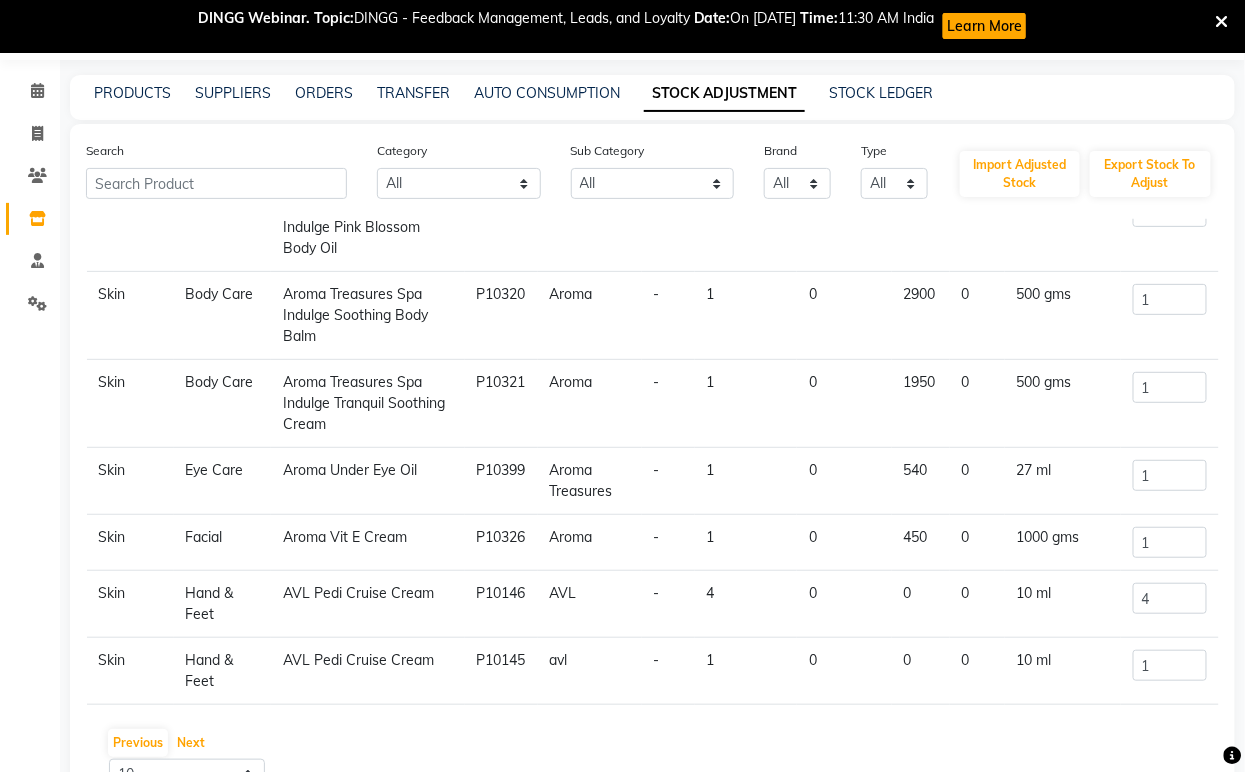 scroll, scrollTop: 370, scrollLeft: 0, axis: vertical 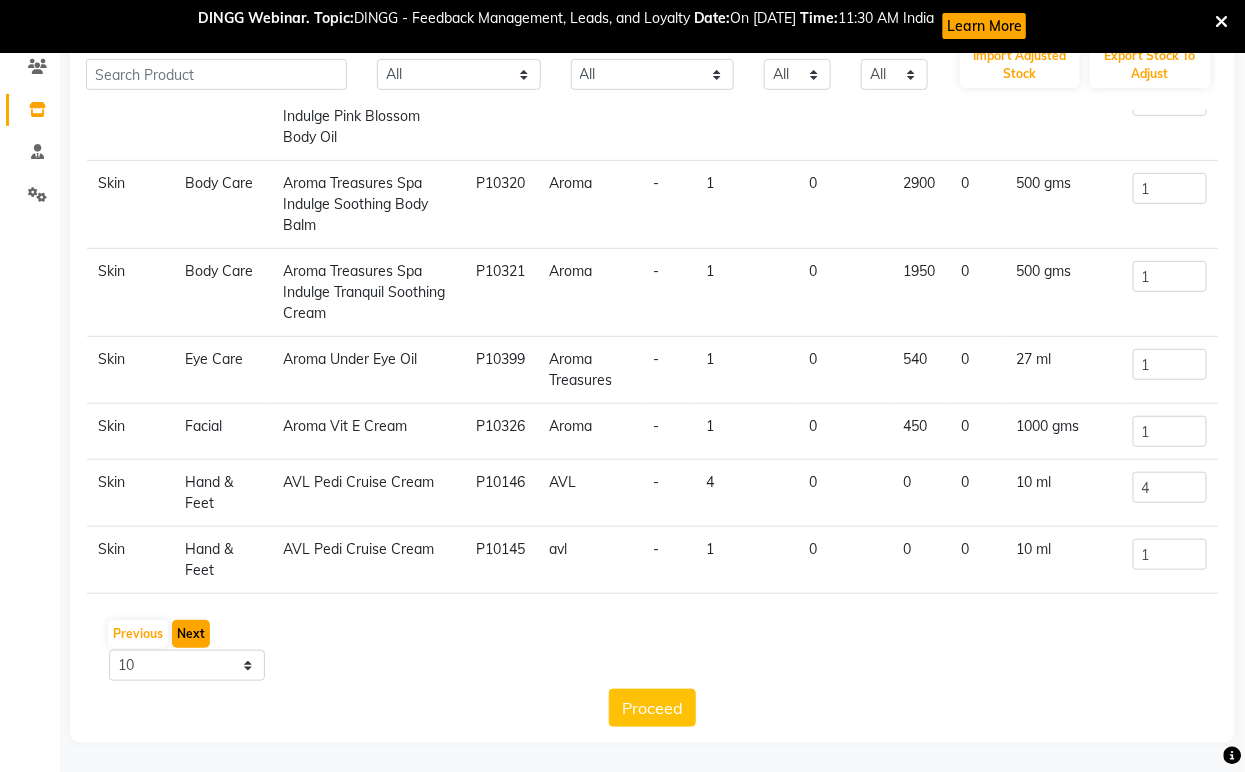click on "Next" 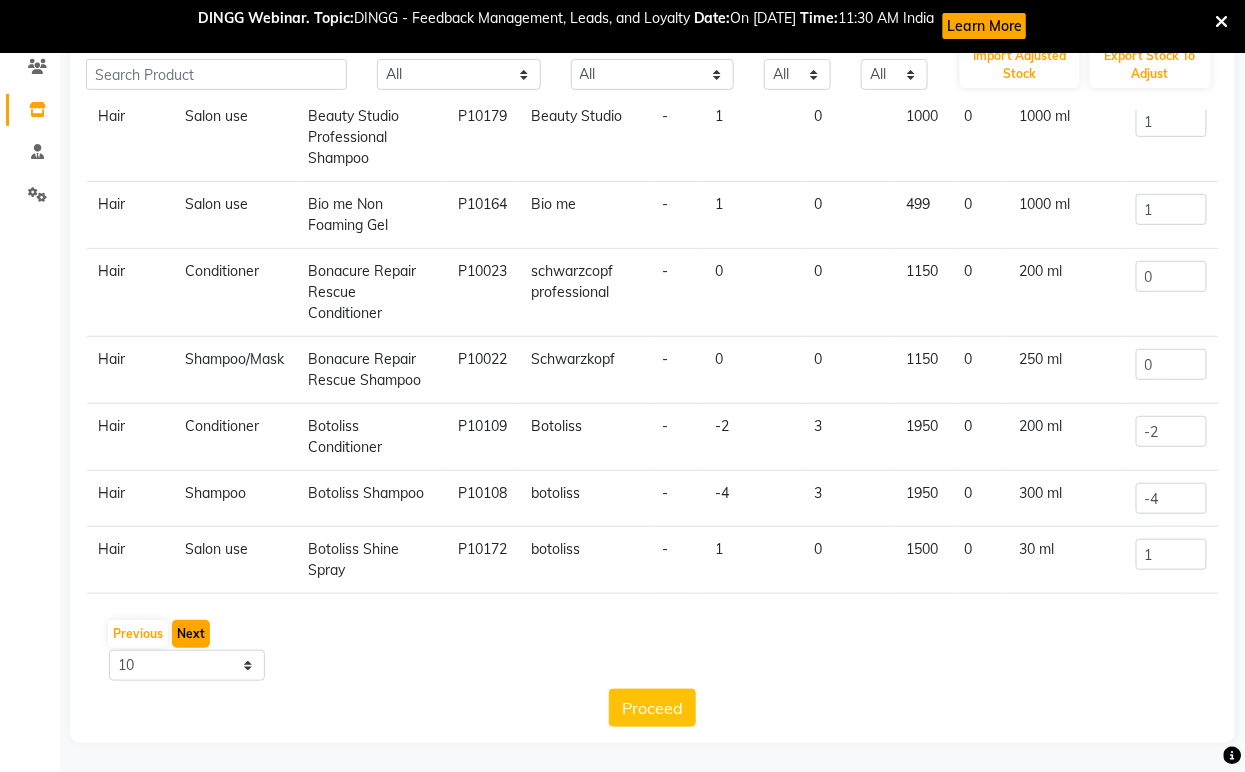 scroll, scrollTop: 317, scrollLeft: 0, axis: vertical 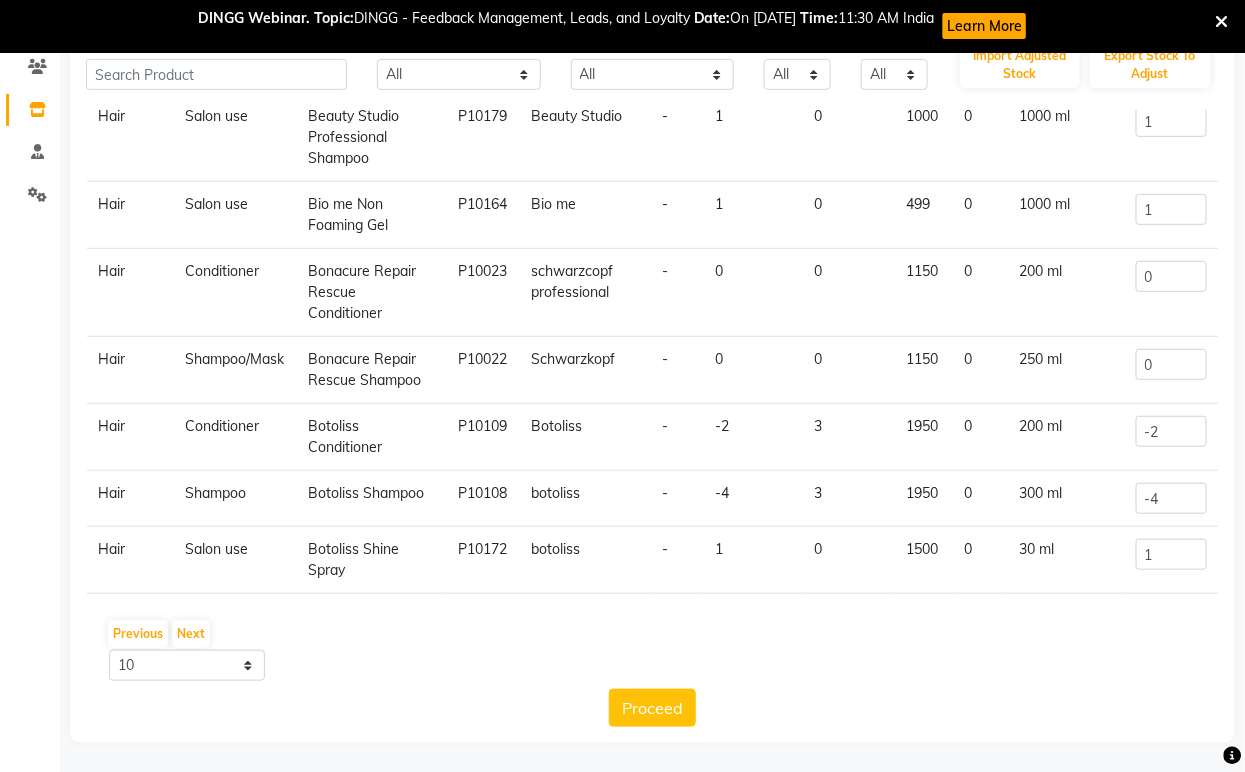 click on "Botoliss Shampoo" 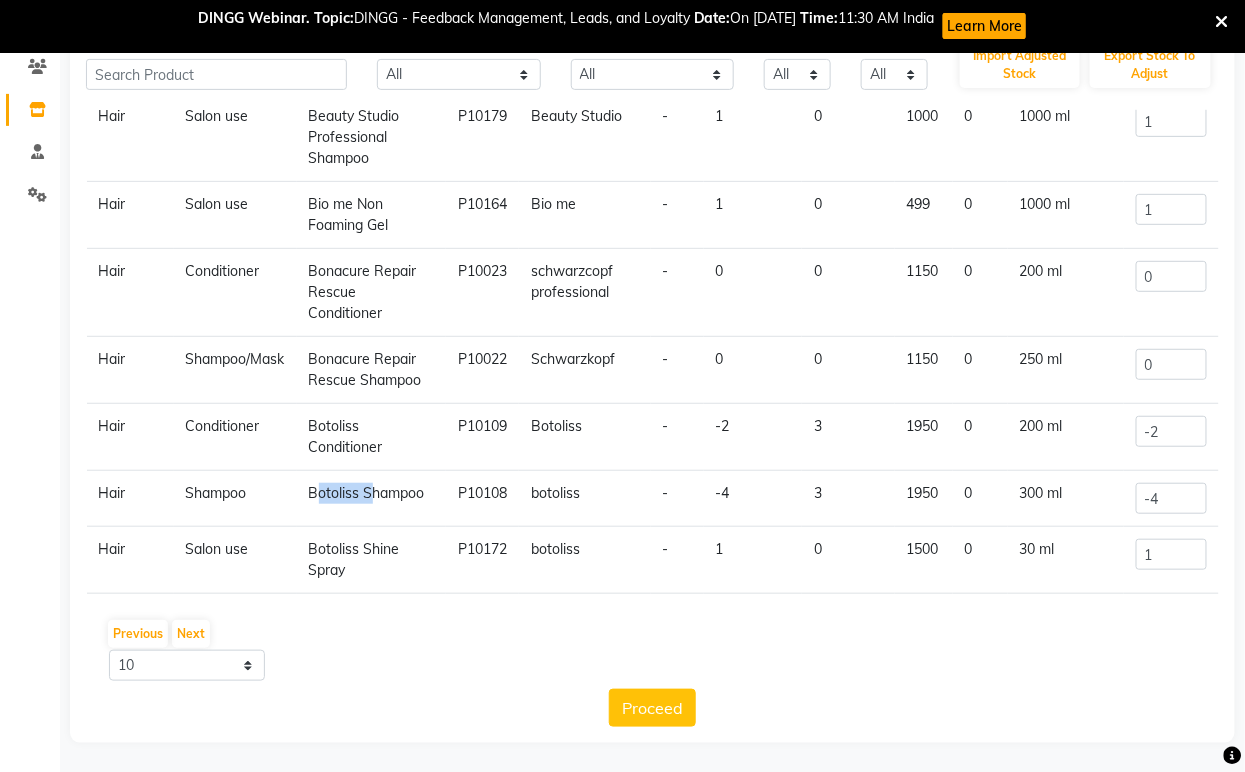 click on "Botoliss Shampoo" 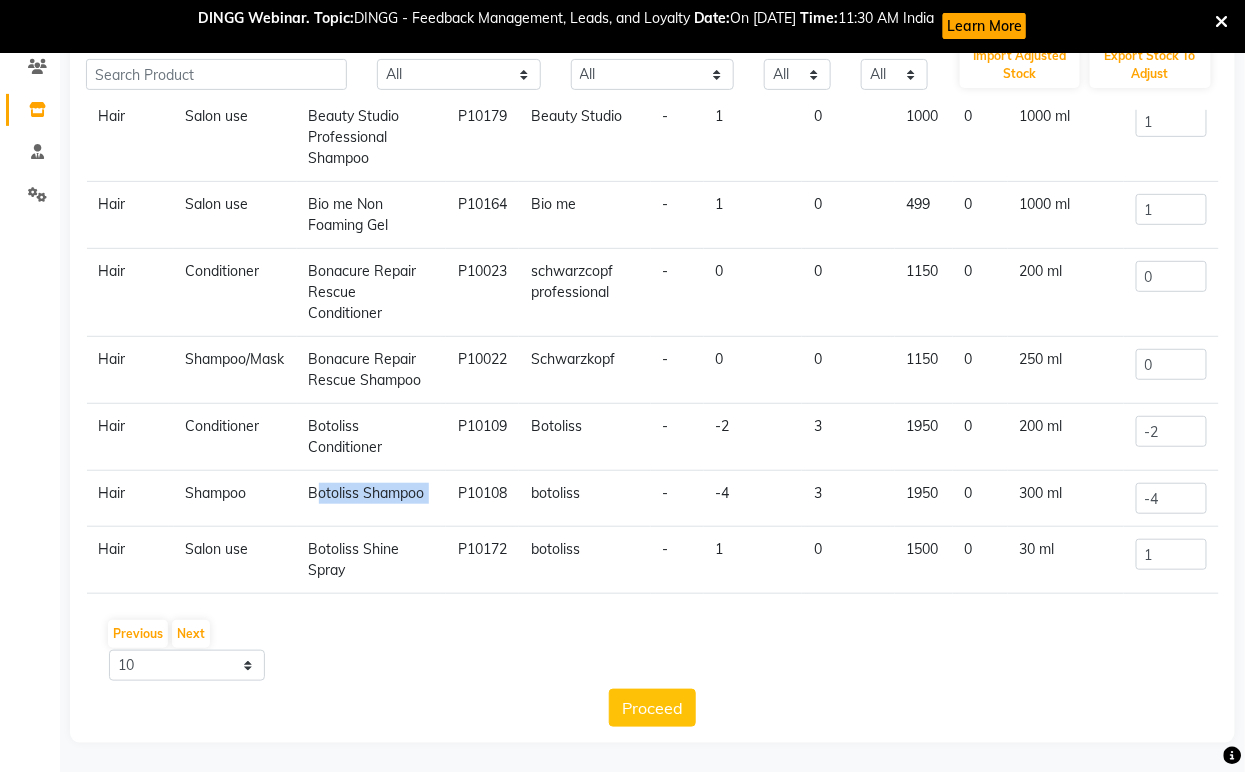 click on "Botoliss Shampoo" 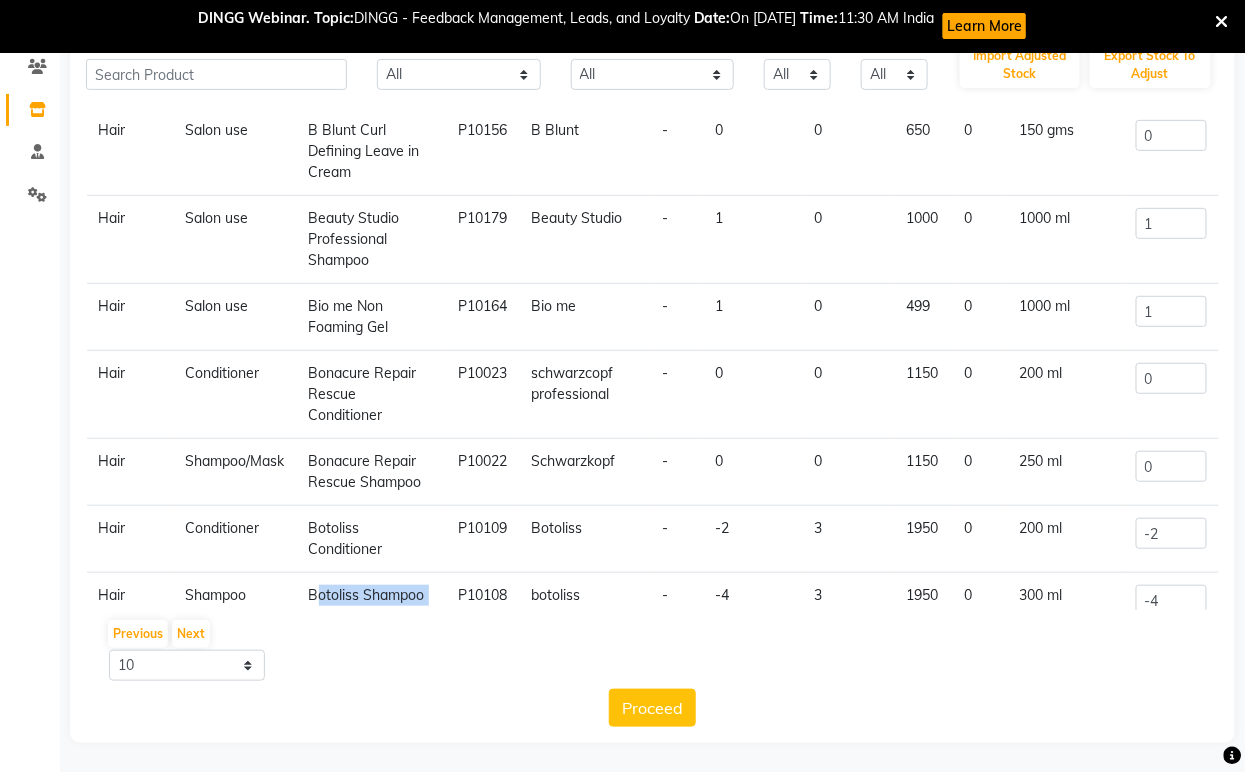 scroll, scrollTop: 0, scrollLeft: 0, axis: both 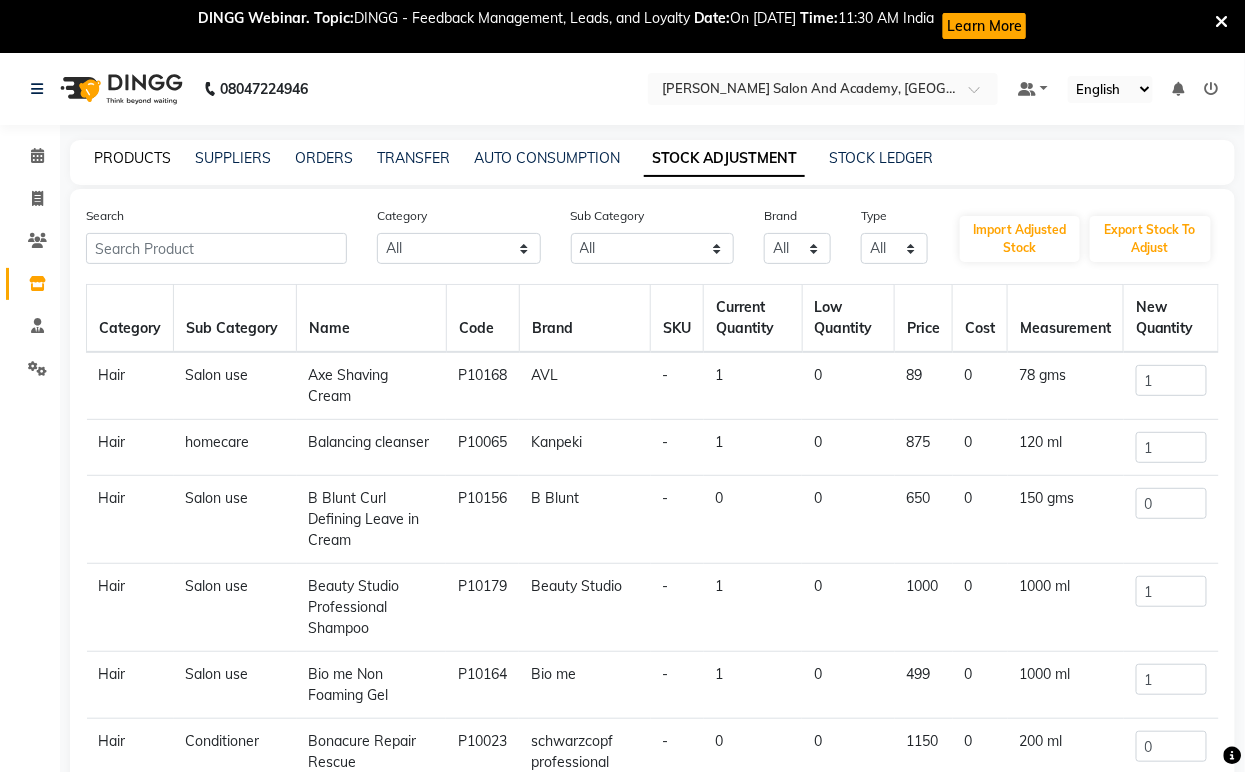 click on "PRODUCTS" 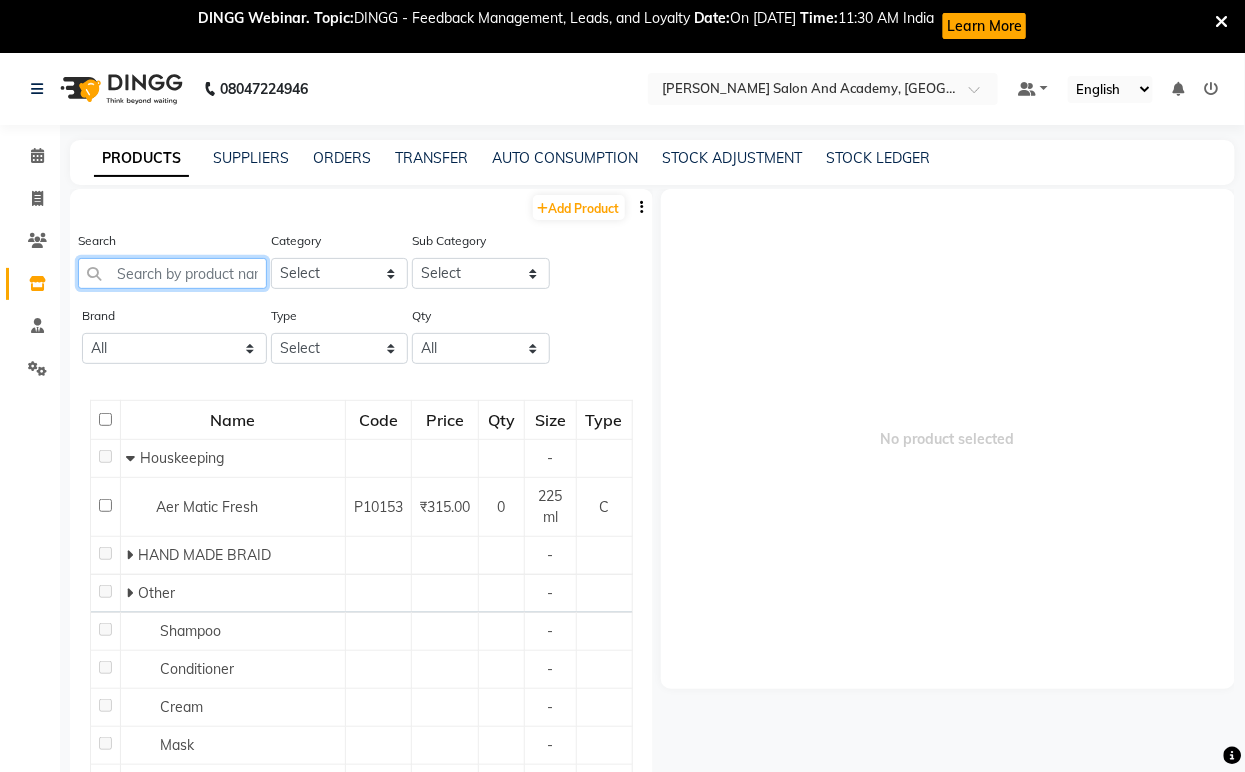 paste on "Botoliss Shampoo" 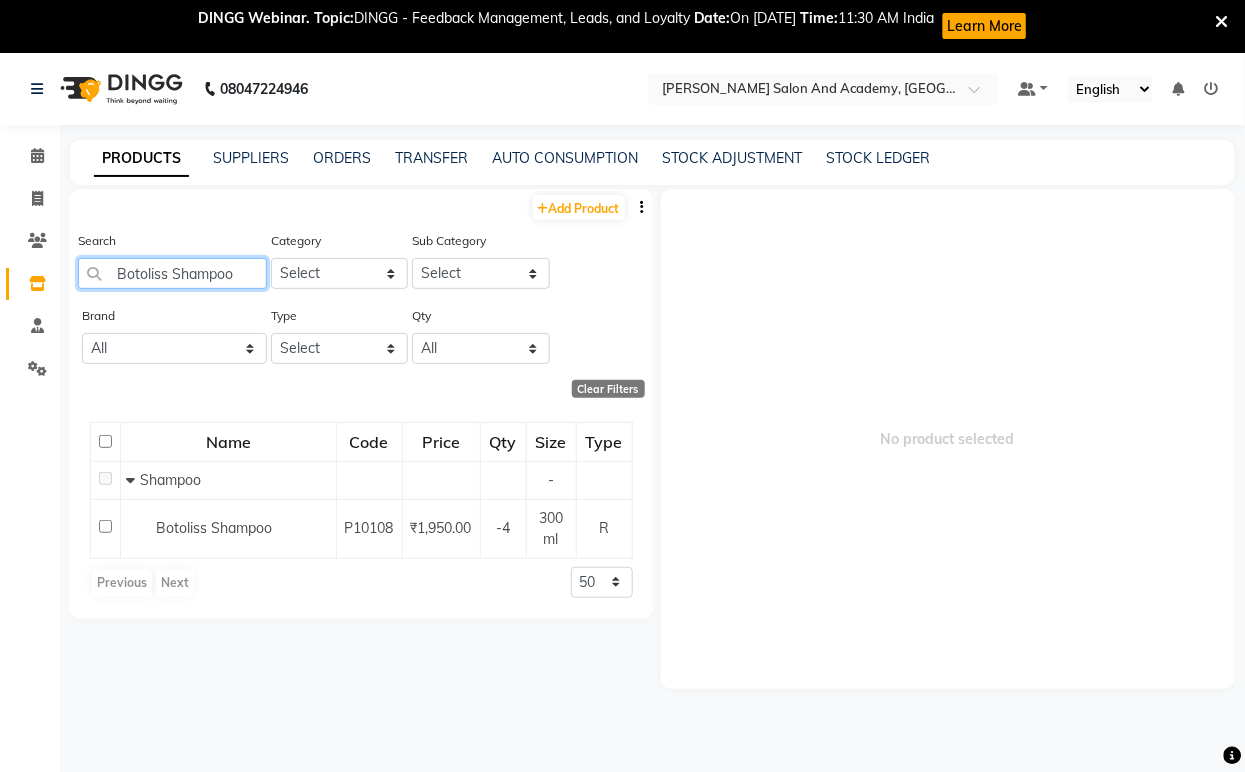 scroll, scrollTop: 0, scrollLeft: 0, axis: both 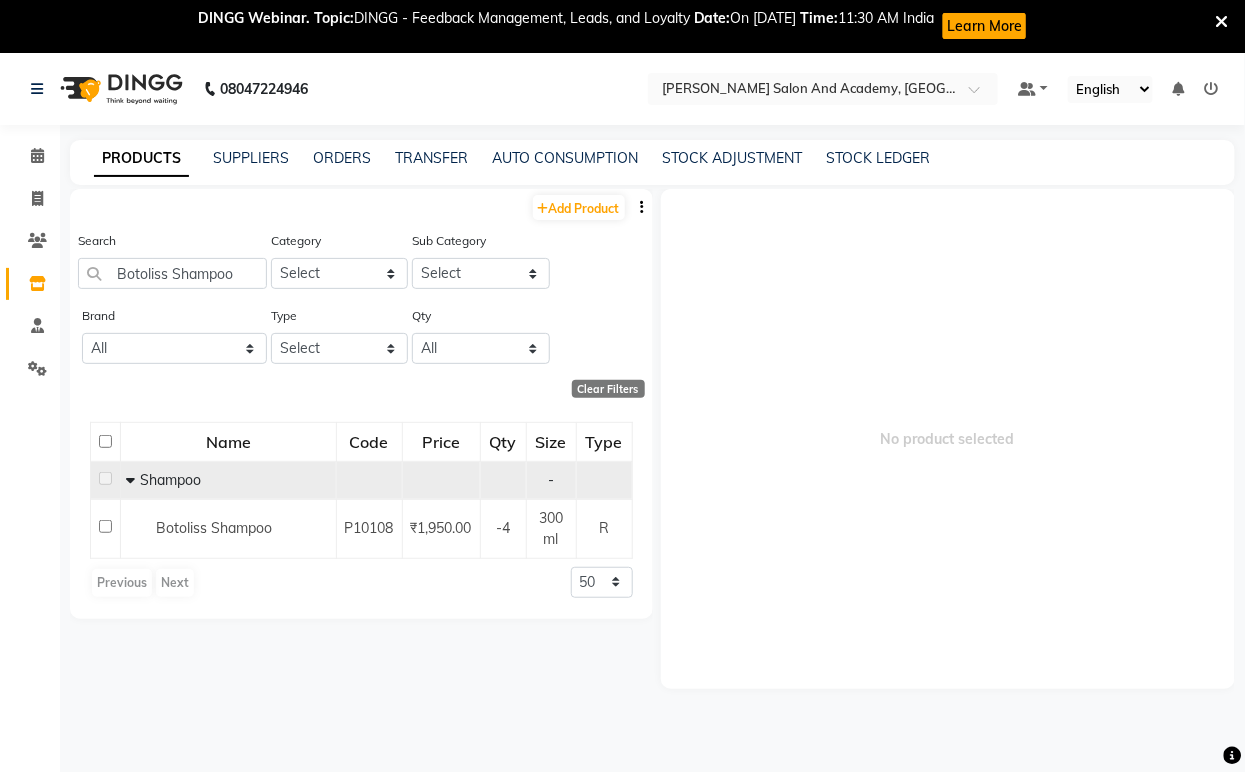 click 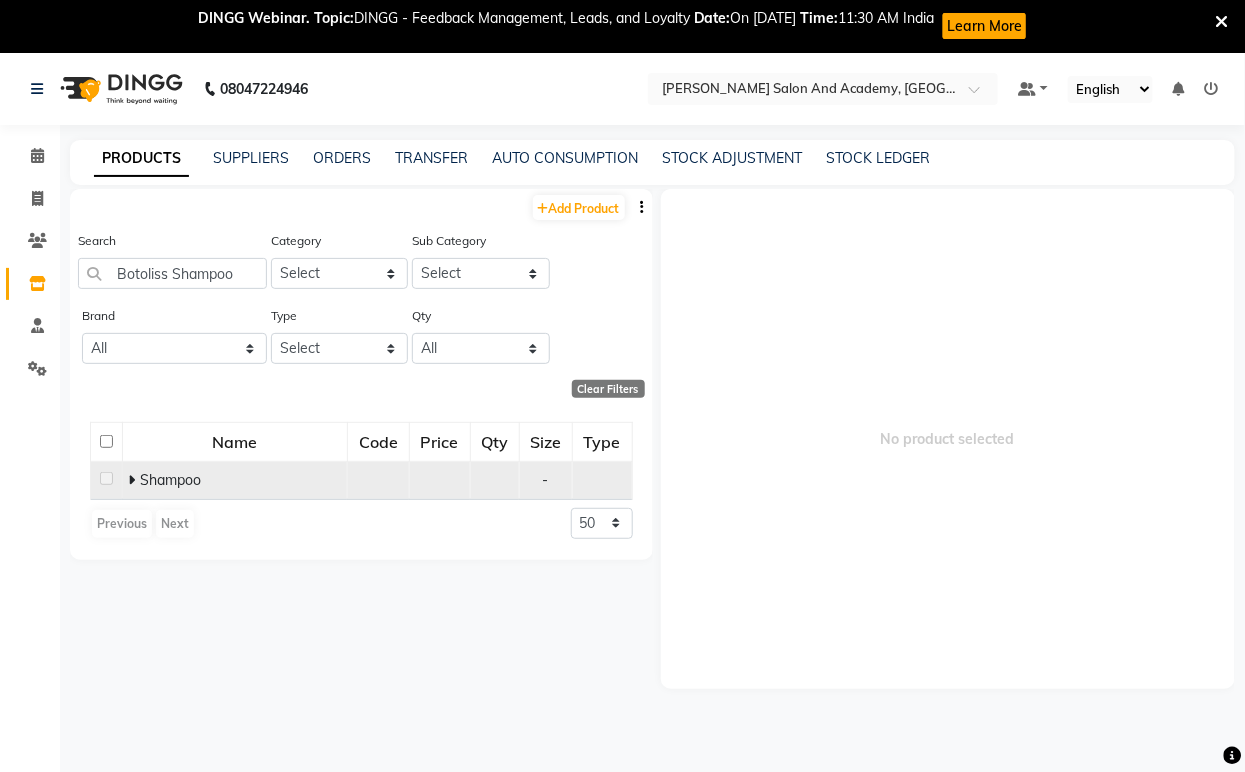 click 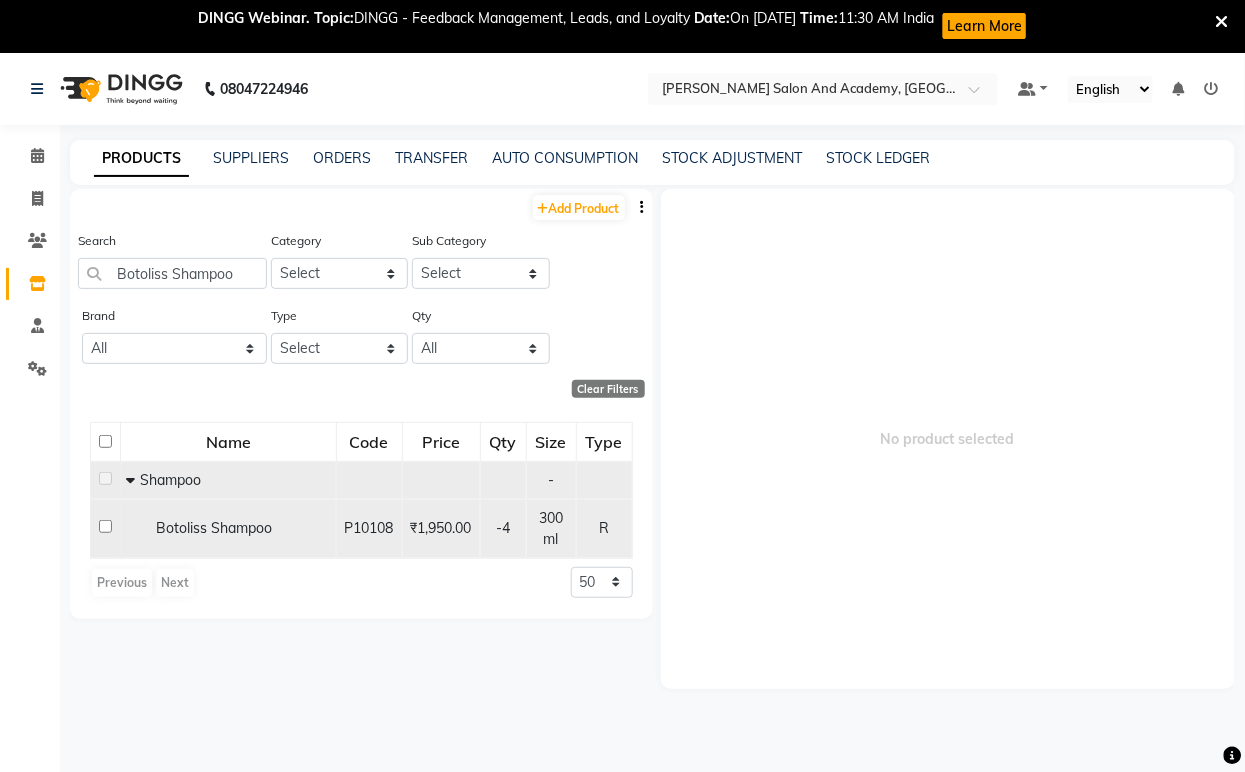 click on "Botoliss Shampoo" 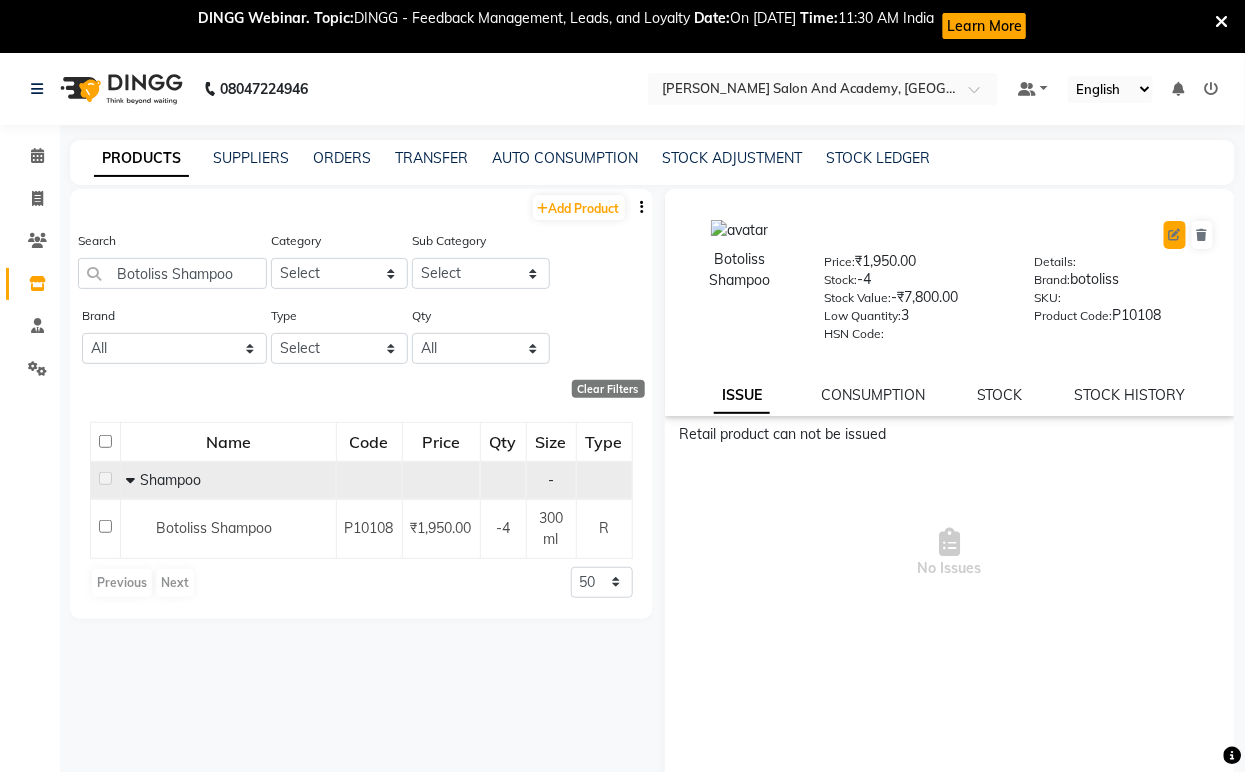 click 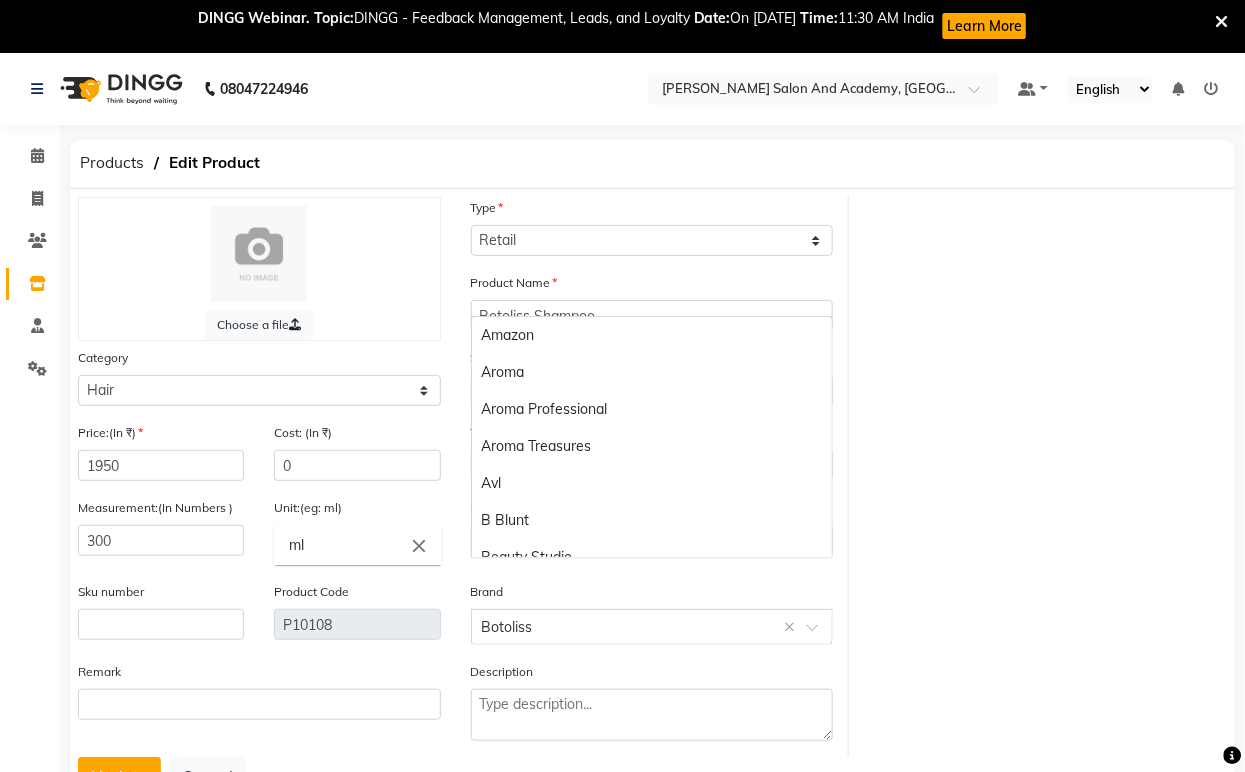 scroll, scrollTop: 333, scrollLeft: 0, axis: vertical 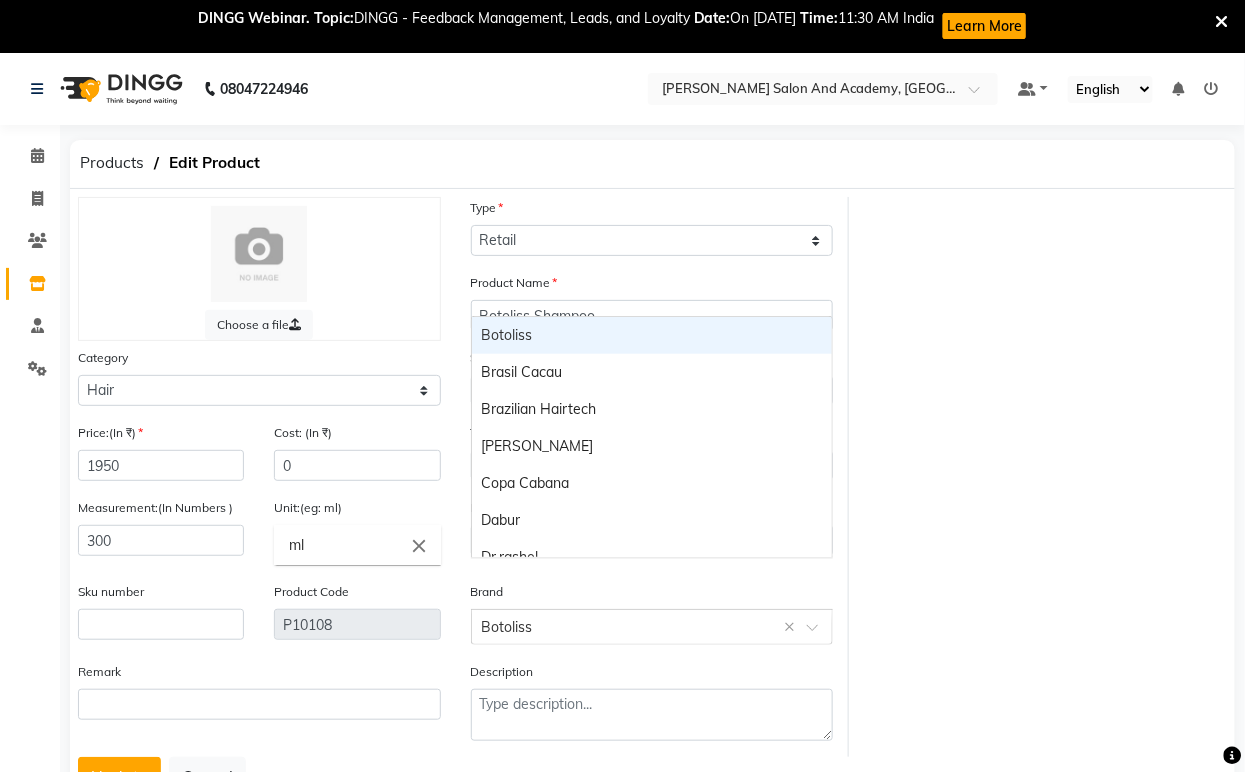 click 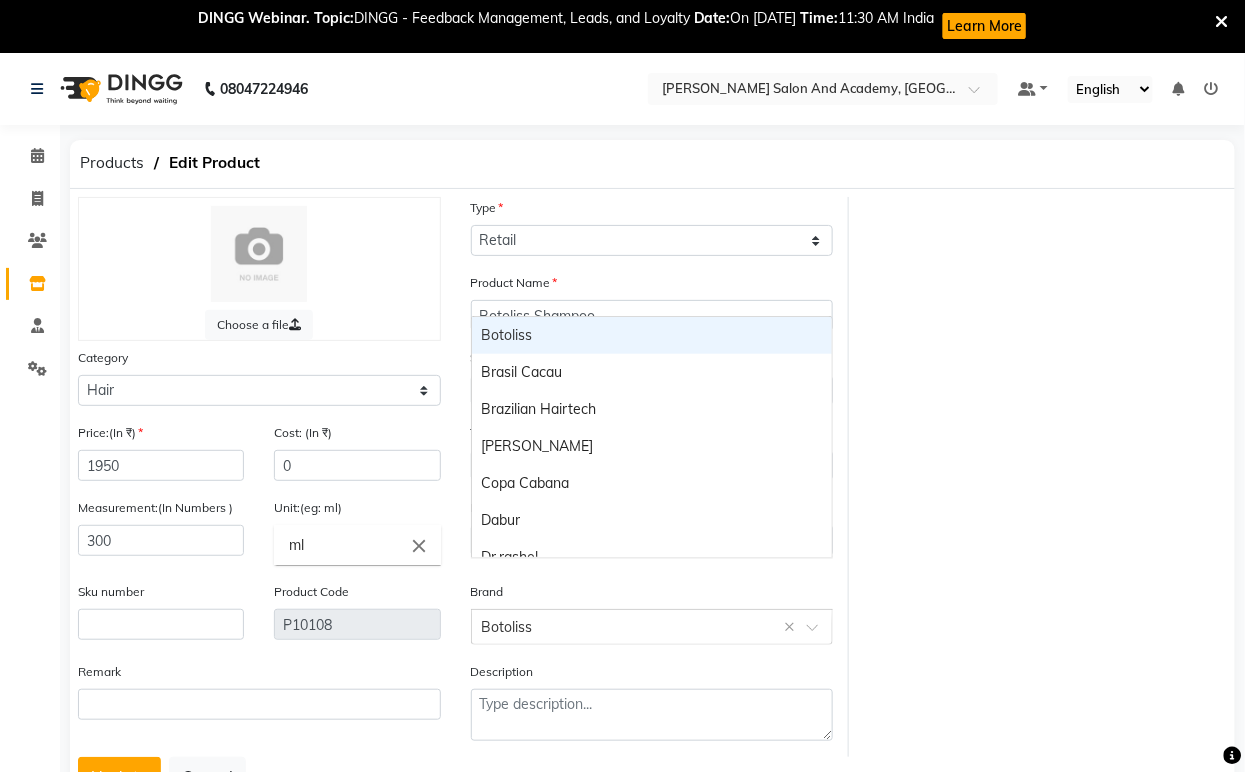 click on "Botoliss" at bounding box center [652, 335] 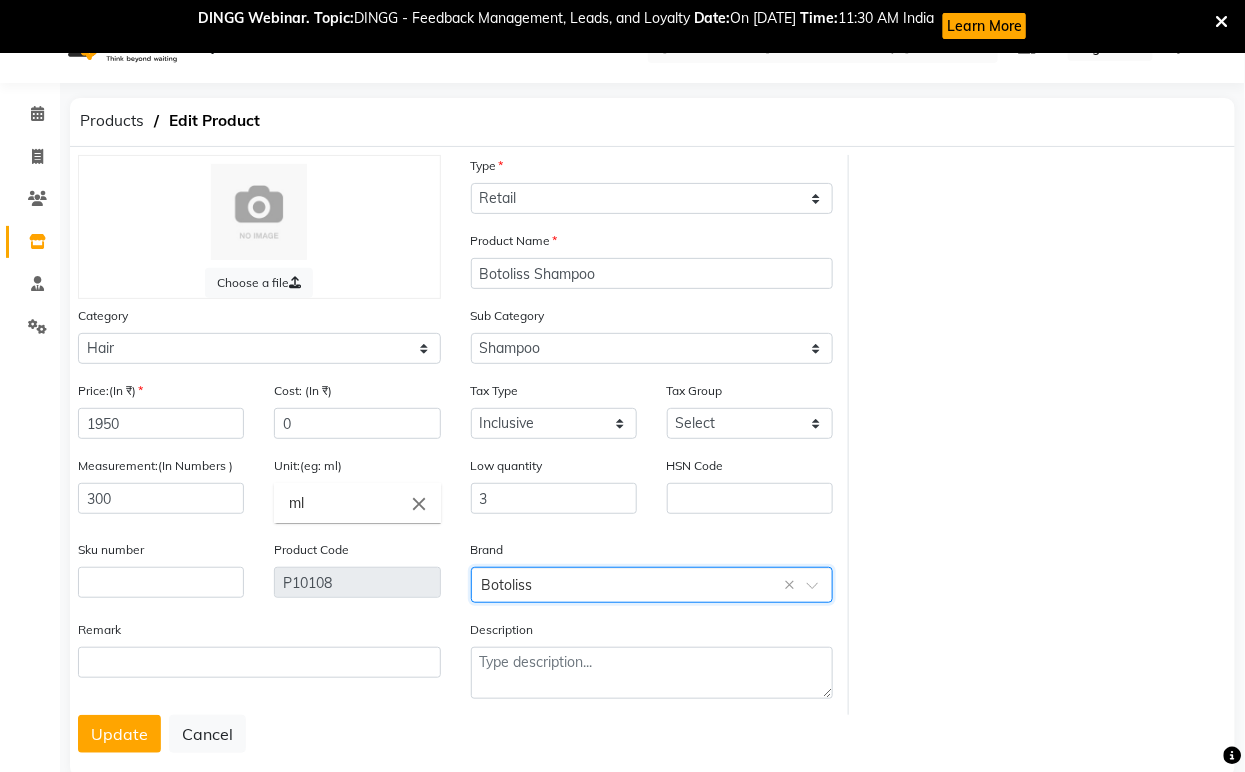 scroll, scrollTop: 83, scrollLeft: 0, axis: vertical 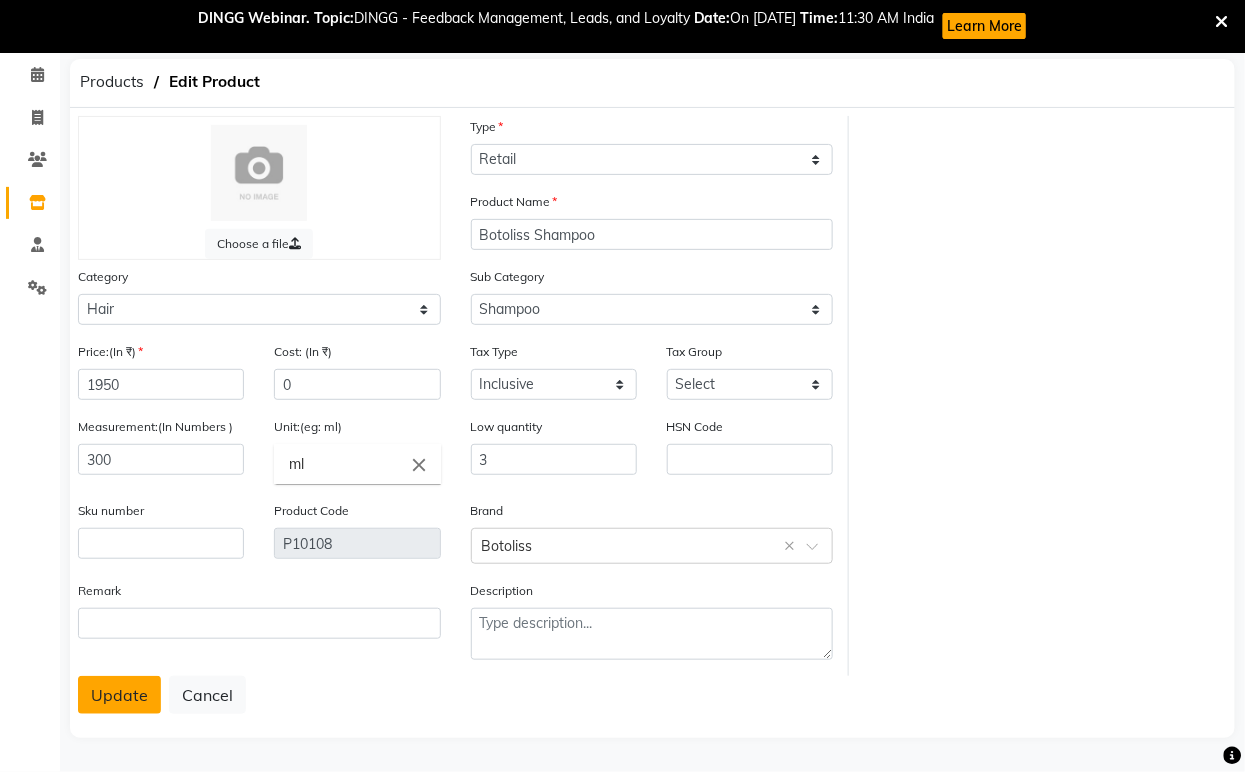 click on "Update" 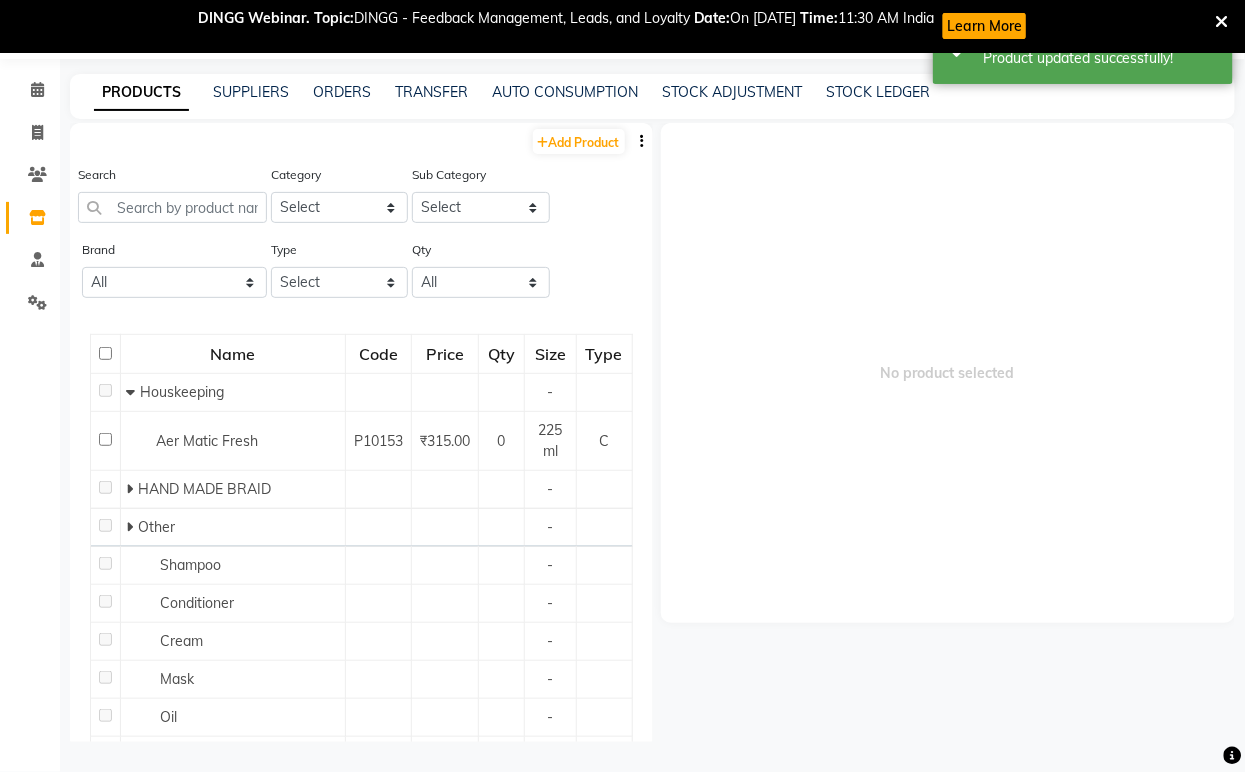 scroll, scrollTop: 65, scrollLeft: 0, axis: vertical 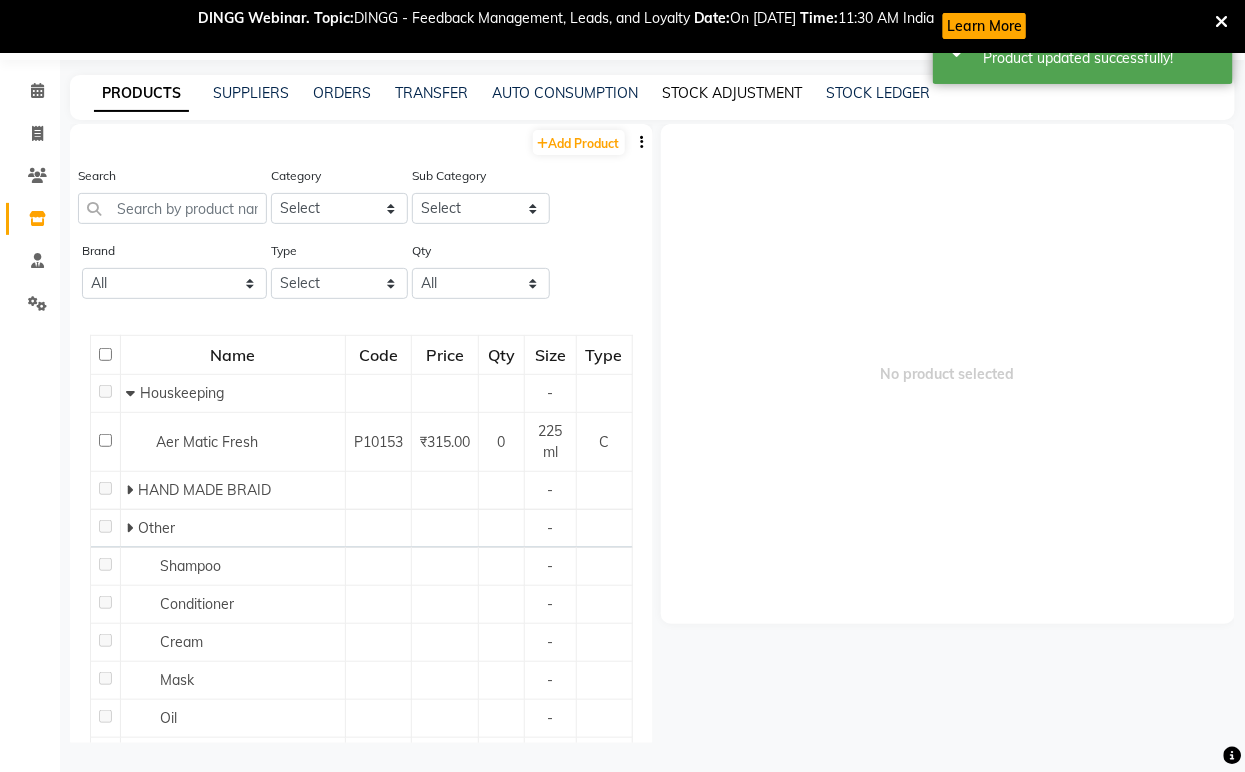 click on "STOCK ADJUSTMENT" 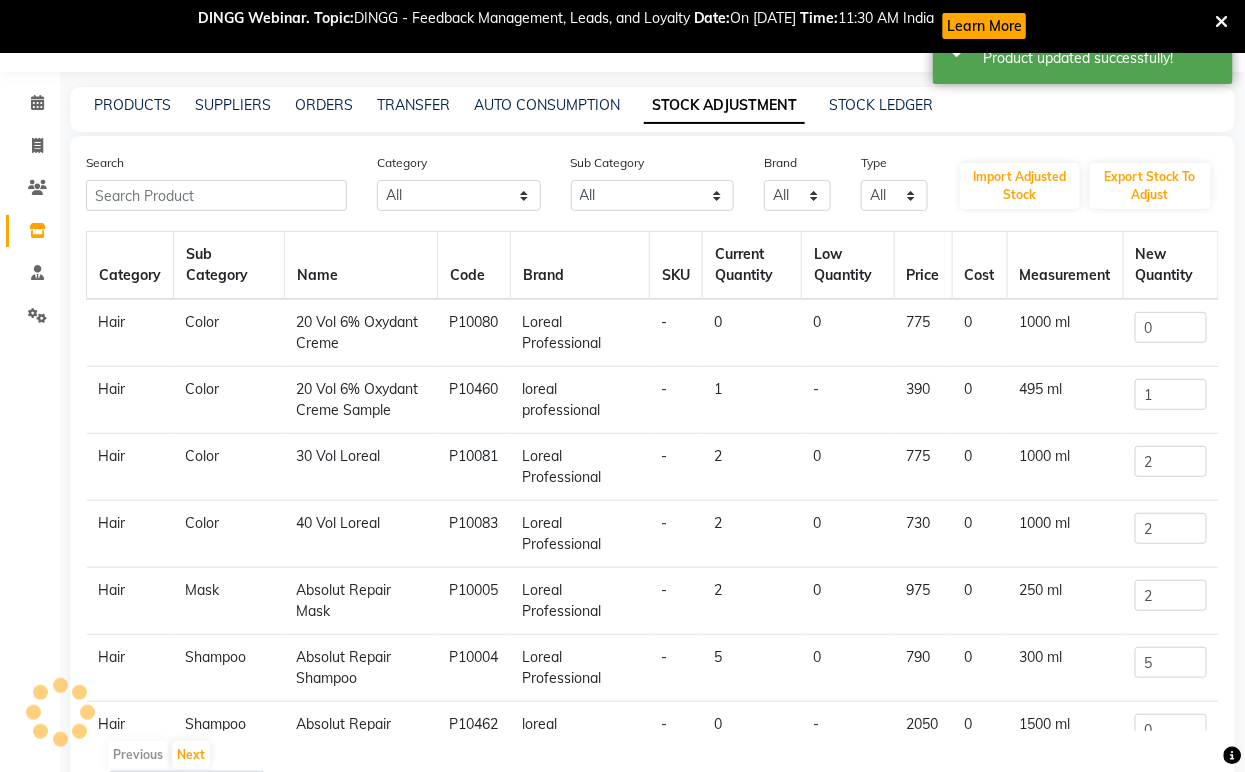 scroll, scrollTop: 65, scrollLeft: 0, axis: vertical 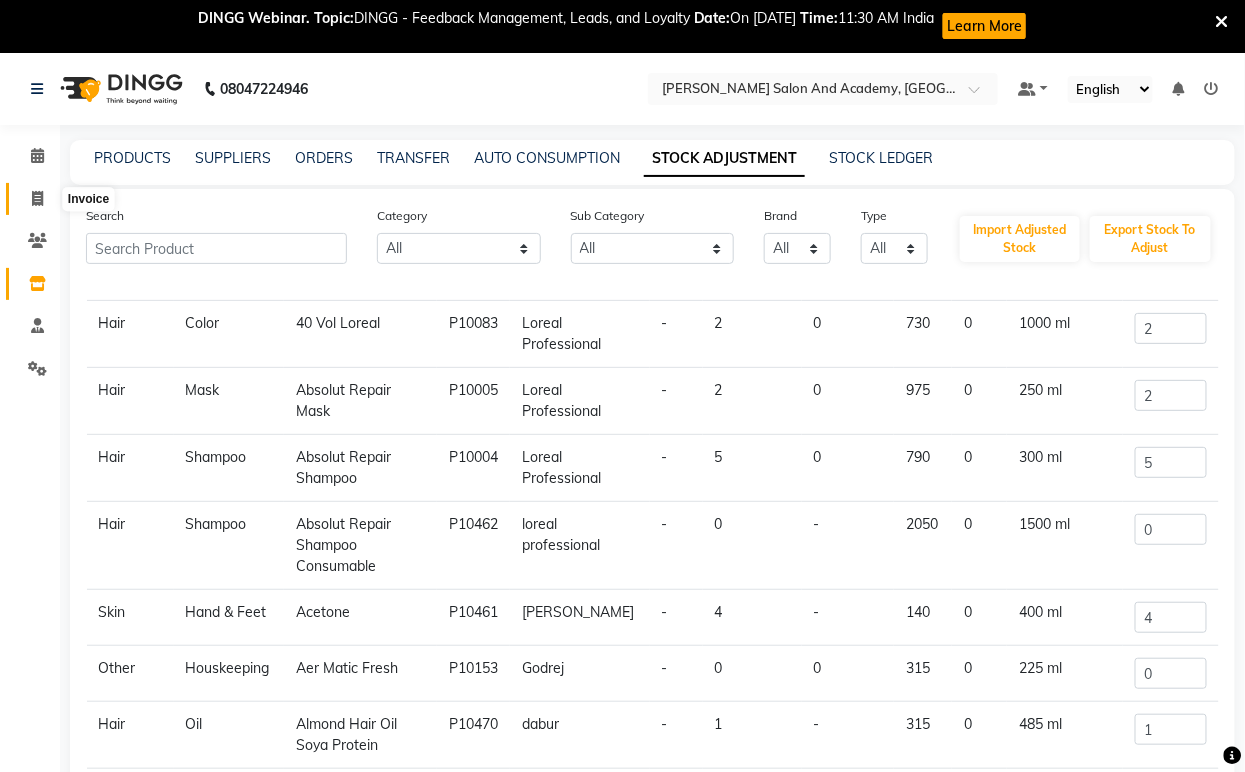 click 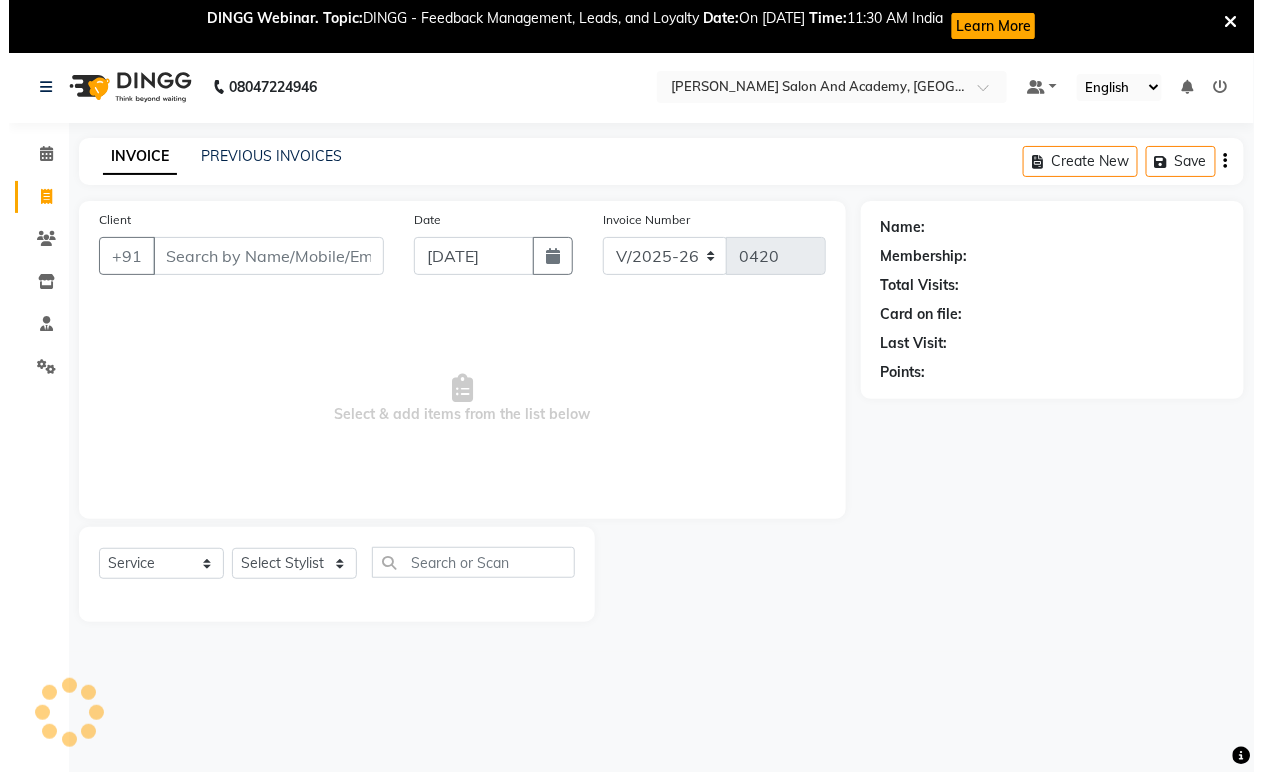 scroll, scrollTop: 53, scrollLeft: 0, axis: vertical 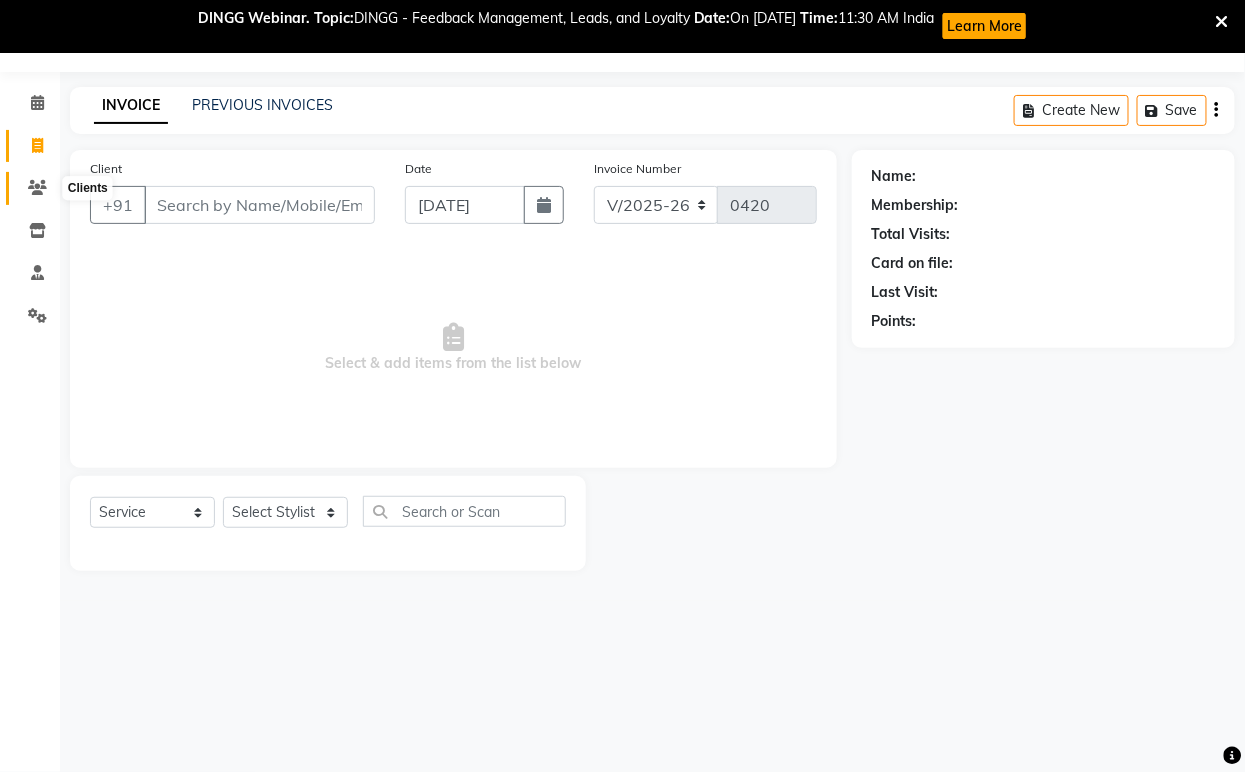 click 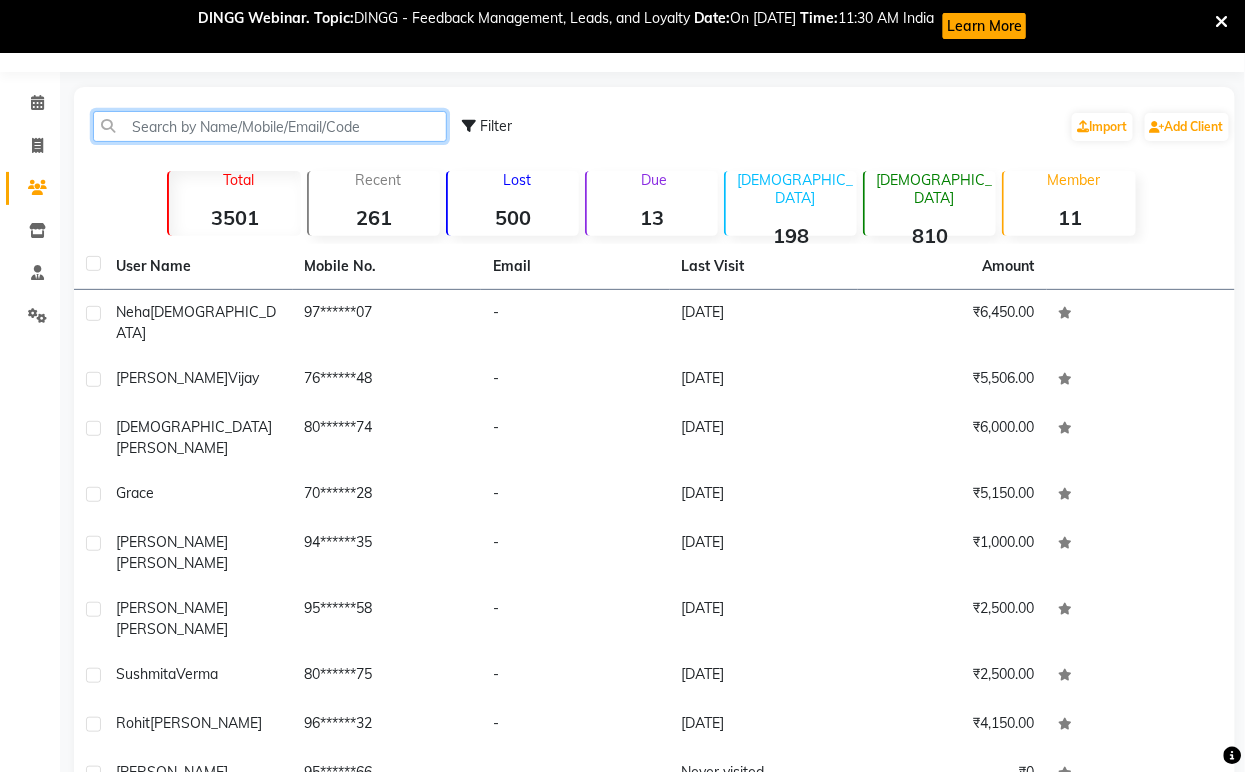 click 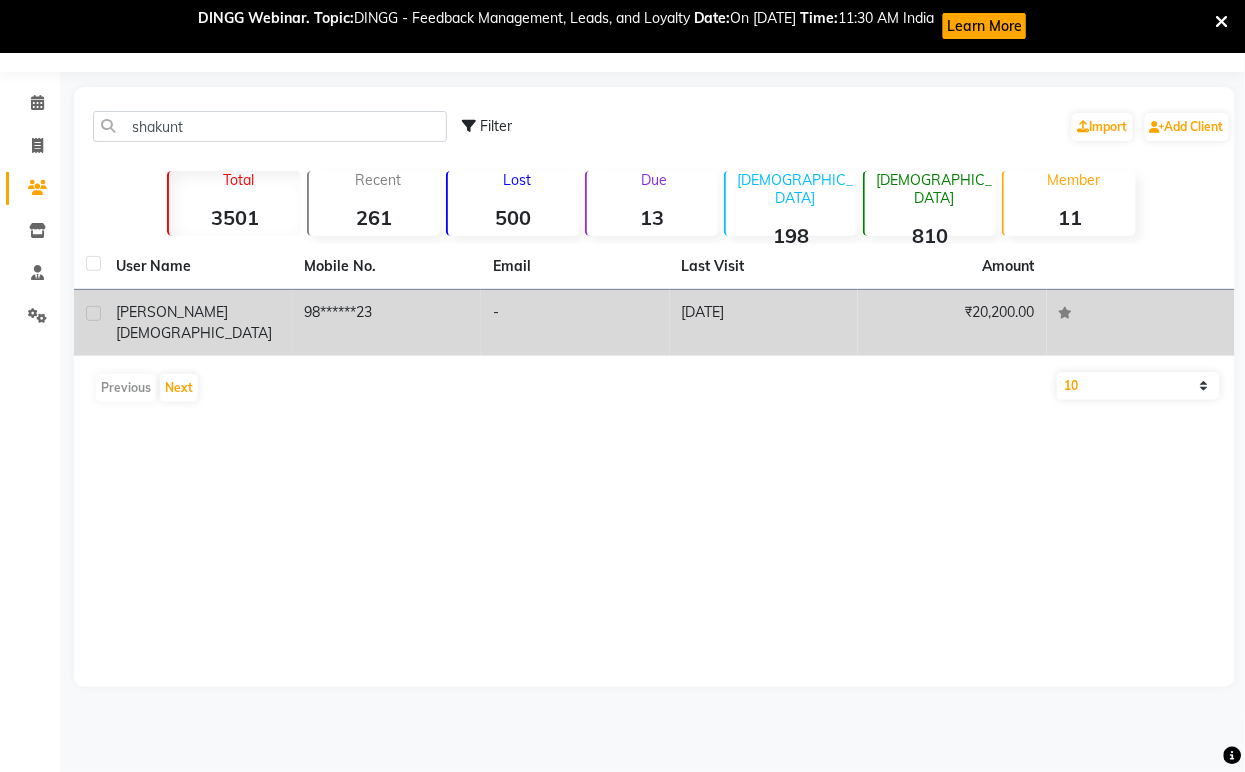 click on "98******23" 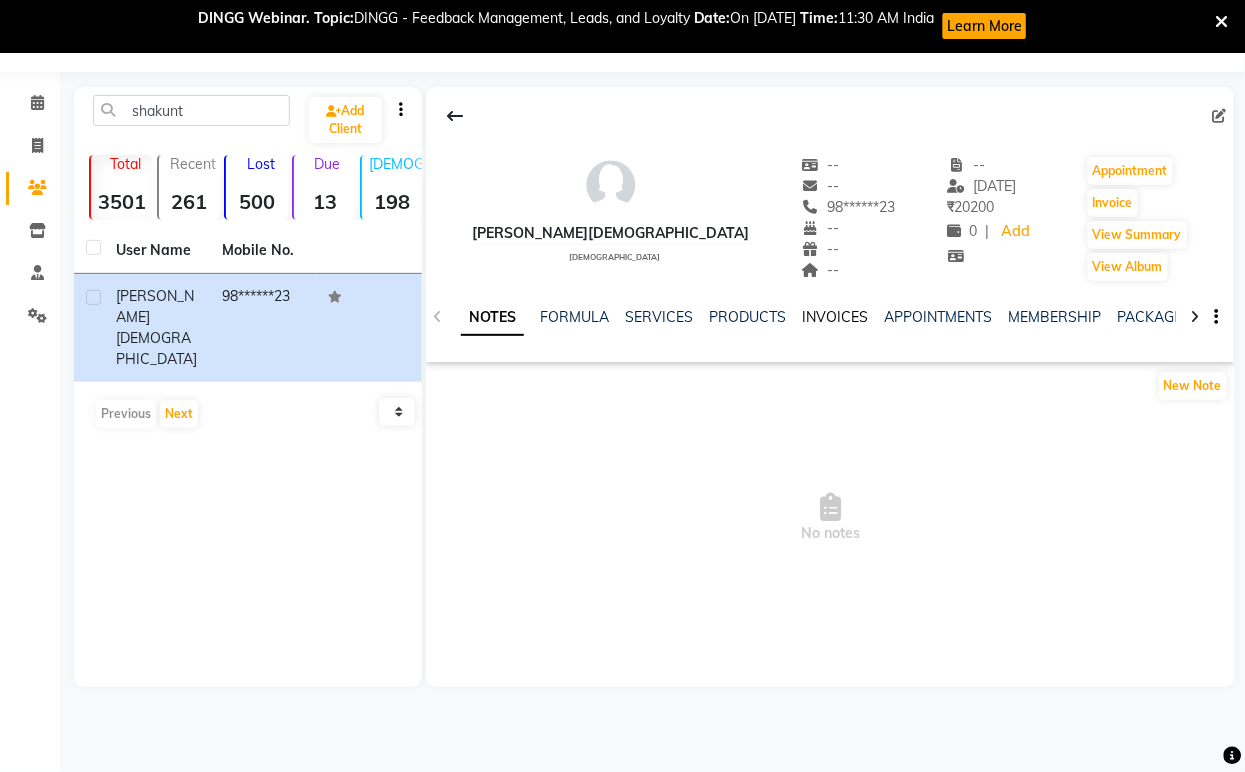 click on "INVOICES" 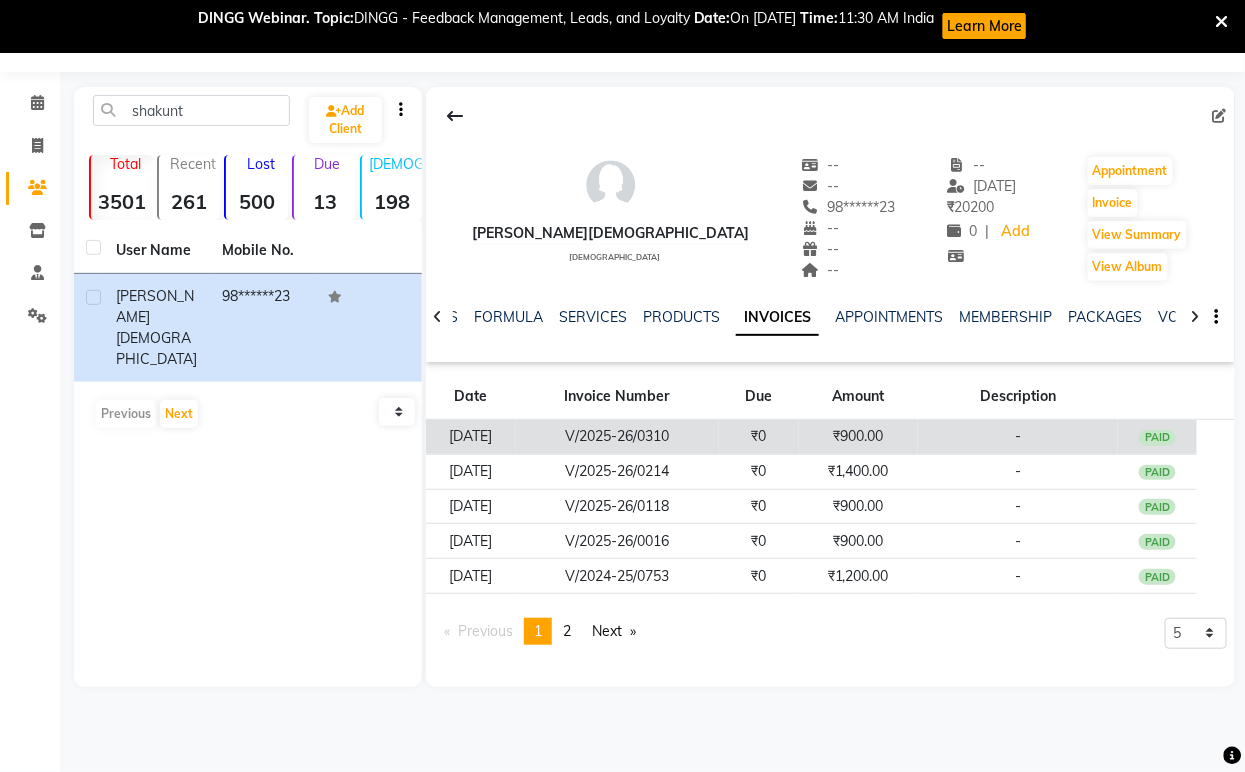 click on "V/2025-26/0310" 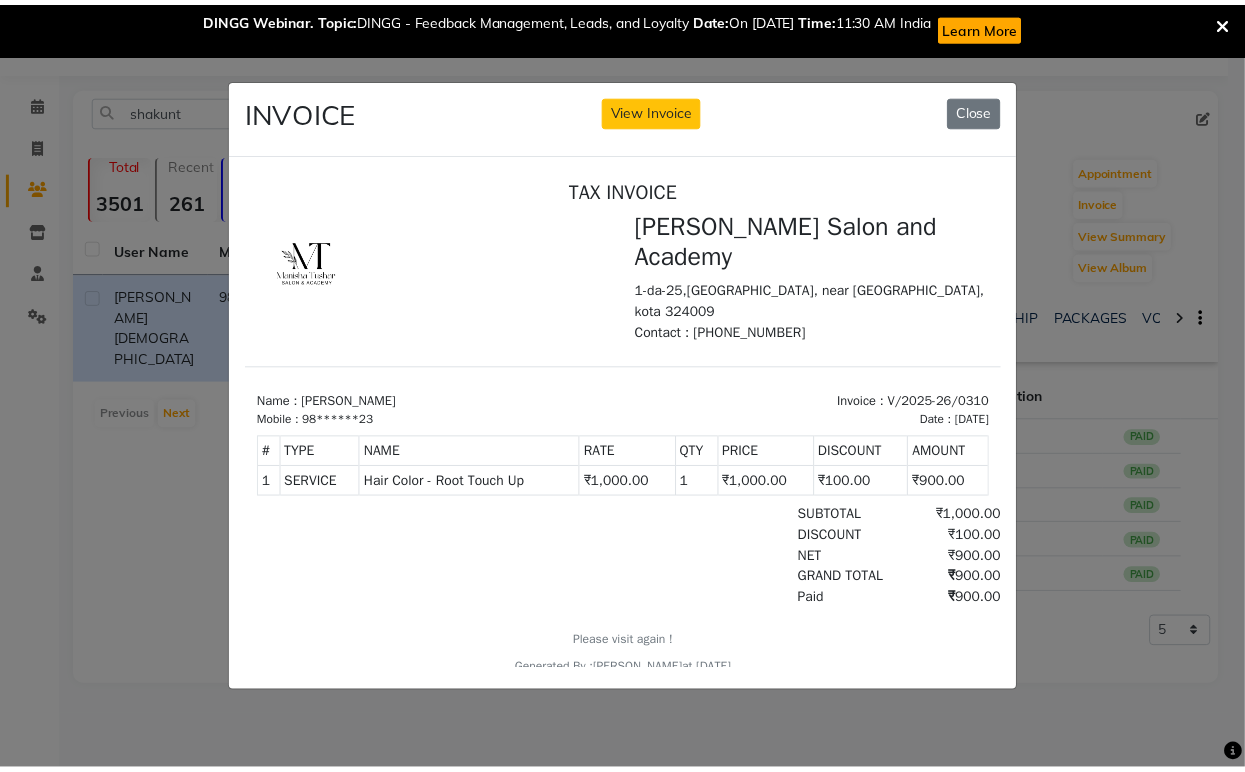 scroll, scrollTop: 0, scrollLeft: 0, axis: both 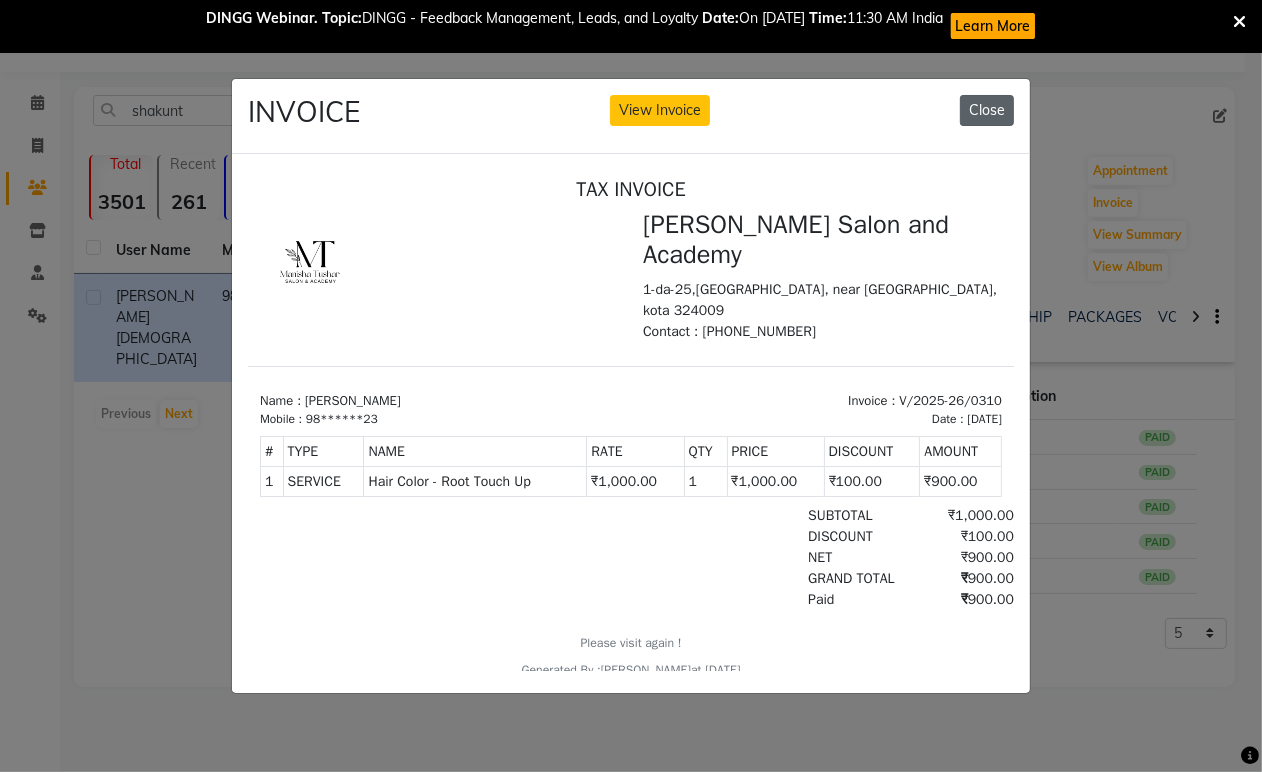 click on "Close" 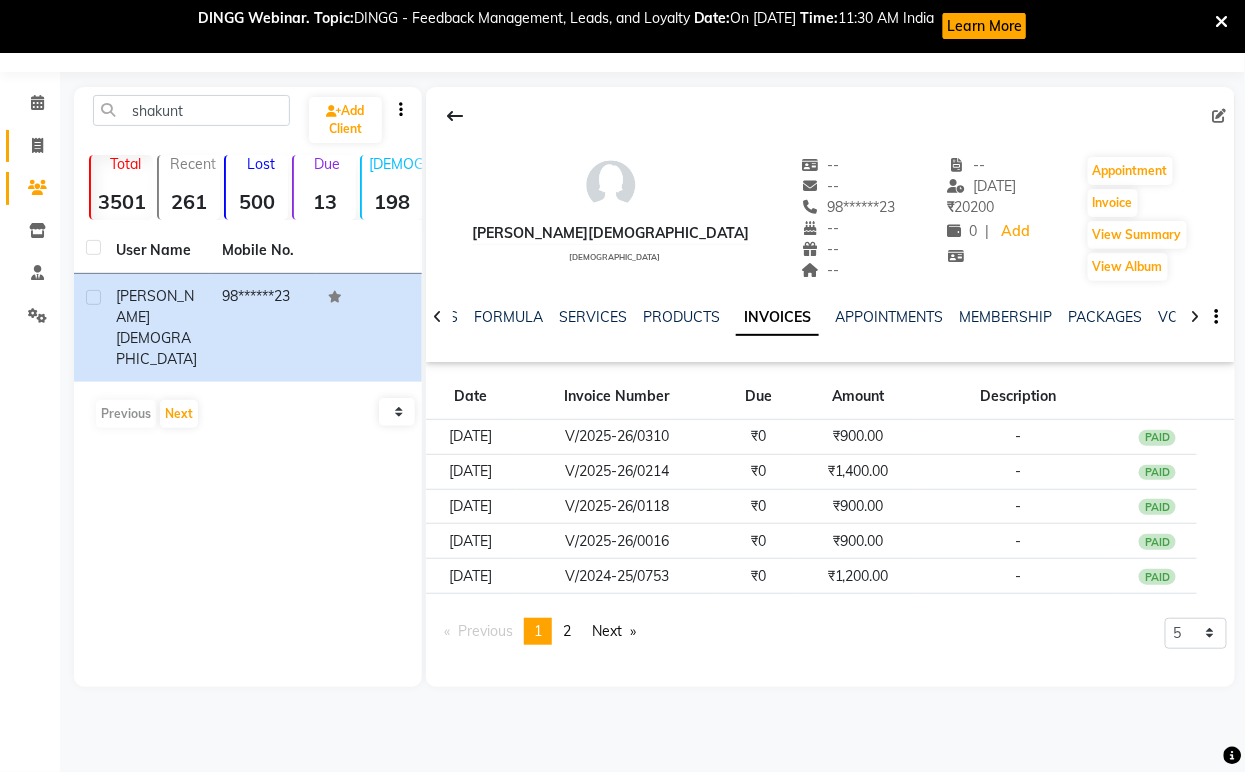 click on "Invoice" 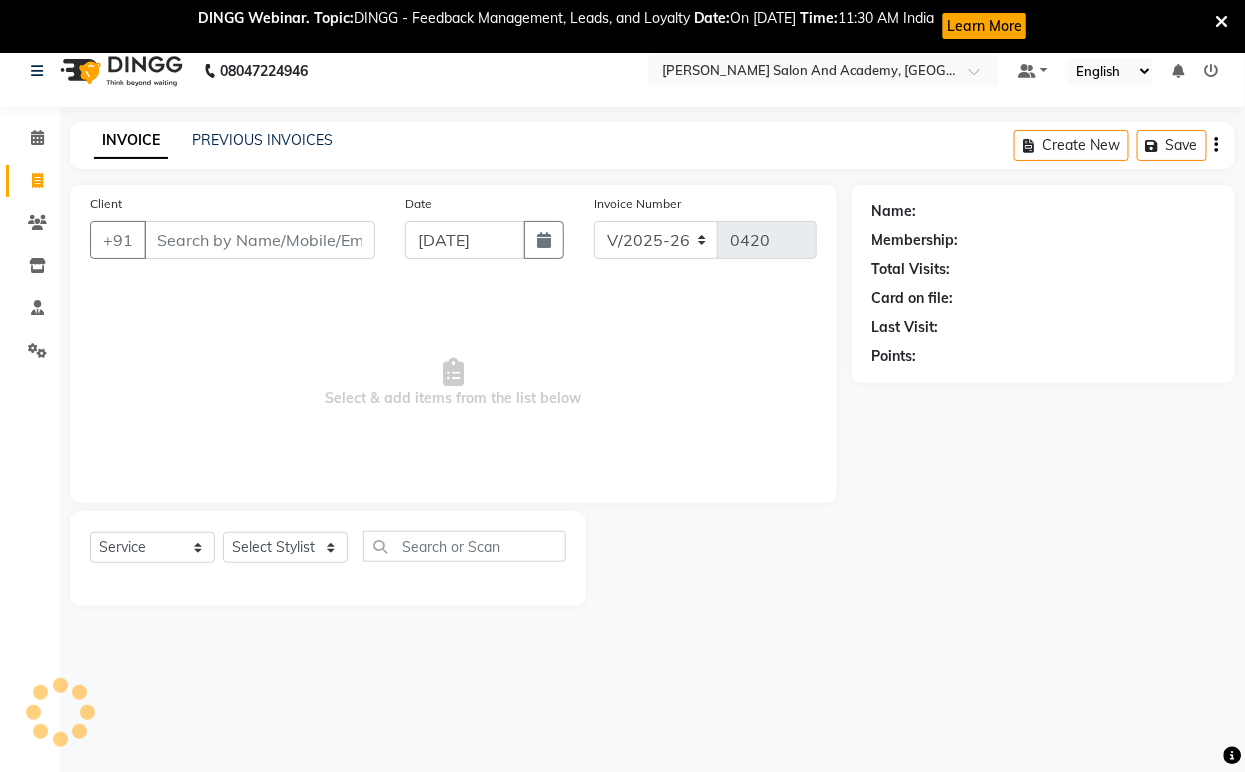 scroll, scrollTop: 0, scrollLeft: 0, axis: both 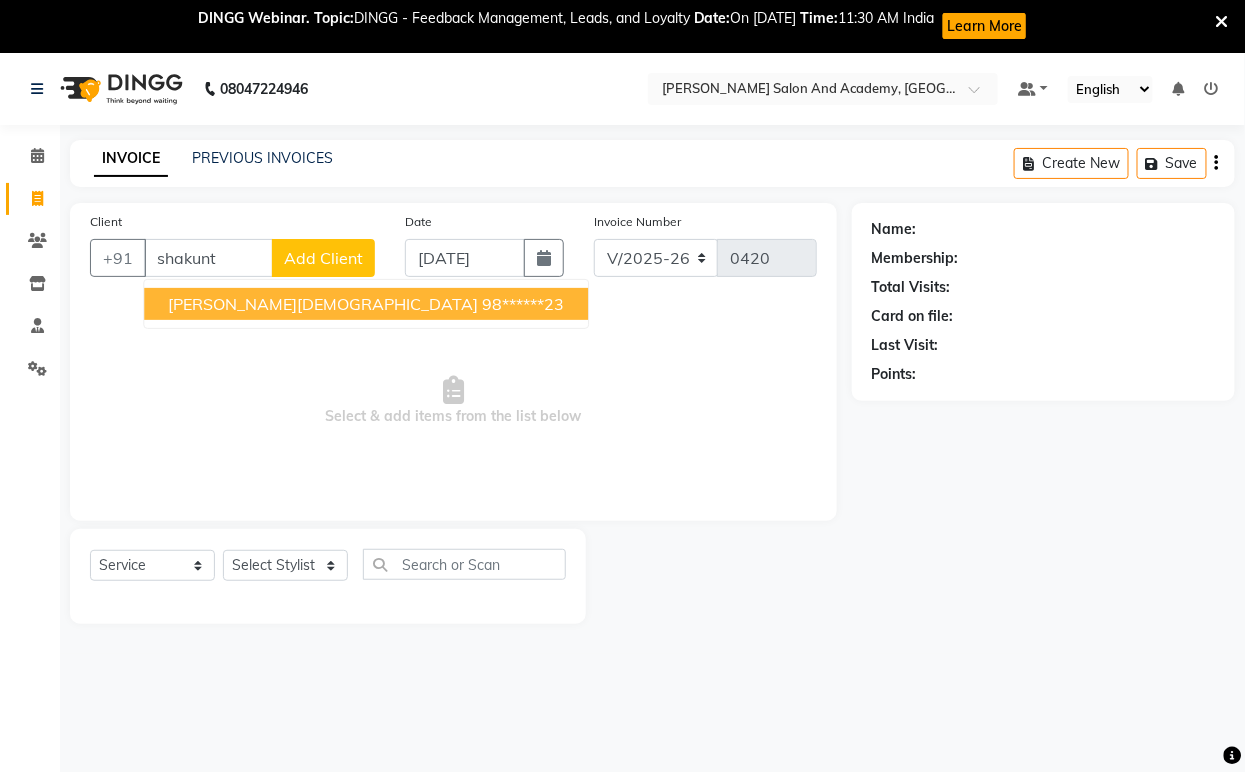 click on "[PERSON_NAME][DEMOGRAPHIC_DATA]" at bounding box center (323, 304) 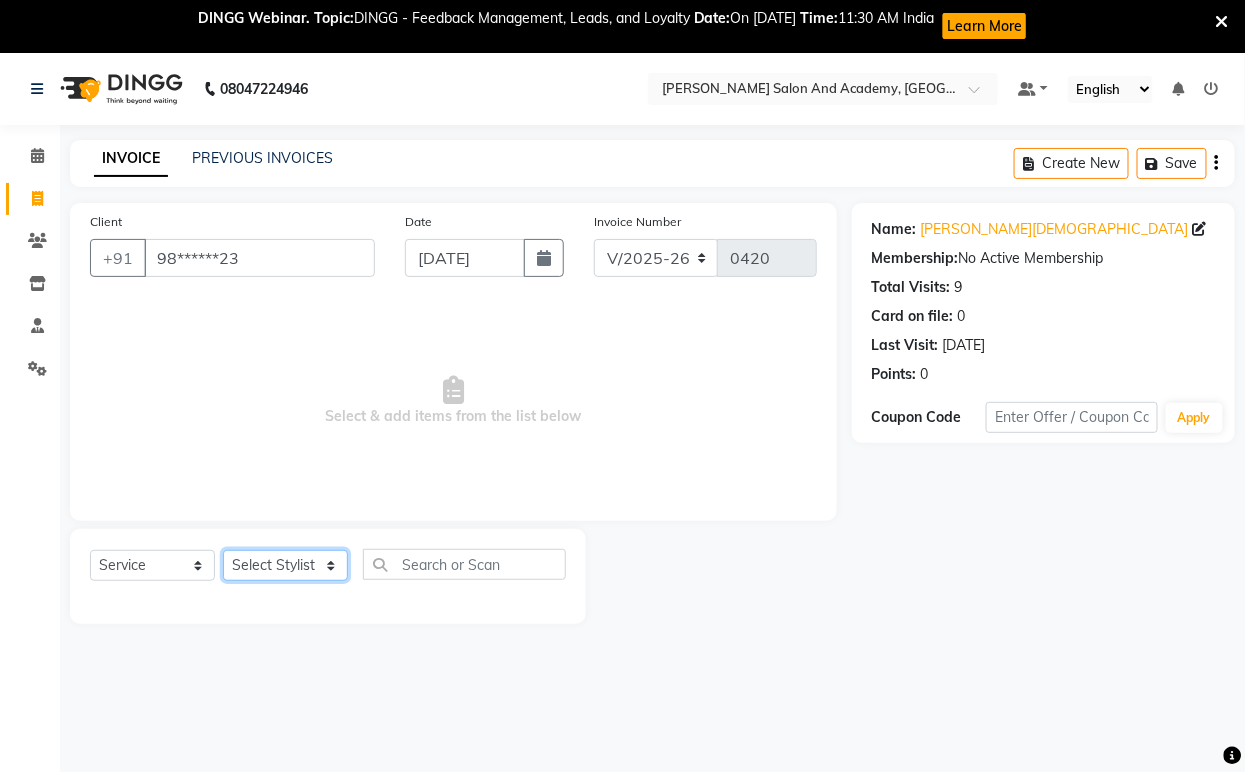 click on "Select Stylist [PERSON_NAME] [PERSON_NAME] [PERSON_NAME] [PERSON_NAME] [PERSON_NAME] Mam [PERSON_NAME] Mohd. Furkan [PERSON_NAME] [PERSON_NAME] Pooja Jaga [PERSON_NAME] [PERSON_NAME] [PERSON_NAME] [PERSON_NAME] di [PERSON_NAME] [PERSON_NAME] [PERSON_NAME] [PERSON_NAME] [PERSON_NAME]" 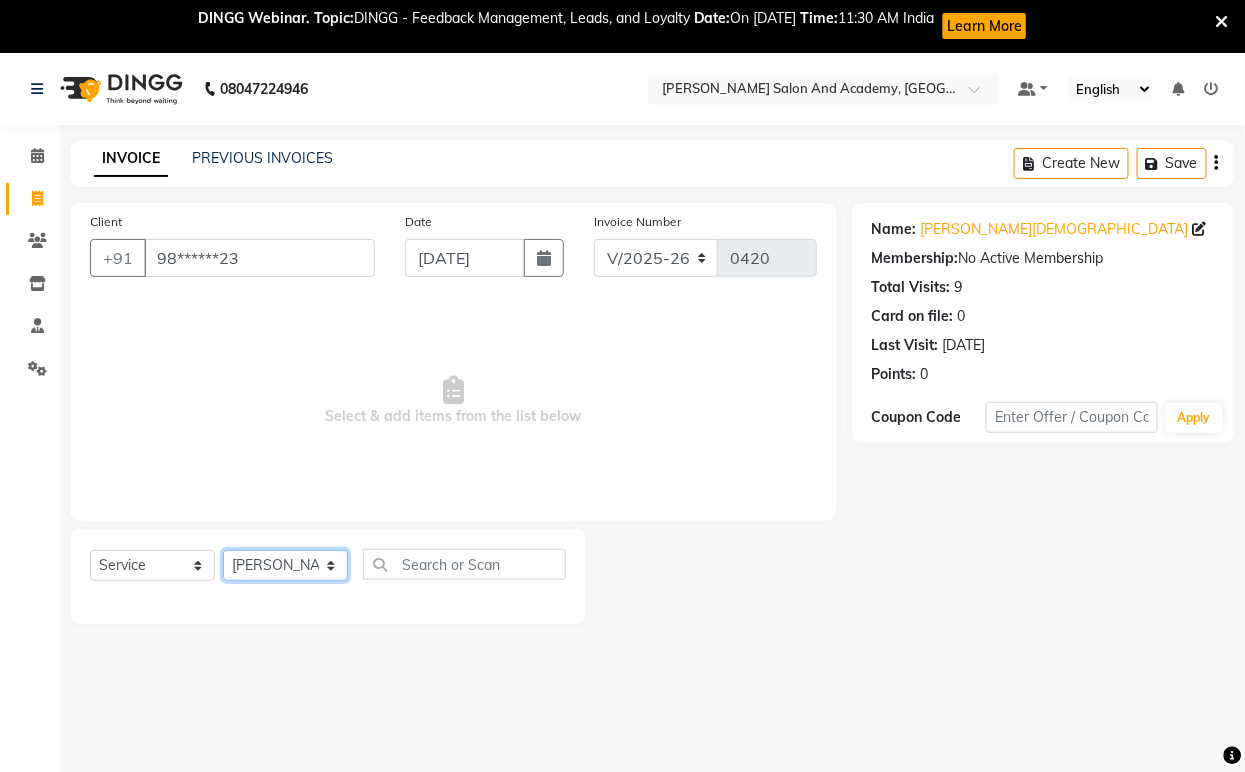 click on "Select Stylist [PERSON_NAME] [PERSON_NAME] [PERSON_NAME] [PERSON_NAME] [PERSON_NAME] Mam [PERSON_NAME] Mohd. Furkan [PERSON_NAME] [PERSON_NAME] Pooja Jaga [PERSON_NAME] [PERSON_NAME] [PERSON_NAME] [PERSON_NAME] di [PERSON_NAME] [PERSON_NAME] [PERSON_NAME] [PERSON_NAME] [PERSON_NAME]" 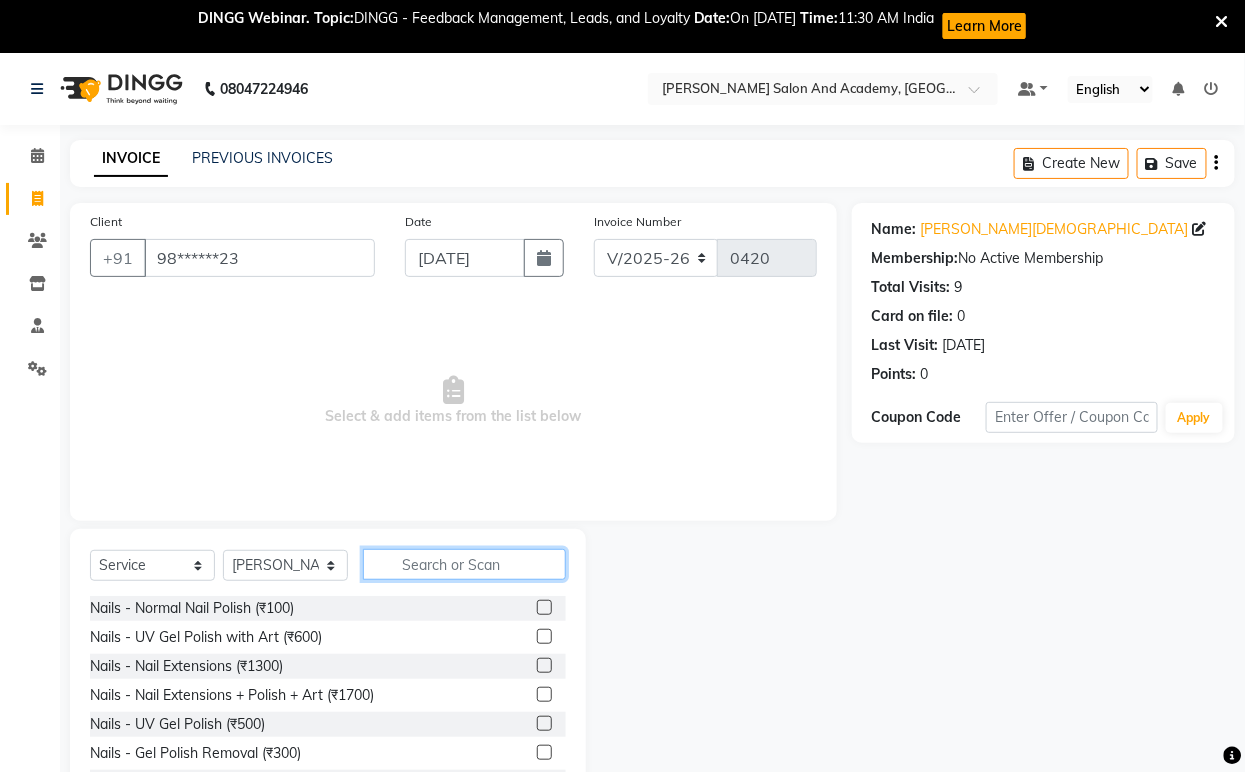click 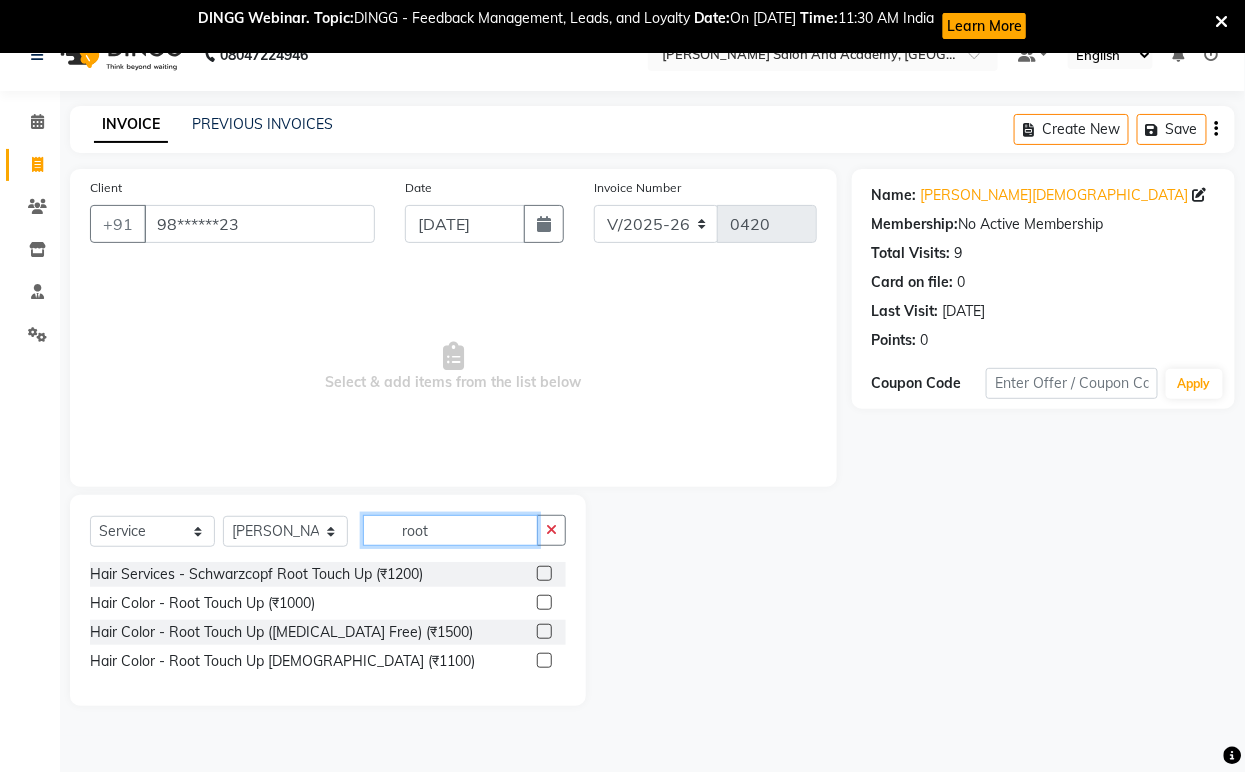 scroll, scrollTop: 53, scrollLeft: 0, axis: vertical 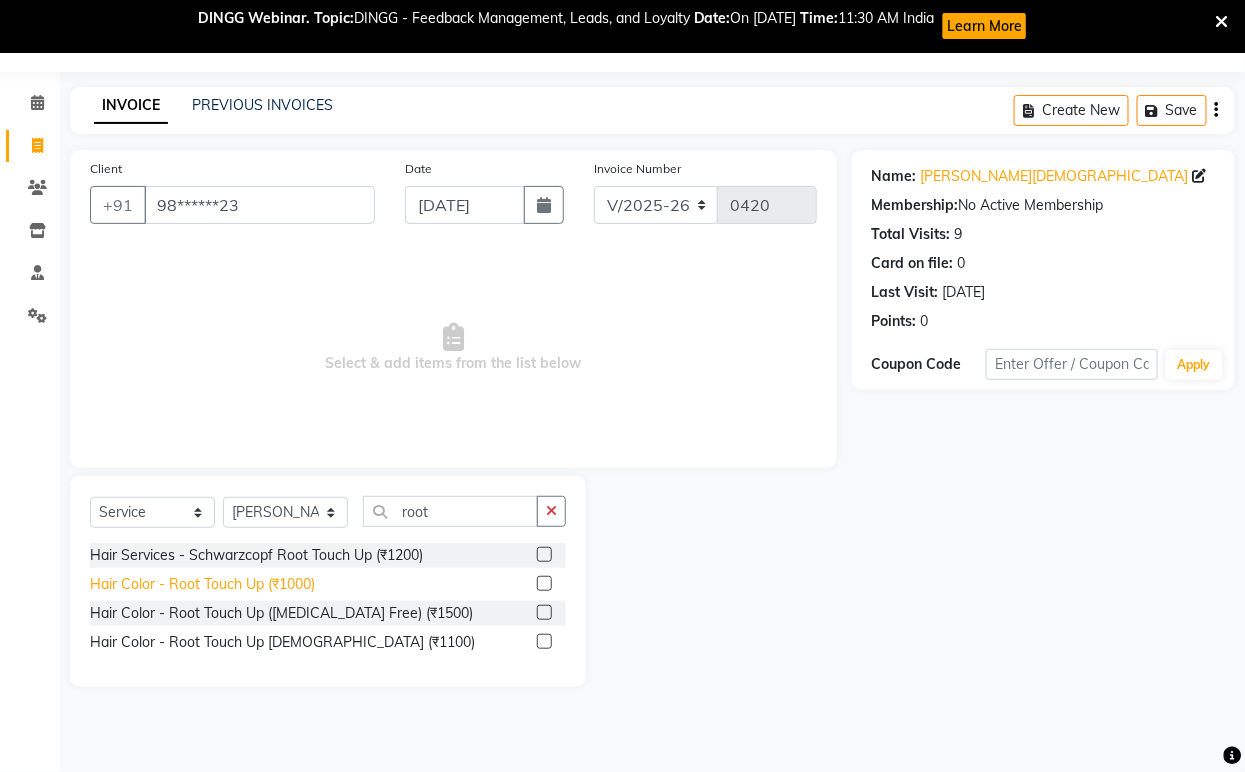 click on "Hair Color - Root Touch Up (₹1000)" 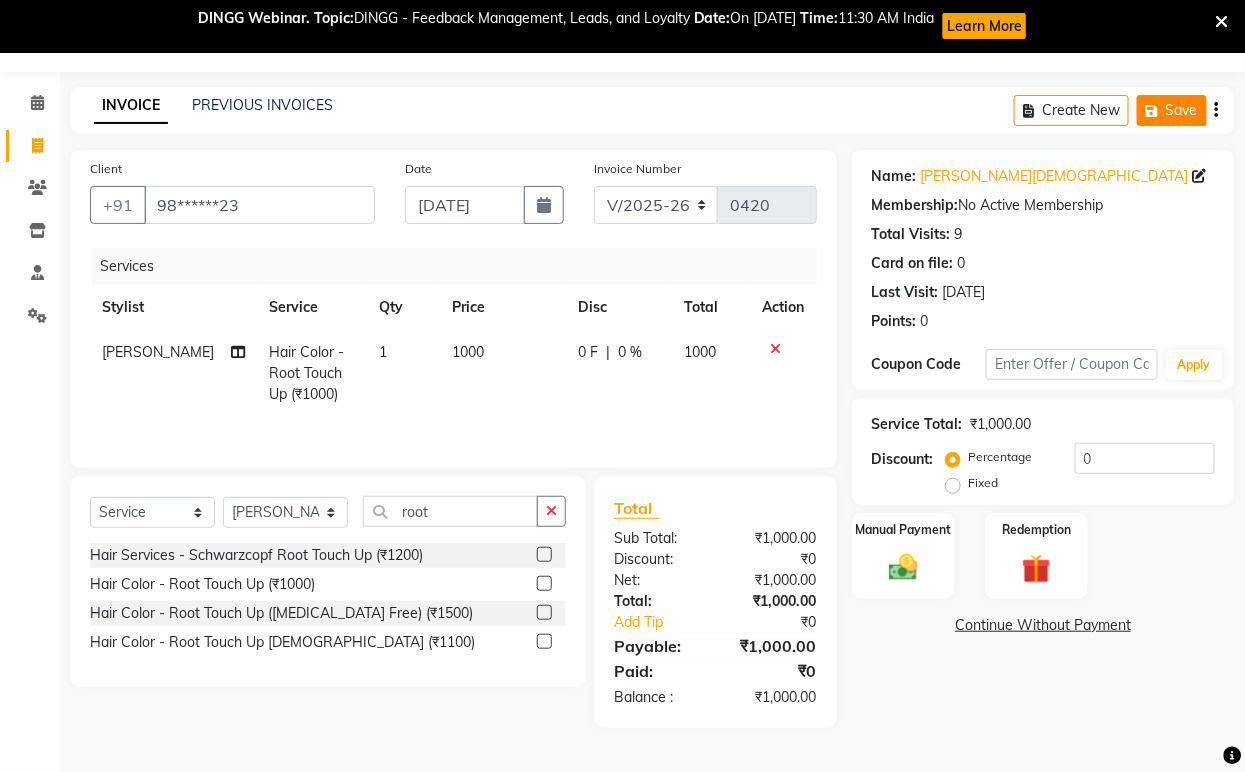 click on "Save" 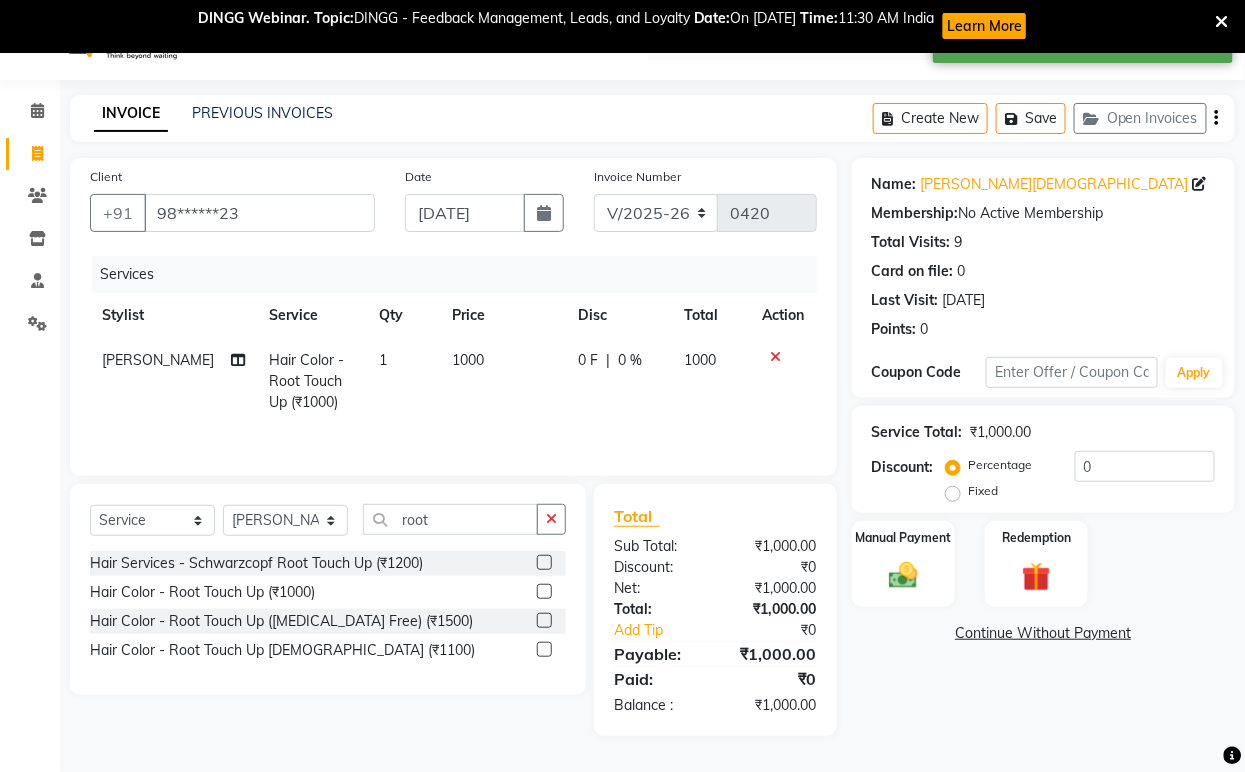 scroll, scrollTop: 0, scrollLeft: 0, axis: both 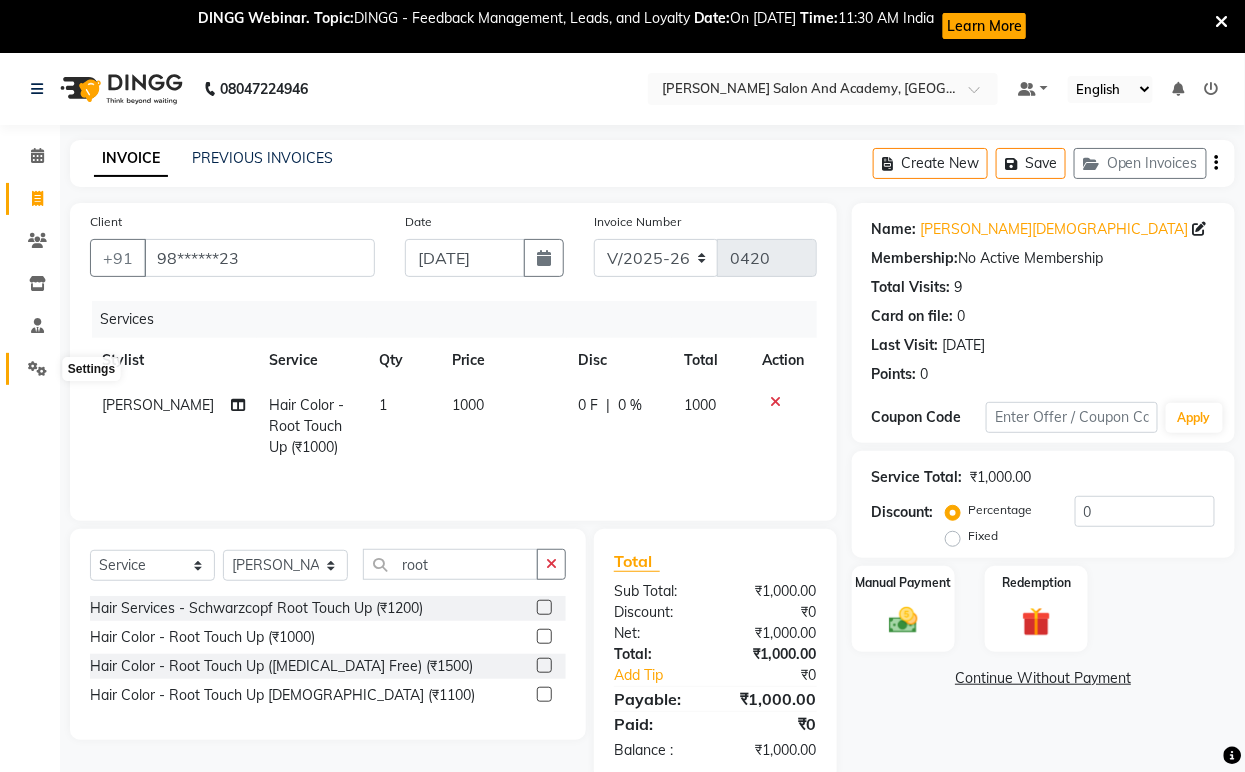 click 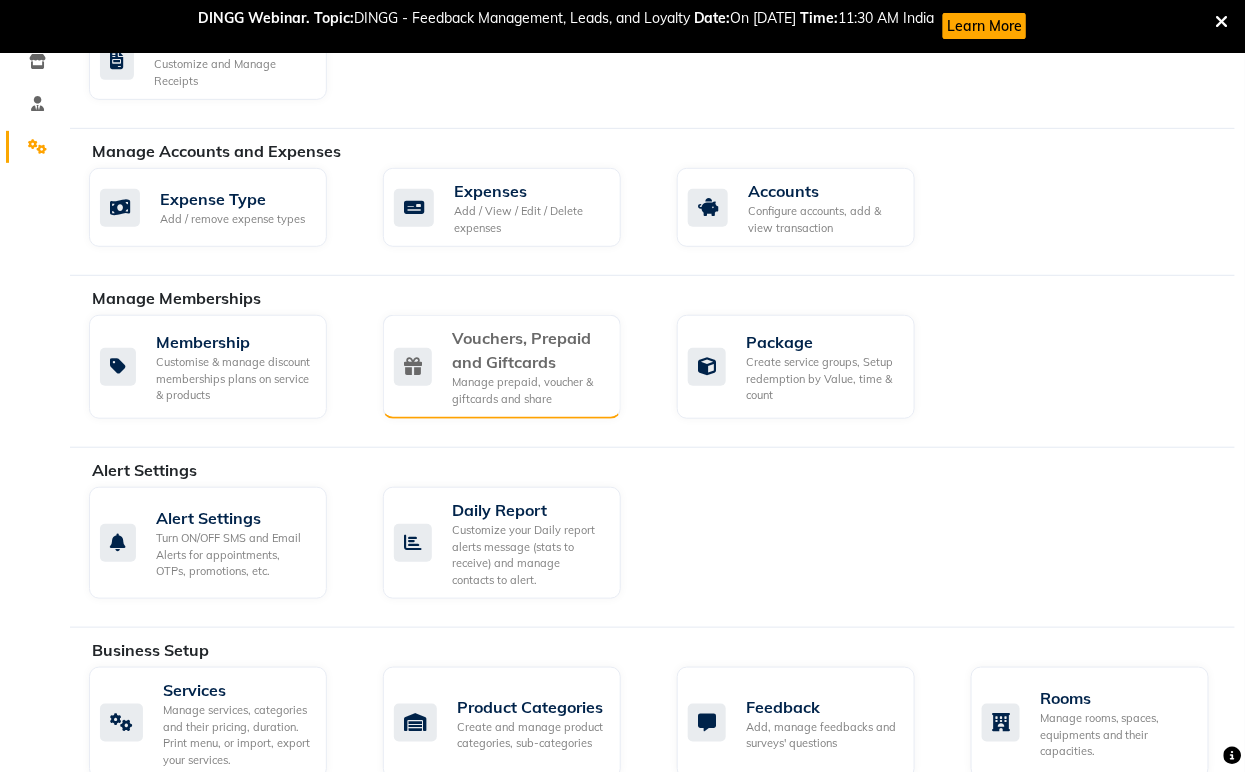 scroll, scrollTop: 333, scrollLeft: 0, axis: vertical 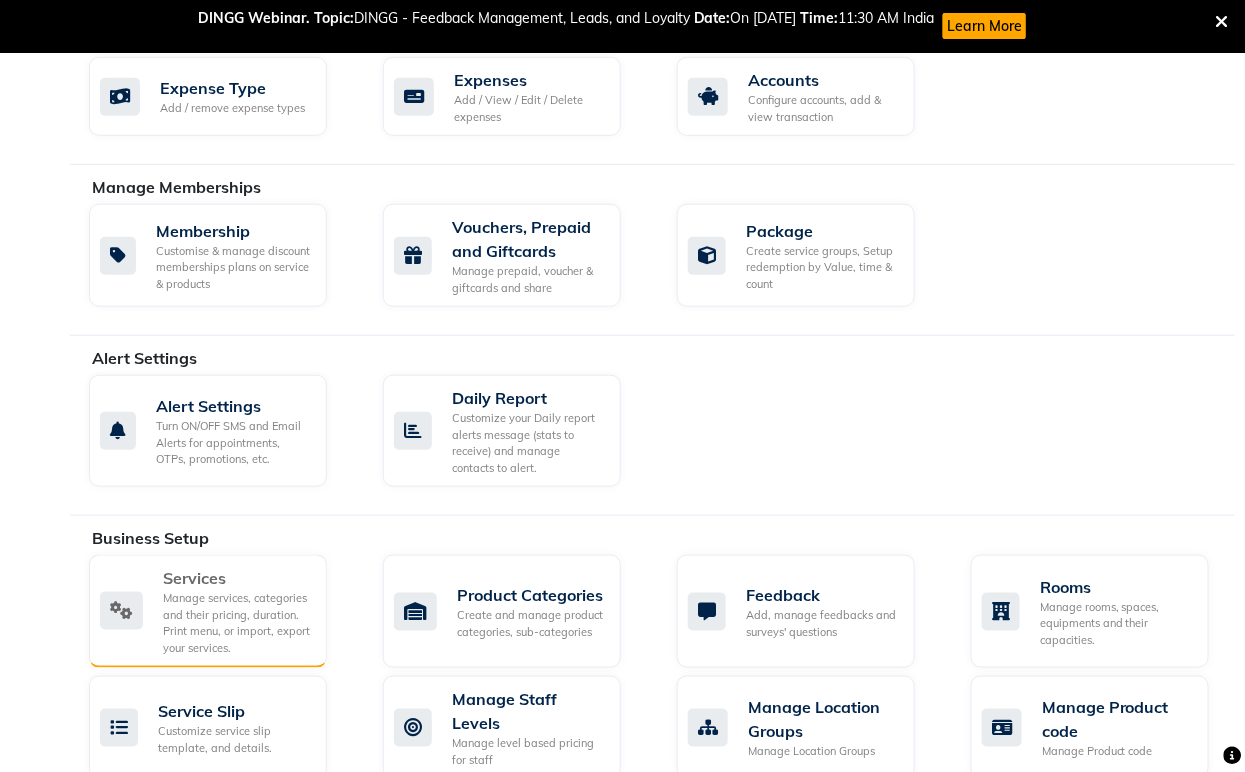 click on "Services  Manage services, categories and their pricing, duration. Print menu, or import, export your services." 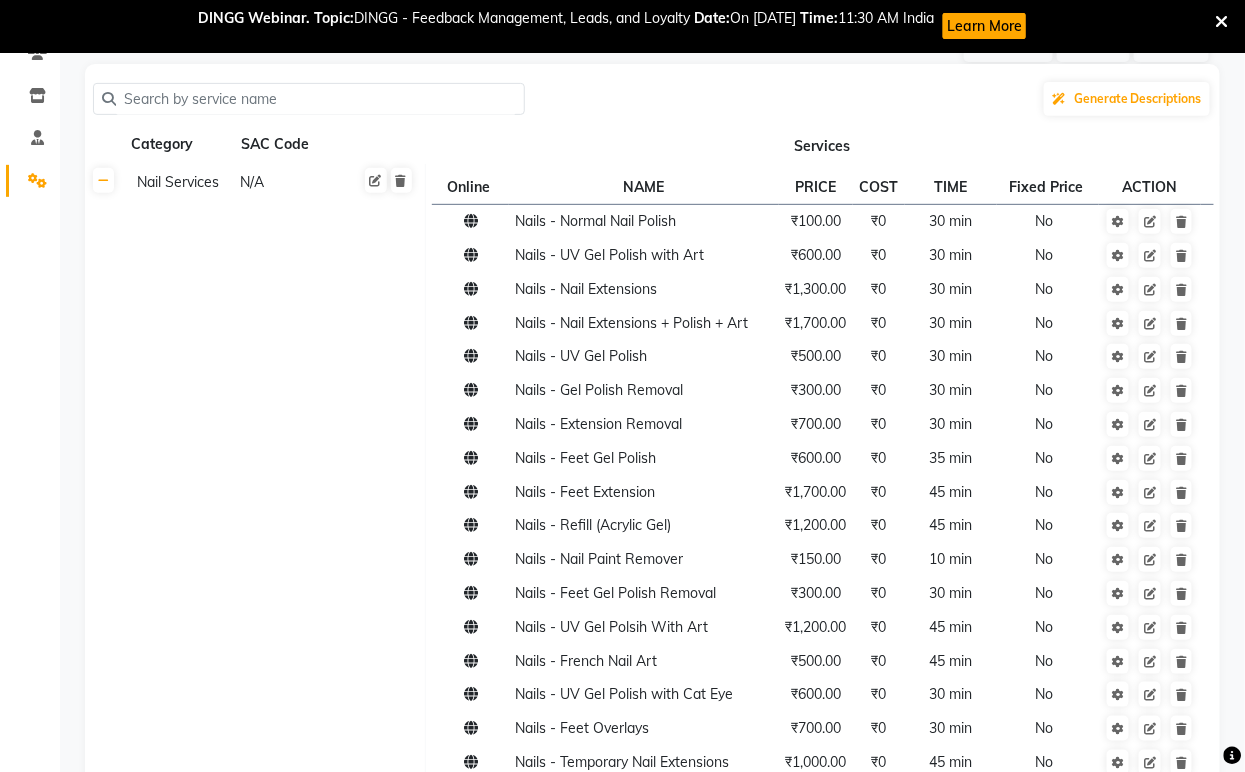 scroll, scrollTop: 0, scrollLeft: 0, axis: both 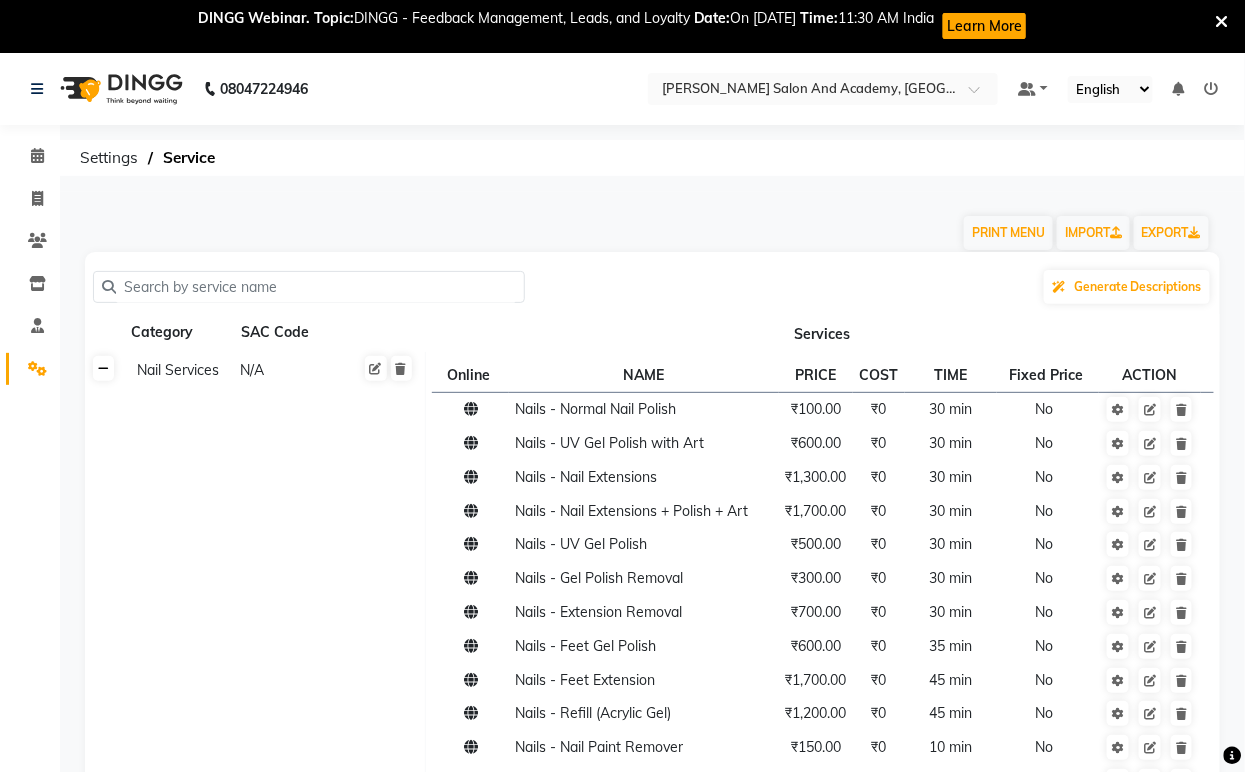 click 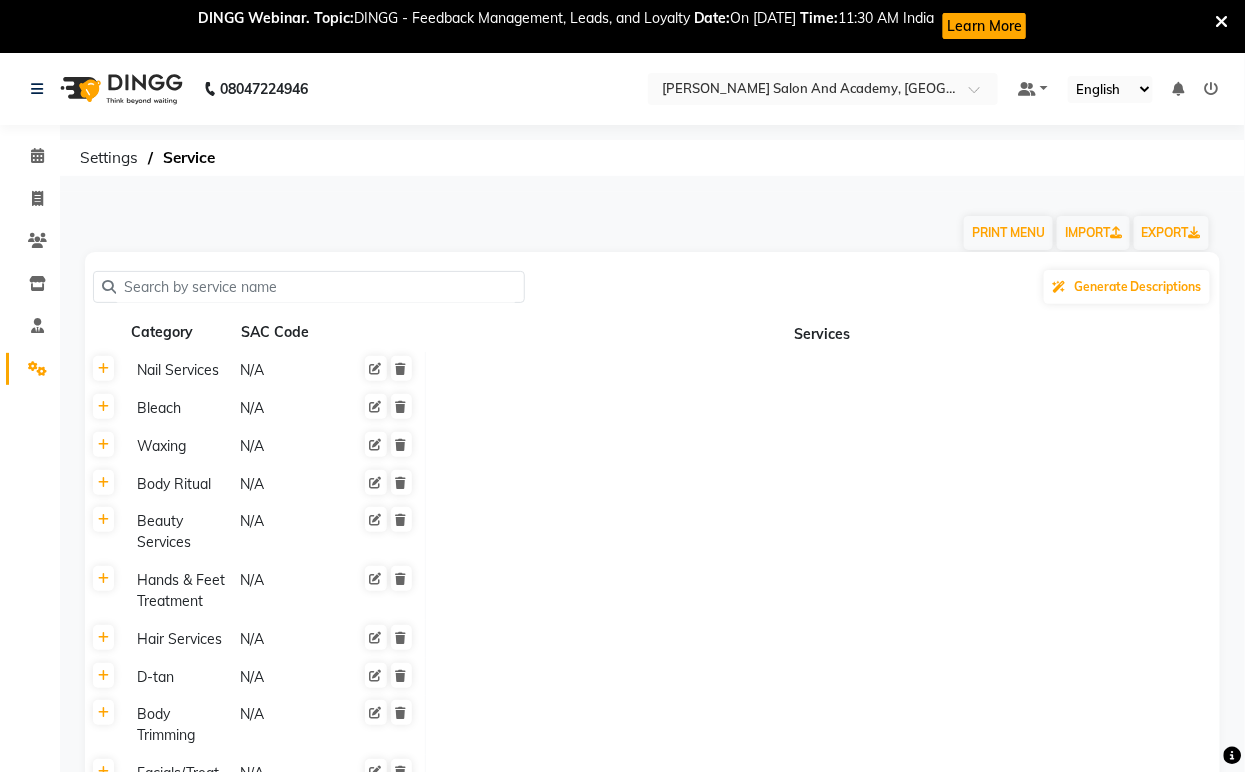 click 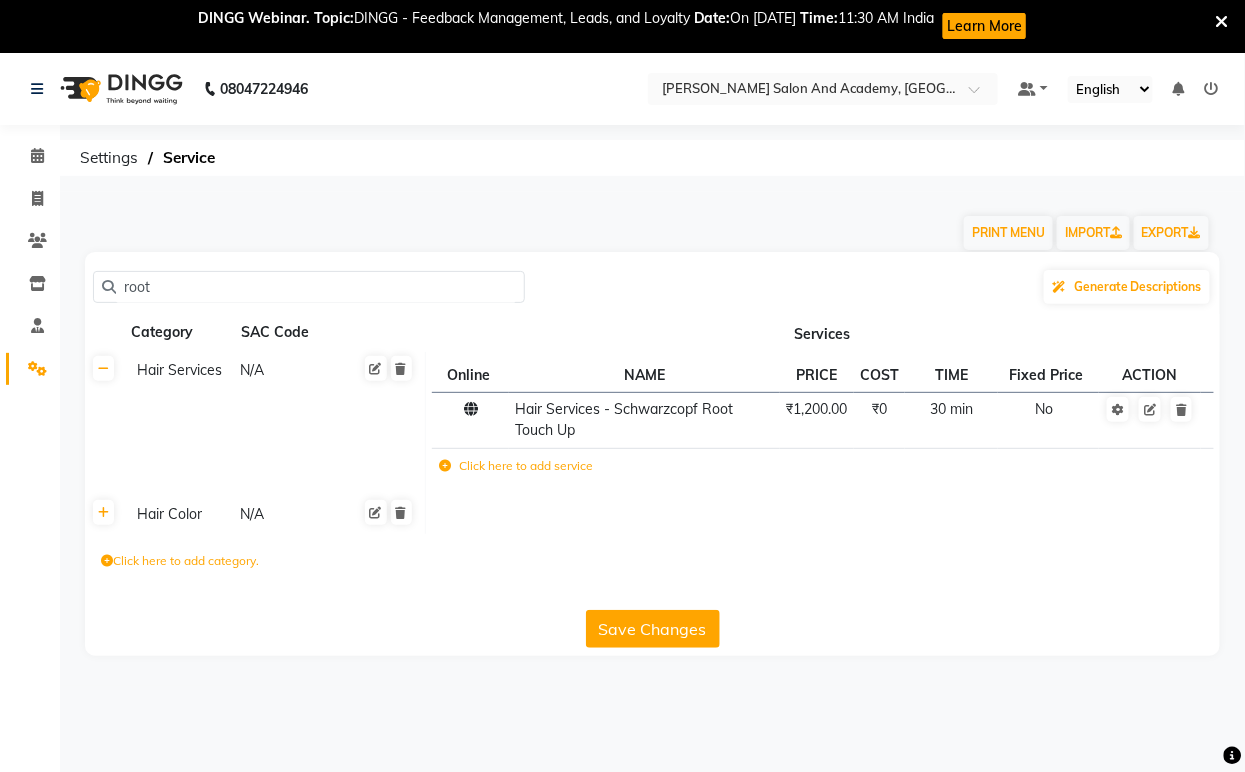 click on "Save Changes" 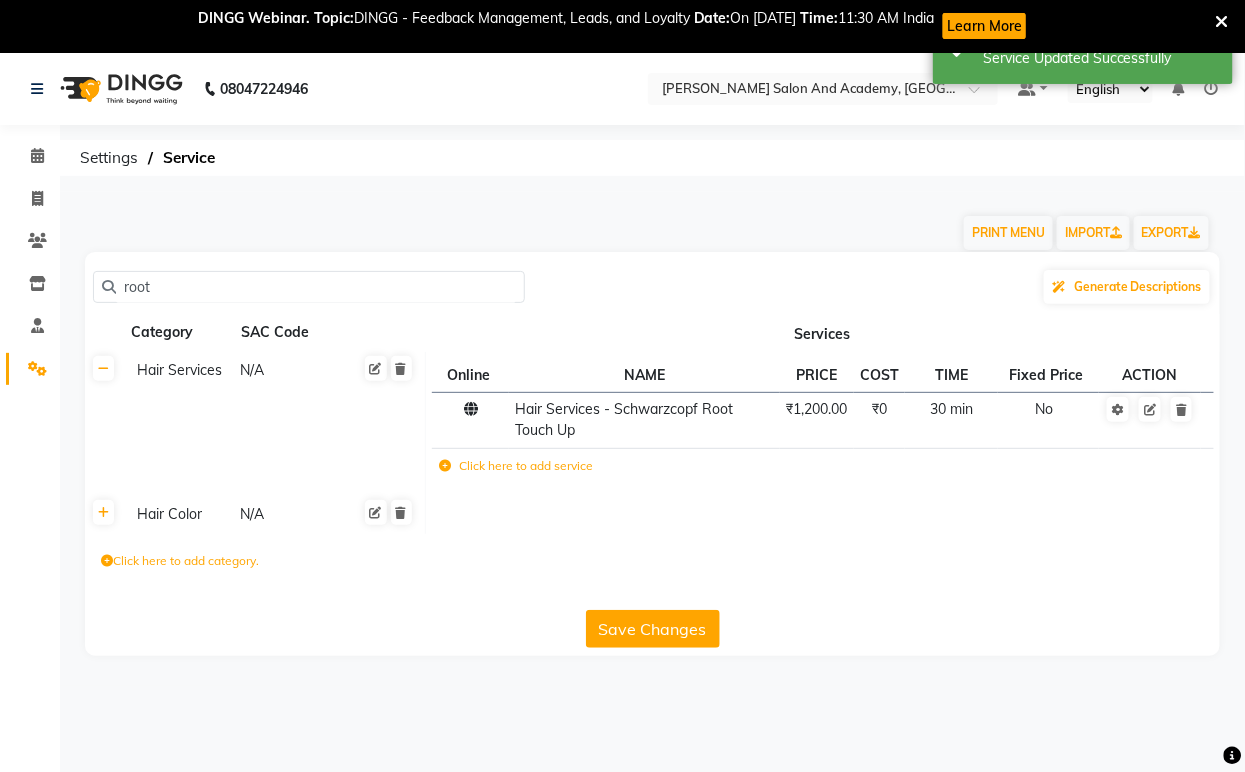 click on "root" 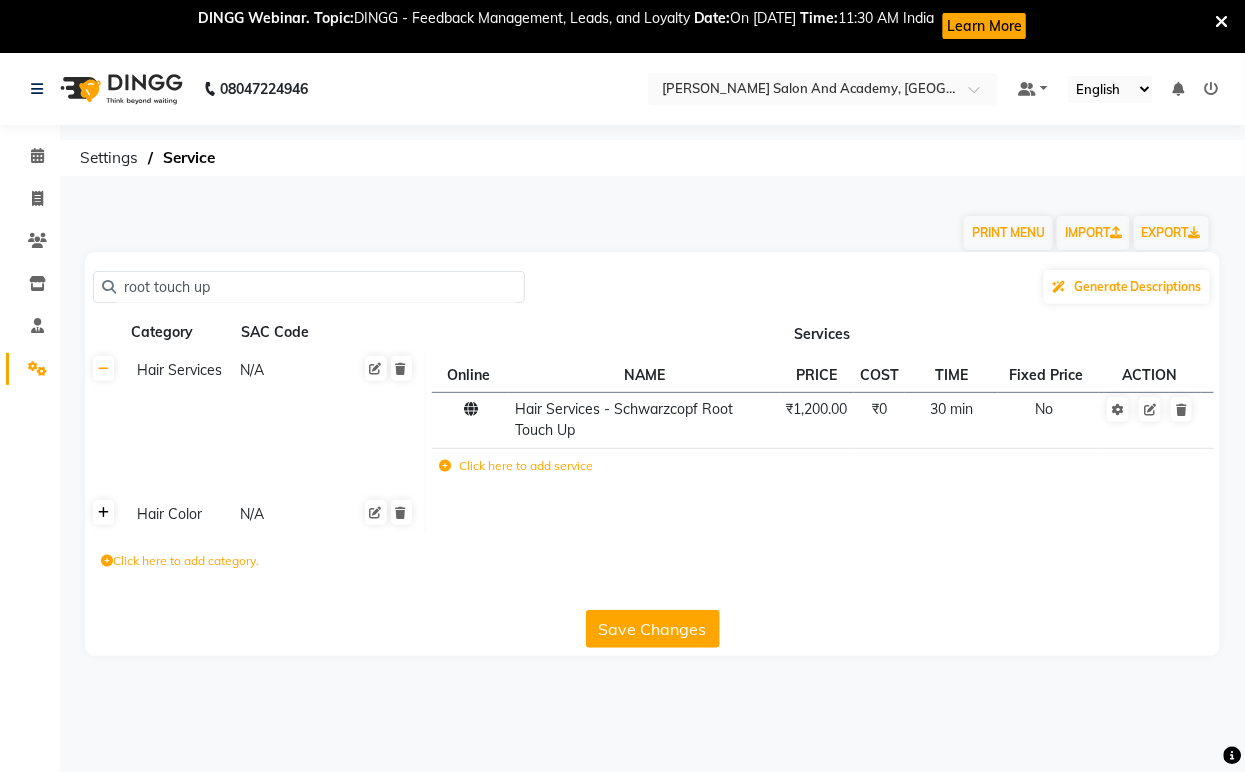 click 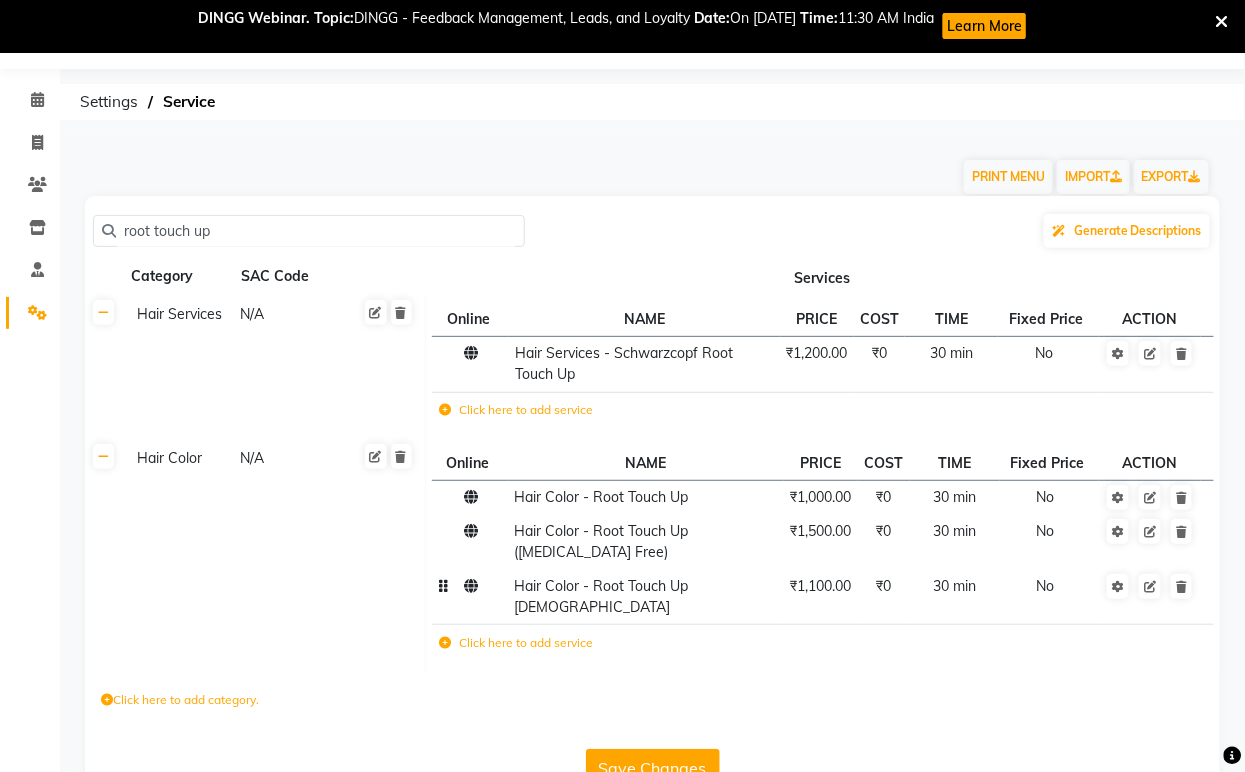 scroll, scrollTop: 87, scrollLeft: 0, axis: vertical 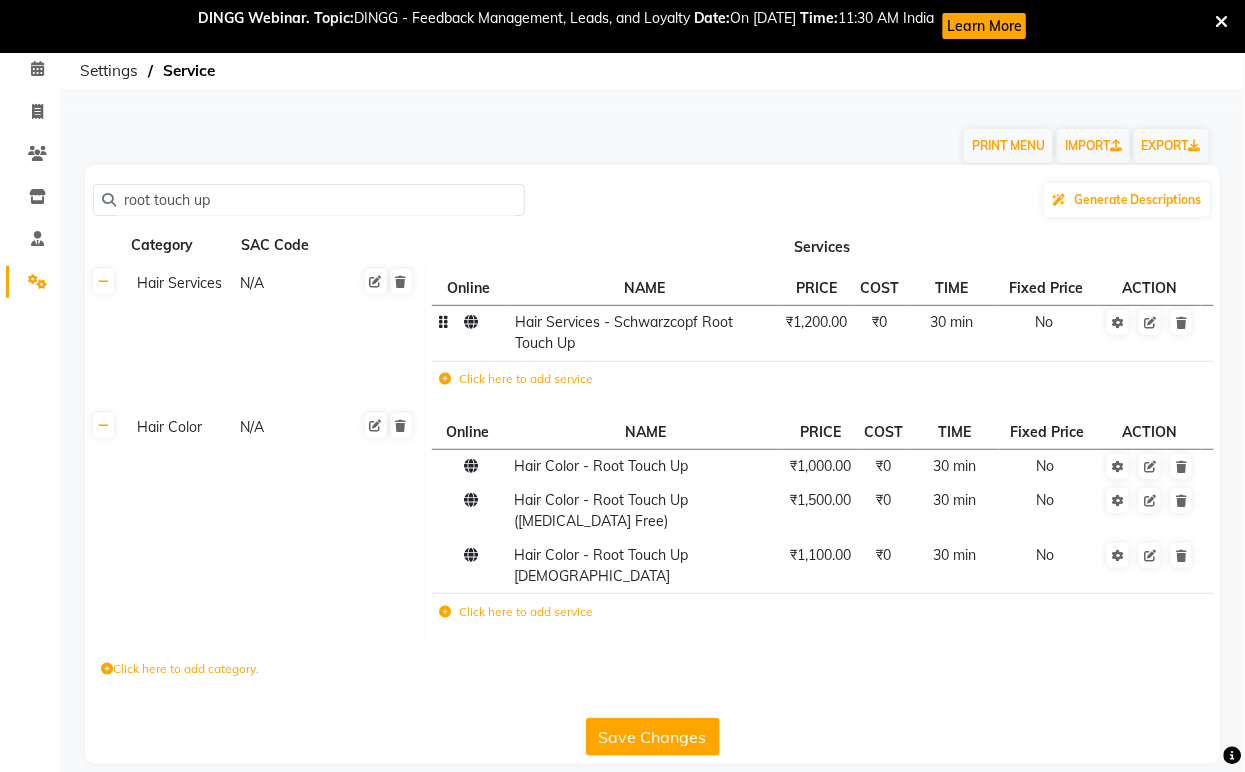 click on "Hair Services - Schwarzcopf Root Touch Up" 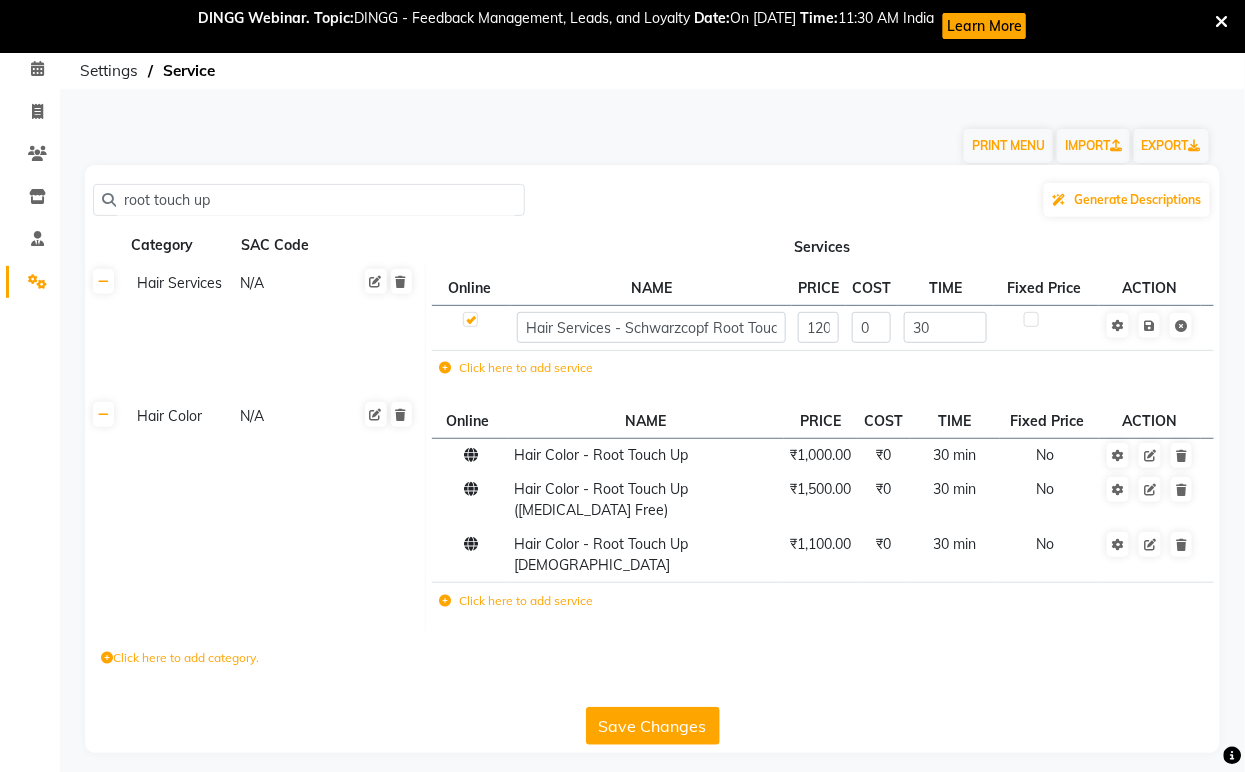 scroll, scrollTop: 77, scrollLeft: 0, axis: vertical 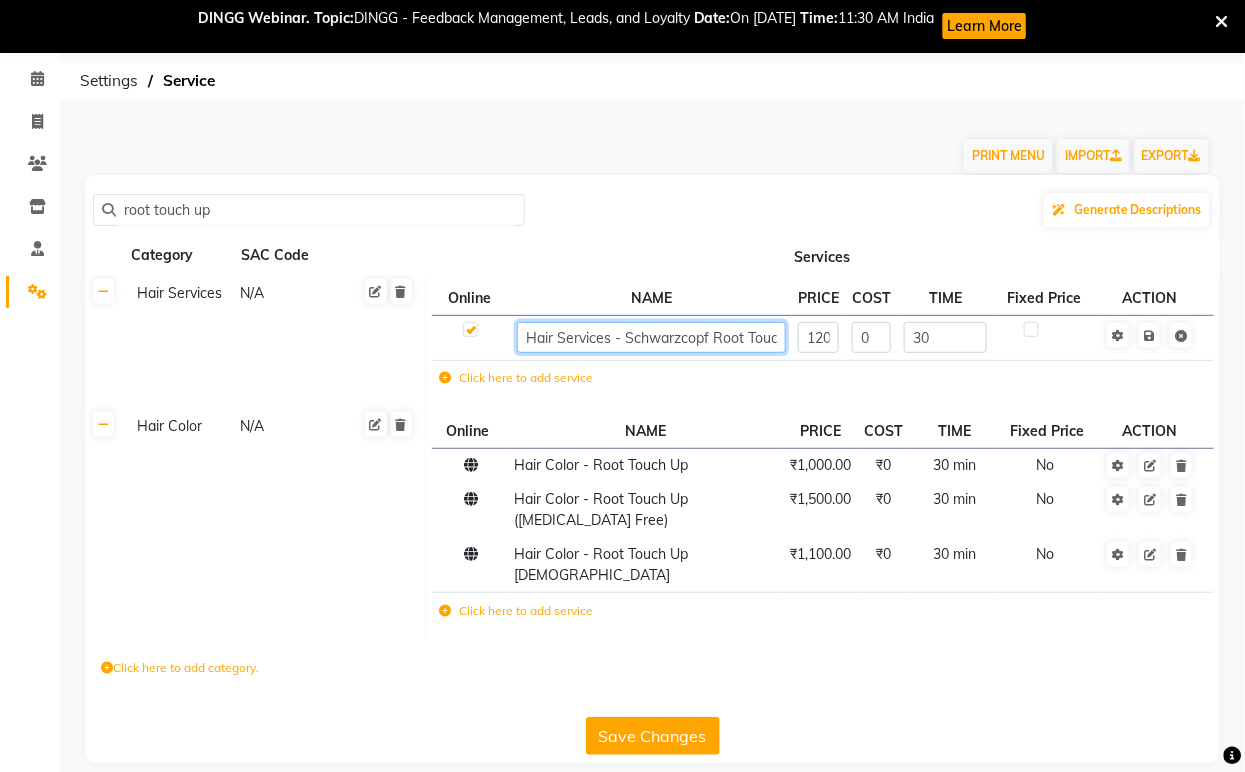 click on "Hair Services - Schwarzcopf Root Touch Up" 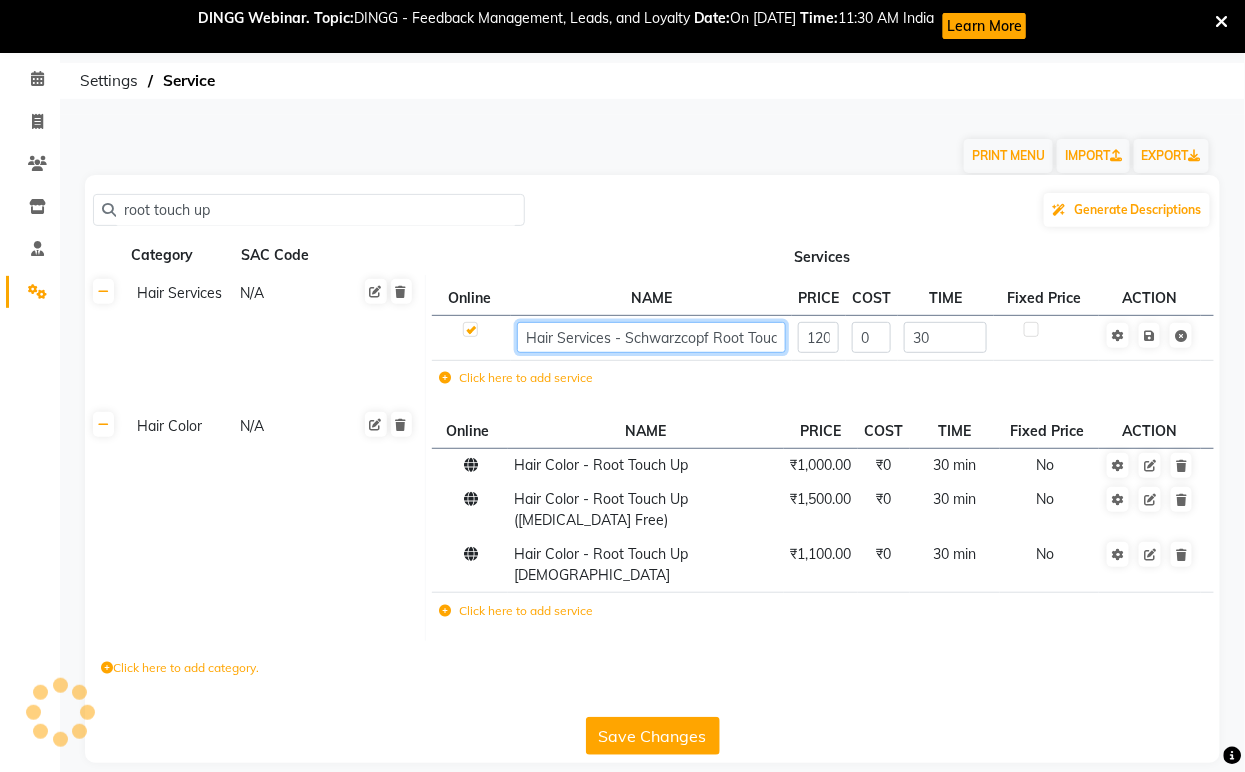 click on "Hair Services - Schwarzcopf Root Touch Up" 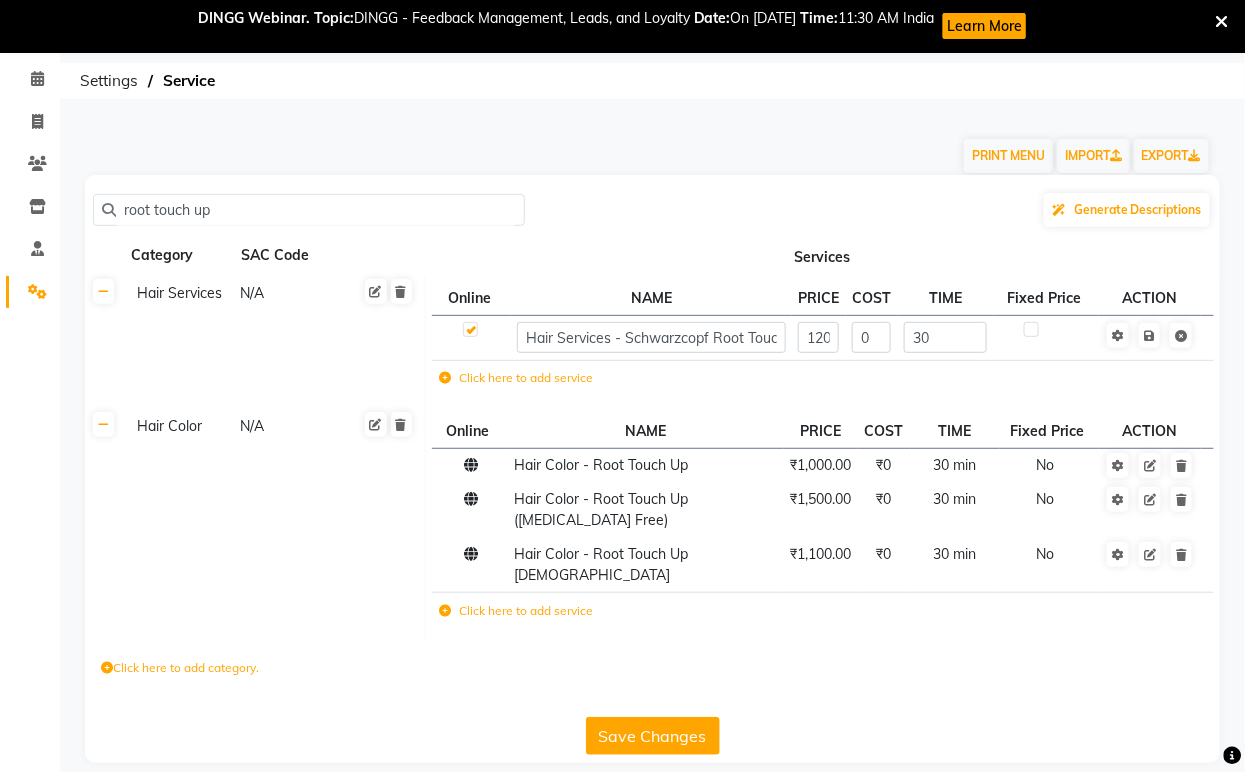 click on "Click here to add service" 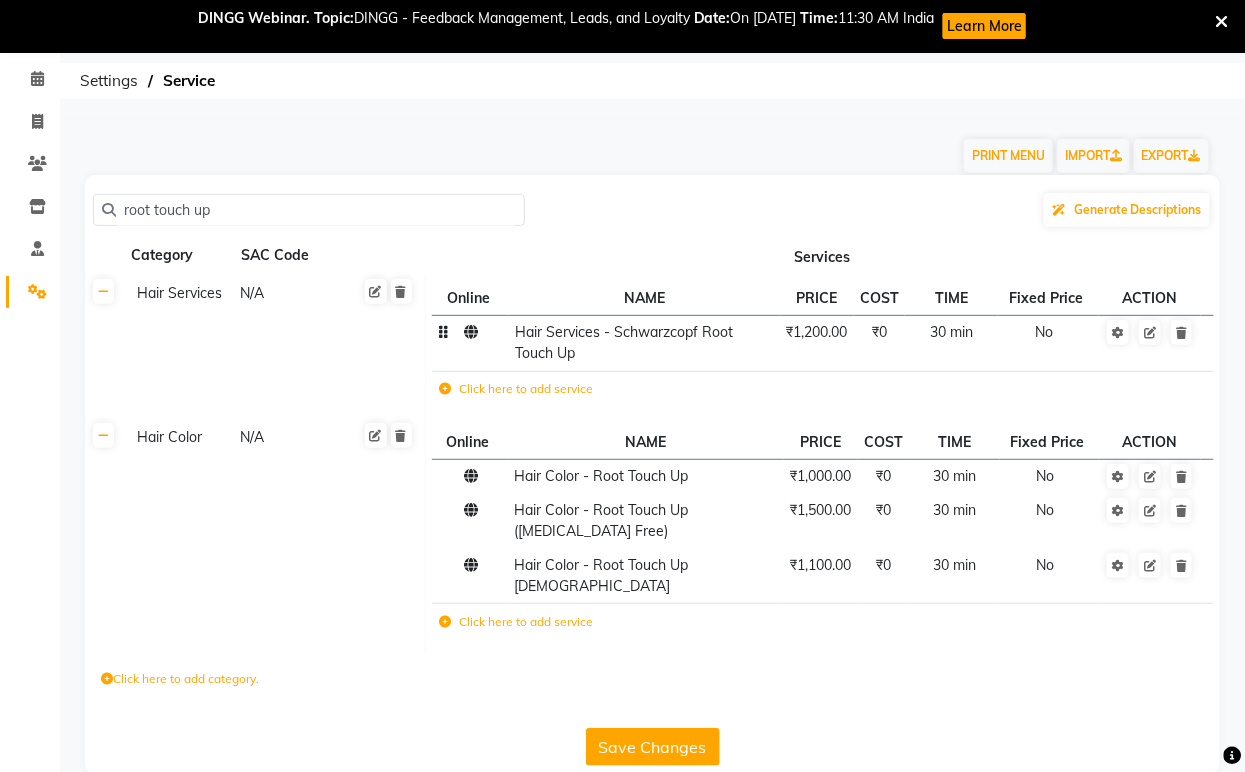 click 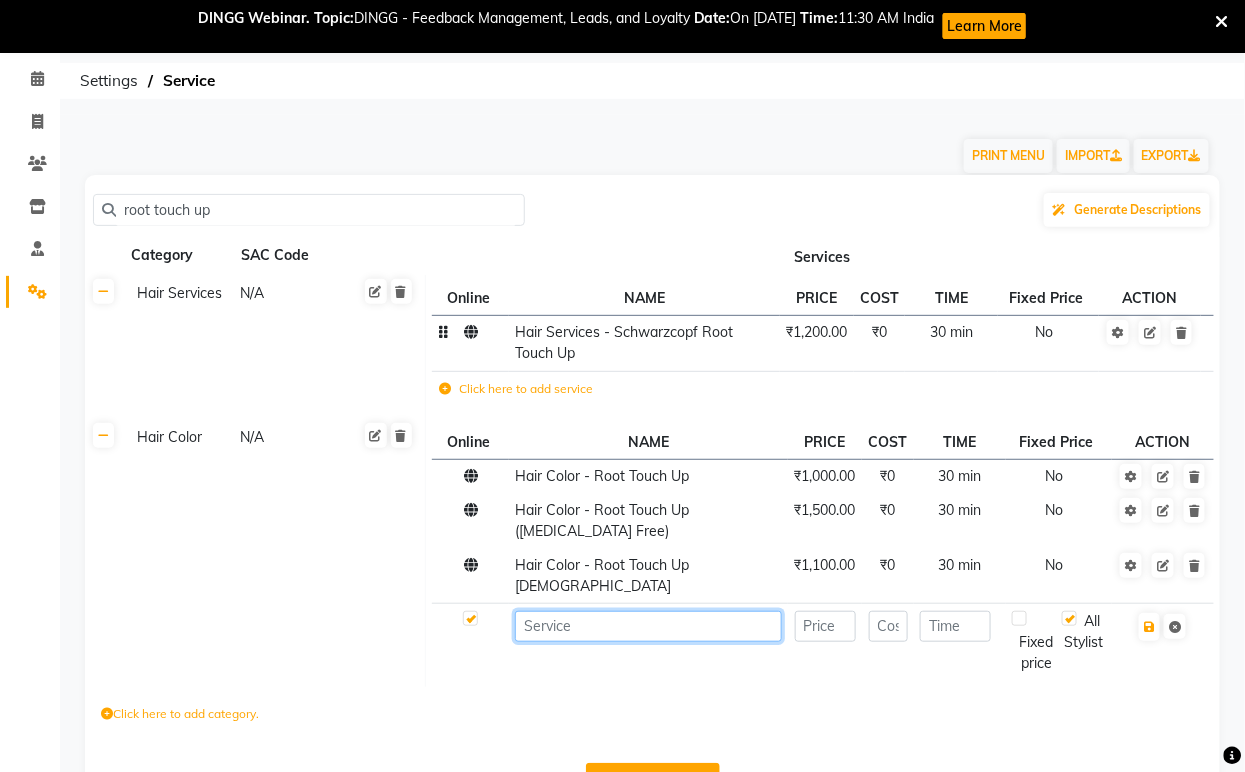 paste on "Hair Services - Schwarzcopf Root Touch Up" 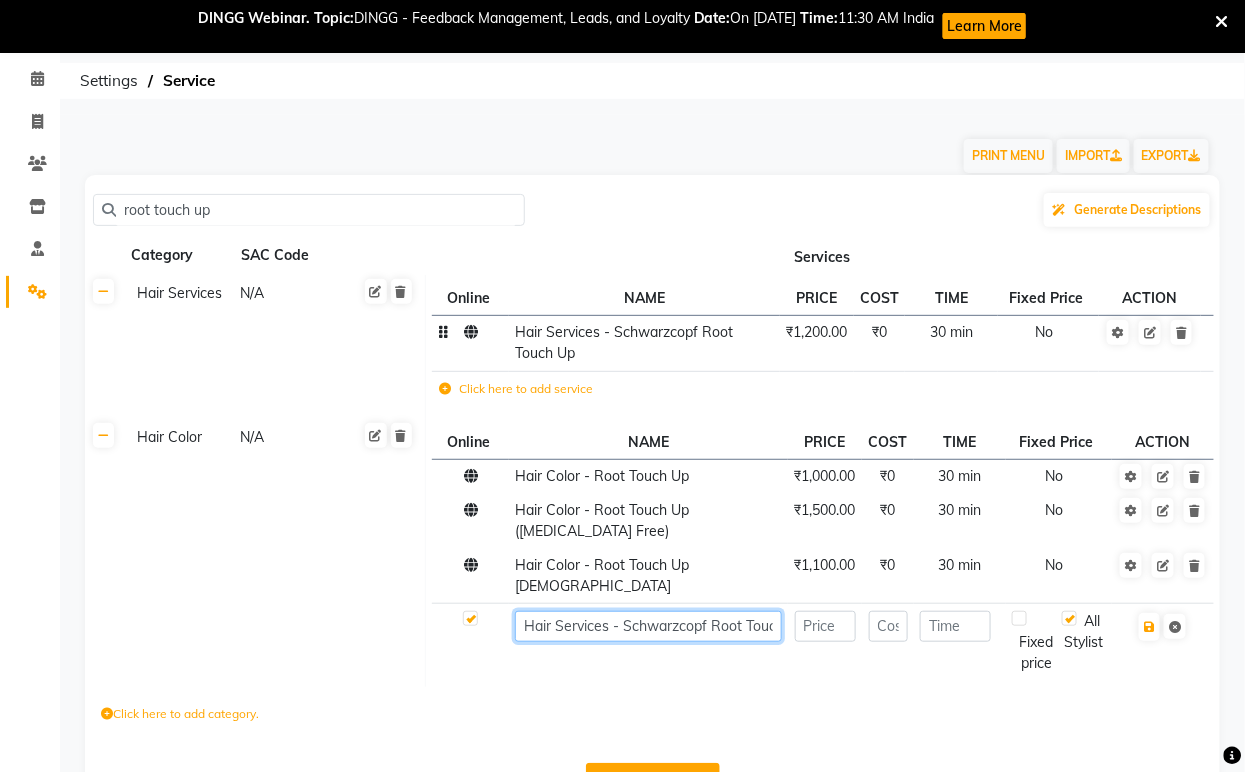 scroll, scrollTop: 0, scrollLeft: 38, axis: horizontal 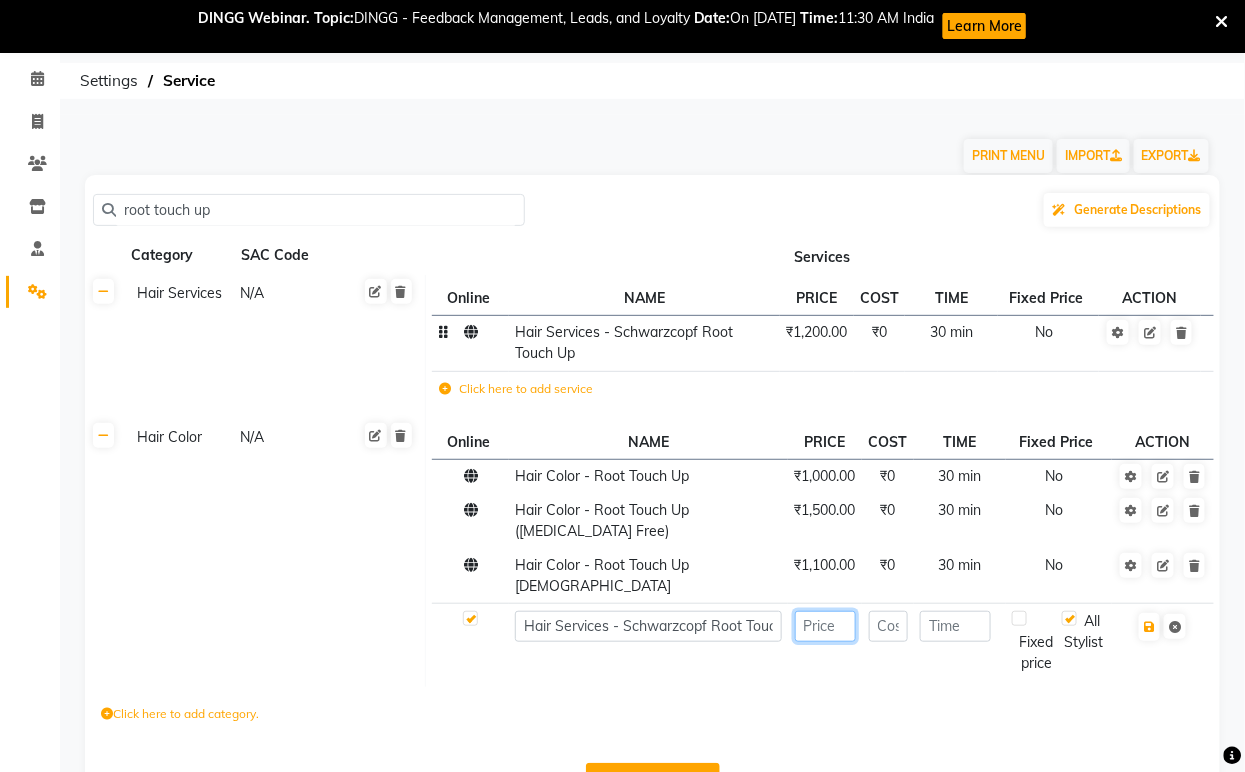 click 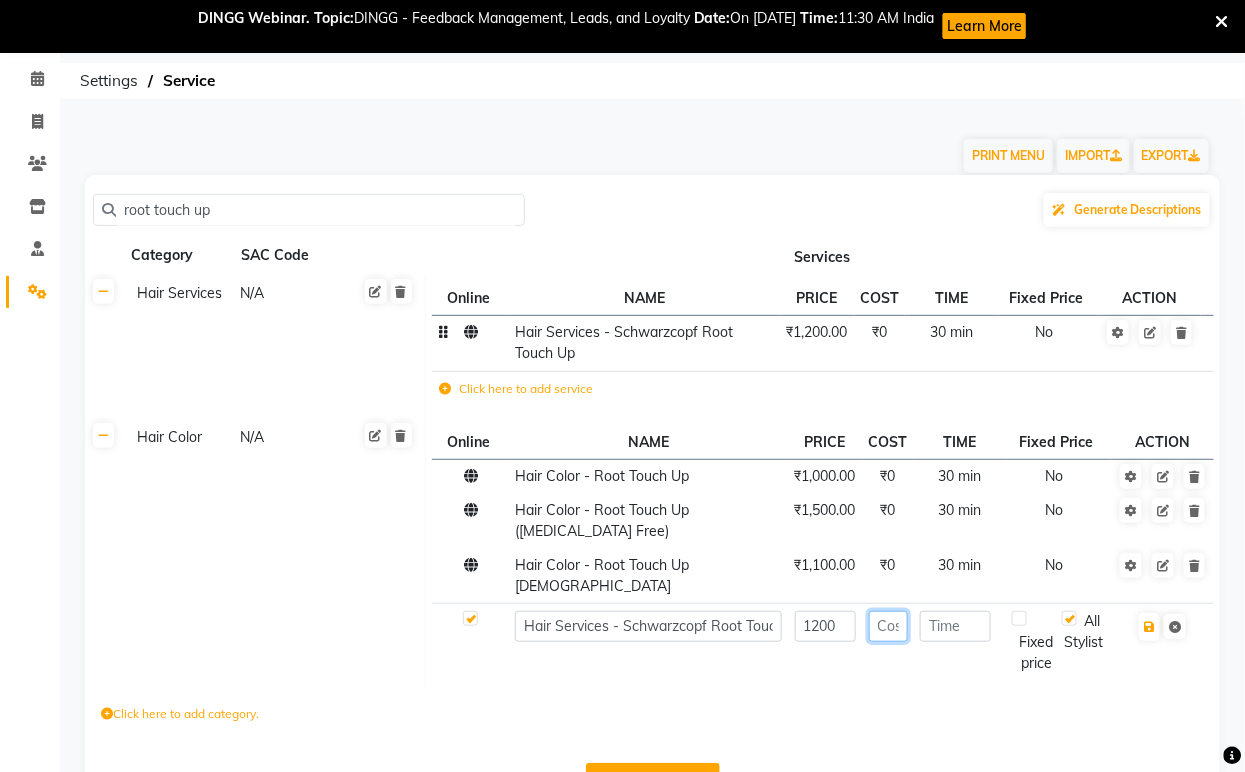 click 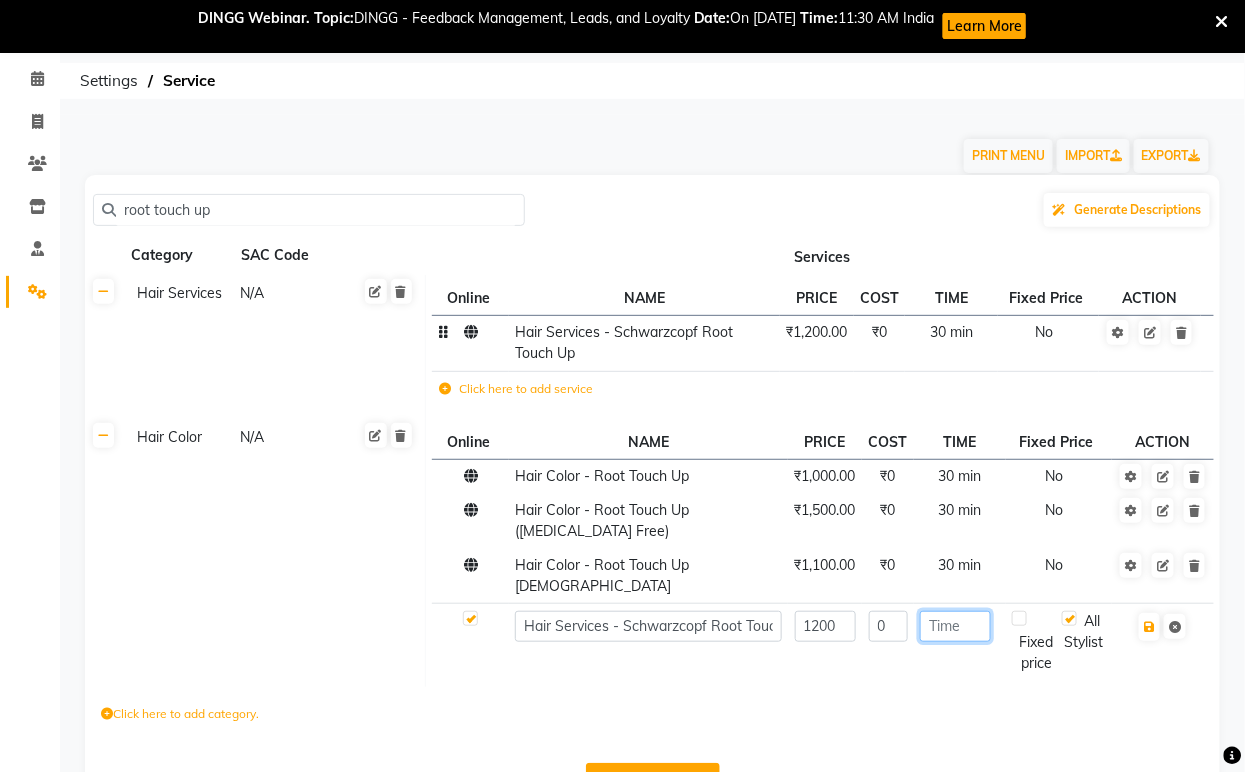click 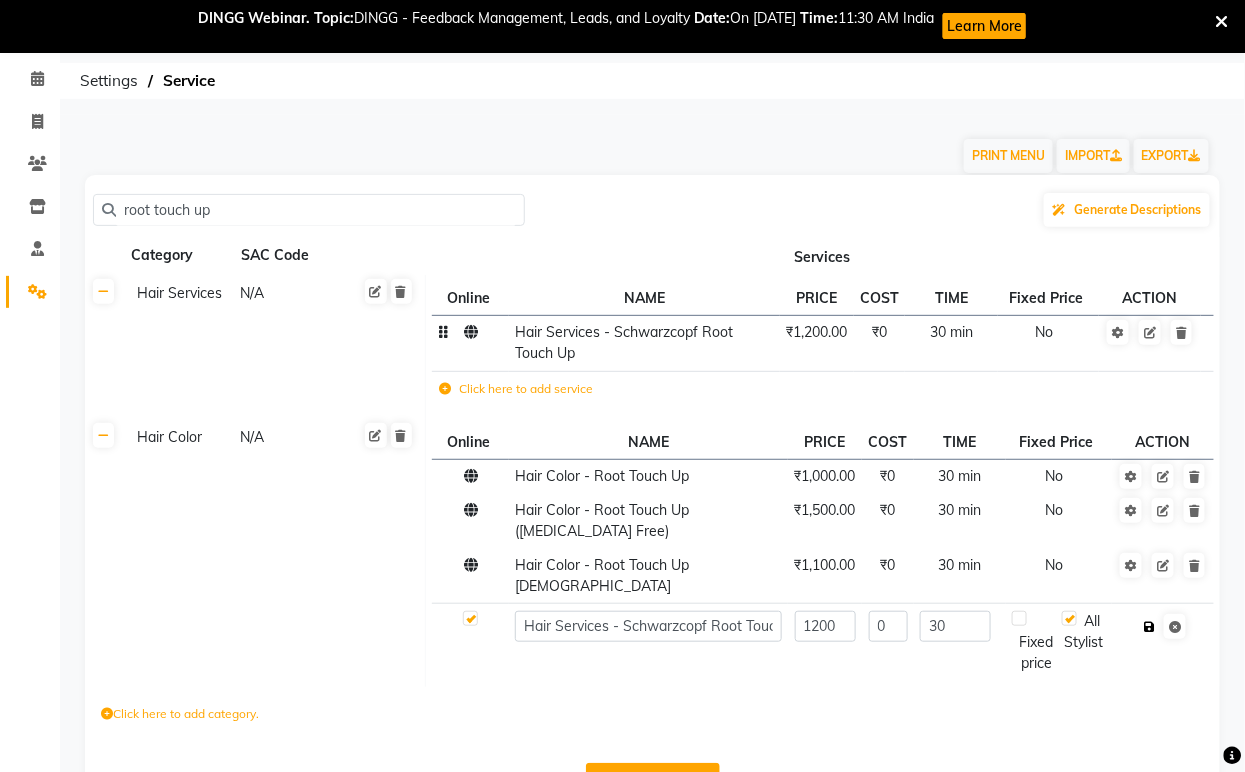 click at bounding box center (1149, 627) 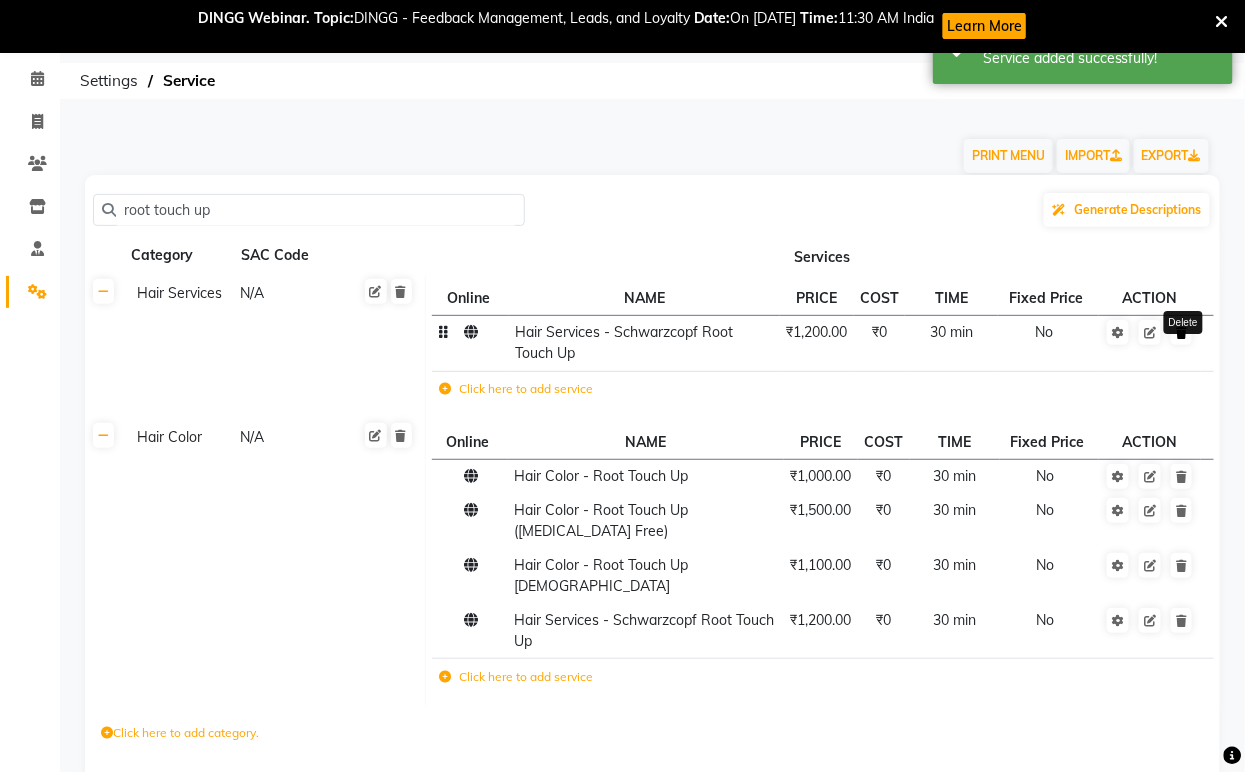 click 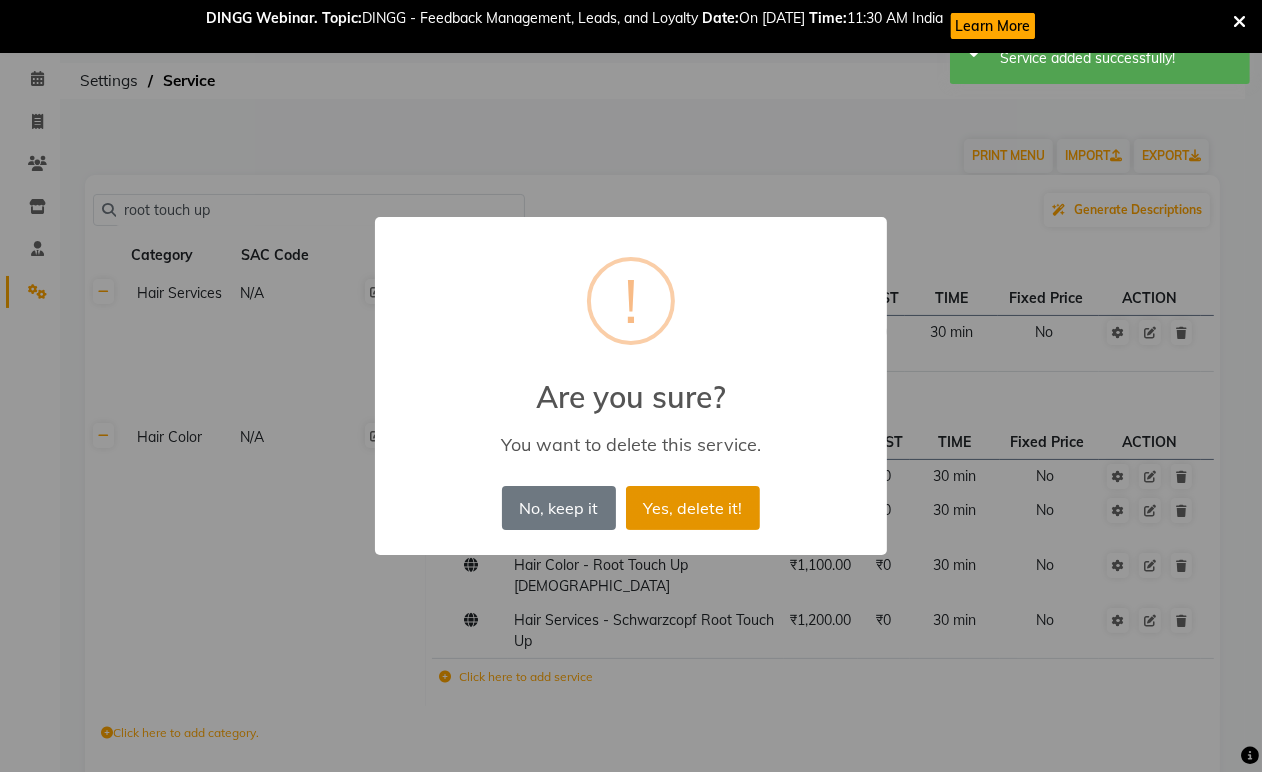 click on "Yes, delete it!" at bounding box center (693, 508) 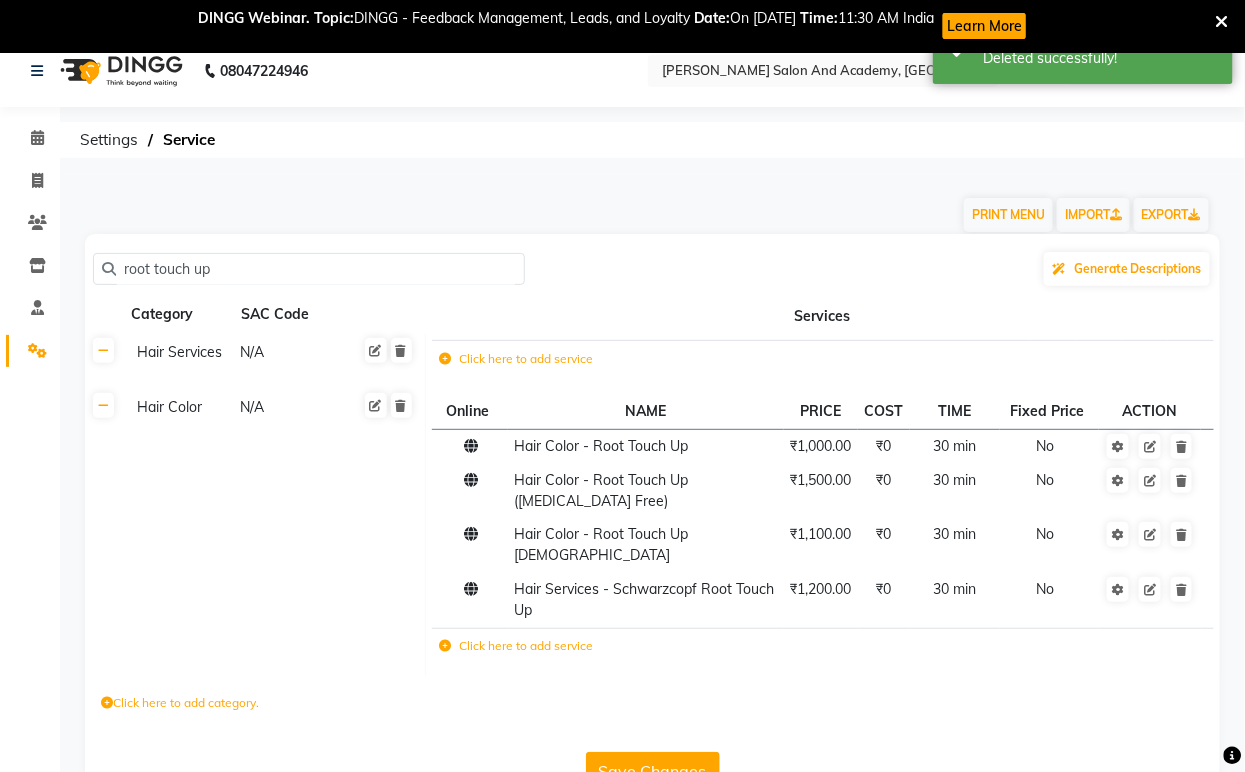 scroll, scrollTop: 0, scrollLeft: 0, axis: both 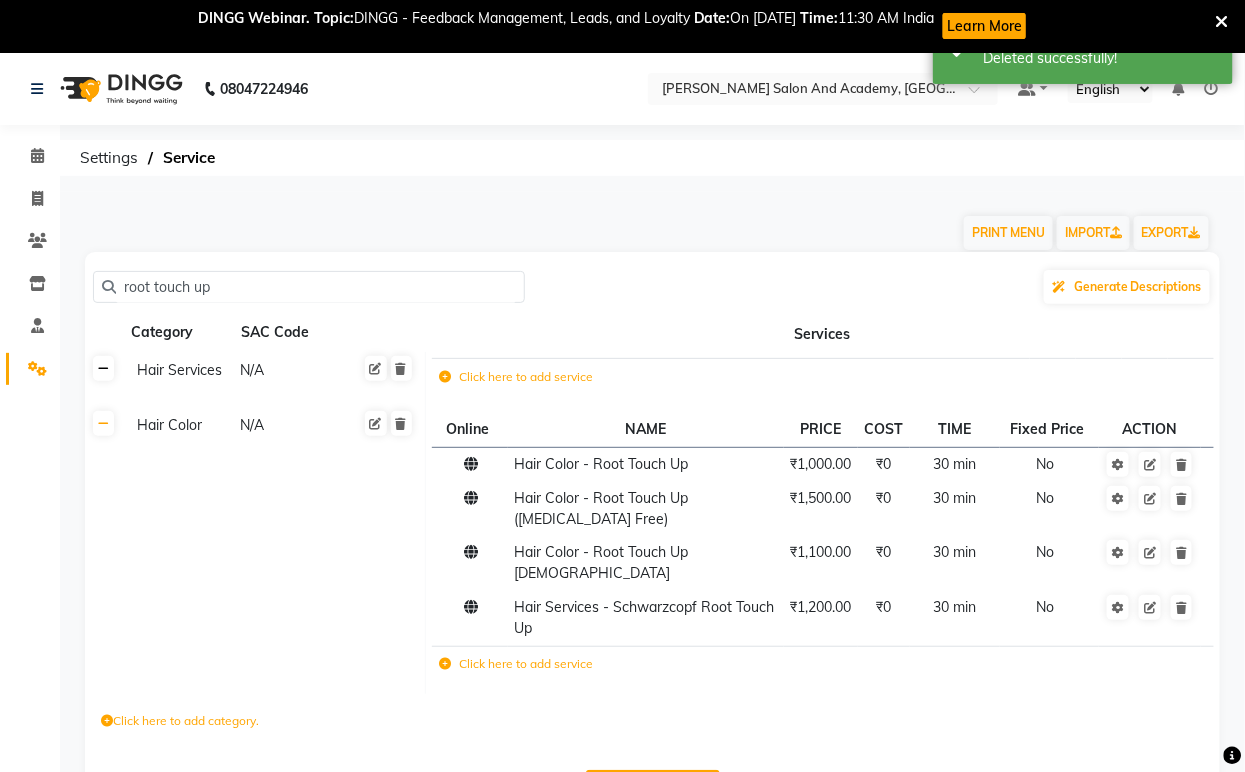 click 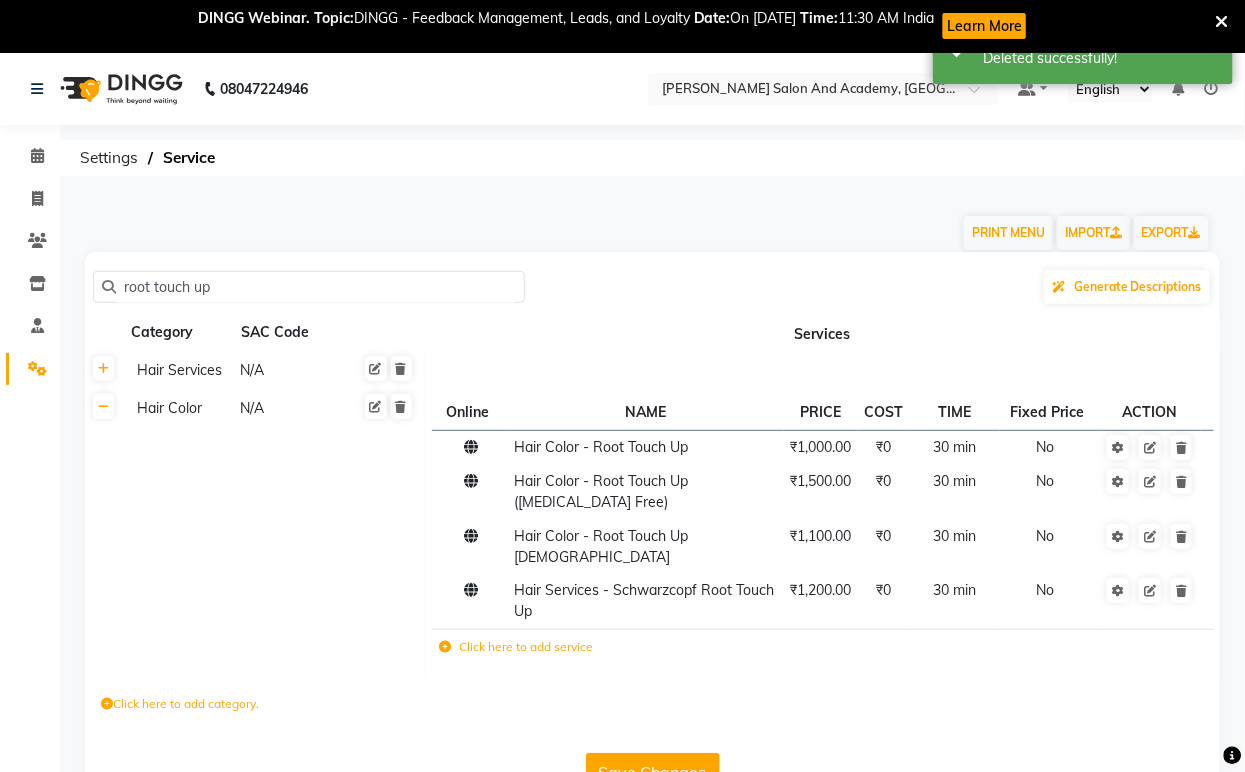click on "Save Changes" 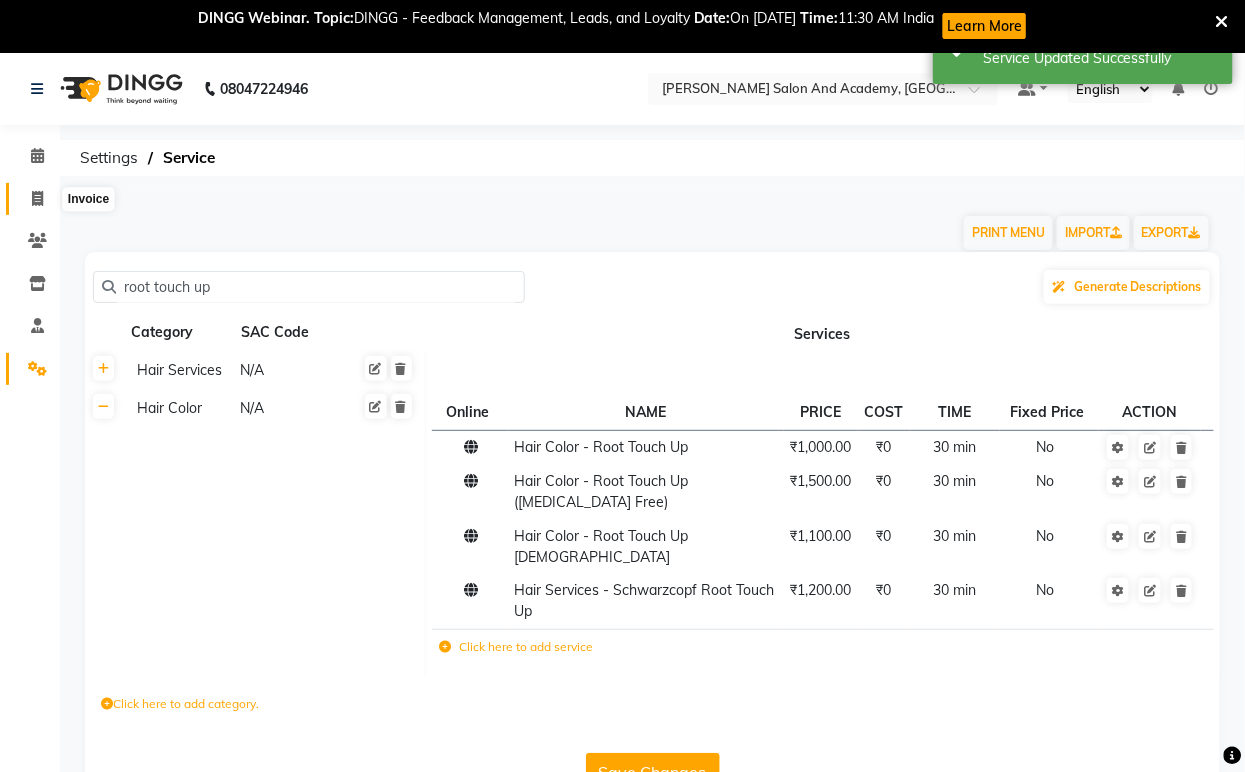 click 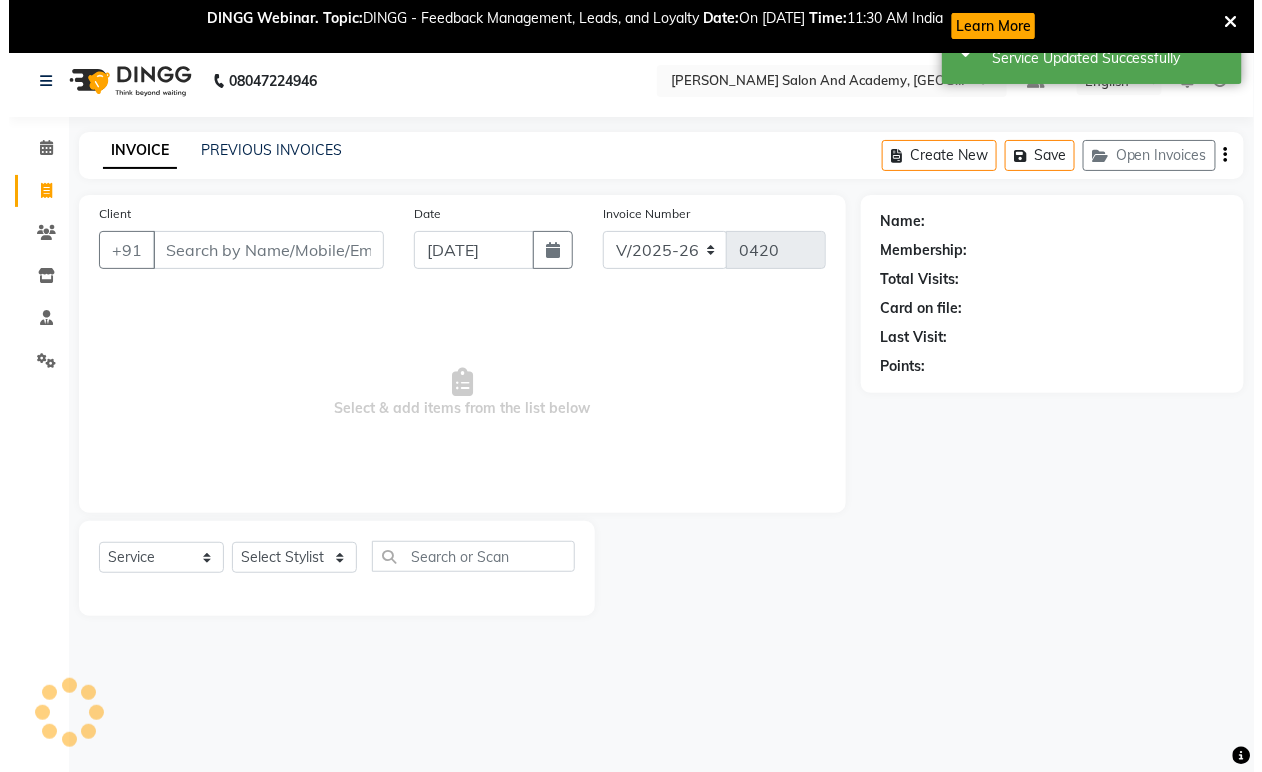 scroll, scrollTop: 53, scrollLeft: 0, axis: vertical 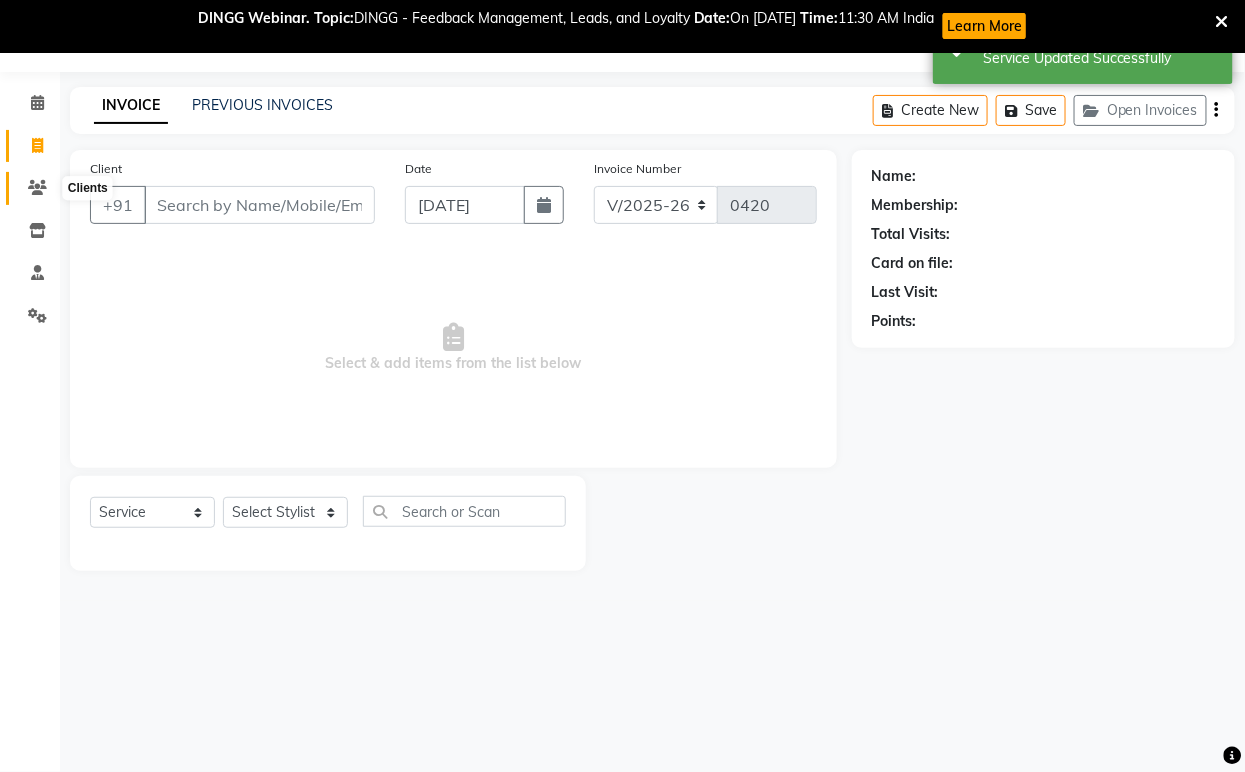 click 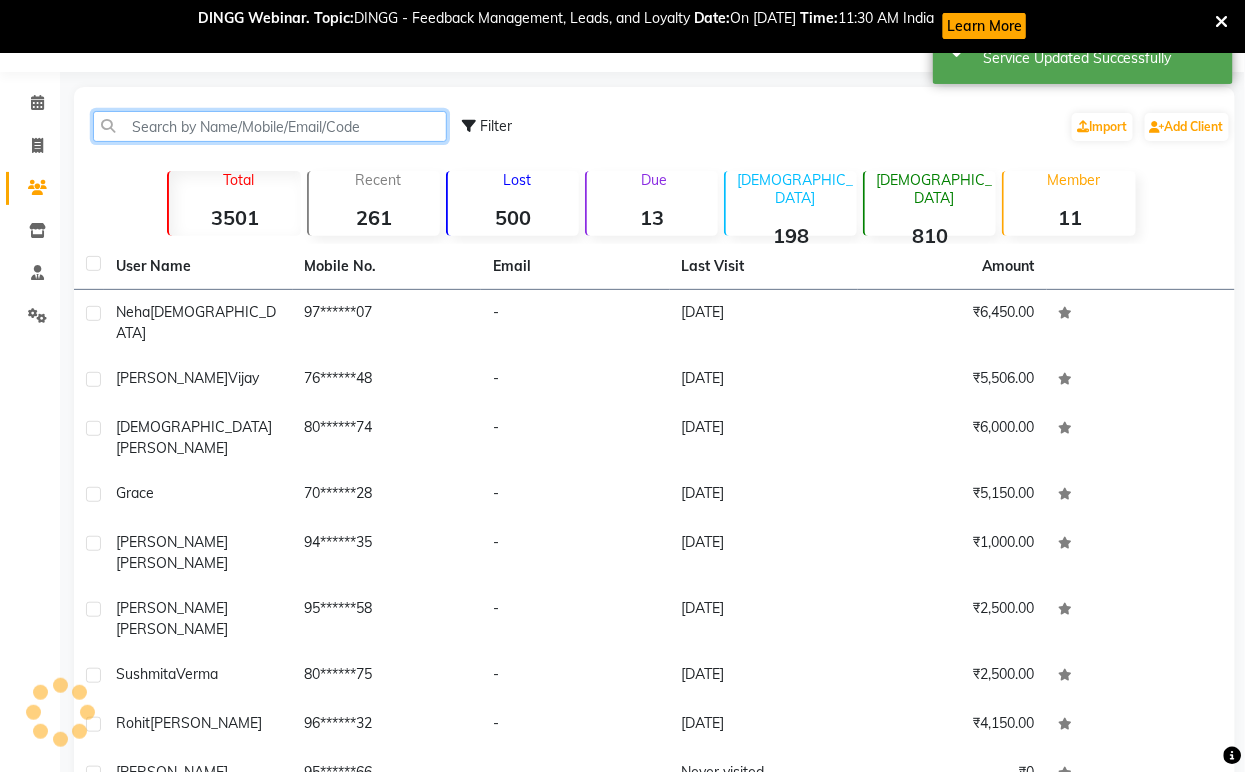 click 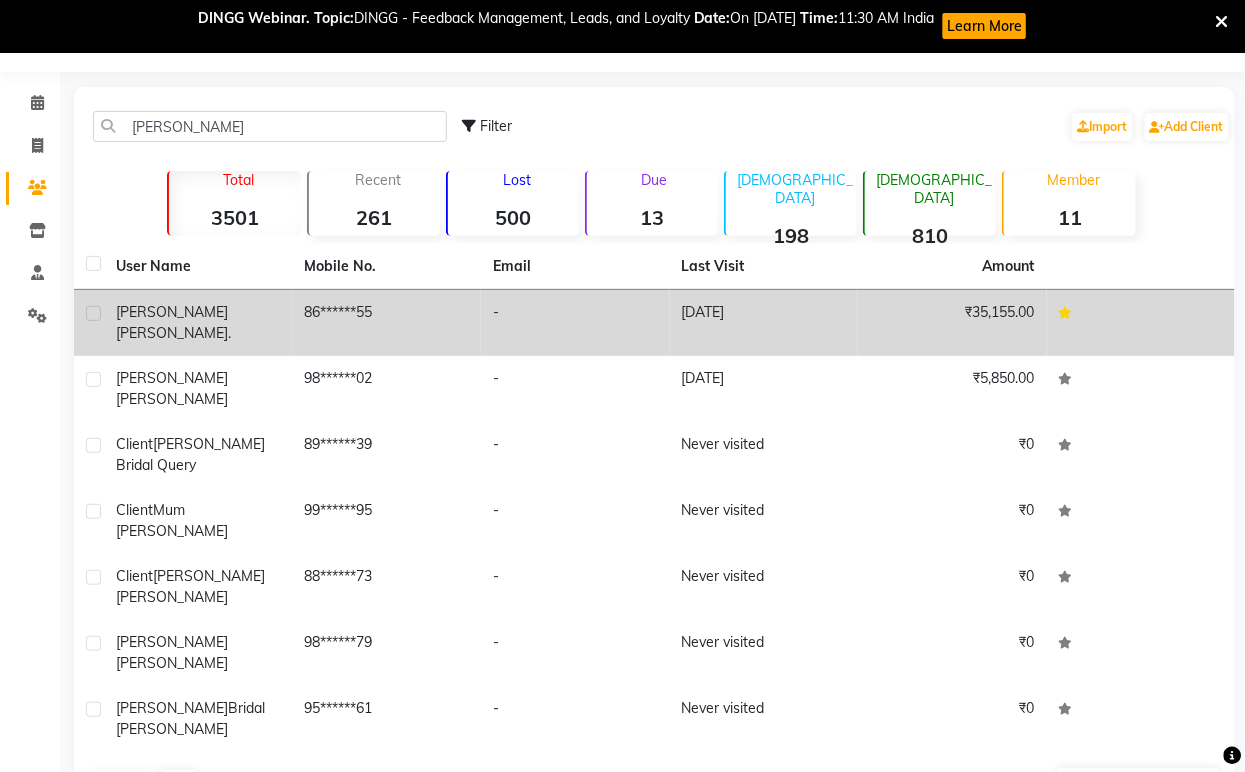 click on "86******55" 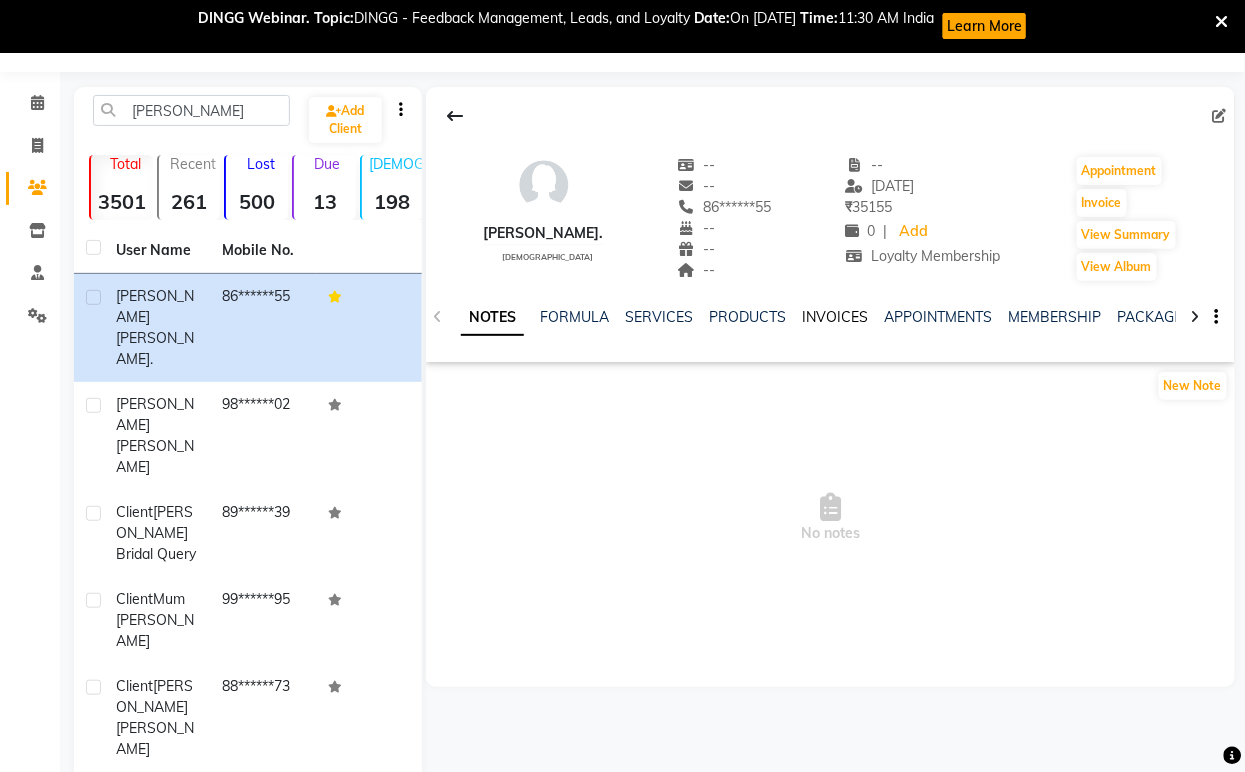 click on "INVOICES" 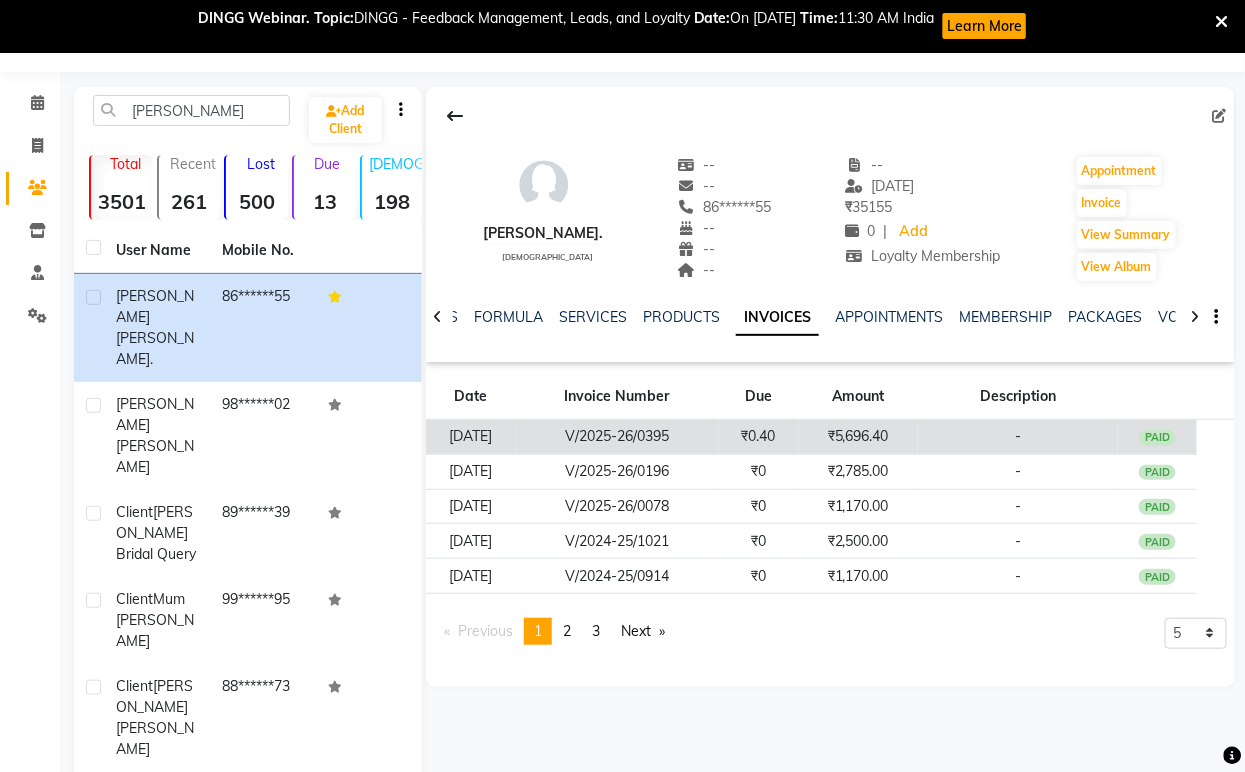 click on "₹0.40" 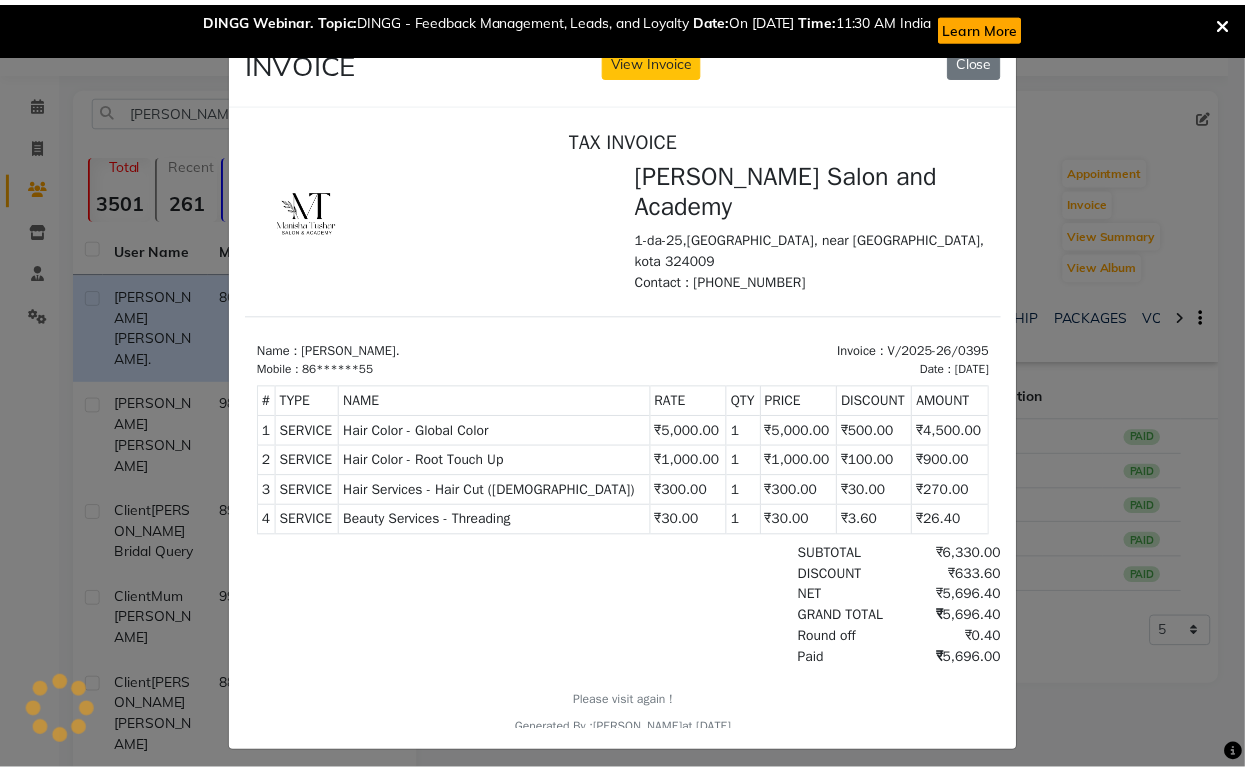 scroll, scrollTop: 0, scrollLeft: 0, axis: both 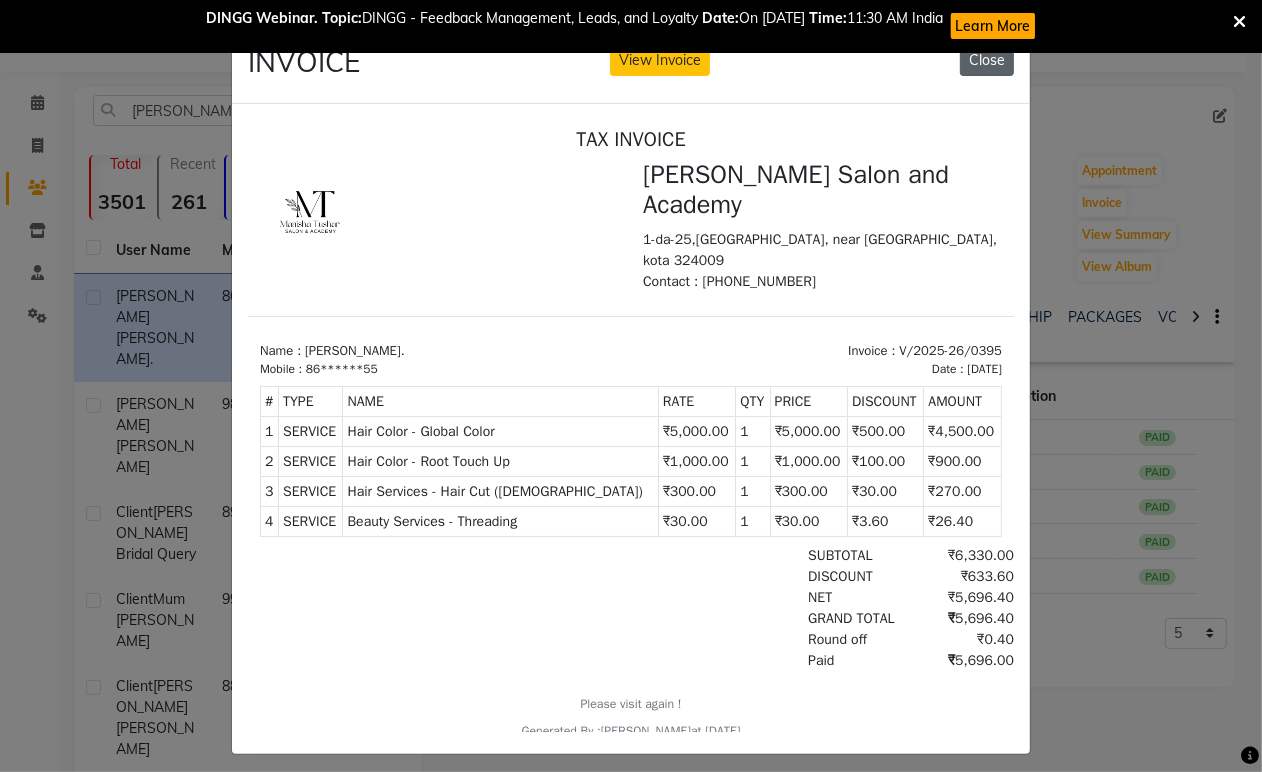 click on "Close" 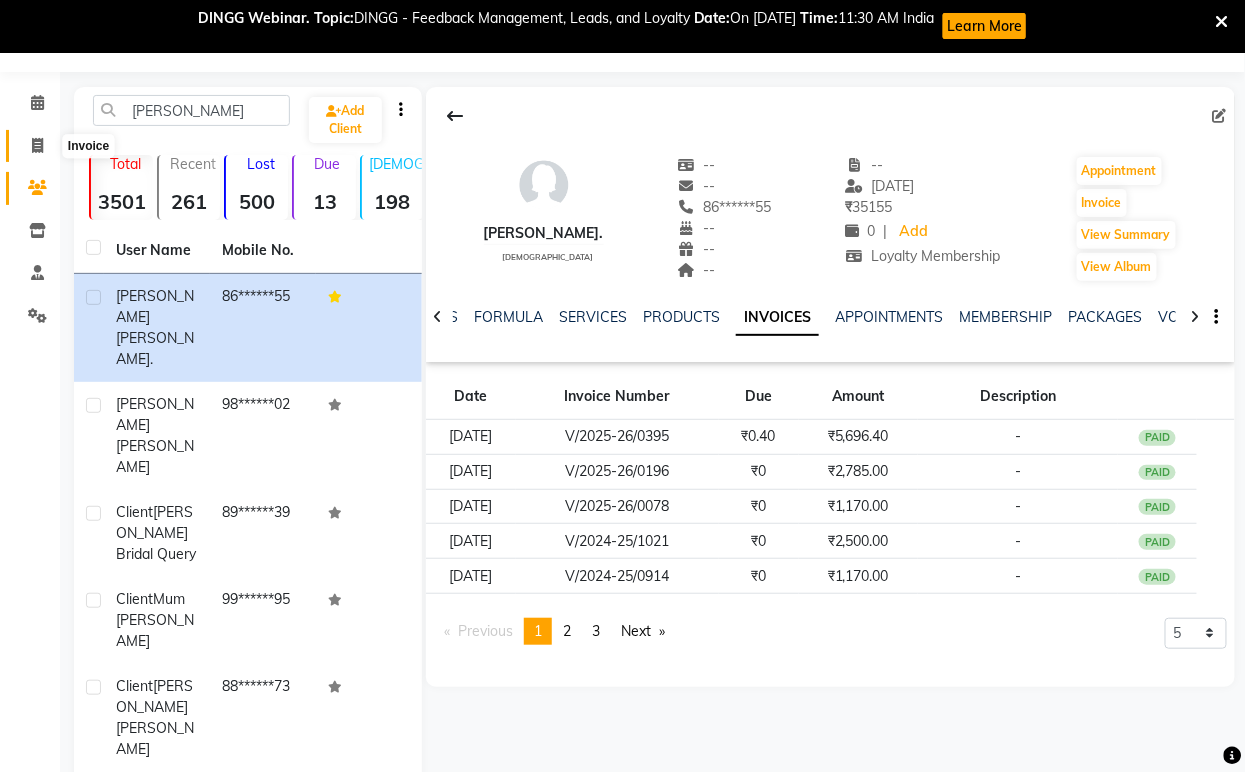 click 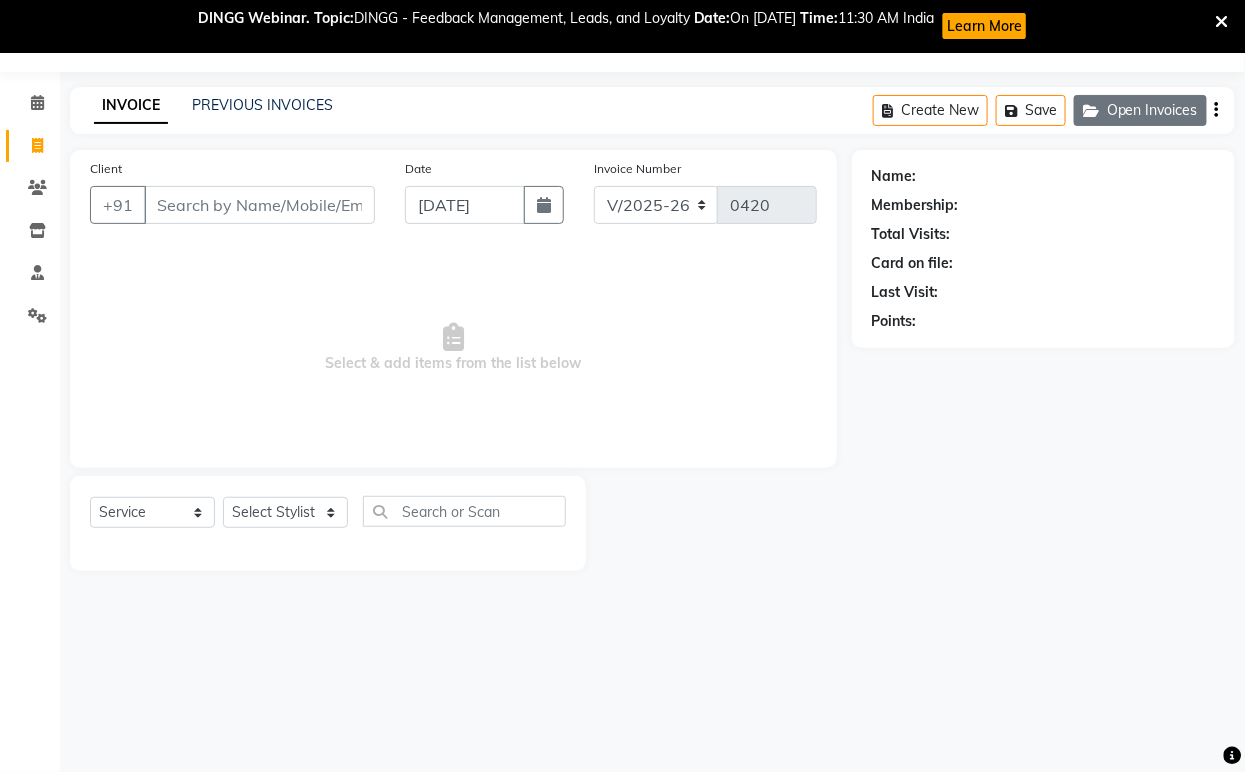 click on "Open Invoices" 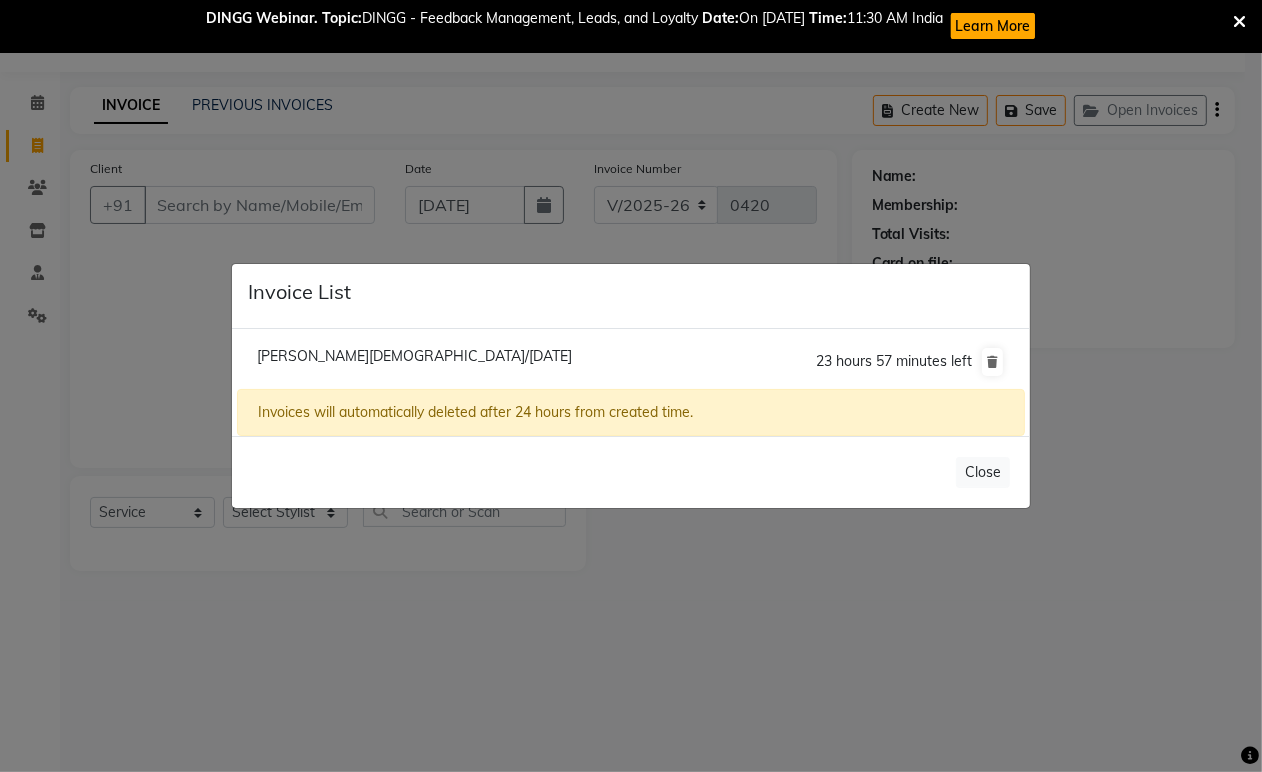 click on "[PERSON_NAME][DEMOGRAPHIC_DATA]/[DATE]" 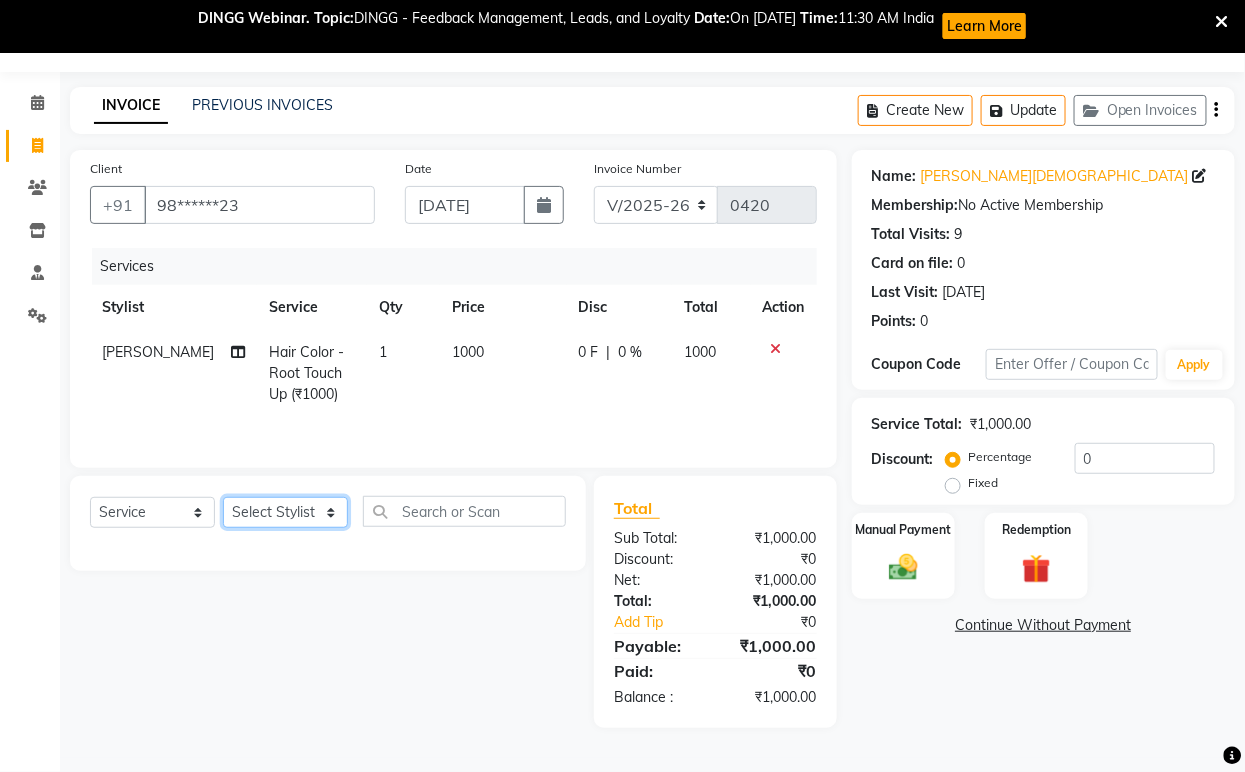 click on "Select Stylist [PERSON_NAME] [PERSON_NAME] [PERSON_NAME] [PERSON_NAME] [PERSON_NAME] Mam [PERSON_NAME] Mohd. Furkan [PERSON_NAME] [PERSON_NAME] Pooja Jaga [PERSON_NAME] [PERSON_NAME] [PERSON_NAME] [PERSON_NAME] di [PERSON_NAME] [PERSON_NAME] [PERSON_NAME] [PERSON_NAME] [PERSON_NAME]" 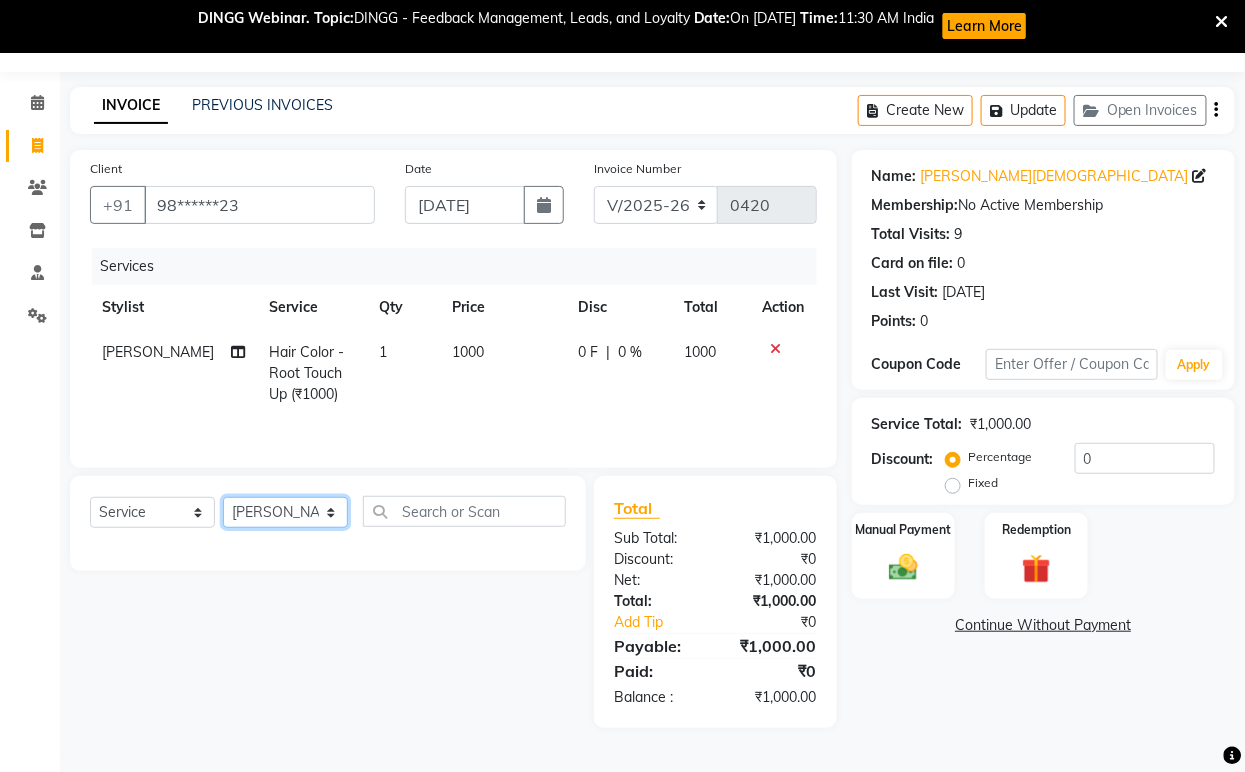 click on "Select Stylist [PERSON_NAME] [PERSON_NAME] [PERSON_NAME] [PERSON_NAME] [PERSON_NAME] Mam [PERSON_NAME] Mohd. Furkan [PERSON_NAME] [PERSON_NAME] Pooja Jaga [PERSON_NAME] [PERSON_NAME] [PERSON_NAME] [PERSON_NAME] di [PERSON_NAME] [PERSON_NAME] [PERSON_NAME] [PERSON_NAME] [PERSON_NAME]" 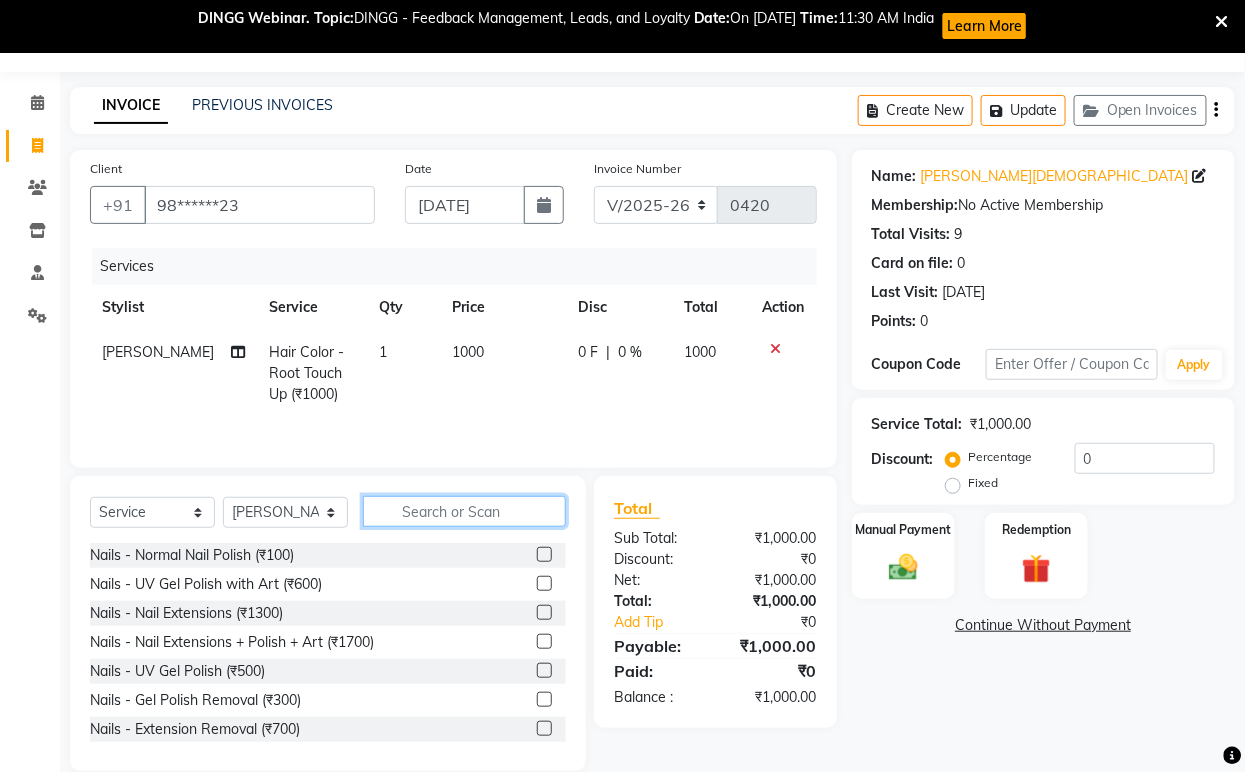 click 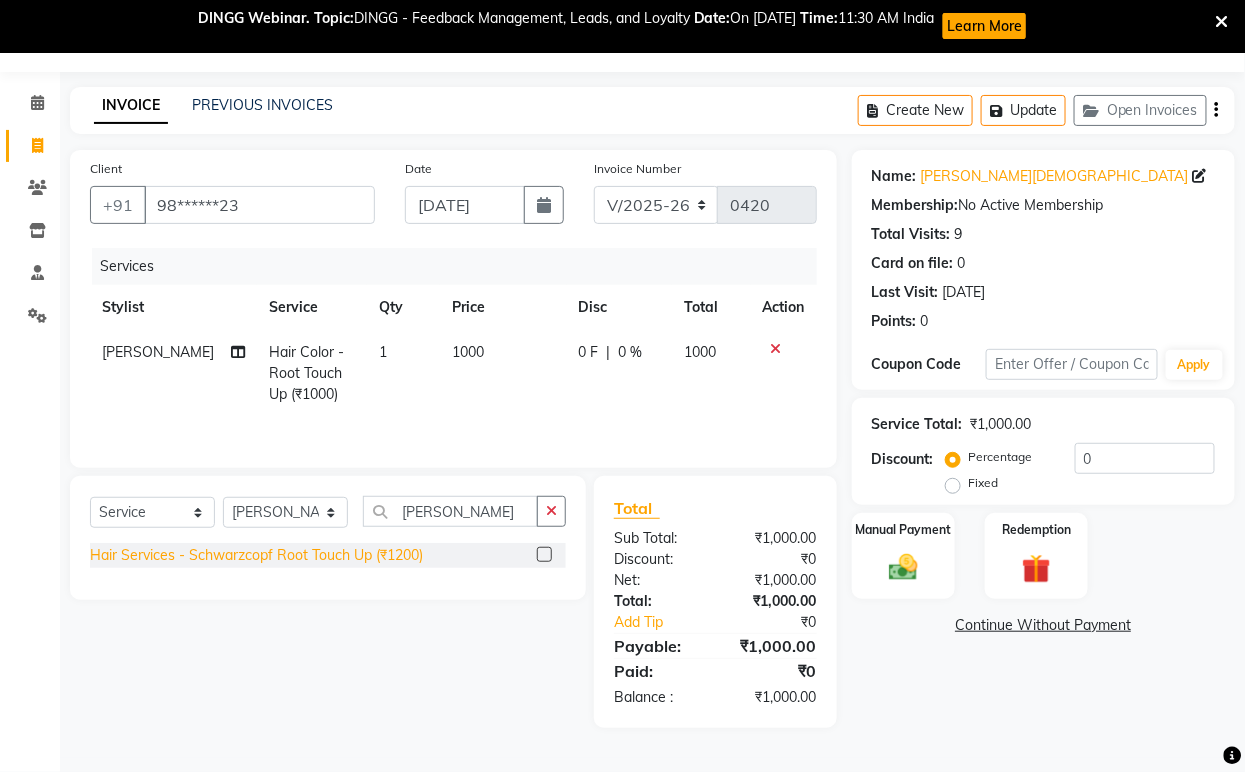 click on "Hair Services - Schwarzcopf Root Touch Up (₹1200)" 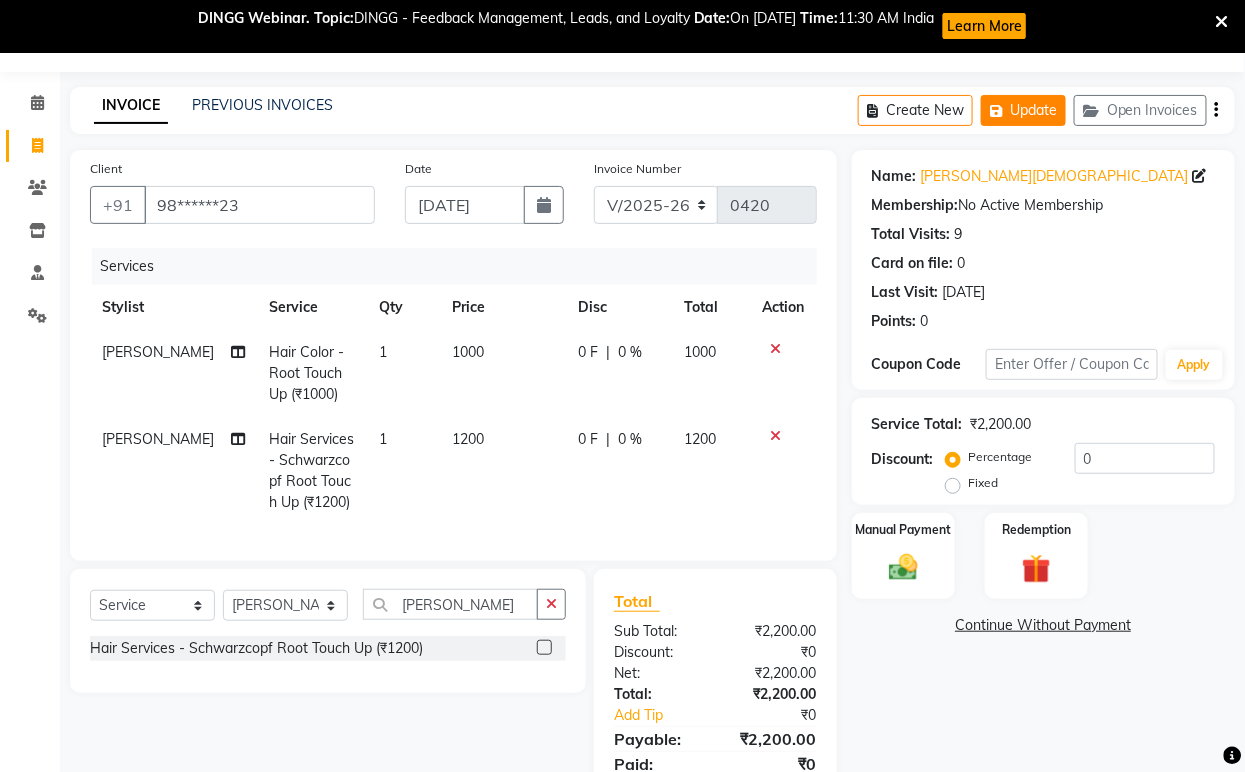 click on "Update" 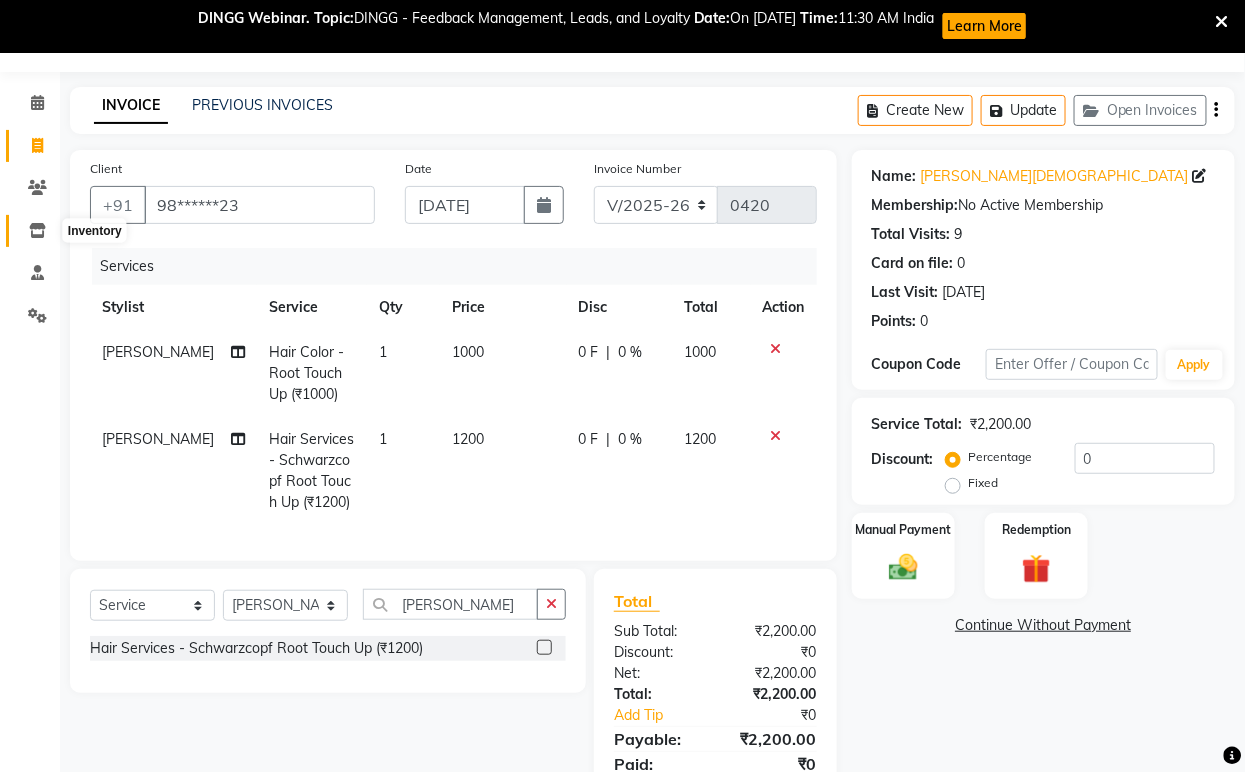 click 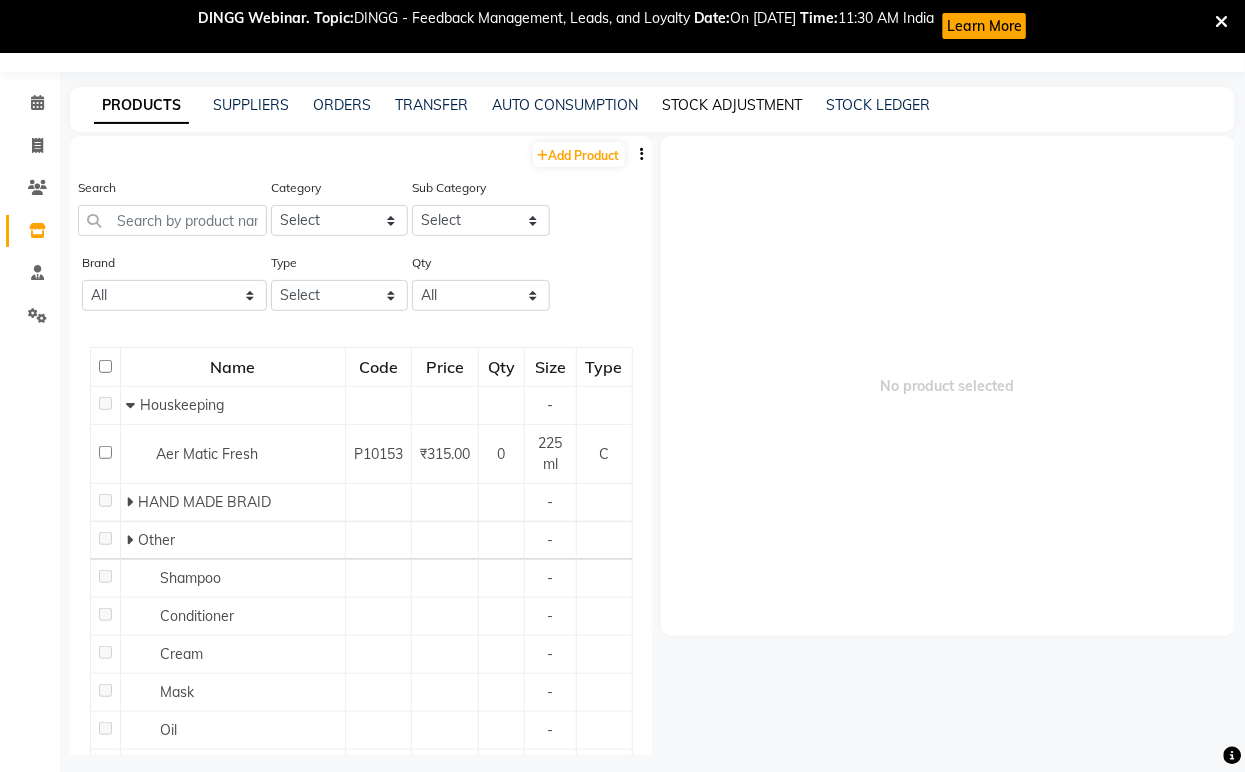 click on "STOCK ADJUSTMENT" 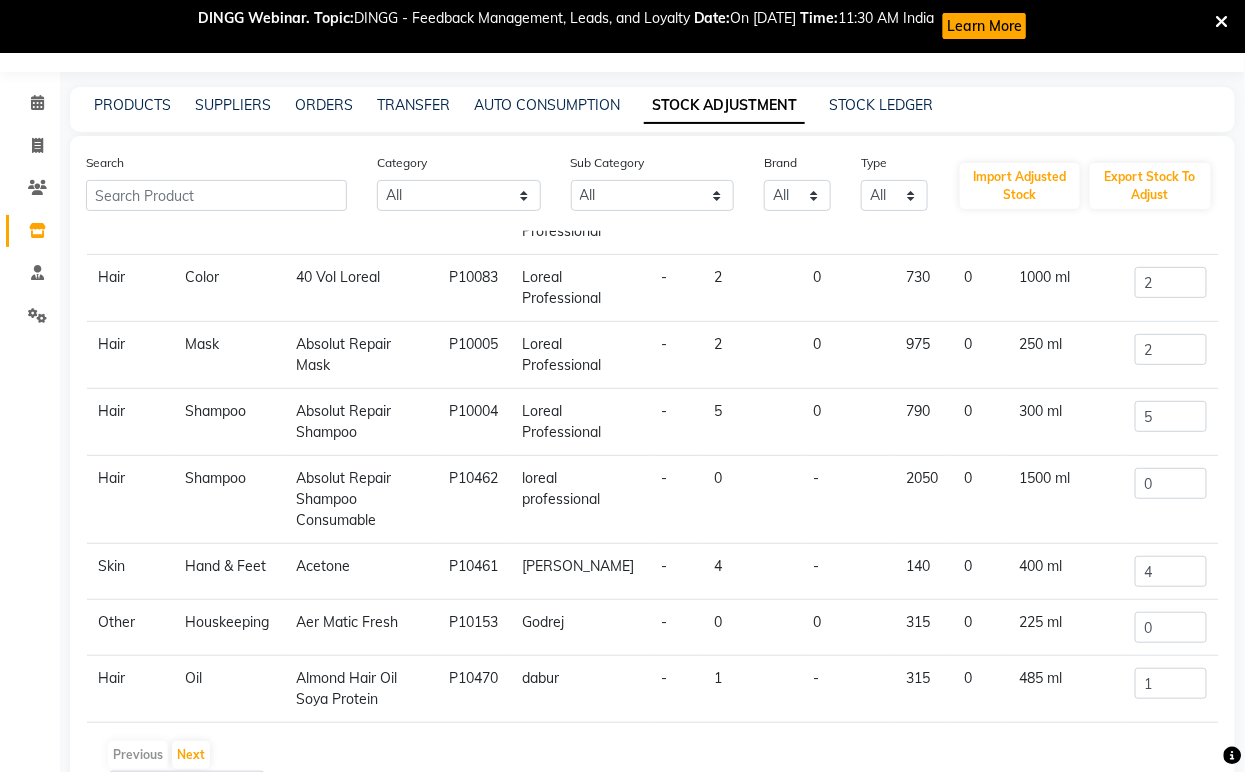 scroll, scrollTop: 253, scrollLeft: 0, axis: vertical 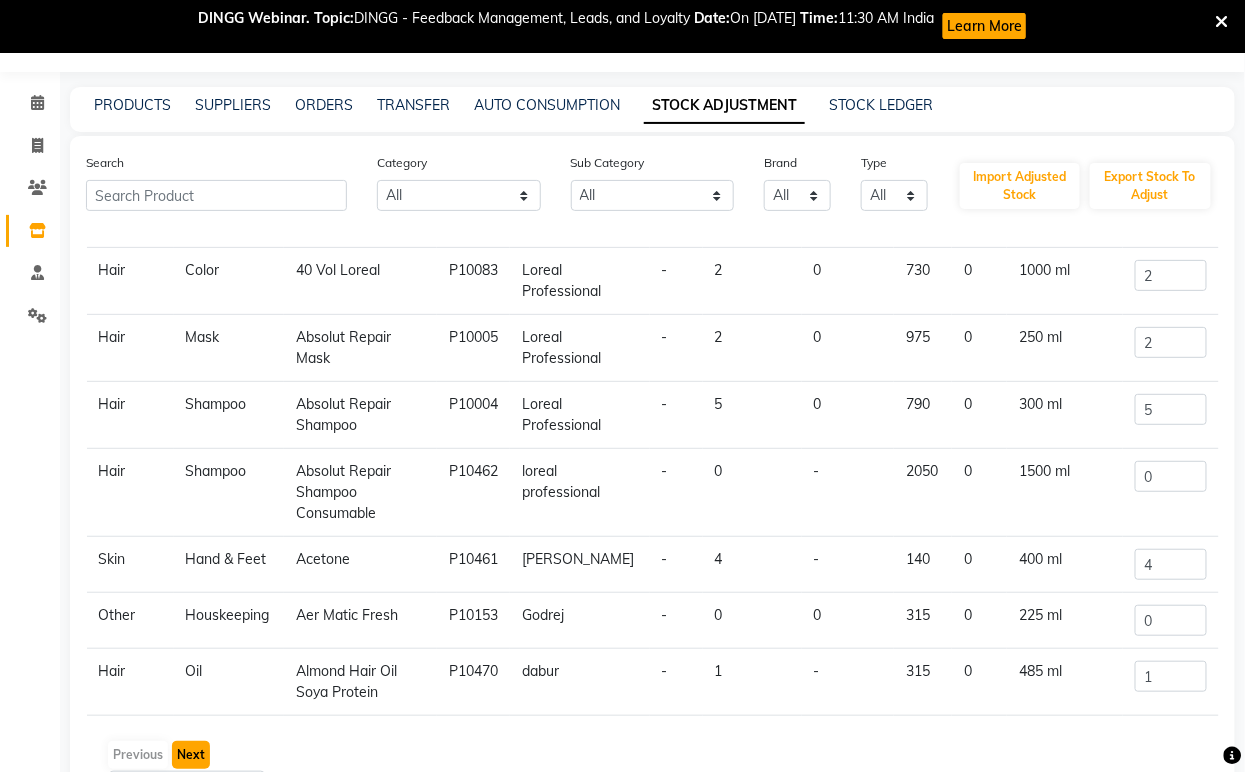 click on "Next" 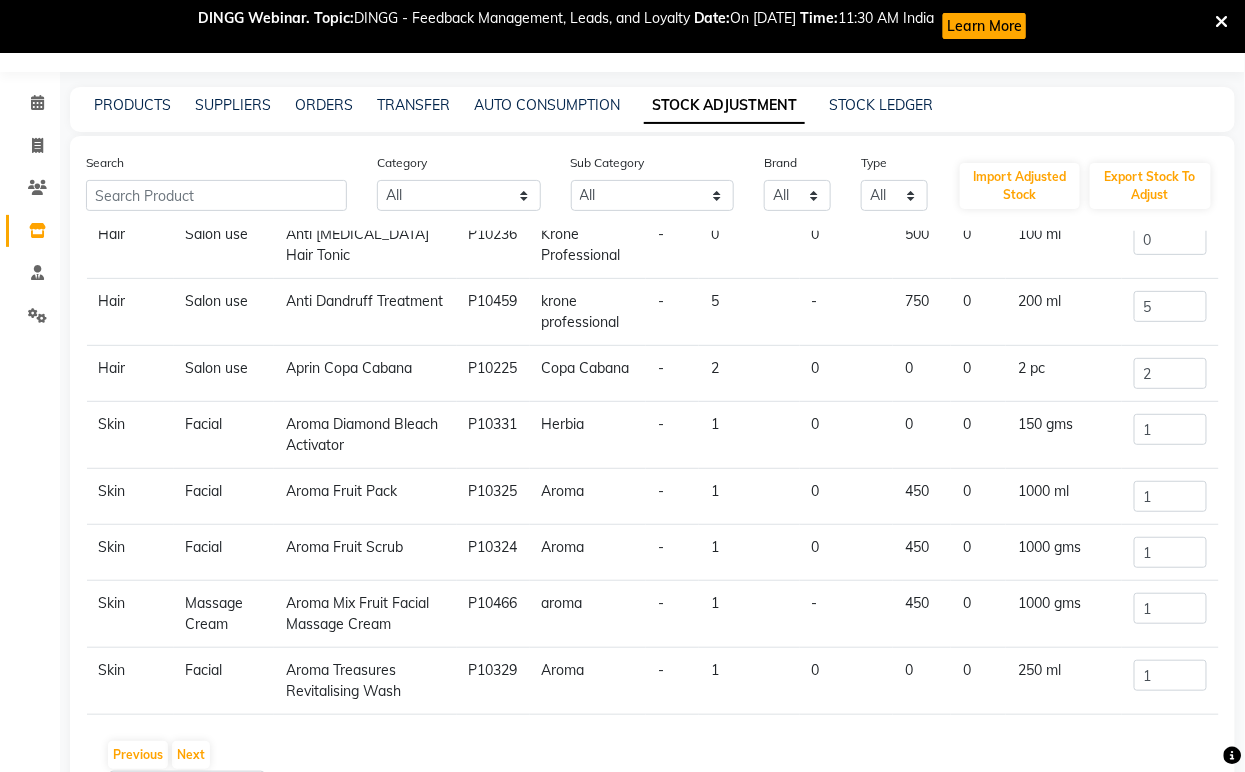 click on "Aroma Mix Fruit Facial Massage Cream" 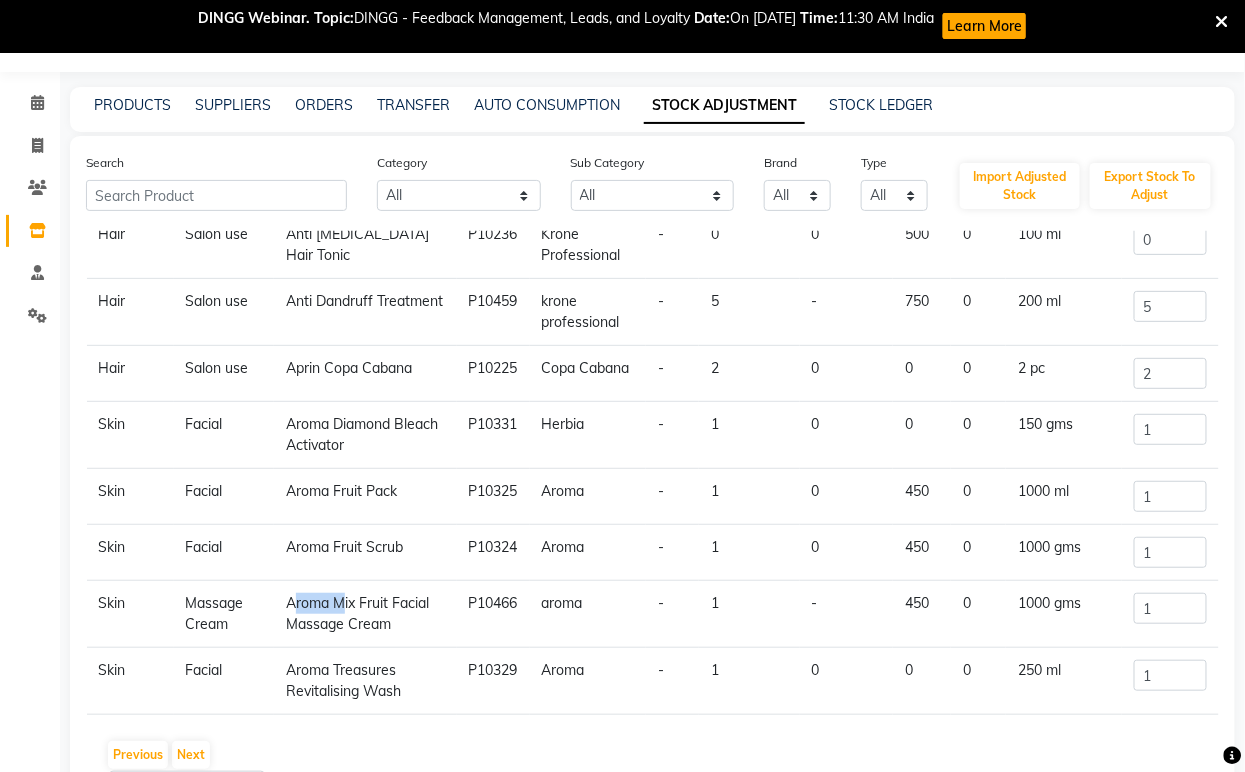 click on "Aroma Mix Fruit Facial Massage Cream" 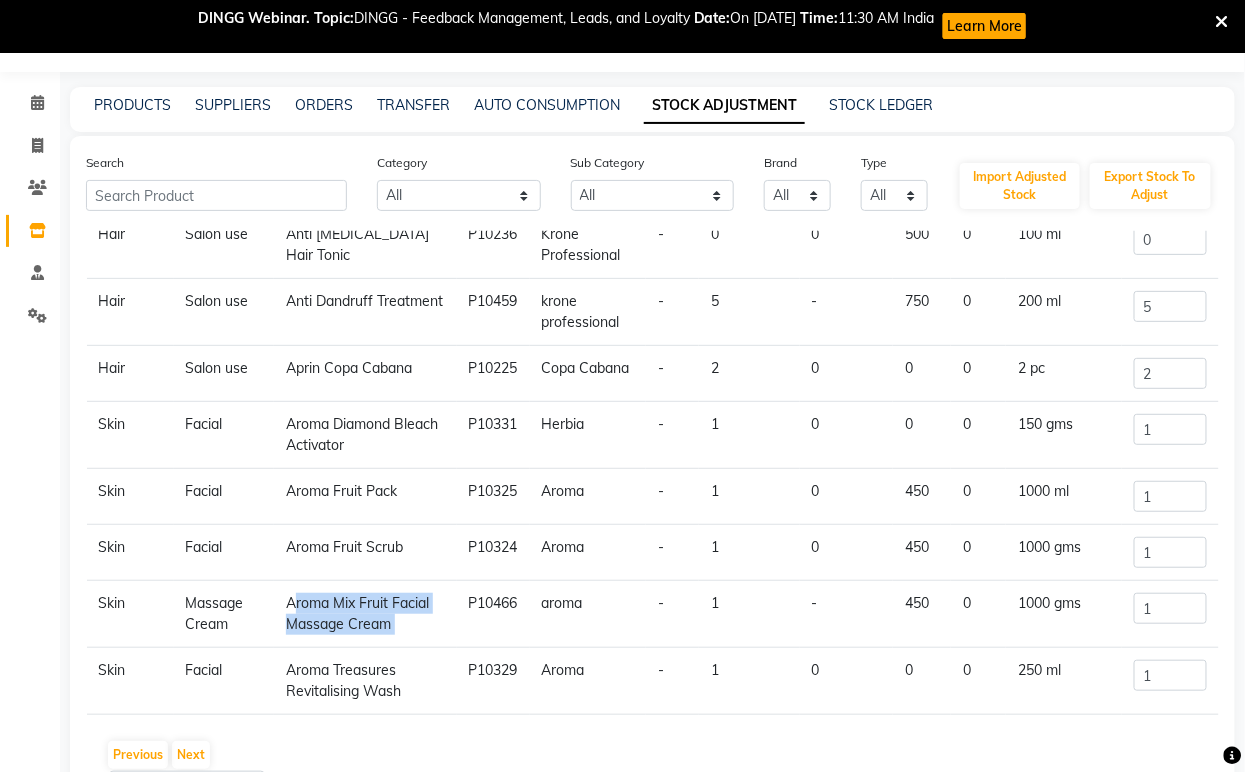 click on "Aroma Mix Fruit Facial Massage Cream" 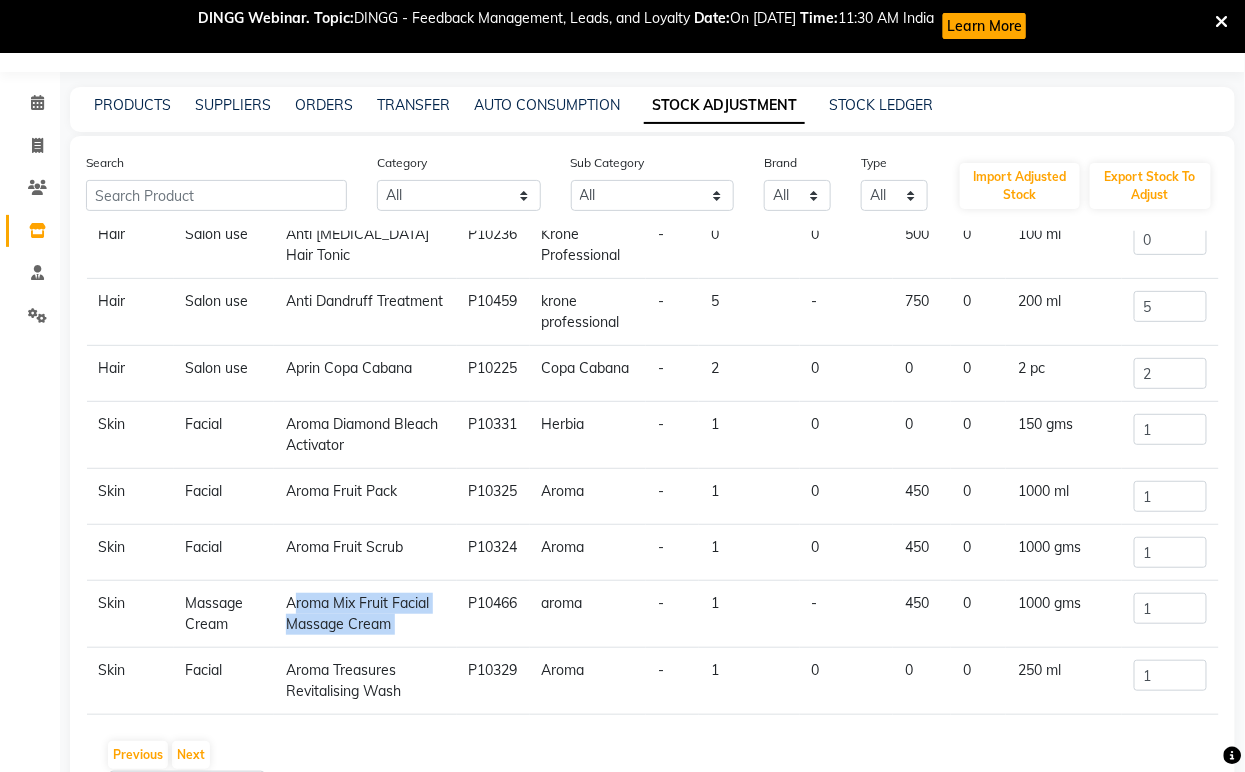 scroll, scrollTop: 0, scrollLeft: 0, axis: both 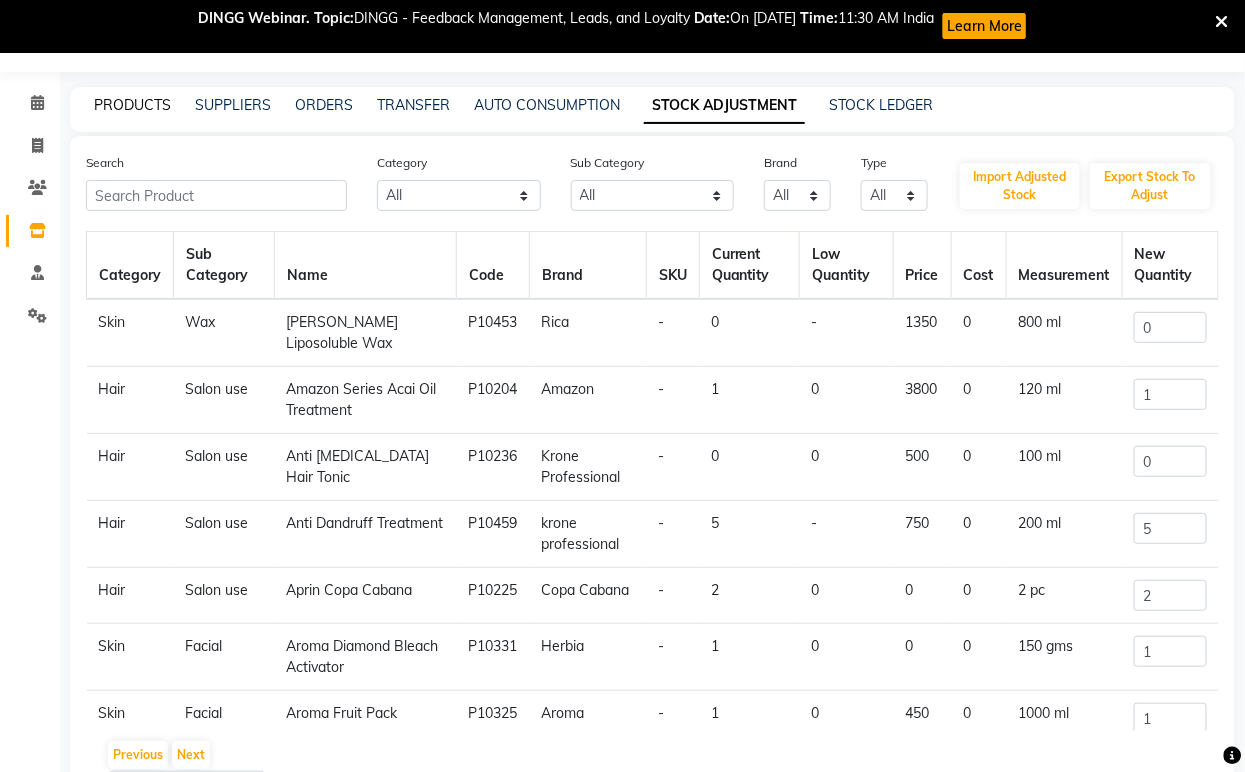 click on "PRODUCTS" 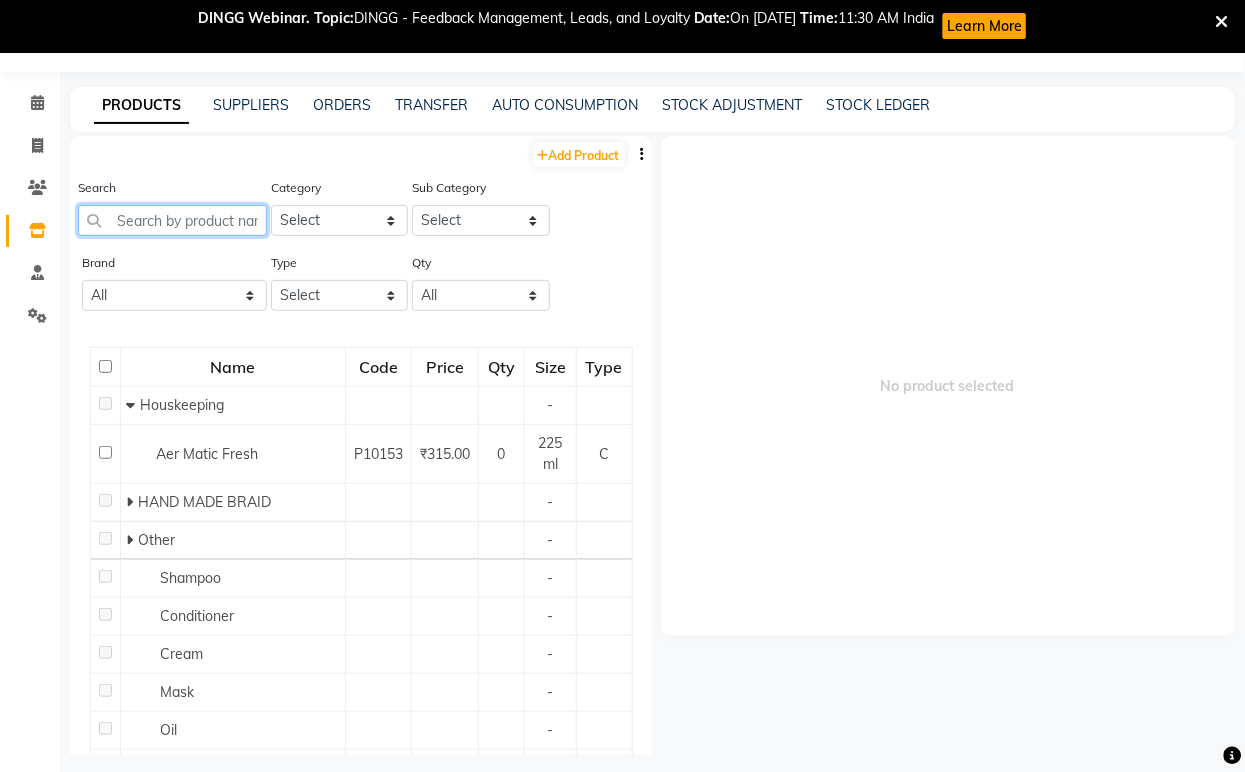 paste on "Aroma Mix Fruit Facial Massage Cream" 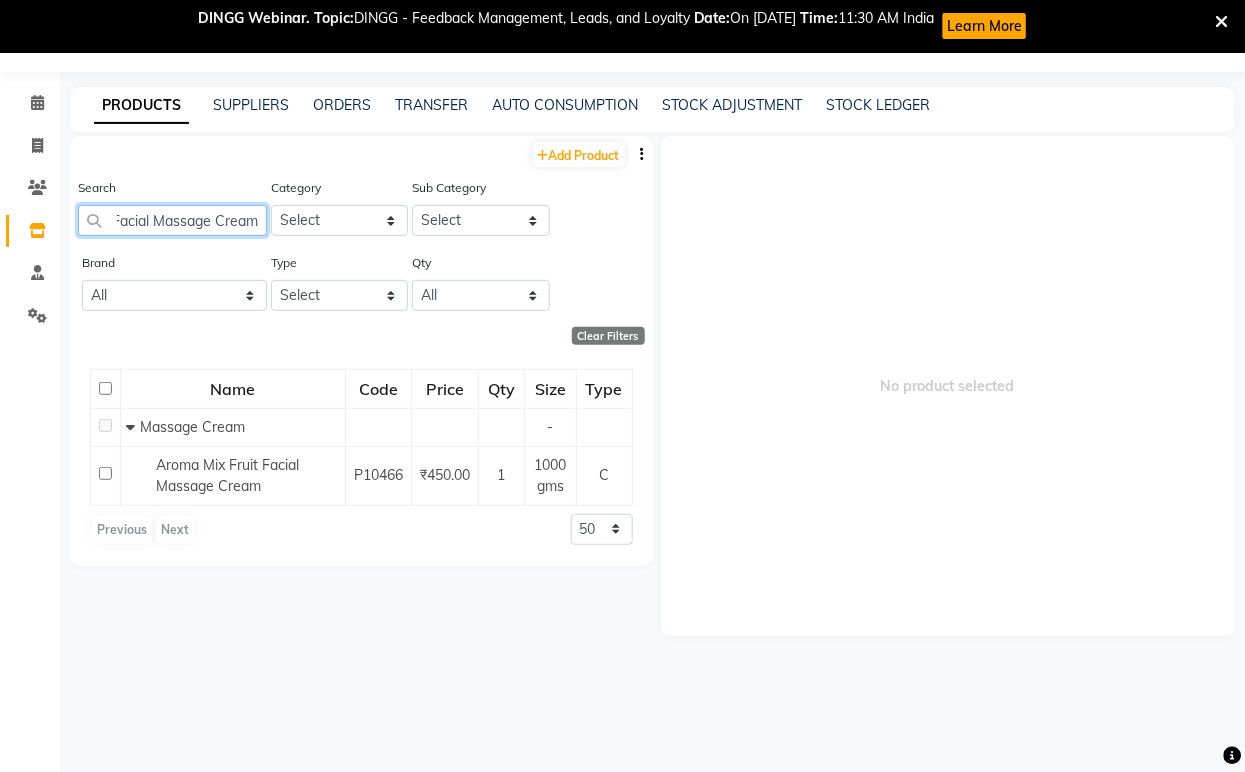 scroll, scrollTop: 0, scrollLeft: 112, axis: horizontal 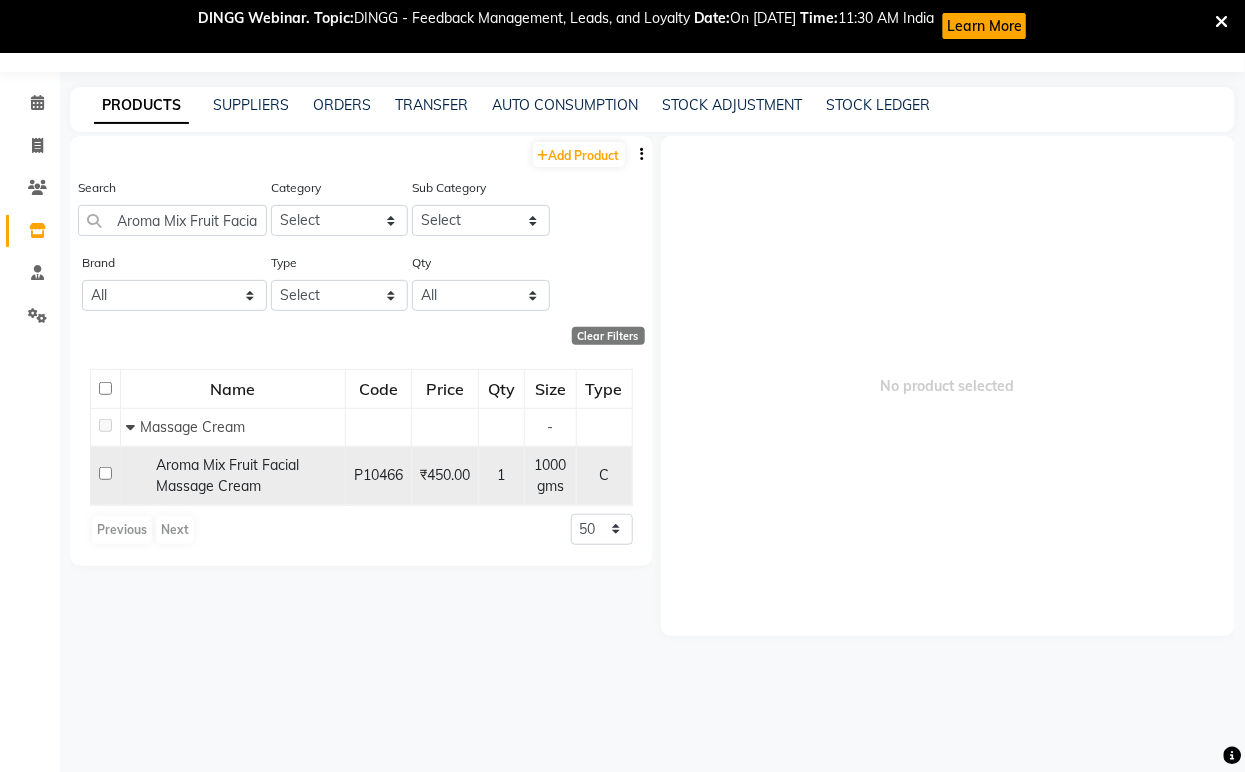 click on "Aroma Mix Fruit Facial Massage Cream" 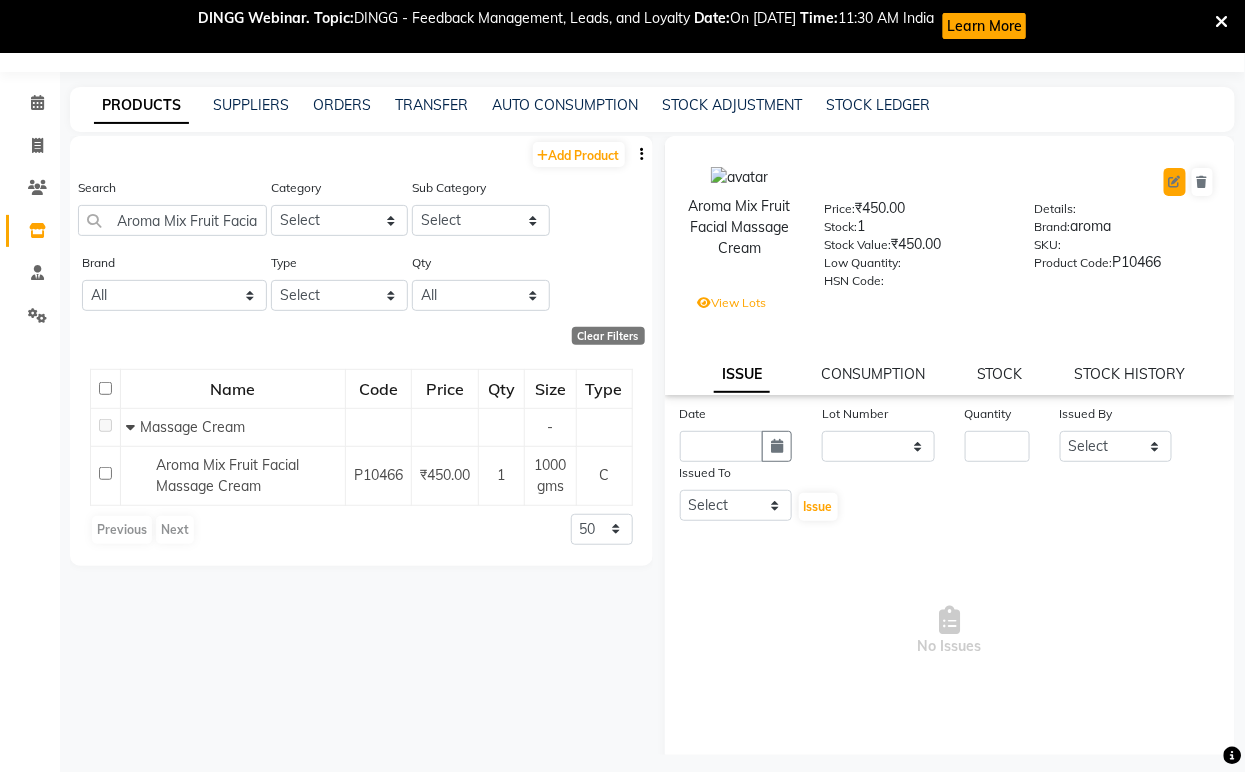 click 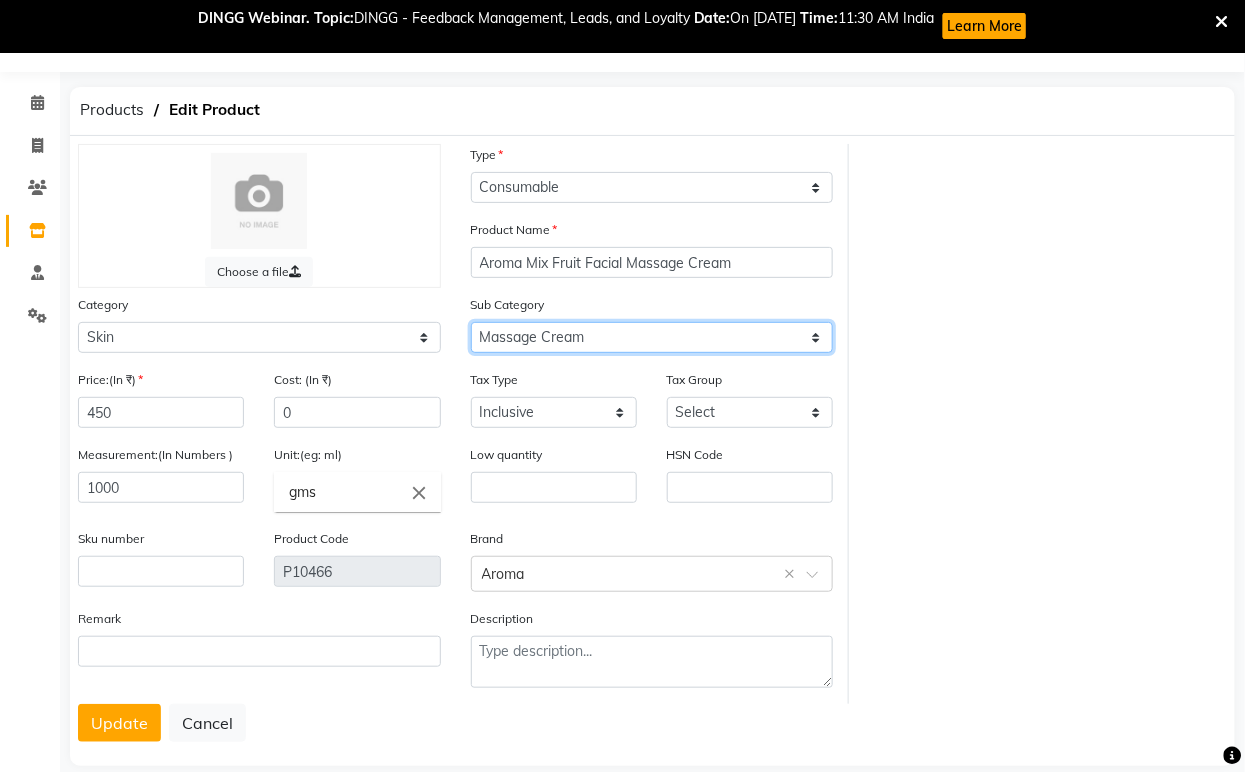 click on "Select Cleanser Facial Moisturiser Serum Toner Sun Care Masks Lip Care Eye Care Body Care Hand & Feet Kit & Combo Treatment Appliances Other Skin homecare Wax Massage Cream" 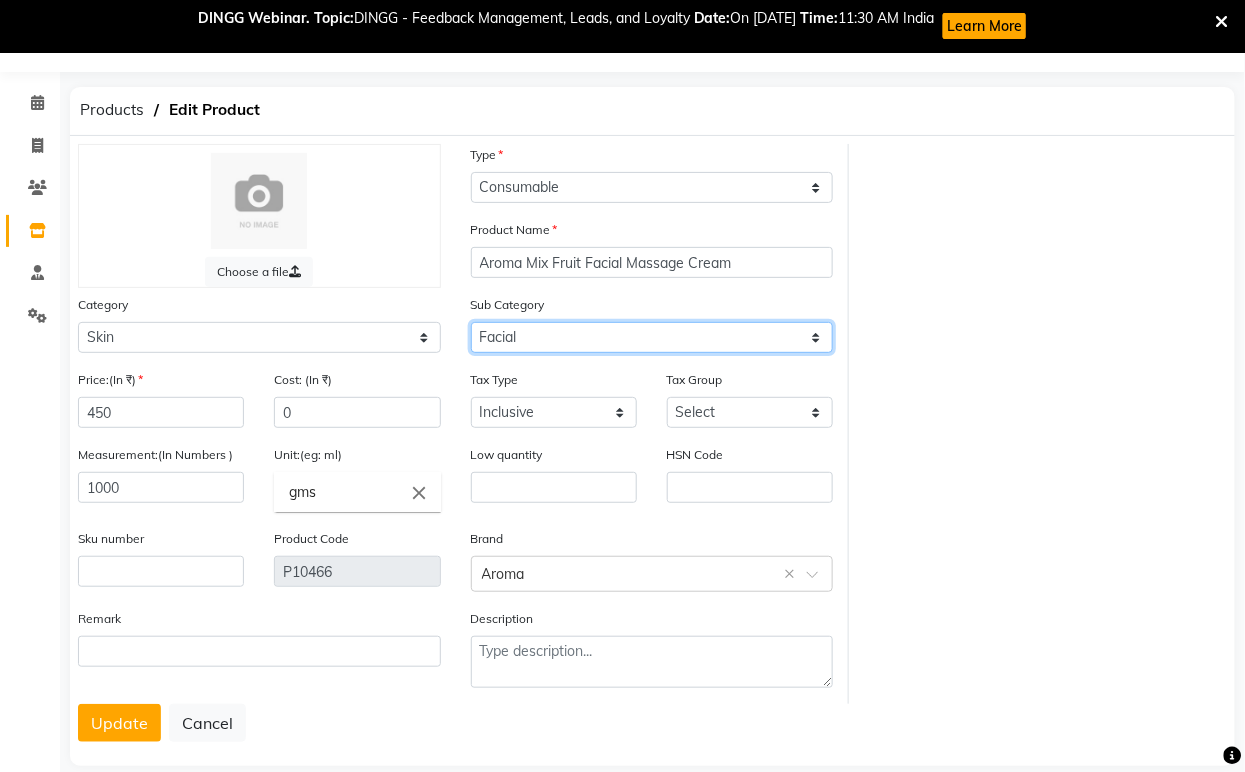 click on "Select Cleanser Facial Moisturiser Serum Toner Sun Care Masks Lip Care Eye Care Body Care Hand & Feet Kit & Combo Treatment Appliances Other Skin homecare Wax Massage Cream" 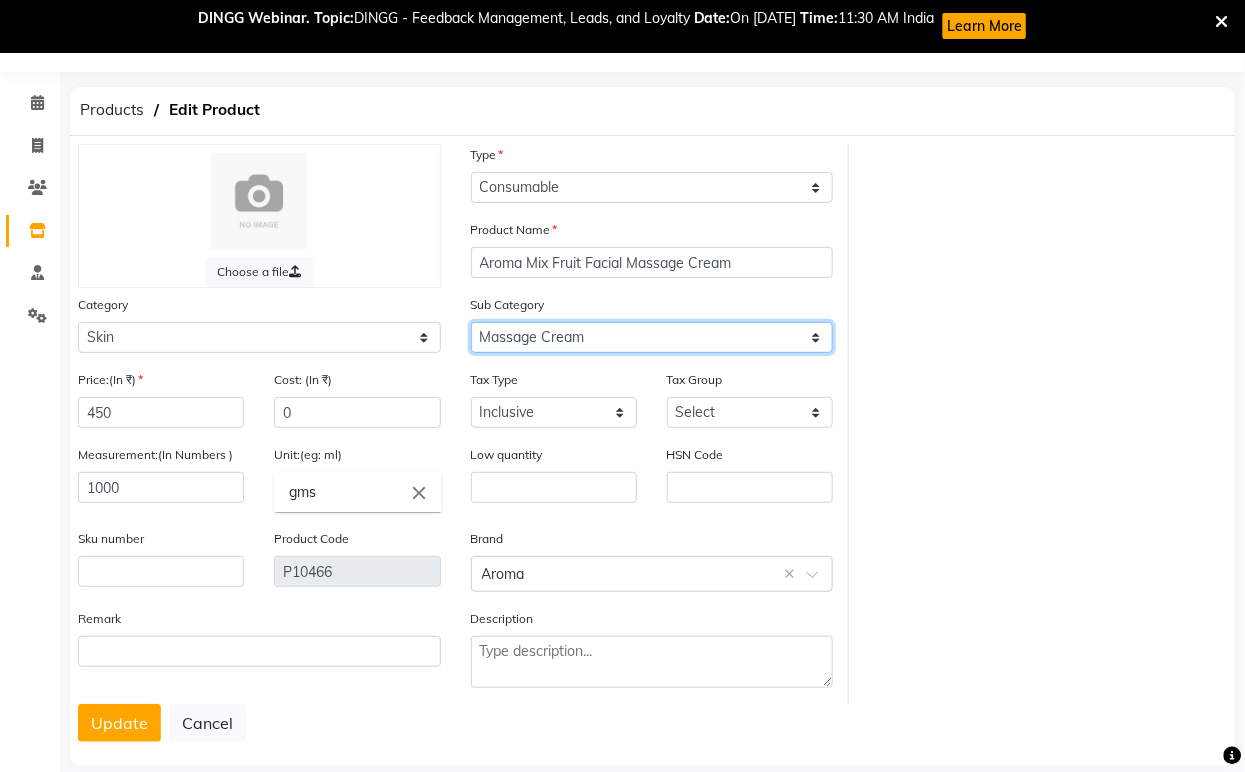 click on "Select Cleanser Facial Moisturiser Serum Toner Sun Care Masks Lip Care Eye Care Body Care Hand & Feet Kit & Combo Treatment Appliances Other Skin homecare Wax Massage Cream" 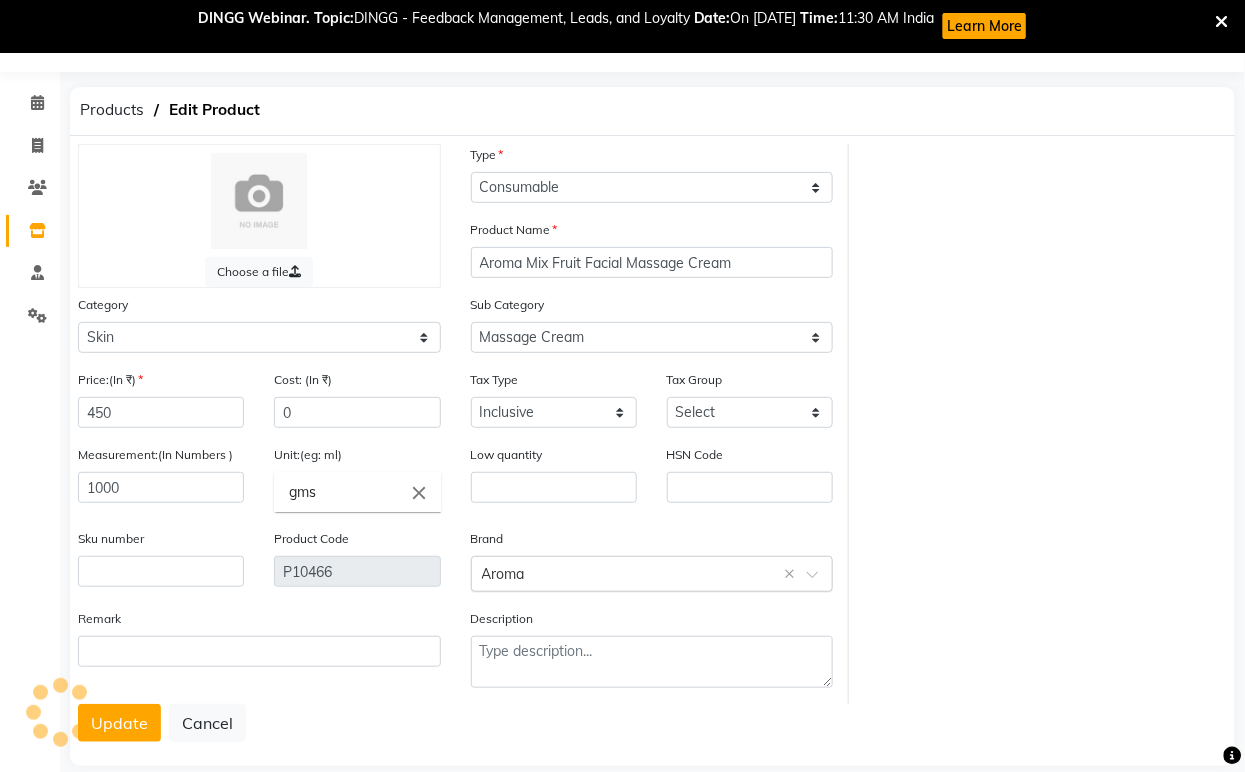 click 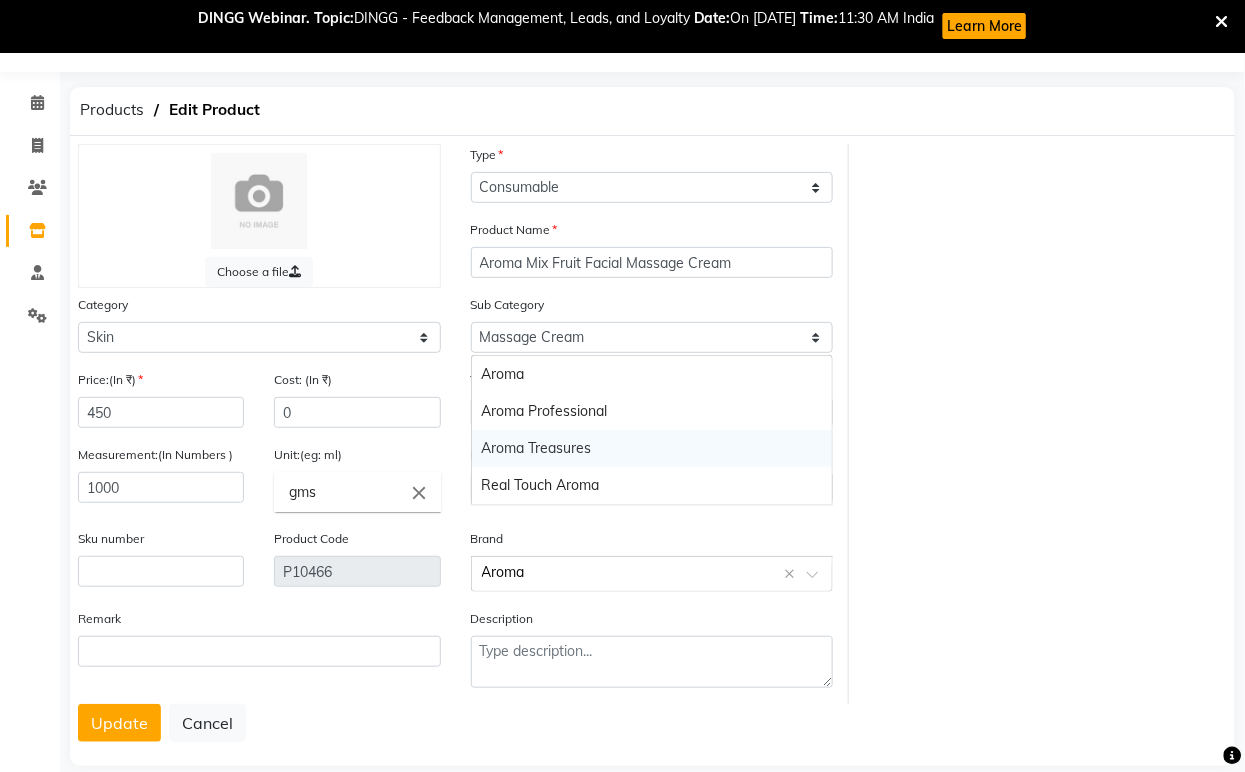 click on "Aroma Treasures" at bounding box center (652, 448) 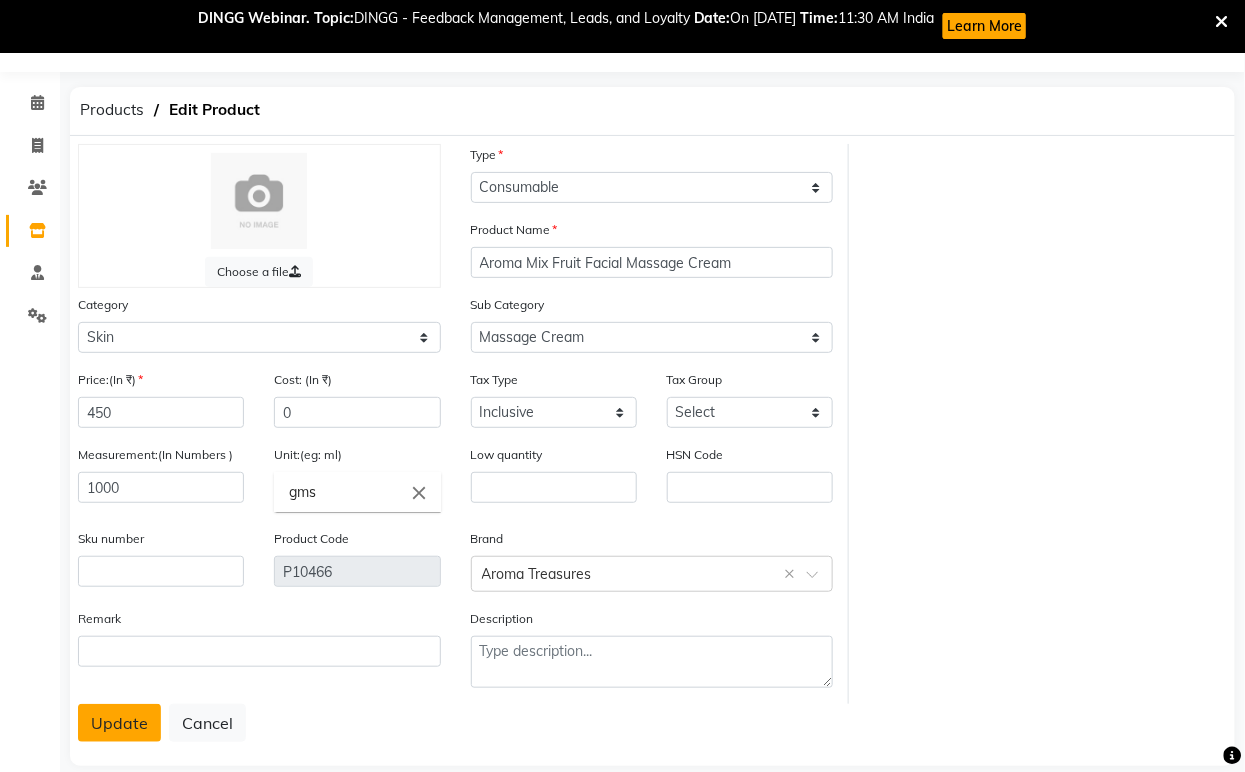 click on "Update" 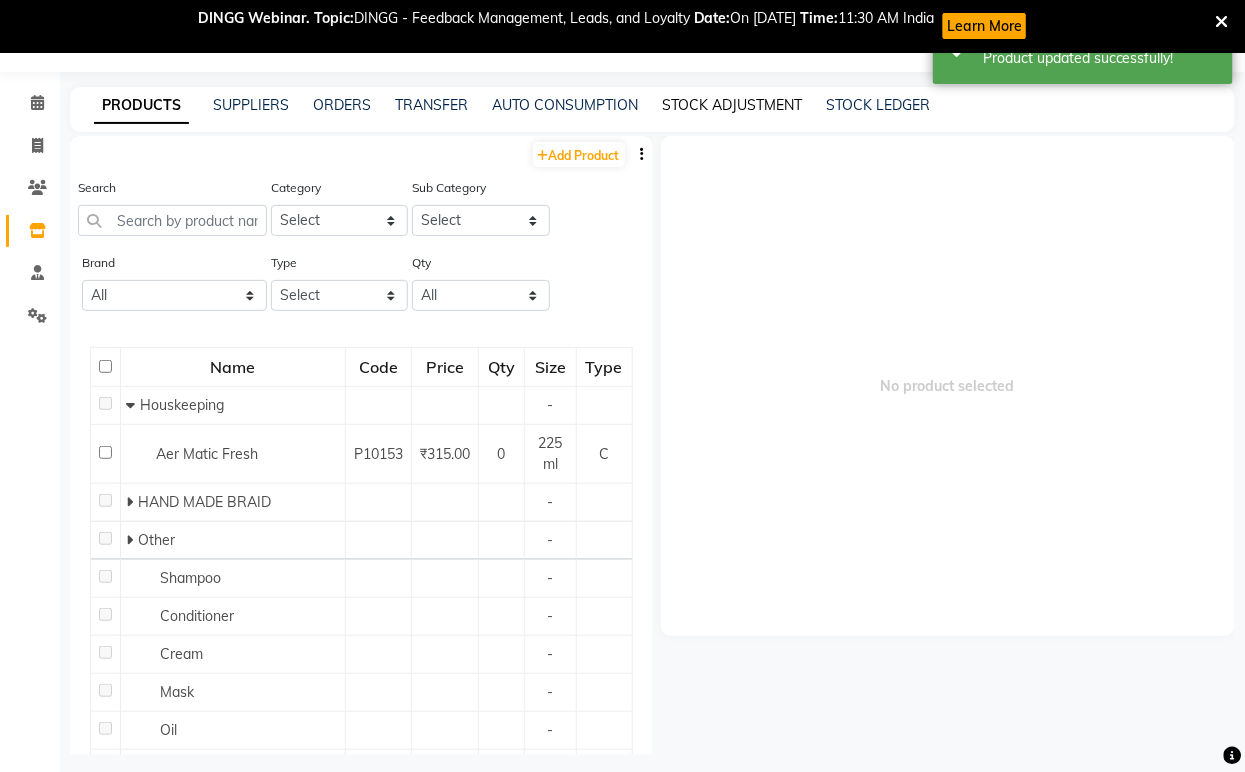click on "STOCK ADJUSTMENT" 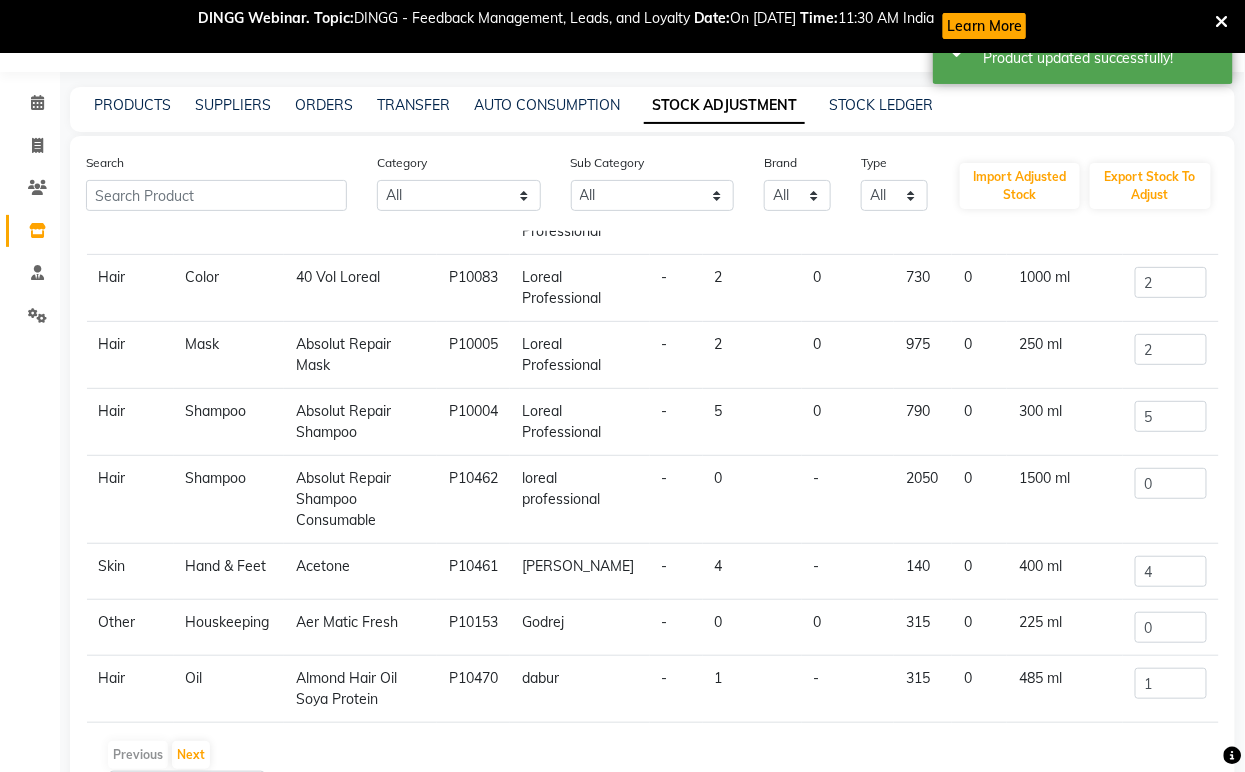 scroll, scrollTop: 253, scrollLeft: 0, axis: vertical 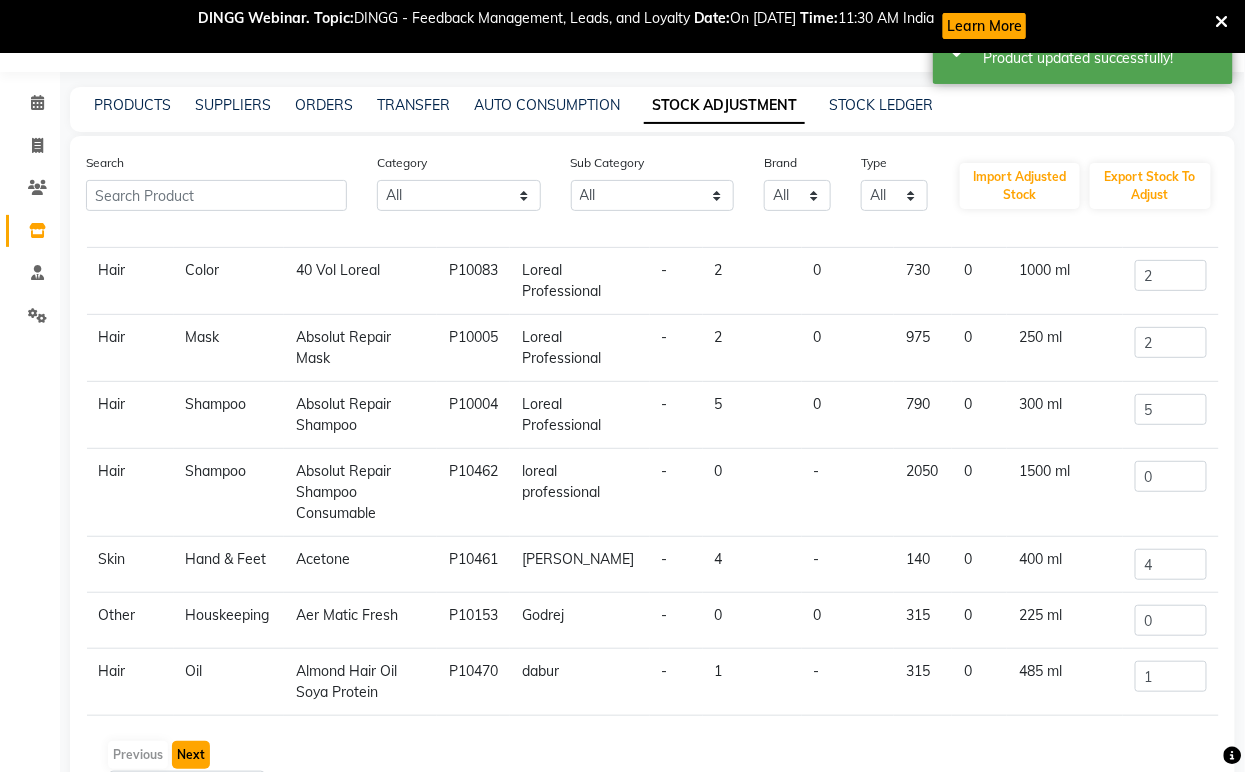 click on "Next" 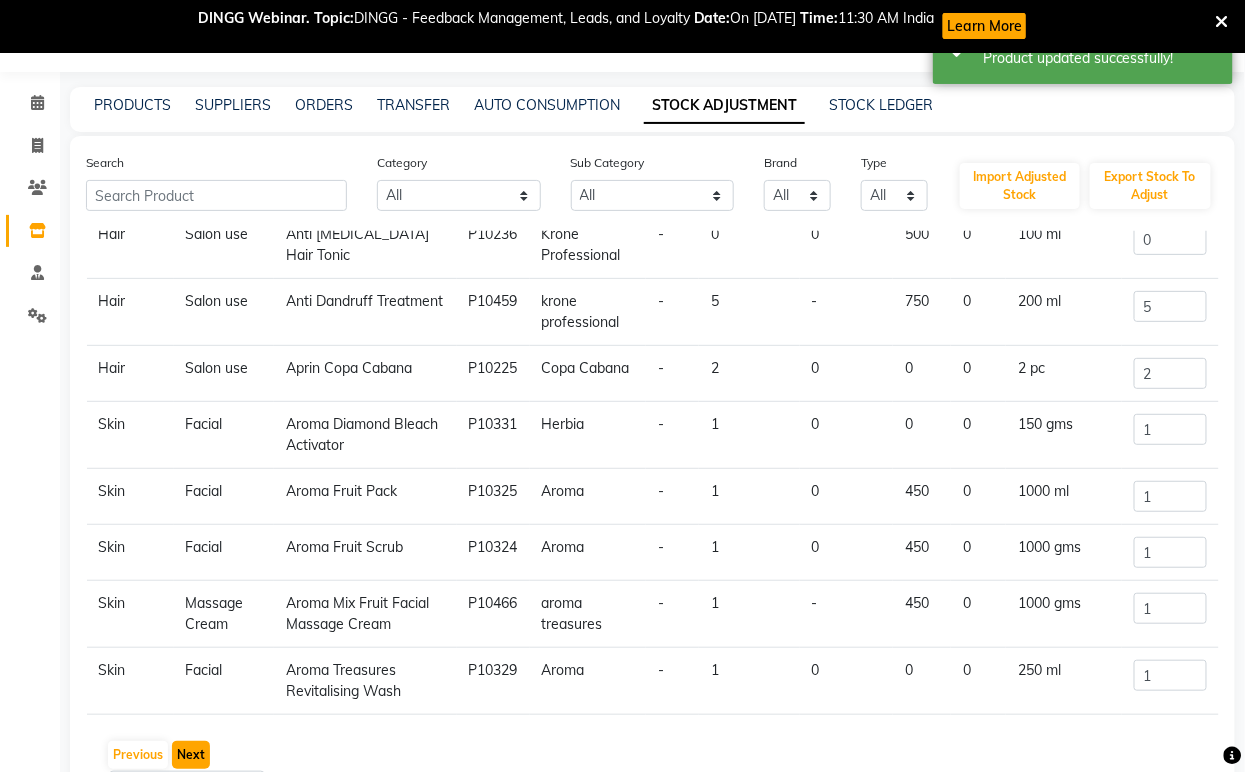 click on "Next" 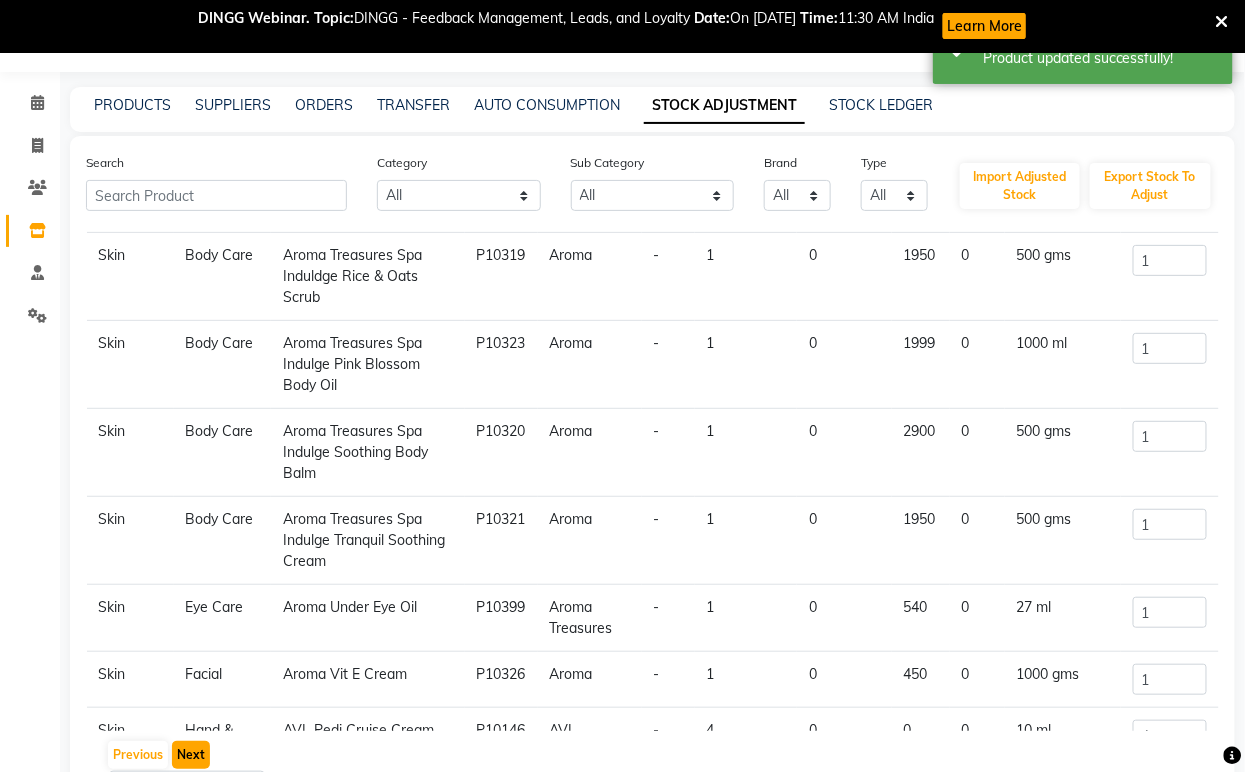 scroll, scrollTop: 253, scrollLeft: 0, axis: vertical 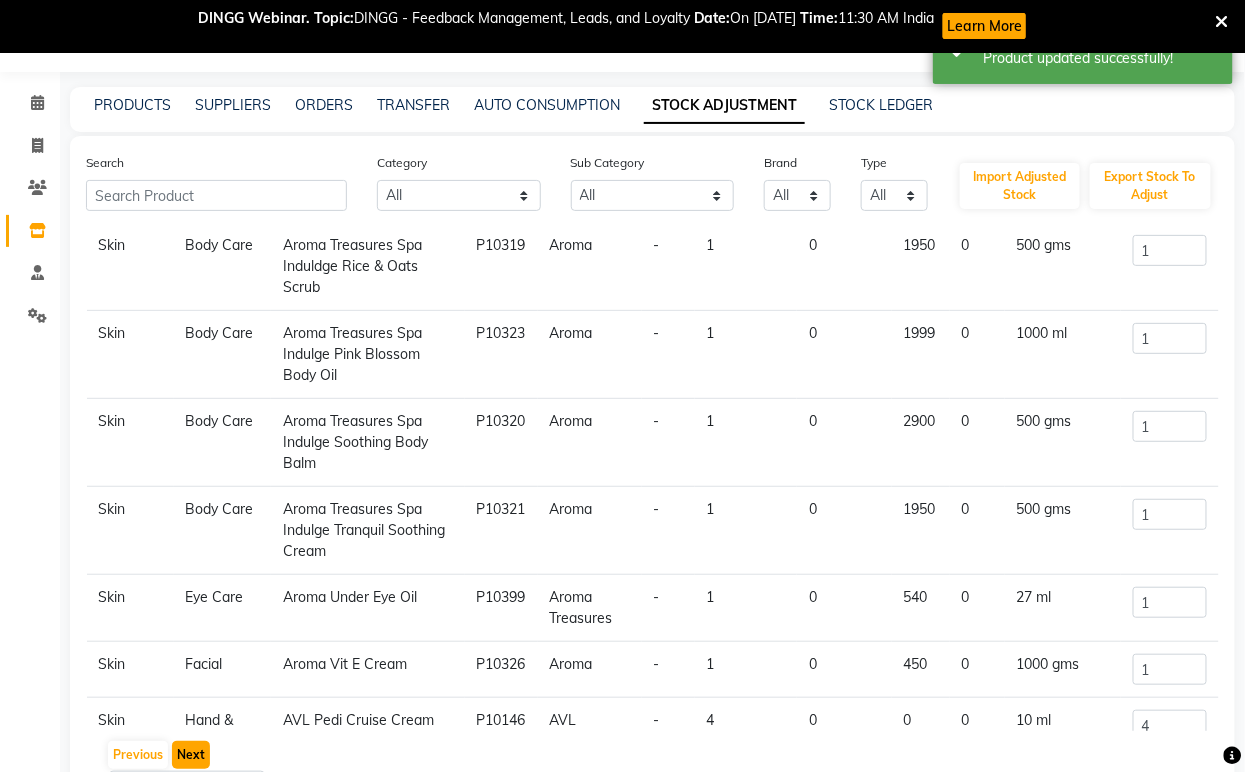 click on "Next" 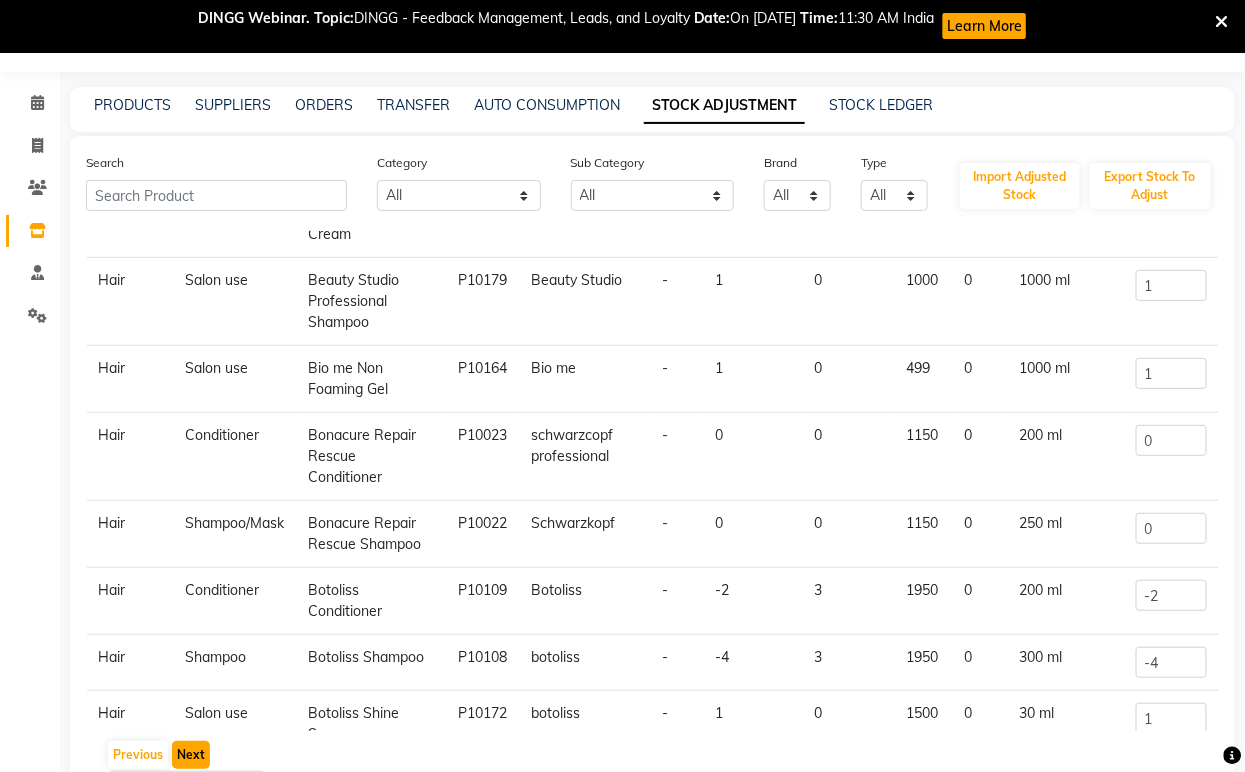 click on "Next" 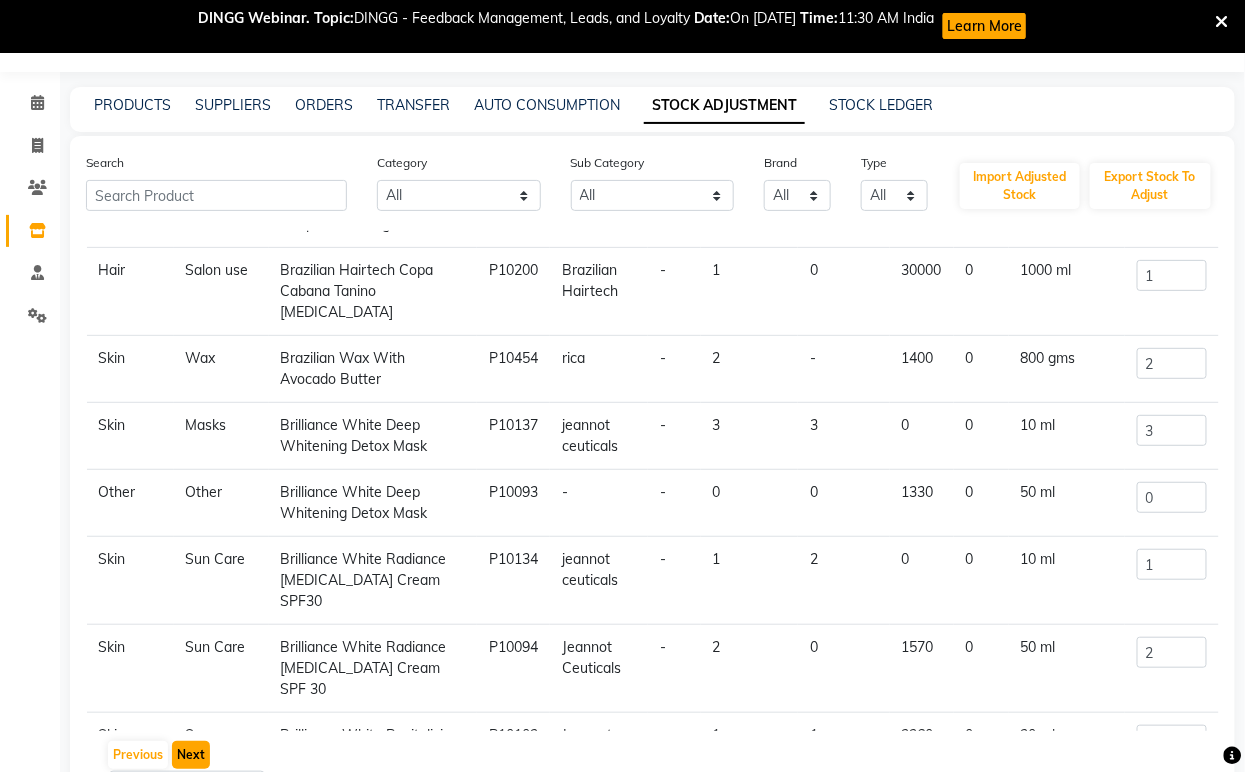 click on "Next" 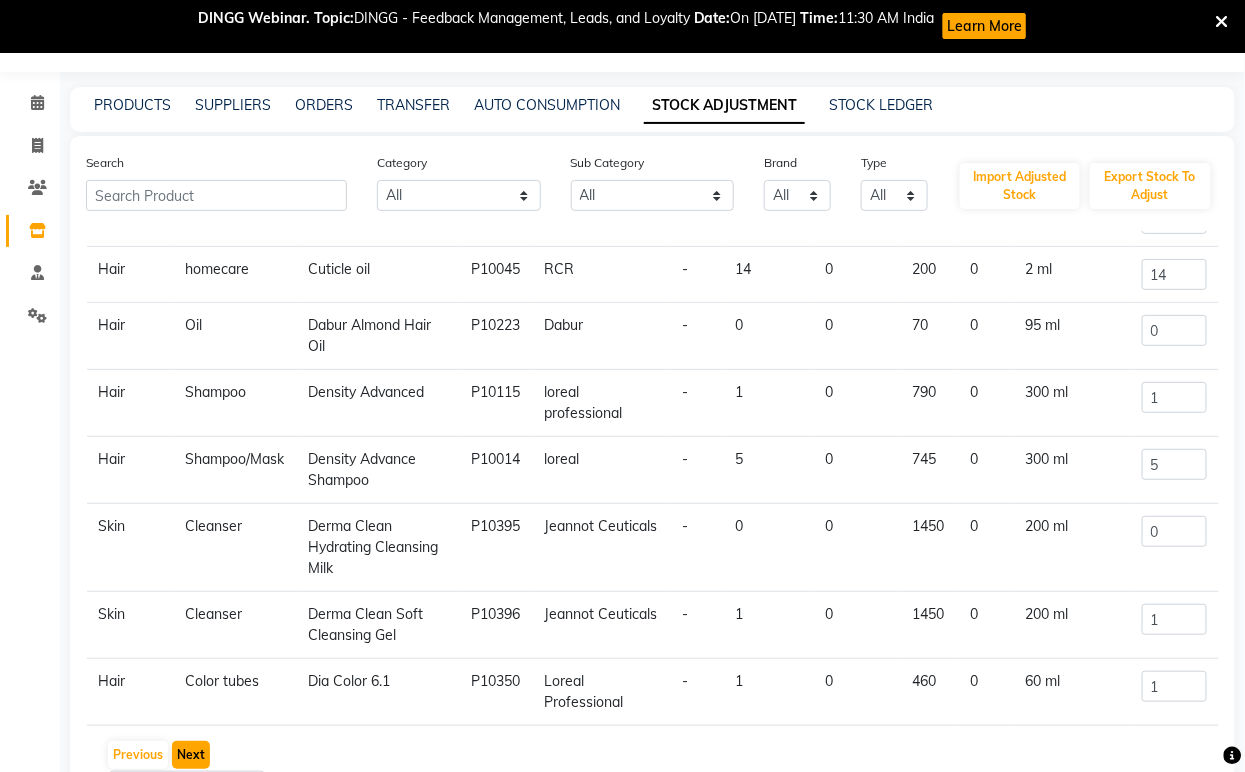 click on "Next" 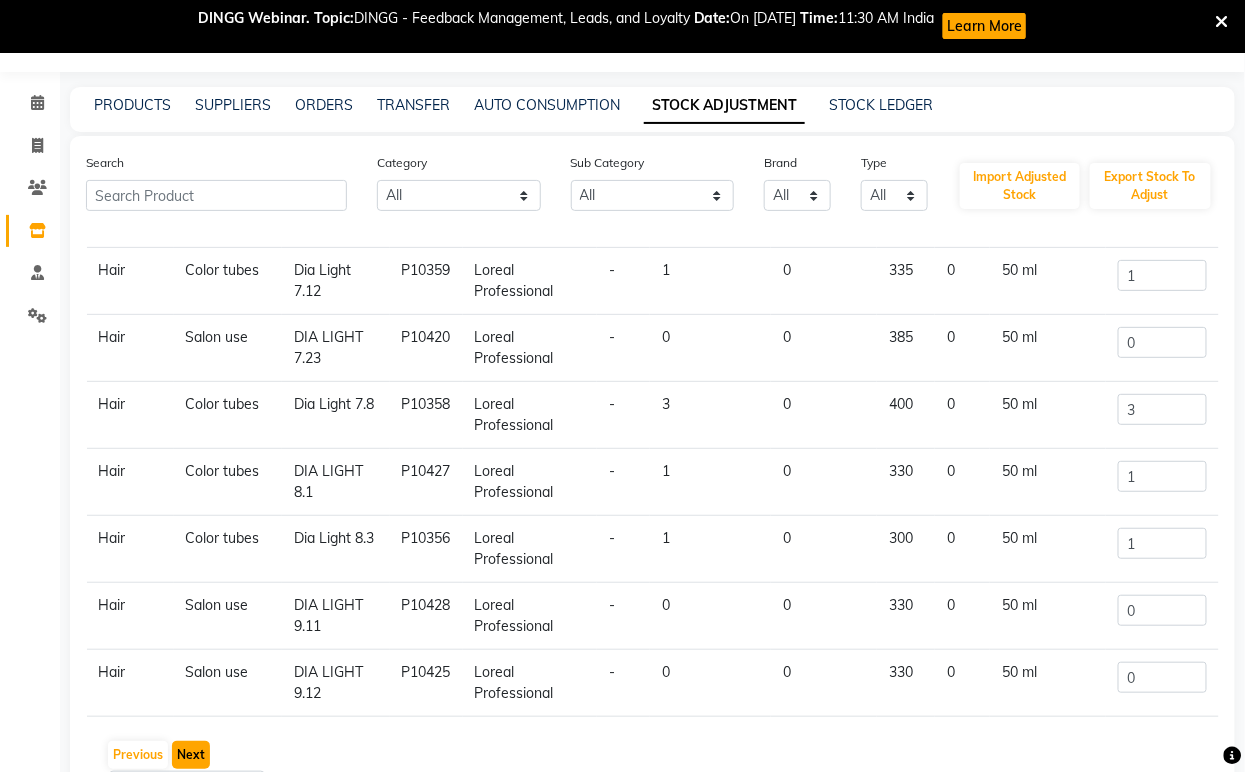 click on "Next" 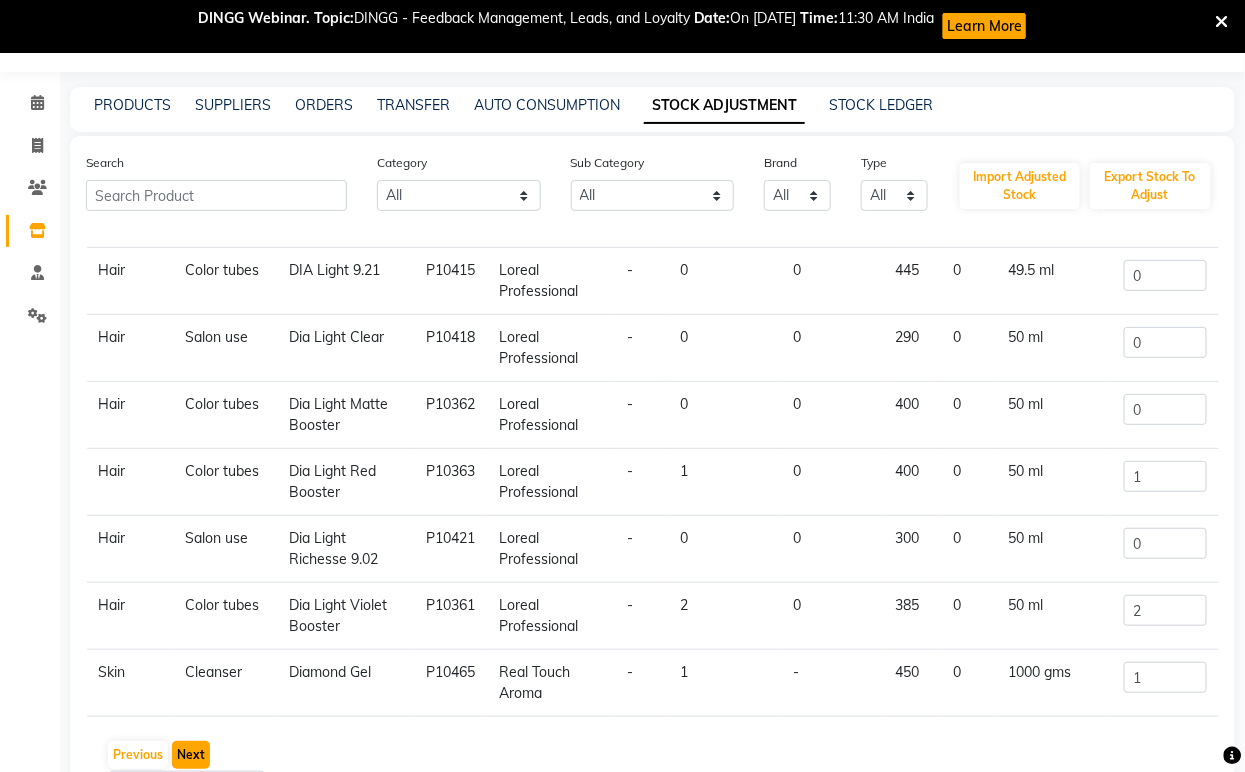 click on "Next" 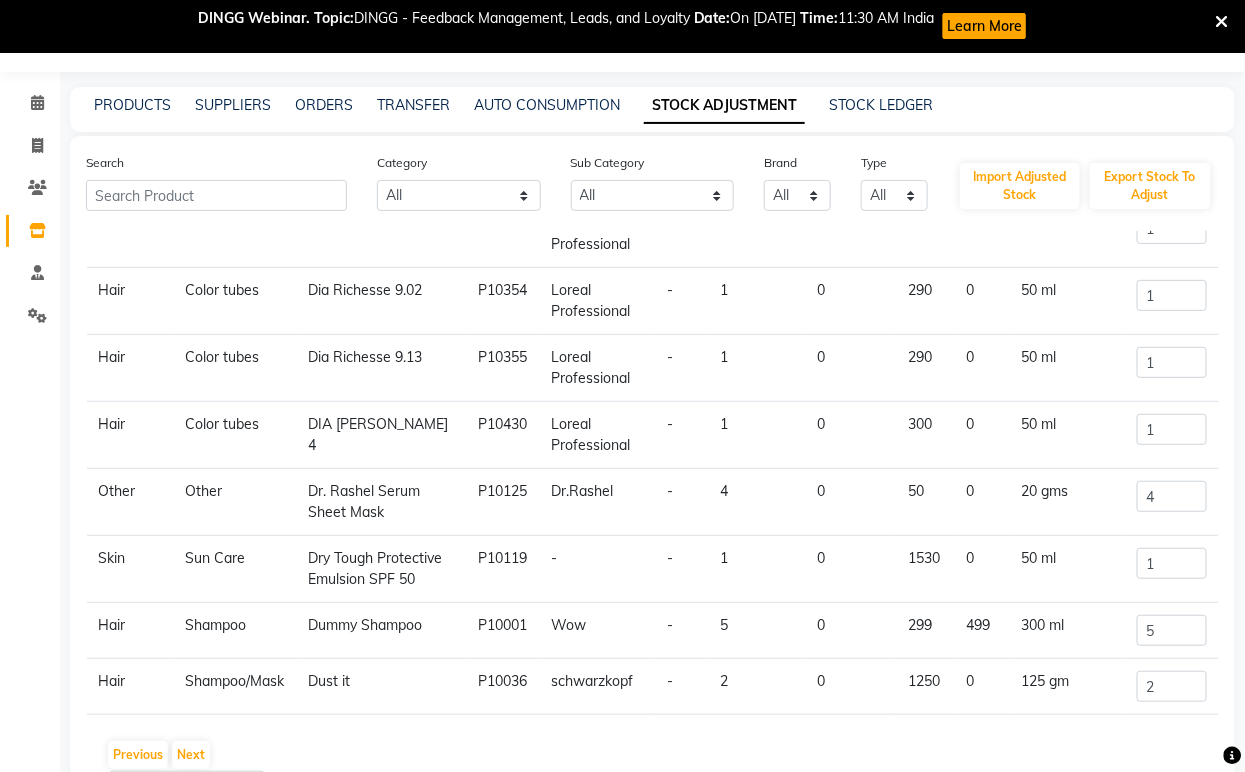 click on "Dr. Rashel Serum Sheet Mask" 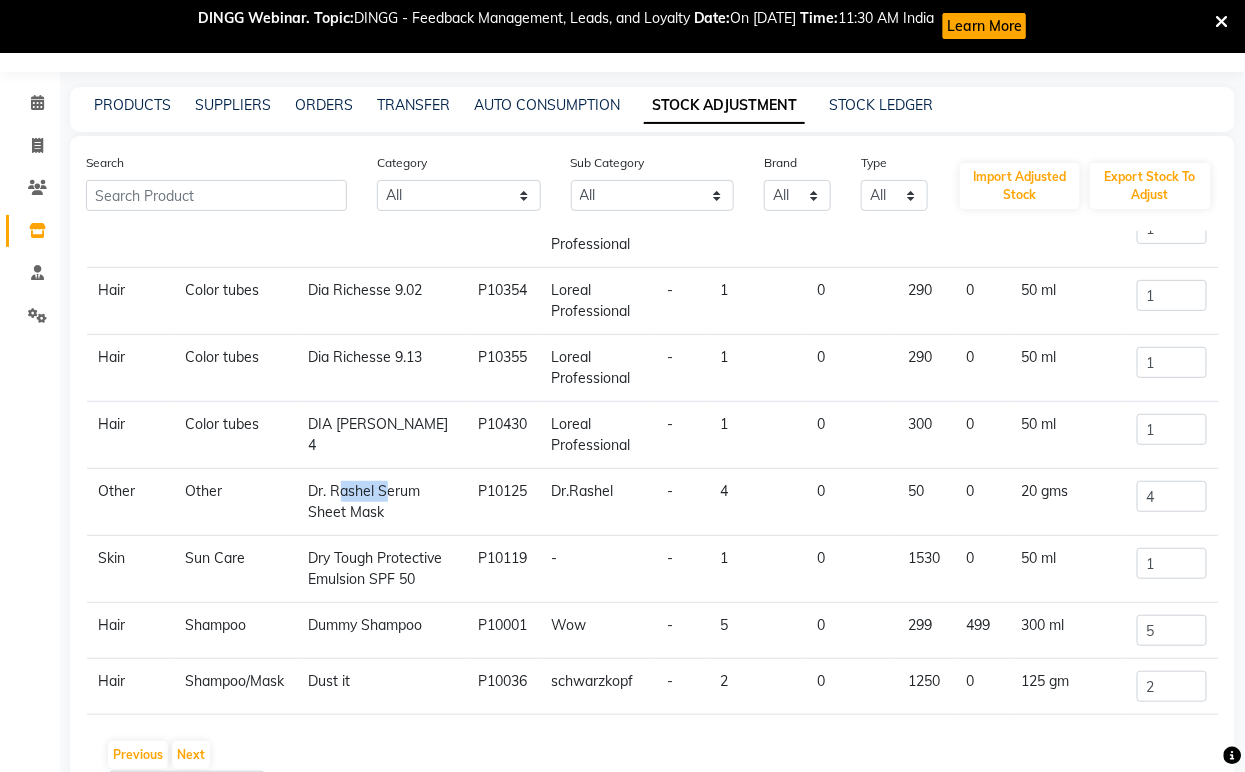 click on "Dr. Rashel Serum Sheet Mask" 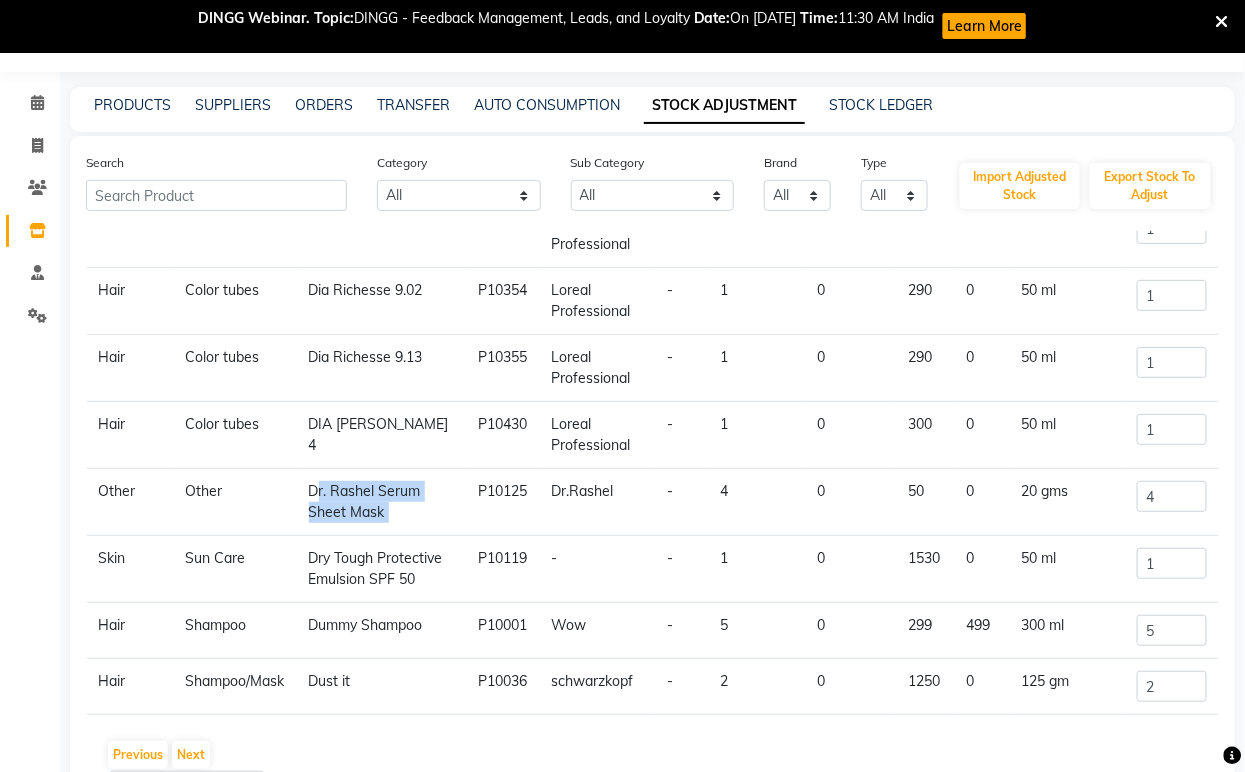 click on "Dr. Rashel Serum Sheet Mask" 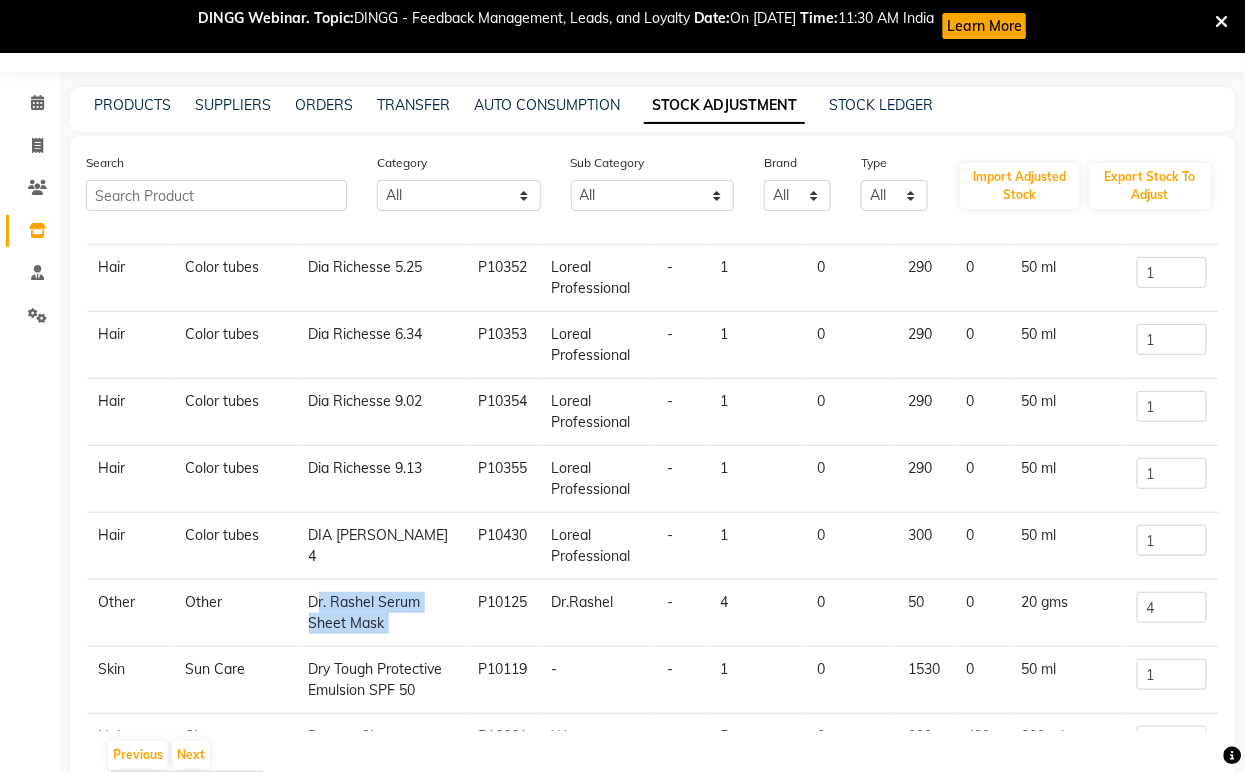 scroll, scrollTop: 0, scrollLeft: 0, axis: both 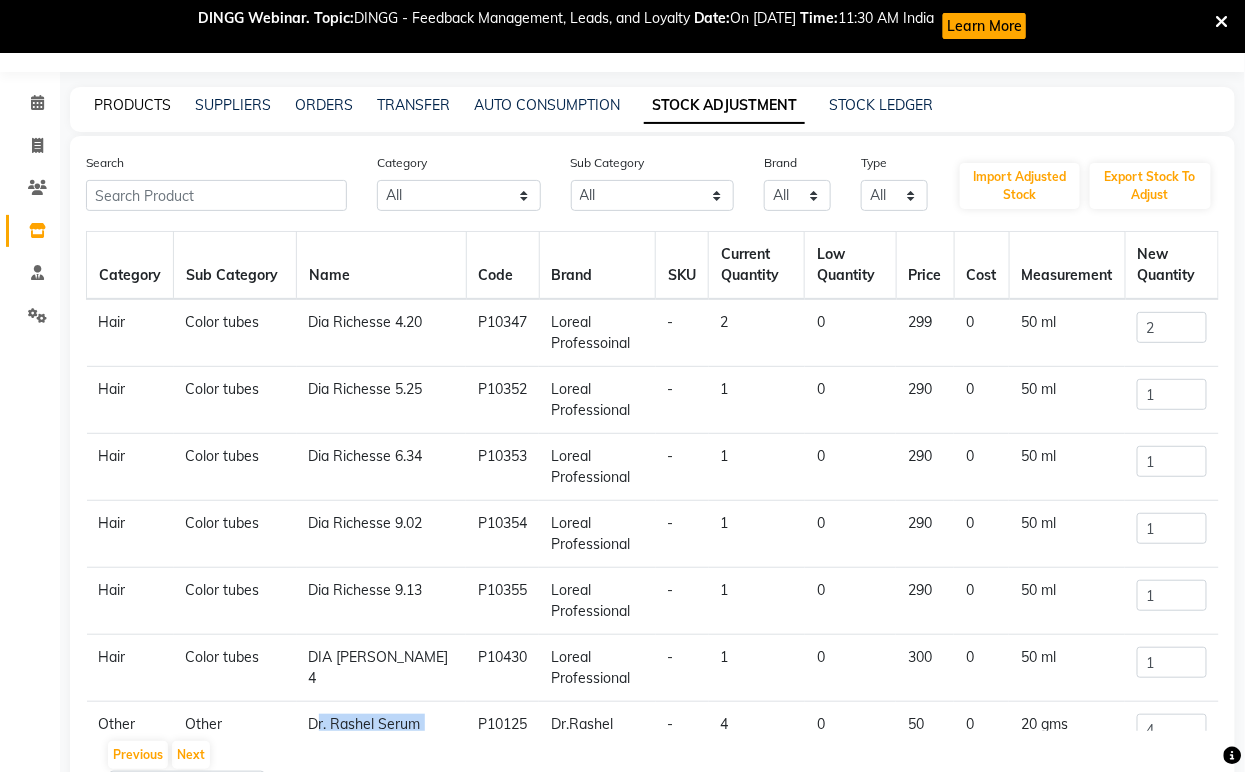 click on "PRODUCTS" 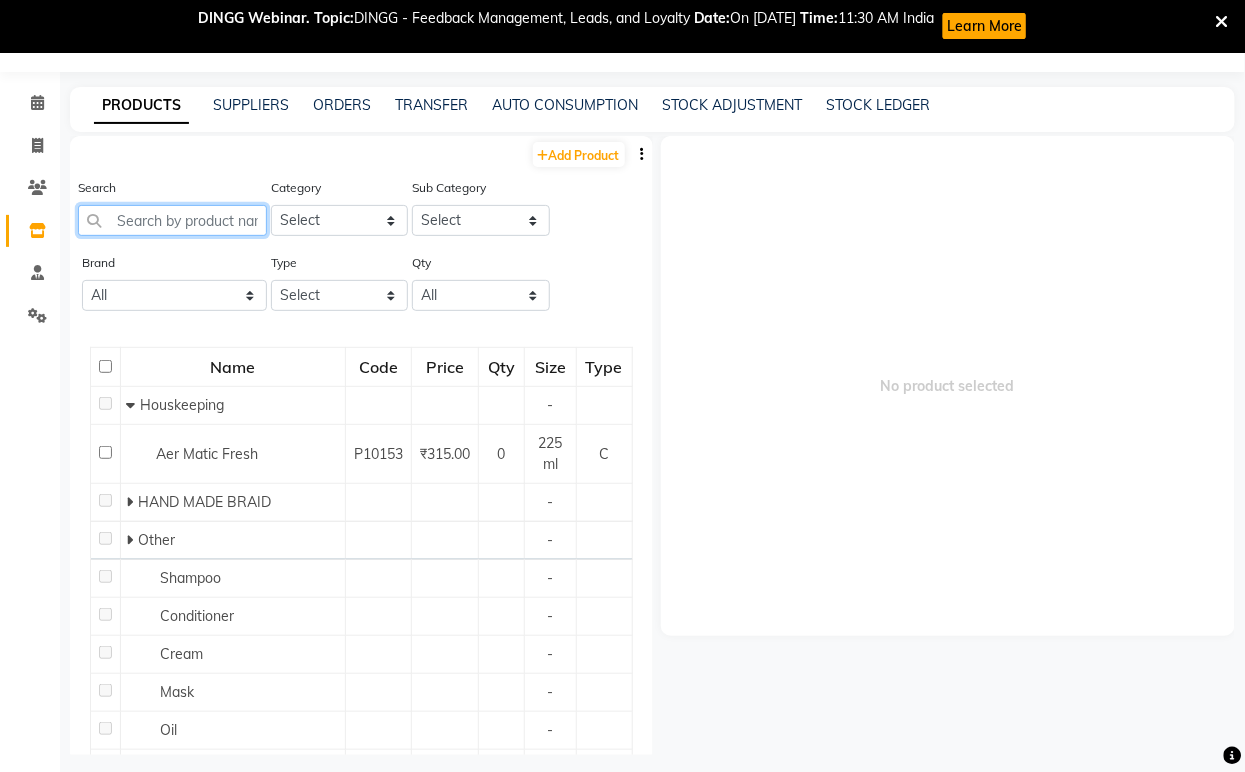paste on "Dr. Rashel Serum Sheet Mask" 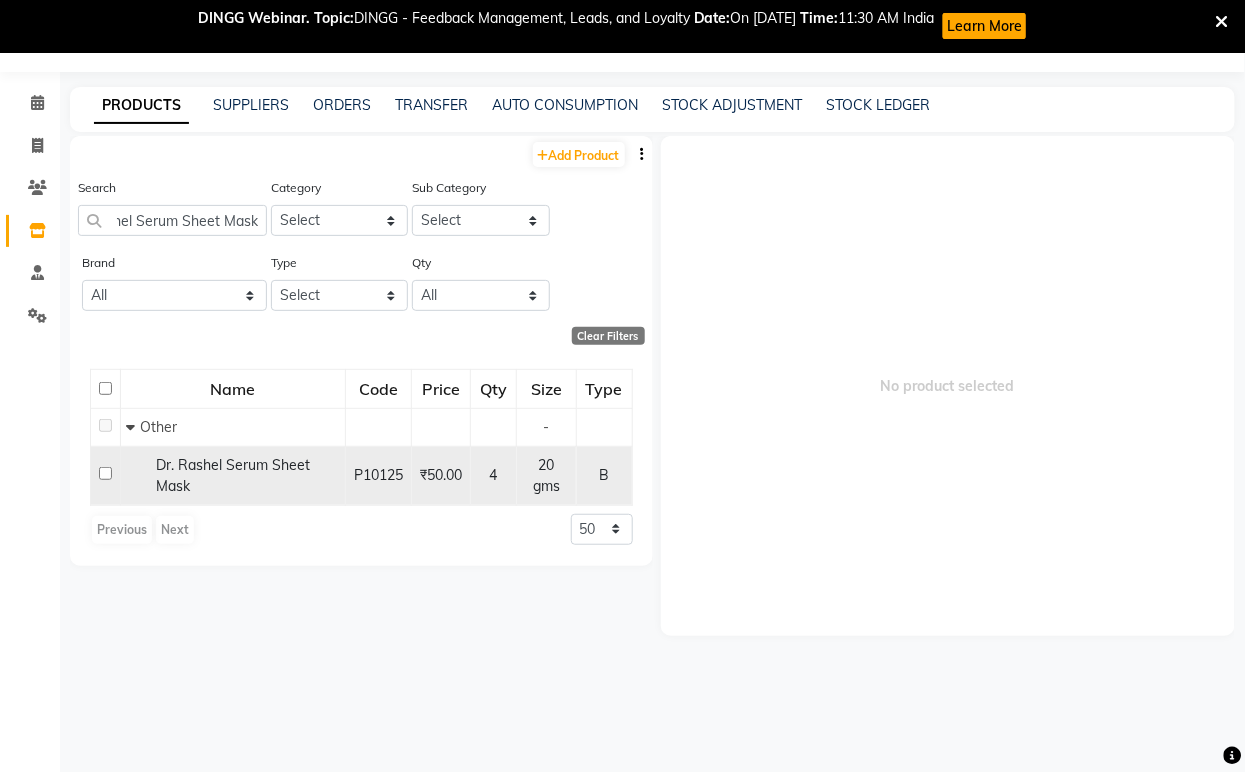 scroll, scrollTop: 0, scrollLeft: 0, axis: both 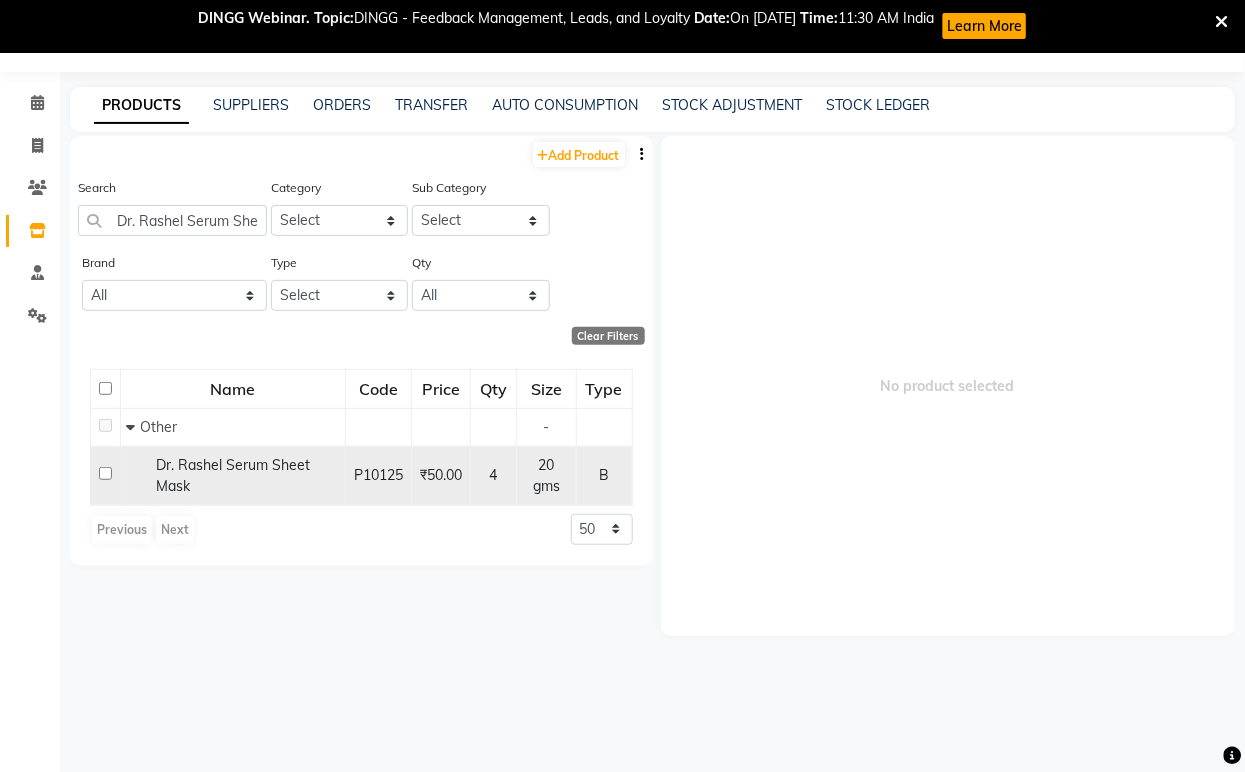 click on "Dr. Rashel Serum Sheet Mask" 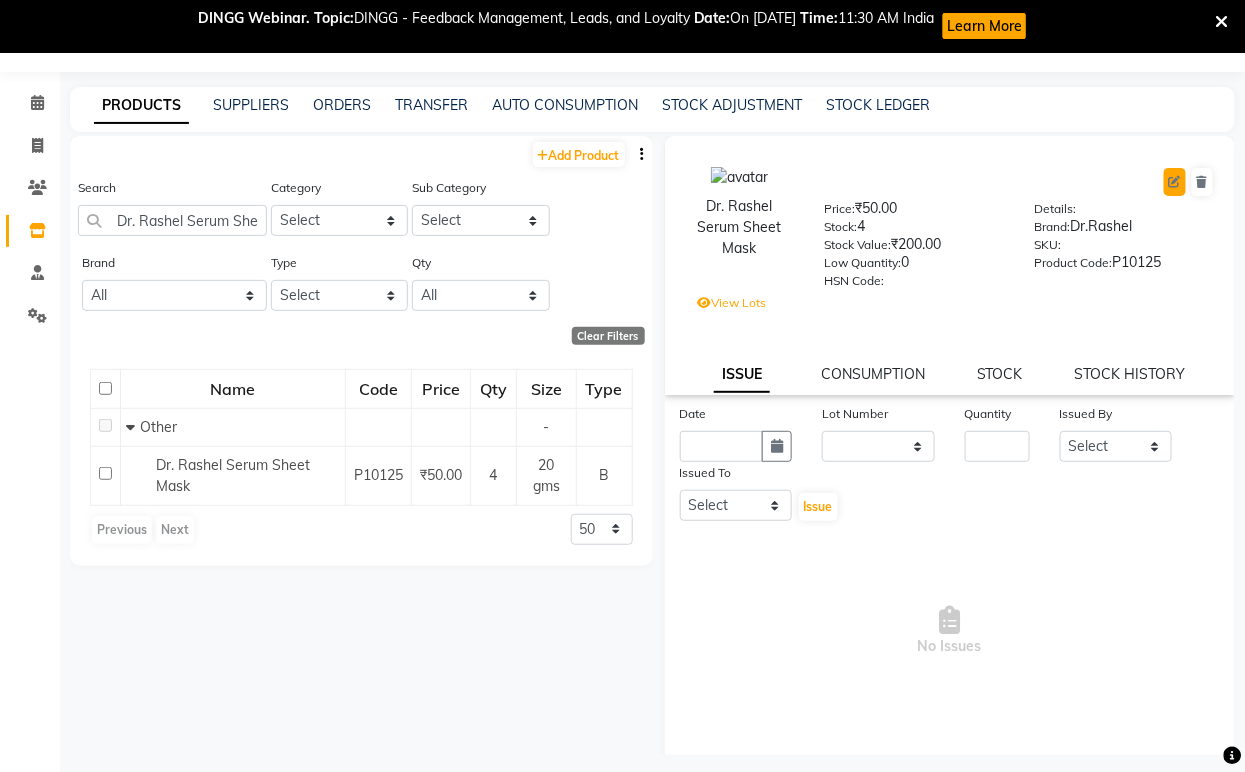 click 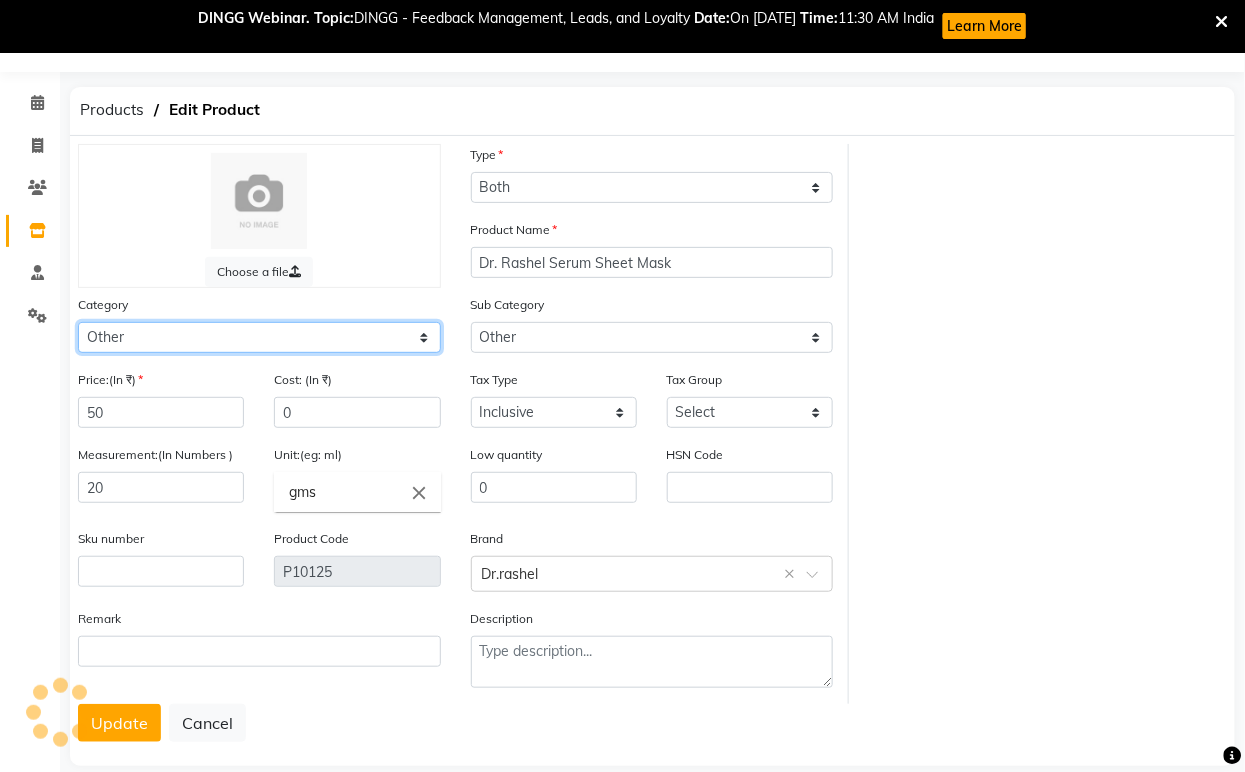 click on "Select Hair Skin Jeanott Ceuticals Other" 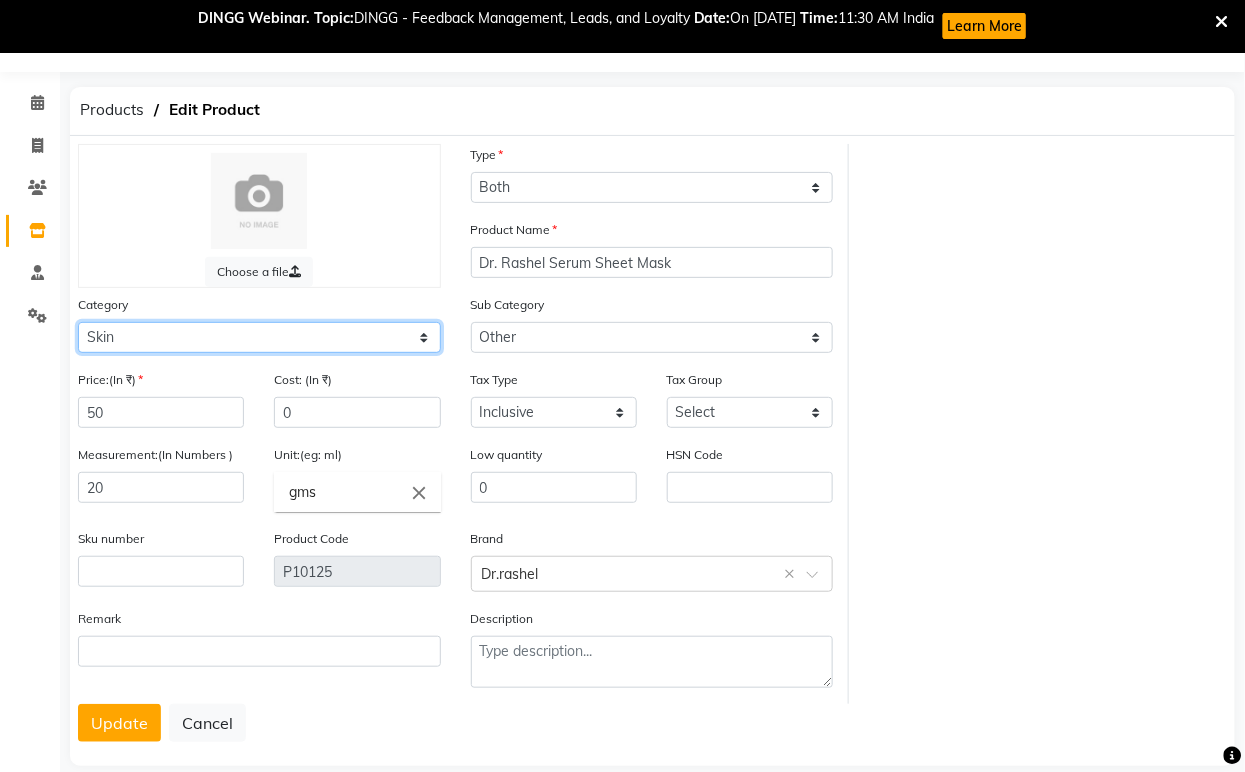 click on "Select Hair Skin Jeanott Ceuticals Other" 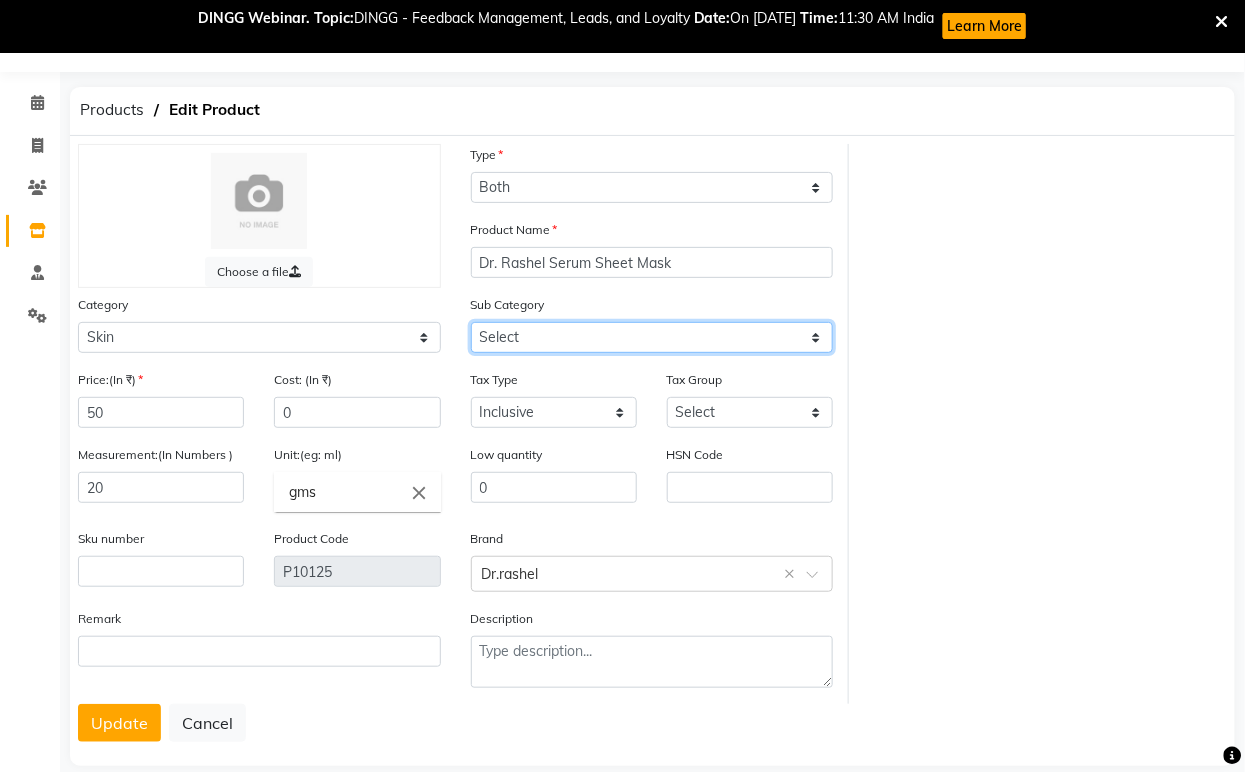 click on "Select Cleanser Facial Moisturiser Serum Toner Sun Care Masks Lip Care Eye Care Body Care Hand & Feet Kit & Combo Treatment Appliances Other Skin homecare Wax Massage Cream" 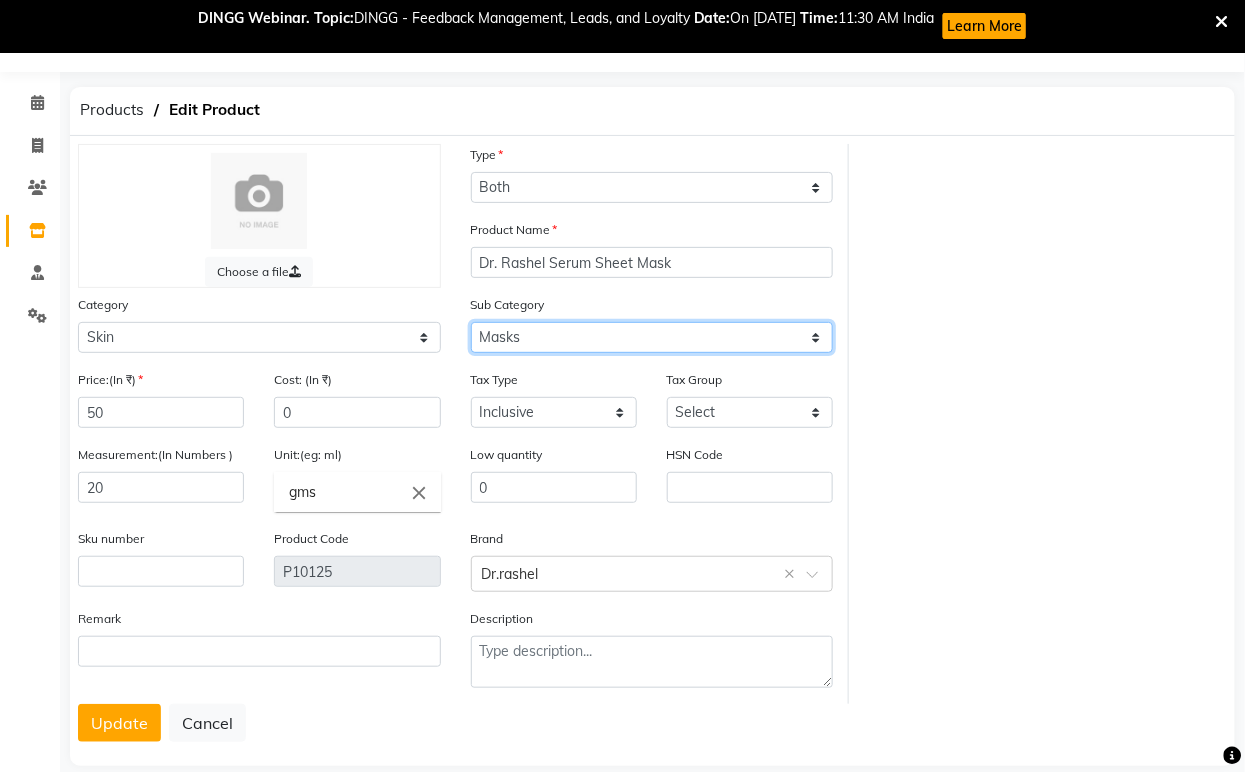 click on "Select Cleanser Facial Moisturiser Serum Toner Sun Care Masks Lip Care Eye Care Body Care Hand & Feet Kit & Combo Treatment Appliances Other Skin homecare Wax Massage Cream" 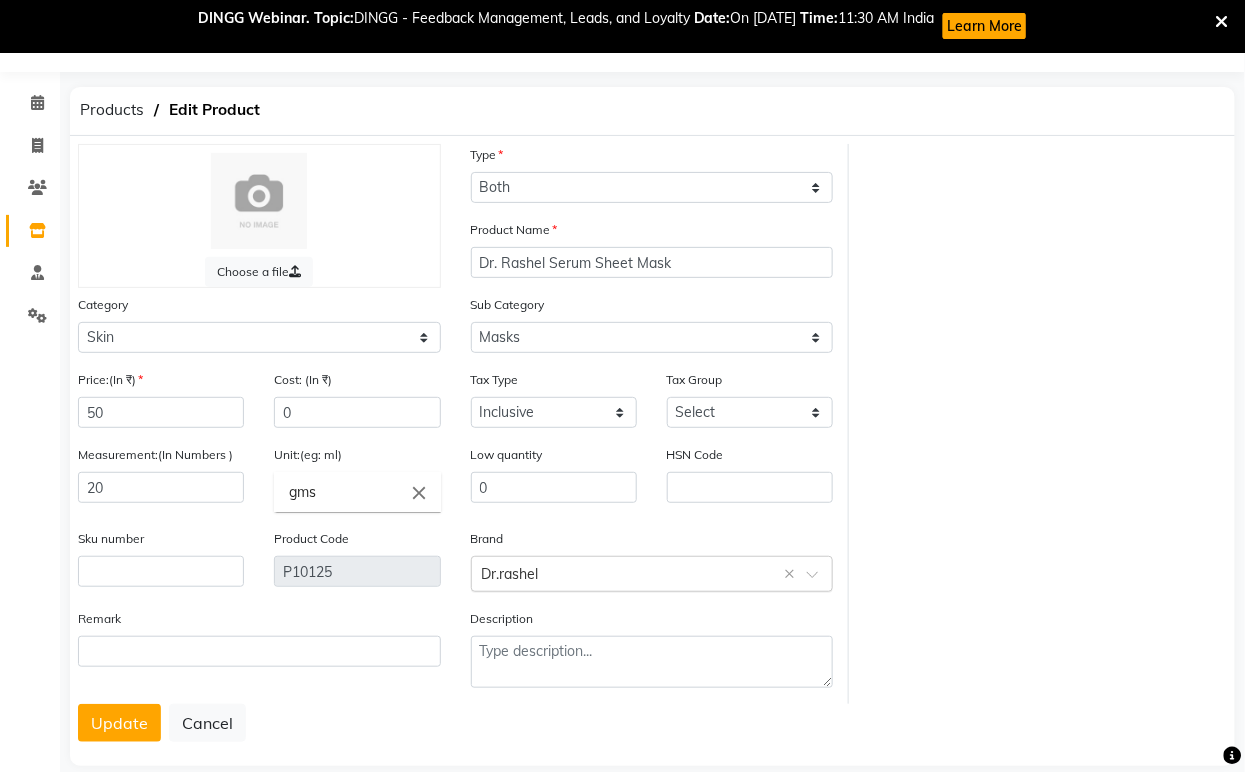 click 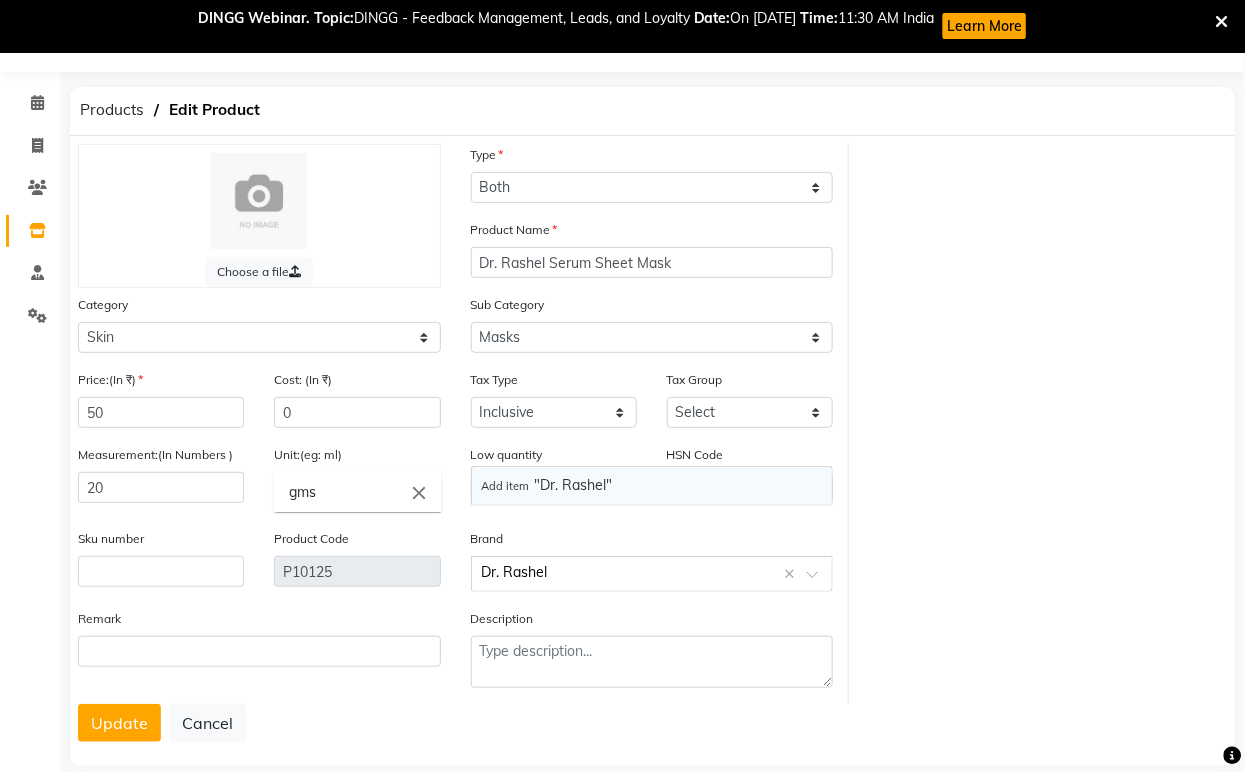 click on "Add item "Dr. Rashel"" at bounding box center [547, 485] 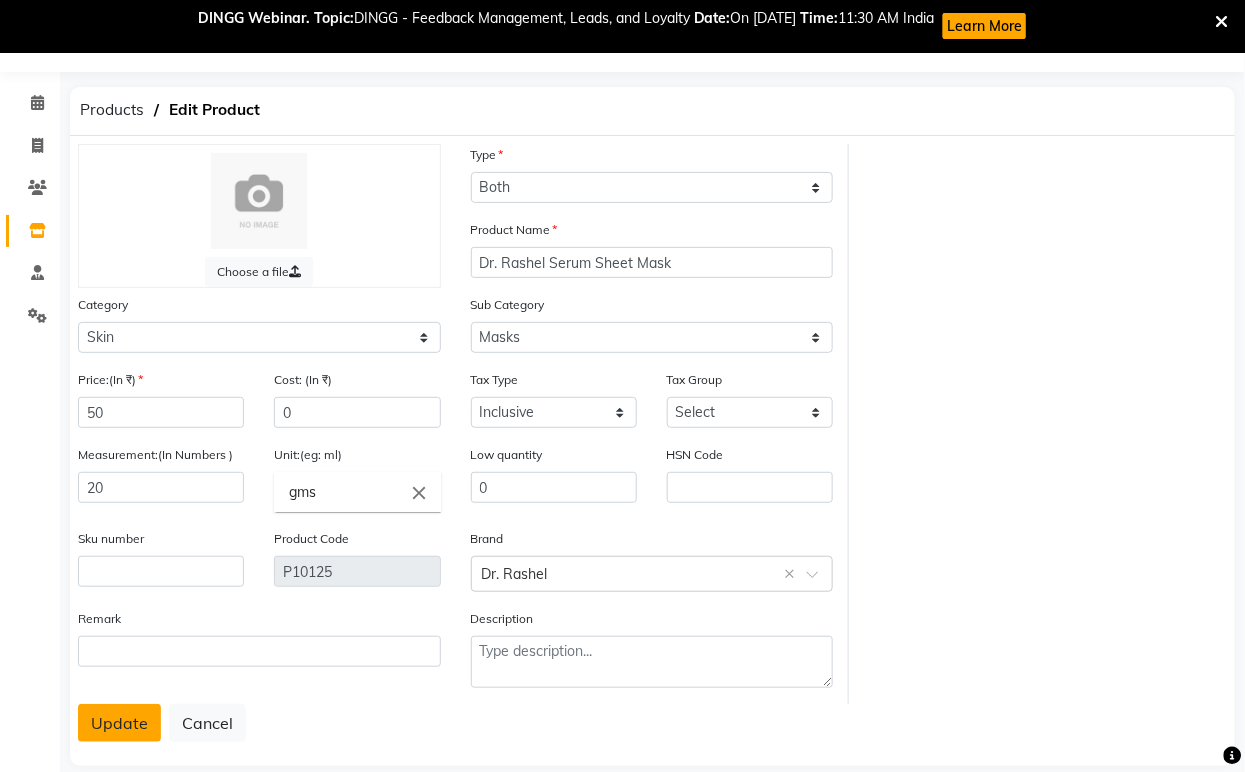 click on "Update" 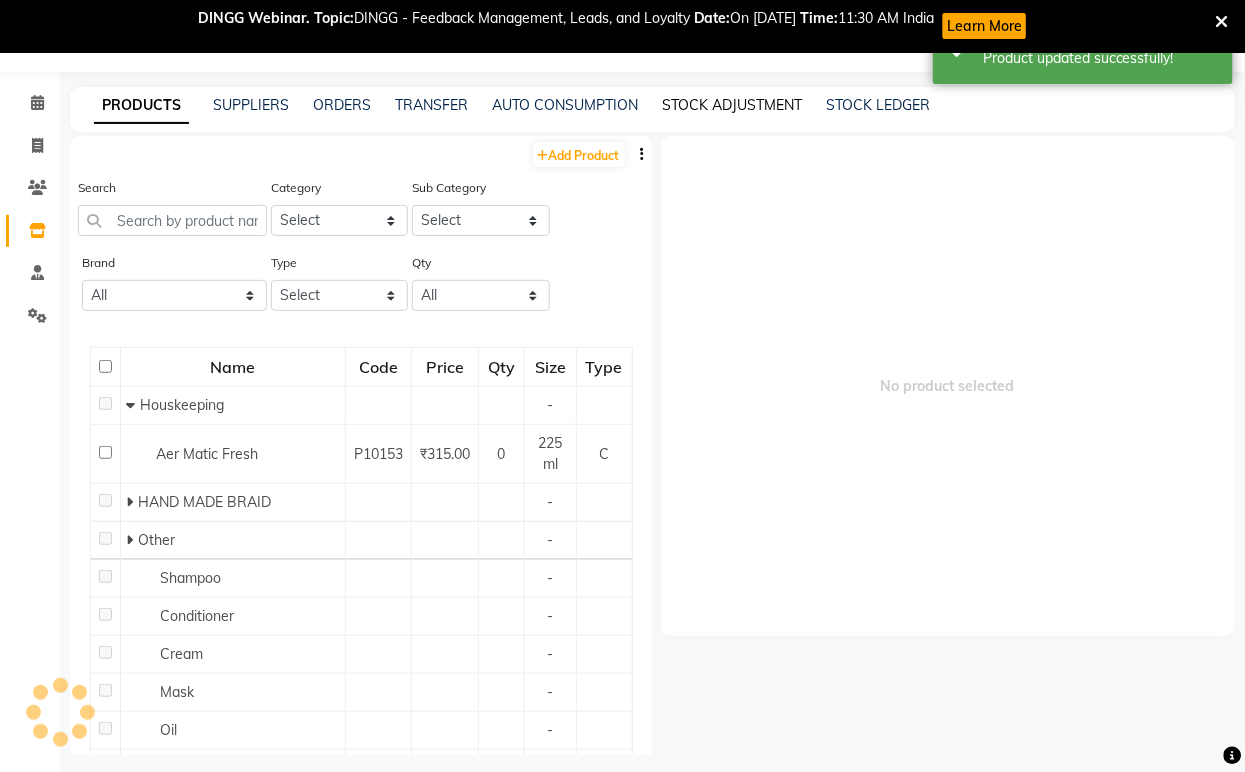 click on "STOCK ADJUSTMENT" 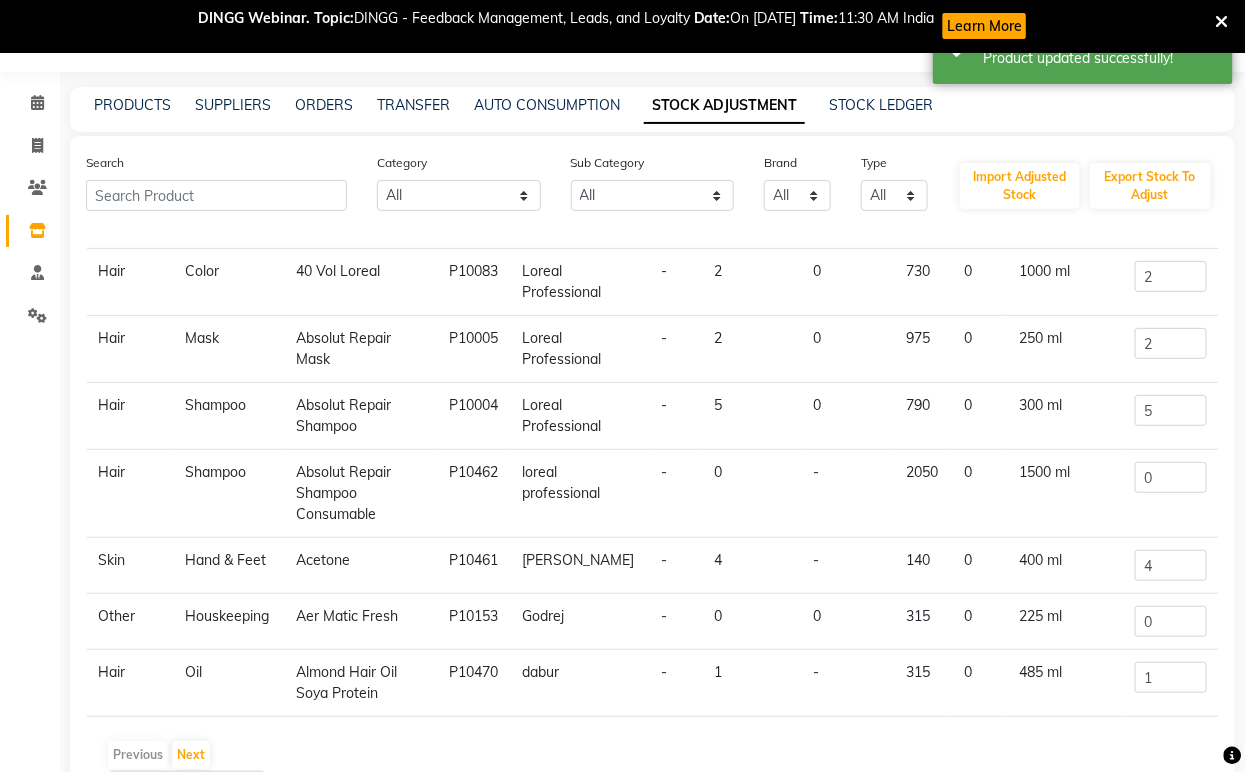 scroll, scrollTop: 253, scrollLeft: 0, axis: vertical 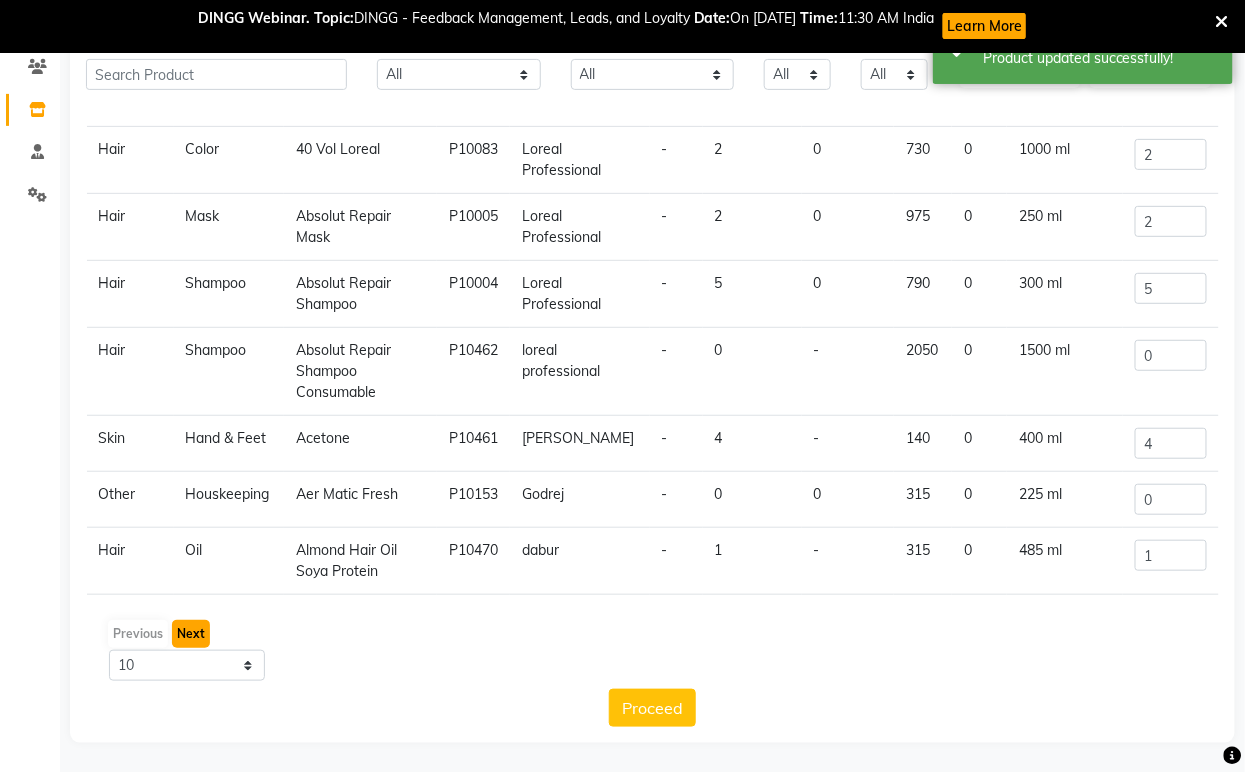 click on "Next" 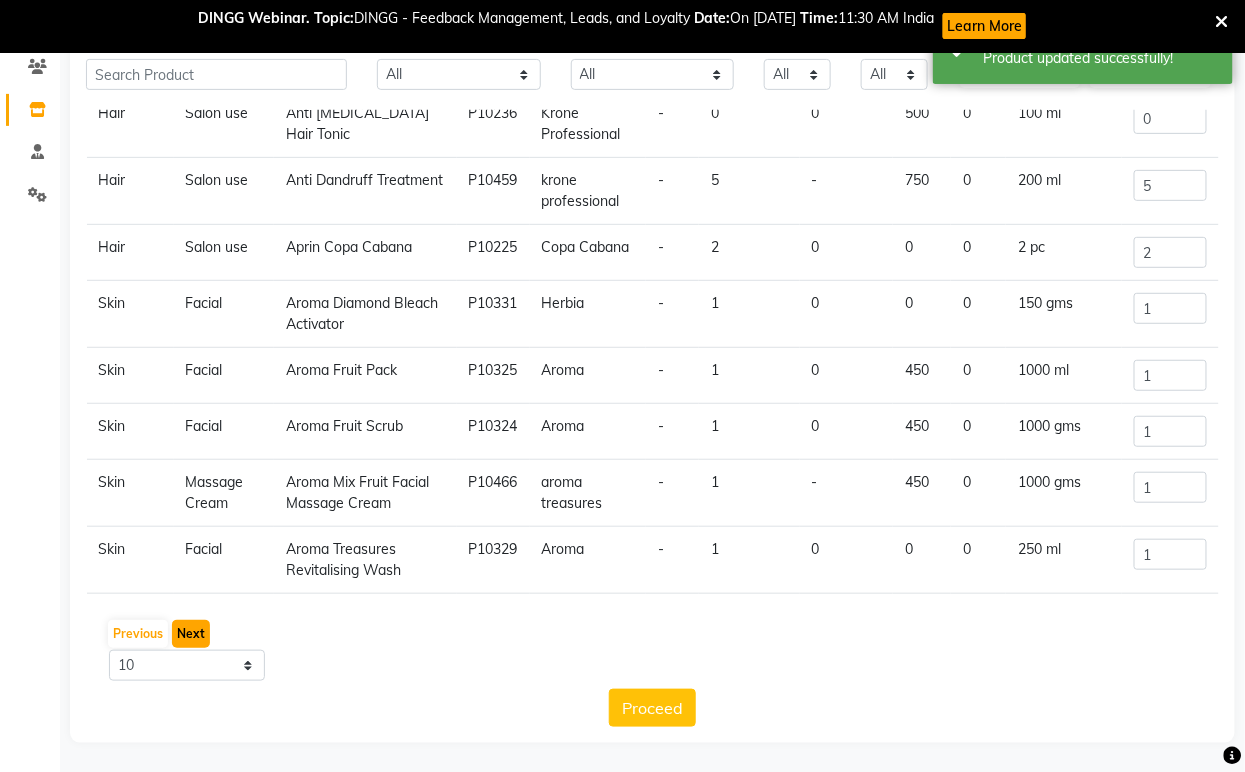 click on "Next" 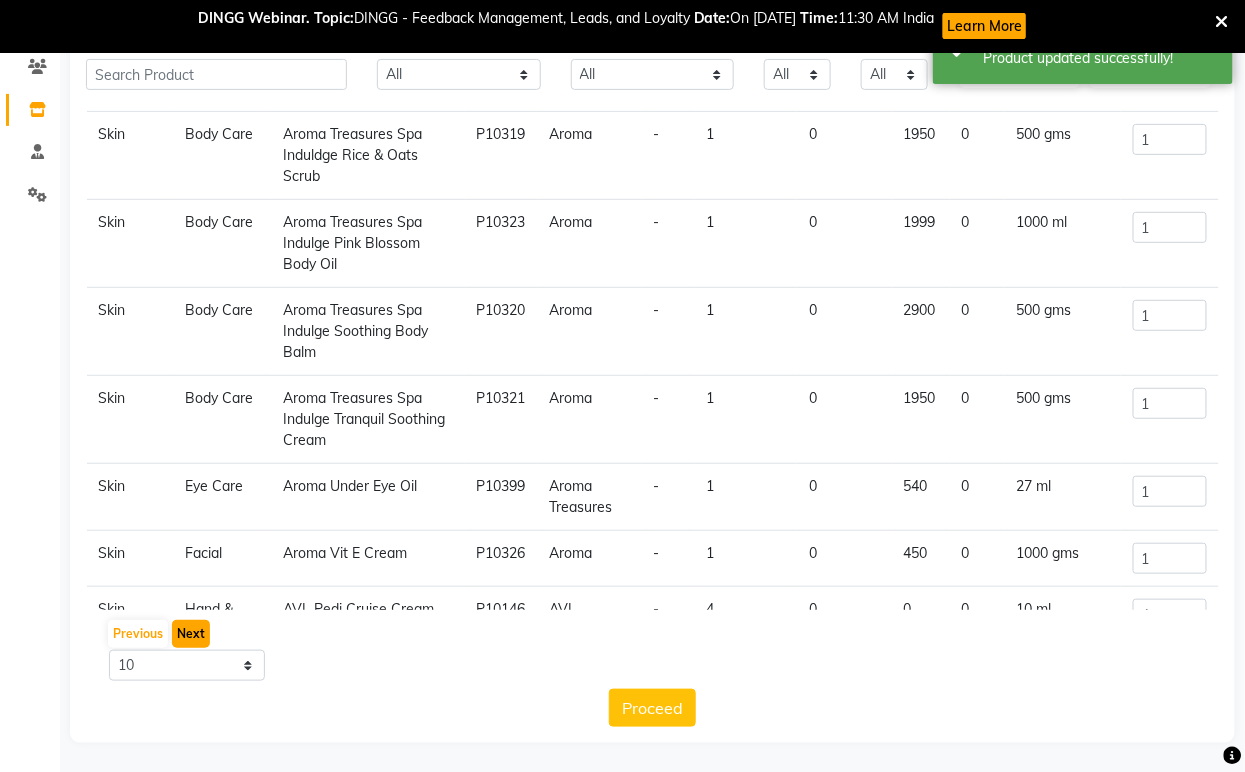 scroll, scrollTop: 253, scrollLeft: 0, axis: vertical 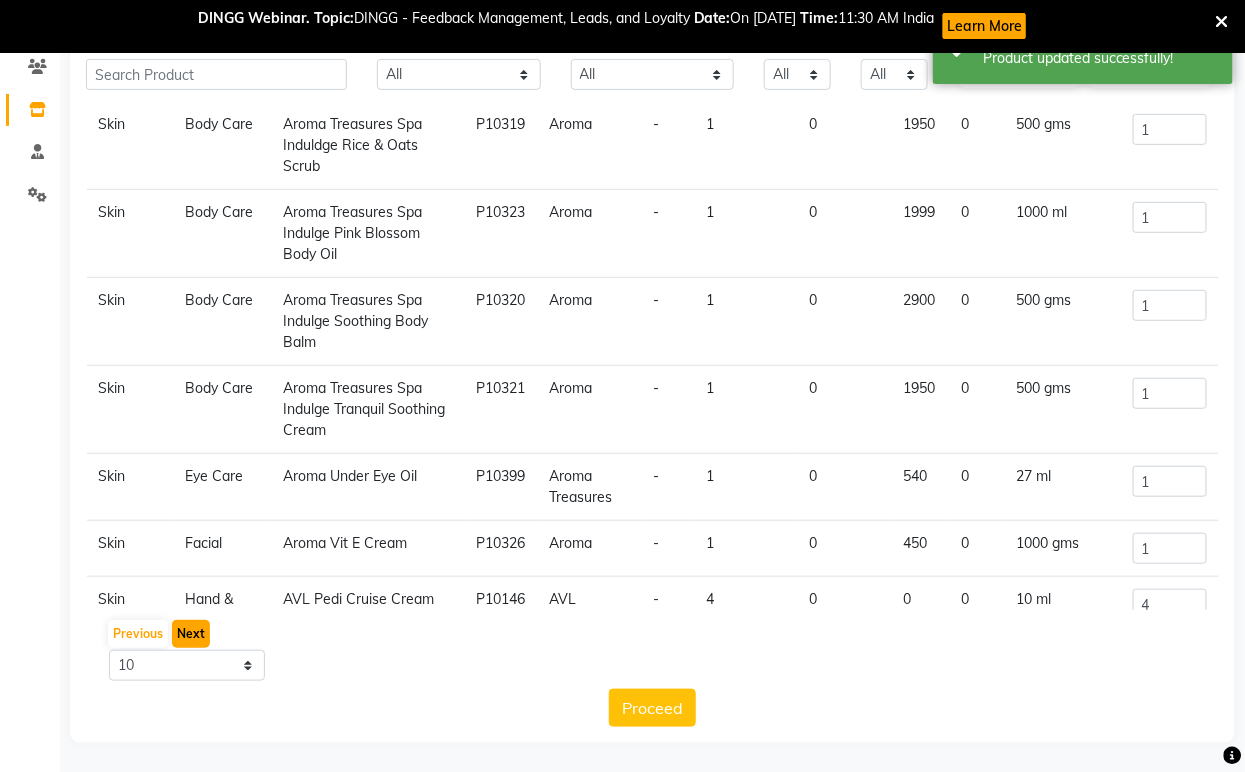 click on "Next" 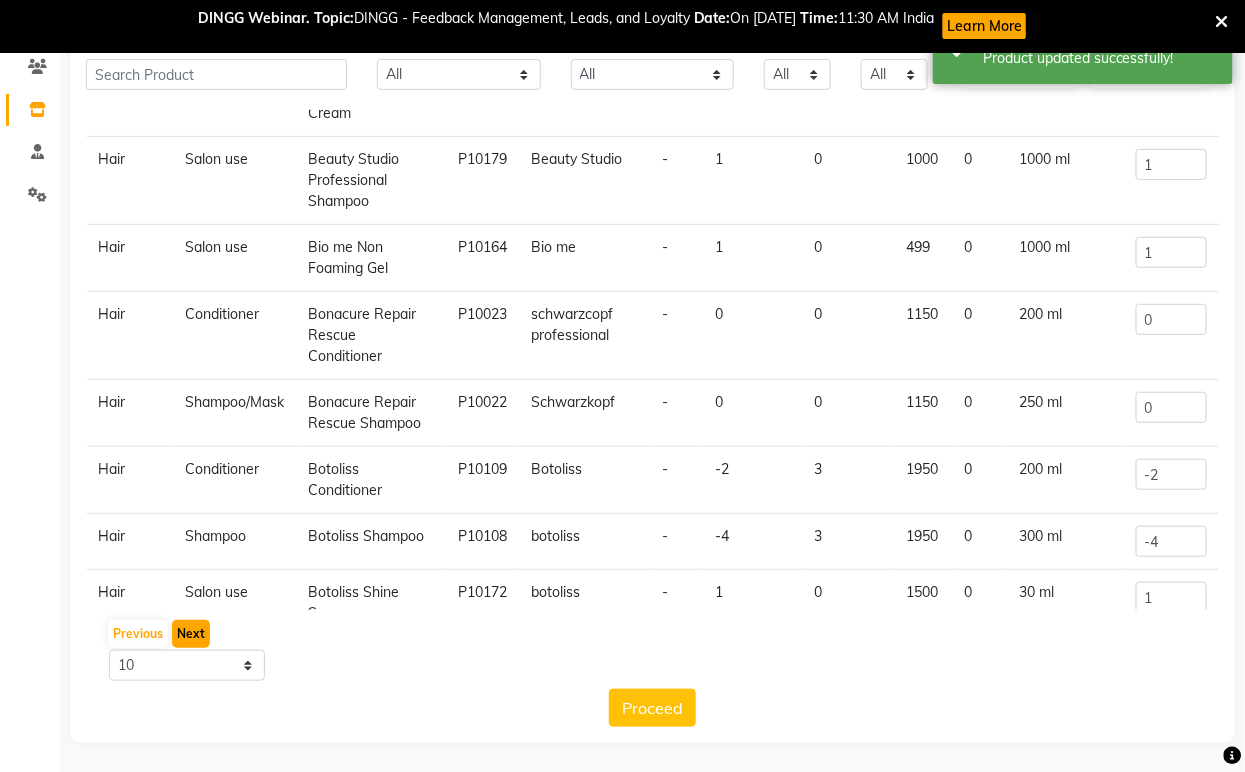 click on "Next" 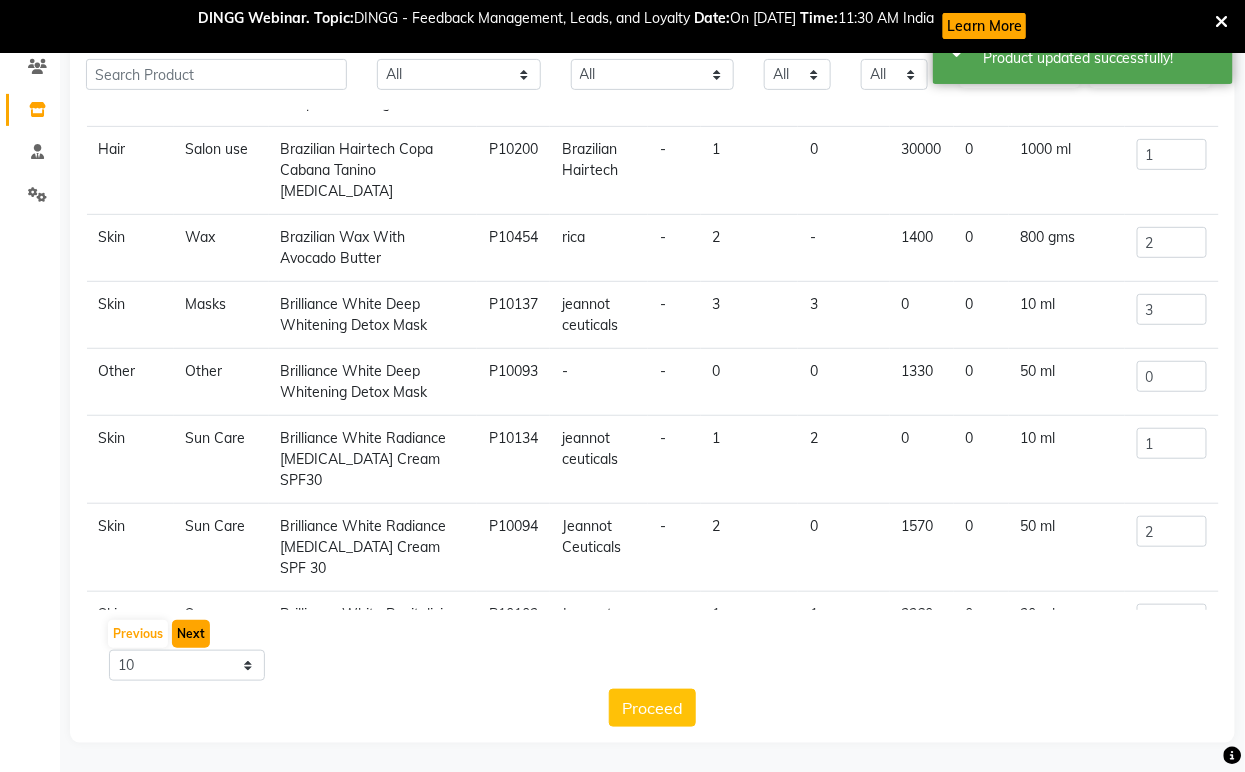 click on "Next" 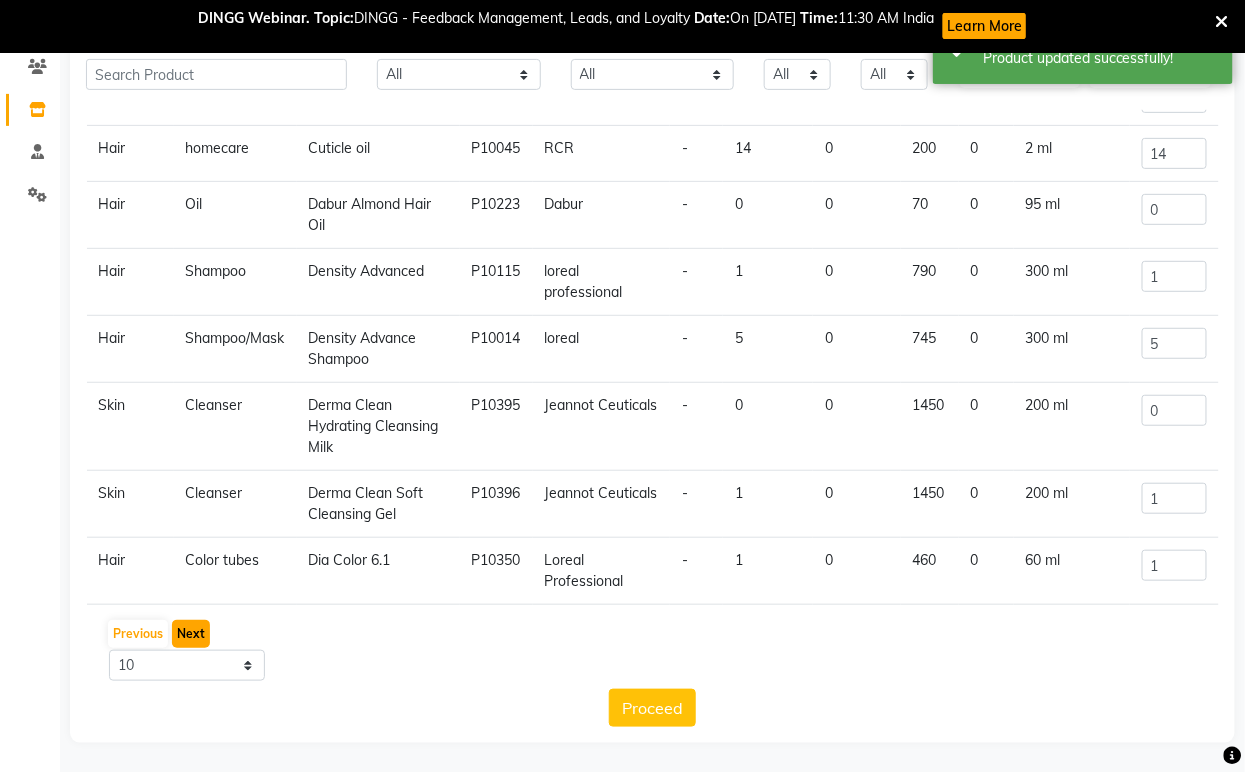 click on "Next" 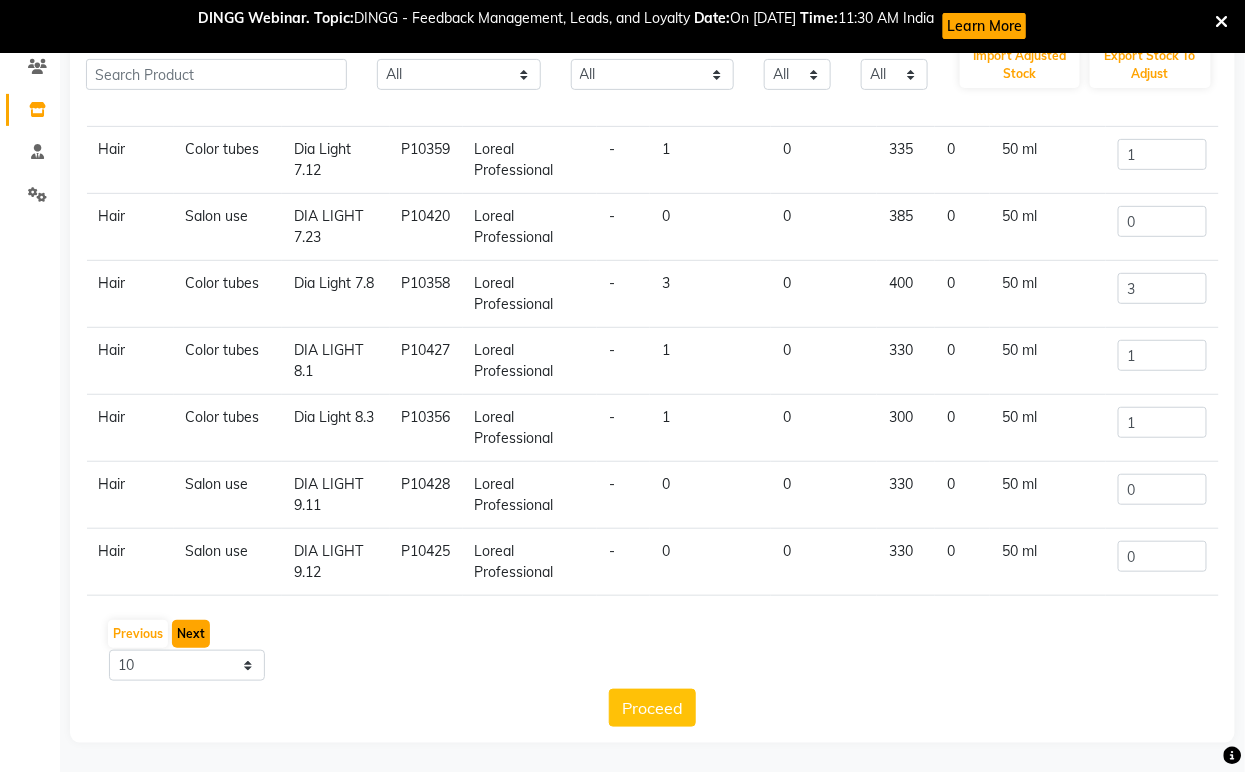 click on "Next" 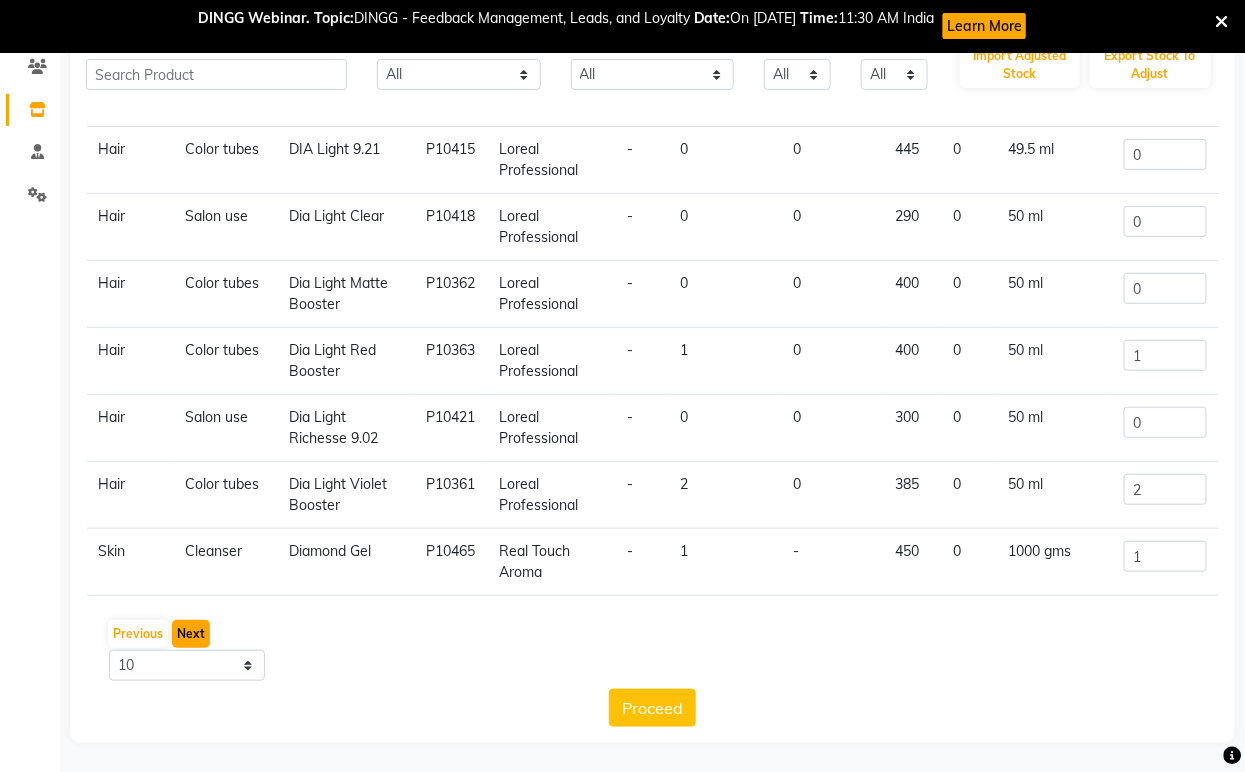 click on "Next" 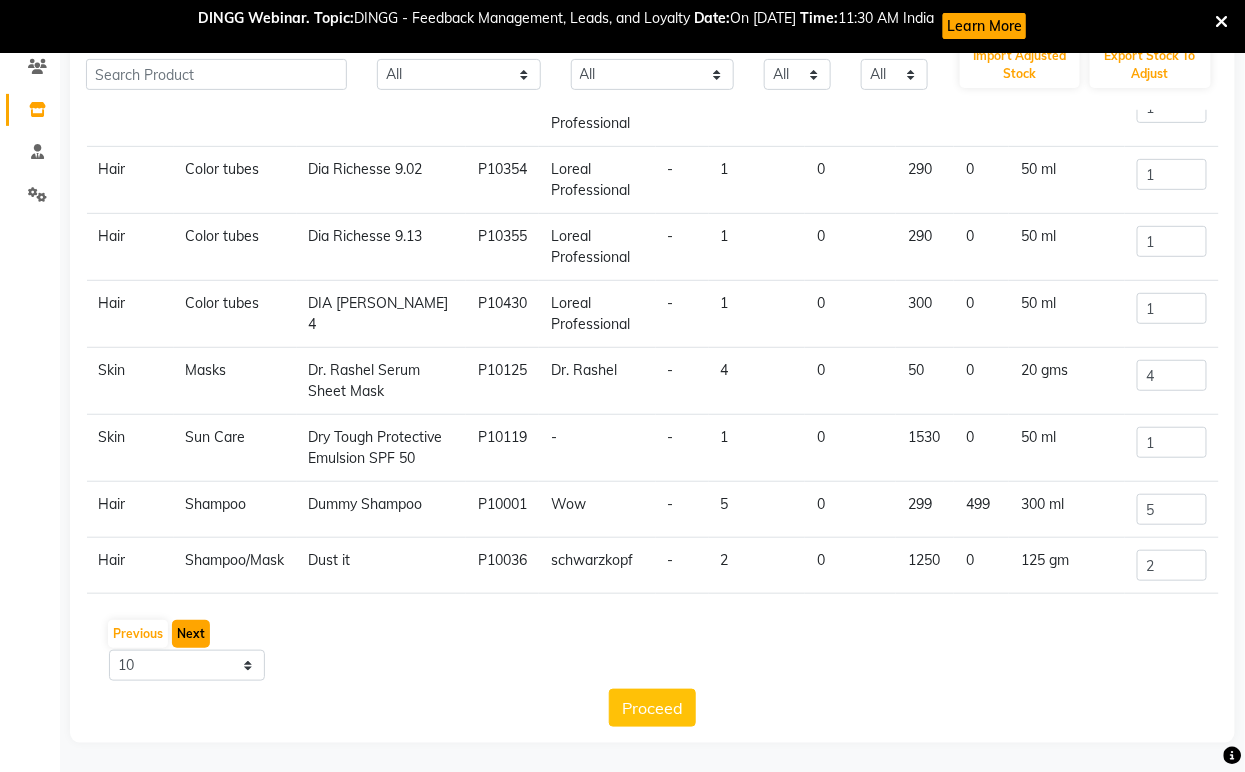 click on "Next" 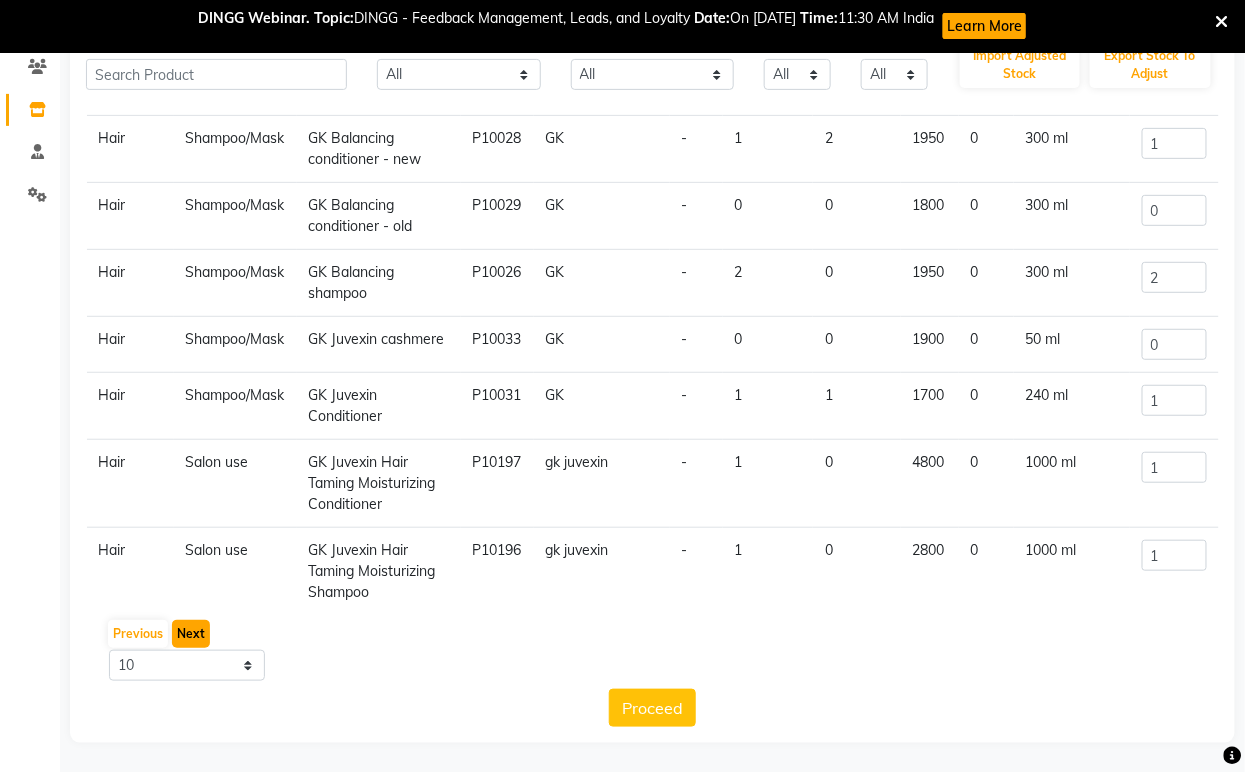 scroll, scrollTop: 242, scrollLeft: 0, axis: vertical 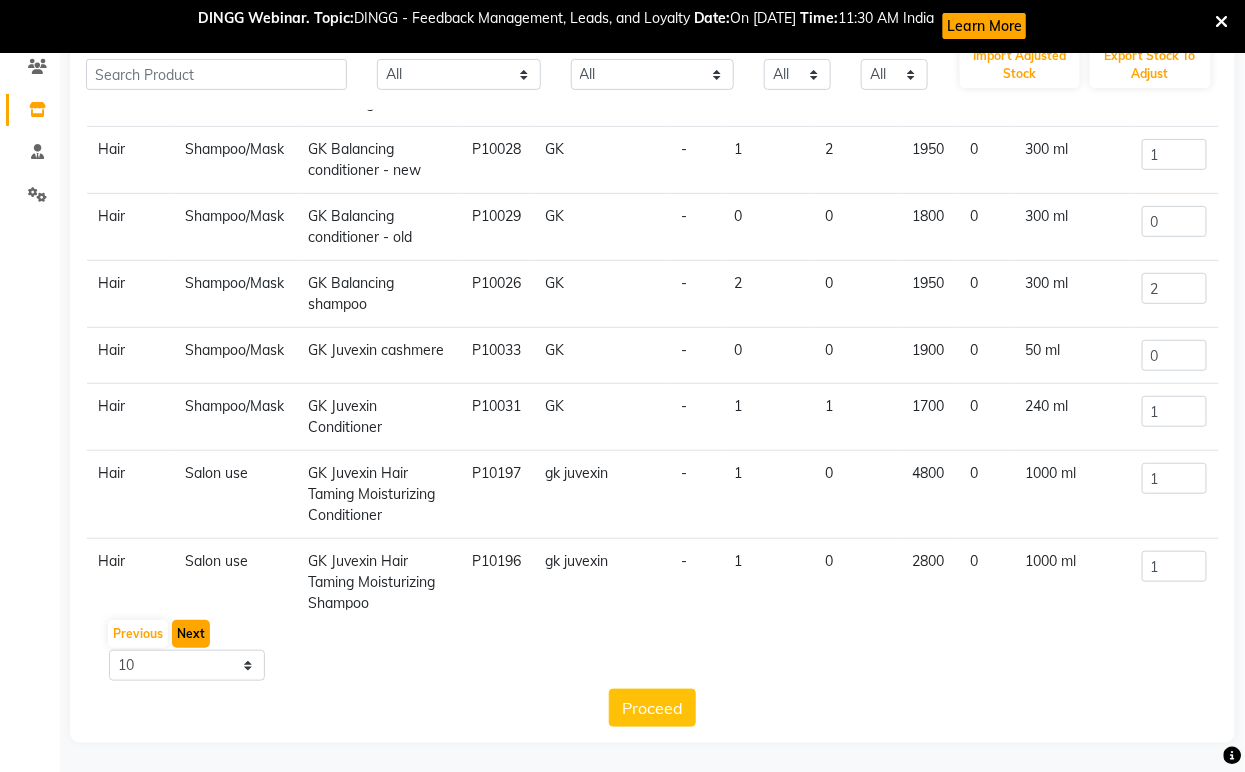 click on "Next" 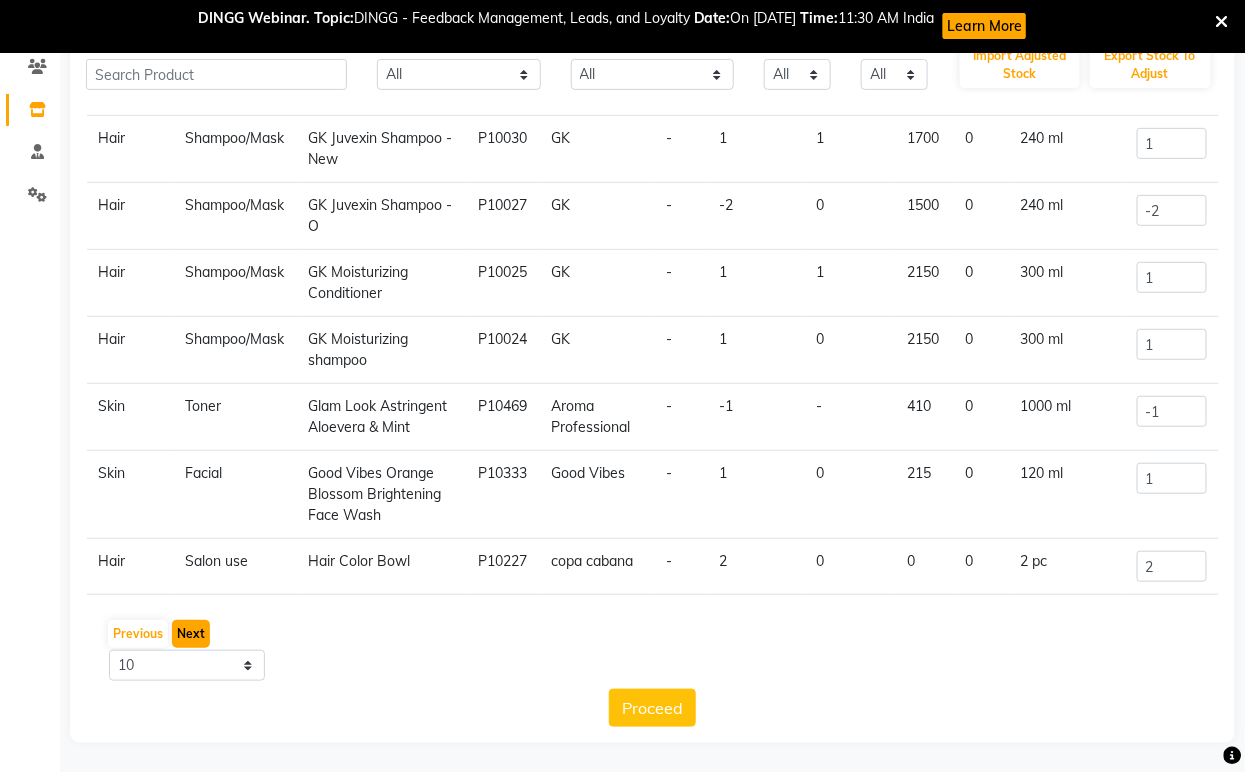 click on "Next" 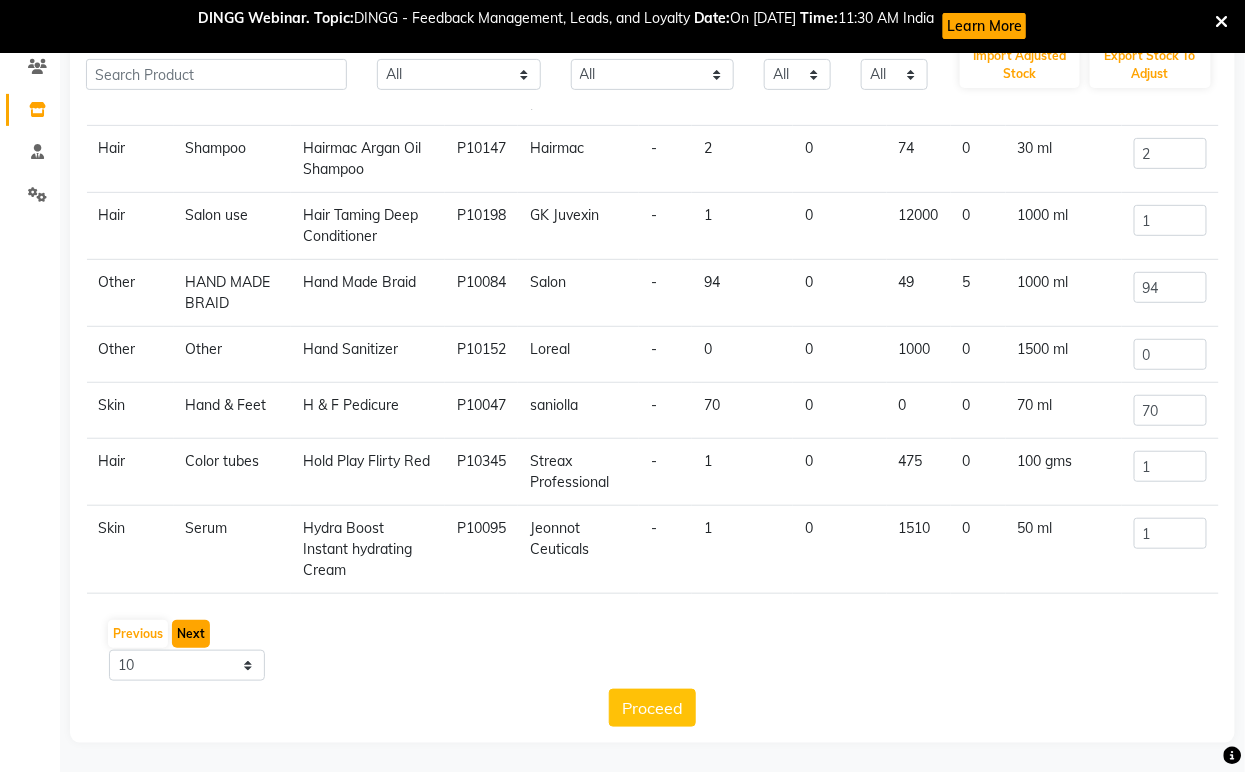 click on "Next" 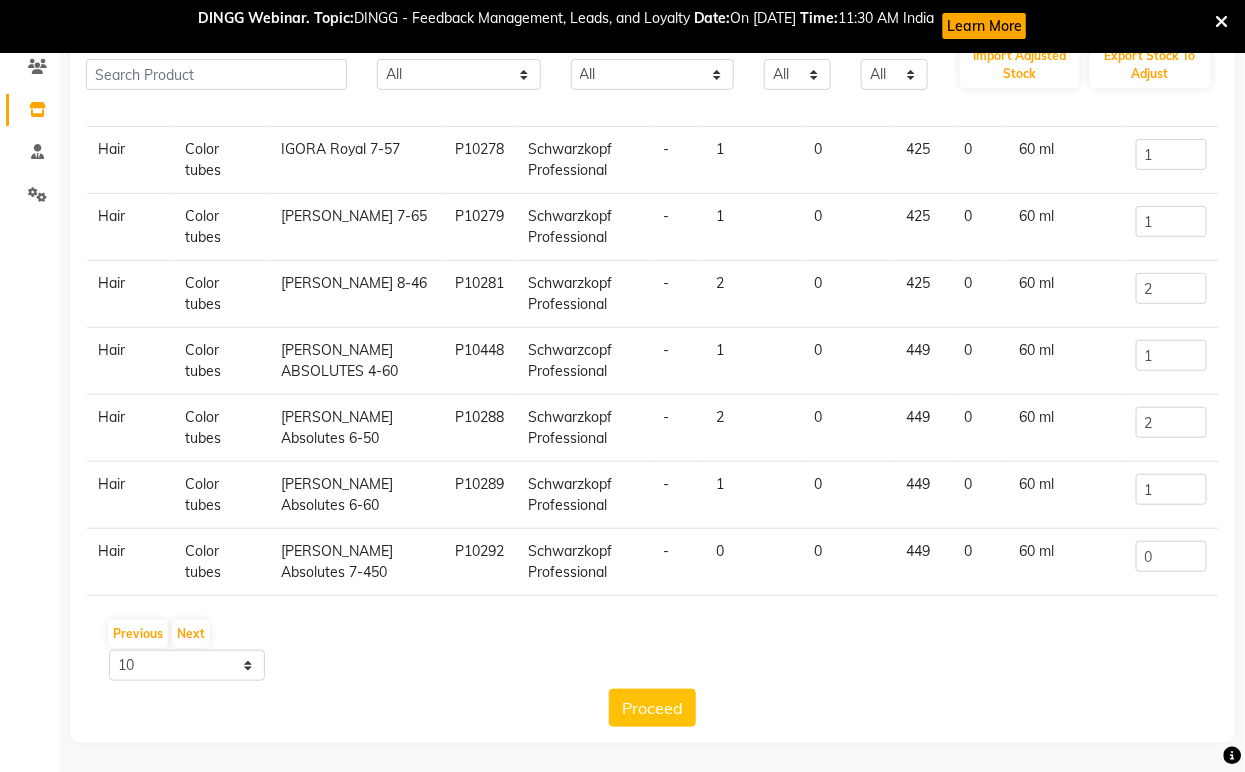 click on "[PERSON_NAME] ABSOLUTES 4-60" 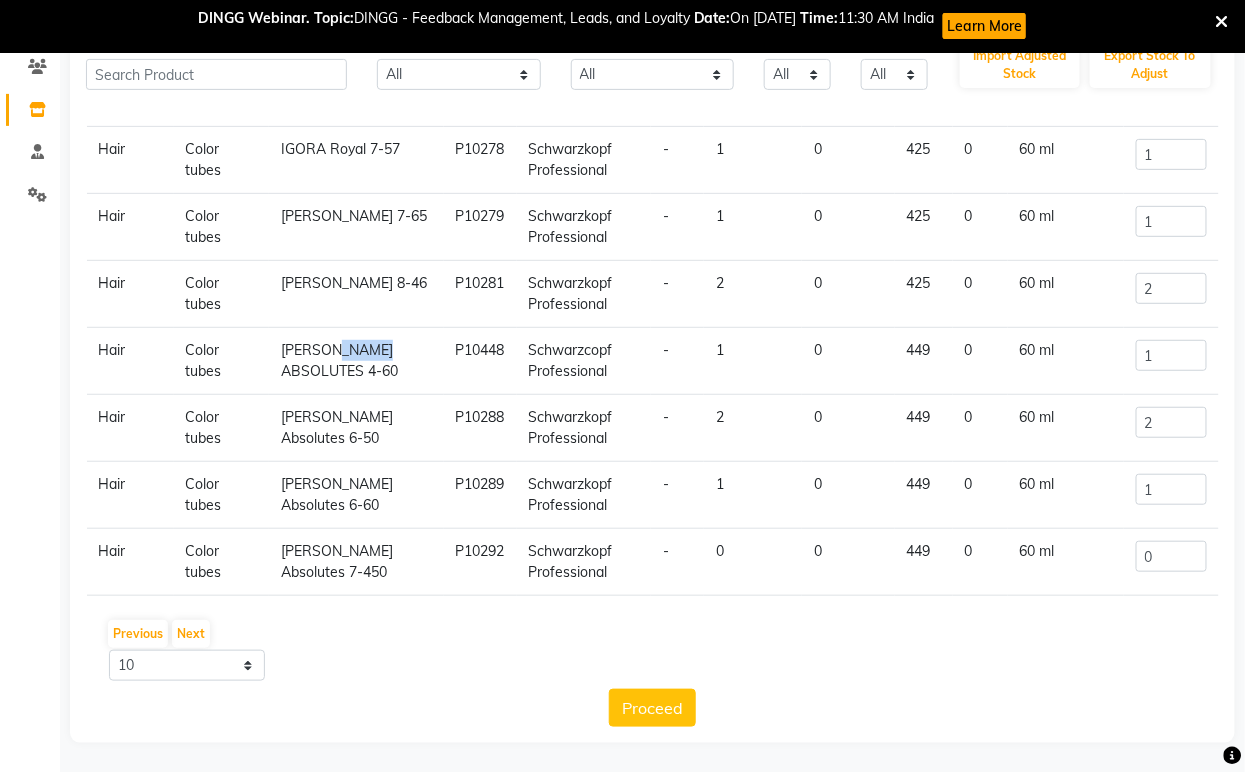 click on "[PERSON_NAME] ABSOLUTES 4-60" 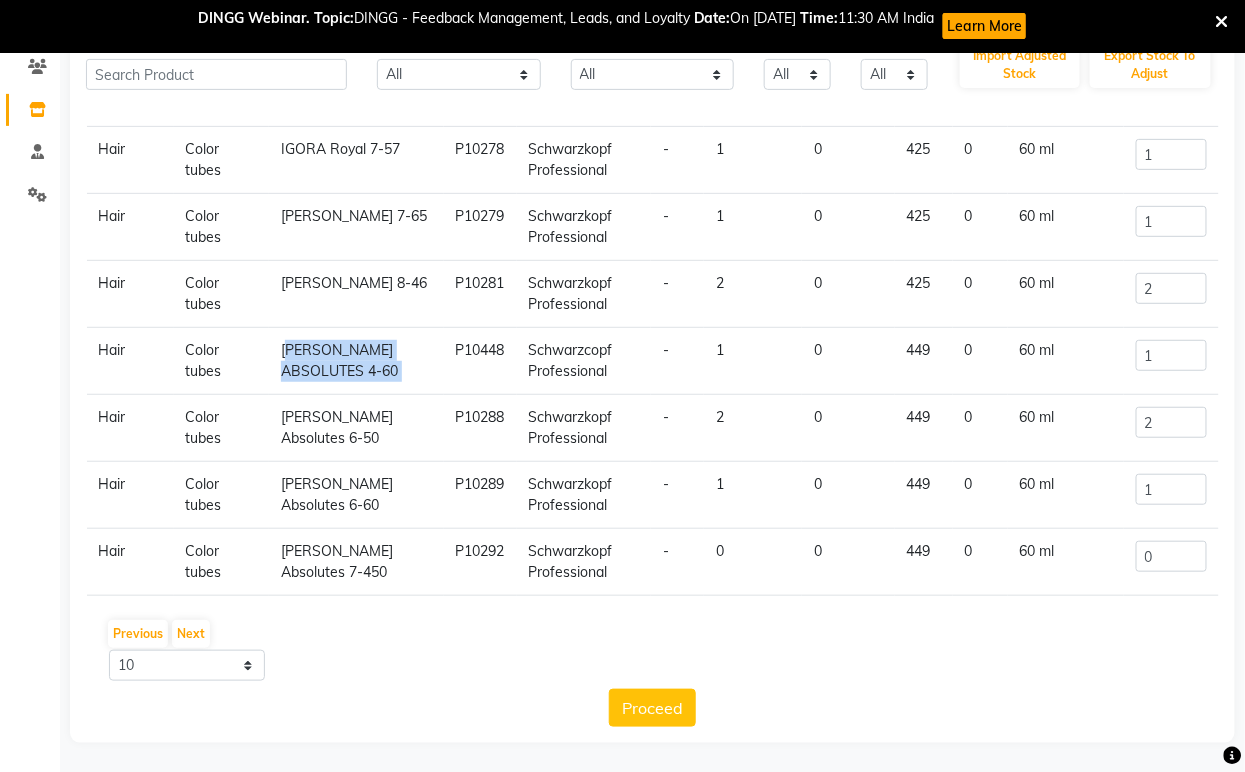 click on "[PERSON_NAME] ABSOLUTES 4-60" 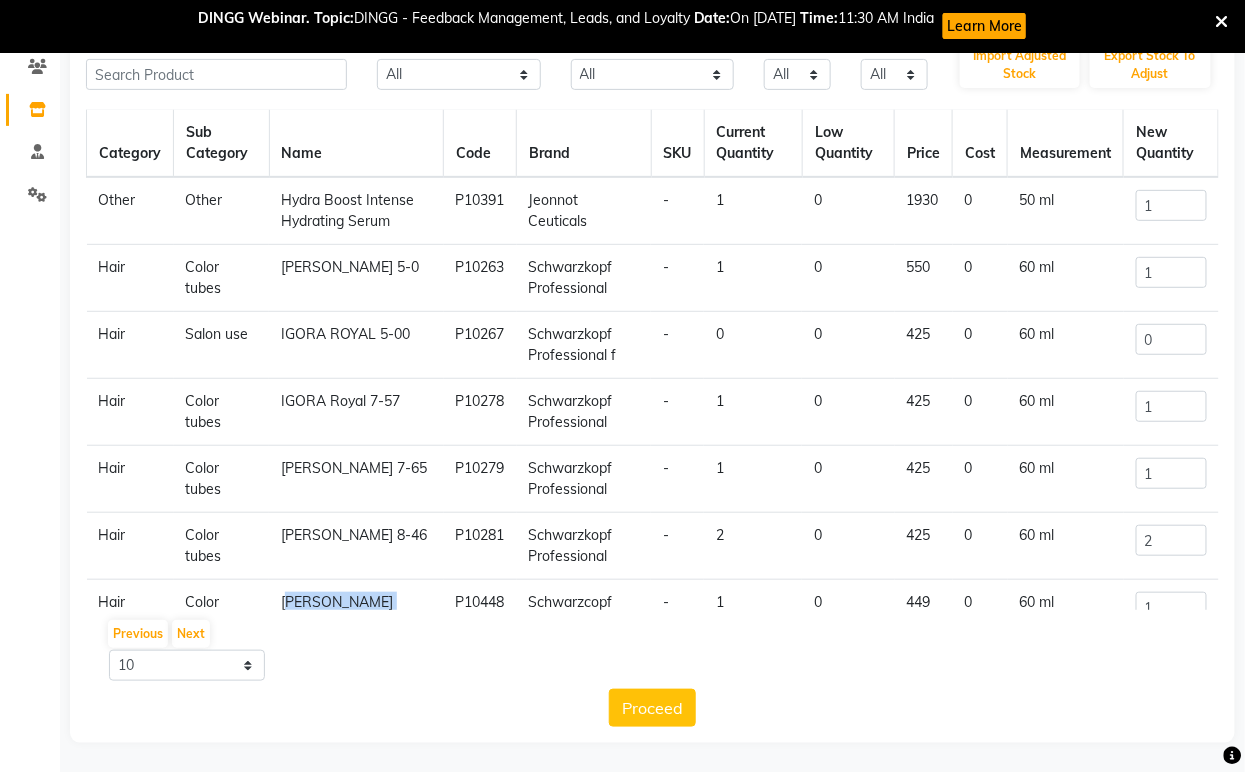 scroll, scrollTop: 0, scrollLeft: 0, axis: both 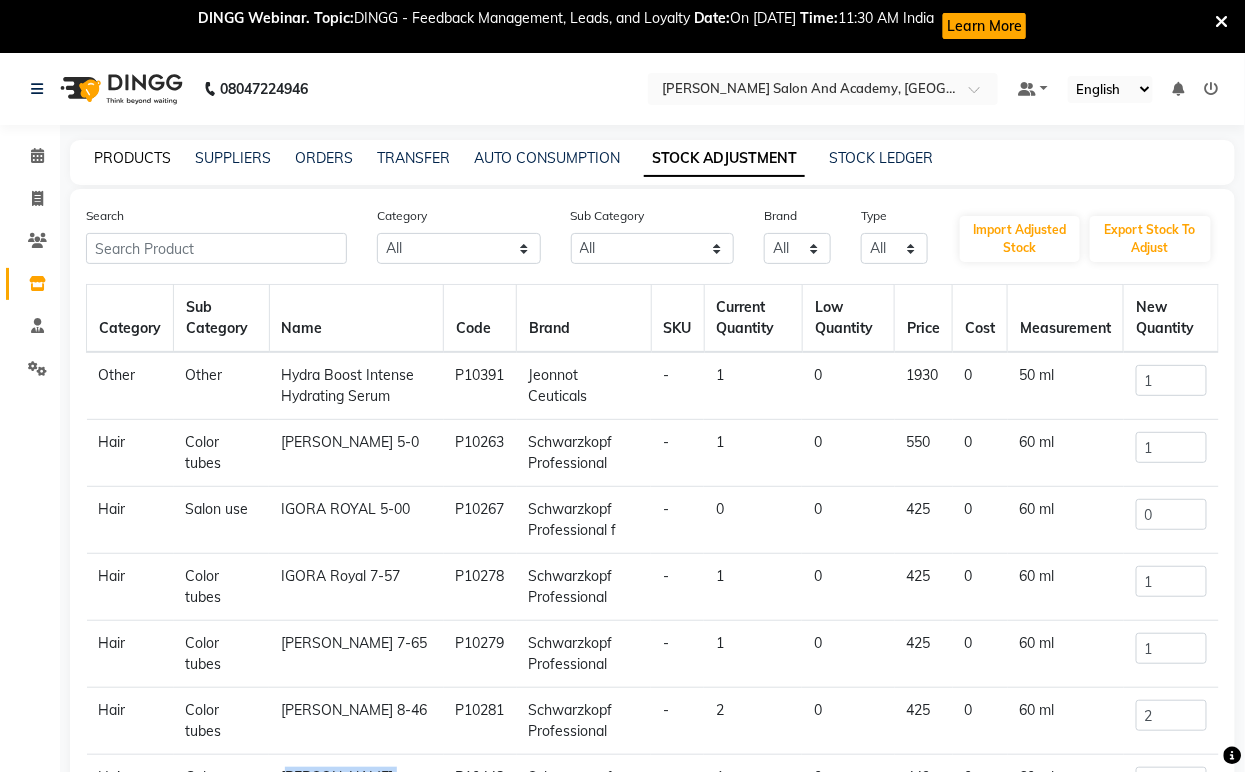 click on "PRODUCTS" 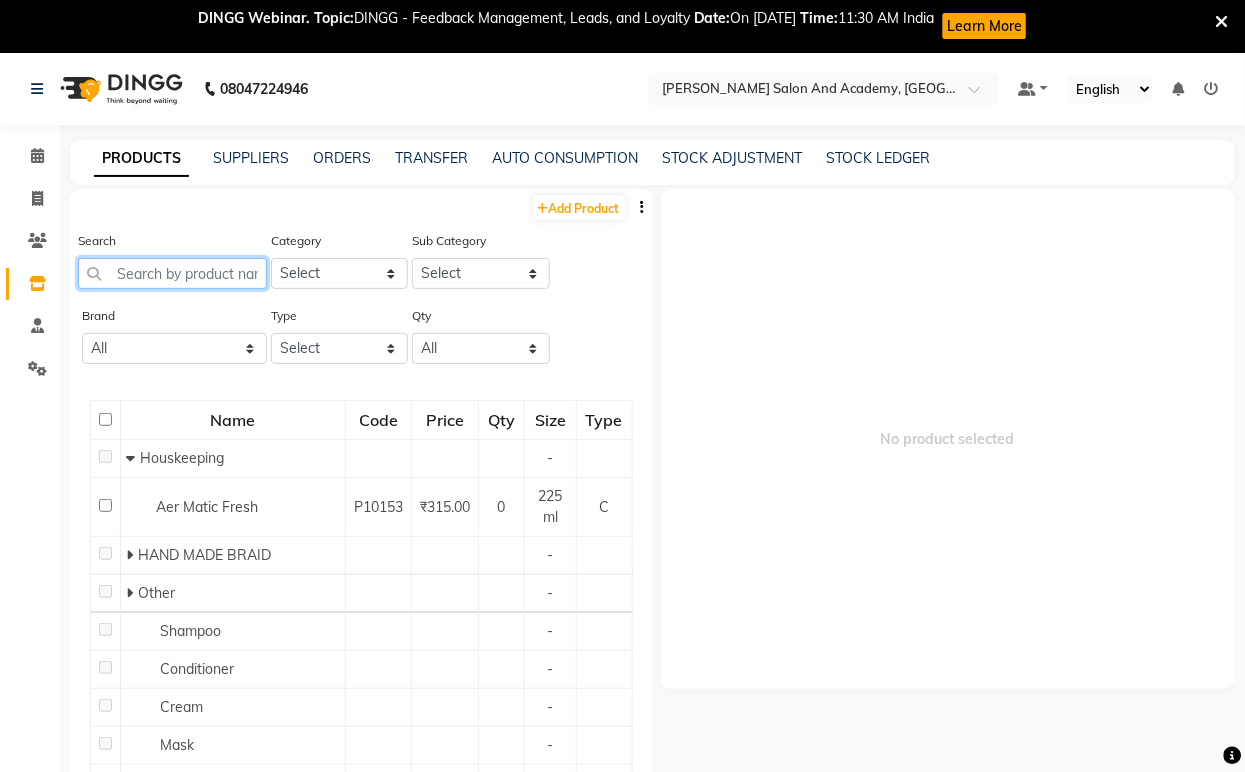 paste on "[PERSON_NAME] ABSOLUTES 4-60" 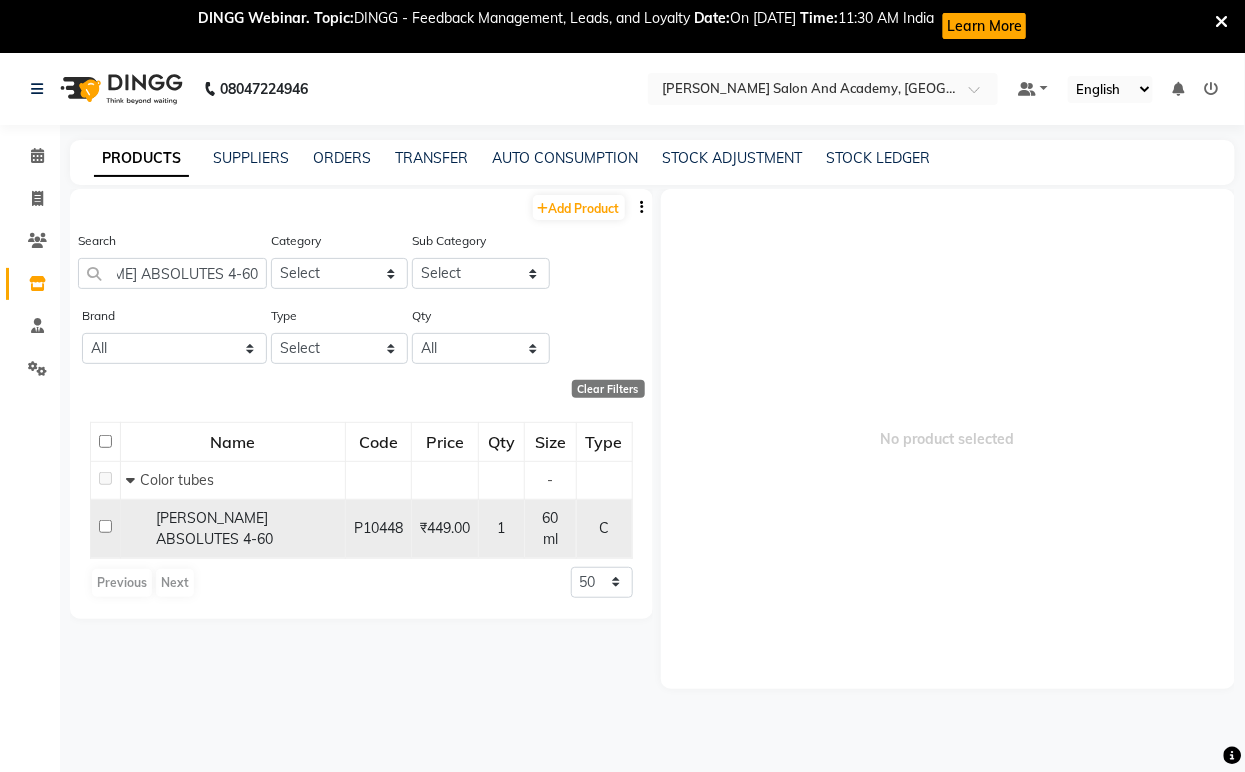 scroll, scrollTop: 0, scrollLeft: 0, axis: both 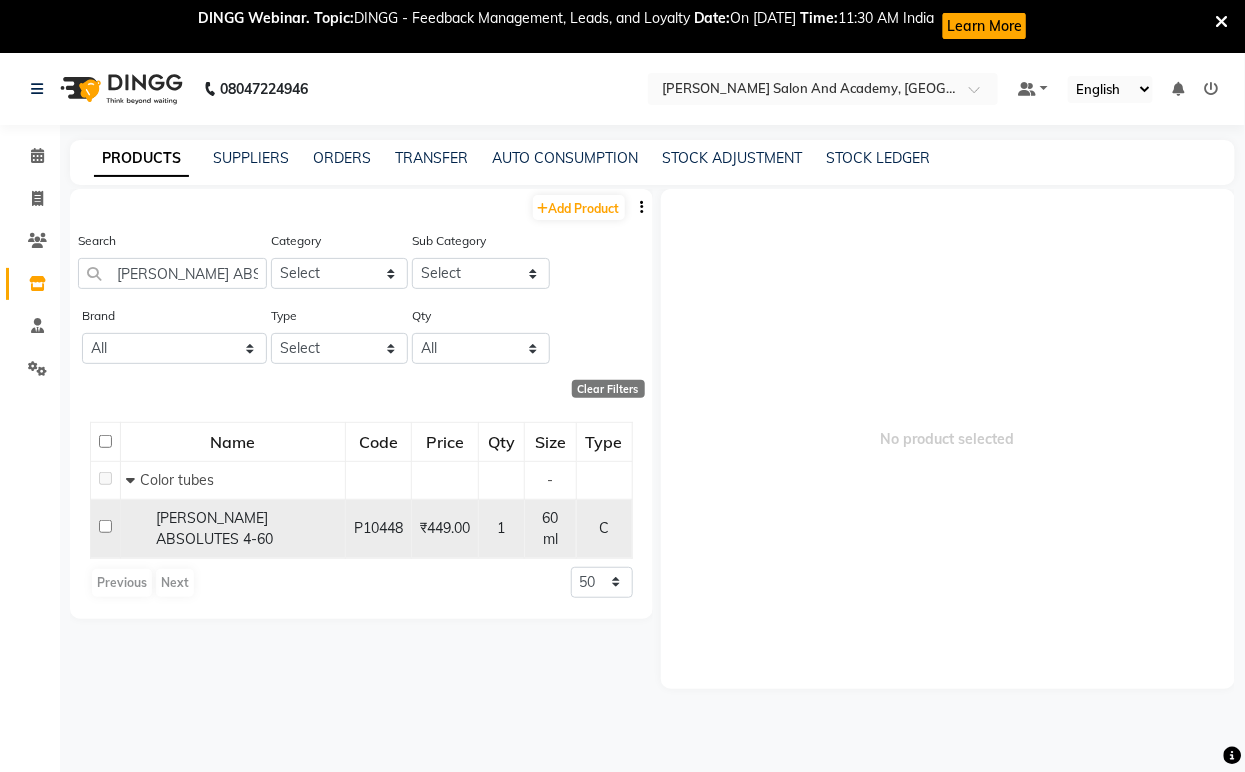 click on "[PERSON_NAME] ABSOLUTES 4-60" 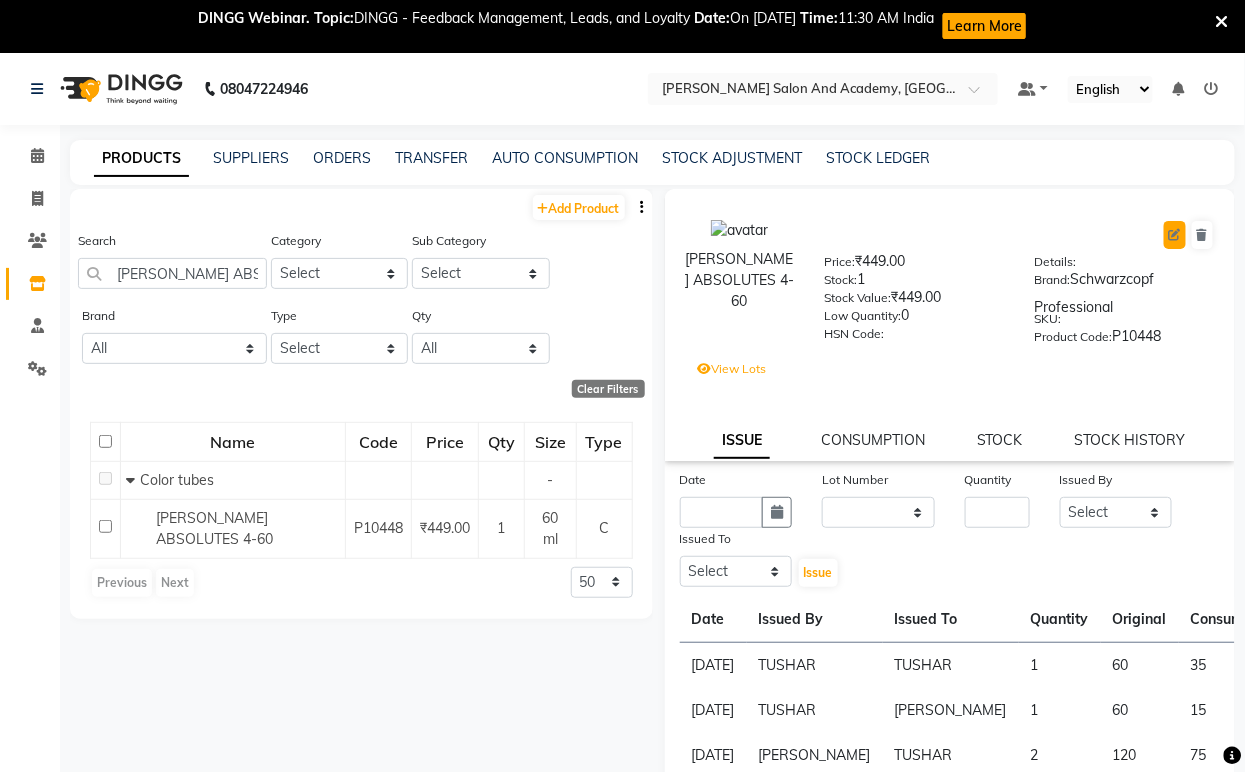 click 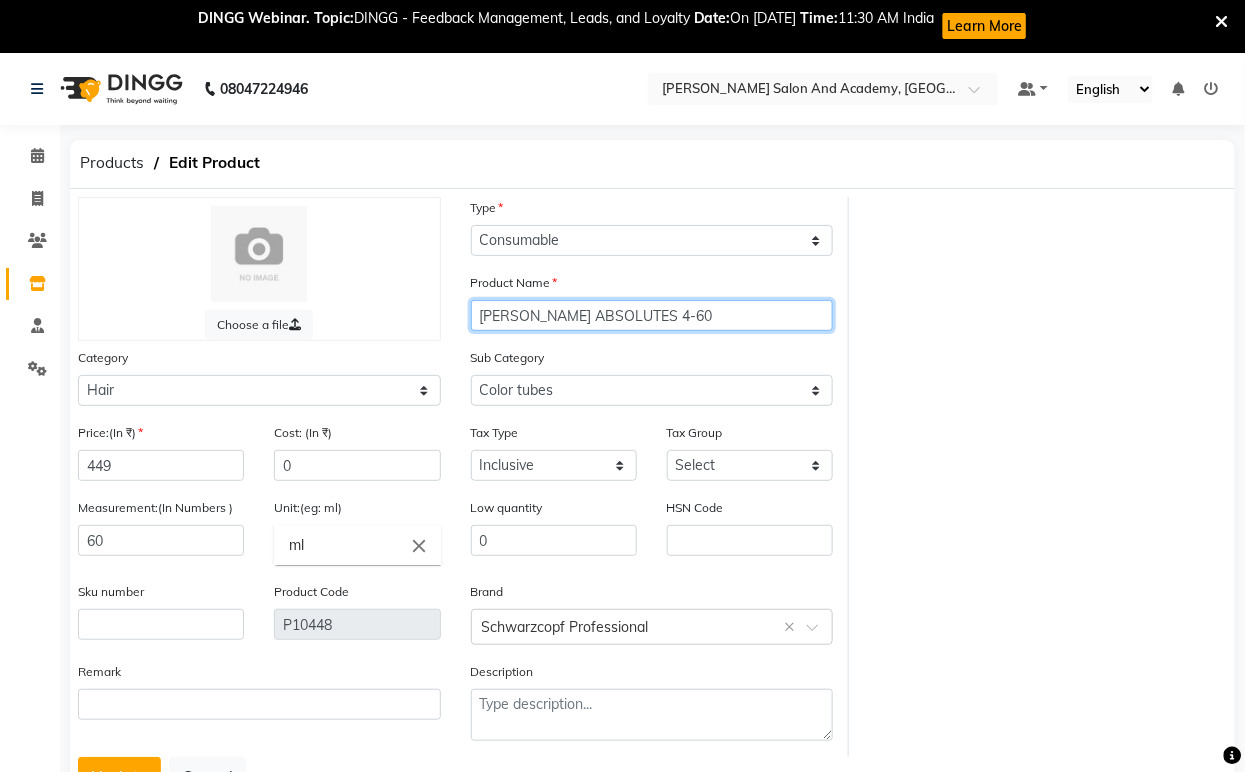 click on "[PERSON_NAME] ABSOLUTES 4-60" 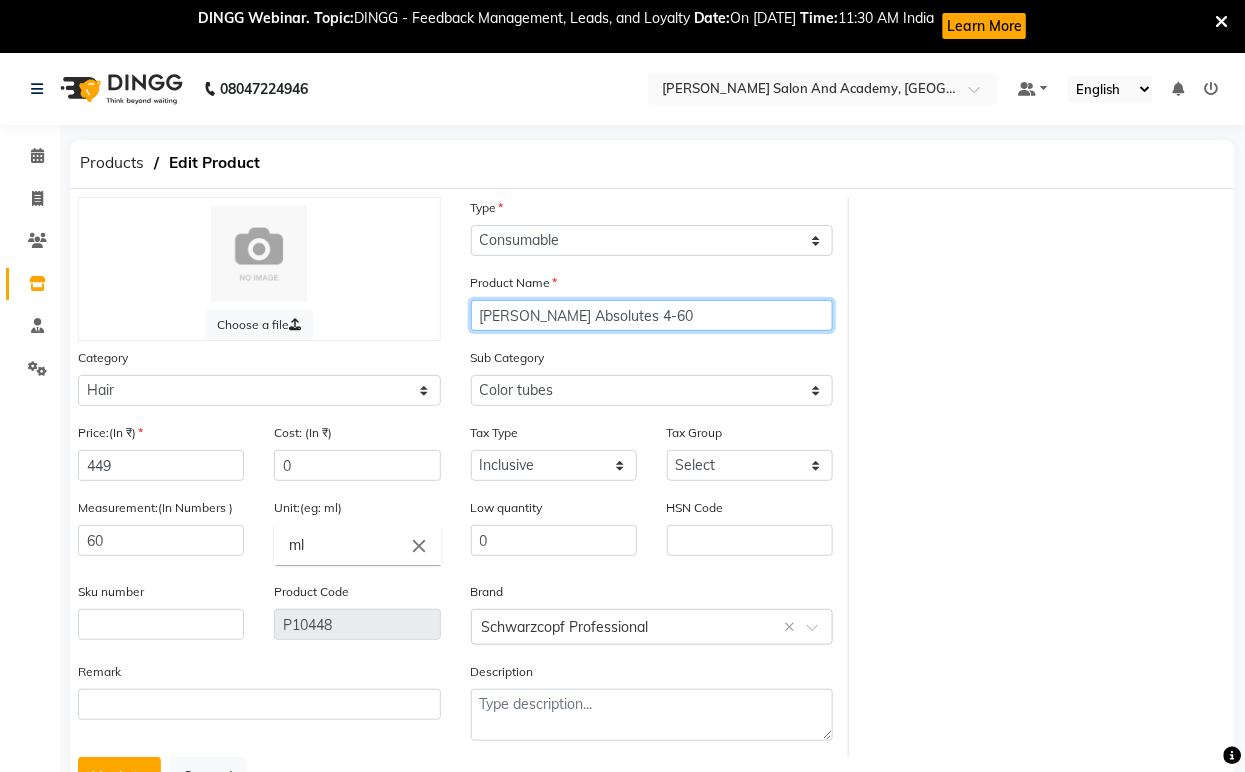 scroll, scrollTop: 83, scrollLeft: 0, axis: vertical 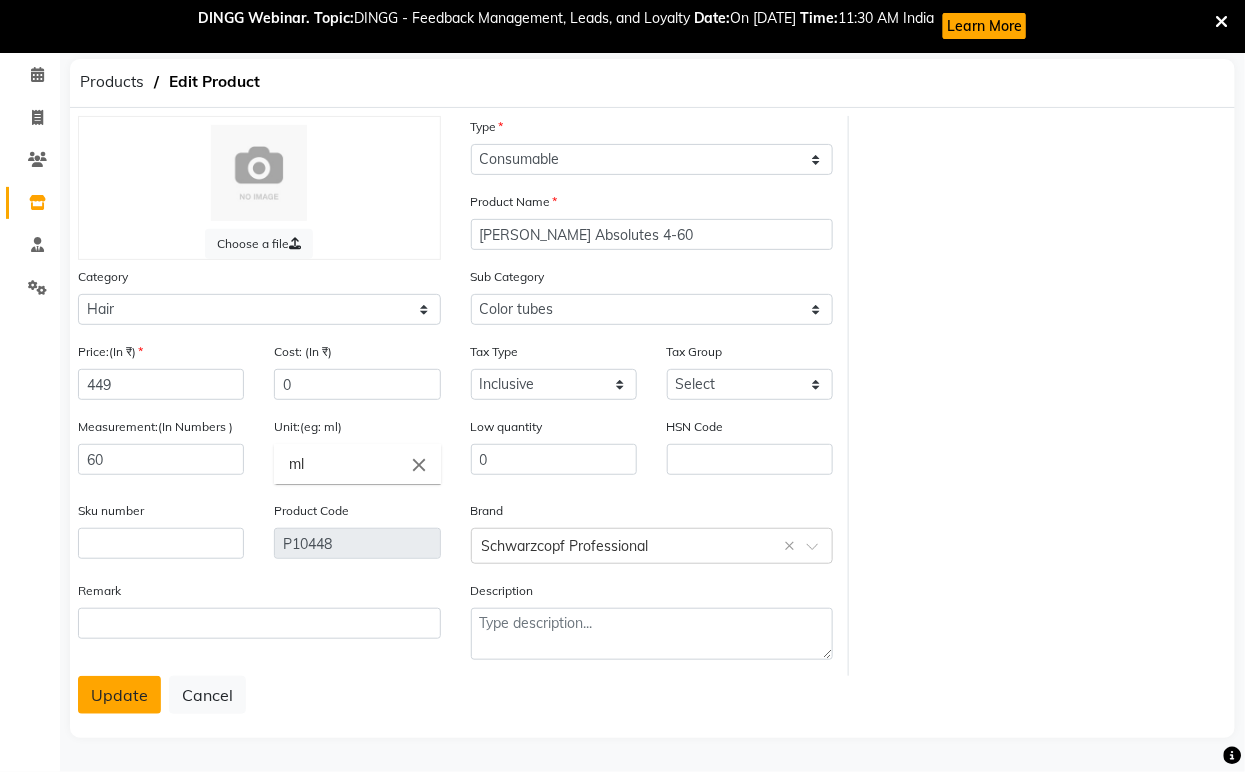 click on "Update" 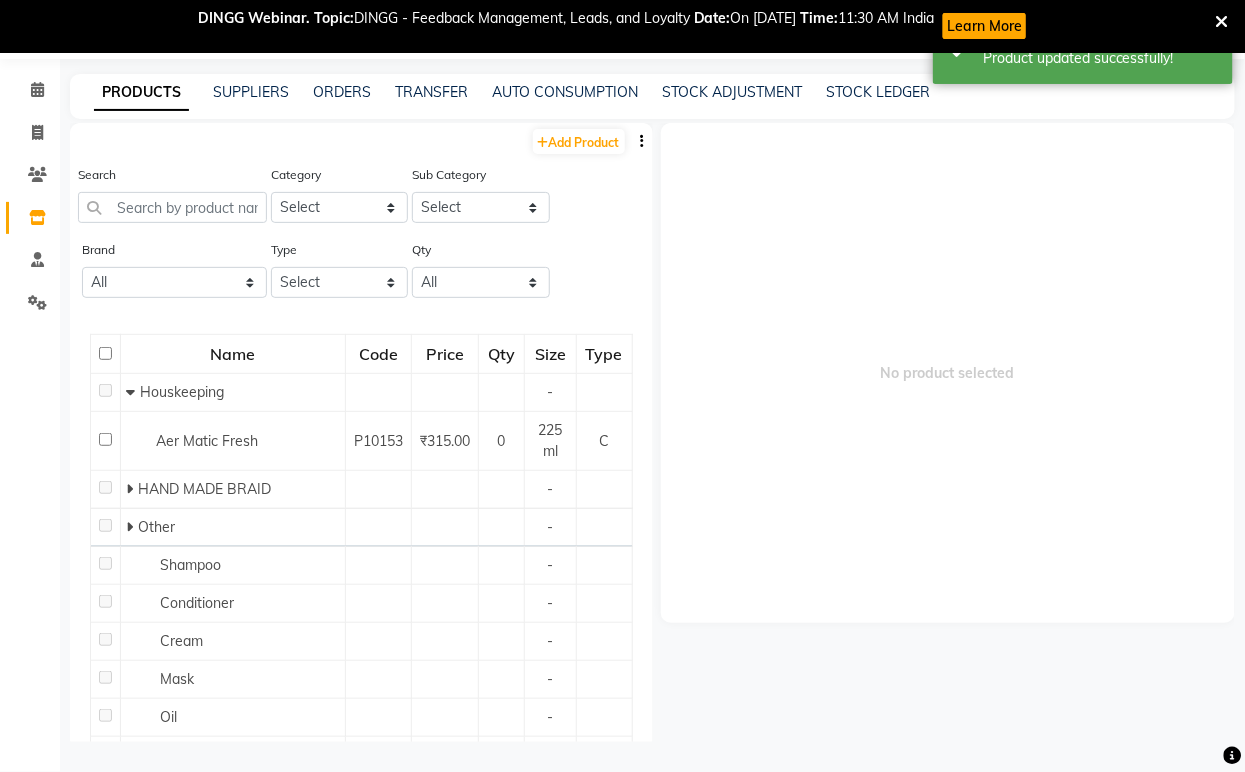 scroll, scrollTop: 65, scrollLeft: 0, axis: vertical 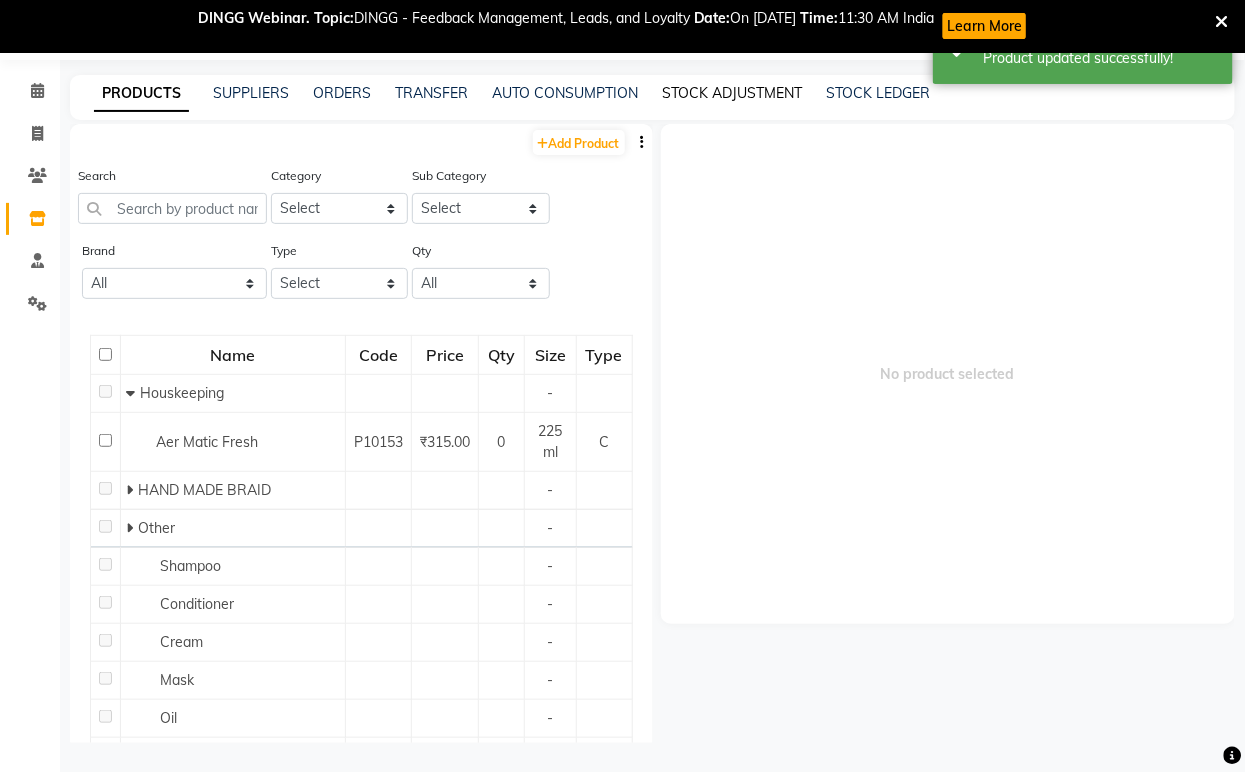 click on "STOCK ADJUSTMENT" 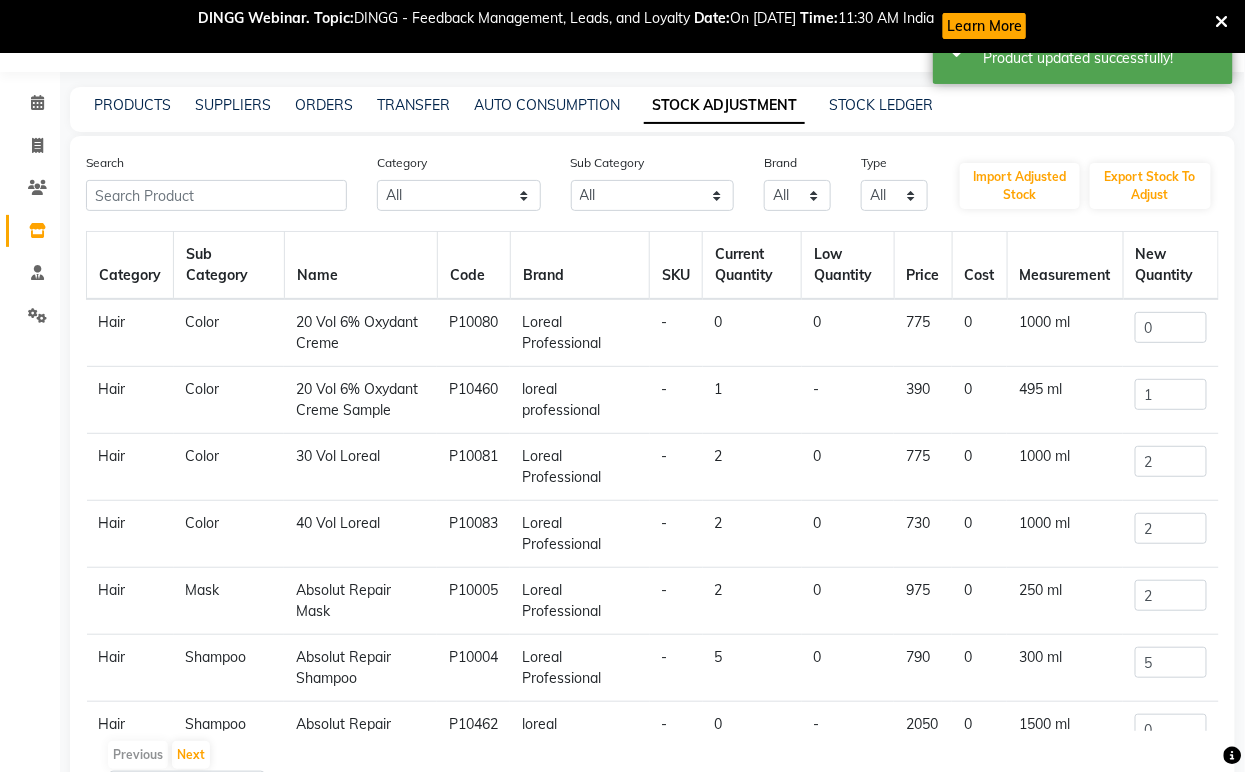 scroll, scrollTop: 65, scrollLeft: 0, axis: vertical 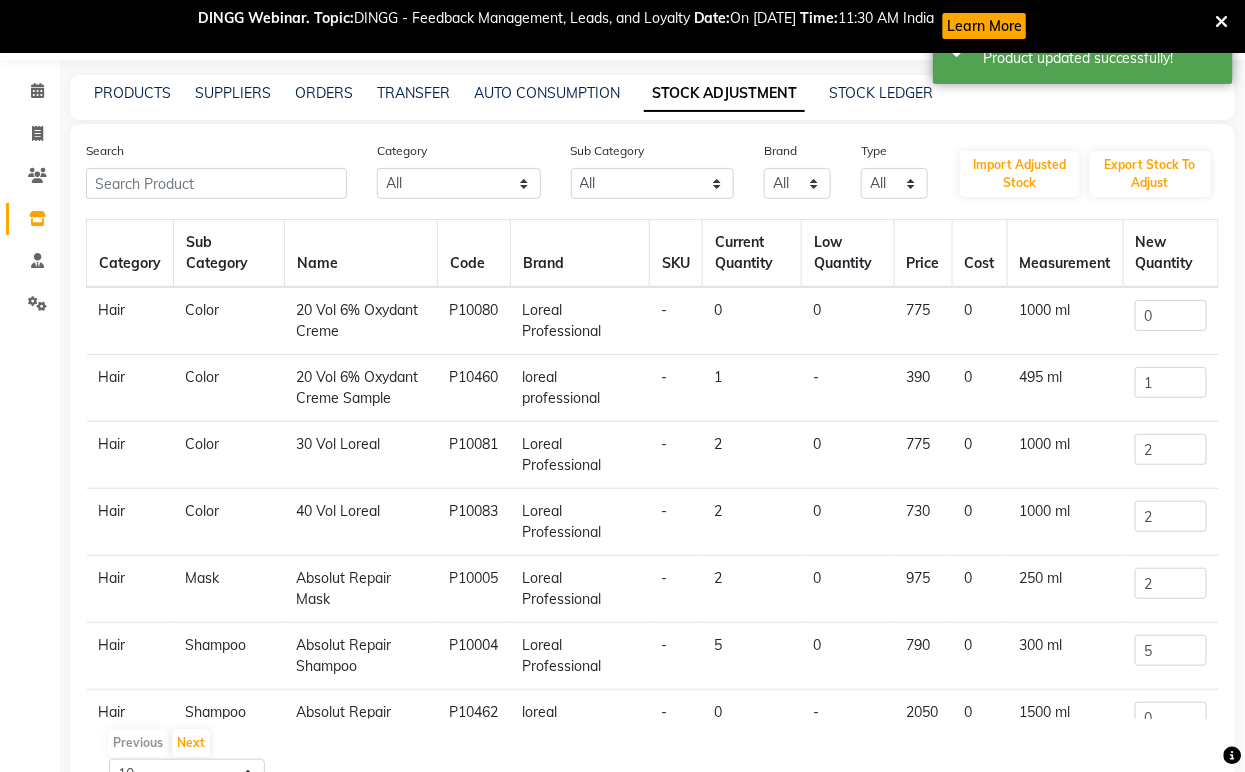 click on "20 Vol 6% Oxydant Creme Sample" 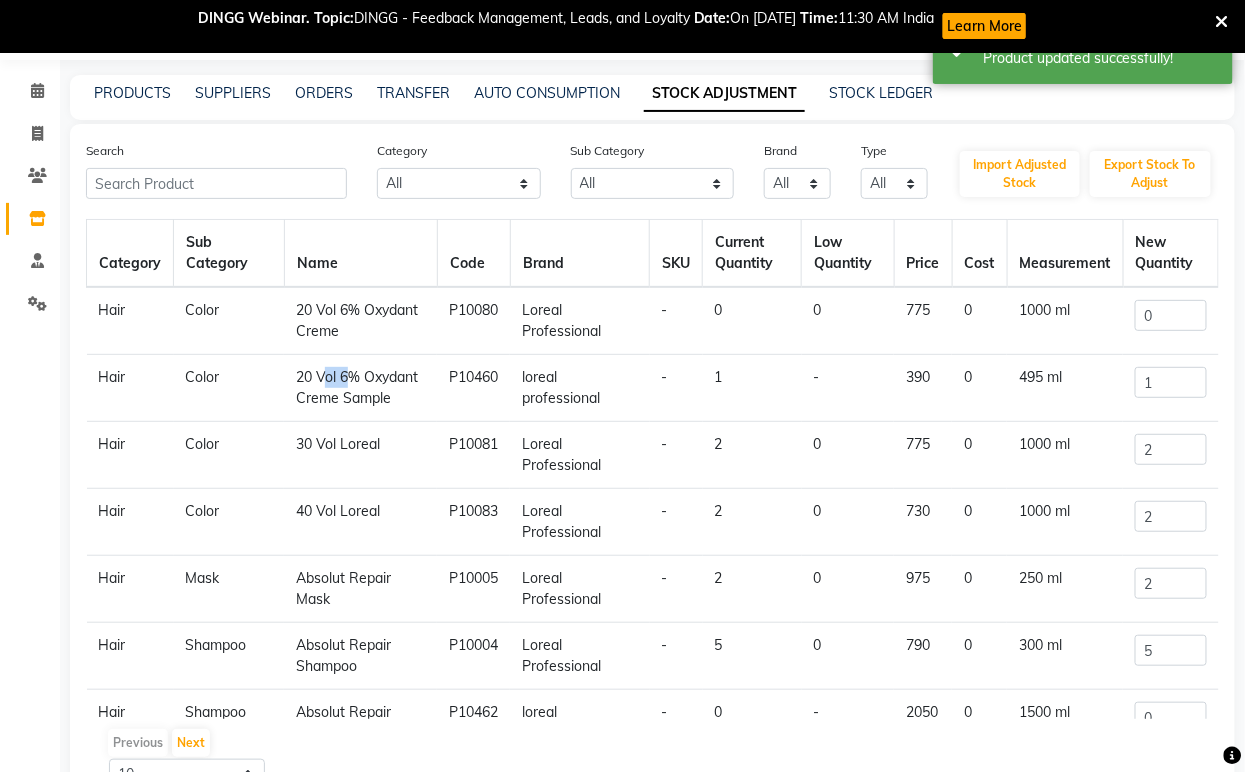 click on "20 Vol 6% Oxydant Creme Sample" 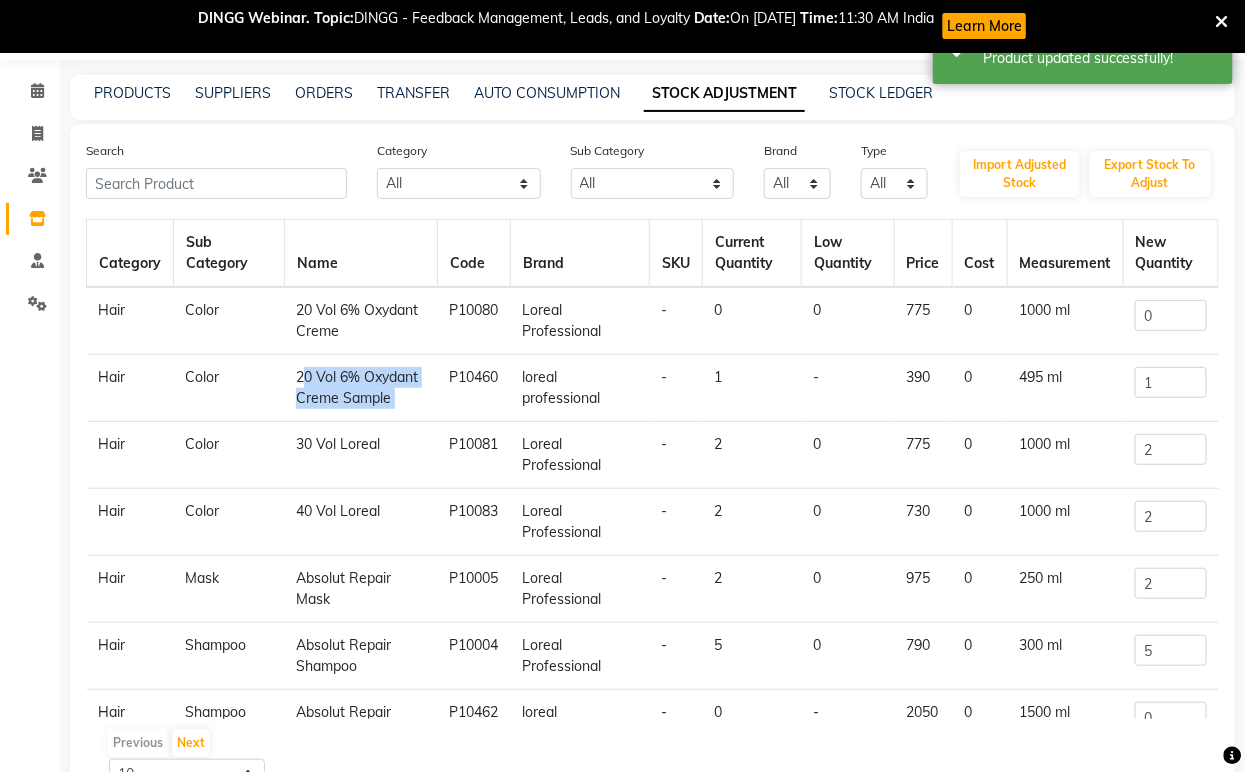 click on "20 Vol 6% Oxydant Creme Sample" 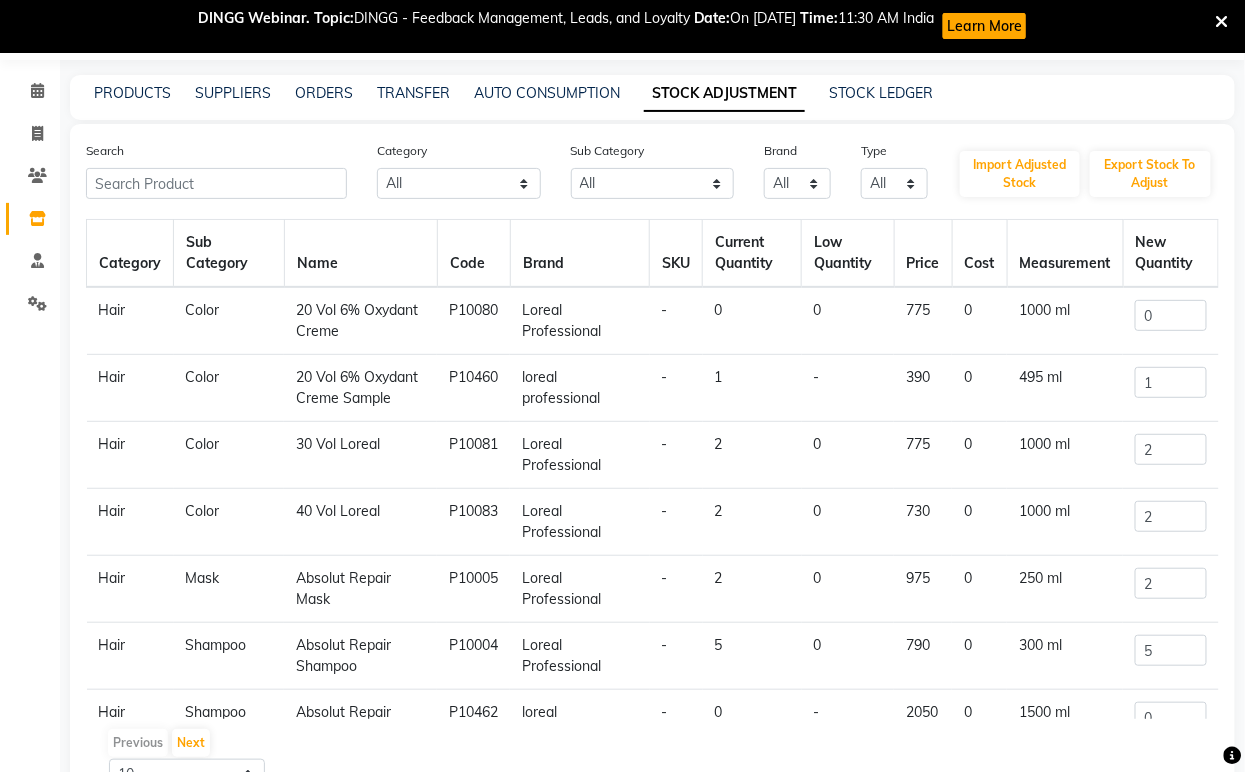 click on "PRODUCTS" 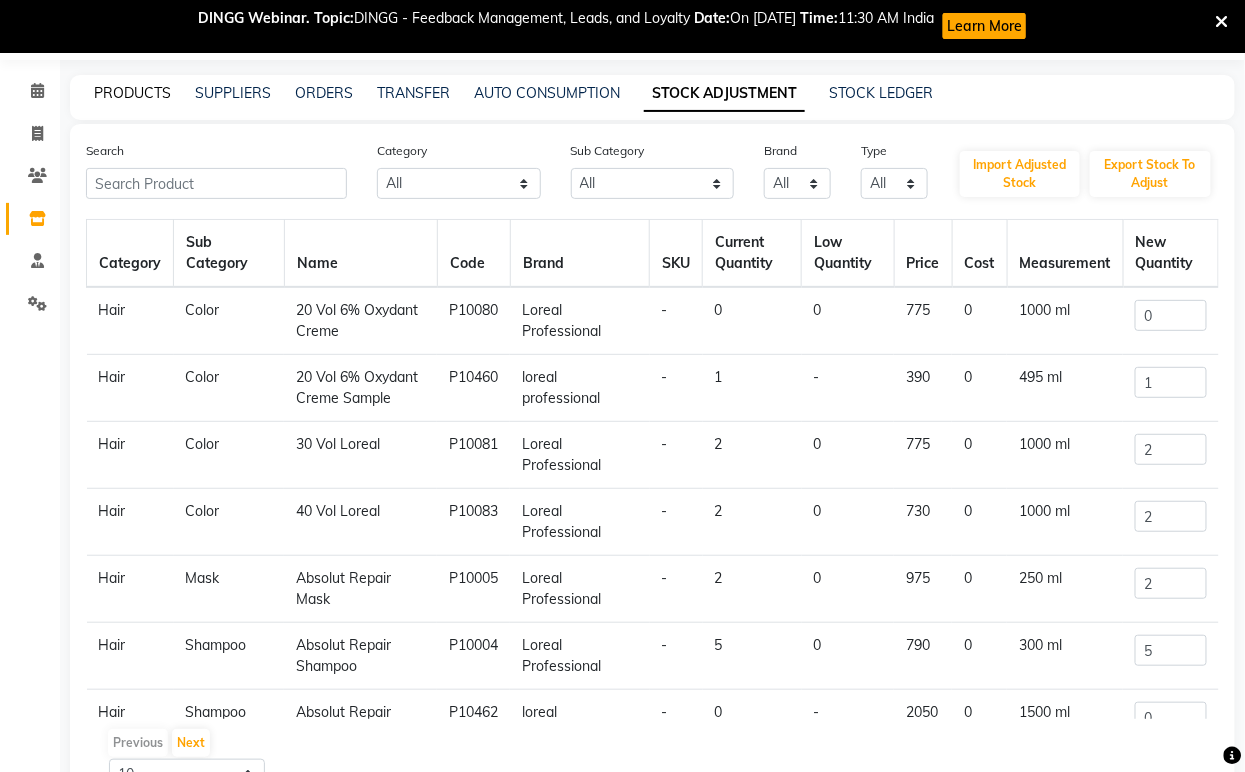 click on "PRODUCTS" 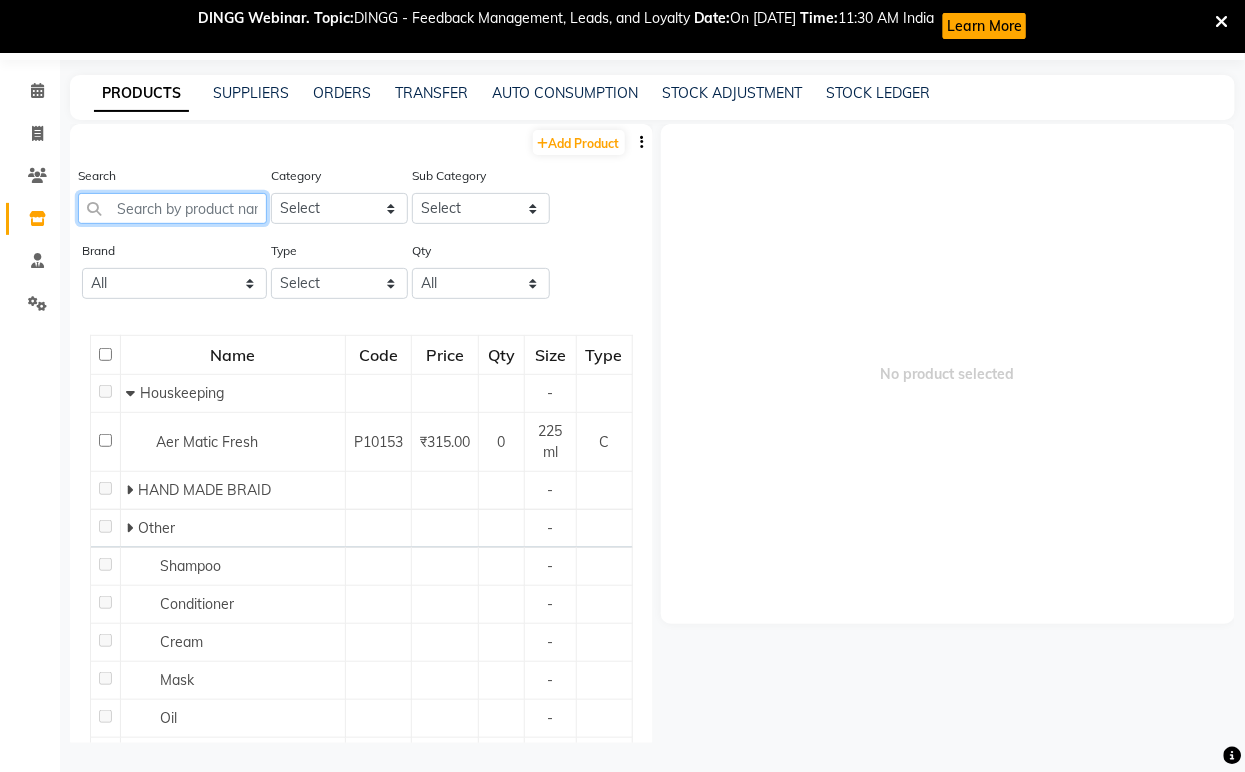 paste on "20 Vol 6% Oxydant Creme Sample" 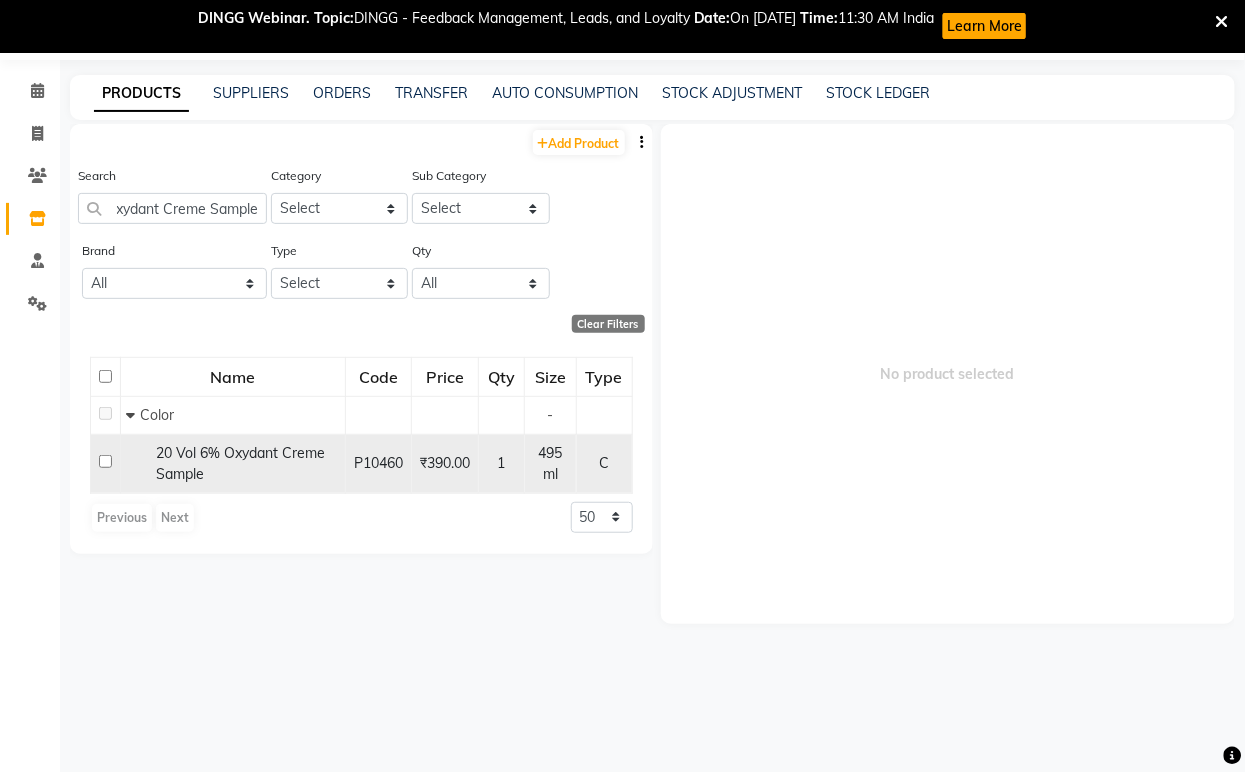 scroll, scrollTop: 0, scrollLeft: 0, axis: both 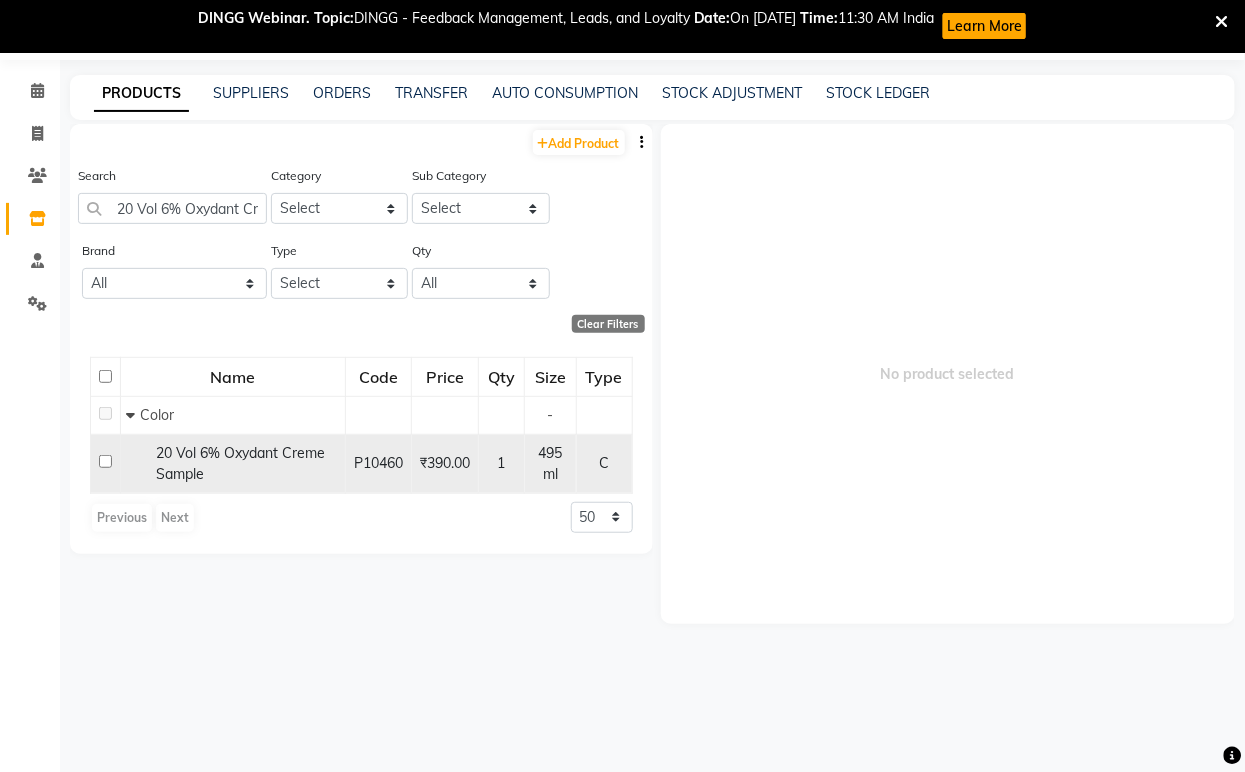 click on "20 Vol 6% Oxydant Creme Sample" 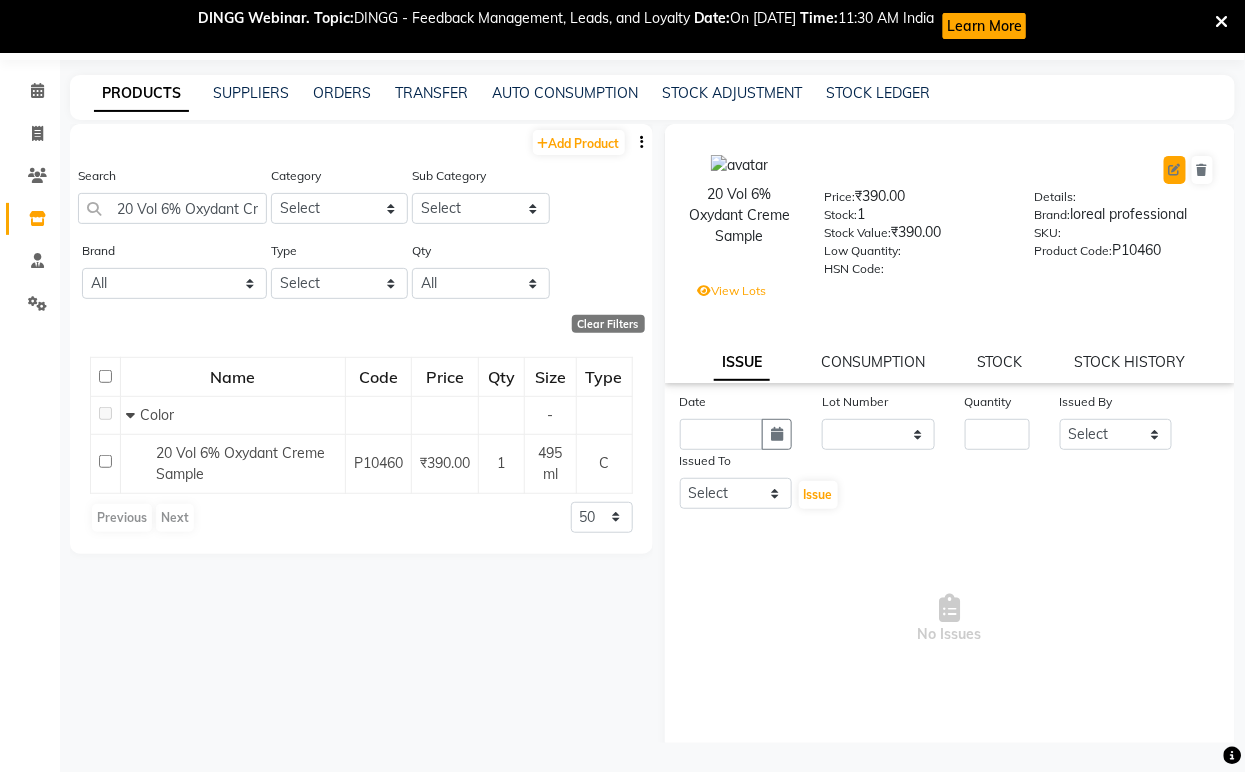 click 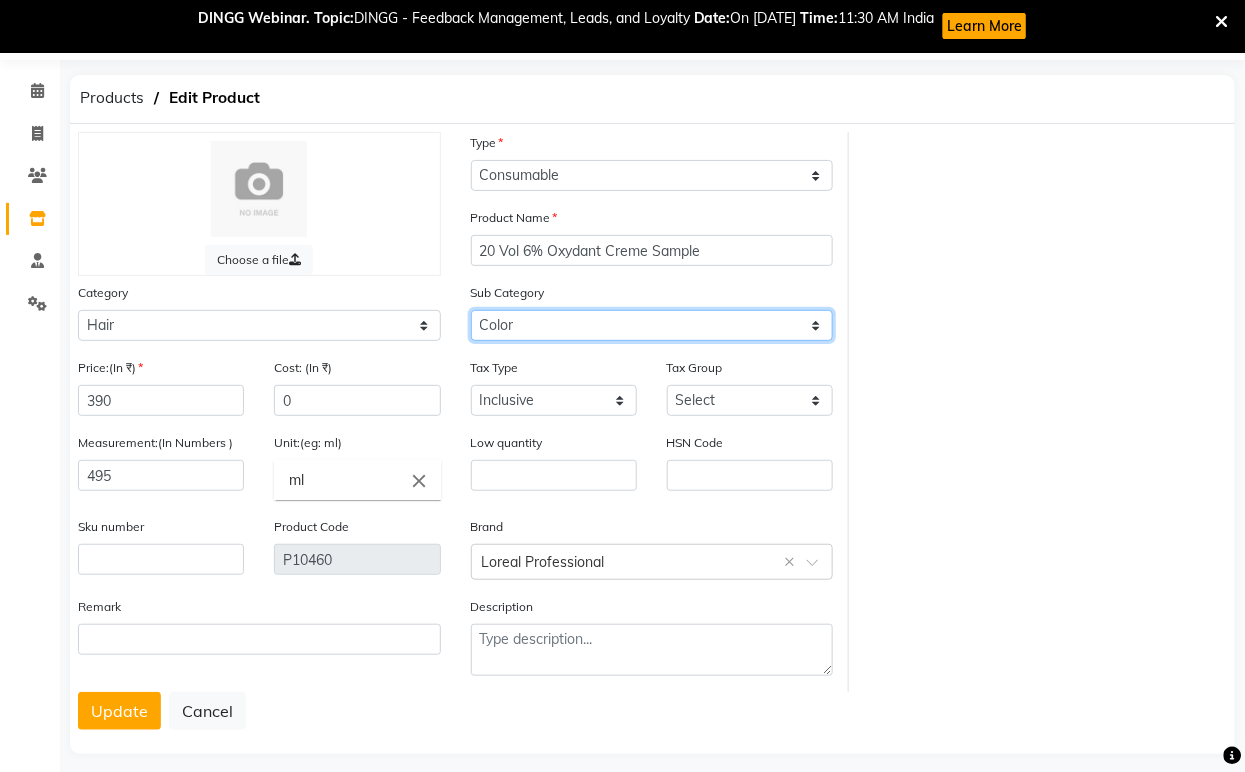 click on "Select Shampoo Conditioner Cream Mask Oil Serum Color Appliances Treatment Styling Kit & Combo Other Shampoo/Mask homecare Salon use Color tubes" 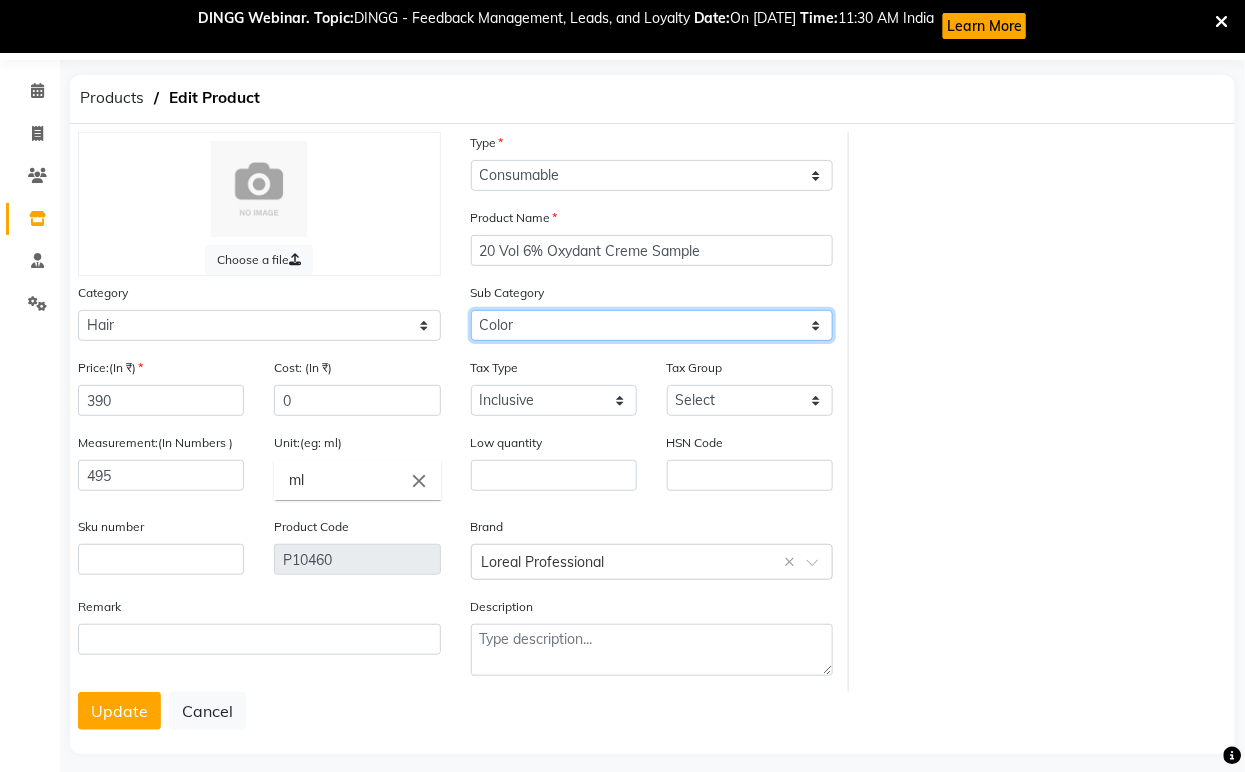 click on "Select Shampoo Conditioner Cream Mask Oil Serum Color Appliances Treatment Styling Kit & Combo Other Shampoo/Mask homecare Salon use Color tubes" 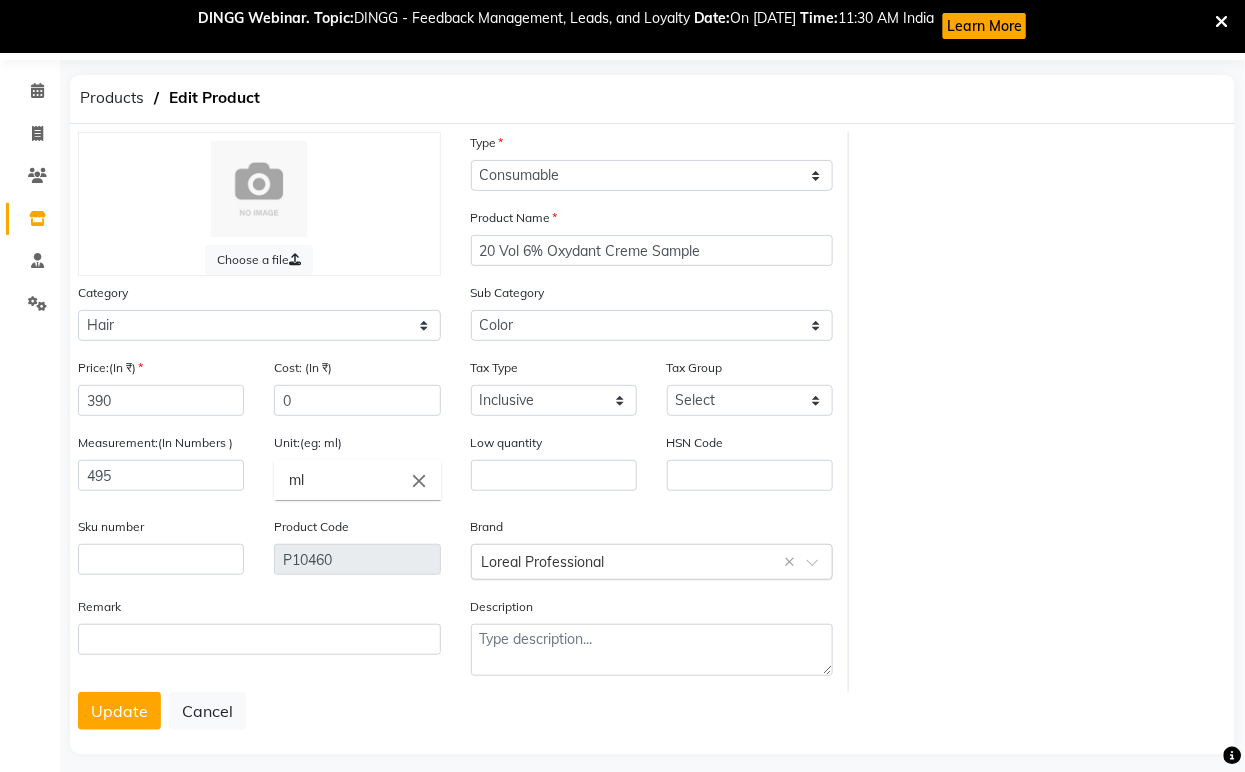click 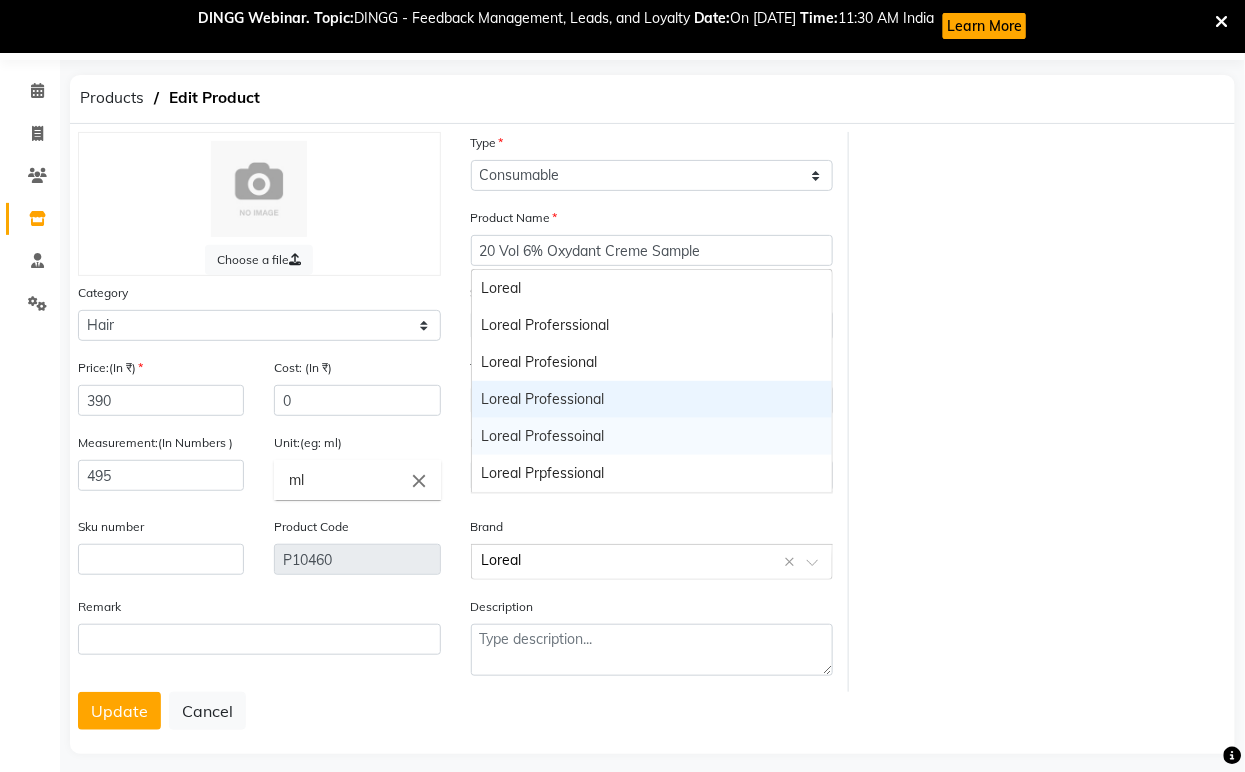 scroll, scrollTop: 0, scrollLeft: 0, axis: both 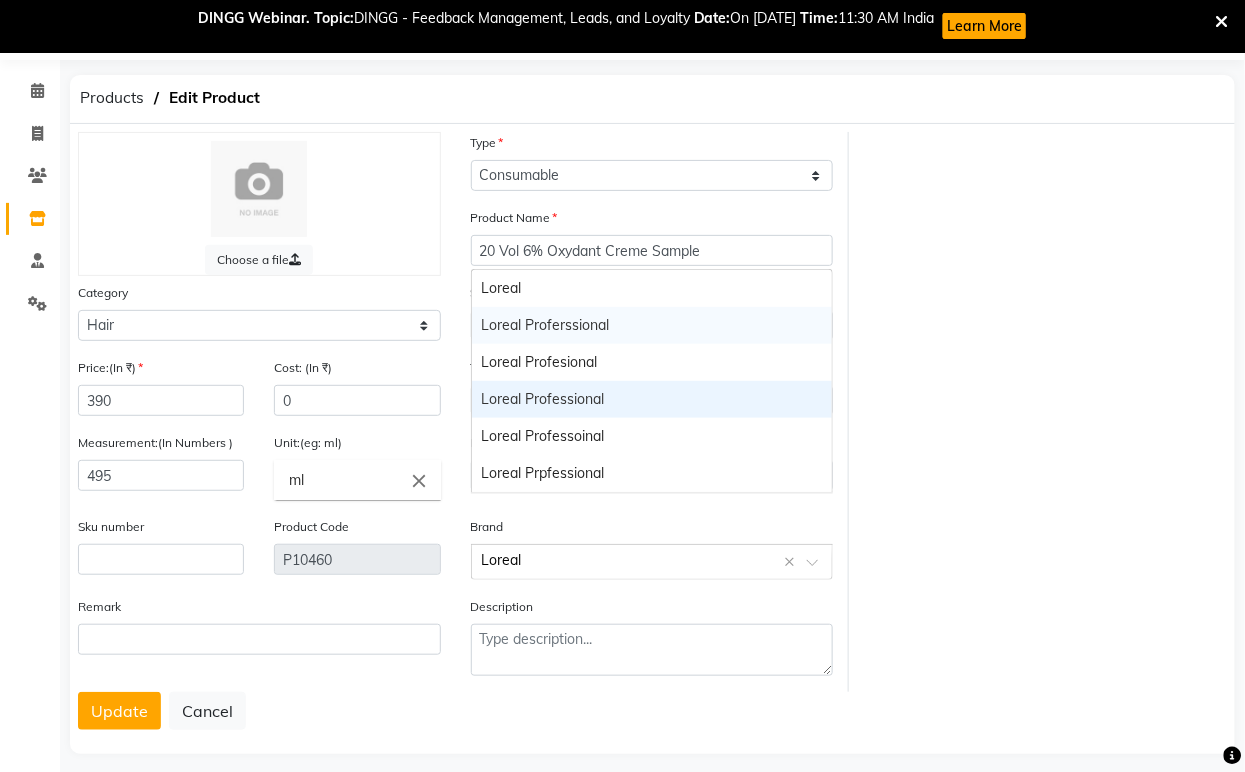 click on "Loreal Proferssional" at bounding box center [652, 325] 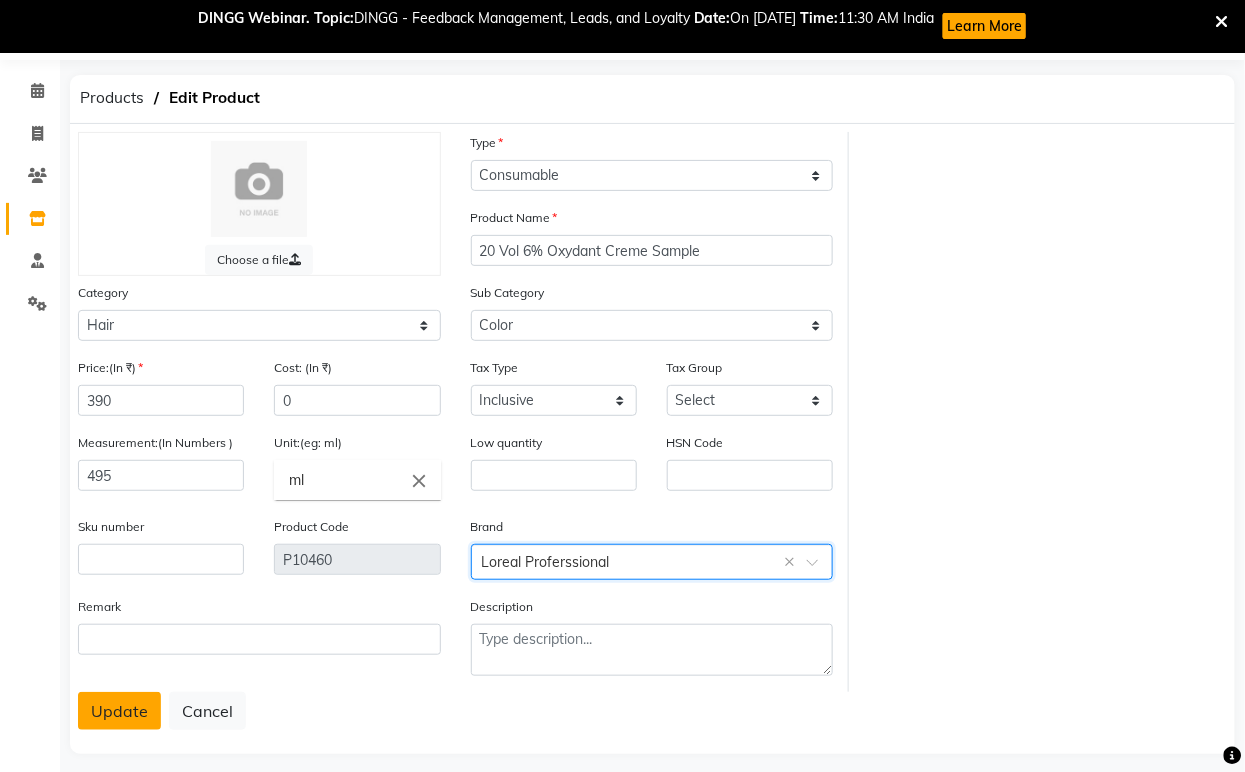 click on "Update" 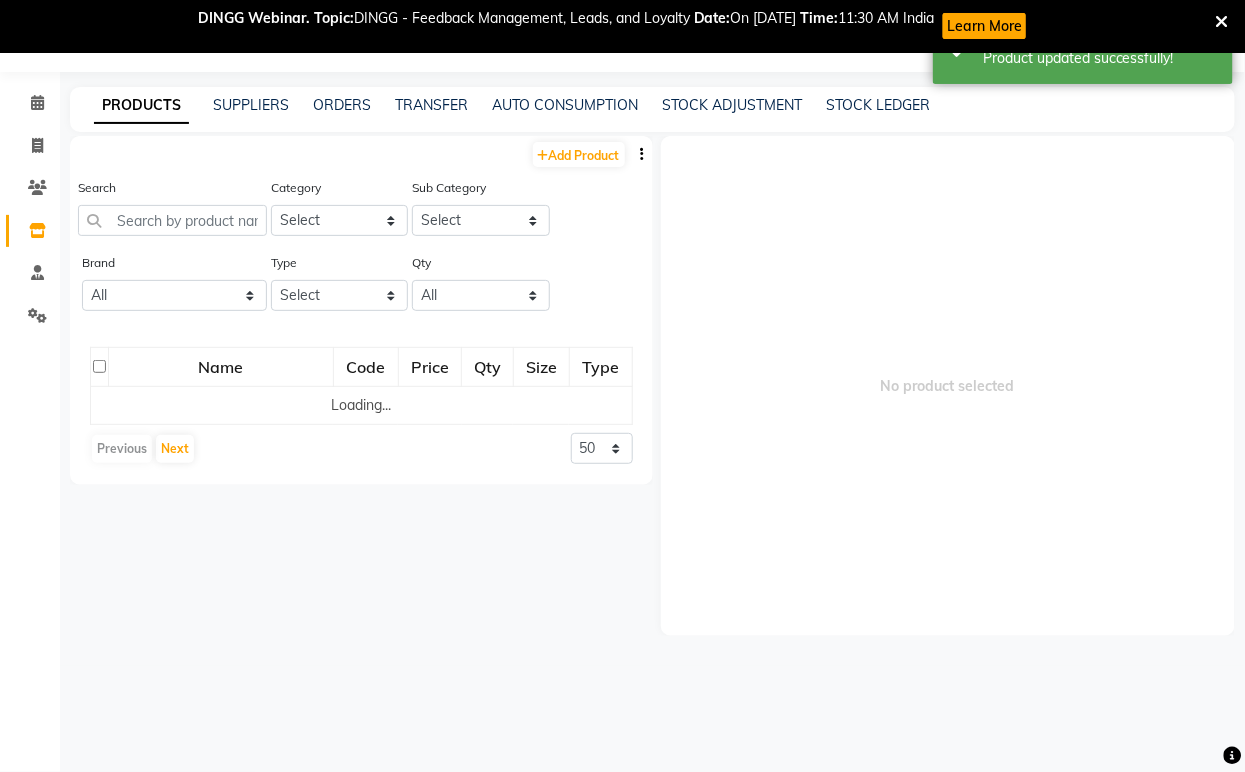 scroll, scrollTop: 65, scrollLeft: 0, axis: vertical 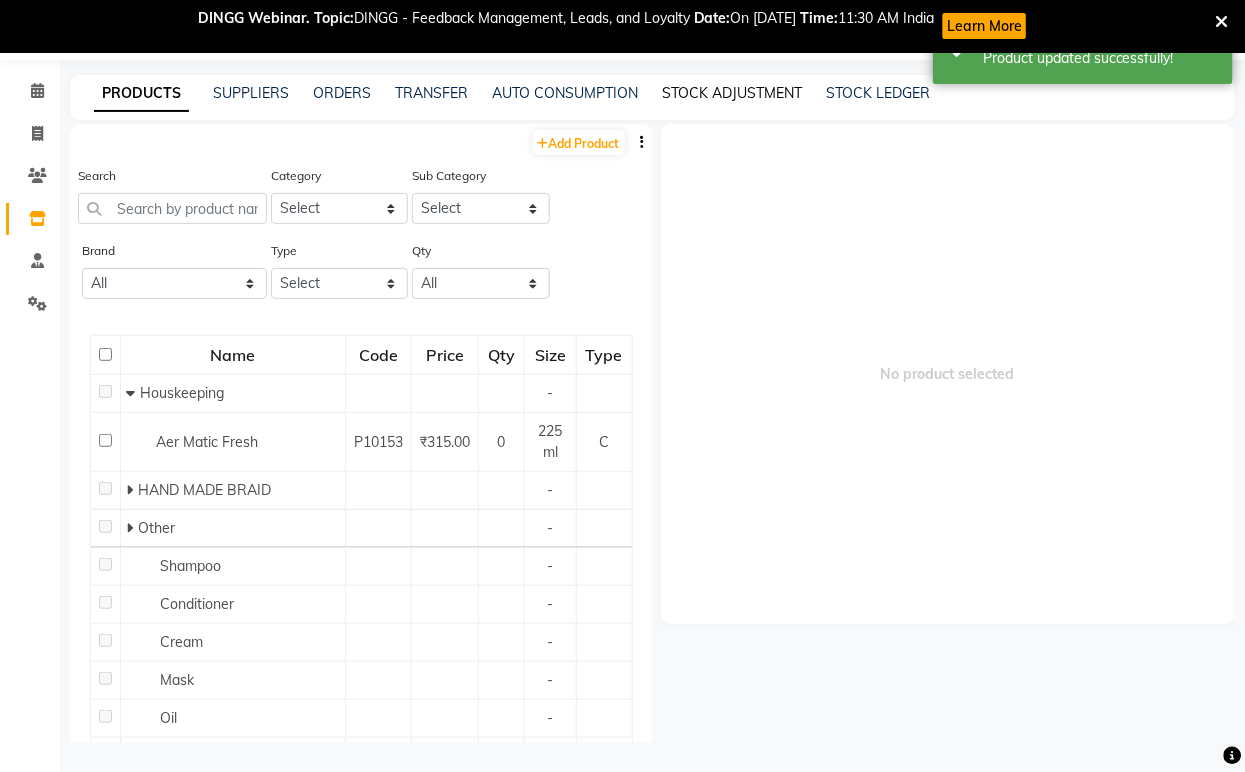 click on "STOCK ADJUSTMENT" 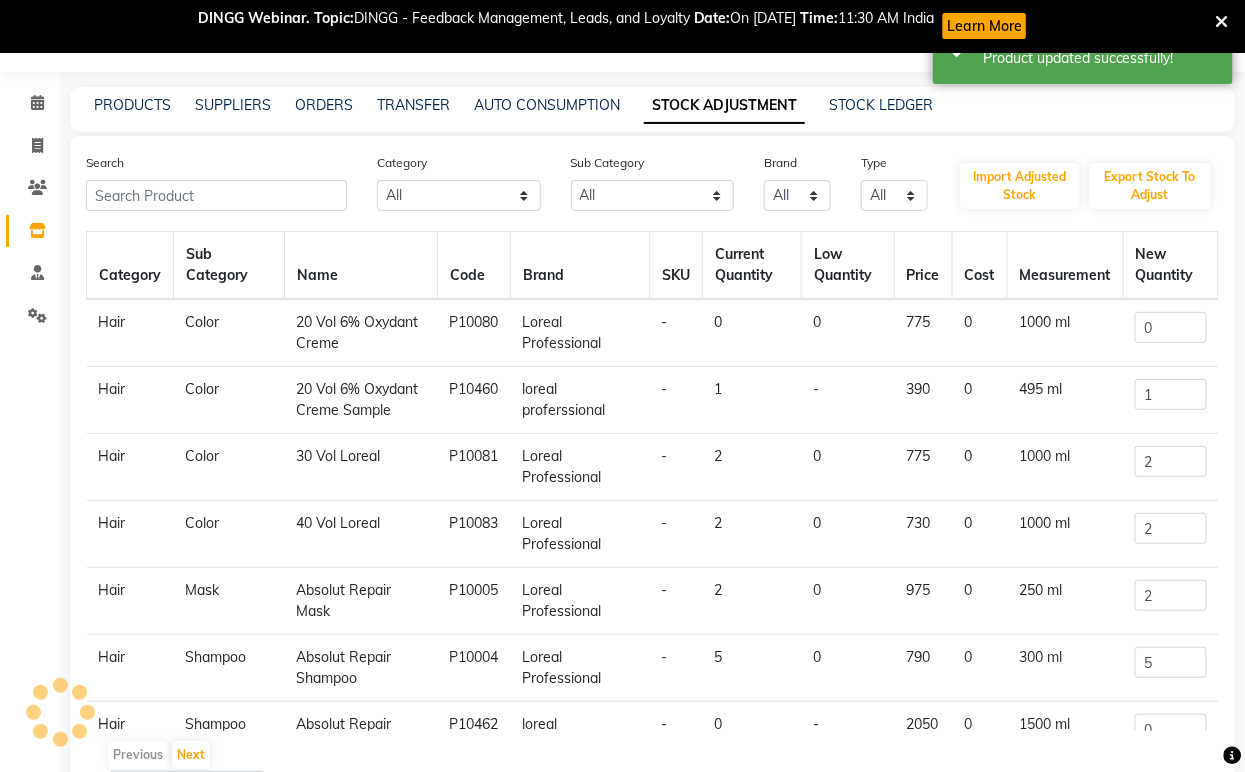 scroll, scrollTop: 65, scrollLeft: 0, axis: vertical 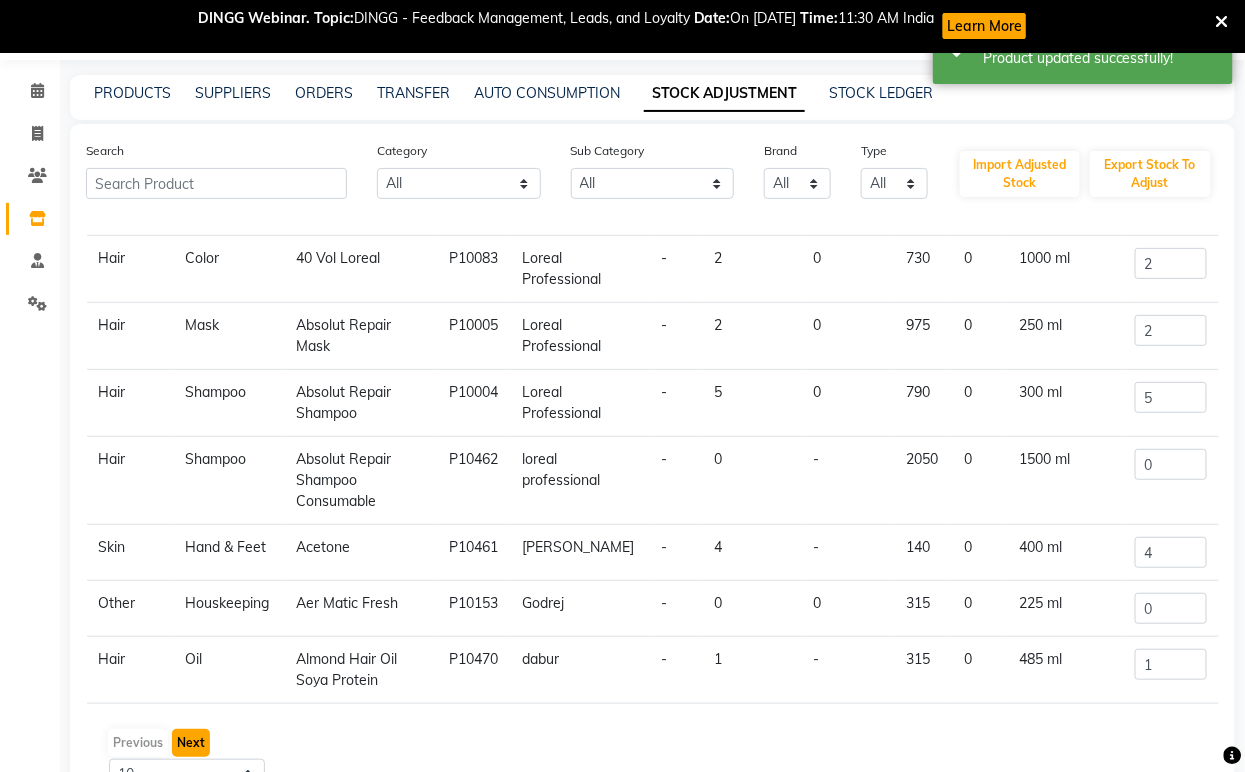 click on "Next" 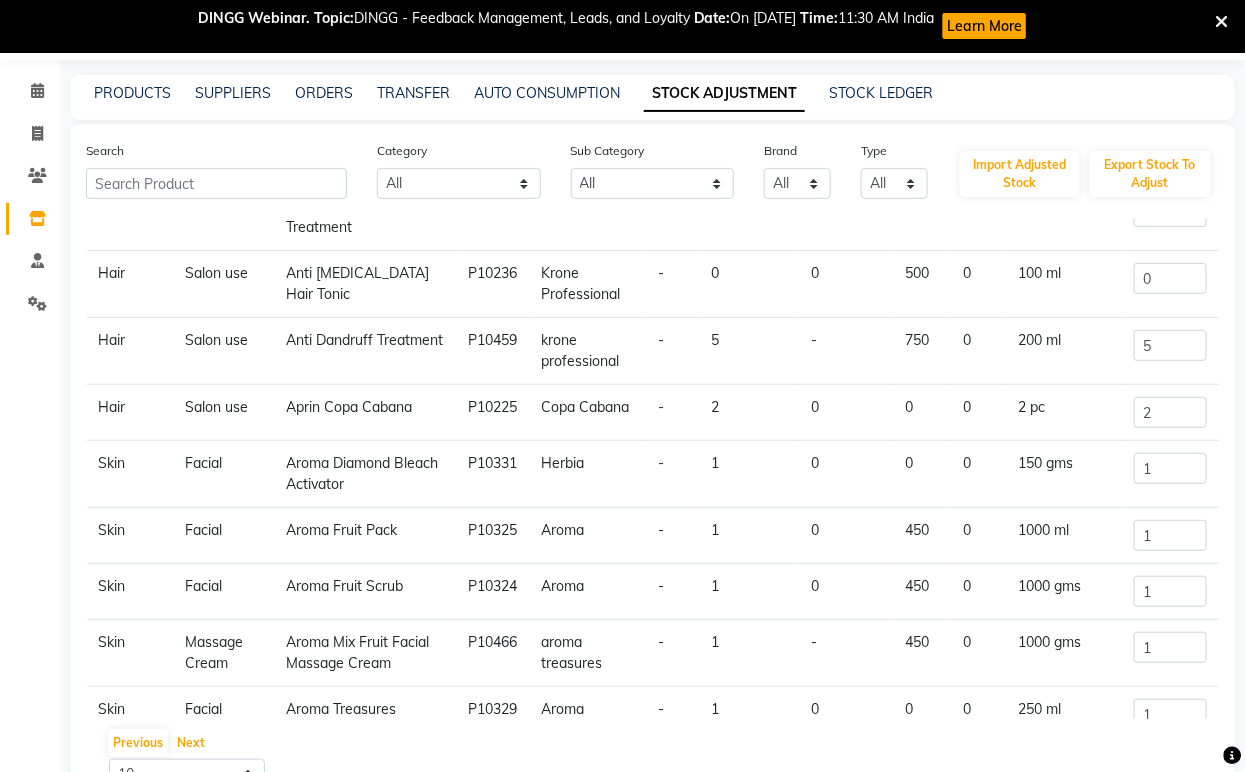scroll, scrollTop: 242, scrollLeft: 0, axis: vertical 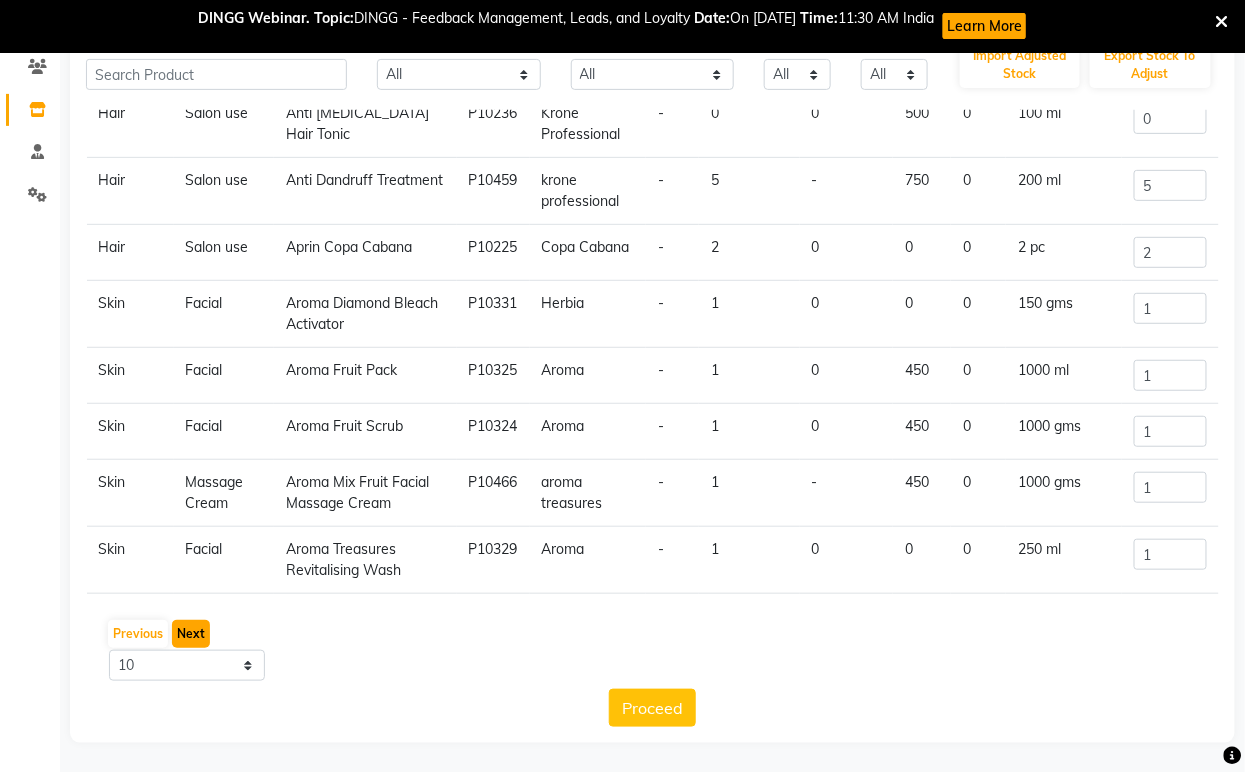 click on "Next" 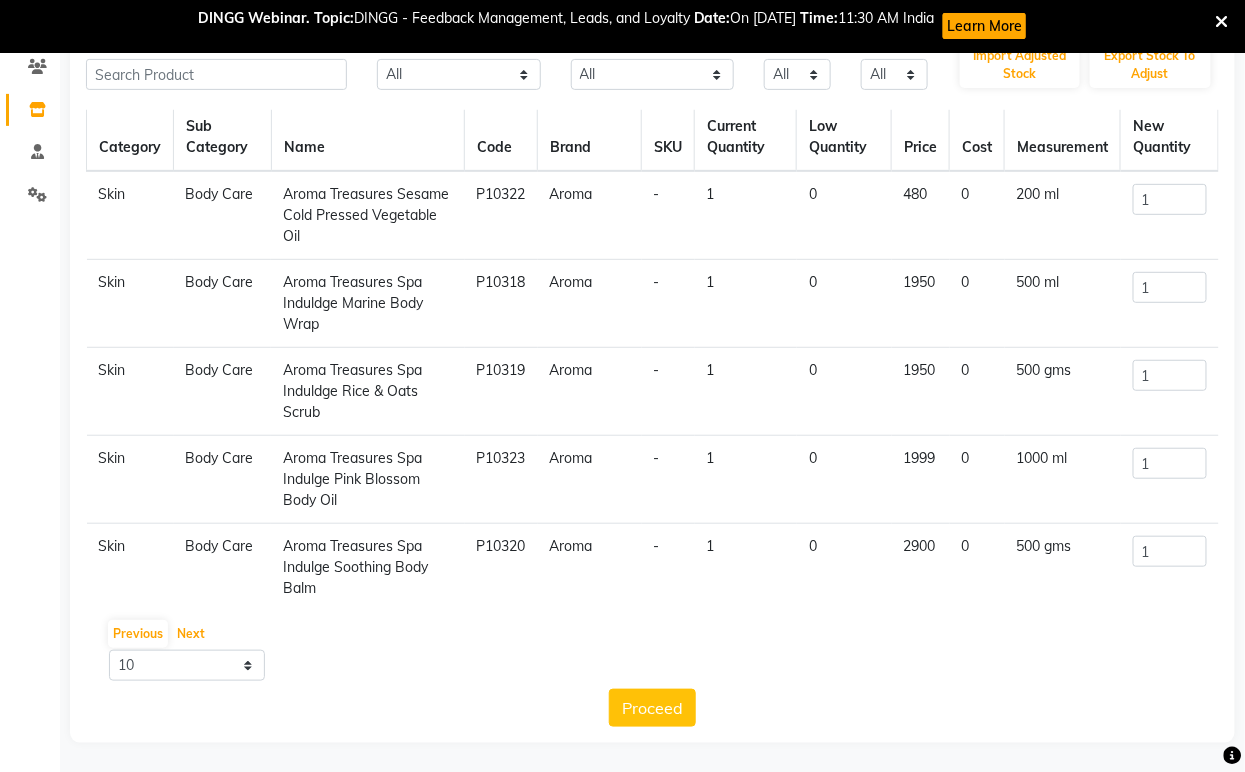 scroll, scrollTop: 0, scrollLeft: 0, axis: both 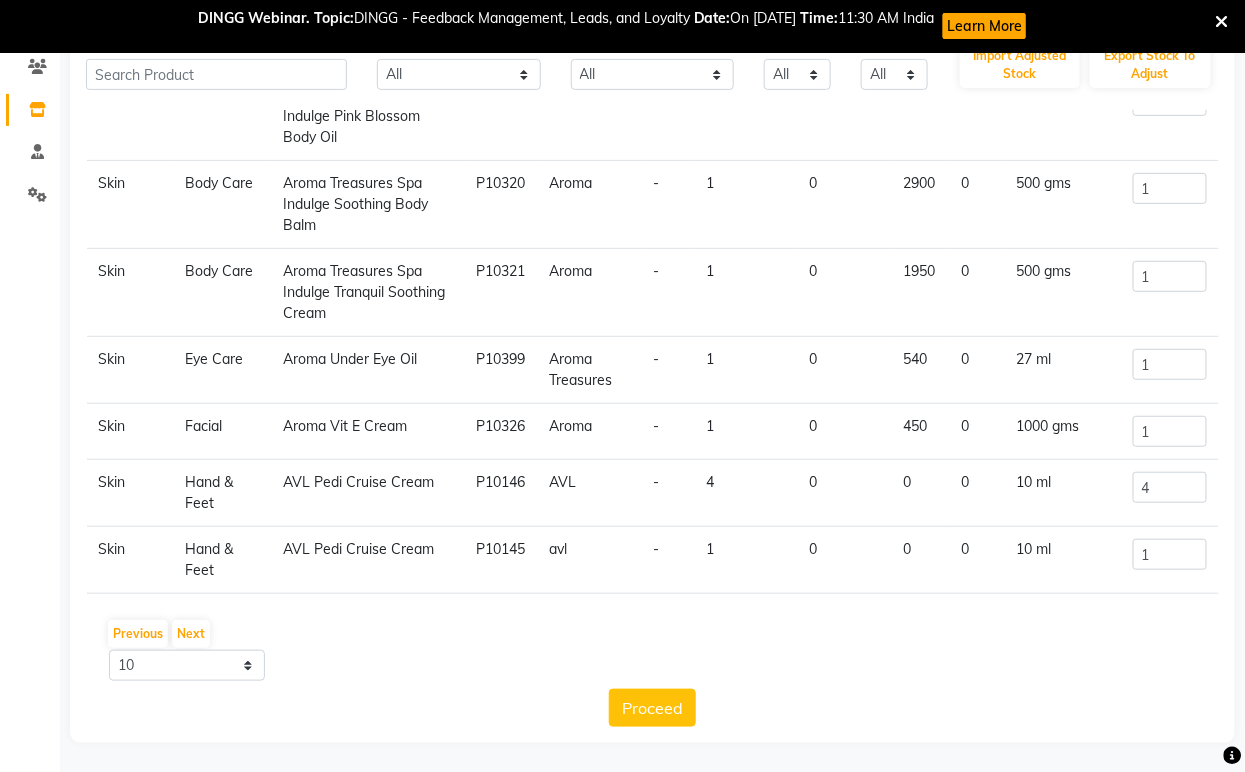 click on "AVL Pedi Cruise Cream" 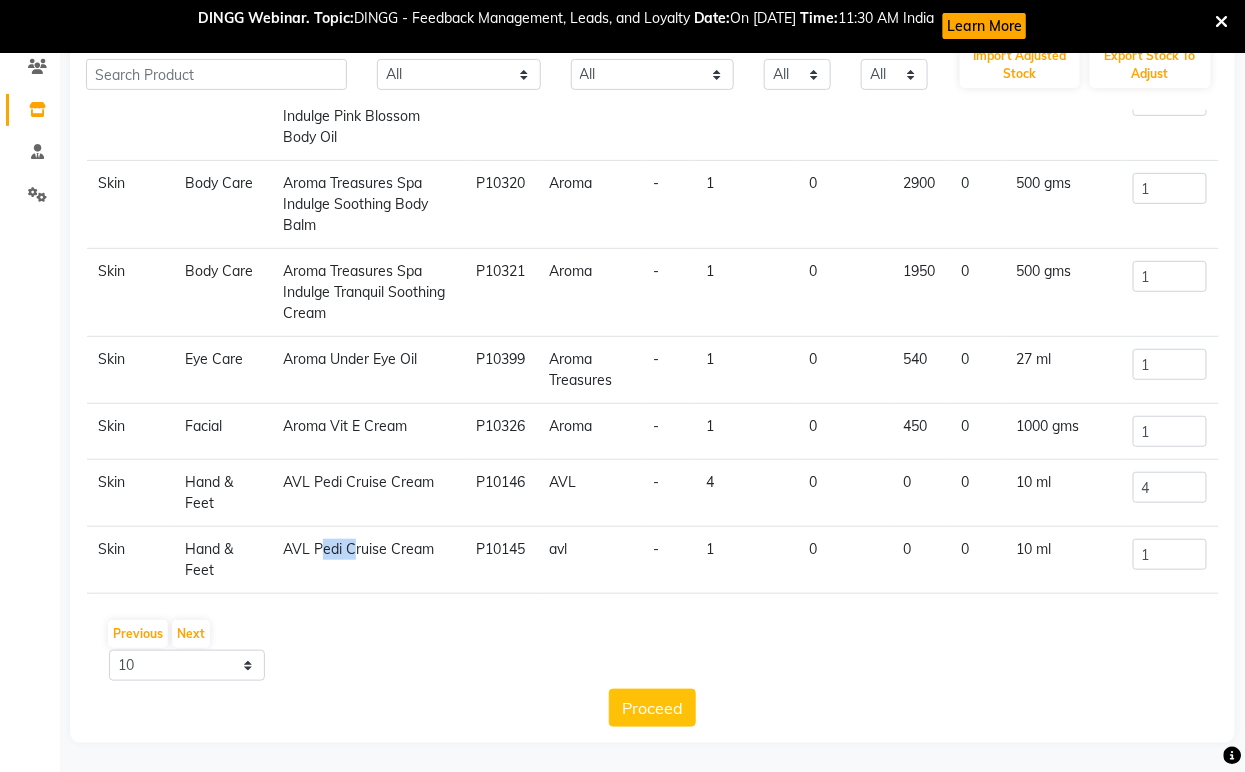 click on "AVL Pedi Cruise Cream" 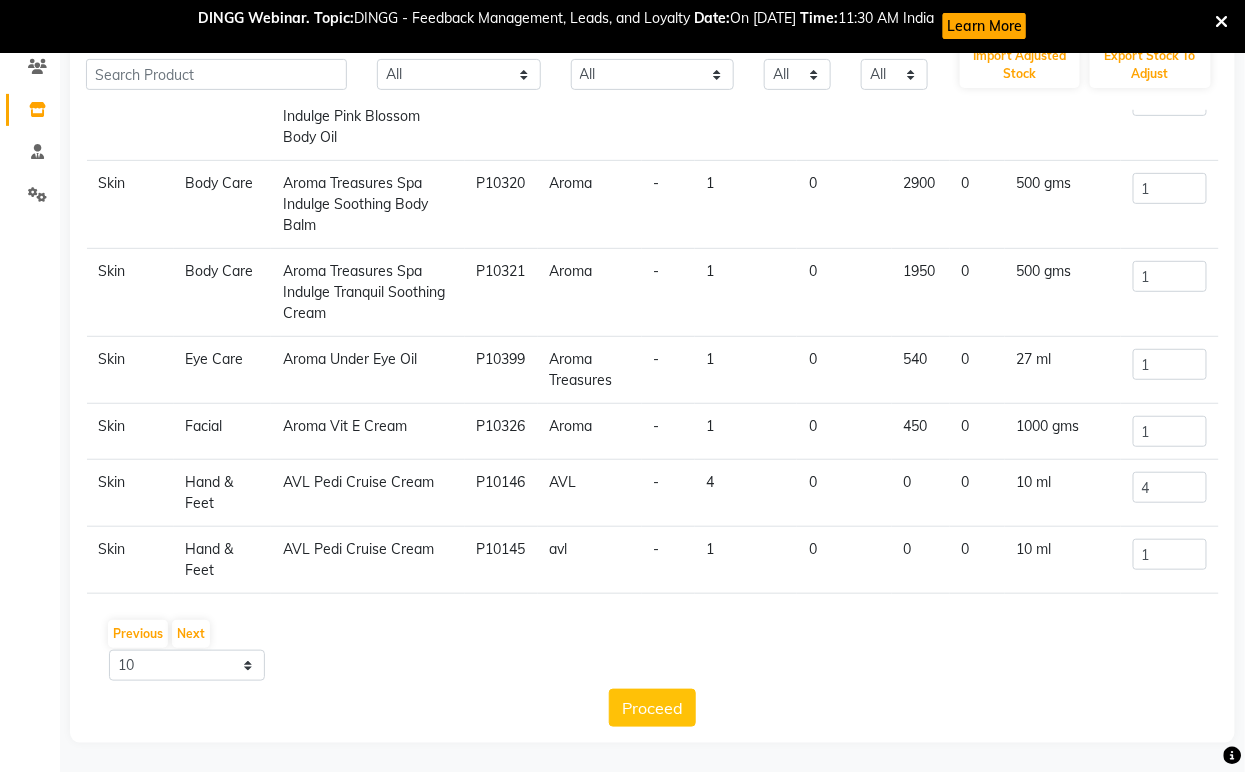 click on "AVL Pedi Cruise Cream" 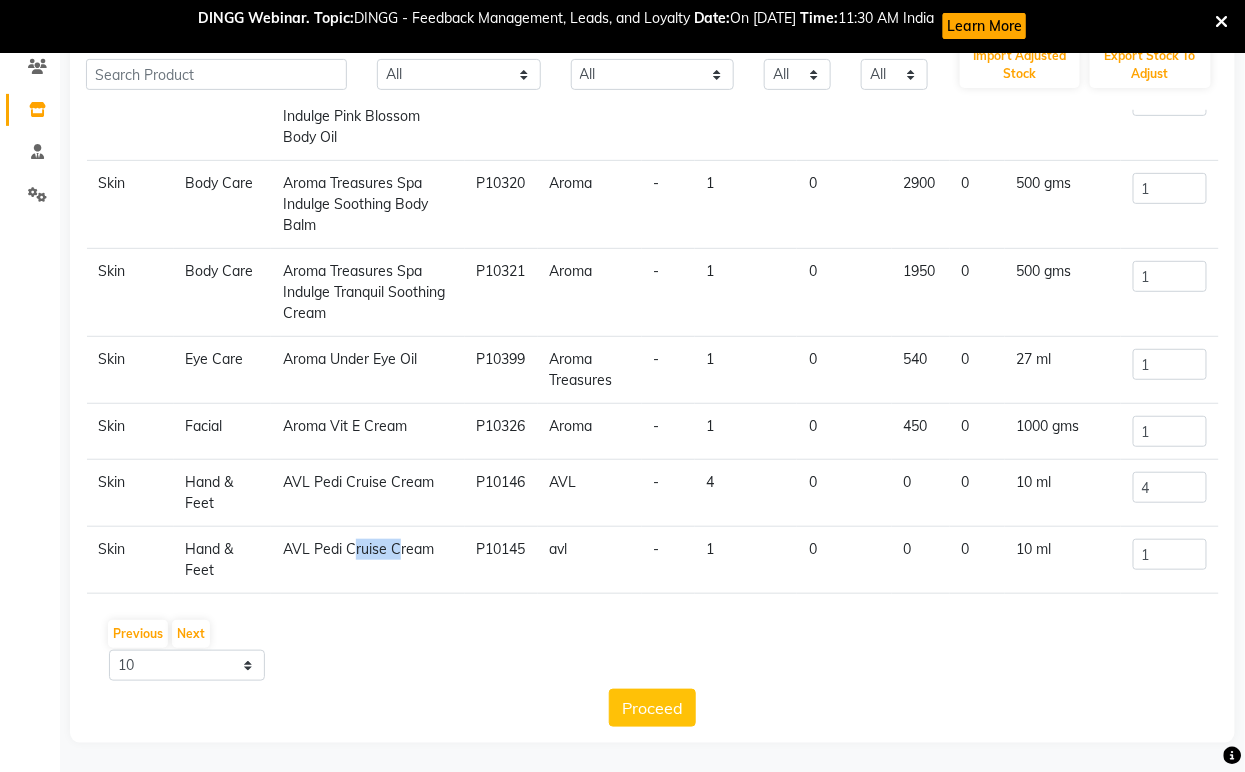 click on "AVL Pedi Cruise Cream" 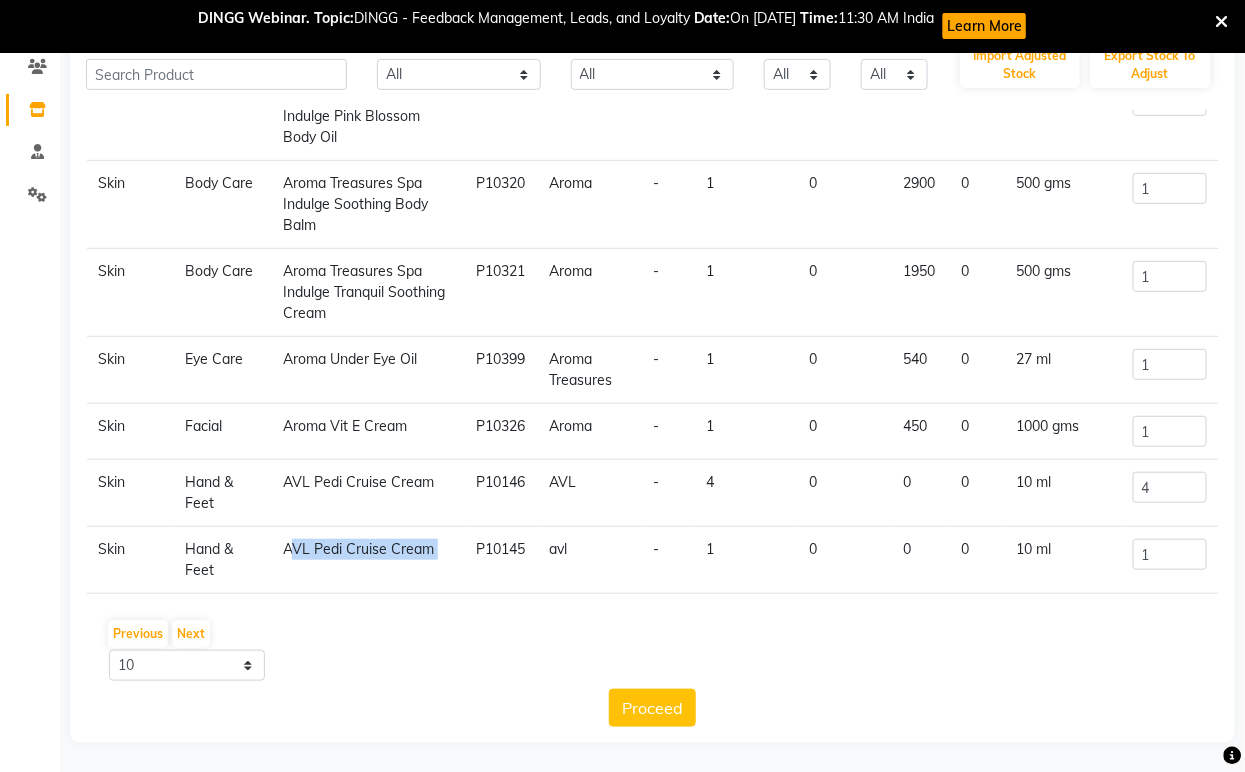 click on "AVL Pedi Cruise Cream" 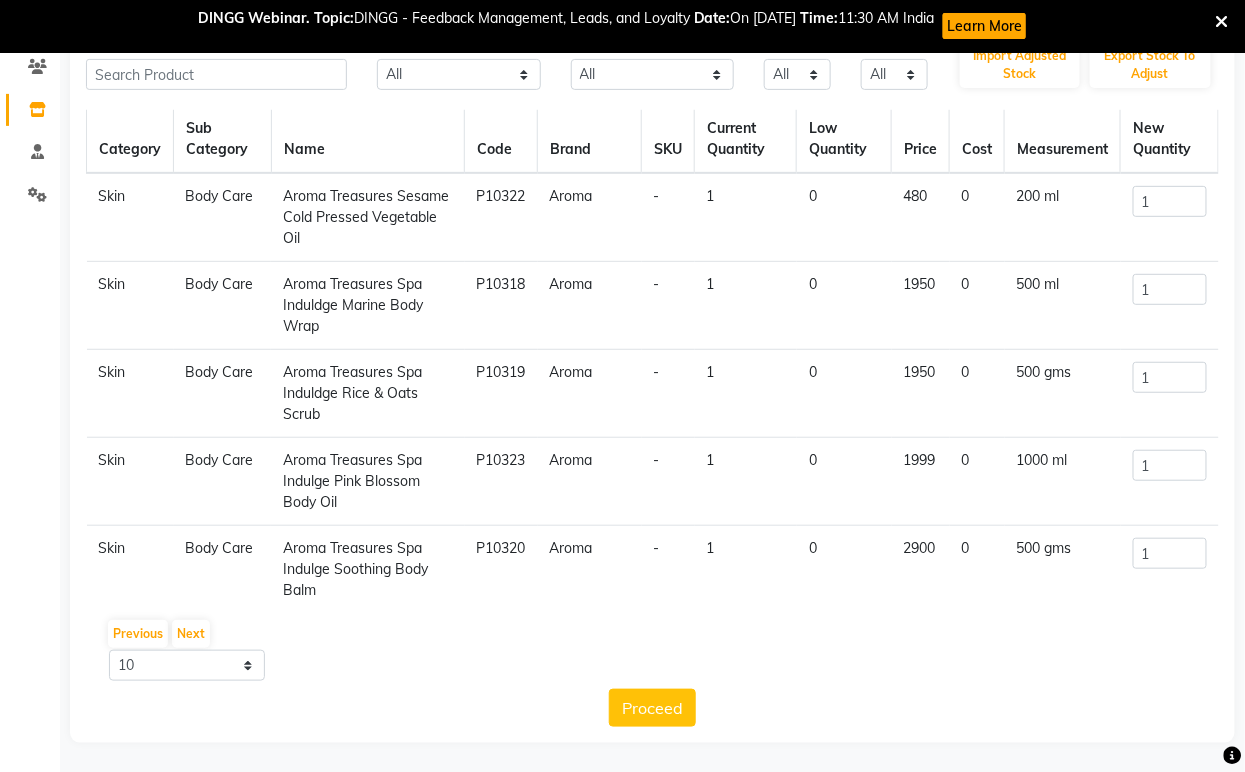 scroll, scrollTop: 0, scrollLeft: 0, axis: both 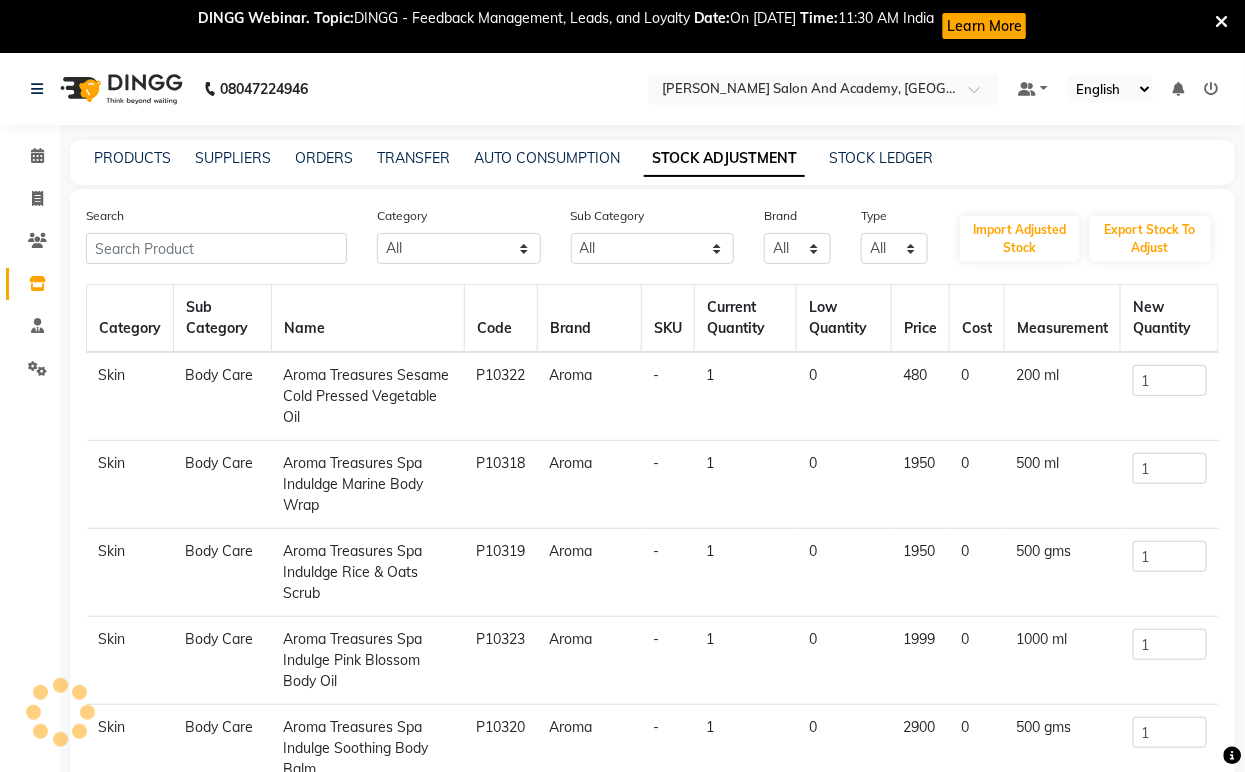 click on "PRODUCTS" 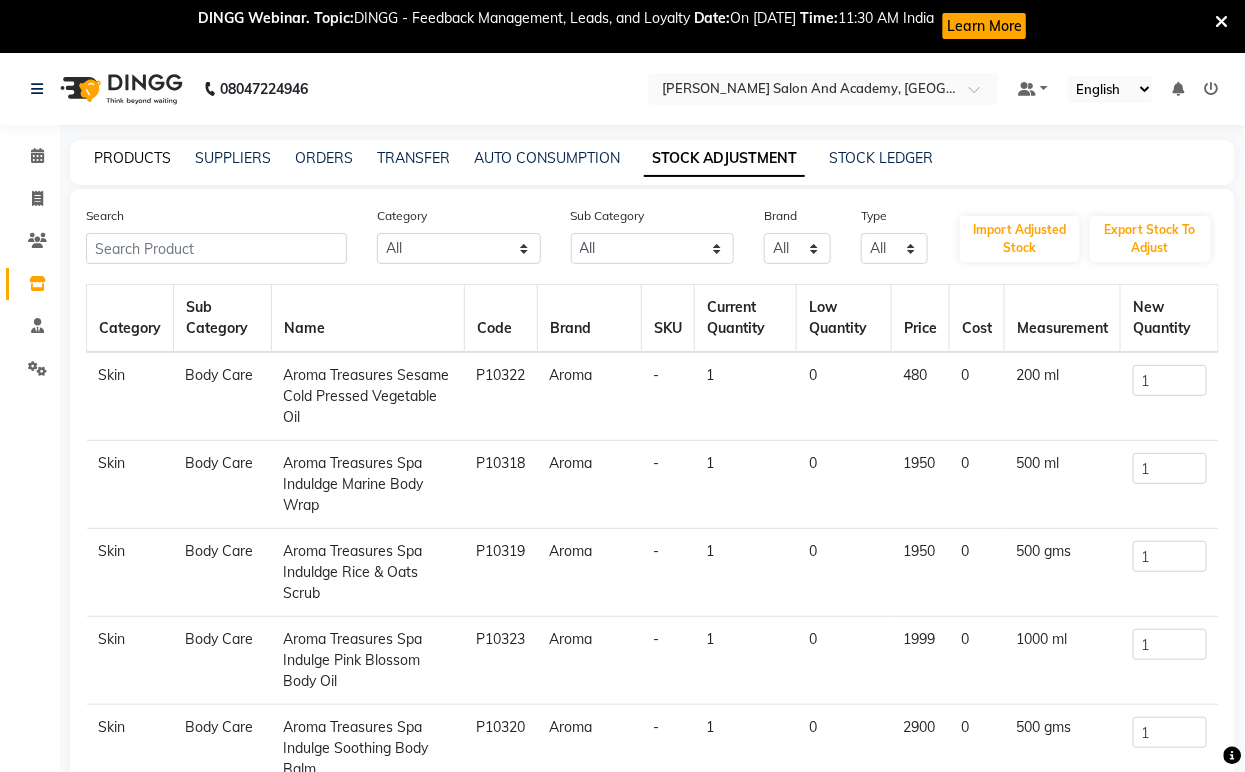 click on "PRODUCTS" 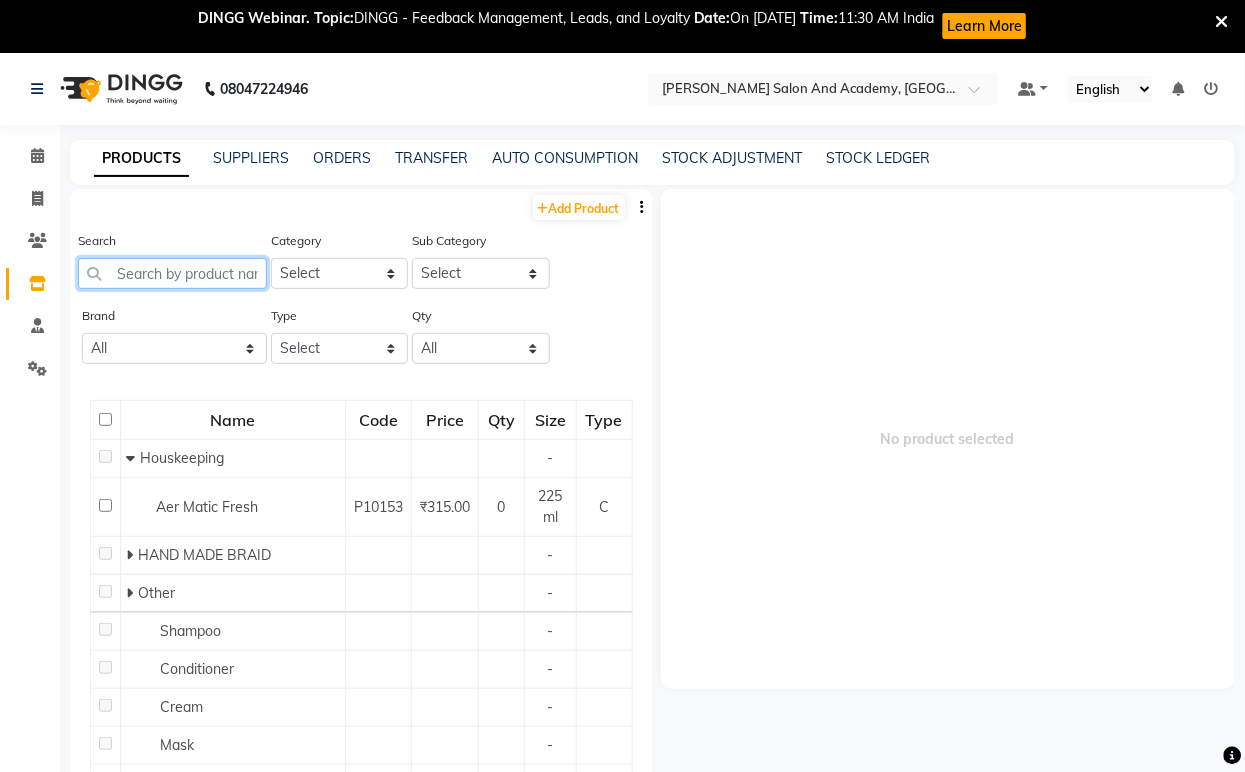 paste on "AVL Pedi Cruise Cream" 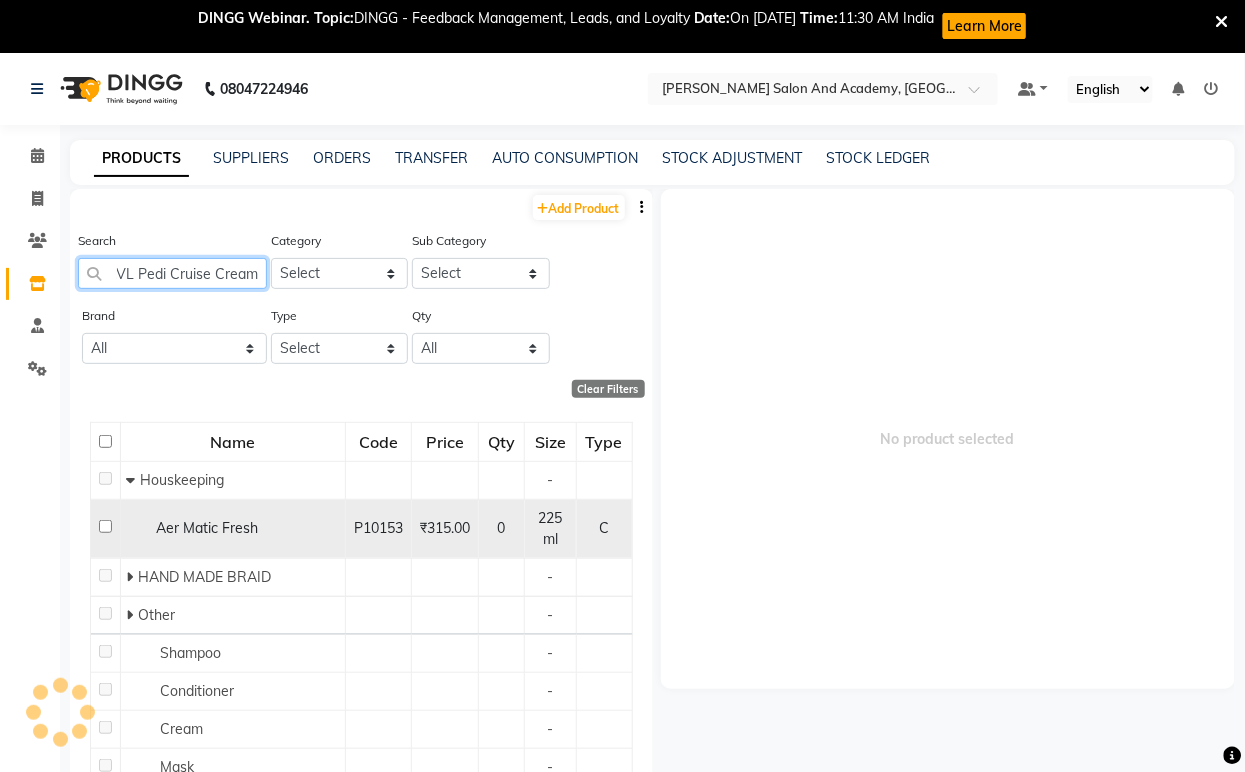 scroll, scrollTop: 0, scrollLeft: 34, axis: horizontal 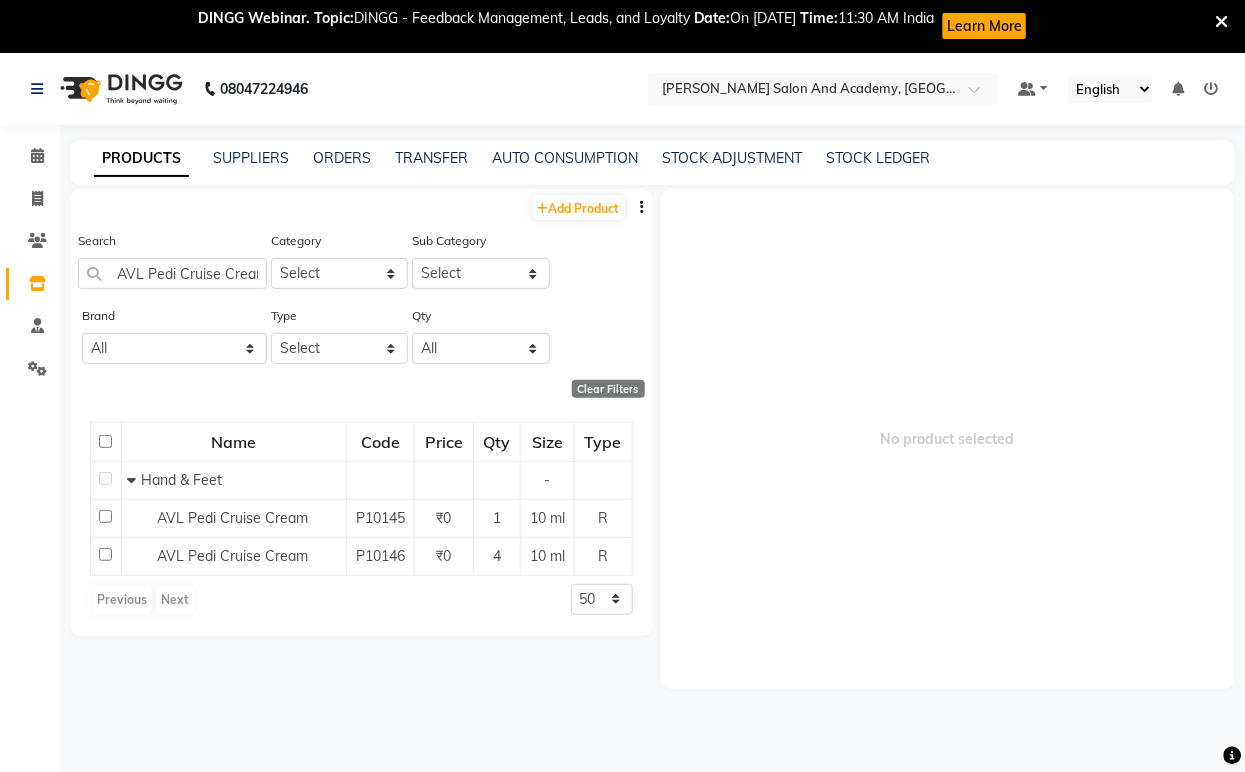 click on "AVL Pedi Cruise Cream" 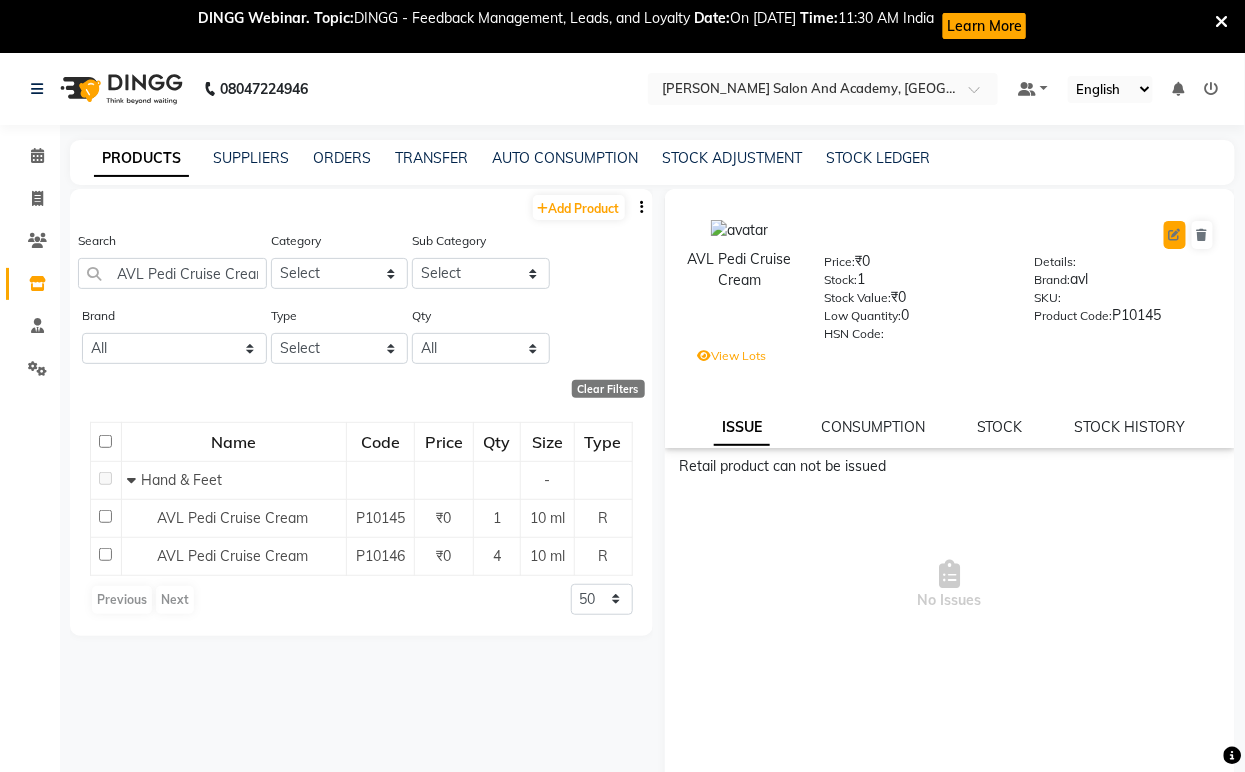 click 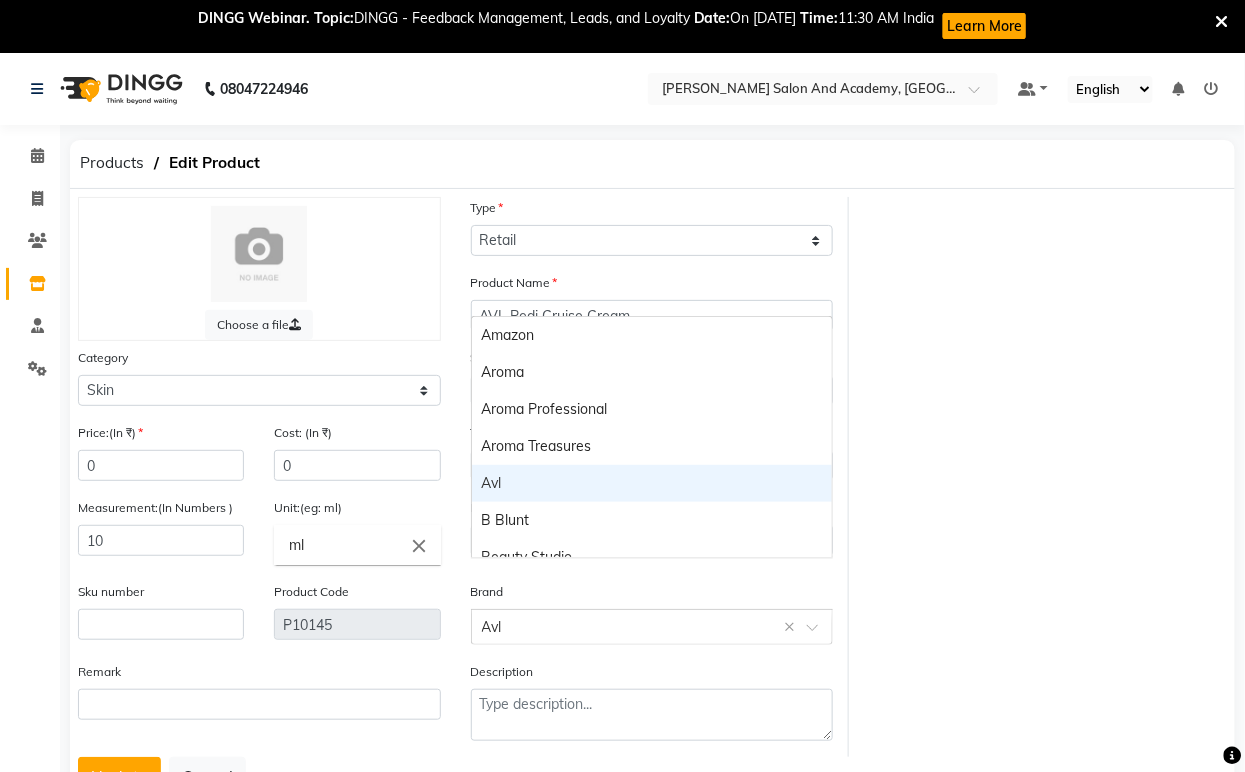 click 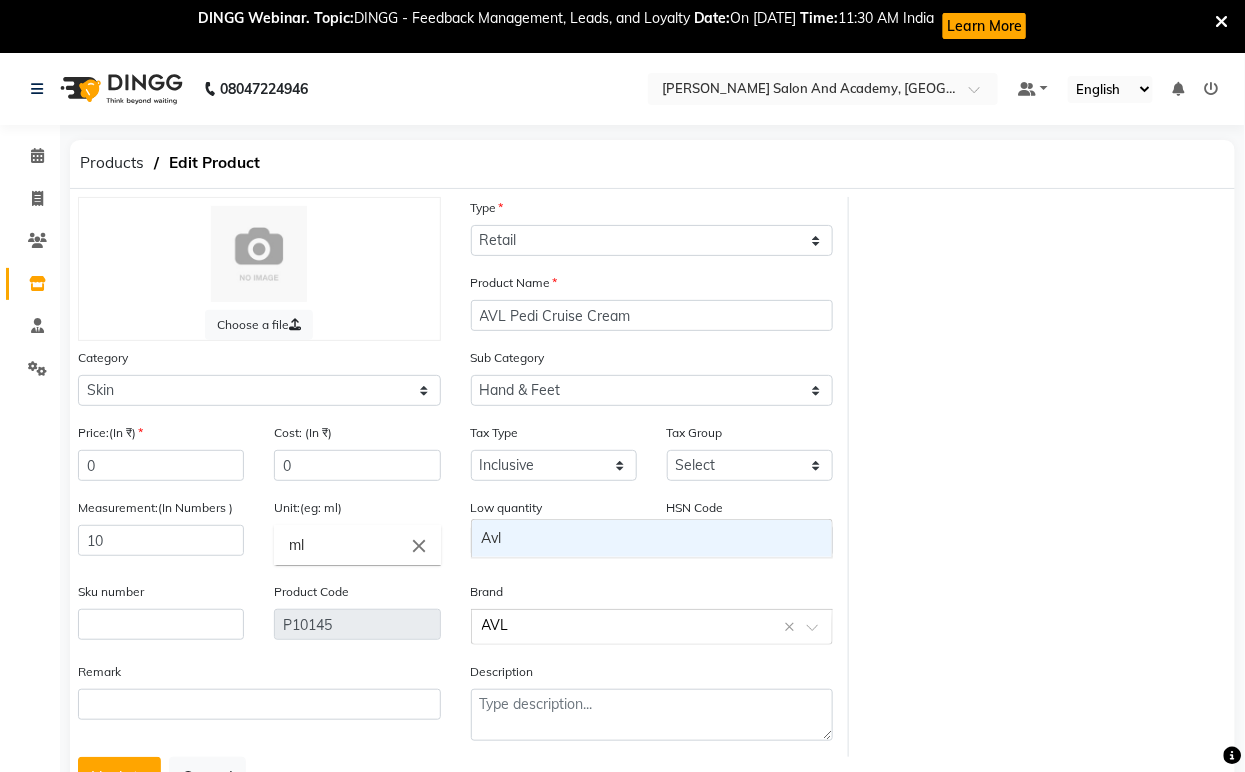 click on "Avl" at bounding box center [652, 538] 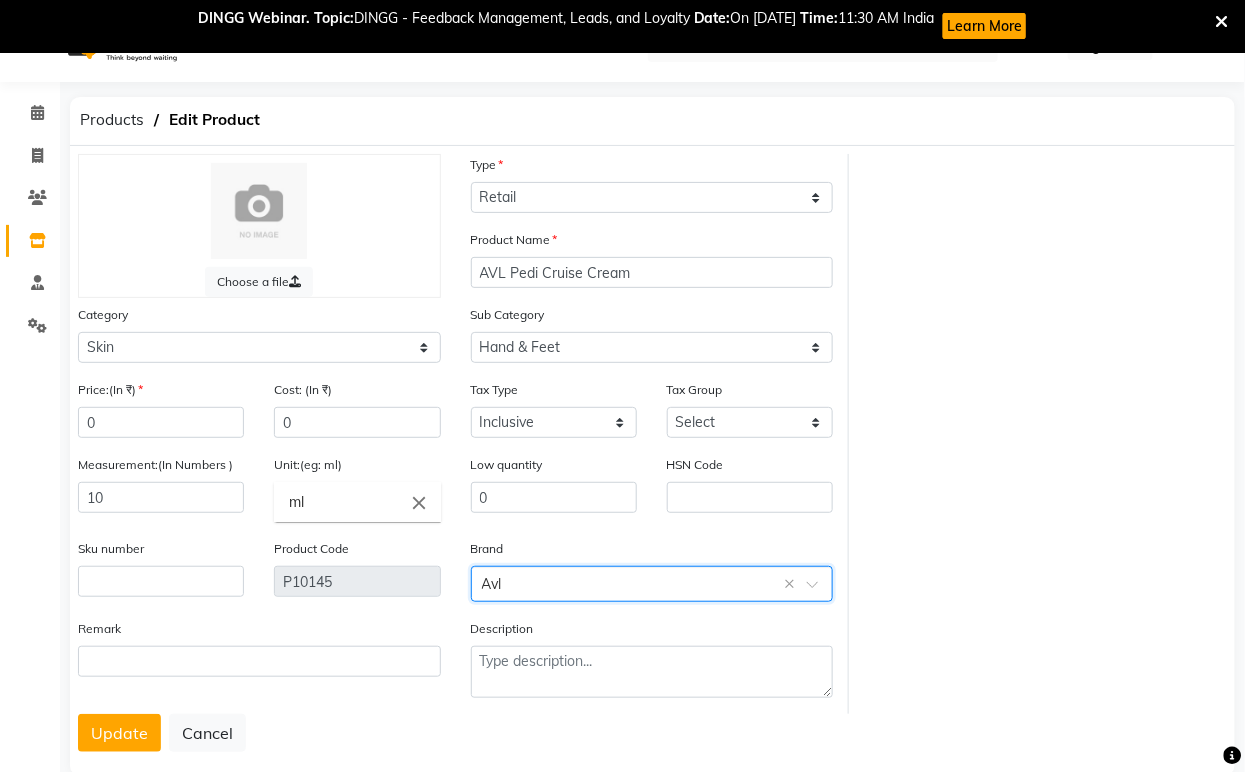 scroll, scrollTop: 83, scrollLeft: 0, axis: vertical 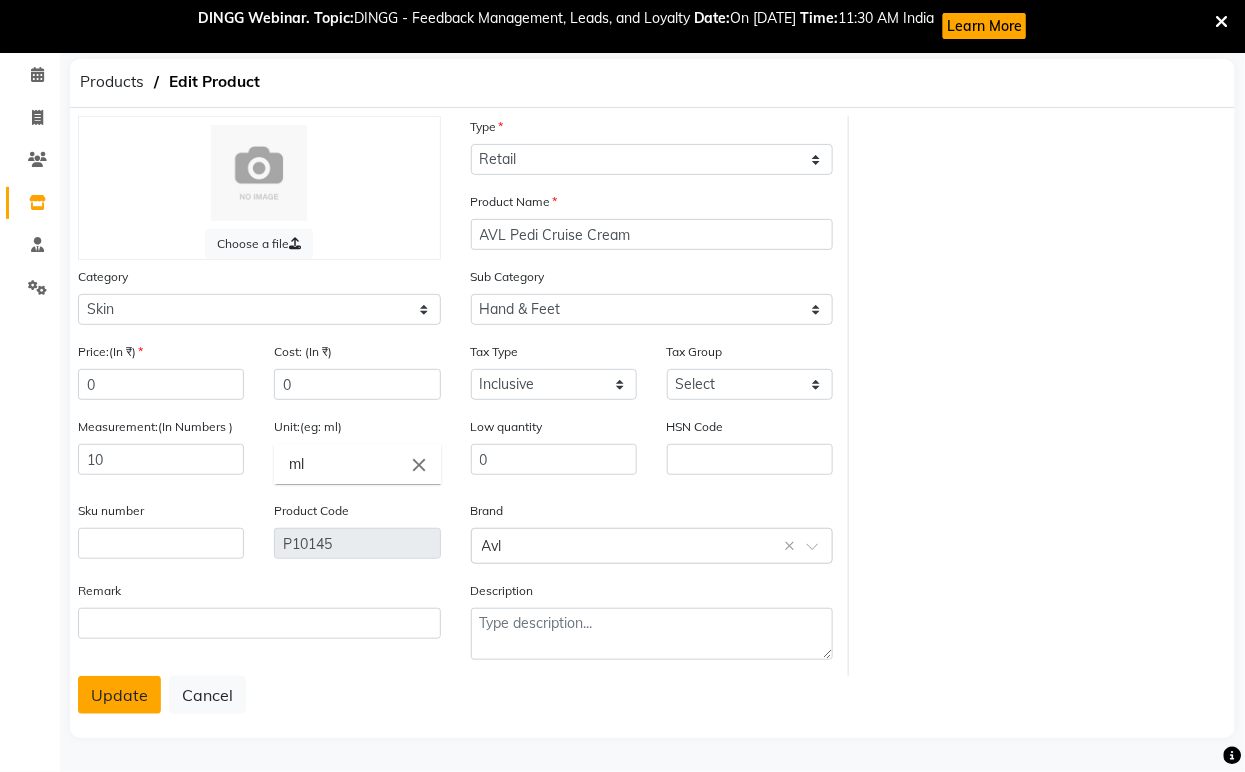 click on "Update" 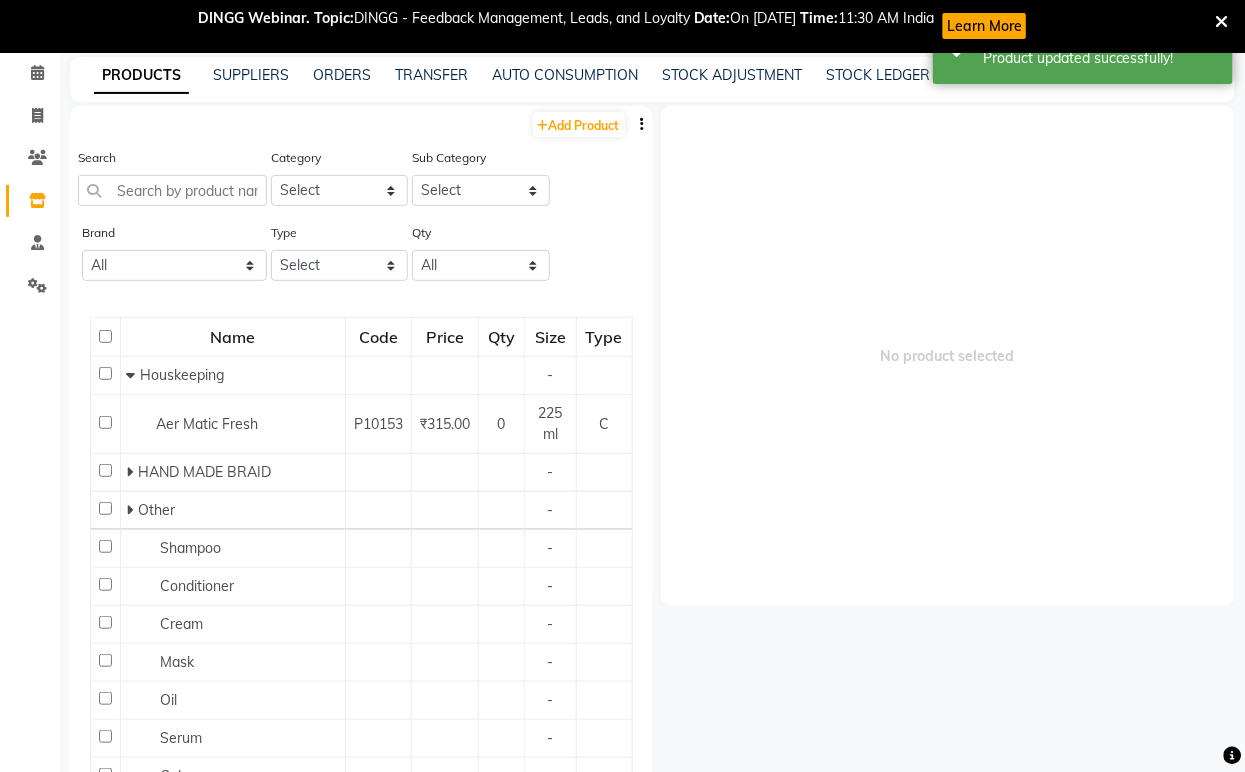 scroll, scrollTop: 65, scrollLeft: 0, axis: vertical 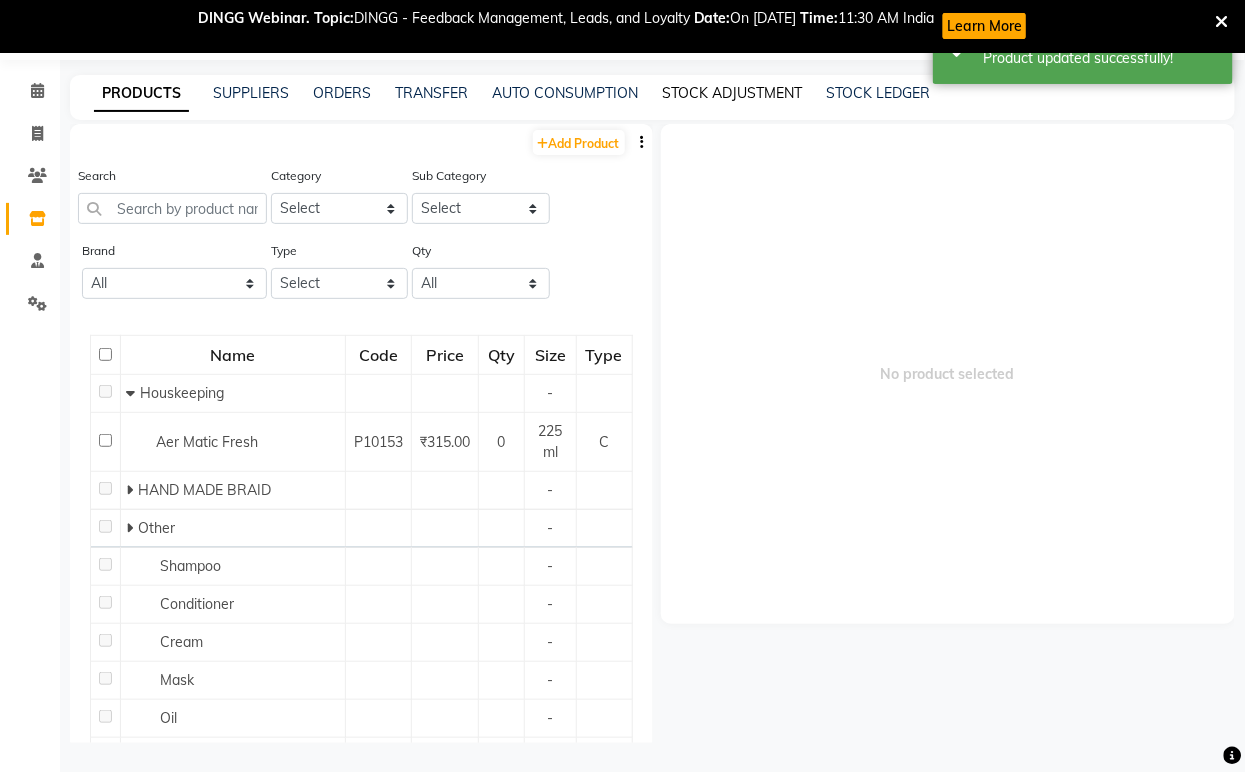 click on "STOCK ADJUSTMENT" 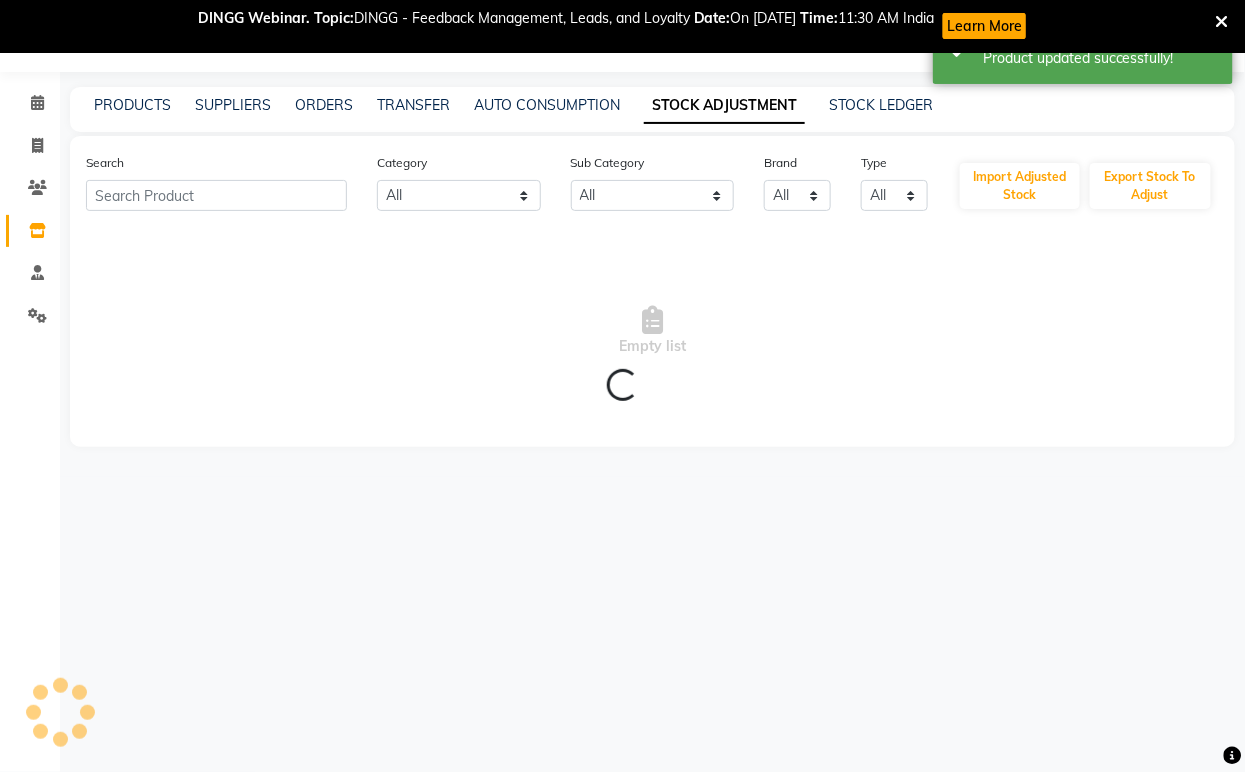 scroll, scrollTop: 65, scrollLeft: 0, axis: vertical 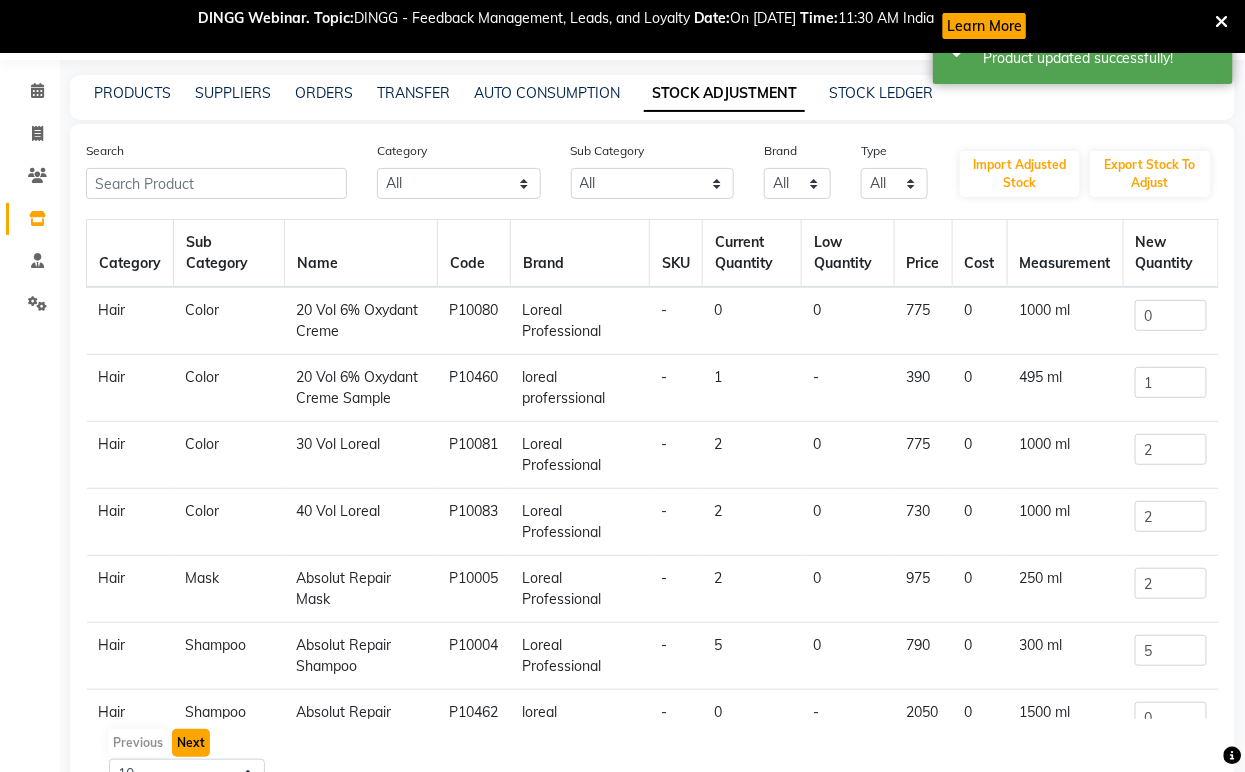 click on "Next" 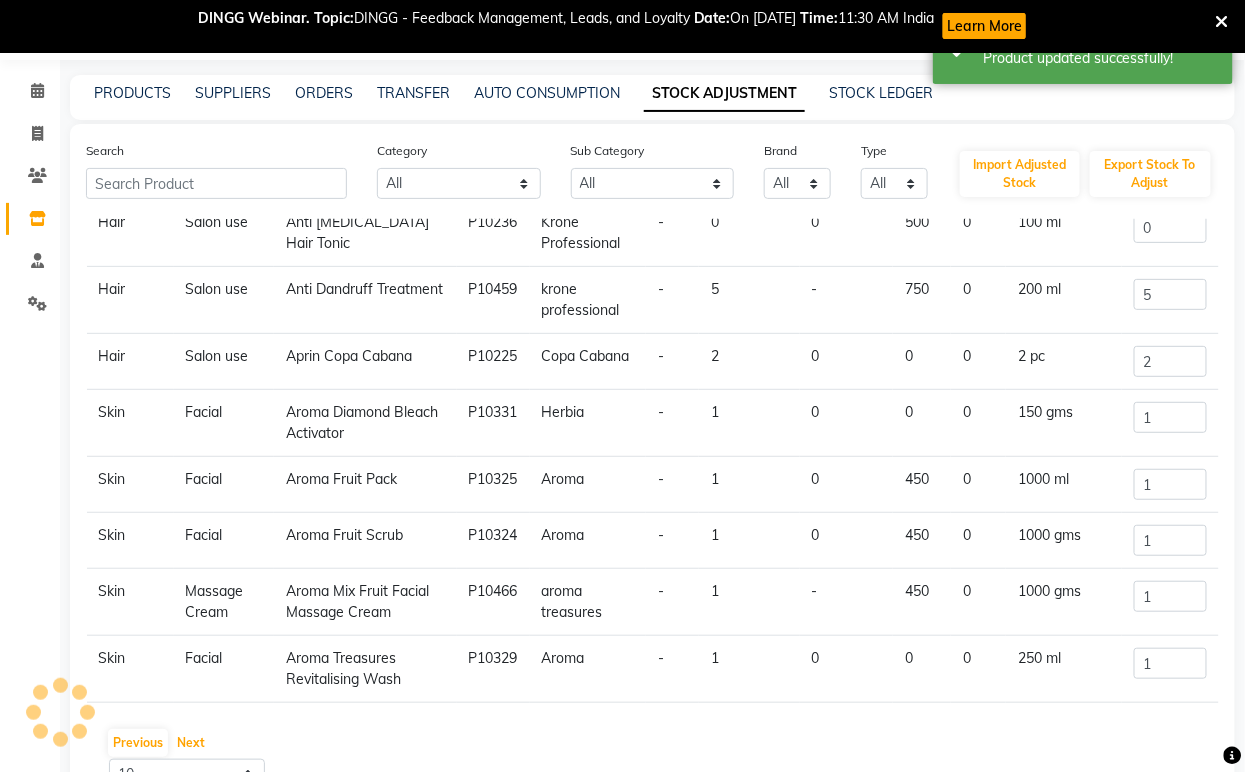 scroll, scrollTop: 242, scrollLeft: 0, axis: vertical 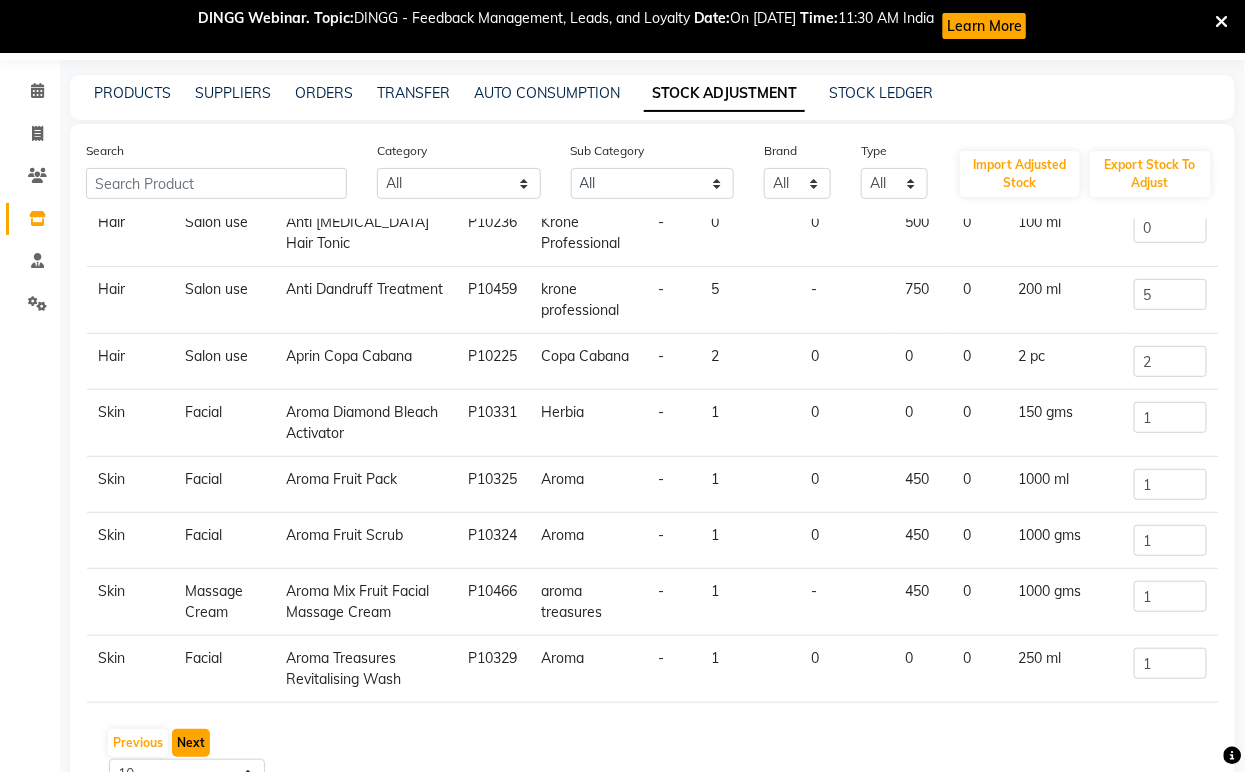 click on "Next" 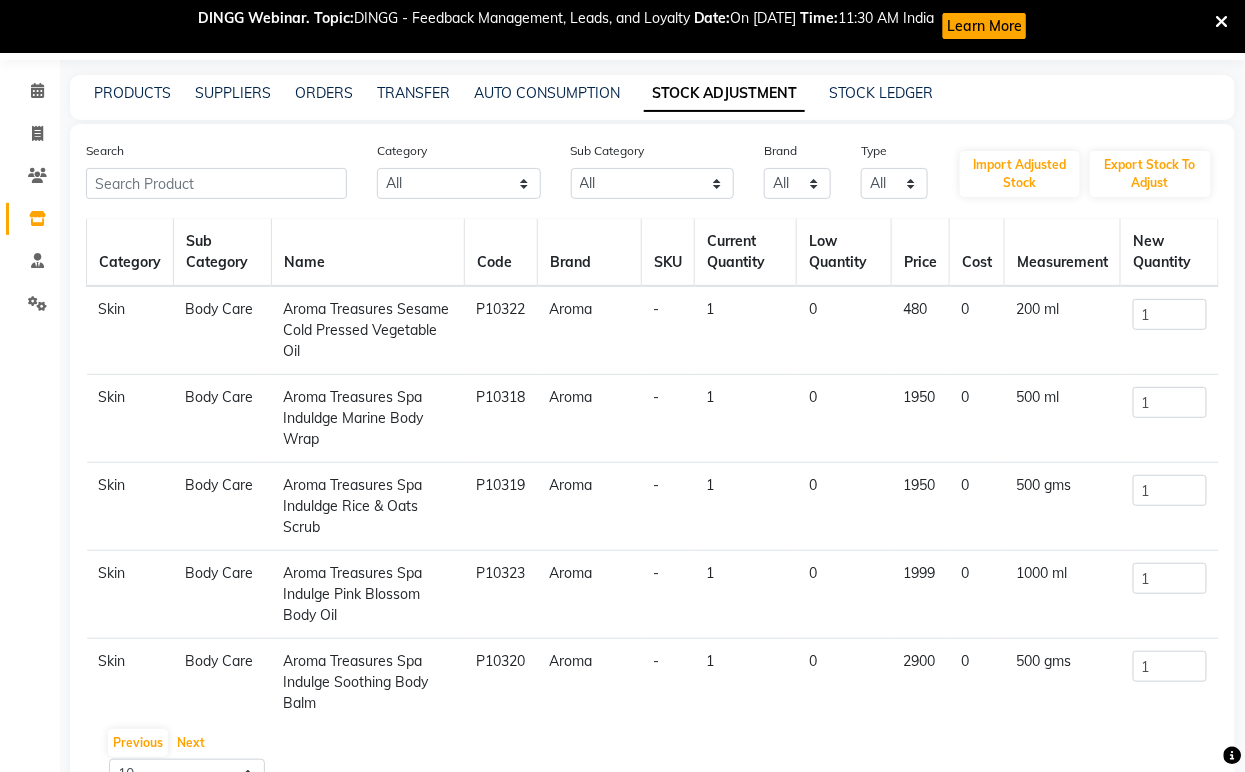 scroll, scrollTop: 0, scrollLeft: 0, axis: both 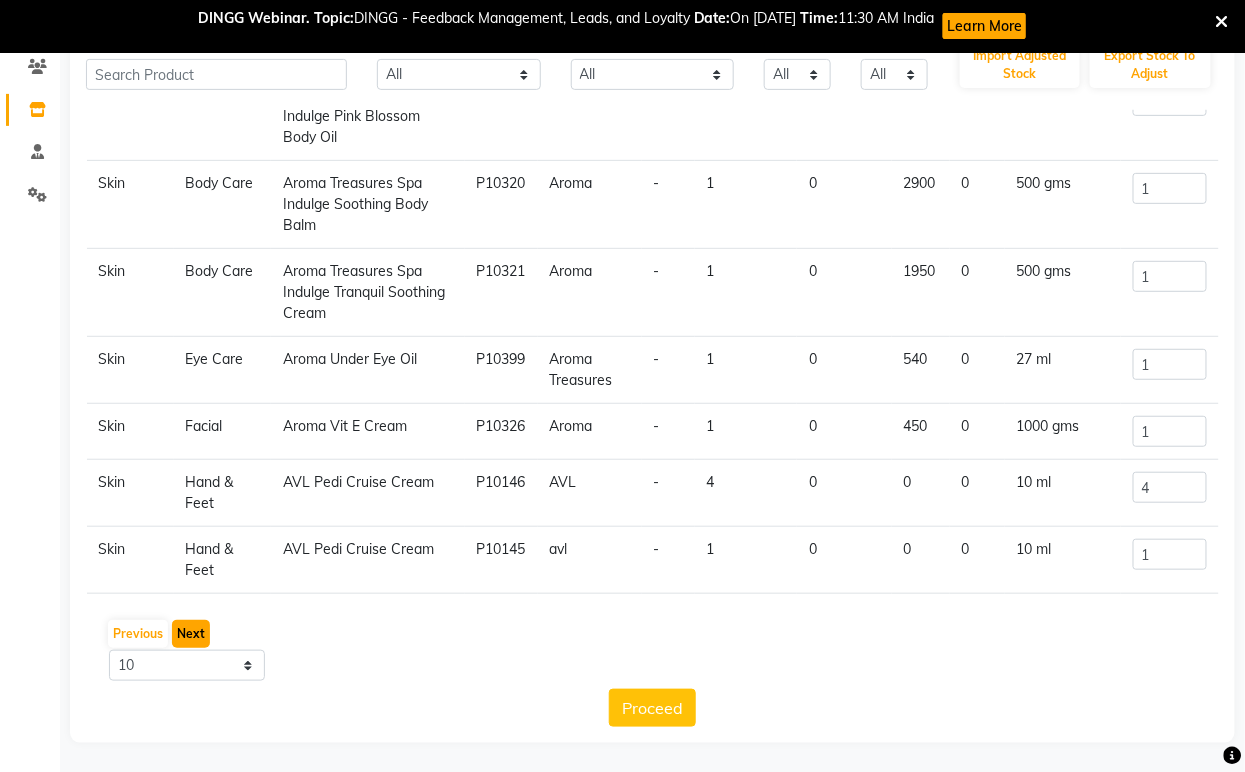 click on "Next" 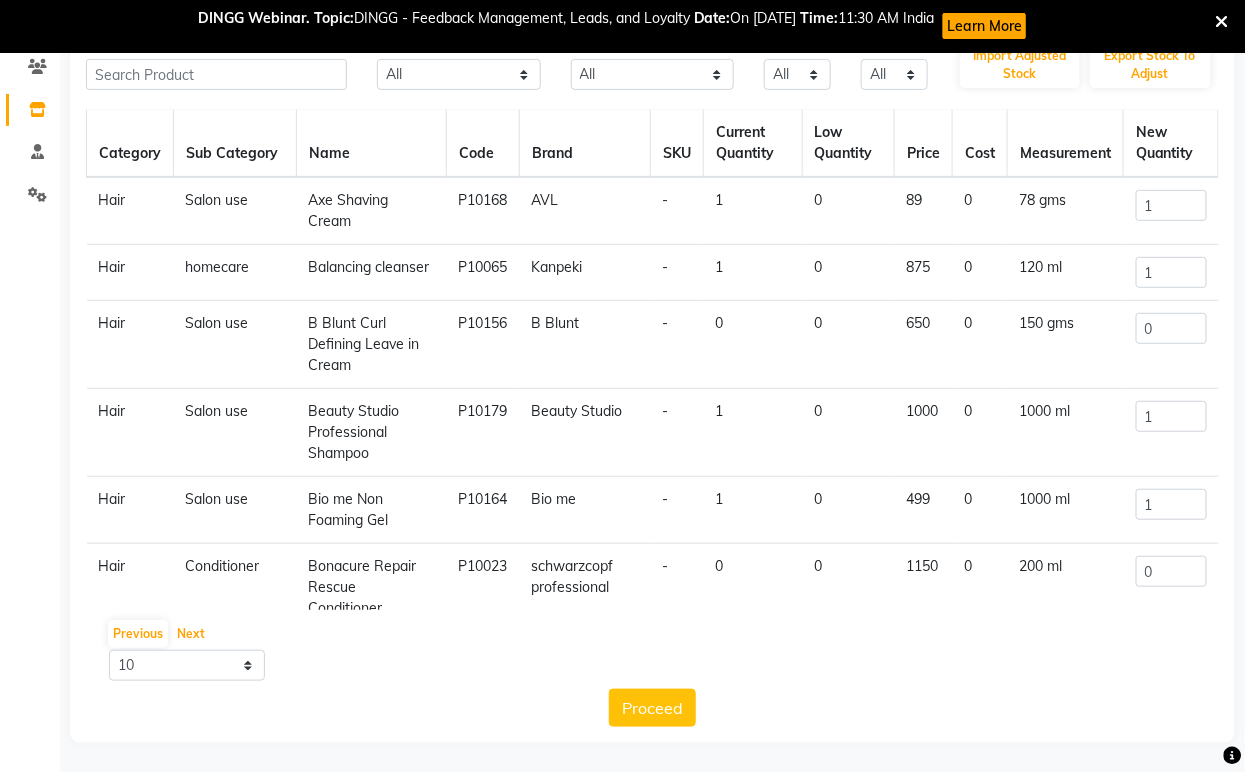 scroll, scrollTop: 0, scrollLeft: 0, axis: both 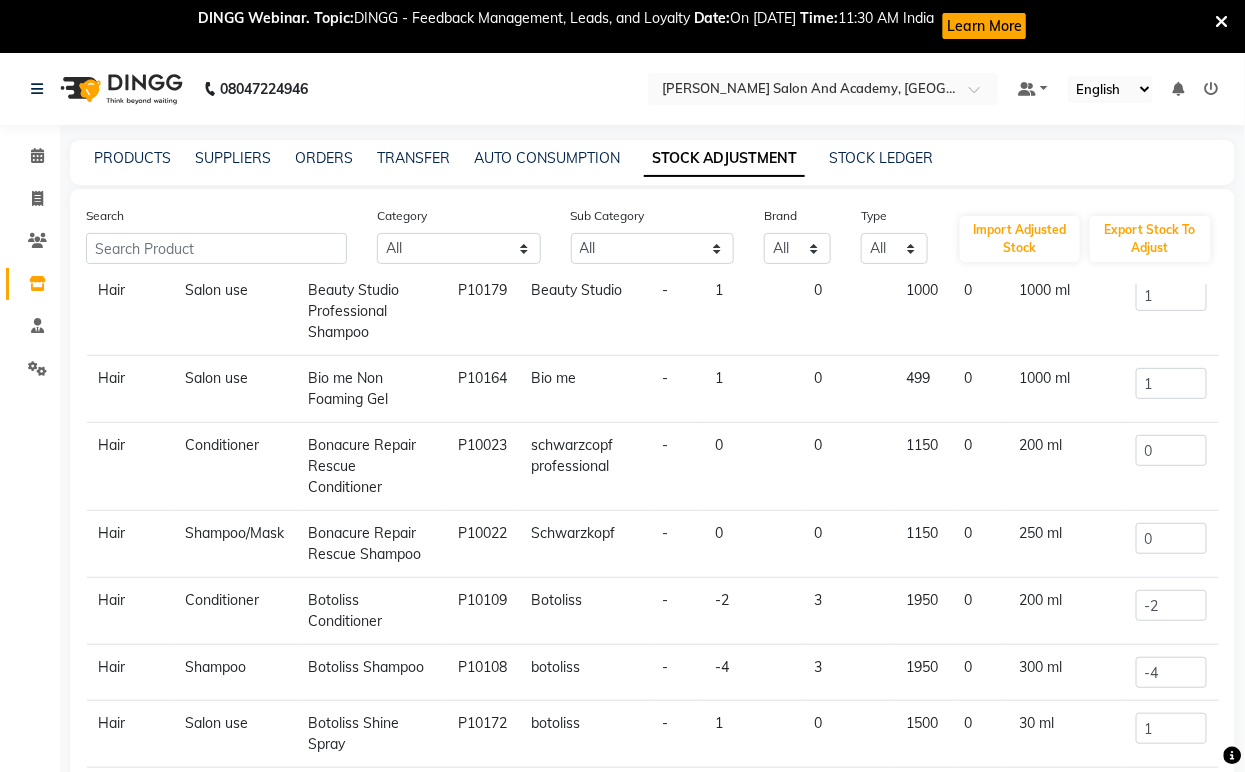 click on "Bio me Non Foaming Gel" 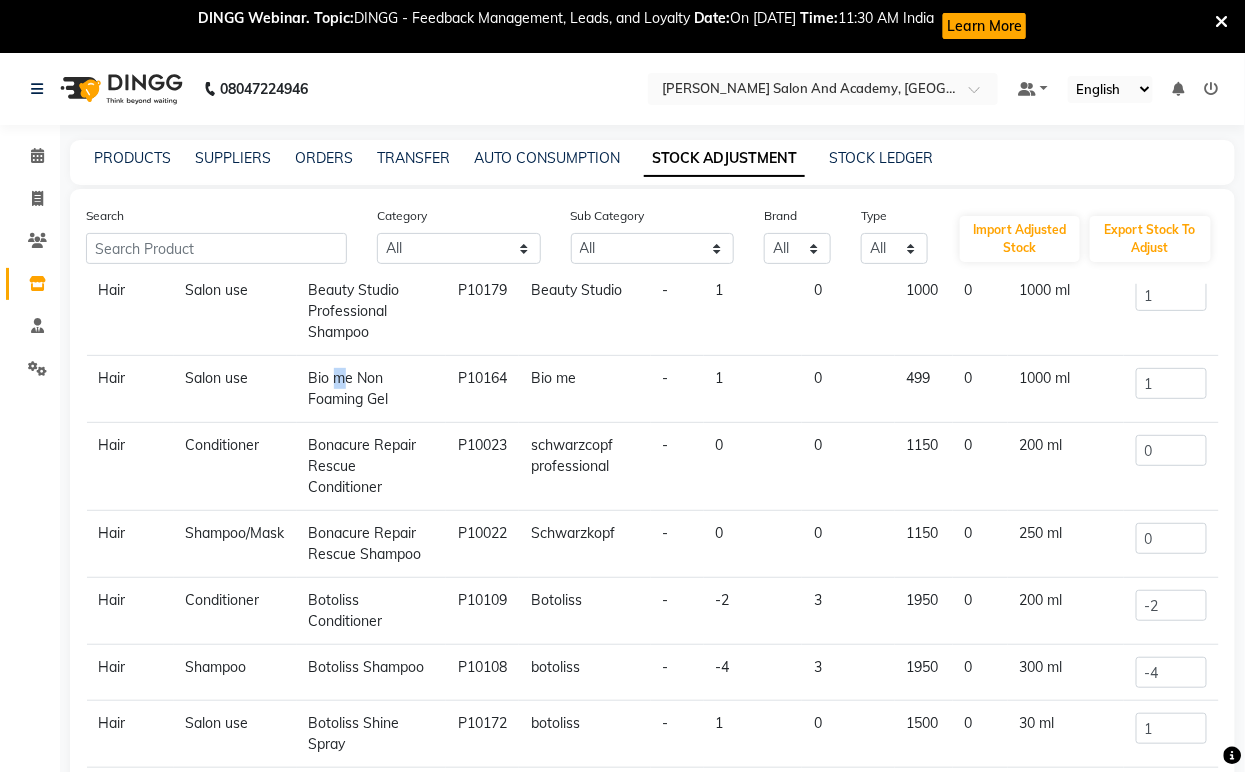 click on "Bio me Non Foaming Gel" 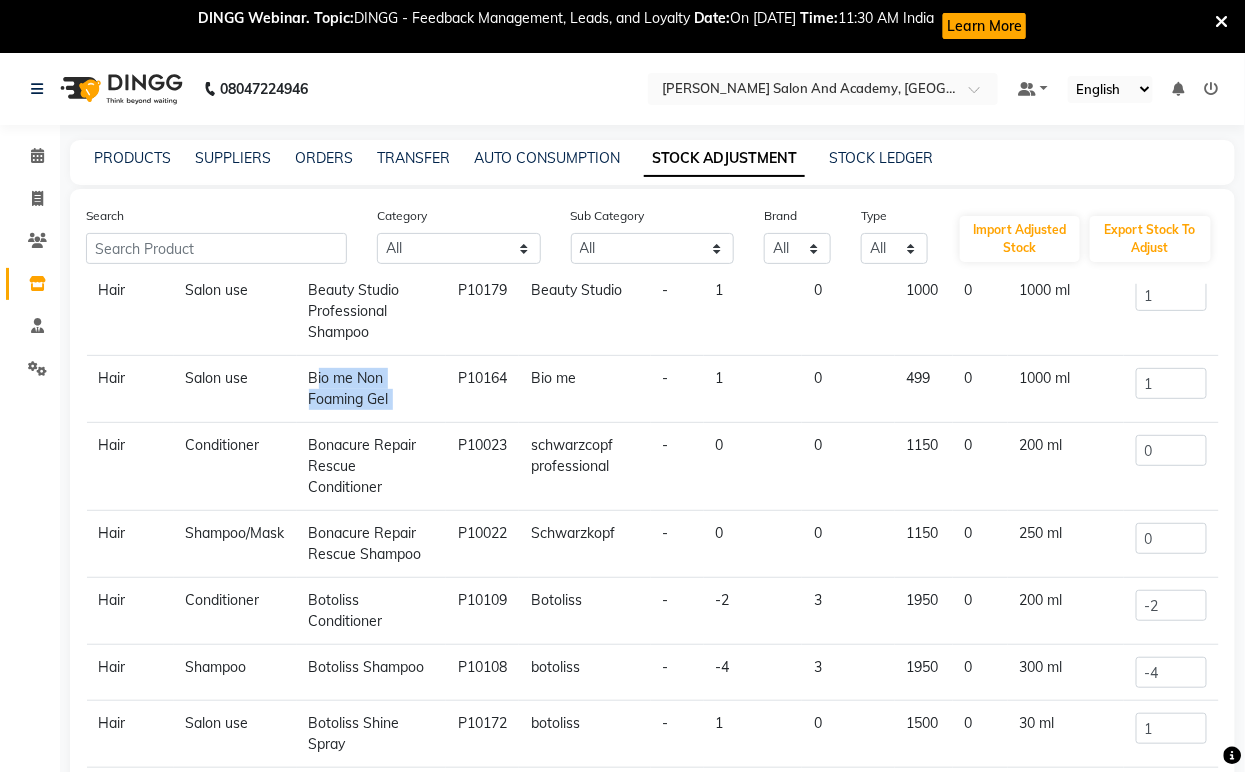 click on "Bio me Non Foaming Gel" 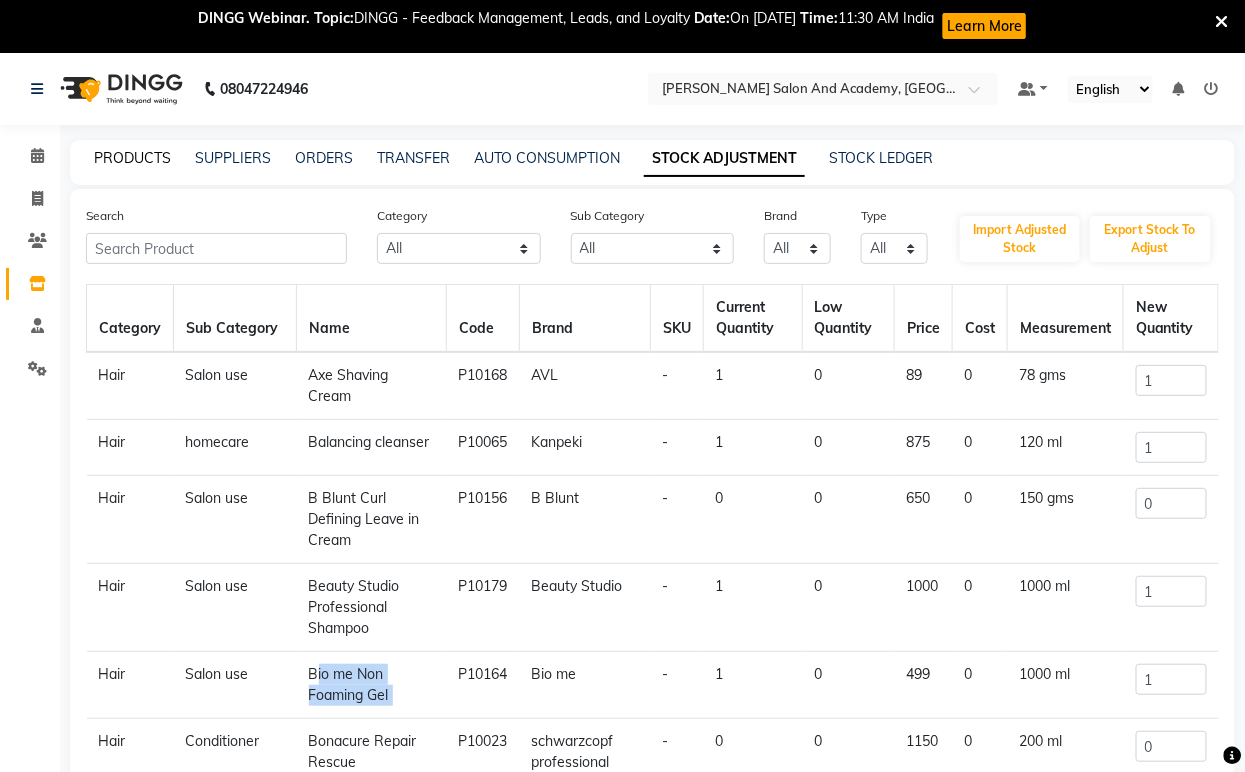 click on "PRODUCTS" 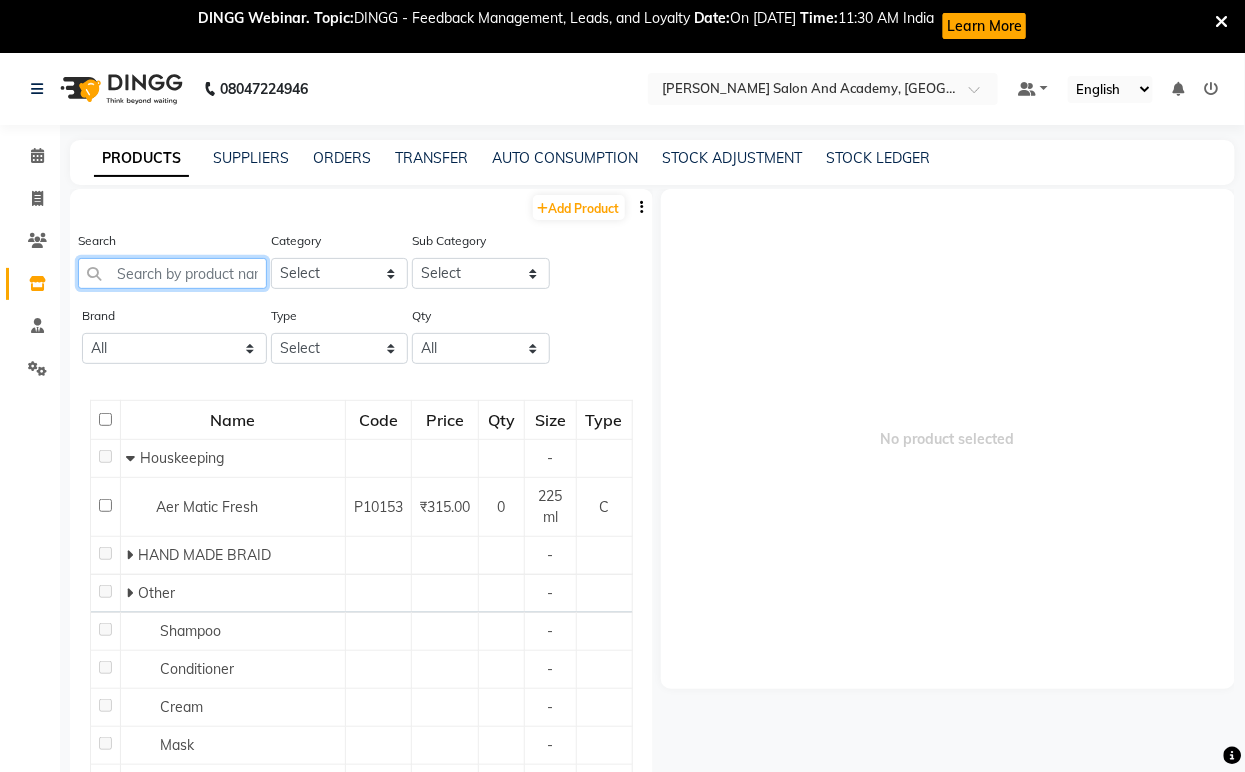 paste on "Bio me Non Foaming Gel" 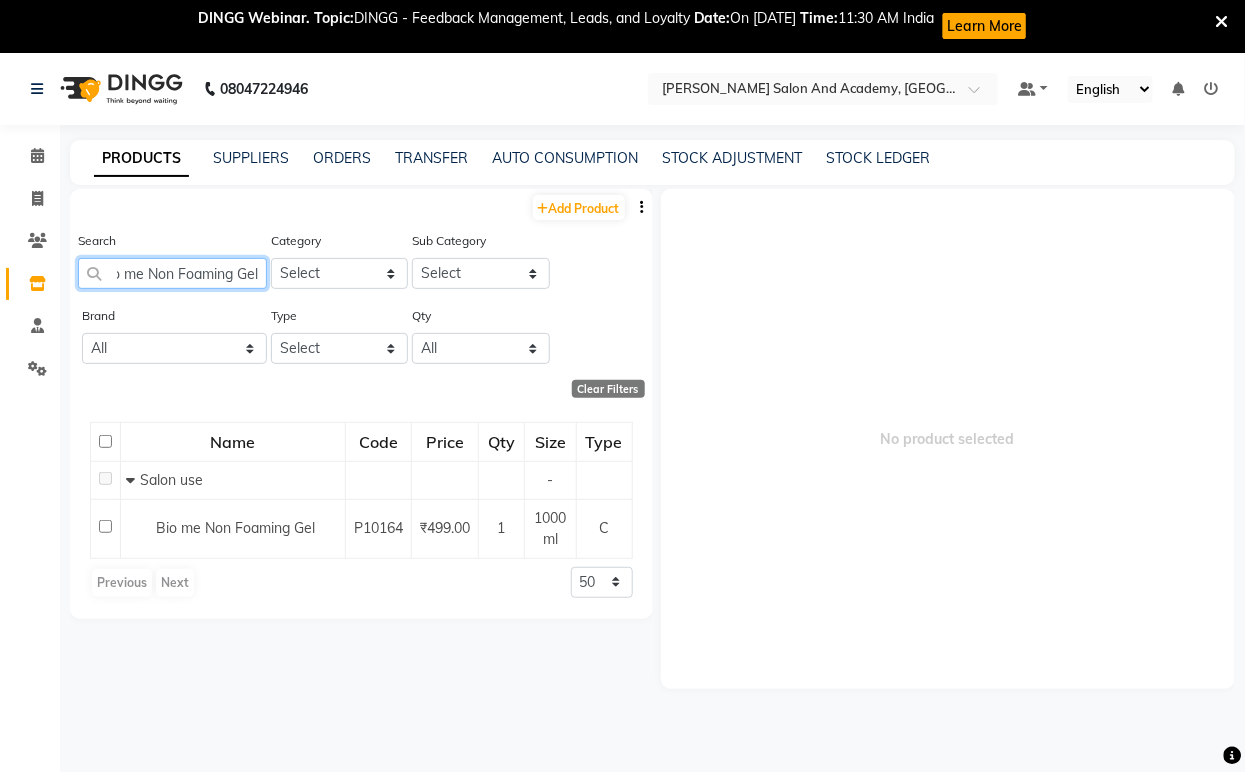 scroll, scrollTop: 0, scrollLeft: 18, axis: horizontal 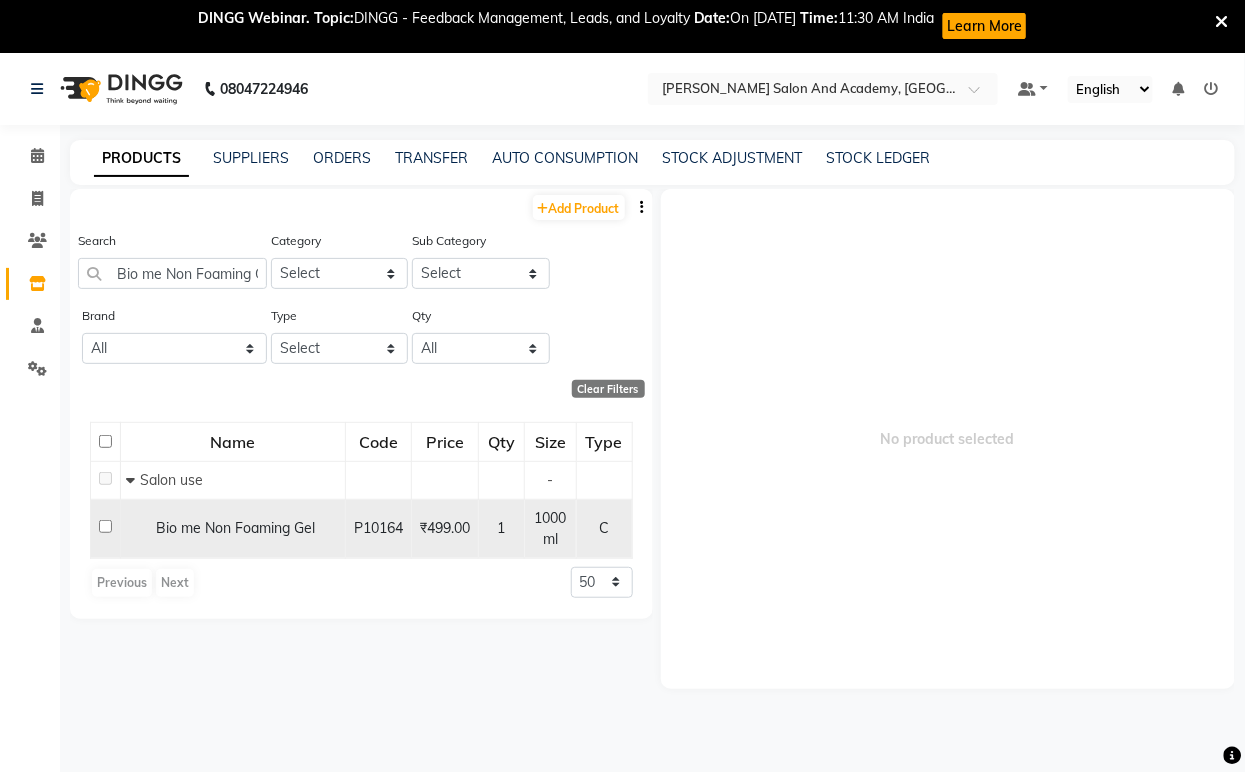 click on "Bio me Non Foaming Gel" 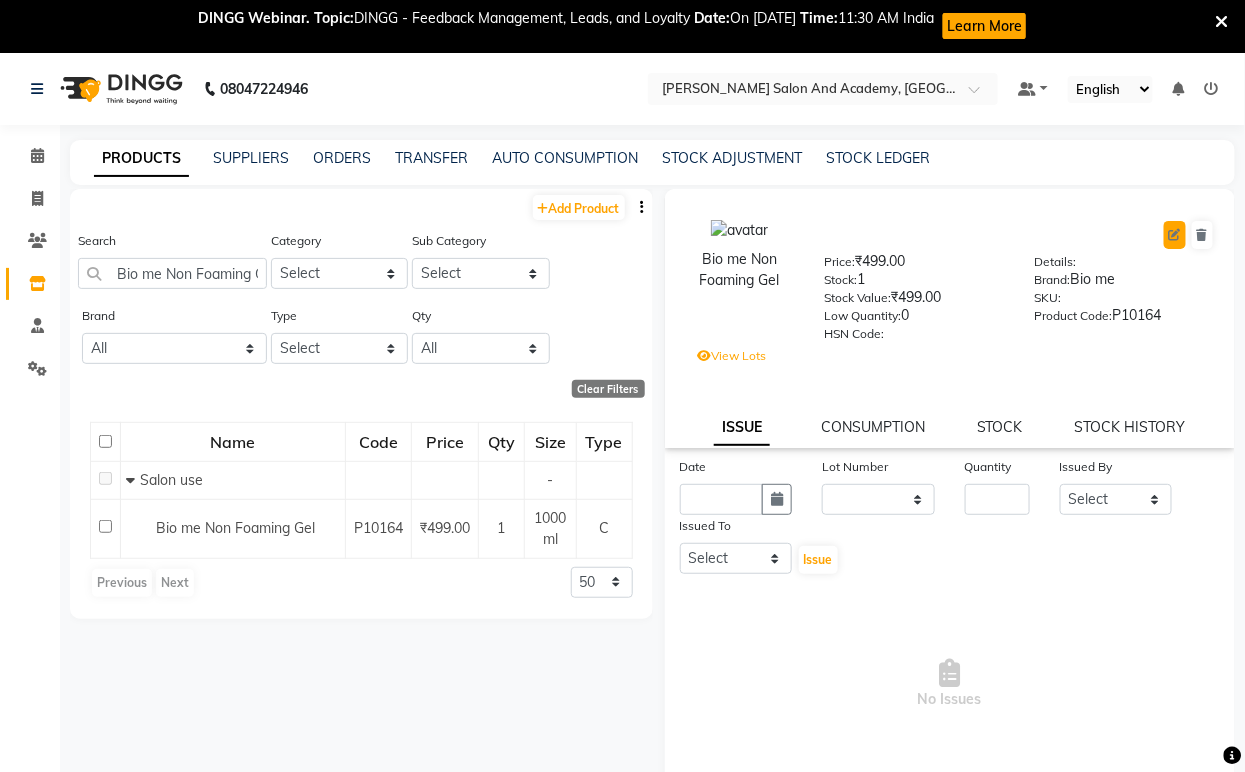 click 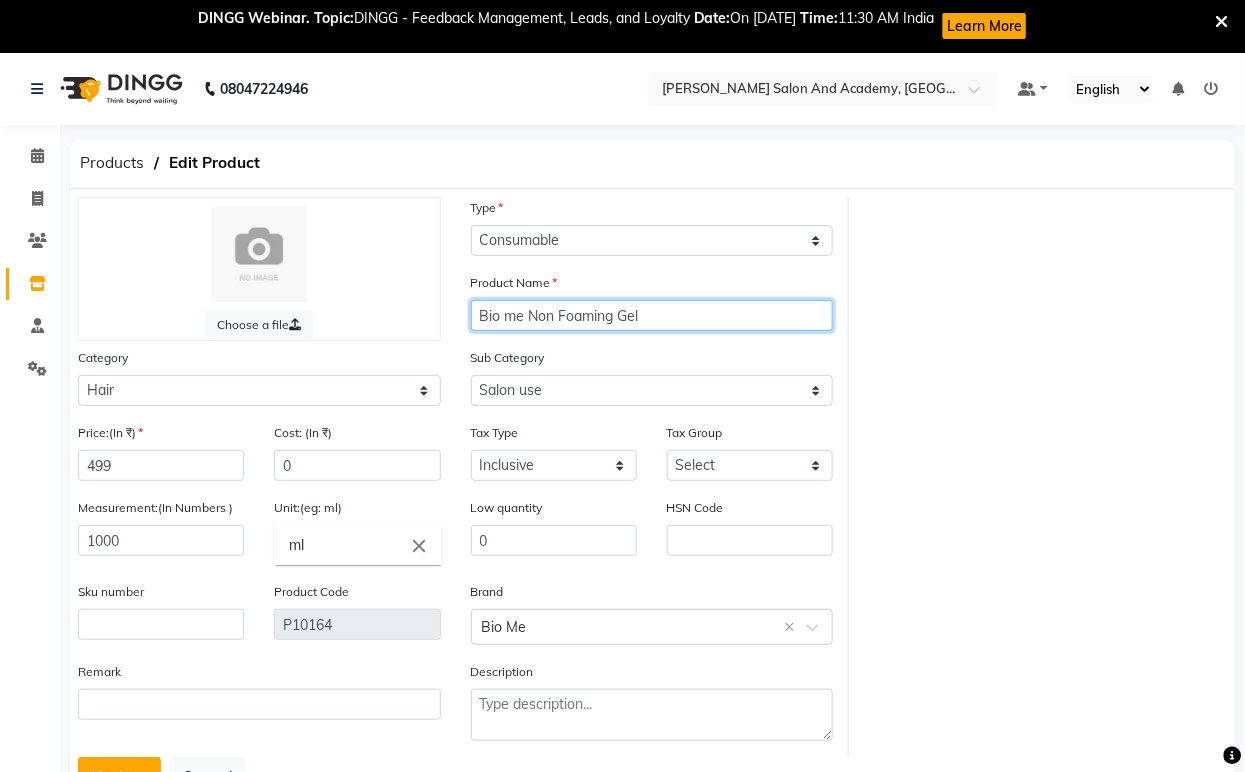 click on "Bio me Non Foaming Gel" 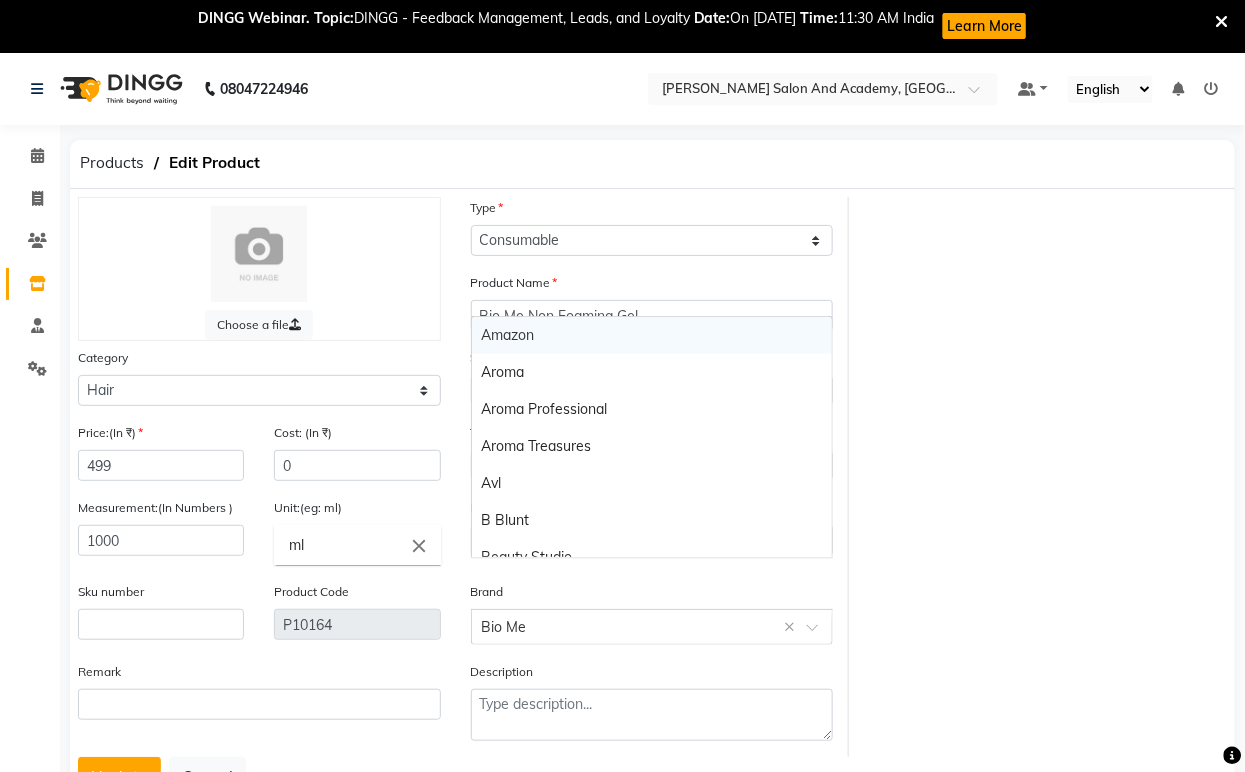 click 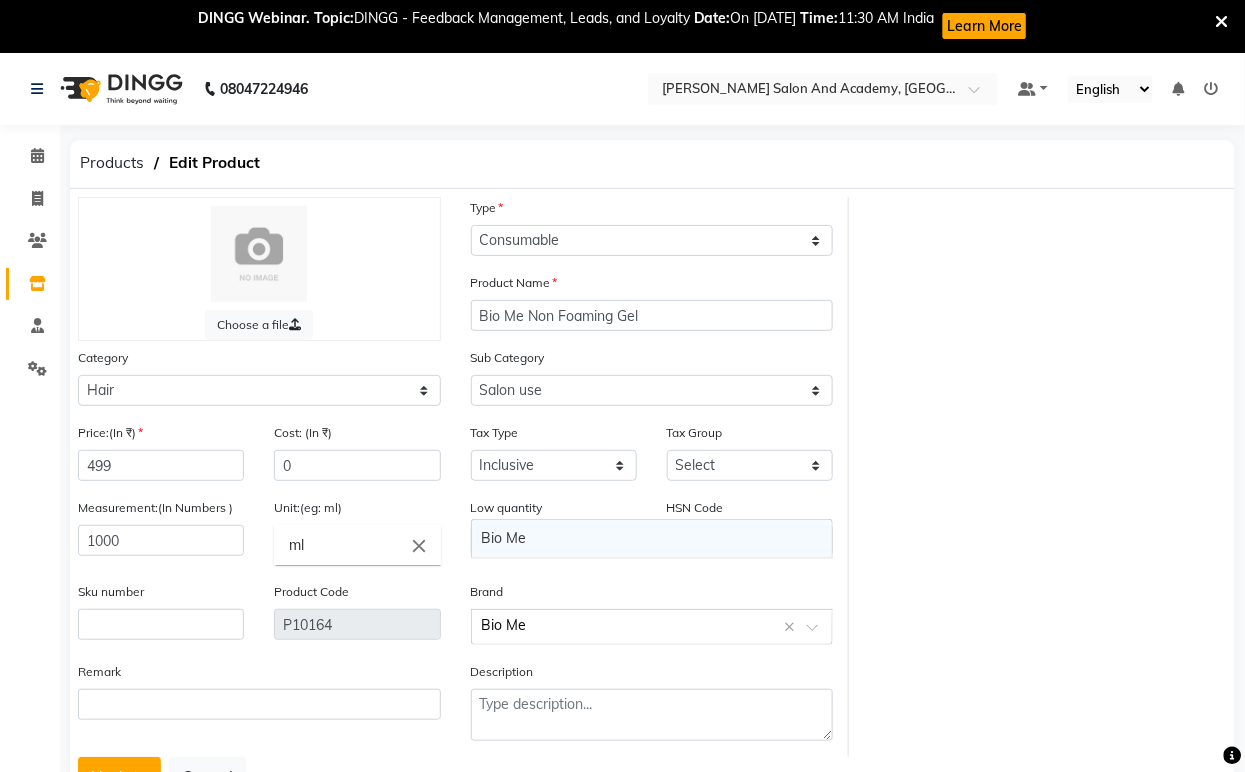 click on "Bio Me" at bounding box center [652, 538] 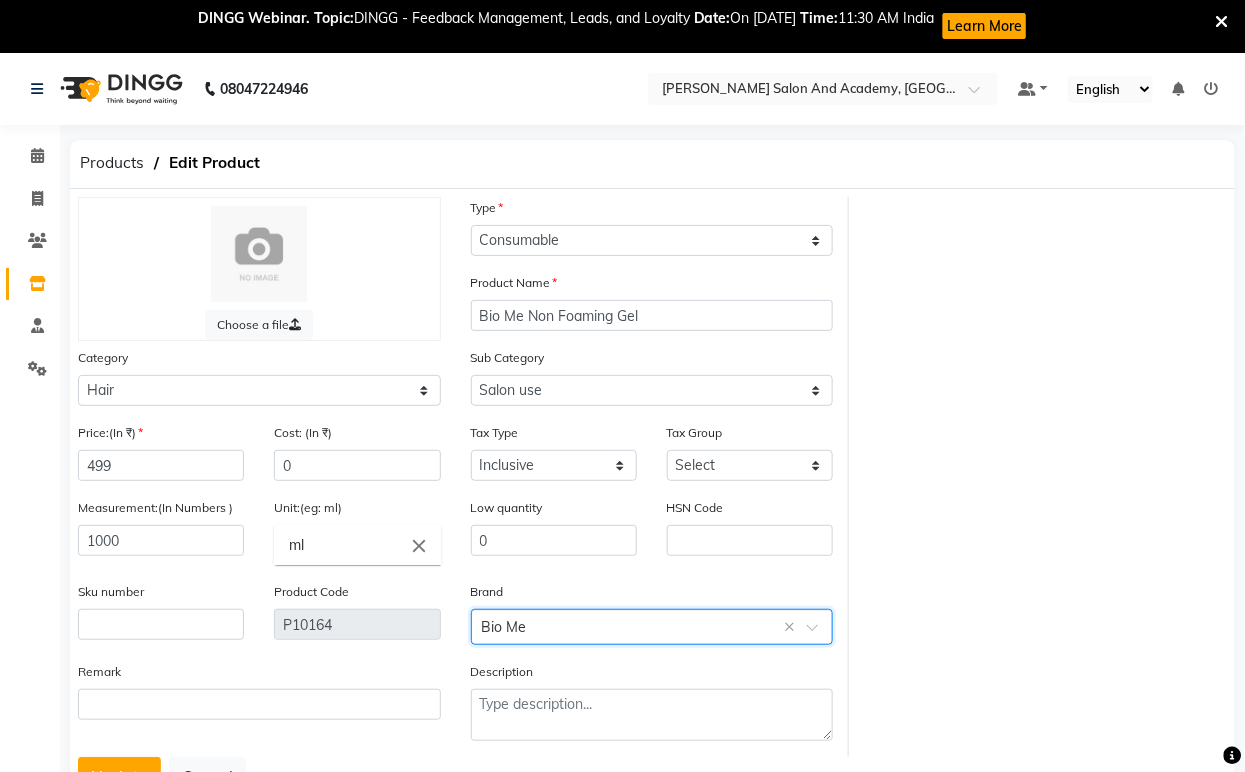 scroll, scrollTop: 83, scrollLeft: 0, axis: vertical 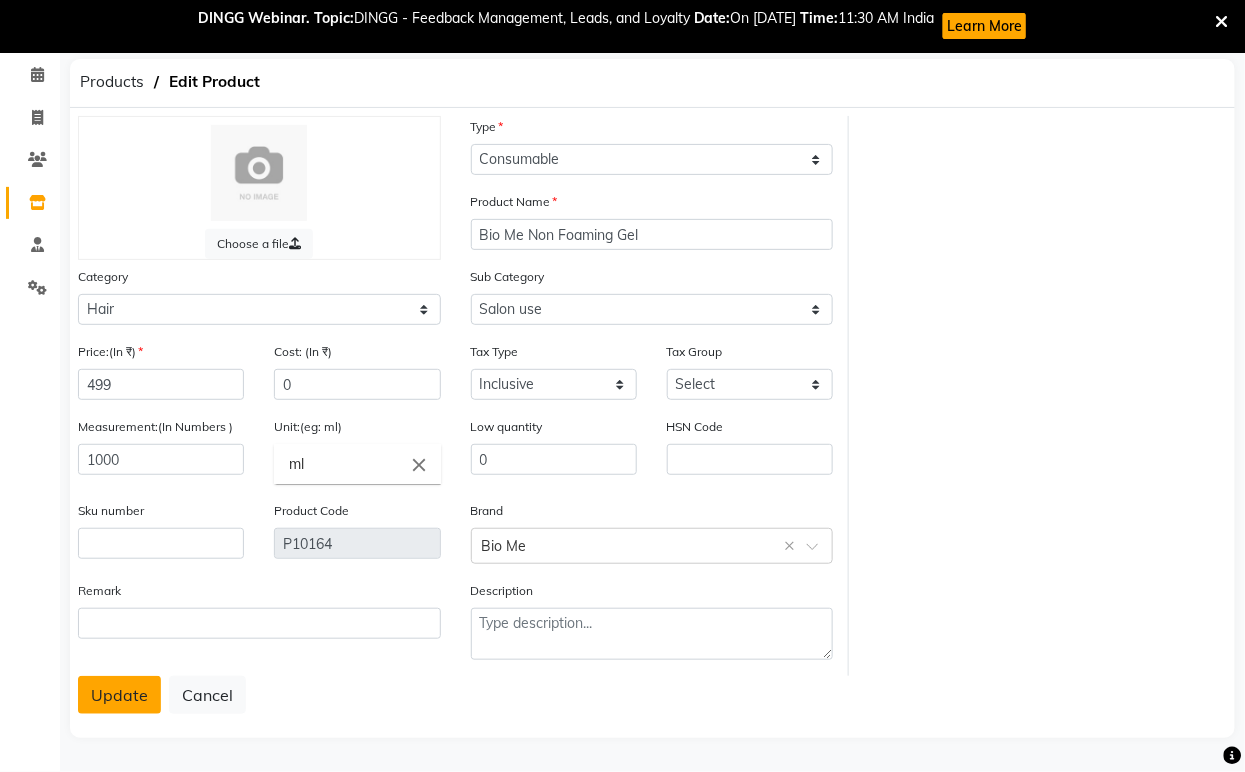 click on "Update" 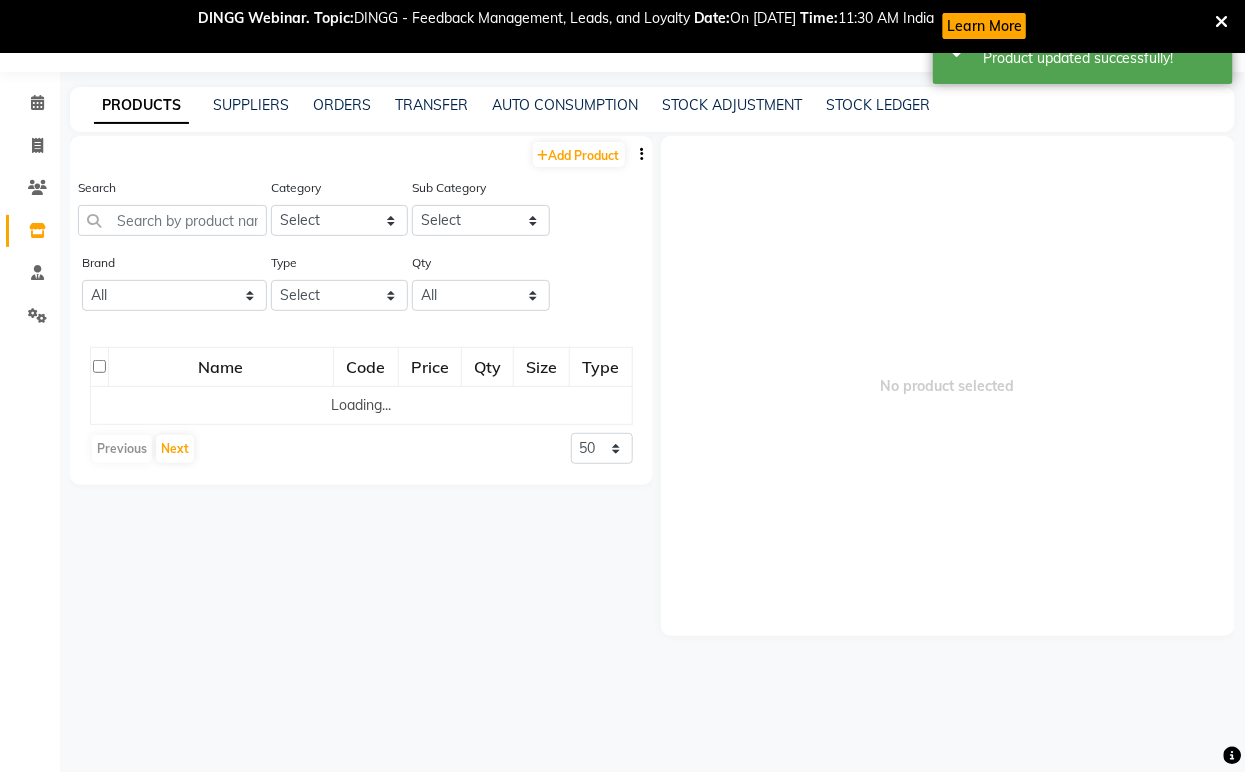 scroll, scrollTop: 65, scrollLeft: 0, axis: vertical 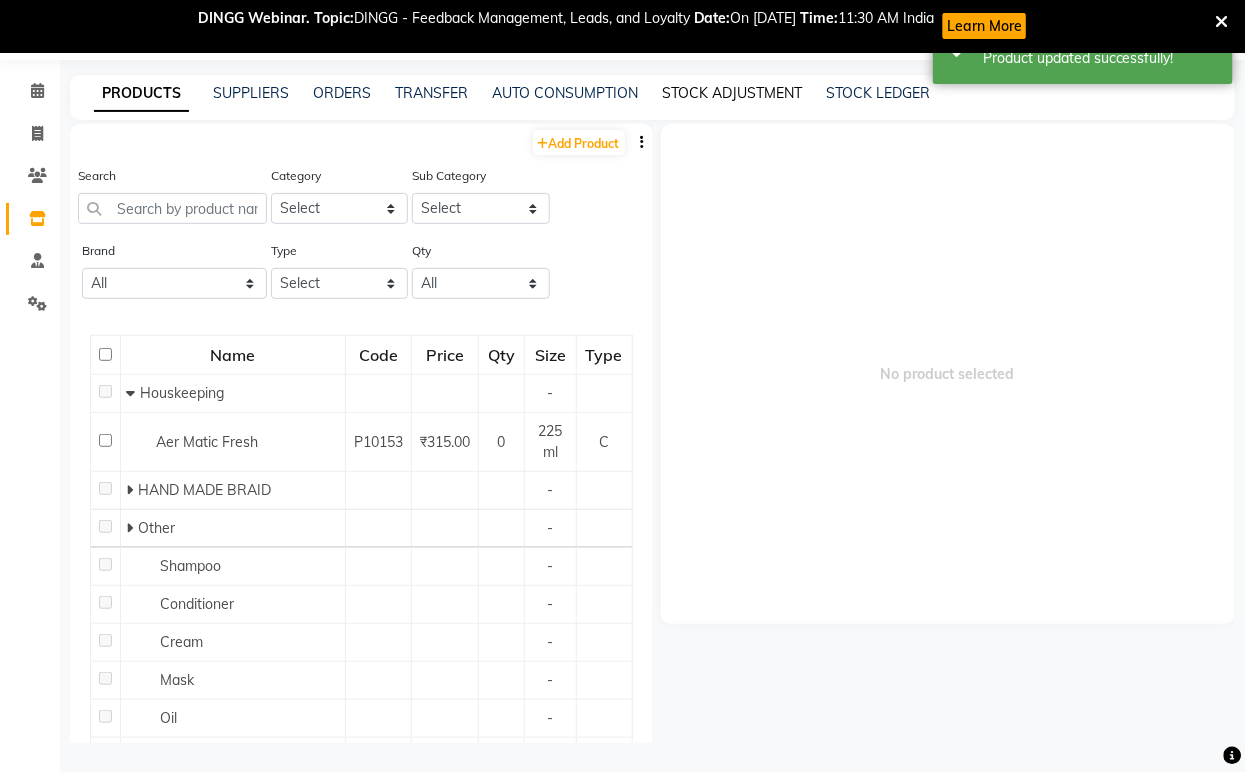click on "STOCK ADJUSTMENT" 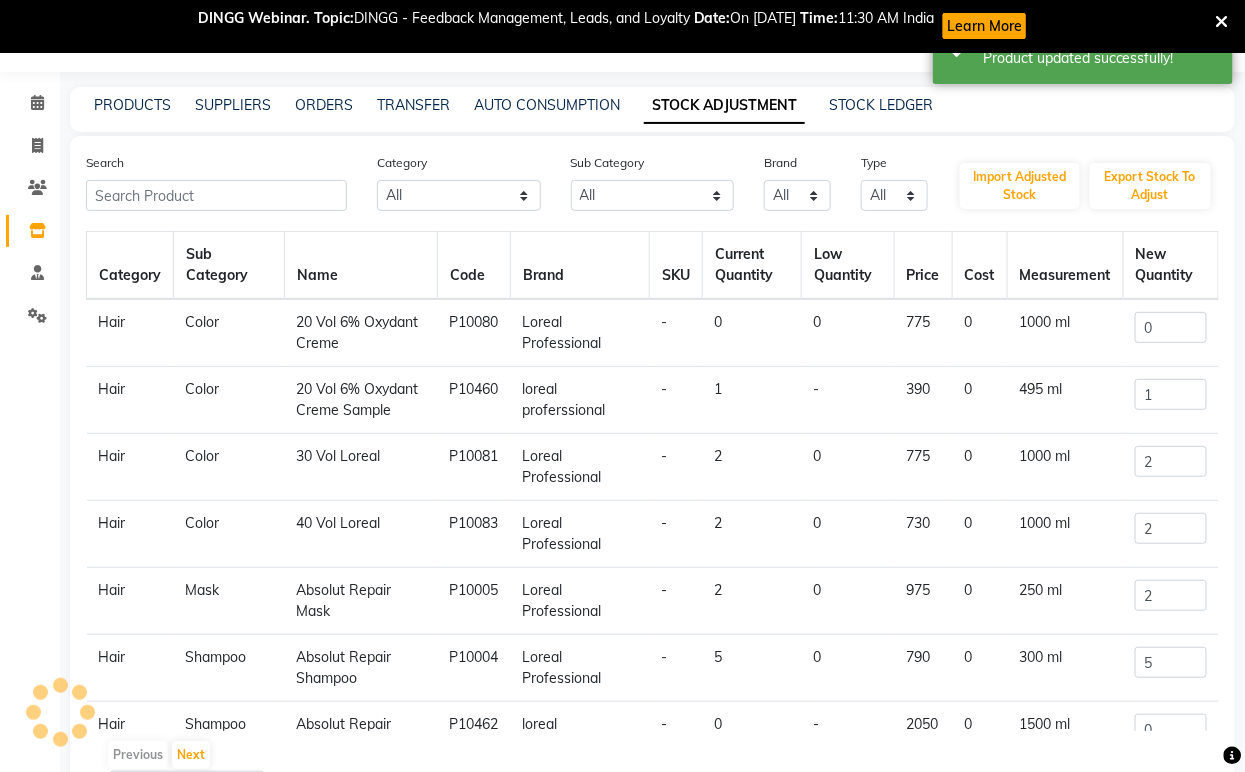 scroll, scrollTop: 65, scrollLeft: 0, axis: vertical 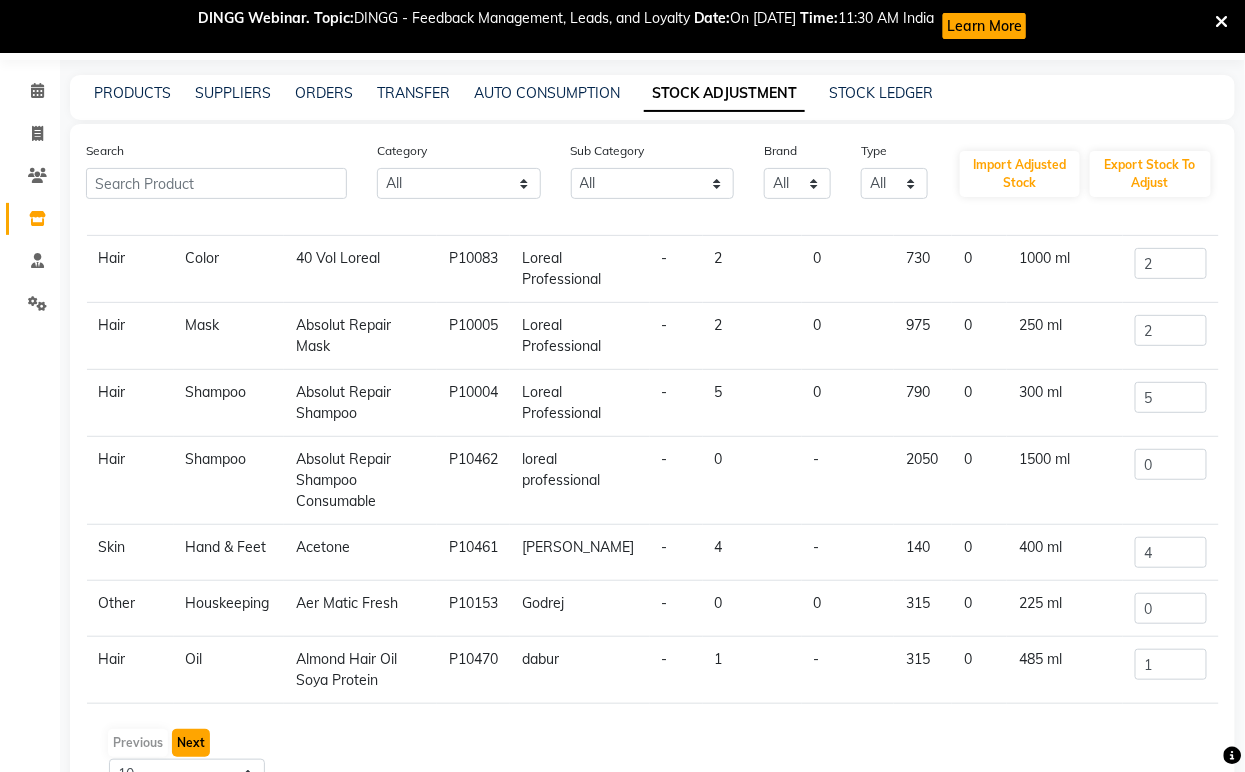 click on "Next" 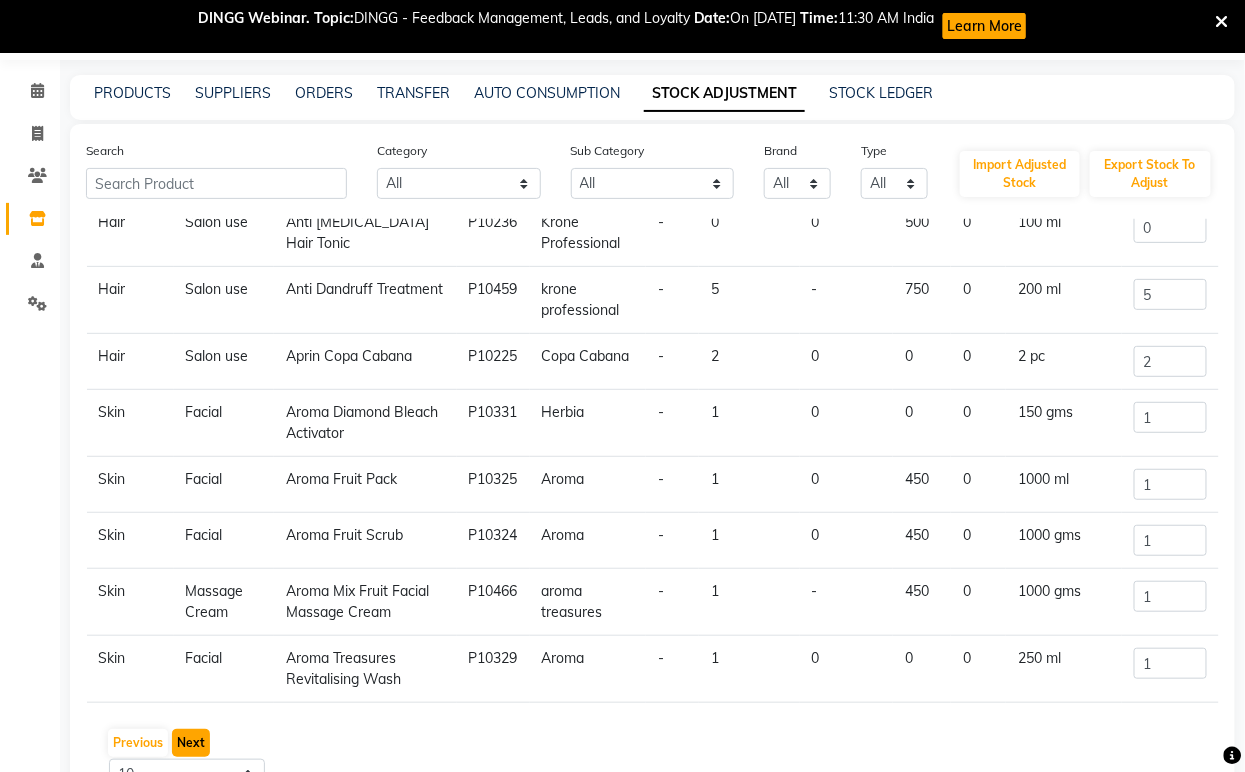 scroll, scrollTop: 243, scrollLeft: 0, axis: vertical 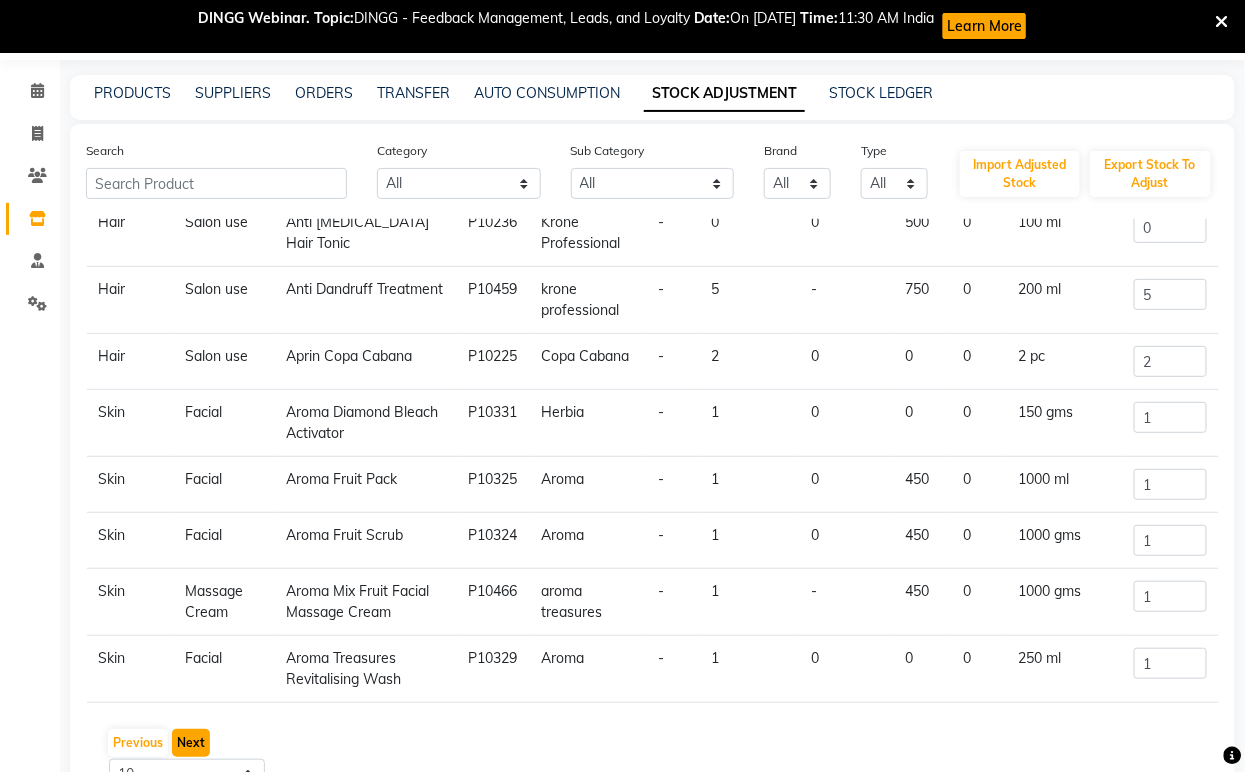 click on "Next" 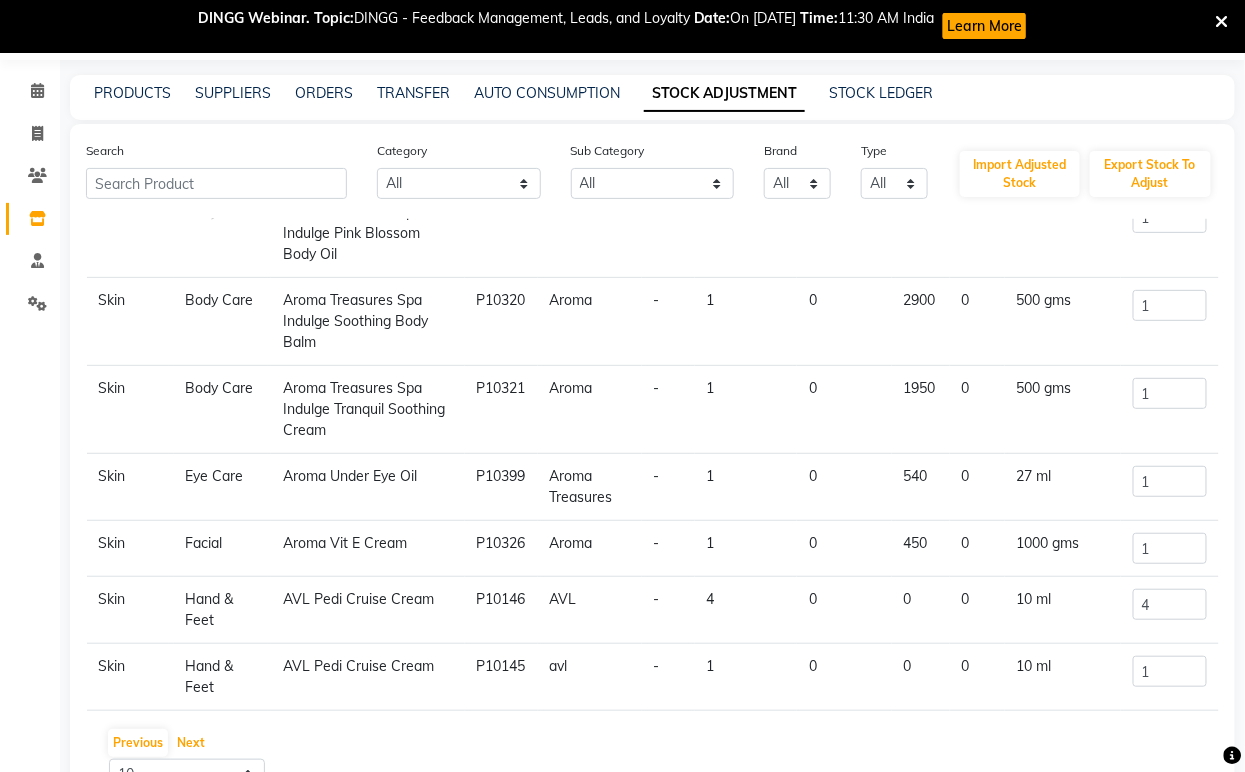 scroll, scrollTop: 370, scrollLeft: 0, axis: vertical 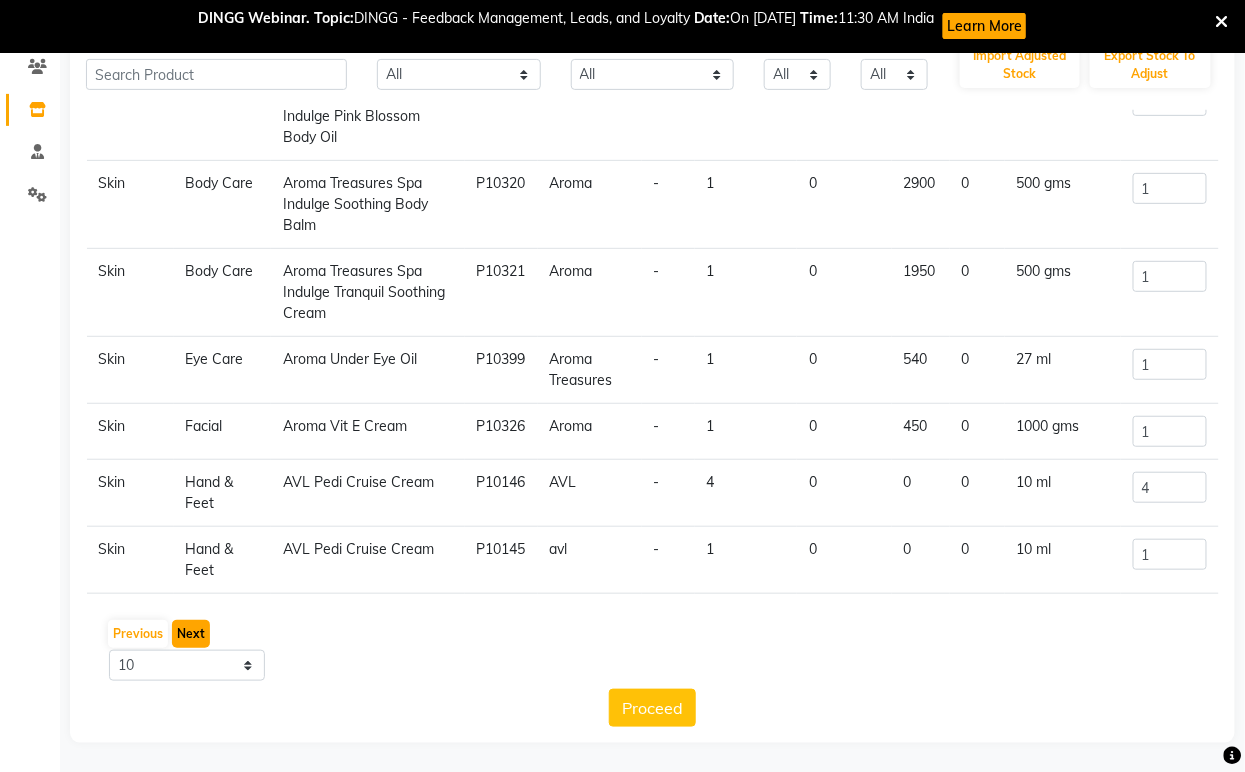 click on "Next" 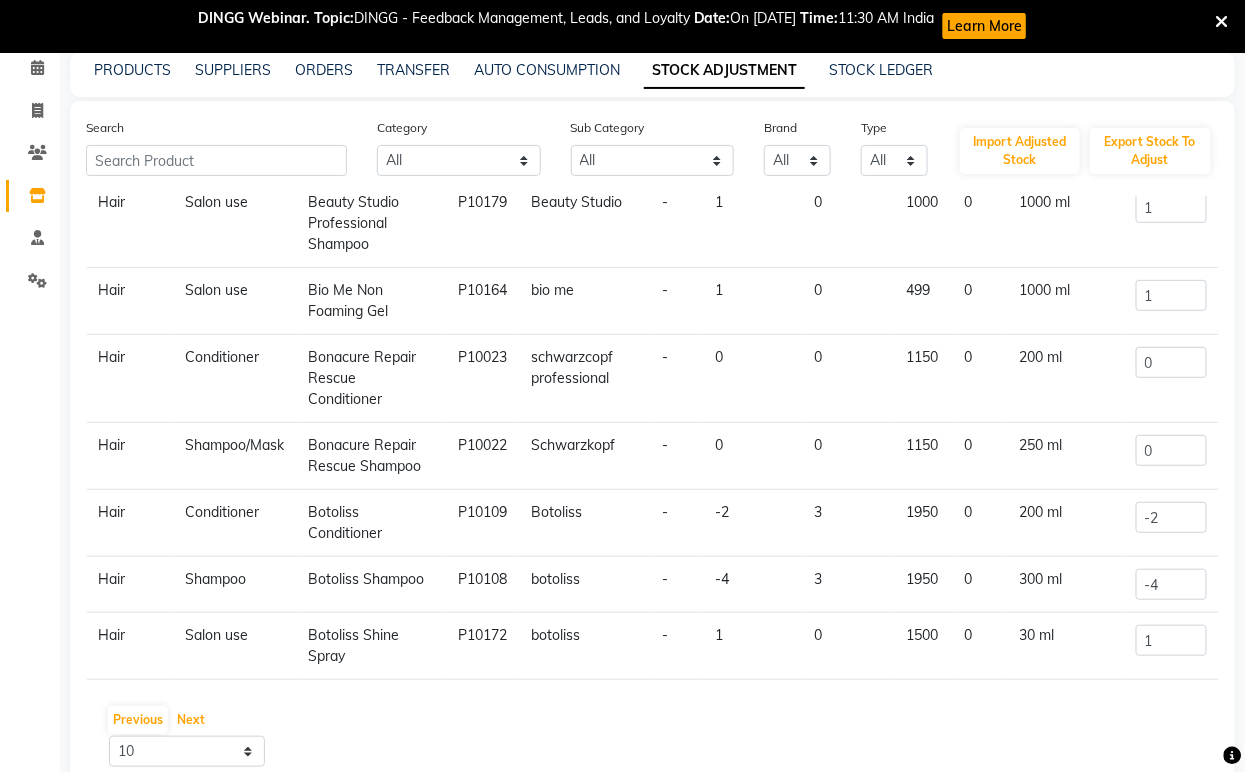 scroll, scrollTop: 0, scrollLeft: 0, axis: both 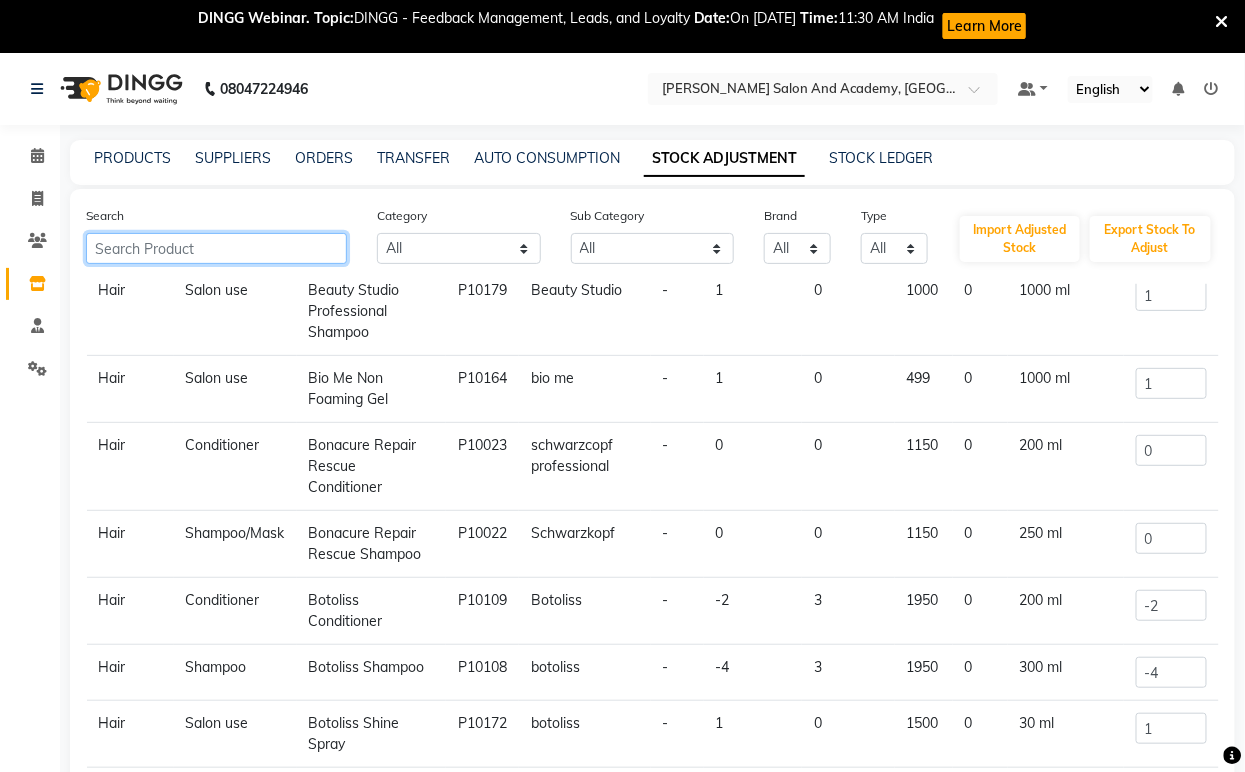 paste on "Bio me Non Foaming Gel" 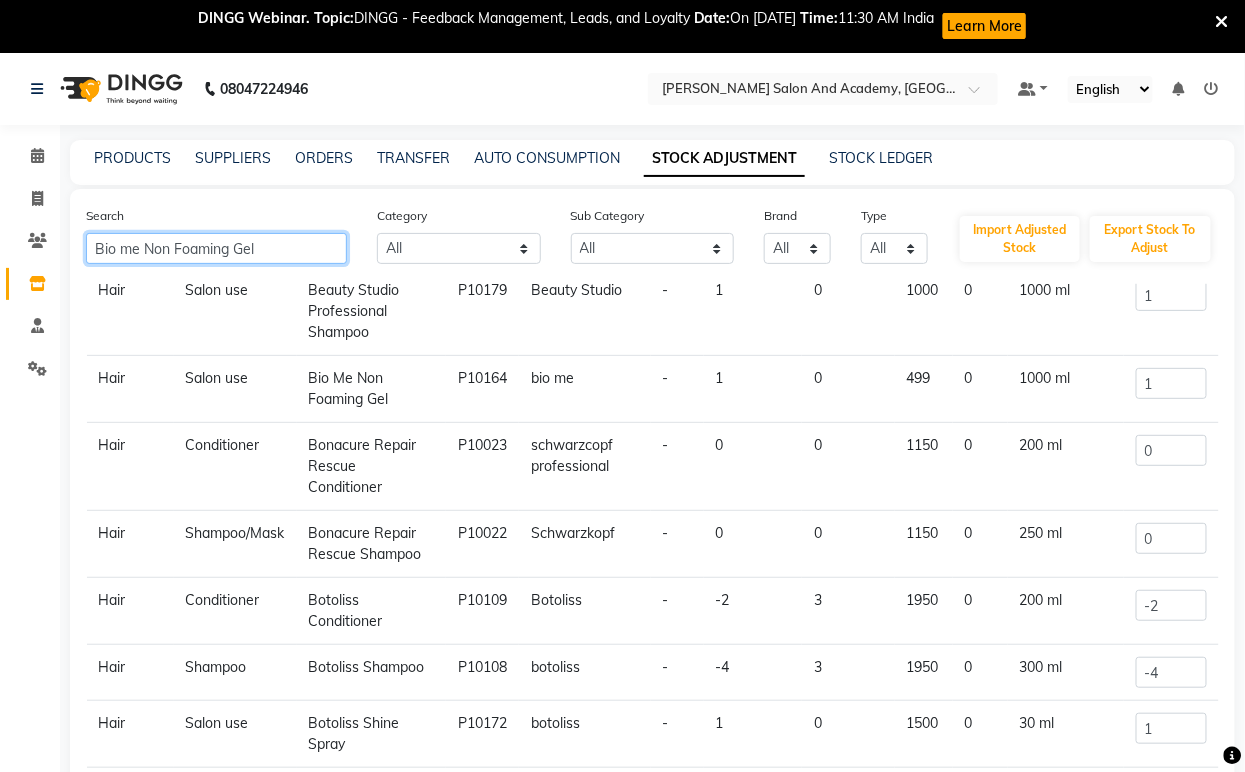 scroll, scrollTop: 0, scrollLeft: 0, axis: both 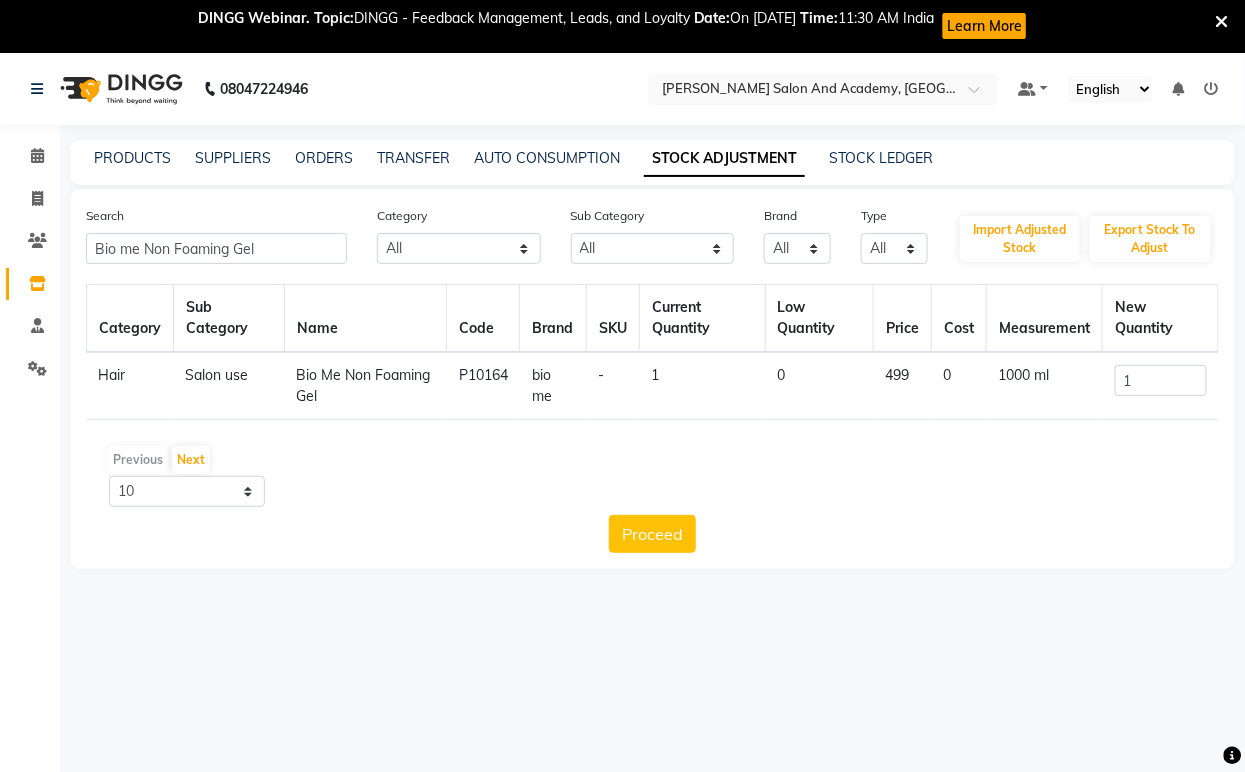 click on "bio me" 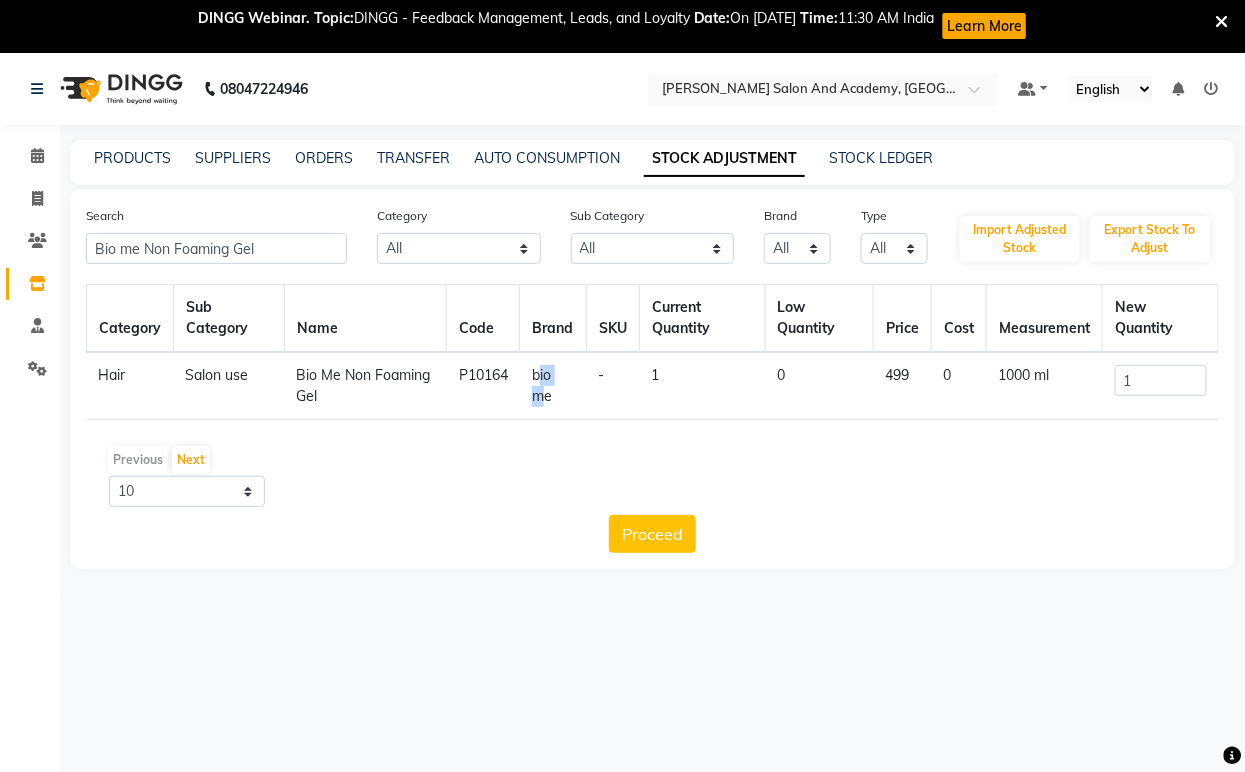 click on "bio me" 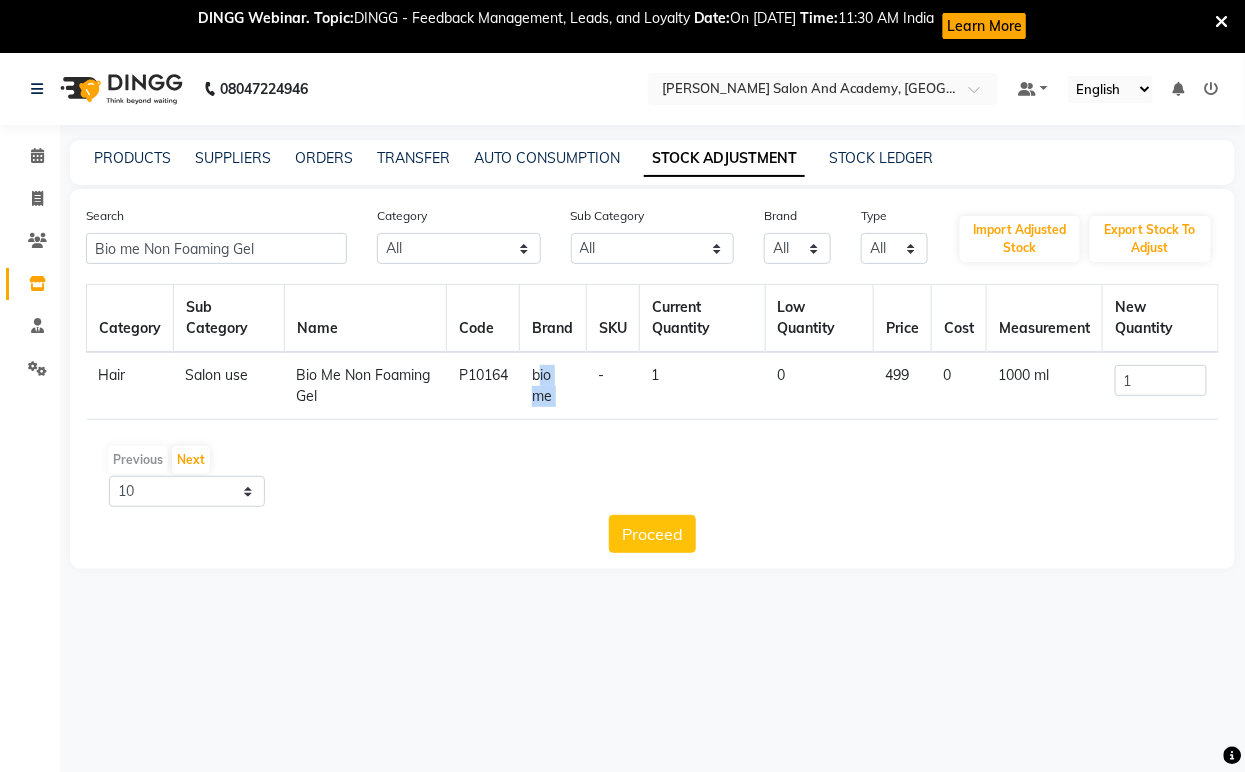 click on "bio me" 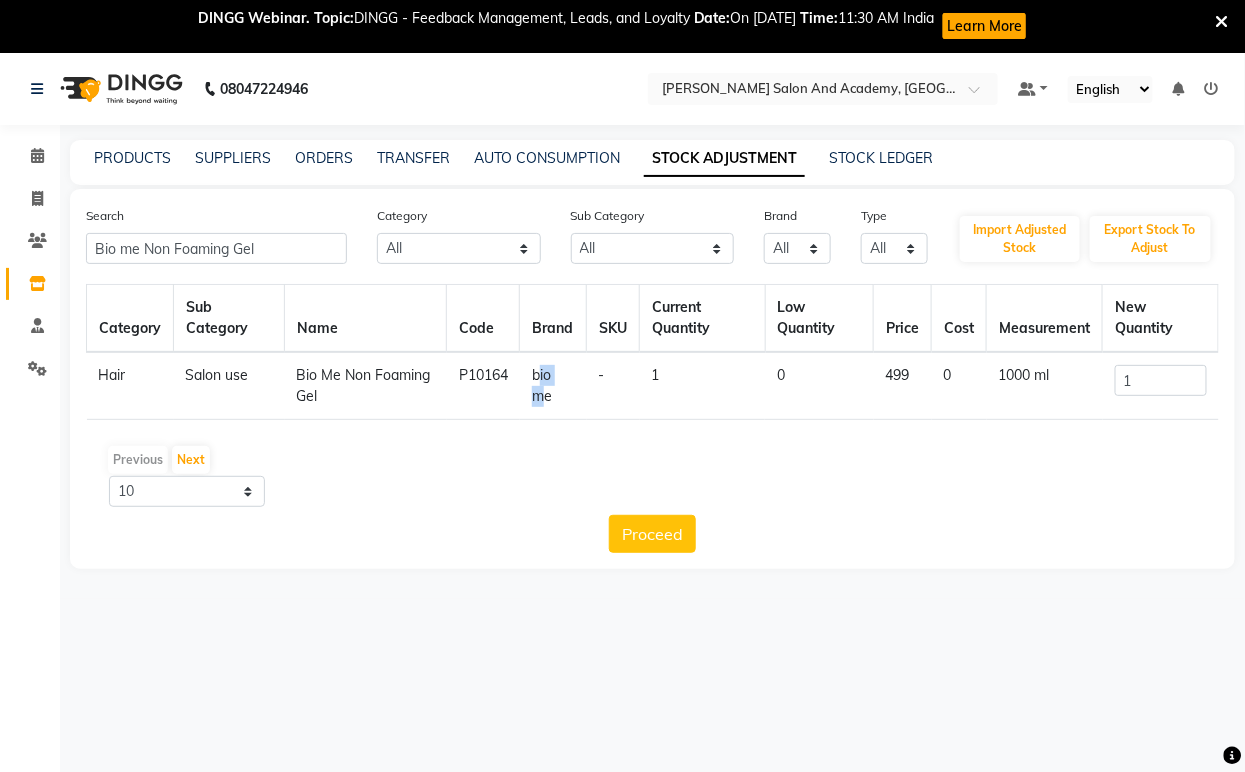 click on "bio me" 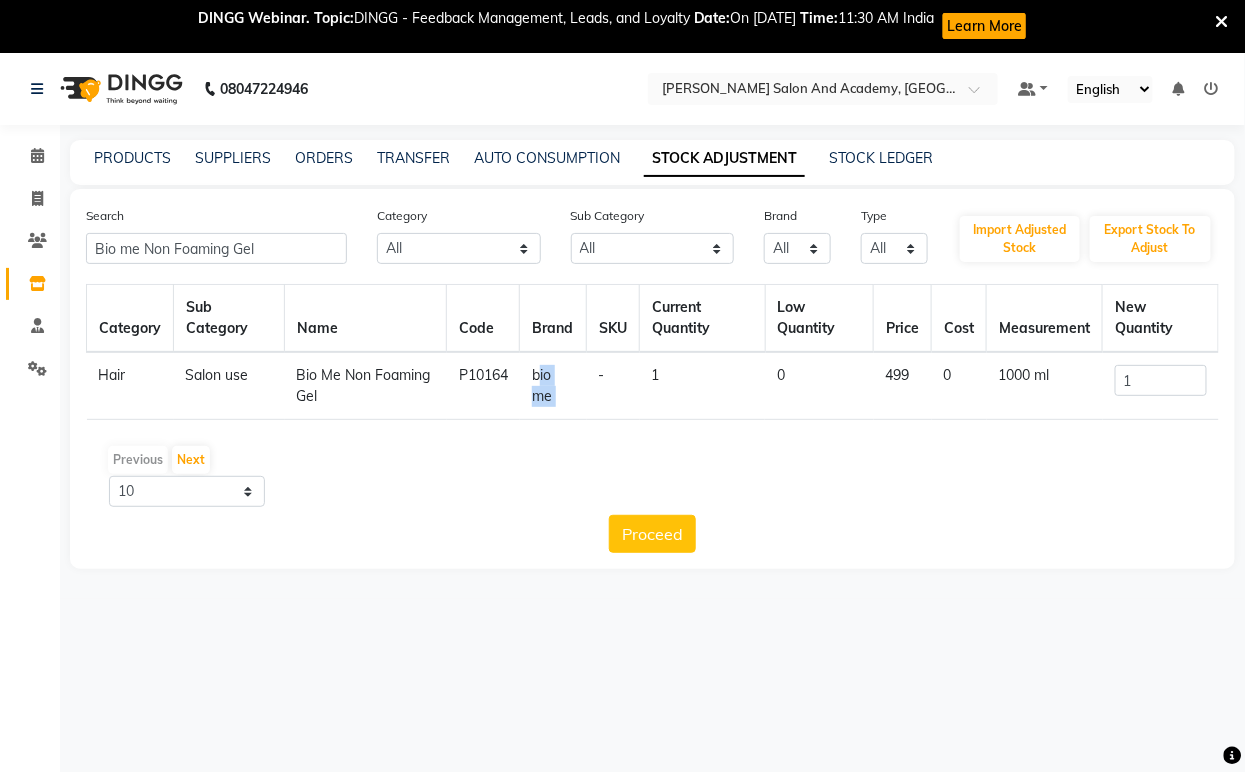 click on "bio me" 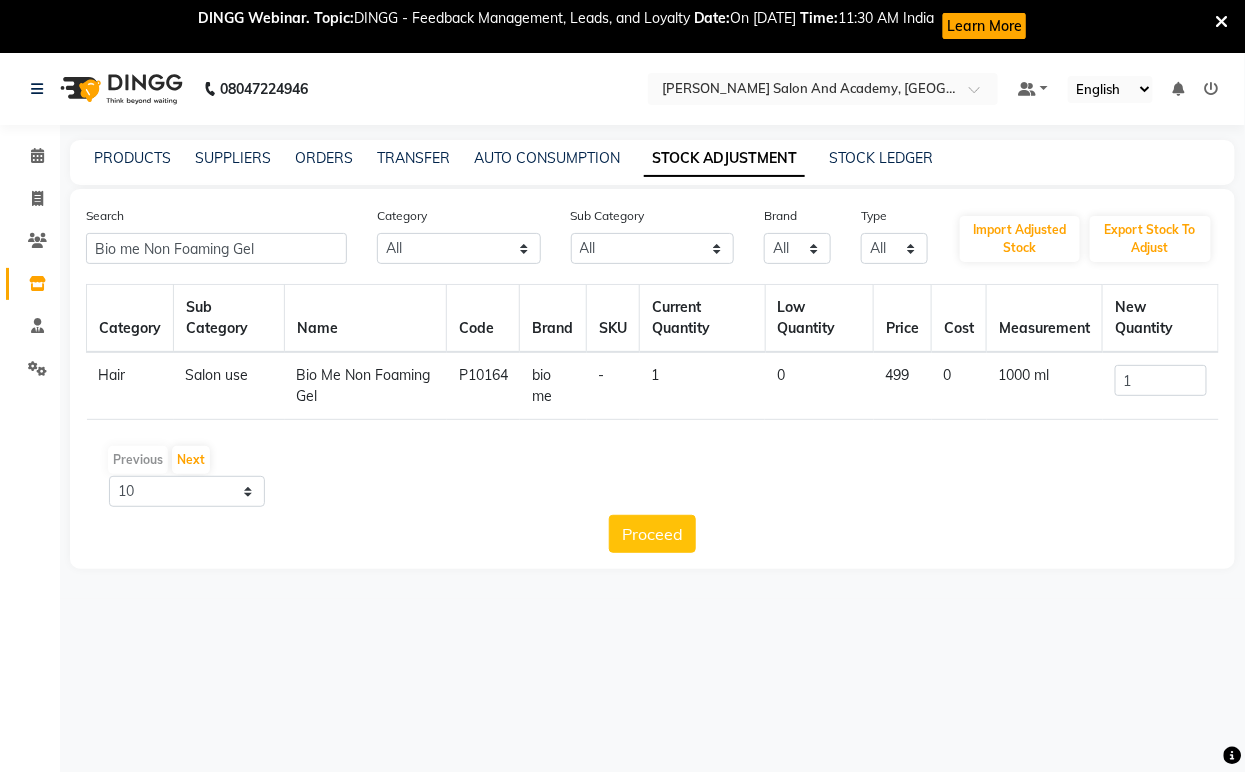 click on "Previous   Next  10 50 100" 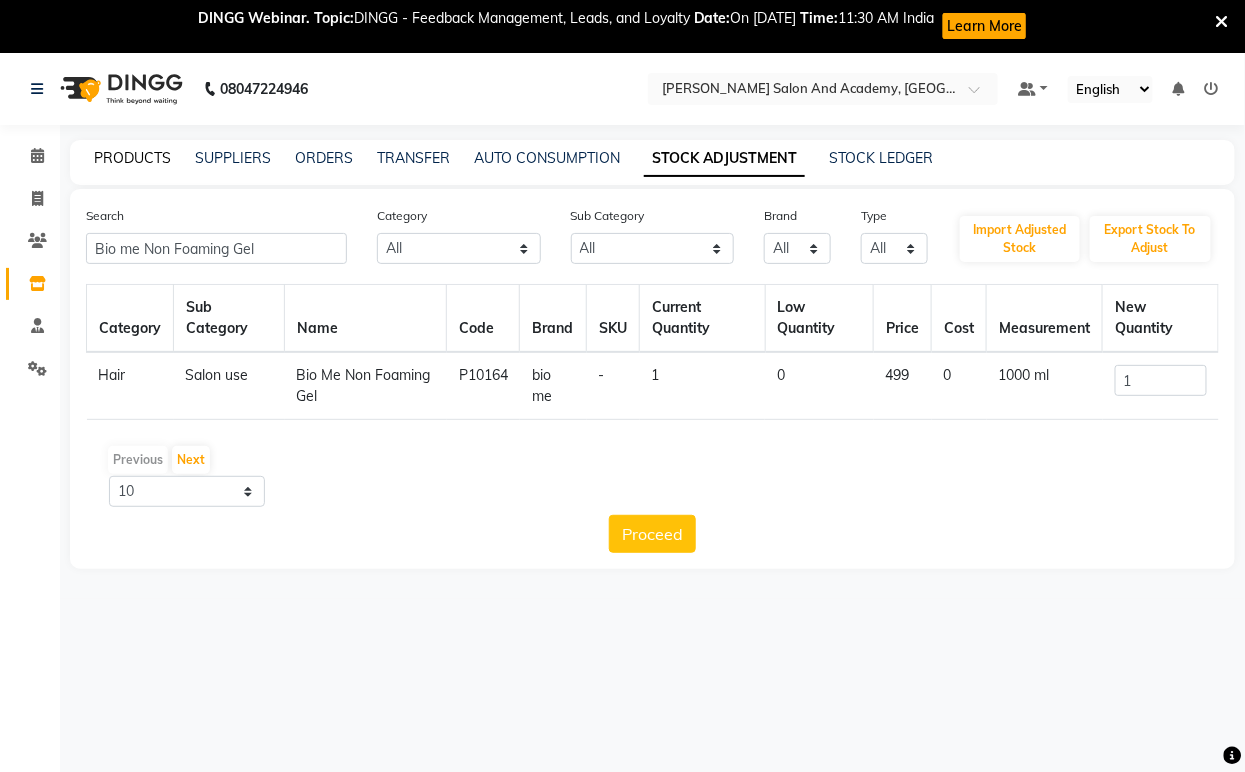 click on "PRODUCTS" 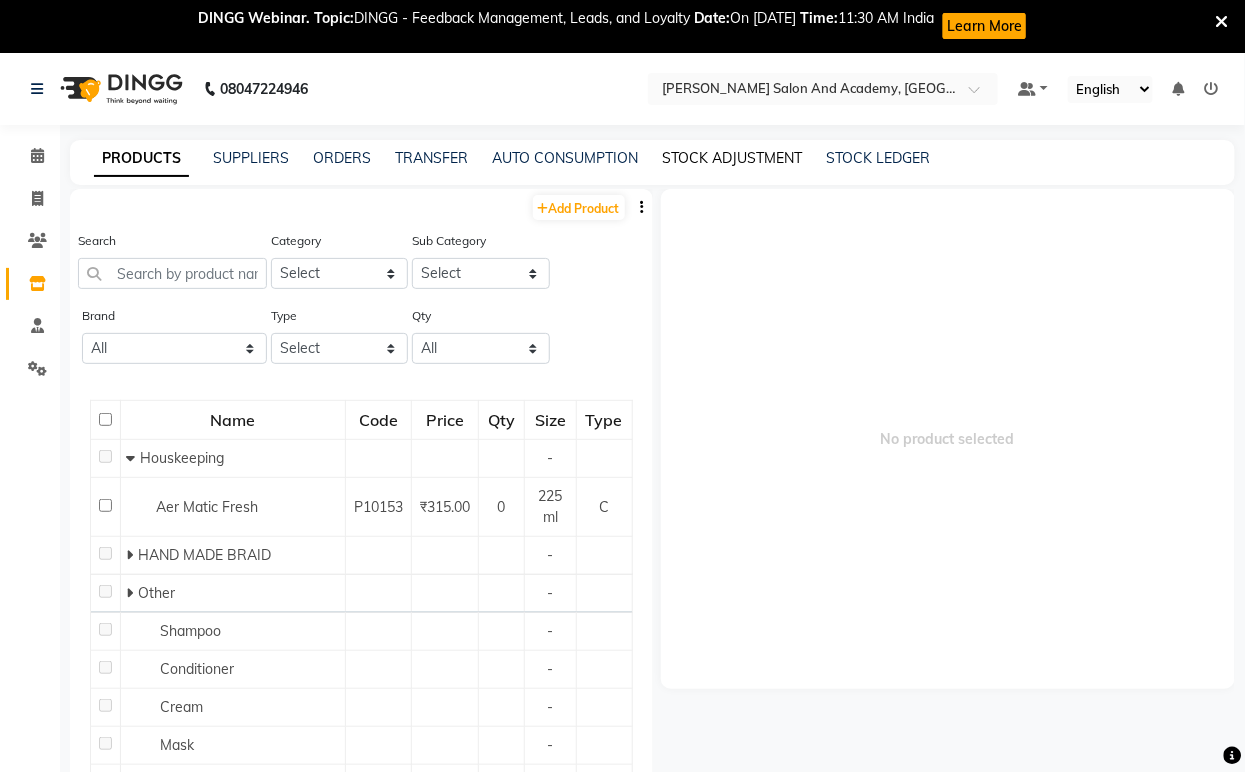 click on "STOCK ADJUSTMENT" 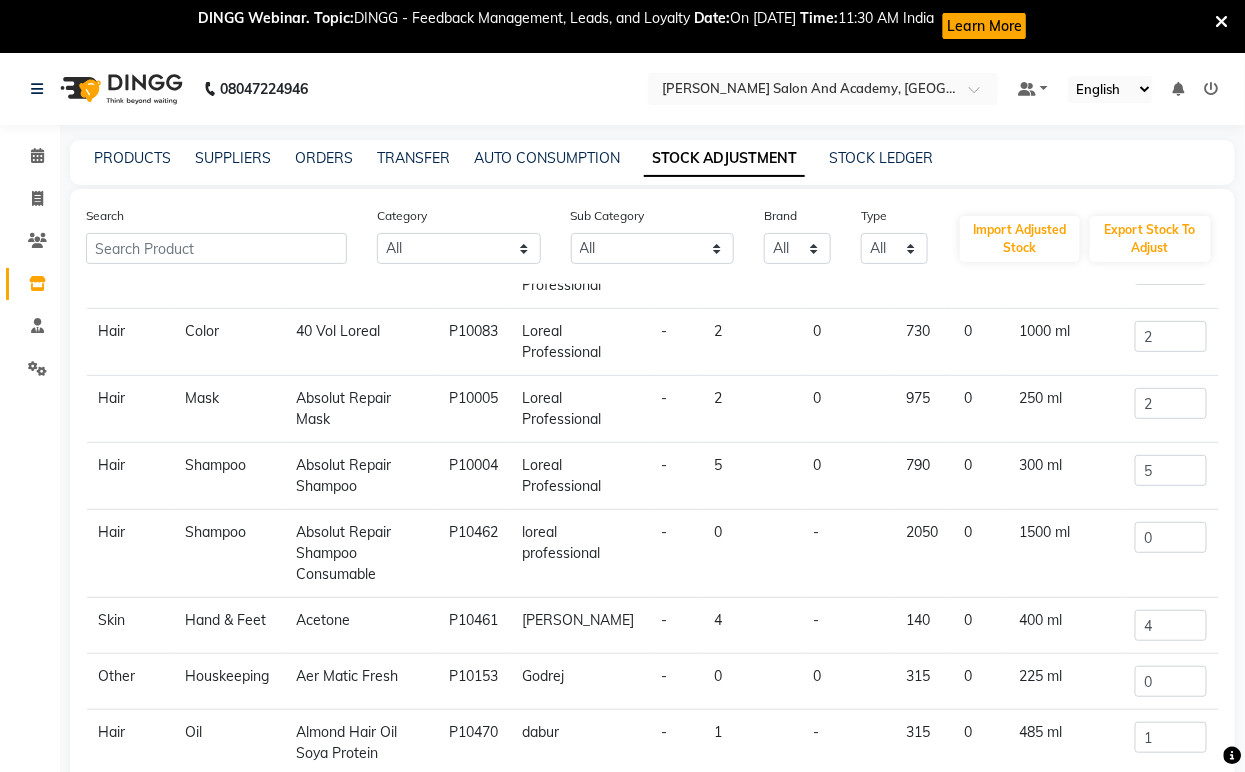 scroll, scrollTop: 253, scrollLeft: 0, axis: vertical 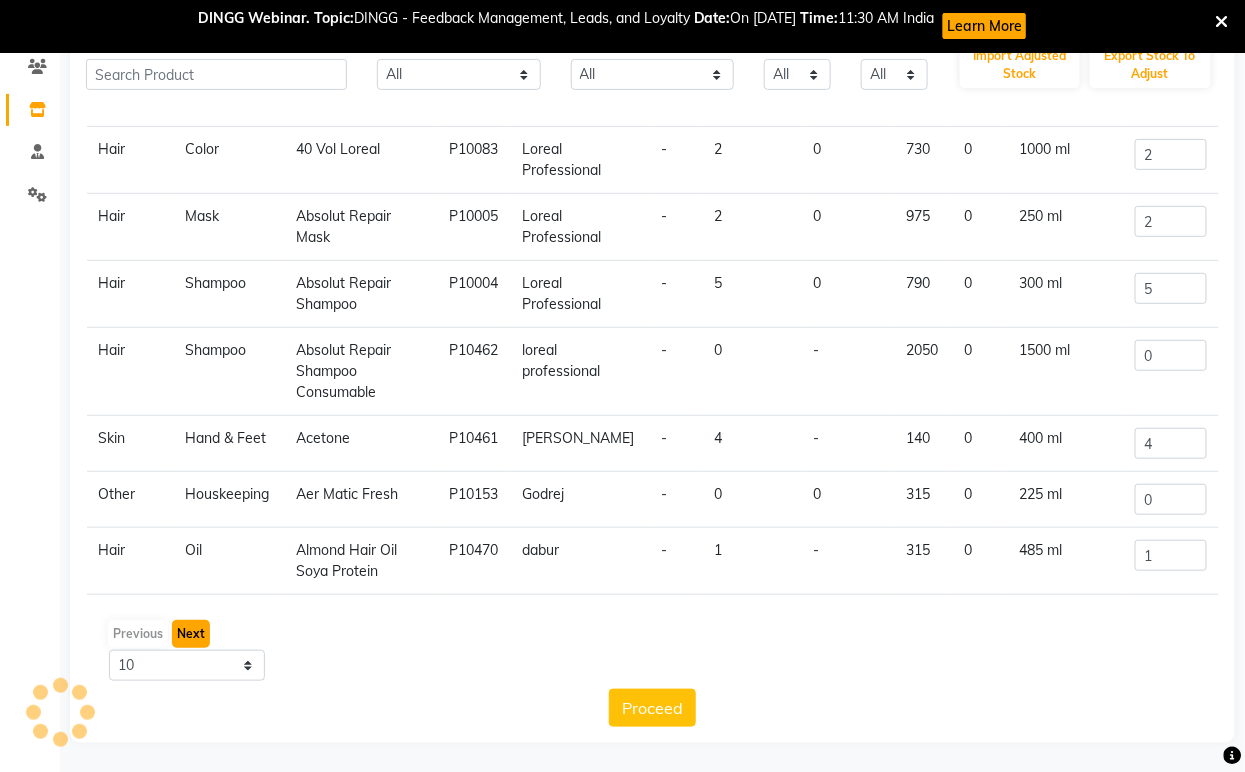 click on "Next" 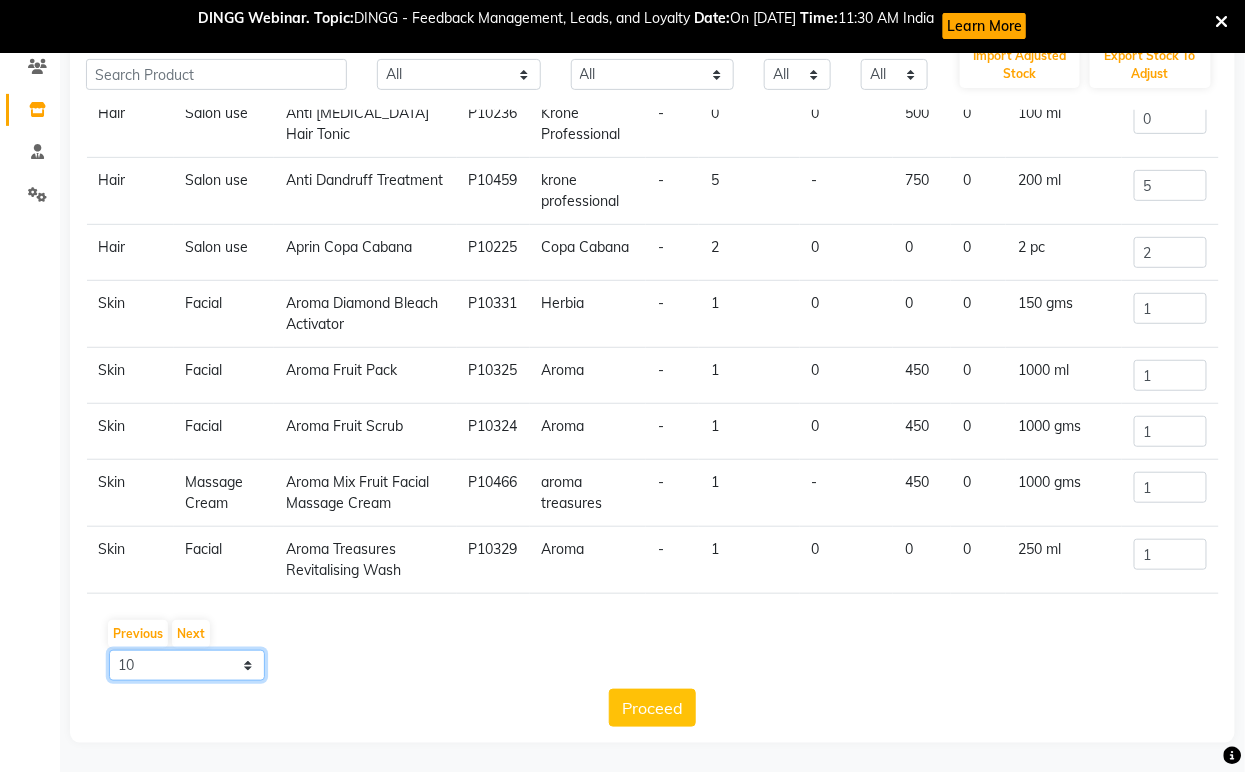 click on "10 50 100" 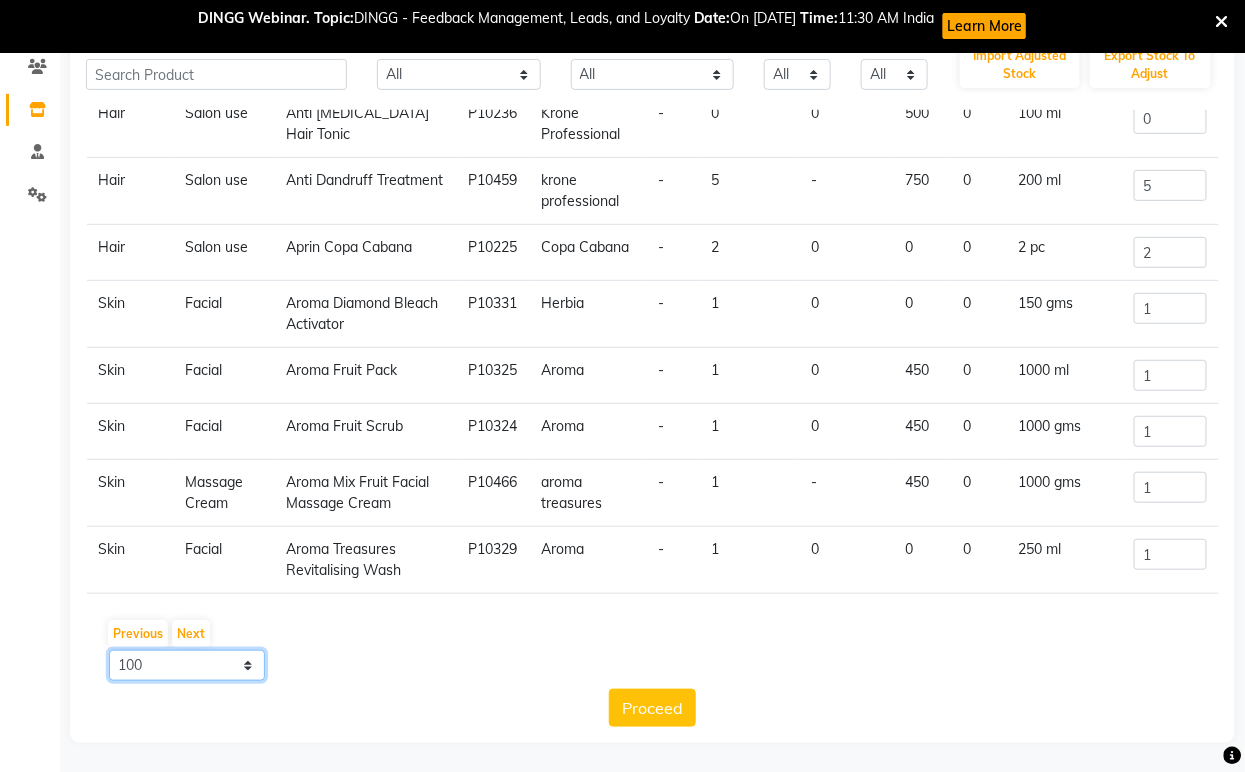 click on "10 50 100" 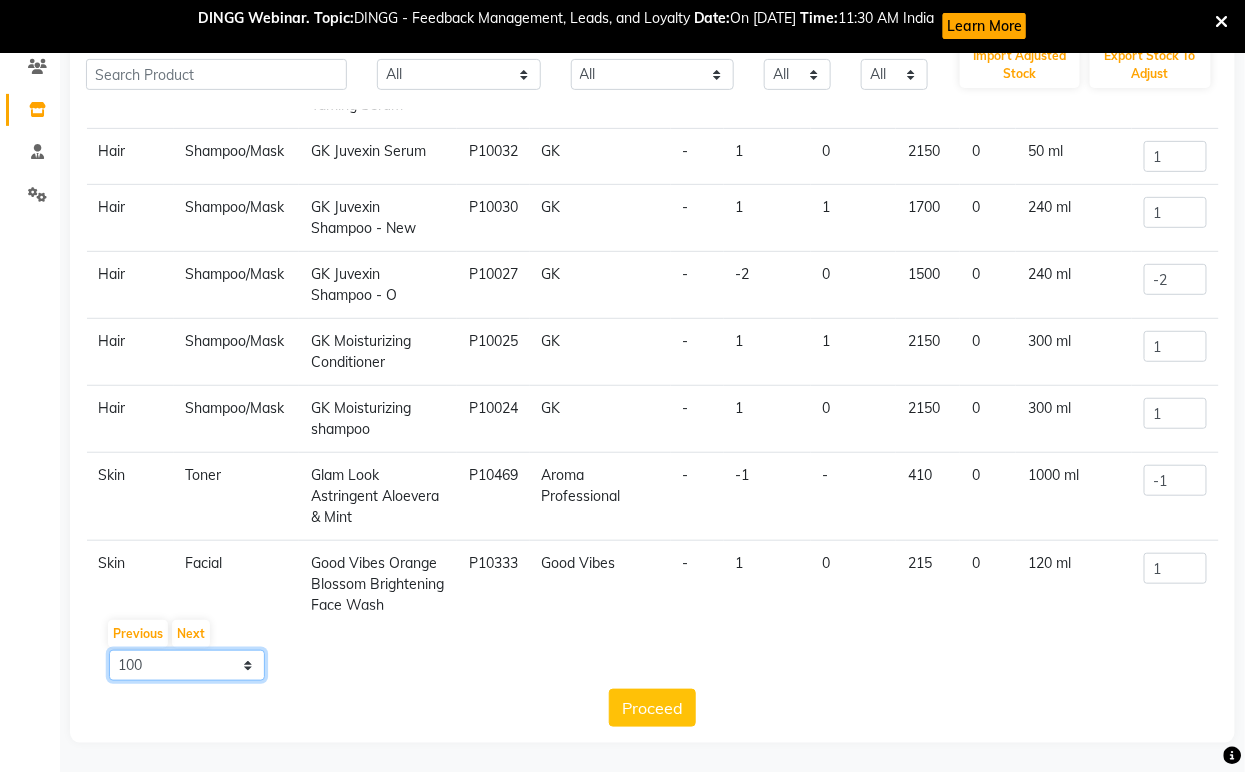scroll, scrollTop: 222, scrollLeft: 0, axis: vertical 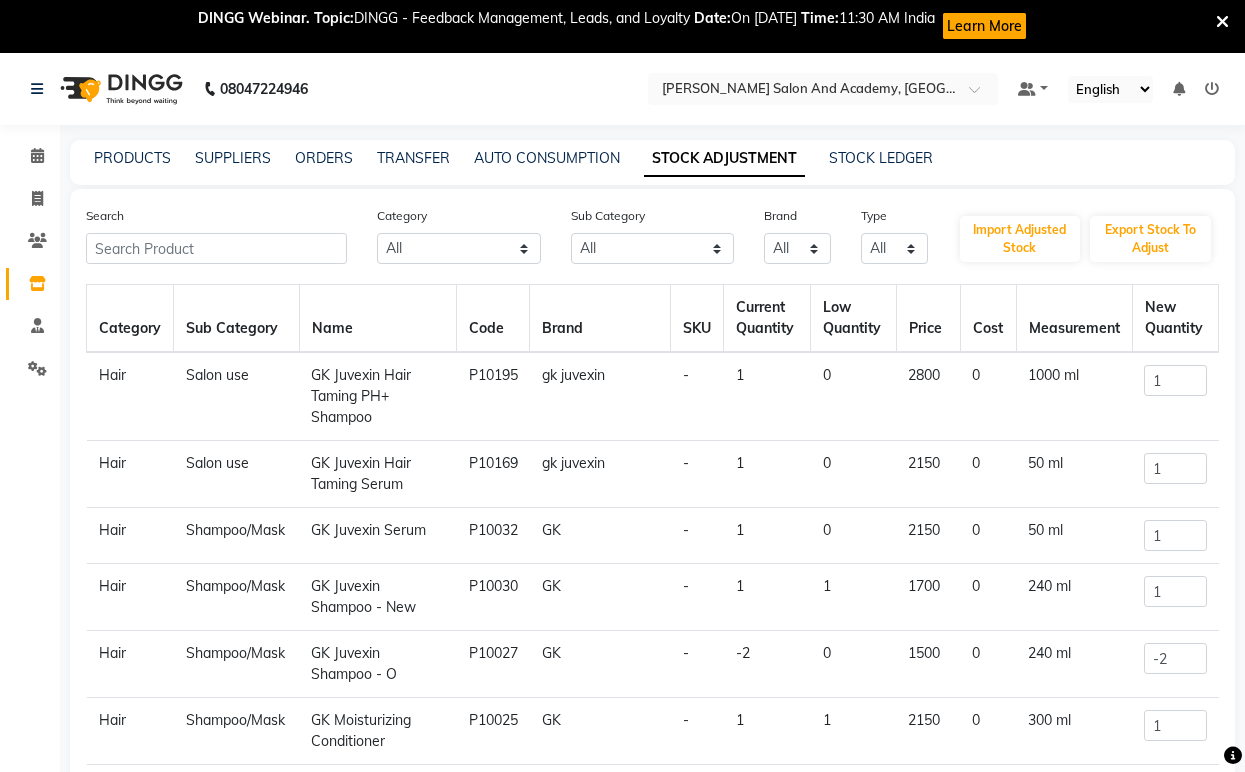 select on "100" 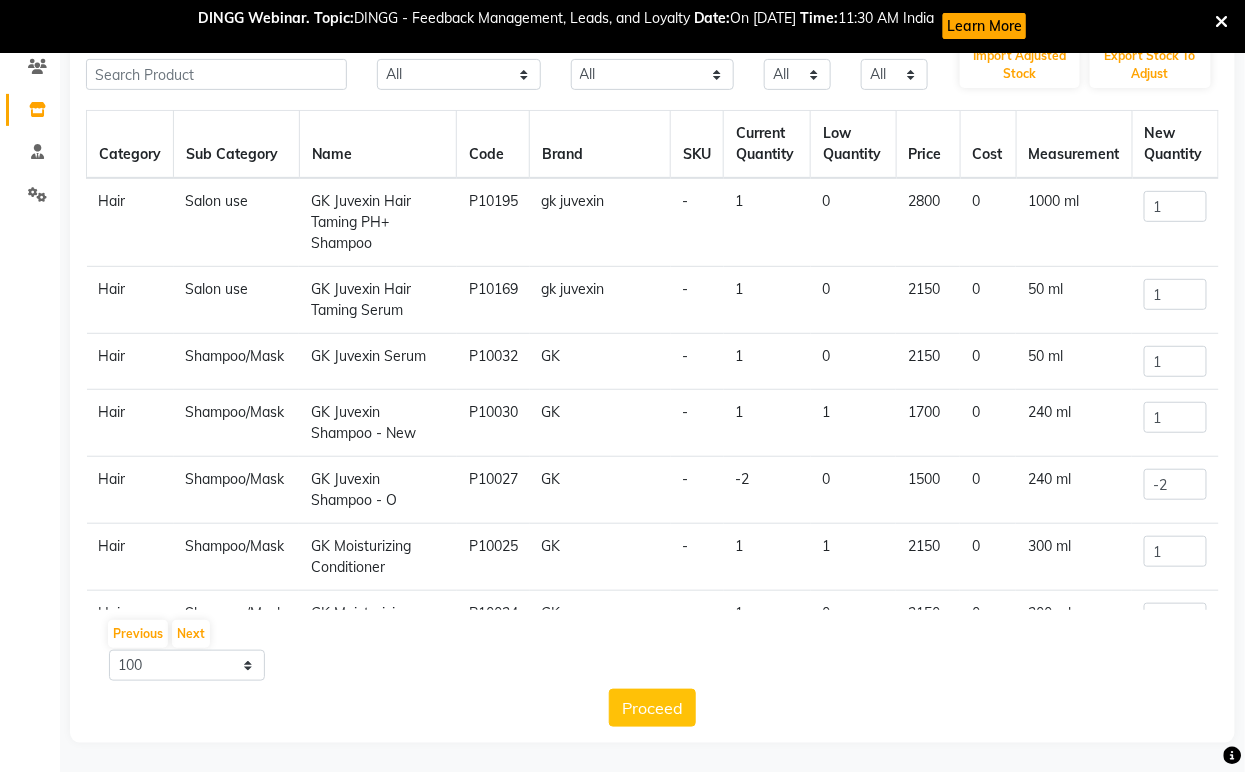 scroll, scrollTop: 555, scrollLeft: 0, axis: vertical 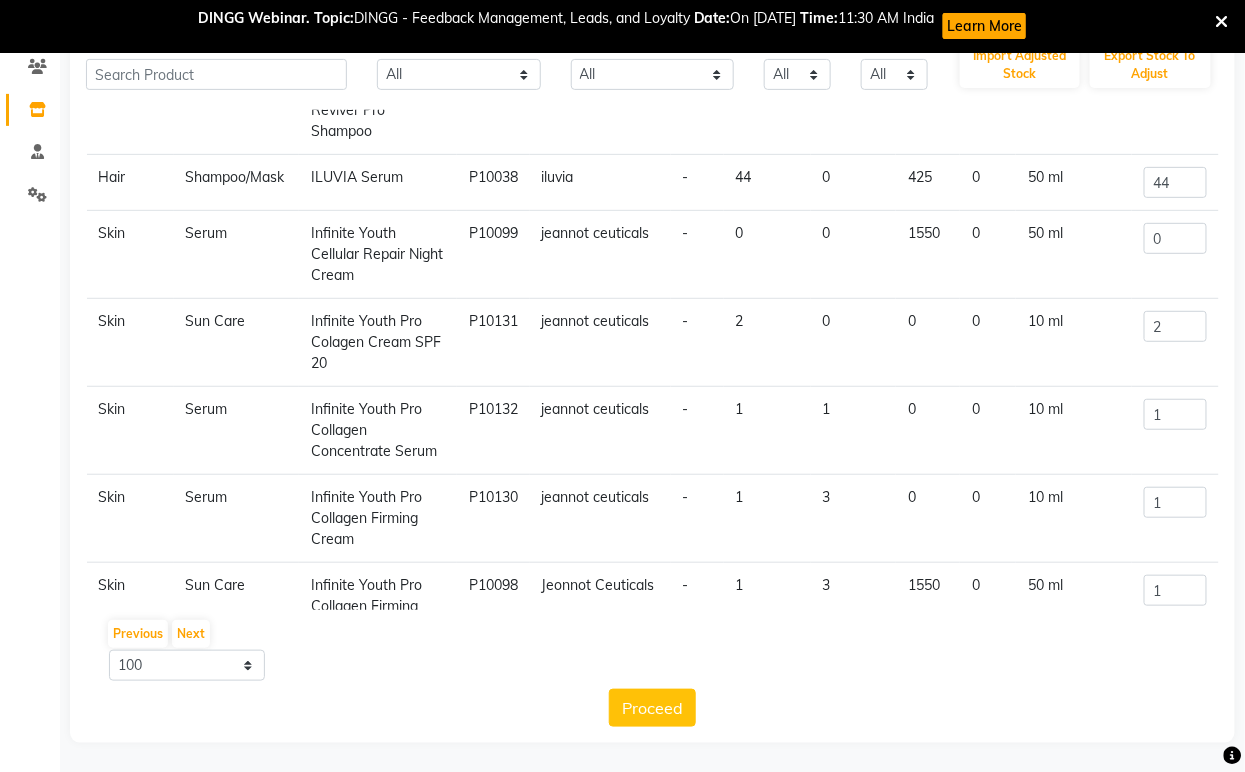 click on "Infinite Youth Cellular Repair Night Cream" 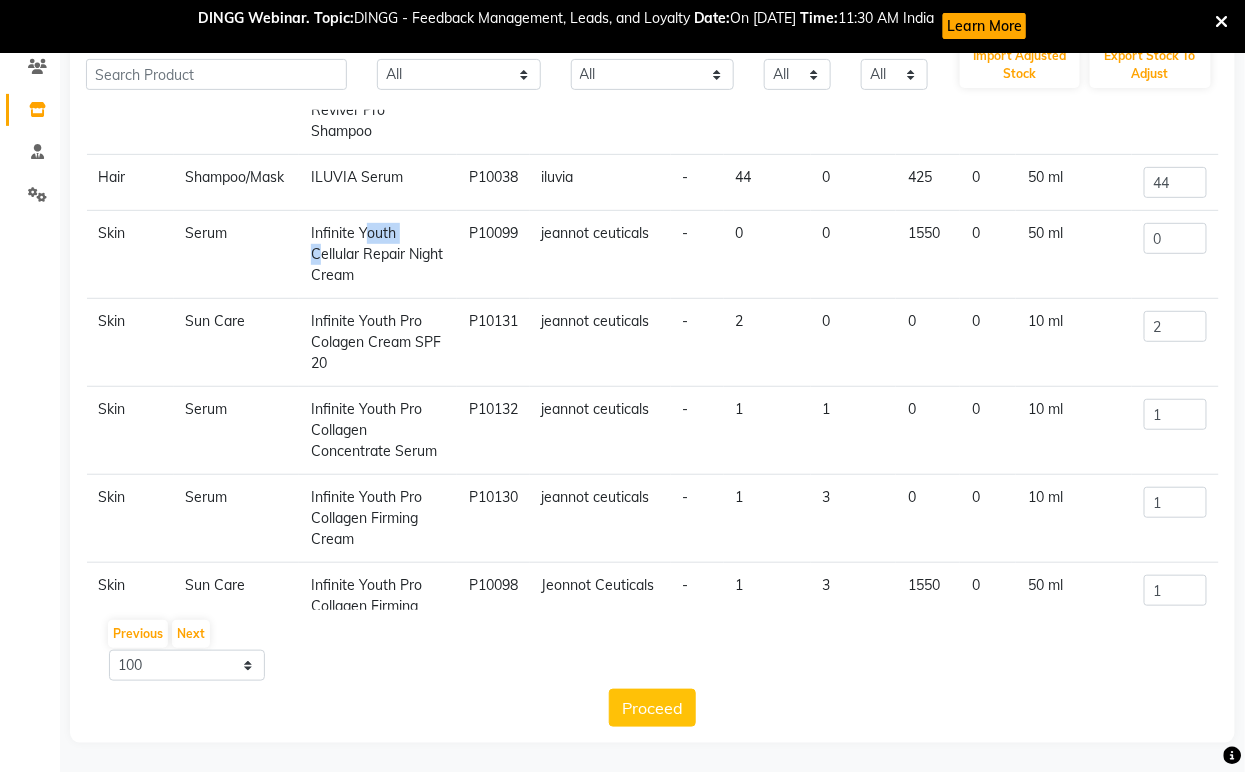 click on "Infinite Youth Cellular Repair Night Cream" 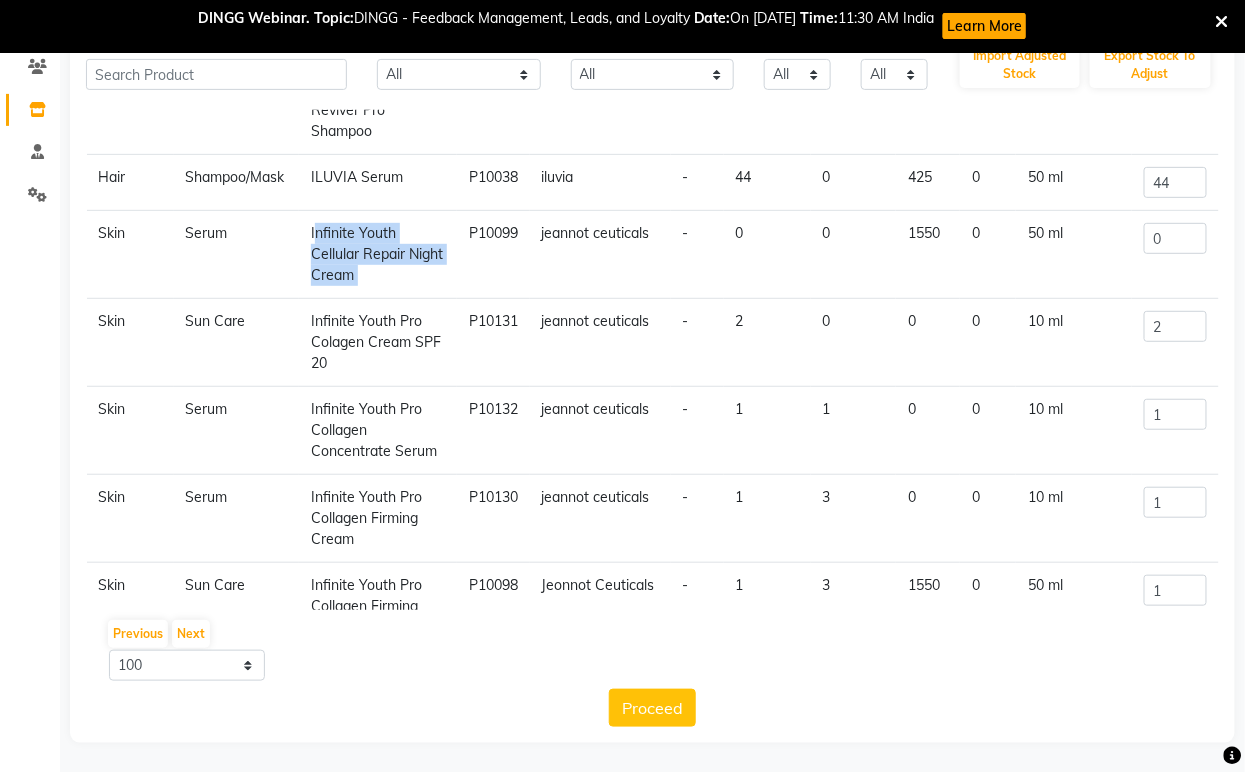 click on "Infinite Youth Cellular Repair Night Cream" 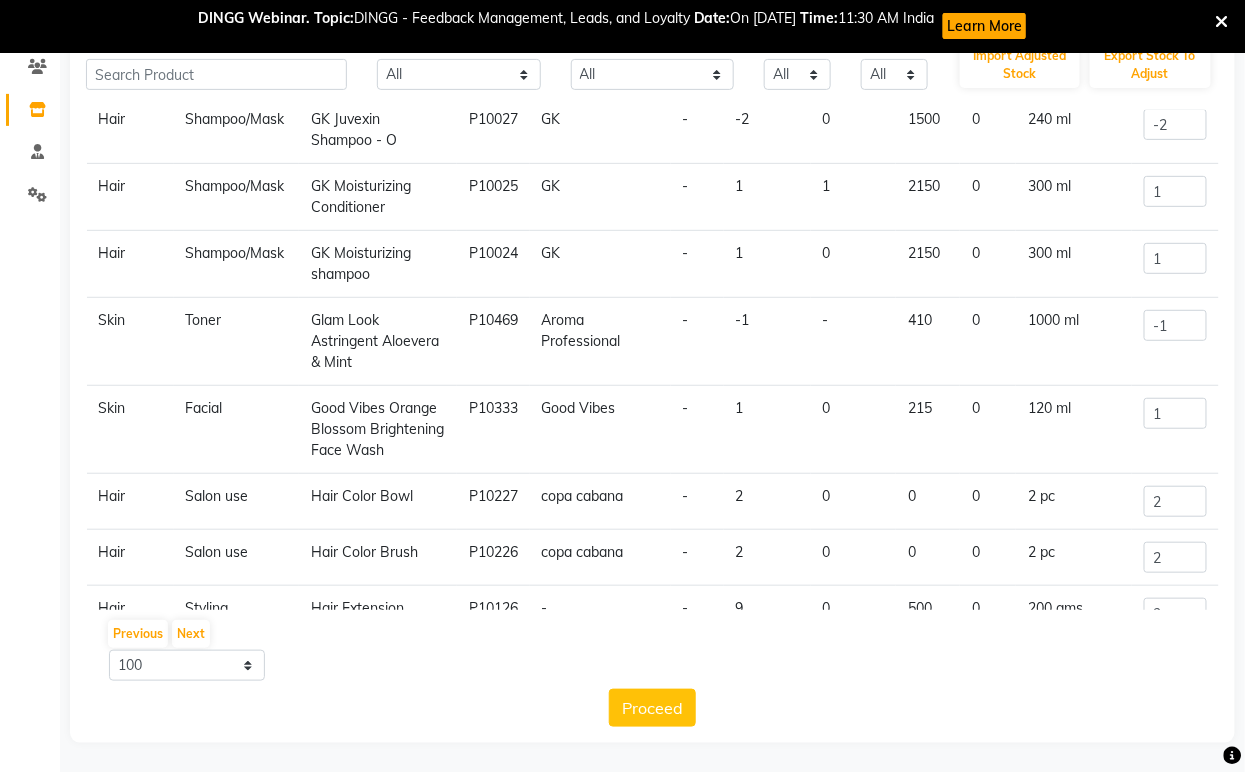 scroll, scrollTop: 0, scrollLeft: 0, axis: both 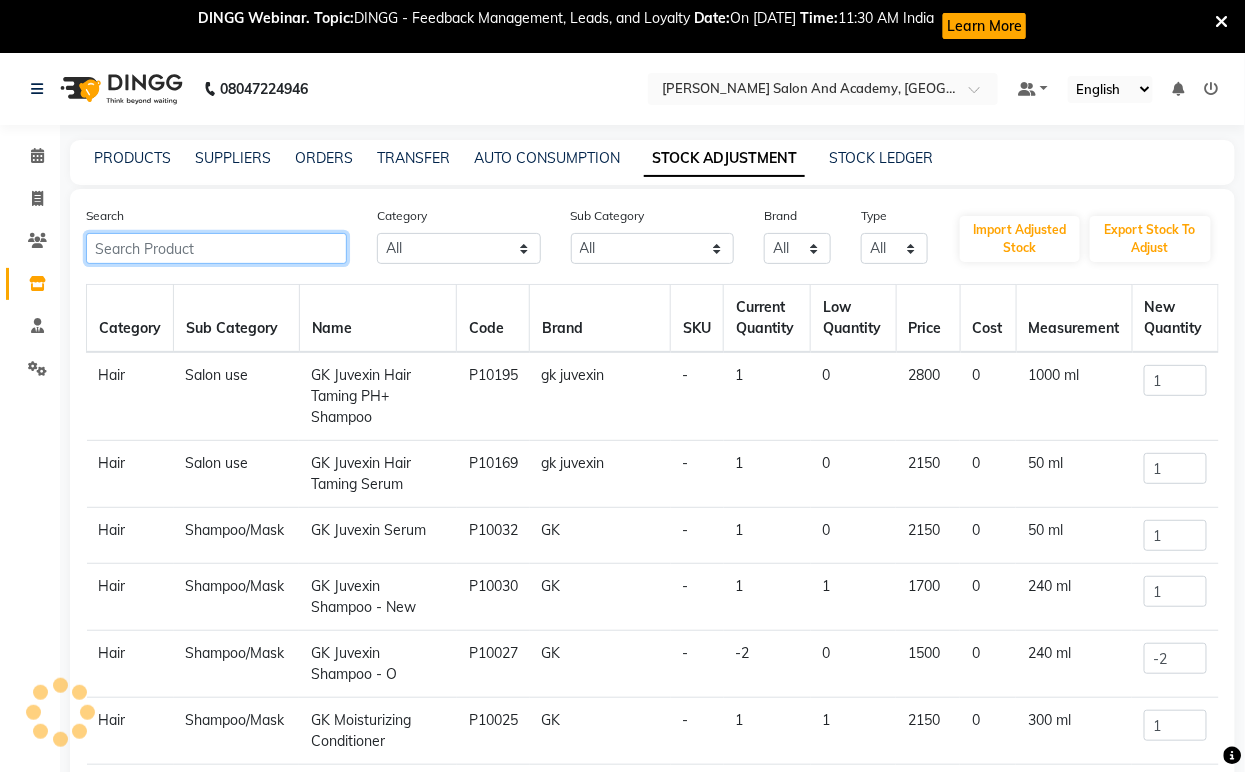 click 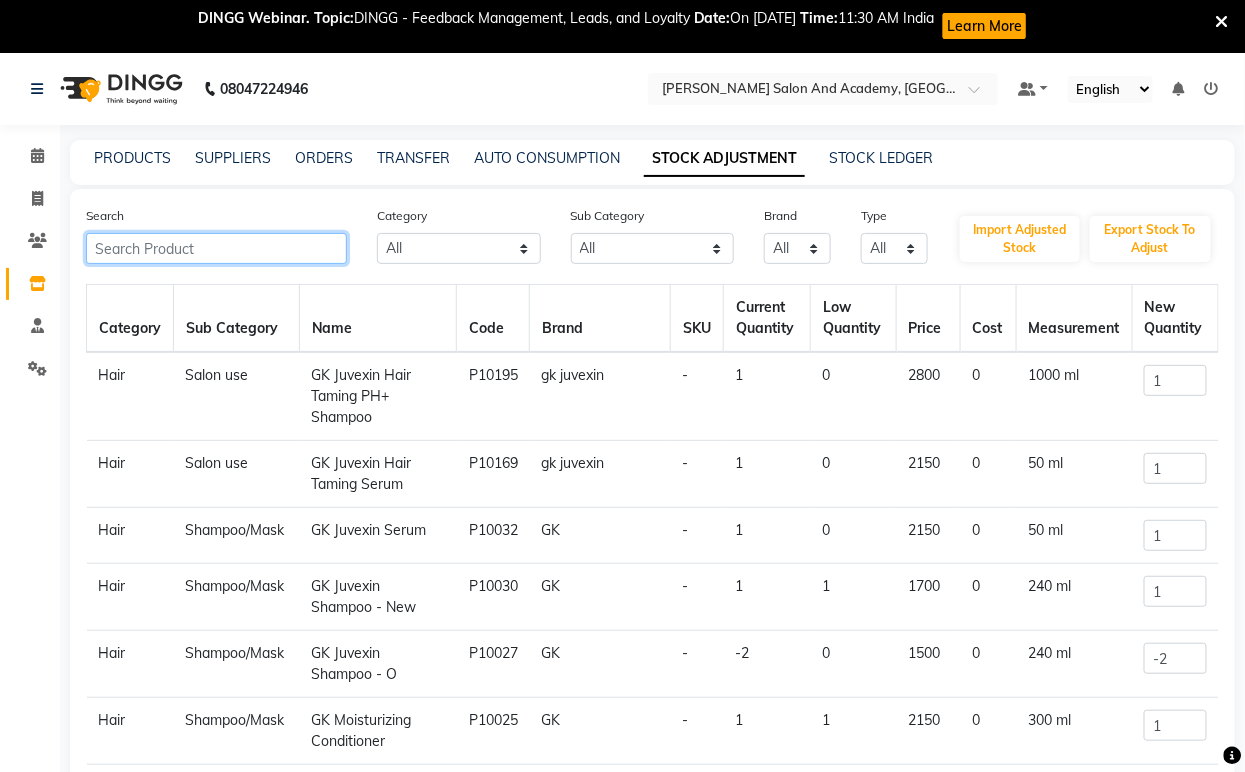 paste on "Infinite Youth Cellular Repair Night Cream" 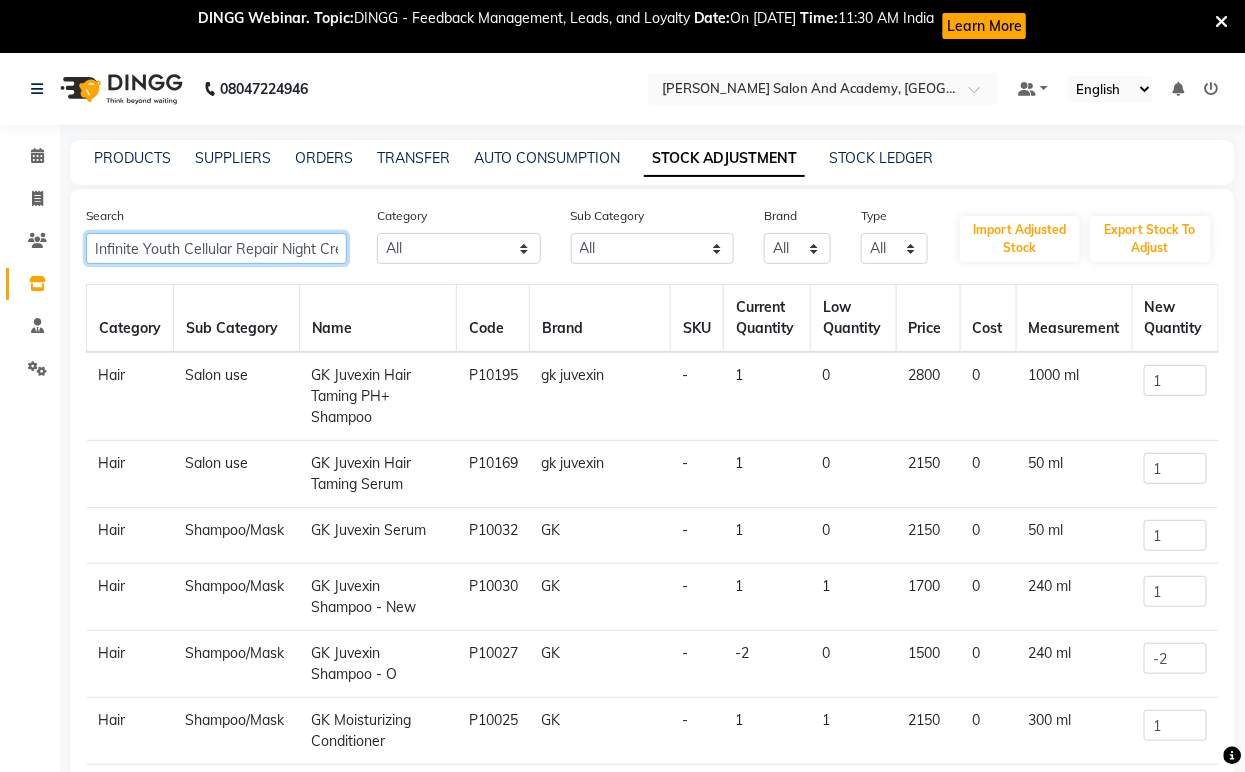scroll, scrollTop: 0, scrollLeft: 50, axis: horizontal 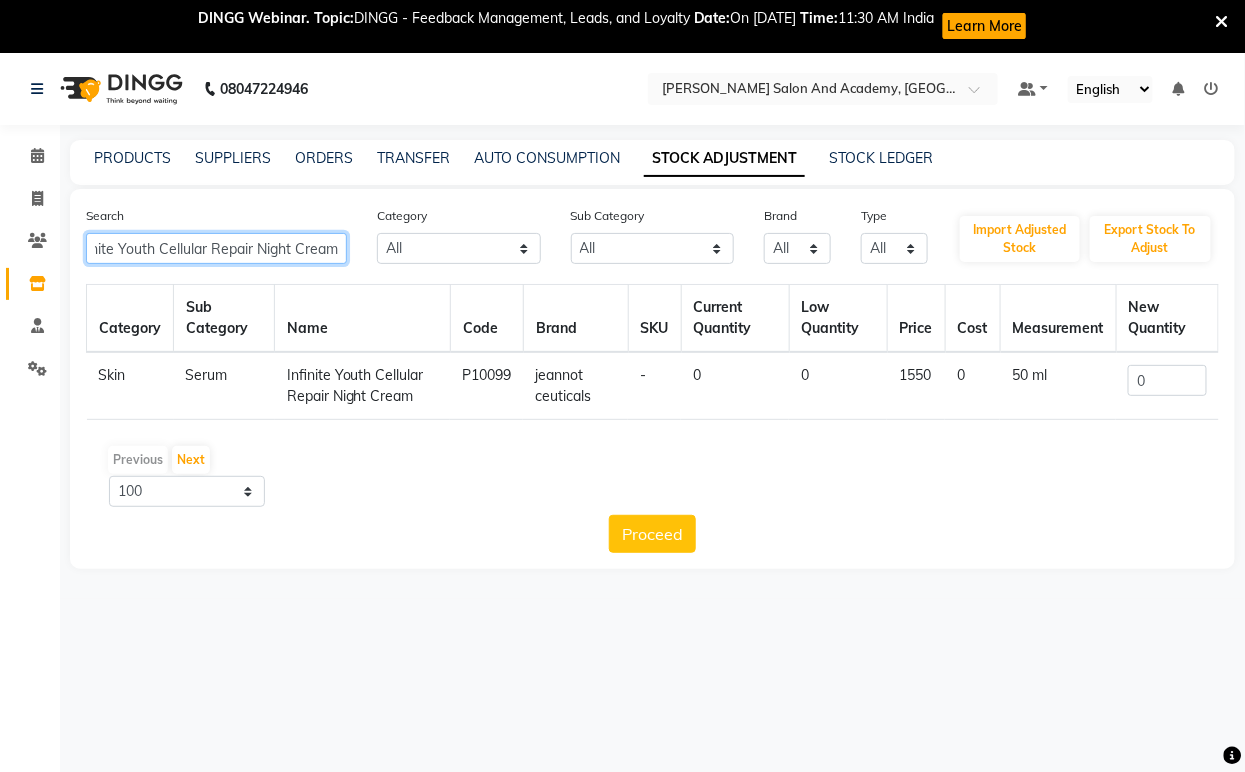 type on "Infinite Youth Cellular Repair Night Cream" 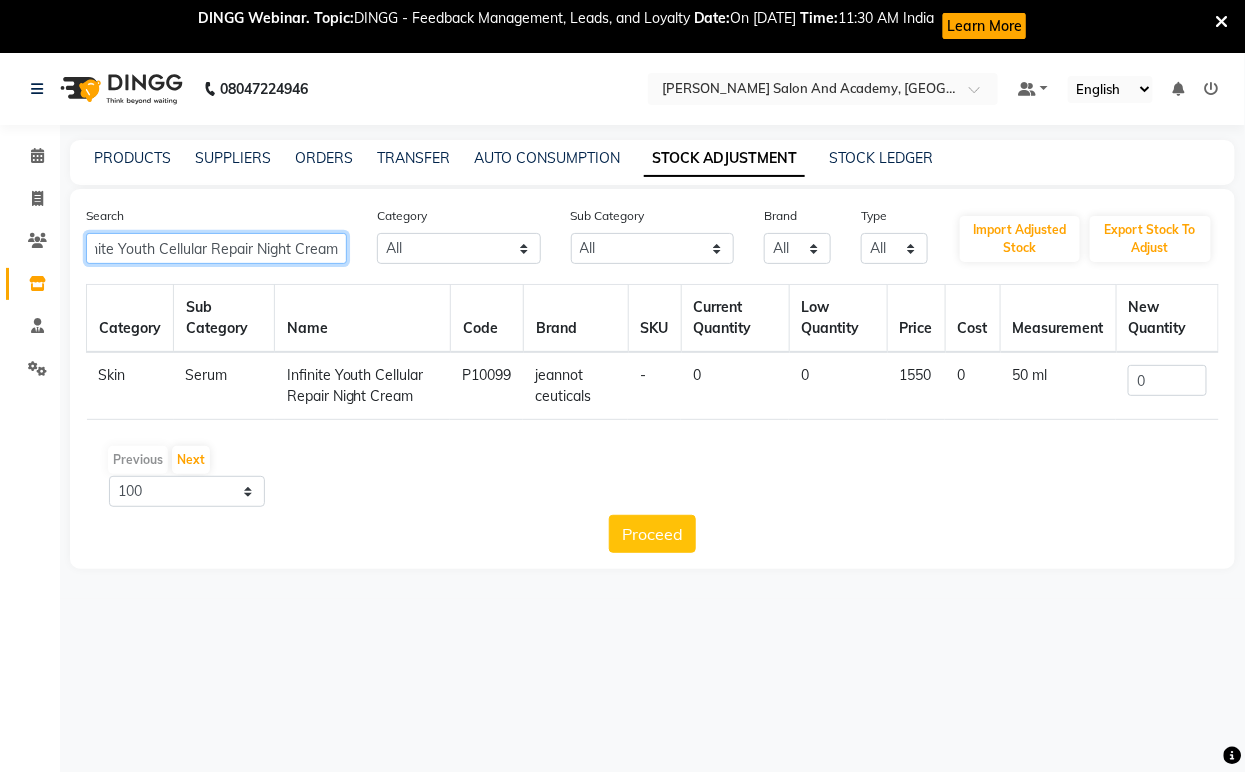 scroll, scrollTop: 0, scrollLeft: 0, axis: both 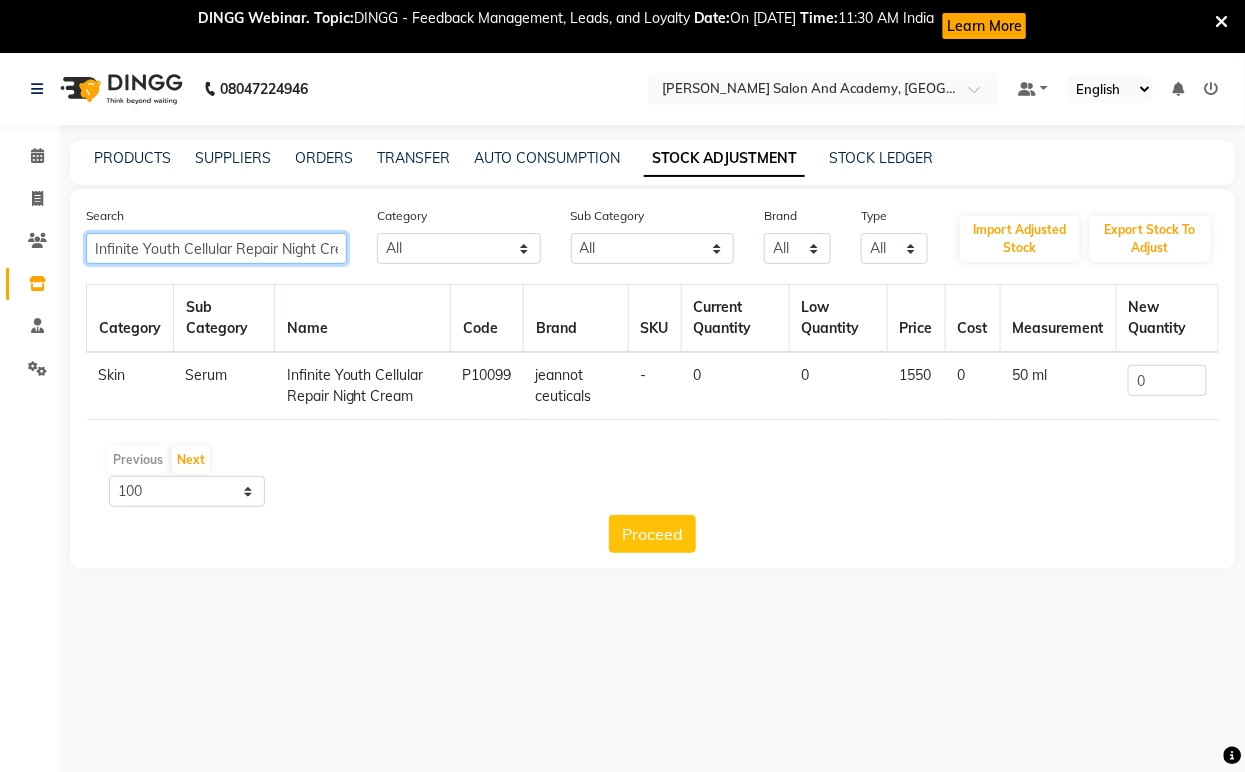 drag, startPoint x: 341, startPoint y: 246, endPoint x: -9, endPoint y: 230, distance: 350.3655 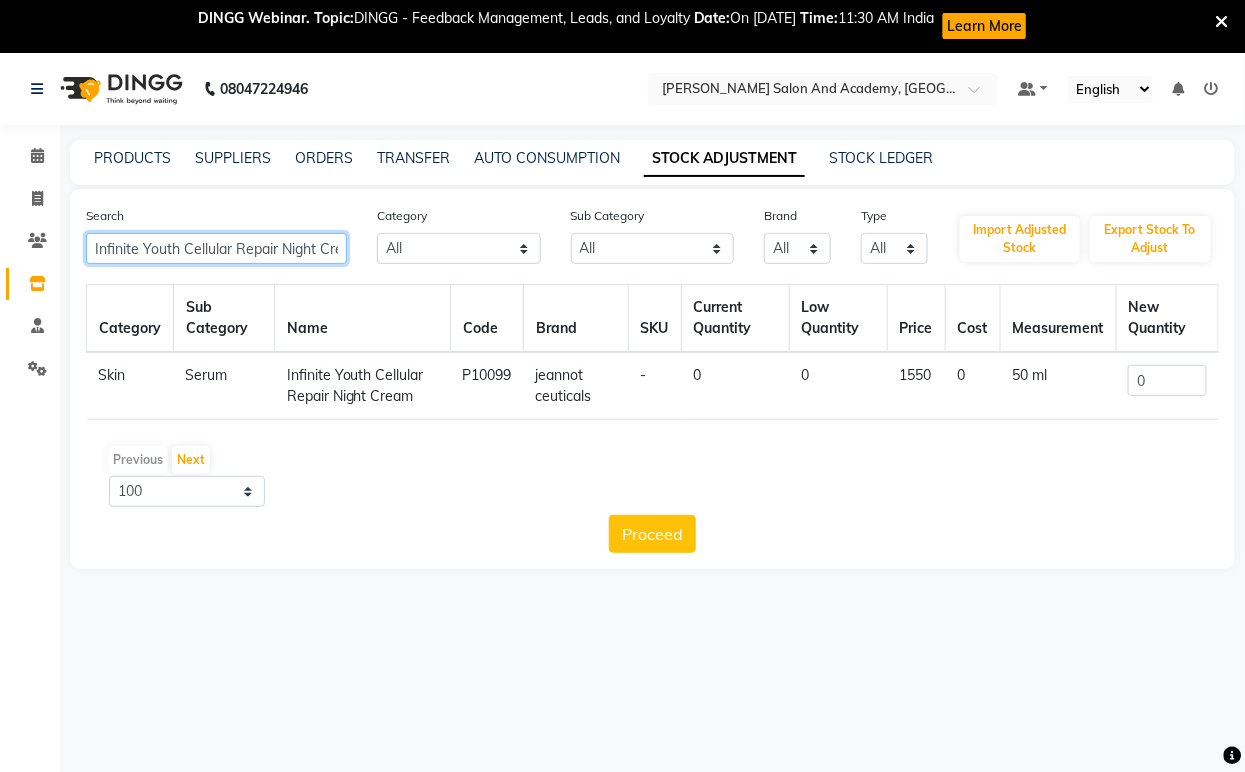 type 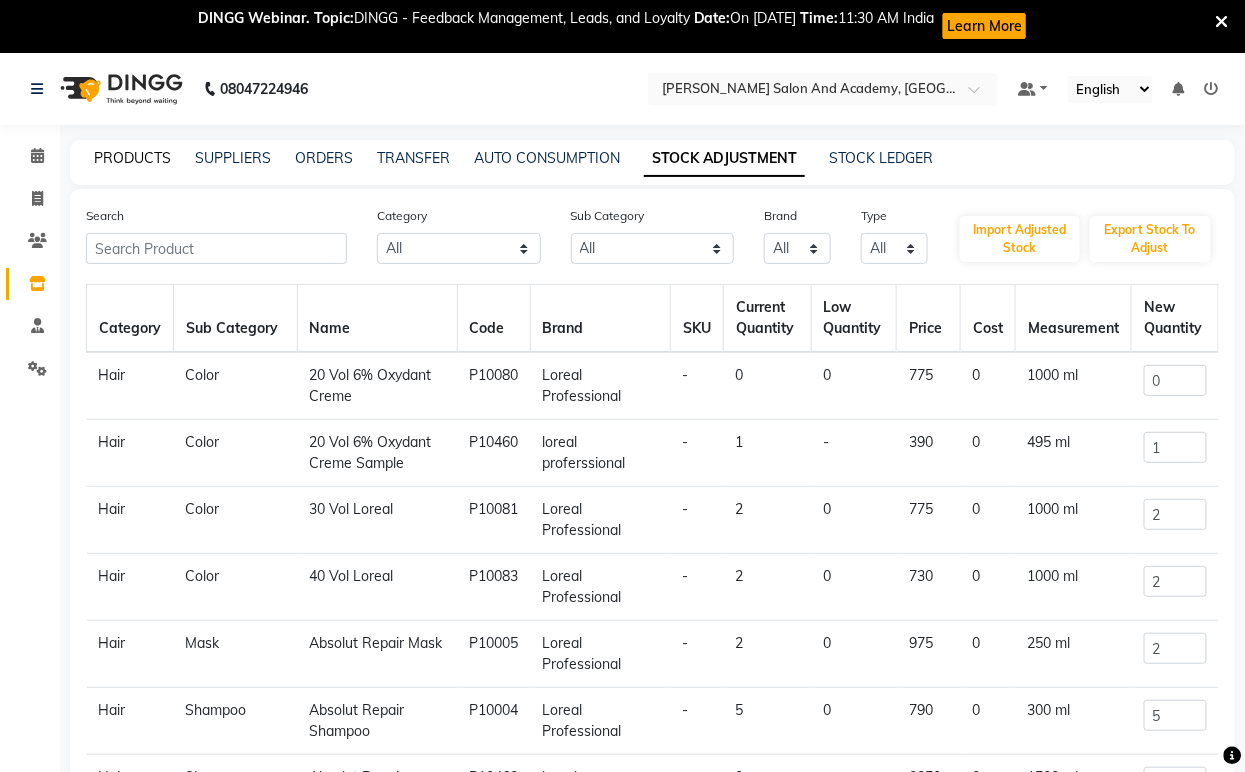 click on "PRODUCTS" 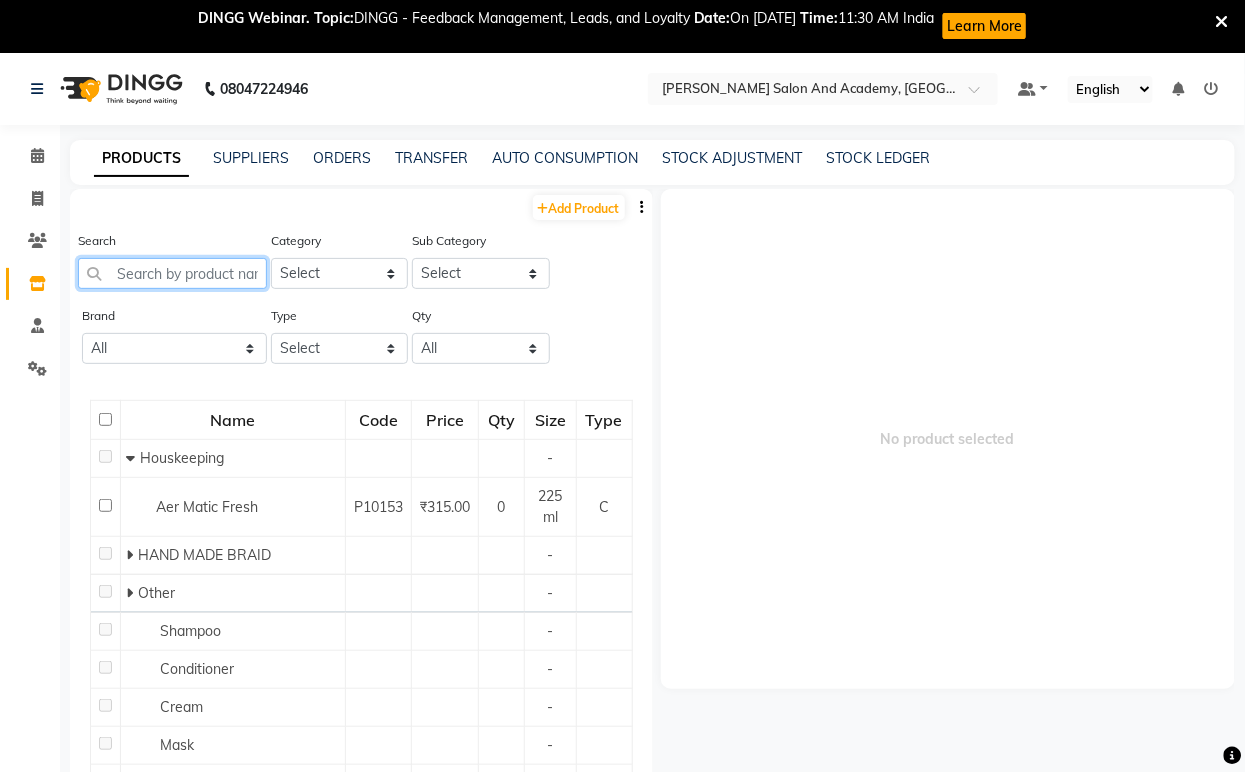paste on "Infinite Youth Cellular Repair Night Cream" 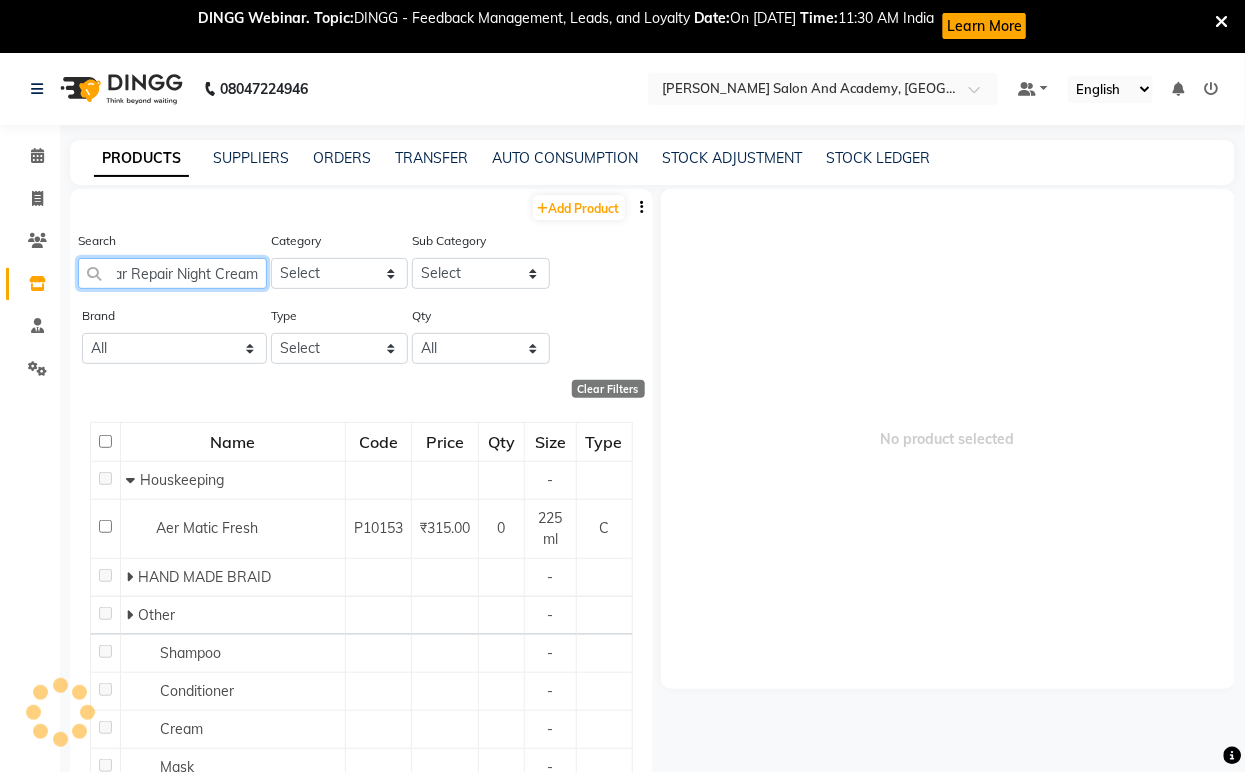 scroll, scrollTop: 0, scrollLeft: 126, axis: horizontal 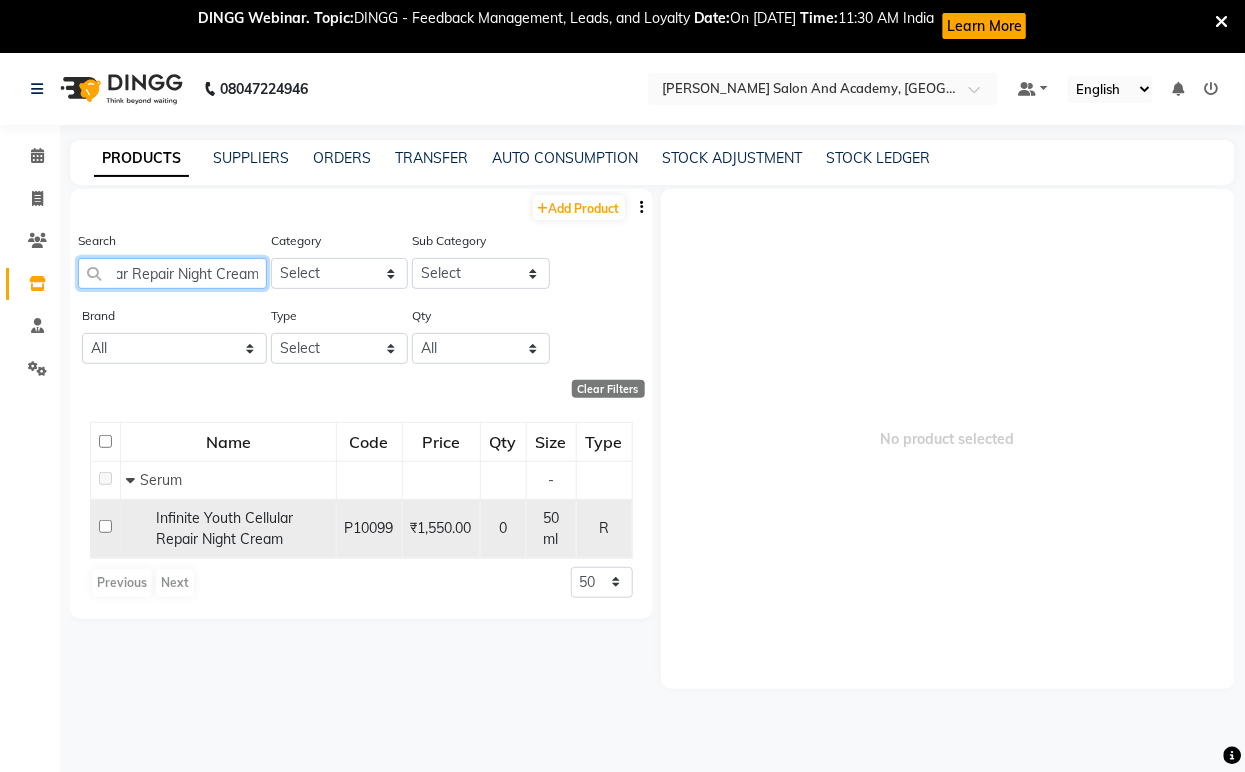 type on "Infinite Youth Cellular Repair Night Cream" 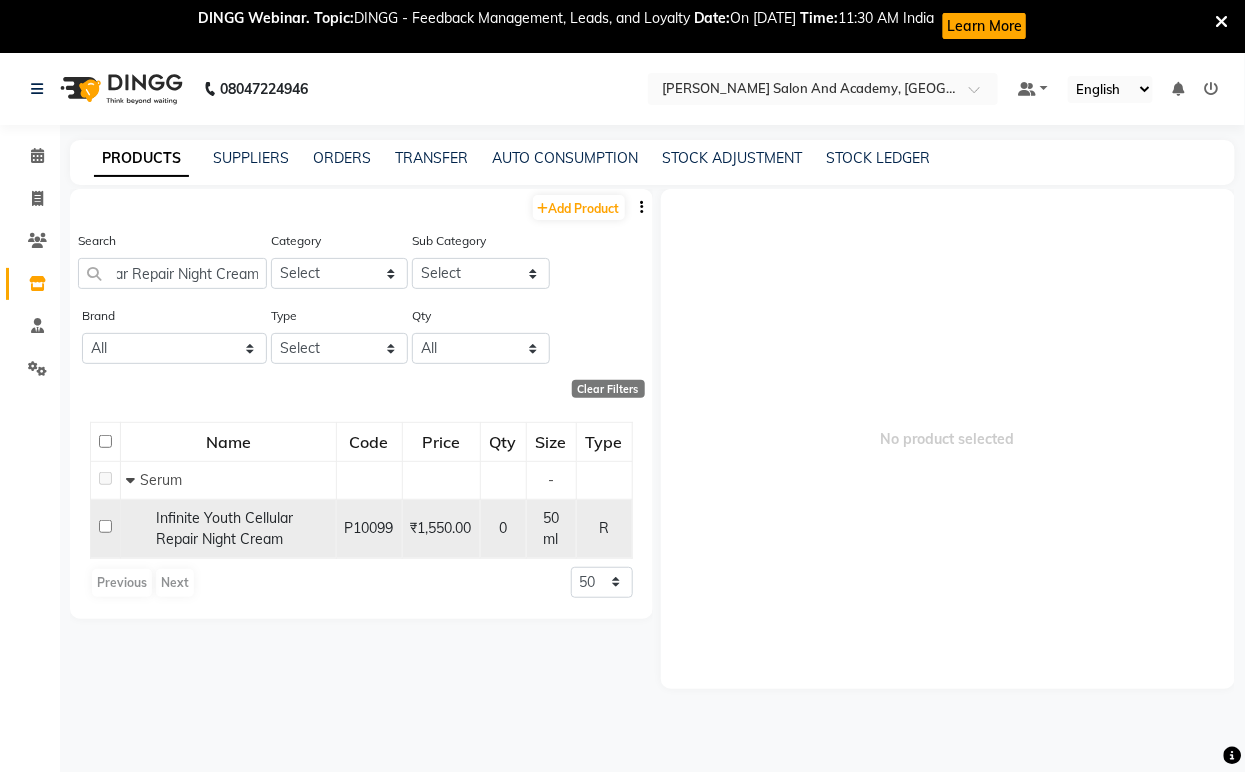 scroll, scrollTop: 0, scrollLeft: 0, axis: both 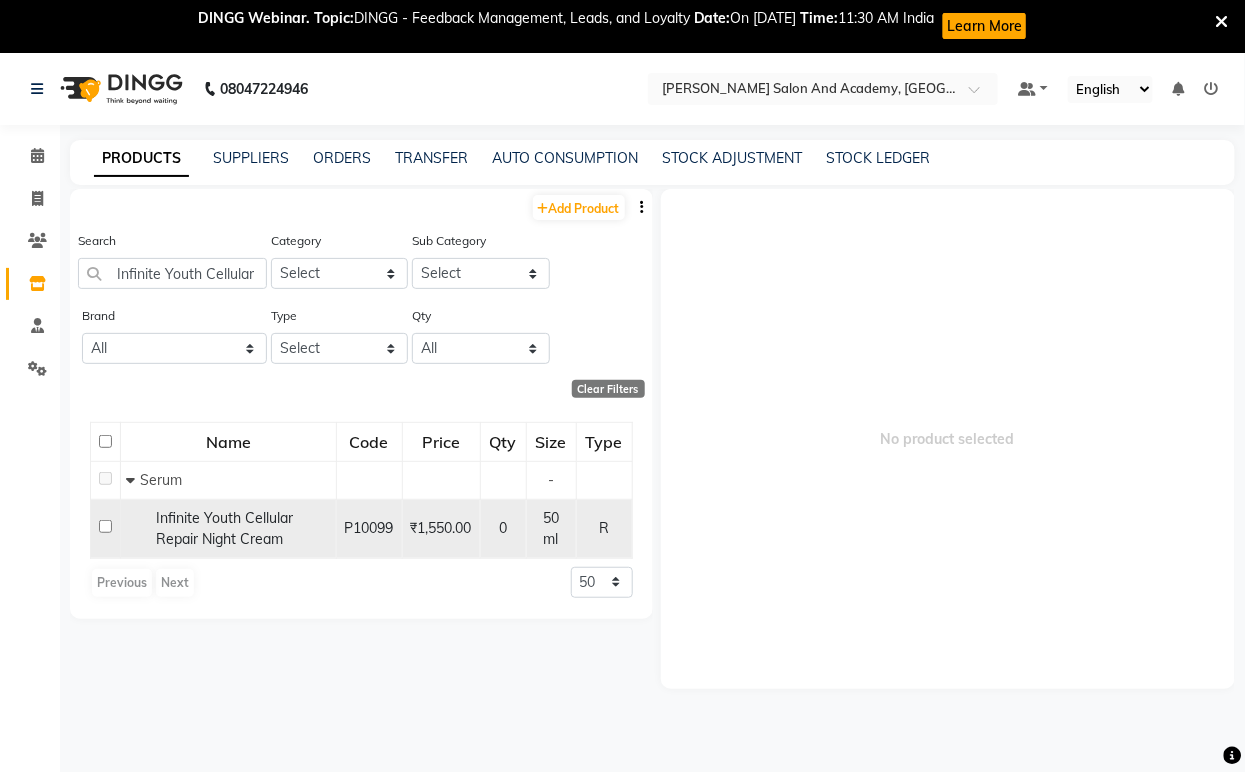 click on "Infinite Youth Cellular Repair Night Cream" 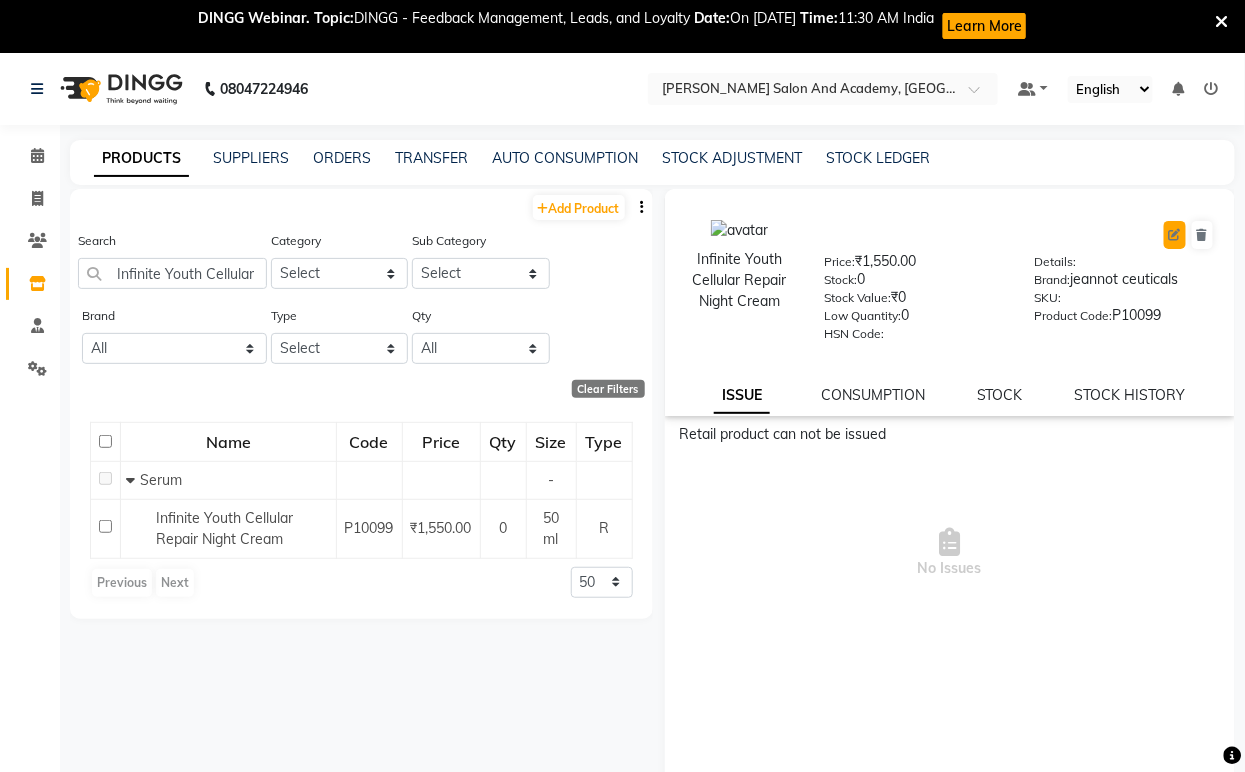 click 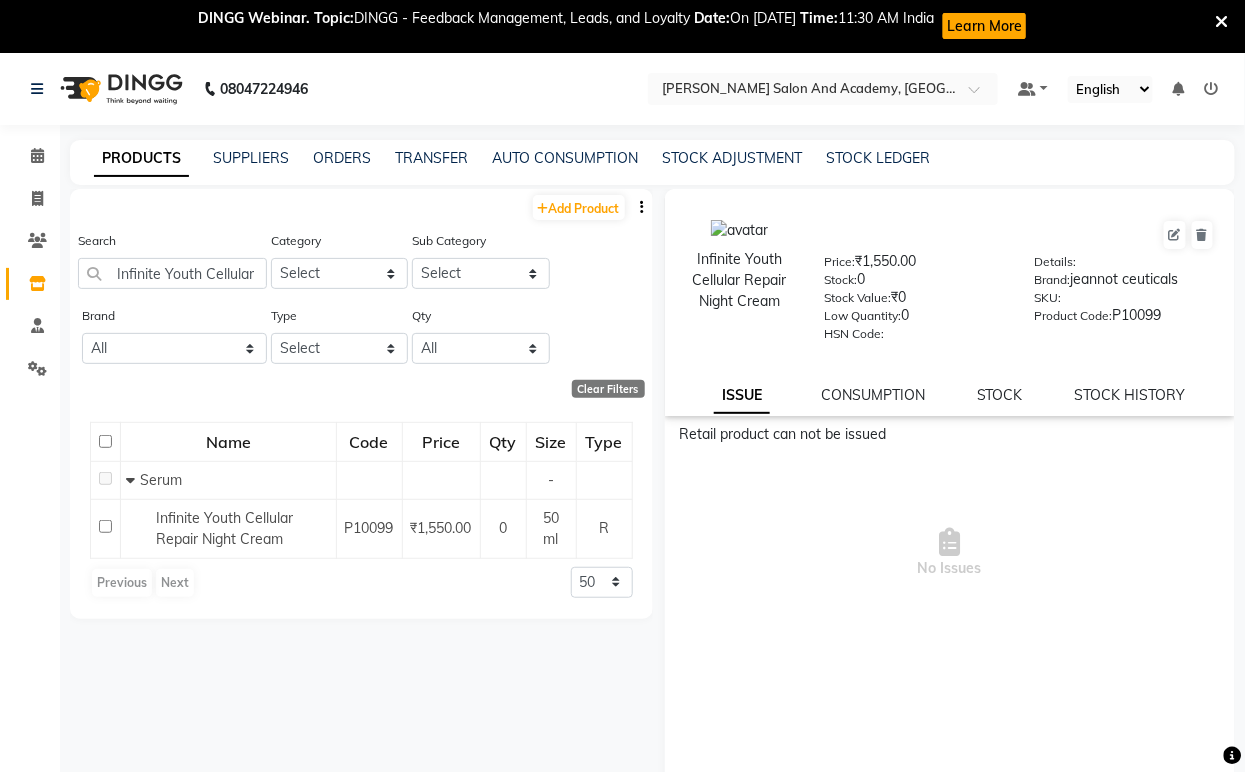 select on "R" 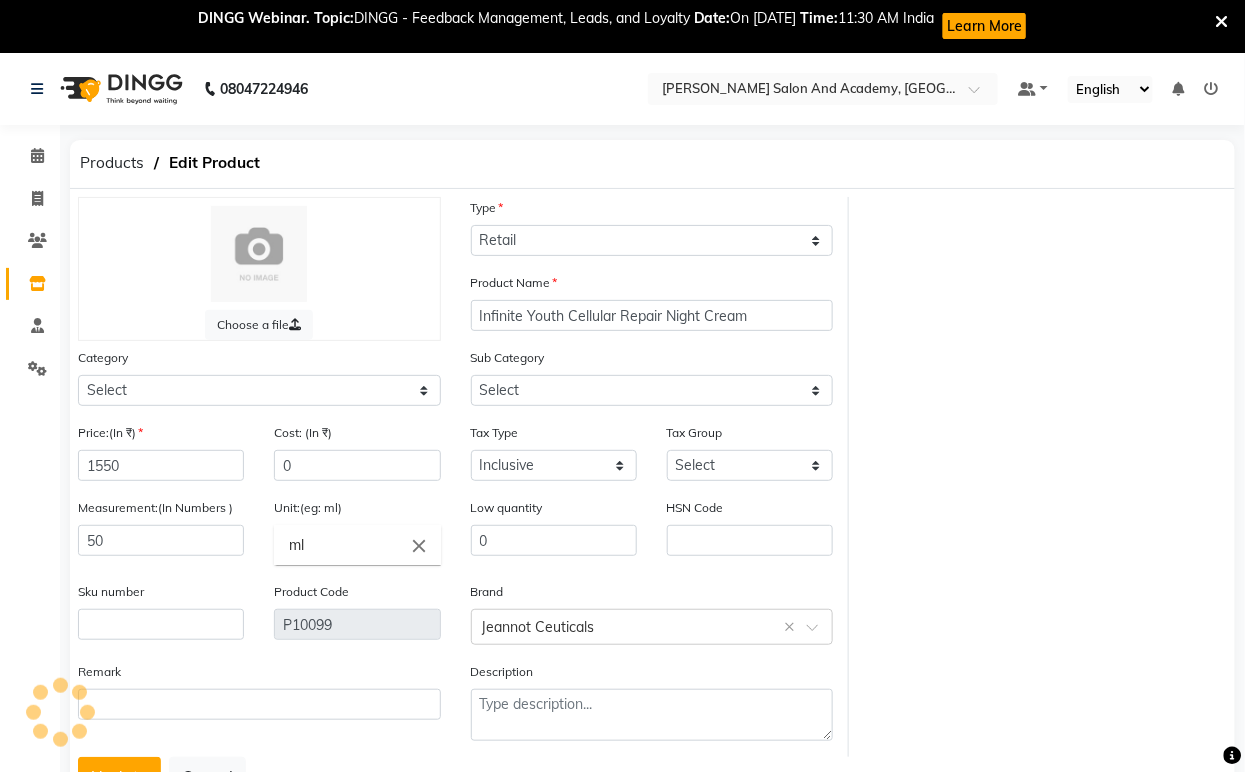 select on "1063801150" 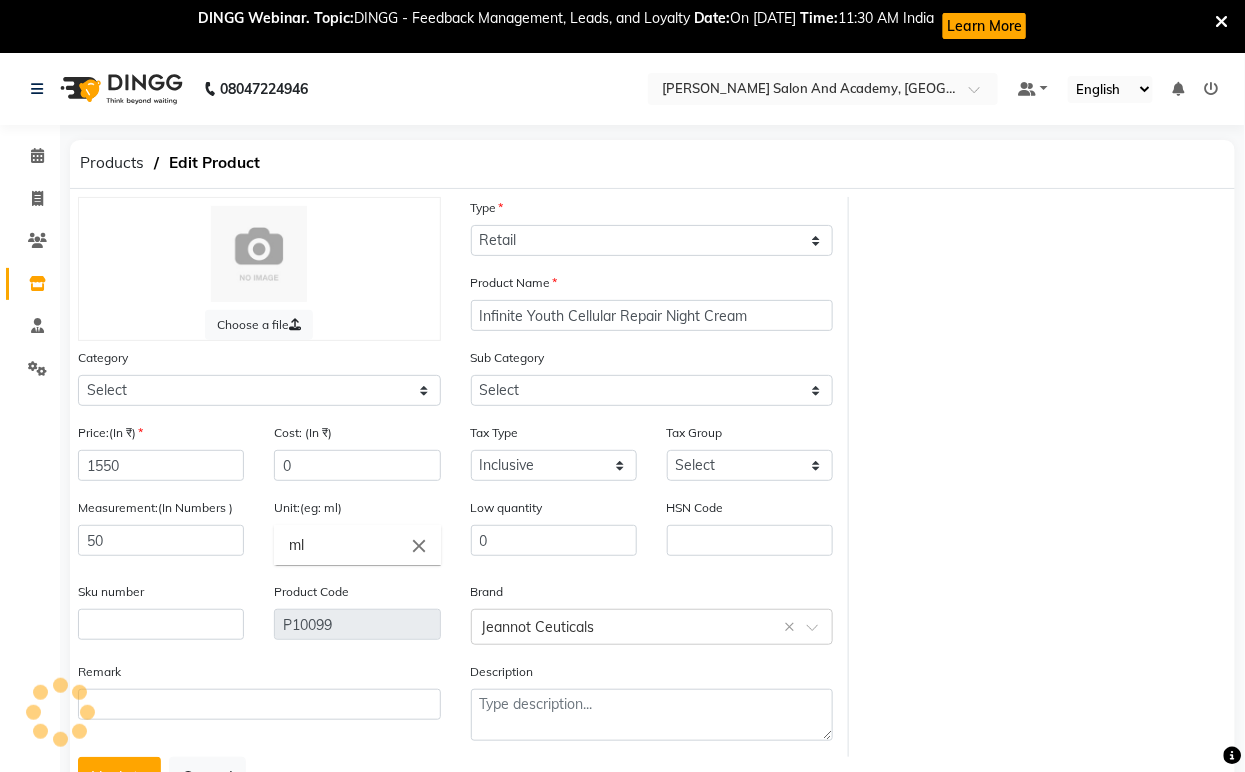 select on "1063801154" 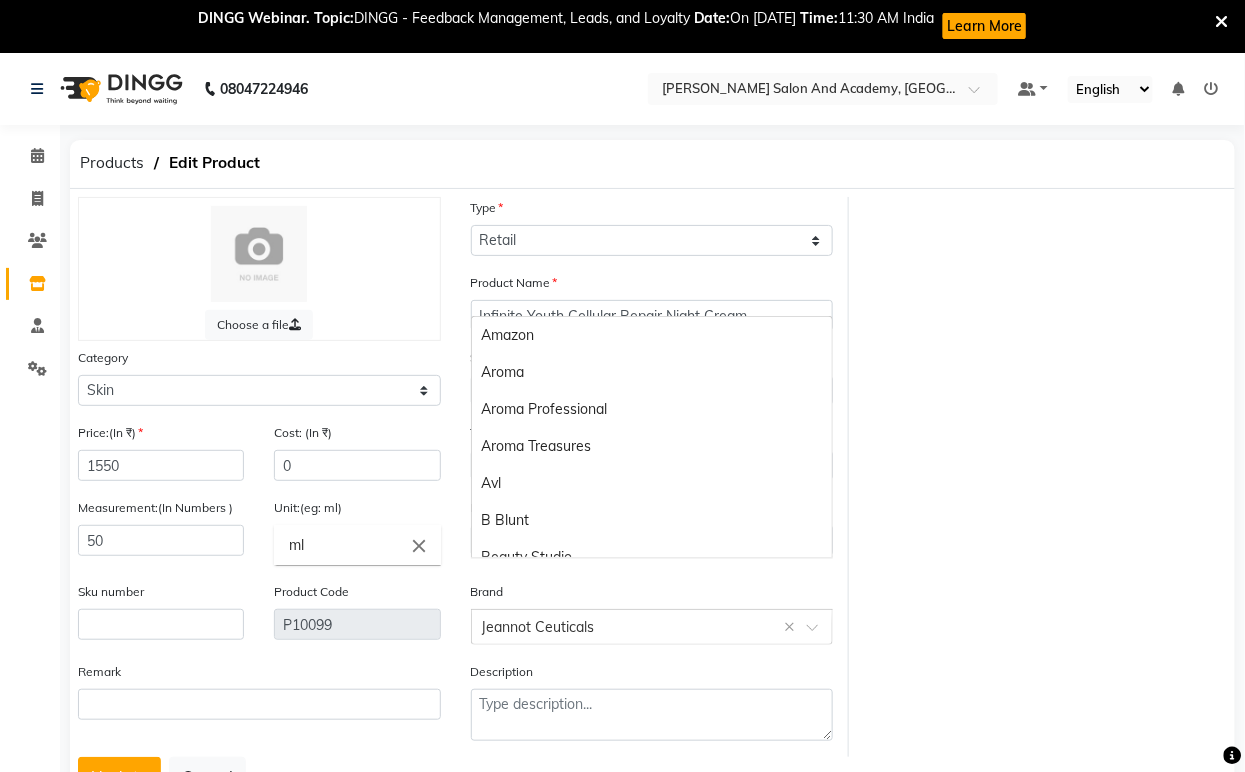 click 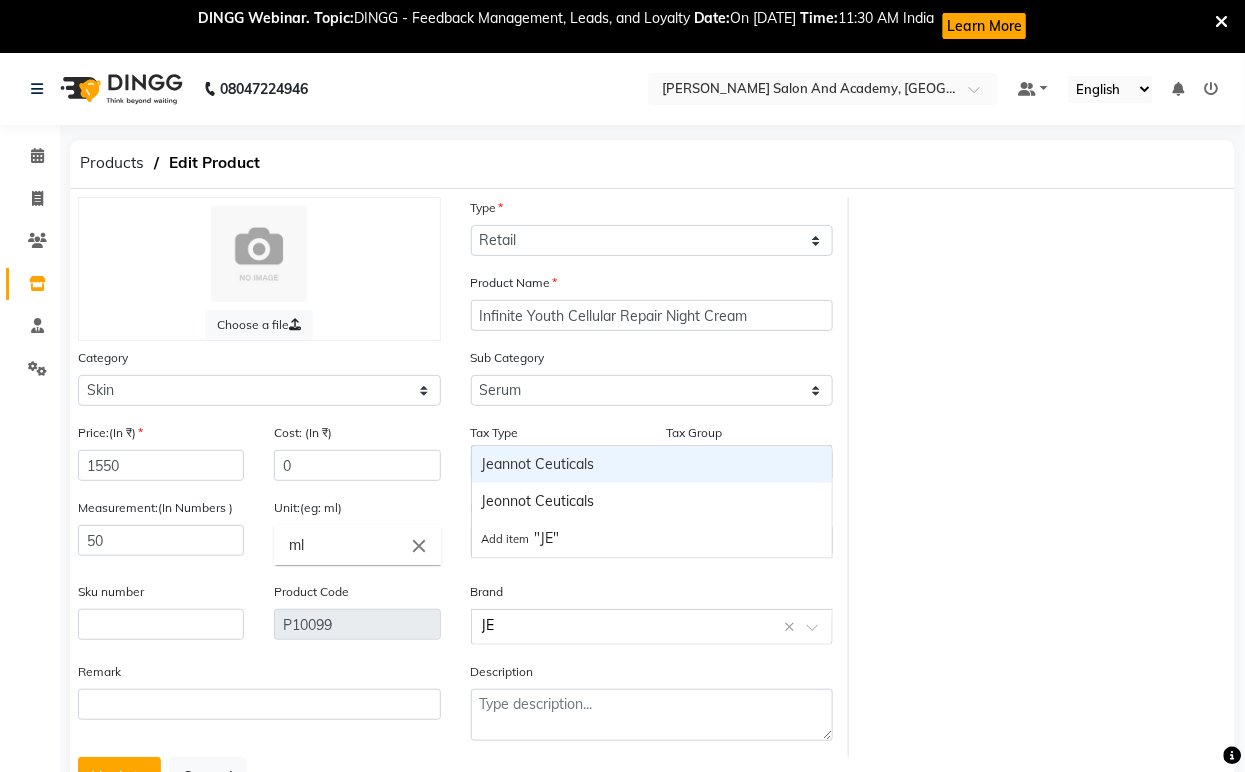 scroll, scrollTop: 0, scrollLeft: 0, axis: both 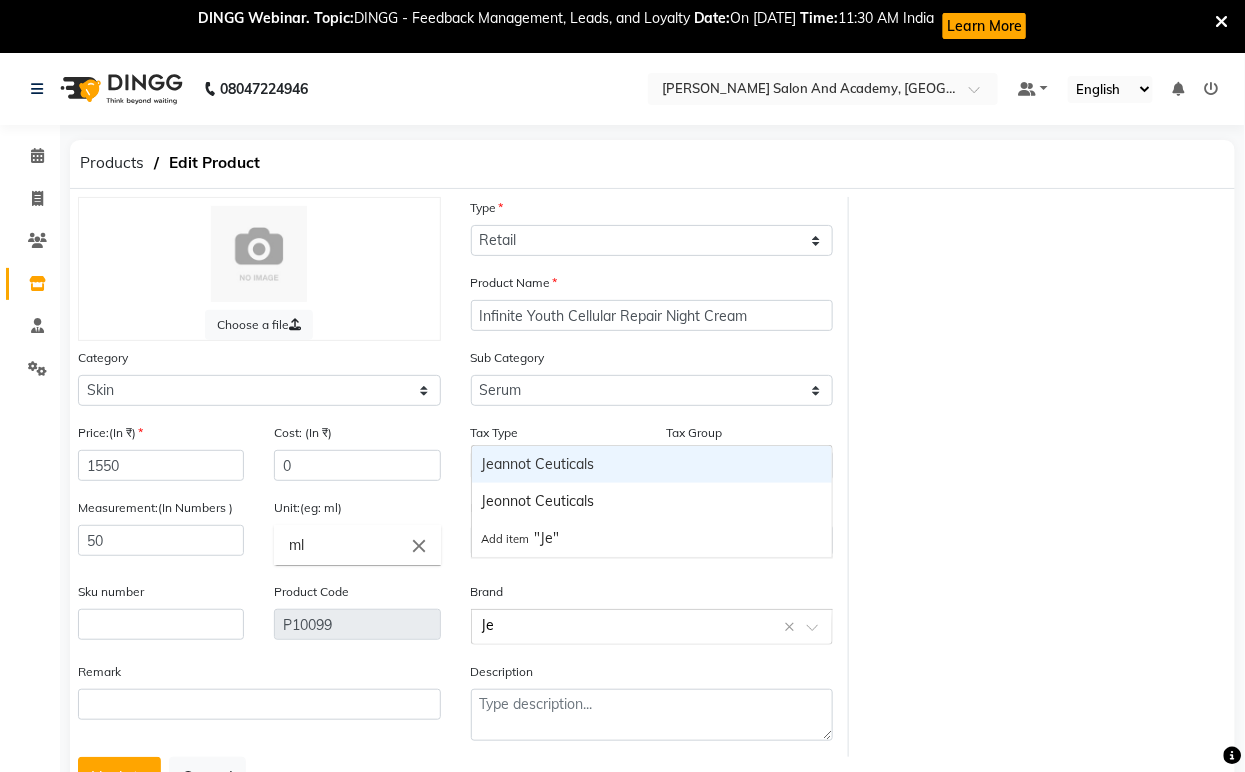 type on "Jea" 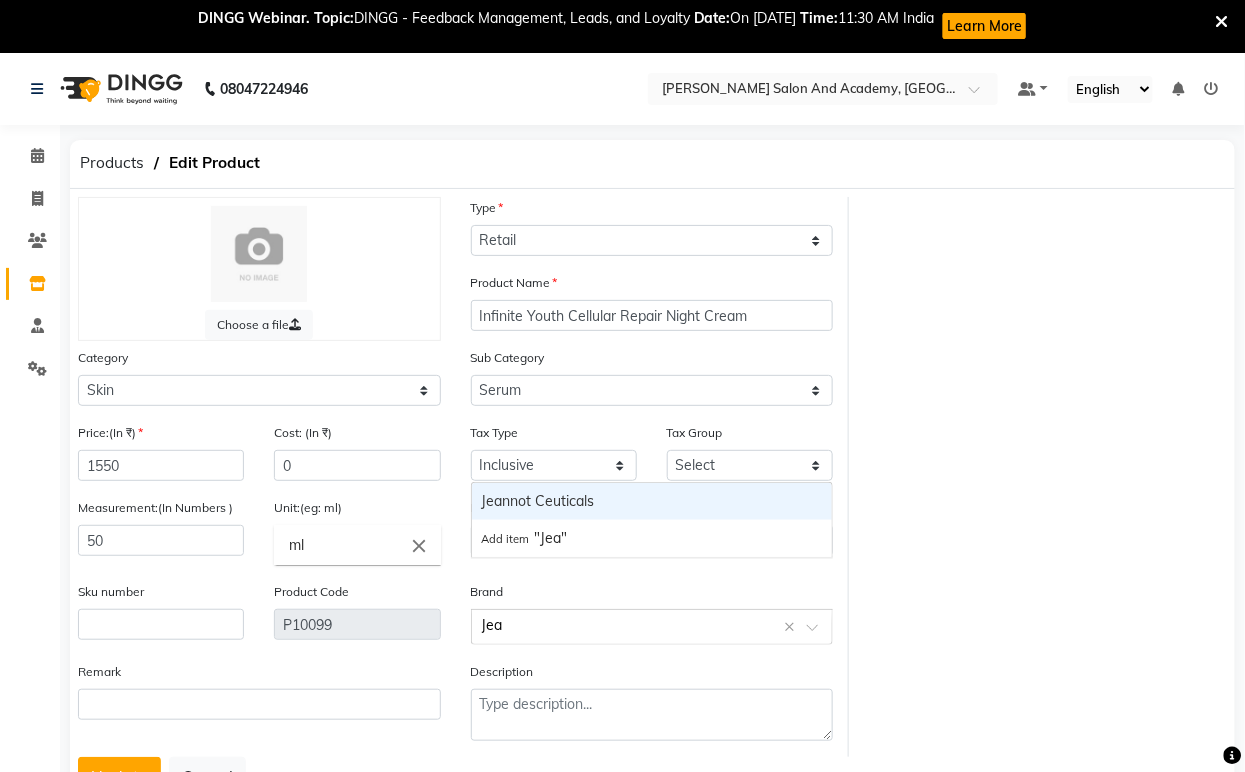 click on "Jeannot Ceuticals" at bounding box center [652, 501] 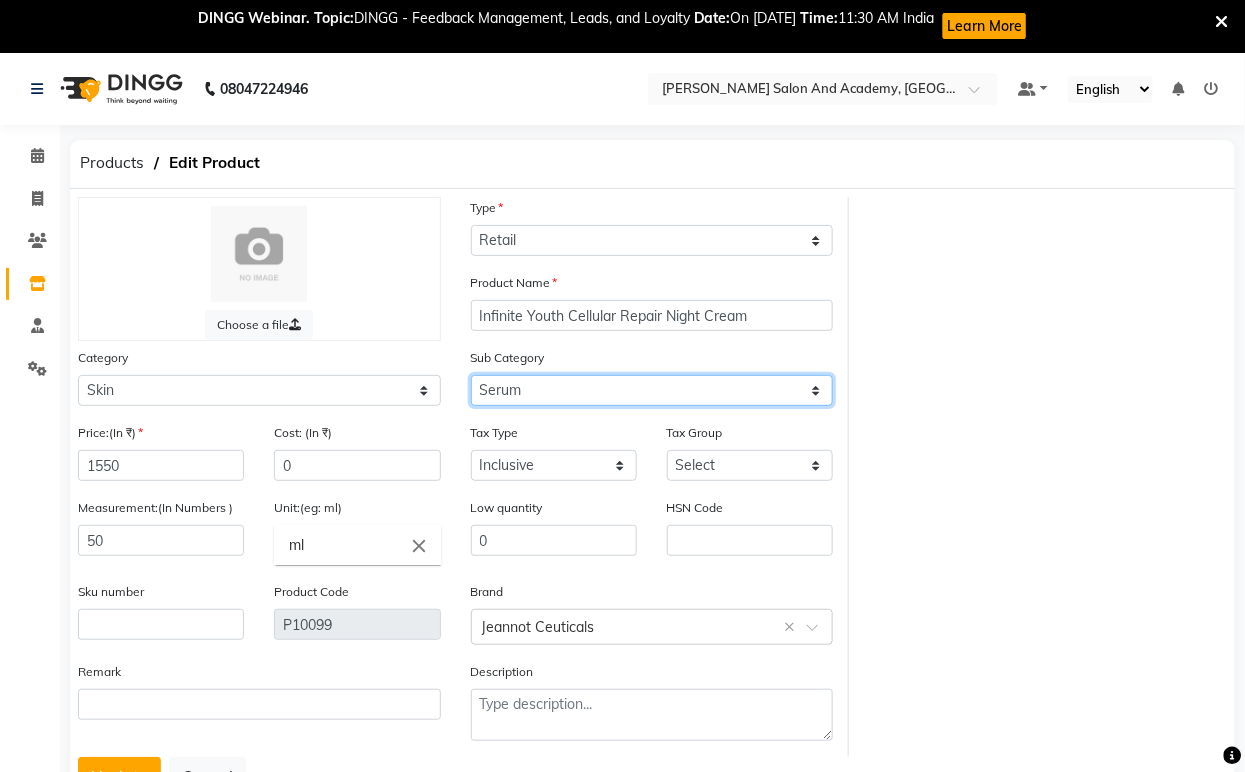 click on "Select Cleanser Facial Moisturiser Serum Toner Sun Care Masks Lip Care Eye Care Body Care Hand & Feet Kit & Combo Treatment Appliances Other Skin homecare Wax Massage Cream" 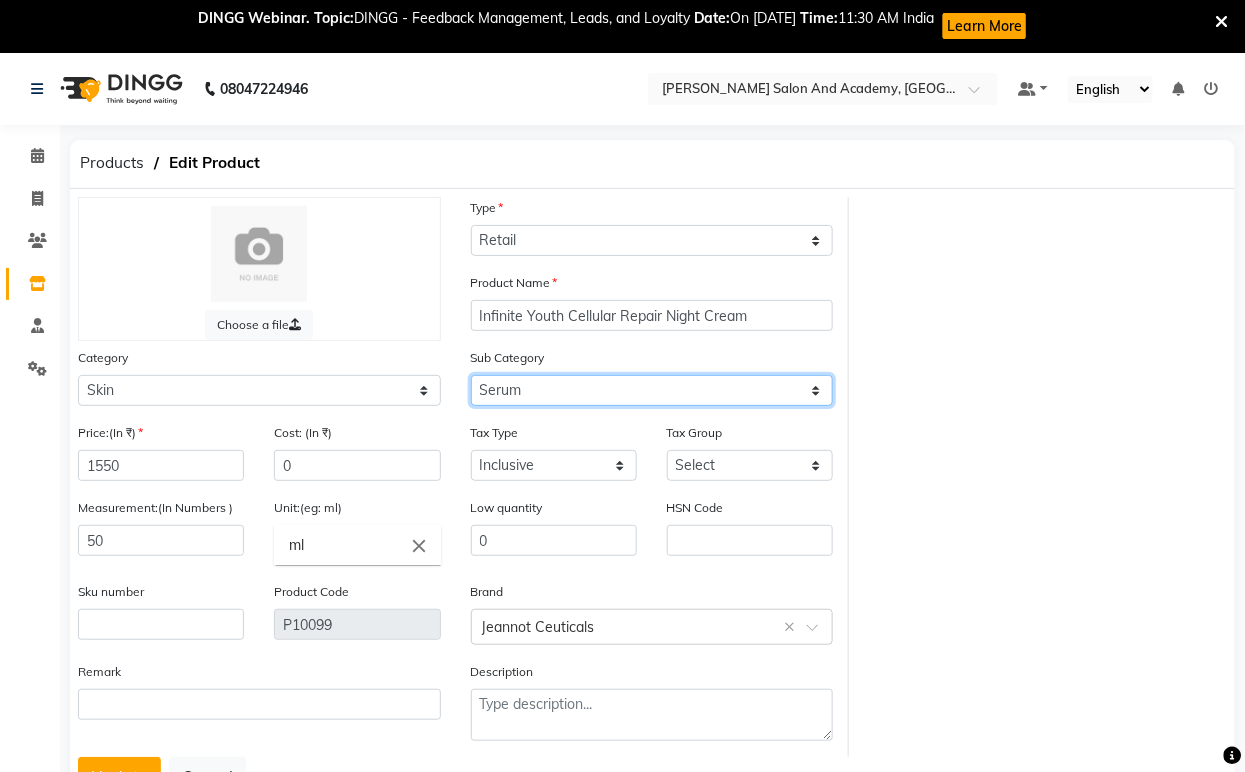 click on "Select Cleanser Facial Moisturiser Serum Toner Sun Care Masks Lip Care Eye Care Body Care Hand & Feet Kit & Combo Treatment Appliances Other Skin homecare Wax Massage Cream" 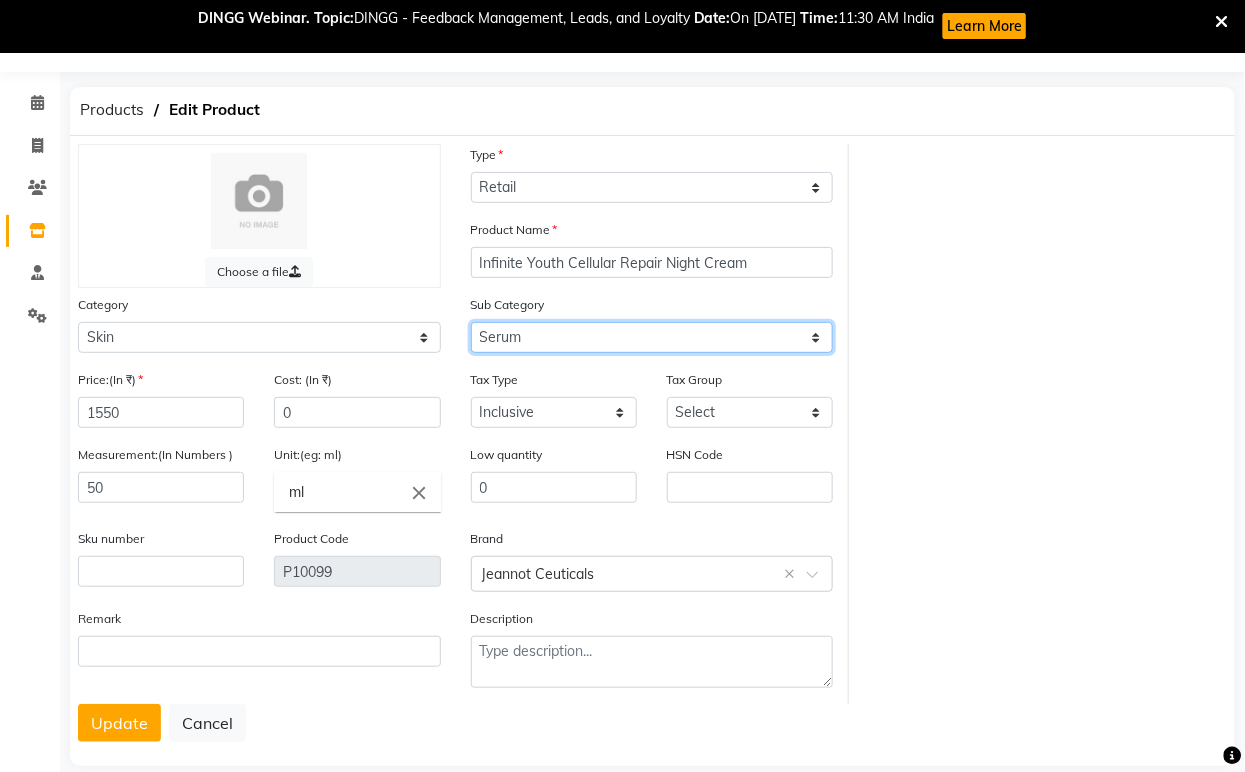 scroll, scrollTop: 83, scrollLeft: 0, axis: vertical 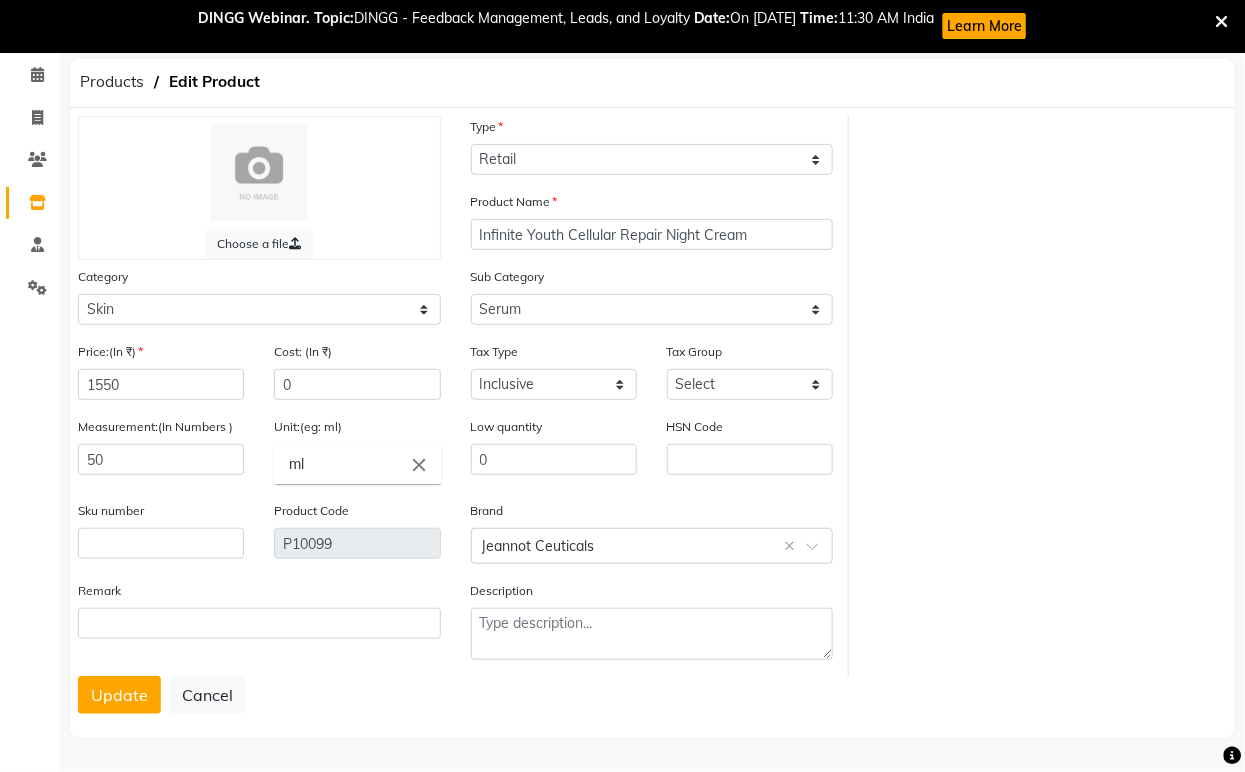 drag, startPoint x: 124, startPoint y: 694, endPoint x: 160, endPoint y: 717, distance: 42.72002 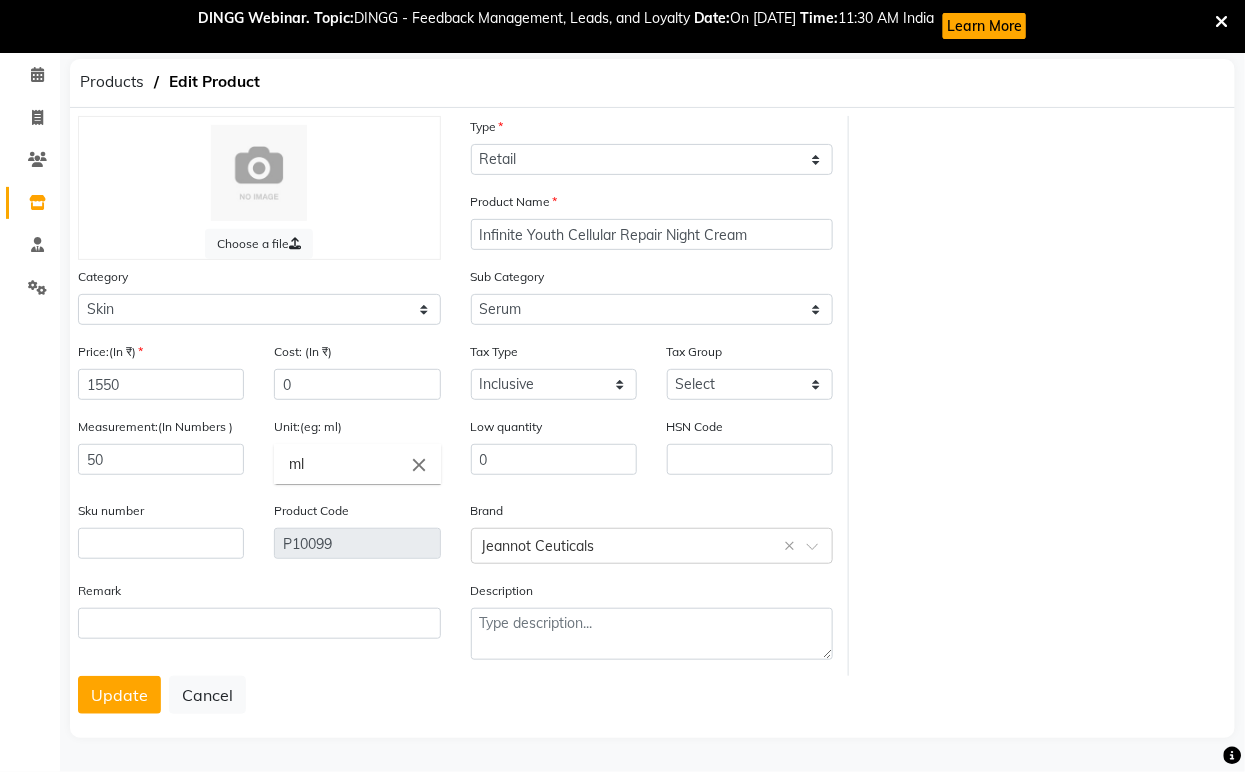 click on "Update" 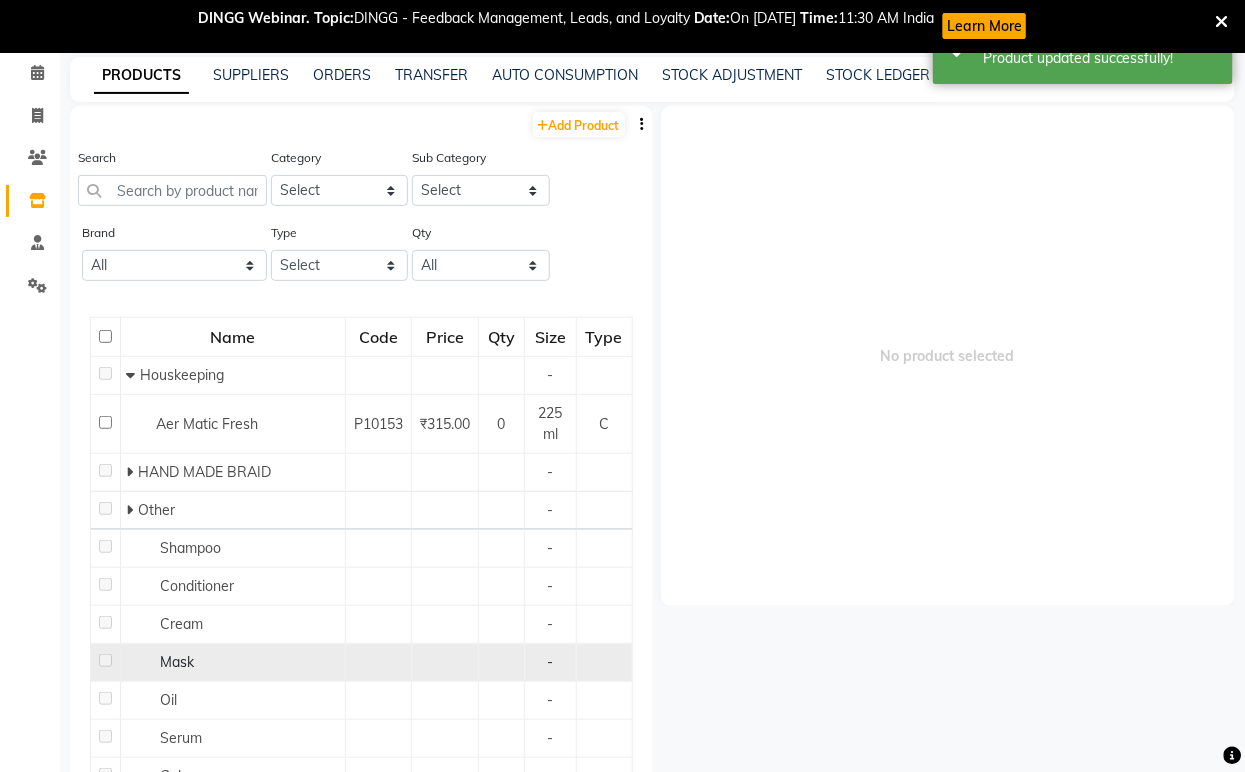 scroll, scrollTop: 65, scrollLeft: 0, axis: vertical 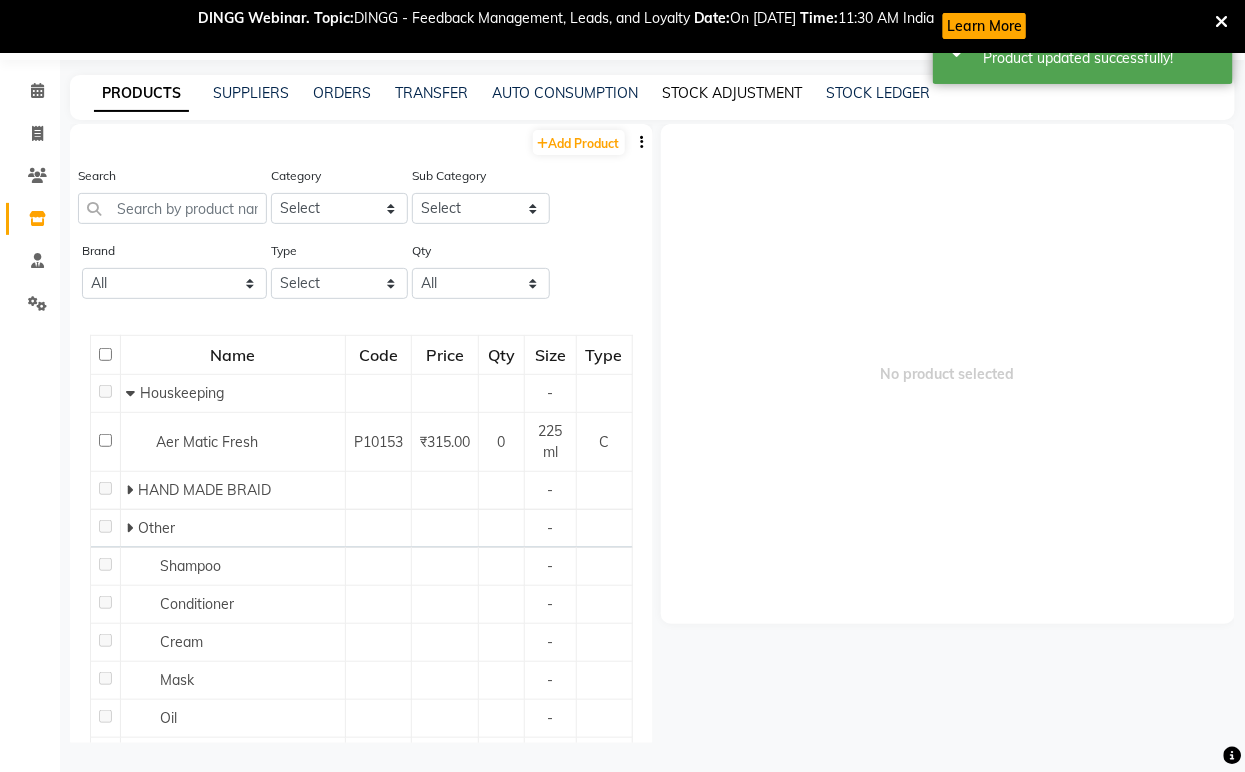 click on "STOCK ADJUSTMENT" 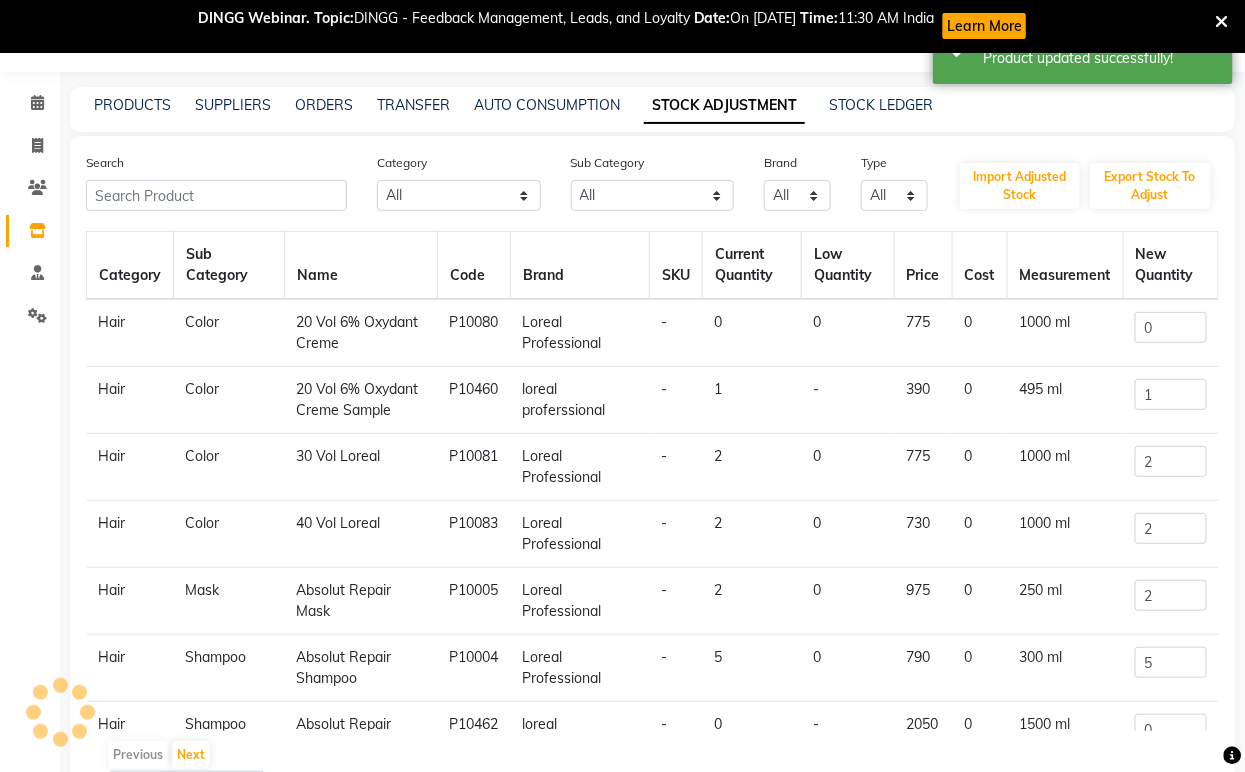 scroll, scrollTop: 65, scrollLeft: 0, axis: vertical 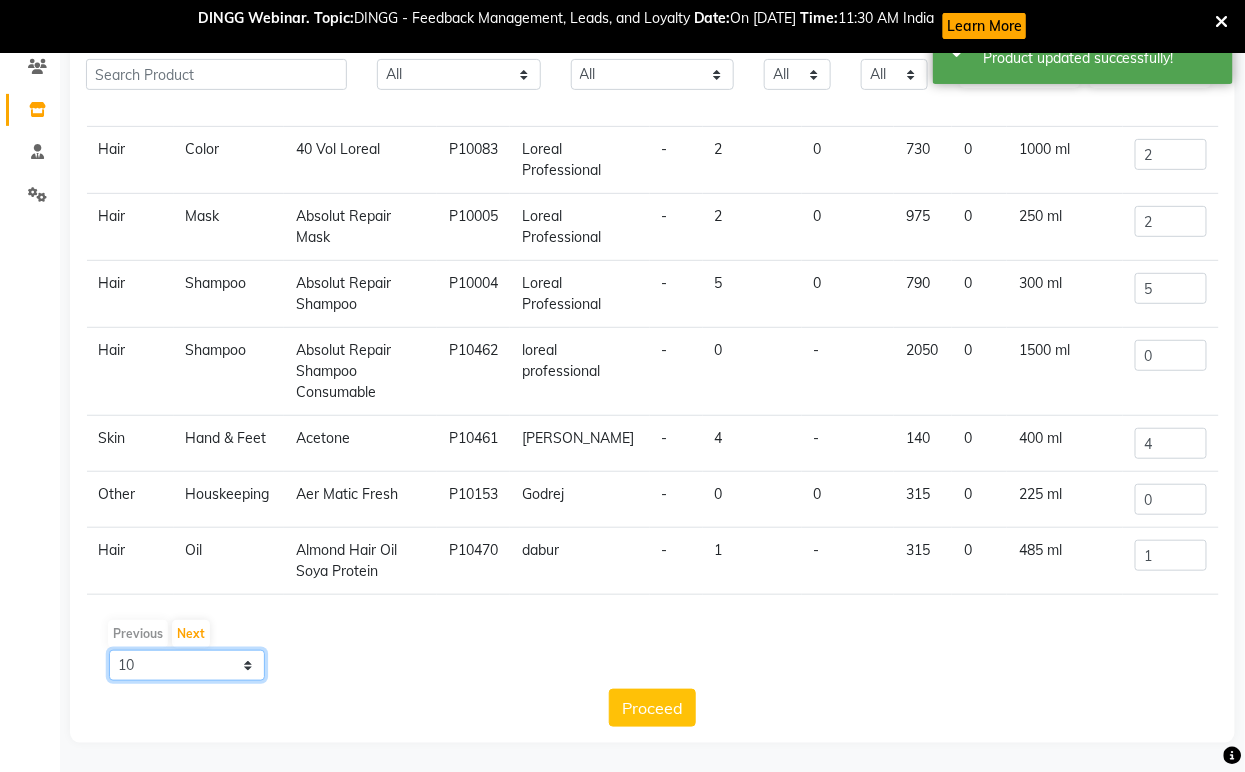 click on "10 50 100" 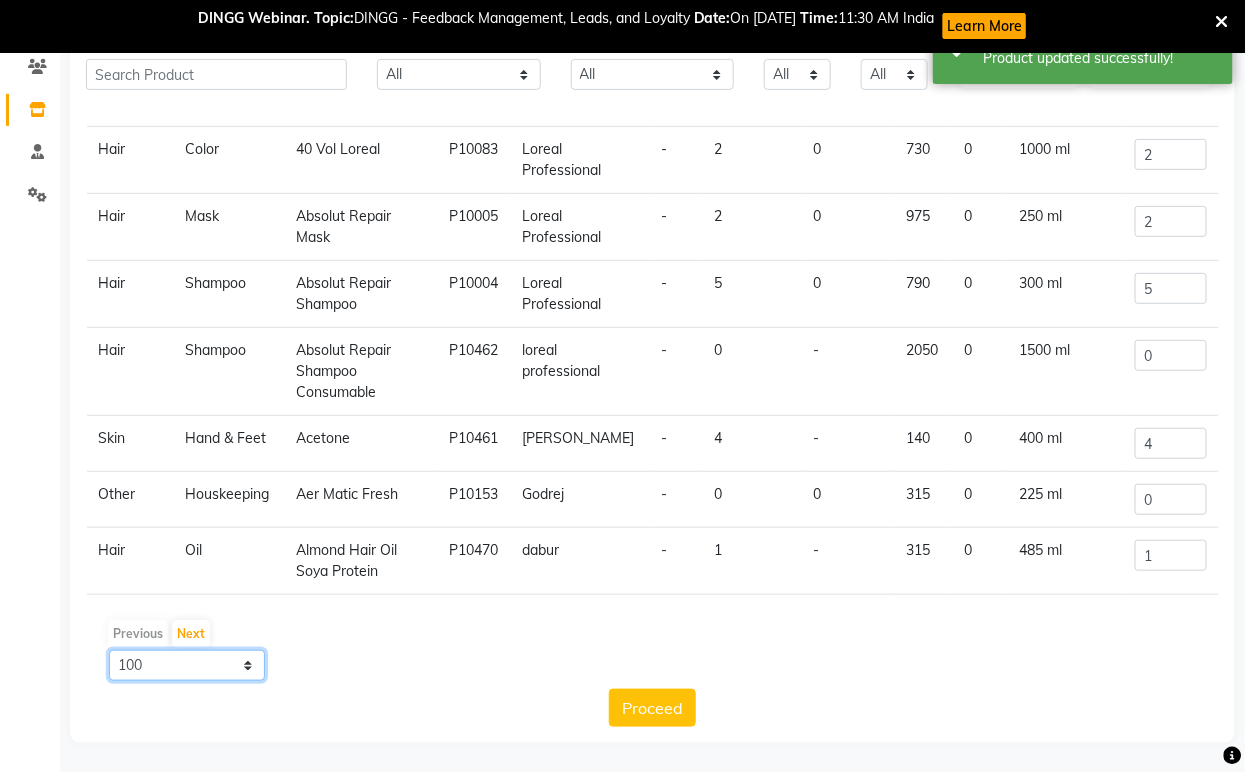 click on "10 50 100" 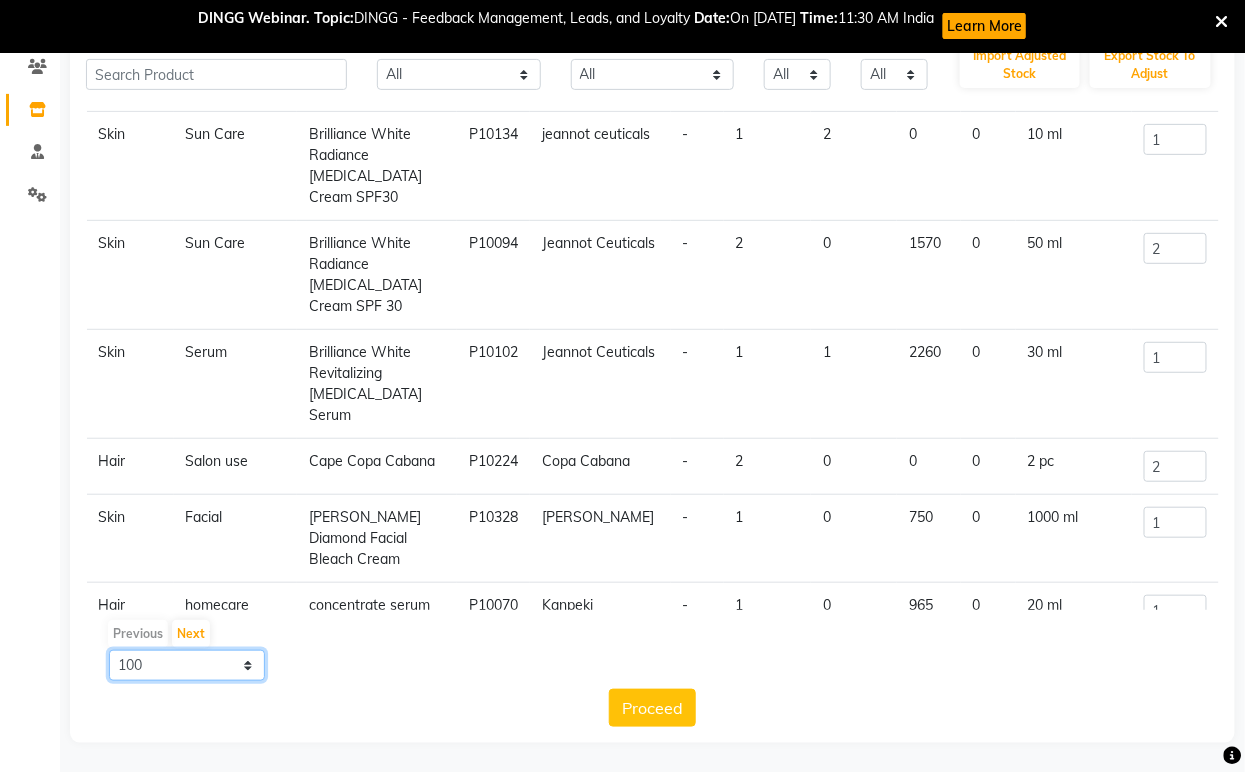 scroll, scrollTop: 3333, scrollLeft: 0, axis: vertical 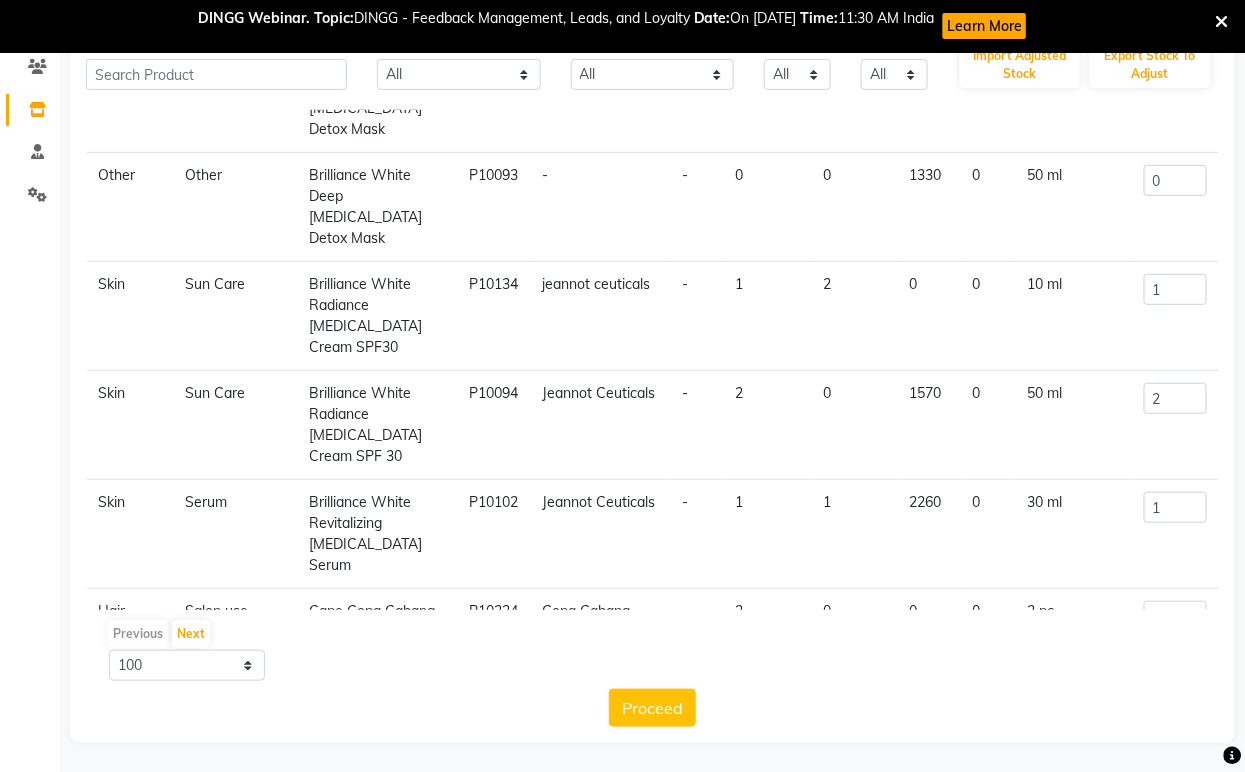 click on "Brilliance White Deep Whitening Detox Mask" 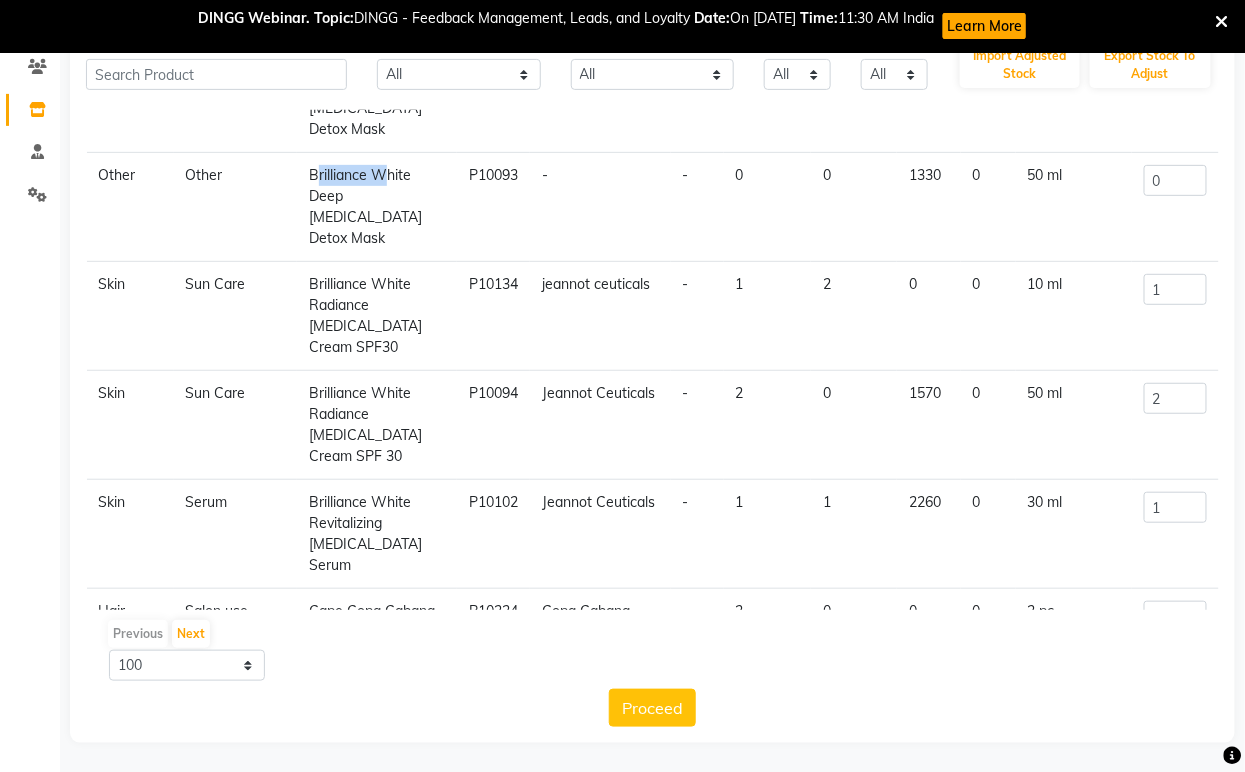 click on "Brilliance White Deep Whitening Detox Mask" 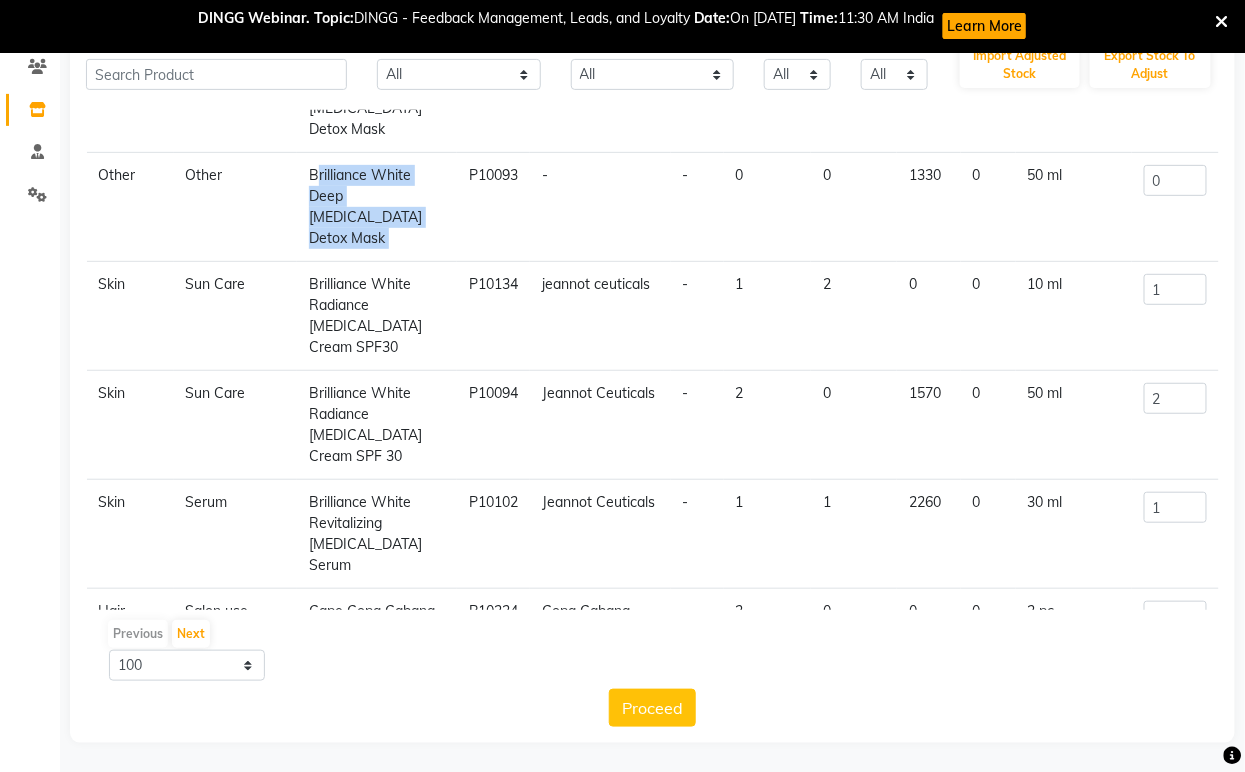 click on "Brilliance White Deep Whitening Detox Mask" 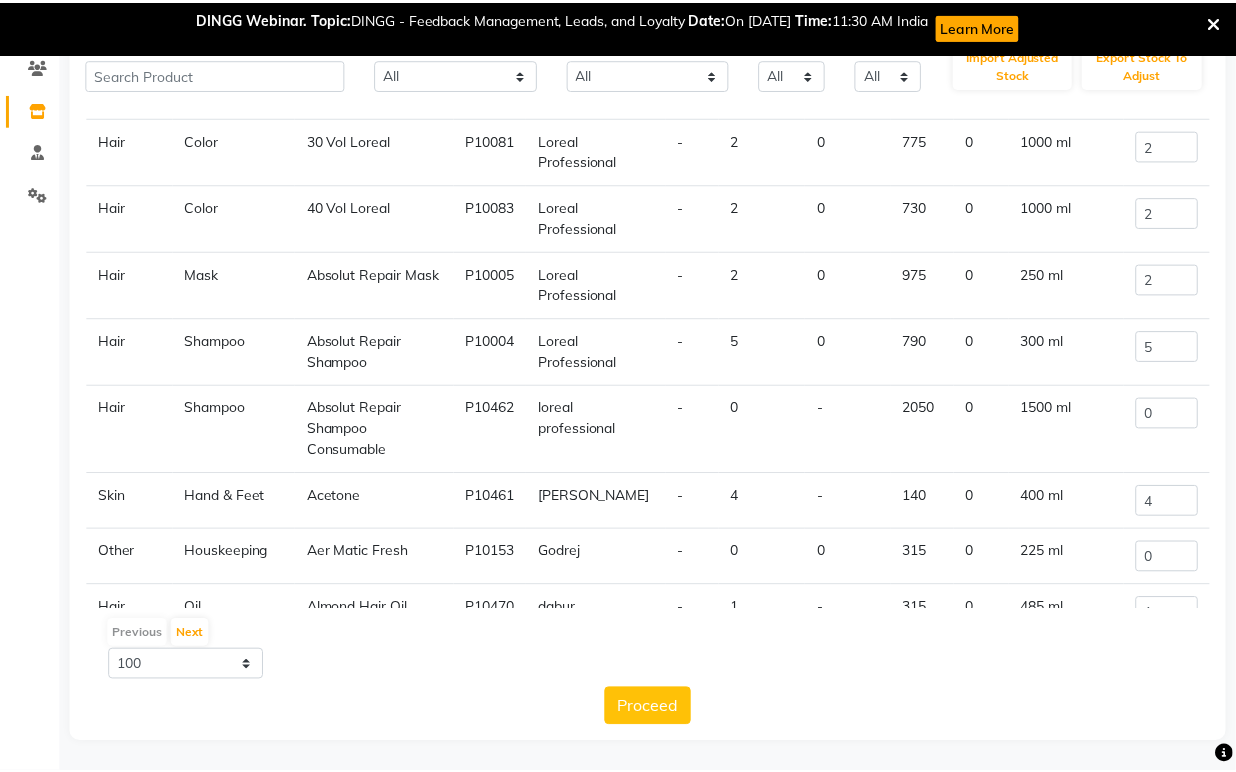scroll, scrollTop: 0, scrollLeft: 0, axis: both 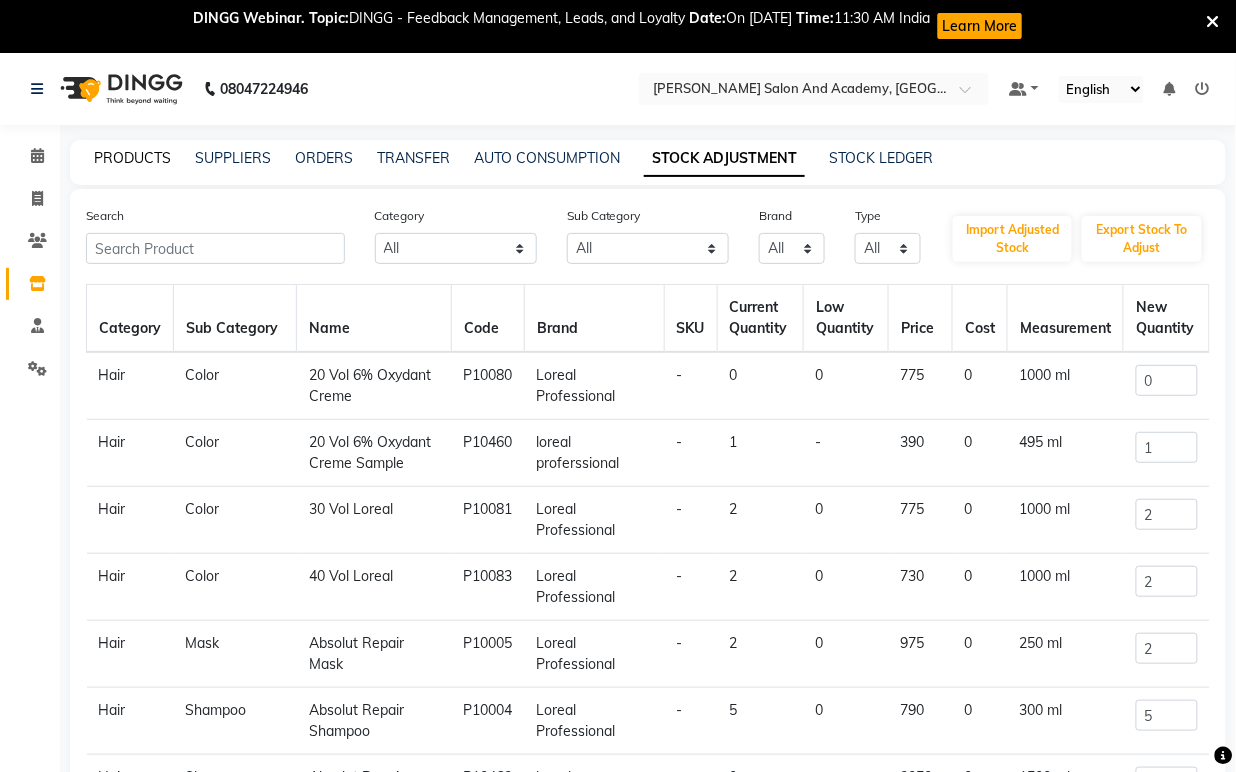 click on "PRODUCTS" 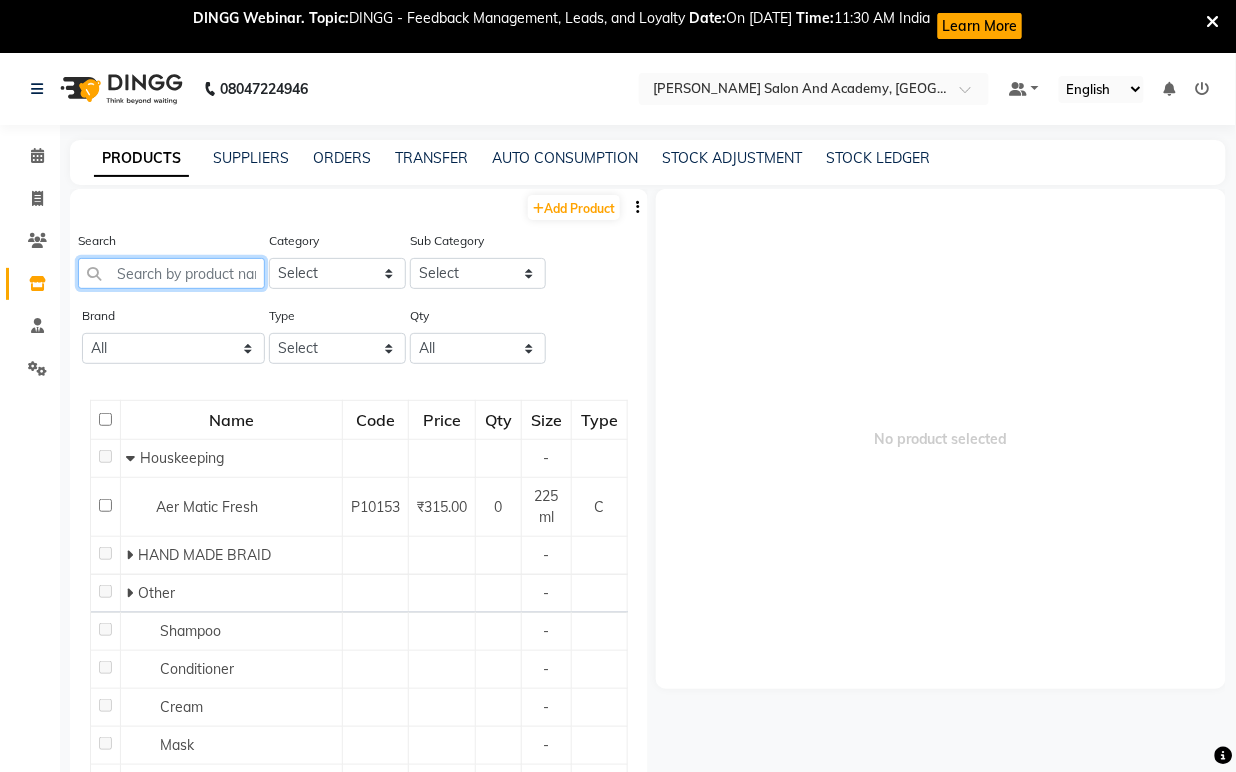 paste on "Brilliance White Deep Whitening Detox Mask" 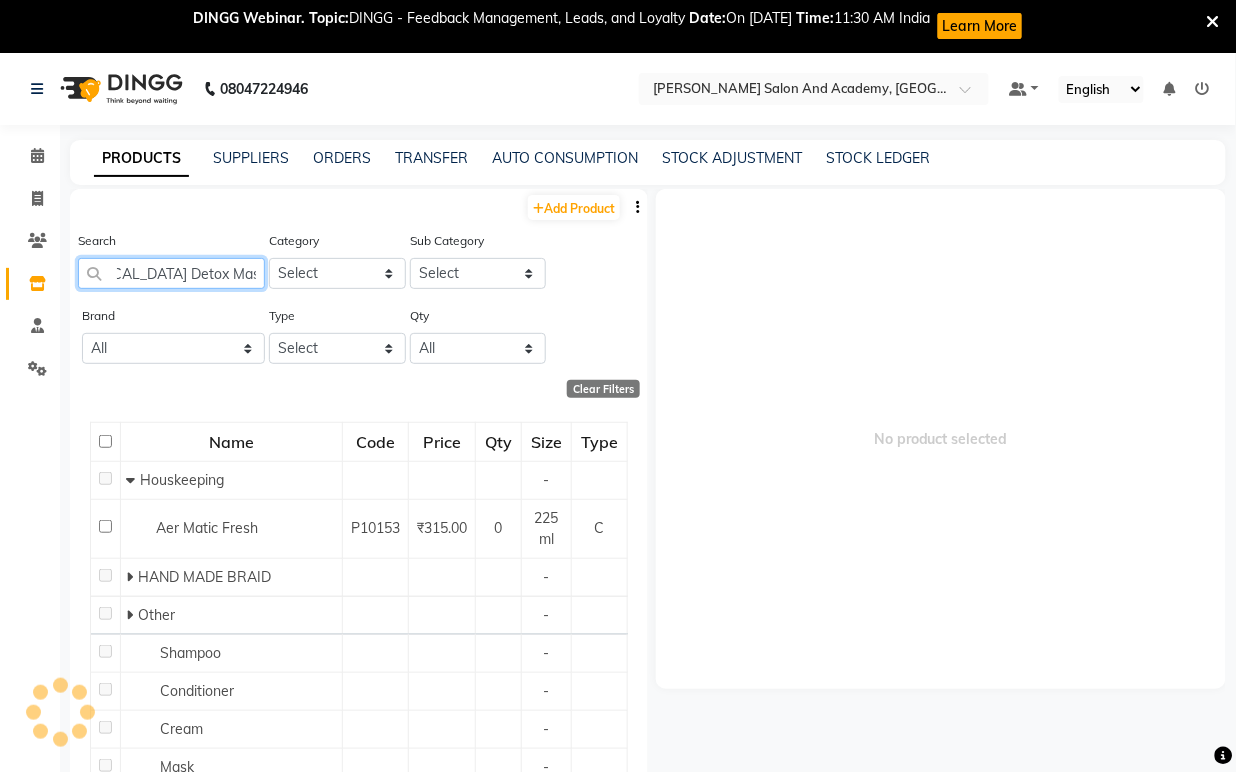 scroll, scrollTop: 0, scrollLeft: 182, axis: horizontal 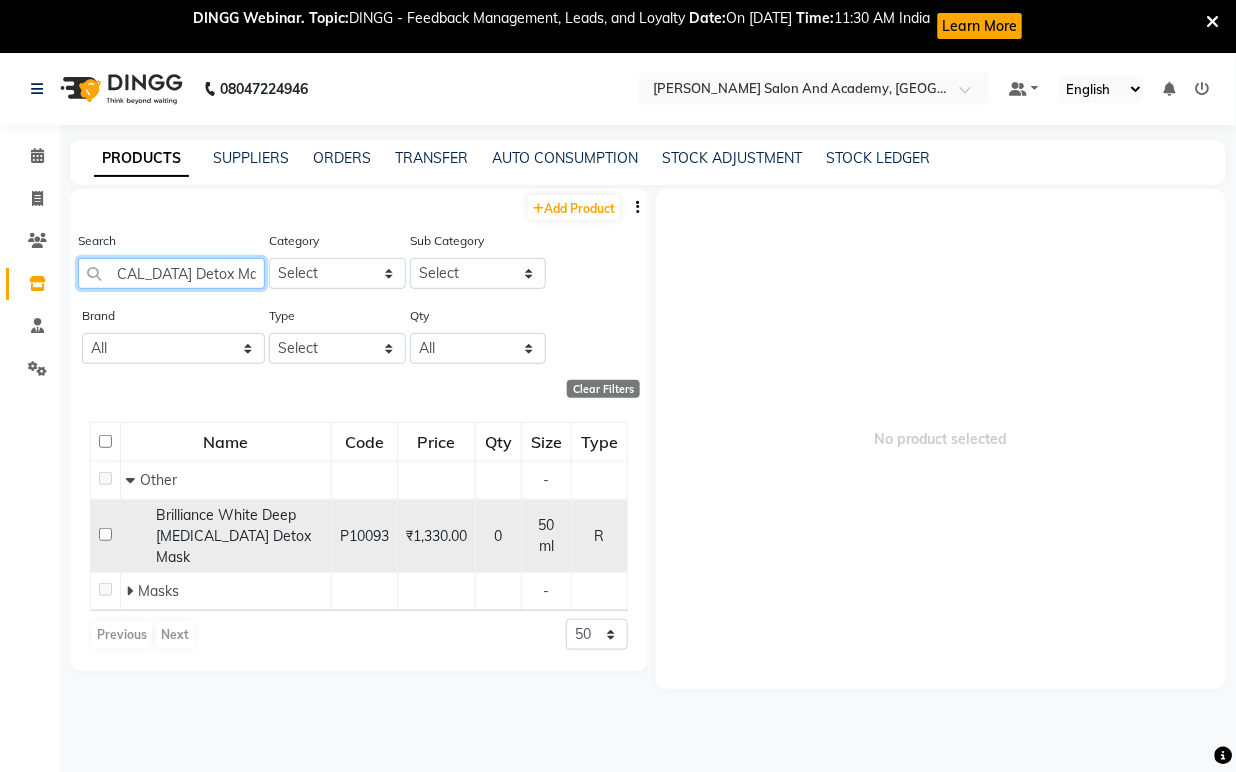 type on "Brilliance White Deep Whitening Detox Mask" 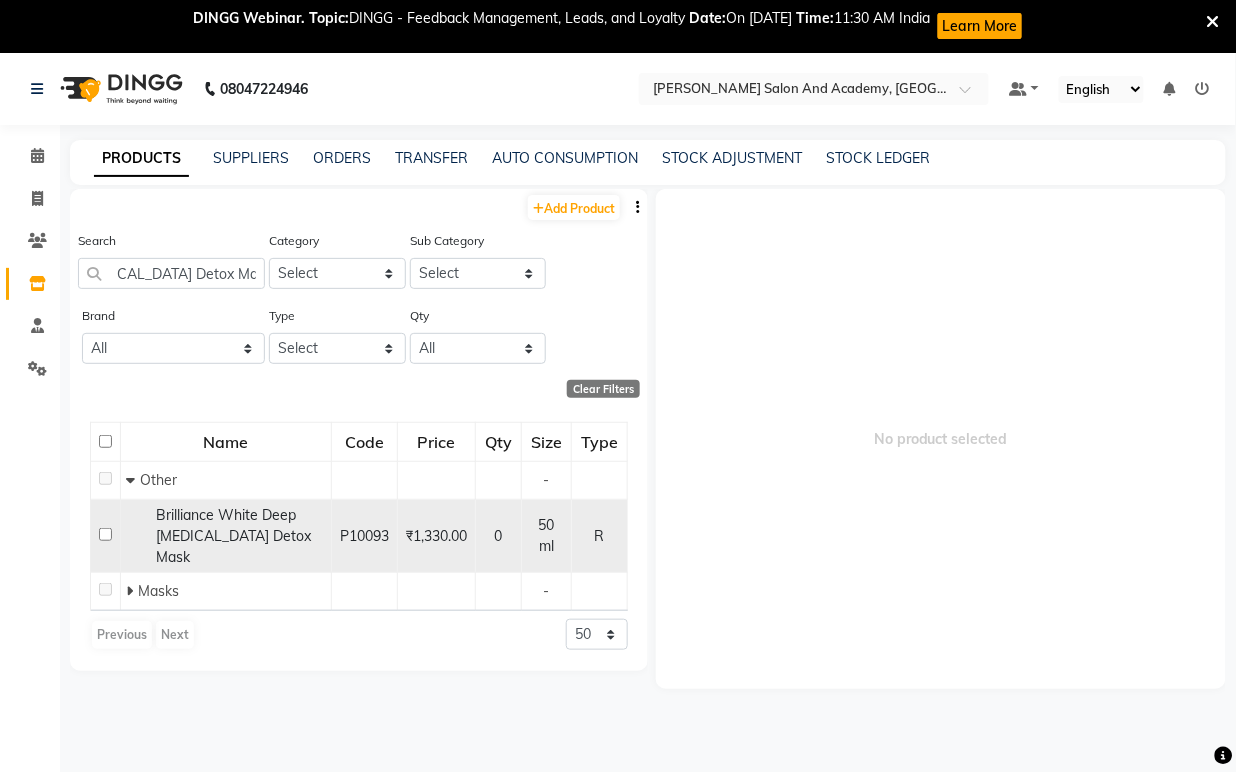 scroll, scrollTop: 0, scrollLeft: 0, axis: both 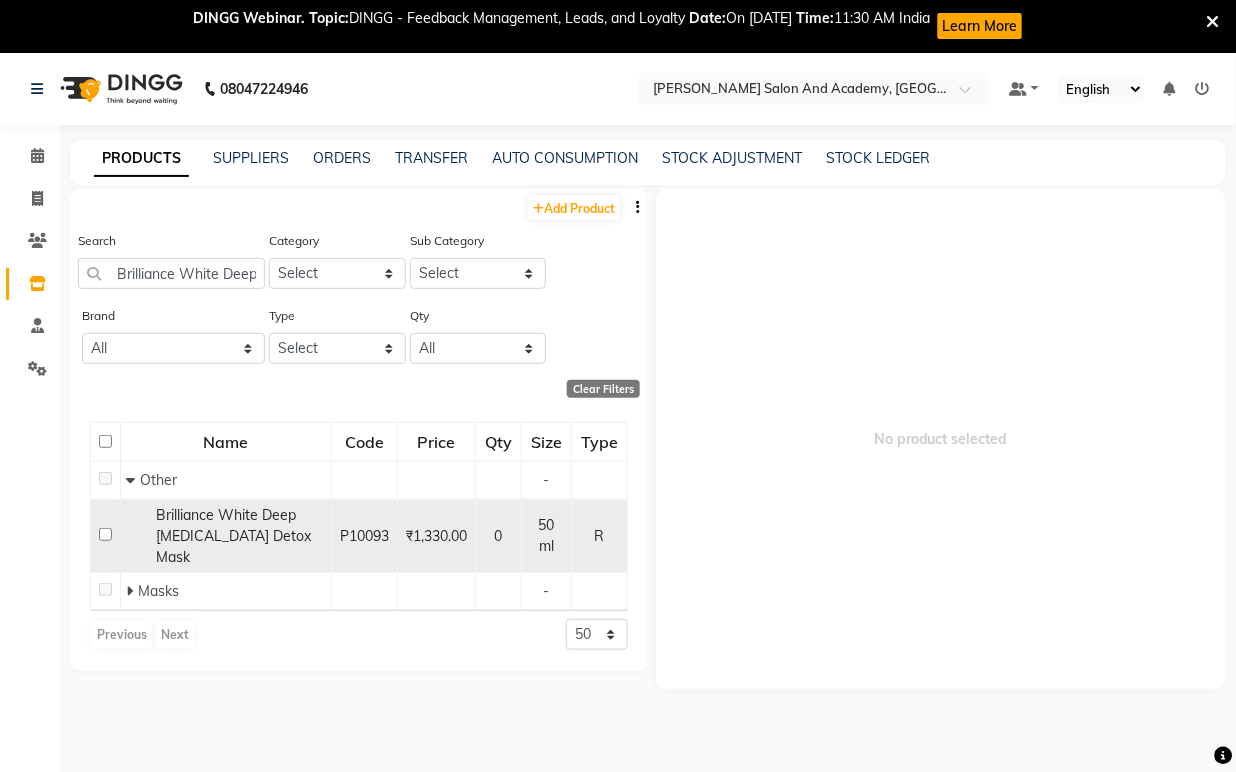 click on "Brilliance White Deep Whitening Detox Mask" 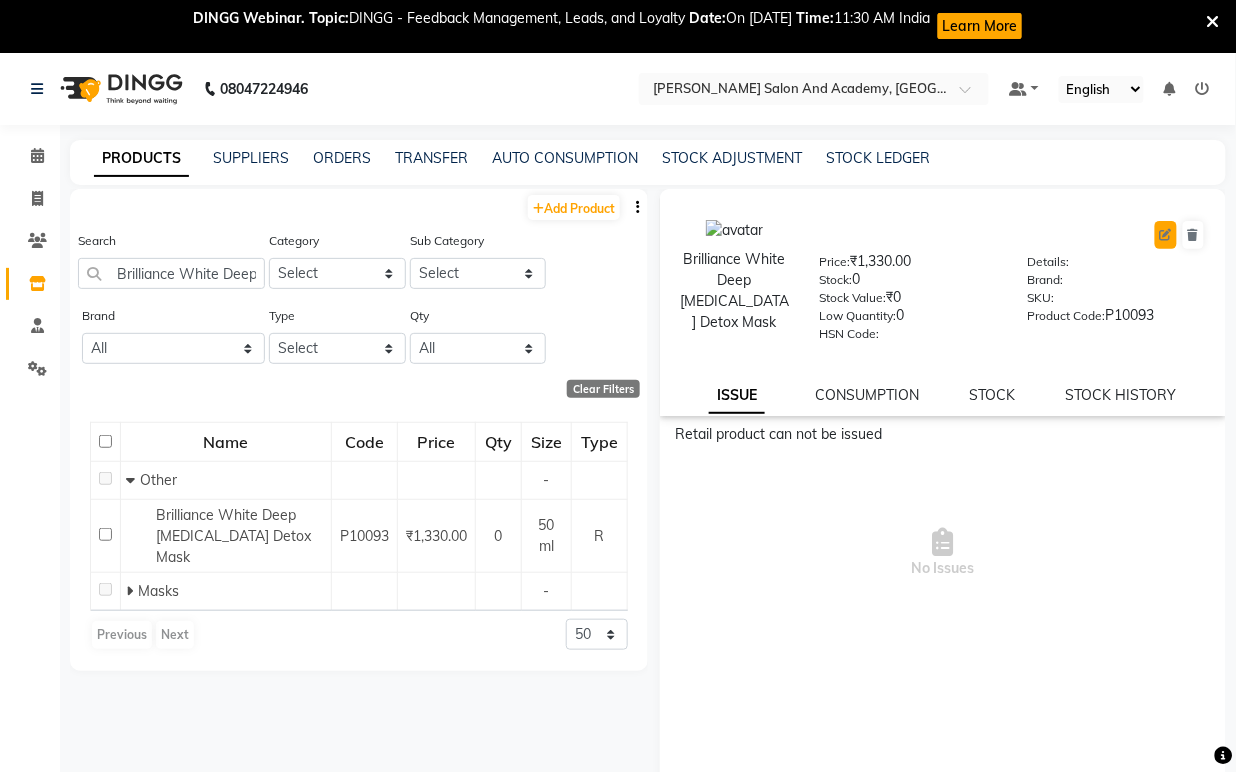 click 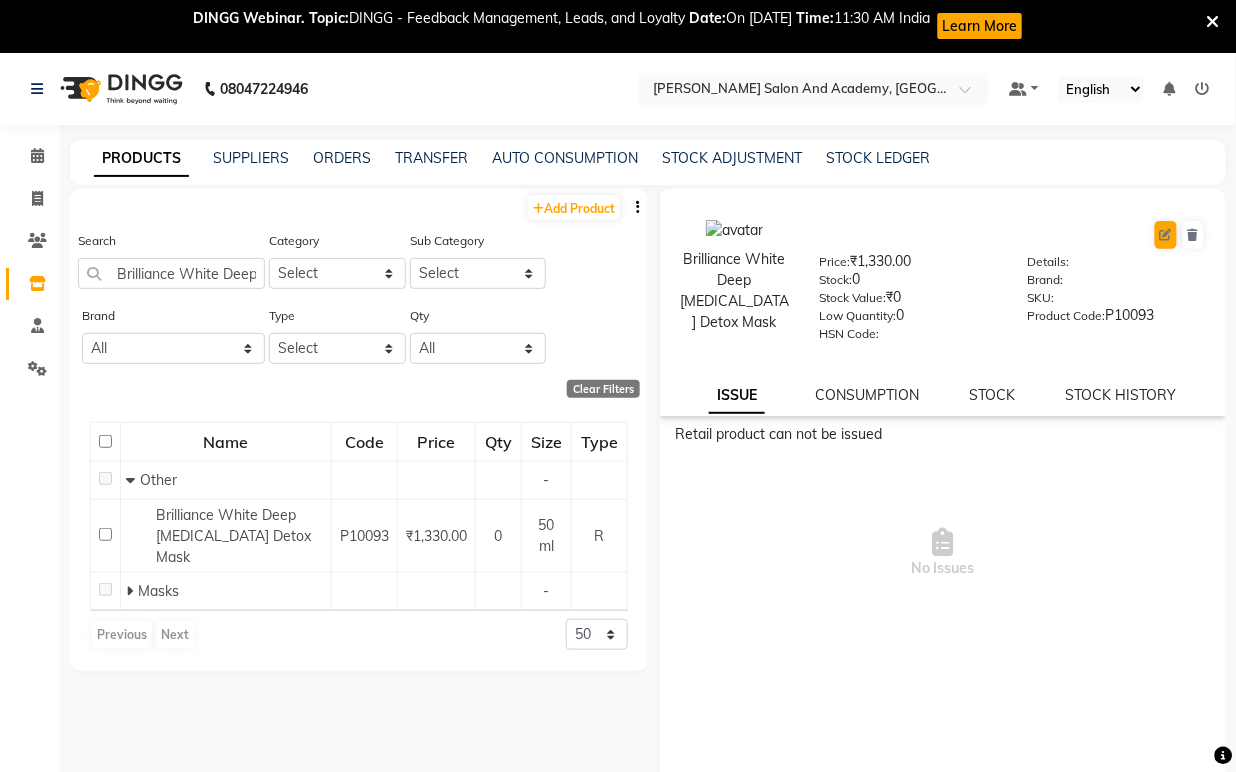 select on "true" 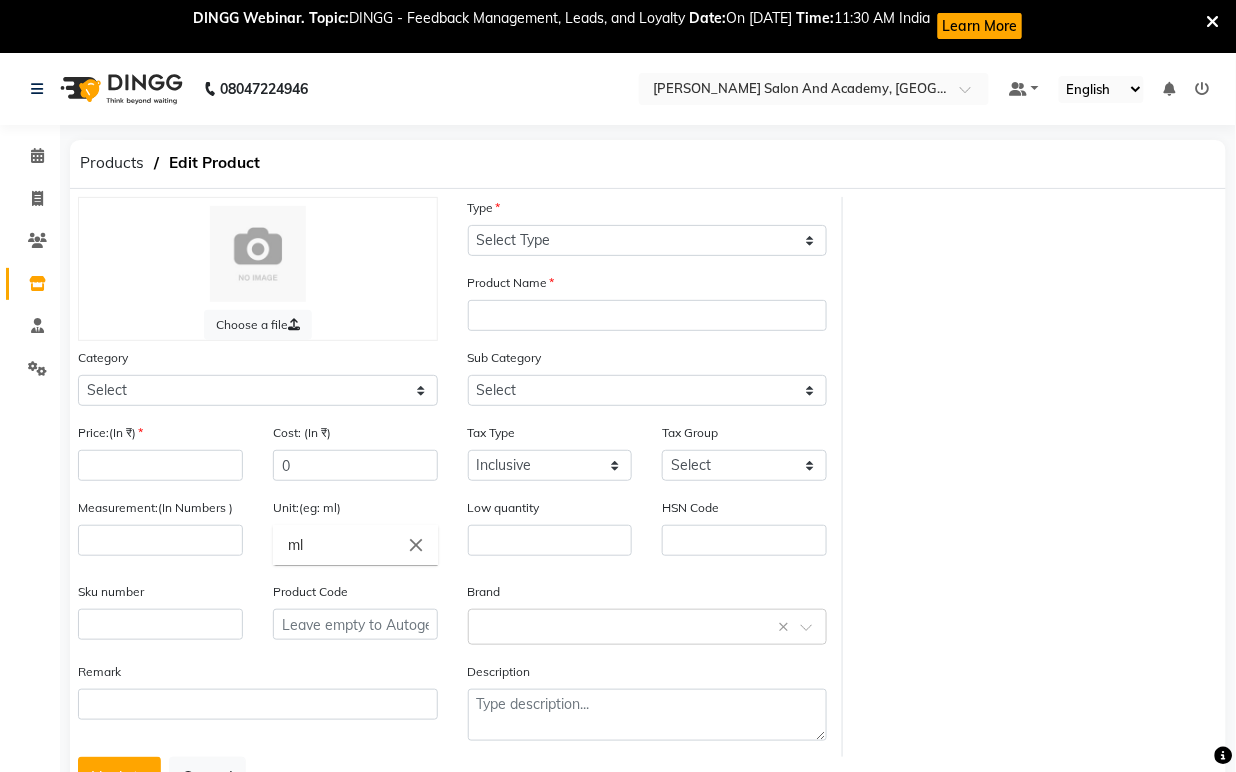 select on "R" 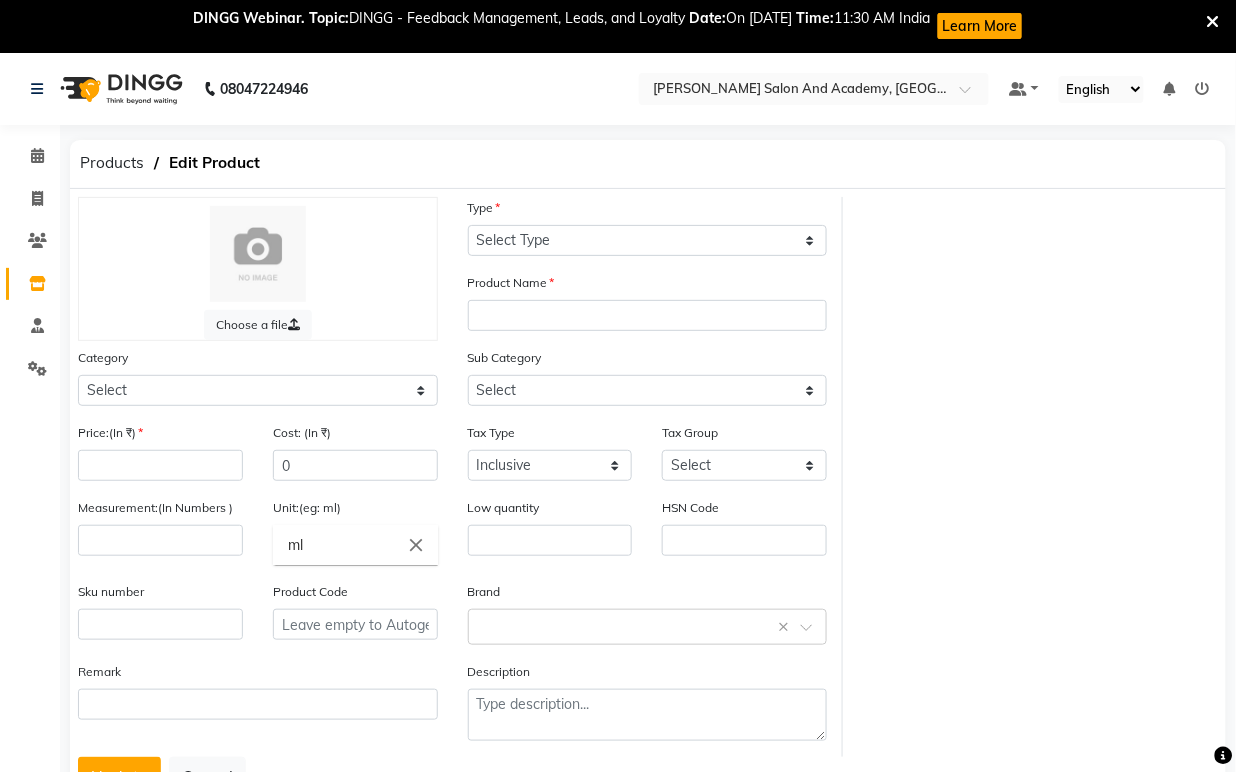 type on "Brilliance White Deep Whitening Detox Mask" 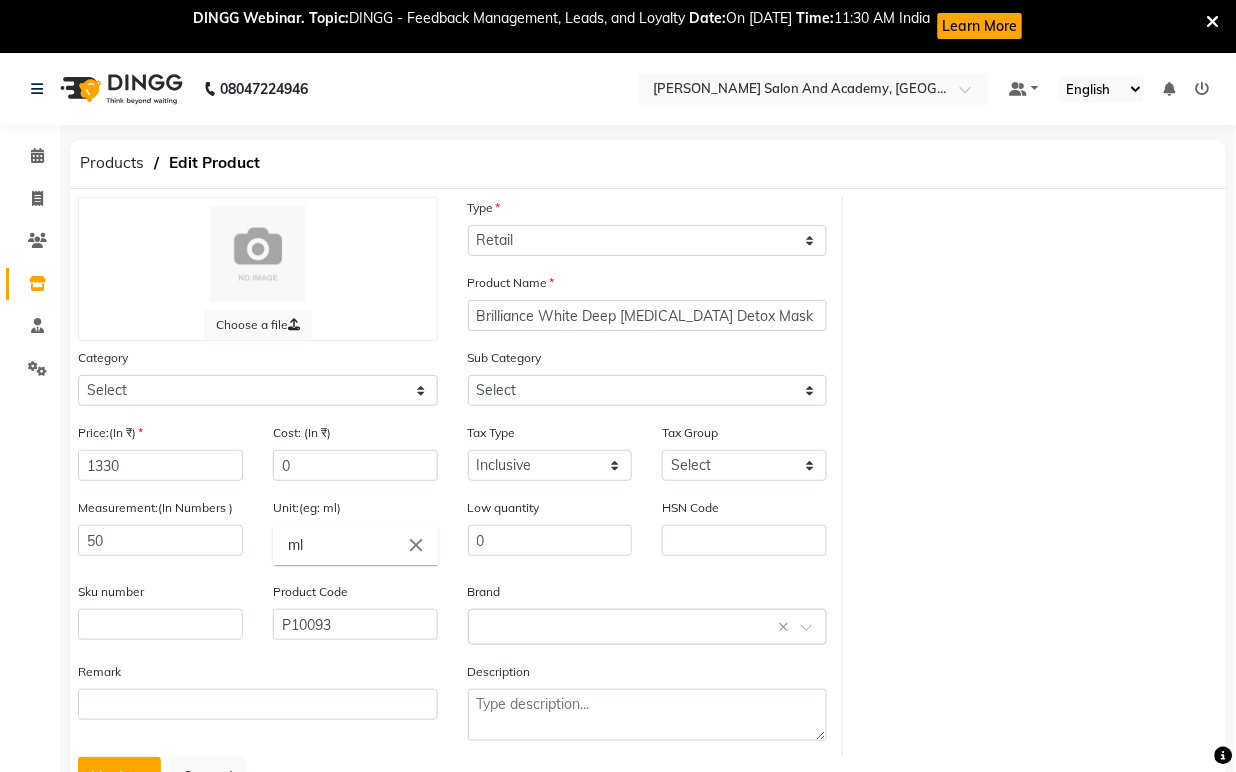 select on "1063801000" 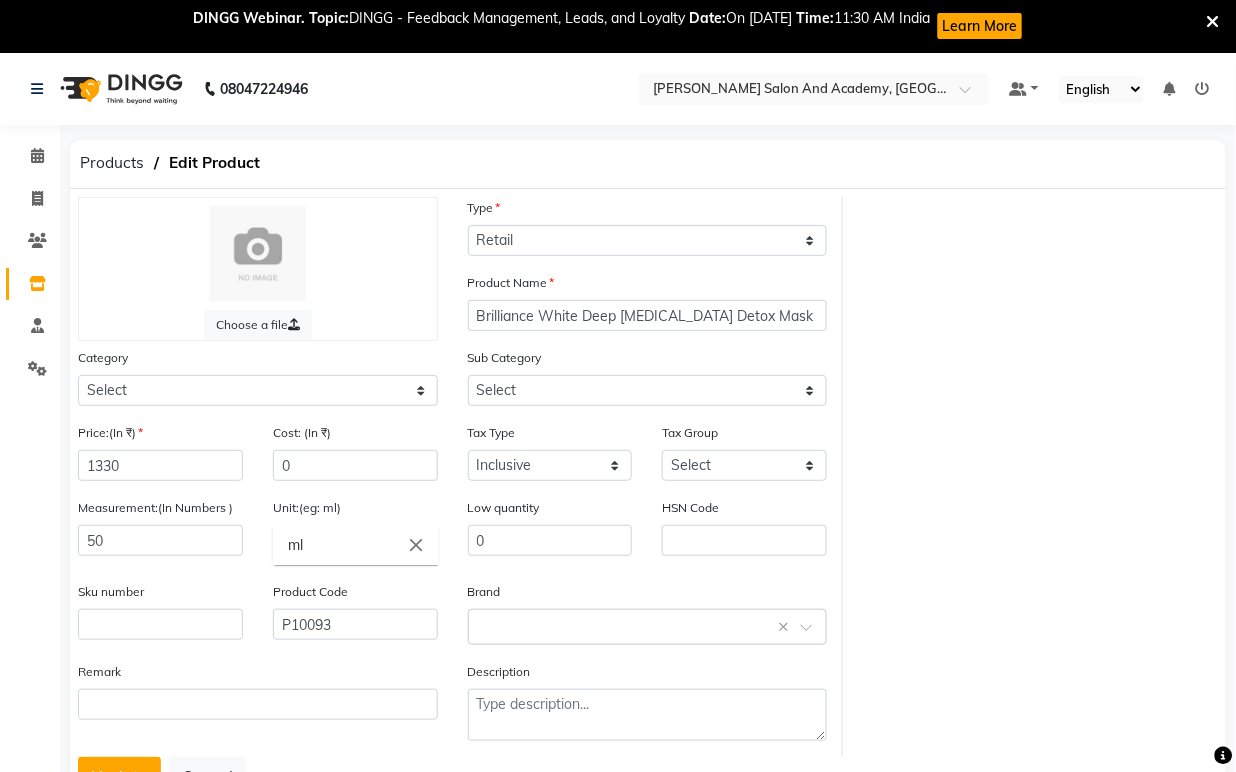 select on "1063801002" 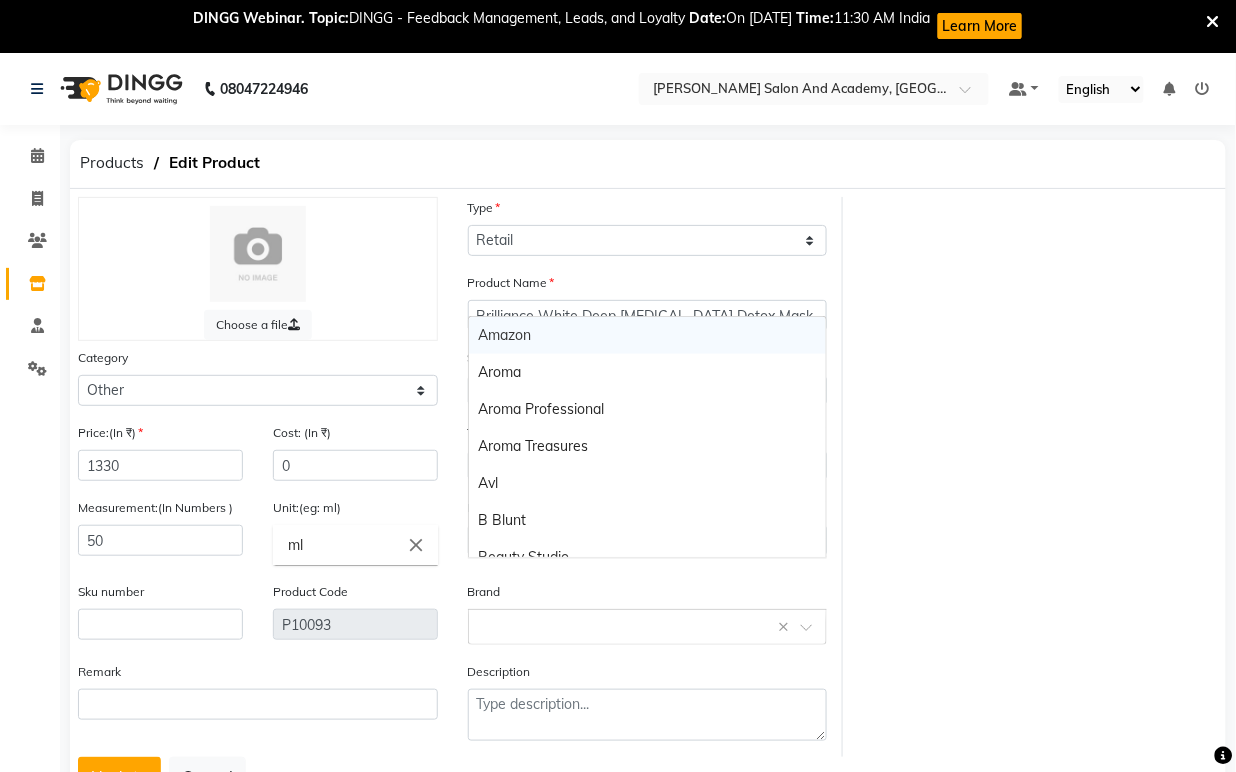 click 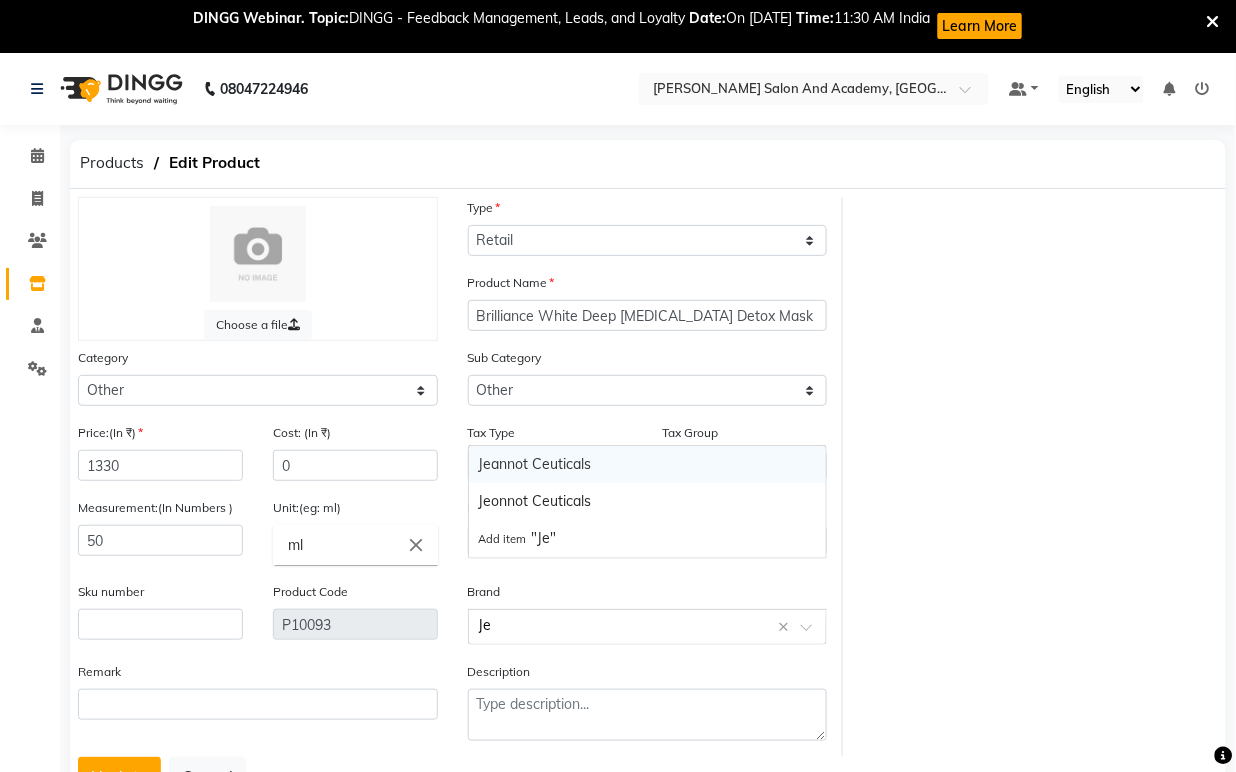 type on "Jea" 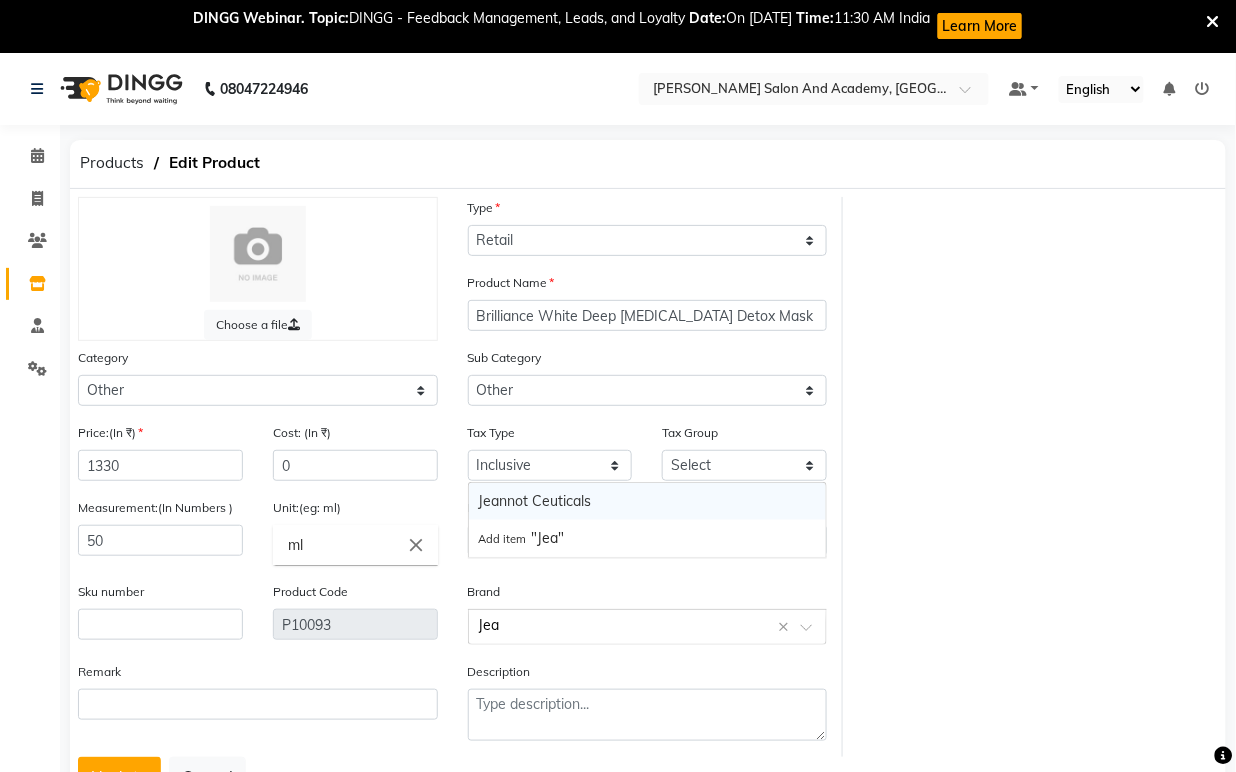 click on "Jeannot Ceuticals" at bounding box center [648, 501] 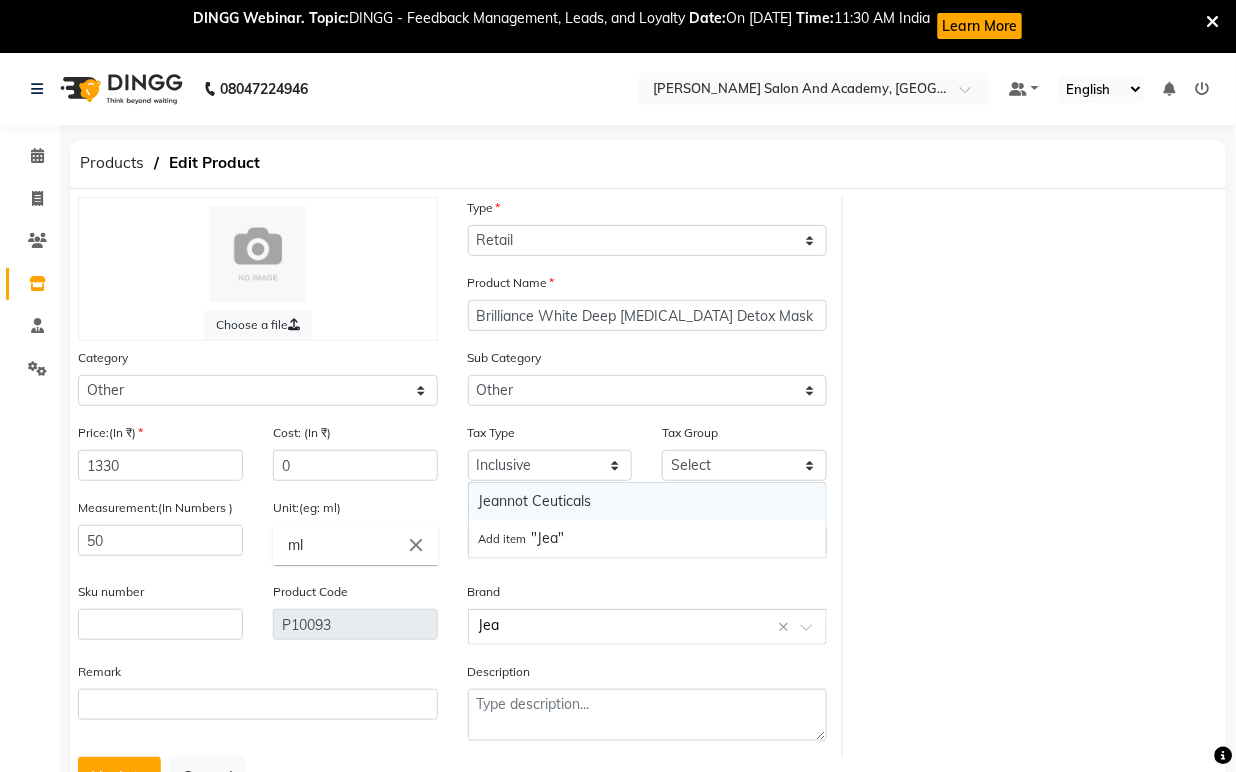 type 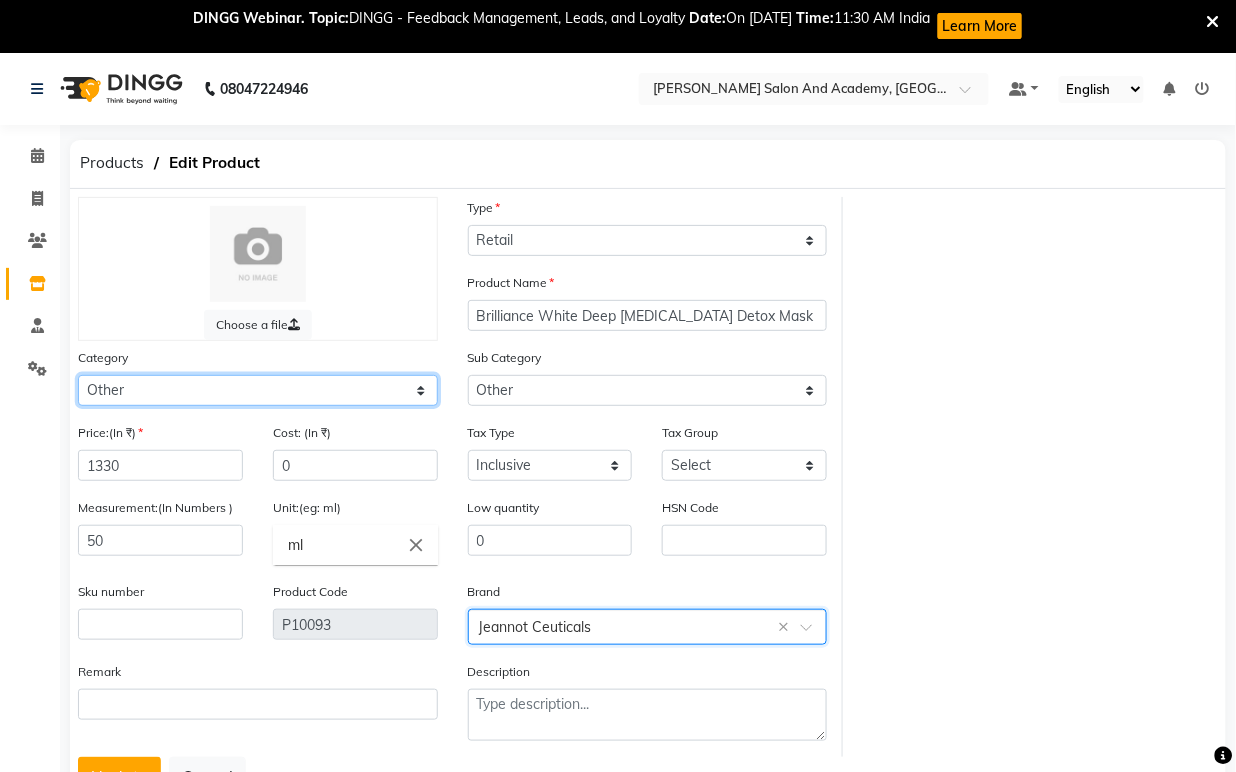 click on "Select Hair Skin Jeanott Ceuticals Other" 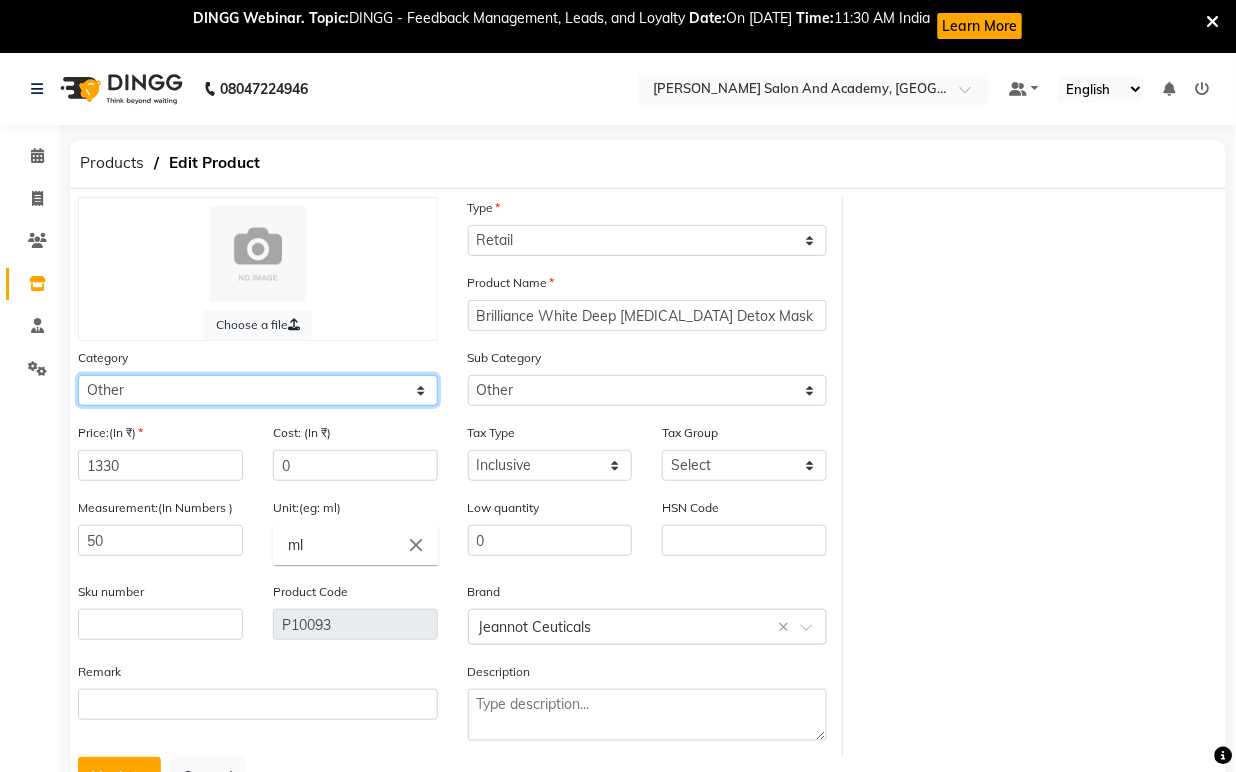 select on "1063801150" 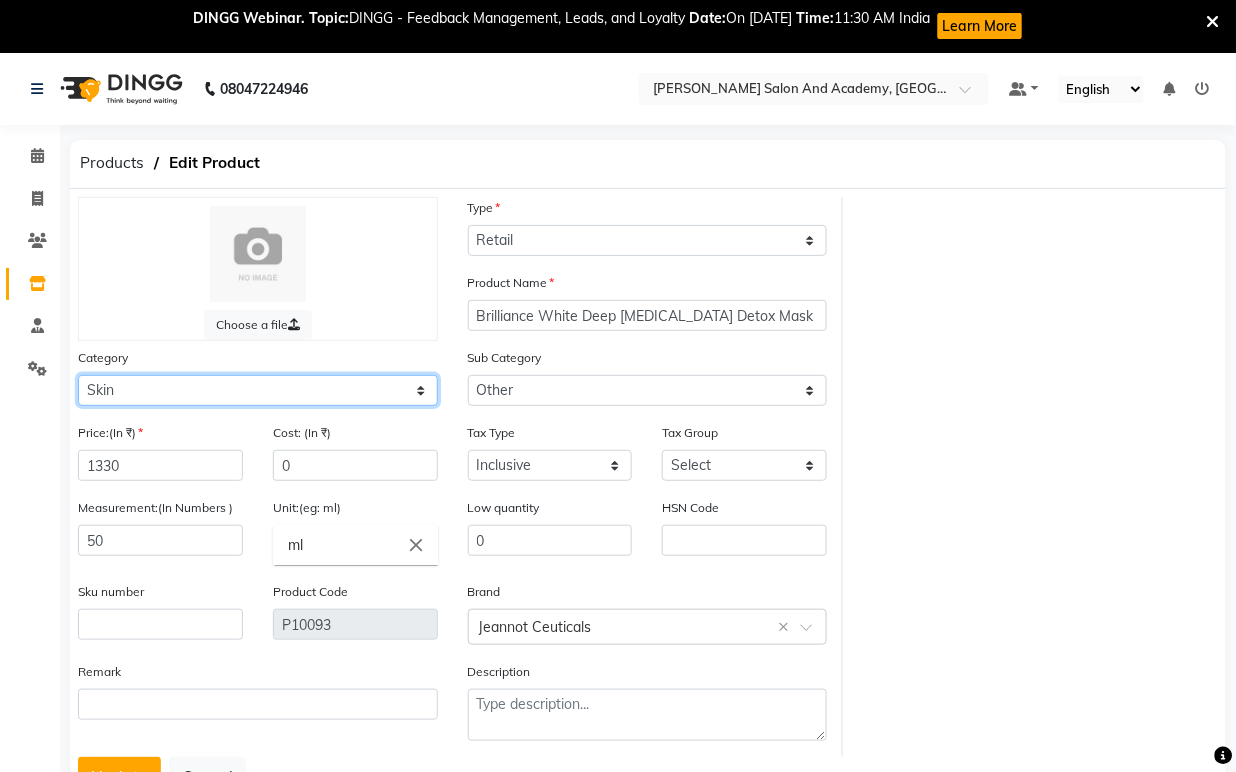click on "Select Hair Skin Jeanott Ceuticals Other" 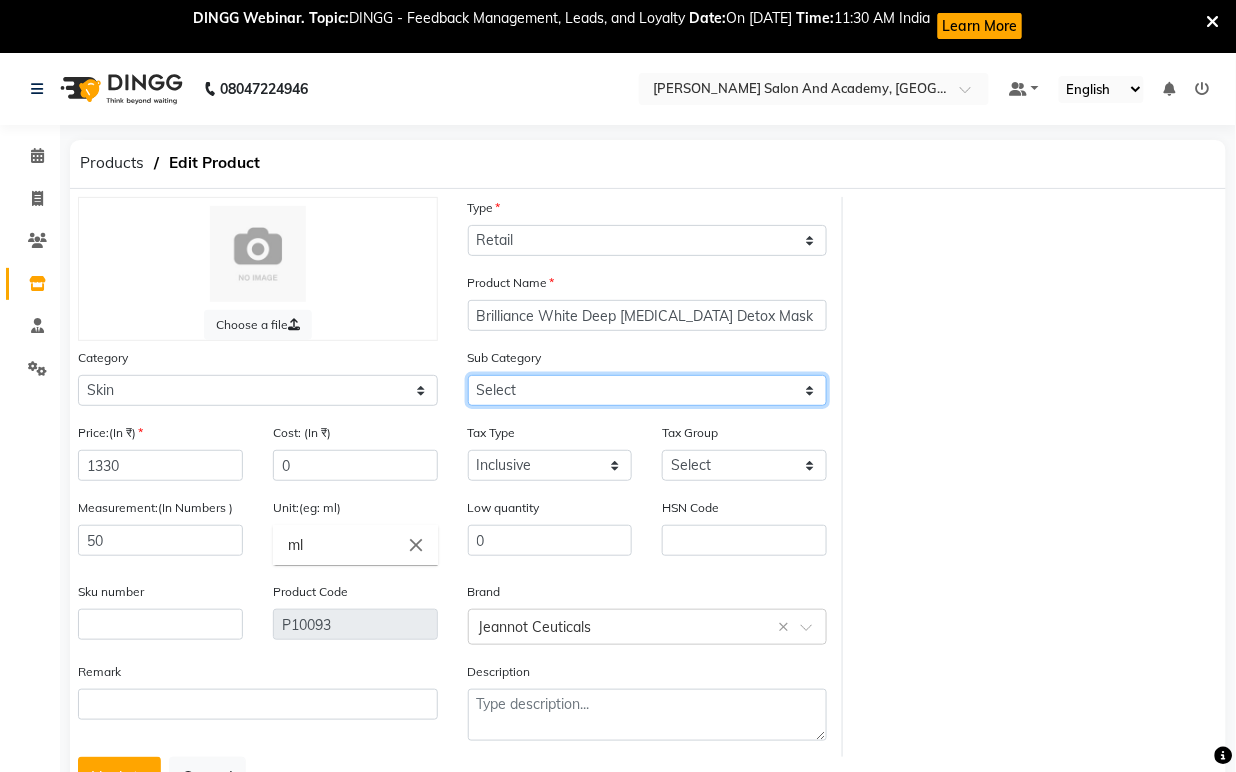 click on "Select Cleanser Facial Moisturiser Serum Toner Sun Care Masks Lip Care Eye Care Body Care Hand & Feet Kit & Combo Treatment Appliances Other Skin homecare Wax Massage Cream" 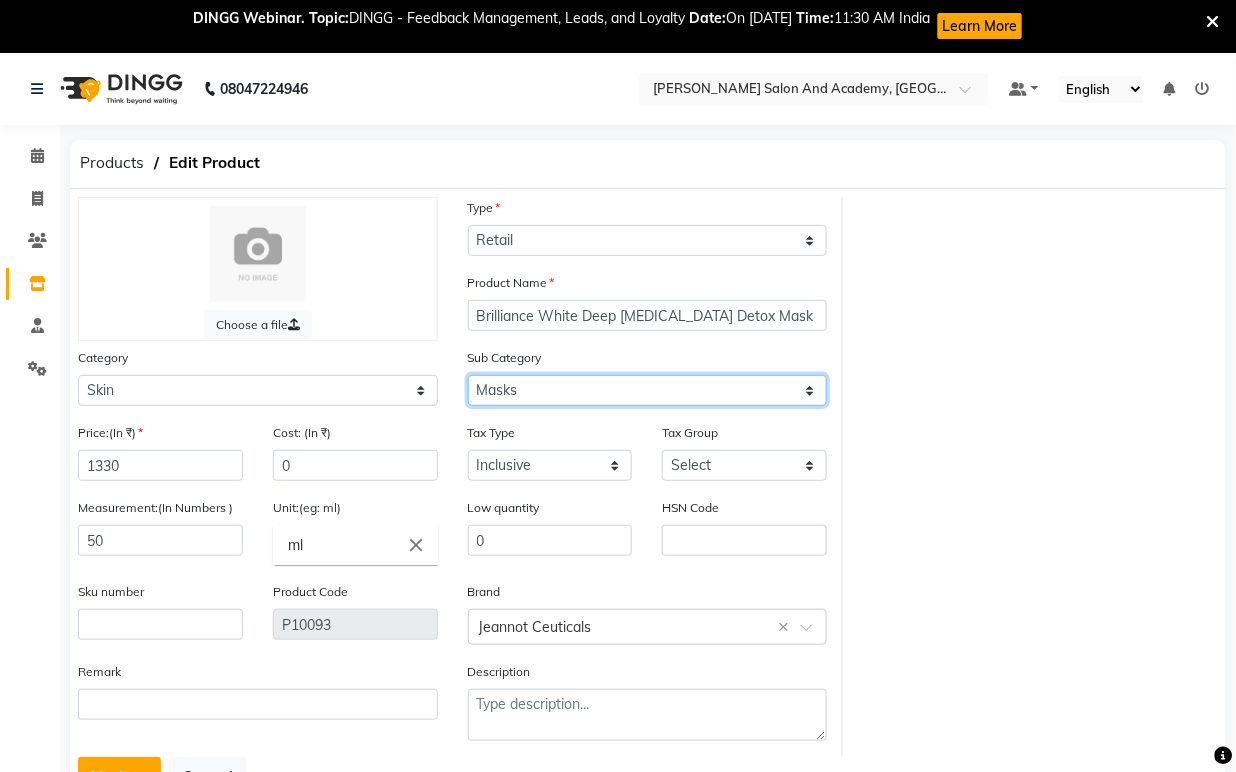 click on "Select Cleanser Facial Moisturiser Serum Toner Sun Care Masks Lip Care Eye Care Body Care Hand & Feet Kit & Combo Treatment Appliances Other Skin homecare Wax Massage Cream" 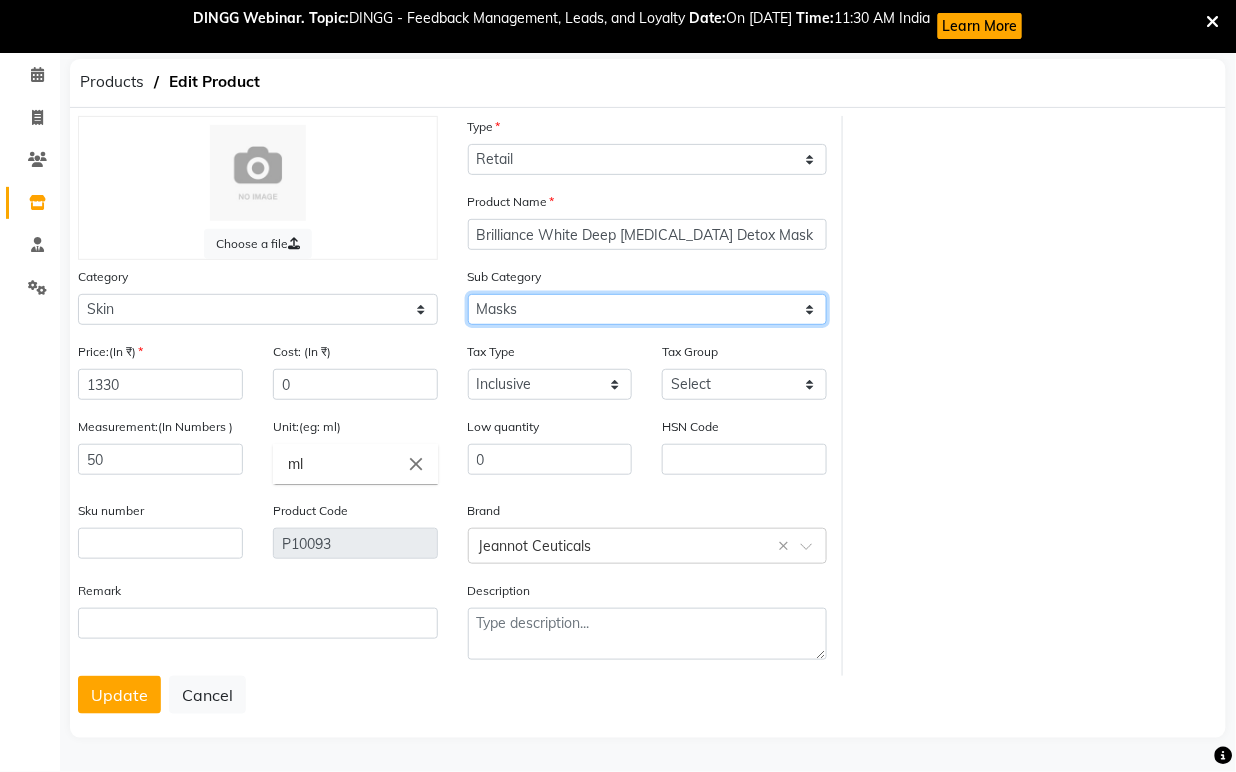 scroll, scrollTop: 82, scrollLeft: 0, axis: vertical 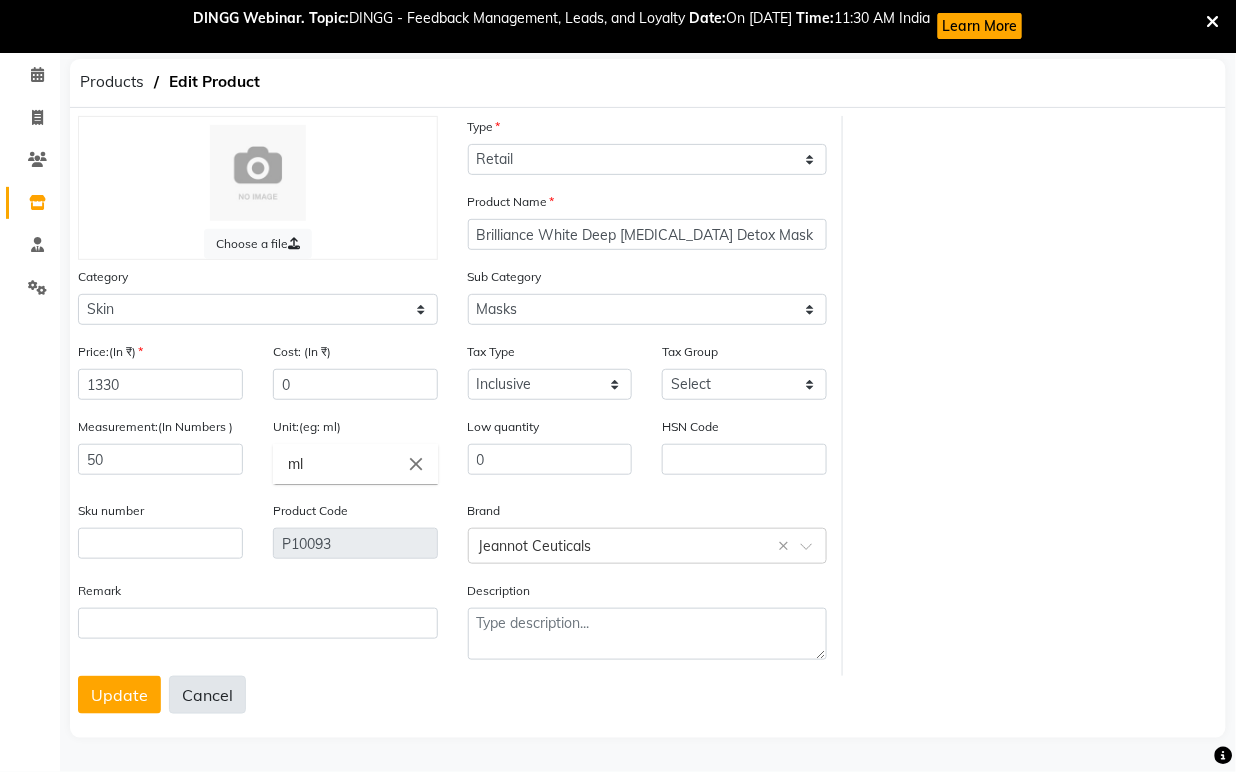 drag, startPoint x: 132, startPoint y: 696, endPoint x: 184, endPoint y: 708, distance: 53.366657 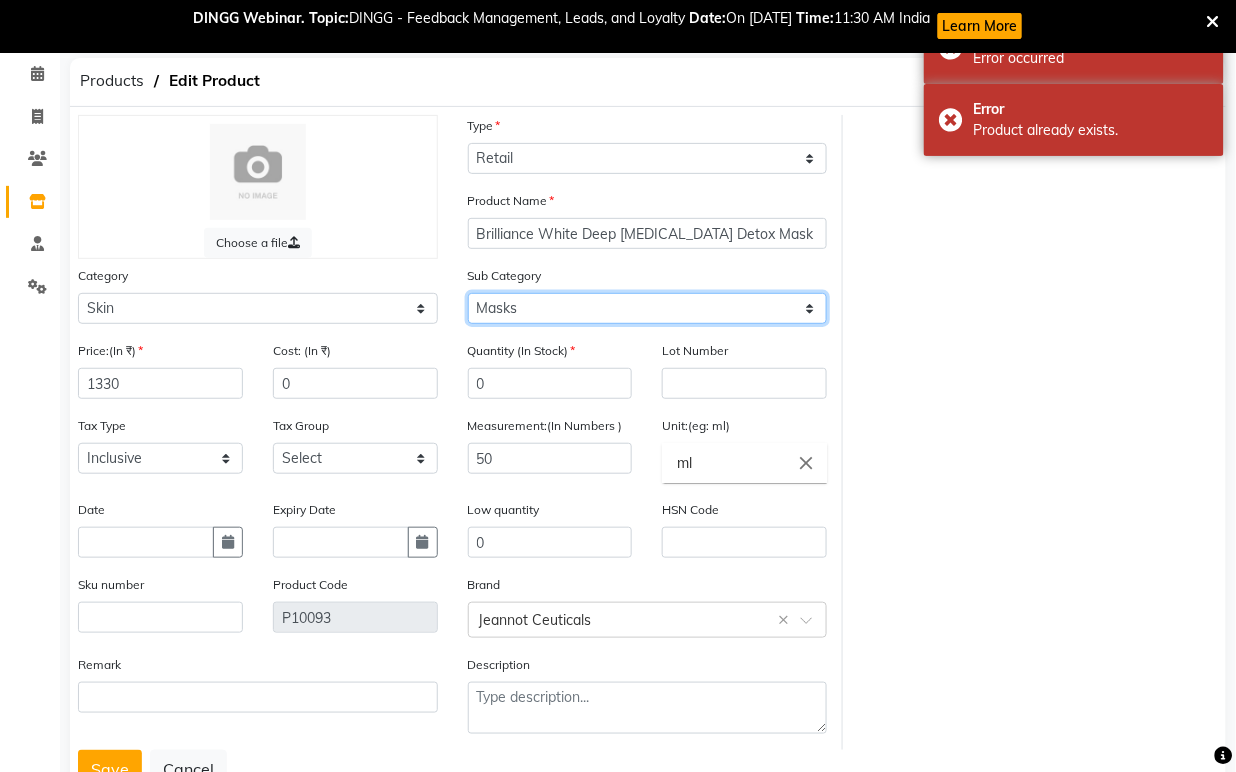click on "Select Cleanser Facial Moisturiser Serum Toner Sun Care Masks Lip Care Eye Care Body Care Hand & Feet Kit & Combo Treatment Appliances Other Skin homecare Wax Massage Cream" 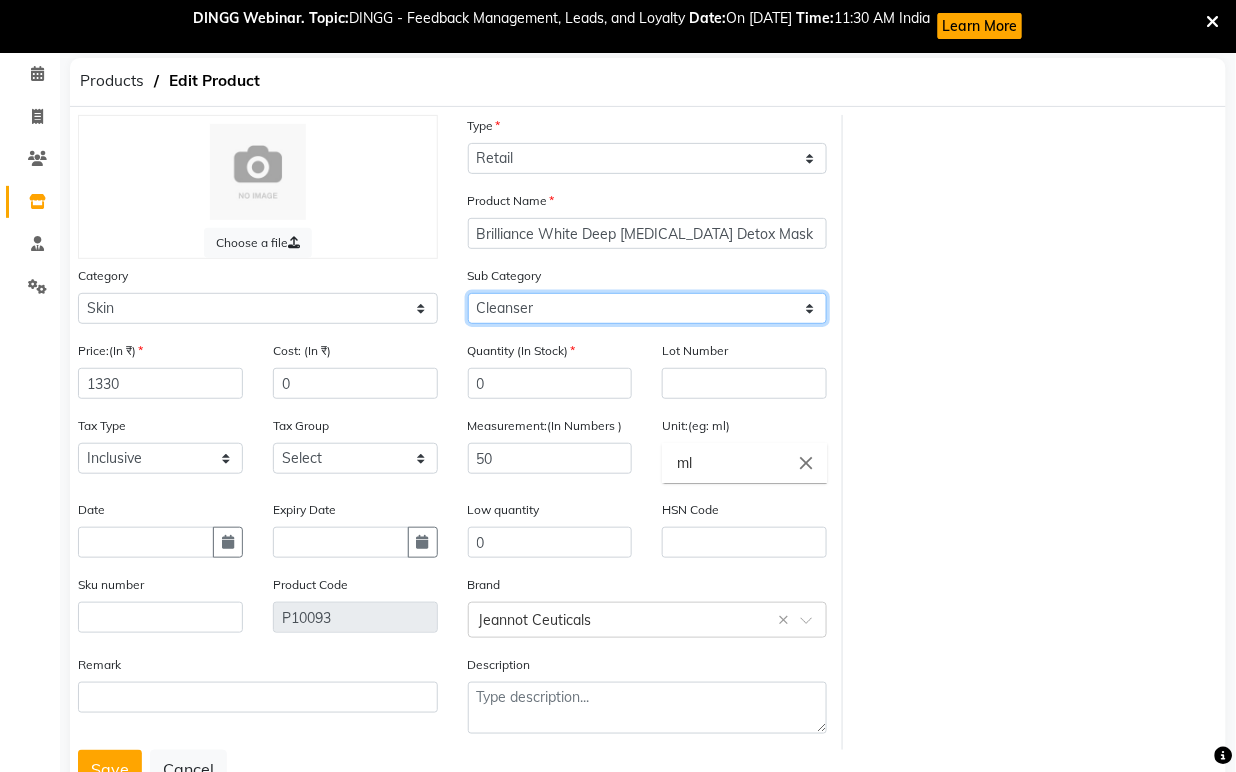click on "Select Cleanser Facial Moisturiser Serum Toner Sun Care Masks Lip Care Eye Care Body Care Hand & Feet Kit & Combo Treatment Appliances Other Skin homecare Wax Massage Cream" 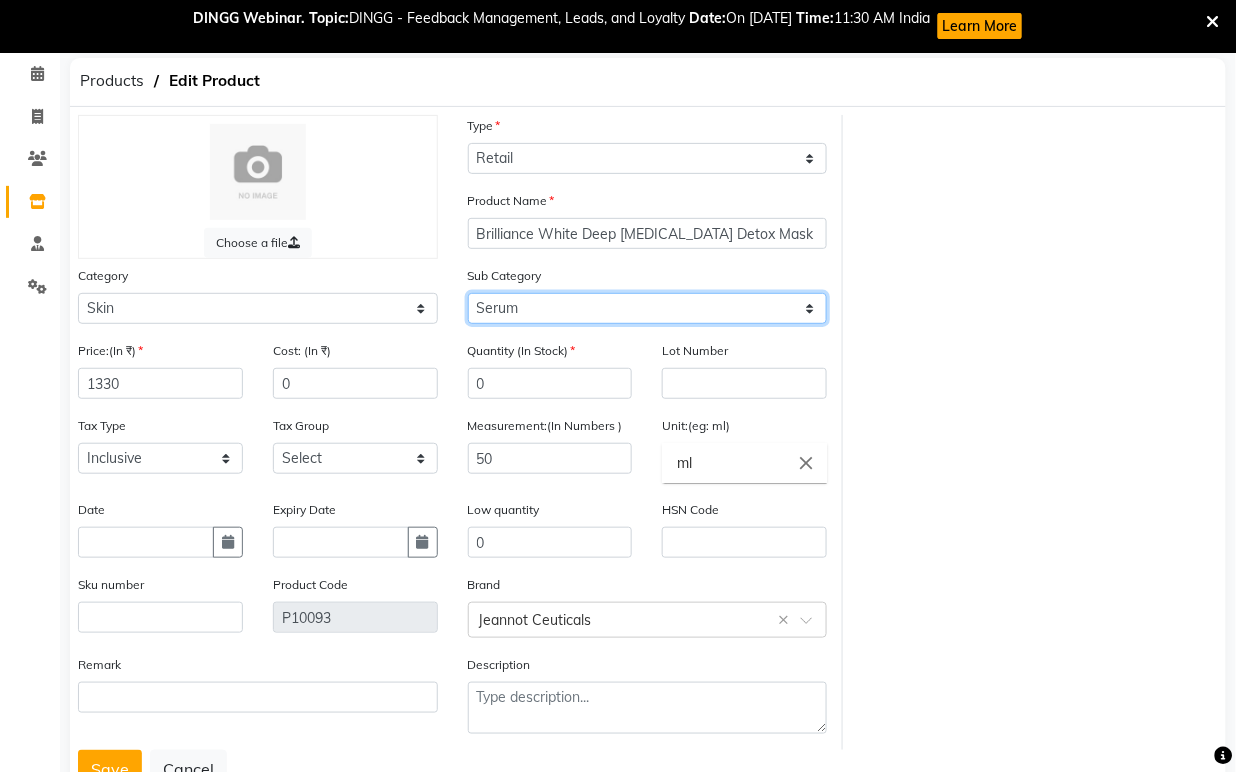 click on "Select Cleanser Facial Moisturiser Serum Toner Sun Care Masks Lip Care Eye Care Body Care Hand & Feet Kit & Combo Treatment Appliances Other Skin homecare Wax Massage Cream" 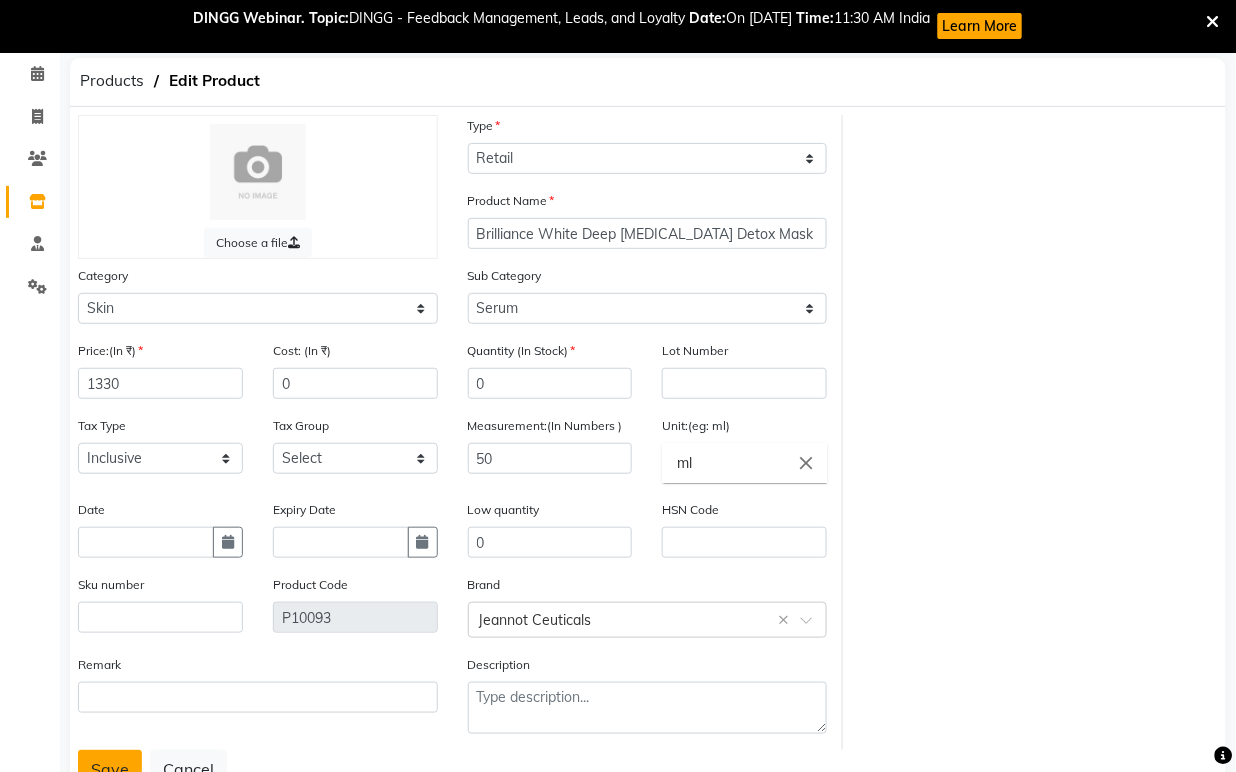click on "Save" 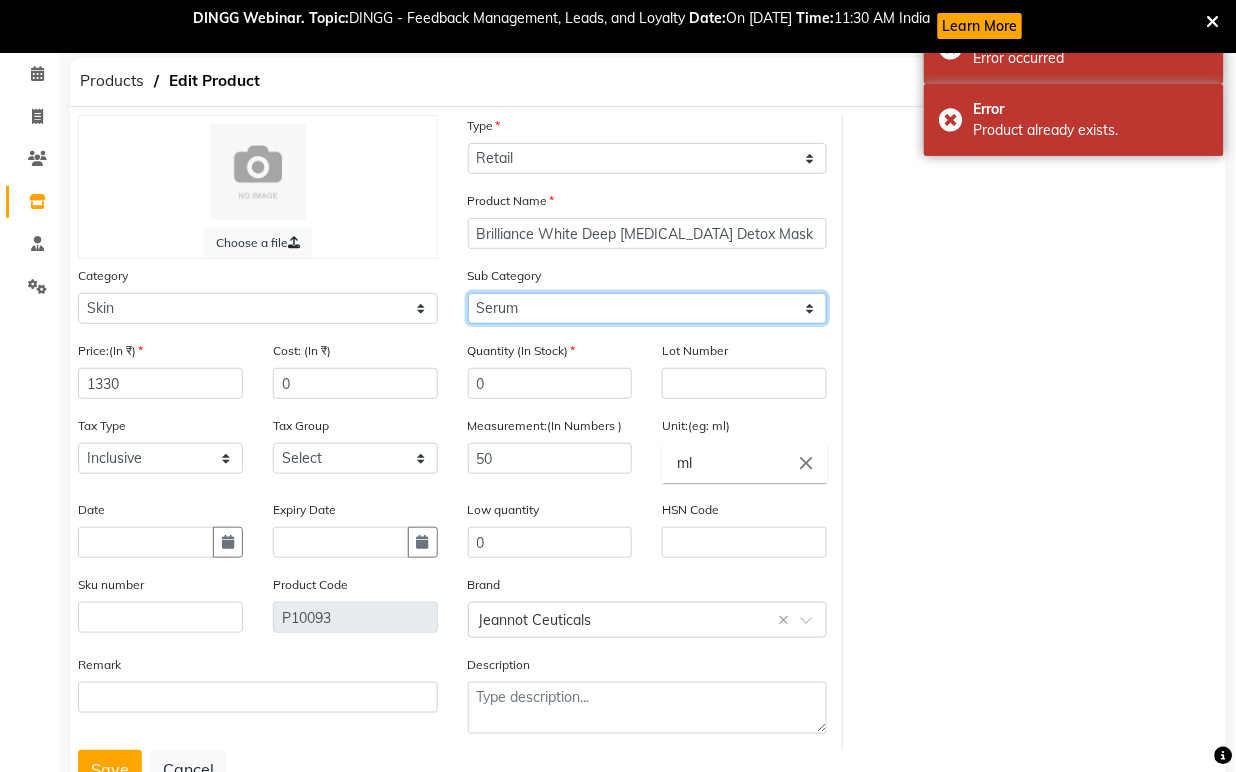 click on "Select Cleanser Facial Moisturiser Serum Toner Sun Care Masks Lip Care Eye Care Body Care Hand & Feet Kit & Combo Treatment Appliances Other Skin homecare Wax Massage Cream" 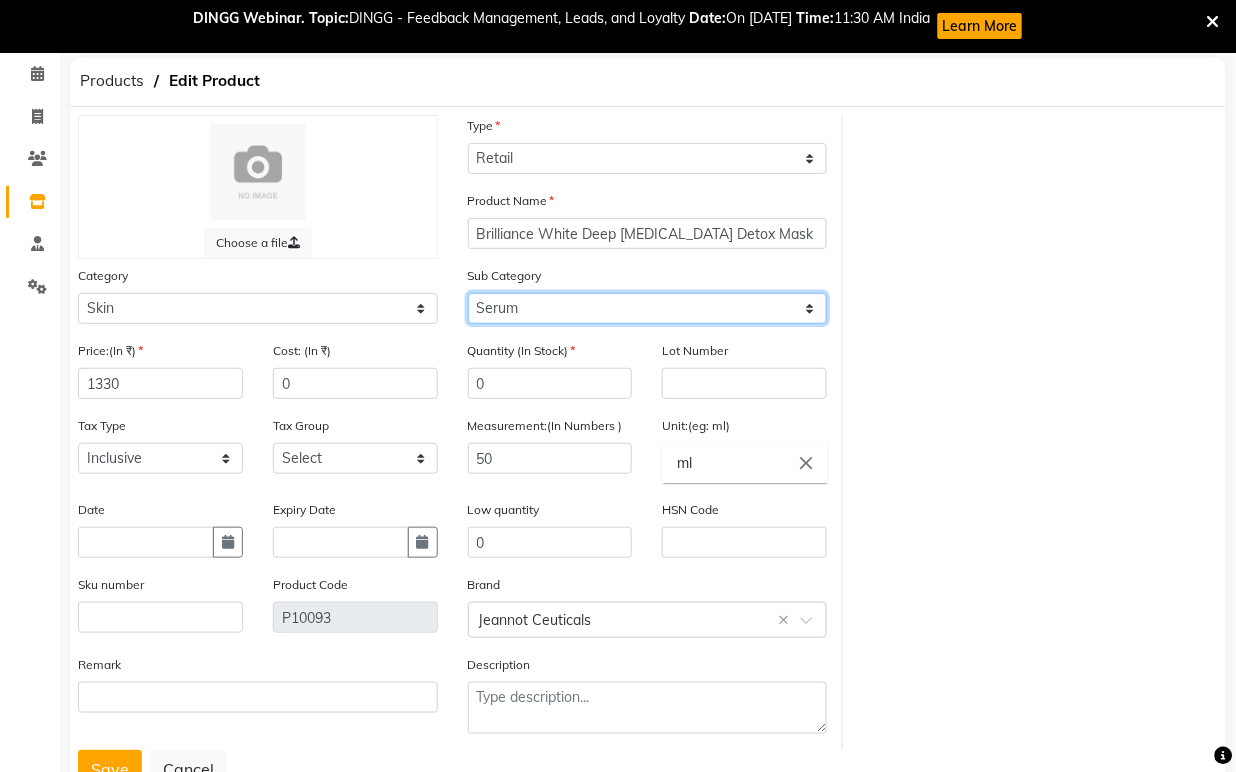 select on "1063801152" 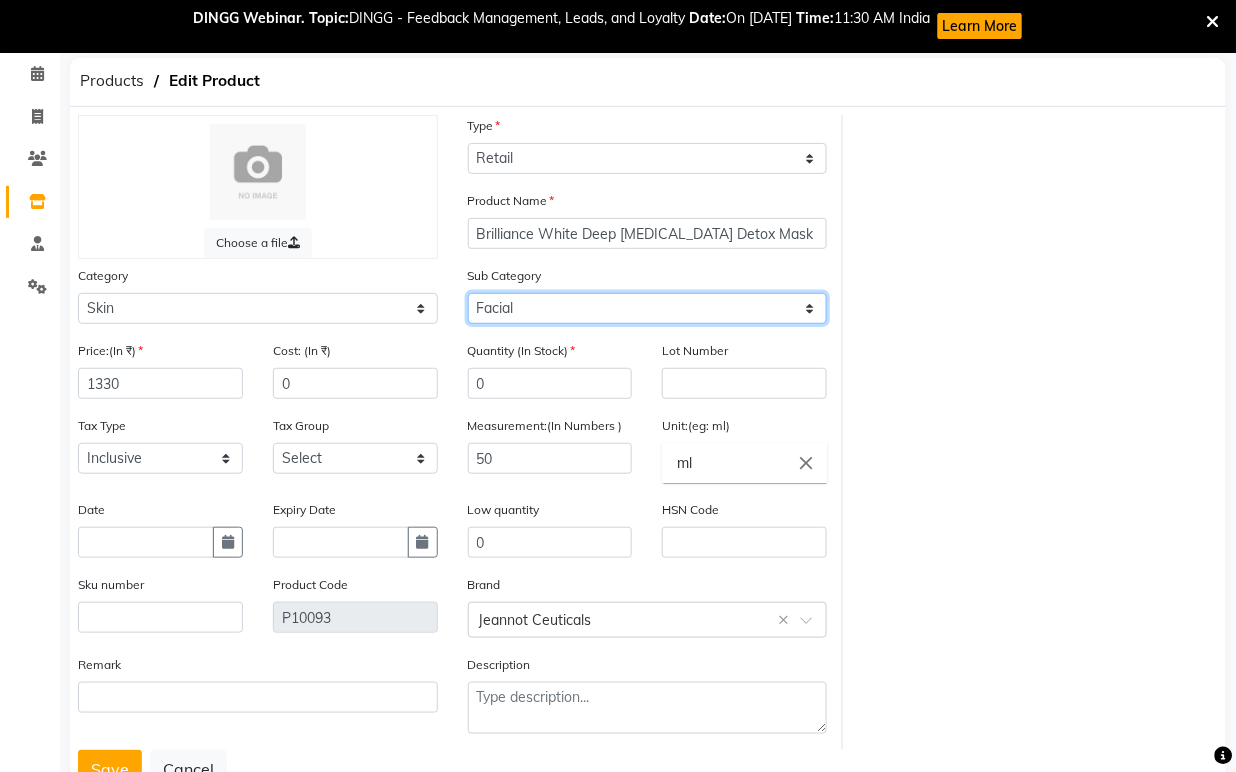 click on "Select Cleanser Facial Moisturiser Serum Toner Sun Care Masks Lip Care Eye Care Body Care Hand & Feet Kit & Combo Treatment Appliances Other Skin homecare Wax Massage Cream" 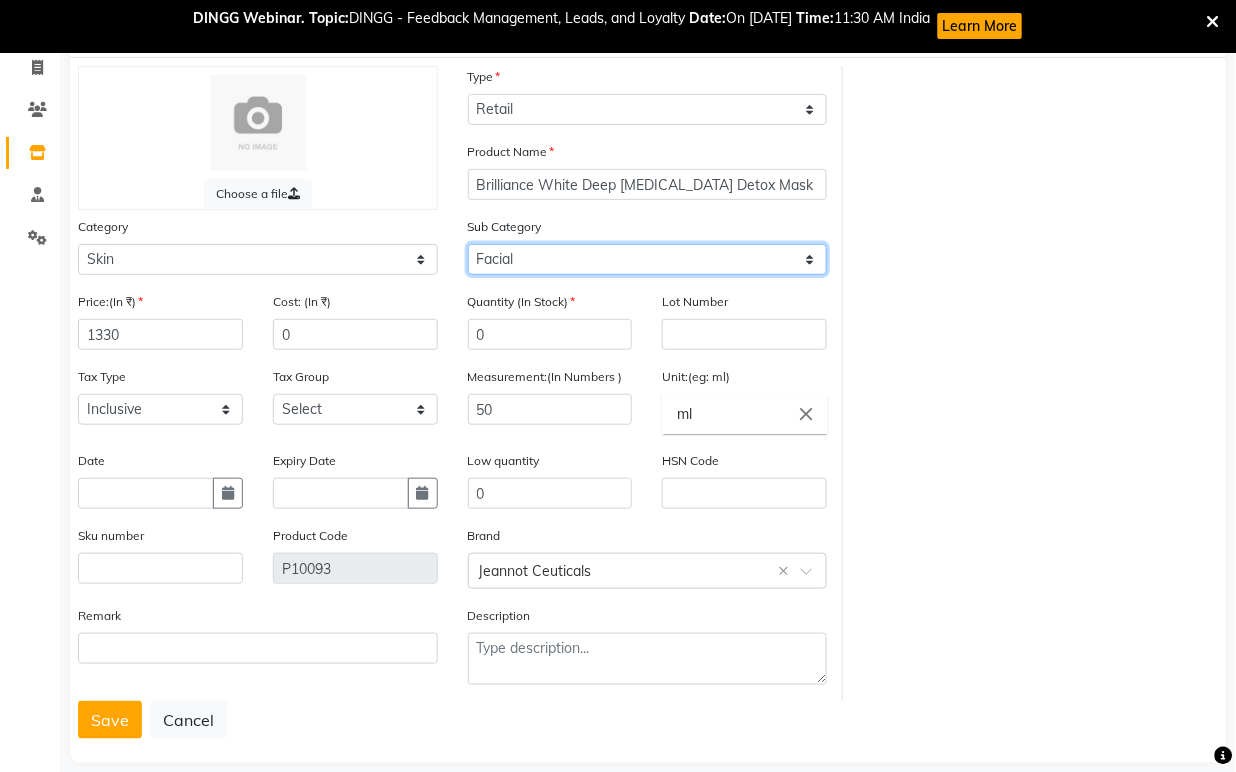 scroll, scrollTop: 157, scrollLeft: 0, axis: vertical 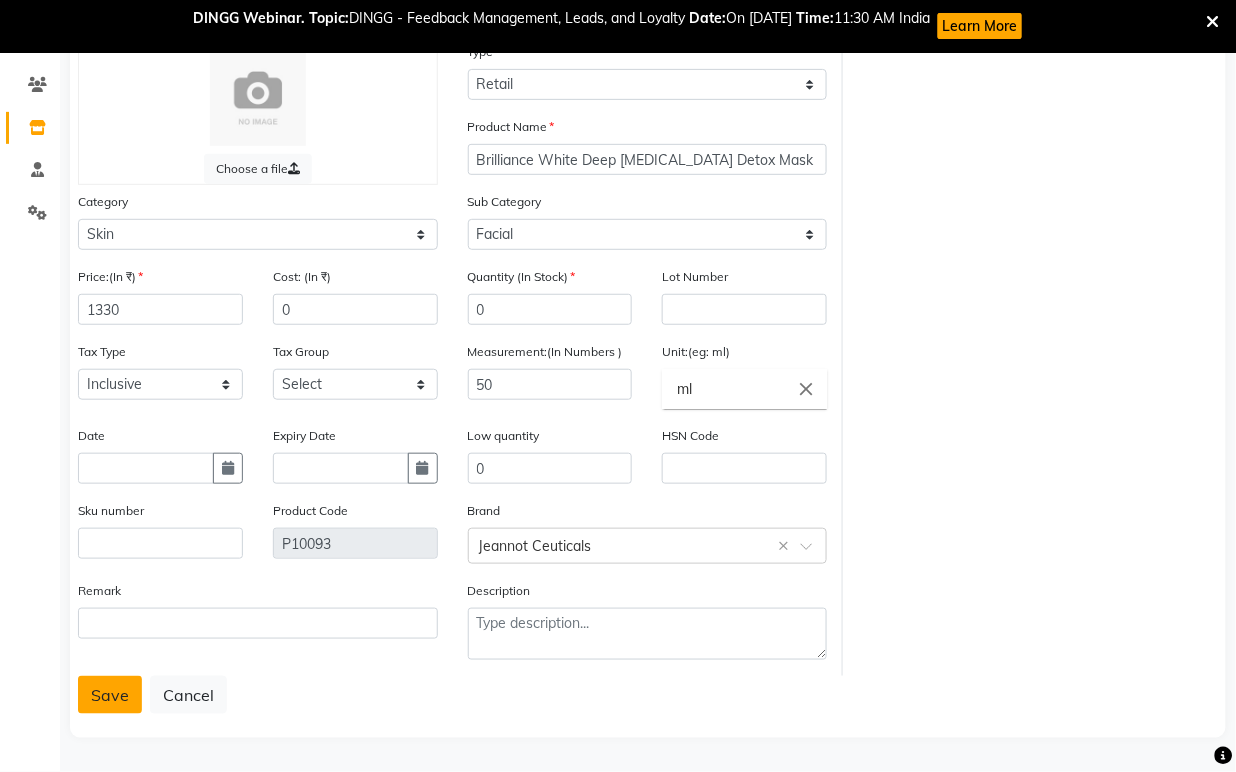 click on "Save" 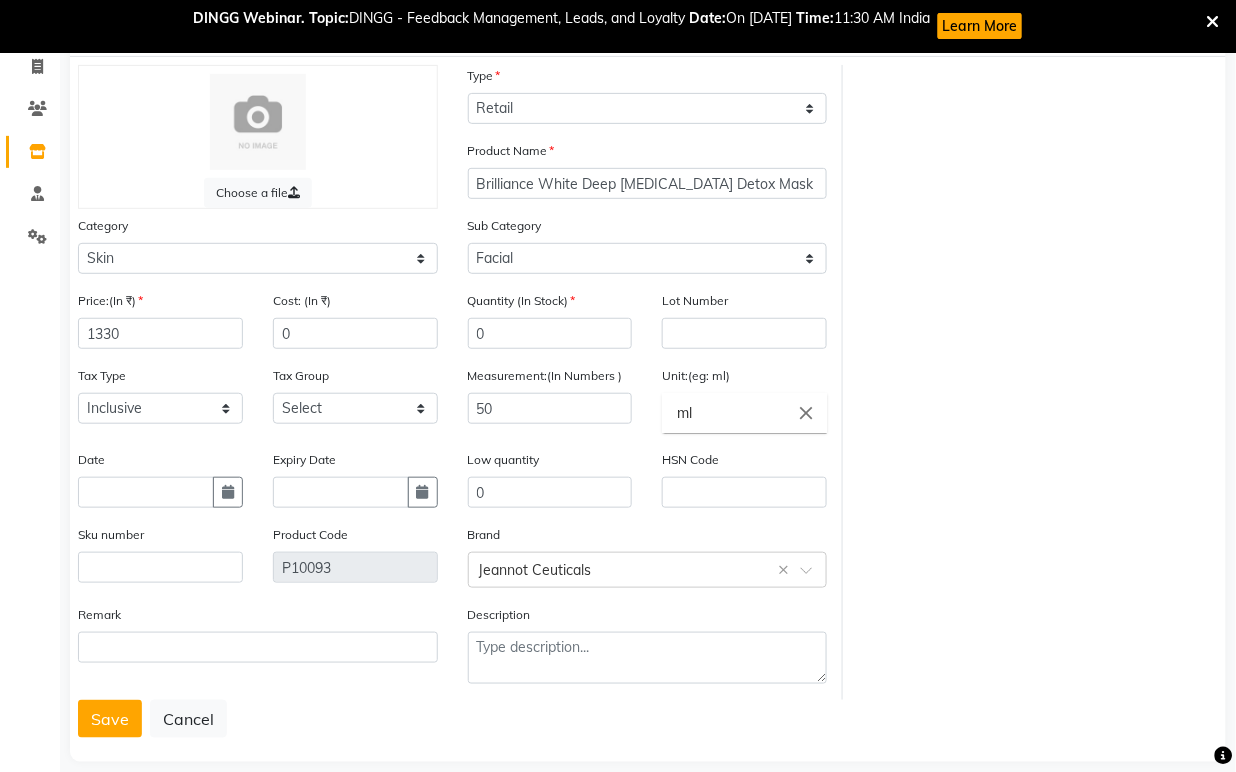 scroll, scrollTop: 157, scrollLeft: 0, axis: vertical 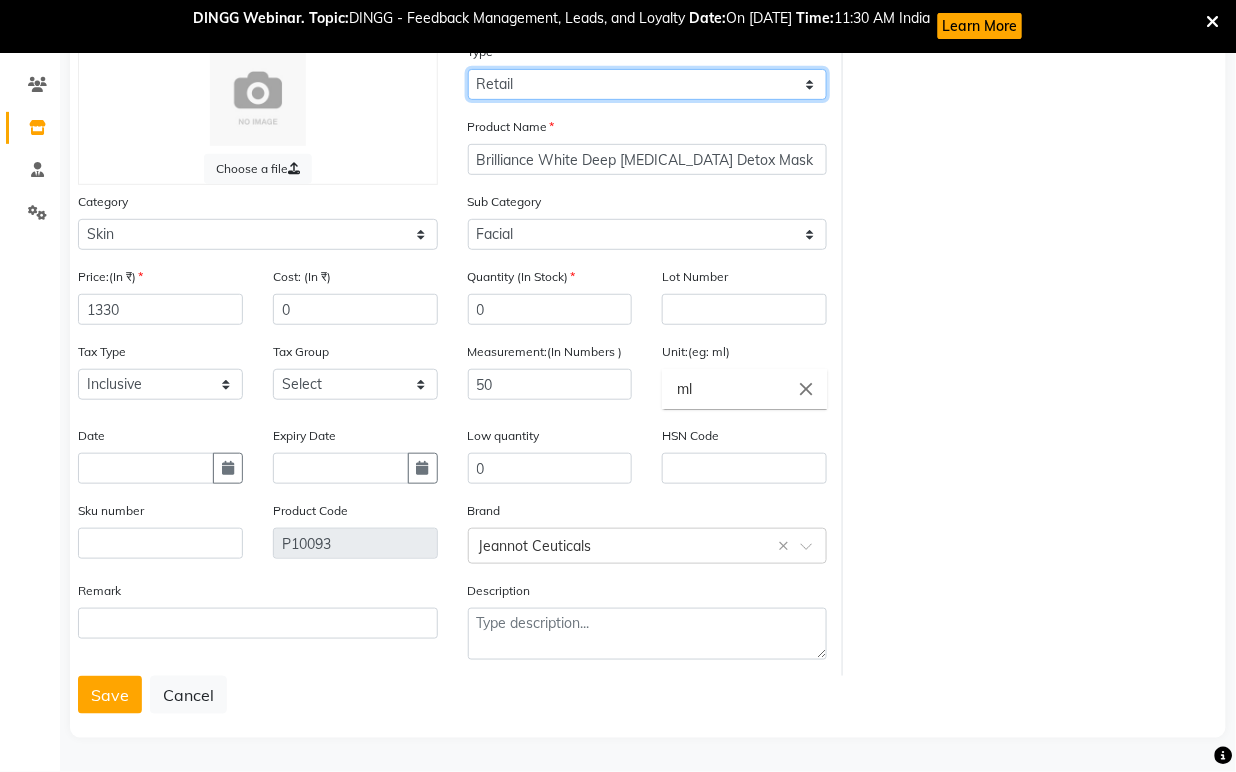 click on "Select Type Both Retail Consumable" 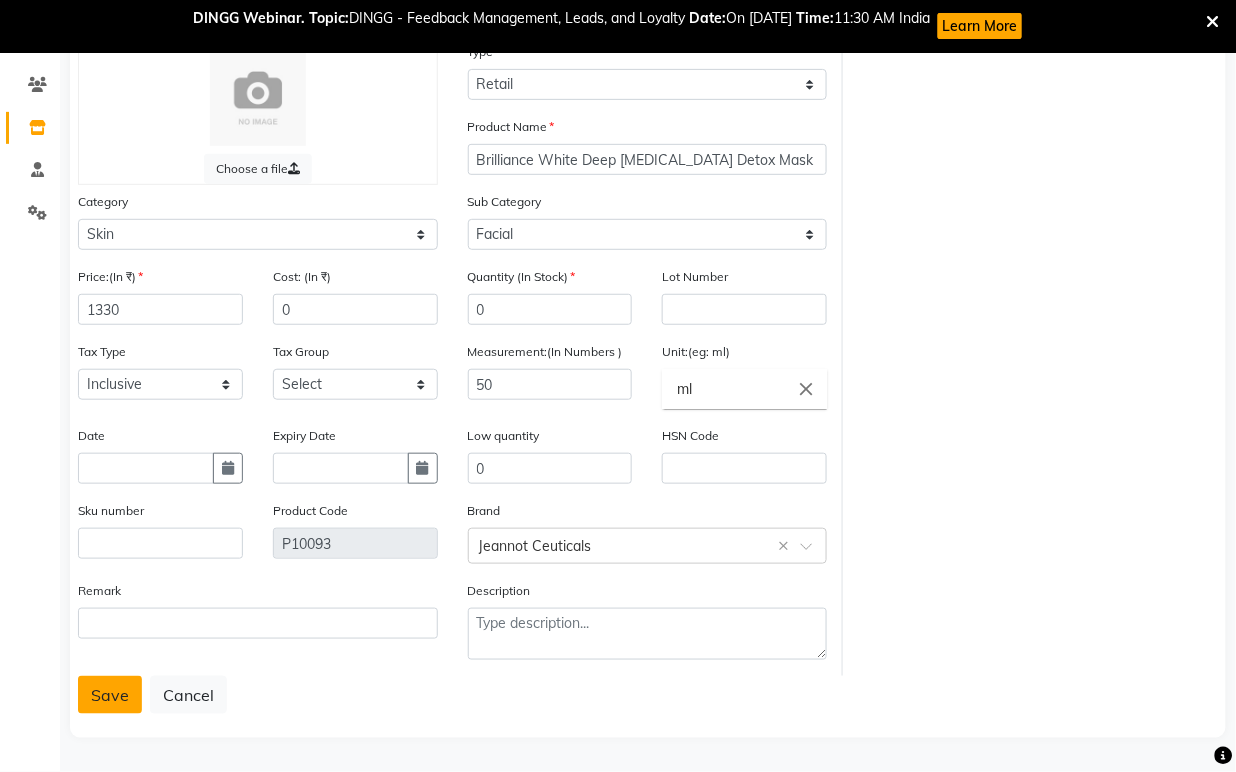 click on "Save" 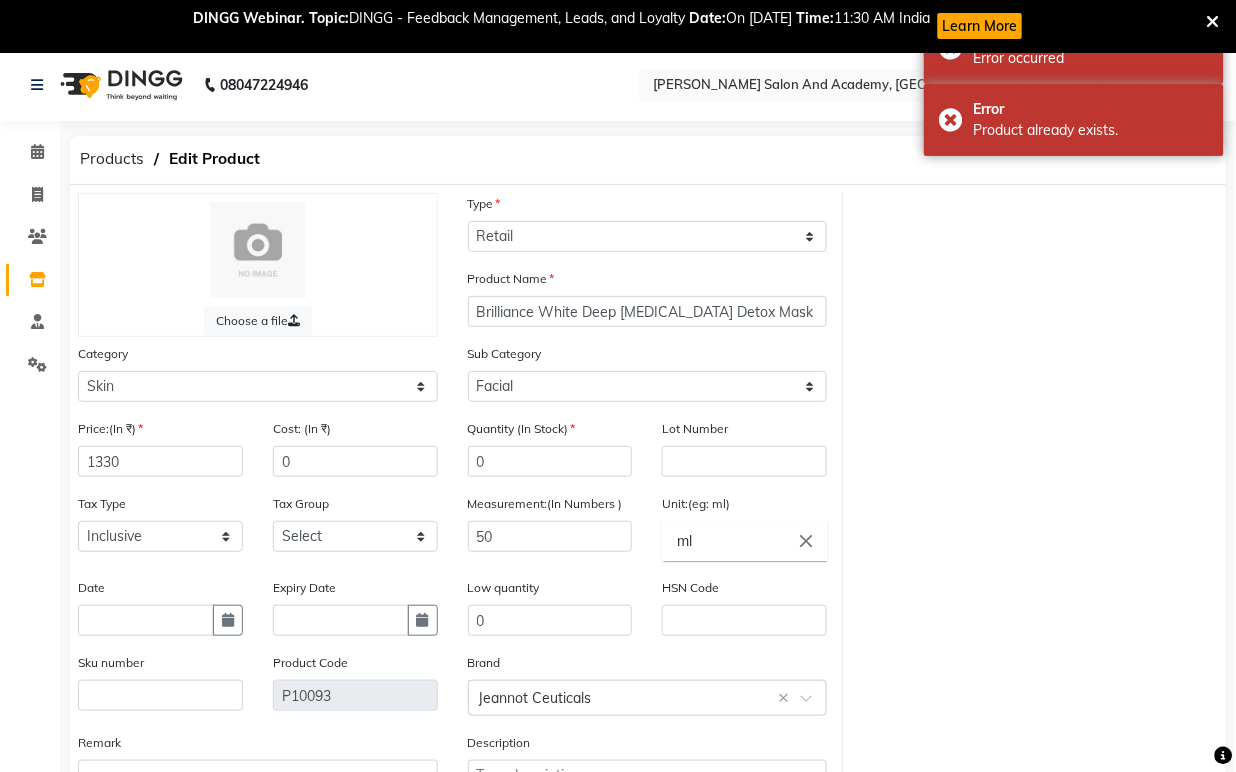 scroll, scrollTop: 0, scrollLeft: 0, axis: both 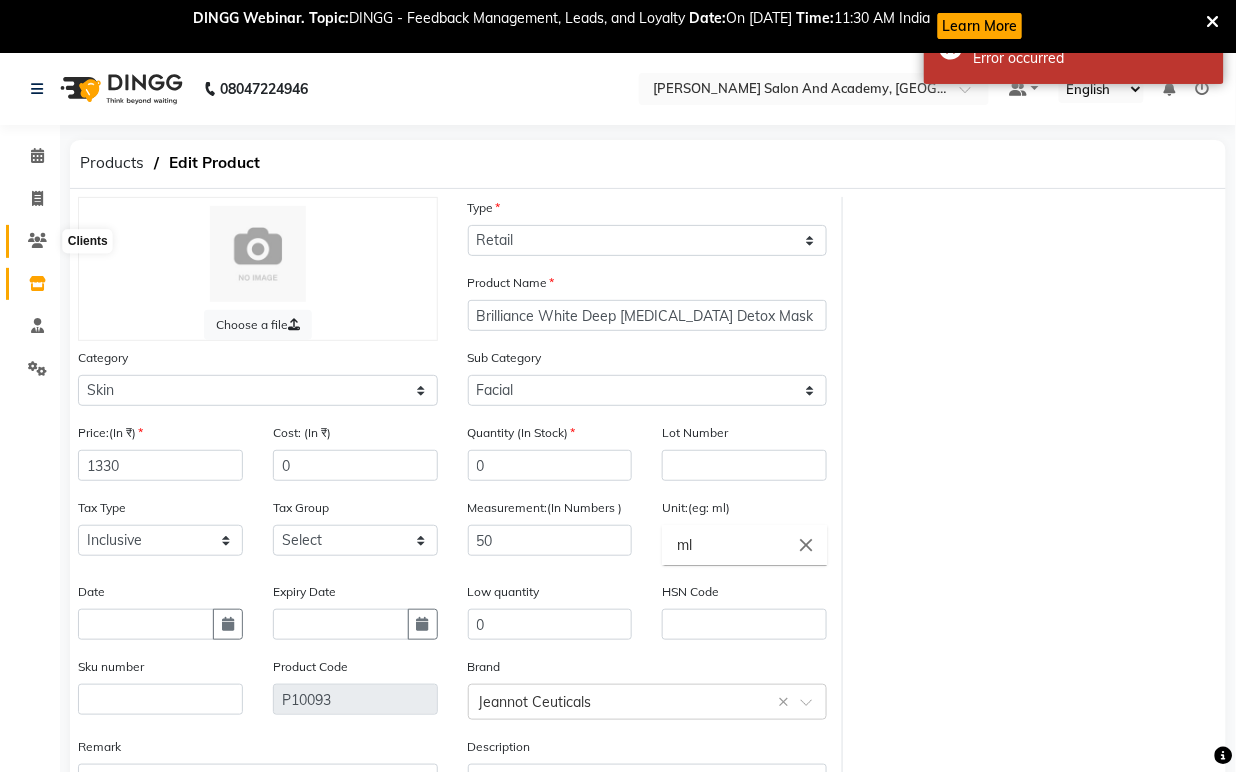 click 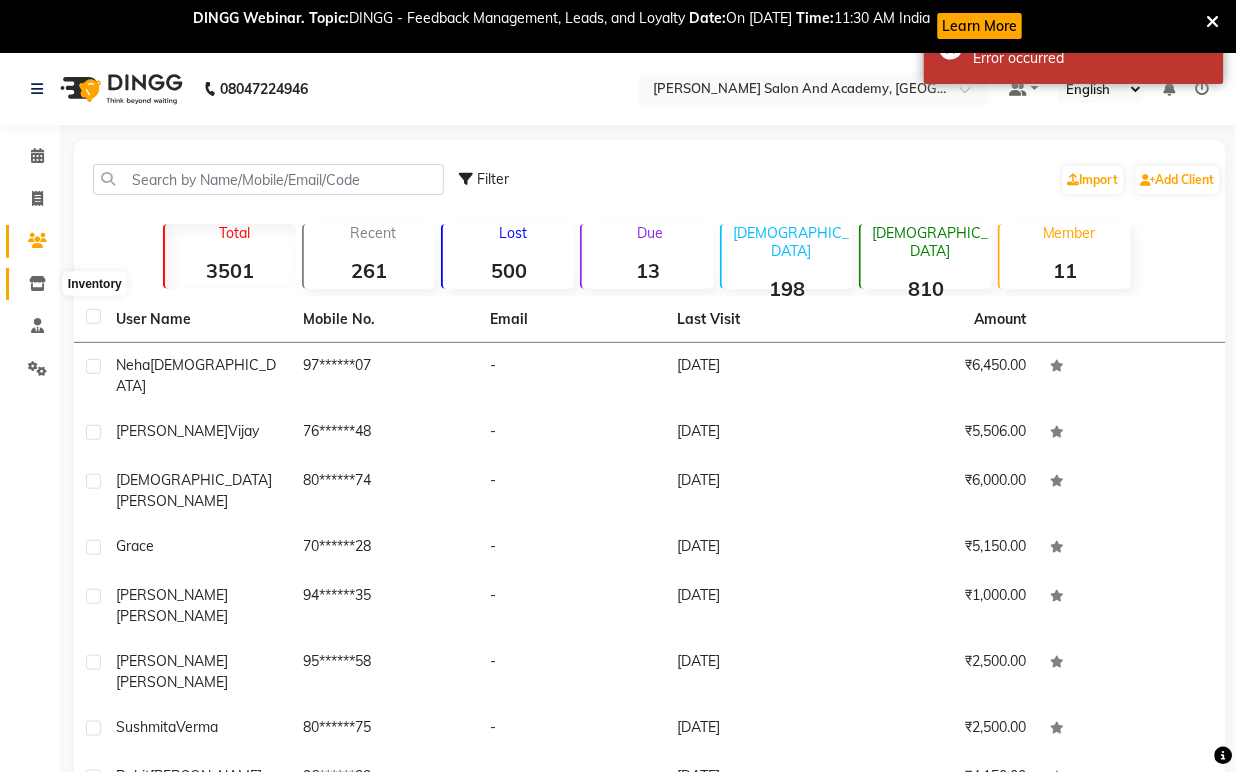 click 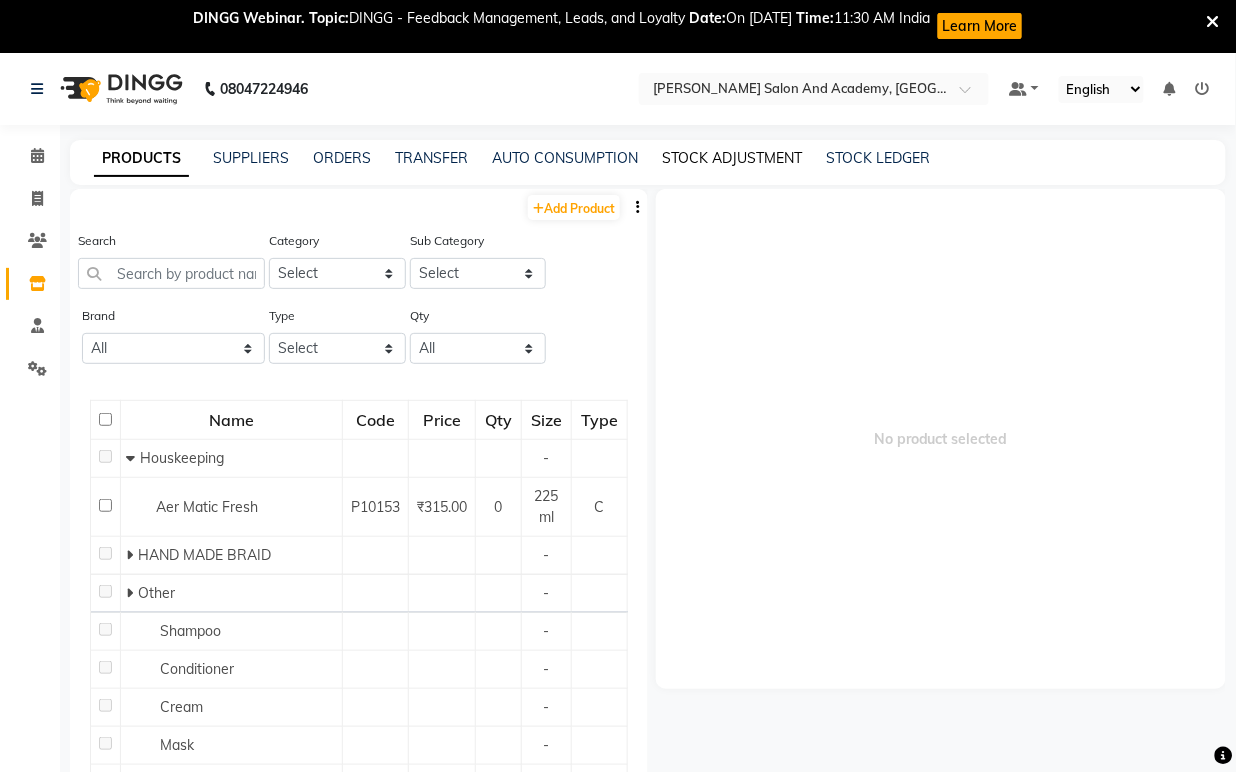 click on "STOCK ADJUSTMENT" 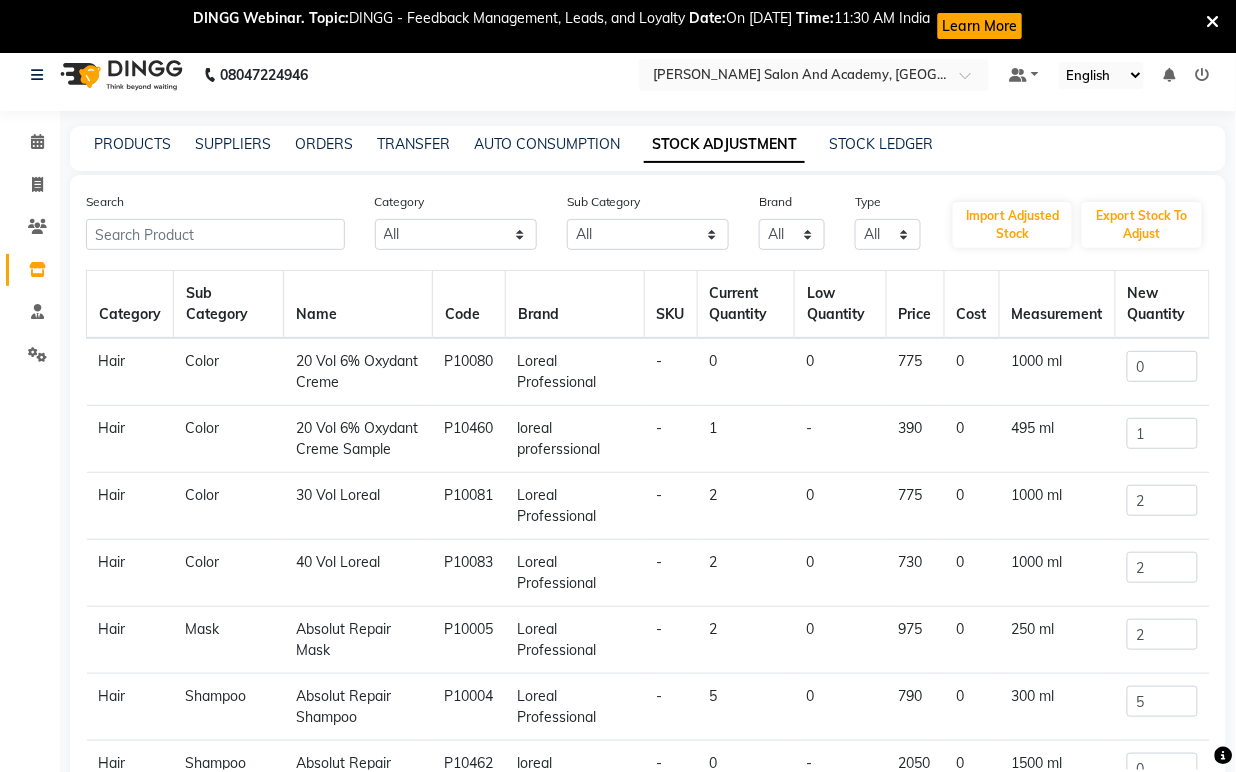 scroll, scrollTop: 174, scrollLeft: 0, axis: vertical 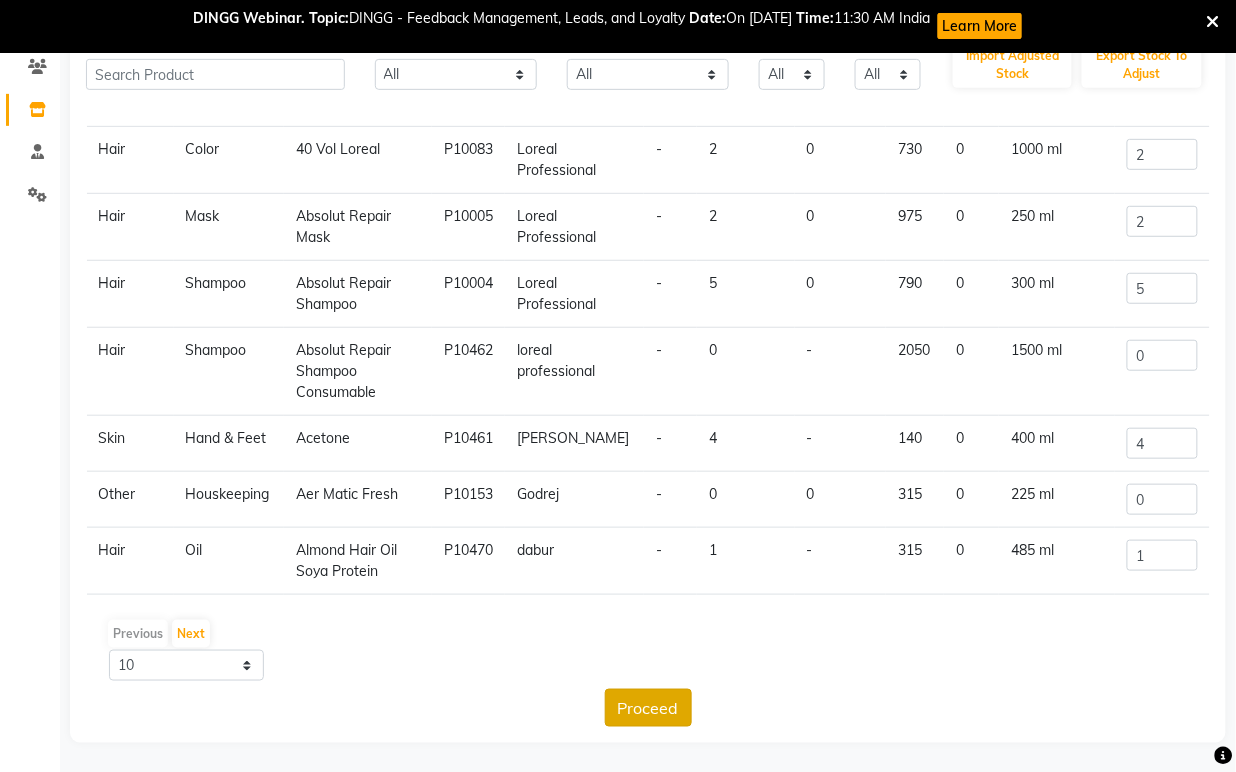 click on "Proceed" 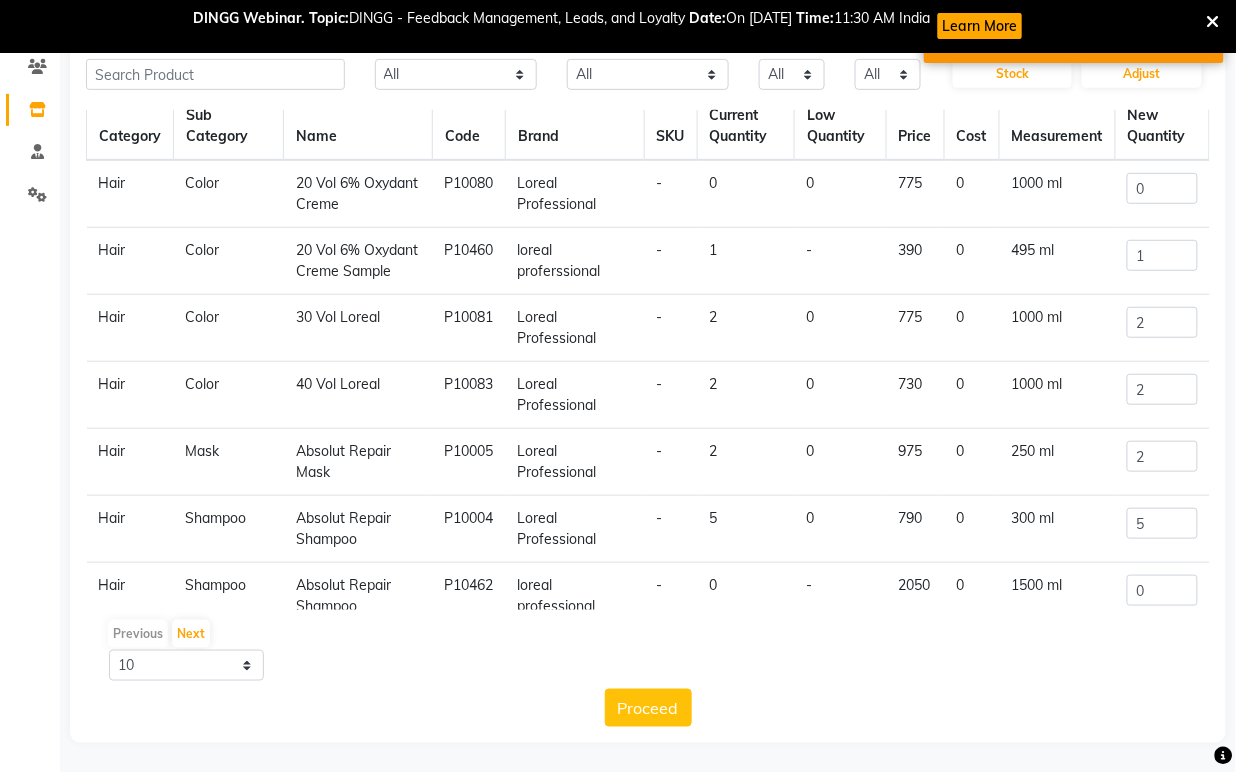 scroll, scrollTop: 0, scrollLeft: 0, axis: both 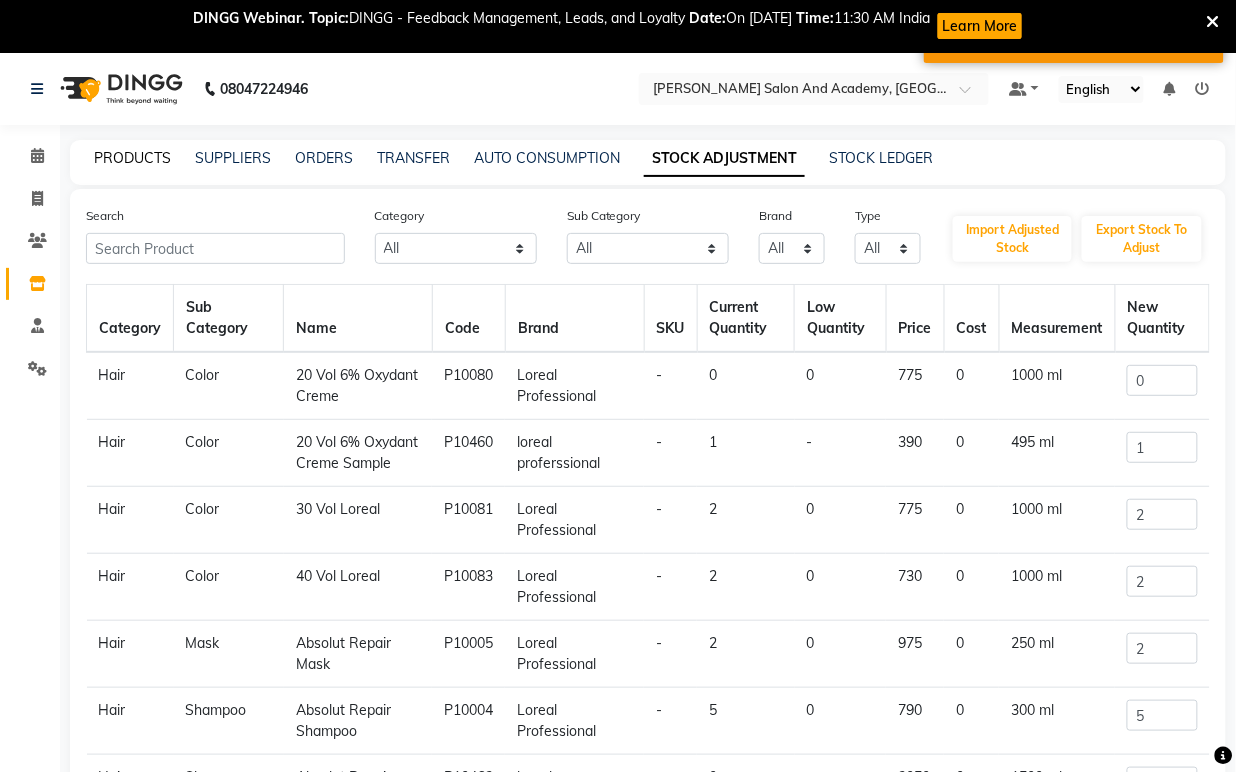 click on "PRODUCTS" 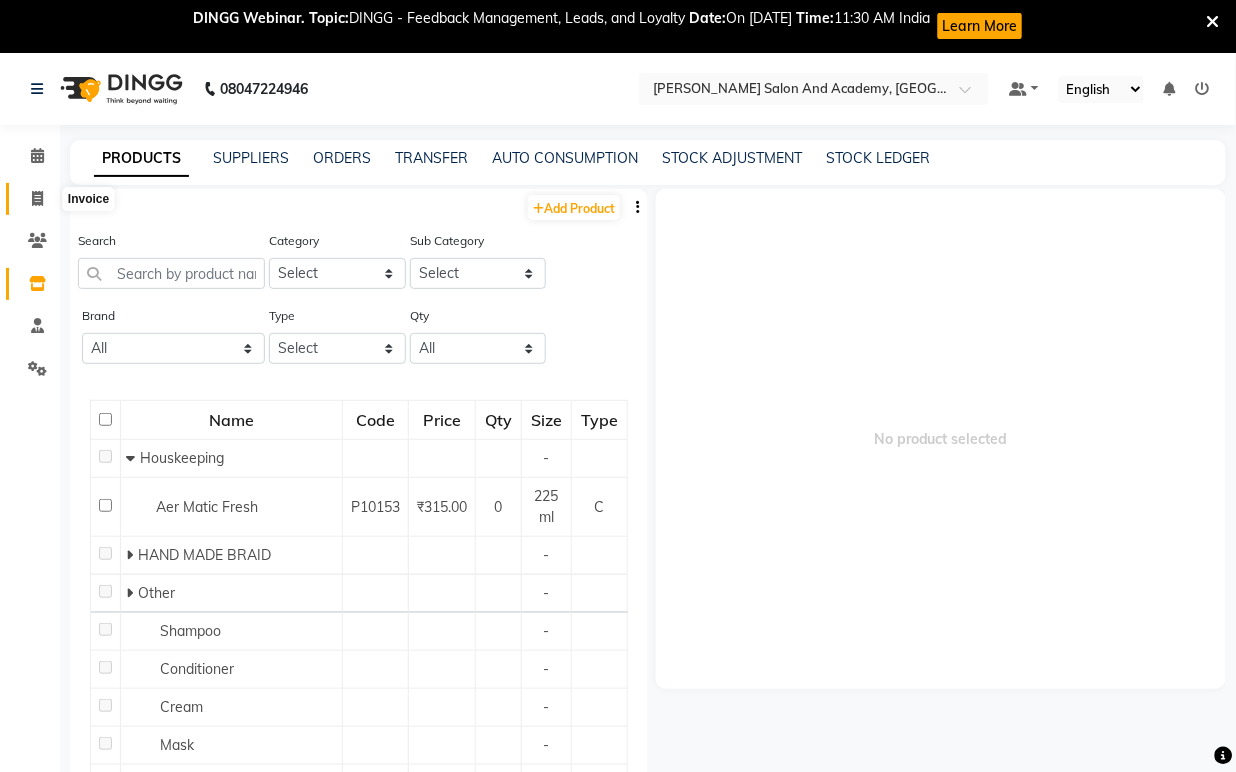 click 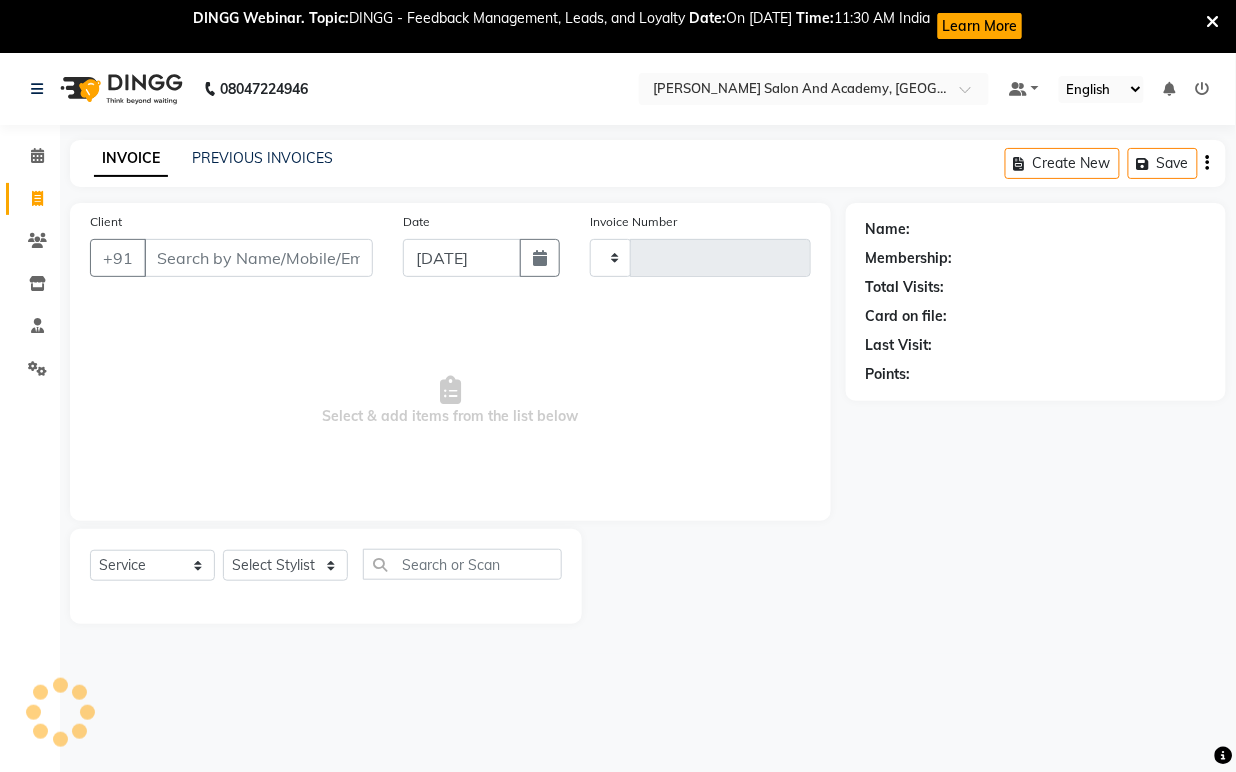 type on "0420" 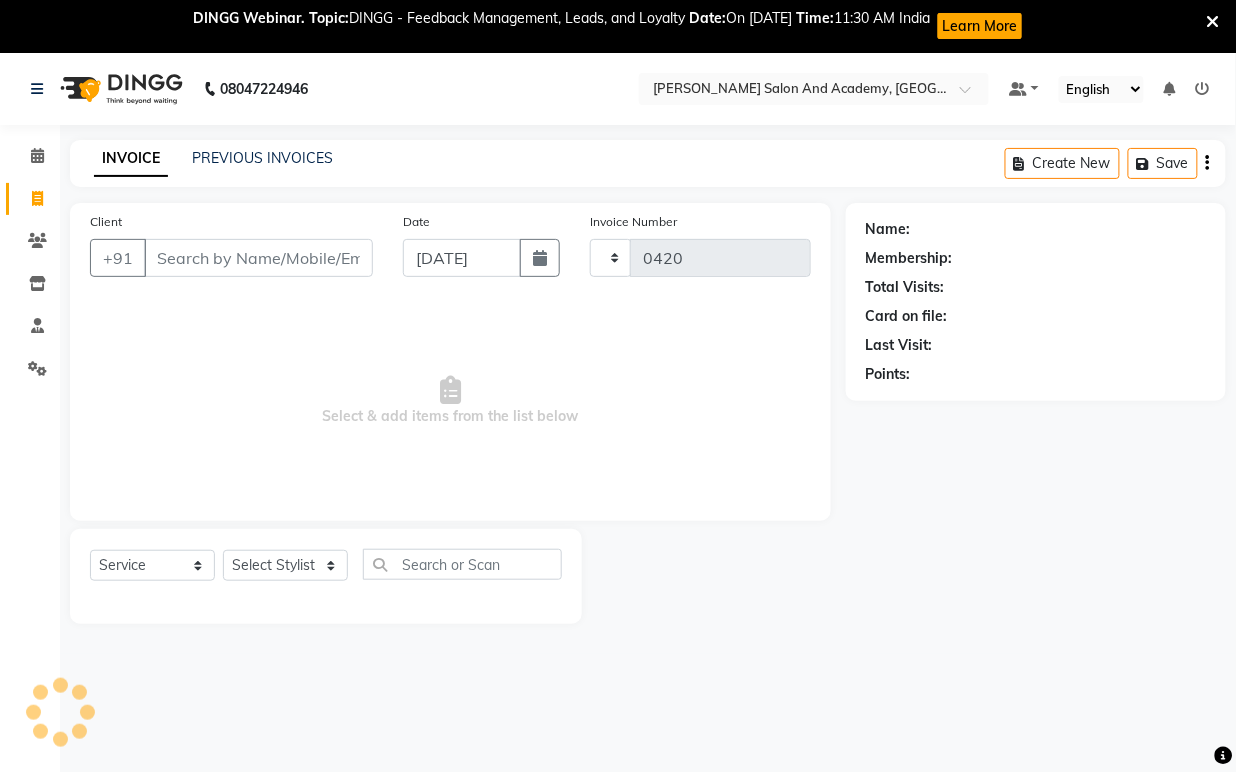 scroll, scrollTop: 53, scrollLeft: 0, axis: vertical 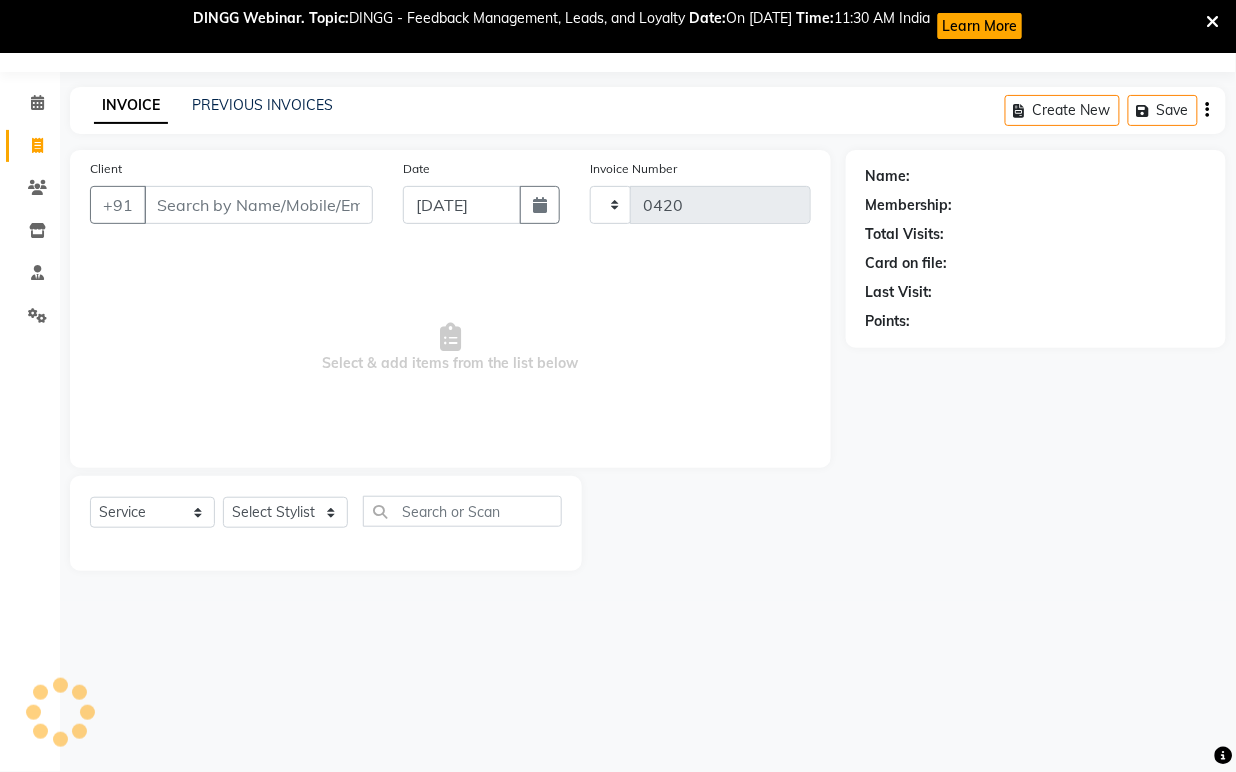 select on "6453" 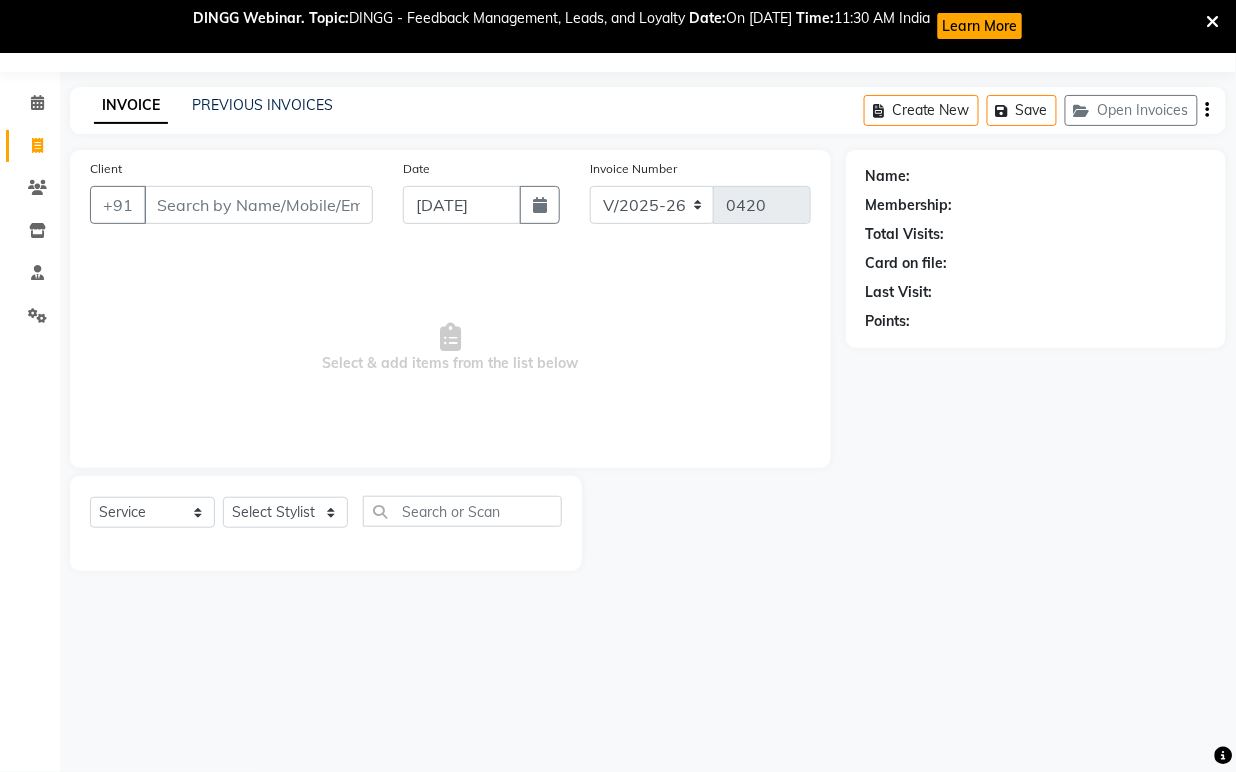 click on "PREVIOUS INVOICES" 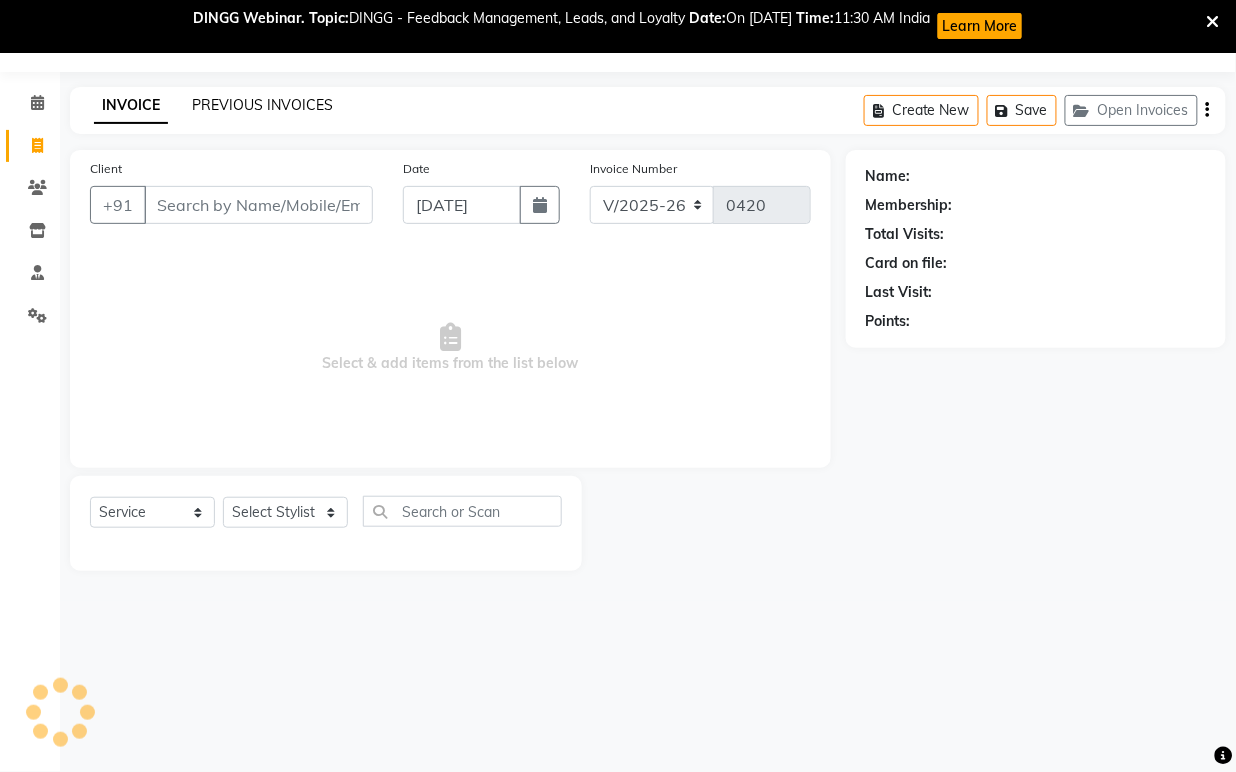 click on "PREVIOUS INVOICES" 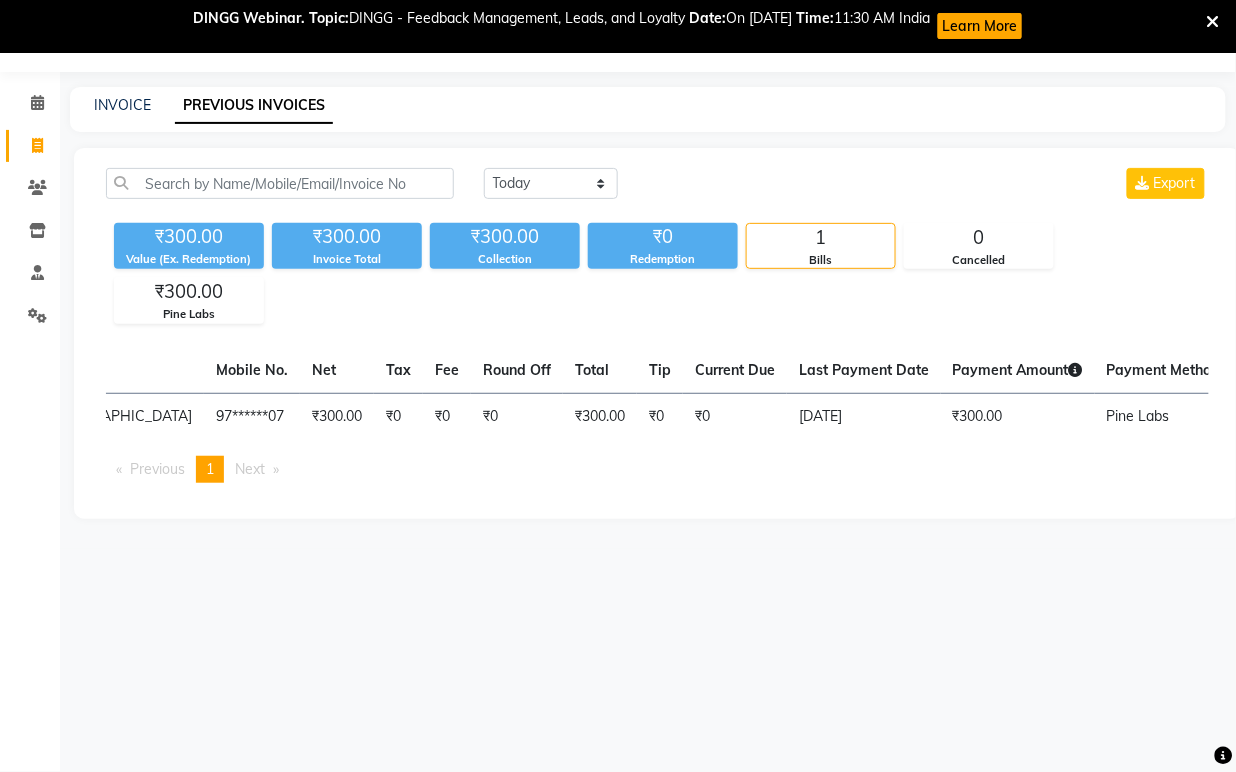 scroll, scrollTop: 0, scrollLeft: 476, axis: horizontal 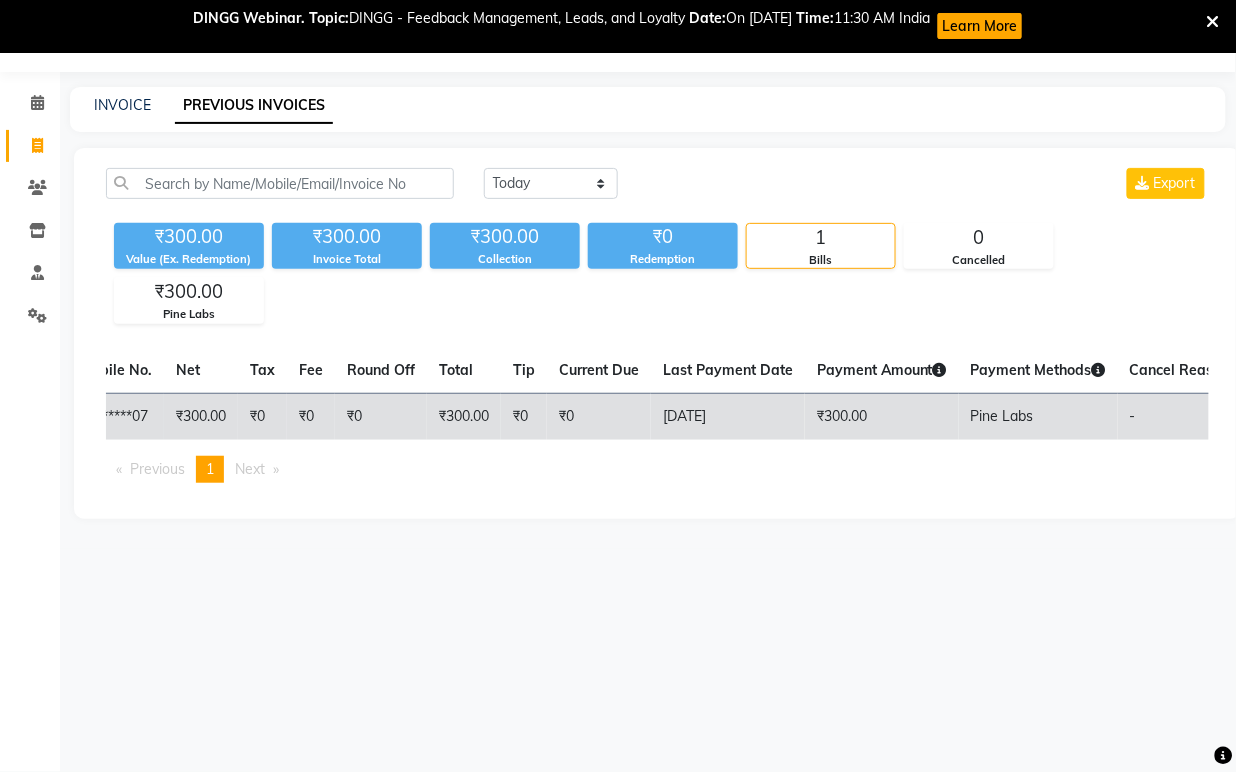 click on "₹0" 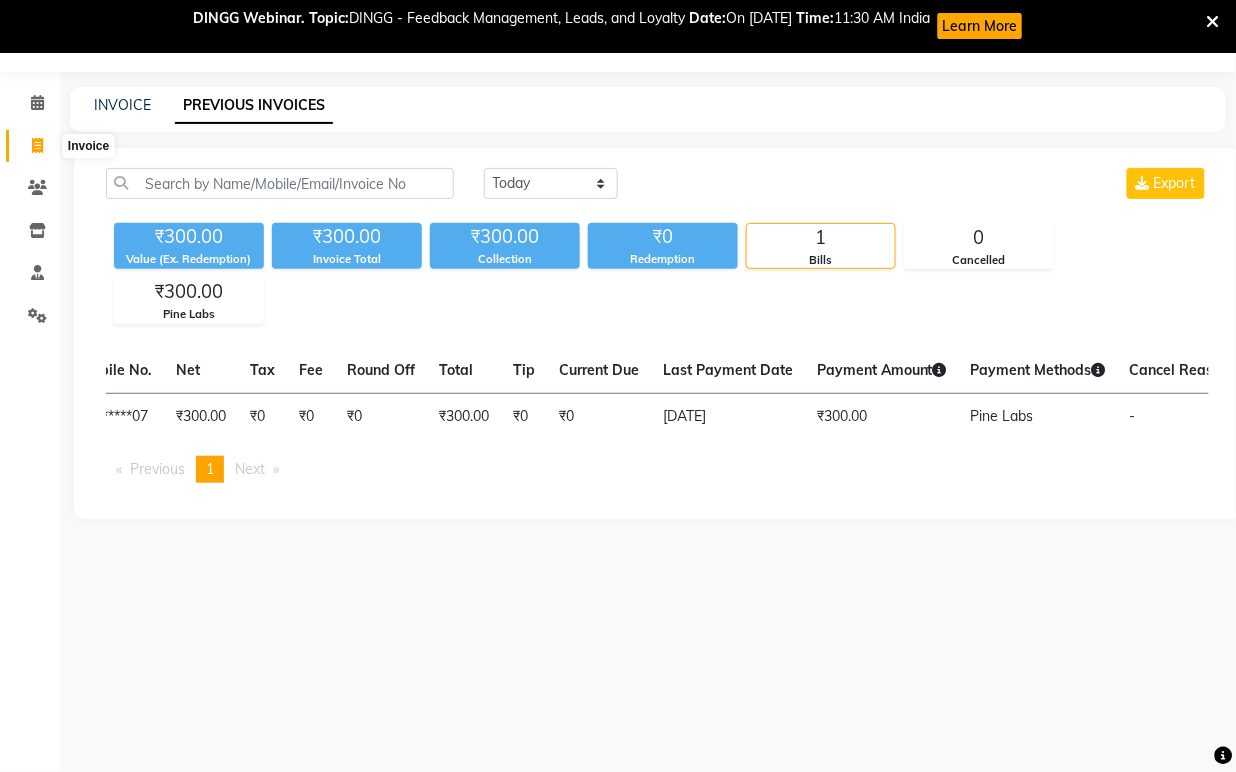 click 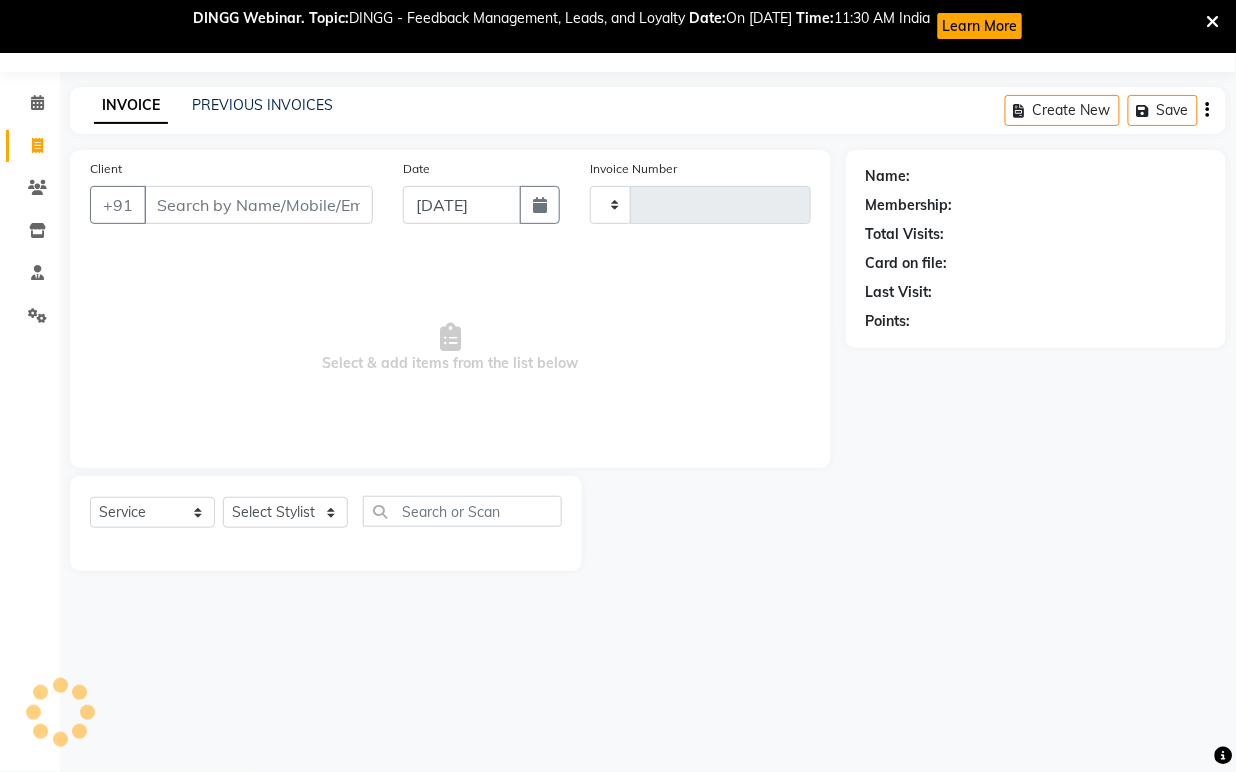 type on "0420" 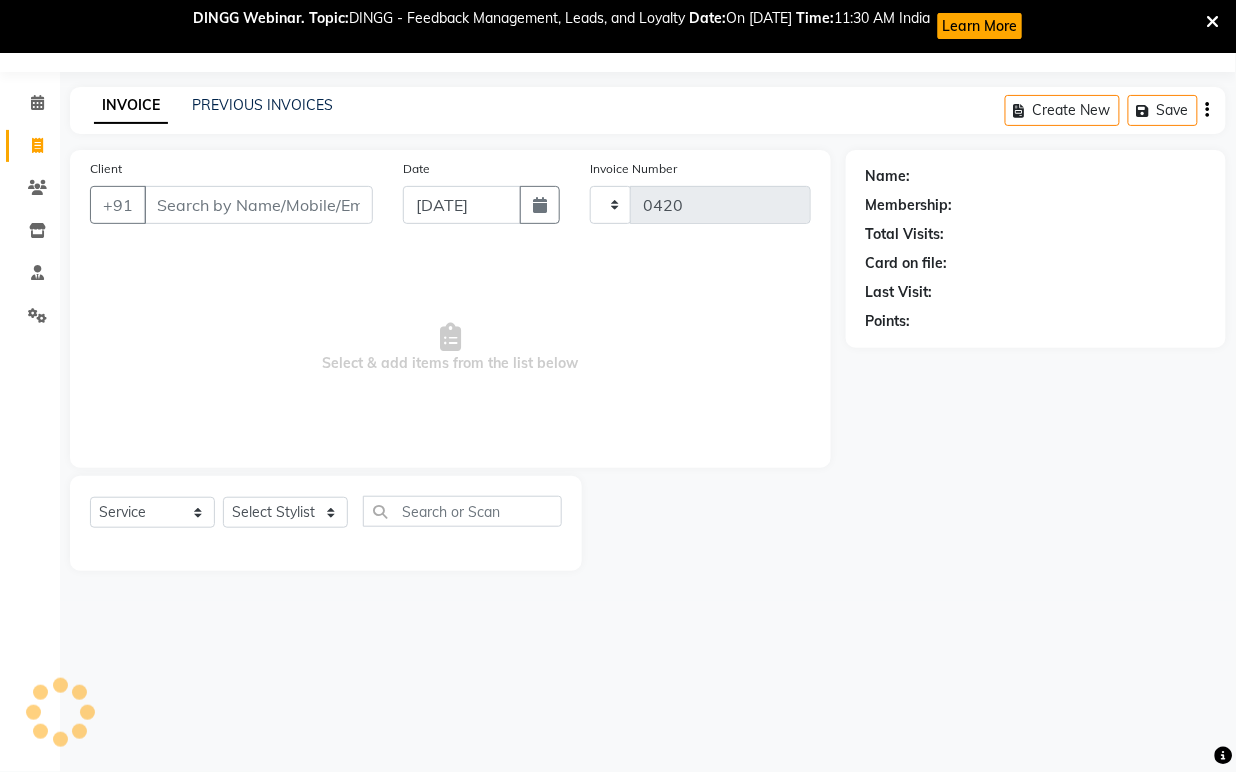 select on "6453" 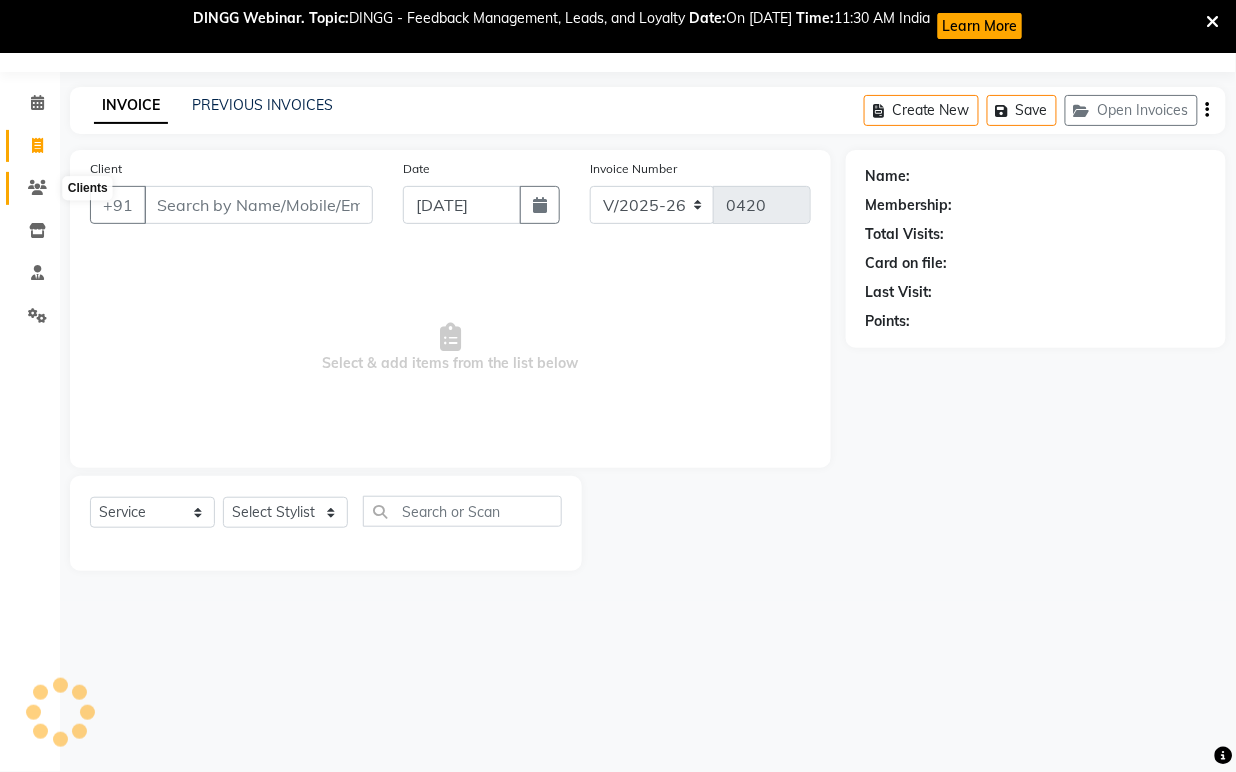 click 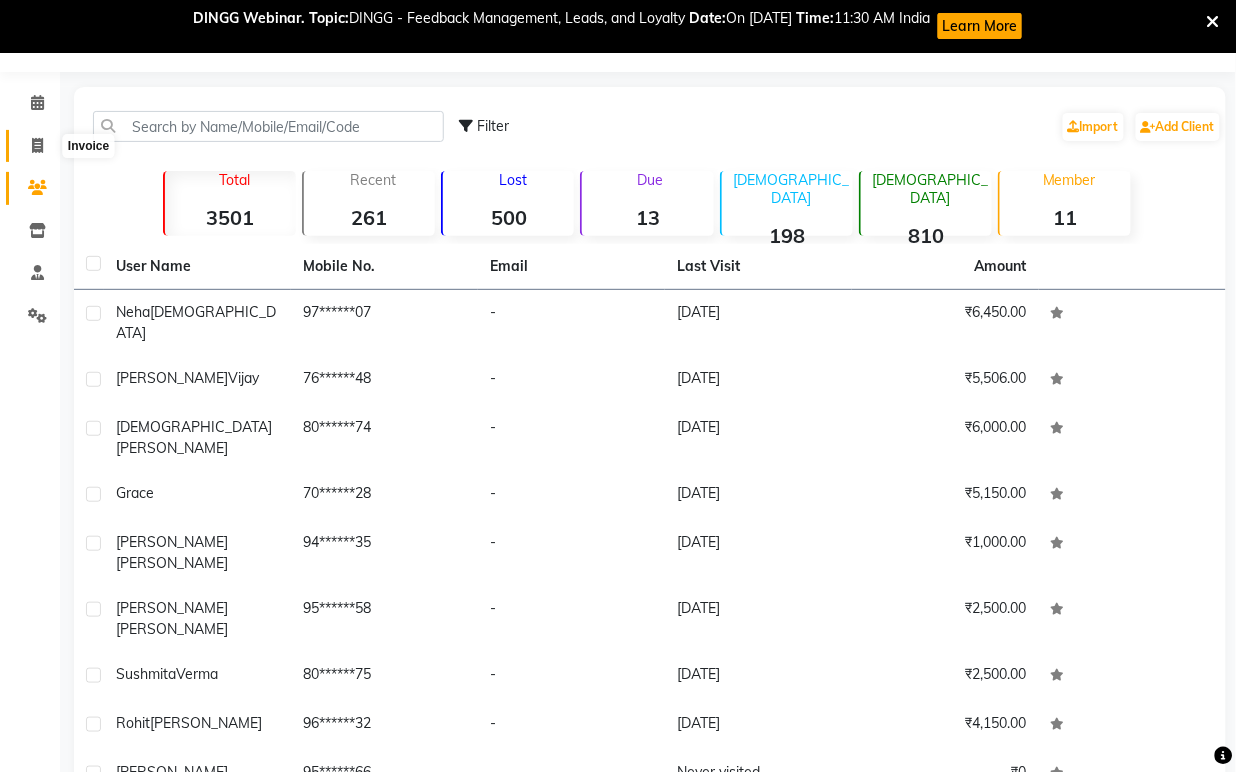 click 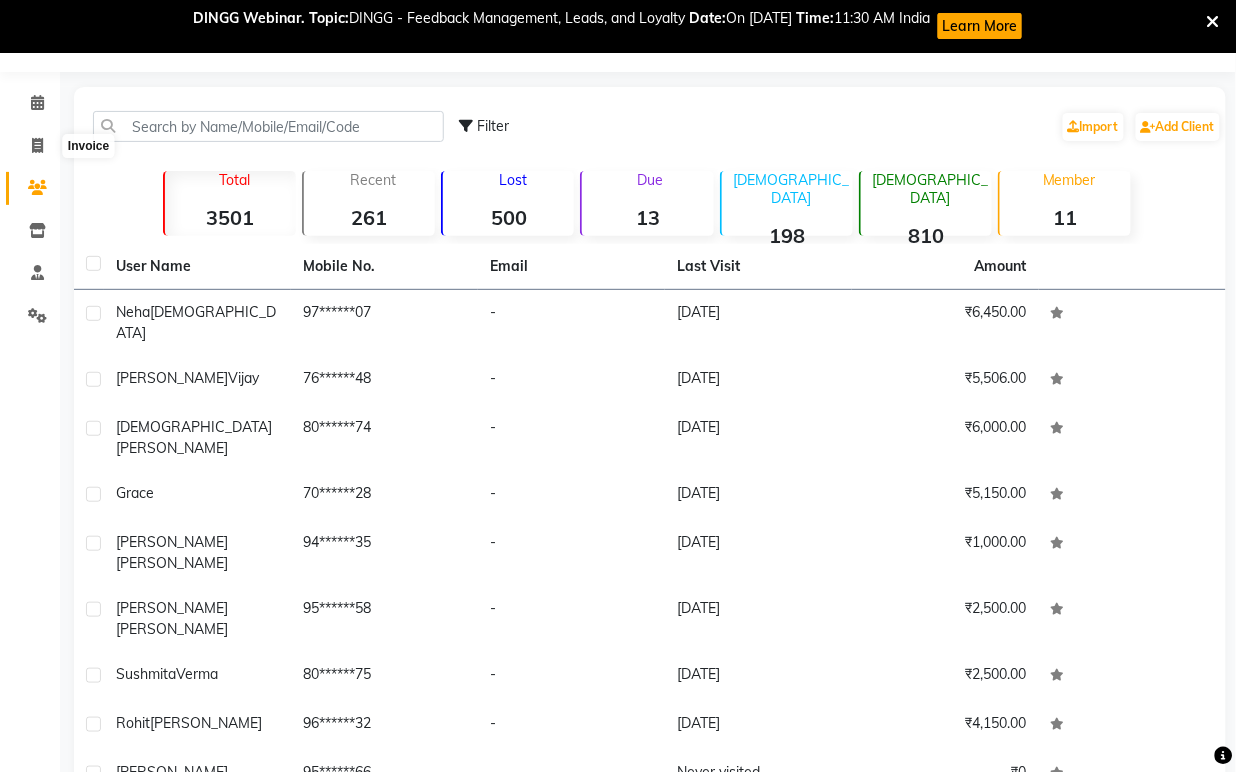 select on "6453" 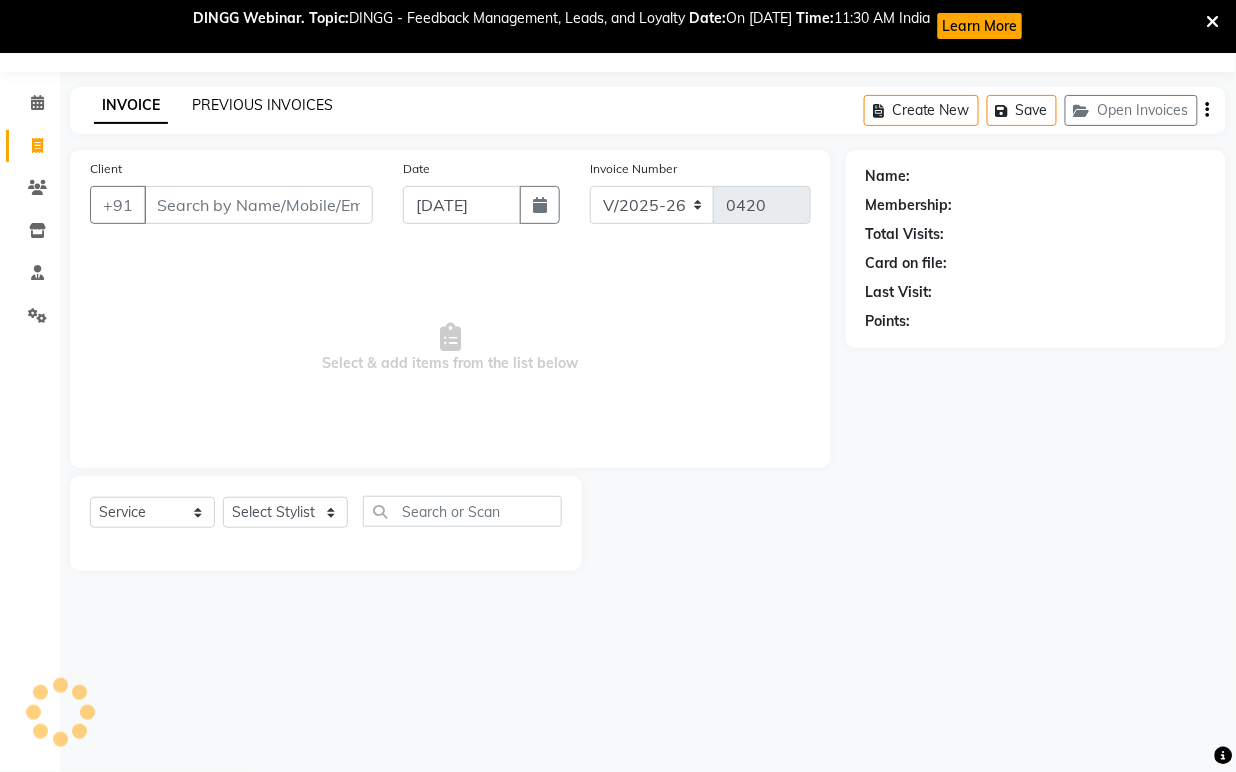 click on "PREVIOUS INVOICES" 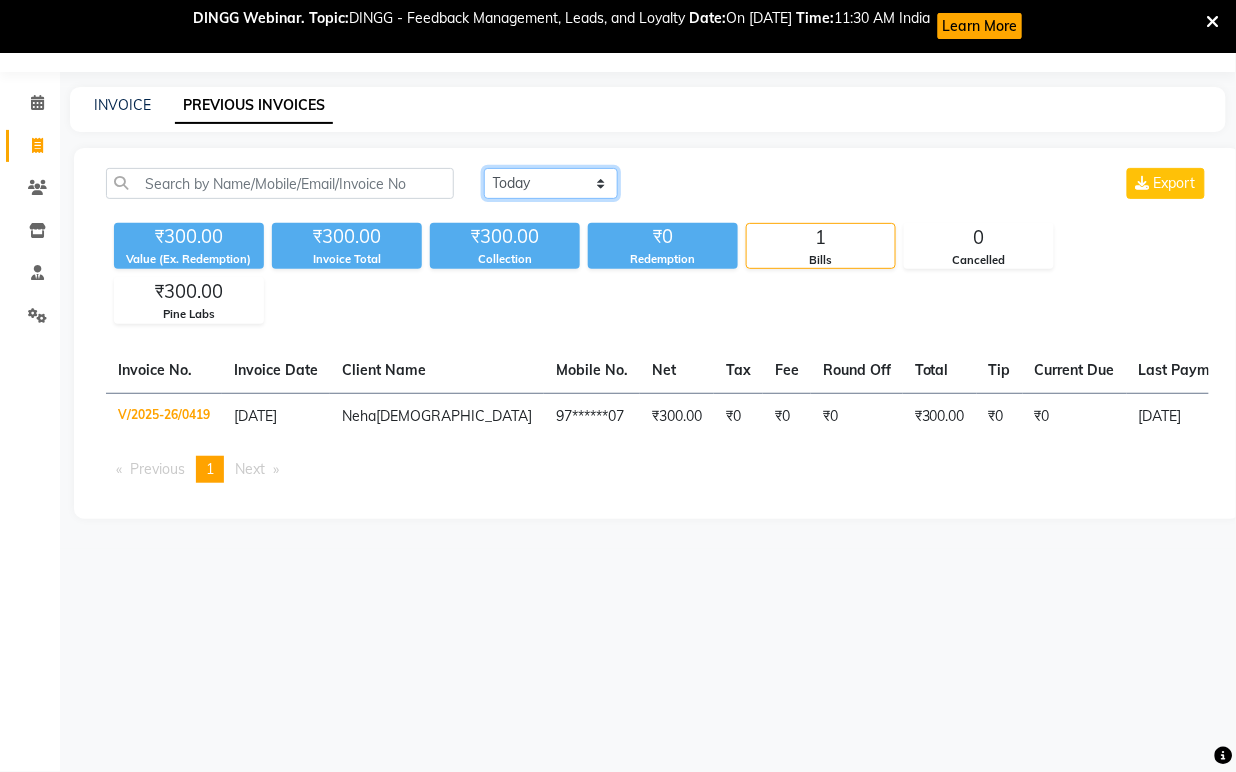 click on "Today Yesterday Custom Range" 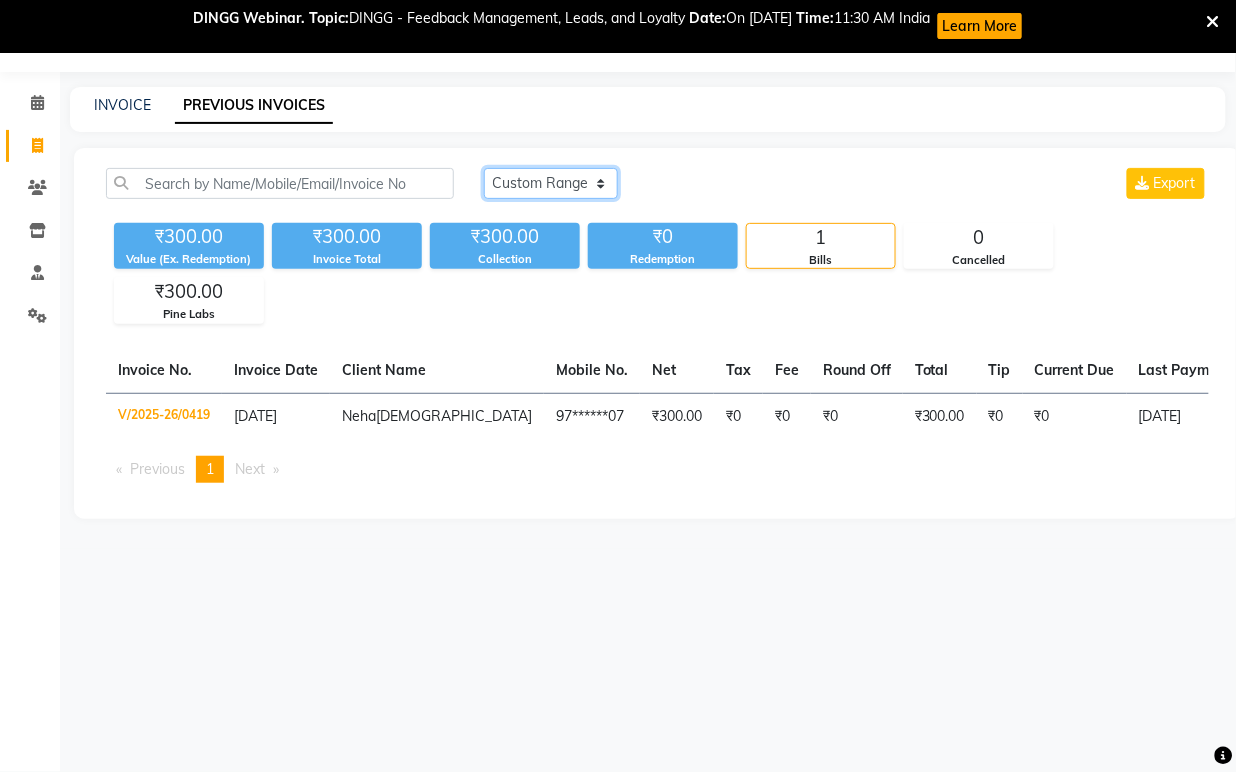 click on "Today Yesterday Custom Range" 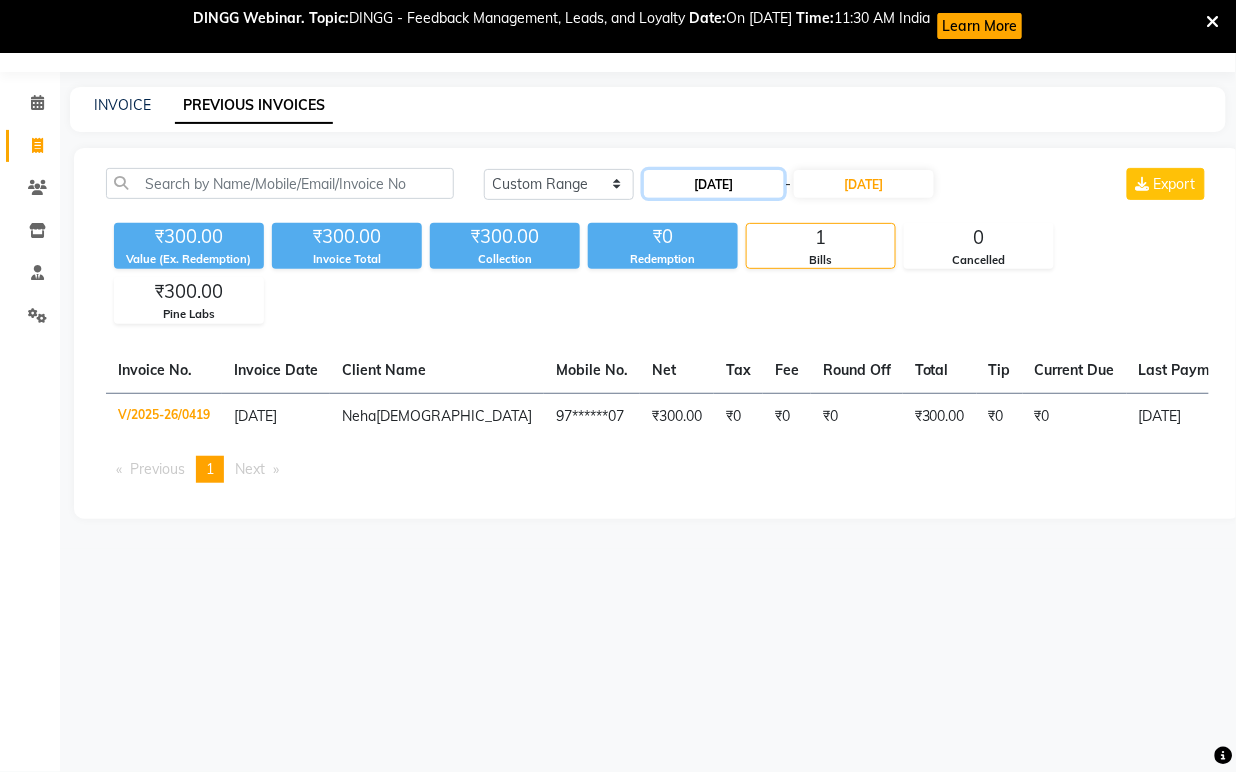 click on "[DATE]" 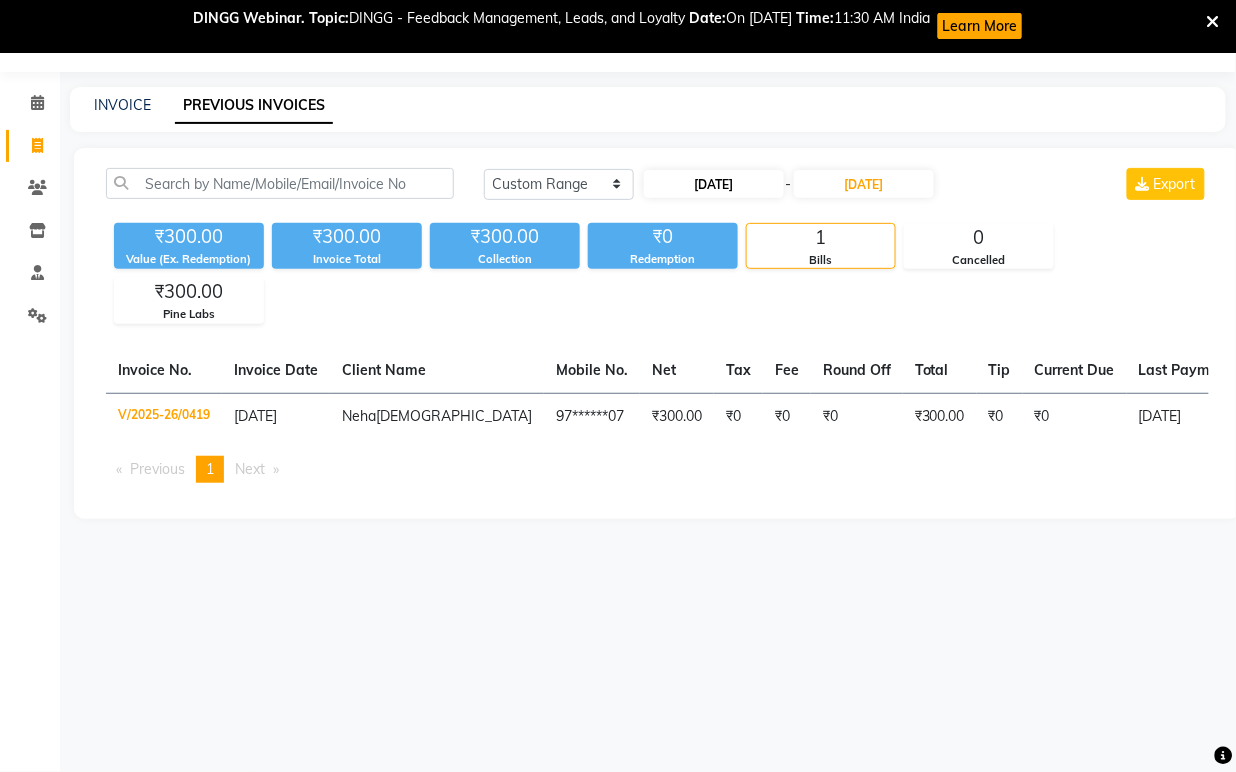 select on "7" 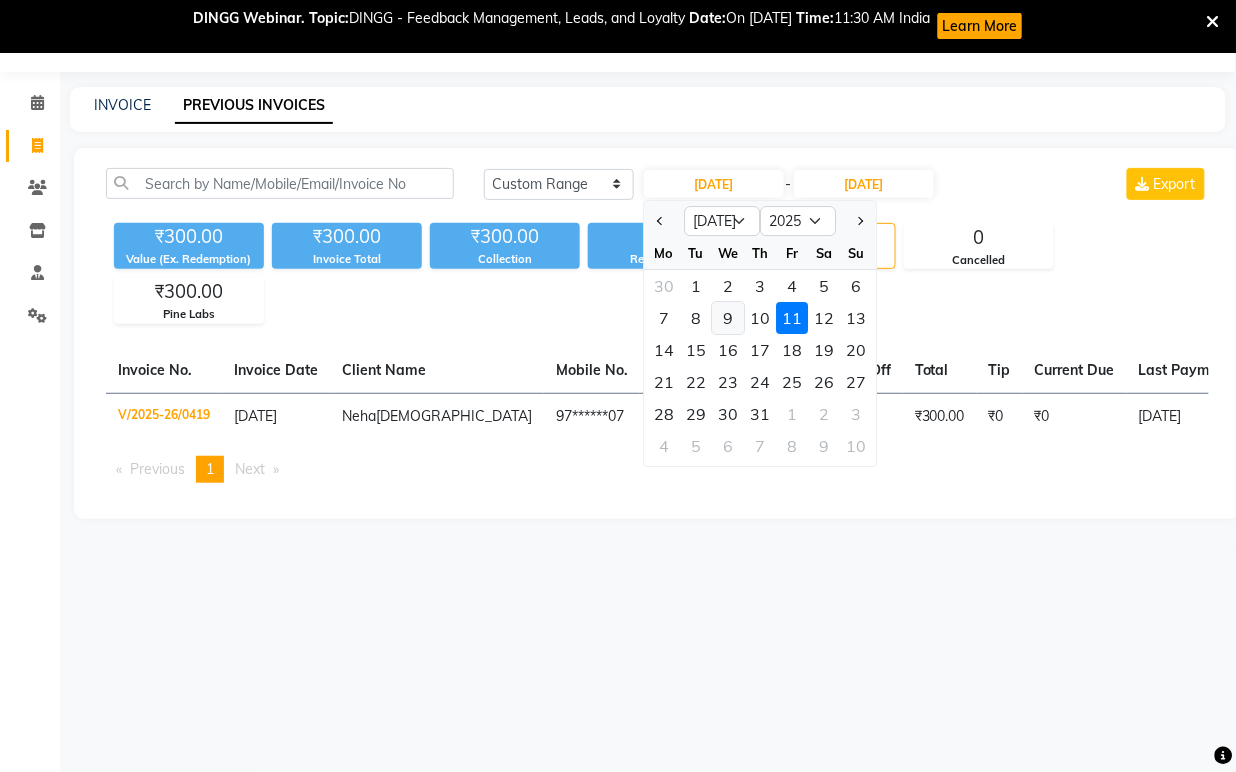 click on "9" 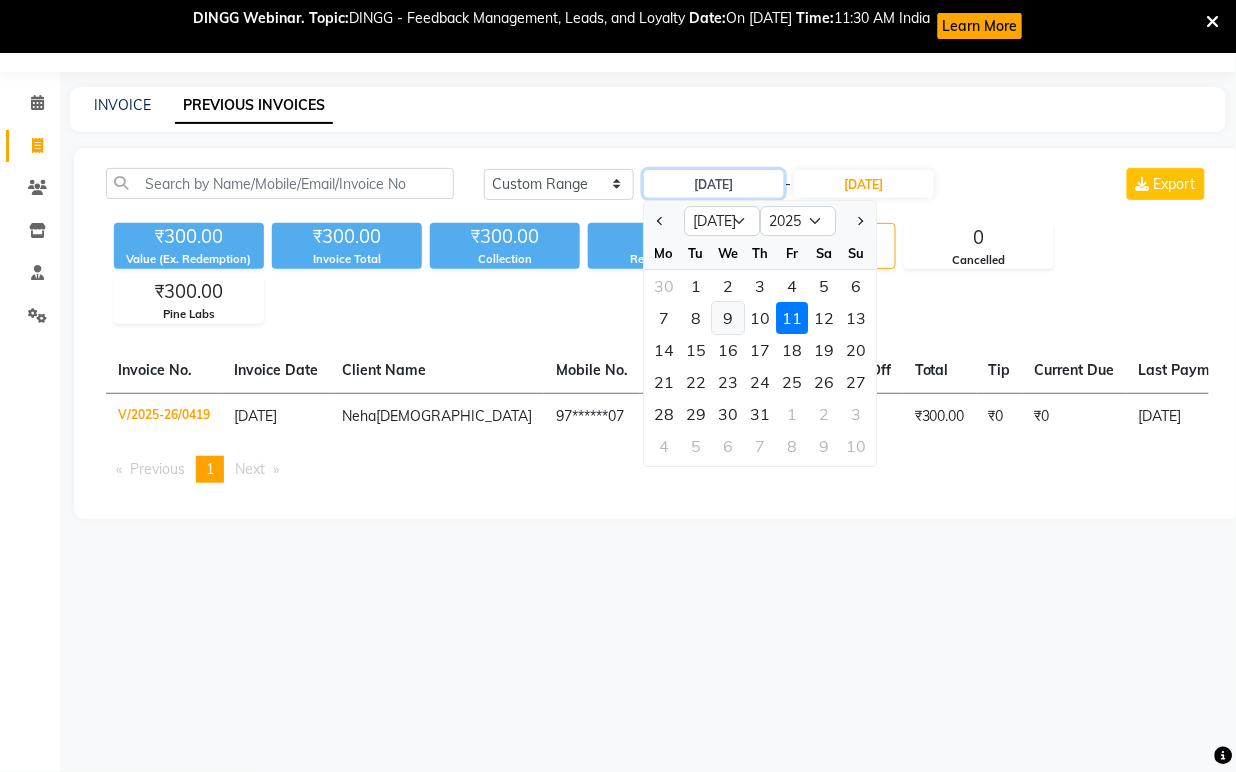 type on "[DATE]" 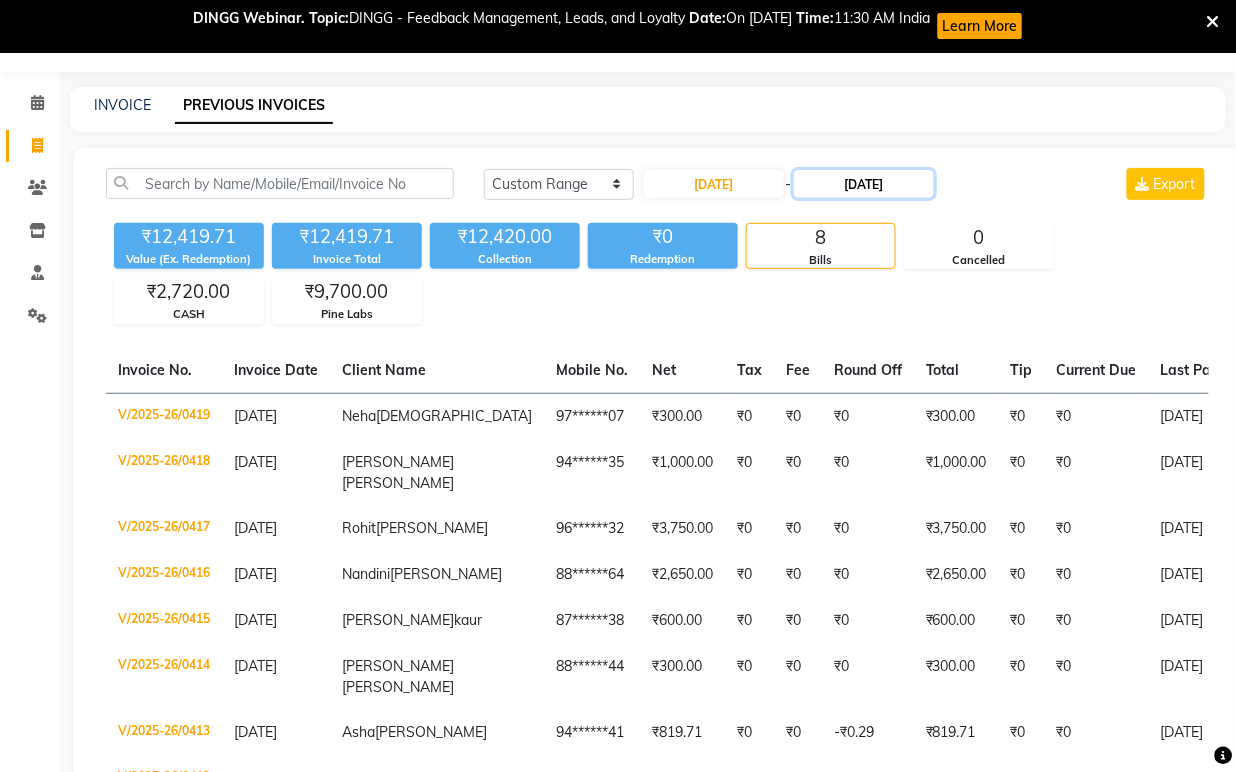 click on "[DATE]" 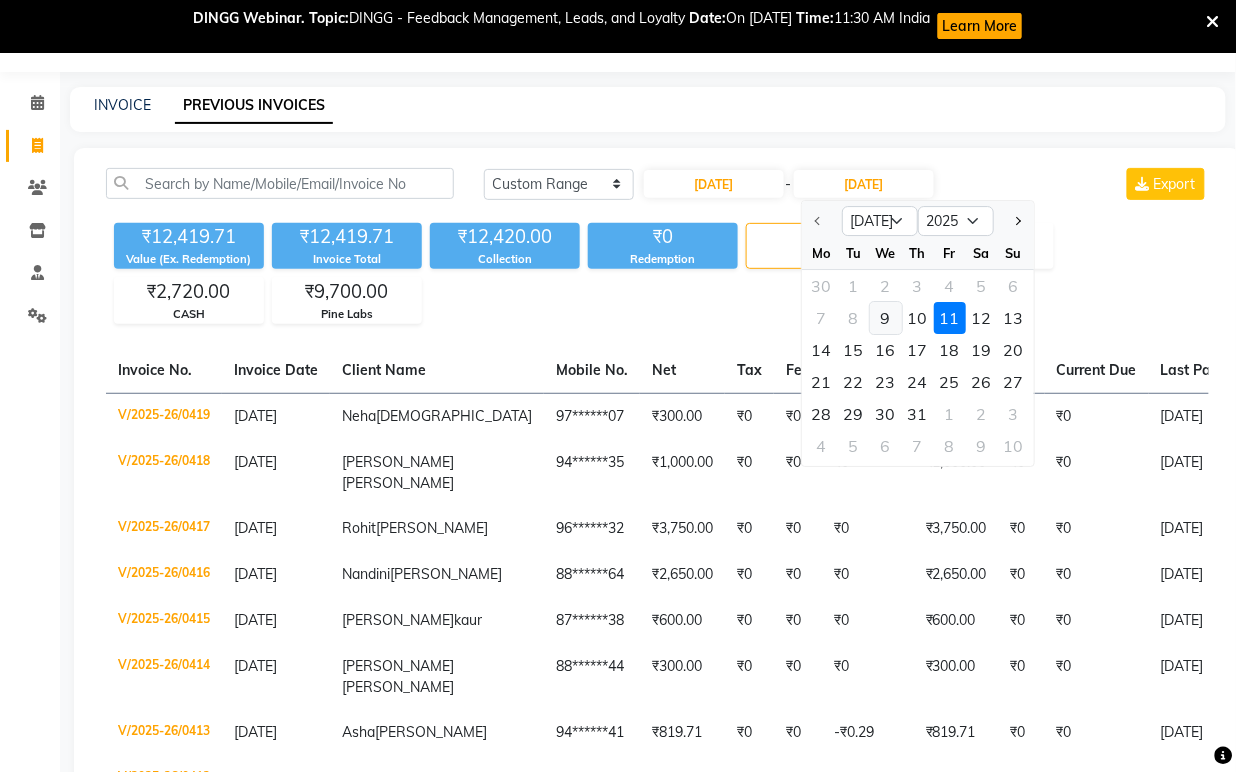 click on "9" 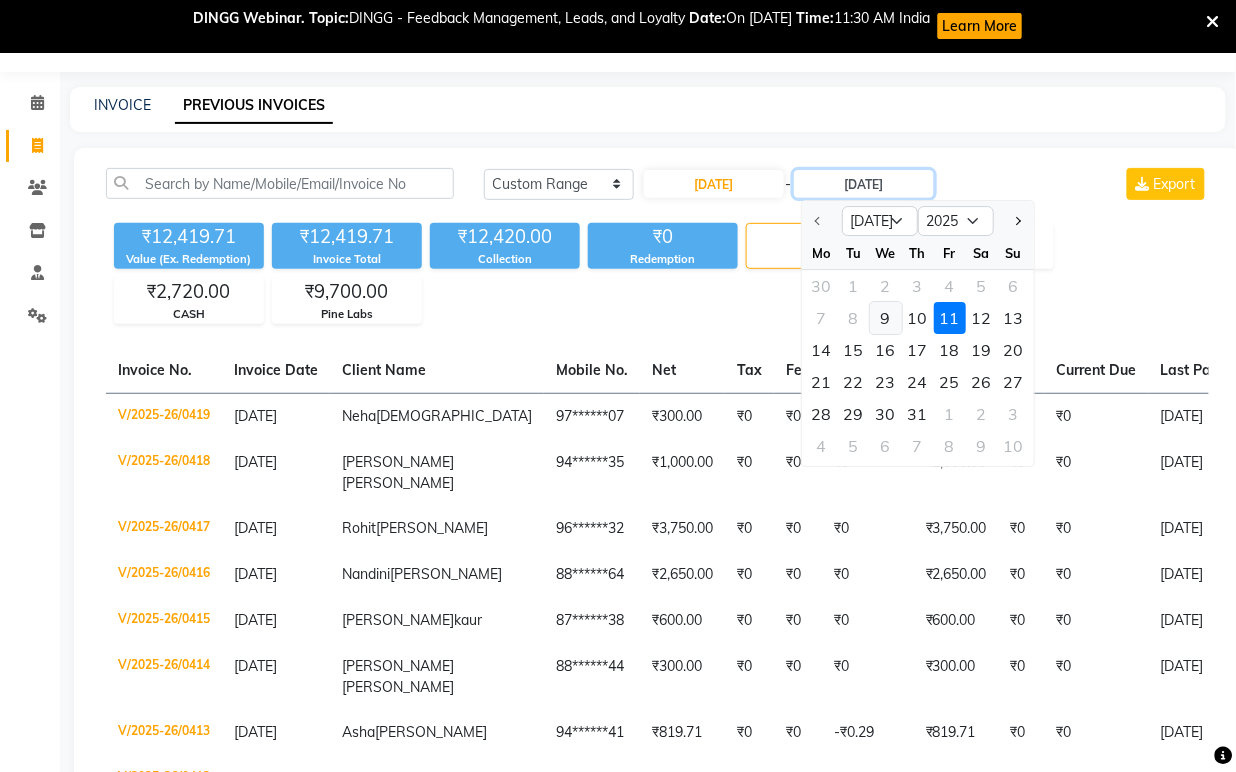 type on "[DATE]" 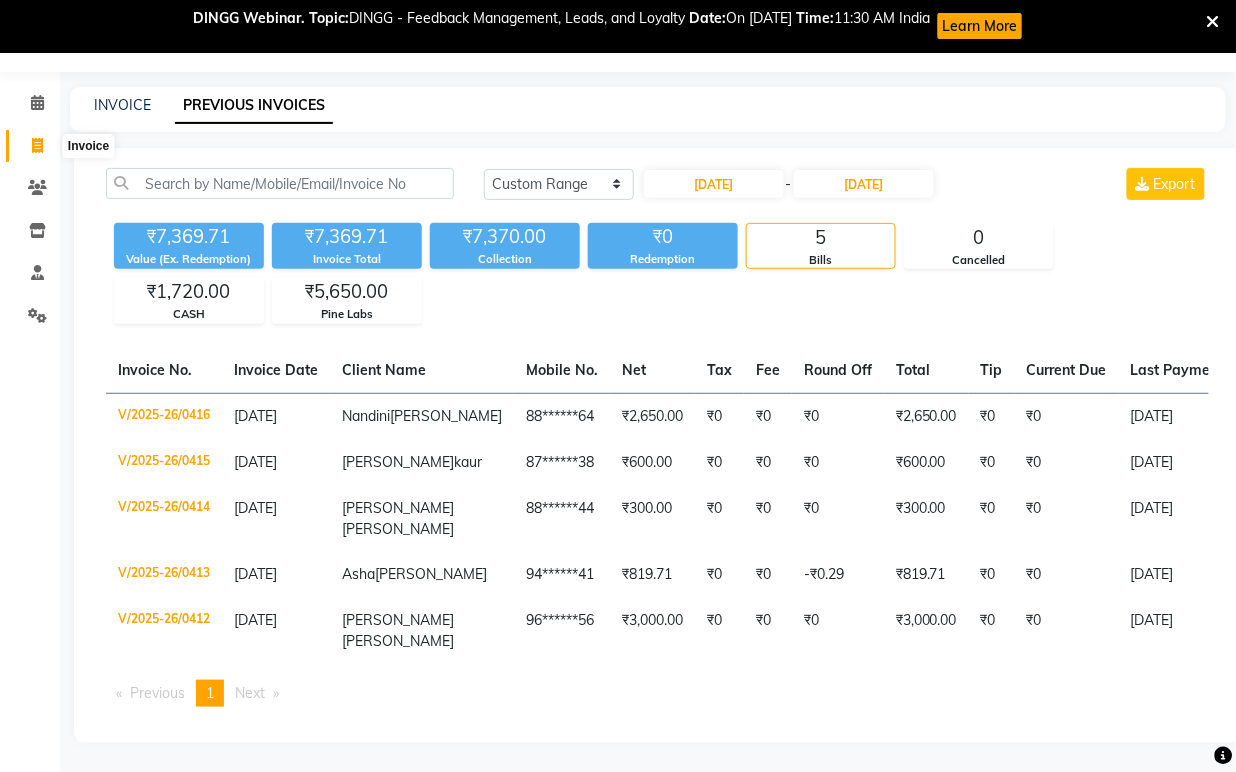 click 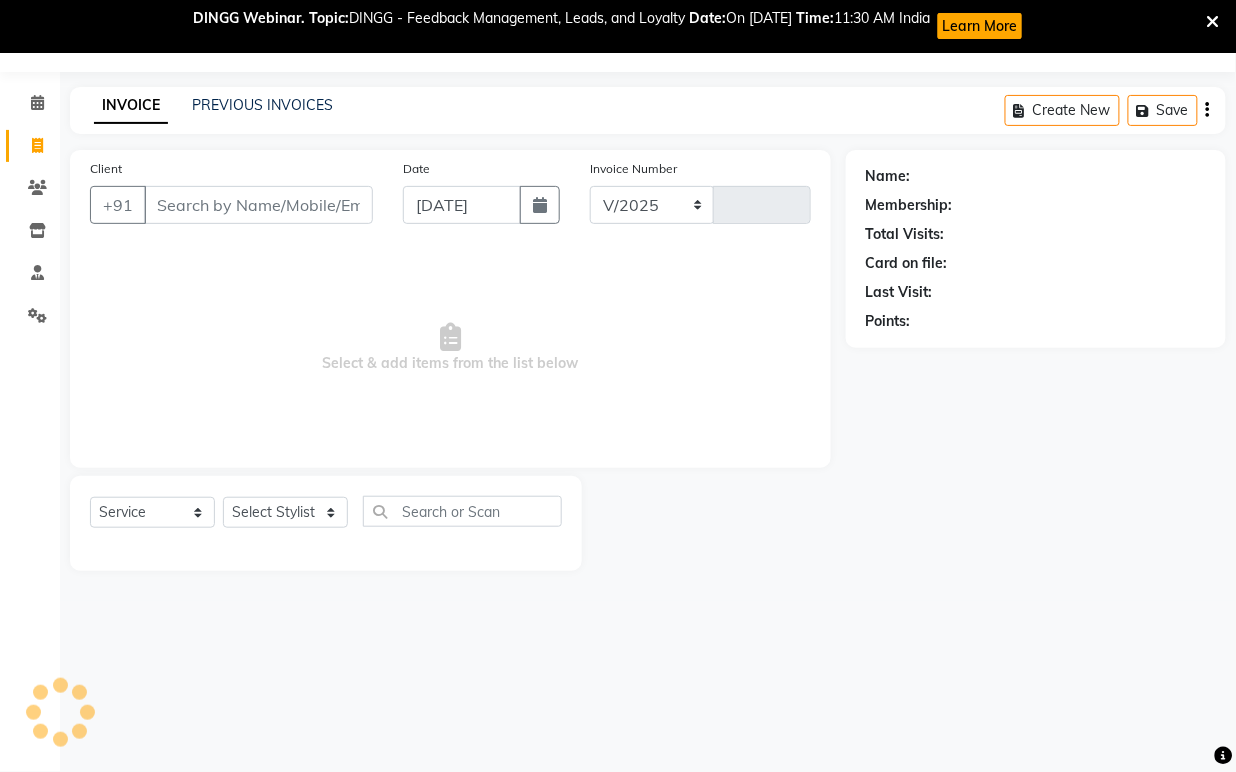 select on "6453" 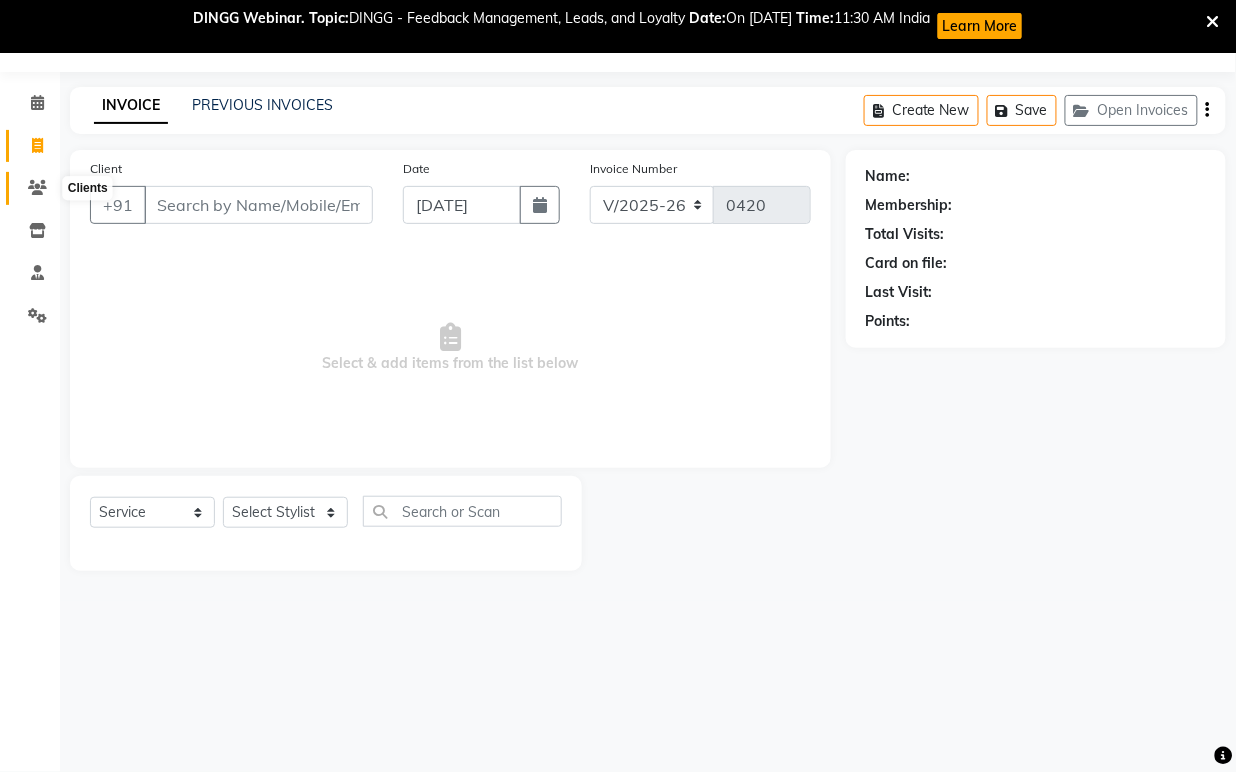 click 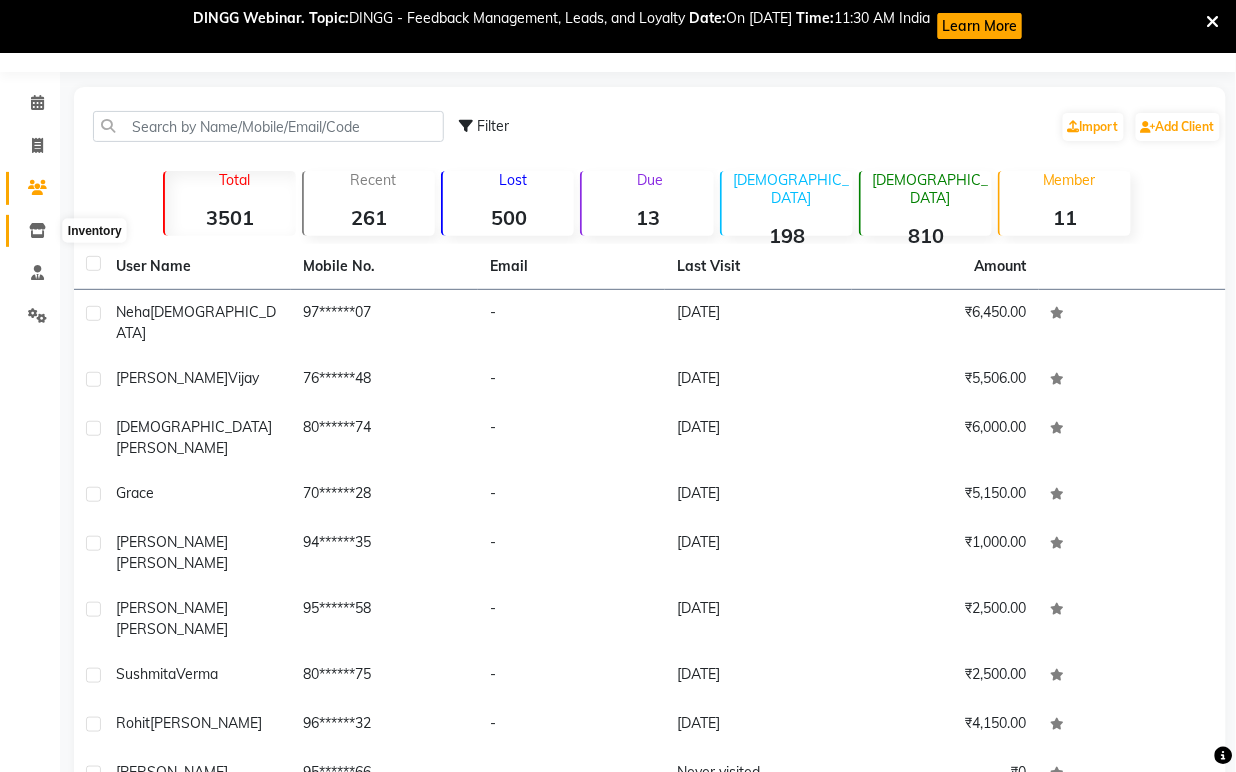 click 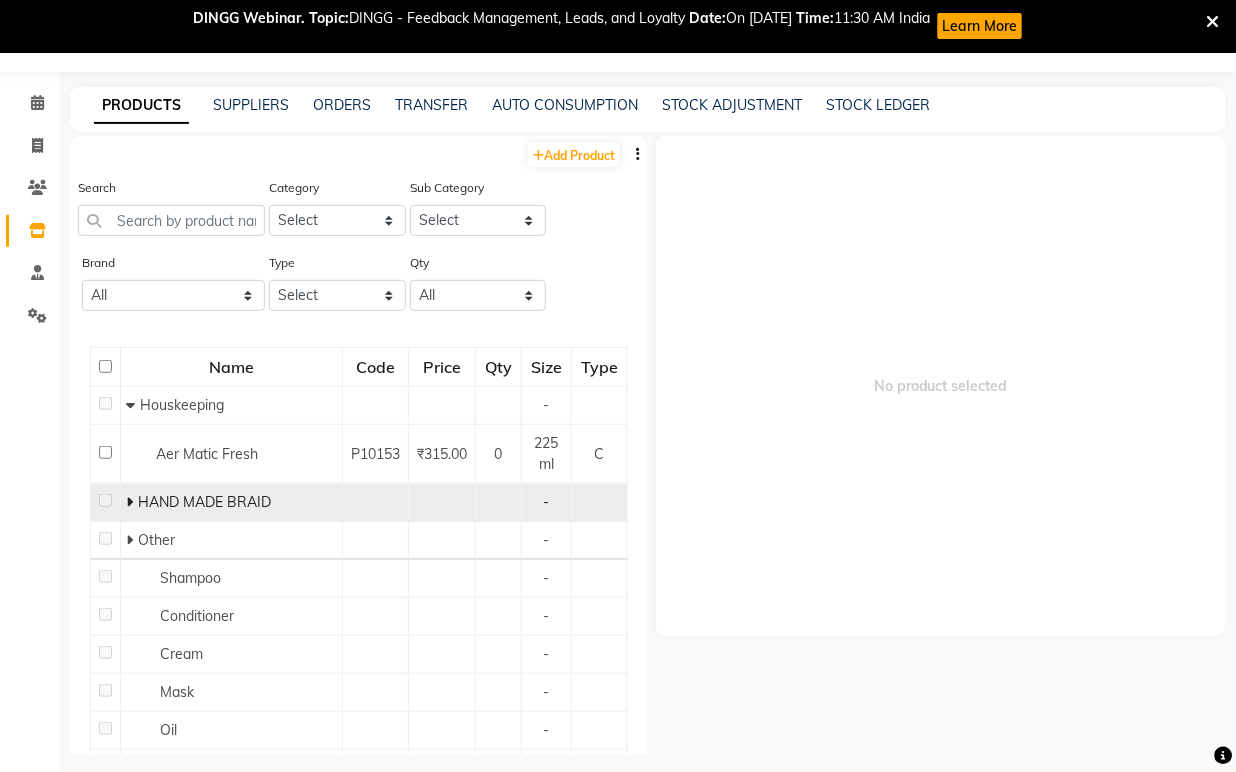 click 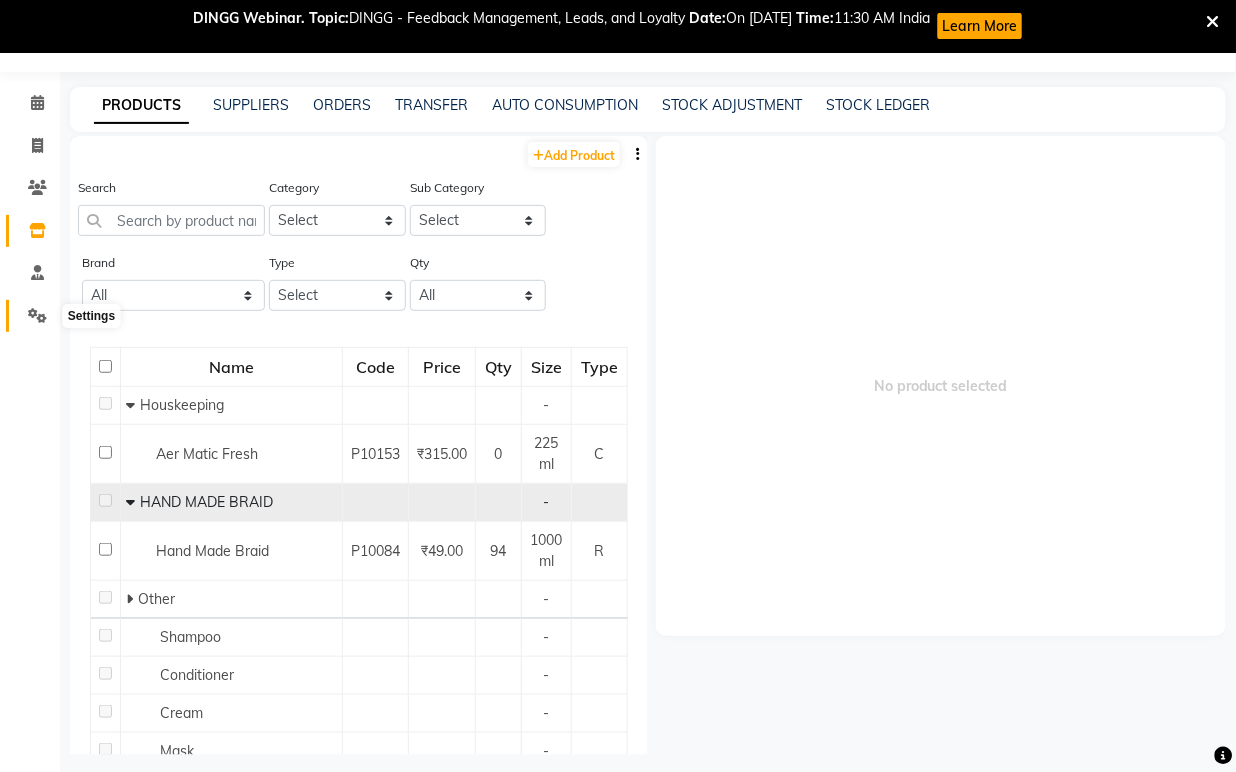 click 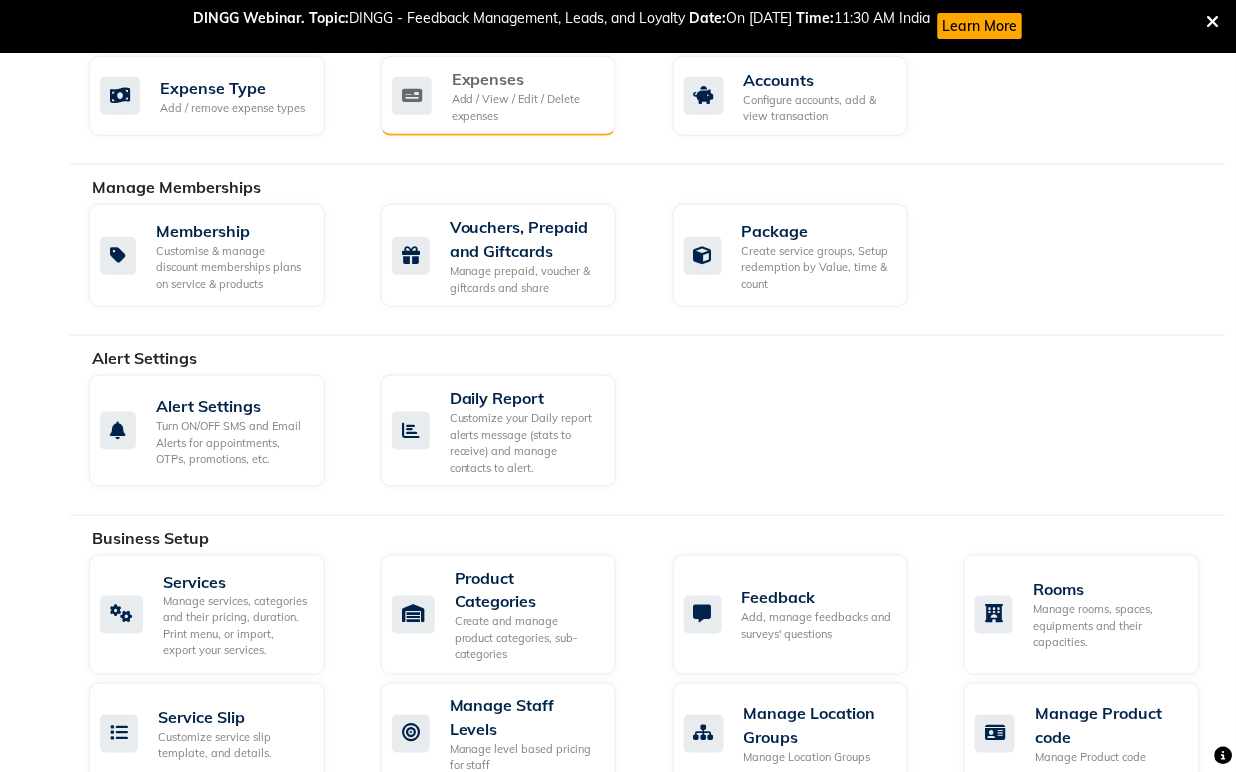 scroll, scrollTop: 386, scrollLeft: 0, axis: vertical 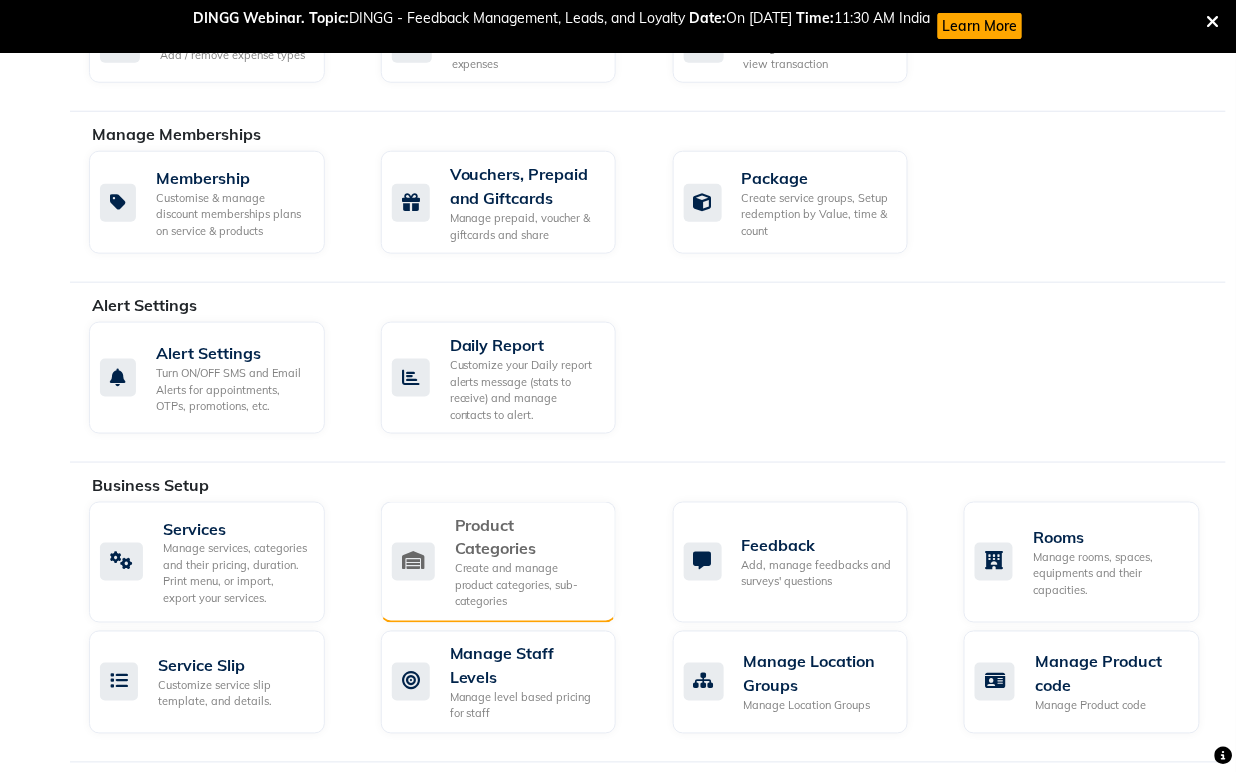 click on "Create and manage product categories, sub-categories" 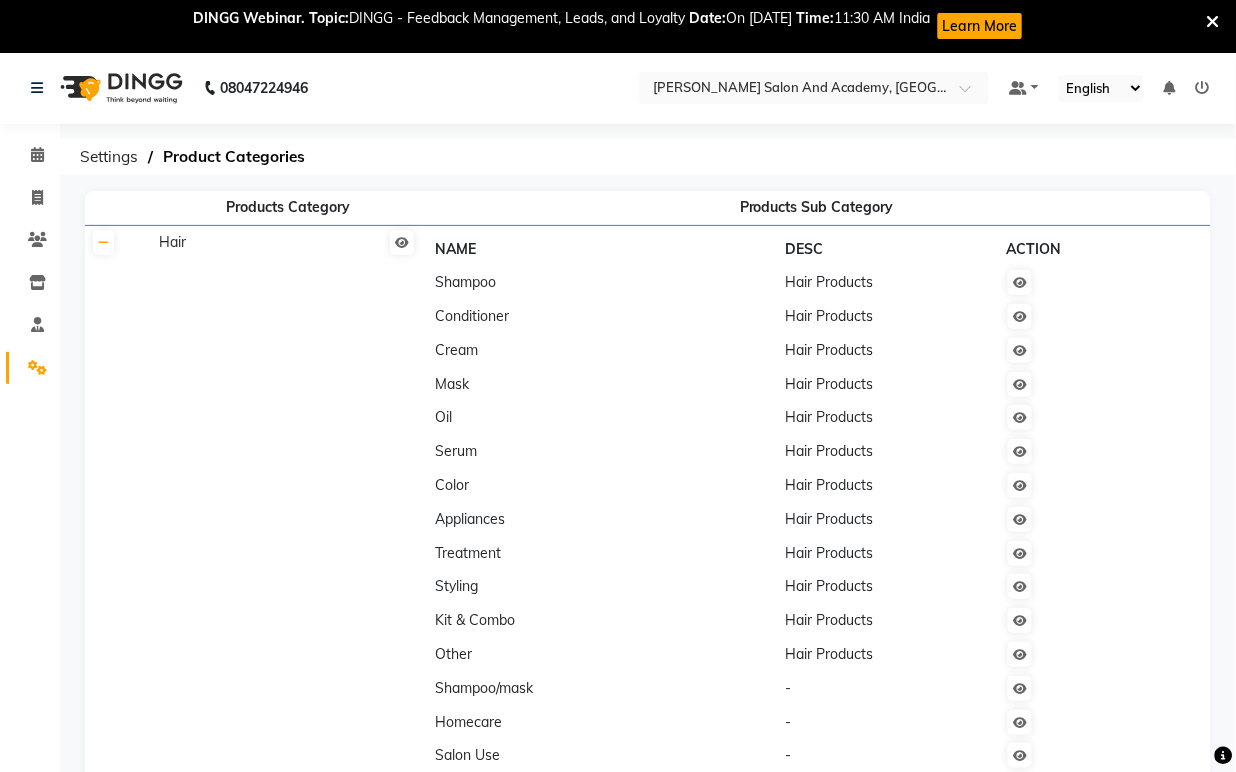 scroll, scrollTop: 0, scrollLeft: 0, axis: both 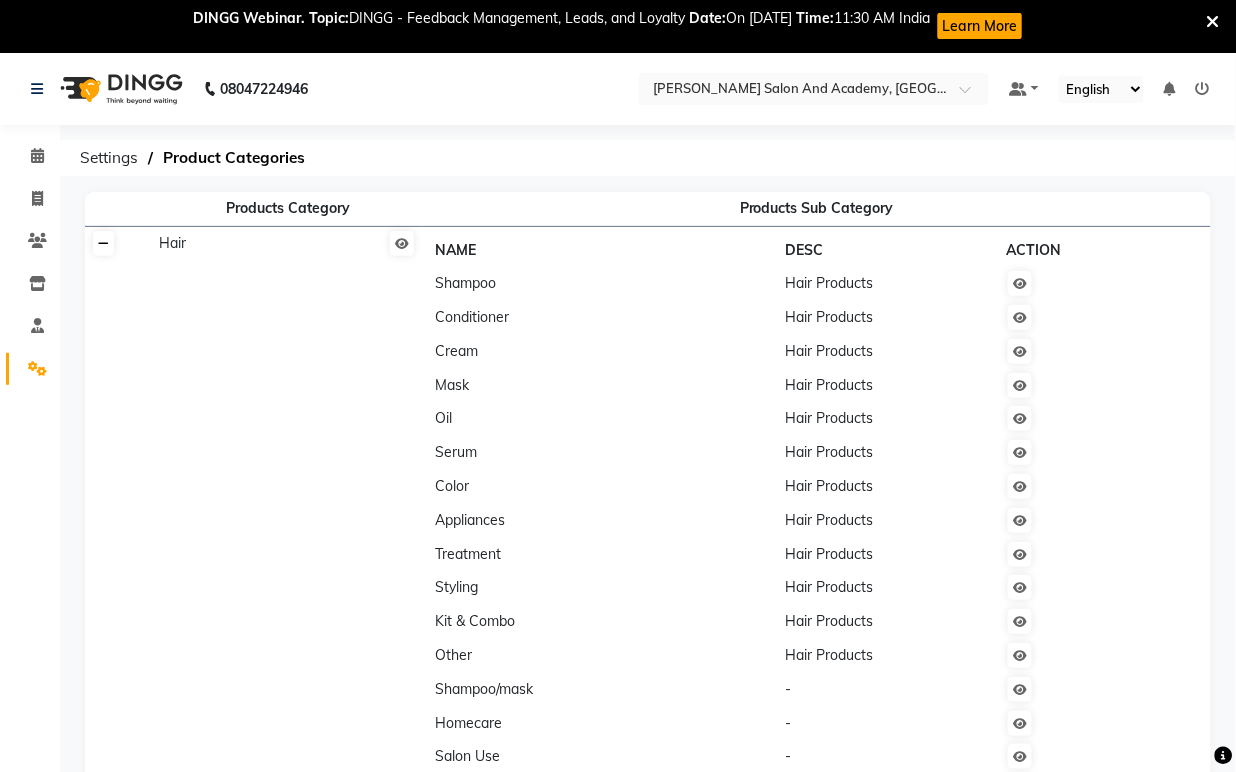 click 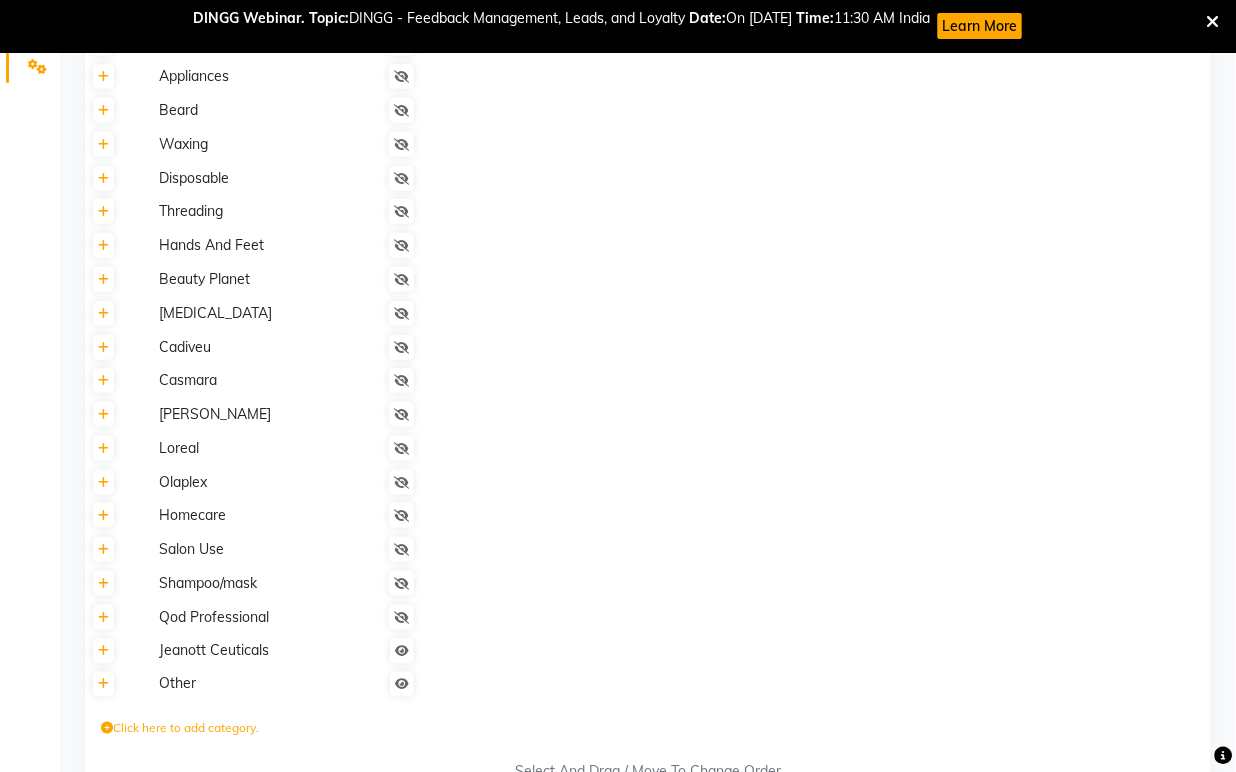 scroll, scrollTop: 350, scrollLeft: 0, axis: vertical 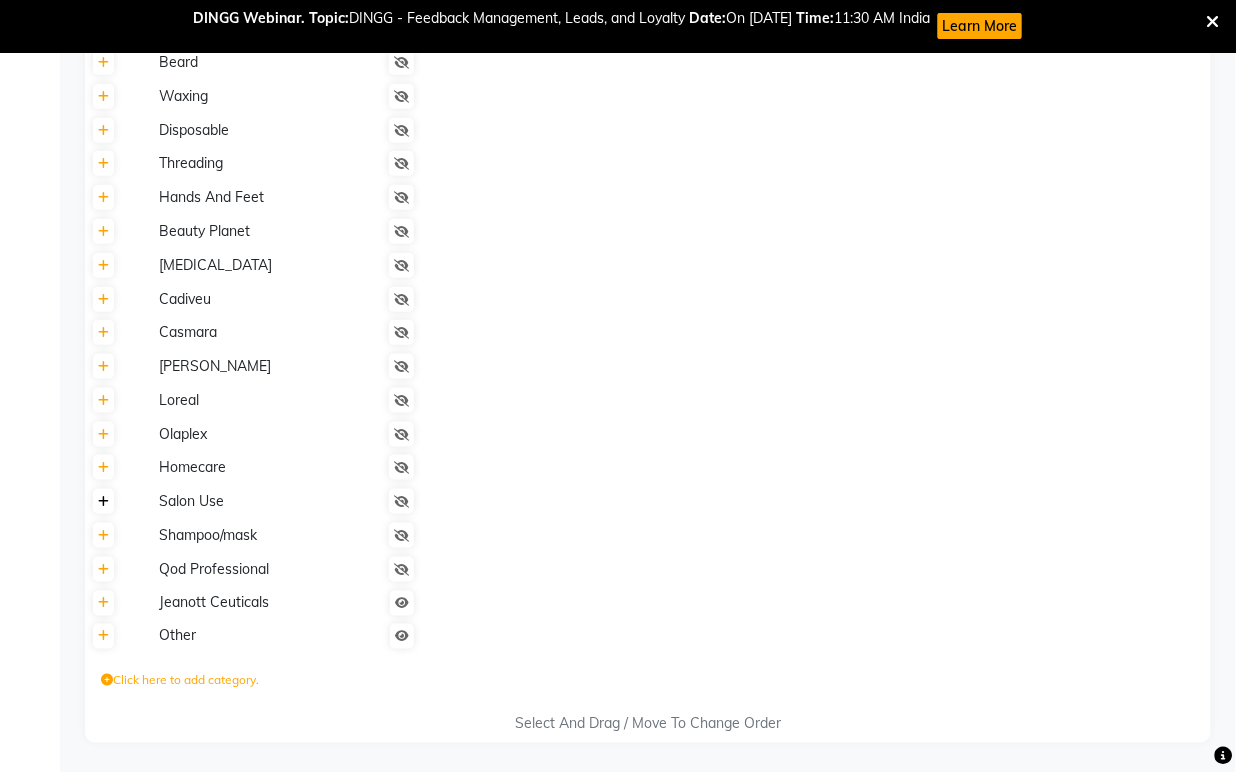 click 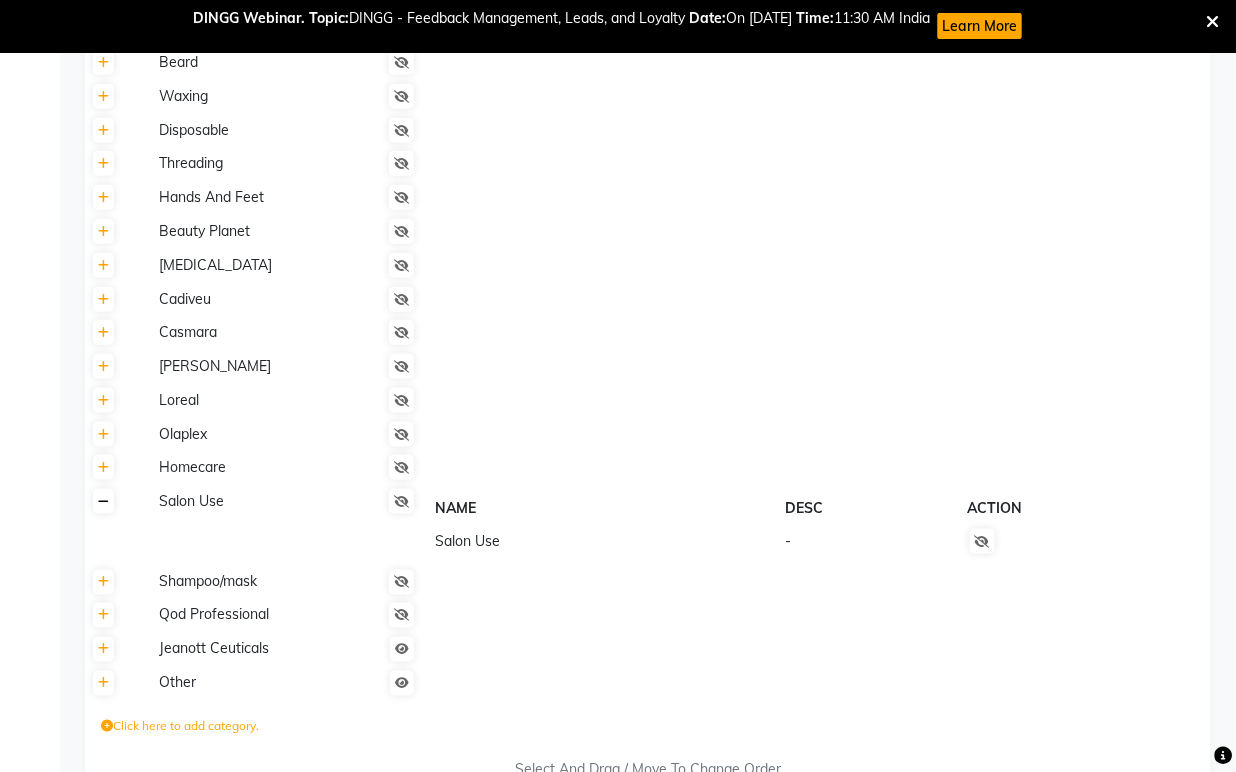 click 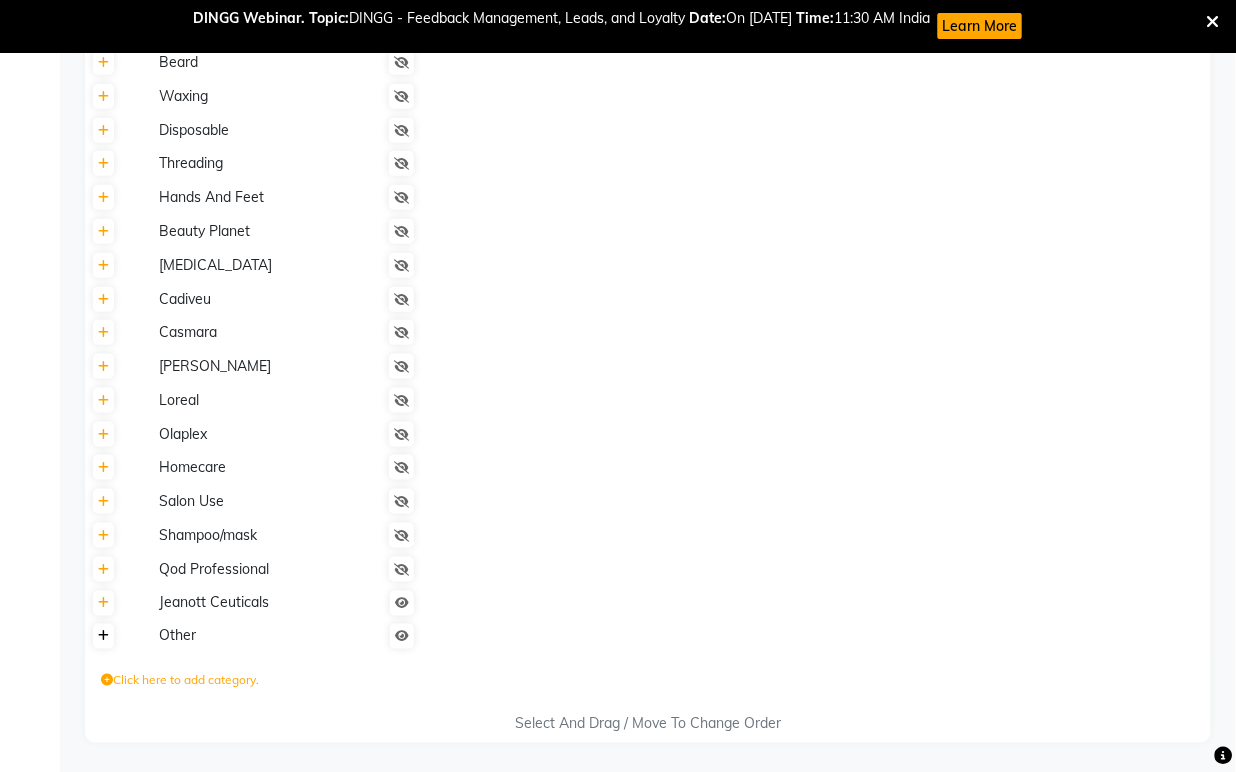 click 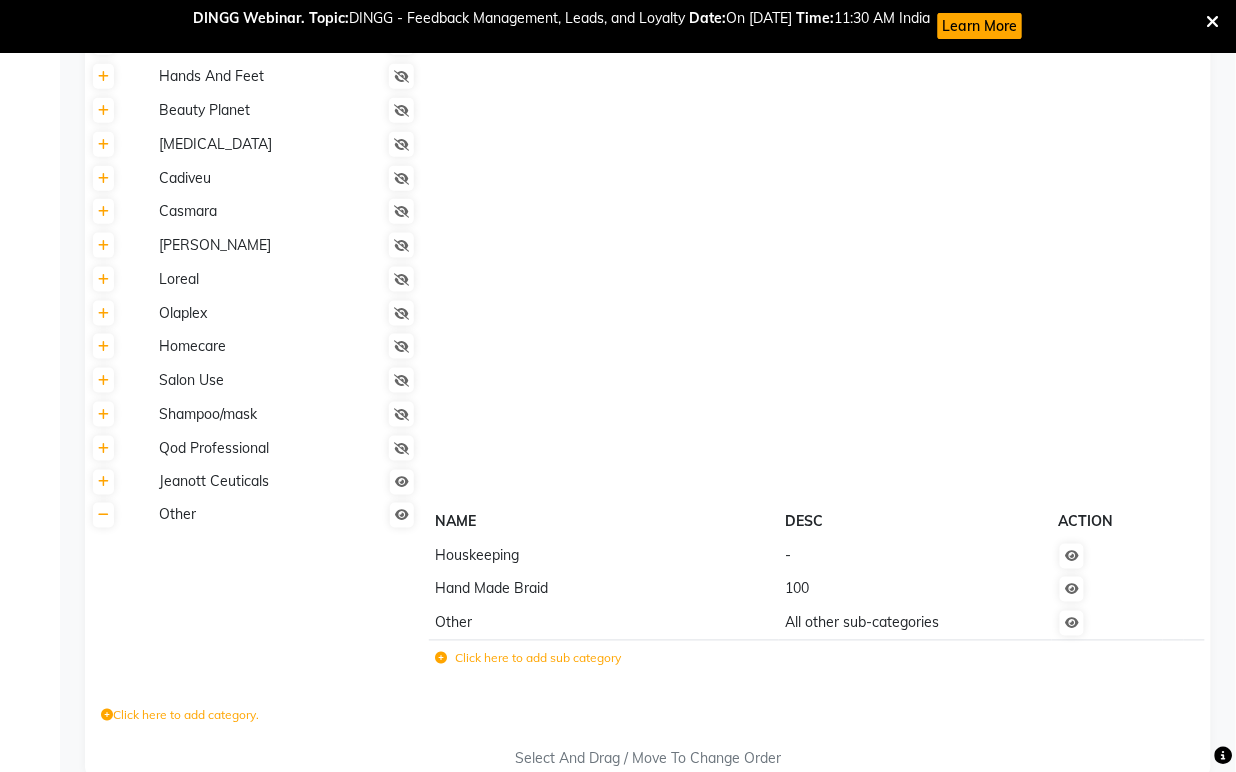 scroll, scrollTop: 506, scrollLeft: 0, axis: vertical 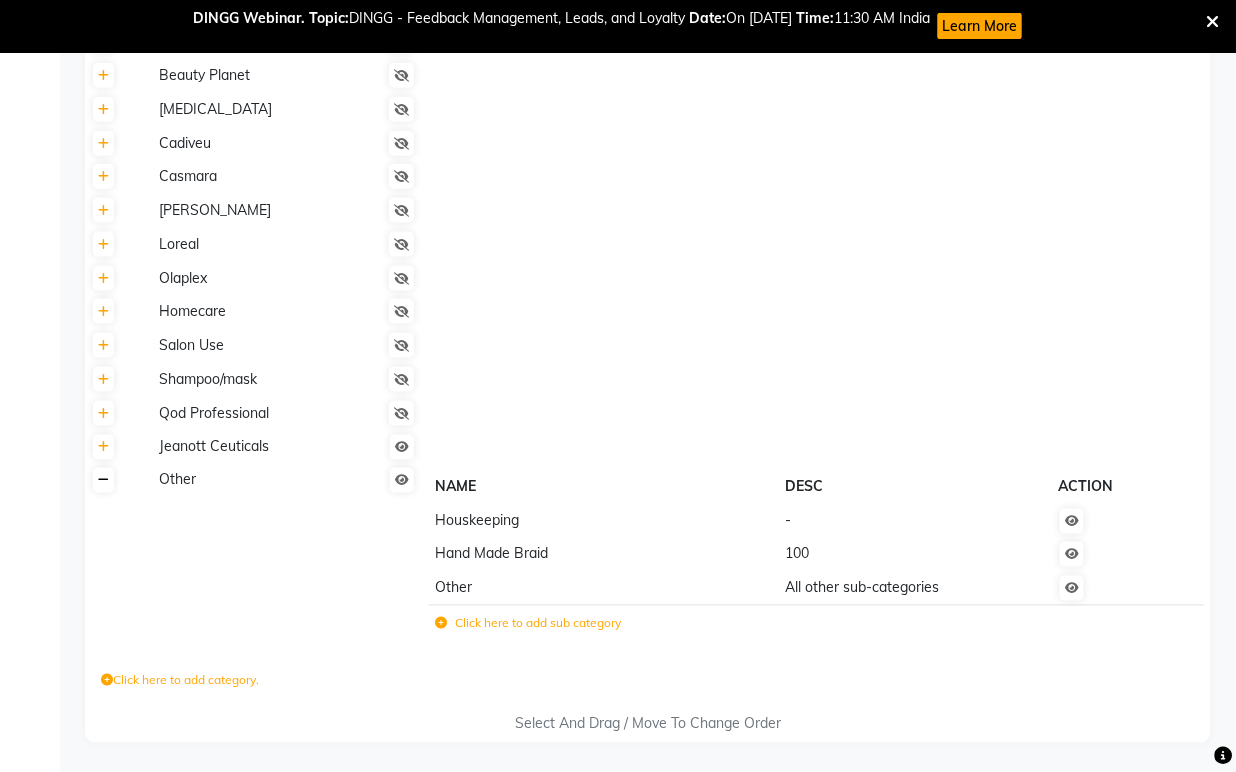 click 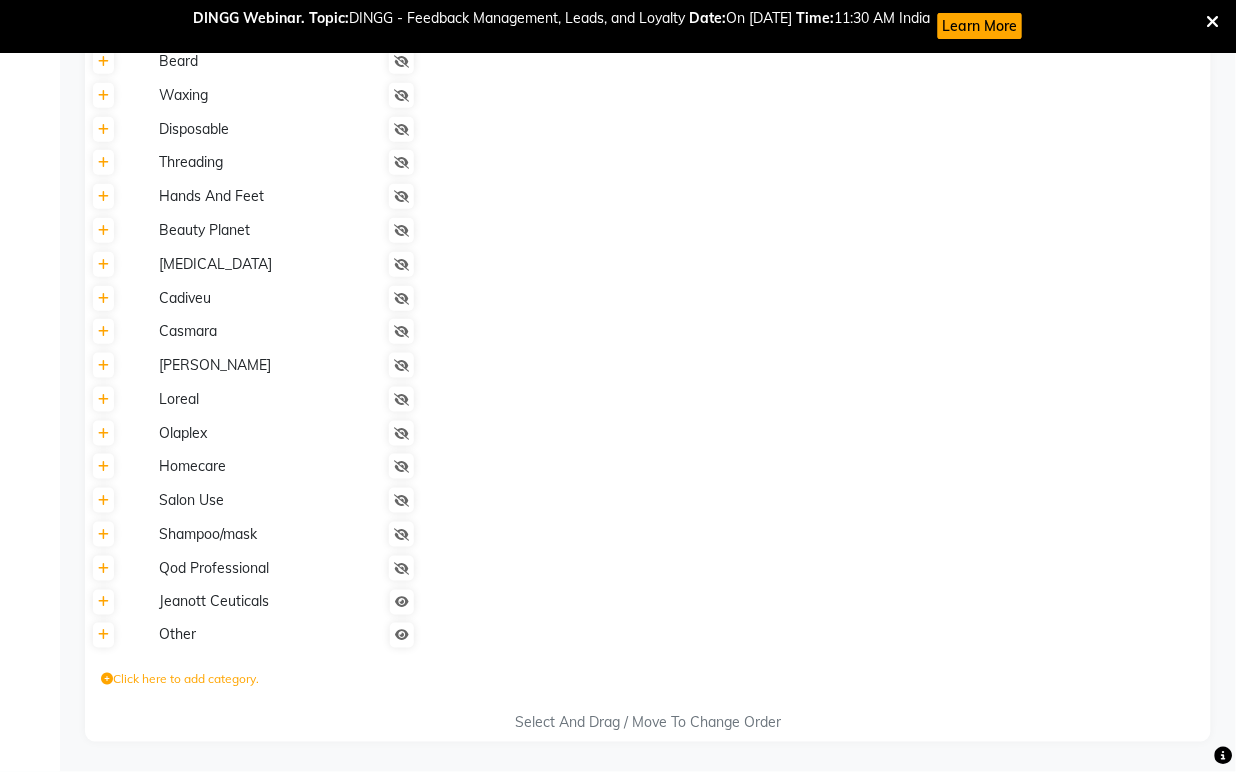 scroll, scrollTop: 350, scrollLeft: 0, axis: vertical 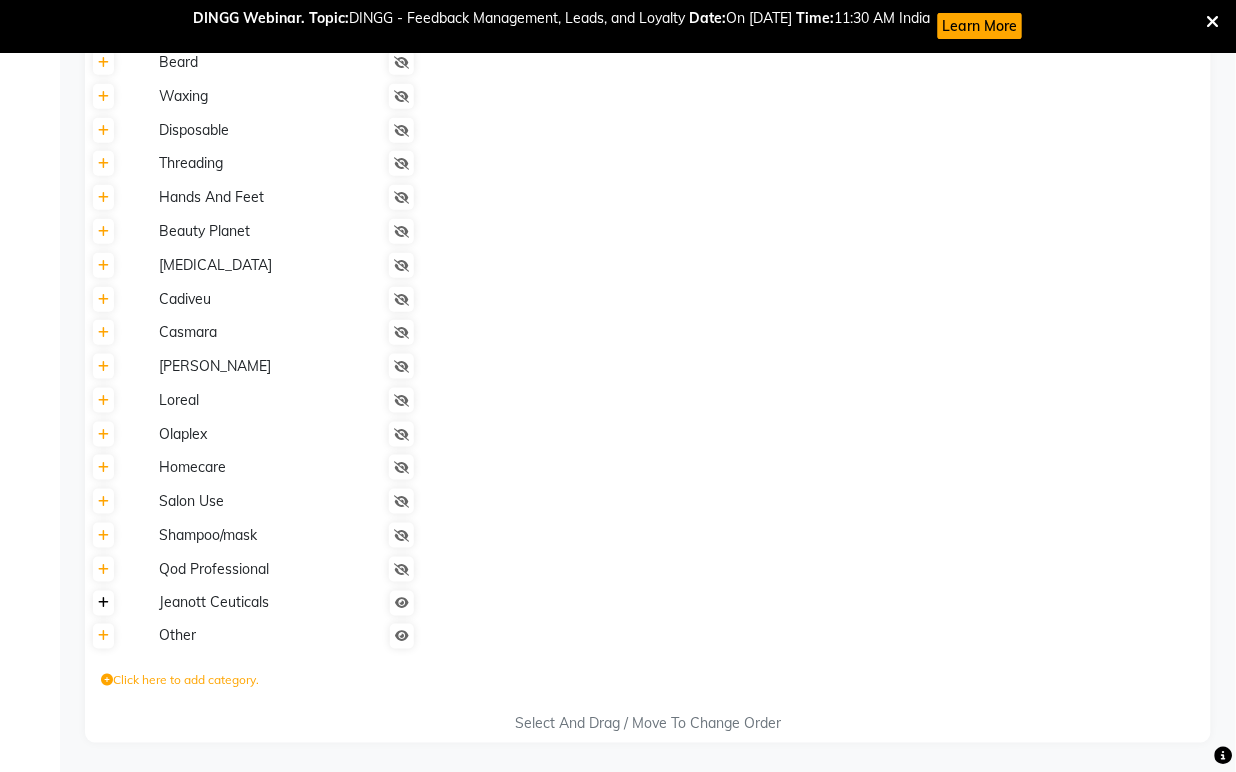 click 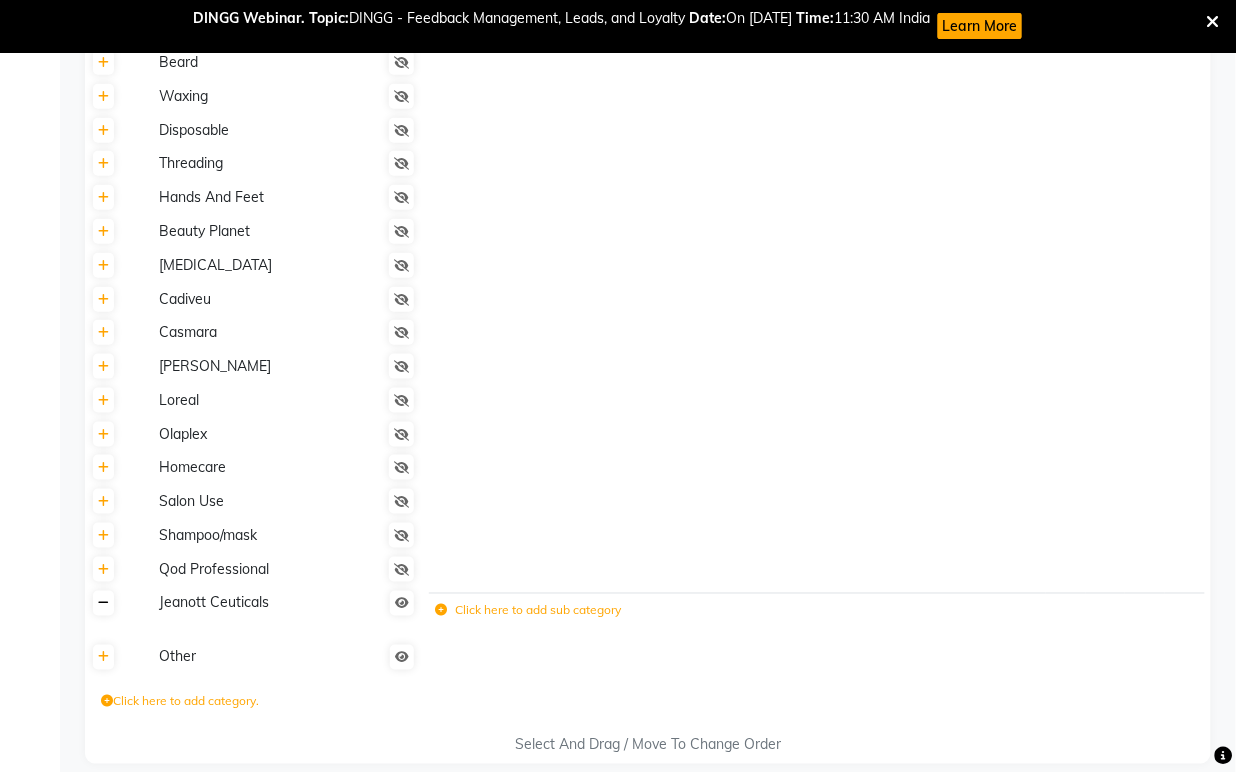 click 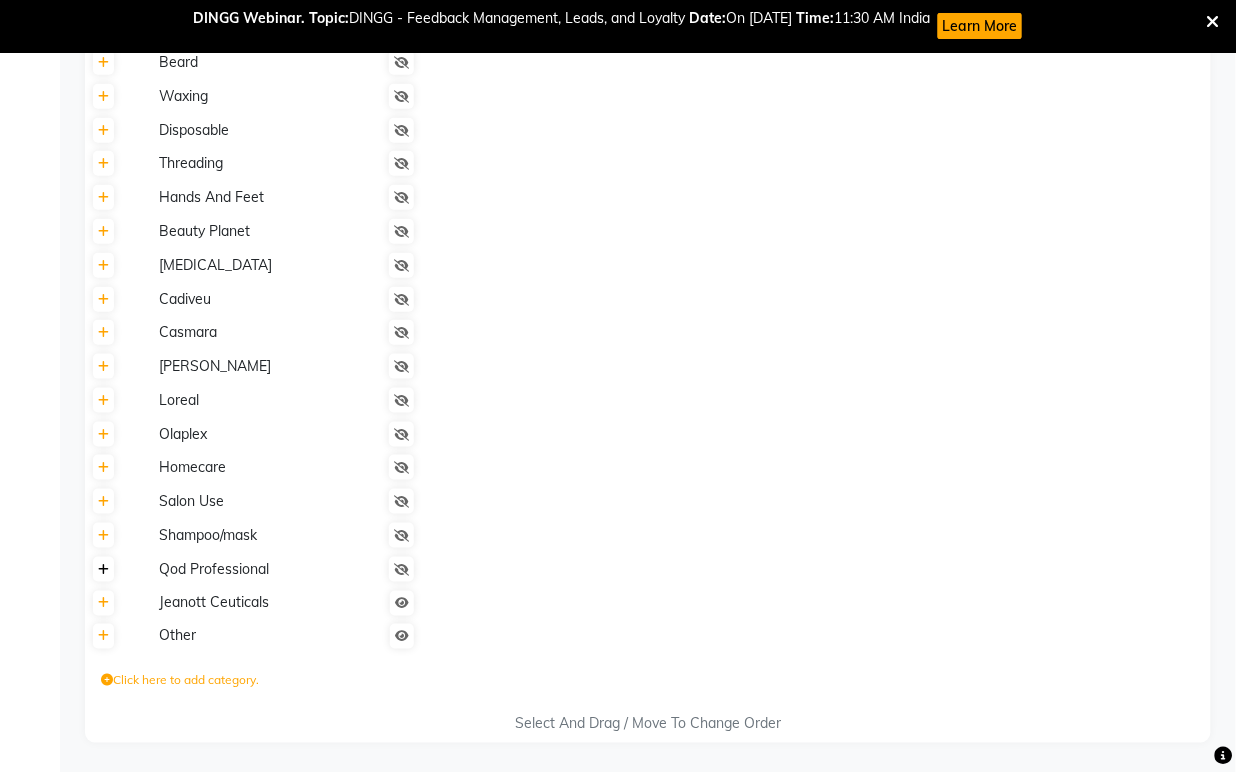 click 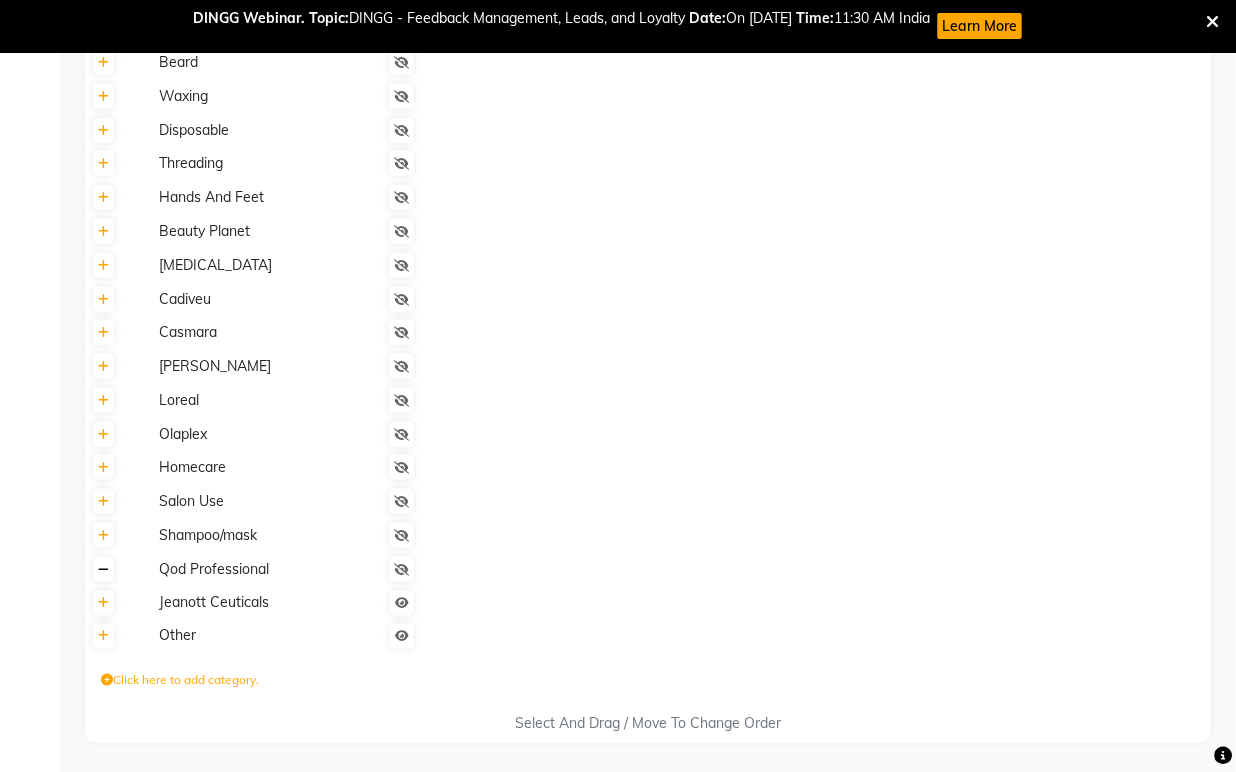 click 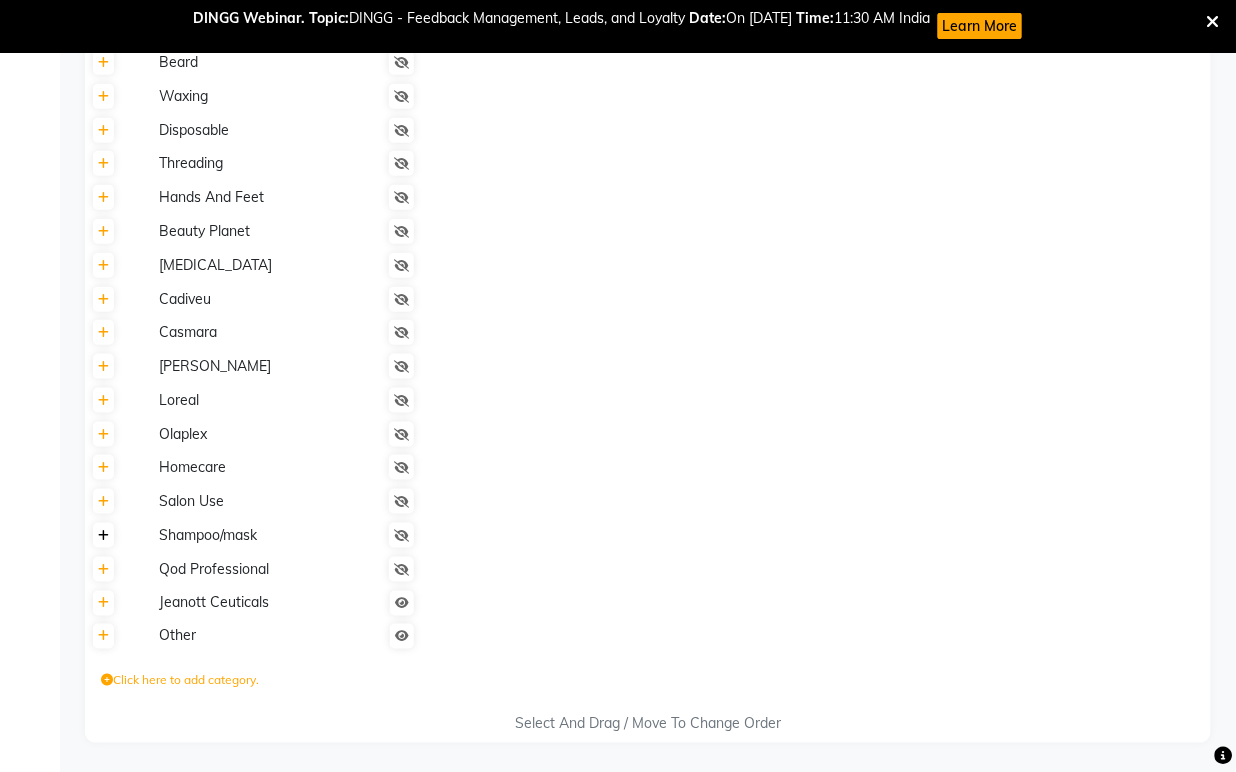 click 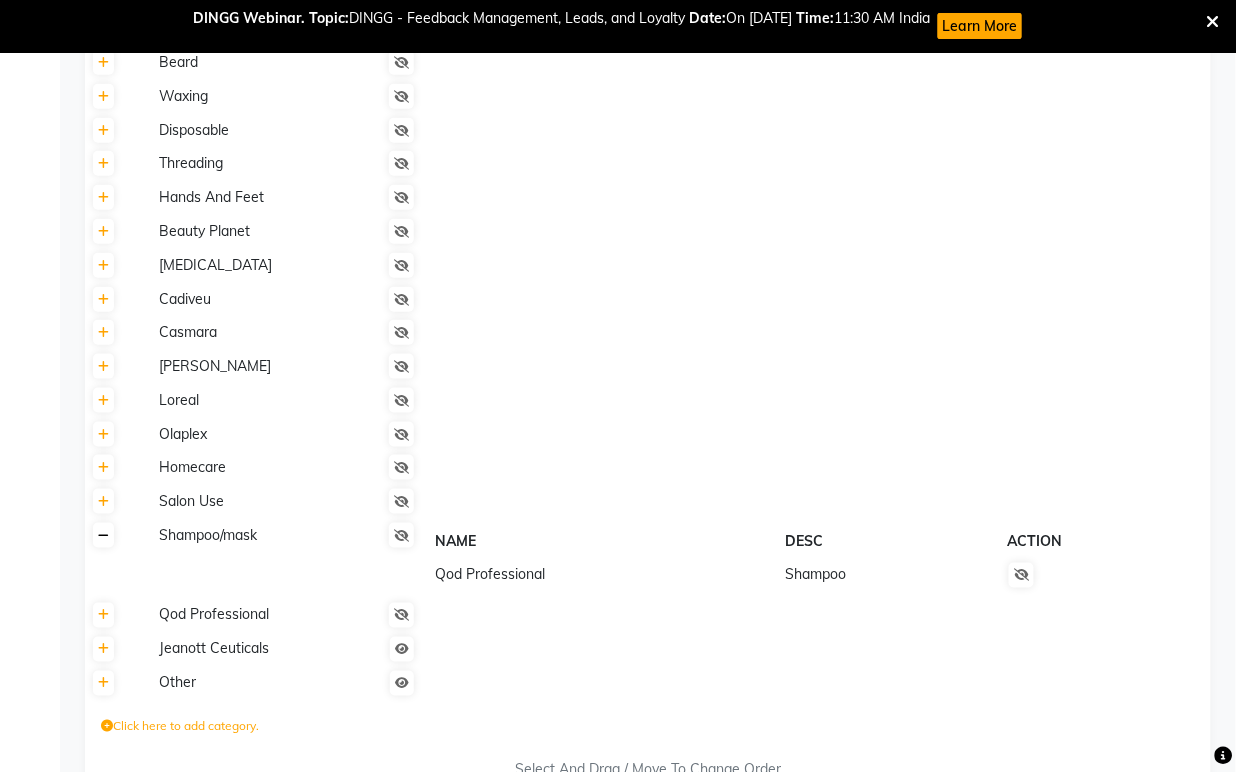 click 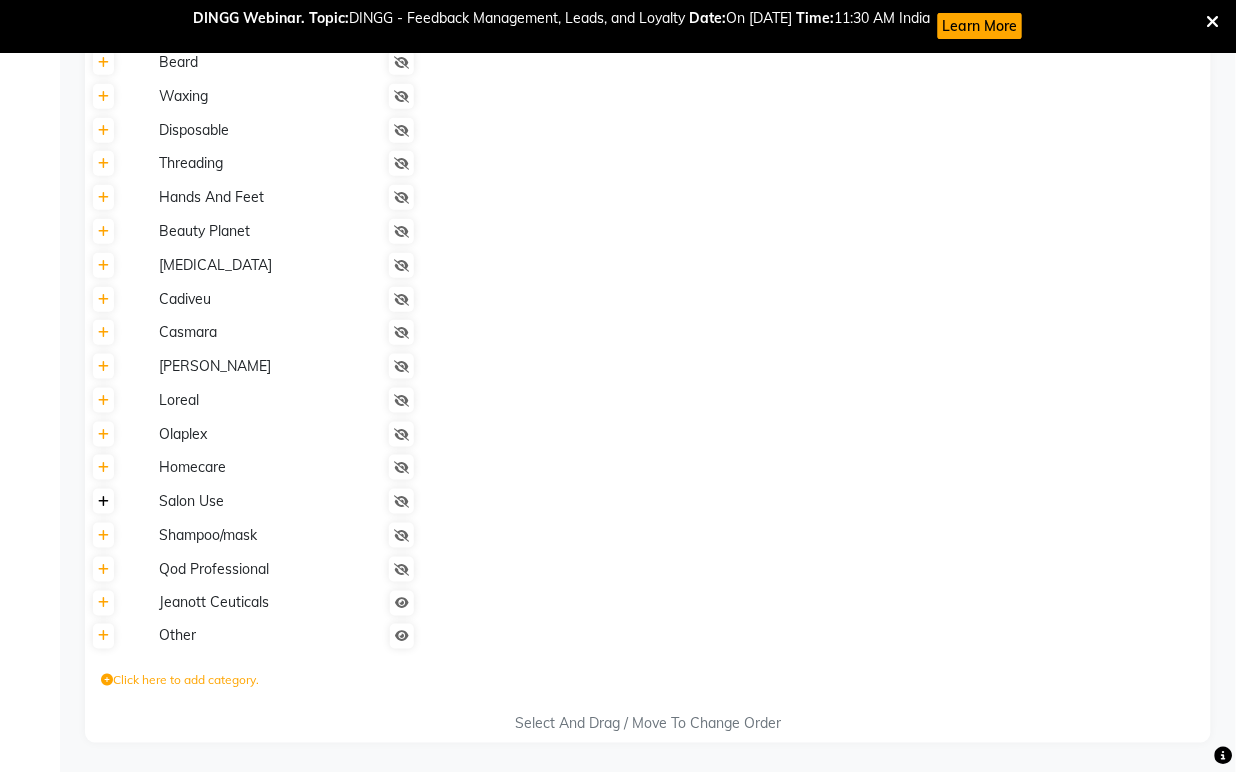 click 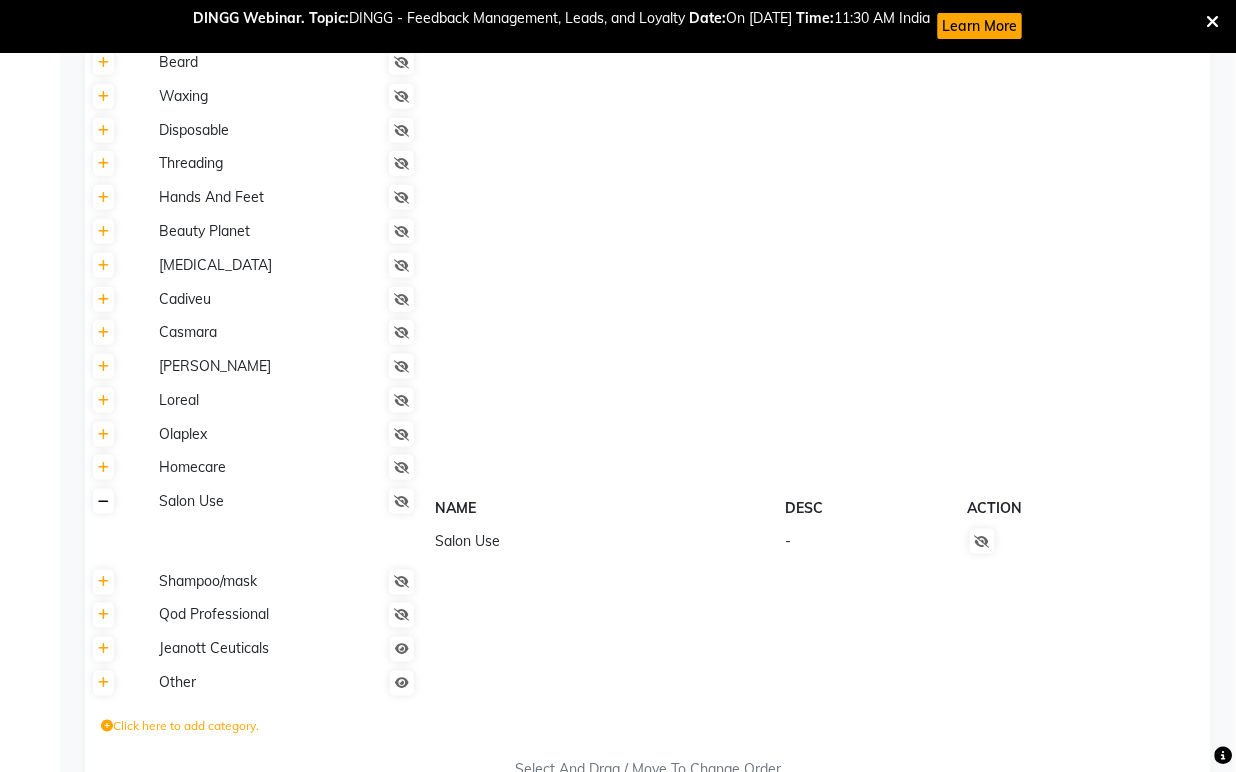 click 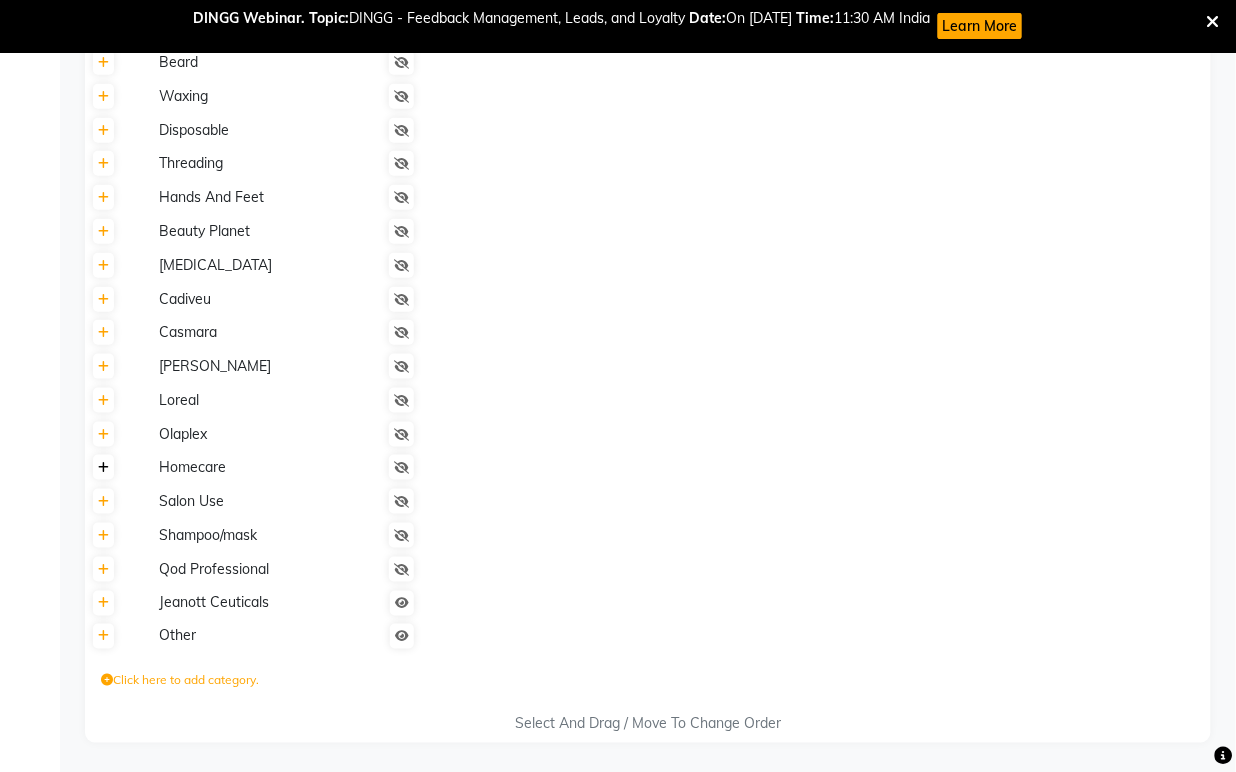 click 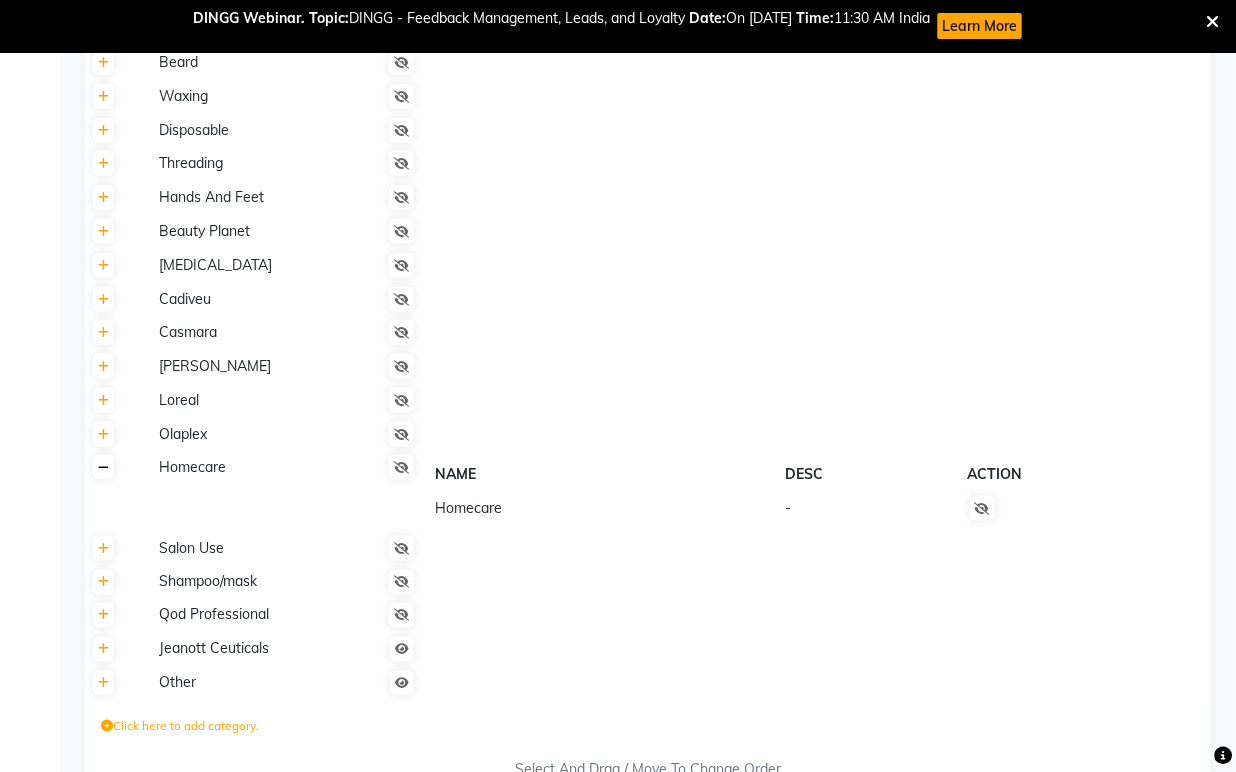 click 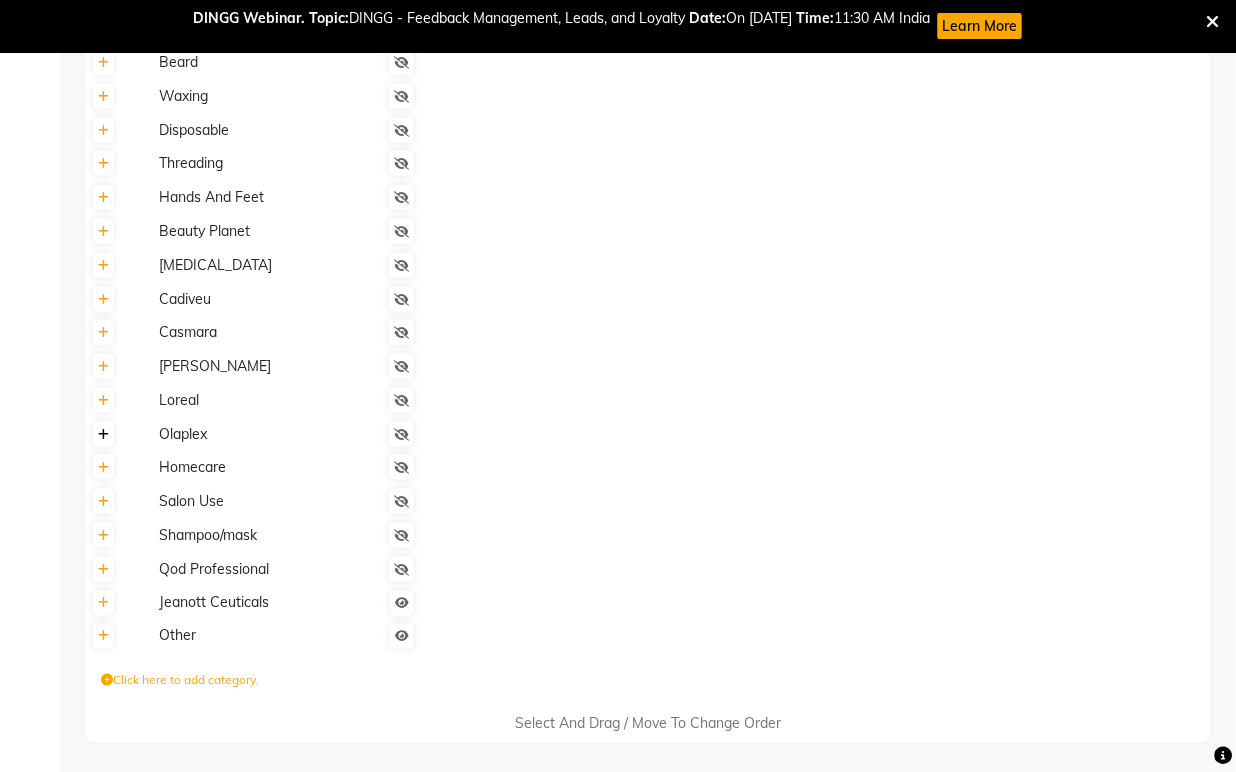click 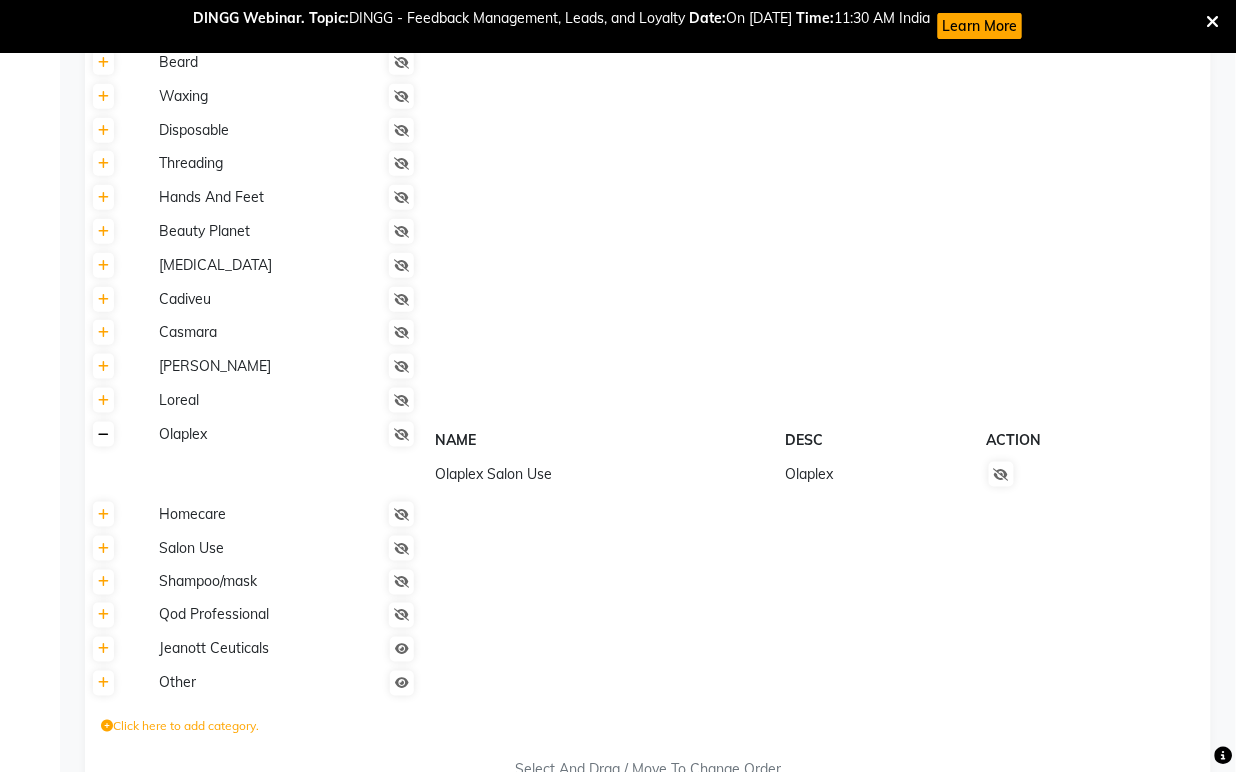 click 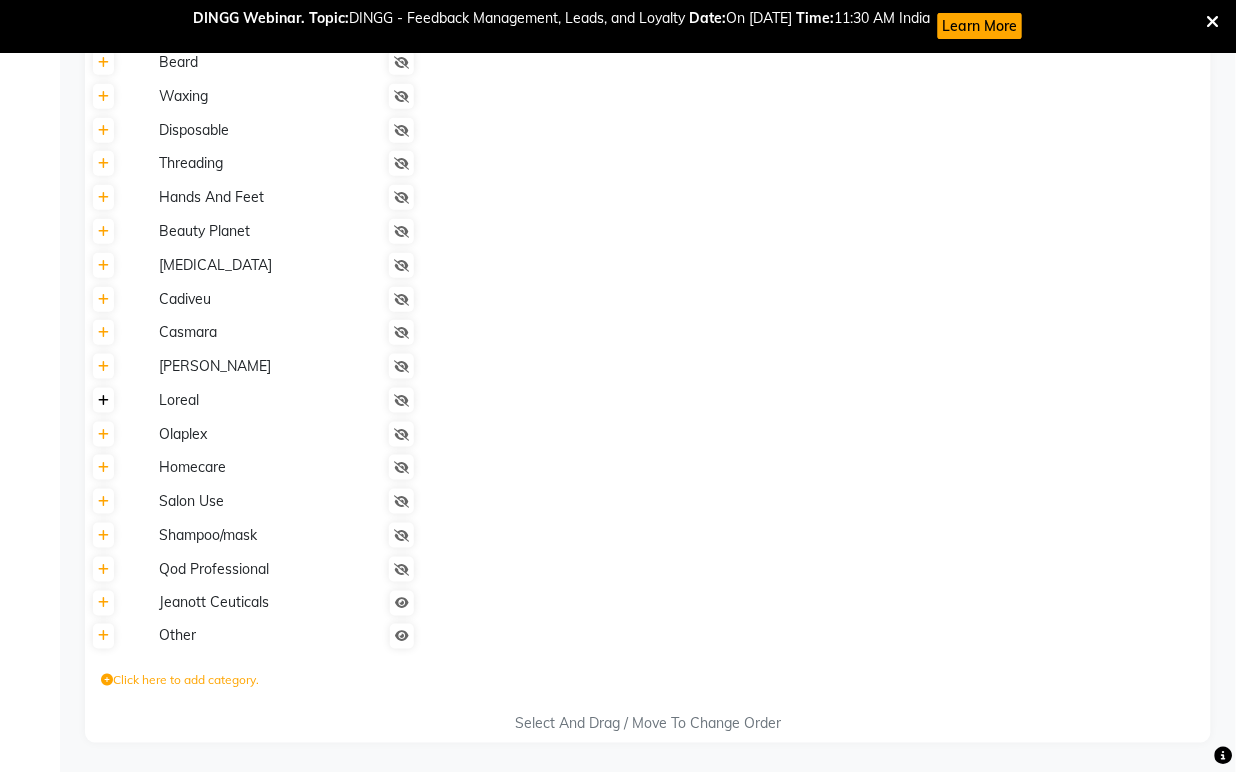 click 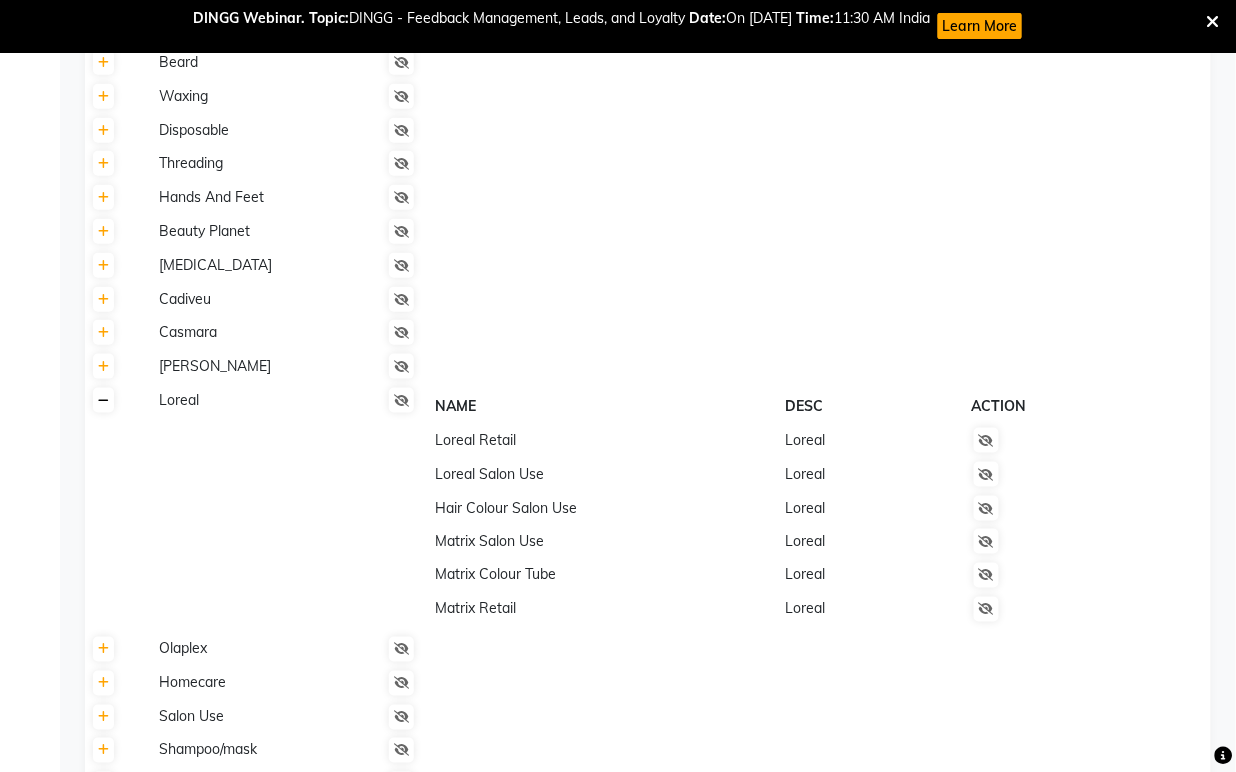click 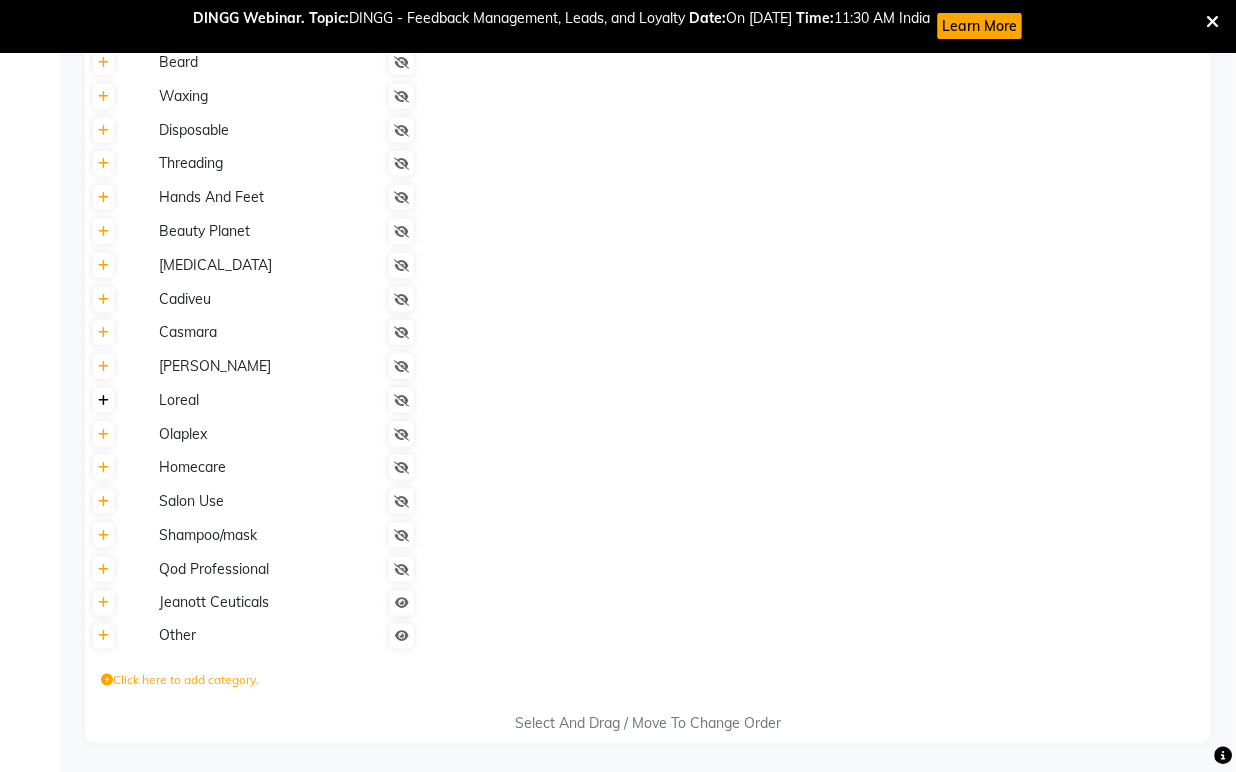 click 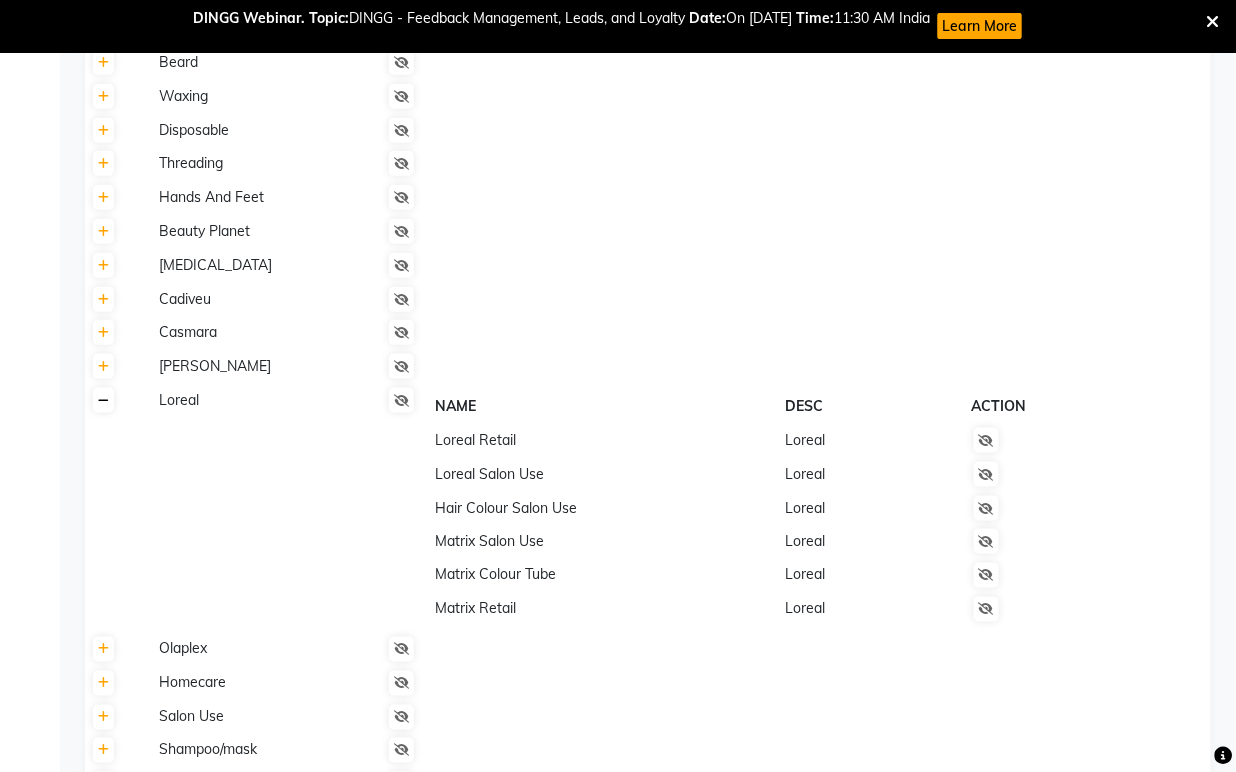 click 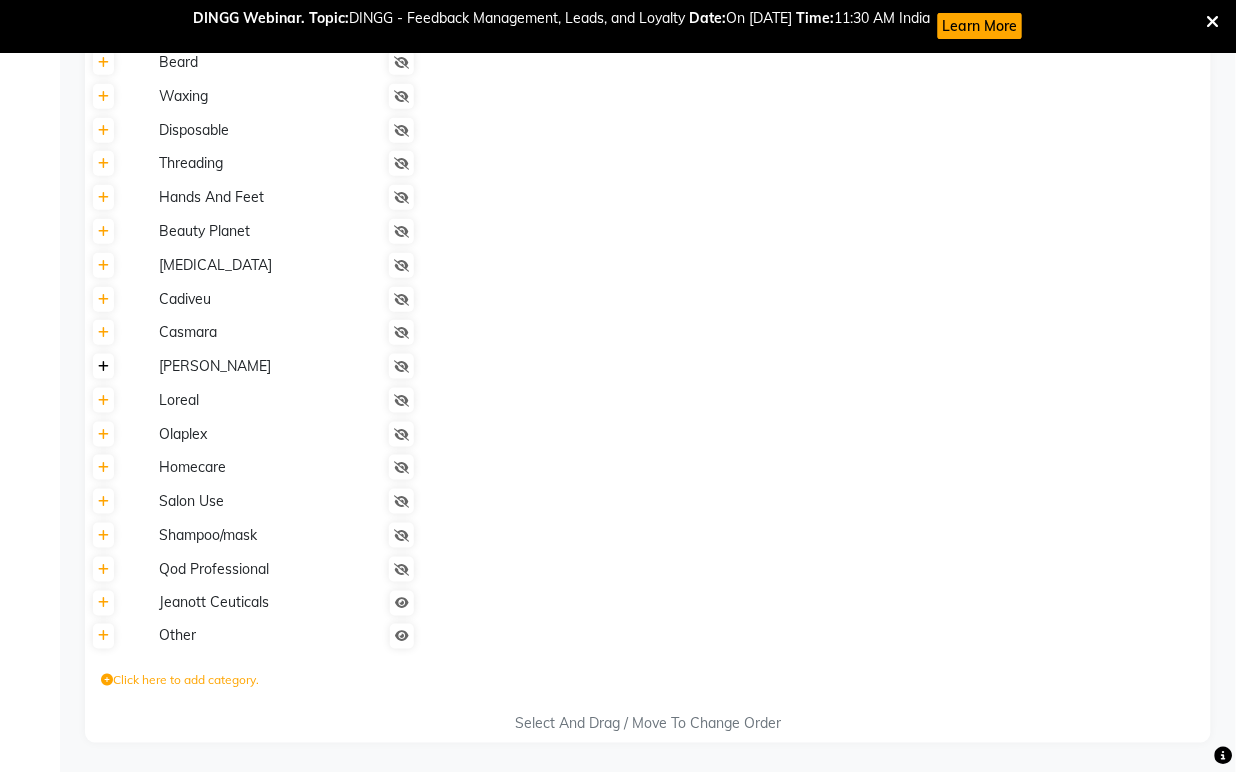 click 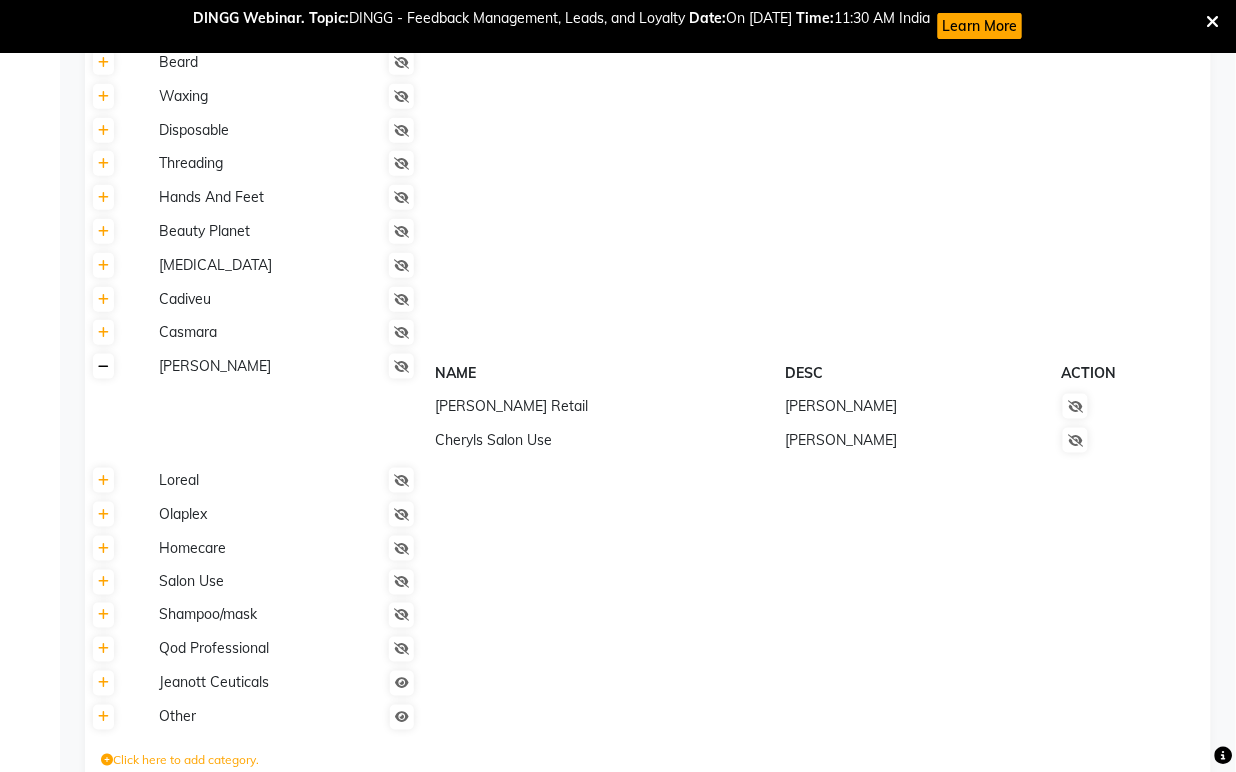 click 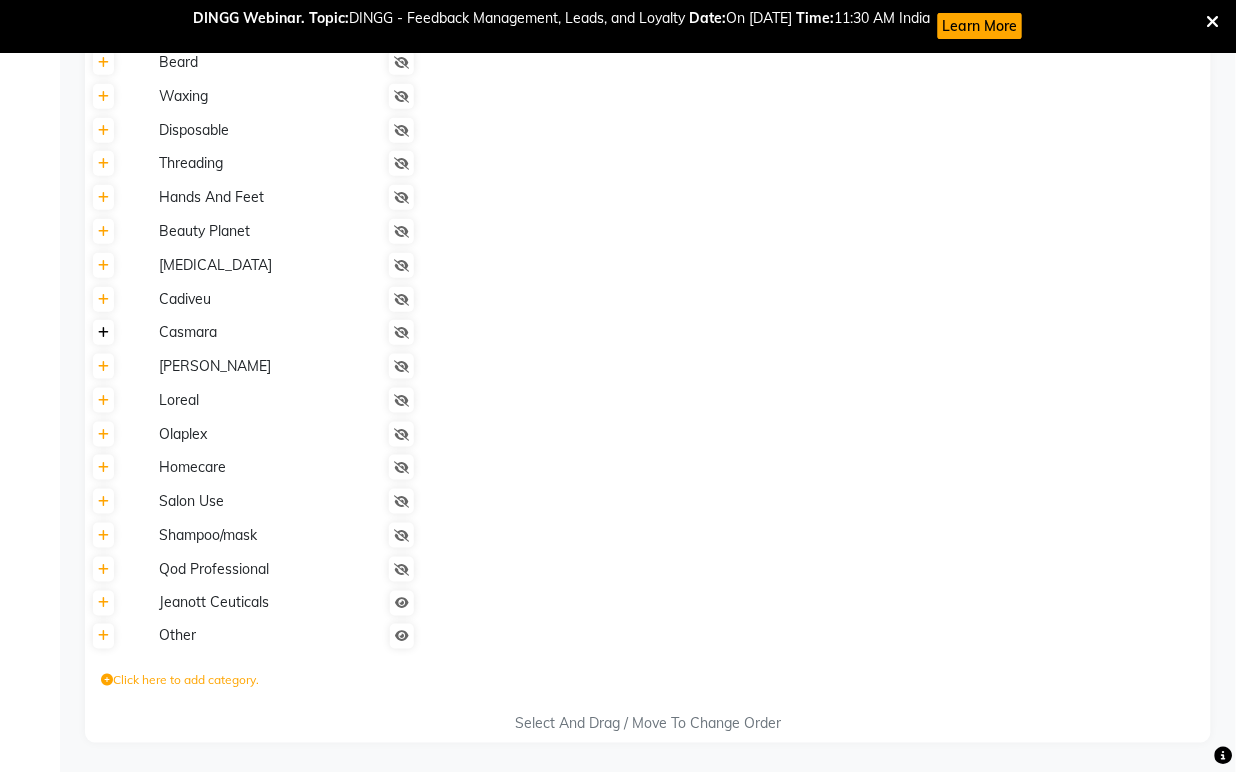click 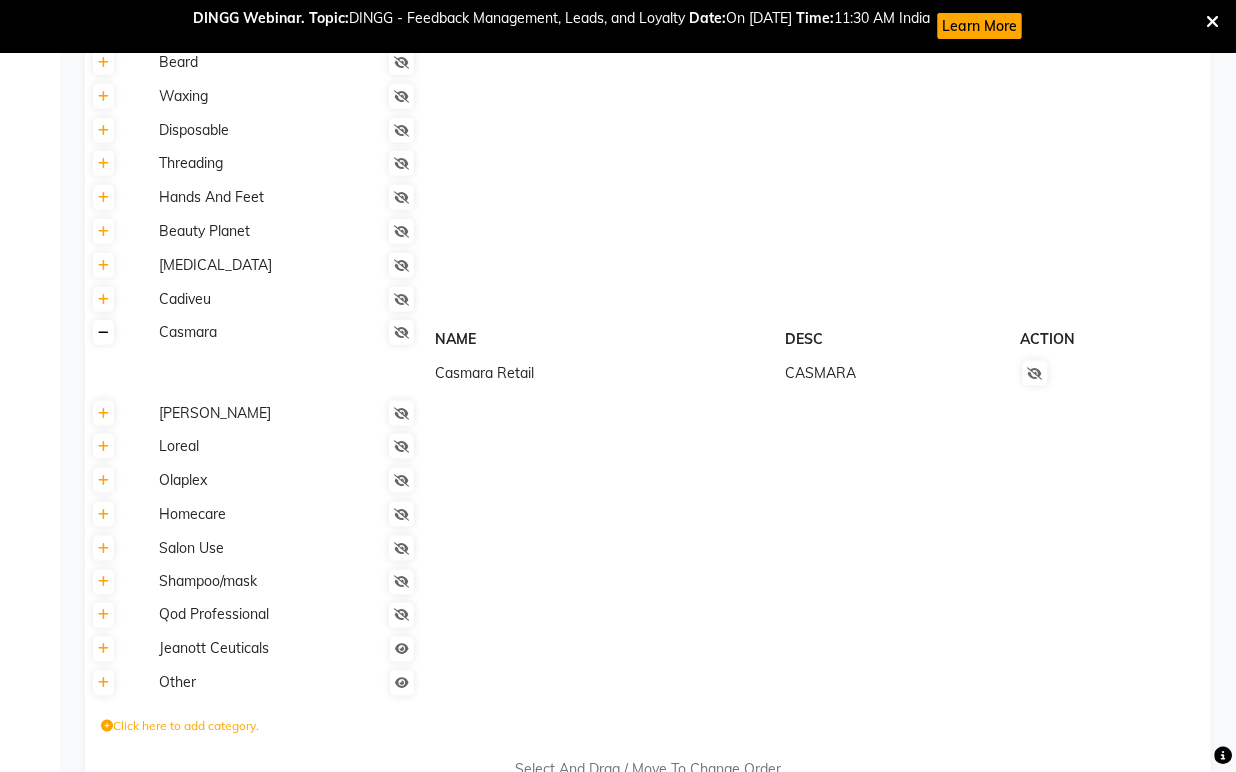 click 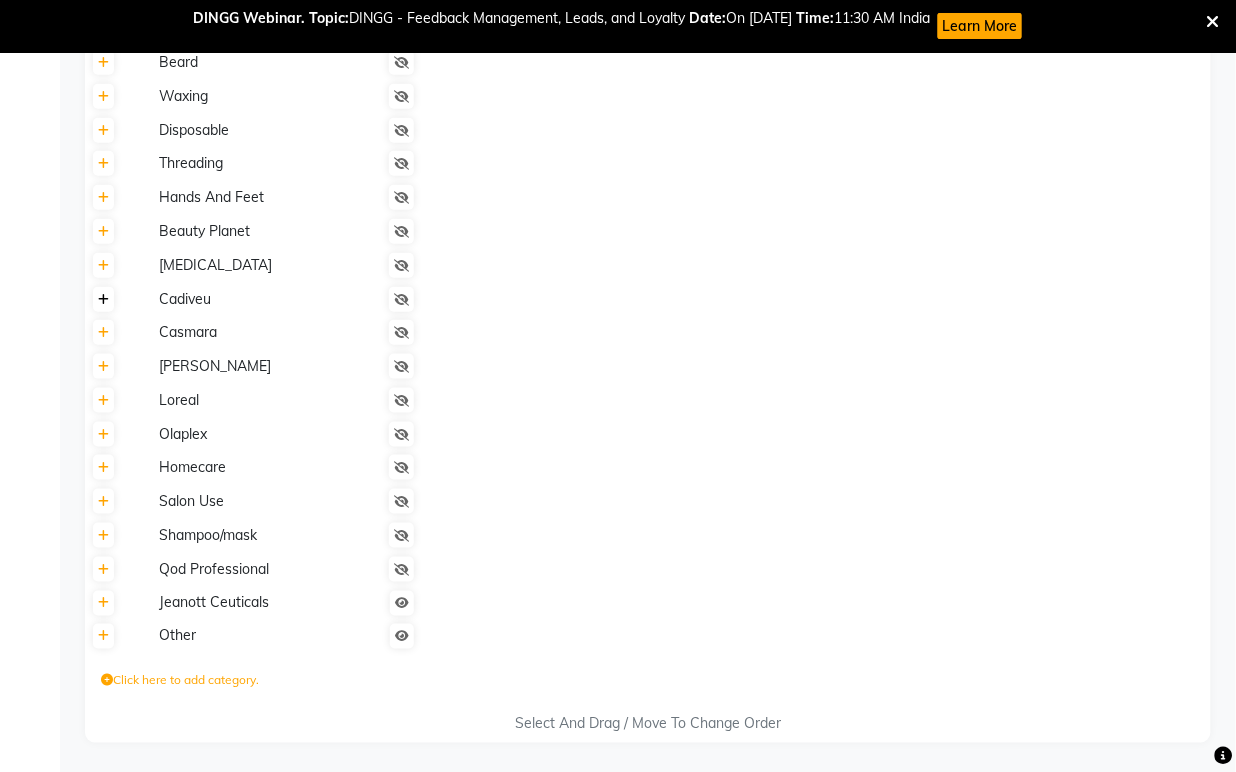 click 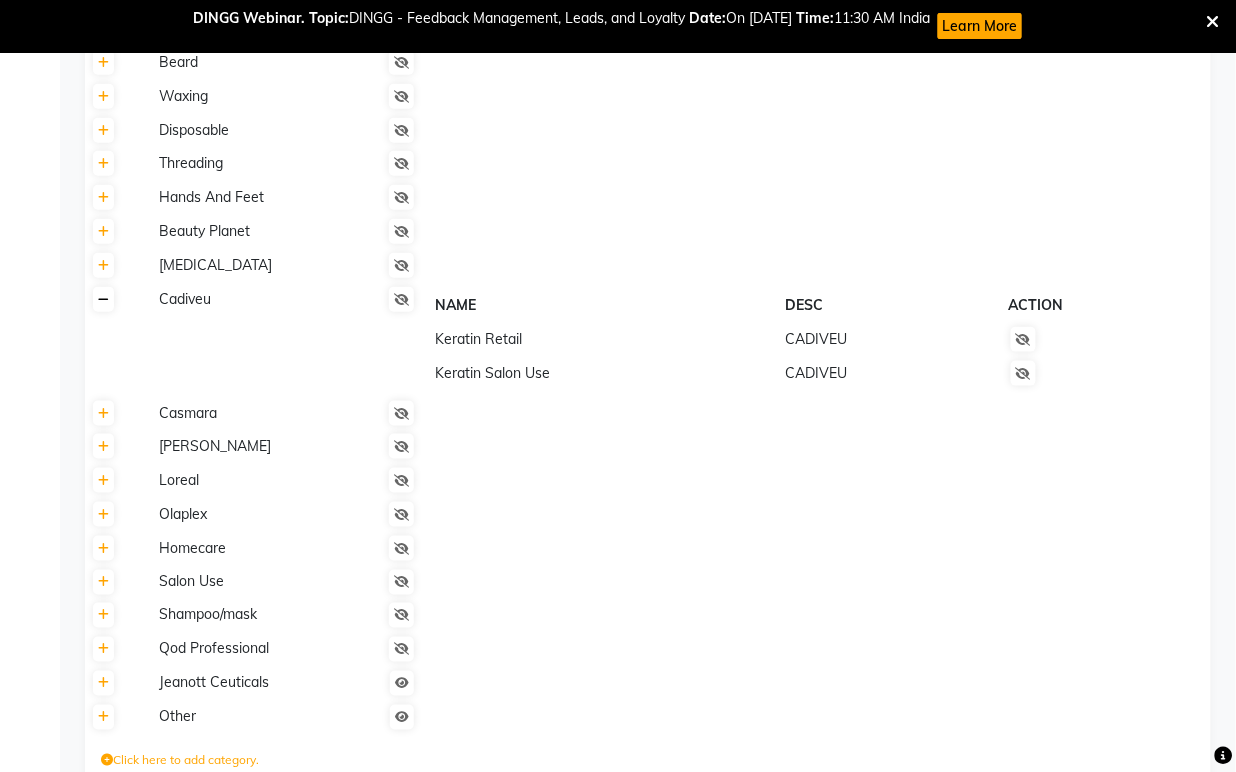click 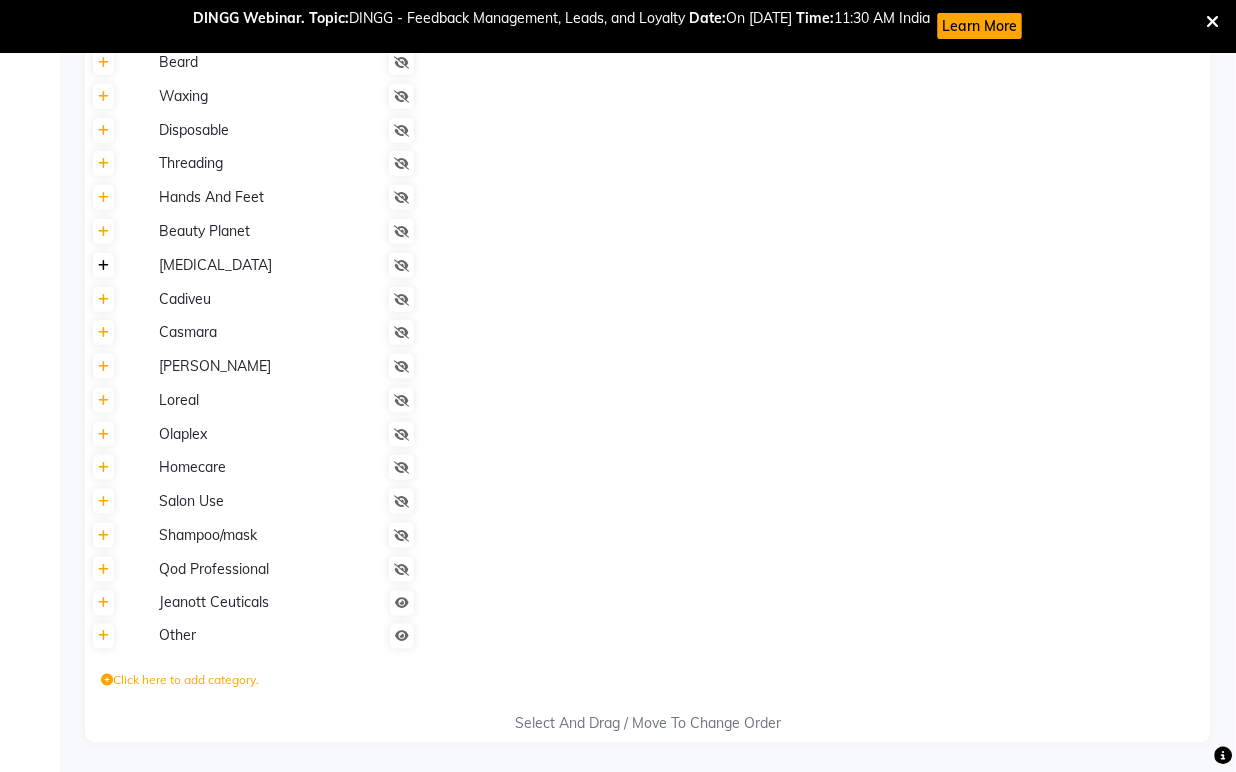 click 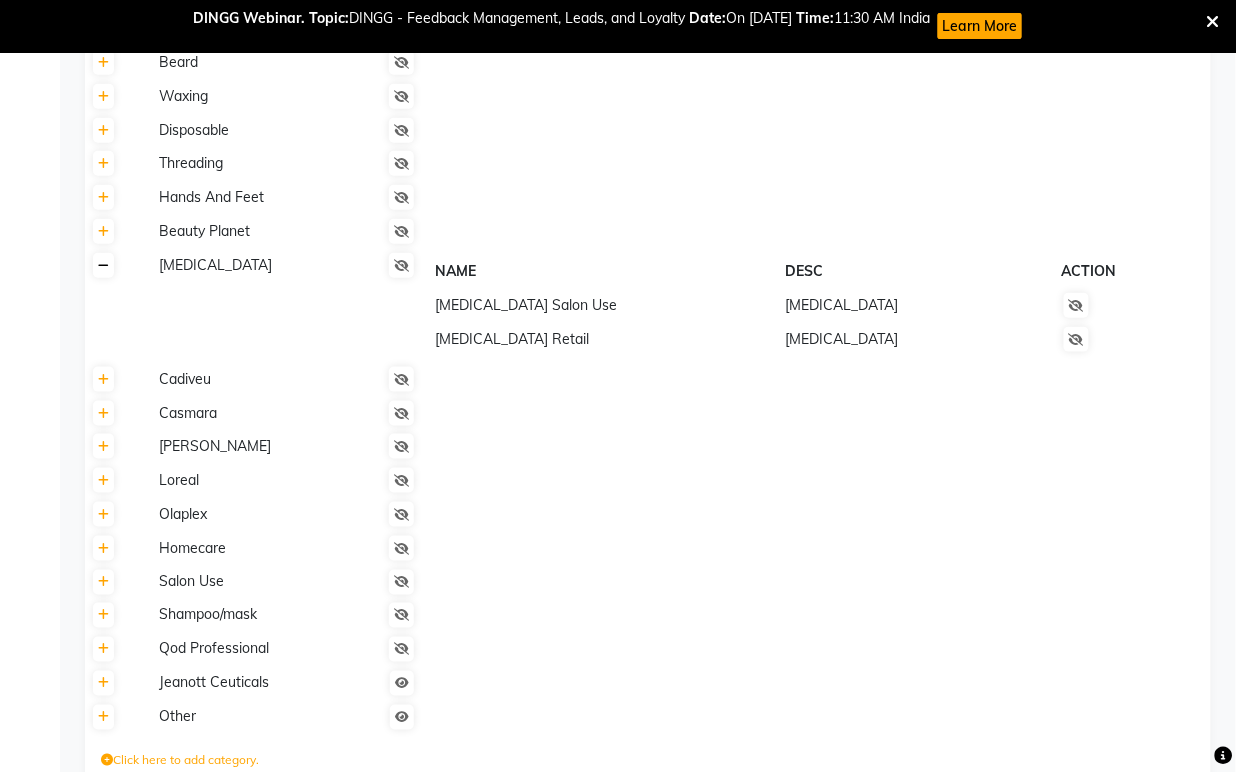 click 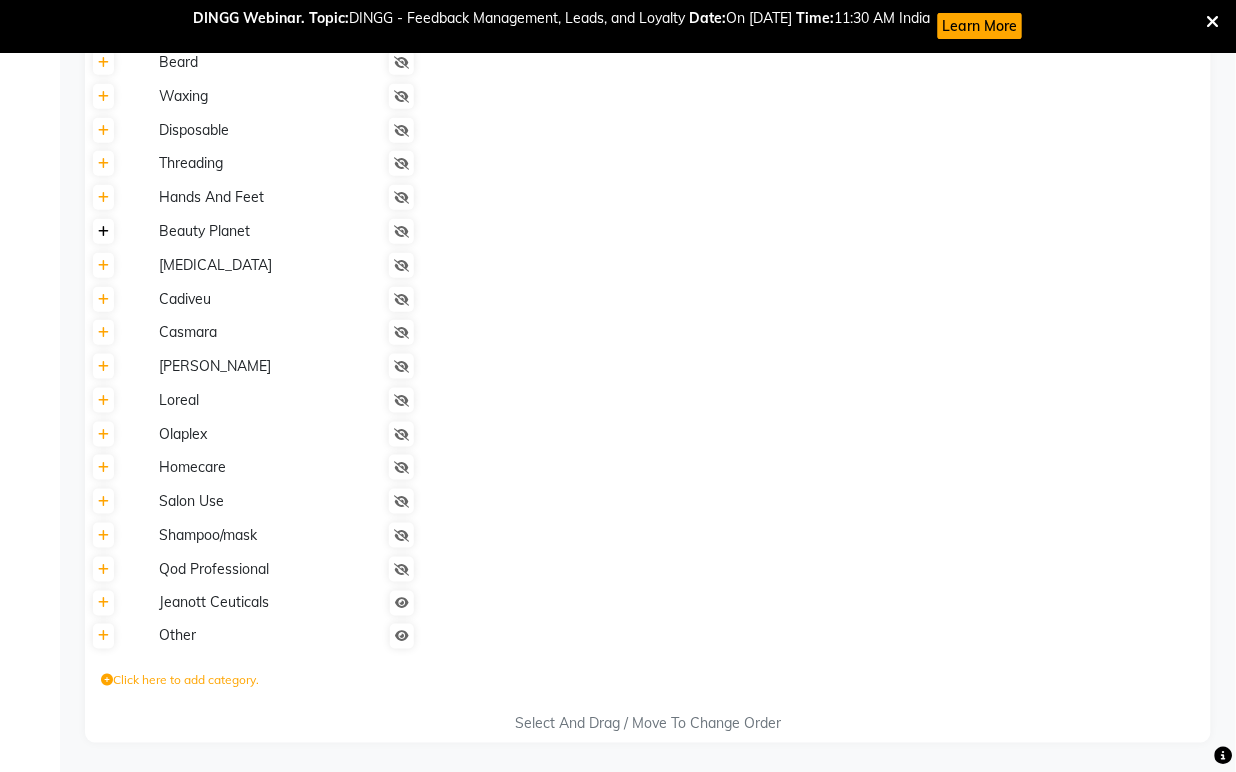 click 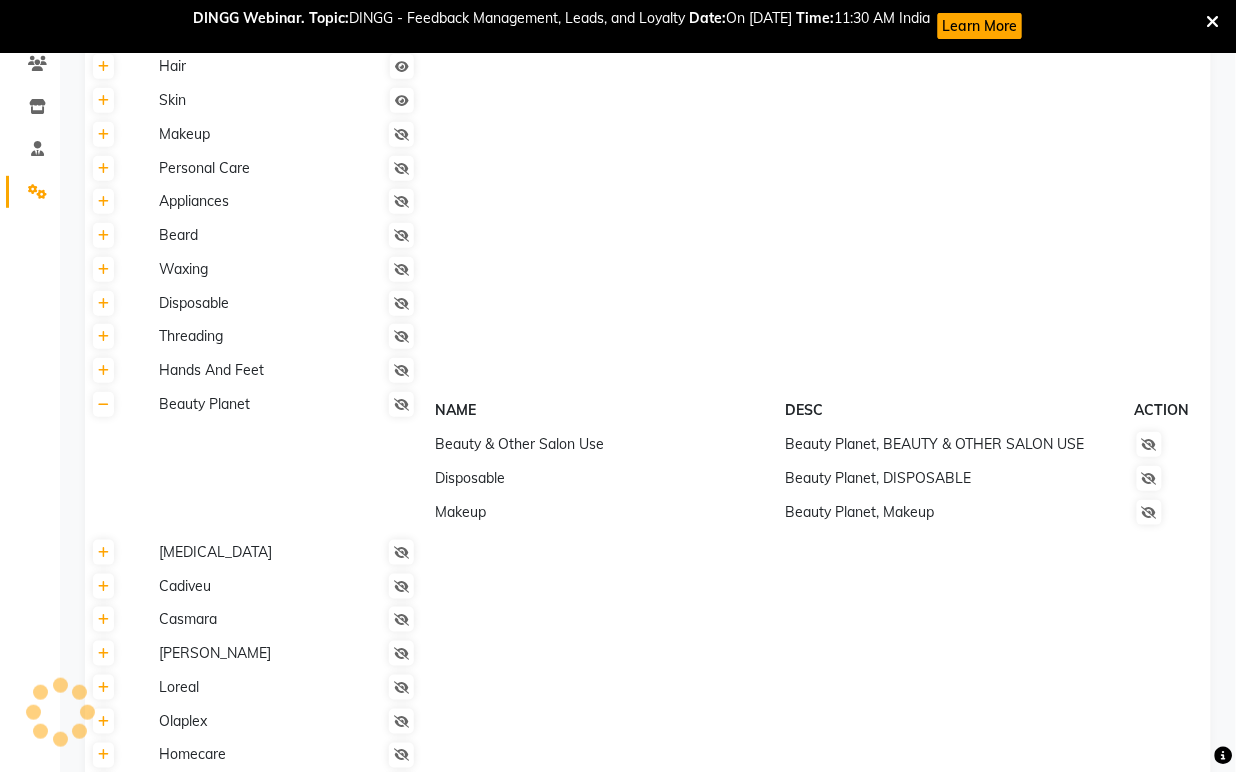 scroll, scrollTop: 127, scrollLeft: 0, axis: vertical 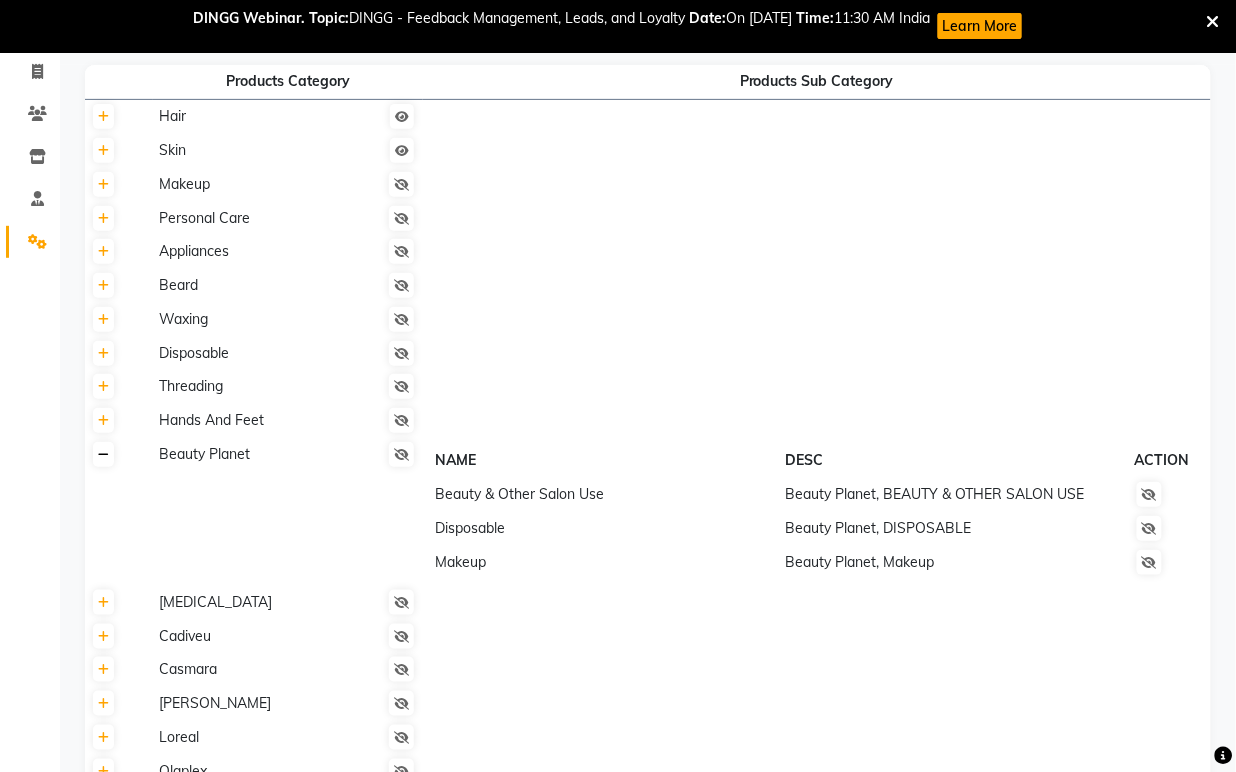 click 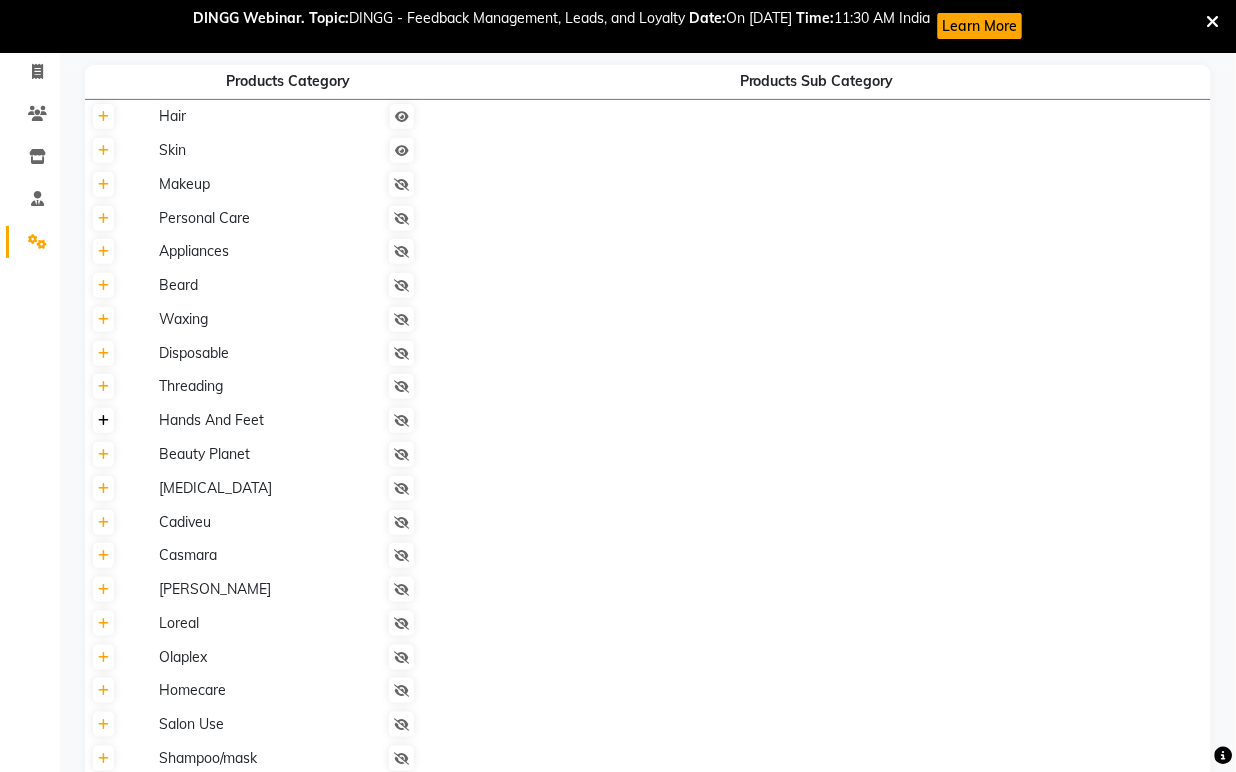 click 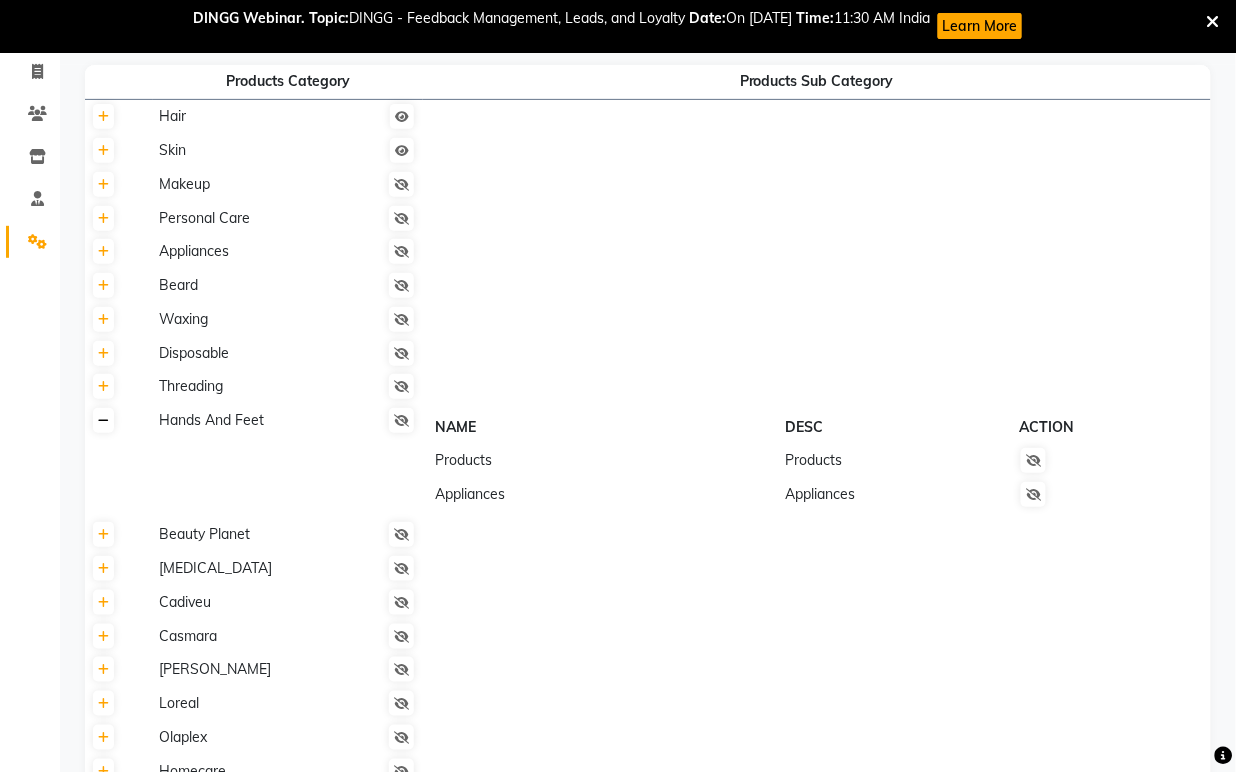 click 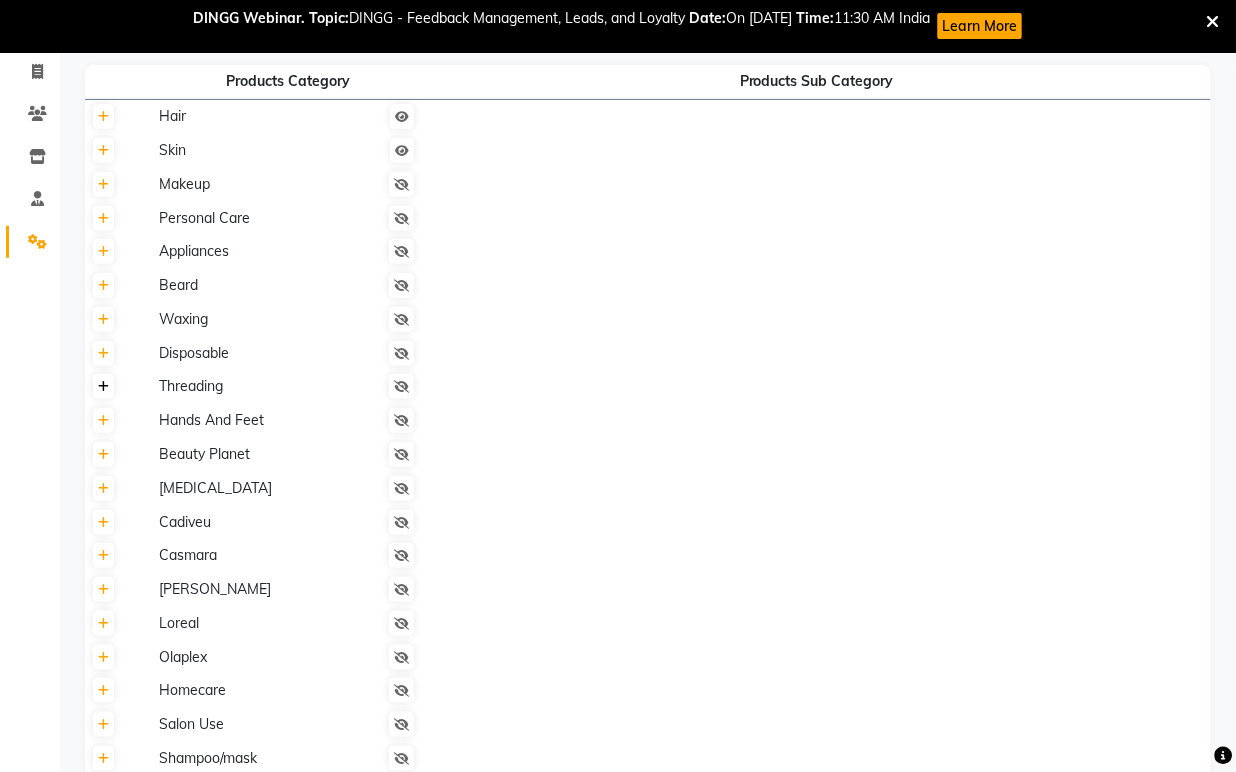 click 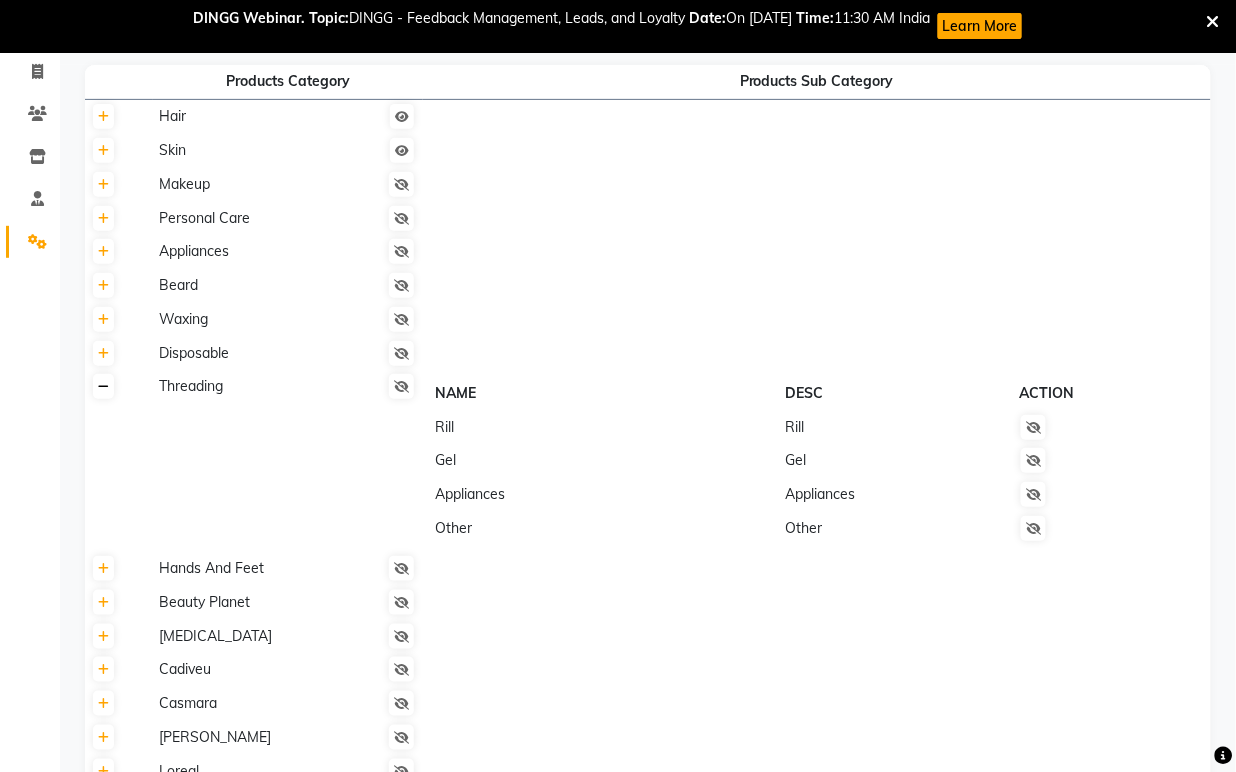 click 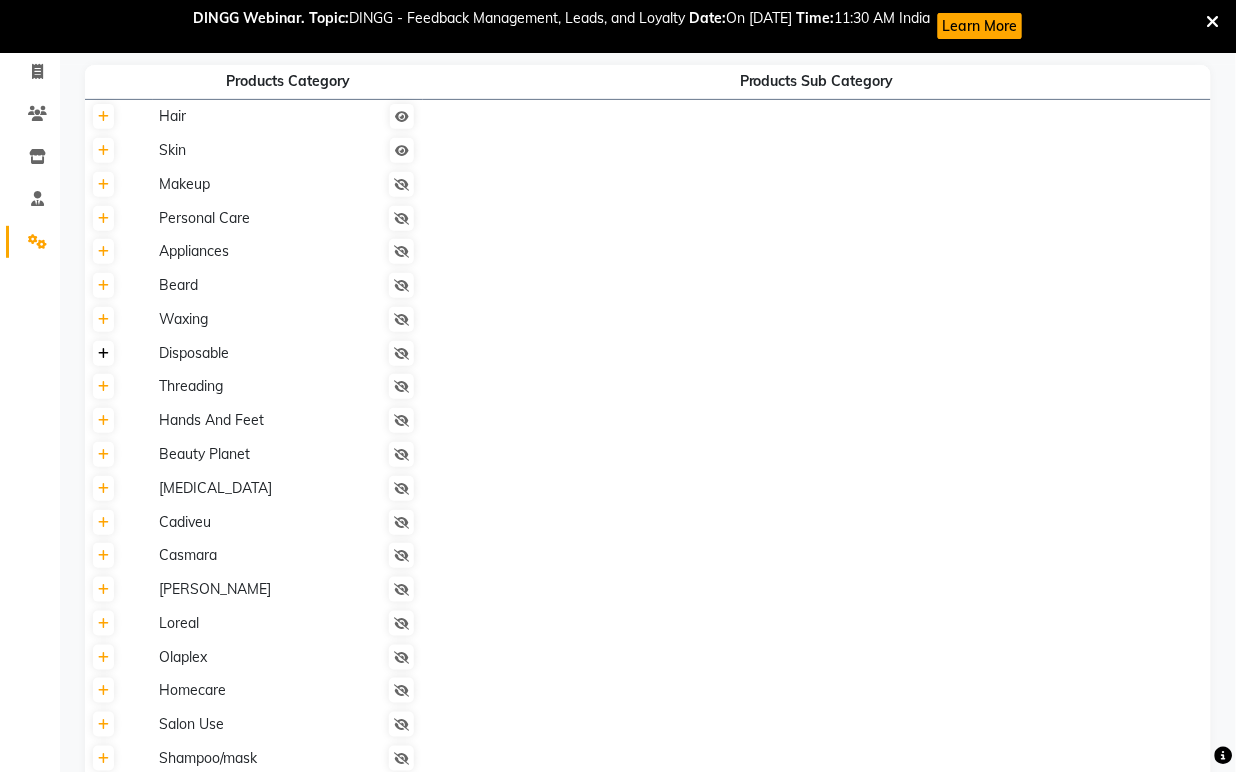 click 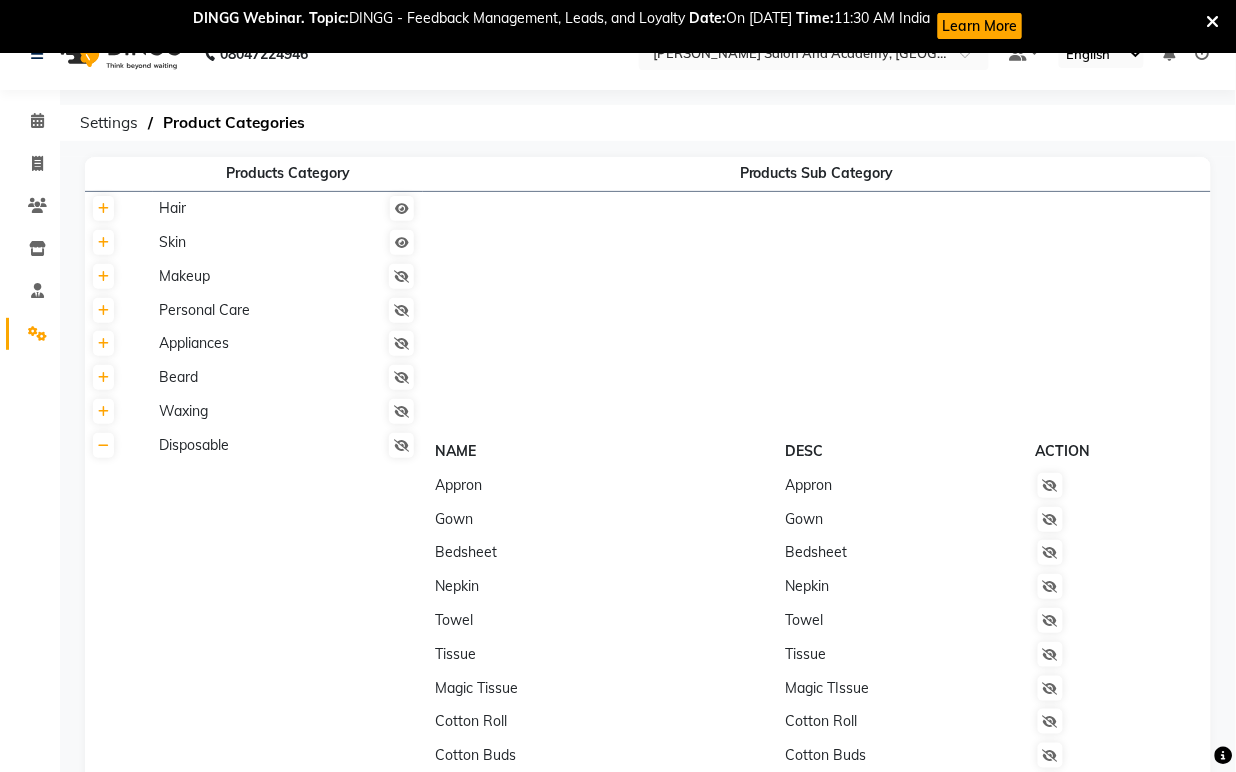 scroll, scrollTop: 16, scrollLeft: 0, axis: vertical 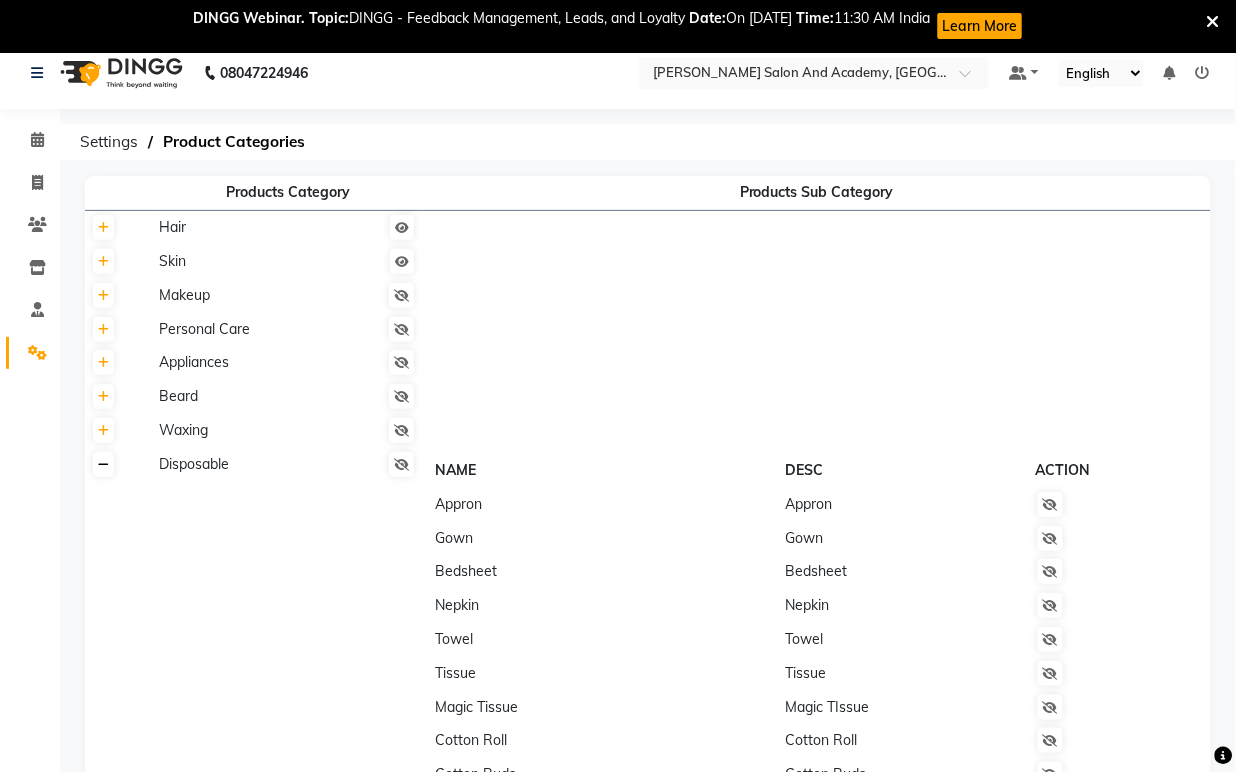 click 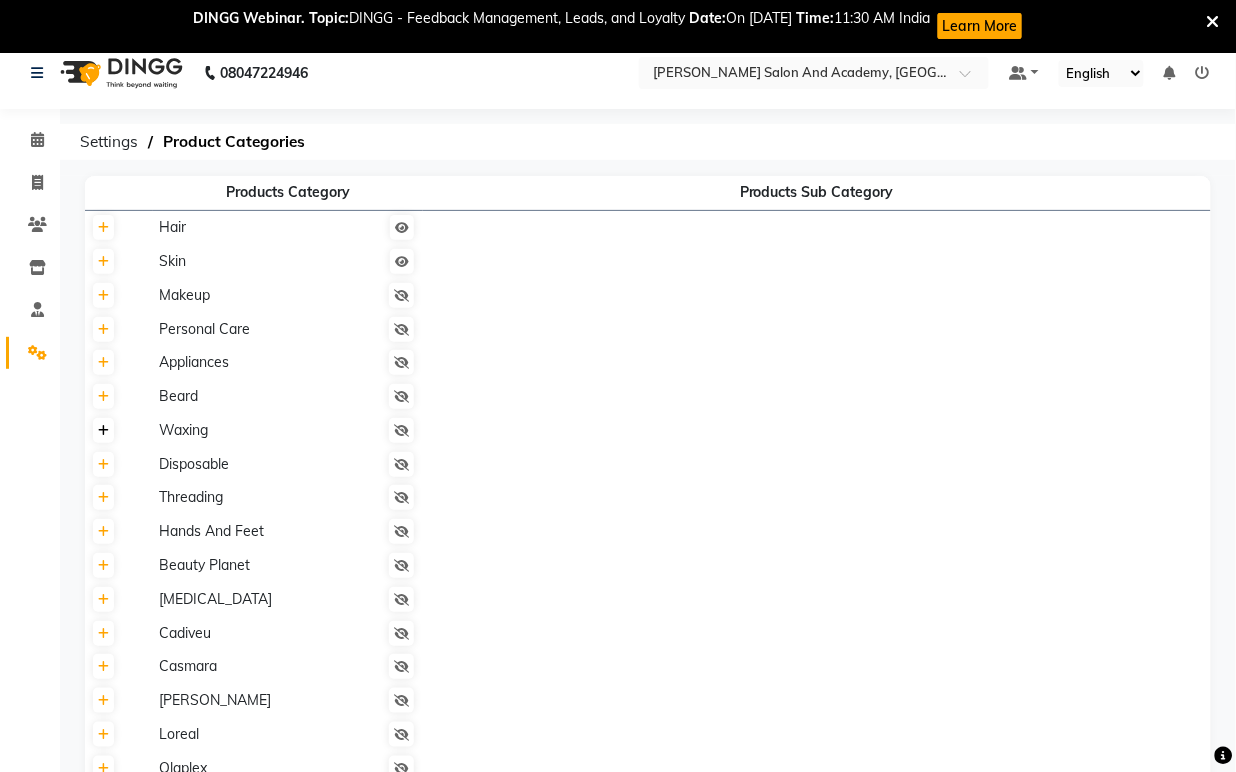 click 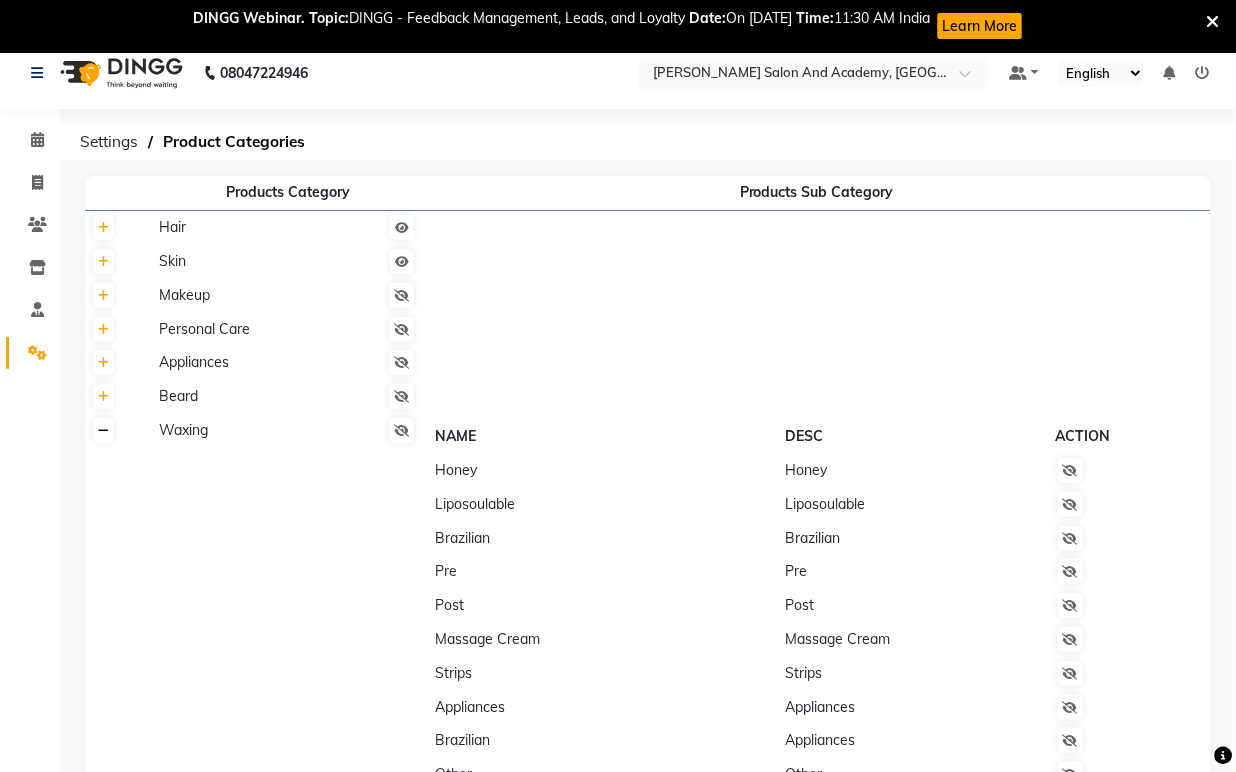 click 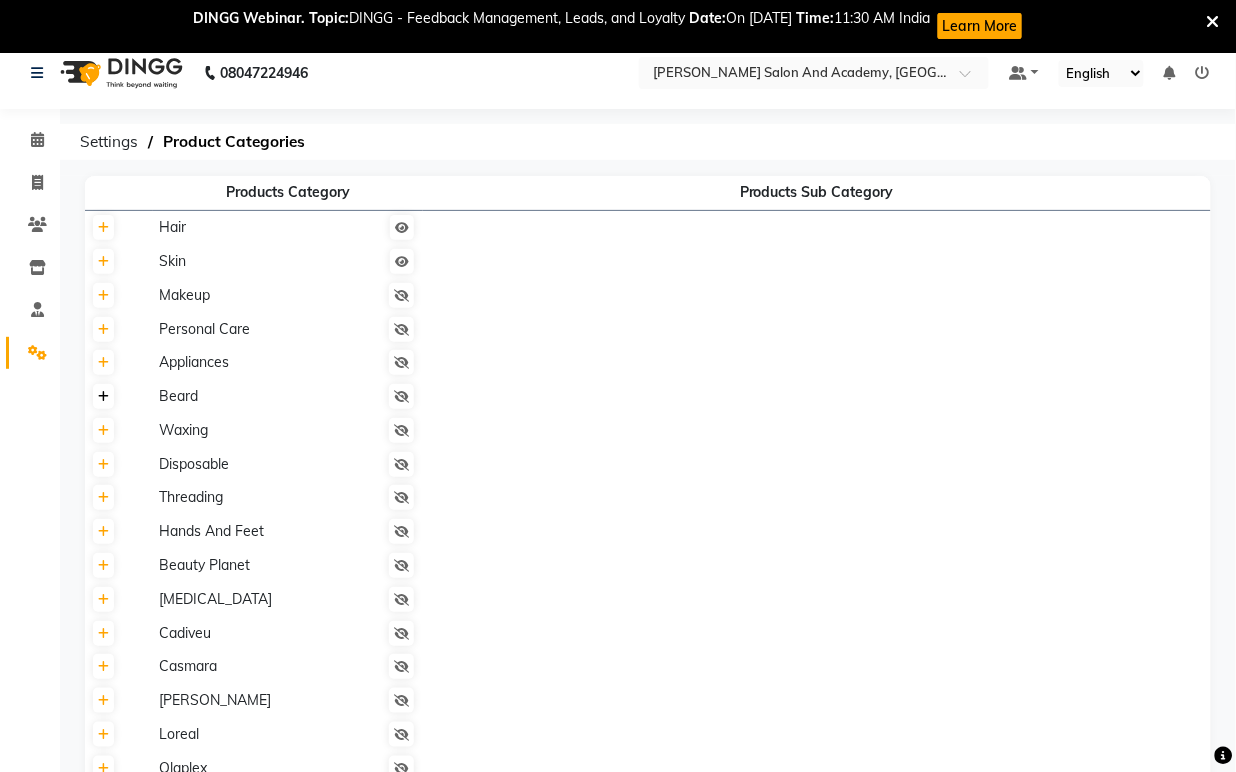 click 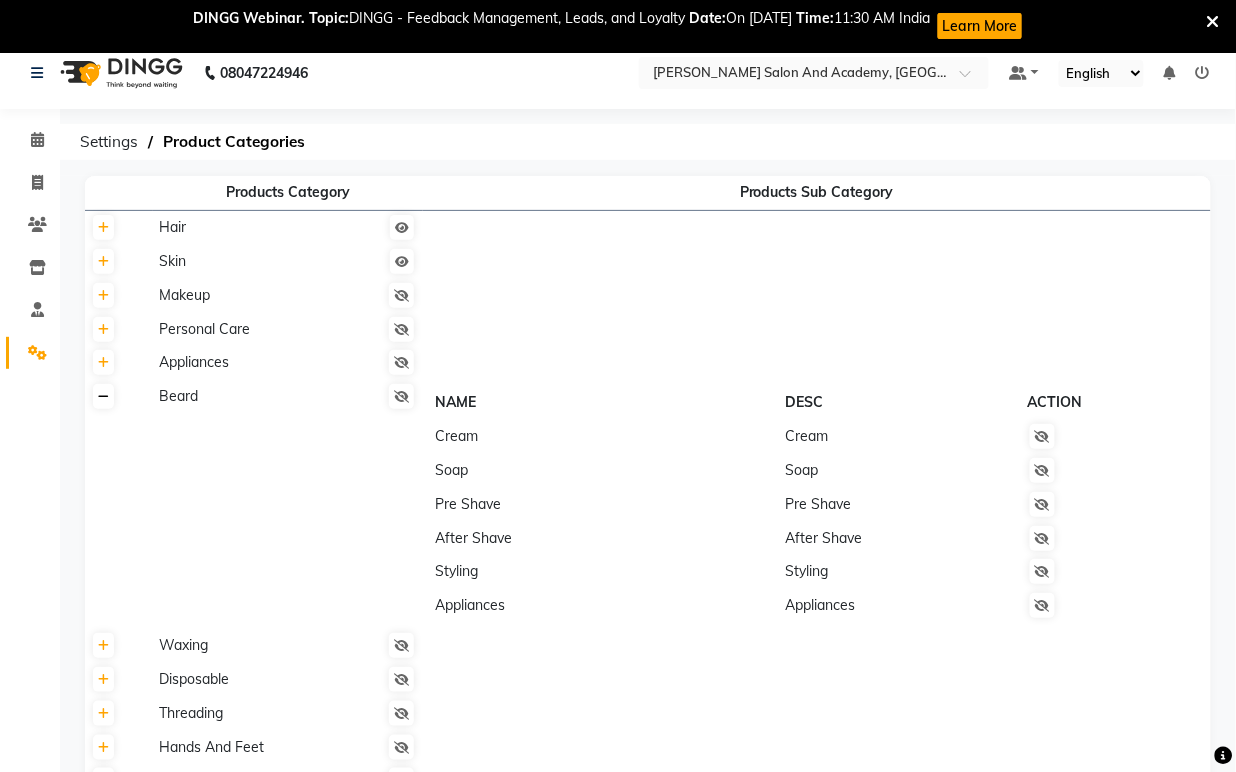 click 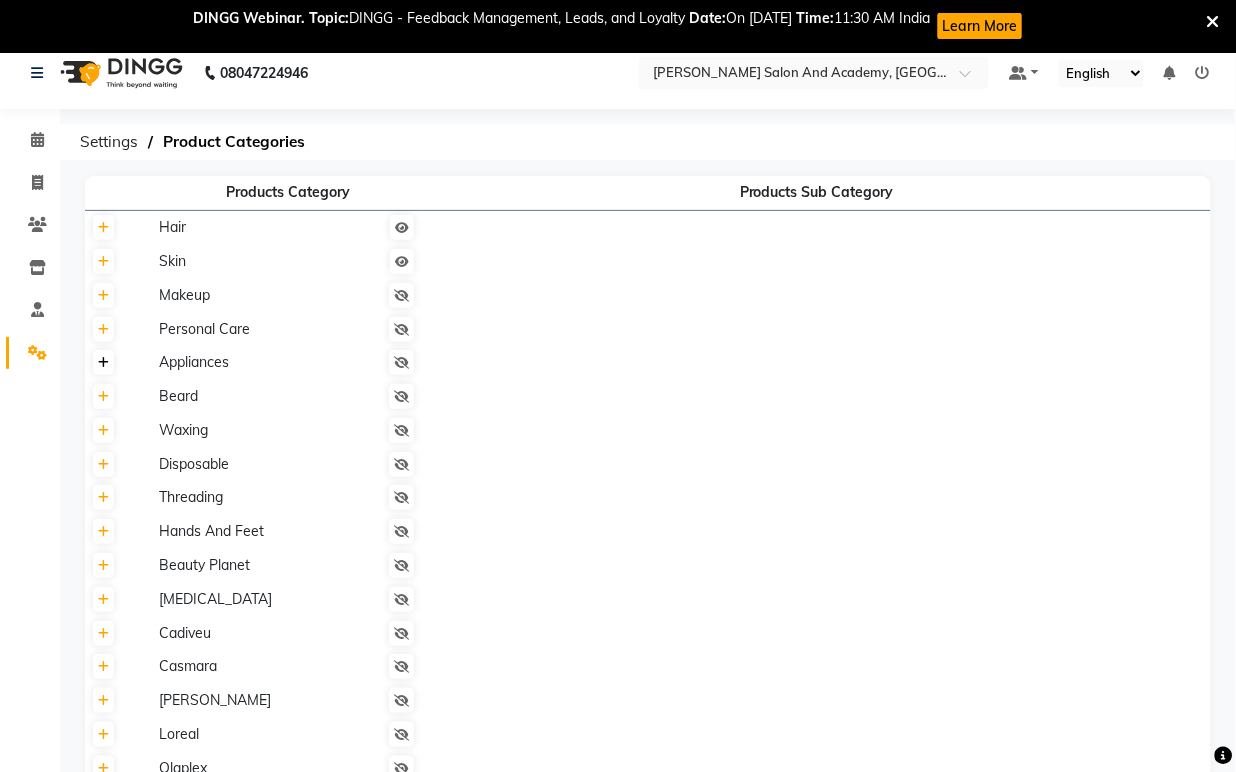 click 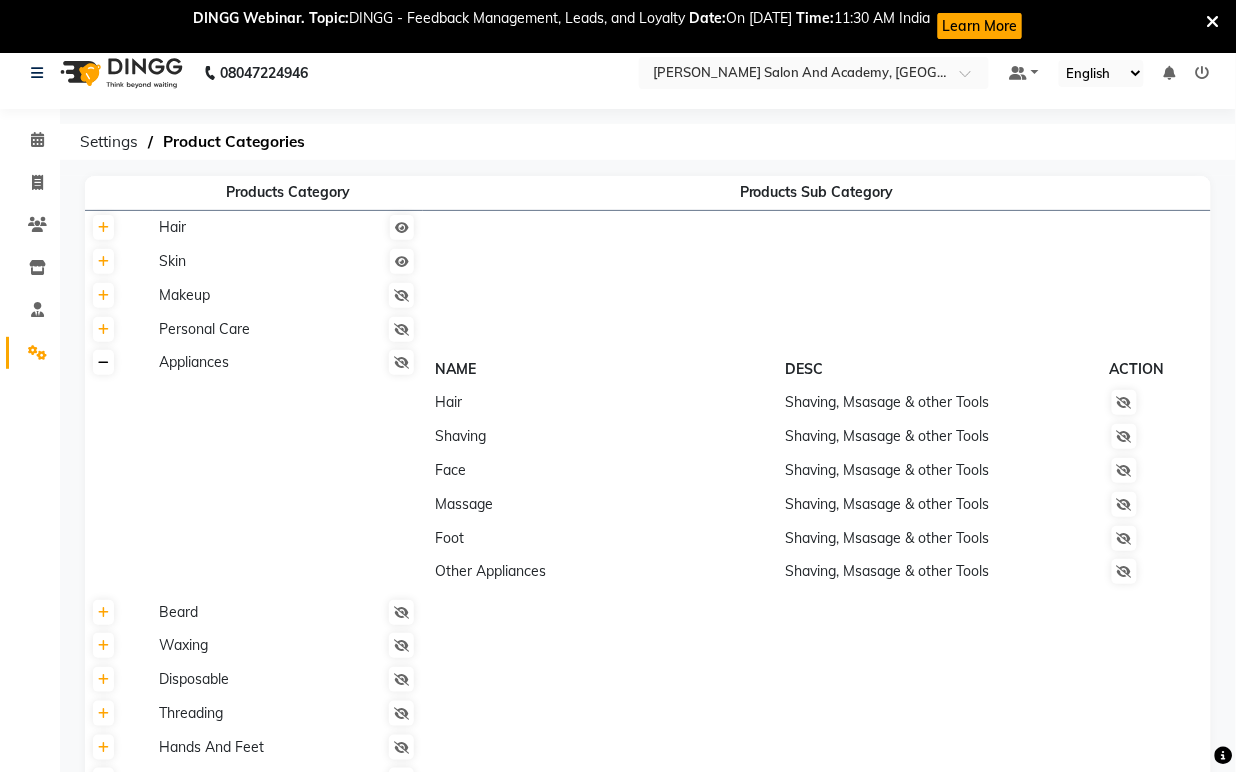 click 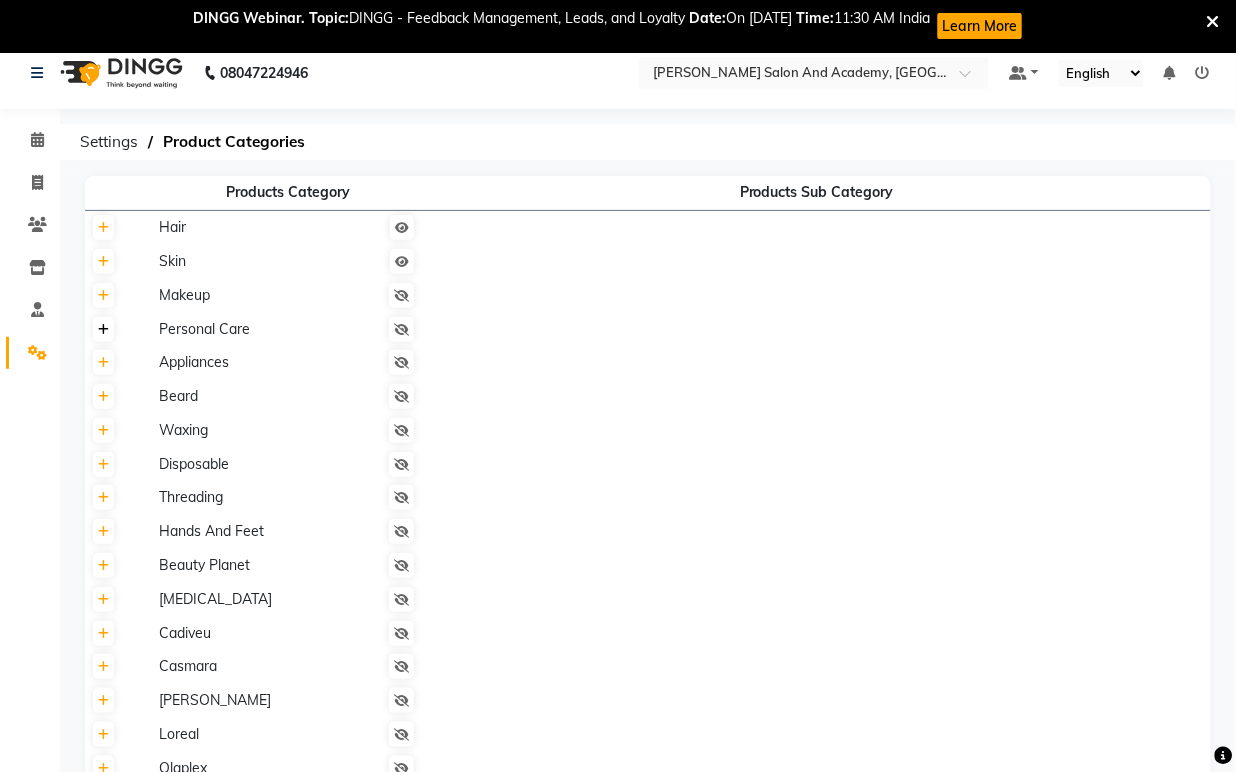 click 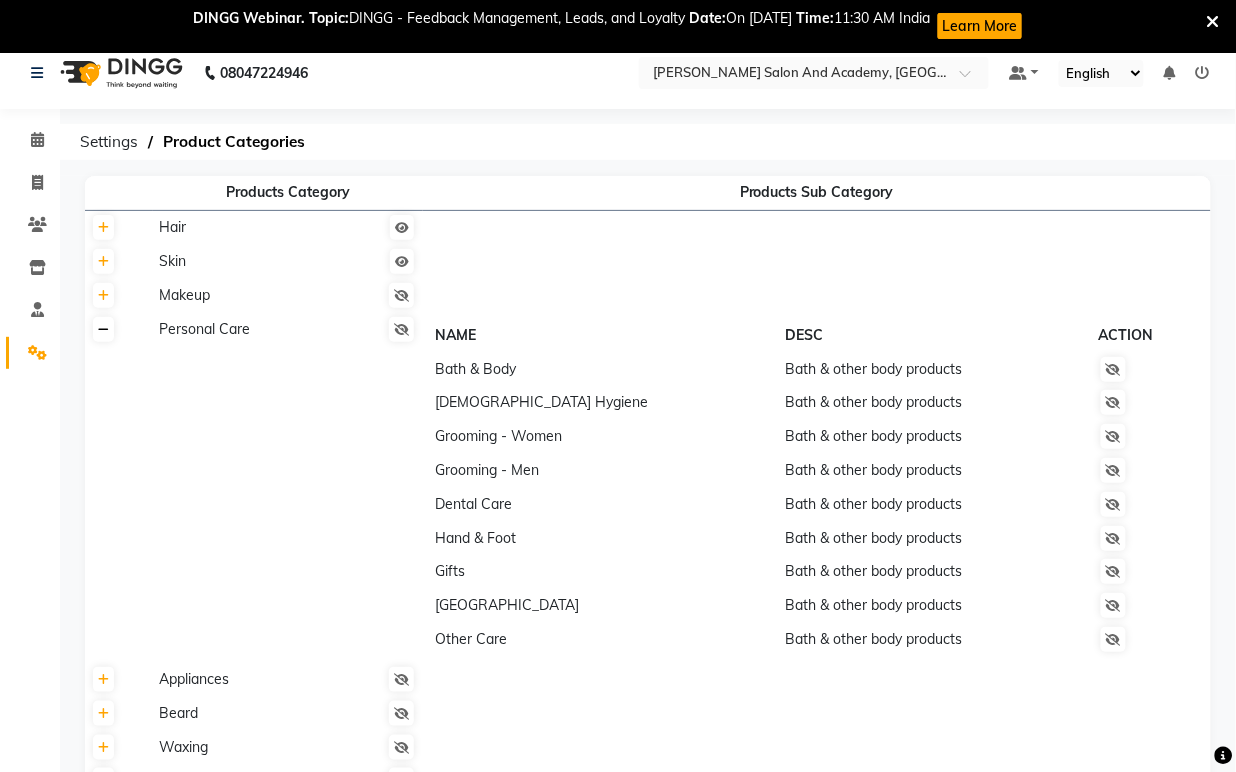 click 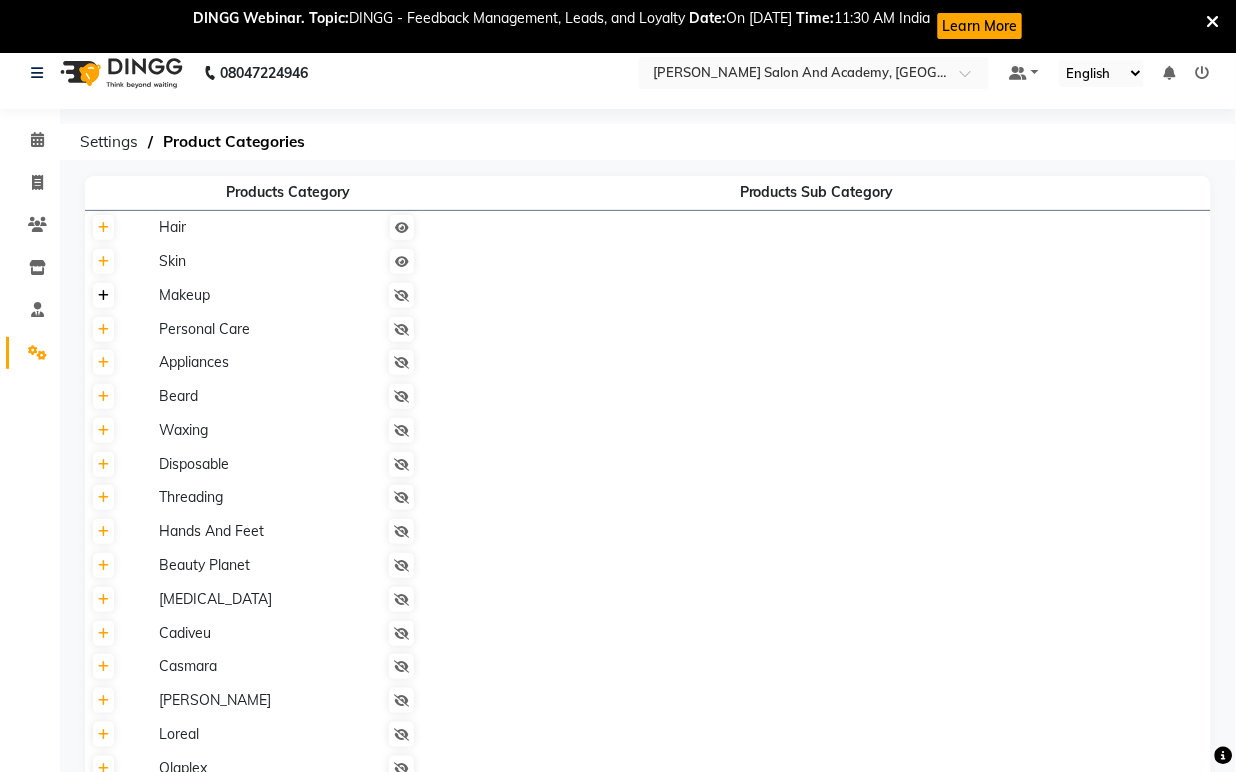 click 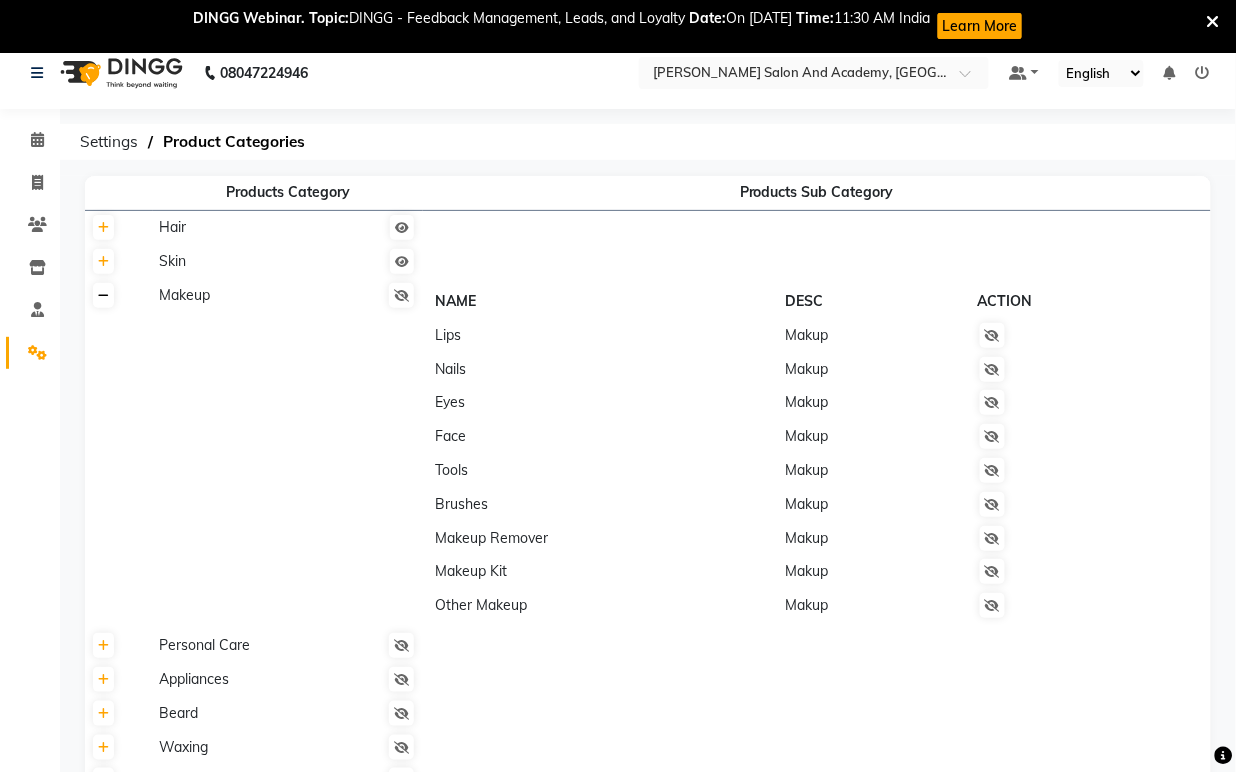click 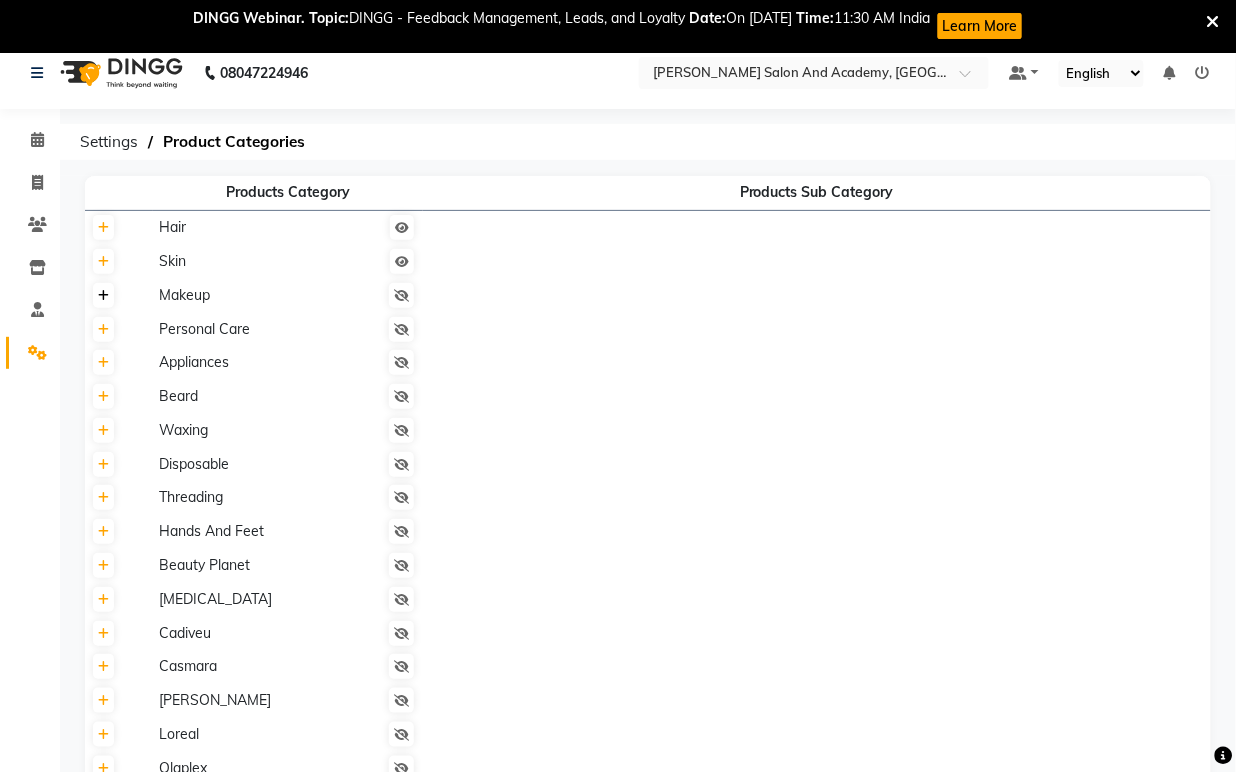 click 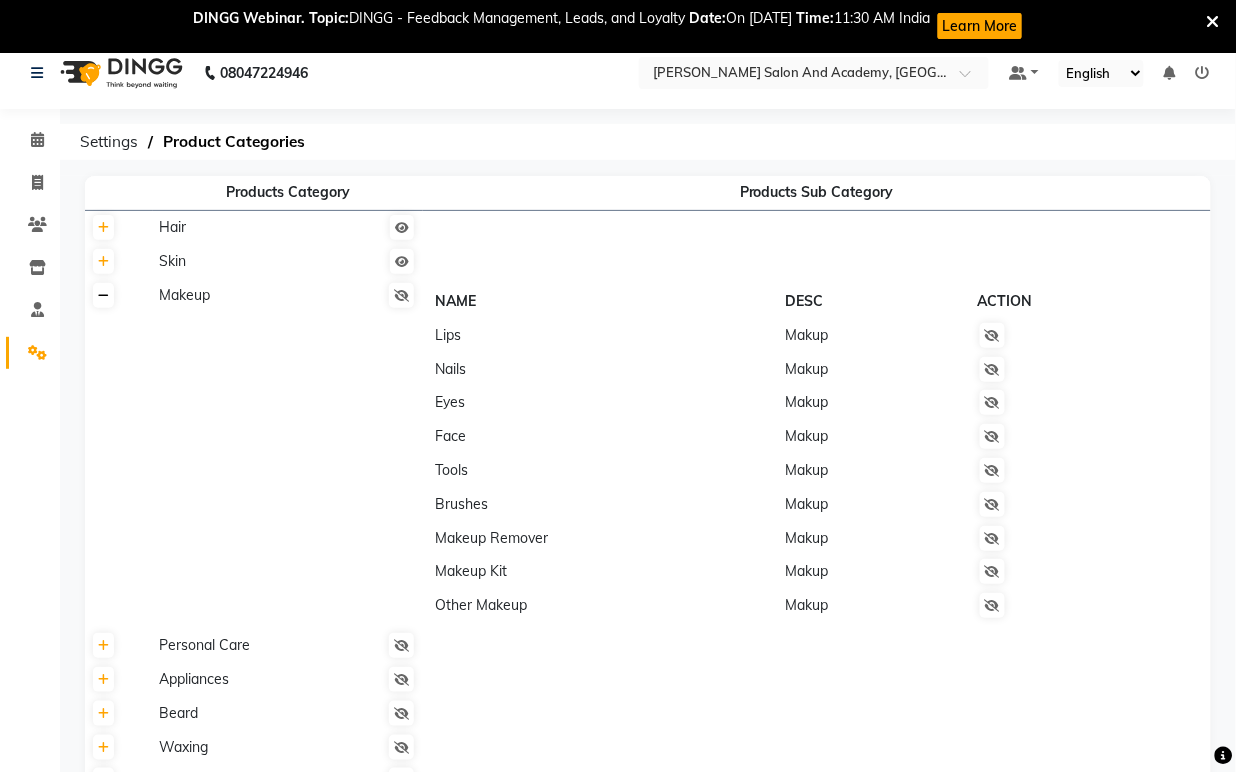 click 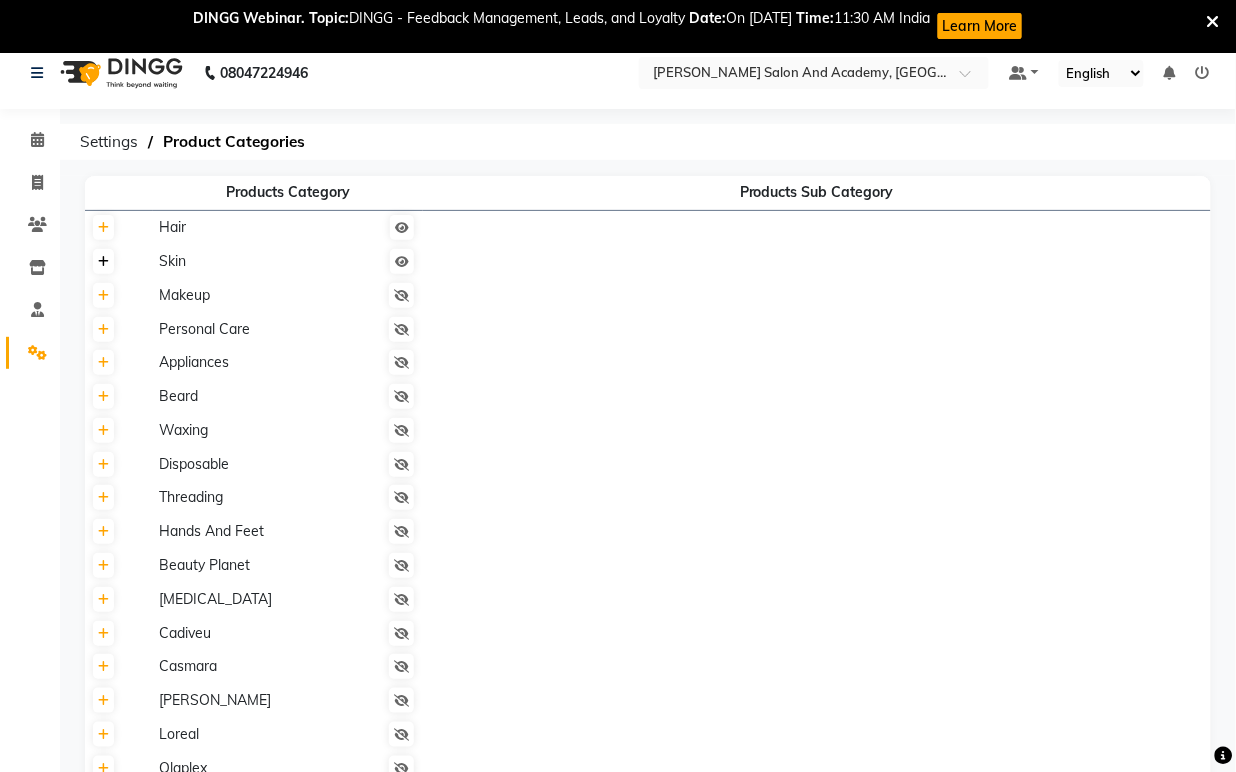 click 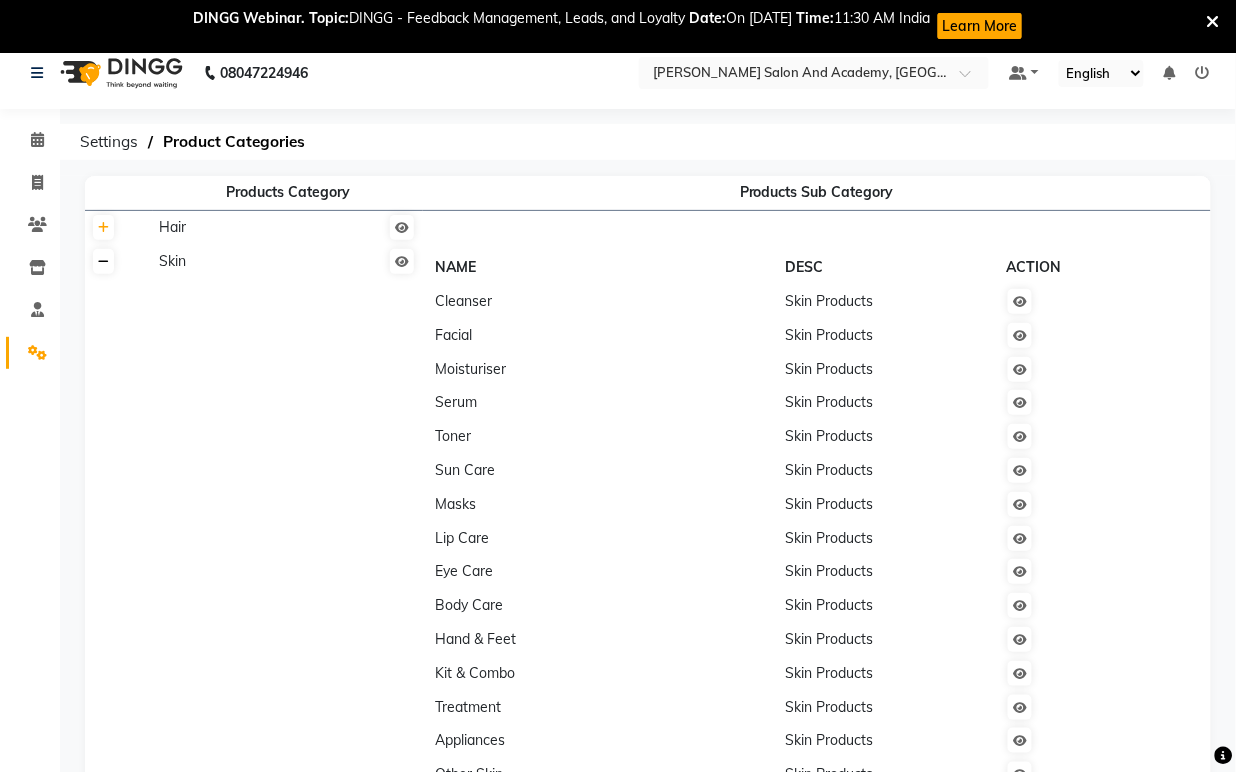 click 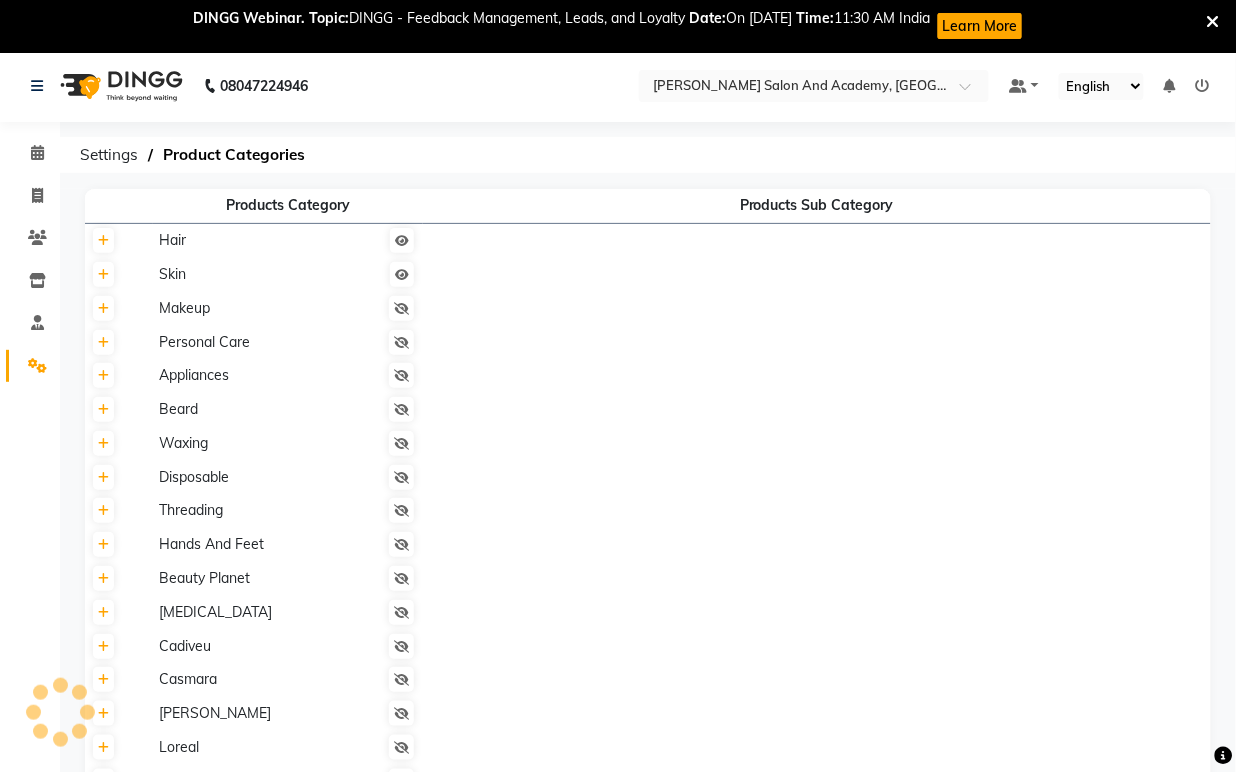 scroll, scrollTop: 0, scrollLeft: 0, axis: both 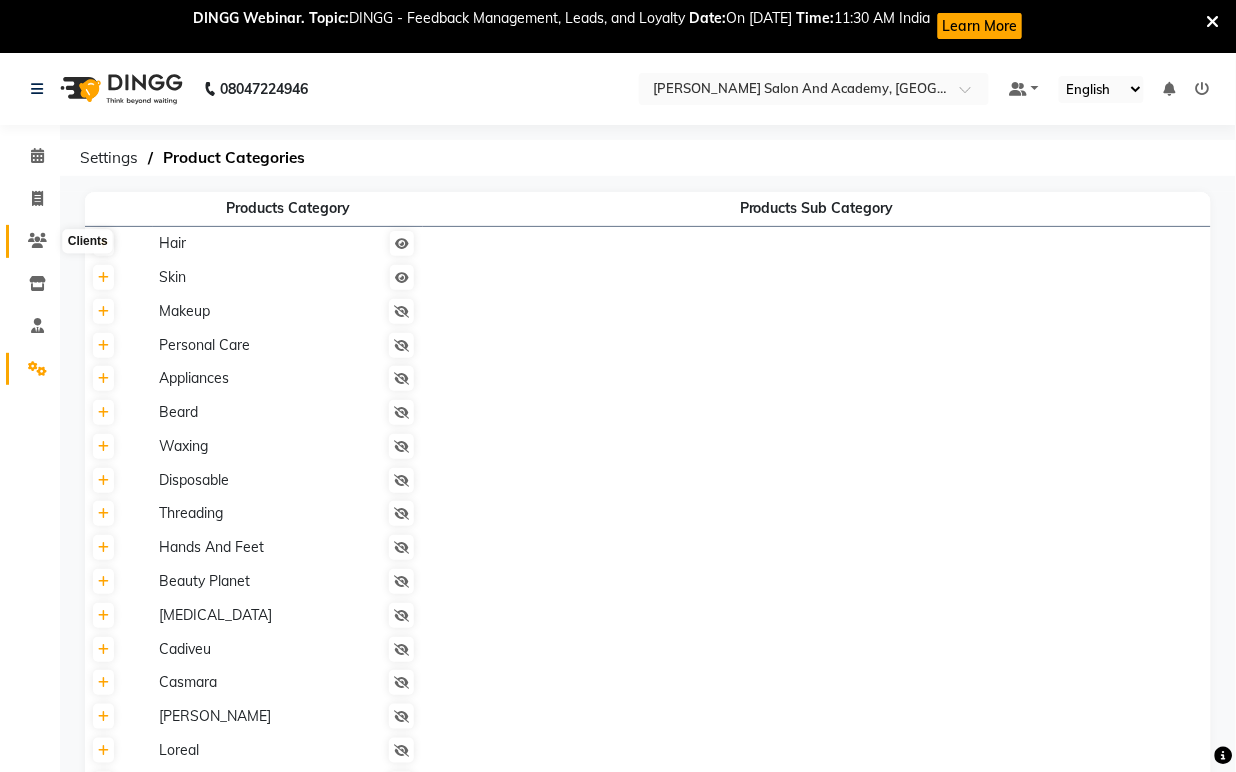 click 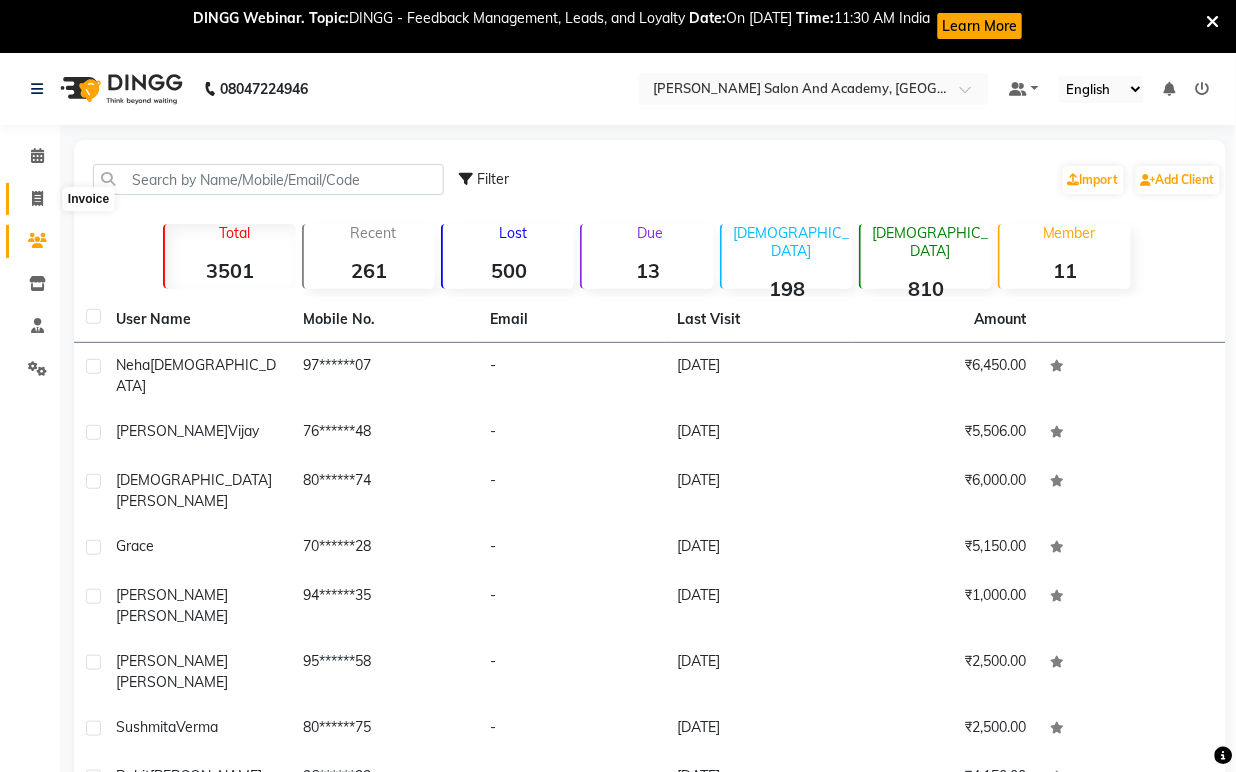 click 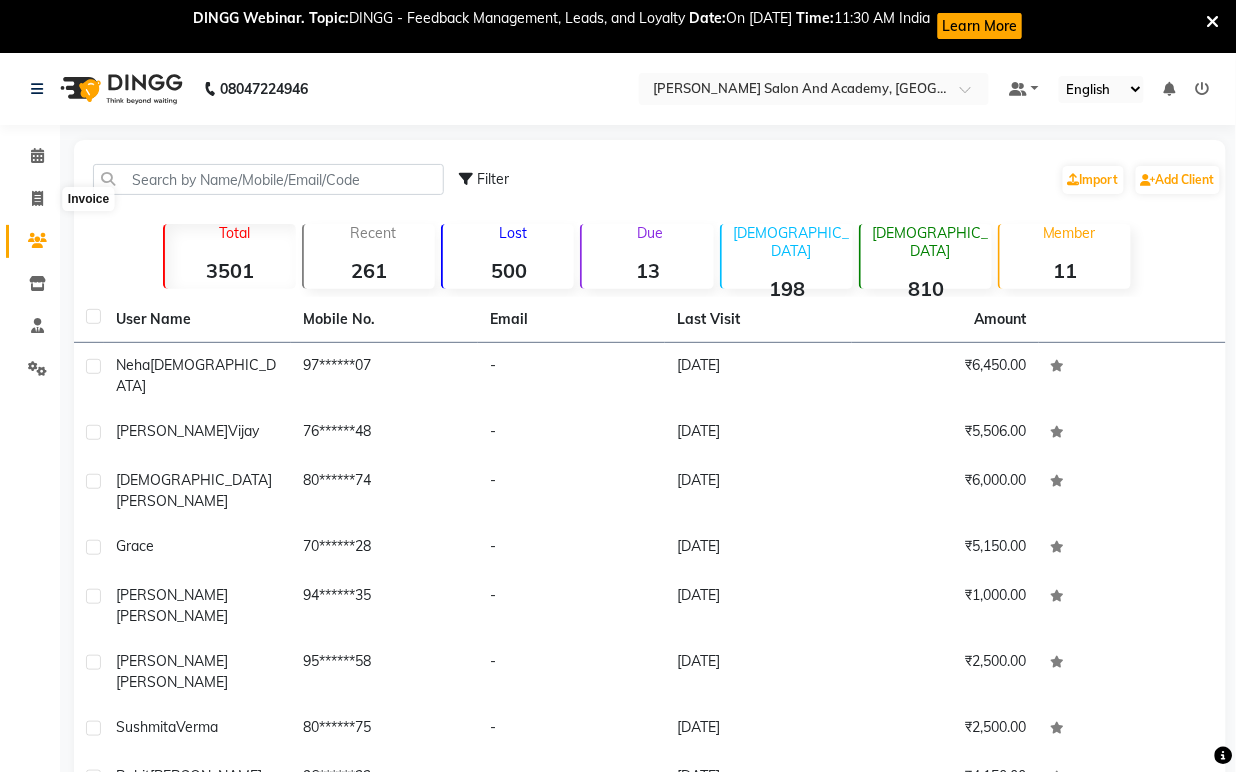 select on "service" 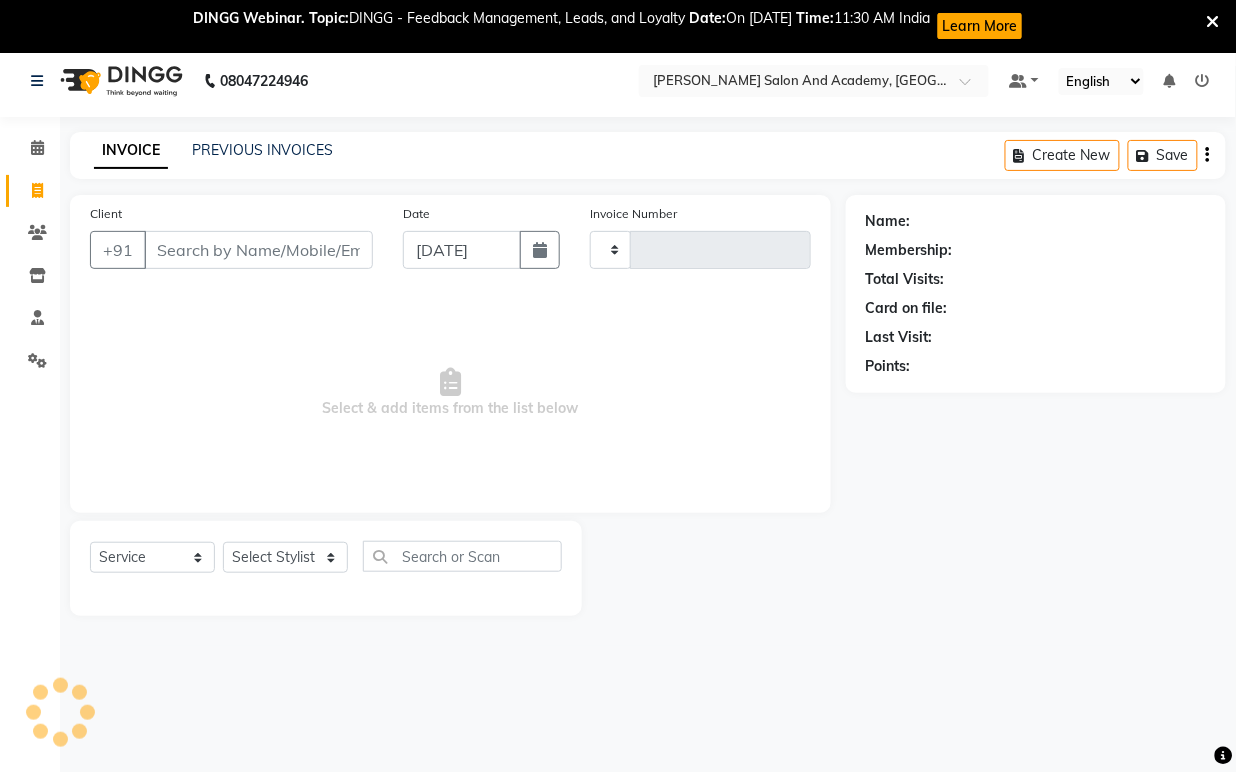 type on "0420" 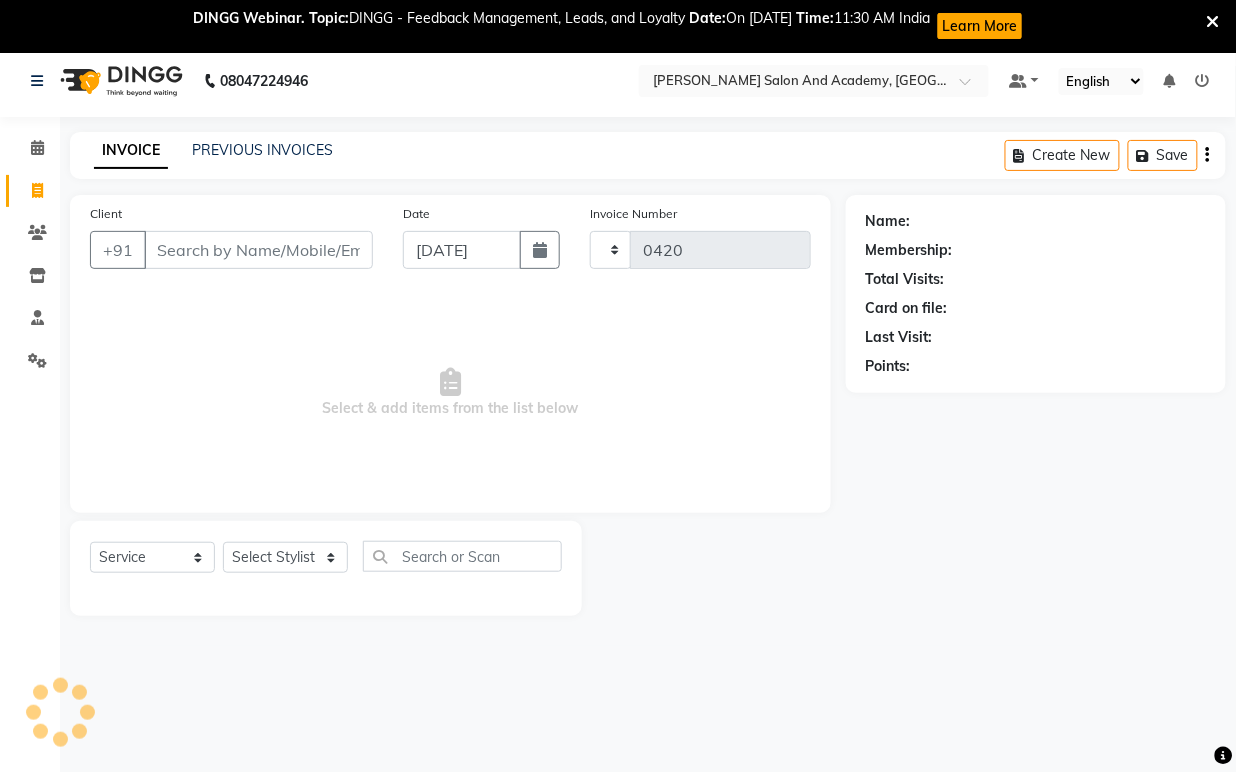 select on "6453" 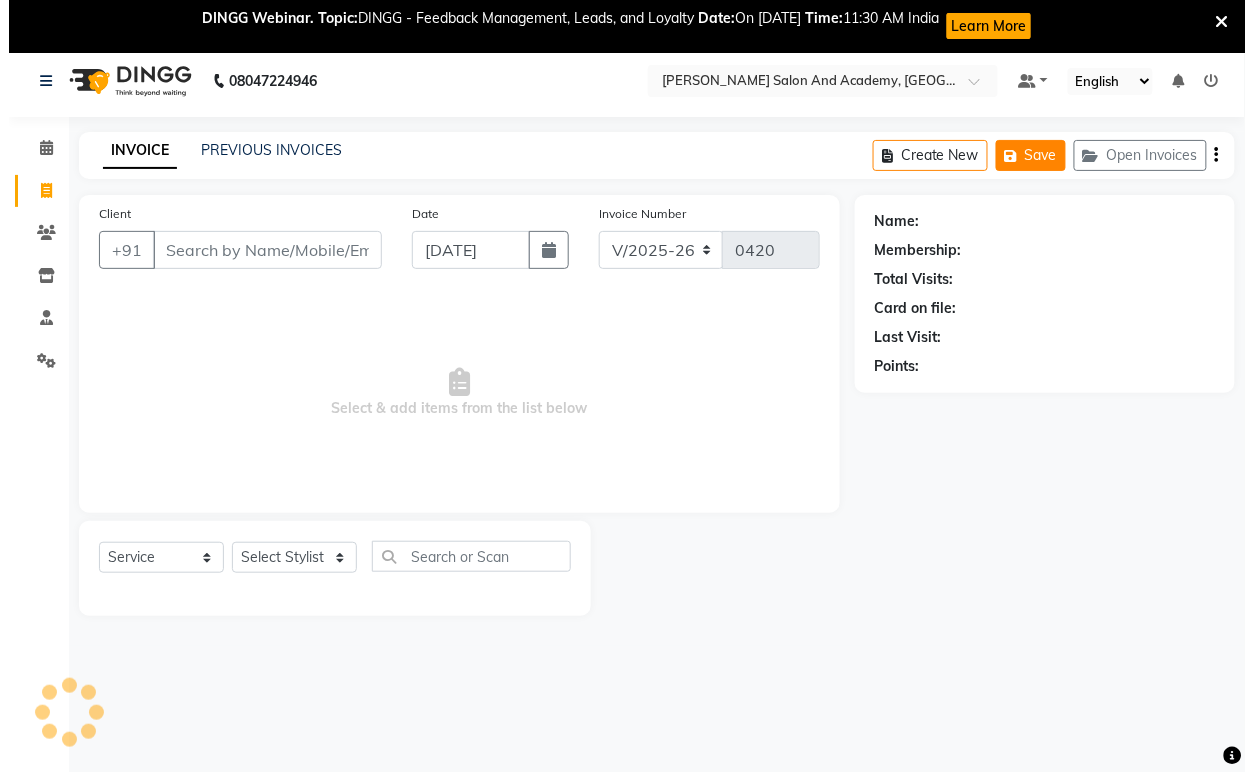 scroll, scrollTop: 53, scrollLeft: 0, axis: vertical 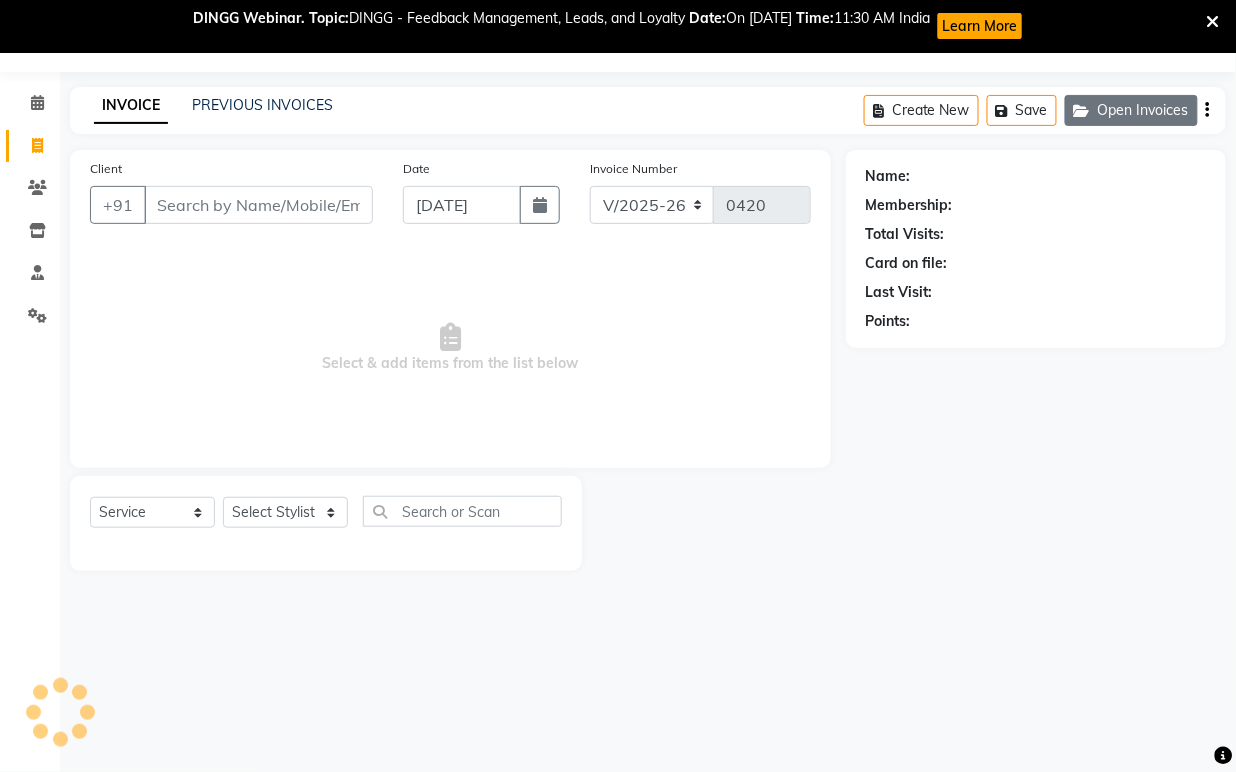 click on "Open Invoices" 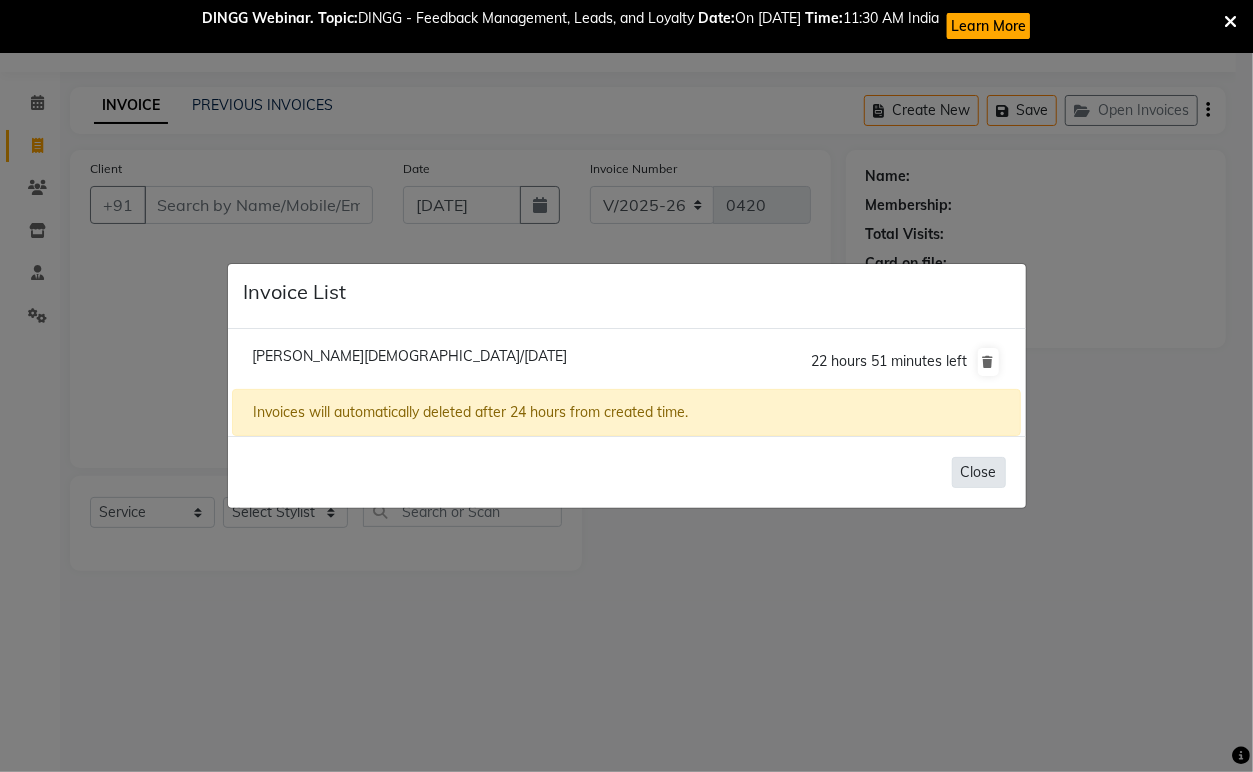 click on "Close" 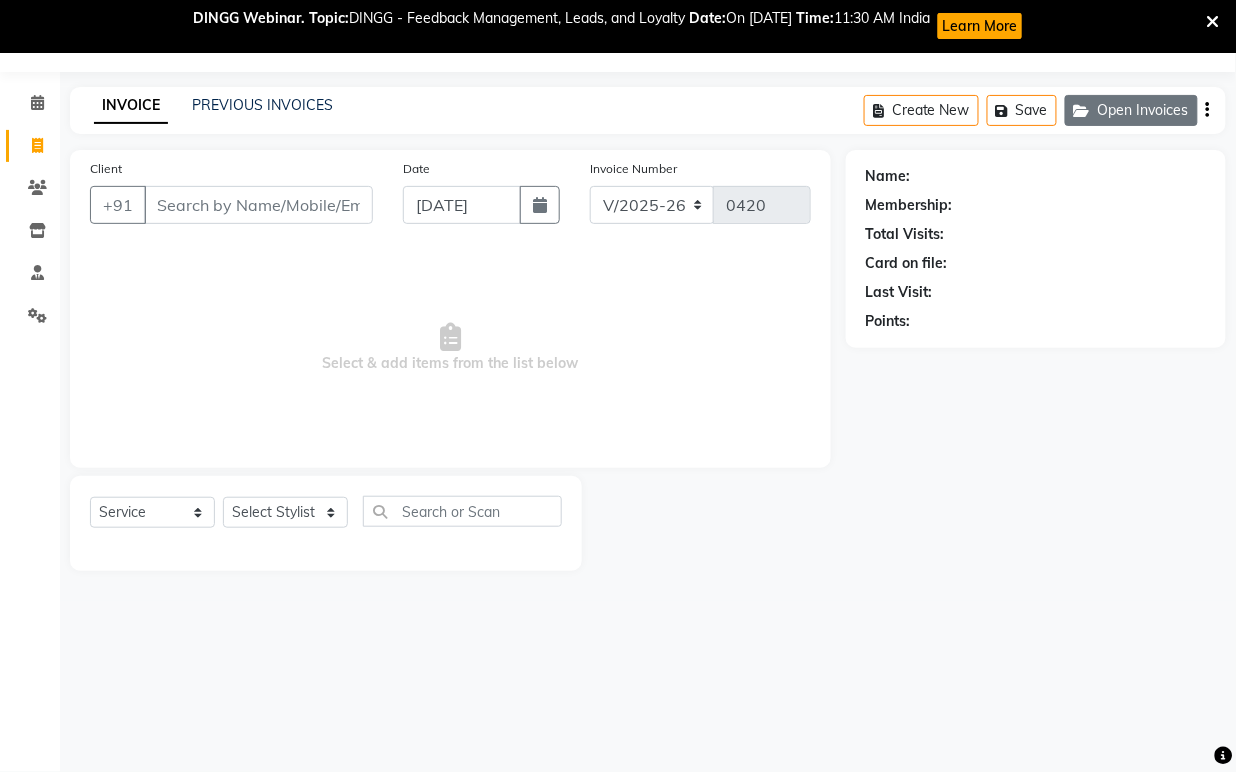 click on "Open Invoices" 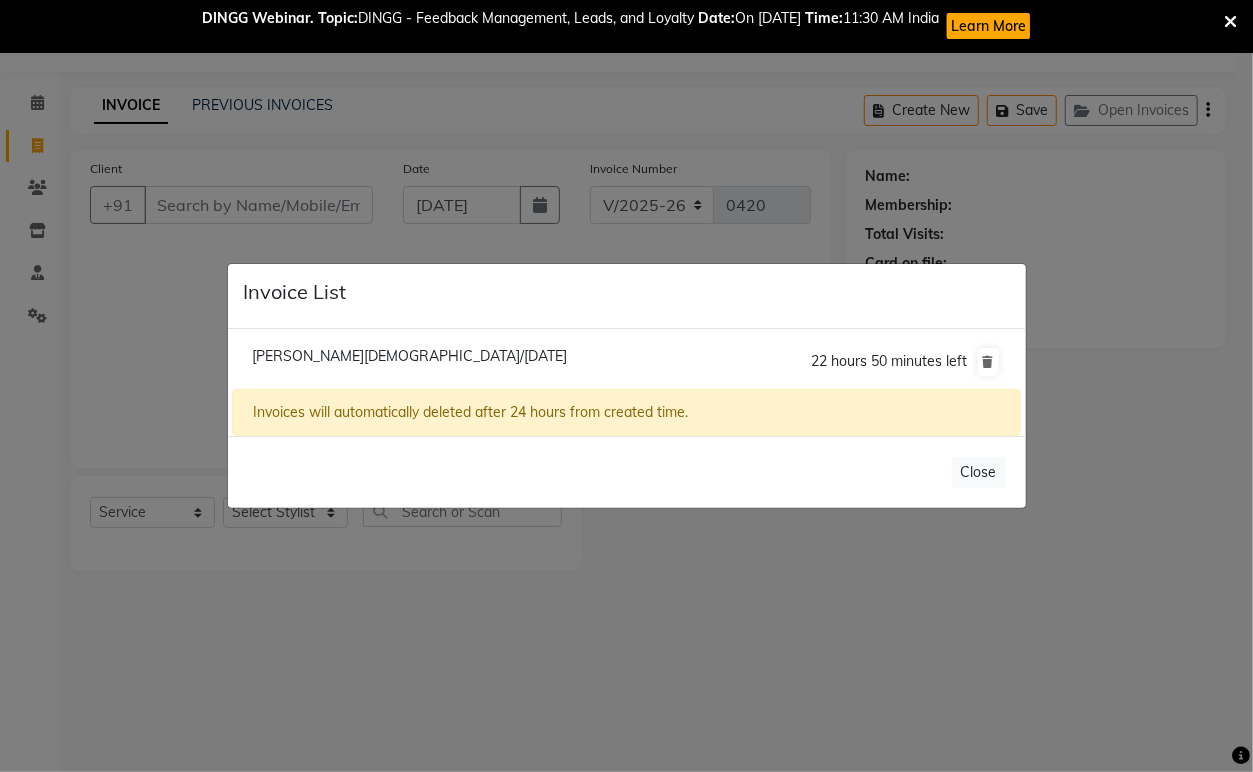 click on "[PERSON_NAME][DEMOGRAPHIC_DATA]/[DATE]" 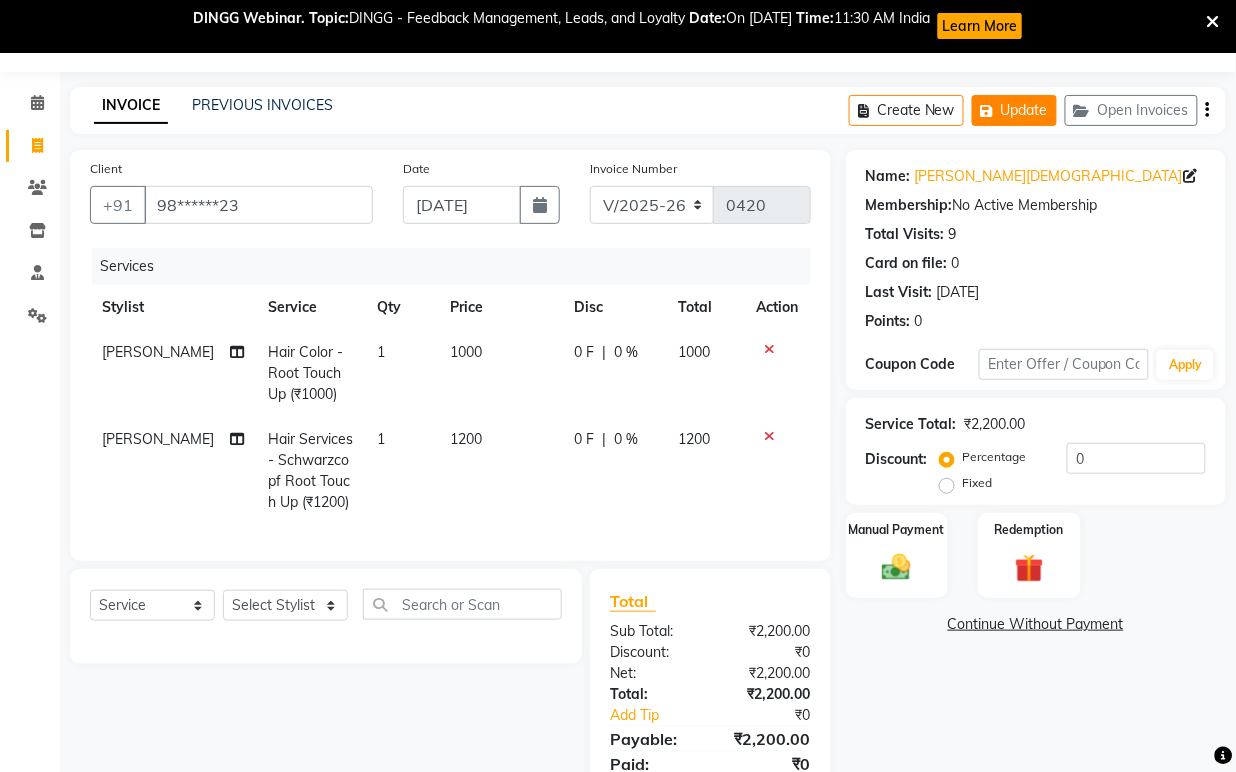 click on "Update" 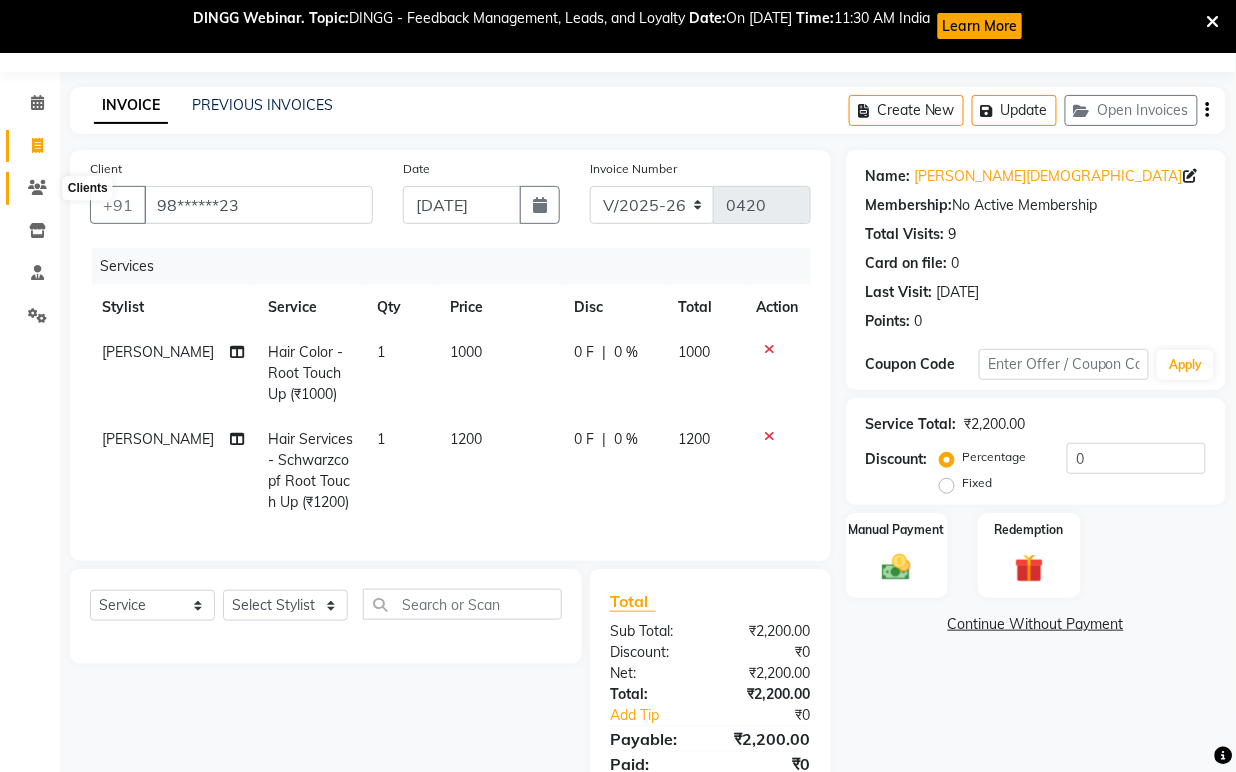 click 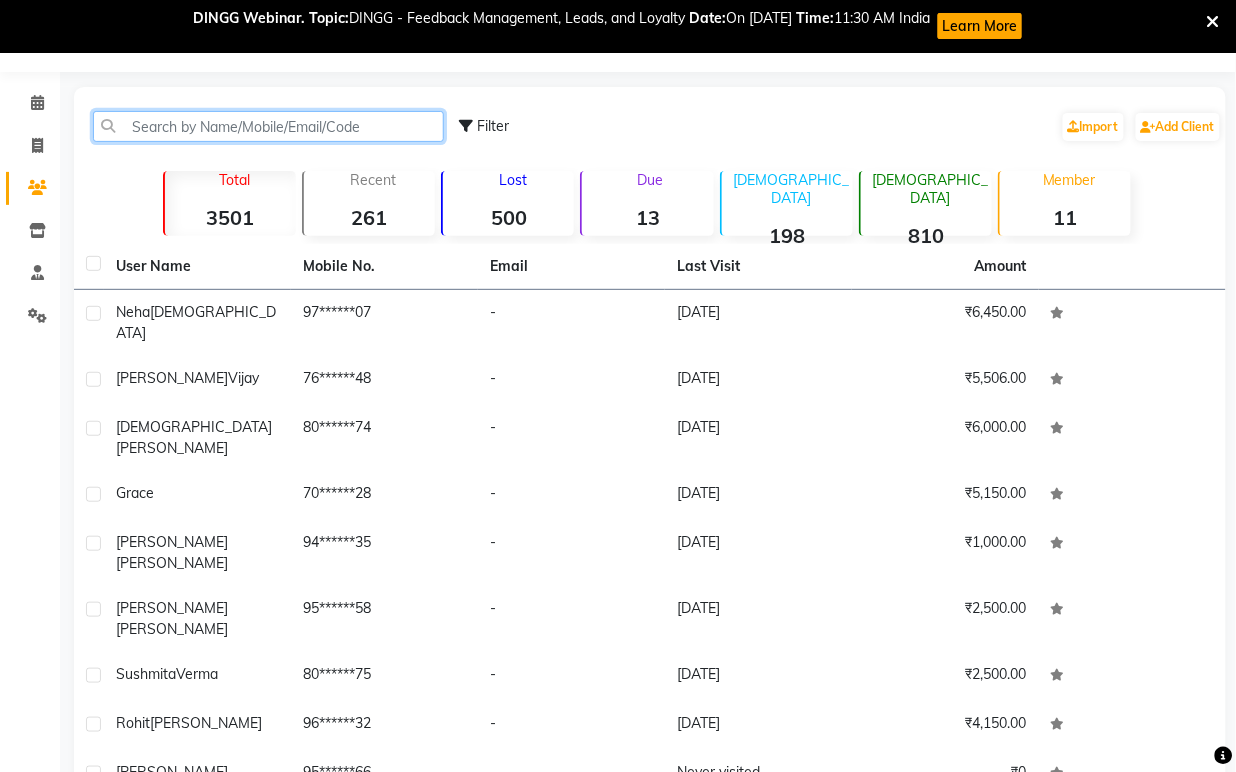 click 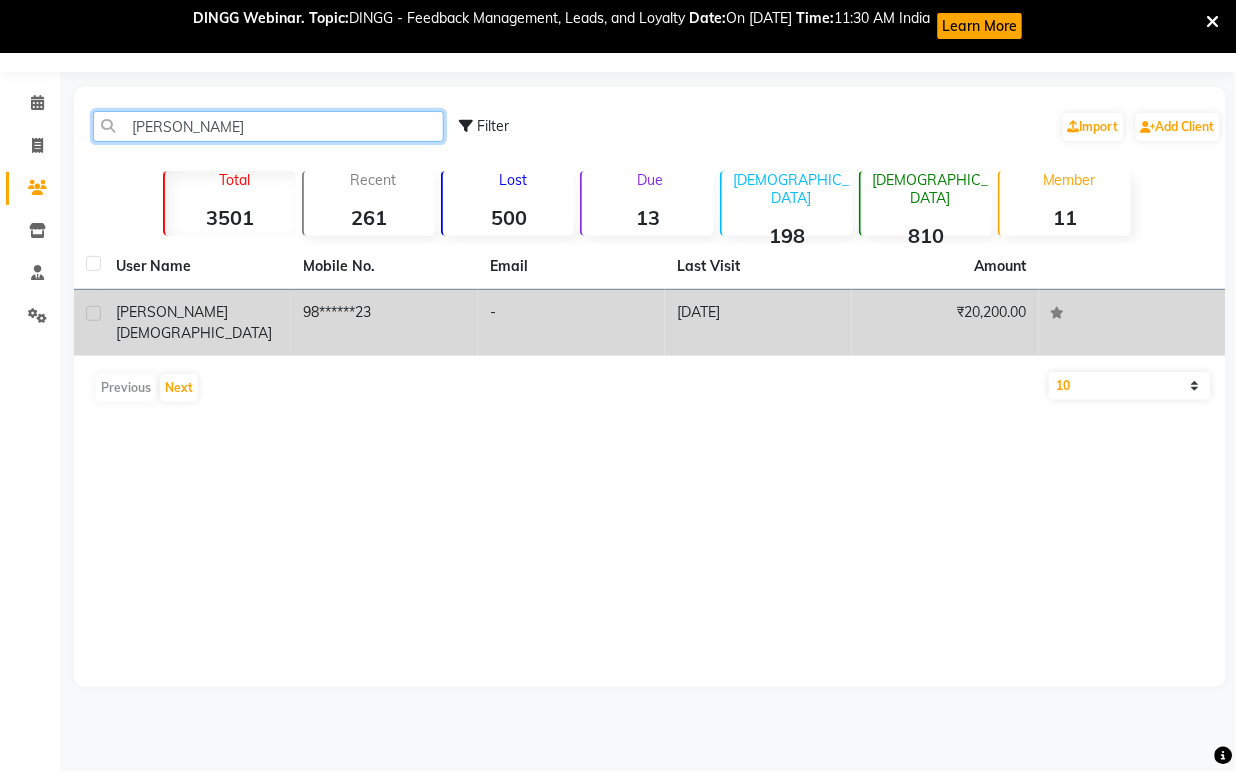 type on "[PERSON_NAME]" 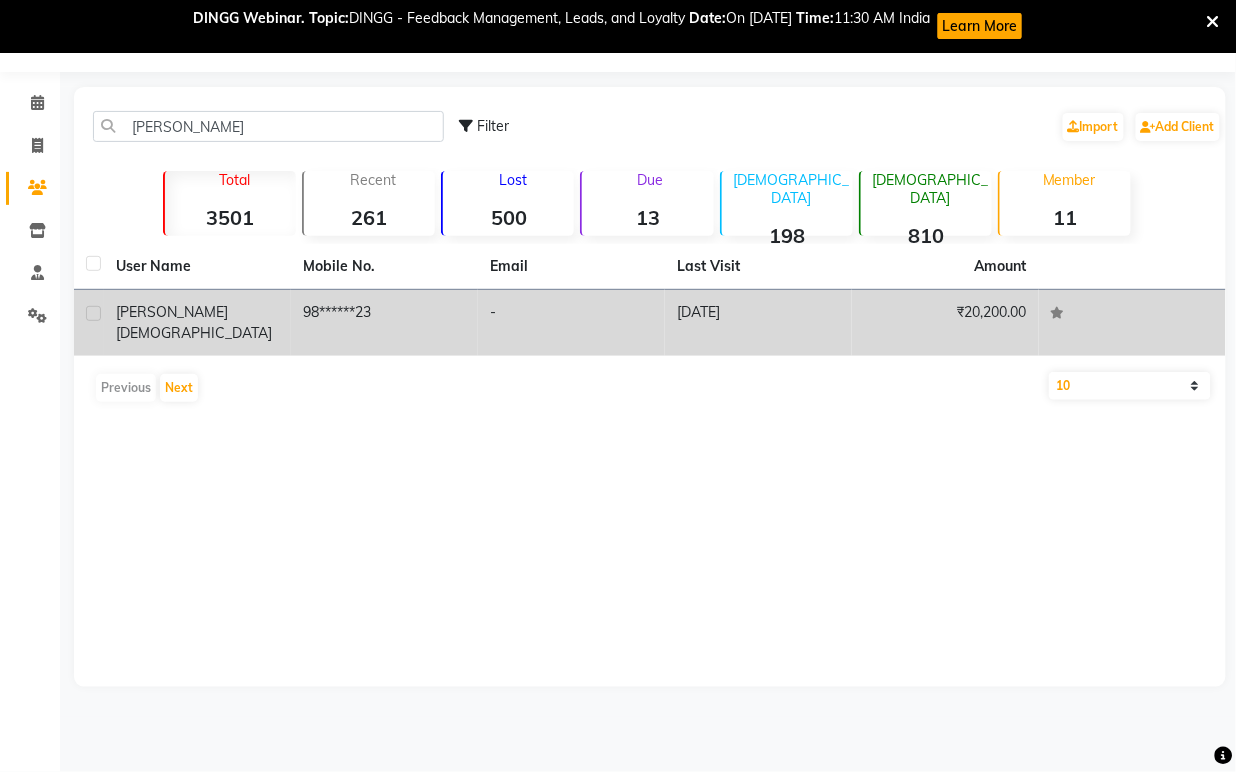 click on "98******23" 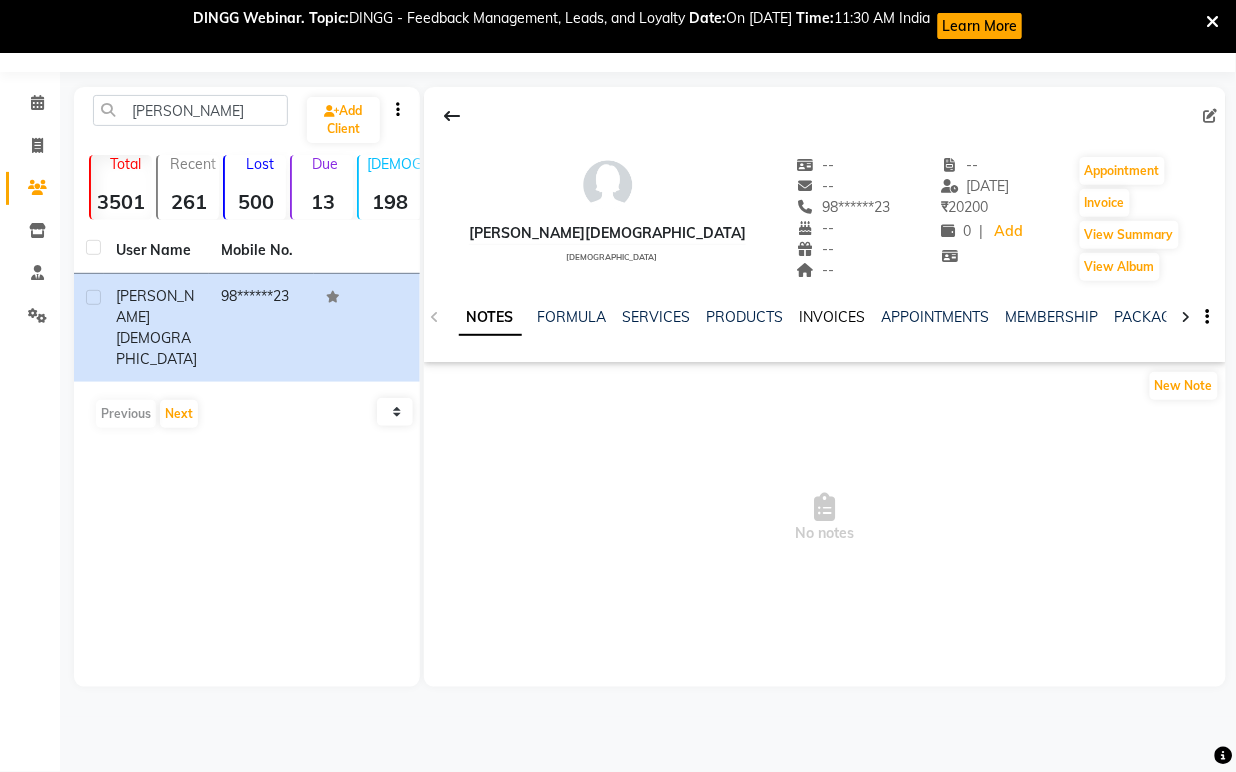 click on "INVOICES" 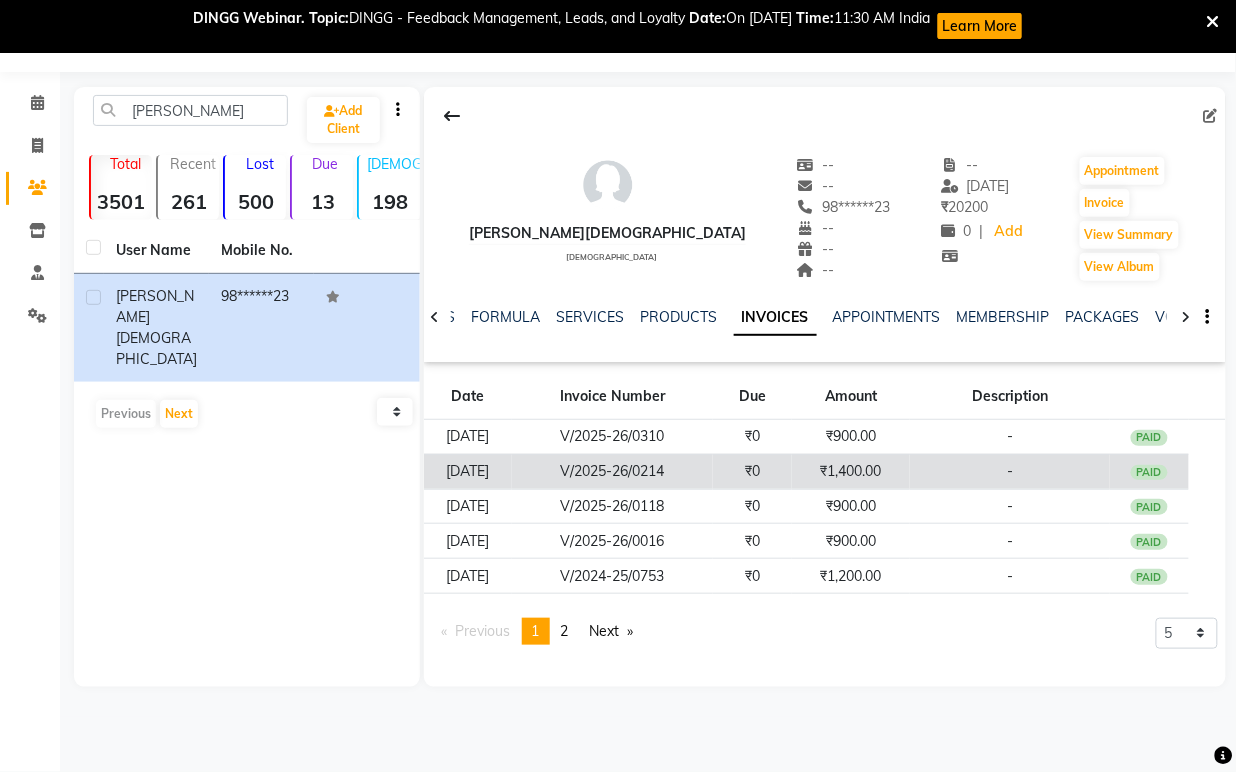 click on "V/2025-26/0214" 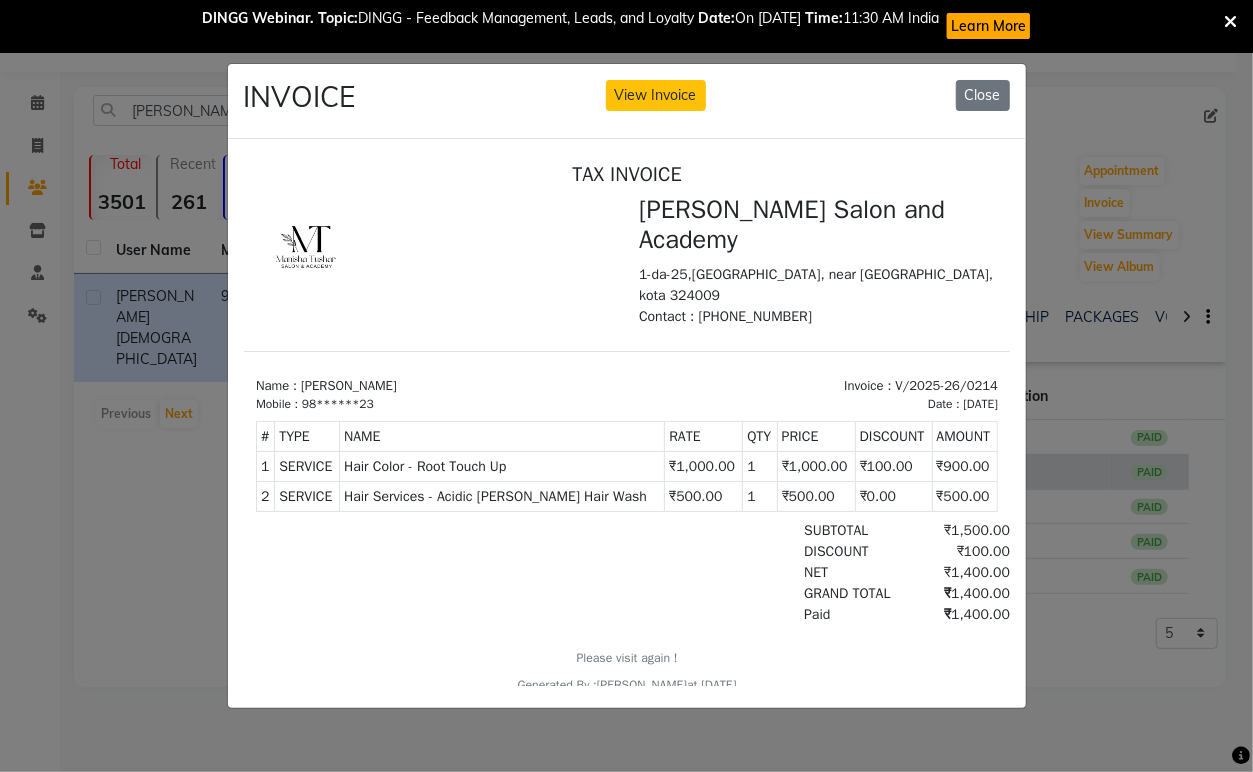 scroll, scrollTop: 0, scrollLeft: 0, axis: both 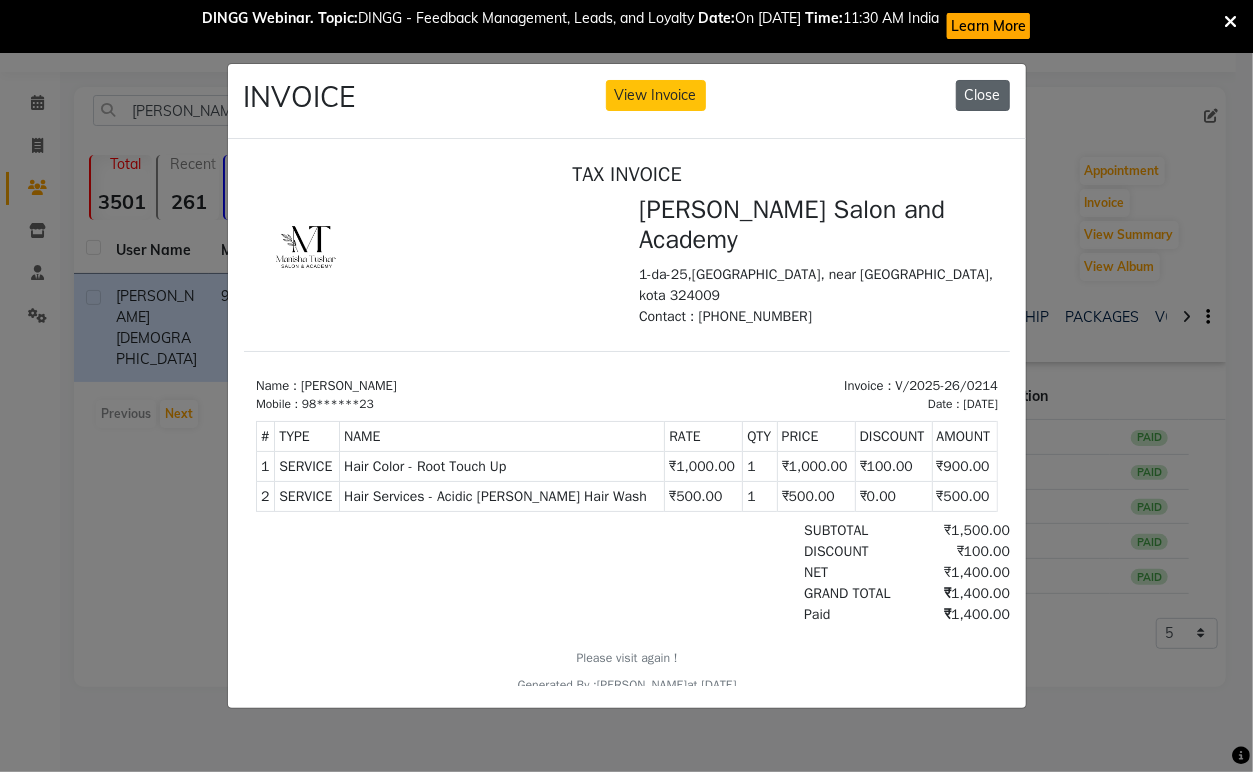 click on "Close" 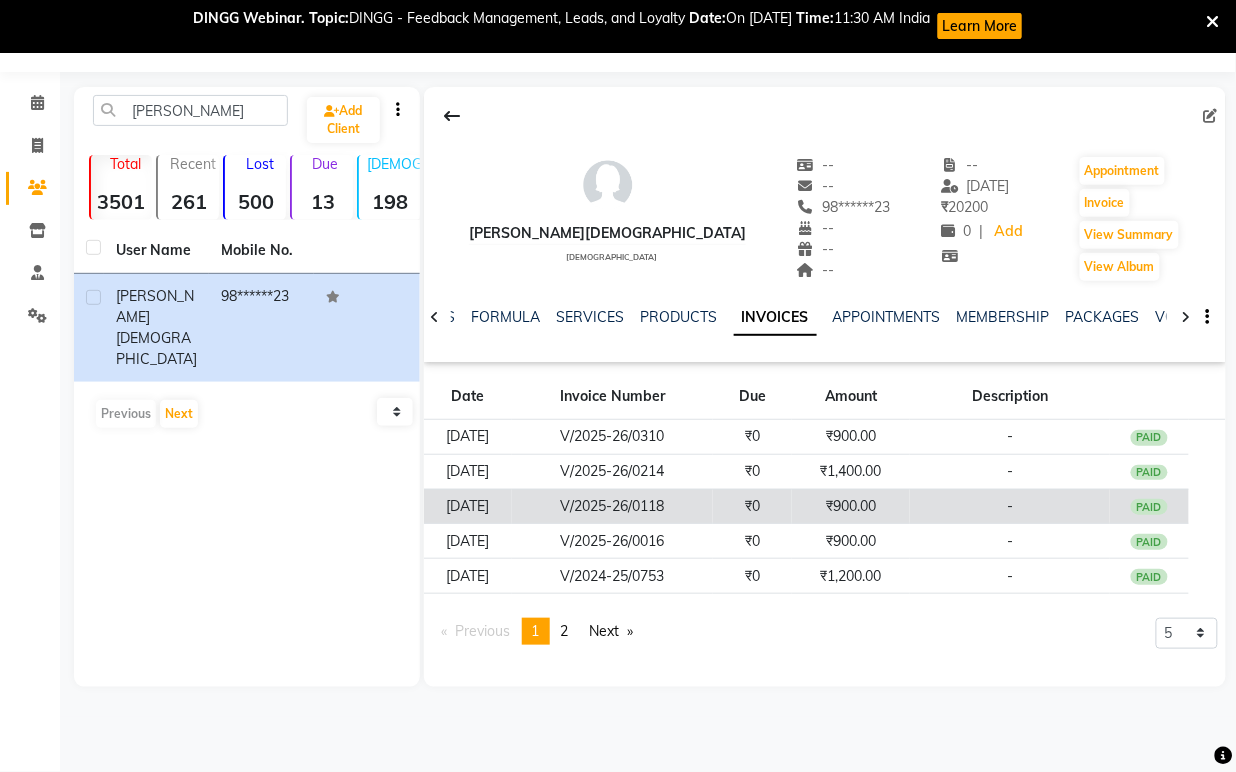 click on "₹900.00" 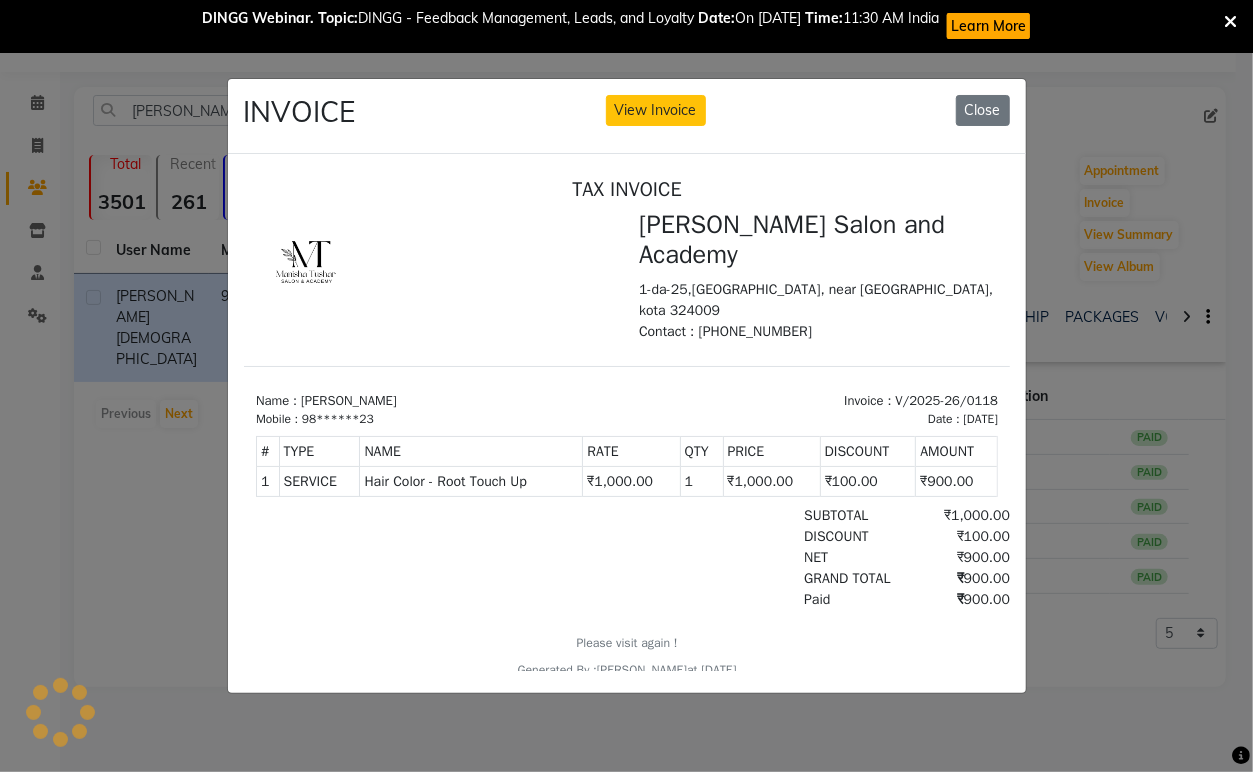 scroll, scrollTop: 0, scrollLeft: 0, axis: both 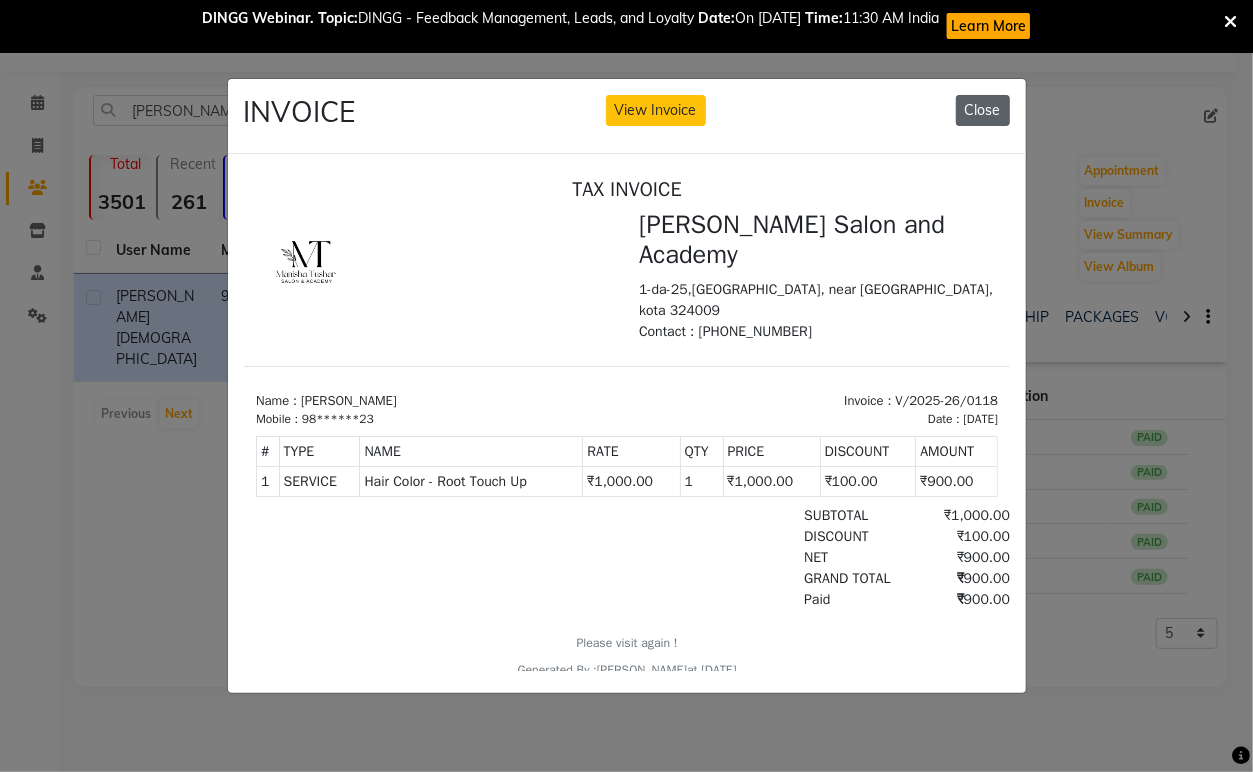 click on "Close" 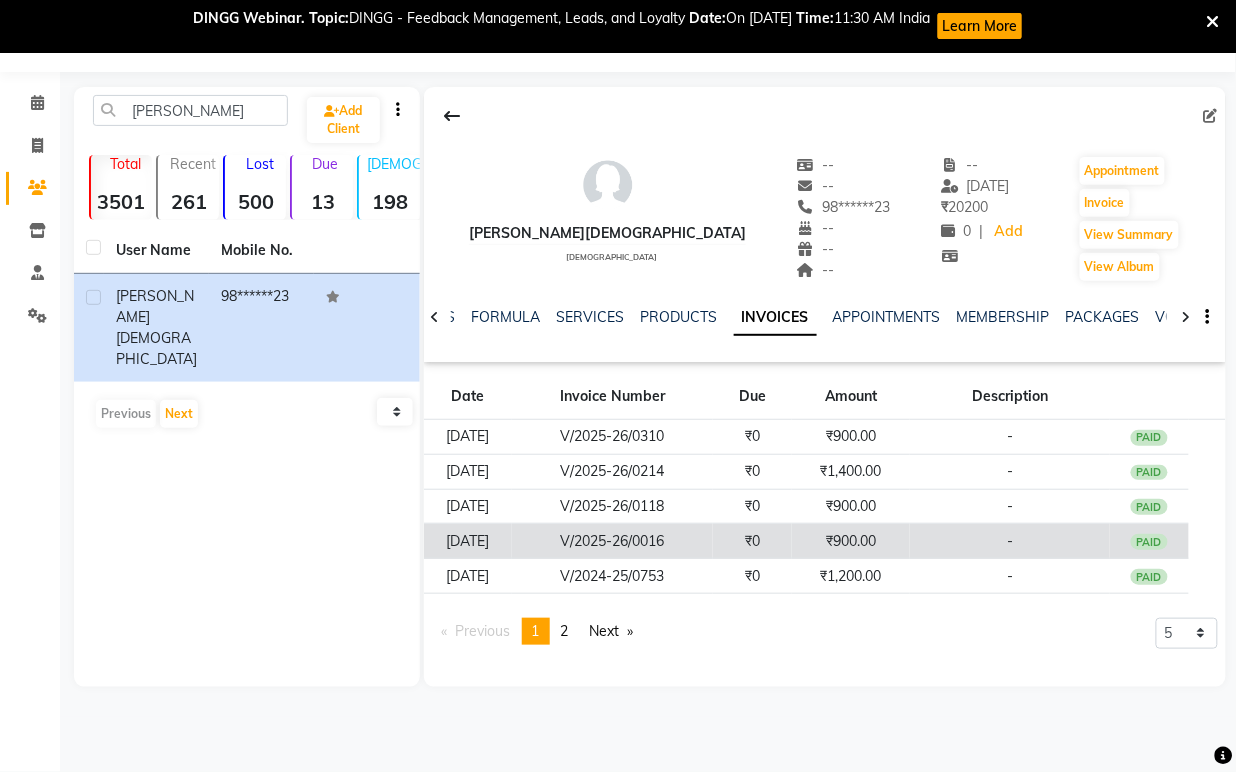 click on "V/2025-26/0016" 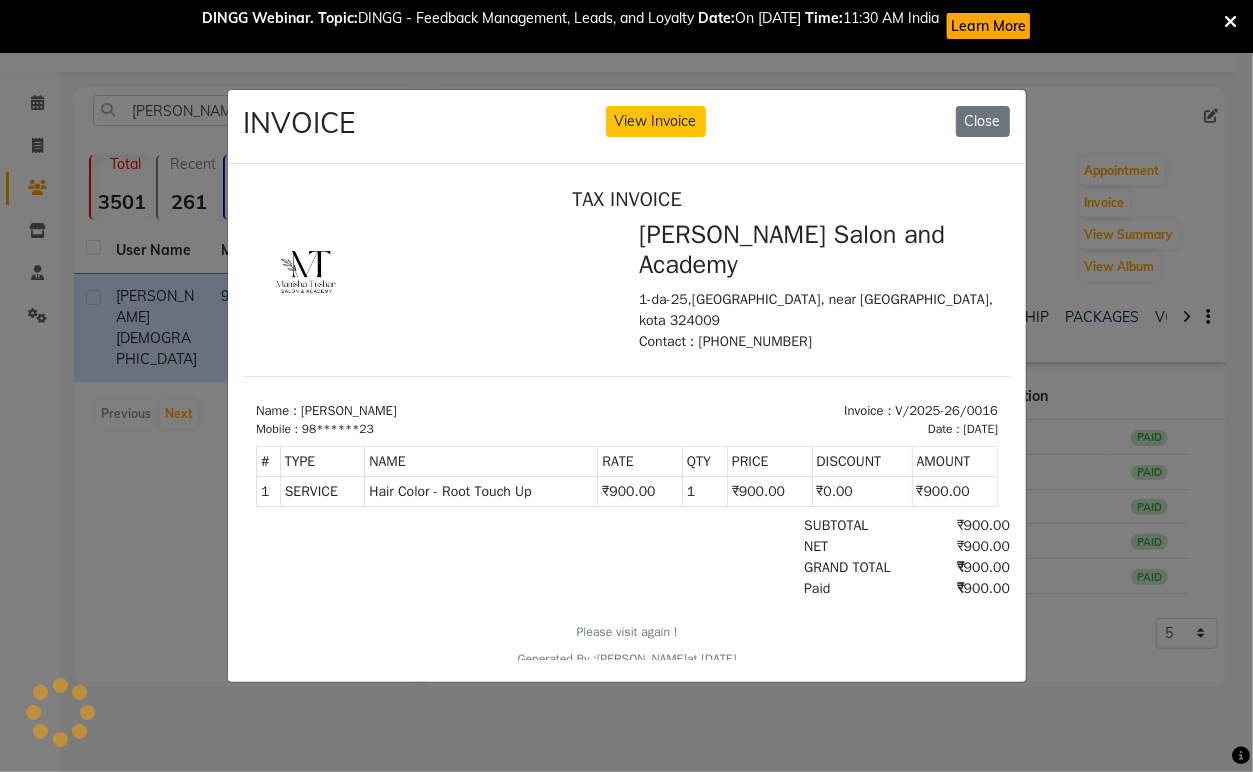 scroll, scrollTop: 0, scrollLeft: 0, axis: both 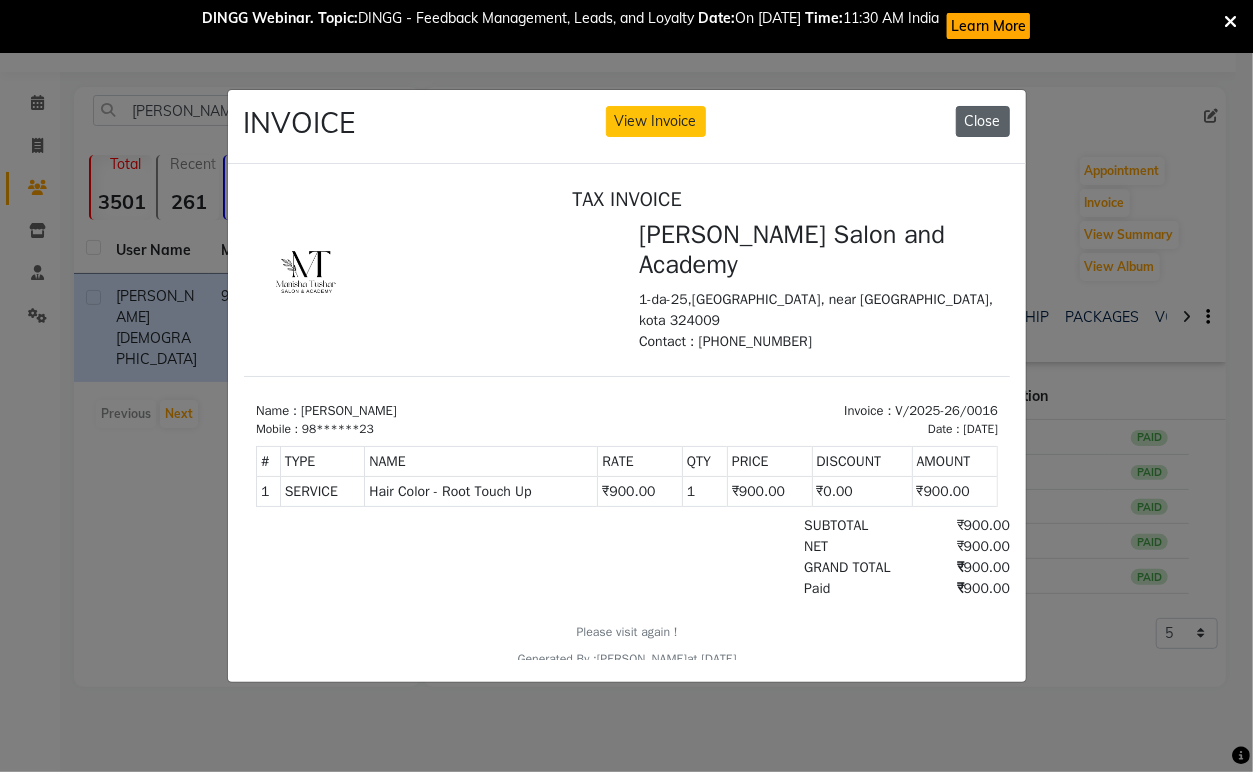 click on "Close" 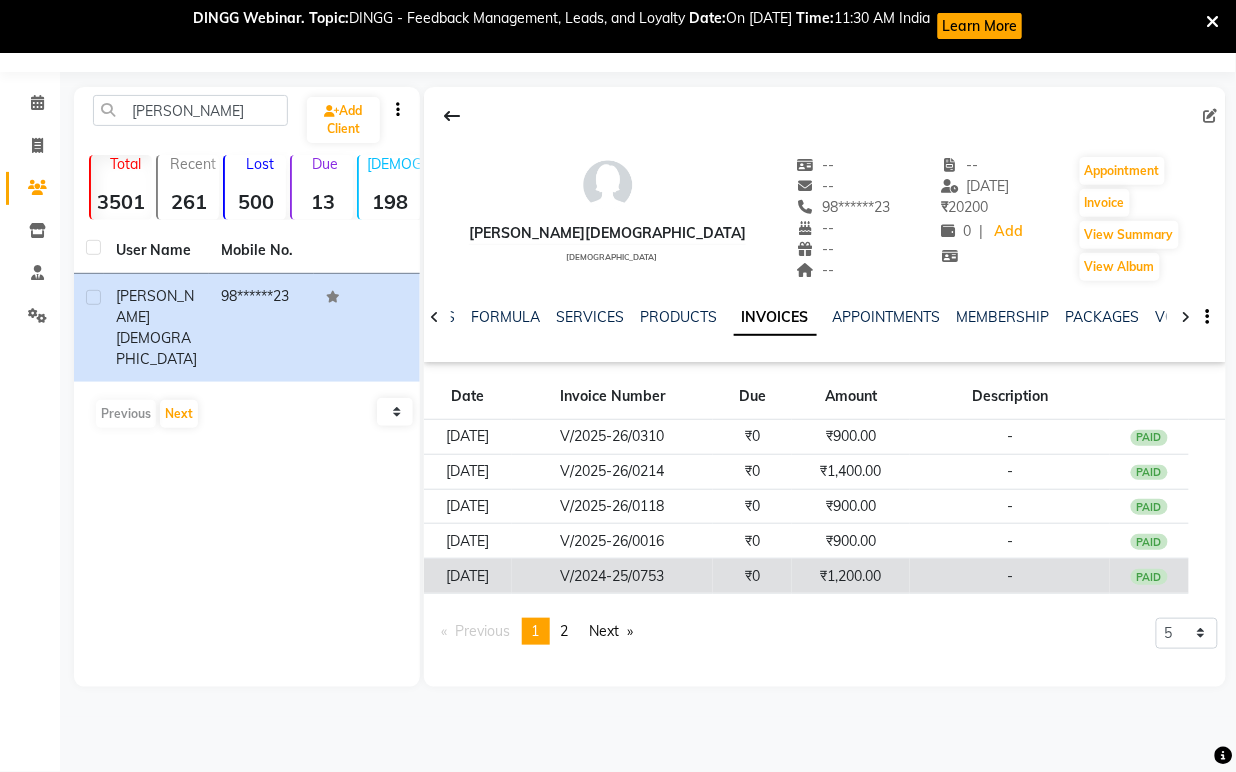 click on "₹1,200.00" 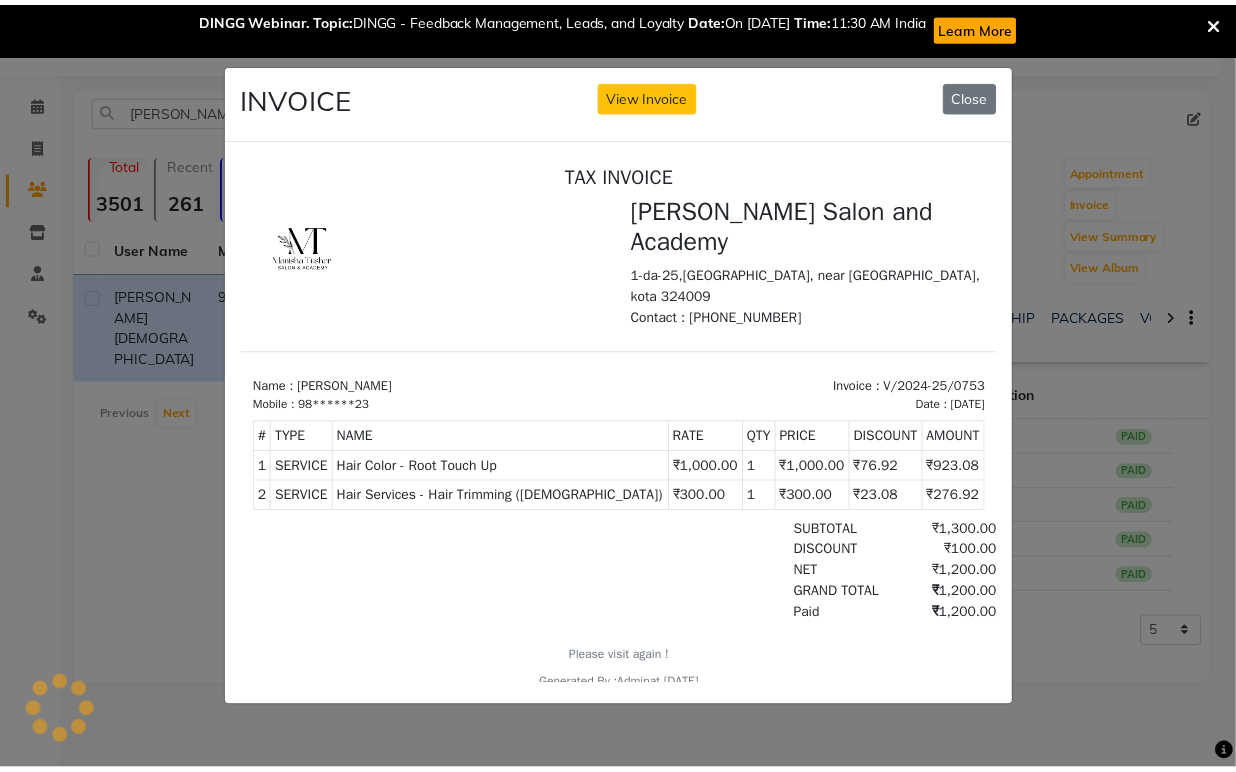 scroll, scrollTop: 0, scrollLeft: 0, axis: both 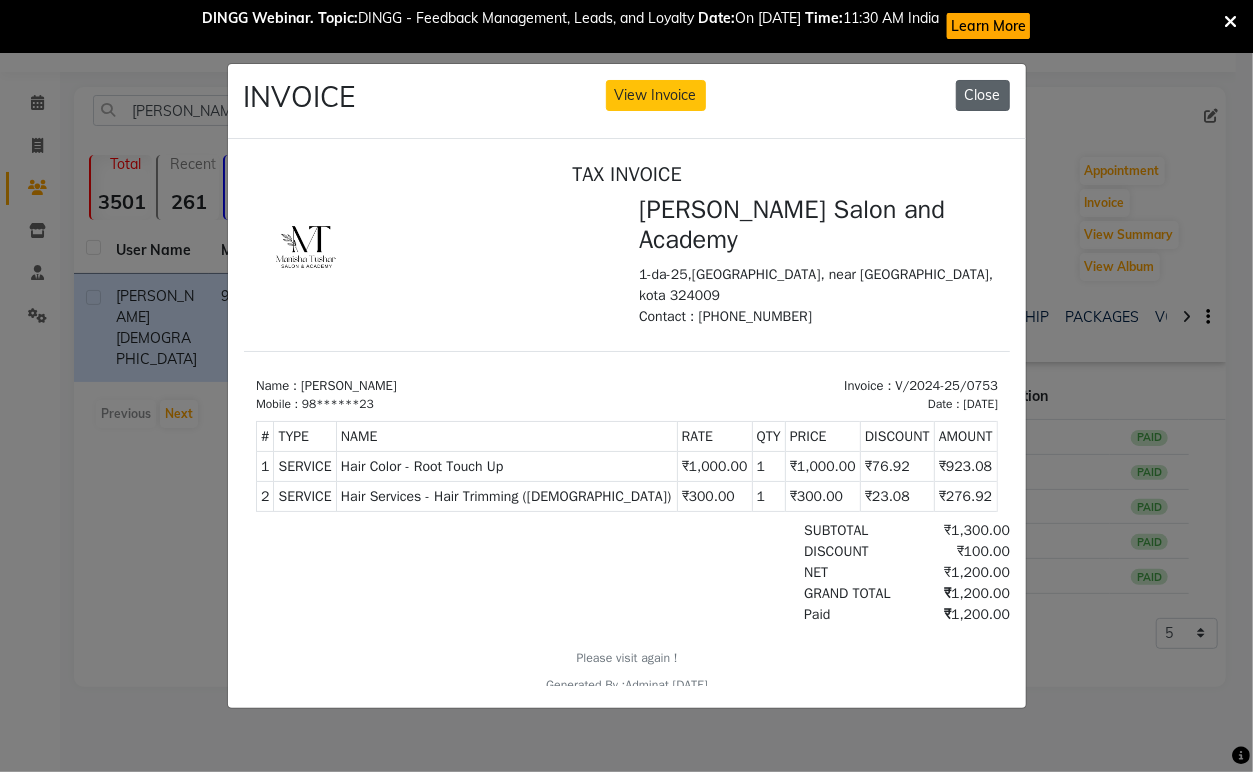 click on "Close" 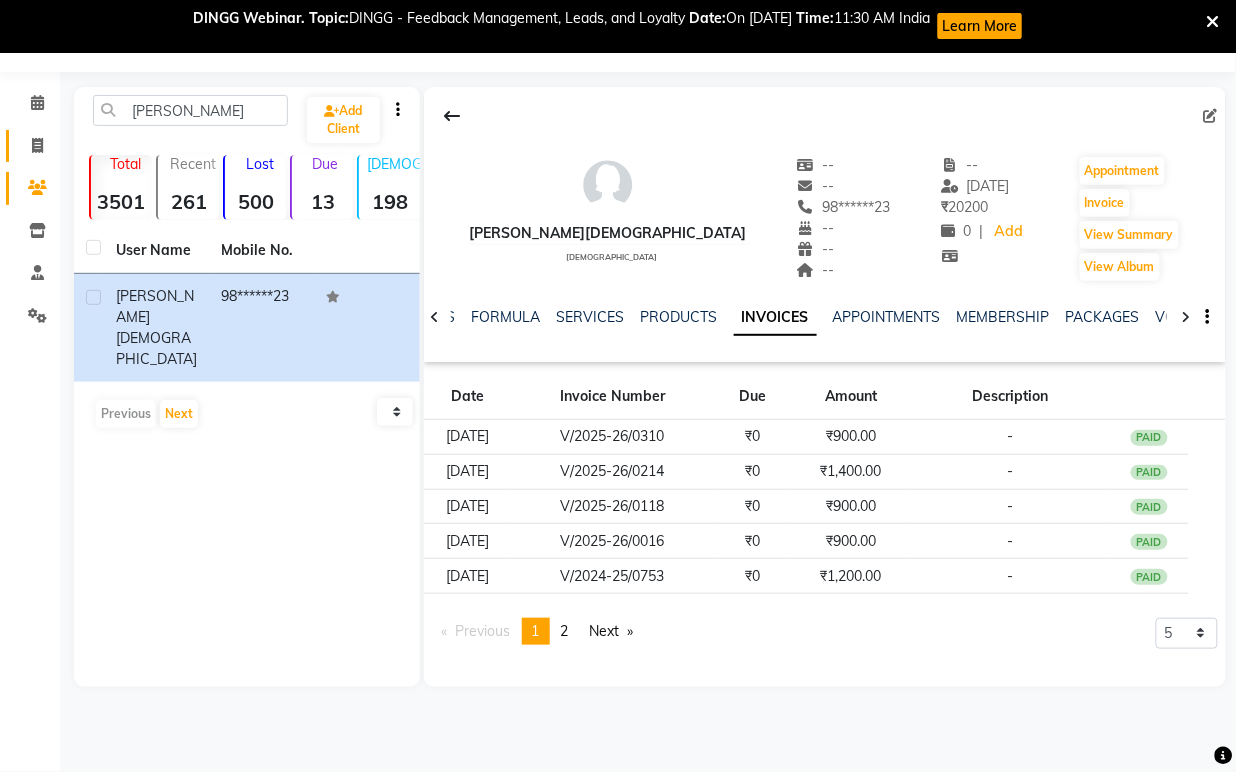click on "Invoice" 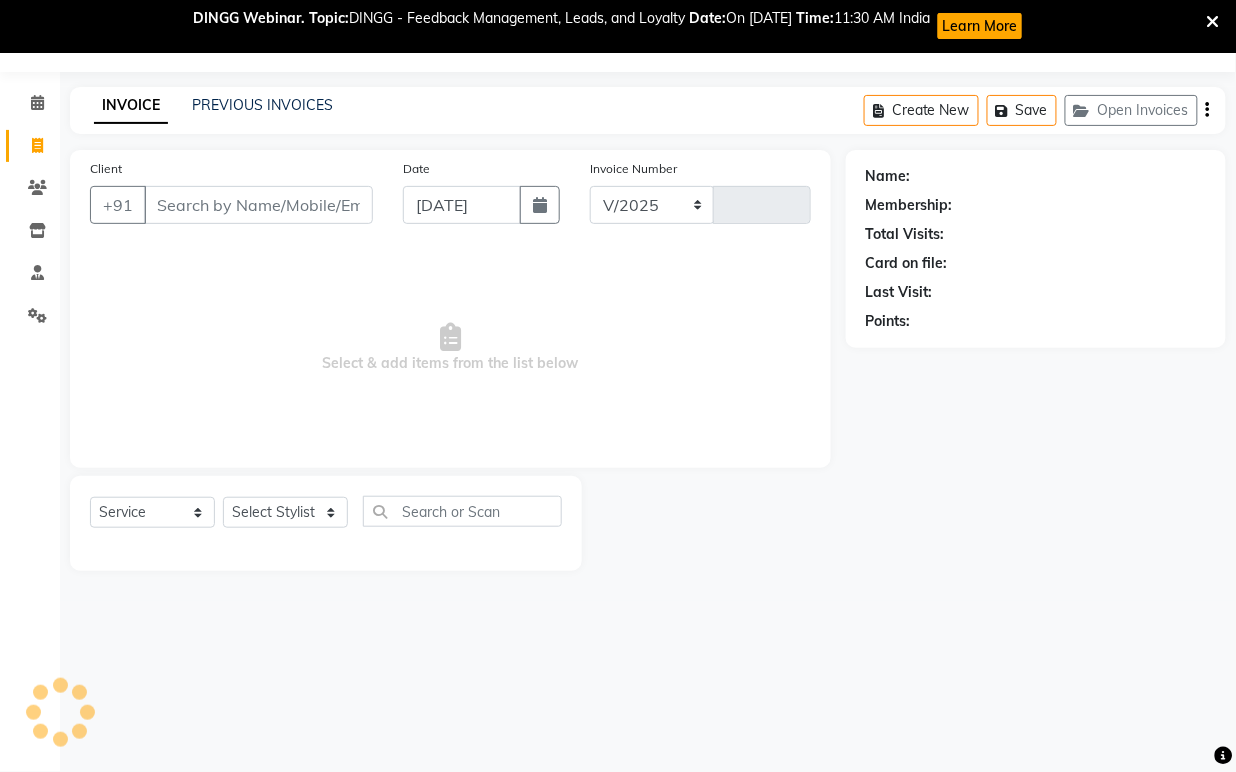 select on "6453" 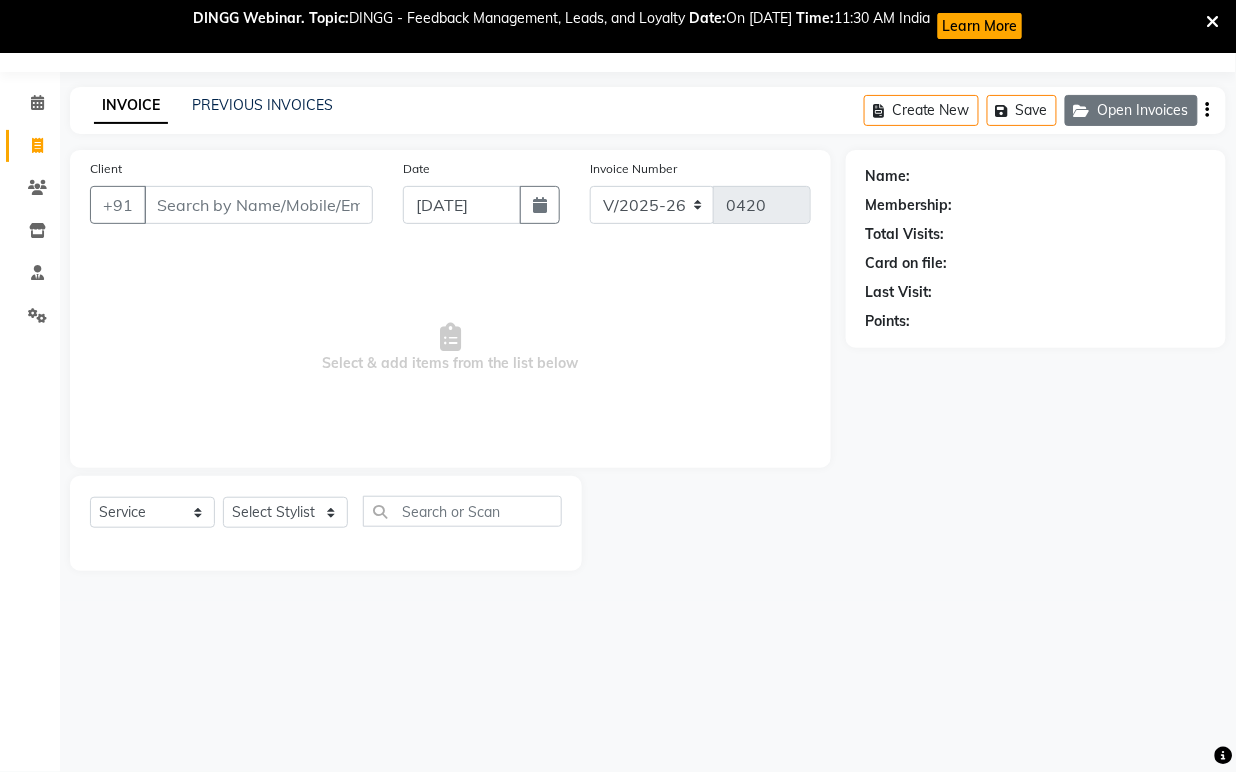 click on "Open Invoices" 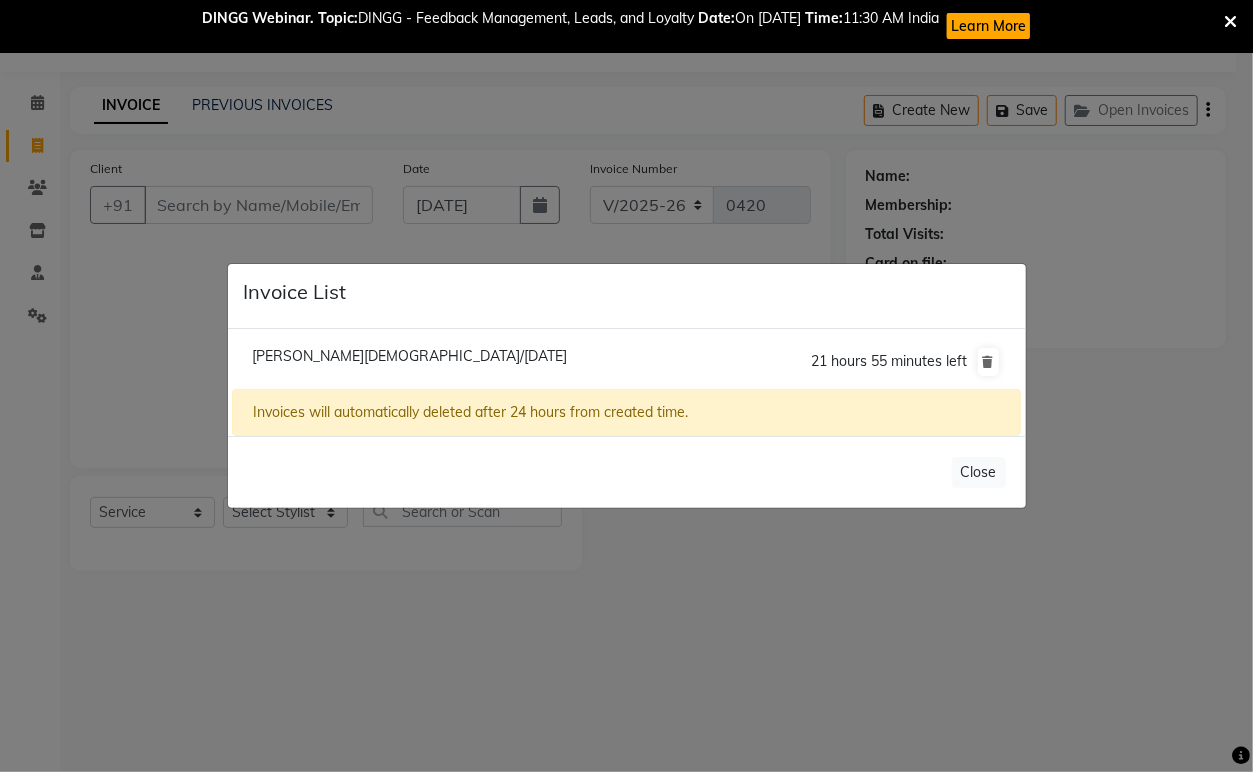 click on "[PERSON_NAME][DEMOGRAPHIC_DATA]/[DATE]" 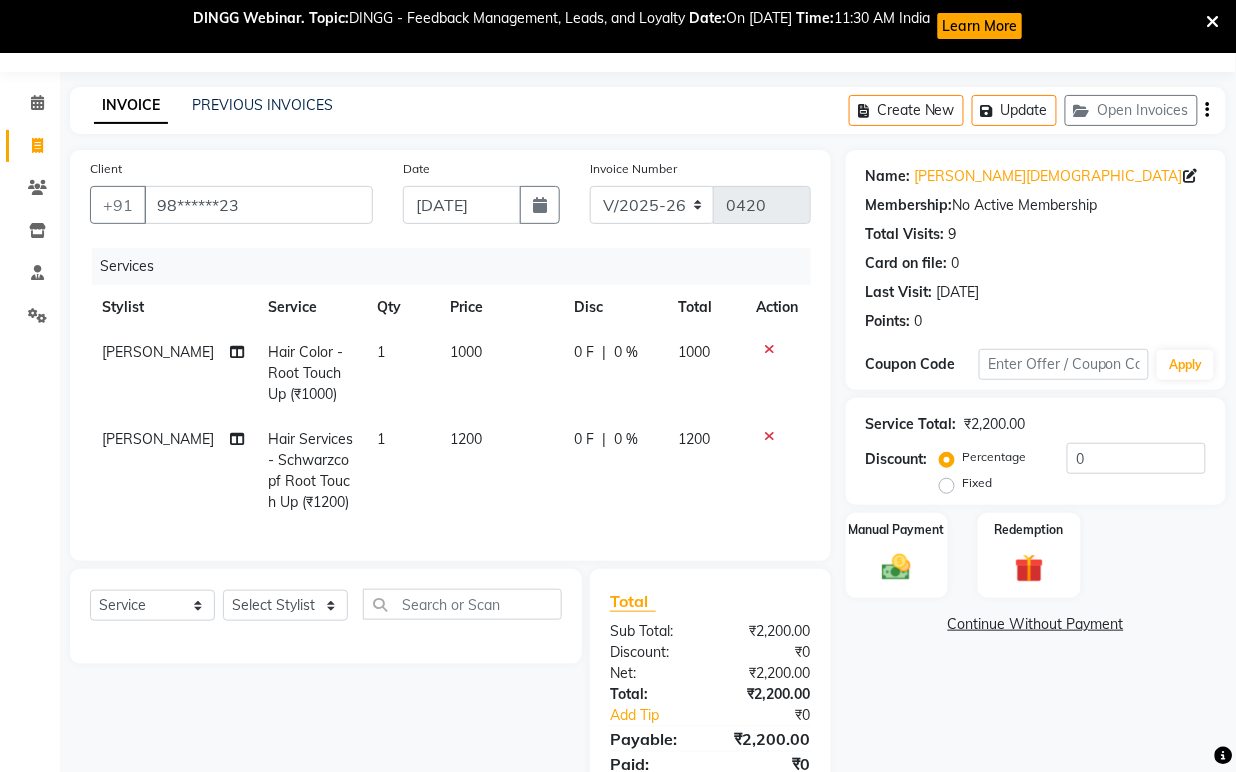 click 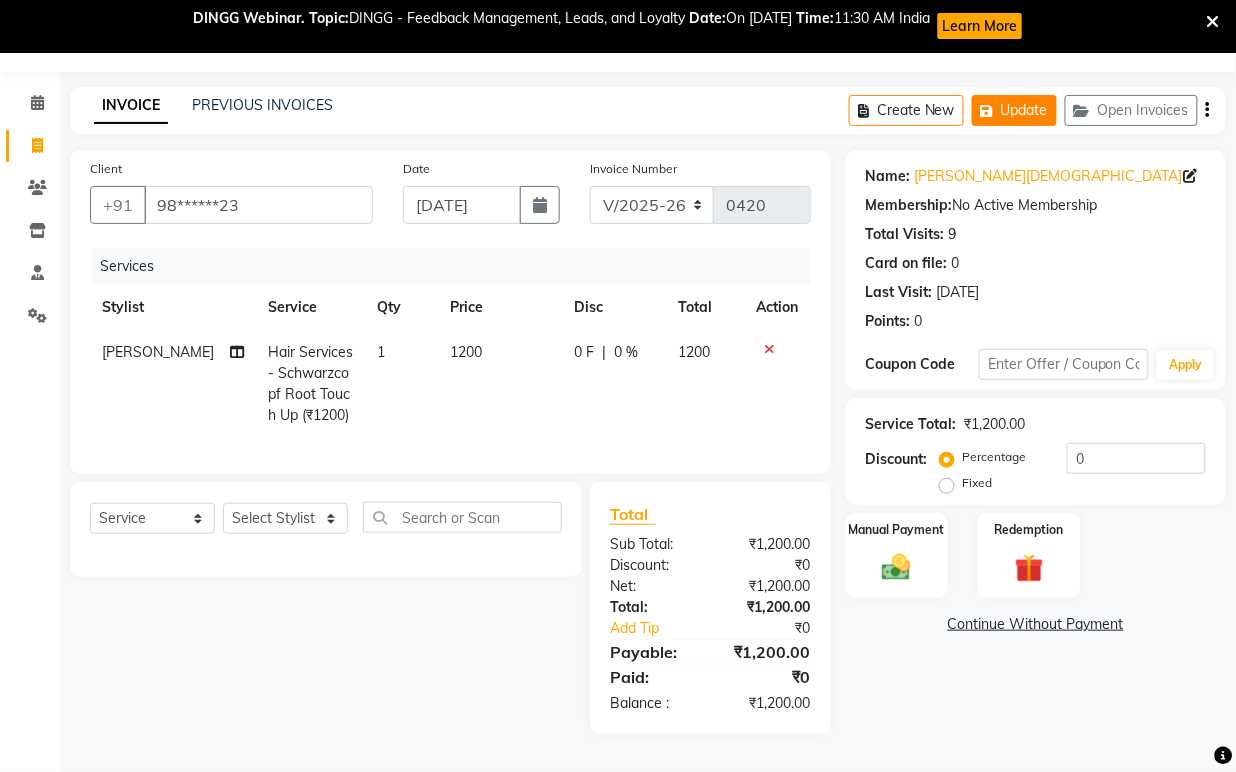 click on "Update" 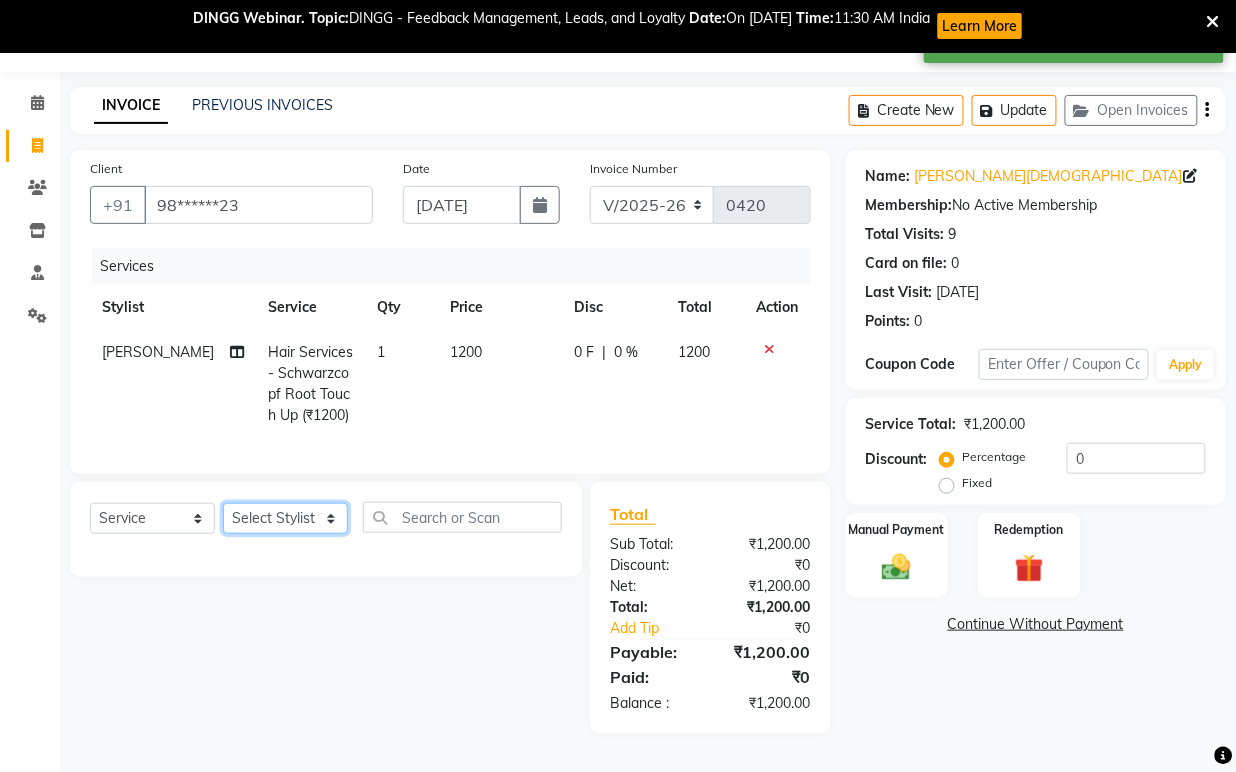 click on "Select Stylist [PERSON_NAME] [PERSON_NAME] [PERSON_NAME] [PERSON_NAME] [PERSON_NAME] Mam [PERSON_NAME] Mohd. Furkan [PERSON_NAME] [PERSON_NAME] Pooja Jaga [PERSON_NAME] [PERSON_NAME] [PERSON_NAME] [PERSON_NAME] di [PERSON_NAME] [PERSON_NAME] [PERSON_NAME] [PERSON_NAME] [PERSON_NAME]" 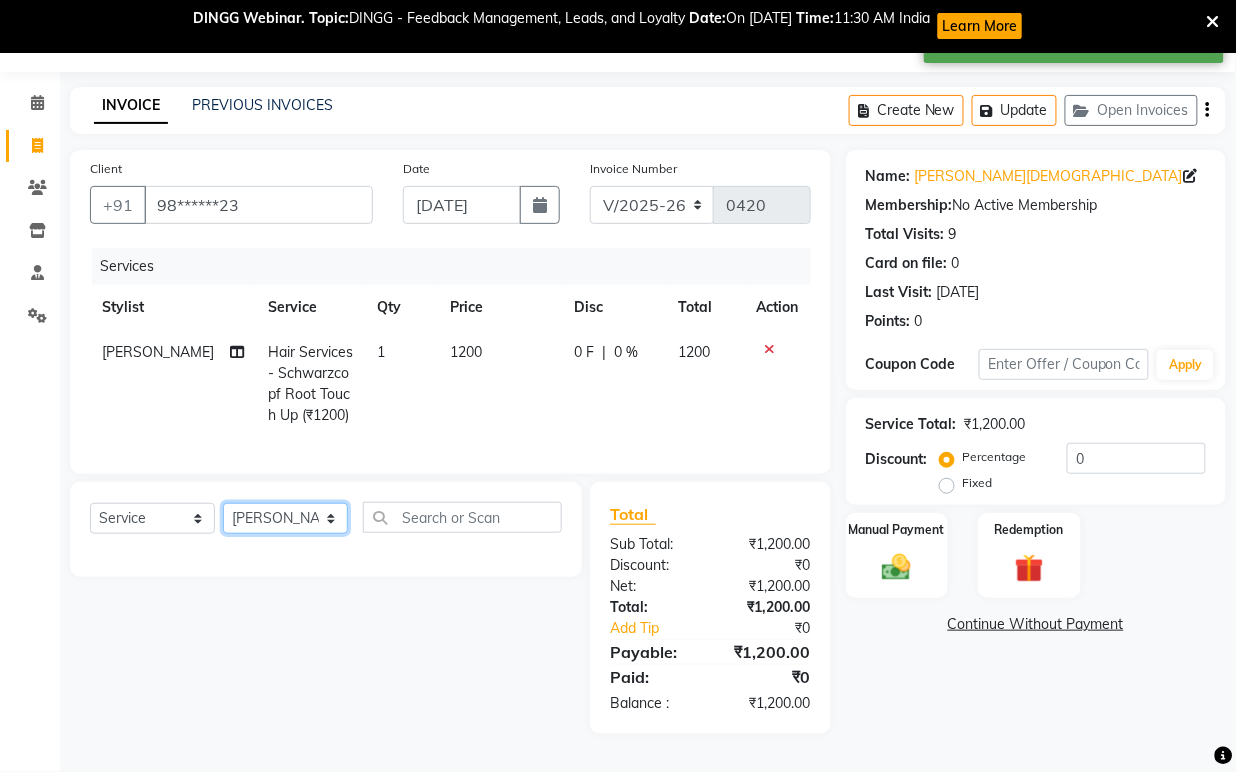 click on "Select Stylist [PERSON_NAME] [PERSON_NAME] [PERSON_NAME] [PERSON_NAME] [PERSON_NAME] Mam [PERSON_NAME] Mohd. Furkan [PERSON_NAME] [PERSON_NAME] Pooja Jaga [PERSON_NAME] [PERSON_NAME] [PERSON_NAME] [PERSON_NAME] di [PERSON_NAME] [PERSON_NAME] [PERSON_NAME] [PERSON_NAME] [PERSON_NAME]" 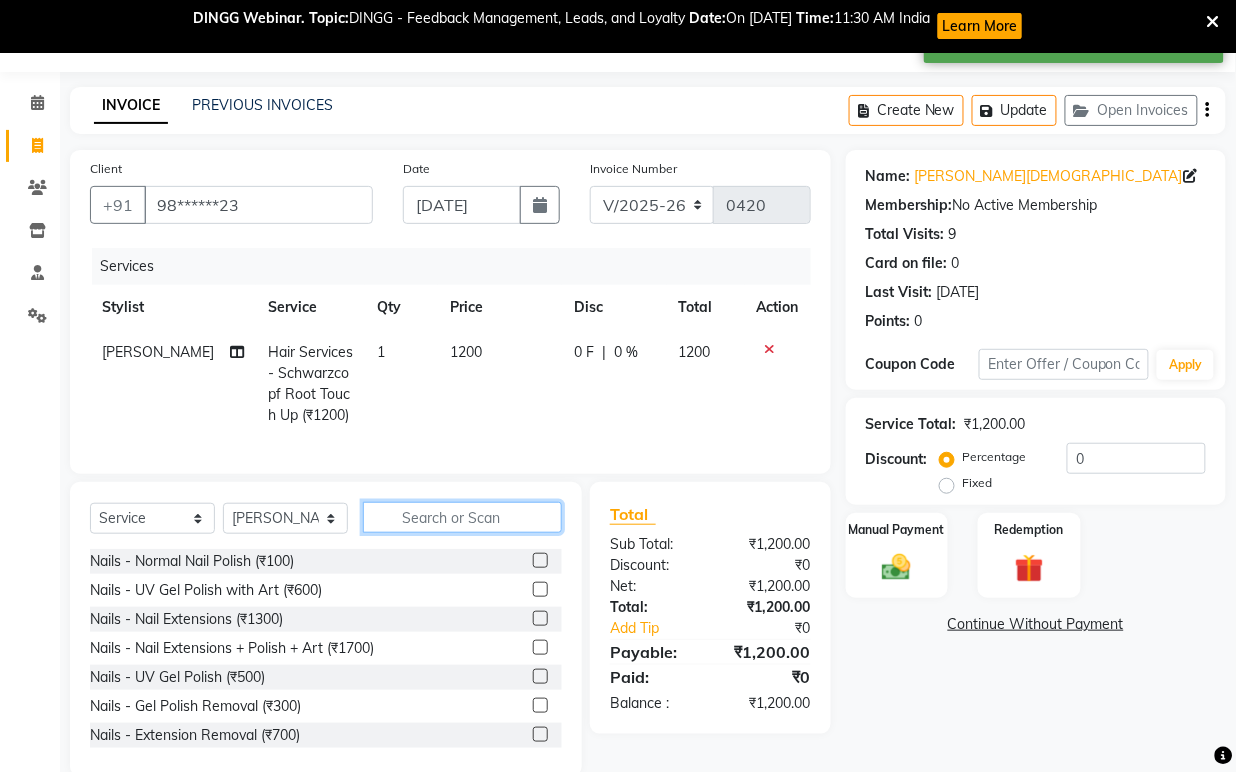 drag, startPoint x: 423, startPoint y: 530, endPoint x: 443, endPoint y: 530, distance: 20 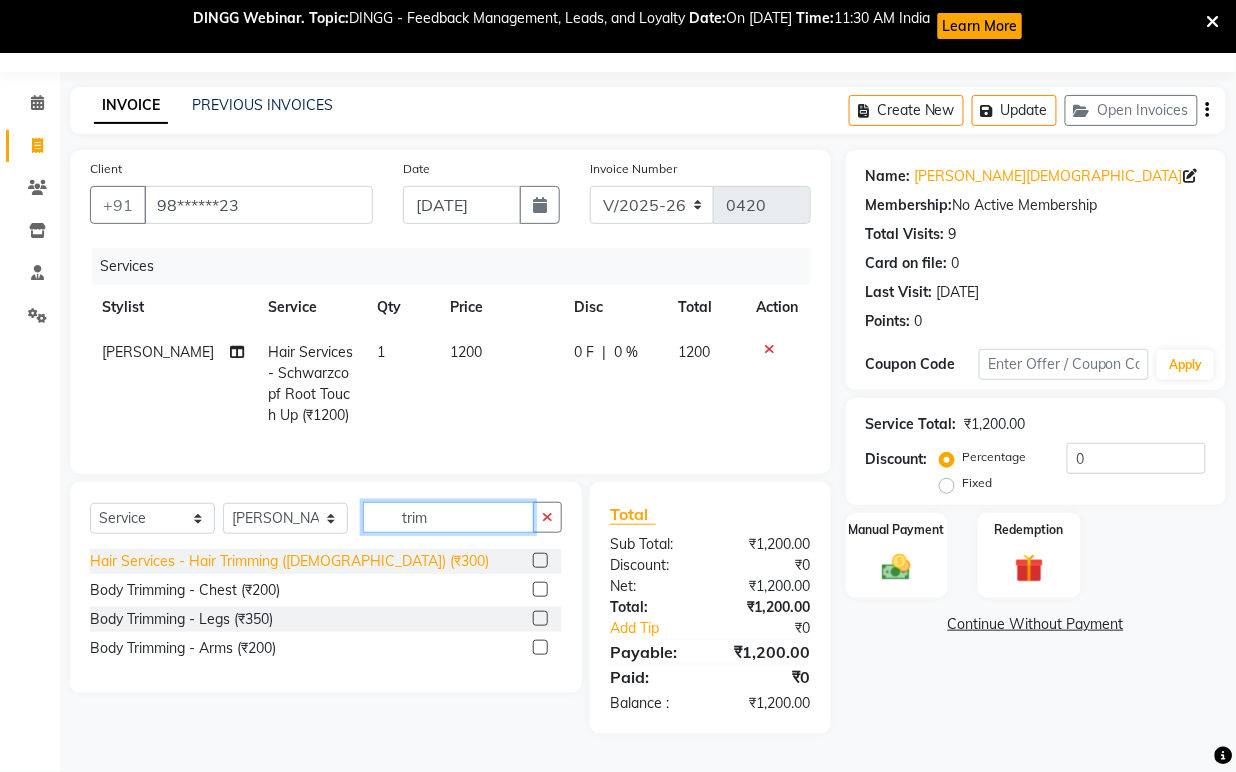 type on "trim" 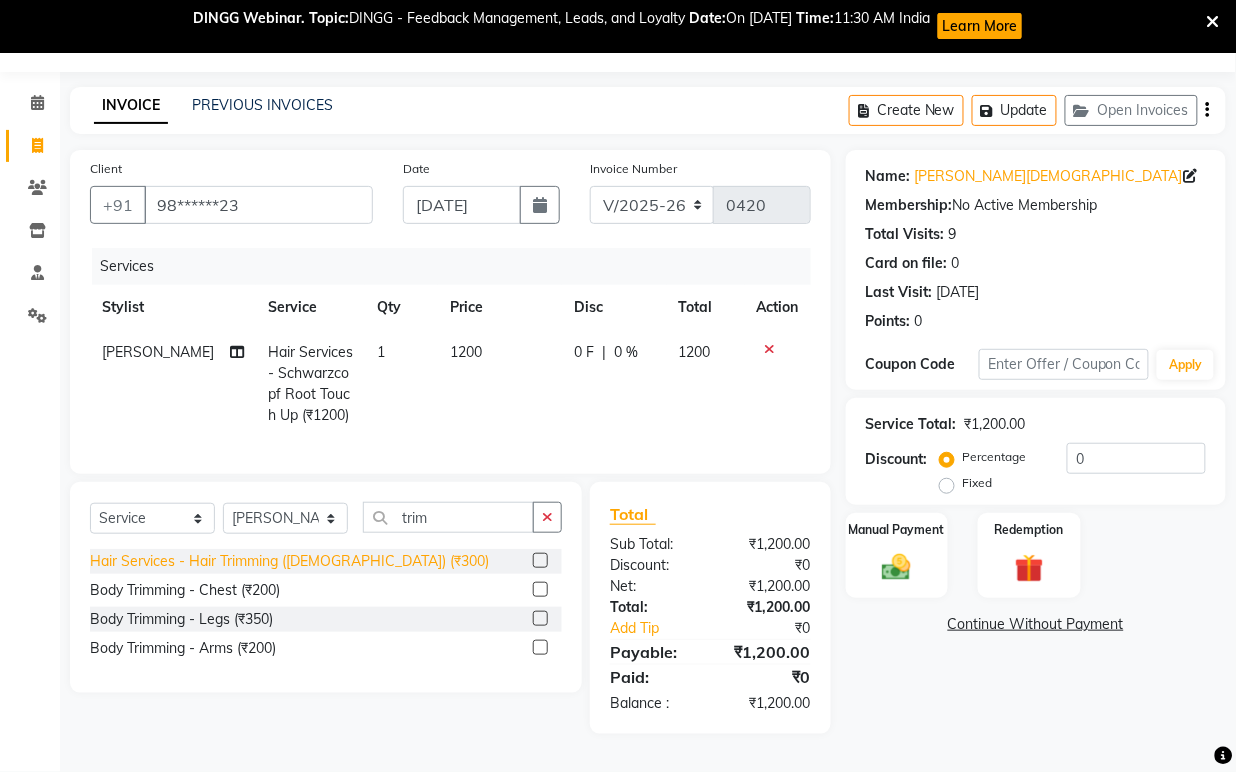 click on "Hair Services - Hair Trimming ([DEMOGRAPHIC_DATA]) (₹300)" 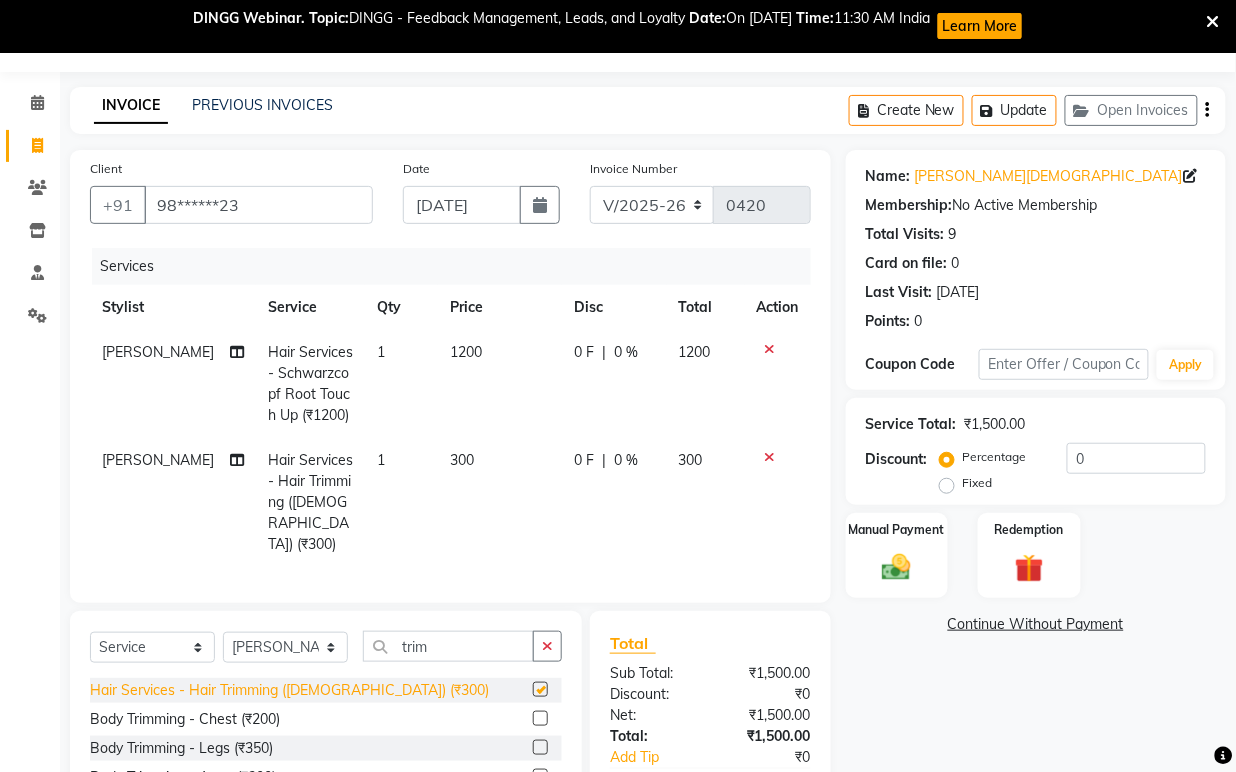 checkbox on "false" 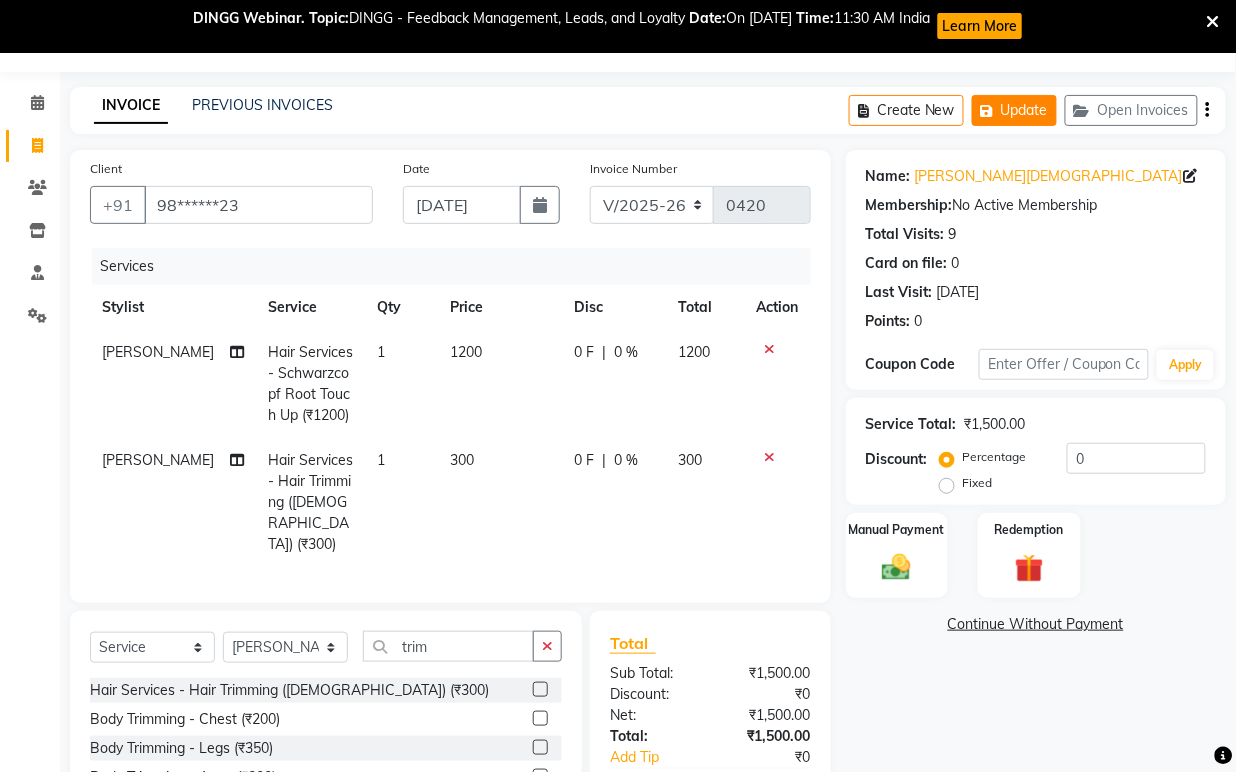click on "Update" 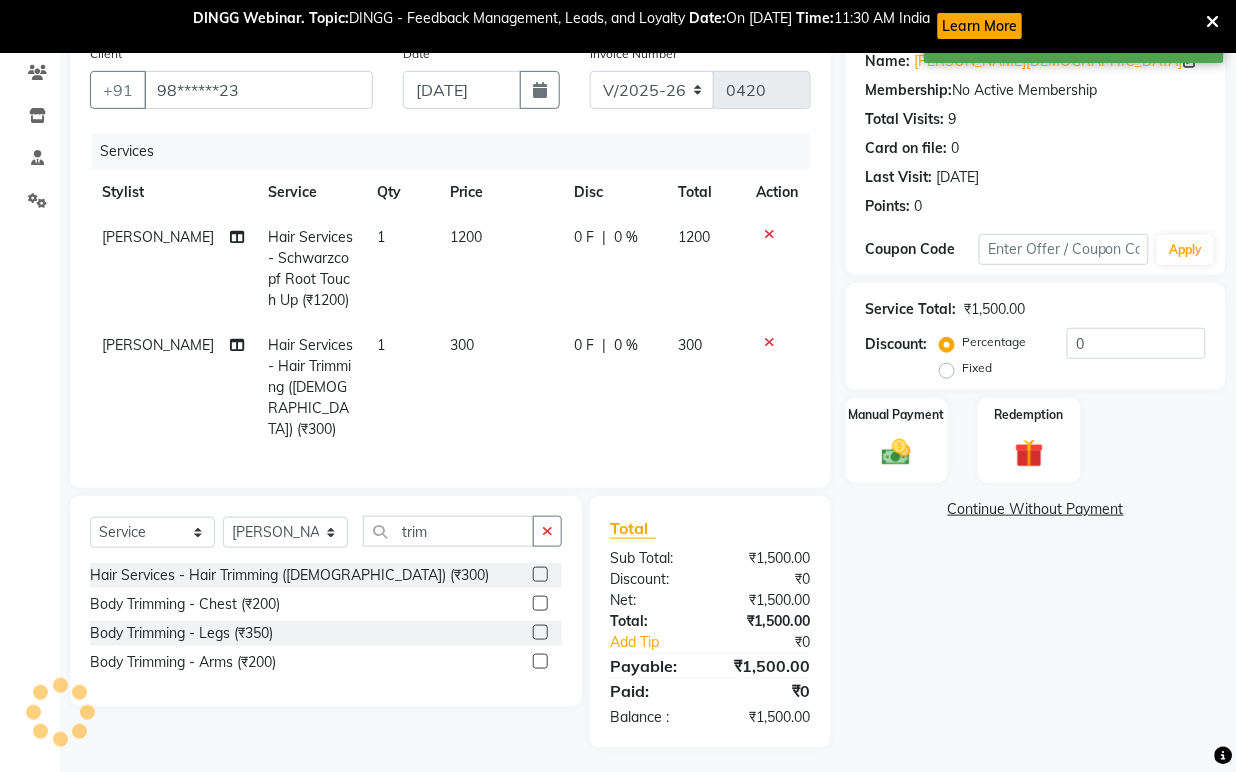 scroll, scrollTop: 170, scrollLeft: 0, axis: vertical 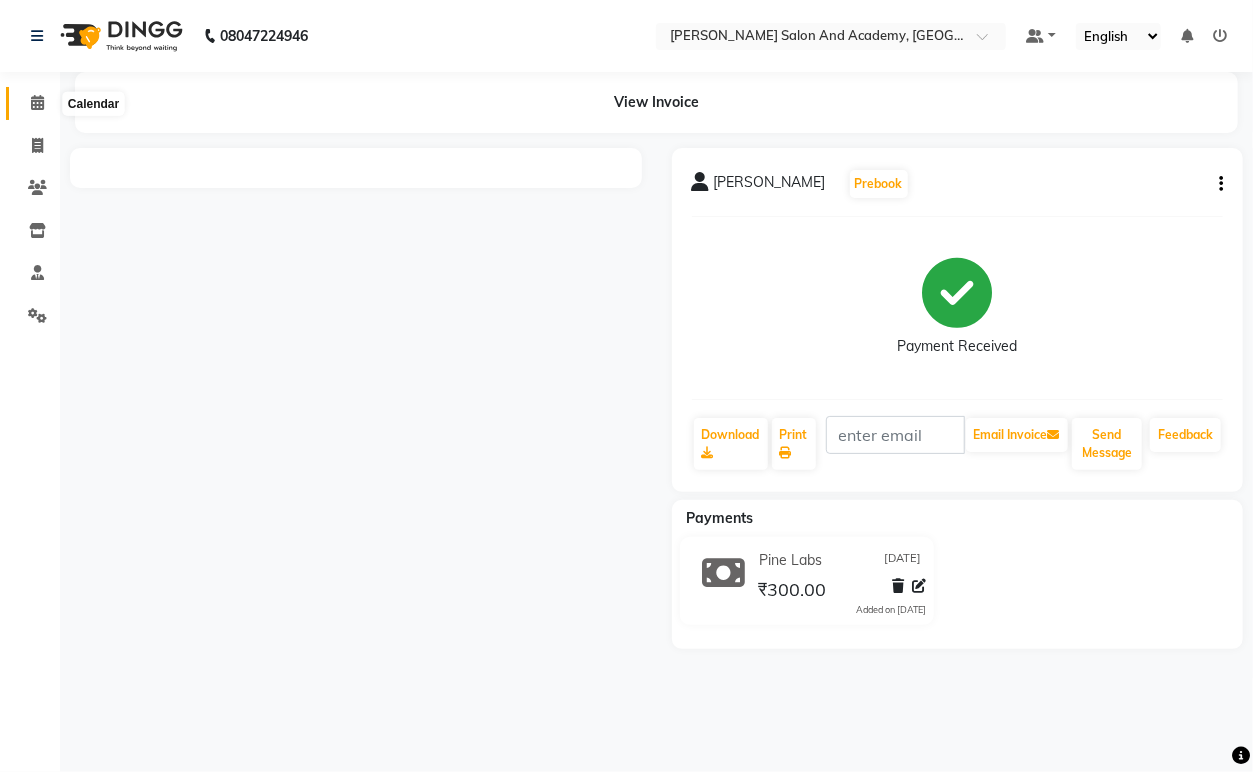 click 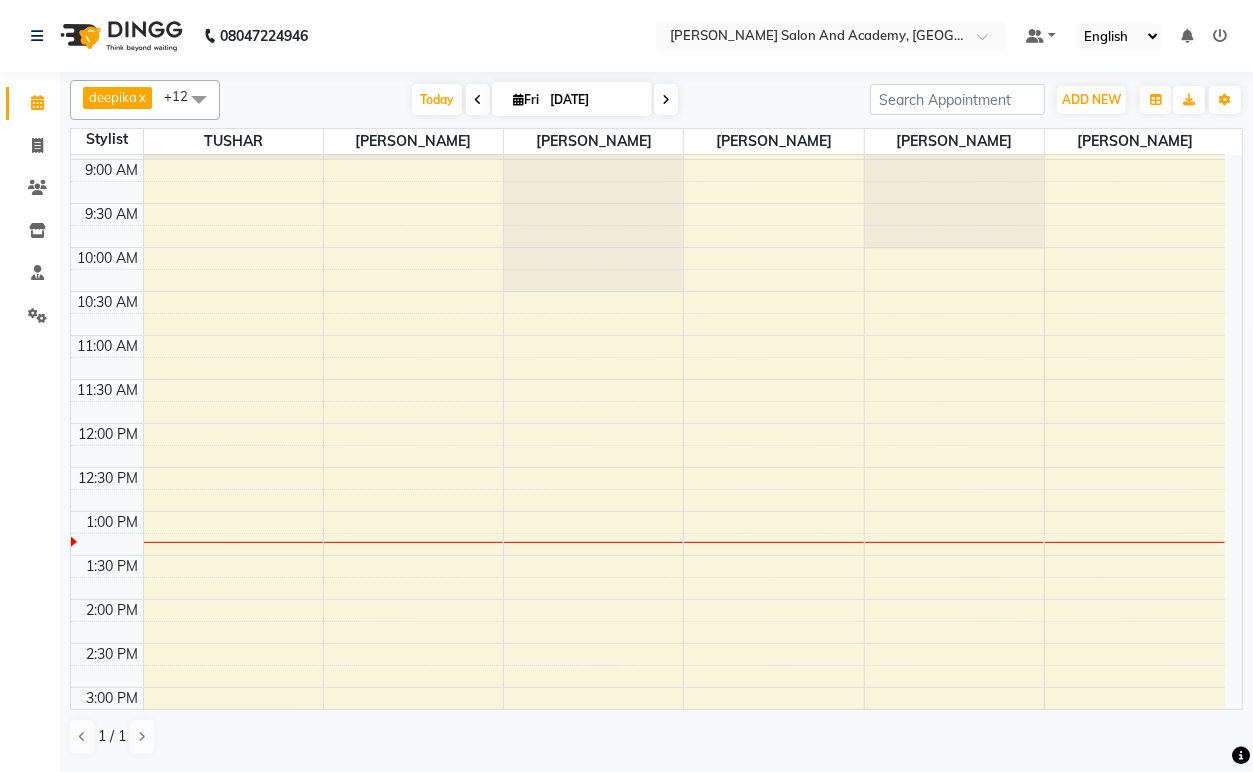 scroll, scrollTop: 0, scrollLeft: 0, axis: both 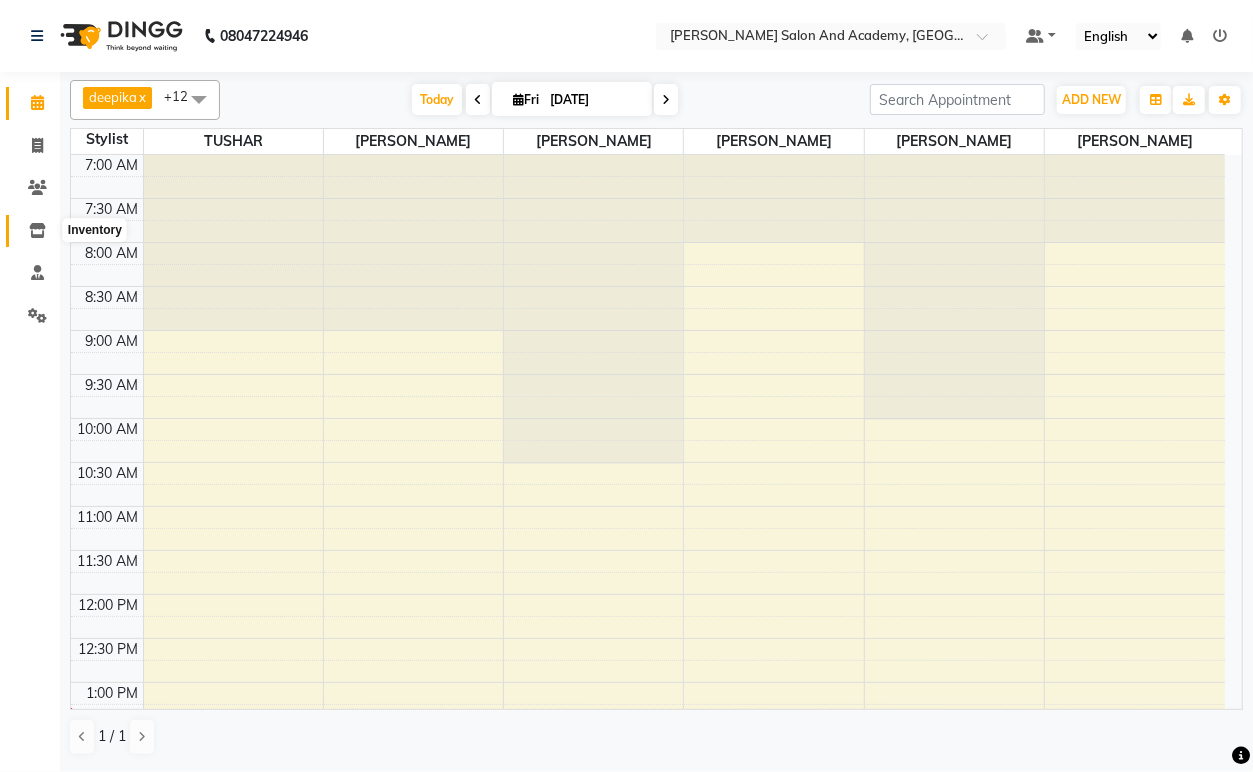 click 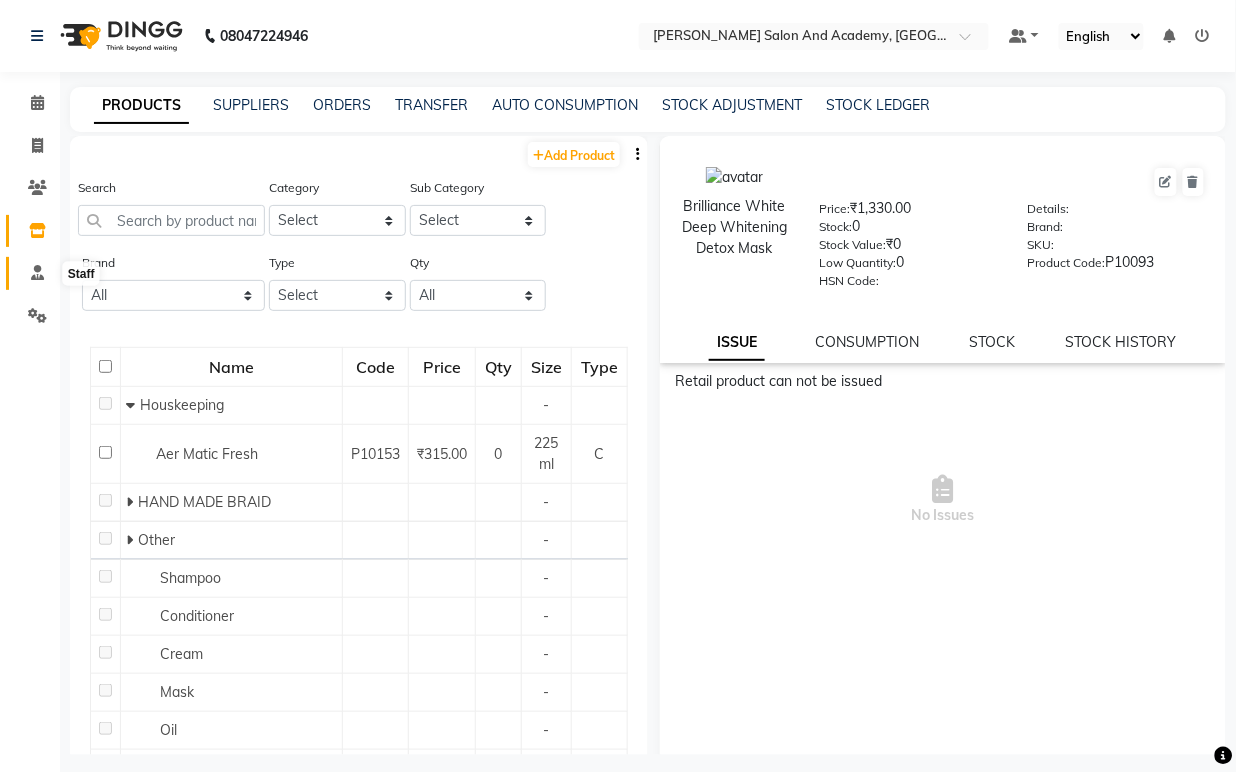 click 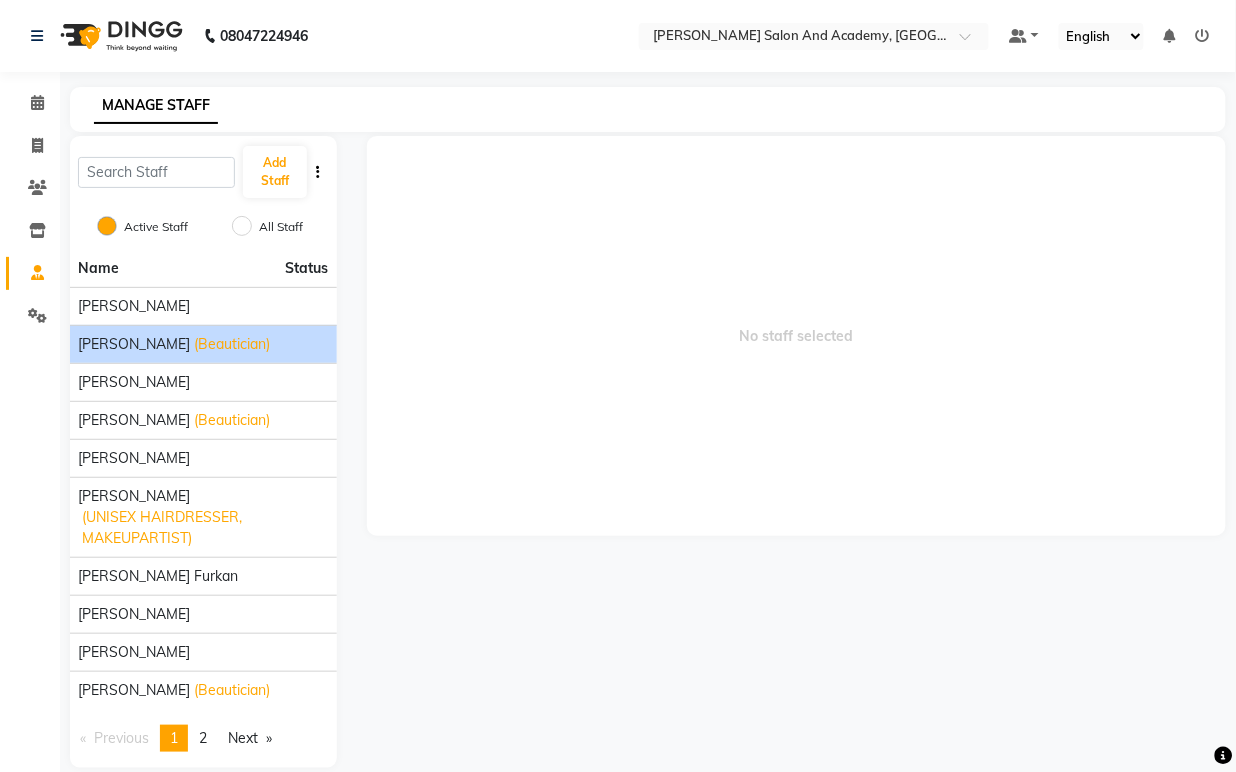 click on "[PERSON_NAME]" 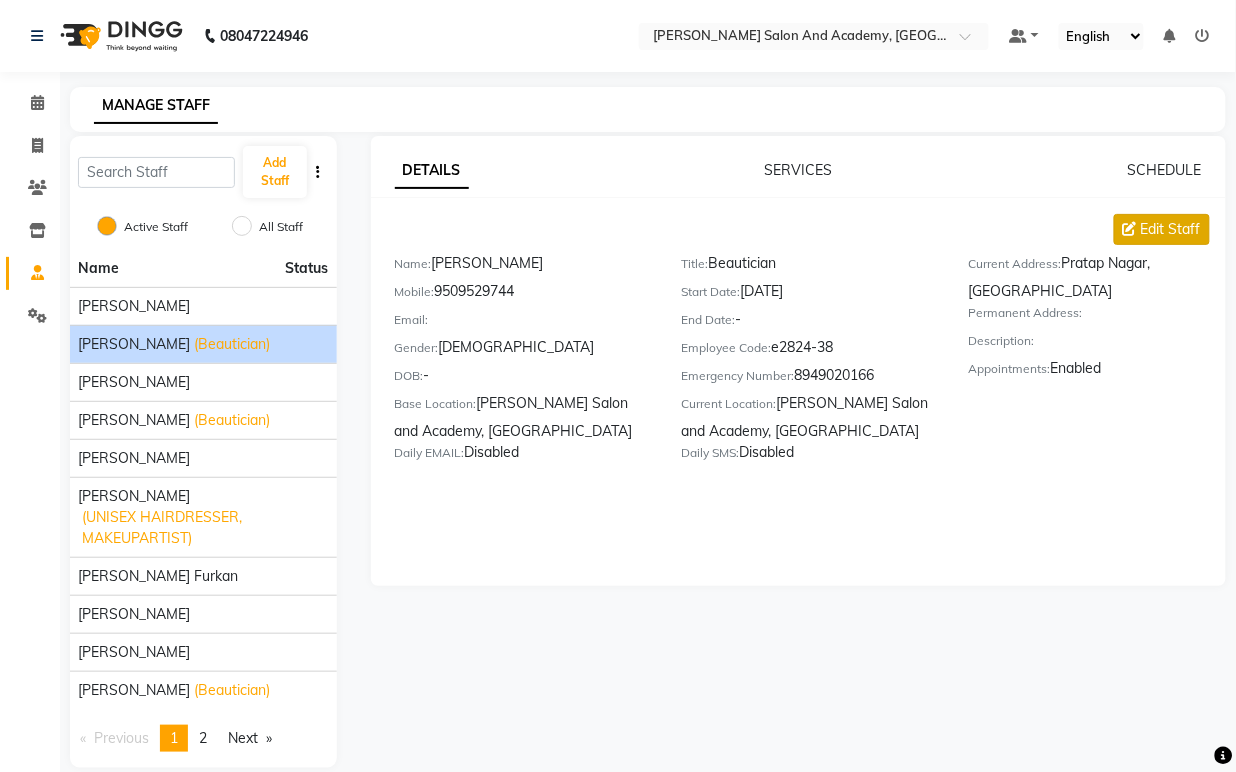 click on "Edit Staff" 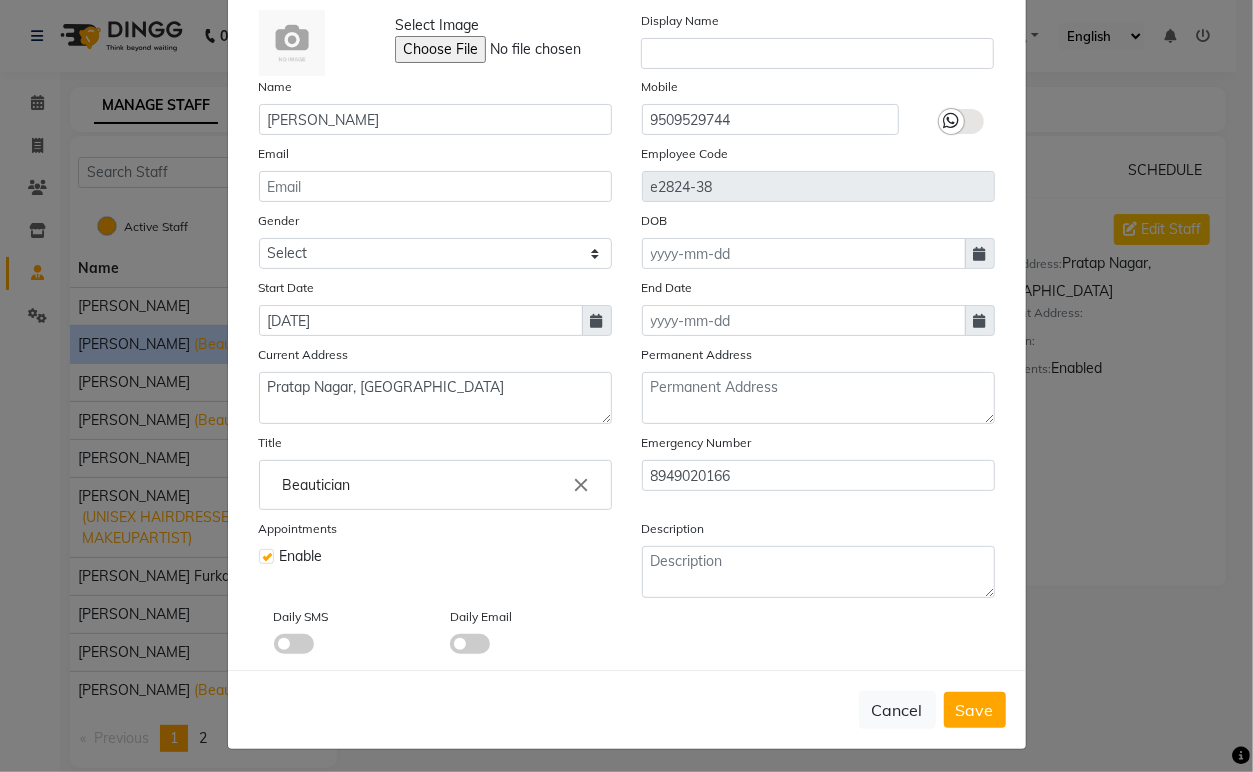 scroll, scrollTop: 112, scrollLeft: 0, axis: vertical 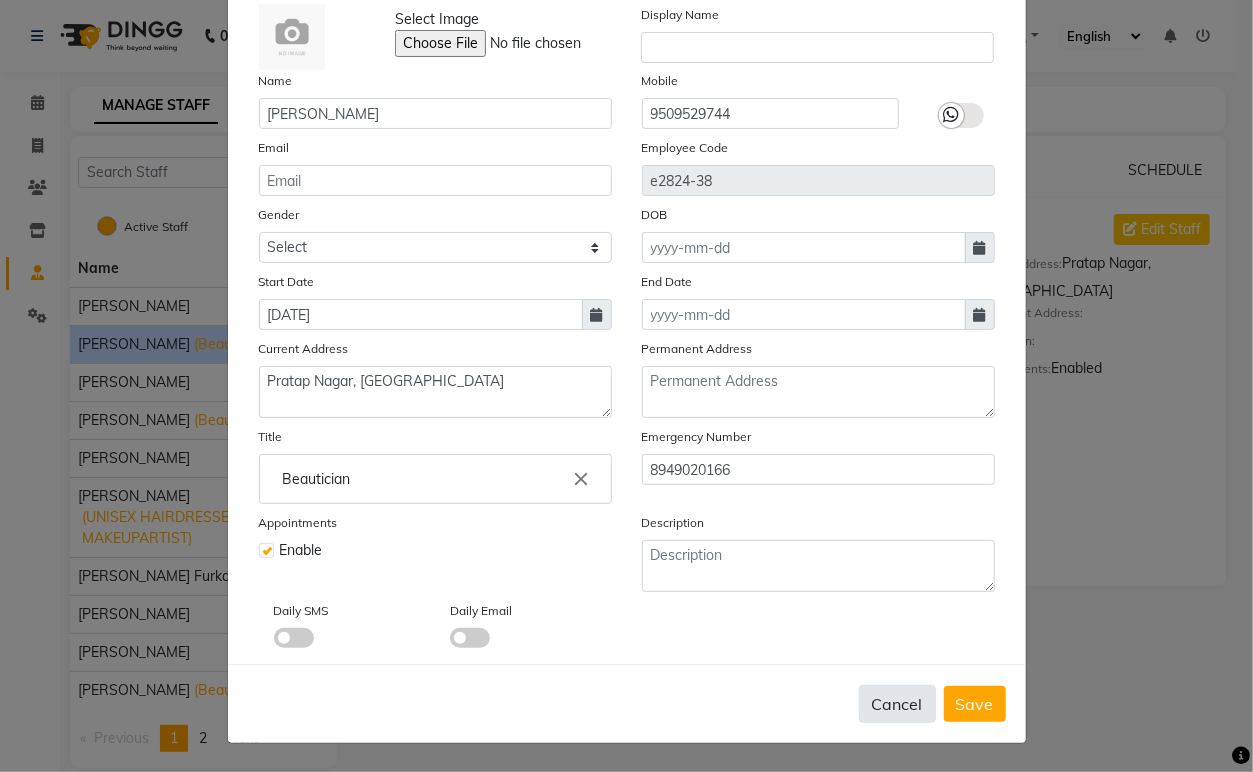 click on "Cancel" 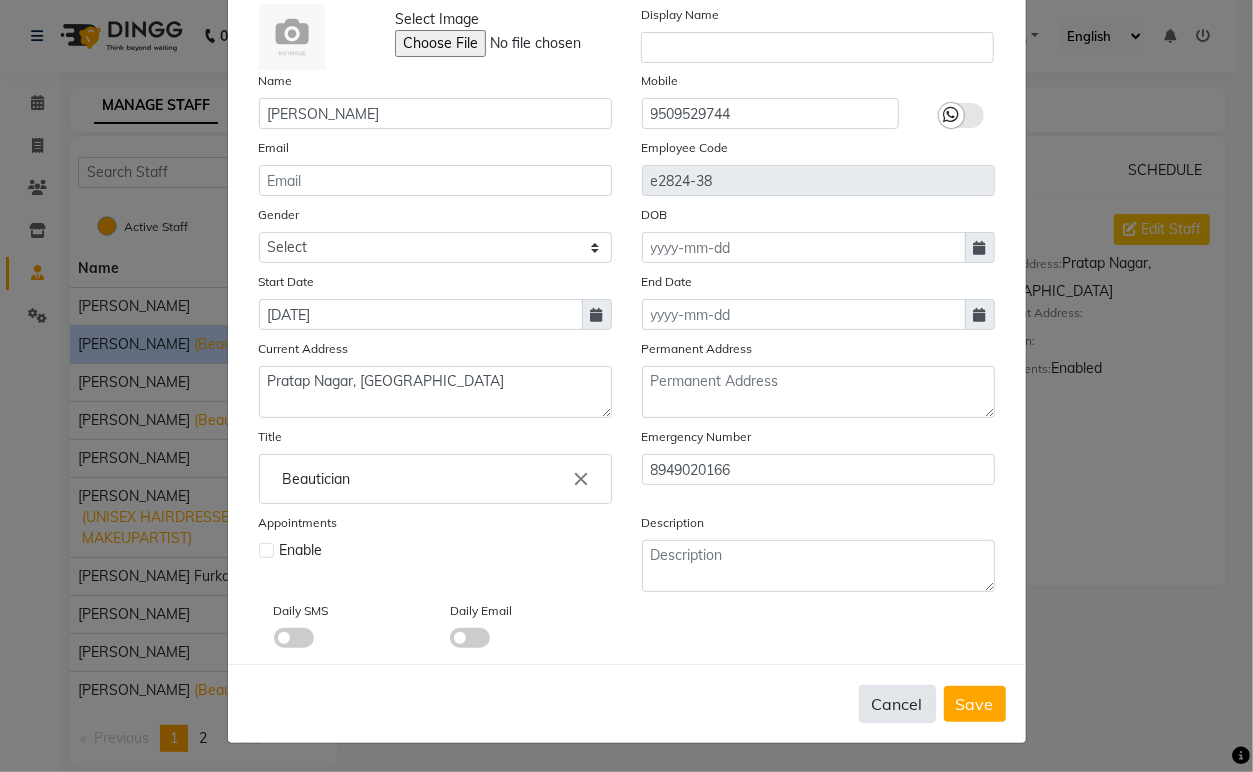 type 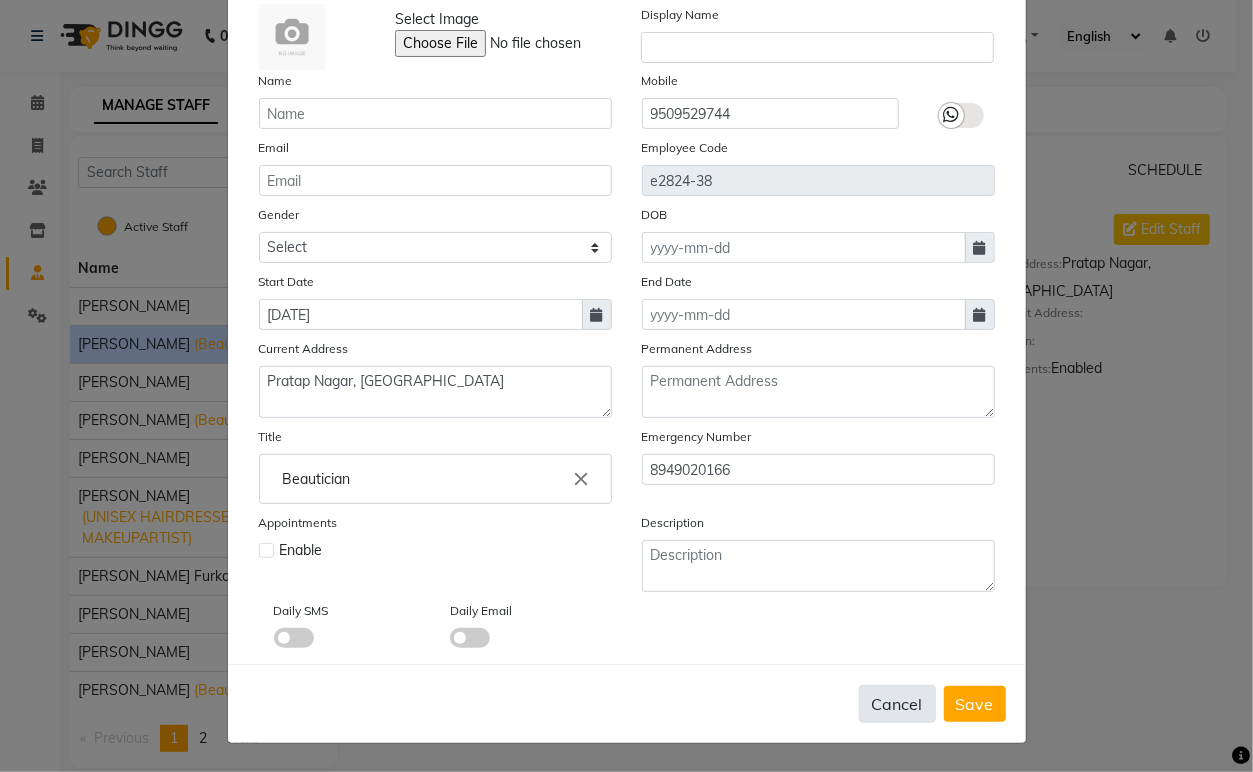 type 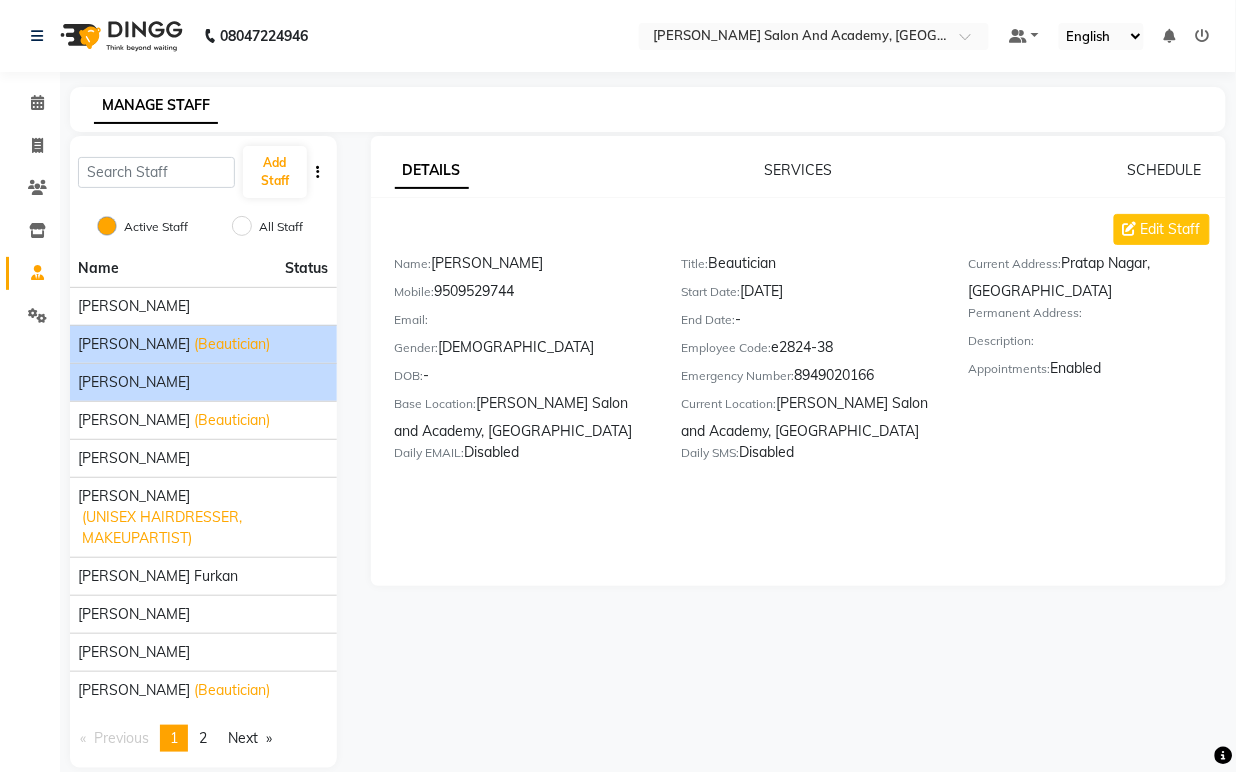 click on "[PERSON_NAME]" 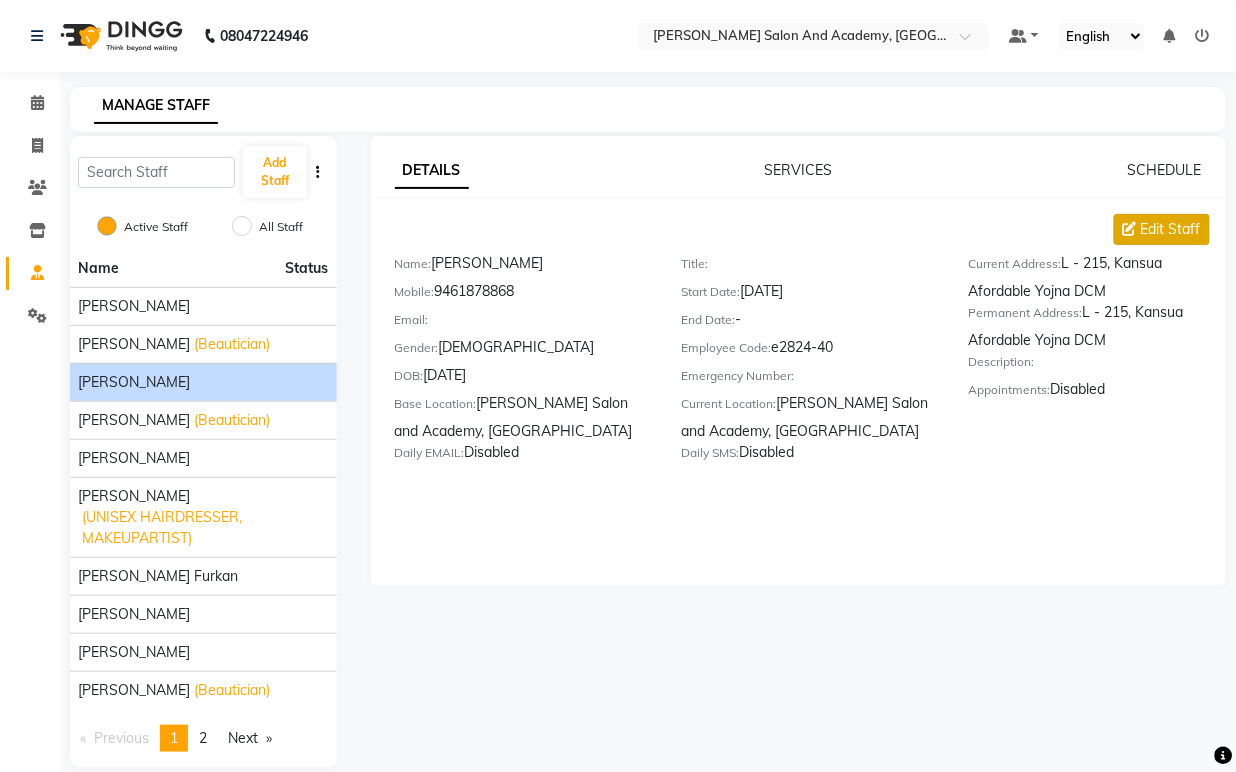 click on "Edit Staff" 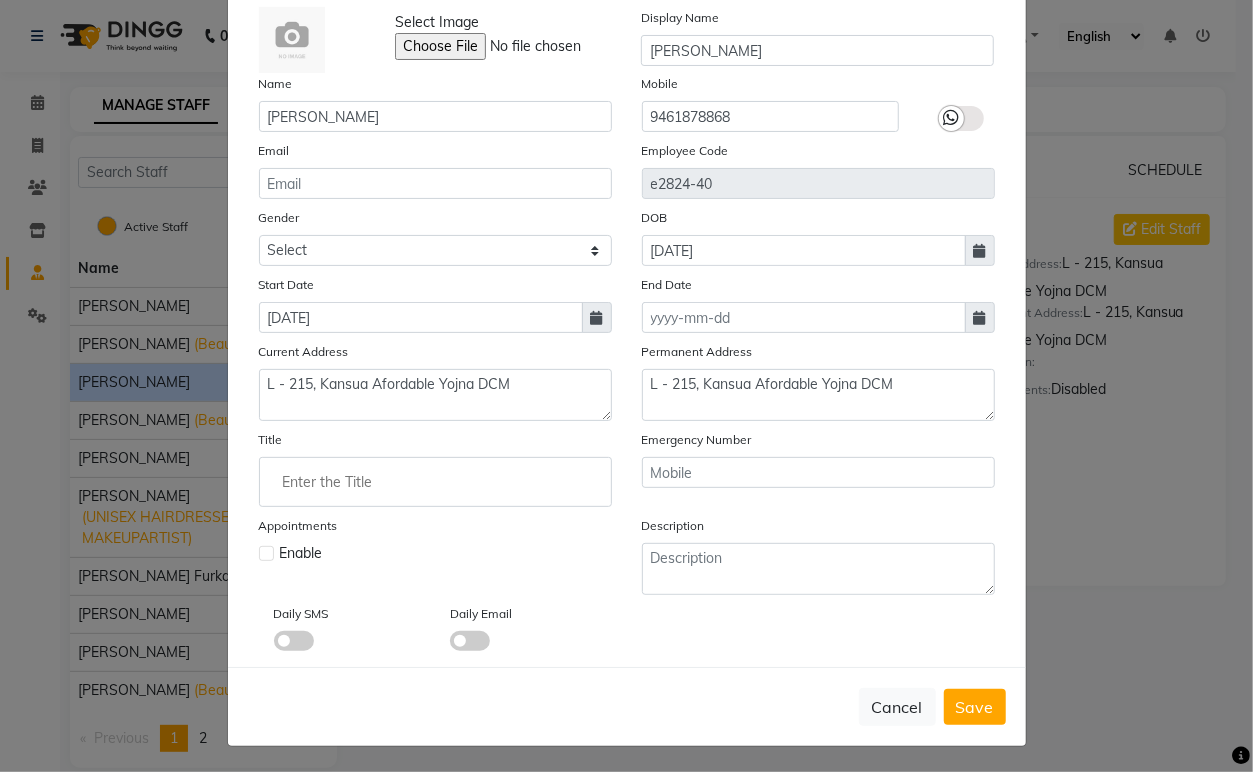 scroll, scrollTop: 112, scrollLeft: 0, axis: vertical 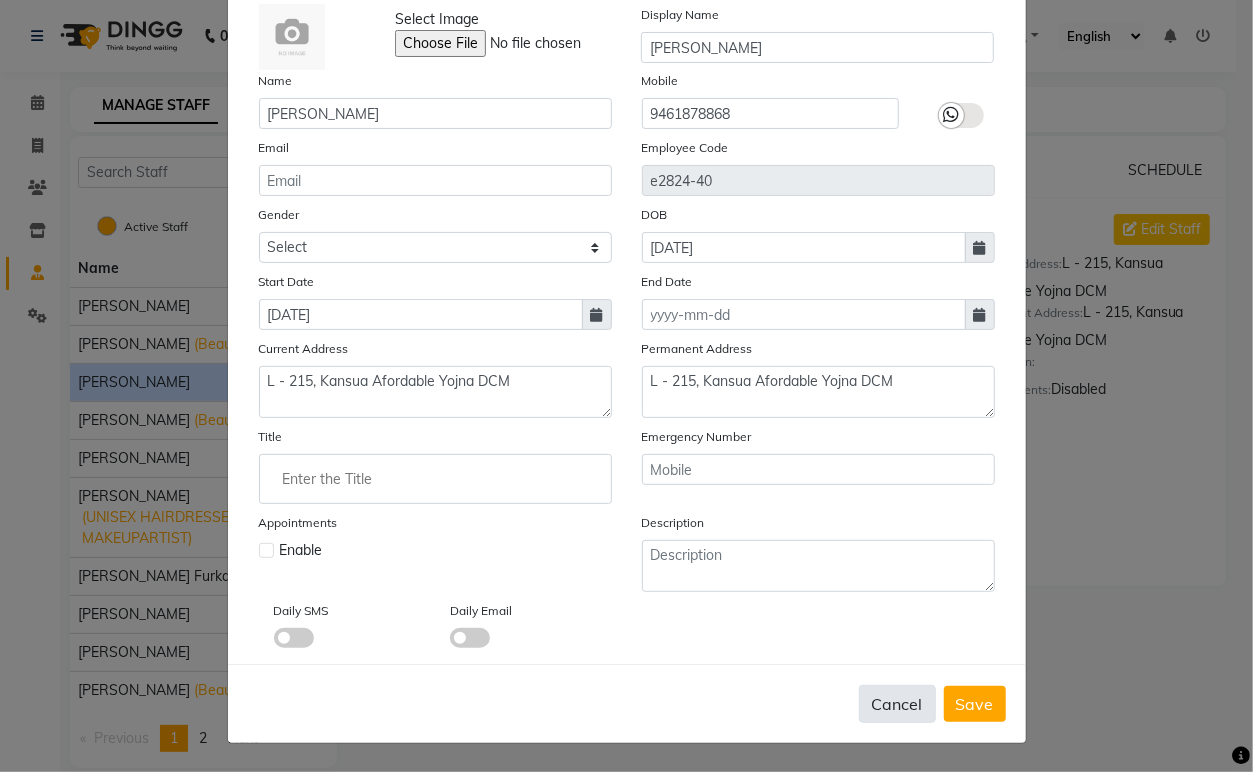 click on "Cancel" 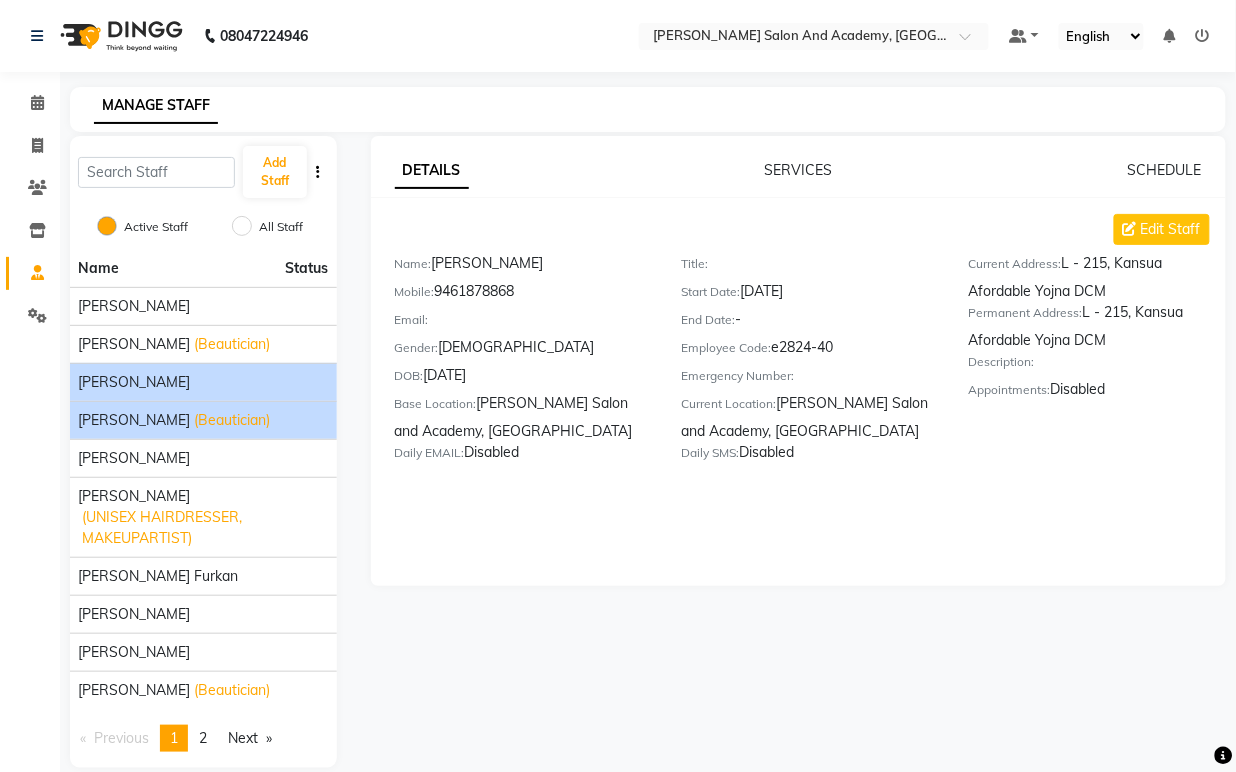 click on "[PERSON_NAME]" 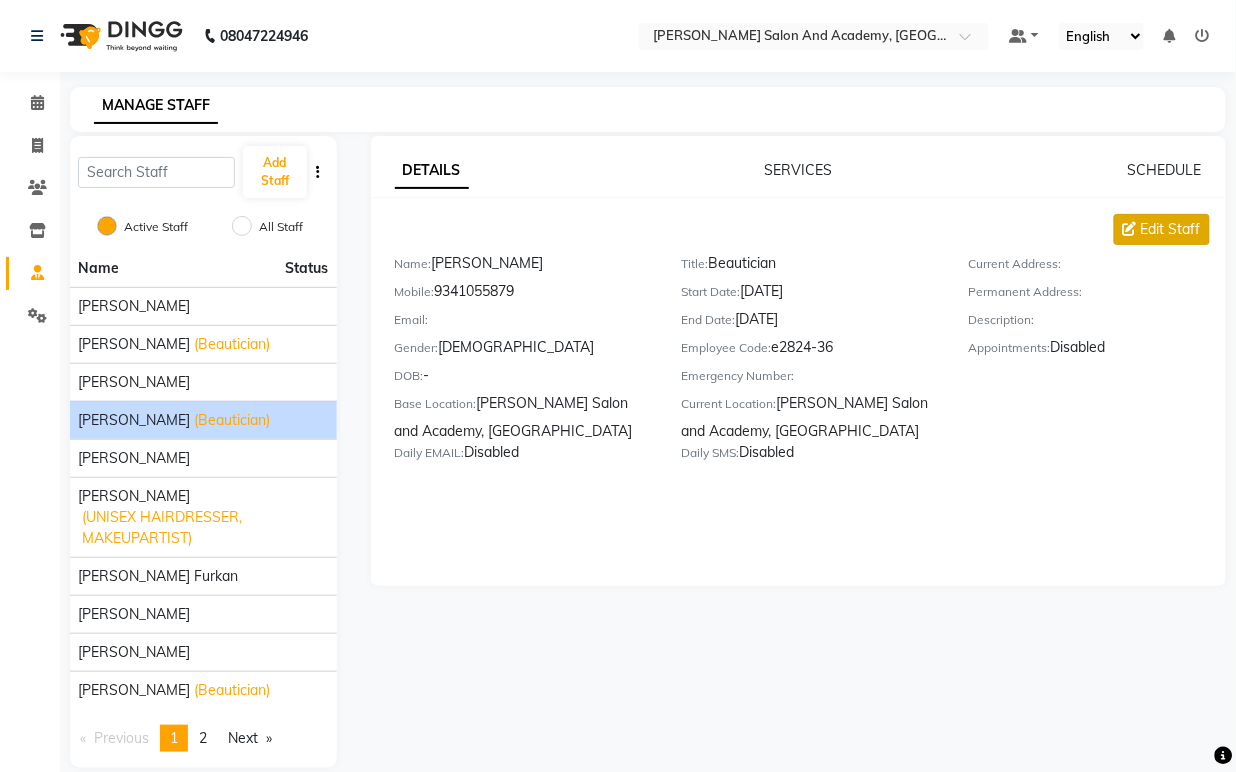 click on "Edit Staff" 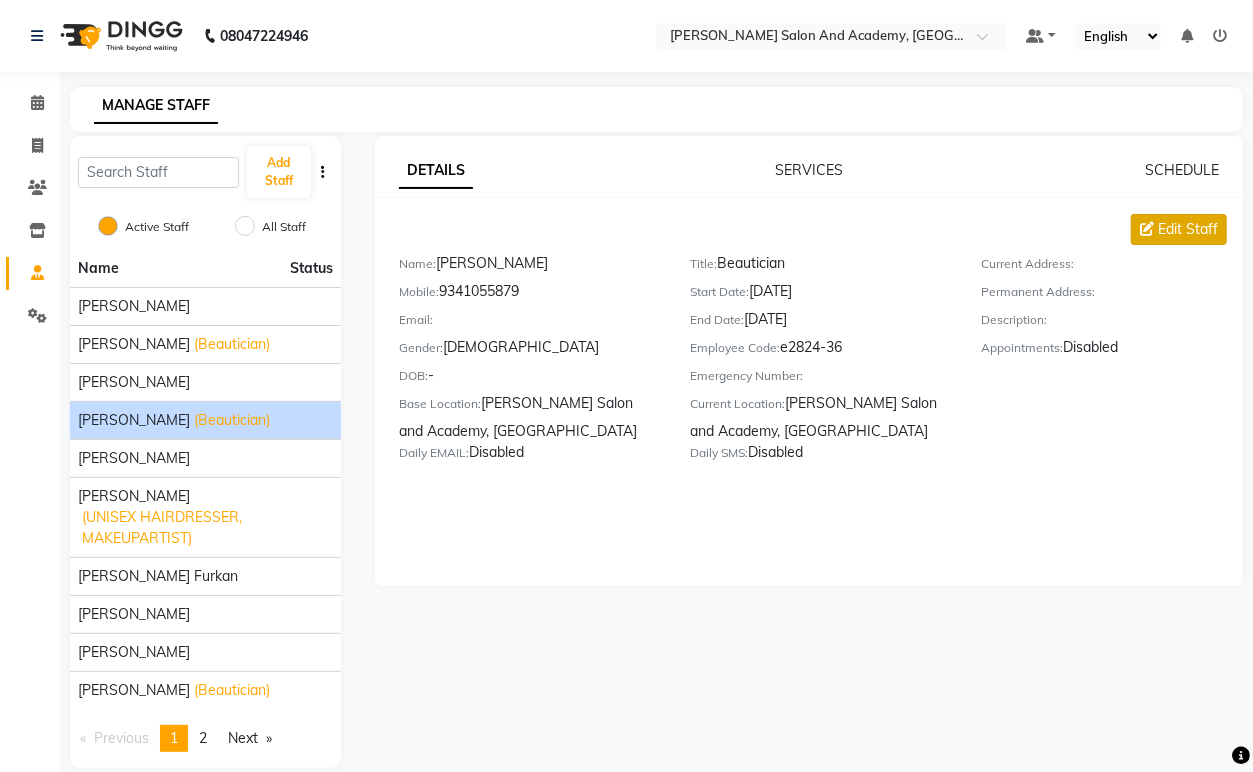 select on "[DEMOGRAPHIC_DATA]" 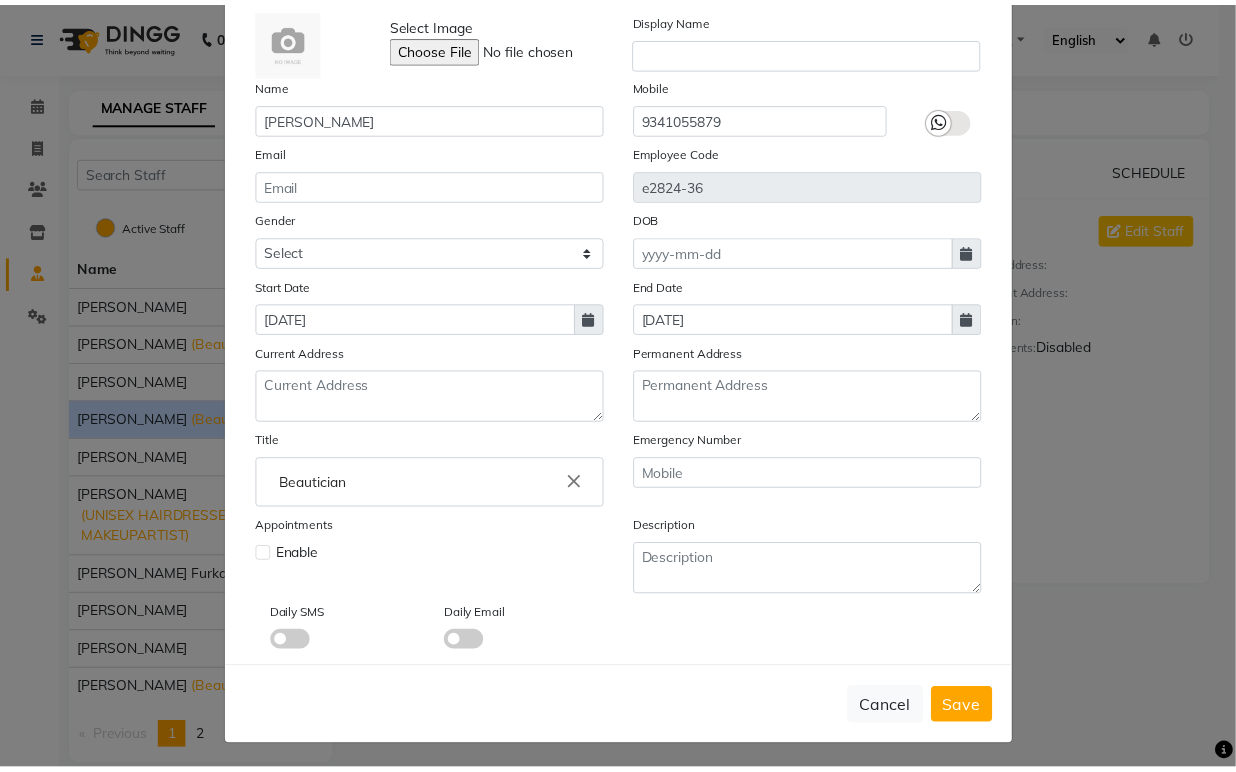 scroll, scrollTop: 112, scrollLeft: 0, axis: vertical 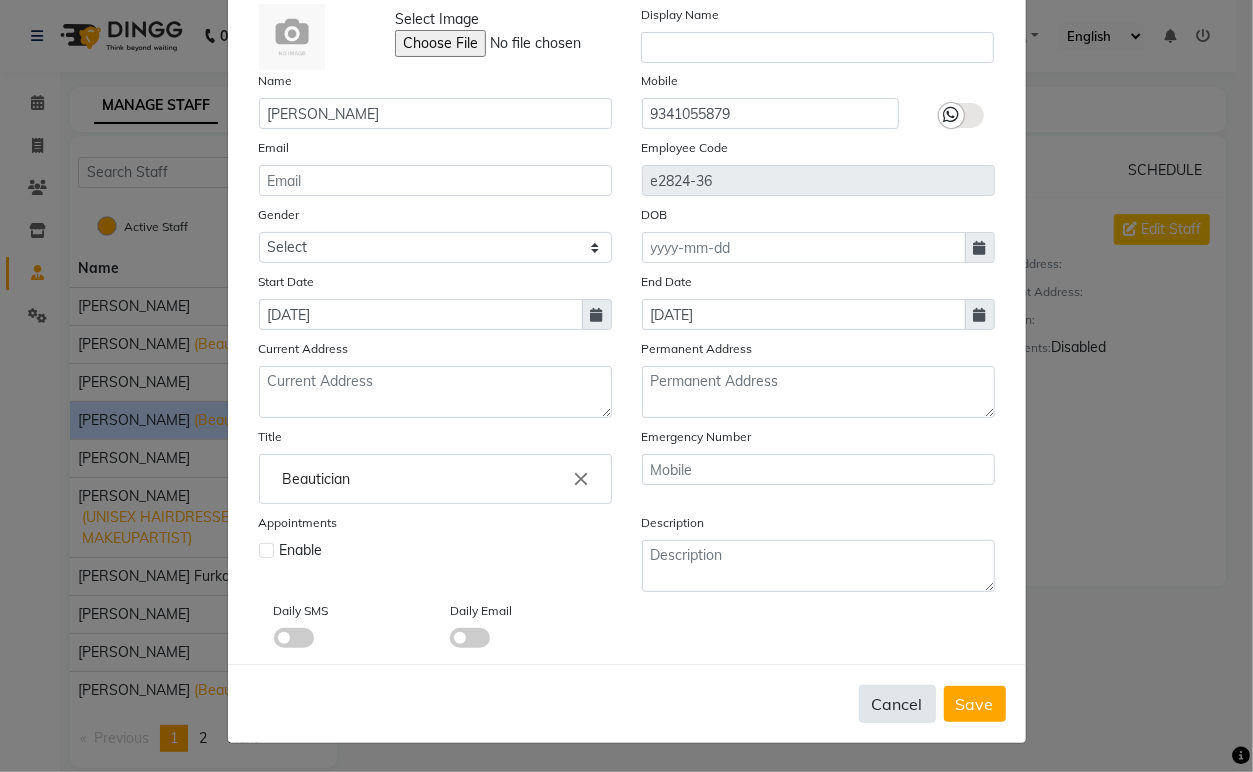 click on "Cancel" 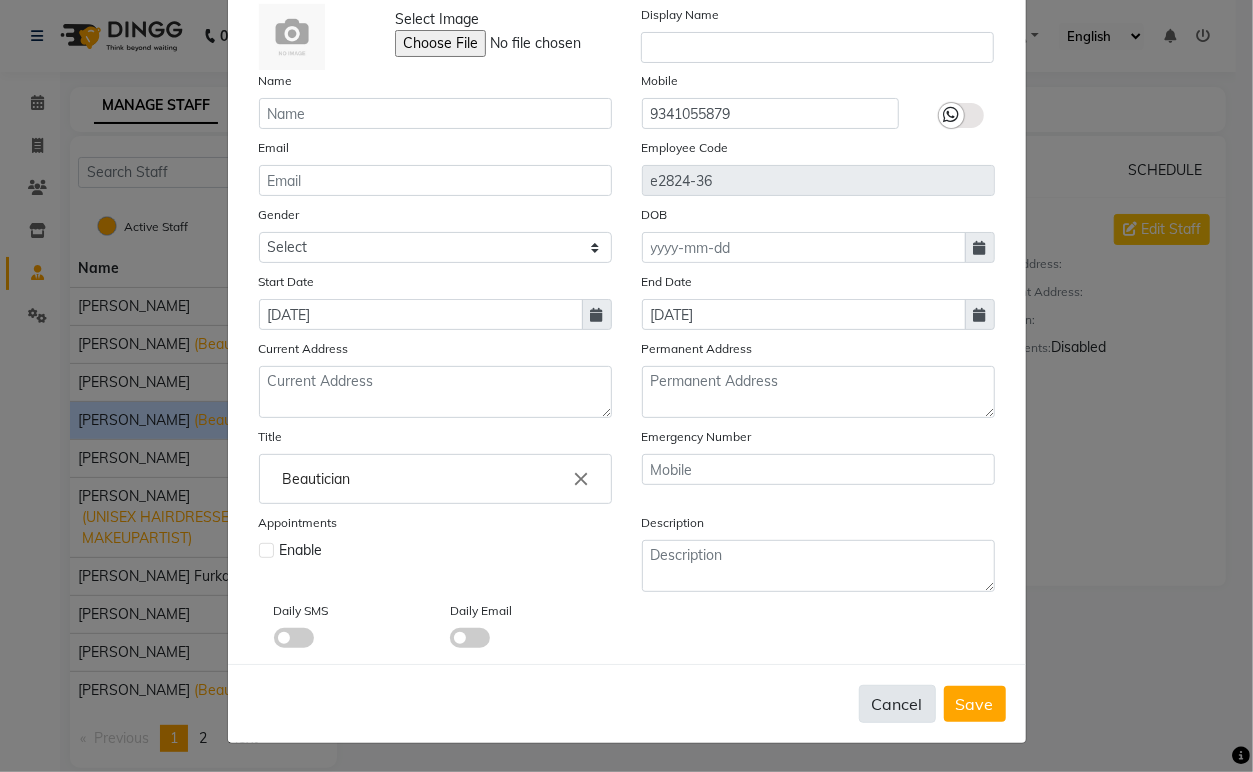 type 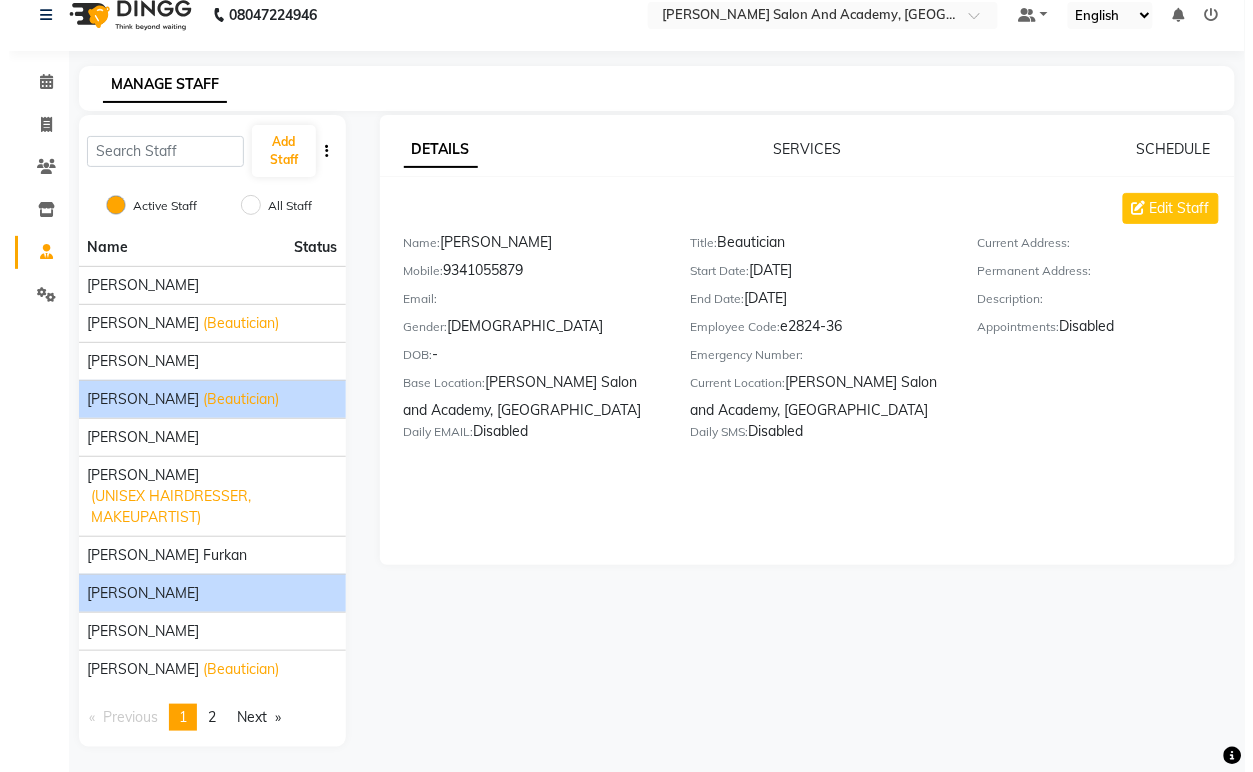 scroll, scrollTop: 26, scrollLeft: 0, axis: vertical 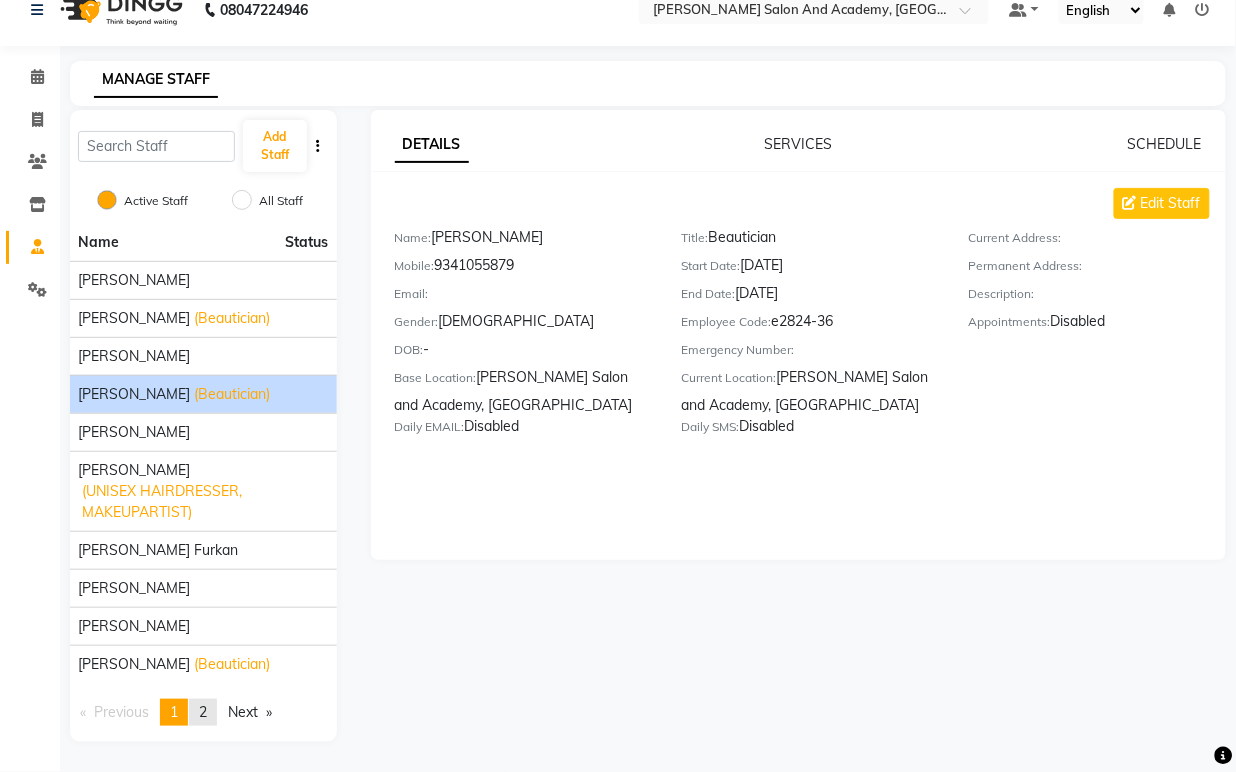 click on "page  2" at bounding box center (203, 712) 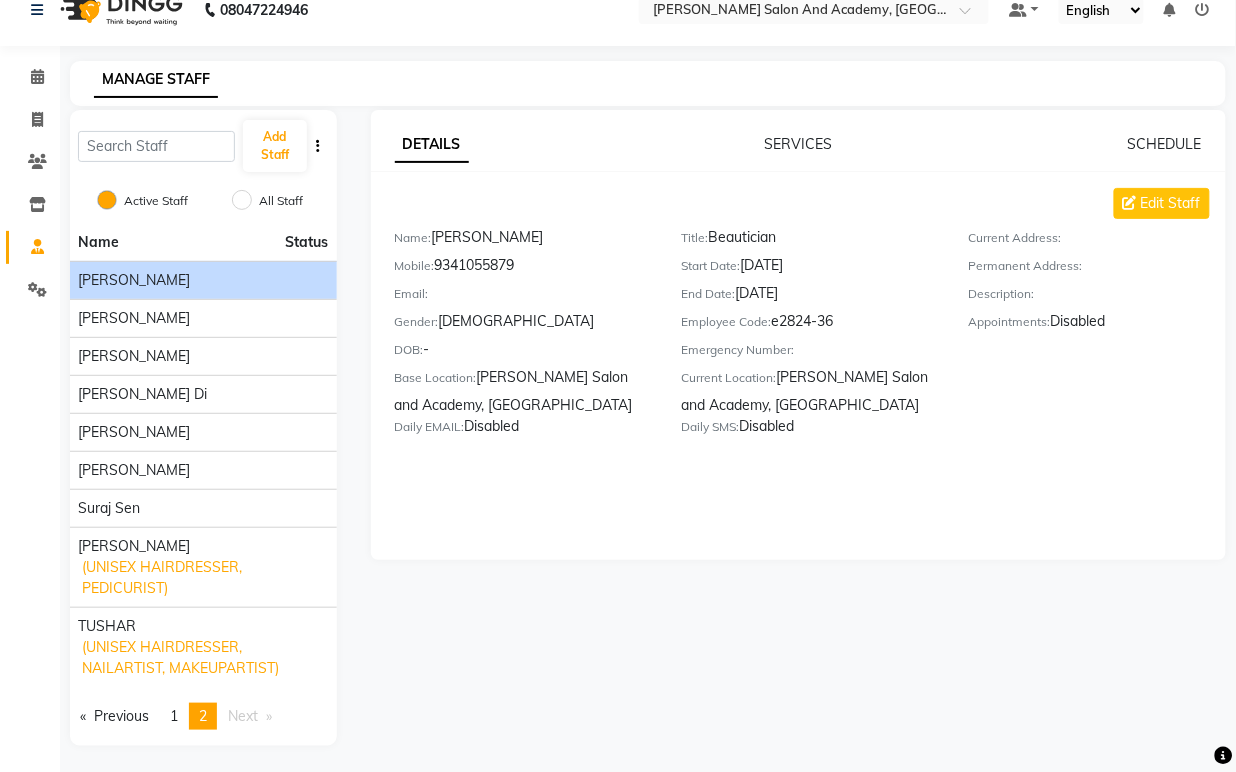 click on "[PERSON_NAME]" 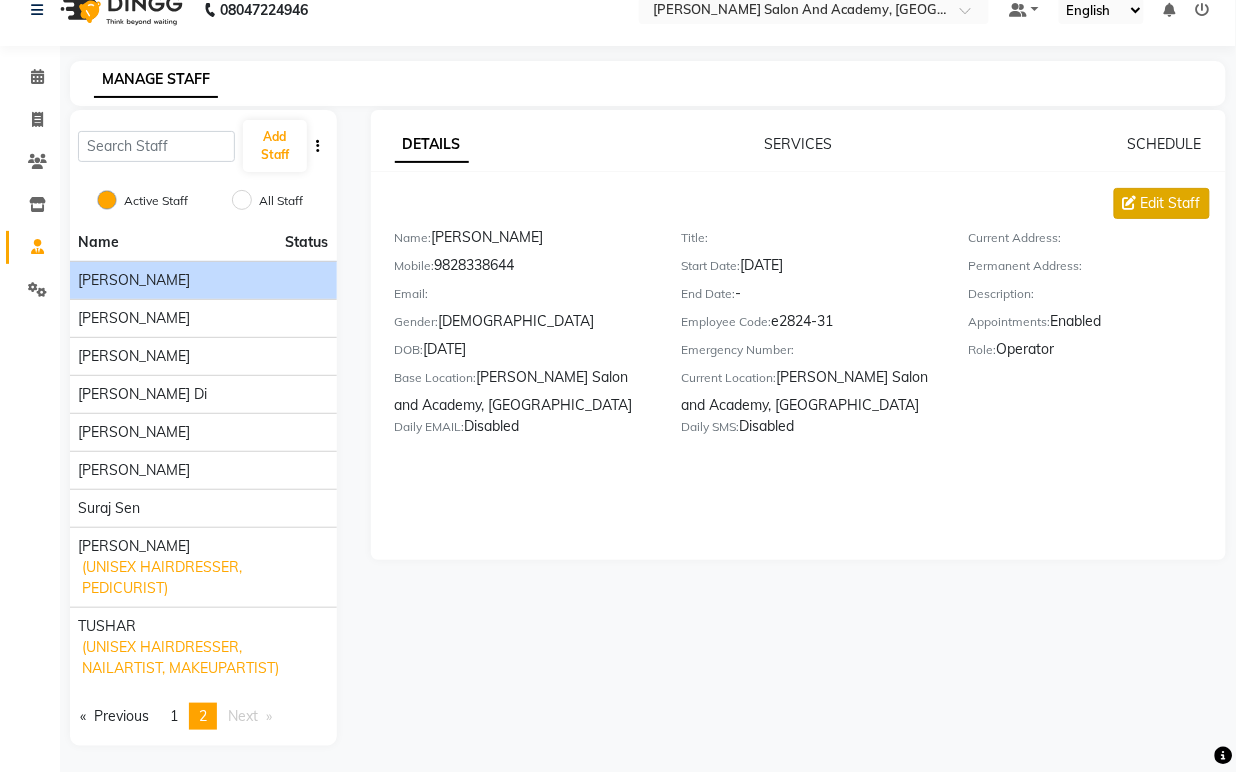 click on "Edit Staff" 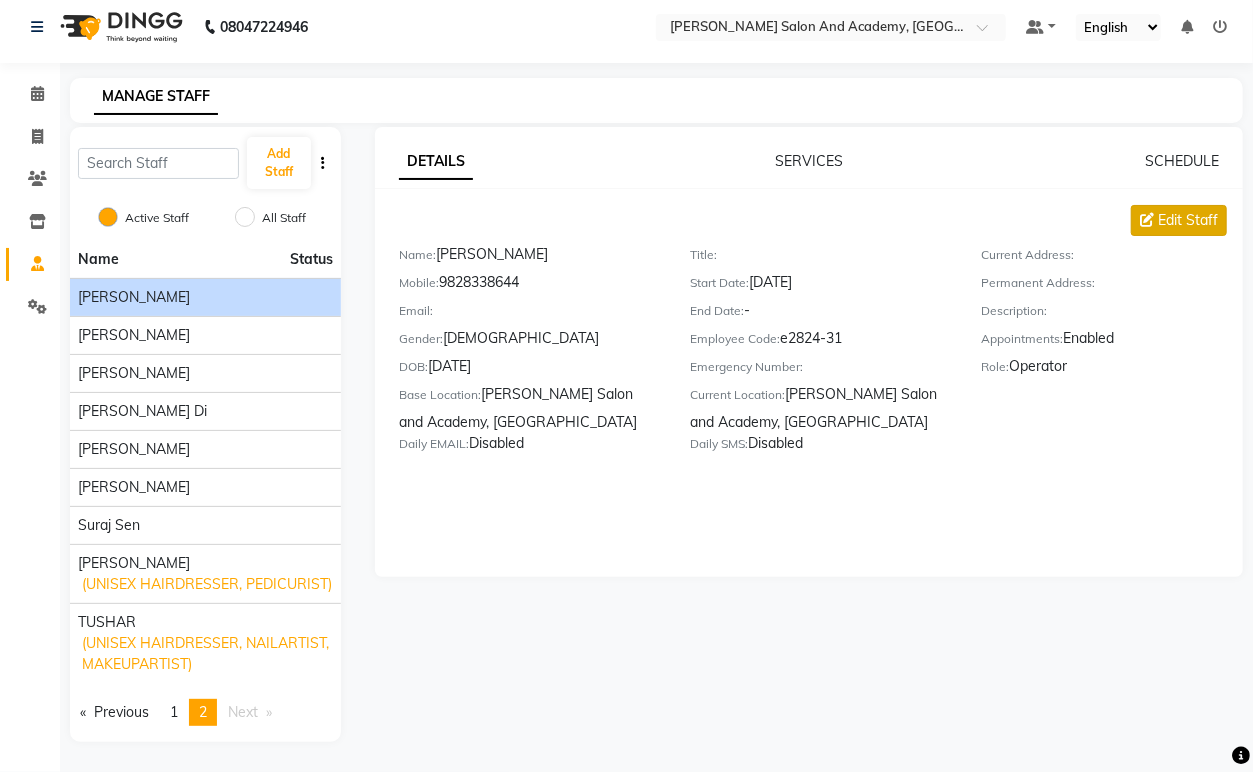 select on "[DEMOGRAPHIC_DATA]" 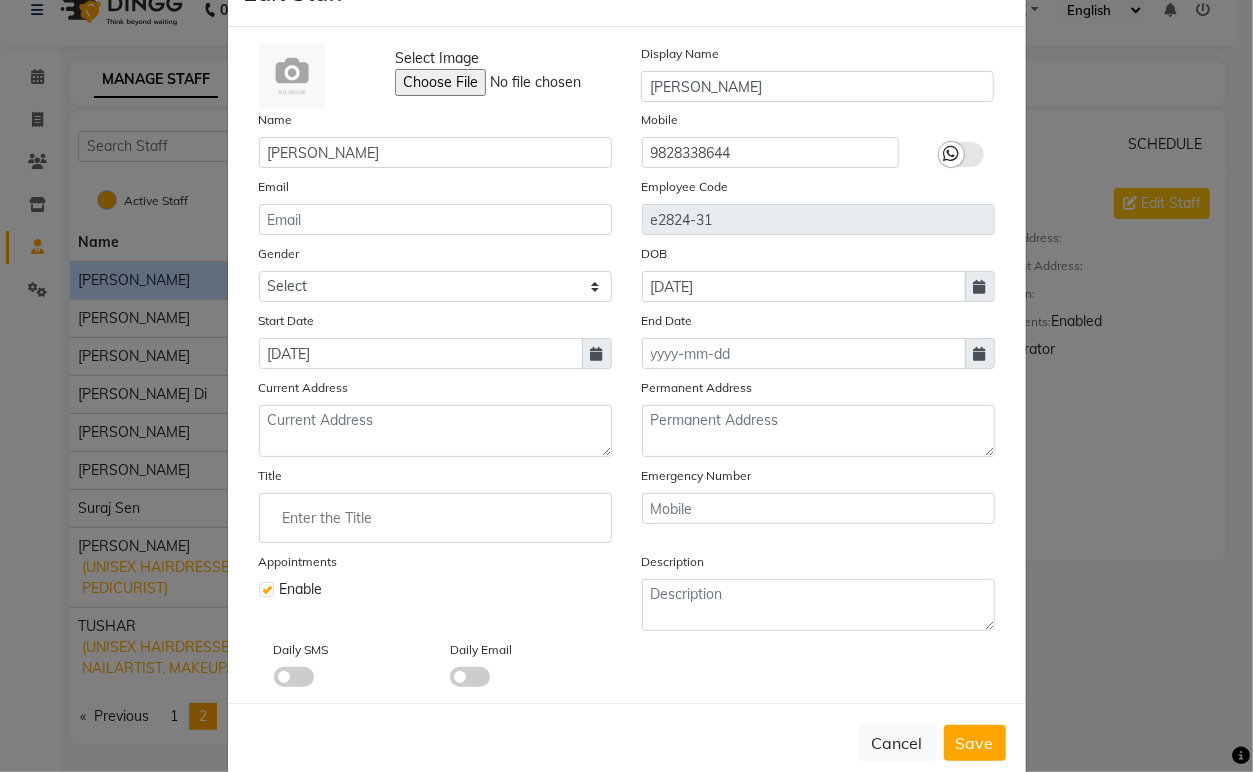 scroll, scrollTop: 112, scrollLeft: 0, axis: vertical 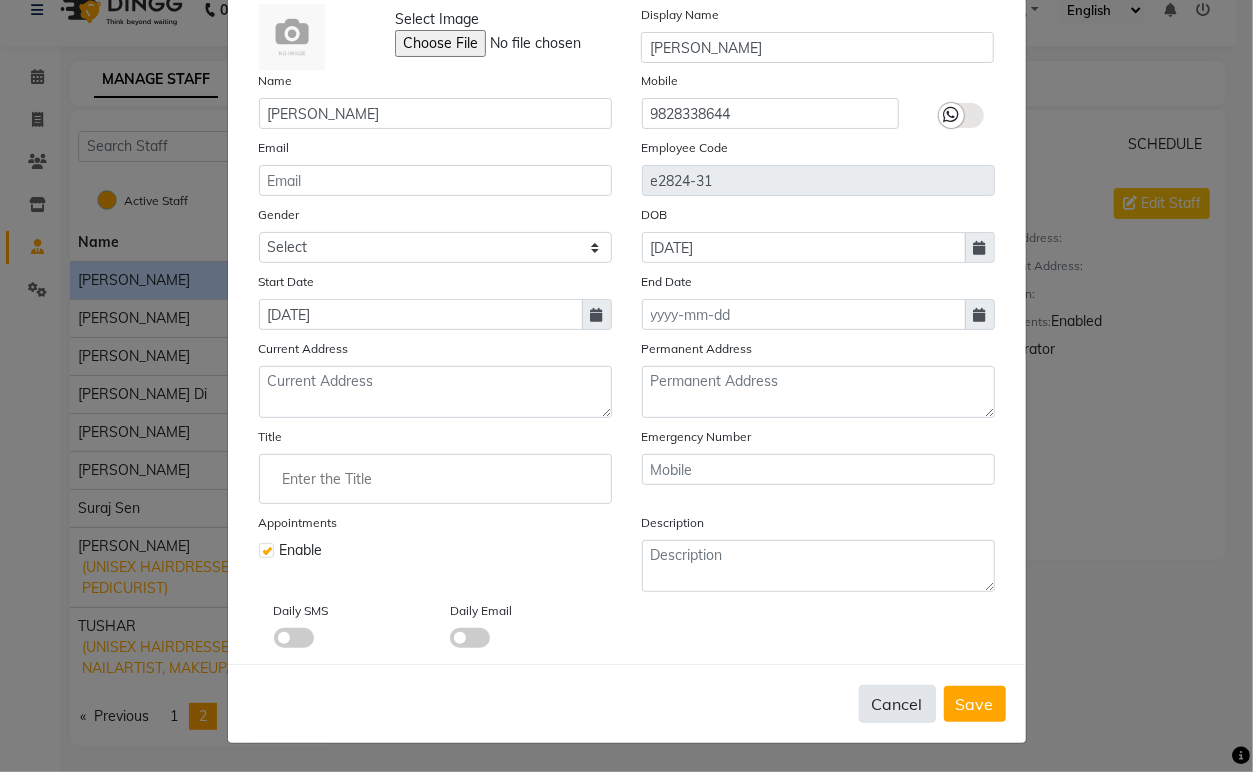 click on "Cancel" 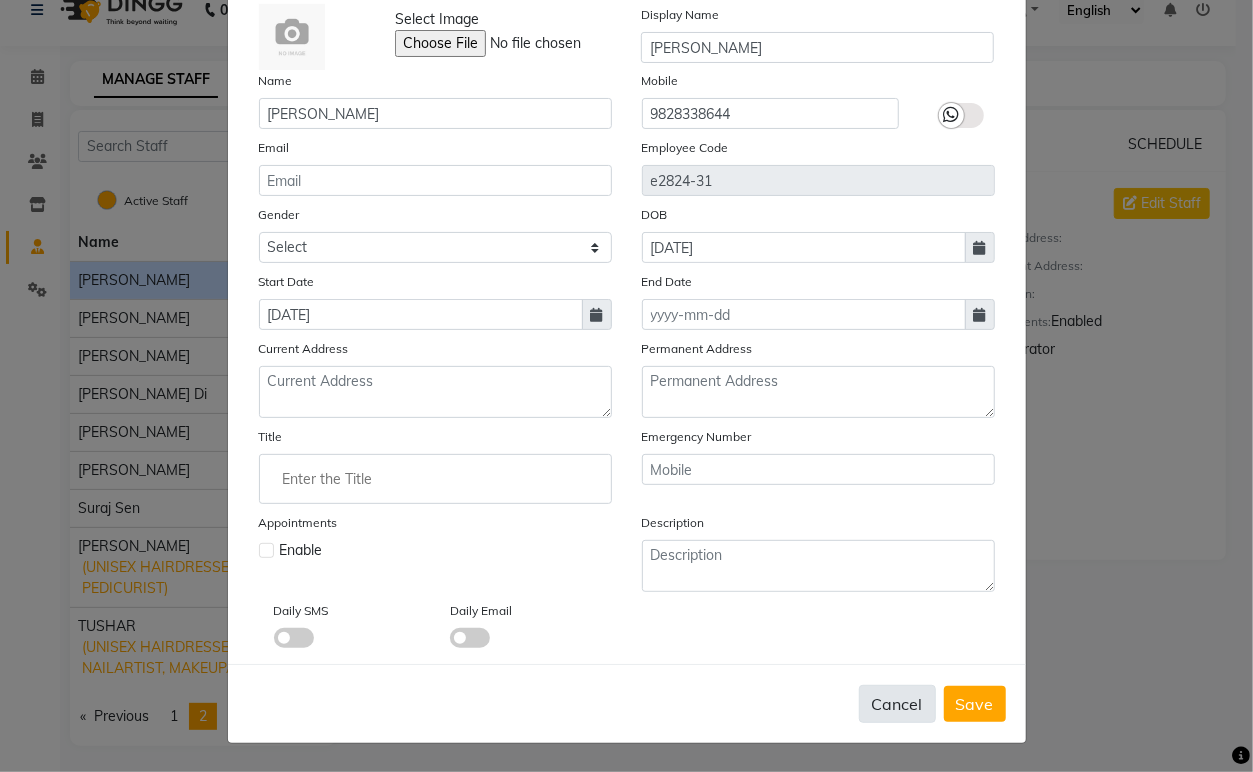 type 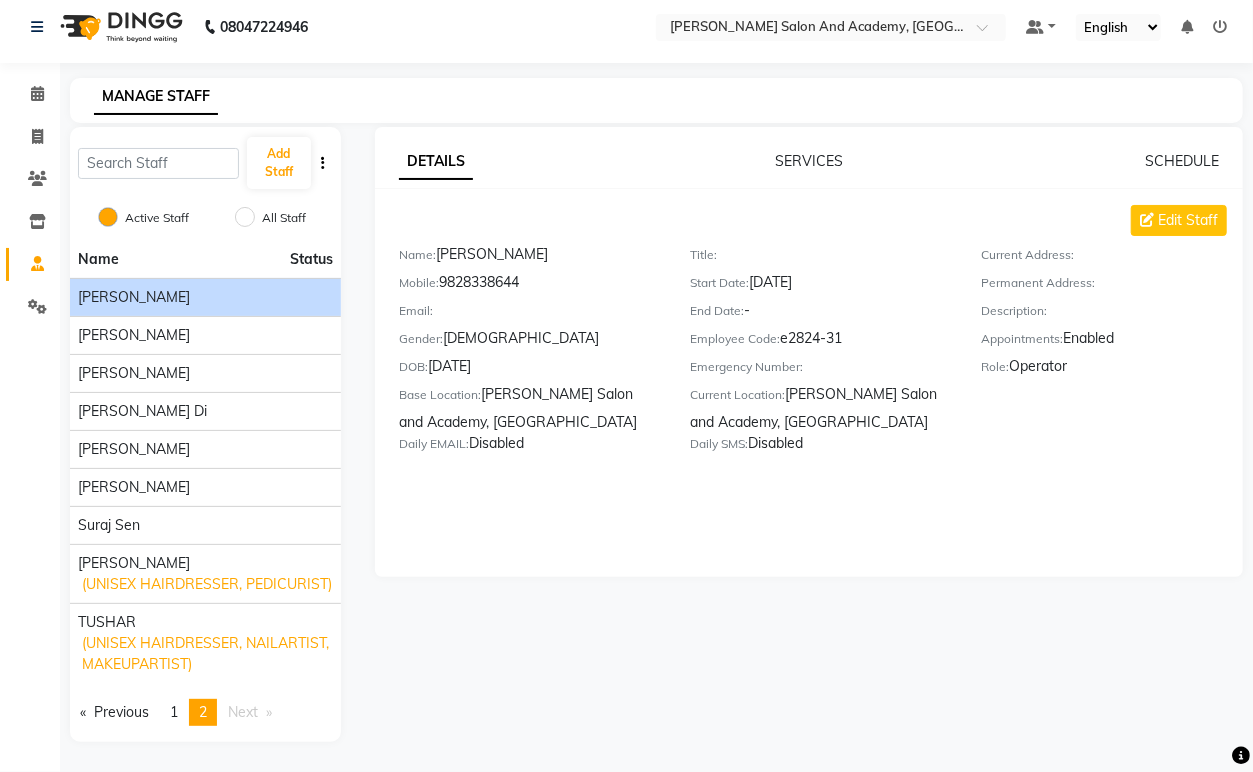 scroll, scrollTop: 8, scrollLeft: 0, axis: vertical 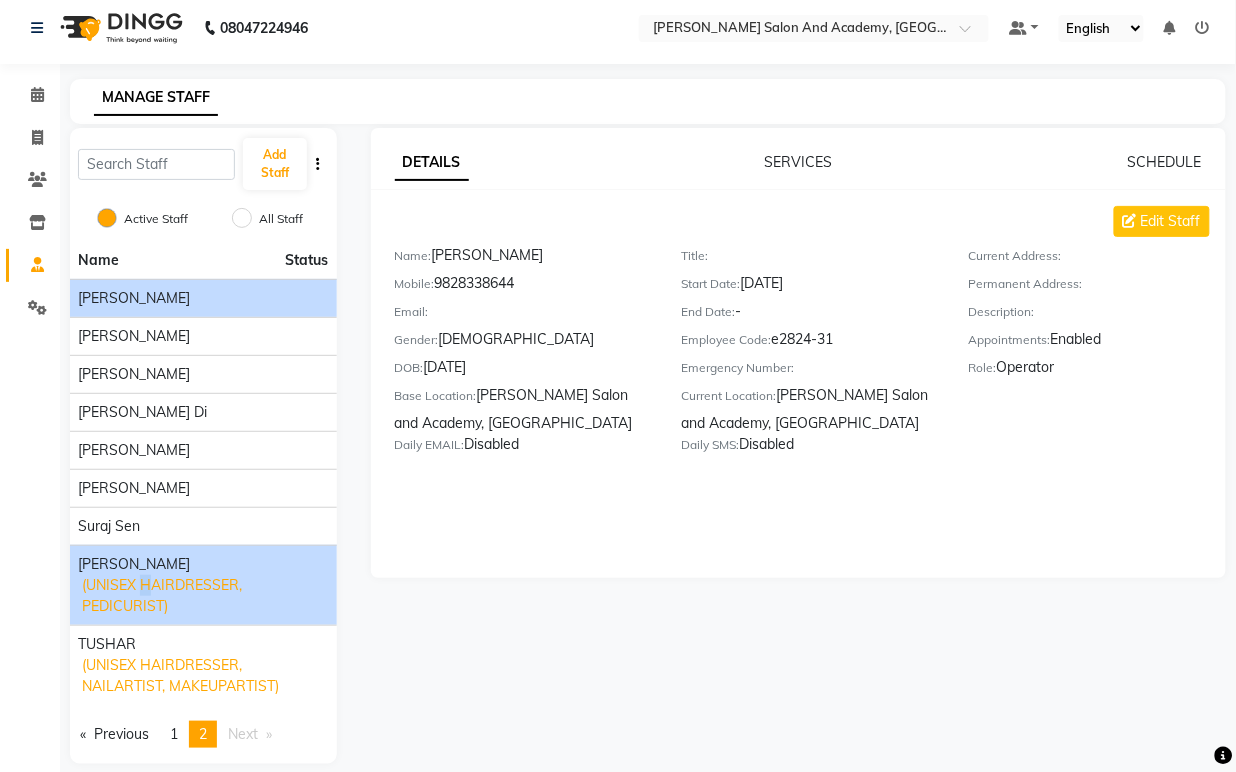 click on "(UNISEX HAIRDRESSER, PEDICURIST)" 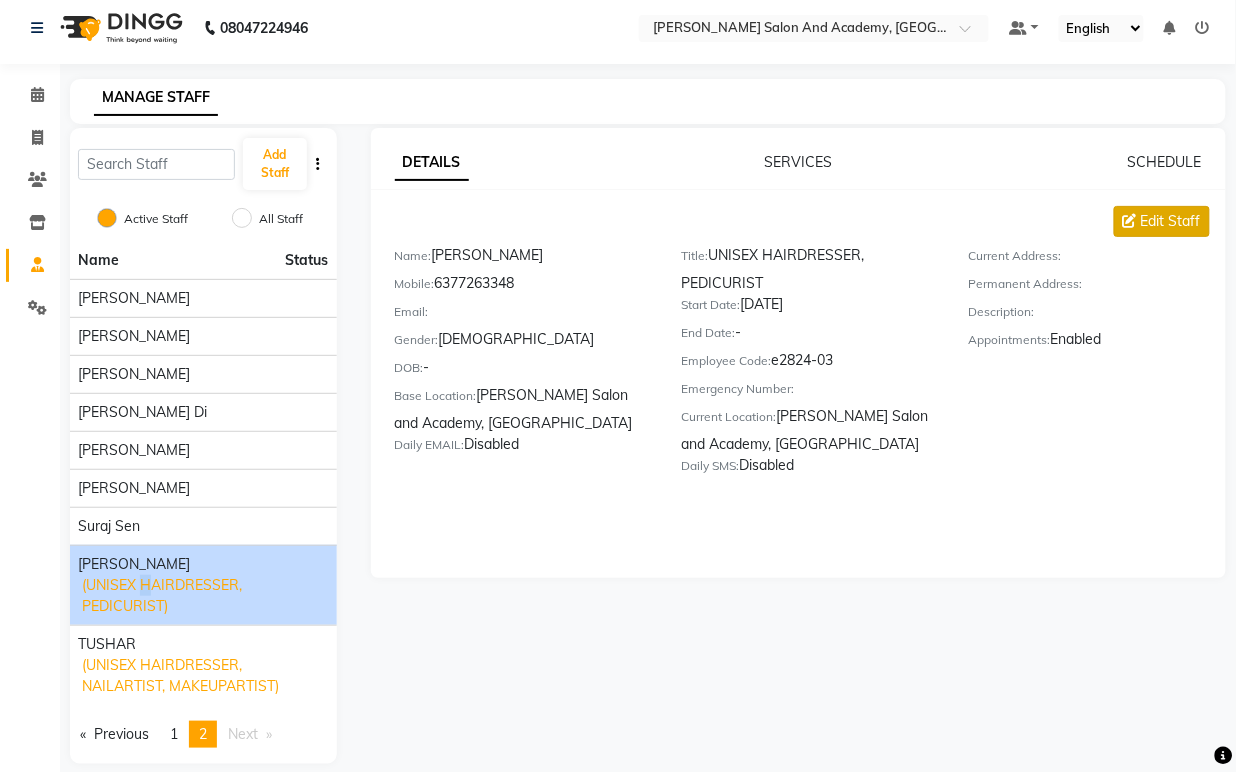 click on "Edit Staff" 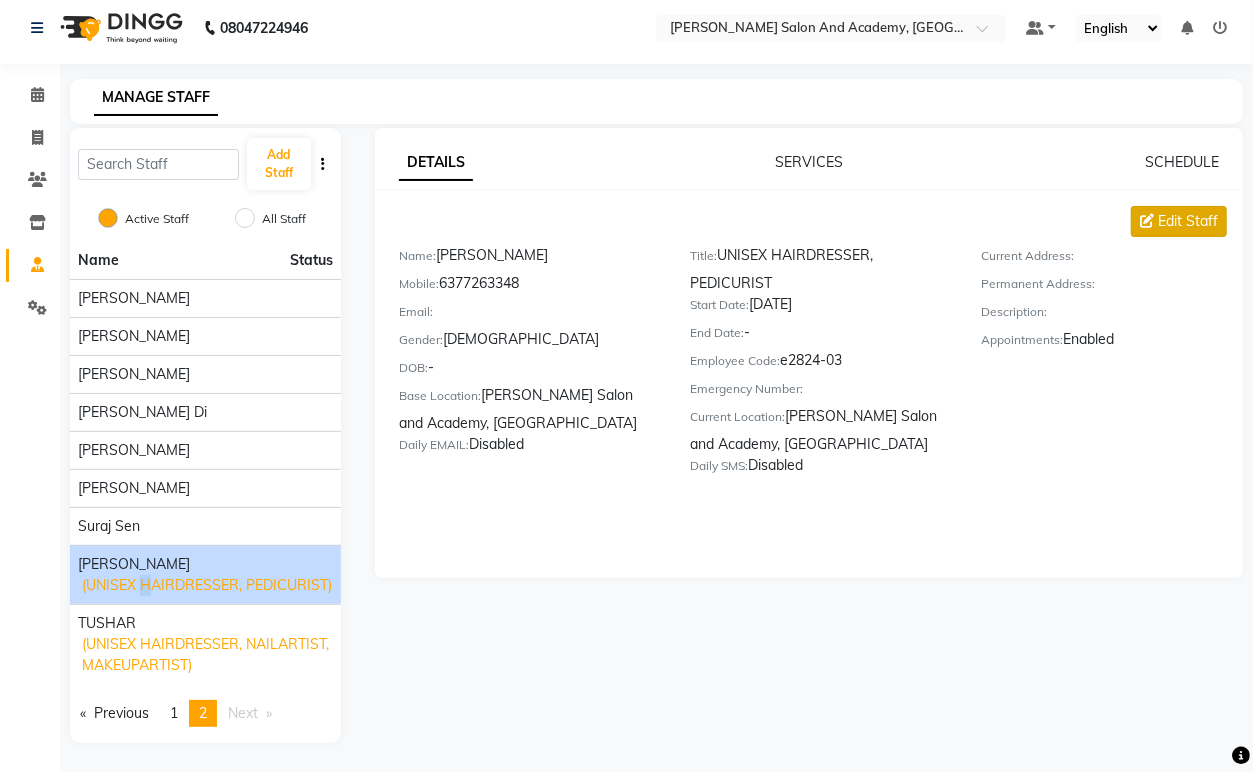 select on "male" 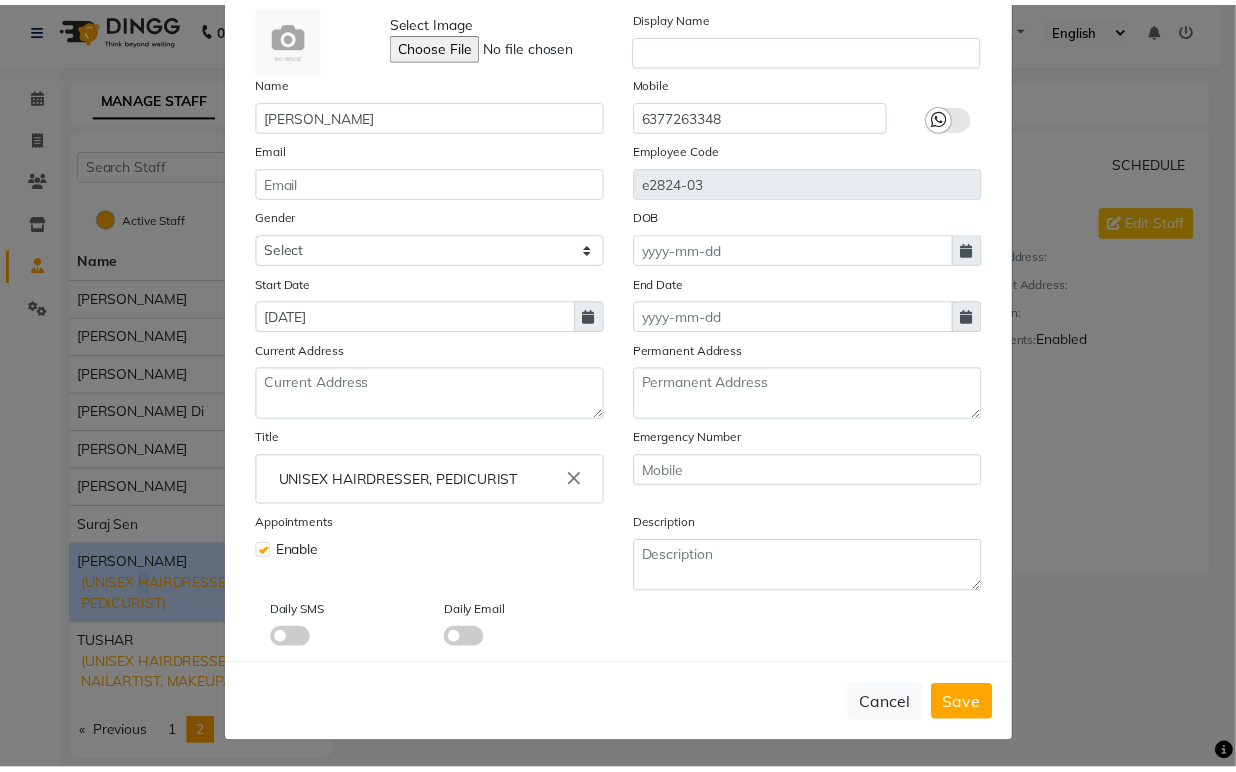 scroll, scrollTop: 112, scrollLeft: 0, axis: vertical 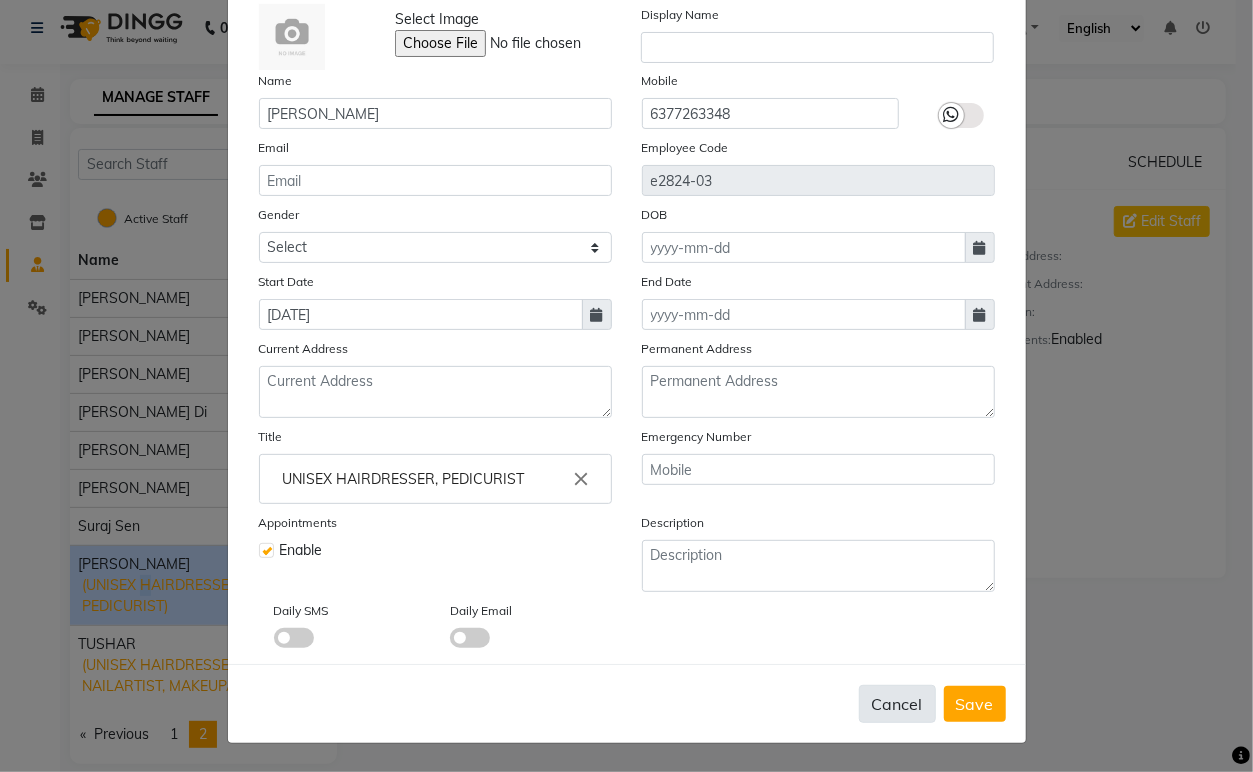 click on "Cancel" 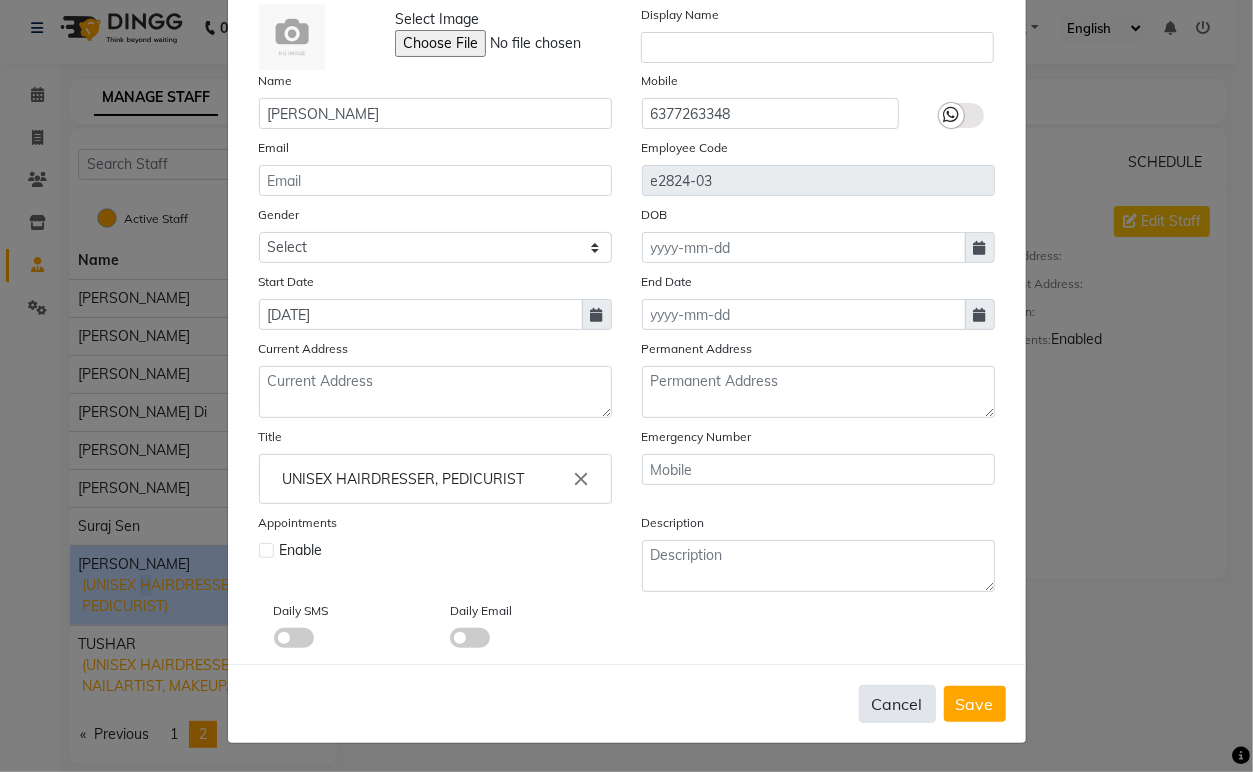 type 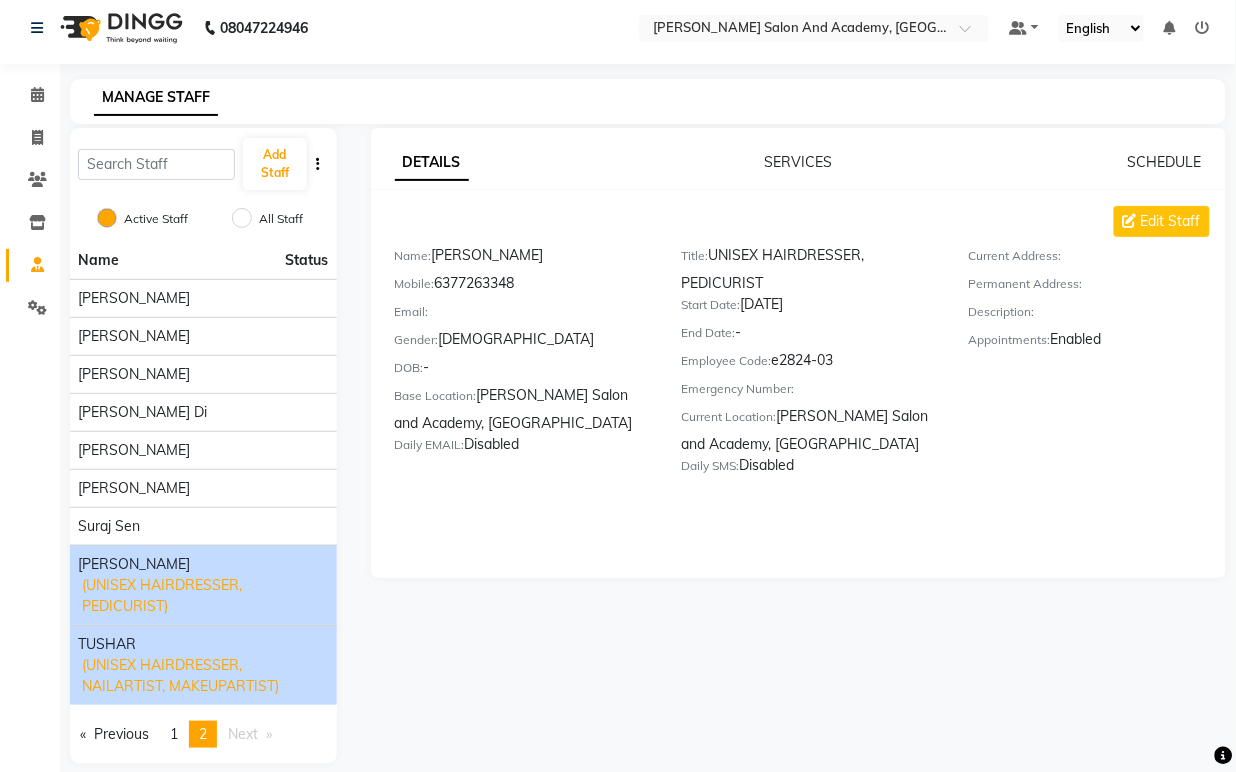 click on "(UNISEX HAIRDRESSER, NAILARTIST, MAKEUPARTIST)" 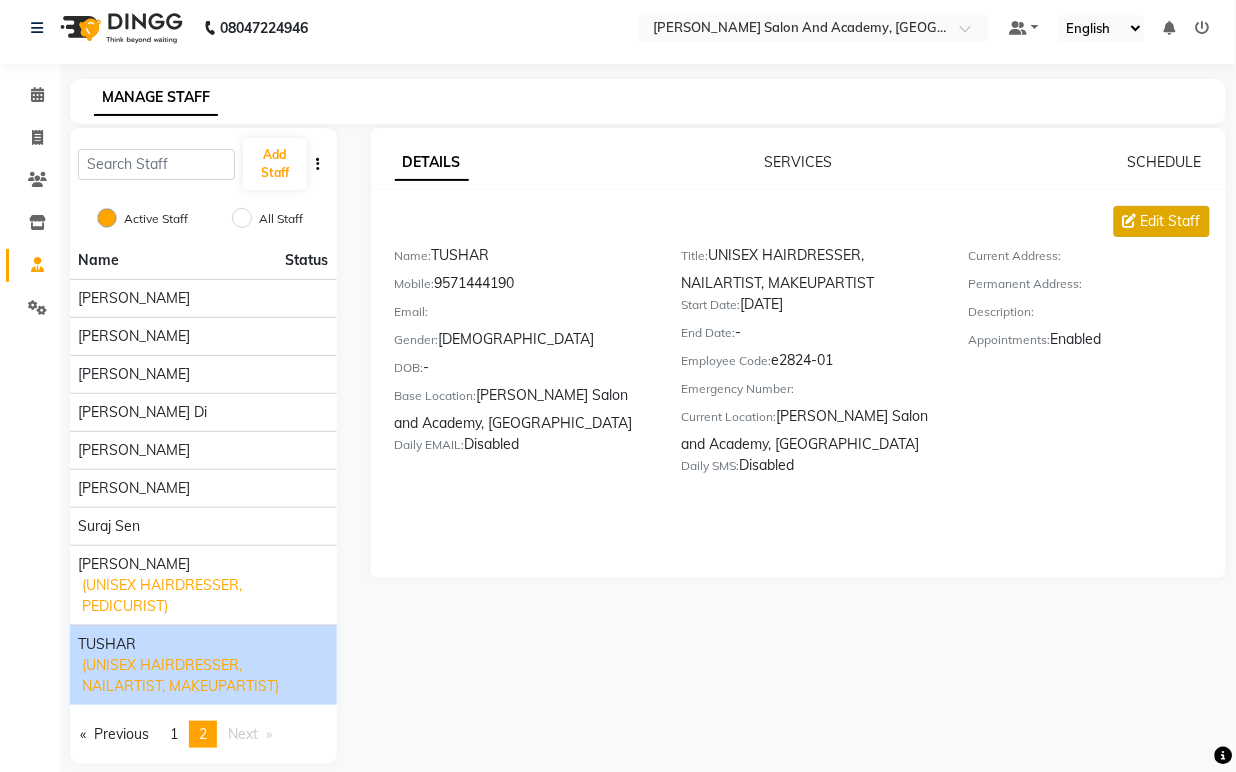 click on "Edit Staff" 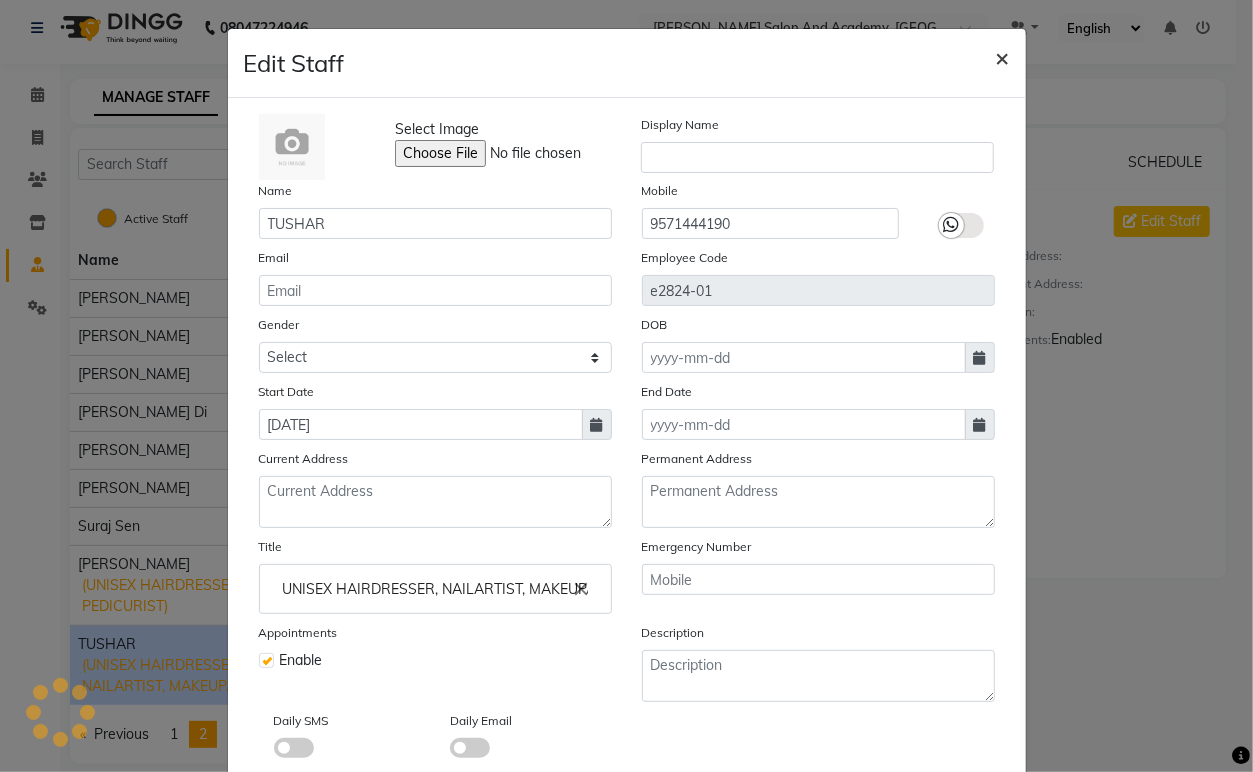 click on "×" 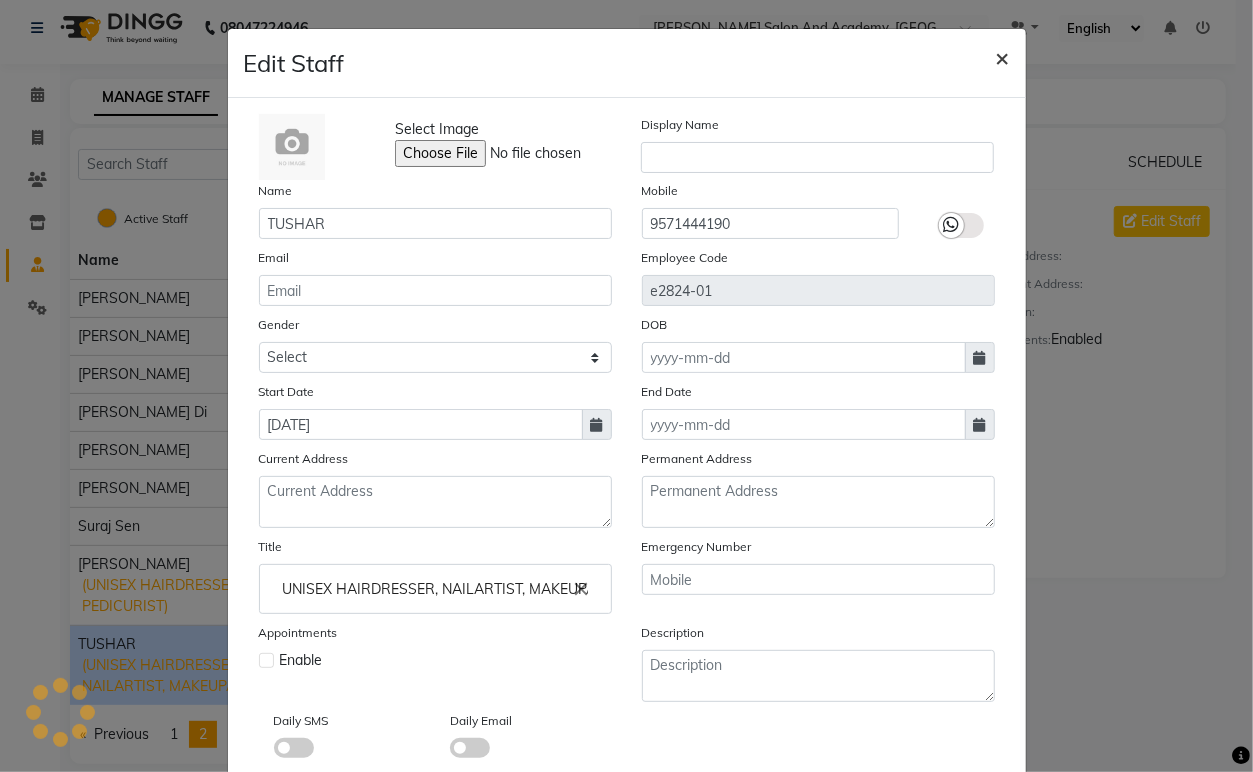 type 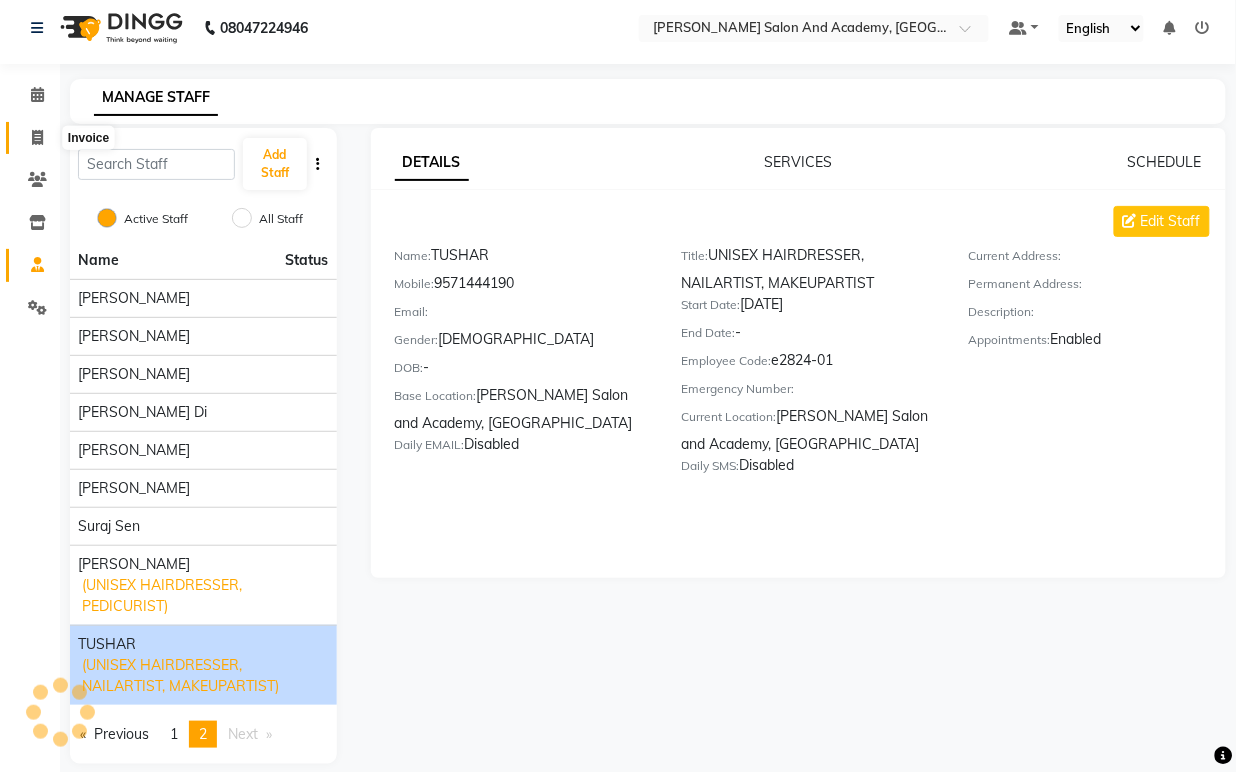 click 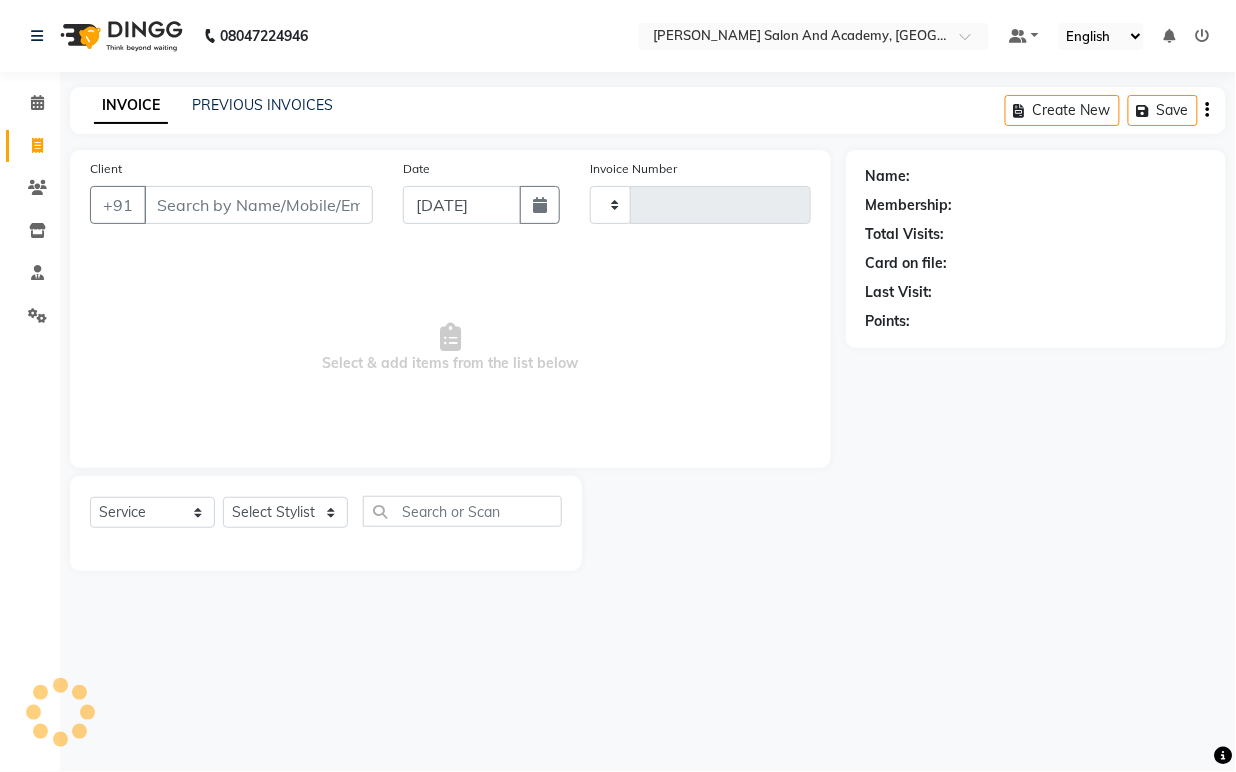 type on "0420" 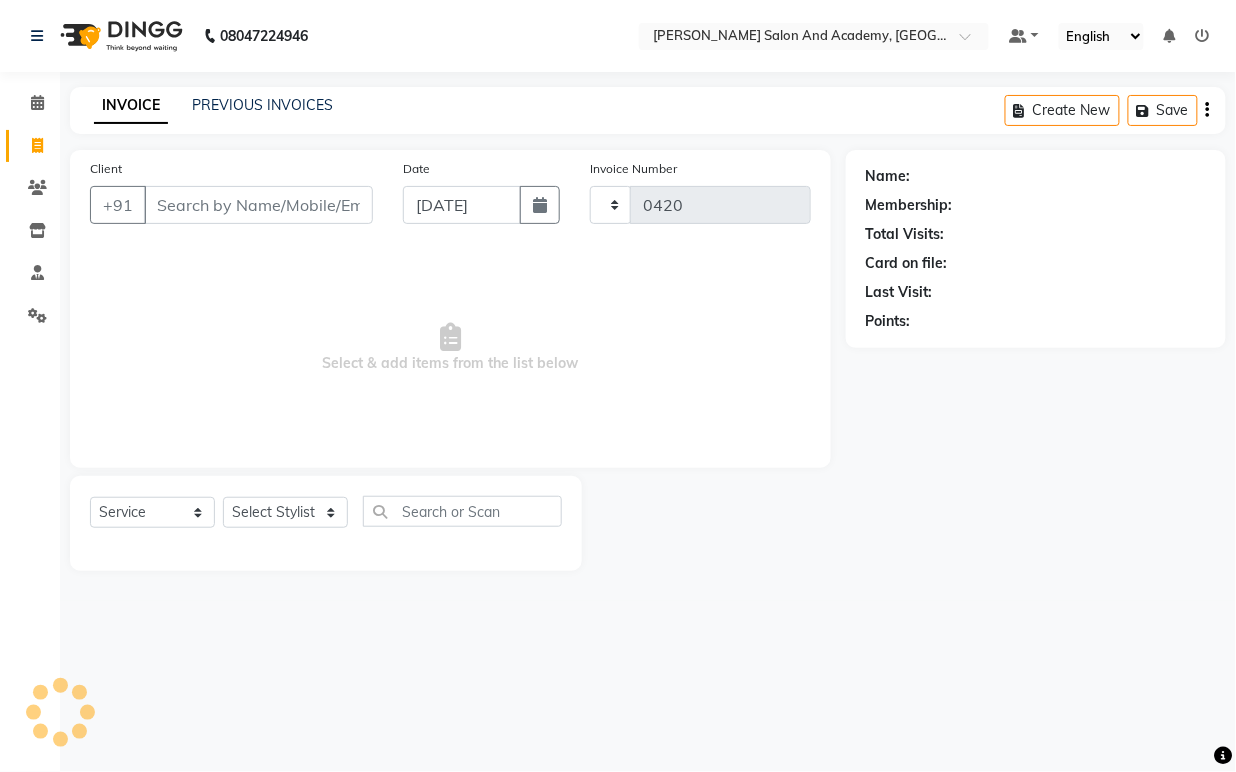 scroll, scrollTop: 0, scrollLeft: 0, axis: both 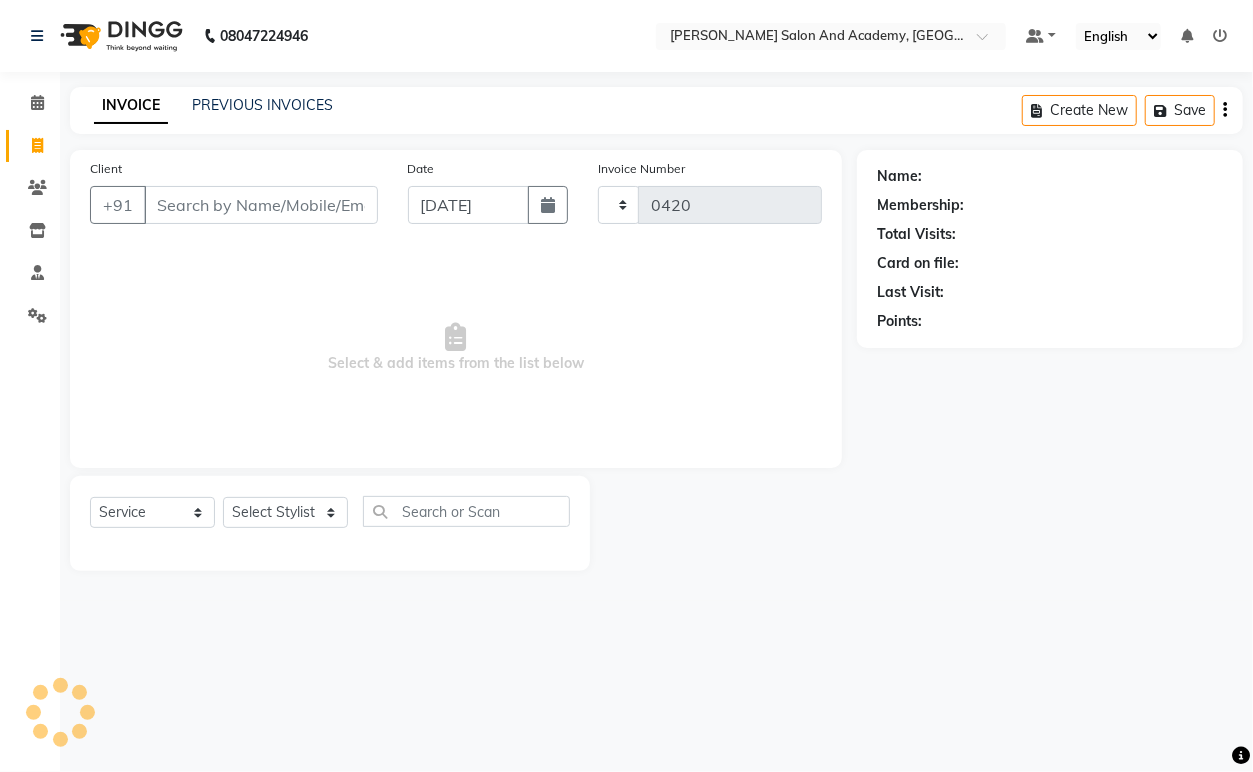 select on "6453" 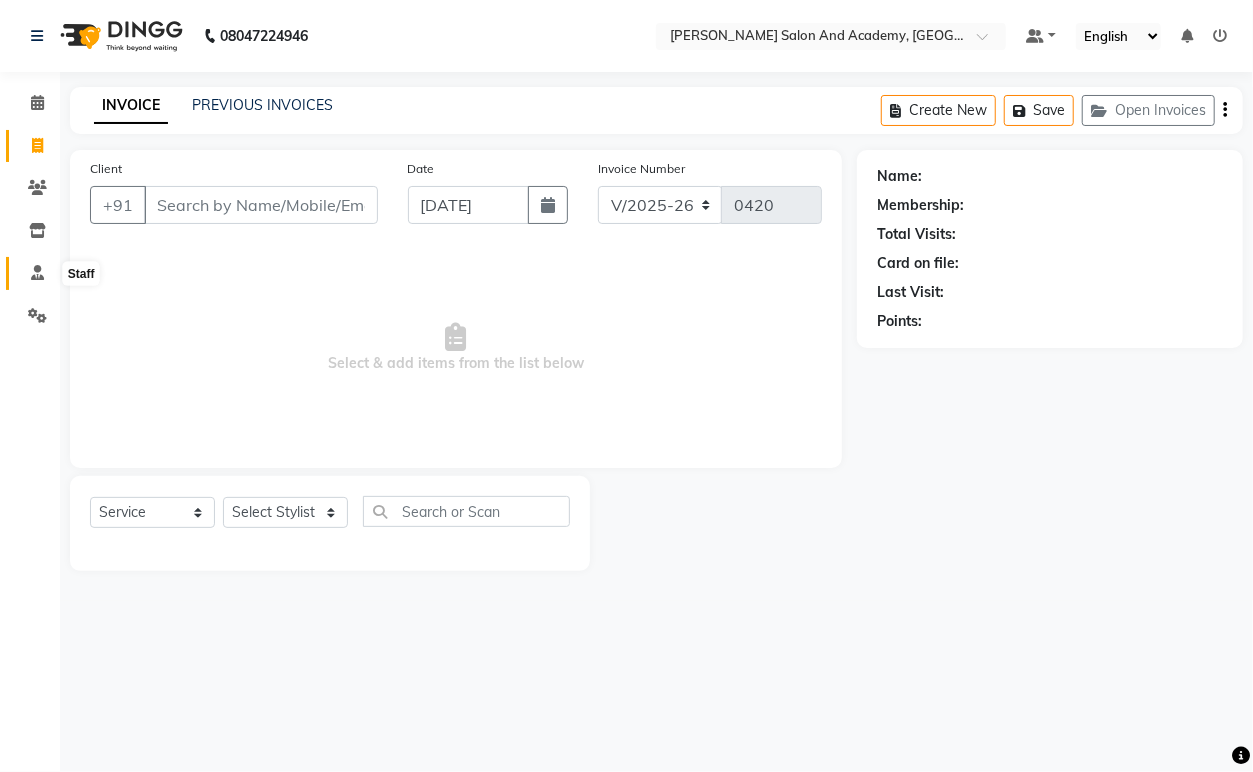 click 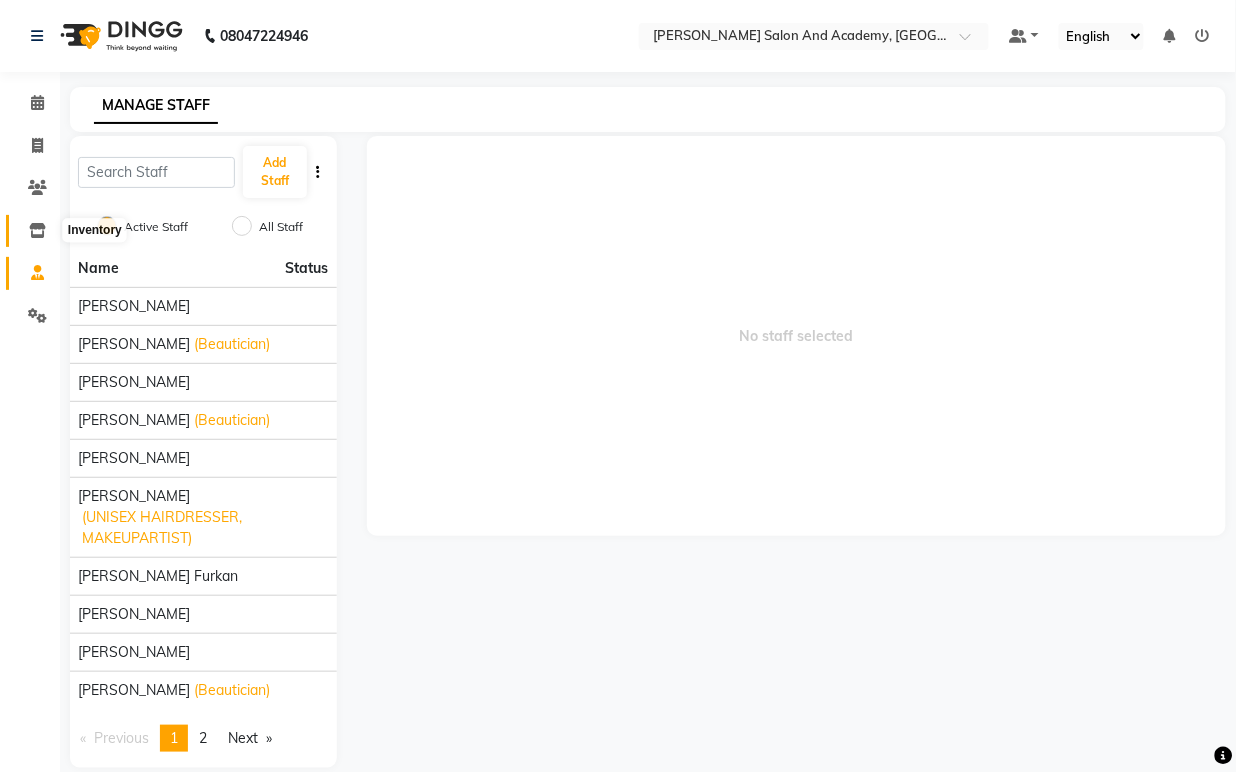 click 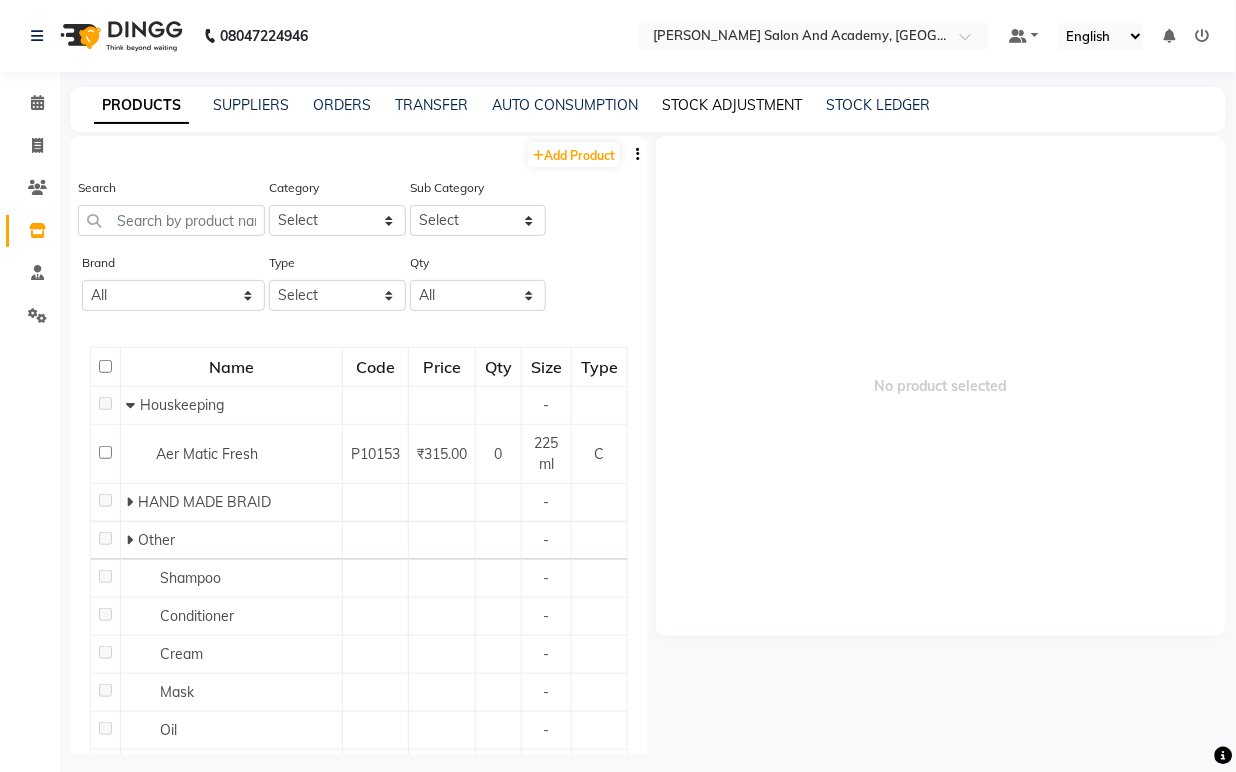 click on "STOCK ADJUSTMENT" 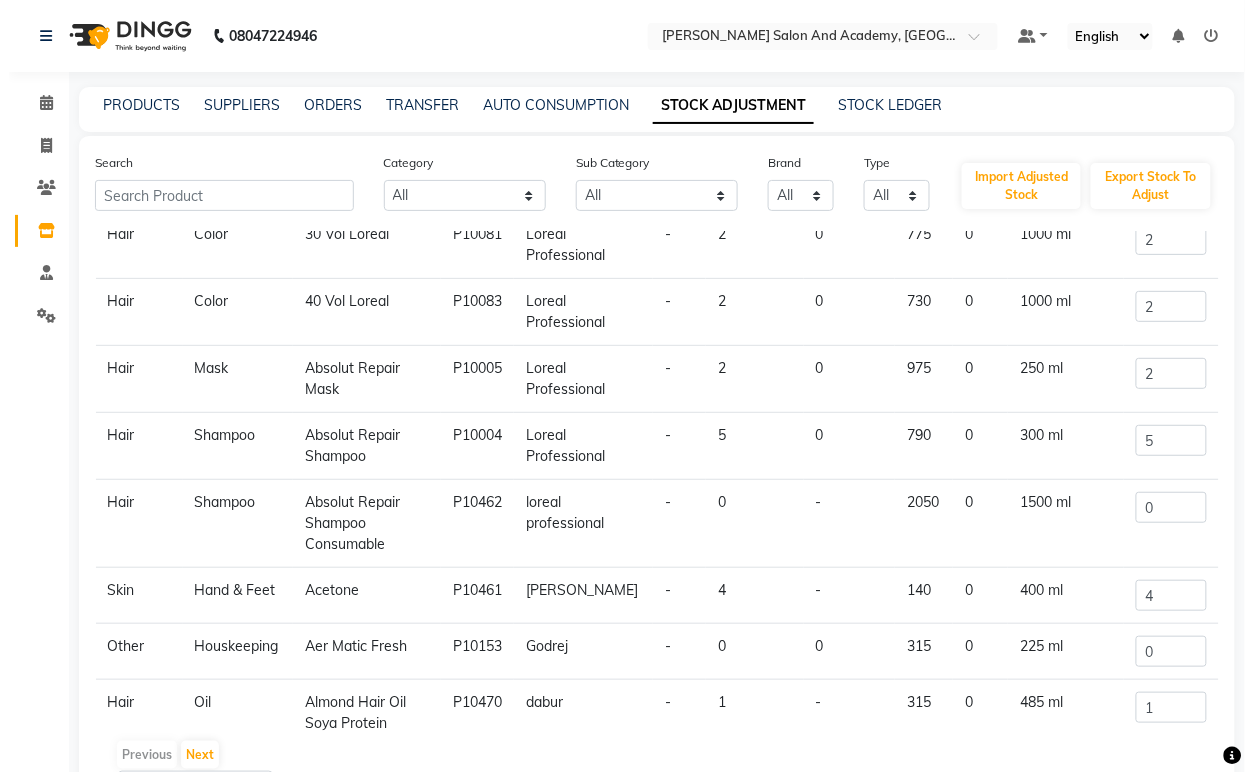 scroll, scrollTop: 254, scrollLeft: 0, axis: vertical 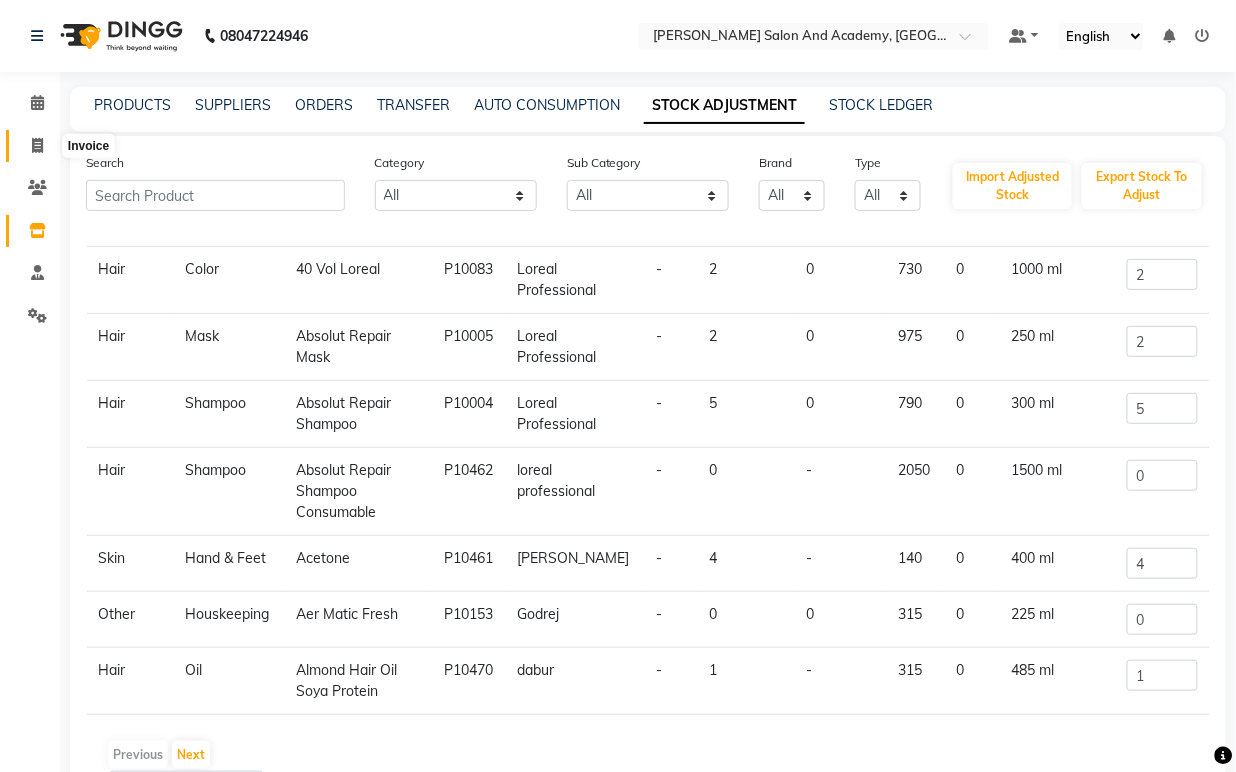 click 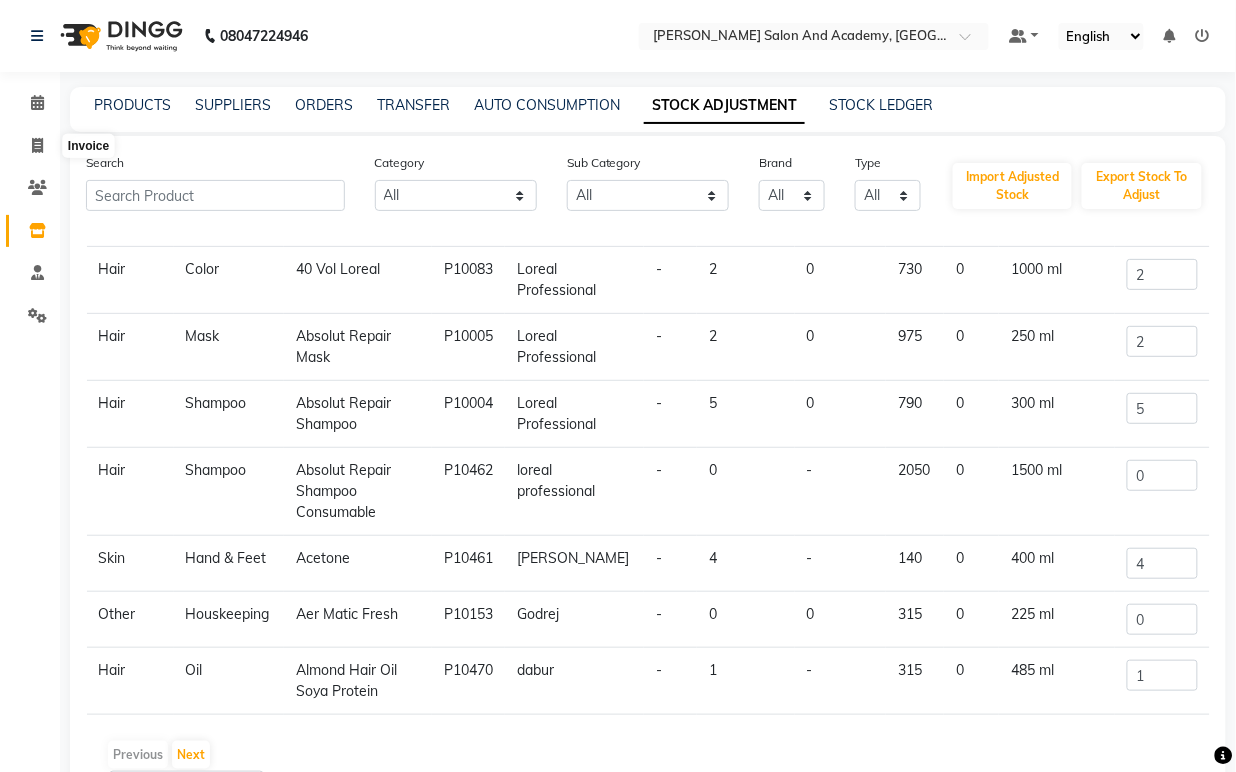 select on "service" 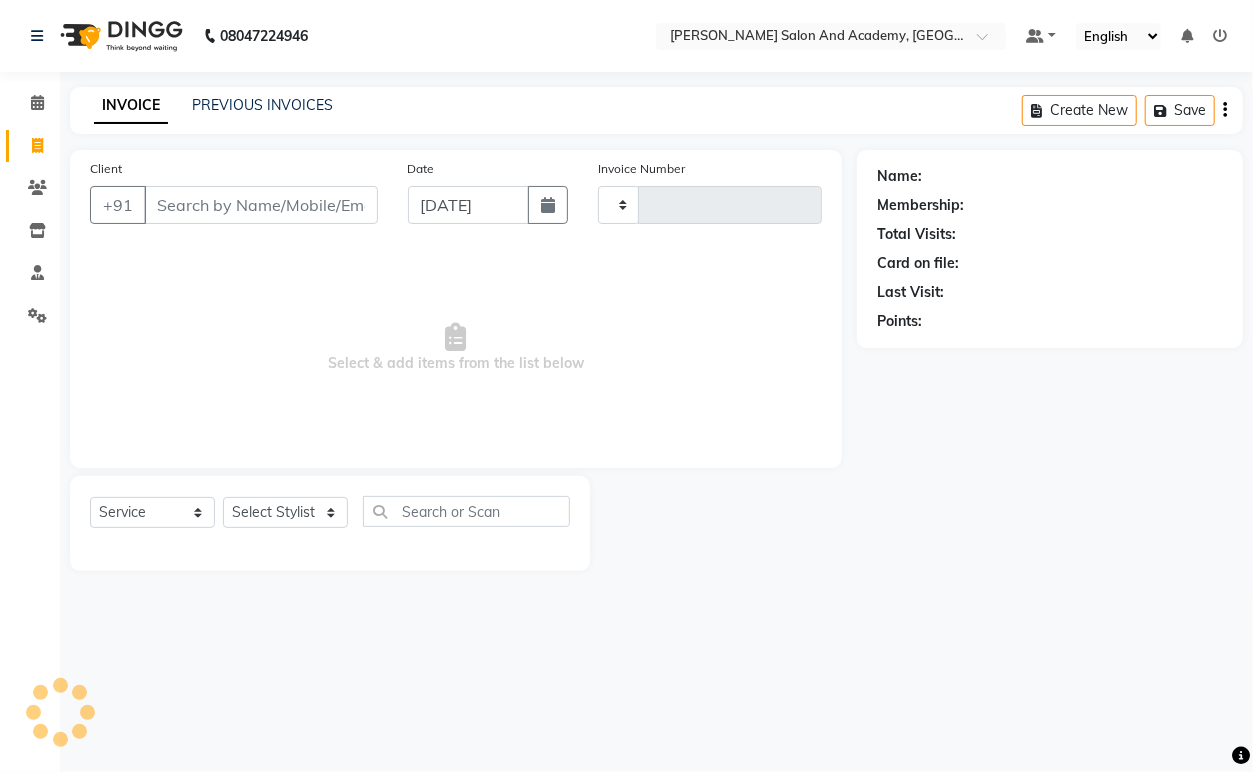 type on "0420" 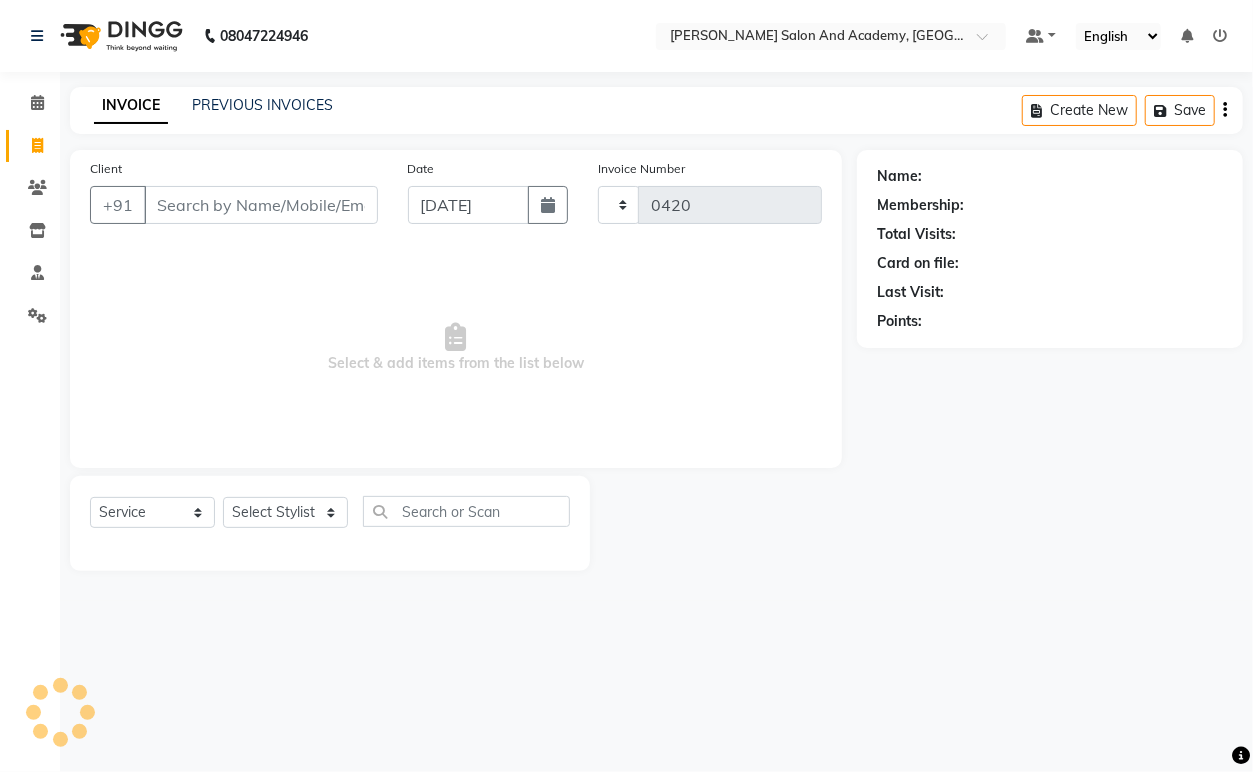 select on "6453" 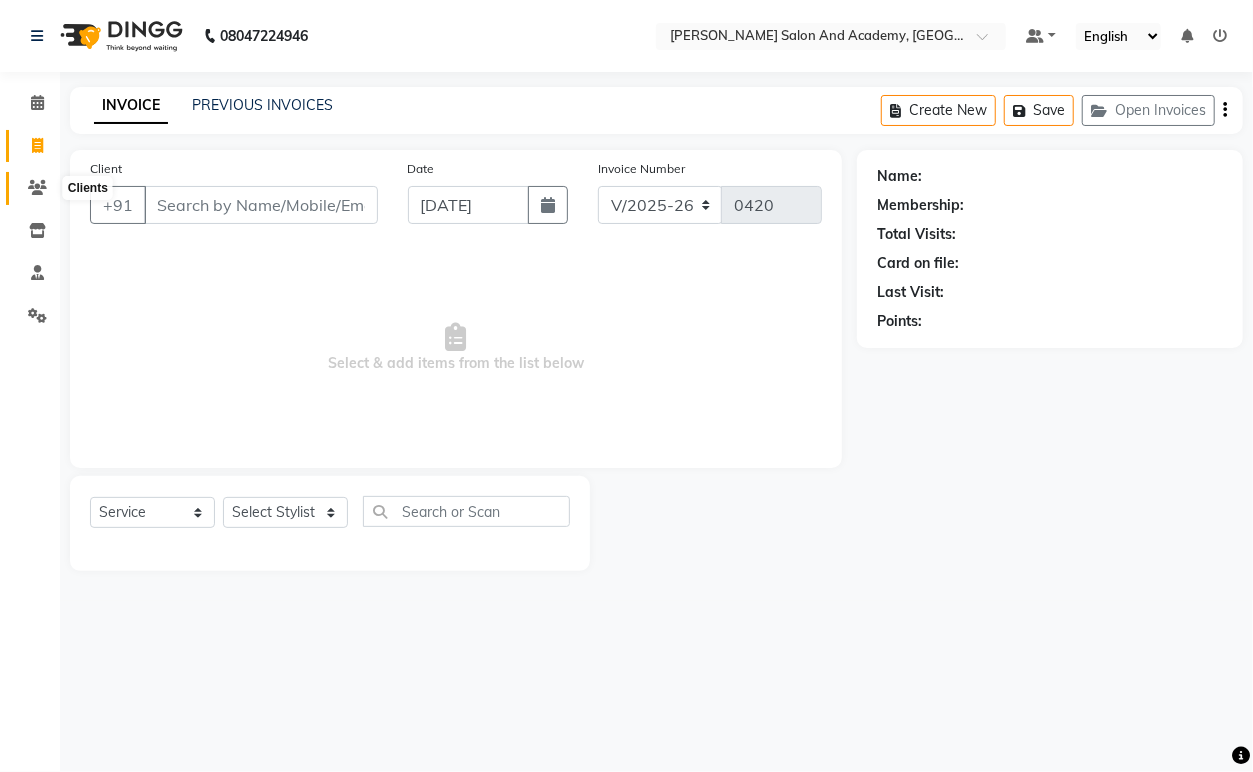 click 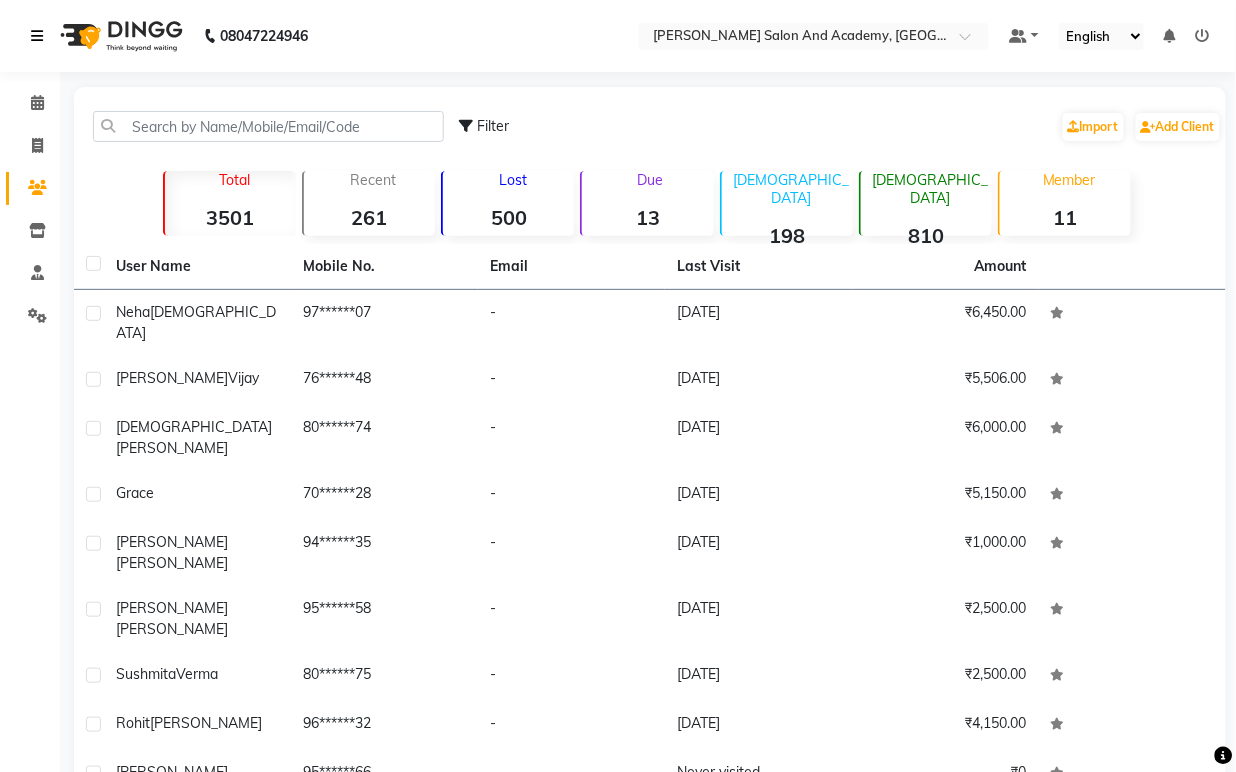 click at bounding box center (37, 36) 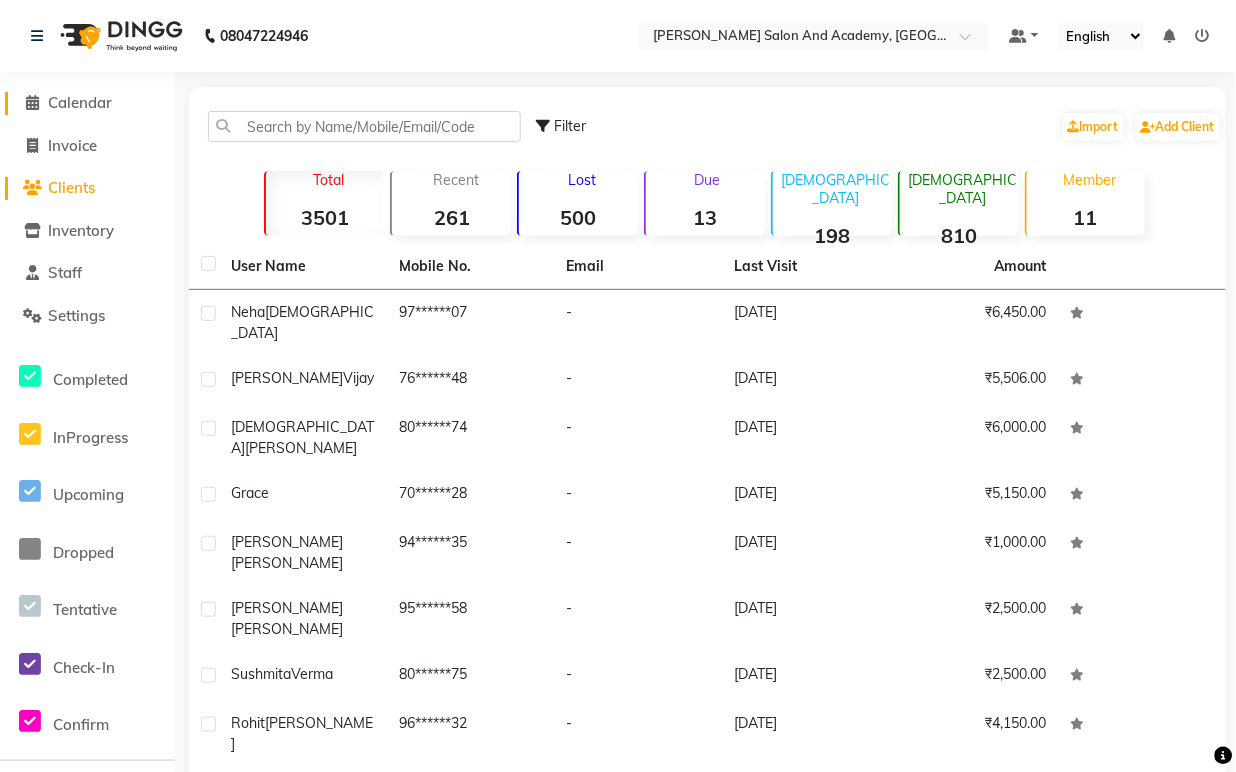 click on "Calendar" 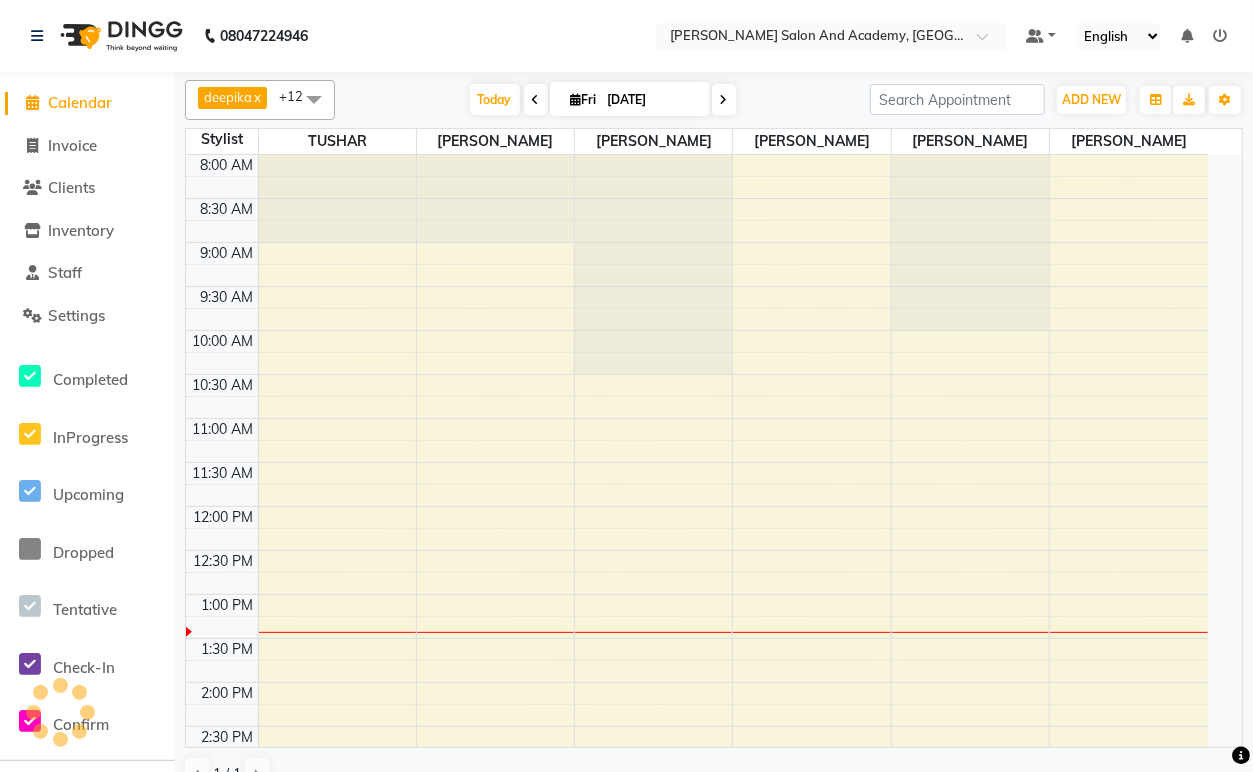 scroll, scrollTop: 0, scrollLeft: 0, axis: both 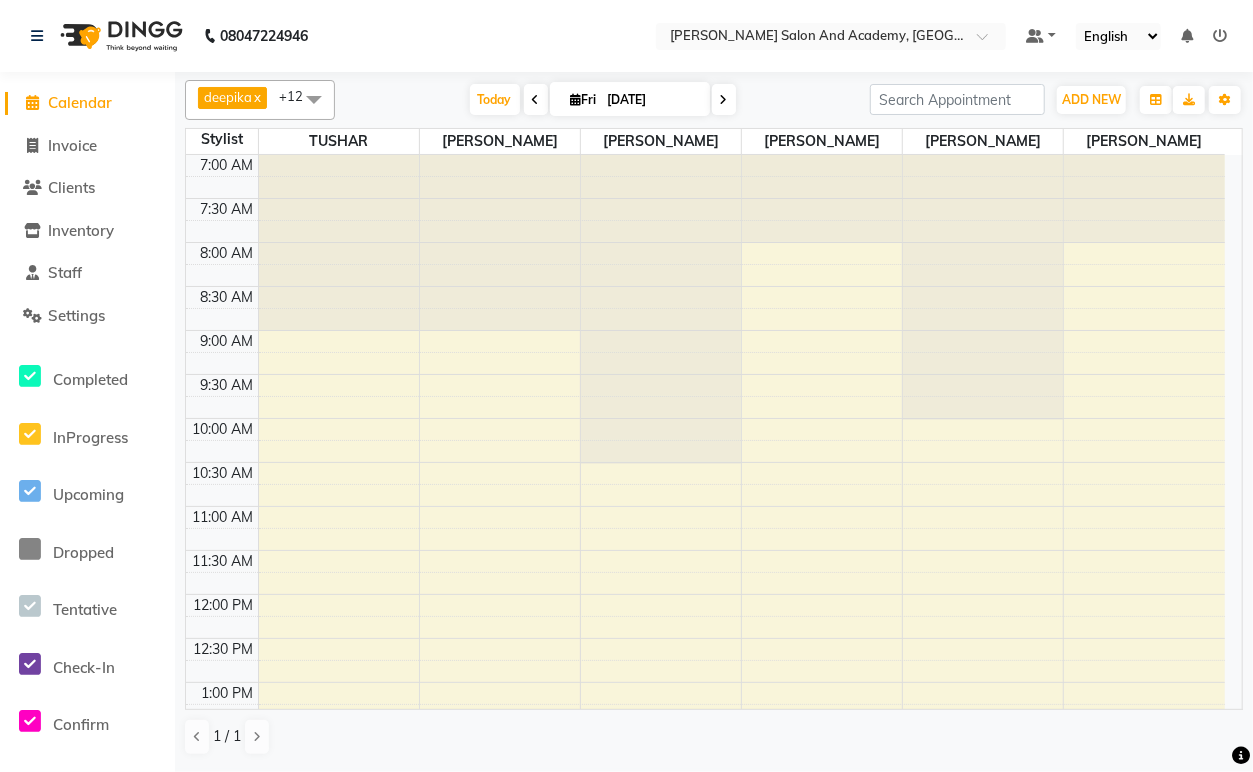 click at bounding box center (536, 100) 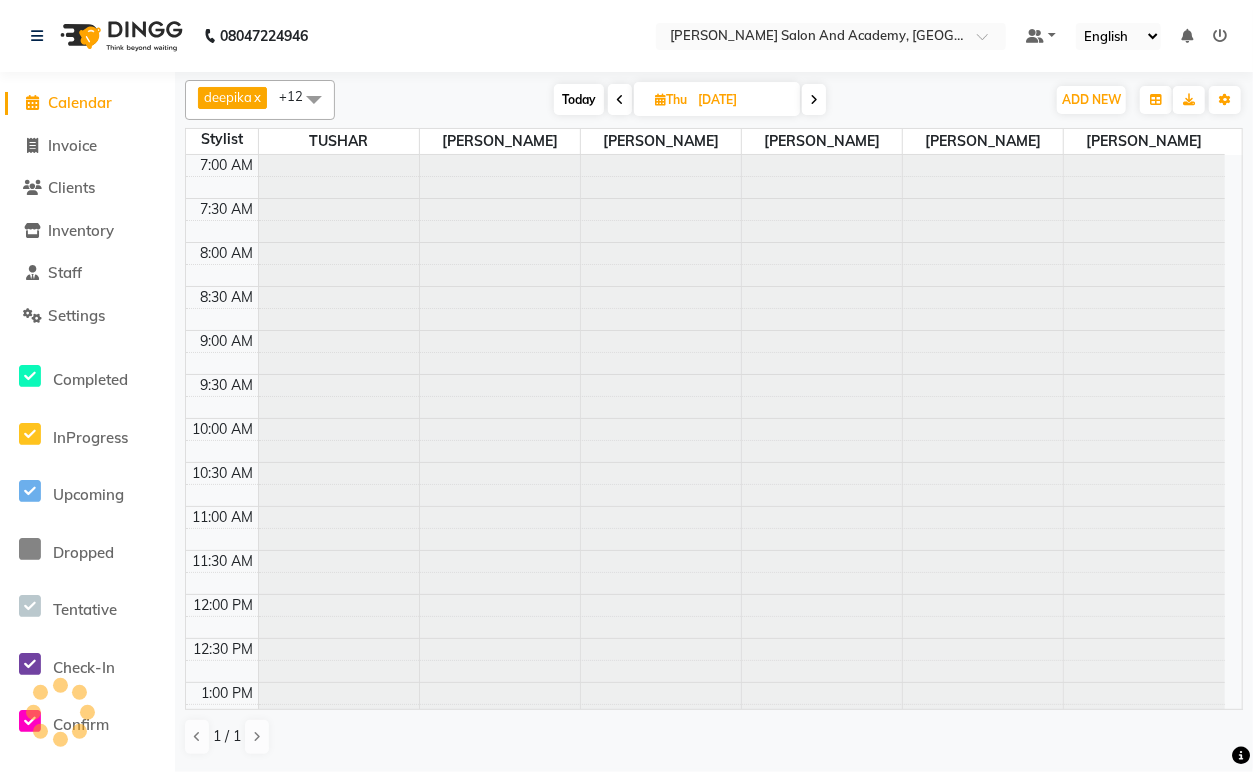 scroll, scrollTop: 531, scrollLeft: 0, axis: vertical 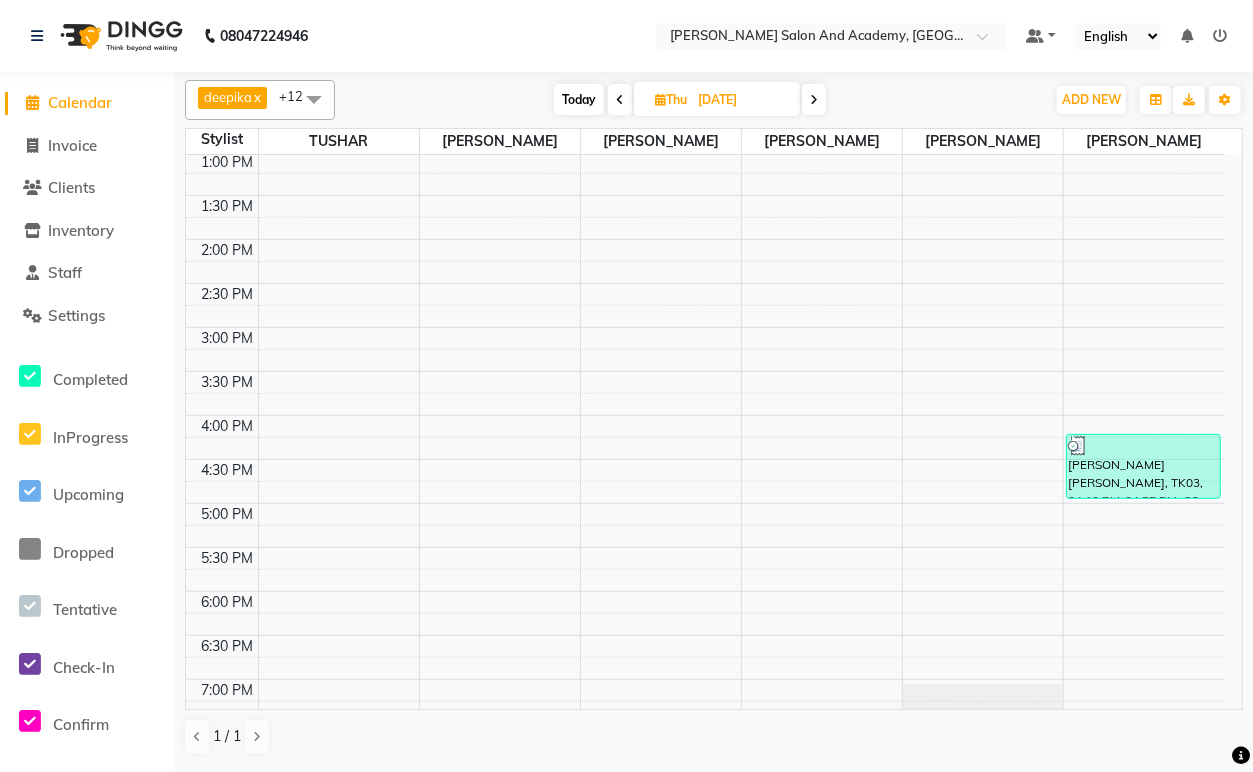 click at bounding box center (620, 100) 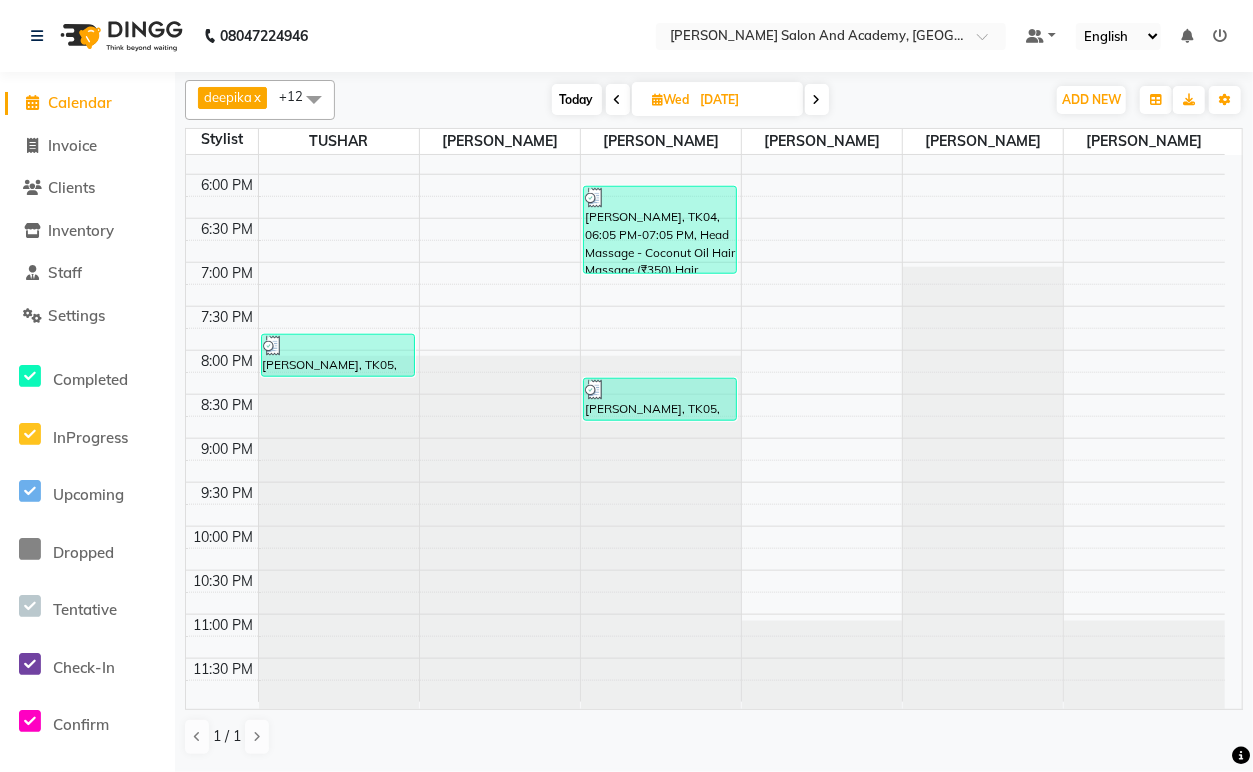 scroll, scrollTop: 393, scrollLeft: 0, axis: vertical 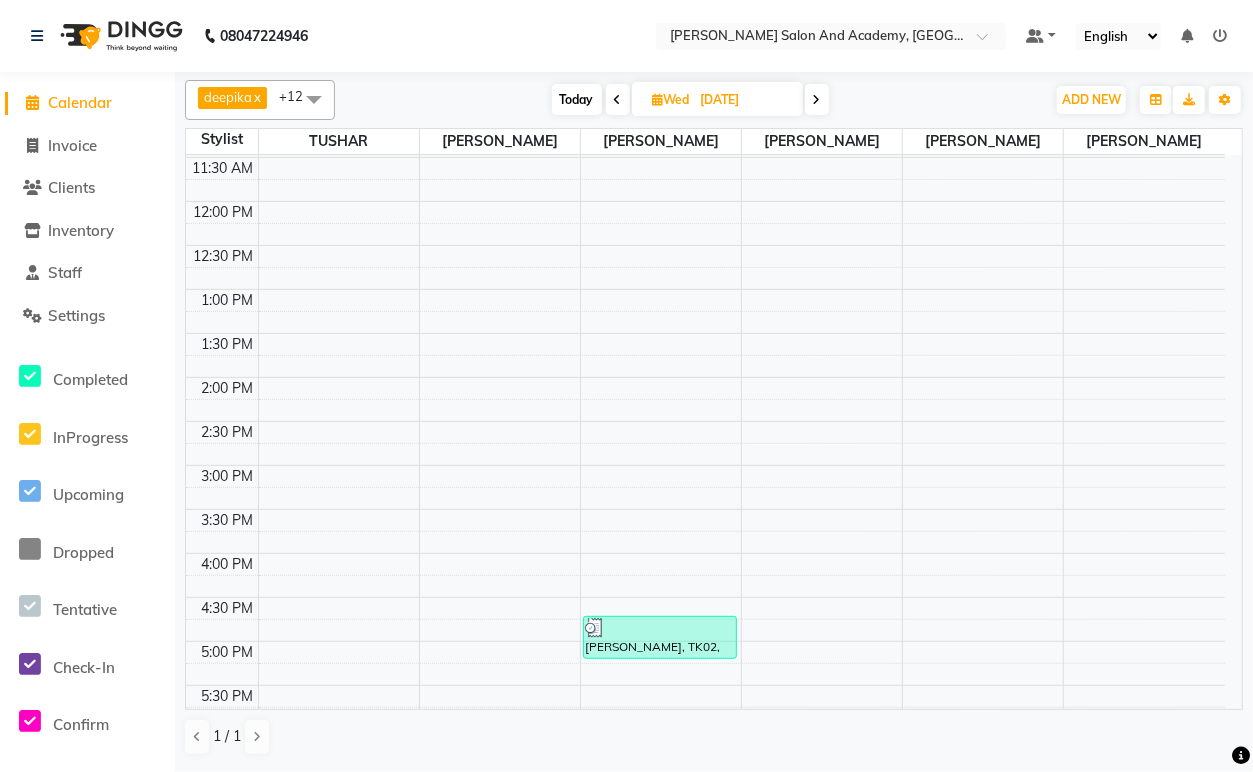 click at bounding box center (618, 99) 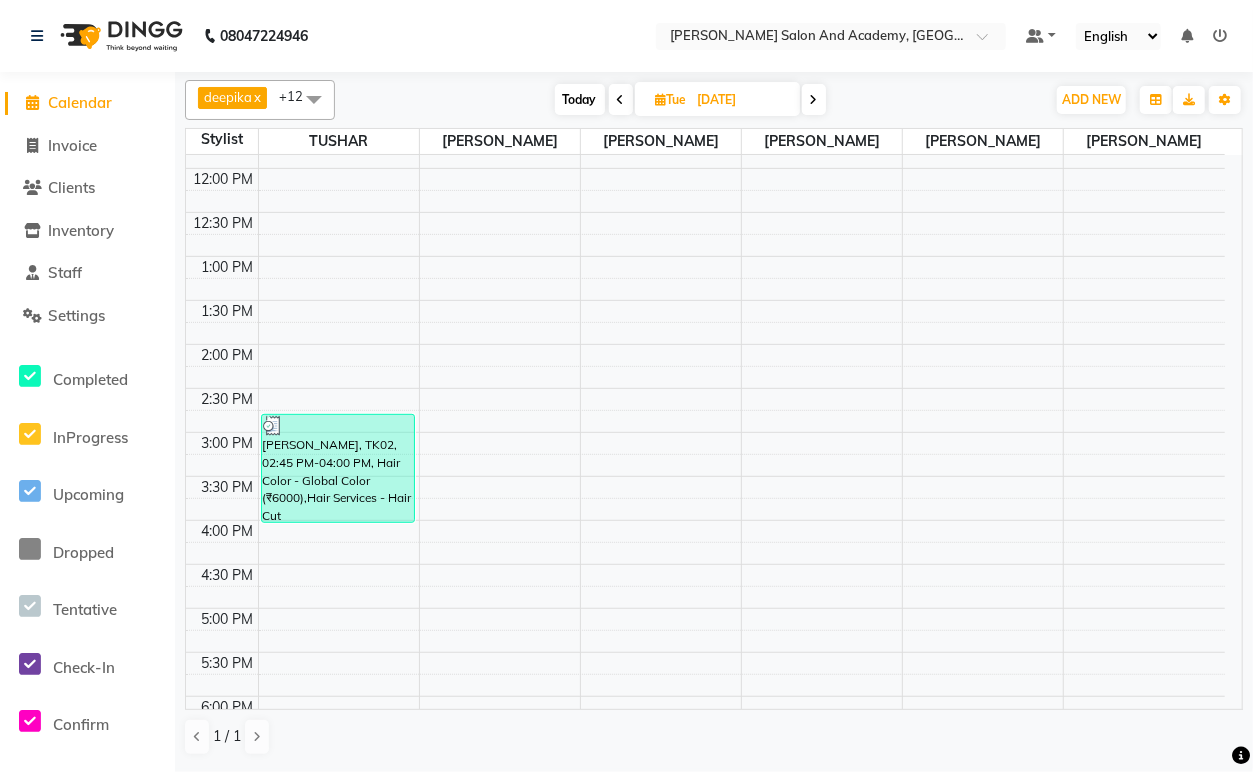 scroll, scrollTop: 393, scrollLeft: 0, axis: vertical 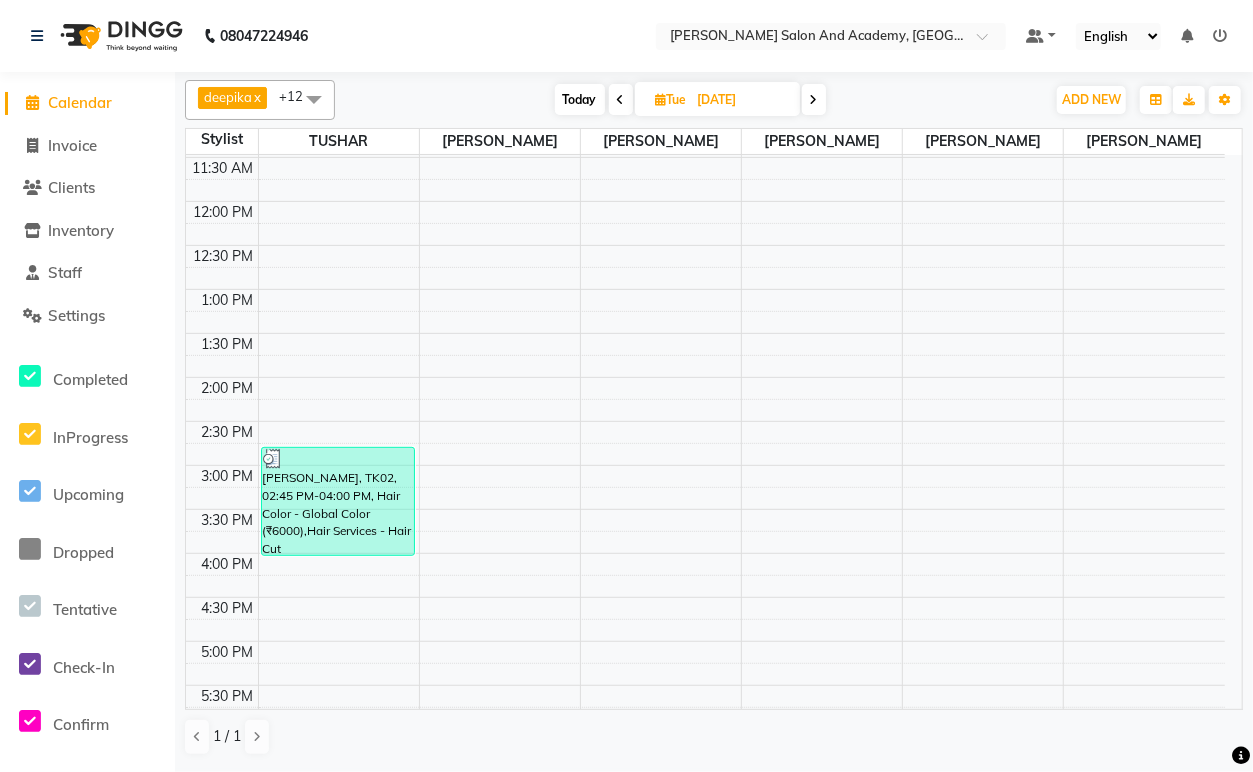 click at bounding box center (621, 99) 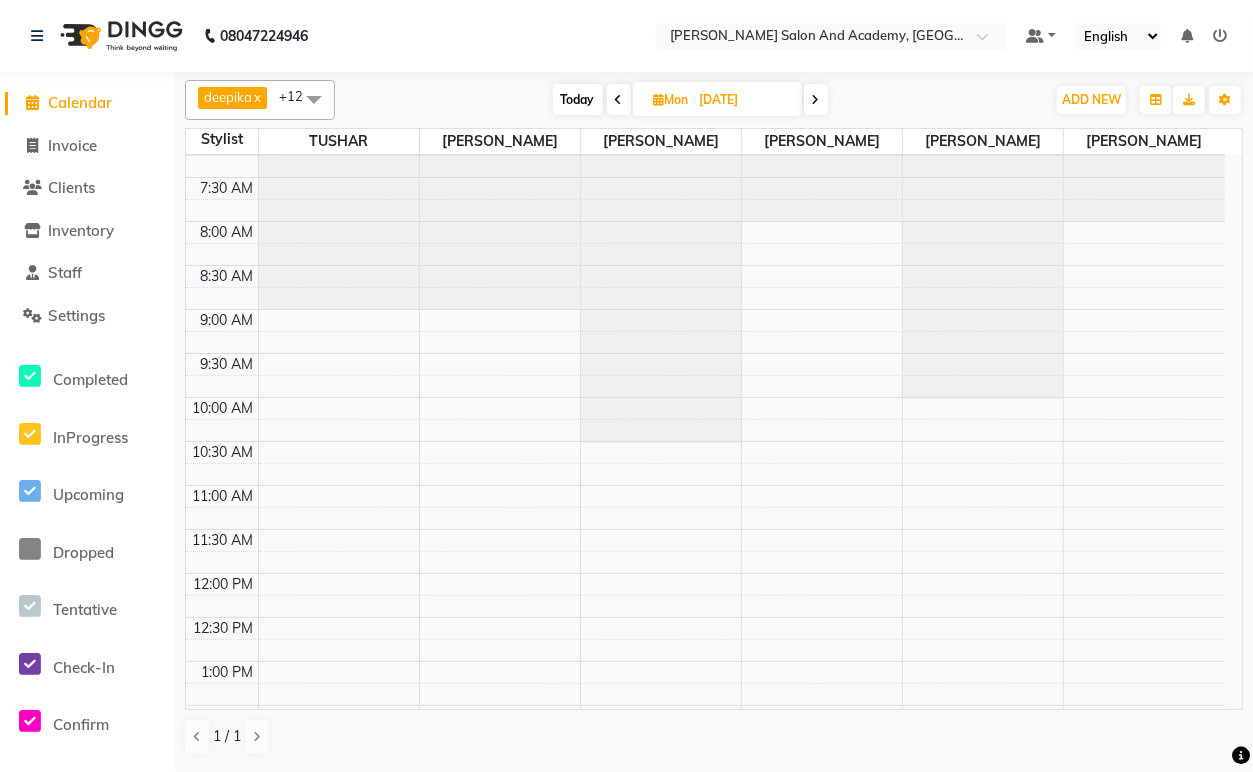 scroll, scrollTop: 0, scrollLeft: 0, axis: both 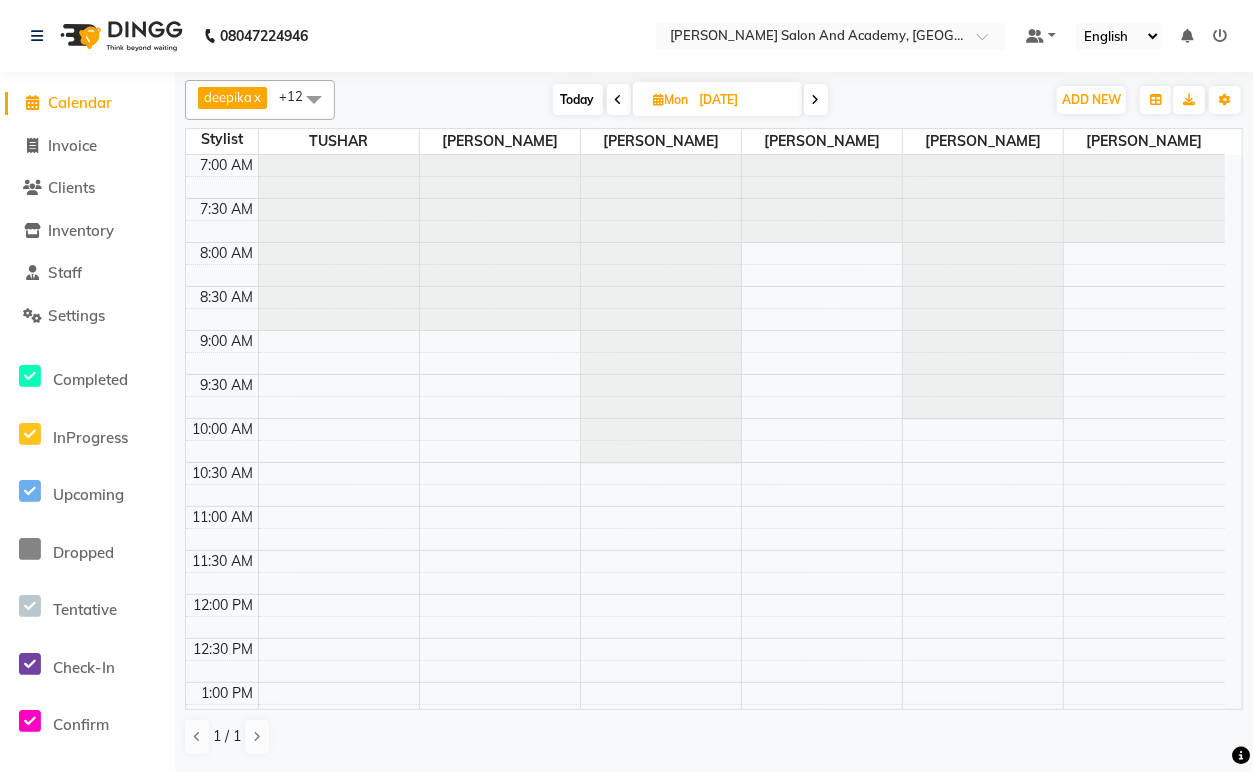 click at bounding box center [619, 99] 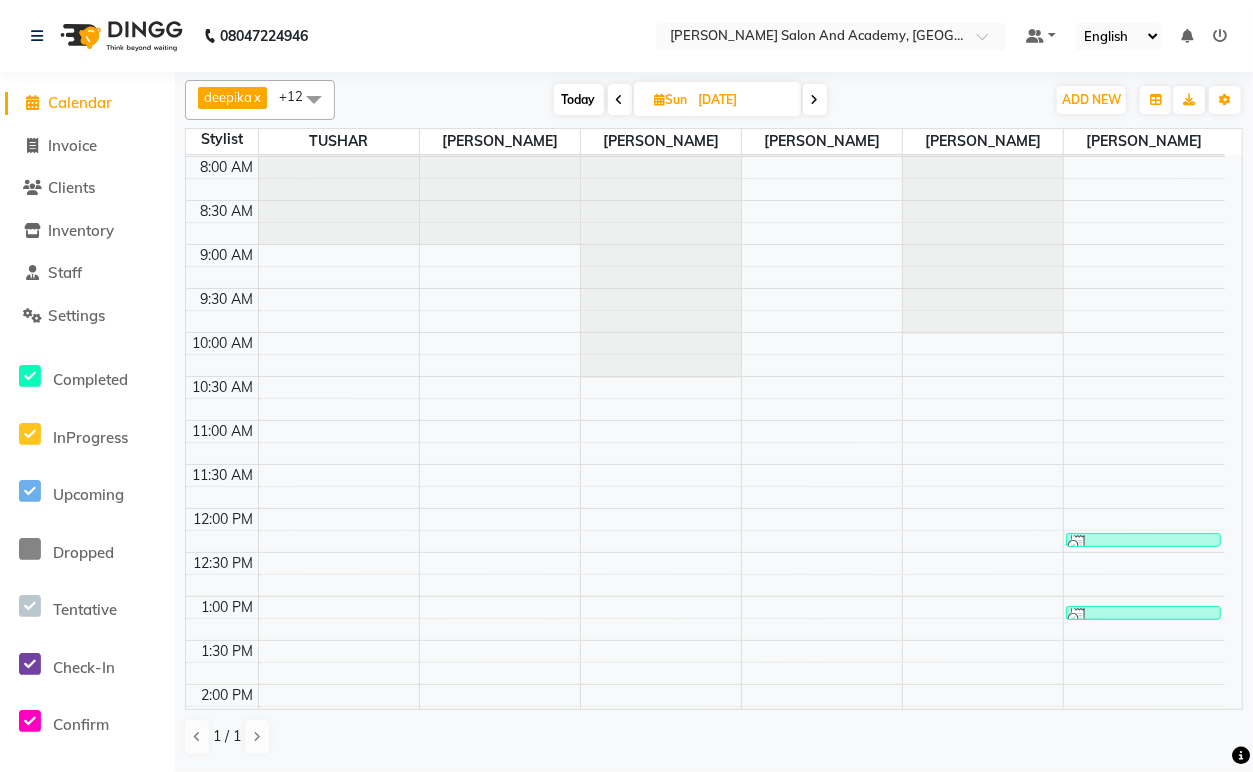 scroll, scrollTop: 0, scrollLeft: 0, axis: both 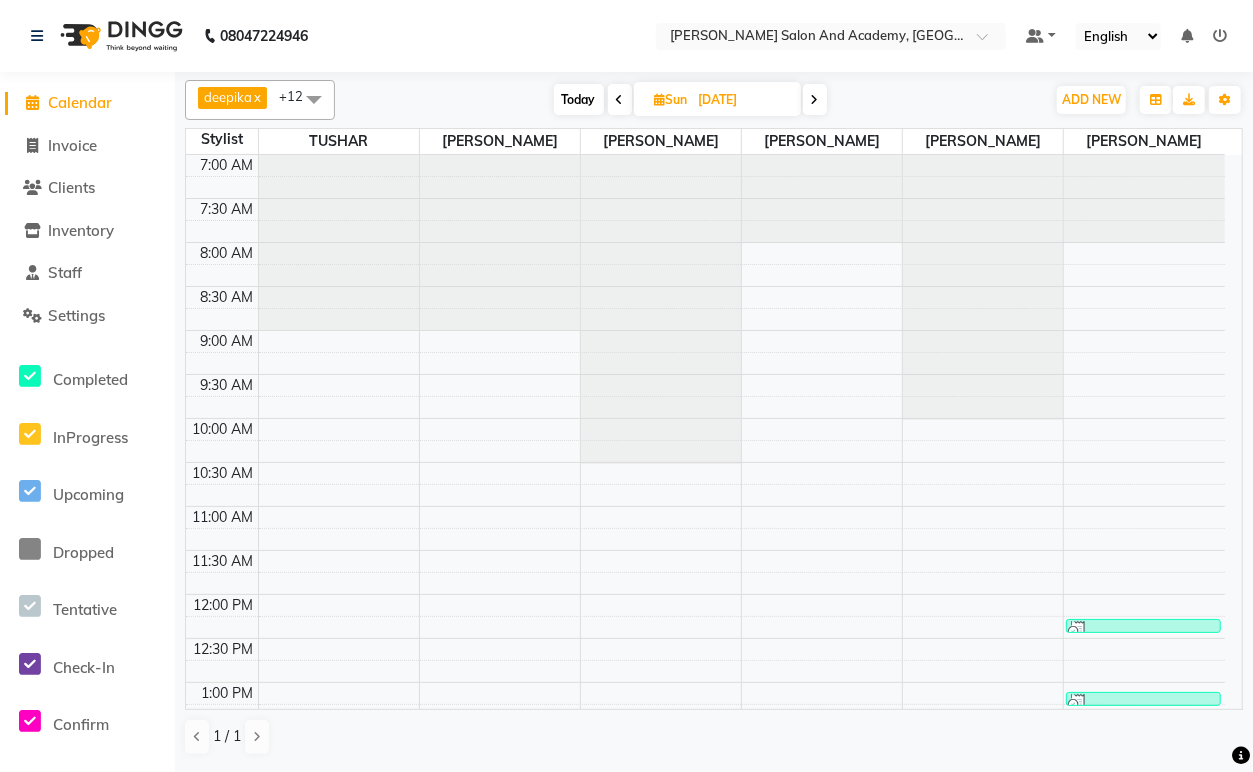 click at bounding box center (815, 99) 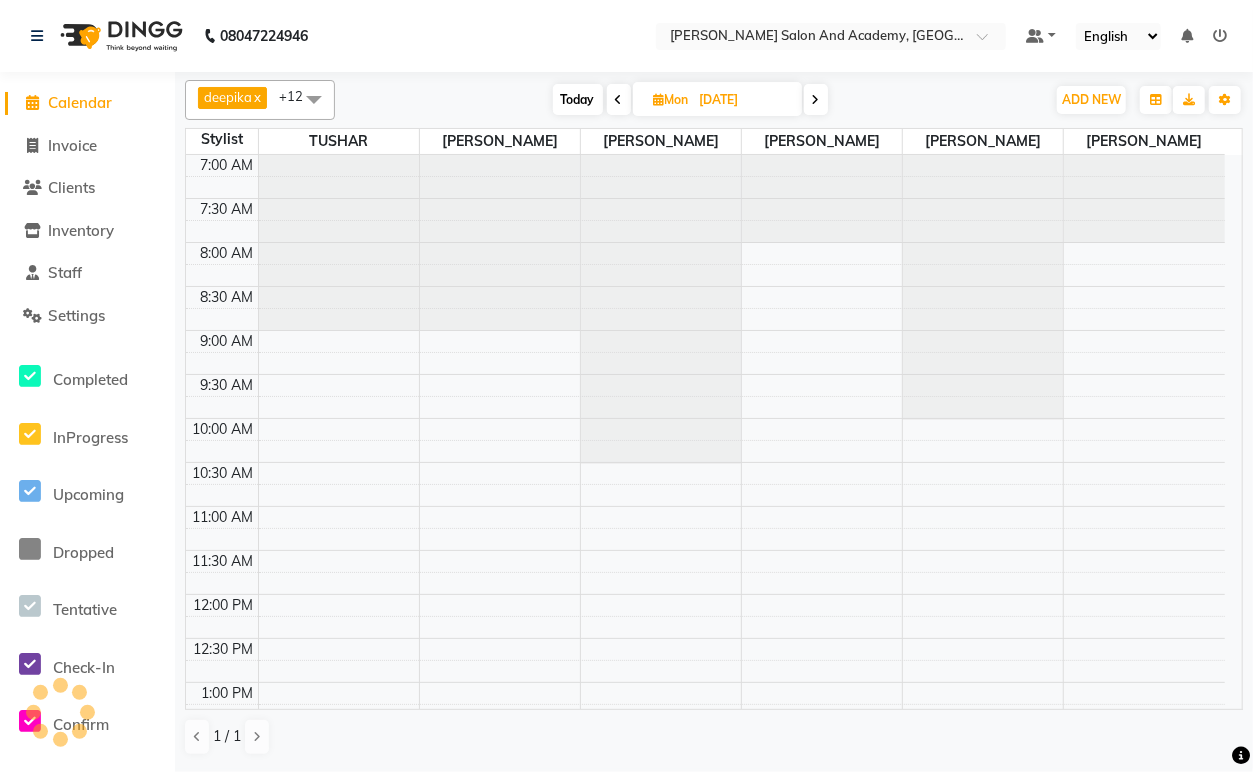scroll, scrollTop: 531, scrollLeft: 0, axis: vertical 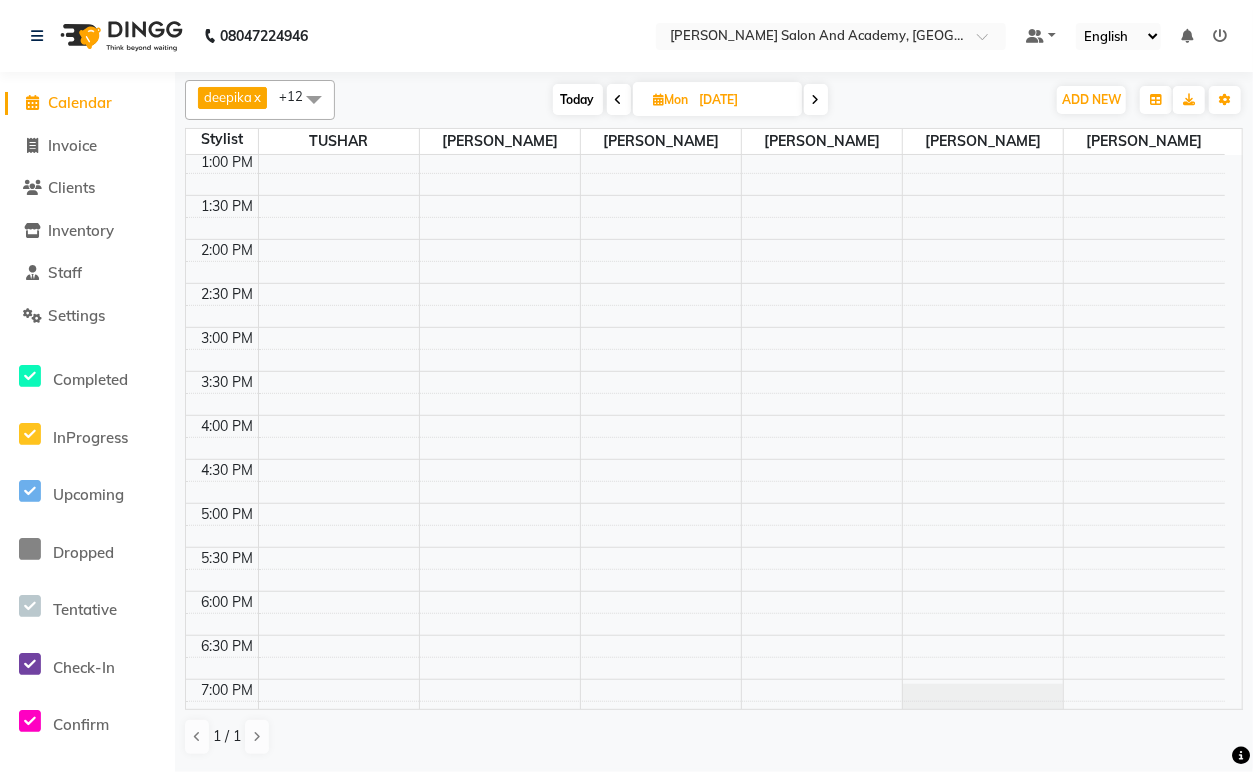 click at bounding box center [816, 100] 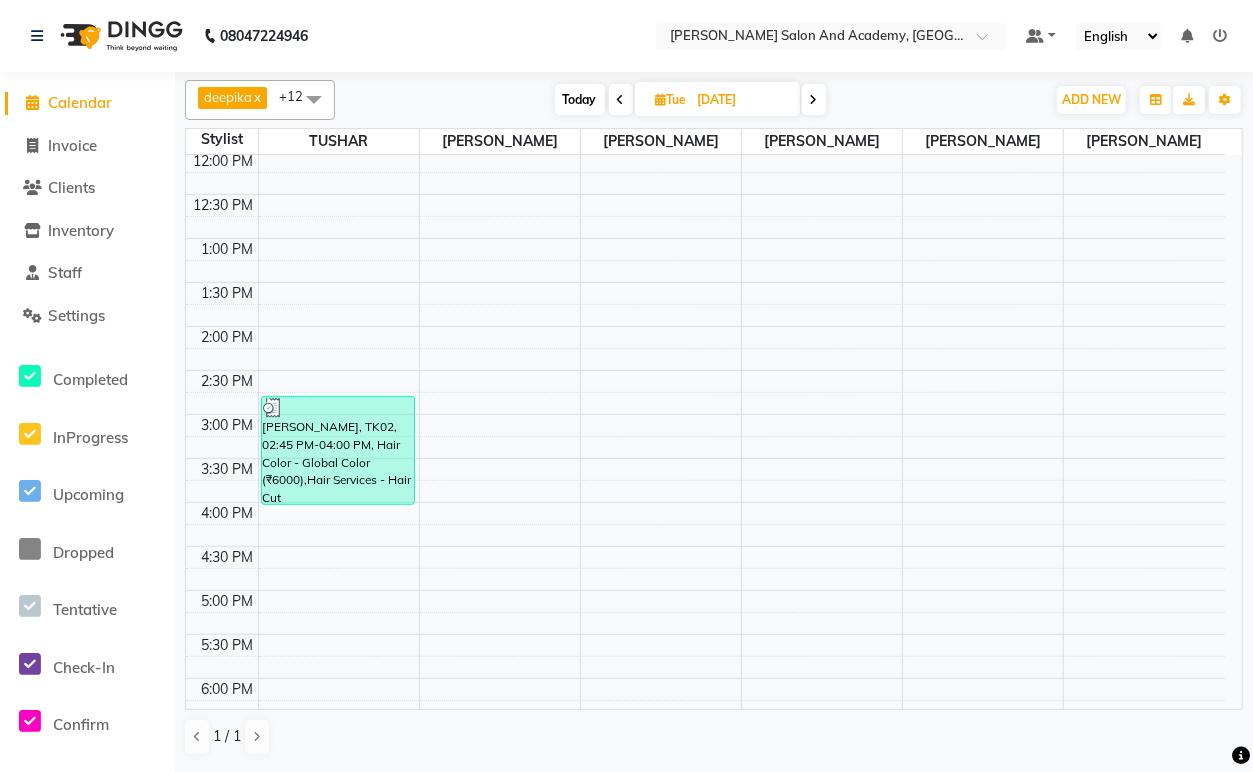 scroll, scrollTop: 777, scrollLeft: 0, axis: vertical 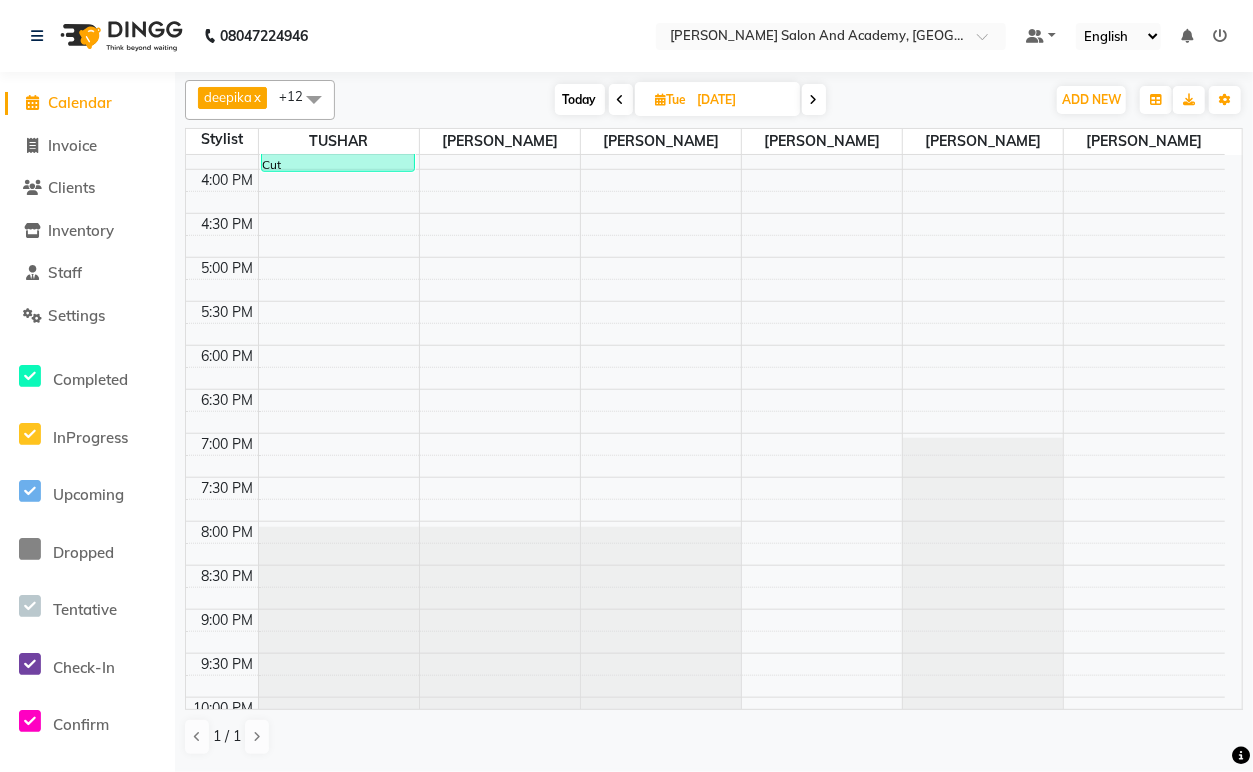 click at bounding box center (814, 100) 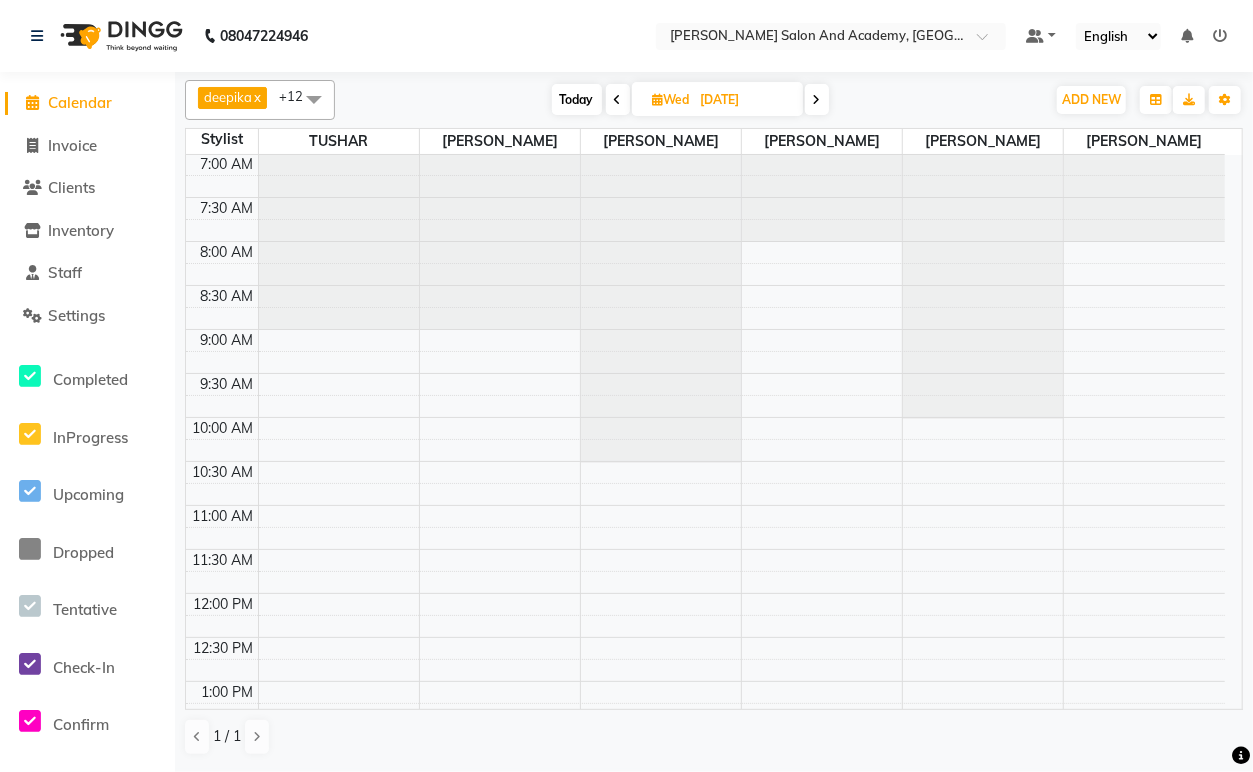 scroll, scrollTop: 0, scrollLeft: 0, axis: both 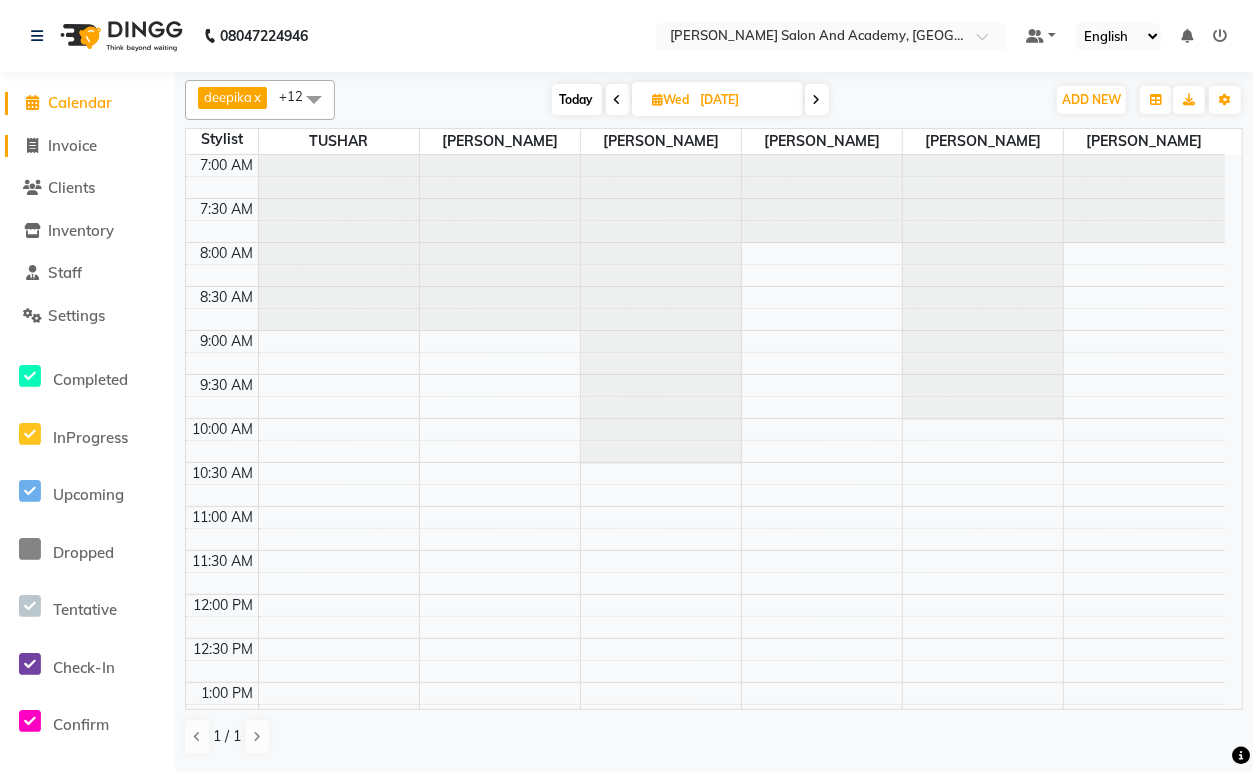 click on "Invoice" 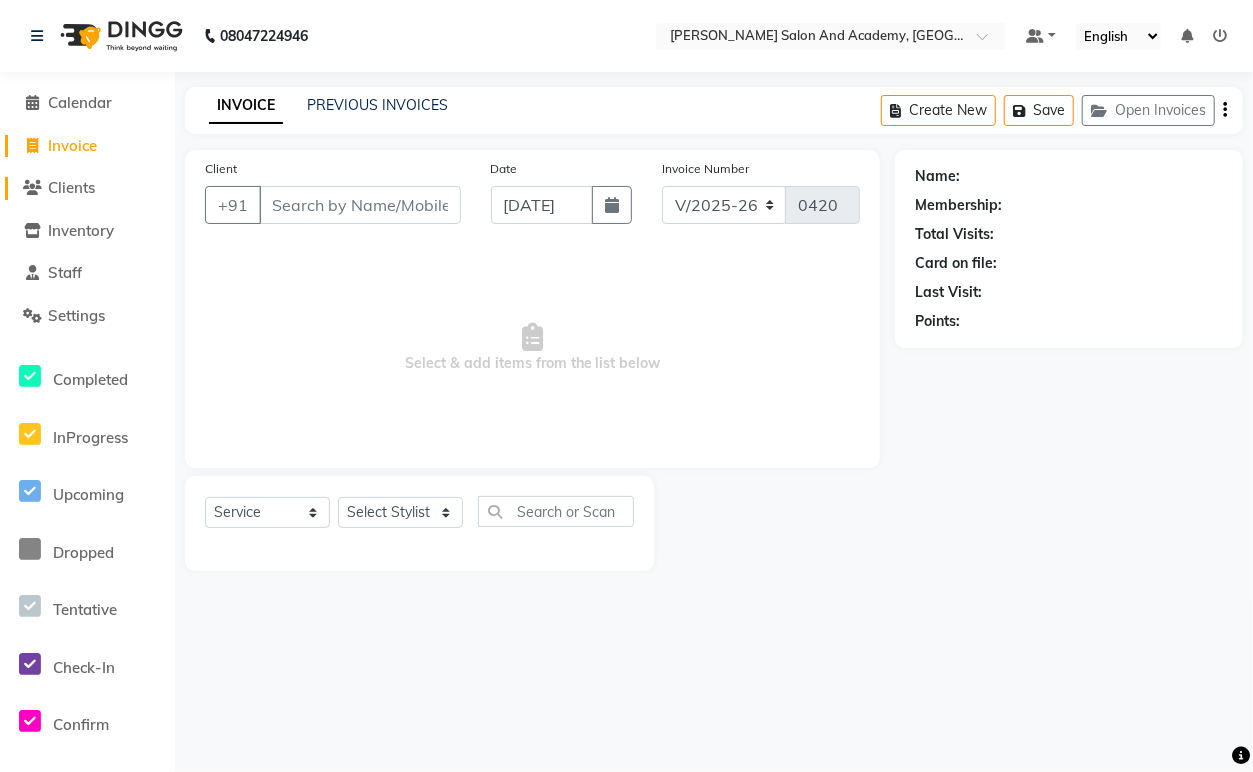 click on "Clients" 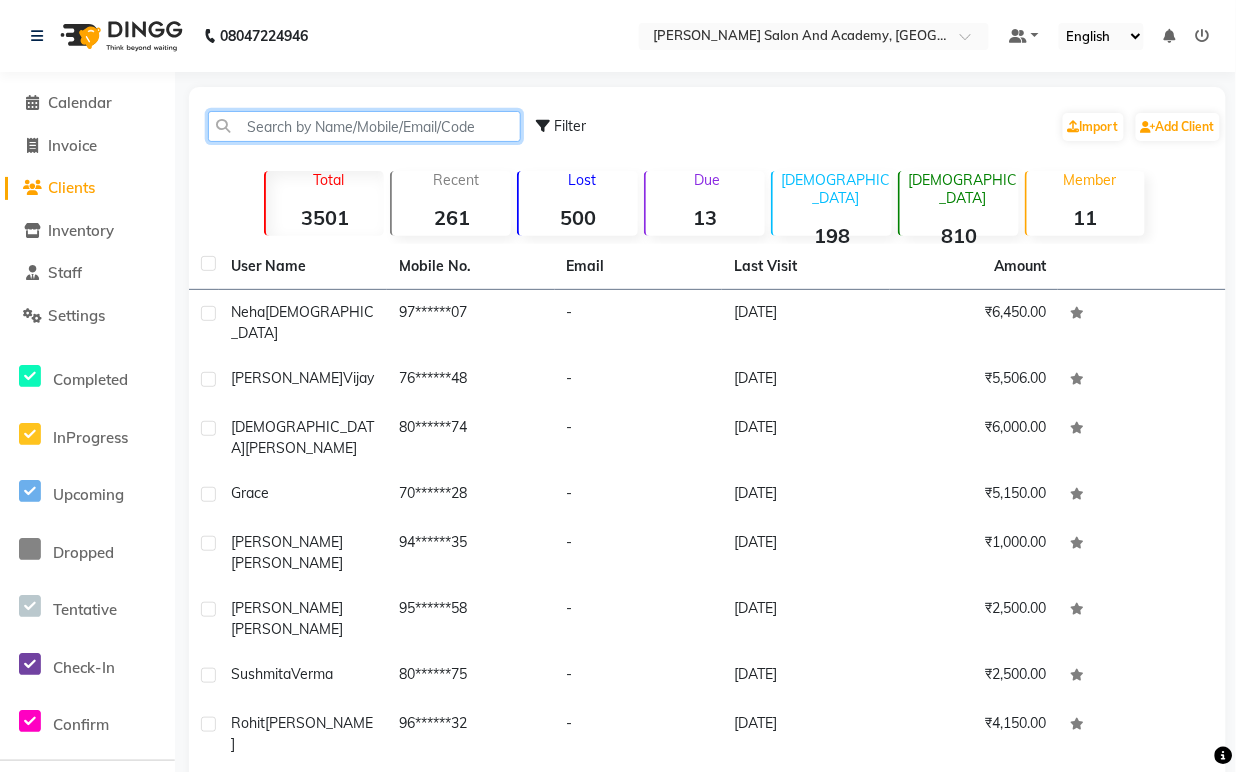 click 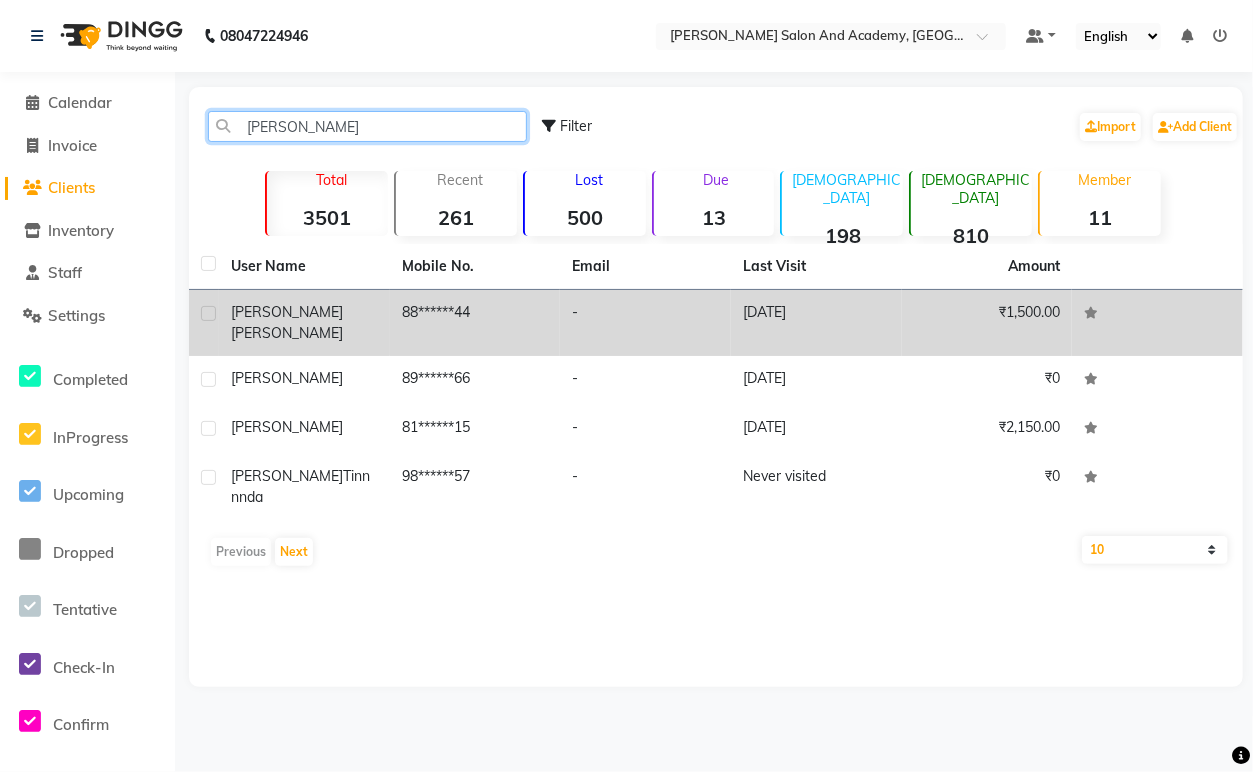 type on "parth" 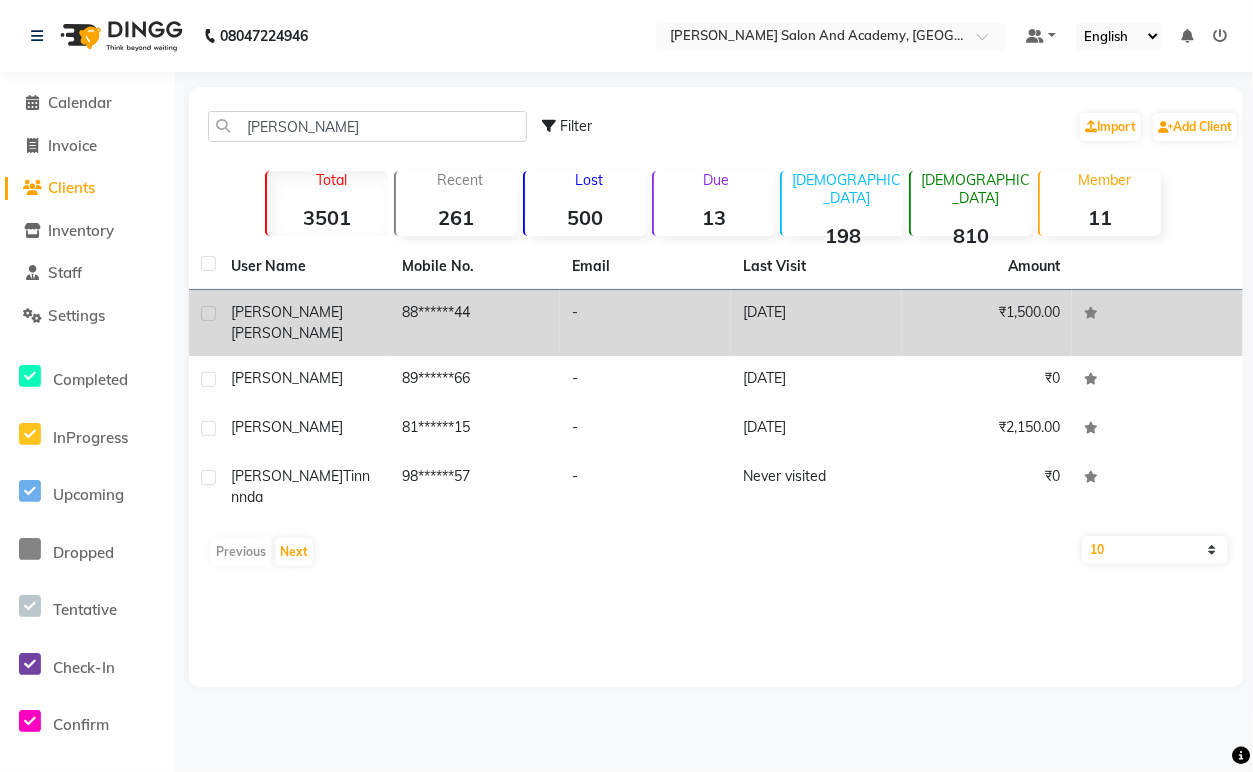 click on "88******44" 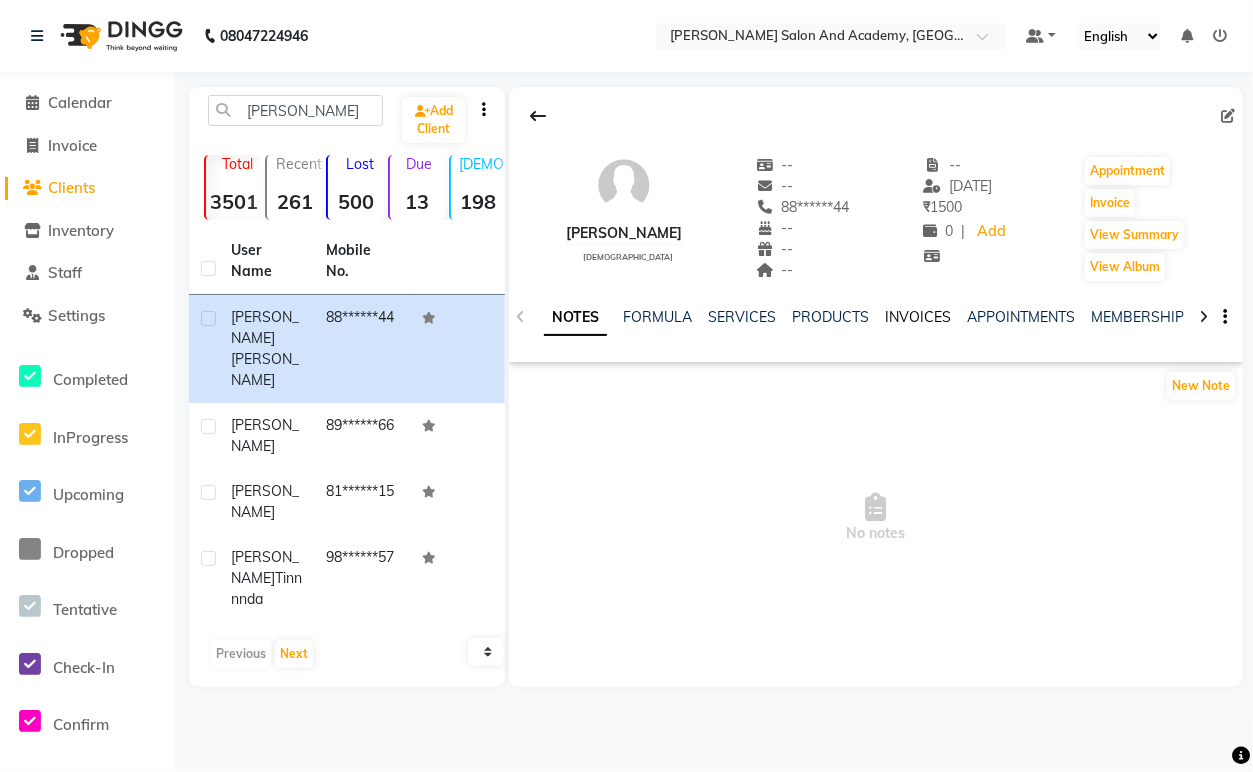 click on "INVOICES" 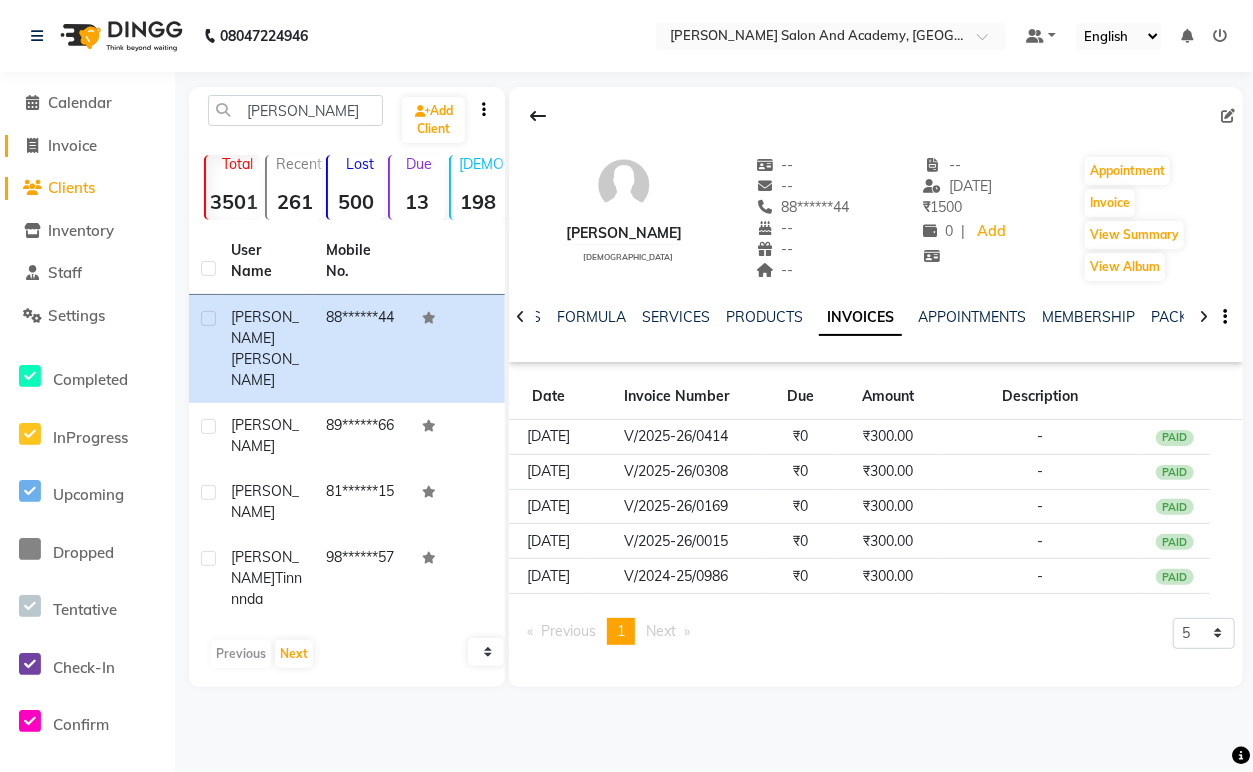 click on "Invoice" 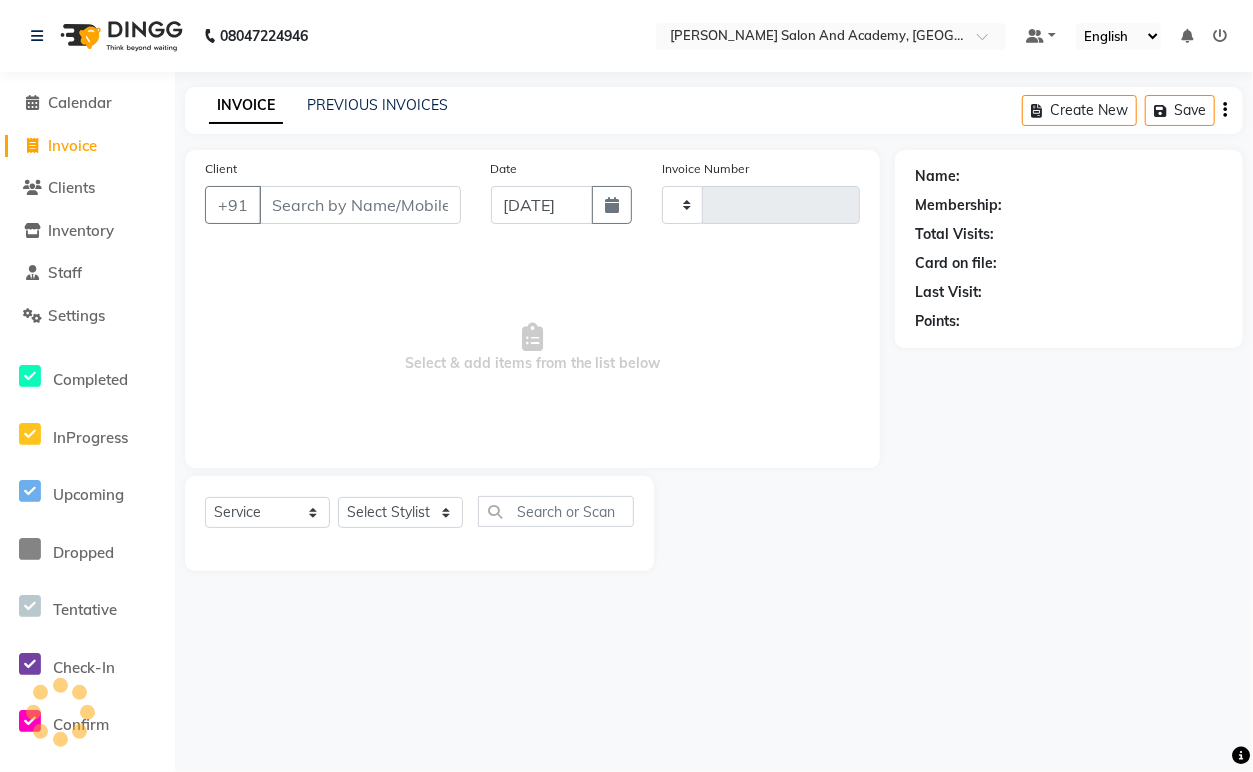 type on "0420" 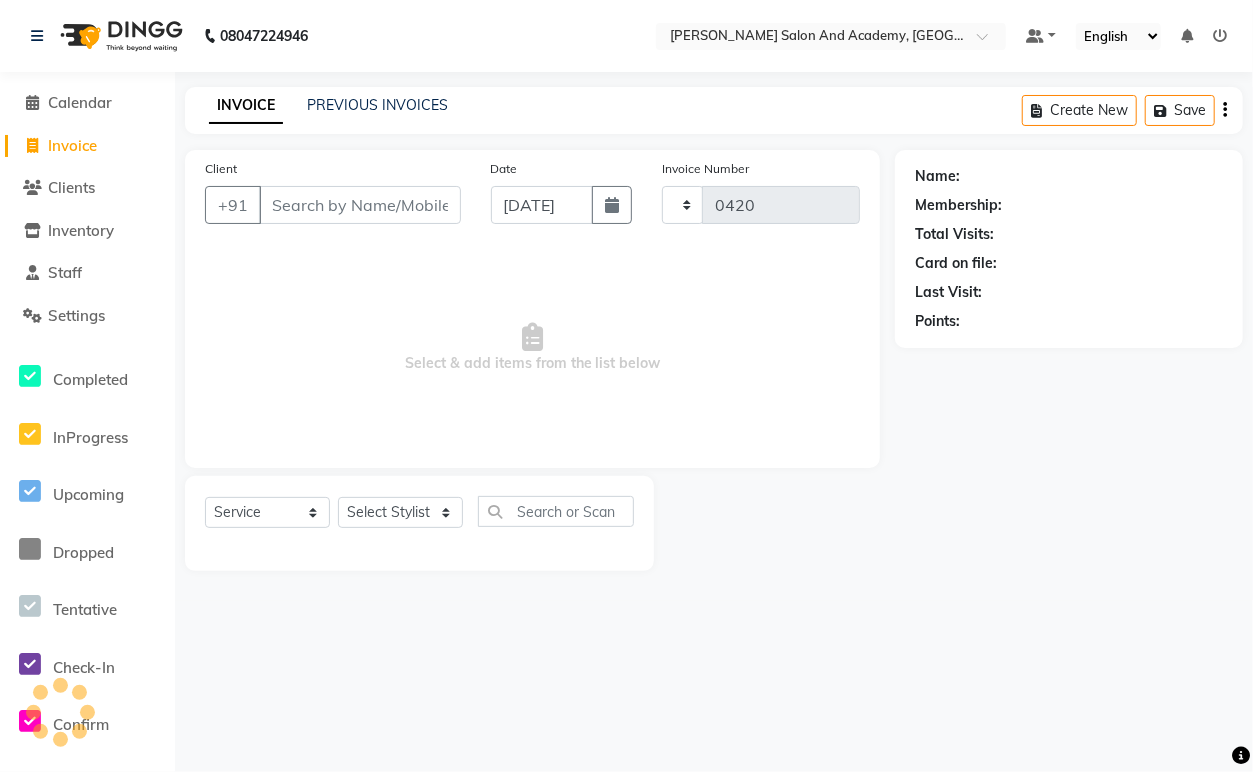 select on "6453" 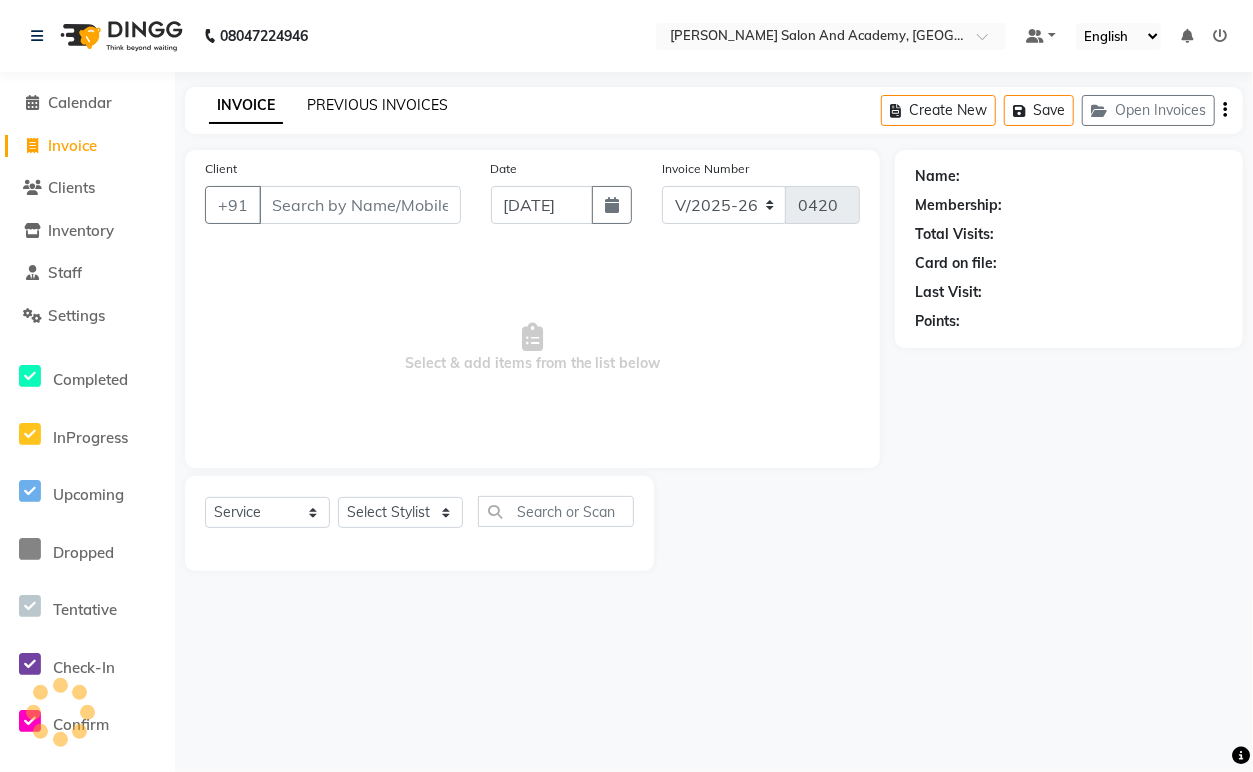 click on "PREVIOUS INVOICES" 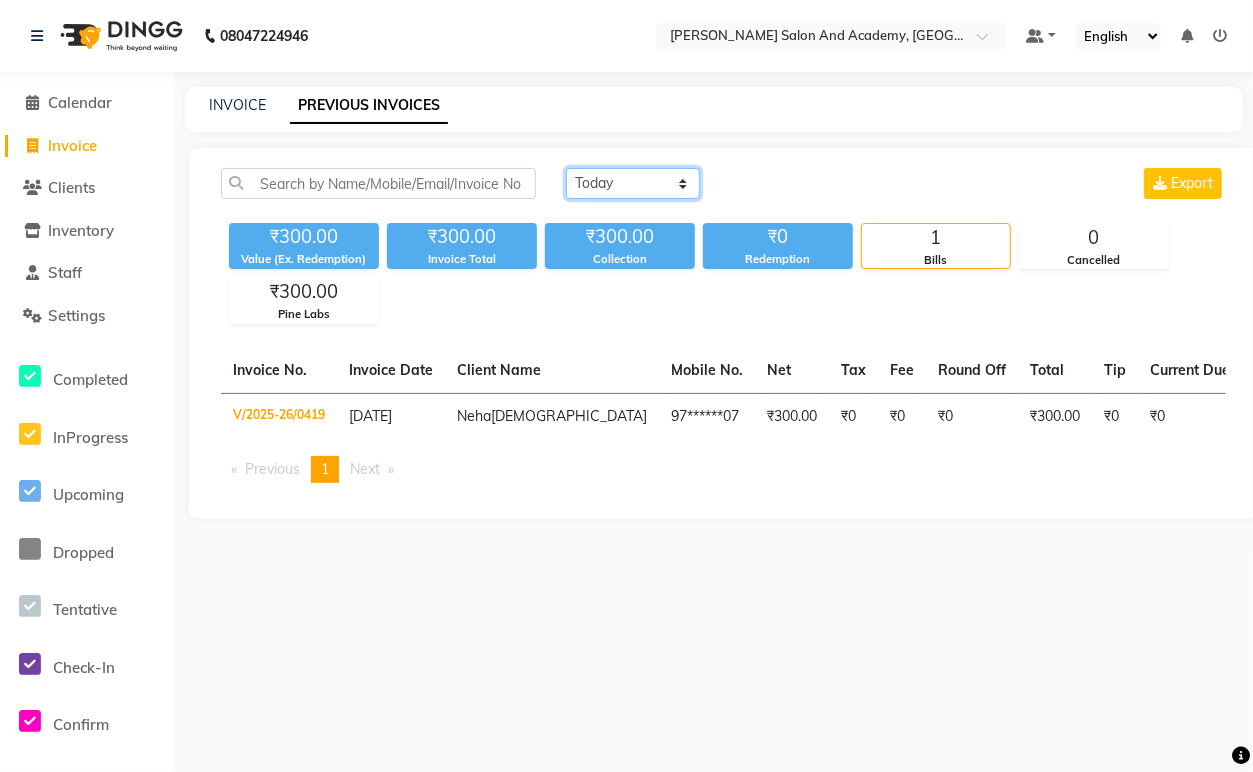 click on "Today Yesterday Custom Range" 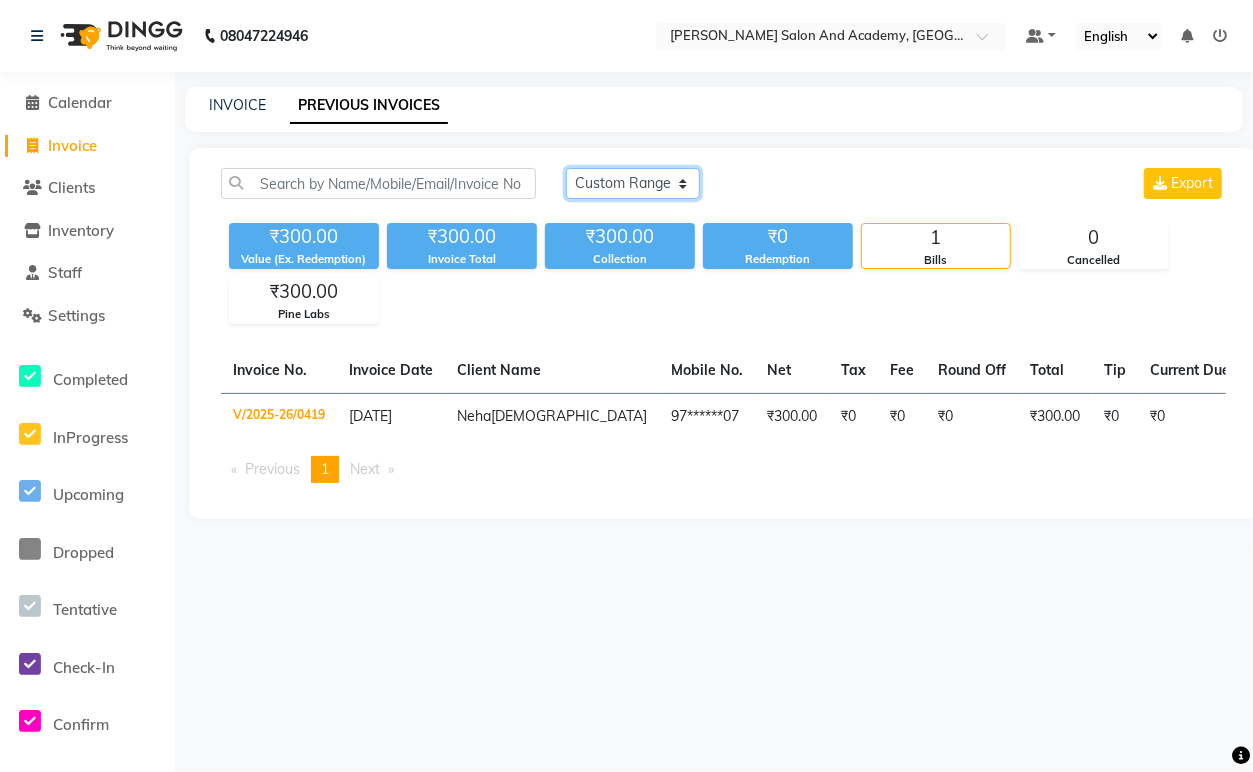 click on "Today Yesterday Custom Range" 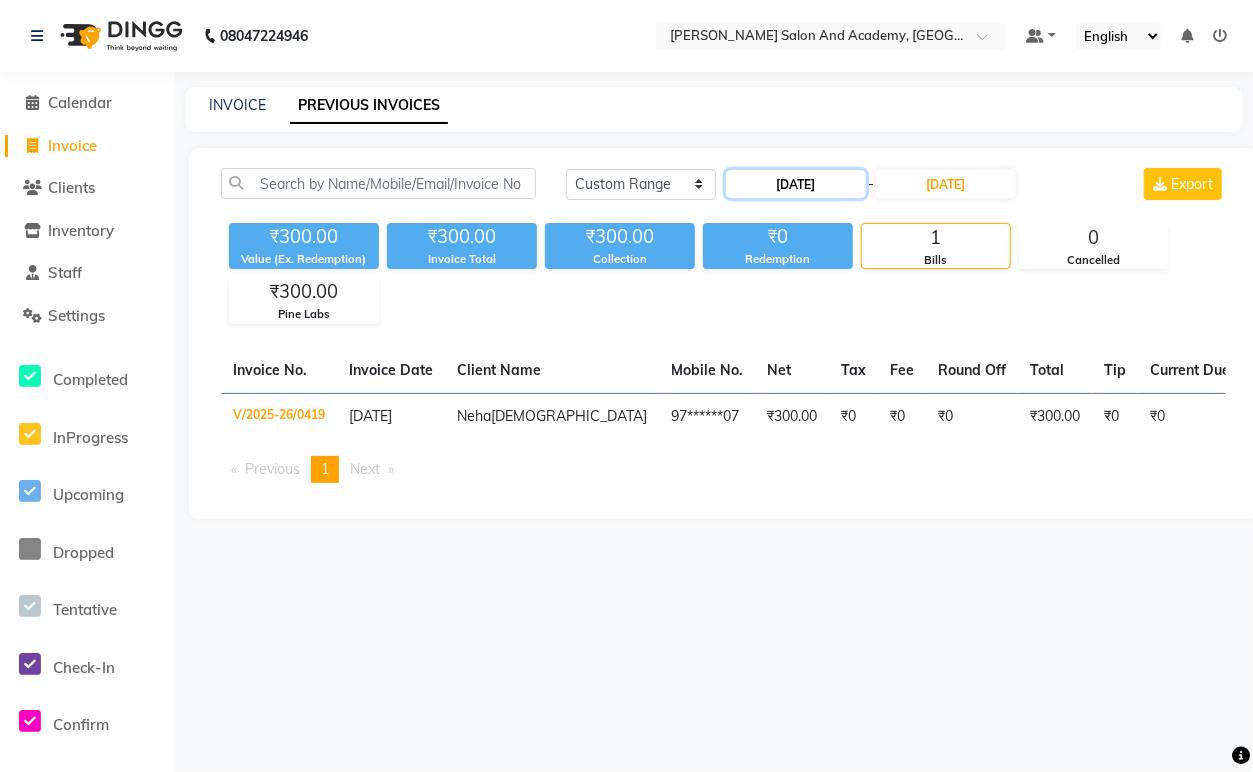 click on "[DATE]" 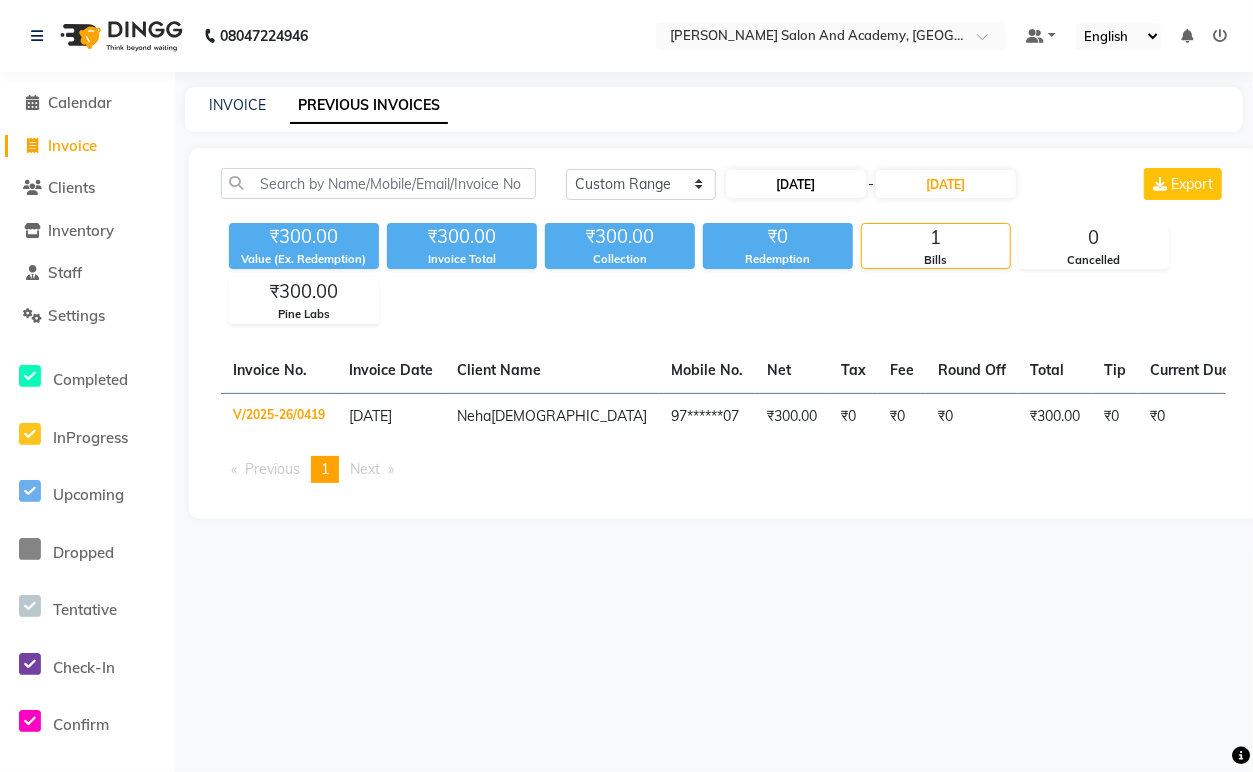 select on "7" 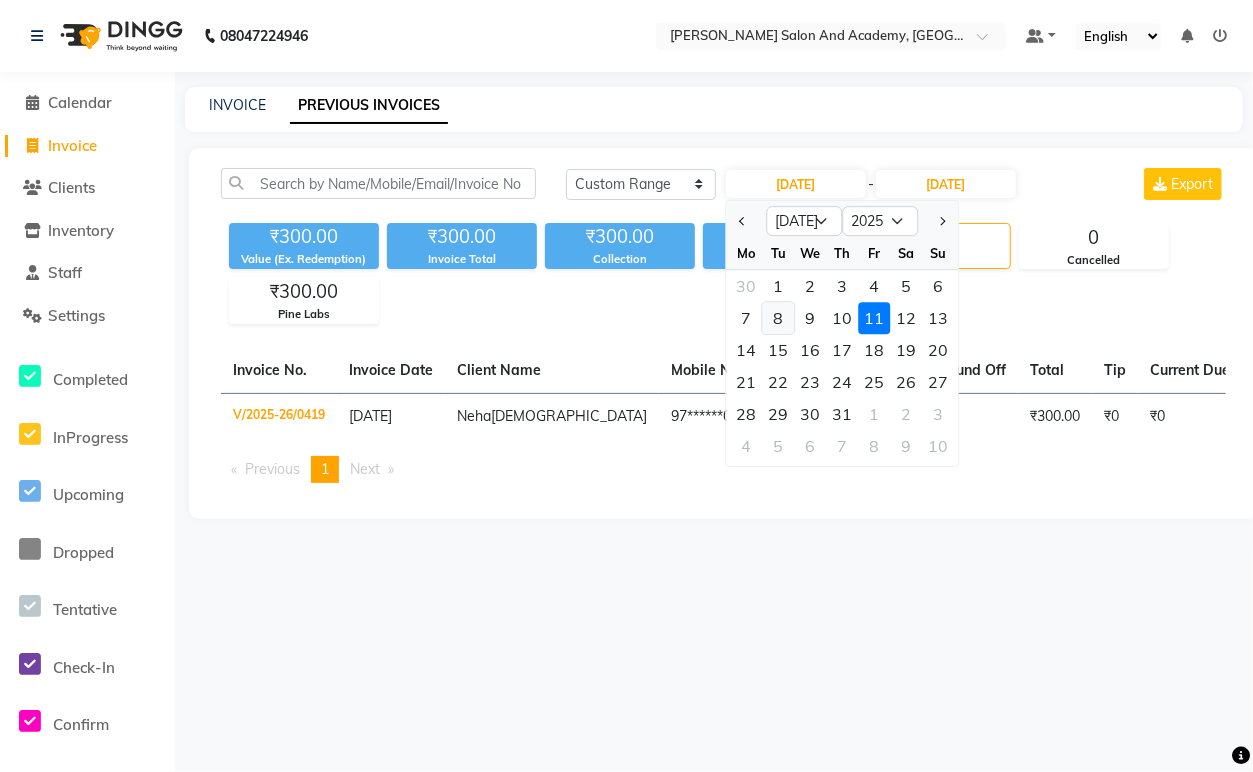 click on "8" 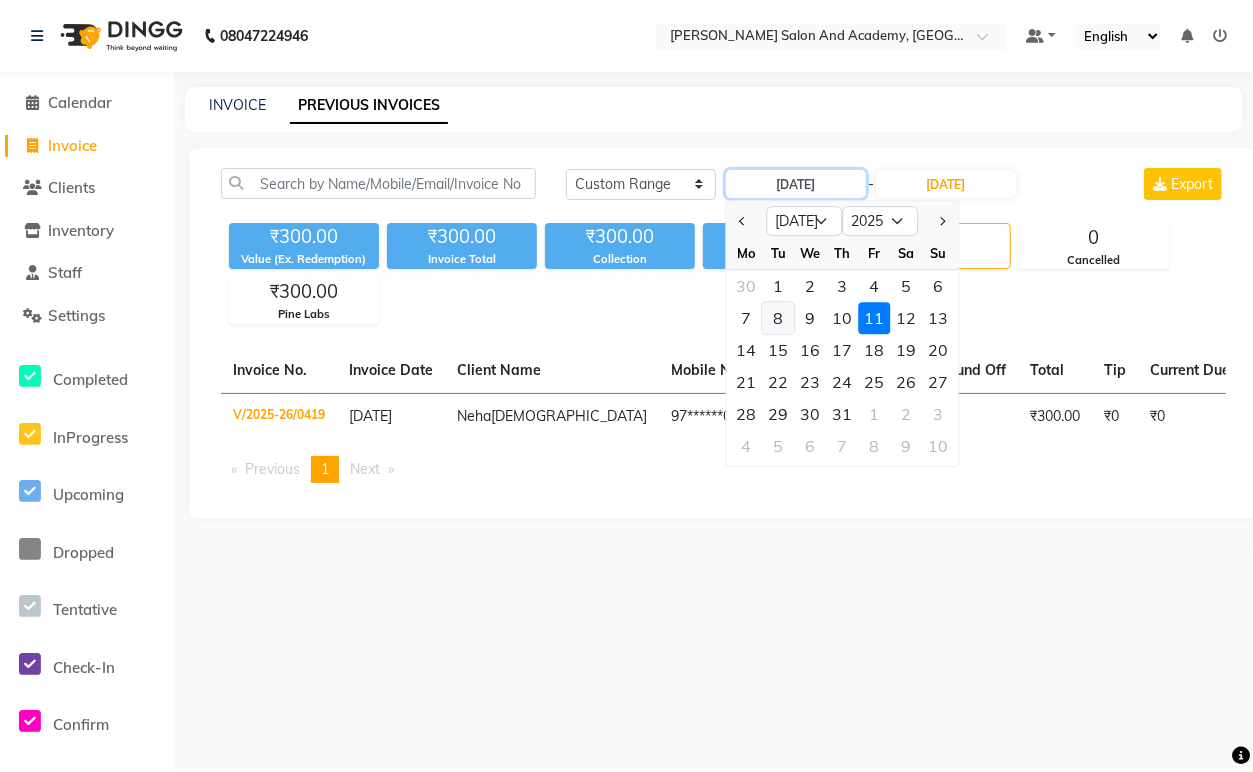 type on "[DATE]" 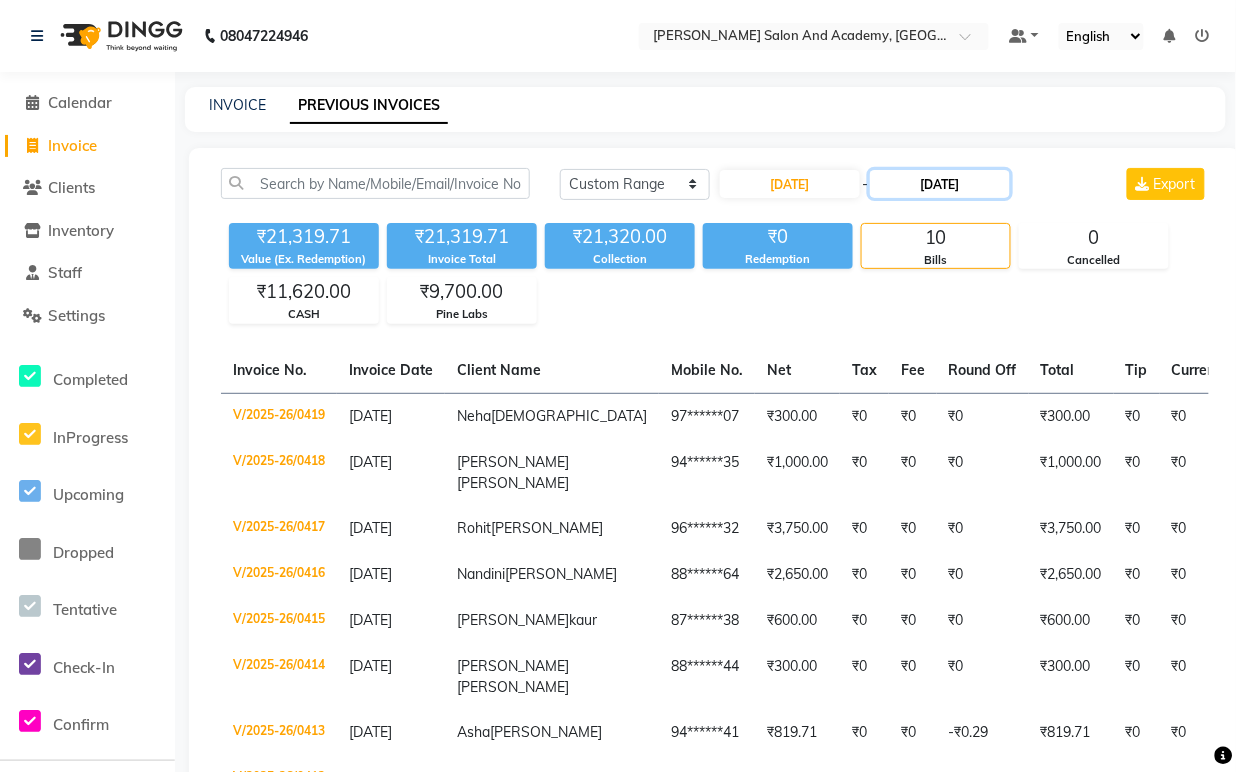 click on "[DATE]" 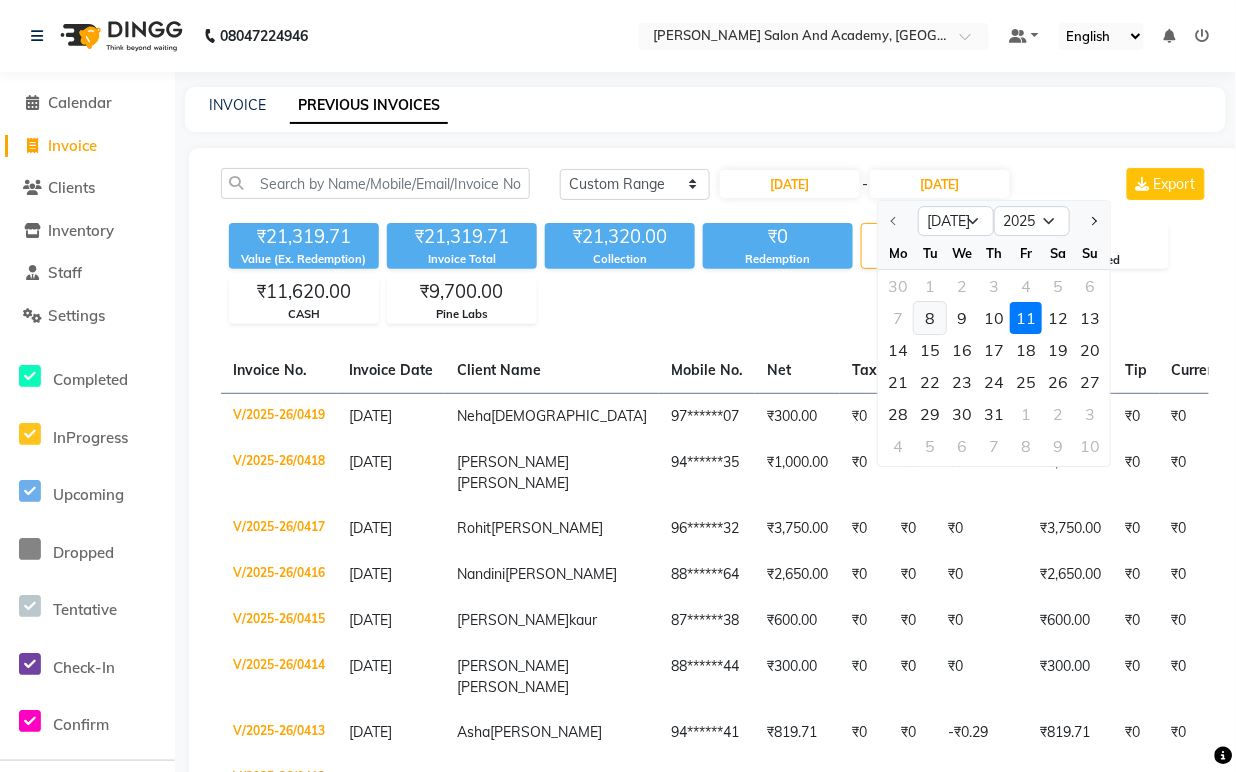 click on "8" 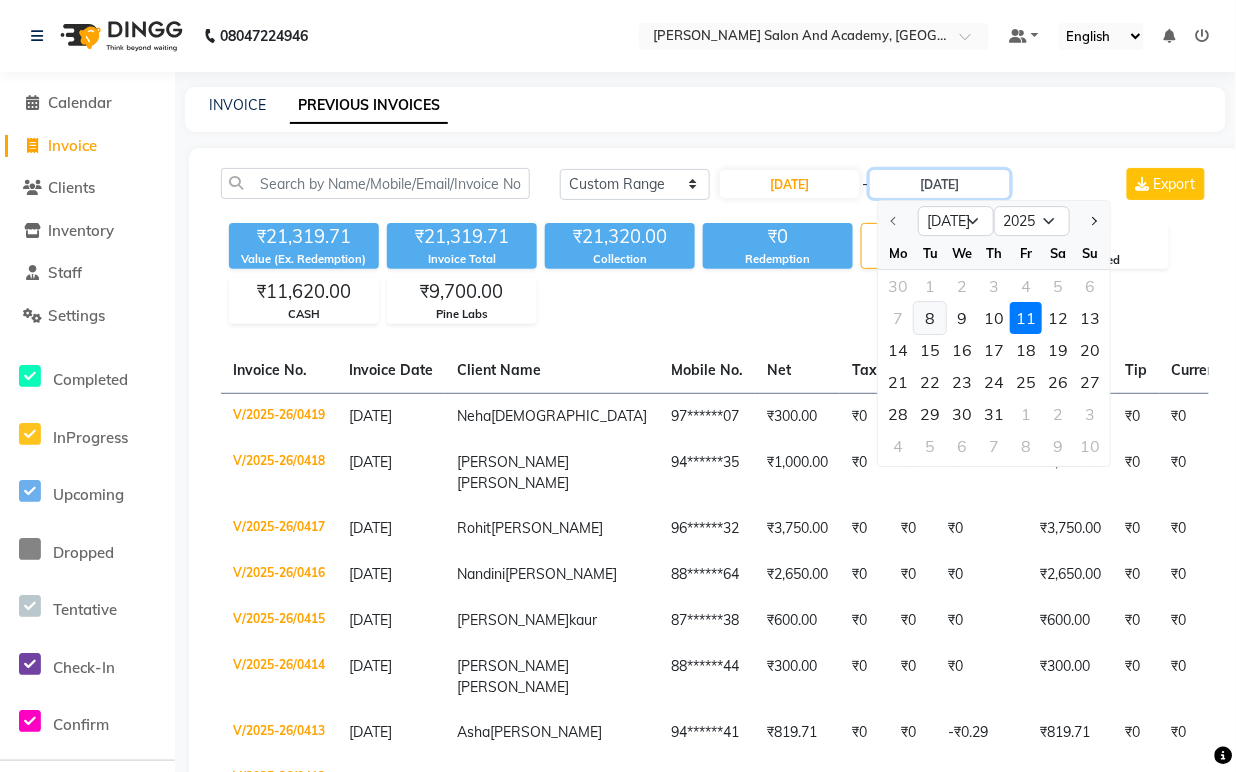 type on "[DATE]" 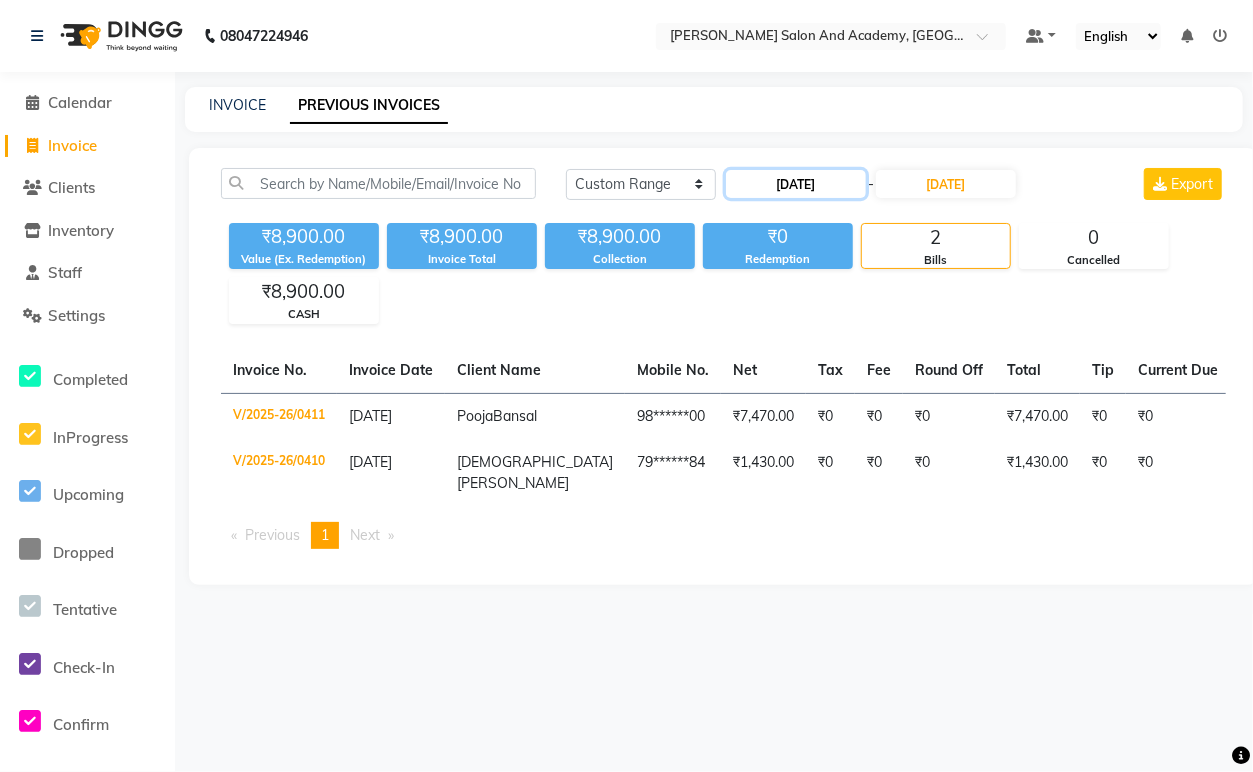 click on "[DATE]" 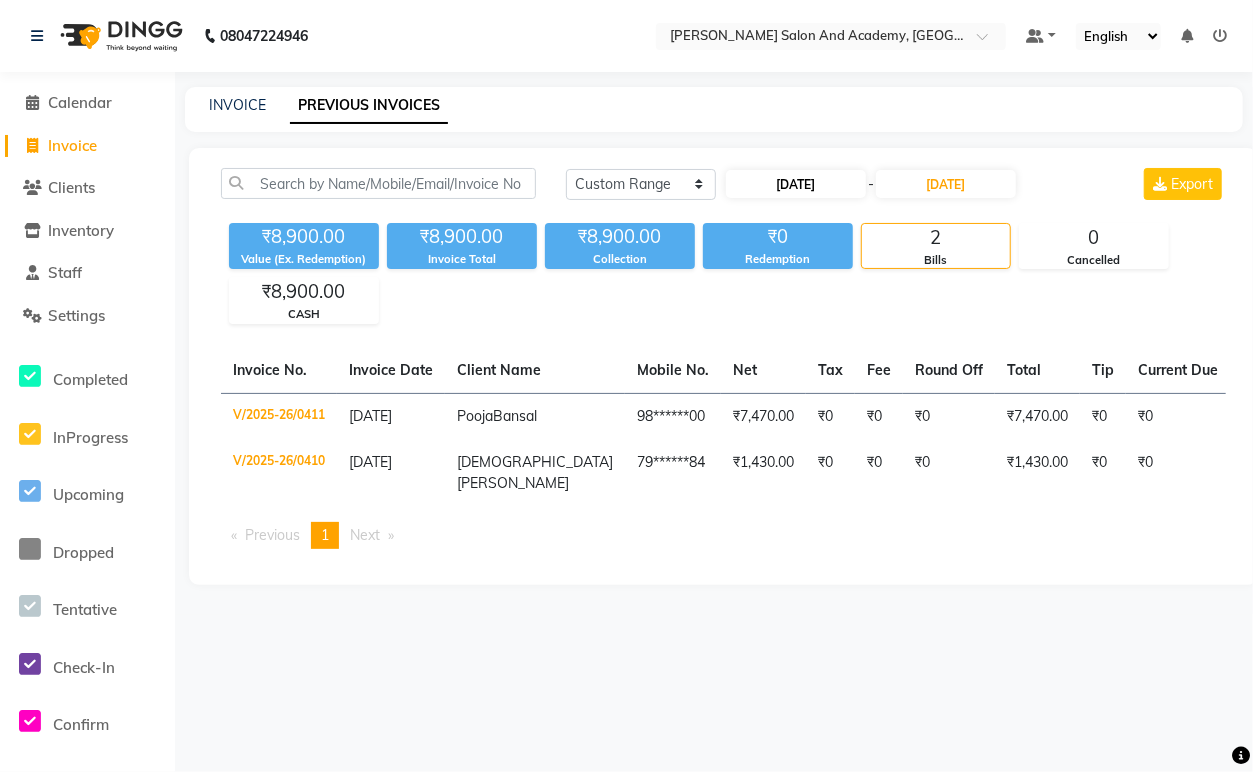 select on "7" 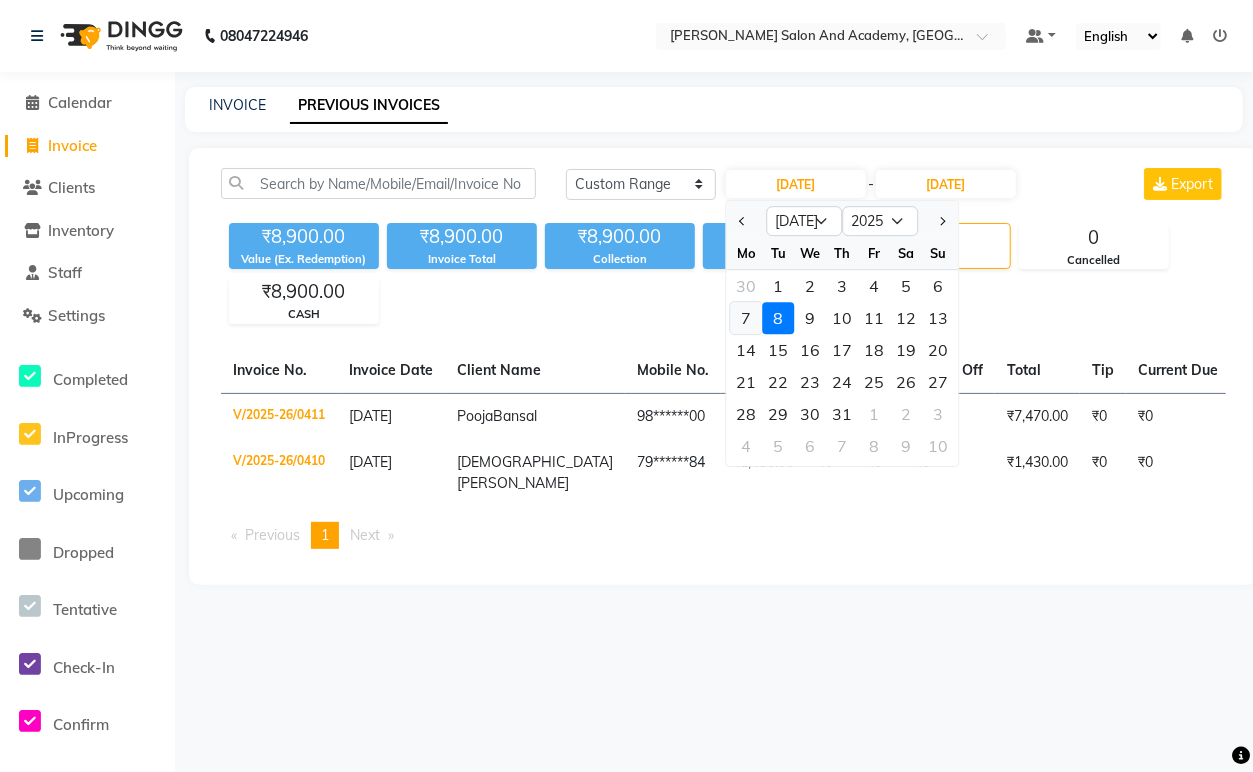 click on "7" 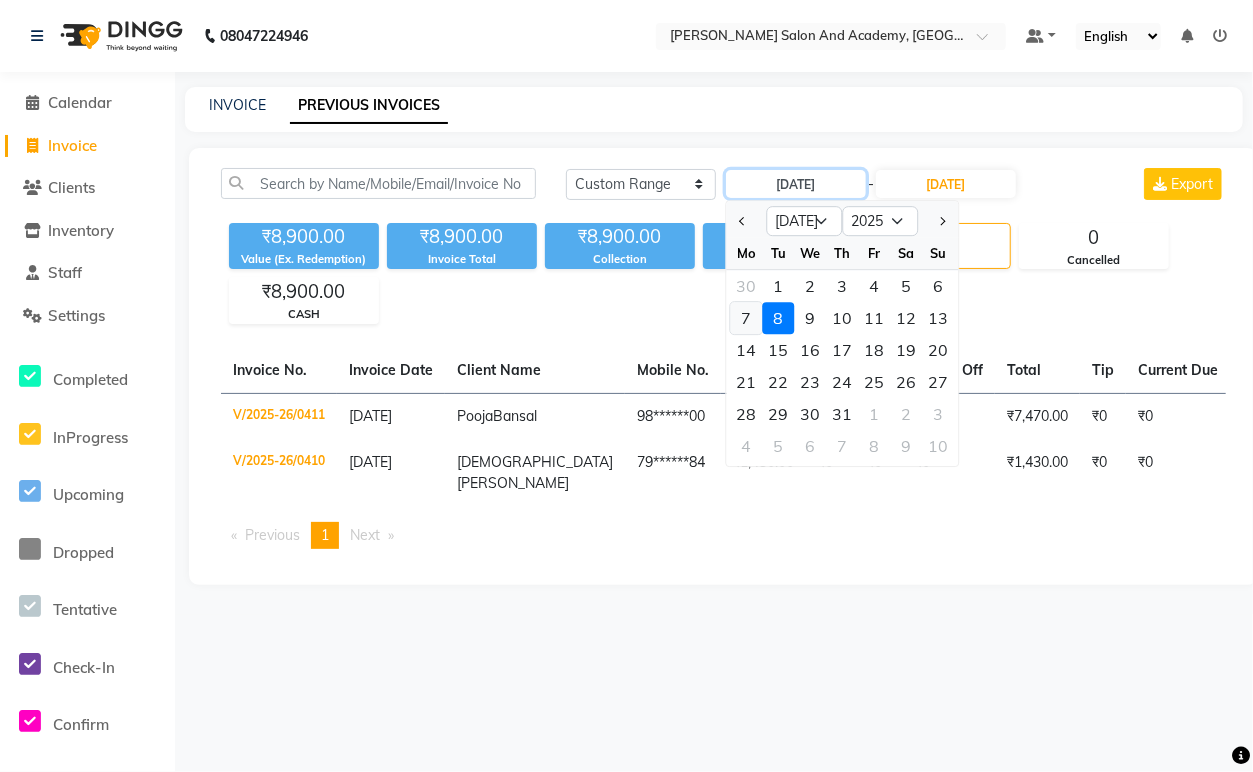 type on "[DATE]" 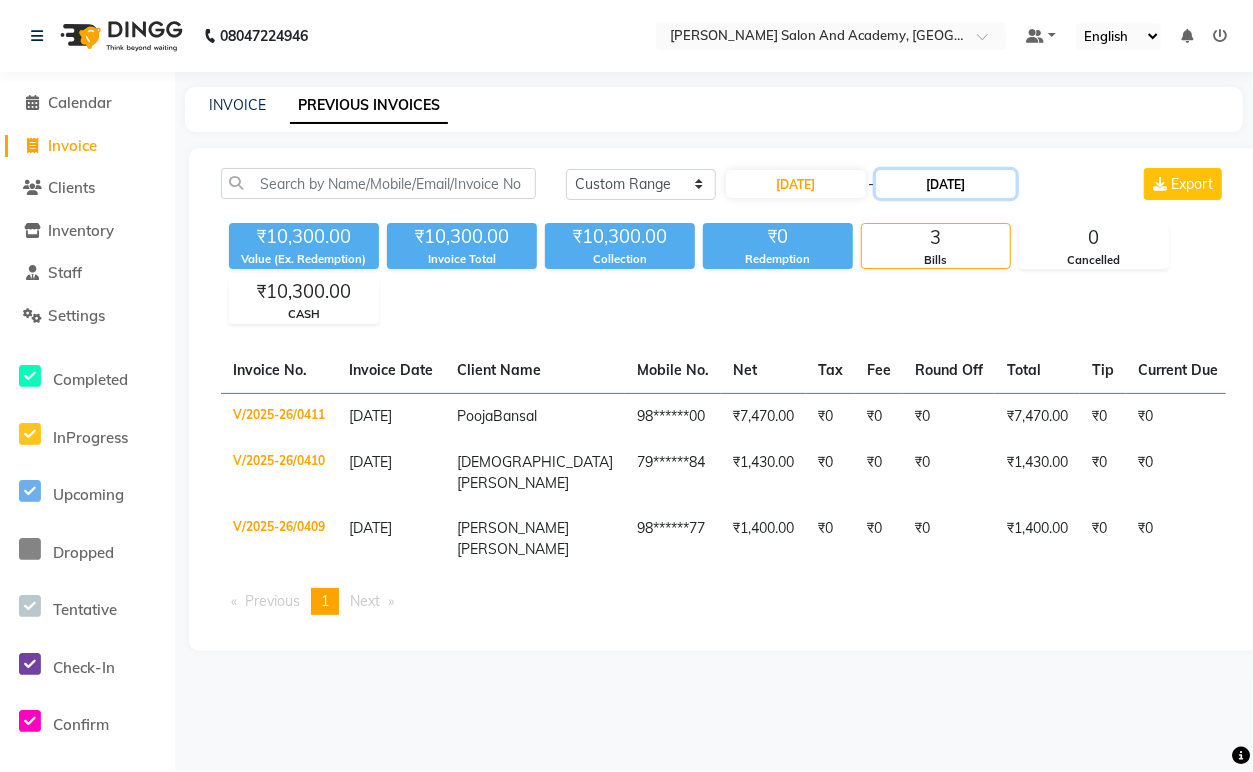 click on "[DATE]" 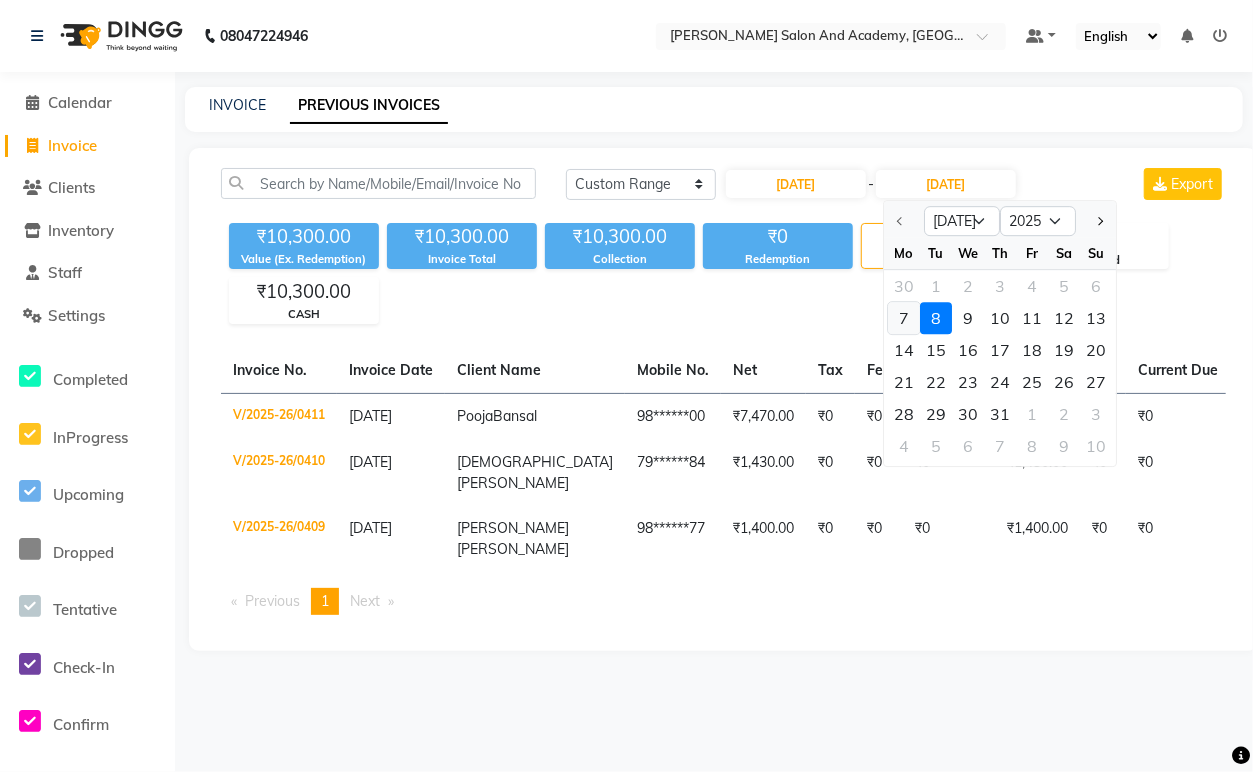 click on "7" 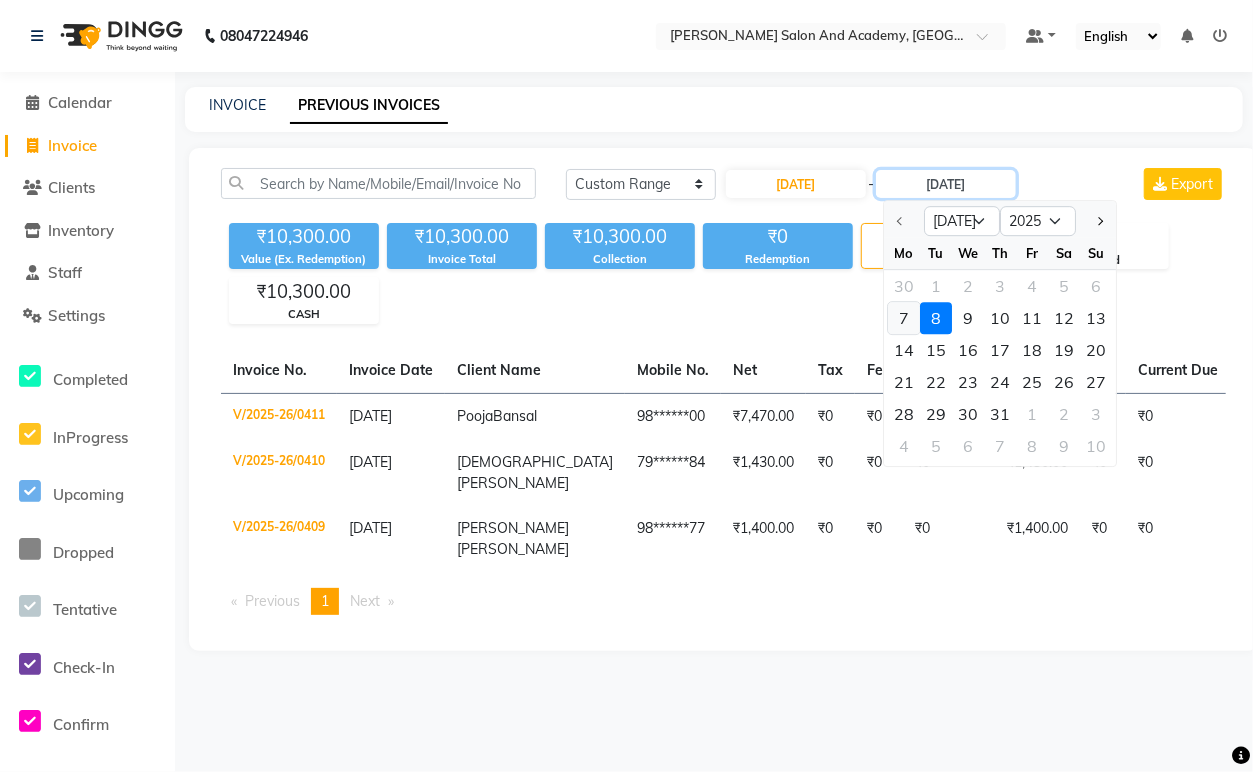 type on "[DATE]" 